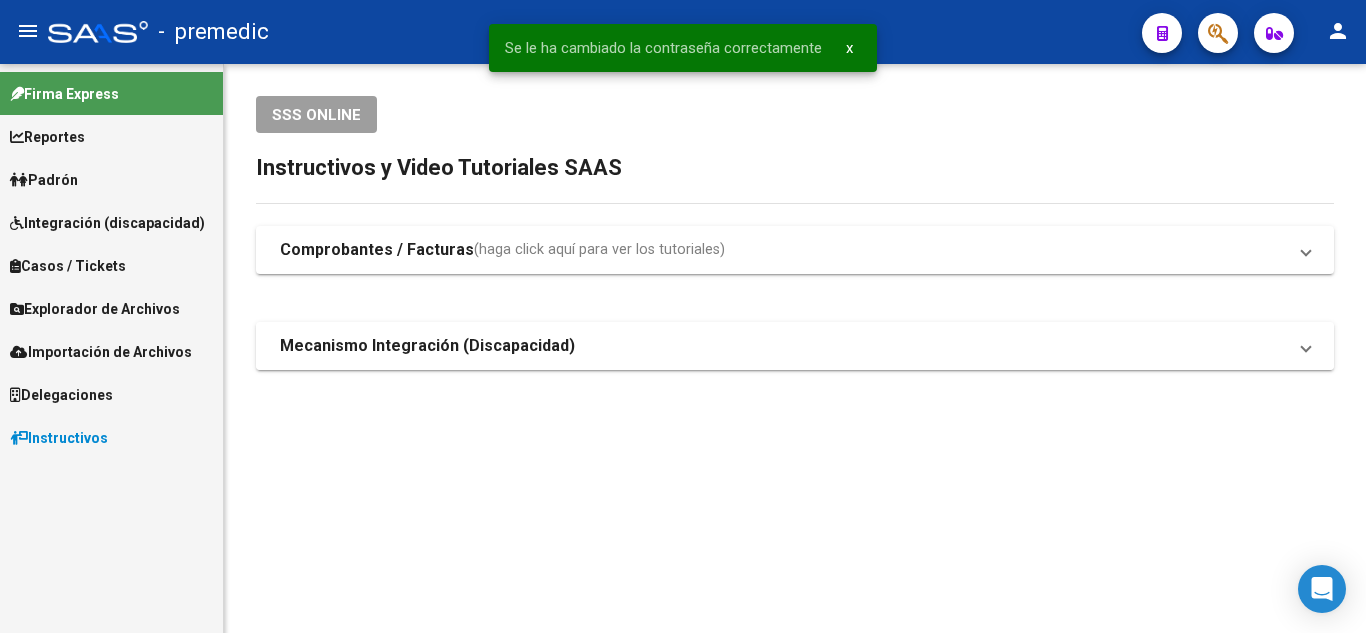 scroll, scrollTop: 0, scrollLeft: 0, axis: both 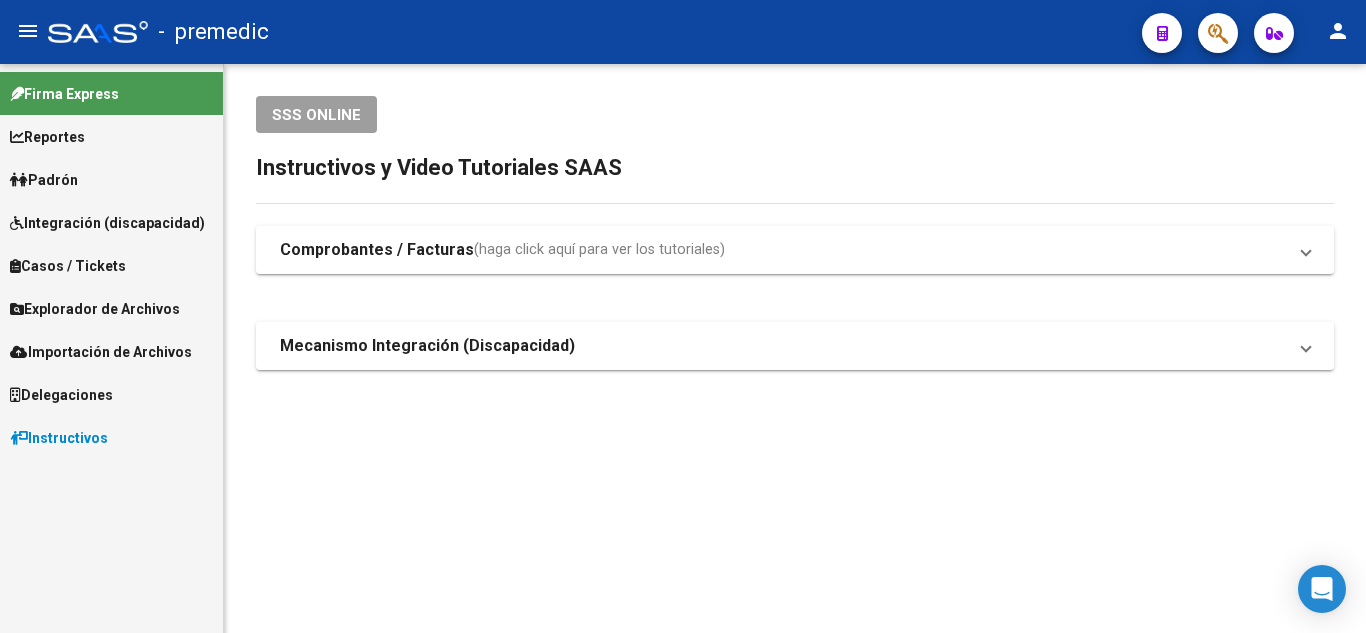 click on "SSS ONLINE Instructivos y Video Tutoriales SAAS Comprobantes / Facturas  (haga click aquí para ver los tutoriales) ¿Cómo cargar una factura?    Carga de Facturas En este video explicaremos cómo cargar facturas. También les mostraremos cómo asociar la documentación respaldatoria. Instructivo Carga de Facturas ¿Cómo cargar una factura con trazabilidad?    Carga de Facturas con Trazabilidad En este video explicaremos cómo cargar una factura con trazabilidad. También les mostraremos cómo asociar la documentación respaldatoria.  Instructivo Carga de Facturas con Trazabilidad ANMAT ¿Cómo editar una factura con trazabilidad?    Edición de Facturas con Trazabilidad En este video explicaremos cómo editar una factura que ya habíamos cargado. Les mostraremos cómo asociar la documentación respaldatoria y la trazabilidad. Mecanismo Integración (Discapacidad) Presentación de Legajos y Comprobantes SSS Presentación de legajos y comprobantes" 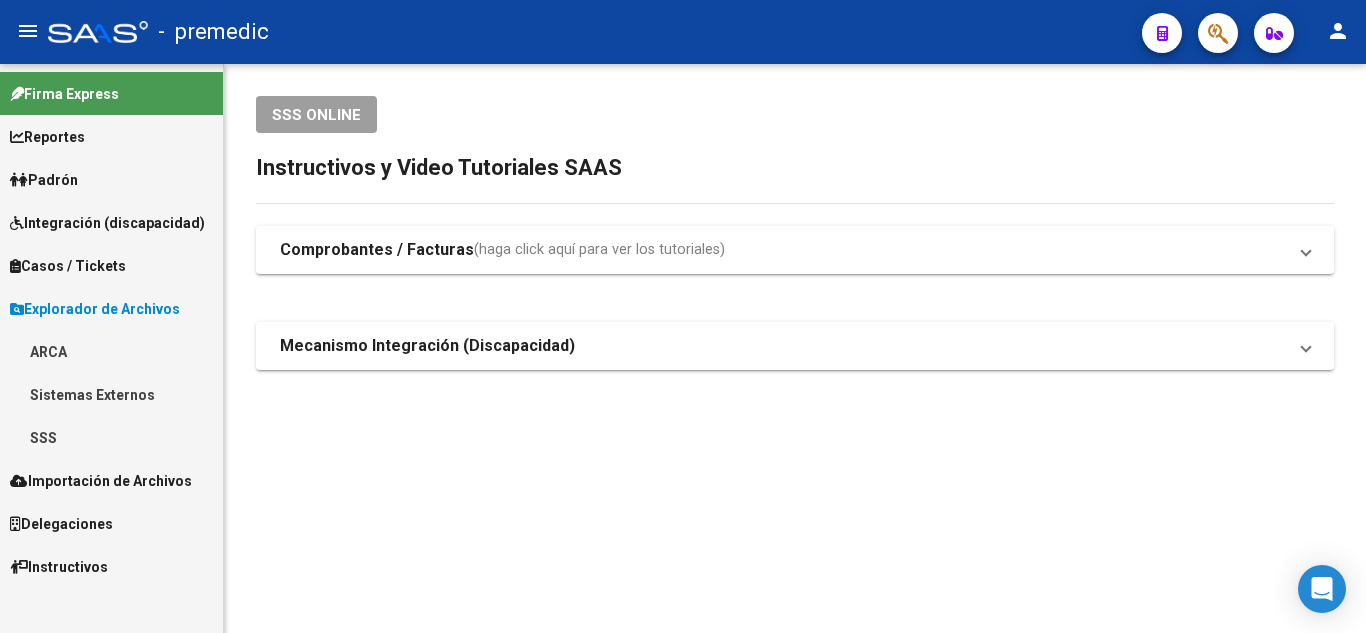 click on "SSS" at bounding box center [111, 437] 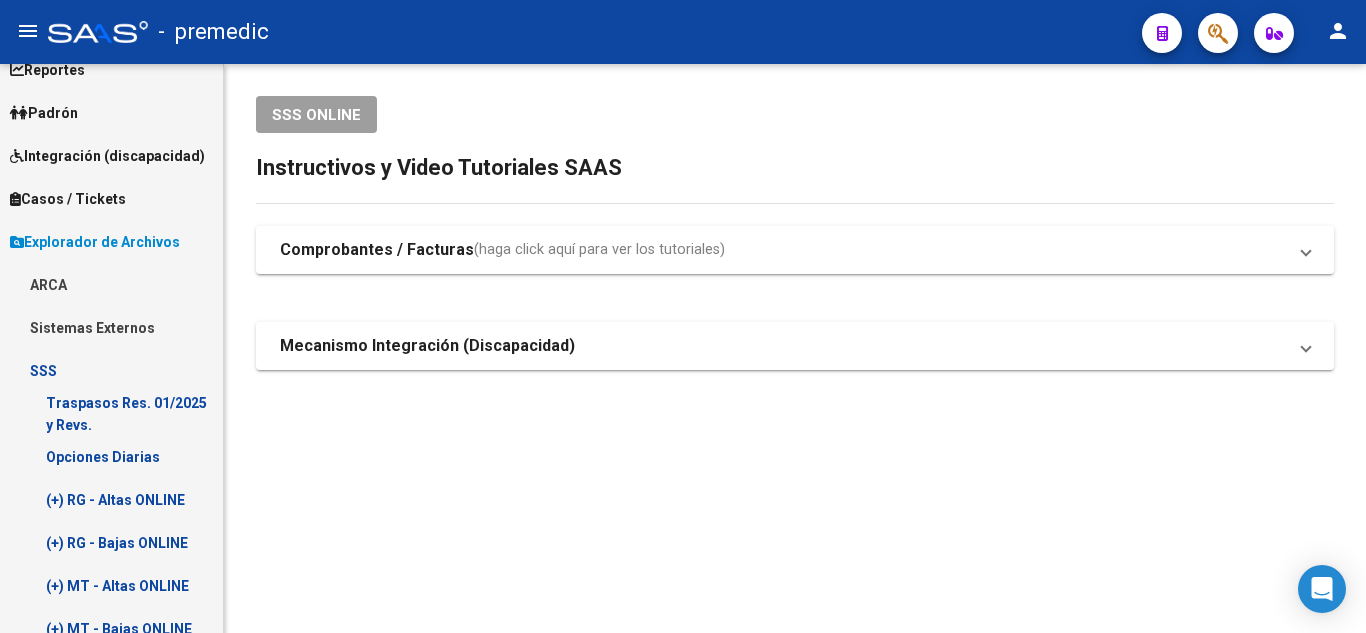 scroll, scrollTop: 200, scrollLeft: 0, axis: vertical 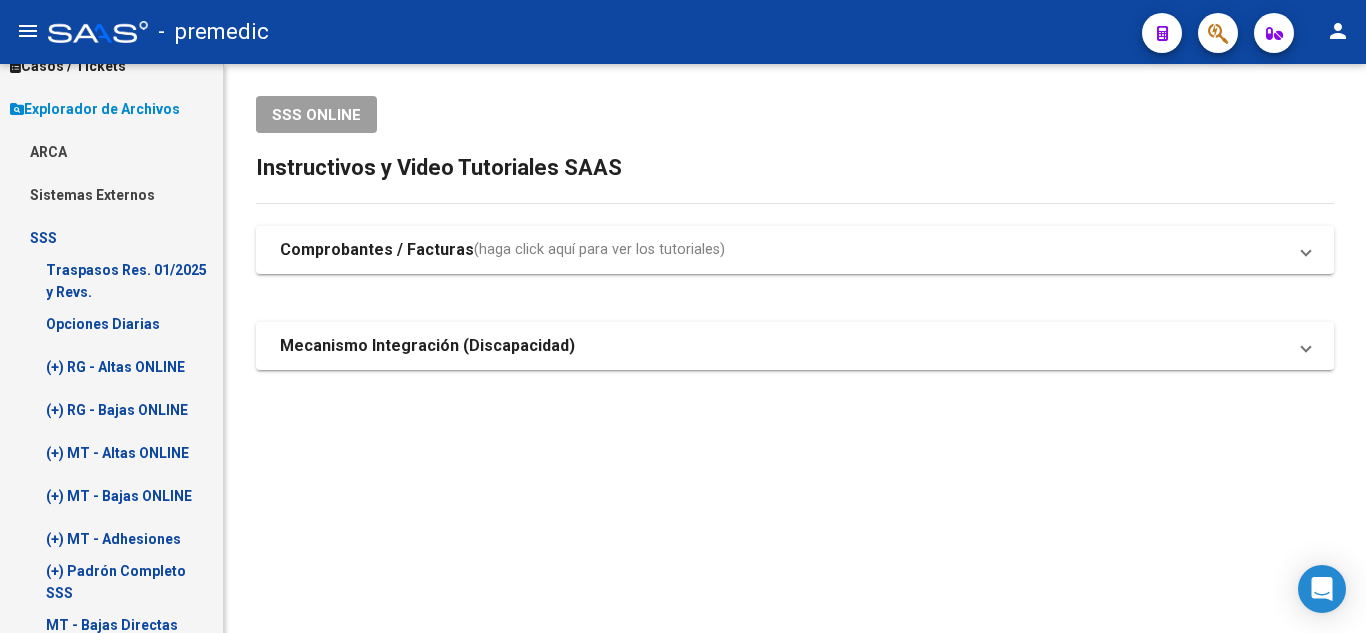 click on "Opciones Diarias" at bounding box center [111, 323] 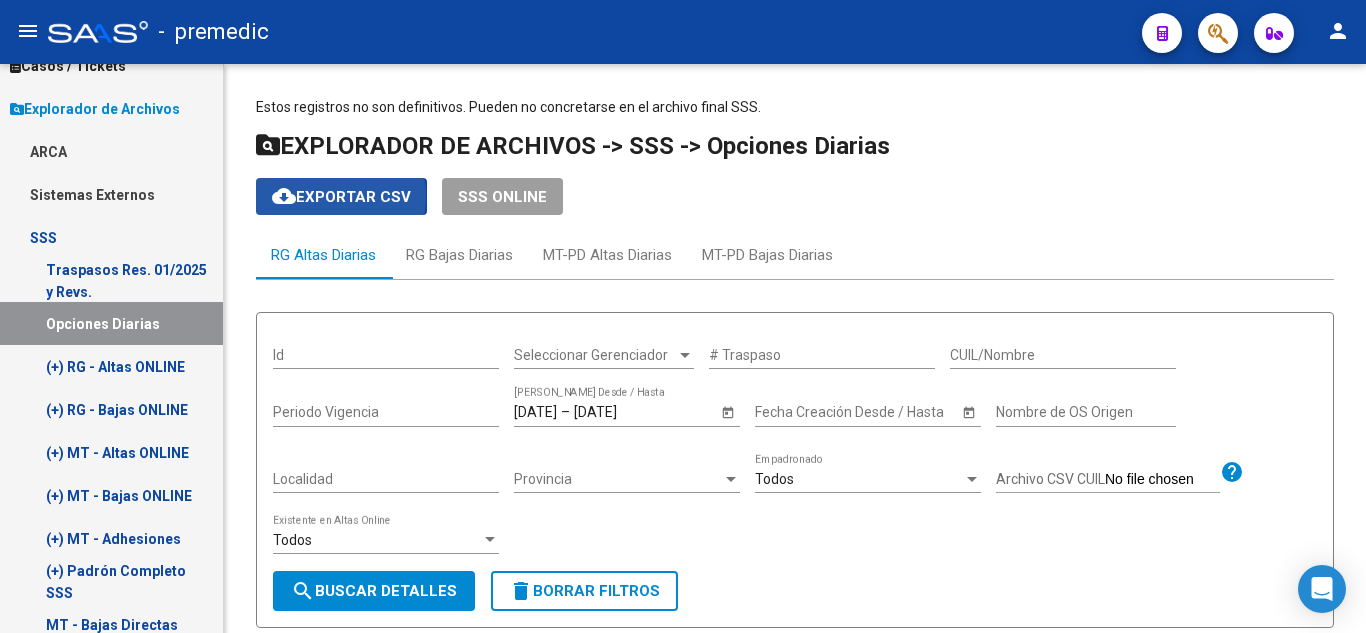 click on "cloud_download  Exportar CSV" 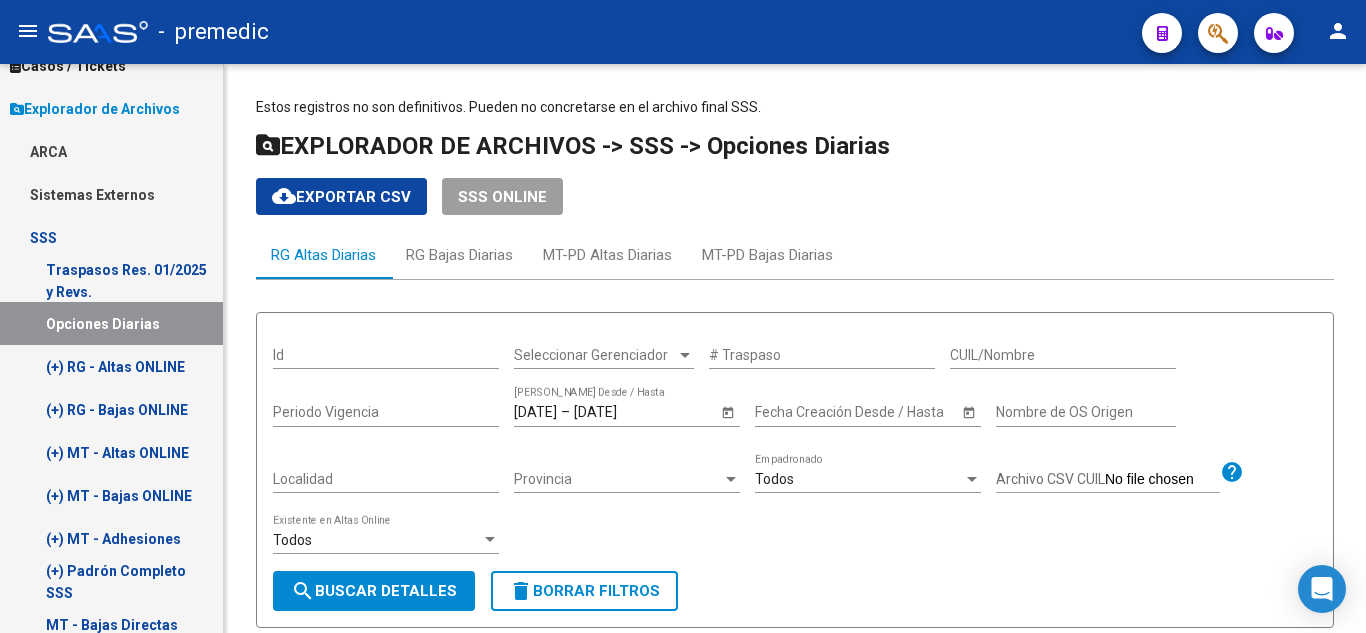 scroll, scrollTop: 200, scrollLeft: 0, axis: vertical 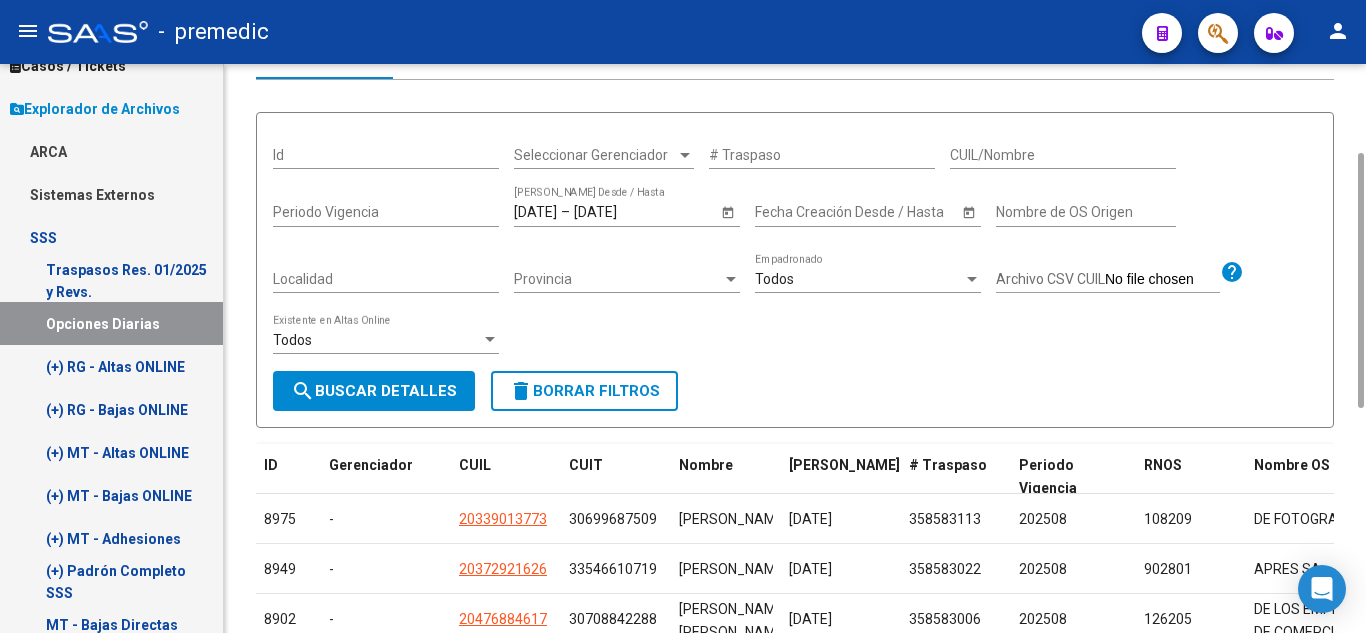 click on "CUIL/Nombre" 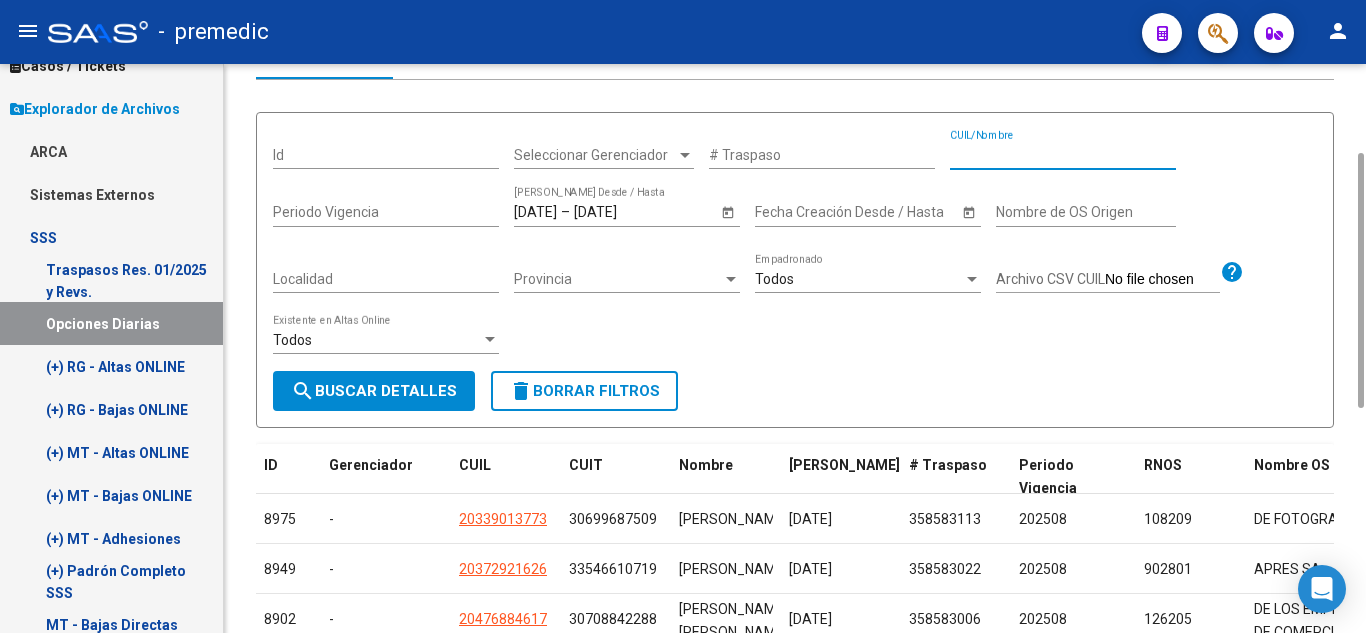 paste on "27956038788" 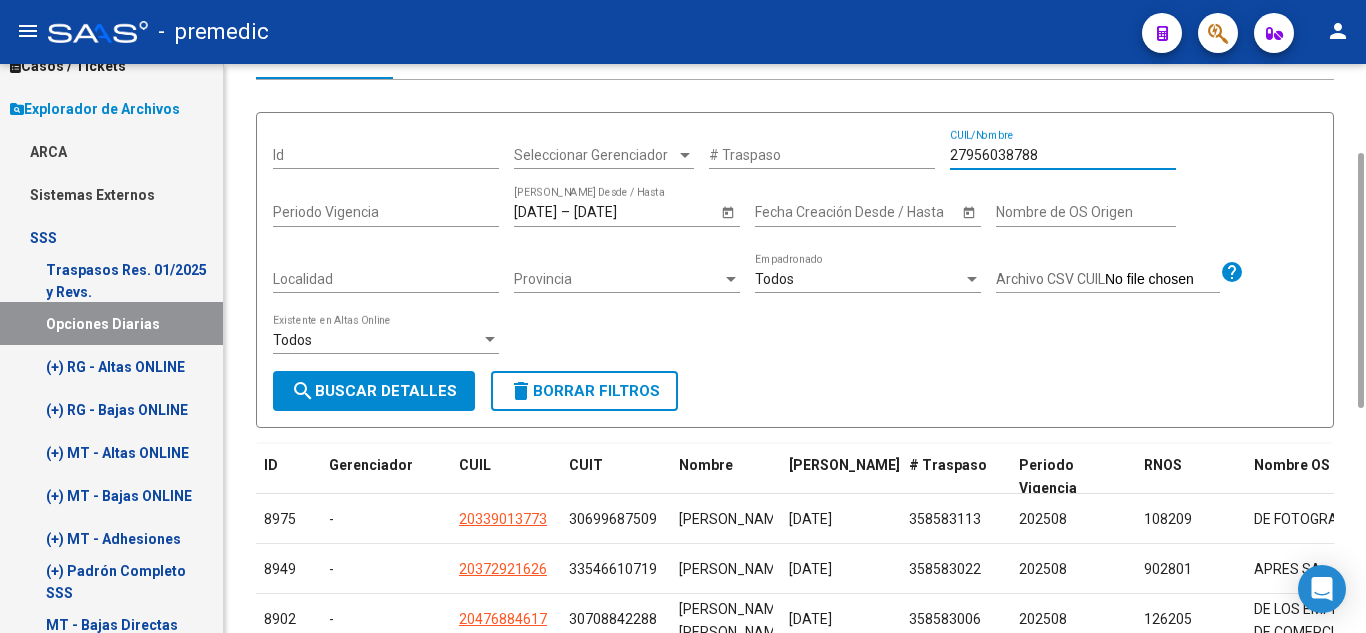 click on "search  Buscar Detalles" at bounding box center [374, 391] 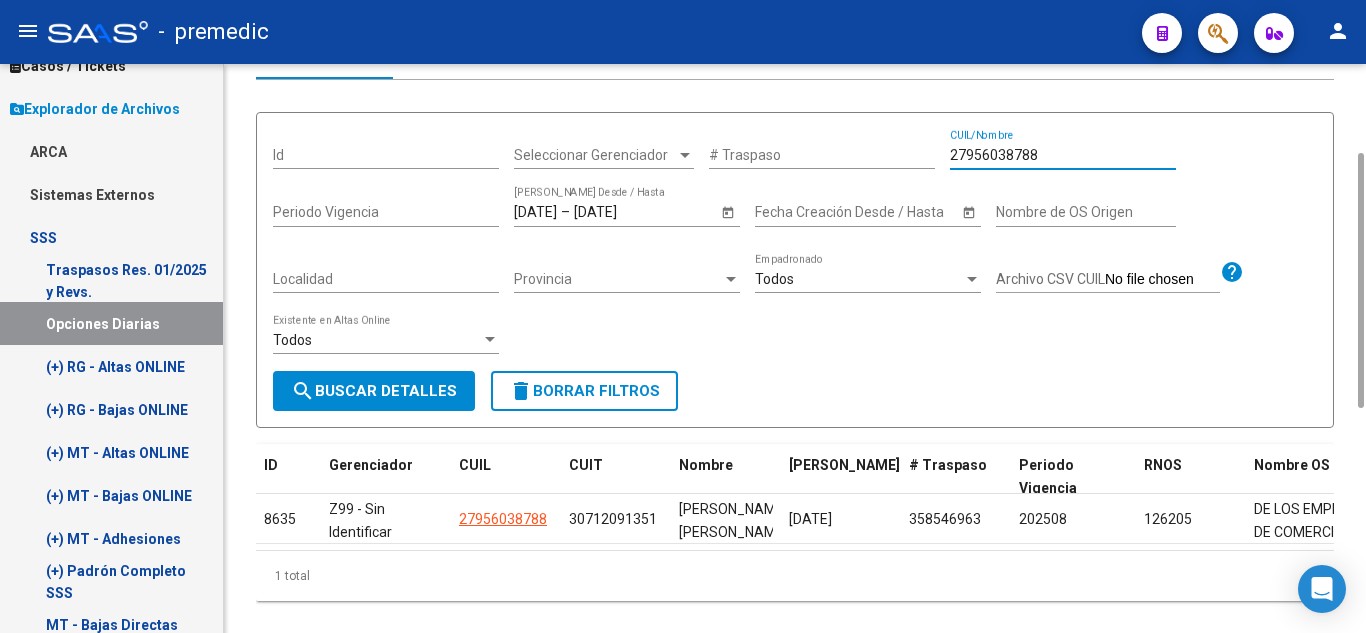drag, startPoint x: 1038, startPoint y: 150, endPoint x: 869, endPoint y: 143, distance: 169.14491 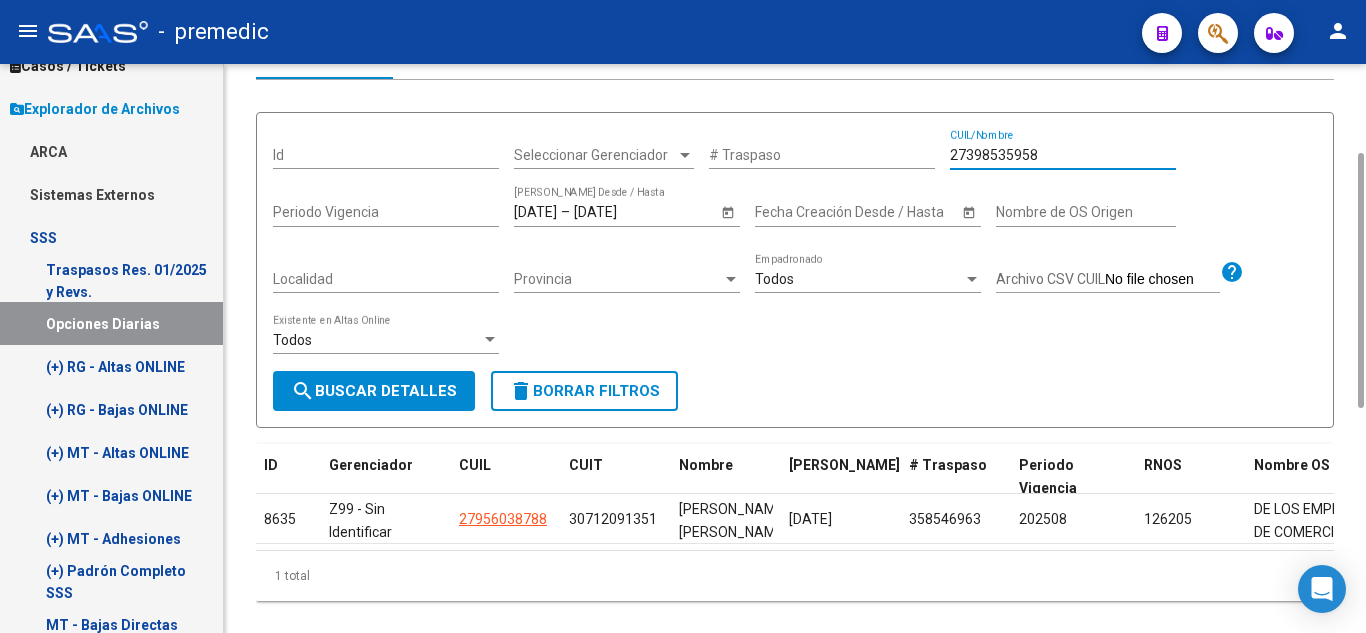 click on "search  Buscar Detalles" at bounding box center (374, 391) 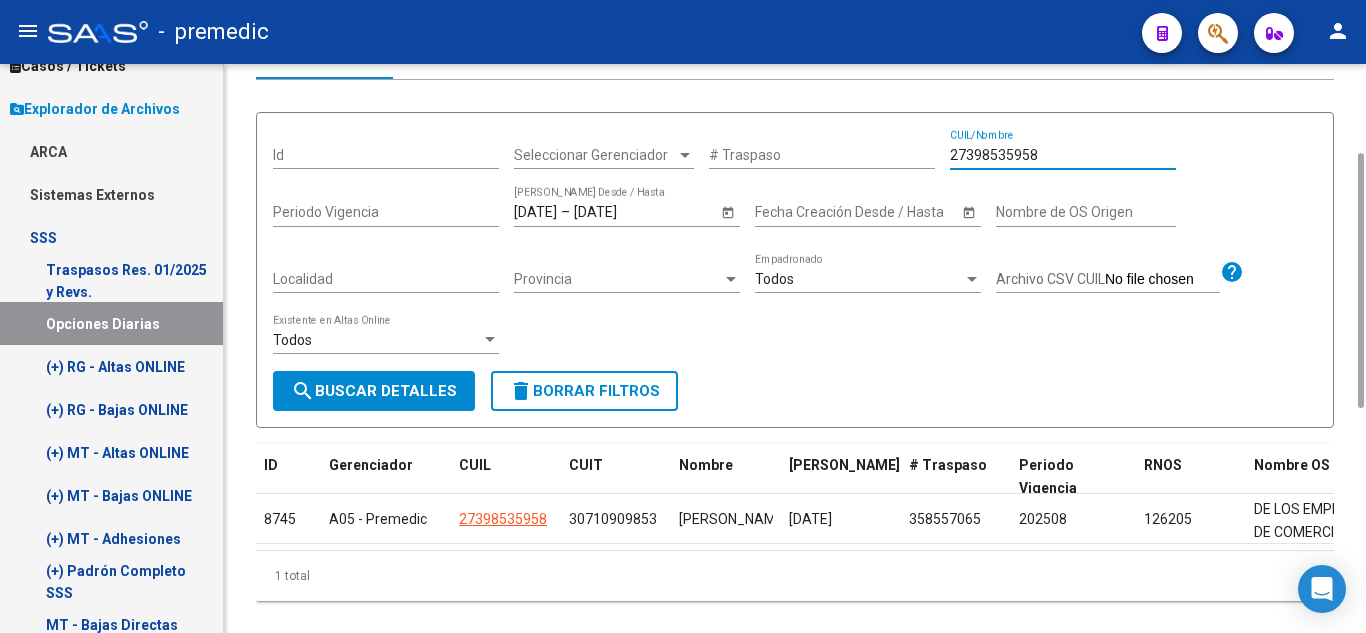 drag, startPoint x: 967, startPoint y: 152, endPoint x: 893, endPoint y: 154, distance: 74.02702 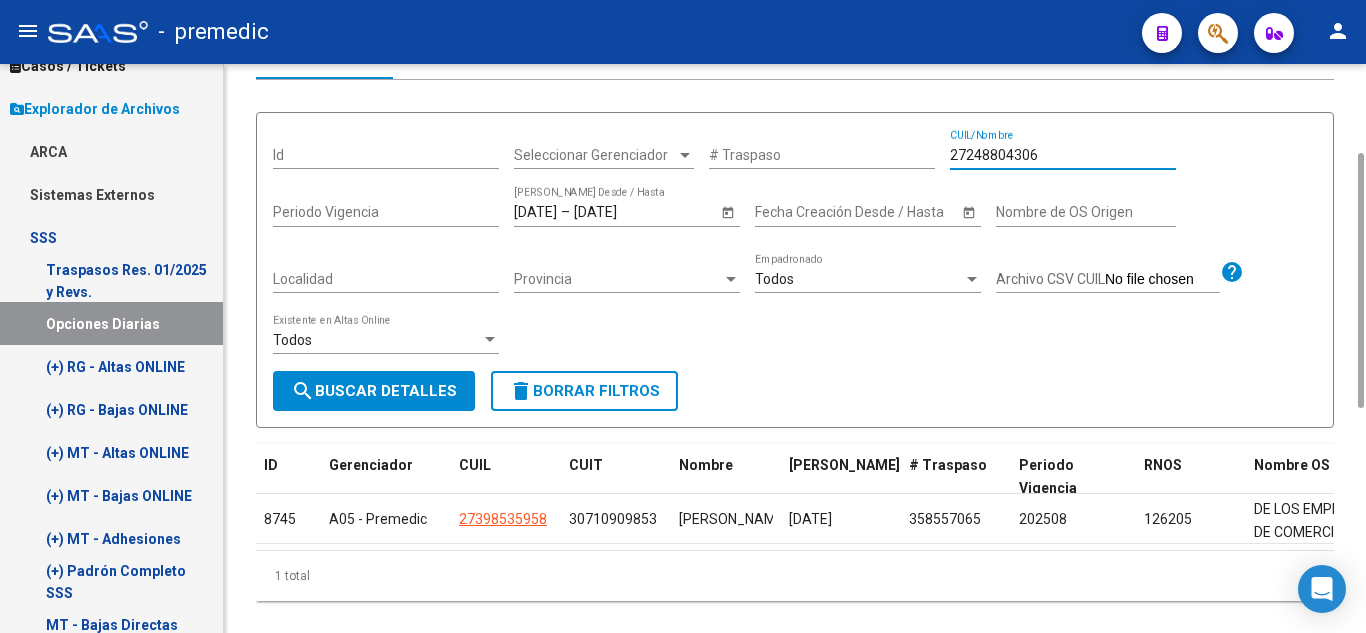 click on "search  Buscar Detalles" at bounding box center [374, 391] 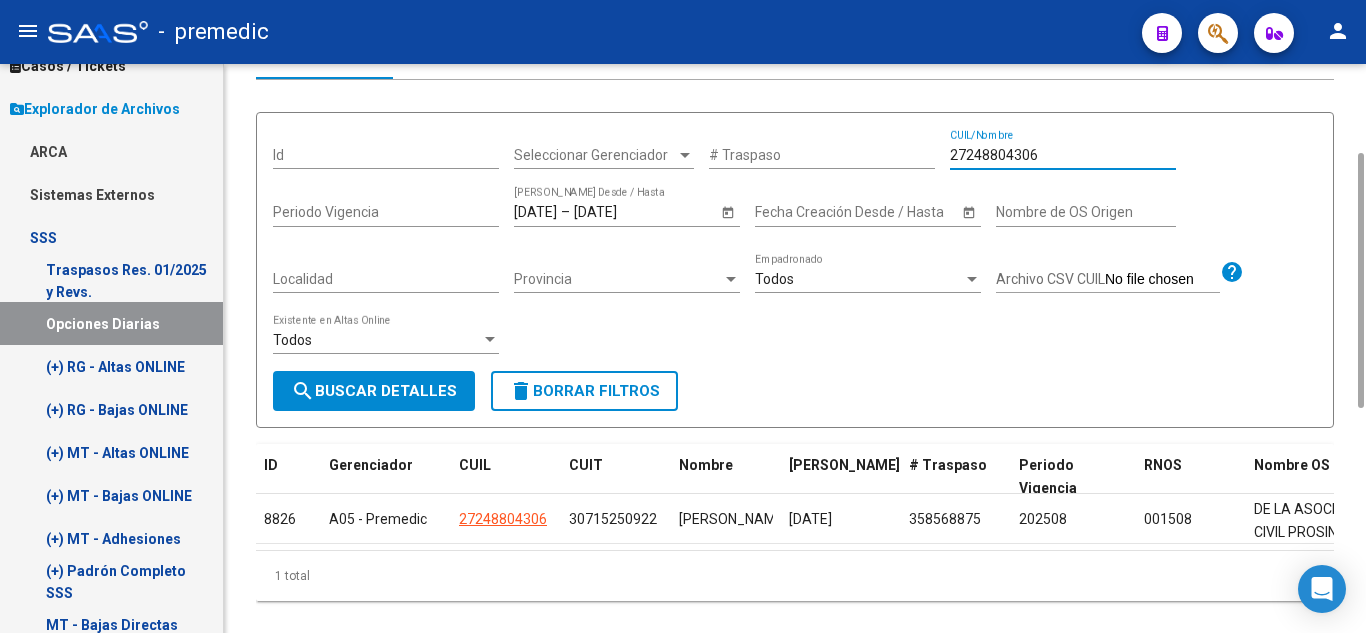 drag, startPoint x: 1048, startPoint y: 157, endPoint x: 865, endPoint y: 161, distance: 183.04372 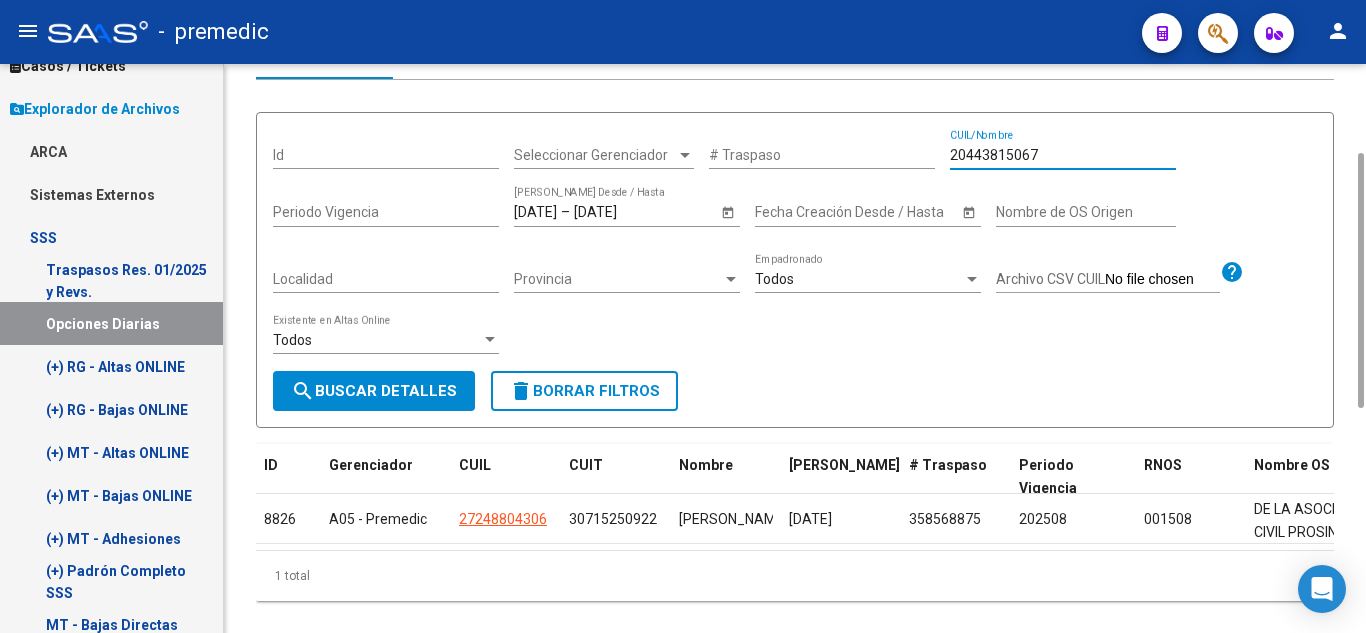 click on "search  Buscar Detalles" at bounding box center [374, 391] 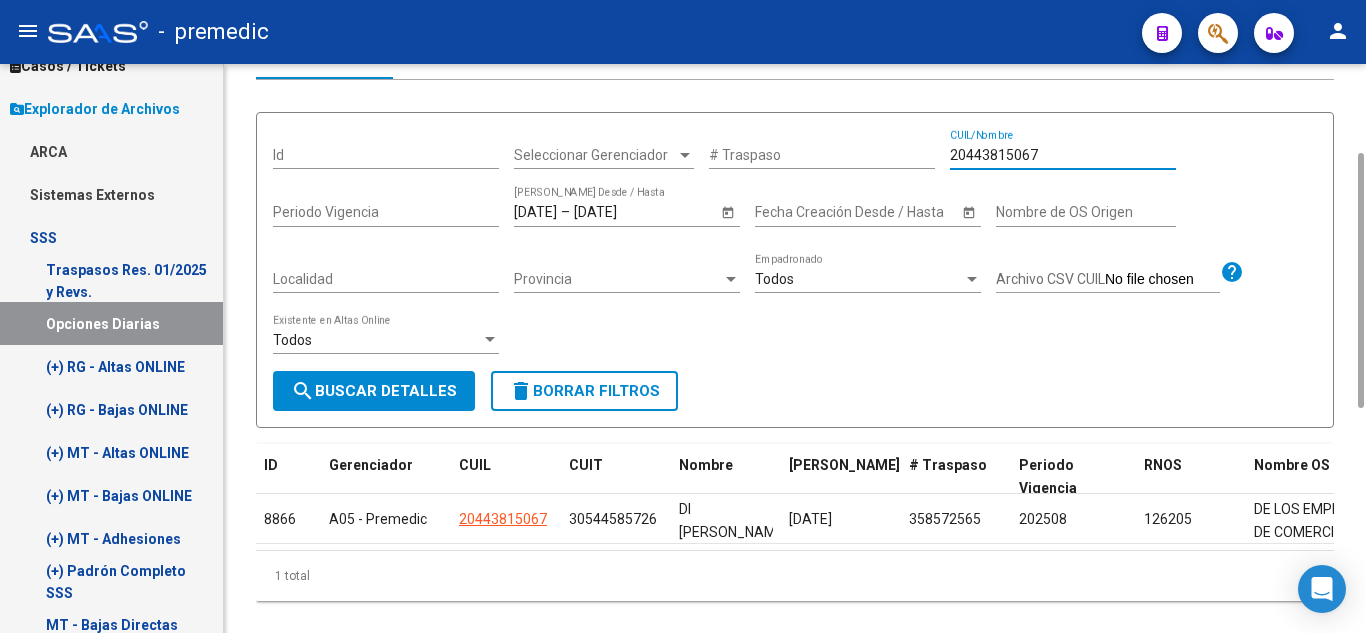 drag, startPoint x: 1055, startPoint y: 148, endPoint x: 782, endPoint y: 170, distance: 273.885 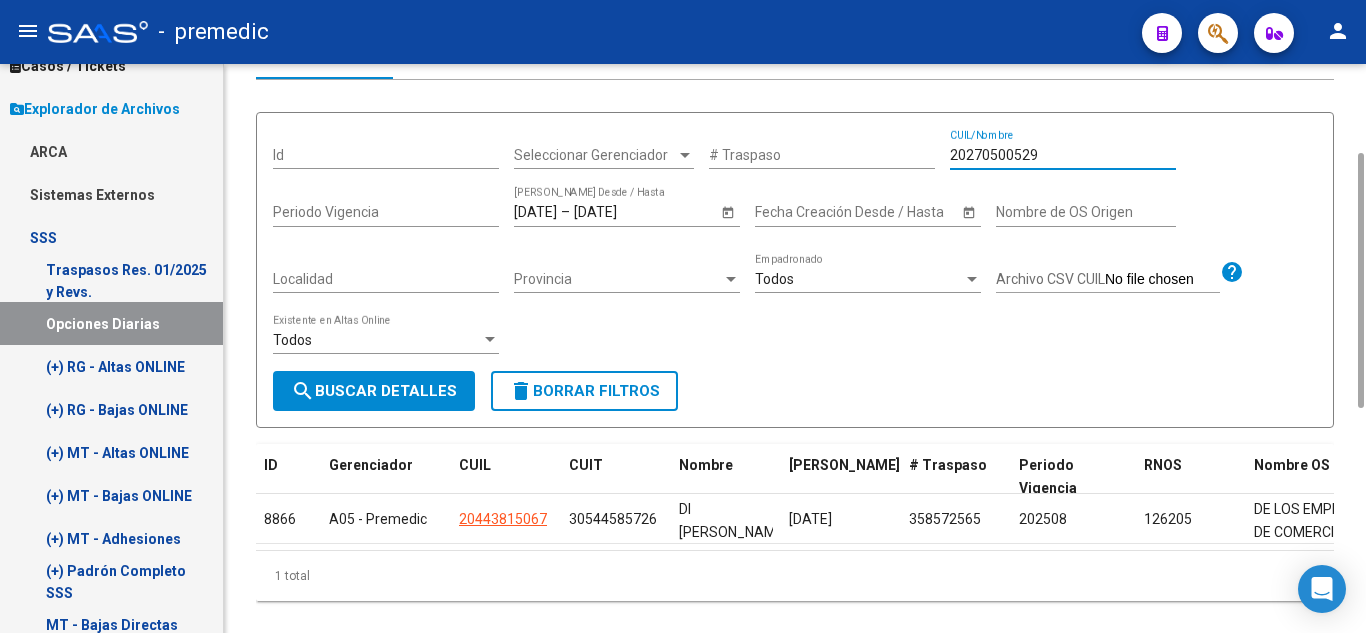 type on "20270500529" 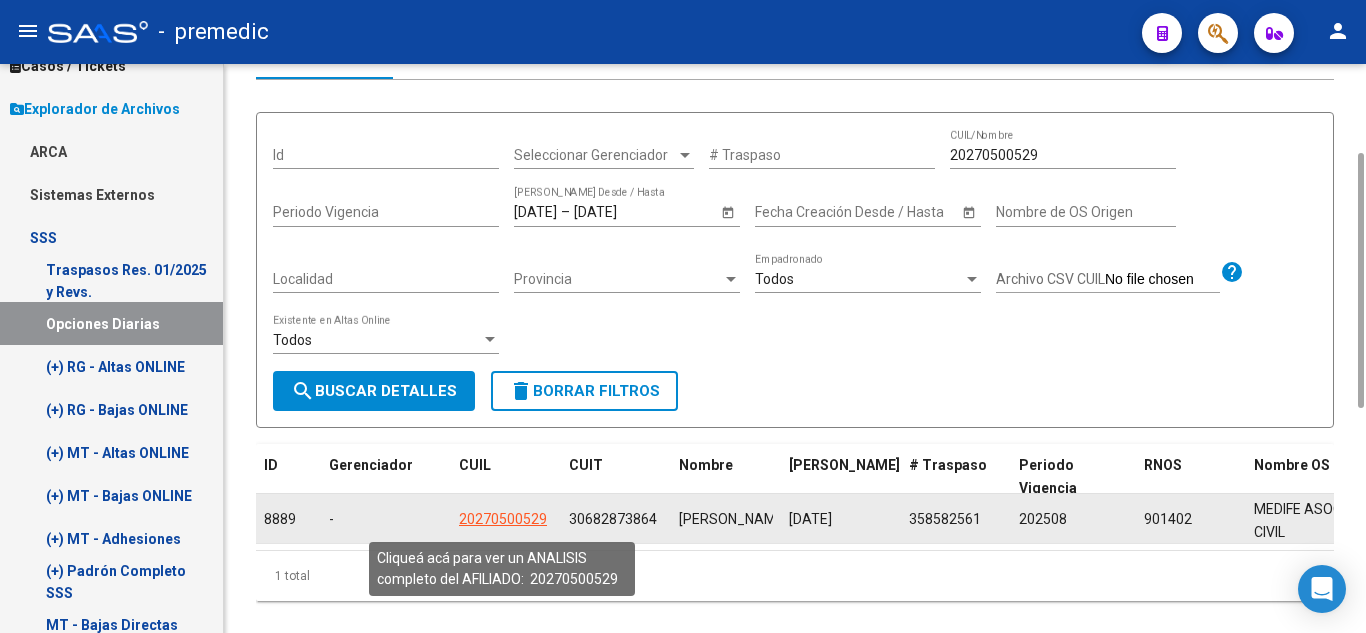 click on "20270500529" 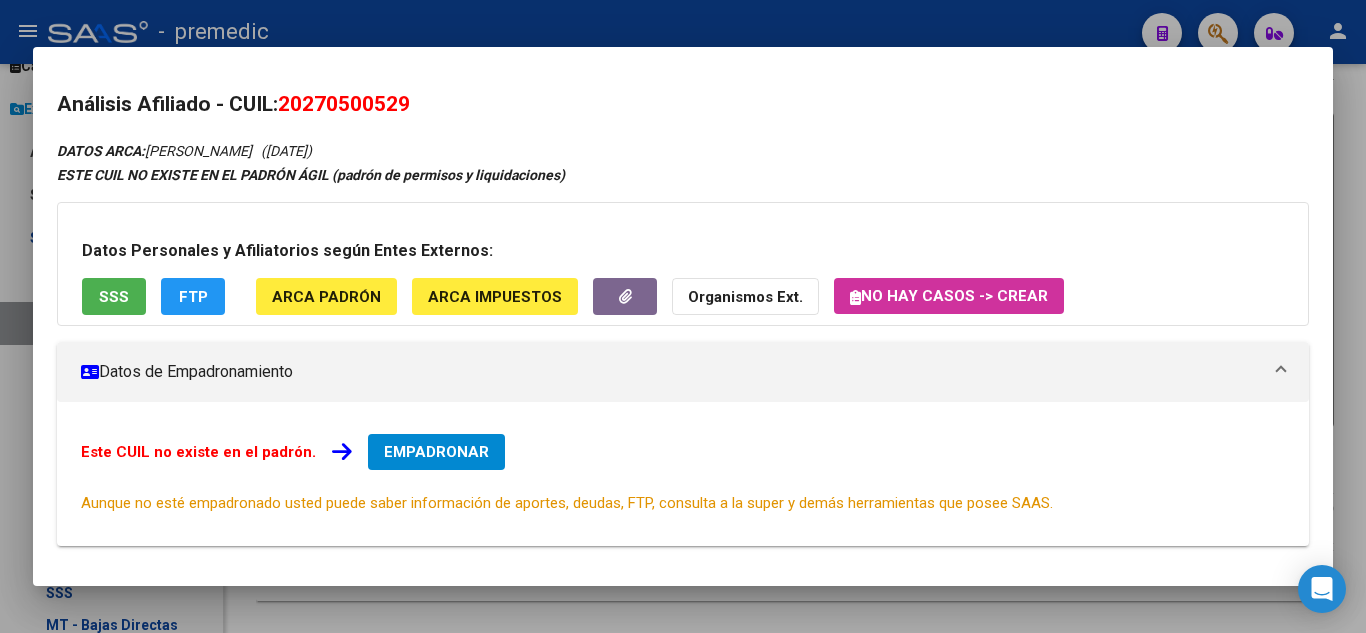 click on "EMPADRONAR" at bounding box center (436, 452) 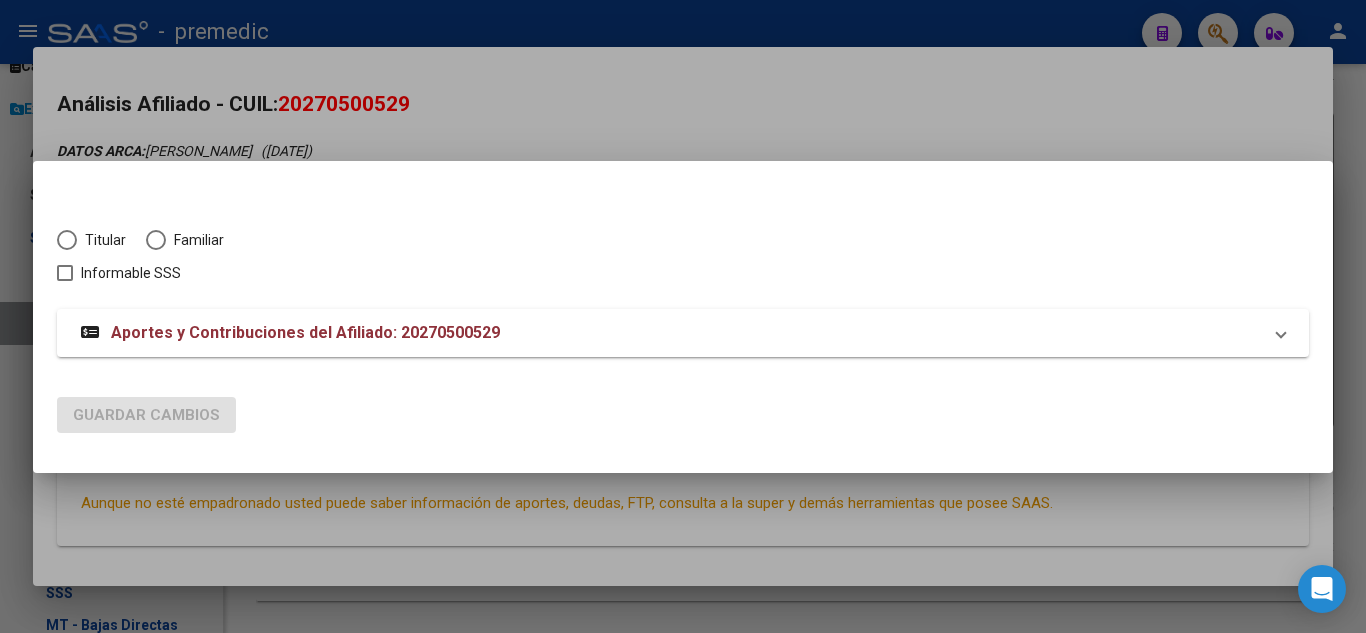 click on "Titular" at bounding box center [101, 240] 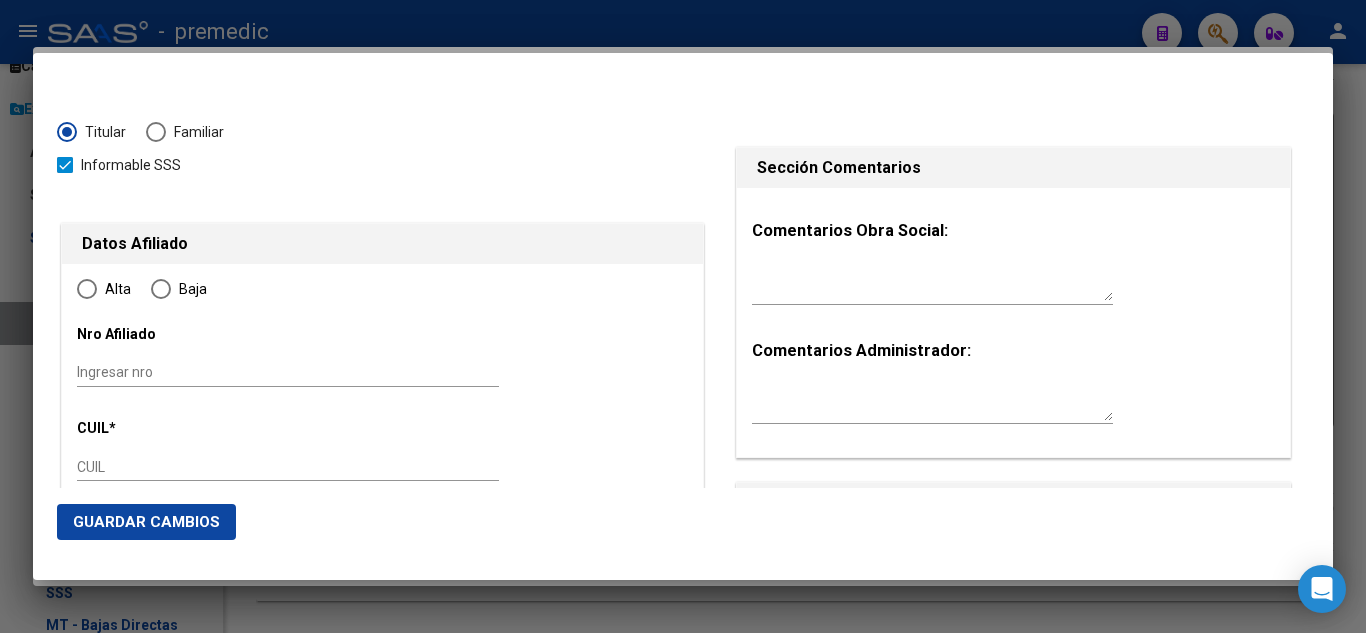 type on "20-27050052-9" 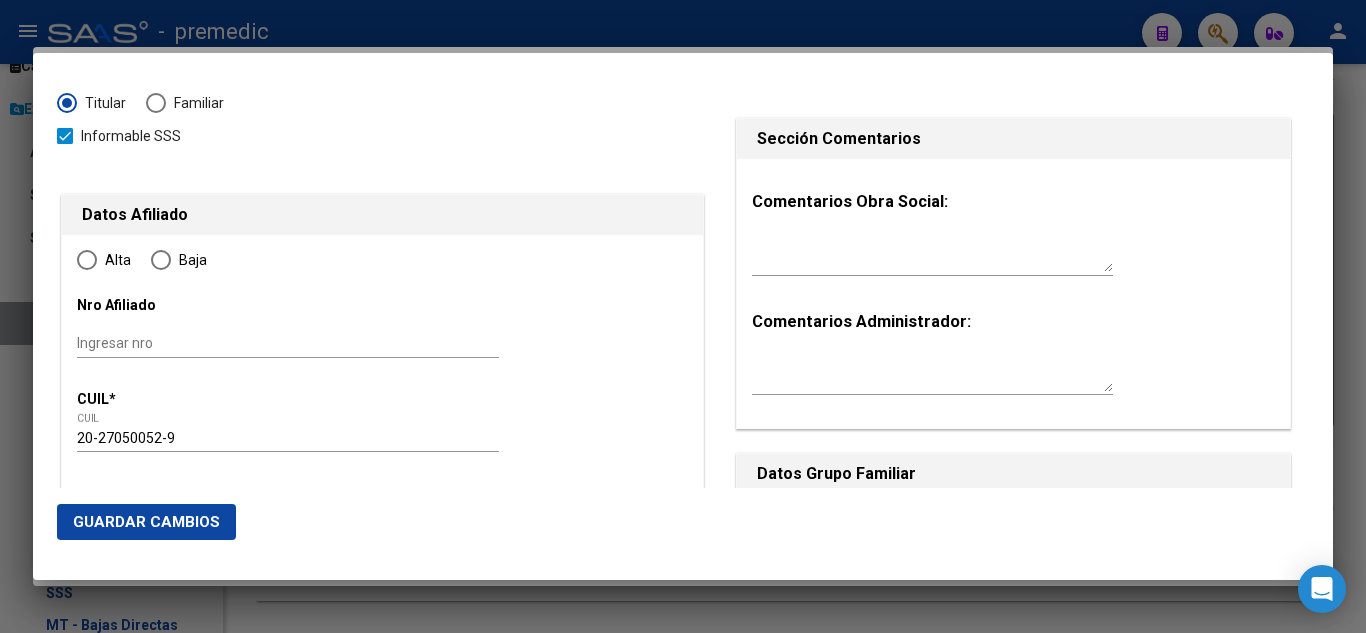 type on "27050052" 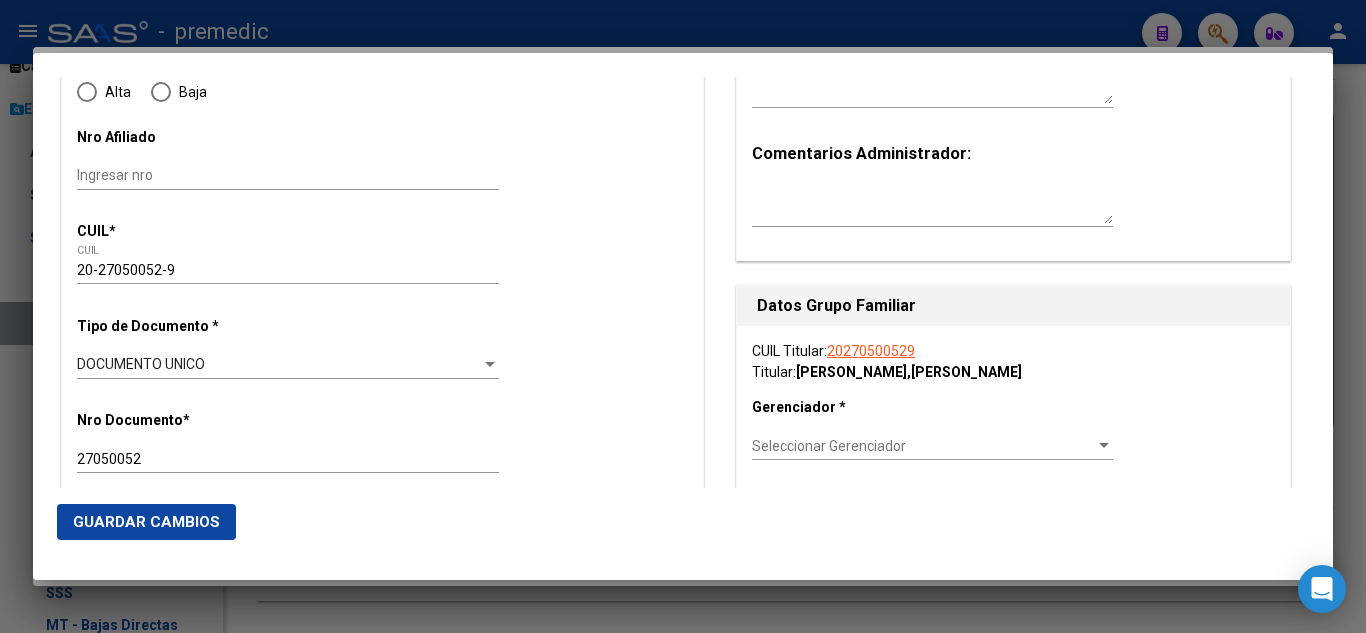 radio on "true" 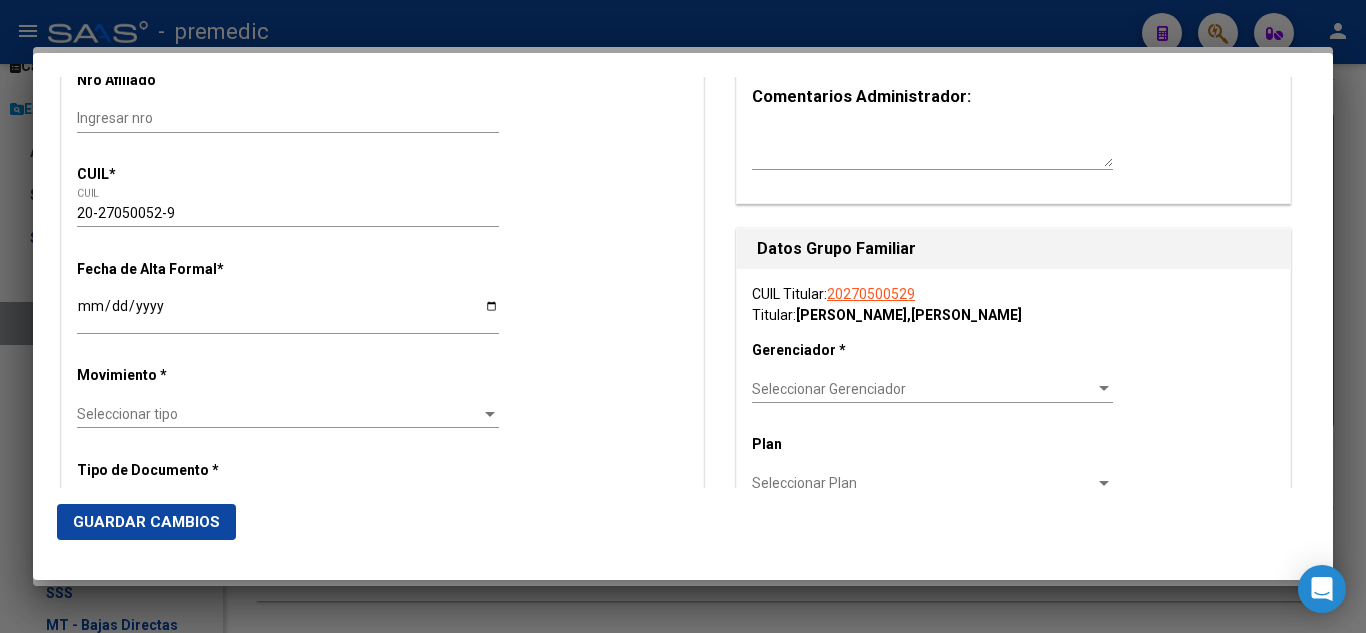 scroll, scrollTop: 300, scrollLeft: 0, axis: vertical 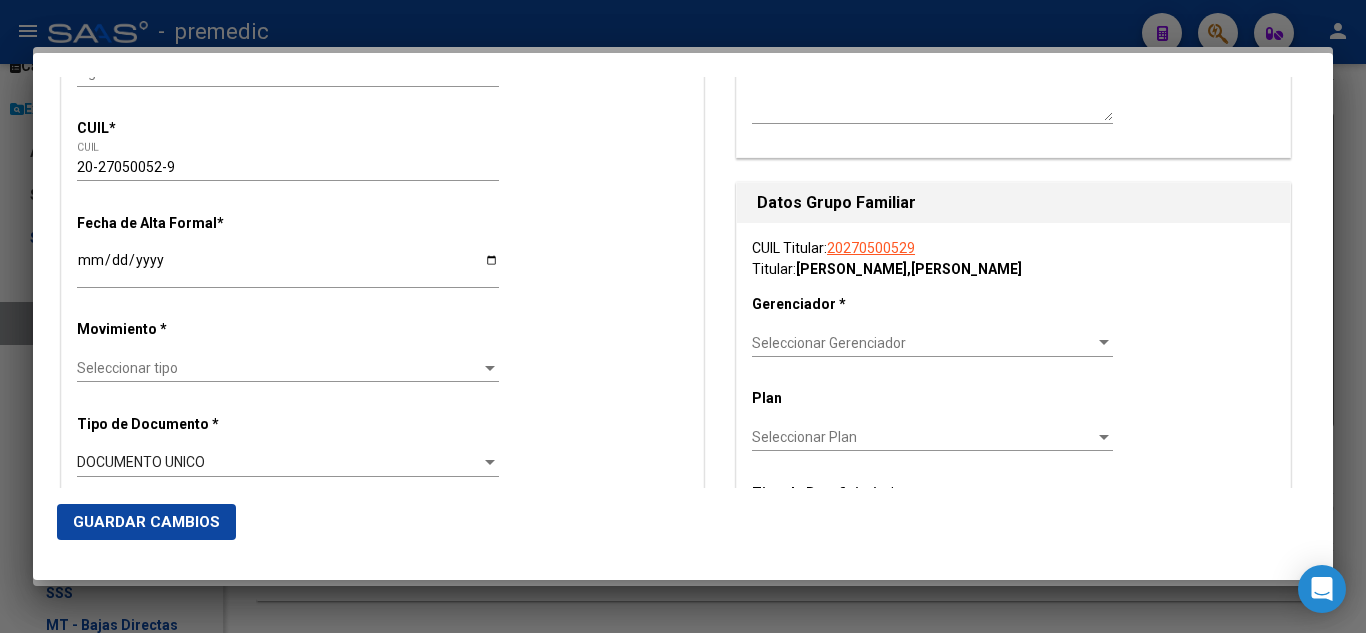 click on "Ingresar fecha" at bounding box center [288, 267] 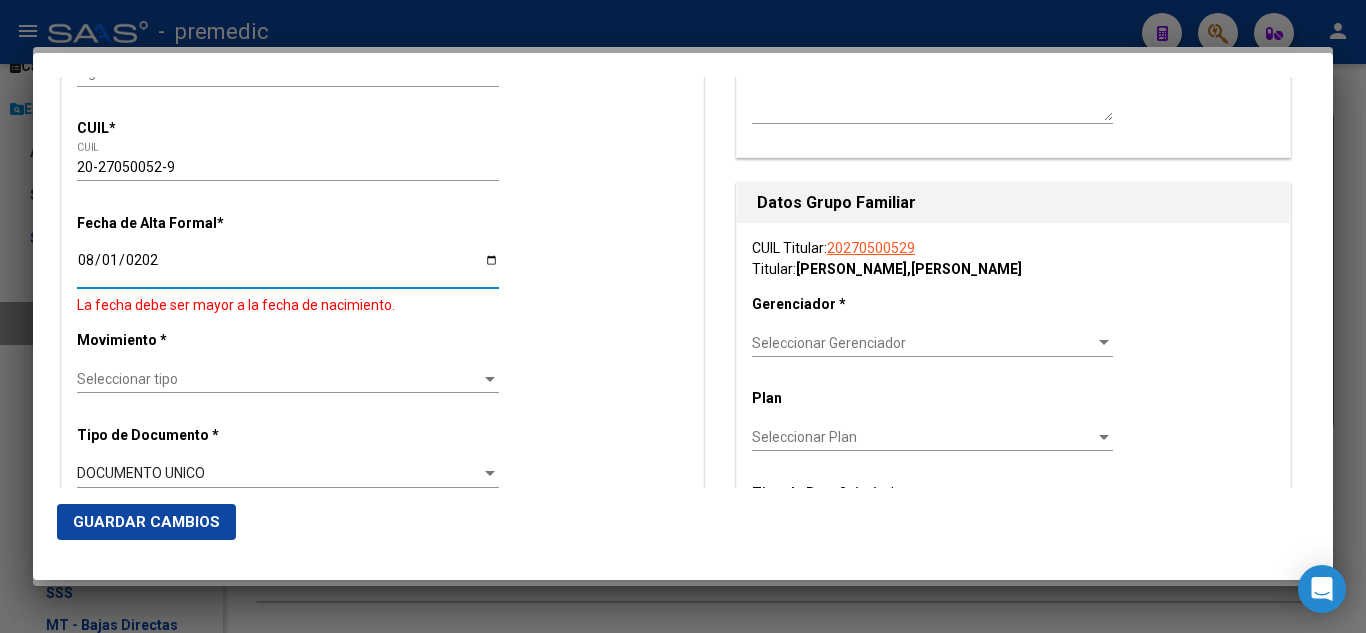 type on "[DATE]" 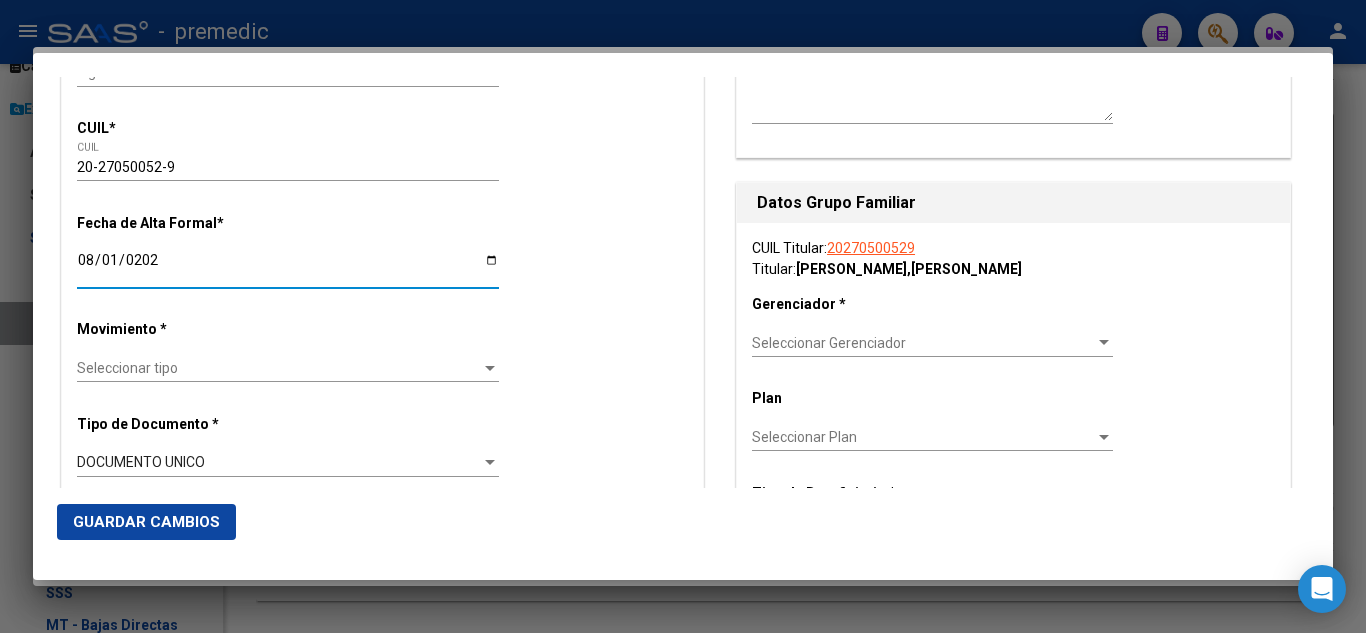 drag, startPoint x: 619, startPoint y: 265, endPoint x: 611, endPoint y: 256, distance: 12.0415945 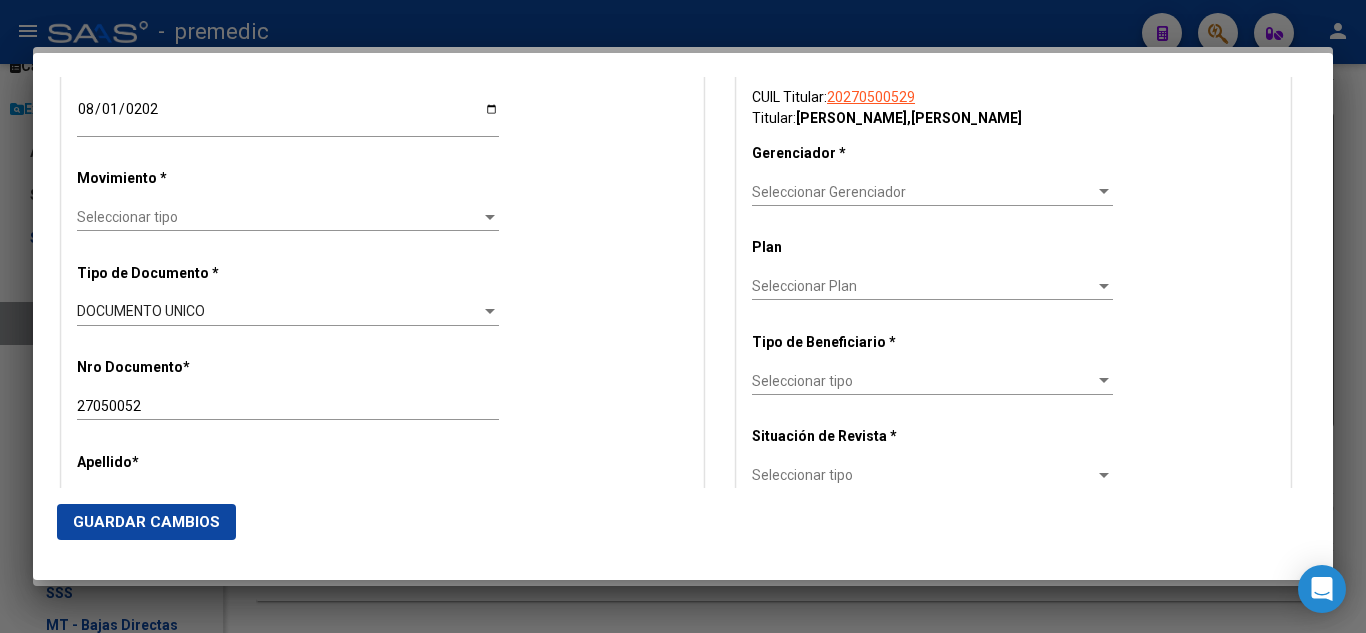 scroll, scrollTop: 500, scrollLeft: 0, axis: vertical 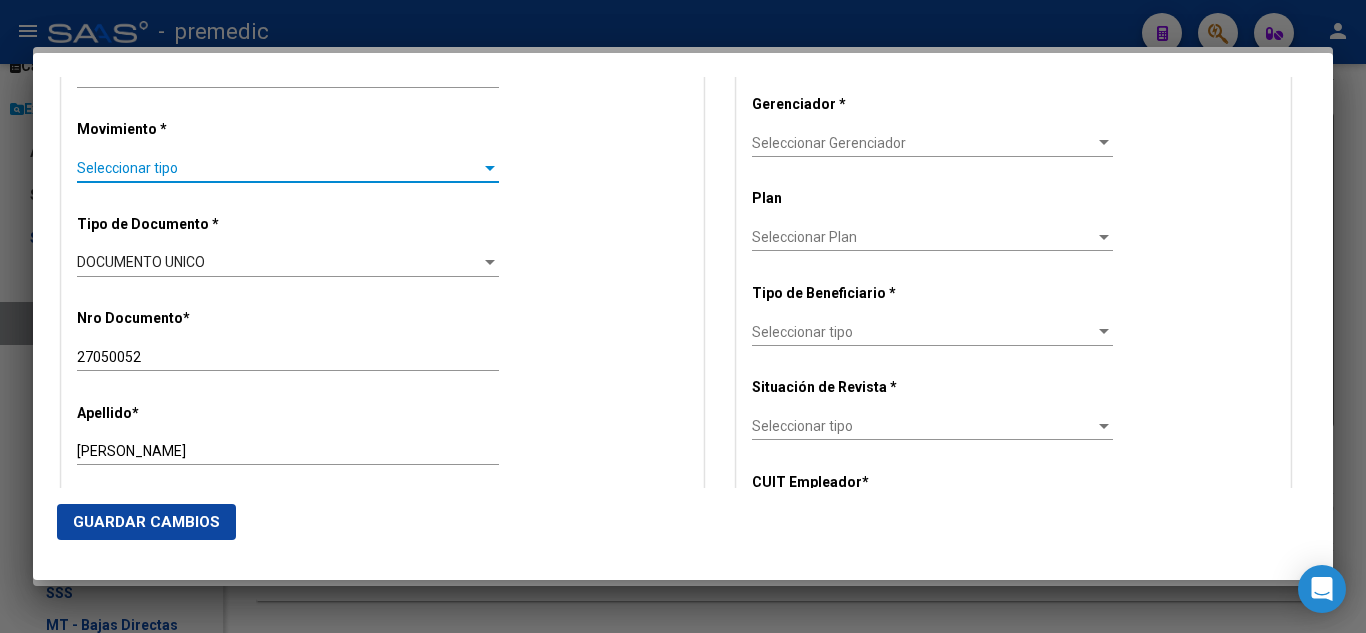 click on "Seleccionar tipo" at bounding box center [279, 168] 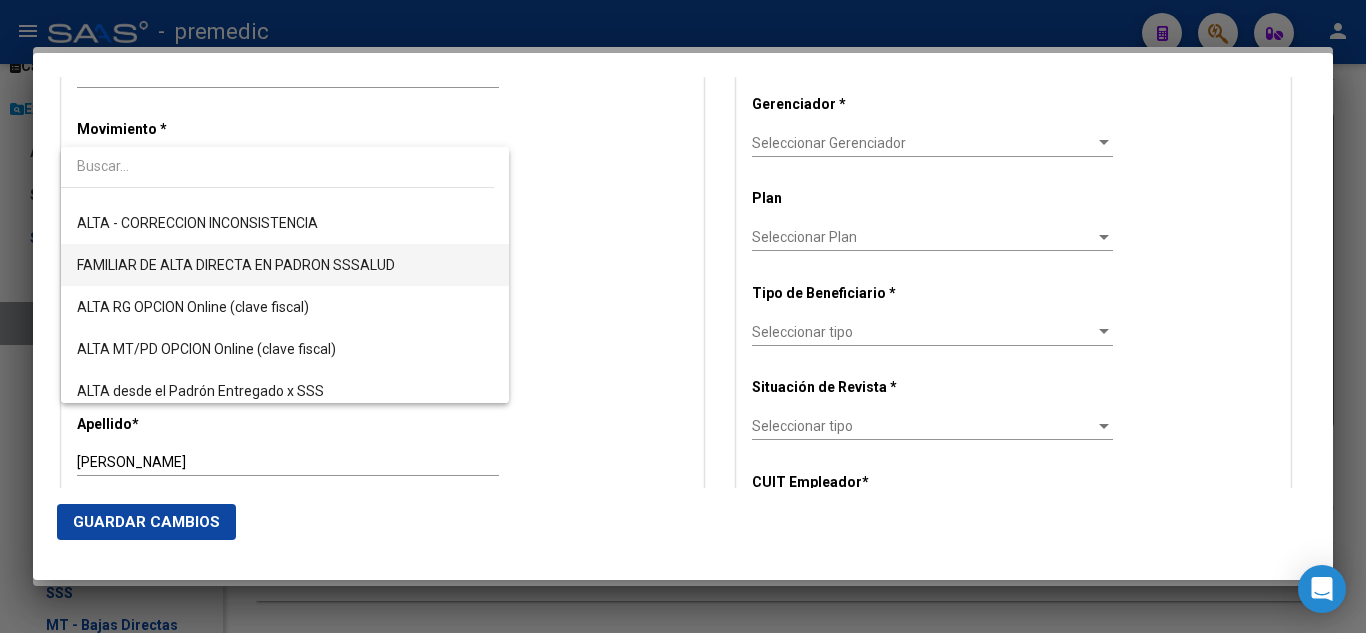 scroll, scrollTop: 400, scrollLeft: 0, axis: vertical 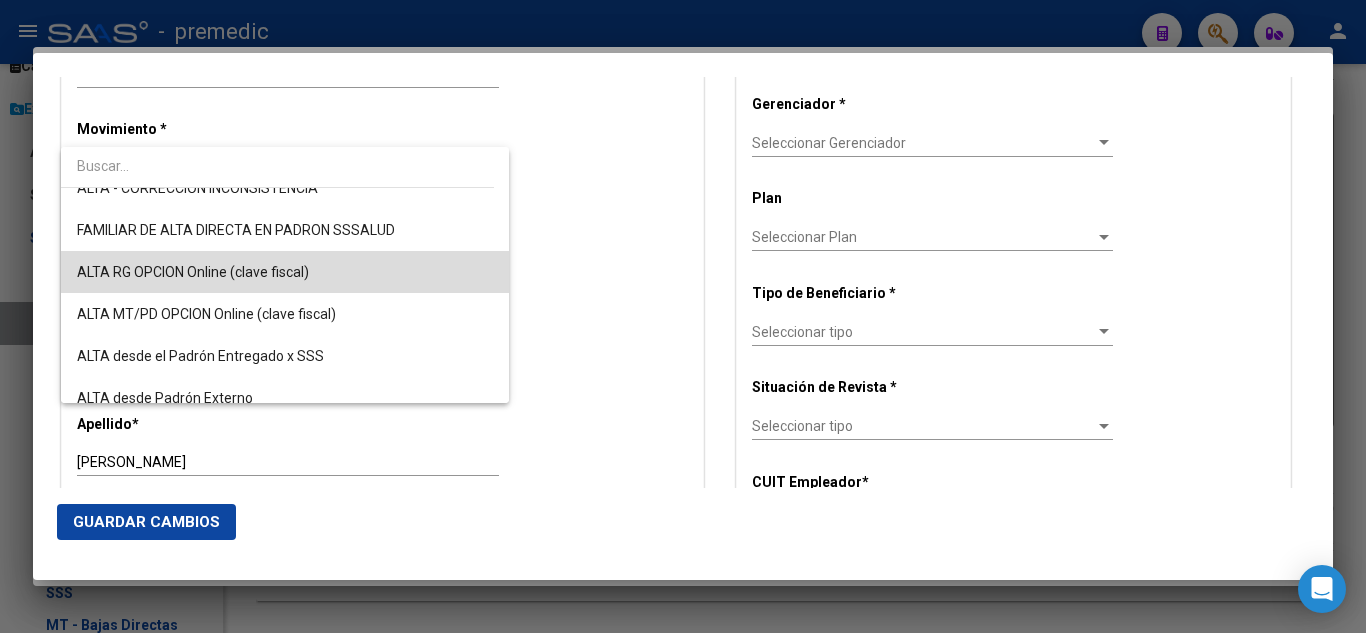 click on "ALTA RG OPCION Online (clave fiscal)" at bounding box center (285, 272) 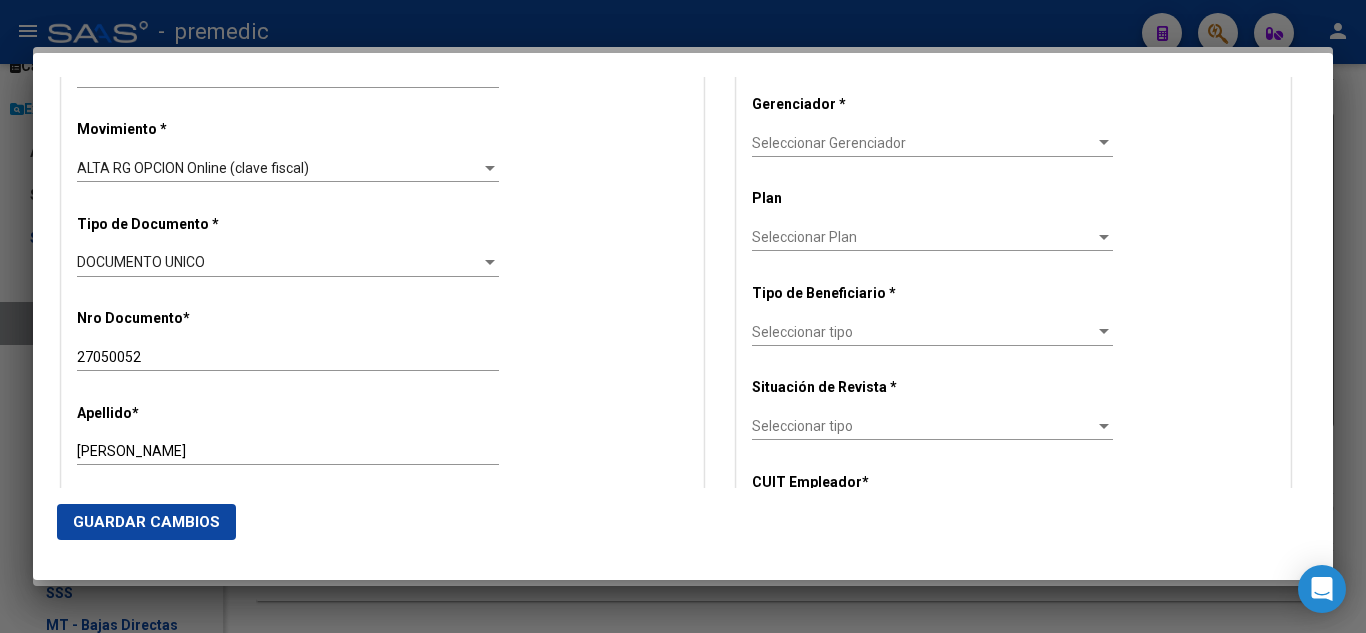 click on "Alta   Baja Nro Afiliado    Ingresar nro  CUIL  *   20-27050052-9 CUIL  ARCA Padrón Fecha de Alta Formal  *   [DATE] Ingresar fecha   Movimiento * ALTA RG OPCION Online (clave fiscal) Seleccionar tipo  Tipo de Documento * DOCUMENTO UNICO Seleccionar tipo Nro Documento  *   27050052 Ingresar nro  Apellido  *   [PERSON_NAME] Ingresar apellido  Nombre  *   [PERSON_NAME] Ingresar nombre  Fecha de nacimiento  *   [DEMOGRAPHIC_DATA] Ingresar fecha   Parentesco * Titular Seleccionar parentesco  Estado Civil * Seleccionar tipo Seleccionar tipo  Sexo * Masculino Seleccionar sexo  Nacionalidad * [DEMOGRAPHIC_DATA] Seleccionar tipo  Discapacitado * No incapacitado Seleccionar tipo Vencimiento Certificado Estudio    Ingresar fecha   Tipo domicilio * Domicilio Completo Seleccionar tipo domicilio  Provincia * Capital Federal Seleccionar provincia Localidad  *   CABA Ingresar el nombre  Codigo Postal  *   1430 Ingresar el codigo  Calle  *   [PERSON_NAME] Ingresar [GEOGRAPHIC_DATA]  *   [GEOGRAPHIC_DATA] piso  Departamento" at bounding box center (382, 1098) 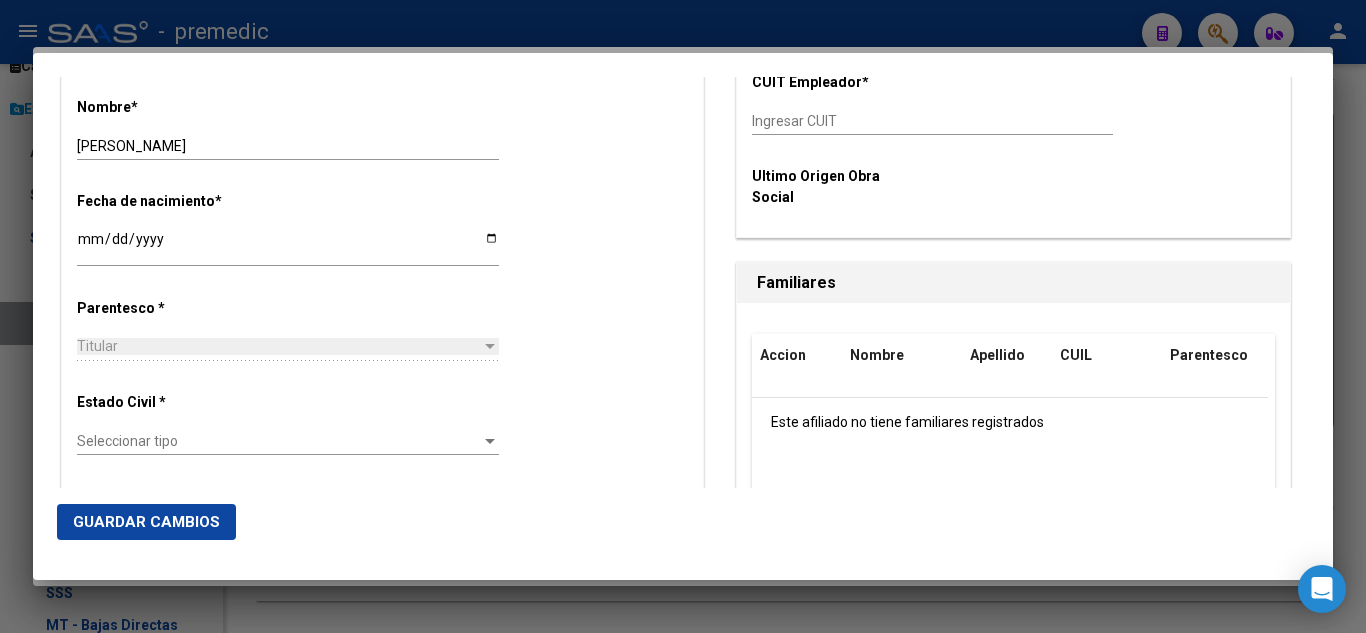 scroll, scrollTop: 1000, scrollLeft: 0, axis: vertical 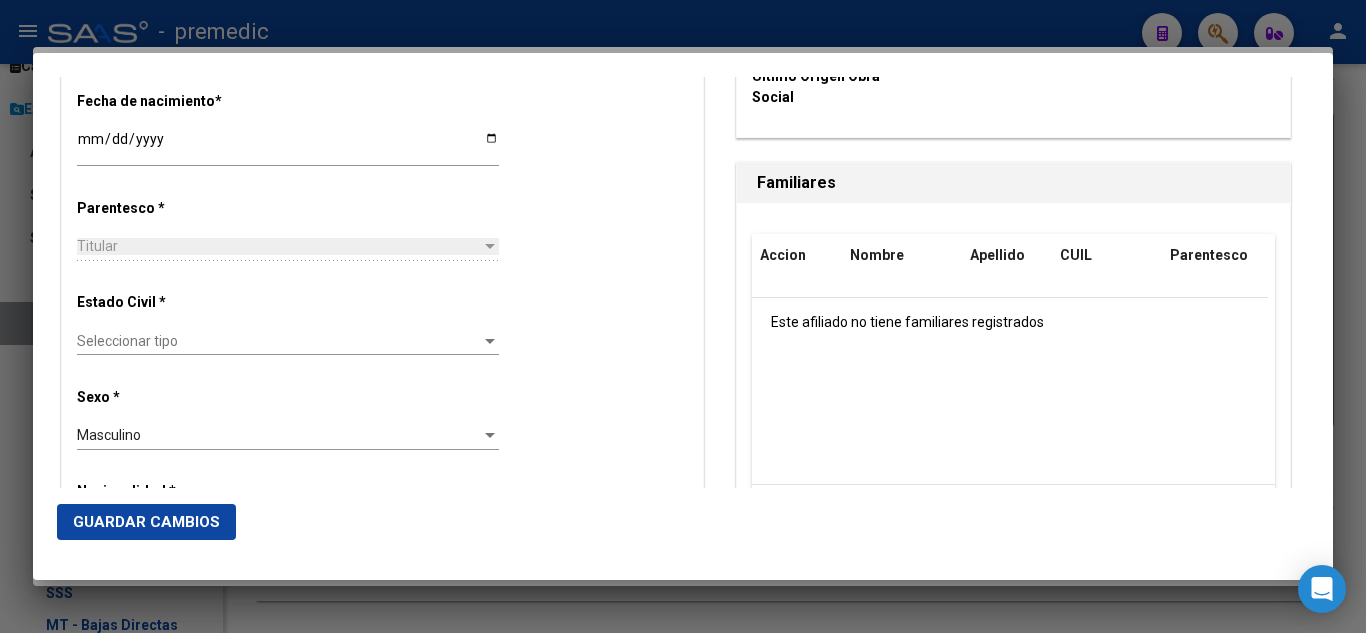 click on "Seleccionar tipo" at bounding box center [279, 341] 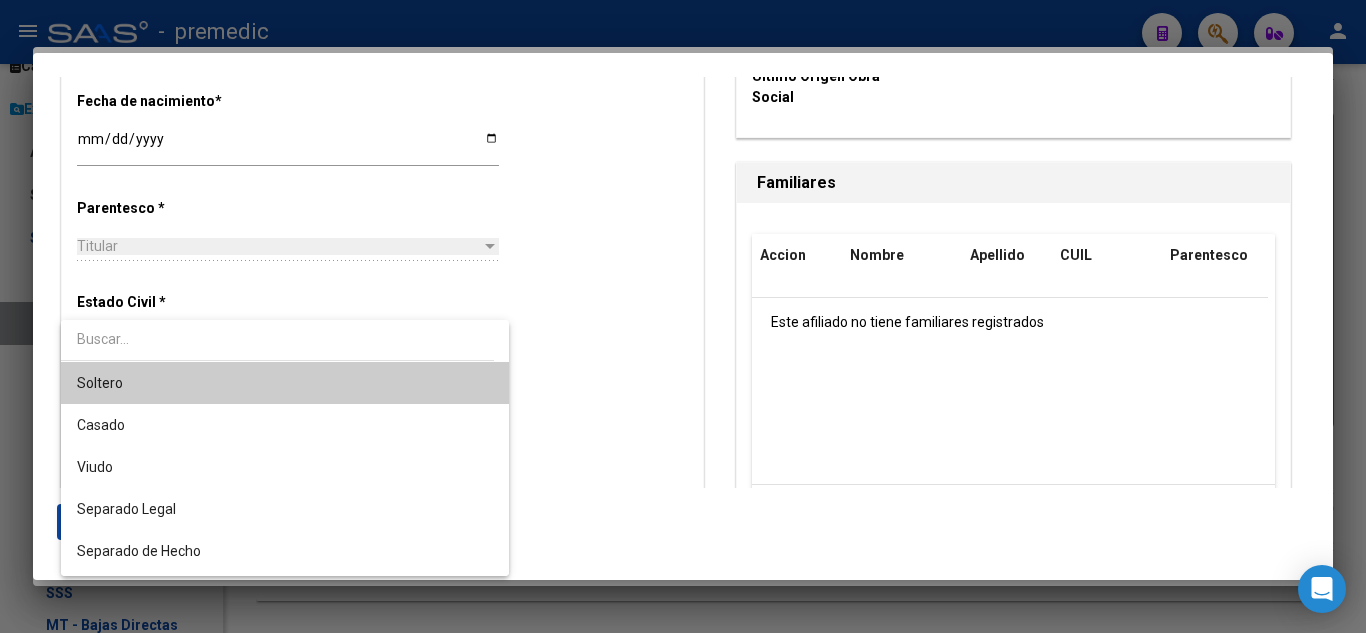 click on "Soltero" at bounding box center (285, 383) 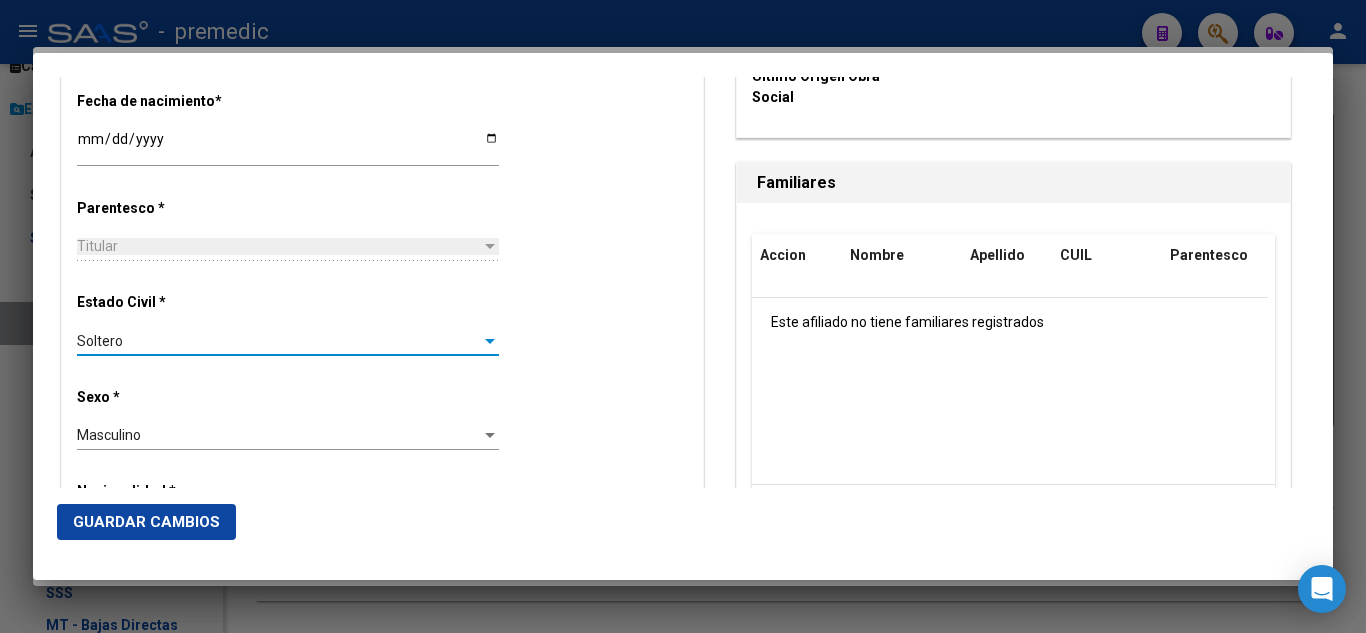 click on "Estado Civil * [DEMOGRAPHIC_DATA] Seleccionar tipo" at bounding box center [382, 325] 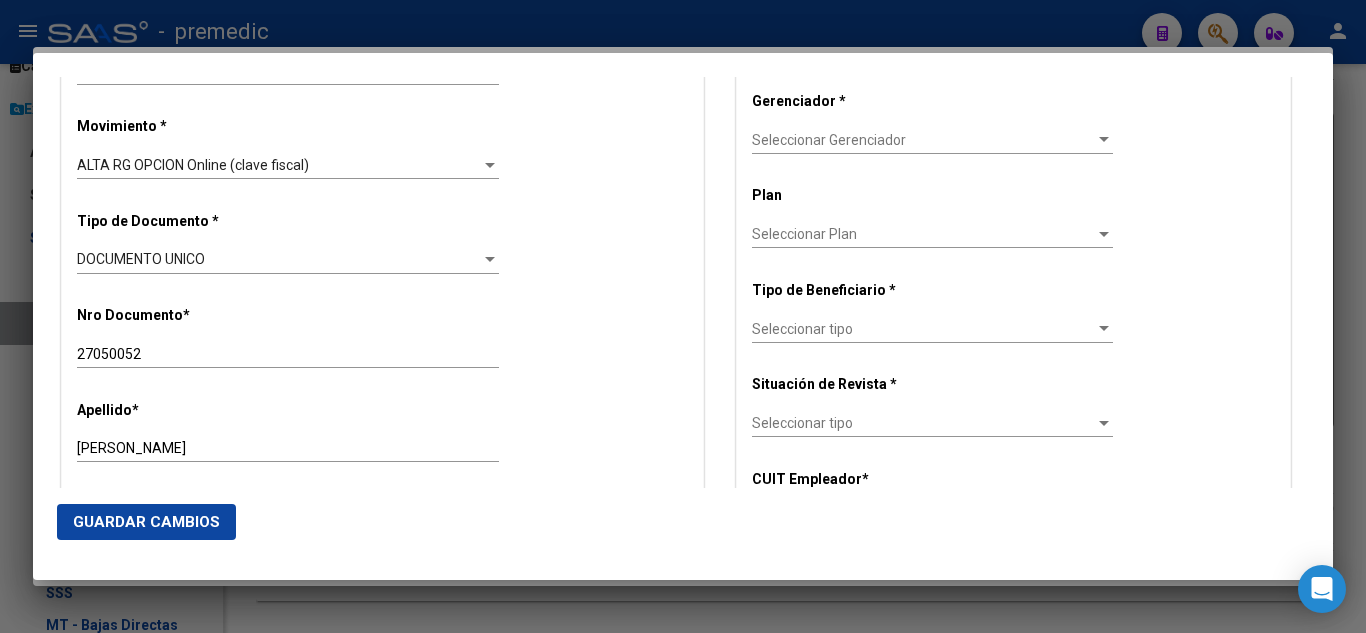 scroll, scrollTop: 400, scrollLeft: 0, axis: vertical 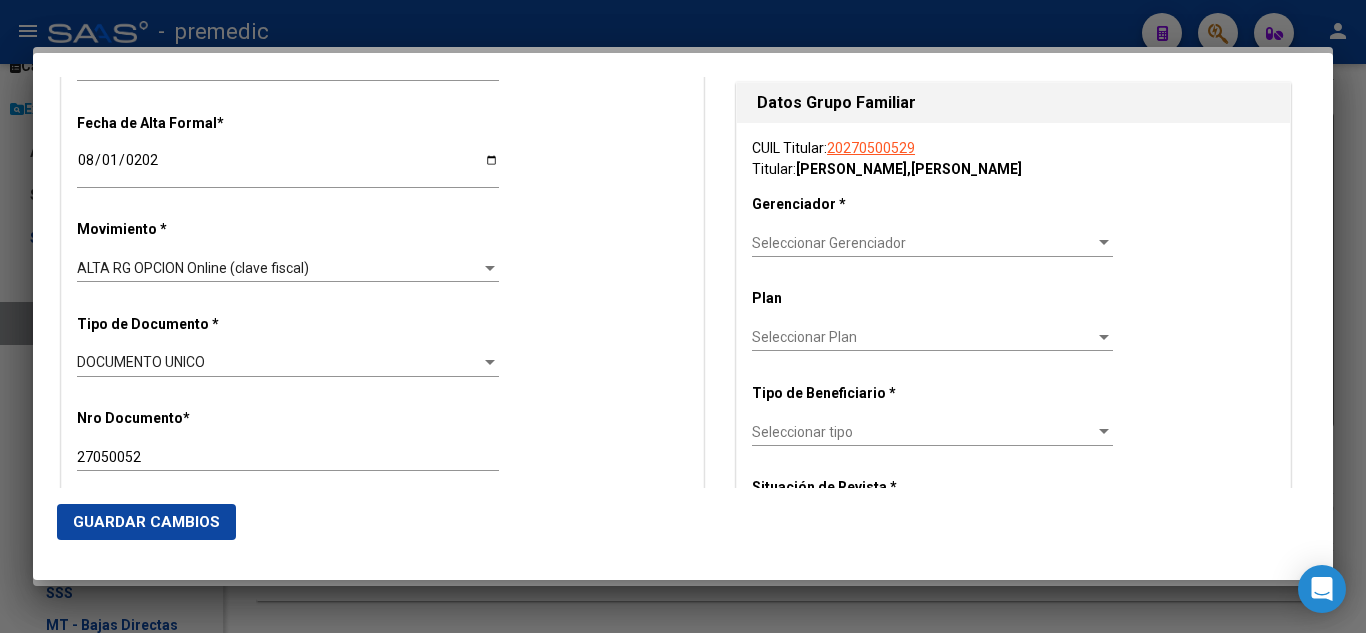 click on "Seleccionar Gerenciador" at bounding box center (923, 243) 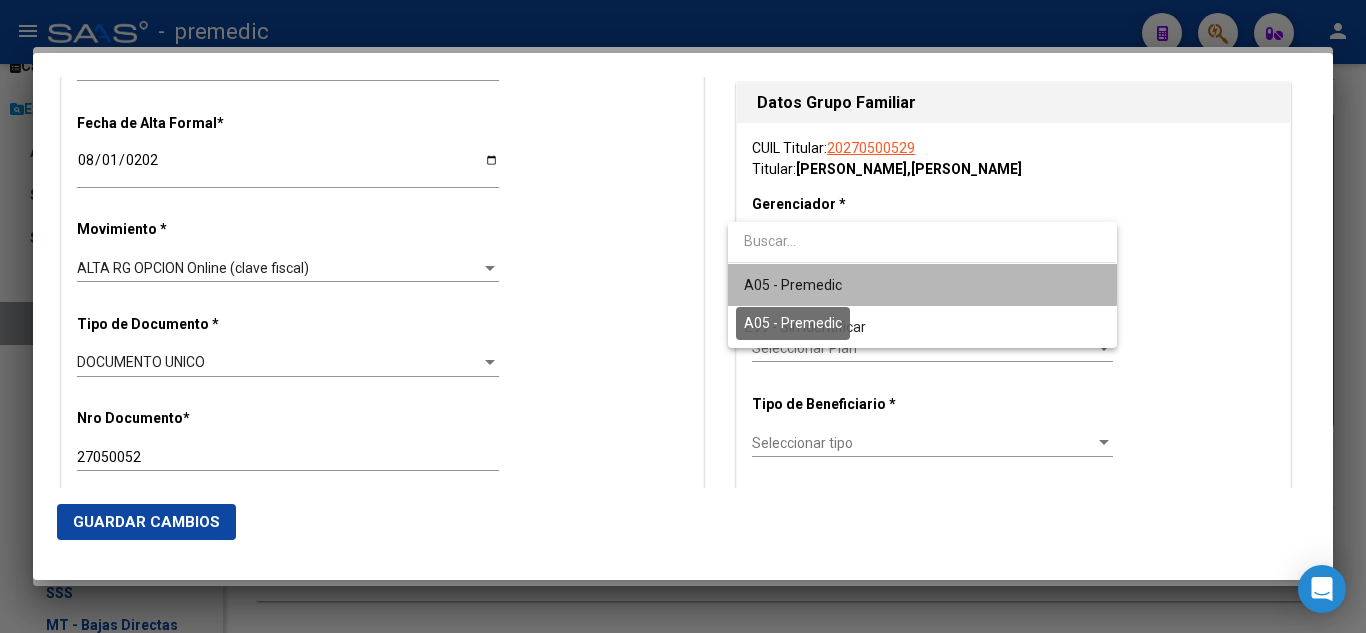 click on "A05 - Premedic" at bounding box center [793, 285] 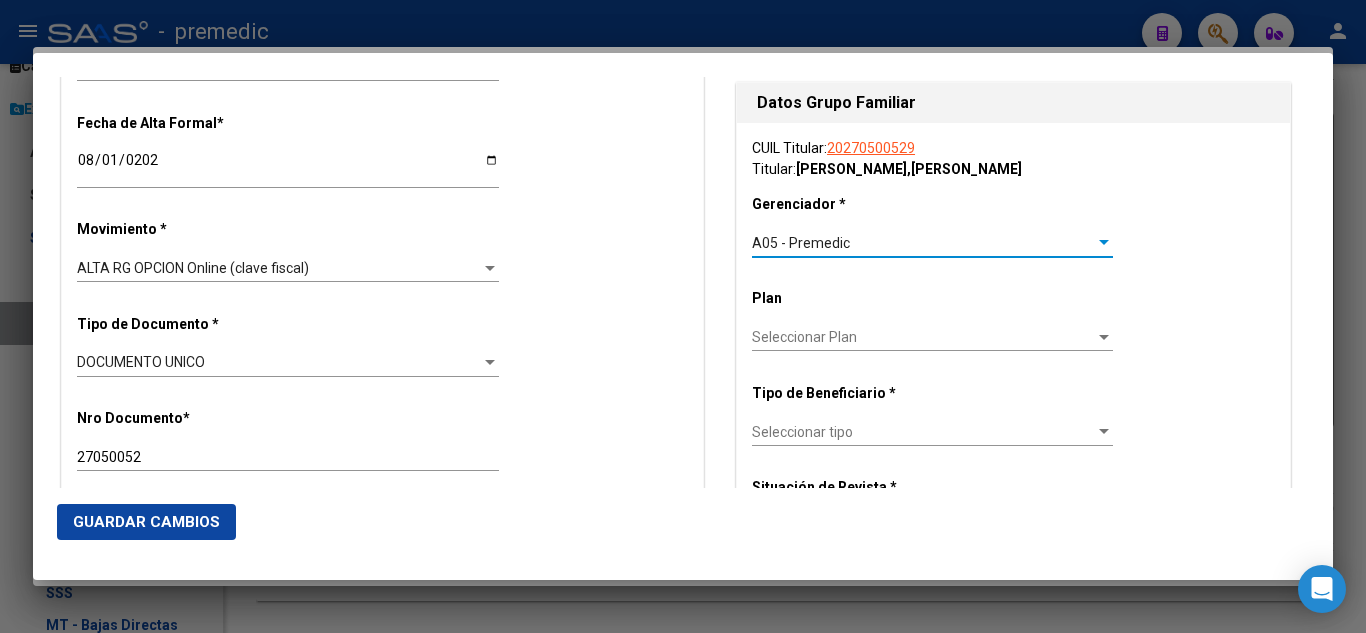 click on "Seleccionar tipo" at bounding box center [923, 432] 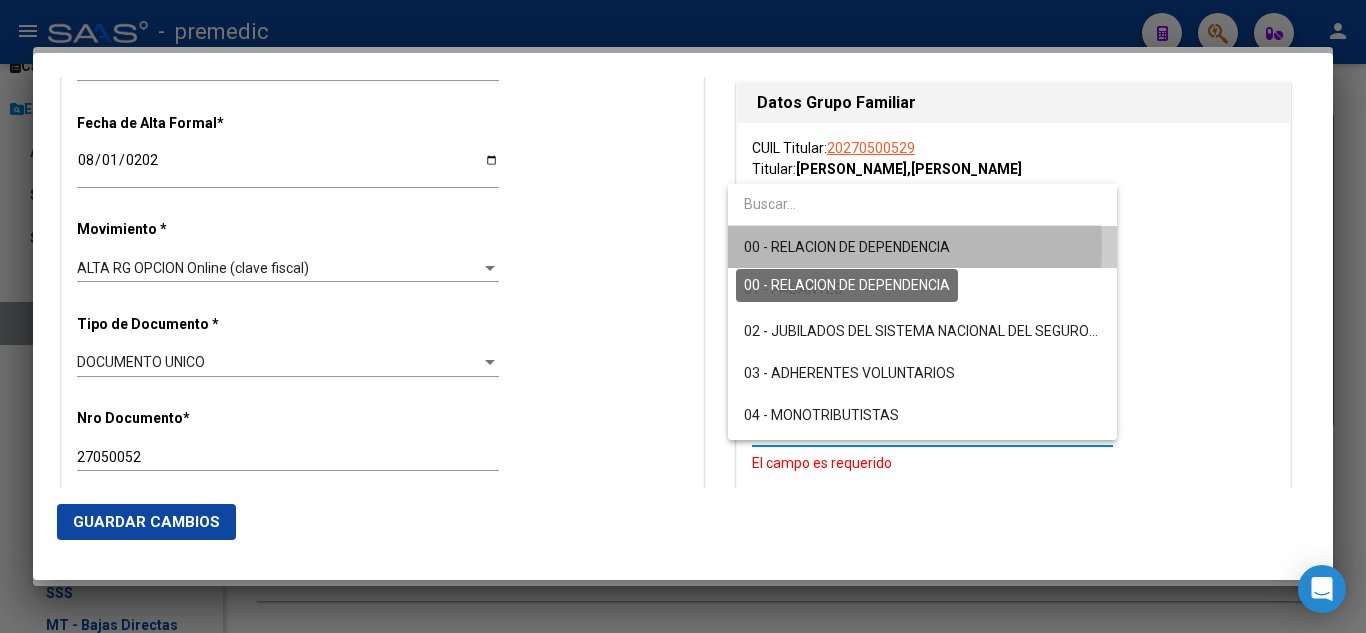 click on "00 - RELACION DE DEPENDENCIA" at bounding box center (847, 247) 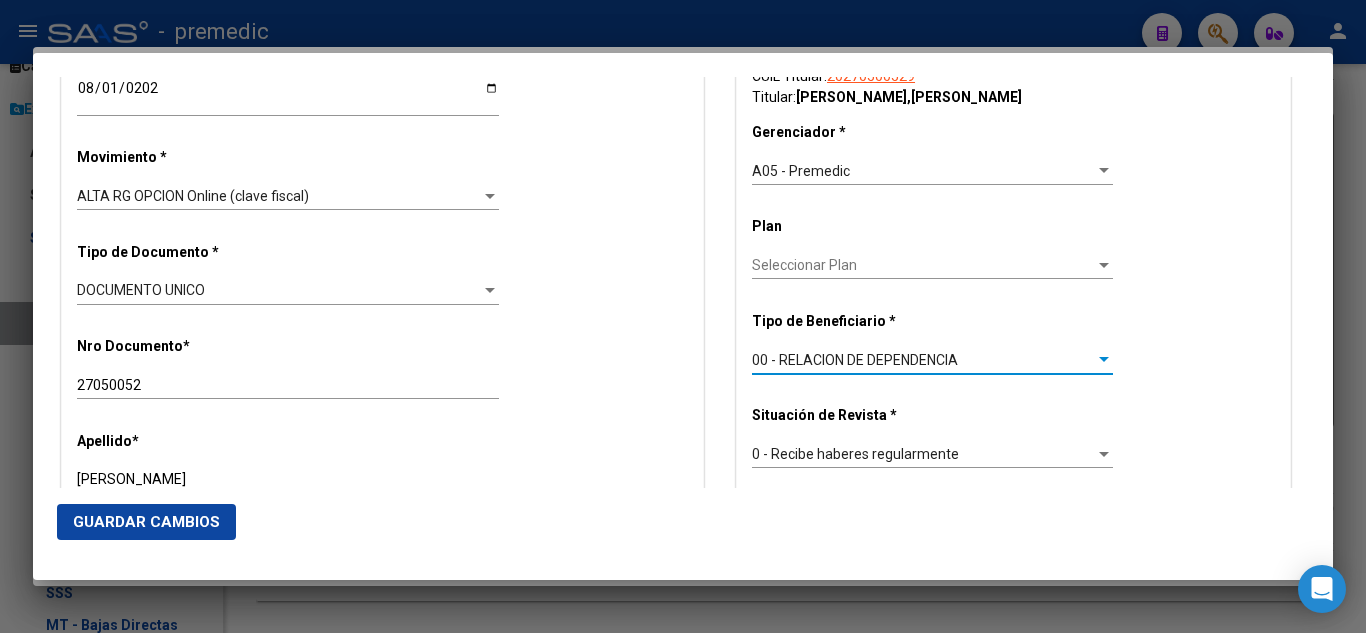 scroll, scrollTop: 600, scrollLeft: 0, axis: vertical 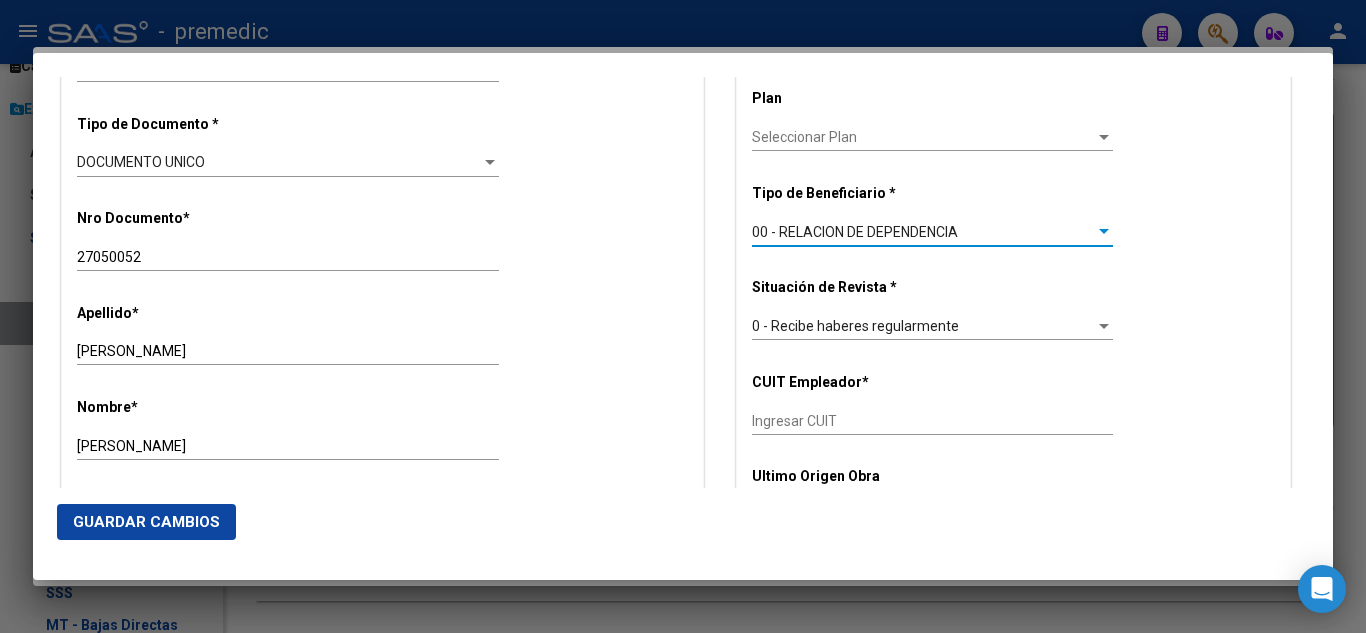 click on "Ingresar CUIT" at bounding box center [932, 421] 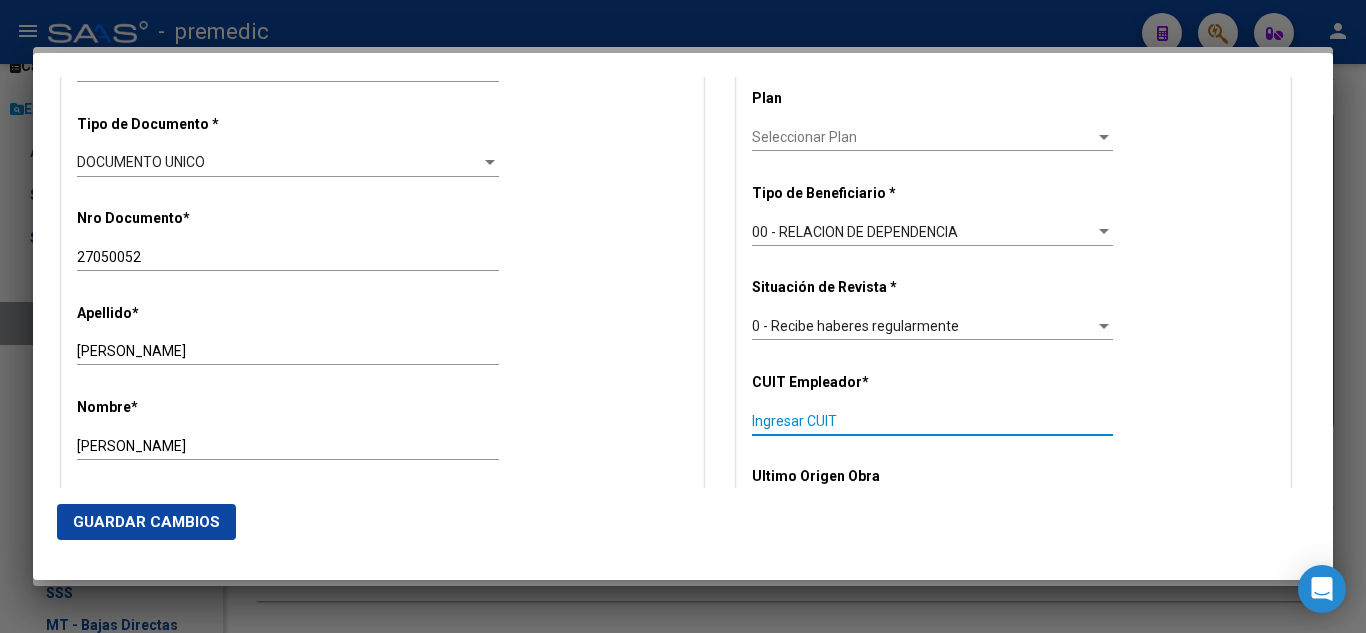 paste on "20-27050052-9" 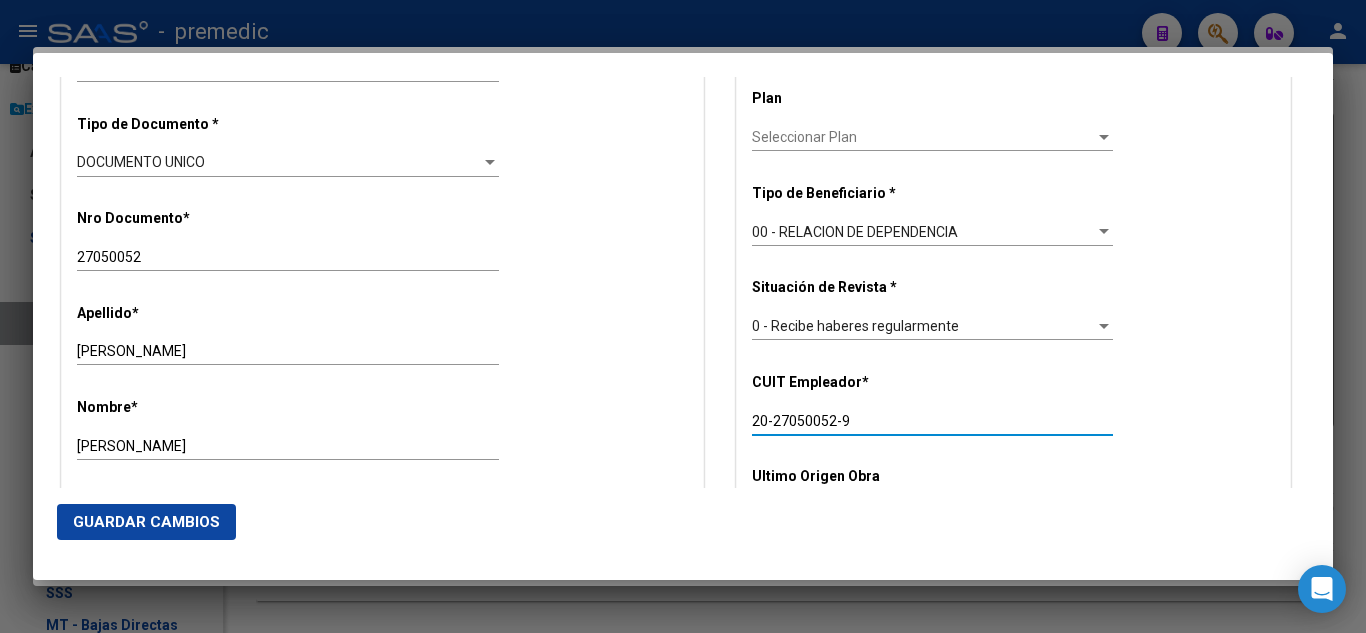type on "20-27050052-9" 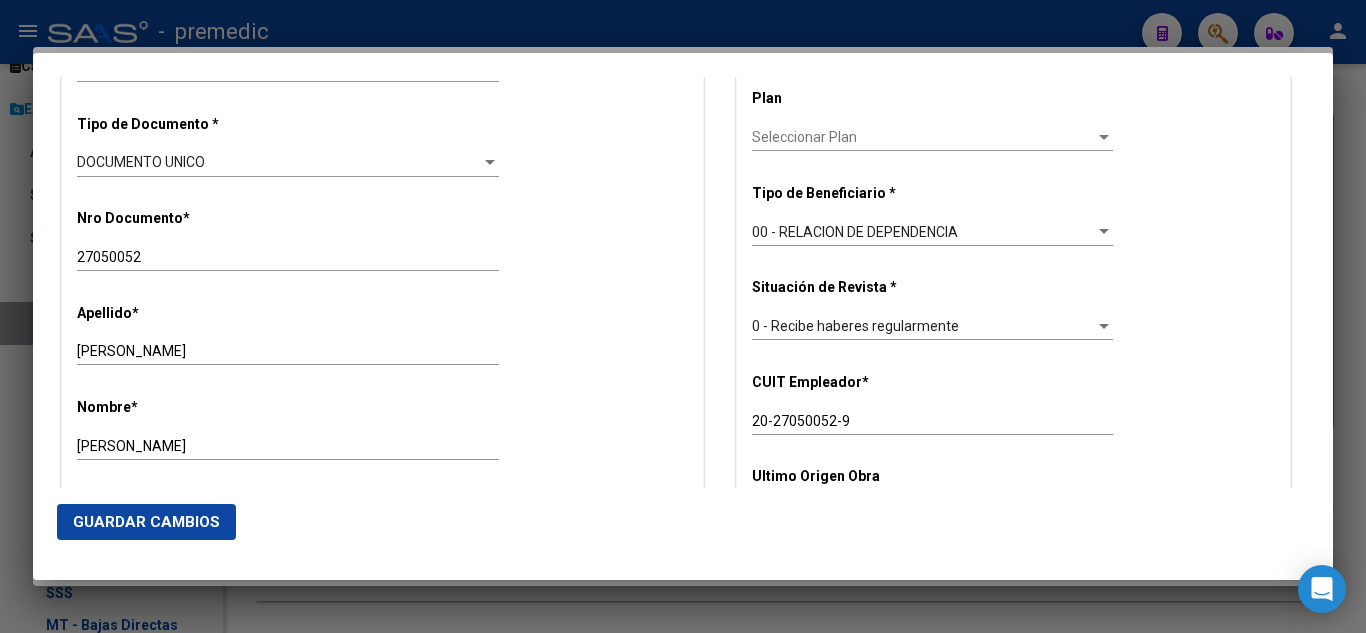 drag, startPoint x: 861, startPoint y: 414, endPoint x: 645, endPoint y: 429, distance: 216.5202 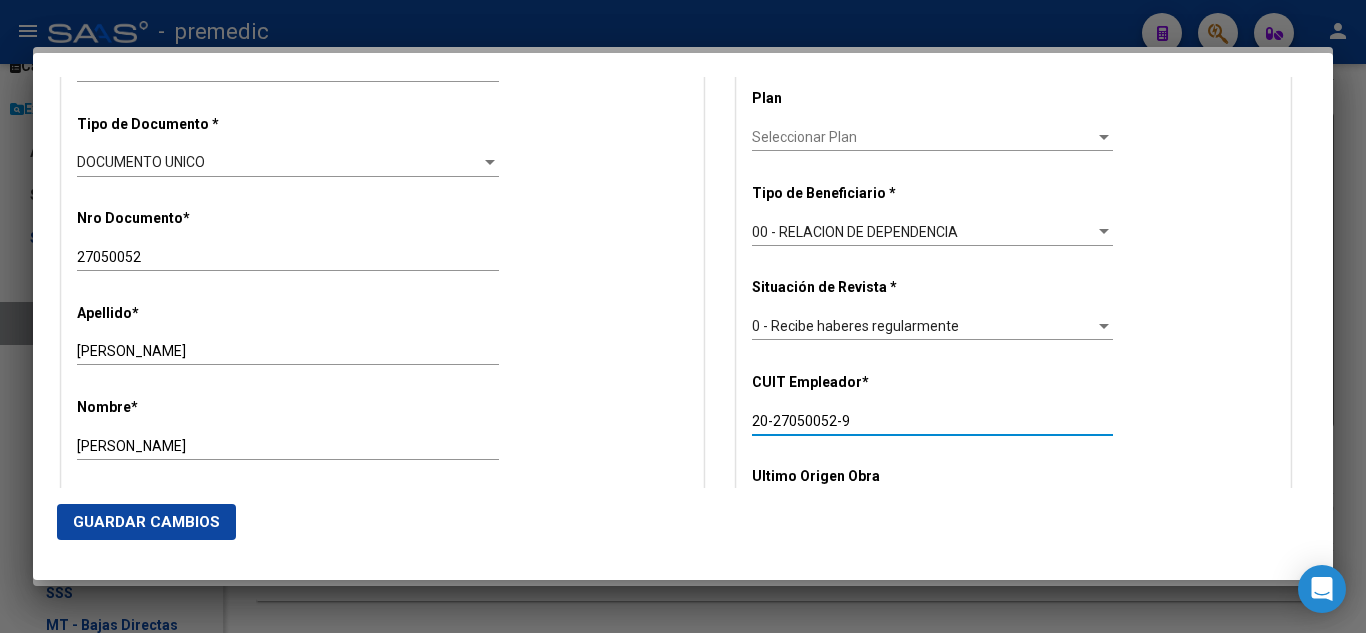 drag, startPoint x: 849, startPoint y: 425, endPoint x: 683, endPoint y: 436, distance: 166.36406 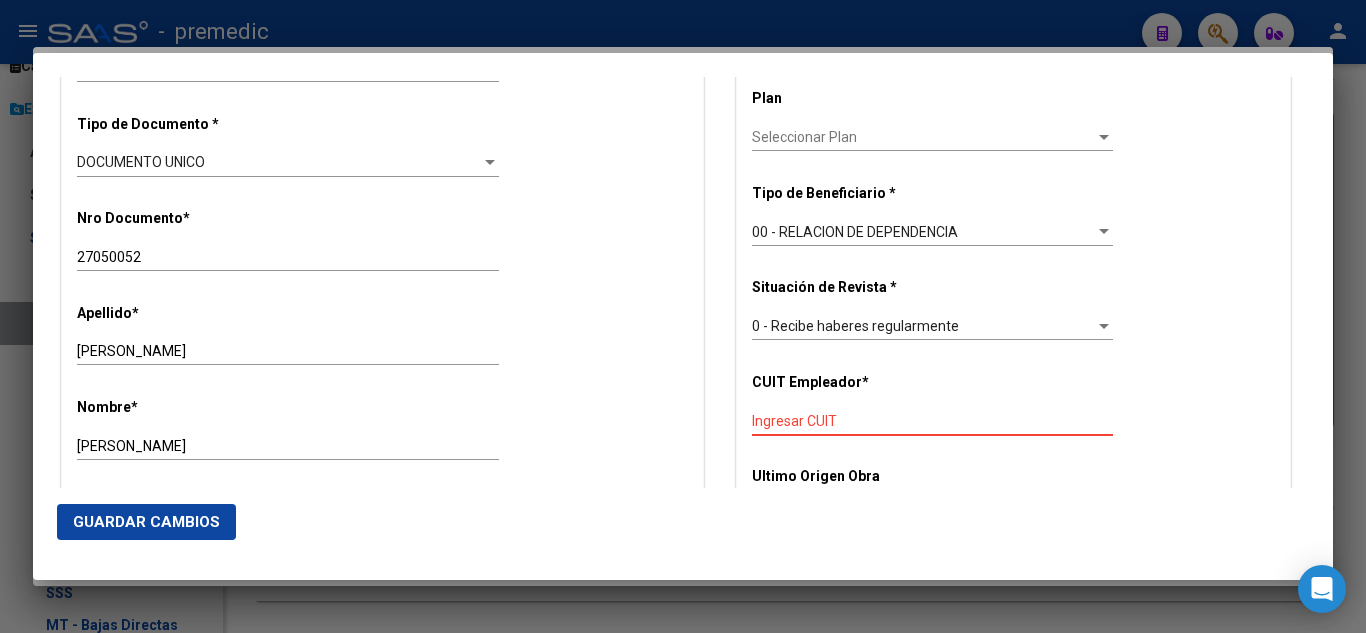 paste on "30-68287386-4" 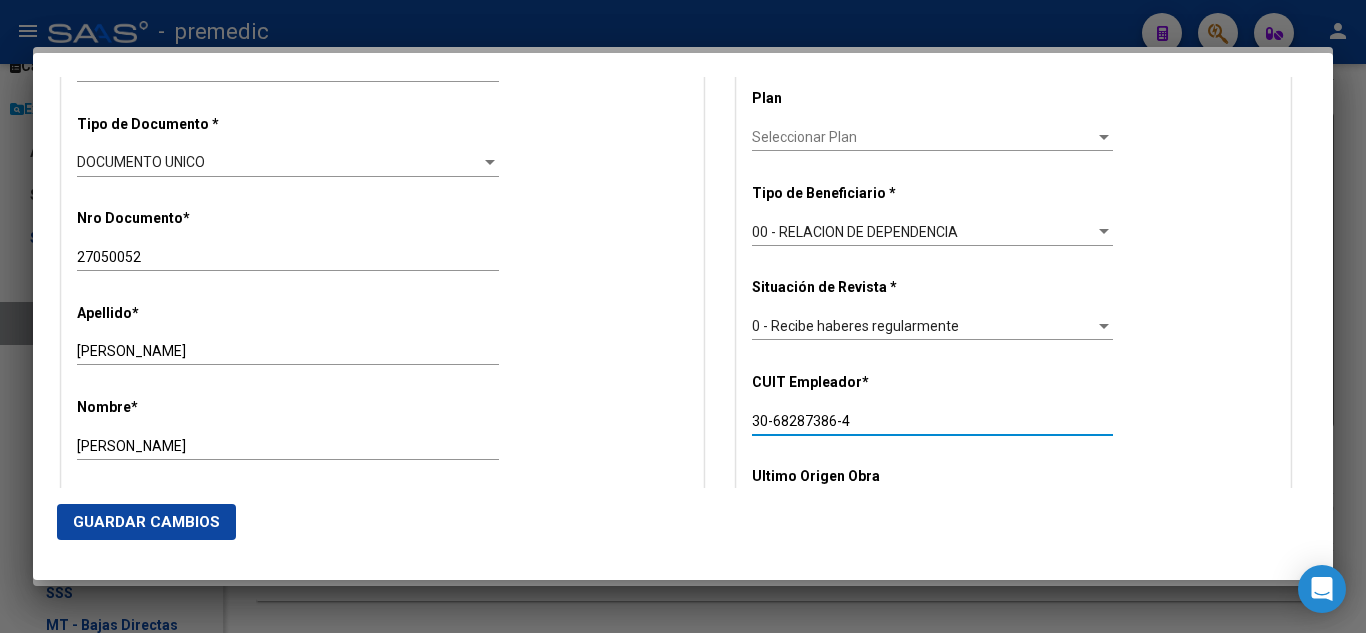 type on "30-68287386-4" 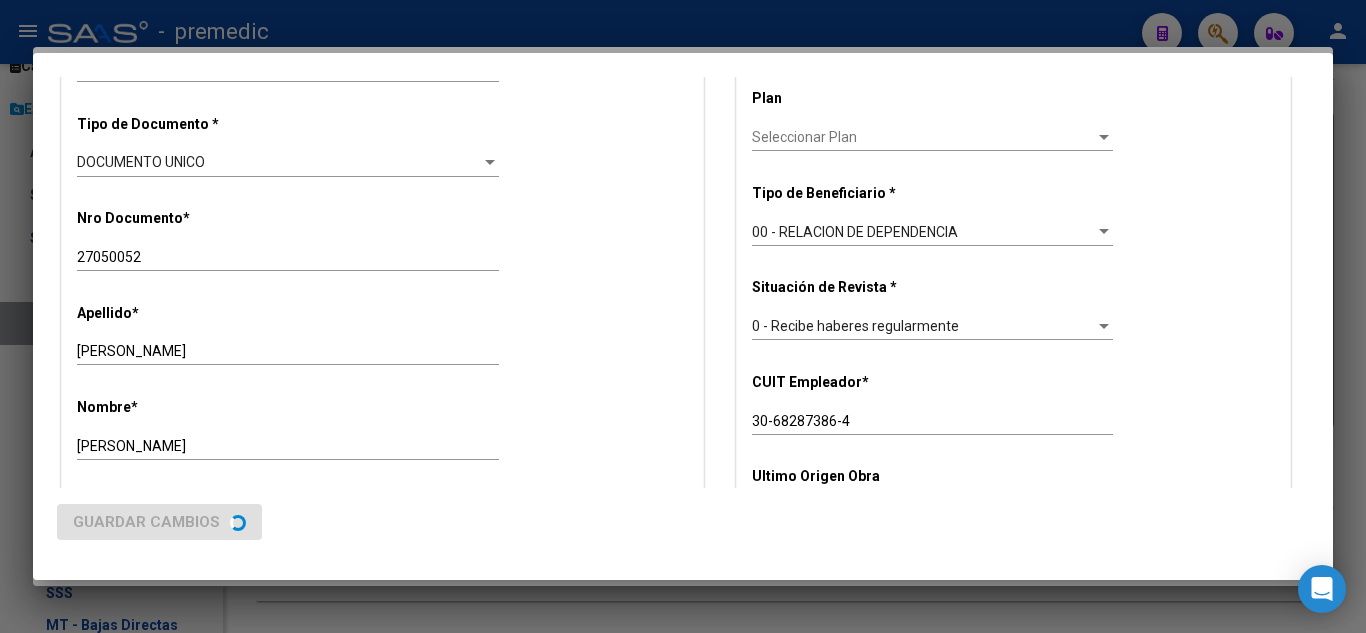 scroll, scrollTop: 0, scrollLeft: 0, axis: both 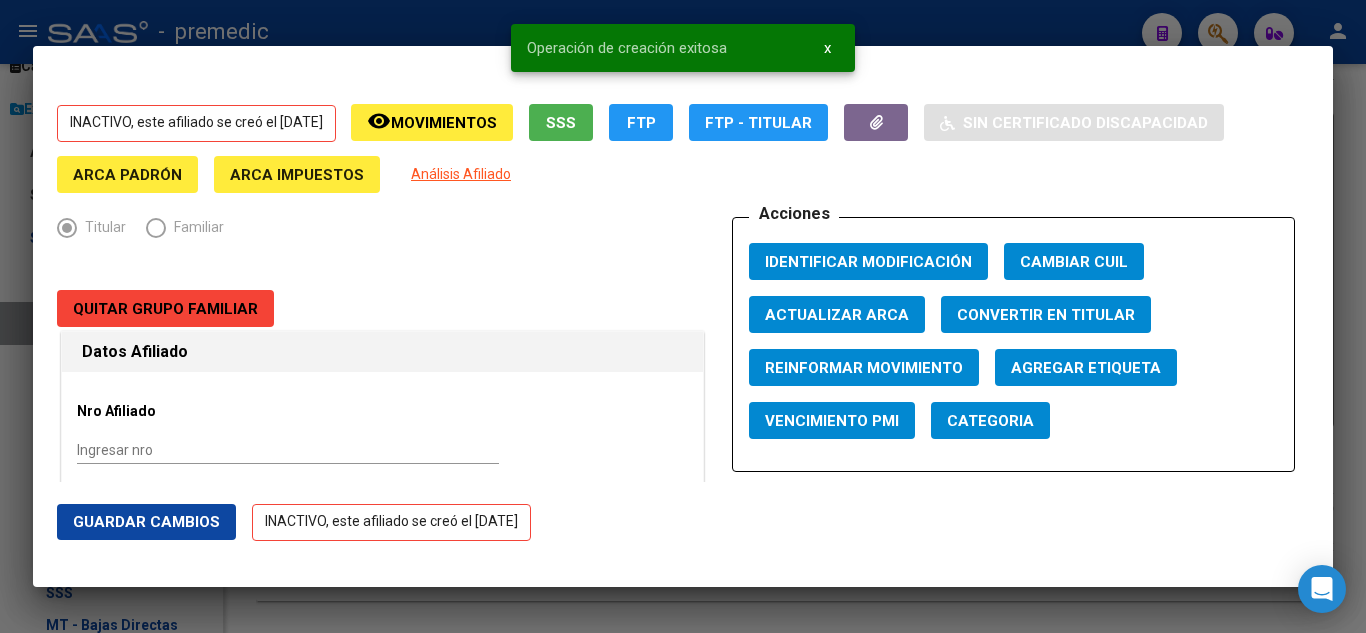 click at bounding box center (683, 316) 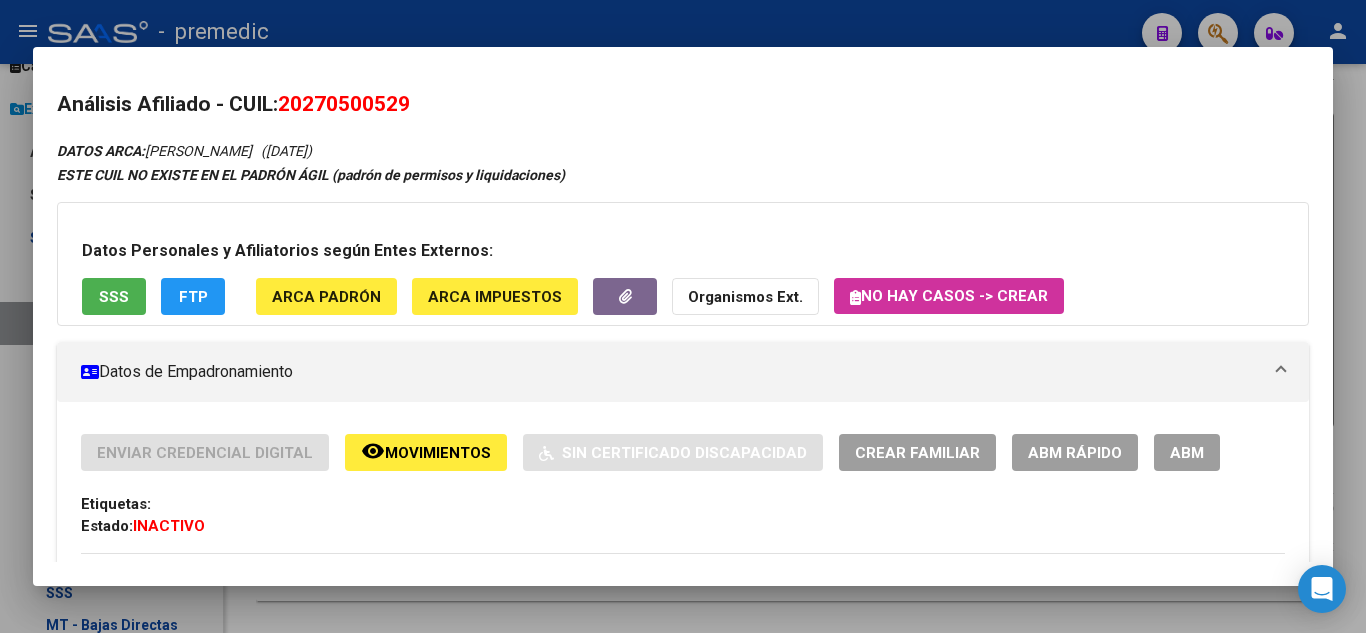 click at bounding box center [683, 316] 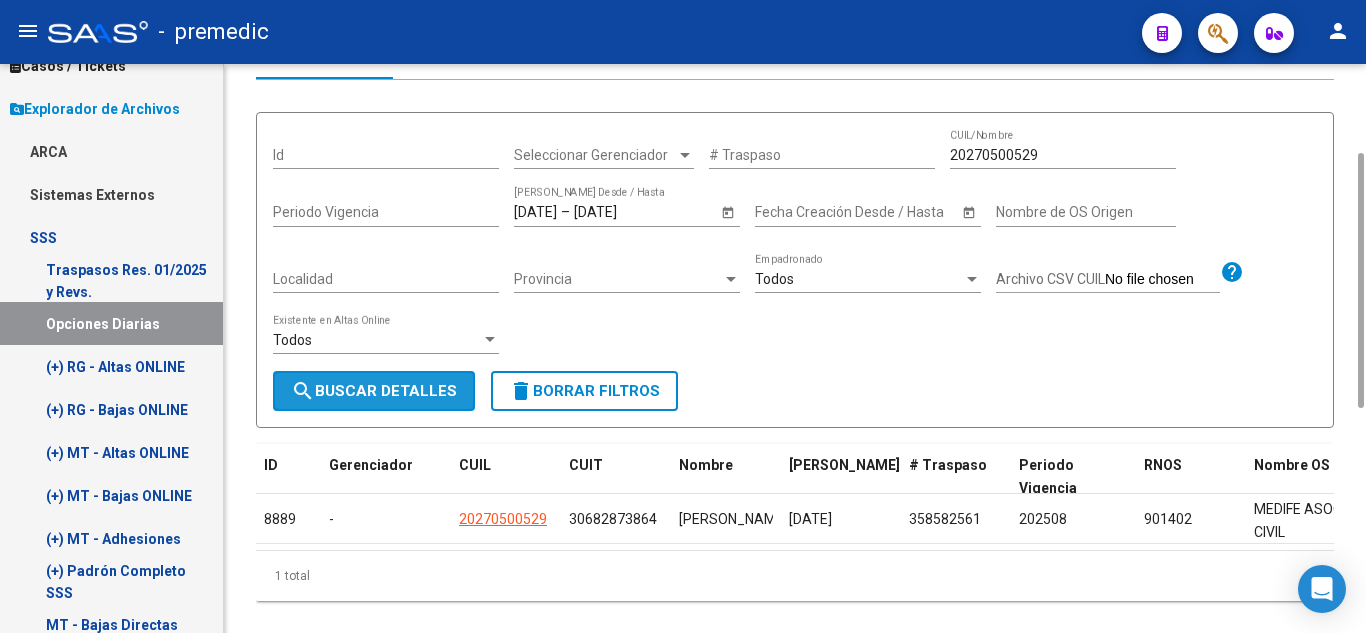 click on "search  Buscar Detalles" at bounding box center (374, 391) 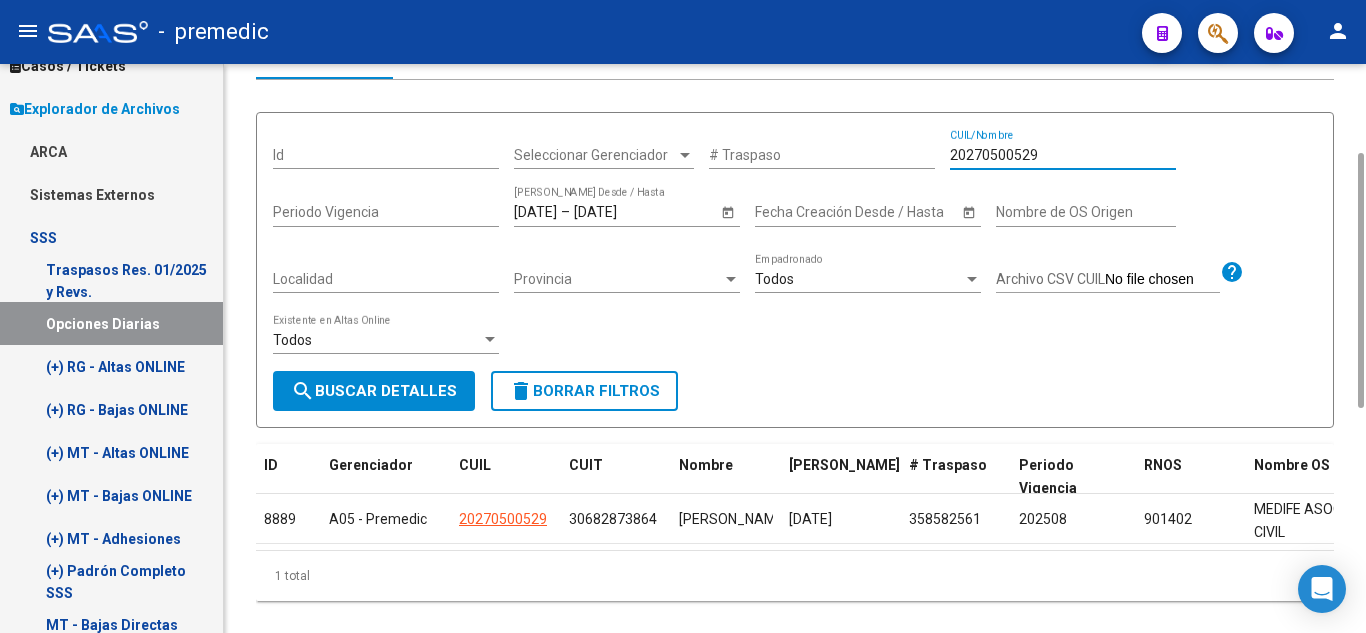 drag, startPoint x: 1047, startPoint y: 156, endPoint x: 841, endPoint y: 152, distance: 206.03883 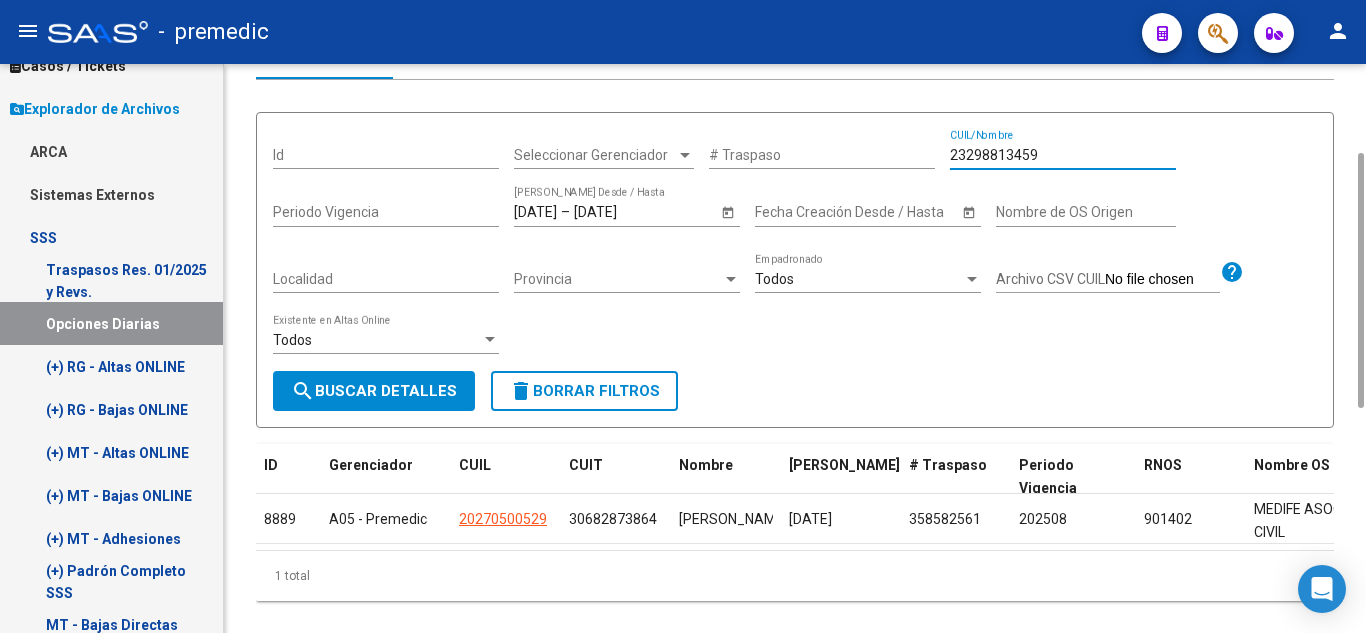 type on "23298813459" 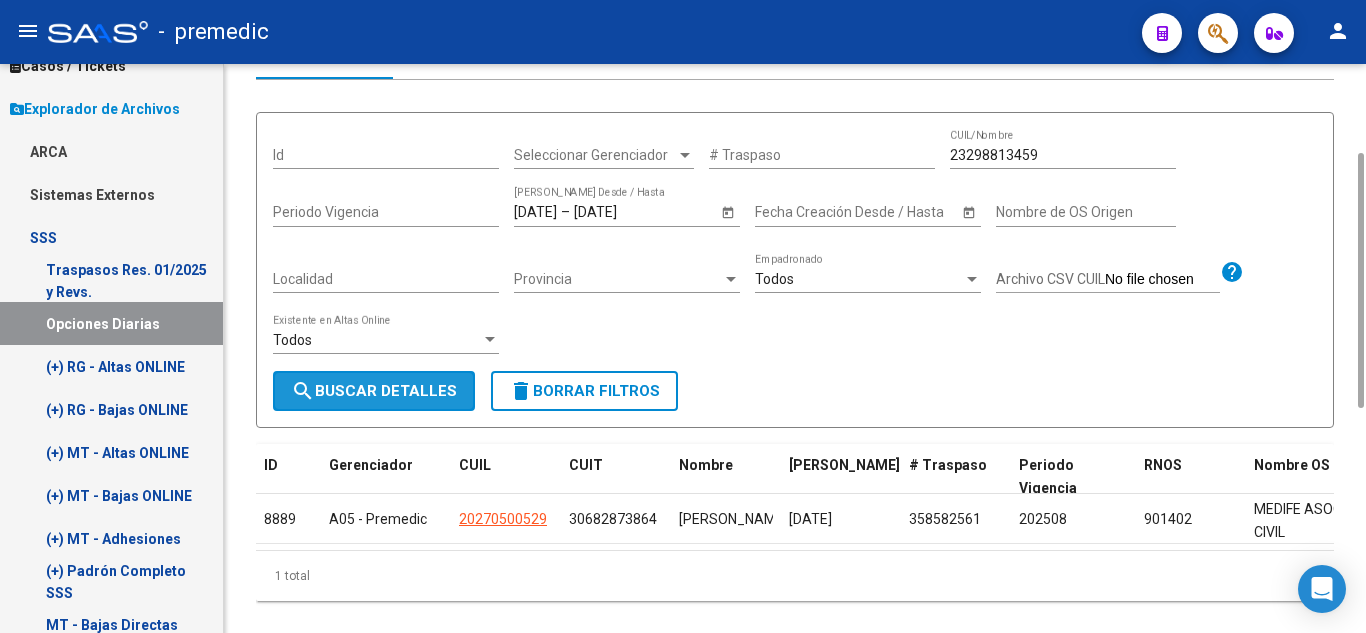 click on "search  Buscar Detalles" at bounding box center (374, 391) 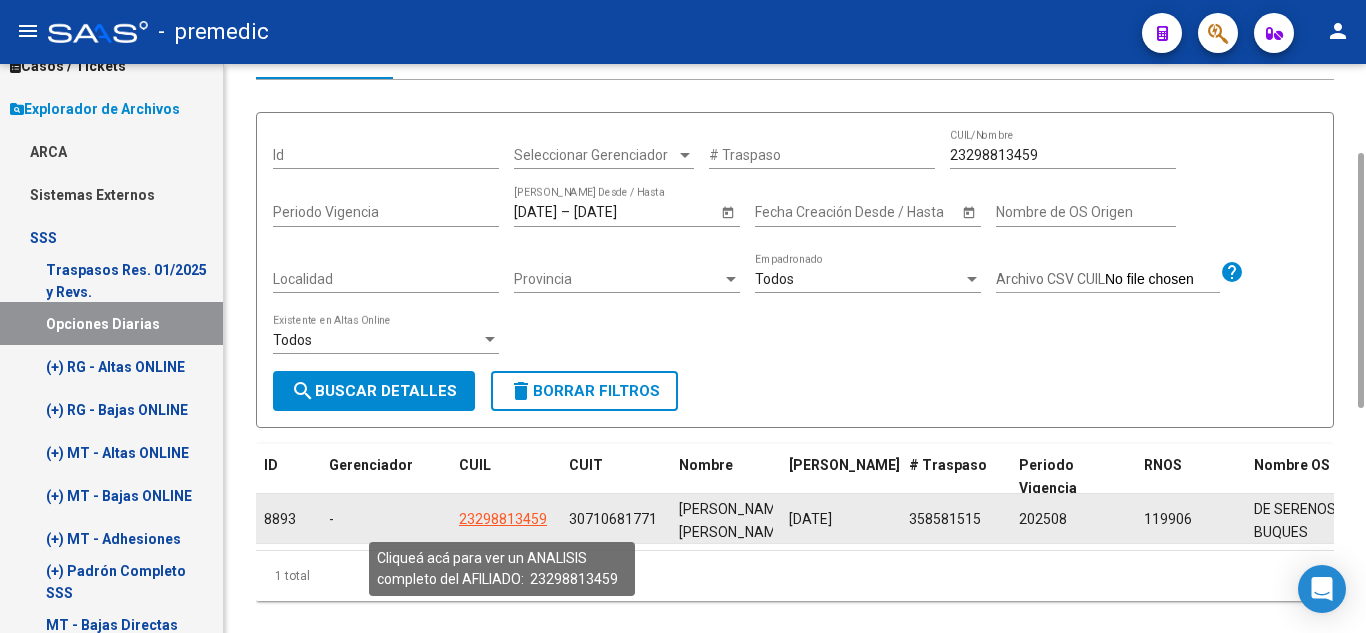 click on "23298813459" 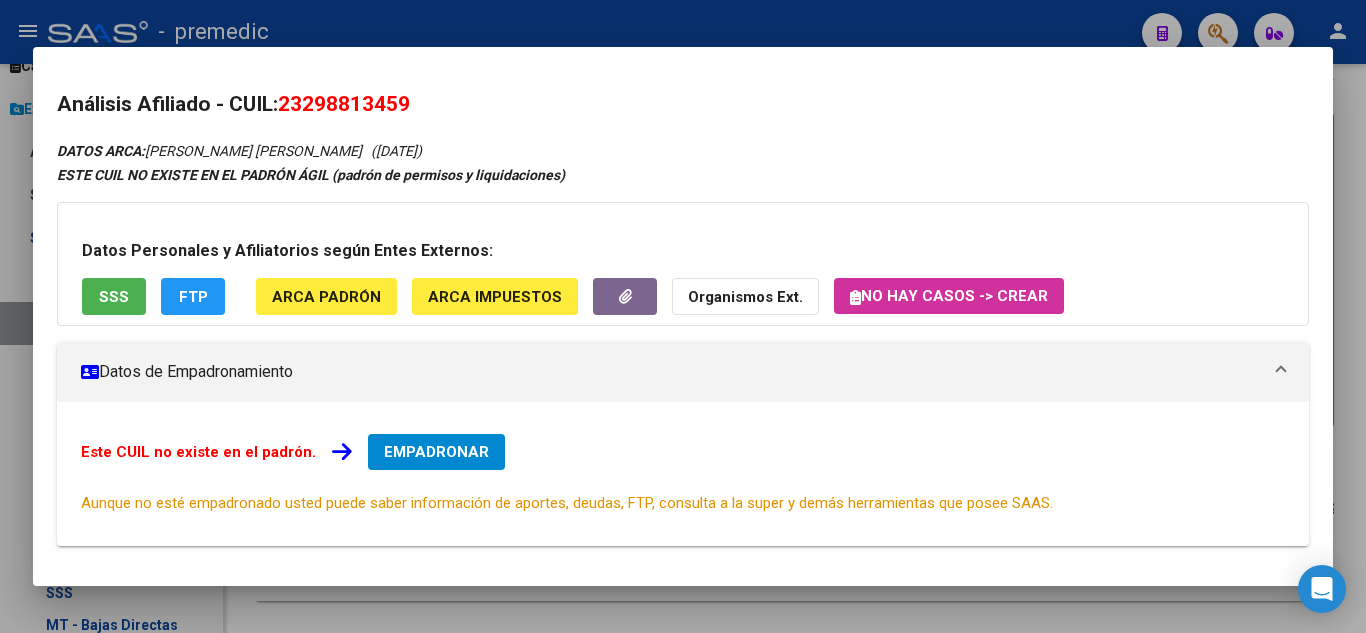 click on "EMPADRONAR" at bounding box center [436, 452] 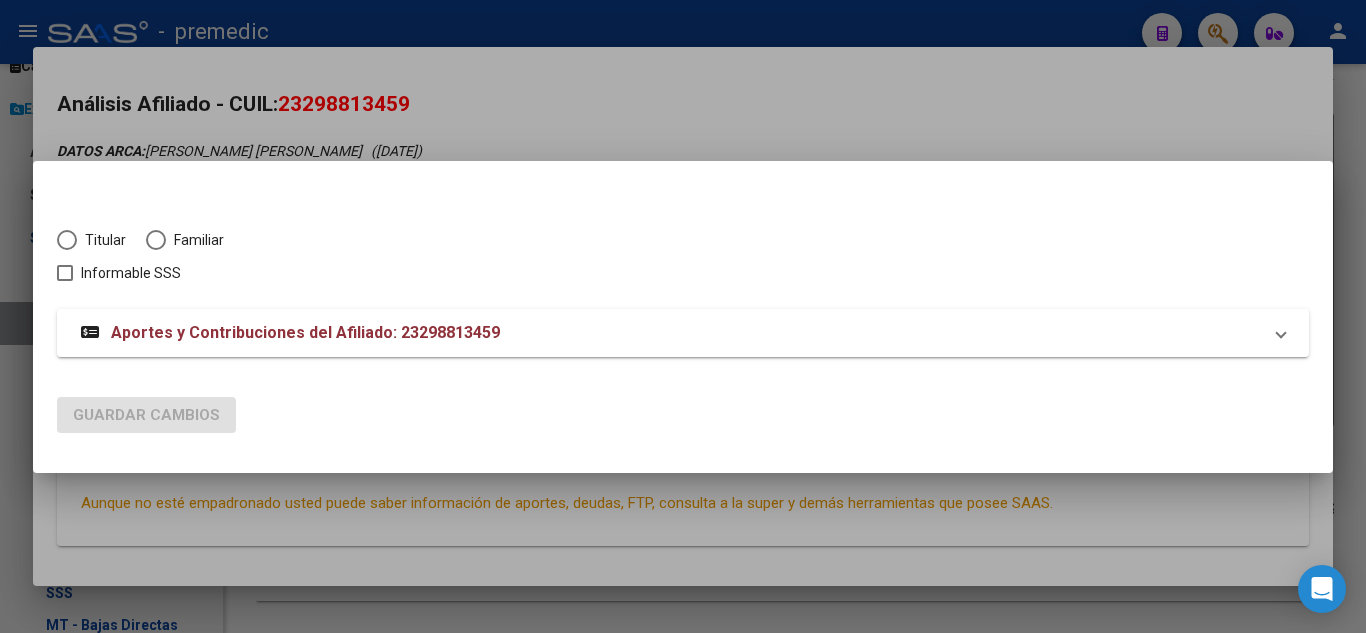 click on "Titular" at bounding box center (101, 240) 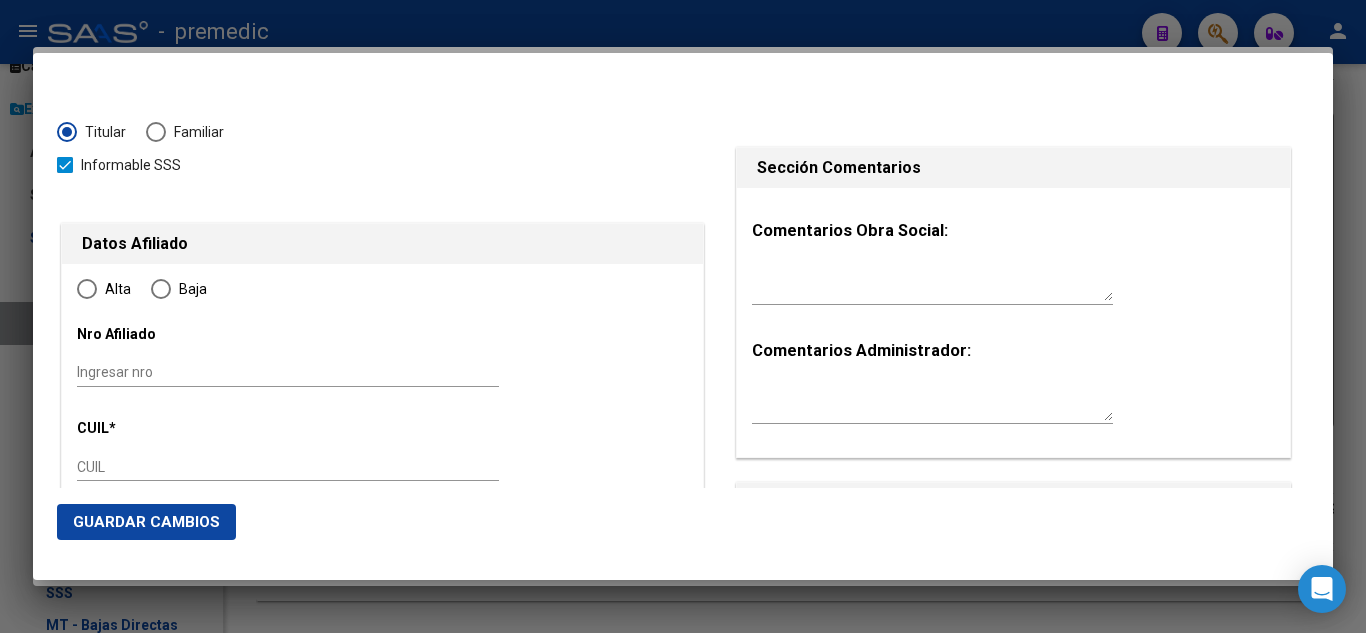 type on "23-29881345-9" 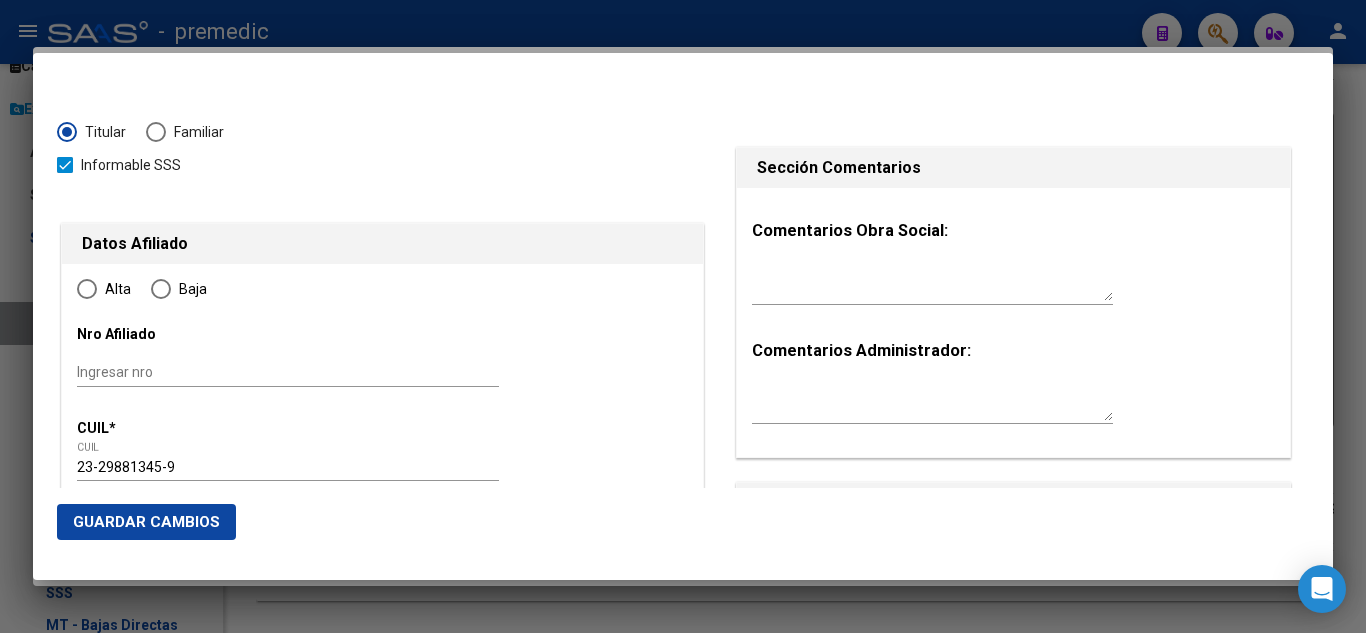 radio on "true" 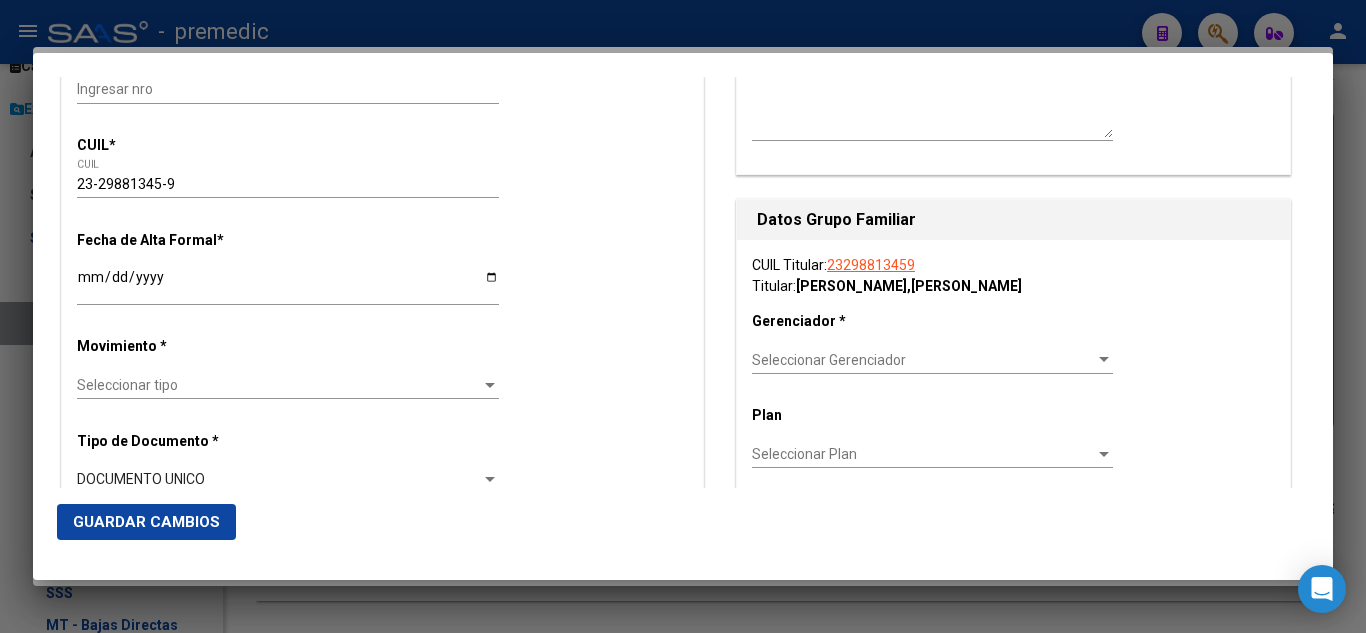 scroll, scrollTop: 300, scrollLeft: 0, axis: vertical 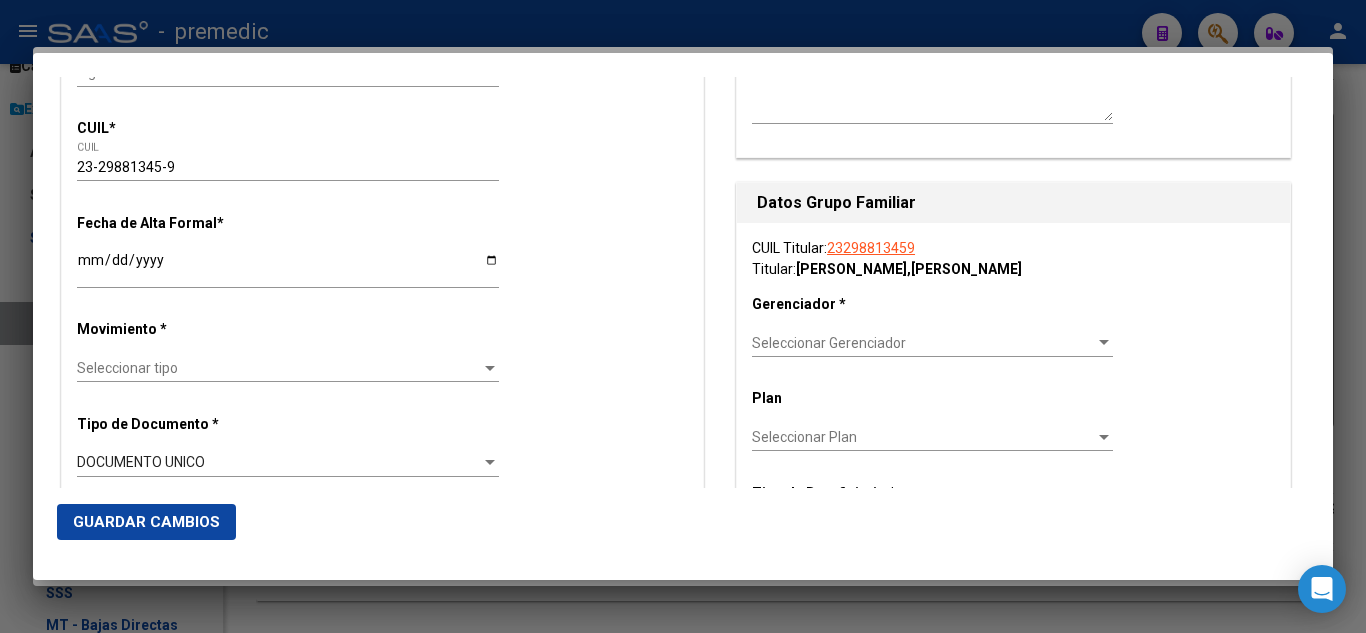 click on "Ingresar fecha" 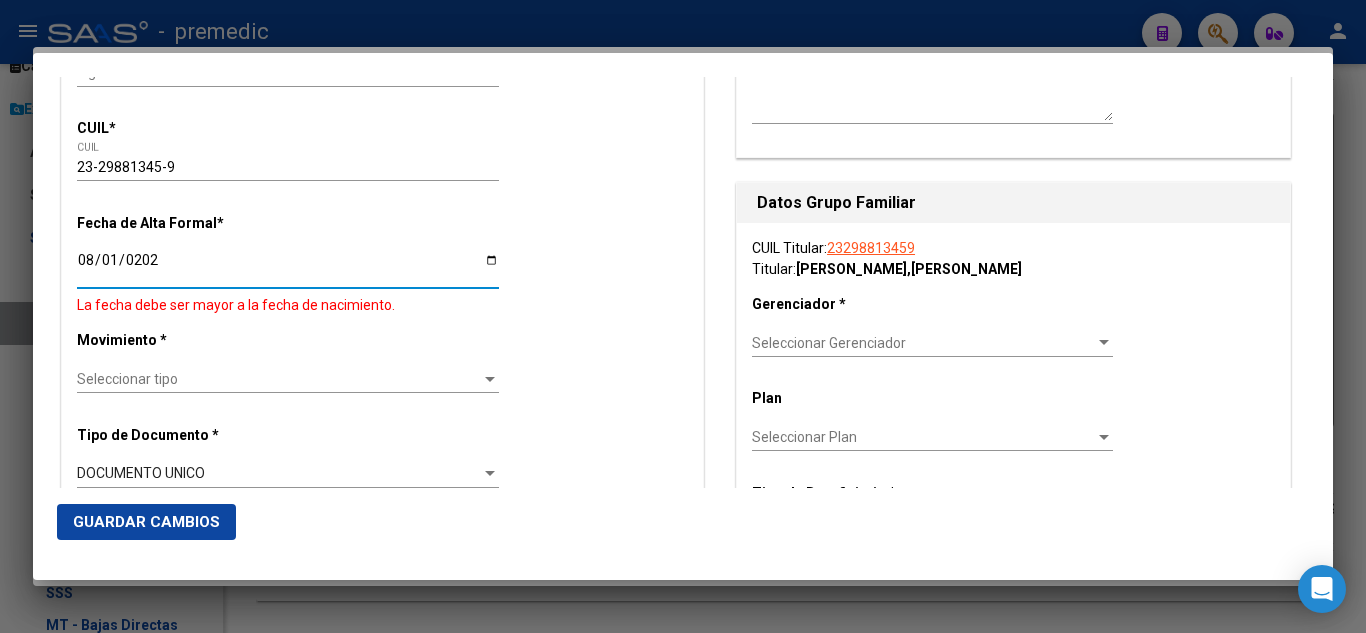 type on "2025-08-01" 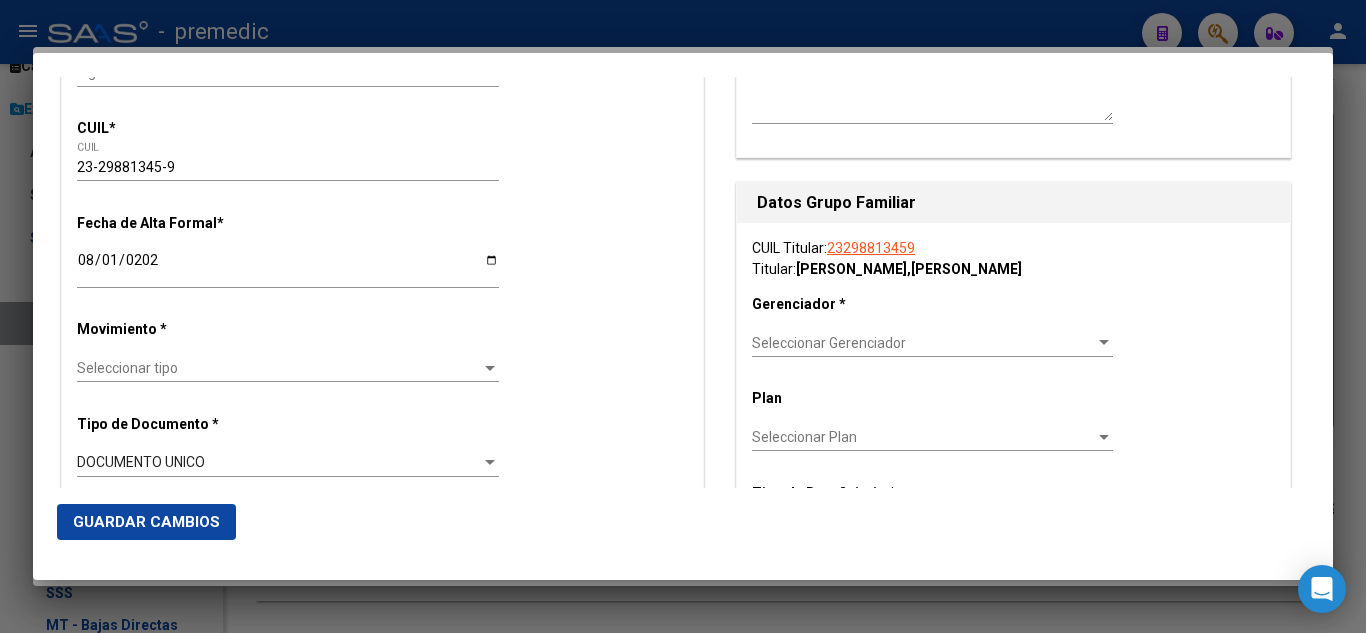 click on "Alta   Baja Nro Afiliado    Ingresar nro  CUIL  *   23-29881345-9 CUIL  ARCA Padrón Fecha de Alta Formal  *   2025-08-01 Ingresar fecha   Movimiento * Seleccionar tipo Seleccionar tipo  Tipo de Documento * DOCUMENTO UNICO Seleccionar tipo Nro Documento  *   29881345 Ingresar nro  Apellido  *   GONZALEZ Ingresar apellido  Nombre  *   ANTONIO HORACIO SAUL Ingresar nombre  Fecha de nacimiento  *   1983-04-29 Ingresar fecha   Parentesco * Titular Seleccionar parentesco  Estado Civil * Seleccionar tipo Seleccionar tipo  Sexo * Masculino Seleccionar sexo  Nacionalidad * ARGENTINA Seleccionar tipo  Discapacitado * No incapacitado Seleccionar tipo Vencimiento Certificado Estudio    Ingresar fecha   Tipo domicilio * Domicilio Completo Seleccionar tipo domicilio  Provincia * Capital Federal Seleccionar provincia Localidad  *   CABA Ingresar el nombre  Codigo Postal  *   1200 Ingresar el codigo  Calle  *   AVDA CABILDO Ingresar calle  Numero  *   1116 Ingresar nro  Piso    04 Ingresar piso  Departamento" at bounding box center (382, 1298) 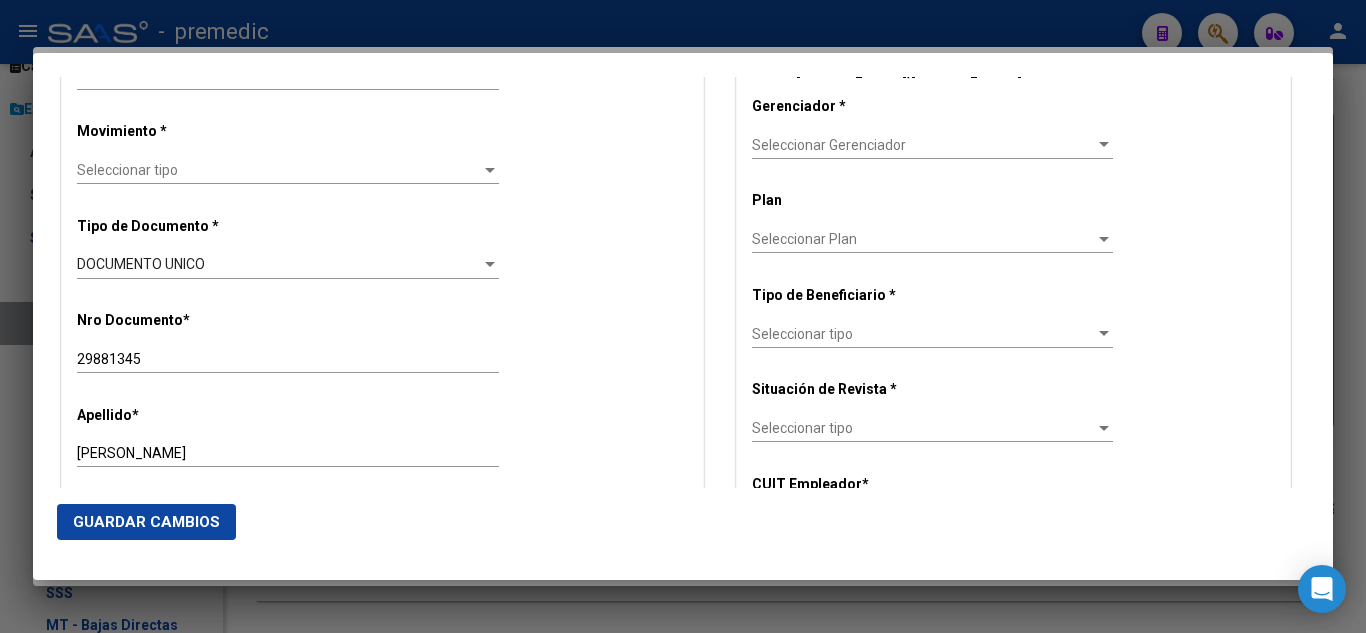scroll, scrollTop: 500, scrollLeft: 0, axis: vertical 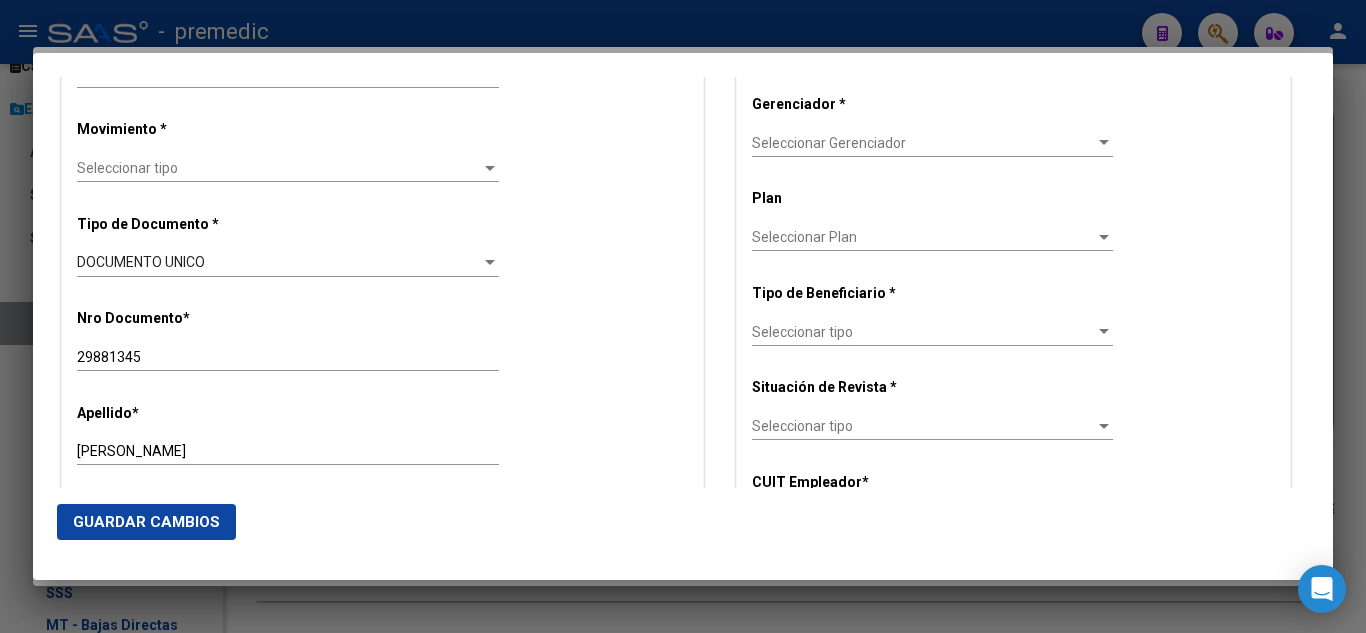click on "Seleccionar tipo" at bounding box center [279, 168] 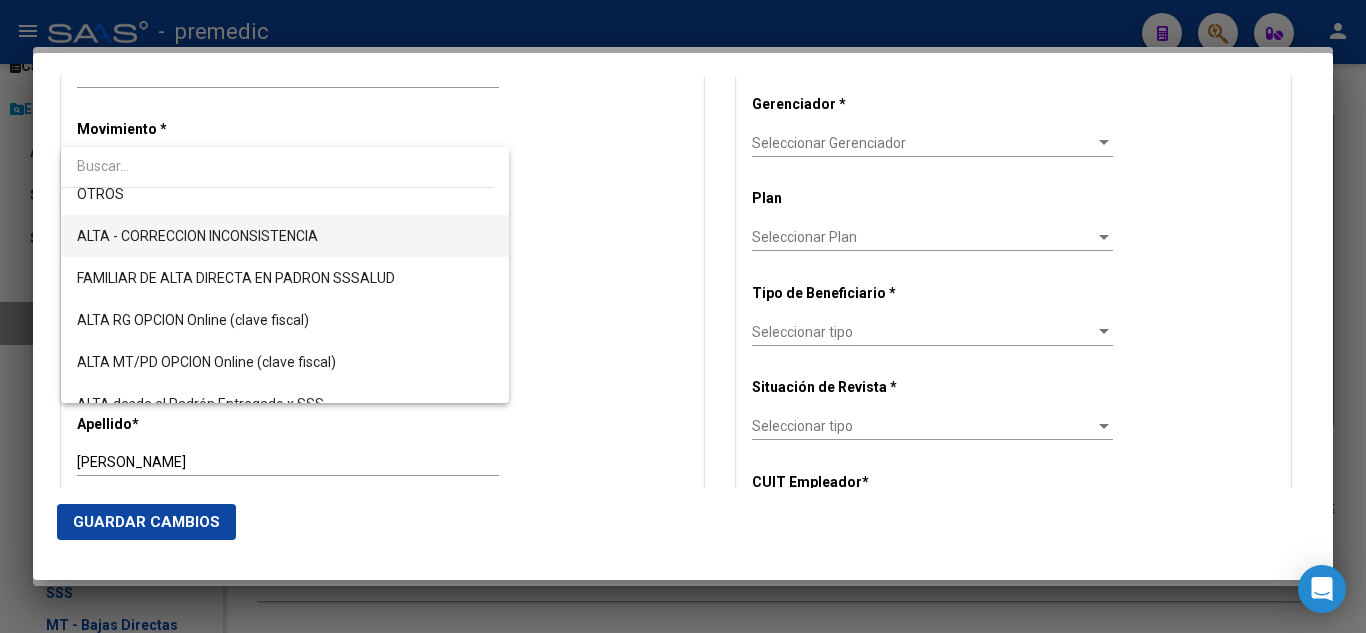 scroll, scrollTop: 400, scrollLeft: 0, axis: vertical 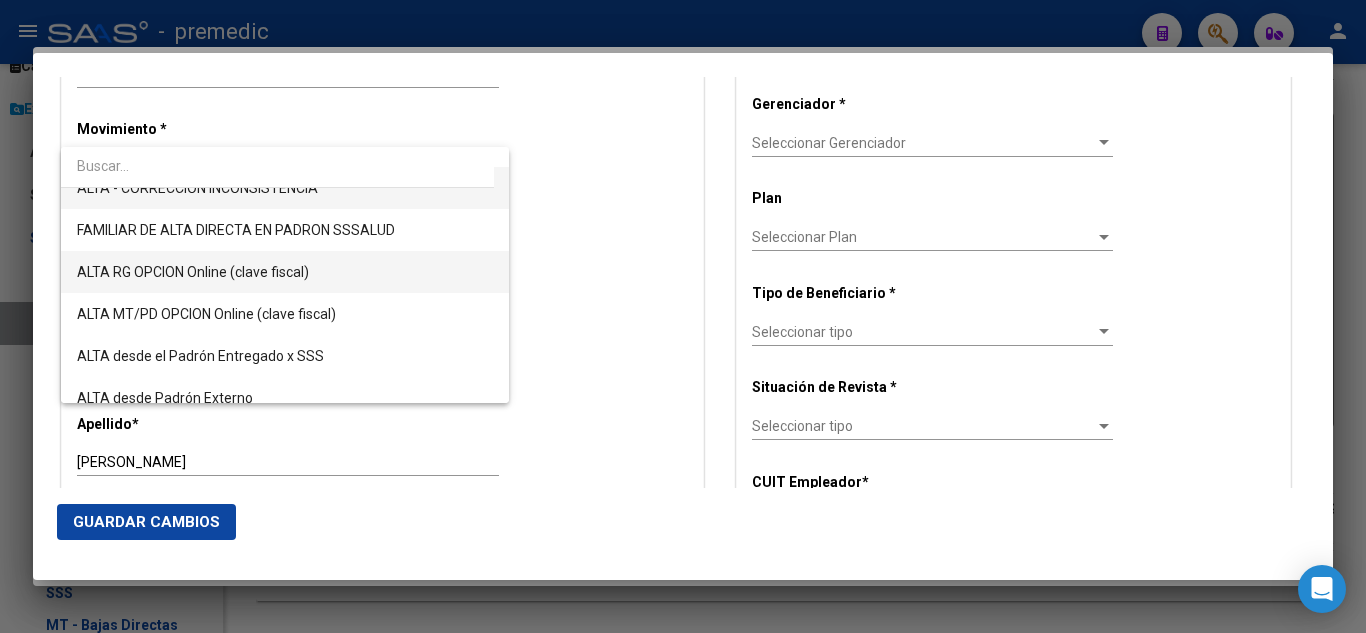 click on "ALTA RG OPCION Online (clave fiscal)" at bounding box center [285, 272] 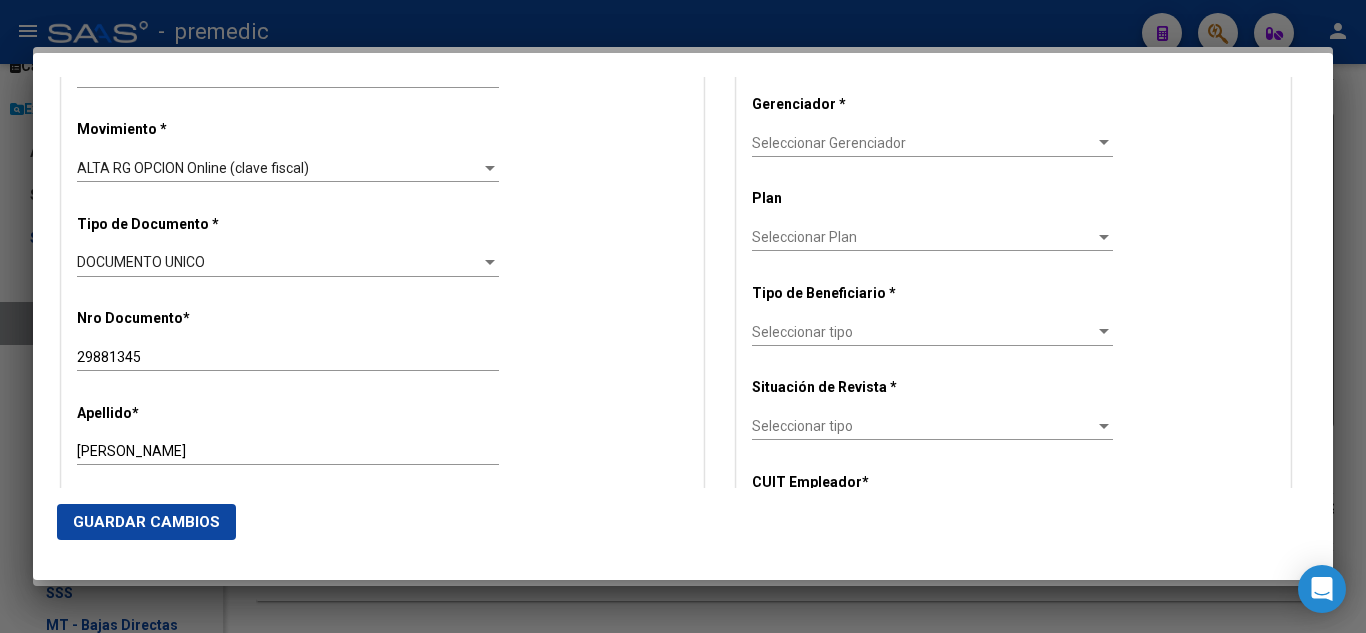 click on "Alta   Baja Nro Afiliado    Ingresar nro  CUIL  *   23-29881345-9 CUIL  ARCA Padrón Fecha de Alta Formal  *   2025-08-01 Ingresar fecha   Movimiento * ALTA RG OPCION Online (clave fiscal) Seleccionar tipo  Tipo de Documento * DOCUMENTO UNICO Seleccionar tipo Nro Documento  *   29881345 Ingresar nro  Apellido  *   GONZALEZ Ingresar apellido  Nombre  *   ANTONIO HORACIO SAUL Ingresar nombre  Fecha de nacimiento  *   1983-04-29 Ingresar fecha   Parentesco * Titular Seleccionar parentesco  Estado Civil * Seleccionar tipo Seleccionar tipo  Sexo * Masculino Seleccionar sexo  Nacionalidad * ARGENTINA Seleccionar tipo  Discapacitado * No incapacitado Seleccionar tipo Vencimiento Certificado Estudio    Ingresar fecha   Tipo domicilio * Domicilio Completo Seleccionar tipo domicilio  Provincia * Capital Federal Seleccionar provincia Localidad  *   CABA Ingresar el nombre  Codigo Postal  *   1200 Ingresar el codigo  Calle  *   AVDA CABILDO Ingresar calle  Numero  *   1116 Ingresar nro  Piso    04 Ingresar piso" at bounding box center (382, 1098) 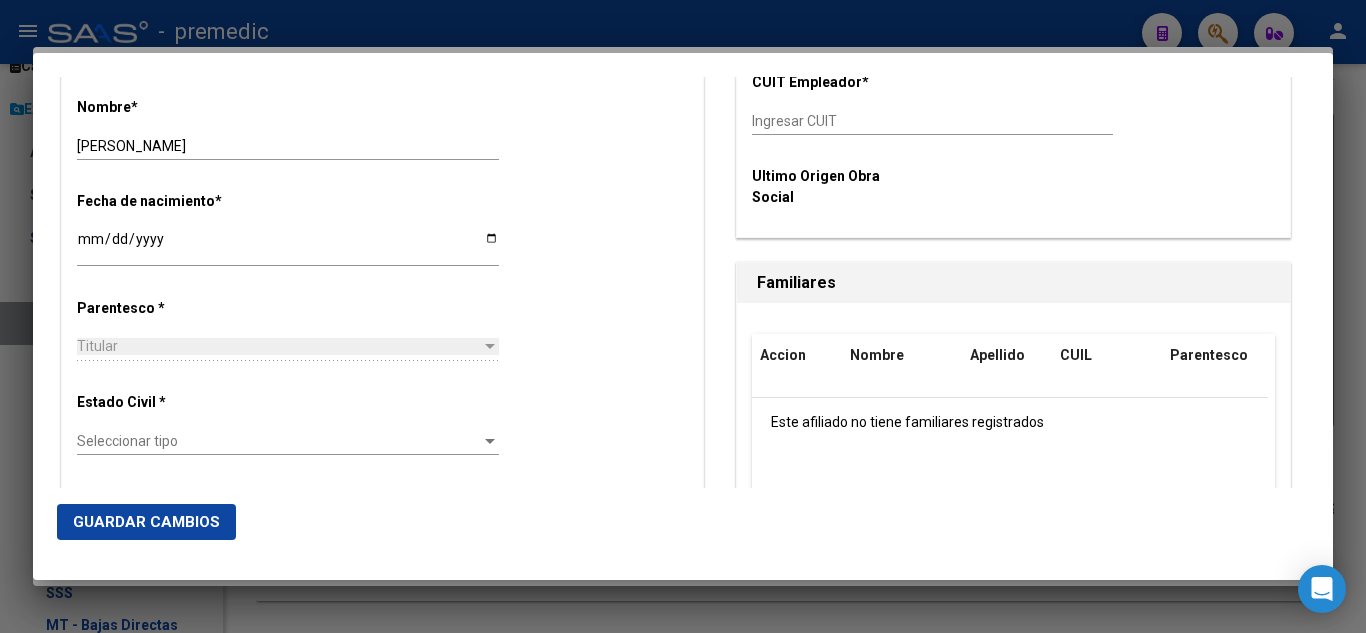 scroll, scrollTop: 1000, scrollLeft: 0, axis: vertical 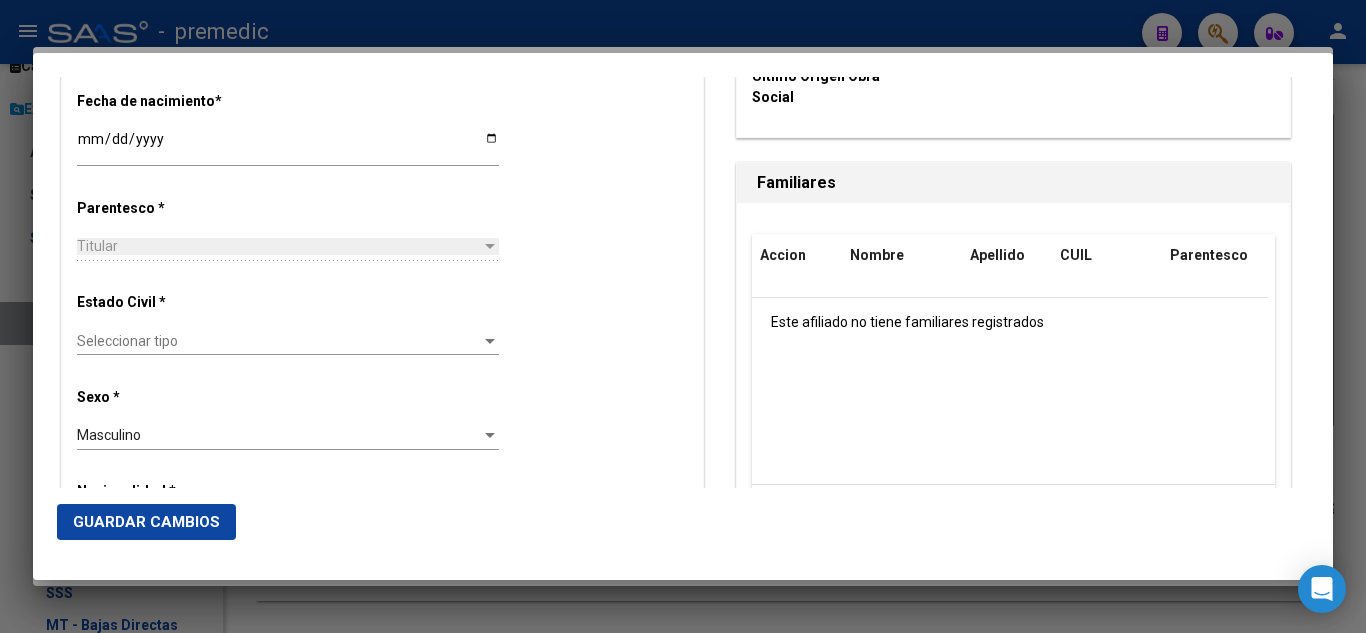 click on "Seleccionar tipo" at bounding box center (279, 341) 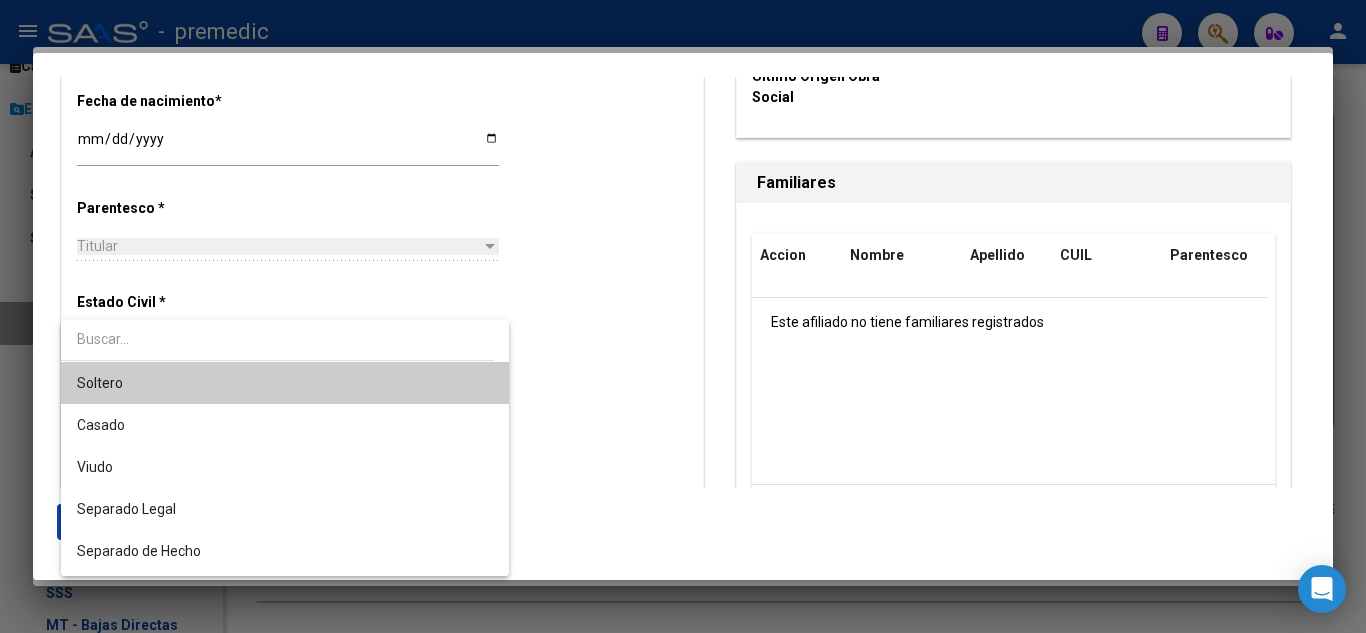 click on "Soltero" at bounding box center (285, 383) 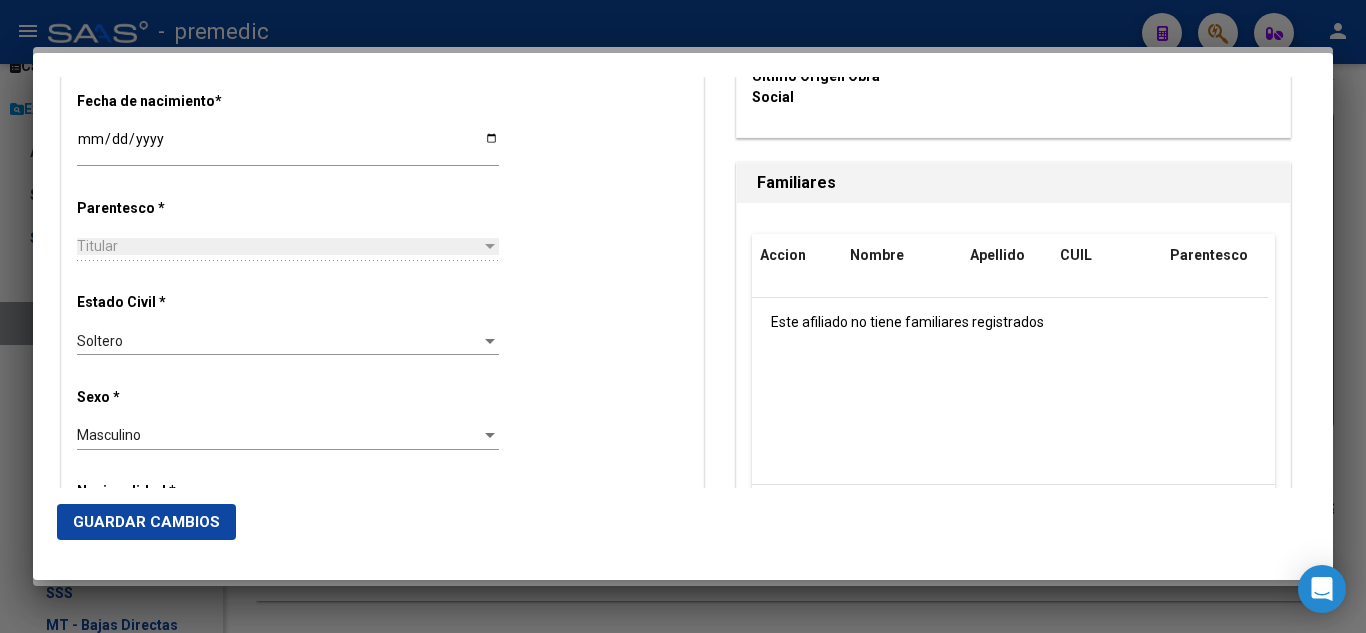 click on "Estado Civil * Soltero Seleccionar tipo" at bounding box center [382, 325] 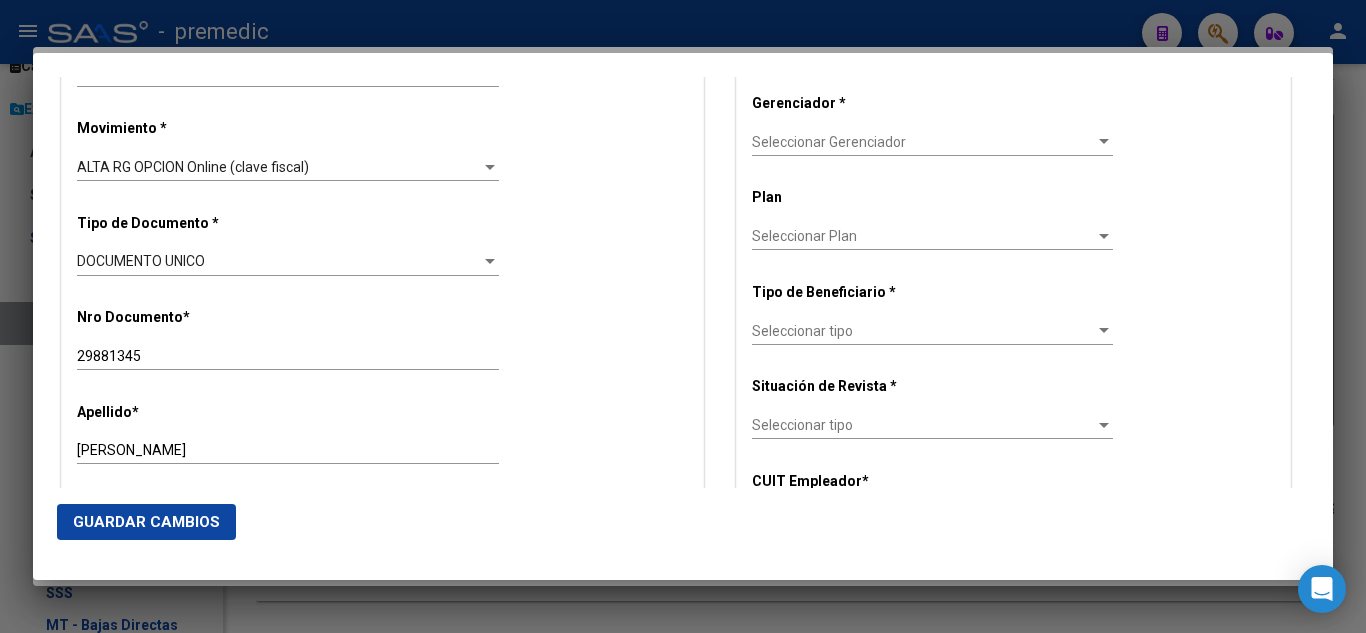 scroll, scrollTop: 500, scrollLeft: 0, axis: vertical 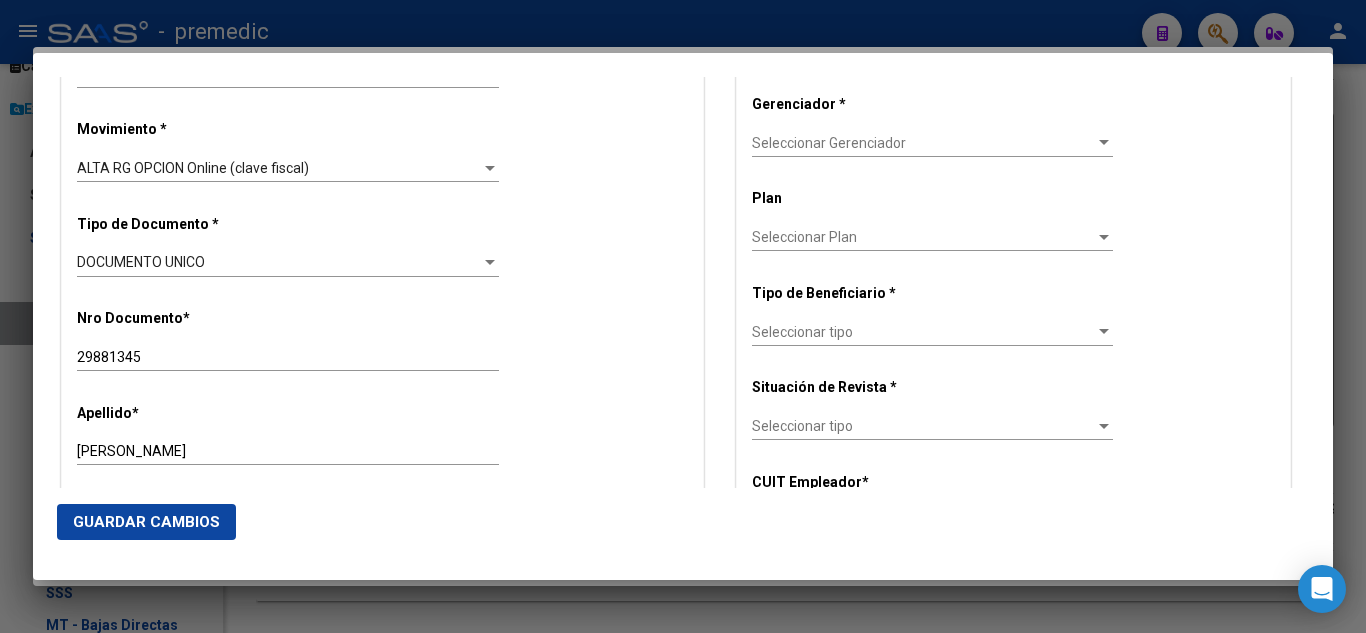 click on "Seleccionar Gerenciador Seleccionar Gerenciador" at bounding box center [932, 143] 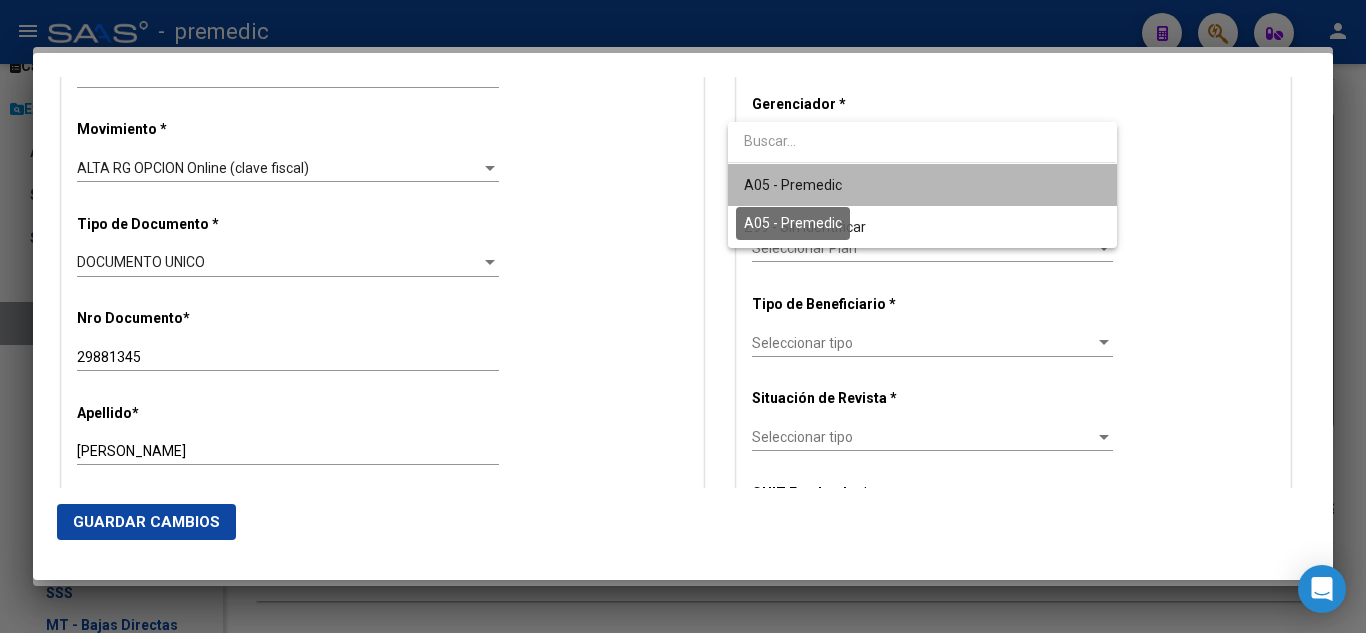click on "A05 - Premedic" at bounding box center (793, 185) 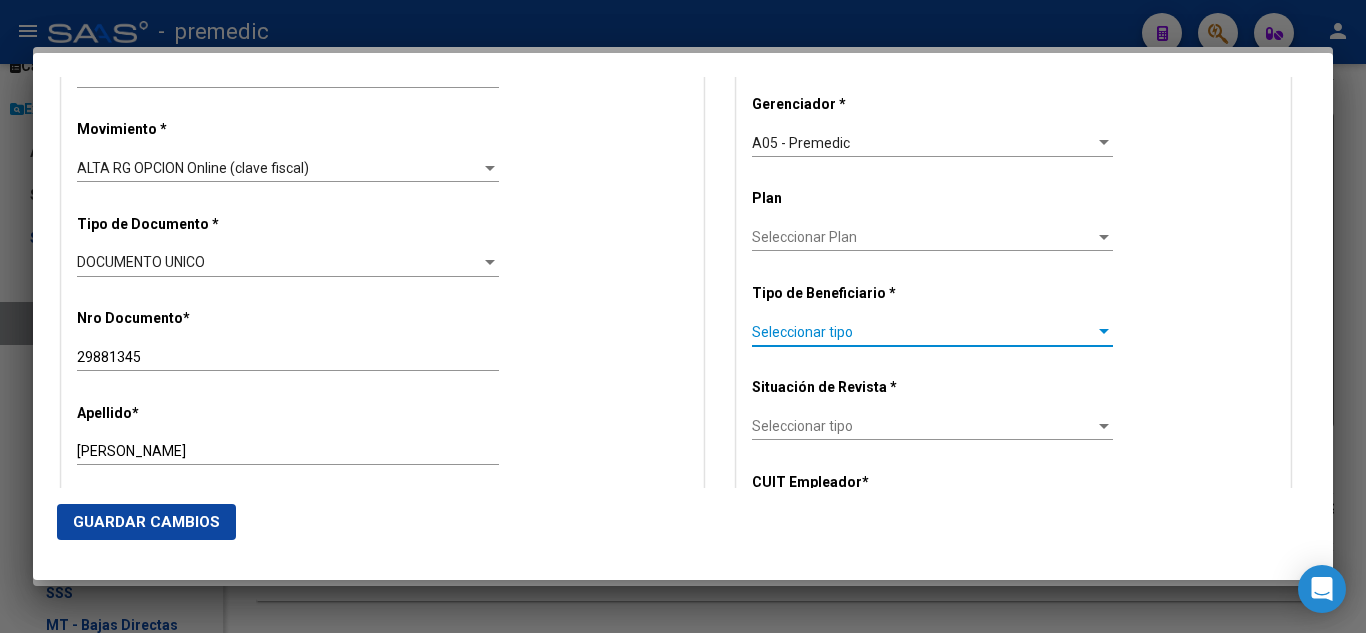 click on "Seleccionar tipo" at bounding box center [923, 332] 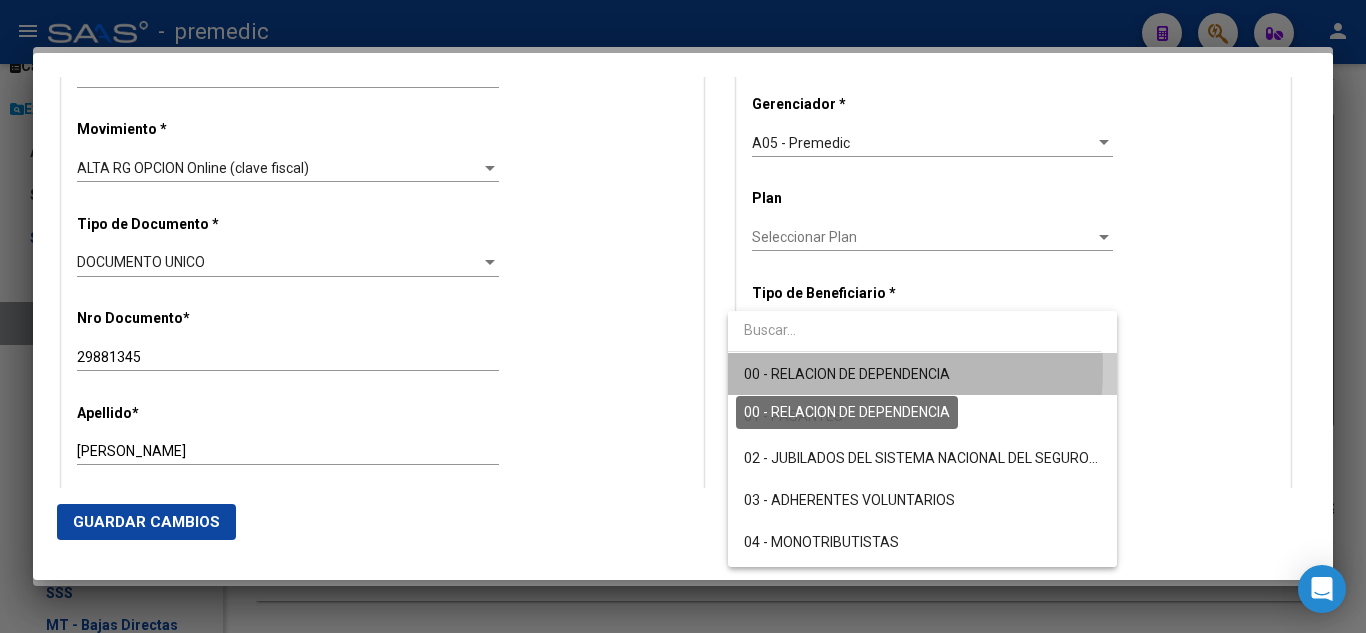 click on "00 - RELACION DE DEPENDENCIA" at bounding box center (847, 374) 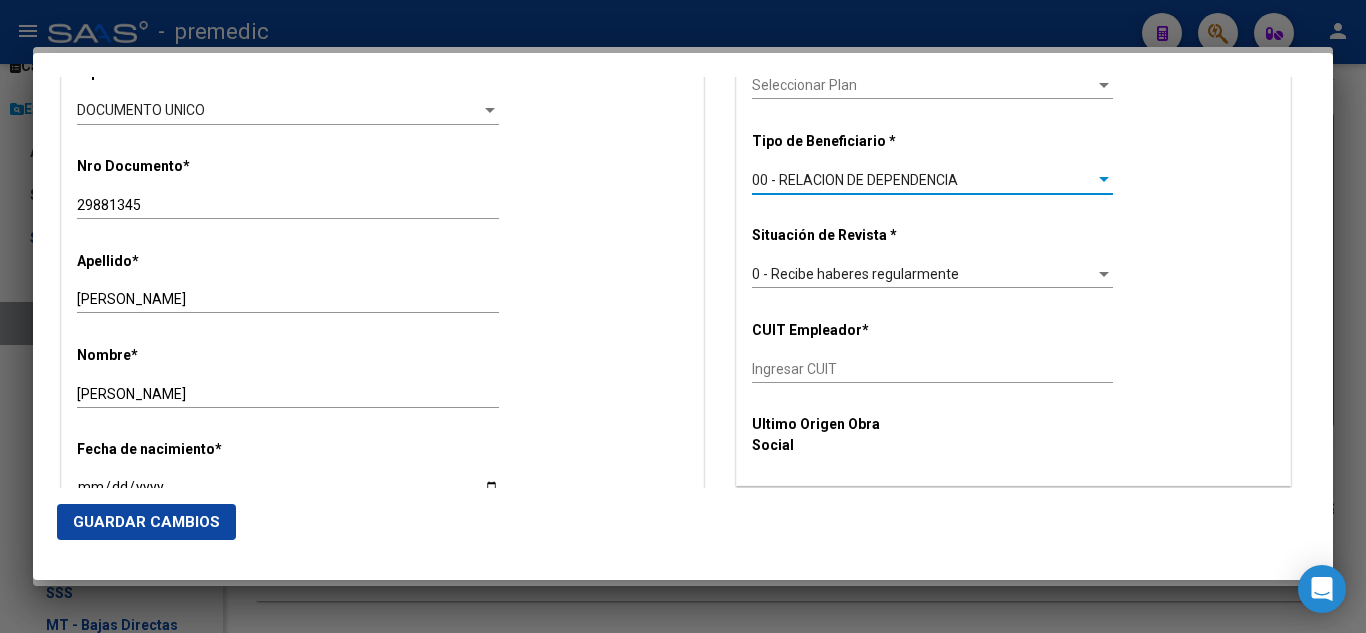 scroll, scrollTop: 700, scrollLeft: 0, axis: vertical 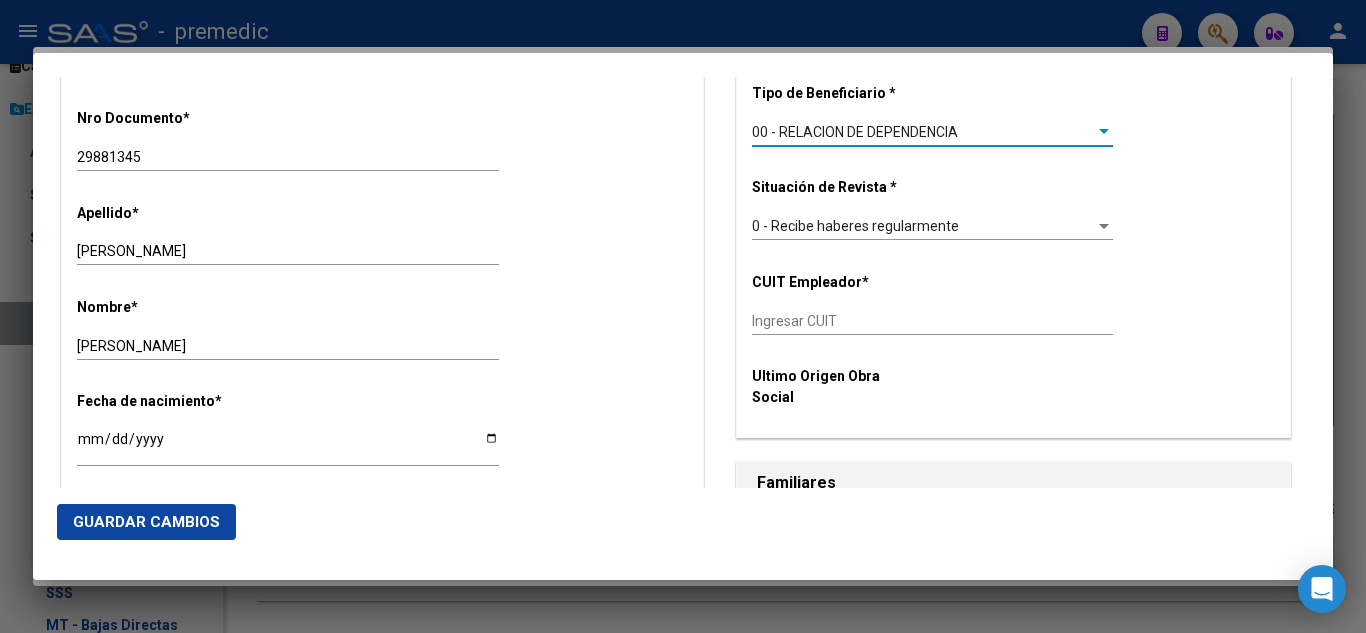 click on "Ingresar CUIT" at bounding box center [932, 321] 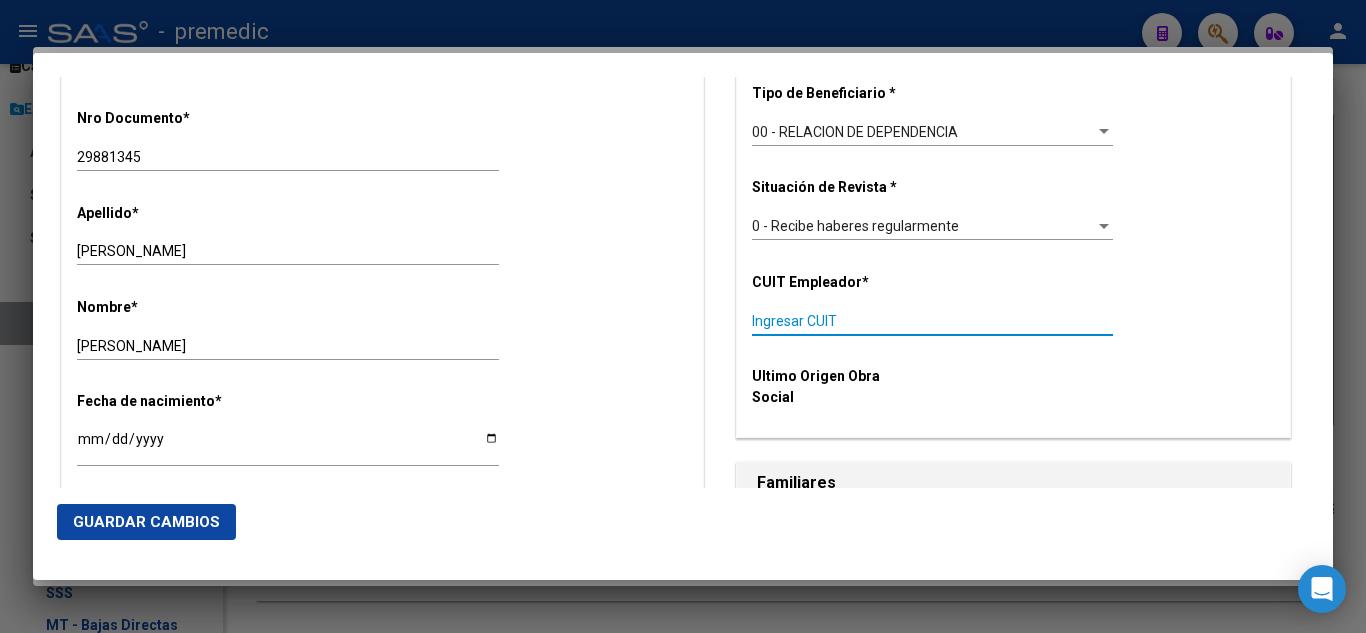 paste on "30-71068177-1" 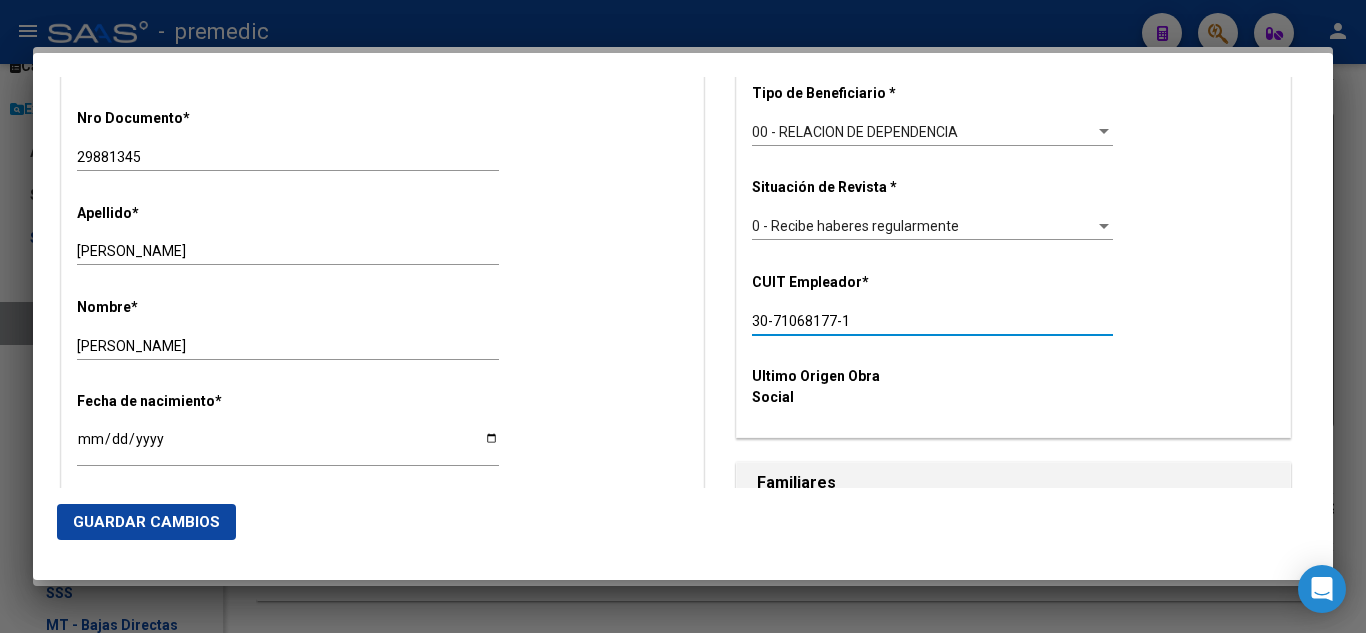 type on "30-71068177-1" 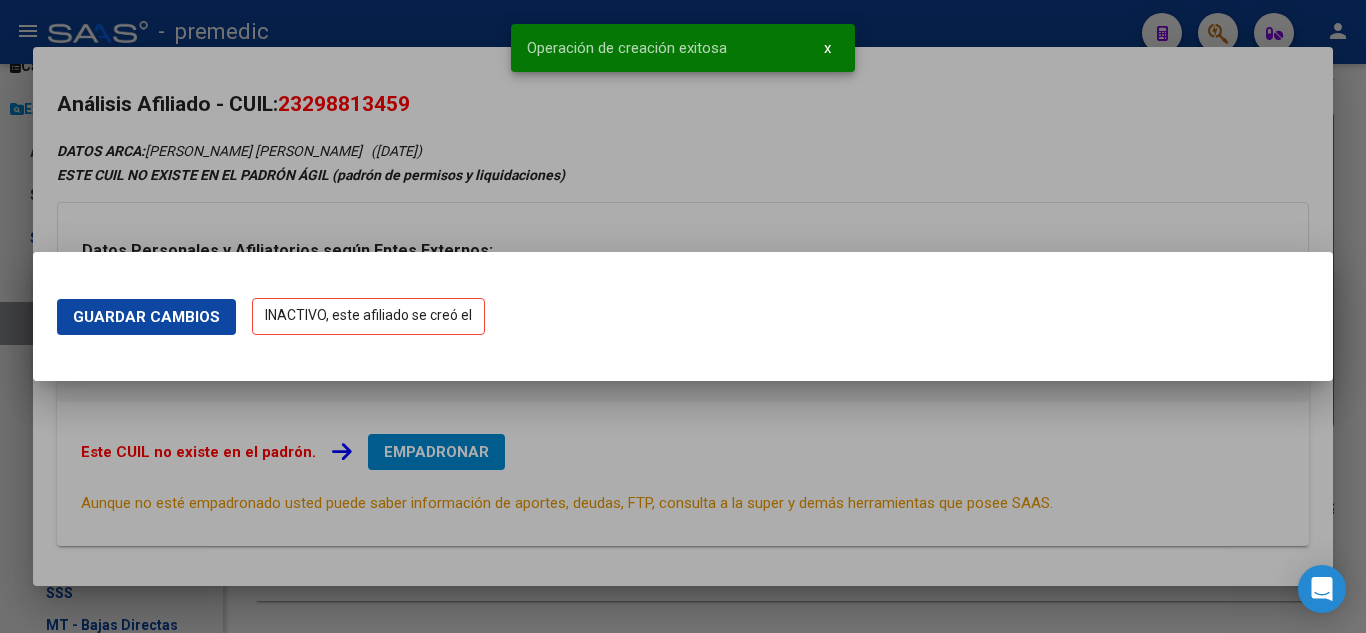 scroll, scrollTop: 0, scrollLeft: 0, axis: both 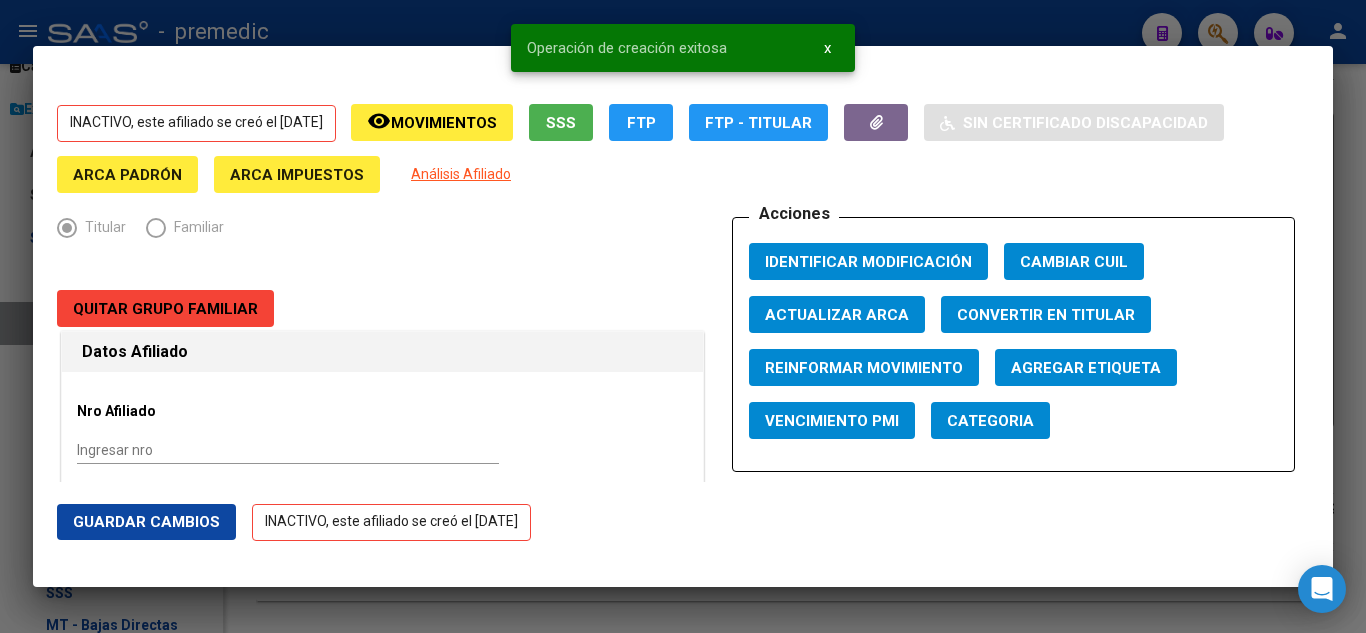 click at bounding box center (683, 316) 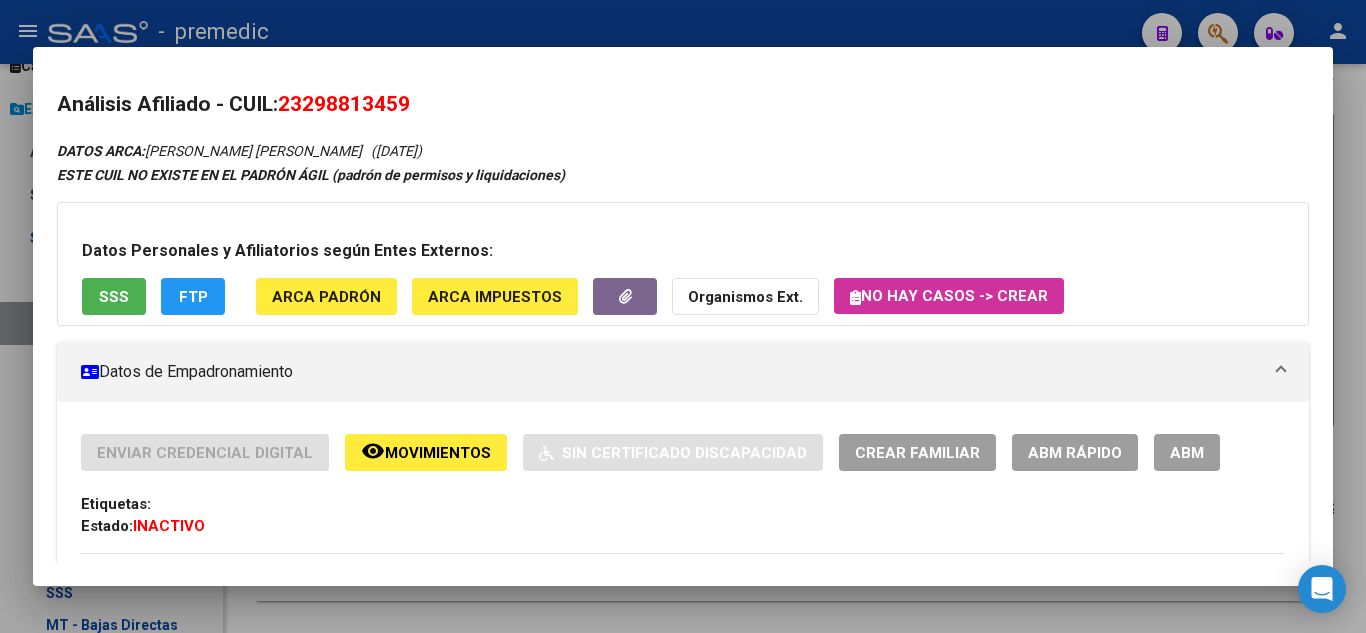 click at bounding box center [683, 316] 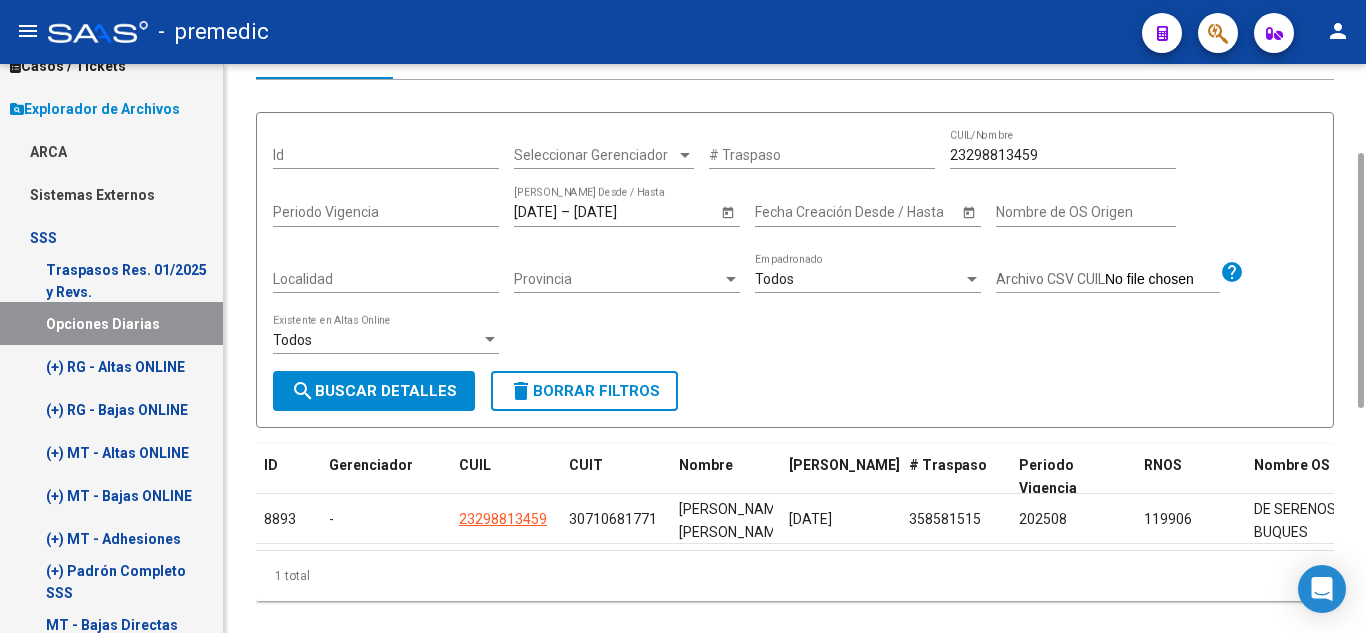 click on "search  Buscar Detalles" at bounding box center (374, 391) 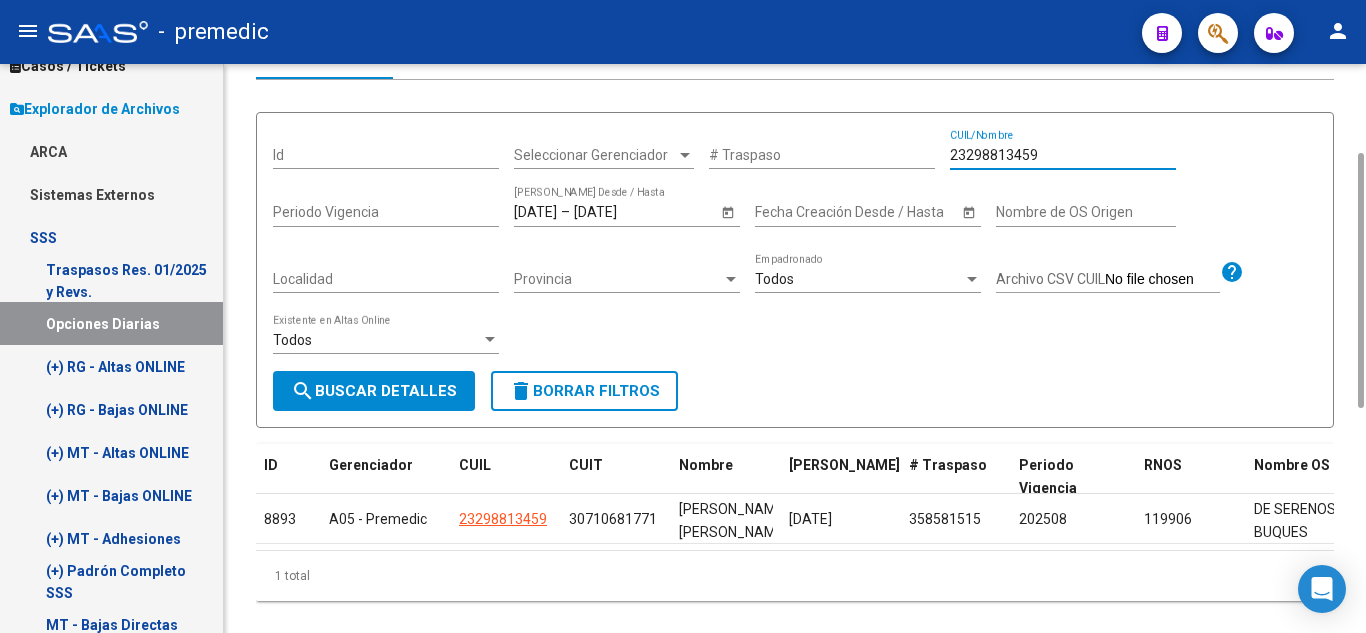 drag, startPoint x: 994, startPoint y: 152, endPoint x: 870, endPoint y: 148, distance: 124.0645 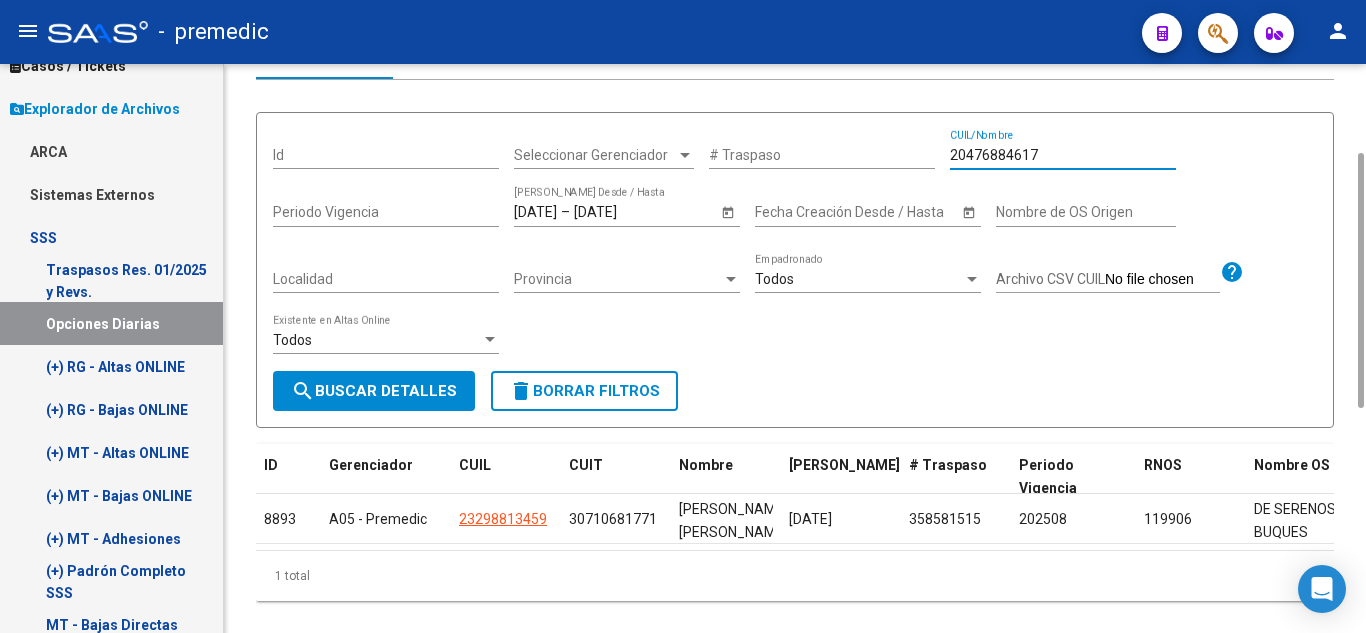 type on "20476884617" 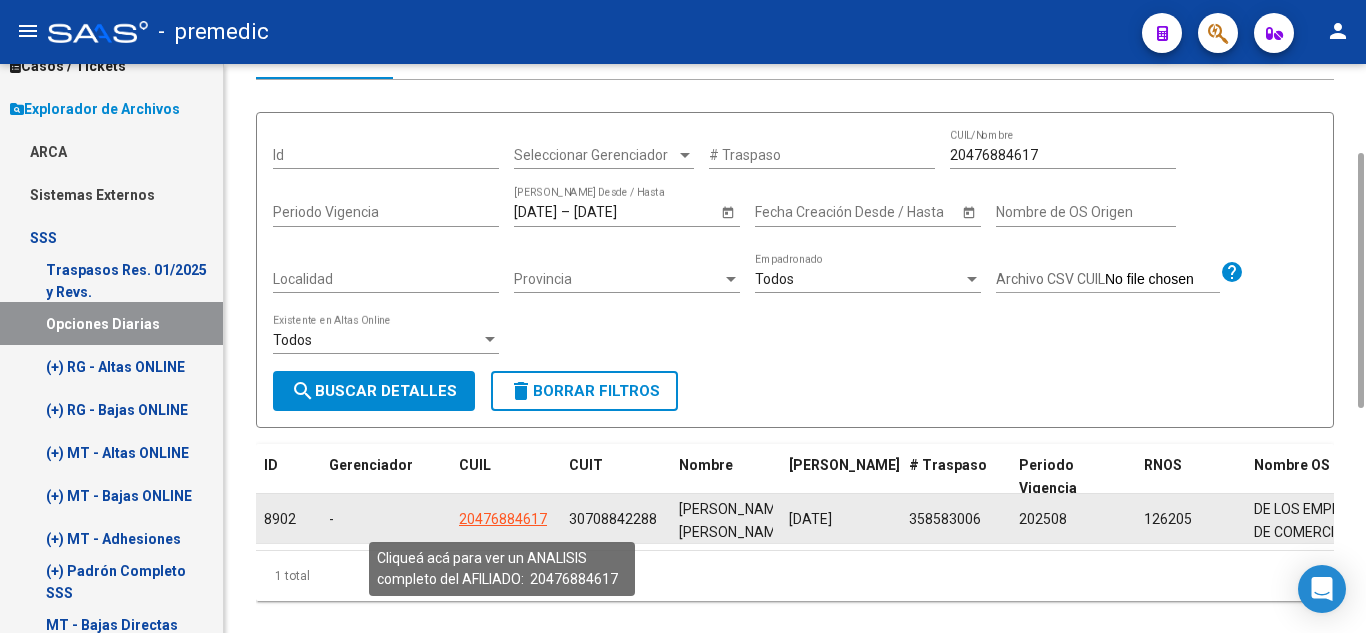 click on "20476884617" 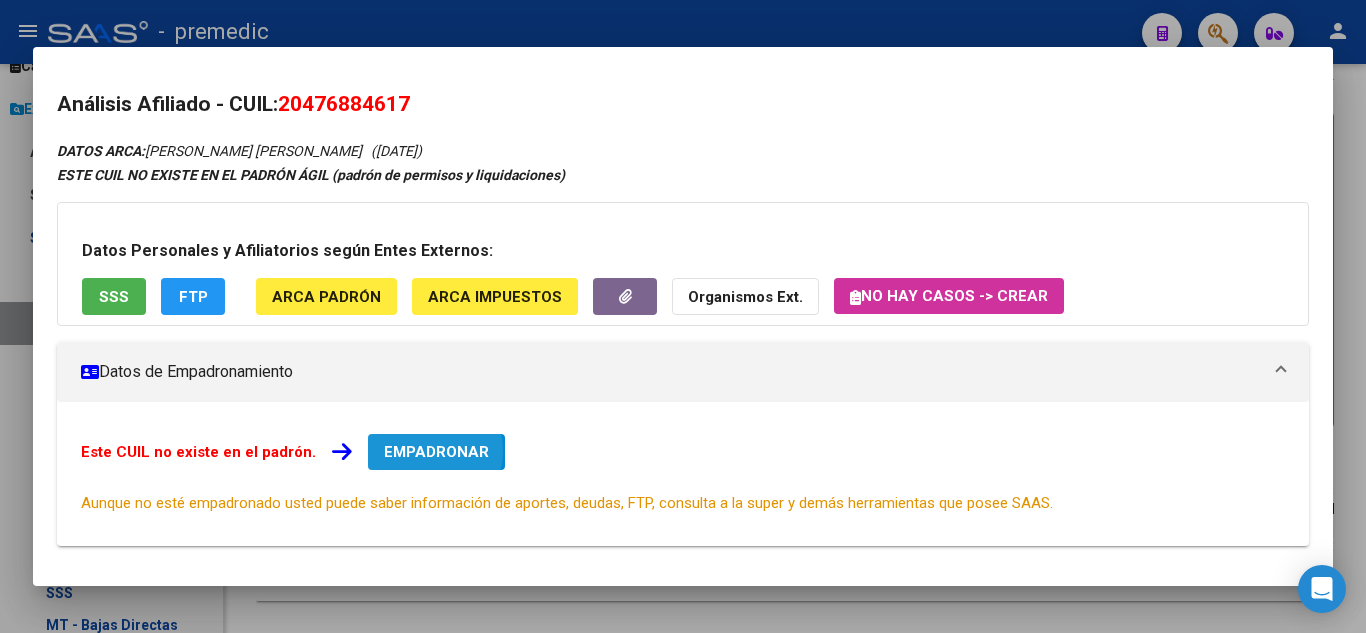 click on "EMPADRONAR" at bounding box center (436, 452) 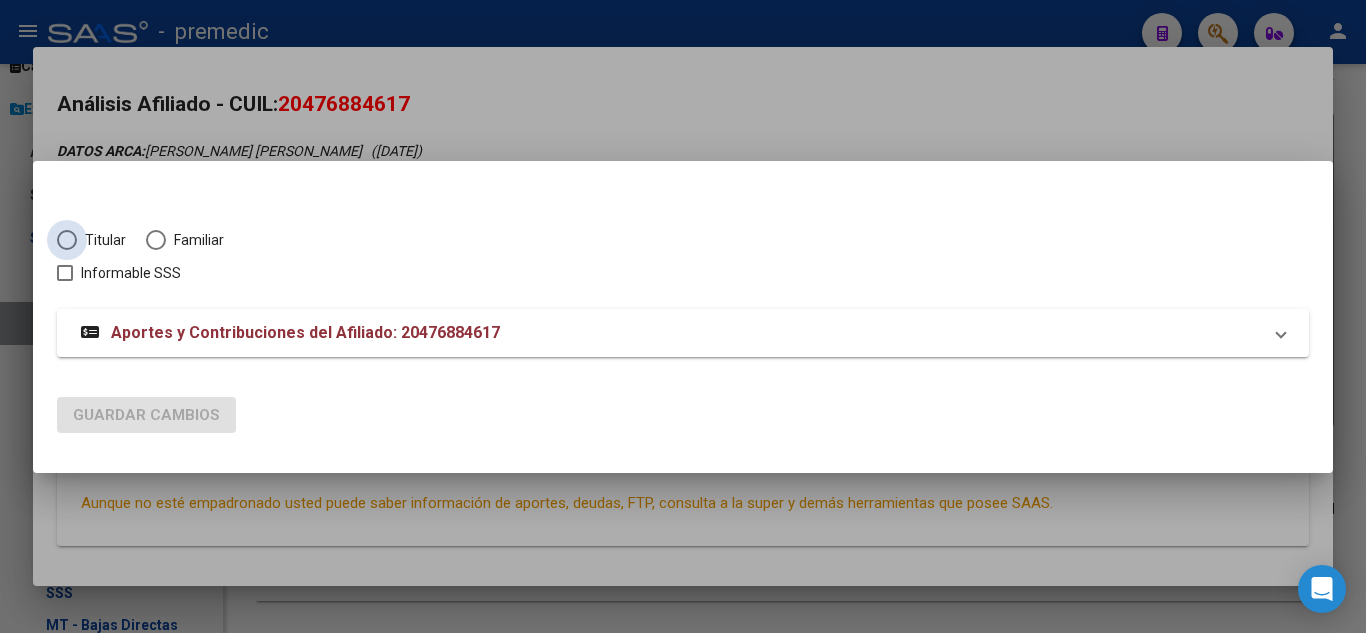 click at bounding box center [67, 240] 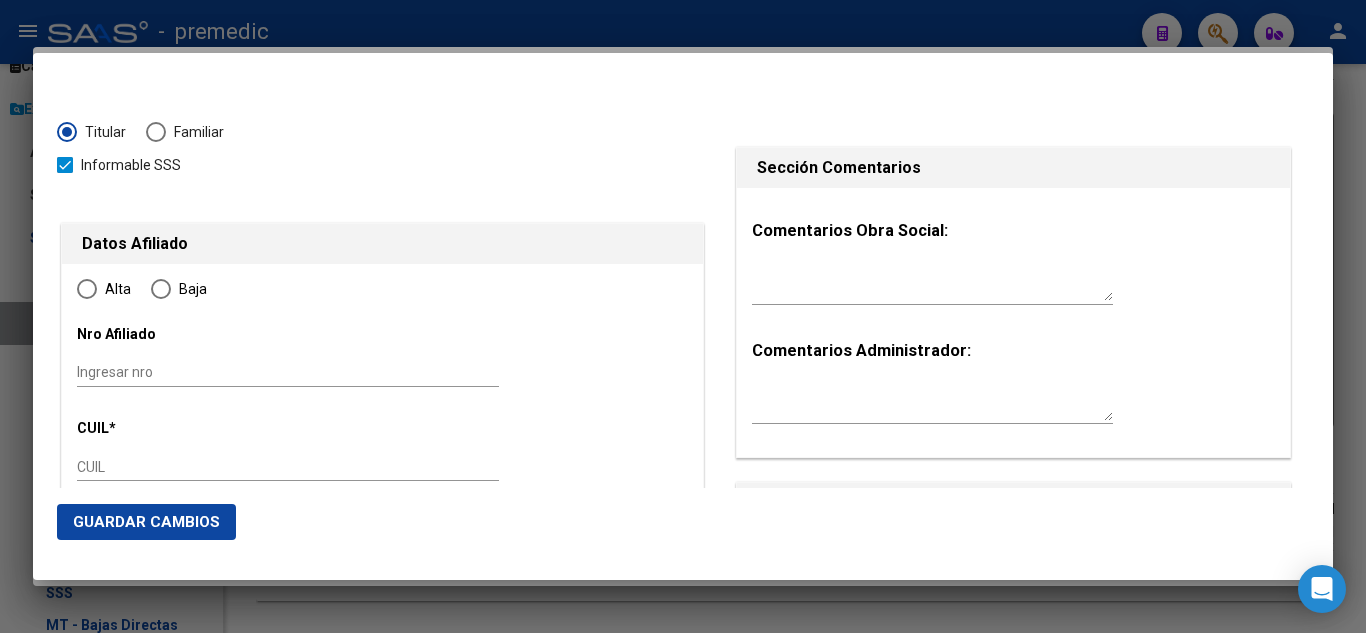 type on "20-47688461-7" 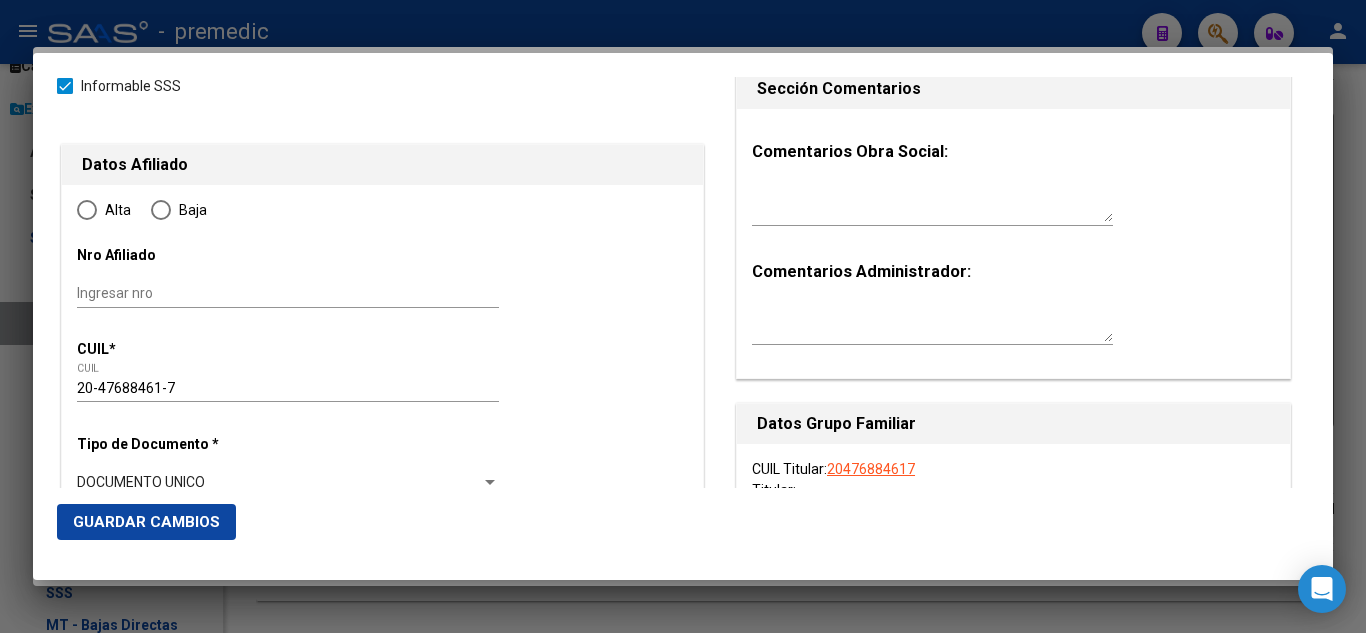 radio on "true" 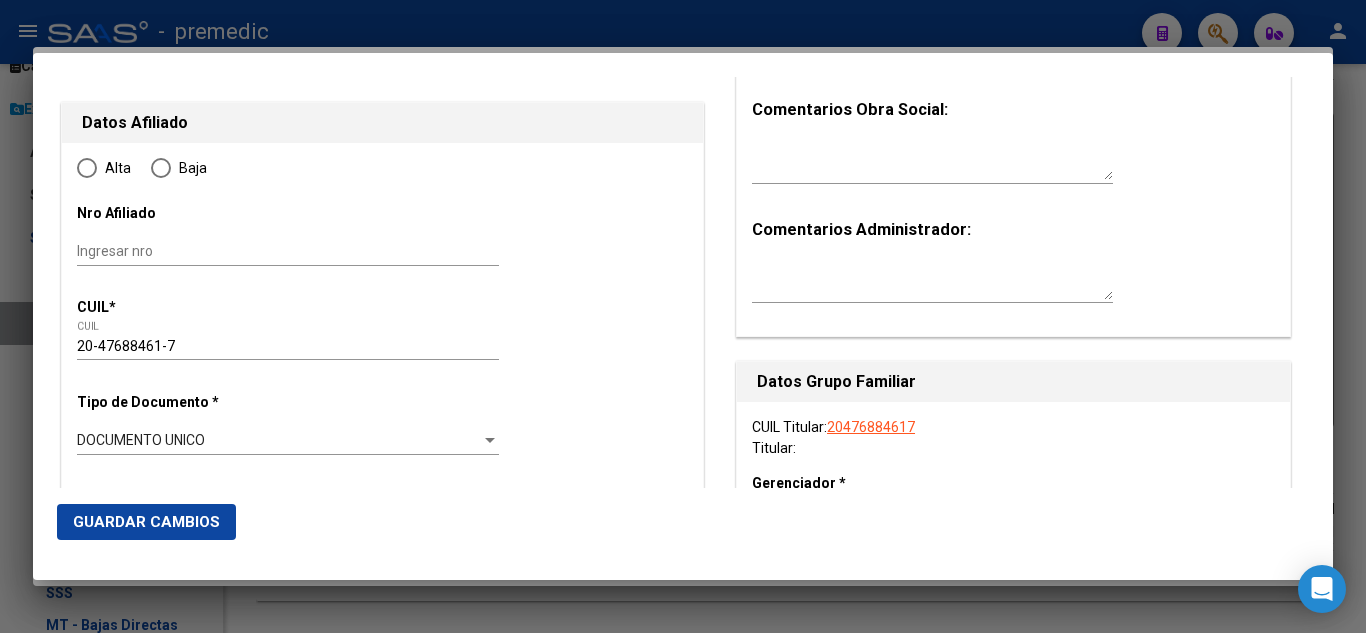 type on "47688461" 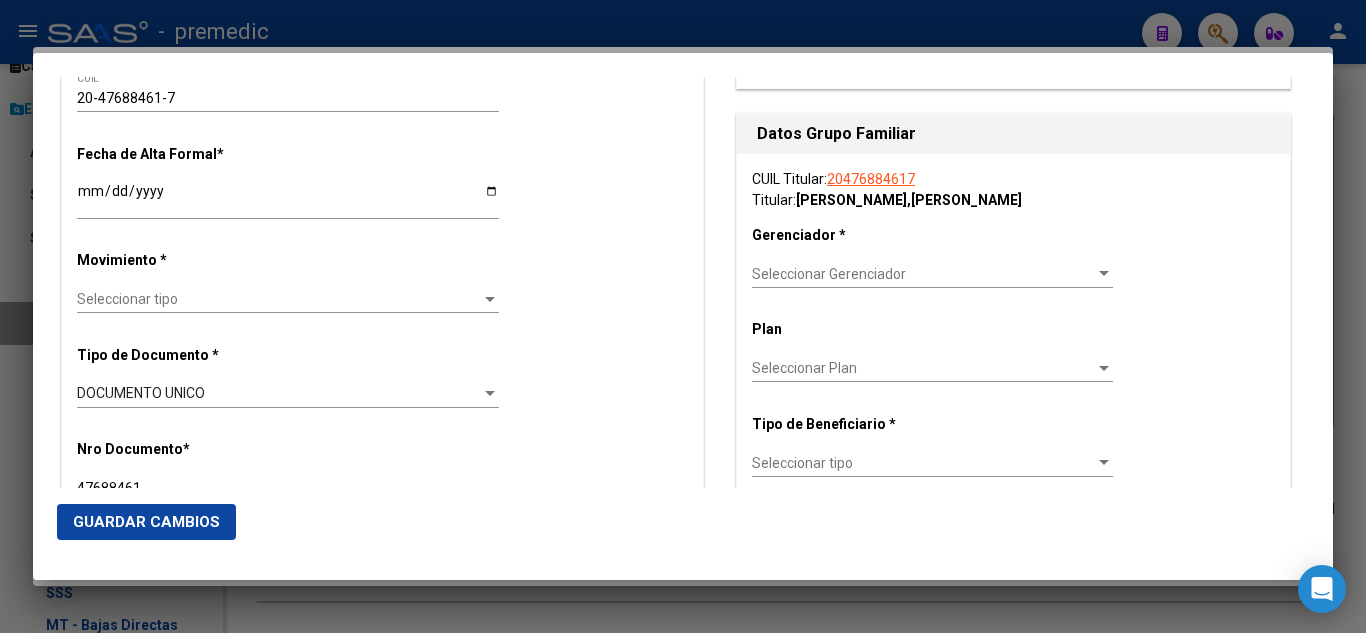 scroll, scrollTop: 400, scrollLeft: 0, axis: vertical 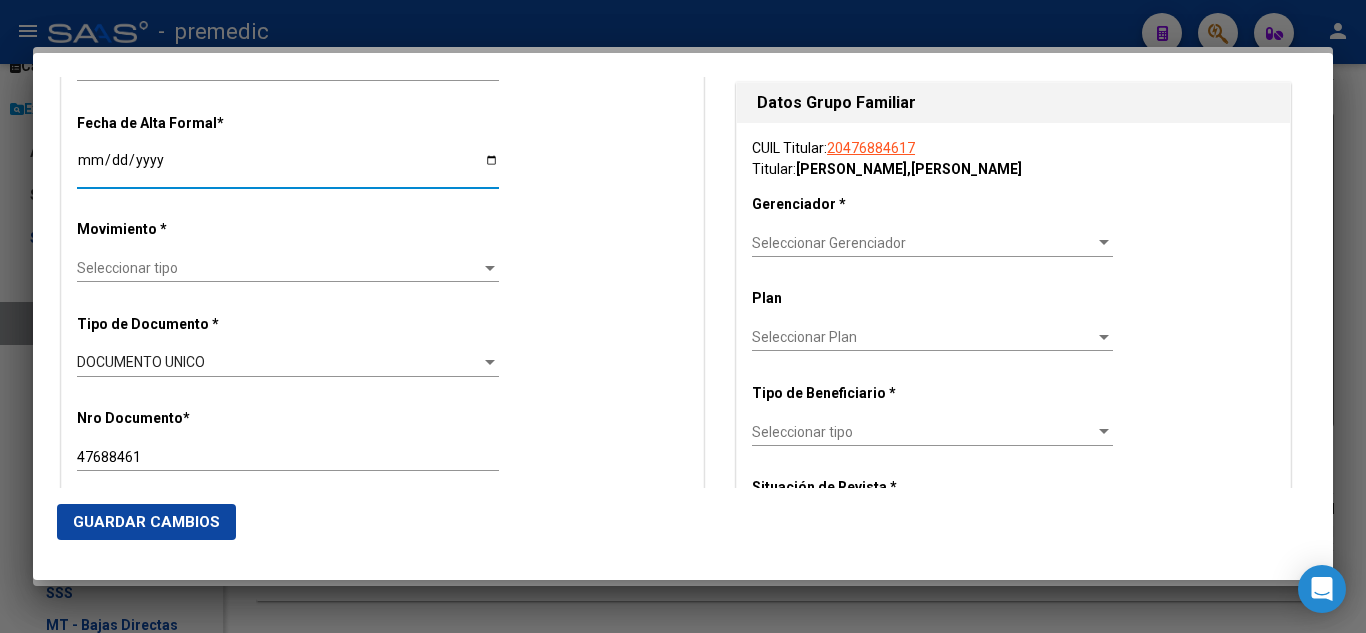 click on "Ingresar fecha" at bounding box center (288, 167) 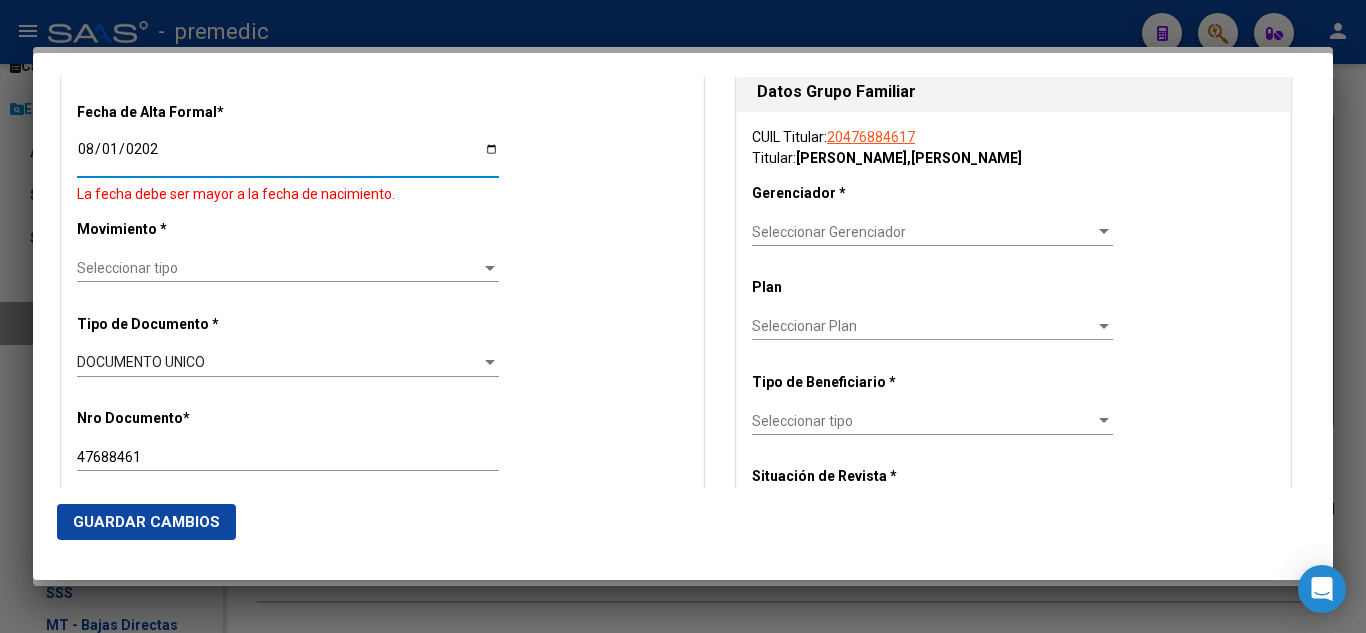 type on "2025-08-01" 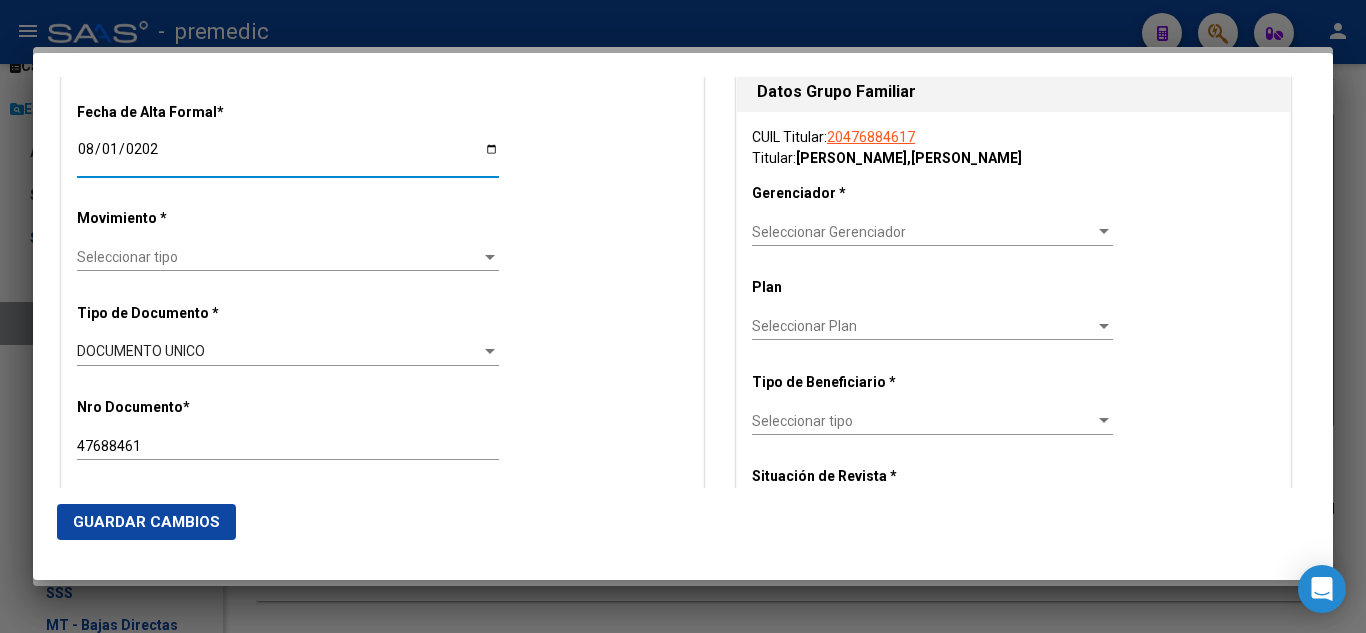 scroll, scrollTop: 400, scrollLeft: 0, axis: vertical 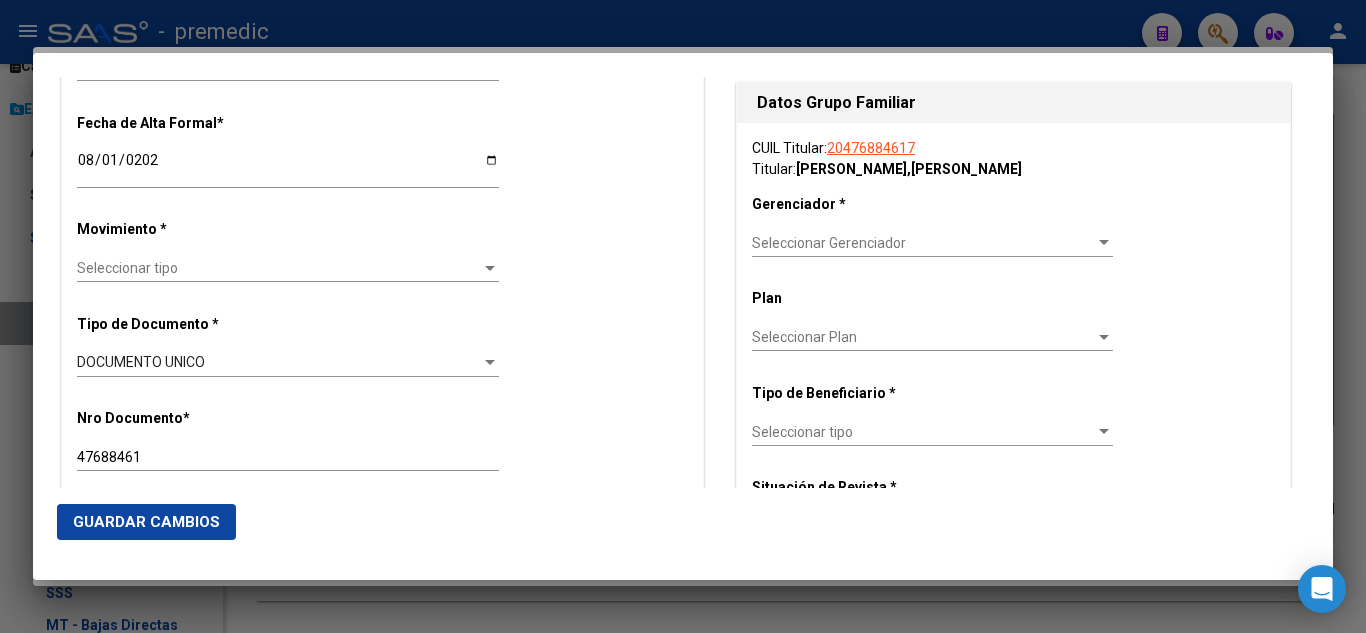 drag, startPoint x: 62, startPoint y: 196, endPoint x: 131, endPoint y: 248, distance: 86.40023 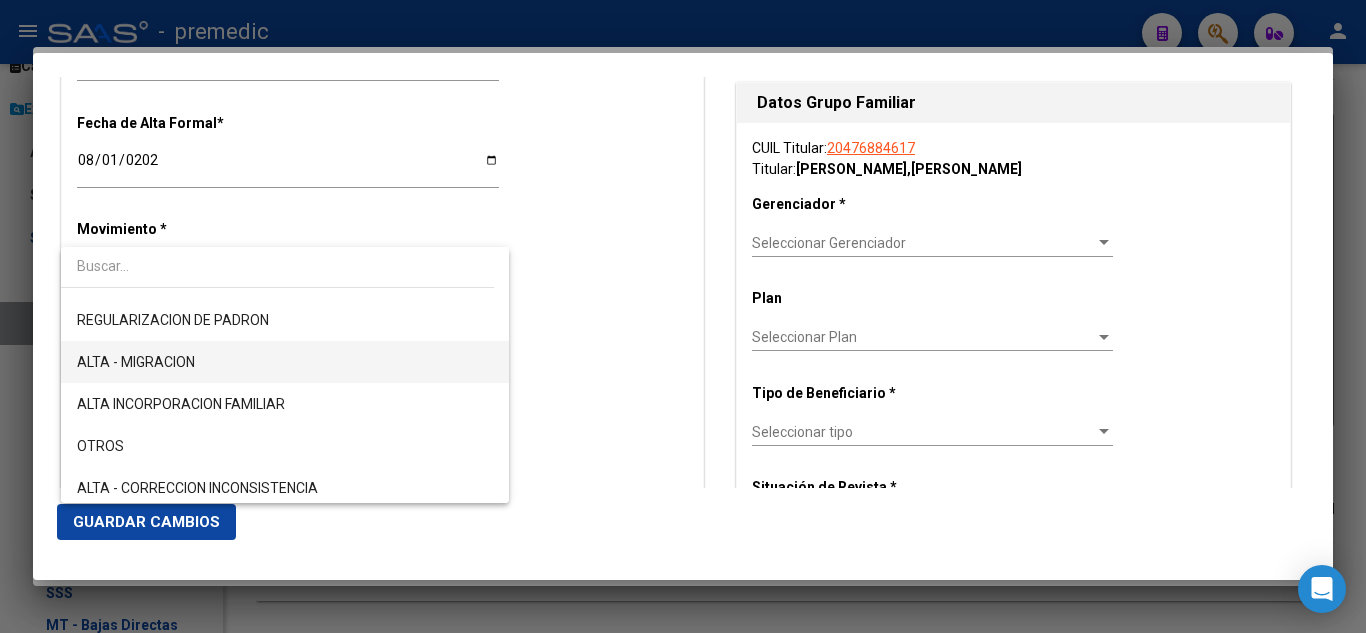 scroll, scrollTop: 300, scrollLeft: 0, axis: vertical 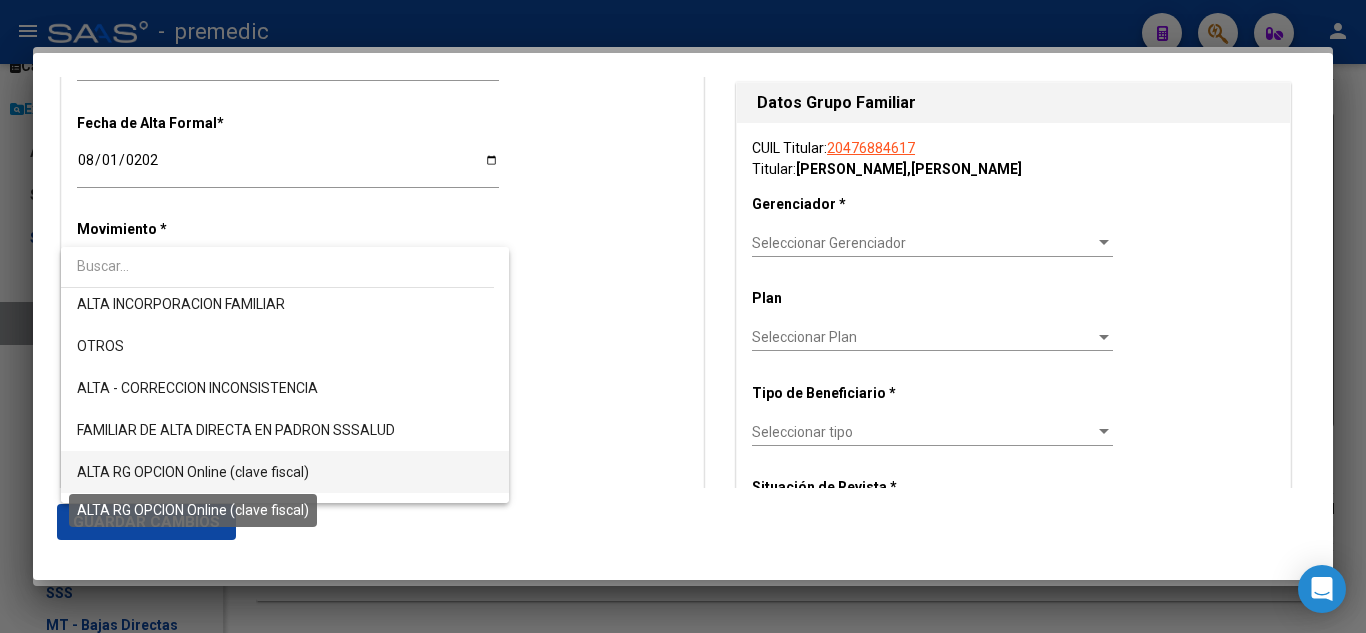 click on "ALTA RG OPCION Online (clave fiscal)" at bounding box center [193, 472] 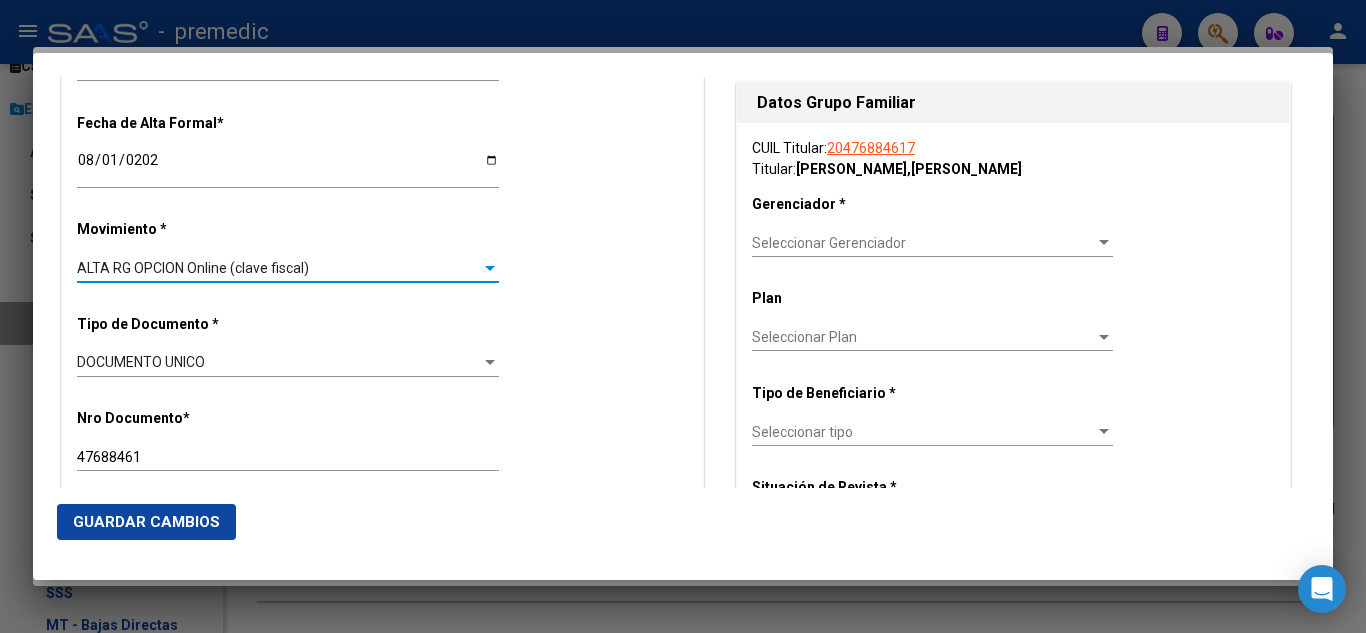 click on "Alta   Baja Nro Afiliado    Ingresar nro  CUIL  *   20-47688461-7 CUIL  ARCA Padrón Fecha de Alta Formal  *   2025-08-01 Ingresar fecha   Movimiento * ALTA RG OPCION Online (clave fiscal) Seleccionar tipo  Tipo de Documento * DOCUMENTO UNICO Seleccionar tipo Nro Documento  *   47688461 Ingresar nro  Apellido  *   IRIGOITIA Ingresar apellido  Nombre  *   PEDRO DAMIAN Ingresar nombre  Fecha de nacimiento  *   2007-03-20 Ingresar fecha   Parentesco * Titular Seleccionar parentesco  Estado Civil * Seleccionar tipo Seleccionar tipo  Sexo * Masculino Seleccionar sexo  Nacionalidad * ARGENTINA Seleccionar tipo  Discapacitado * No incapacitado Seleccionar tipo Vencimiento Certificado Estudio    Ingresar fecha   Tipo domicilio * Domicilio Completo Seleccionar tipo domicilio  Provincia * Buenos Aires Seleccionar provincia Localidad  *   GARIN Ingresar el nombre  Codigo Postal  *   1619 Ingresar el codigo  Calle  *   VICENTE LOPEZ Ingresar calle  Numero  *   3614 Ingresar nro  Piso    Ingresar piso  Departamento" at bounding box center (382, 1198) 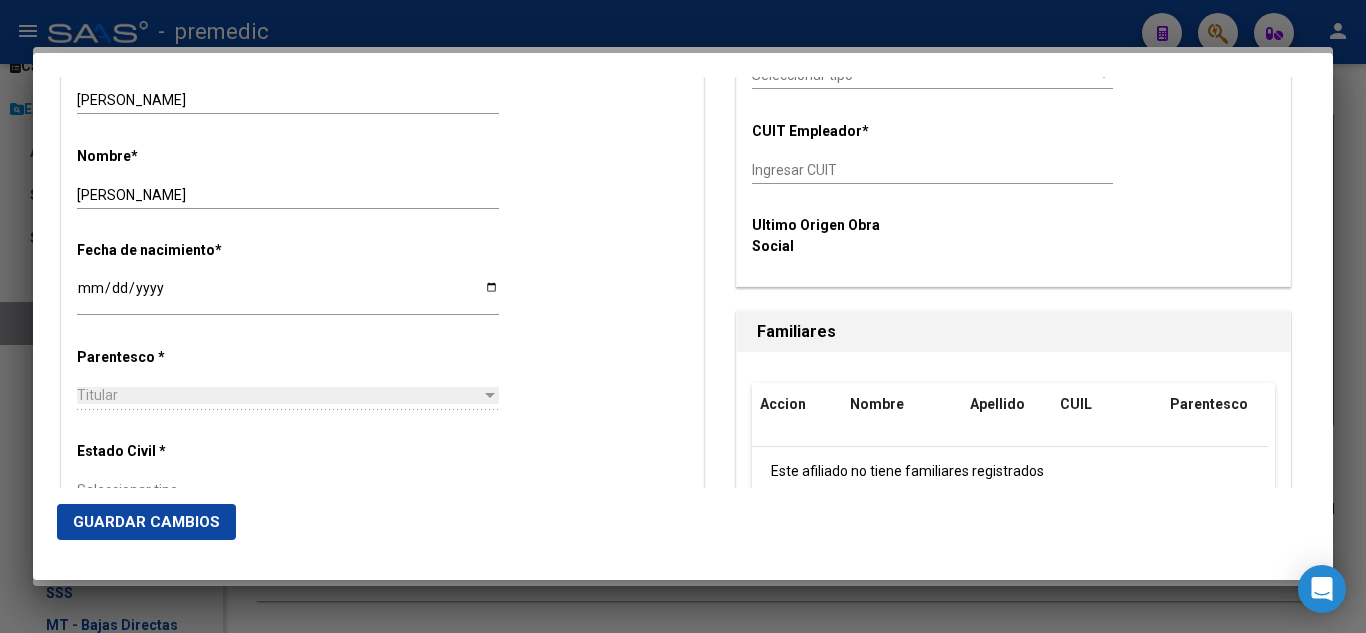 scroll, scrollTop: 900, scrollLeft: 0, axis: vertical 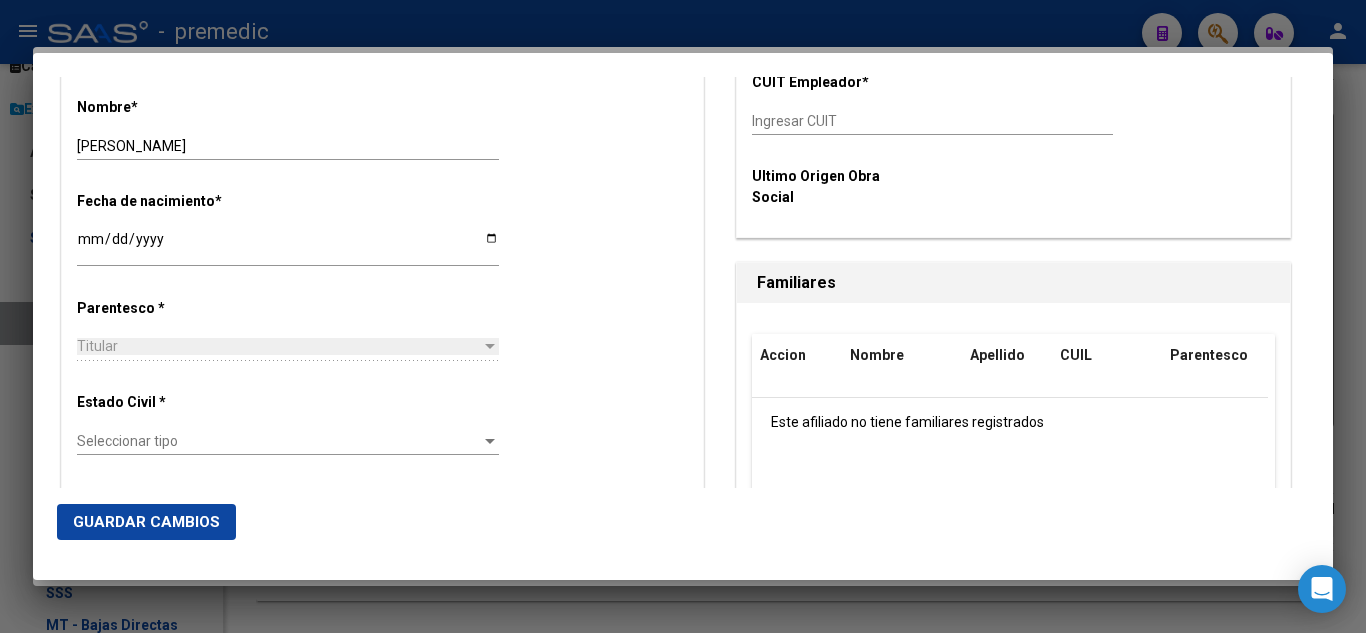 click on "Seleccionar tipo Seleccionar tipo" at bounding box center (288, 441) 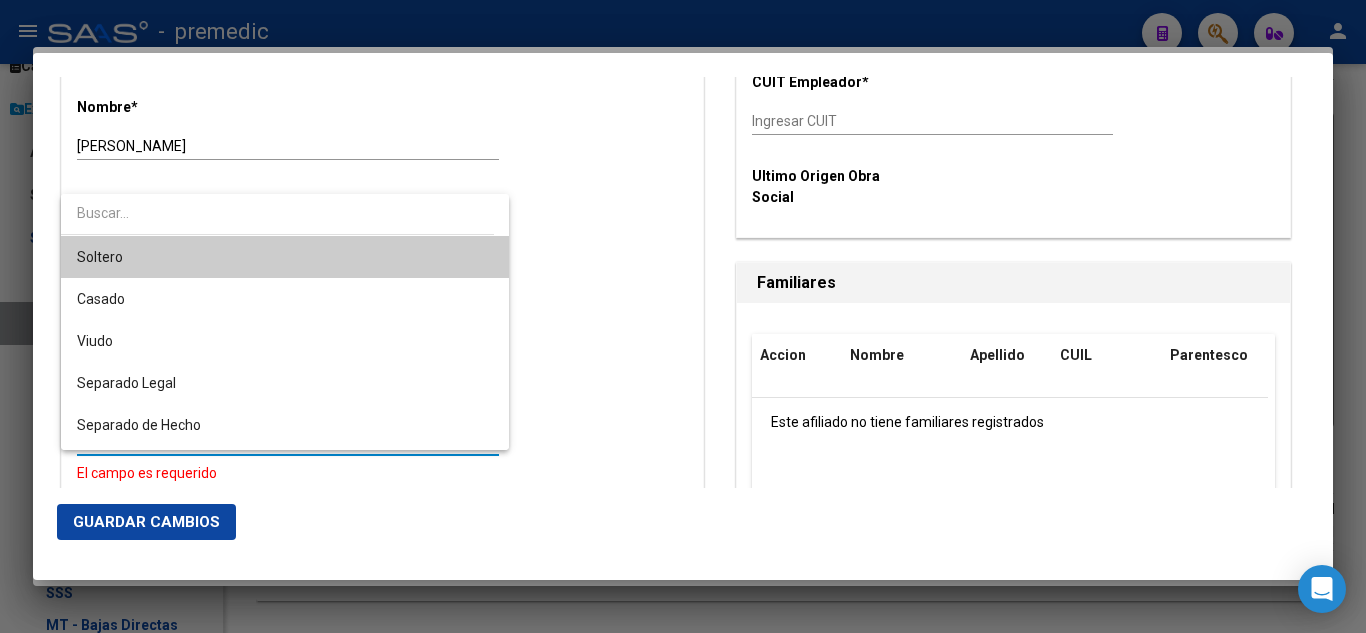 click on "Soltero" at bounding box center [285, 257] 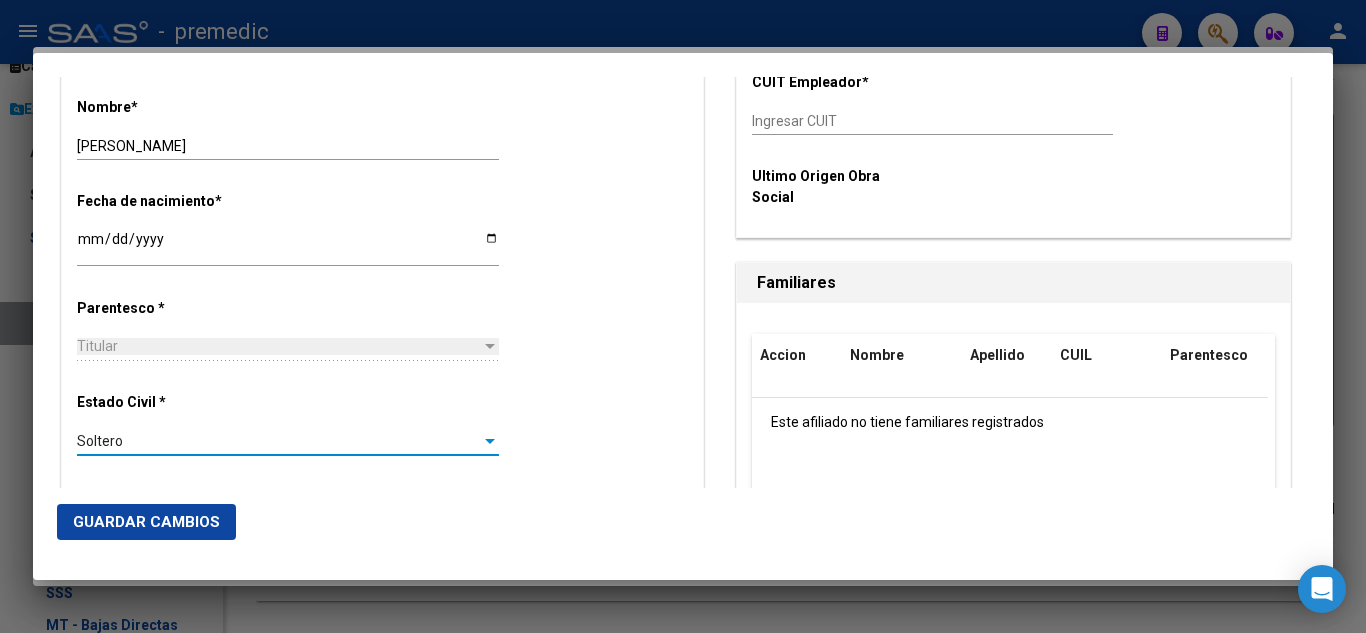 click on "Fecha de nacimiento  *   2007-03-20 Ingresar fecha" at bounding box center [382, 230] 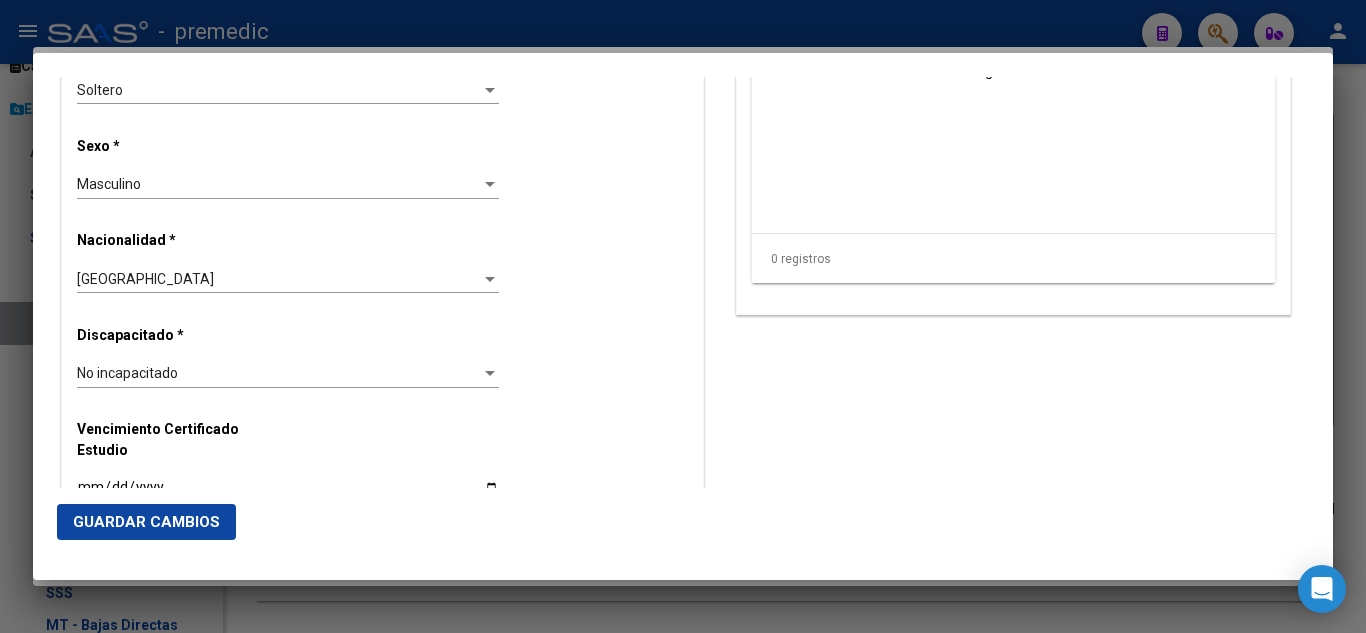 scroll, scrollTop: 1300, scrollLeft: 0, axis: vertical 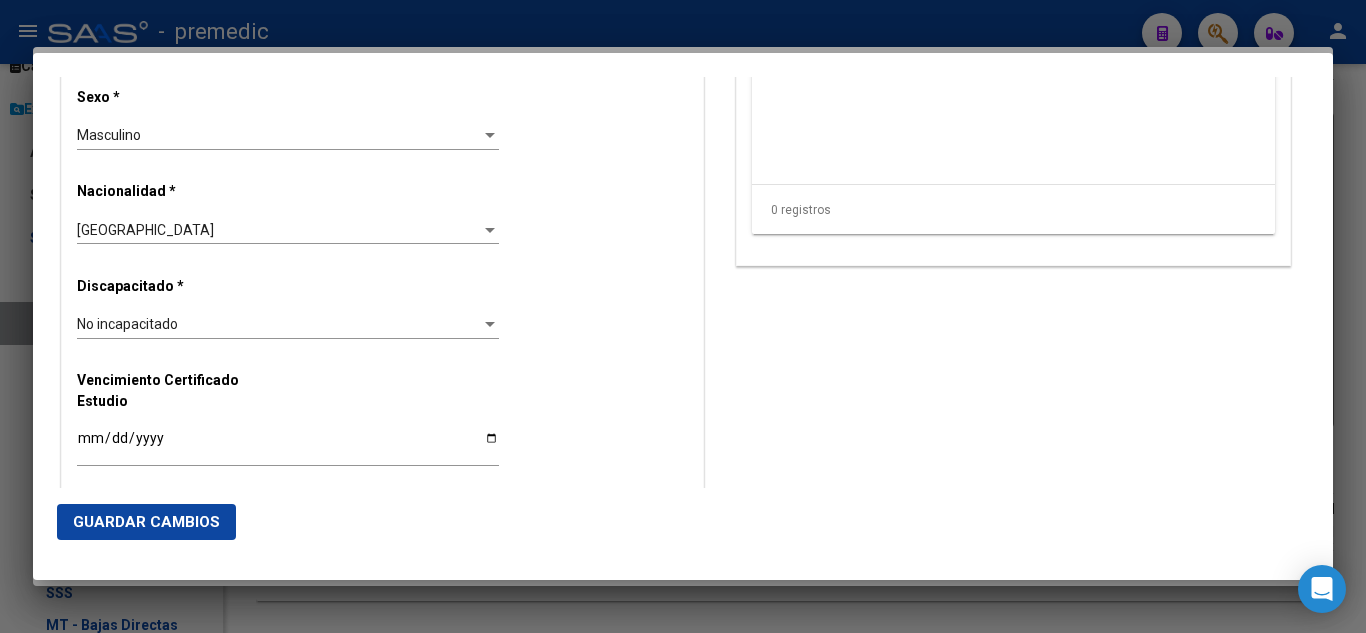 click on "Alta   Baja Nro Afiliado    Ingresar nro  CUIL  *   20-47688461-7 CUIL  ARCA Padrón Fecha de Alta Formal  *   2025-08-01 Ingresar fecha   Movimiento * ALTA RG OPCION Online (clave fiscal) Seleccionar tipo  Tipo de Documento * DOCUMENTO UNICO Seleccionar tipo Nro Documento  *   47688461 Ingresar nro  Apellido  *   IRIGOITIA Ingresar apellido  Nombre  *   PEDRO DAMIAN Ingresar nombre  Fecha de nacimiento  *   2007-03-20 Ingresar fecha   Parentesco * Titular Seleccionar parentesco  Estado Civil * Soltero Seleccionar tipo  Sexo * Masculino Seleccionar sexo  Nacionalidad * ARGENTINA Seleccionar tipo  Discapacitado * No incapacitado Seleccionar tipo Vencimiento Certificado Estudio    Ingresar fecha   Tipo domicilio * Domicilio Completo Seleccionar tipo domicilio  Provincia * Buenos Aires Seleccionar provincia Localidad  *   GARIN Ingresar el nombre  Codigo Postal  *   1619 Ingresar el codigo  Calle  *   VICENTE LOPEZ Ingresar calle  Numero  *   3614 Ingresar nro  Piso    Ingresar piso  Departamento" at bounding box center [382, 298] 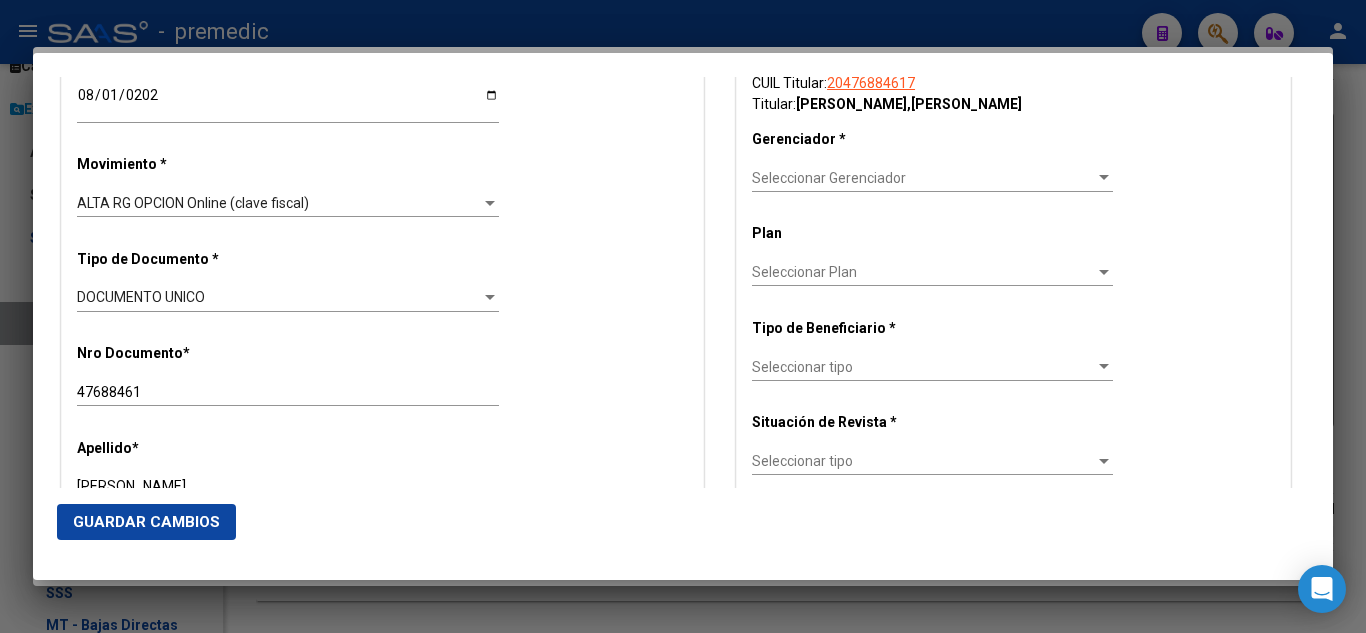 scroll, scrollTop: 500, scrollLeft: 0, axis: vertical 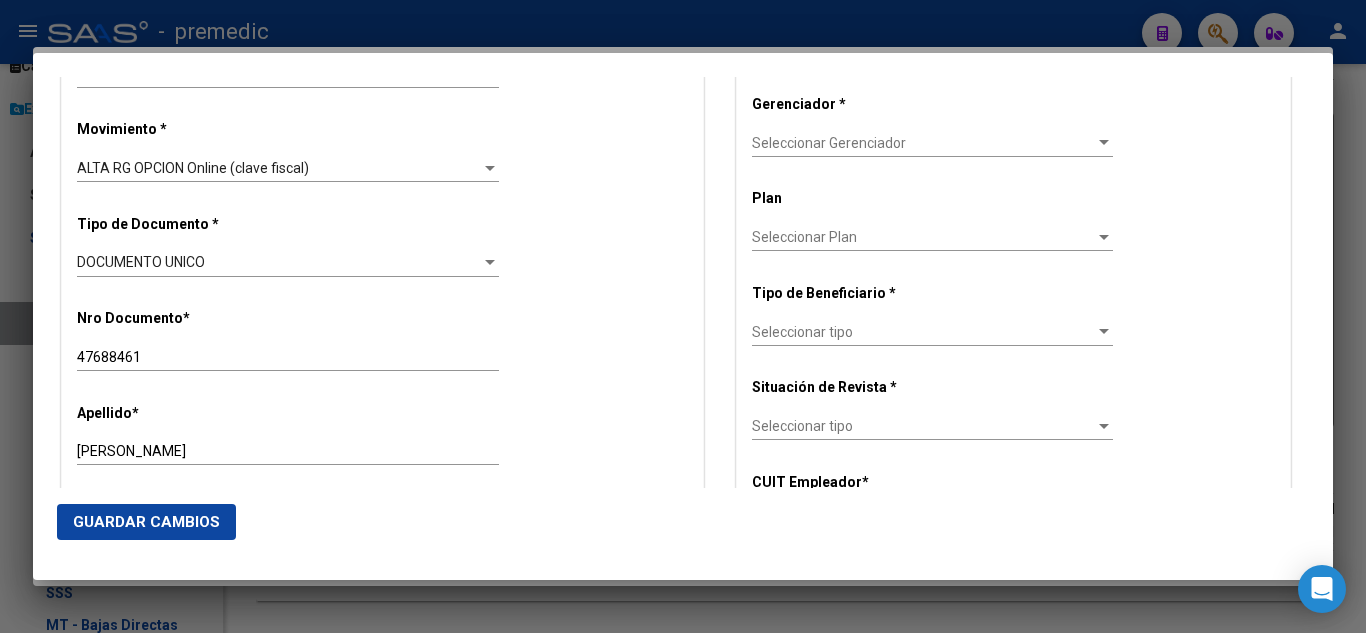 click on "Seleccionar Gerenciador" at bounding box center (923, 143) 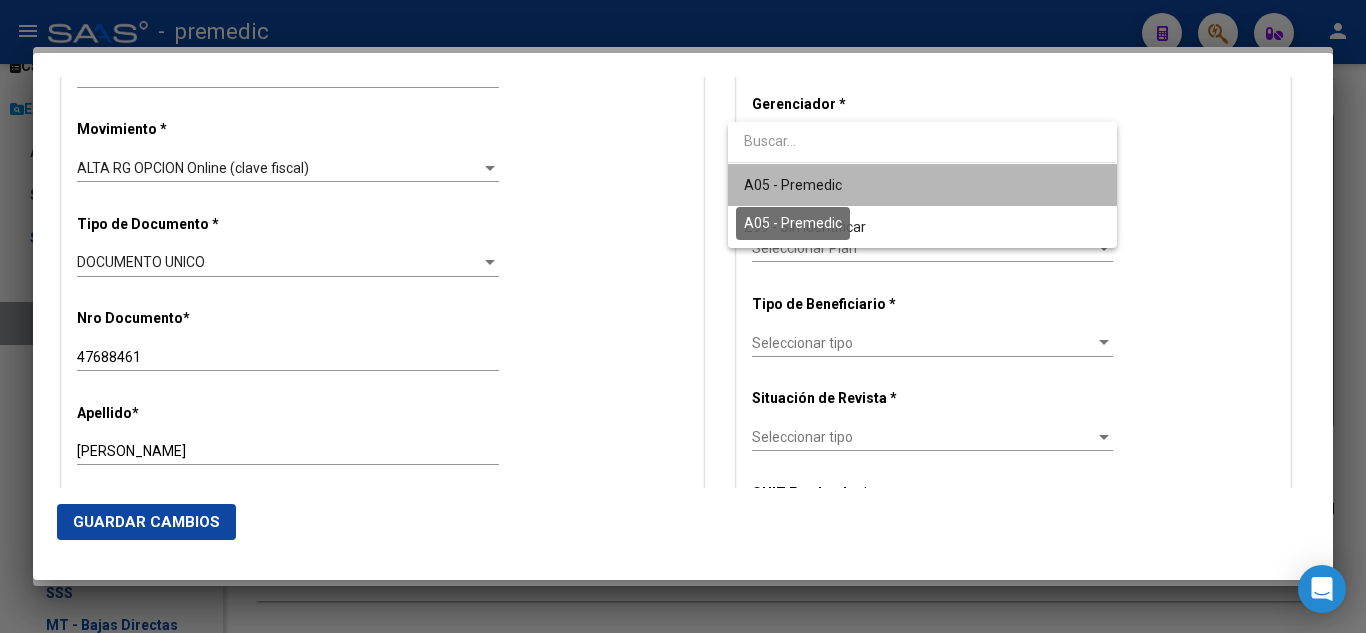 click on "A05 - Premedic" at bounding box center [793, 185] 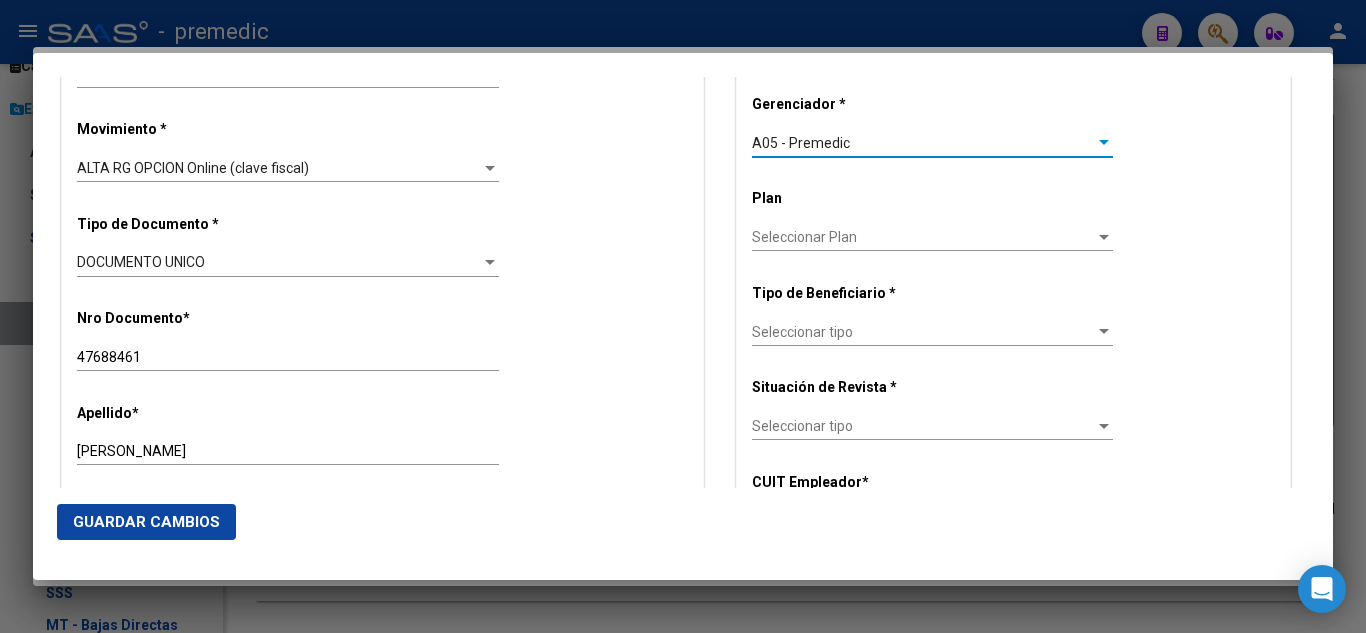 click on "Seleccionar tipo Seleccionar tipo" at bounding box center (932, 332) 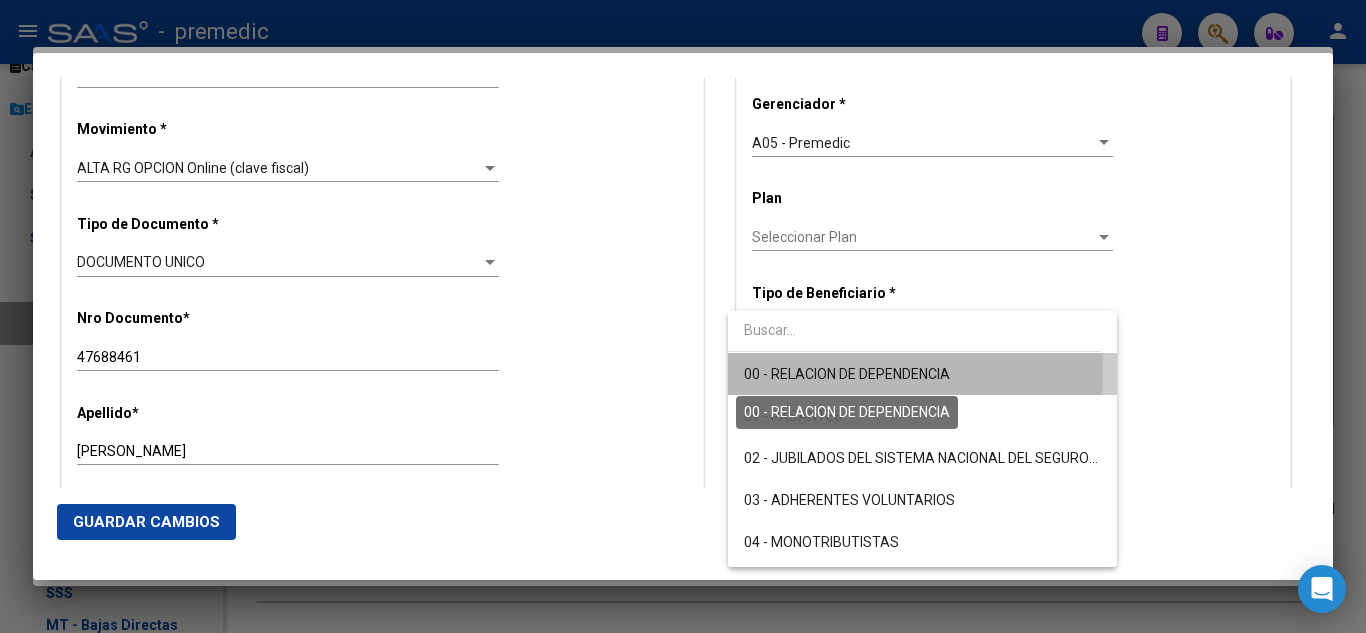 click on "00 - RELACION DE DEPENDENCIA" at bounding box center (847, 374) 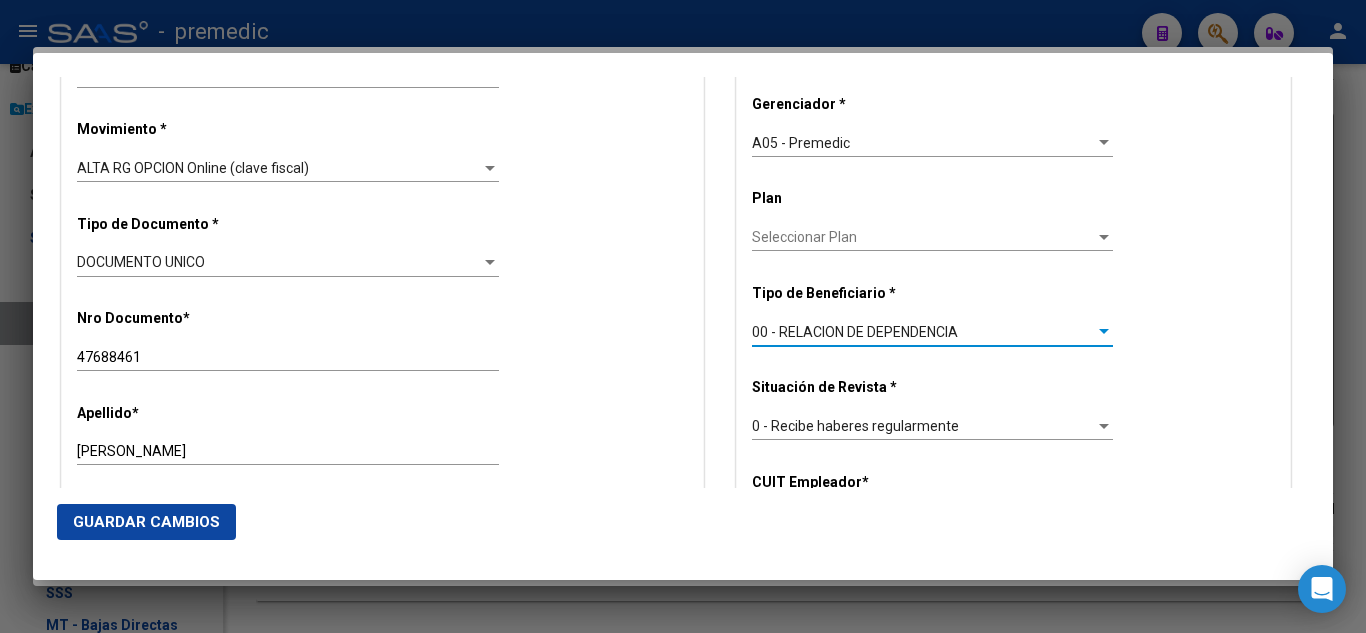 scroll, scrollTop: 600, scrollLeft: 0, axis: vertical 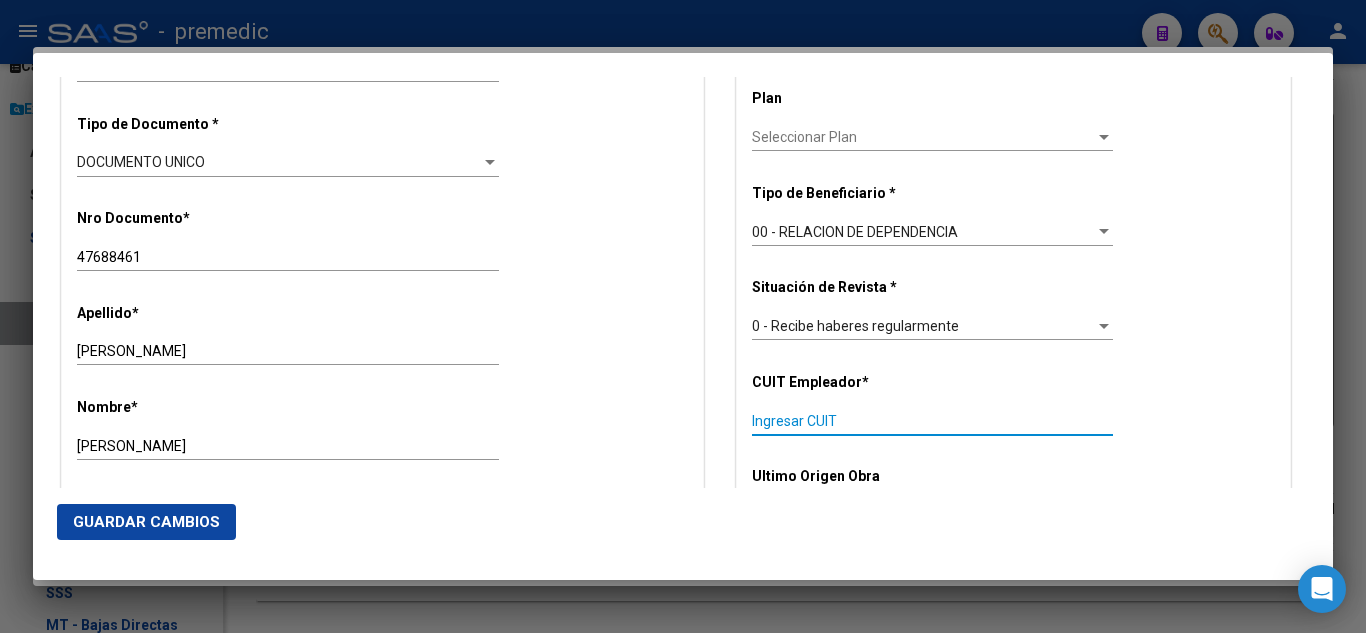 click on "Ingresar CUIT" at bounding box center (932, 421) 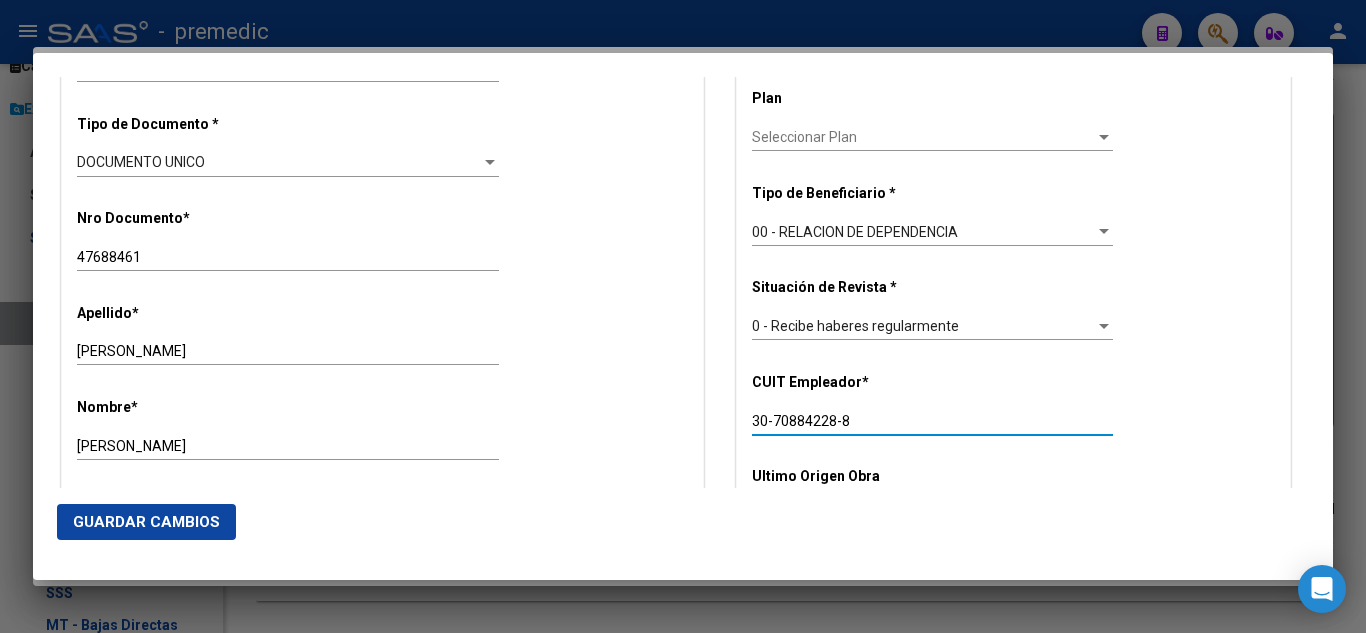 type on "30-70884228-8" 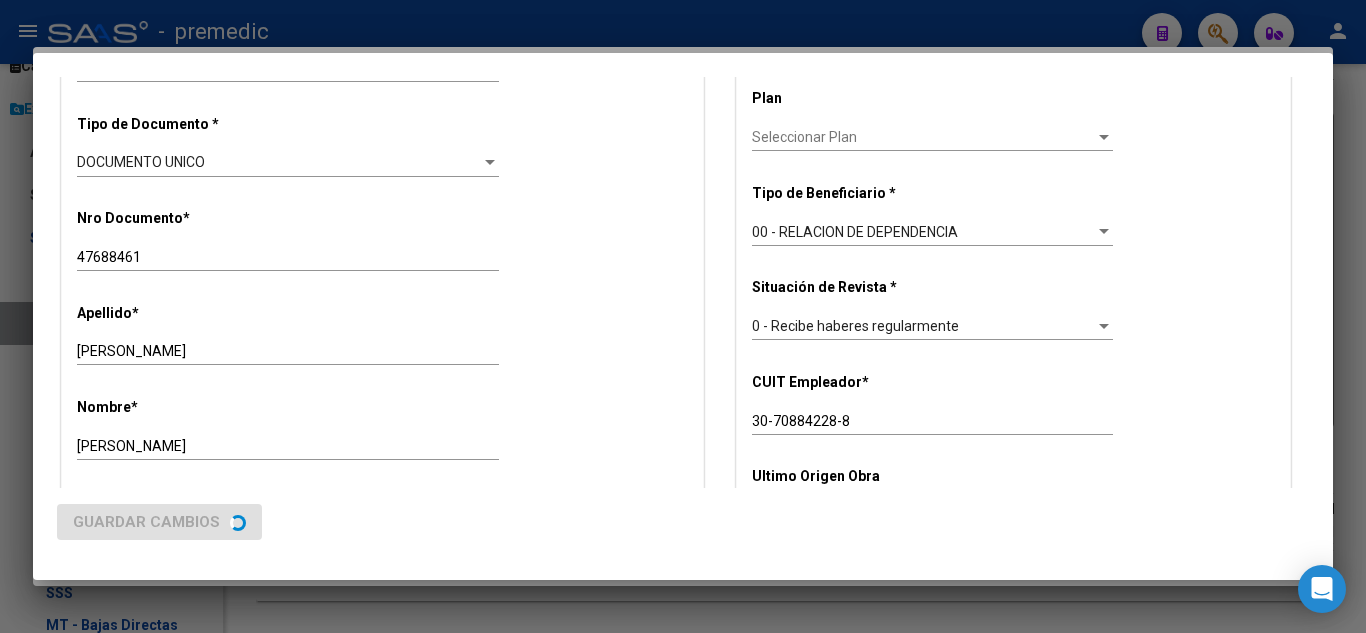 scroll, scrollTop: 0, scrollLeft: 0, axis: both 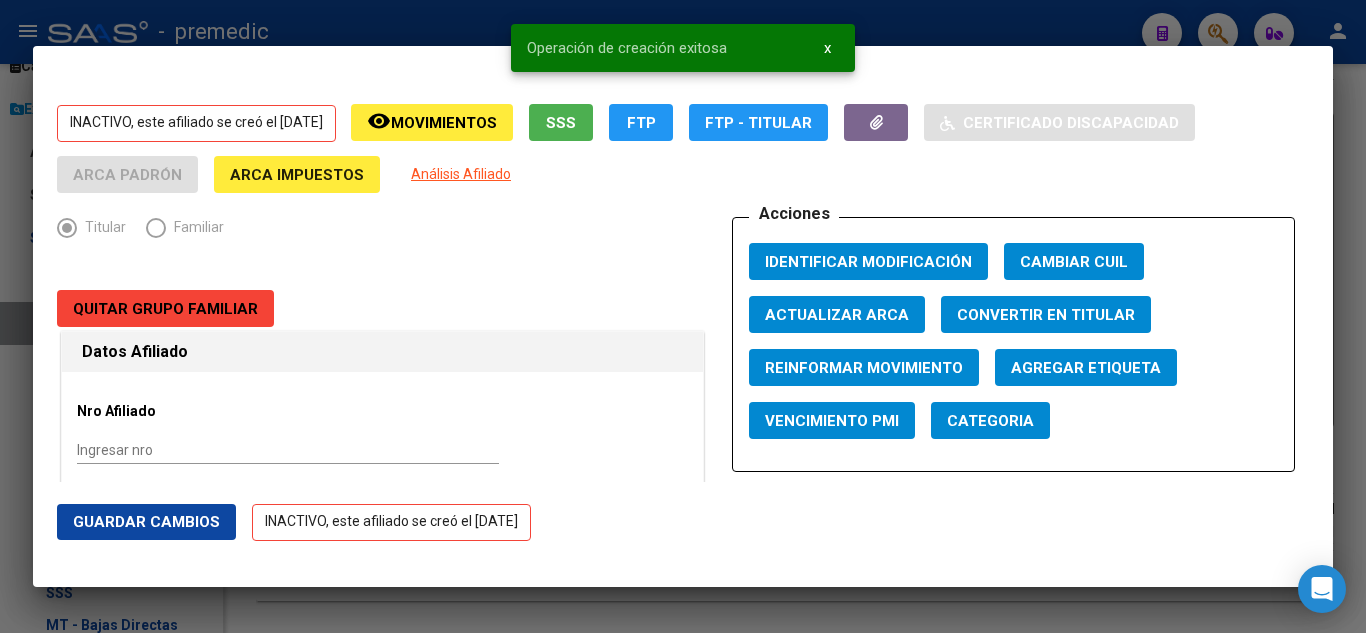 click at bounding box center [683, 316] 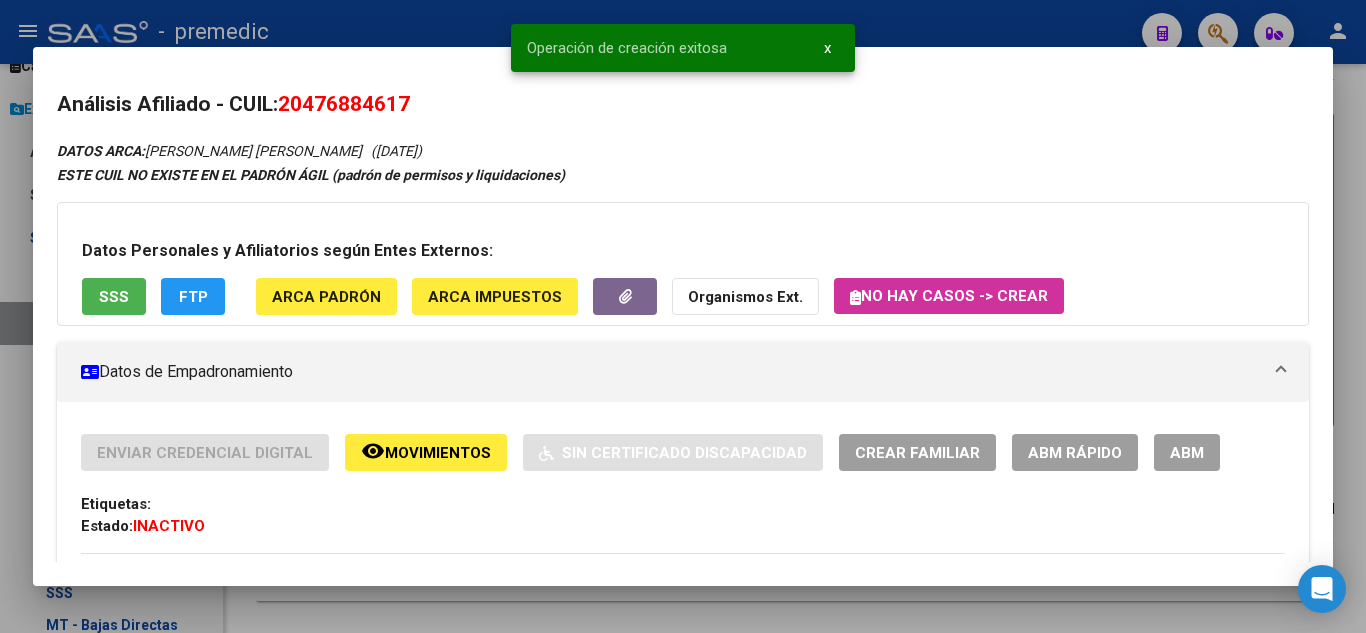click at bounding box center (683, 316) 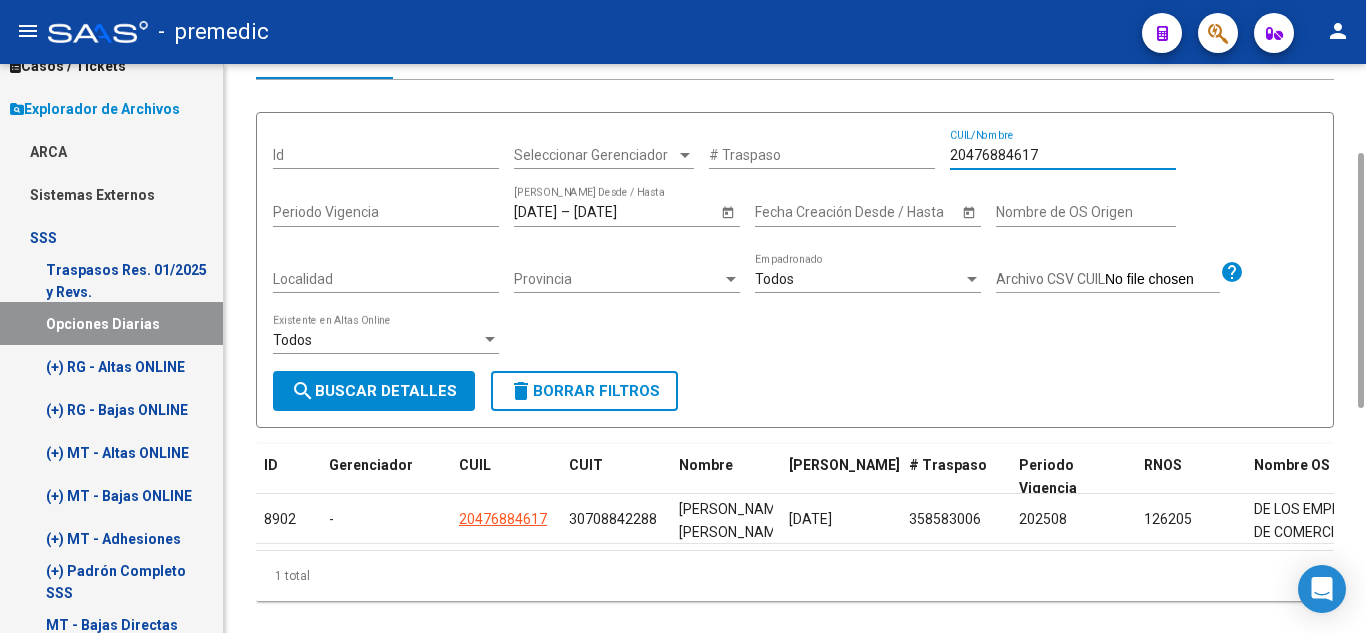drag, startPoint x: 1038, startPoint y: 153, endPoint x: 937, endPoint y: 154, distance: 101.00495 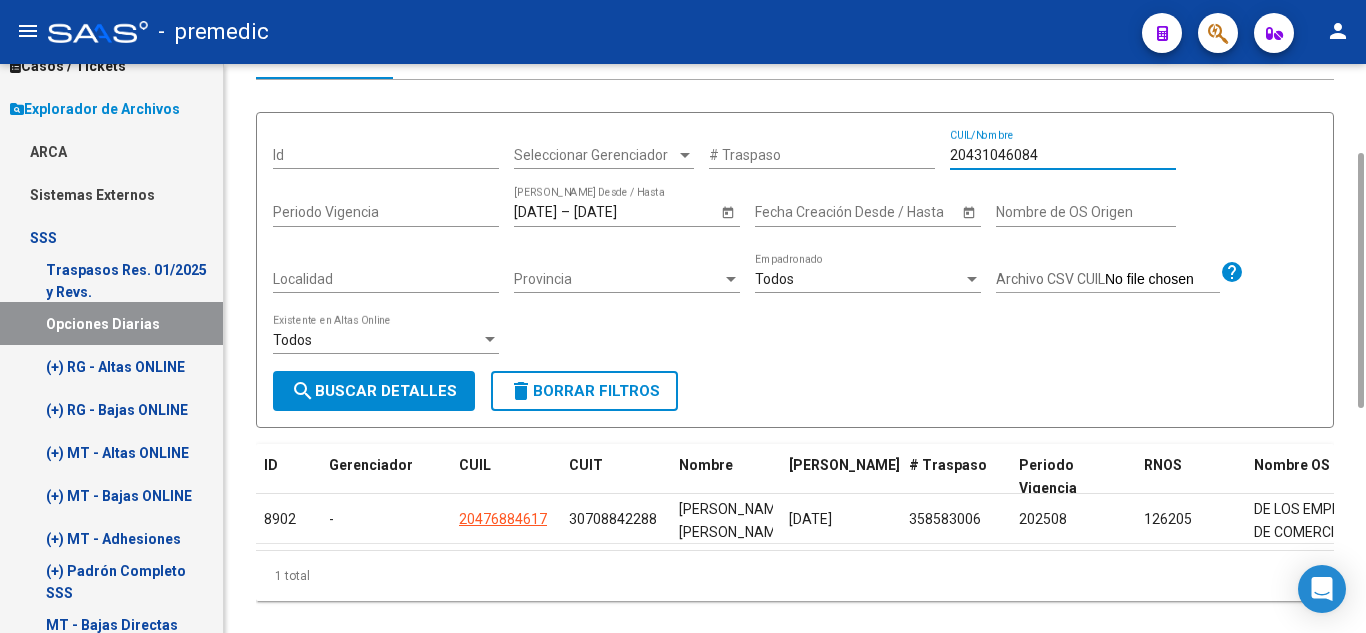 type on "20431046084" 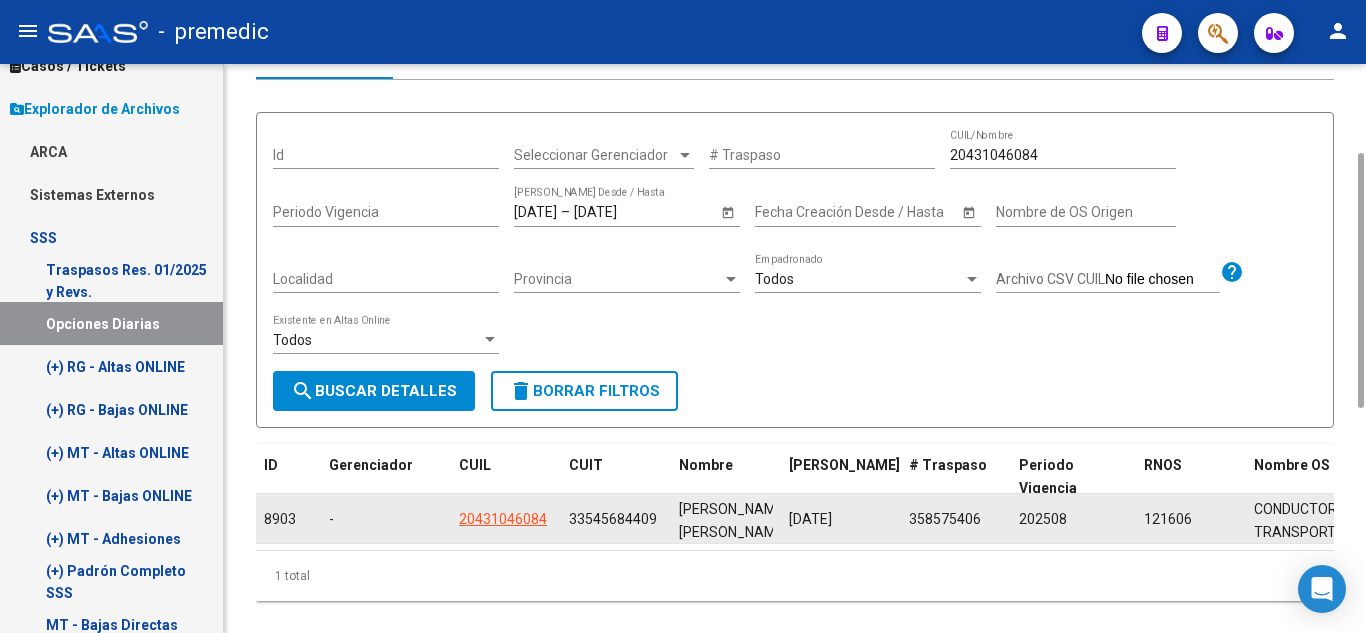 click on "20431046084" 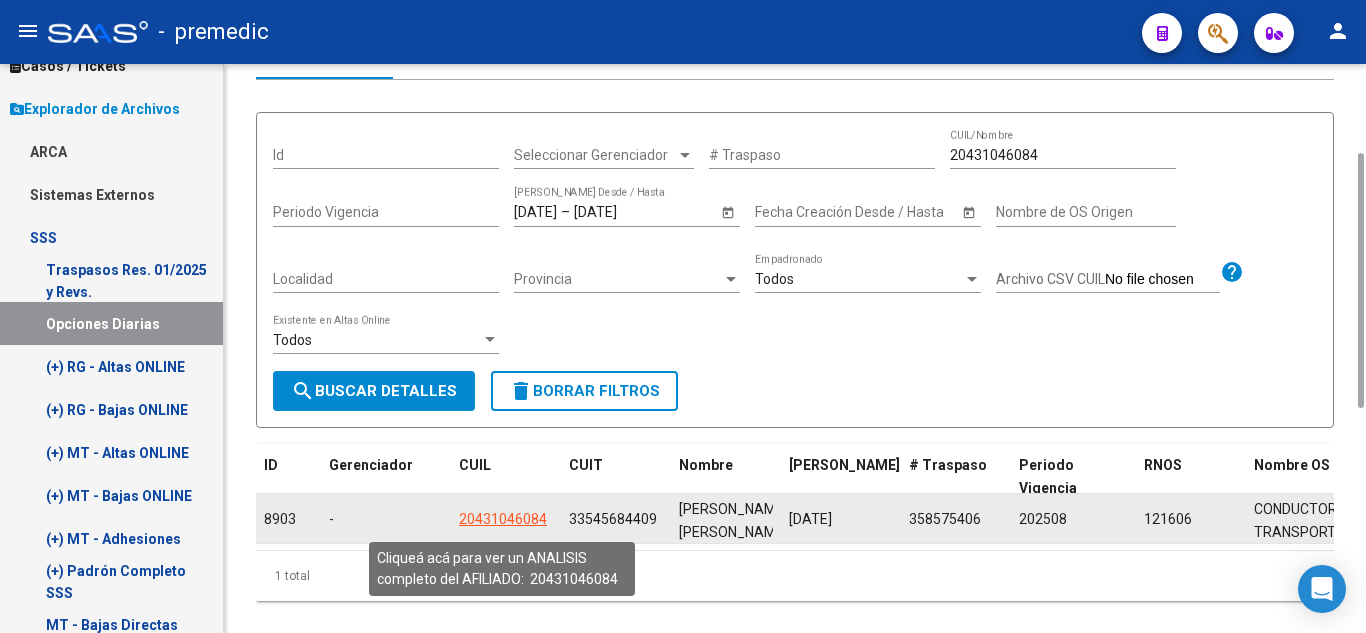 click on "20431046084" 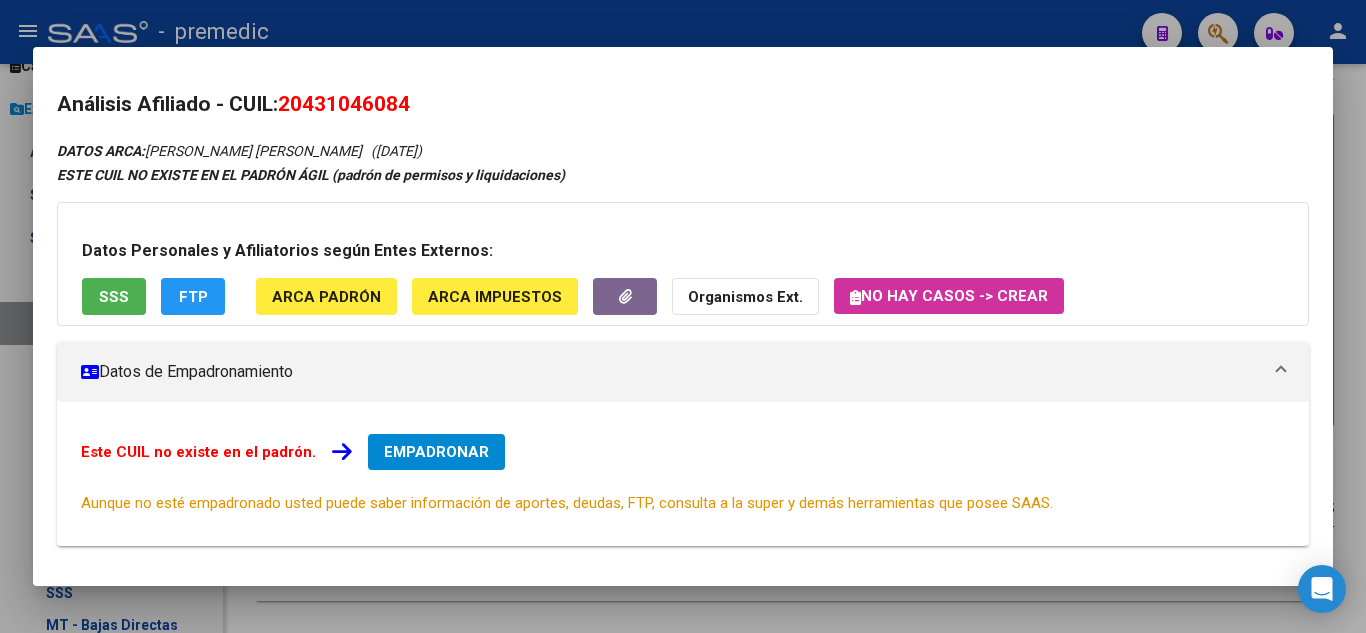 click on "EMPADRONAR" at bounding box center (436, 452) 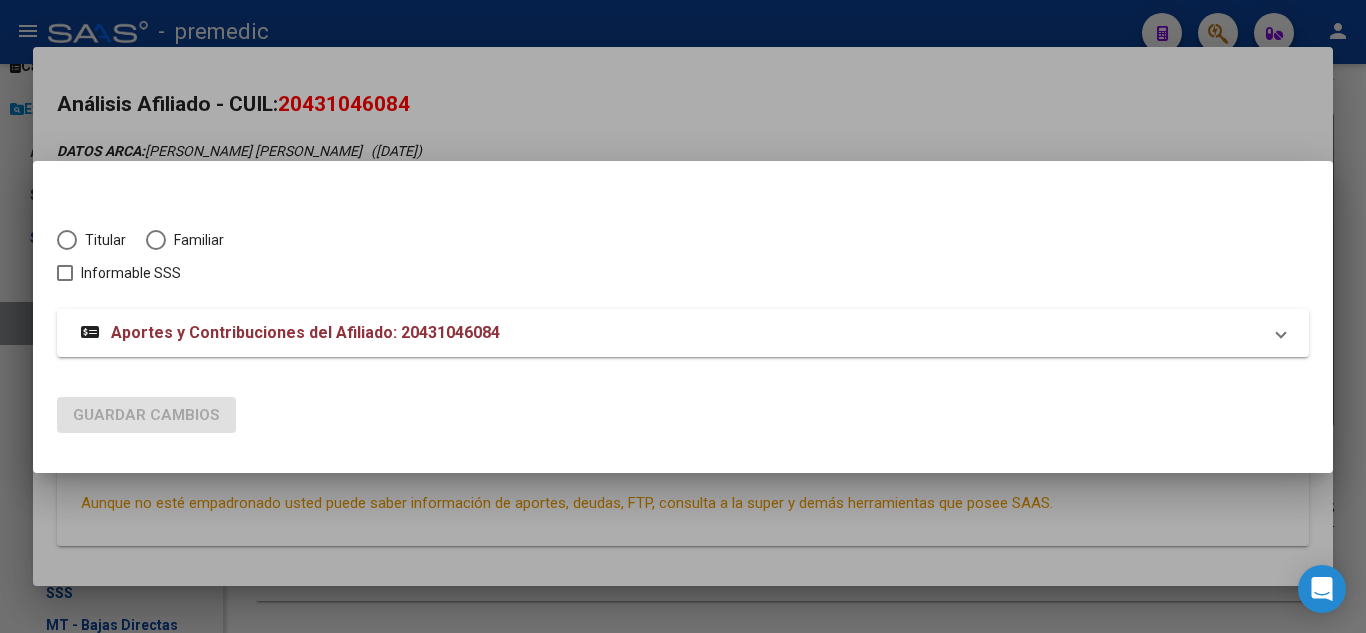 click at bounding box center [67, 240] 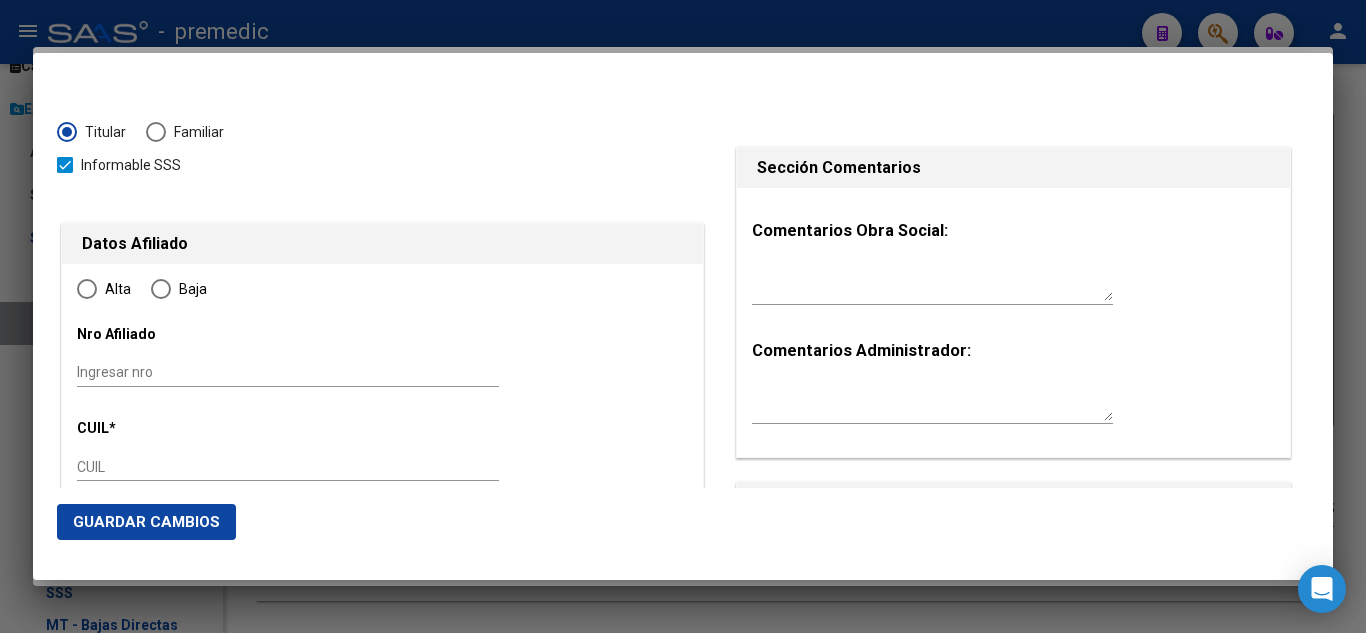 type on "20-43104608-4" 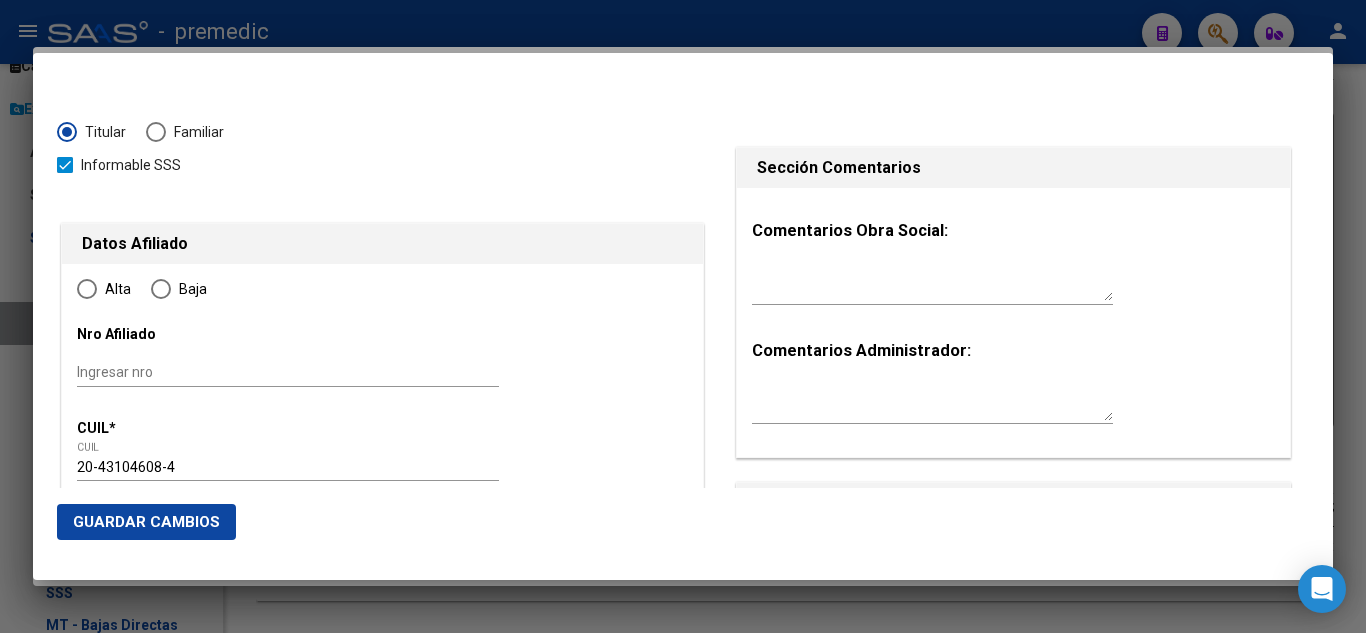 type on "43104608" 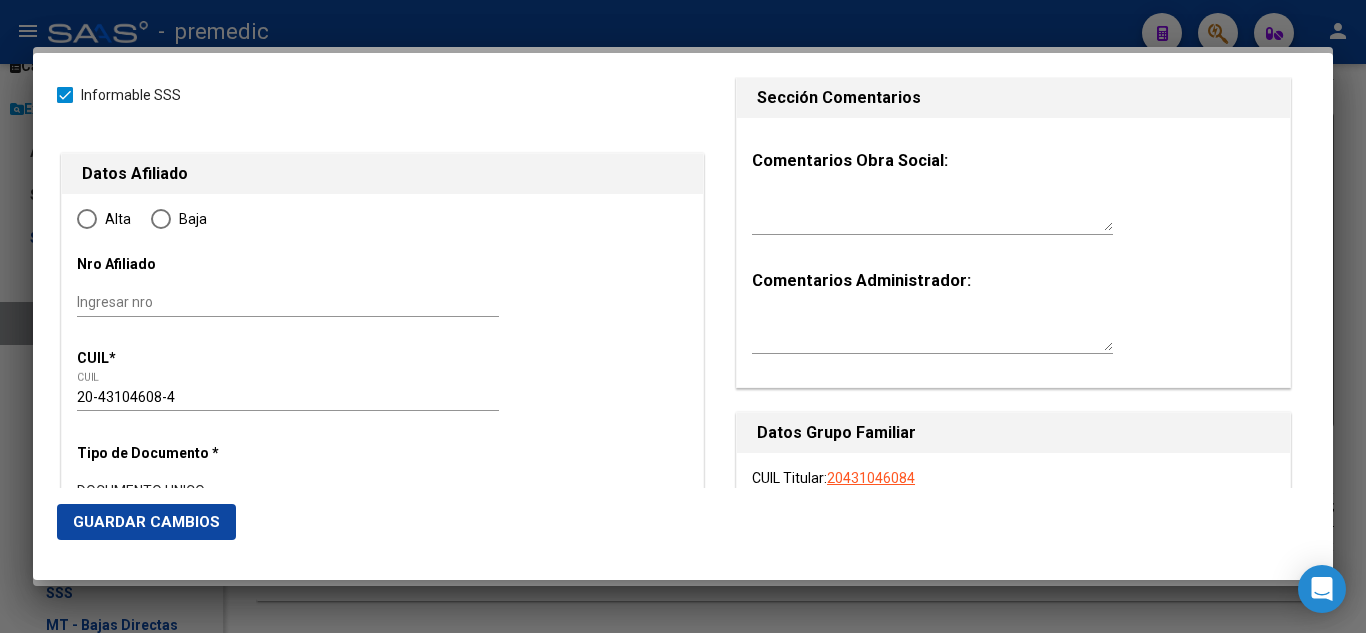 radio on "true" 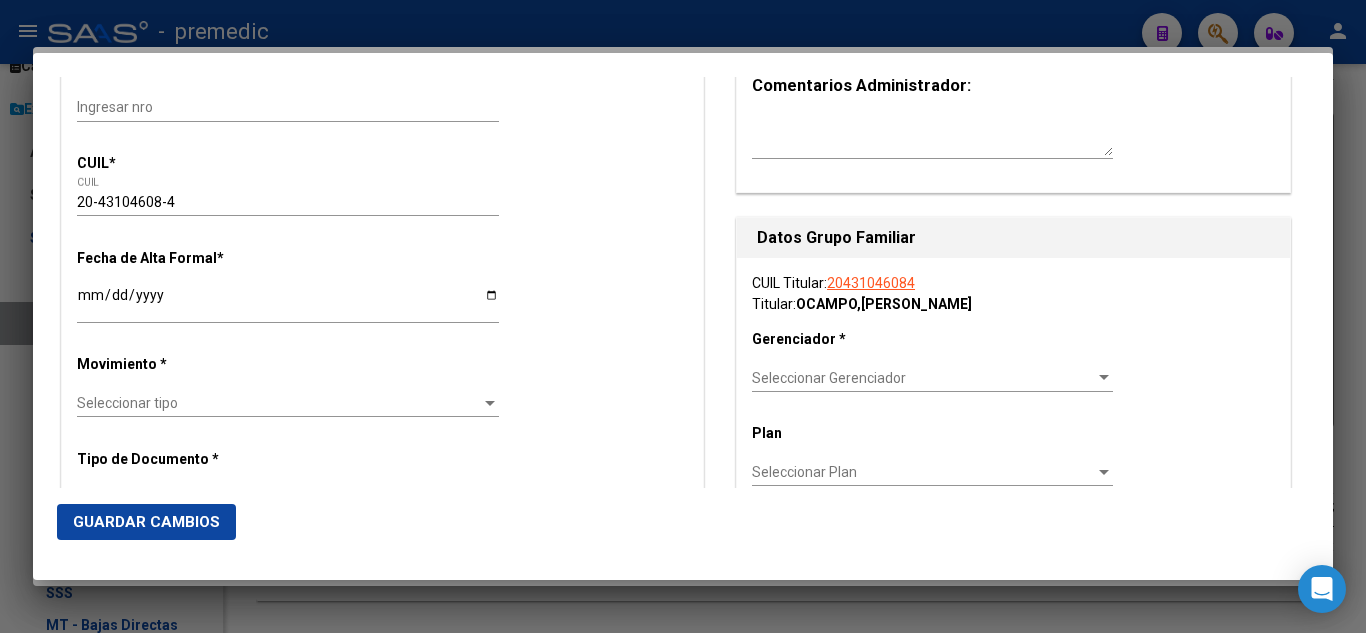 scroll, scrollTop: 300, scrollLeft: 0, axis: vertical 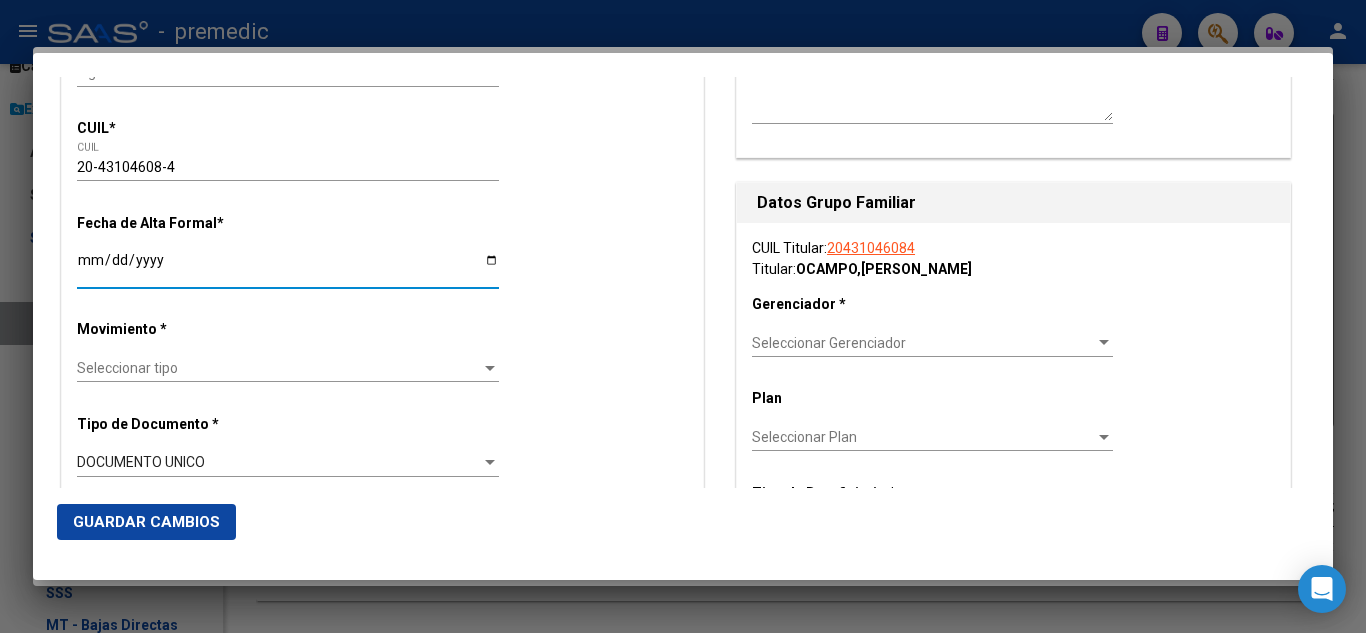 click on "Ingresar fecha" at bounding box center (288, 267) 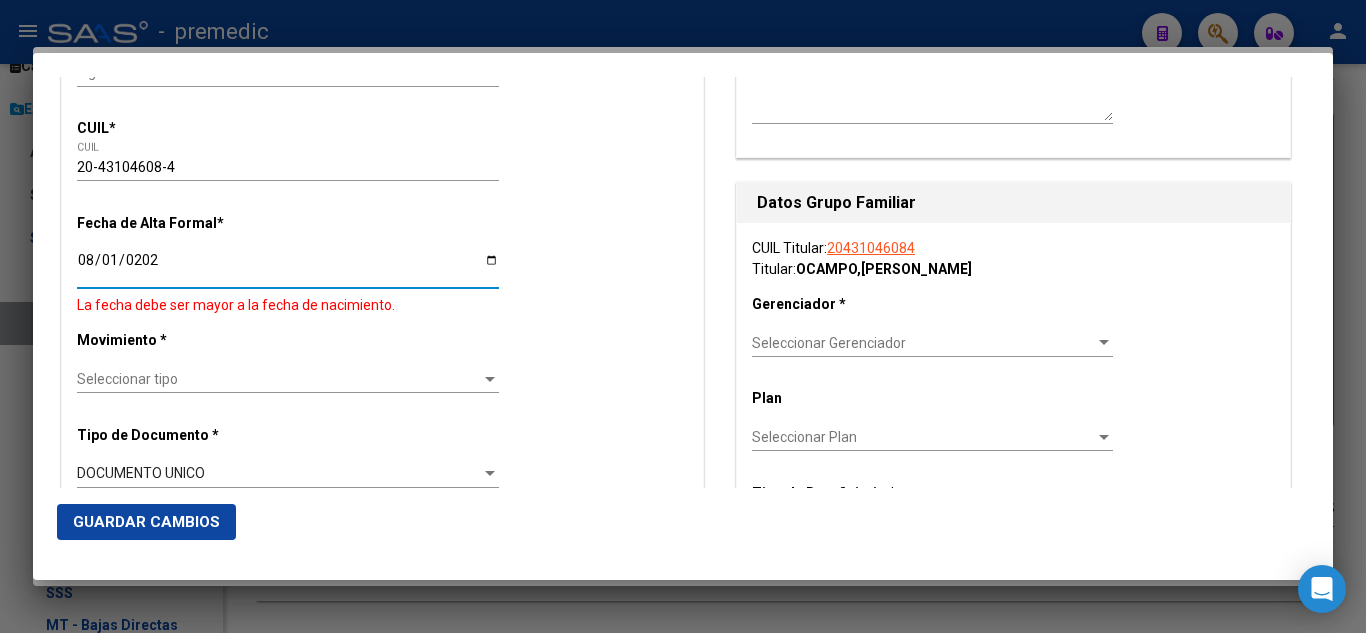 type on "2025-08-01" 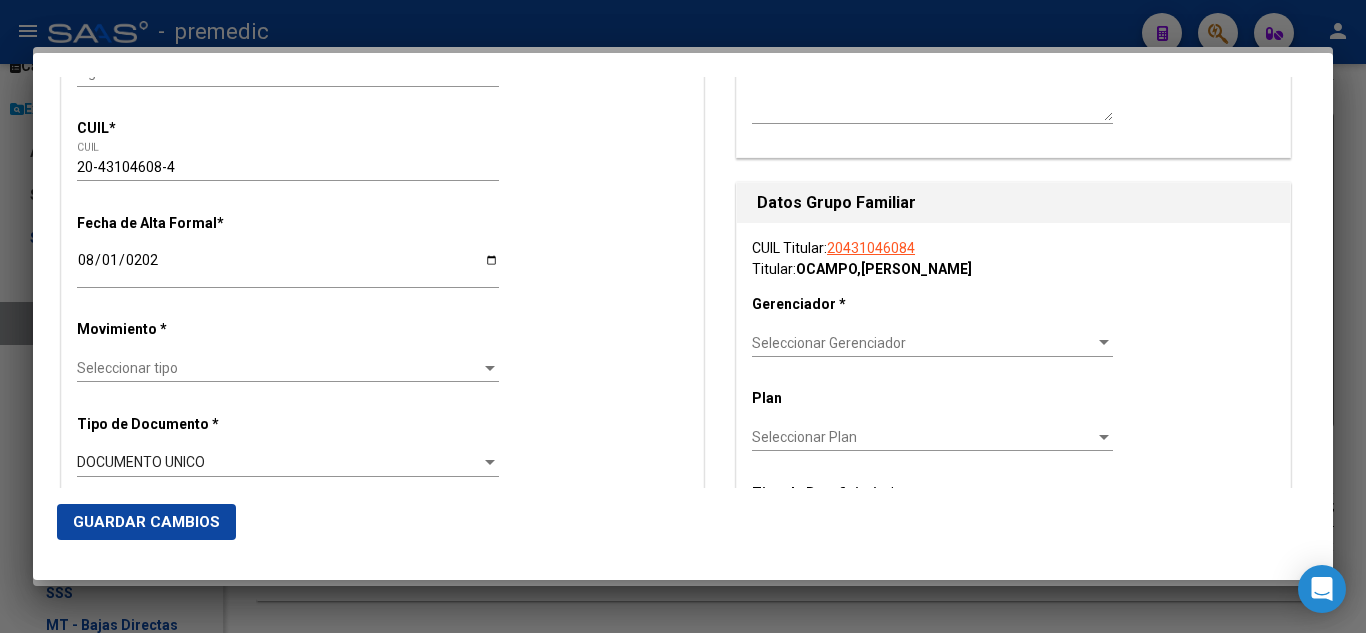 click on "Alta   Baja Nro Afiliado    Ingresar nro  CUIL  *   20-43104608-4 CUIL  ARCA Padrón Fecha de Alta Formal  *   2025-08-01 Ingresar fecha   Movimiento * Seleccionar tipo Seleccionar tipo  Tipo de Documento * DOCUMENTO UNICO Seleccionar tipo Nro Documento  *   43104608 Ingresar nro  Apellido  *   OCAMPO Ingresar apellido  Nombre  *   KEVIN MAXIMILIANO Ingresar nombre  Fecha de nacimiento  *   2000-12-30 Ingresar fecha   Parentesco * Titular Seleccionar parentesco  Estado Civil * Seleccionar tipo Seleccionar tipo  Sexo * Masculino Seleccionar sexo  Nacionalidad * ARGENTINA Seleccionar tipo  Discapacitado * No incapacitado Seleccionar tipo Vencimiento Certificado Estudio    Ingresar fecha   Tipo domicilio * Domicilio Completo Seleccionar tipo domicilio  Provincia * Buenos Aires Seleccionar provincia Localidad  *   GONZALEZ CATAN Ingresar el nombre  Codigo Postal  *   1759 Ingresar el codigo  Calle  *   JUAN FRANCISCO M DE Ingresar calle  Numero  *   3359 Ingresar nro  Piso    Ingresar piso  Departamento" at bounding box center [382, 1298] 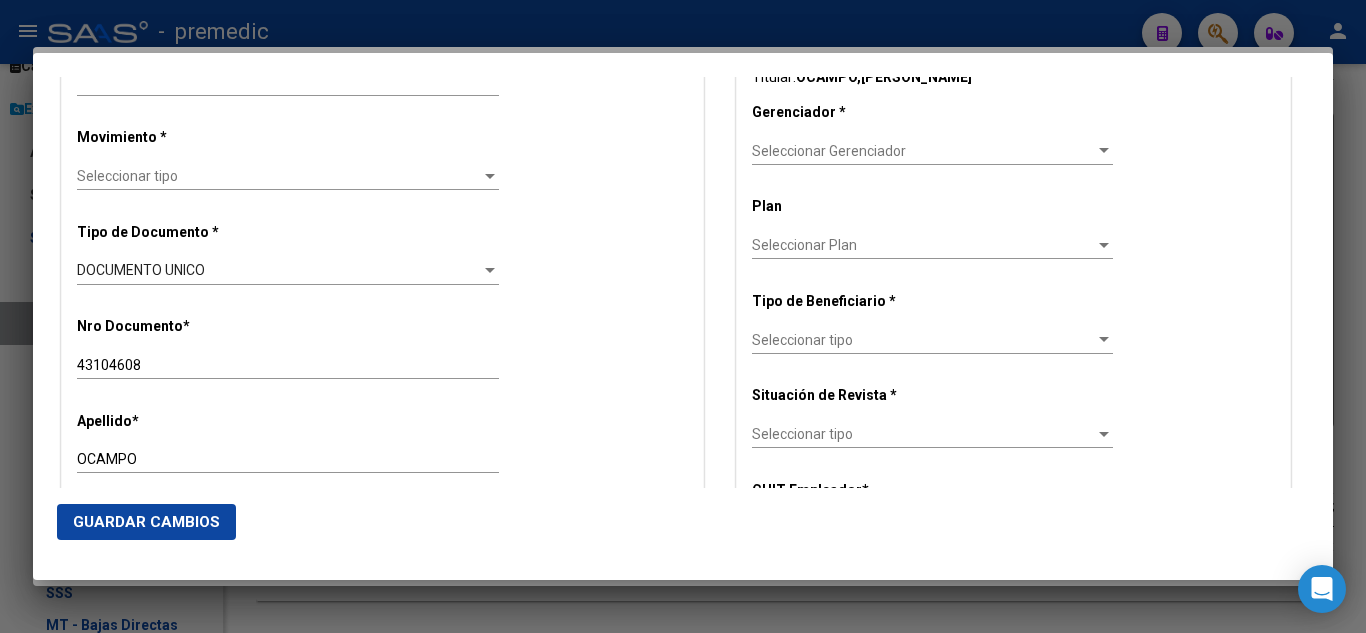 scroll, scrollTop: 500, scrollLeft: 0, axis: vertical 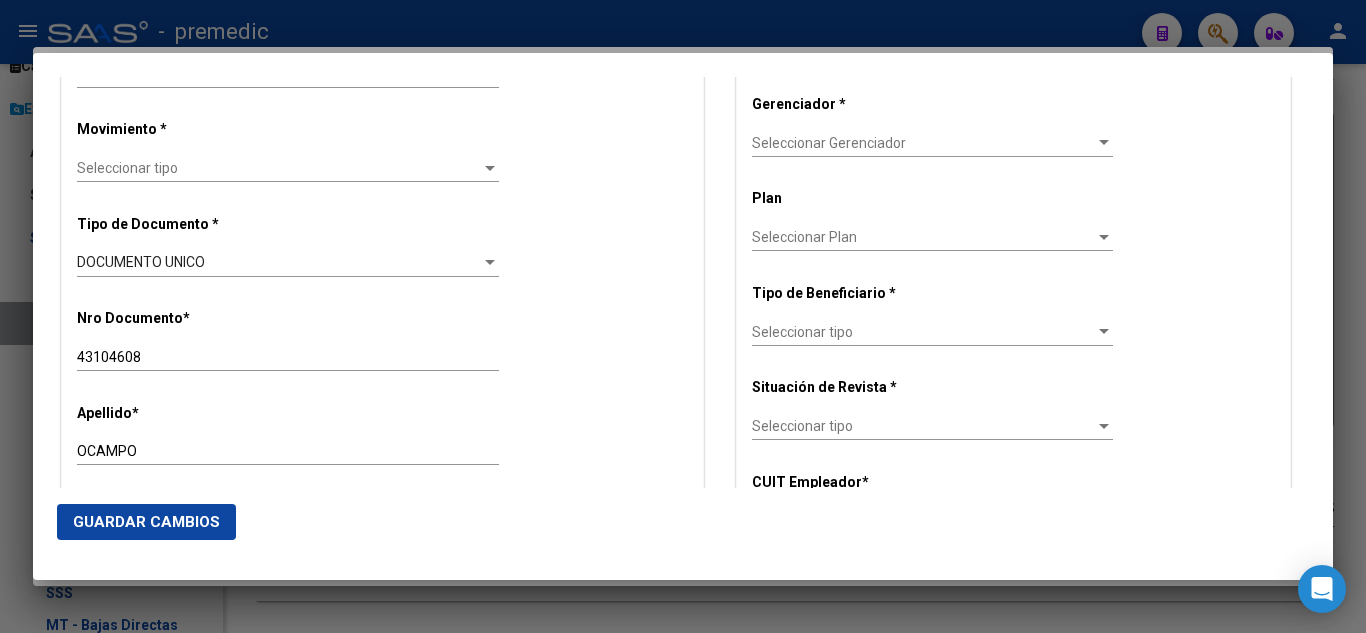 click on "Seleccionar tipo" at bounding box center [279, 168] 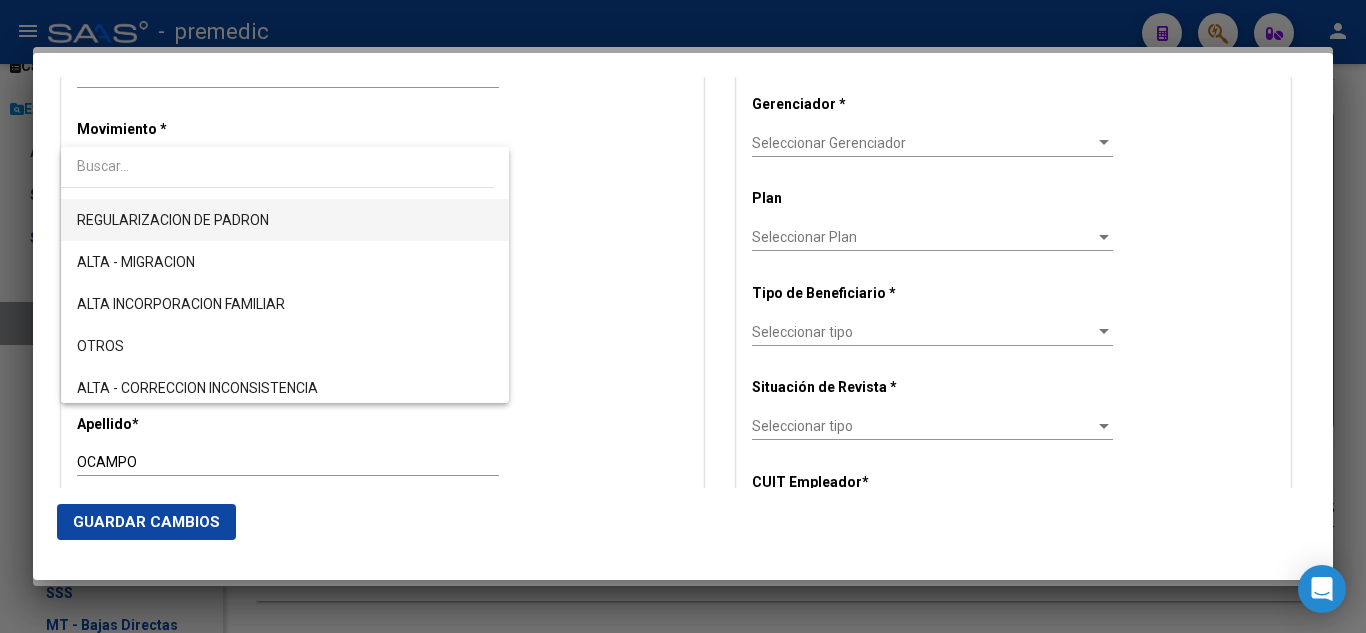 scroll, scrollTop: 300, scrollLeft: 0, axis: vertical 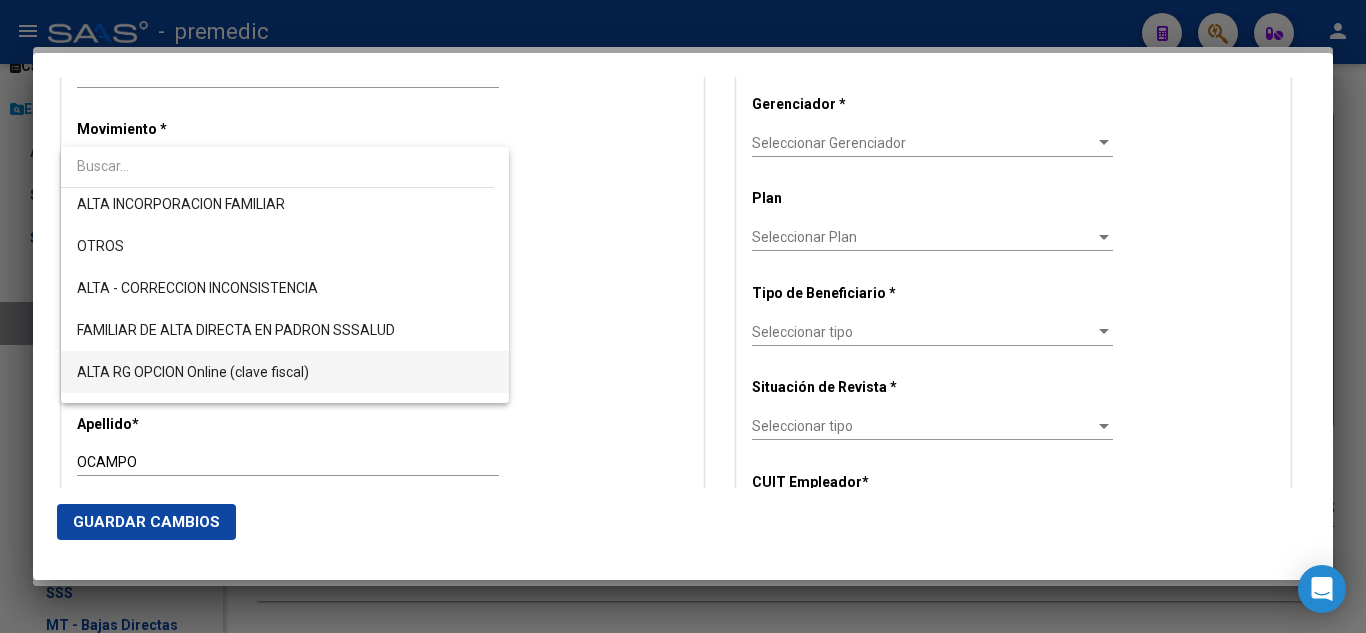 click on "ALTA RG OPCION Online (clave fiscal)" at bounding box center [285, 372] 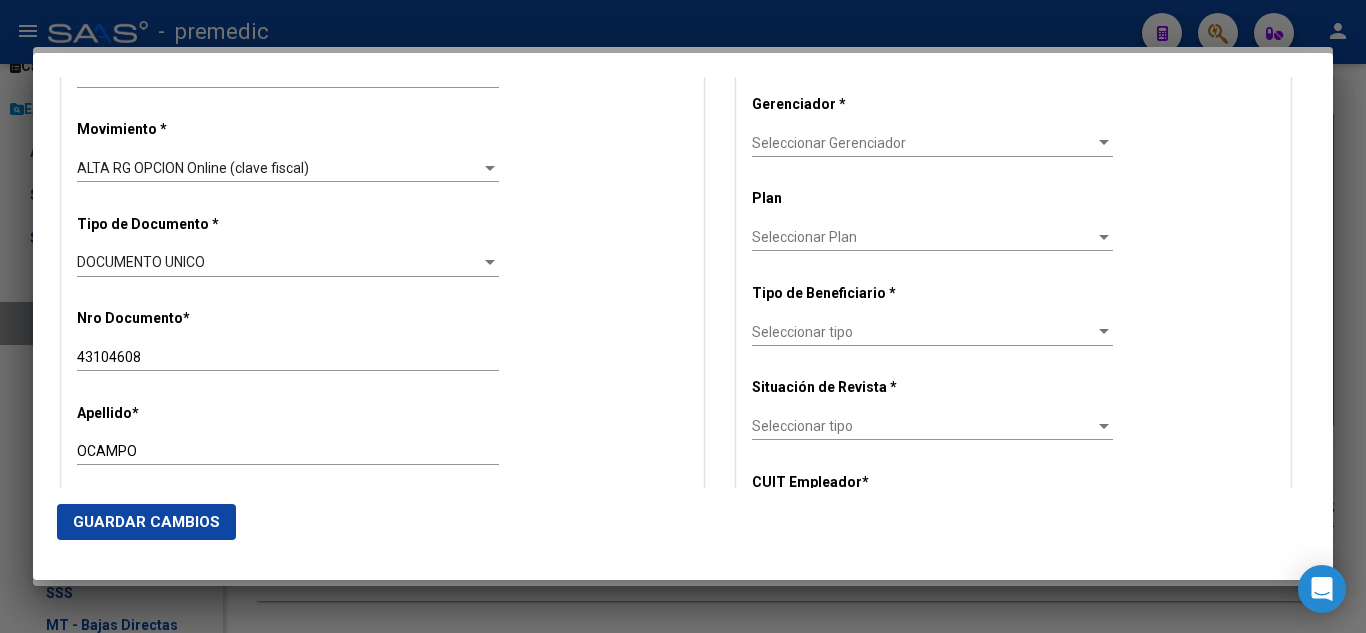 click on "Alta   Baja Nro Afiliado    Ingresar nro  CUIL  *   20-43104608-4 CUIL  ARCA Padrón Fecha de Alta Formal  *   2025-08-01 Ingresar fecha   Movimiento * ALTA RG OPCION Online (clave fiscal) Seleccionar tipo  Tipo de Documento * DOCUMENTO UNICO Seleccionar tipo Nro Documento  *   43104608 Ingresar nro  Apellido  *   OCAMPO Ingresar apellido  Nombre  *   KEVIN MAXIMILIANO Ingresar nombre  Fecha de nacimiento  *   2000-12-30 Ingresar fecha   Parentesco * Titular Seleccionar parentesco  Estado Civil * Seleccionar tipo Seleccionar tipo  Sexo * Masculino Seleccionar sexo  Nacionalidad * ARGENTINA Seleccionar tipo  Discapacitado * No incapacitado Seleccionar tipo Vencimiento Certificado Estudio    Ingresar fecha   Tipo domicilio * Domicilio Completo Seleccionar tipo domicilio  Provincia * Buenos Aires Seleccionar provincia Localidad  *   GONZALEZ CATAN Ingresar el nombre  Codigo Postal  *   1759 Ingresar el codigo  Calle  *   JUAN FRANCISCO M DE Ingresar calle  Numero  *   3359 Ingresar nro  Piso    Departamento" at bounding box center [382, 1098] 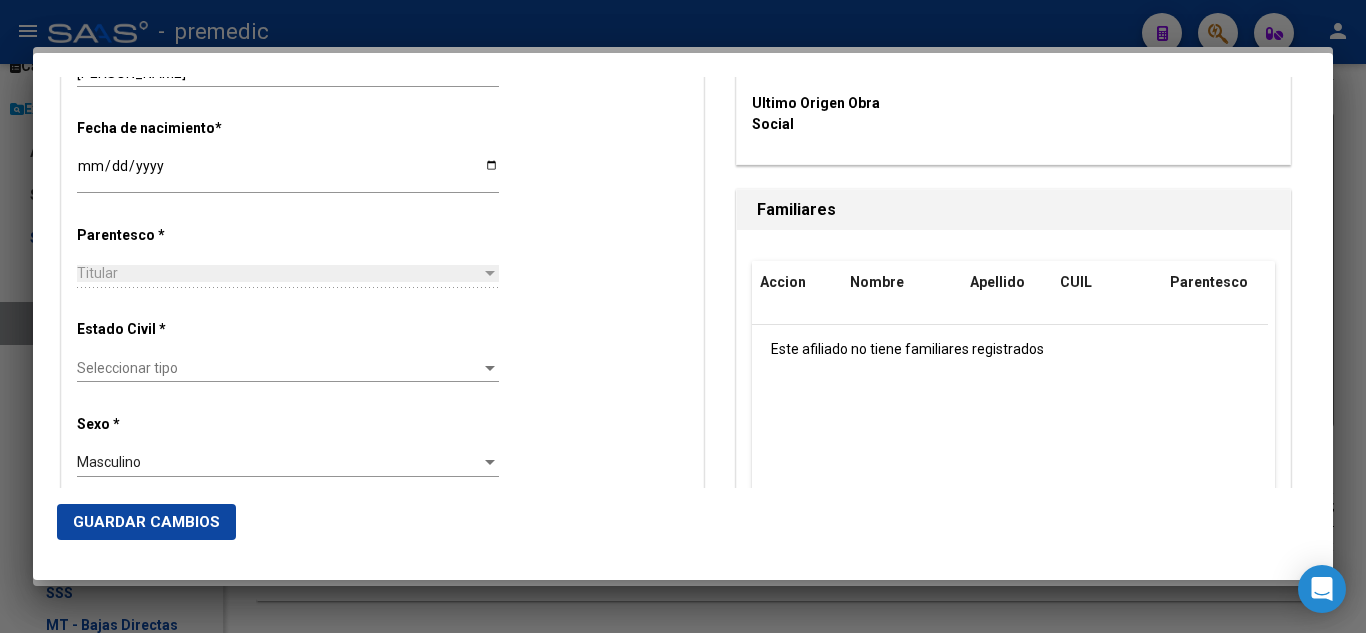 scroll, scrollTop: 1000, scrollLeft: 0, axis: vertical 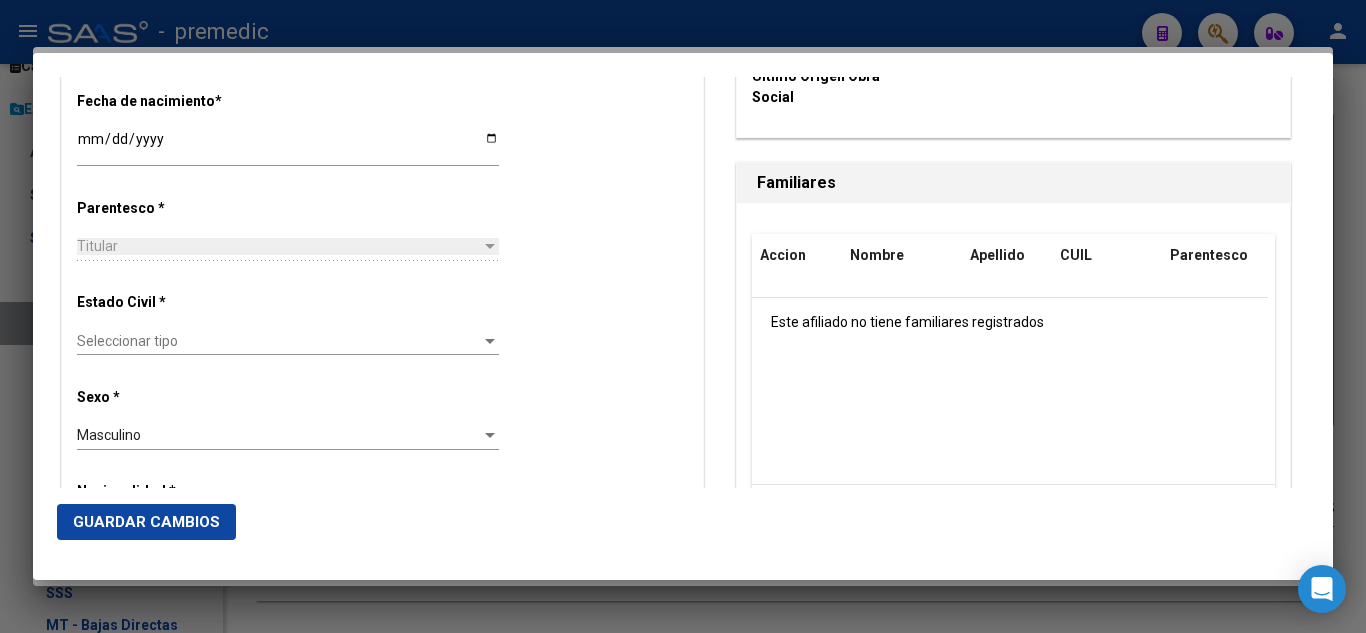 click on "Seleccionar tipo" at bounding box center [279, 341] 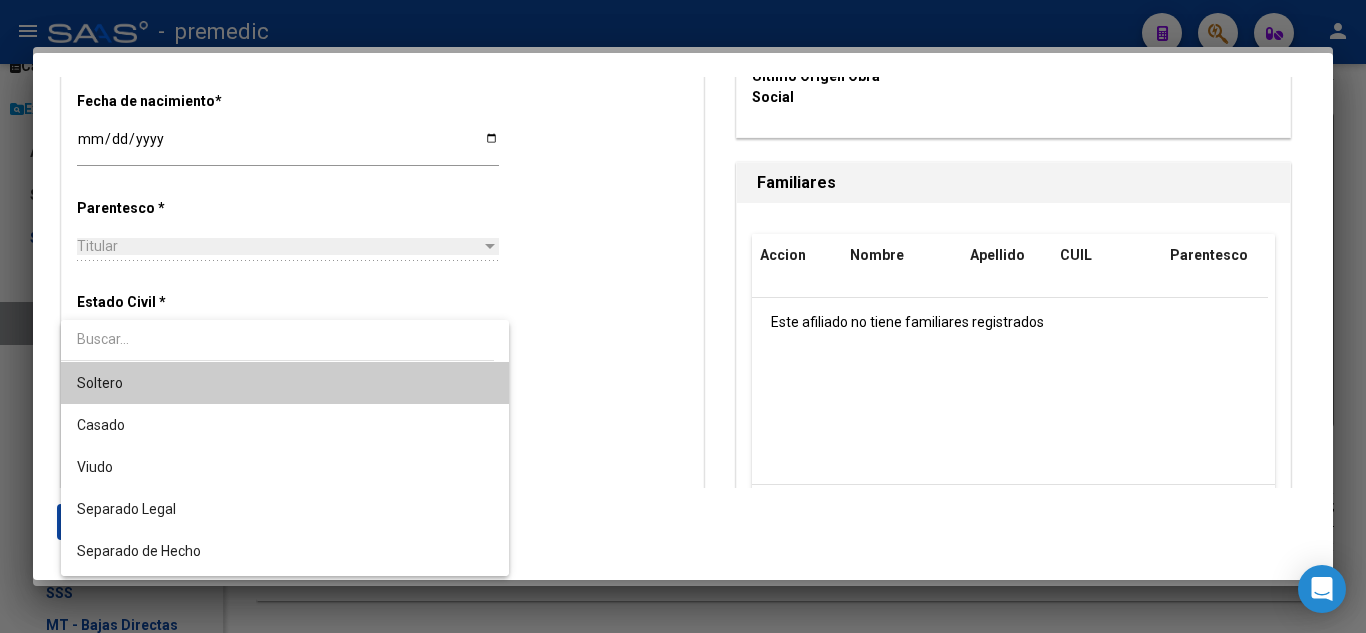 click on "Soltero" at bounding box center [285, 383] 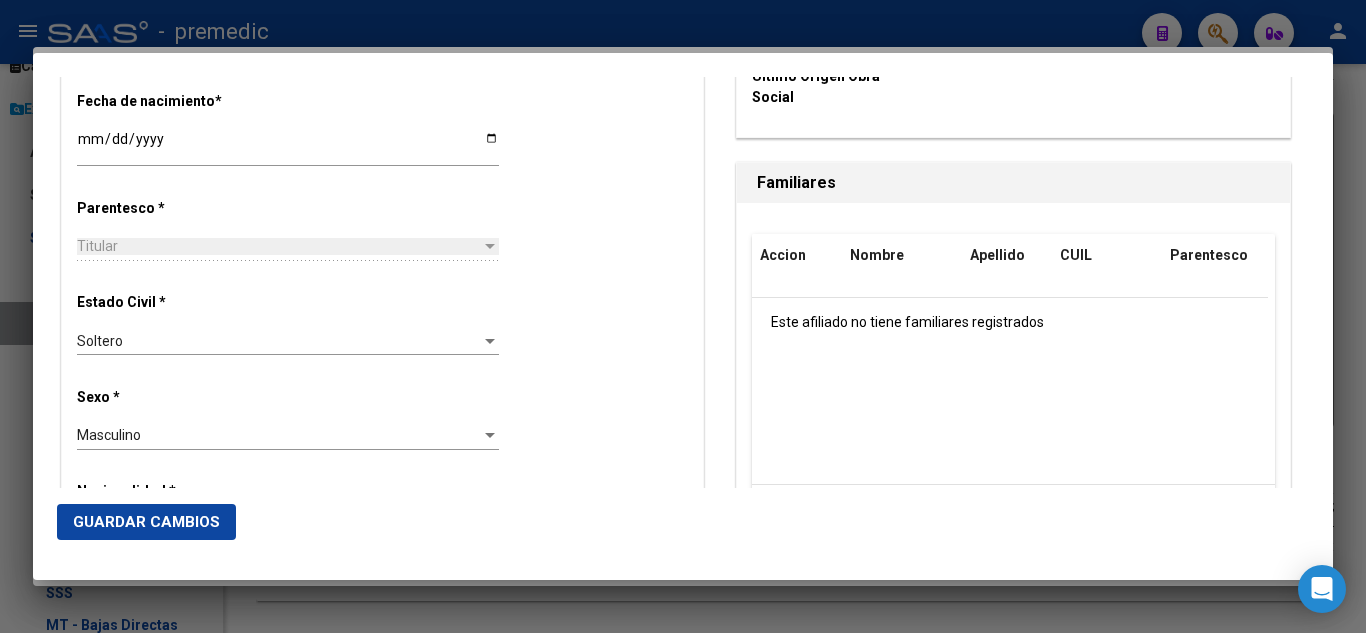 click on "Estado Civil * Soltero Seleccionar tipo" at bounding box center (382, 325) 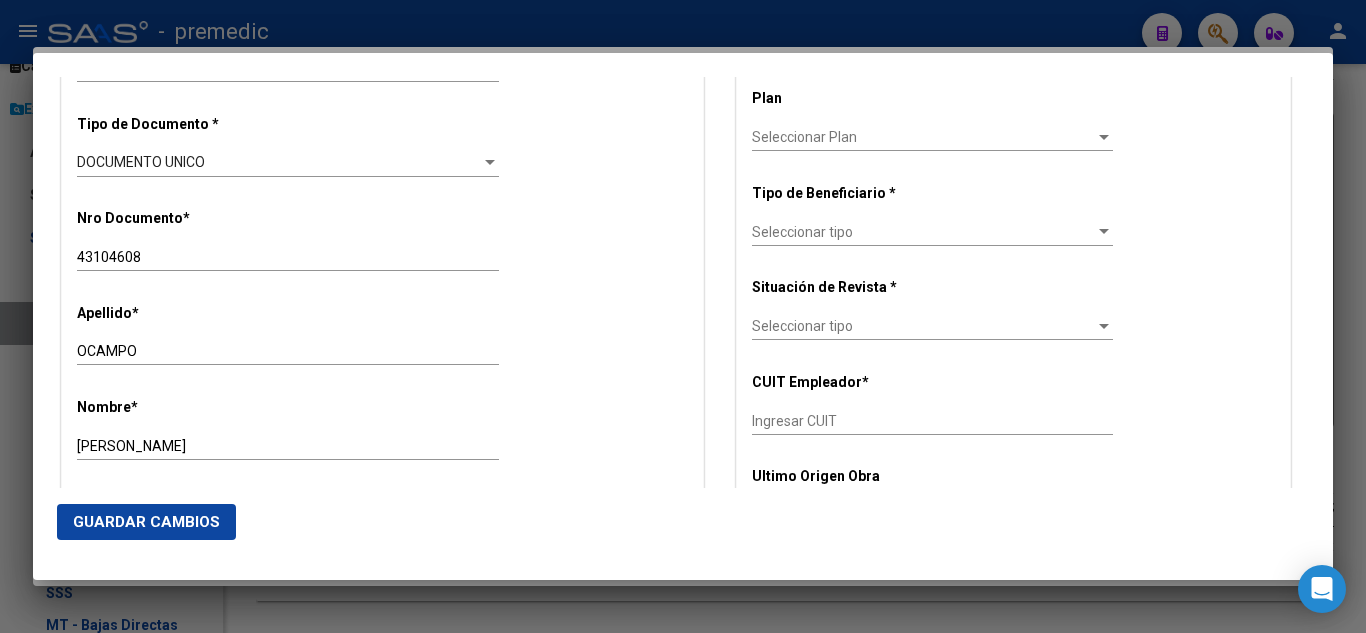 scroll, scrollTop: 500, scrollLeft: 0, axis: vertical 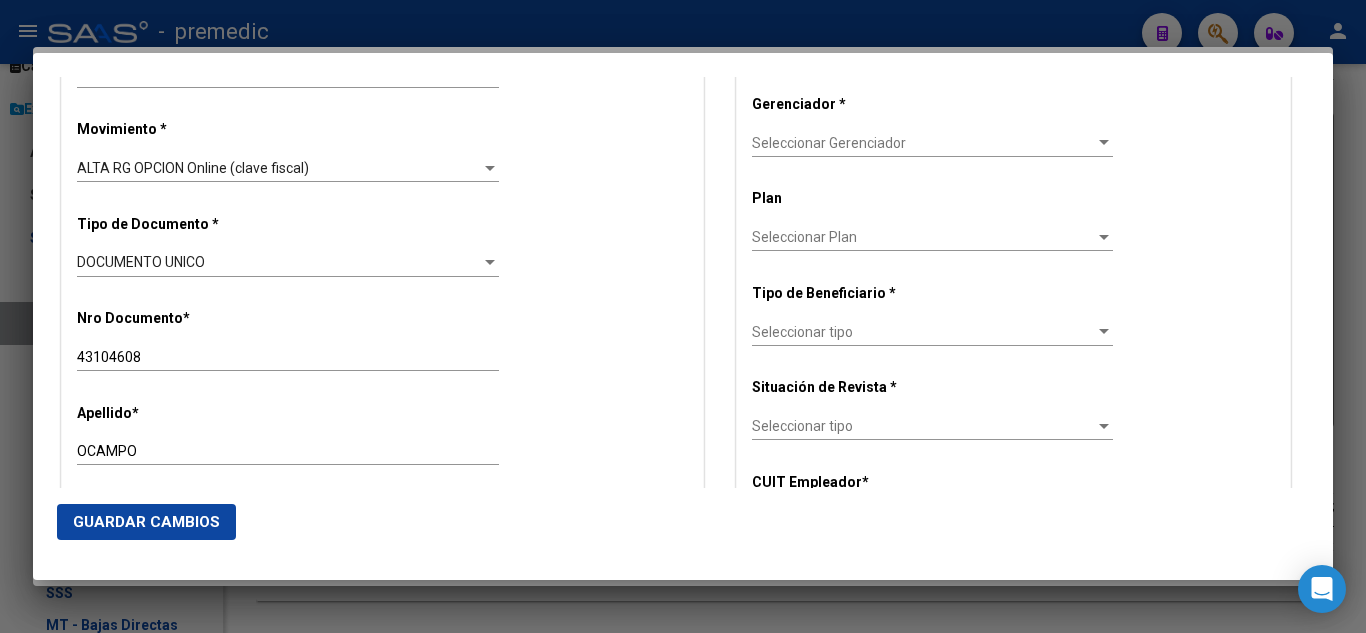 click on "Seleccionar Gerenciador" at bounding box center (923, 143) 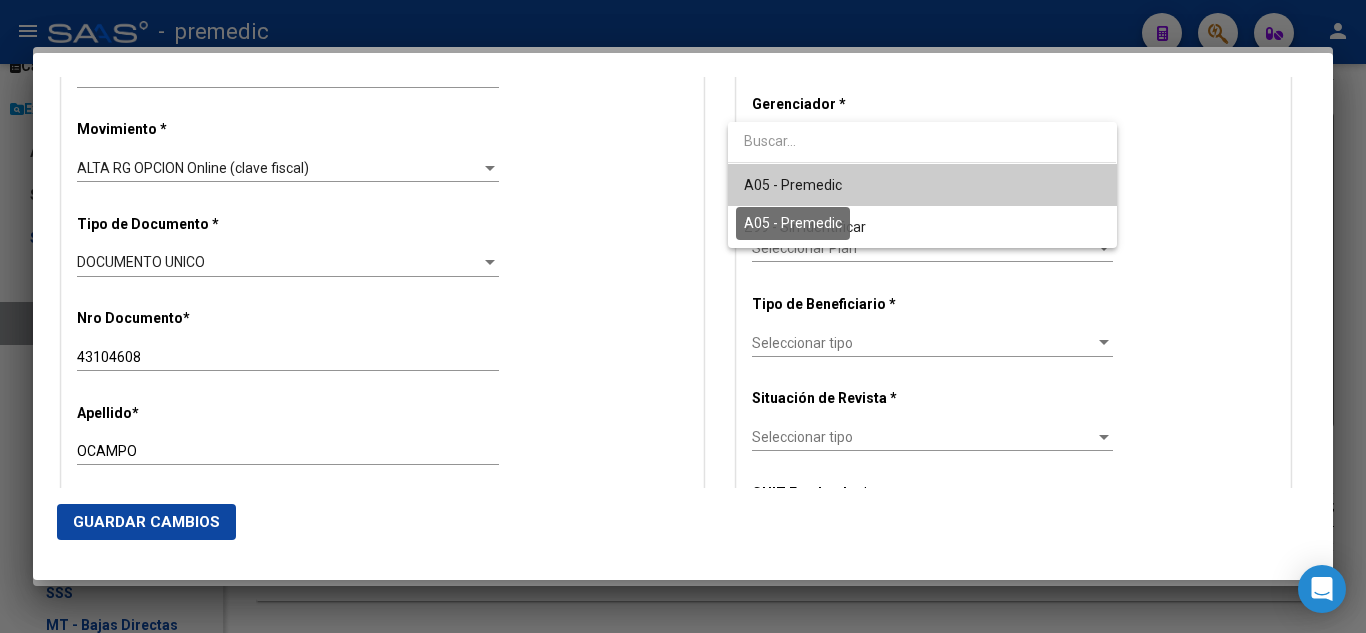 click on "A05 - Premedic" at bounding box center (793, 185) 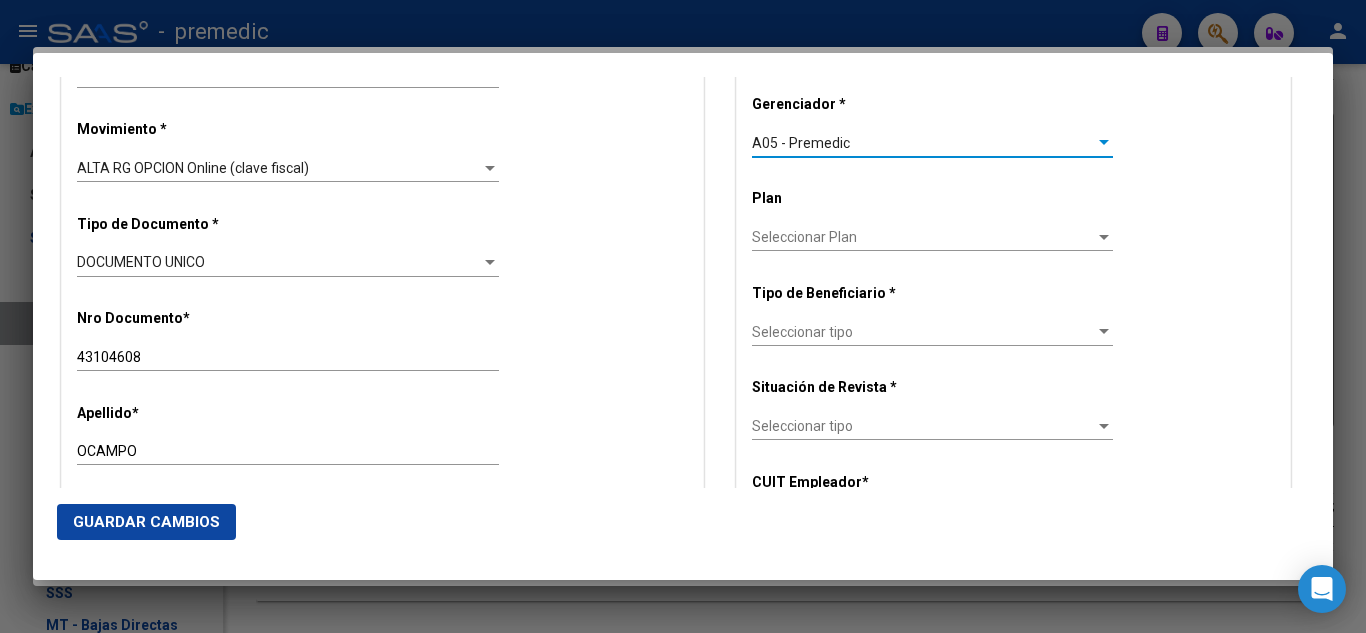 click on "Seleccionar tipo" at bounding box center (923, 332) 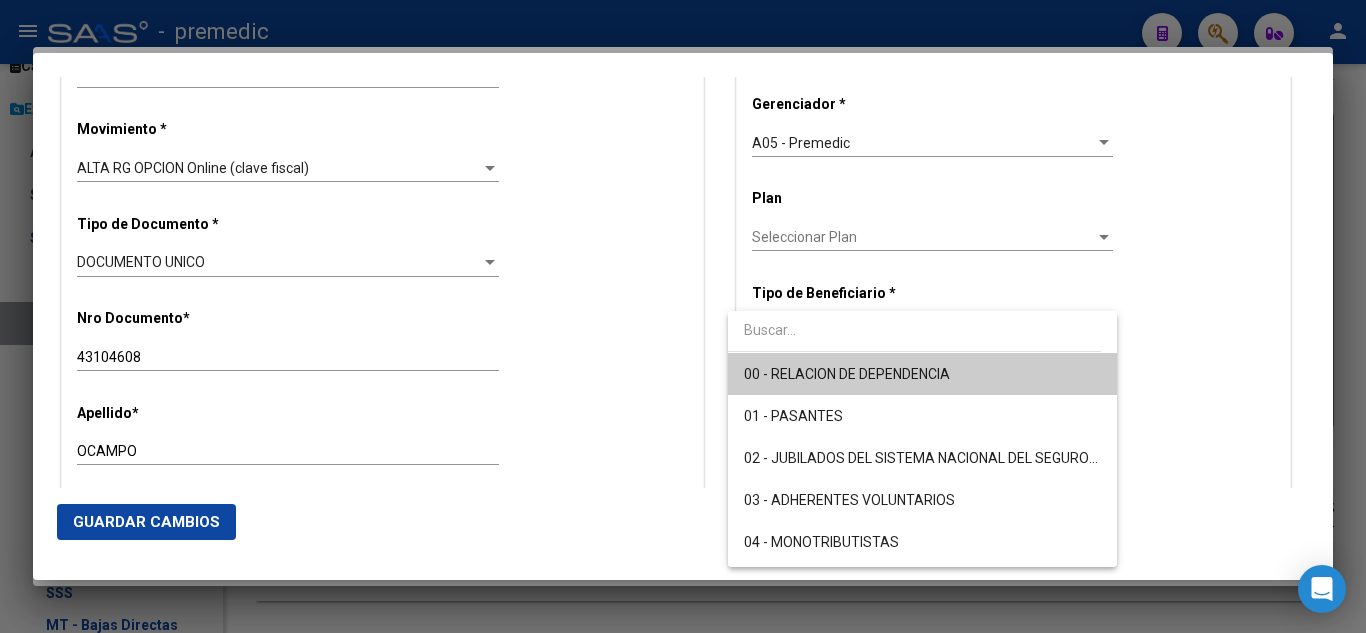 click on "00 - RELACION DE DEPENDENCIA" at bounding box center [847, 374] 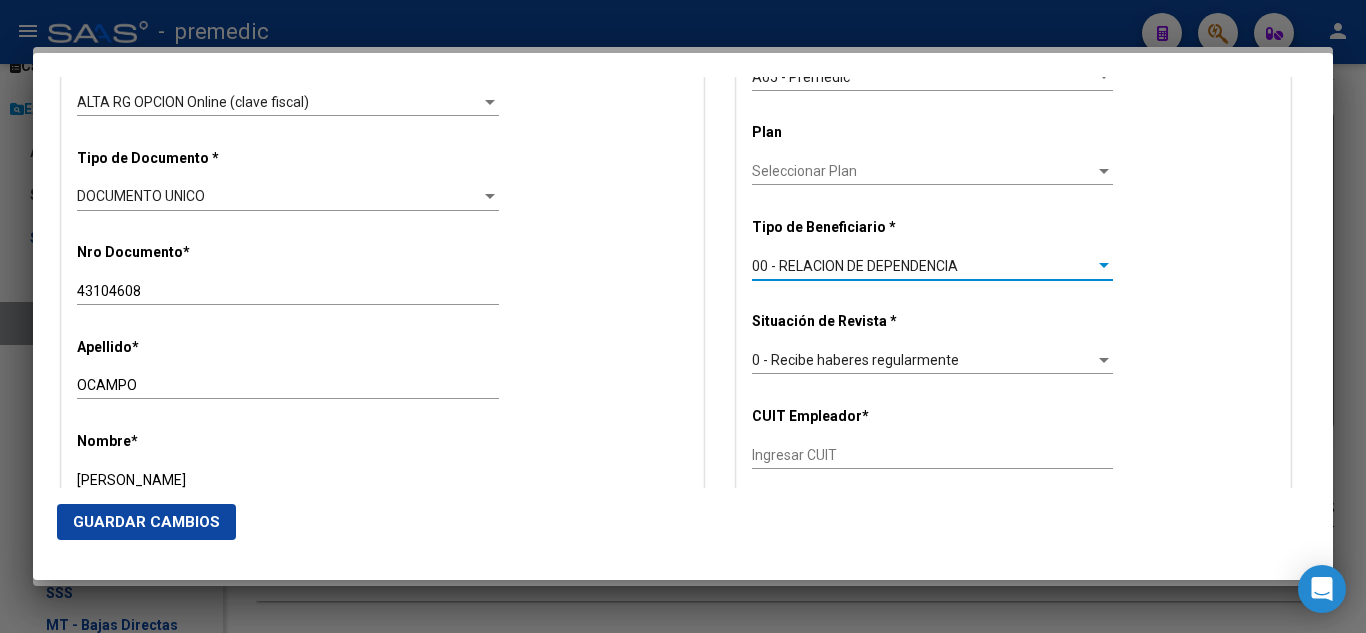 scroll, scrollTop: 600, scrollLeft: 0, axis: vertical 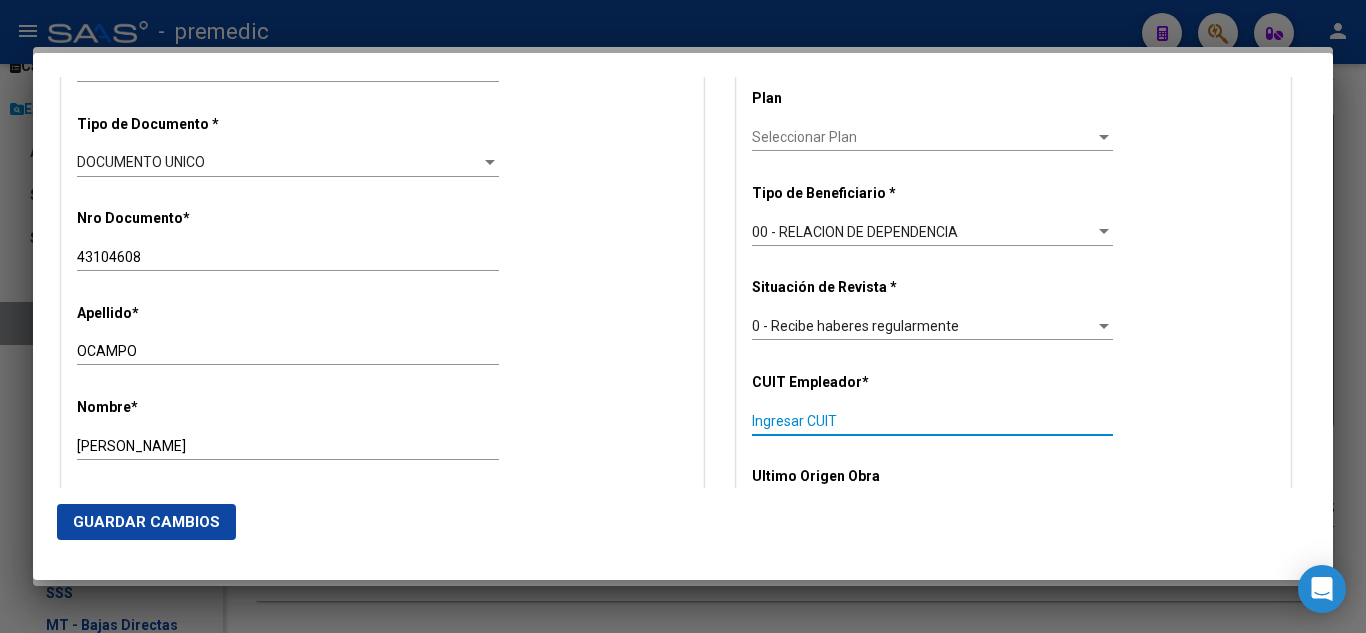 click on "Ingresar CUIT" at bounding box center [932, 421] 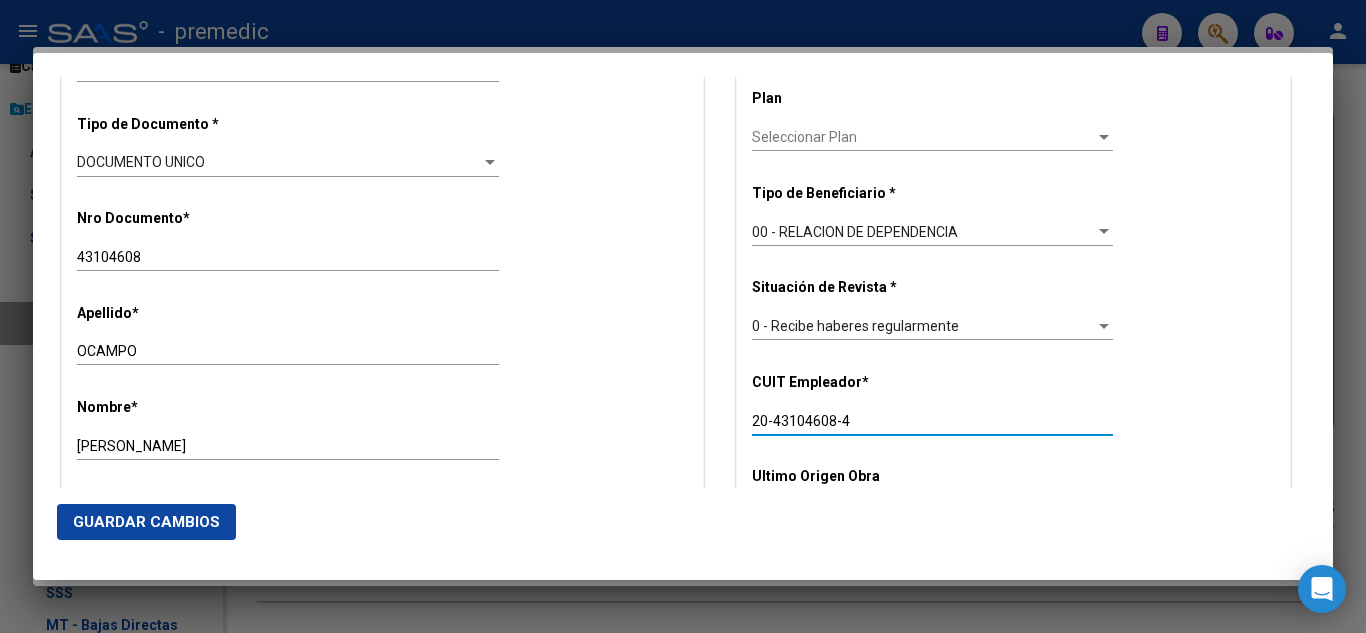 drag, startPoint x: 772, startPoint y: 414, endPoint x: 636, endPoint y: 435, distance: 137.61177 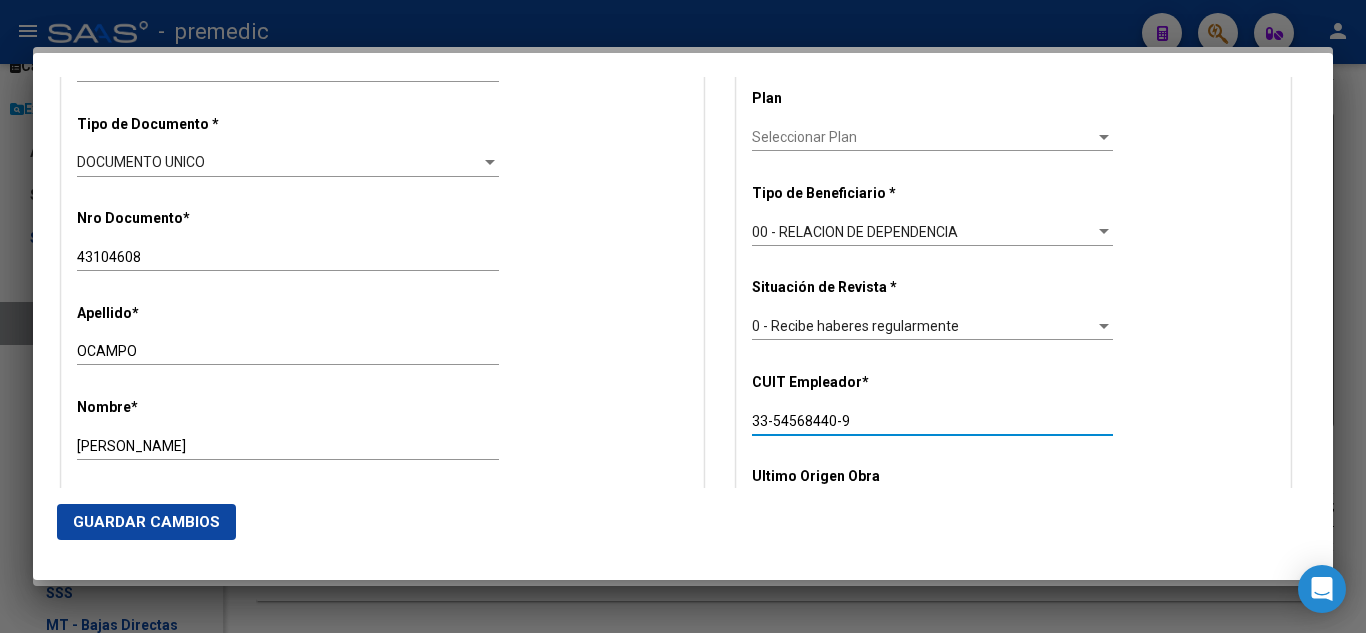 type on "33-54568440-9" 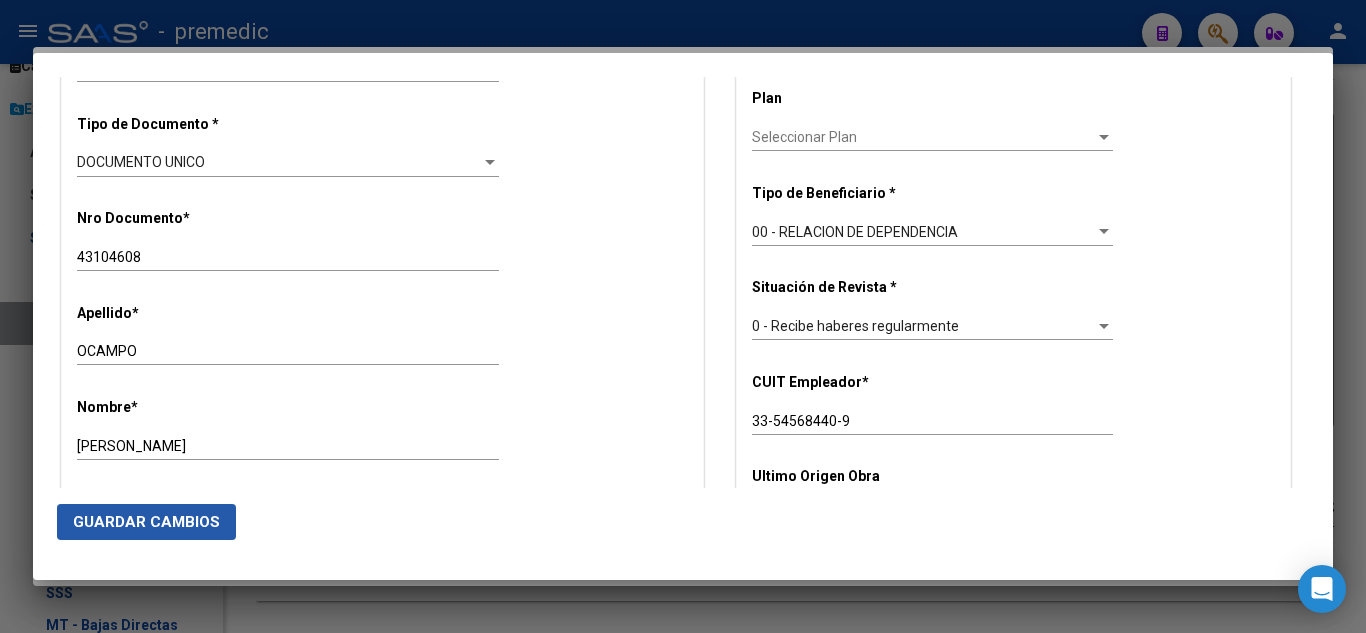 click on "Guardar Cambios" 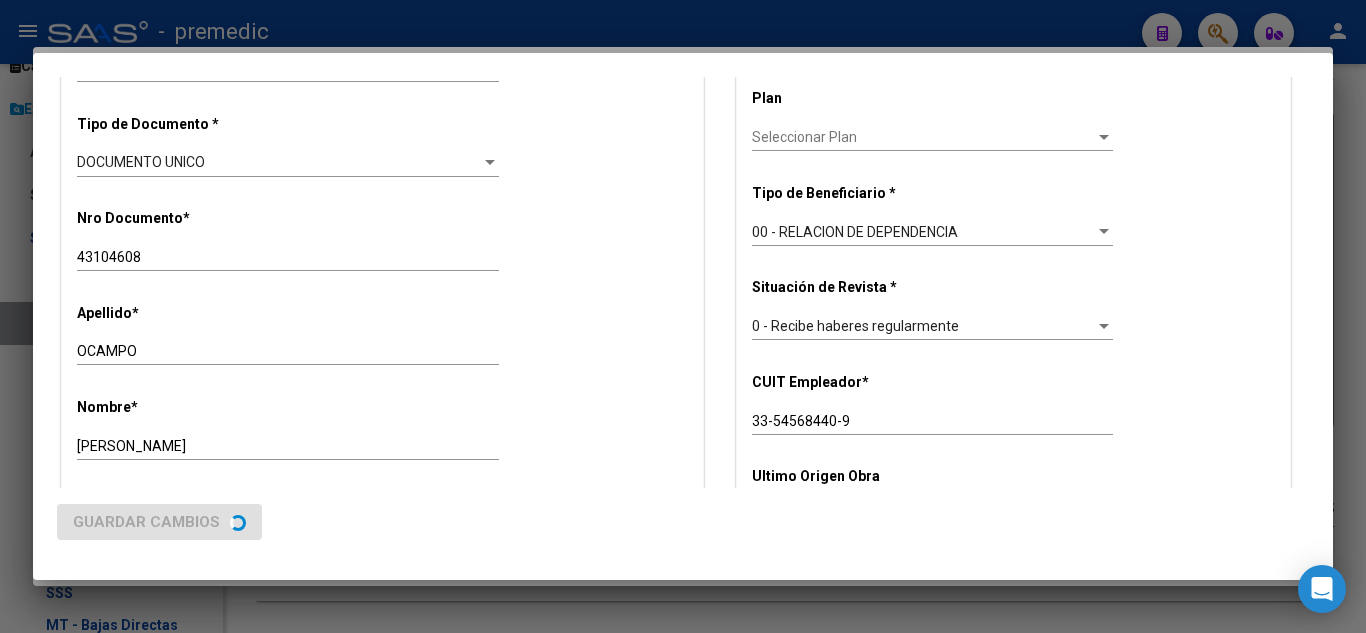 scroll, scrollTop: 0, scrollLeft: 0, axis: both 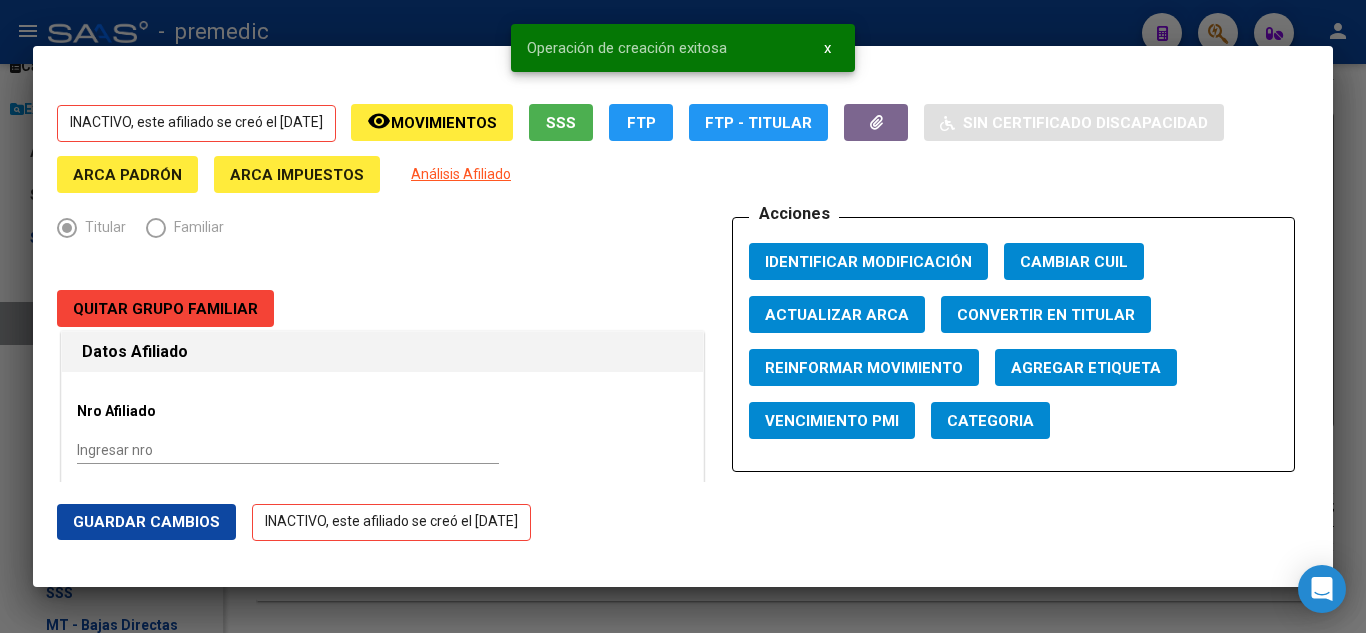 click at bounding box center (683, 316) 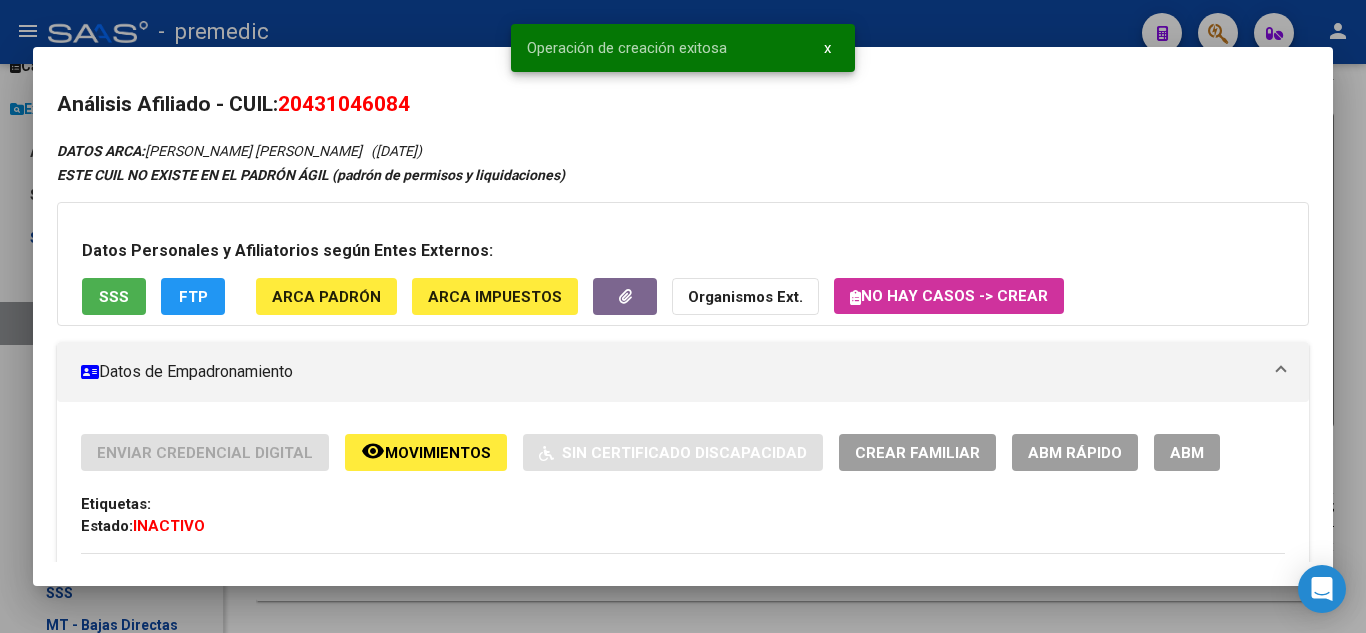 click at bounding box center [683, 316] 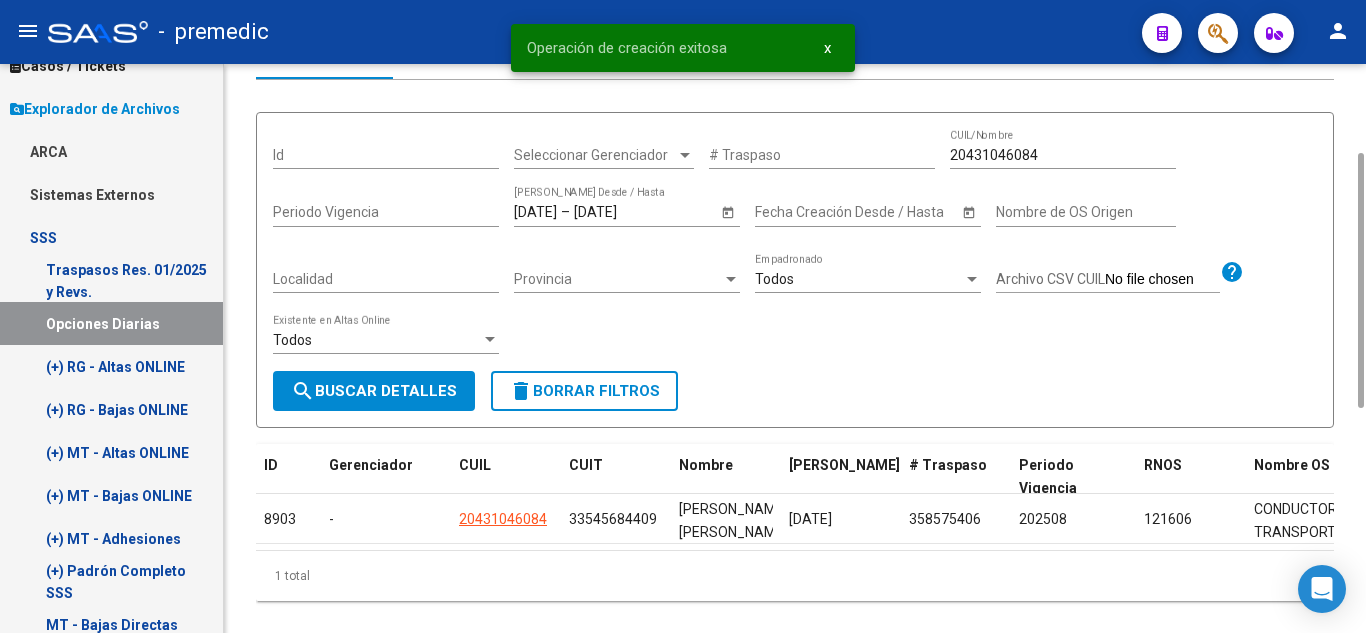 click on "search  Buscar Detalles" at bounding box center [374, 391] 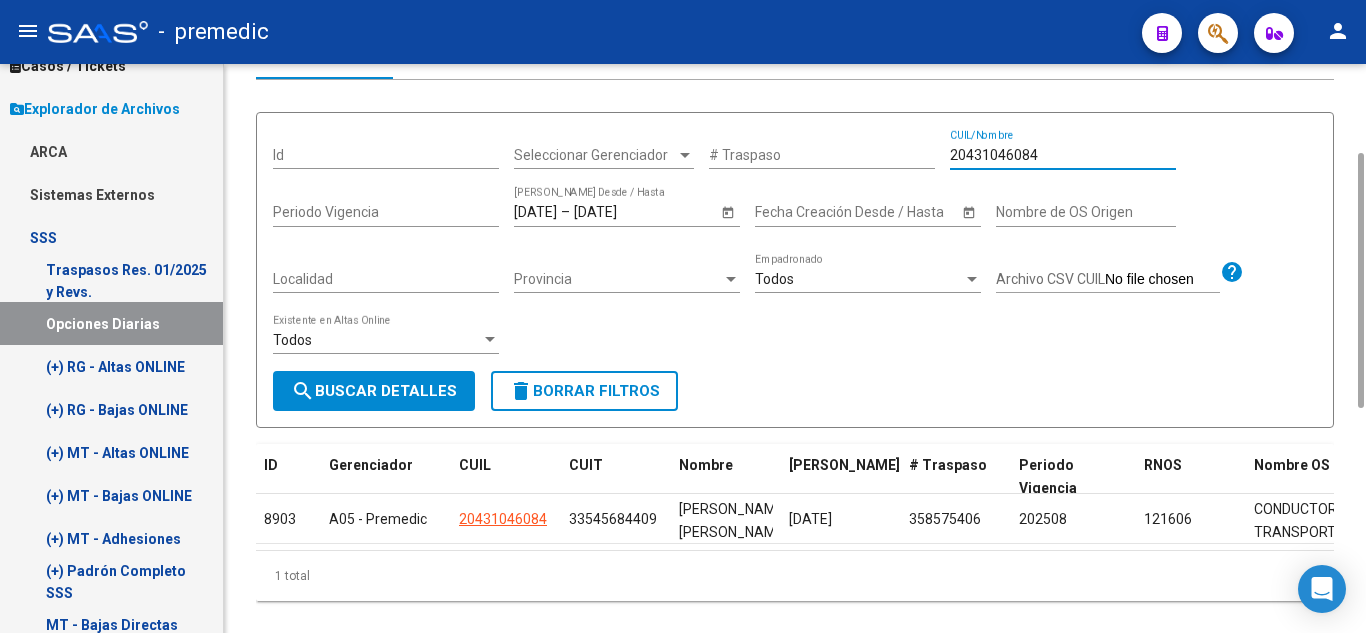 drag, startPoint x: 1071, startPoint y: 156, endPoint x: 898, endPoint y: 157, distance: 173.00288 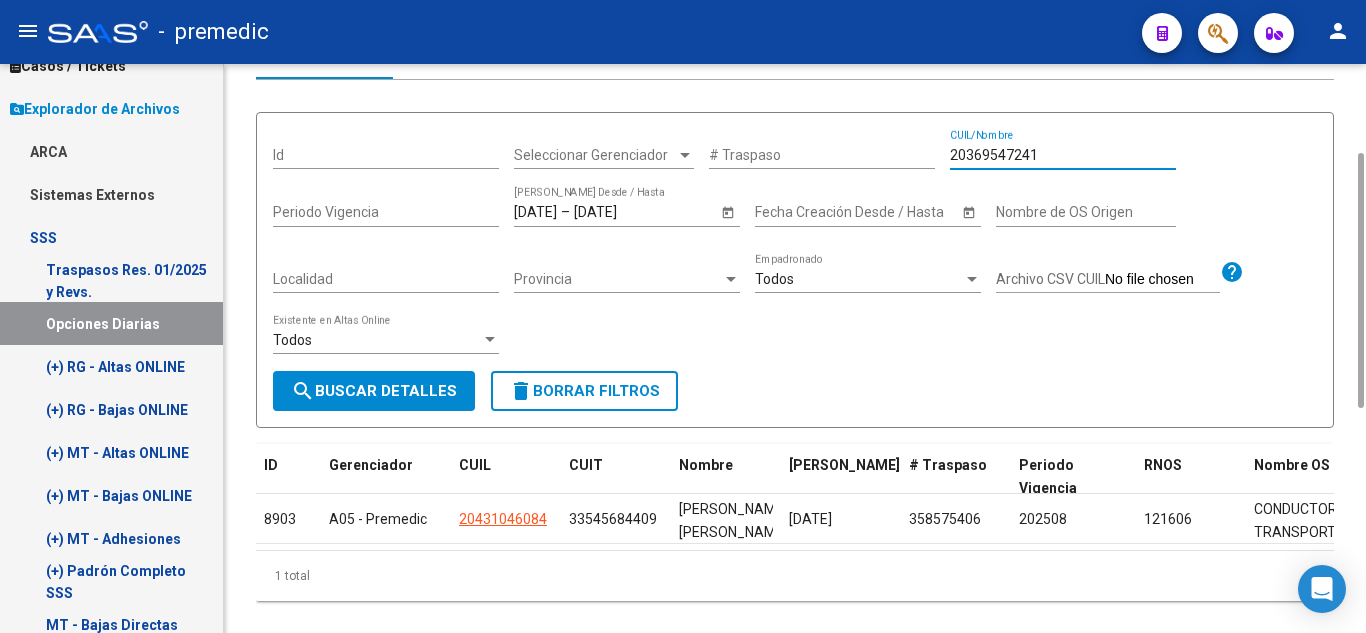 click on "search  Buscar Detalles" at bounding box center (374, 391) 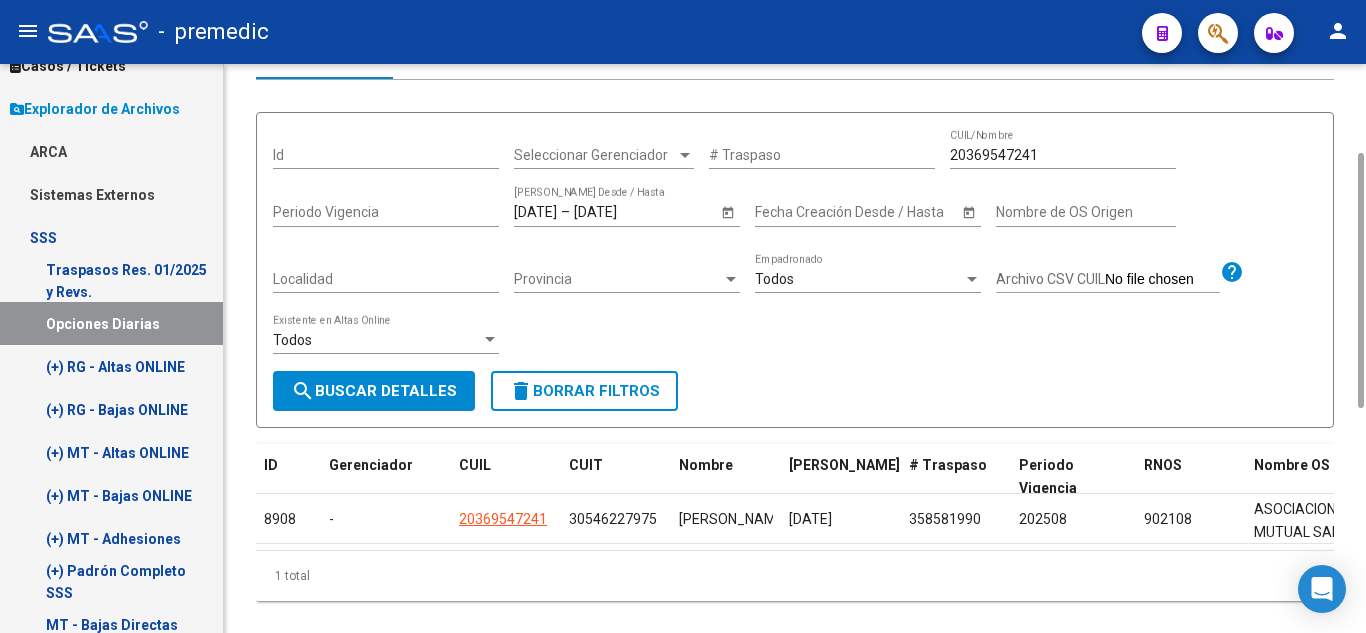 click on "search  Buscar Detalles" at bounding box center (374, 391) 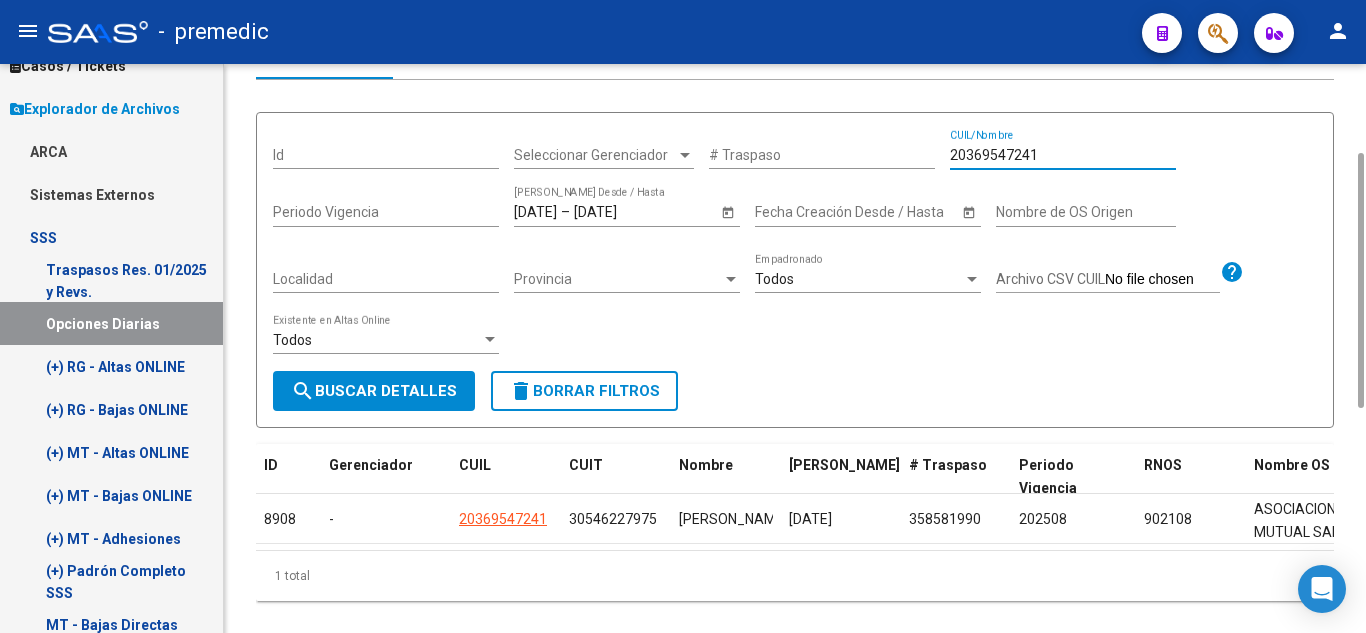 drag, startPoint x: 1049, startPoint y: 154, endPoint x: 897, endPoint y: 151, distance: 152.0296 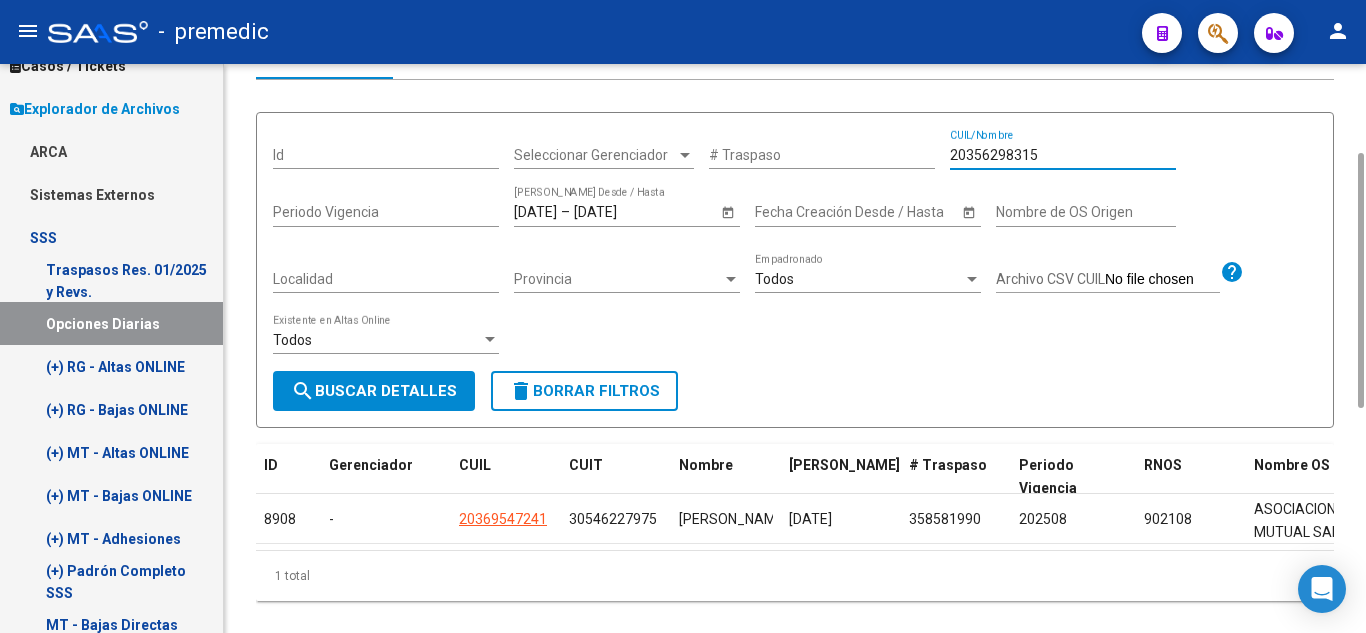 type on "20356298315" 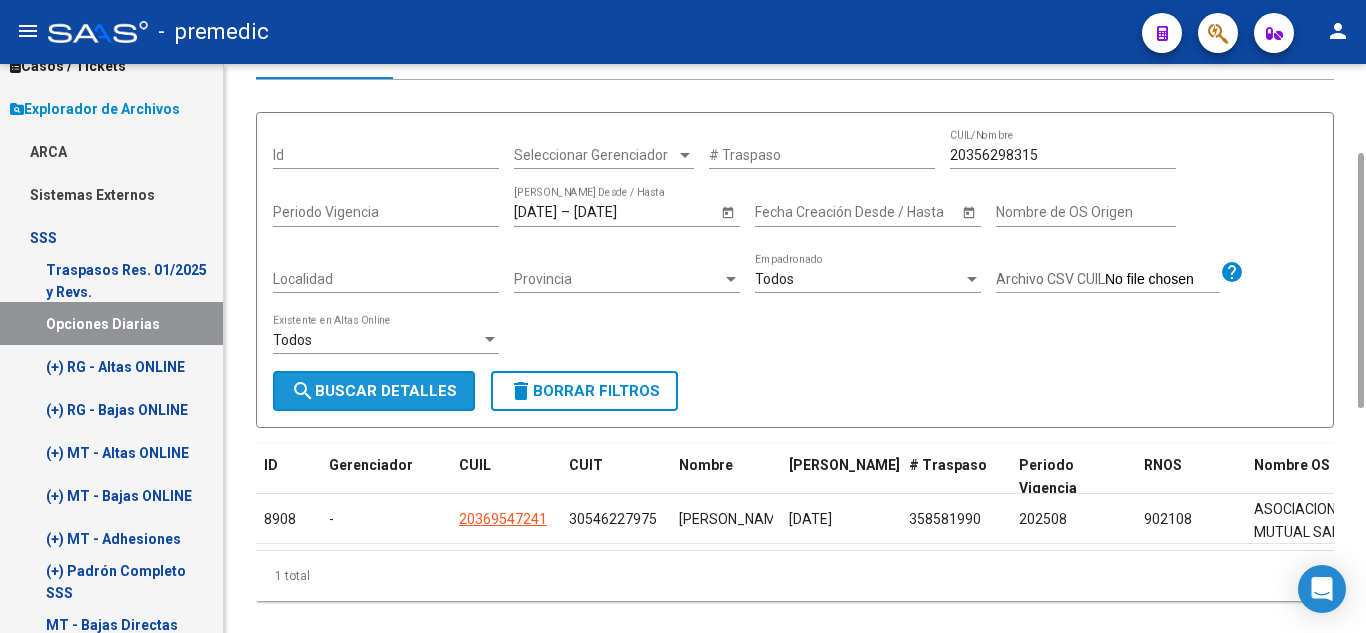 click on "search  Buscar Detalles" at bounding box center [374, 391] 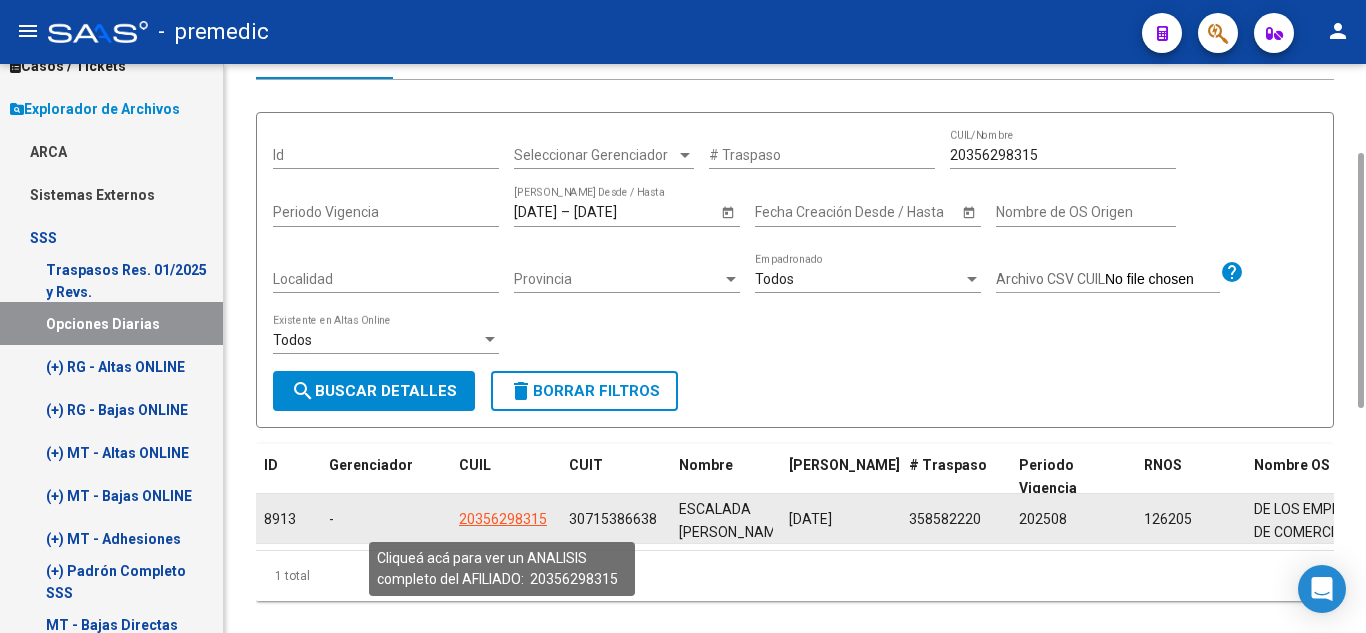 click on "20356298315" 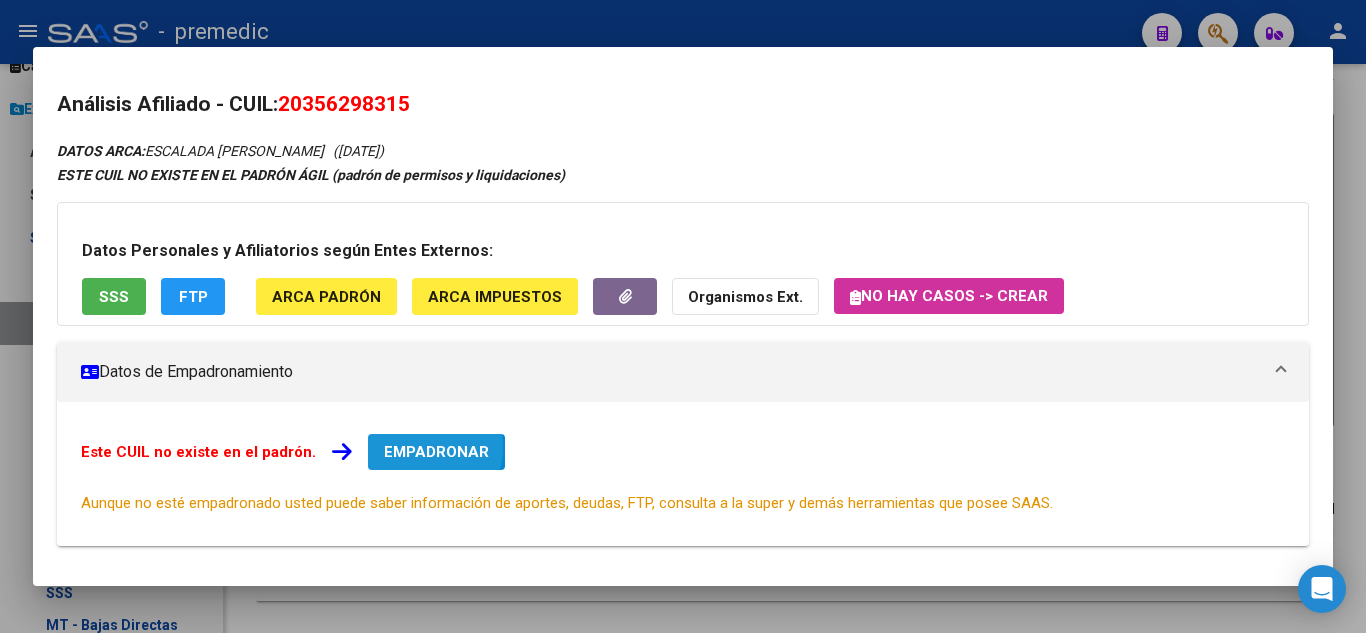 click on "EMPADRONAR" at bounding box center [436, 452] 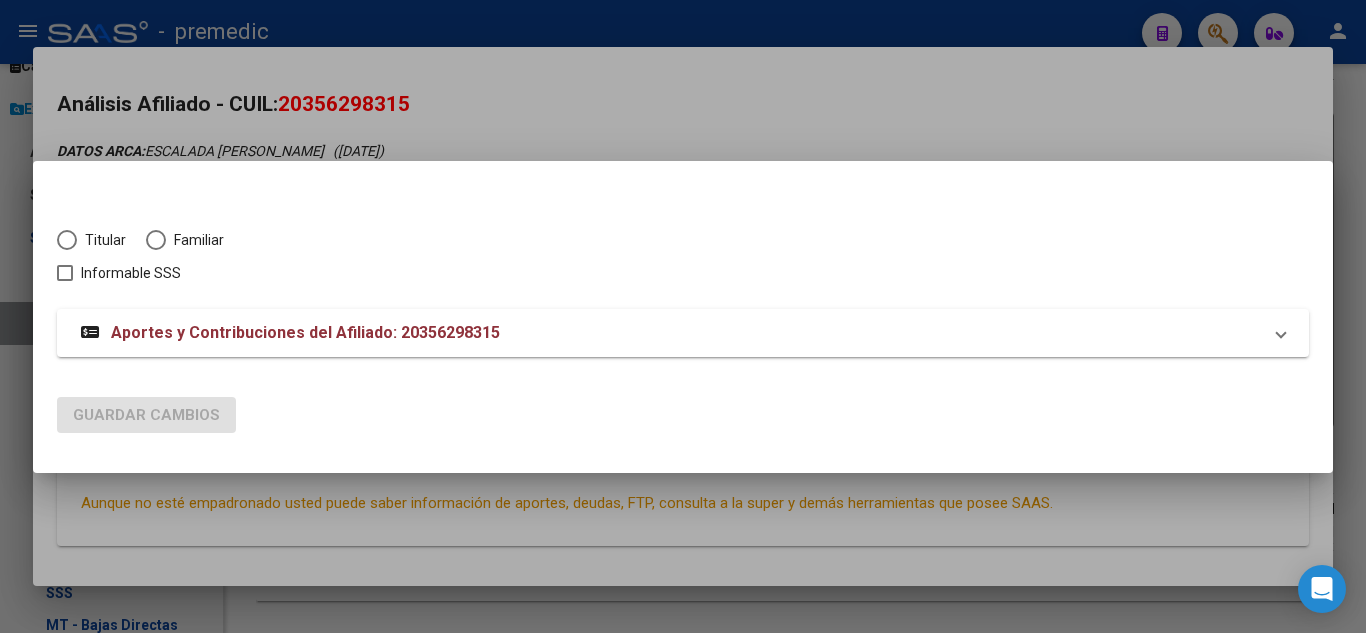 click on "Titular" at bounding box center (101, 240) 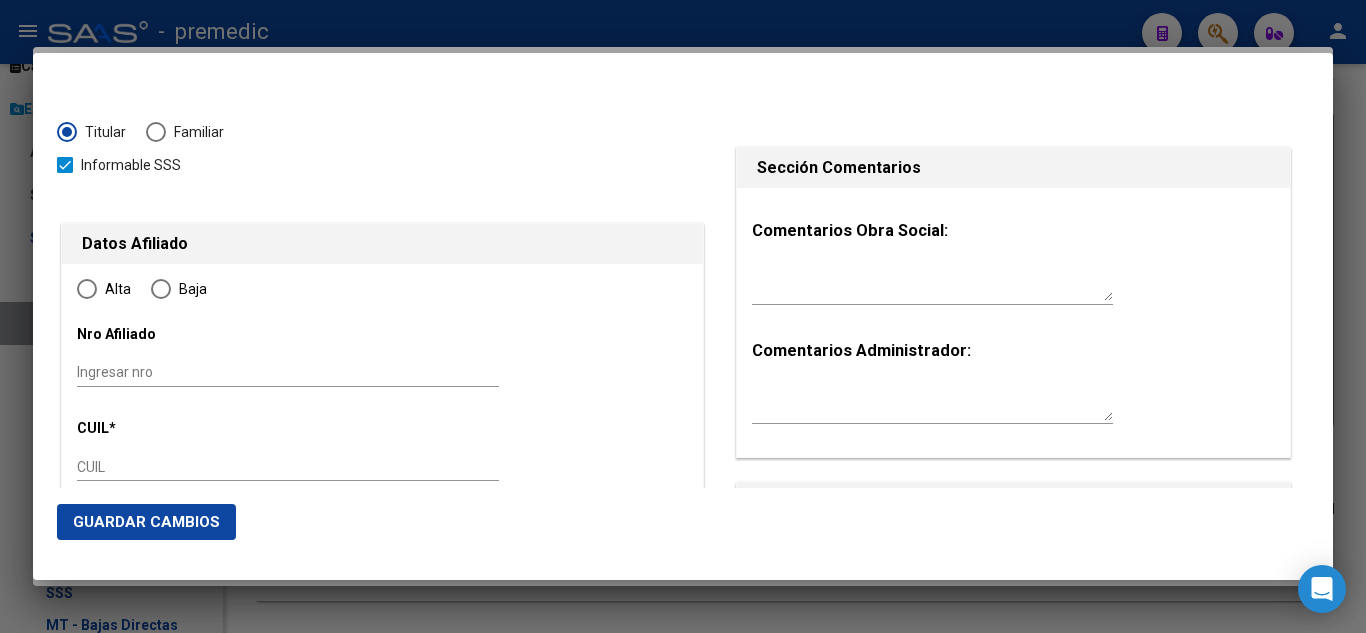 type on "20-35629831-5" 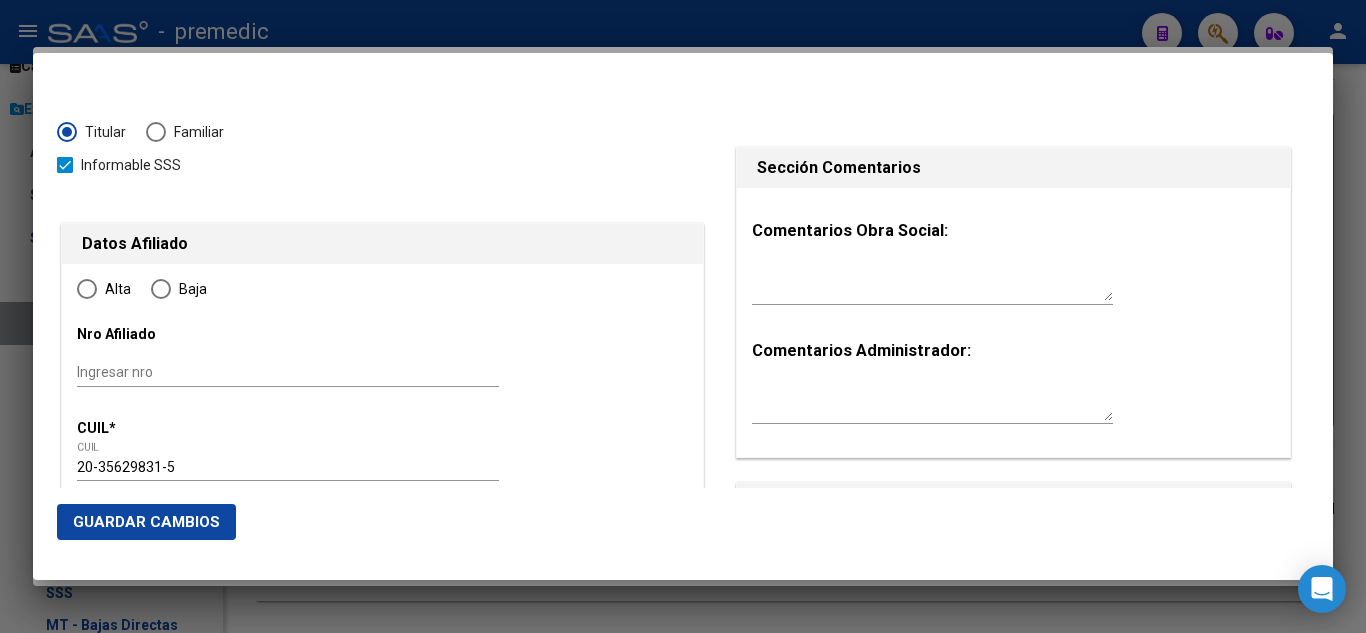 type on "35629831" 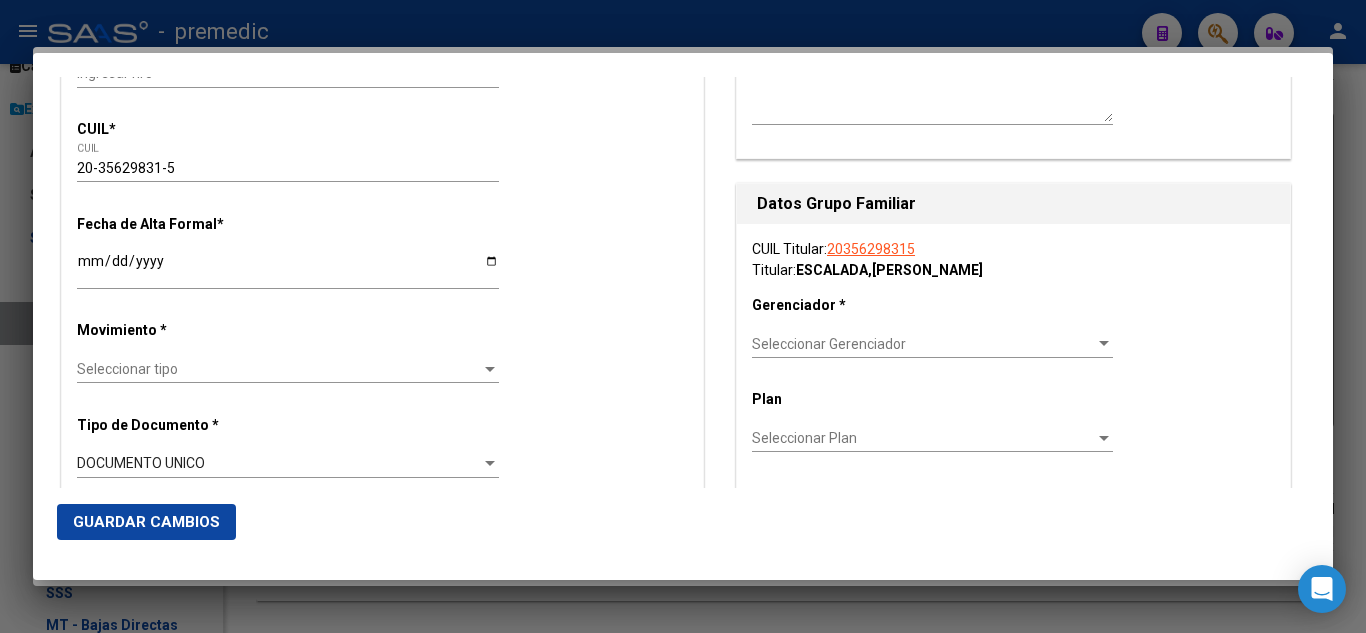 scroll, scrollTop: 300, scrollLeft: 0, axis: vertical 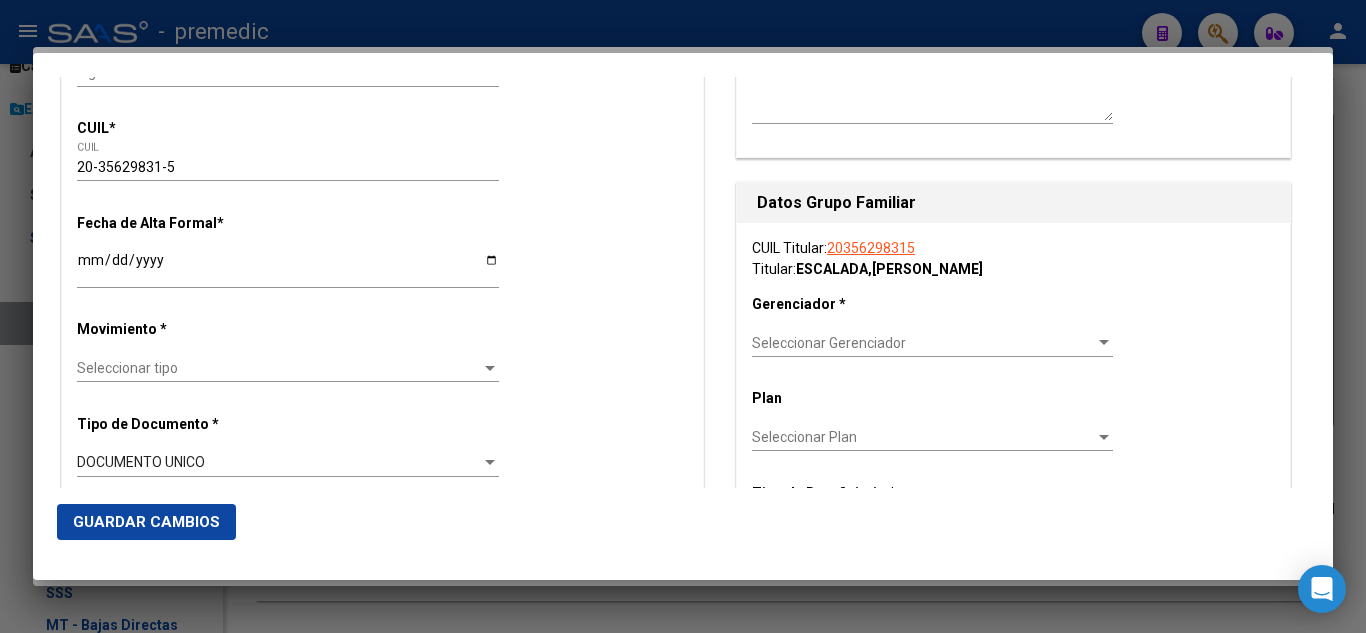 click on "Ingresar fecha" at bounding box center (288, 267) 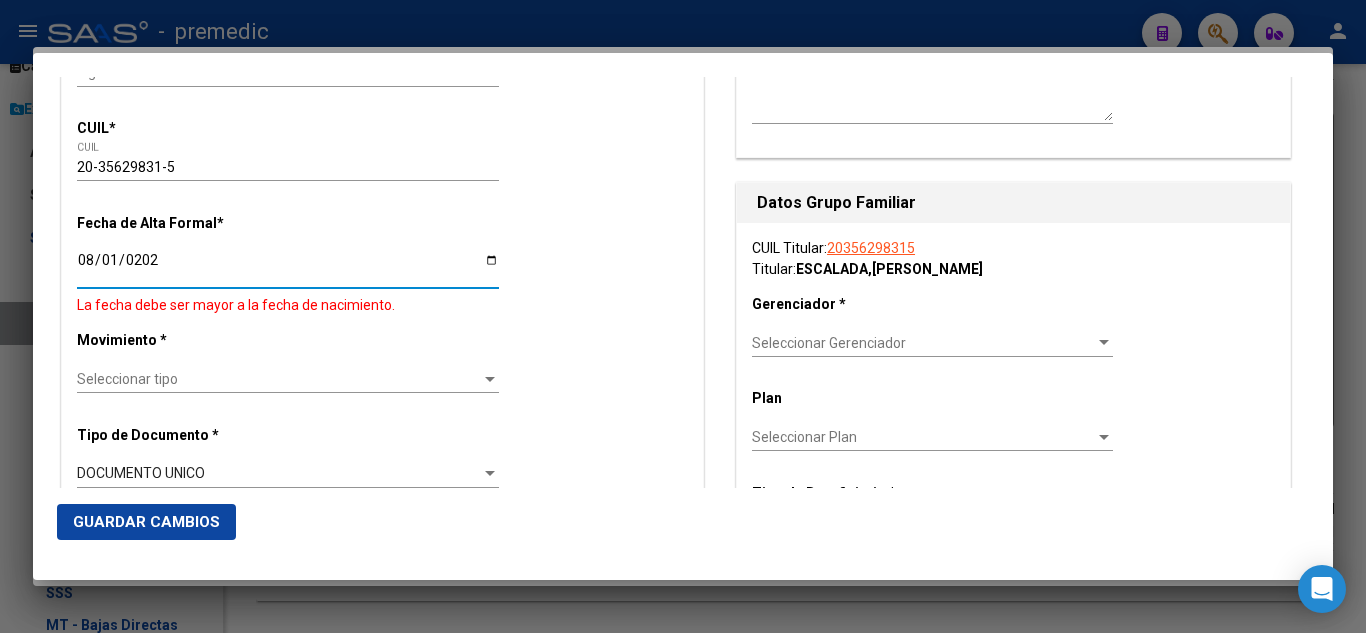 type on "2025-08-01" 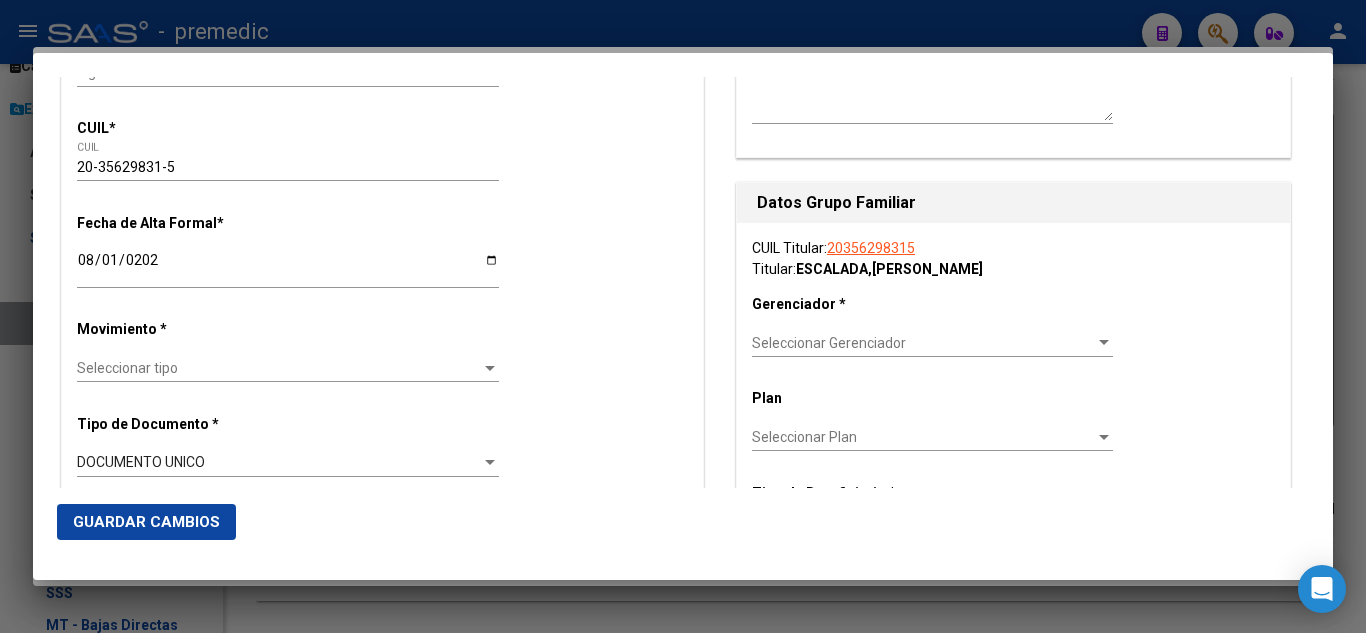 click on "Datos Afiliado   Alta   Baja Nro Afiliado    Ingresar nro  CUIL  *   20-35629831-5 CUIL  ARCA Padrón Fecha de Alta Formal  *   2025-08-01 Ingresar fecha   Movimiento * Seleccionar tipo Seleccionar tipo  Tipo de Documento * DOCUMENTO UNICO Seleccionar tipo Nro Documento  *   35629831 Ingresar nro  Apellido  *   ESCALADA Ingresar apellido  Nombre  *   CHRISTIAN GABRIEL Ingresar nombre  Fecha de nacimiento  *   1990-07-15 Ingresar fecha   Parentesco * Titular Seleccionar parentesco  Estado Civil * Seleccionar tipo Seleccionar tipo  Sexo * Masculino Seleccionar sexo  Nacionalidad * ARGENTINA Seleccionar tipo  Discapacitado * No incapacitado Seleccionar tipo Vencimiento Certificado Estudio    Ingresar fecha   Tipo domicilio * Domicilio Completo Seleccionar tipo domicilio  Provincia * Buenos Aires Seleccionar provincia Localidad  *   MONTE GRANDE Ingresar el nombre  Codigo Postal  *   1842 Ingresar el codigo  Calle  *   CAPITAN OSCAR CAIRO Ingresar calle  Numero  *   1079 Ingresar nro  Piso    Ingresar piso" at bounding box center (382, 1255) 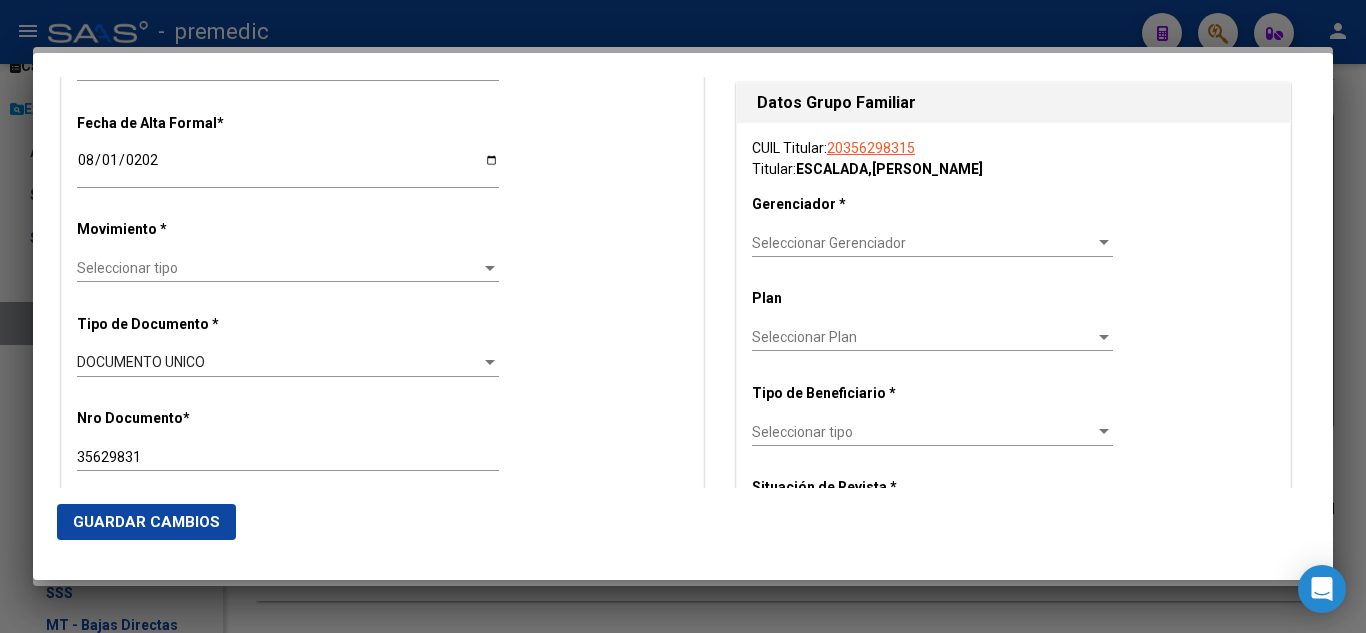 scroll, scrollTop: 500, scrollLeft: 0, axis: vertical 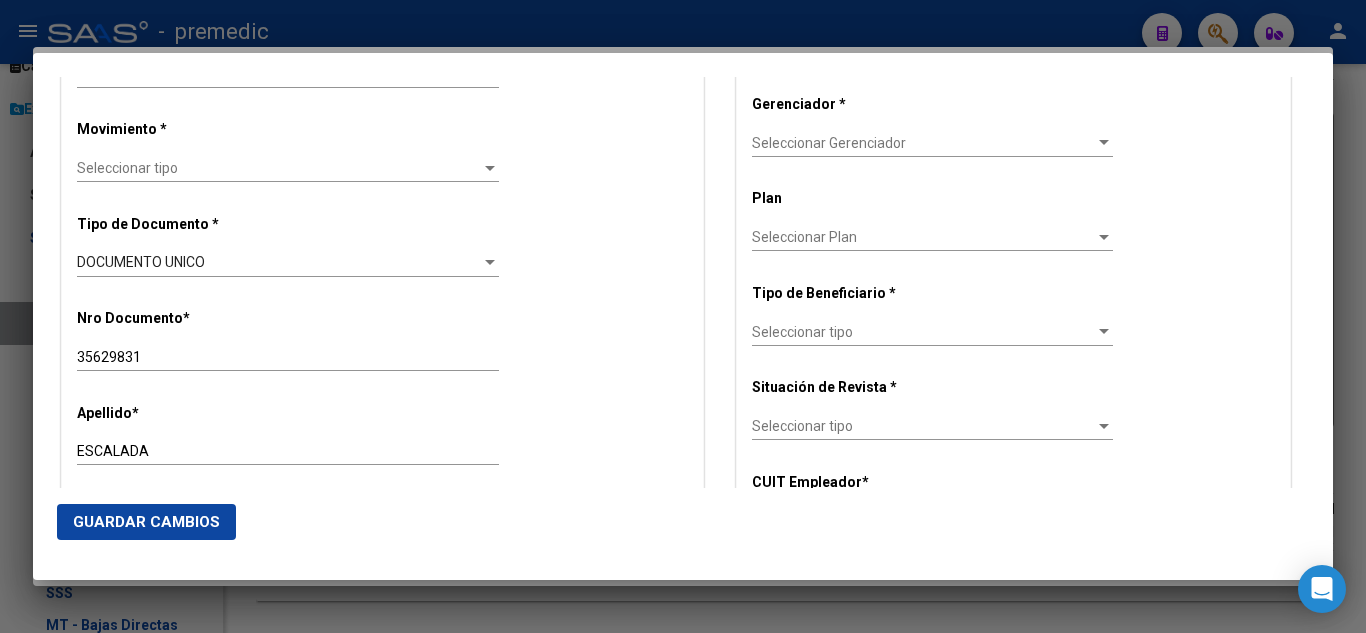 click on "Seleccionar tipo" at bounding box center [279, 168] 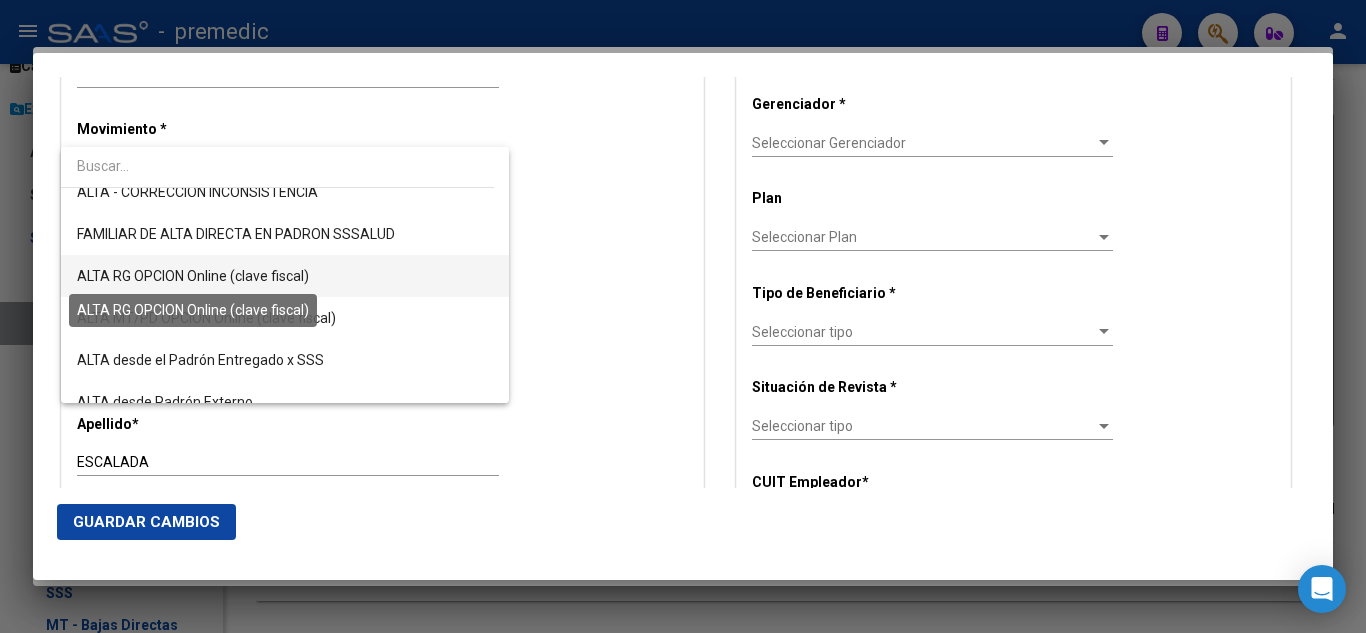 scroll, scrollTop: 400, scrollLeft: 0, axis: vertical 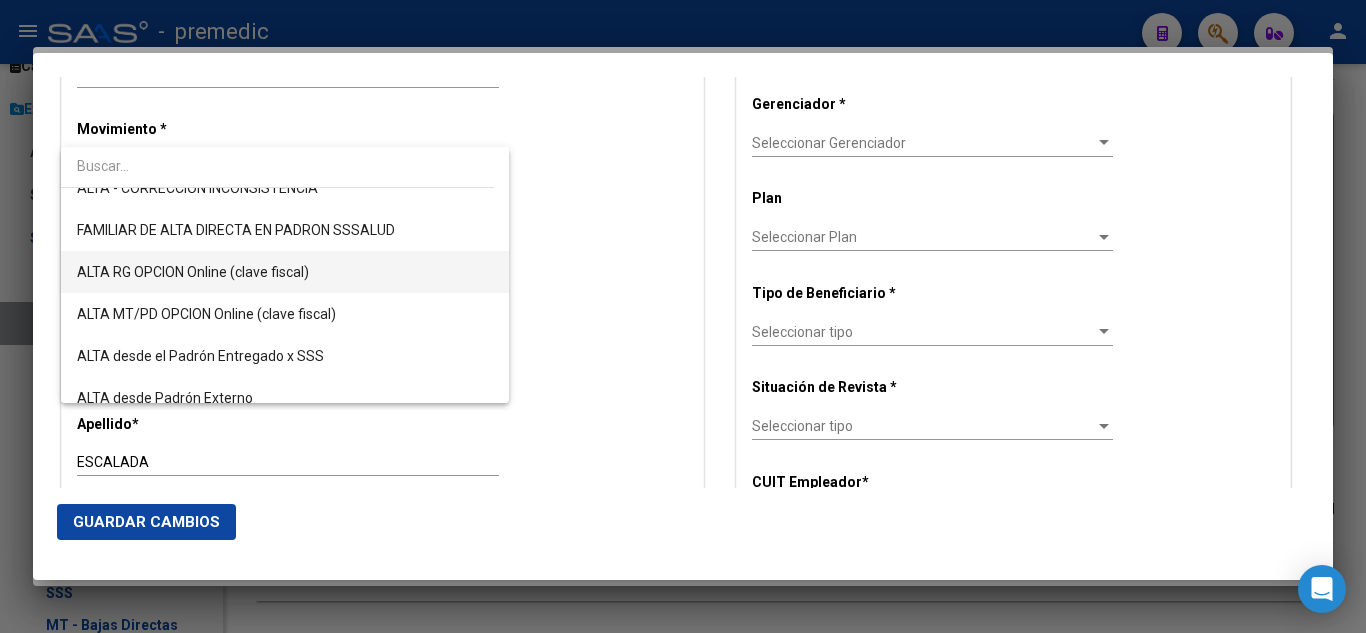 click on "ALTA RG OPCION Online (clave fiscal)" at bounding box center [193, 272] 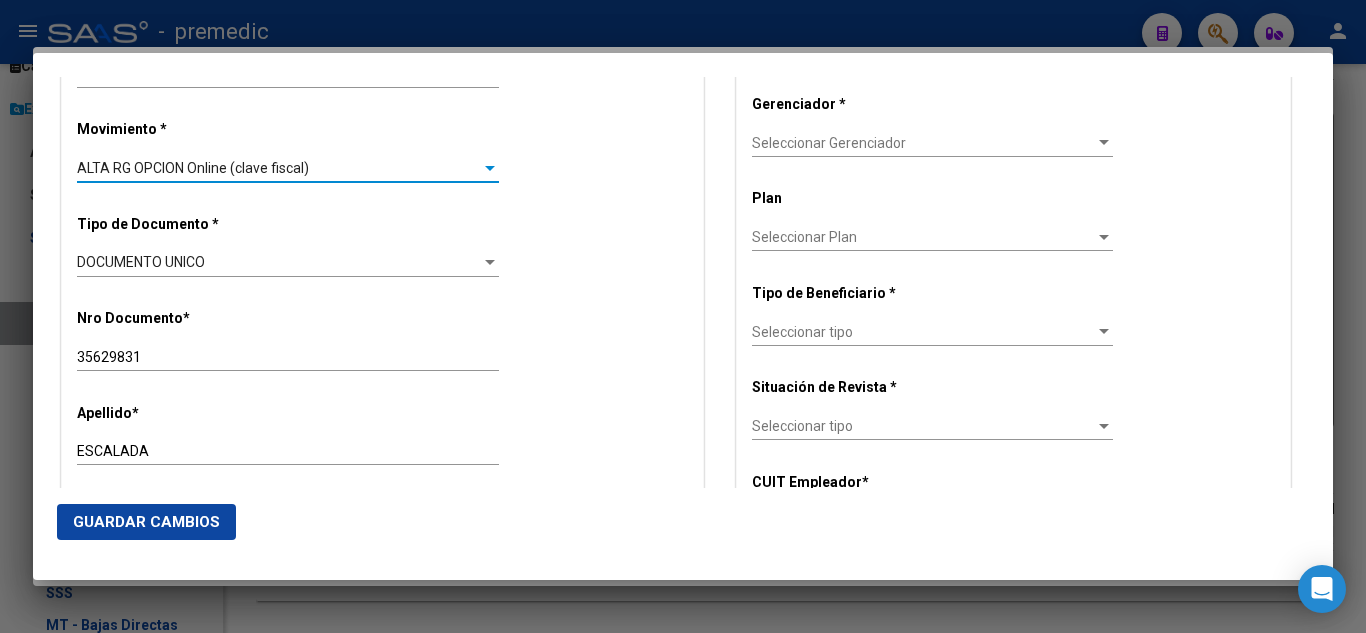 click on "Alta   Baja Nro Afiliado    Ingresar nro  CUIL  *   20-35629831-5 CUIL  ARCA Padrón Fecha de Alta Formal  *   2025-08-01 Ingresar fecha   Movimiento * ALTA RG OPCION Online (clave fiscal) Seleccionar tipo  Tipo de Documento * DOCUMENTO UNICO Seleccionar tipo Nro Documento  *   35629831 Ingresar nro  Apellido  *   ESCALADA Ingresar apellido  Nombre  *   CHRISTIAN GABRIEL Ingresar nombre  Fecha de nacimiento  *   1990-07-15 Ingresar fecha   Parentesco * Titular Seleccionar parentesco  Estado Civil * Seleccionar tipo Seleccionar tipo  Sexo * Masculino Seleccionar sexo  Nacionalidad * ARGENTINA Seleccionar tipo  Discapacitado * No incapacitado Seleccionar tipo Vencimiento Certificado Estudio    Ingresar fecha   Tipo domicilio * Domicilio Completo Seleccionar tipo domicilio  Provincia * Buenos Aires Seleccionar provincia Localidad  *   MONTE GRANDE Ingresar el nombre  Codigo Postal  *   1842 Ingresar el codigo  Calle  *   CAPITAN OSCAR CAIRO Ingresar calle  Numero  *   1079 Ingresar nro  Piso    Departamento" at bounding box center (382, 1098) 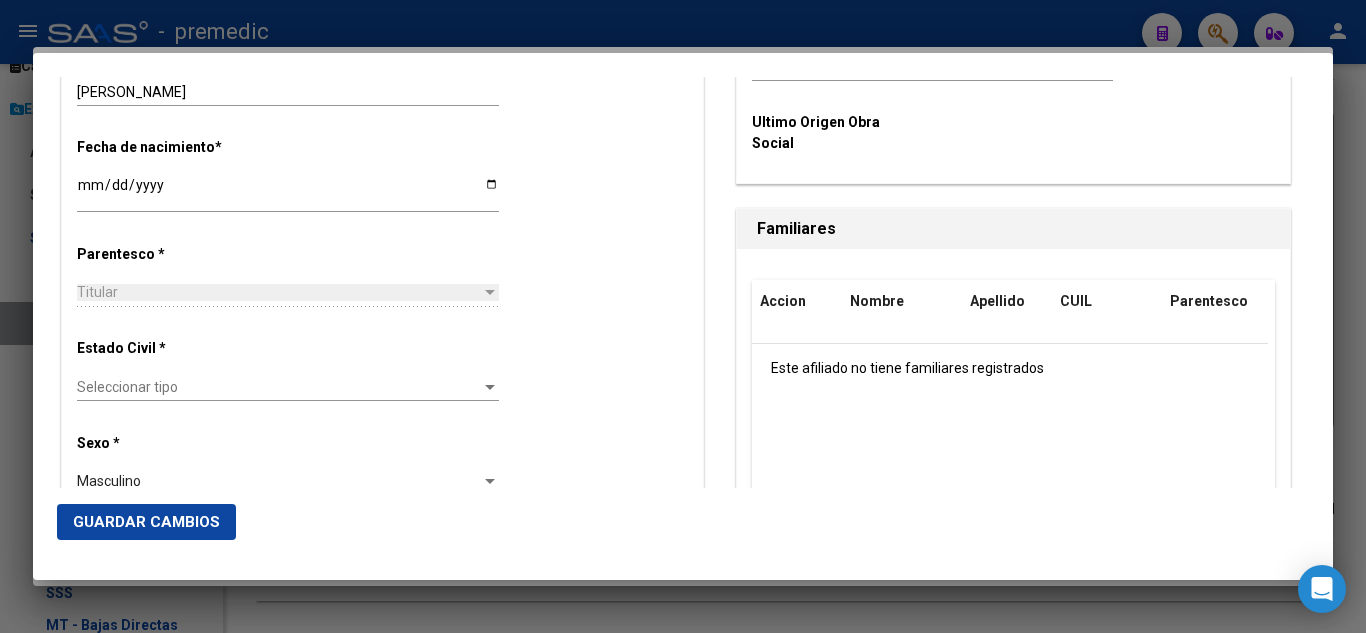 scroll, scrollTop: 1000, scrollLeft: 0, axis: vertical 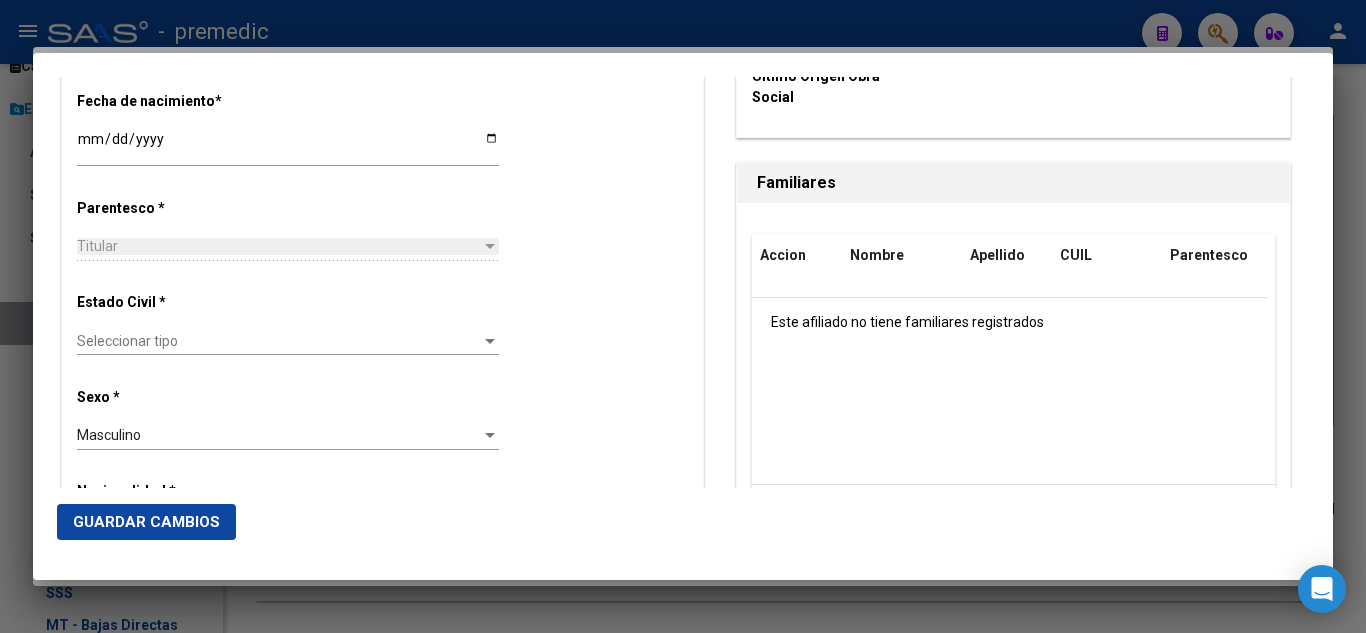 click on "Seleccionar tipo" at bounding box center (279, 341) 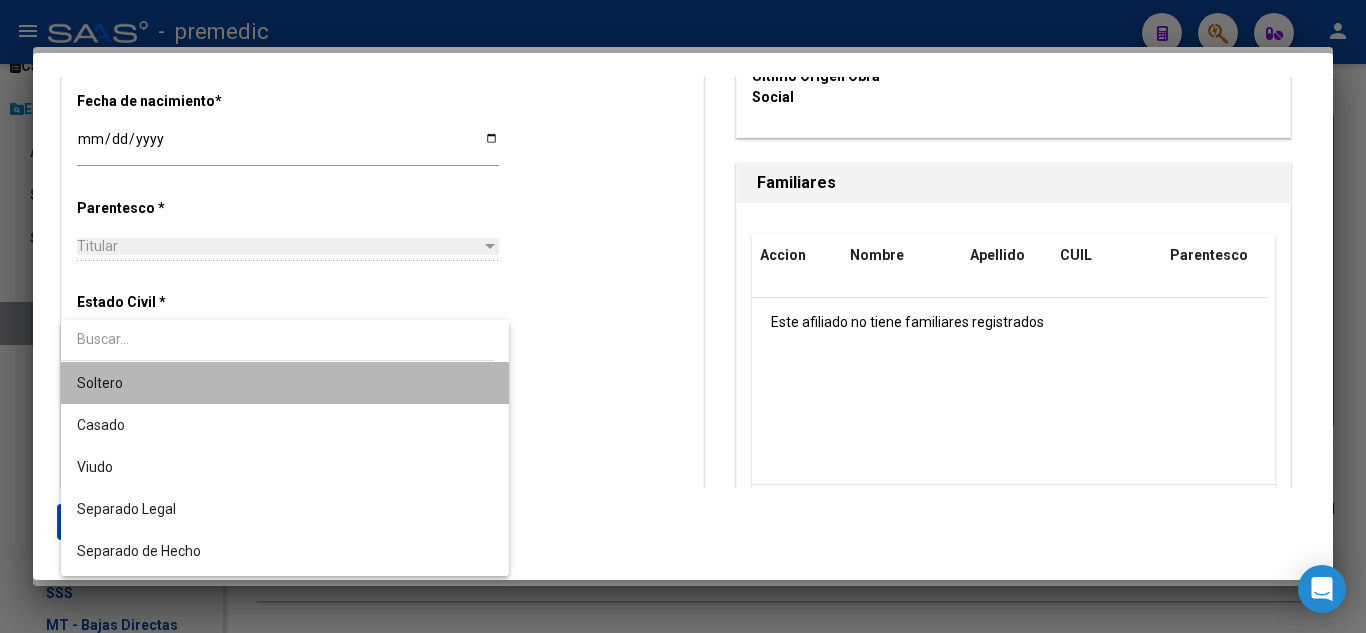 click on "Soltero" at bounding box center (285, 383) 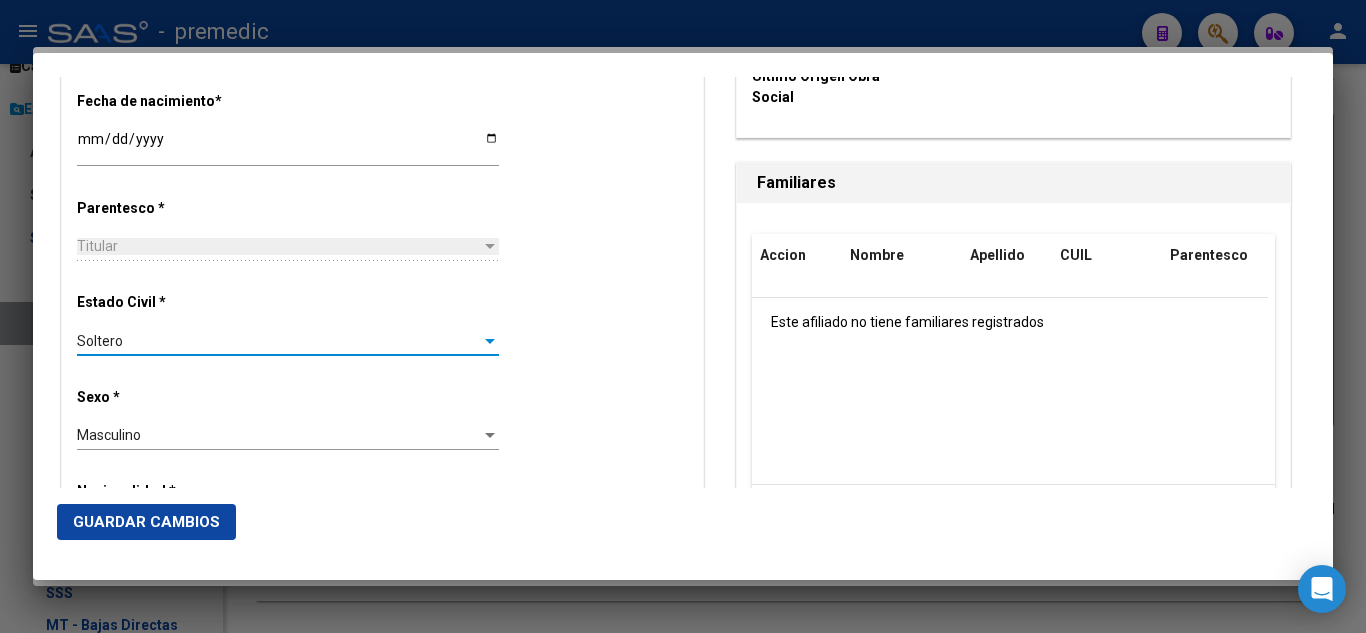 click on "Estado Civil * Soltero Seleccionar tipo" at bounding box center (382, 325) 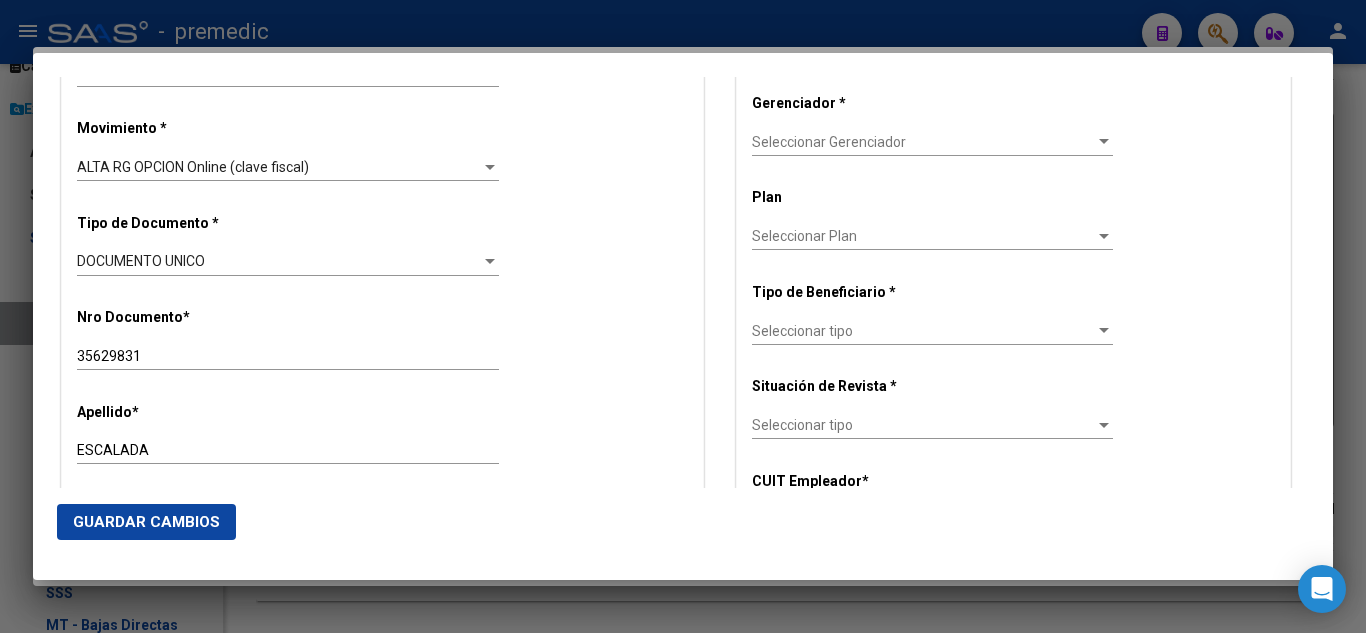 scroll, scrollTop: 500, scrollLeft: 0, axis: vertical 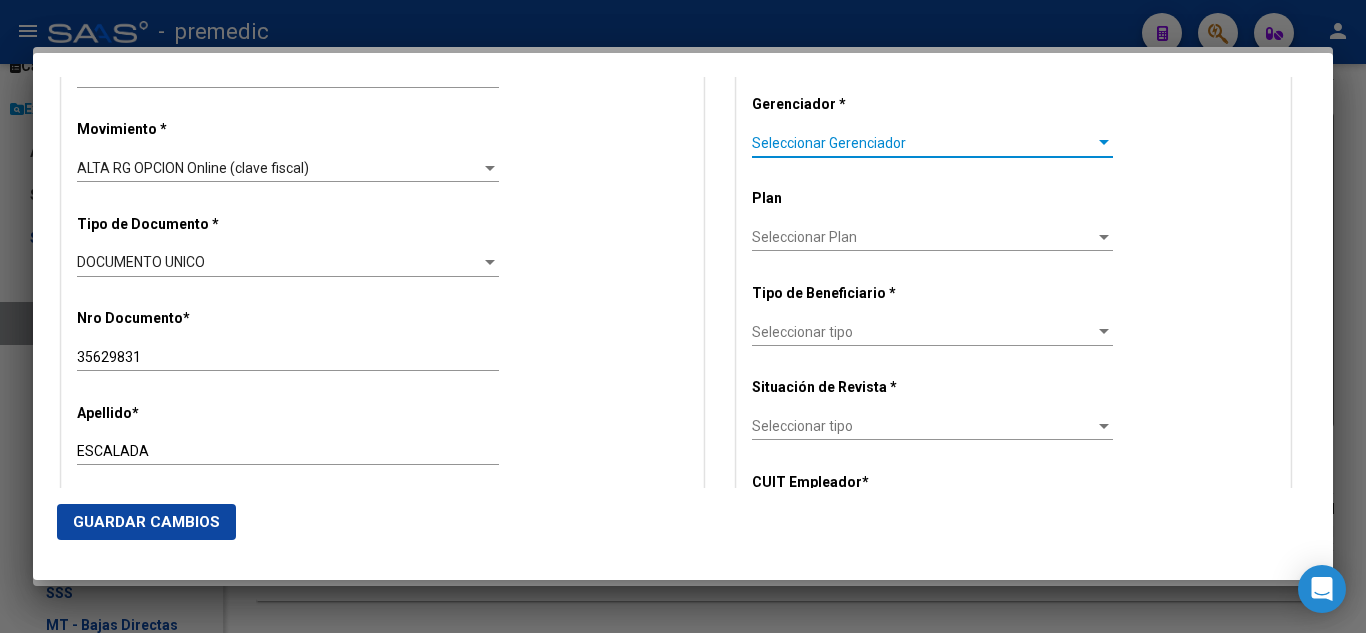 click on "Seleccionar Gerenciador" at bounding box center [923, 143] 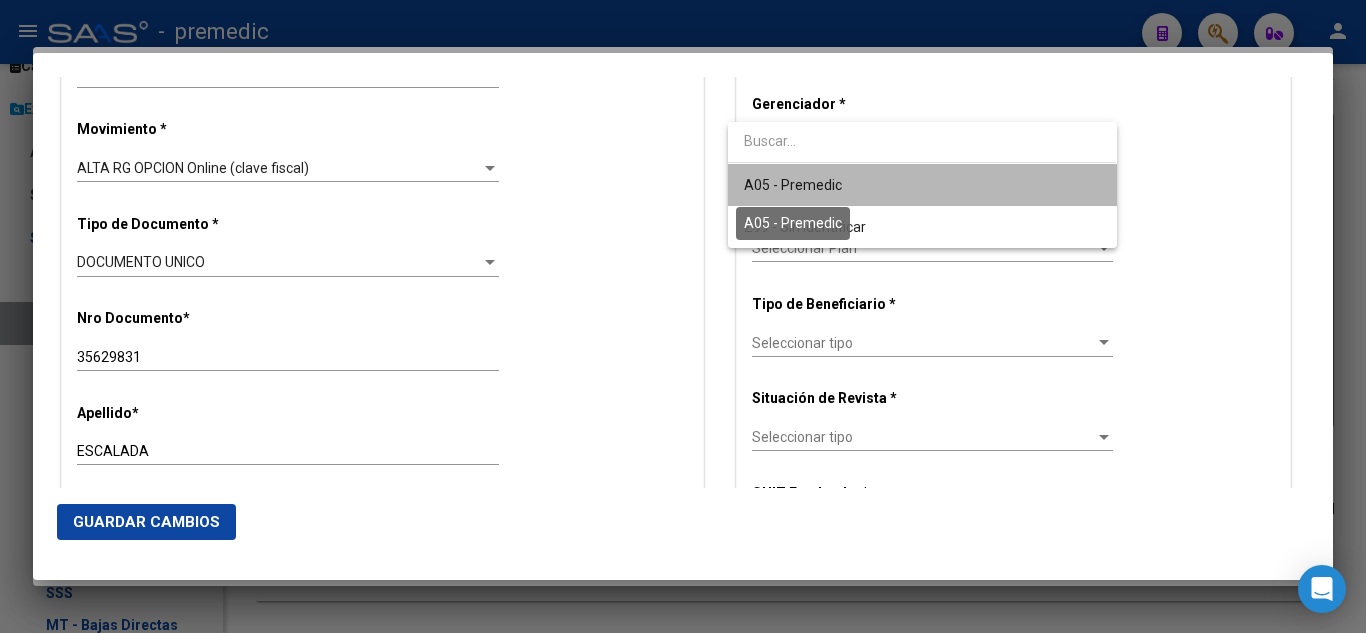 click on "A05 - Premedic" at bounding box center (793, 185) 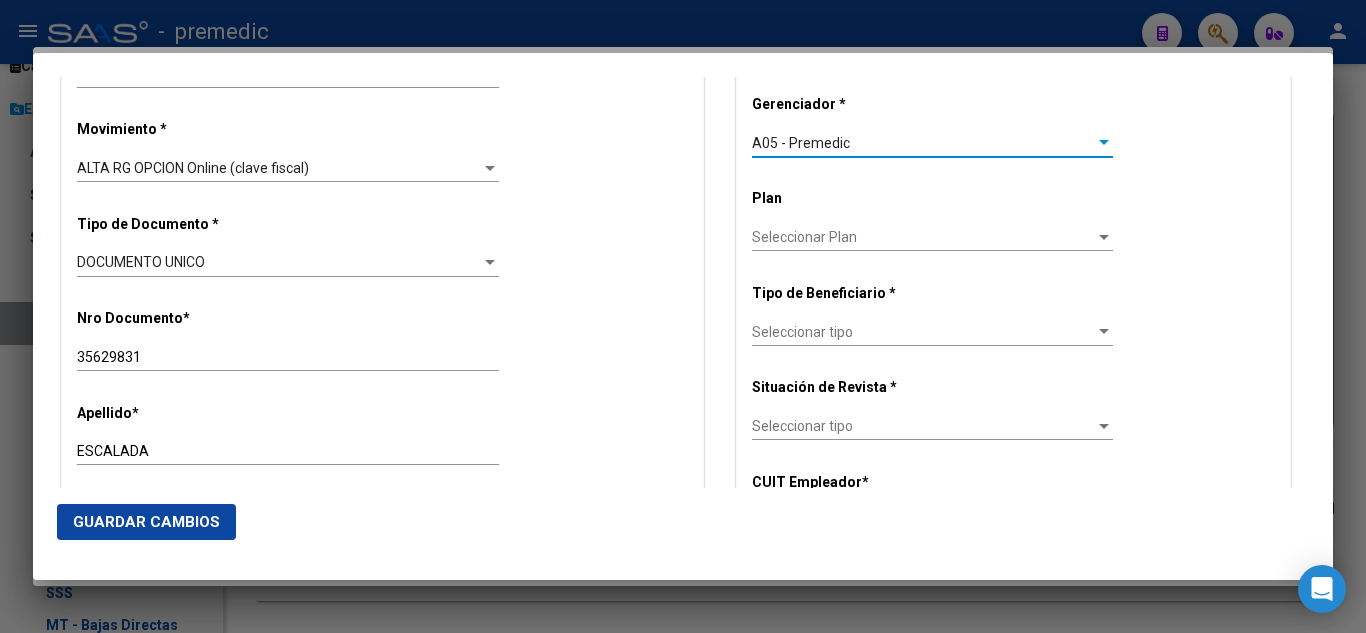 click on "Seleccionar tipo Seleccionar tipo" at bounding box center (932, 340) 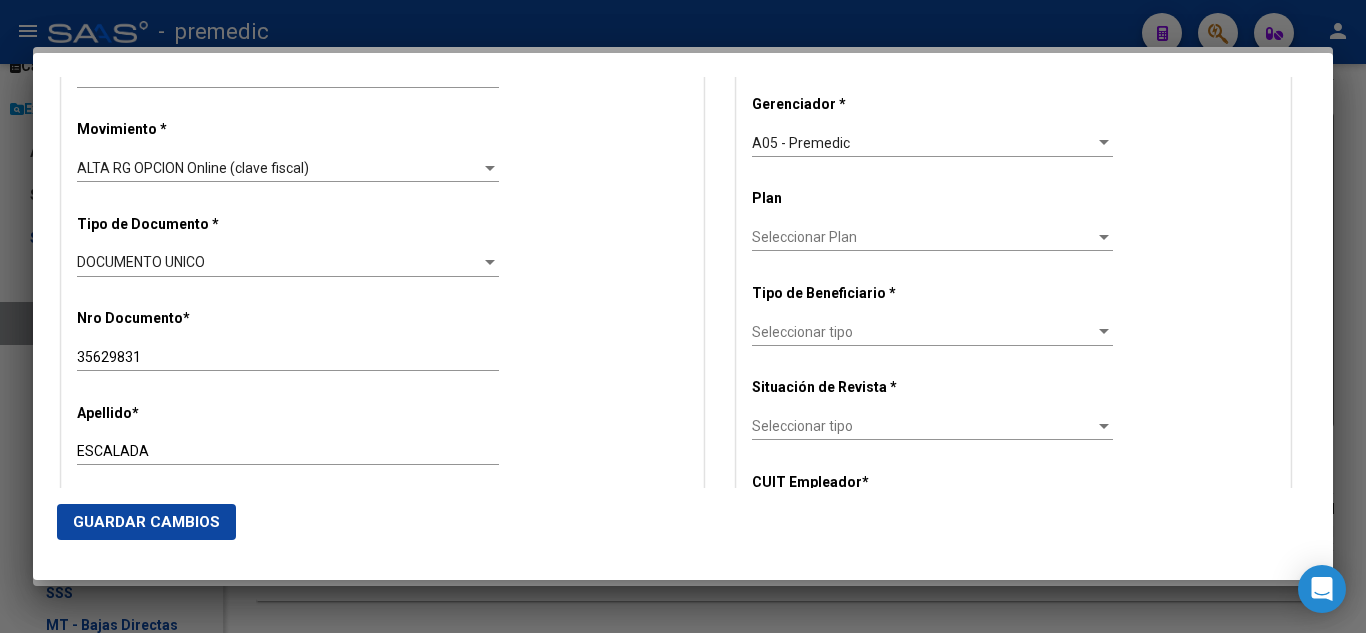 click on "Seleccionar tipo" at bounding box center (923, 332) 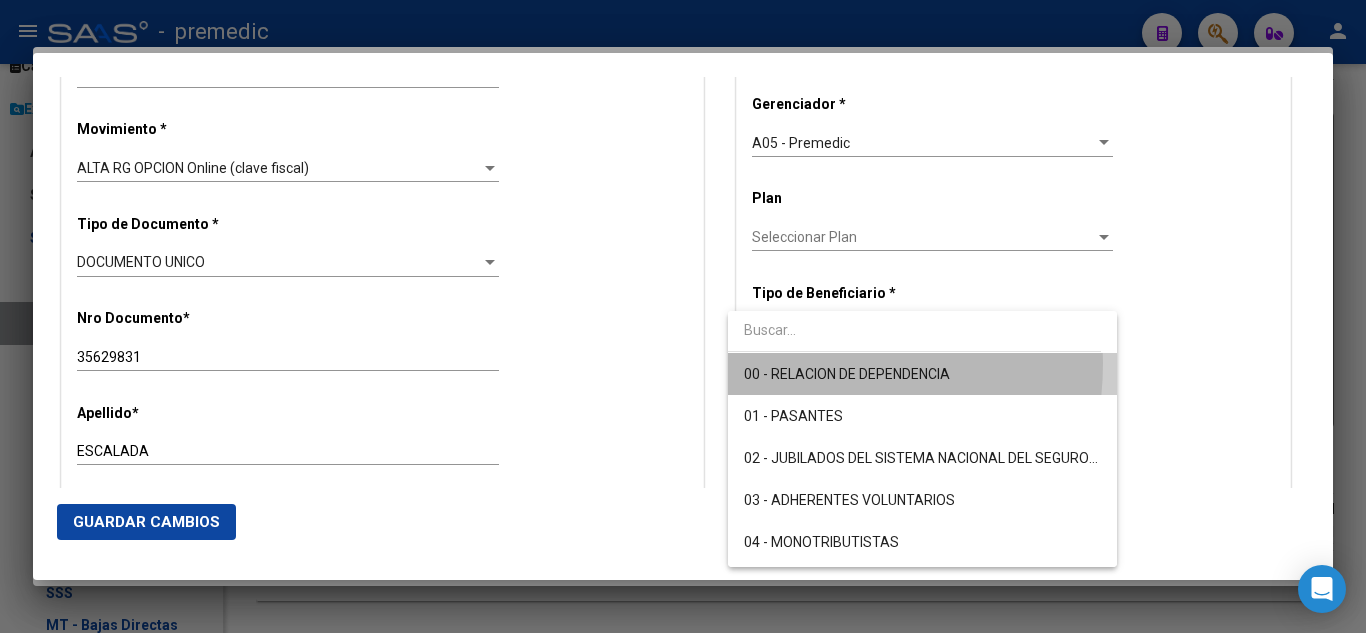 click on "00 - RELACION DE DEPENDENCIA" at bounding box center (922, 374) 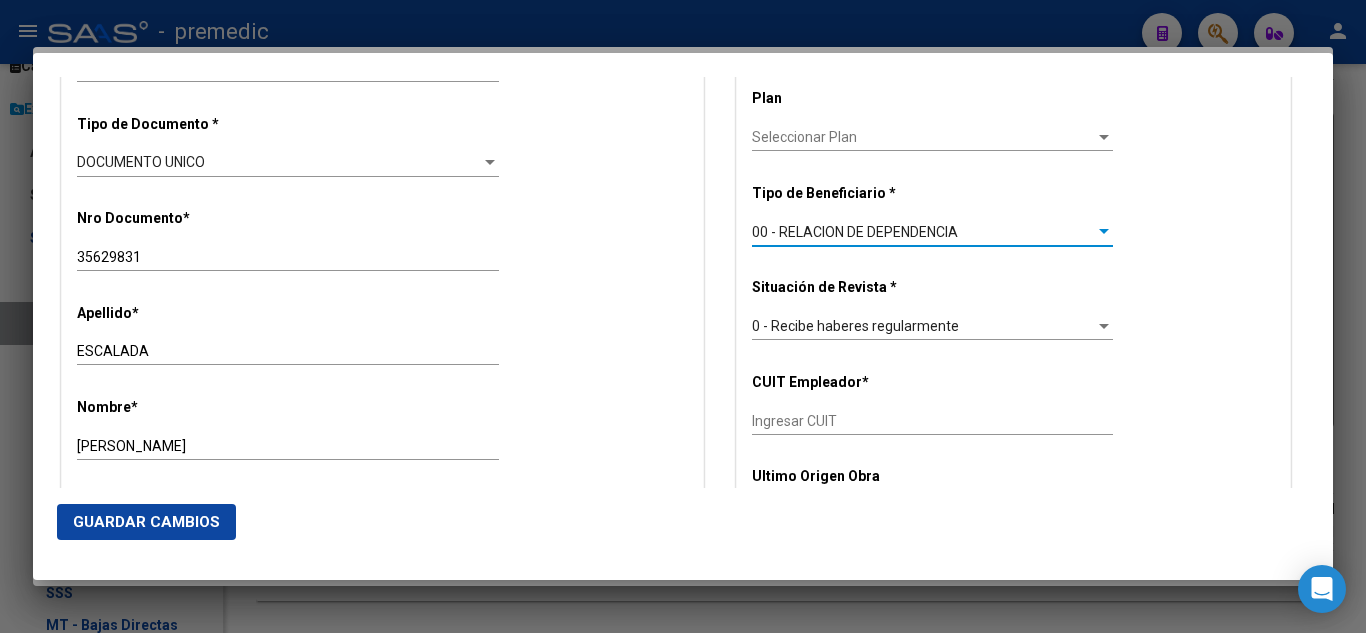 scroll, scrollTop: 700, scrollLeft: 0, axis: vertical 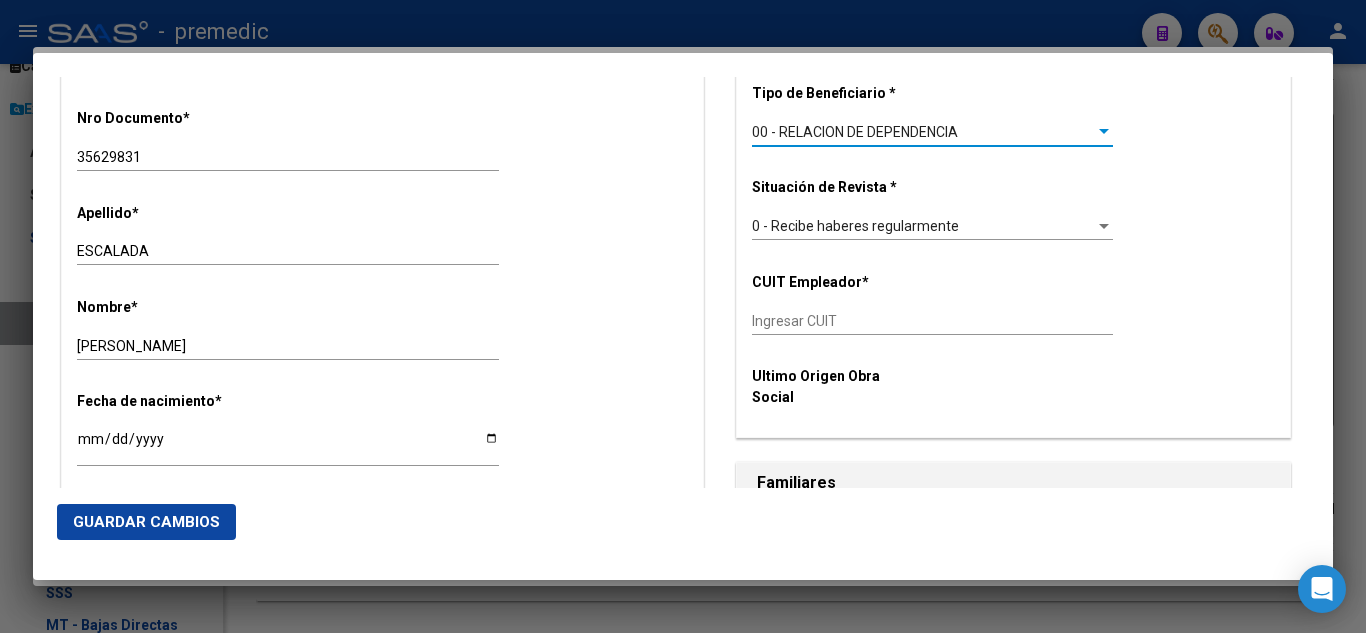 click on "Ingresar CUIT" at bounding box center (932, 321) 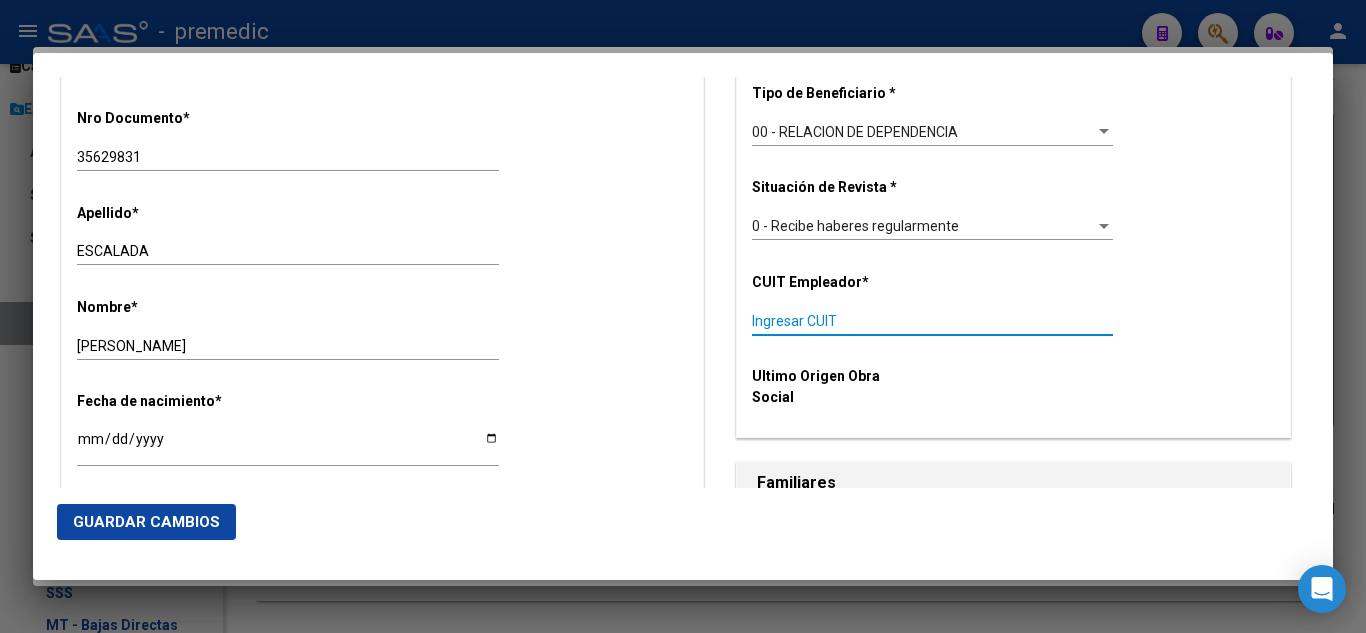 paste on "20-35629831-5" 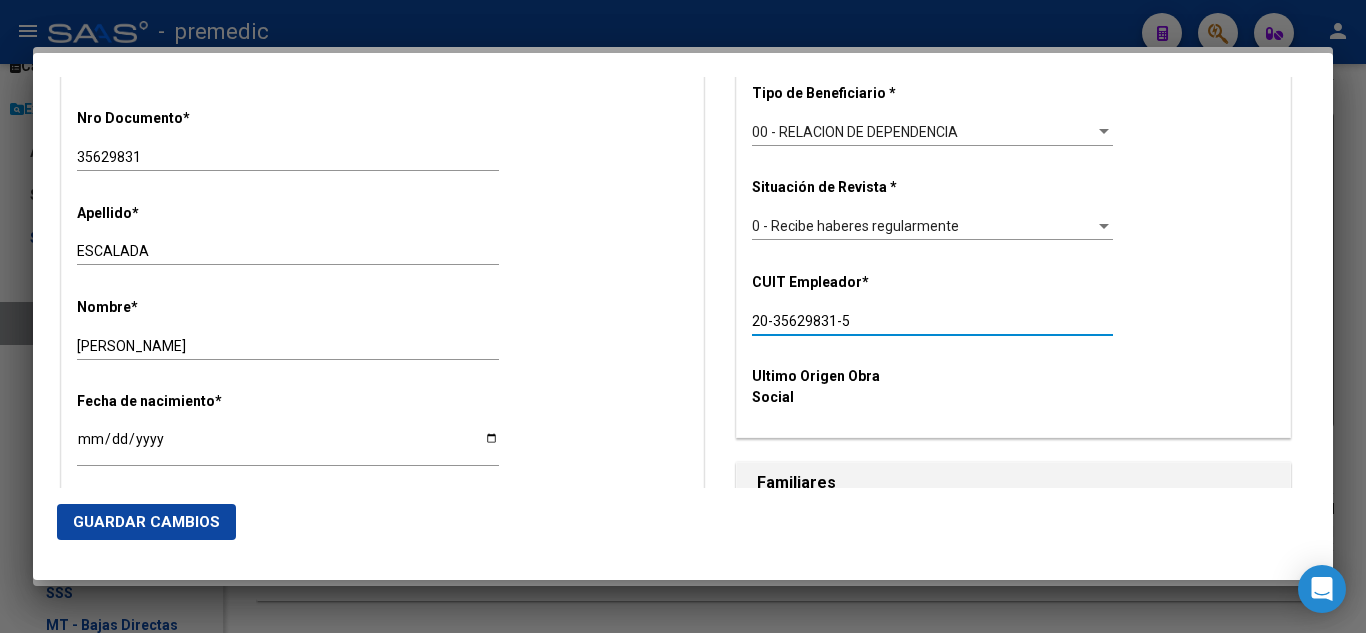 drag, startPoint x: 840, startPoint y: 319, endPoint x: 690, endPoint y: 323, distance: 150.05333 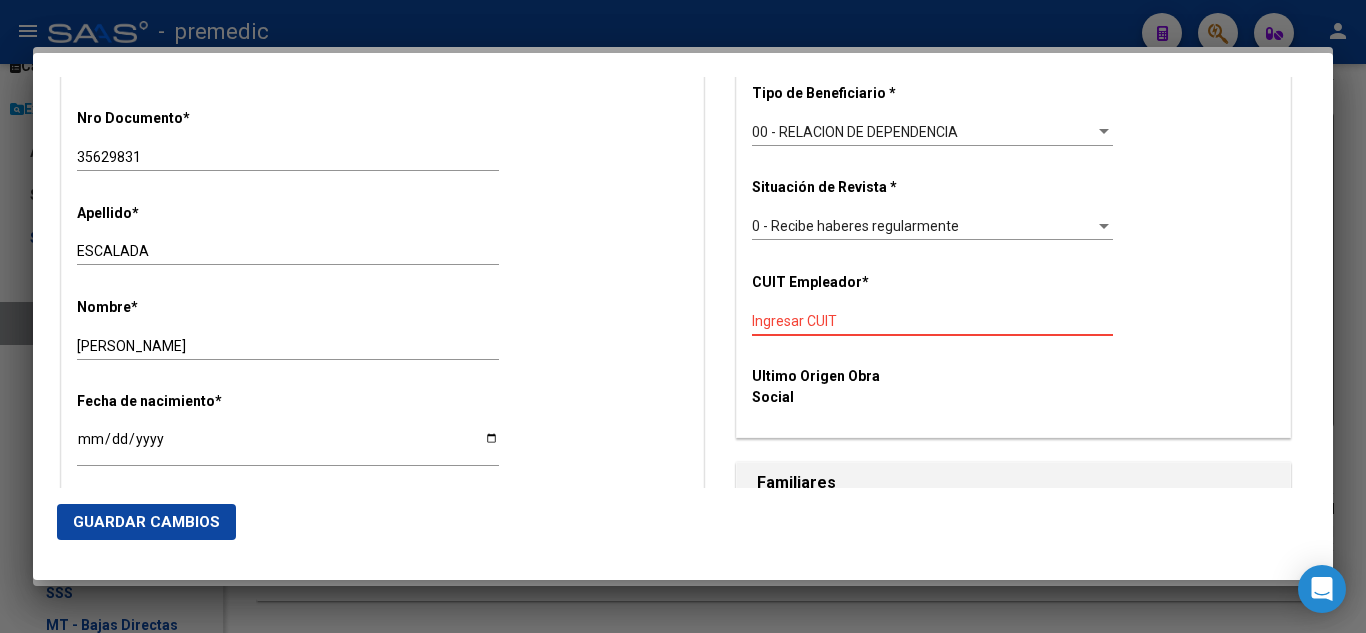 paste on "30-71538663-8" 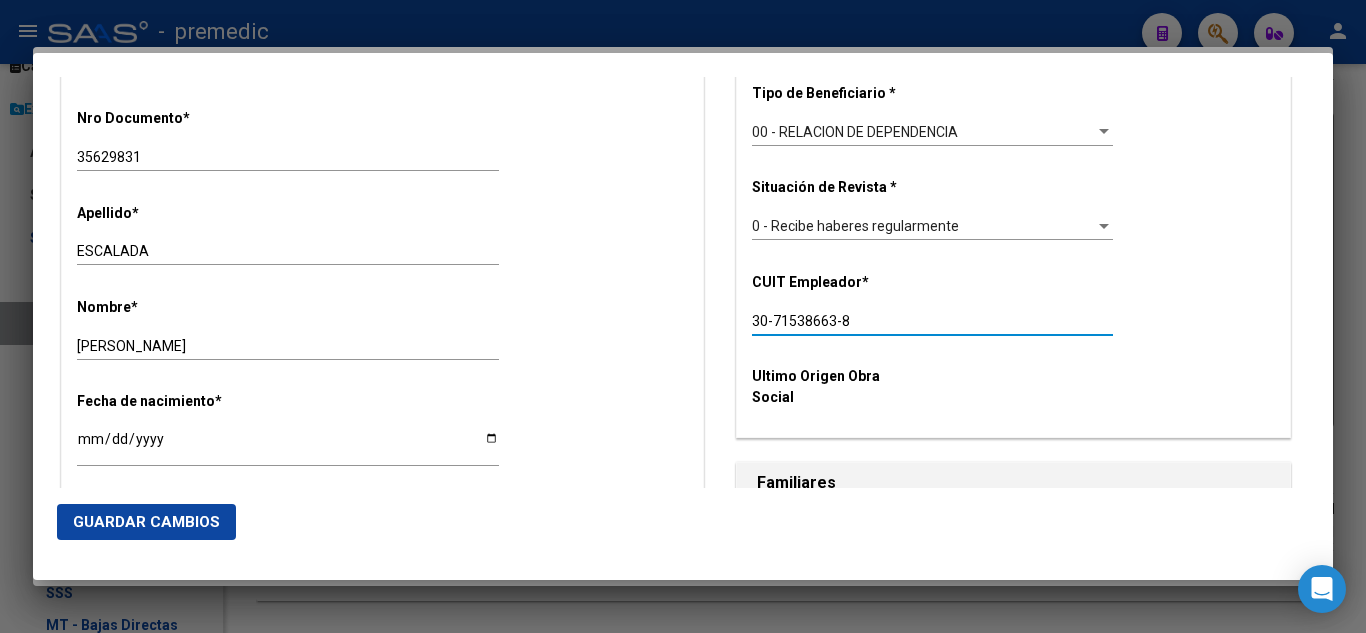 type on "30-71538663-8" 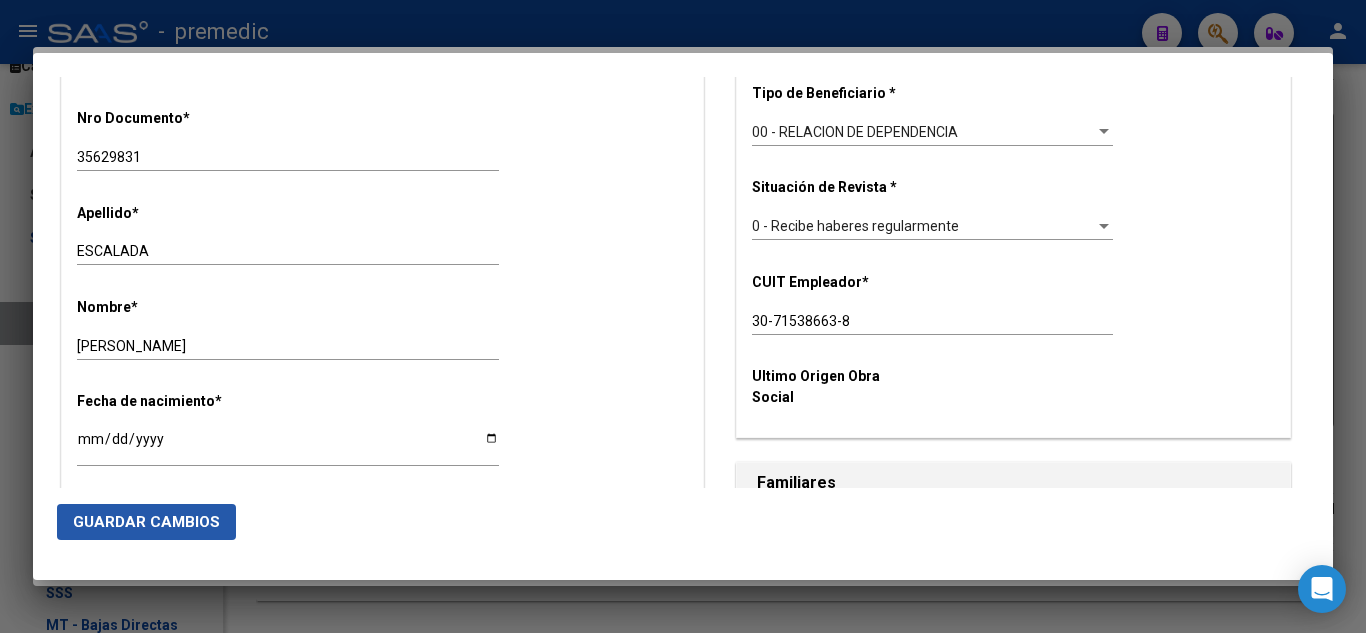 click on "Guardar Cambios" 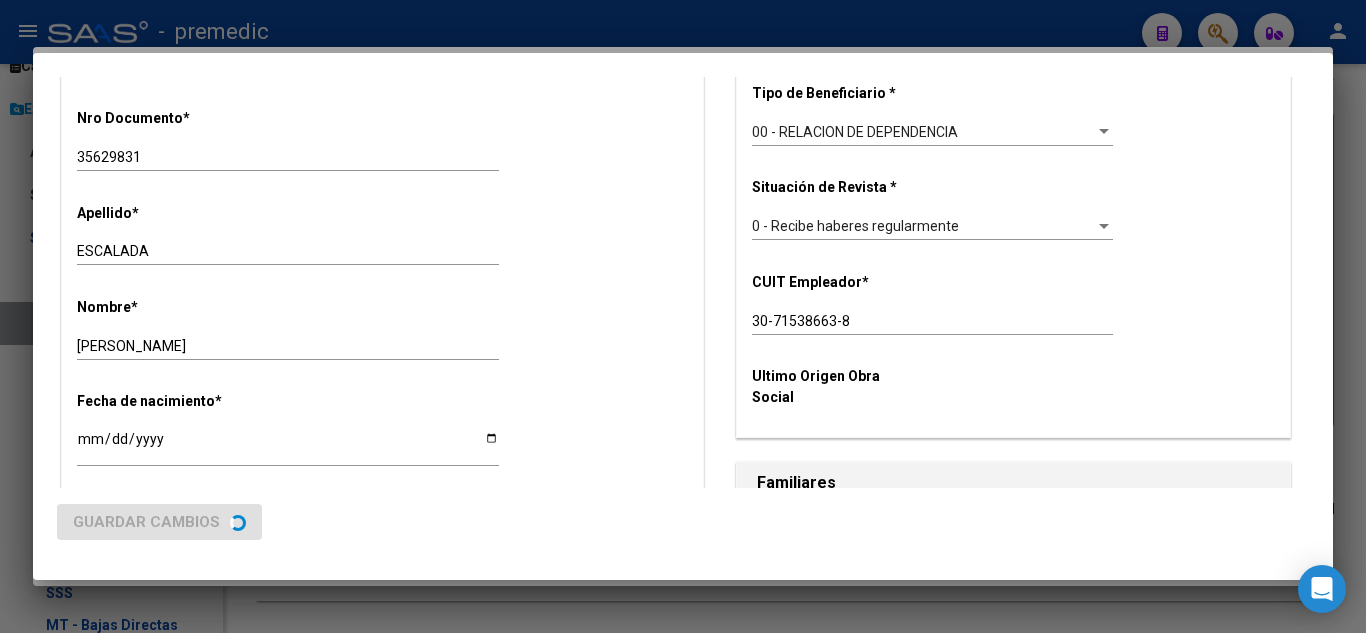 scroll, scrollTop: 0, scrollLeft: 0, axis: both 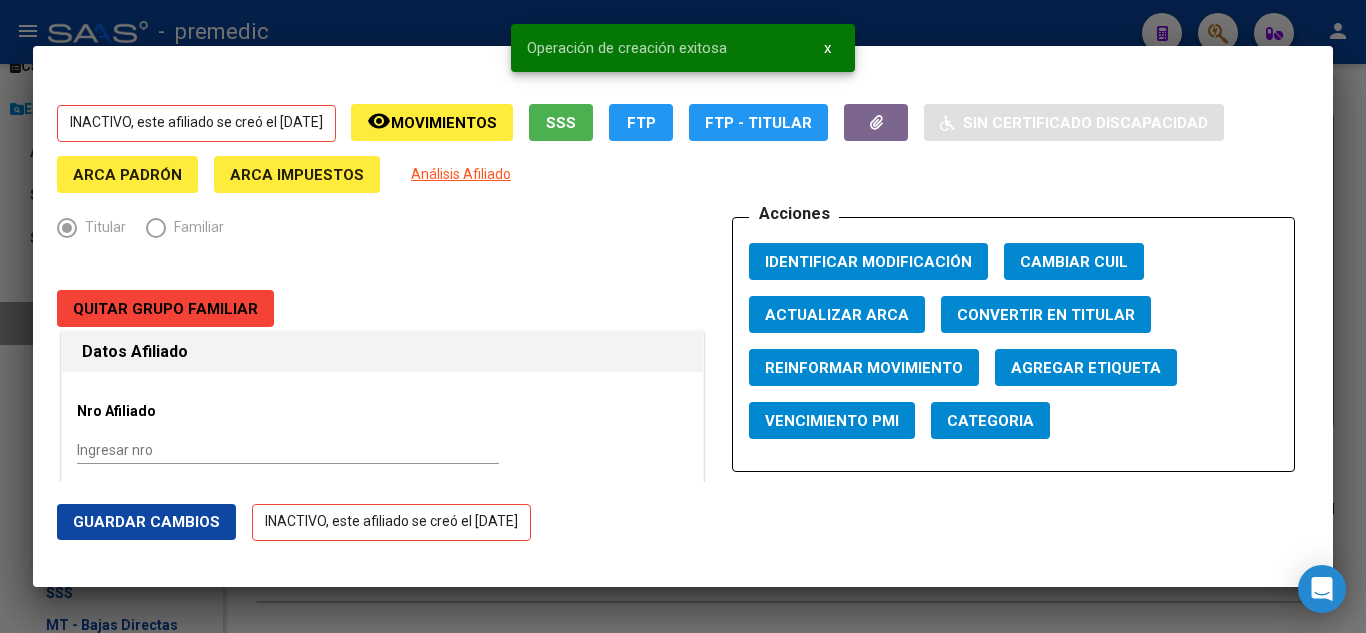 click at bounding box center (683, 316) 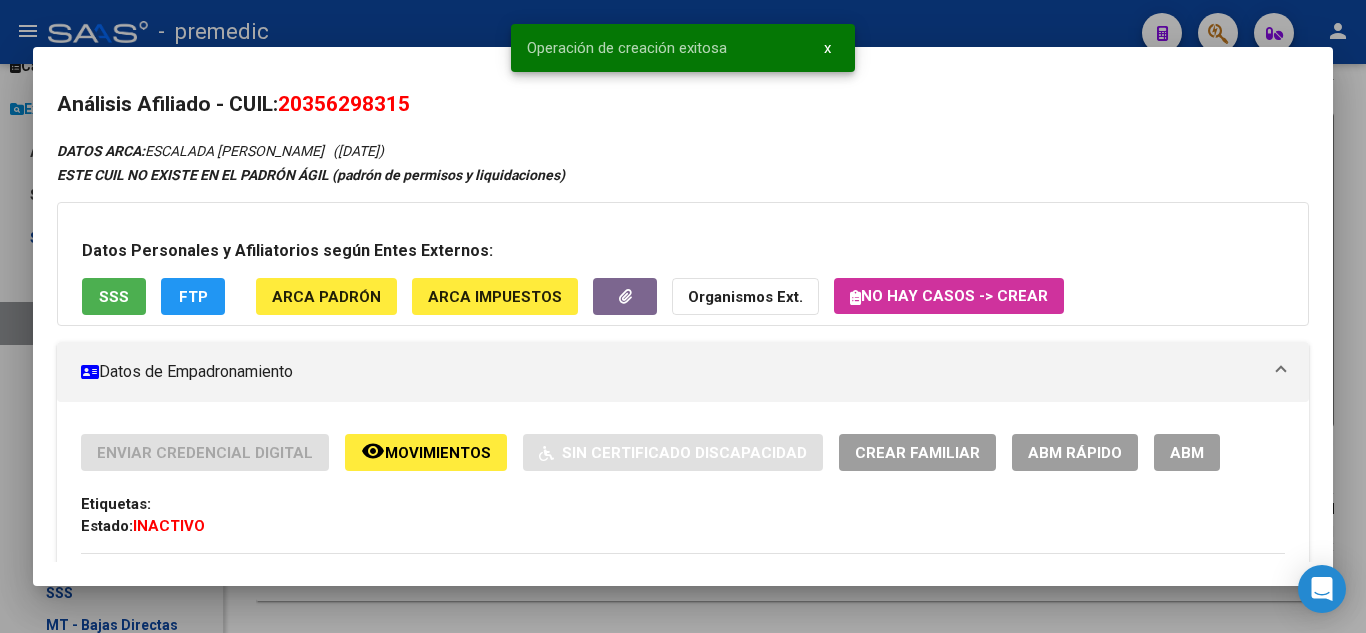 click at bounding box center (683, 316) 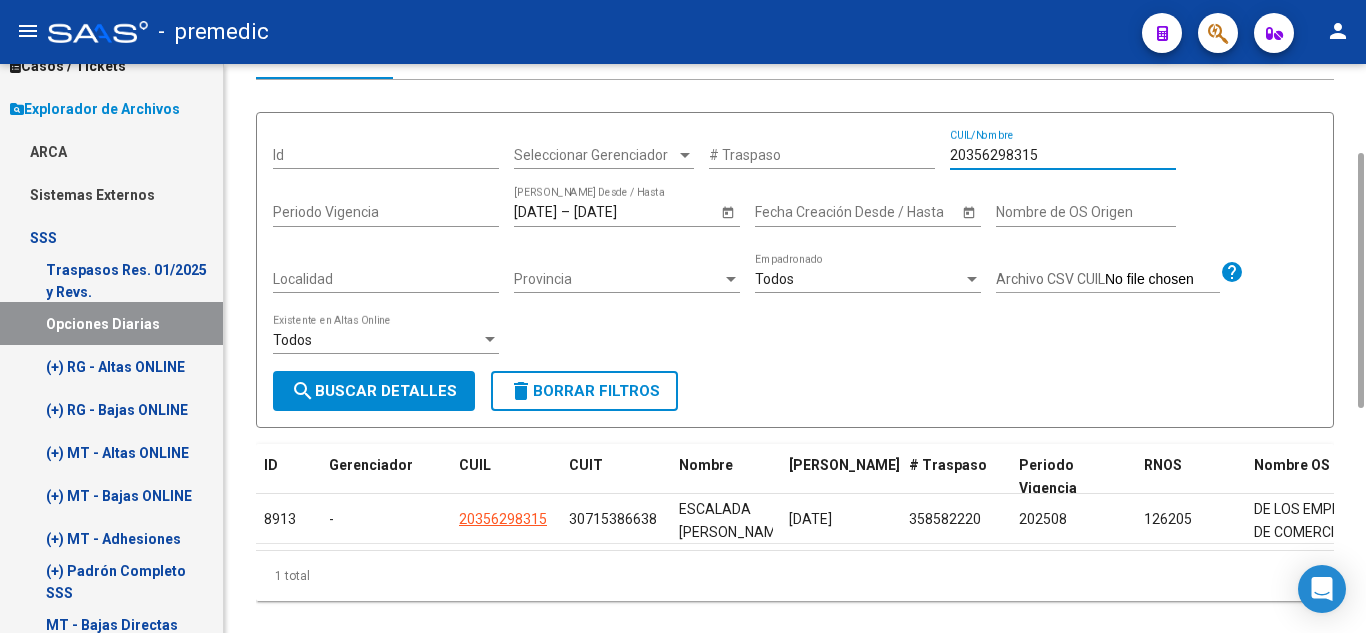 drag, startPoint x: 1003, startPoint y: 151, endPoint x: 907, endPoint y: 149, distance: 96.02083 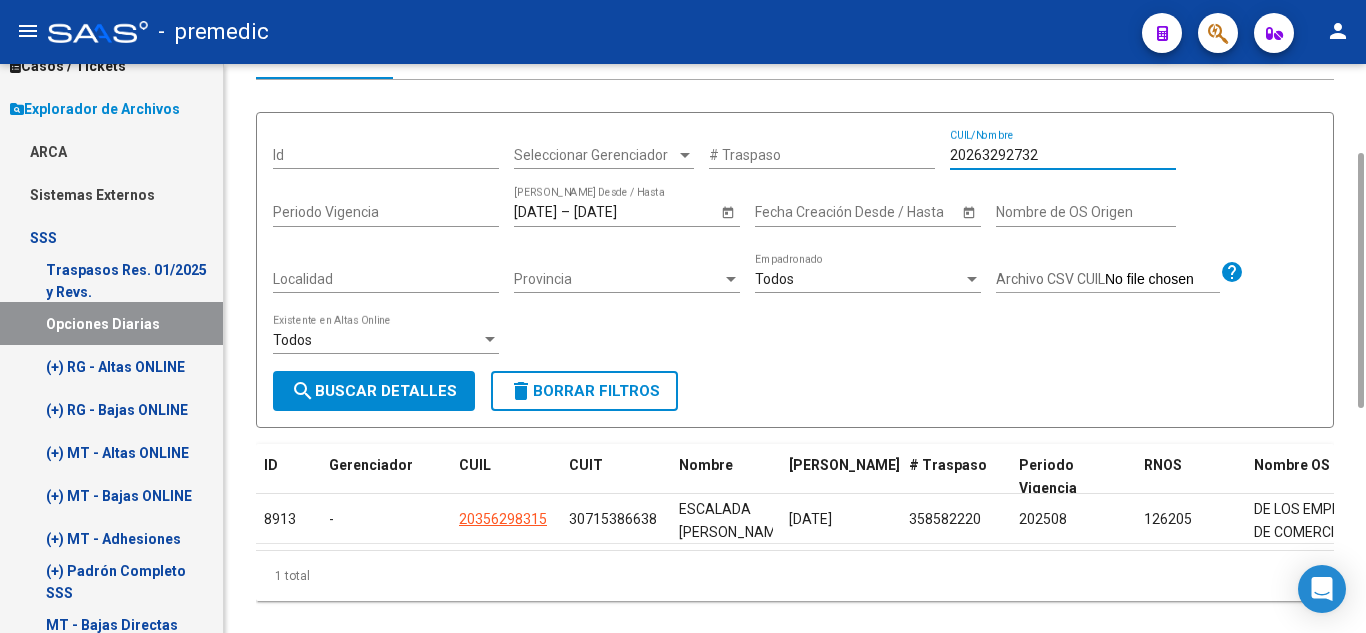 type on "20263292732" 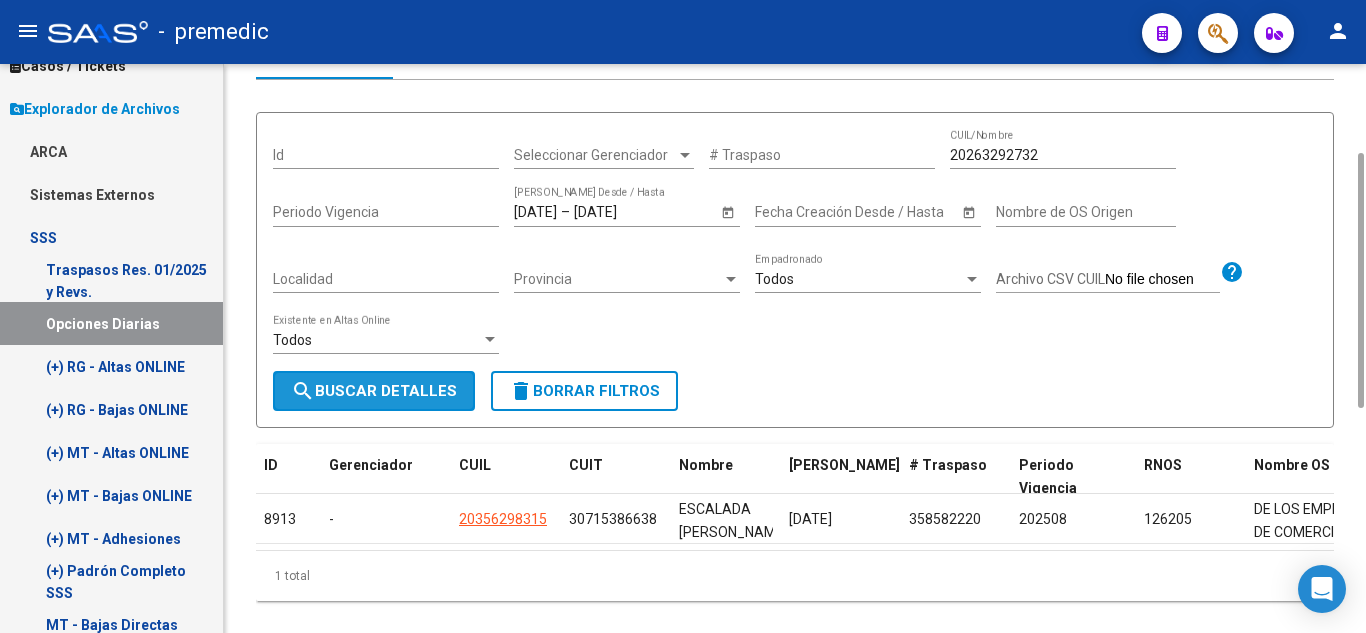 click on "search  Buscar Detalles" at bounding box center [374, 391] 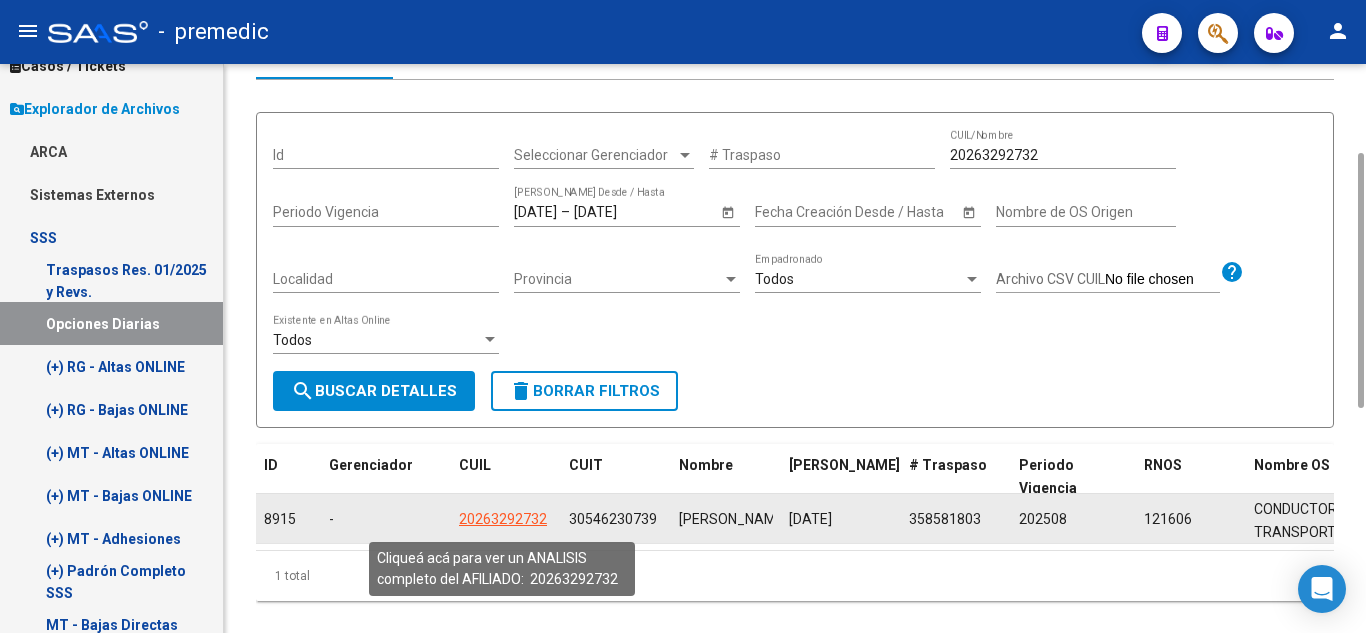 click on "20263292732" 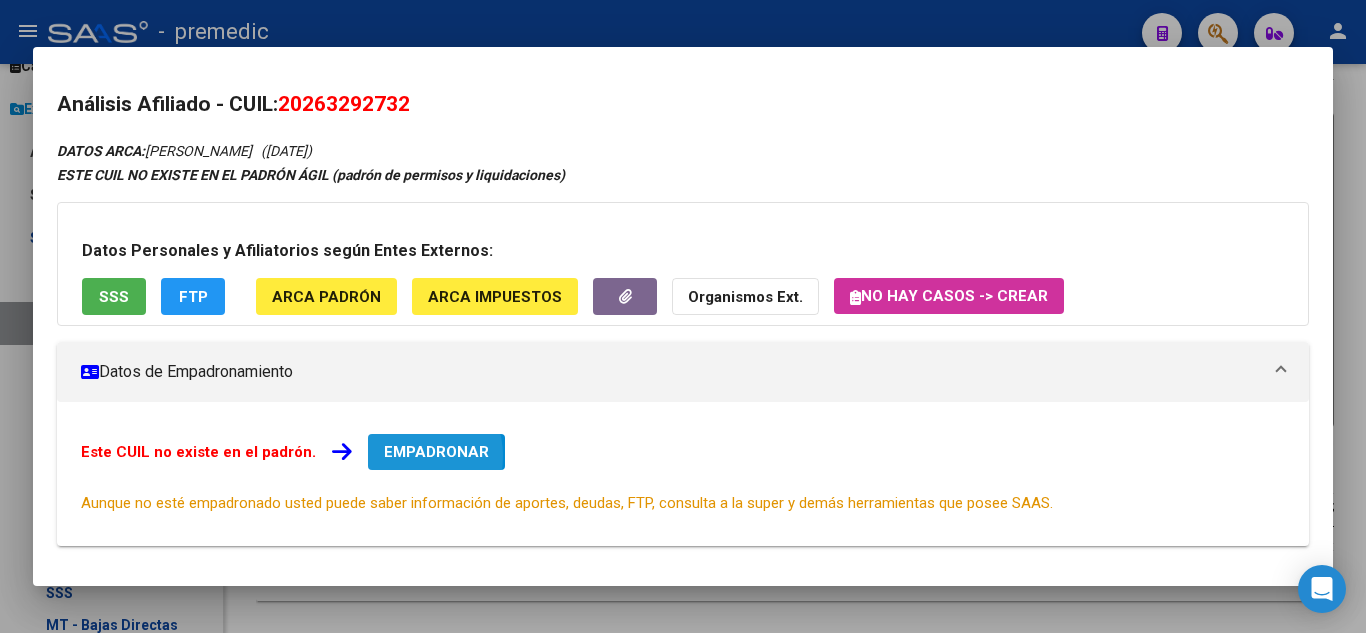 click on "EMPADRONAR" at bounding box center [436, 452] 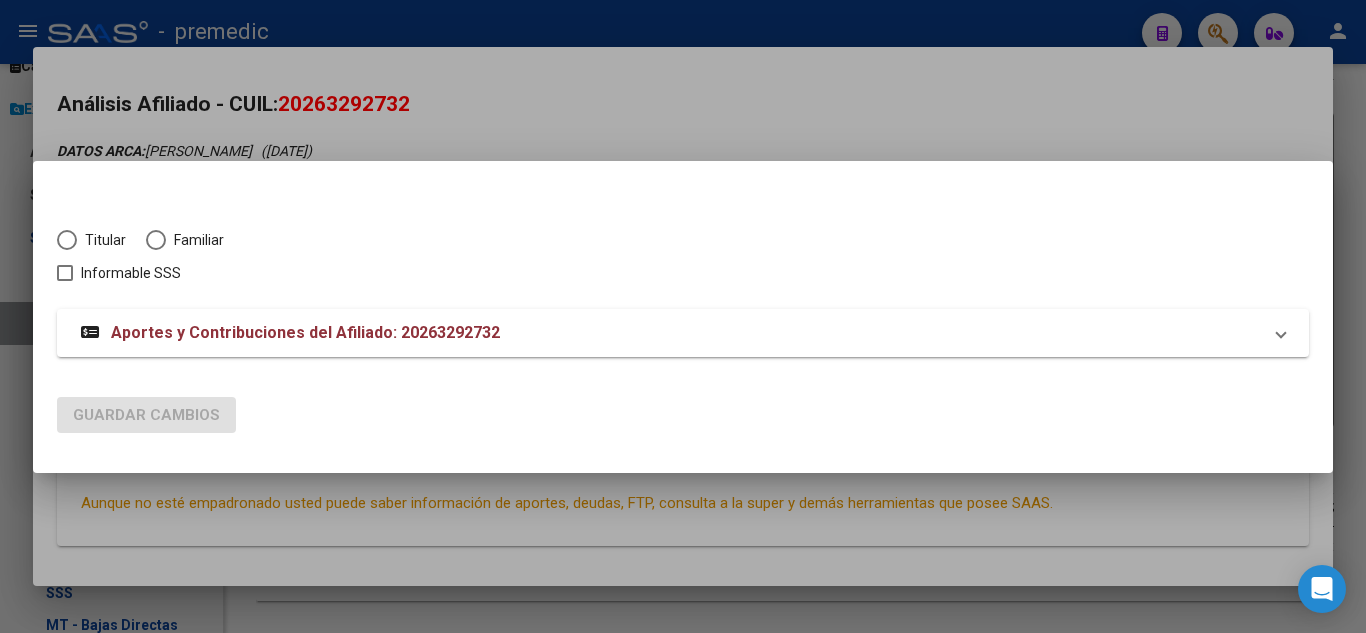 click on "Titular" at bounding box center (101, 240) 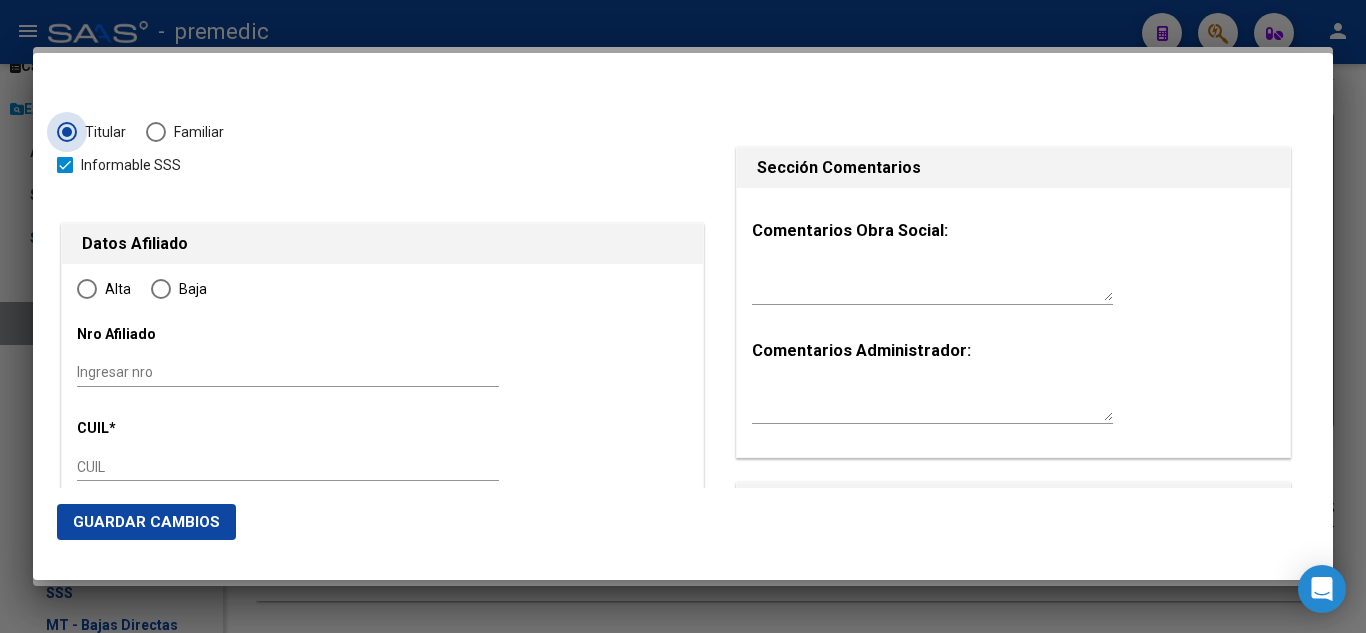 checkbox on "true" 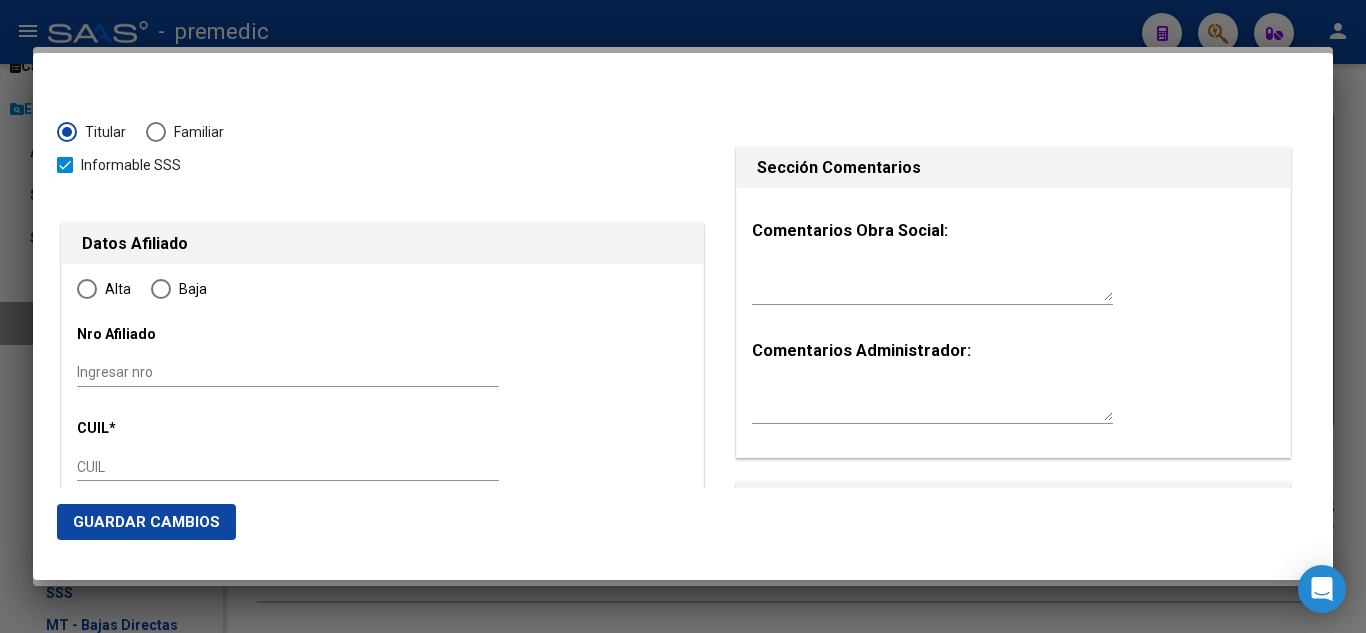 type on "20-26329273-2" 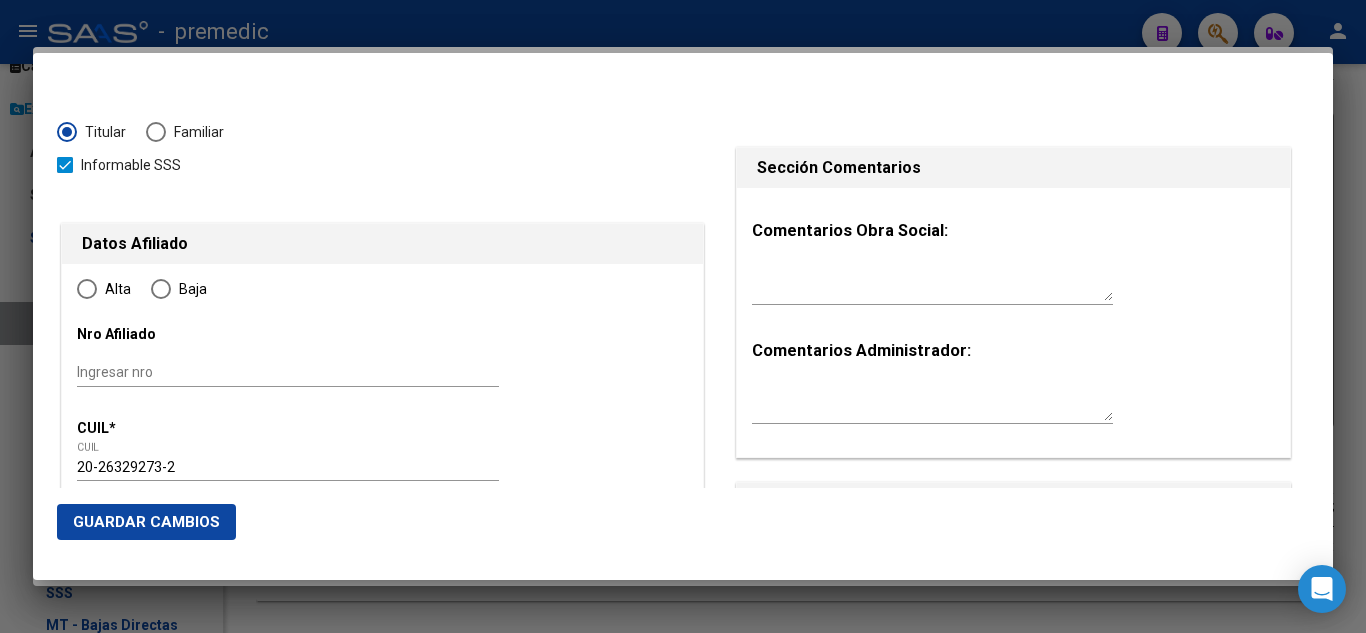 type on "26329273" 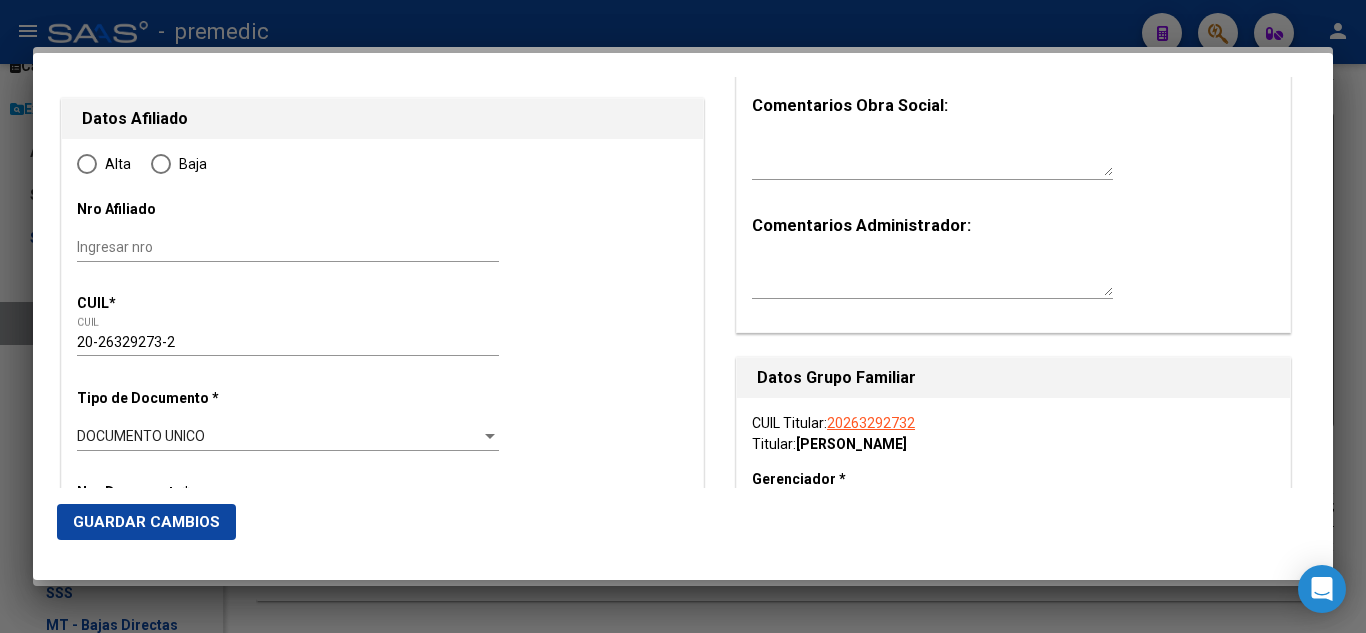 radio on "true" 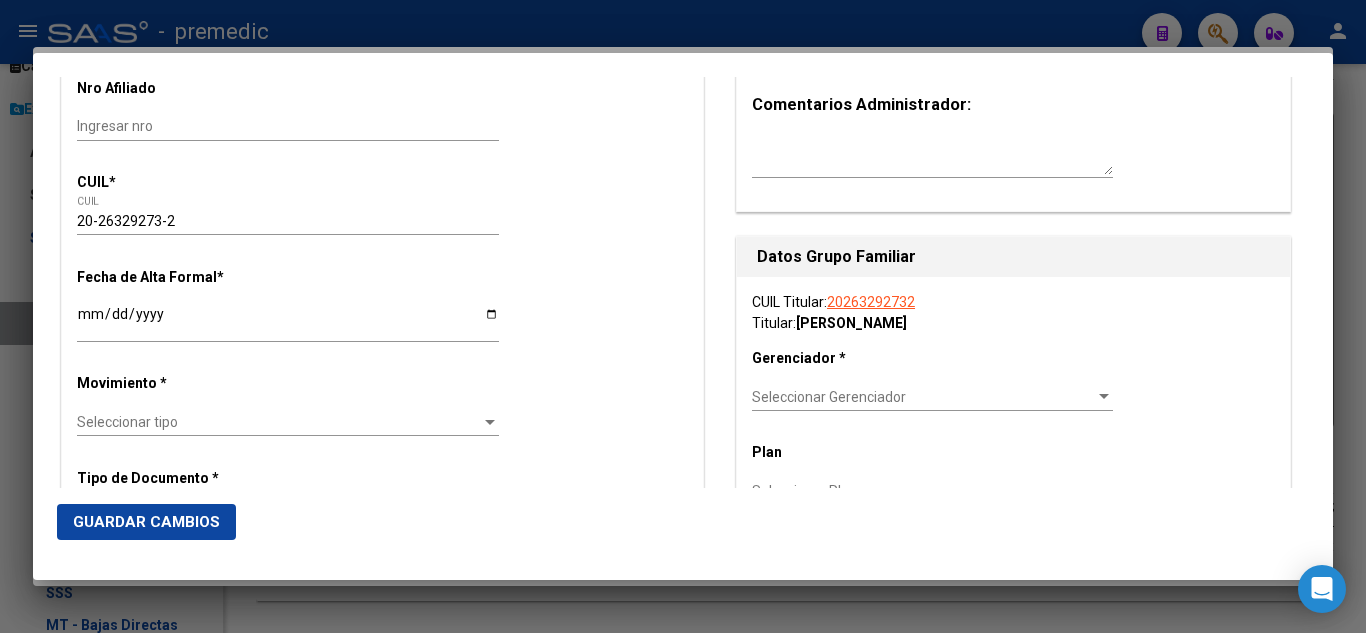 scroll, scrollTop: 300, scrollLeft: 0, axis: vertical 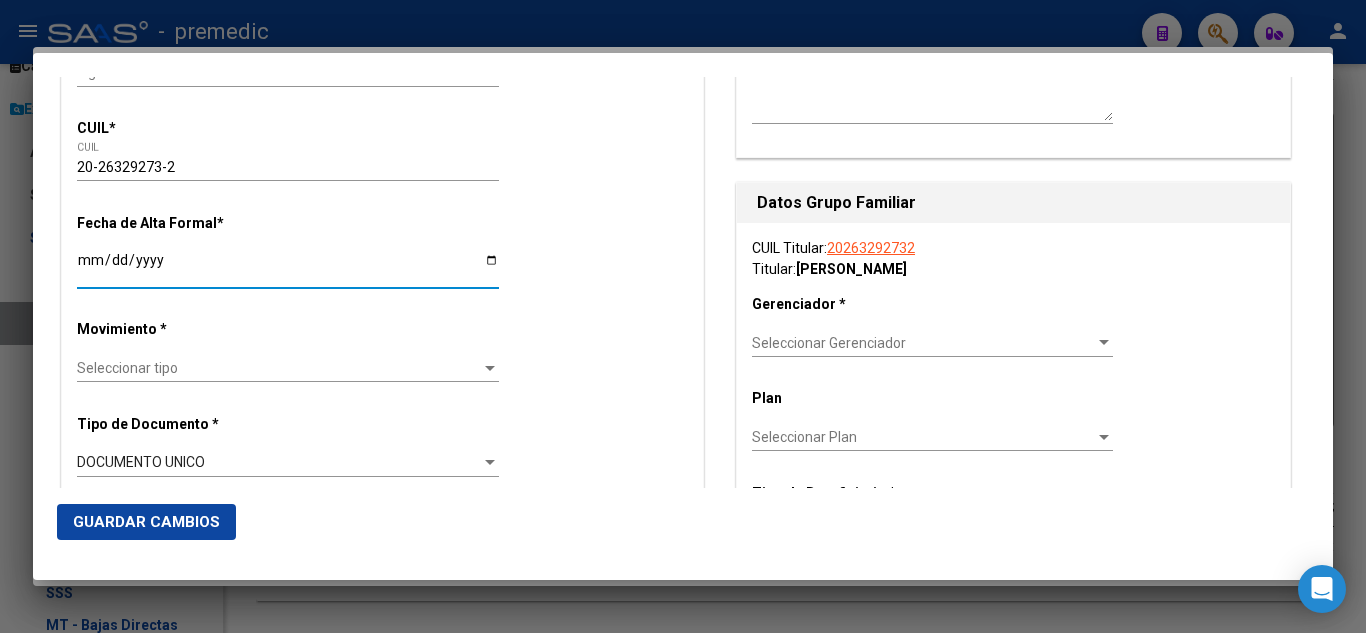 click on "Ingresar fecha" at bounding box center (288, 267) 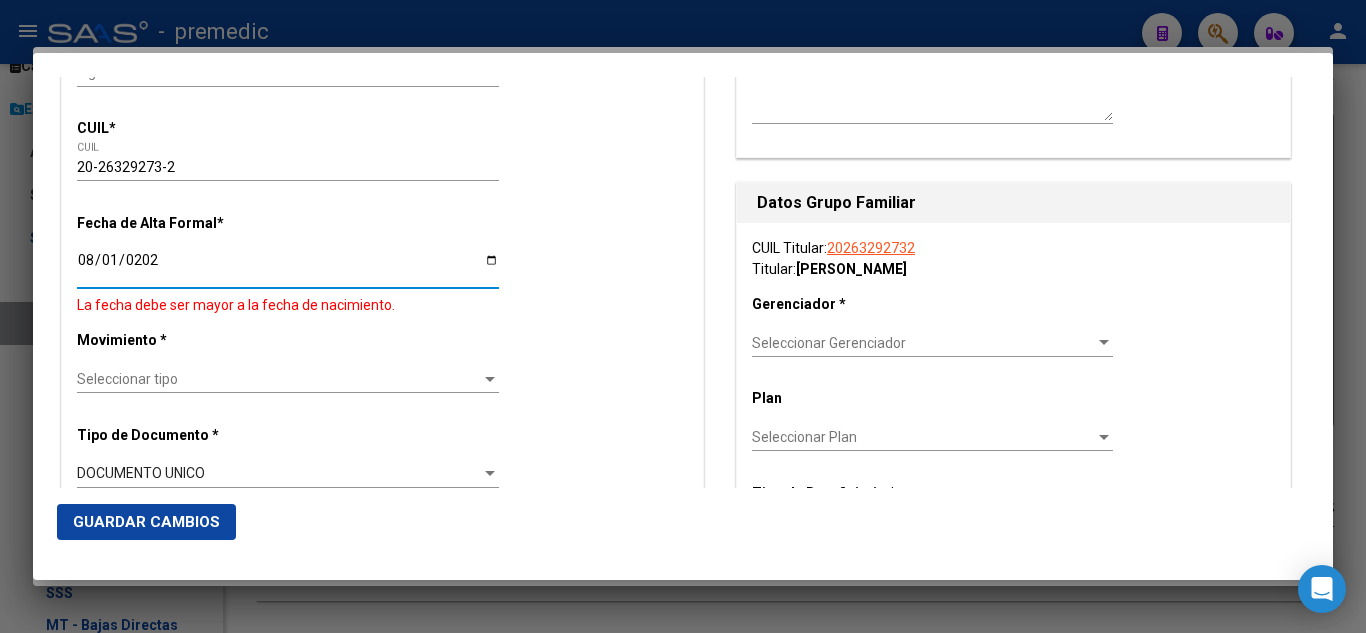 type on "2025-08-01" 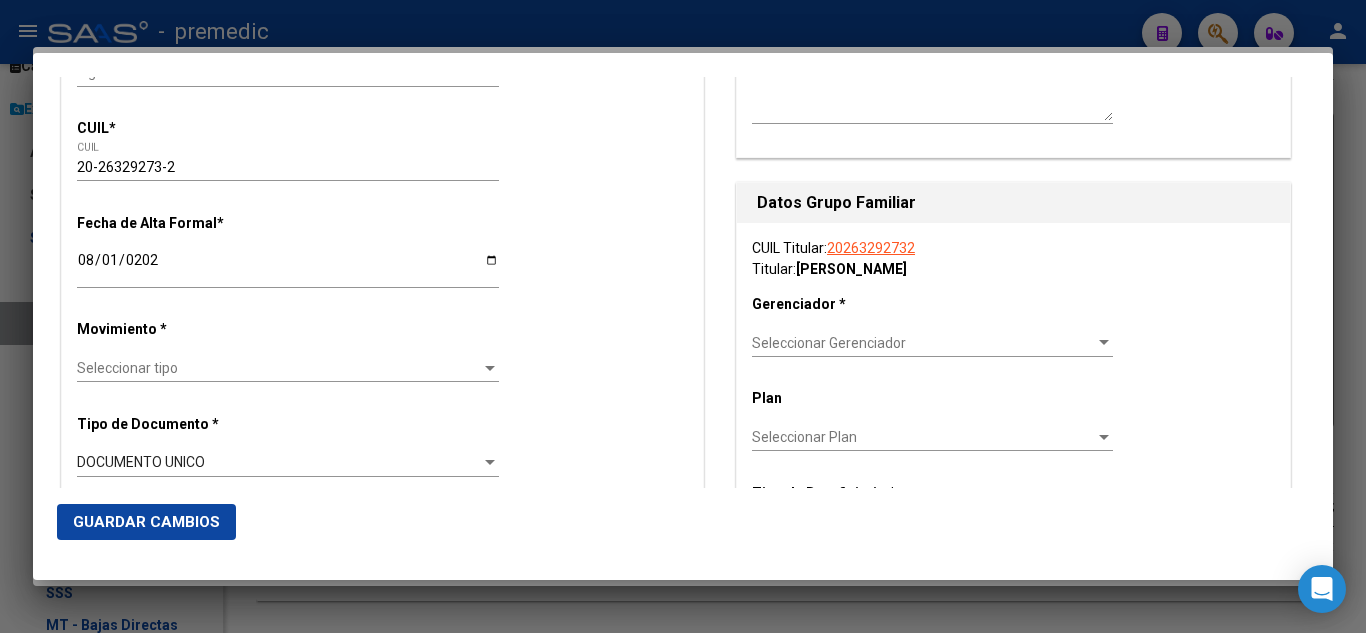 click on "Datos Afiliado   Alta   Baja Nro Afiliado    Ingresar nro  CUIL  *   20-26329273-2 CUIL  ARCA Padrón Fecha de Alta Formal  *   2025-08-01 Ingresar fecha   Movimiento * Seleccionar tipo Seleccionar tipo  Tipo de Documento * DOCUMENTO UNICO Seleccionar tipo Nro Documento  *   26329273 Ingresar nro  Apellido  *   GONZALEZ PABLO ADRIAN Ingresar apellido  Nombre  *   Ingresar nombre  Fecha de nacimiento  *   1977-11-13 Ingresar fecha   Parentesco * Titular Seleccionar parentesco  Estado Civil * Seleccionar tipo Seleccionar tipo  Sexo * Masculino Seleccionar sexo  Nacionalidad * ARGENTINA Seleccionar tipo  Discapacitado * No incapacitado Seleccionar tipo Vencimiento Certificado Estudio    Ingresar fecha   Tipo domicilio * Domicilio Completo Seleccionar tipo domicilio  Provincia * Buenos Aires Seleccionar provincia Localidad  *   VILLA LOMA HERM Ingresar el nombre  Codigo Postal  *   1657 Ingresar el codigo  Calle  *   CORRIENTES Ingresar calle  Numero  *   859 Ingresar nro  Piso    Ingresar piso  Departamento" at bounding box center [382, 1278] 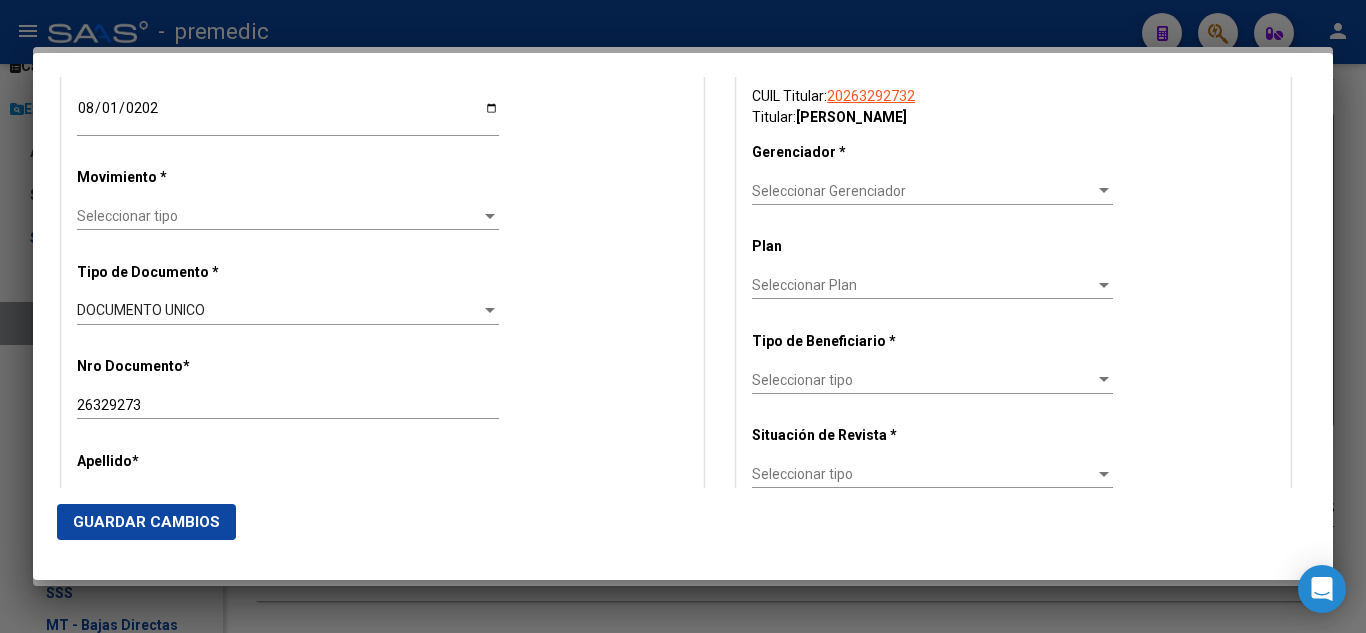 scroll, scrollTop: 500, scrollLeft: 0, axis: vertical 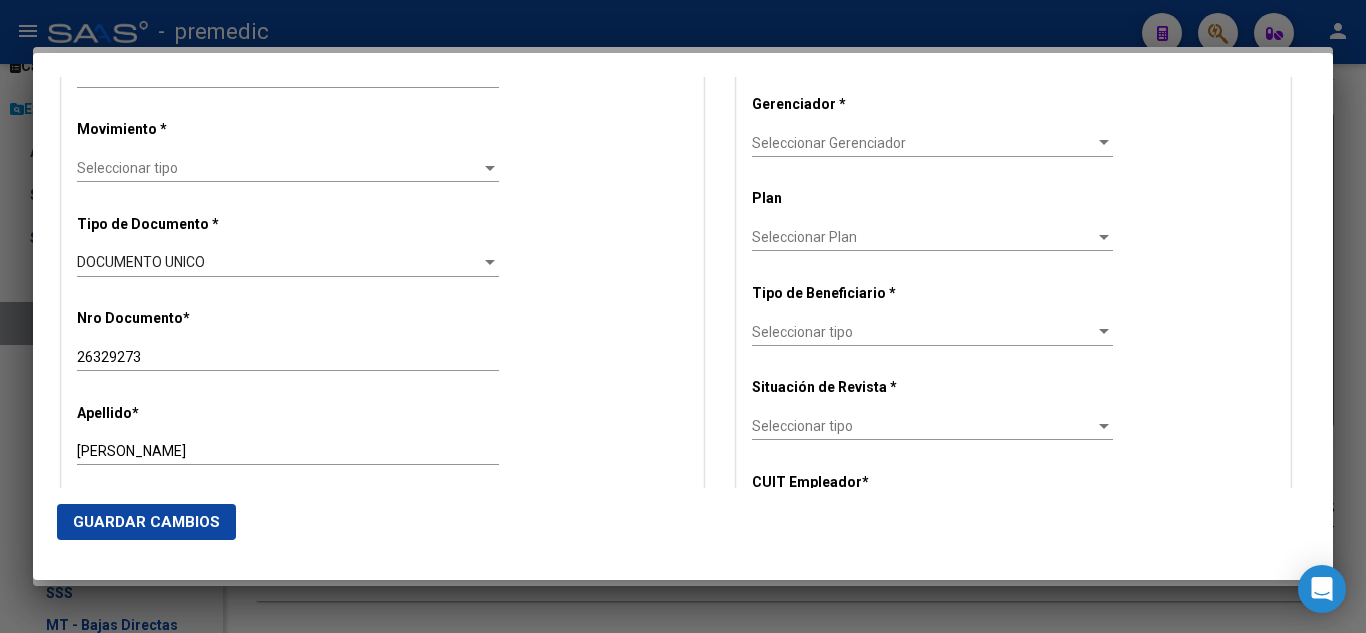 click on "Seleccionar tipo" at bounding box center [279, 168] 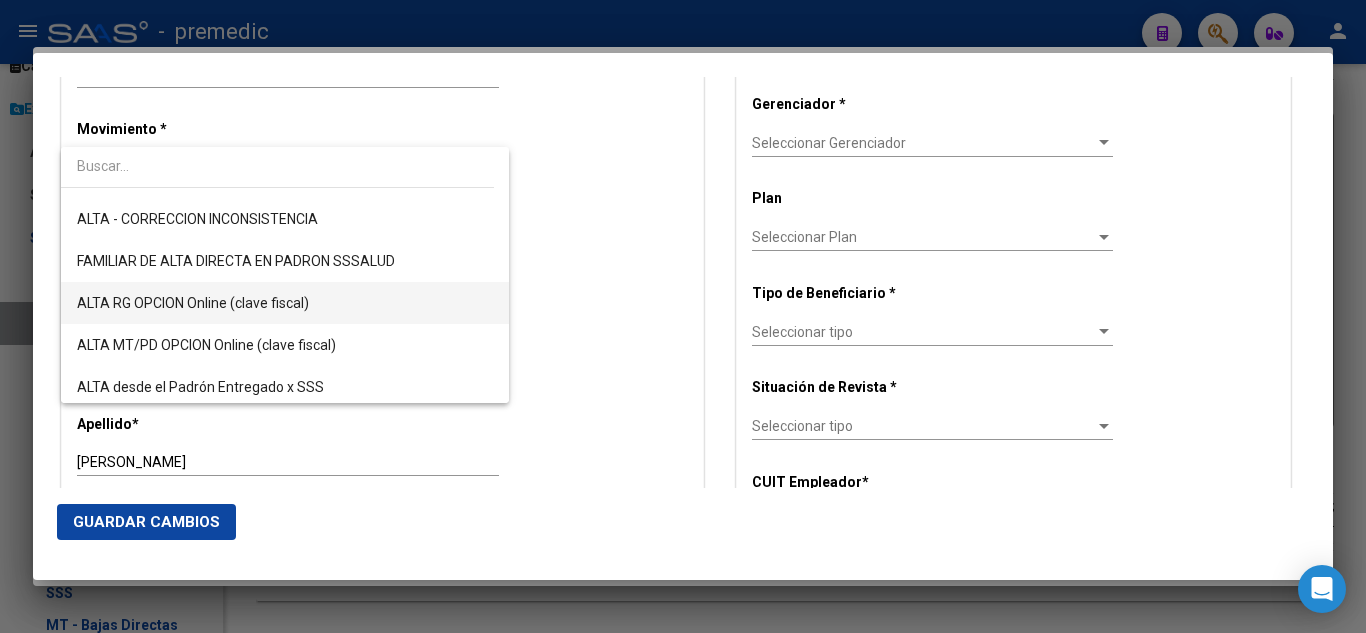 scroll, scrollTop: 400, scrollLeft: 0, axis: vertical 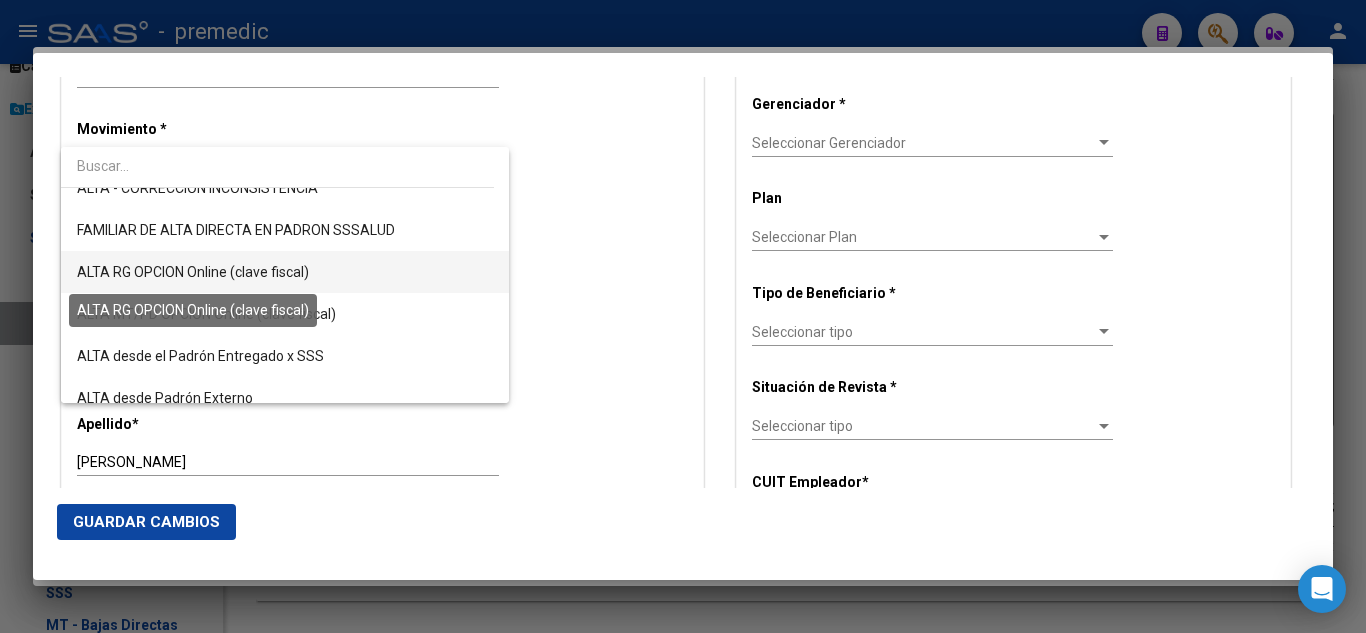 click on "ALTA RG OPCION Online (clave fiscal)" at bounding box center [193, 272] 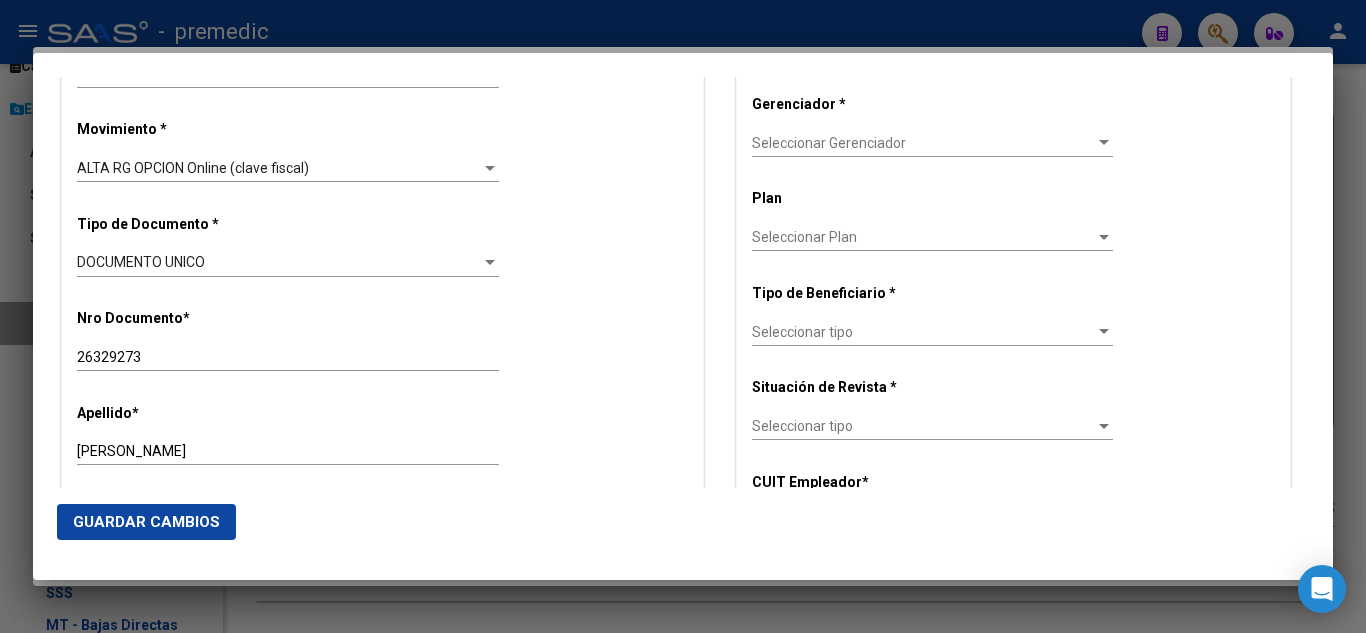 click on "Tipo de Documento * DOCUMENTO UNICO Seleccionar tipo" 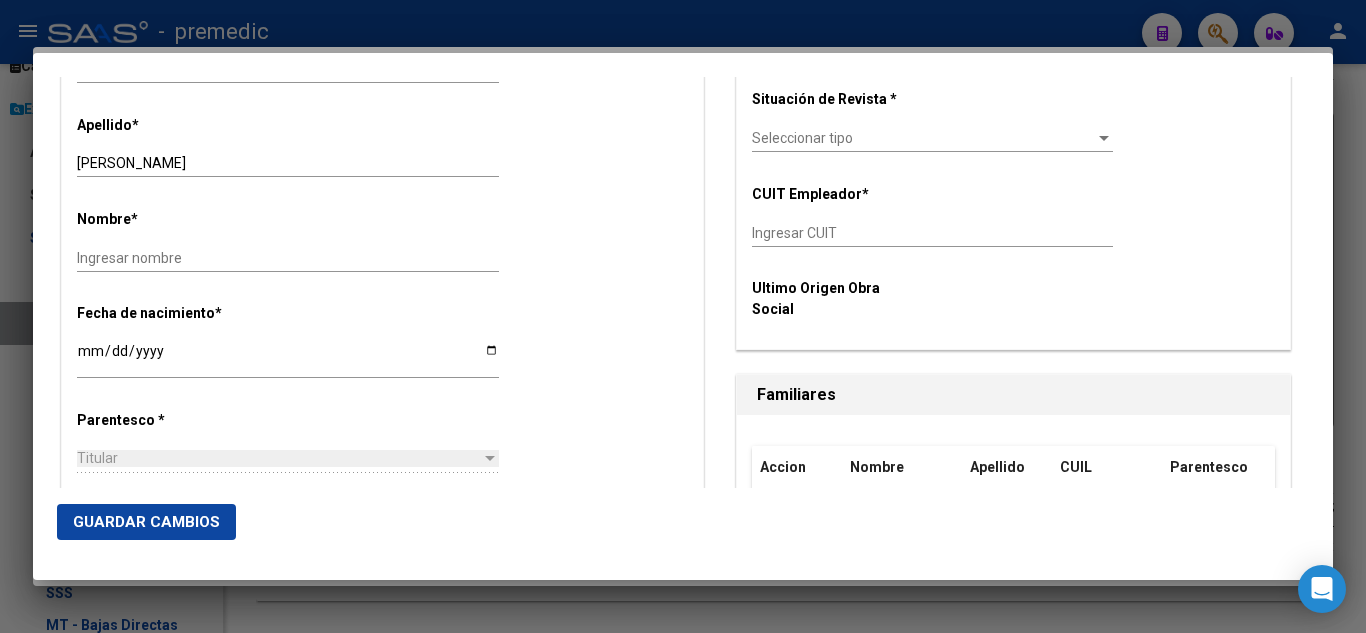 scroll, scrollTop: 800, scrollLeft: 0, axis: vertical 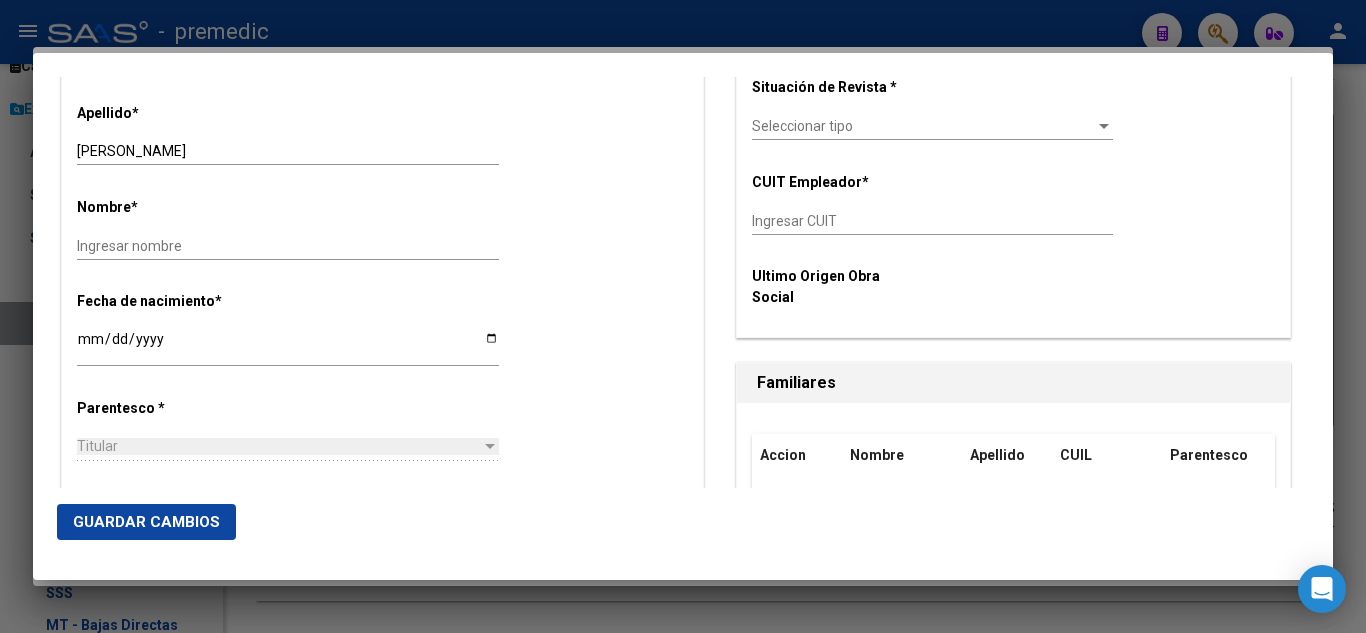 click on "Ingresar nombre" at bounding box center [288, 246] 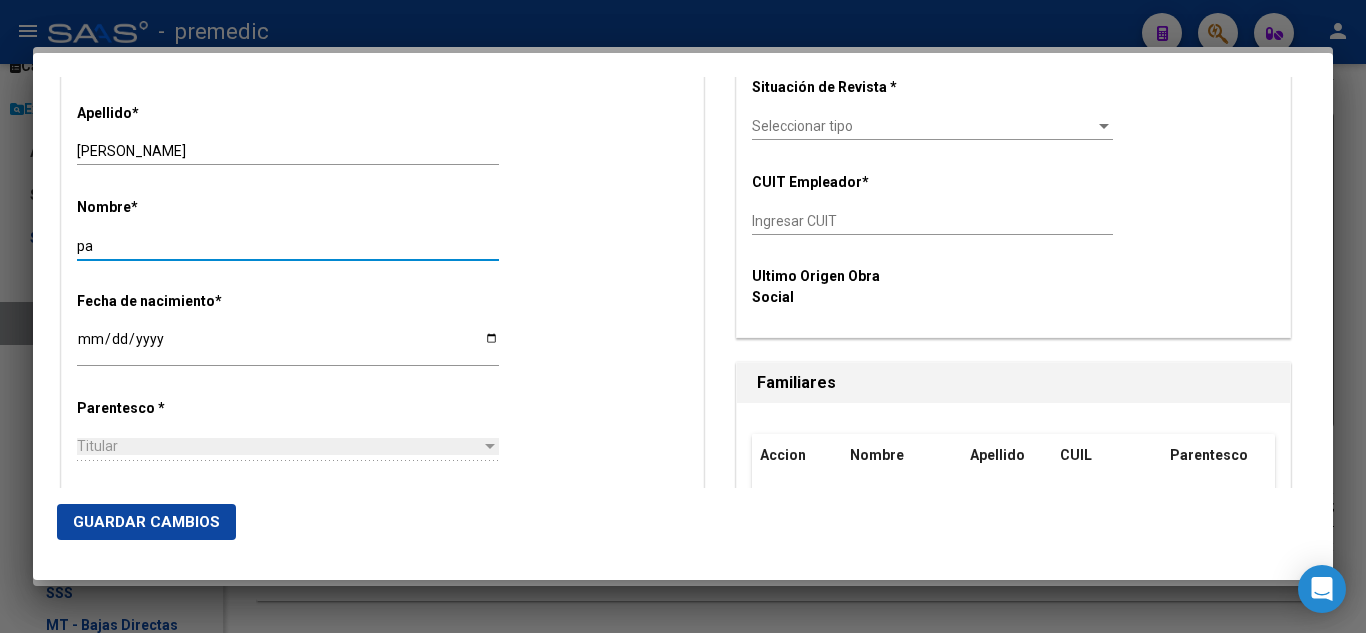 type on "p" 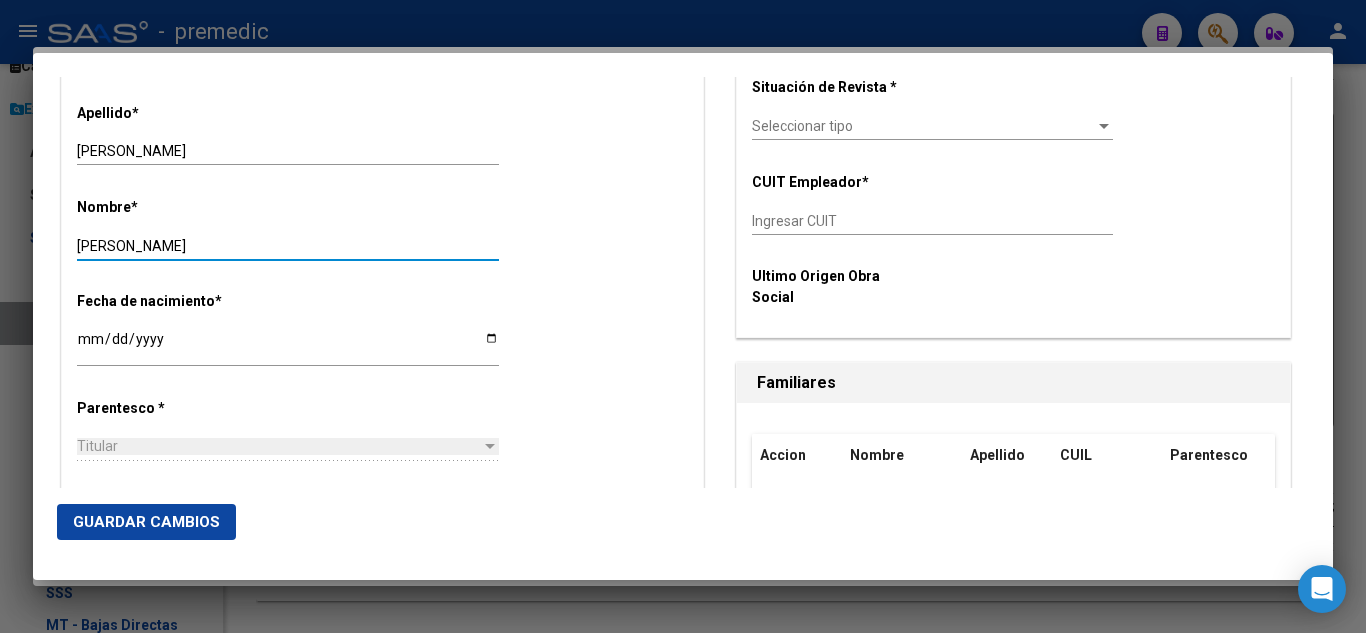 type on "PABLO ADRIAN" 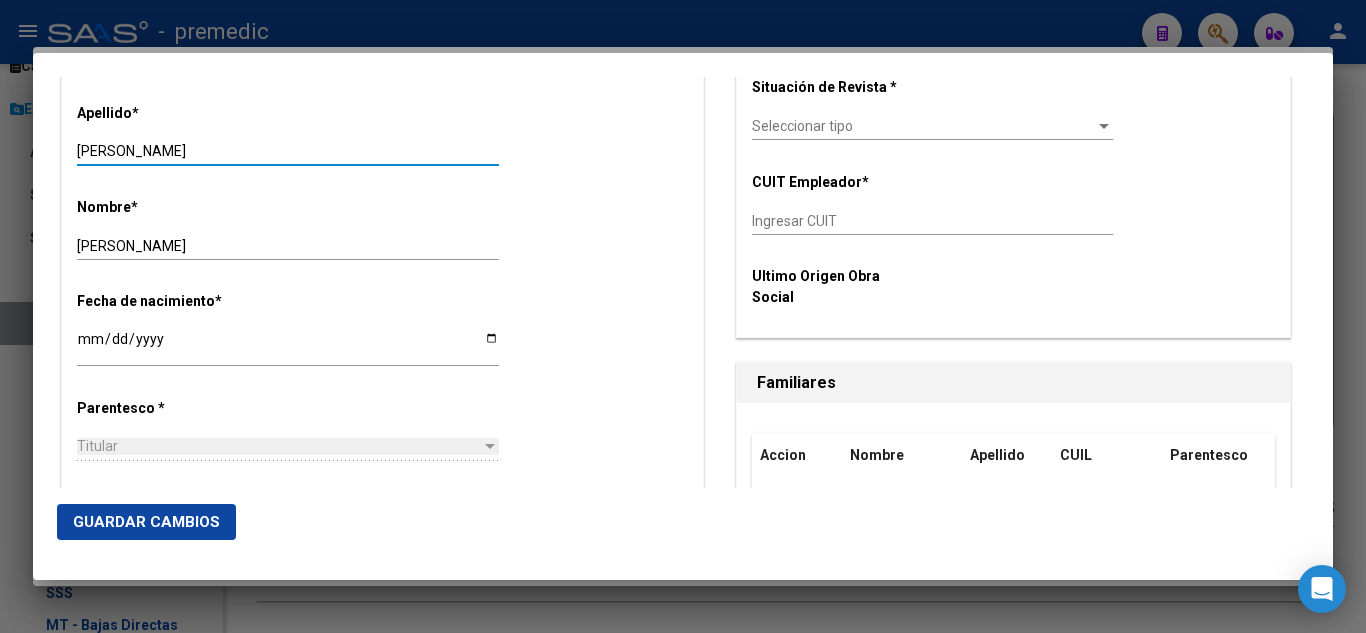 drag, startPoint x: 268, startPoint y: 150, endPoint x: 151, endPoint y: 145, distance: 117.10679 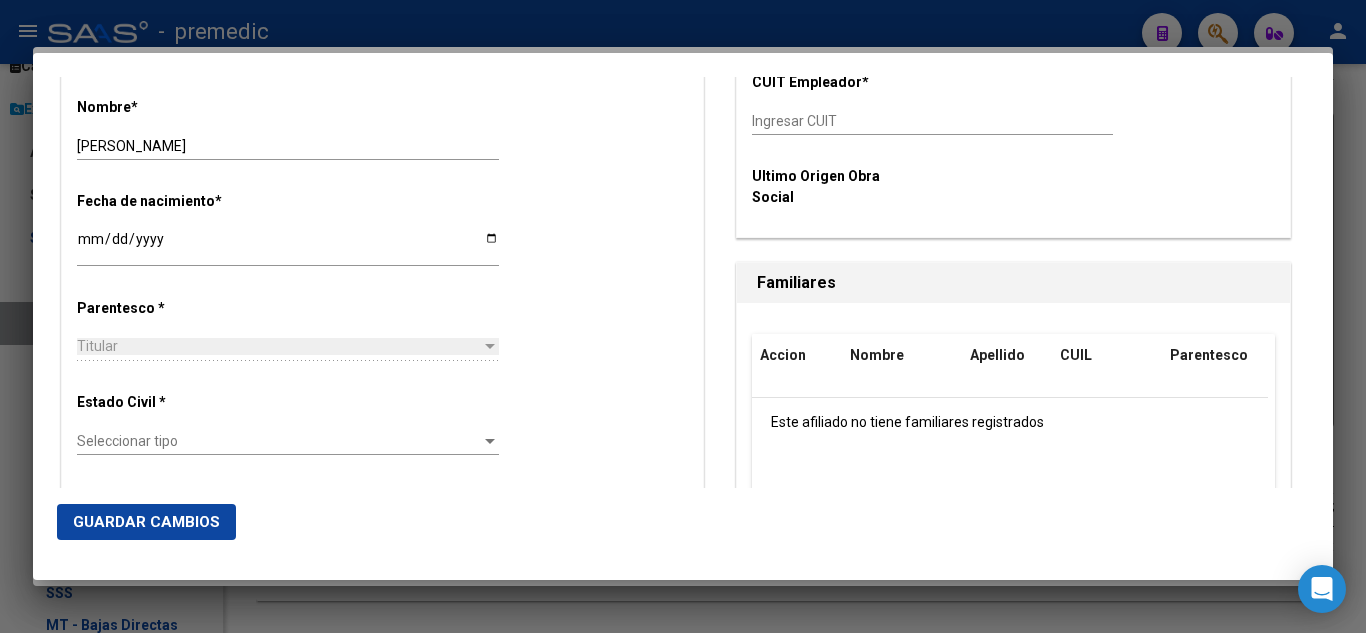 scroll, scrollTop: 1000, scrollLeft: 0, axis: vertical 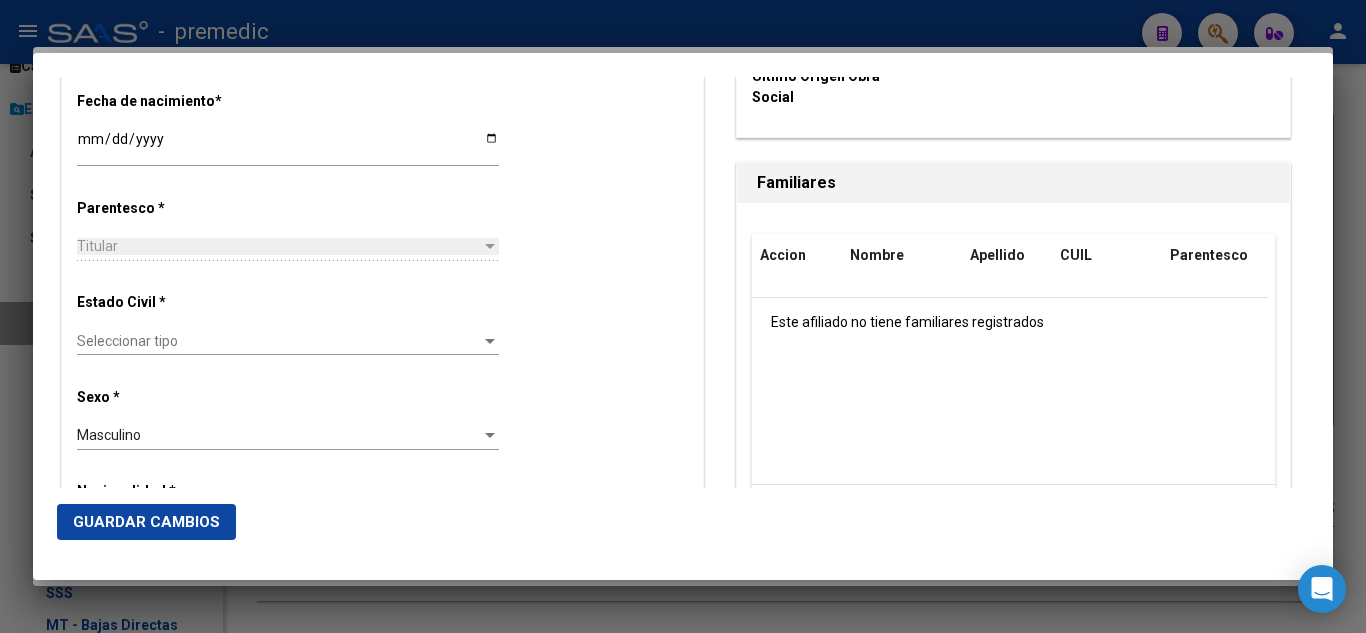 type on "GONZALEZ" 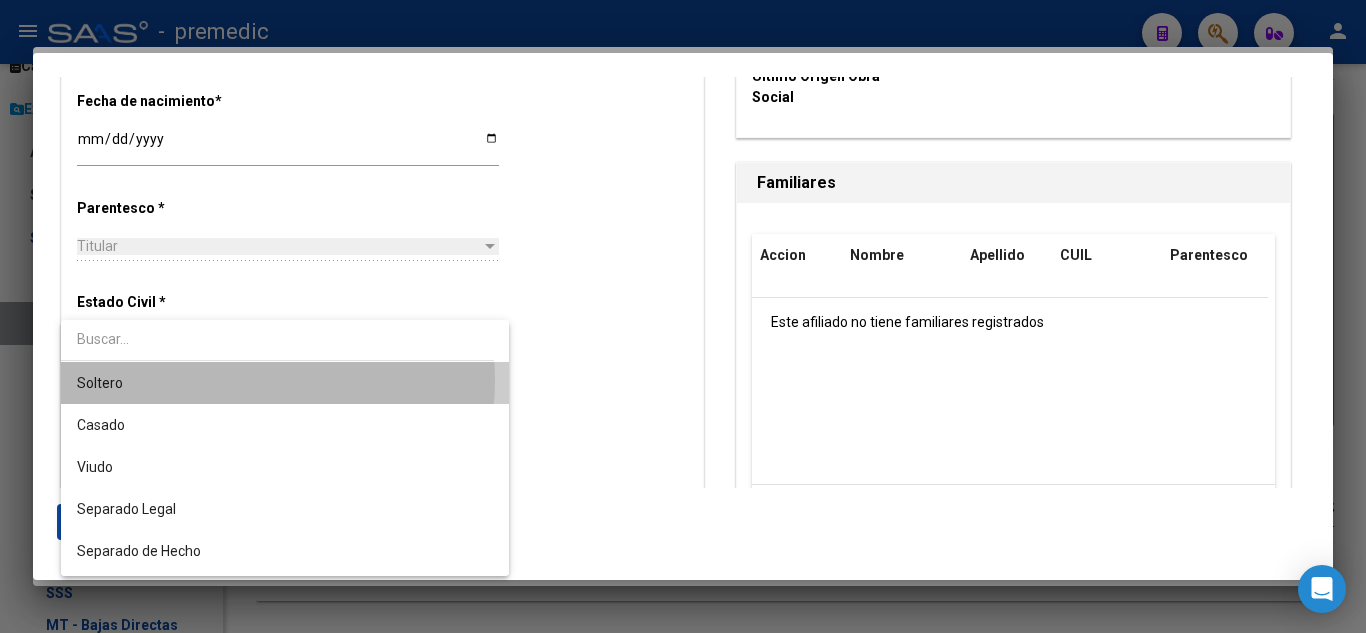 click on "Soltero" at bounding box center (285, 383) 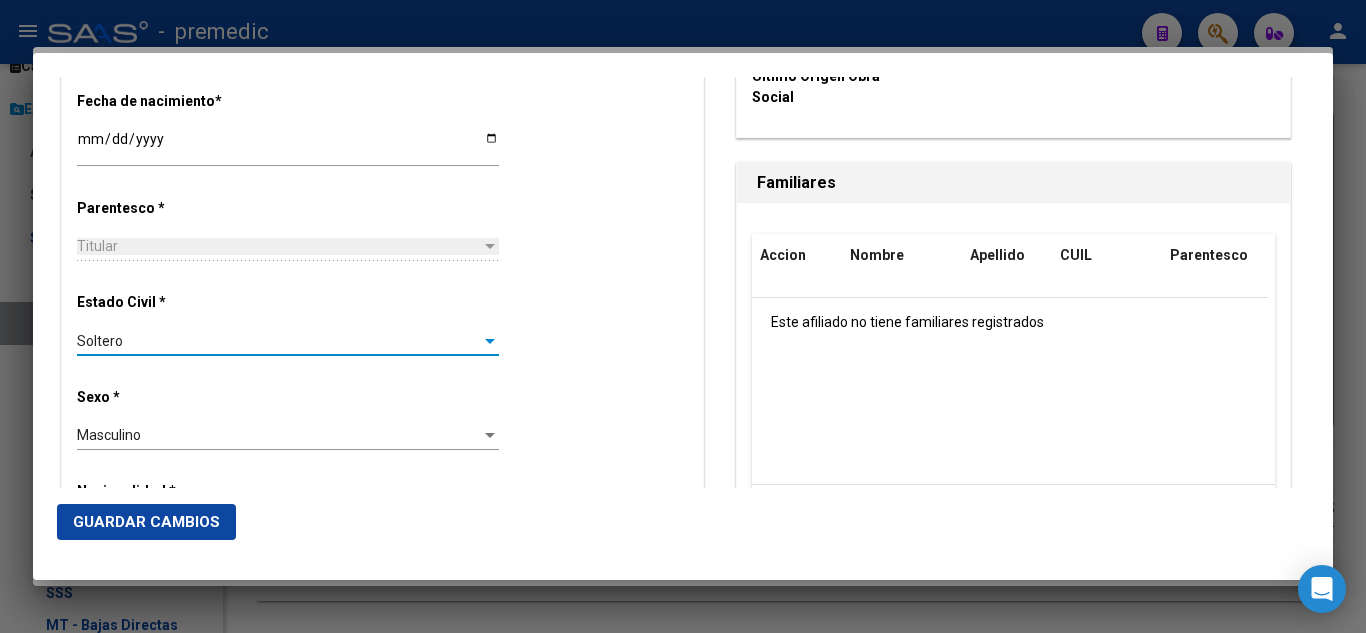 click on "Estado Civil * Soltero Seleccionar tipo" at bounding box center (382, 325) 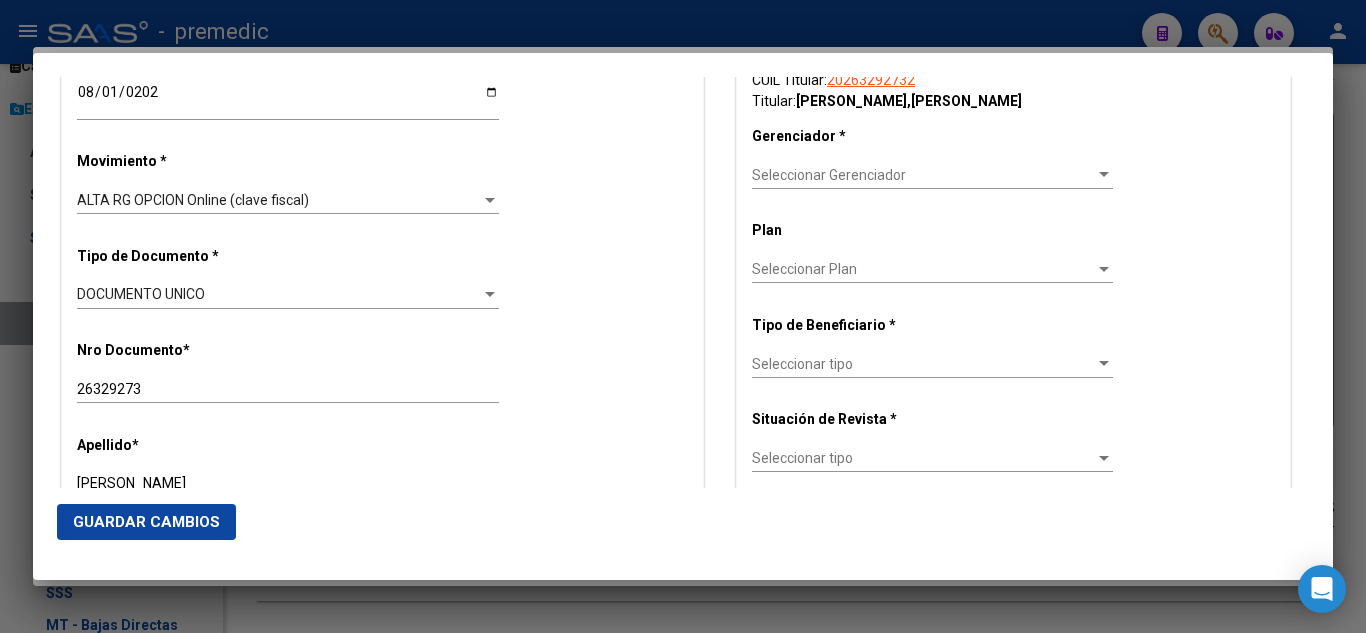 scroll, scrollTop: 500, scrollLeft: 0, axis: vertical 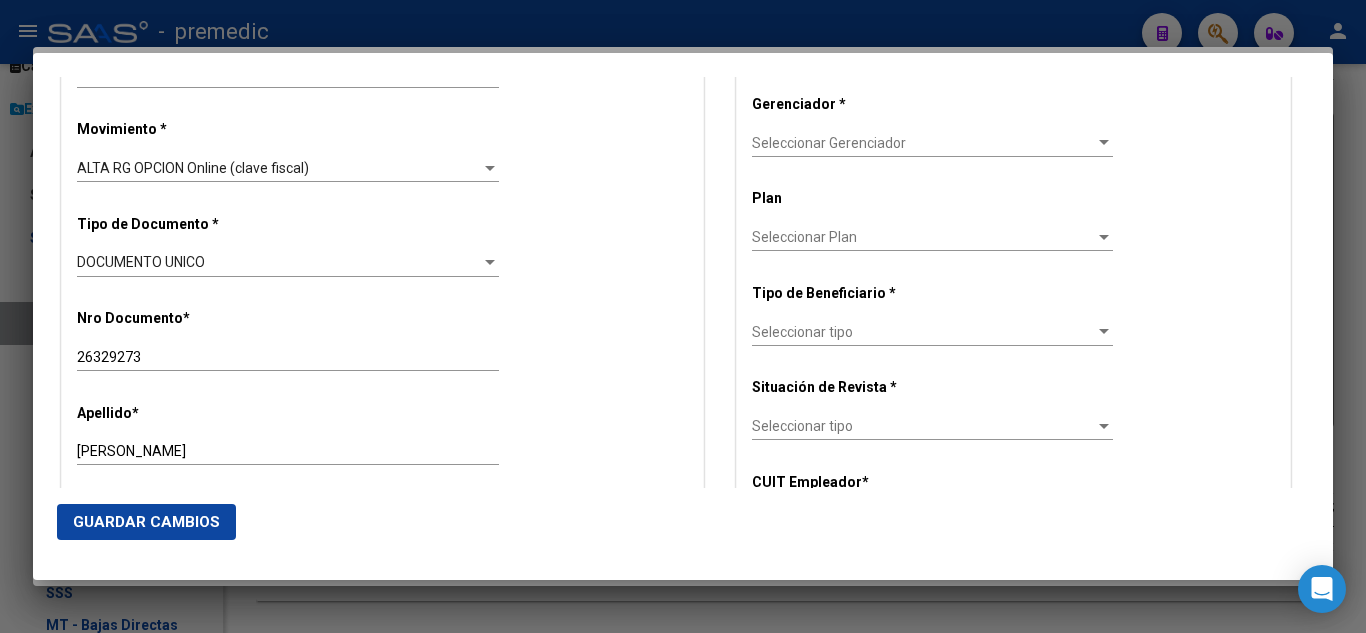 click on "Seleccionar Gerenciador" at bounding box center (923, 143) 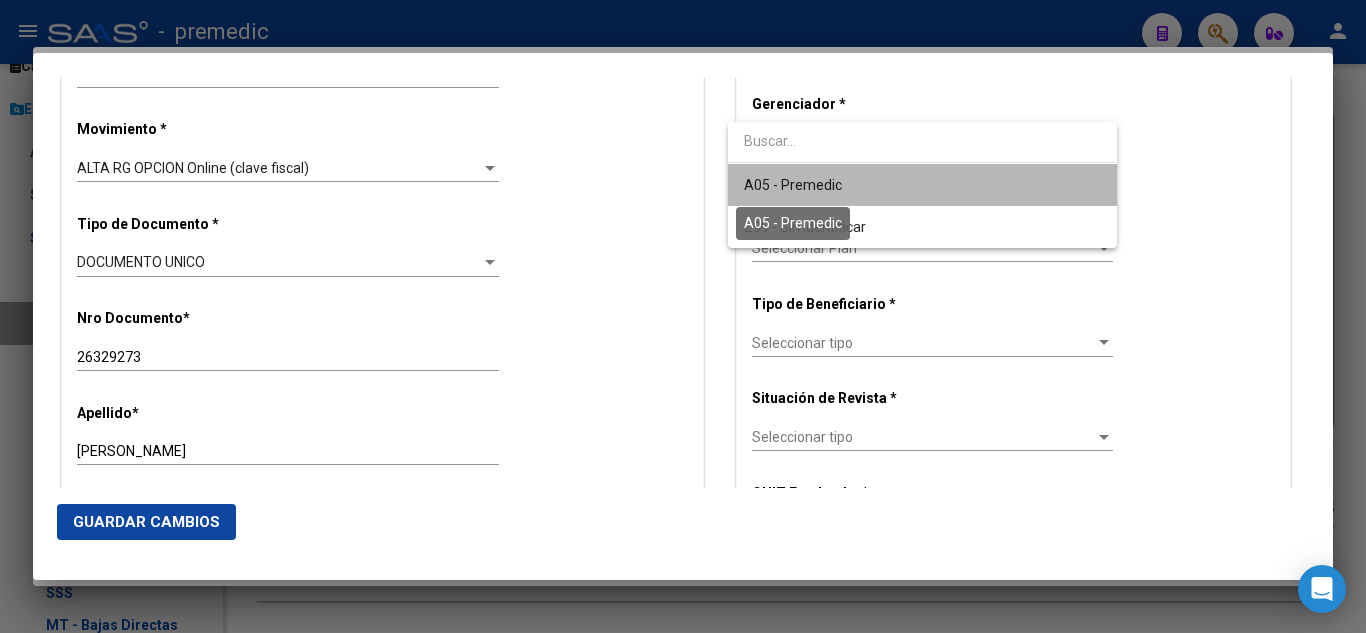 click on "A05 - Premedic" at bounding box center [793, 185] 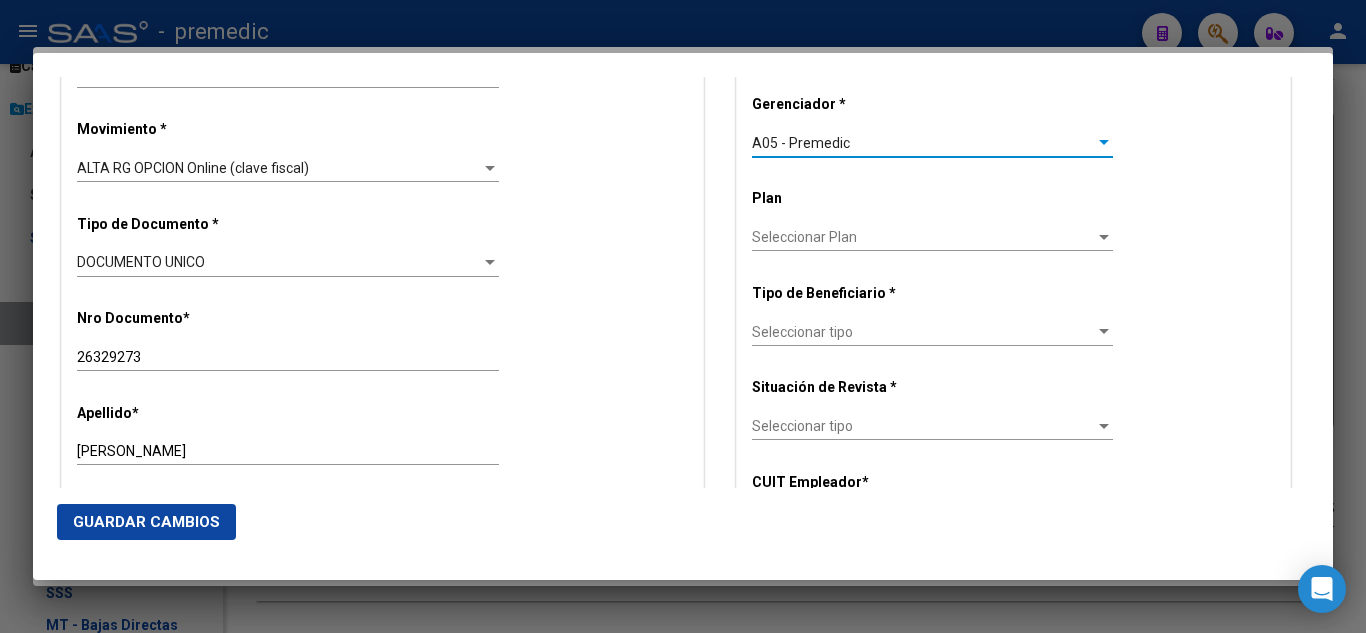 click on "Seleccionar tipo" at bounding box center (923, 332) 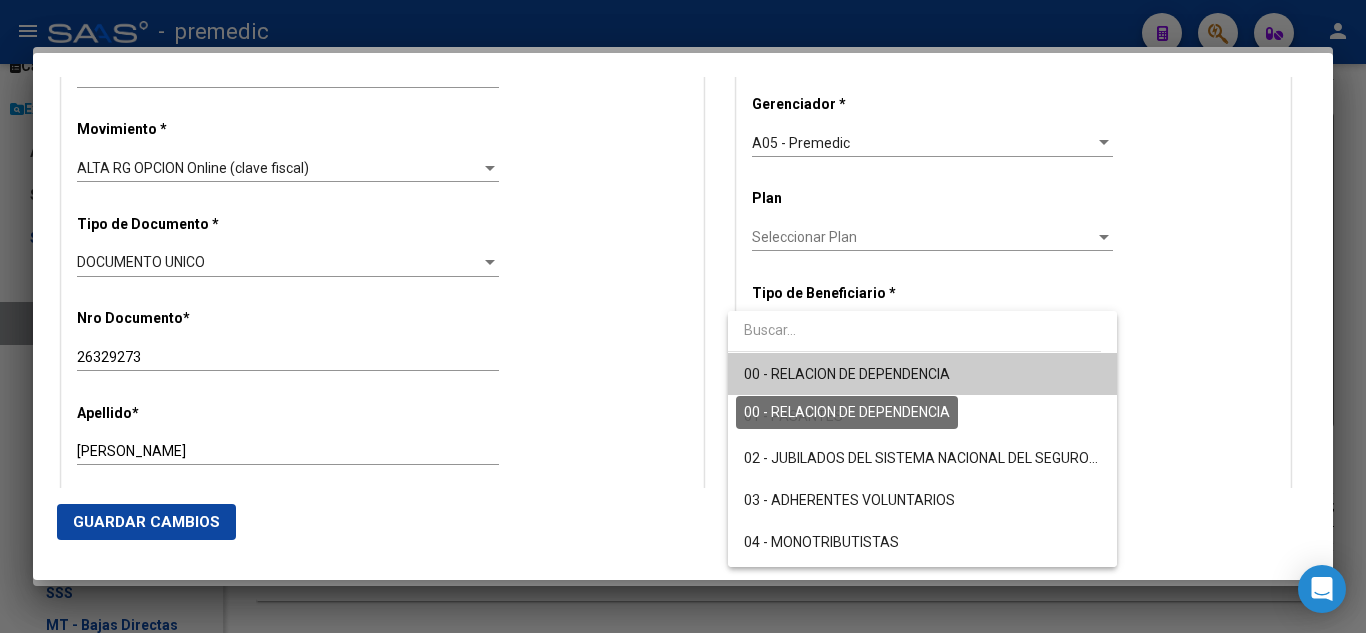 click on "00 - RELACION DE DEPENDENCIA" at bounding box center [847, 374] 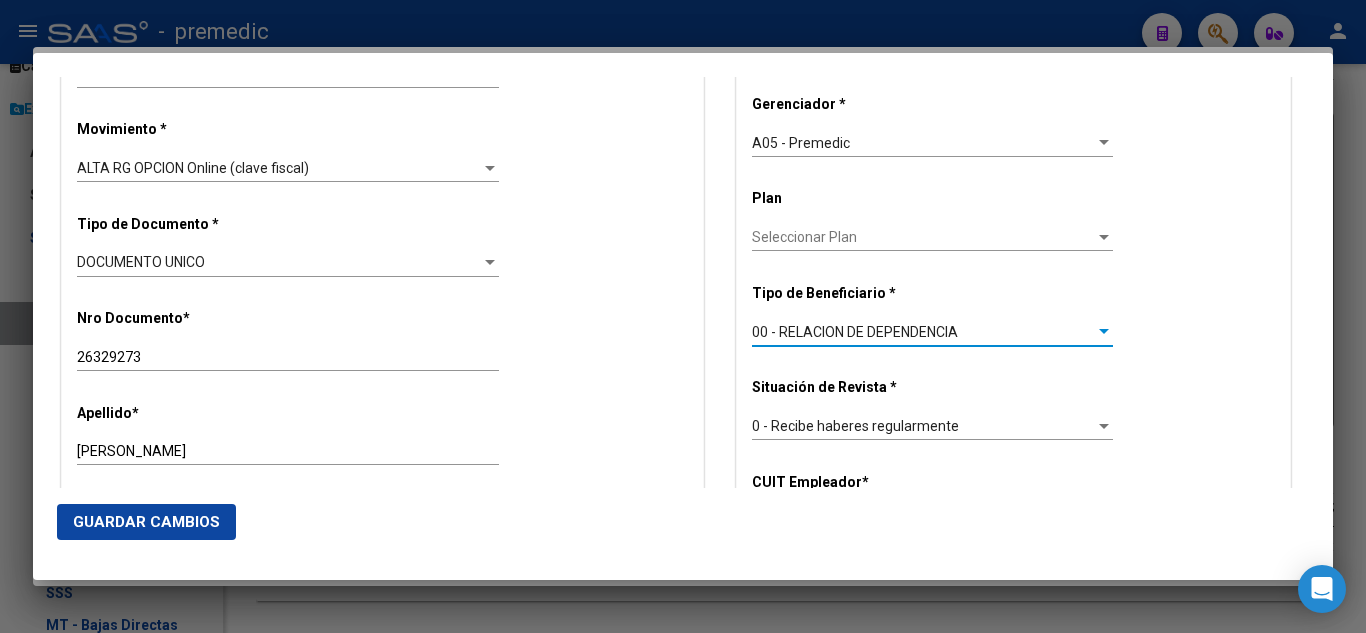 scroll, scrollTop: 600, scrollLeft: 0, axis: vertical 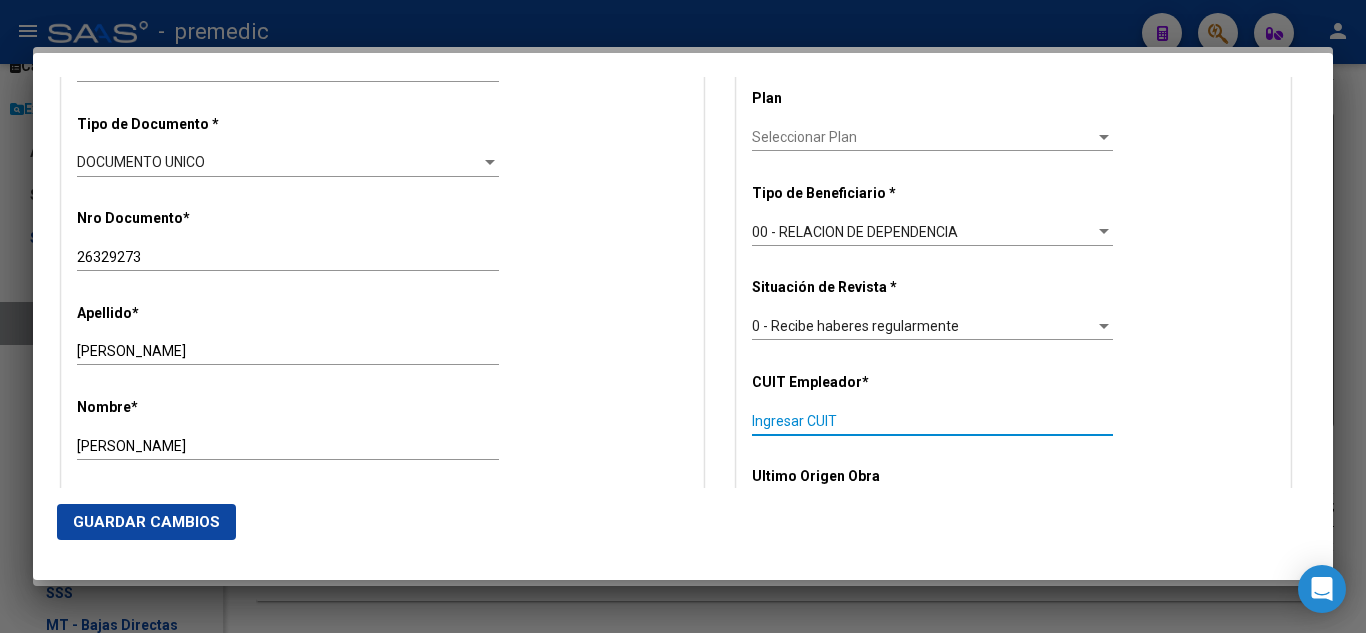 click on "Ingresar CUIT" at bounding box center (932, 421) 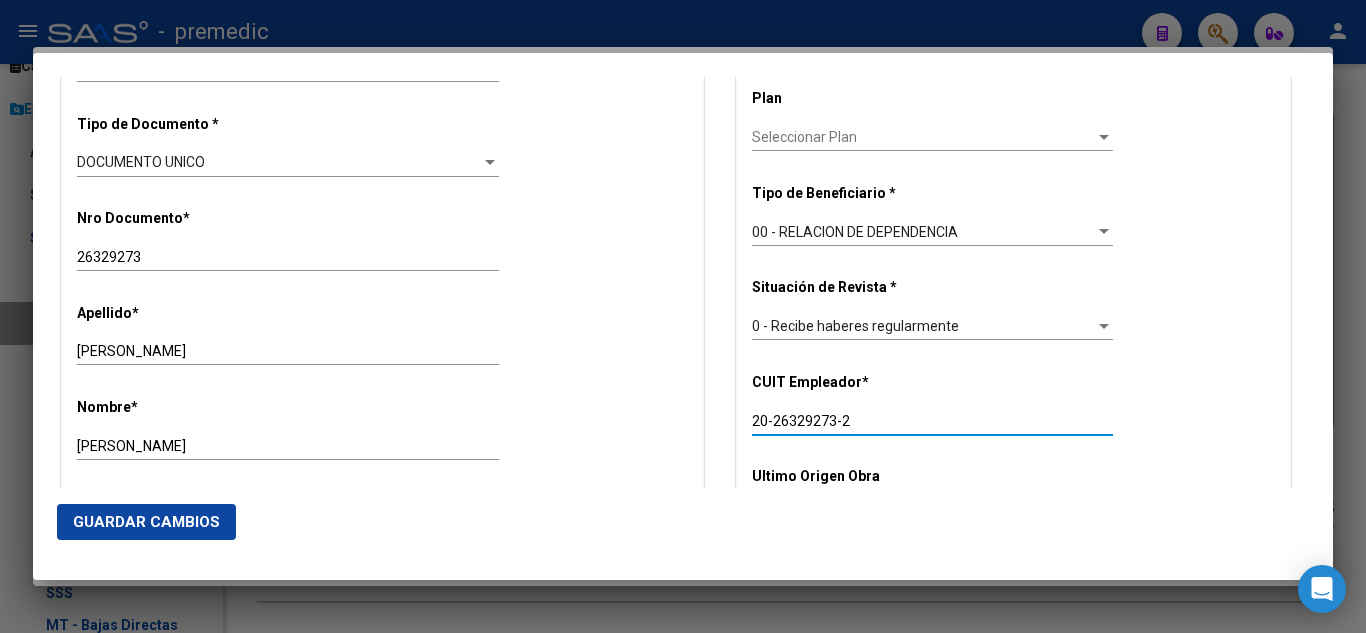 drag, startPoint x: 847, startPoint y: 428, endPoint x: 689, endPoint y: 424, distance: 158.05063 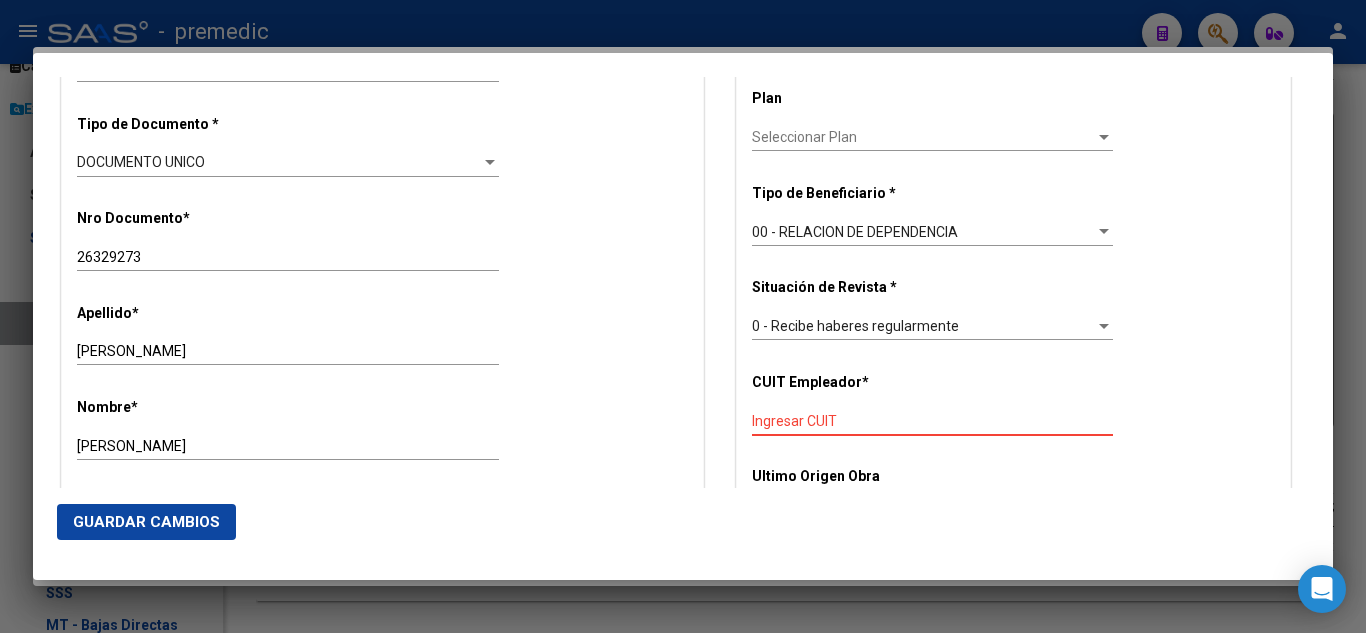 paste on "30-54623073-9" 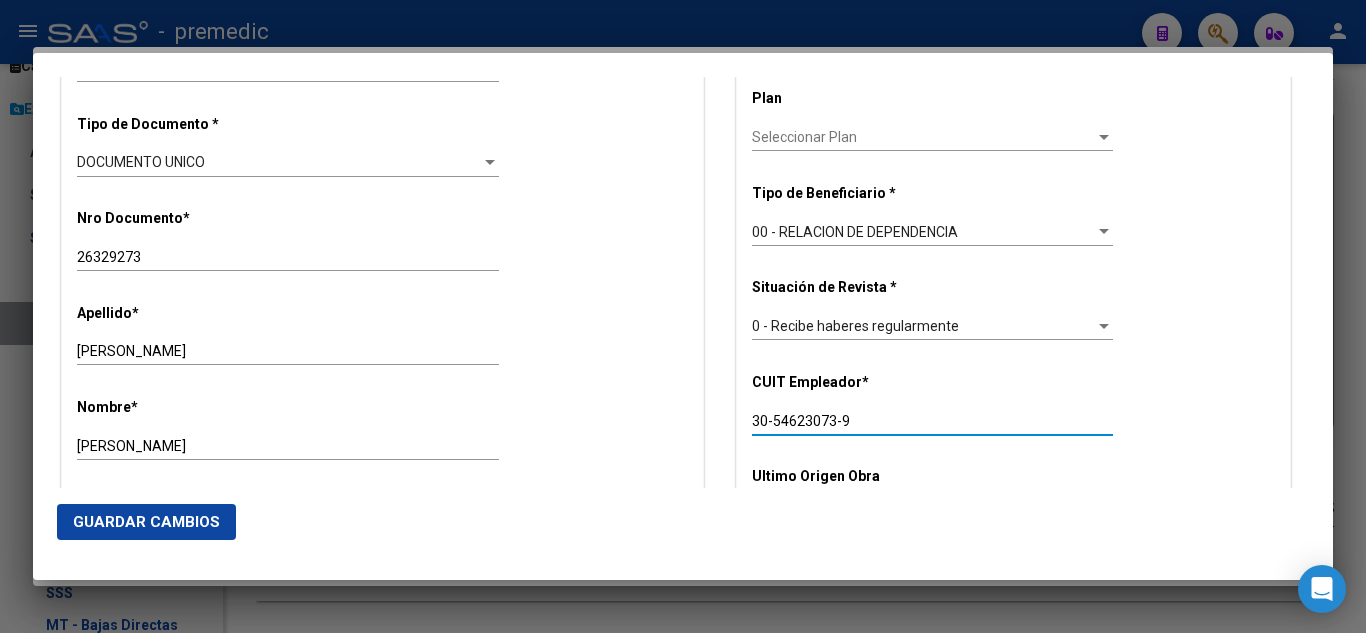 type on "30-54623073-9" 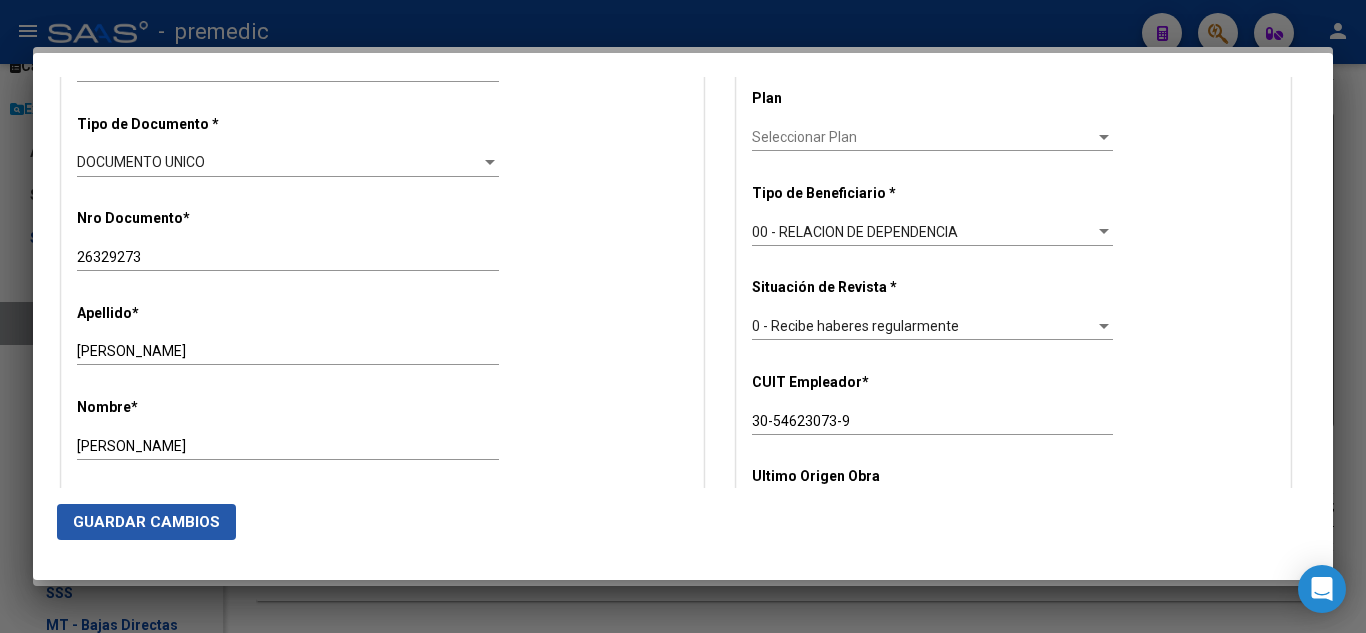 click on "Guardar Cambios" 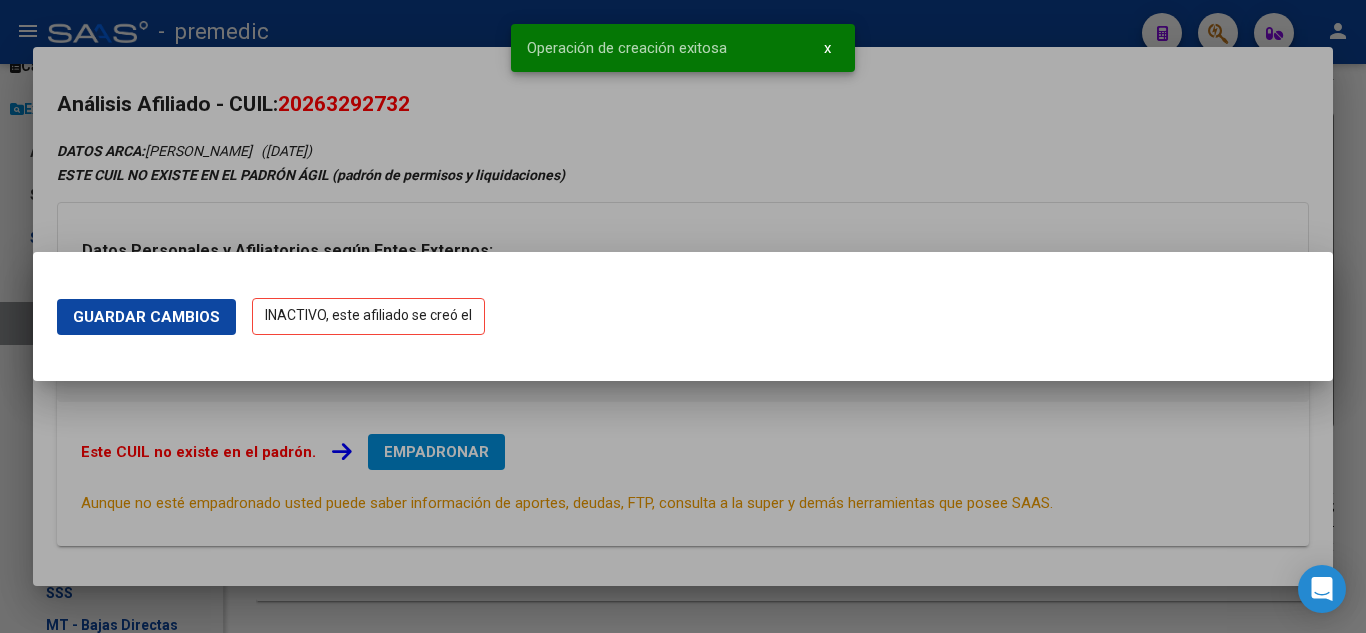 scroll, scrollTop: 0, scrollLeft: 0, axis: both 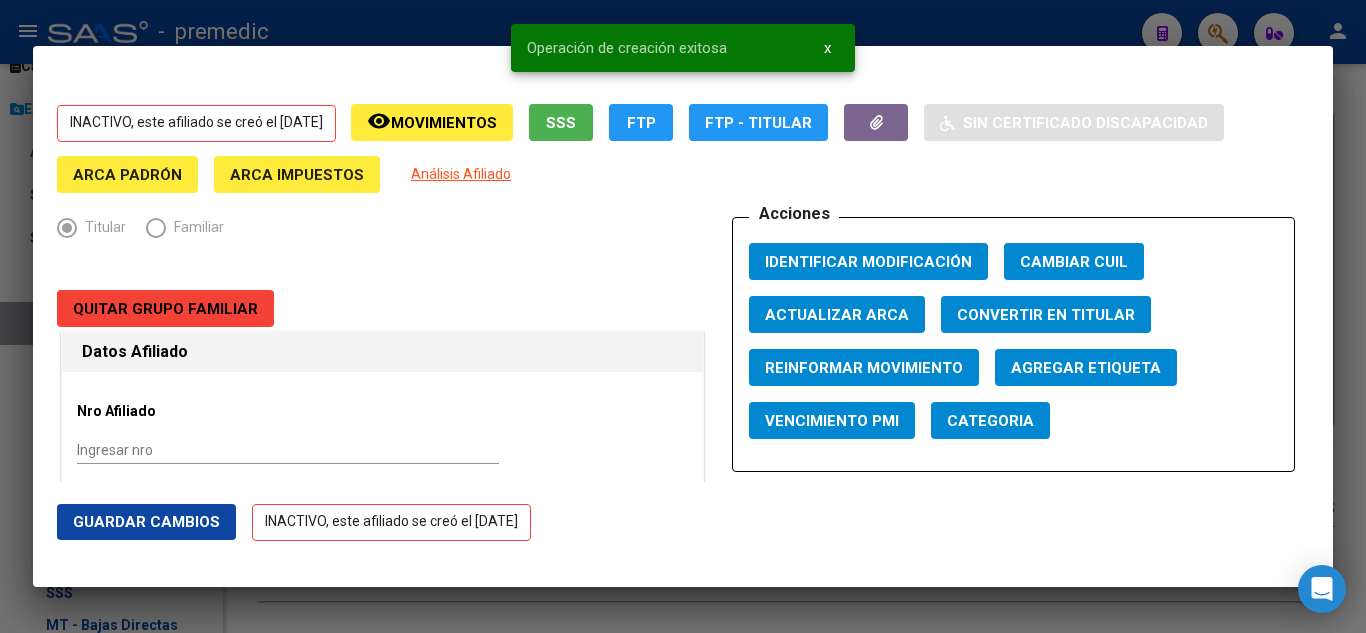 click at bounding box center [683, 316] 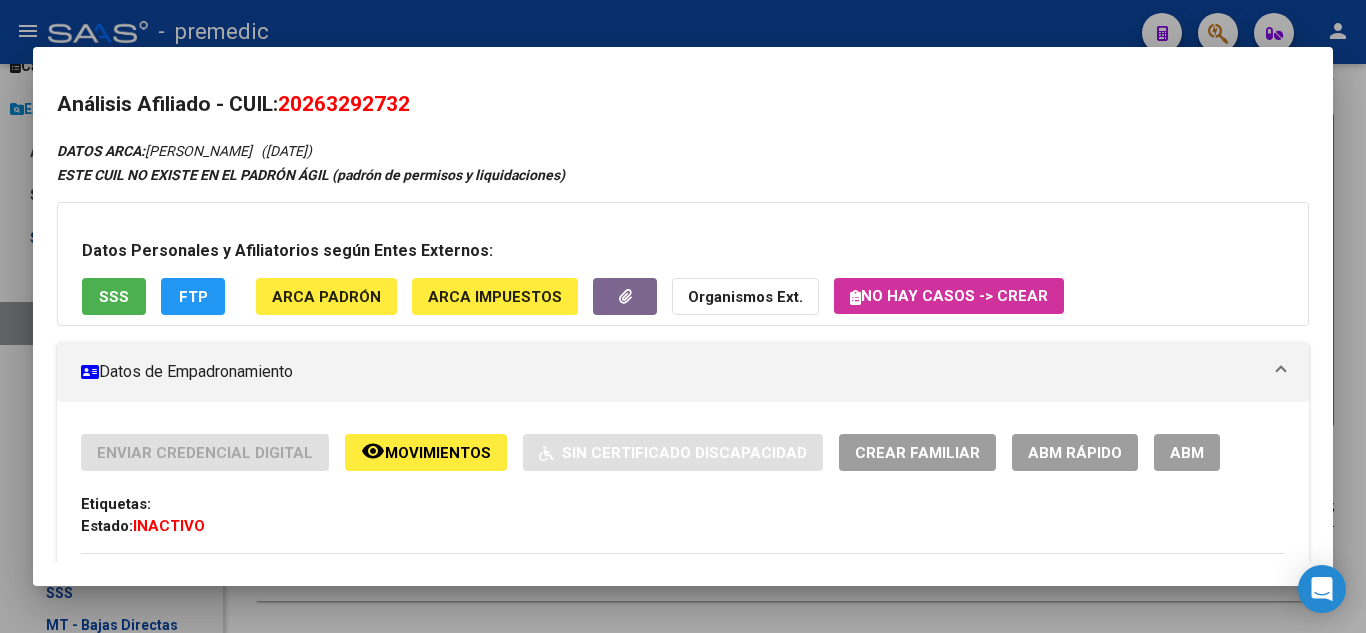 click at bounding box center (683, 316) 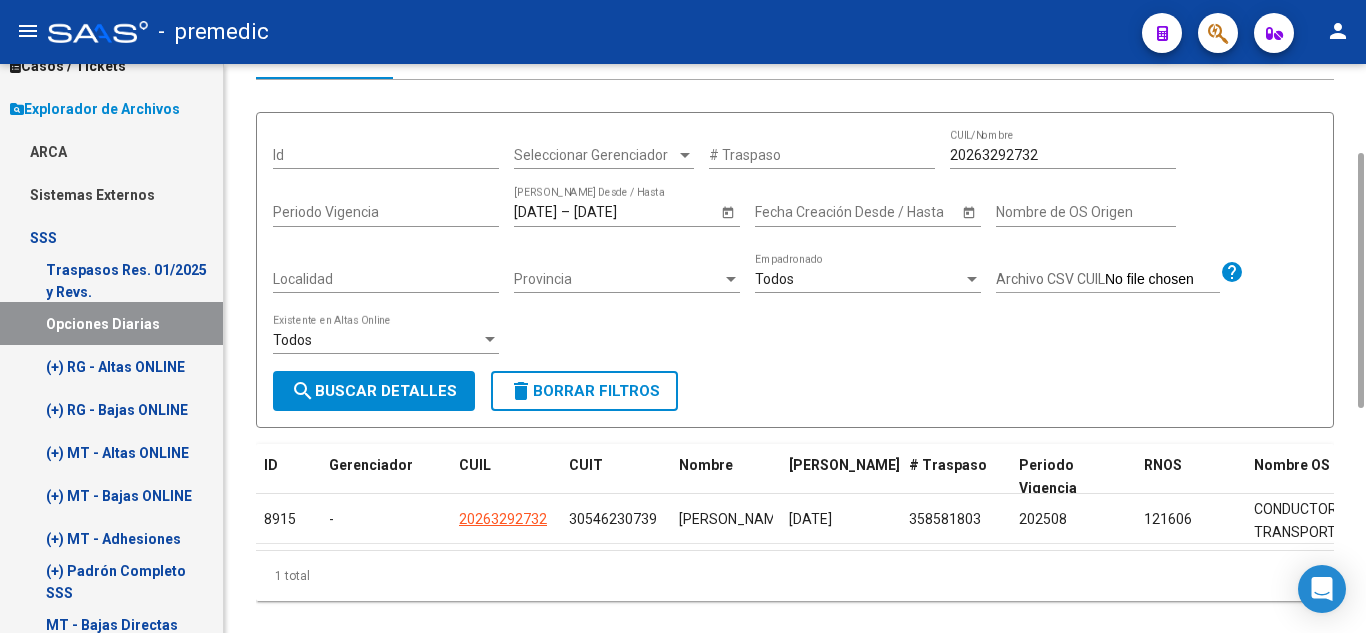 click on "search  Buscar Detalles" at bounding box center [374, 391] 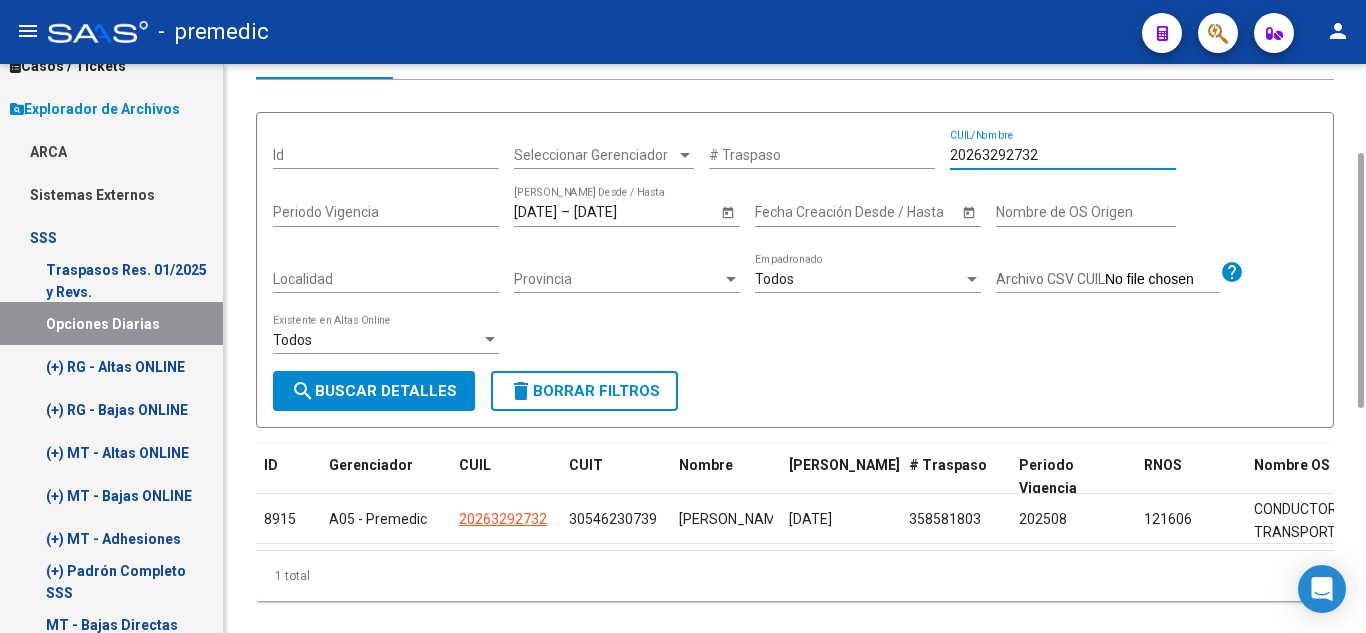 drag, startPoint x: 1051, startPoint y: 159, endPoint x: 923, endPoint y: 147, distance: 128.56126 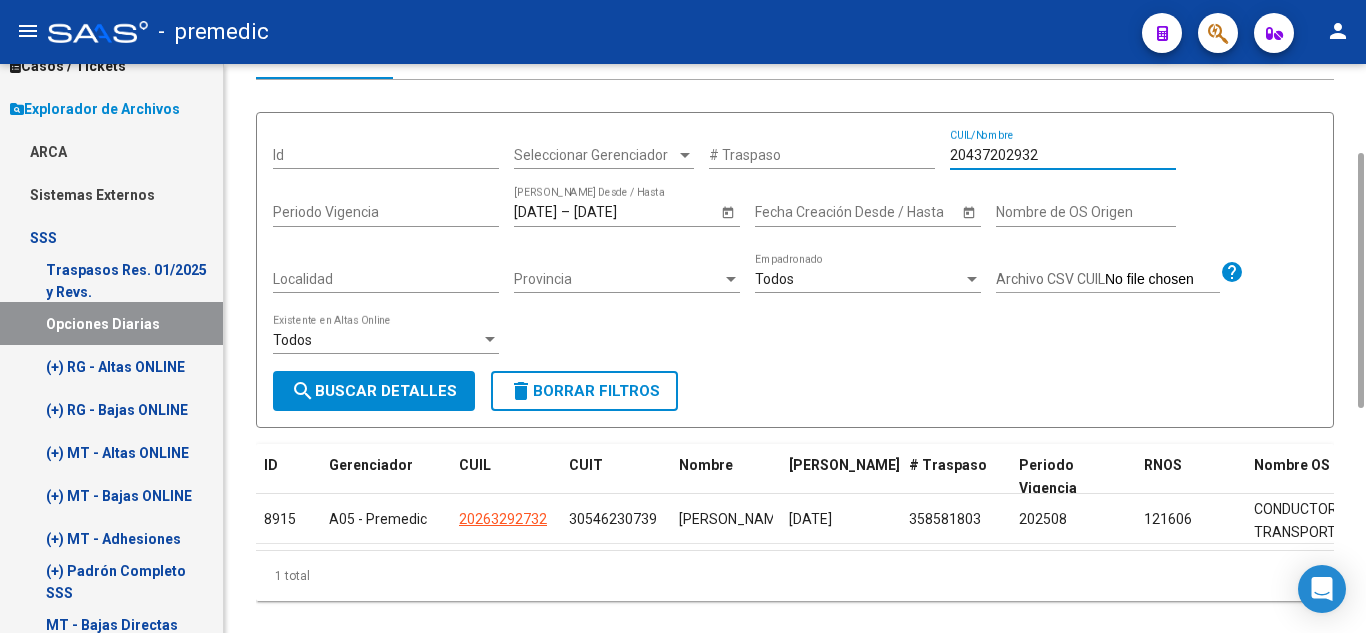 type on "20437202932" 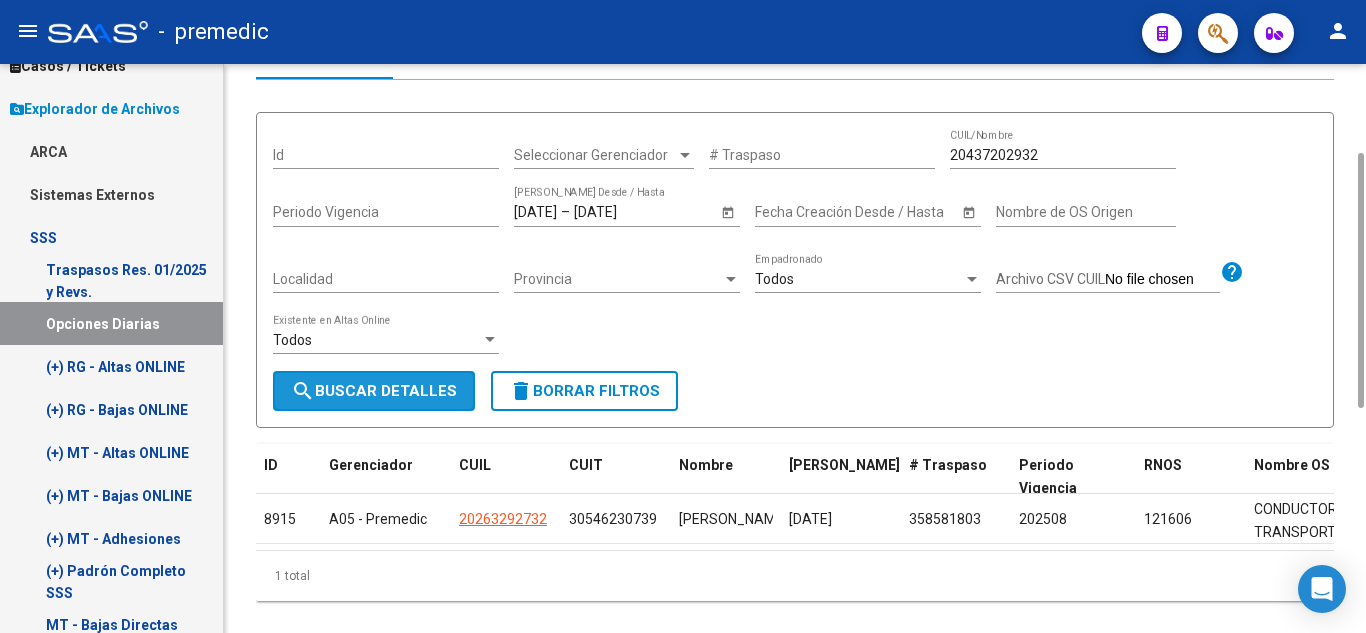 click on "search  Buscar Detalles" at bounding box center (374, 391) 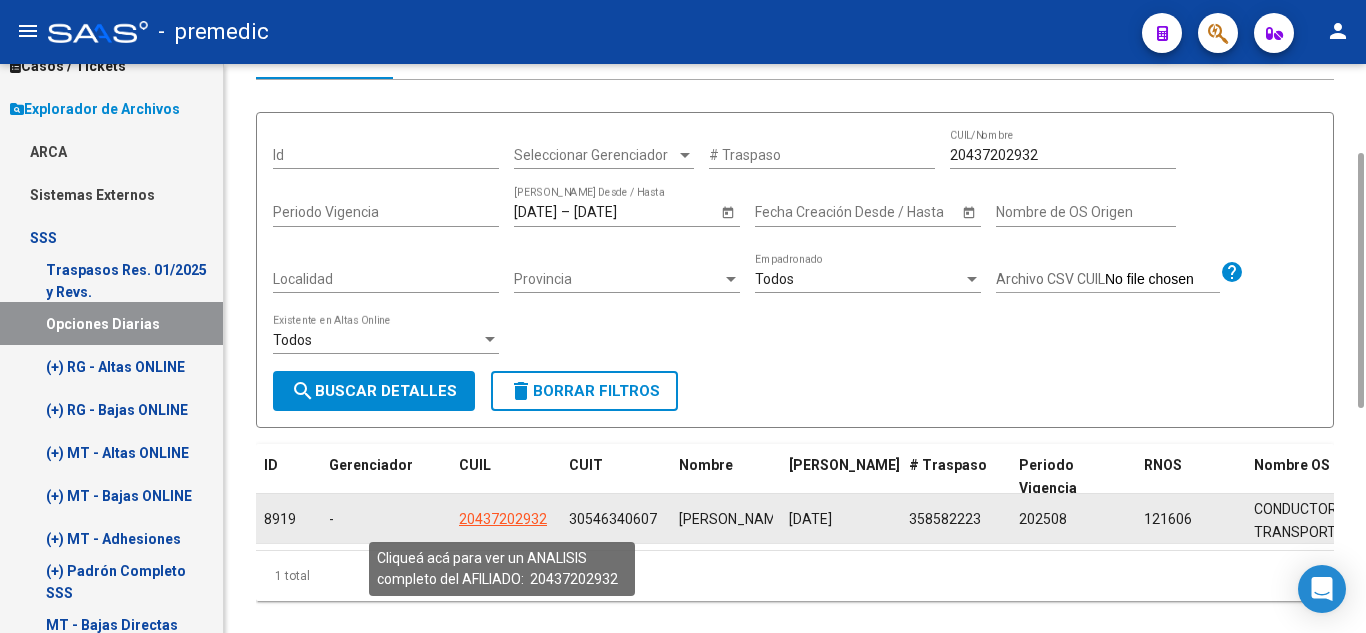 click on "20437202932" 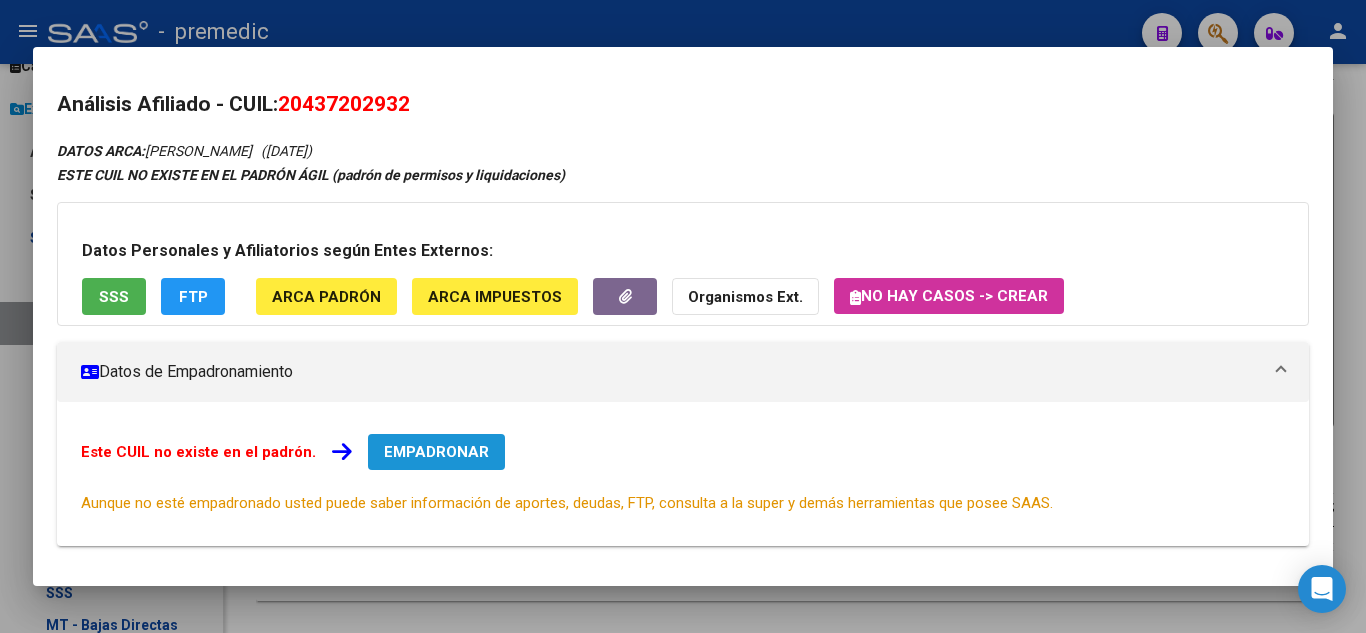 click on "EMPADRONAR" at bounding box center [436, 452] 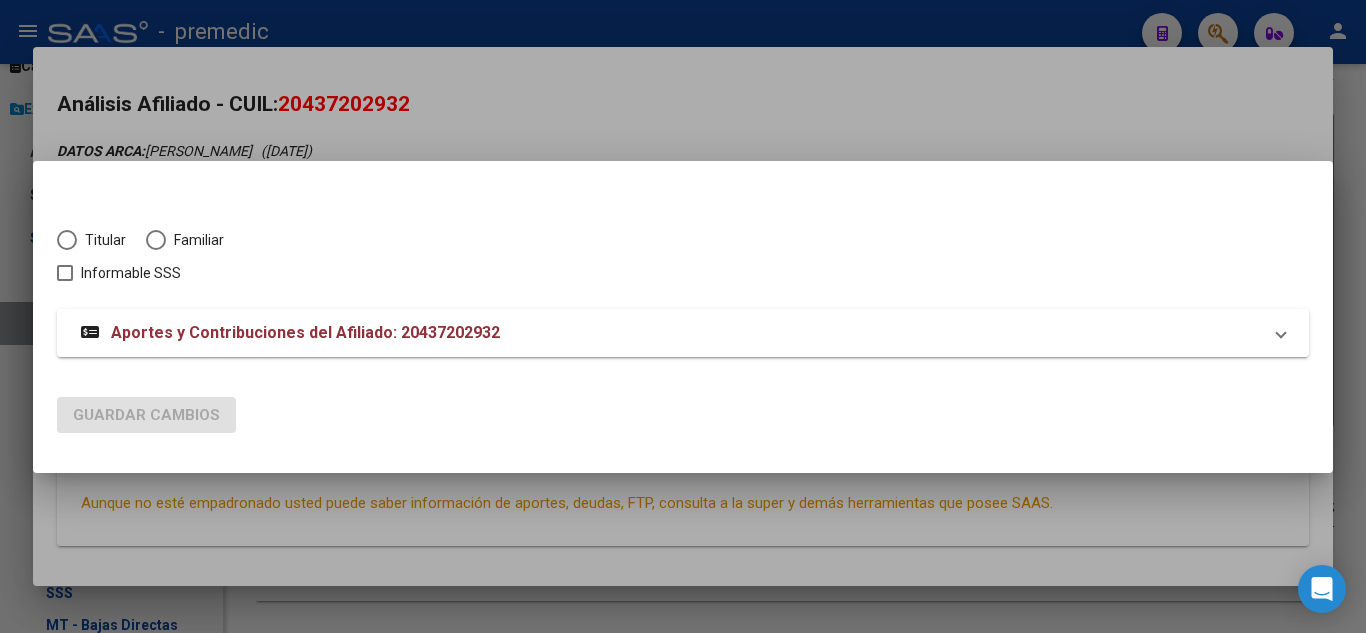 click at bounding box center [67, 240] 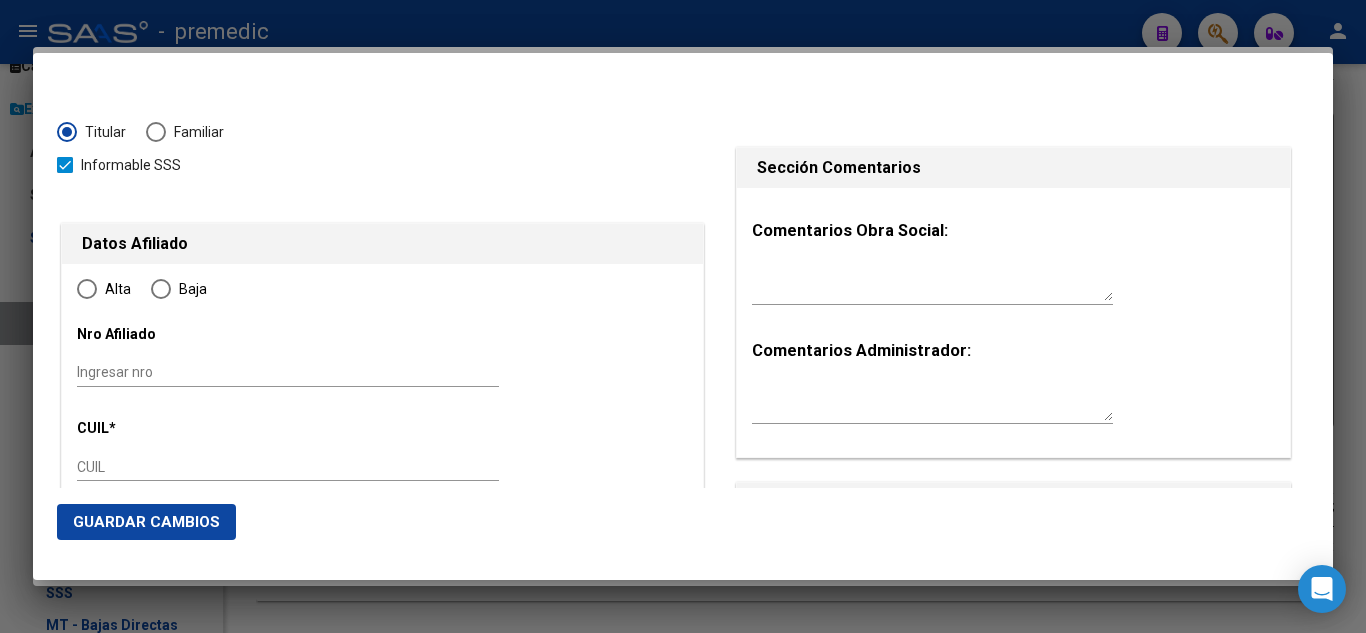 type on "20-43720293-2" 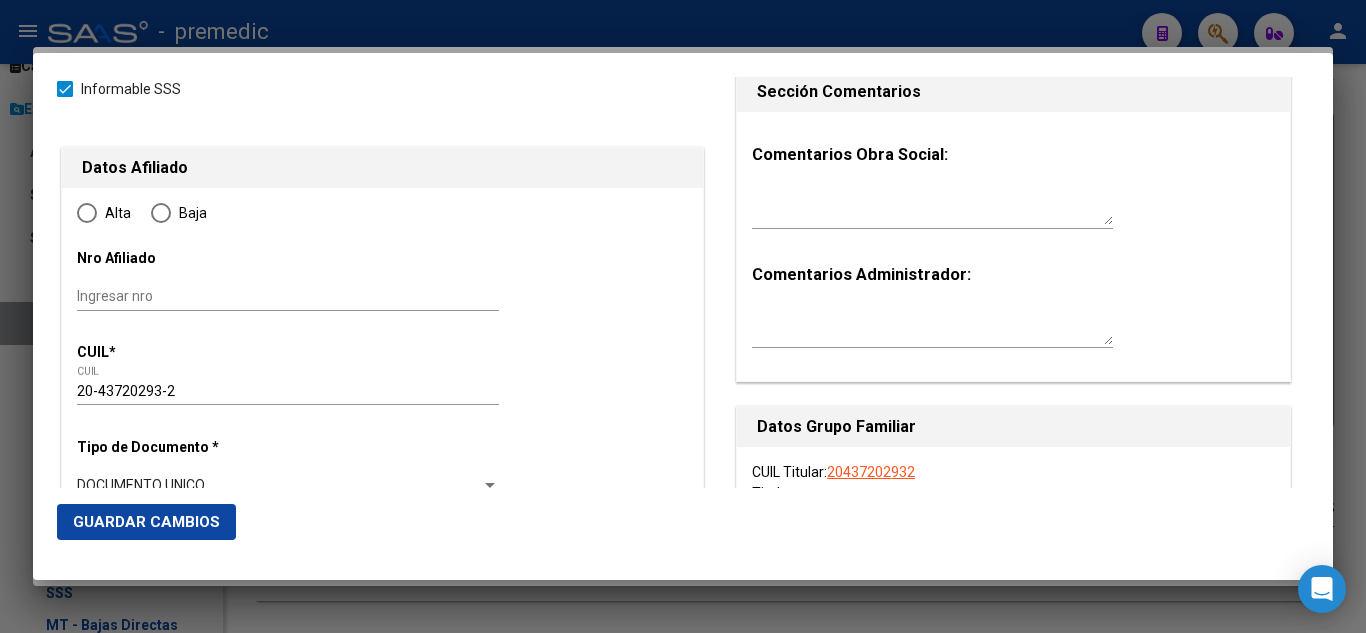 type on "43720293" 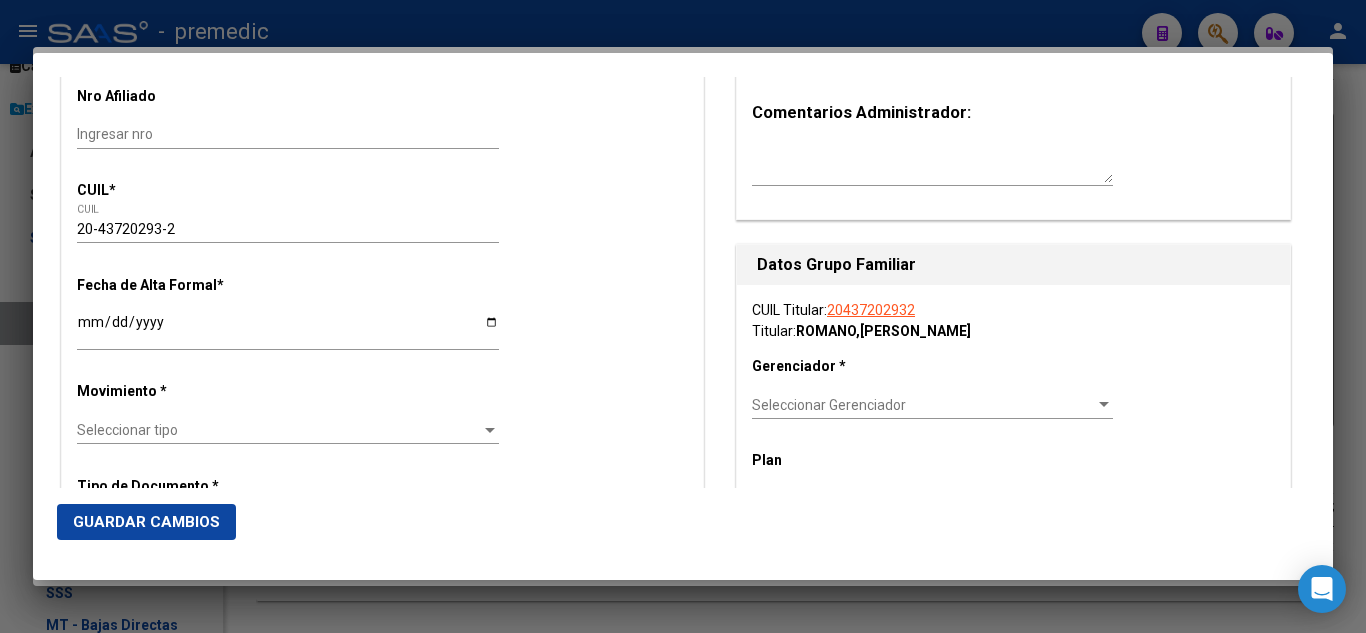 scroll, scrollTop: 300, scrollLeft: 0, axis: vertical 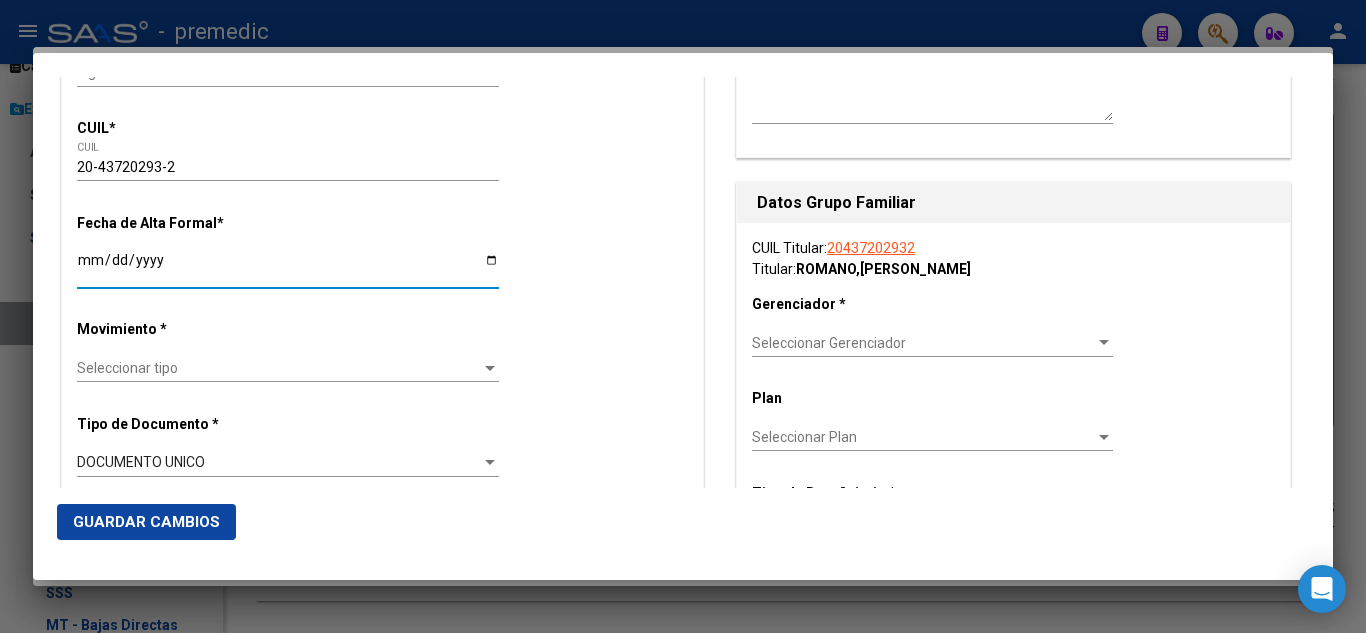 click on "Ingresar fecha" at bounding box center (288, 267) 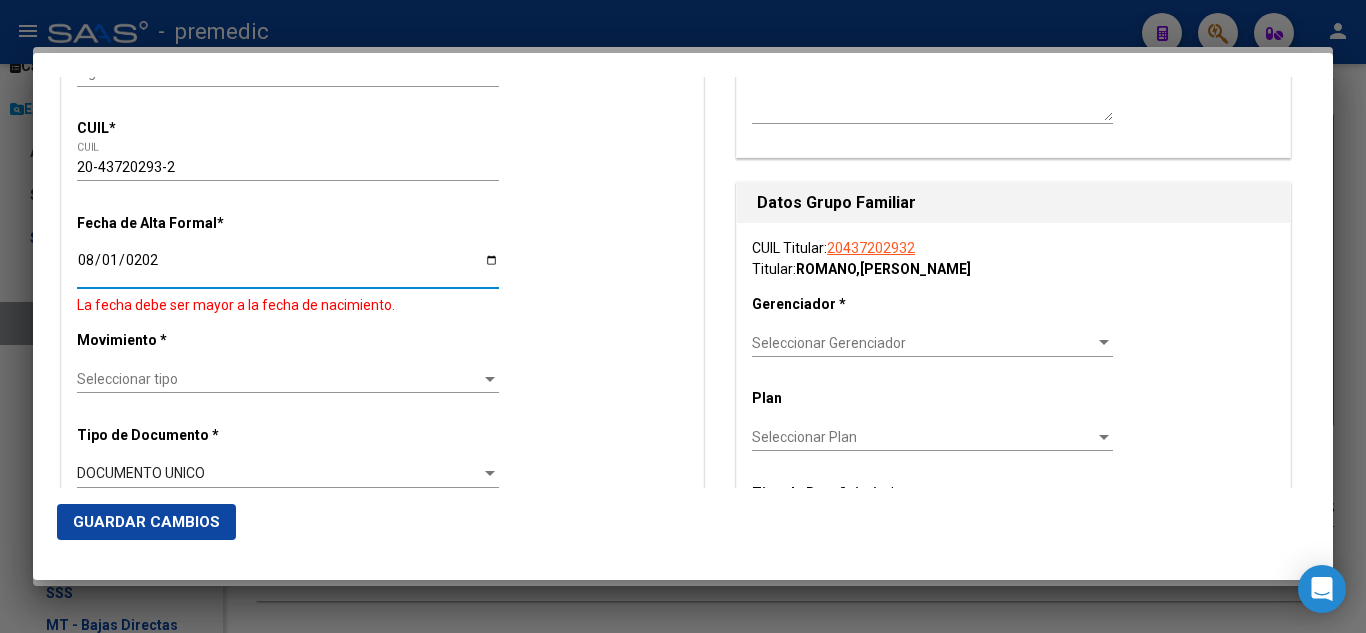 type on "2025-08-01" 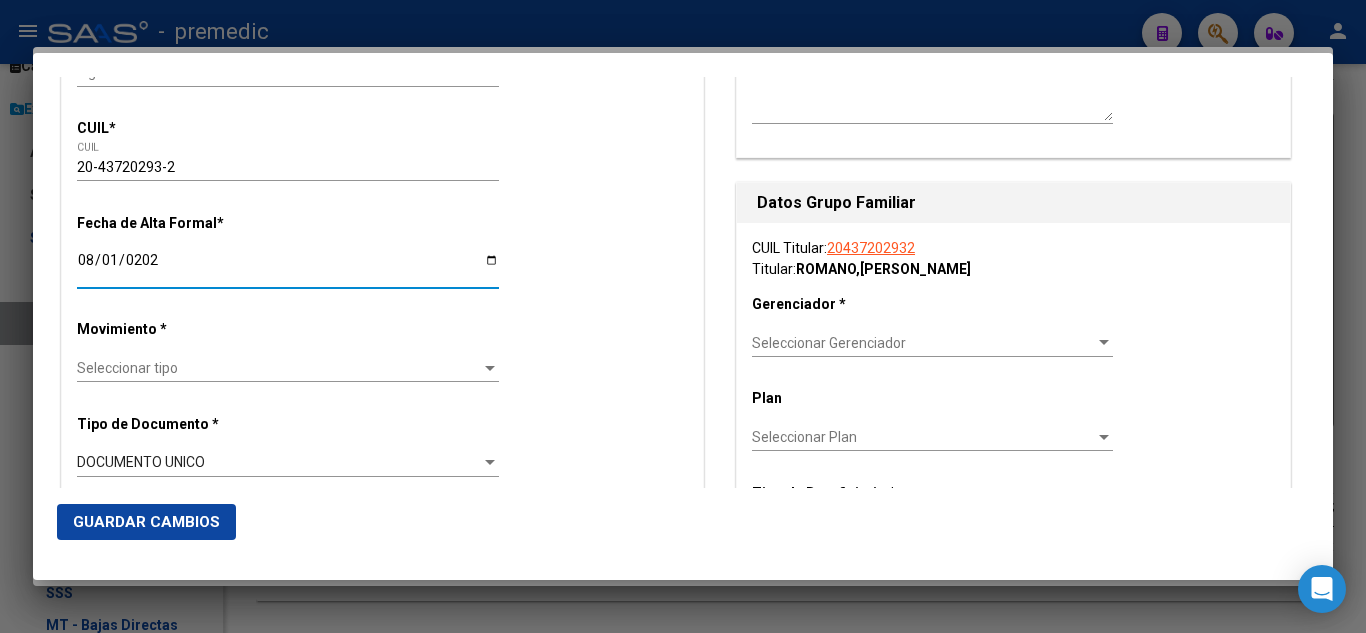 click on "Datos Afiliado   Alta   Baja Nro Afiliado    Ingresar nro  CUIL  *   20-43720293-2 CUIL  ARCA Padrón Fecha de Alta Formal  *   2025-08-01 Ingresar fecha   Movimiento * Seleccionar tipo Seleccionar tipo  Tipo de Documento * DOCUMENTO UNICO Seleccionar tipo Nro Documento  *   43720293 Ingresar nro  Apellido  *   ROMANO Ingresar apellido  Nombre  *   DAVID ALBERTO Ingresar nombre  Fecha de nacimiento  *   2001-11-06 Ingresar fecha   Parentesco * Titular Seleccionar parentesco  Estado Civil * Seleccionar tipo Seleccionar tipo  Sexo * Masculino Seleccionar sexo  Nacionalidad * ARGENTINA Seleccionar tipo  Discapacitado * No incapacitado Seleccionar tipo Vencimiento Certificado Estudio    Ingresar fecha   Tipo domicilio * Domicilio Completo Seleccionar tipo domicilio  Provincia * Buenos Aires Seleccionar provincia Localidad  *   GONZALEZ CATAN Ingresar el nombre  Codigo Postal  *   1759 Ingresar el codigo  Calle  *   JORGE NEWBERY Ingresar calle  Numero  *   5542 Ingresar nro  Piso    Ingresar piso  Departamento" at bounding box center (382, 1255) 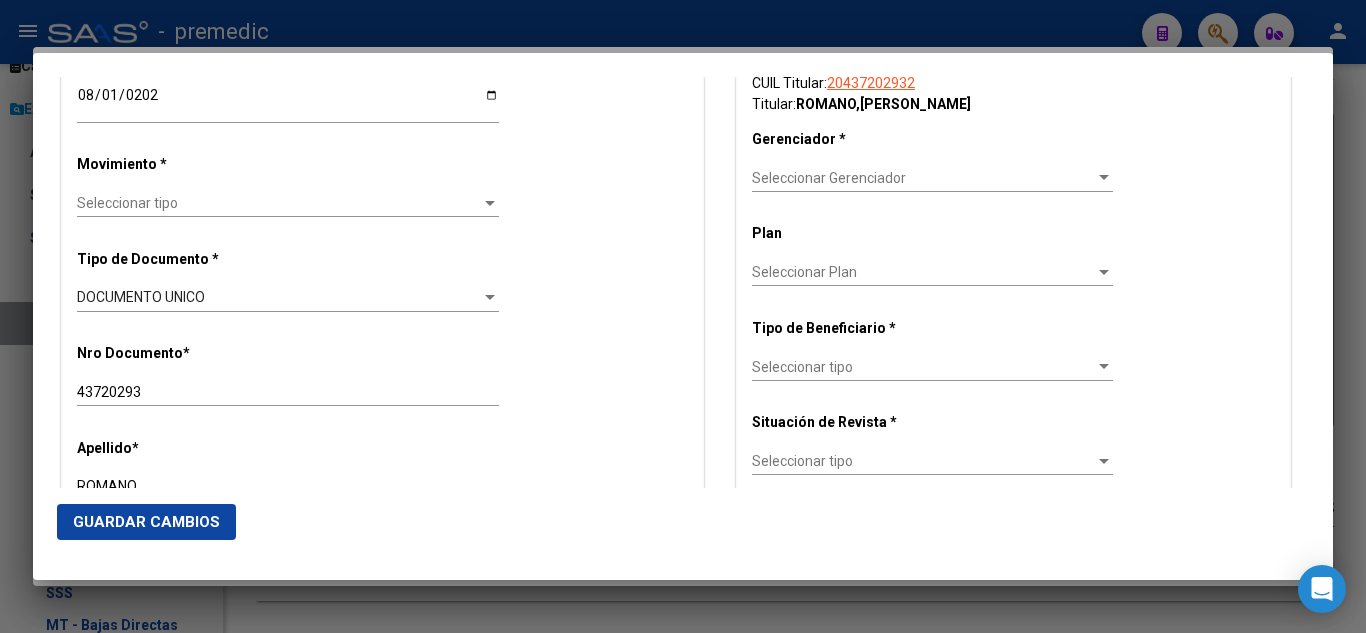 scroll, scrollTop: 500, scrollLeft: 0, axis: vertical 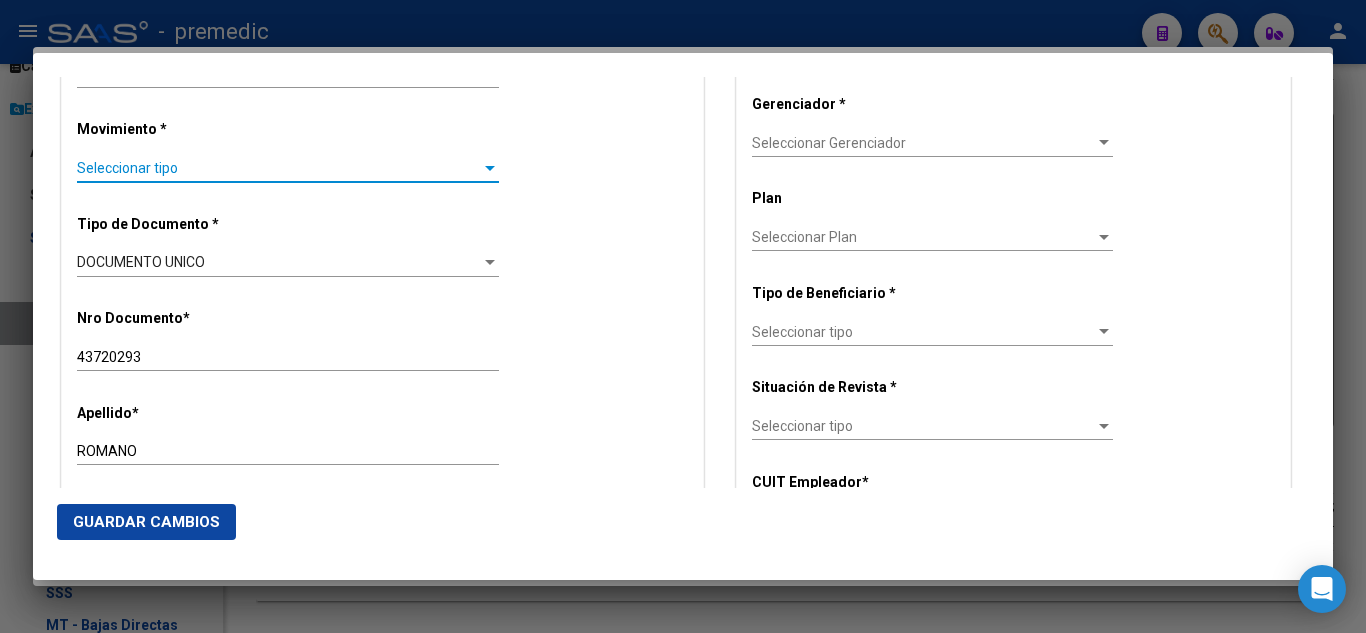 click on "Seleccionar tipo" at bounding box center (279, 168) 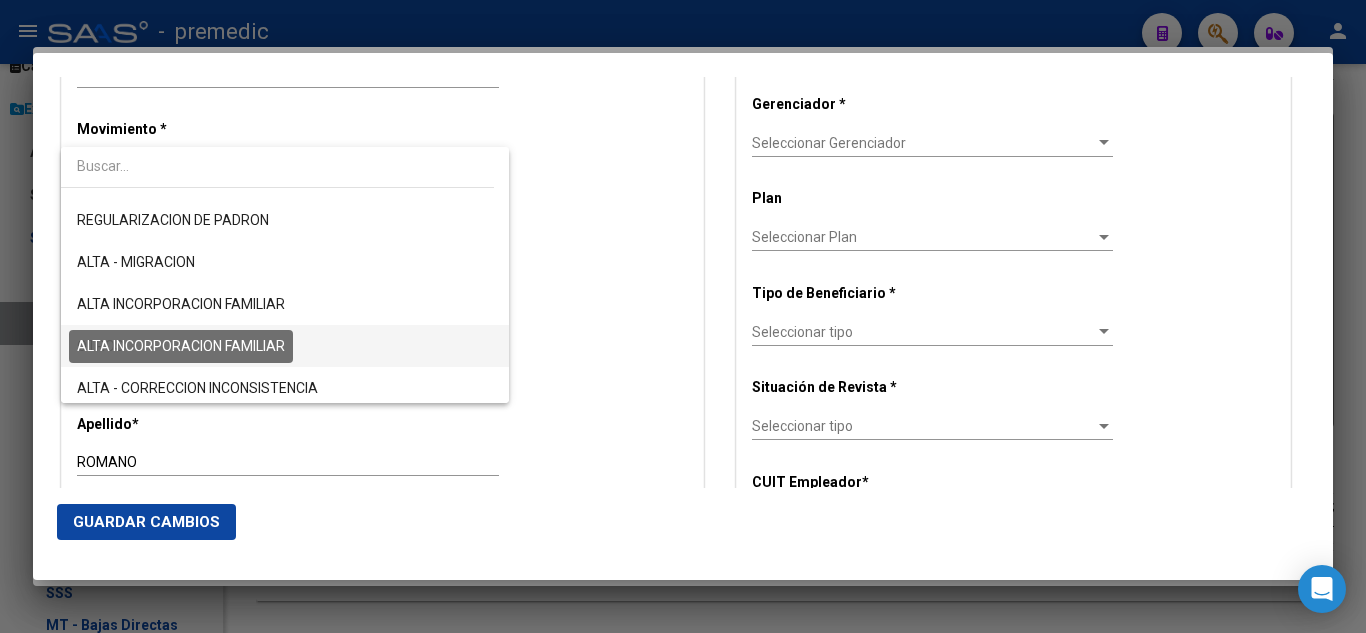 scroll, scrollTop: 300, scrollLeft: 0, axis: vertical 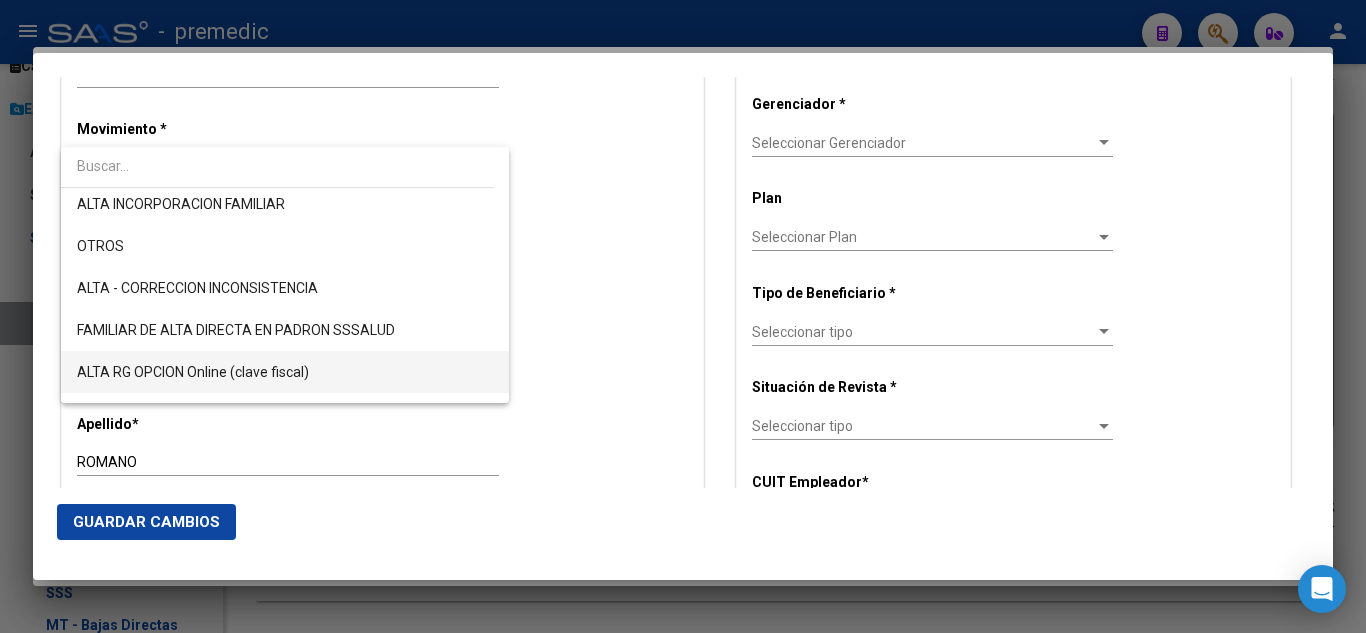 click on "ALTA RG OPCION Online (clave fiscal)" at bounding box center (285, 372) 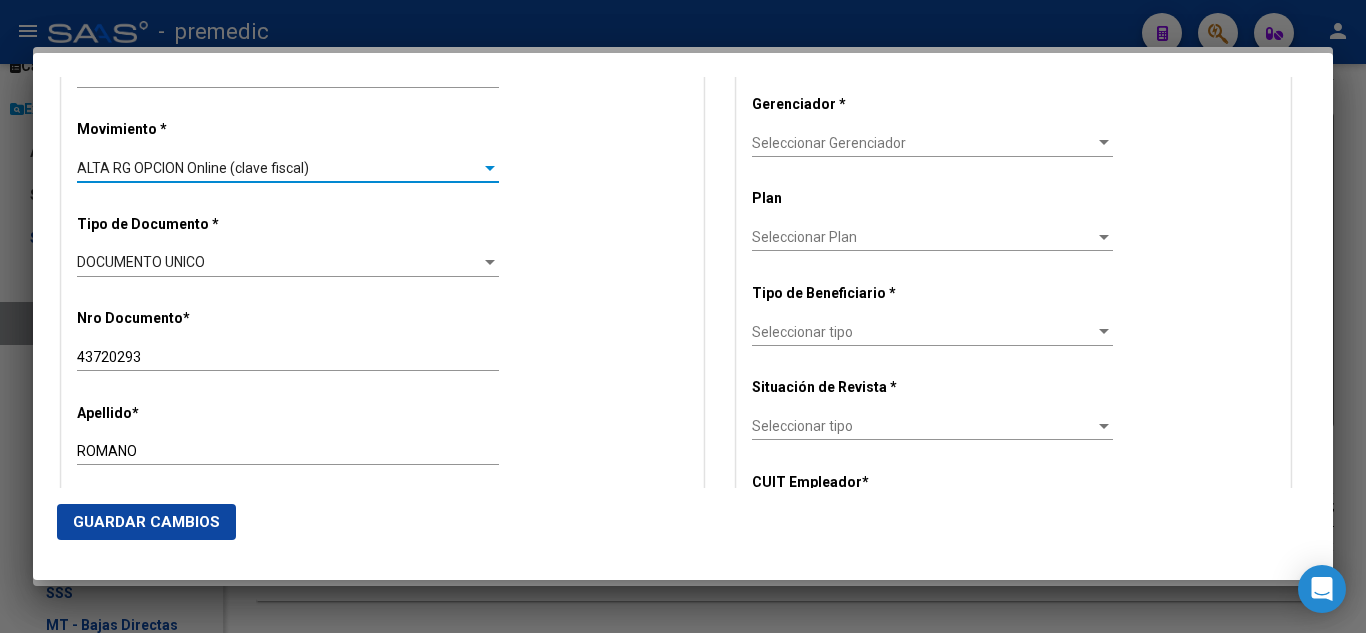 click on "Alta   Baja Nro Afiliado    Ingresar nro  CUIL  *   20-43720293-2 CUIL  ARCA Padrón Fecha de Alta Formal  *   2025-08-01 Ingresar fecha   Movimiento * ALTA RG OPCION Online (clave fiscal) Seleccionar tipo  Tipo de Documento * DOCUMENTO UNICO Seleccionar tipo Nro Documento  *   43720293 Ingresar nro  Apellido  *   ROMANO Ingresar apellido  Nombre  *   DAVID ALBERTO Ingresar nombre  Fecha de nacimiento  *   2001-11-06 Ingresar fecha   Parentesco * Titular Seleccionar parentesco  Estado Civil * Seleccionar tipo Seleccionar tipo  Sexo * Masculino Seleccionar sexo  Nacionalidad * ARGENTINA Seleccionar tipo  Discapacitado * No incapacitado Seleccionar tipo Vencimiento Certificado Estudio    Ingresar fecha   Tipo domicilio * Domicilio Completo Seleccionar tipo domicilio  Provincia * Buenos Aires Seleccionar provincia Localidad  *   GONZALEZ CATAN Ingresar el nombre  Codigo Postal  *   1759 Ingresar el codigo  Calle  *   JORGE NEWBERY Ingresar calle  Numero  *   5542 Ingresar nro  Piso    Ingresar piso" at bounding box center [382, 1098] 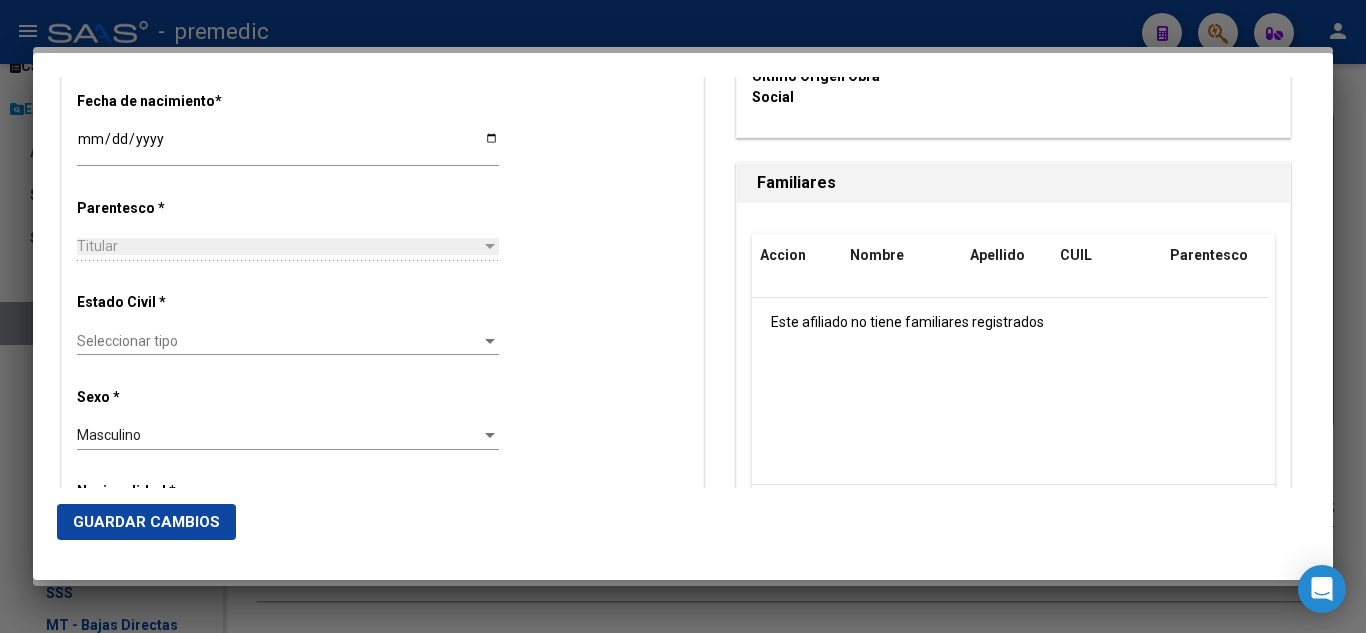 scroll, scrollTop: 1100, scrollLeft: 0, axis: vertical 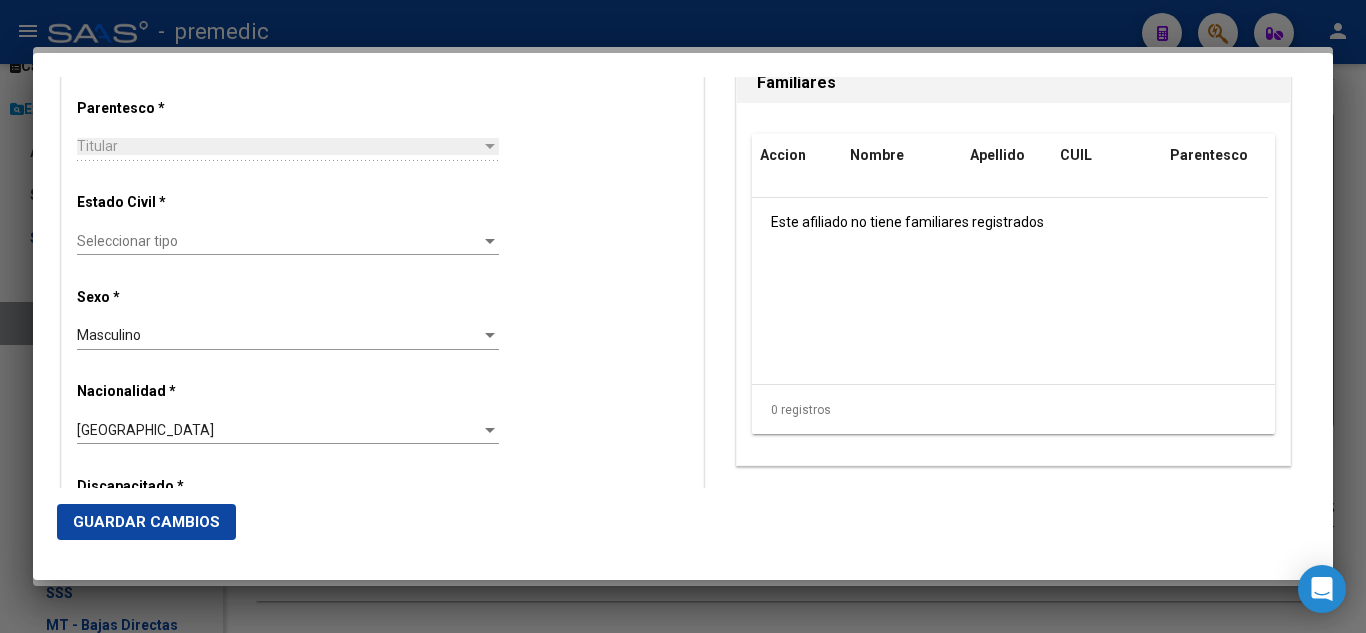 click on "Seleccionar tipo" at bounding box center [279, 241] 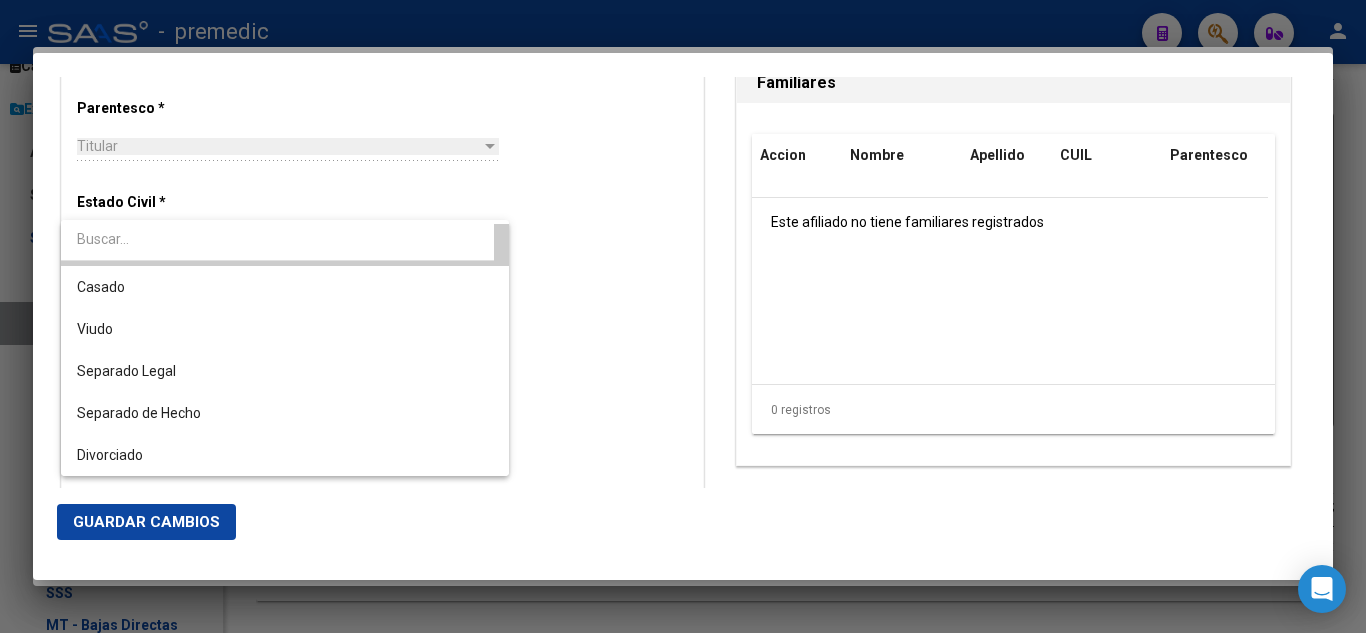 scroll, scrollTop: 0, scrollLeft: 0, axis: both 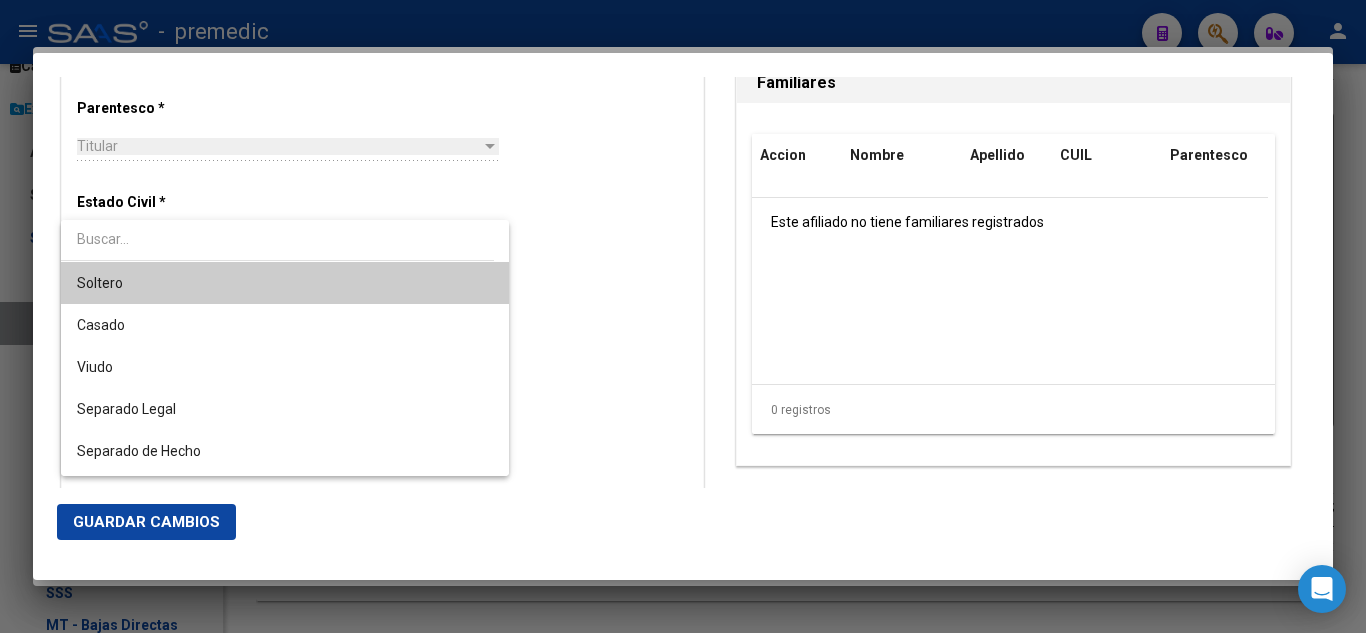 click on "Soltero" at bounding box center (285, 283) 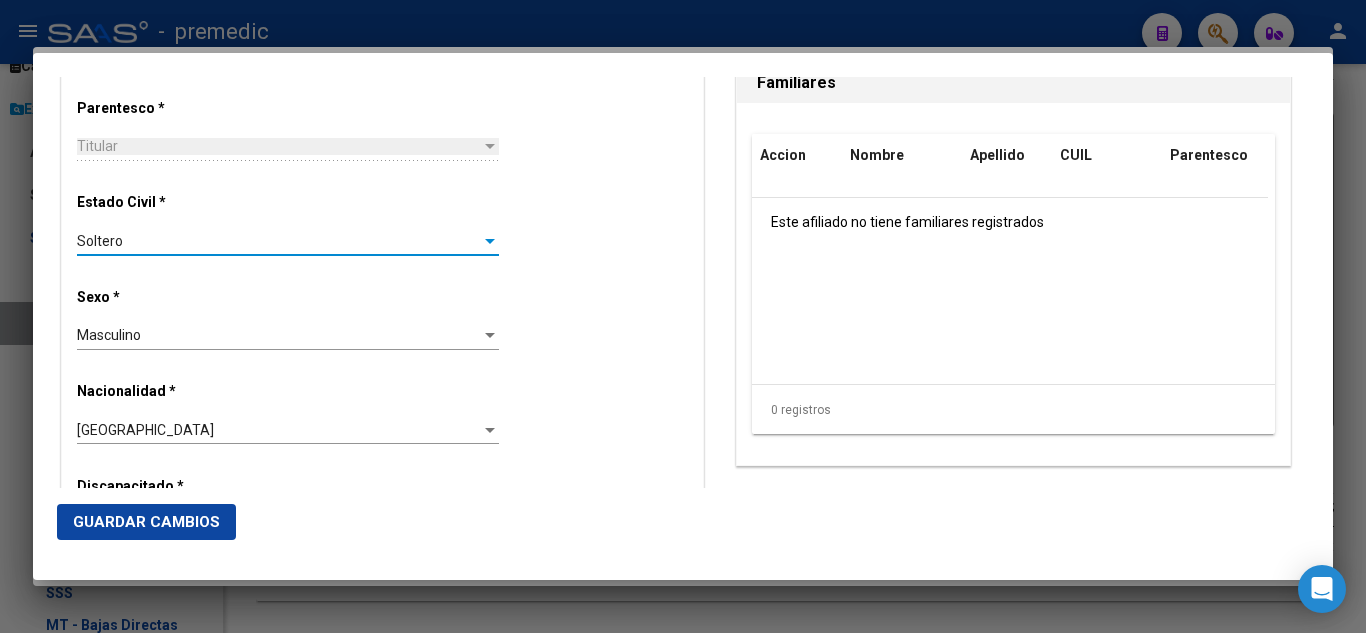 click on "Alta   Baja Nro Afiliado    Ingresar nro  CUIL  *   20-43720293-2 CUIL  ARCA Padrón Fecha de Alta Formal  *   2025-08-01 Ingresar fecha   Movimiento * ALTA RG OPCION Online (clave fiscal) Seleccionar tipo  Tipo de Documento * DOCUMENTO UNICO Seleccionar tipo Nro Documento  *   43720293 Ingresar nro  Apellido  *   ROMANO Ingresar apellido  Nombre  *   DAVID ALBERTO Ingresar nombre  Fecha de nacimiento  *   2001-11-06 Ingresar fecha   Parentesco * Titular Seleccionar parentesco  Estado Civil * Soltero Seleccionar tipo  Sexo * Masculino Seleccionar sexo  Nacionalidad * ARGENTINA Seleccionar tipo  Discapacitado * No incapacitado Seleccionar tipo Vencimiento Certificado Estudio    Ingresar fecha   Tipo domicilio * Domicilio Completo Seleccionar tipo domicilio  Provincia * Buenos Aires Seleccionar provincia Localidad  *   GONZALEZ CATAN Ingresar el nombre  Codigo Postal  *   1759 Ingresar el codigo  Calle  *   JORGE NEWBERY Ingresar calle  Numero  *   5542 Ingresar nro  Piso    Ingresar piso  Departamento" at bounding box center [382, 498] 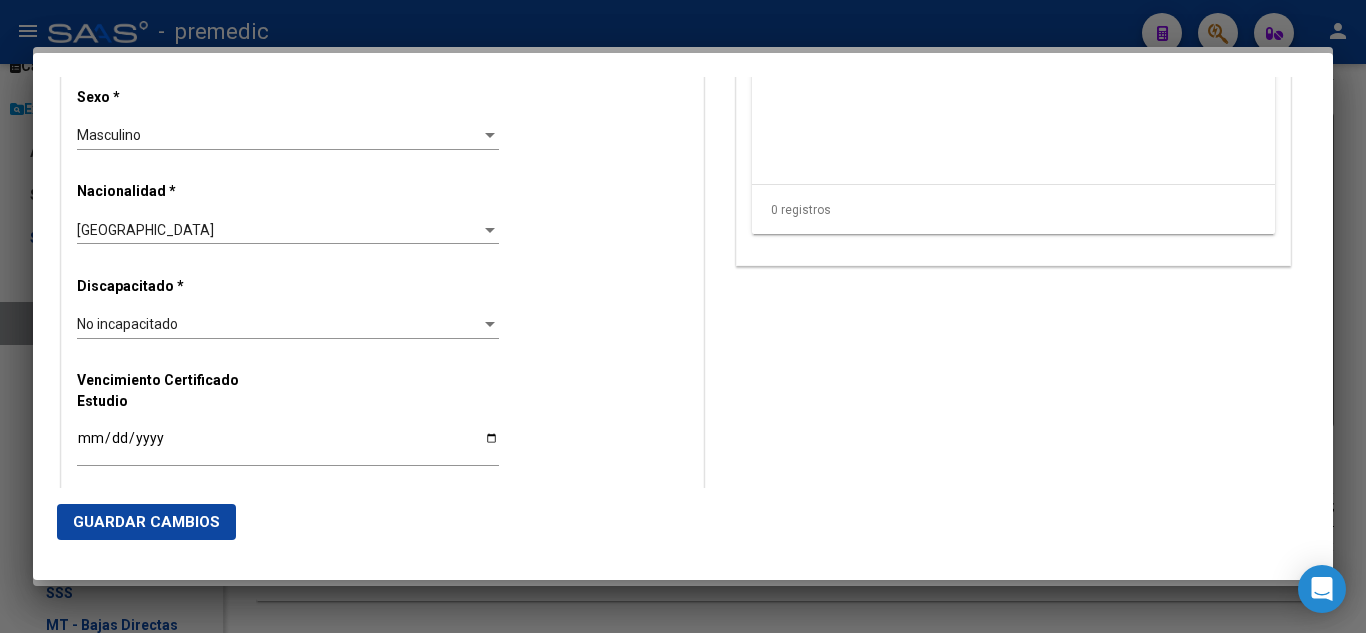 scroll, scrollTop: 500, scrollLeft: 0, axis: vertical 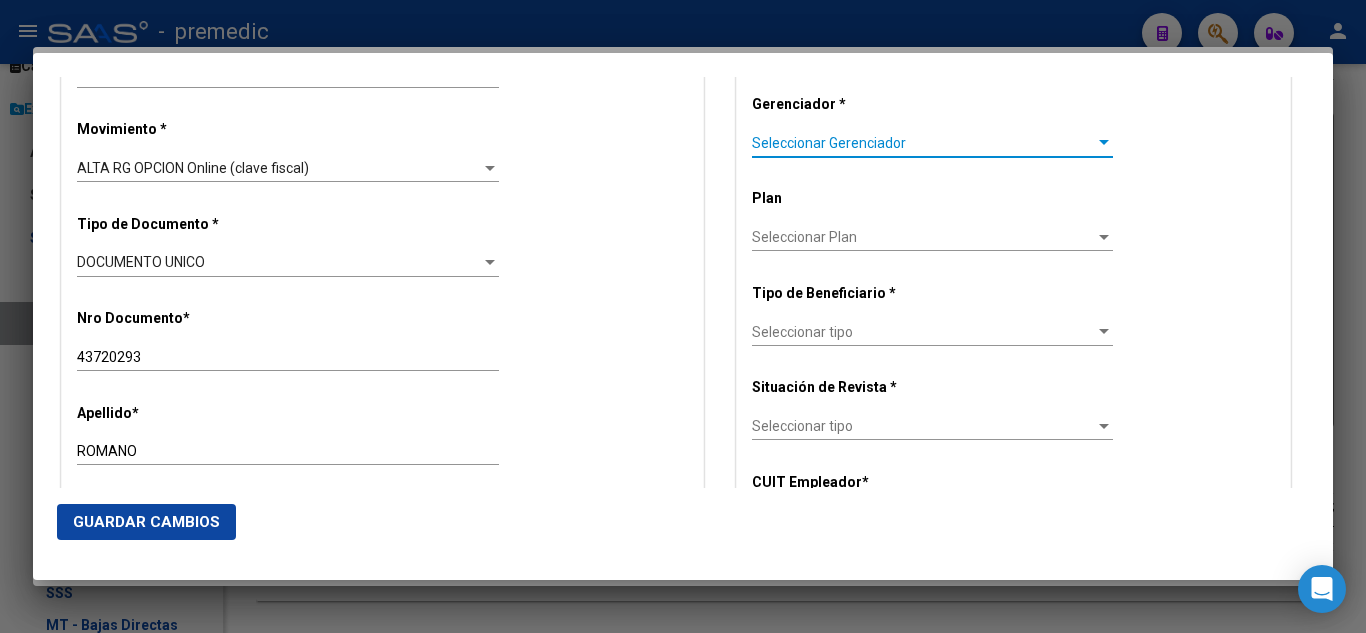 click on "Seleccionar Gerenciador" at bounding box center [923, 143] 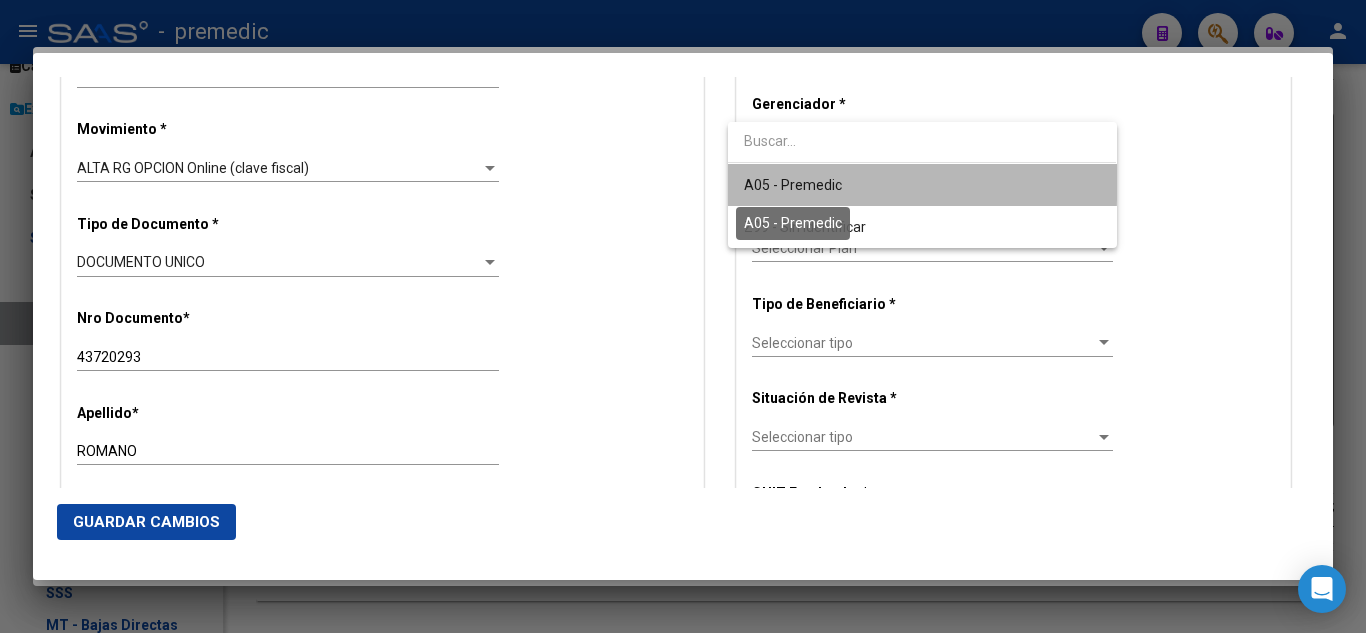 click on "A05 - Premedic" at bounding box center [793, 185] 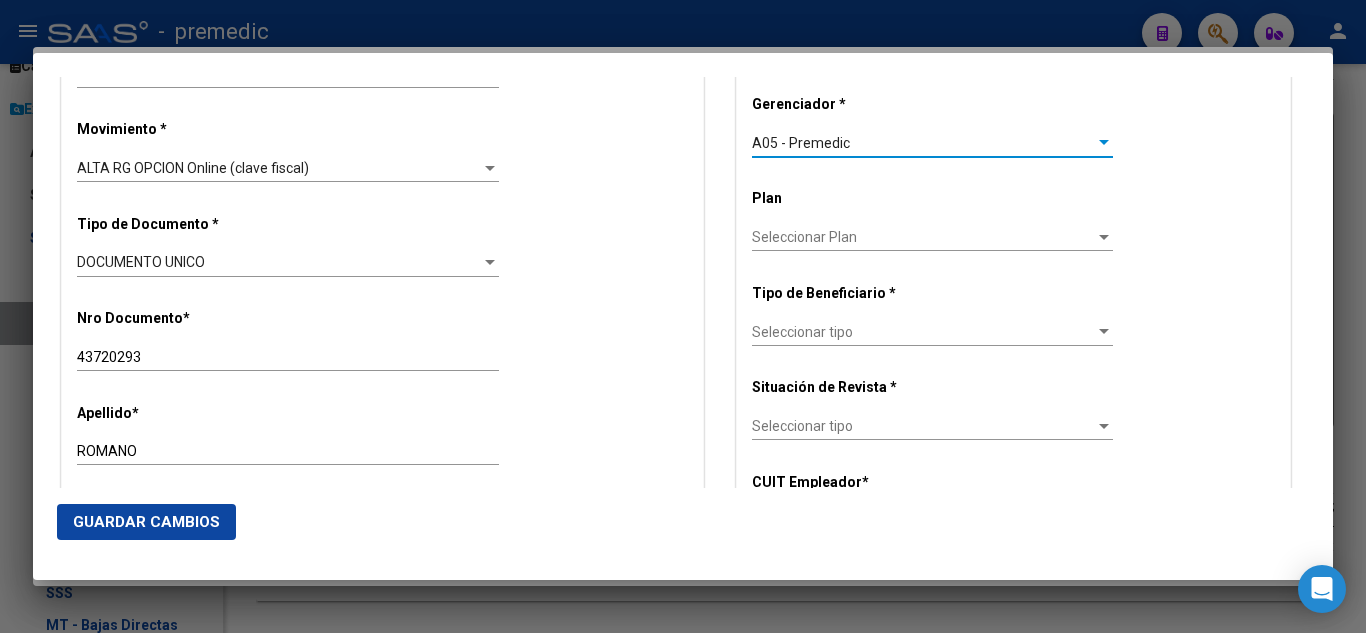click on "Seleccionar tipo Seleccionar tipo" at bounding box center (932, 332) 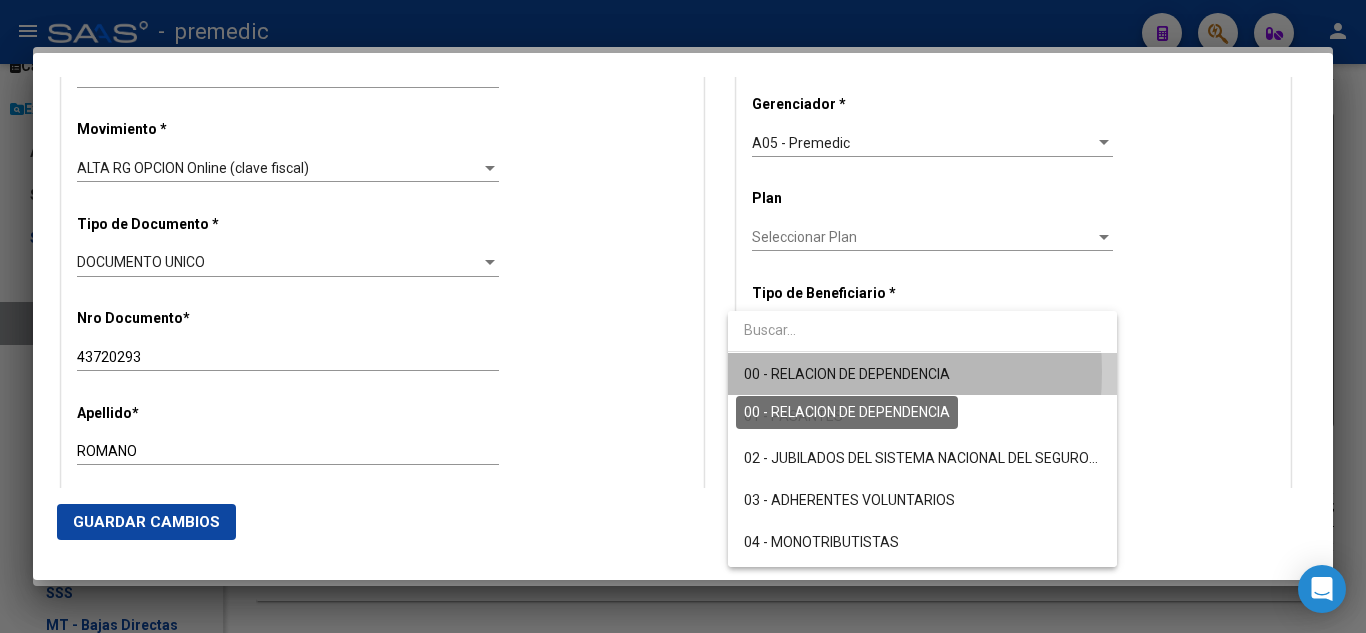 click on "00 - RELACION DE DEPENDENCIA" at bounding box center (847, 374) 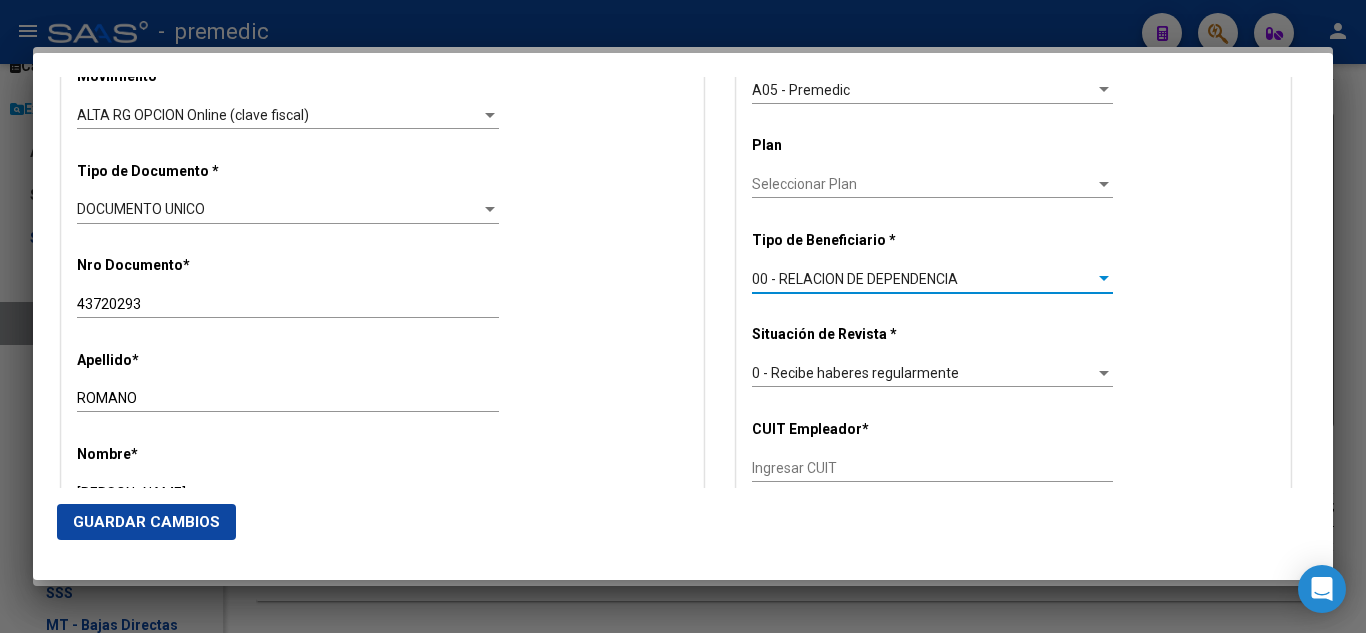 scroll, scrollTop: 600, scrollLeft: 0, axis: vertical 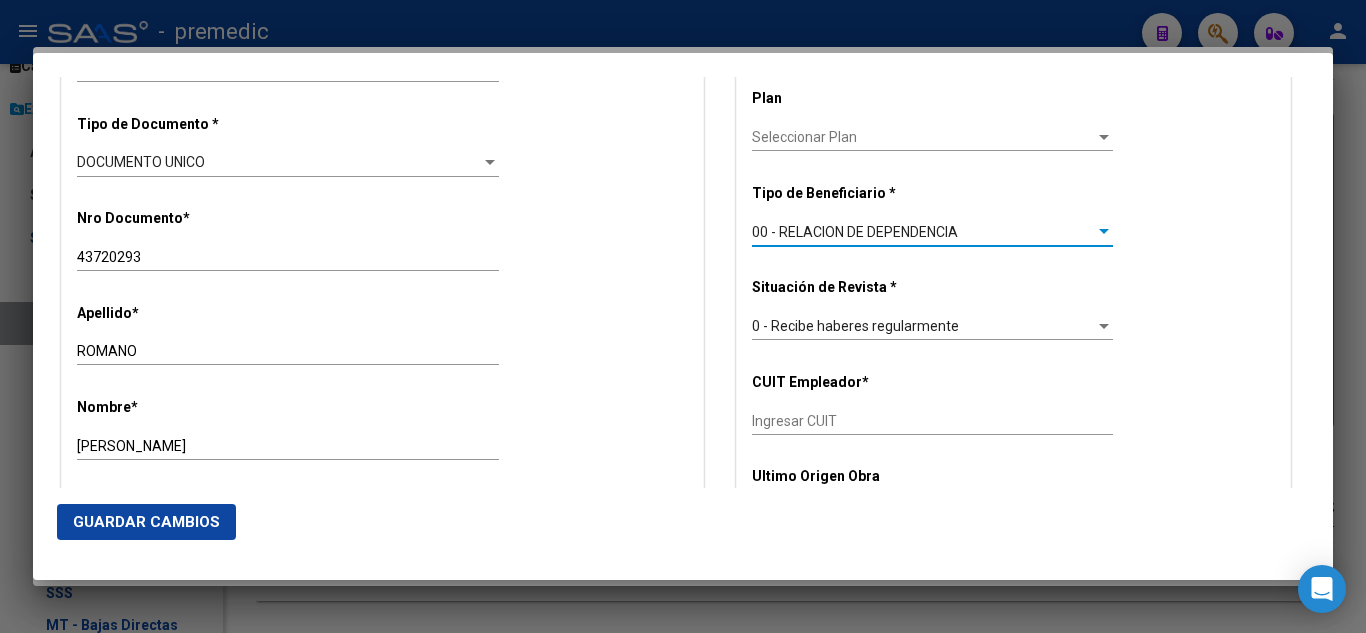 click on "Ingresar CUIT" at bounding box center (932, 421) 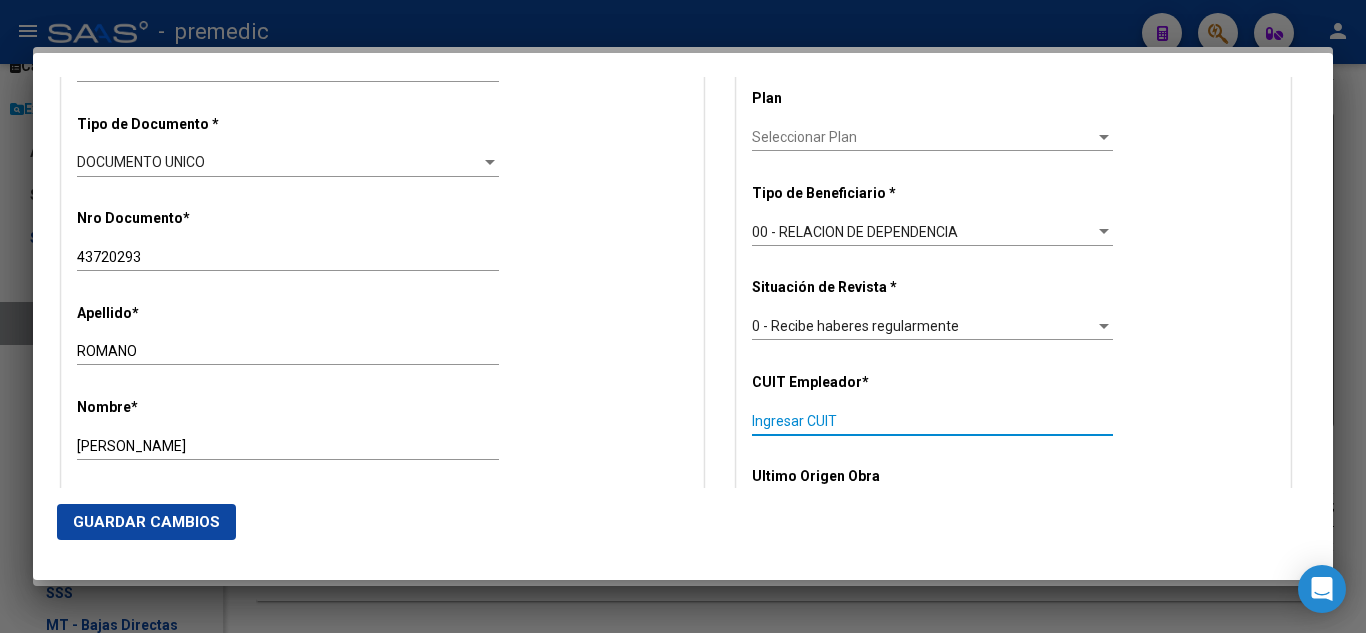 paste on "20-43720293-2" 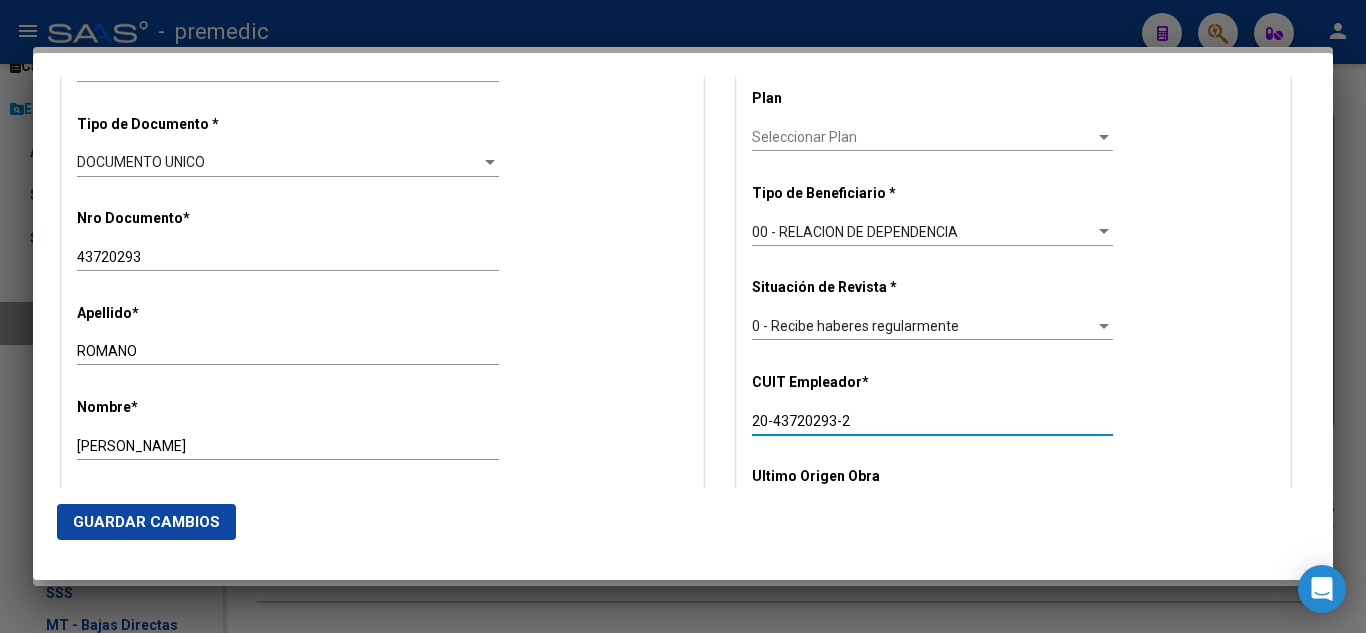 drag, startPoint x: 829, startPoint y: 419, endPoint x: 691, endPoint y: 419, distance: 138 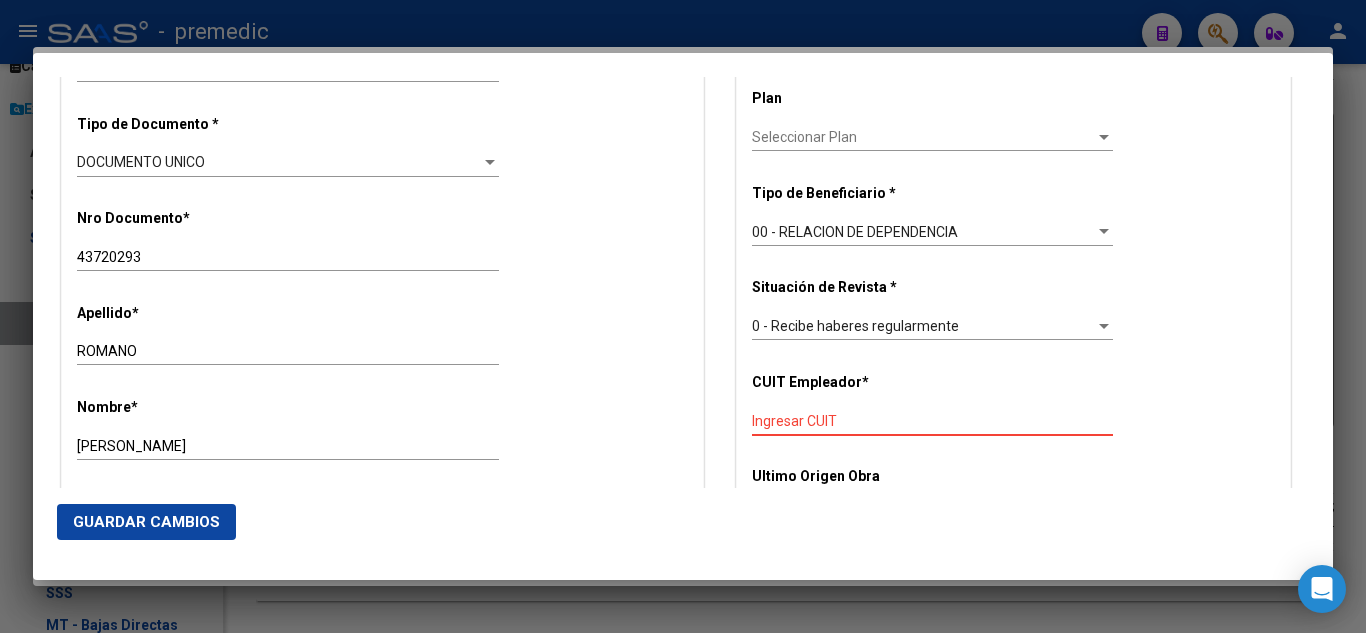 paste on "20-43720293-2" 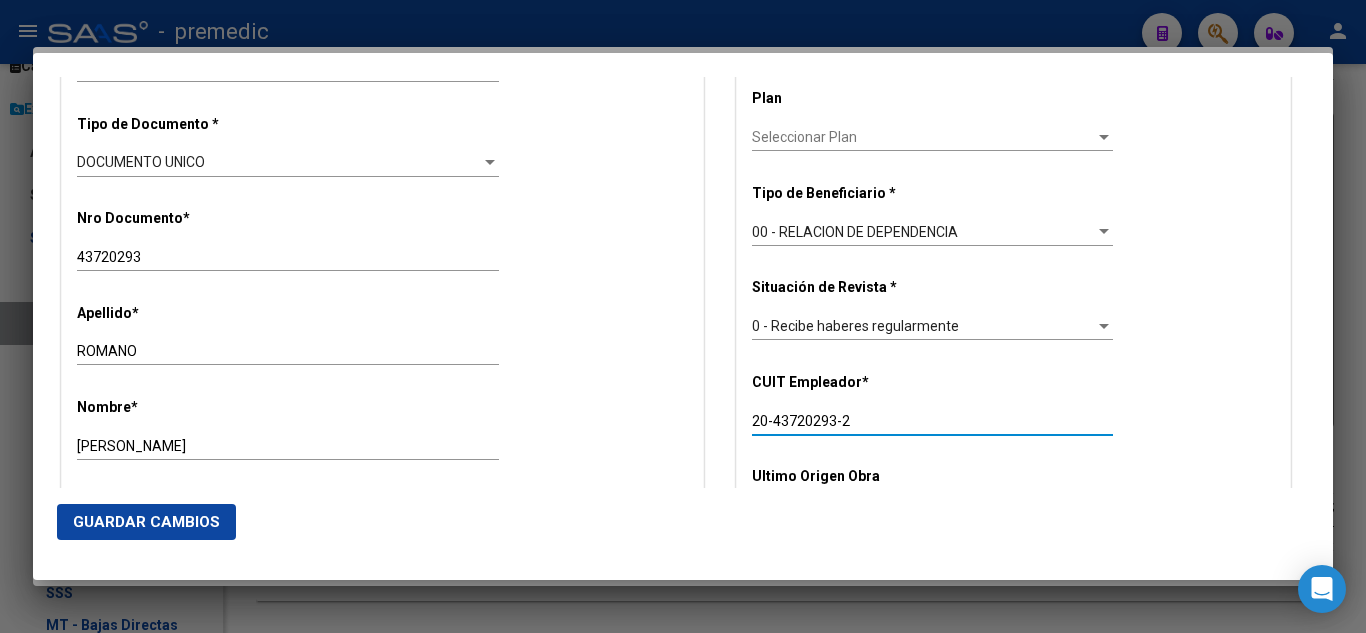 drag, startPoint x: 719, startPoint y: 418, endPoint x: 665, endPoint y: 422, distance: 54.147945 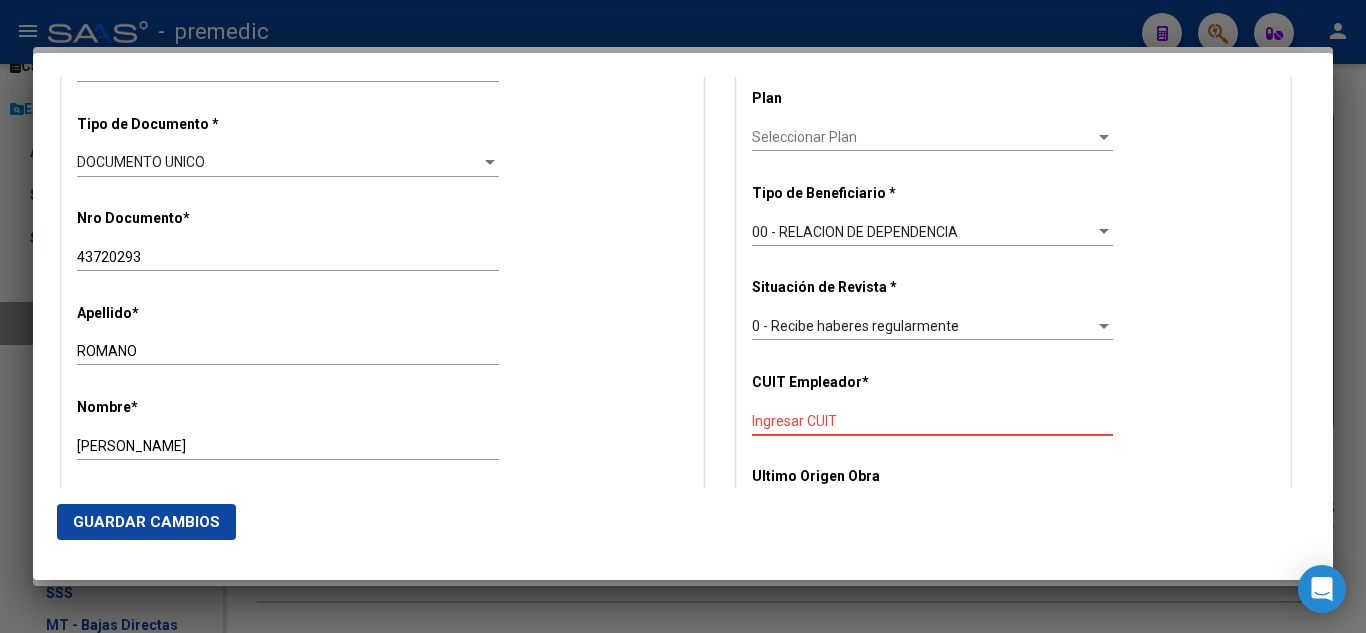paste on "30-54634060-7" 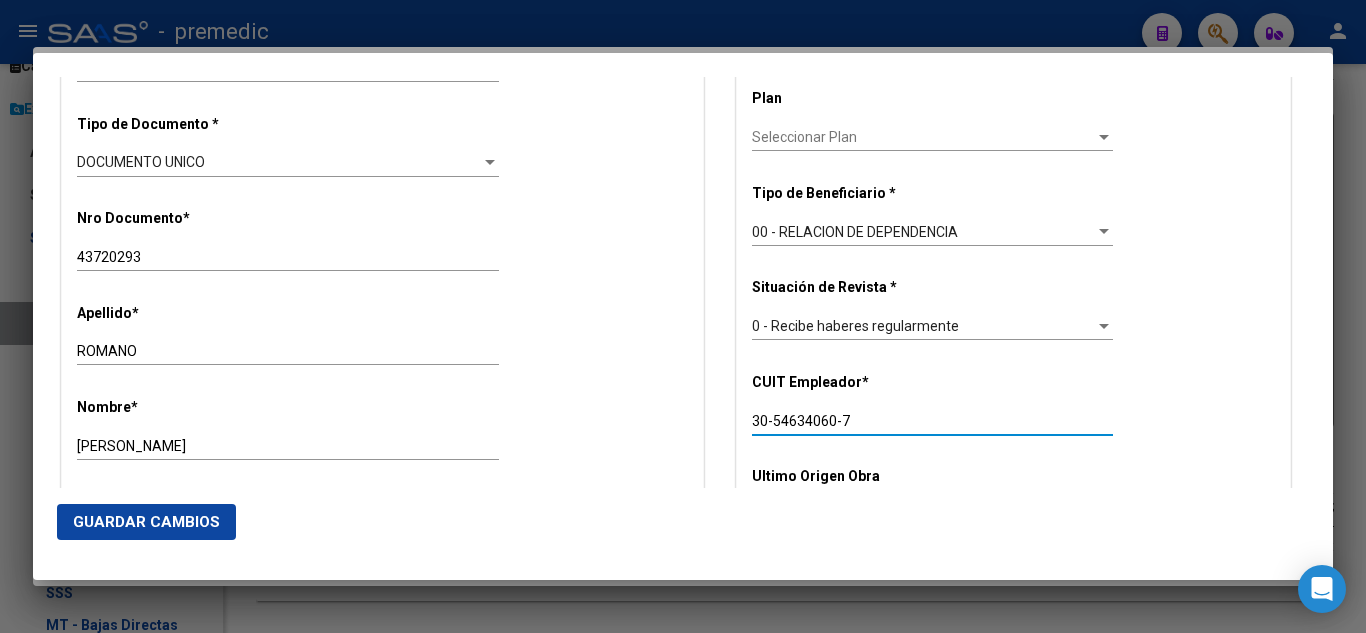 type on "30-54634060-7" 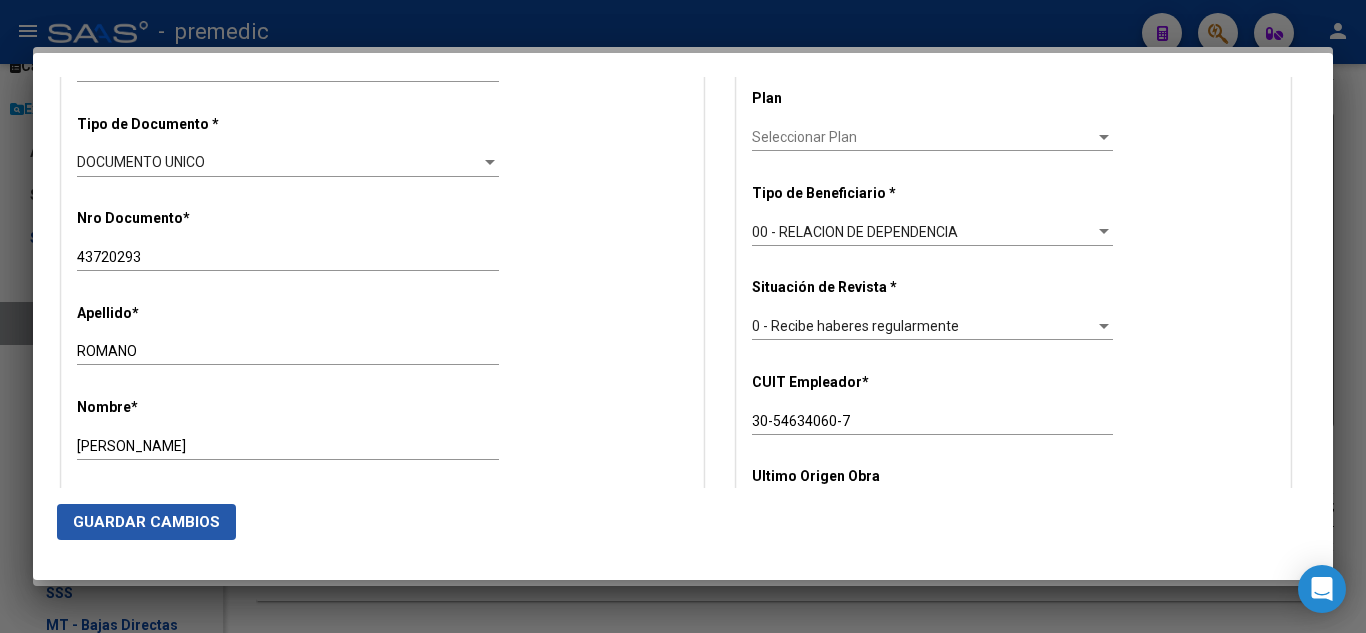 click on "Guardar Cambios" 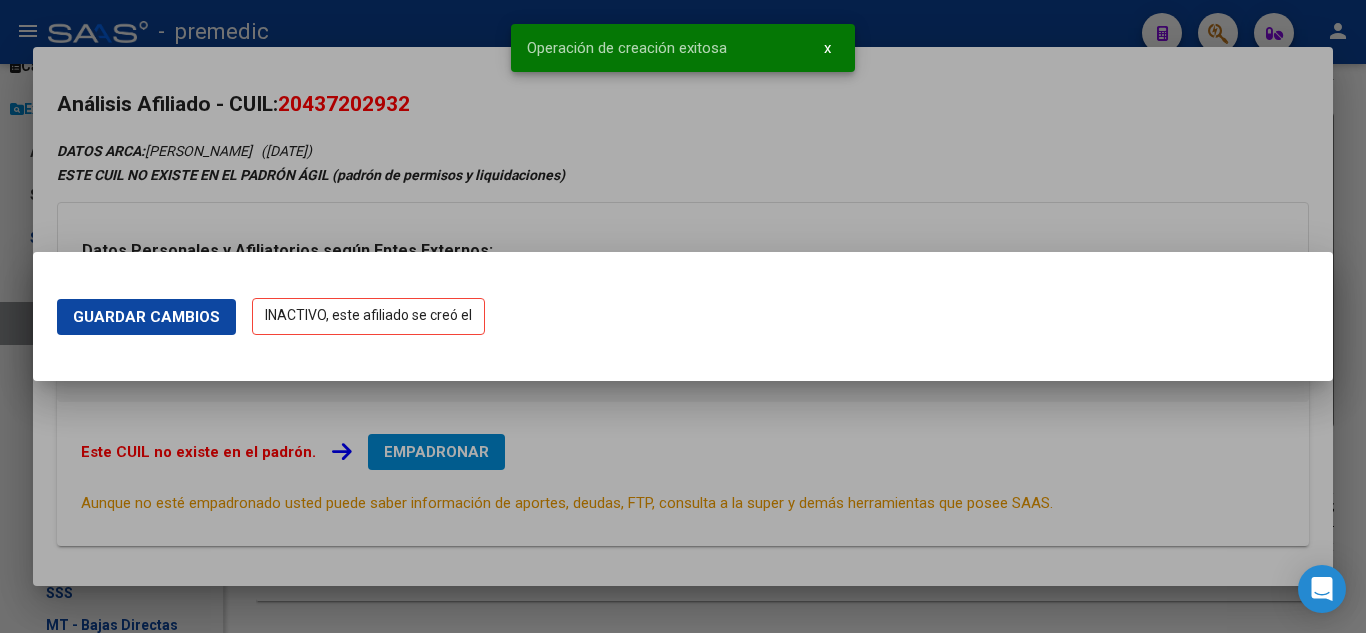 scroll, scrollTop: 0, scrollLeft: 0, axis: both 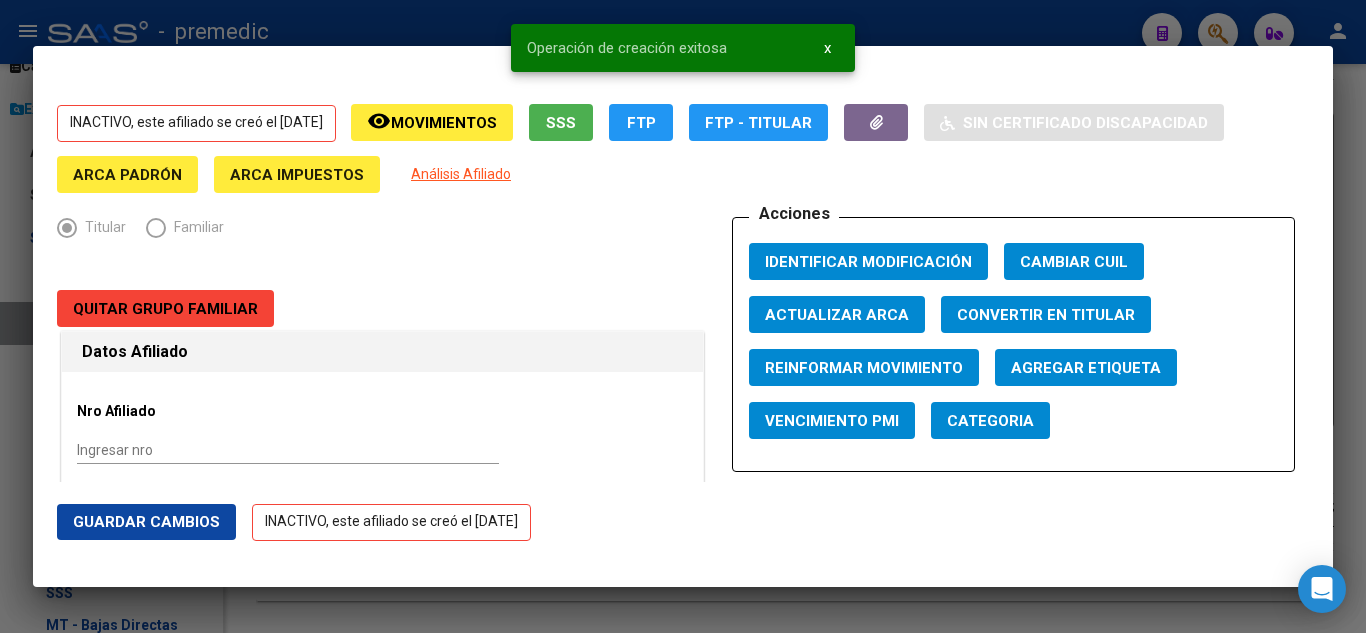 click at bounding box center (683, 316) 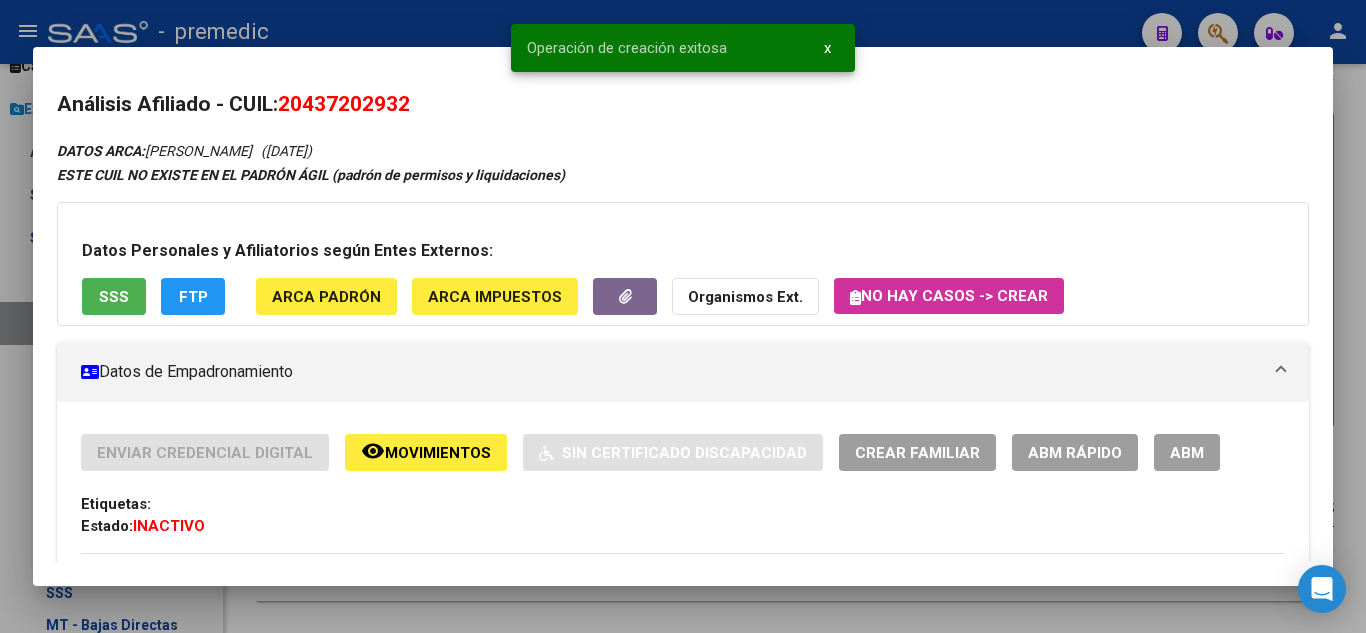 drag, startPoint x: 6, startPoint y: 316, endPoint x: 32, endPoint y: 322, distance: 26.683329 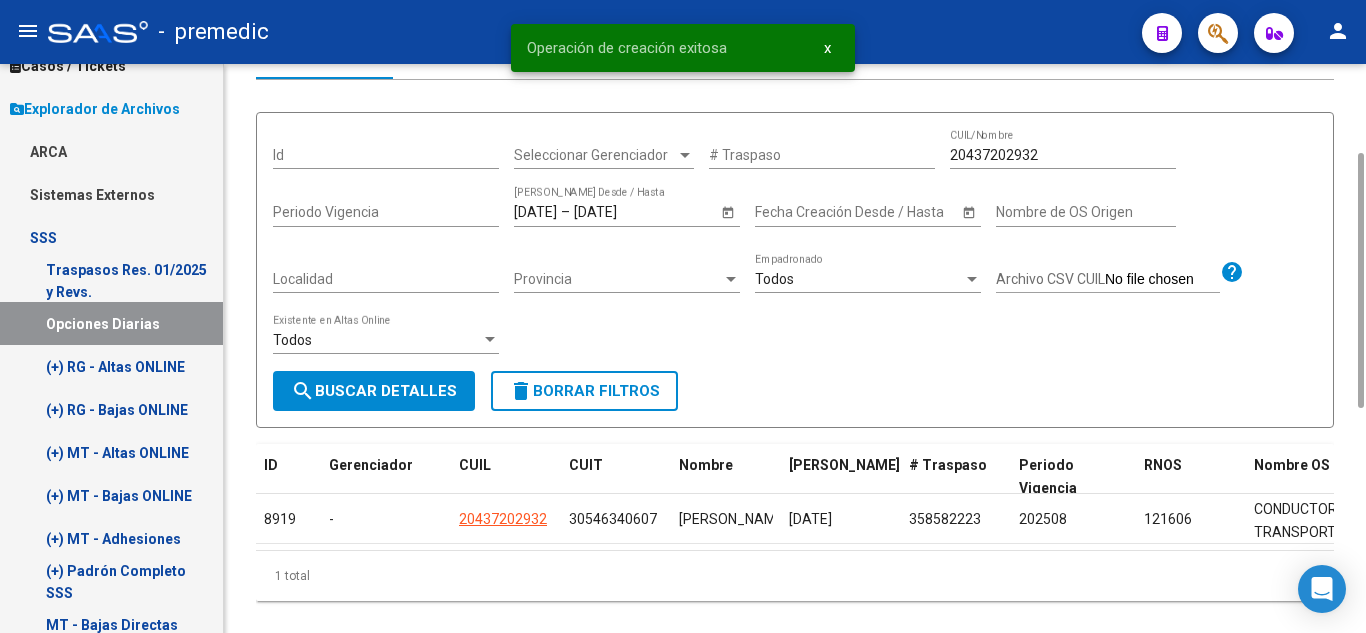 click on "search" at bounding box center (303, 391) 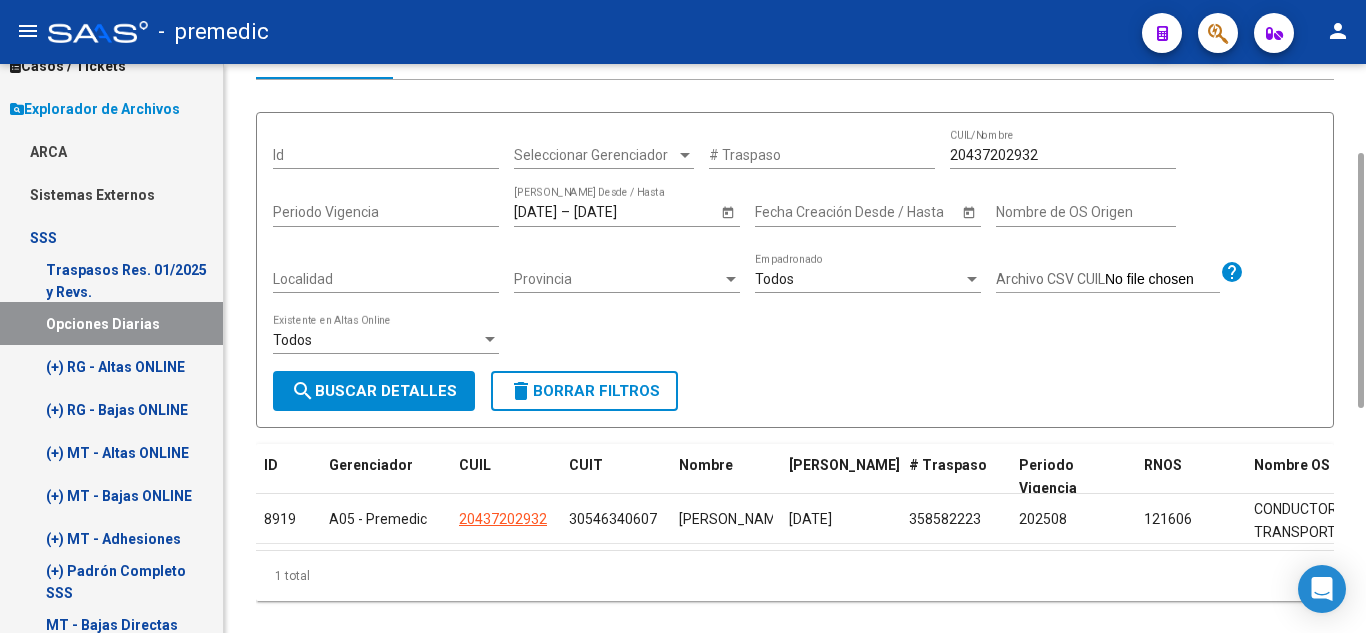 drag, startPoint x: 1045, startPoint y: 154, endPoint x: 916, endPoint y: 151, distance: 129.03488 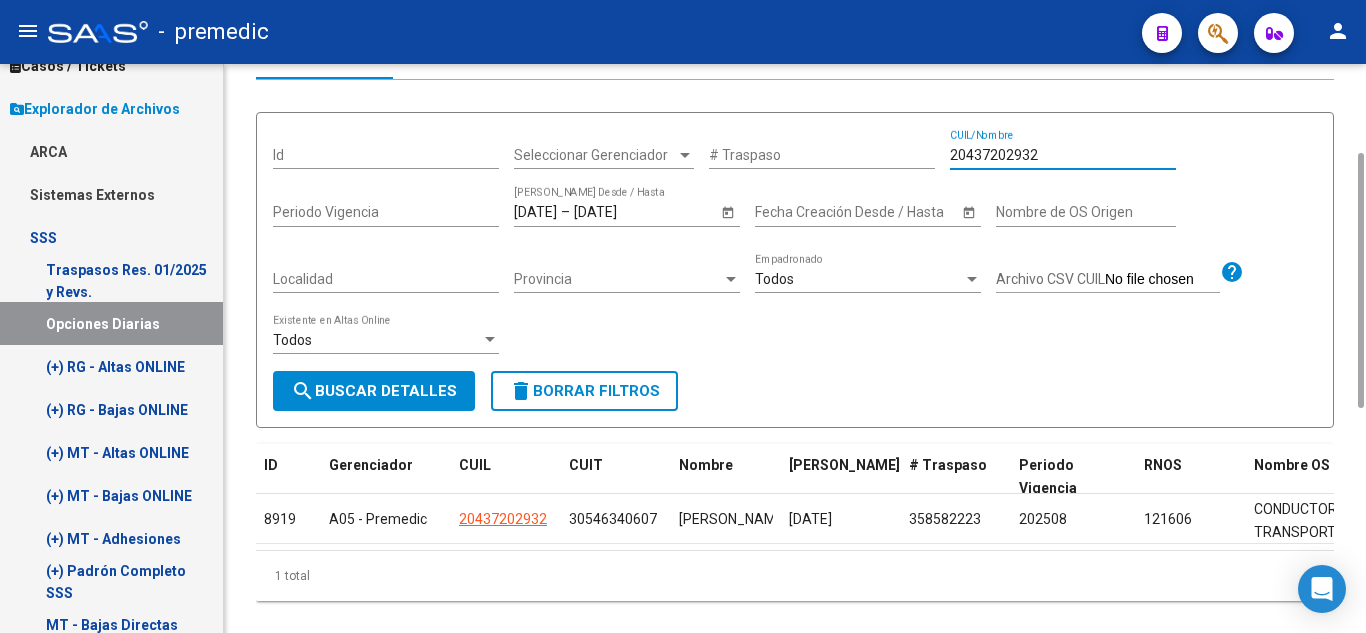 paste on "7454273910" 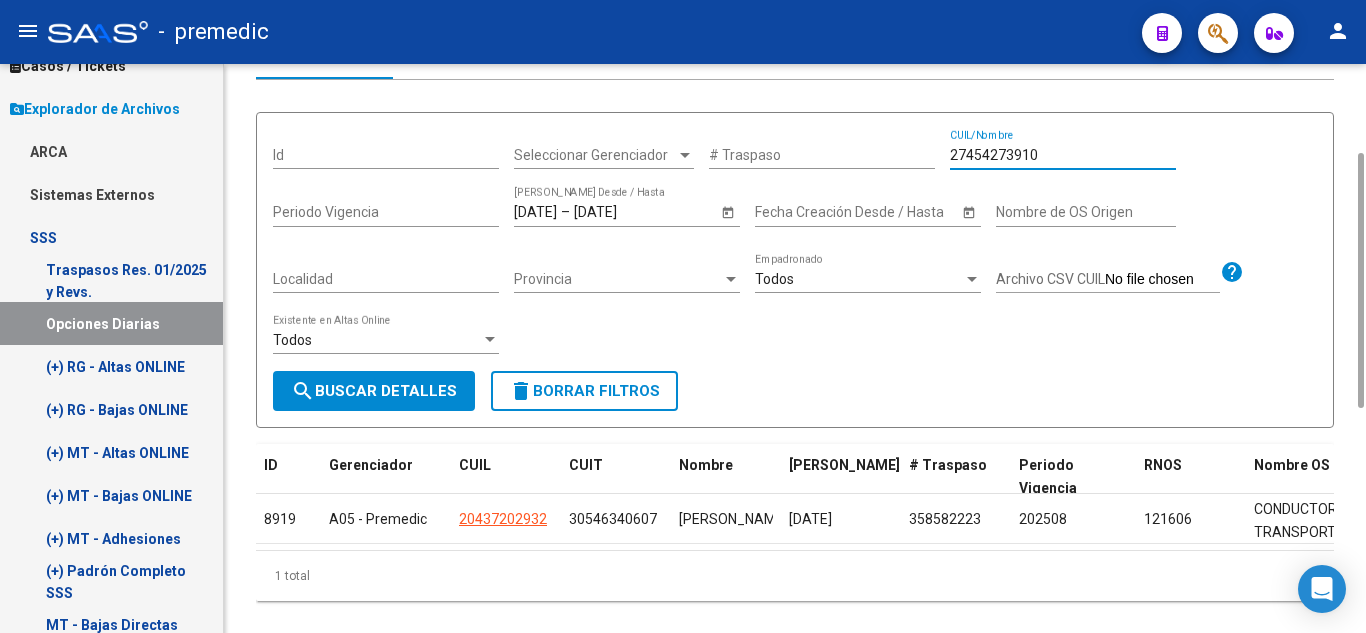 type on "27454273910" 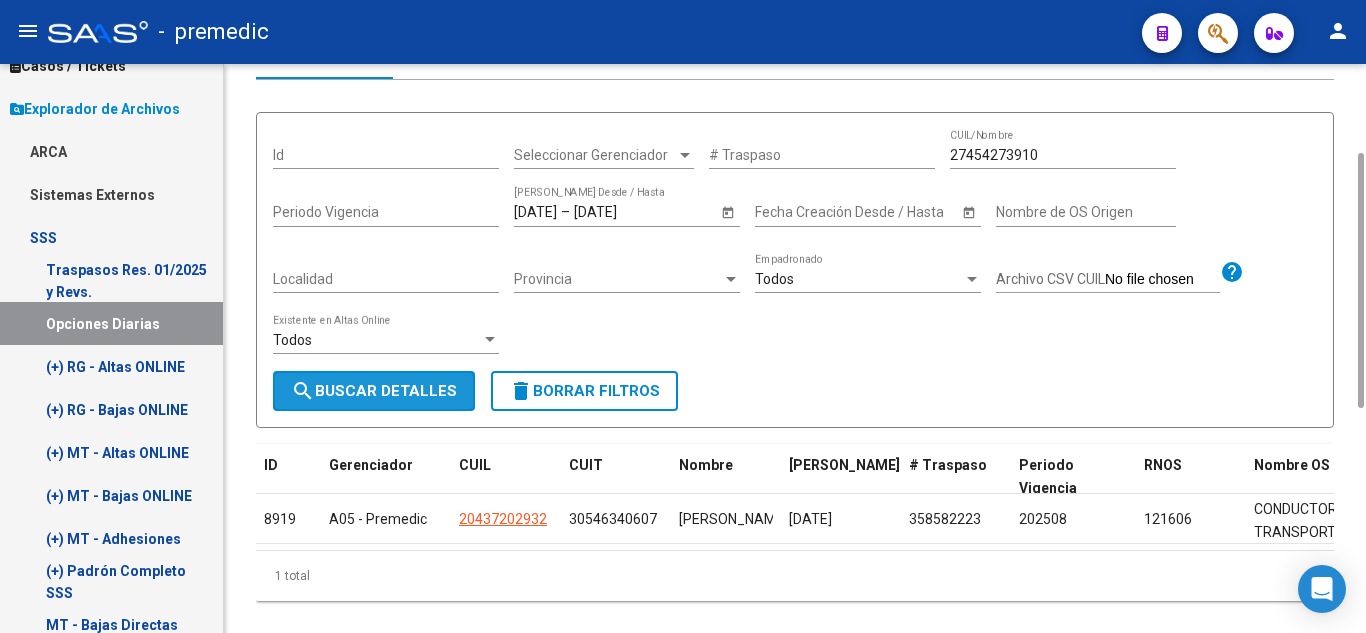 click on "search  Buscar Detalles" at bounding box center (374, 391) 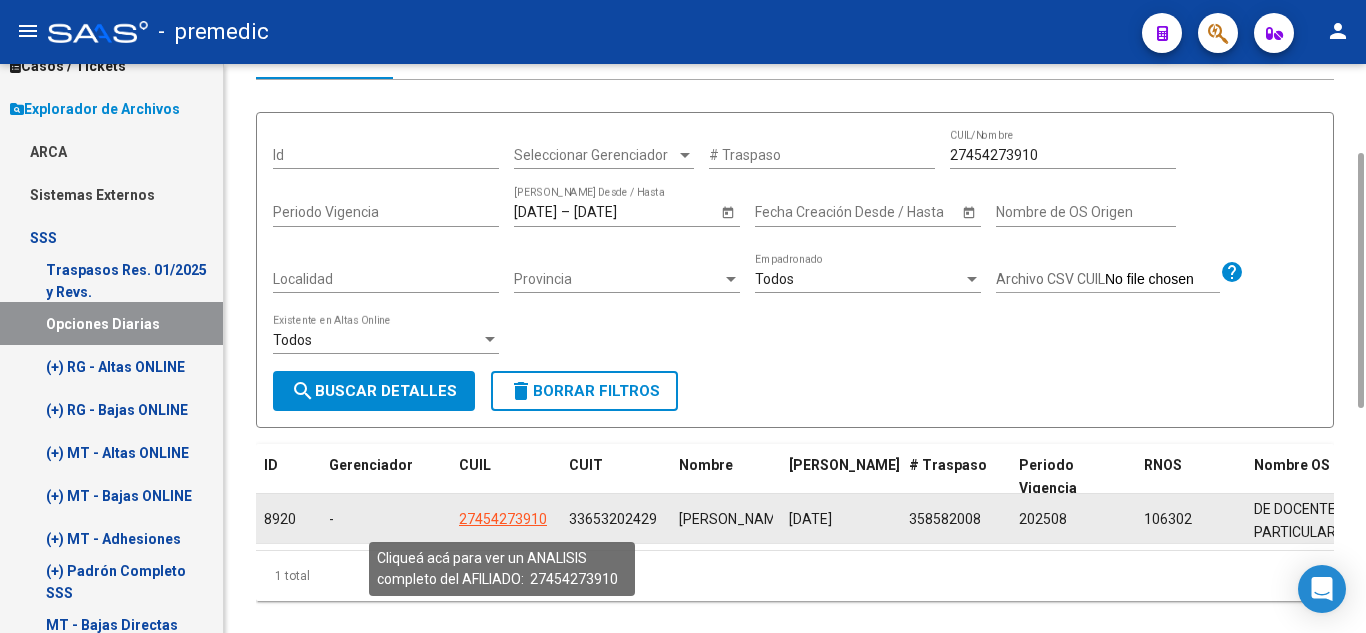 click on "27454273910" 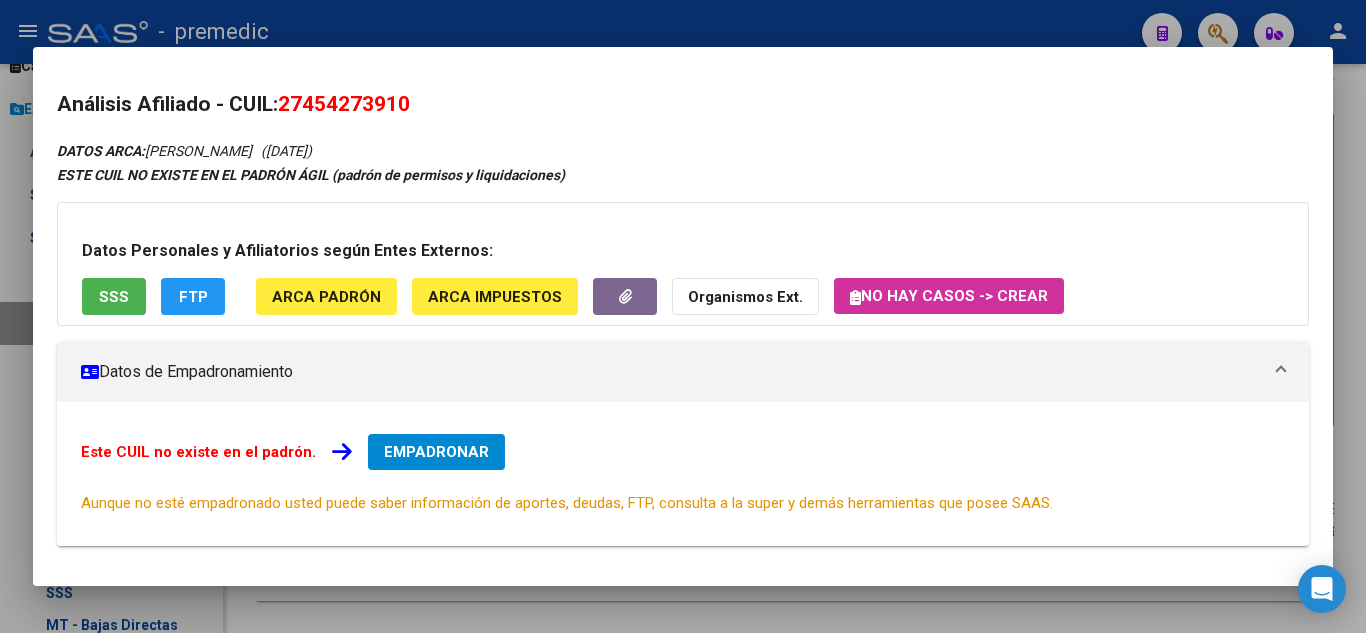 click on "EMPADRONAR" at bounding box center [436, 452] 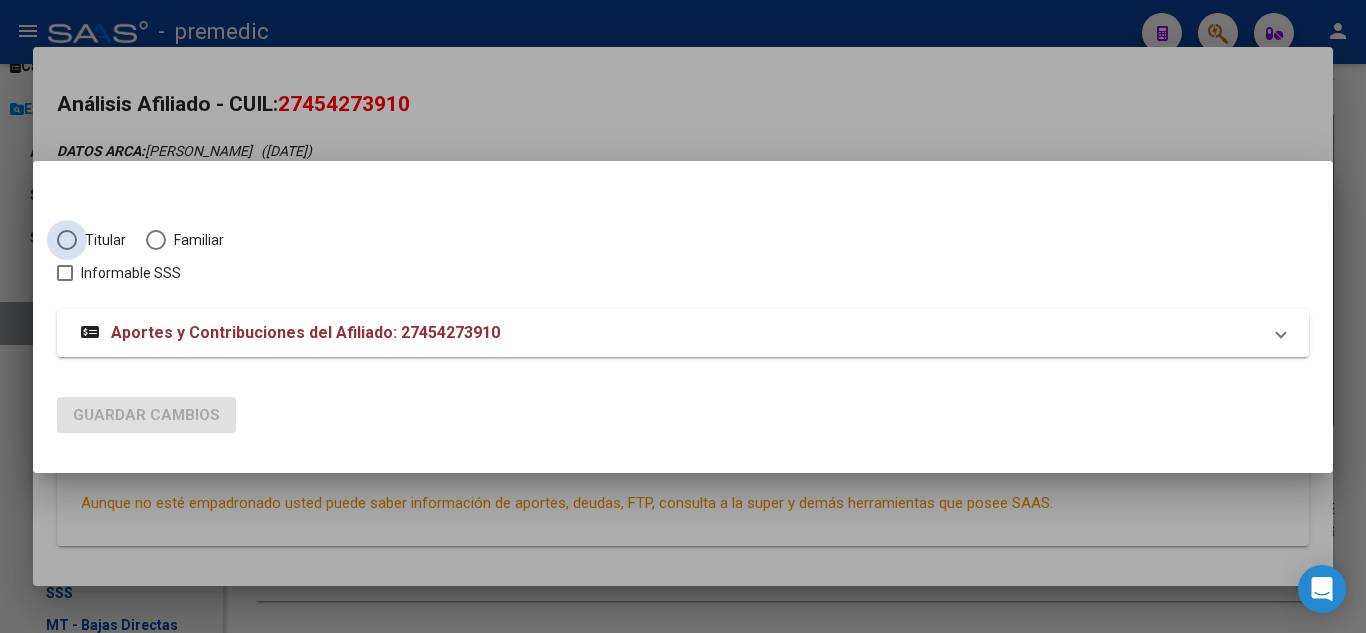 click at bounding box center [67, 240] 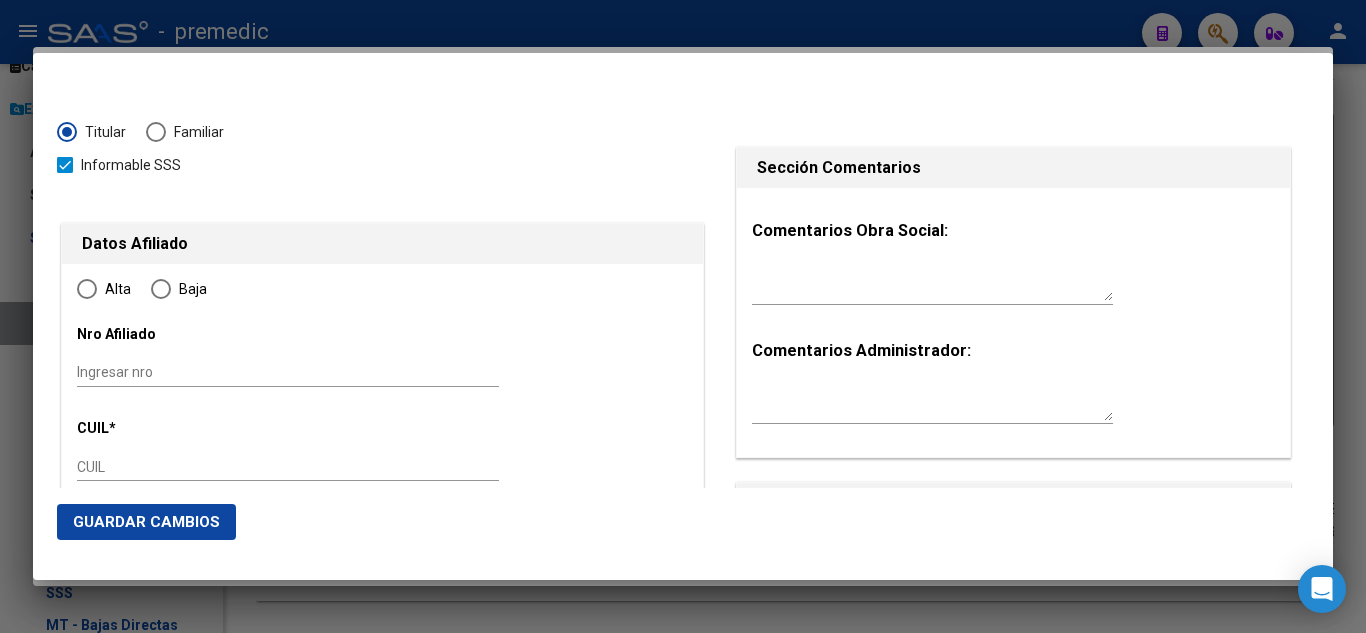 type on "27-45427391-0" 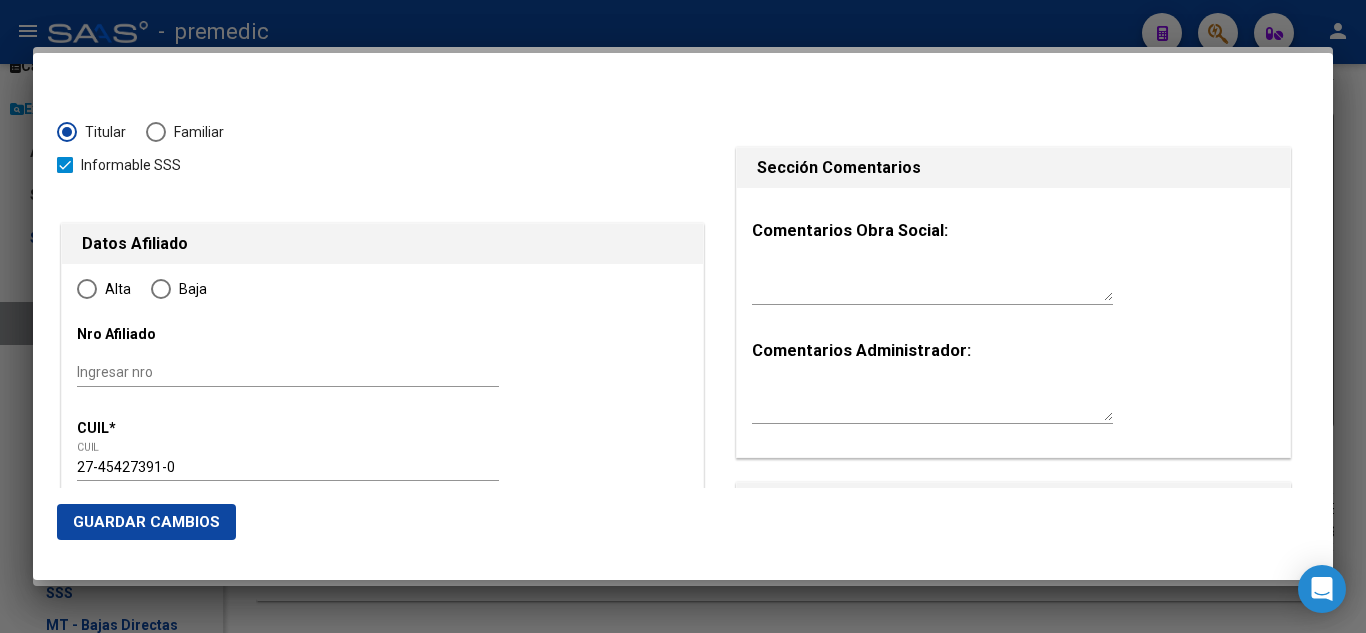 type on "45427391" 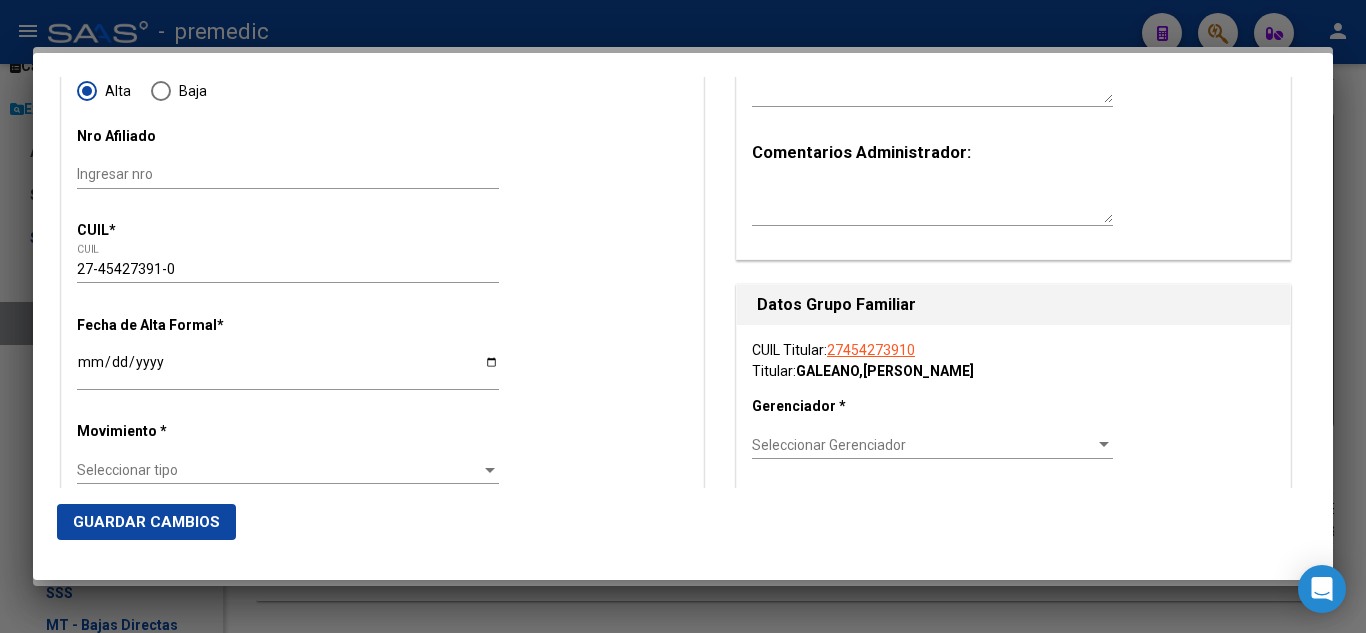 scroll, scrollTop: 200, scrollLeft: 0, axis: vertical 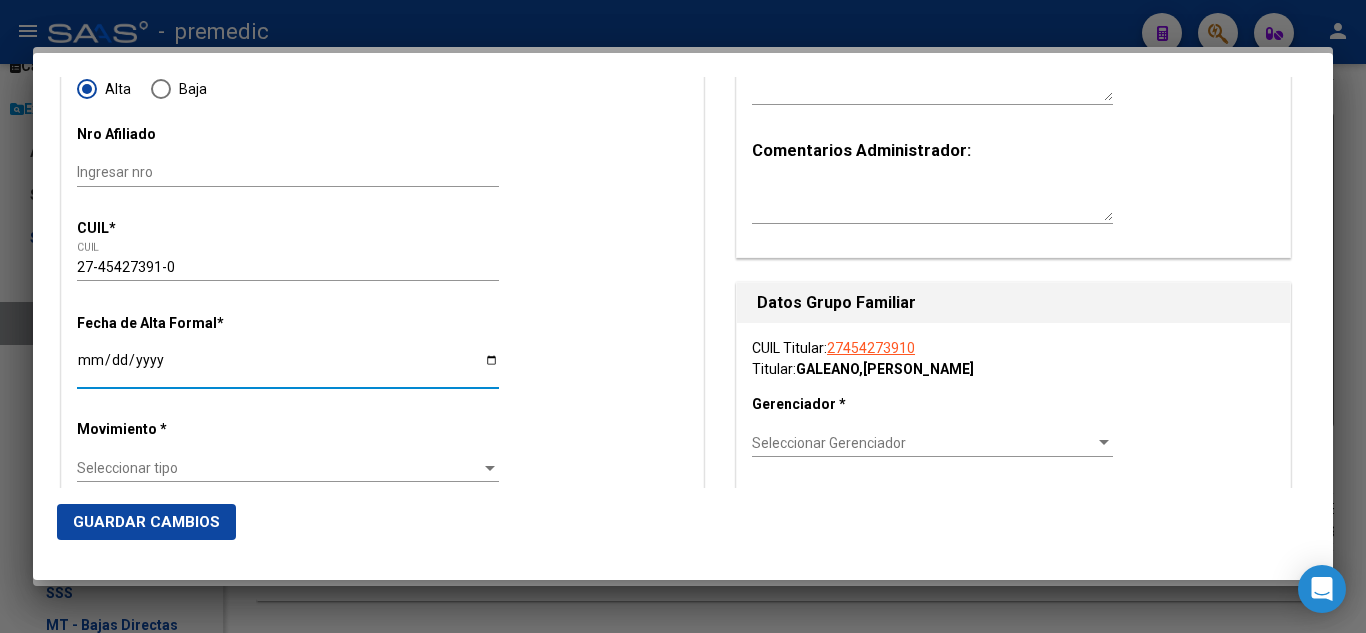 click on "Ingresar fecha" at bounding box center (288, 367) 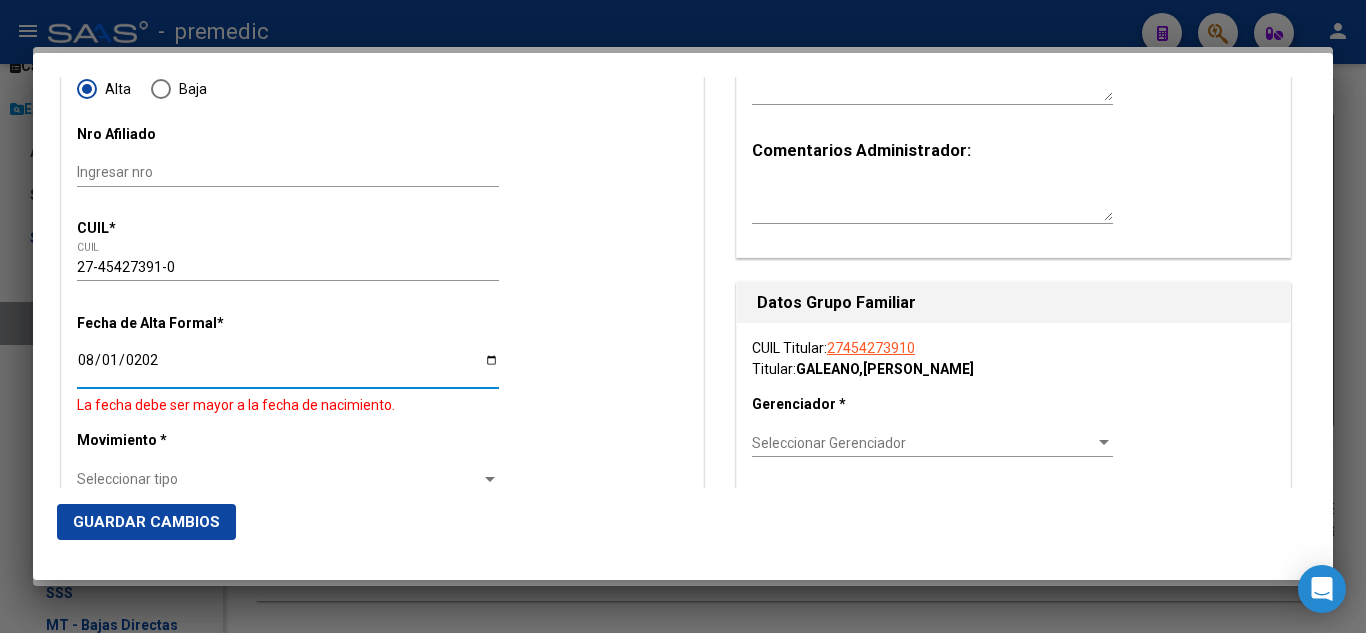 type on "2025-08-01" 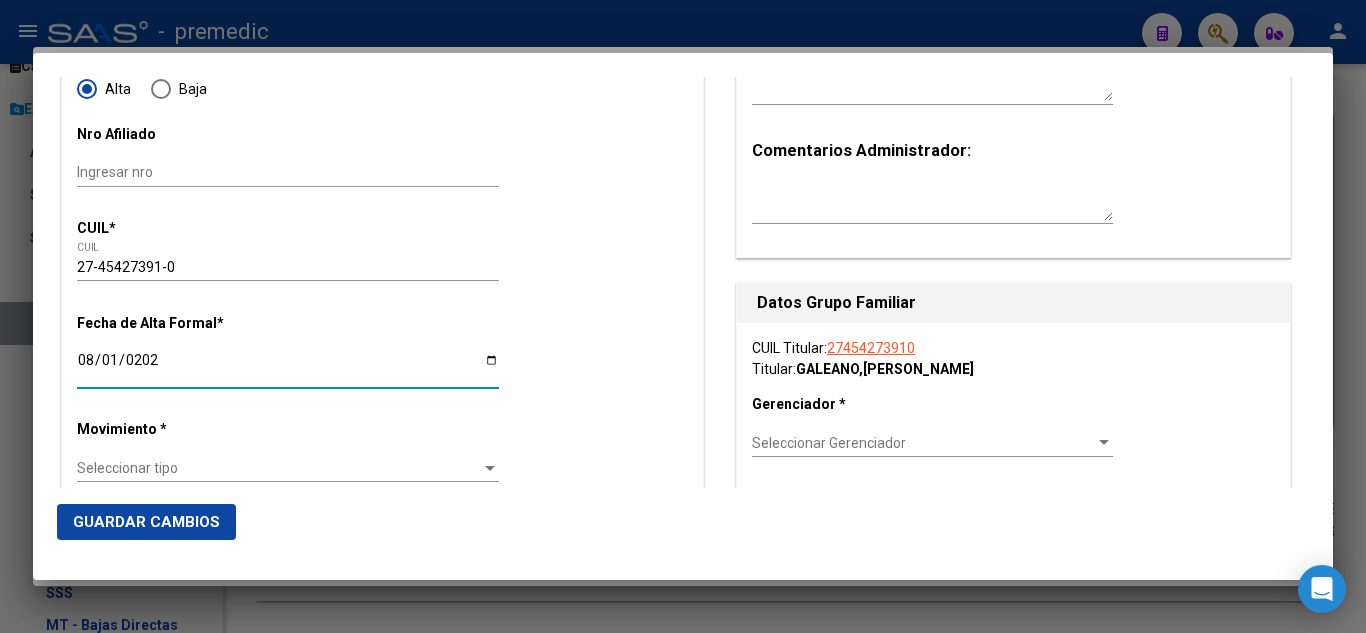 click on "Datos Afiliado   Alta   Baja Nro Afiliado    Ingresar nro  CUIL  *   27-45427391-0 CUIL  ARCA Padrón Fecha de Alta Formal  *   2025-08-01 Ingresar fecha   Movimiento * Seleccionar tipo Seleccionar tipo  Tipo de Documento * DOCUMENTO UNICO Seleccionar tipo Nro Documento  *   45427391 Ingresar nro  Apellido  *   GALEANO Ingresar apellido  Nombre  *   MILAGROS AILEN Ingresar nombre  Fecha de nacimiento  *   2003-12-20 Ingresar fecha   Parentesco * Titular Seleccionar parentesco  Estado Civil * Seleccionar tipo Seleccionar tipo  Sexo * Femenino Seleccionar sexo  Nacionalidad * ARGENTINA Seleccionar tipo  Discapacitado * No incapacitado Seleccionar tipo Vencimiento Certificado Estudio    Ingresar fecha   Tipo domicilio * Domicilio Completo Seleccionar tipo domicilio  Provincia * Buenos Aires Seleccionar provincia Localidad  *   JOSE C PAZ Ingresar el nombre  Codigo Postal  *   1665 Ingresar el codigo  Calle  *   FLORIDA Ingresar calle  Numero  *   833 Ingresar nro  Piso    Ingresar piso  Departamento" at bounding box center [382, 1378] 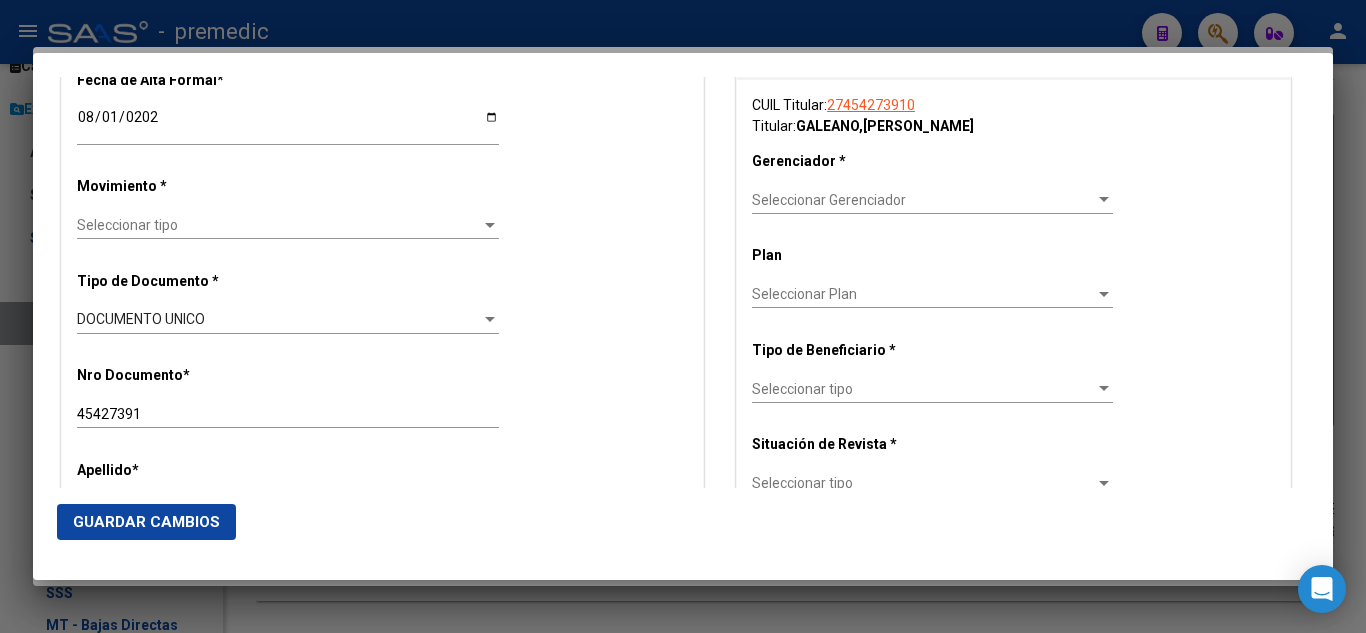 scroll, scrollTop: 500, scrollLeft: 0, axis: vertical 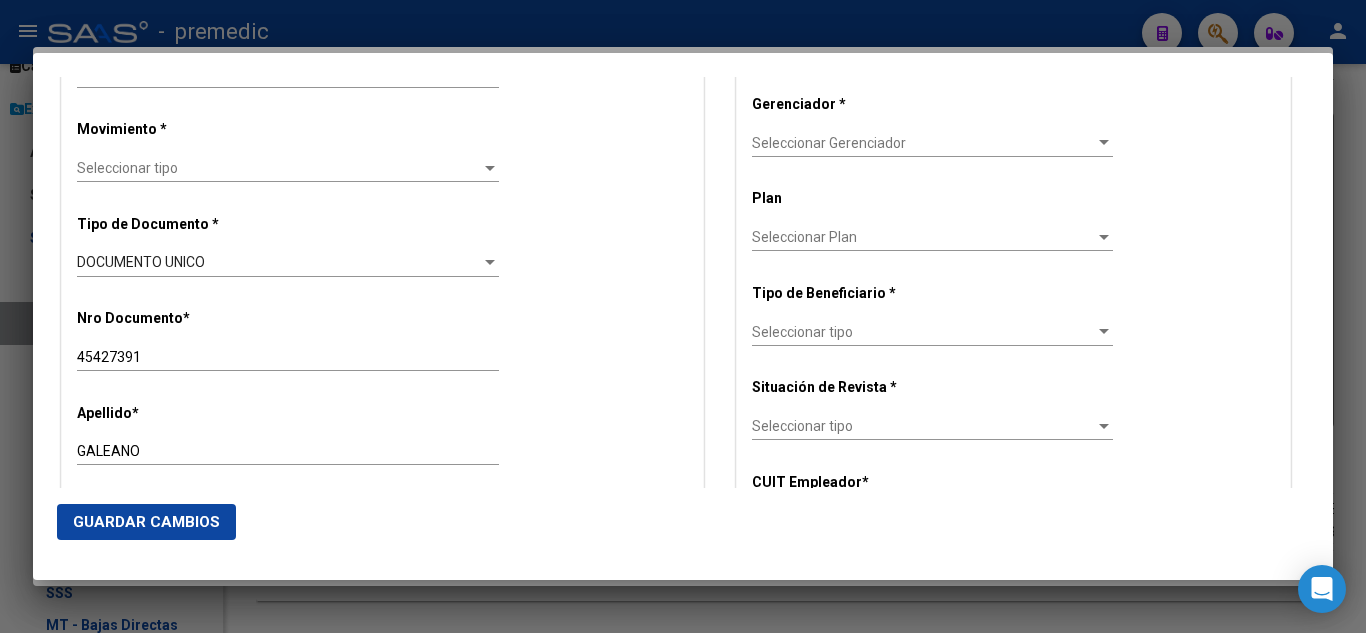 click on "Seleccionar tipo" at bounding box center (279, 168) 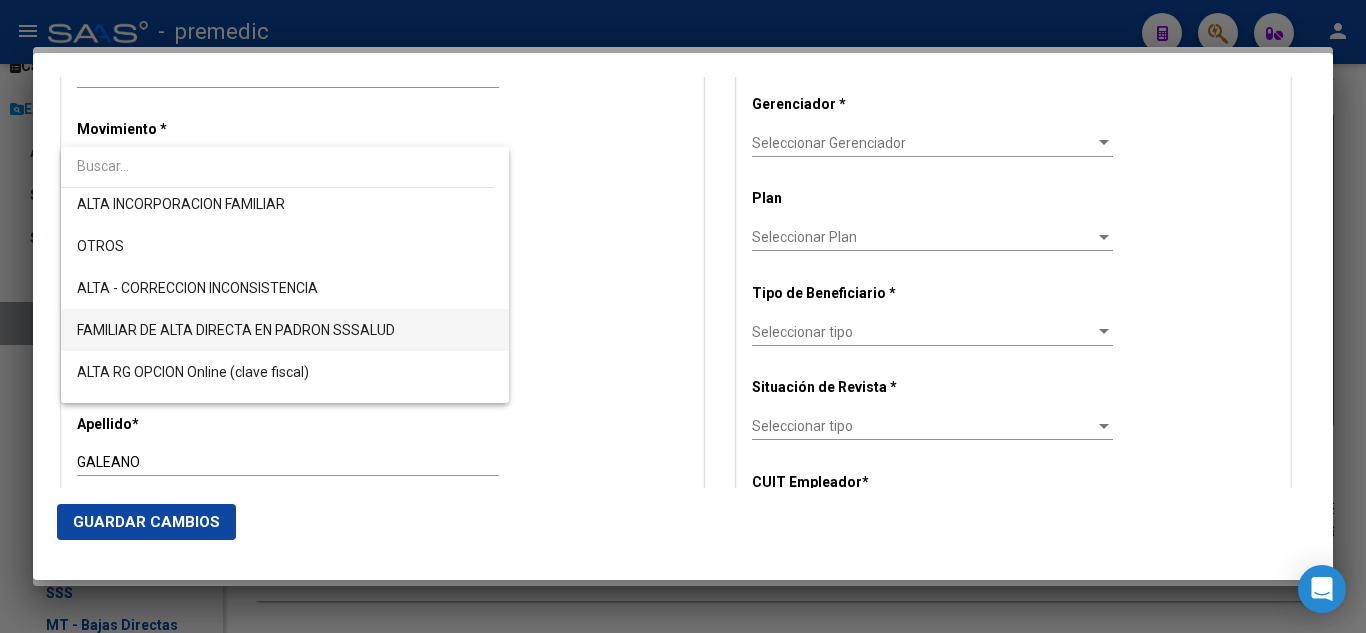 scroll, scrollTop: 400, scrollLeft: 0, axis: vertical 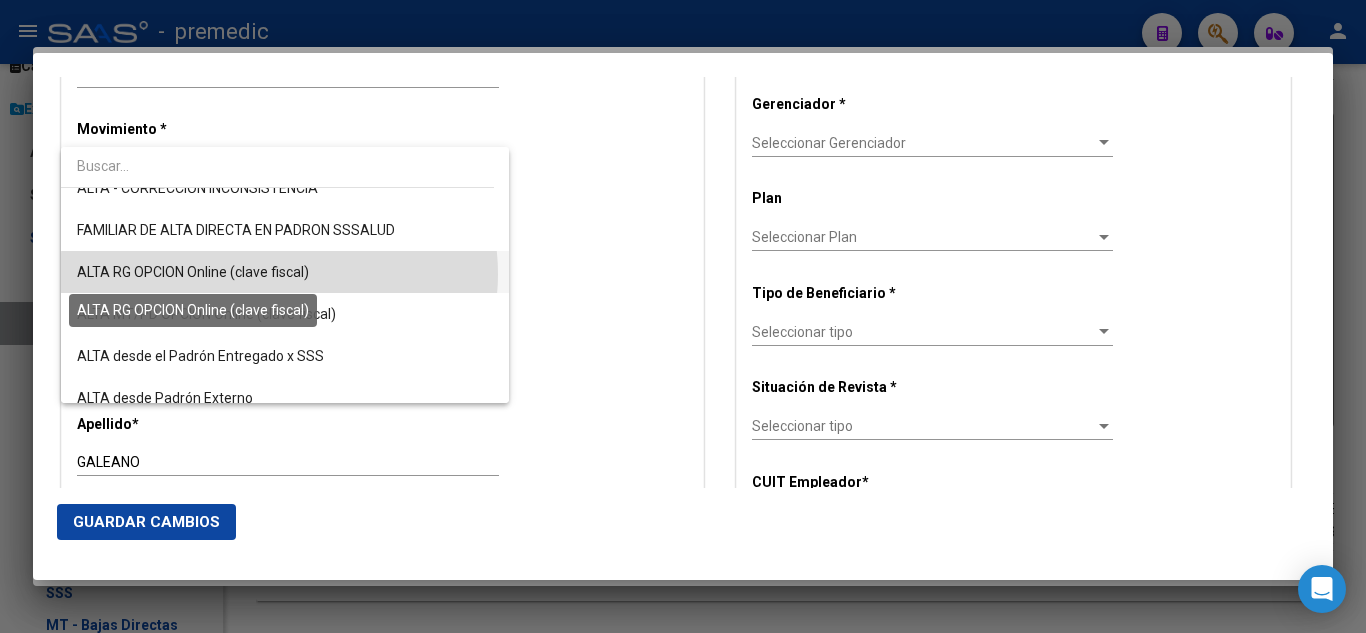 click on "ALTA RG OPCION Online (clave fiscal)" at bounding box center [193, 272] 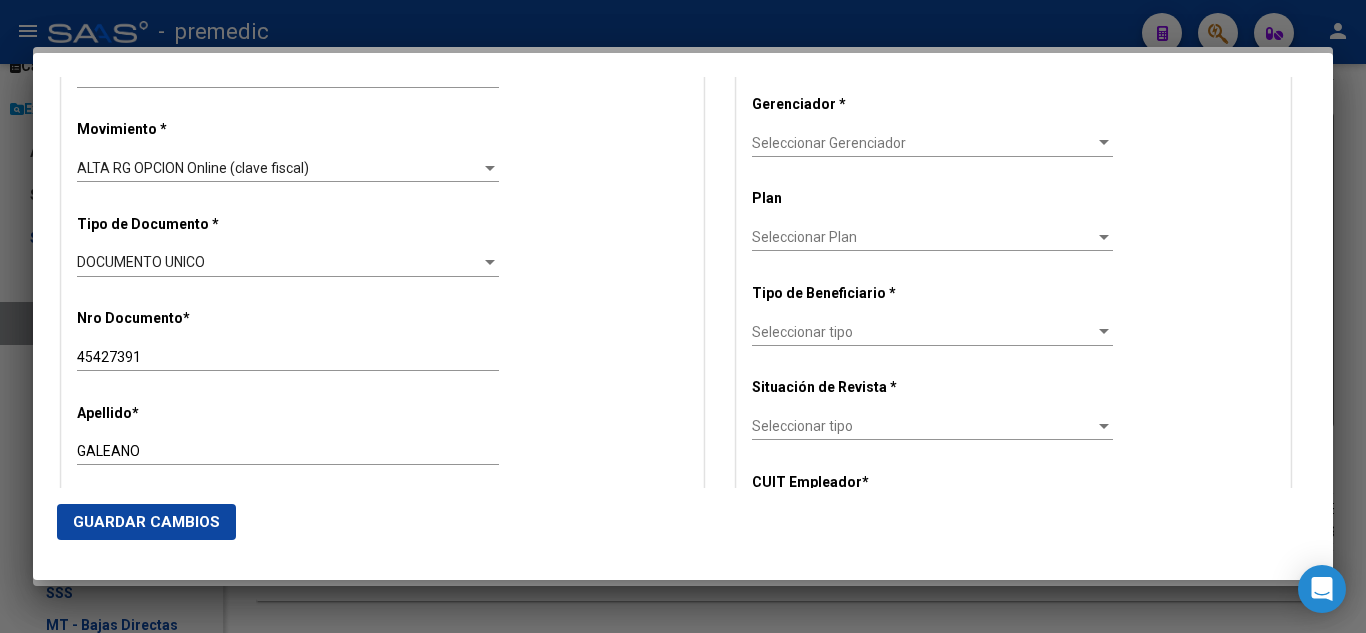 click on "Alta   Baja Nro Afiliado    Ingresar nro  CUIL  *   27-45427391-0 CUIL  ARCA Padrón Fecha de Alta Formal  *   2025-08-01 Ingresar fecha   Movimiento * ALTA RG OPCION Online (clave fiscal) Seleccionar tipo  Tipo de Documento * DOCUMENTO UNICO Seleccionar tipo Nro Documento  *   45427391 Ingresar nro  Apellido  *   GALEANO Ingresar apellido  Nombre  *   MILAGROS AILEN Ingresar nombre  Fecha de nacimiento  *   2003-12-20 Ingresar fecha   Parentesco * Titular Seleccionar parentesco  Estado Civil * Seleccionar tipo Seleccionar tipo  Sexo * Femenino Seleccionar sexo  Nacionalidad * ARGENTINA Seleccionar tipo  Discapacitado * No incapacitado Seleccionar tipo Vencimiento Certificado Estudio    Ingresar fecha   Tipo domicilio * Domicilio Completo Seleccionar tipo domicilio  Provincia * Buenos Aires Seleccionar provincia Localidad  *   JOSE C PAZ Ingresar el nombre  Codigo Postal  *   1665 Ingresar el codigo  Calle  *   FLORIDA Ingresar calle  Numero  *   833 Ingresar nro  Piso    Ingresar piso  Departamento" at bounding box center [382, 1098] 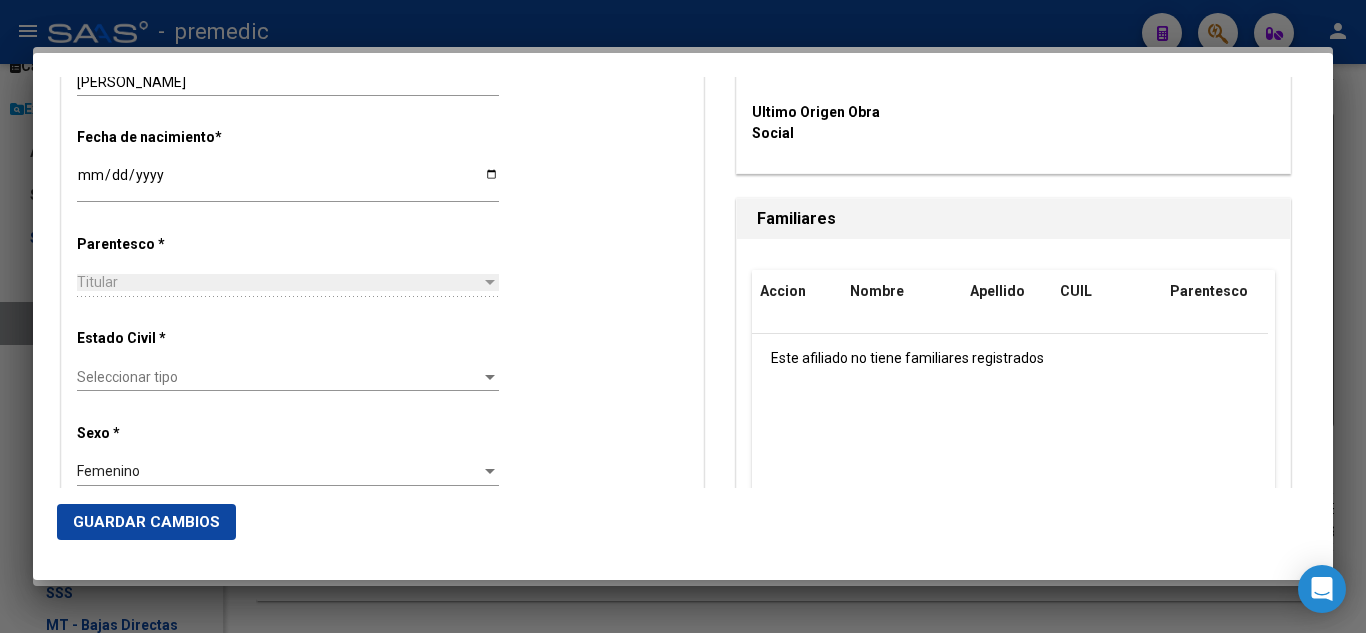 scroll, scrollTop: 1000, scrollLeft: 0, axis: vertical 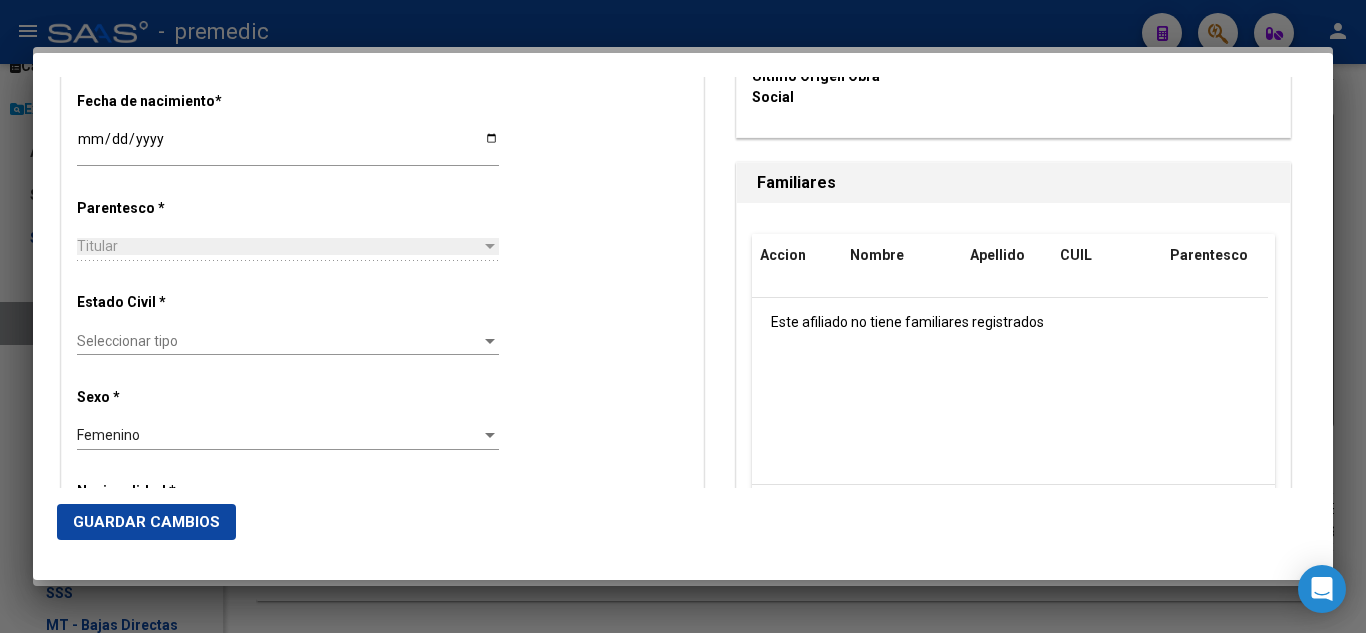 click on "Seleccionar tipo" at bounding box center [279, 341] 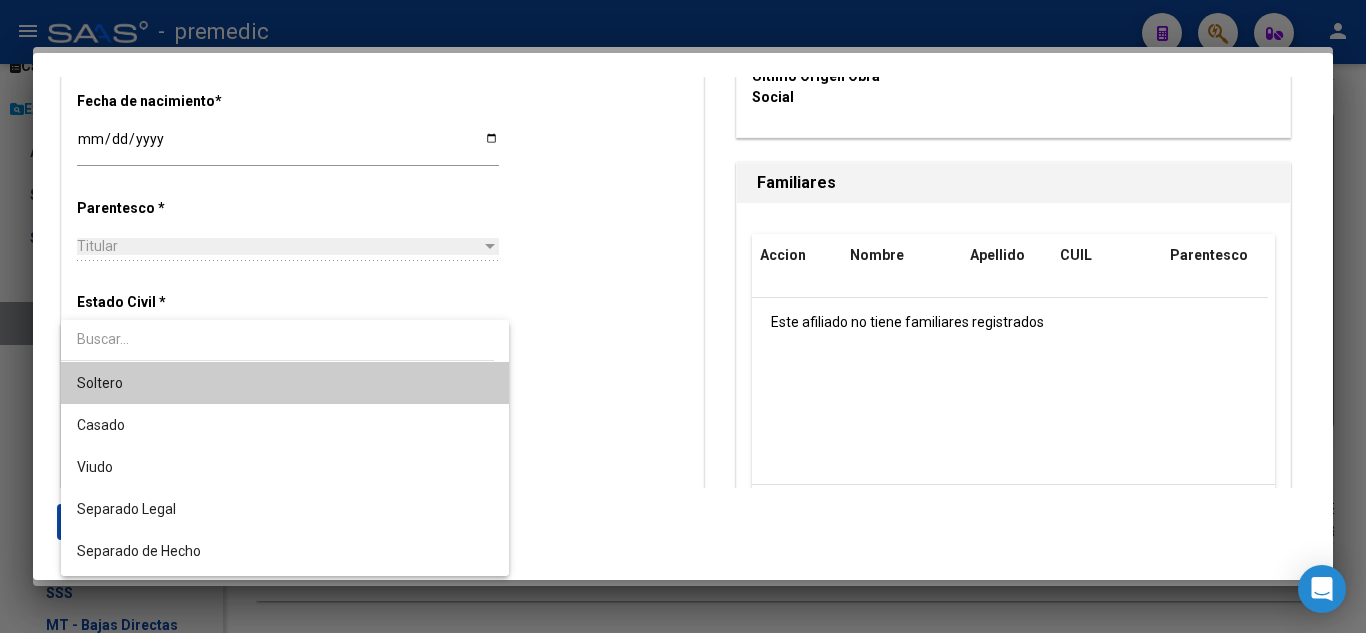 click on "Soltero" at bounding box center (285, 383) 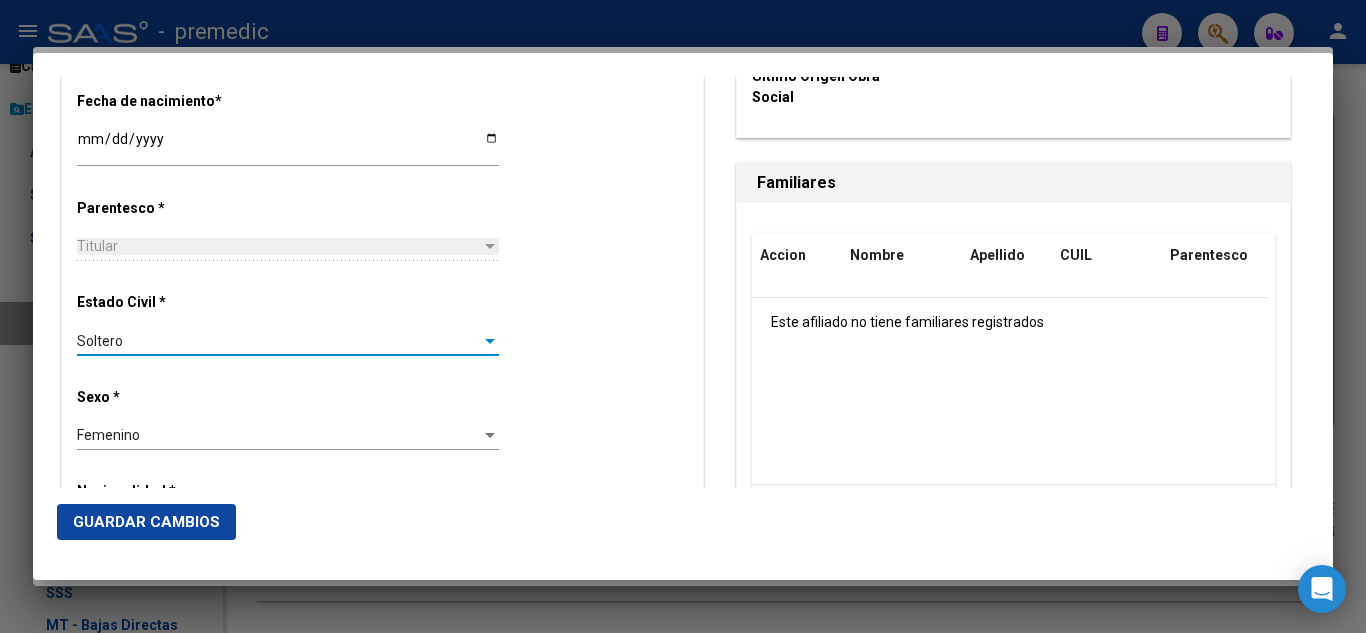 click on "Estado Civil * Soltero Seleccionar tipo" at bounding box center (382, 325) 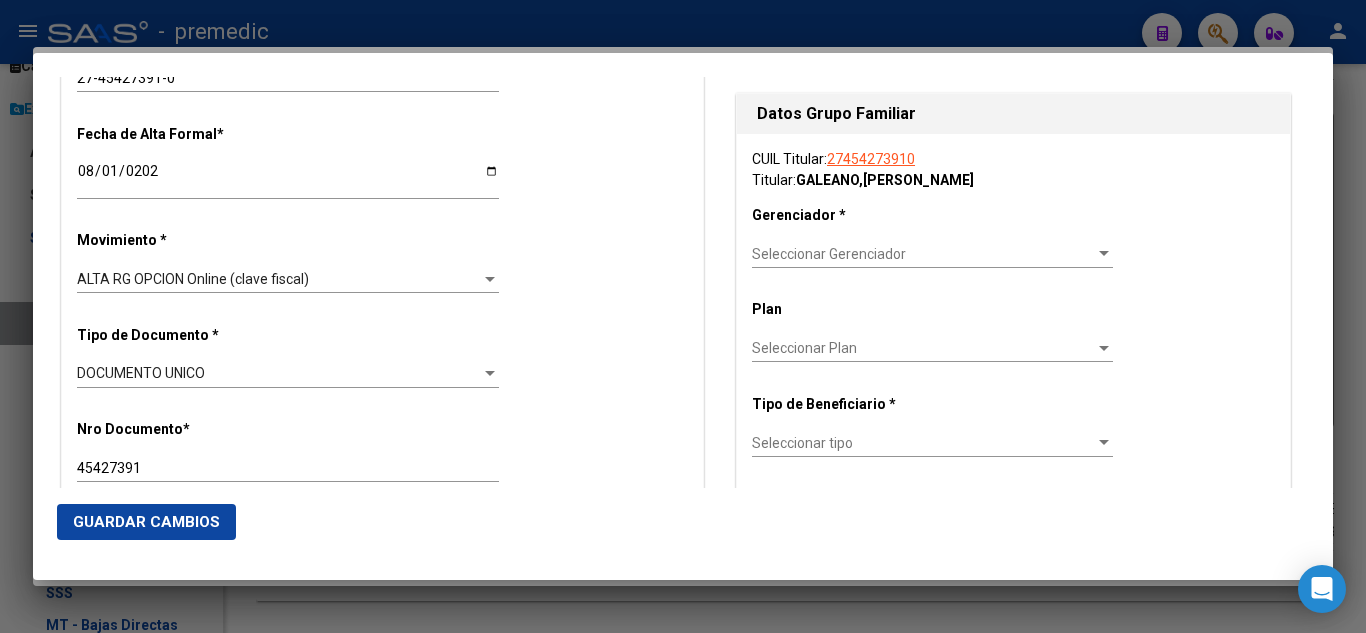 scroll, scrollTop: 500, scrollLeft: 0, axis: vertical 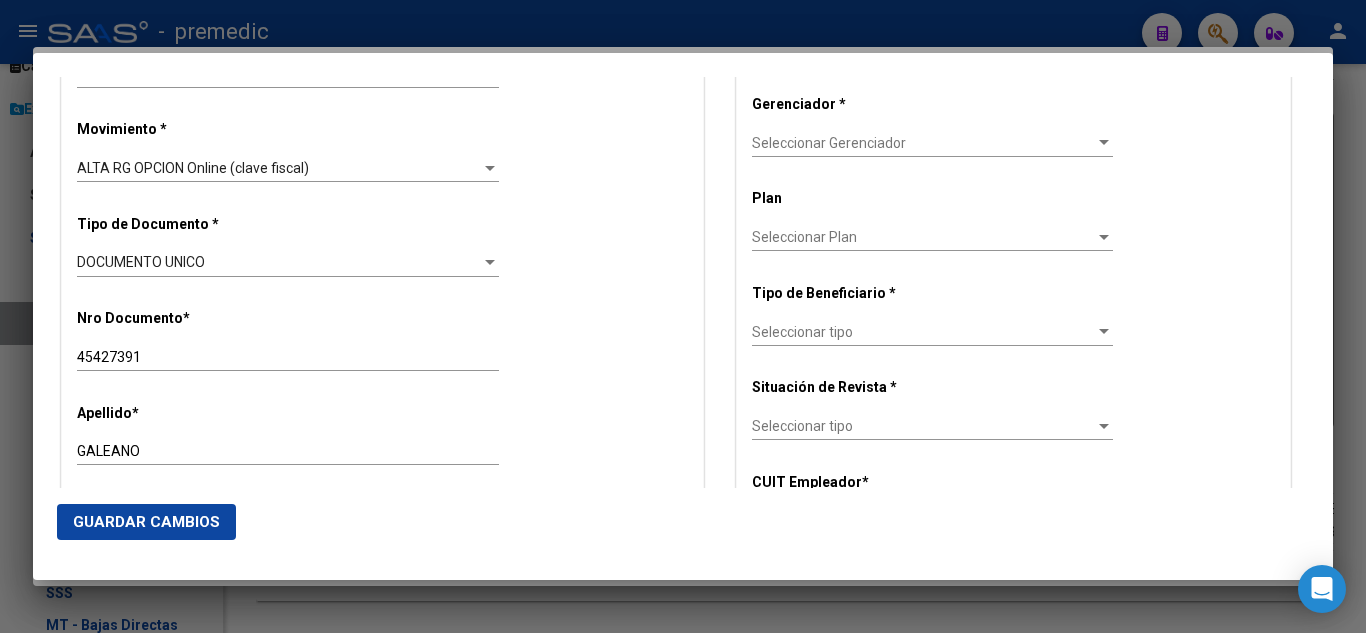 click on "Seleccionar Gerenciador" at bounding box center [923, 143] 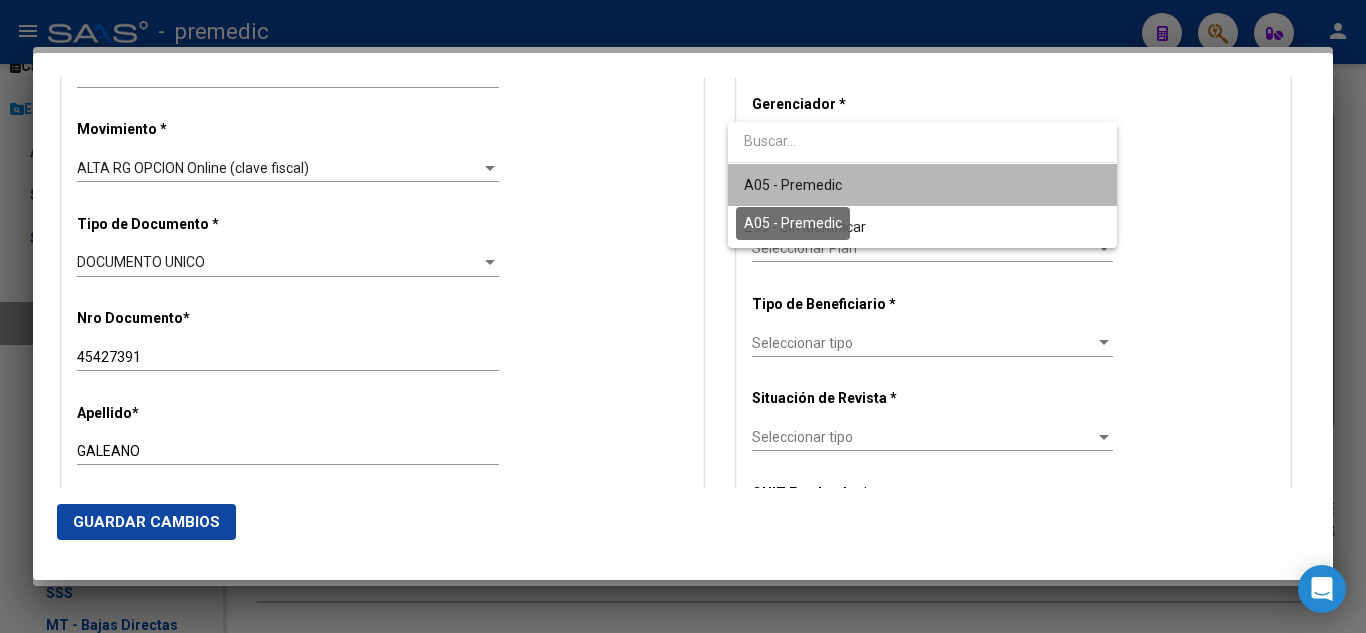 click on "A05 - Premedic" at bounding box center [793, 185] 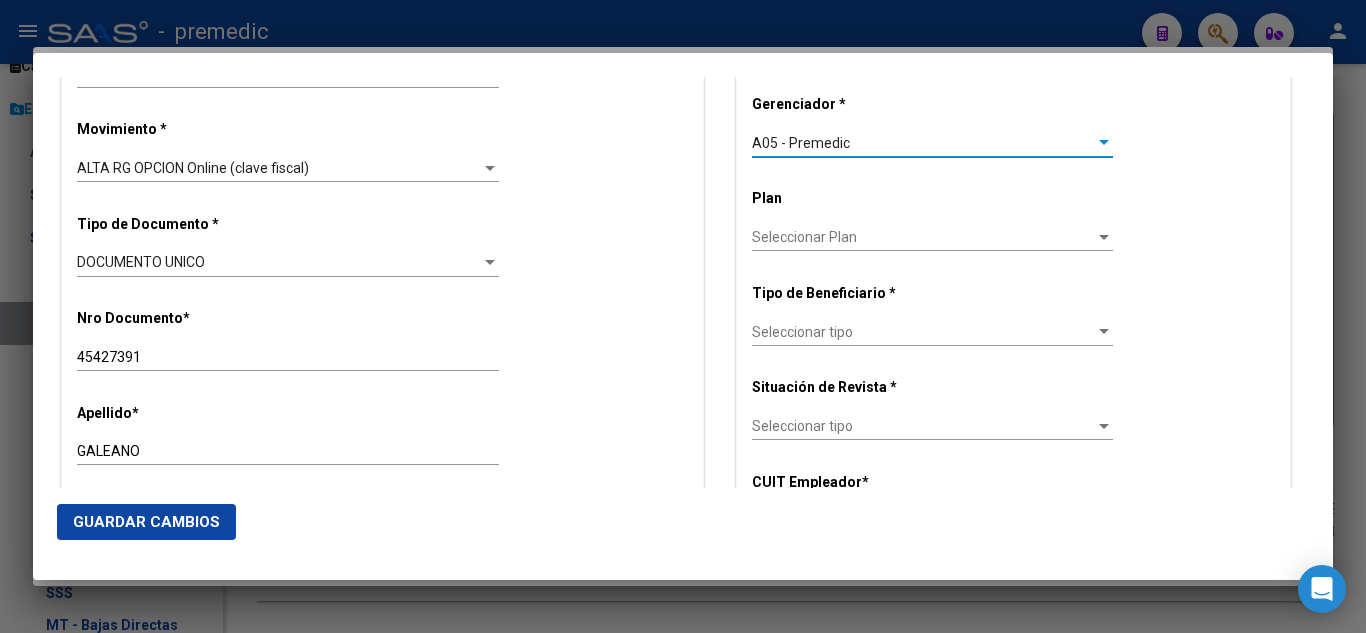 click on "Seleccionar tipo" at bounding box center (923, 332) 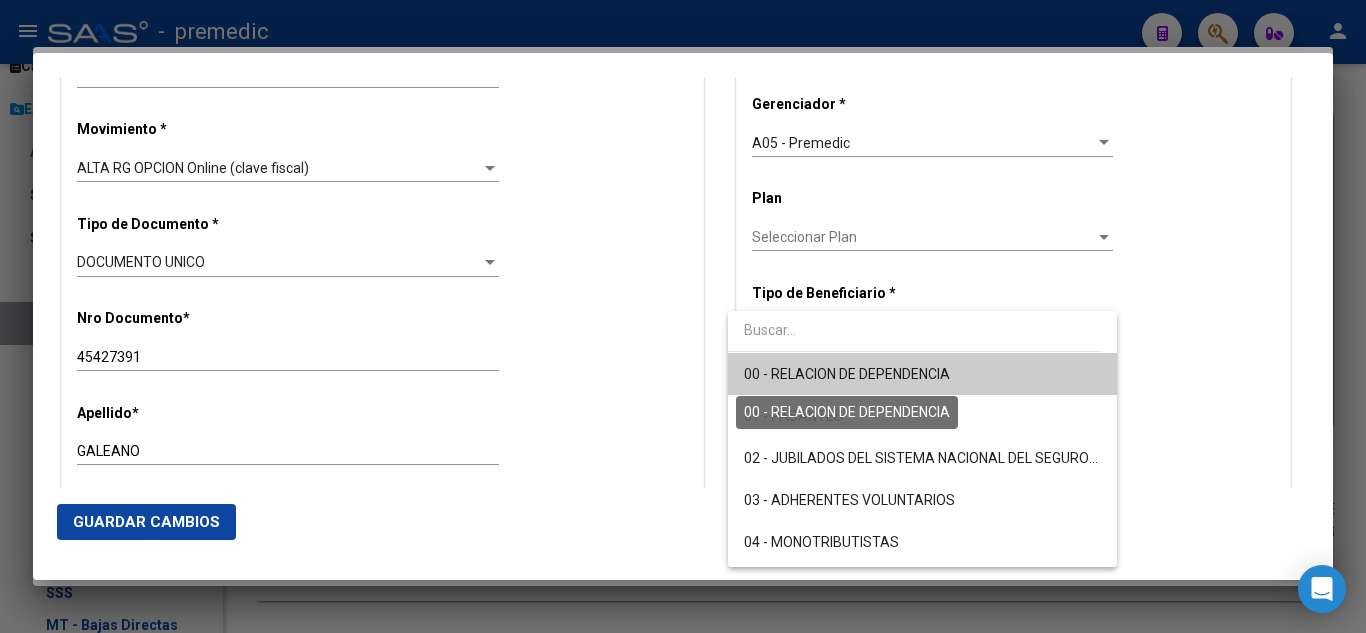 click on "00 - RELACION DE DEPENDENCIA" at bounding box center [847, 374] 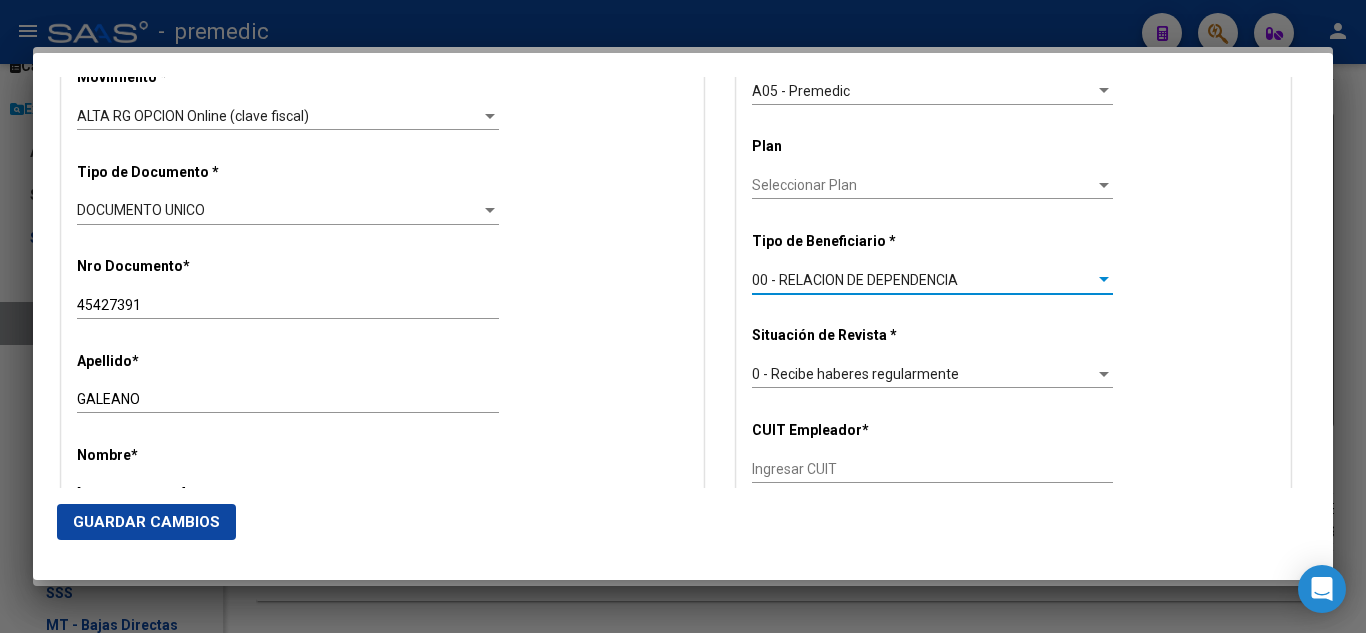 scroll, scrollTop: 600, scrollLeft: 0, axis: vertical 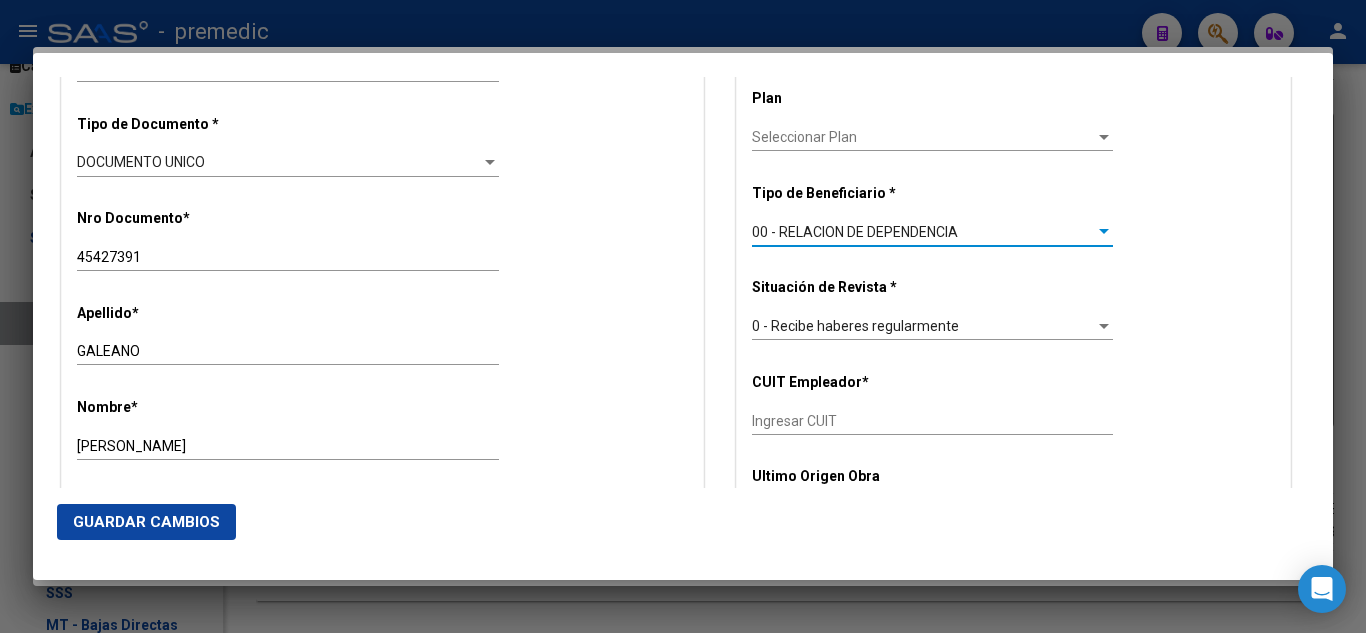 click on "Ingresar CUIT" at bounding box center [932, 421] 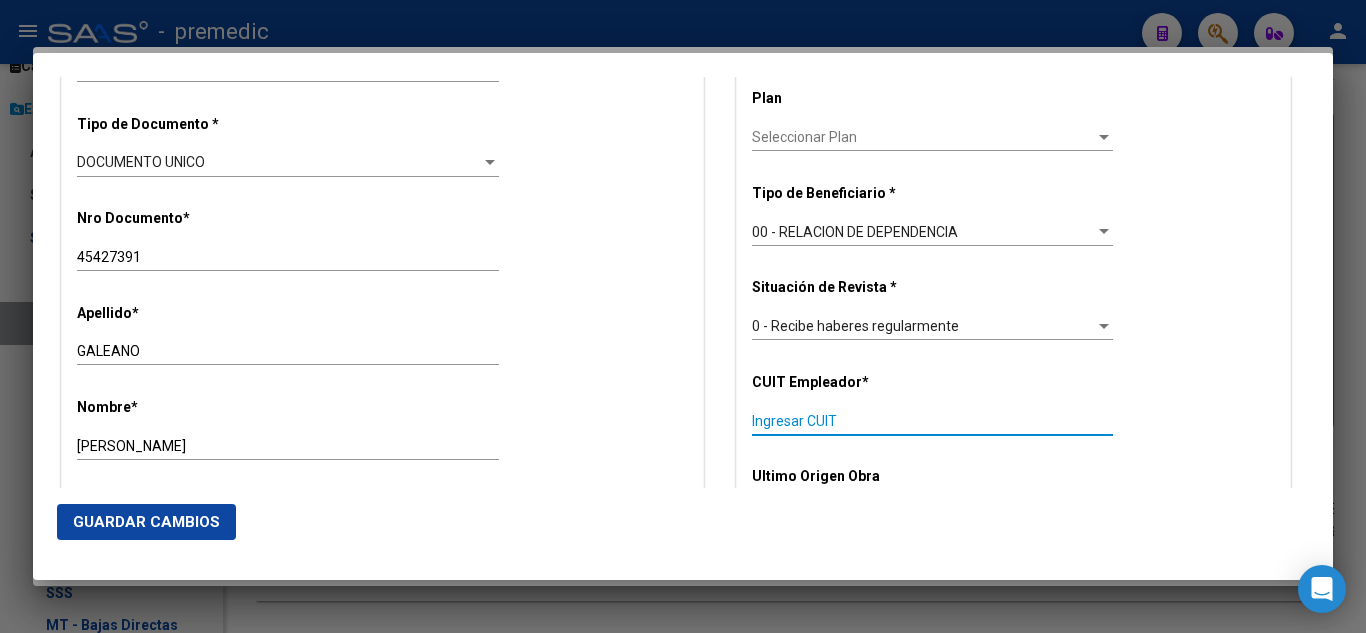 paste on "27-45427391-0" 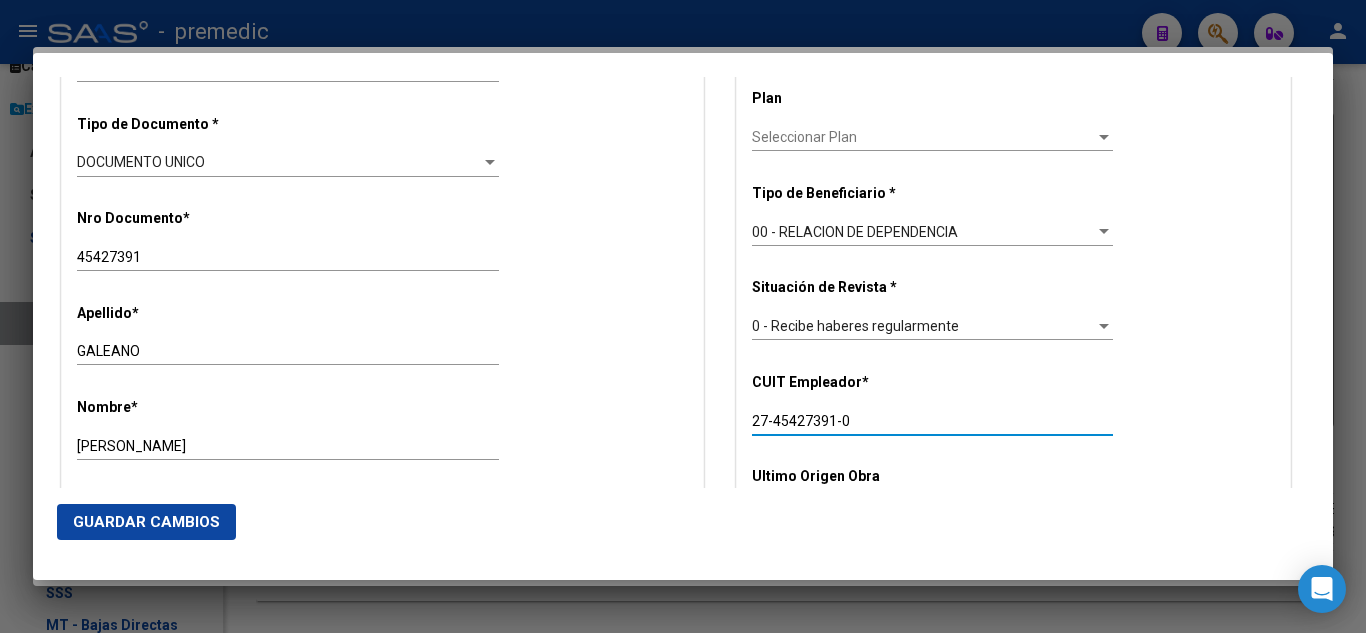 drag, startPoint x: 839, startPoint y: 415, endPoint x: 637, endPoint y: 415, distance: 202 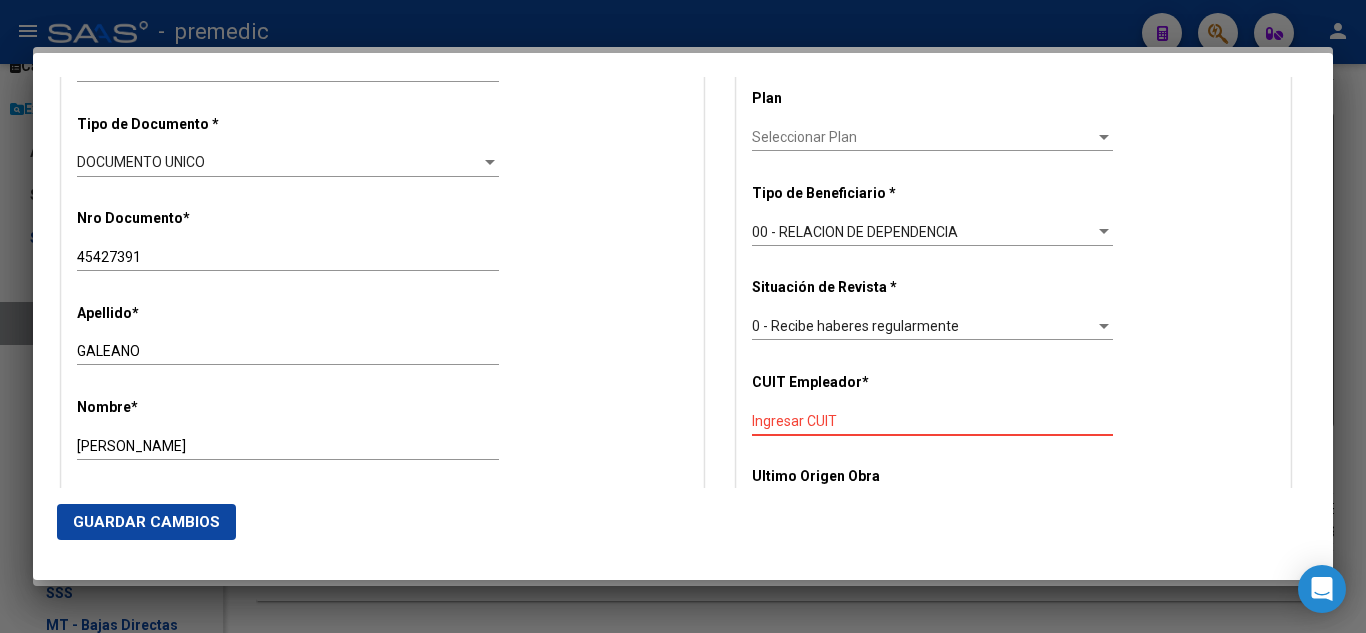 paste on "33-65320242-9" 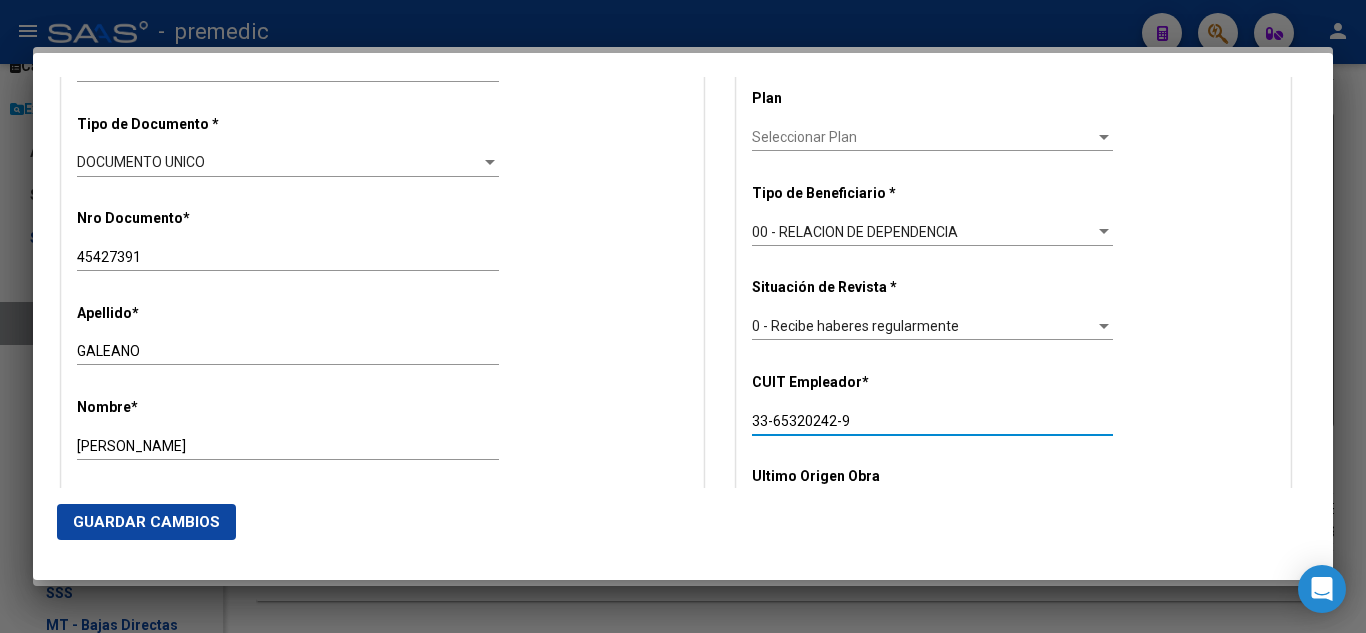 type on "33-65320242-9" 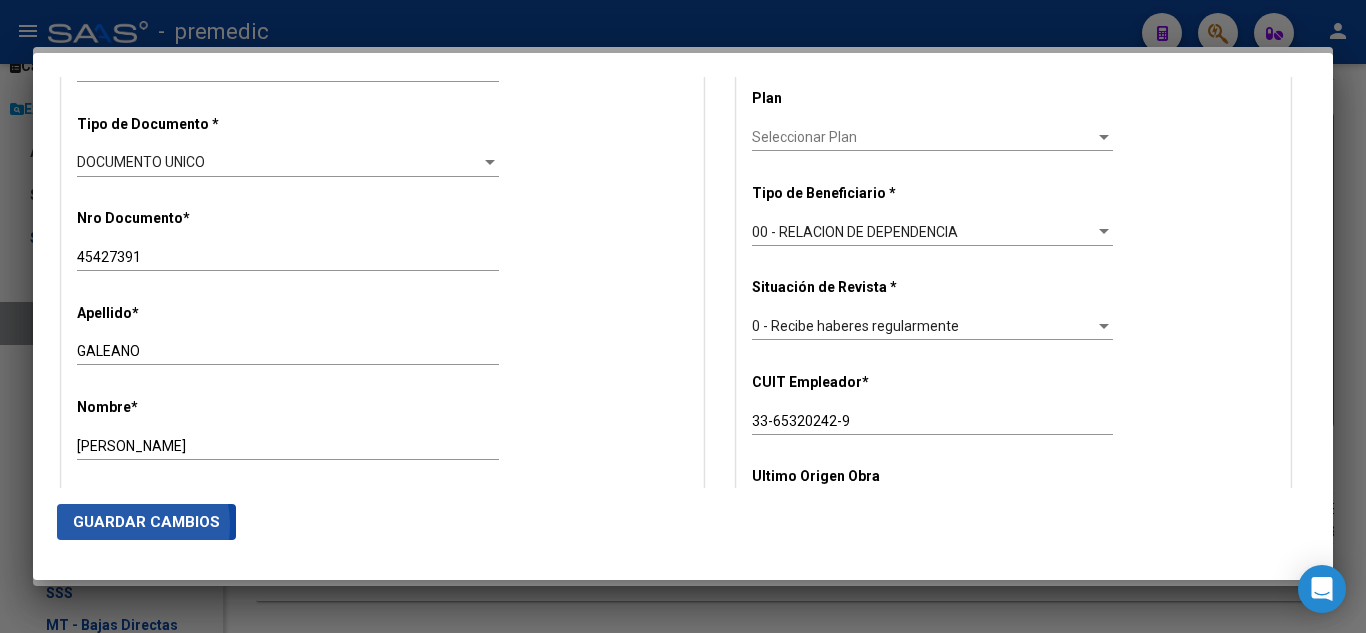 click on "Guardar Cambios" 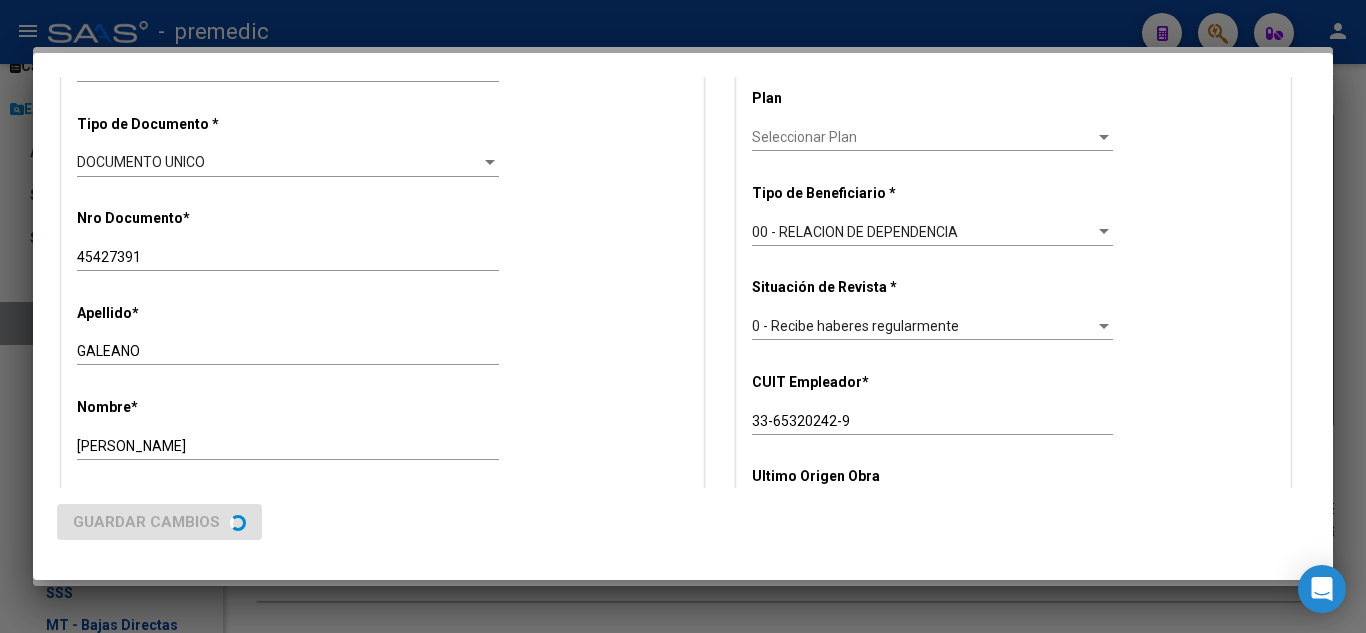 scroll, scrollTop: 0, scrollLeft: 0, axis: both 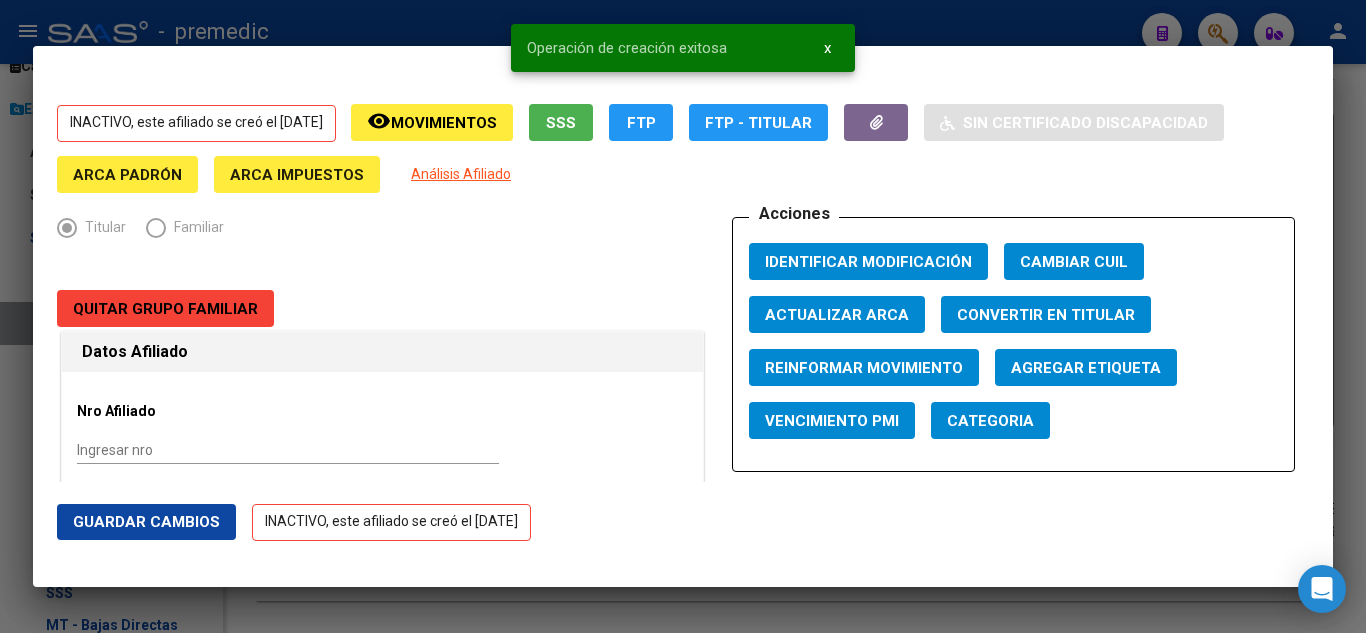 click at bounding box center [683, 316] 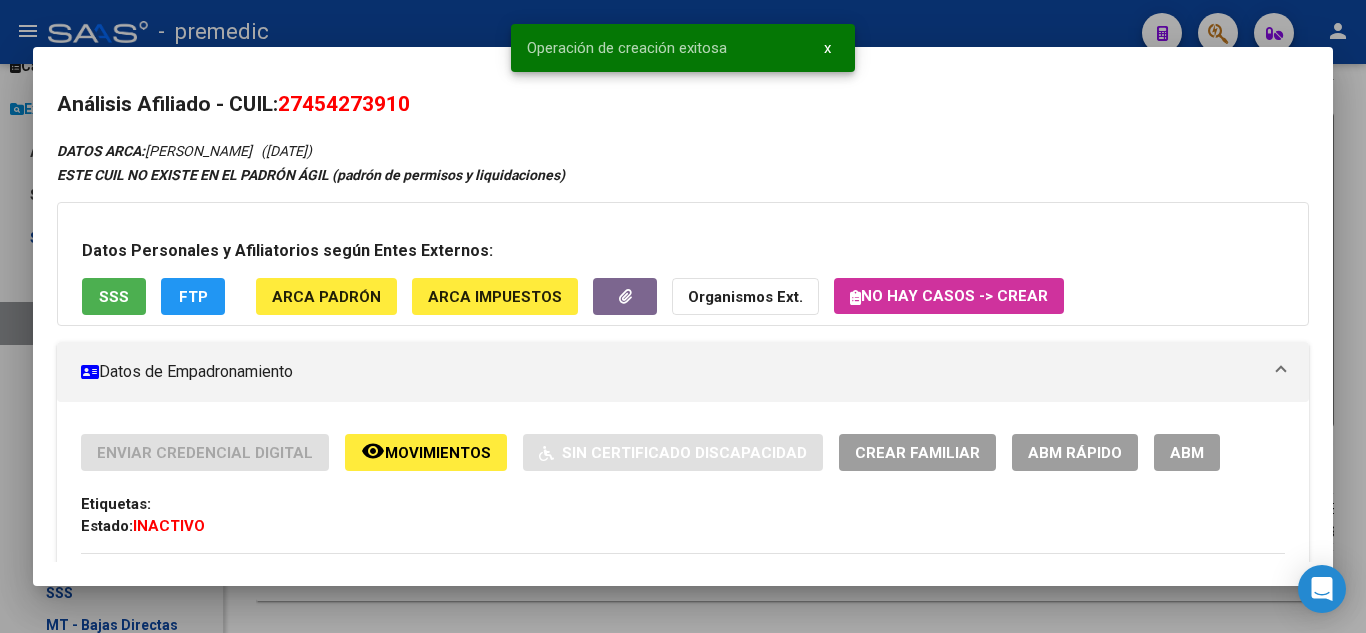 click at bounding box center [683, 316] 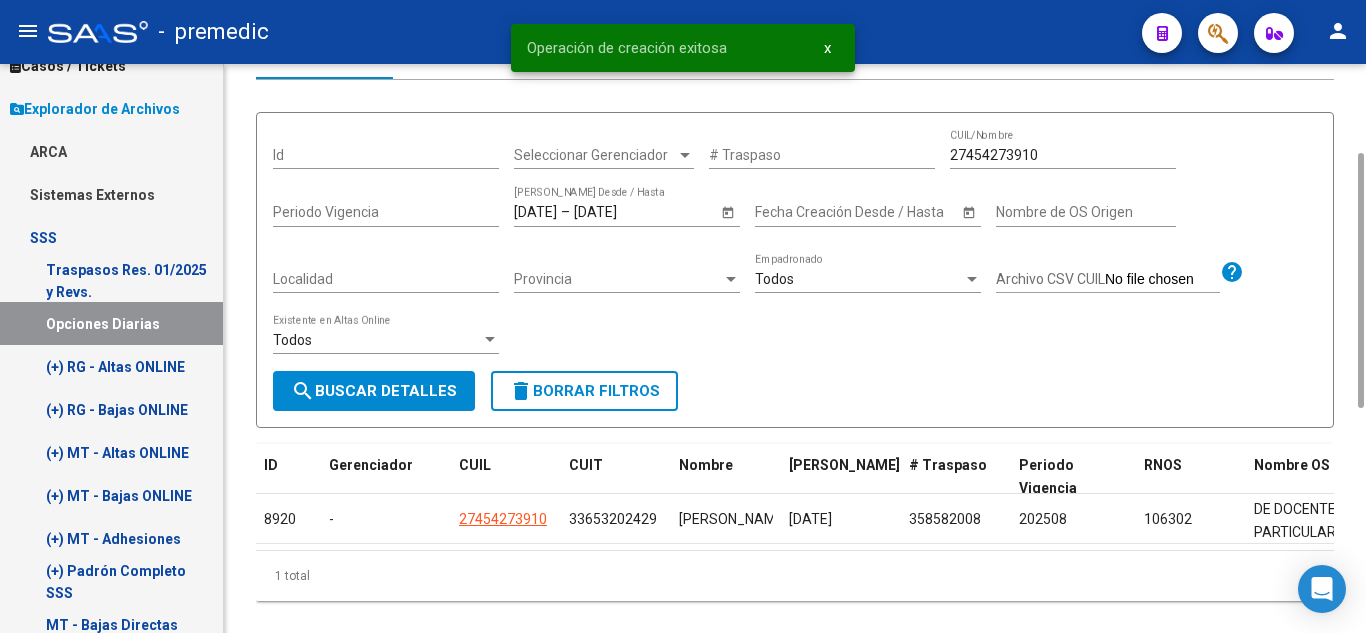 click on "search  Buscar Detalles" at bounding box center [374, 391] 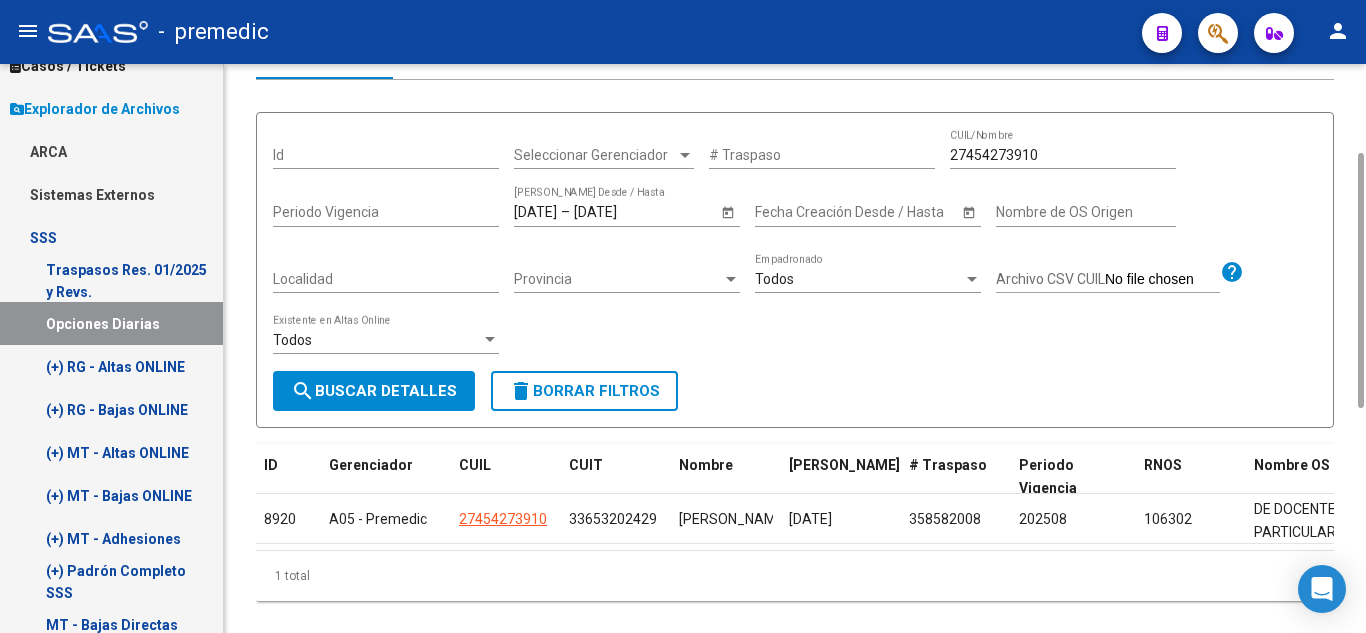 drag, startPoint x: 1040, startPoint y: 154, endPoint x: 887, endPoint y: 154, distance: 153 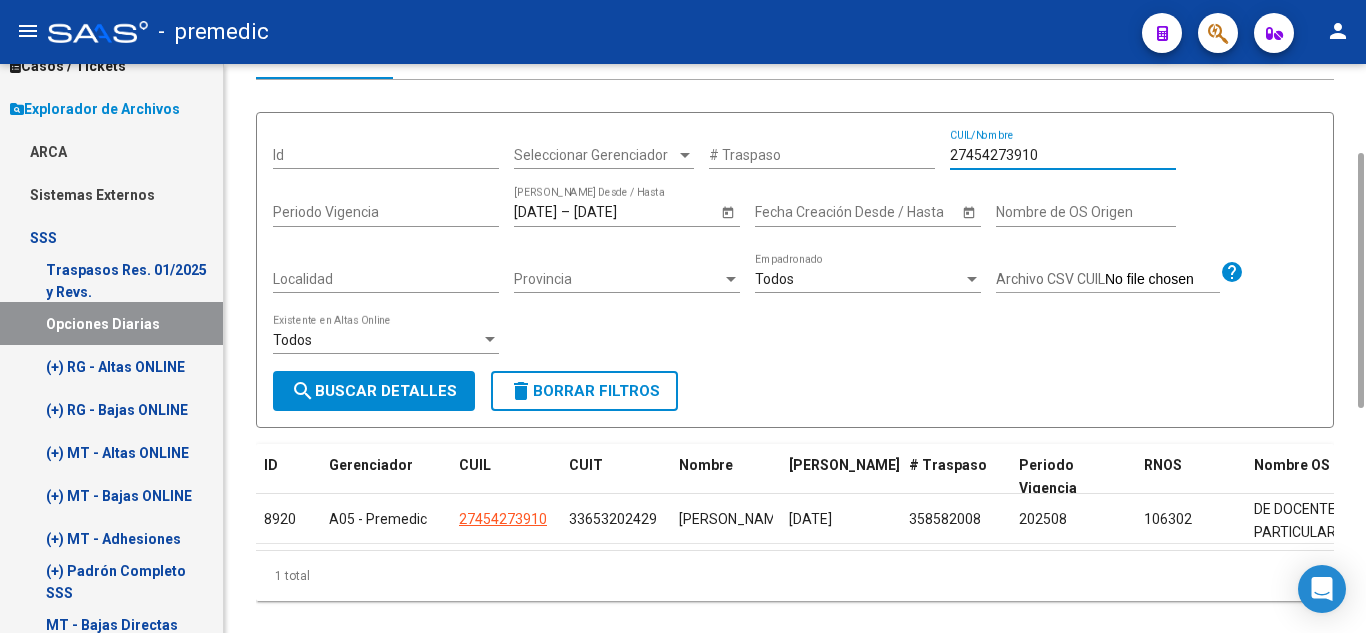 paste on "0265102396" 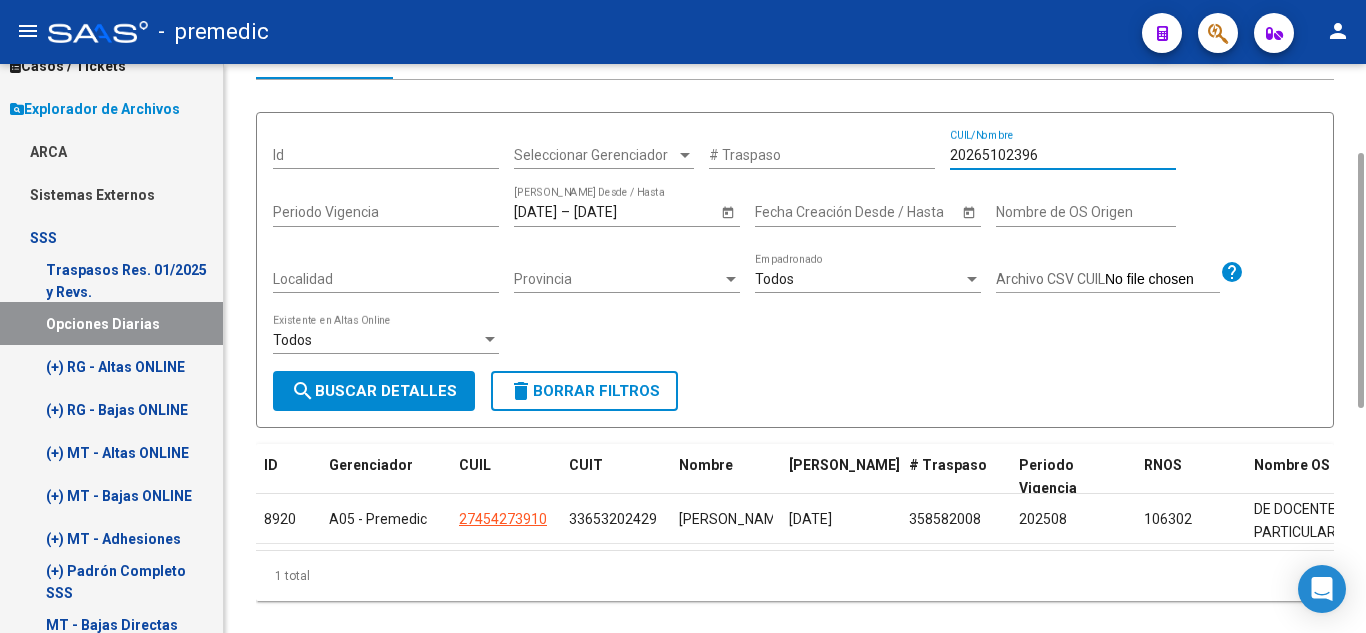 type on "20265102396" 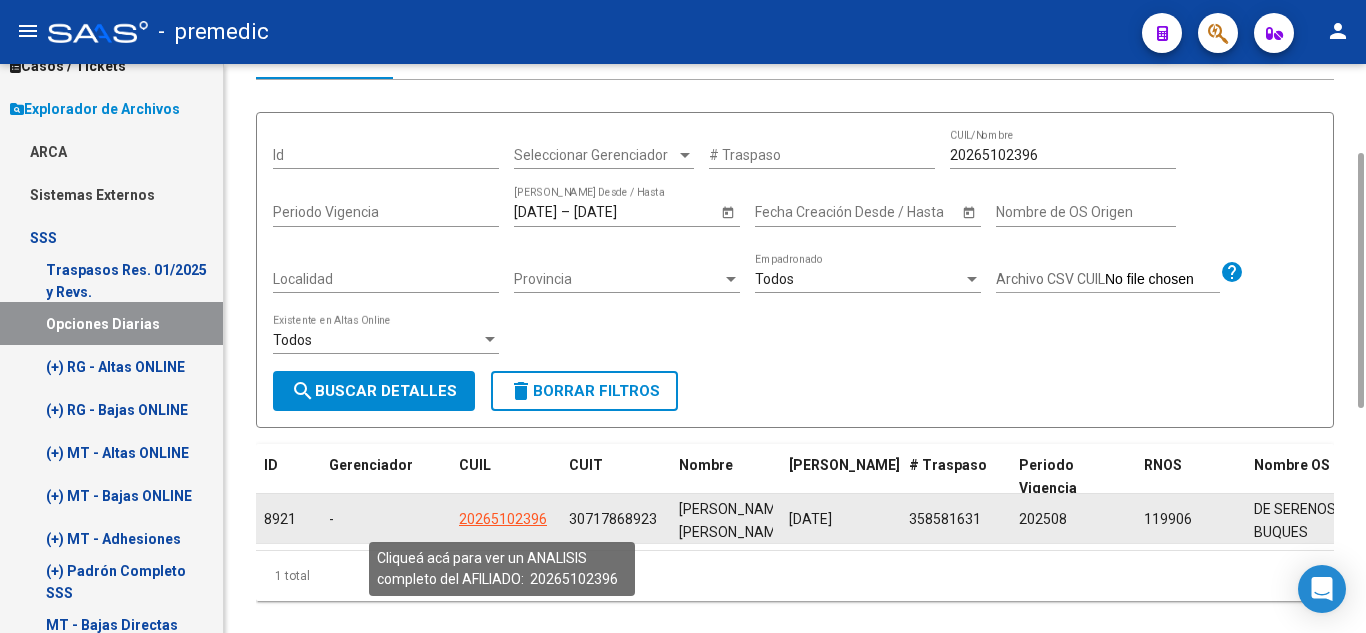 click on "20265102396" 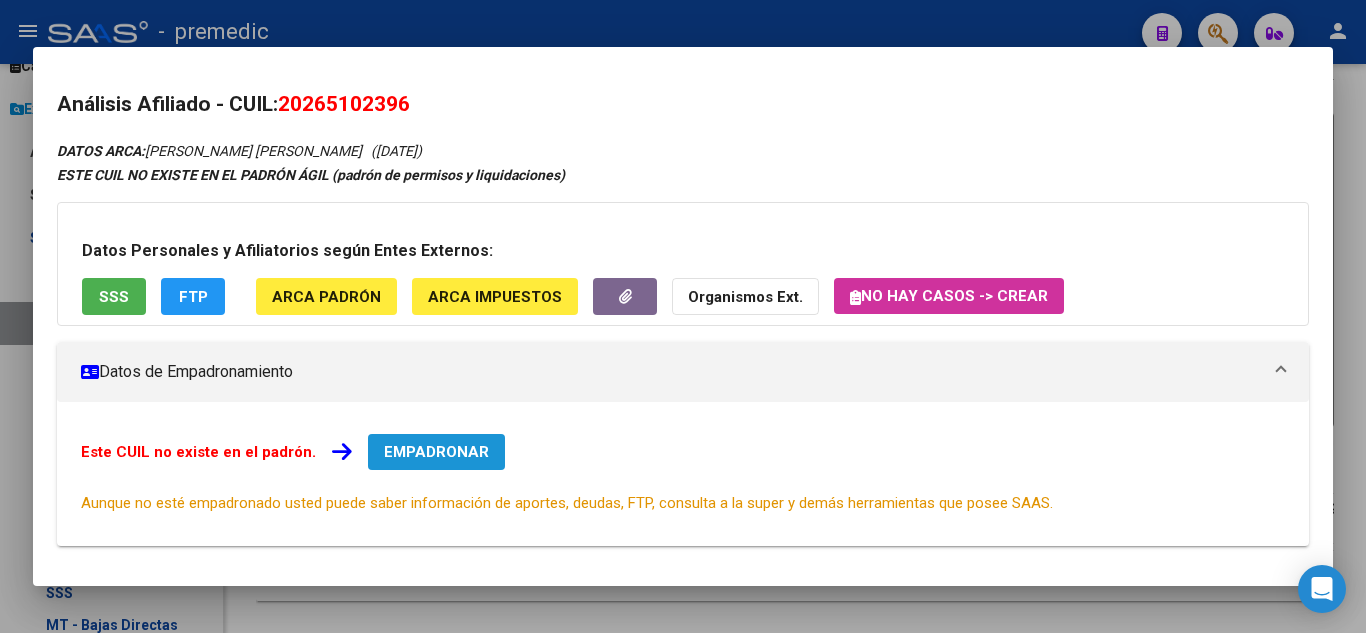 click on "EMPADRONAR" at bounding box center [436, 452] 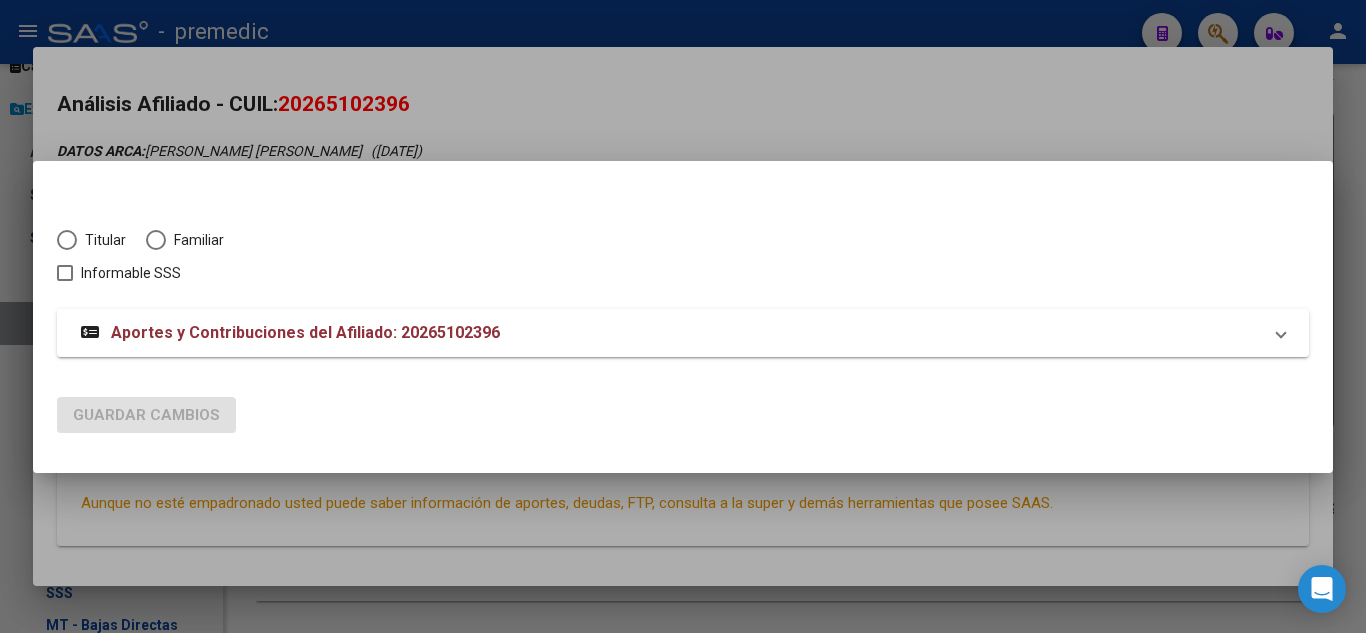 click on "Titular" at bounding box center (101, 240) 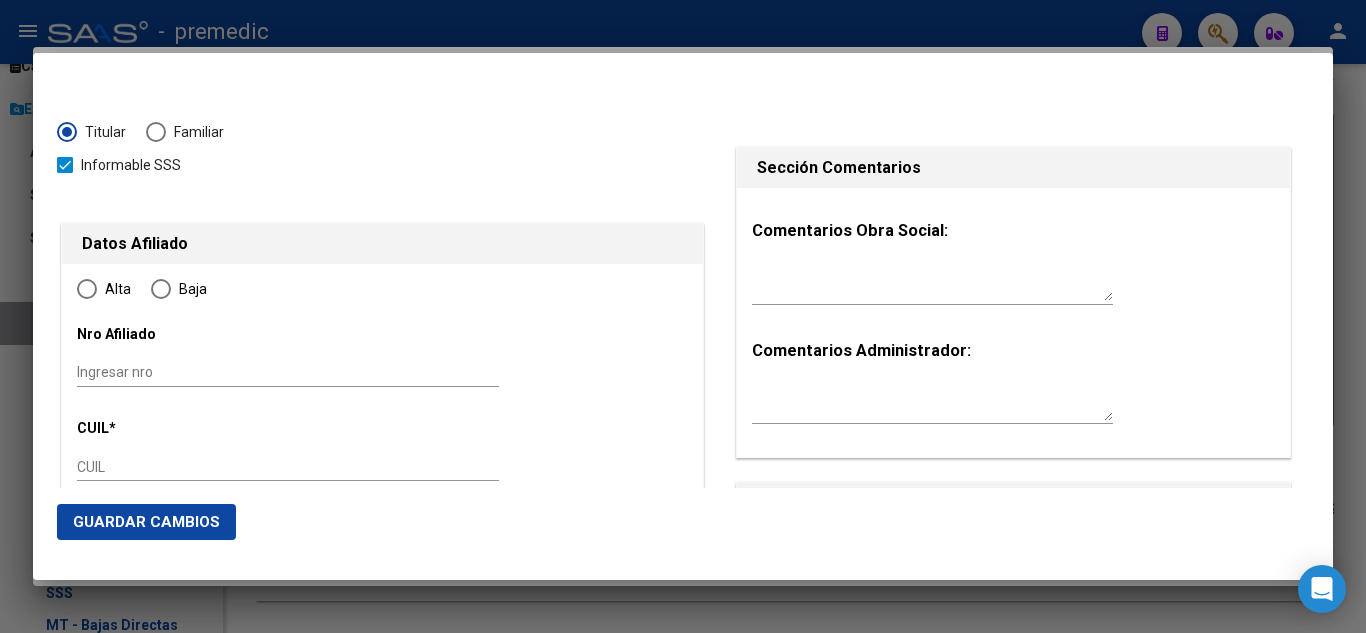 type on "20-26510239-6" 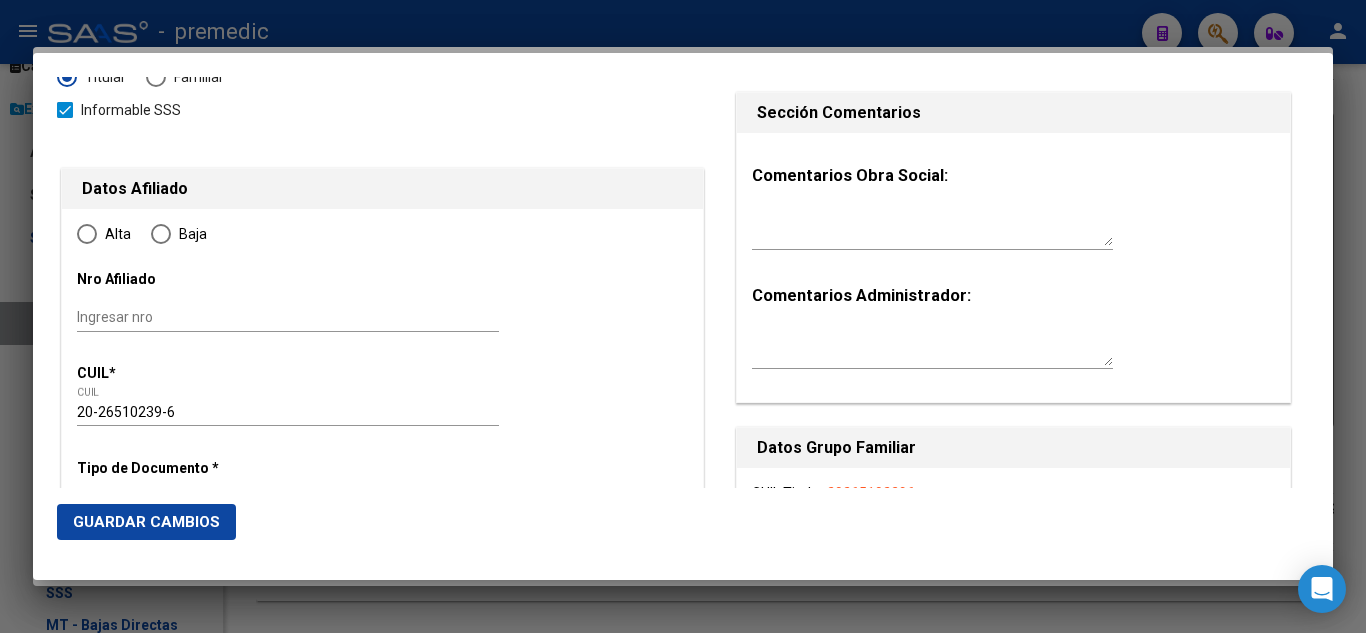 radio on "true" 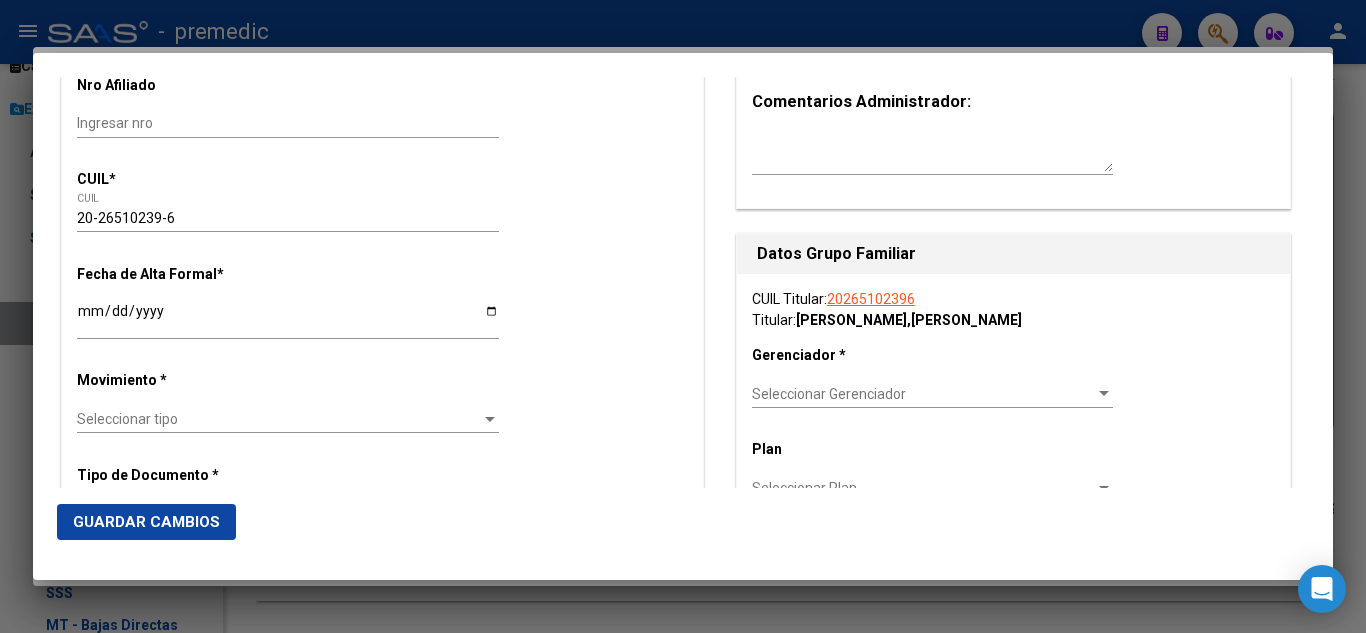 scroll, scrollTop: 300, scrollLeft: 0, axis: vertical 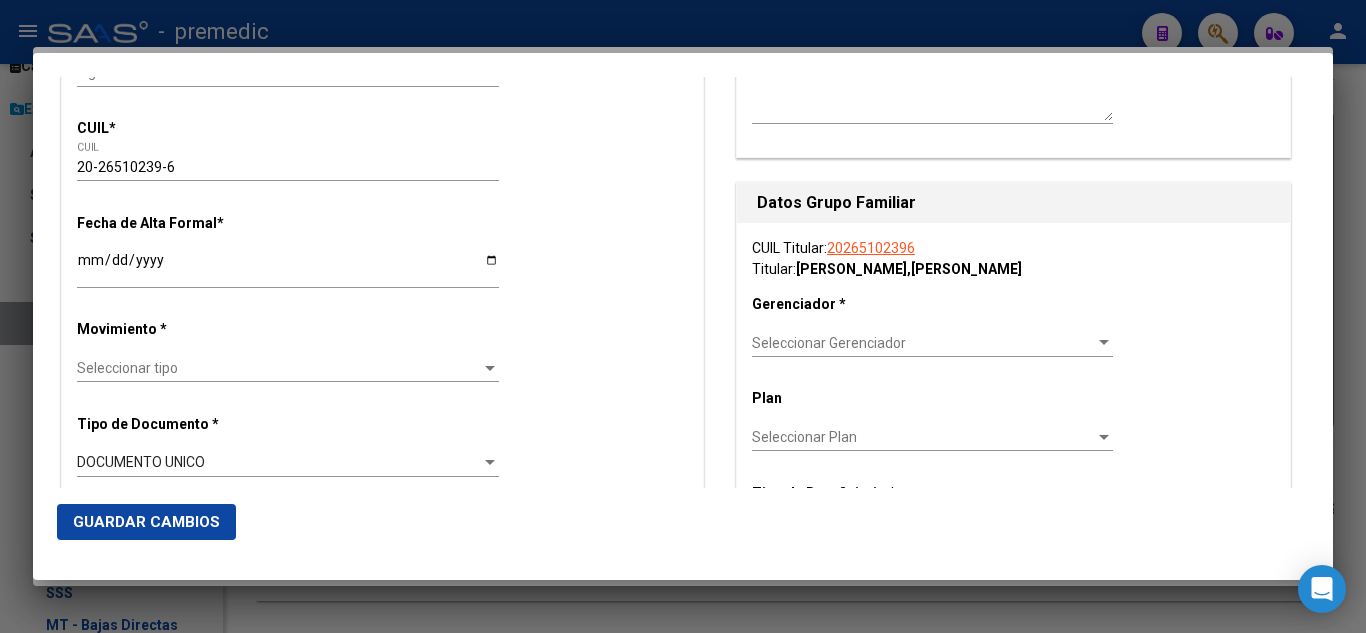 click on "Ingresar fecha" at bounding box center (288, 267) 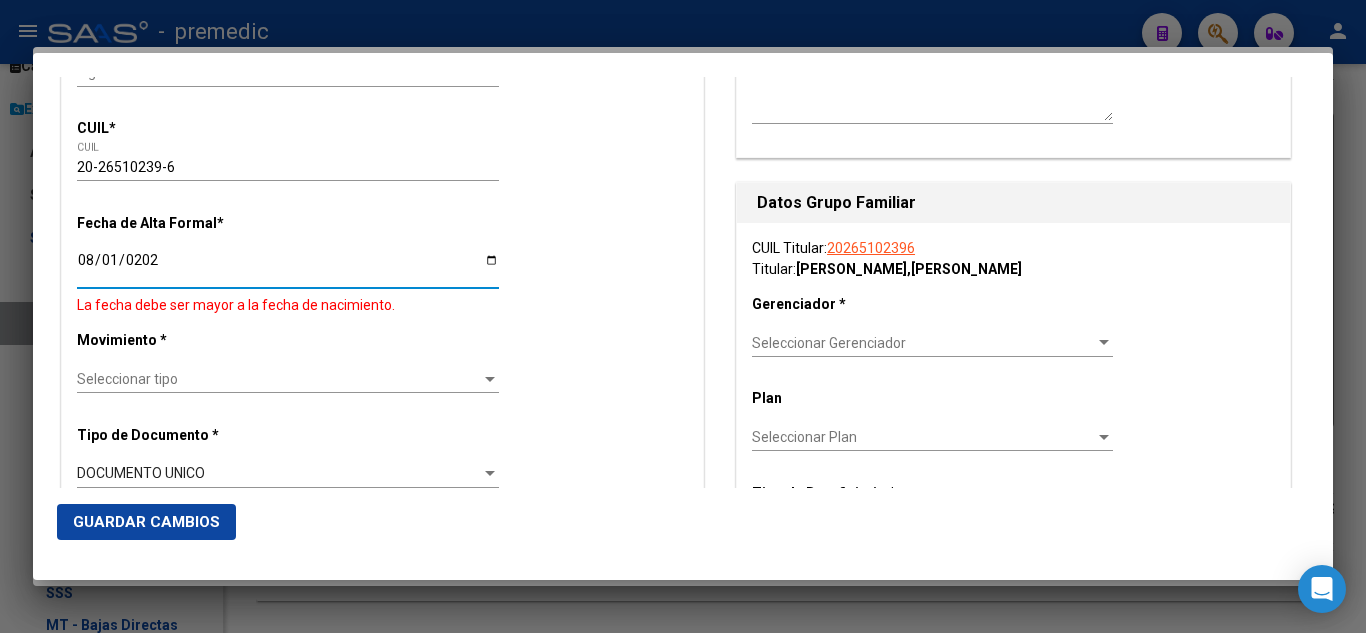 type on "2025-08-01" 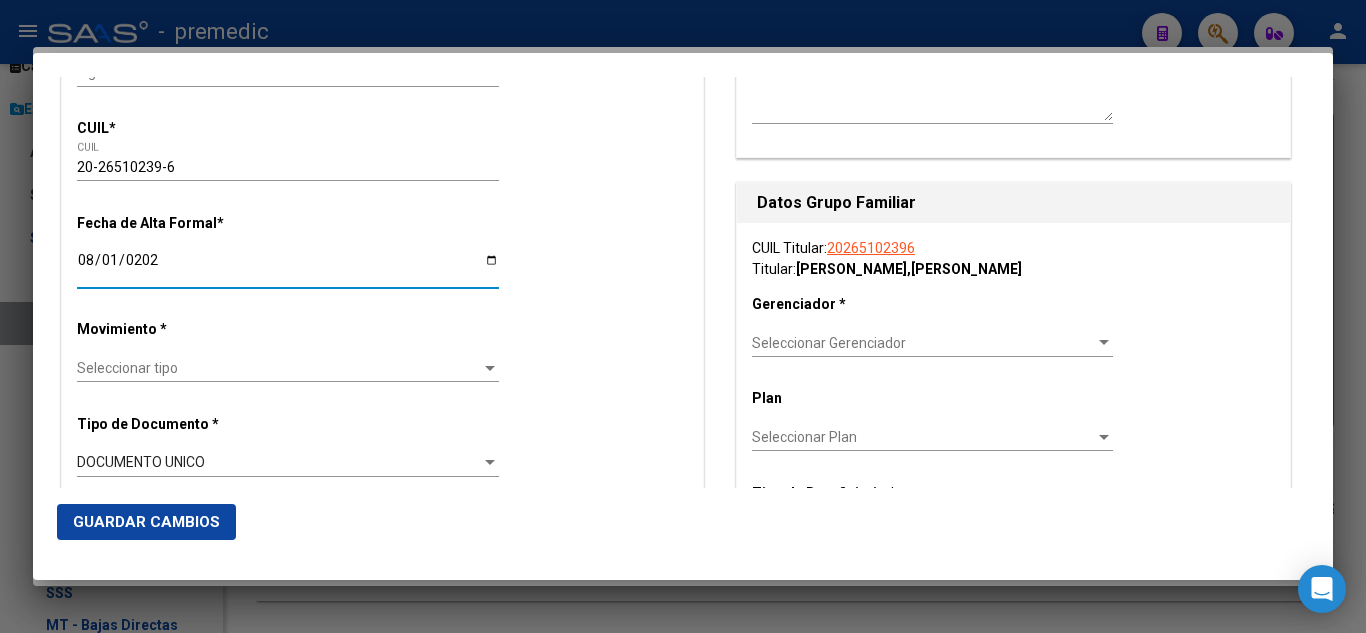 click on "Titular   Familiar    Informable SSS  Datos Afiliado   Alta   Baja Nro Afiliado    Ingresar nro  CUIL  *   20-26510239-6 CUIL  ARCA Padrón Fecha de Alta Formal  *   2025-08-01 Ingresar fecha   Movimiento * Seleccionar tipo Seleccionar tipo  Tipo de Documento * DOCUMENTO UNICO Seleccionar tipo Nro Documento  *   26510239 Ingresar nro  Apellido  *   CASTILLO ZULETA Ingresar apellido  Nombre  *   JORGE PEDRO Ingresar nombre  Fecha de nacimiento  *   1978-03-09 Ingresar fecha   Parentesco * Titular Seleccionar parentesco  Estado Civil * Seleccionar tipo Seleccionar tipo  Sexo * Masculino Seleccionar sexo  Nacionalidad * ARGENTINA Seleccionar tipo  Discapacitado * No incapacitado Seleccionar tipo Vencimiento Certificado Estudio    Ingresar fecha   Tipo domicilio * Domicilio Completo Seleccionar tipo domicilio  Provincia * Buenos Aires Seleccionar provincia Localidad  *   SAN MIGUEL Ingresar el nombre  Codigo Postal  *   1663 Ingresar el codigo  Calle  *   PICHINCHA Ingresar calle  Numero  *   1842 Piso" at bounding box center [683, 282] 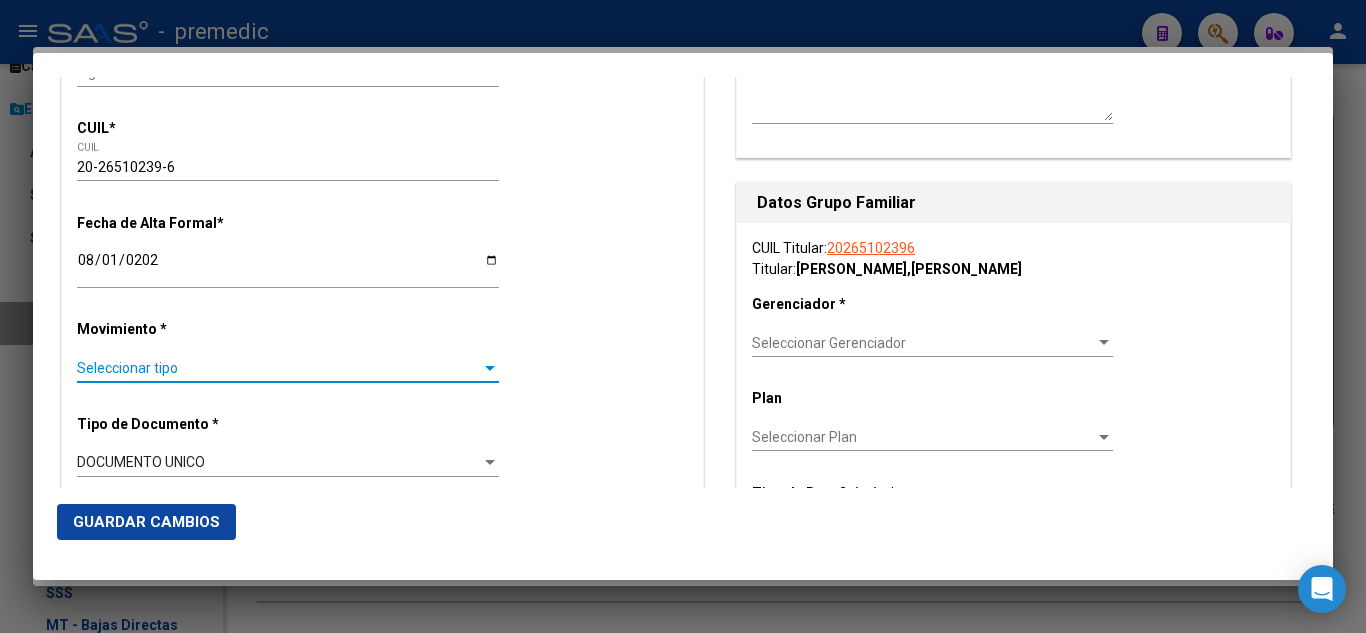 click on "Seleccionar tipo" at bounding box center [279, 368] 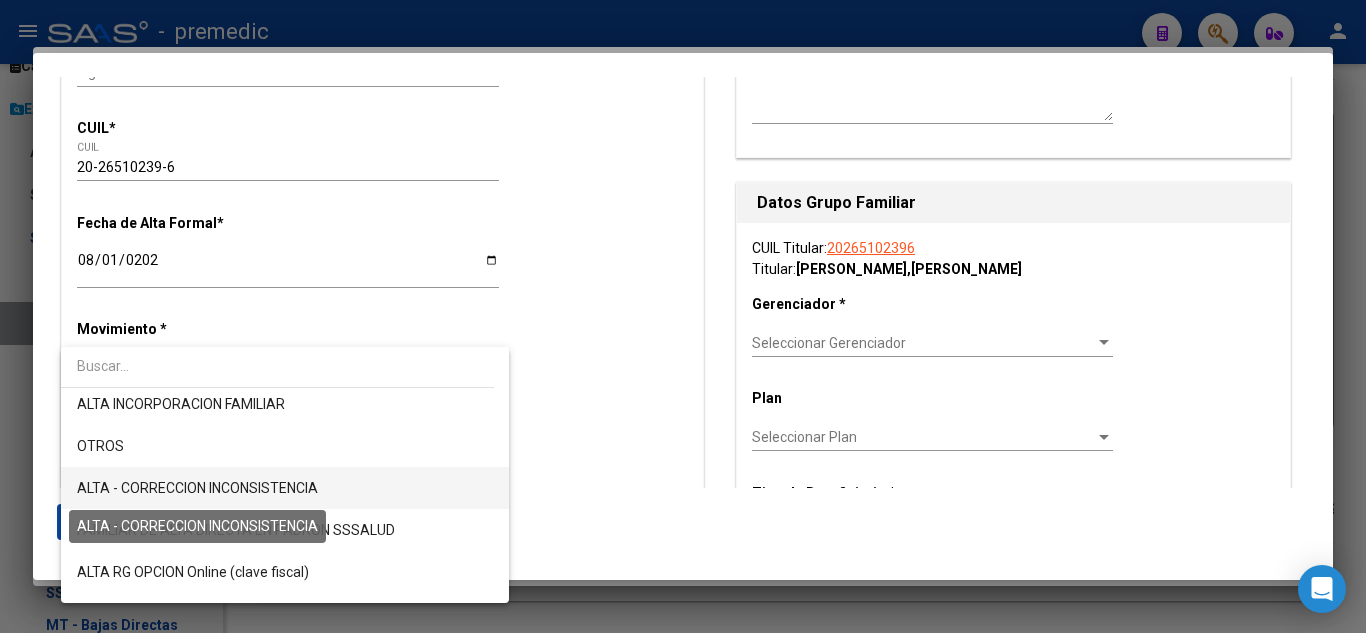 scroll, scrollTop: 400, scrollLeft: 0, axis: vertical 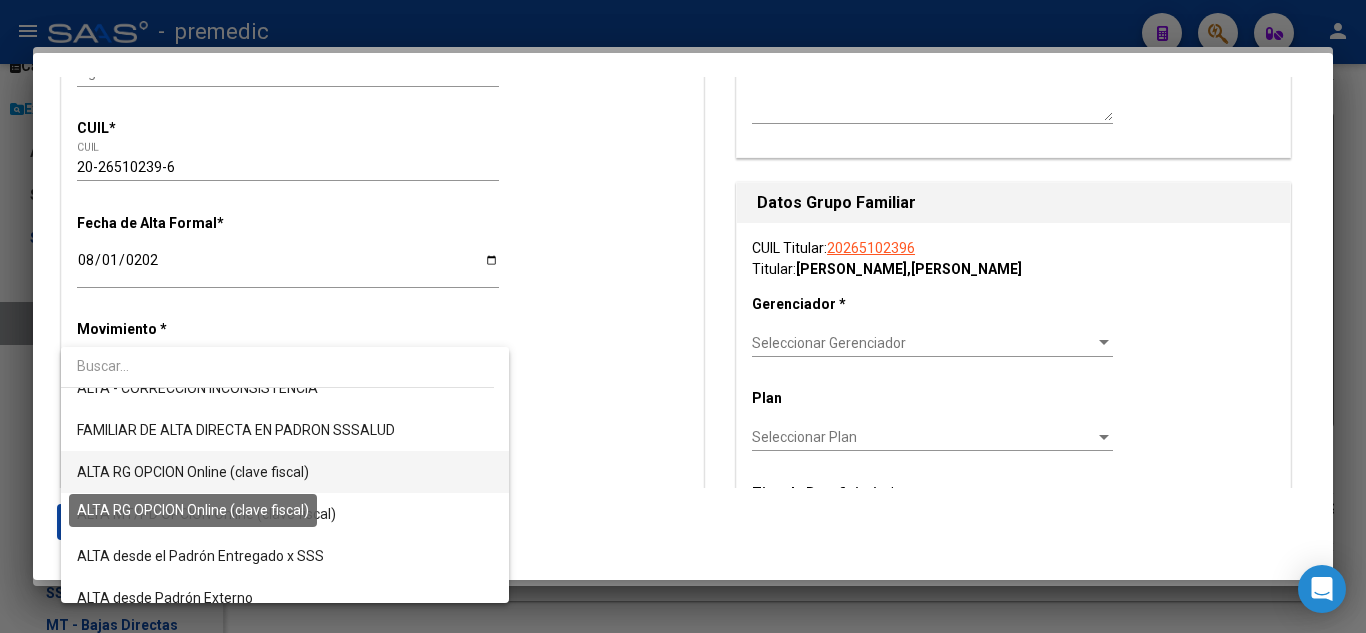 click on "ALTA RG OPCION Online (clave fiscal)" at bounding box center (193, 472) 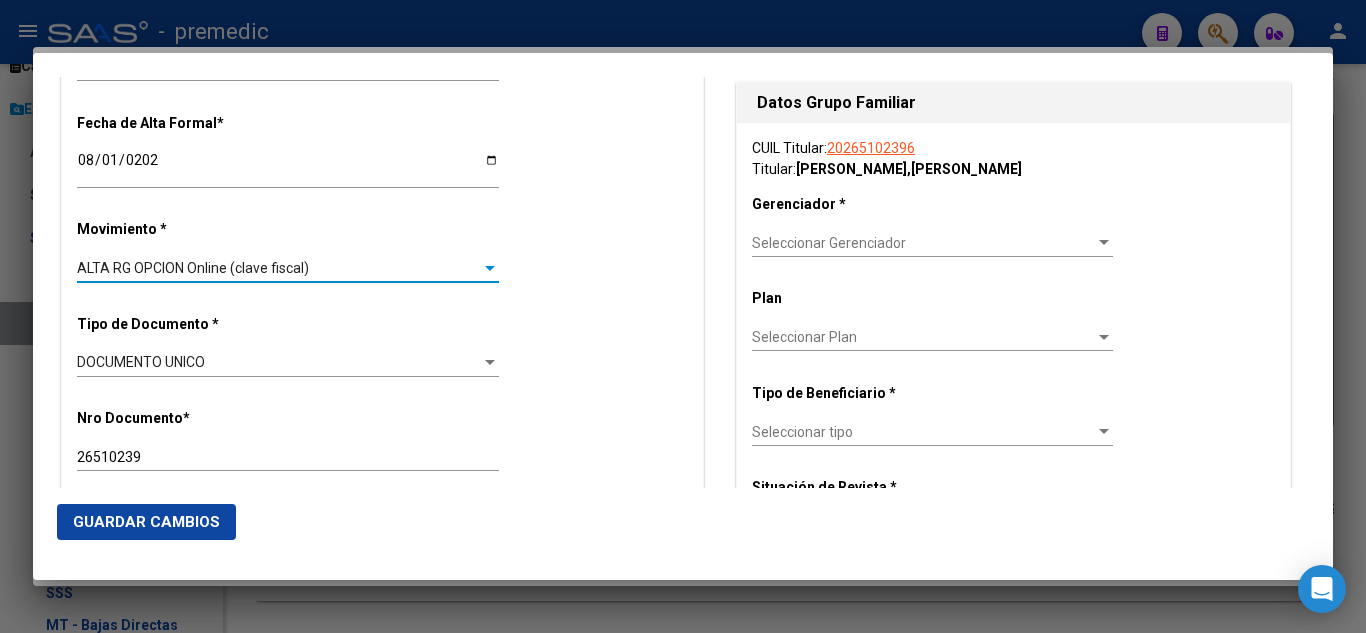 click on "Nro Documento  *   26510239 Ingresar nro" at bounding box center (382, 441) 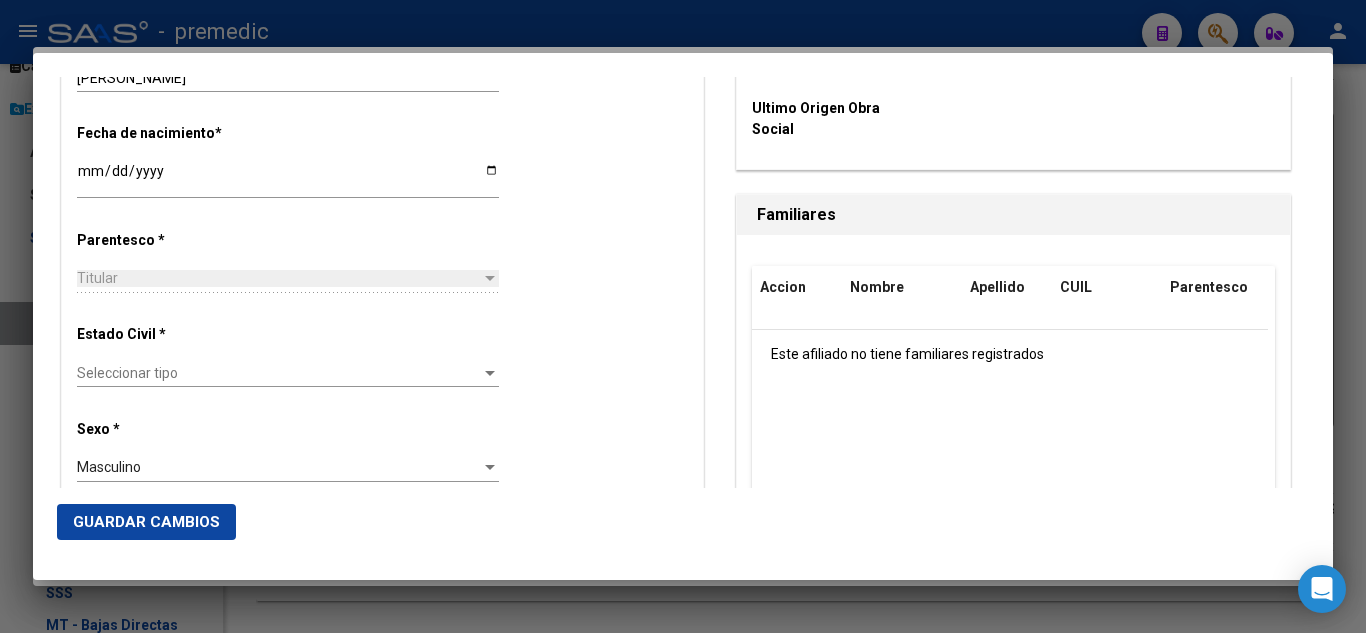 scroll, scrollTop: 1000, scrollLeft: 0, axis: vertical 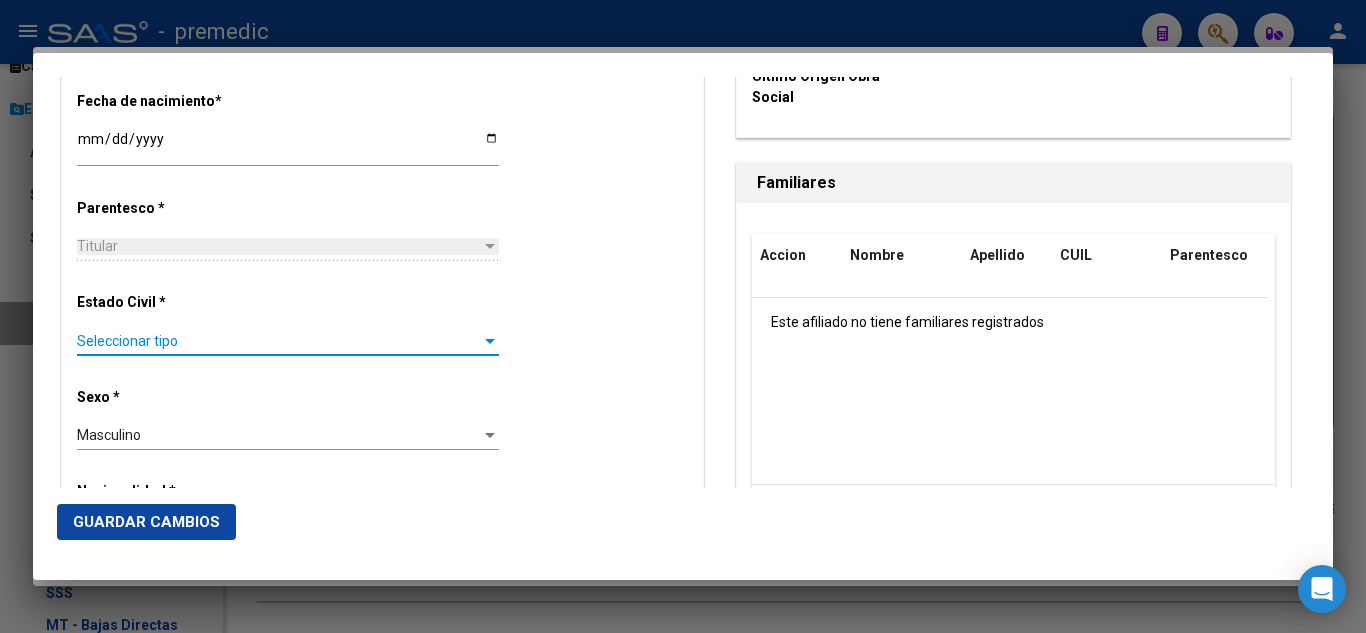 click on "Seleccionar tipo" at bounding box center [279, 341] 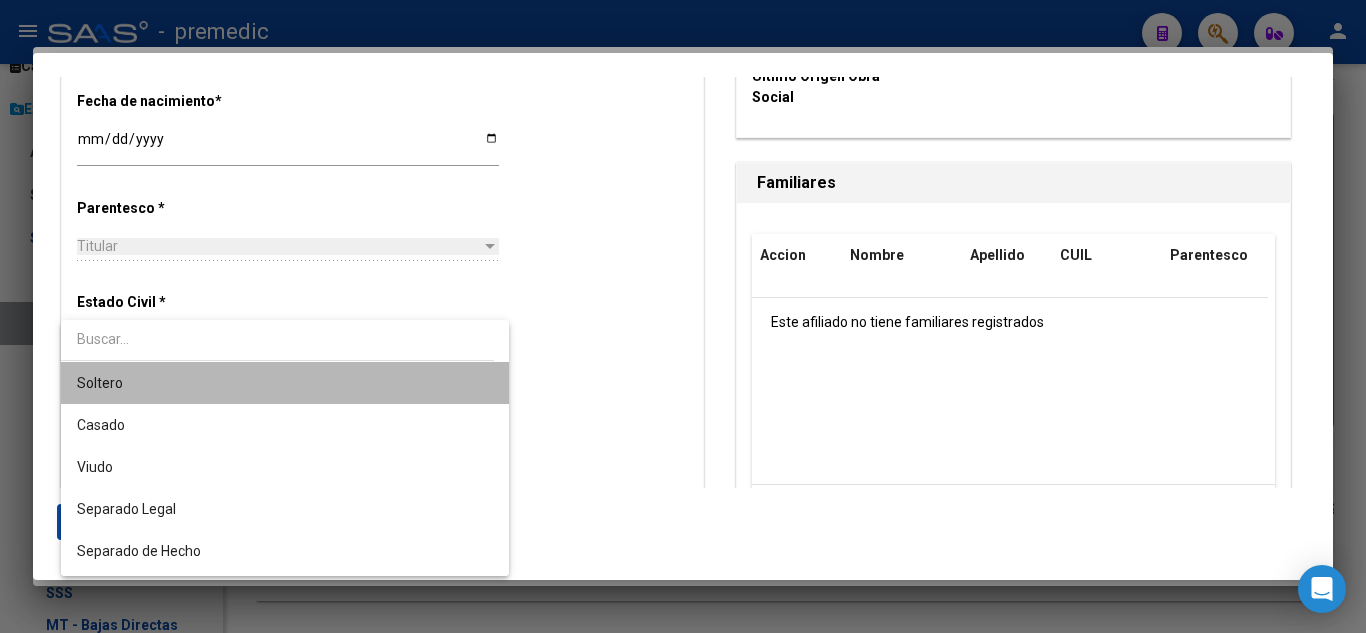 click on "Soltero" at bounding box center [285, 383] 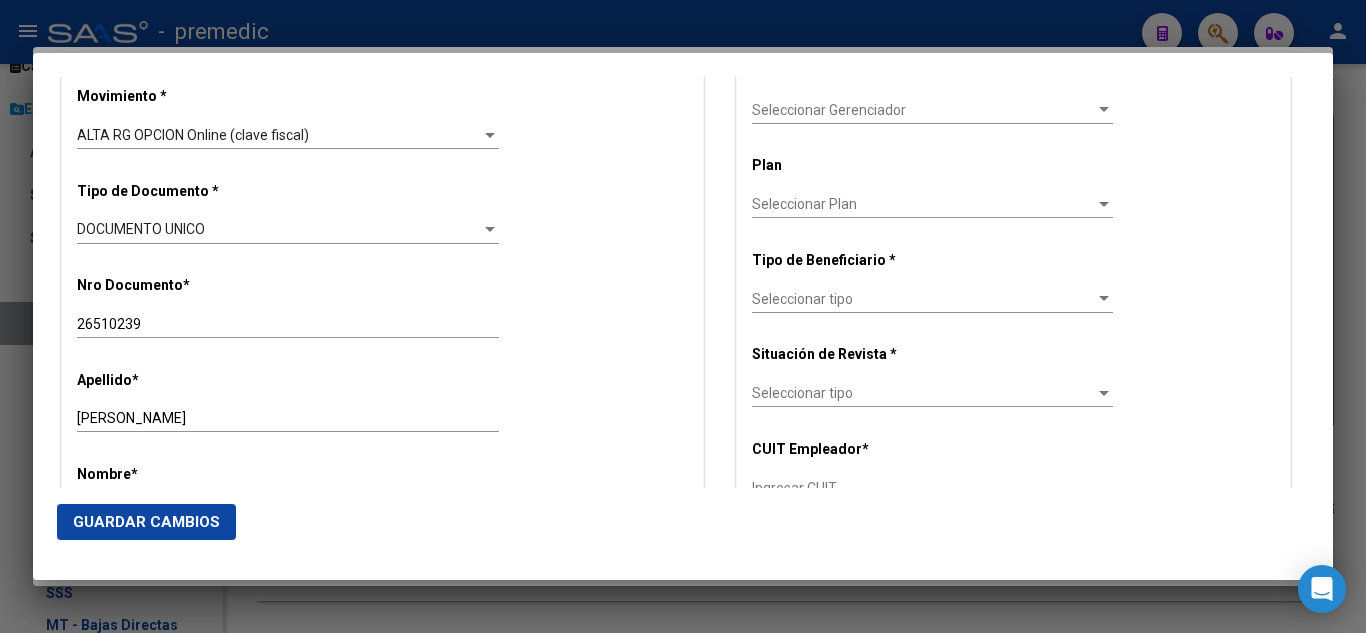 scroll, scrollTop: 500, scrollLeft: 0, axis: vertical 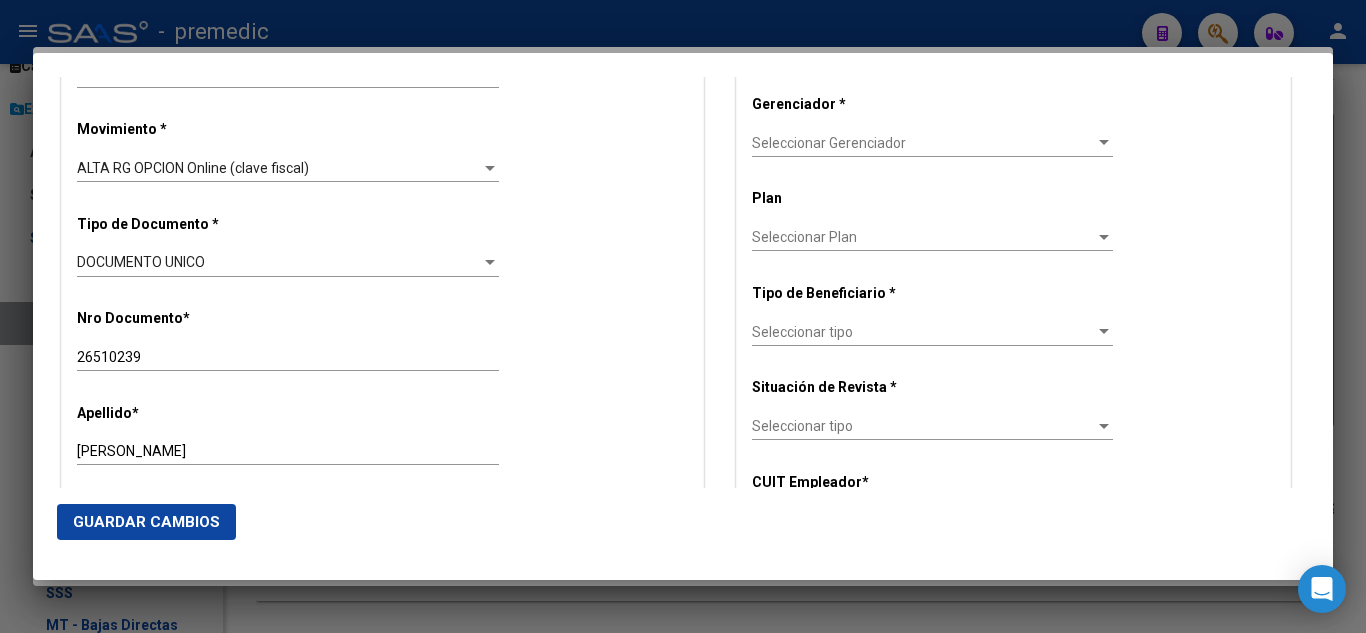 click on "Seleccionar Gerenciador Seleccionar Gerenciador" at bounding box center [932, 143] 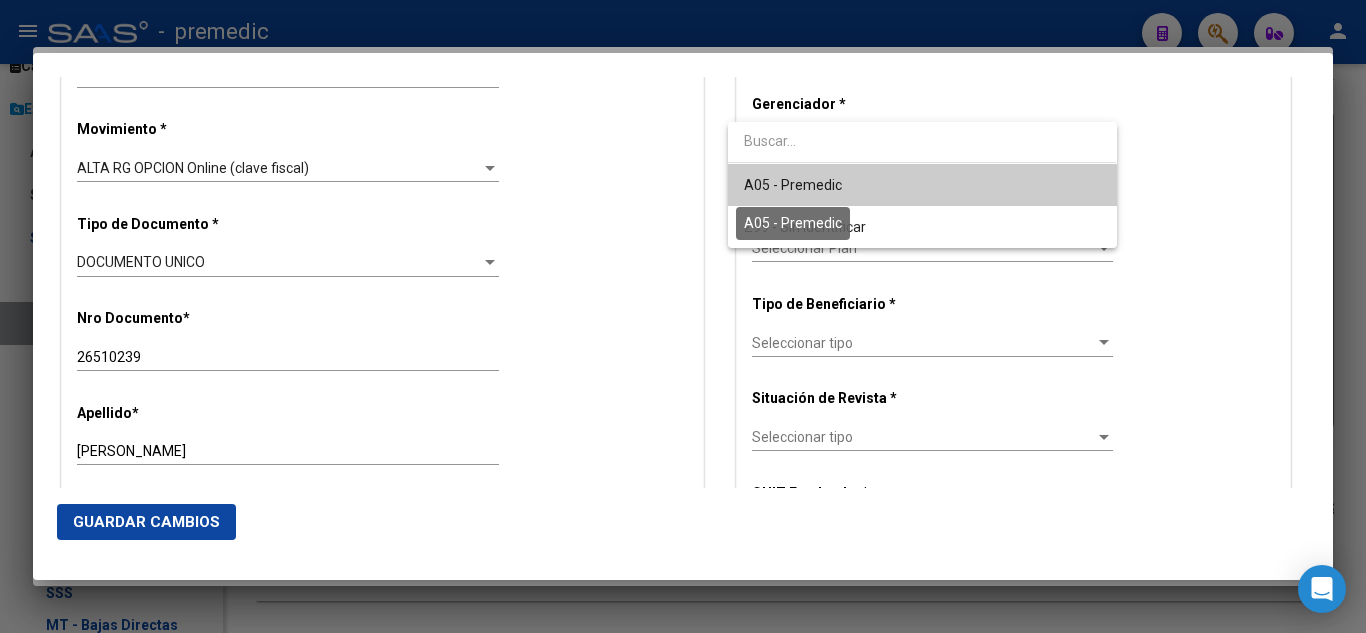 click on "A05 - Premedic" at bounding box center (793, 185) 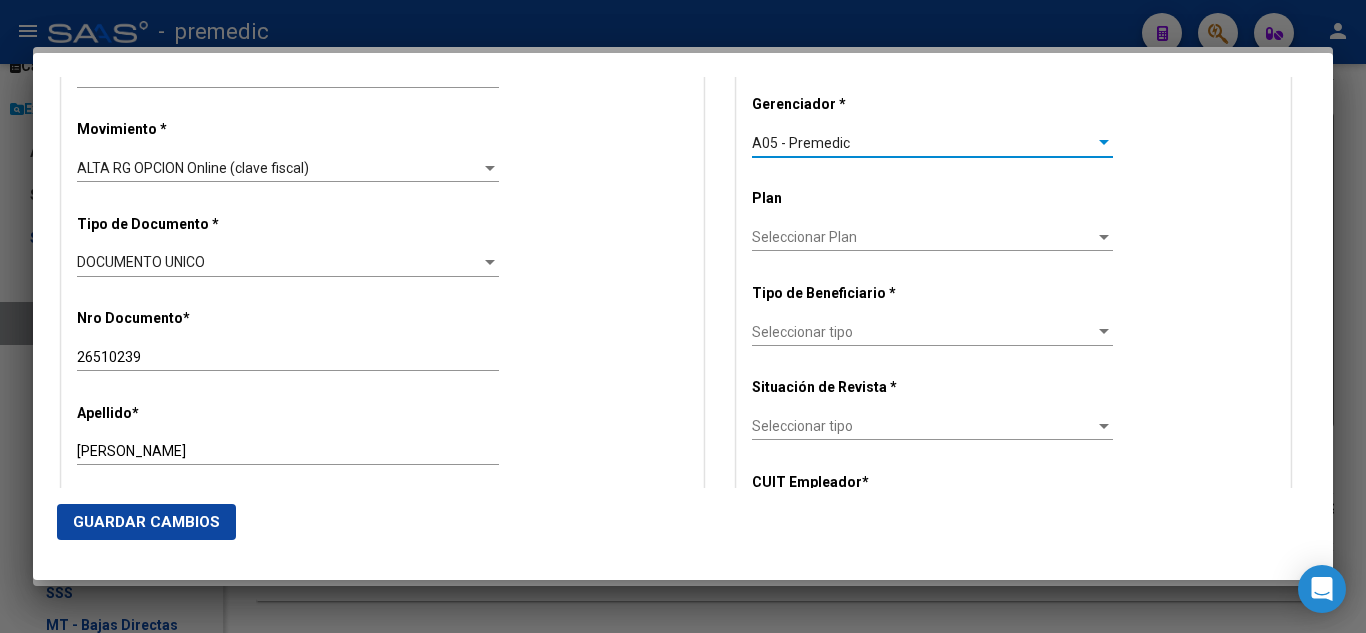 click on "Seleccionar tipo Seleccionar tipo" at bounding box center [932, 332] 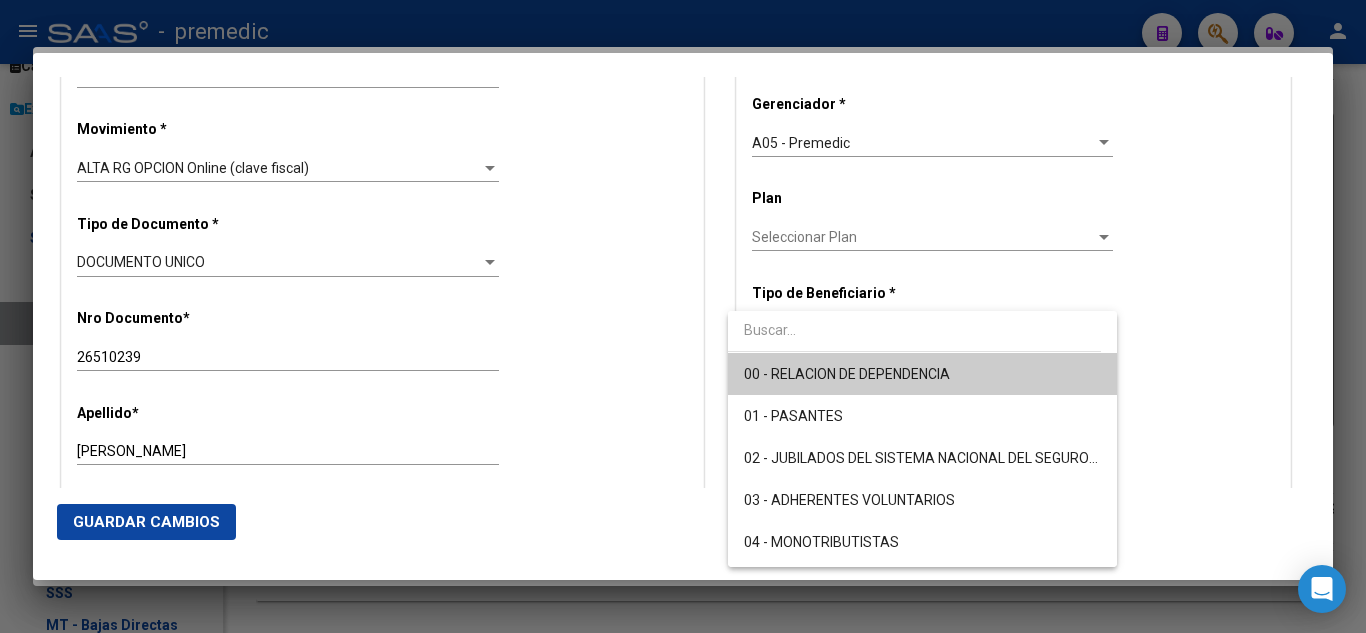 click on "00 - RELACION DE DEPENDENCIA" at bounding box center (922, 374) 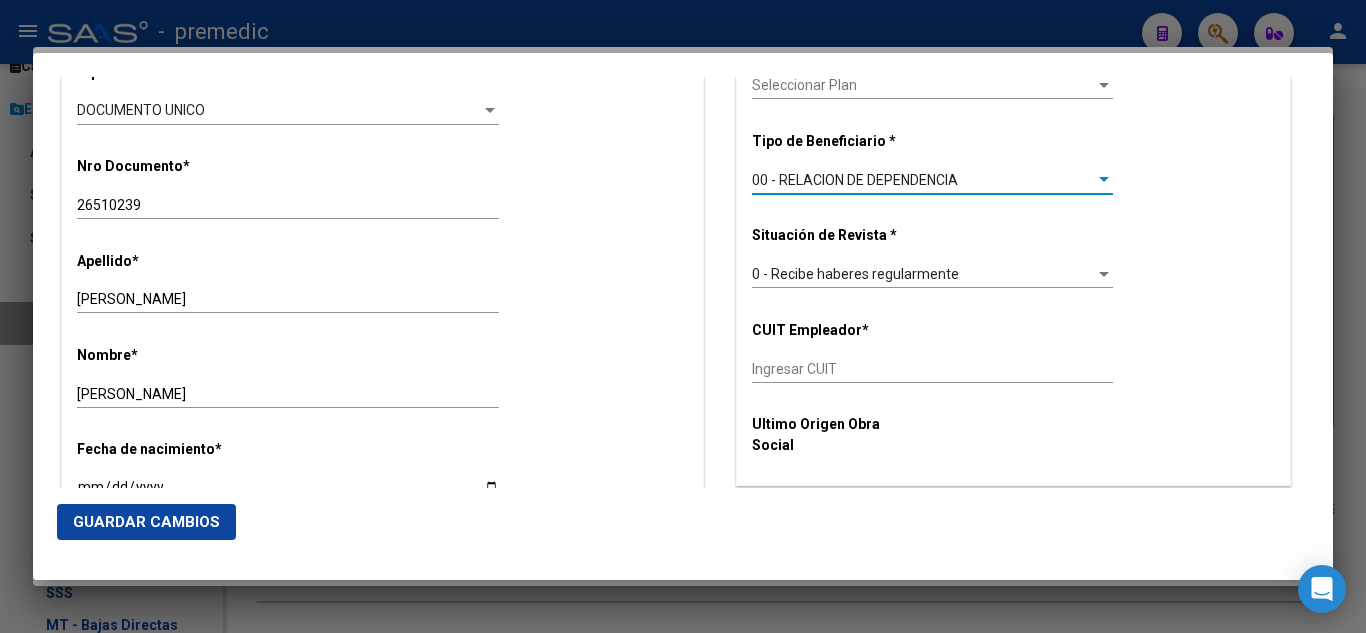 scroll, scrollTop: 700, scrollLeft: 0, axis: vertical 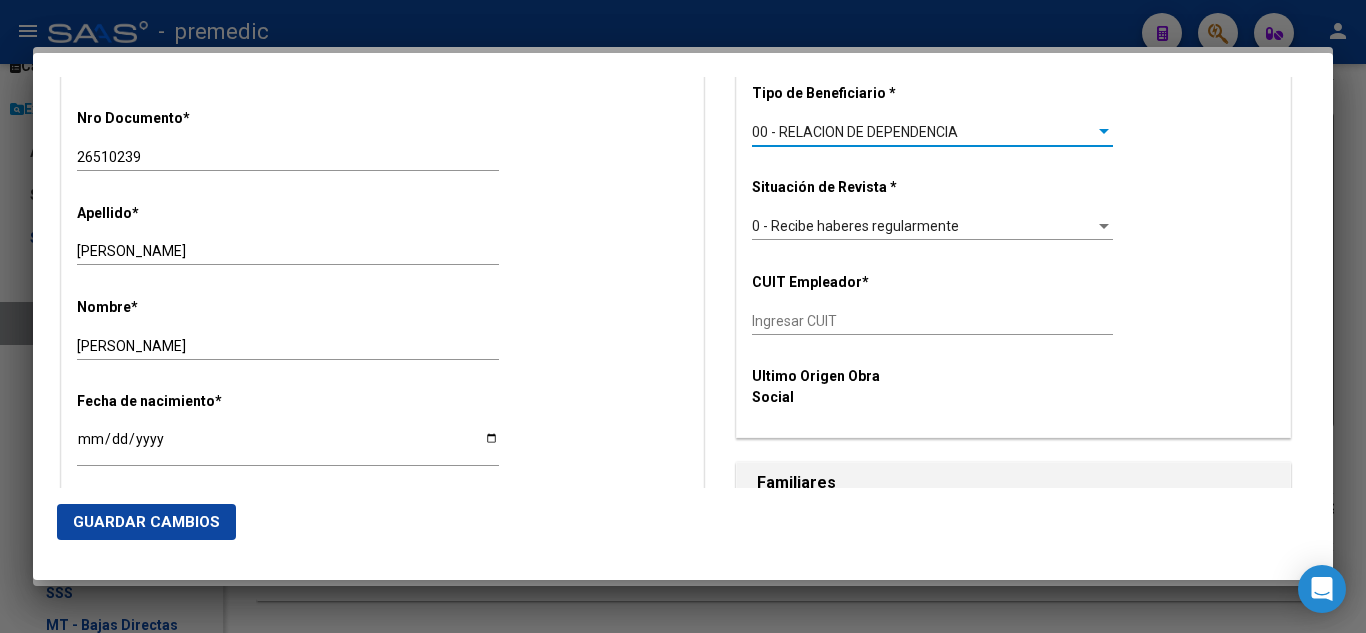 click on "Ingresar CUIT" at bounding box center (932, 321) 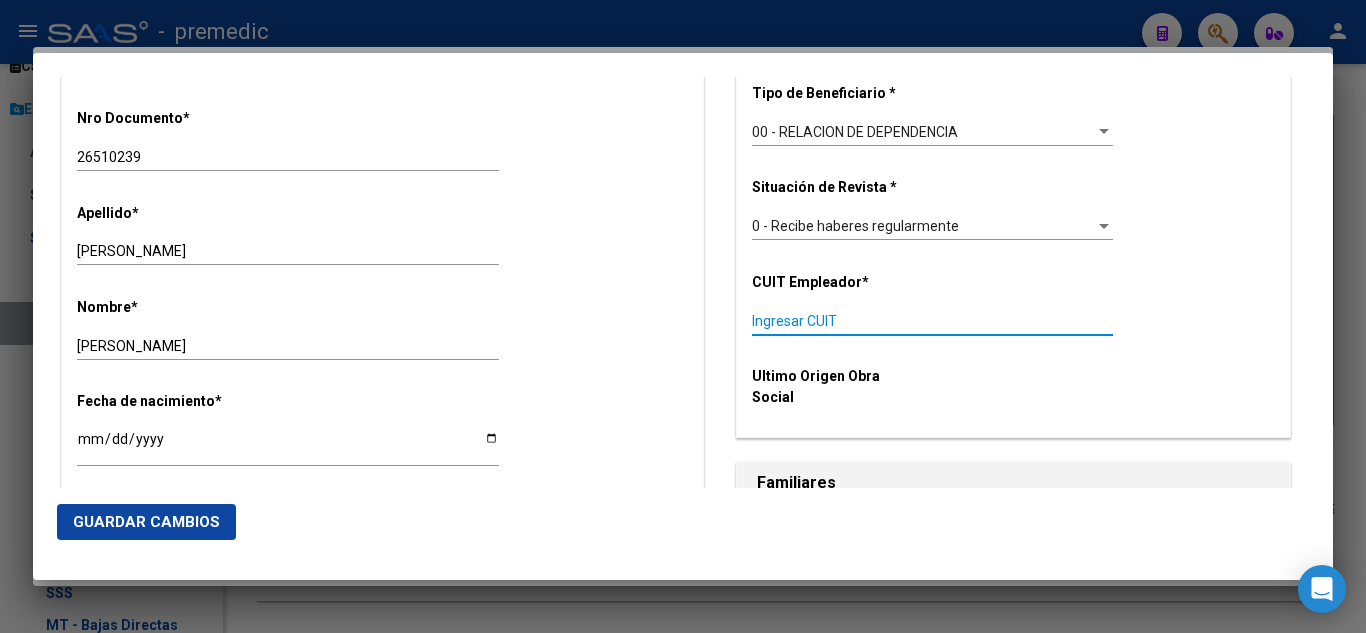 paste on "30-71786892-3" 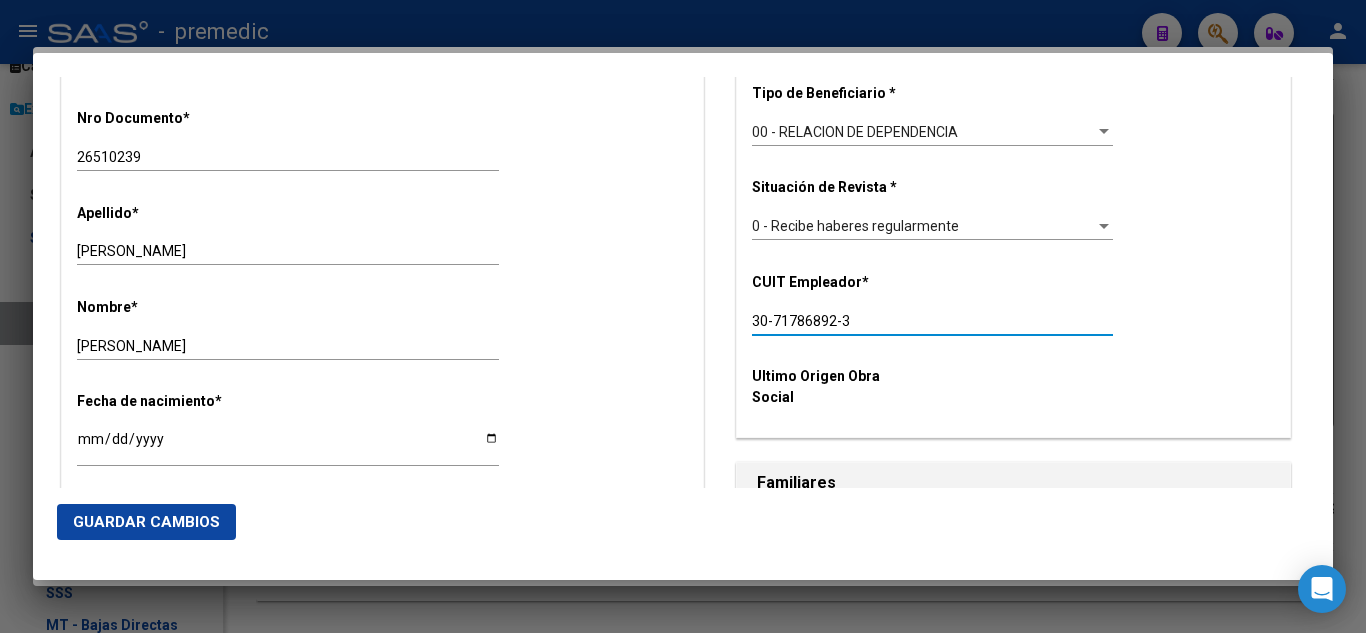 type on "30-71786892-3" 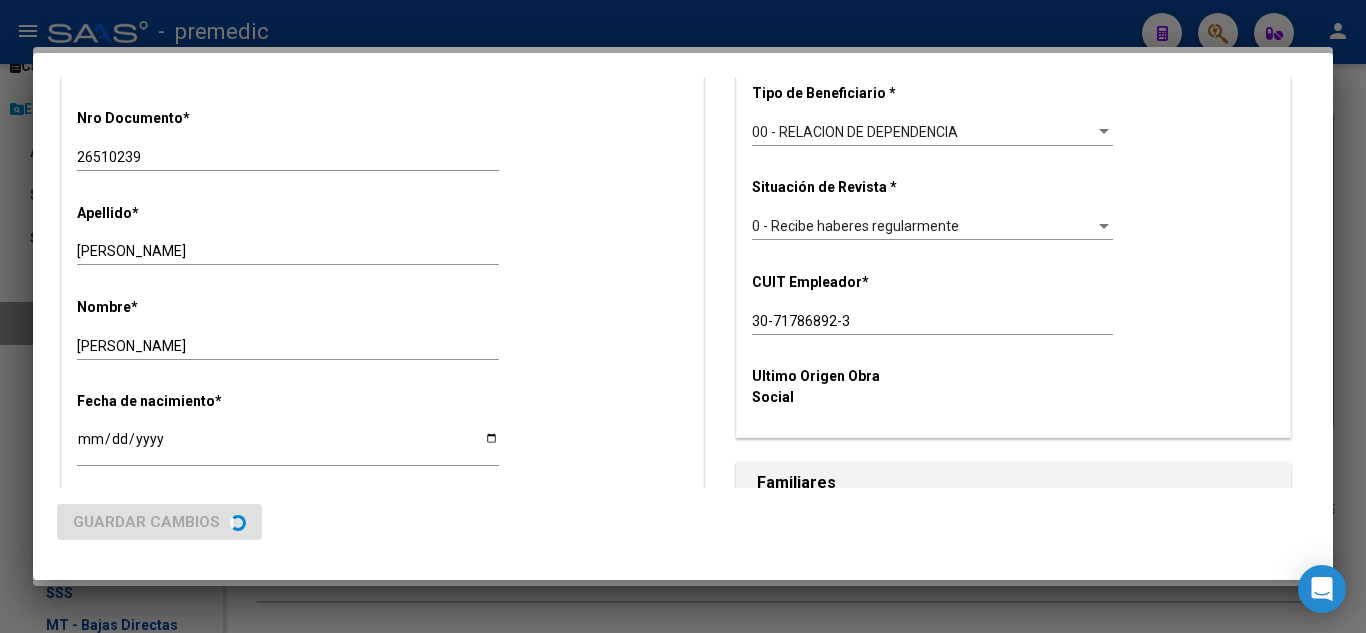 scroll, scrollTop: 0, scrollLeft: 0, axis: both 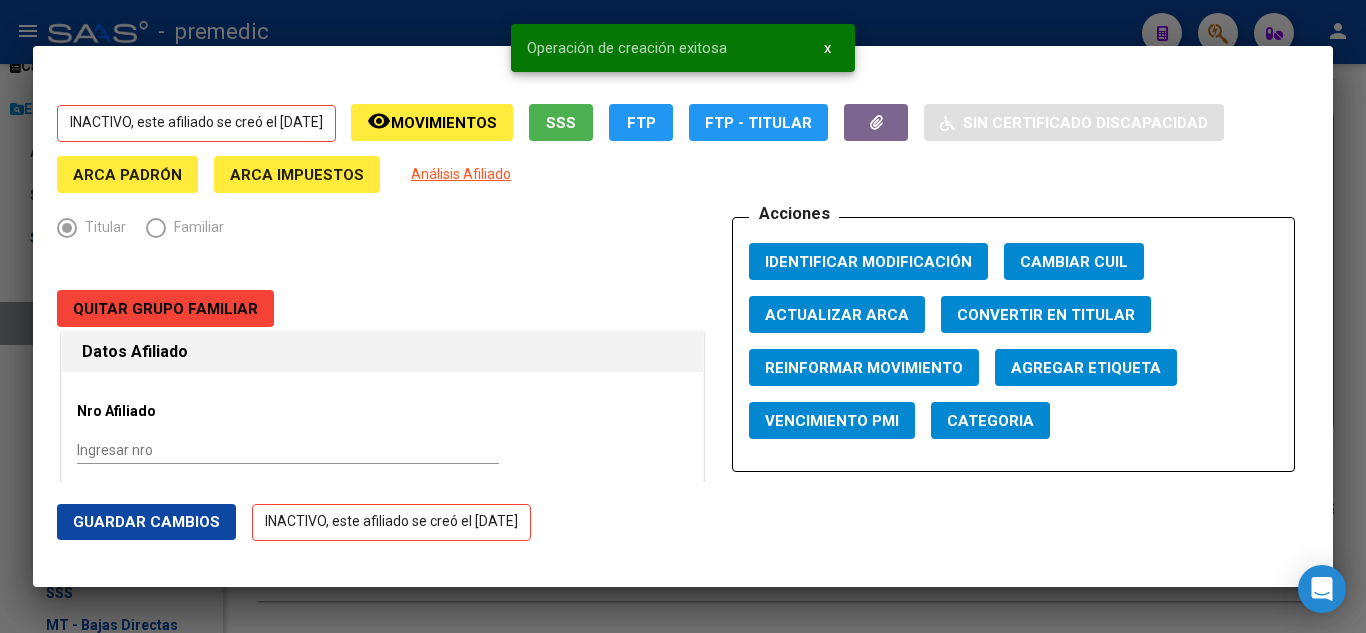 click at bounding box center (683, 316) 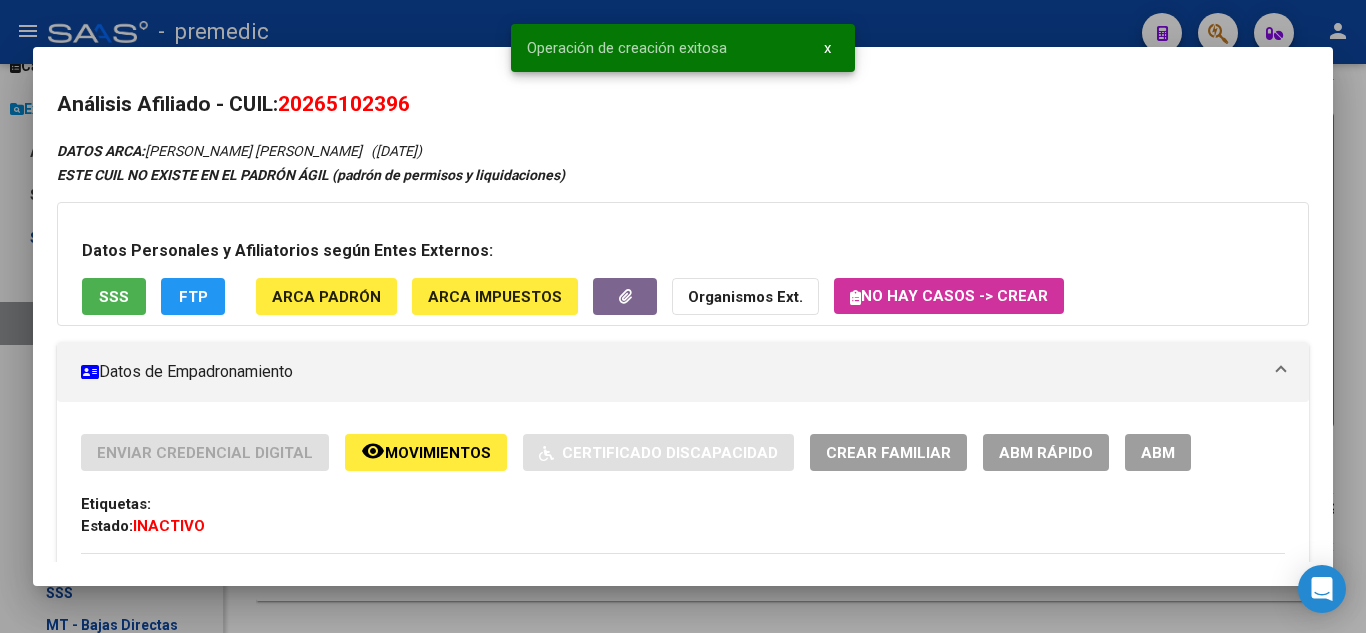 click at bounding box center [683, 316] 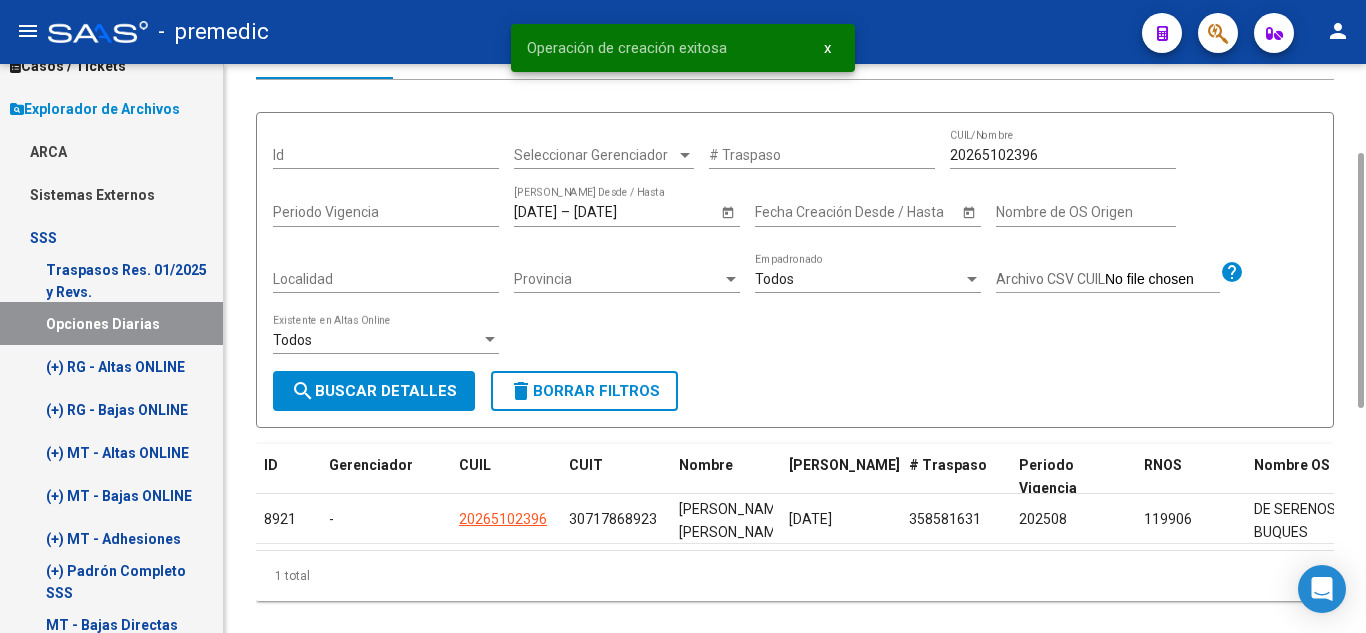 click on "search  Buscar Detalles" at bounding box center (374, 391) 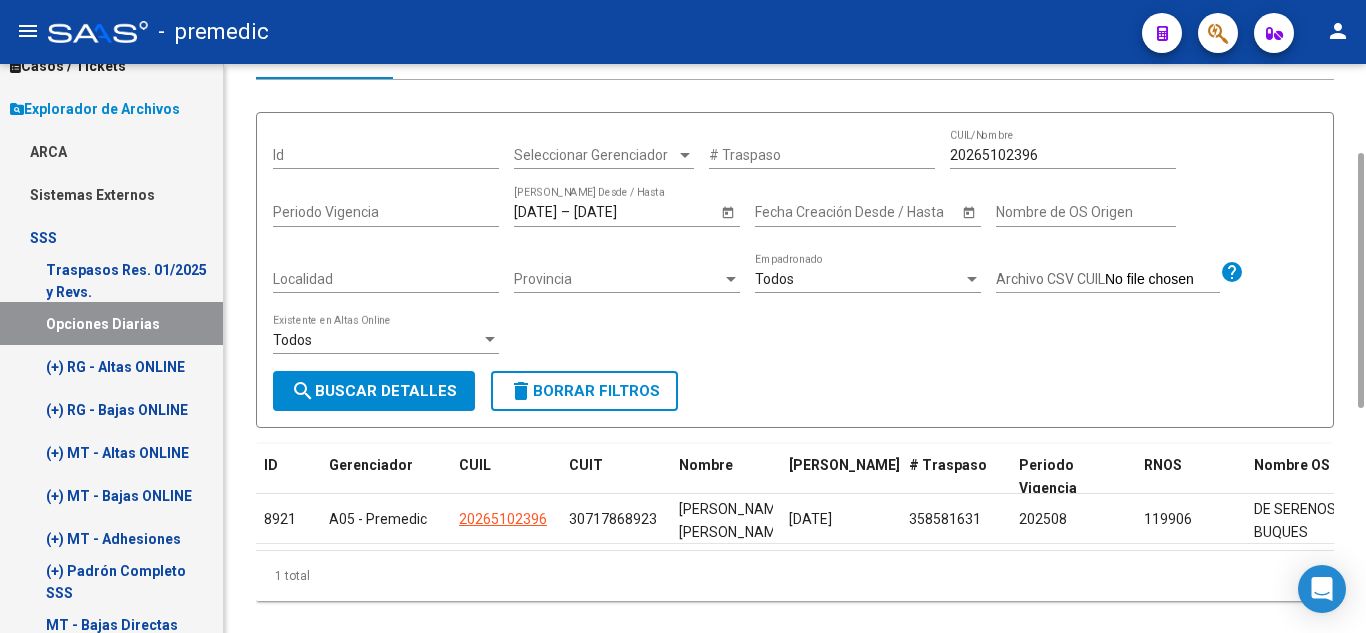 drag, startPoint x: 923, startPoint y: 156, endPoint x: 866, endPoint y: 156, distance: 57 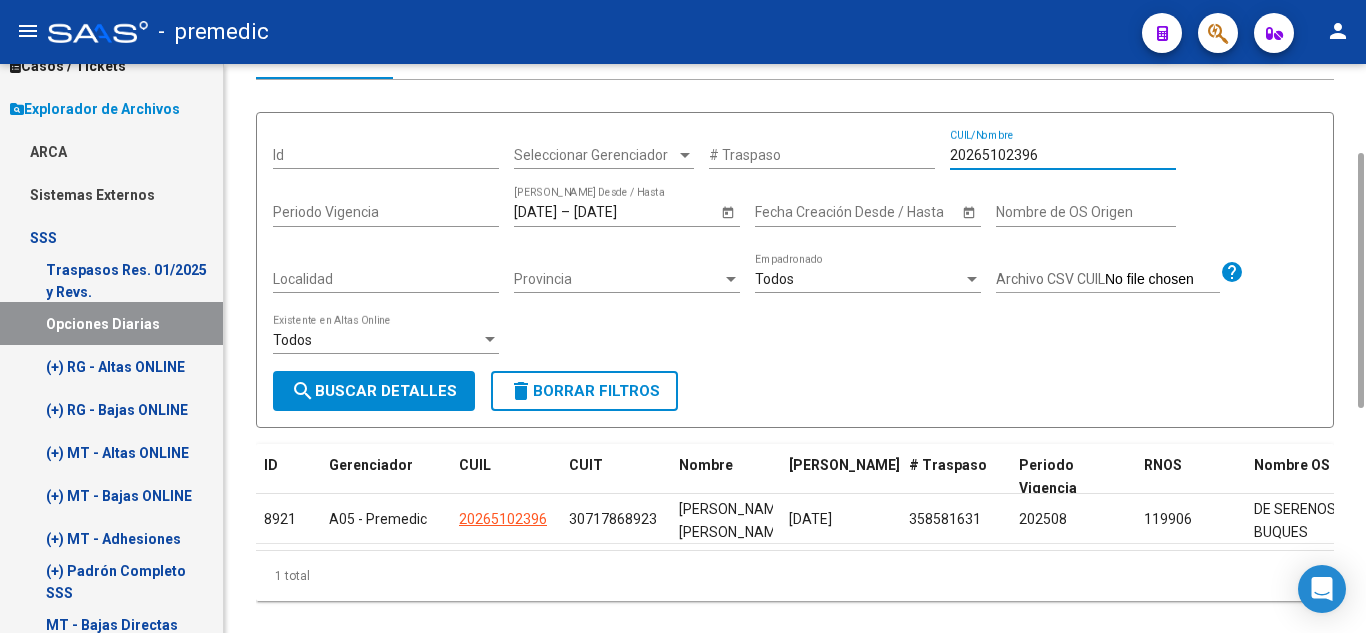 paste on "184766303" 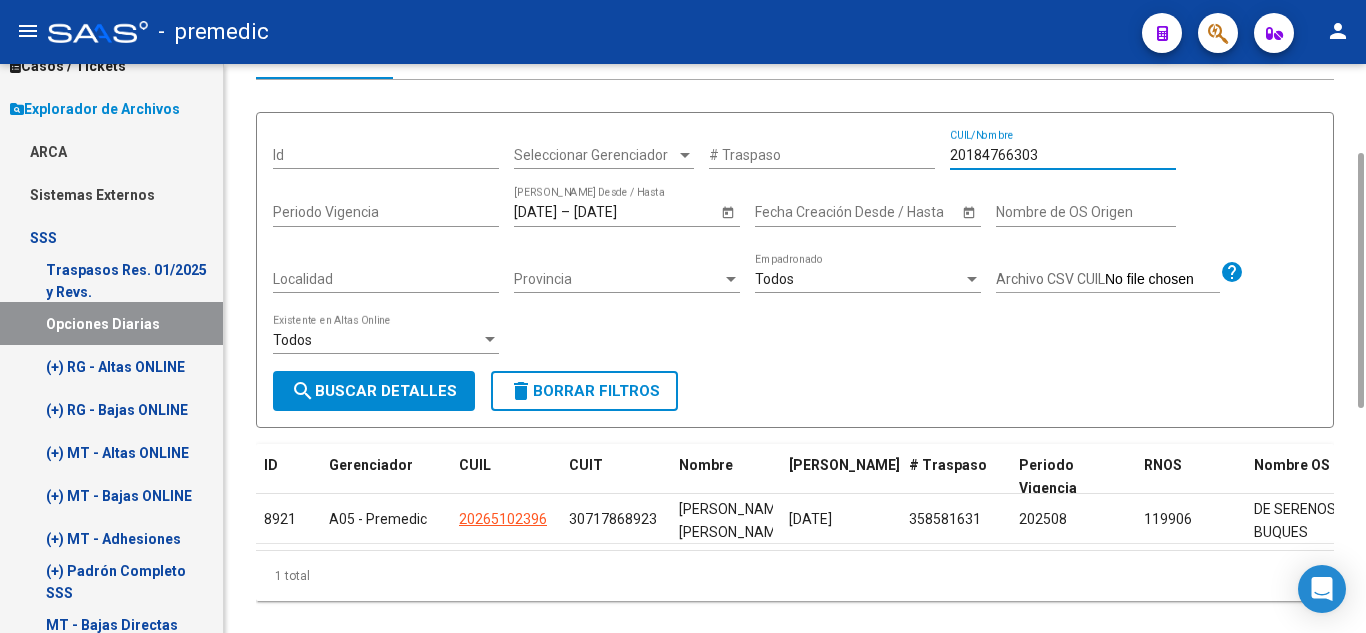 type on "20184766303" 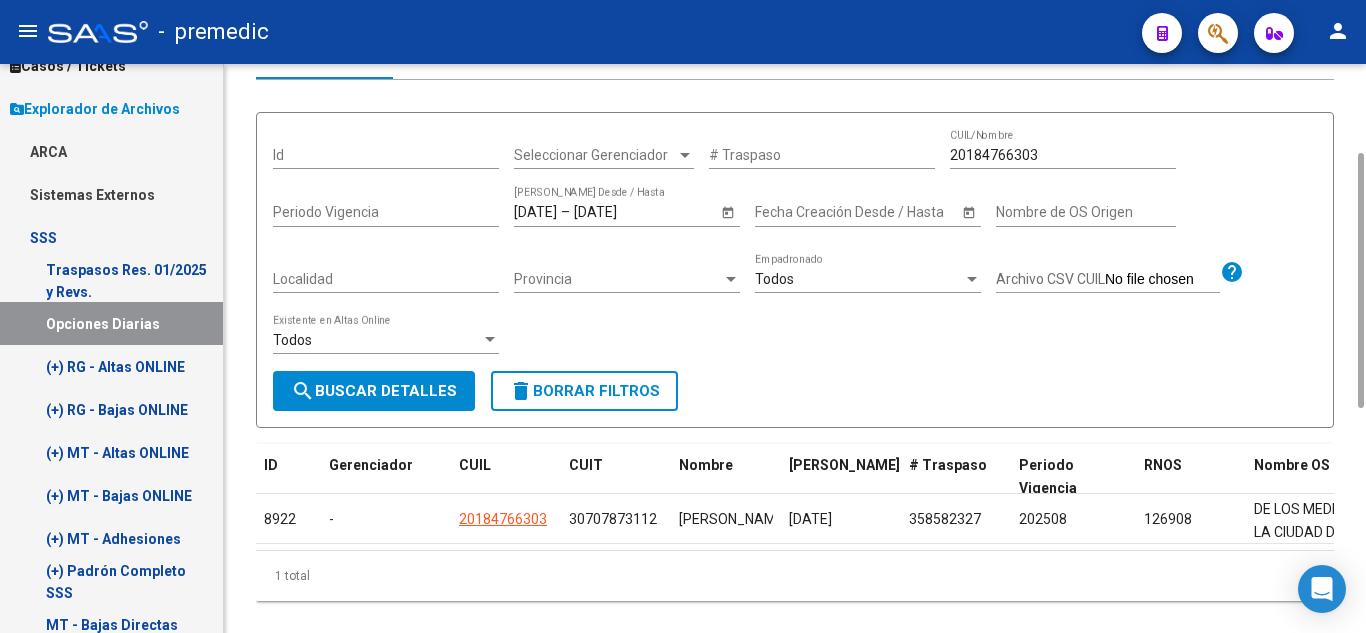 click on "search  Buscar Detalles" at bounding box center [374, 391] 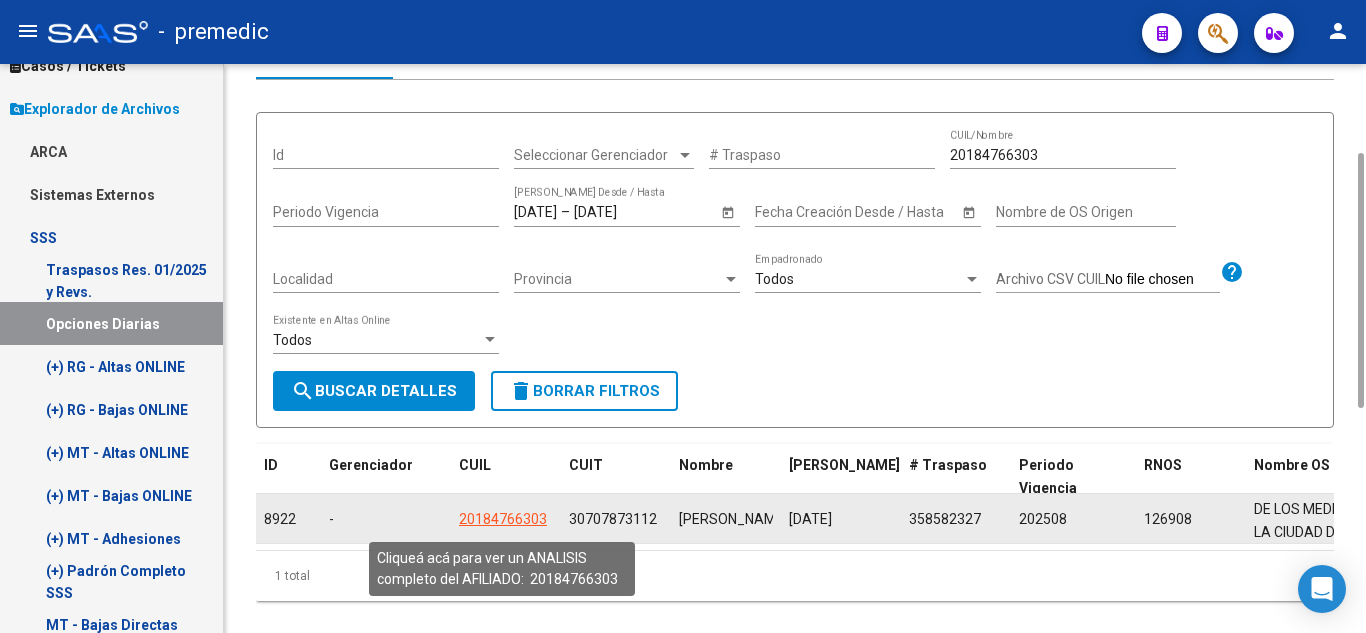 click on "20184766303" 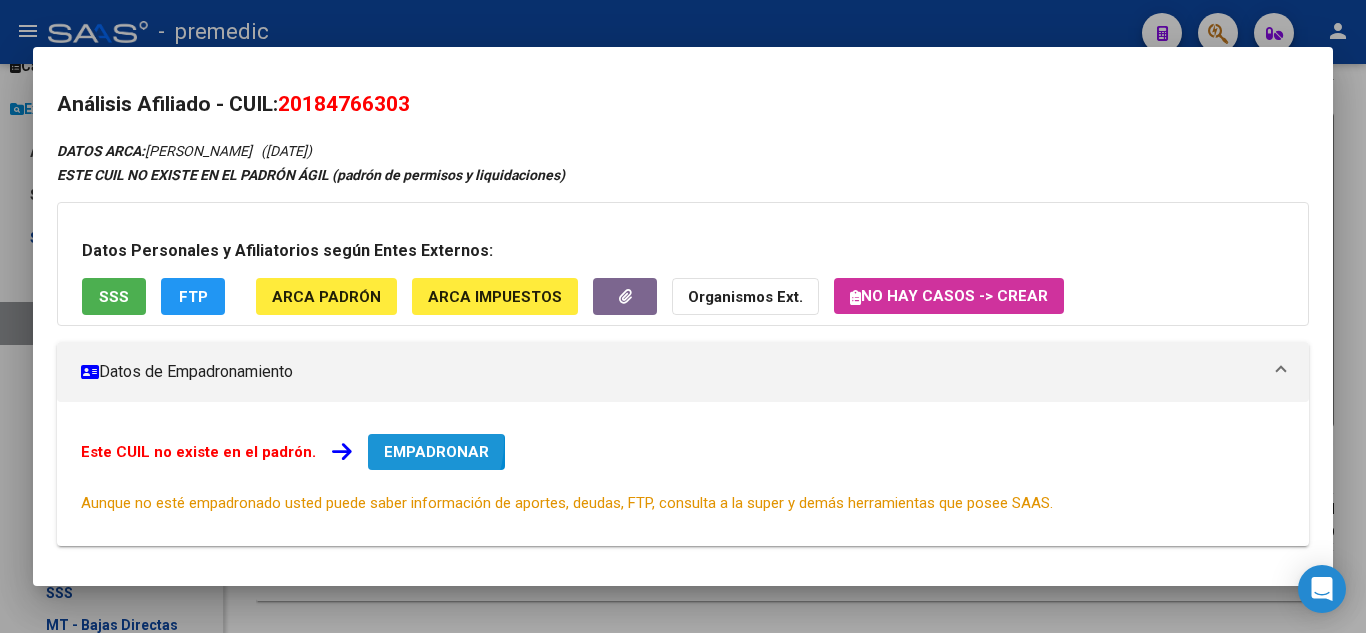 click on "EMPADRONAR" at bounding box center (436, 452) 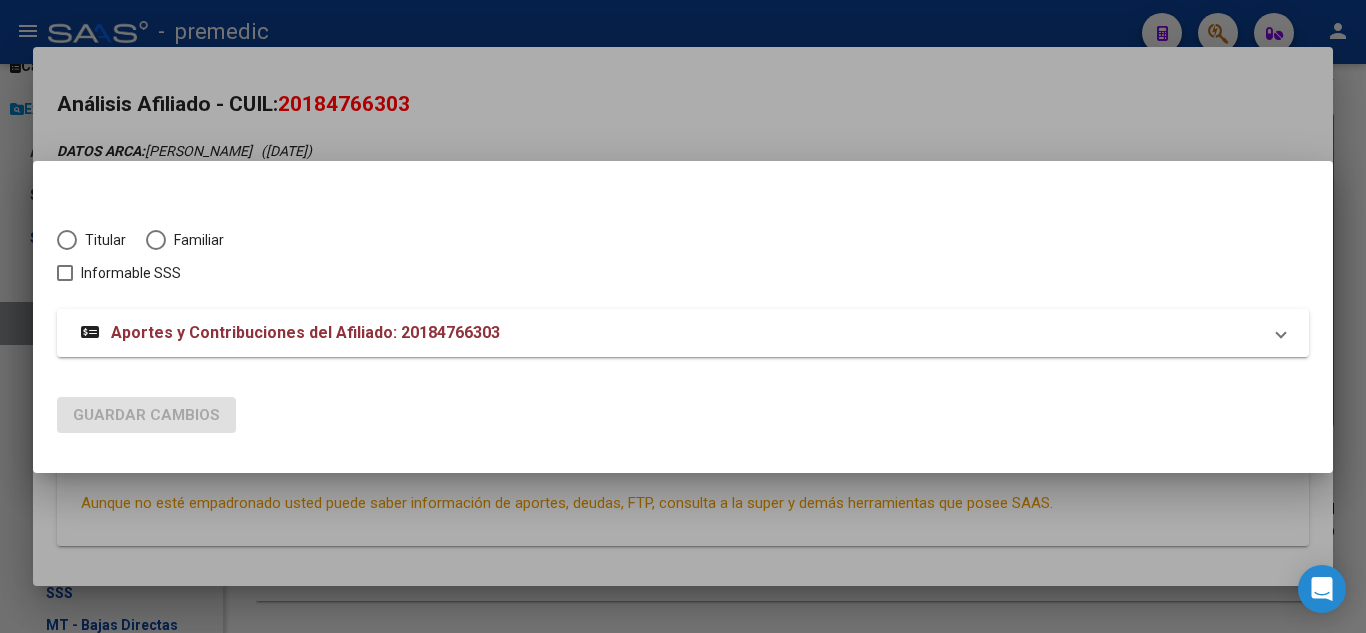 click on "Titular" at bounding box center [101, 240] 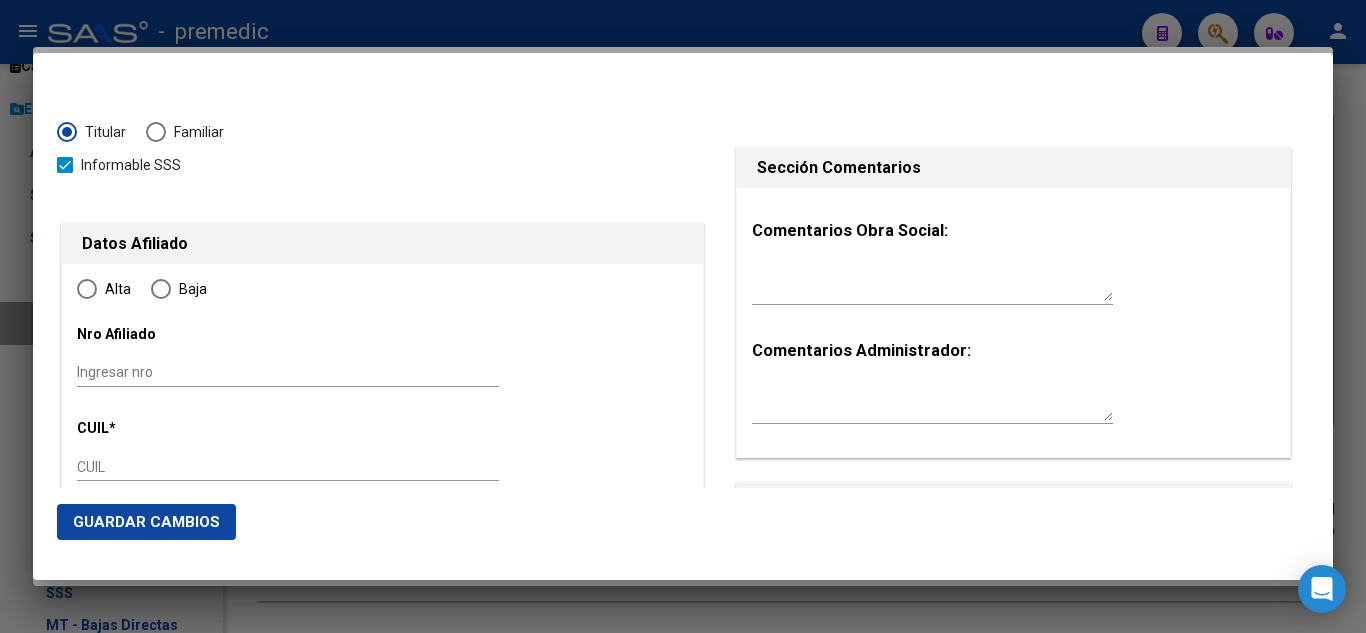 type on "20-18476630-3" 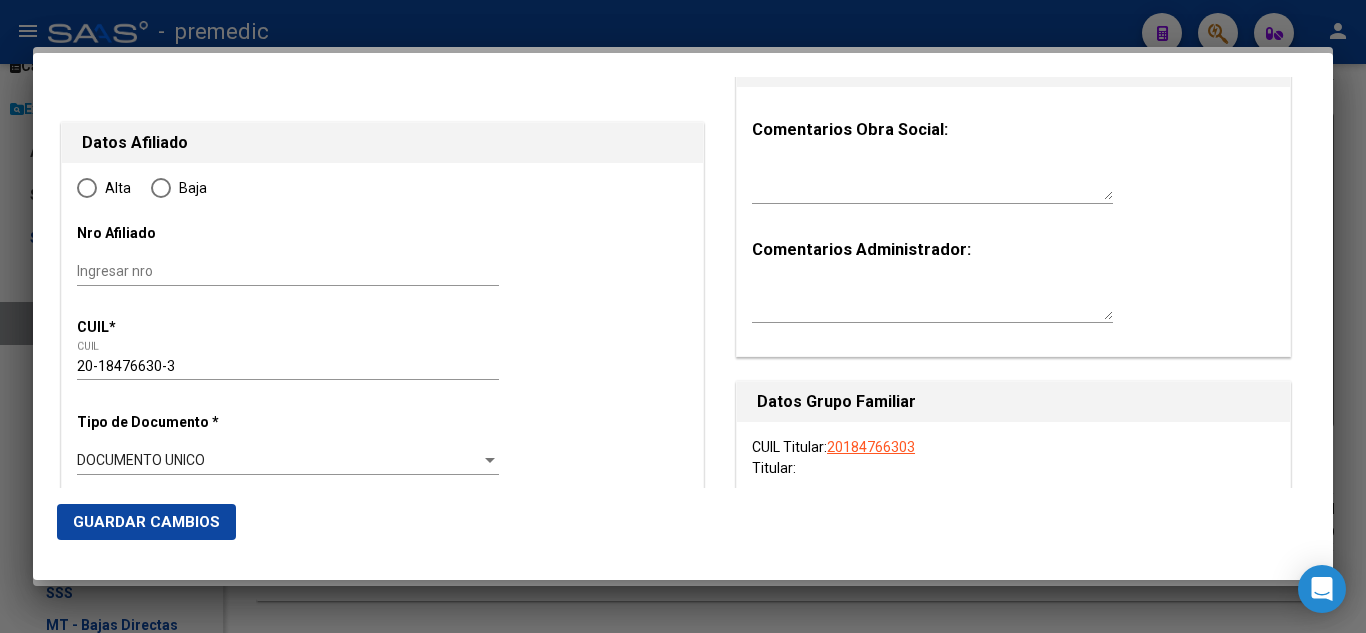 radio on "true" 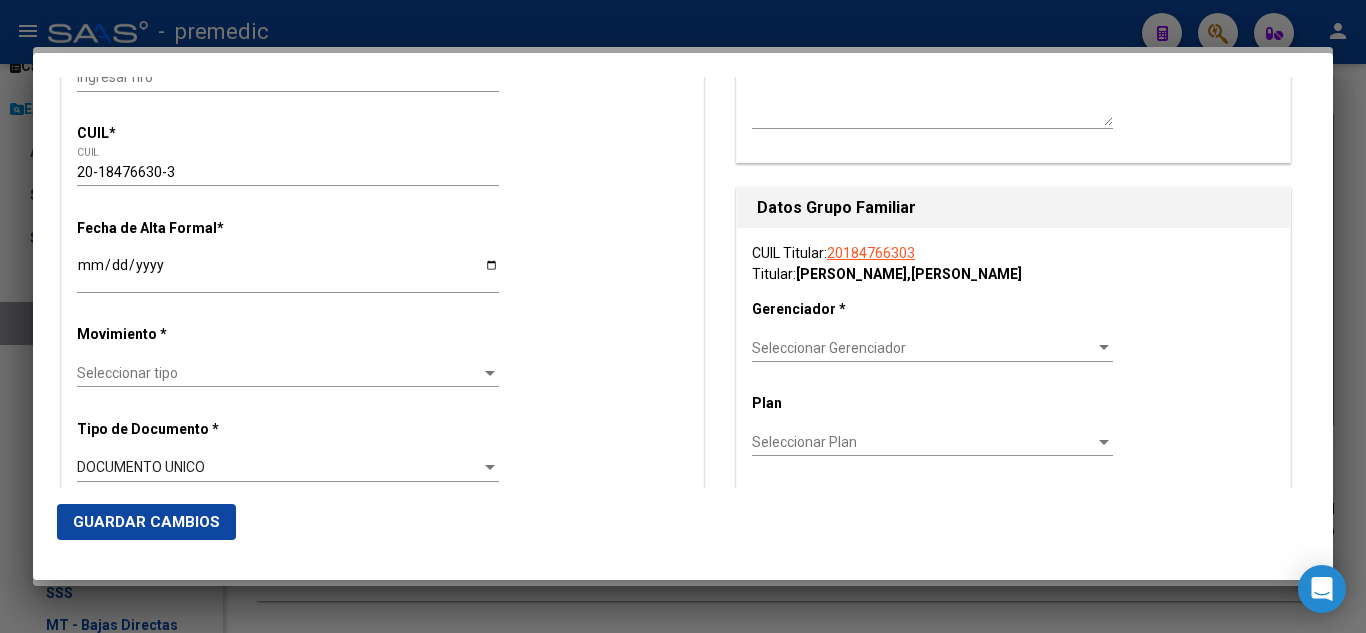 scroll, scrollTop: 300, scrollLeft: 0, axis: vertical 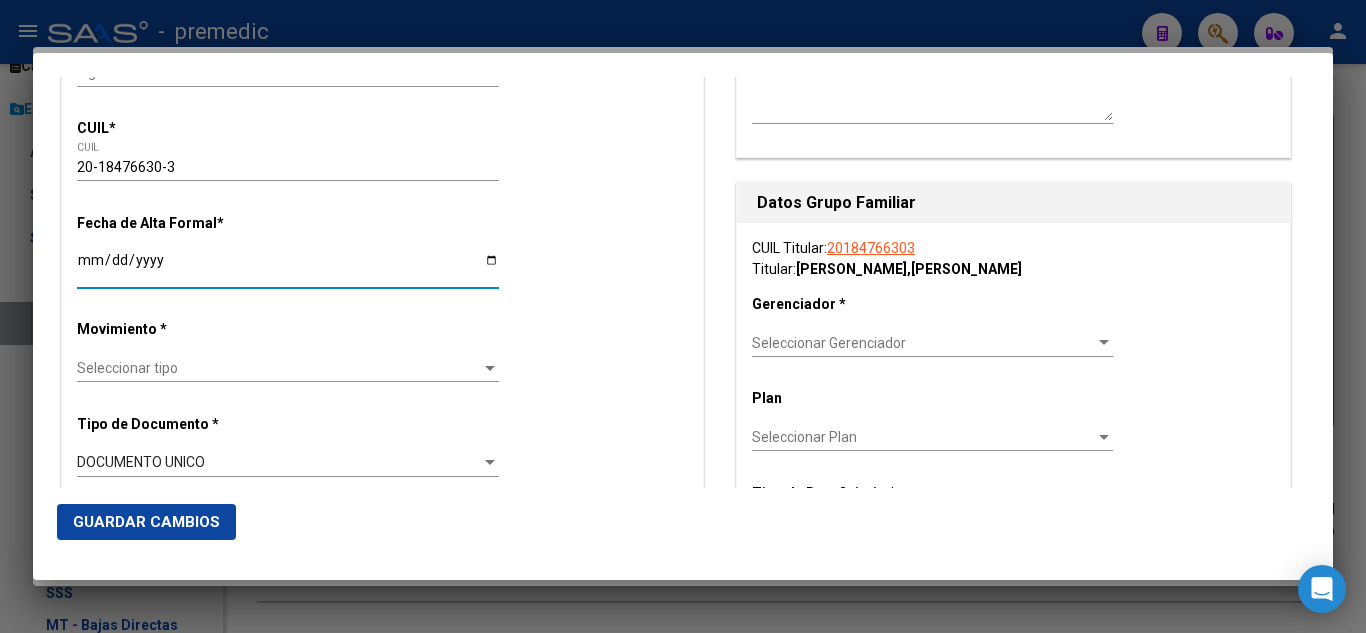 click on "Ingresar fecha" at bounding box center (288, 267) 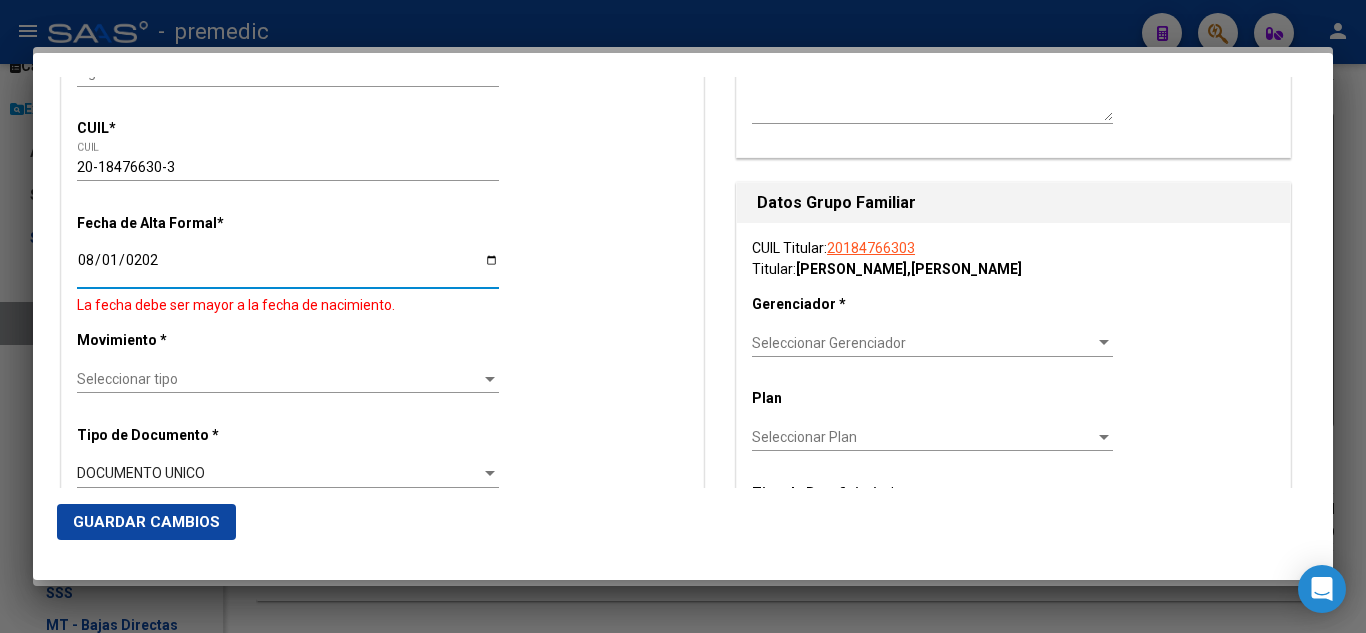 type on "2025-08-01" 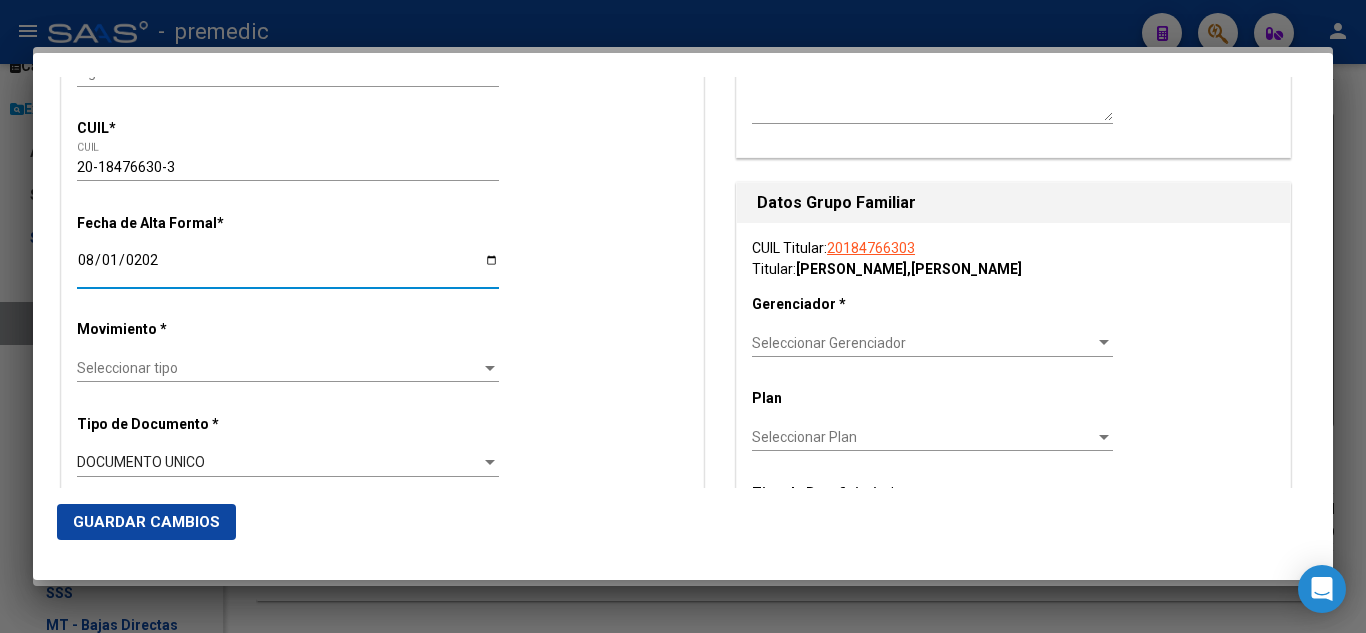 click on "Datos Afiliado   Alta   Baja Nro Afiliado    Ingresar nro  CUIL  *   20-18476630-3 CUIL  ARCA Padrón Fecha de Alta Formal  *   2025-08-01 Ingresar fecha   Movimiento * Seleccionar tipo Seleccionar tipo  Tipo de Documento * DOCUMENTO UNICO Seleccionar tipo Nro Documento  *   18476630 Ingresar nro  Apellido  *   DALINGER Ingresar apellido  Nombre  *   JORGE OMAR Ingresar nombre  Fecha de nacimiento  *   1967-09-20 Ingresar fecha   Parentesco * Titular Seleccionar parentesco  Estado Civil * Seleccionar tipo Seleccionar tipo  Sexo * Masculino Seleccionar sexo  Nacionalidad * ARGENTINA Seleccionar tipo  Discapacitado * No incapacitado Seleccionar tipo Vencimiento Certificado Estudio    Ingresar fecha   Tipo domicilio * Domicilio Completo Seleccionar tipo domicilio  Provincia * Buenos Aires Seleccionar provincia Localidad  *   JOSE LEON SUAREZ Ingresar el nombre  Codigo Postal  *   1655 Ingresar el codigo  Calle  *   MALABIA Ingresar calle  Numero  *   1817 Ingresar nro  Piso    Ingresar piso  Departamento" at bounding box center (382, 1255) 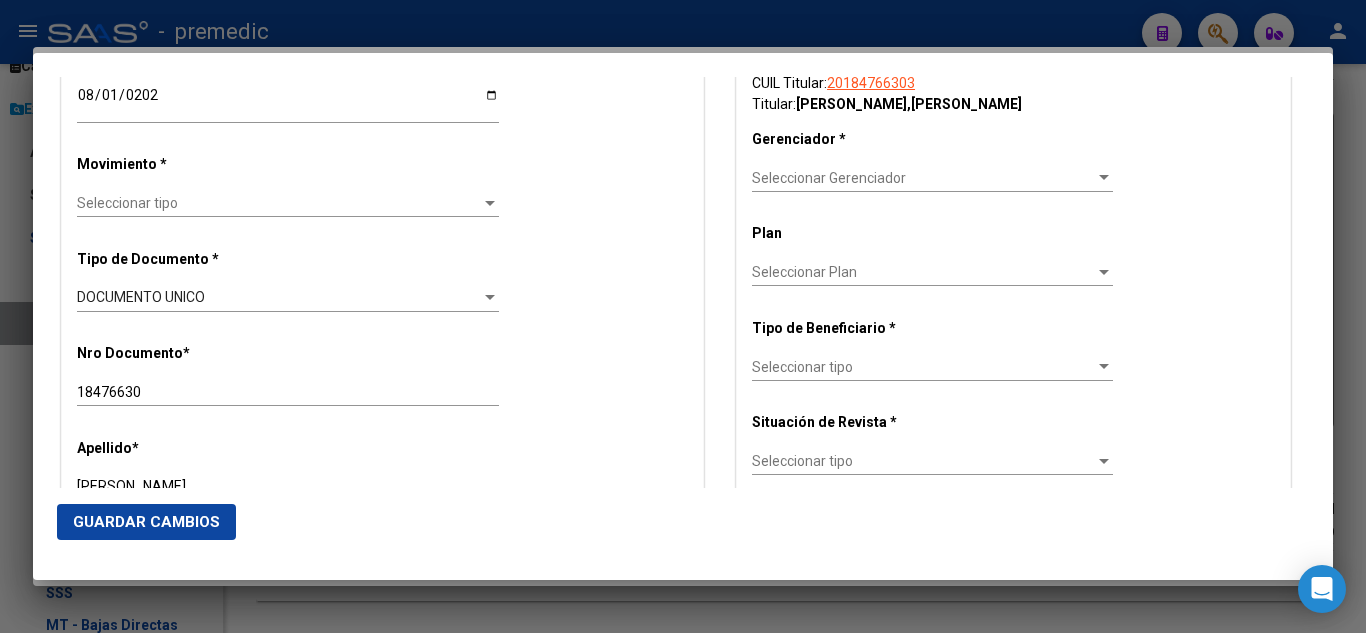 scroll, scrollTop: 500, scrollLeft: 0, axis: vertical 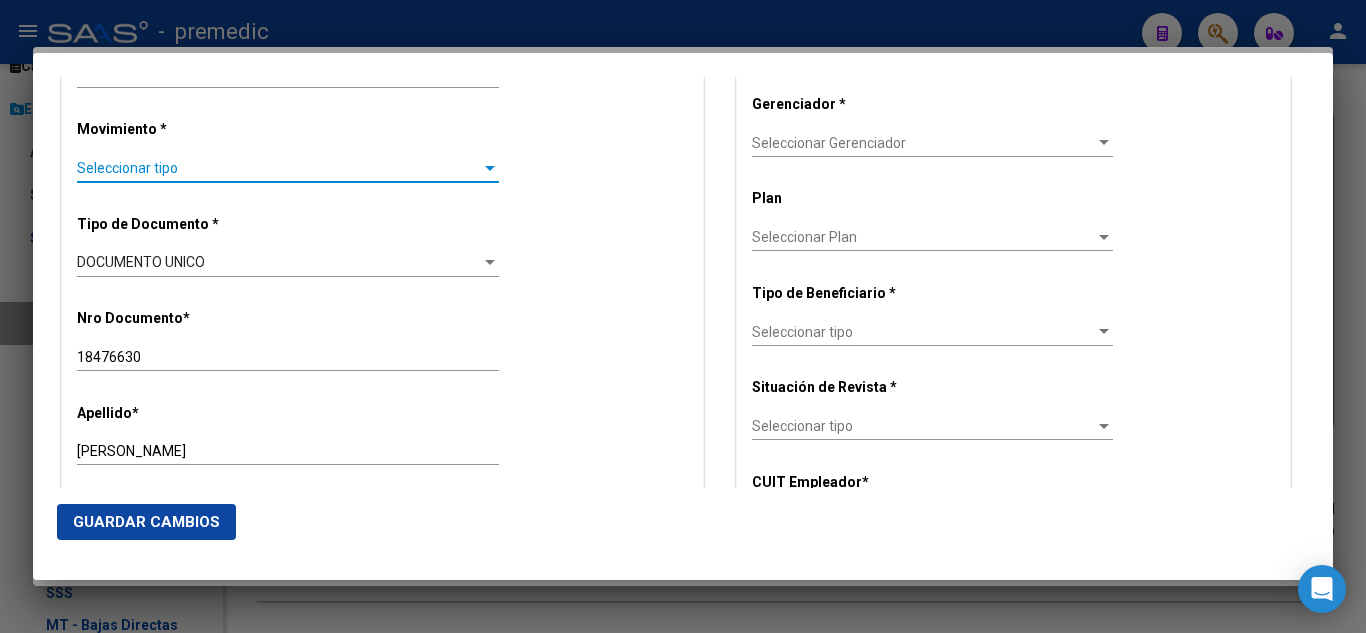 click on "Seleccionar tipo" at bounding box center [279, 168] 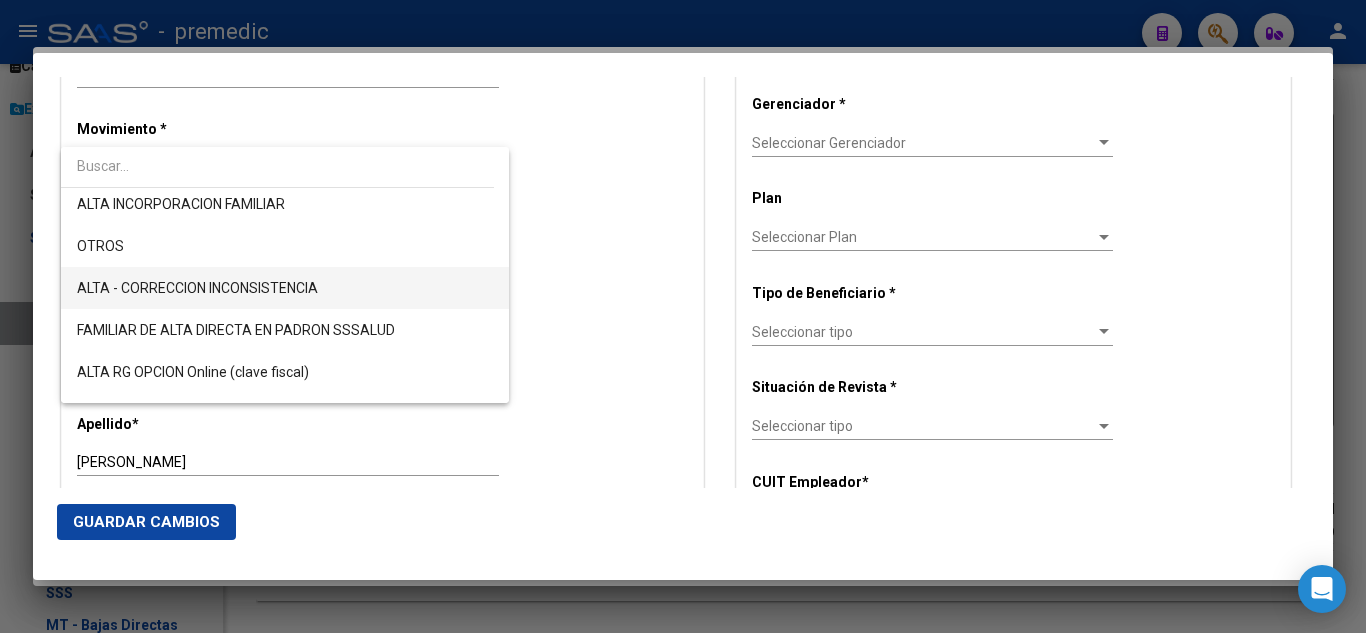 scroll, scrollTop: 400, scrollLeft: 0, axis: vertical 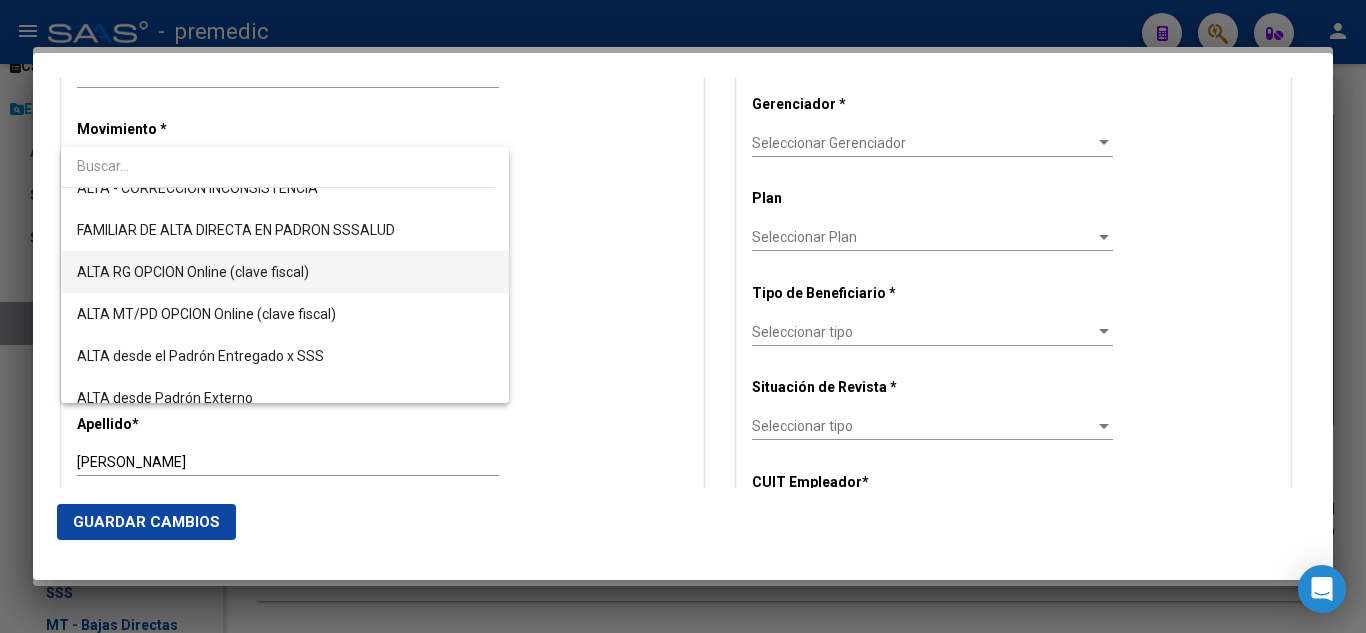 click on "ALTA RG OPCION Online (clave fiscal)" at bounding box center (285, 272) 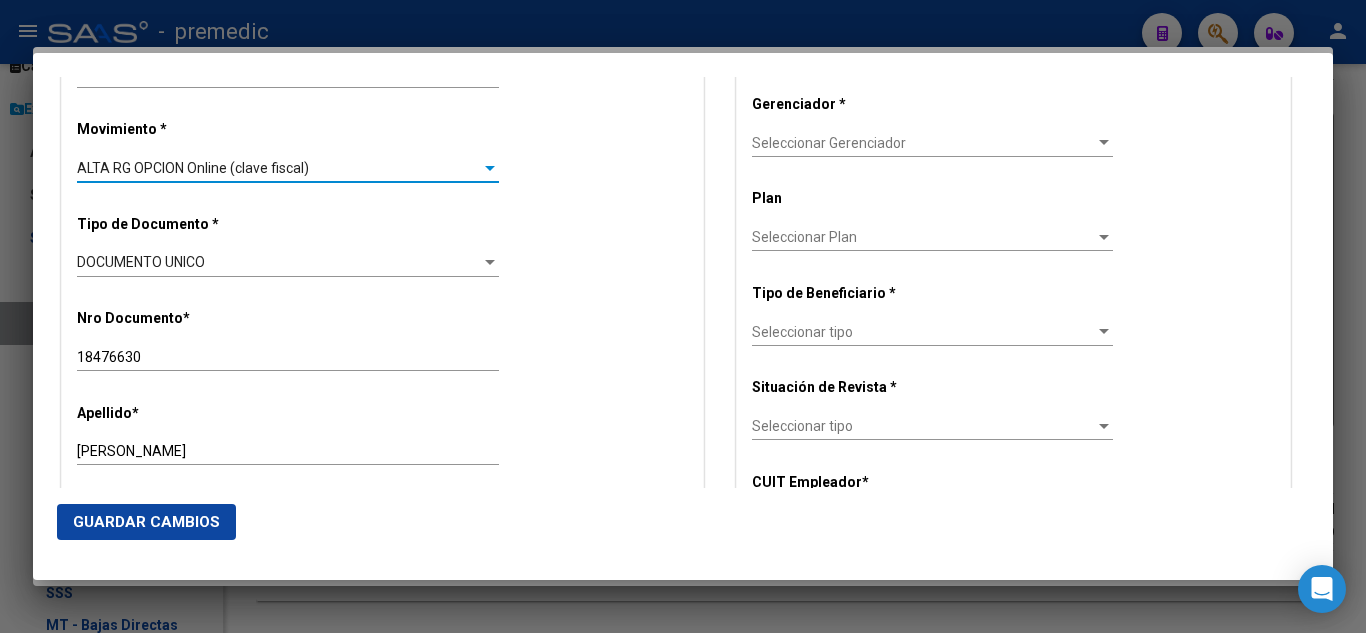 click on "Alta   Baja Nro Afiliado    Ingresar nro  CUIL  *   20-18476630-3 CUIL  ARCA Padrón Fecha de Alta Formal  *   2025-08-01 Ingresar fecha   Movimiento * ALTA RG OPCION Online (clave fiscal) Seleccionar tipo  Tipo de Documento * DOCUMENTO UNICO Seleccionar tipo Nro Documento  *   18476630 Ingresar nro  Apellido  *   DALINGER Ingresar apellido  Nombre  *   JORGE OMAR Ingresar nombre  Fecha de nacimiento  *   1967-09-20 Ingresar fecha   Parentesco * Titular Seleccionar parentesco  Estado Civil * Seleccionar tipo Seleccionar tipo  Sexo * Masculino Seleccionar sexo  Nacionalidad * ARGENTINA Seleccionar tipo  Discapacitado * No incapacitado Seleccionar tipo Vencimiento Certificado Estudio    Ingresar fecha   Tipo domicilio * Domicilio Completo Seleccionar tipo domicilio  Provincia * Buenos Aires Seleccionar provincia Localidad  *   JOSE LEON SUAREZ Ingresar el nombre  Codigo Postal  *   1655 Ingresar el codigo  Calle  *   MALABIA Ingresar calle  Numero  *   1817 Ingresar nro  Piso    Ingresar piso  Departamento" at bounding box center (382, 1098) 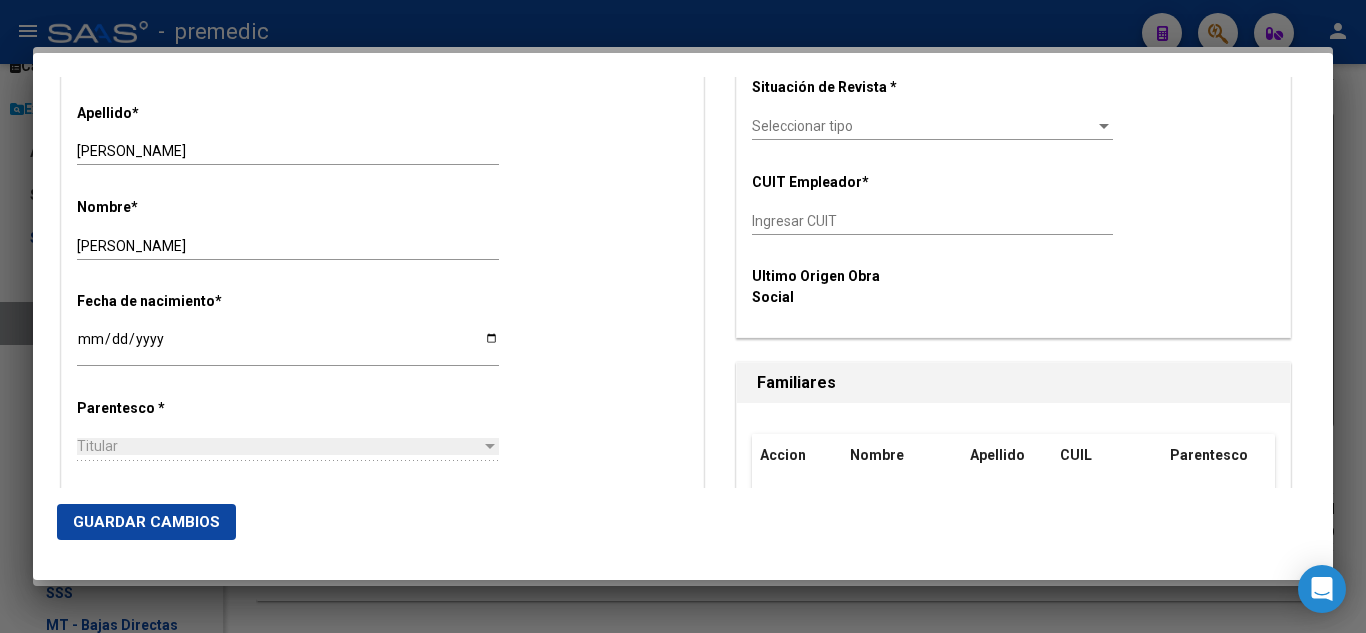 scroll, scrollTop: 900, scrollLeft: 0, axis: vertical 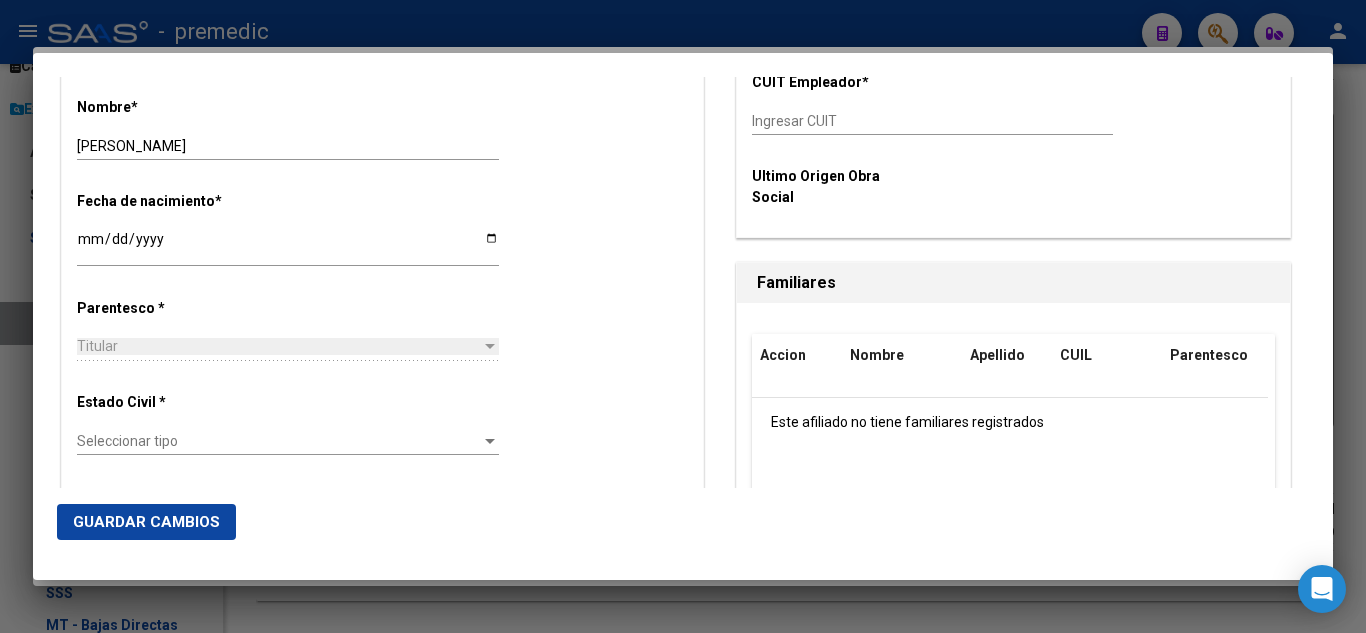 click on "Seleccionar tipo" at bounding box center [279, 441] 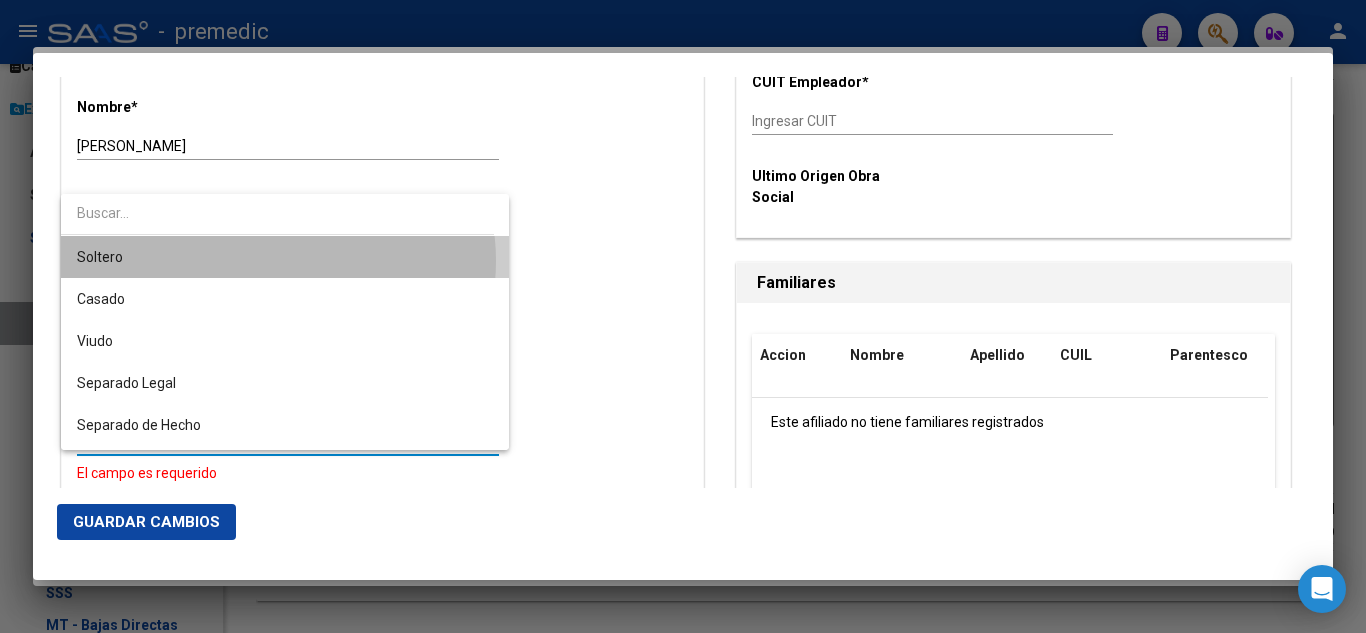 click on "Soltero" at bounding box center [285, 257] 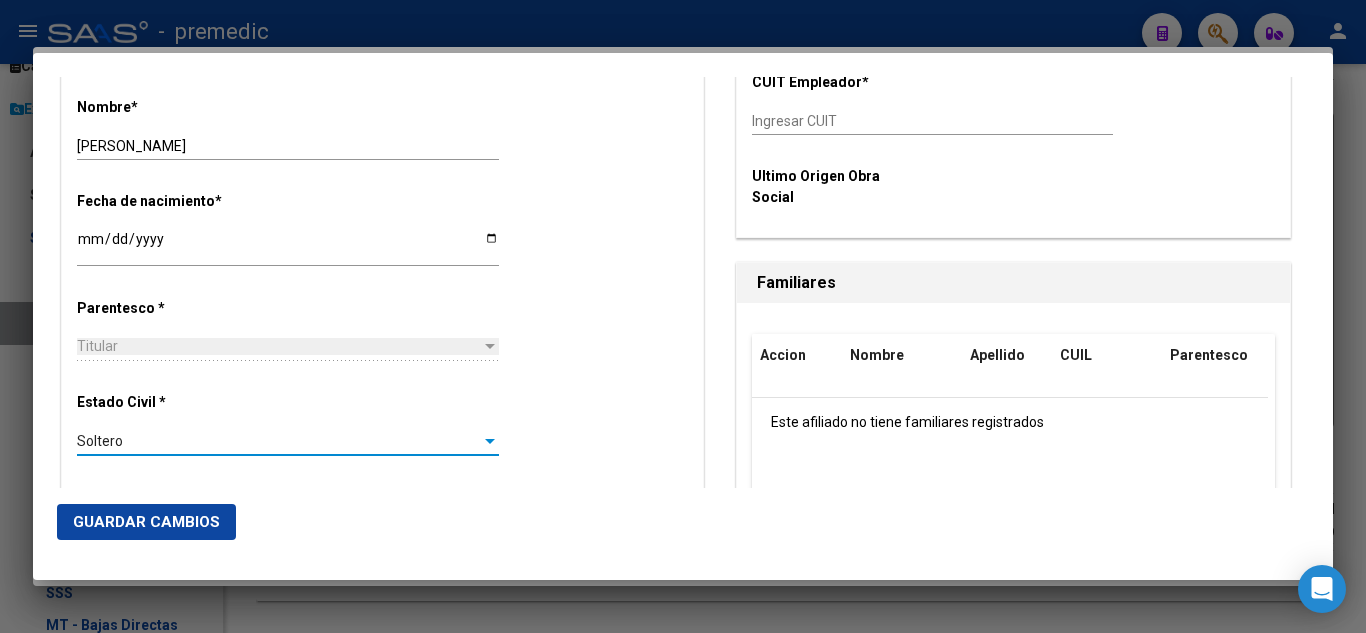 click on "Alta   Baja Nro Afiliado    Ingresar nro  CUIL  *   20-18476630-3 CUIL  ARCA Padrón Fecha de Alta Formal  *   2025-08-01 Ingresar fecha   Movimiento * ALTA RG OPCION Online (clave fiscal) Seleccionar tipo  Tipo de Documento * DOCUMENTO UNICO Seleccionar tipo Nro Documento  *   18476630 Ingresar nro  Apellido  *   DALINGER Ingresar apellido  Nombre  *   JORGE OMAR Ingresar nombre  Fecha de nacimiento  *   1967-09-20 Ingresar fecha   Parentesco * Titular Seleccionar parentesco  Estado Civil * Soltero Seleccionar tipo  Sexo * Masculino Seleccionar sexo  Nacionalidad * ARGENTINA Seleccionar tipo  Discapacitado * No incapacitado Seleccionar tipo Vencimiento Certificado Estudio    Ingresar fecha   Tipo domicilio * Domicilio Completo Seleccionar tipo domicilio  Provincia * Buenos Aires Seleccionar provincia Localidad  *   JOSE LEON SUAREZ Ingresar el nombre  Codigo Postal  *   1655 Ingresar el codigo  Calle  *   MALABIA Ingresar calle  Numero  *   1817 Ingresar nro  Piso    Ingresar piso  Departamento" at bounding box center [382, 698] 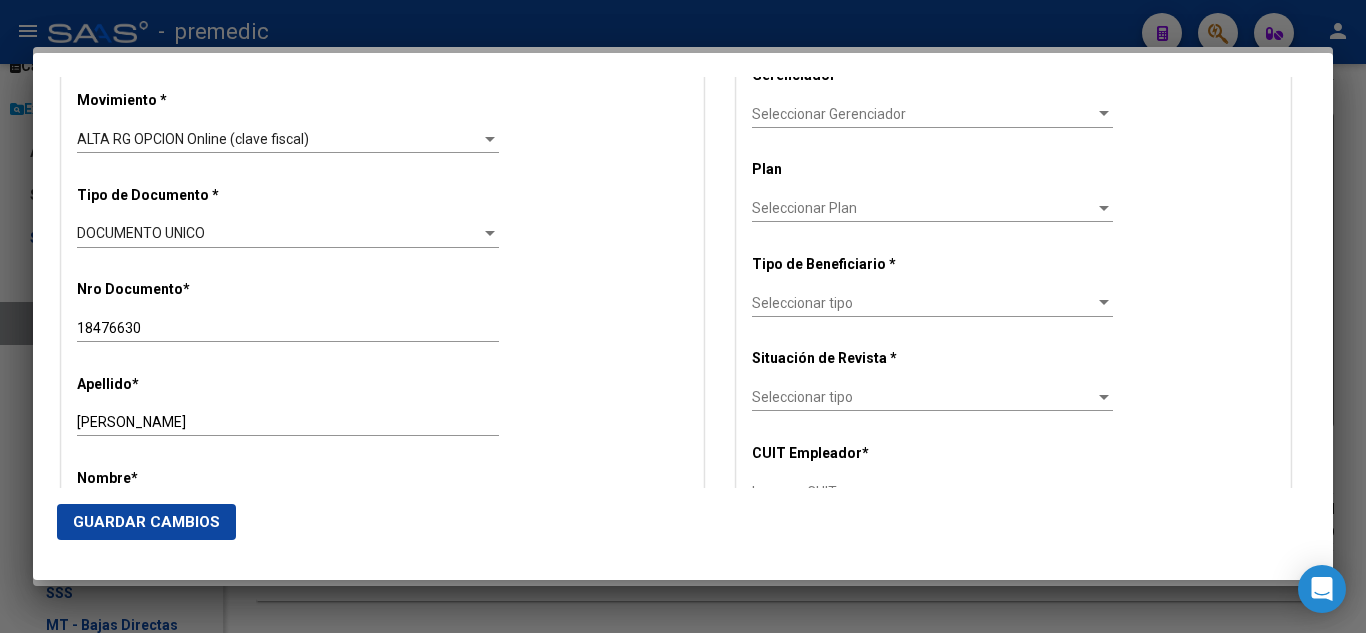 scroll, scrollTop: 500, scrollLeft: 0, axis: vertical 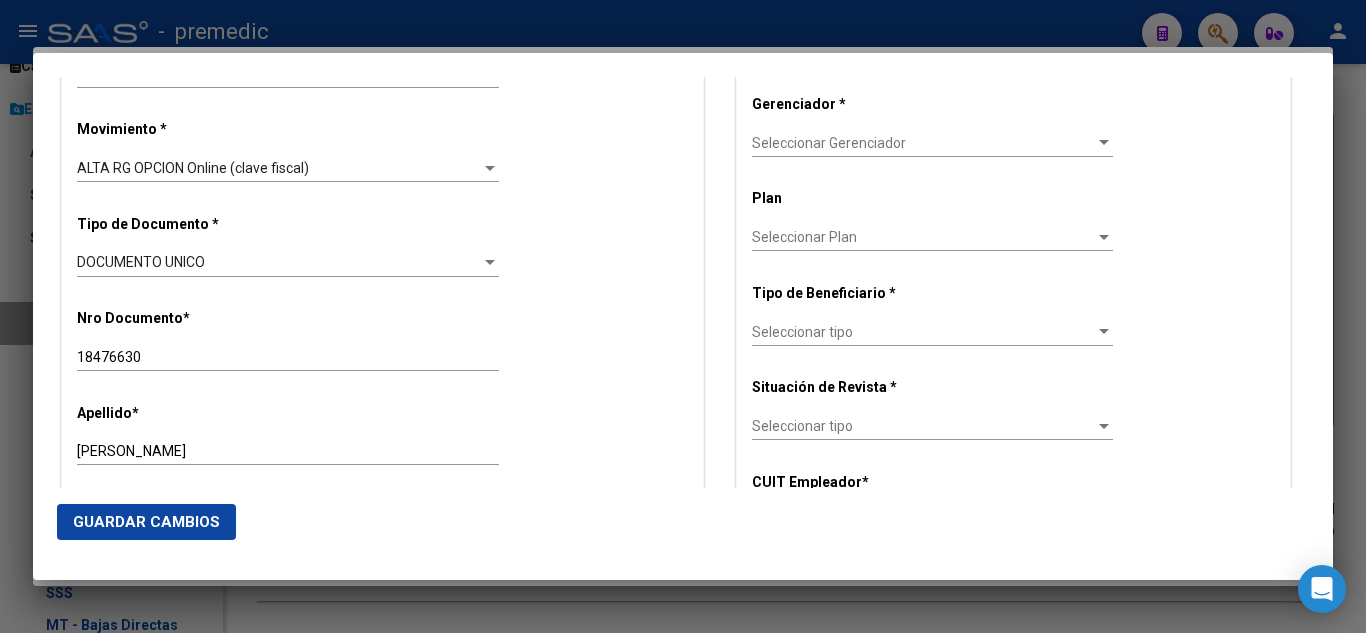 click on "Seleccionar Gerenciador" at bounding box center (923, 143) 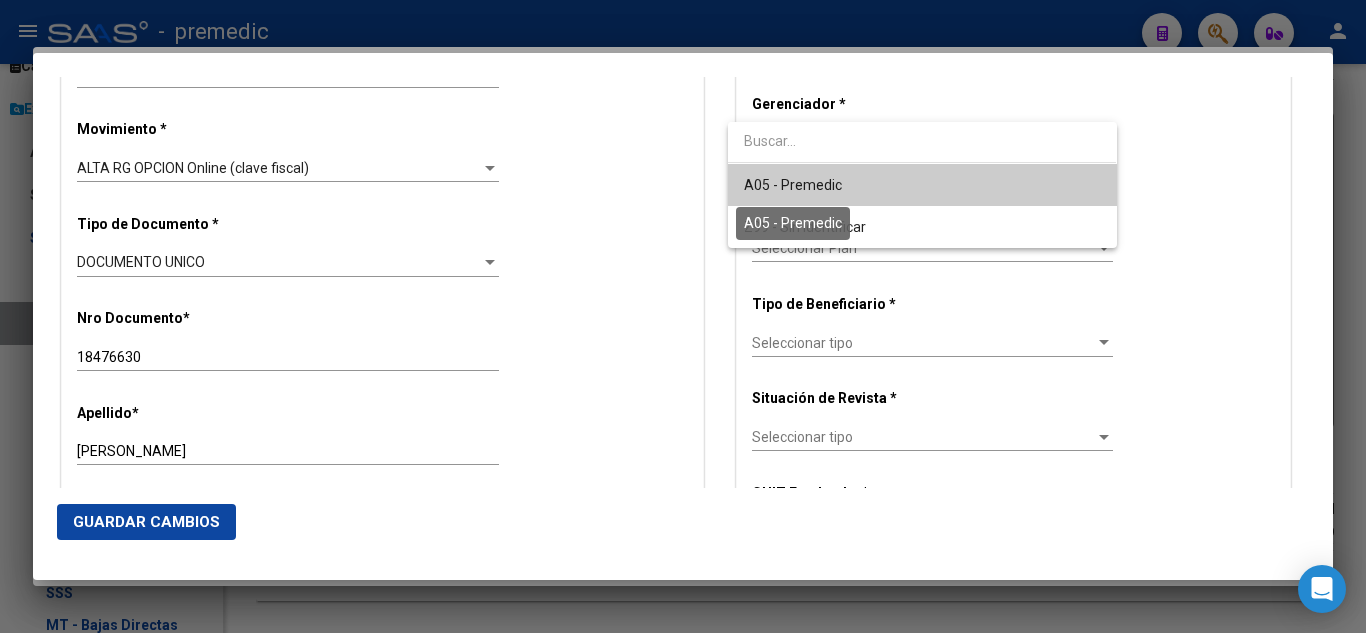 click on "A05 - Premedic" at bounding box center [793, 185] 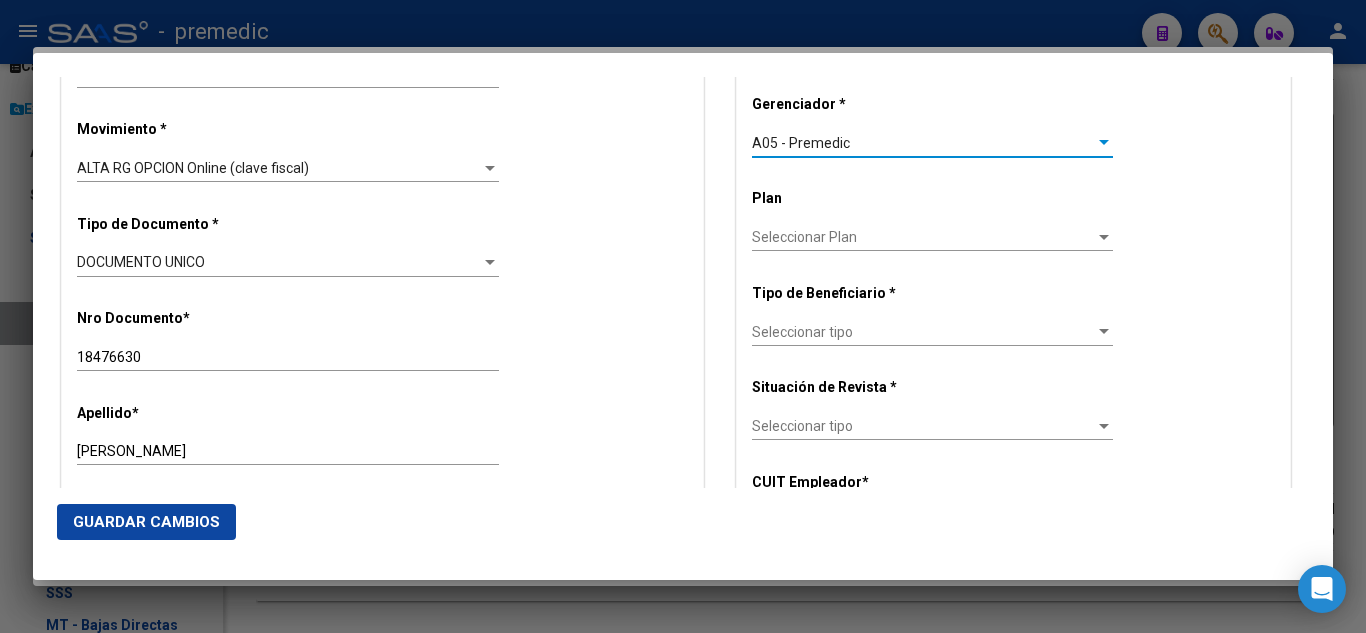 click on "Seleccionar tipo" at bounding box center [923, 332] 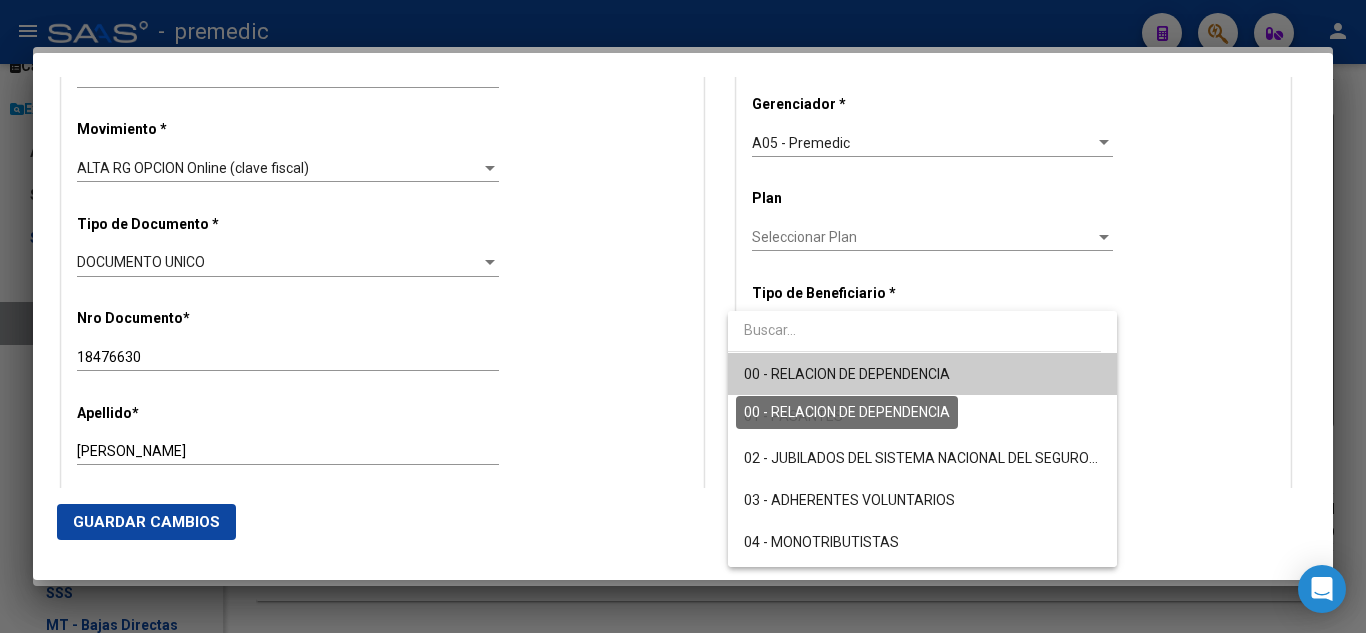 click on "00 - RELACION DE DEPENDENCIA" at bounding box center [847, 374] 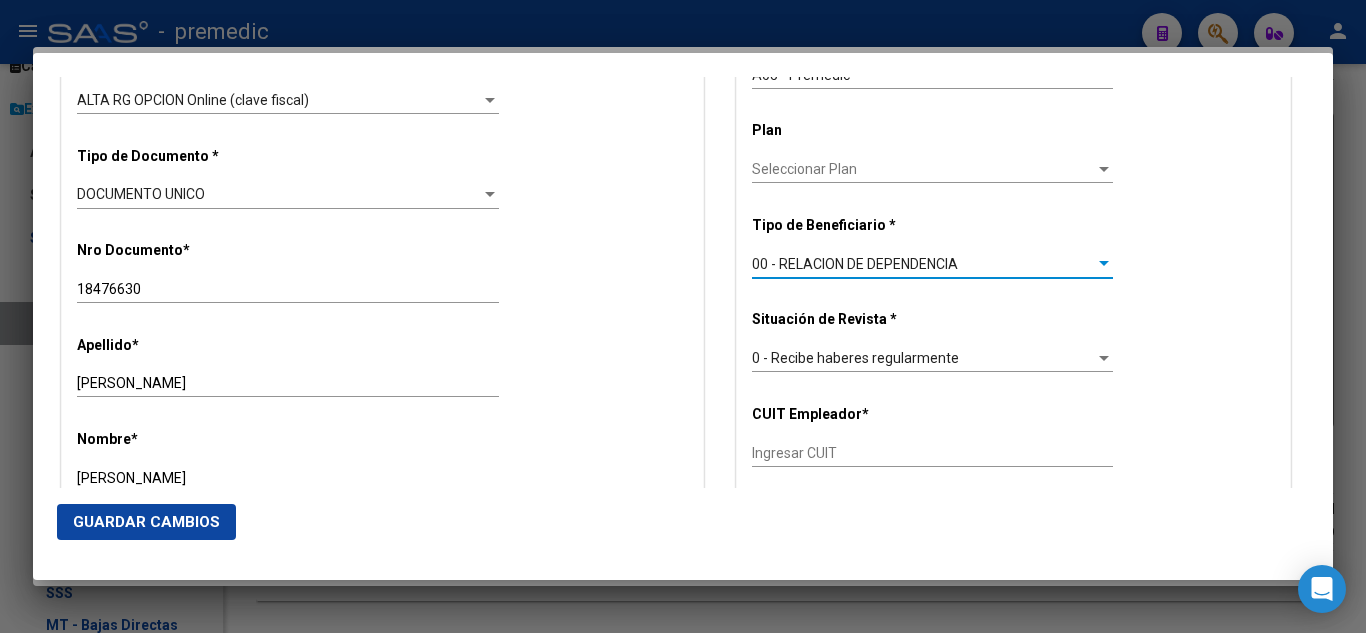 scroll, scrollTop: 600, scrollLeft: 0, axis: vertical 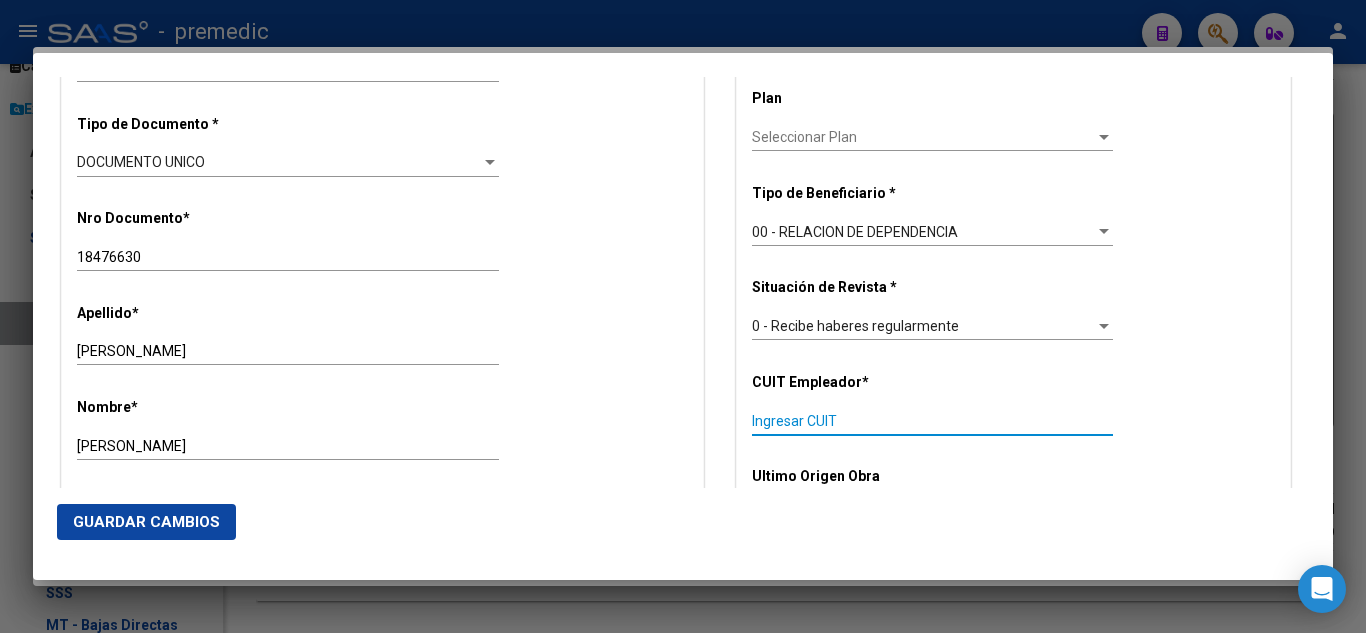 click on "Ingresar CUIT" at bounding box center [932, 421] 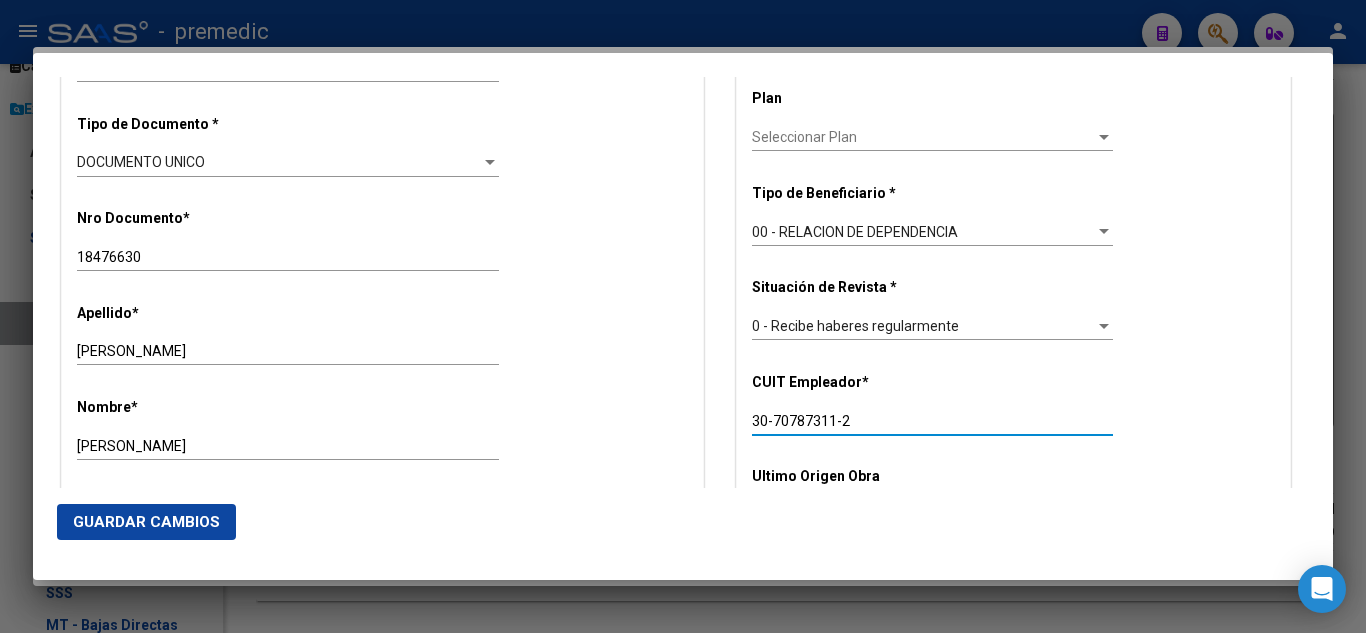 type on "30-70787311-2" 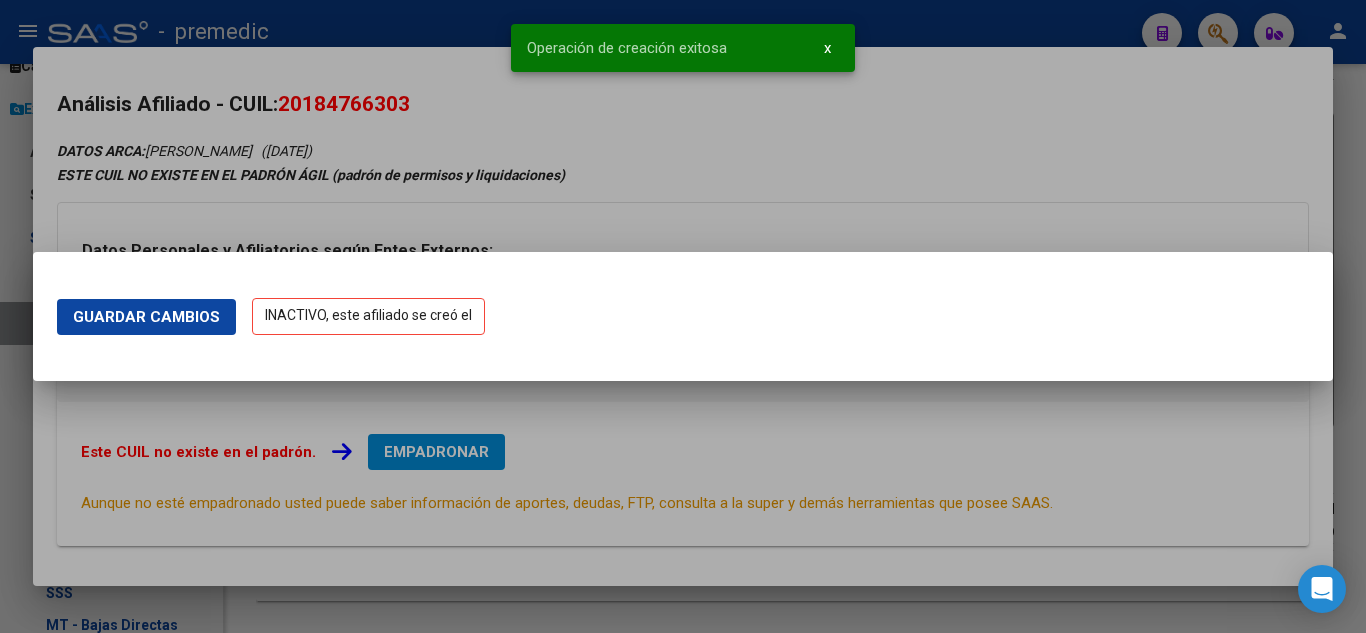 scroll, scrollTop: 0, scrollLeft: 0, axis: both 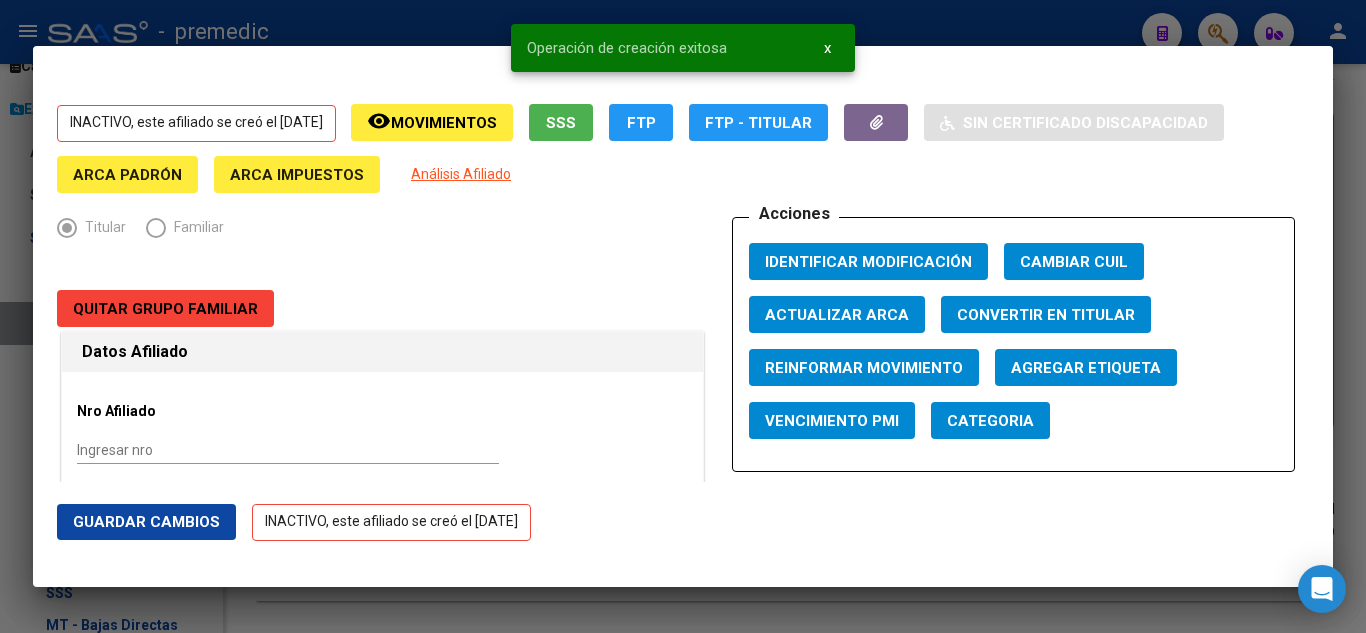 click at bounding box center (683, 316) 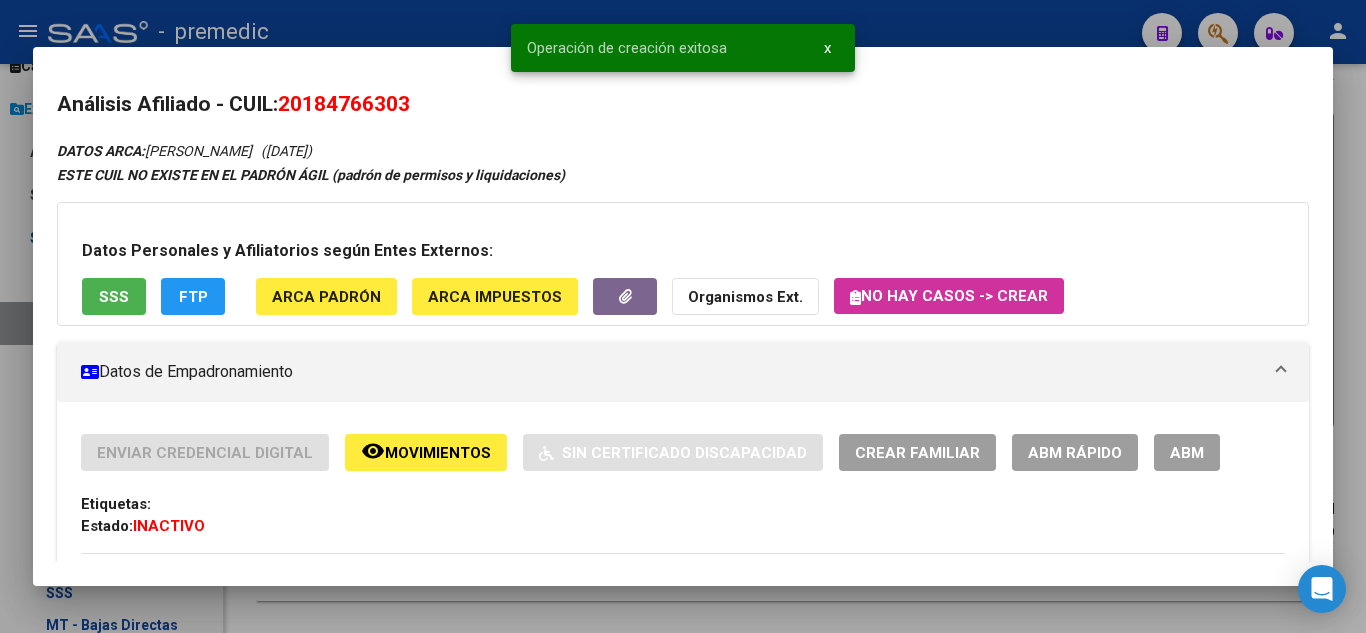 click at bounding box center [683, 316] 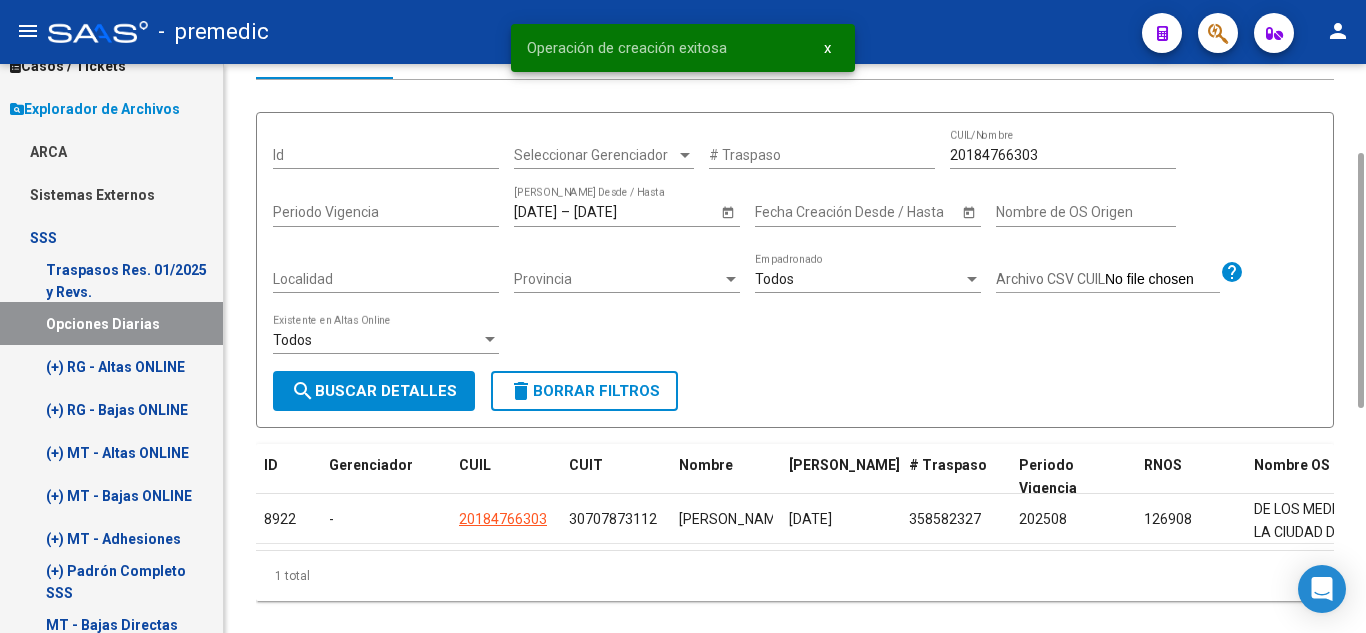 click on "search" at bounding box center (303, 391) 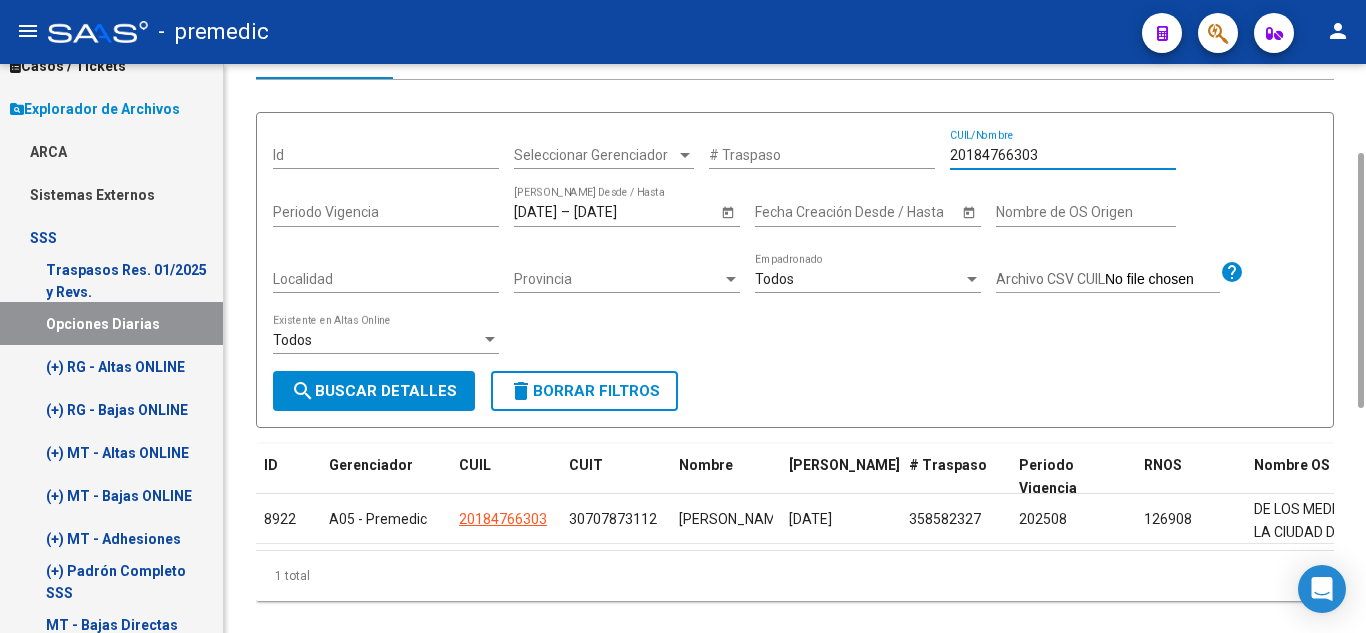 drag, startPoint x: 1060, startPoint y: 148, endPoint x: 879, endPoint y: 154, distance: 181.09943 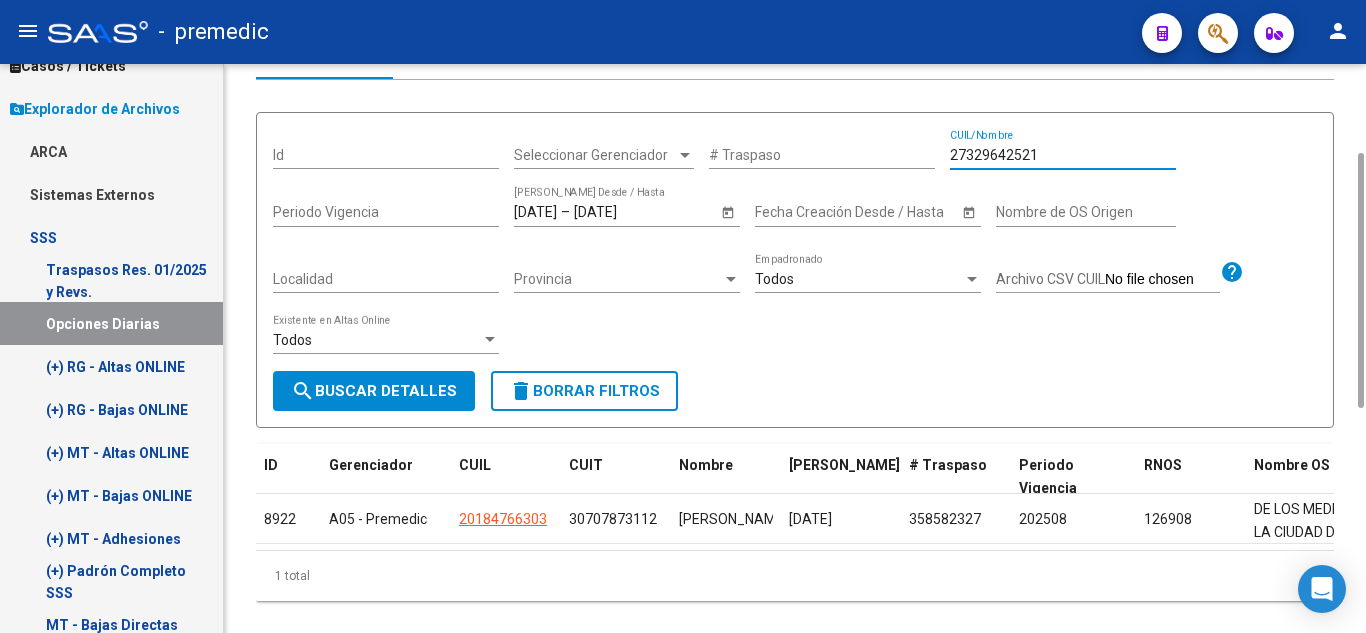 type on "27329642521" 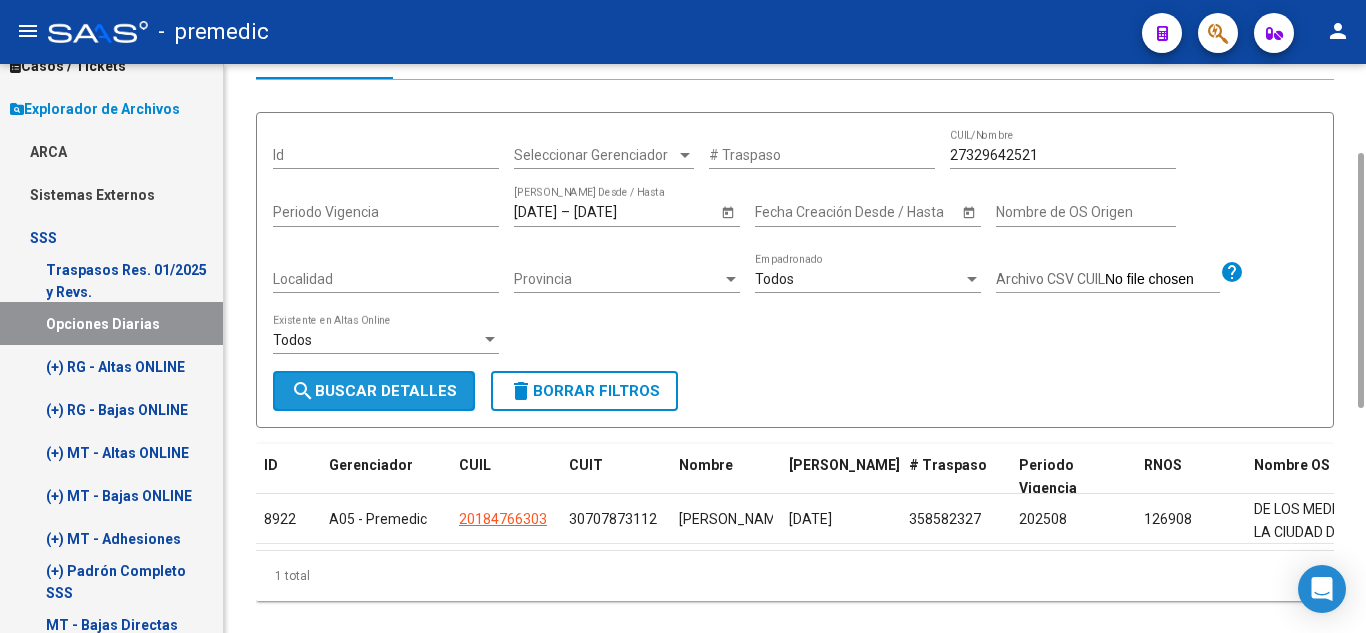 click on "search  Buscar Detalles" at bounding box center (374, 391) 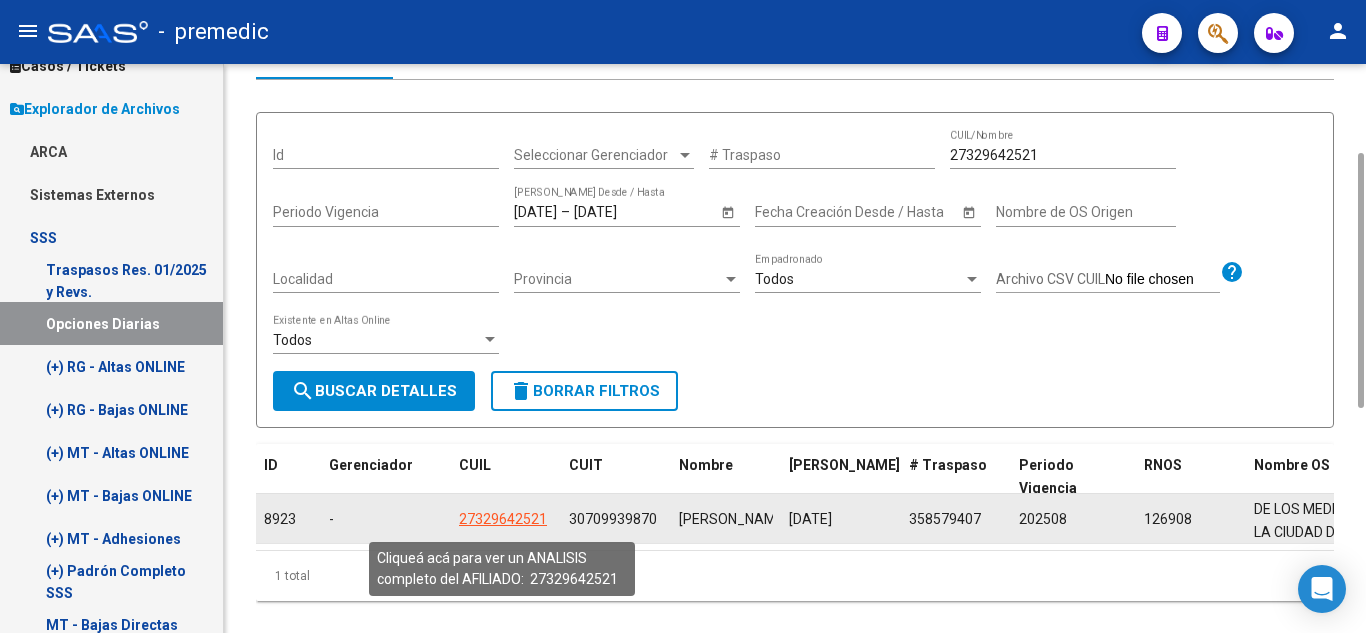 drag, startPoint x: 493, startPoint y: 517, endPoint x: 492, endPoint y: 501, distance: 16.03122 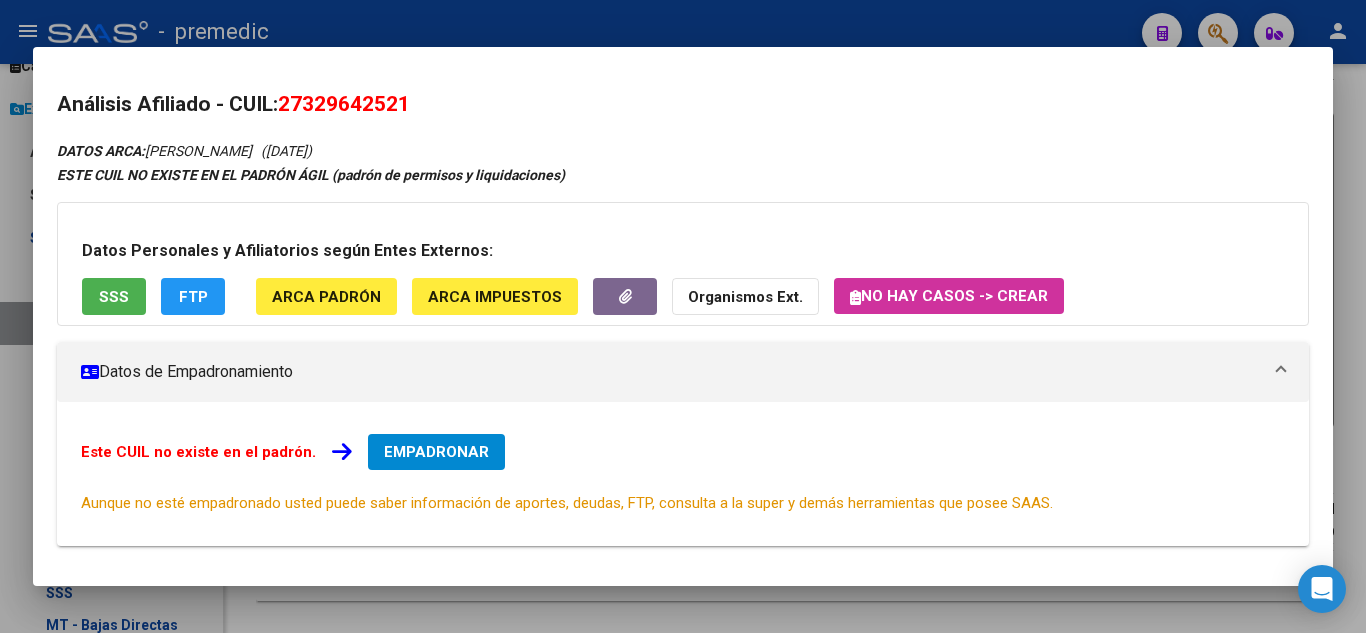 click on "EMPADRONAR" at bounding box center [436, 452] 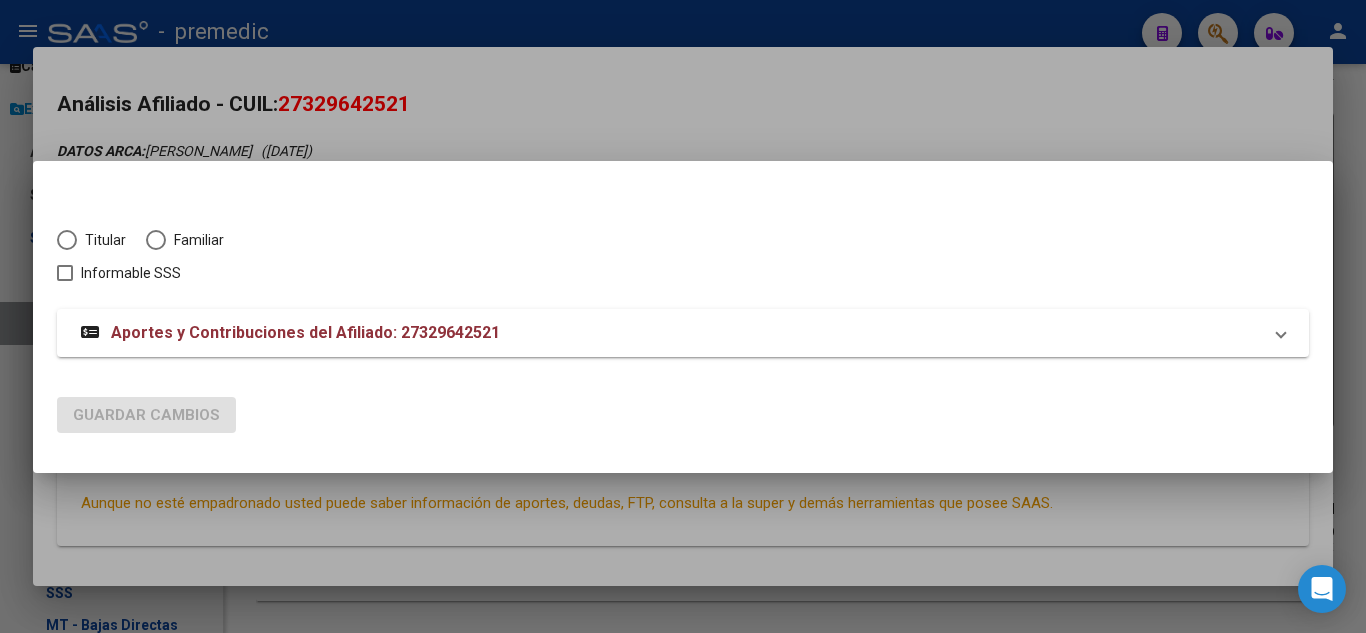 click at bounding box center [67, 240] 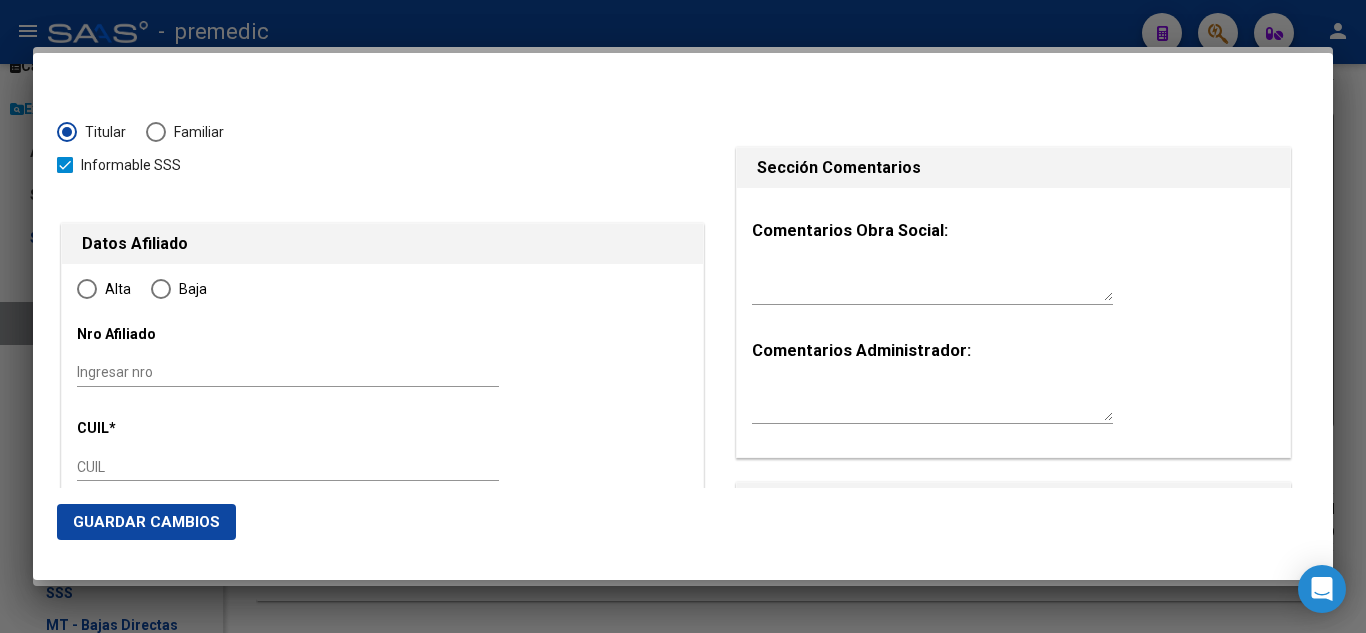 checkbox on "true" 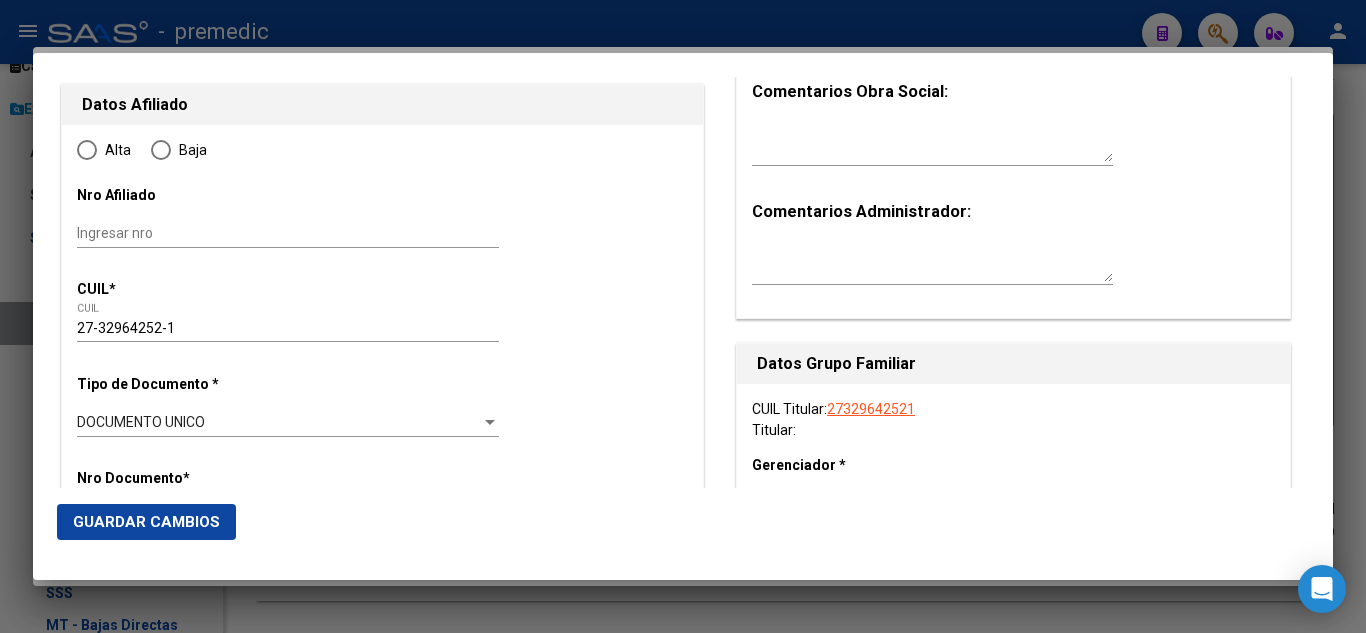radio on "true" 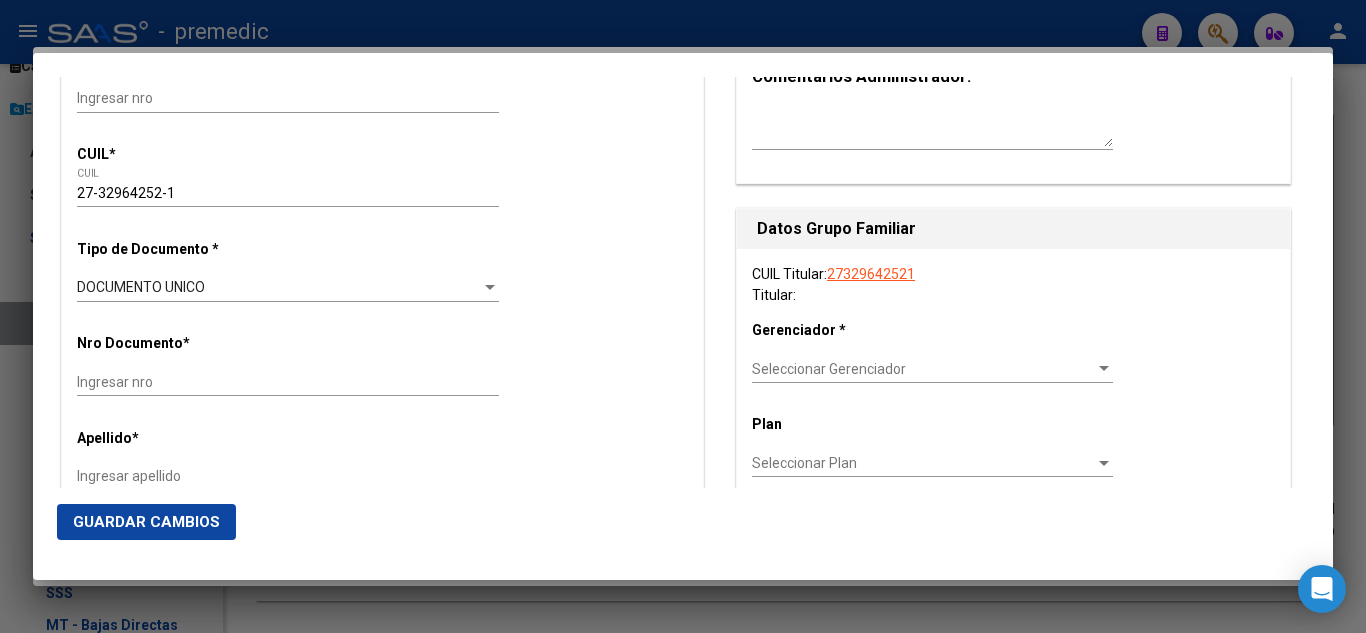 type on "32964252" 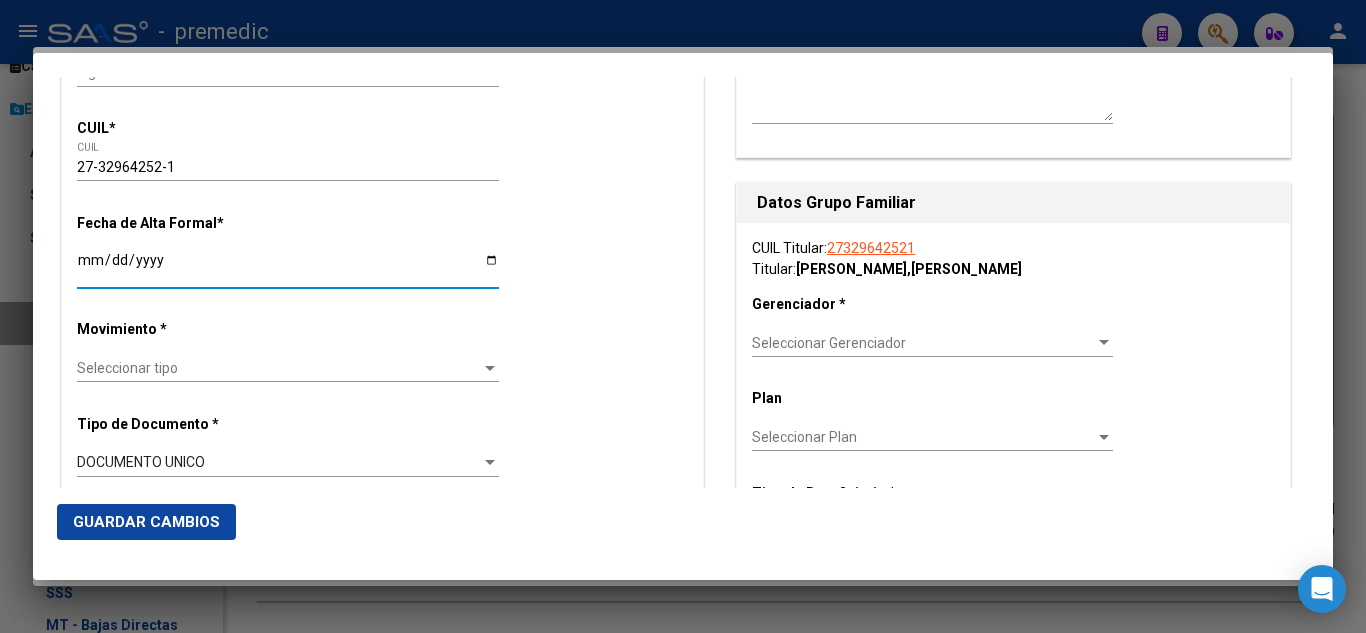 click on "Ingresar fecha" at bounding box center [288, 267] 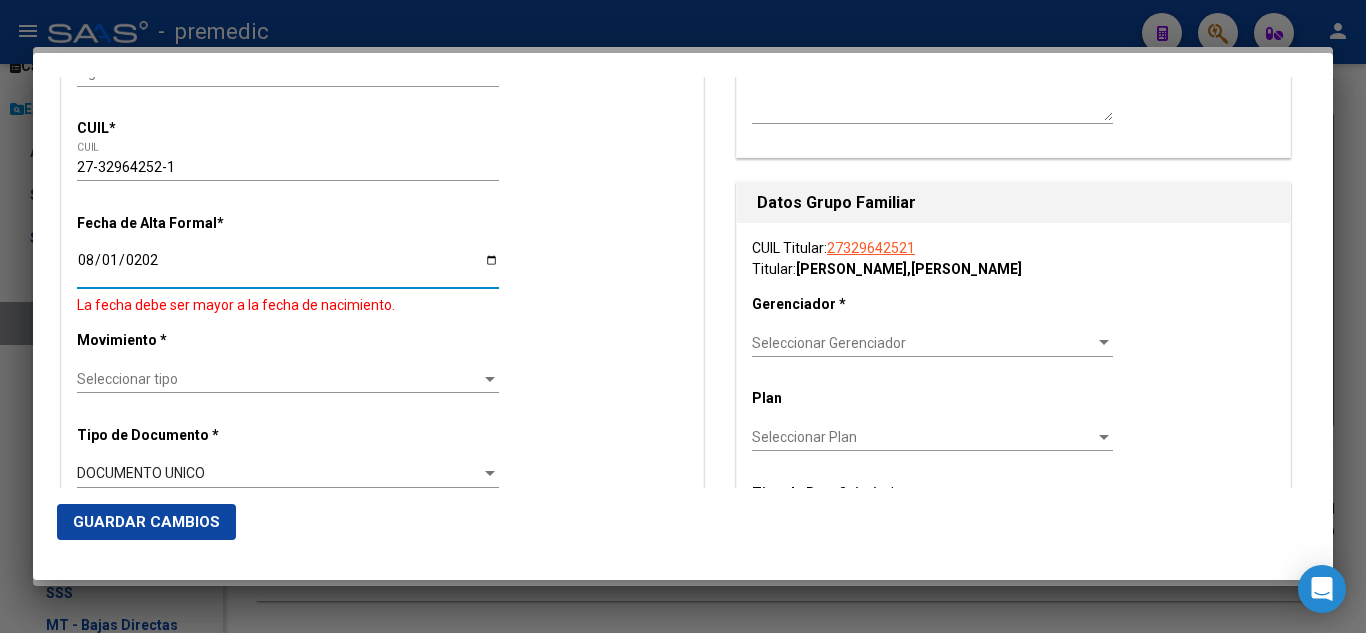 type on "2025-08-01" 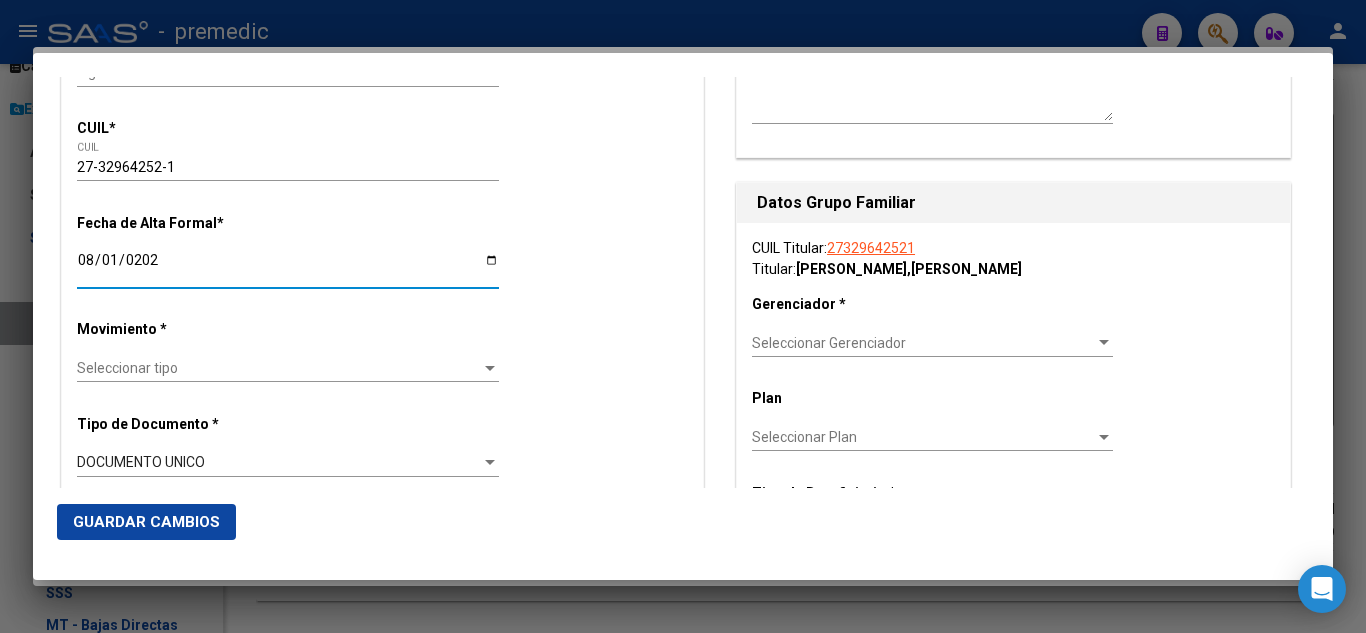 click on "Alta   Baja Nro Afiliado    Ingresar nro  CUIL  *   27-32964252-1 CUIL  ARCA Padrón Fecha de Alta Formal  *   2025-08-01 Ingresar fecha   Movimiento * Seleccionar tipo Seleccionar tipo  Tipo de Documento * DOCUMENTO UNICO Seleccionar tipo Nro Documento  *   32964252 Ingresar nro  Apellido  *   MARTINEZ Ingresar apellido  Nombre  *   SILVANA GRACIELA Ingresar nombre  Fecha de nacimiento  *   1987-07-04 Ingresar fecha   Parentesco * Titular Seleccionar parentesco  Estado Civil * Seleccionar tipo Seleccionar tipo  Sexo * Femenino Seleccionar sexo  Nacionalidad * ARGENTINA Seleccionar tipo  Discapacitado * No incapacitado Seleccionar tipo Vencimiento Certificado Estudio    Ingresar fecha   Tipo domicilio * Domicilio Completo Seleccionar tipo domicilio  Provincia * Buenos Aires Seleccionar provincia Localidad  *   GARIN Ingresar el nombre  Codigo Postal  *   1619 Ingresar el codigo  Calle  *   DR LUIS RESSIO Ingresar calle  Numero  *   3846 Ingresar nro  Piso    Ingresar piso  Departamento    Ingresar depto" at bounding box center [382, 1298] 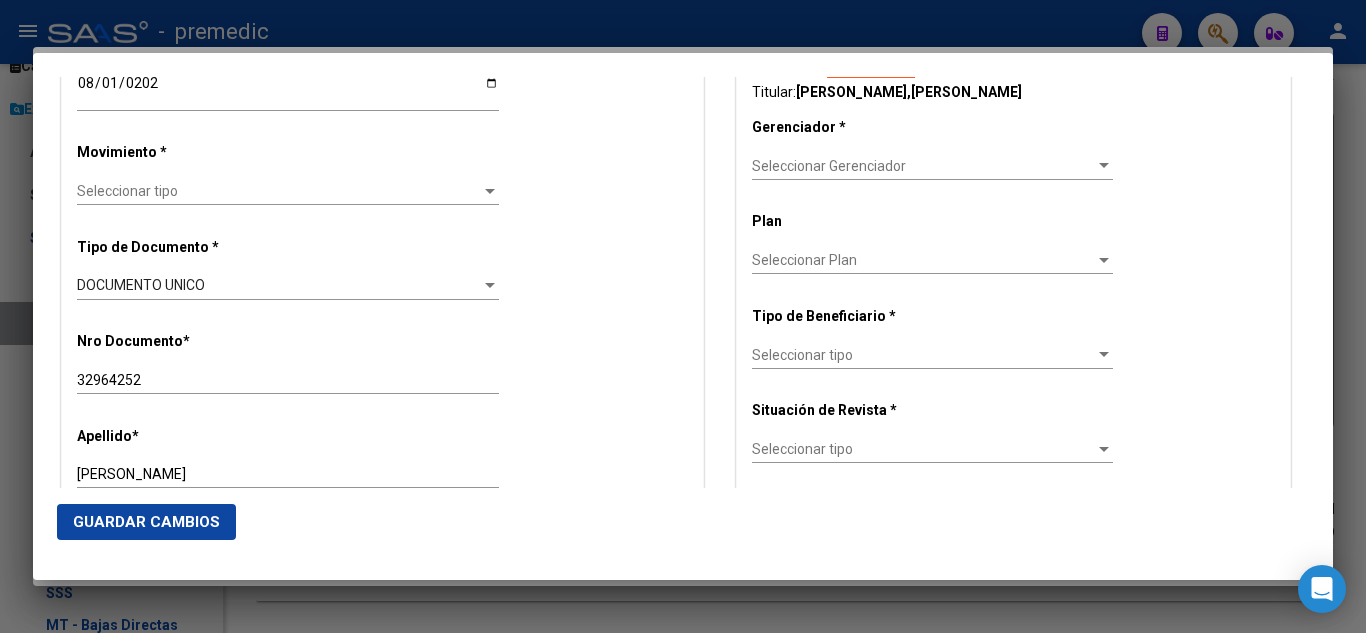 scroll, scrollTop: 500, scrollLeft: 0, axis: vertical 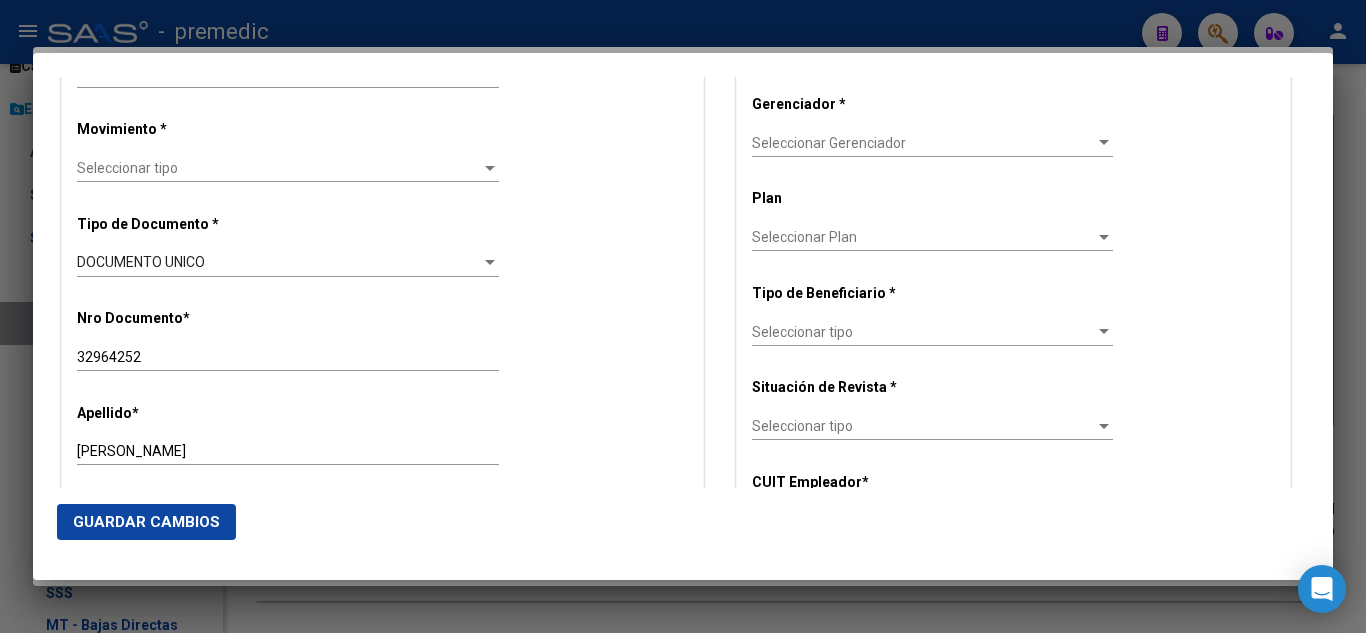 click on "Seleccionar tipo Seleccionar tipo" 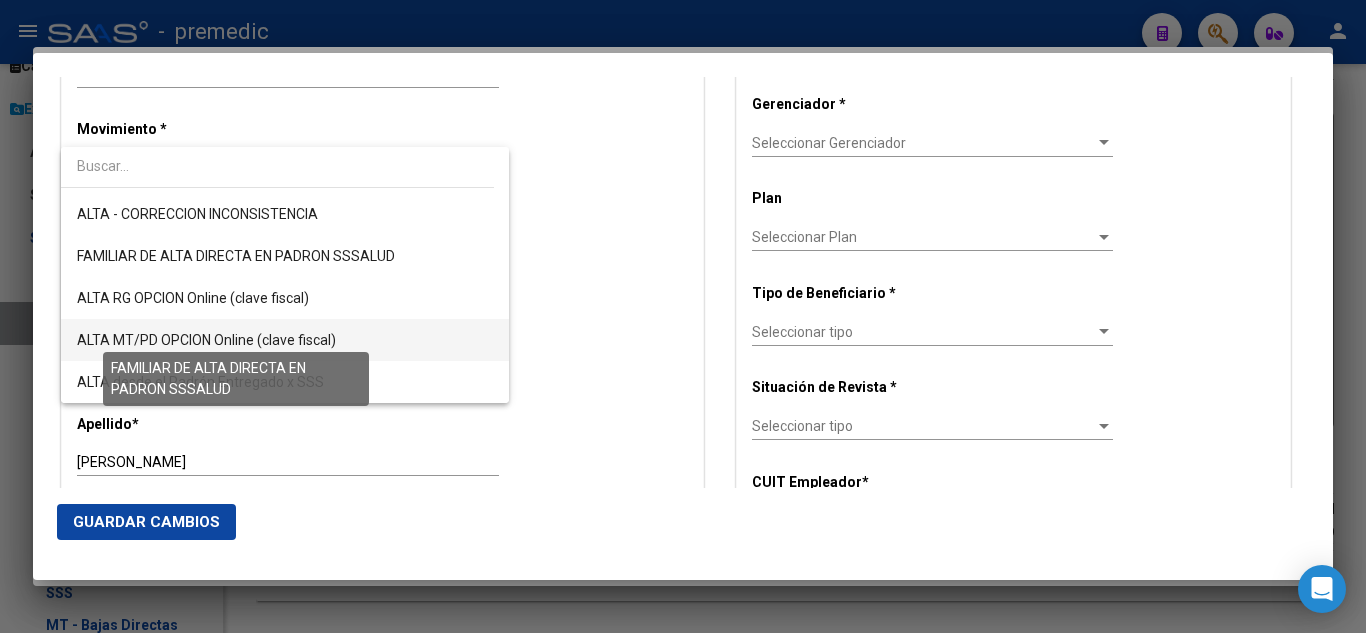 scroll, scrollTop: 400, scrollLeft: 0, axis: vertical 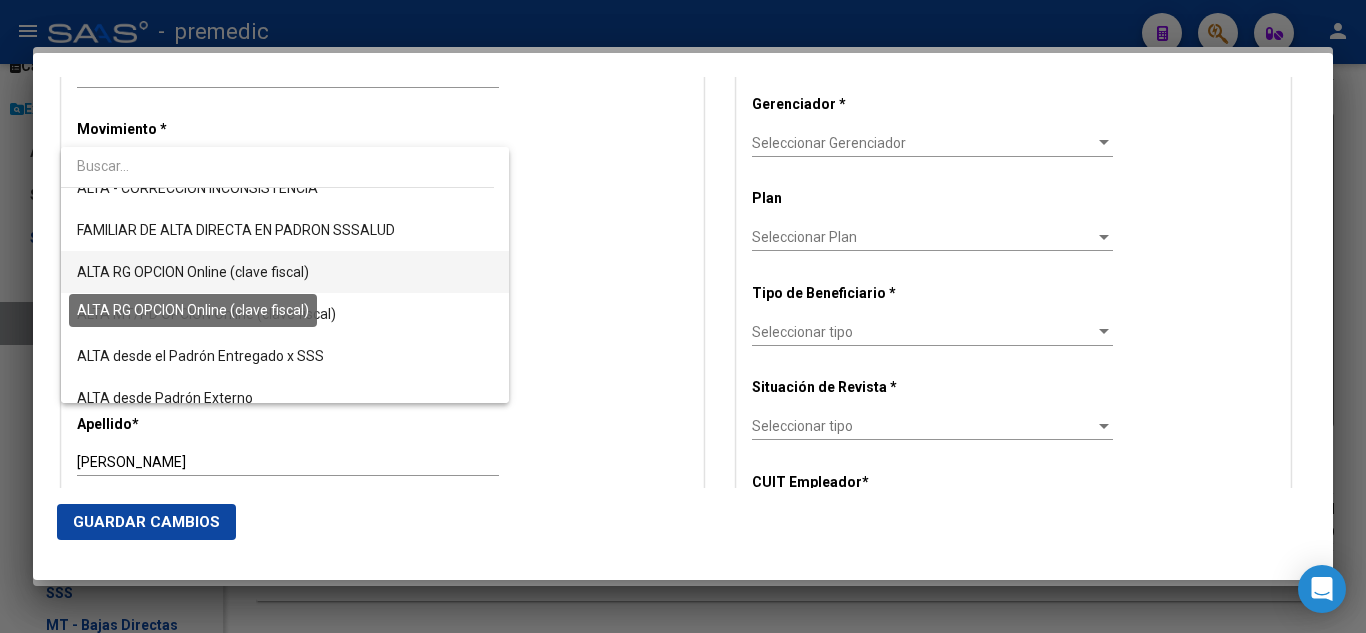 click on "ALTA RG OPCION Online (clave fiscal)" at bounding box center [193, 272] 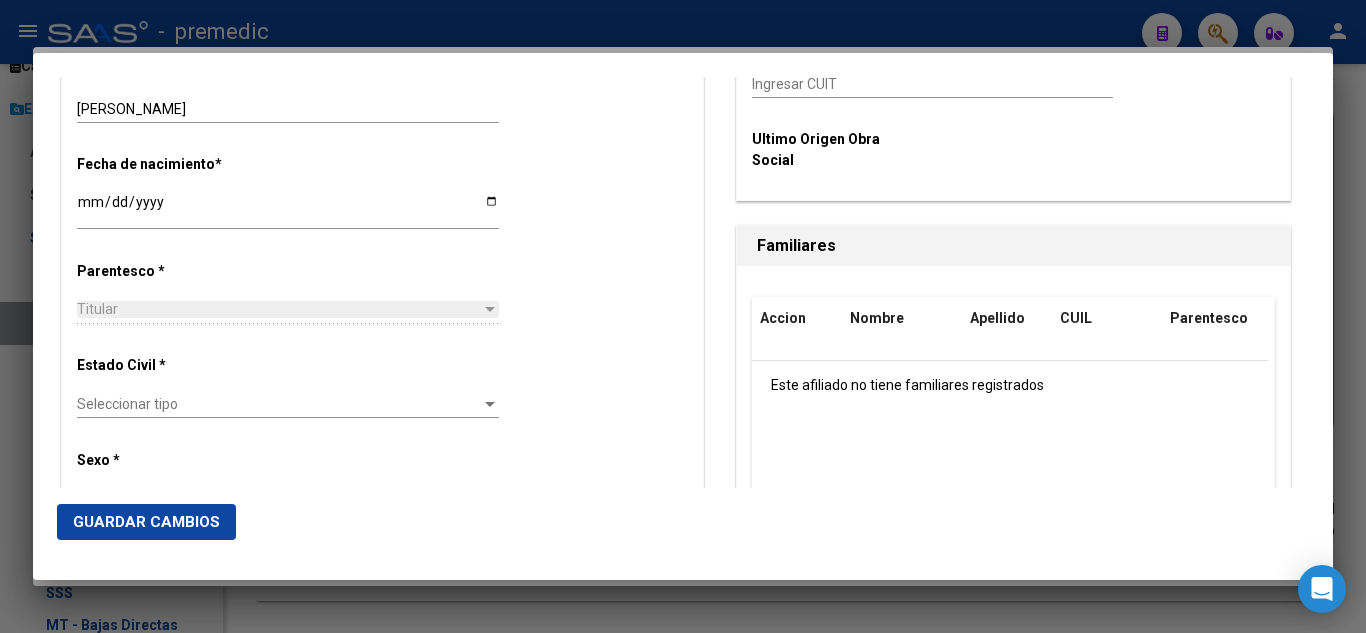scroll, scrollTop: 1000, scrollLeft: 0, axis: vertical 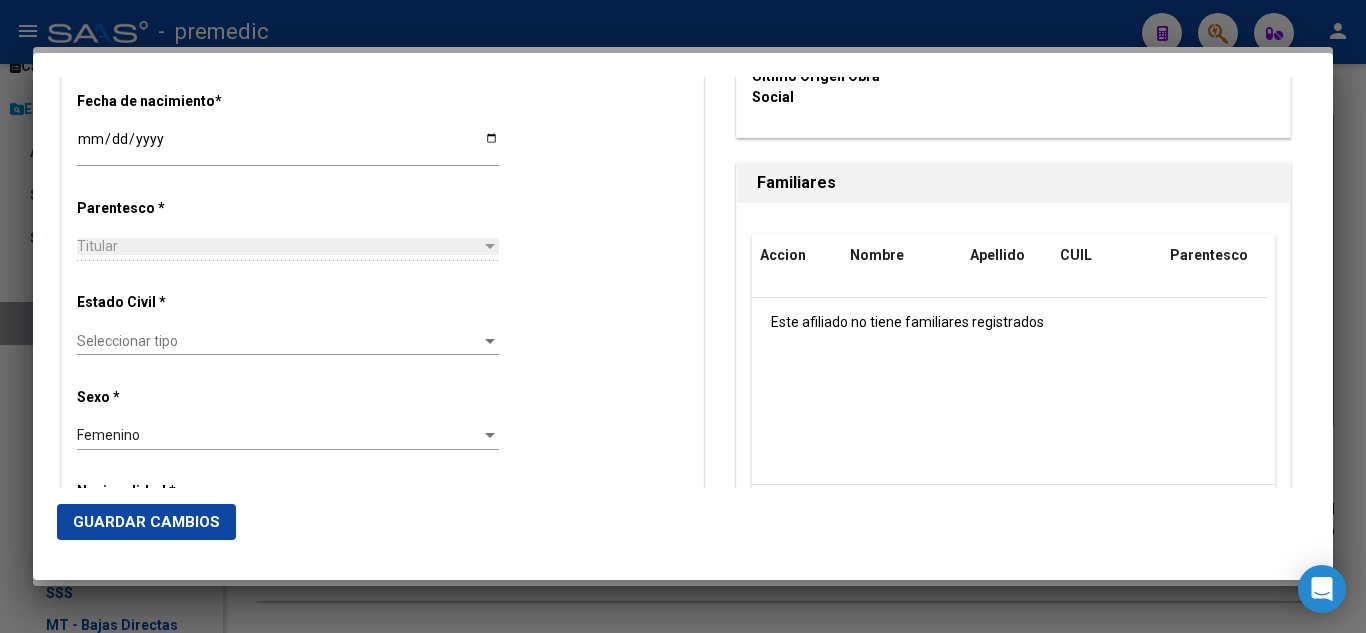 click on "Seleccionar tipo" at bounding box center (279, 341) 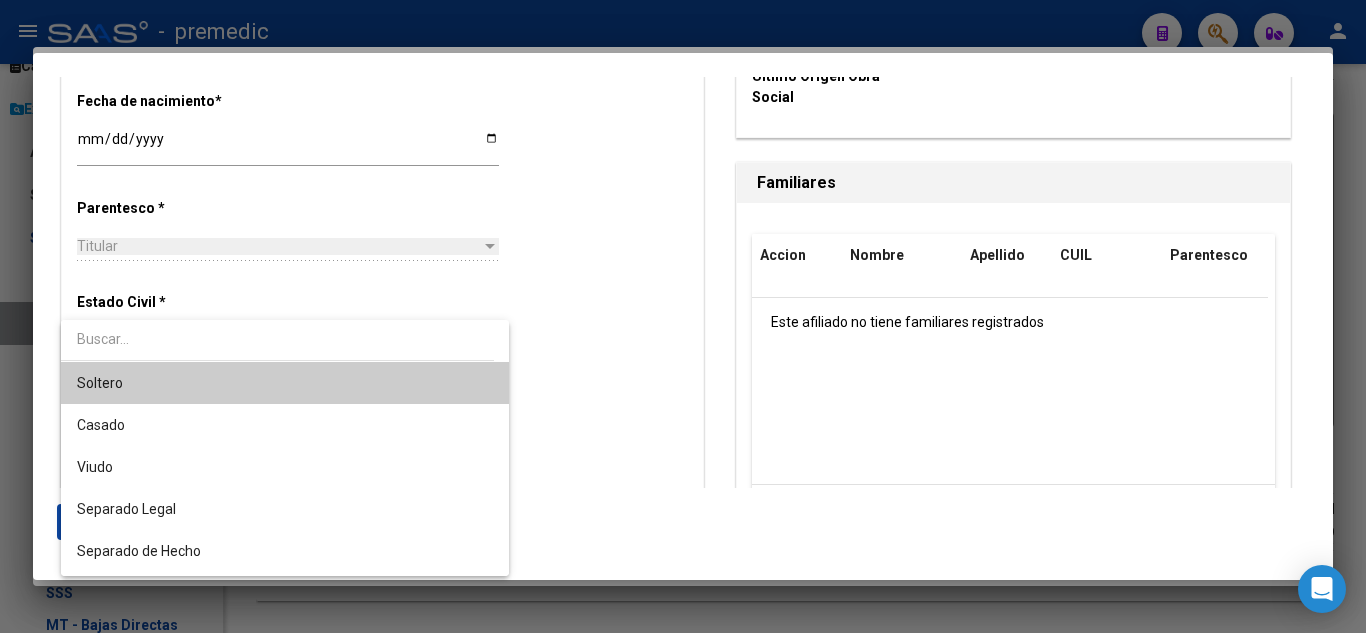 click on "Soltero" at bounding box center [285, 383] 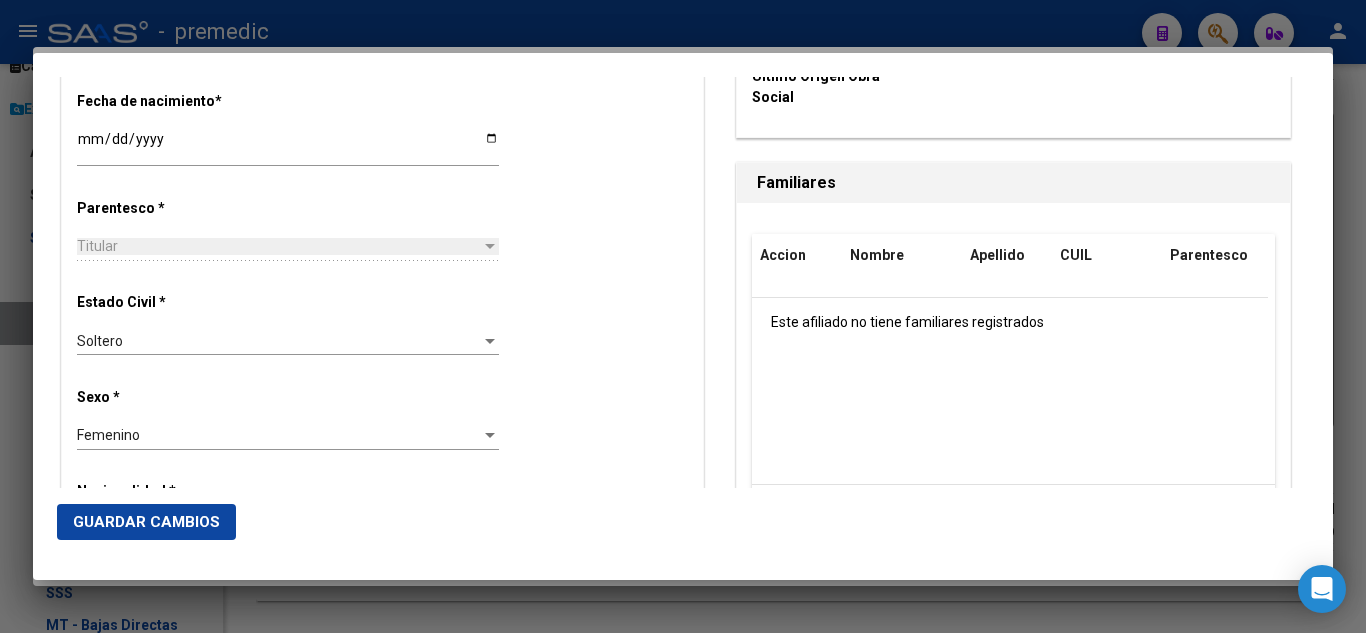 click on "Estado Civil * Soltero Seleccionar tipo" at bounding box center [382, 325] 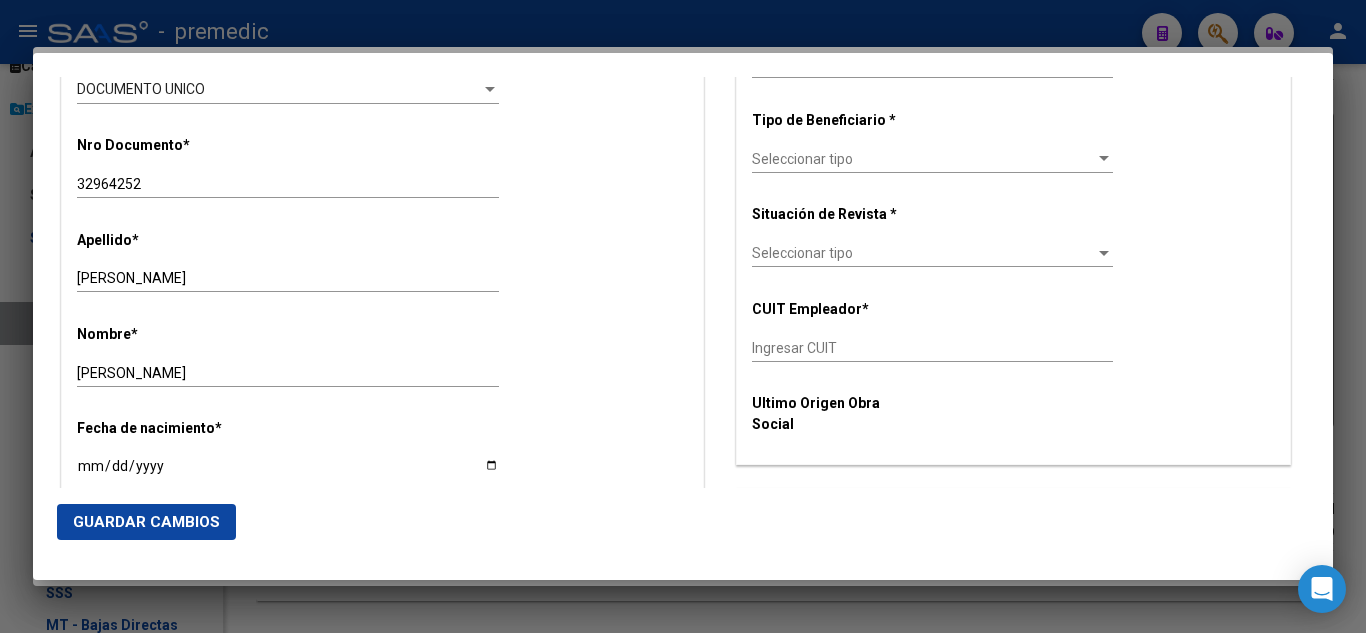 scroll, scrollTop: 500, scrollLeft: 0, axis: vertical 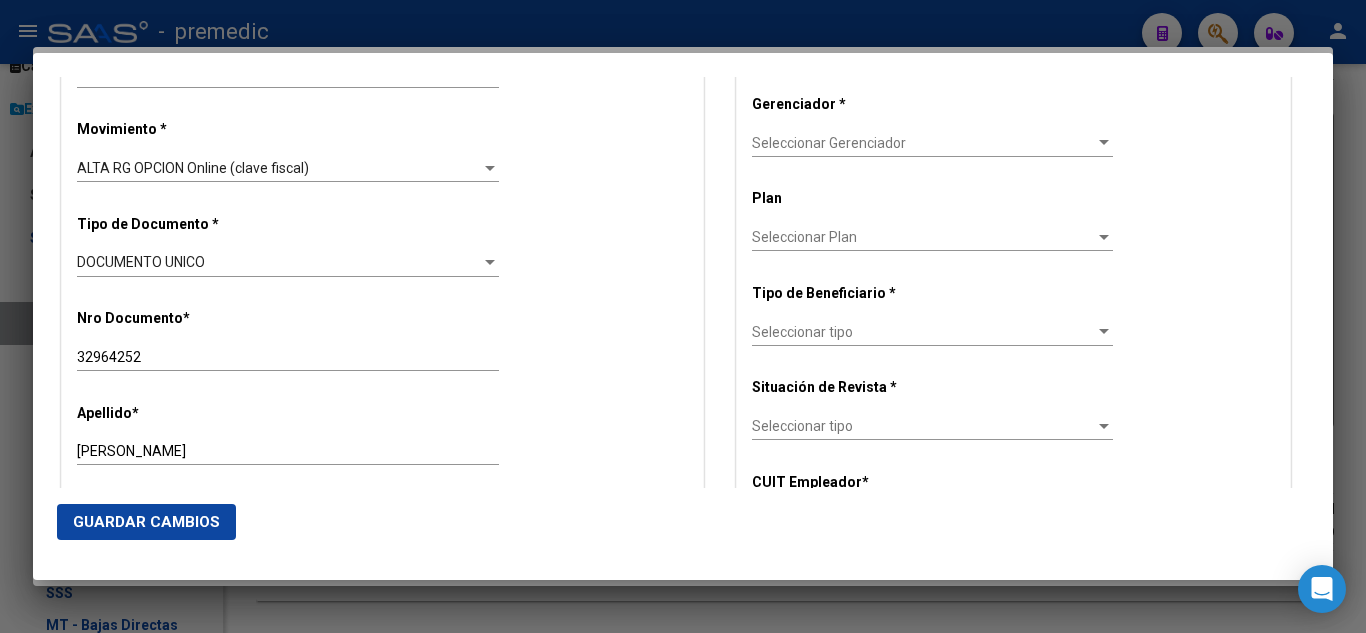 click on "Seleccionar Gerenciador" at bounding box center (923, 143) 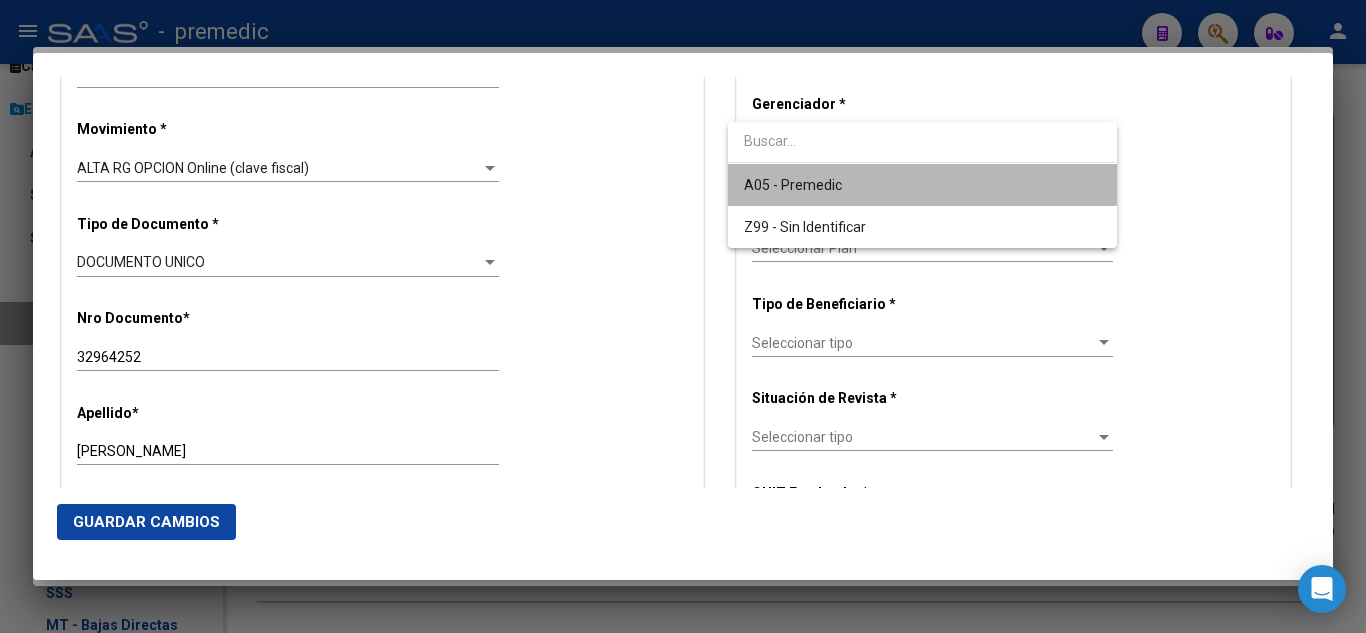 click on "A05 - Premedic" at bounding box center (922, 185) 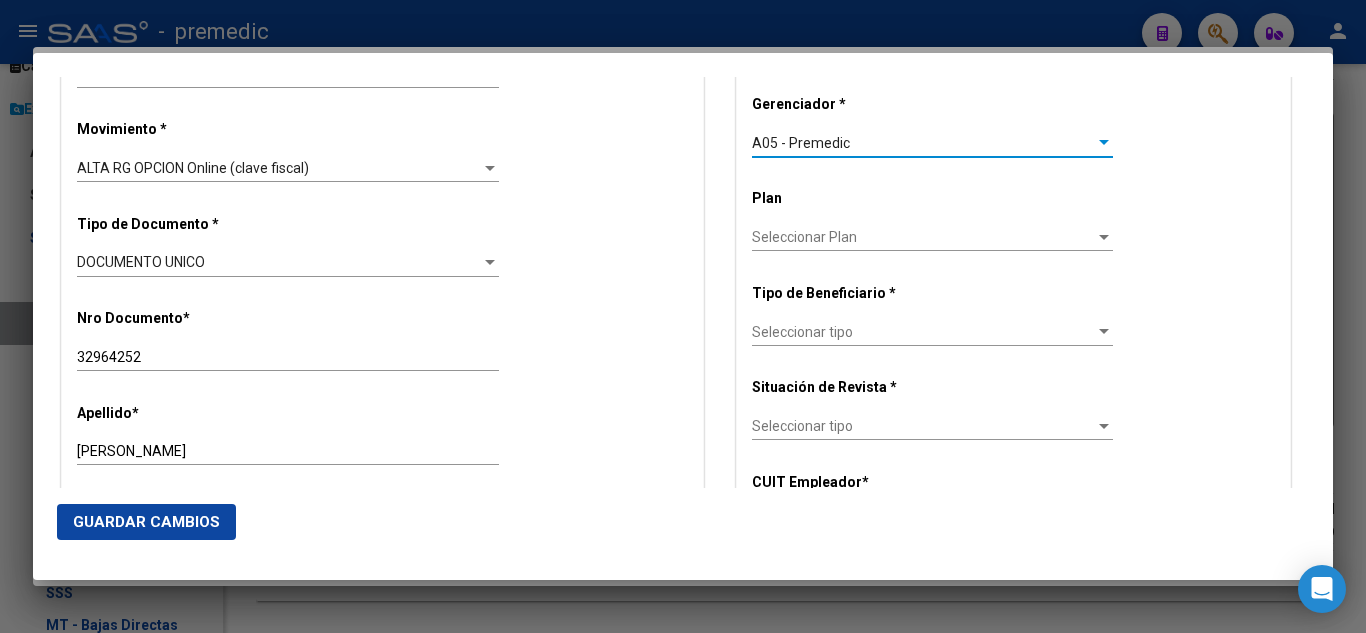 click on "Seleccionar tipo" at bounding box center [923, 332] 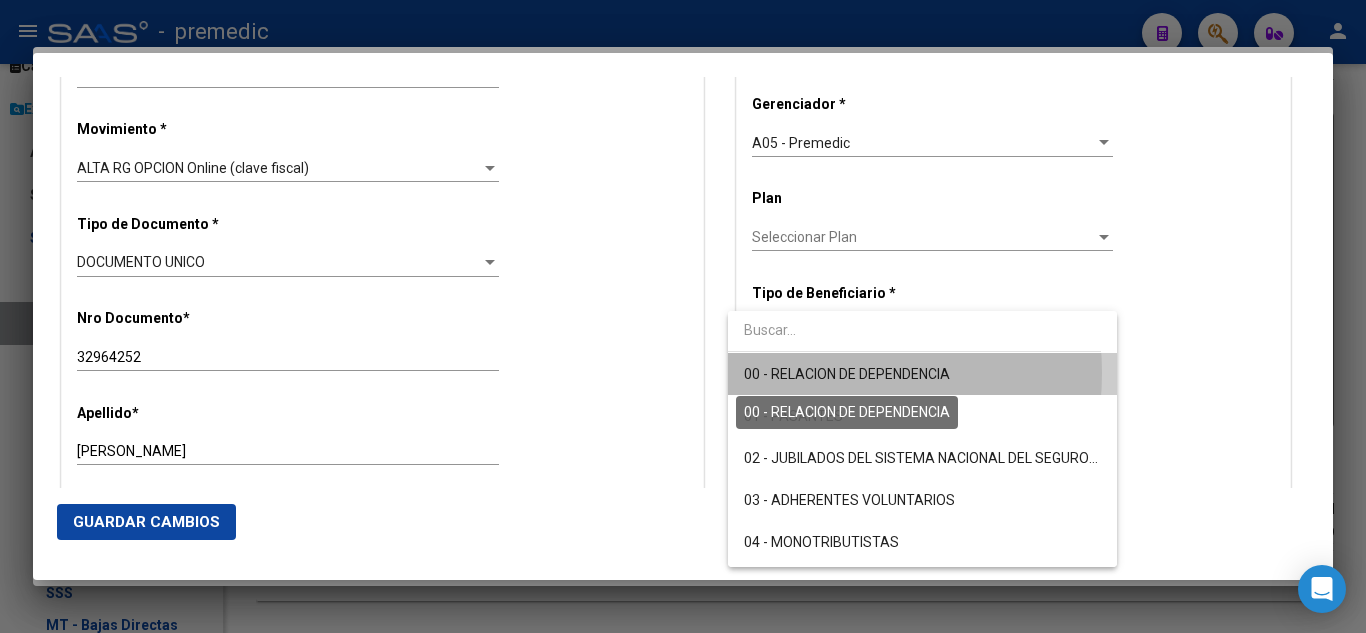 click on "00 - RELACION DE DEPENDENCIA" at bounding box center (847, 374) 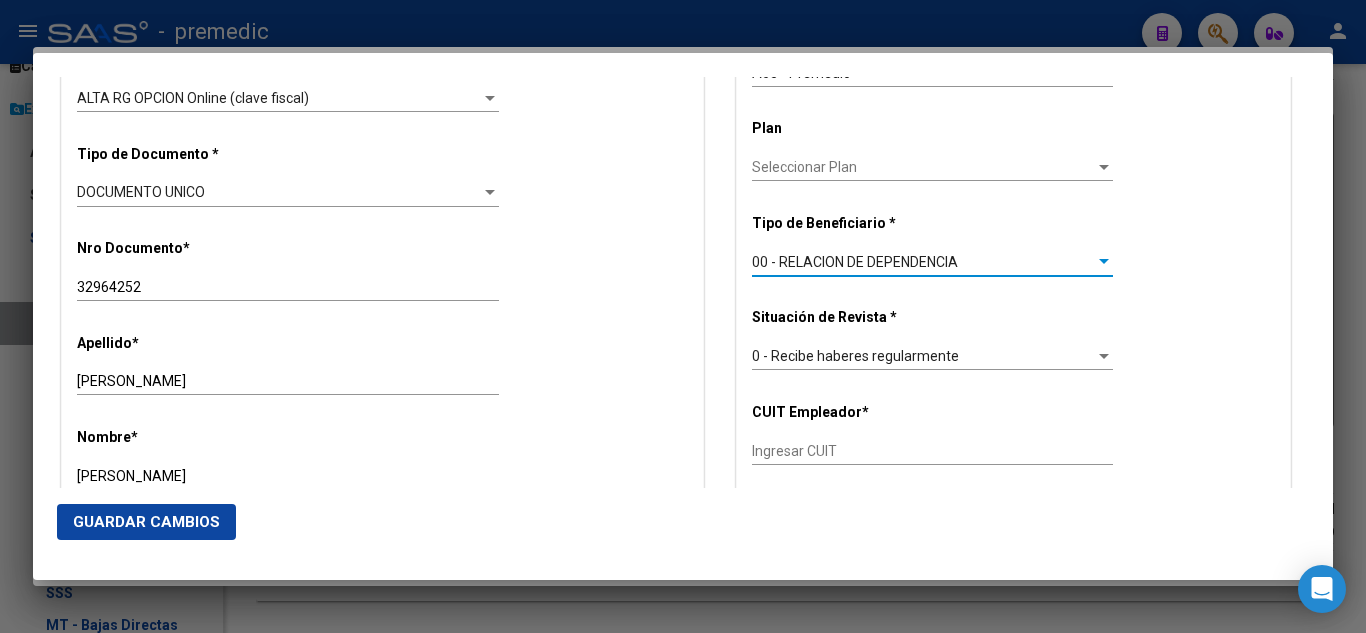 scroll, scrollTop: 600, scrollLeft: 0, axis: vertical 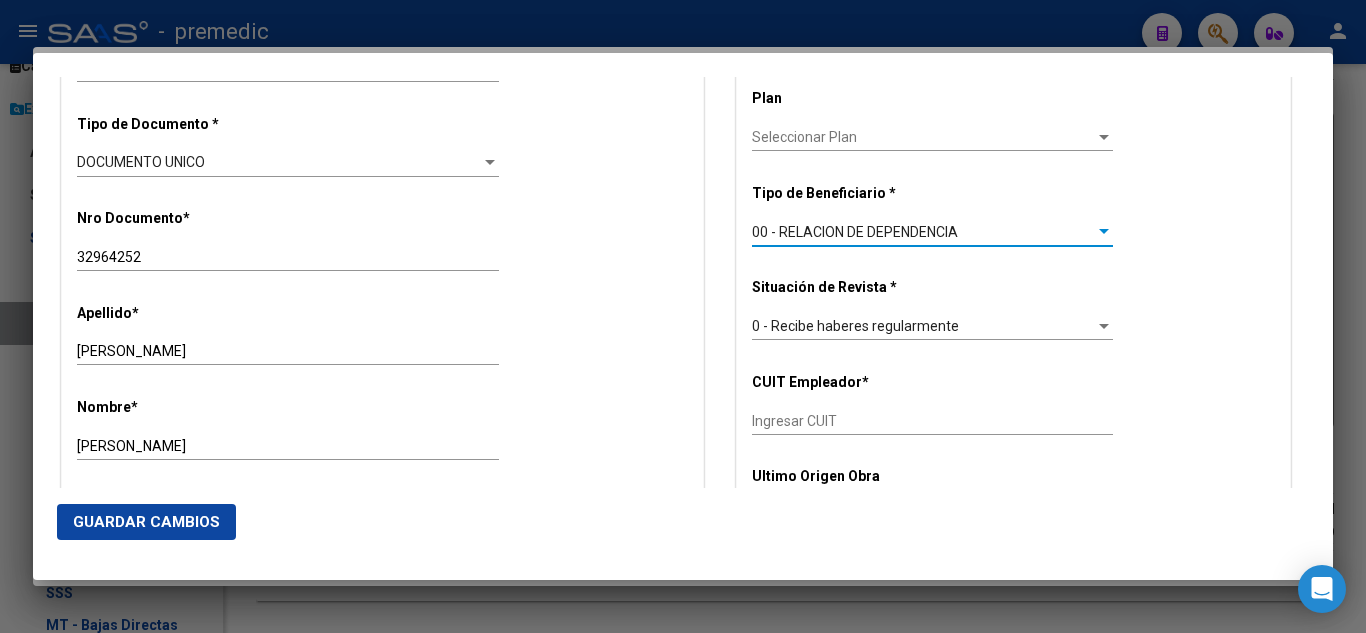 click on "Ingresar CUIT" at bounding box center (932, 421) 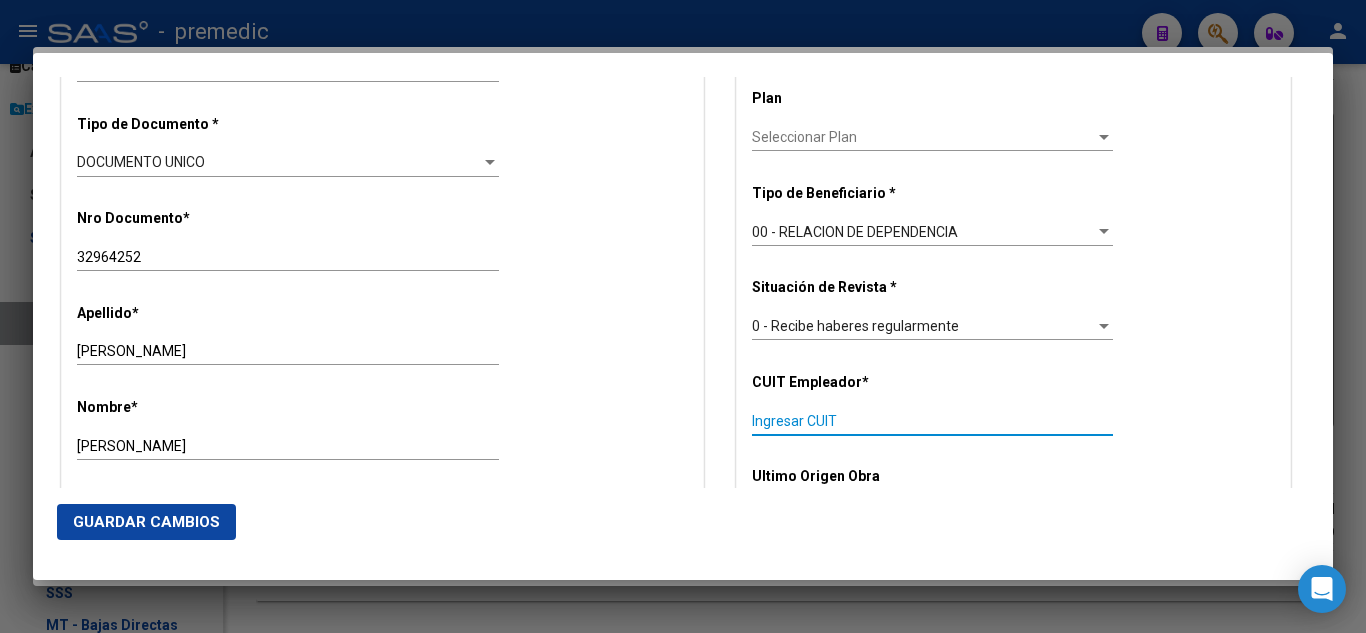 paste on "30-70993987-0" 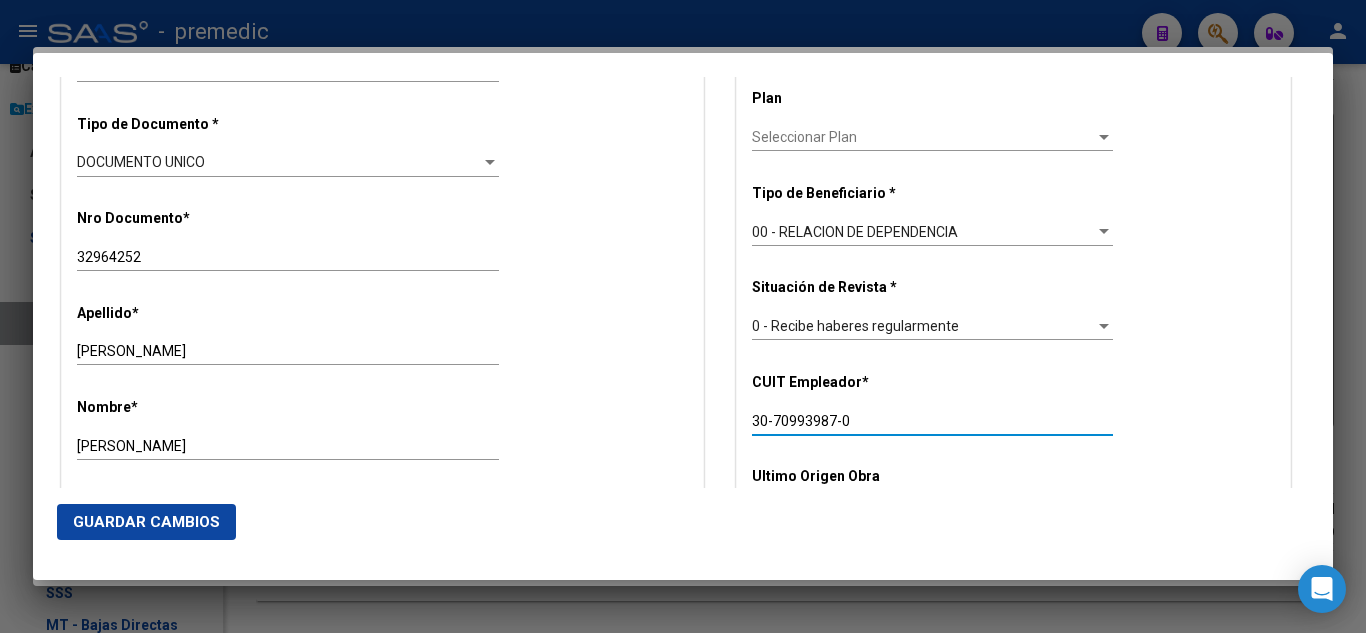 type on "30-70993987-0" 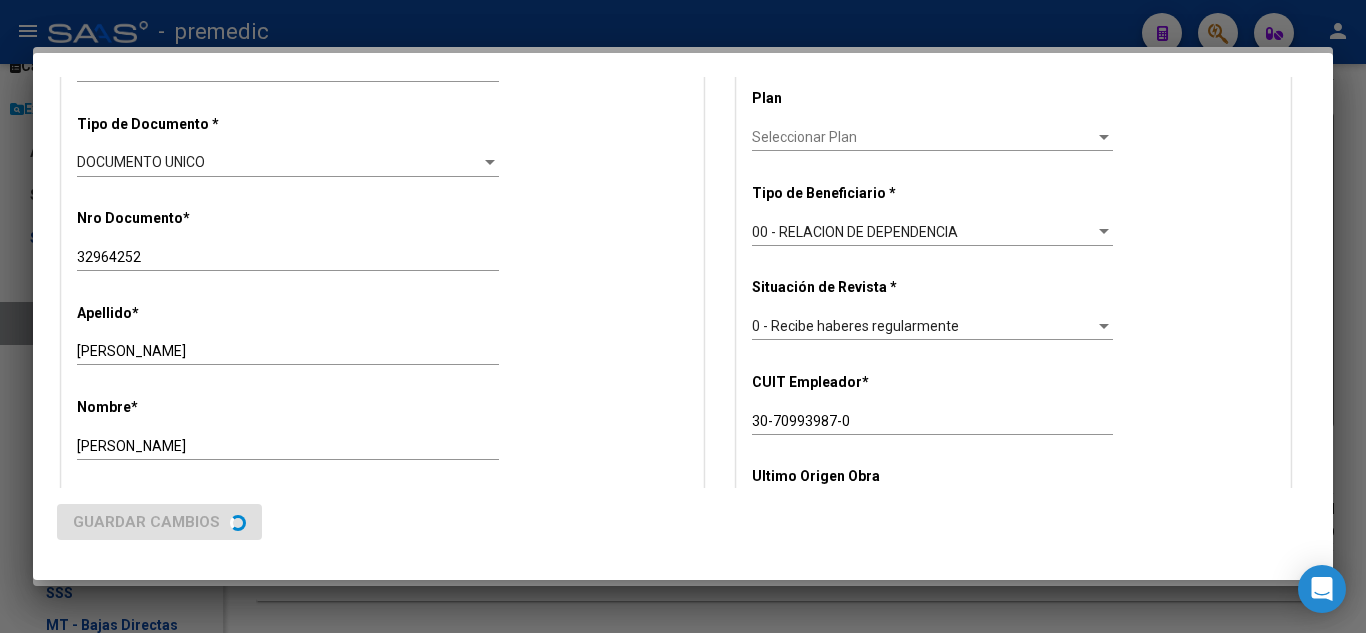 scroll, scrollTop: 0, scrollLeft: 0, axis: both 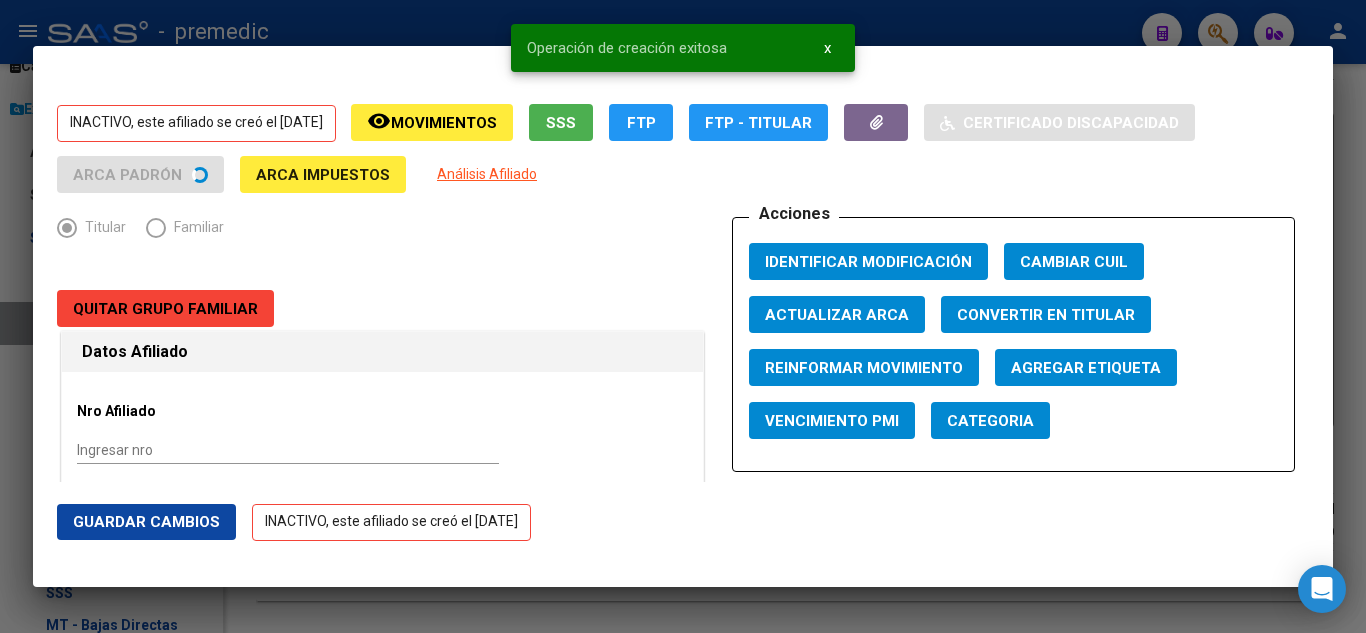click at bounding box center (683, 316) 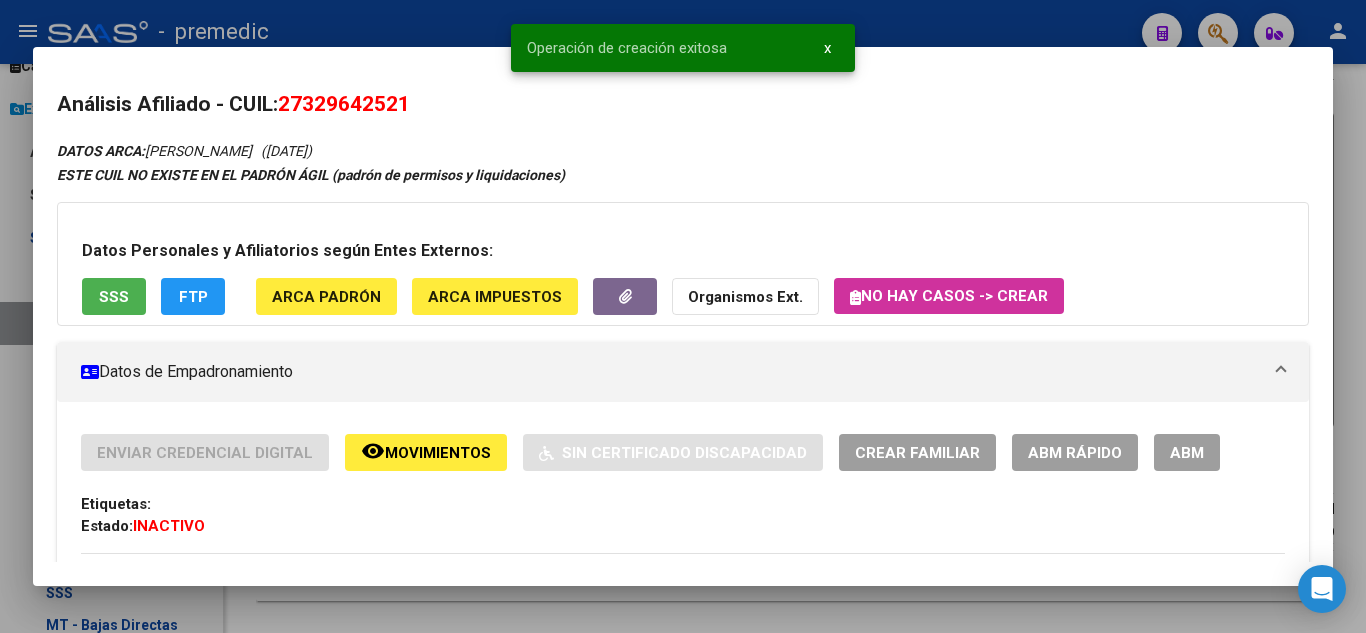 click at bounding box center (683, 316) 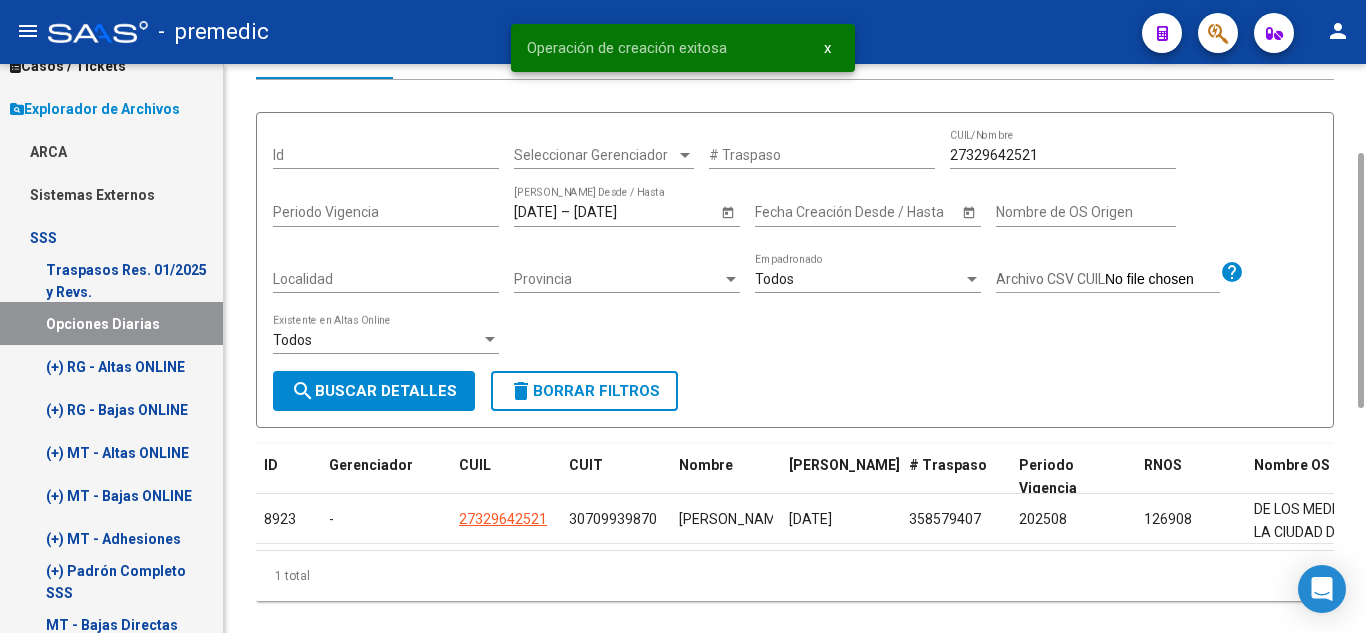 click on "search  Buscar Detalles" at bounding box center [374, 391] 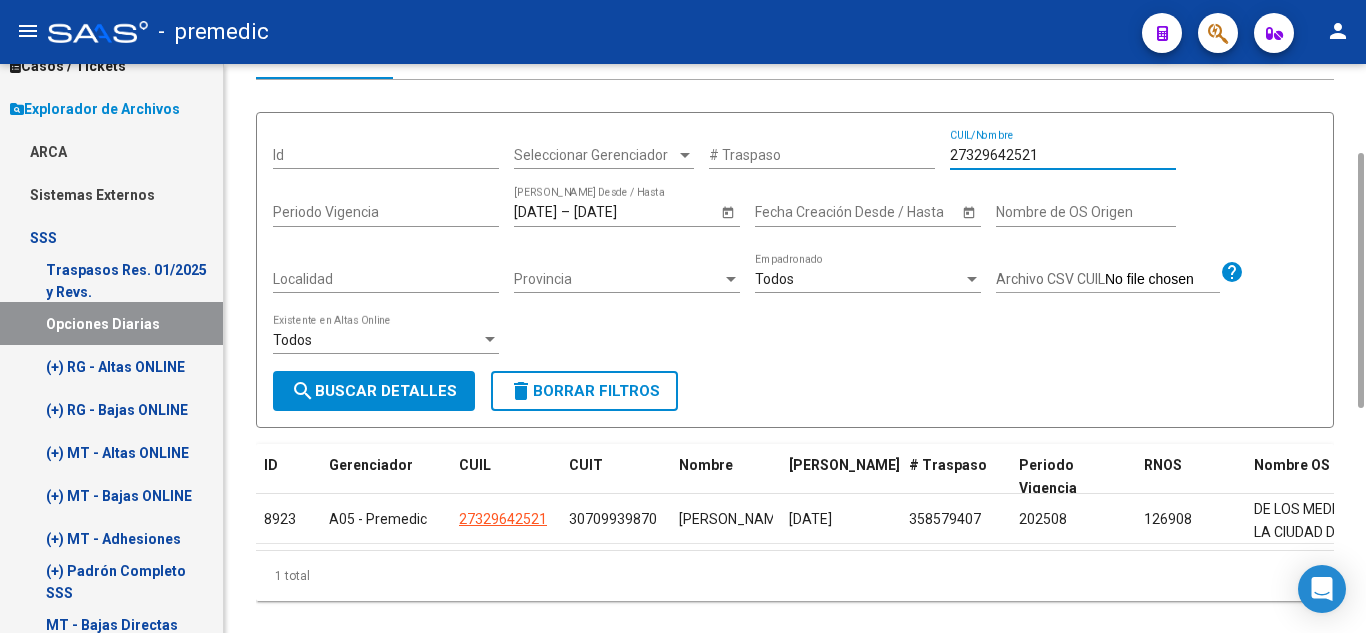 drag, startPoint x: 1047, startPoint y: 160, endPoint x: 940, endPoint y: 163, distance: 107.042046 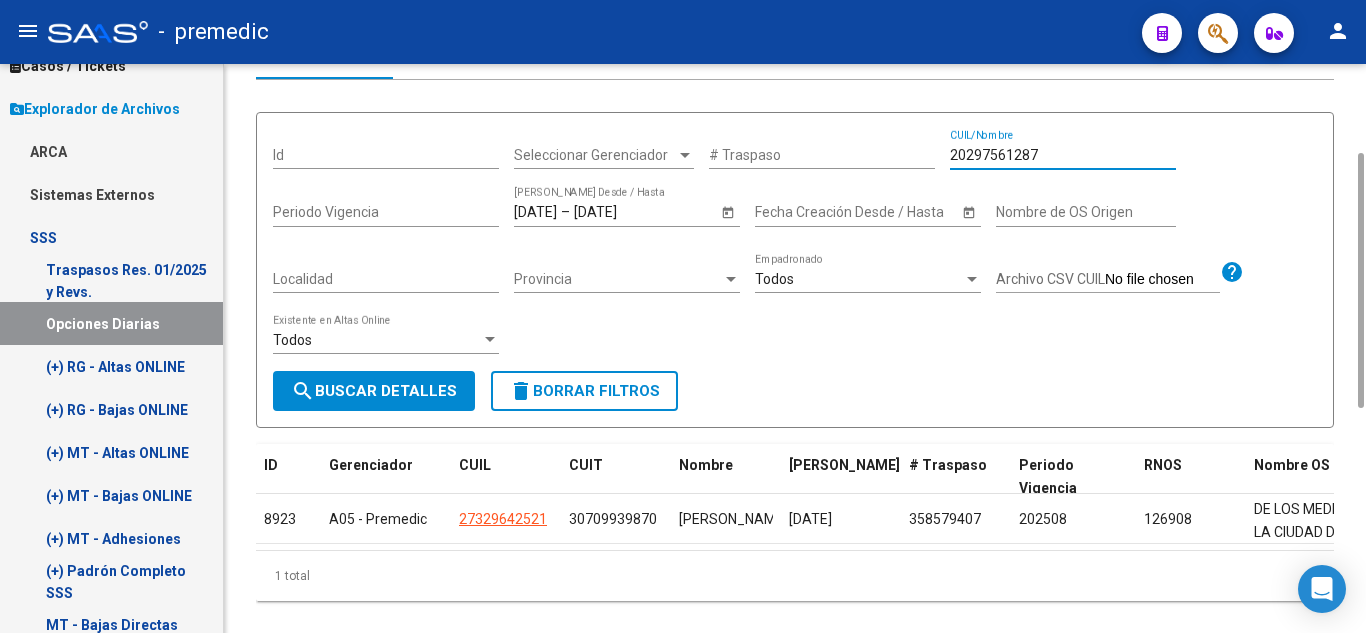 type on "20297561287" 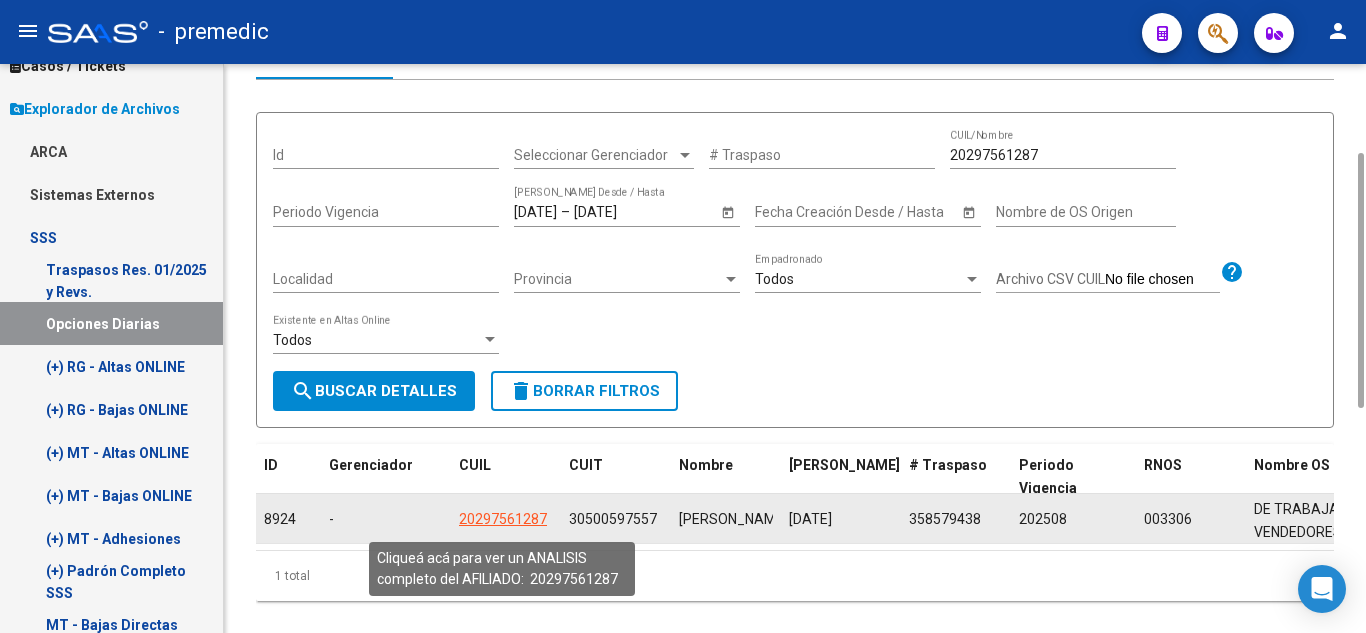 click on "20297561287" 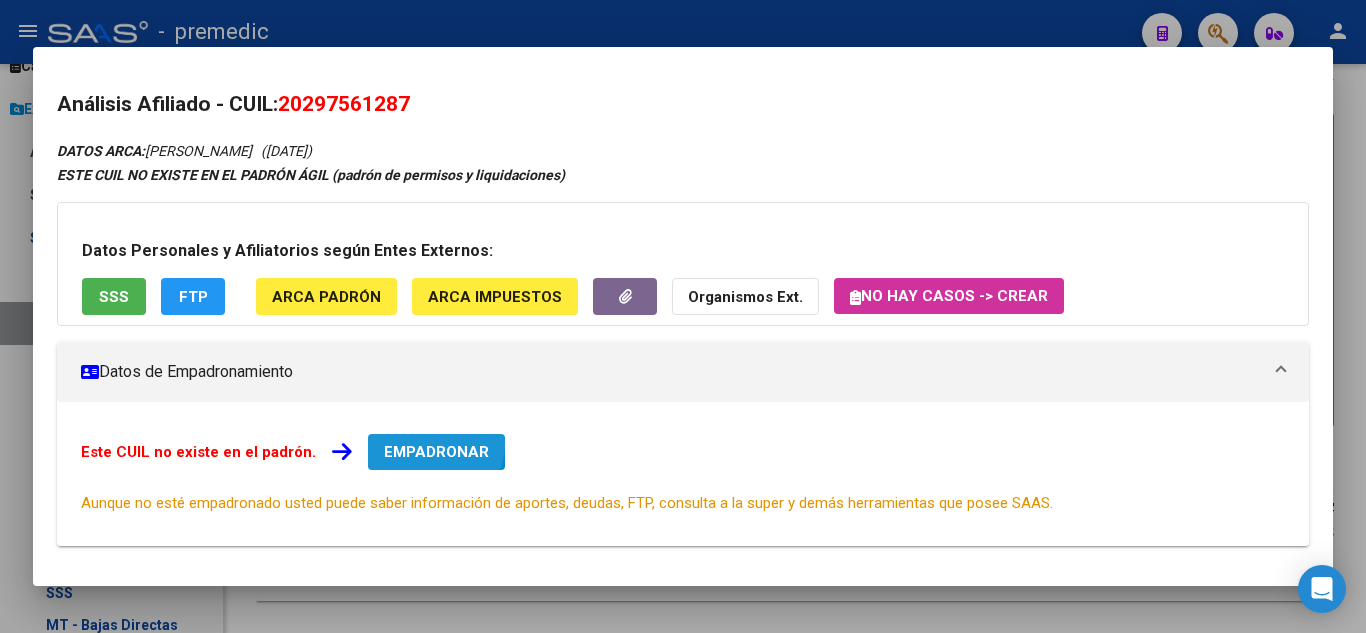 click on "EMPADRONAR" at bounding box center (436, 452) 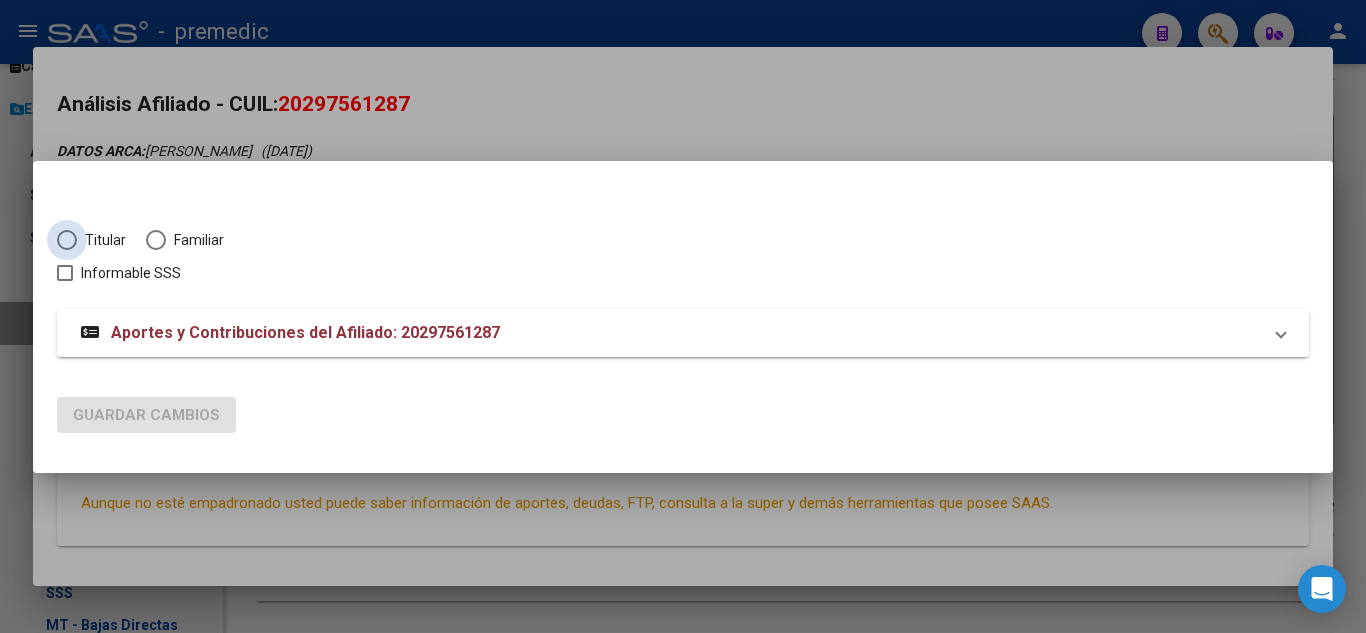 click at bounding box center [67, 240] 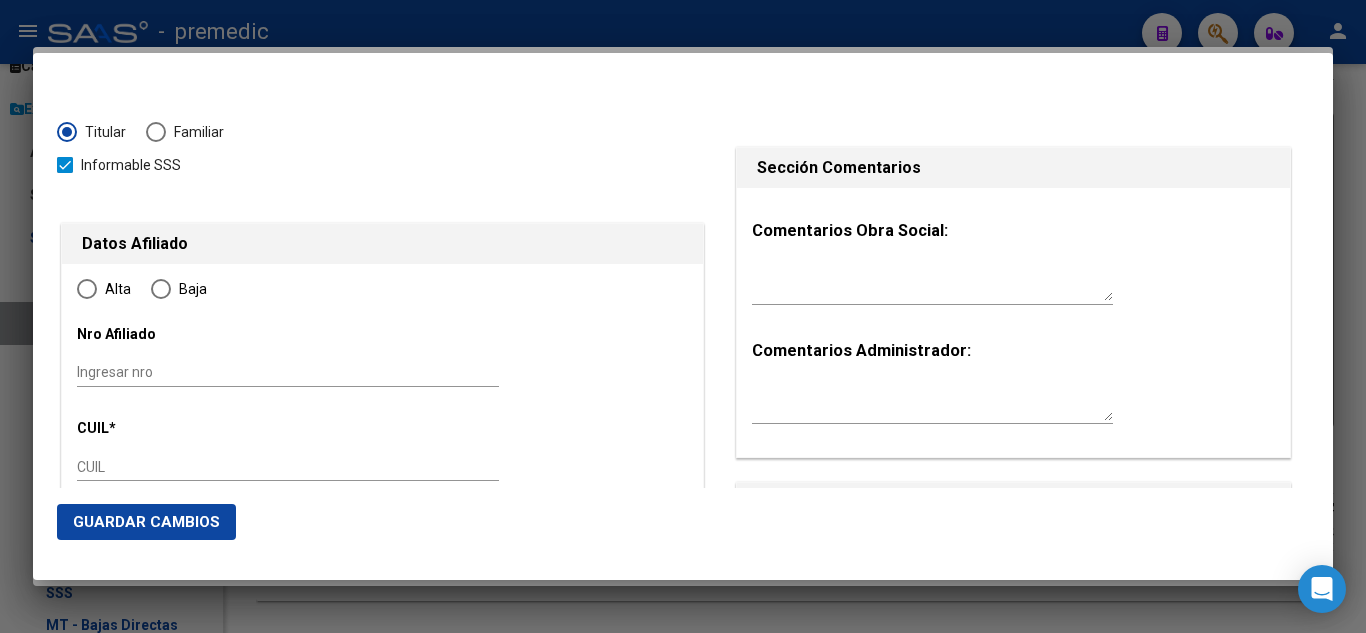 type on "20-29756128-7" 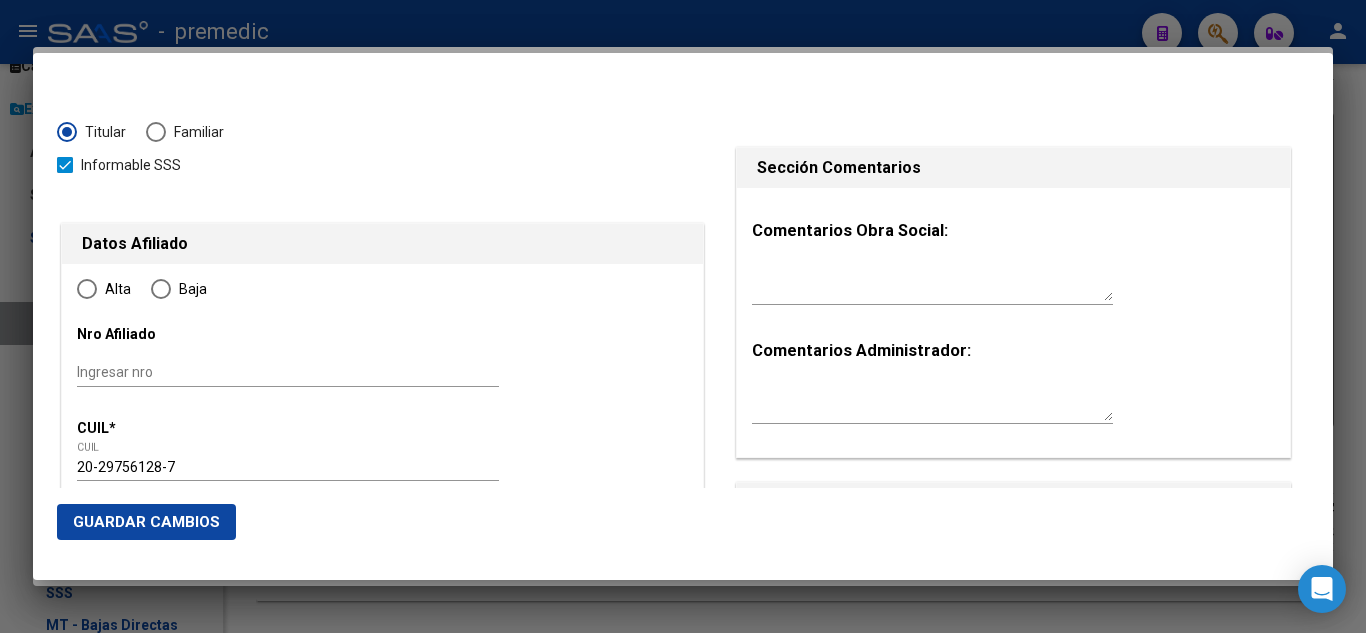 radio on "true" 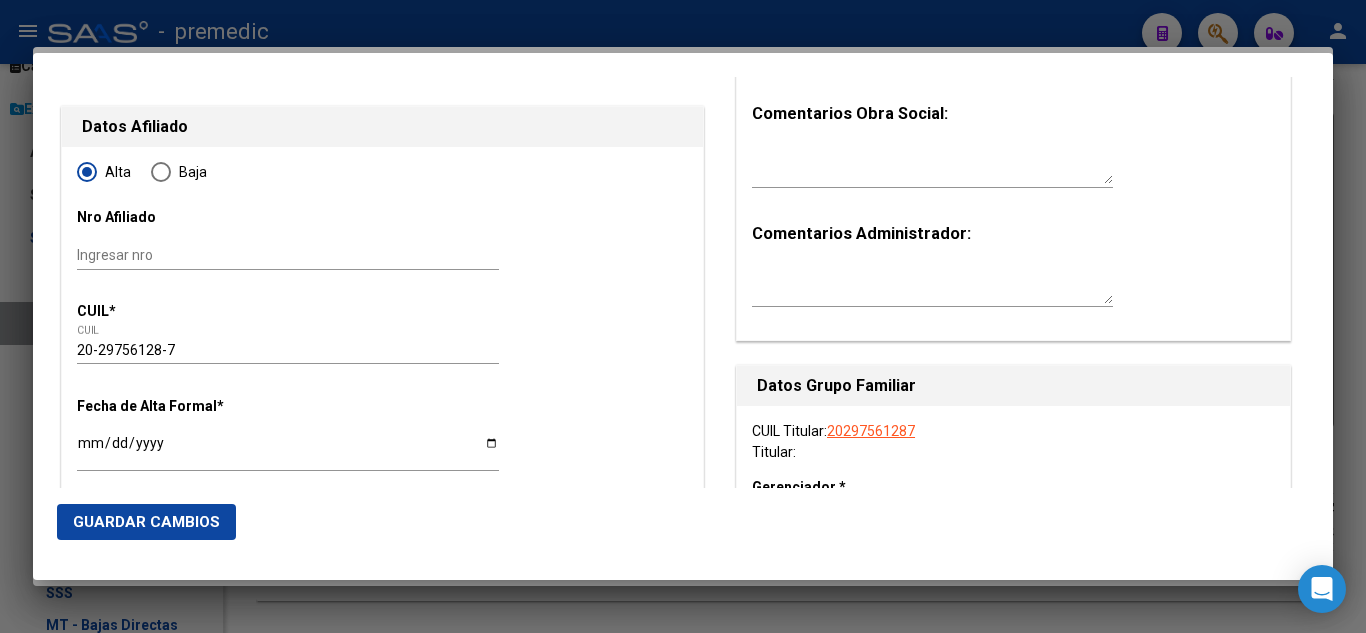 type on "29756128" 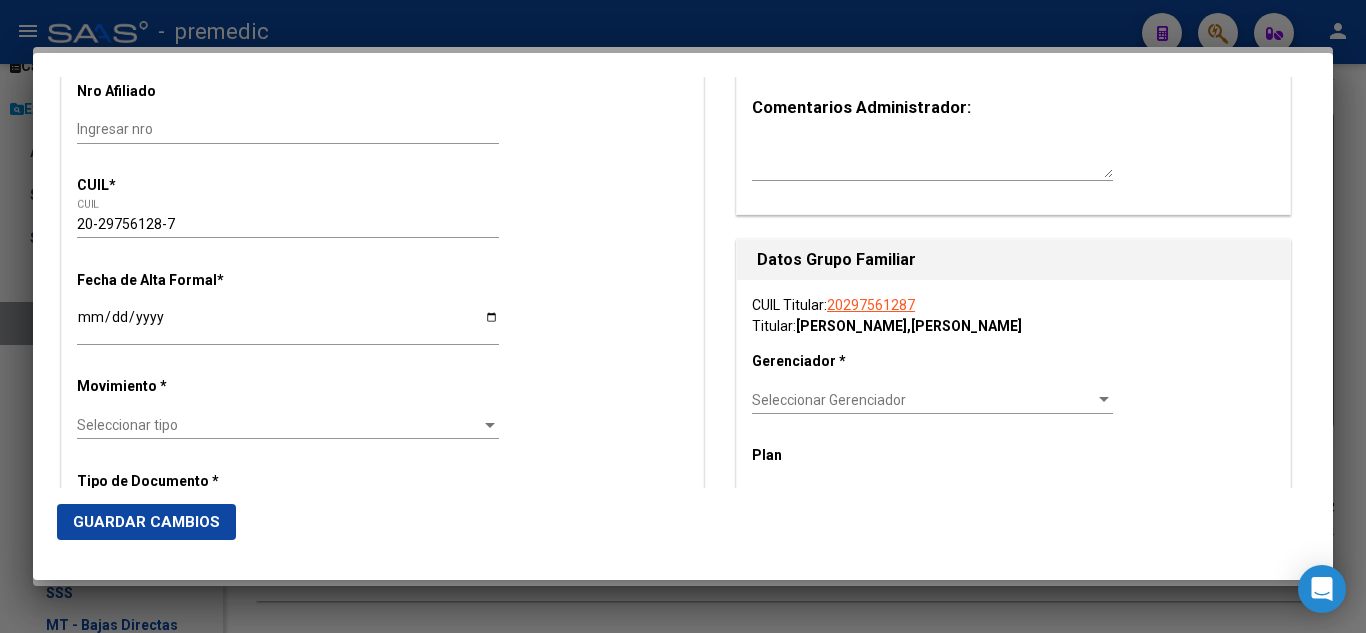 scroll, scrollTop: 300, scrollLeft: 0, axis: vertical 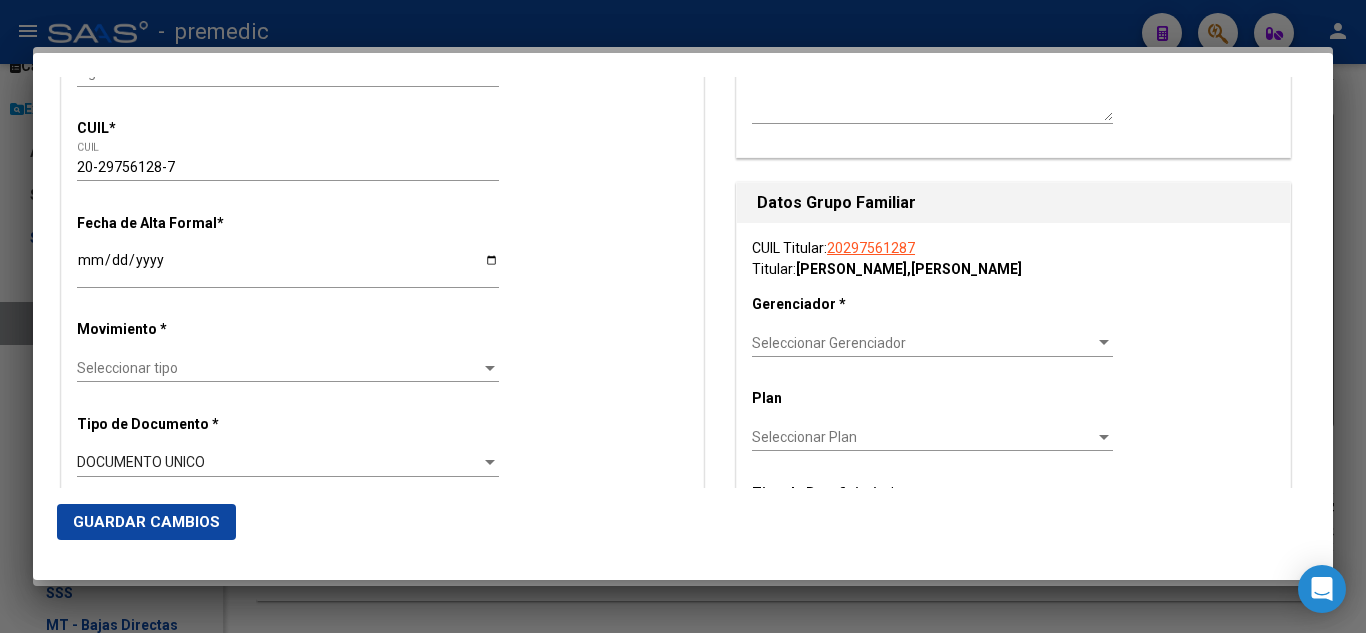 click on "Ingresar fecha" at bounding box center [288, 267] 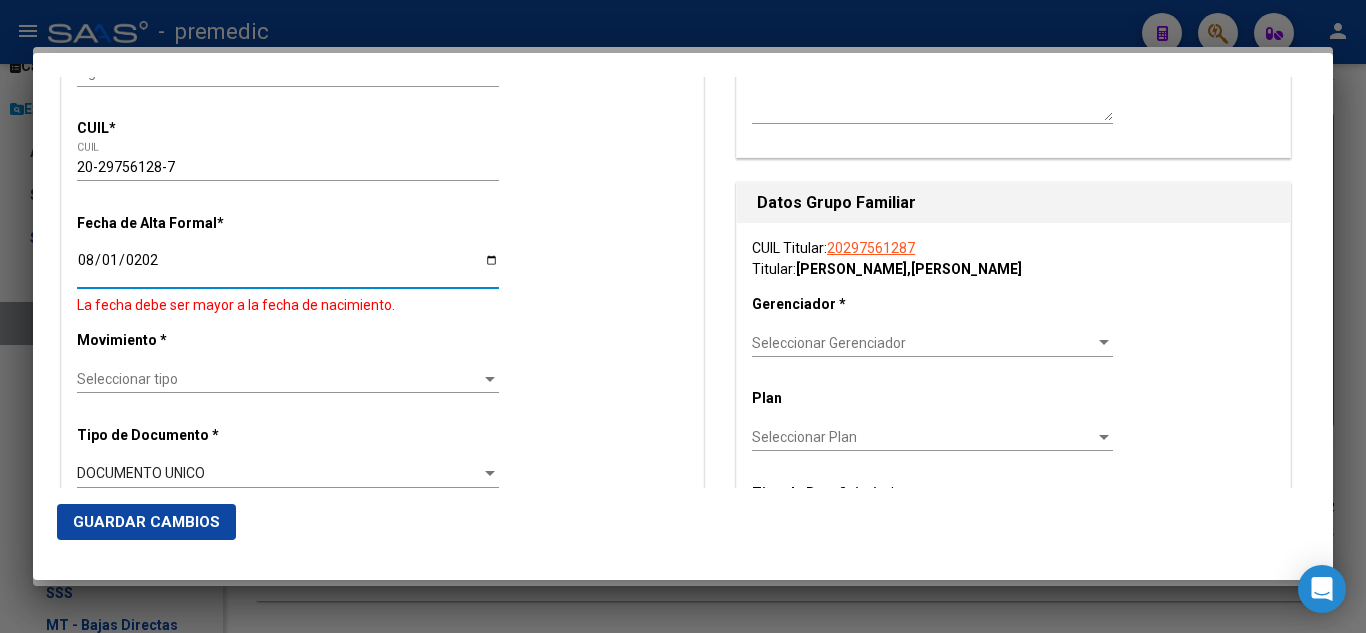 type on "2025-08-01" 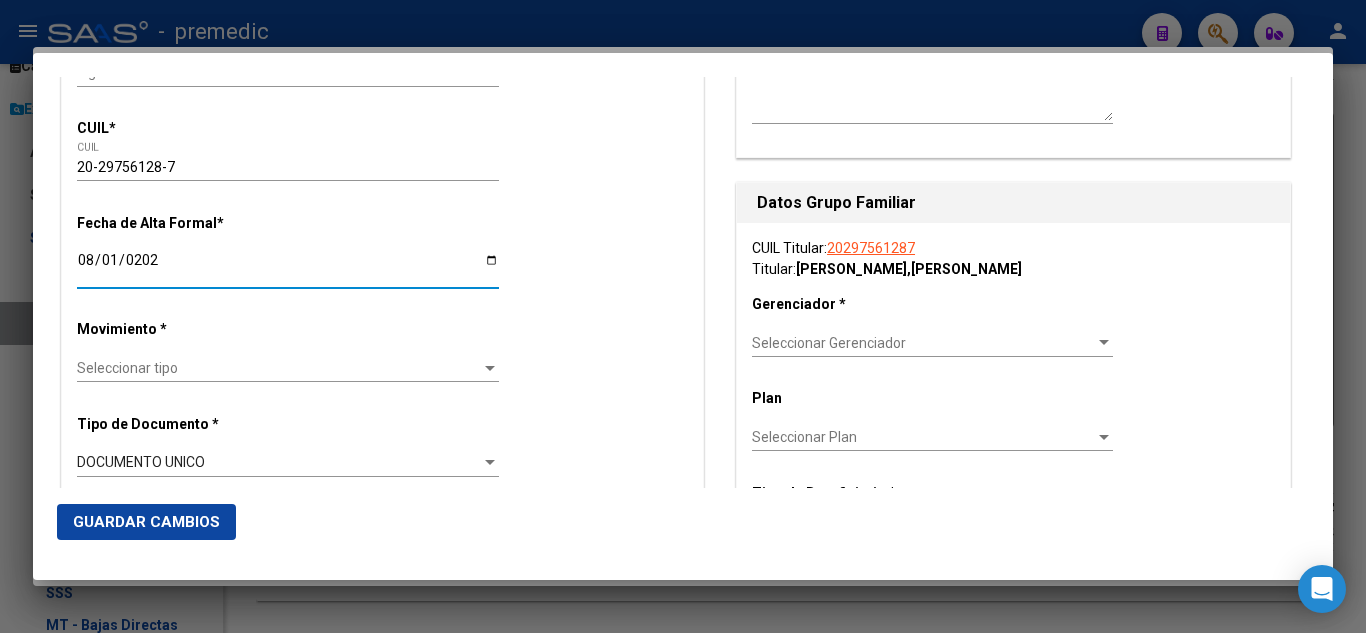 click on "Titular   Familiar    Informable SSS  Datos Afiliado   Alta   Baja Nro Afiliado    Ingresar nro  CUIL  *   20-29756128-7 CUIL  ARCA Padrón Fecha de Alta Formal  *   2025-08-01 Ingresar fecha   Movimiento * Seleccionar tipo Seleccionar tipo  Tipo de Documento * DOCUMENTO UNICO Seleccionar tipo Nro Documento  *   29756128 Ingresar nro  Apellido  *   CARRIZO Ingresar apellido  Nombre  *   SEBASTIAN ALBERTO Ingresar nombre  Fecha de nacimiento  *   1982-10-20 Ingresar fecha   Parentesco * Titular Seleccionar parentesco  Estado Civil * Seleccionar tipo Seleccionar tipo  Sexo * Masculino Seleccionar sexo  Nacionalidad * ARGENTINA Seleccionar tipo  Discapacitado * No incapacitado Seleccionar tipo Vencimiento Certificado Estudio    Ingresar fecha   Tipo domicilio * Domicilio Completo Seleccionar tipo domicilio  Provincia * Buenos Aires Seleccionar provincia Localidad  *   GARIN Ingresar el nombre  Codigo Postal  *   1619 Ingresar el codigo  Calle  *   LUIS RESSIO Ingresar calle  Numero  *   3846 Ingresar nro" at bounding box center [683, 282] 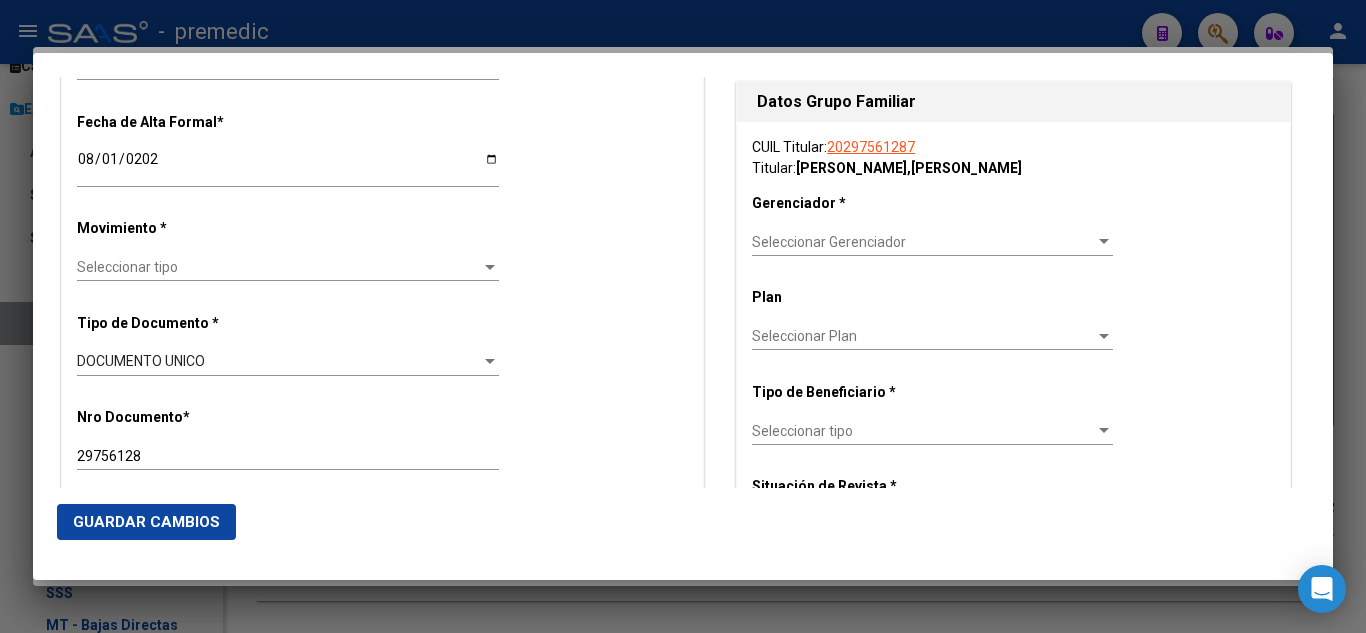 scroll, scrollTop: 500, scrollLeft: 0, axis: vertical 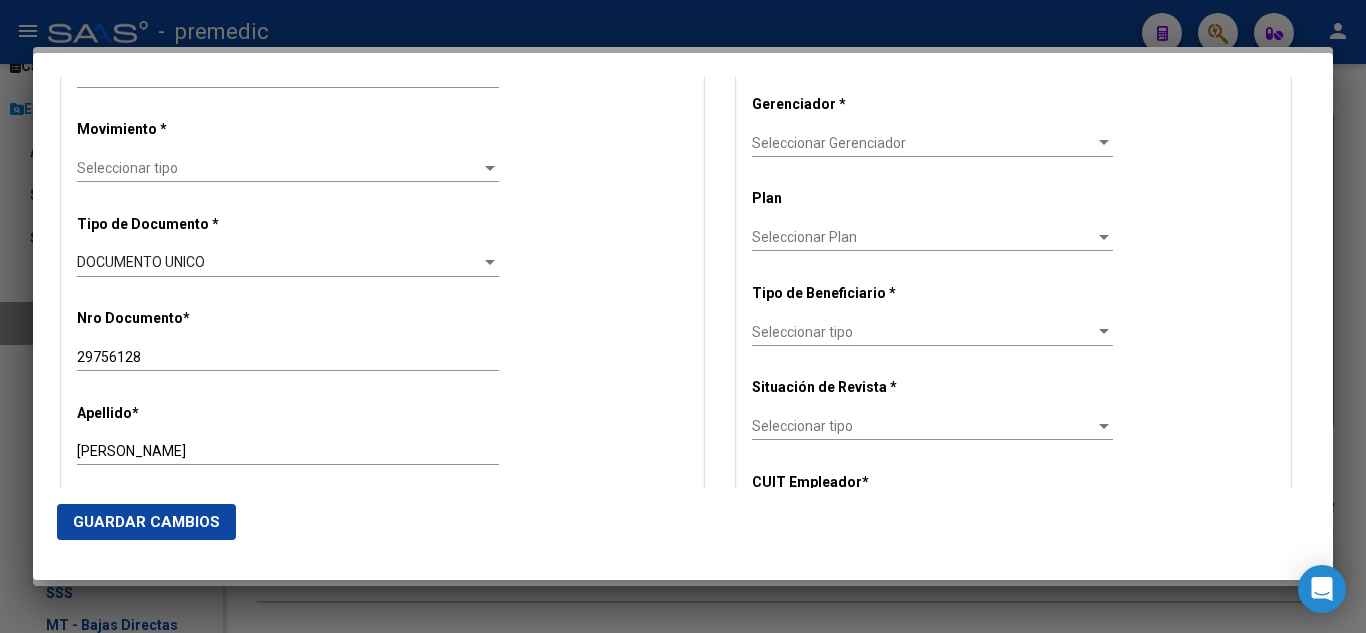 click on "Seleccionar tipo" at bounding box center [279, 168] 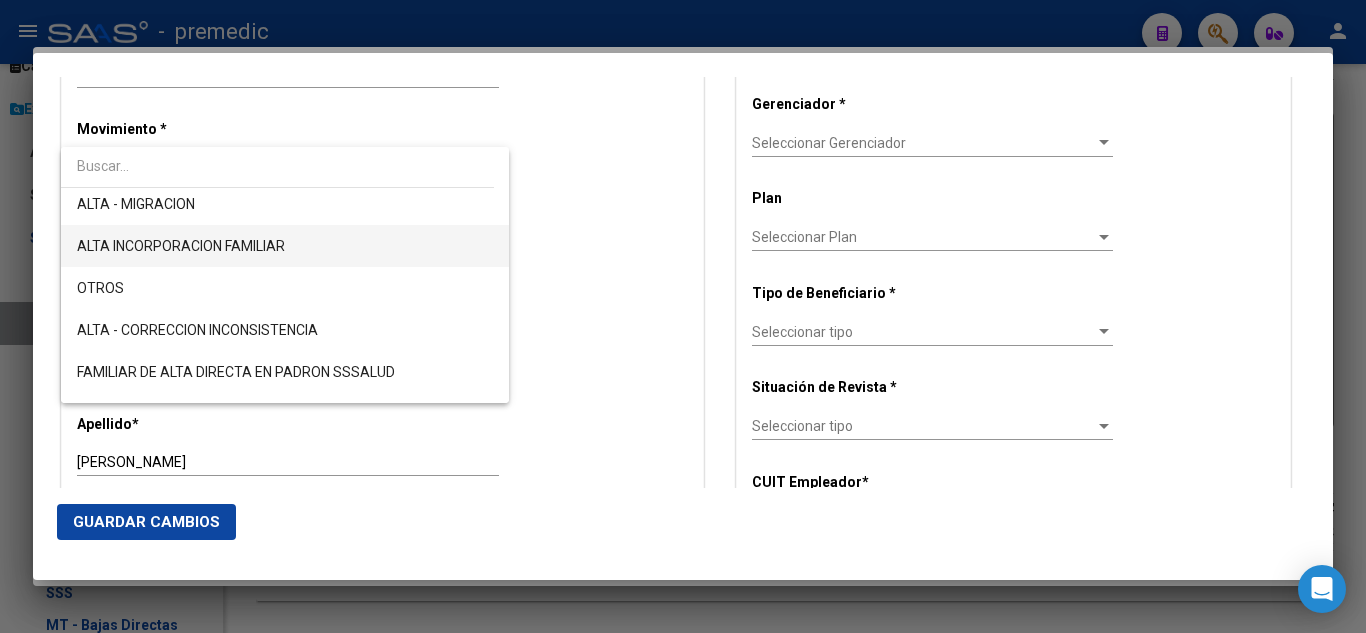 scroll, scrollTop: 300, scrollLeft: 0, axis: vertical 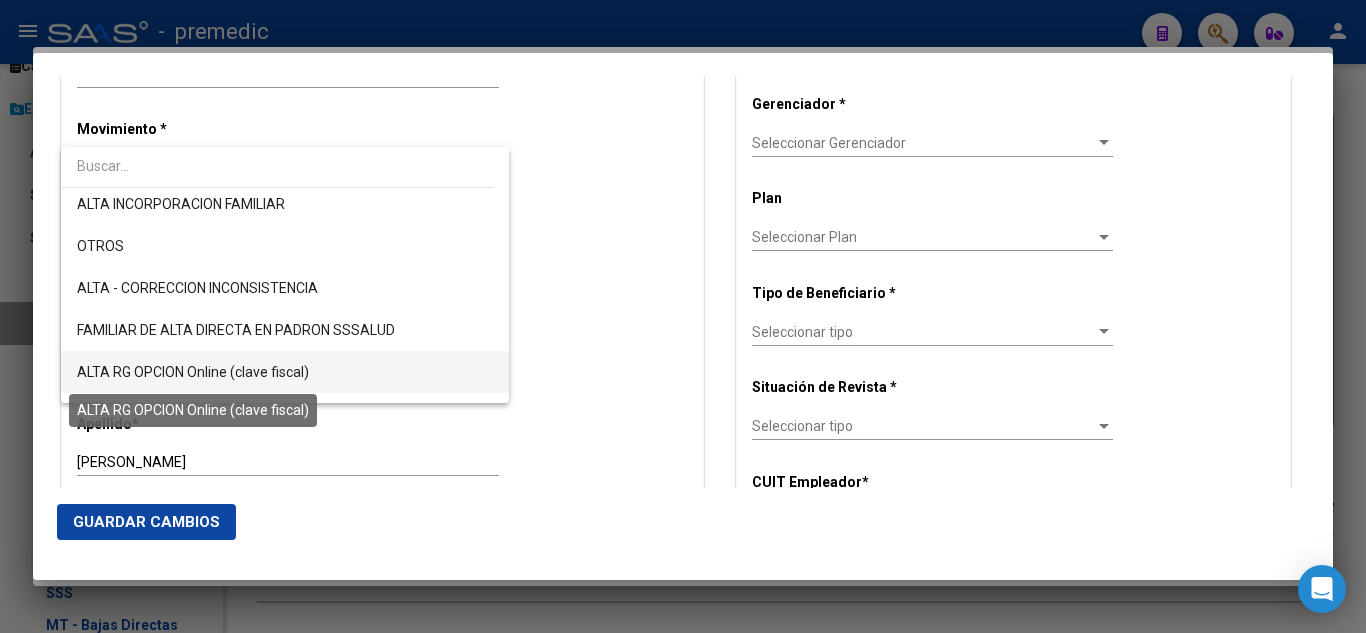 click on "ALTA RG OPCION Online (clave fiscal)" at bounding box center (193, 372) 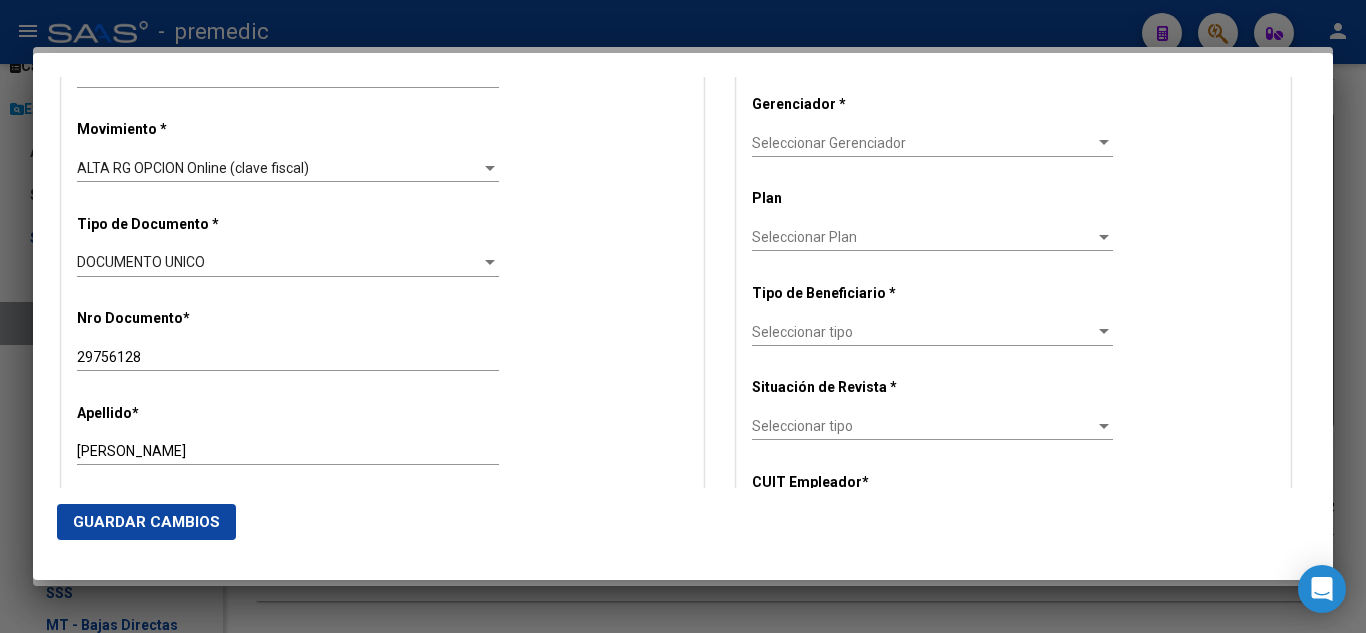 click on "Alta   Baja Nro Afiliado    Ingresar nro  CUIL  *   20-29756128-7 CUIL  ARCA Padrón Fecha de Alta Formal  *   2025-08-01 Ingresar fecha   Movimiento * ALTA RG OPCION Online (clave fiscal) Seleccionar tipo  Tipo de Documento * DOCUMENTO UNICO Seleccionar tipo Nro Documento  *   29756128 Ingresar nro  Apellido  *   CARRIZO Ingresar apellido  Nombre  *   SEBASTIAN ALBERTO Ingresar nombre  Fecha de nacimiento  *   1982-10-20 Ingresar fecha   Parentesco * Titular Seleccionar parentesco  Estado Civil * Seleccionar tipo Seleccionar tipo  Sexo * Masculino Seleccionar sexo  Nacionalidad * ARGENTINA Seleccionar tipo  Discapacitado * No incapacitado Seleccionar tipo Vencimiento Certificado Estudio    Ingresar fecha   Tipo domicilio * Domicilio Completo Seleccionar tipo domicilio  Provincia * Buenos Aires Seleccionar provincia Localidad  *   GARIN Ingresar el nombre  Codigo Postal  *   1619 Ingresar el codigo  Calle  *   LUIS RESSIO Ingresar calle  Numero  *   3846 Ingresar nro  Piso    Ingresar piso  Departamento" at bounding box center [382, 1098] 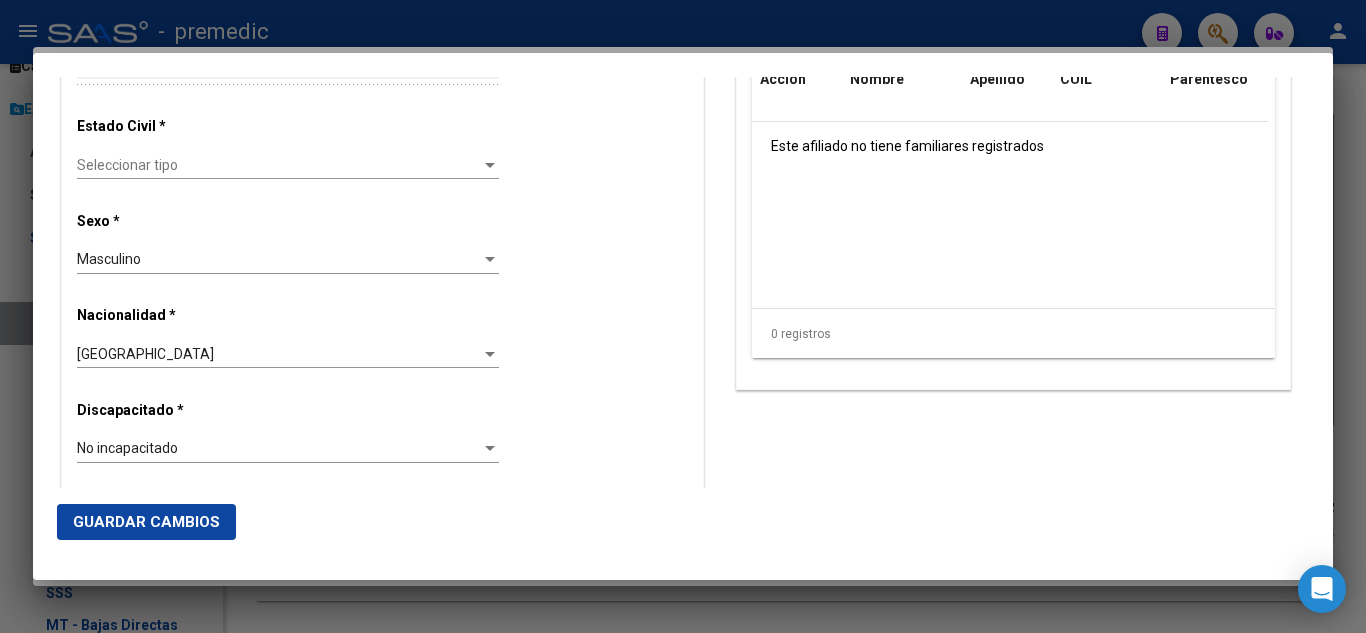 scroll, scrollTop: 1200, scrollLeft: 0, axis: vertical 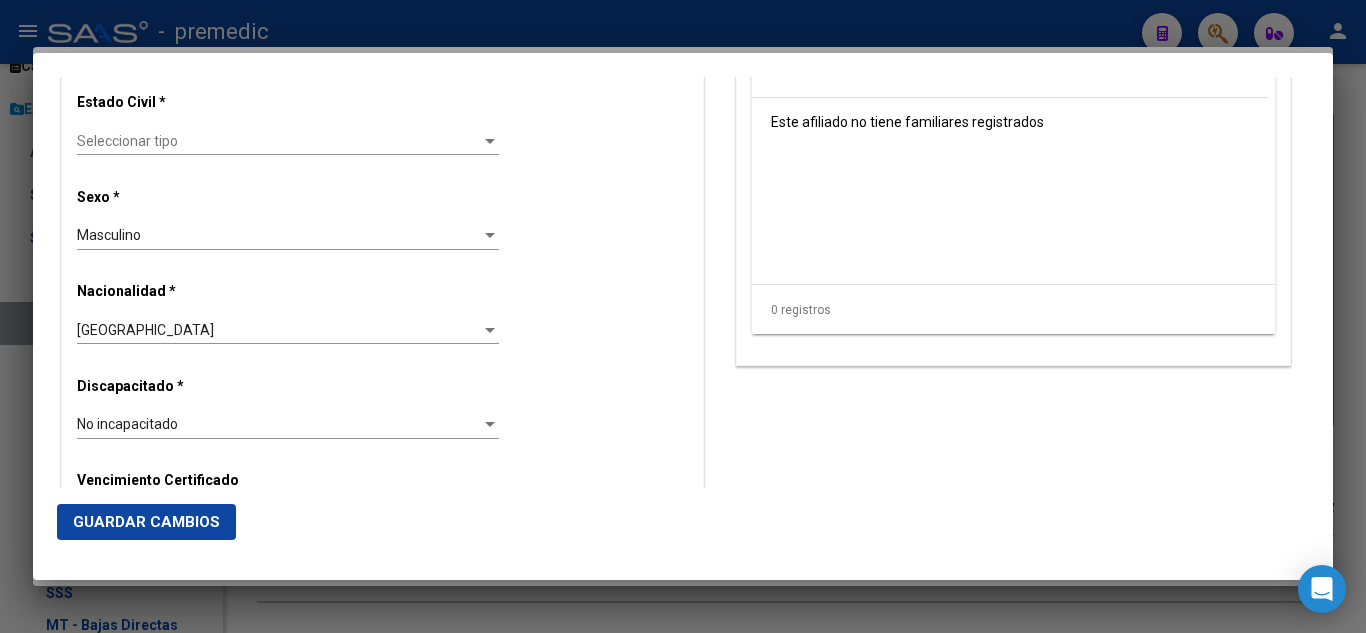 click on "Seleccionar tipo" at bounding box center [279, 141] 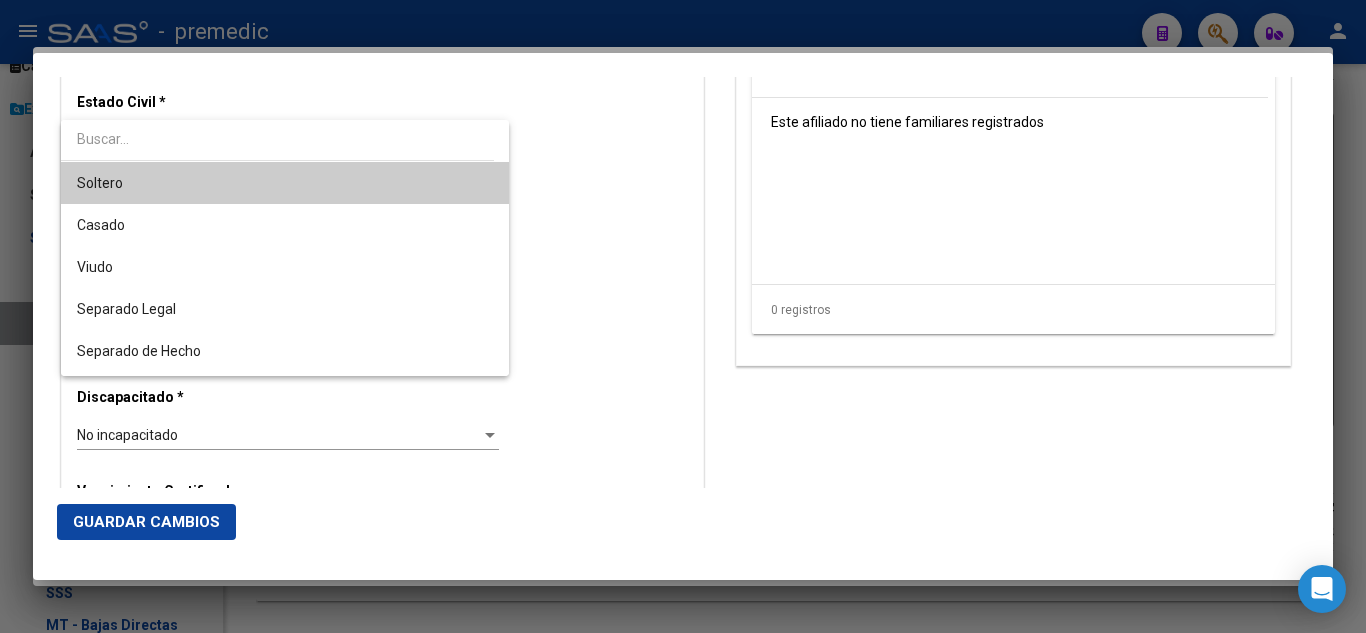 click on "Soltero" at bounding box center (285, 183) 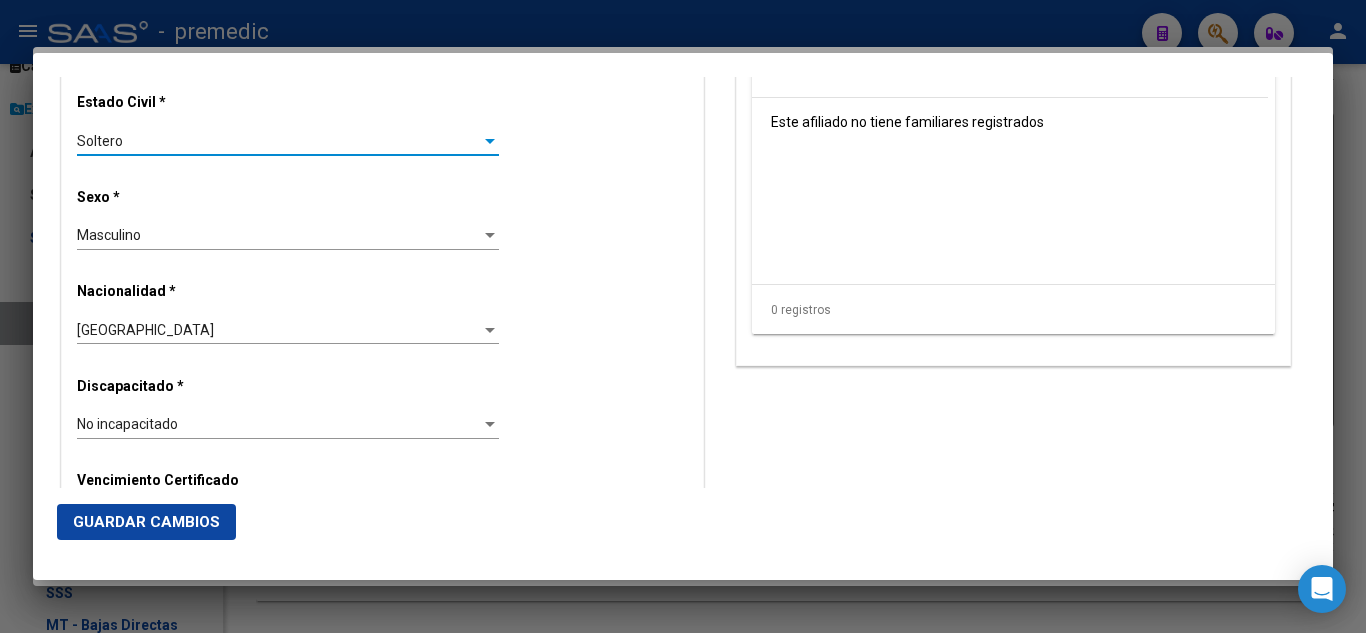 click on "Alta   Baja Nro Afiliado    Ingresar nro  CUIL  *   20-29756128-7 CUIL  ARCA Padrón Fecha de Alta Formal  *   2025-08-01 Ingresar fecha   Movimiento * ALTA RG OPCION Online (clave fiscal) Seleccionar tipo  Tipo de Documento * DOCUMENTO UNICO Seleccionar tipo Nro Documento  *   29756128 Ingresar nro  Apellido  *   CARRIZO Ingresar apellido  Nombre  *   SEBASTIAN ALBERTO Ingresar nombre  Fecha de nacimiento  *   1982-10-20 Ingresar fecha   Parentesco * Titular Seleccionar parentesco  Estado Civil * Soltero Seleccionar tipo  Sexo * Masculino Seleccionar sexo  Nacionalidad * ARGENTINA Seleccionar tipo  Discapacitado * No incapacitado Seleccionar tipo Vencimiento Certificado Estudio    Ingresar fecha   Tipo domicilio * Domicilio Completo Seleccionar tipo domicilio  Provincia * Buenos Aires Seleccionar provincia Localidad  *   GARIN Ingresar el nombre  Codigo Postal  *   1619 Ingresar el codigo  Calle  *   LUIS RESSIO Ingresar calle  Numero  *   3846 Ingresar nro  Piso    Ingresar piso  Departamento" at bounding box center [382, 398] 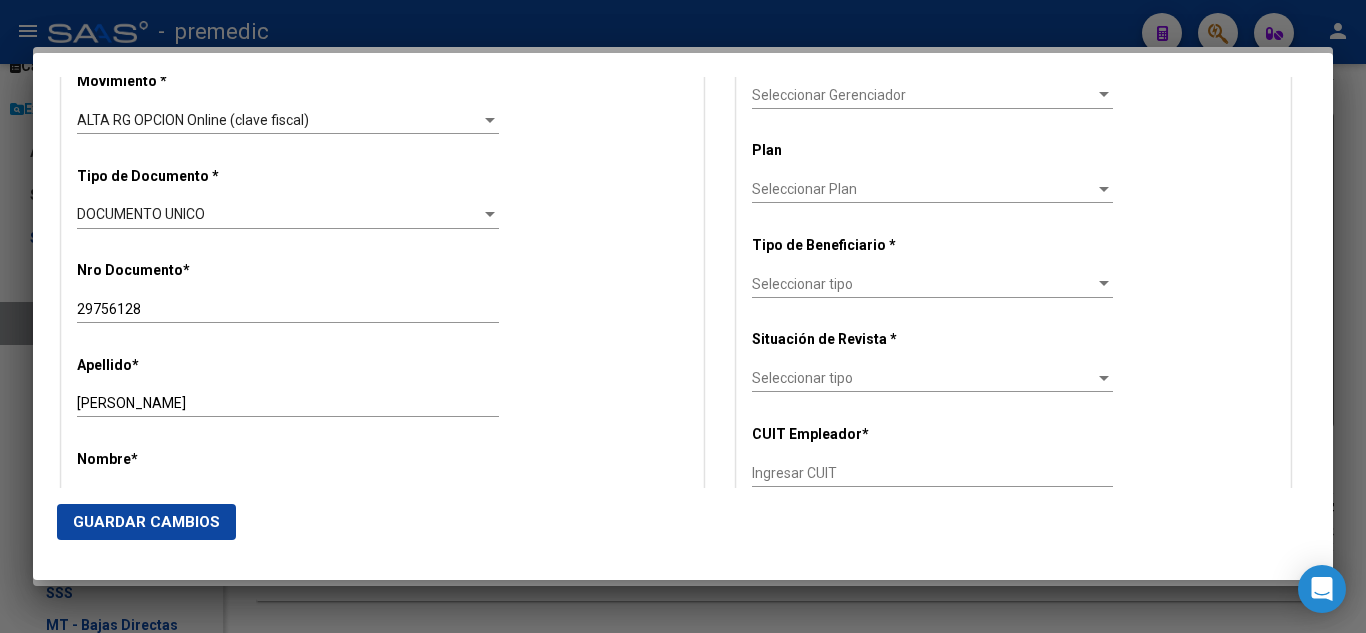 scroll, scrollTop: 500, scrollLeft: 0, axis: vertical 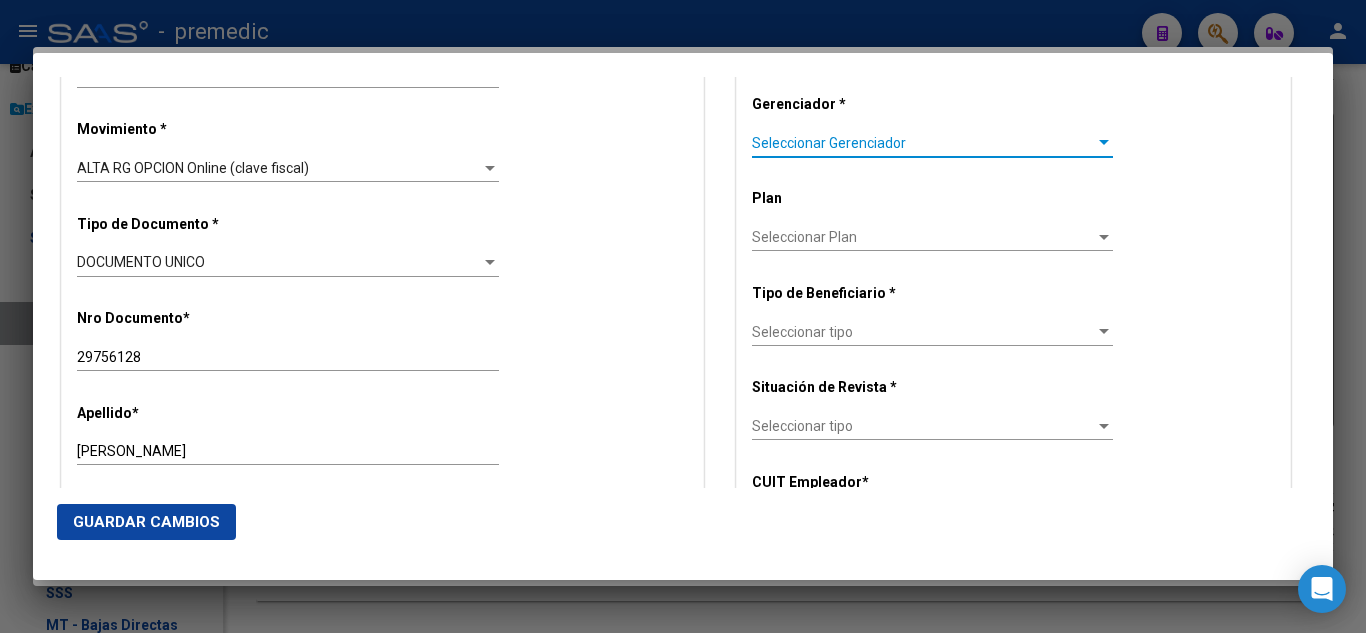 click on "Seleccionar Gerenciador" at bounding box center (923, 143) 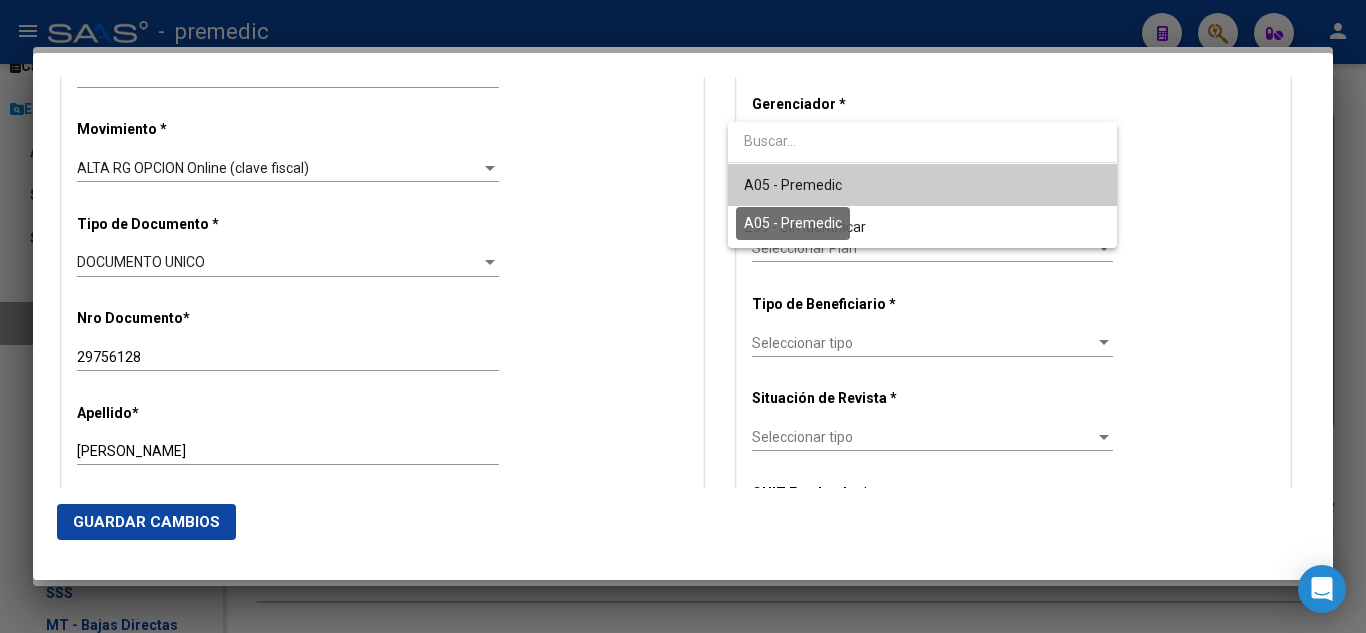click on "A05 - Premedic" at bounding box center (793, 185) 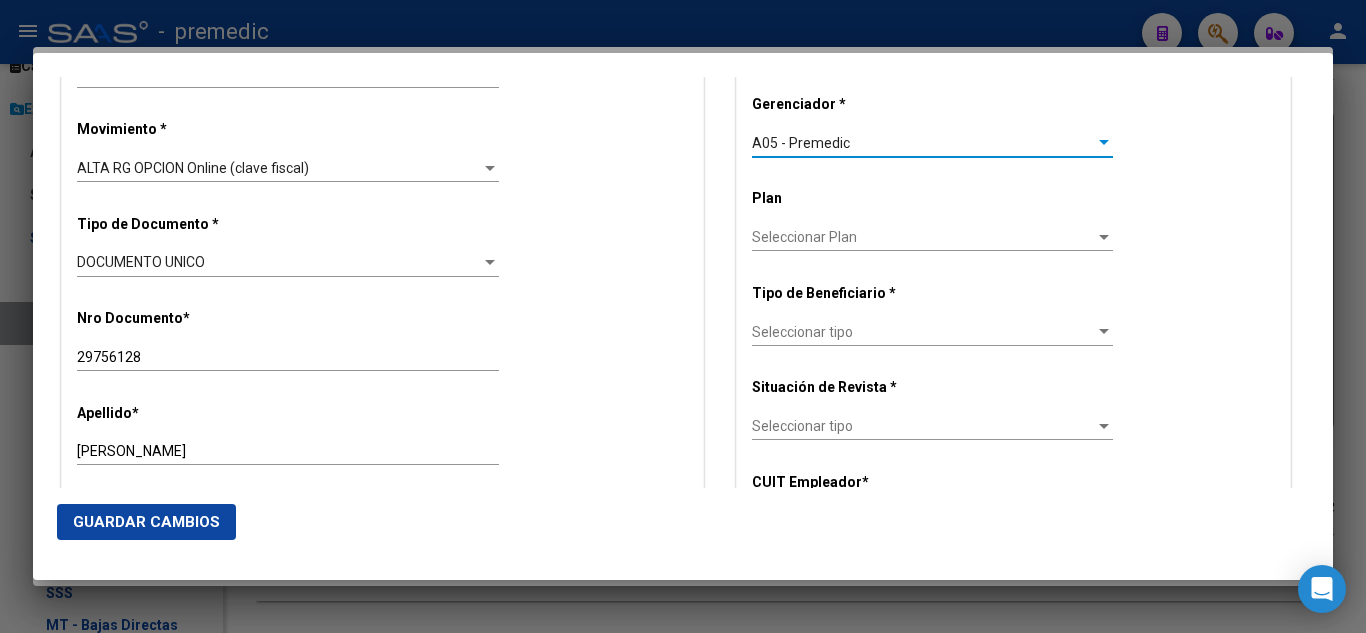click on "Seleccionar tipo" at bounding box center (923, 332) 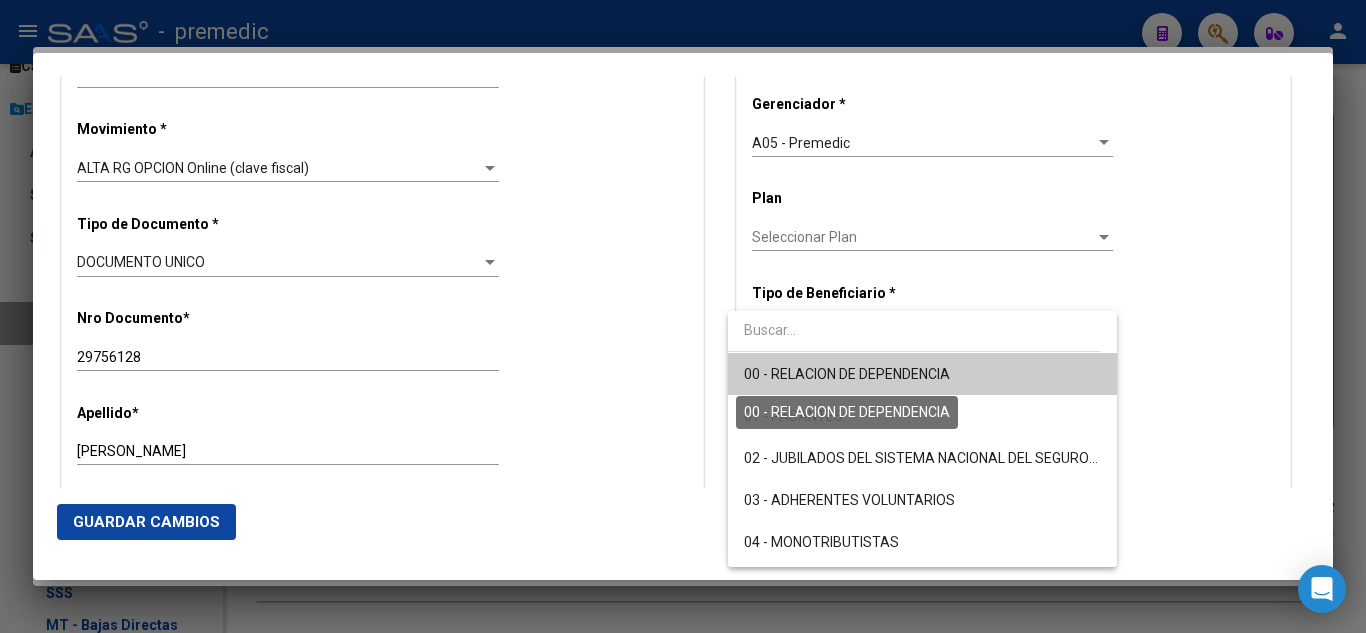 click on "00 - RELACION DE DEPENDENCIA" at bounding box center (847, 374) 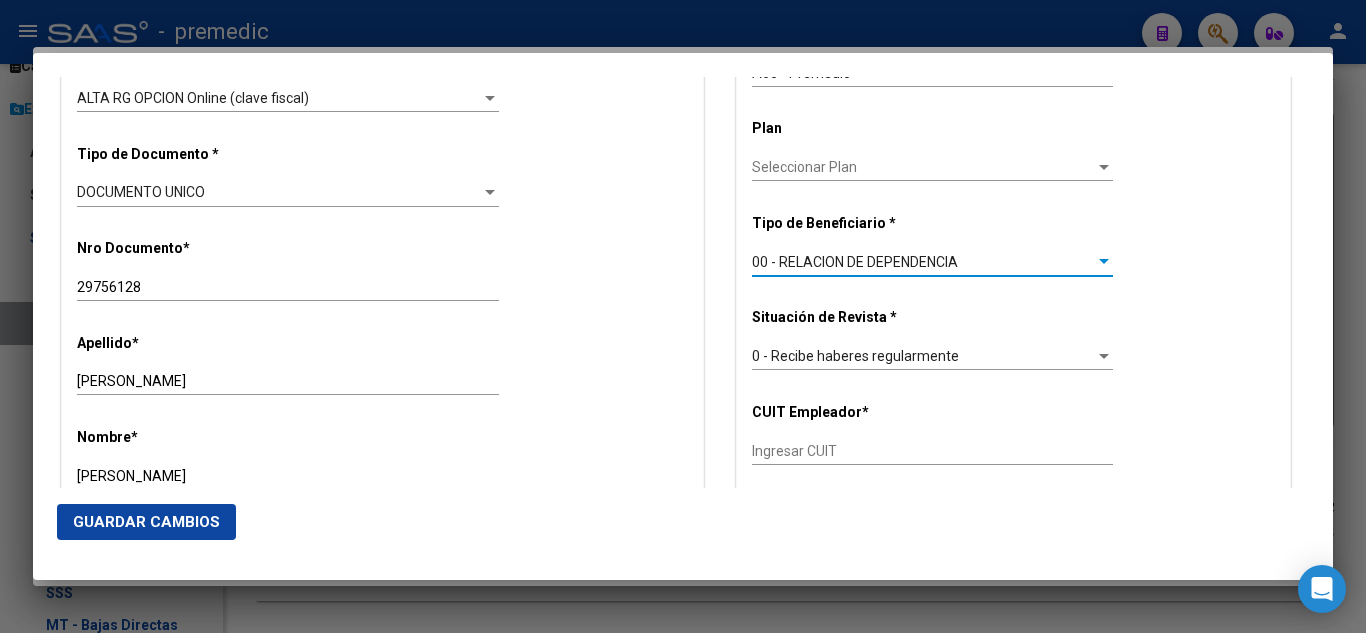 scroll, scrollTop: 600, scrollLeft: 0, axis: vertical 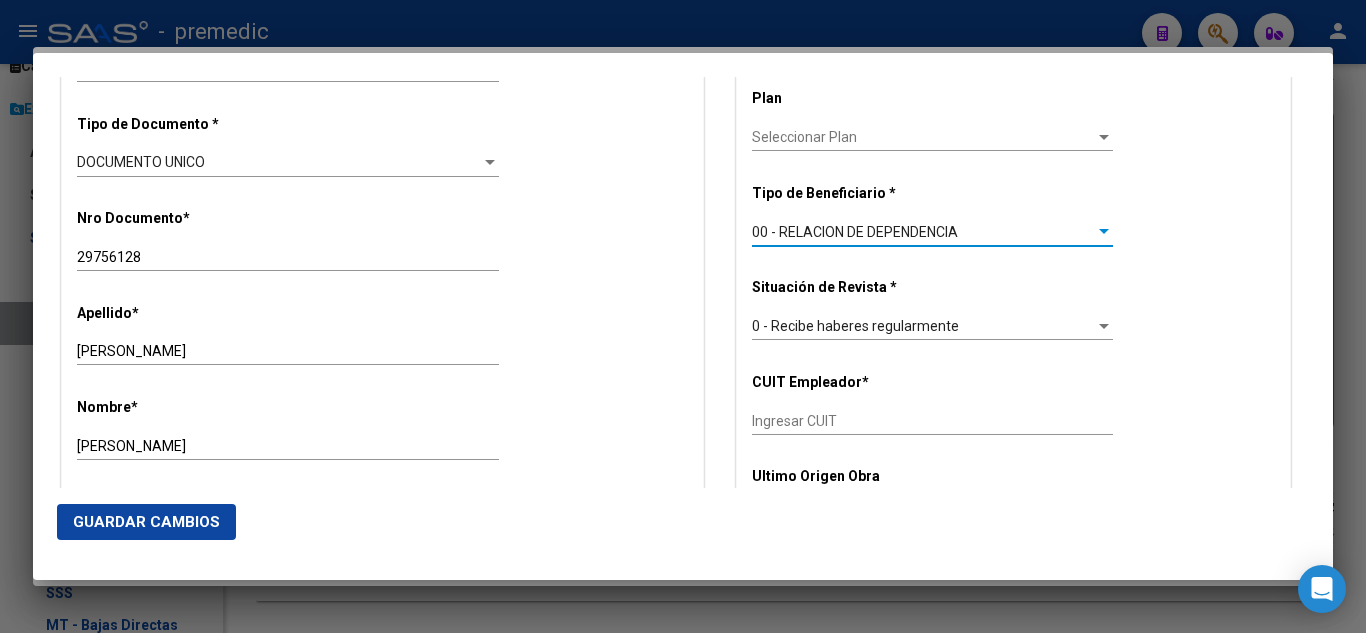 drag, startPoint x: 755, startPoint y: 407, endPoint x: 758, endPoint y: 422, distance: 15.297058 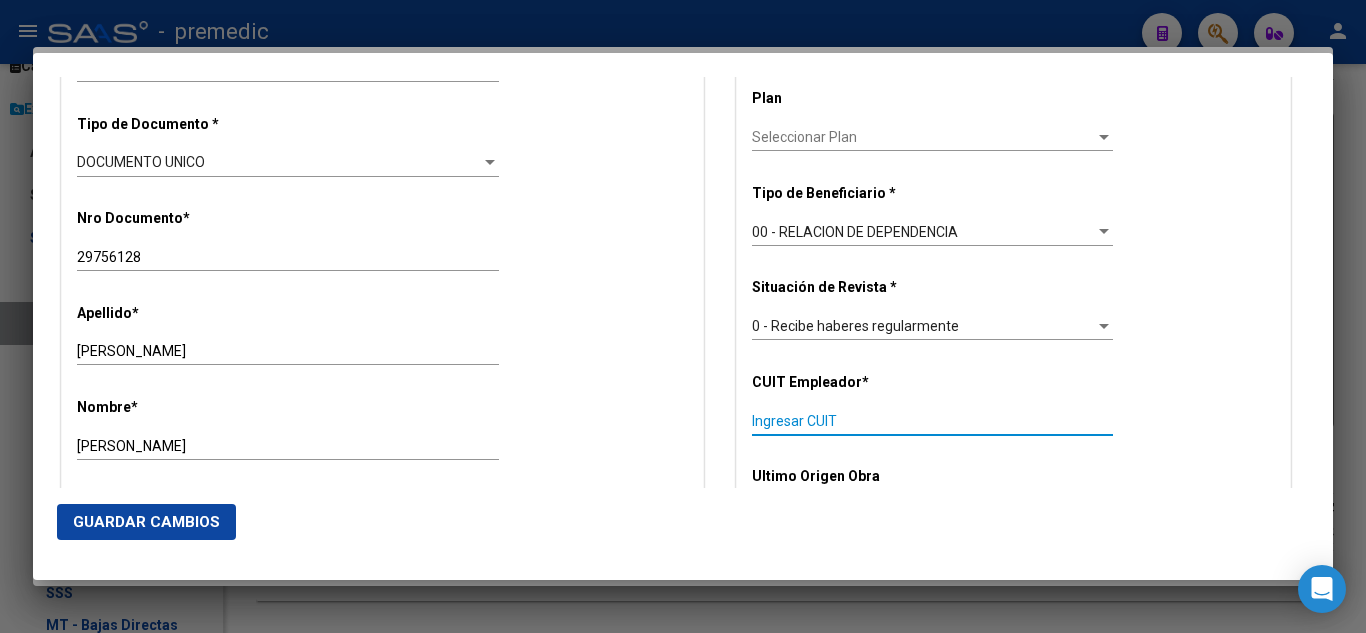click on "Ingresar CUIT" at bounding box center [932, 421] 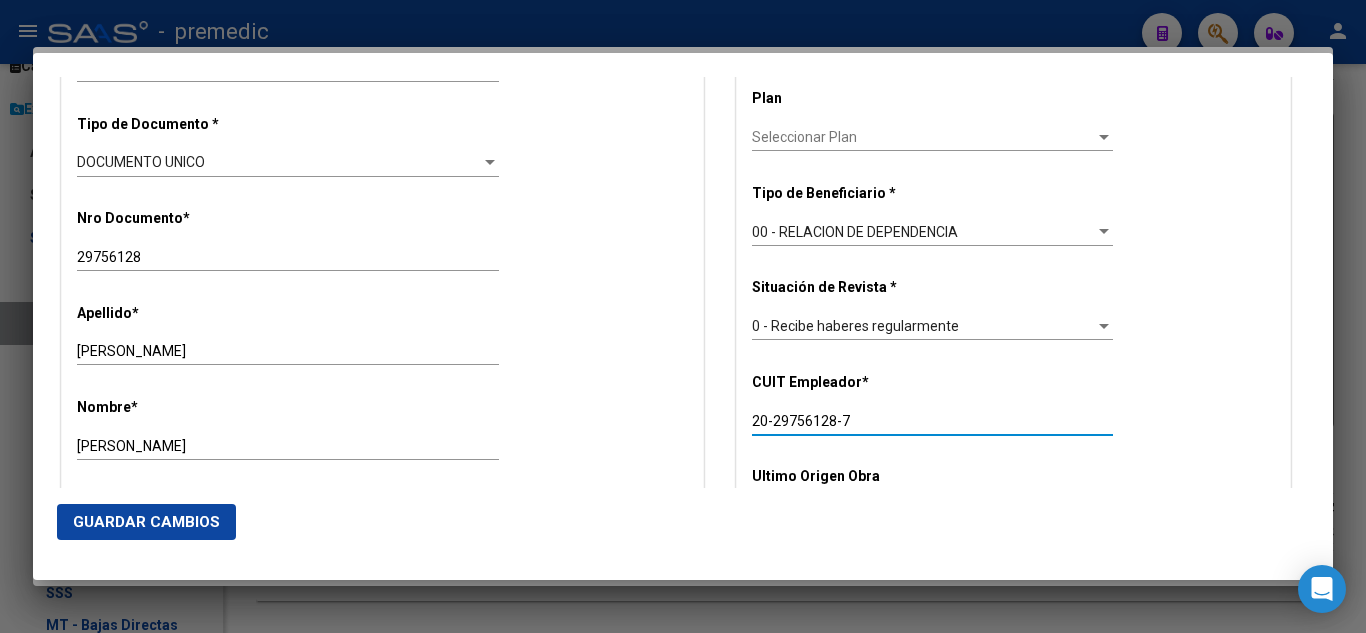 paste 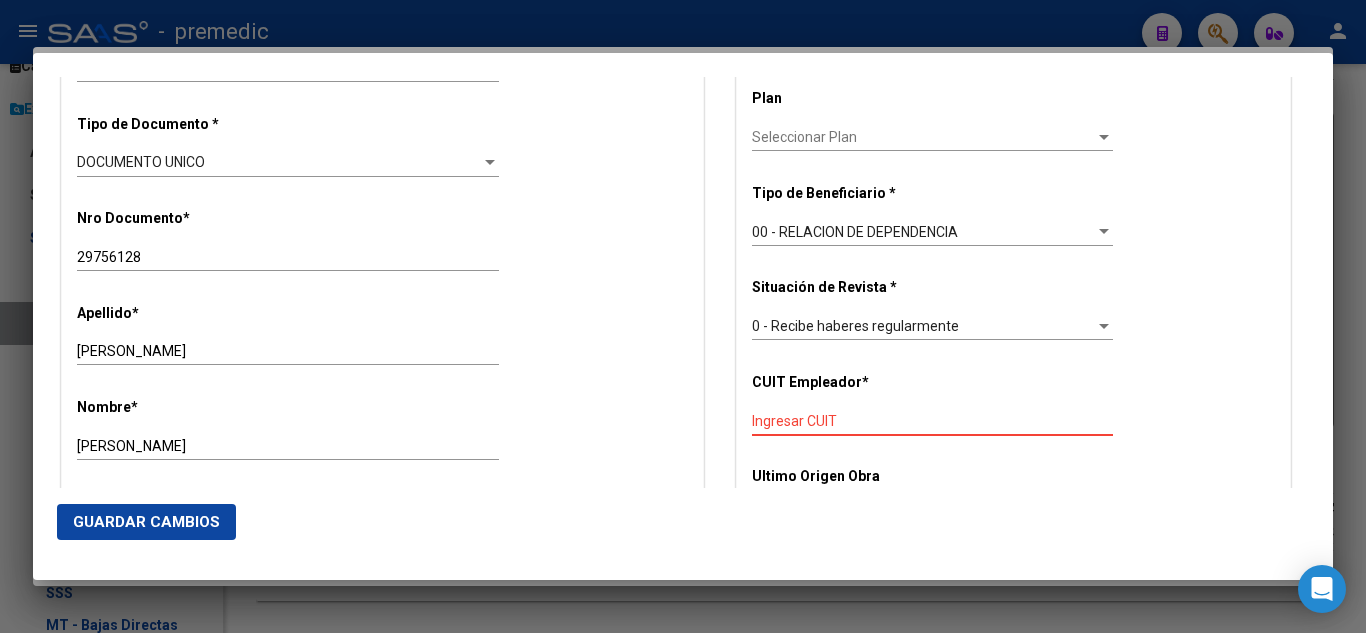 paste on "20-29756128-7" 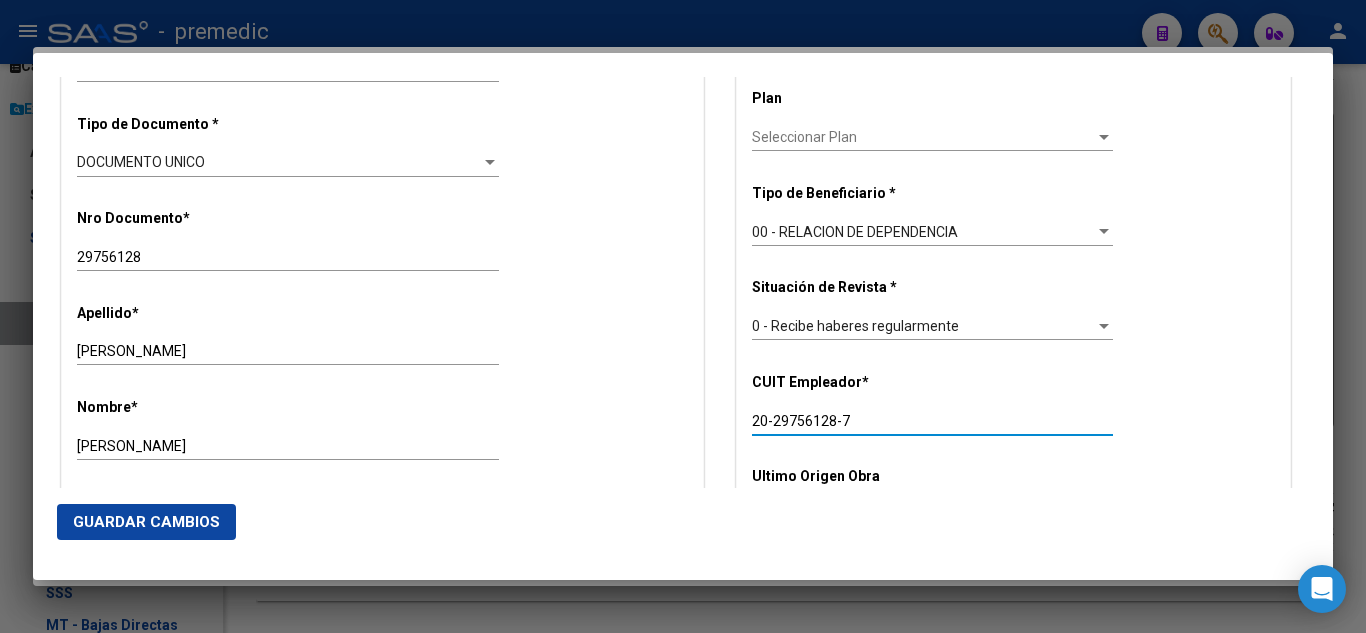 drag, startPoint x: 846, startPoint y: 420, endPoint x: 699, endPoint y: 427, distance: 147.16656 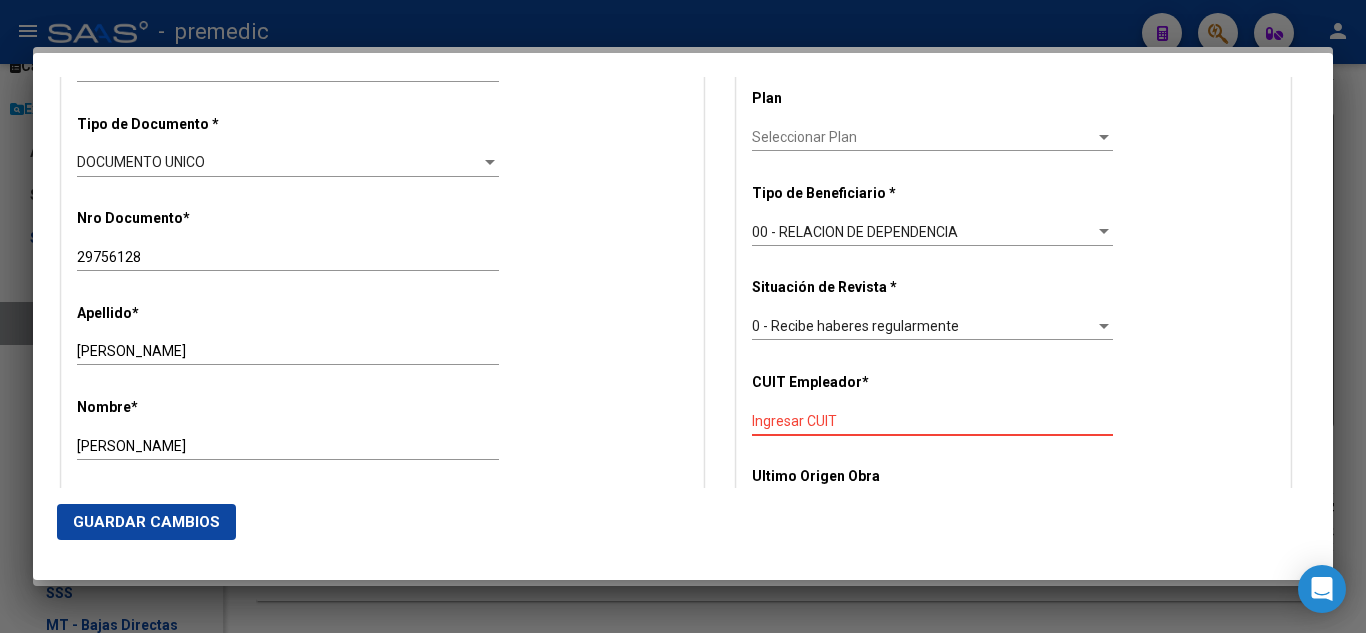 paste on "30-50059755-7" 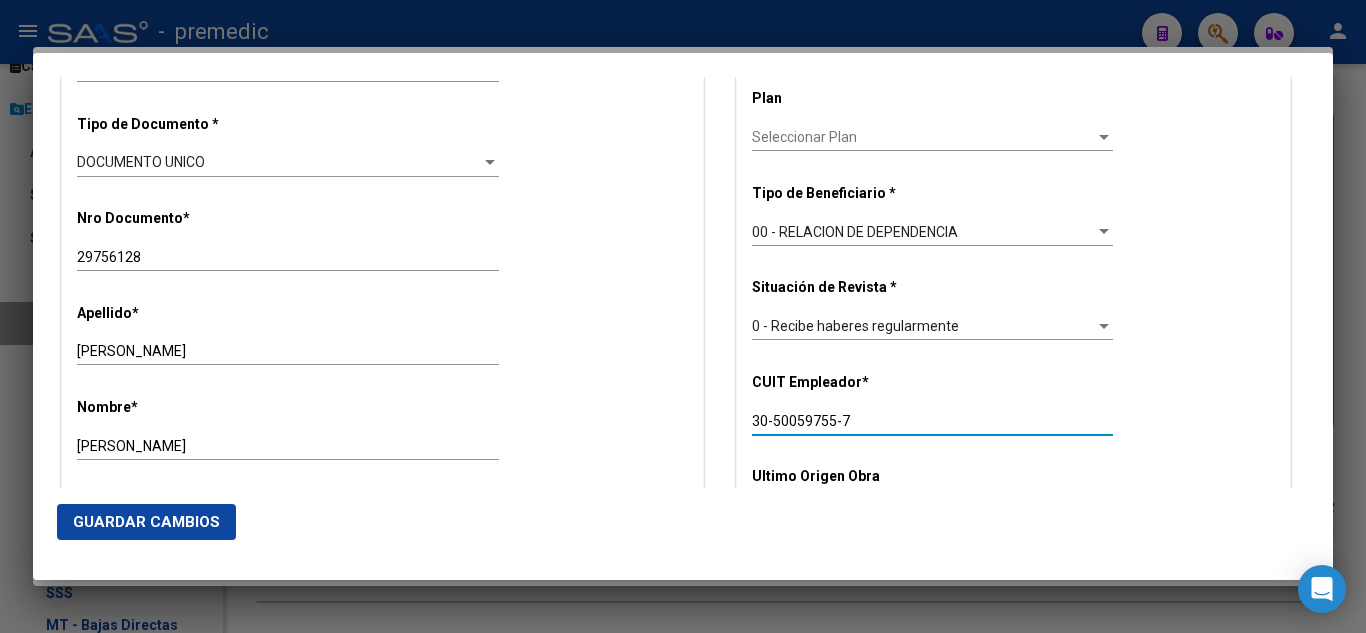 click on "Guardar Cambios" 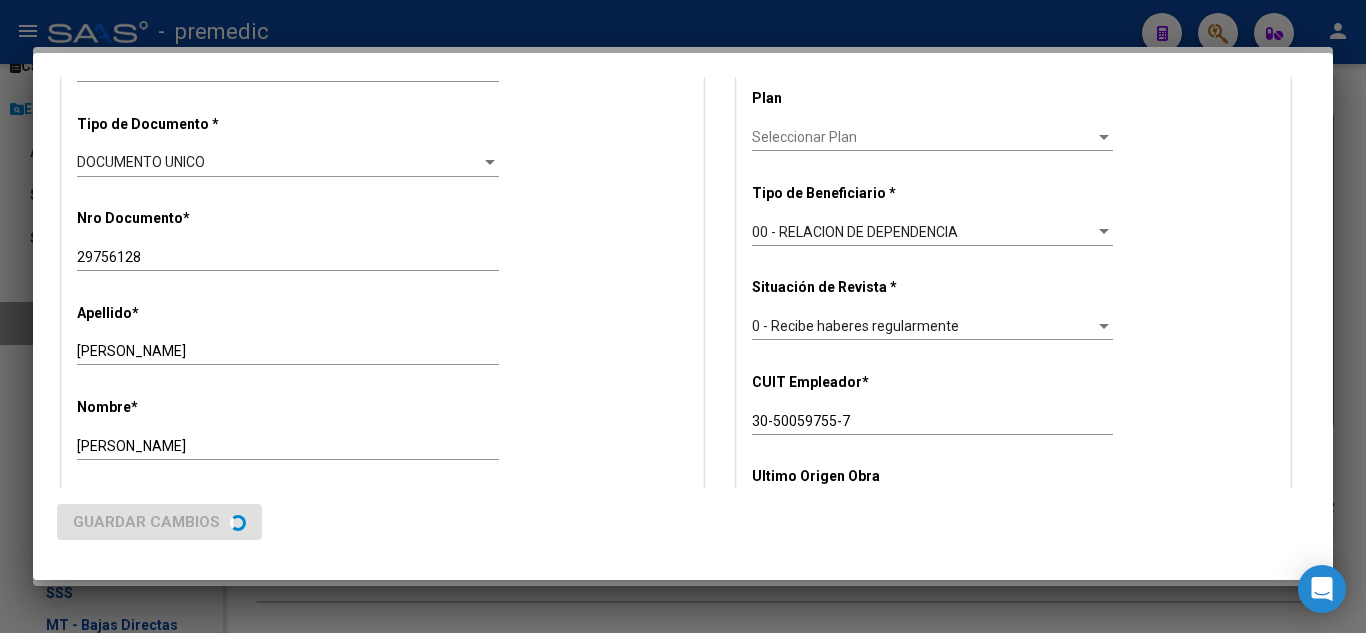 scroll, scrollTop: 0, scrollLeft: 0, axis: both 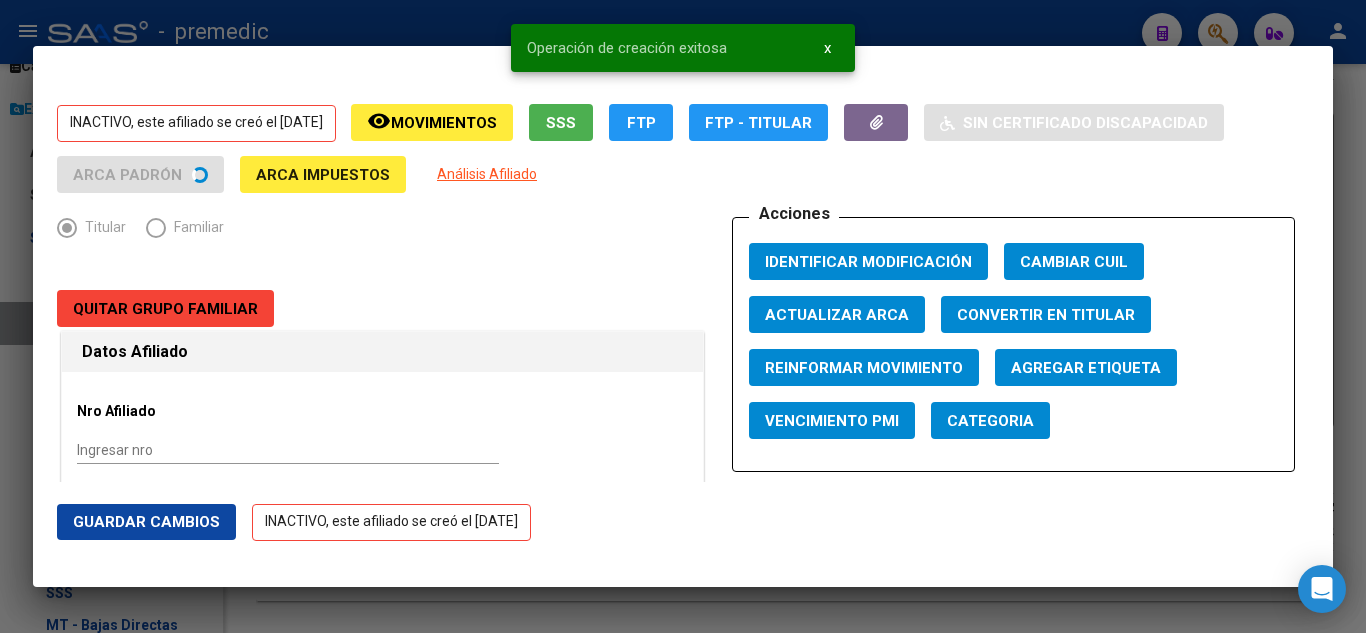 click at bounding box center [683, 316] 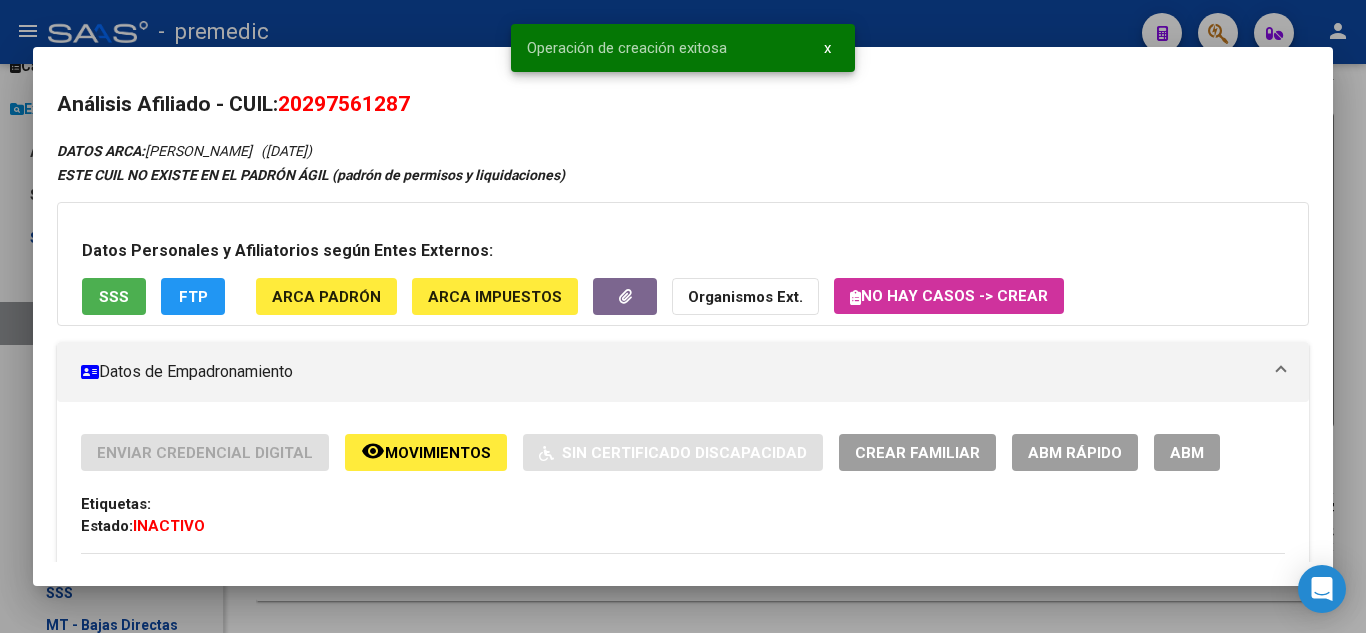 drag, startPoint x: 1, startPoint y: 318, endPoint x: 53, endPoint y: 326, distance: 52.611786 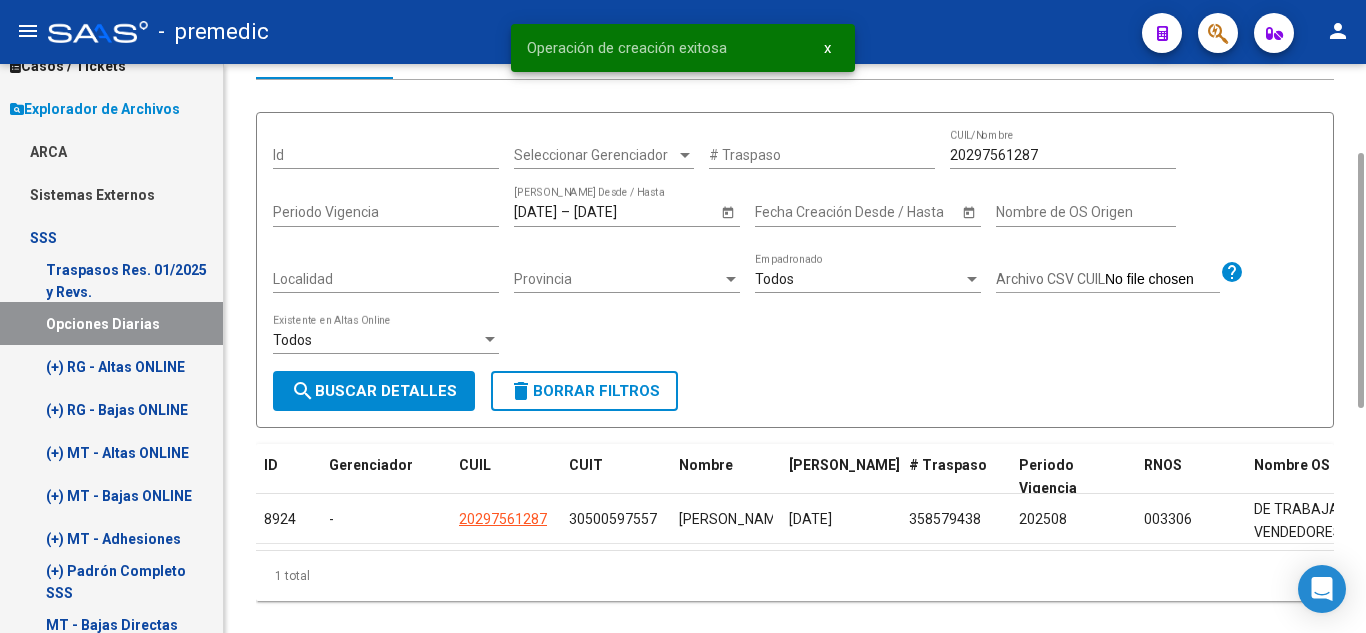 click on "search  Buscar Detalles" at bounding box center [374, 391] 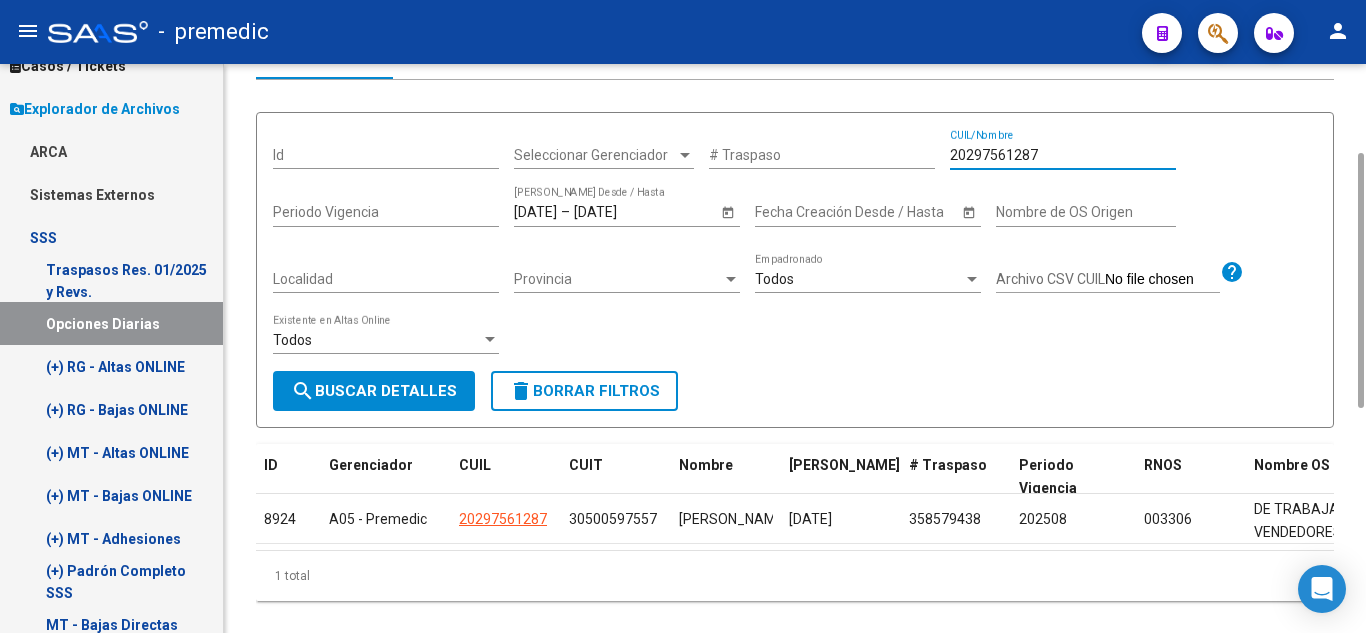 drag, startPoint x: 1035, startPoint y: 152, endPoint x: 906, endPoint y: 152, distance: 129 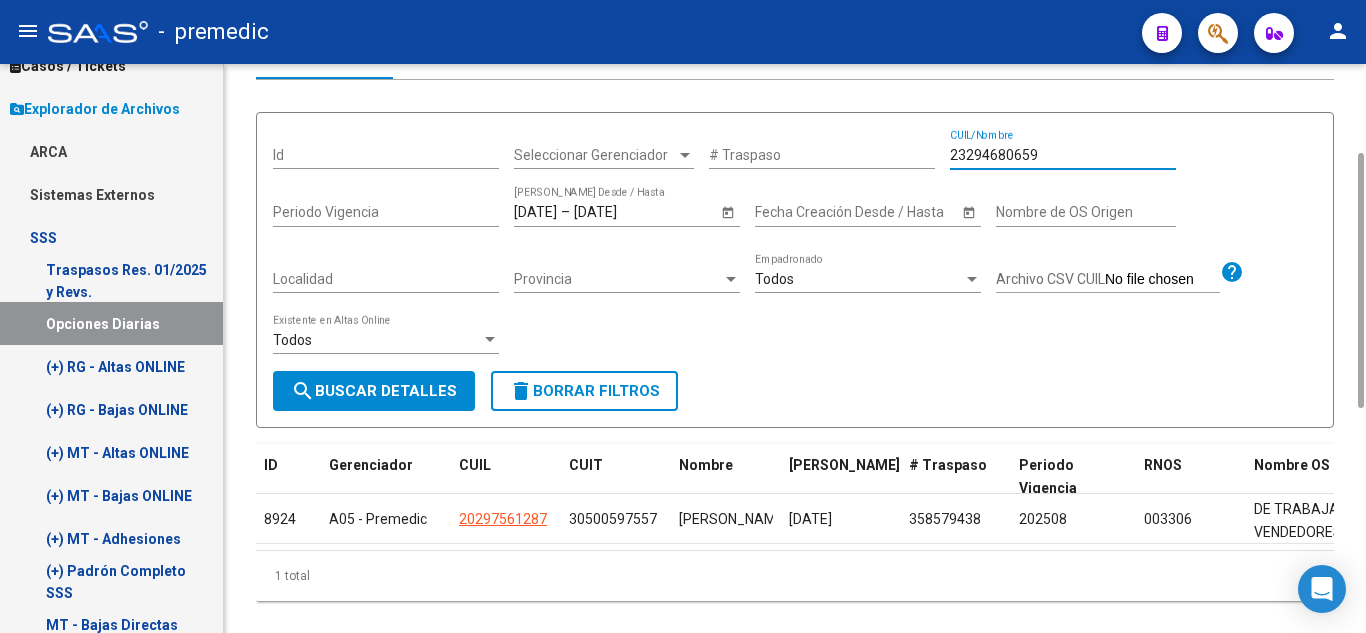 click on "search  Buscar Detalles" at bounding box center (374, 391) 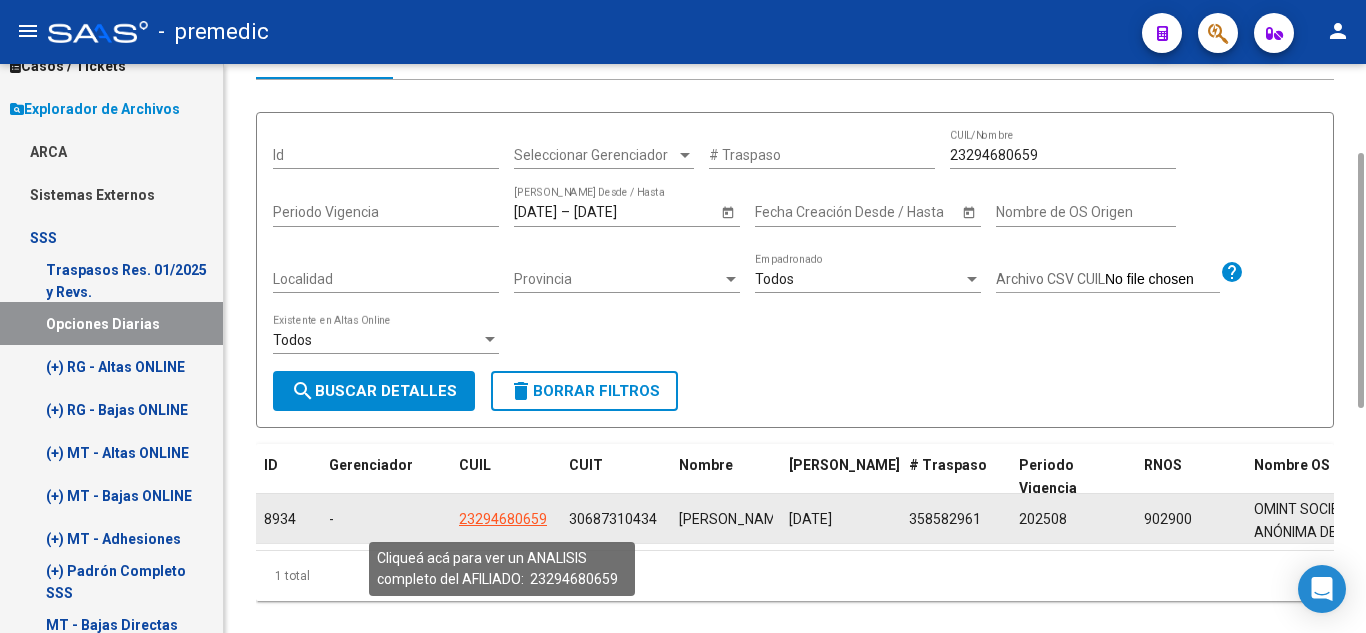 click on "23294680659" 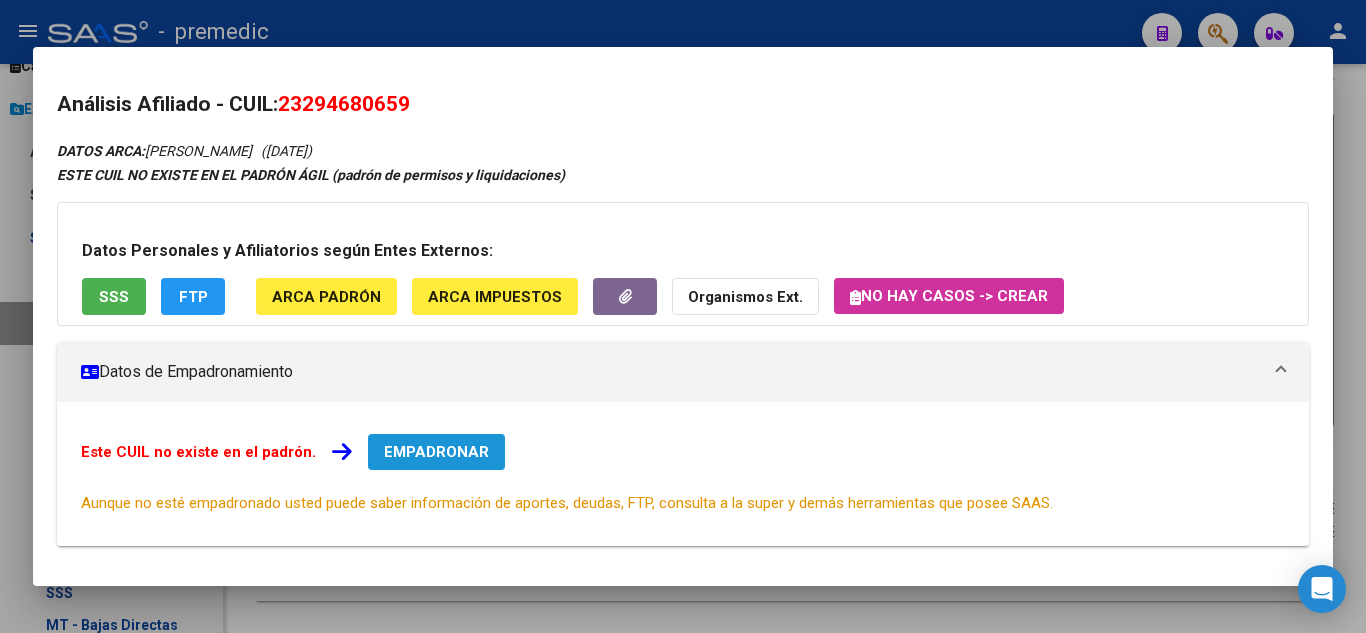 click on "EMPADRONAR" at bounding box center [436, 452] 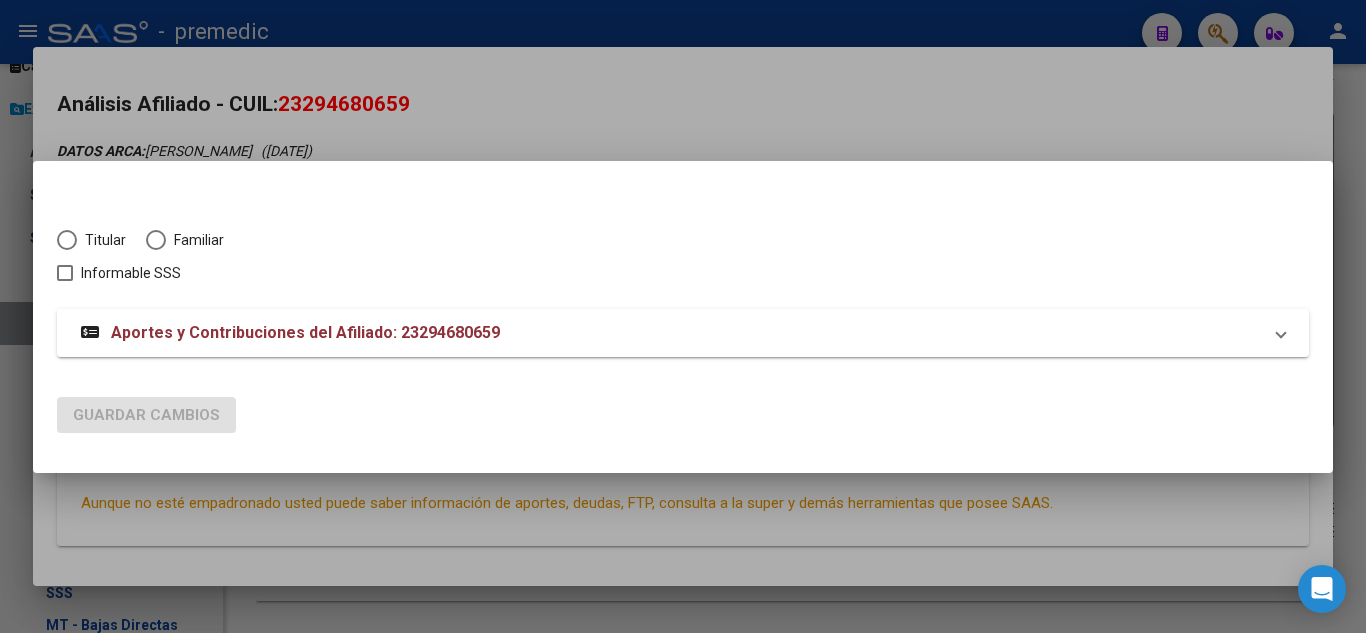 click at bounding box center (67, 240) 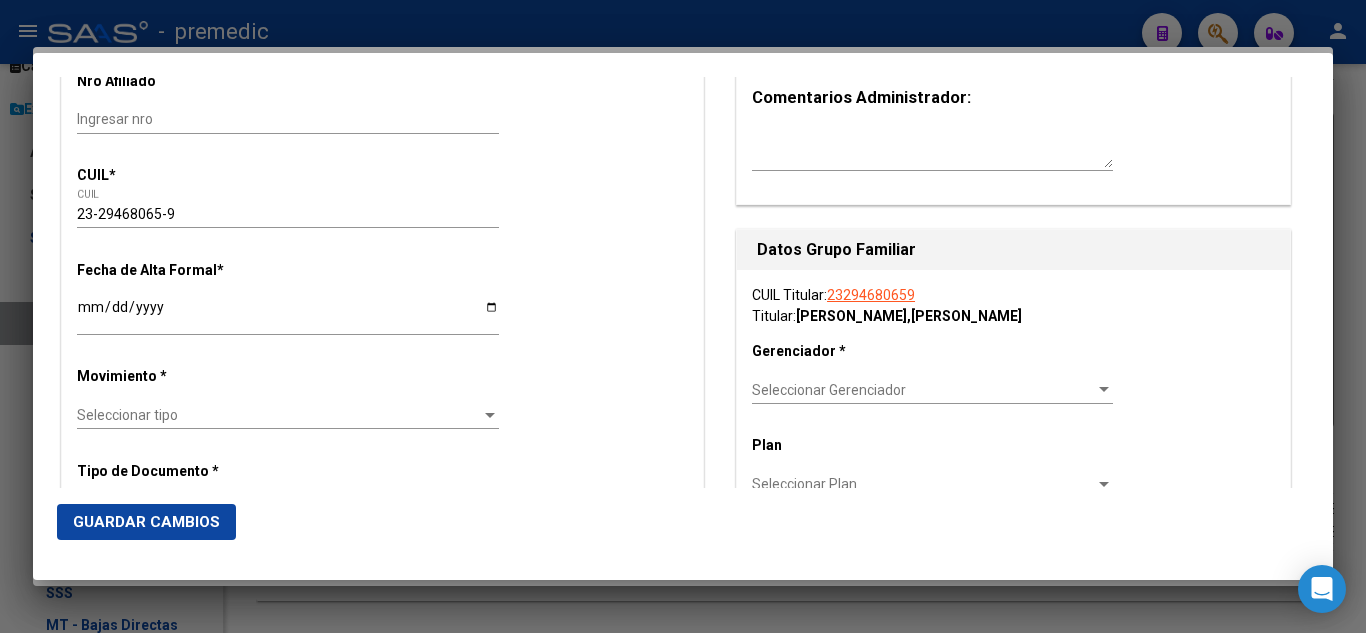 scroll, scrollTop: 300, scrollLeft: 0, axis: vertical 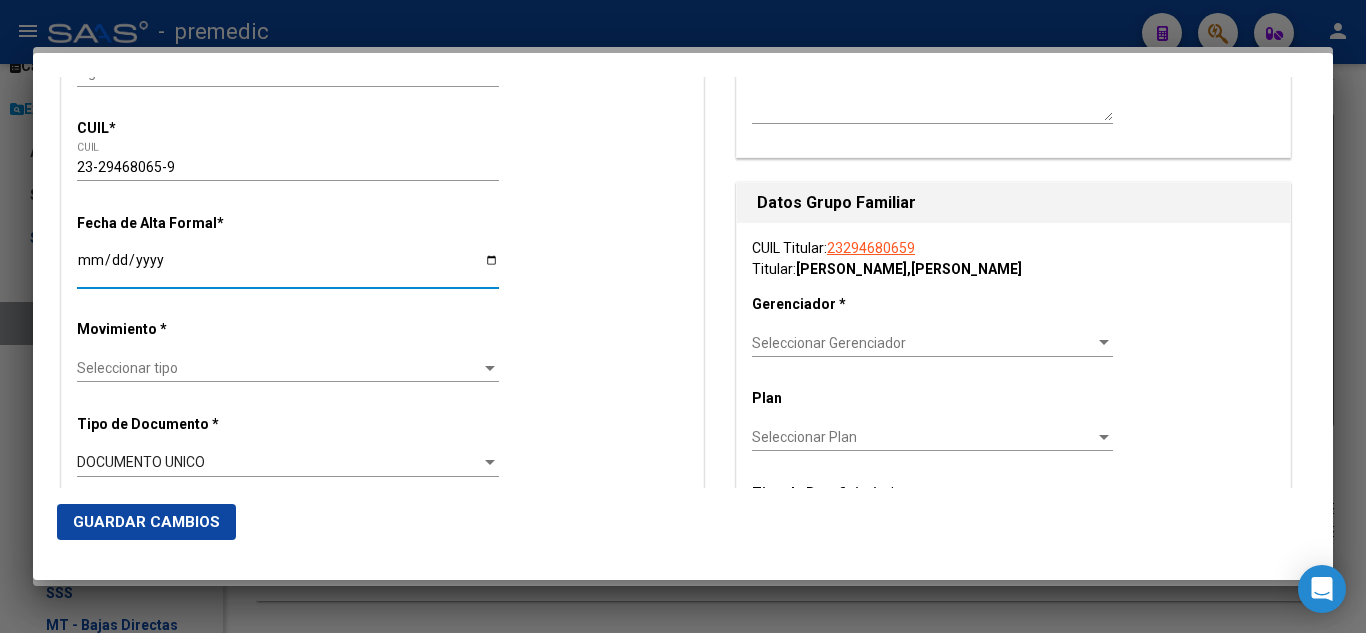 click on "Ingresar fecha" at bounding box center (288, 267) 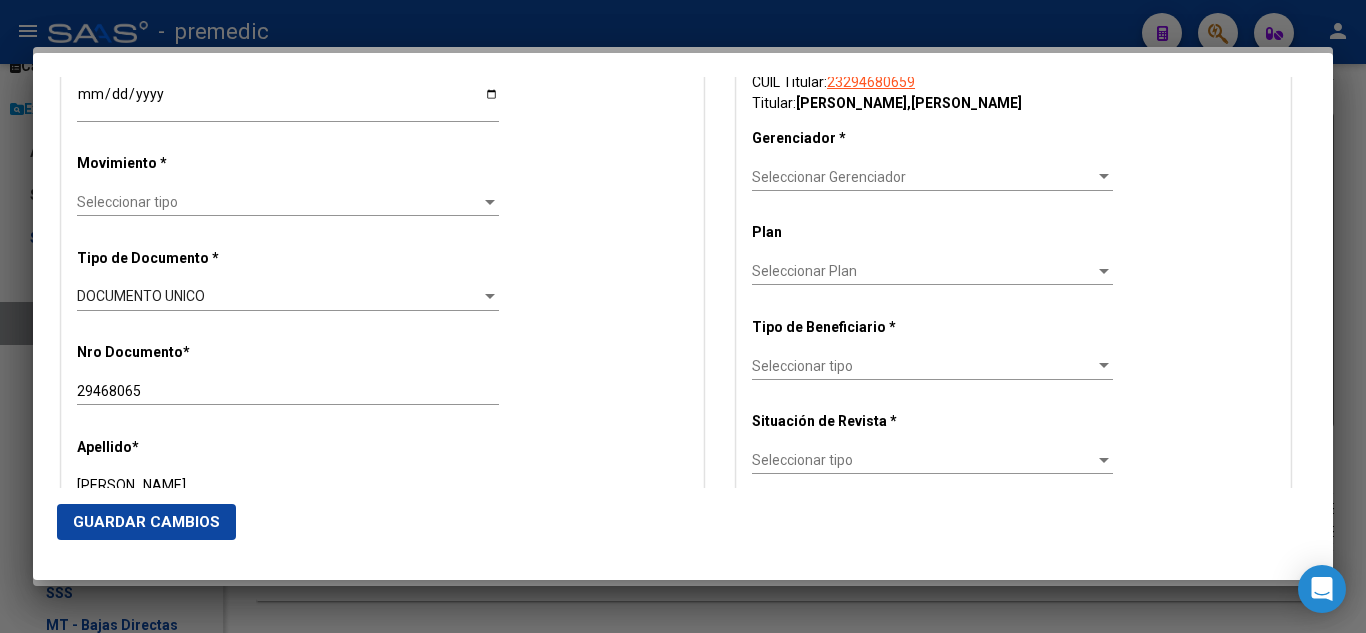 scroll, scrollTop: 500, scrollLeft: 0, axis: vertical 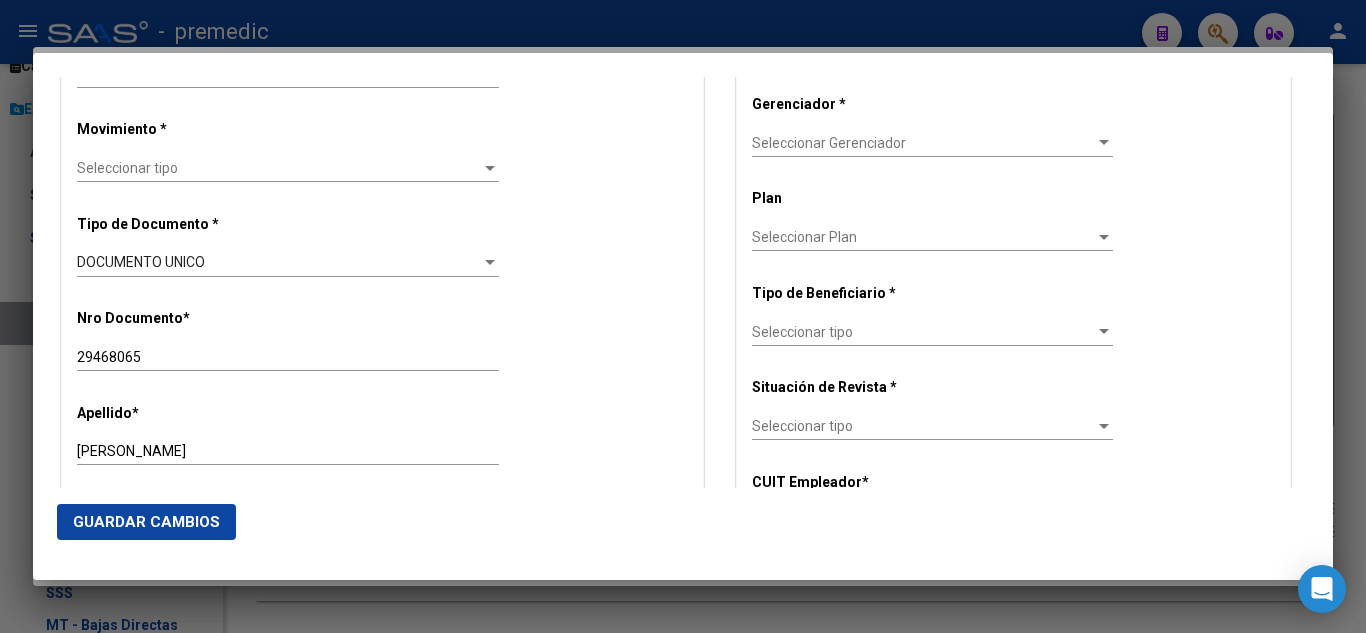 click on "Seleccionar tipo" at bounding box center [279, 168] 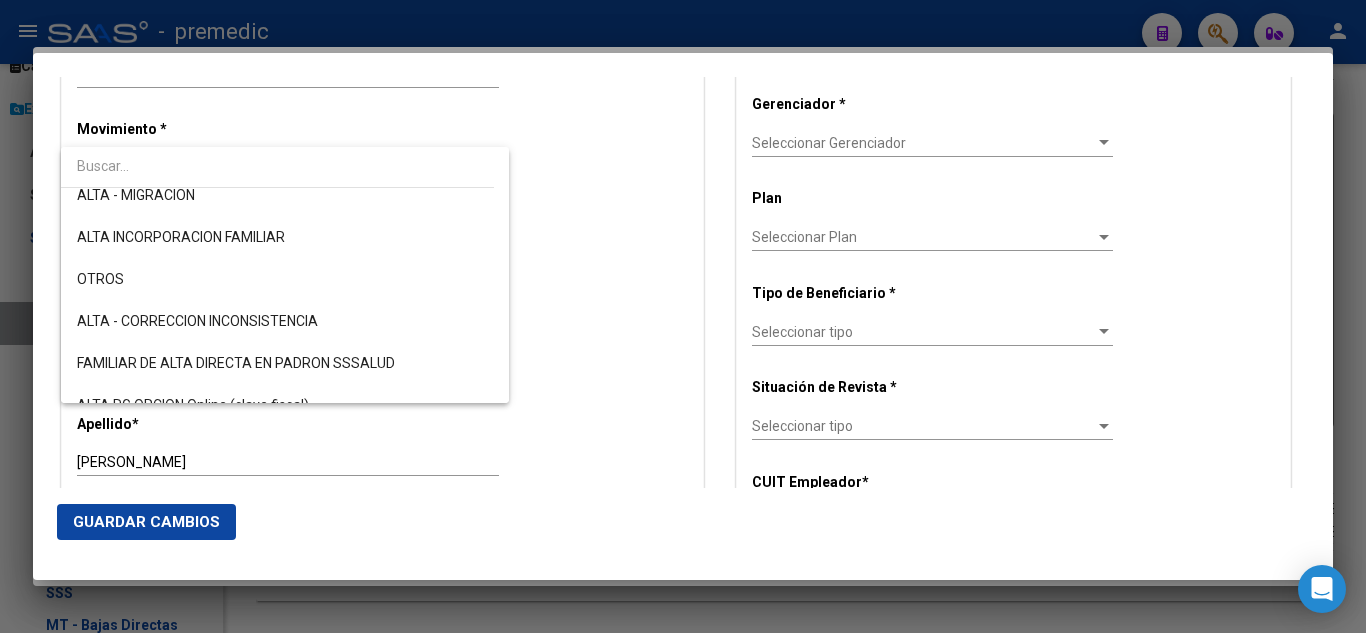 scroll, scrollTop: 300, scrollLeft: 0, axis: vertical 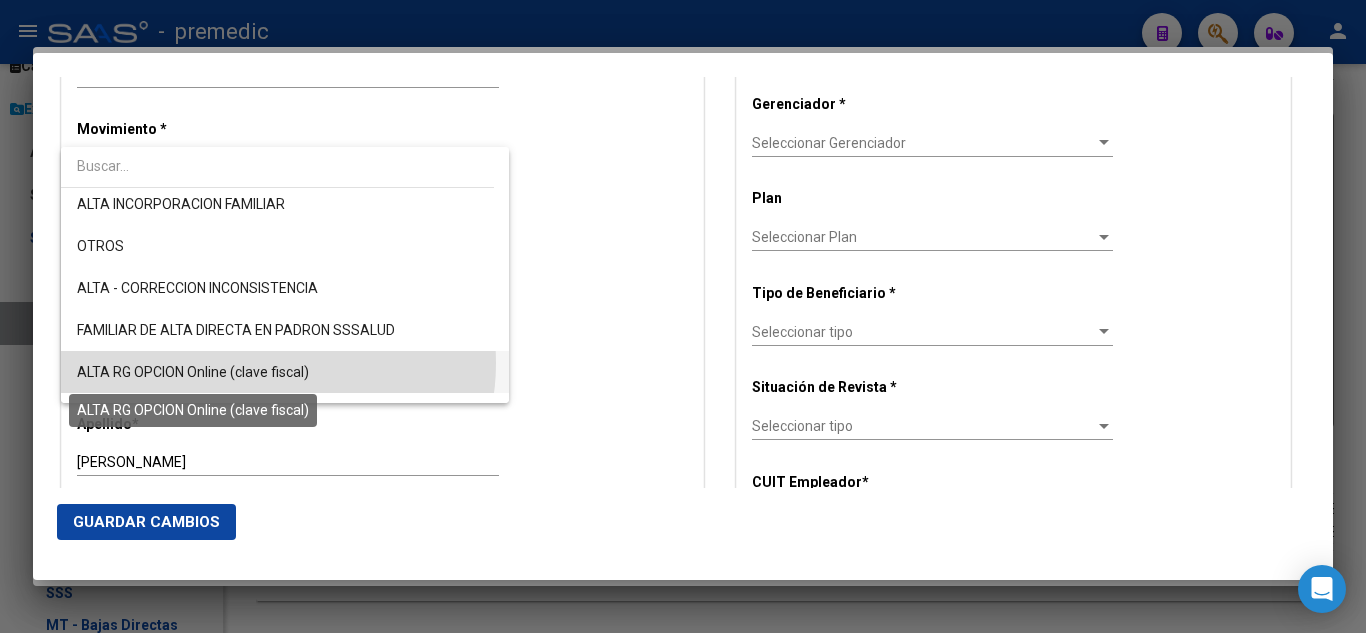 click on "ALTA RG OPCION Online (clave fiscal)" at bounding box center [193, 372] 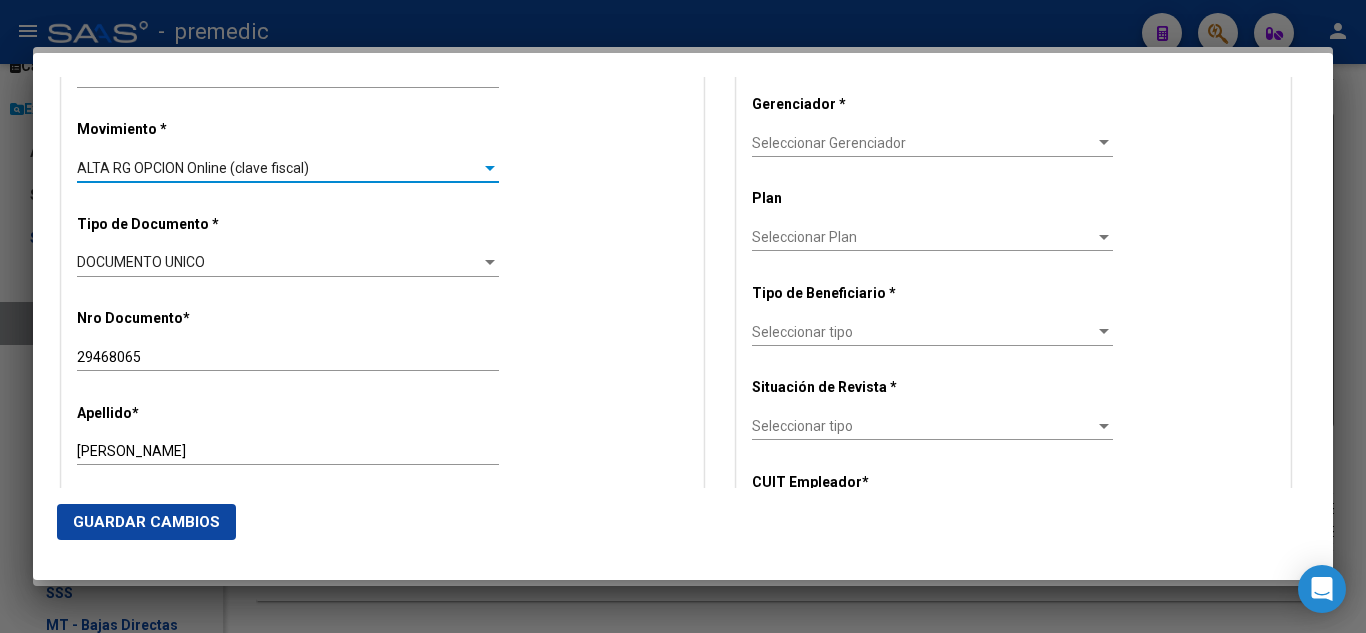 click on "Alta   Baja Nro Afiliado    Ingresar nro  CUIL  *   23-29468065-9 CUIL  ARCA Padrón Fecha de Alta Formal  *   2025-08-01 Ingresar fecha   Movimiento * ALTA RG OPCION Online (clave fiscal) Seleccionar tipo  Tipo de Documento * DOCUMENTO UNICO Seleccionar tipo Nro Documento  *   29468065 Ingresar nro  Apellido  *   CARDOZO Ingresar apellido  Nombre  *   GABRIEL ALEJANDRO Ingresar nombre  Fecha de nacimiento  *   1982-05-21 Ingresar fecha   Parentesco * Titular Seleccionar parentesco  Estado Civil * Seleccionar tipo Seleccionar tipo  Sexo * Masculino Seleccionar sexo  Nacionalidad * ARGENTINA Seleccionar tipo  Discapacitado * No incapacitado Seleccionar tipo Vencimiento Certificado Estudio    Ingresar fecha   Tipo domicilio * Domicilio Completo Seleccionar tipo domicilio  Provincia * Buenos Aires Seleccionar provincia Localidad  *   BOULOGNE Ingresar el nombre  Codigo Postal  *   1609 Ingresar el codigo  Calle  *   BLANDENGUES Ingresar calle  Numero  *   1695 Ingresar nro  Piso    Ingresar piso" at bounding box center [382, 1098] 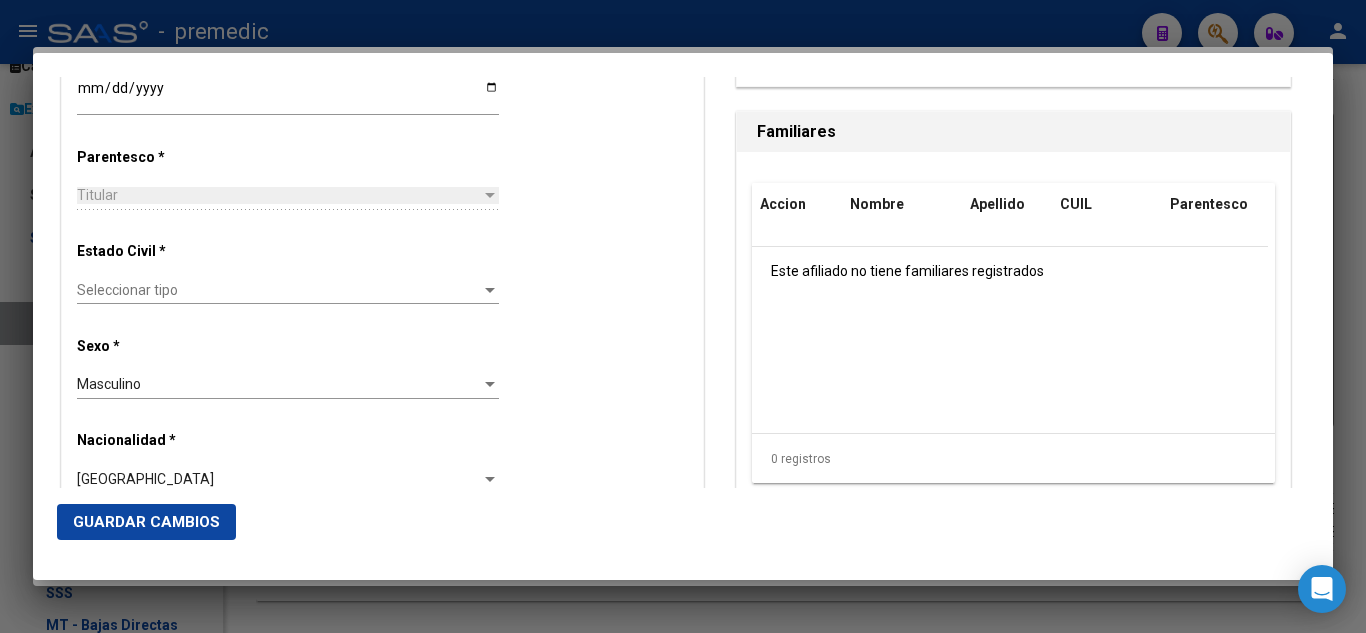 scroll, scrollTop: 1100, scrollLeft: 0, axis: vertical 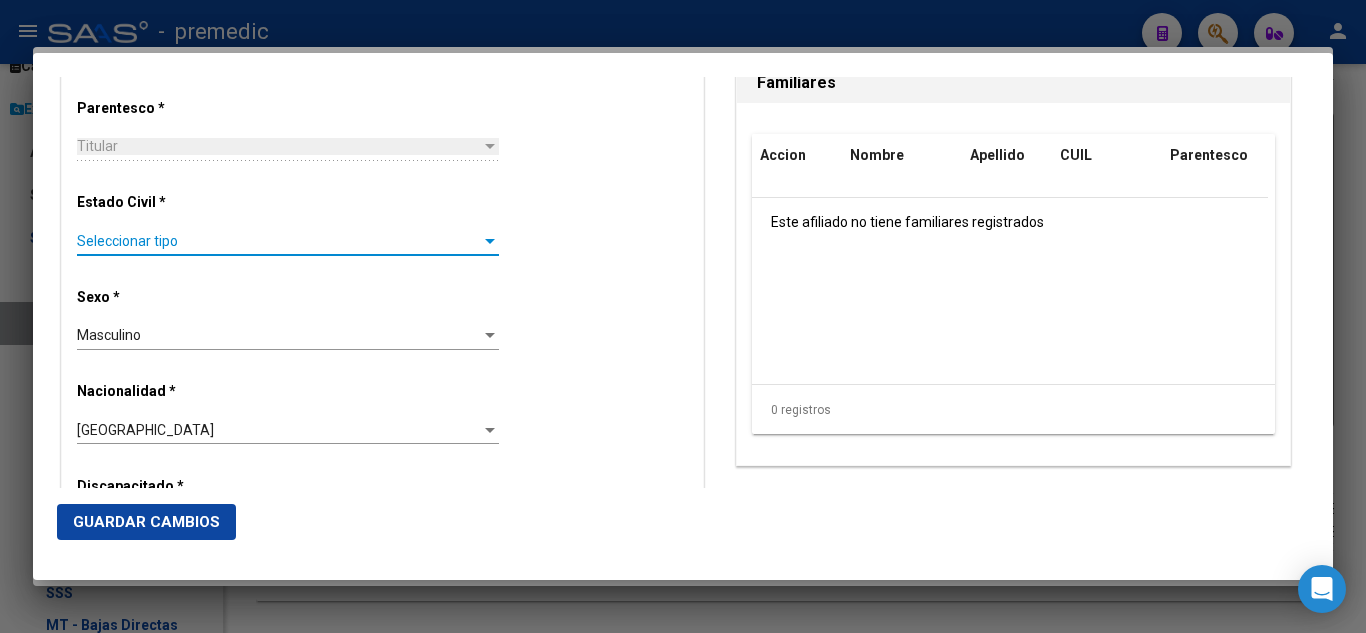 click on "Seleccionar tipo" at bounding box center [279, 241] 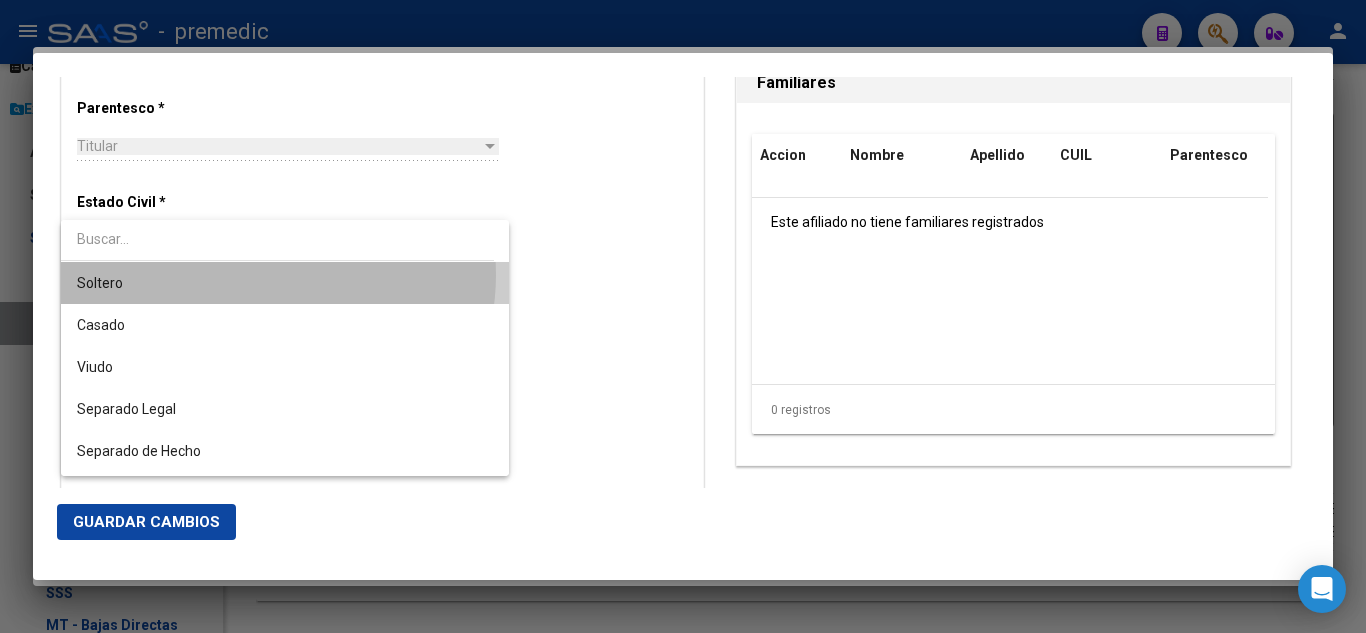 click on "Soltero" at bounding box center (285, 283) 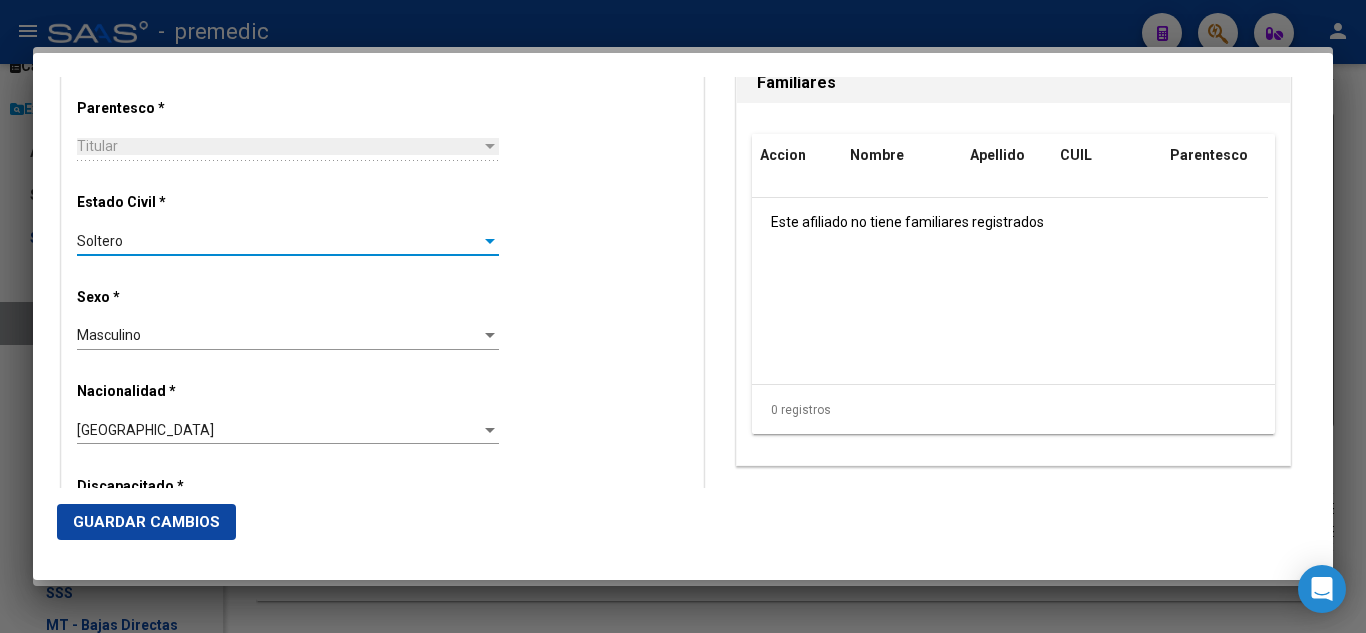 click on "Alta   Baja Nro Afiliado    Ingresar nro  CUIL  *   23-29468065-9 CUIL  ARCA Padrón Fecha de Alta Formal  *   2025-08-01 Ingresar fecha   Movimiento * ALTA RG OPCION Online (clave fiscal) Seleccionar tipo  Tipo de Documento * DOCUMENTO UNICO Seleccionar tipo Nro Documento  *   29468065 Ingresar nro  Apellido  *   CARDOZO Ingresar apellido  Nombre  *   GABRIEL ALEJANDRO Ingresar nombre  Fecha de nacimiento  *   1982-05-21 Ingresar fecha   Parentesco * Titular Seleccionar parentesco  Estado Civil * Soltero Seleccionar tipo  Sexo * Masculino Seleccionar sexo  Nacionalidad * ARGENTINA Seleccionar tipo  Discapacitado * No incapacitado Seleccionar tipo Vencimiento Certificado Estudio    Ingresar fecha   Tipo domicilio * Domicilio Completo Seleccionar tipo domicilio  Provincia * Buenos Aires Seleccionar provincia Localidad  *   BOULOGNE Ingresar el nombre  Codigo Postal  *   1609 Ingresar el codigo  Calle  *   BLANDENGUES Ingresar calle  Numero  *   1695 Ingresar nro  Piso    Ingresar piso  Departamento" at bounding box center [382, 498] 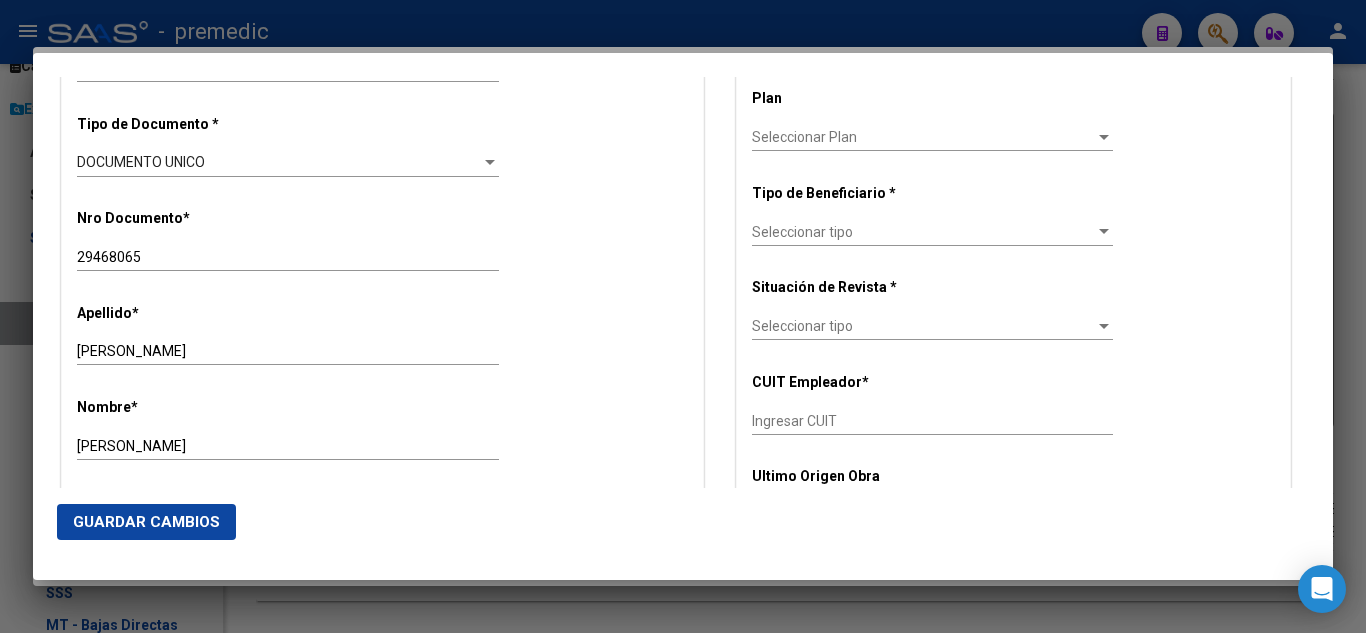 scroll, scrollTop: 500, scrollLeft: 0, axis: vertical 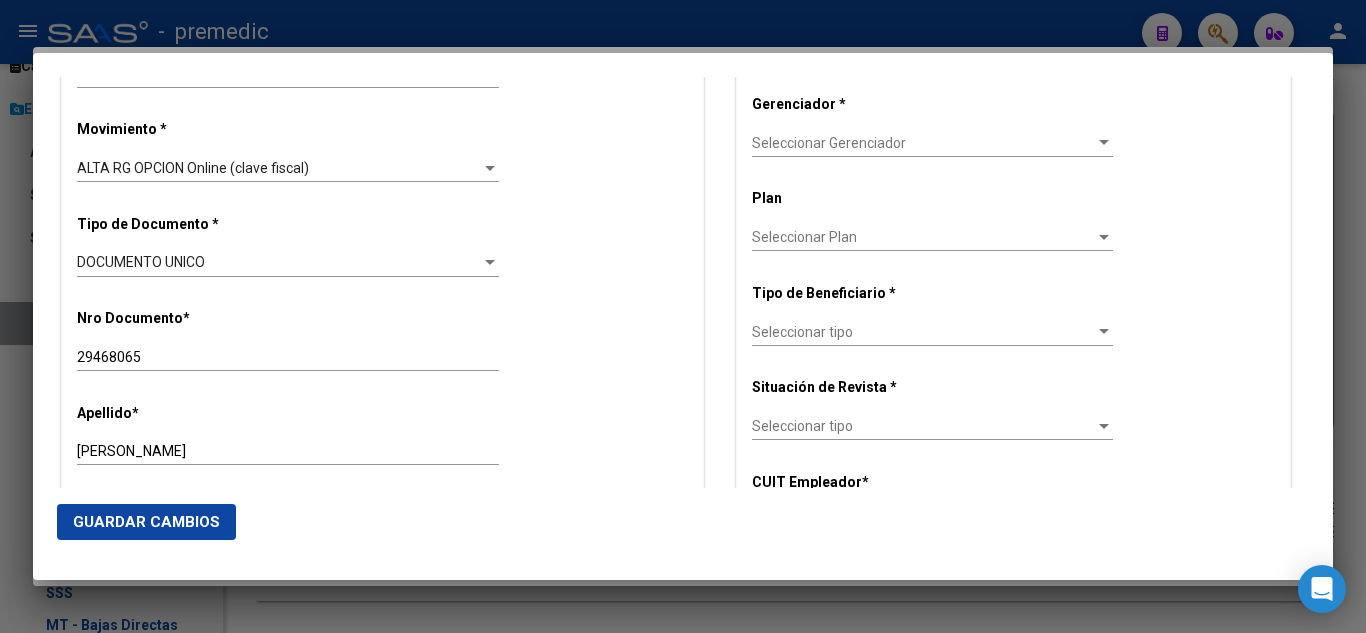 click on "Seleccionar Gerenciador" at bounding box center (923, 143) 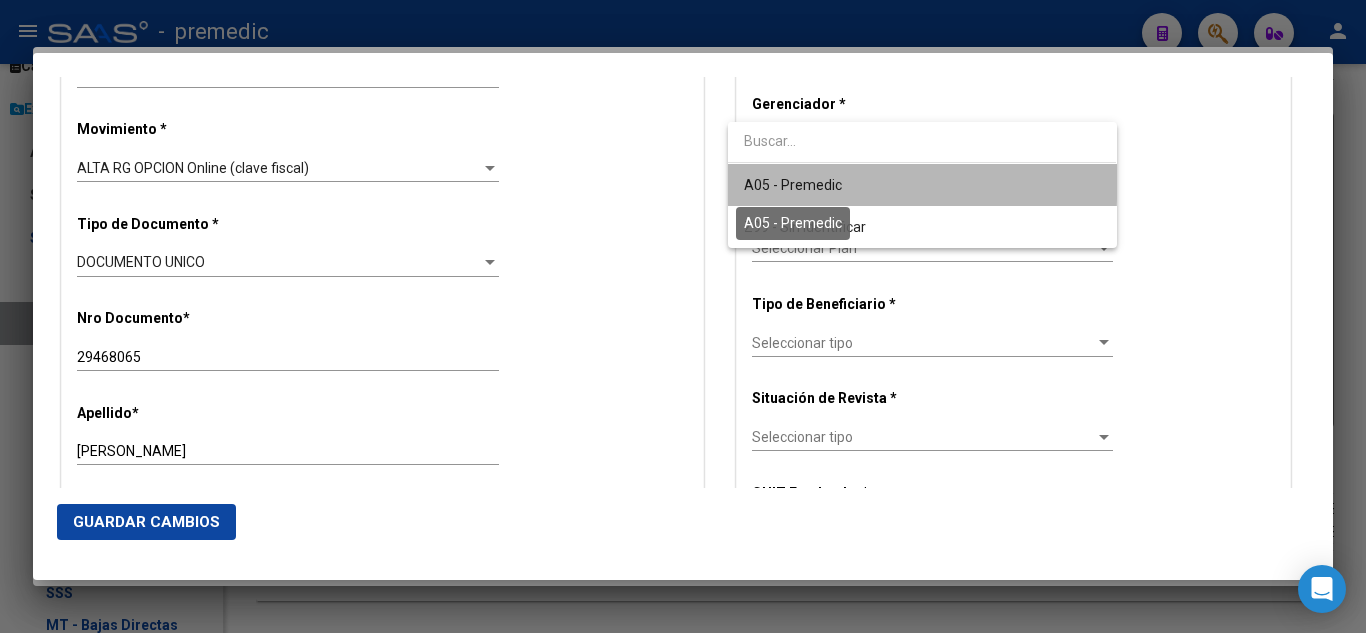 click on "A05 - Premedic" at bounding box center [793, 185] 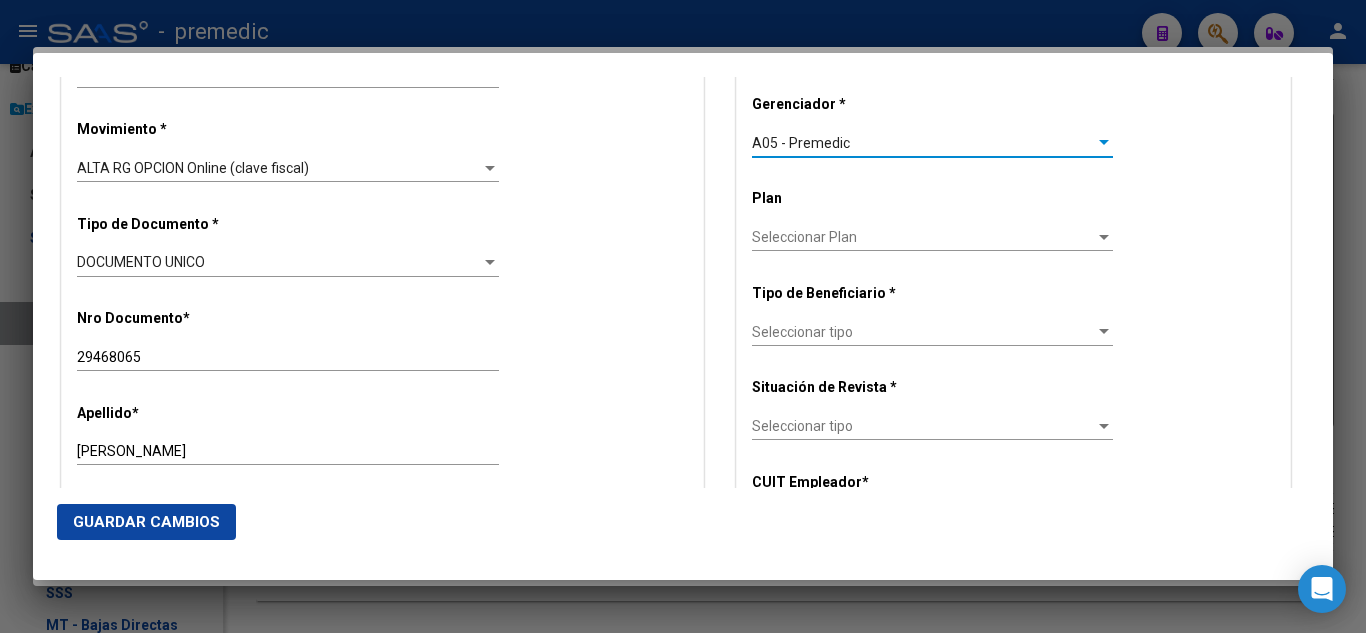 click on "Seleccionar tipo" at bounding box center (923, 332) 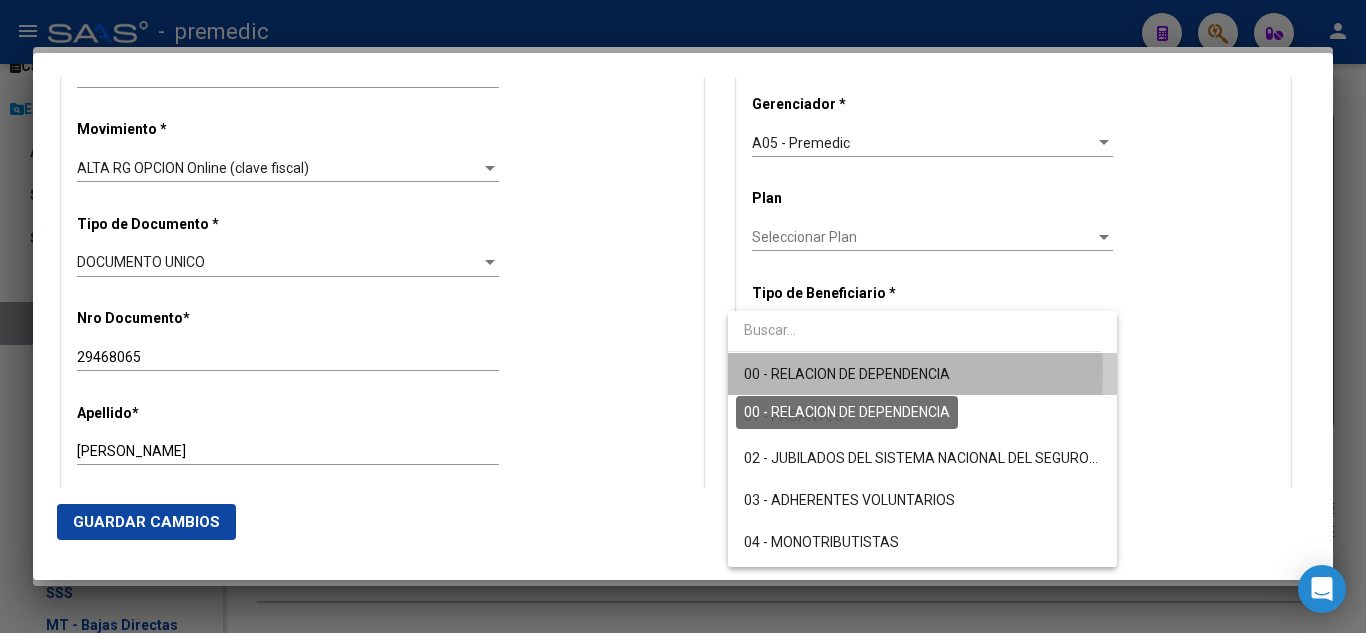 click on "00 - RELACION DE DEPENDENCIA" at bounding box center (847, 374) 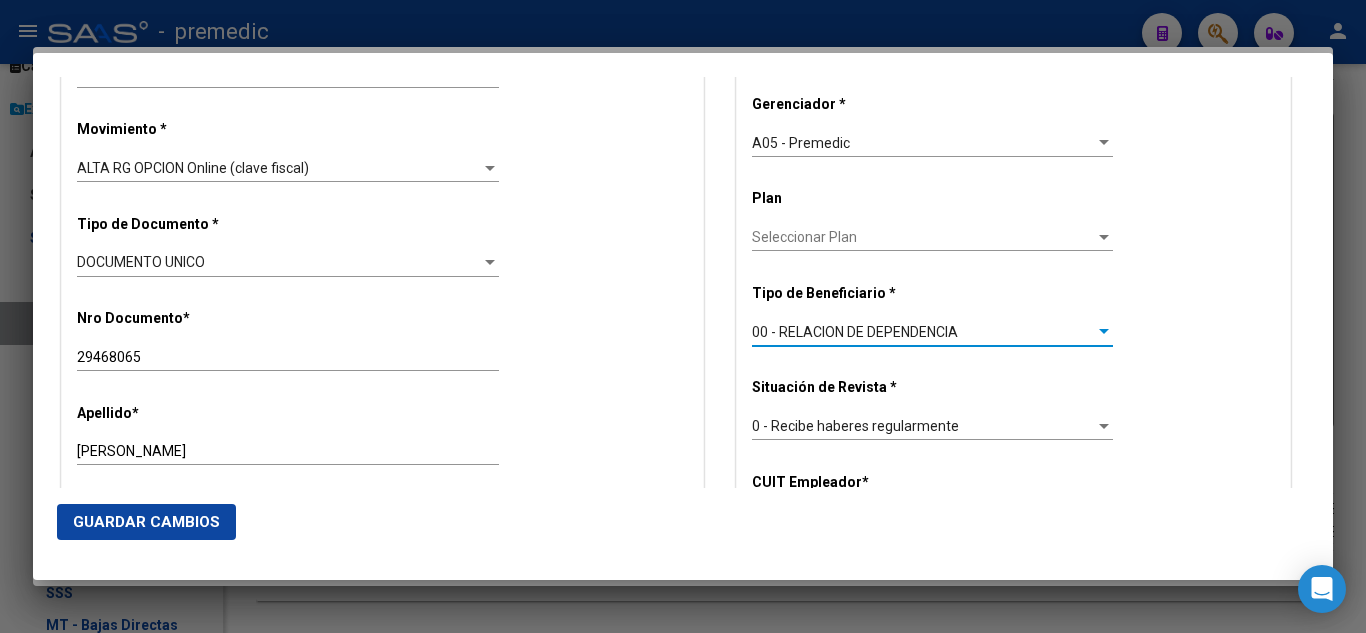 scroll, scrollTop: 600, scrollLeft: 0, axis: vertical 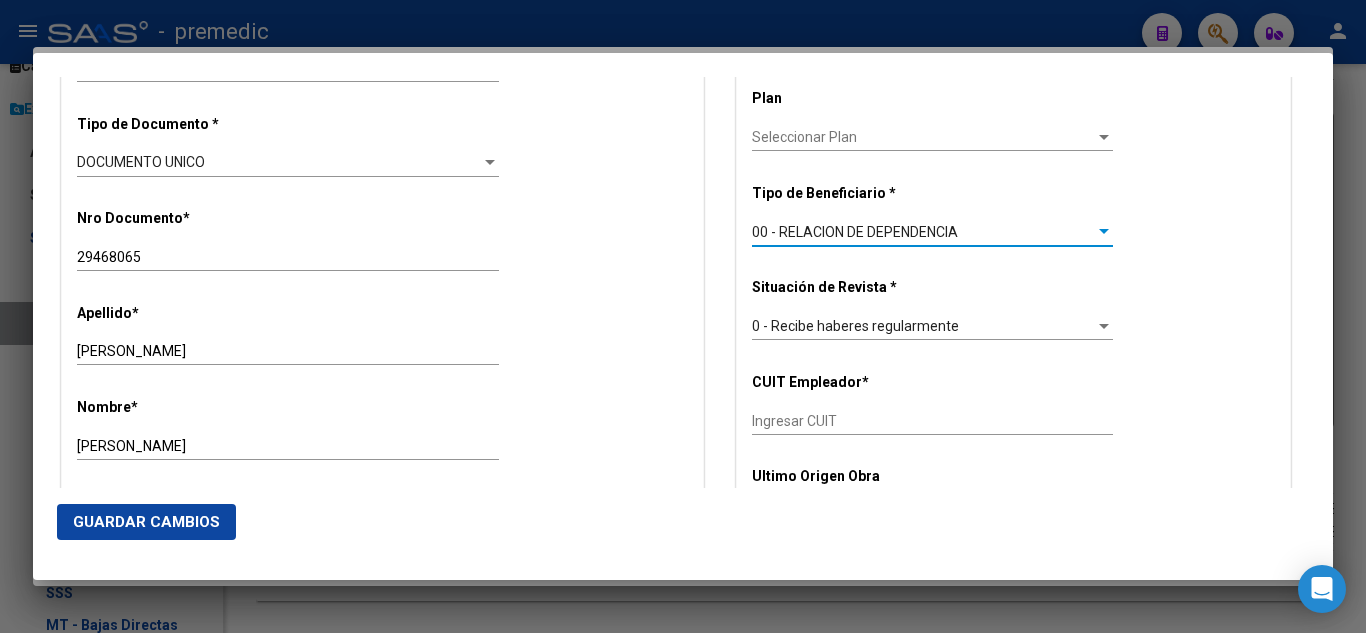 click on "Ingresar CUIT" at bounding box center (932, 421) 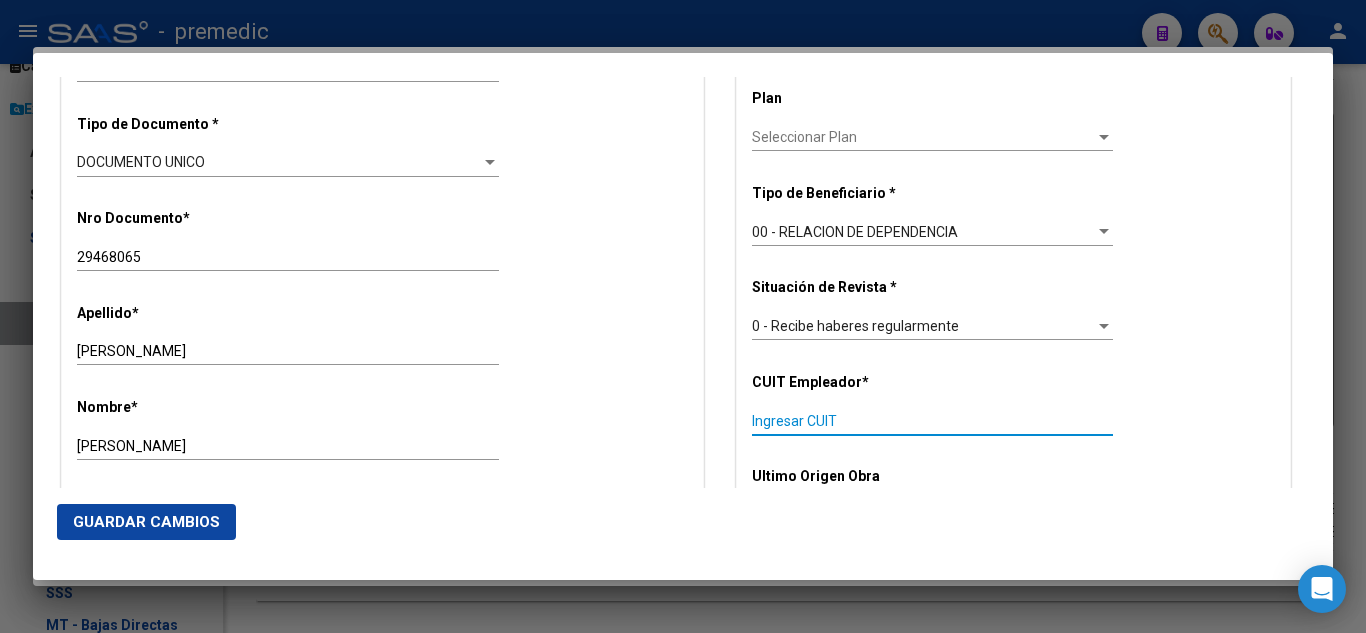 paste on "30-68731043-4" 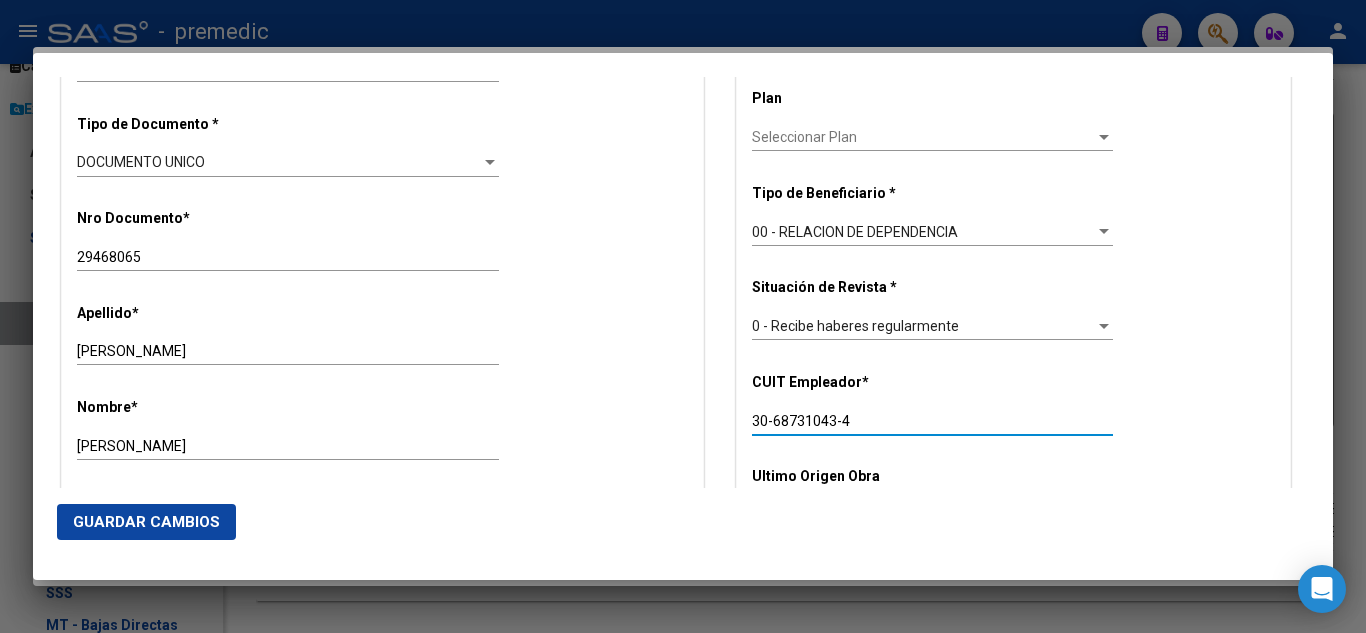 click on "Guardar Cambios" 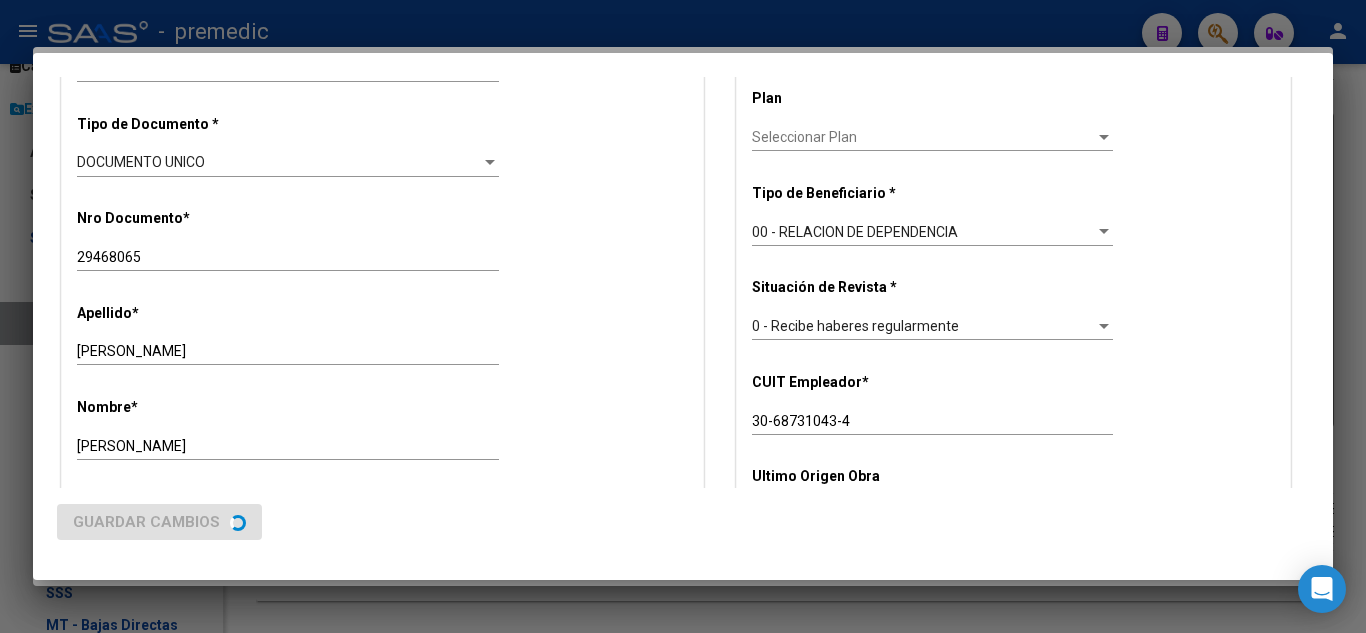 scroll, scrollTop: 0, scrollLeft: 0, axis: both 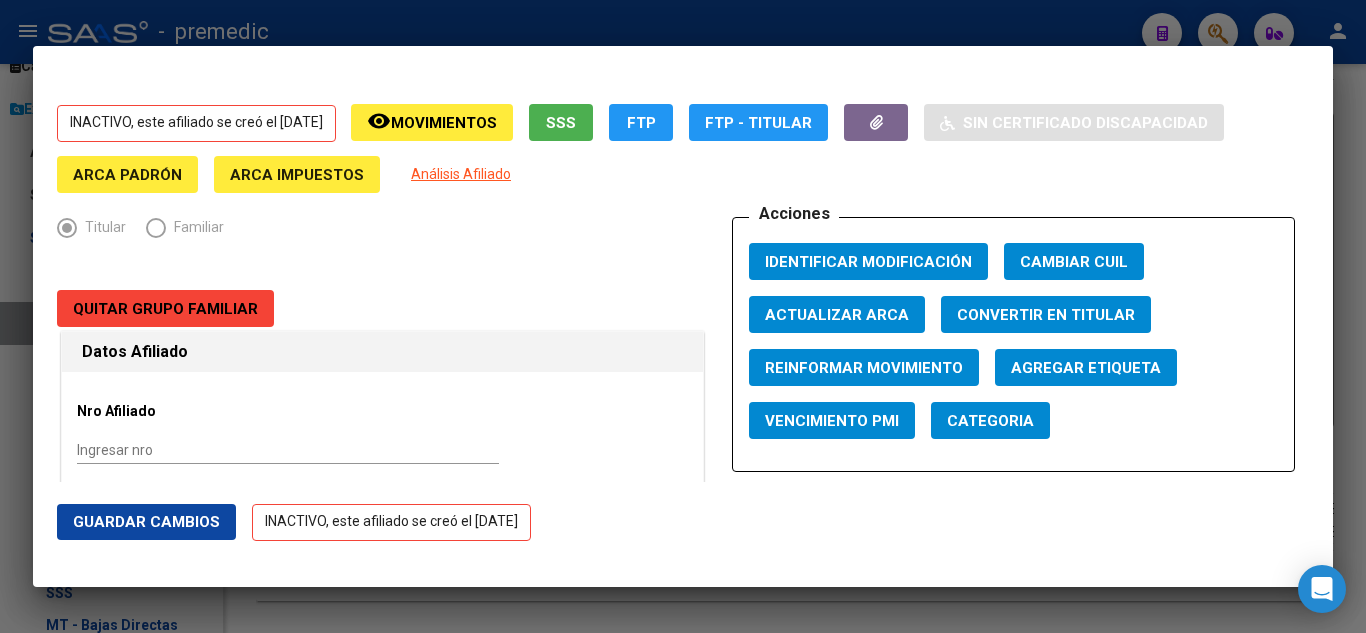 click at bounding box center (683, 316) 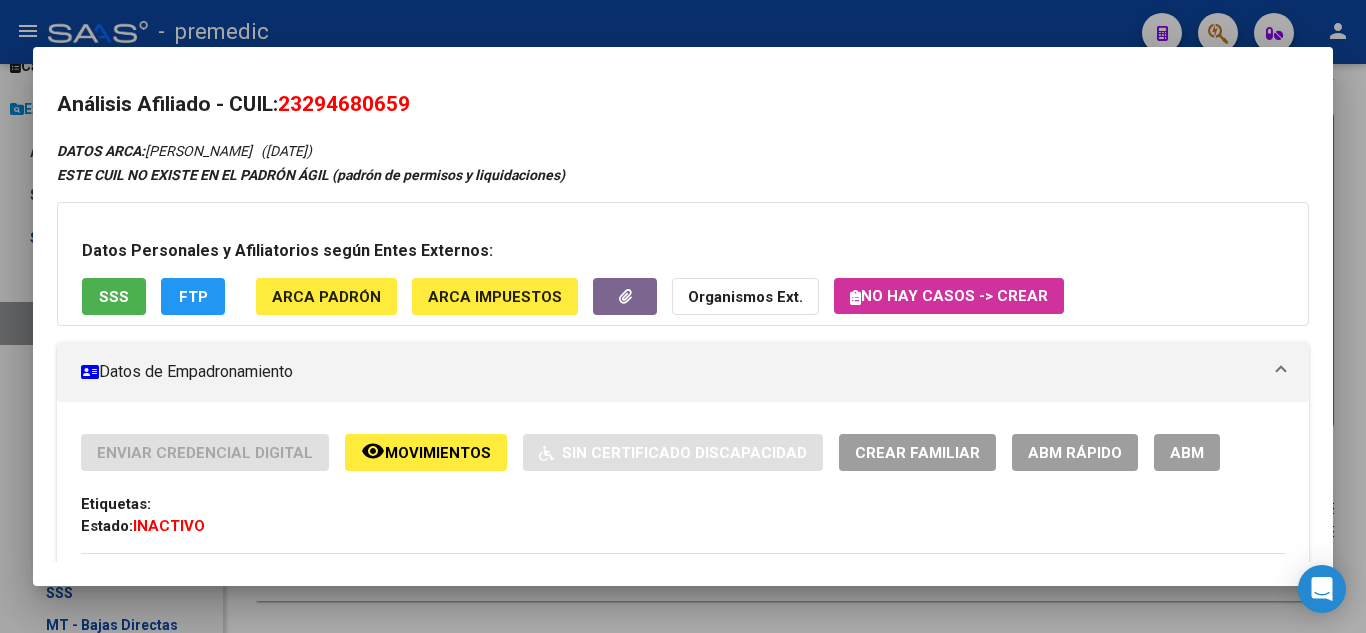 click at bounding box center [683, 316] 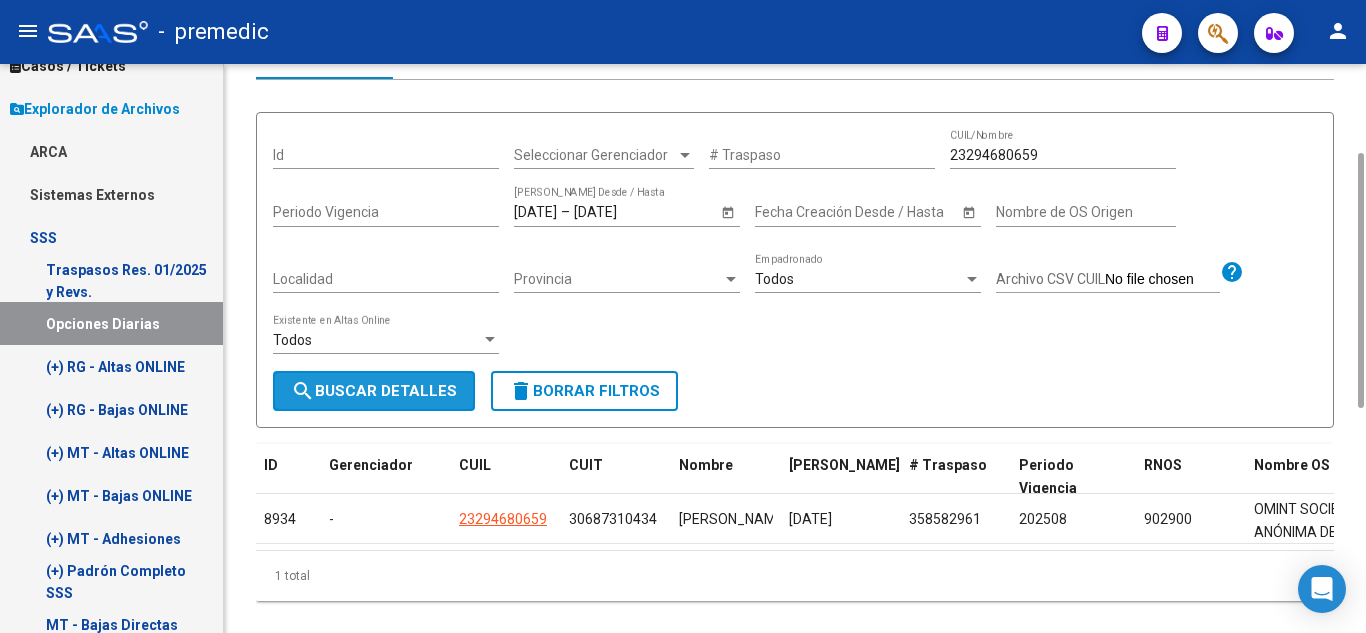 click on "search  Buscar Detalles" at bounding box center [374, 391] 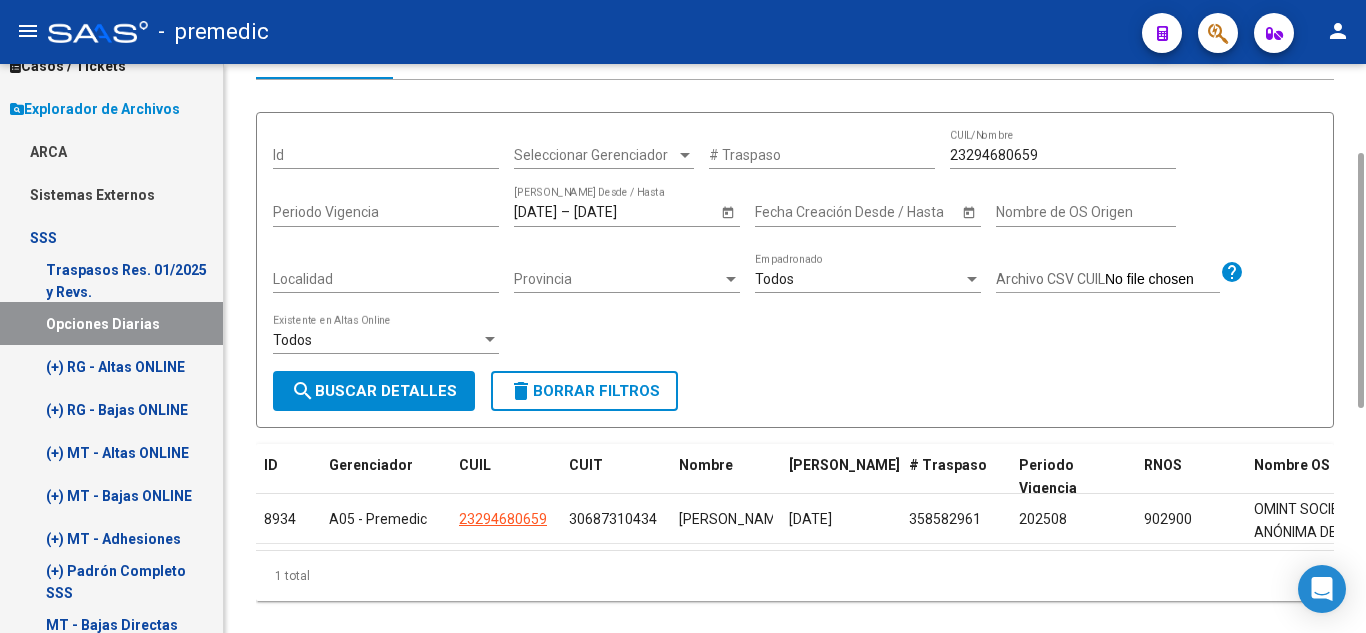 drag, startPoint x: 1017, startPoint y: 150, endPoint x: 952, endPoint y: 152, distance: 65.03076 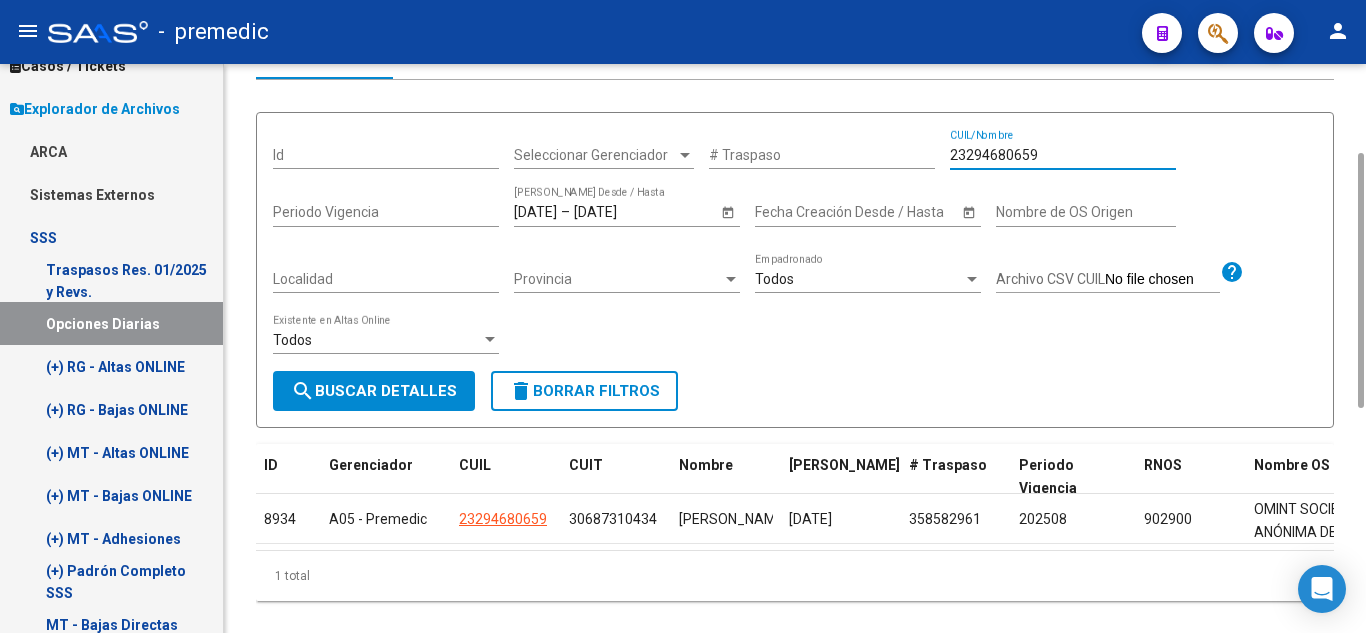 drag, startPoint x: 1052, startPoint y: 152, endPoint x: 897, endPoint y: 154, distance: 155.01291 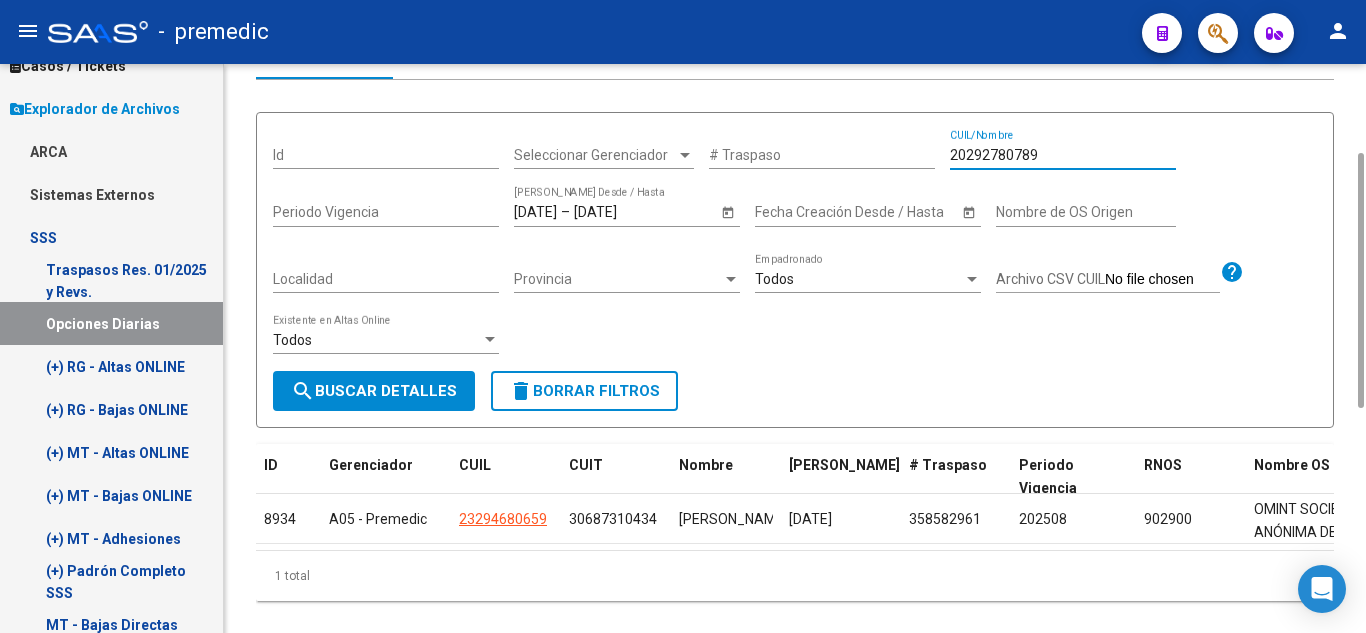 click on "search  Buscar Detalles" at bounding box center [374, 391] 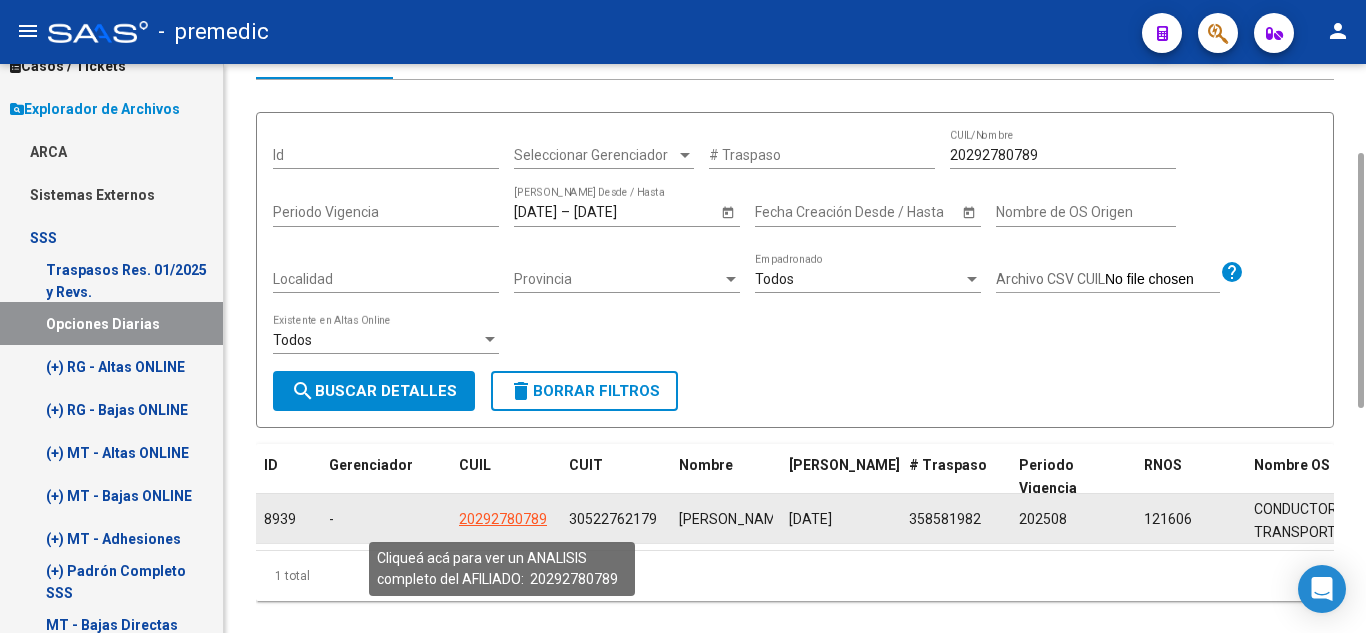 click on "20292780789" 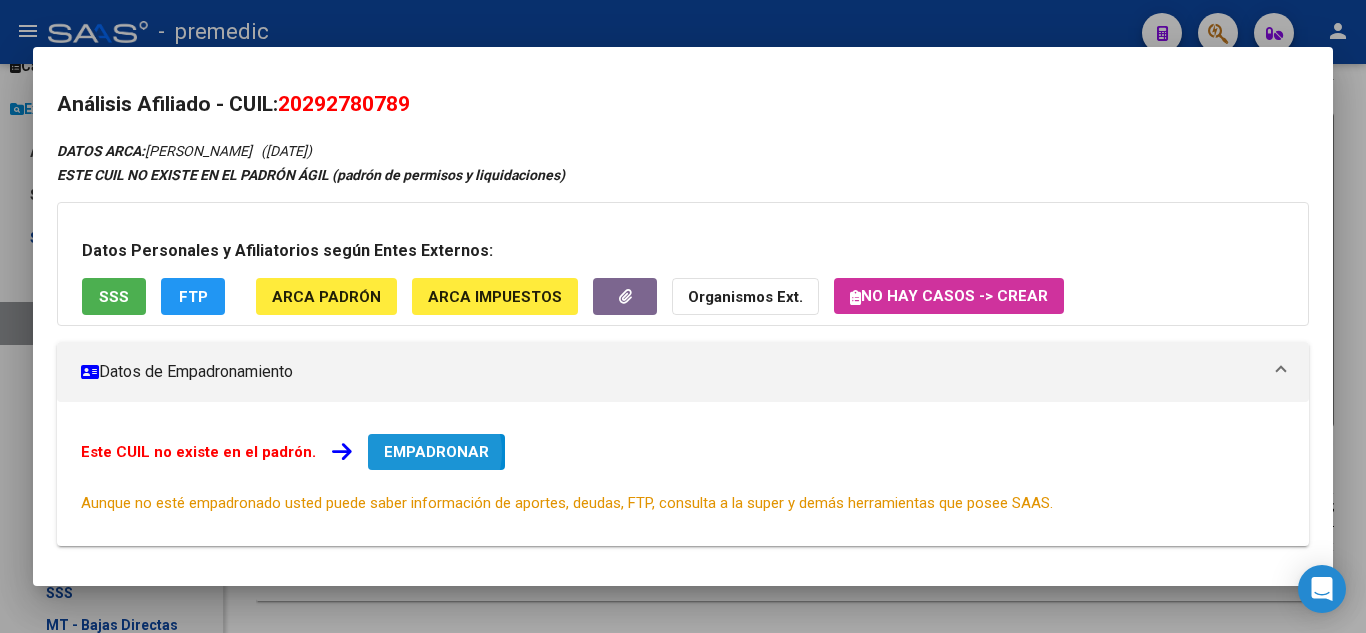 click on "EMPADRONAR" at bounding box center (436, 452) 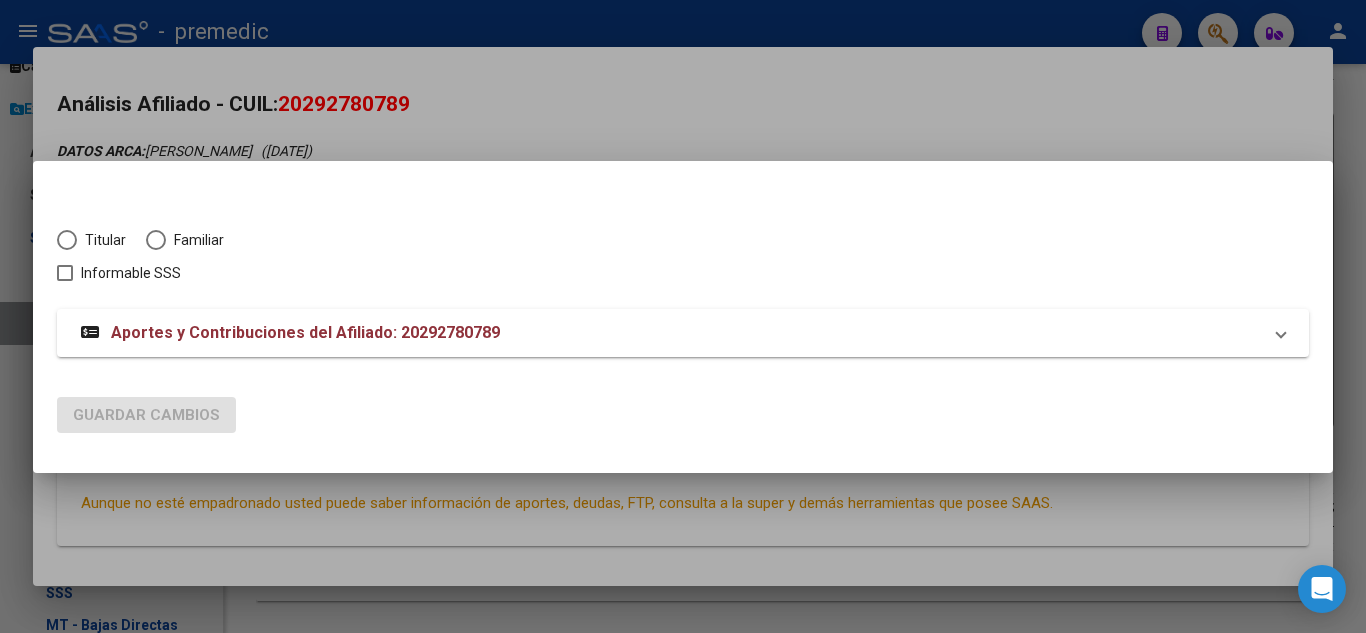 click at bounding box center [67, 240] 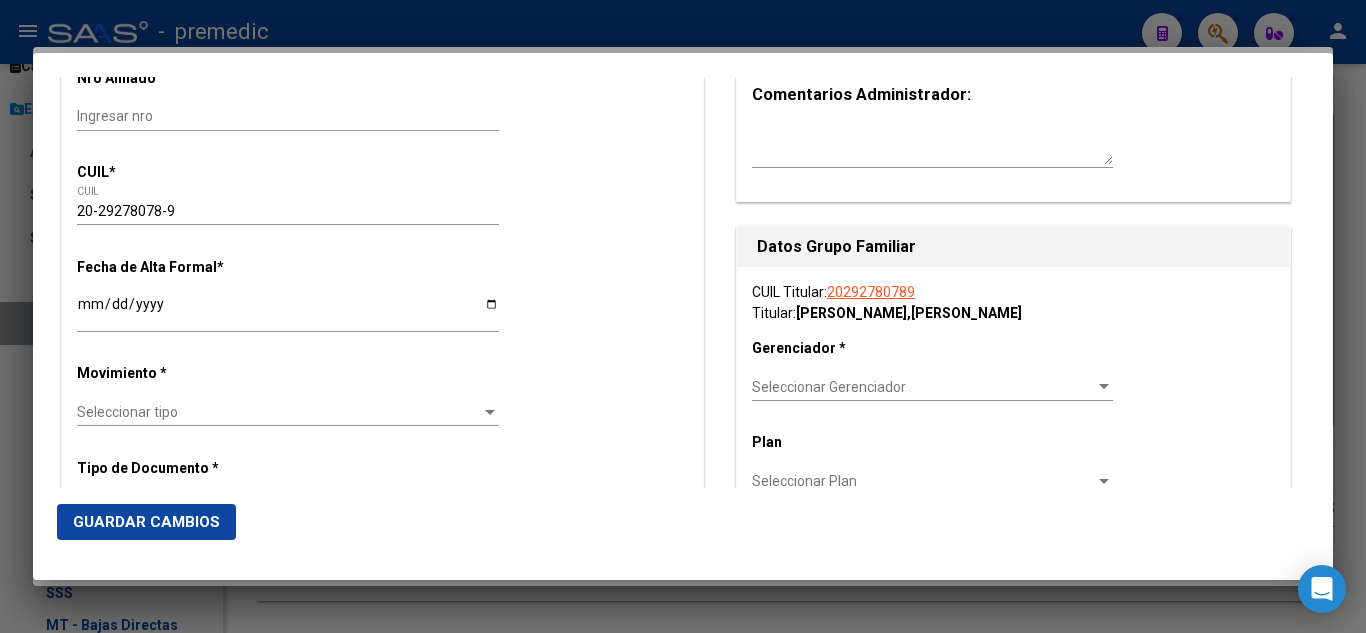 scroll, scrollTop: 300, scrollLeft: 0, axis: vertical 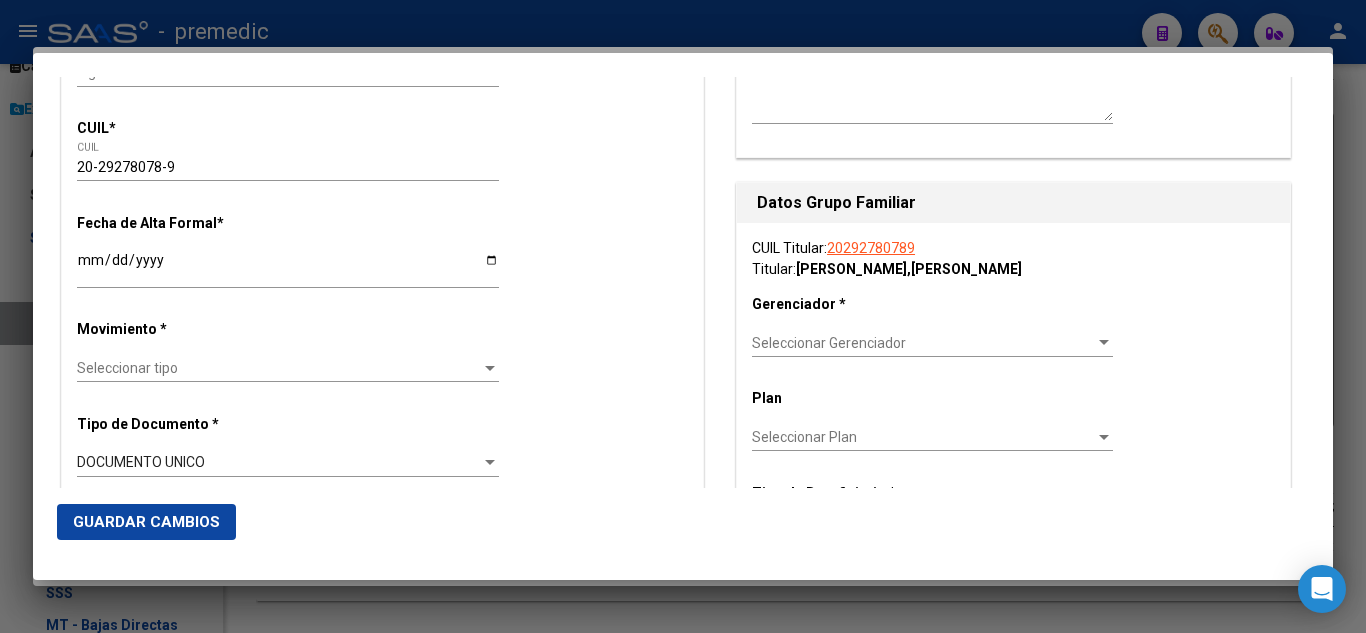 click on "Ingresar fecha" at bounding box center [288, 267] 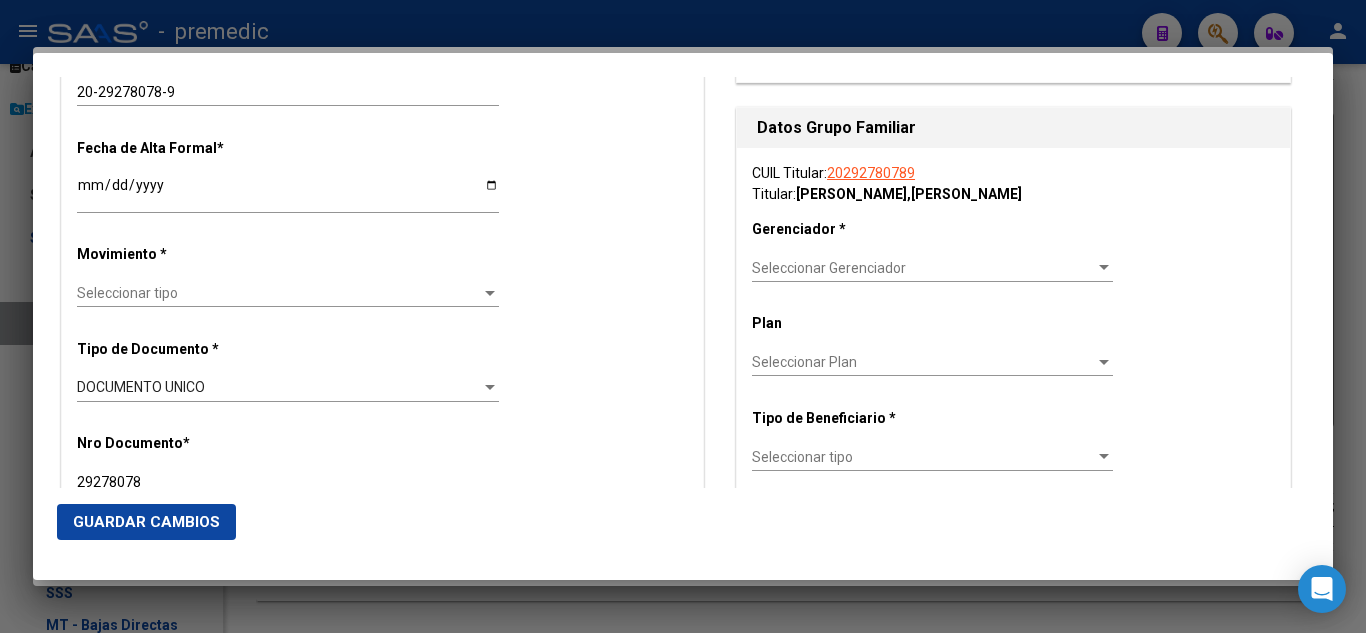 scroll, scrollTop: 400, scrollLeft: 0, axis: vertical 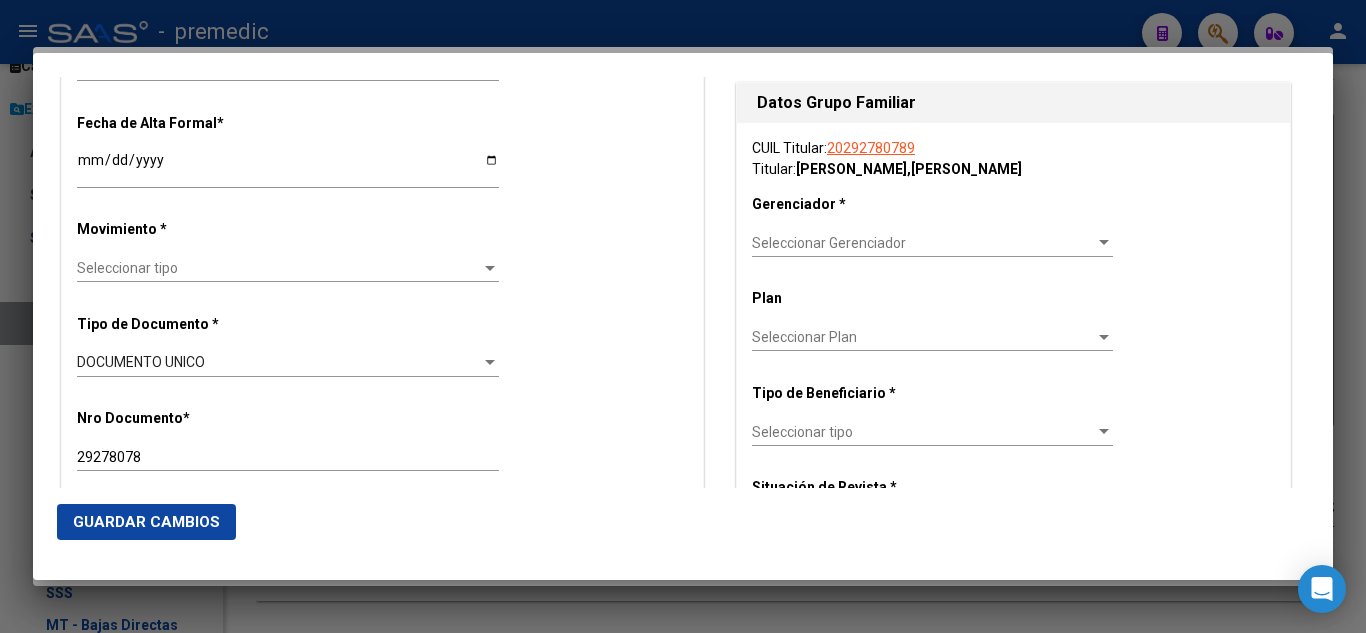 click on "Seleccionar tipo" at bounding box center [279, 268] 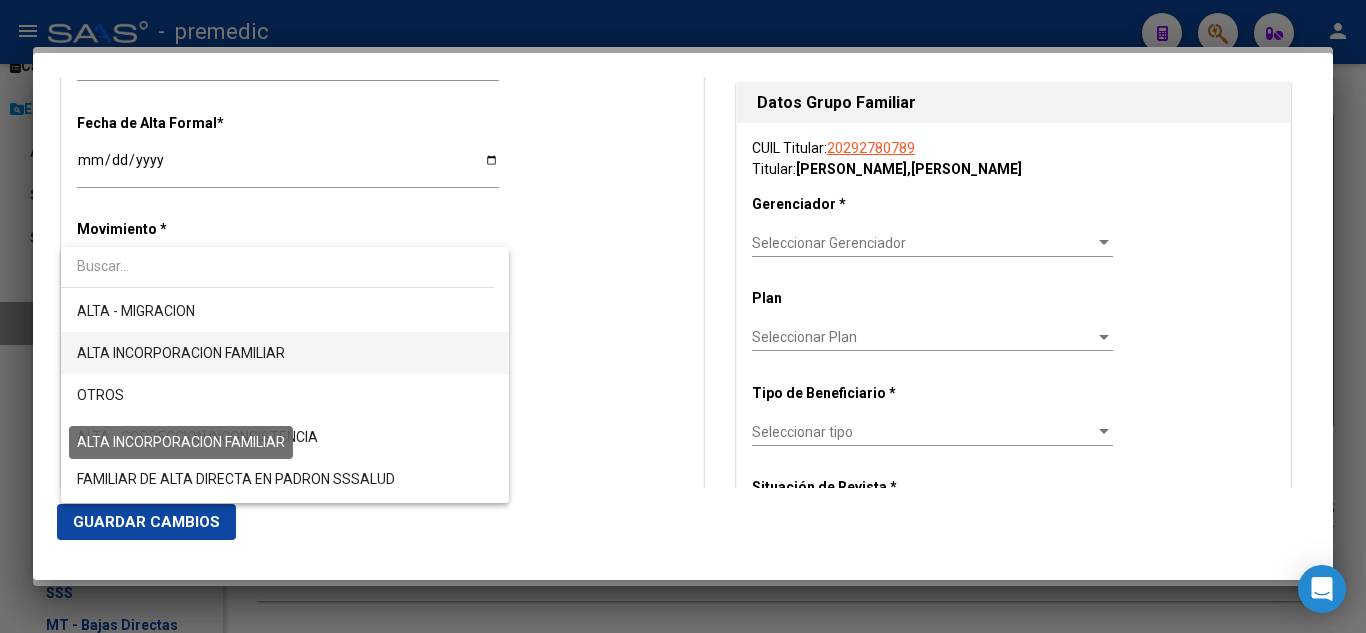 scroll, scrollTop: 300, scrollLeft: 0, axis: vertical 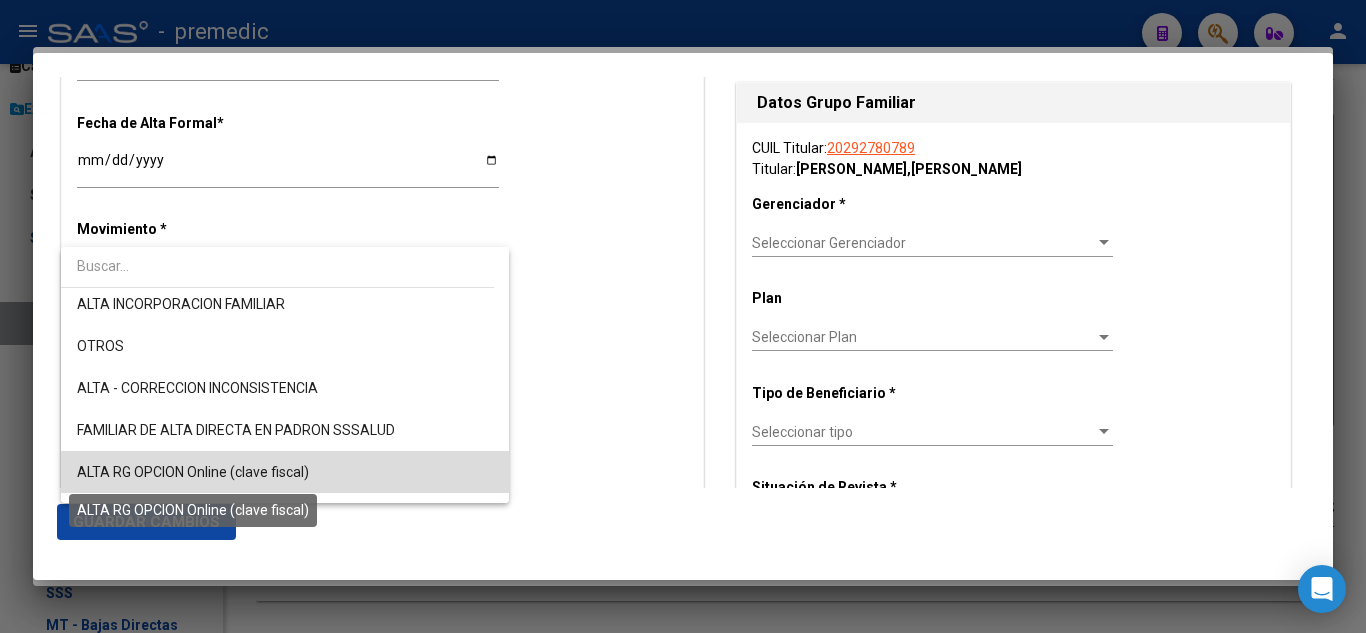 click on "ALTA RG OPCION Online (clave fiscal)" at bounding box center (193, 472) 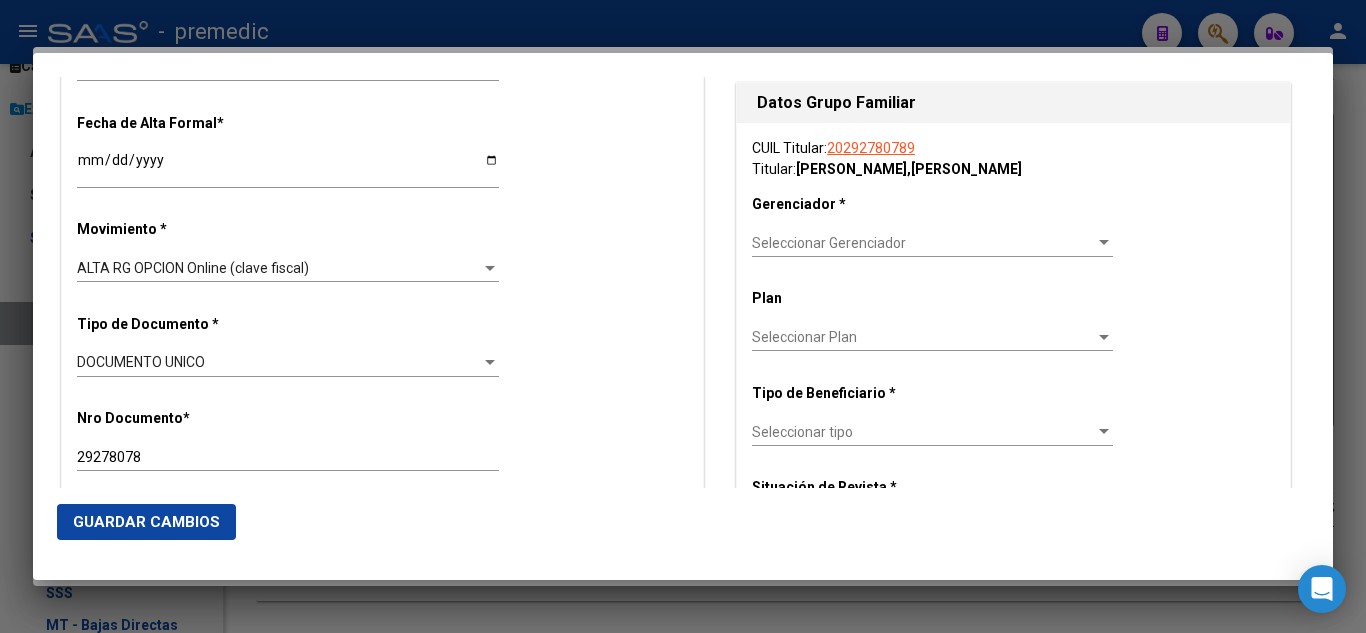 click on "Alta   Baja Nro Afiliado    Ingresar nro  CUIL  *   20-29278078-9 CUIL  ARCA Padrón Fecha de Alta Formal  *   2025-08-01 Ingresar fecha   Movimiento * ALTA RG OPCION Online (clave fiscal) Seleccionar tipo  Tipo de Documento * DOCUMENTO UNICO Seleccionar tipo Nro Documento  *   29278078 Ingresar nro  Apellido  *   MOREL Ingresar apellido  Nombre  *   GABRIEL DARIO Ingresar nombre  Fecha de nacimiento  *   1982-02-03 Ingresar fecha   Parentesco * Titular Seleccionar parentesco  Estado Civil * Seleccionar tipo Seleccionar tipo  Sexo * Masculino Seleccionar sexo  Nacionalidad * ARGENTINA Seleccionar tipo  Discapacitado * No incapacitado Seleccionar tipo Vencimiento Certificado Estudio    Ingresar fecha   Tipo domicilio * Domicilio Completo Seleccionar tipo domicilio  Provincia * Buenos Aires Seleccionar provincia Localidad  *   JUAN MARIA GUTI Ingresar el nombre  Codigo Postal  *   1890 Ingresar el codigo  Calle  *   CALLE 461 Ingresar calle  Numero  *   2393 Ingresar nro  Piso    Ingresar piso" at bounding box center (382, 1198) 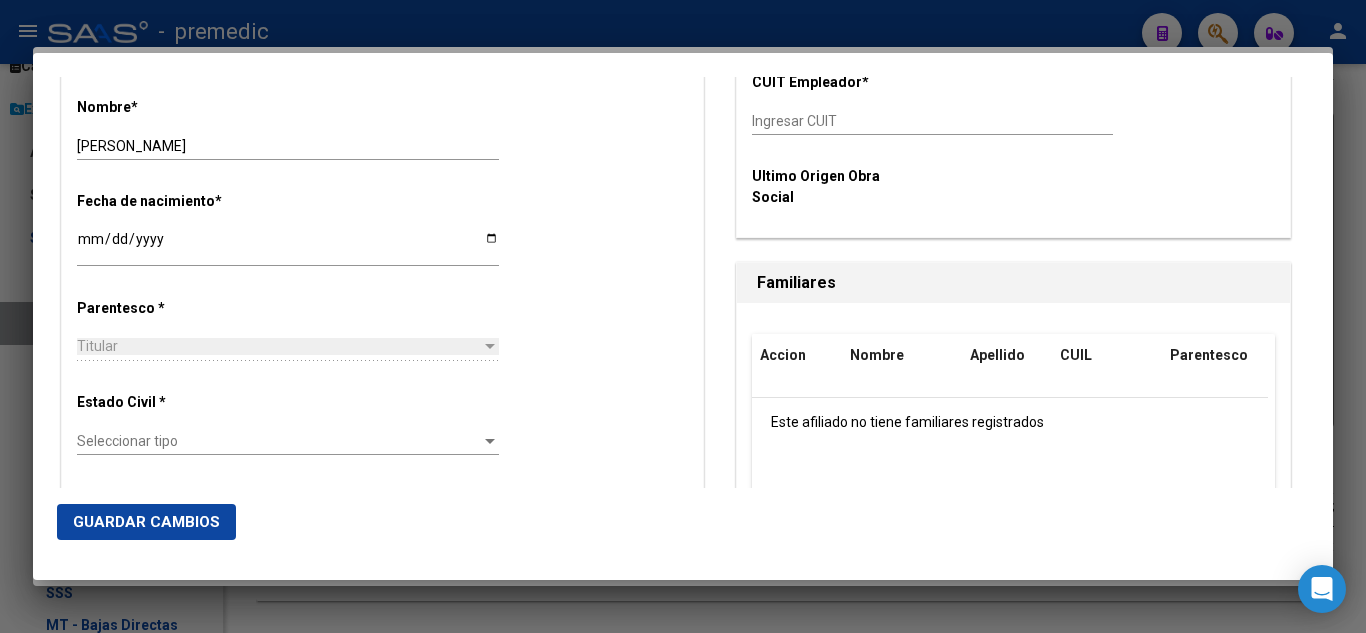 scroll, scrollTop: 1000, scrollLeft: 0, axis: vertical 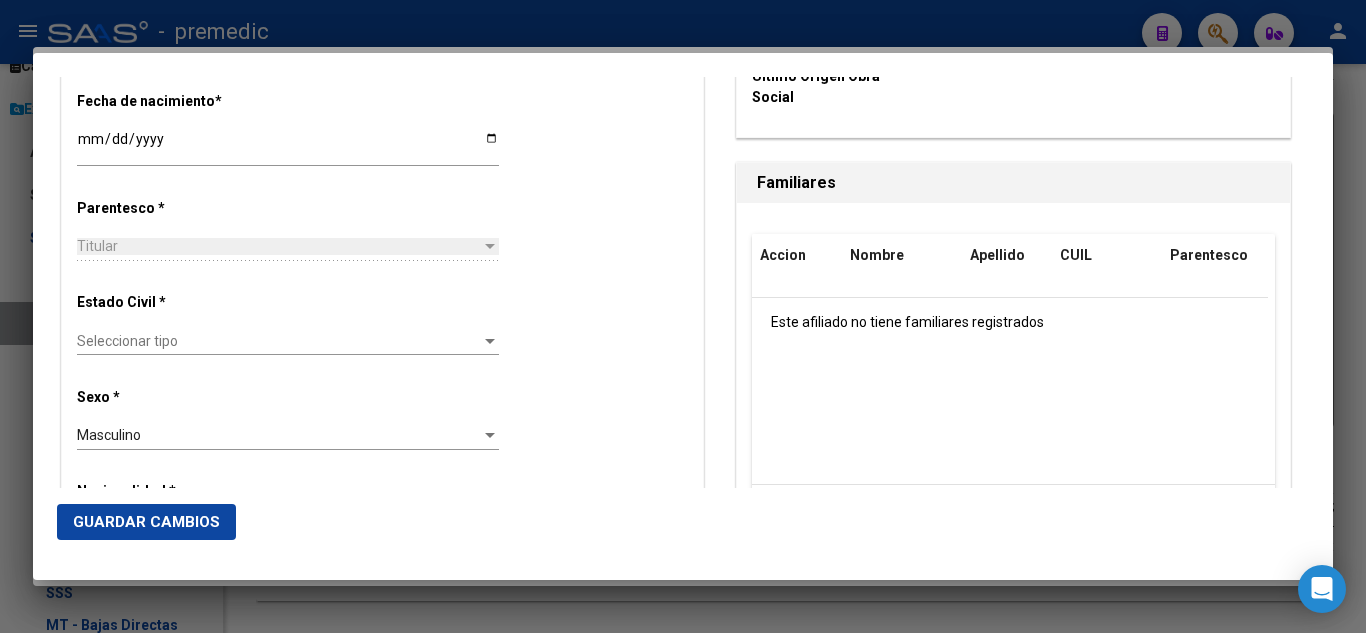 click on "Seleccionar tipo" at bounding box center (279, 341) 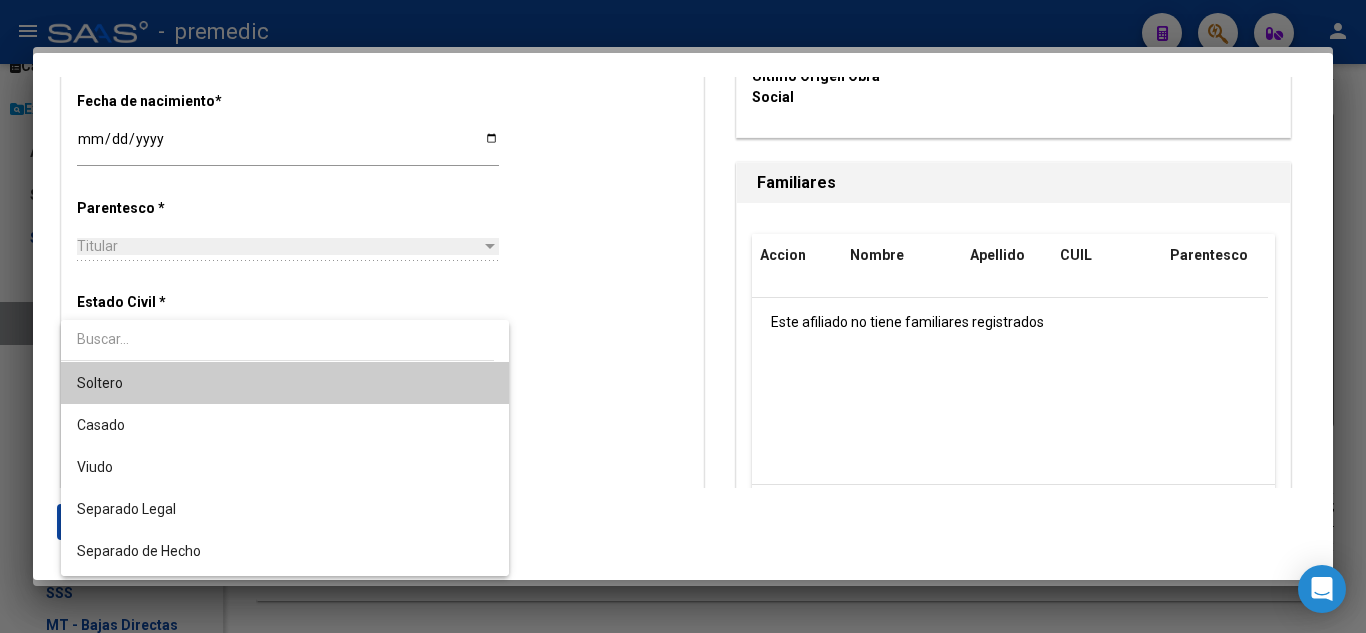 click on "Soltero" at bounding box center [285, 383] 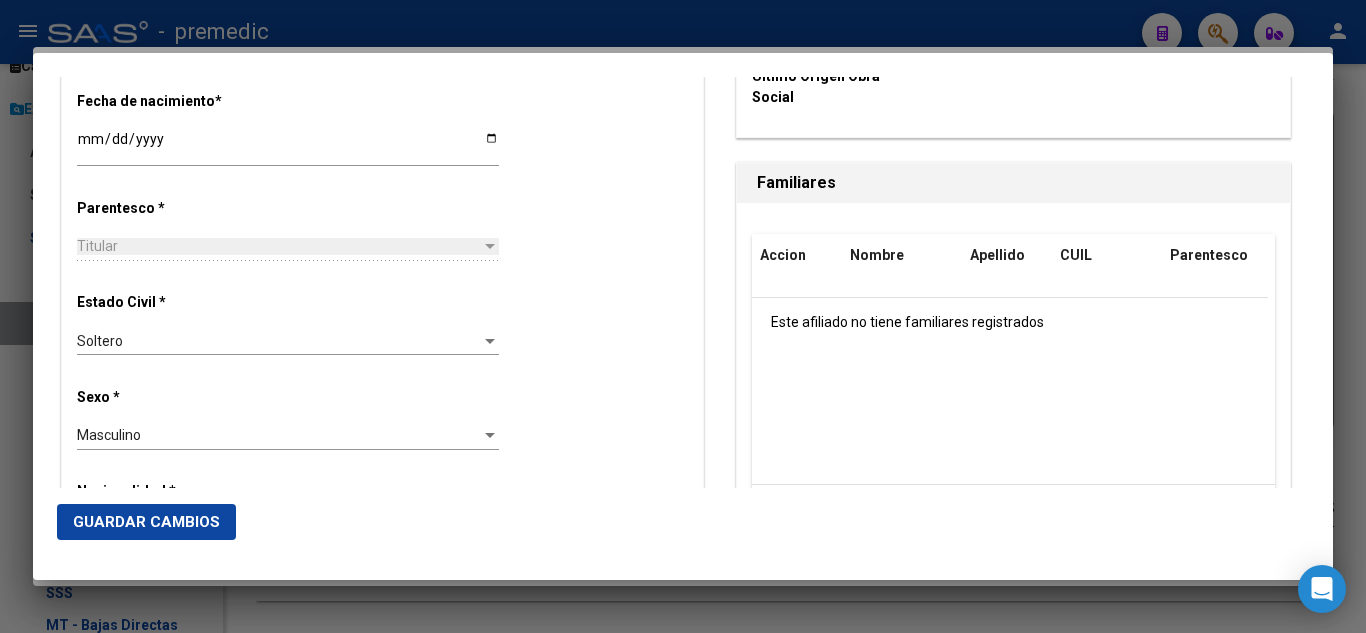 click on "Estado Civil * Soltero Seleccionar tipo" at bounding box center [382, 325] 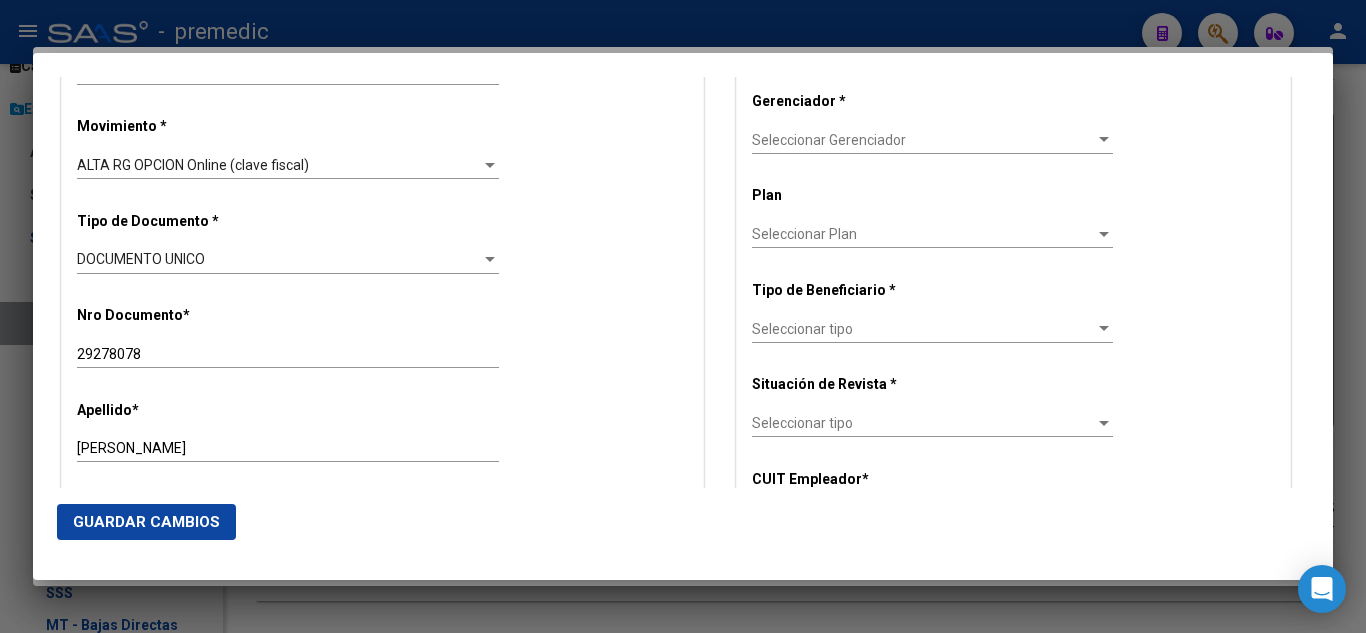 scroll, scrollTop: 500, scrollLeft: 0, axis: vertical 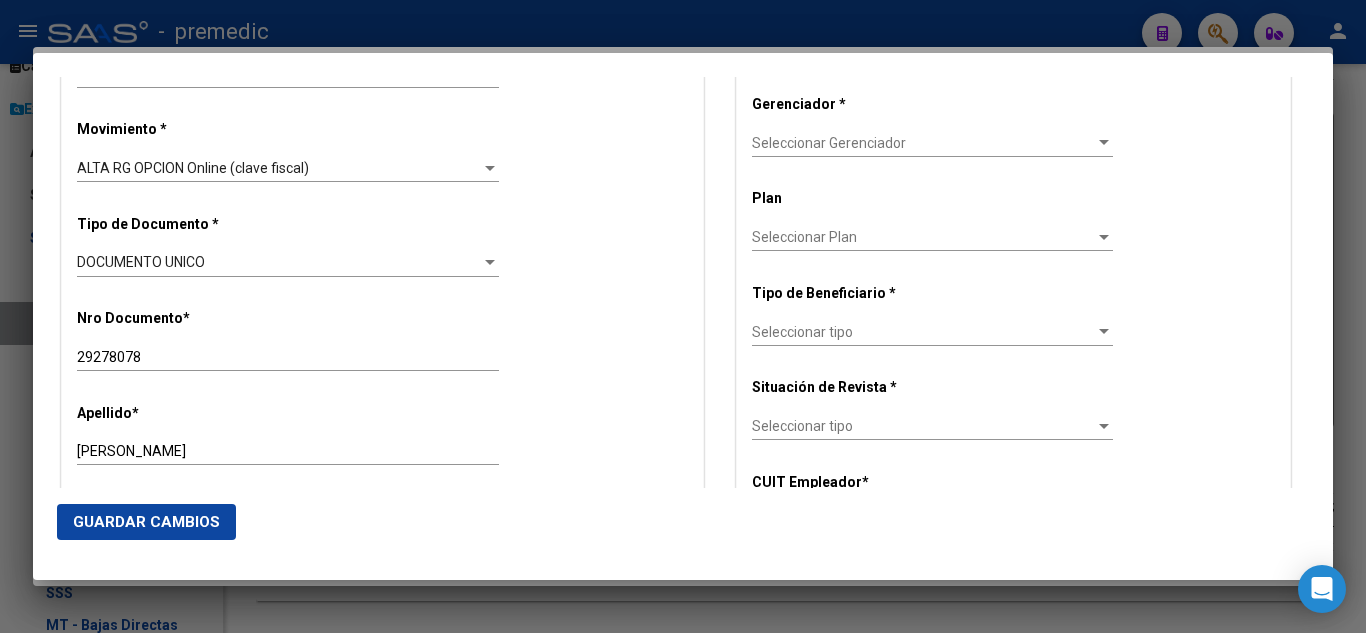 click on "Seleccionar Gerenciador" at bounding box center (923, 143) 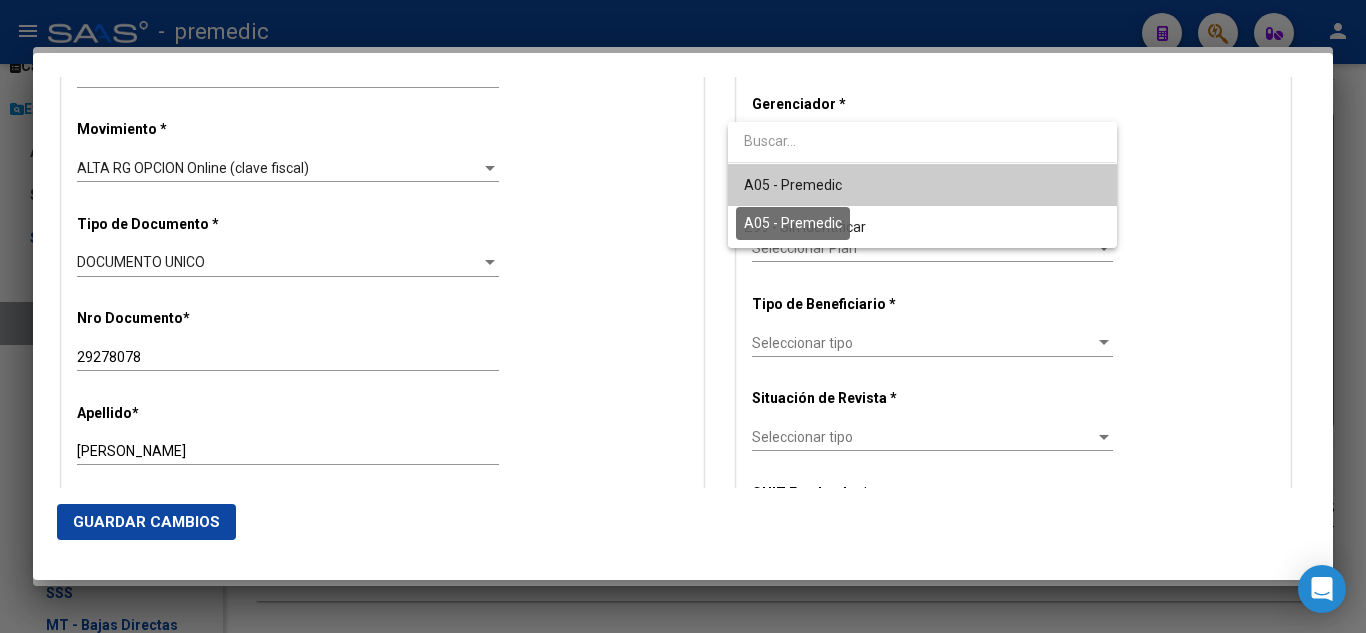 click on "A05 - Premedic" at bounding box center (793, 185) 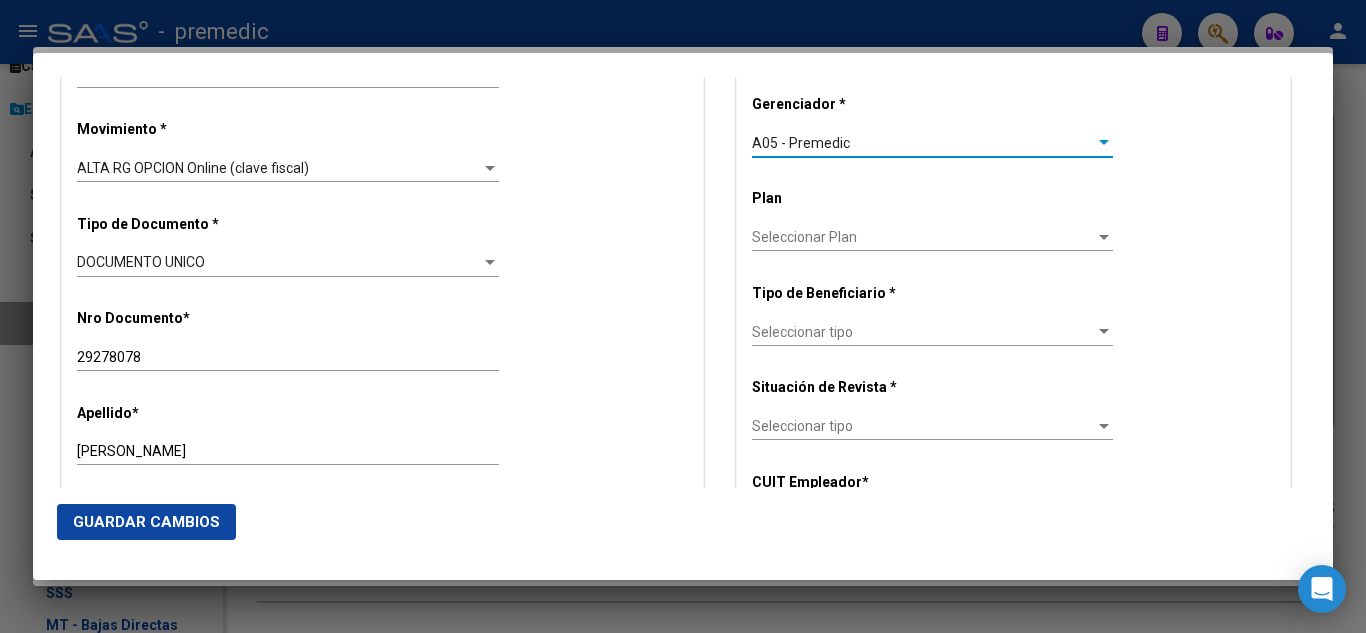click on "Seleccionar tipo" at bounding box center (923, 332) 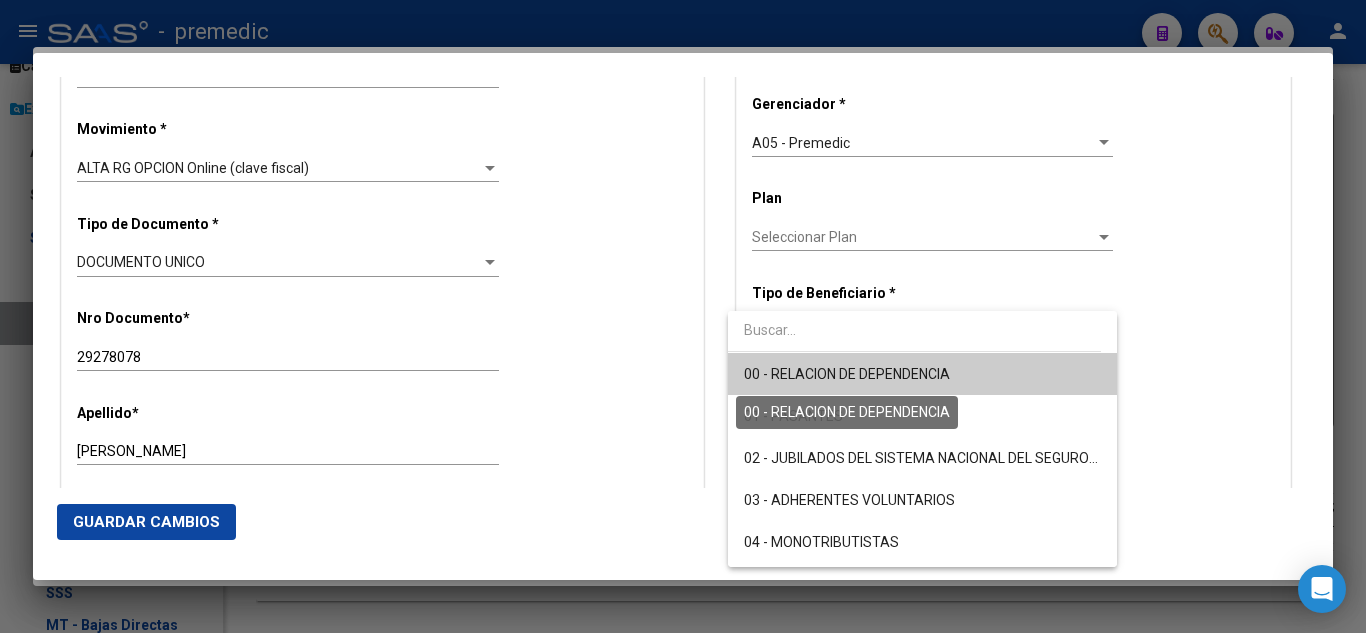click on "00 - RELACION DE DEPENDENCIA" at bounding box center [847, 374] 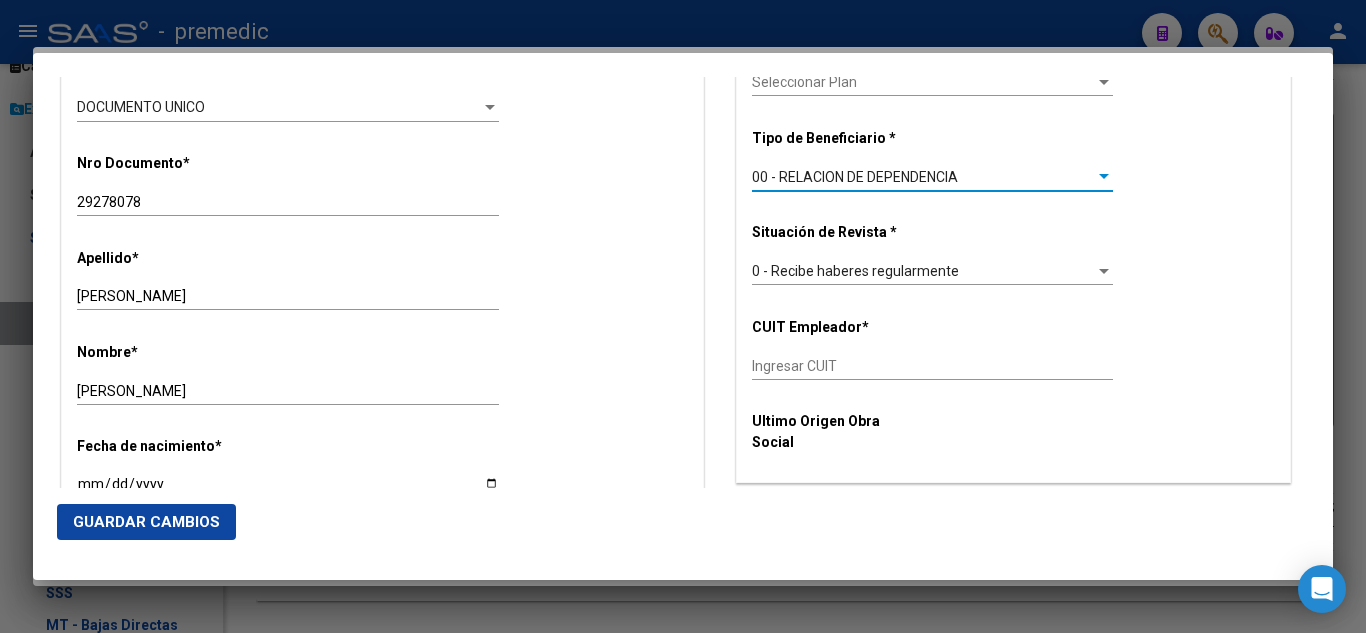 scroll, scrollTop: 700, scrollLeft: 0, axis: vertical 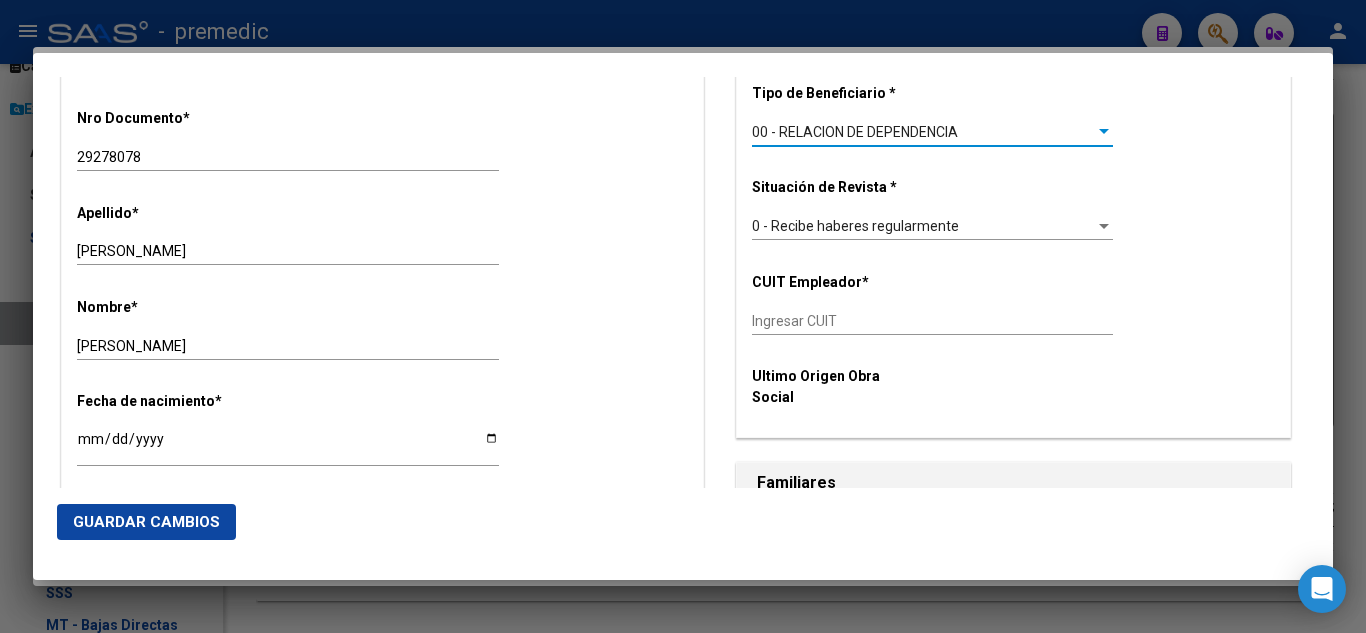 click on "Ingresar CUIT" at bounding box center (932, 321) 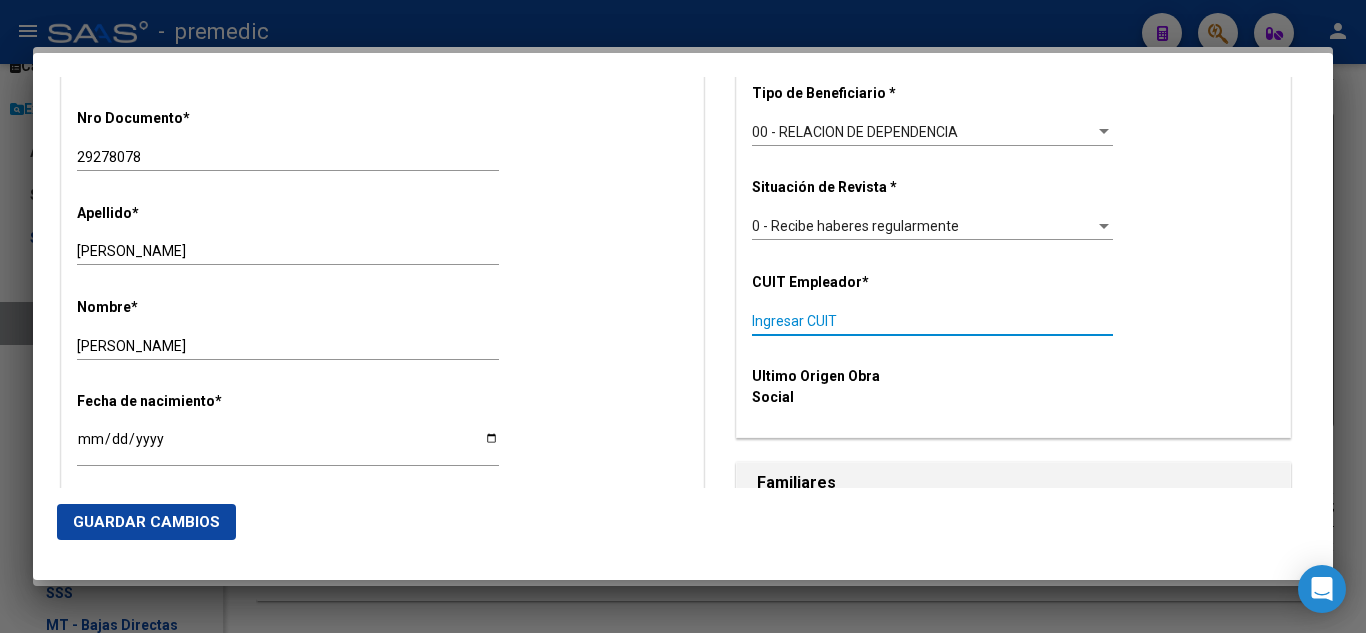 paste on "20-29278078-9" 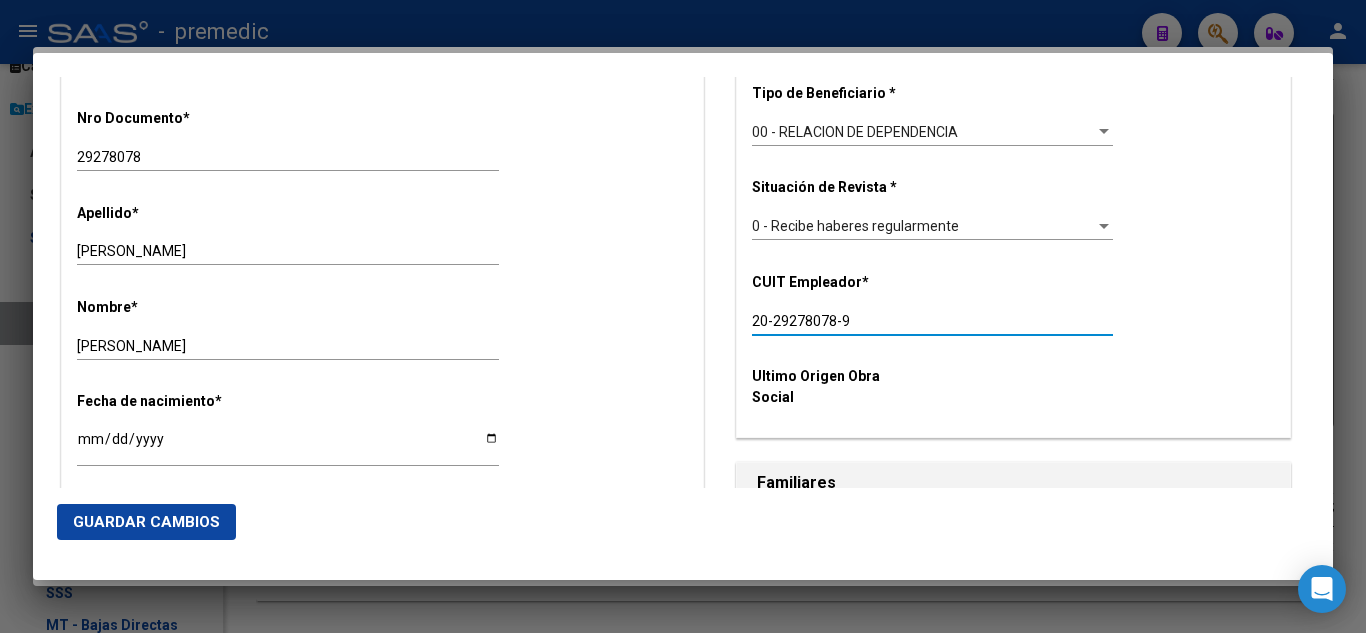 drag, startPoint x: 856, startPoint y: 325, endPoint x: 733, endPoint y: 332, distance: 123.19903 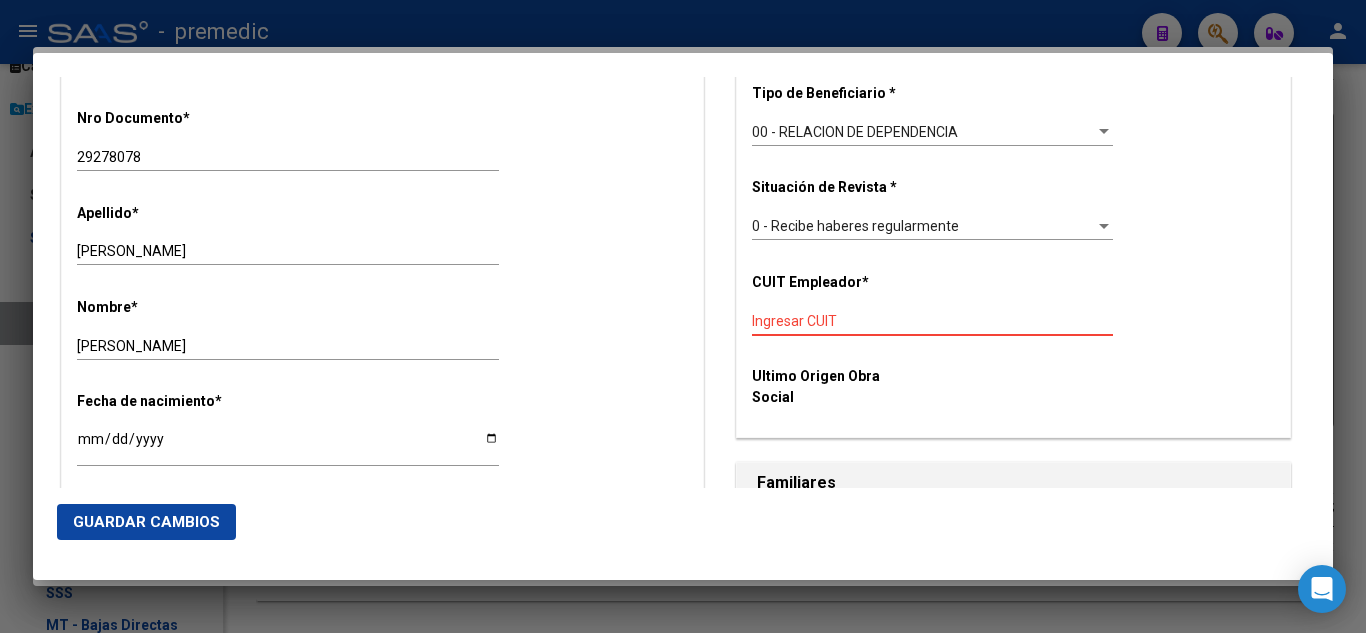 paste on "30-52276217-9" 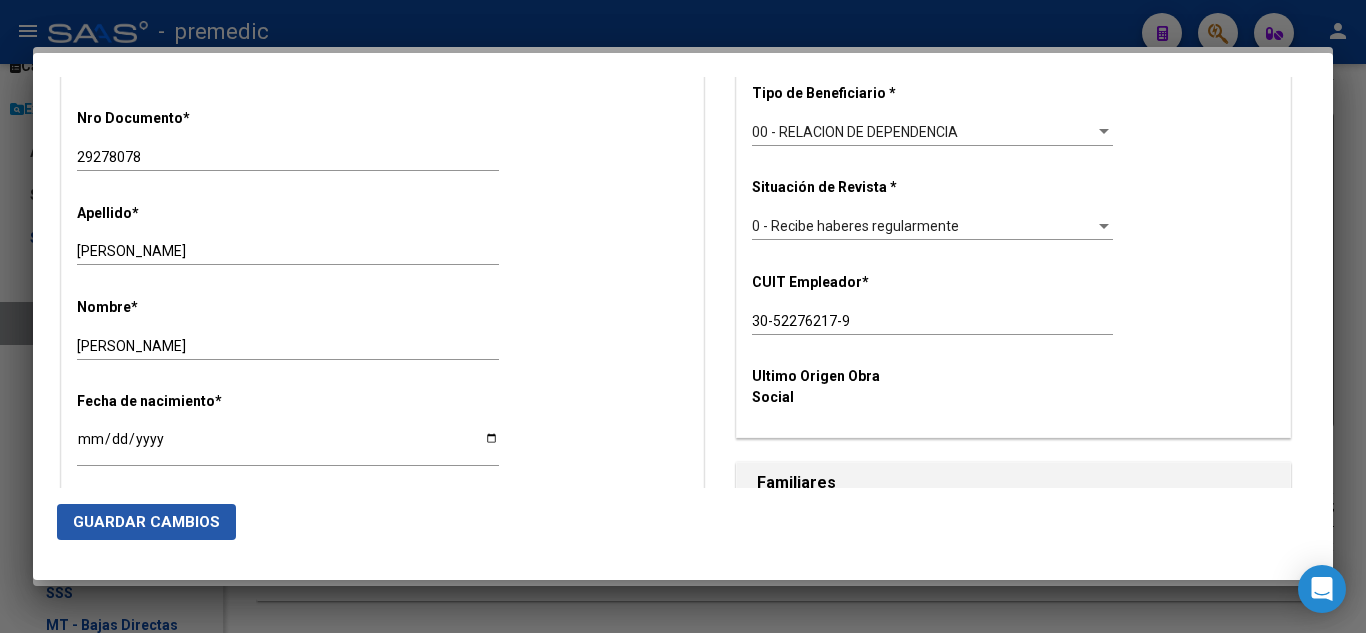 click on "Guardar Cambios" 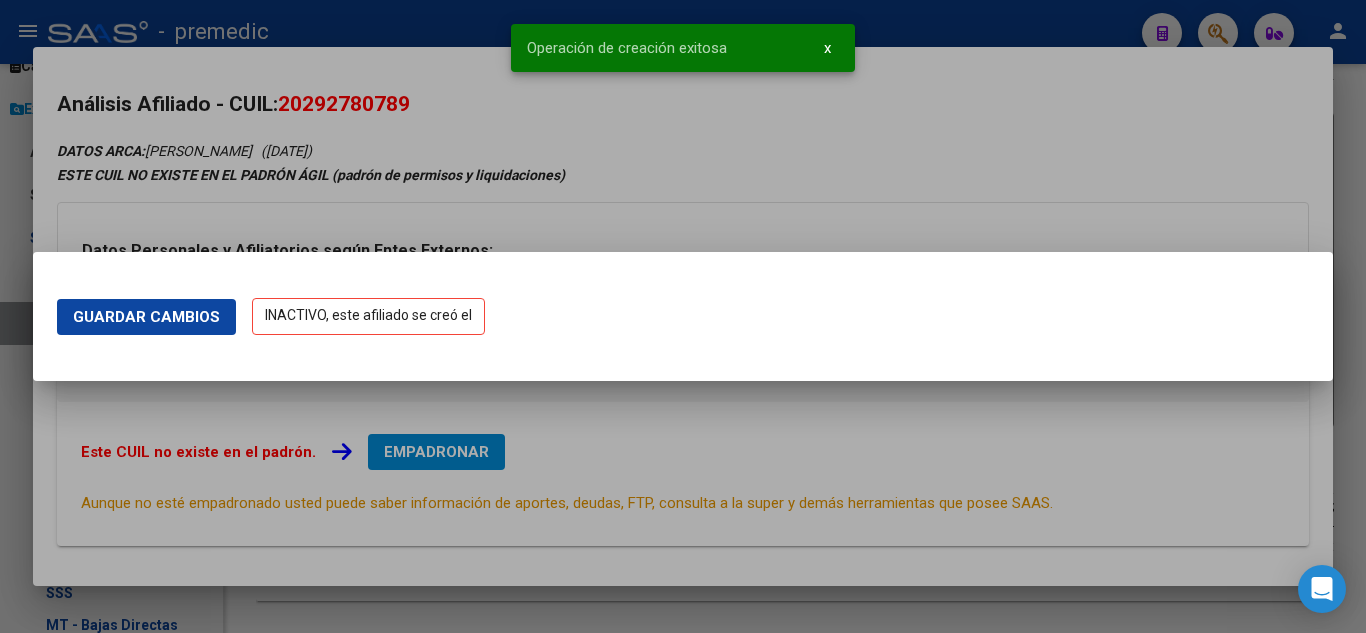 scroll, scrollTop: 0, scrollLeft: 0, axis: both 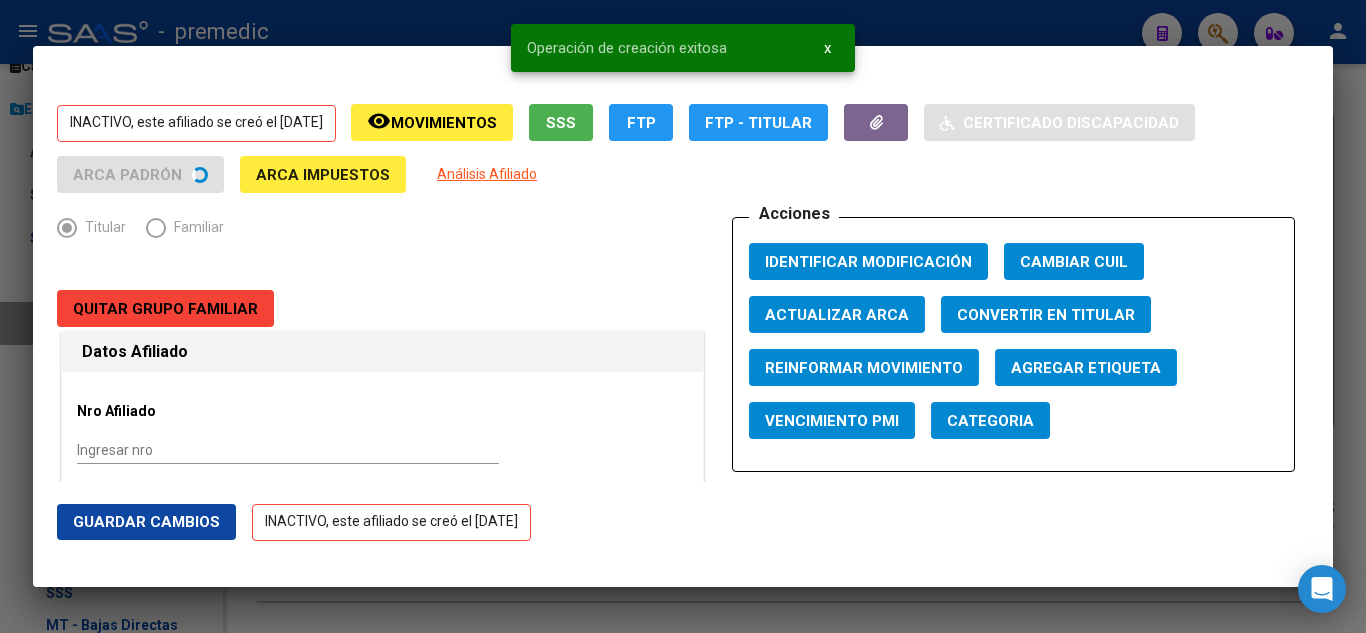 click at bounding box center (683, 316) 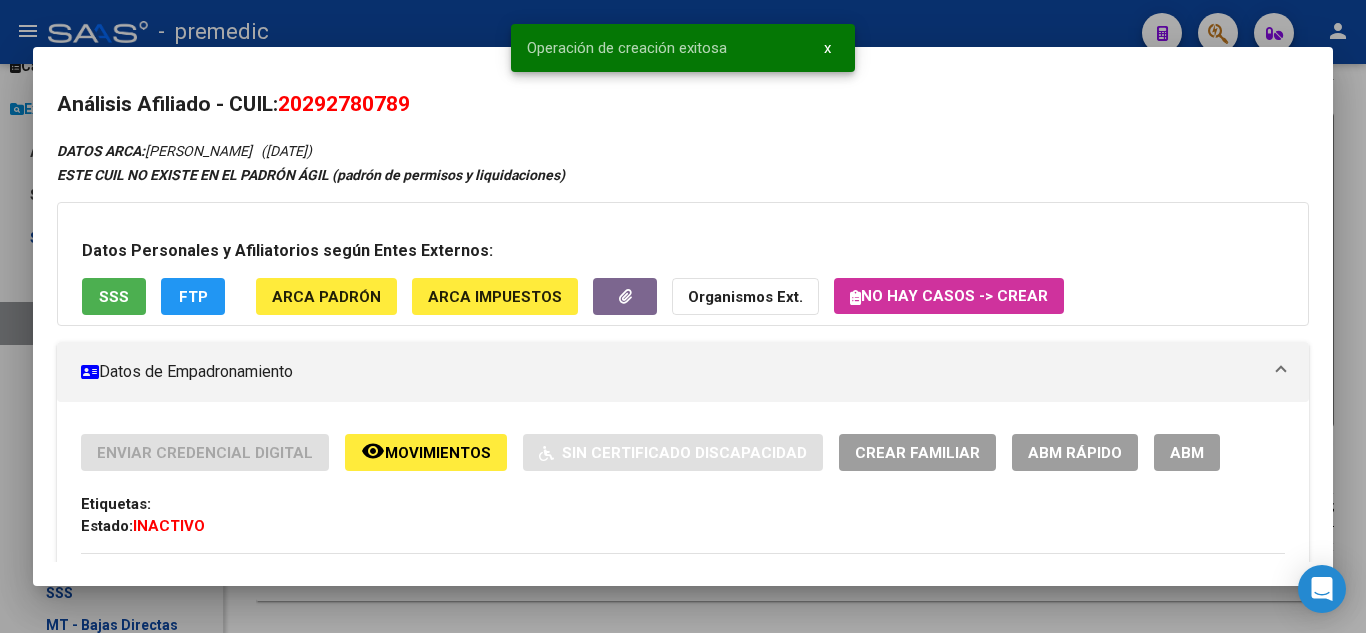 click at bounding box center [683, 316] 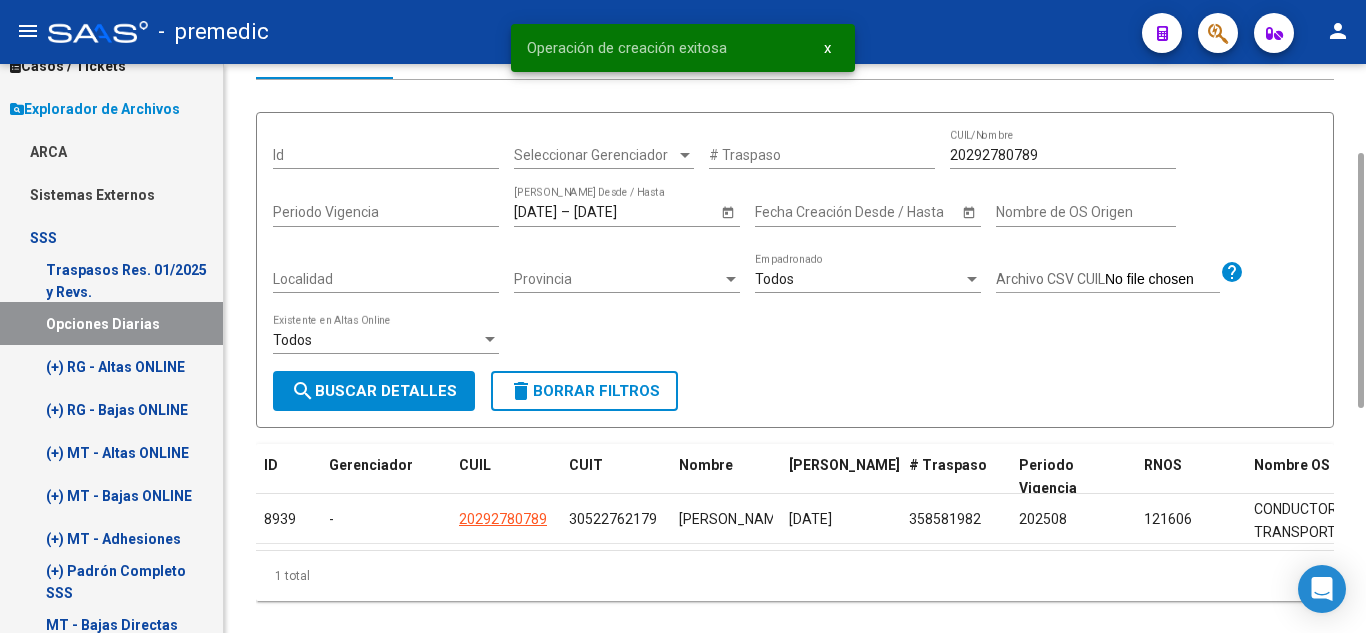 click on "search  Buscar Detalles" at bounding box center (374, 391) 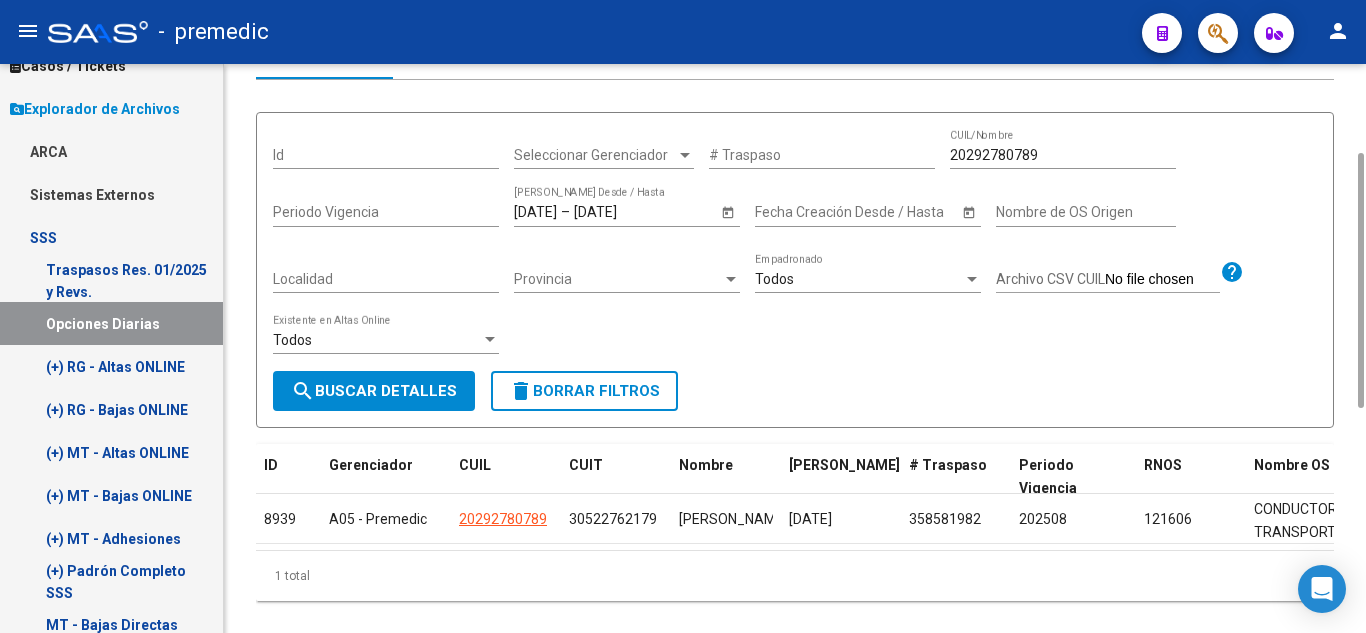 drag, startPoint x: 1068, startPoint y: 141, endPoint x: 1050, endPoint y: 144, distance: 18.248287 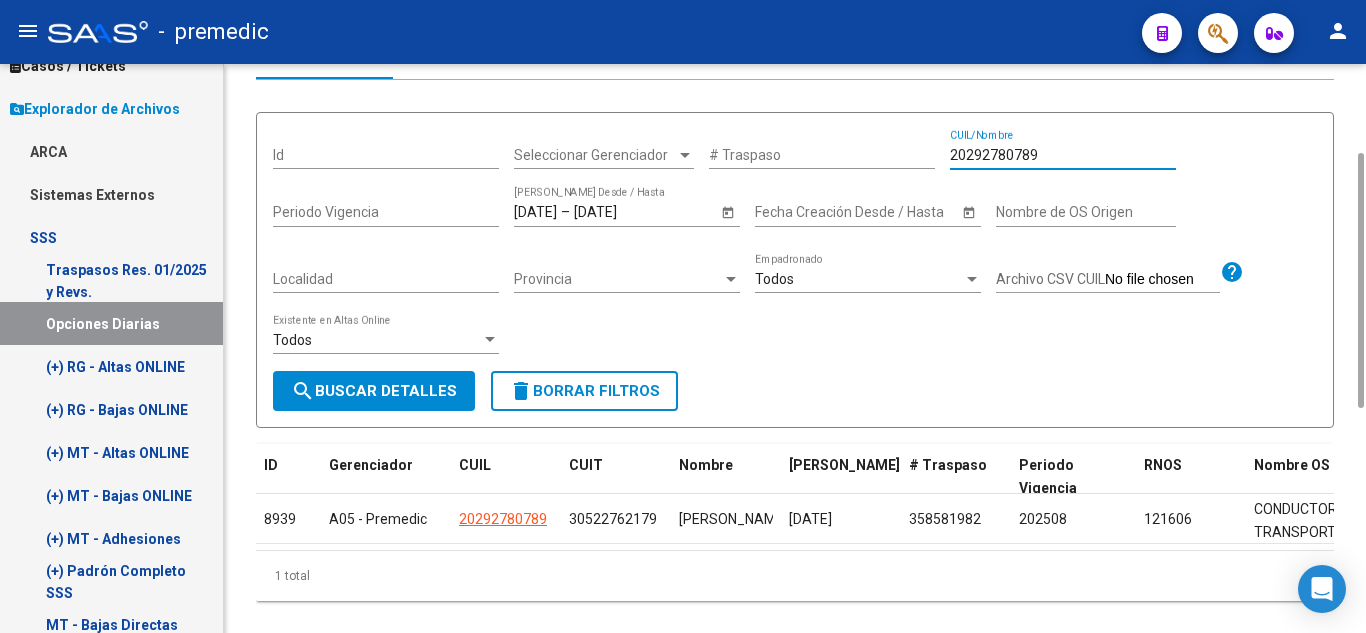 drag, startPoint x: 1048, startPoint y: 152, endPoint x: 910, endPoint y: 153, distance: 138.00362 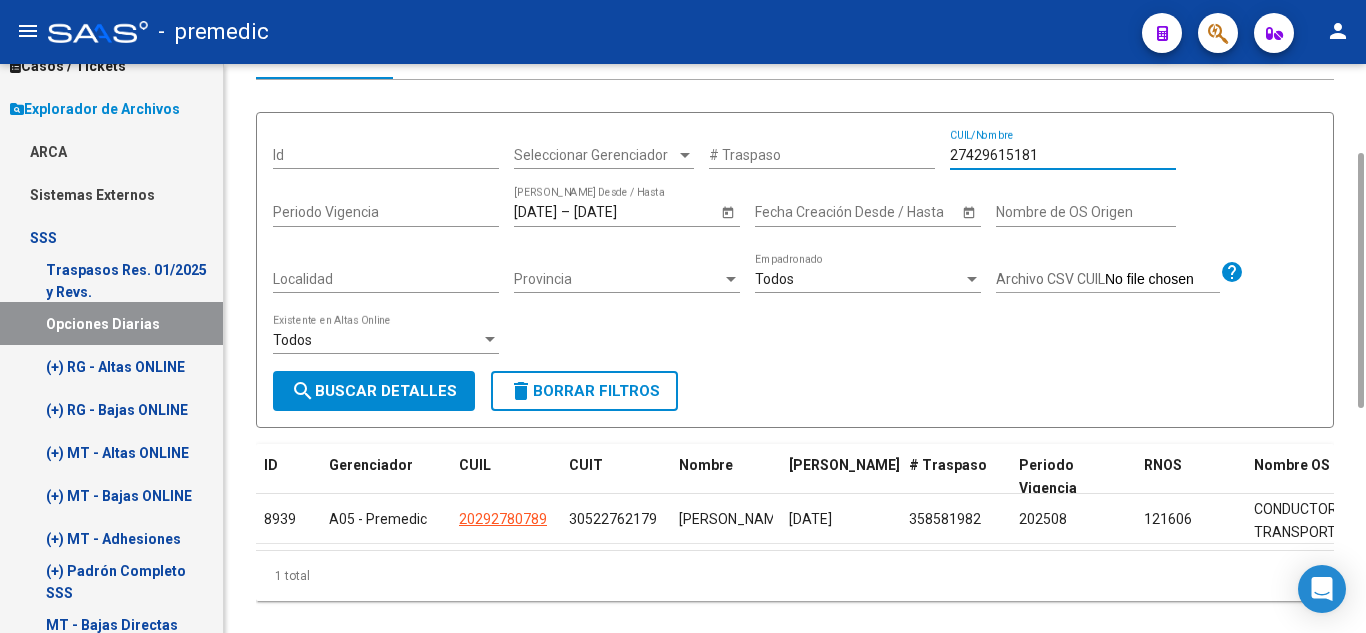 click on "search  Buscar Detalles" at bounding box center [374, 391] 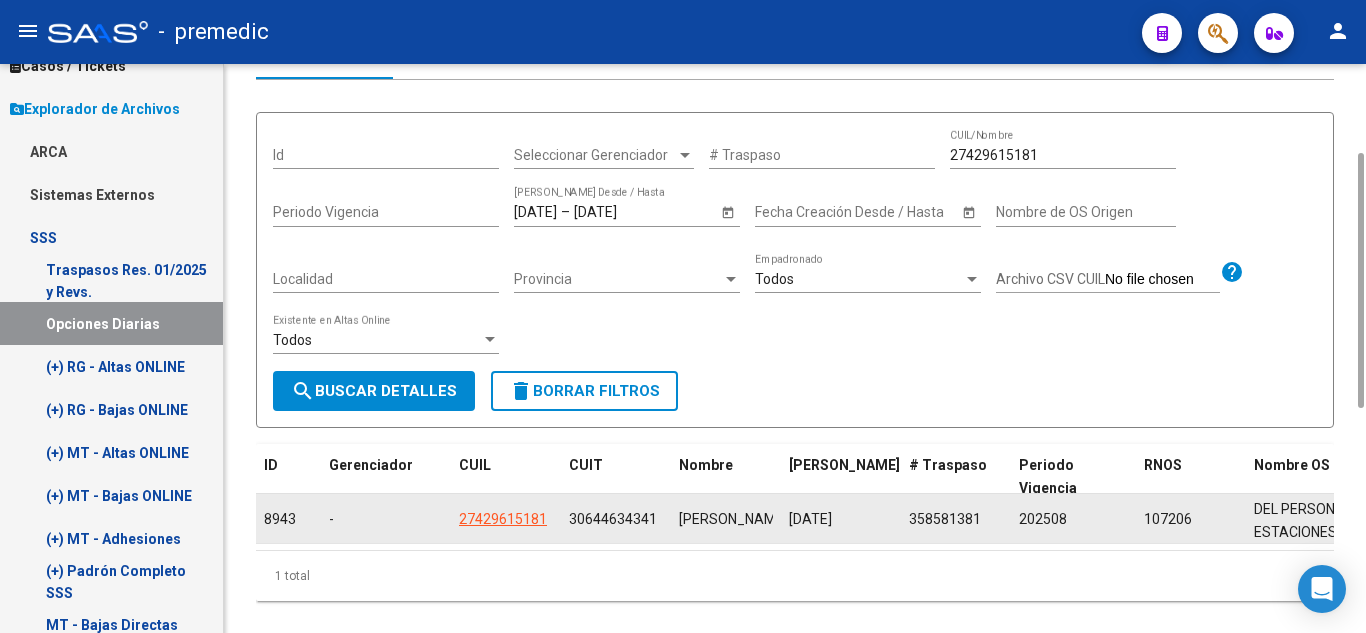 click on "27429615181" 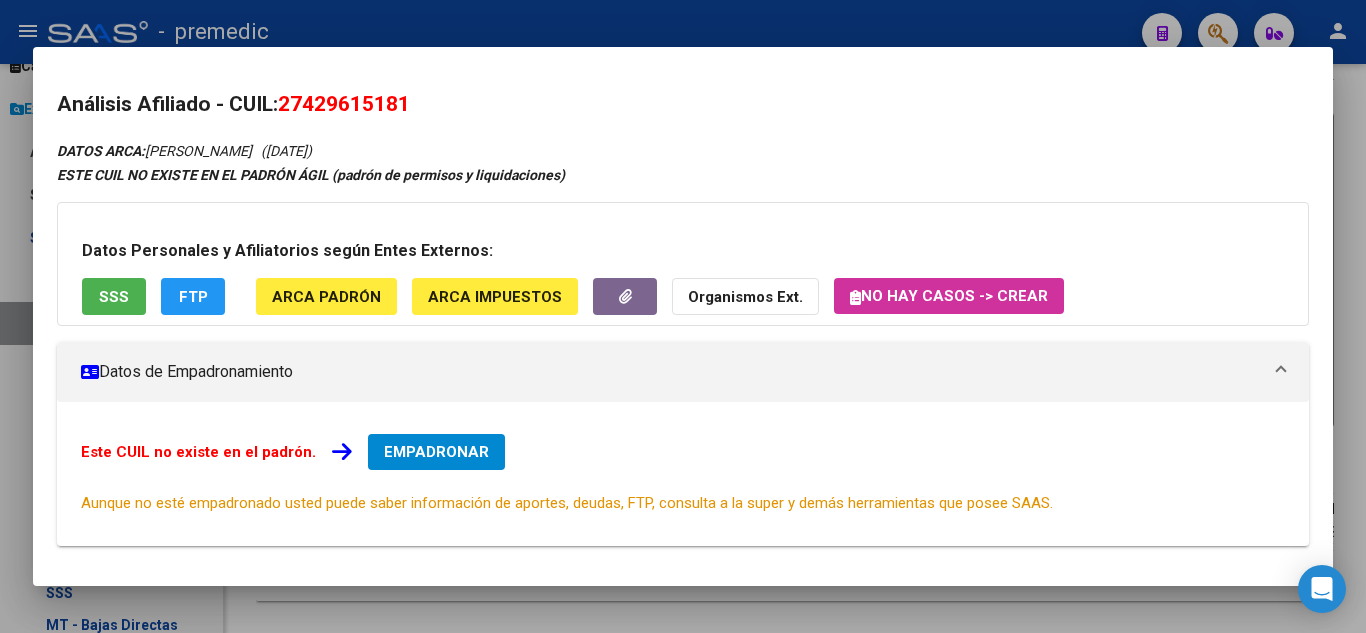 click on "Este CUIL no existe en el padrón.   EMPADRONAR
Aunque no esté empadronado usted puede saber información de aportes, deudas, FTP, consulta a la super y demás herramientas que posee SAAS." at bounding box center (683, 474) 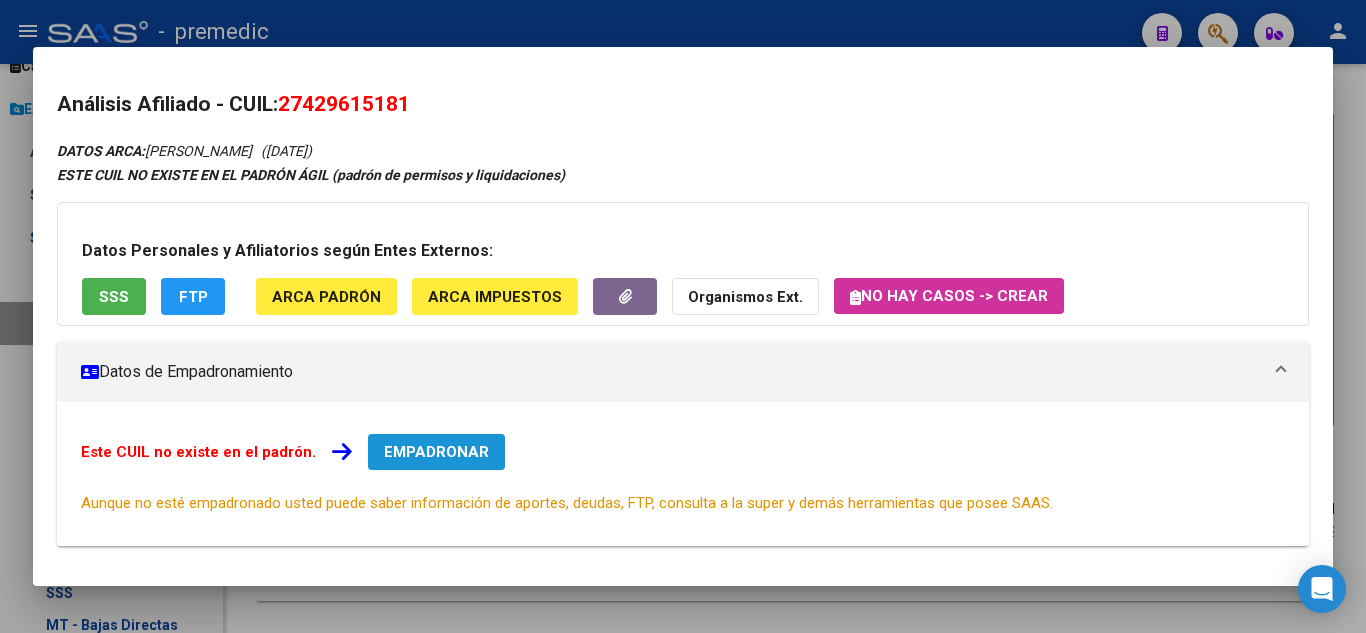 click on "EMPADRONAR" at bounding box center [436, 452] 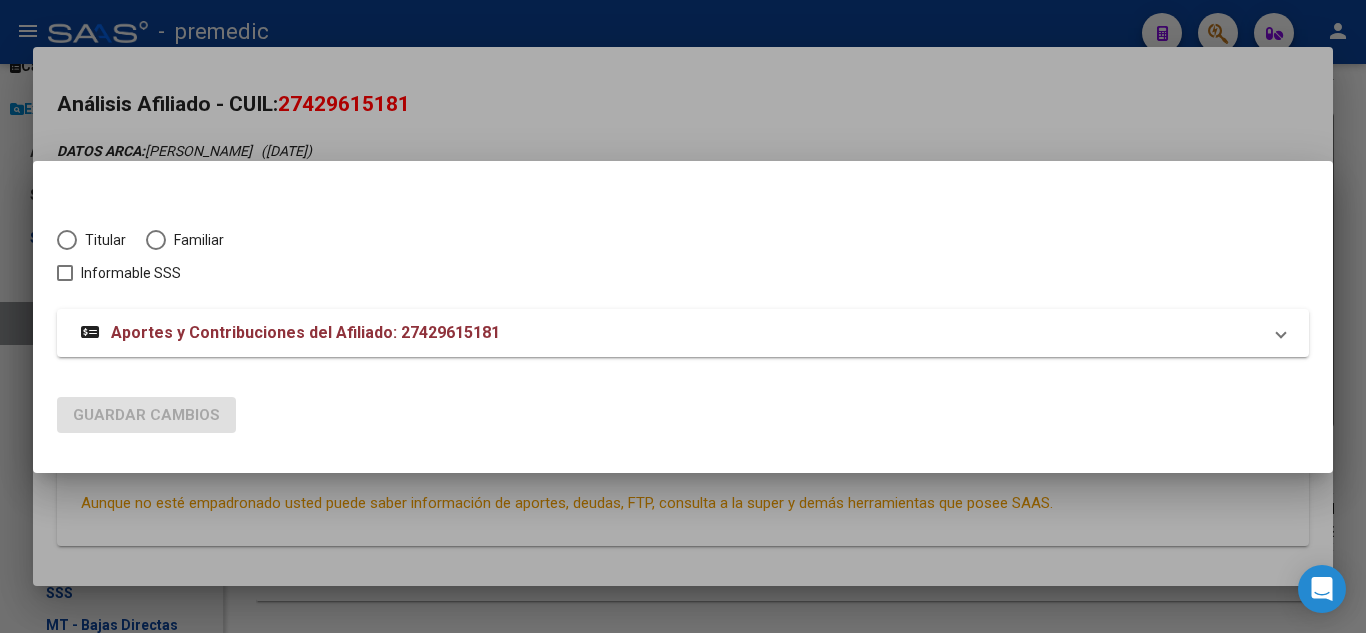 click on "Titular" at bounding box center (101, 240) 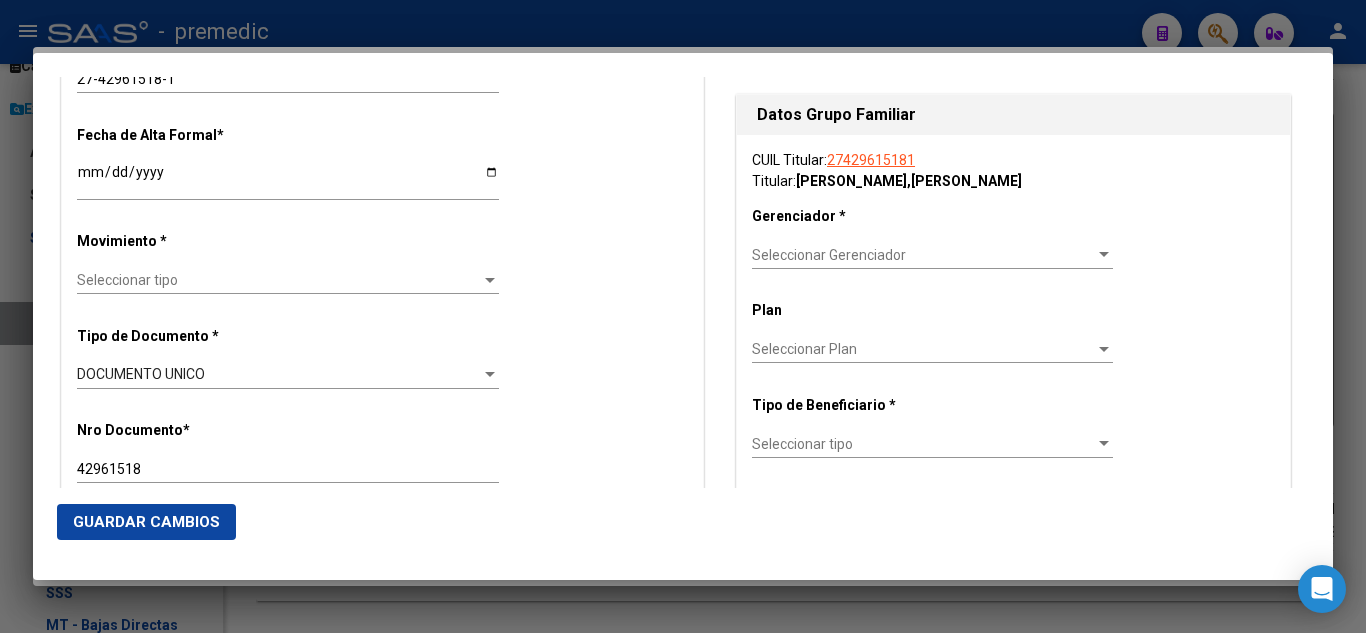 scroll, scrollTop: 400, scrollLeft: 0, axis: vertical 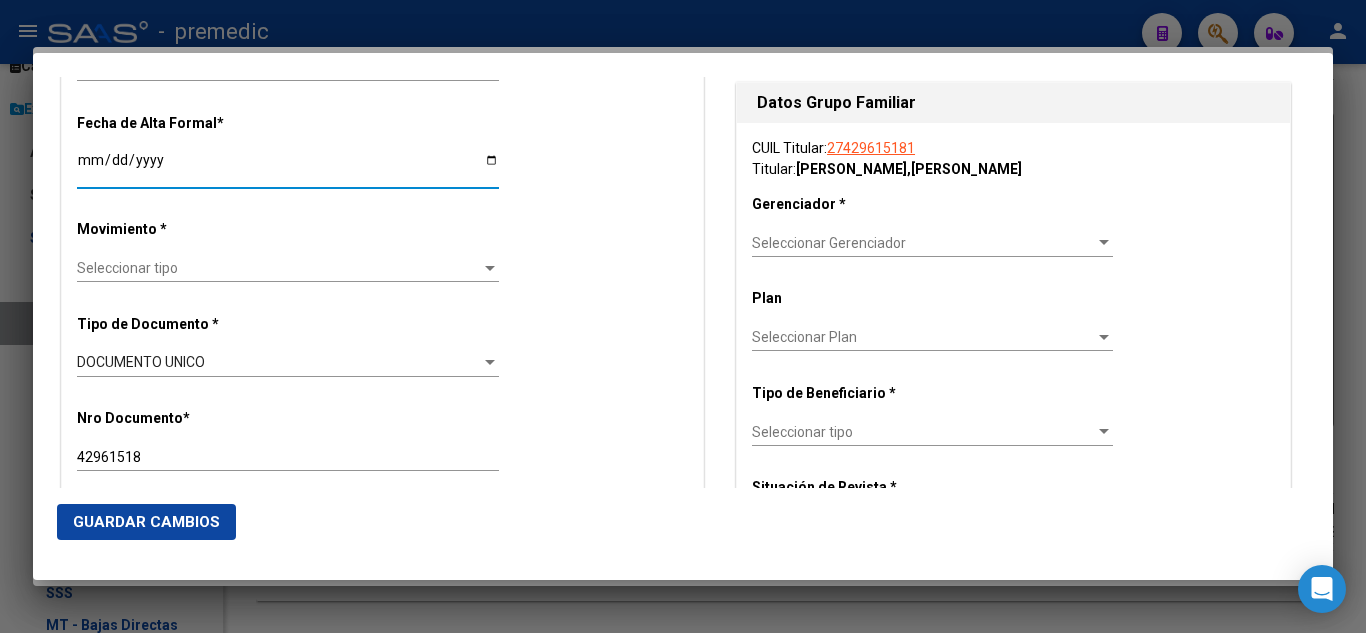 click on "Ingresar fecha" at bounding box center (288, 167) 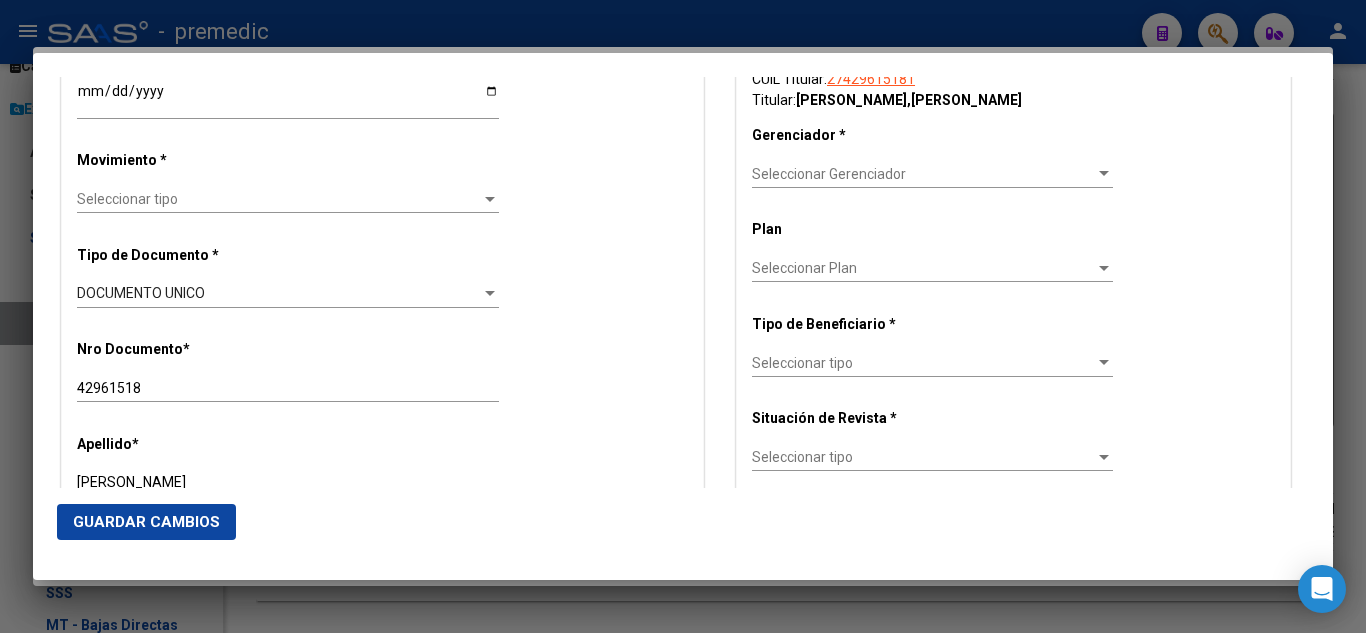 scroll, scrollTop: 500, scrollLeft: 0, axis: vertical 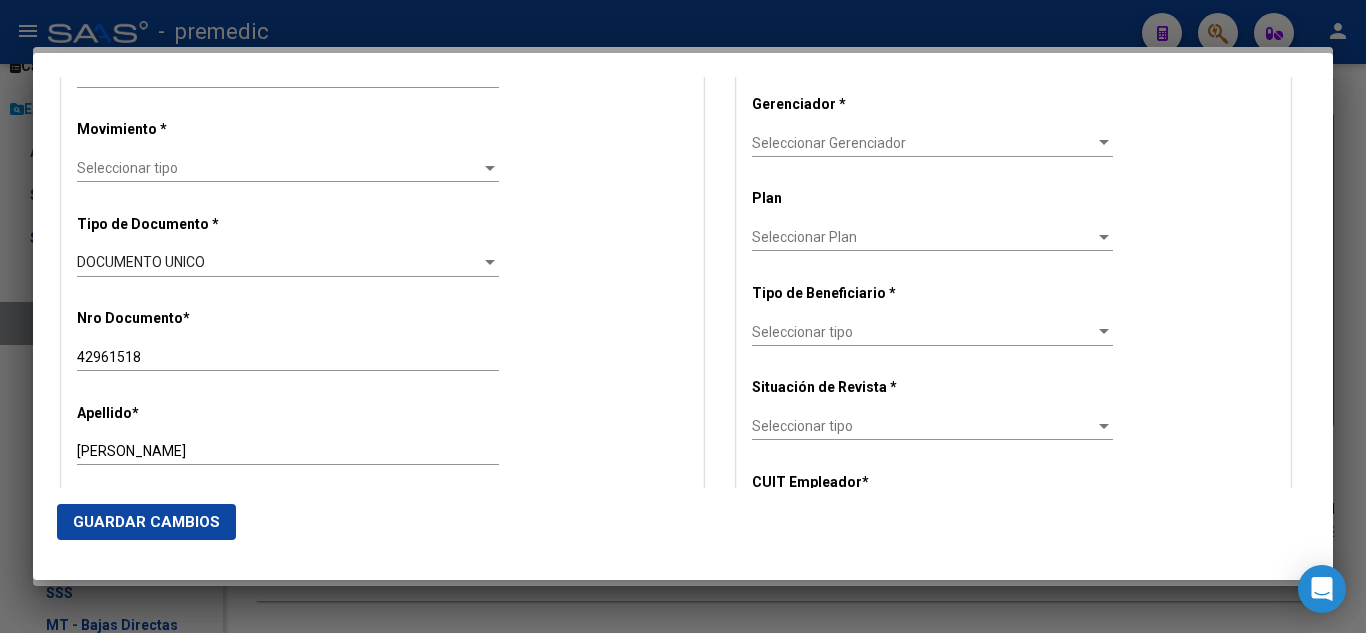 click on "Seleccionar tipo" at bounding box center [279, 168] 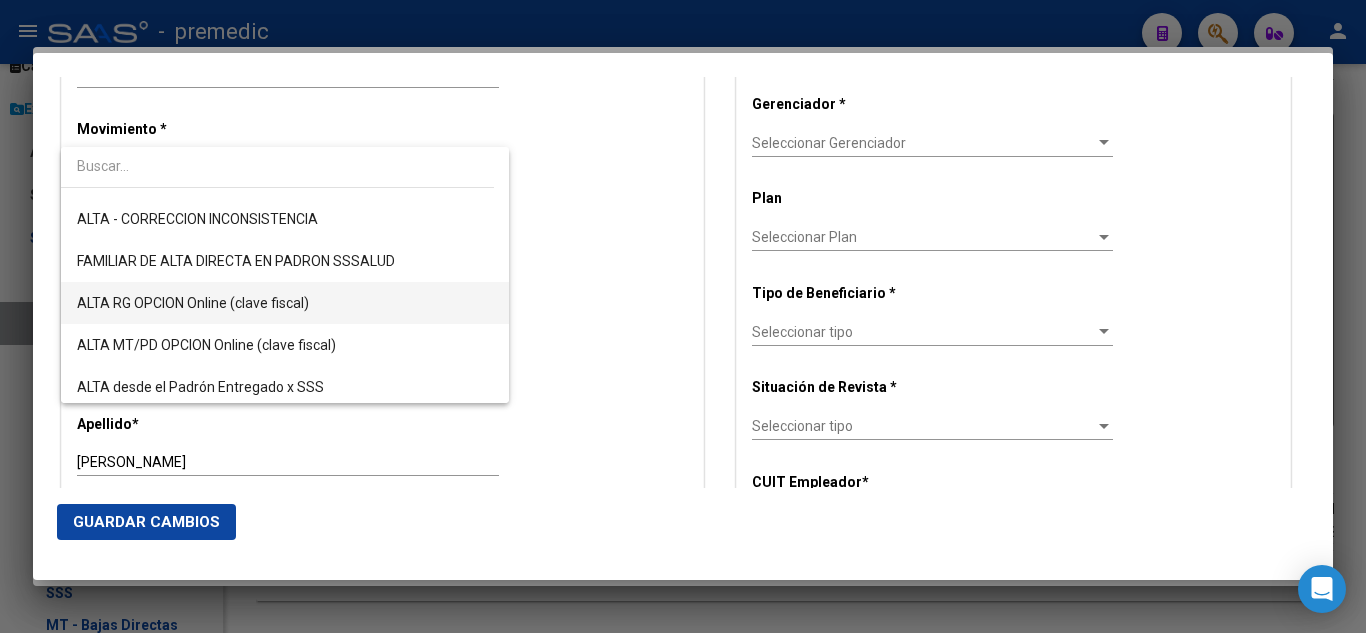 scroll, scrollTop: 400, scrollLeft: 0, axis: vertical 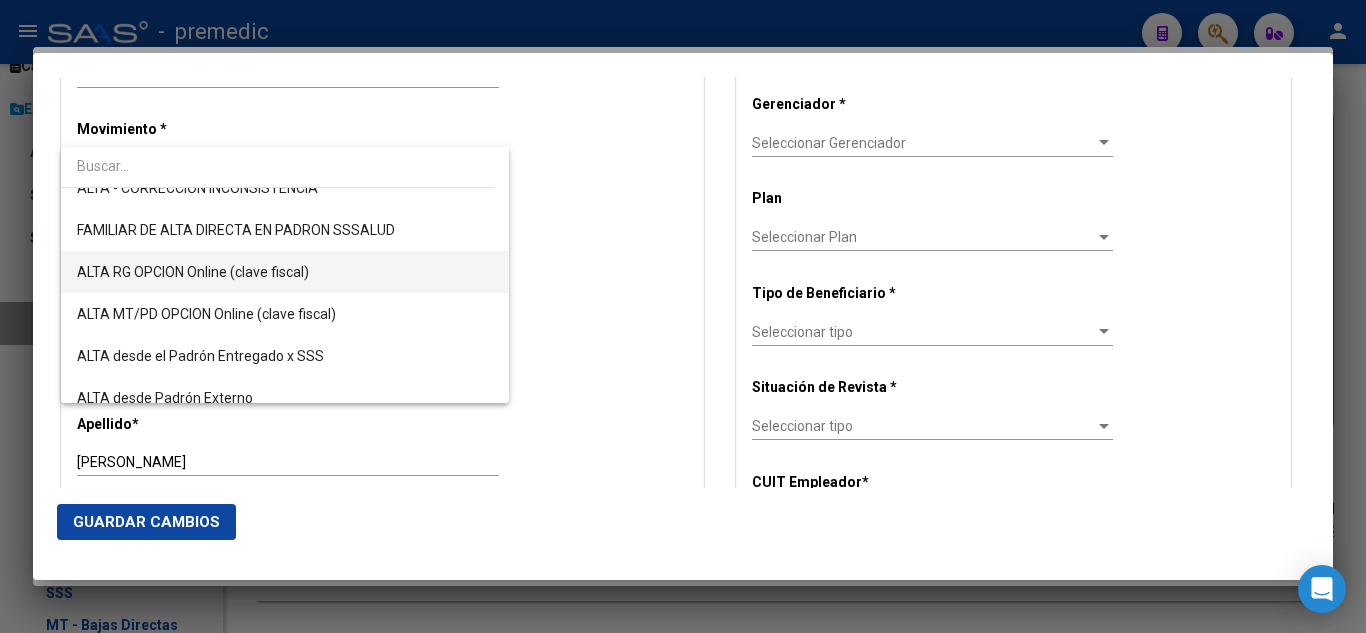 click on "ALTA RG OPCION Online (clave fiscal)" at bounding box center [285, 272] 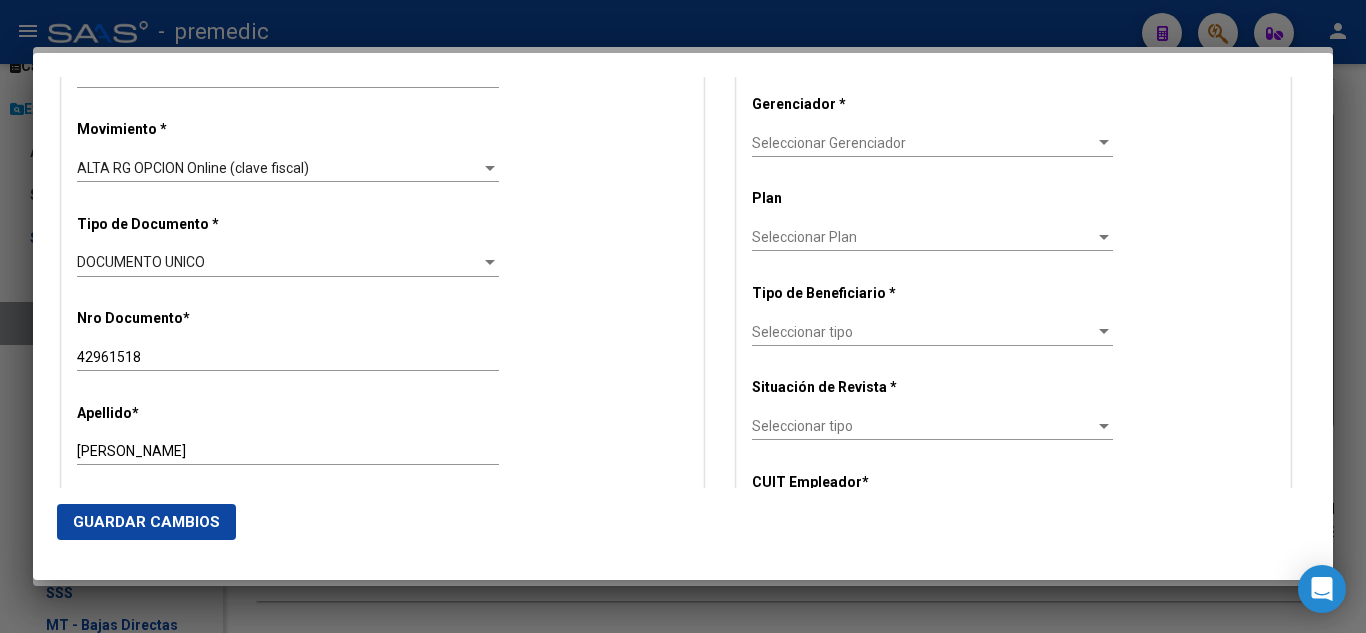 click on "Alta   Baja Nro Afiliado    Ingresar nro  CUIL  *   27-42961518-1 CUIL  ARCA Padrón Fecha de Alta Formal  *   2025-08-01 Ingresar fecha   Movimiento * ALTA RG OPCION Online (clave fiscal) Seleccionar tipo  Tipo de Documento * DOCUMENTO UNICO Seleccionar tipo Nro Documento  *   42961518 Ingresar nro  Apellido  *   CARDOZO Ingresar apellido  Nombre  *   LUCIANA CAMILA Ingresar nombre  Fecha de nacimiento  *   2000-09-06 Ingresar fecha   Parentesco * Titular Seleccionar parentesco  Estado Civil * Seleccionar tipo Seleccionar tipo  Sexo * Femenino Seleccionar sexo  Nacionalidad * ARGENTINA Seleccionar tipo  Discapacitado * No incapacitado Seleccionar tipo Vencimiento Certificado Estudio    Ingresar fecha   Tipo domicilio * Domicilio Completo Seleccionar tipo domicilio  Provincia * Buenos Aires Seleccionar provincia Localidad  *   MORENO Ingresar el nombre  Codigo Postal  *   1744 Ingresar el codigo  Calle  *   FRANCISCO PIZARRO Ingresar calle  Numero  *   2259 Ingresar nro  Piso    0 Ingresar piso" at bounding box center (382, 1098) 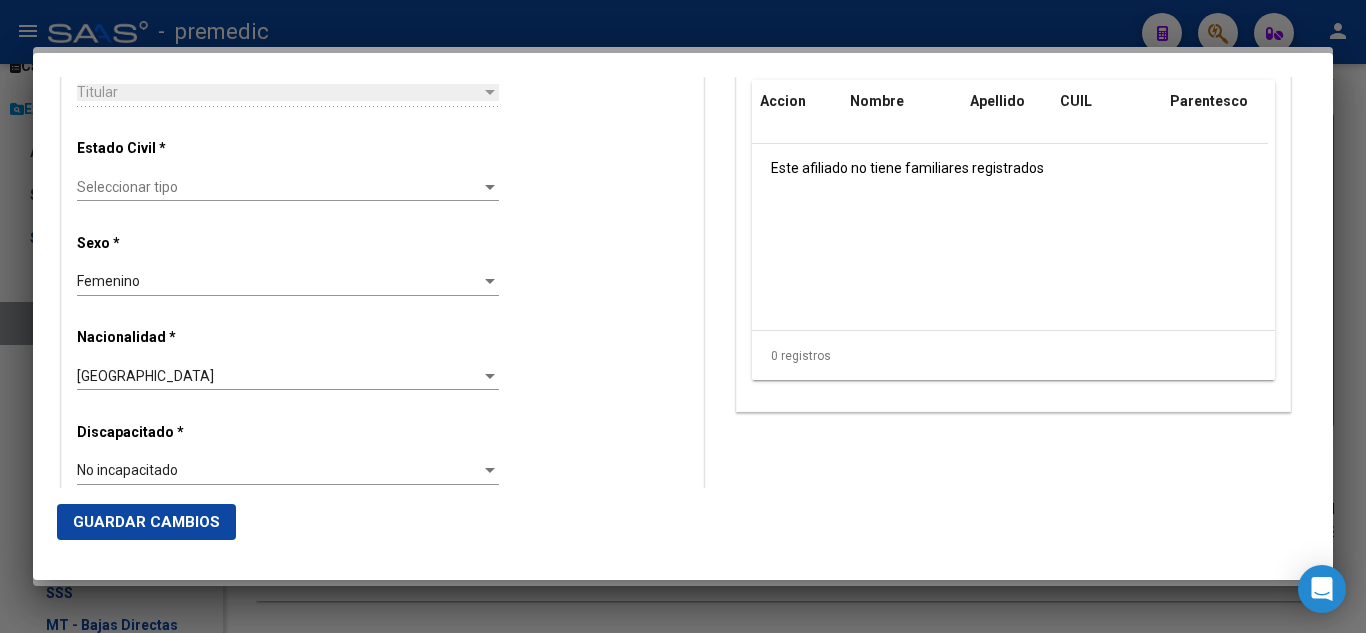 scroll, scrollTop: 1200, scrollLeft: 0, axis: vertical 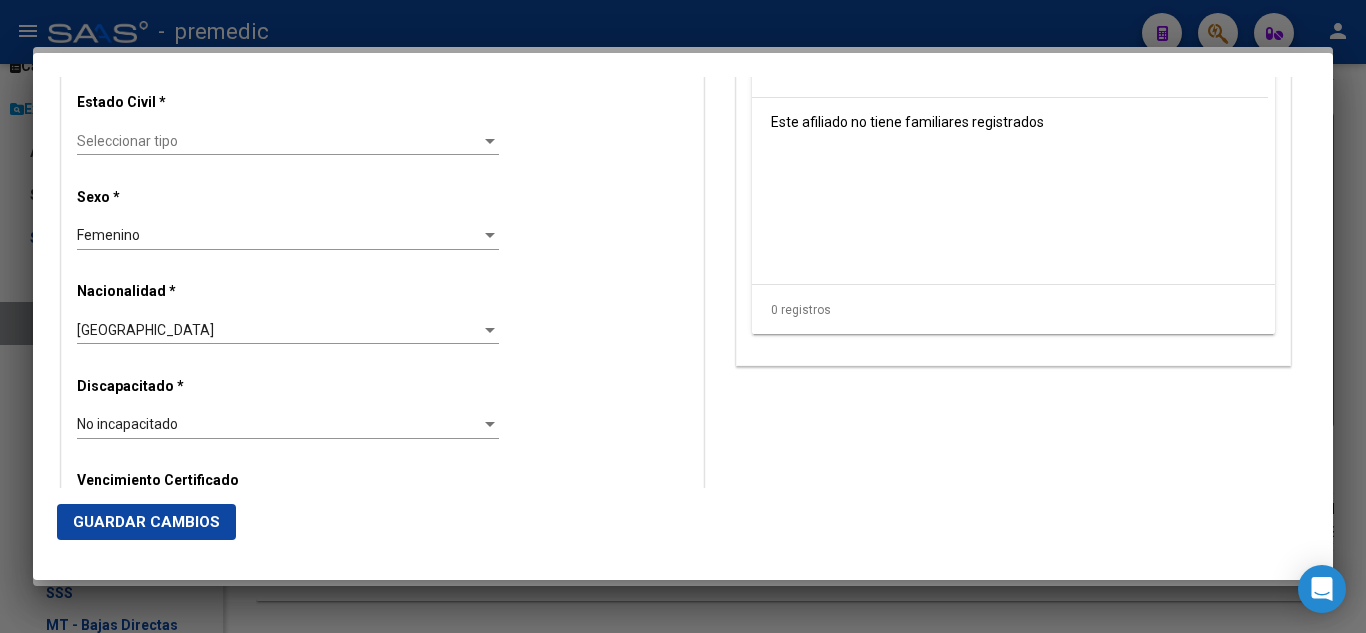 click on "Seleccionar tipo" at bounding box center [279, 141] 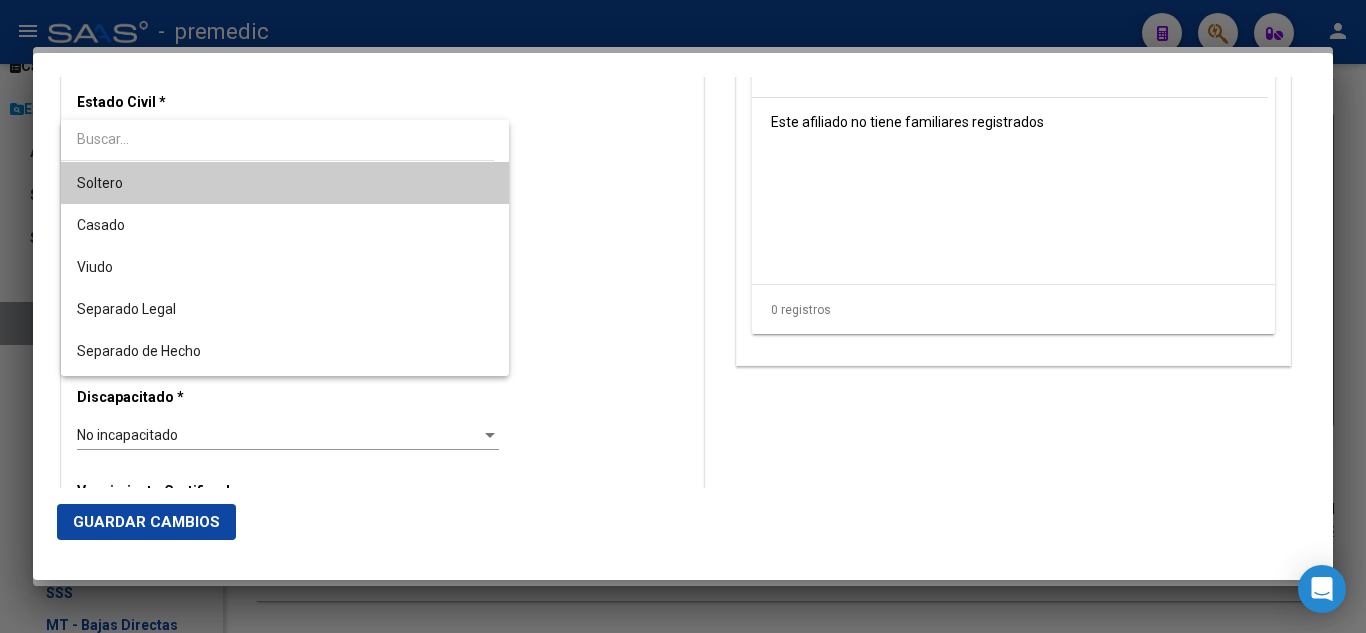click on "Soltero" at bounding box center (285, 183) 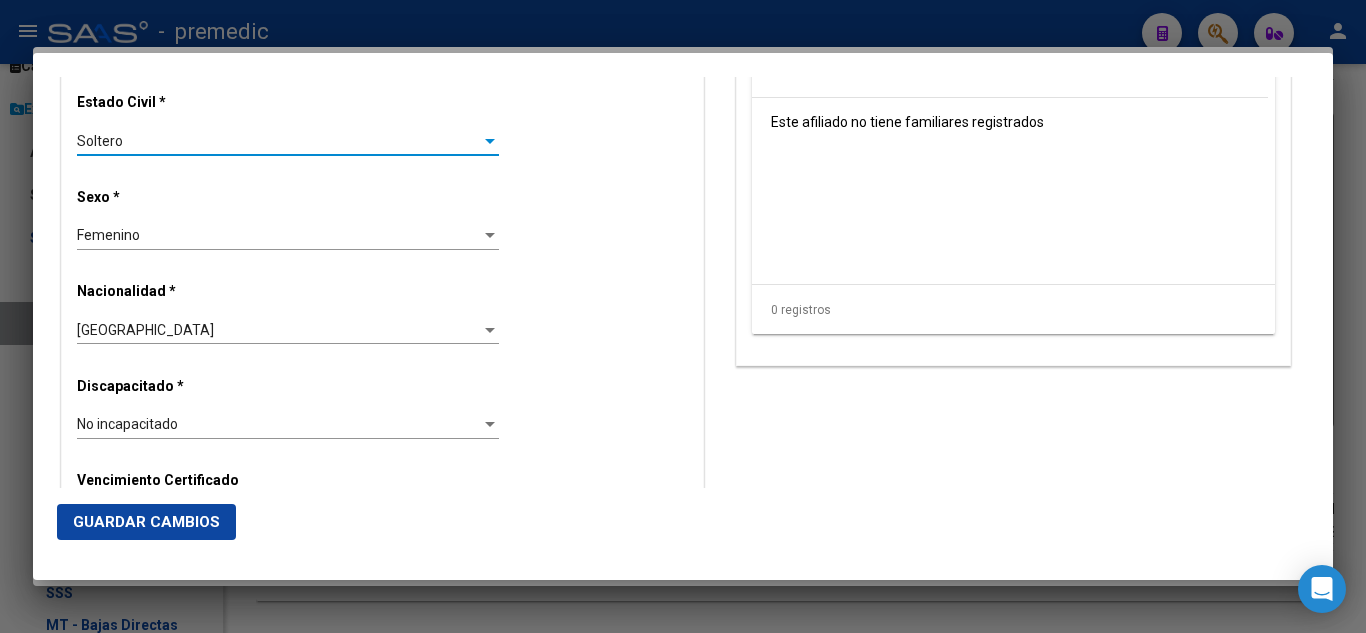 click on "Alta   Baja Nro Afiliado    Ingresar nro  CUIL  *   27-42961518-1 CUIL  ARCA Padrón Fecha de Alta Formal  *   2025-08-01 Ingresar fecha   Movimiento * ALTA RG OPCION Online (clave fiscal) Seleccionar tipo  Tipo de Documento * DOCUMENTO UNICO Seleccionar tipo Nro Documento  *   42961518 Ingresar nro  Apellido  *   CARDOZO Ingresar apellido  Nombre  *   LUCIANA CAMILA Ingresar nombre  Fecha de nacimiento  *   2000-09-06 Ingresar fecha   Parentesco * Titular Seleccionar parentesco  Estado Civil * Soltero Seleccionar tipo  Sexo * Femenino Seleccionar sexo  Nacionalidad * ARGENTINA Seleccionar tipo  Discapacitado * No incapacitado Seleccionar tipo Vencimiento Certificado Estudio    Ingresar fecha   Tipo domicilio * Domicilio Completo Seleccionar tipo domicilio  Provincia * Buenos Aires Seleccionar provincia Localidad  *   MORENO Ingresar el nombre  Codigo Postal  *   1744 Ingresar el codigo  Calle  *   FRANCISCO PIZARRO Ingresar calle  Numero  *   2259 Ingresar nro  Piso    0 Ingresar piso  Departamento" at bounding box center [382, 398] 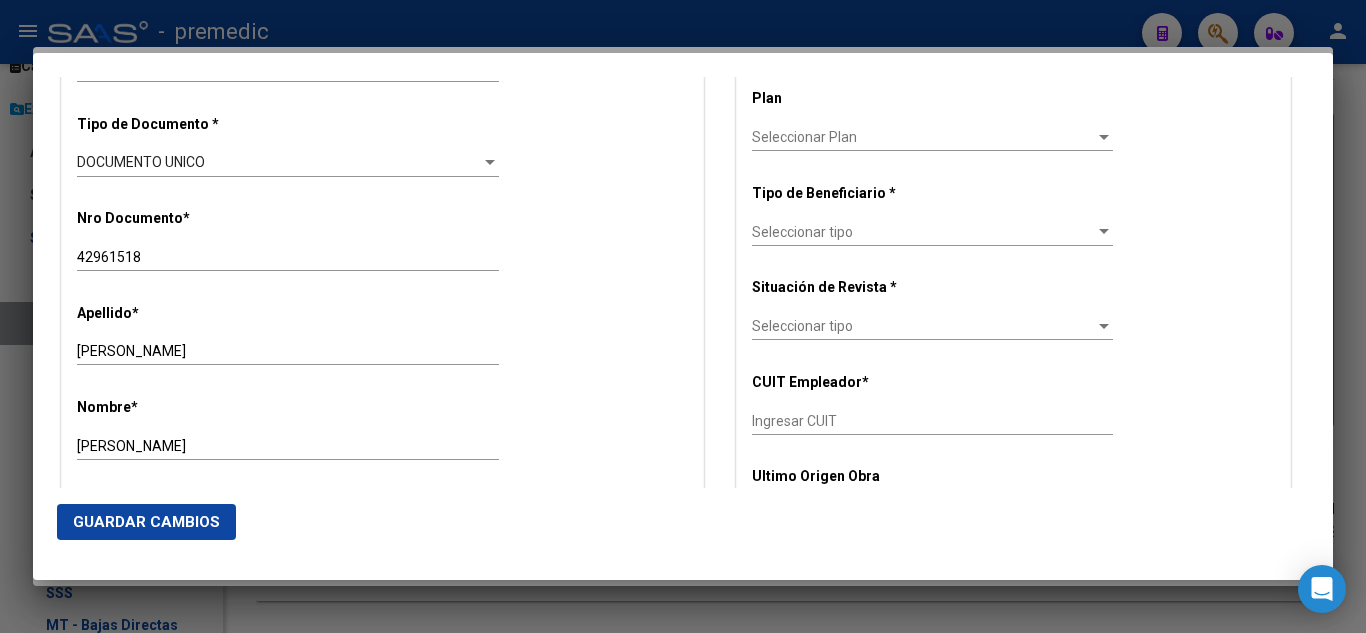 scroll, scrollTop: 500, scrollLeft: 0, axis: vertical 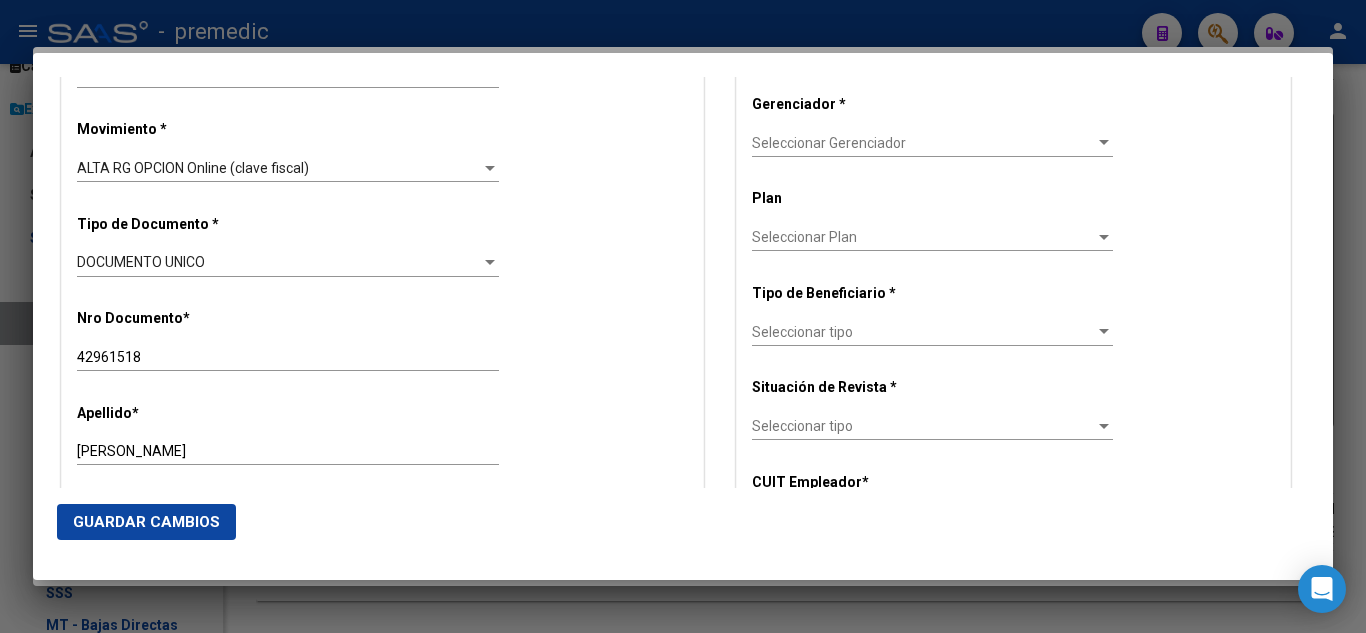 click on "Seleccionar Gerenciador" at bounding box center (923, 143) 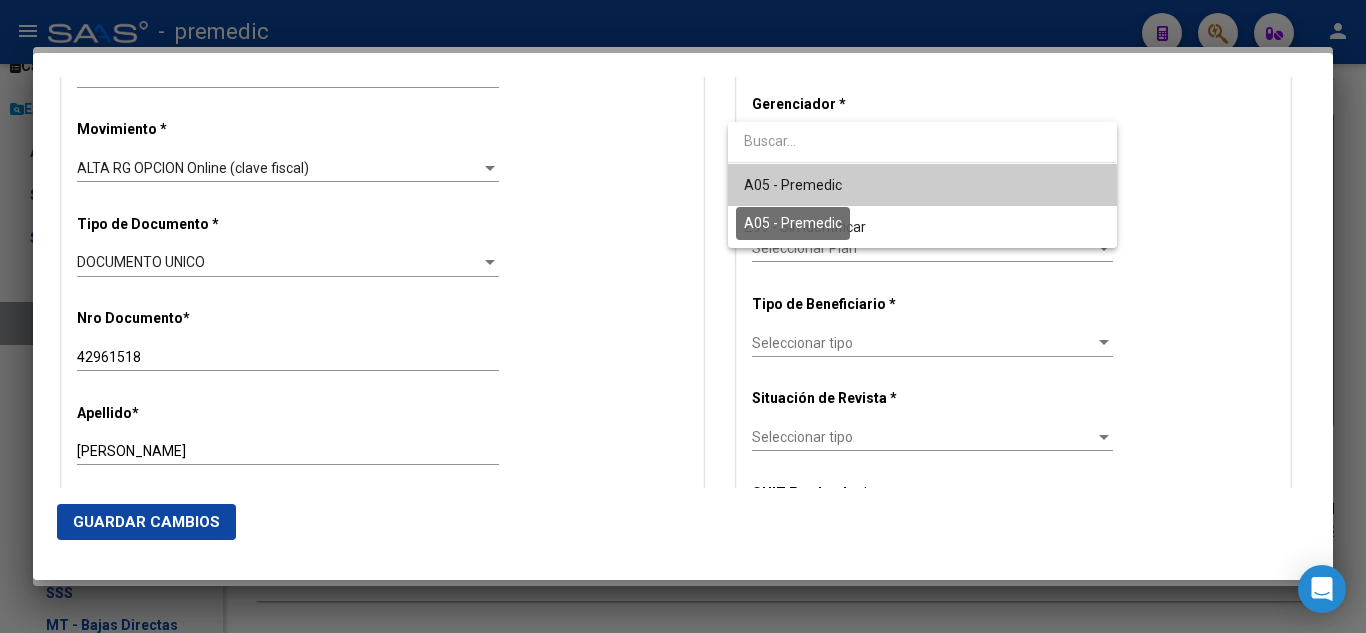 click on "A05 - Premedic" at bounding box center (793, 185) 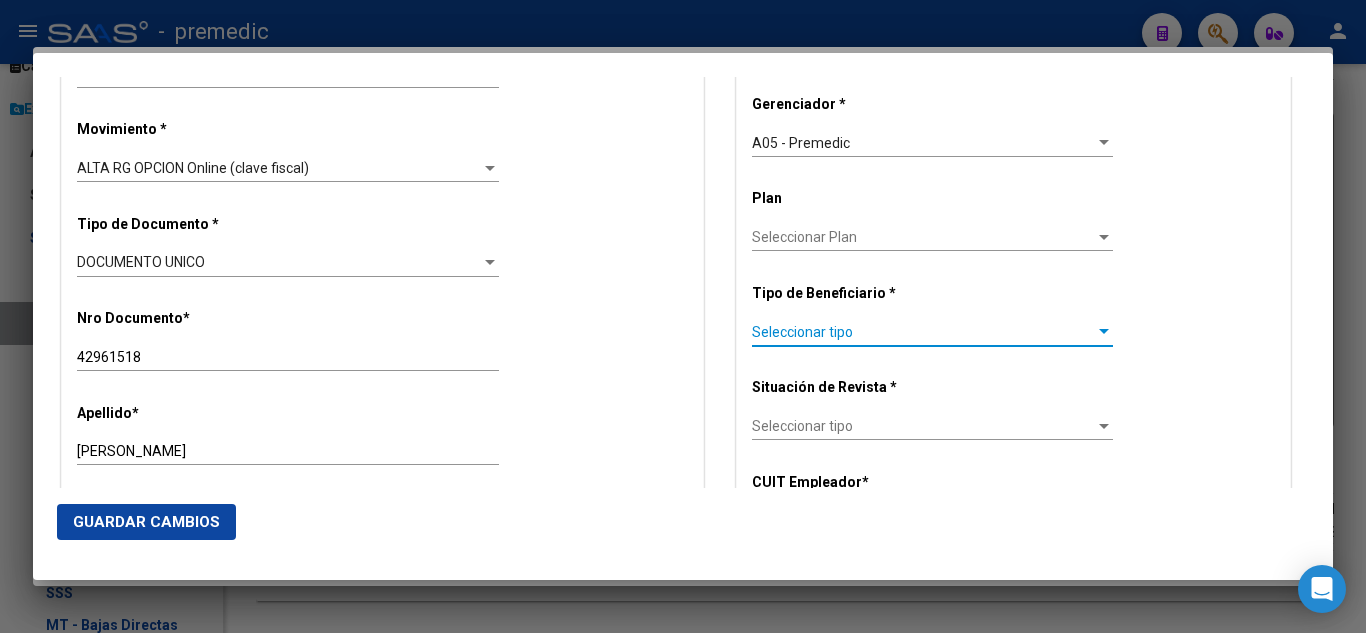 click on "Seleccionar tipo" at bounding box center [923, 332] 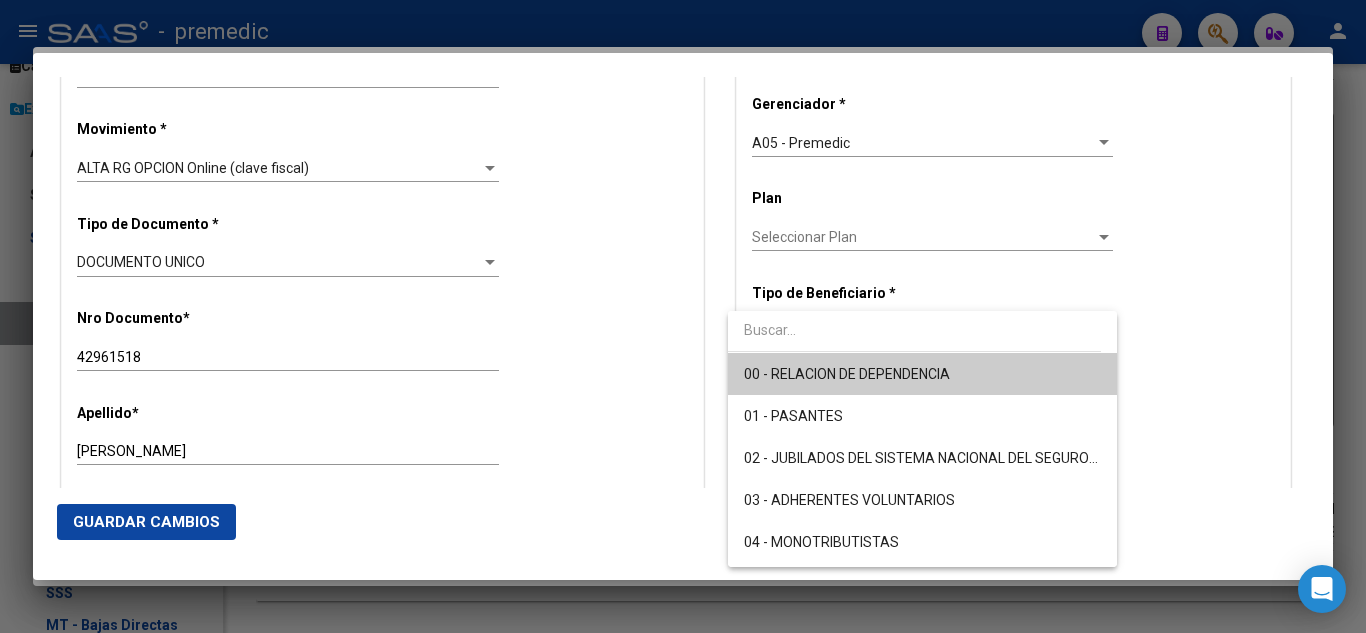 click on "00 - RELACION DE DEPENDENCIA" at bounding box center (847, 374) 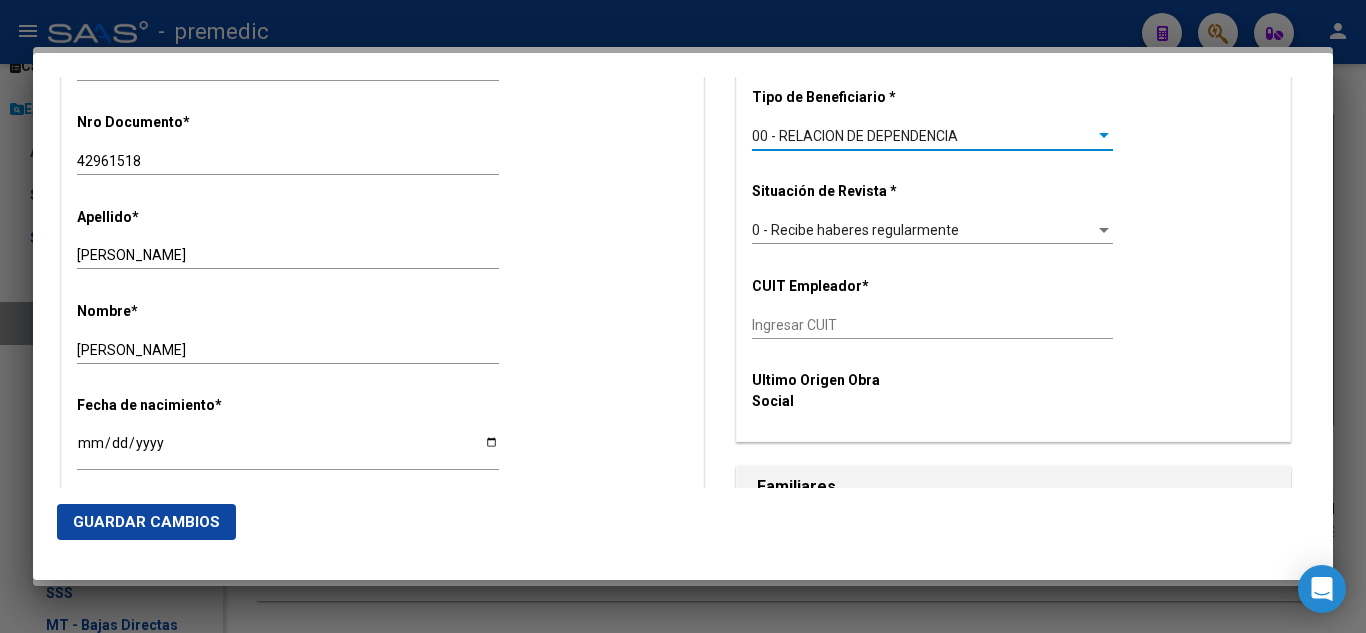 scroll, scrollTop: 700, scrollLeft: 0, axis: vertical 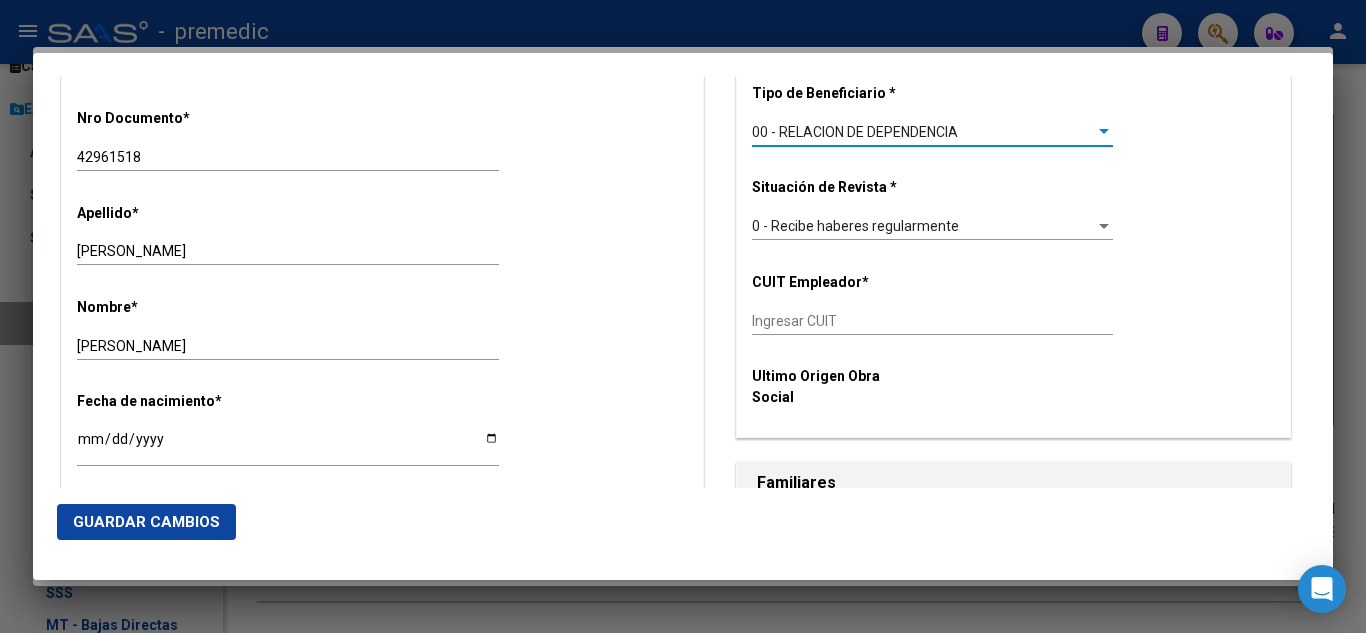 click on "Ingresar CUIT" at bounding box center (932, 321) 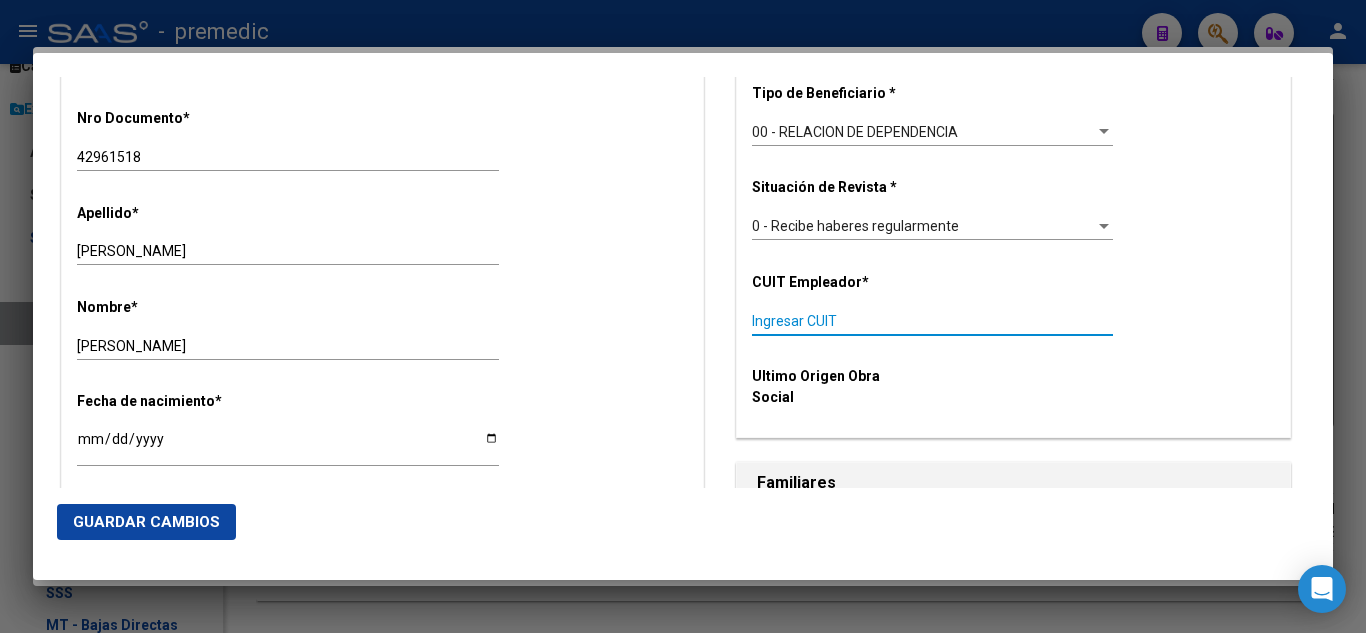 paste on "27-42961518-1" 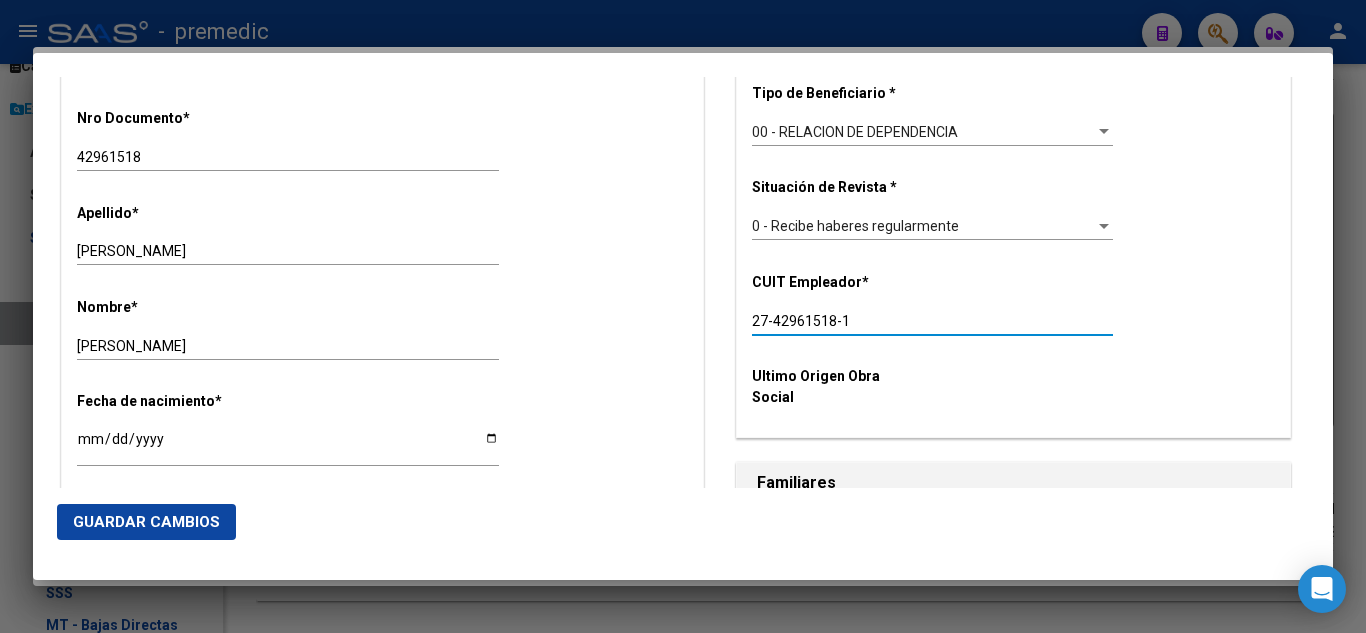 drag, startPoint x: 777, startPoint y: 313, endPoint x: 707, endPoint y: 320, distance: 70.34913 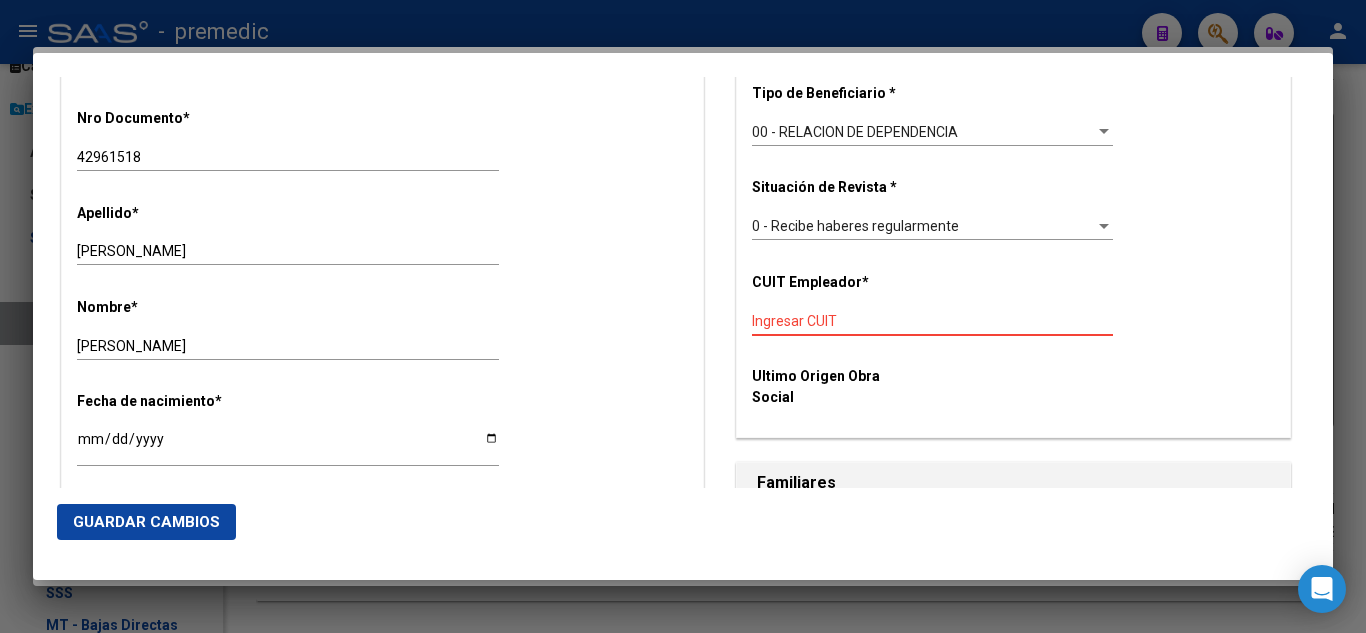 paste on "30-64463434-1" 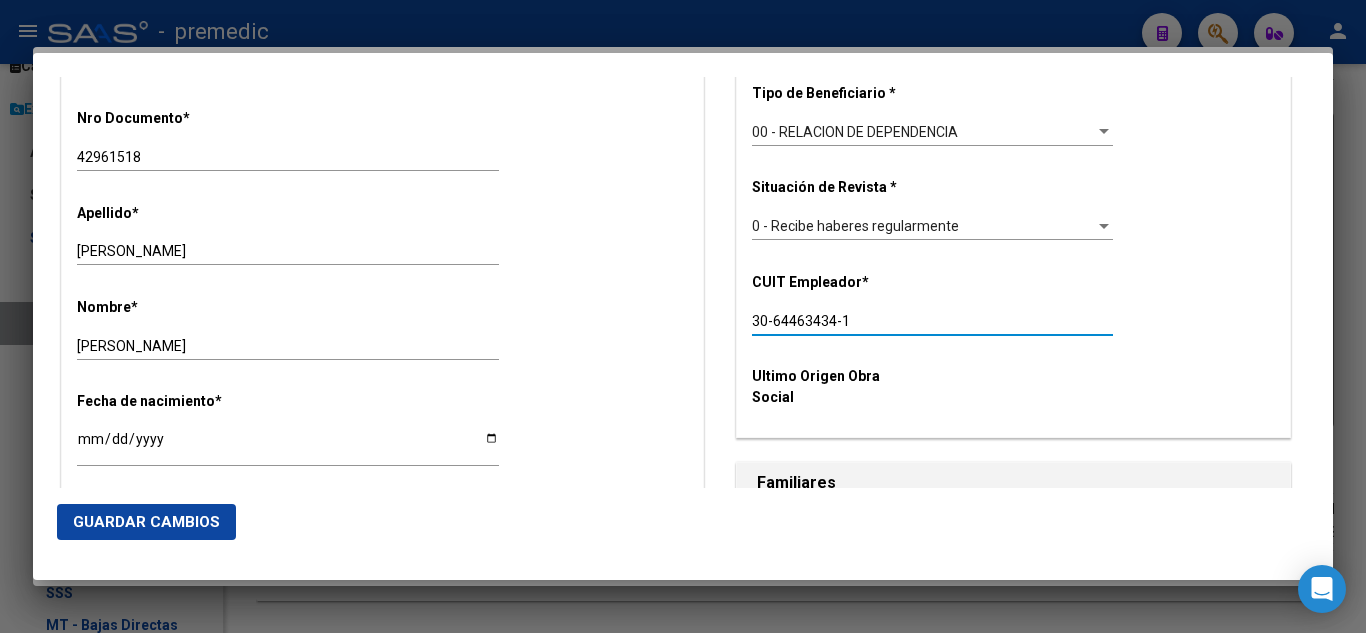 click on "Guardar Cambios" 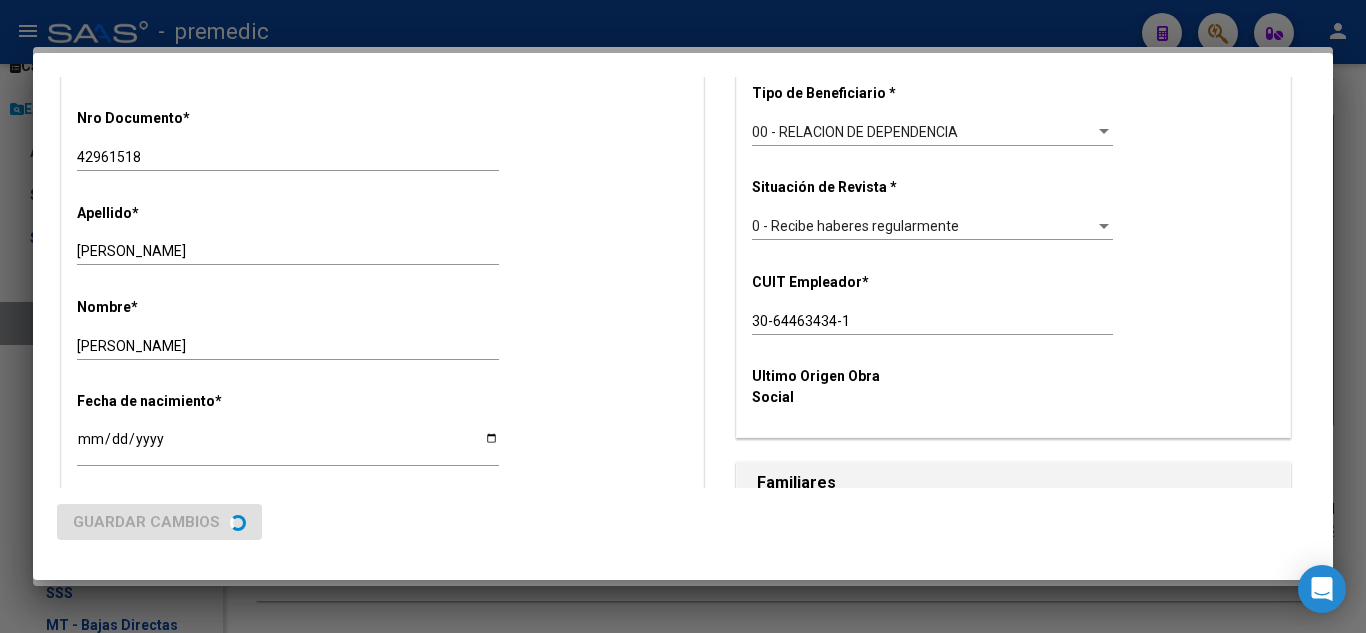 scroll, scrollTop: 0, scrollLeft: 0, axis: both 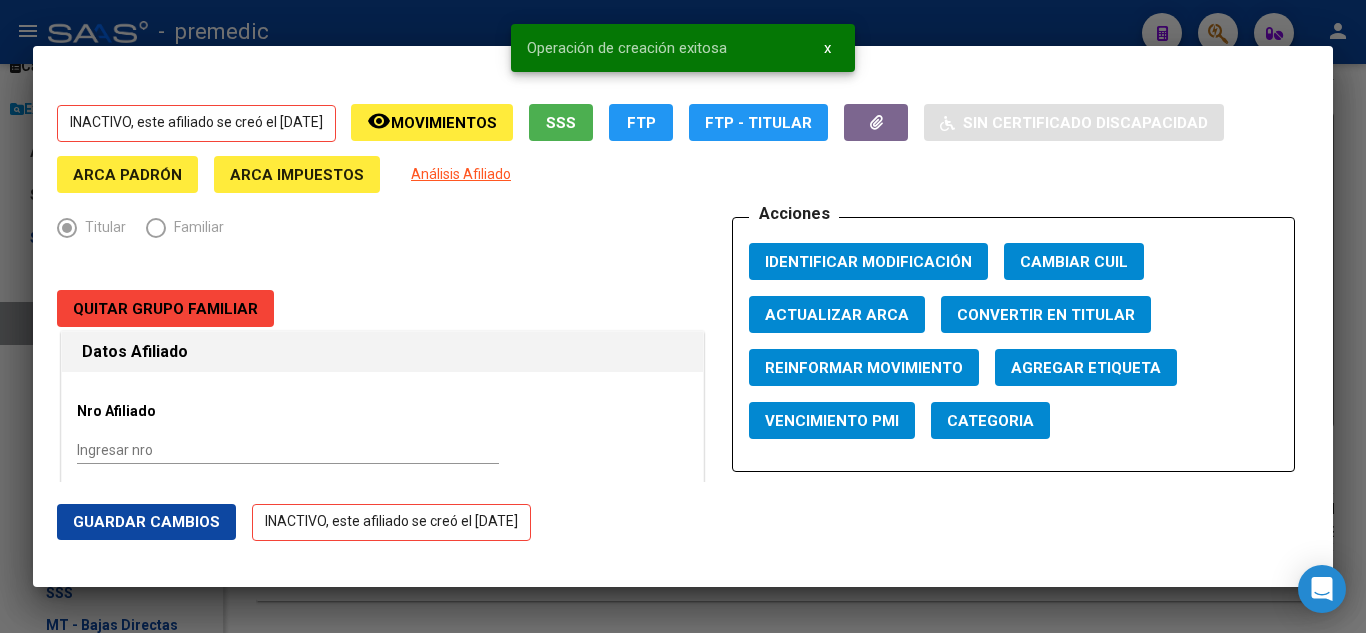 click at bounding box center (683, 316) 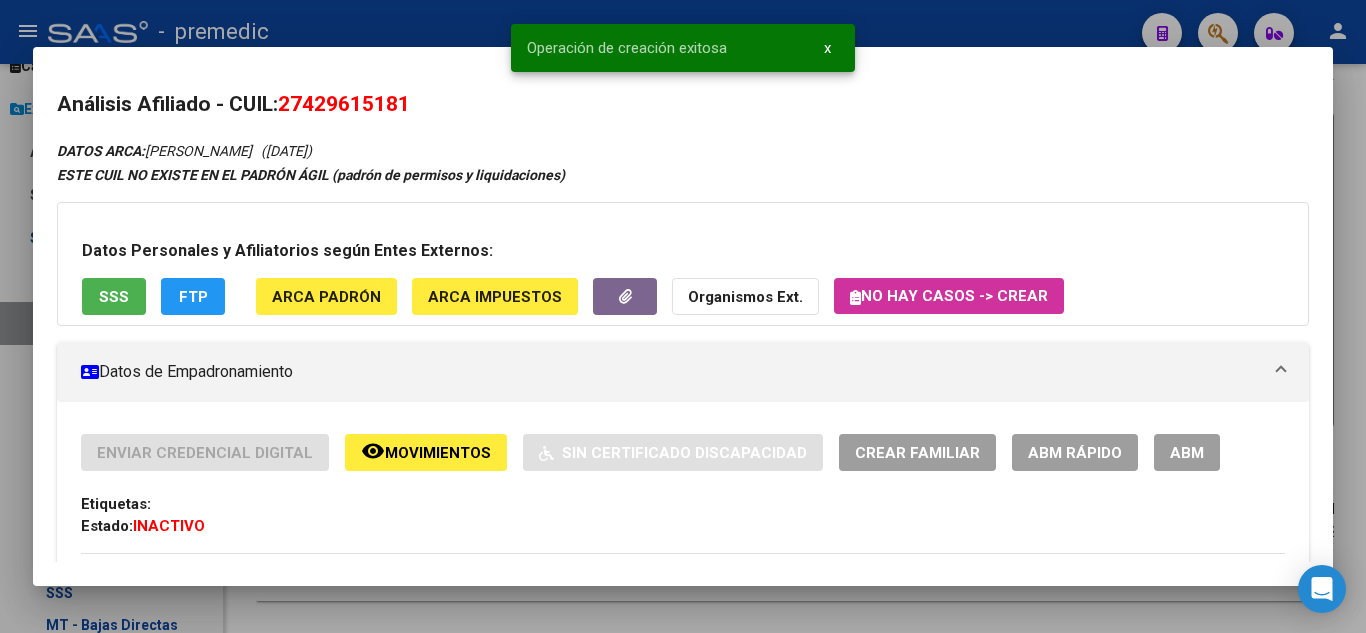 click at bounding box center (683, 316) 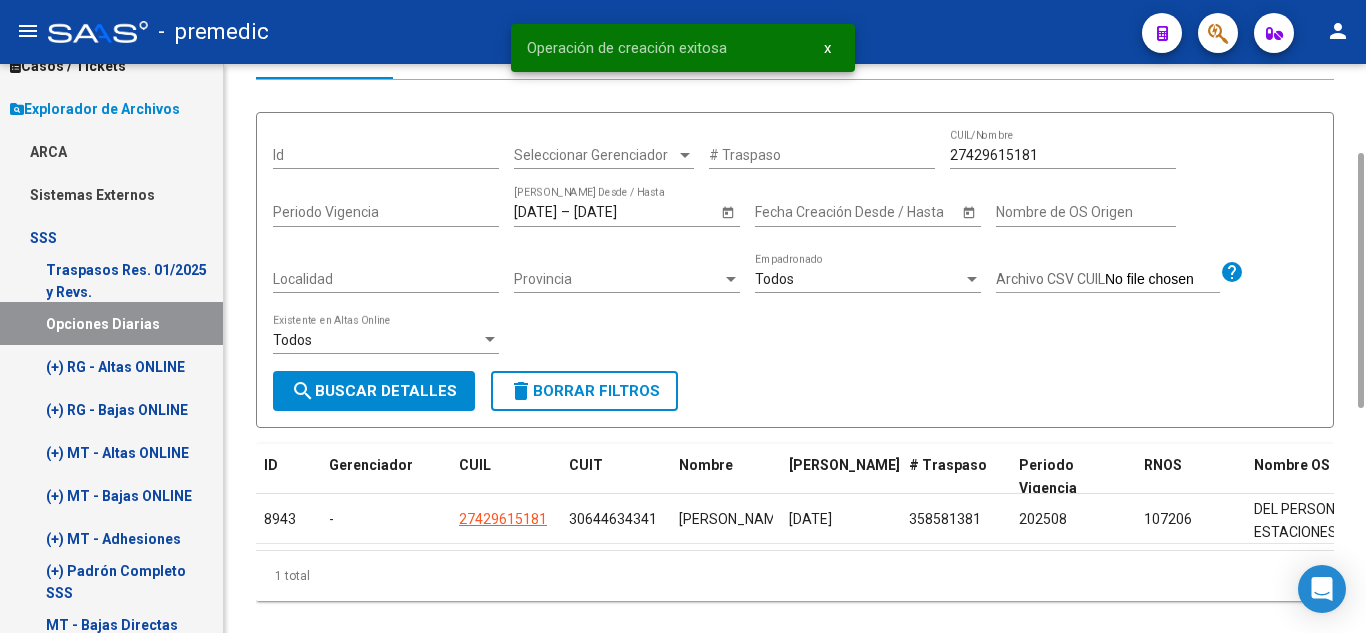 click on "search  Buscar Detalles" at bounding box center (374, 391) 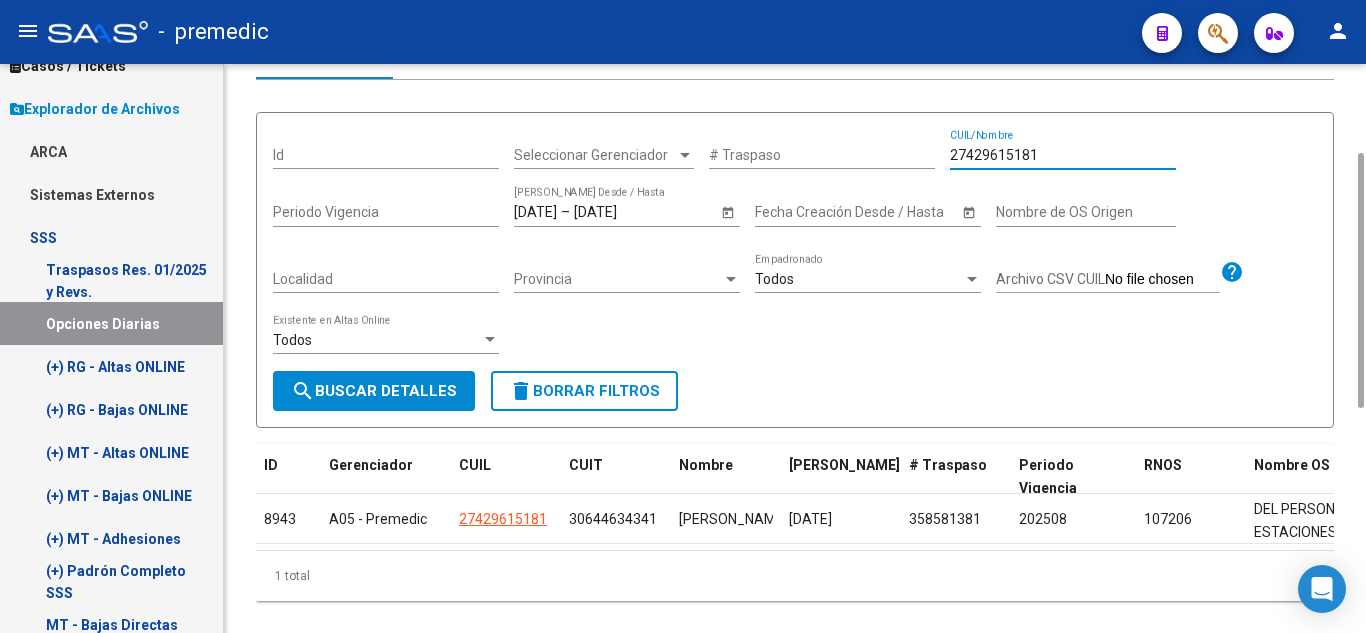 drag, startPoint x: 1070, startPoint y: 160, endPoint x: 902, endPoint y: 157, distance: 168.02678 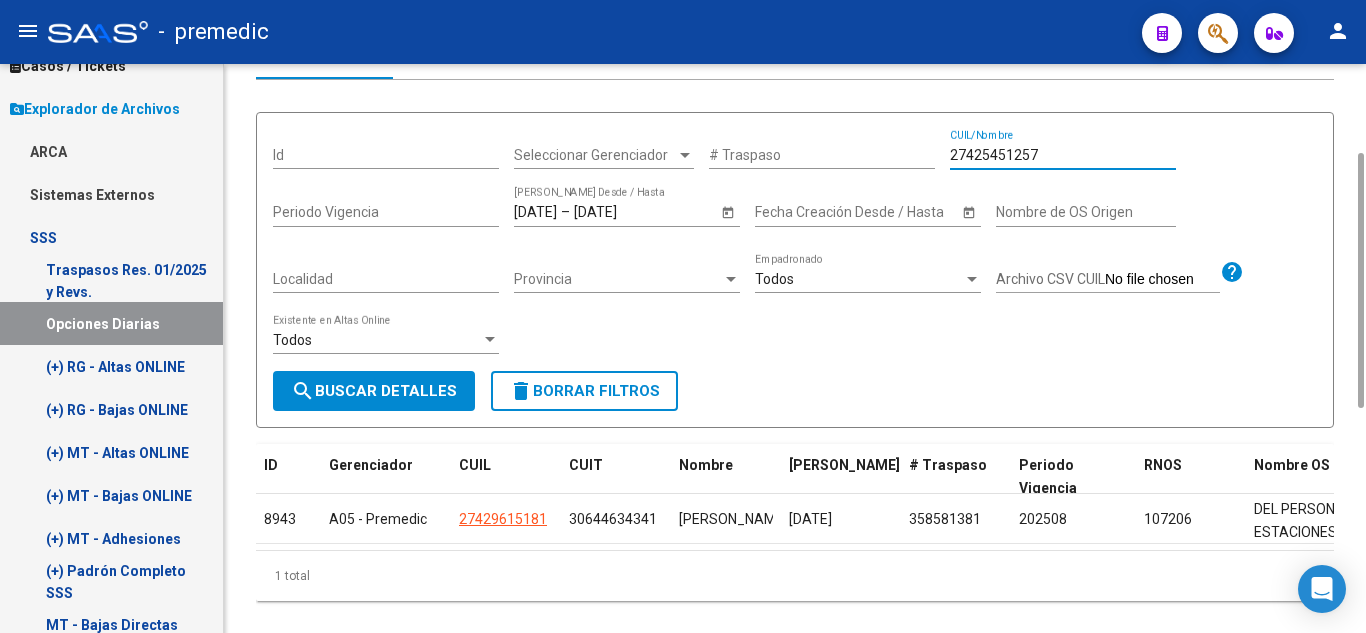 click on "search  Buscar Detalles" at bounding box center (374, 391) 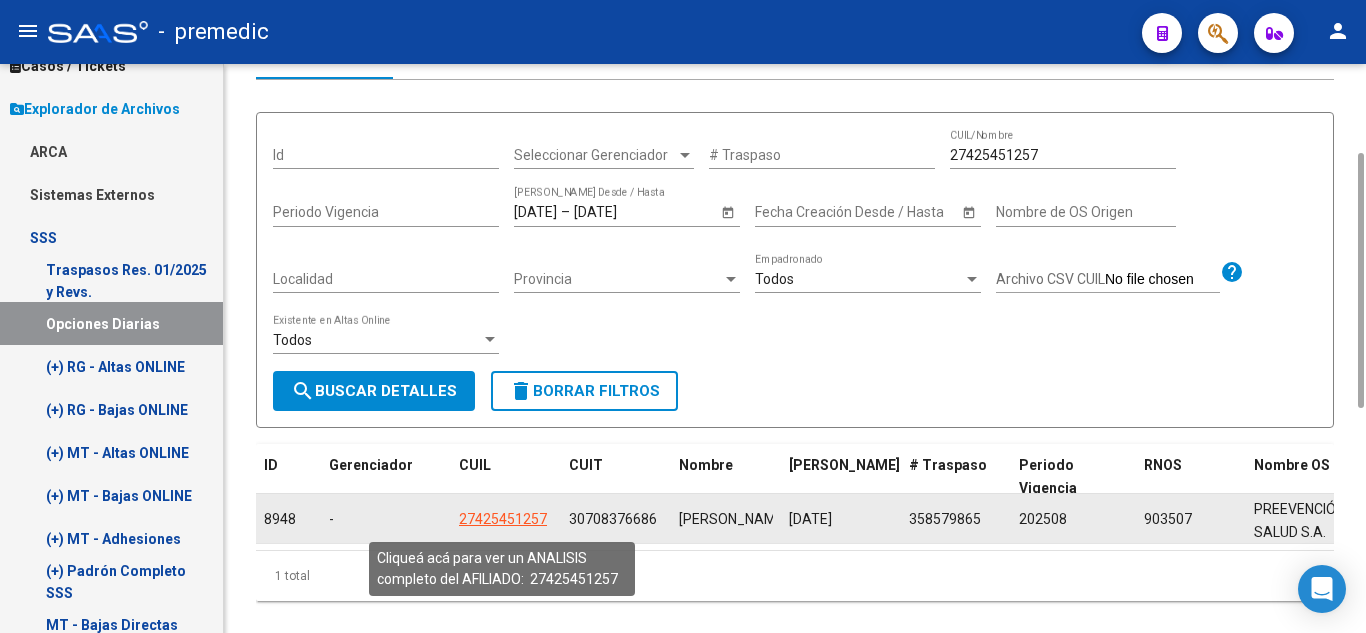 click on "27425451257" 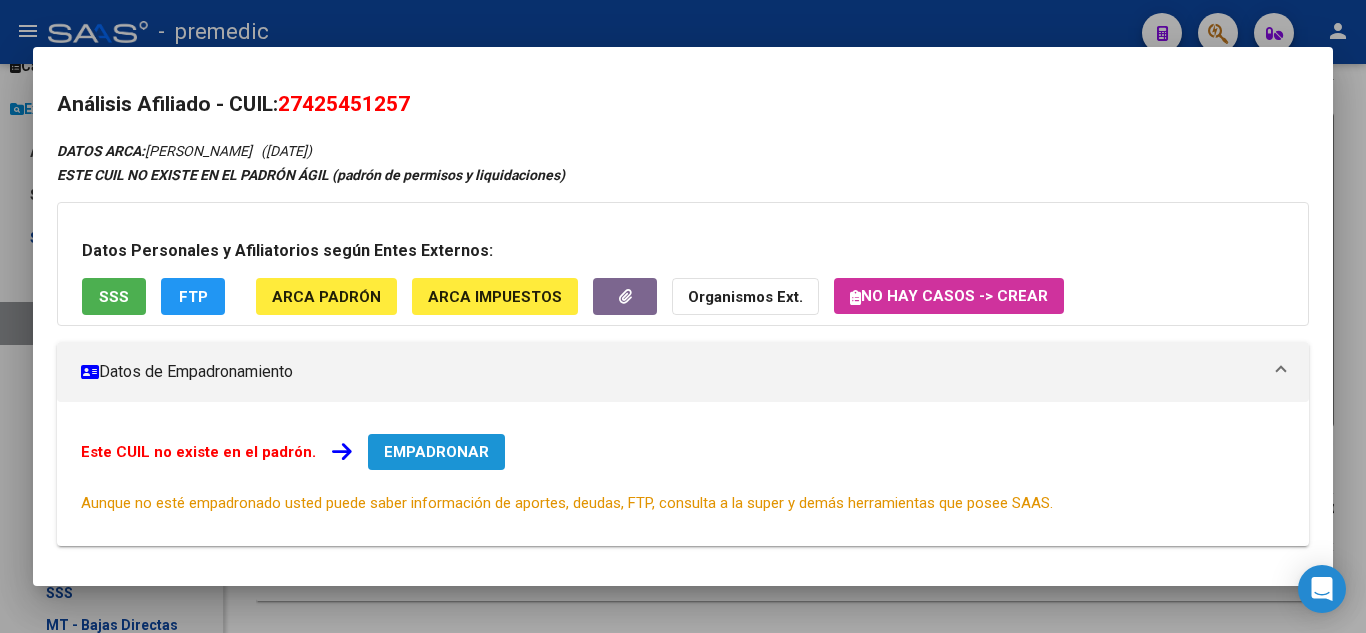 click on "EMPADRONAR" at bounding box center (436, 452) 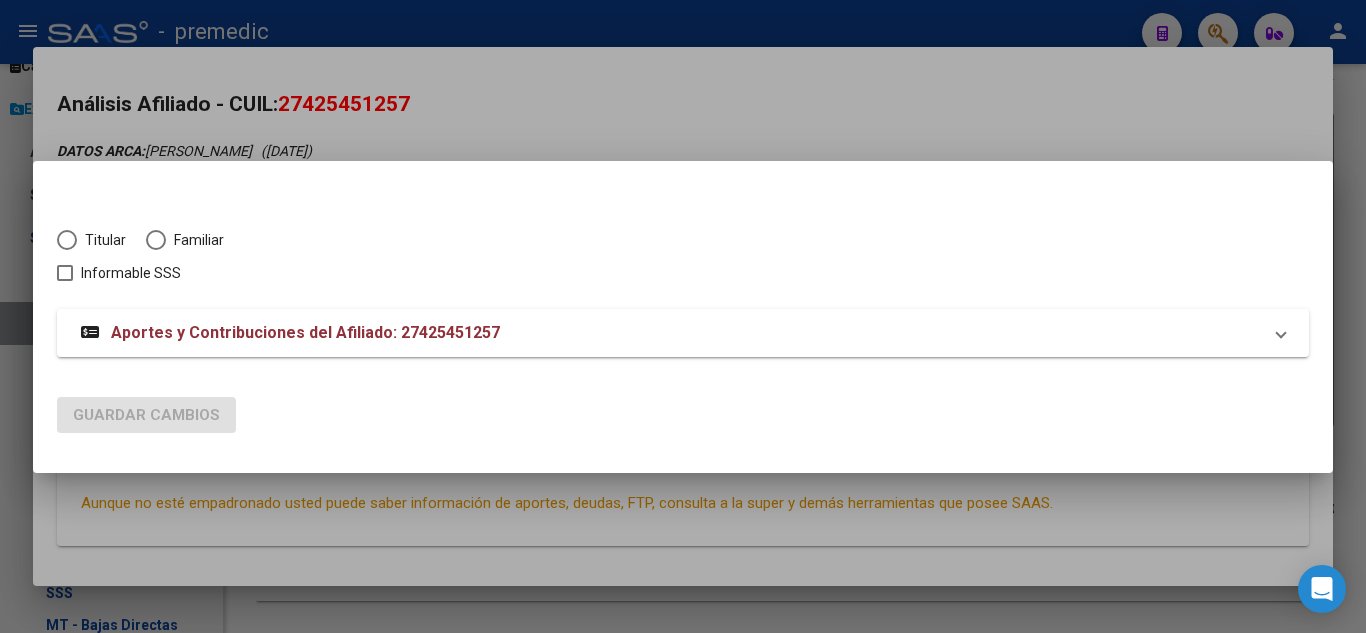 click on "Titular" at bounding box center (101, 240) 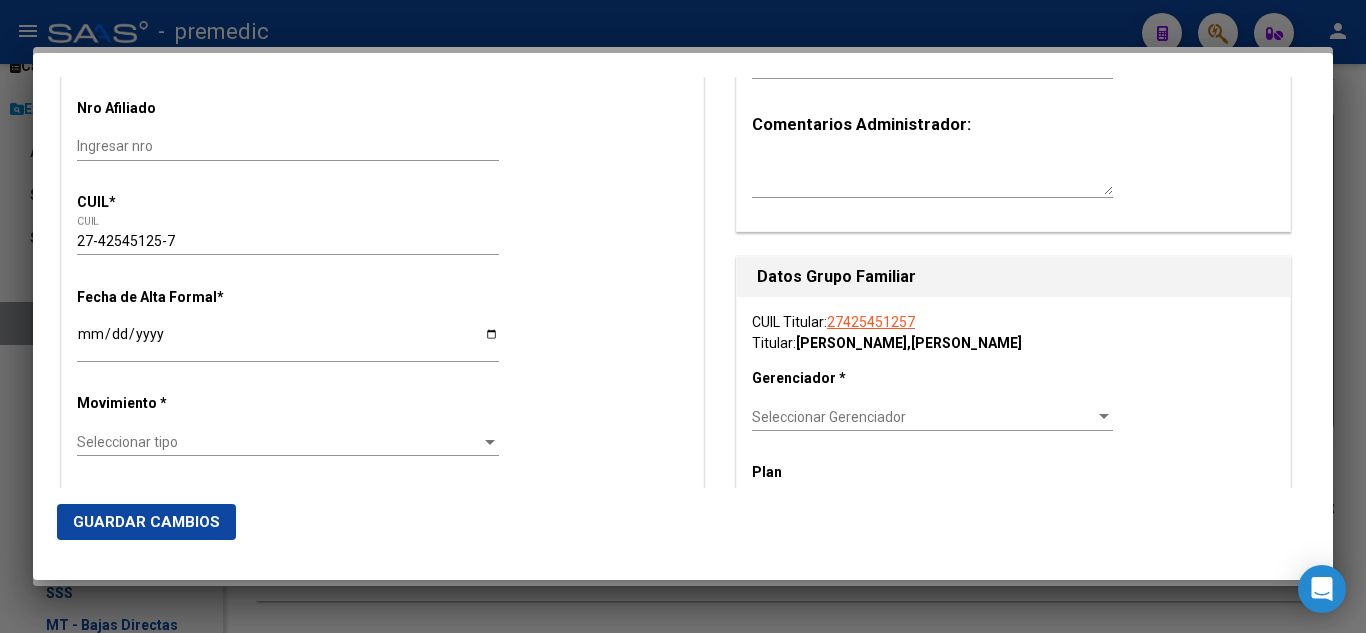 scroll, scrollTop: 300, scrollLeft: 0, axis: vertical 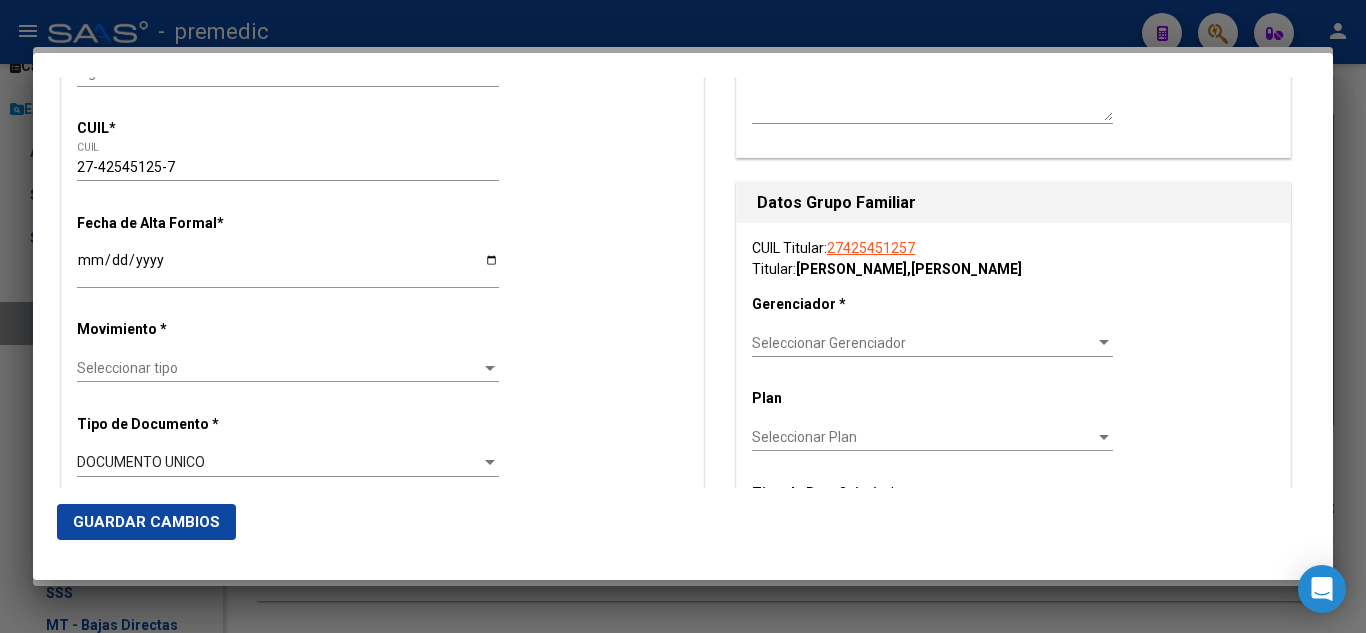 click on "Ingresar fecha" at bounding box center (288, 267) 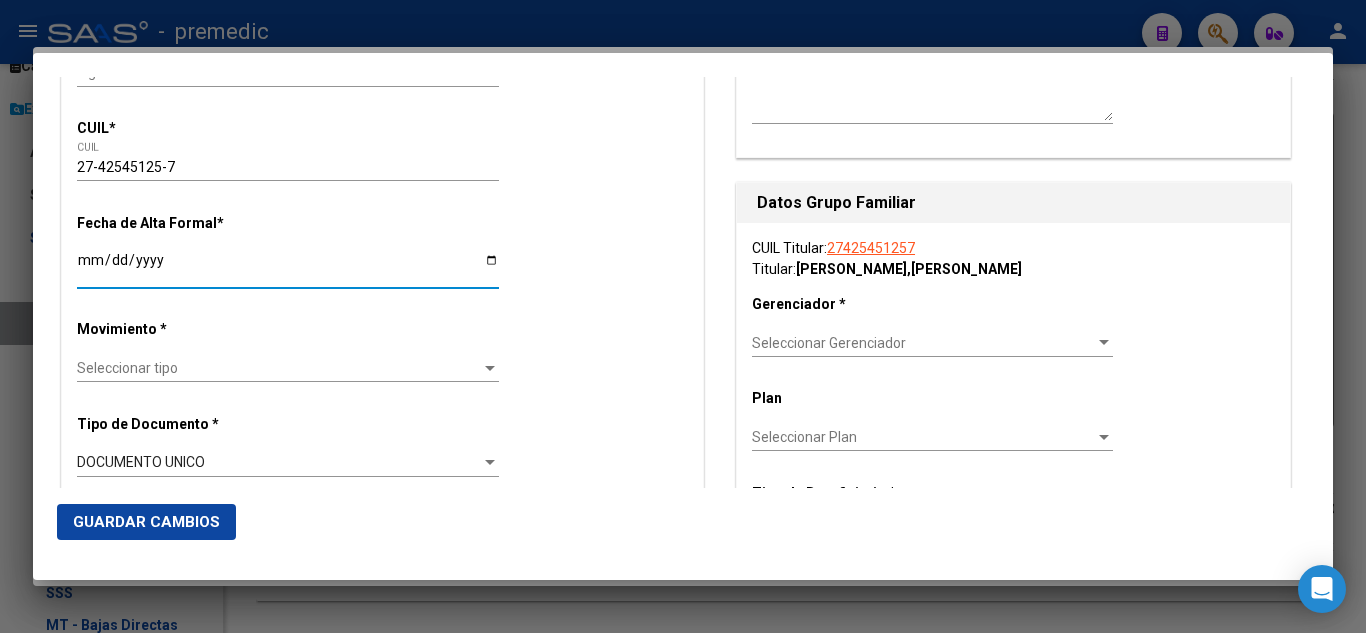 click on "Datos Afiliado   Alta   Baja Nro Afiliado    Ingresar nro  CUIL  *   27-42545125-7 CUIL  ARCA Padrón Fecha de Alta Formal  *   2025-08-01 Ingresar fecha   Movimiento * Seleccionar tipo Seleccionar tipo  Tipo de Documento * DOCUMENTO UNICO Seleccionar tipo Nro Documento  *   42545125 Ingresar nro  Apellido  *   GARCIA Ingresar apellido  Nombre  *   JACQUELINE ELIZABETH Ingresar nombre  Fecha de nacimiento  *   1994-10-30 Ingresar fecha   Parentesco * Titular Seleccionar parentesco  Estado Civil * Seleccionar tipo Seleccionar tipo  Sexo * Femenino Seleccionar sexo  Nacionalidad * ARGENTINA Seleccionar tipo  Discapacitado * No incapacitado Seleccionar tipo Vencimiento Certificado Estudio    Ingresar fecha   Tipo domicilio * Domicilio Completo Seleccionar tipo domicilio  Provincia * Buenos Aires Seleccionar provincia Localidad  *   JOSE CLEMENTE PAZ Ingresar el nombre  Codigo Postal  *   1665 Ingresar el codigo  Calle  *   MENDOZA Ingresar calle  Numero  *   3857 Ingresar nro  Piso    Ingresar piso" at bounding box center [382, 1255] 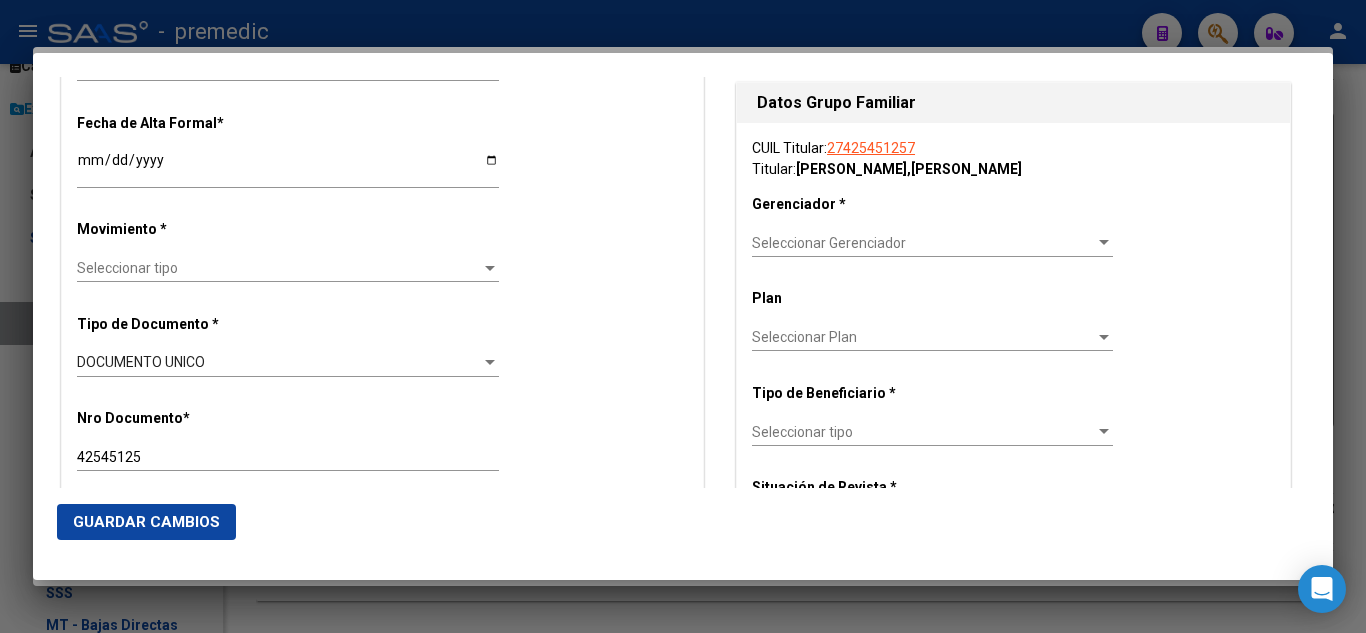 scroll, scrollTop: 500, scrollLeft: 0, axis: vertical 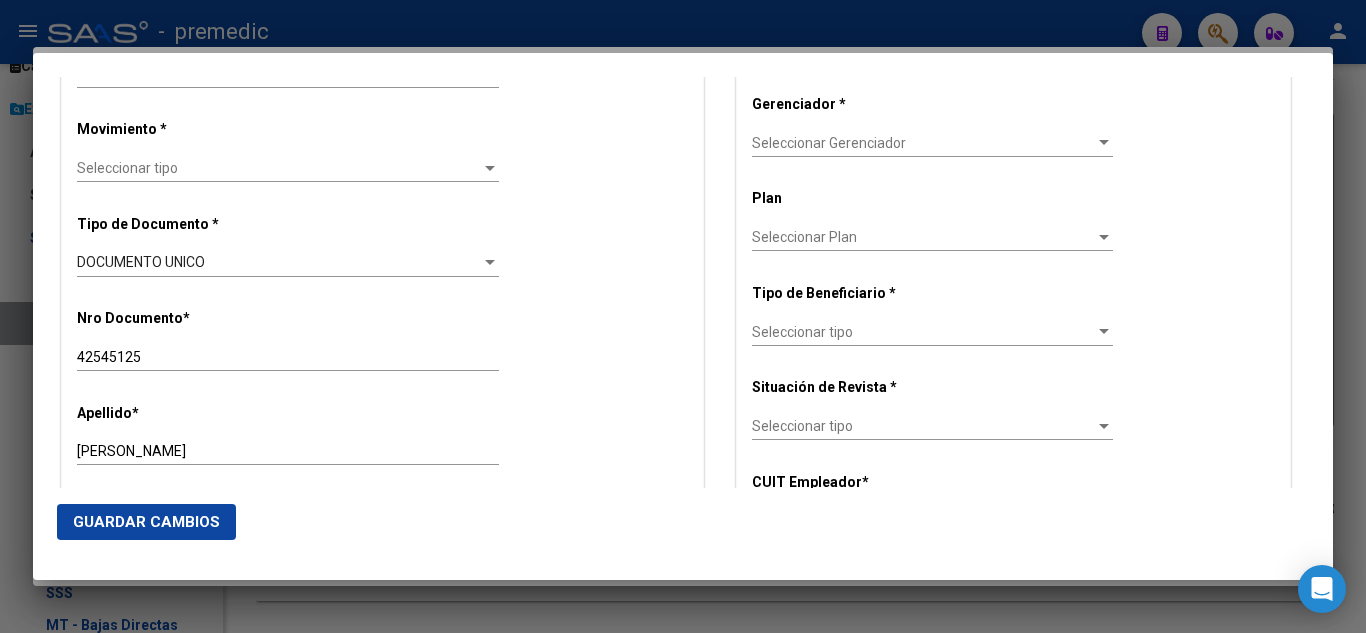 click on "Seleccionar tipo Seleccionar tipo" 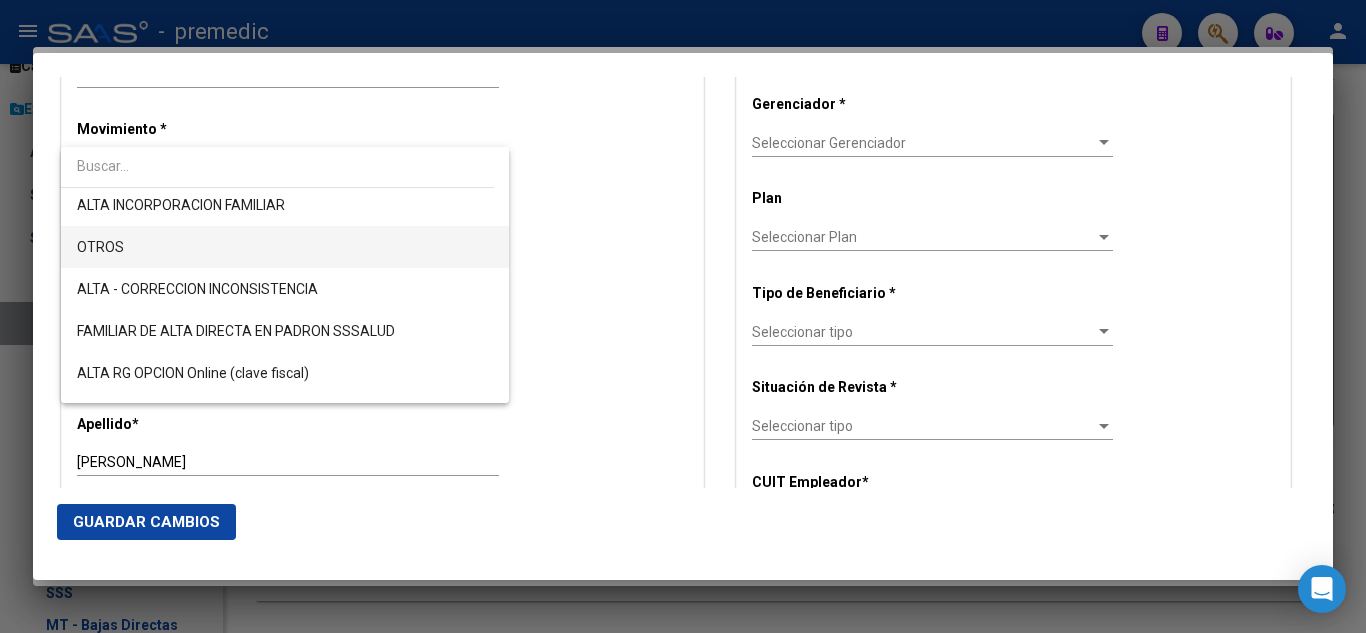 scroll, scrollTop: 300, scrollLeft: 0, axis: vertical 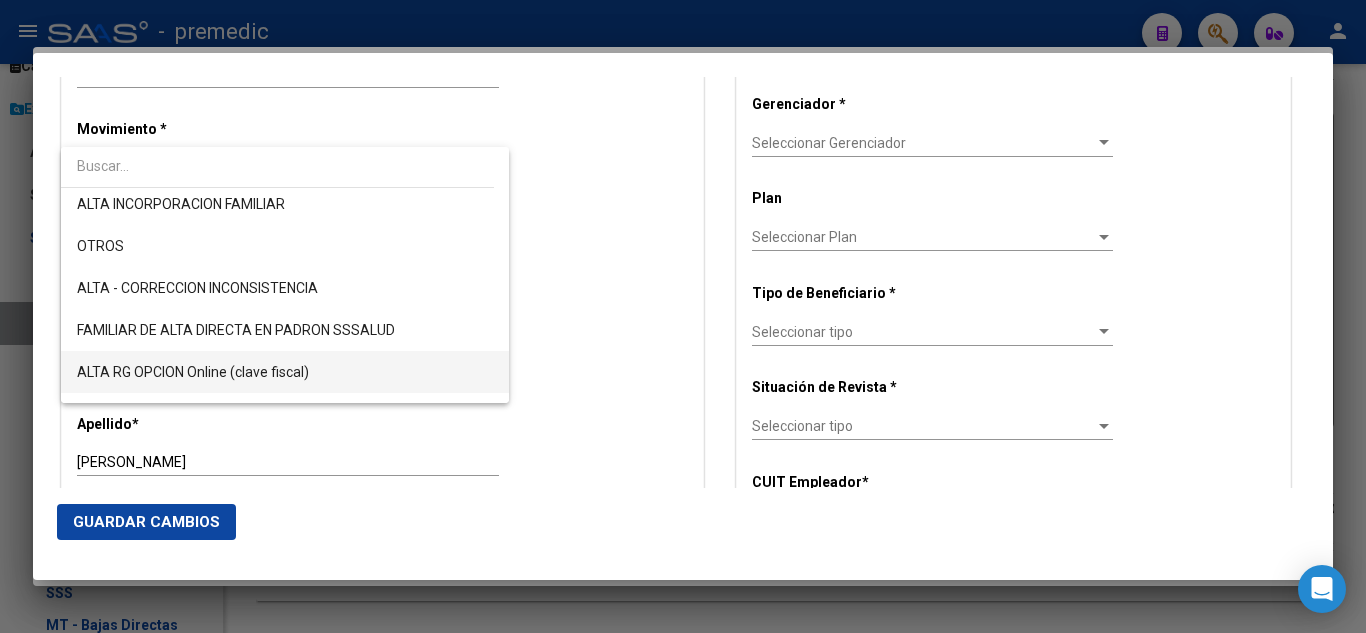 click on "ALTA RG OPCION Online (clave fiscal)" at bounding box center [285, 372] 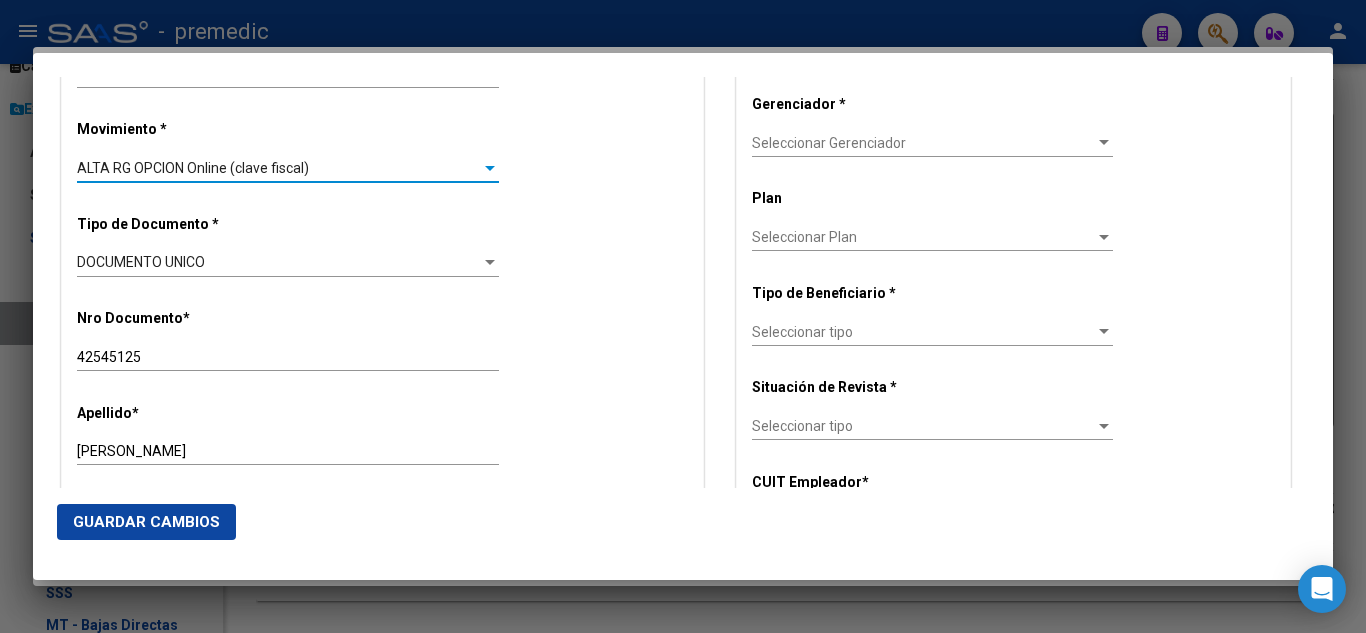 click on "Alta   Baja Nro Afiliado    Ingresar nro  CUIL  *   27-42545125-7 CUIL  ARCA Padrón Fecha de Alta Formal  *   2025-08-01 Ingresar fecha   Movimiento * ALTA RG OPCION Online (clave fiscal) Seleccionar tipo  Tipo de Documento * DOCUMENTO UNICO Seleccionar tipo Nro Documento  *   42545125 Ingresar nro  Apellido  *   GARCIA Ingresar apellido  Nombre  *   JACQUELINE ELIZABETH Ingresar nombre  Fecha de nacimiento  *   1994-10-30 Ingresar fecha   Parentesco * Titular Seleccionar parentesco  Estado Civil * Seleccionar tipo Seleccionar tipo  Sexo * Femenino Seleccionar sexo  Nacionalidad * ARGENTINA Seleccionar tipo  Discapacitado * No incapacitado Seleccionar tipo Vencimiento Certificado Estudio    Ingresar fecha   Tipo domicilio * Domicilio Completo Seleccionar tipo domicilio  Provincia * Buenos Aires Seleccionar provincia Localidad  *   JOSE CLEMENTE PAZ Ingresar el nombre  Codigo Postal  *   1665 Ingresar el codigo  Calle  *   MENDOZA Ingresar calle  Numero  *   3857 Ingresar nro  Piso    Ingresar piso" at bounding box center [382, 1098] 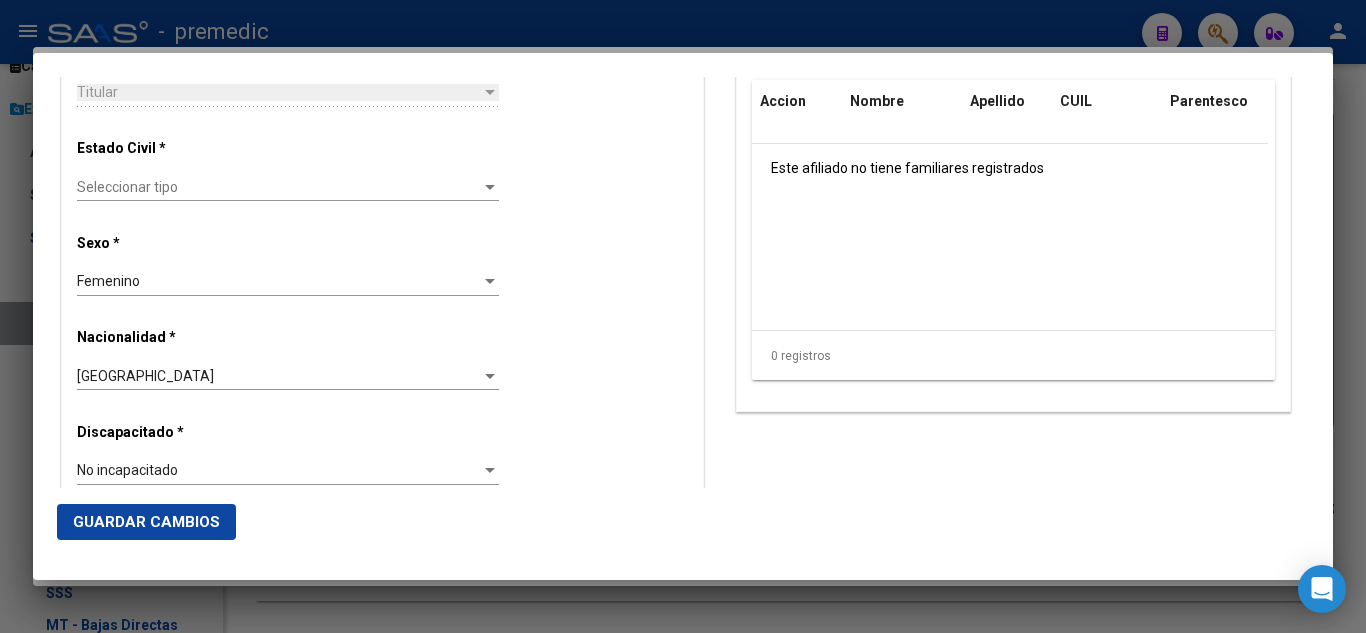 scroll, scrollTop: 1200, scrollLeft: 0, axis: vertical 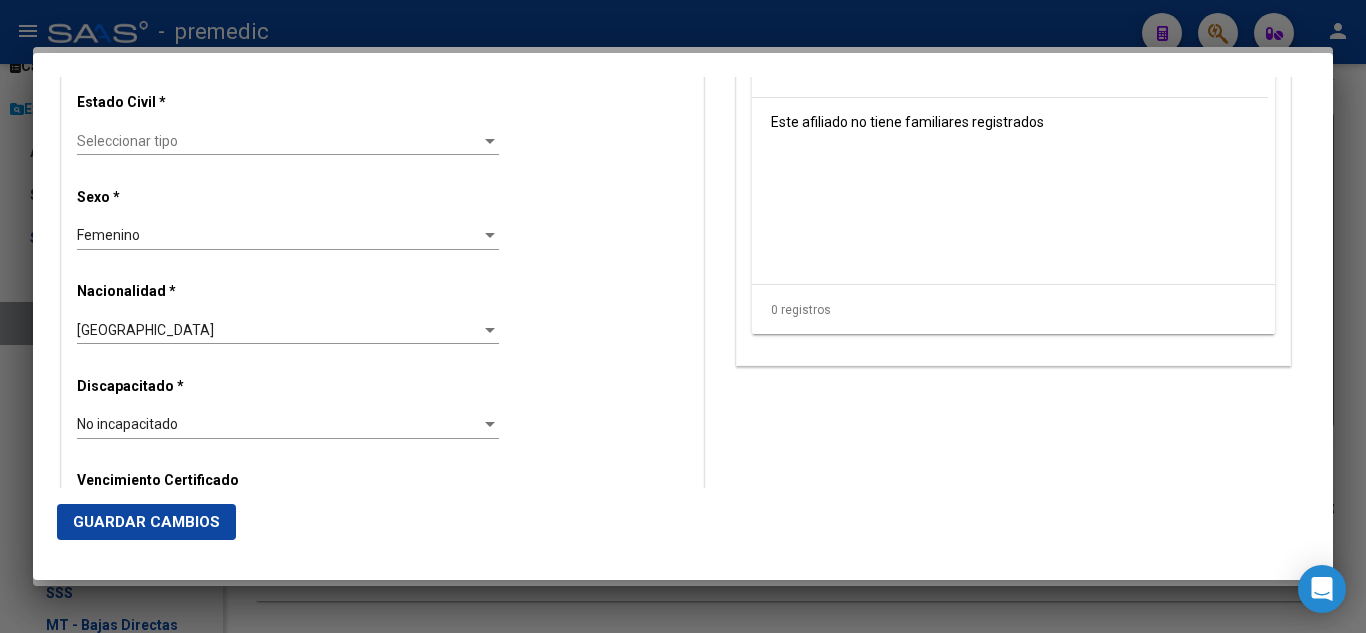click on "Seleccionar tipo" at bounding box center (279, 141) 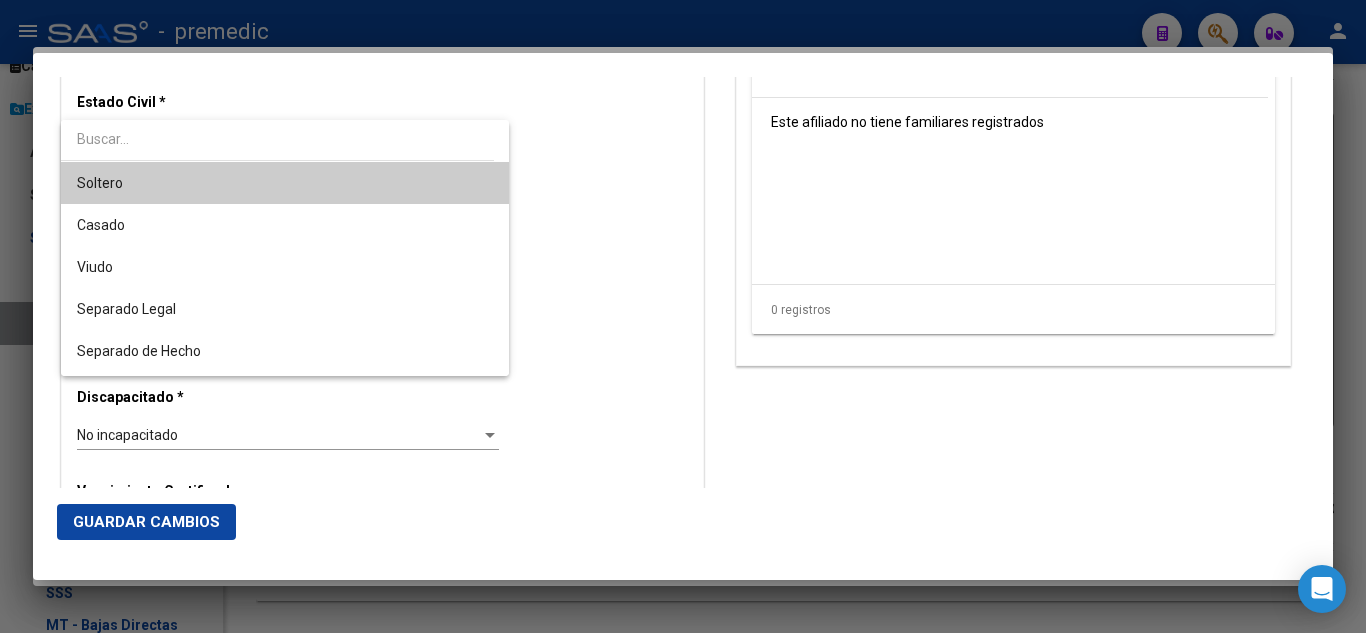 click on "Soltero" at bounding box center (285, 183) 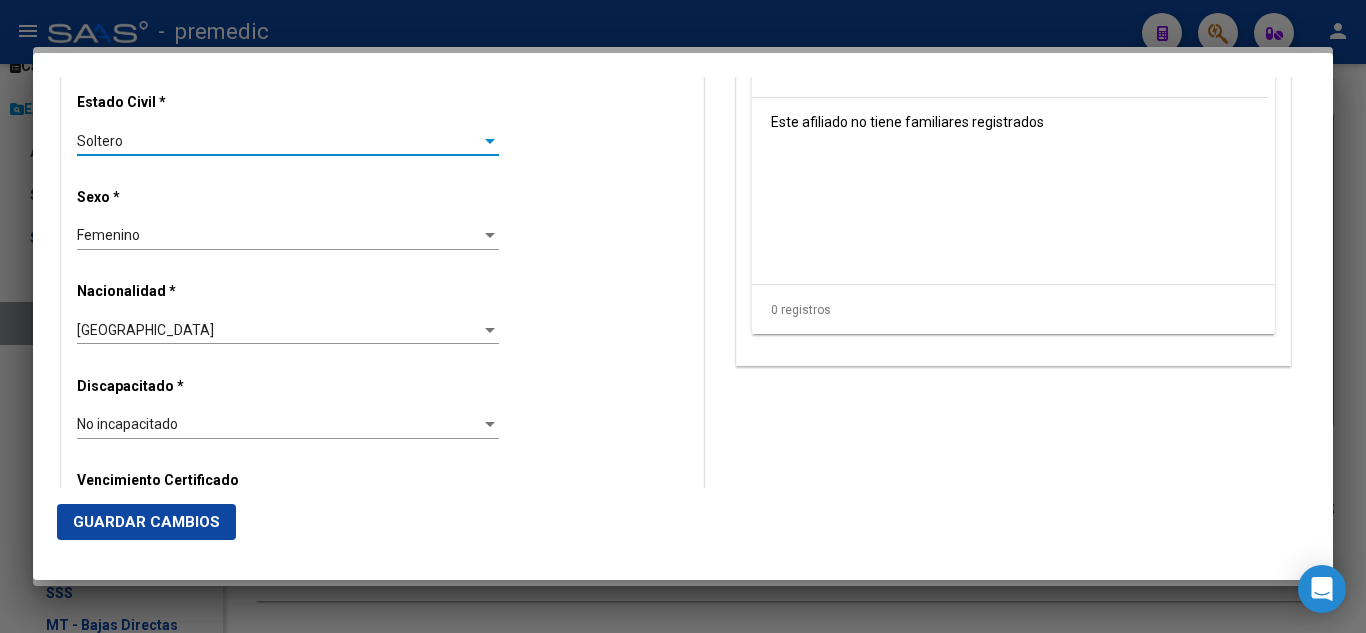 click on "Alta   Baja Nro Afiliado    Ingresar nro  CUIL  *   27-42545125-7 CUIL  ARCA Padrón Fecha de Alta Formal  *   2025-08-01 Ingresar fecha   Movimiento * ALTA RG OPCION Online (clave fiscal) Seleccionar tipo  Tipo de Documento * DOCUMENTO UNICO Seleccionar tipo Nro Documento  *   42545125 Ingresar nro  Apellido  *   GARCIA Ingresar apellido  Nombre  *   JACQUELINE ELIZABETH Ingresar nombre  Fecha de nacimiento  *   1994-10-30 Ingresar fecha   Parentesco * Titular Seleccionar parentesco  Estado Civil * Soltero Seleccionar tipo  Sexo * Femenino Seleccionar sexo  Nacionalidad * ARGENTINA Seleccionar tipo  Discapacitado * No incapacitado Seleccionar tipo Vencimiento Certificado Estudio    Ingresar fecha   Tipo domicilio * Domicilio Completo Seleccionar tipo domicilio  Provincia * Buenos Aires Seleccionar provincia Localidad  *   JOSE CLEMENTE PAZ Ingresar el nombre  Codigo Postal  *   1665 Ingresar el codigo  Calle  *   MENDOZA Ingresar calle  Numero  *   3857 Ingresar nro  Piso    Ingresar piso  Departamento" at bounding box center [382, 398] 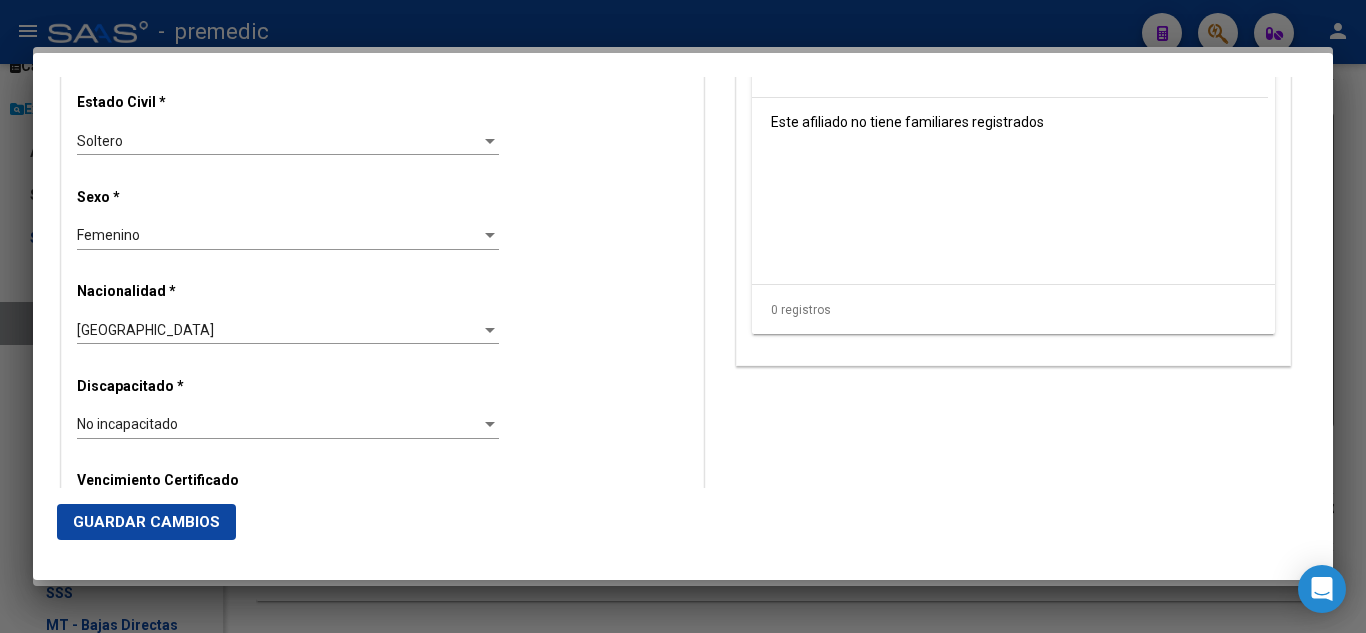 click on "Alta   Baja Nro Afiliado    Ingresar nro  CUIL  *   27-42545125-7 CUIL  ARCA Padrón Fecha de Alta Formal  *   2025-08-01 Ingresar fecha   Movimiento * ALTA RG OPCION Online (clave fiscal) Seleccionar tipo  Tipo de Documento * DOCUMENTO UNICO Seleccionar tipo Nro Documento  *   42545125 Ingresar nro  Apellido  *   GARCIA Ingresar apellido  Nombre  *   JACQUELINE ELIZABETH Ingresar nombre  Fecha de nacimiento  *   1994-10-30 Ingresar fecha   Parentesco * Titular Seleccionar parentesco  Estado Civil * Soltero Seleccionar tipo  Sexo * Femenino Seleccionar sexo  Nacionalidad * ARGENTINA Seleccionar tipo  Discapacitado * No incapacitado Seleccionar tipo Vencimiento Certificado Estudio    Ingresar fecha   Tipo domicilio * Domicilio Completo Seleccionar tipo domicilio  Provincia * Buenos Aires Seleccionar provincia Localidad  *   JOSE CLEMENTE PAZ Ingresar el nombre  Codigo Postal  *   1665 Ingresar el codigo  Calle  *   MENDOZA Ingresar calle  Numero  *   3857 Ingresar nro  Piso    Ingresar piso  Departamento" at bounding box center [382, 398] 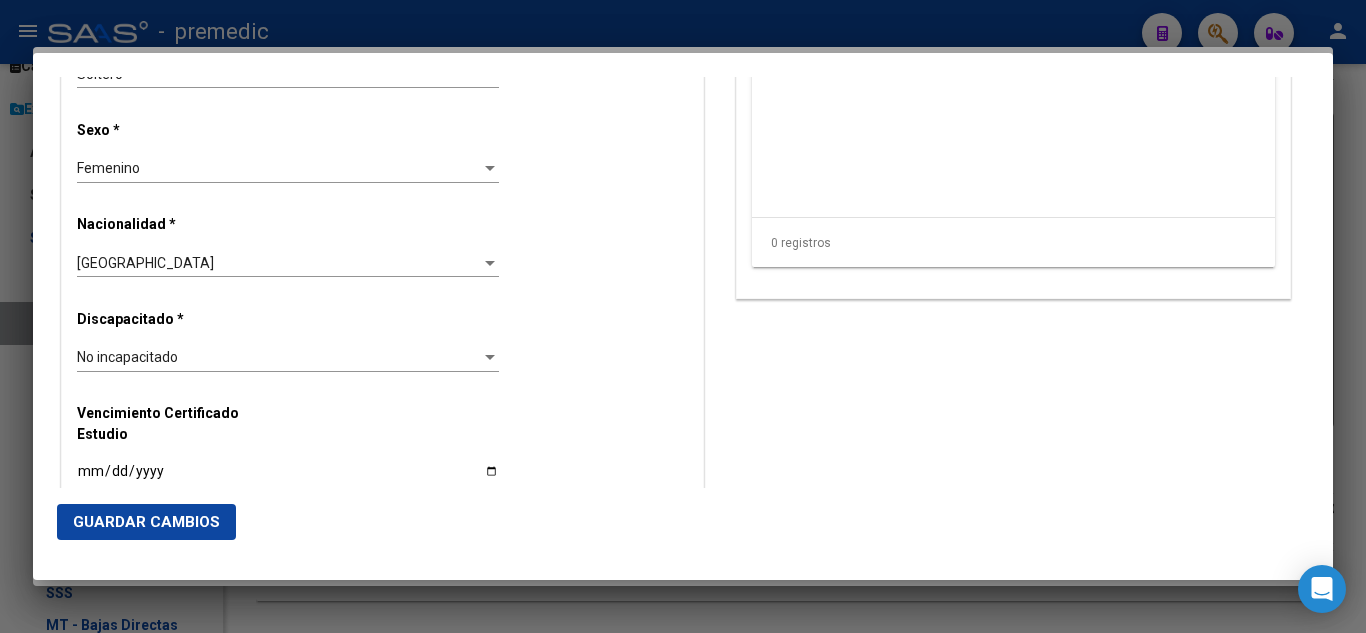 scroll, scrollTop: 1300, scrollLeft: 0, axis: vertical 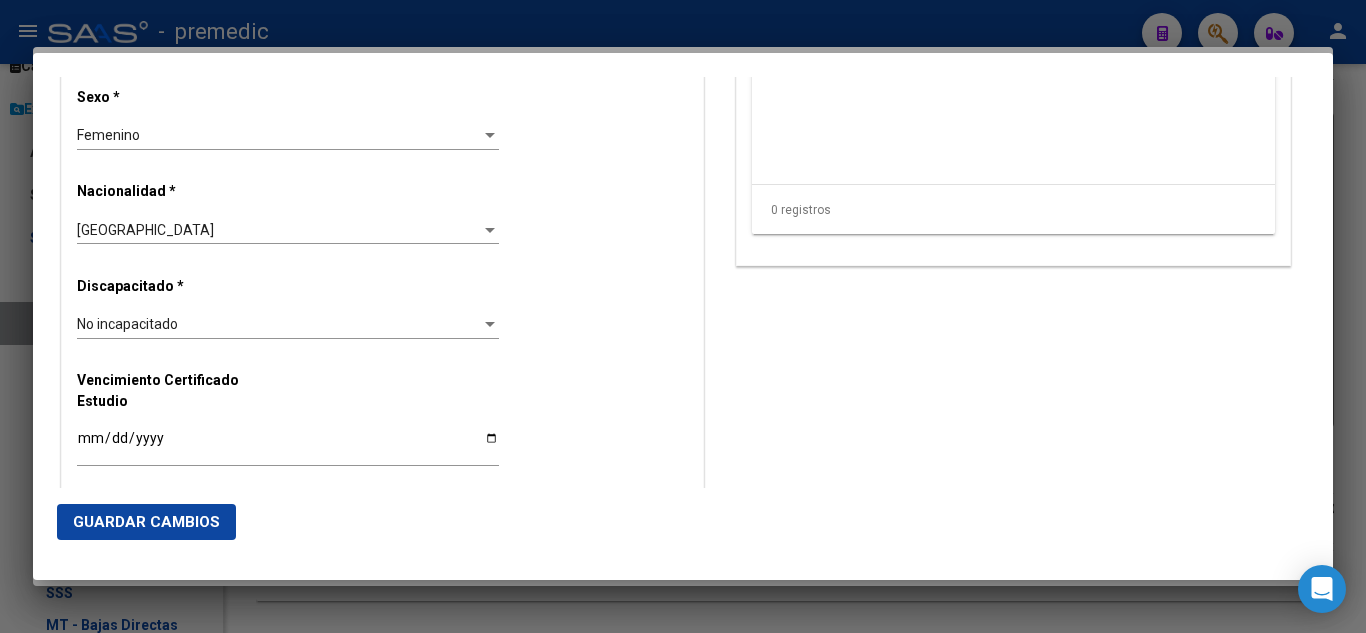 click on "Alta   Baja Nro Afiliado    Ingresar nro  CUIL  *   27-42545125-7 CUIL  ARCA Padrón Fecha de Alta Formal  *   2025-08-01 Ingresar fecha   Movimiento * ALTA RG OPCION Online (clave fiscal) Seleccionar tipo  Tipo de Documento * DOCUMENTO UNICO Seleccionar tipo Nro Documento  *   42545125 Ingresar nro  Apellido  *   GARCIA Ingresar apellido  Nombre  *   JACQUELINE ELIZABETH Ingresar nombre  Fecha de nacimiento  *   1994-10-30 Ingresar fecha   Parentesco * Titular Seleccionar parentesco  Estado Civil * Soltero Seleccionar tipo  Sexo * Femenino Seleccionar sexo  Nacionalidad * ARGENTINA Seleccionar tipo  Discapacitado * No incapacitado Seleccionar tipo Vencimiento Certificado Estudio    Ingresar fecha   Tipo domicilio * Domicilio Completo Seleccionar tipo domicilio  Provincia * Buenos Aires Seleccionar provincia Localidad  *   JOSE CLEMENTE PAZ Ingresar el nombre  Codigo Postal  *   1665 Ingresar el codigo  Calle  *   MENDOZA Ingresar calle  Numero  *   3857 Ingresar nro  Piso    Ingresar piso  Departamento" at bounding box center [382, 298] 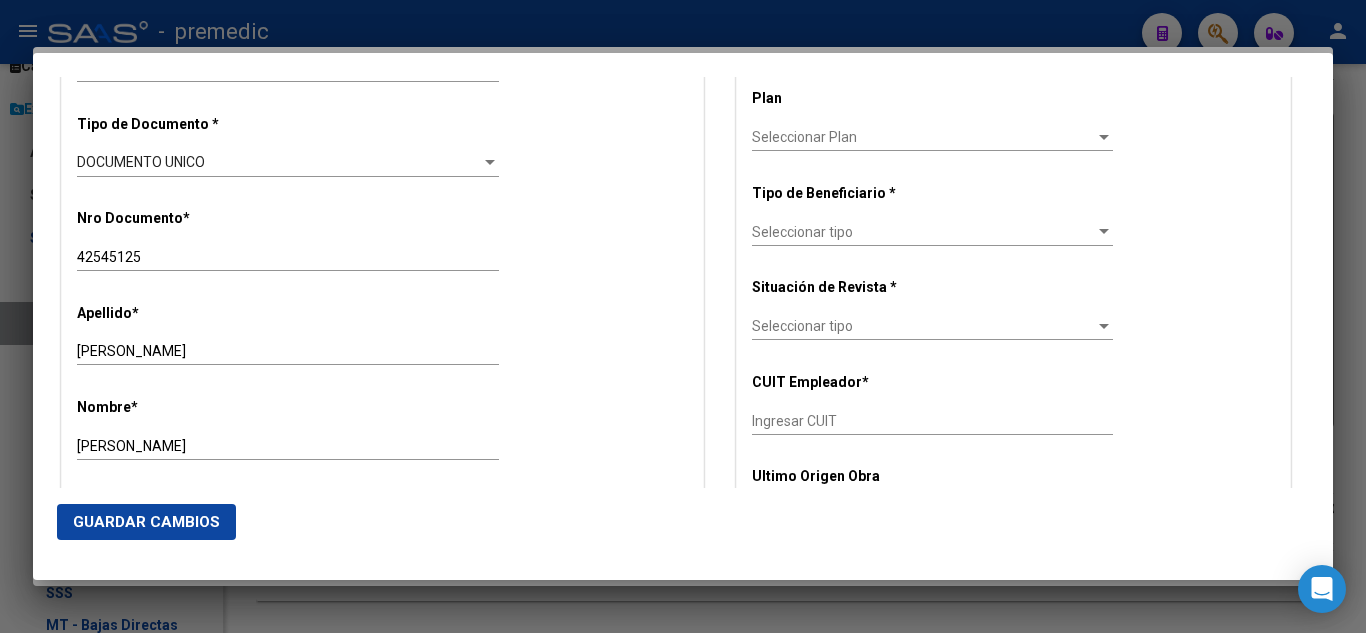 scroll, scrollTop: 500, scrollLeft: 0, axis: vertical 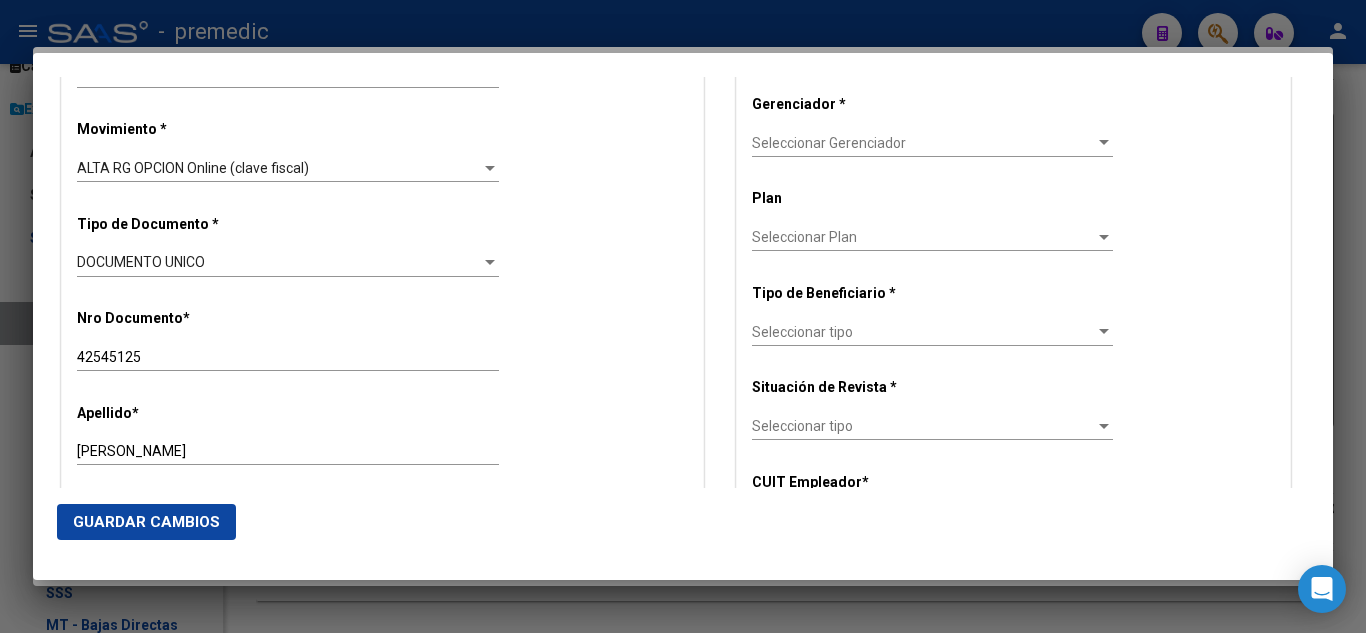 click on "Seleccionar Gerenciador Seleccionar Gerenciador" at bounding box center [932, 143] 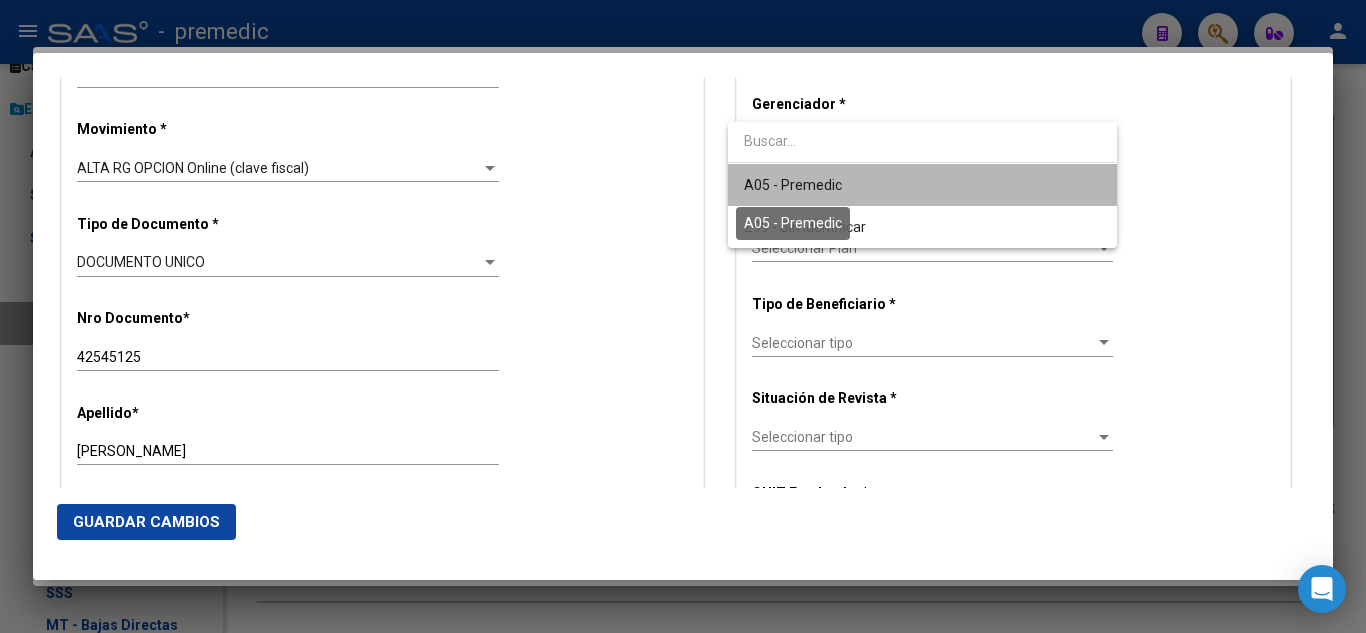 click on "A05 - Premedic" at bounding box center (793, 185) 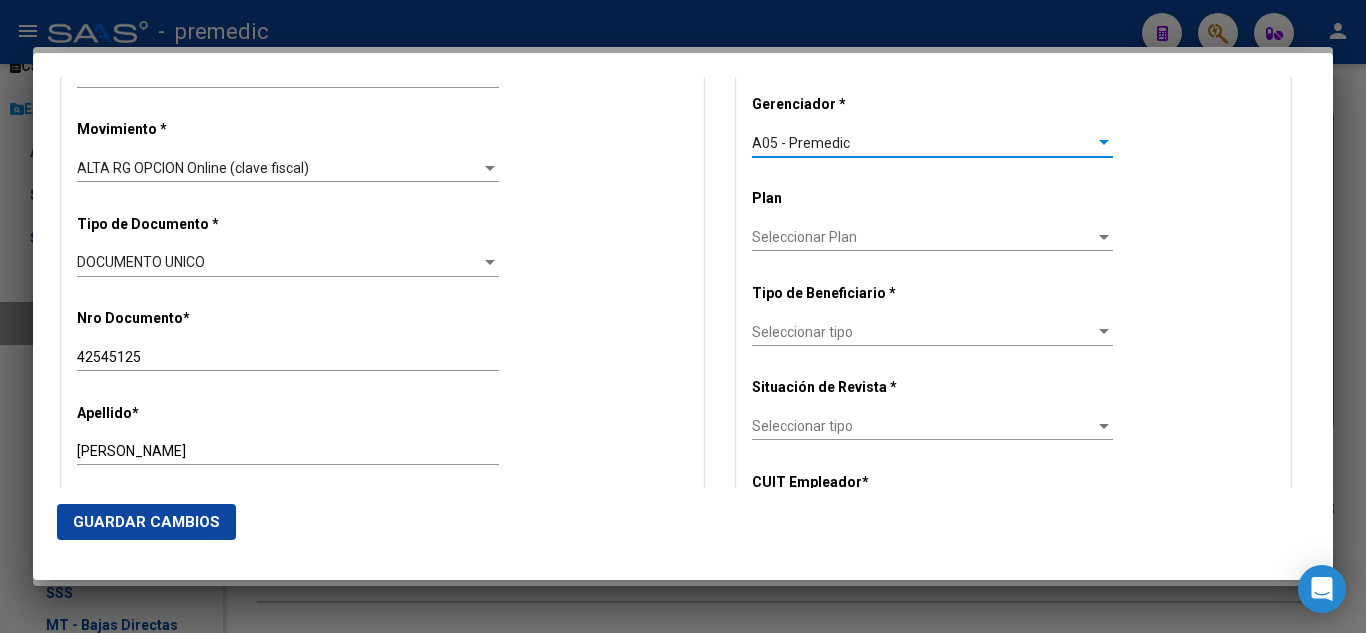 click on "Seleccionar tipo" at bounding box center [923, 332] 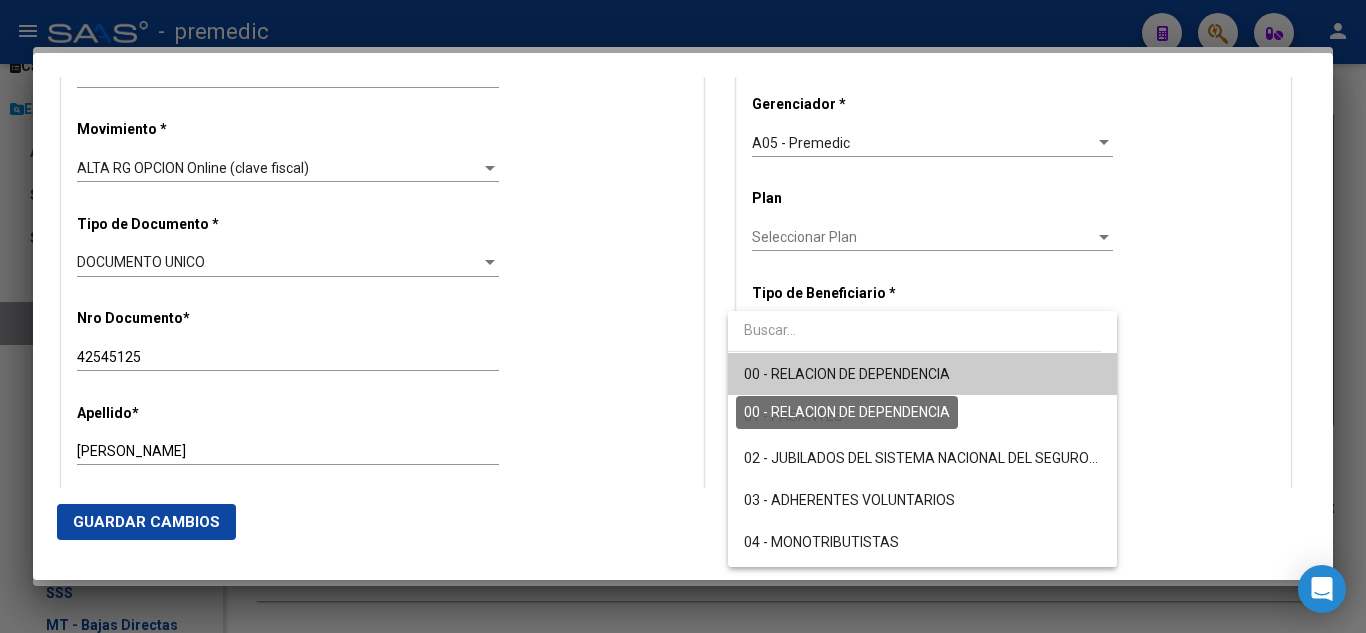 drag, startPoint x: 779, startPoint y: 366, endPoint x: 770, endPoint y: 372, distance: 10.816654 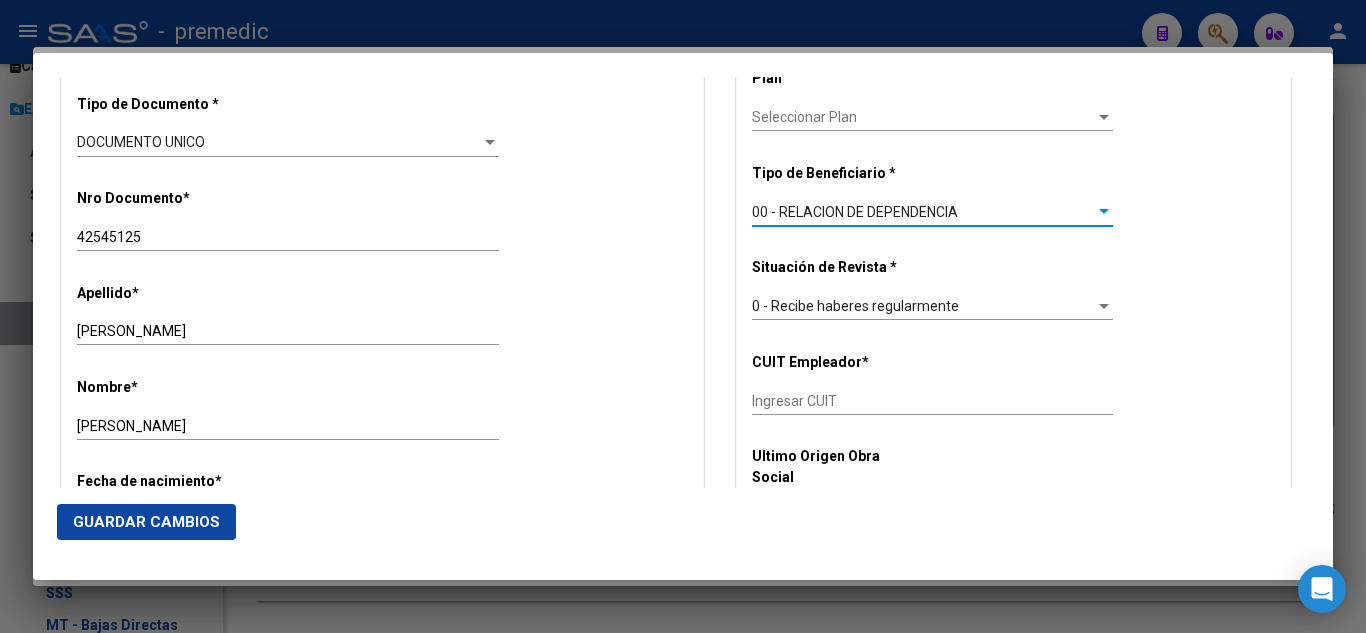 scroll, scrollTop: 700, scrollLeft: 0, axis: vertical 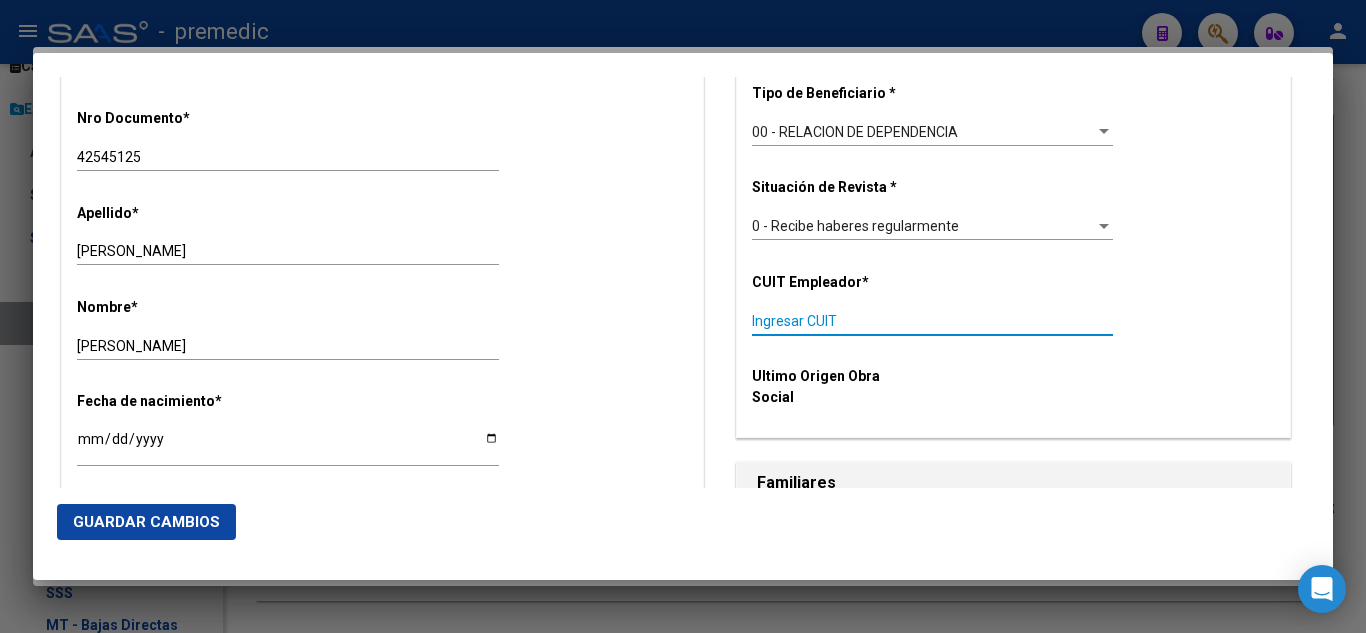 click on "Ingresar CUIT" at bounding box center [932, 321] 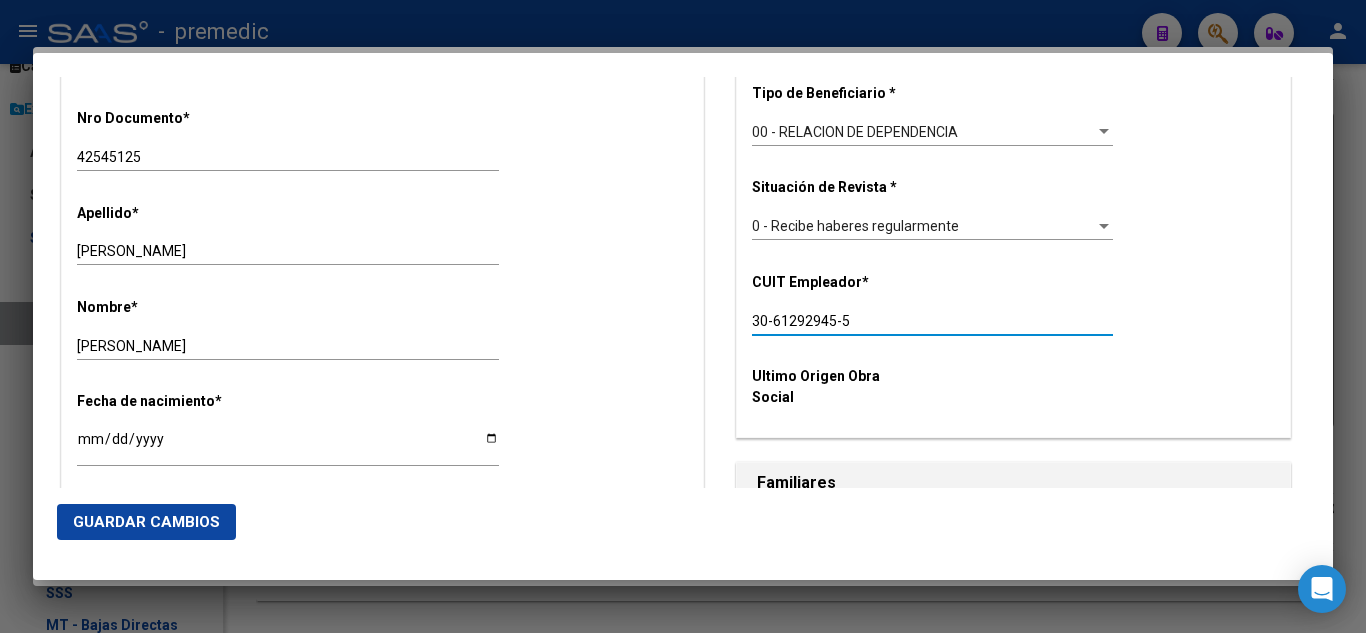 click on "Guardar Cambios" 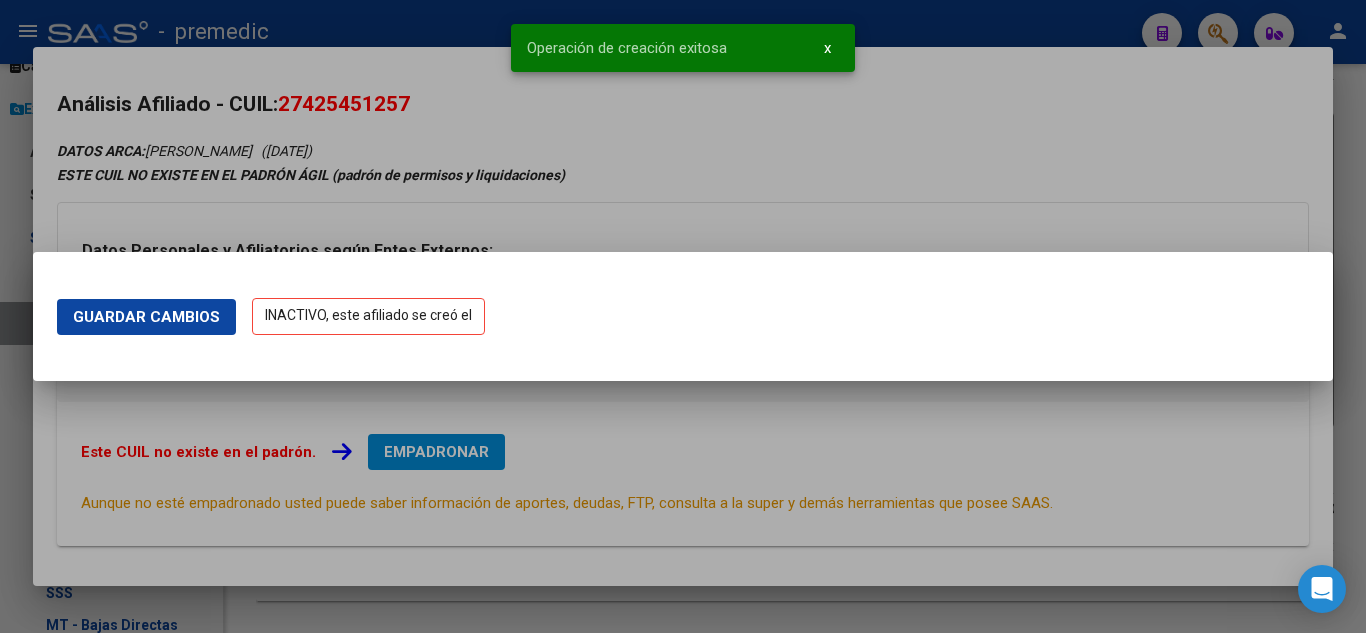 scroll, scrollTop: 0, scrollLeft: 0, axis: both 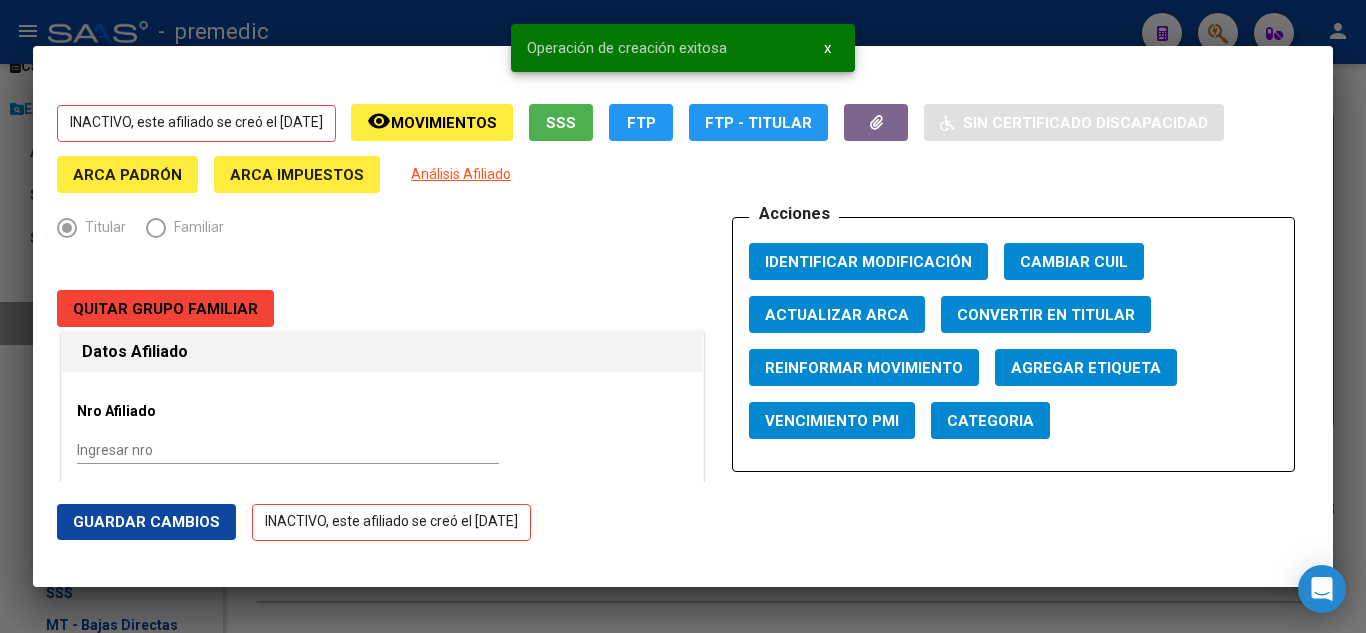 click at bounding box center (683, 316) 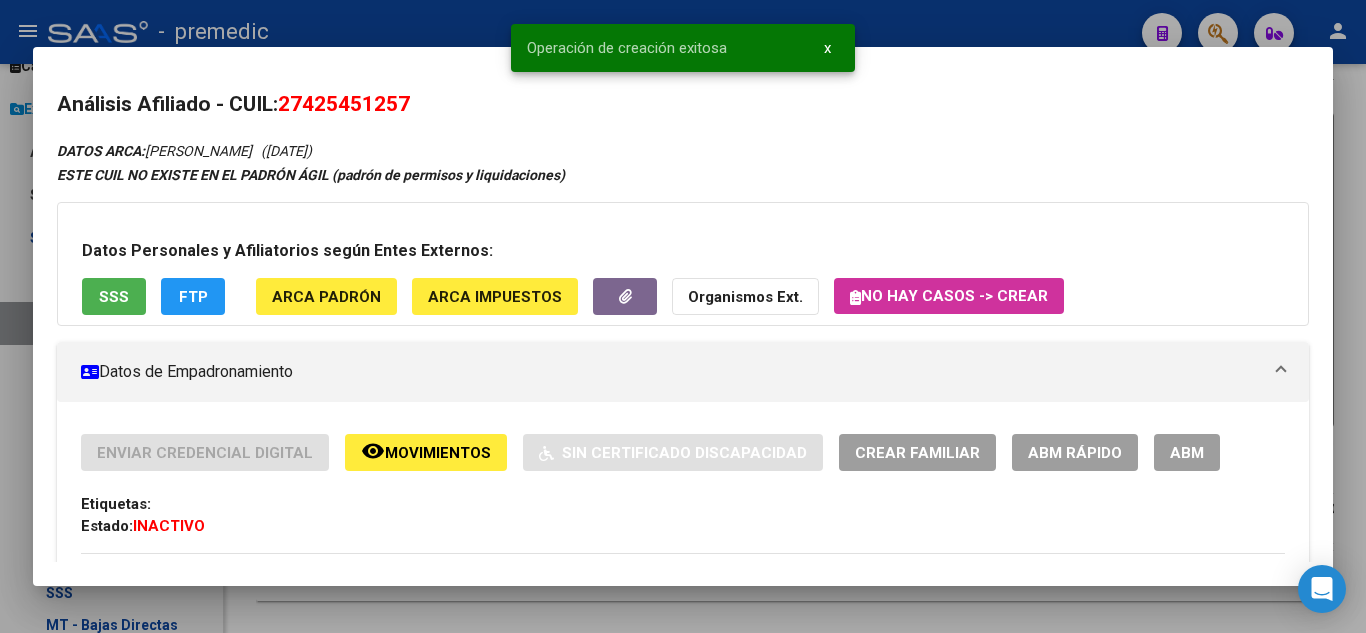 click at bounding box center (683, 316) 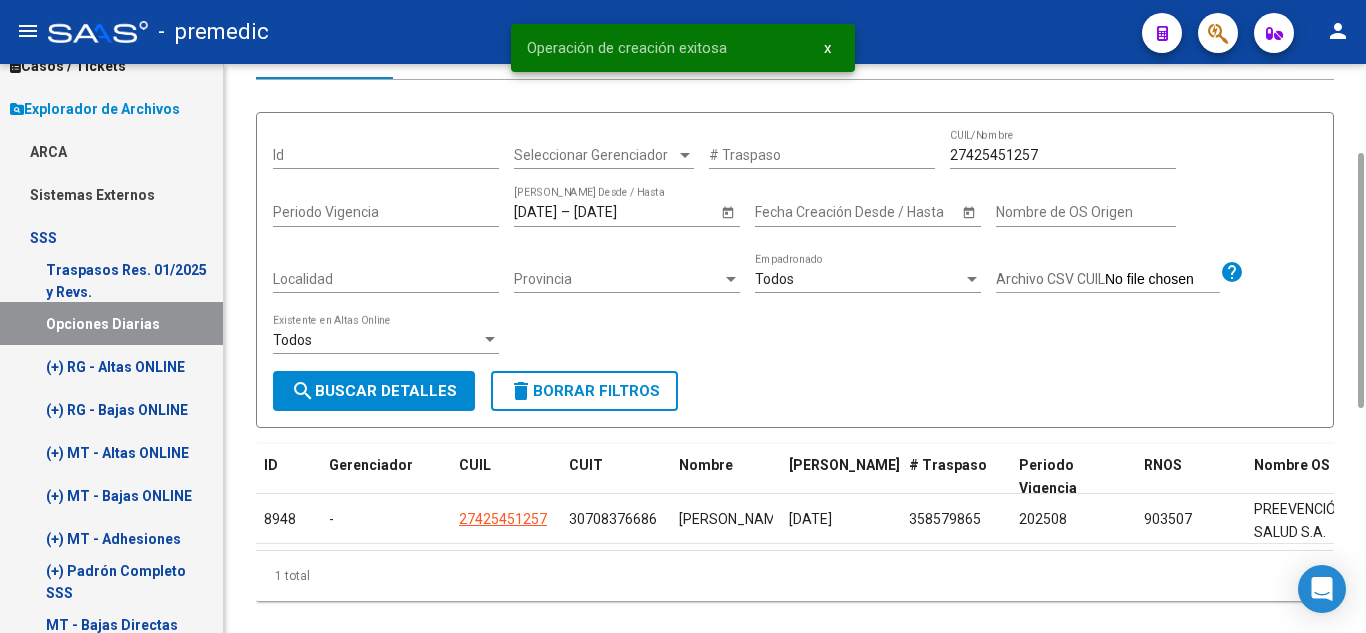 click on "search  Buscar Detalles" at bounding box center [374, 391] 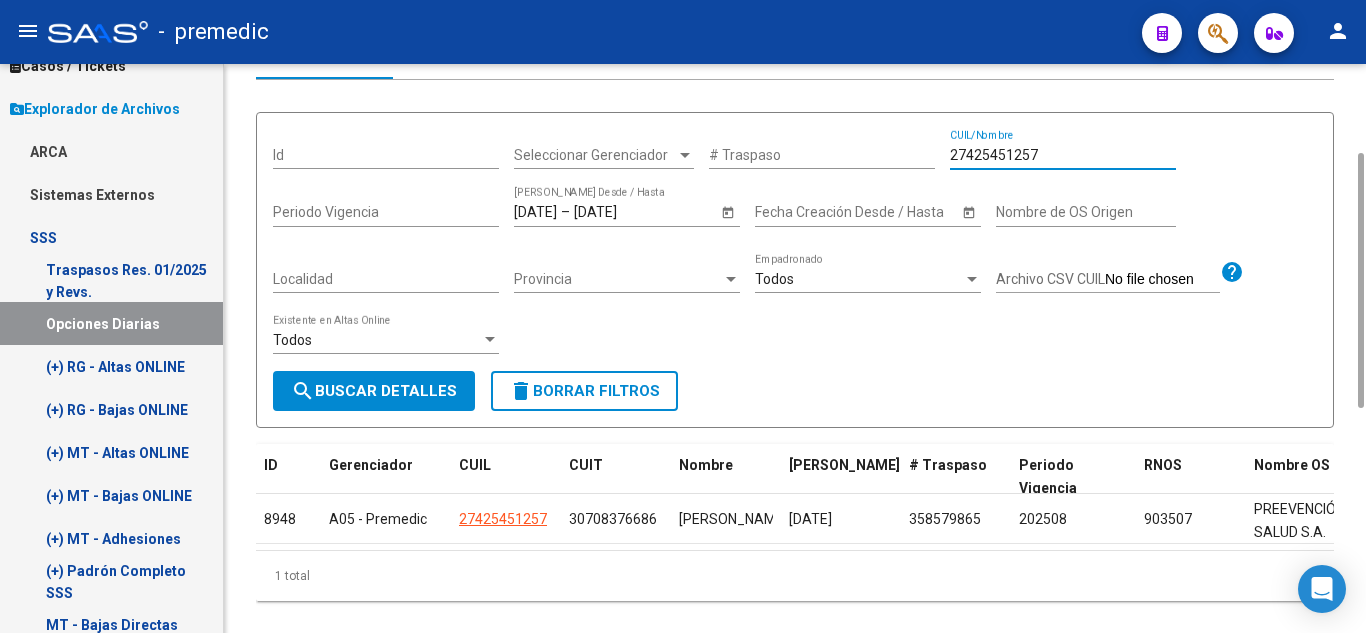 drag, startPoint x: 1044, startPoint y: 147, endPoint x: 897, endPoint y: 152, distance: 147.085 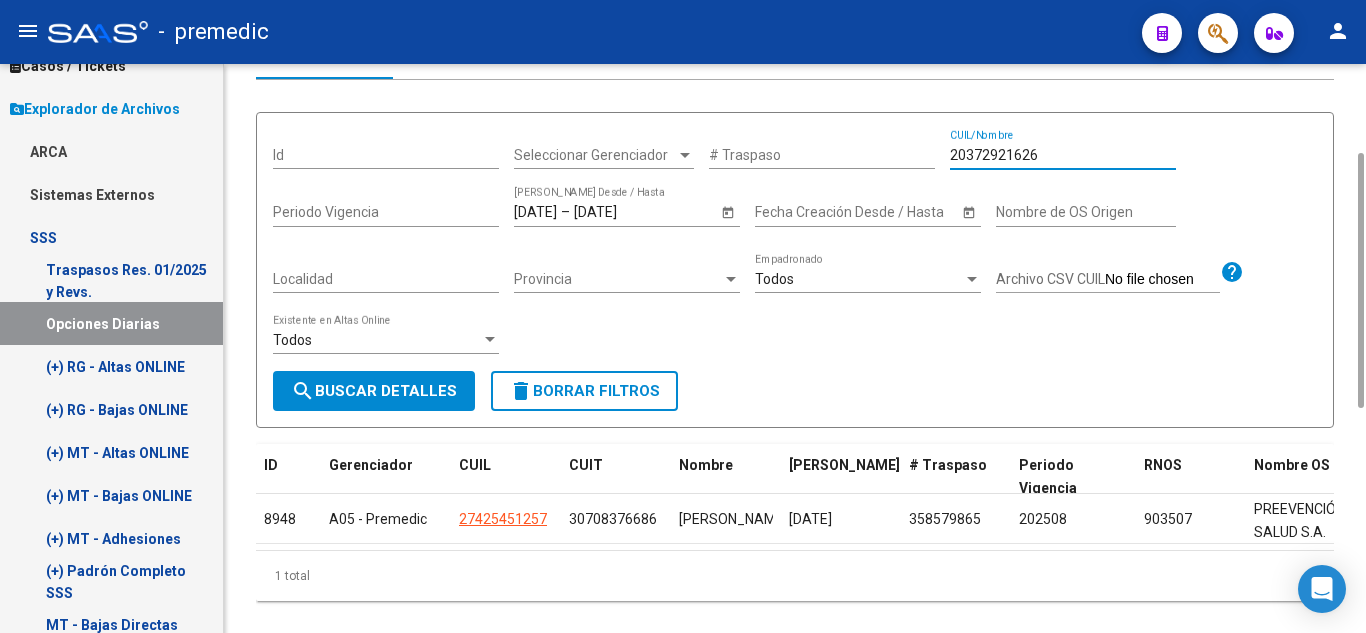 click on "search  Buscar Detalles" at bounding box center (374, 391) 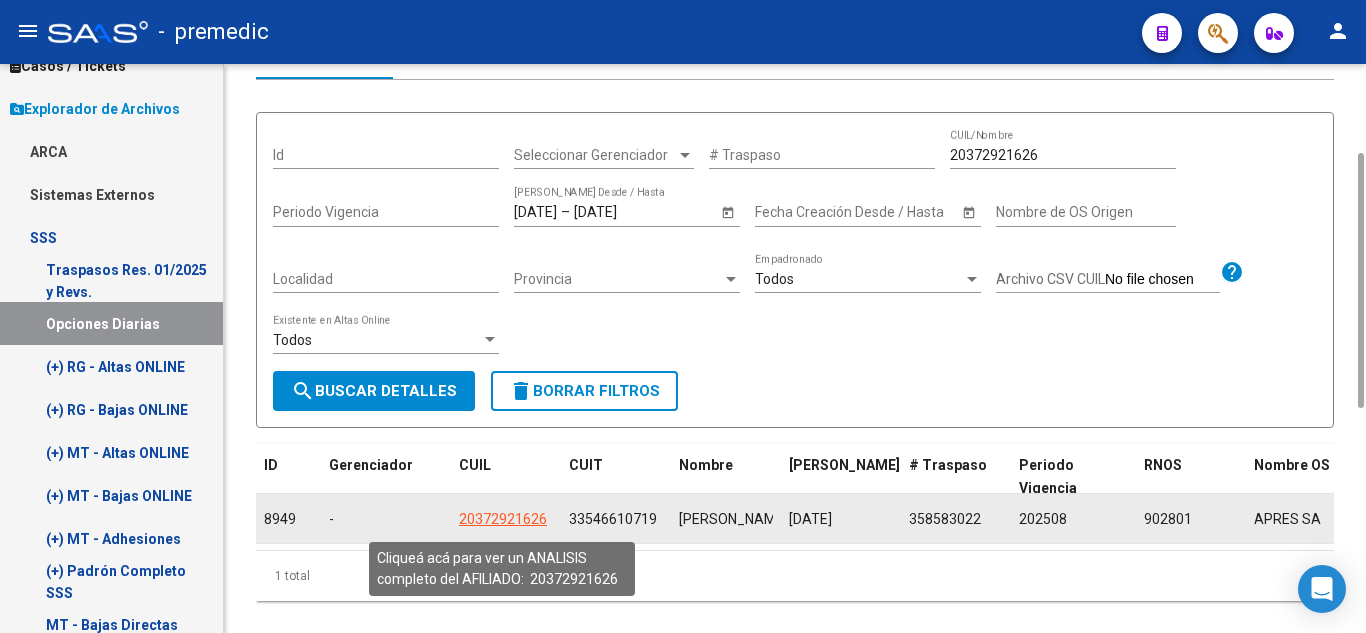 click on "20372921626" 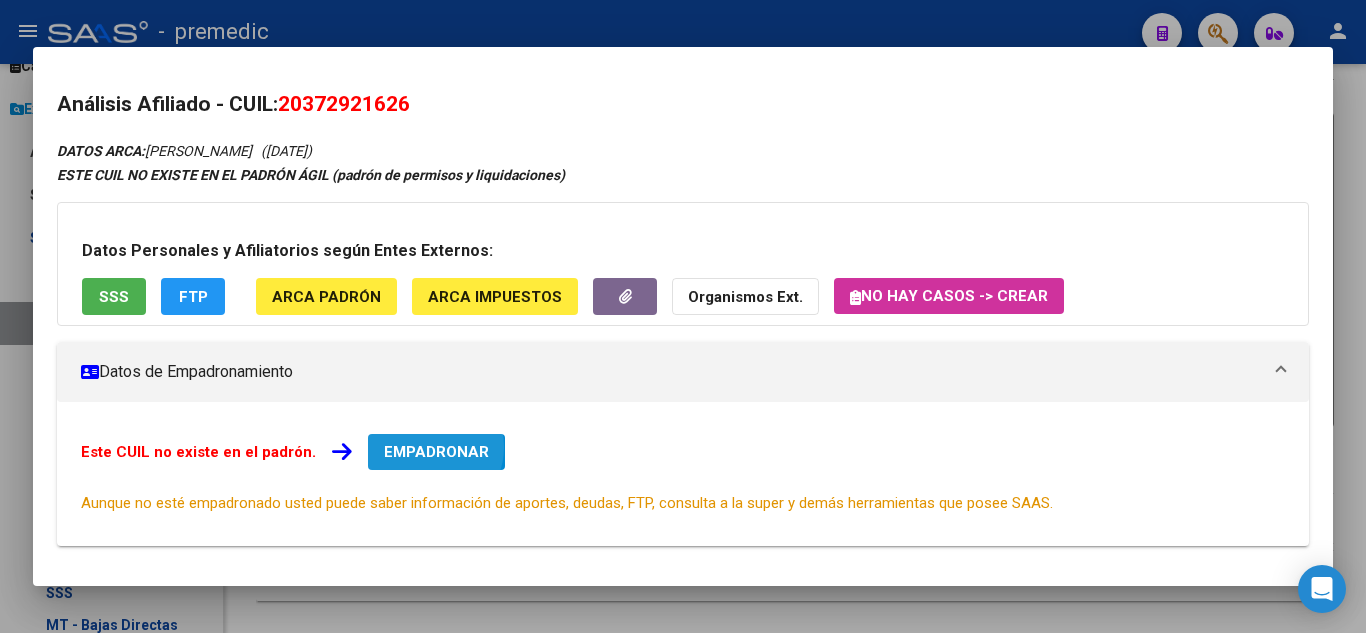 click on "EMPADRONAR" at bounding box center [436, 452] 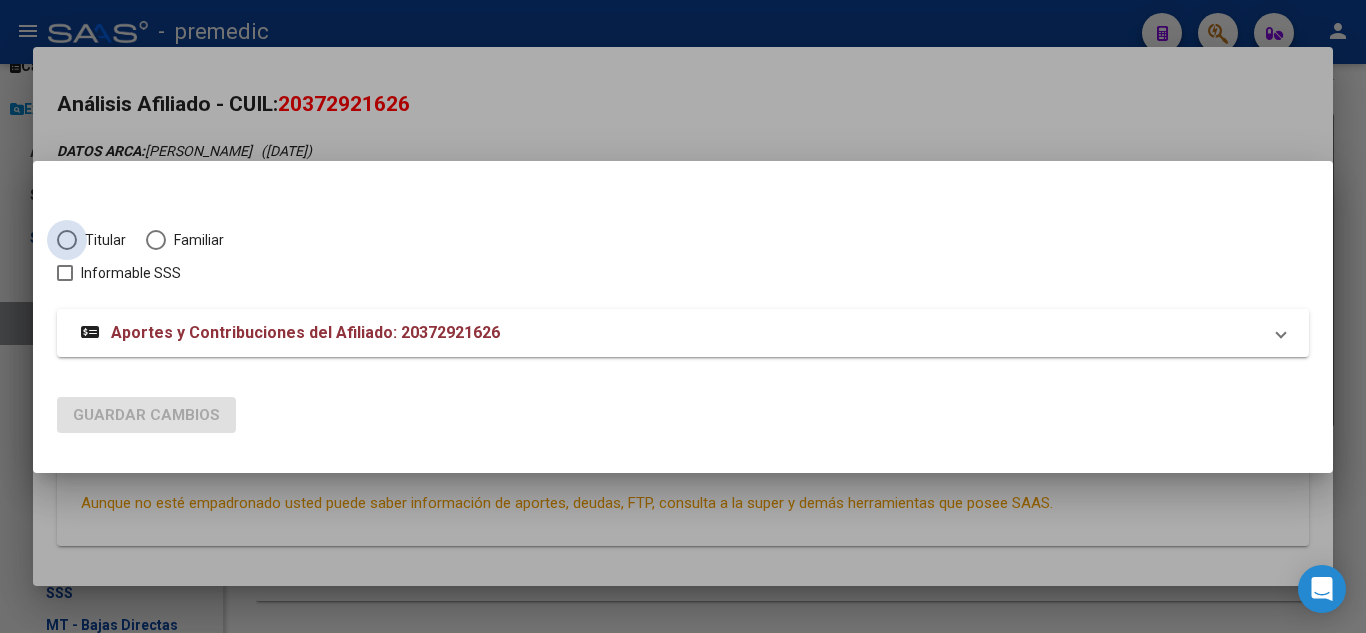 click at bounding box center (67, 240) 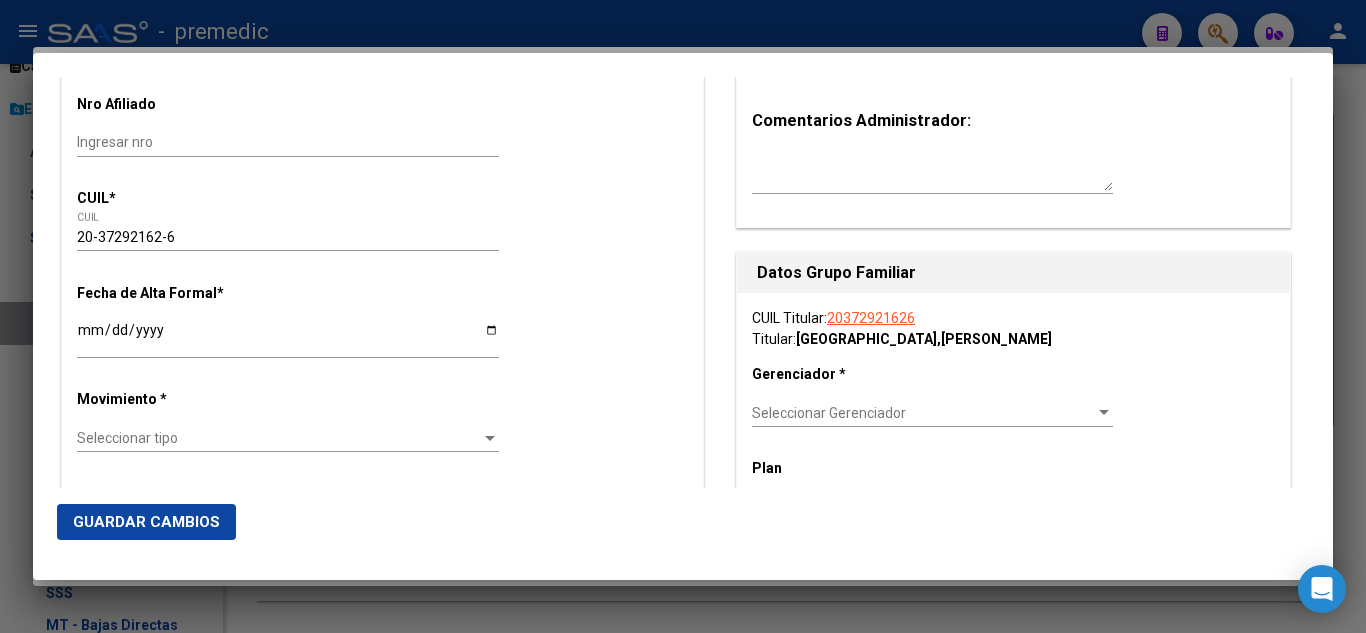 scroll, scrollTop: 300, scrollLeft: 0, axis: vertical 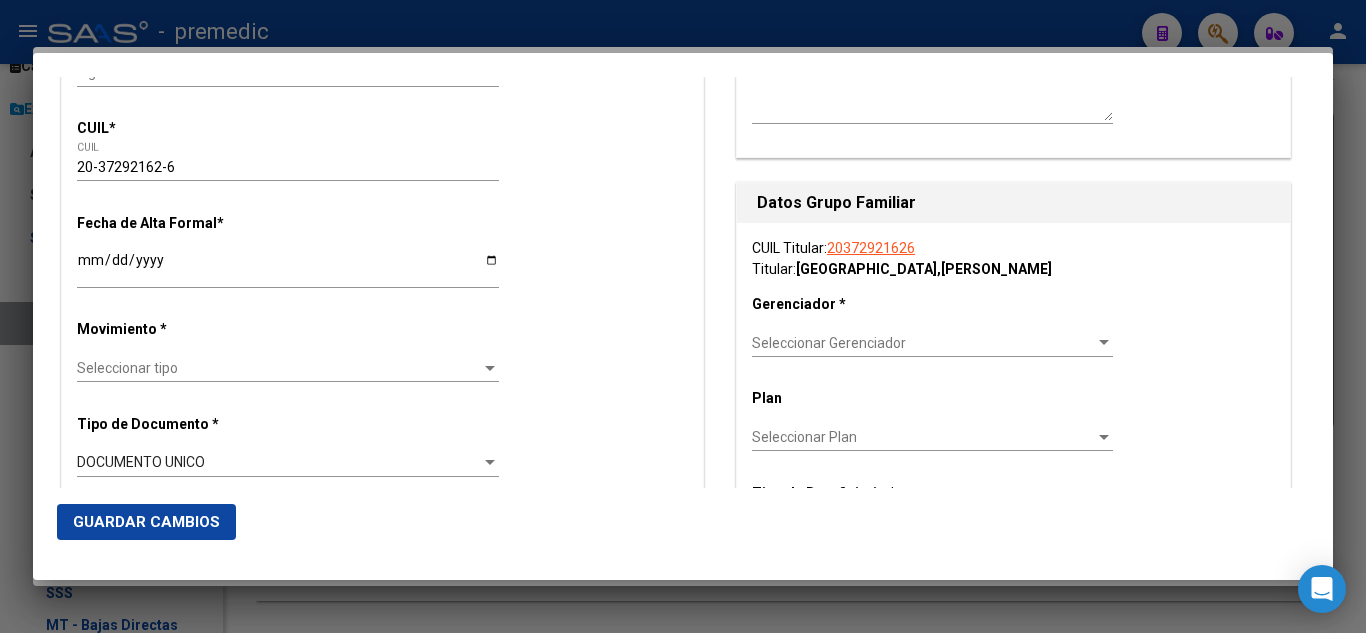 click on "Ingresar fecha" at bounding box center [288, 267] 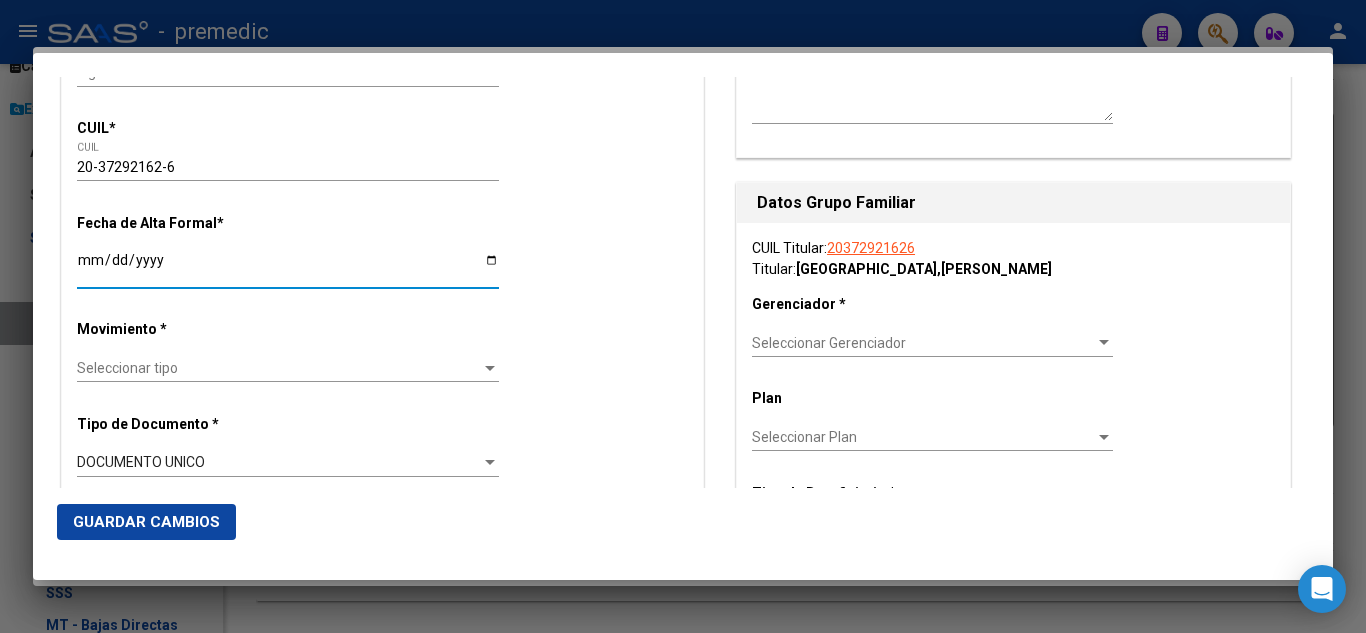 click on "Titular   Familiar    Informable SSS  Datos Afiliado   Alta   Baja Nro Afiliado    Ingresar nro  CUIL  *   20-37292162-6 CUIL  ARCA Padrón Fecha de Alta Formal  *   2025-08-01 Ingresar fecha   Movimiento * Seleccionar tipo Seleccionar tipo  Tipo de Documento * DOCUMENTO UNICO Seleccionar tipo Nro Documento  *   37292162 Ingresar nro  Apellido  *   ZARAGOZA Ingresar apellido  Nombre  *   MAURICIO NICOLAS Ingresar nombre  Fecha de nacimiento  *   1993-01-08 Ingresar fecha   Parentesco * Titular Seleccionar parentesco  Estado Civil * Seleccionar tipo Seleccionar tipo  Sexo * Masculino Seleccionar sexo  Nacionalidad * ARGENTINA Seleccionar tipo  Discapacitado * No incapacitado Seleccionar tipo Vencimiento Certificado Estudio    Ingresar fecha   Tipo domicilio * Domicilio Completo Seleccionar tipo domicilio  Provincia * Buenos Aires Seleccionar provincia Localidad  *   EZPELETA OESTE Ingresar el nombre  Codigo Postal  *   1882 Ingresar el codigo  Calle  *   ECUADOR Ingresar calle  Numero  *   2179 Piso" at bounding box center [683, 282] 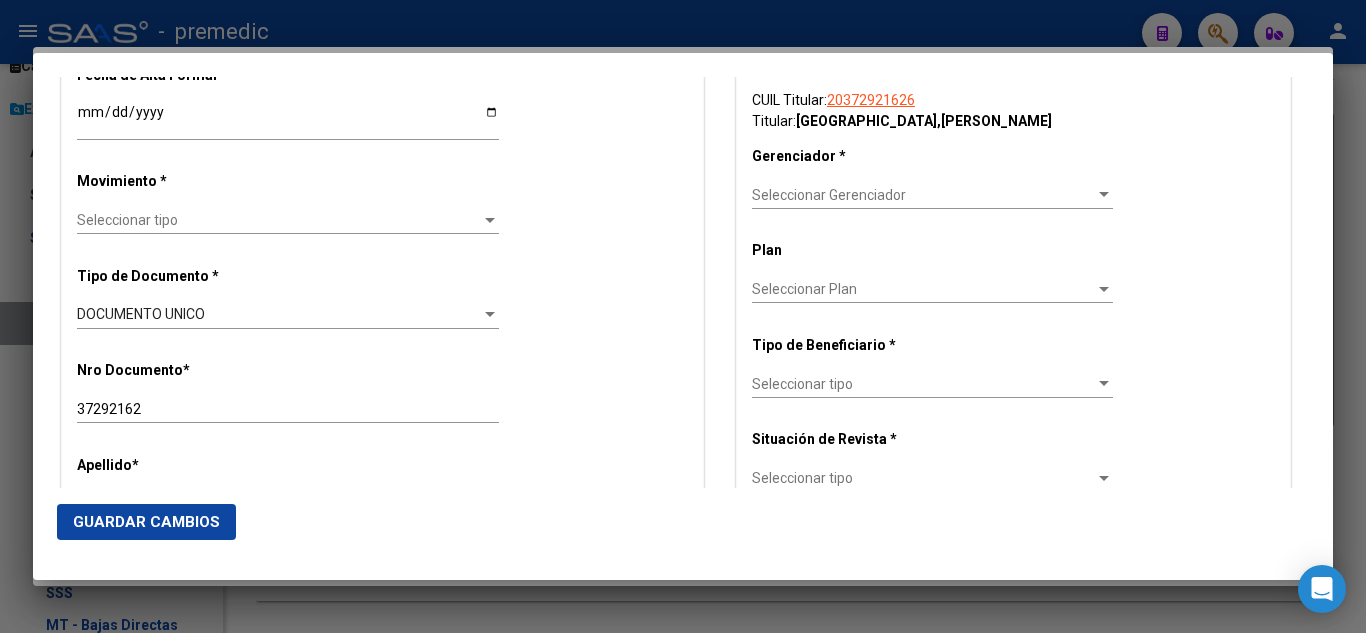 scroll, scrollTop: 500, scrollLeft: 0, axis: vertical 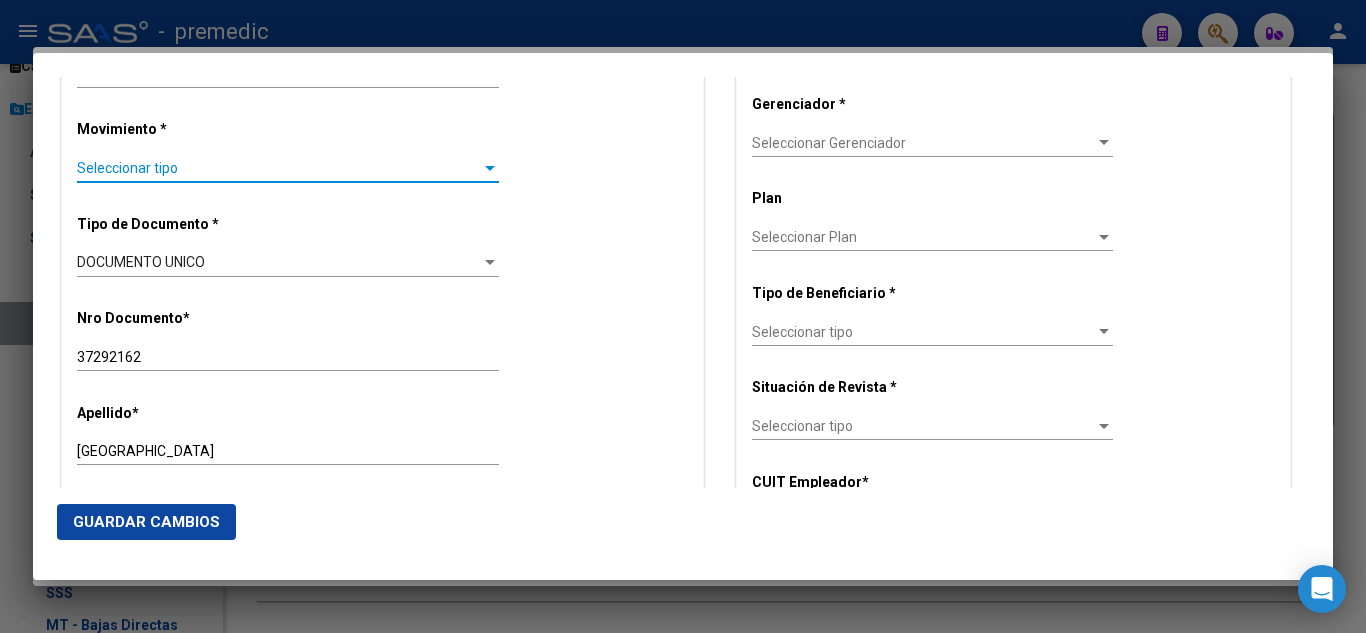 click on "Seleccionar tipo" at bounding box center (279, 168) 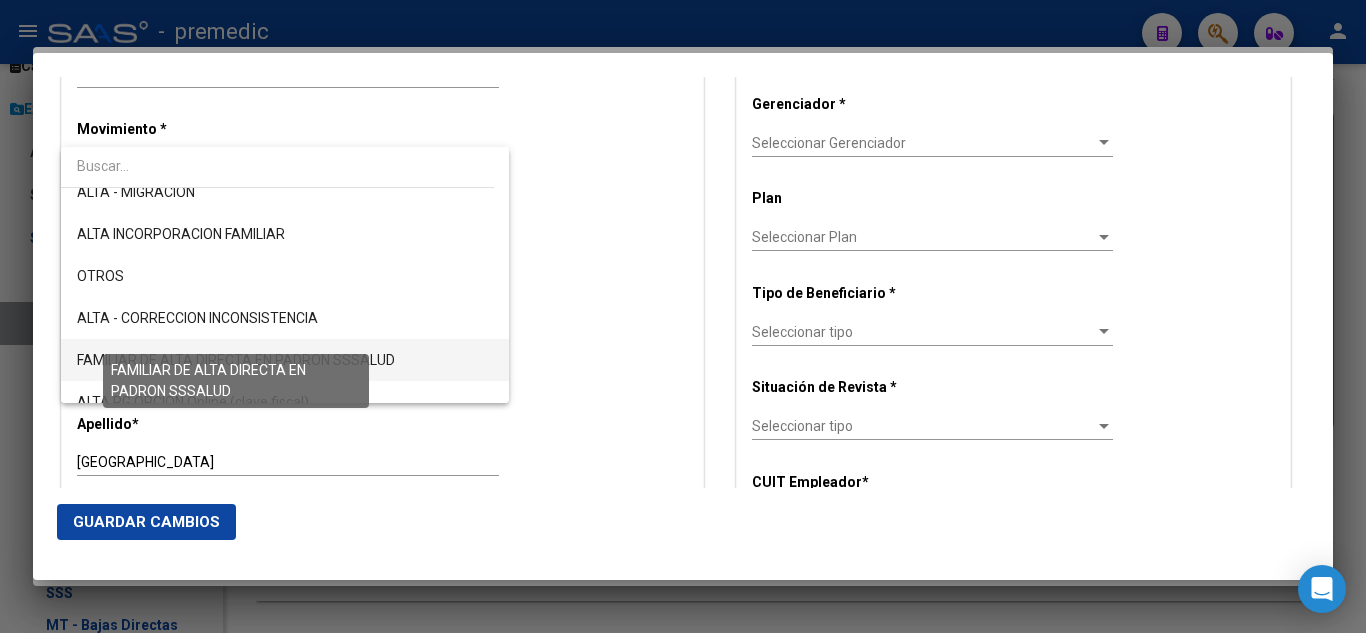scroll, scrollTop: 300, scrollLeft: 0, axis: vertical 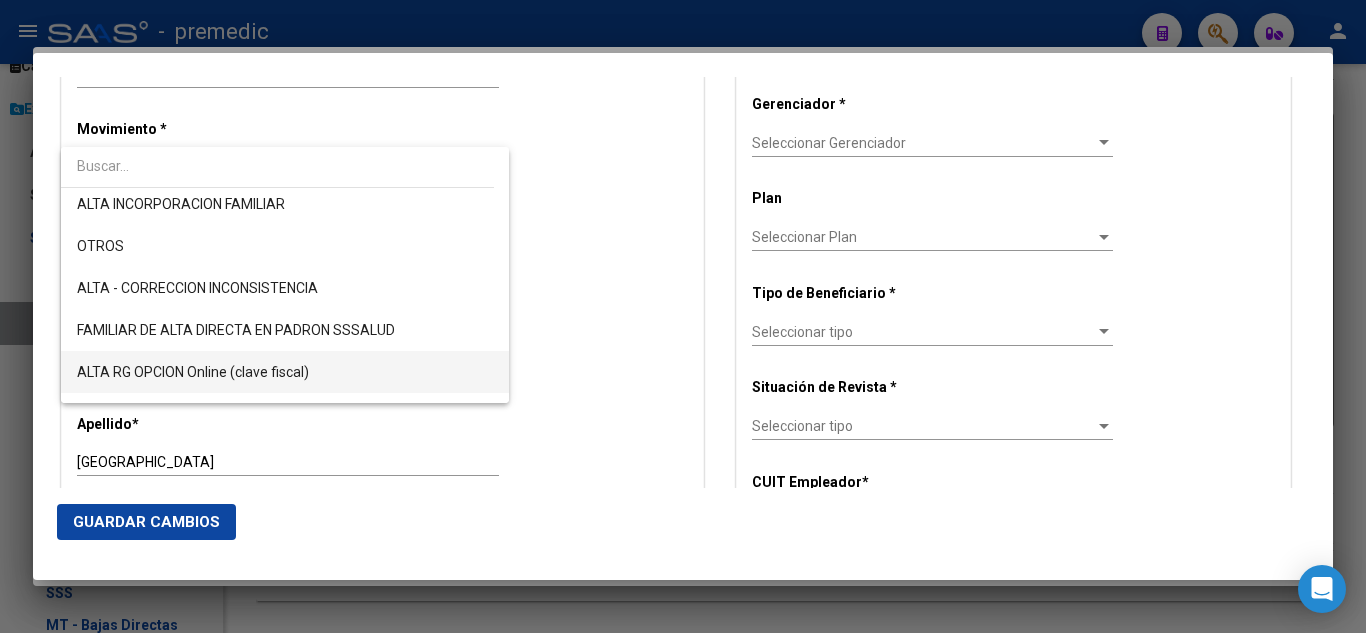 click on "ALTA RG OPCION Online (clave fiscal)" at bounding box center (285, 372) 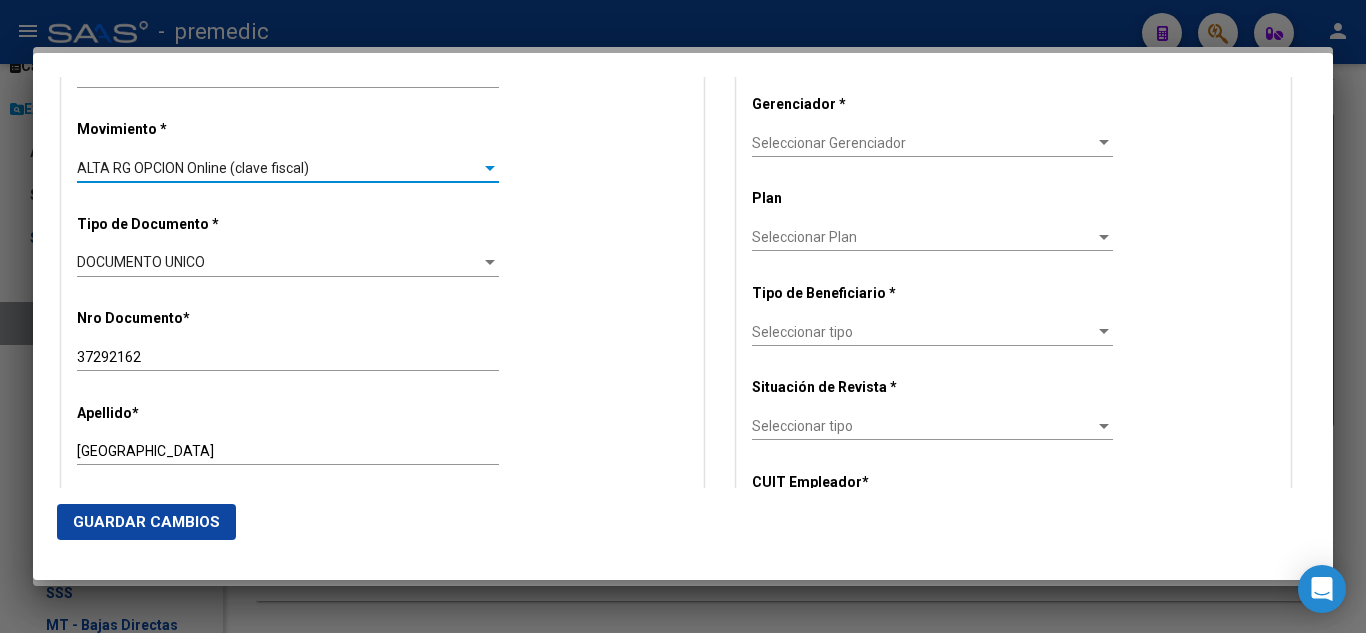 click on "Alta   Baja Nro Afiliado    Ingresar nro  CUIL  *   20-37292162-6 CUIL  ARCA Padrón Fecha de Alta Formal  *   2025-08-01 Ingresar fecha   Movimiento * ALTA RG OPCION Online (clave fiscal) Seleccionar tipo  Tipo de Documento * DOCUMENTO UNICO Seleccionar tipo Nro Documento  *   37292162 Ingresar nro  Apellido  *   ZARAGOZA Ingresar apellido  Nombre  *   MAURICIO NICOLAS Ingresar nombre  Fecha de nacimiento  *   1993-01-08 Ingresar fecha   Parentesco * Titular Seleccionar parentesco  Estado Civil * Seleccionar tipo Seleccionar tipo  Sexo * Masculino Seleccionar sexo  Nacionalidad * ARGENTINA Seleccionar tipo  Discapacitado * No incapacitado Seleccionar tipo Vencimiento Certificado Estudio    Ingresar fecha   Tipo domicilio * Domicilio Completo Seleccionar tipo domicilio  Provincia * Buenos Aires Seleccionar provincia Localidad  *   EZPELETA OESTE Ingresar el nombre  Codigo Postal  *   1882 Ingresar el codigo  Calle  *   ECUADOR Ingresar calle  Numero  *   2179 Ingresar nro  Piso    Ingresar piso" at bounding box center [382, 1098] 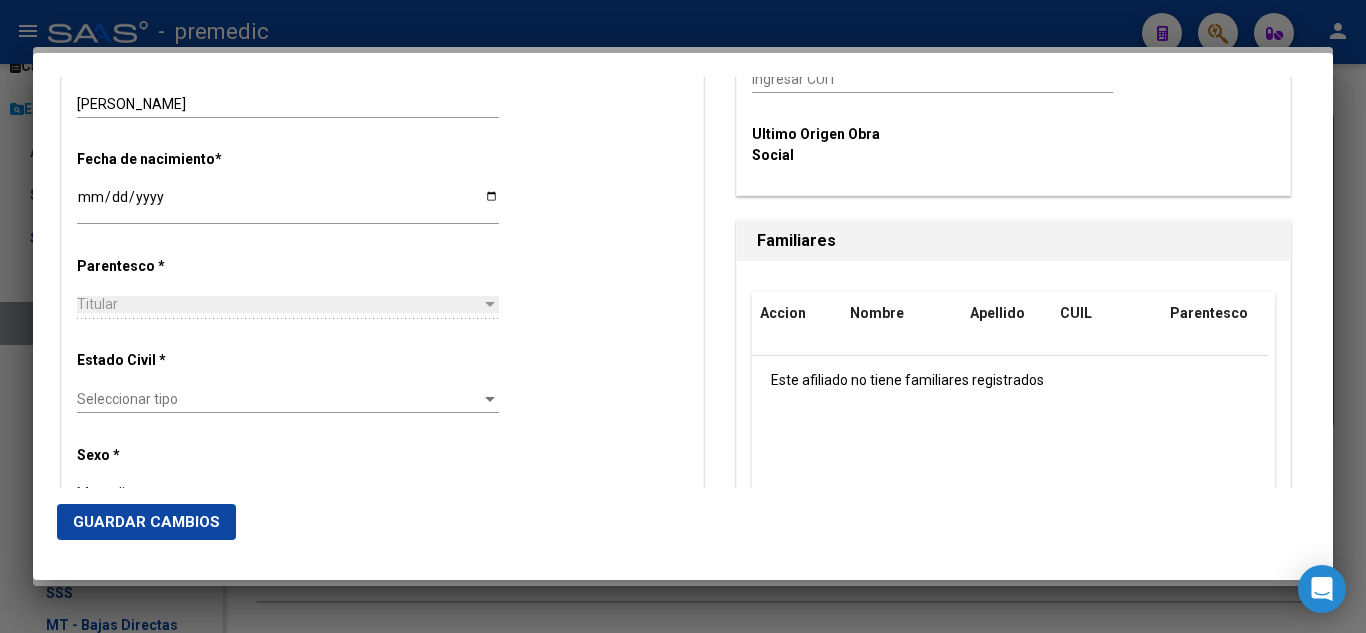 scroll, scrollTop: 1000, scrollLeft: 0, axis: vertical 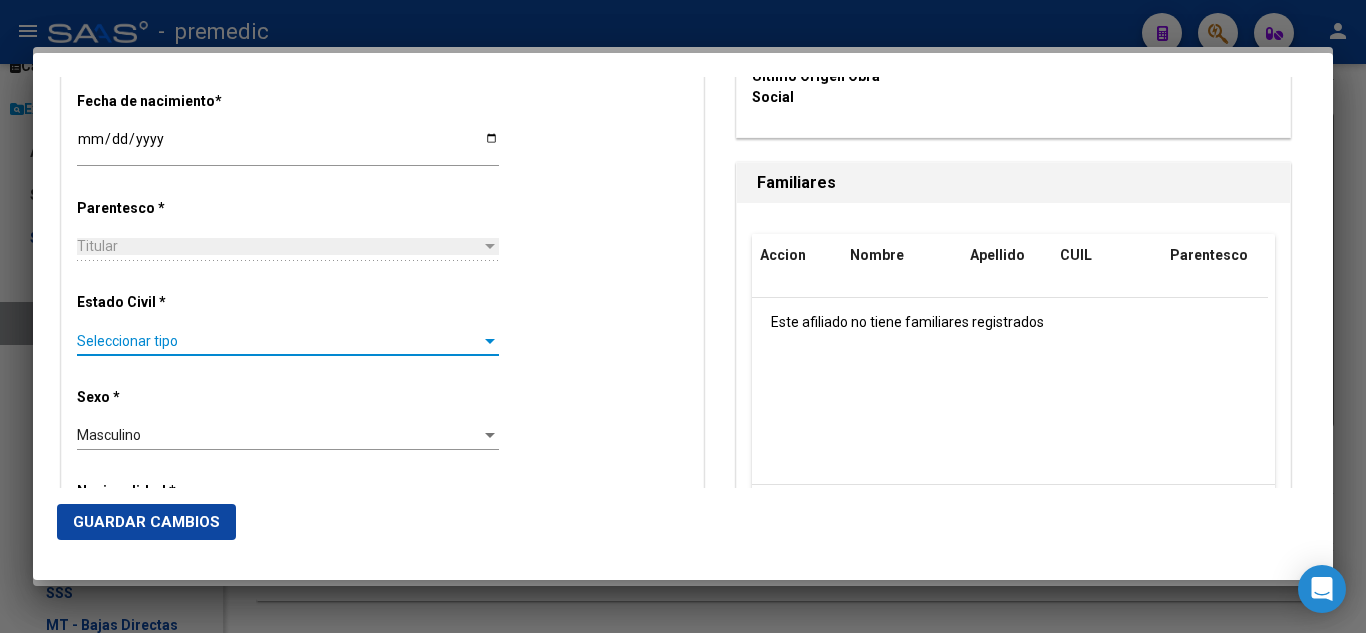 click on "Seleccionar tipo" at bounding box center [279, 341] 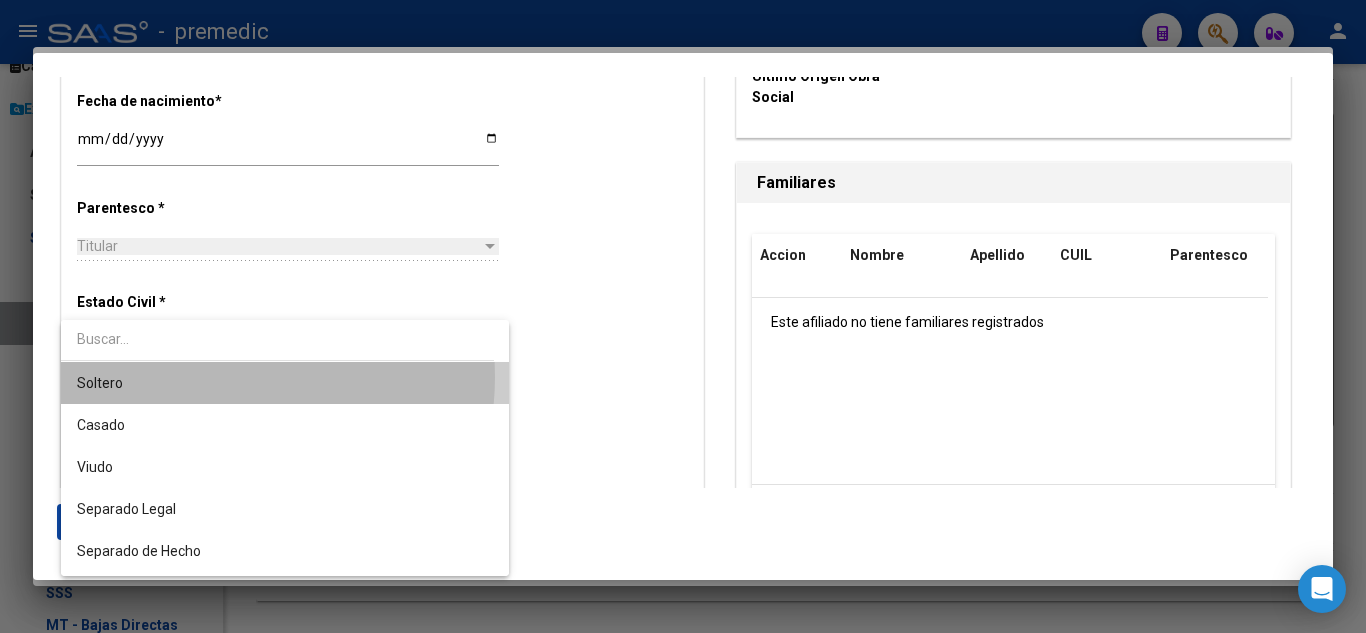 click on "Soltero" at bounding box center (285, 383) 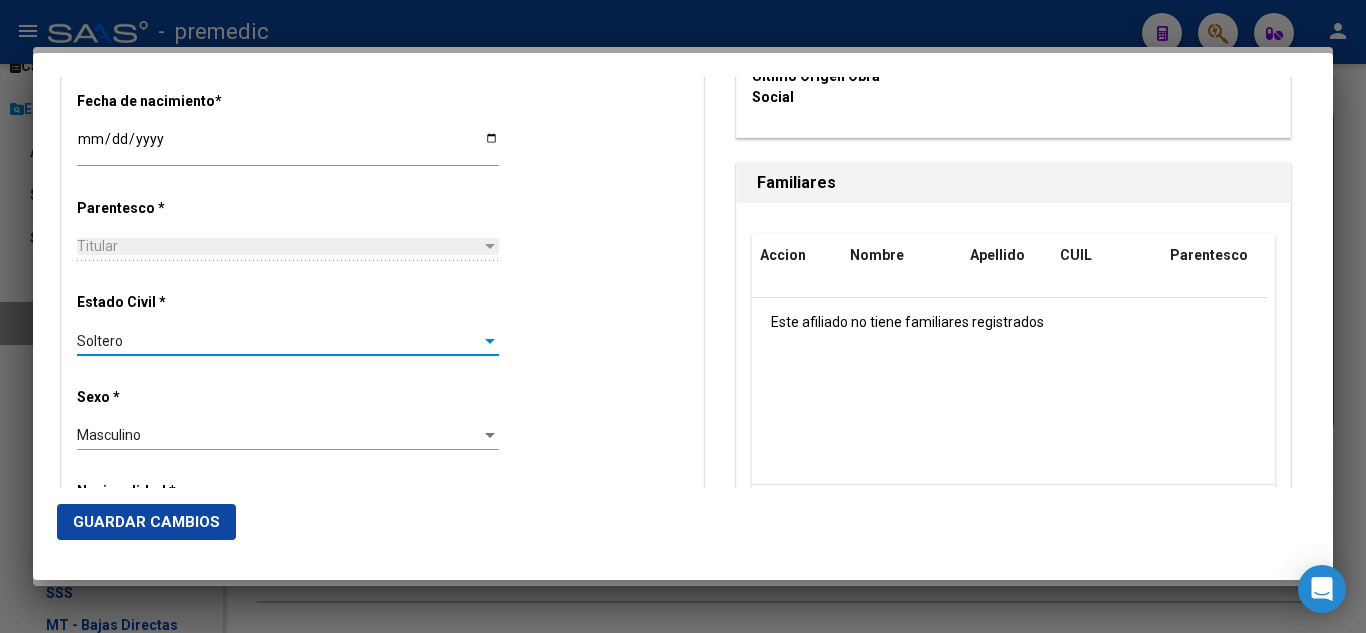 click on "Estado Civil * Soltero Seleccionar tipo" at bounding box center (382, 325) 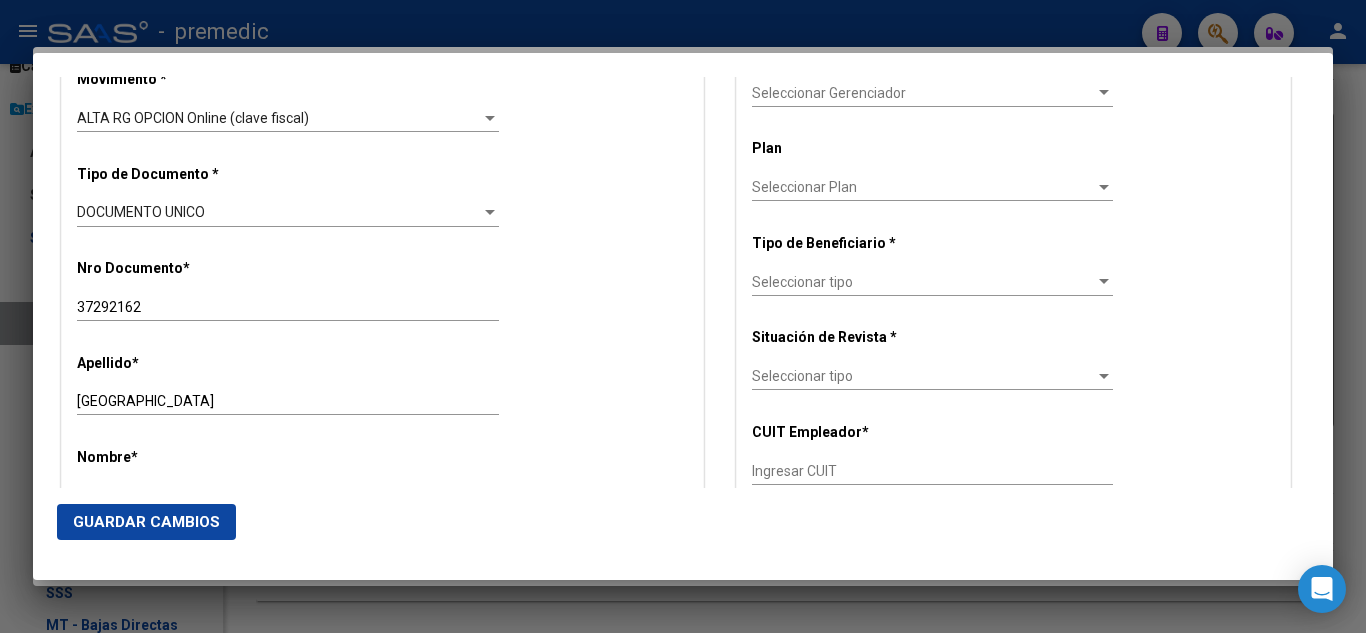 scroll, scrollTop: 500, scrollLeft: 0, axis: vertical 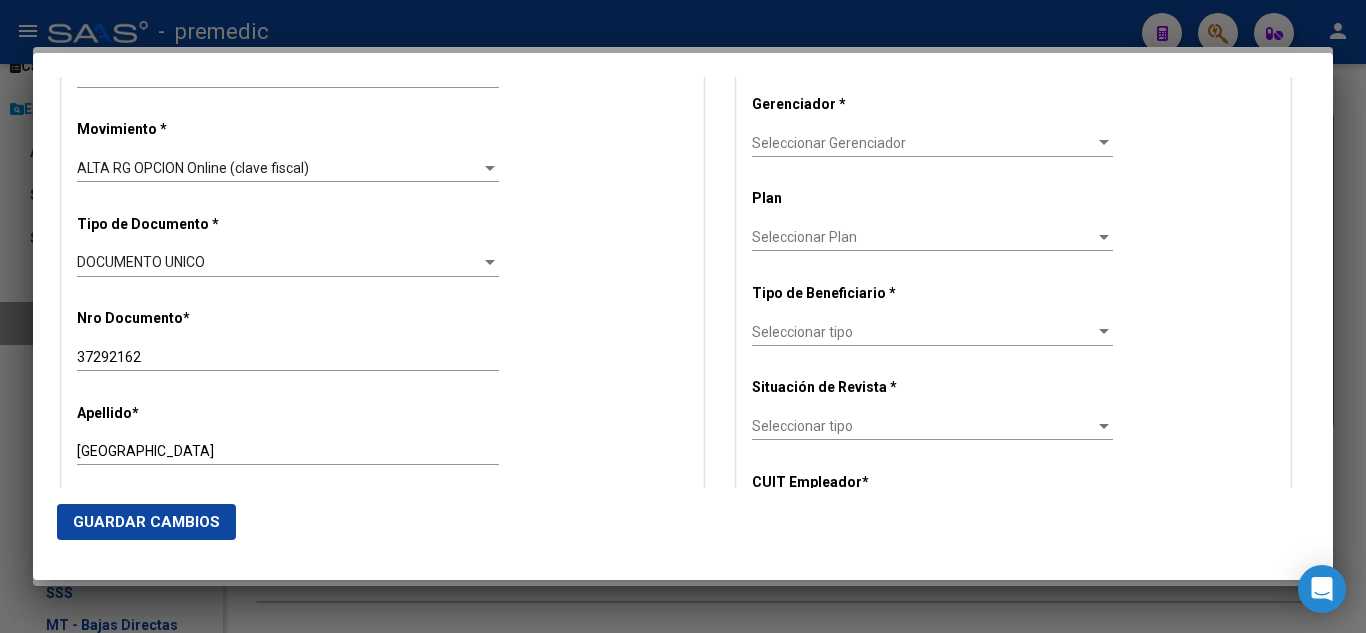 click on "Seleccionar Gerenciador" at bounding box center (923, 143) 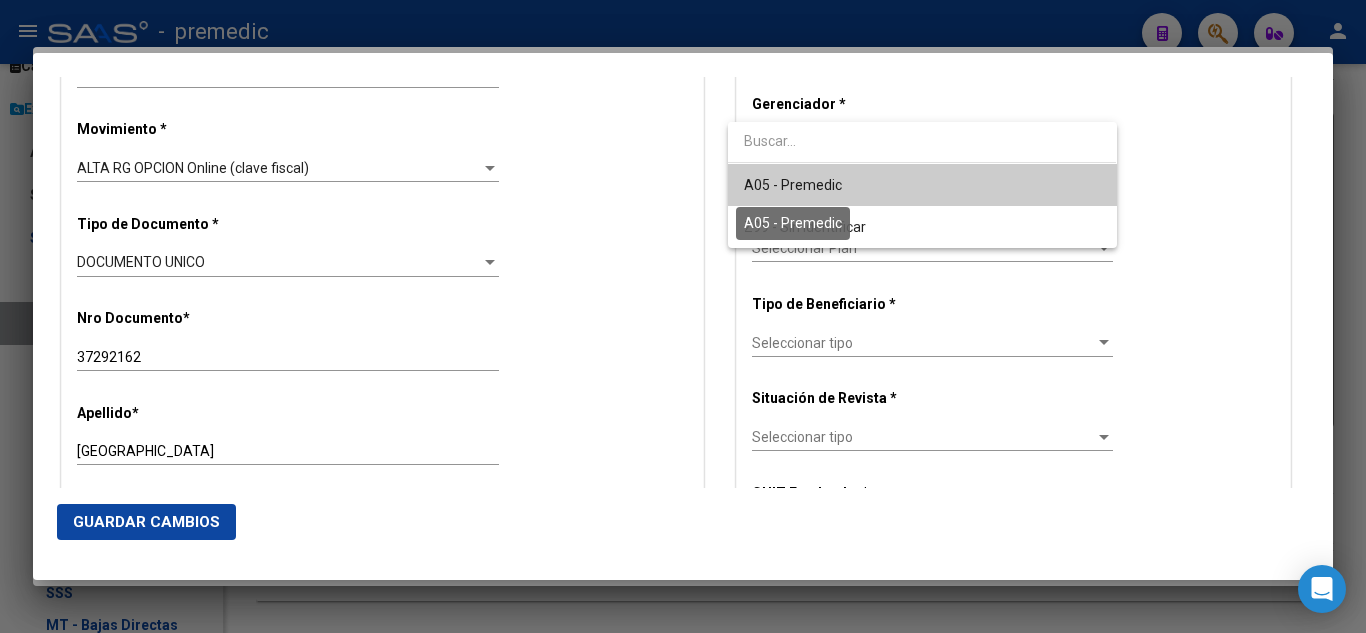 click on "A05 - Premedic" at bounding box center [793, 185] 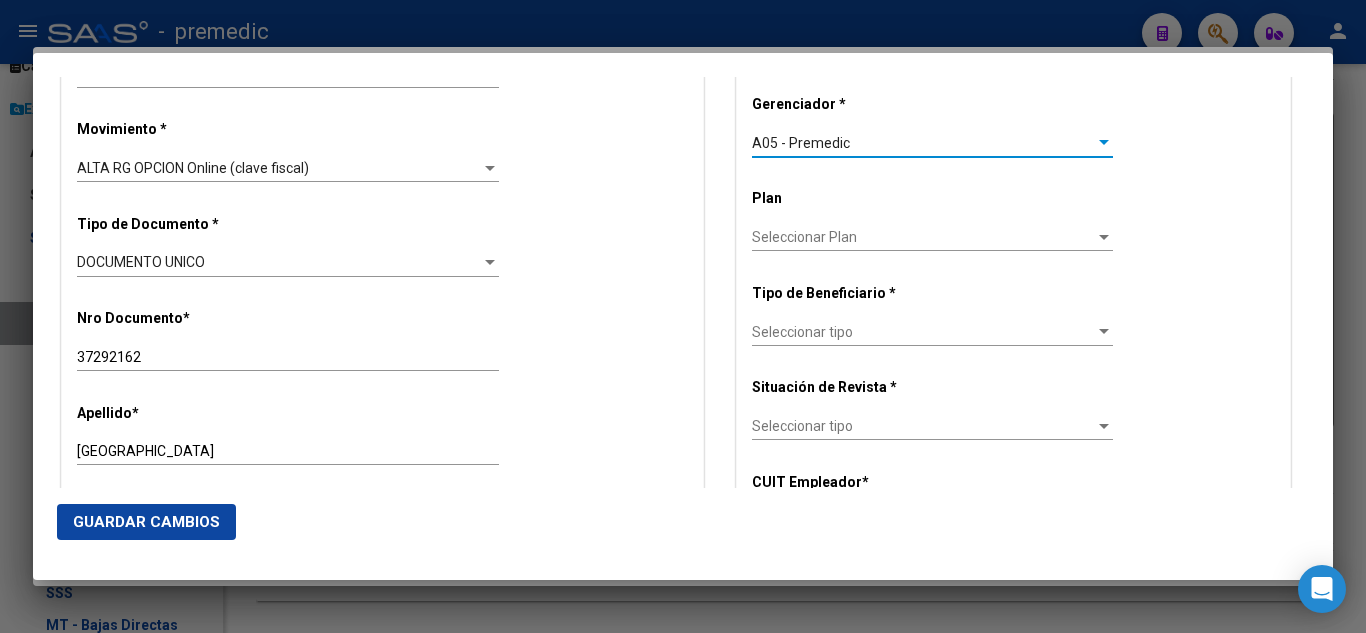 click on "Seleccionar tipo Seleccionar tipo" at bounding box center [932, 332] 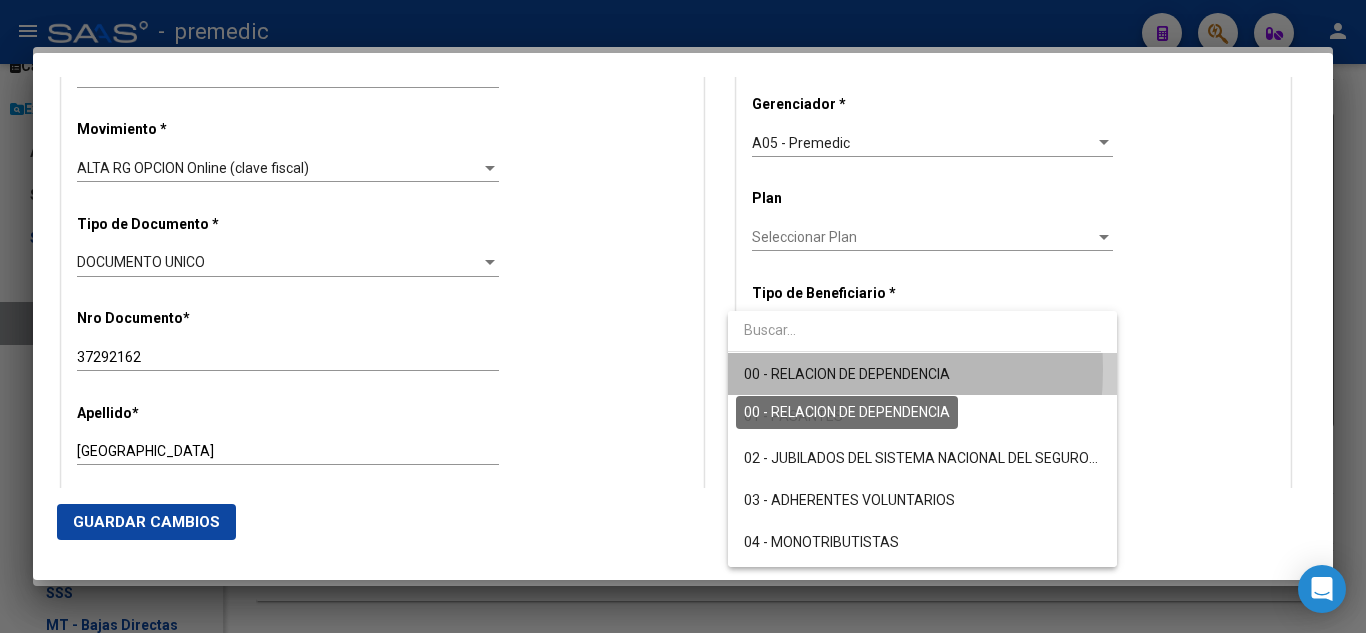 click on "00 - RELACION DE DEPENDENCIA" at bounding box center (847, 374) 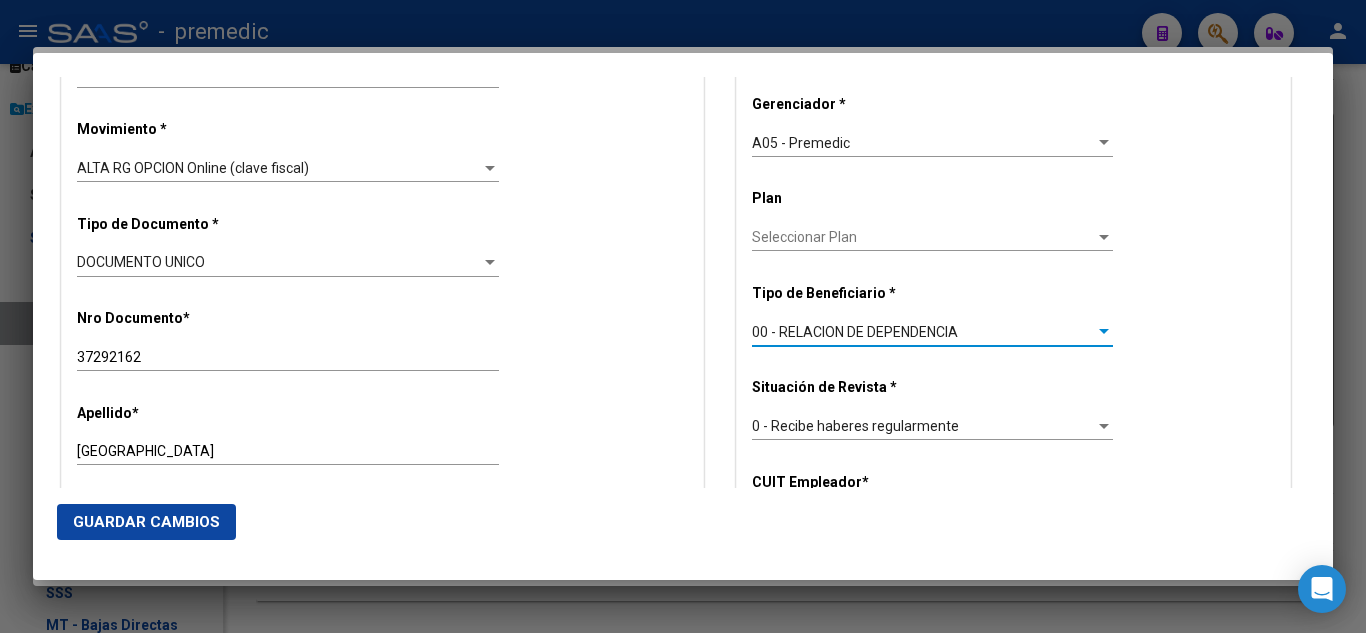 scroll, scrollTop: 600, scrollLeft: 0, axis: vertical 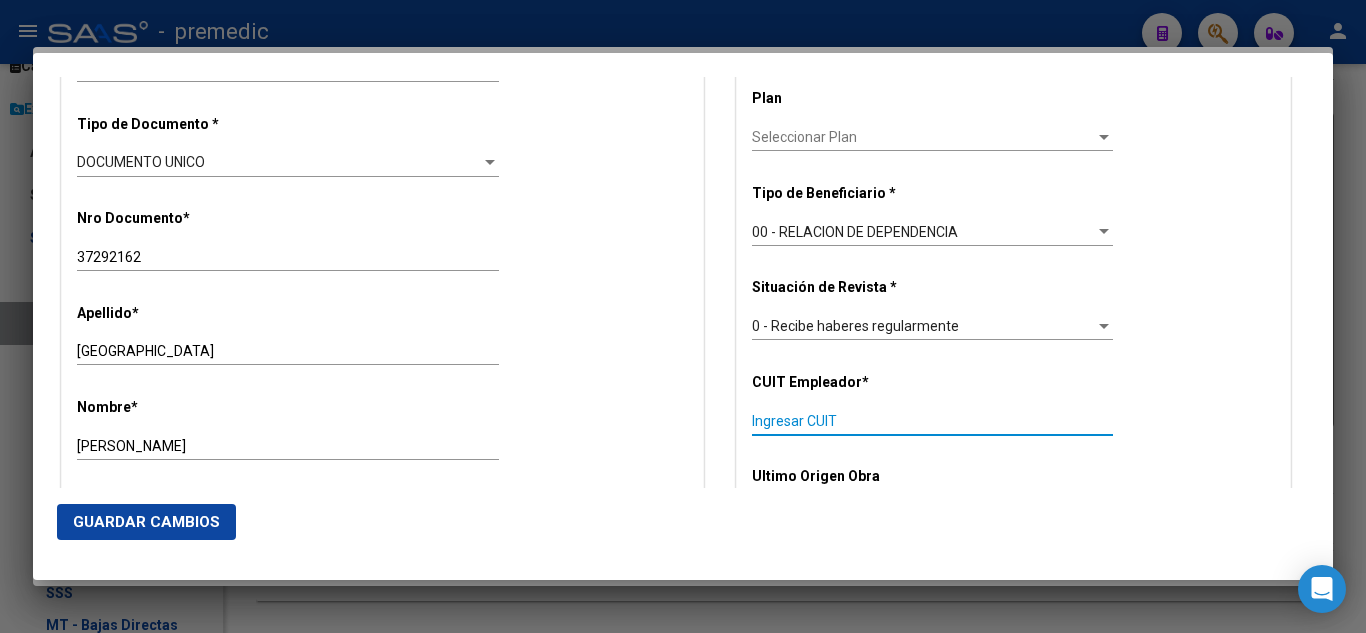 click on "Ingresar CUIT" at bounding box center [932, 421] 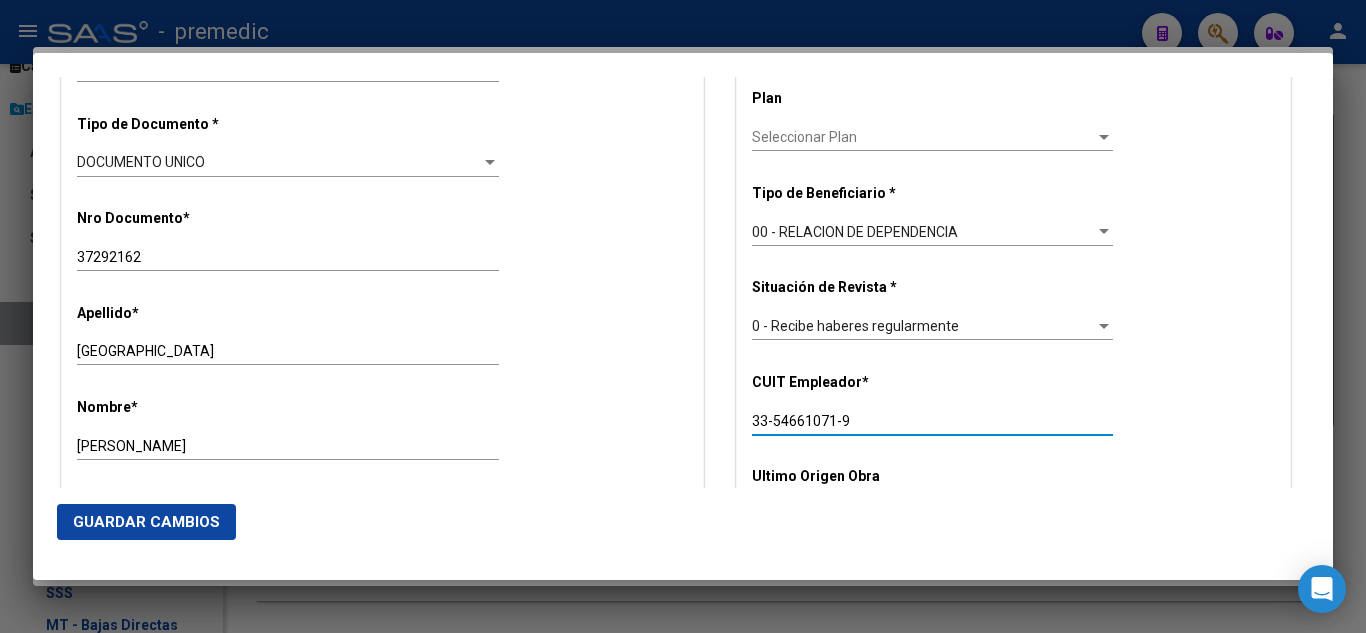 click on "Guardar Cambios" 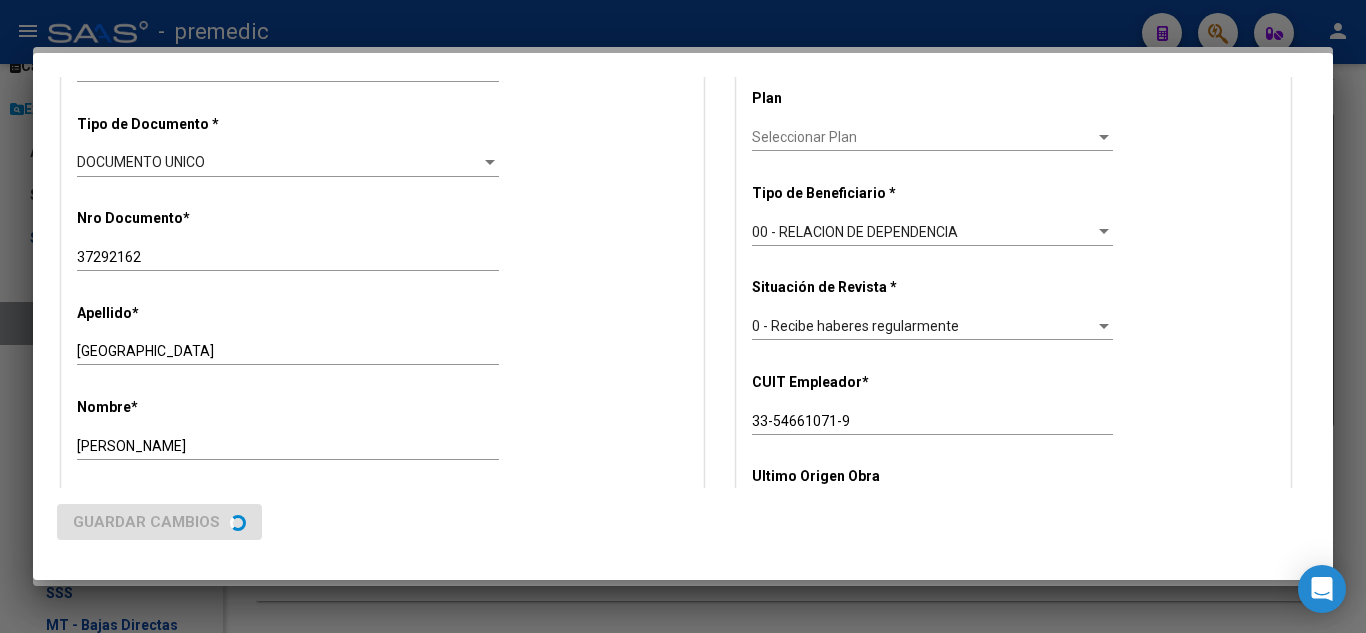scroll, scrollTop: 0, scrollLeft: 0, axis: both 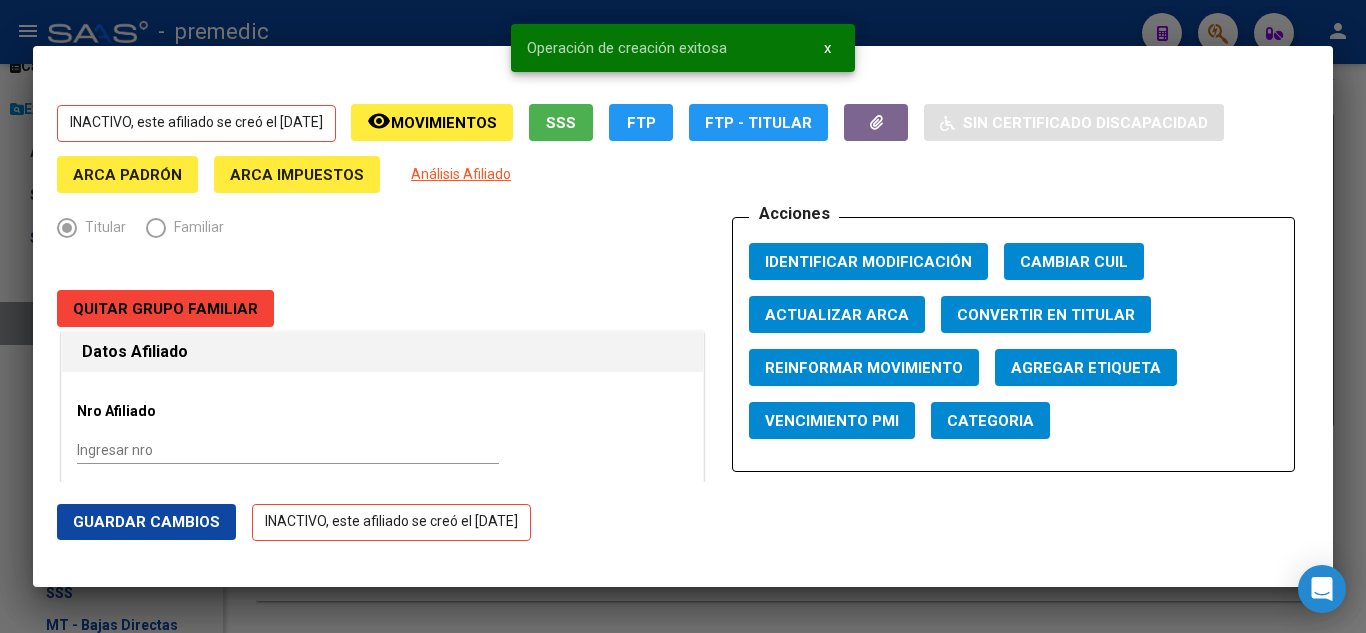 click at bounding box center (683, 316) 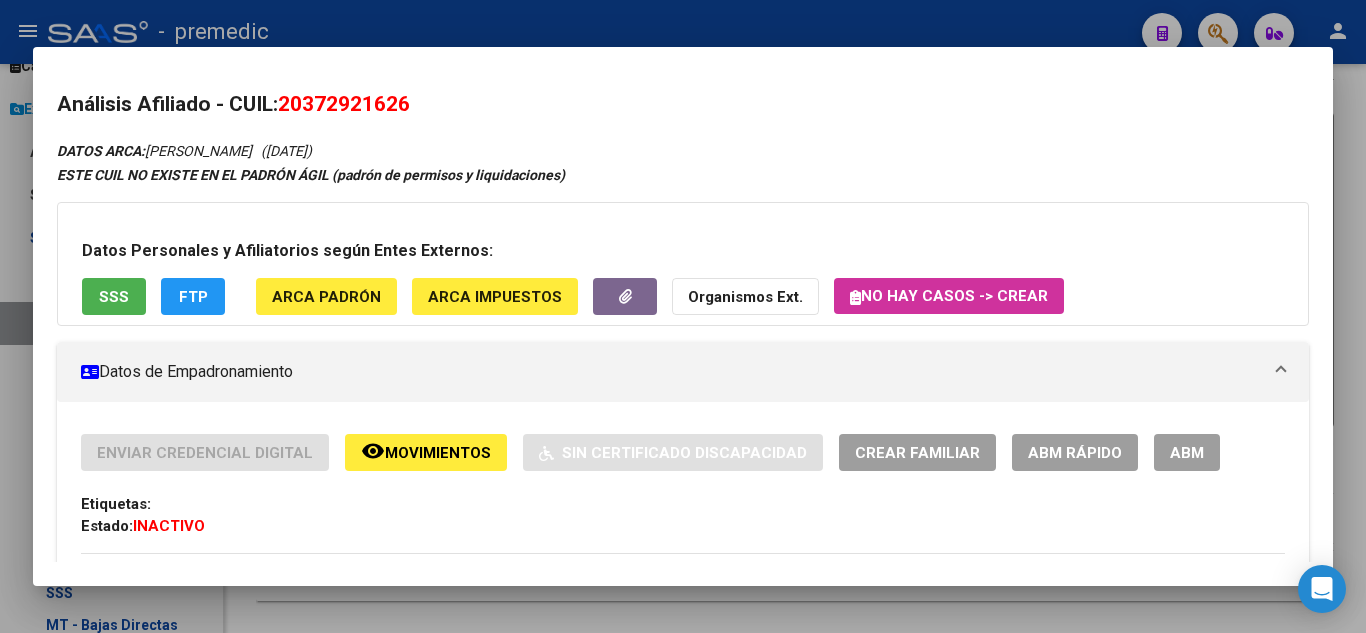 click at bounding box center (683, 316) 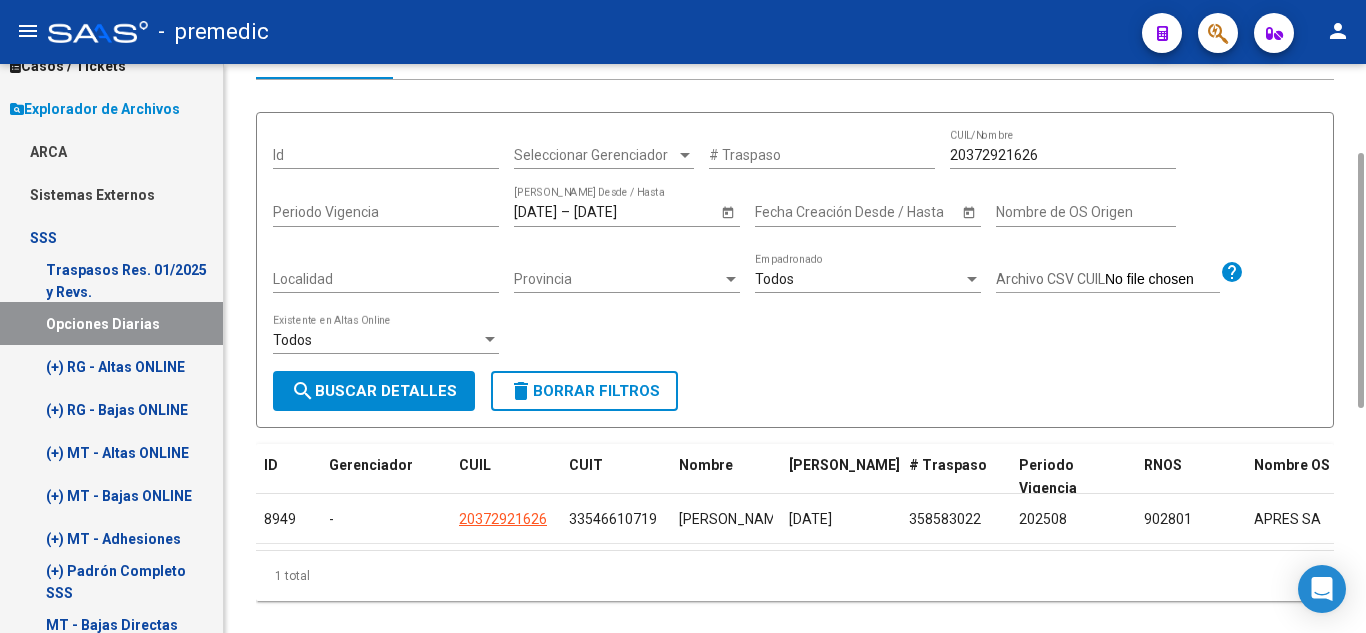 click on "Id Seleccionar Gerenciador Seleccionar Gerenciador # Traspaso 20372921626 CUIL/Nombre Periodo Vigencia 1/7/2025 1/7/2025 – 31/7/2025 Fecha Traspaso Desde / Hasta Start date – Fecha Creación Desde / Hasta Nombre de OS Origen Localidad Provincia Provincia Todos  Empadronado Archivo CSV CUIL help Todos  Existente en Altas Online search  Buscar Detalles  delete  Borrar Filtros" at bounding box center [795, 270] 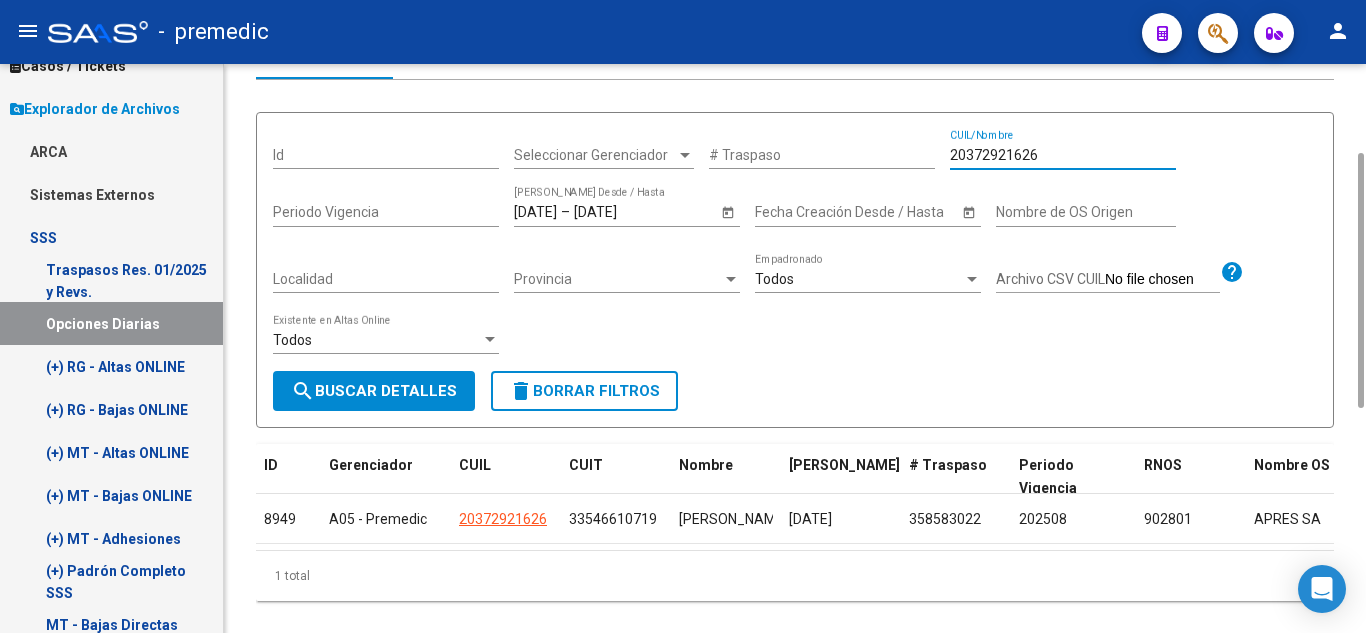 drag, startPoint x: 1046, startPoint y: 151, endPoint x: 894, endPoint y: 155, distance: 152.05263 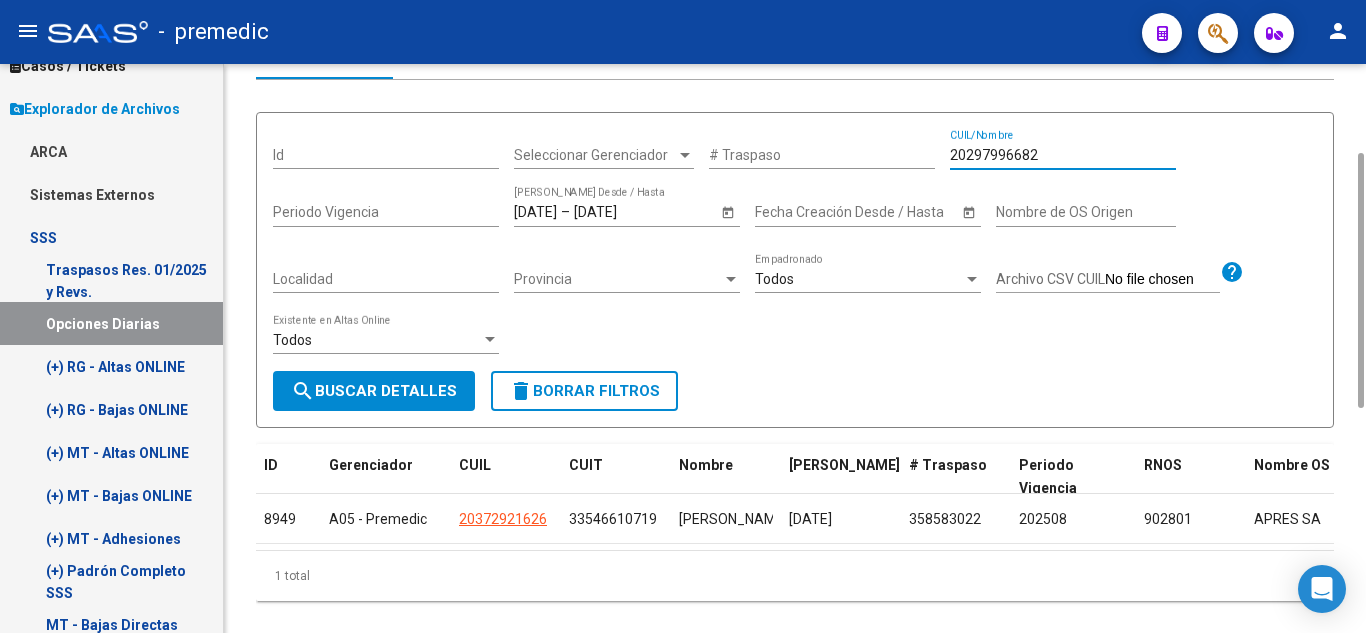 click on "search  Buscar Detalles" at bounding box center (374, 391) 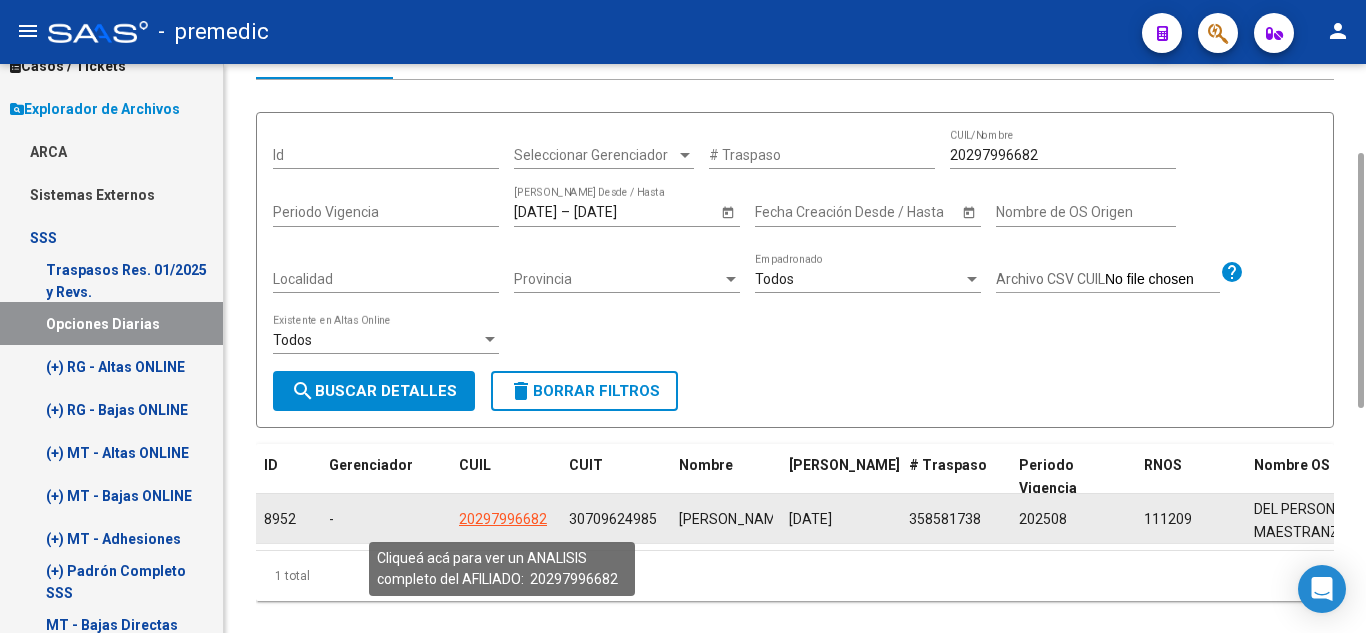 click on "20297996682" 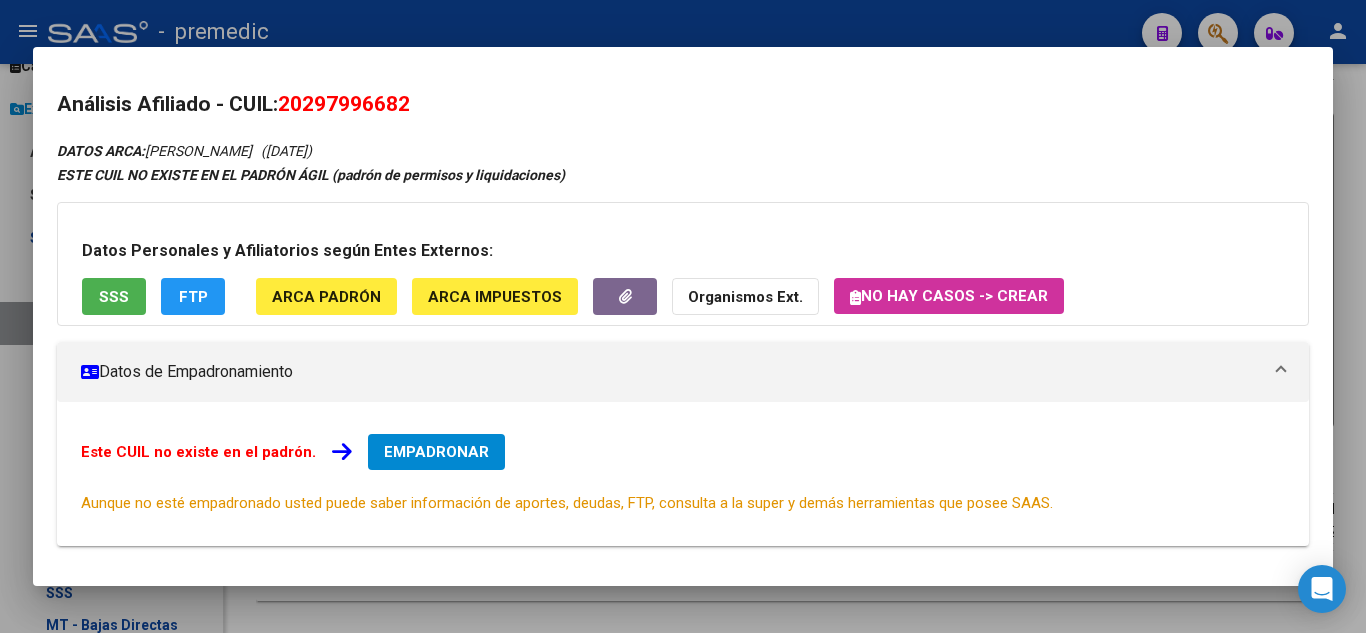 click on "EMPADRONAR" at bounding box center (436, 452) 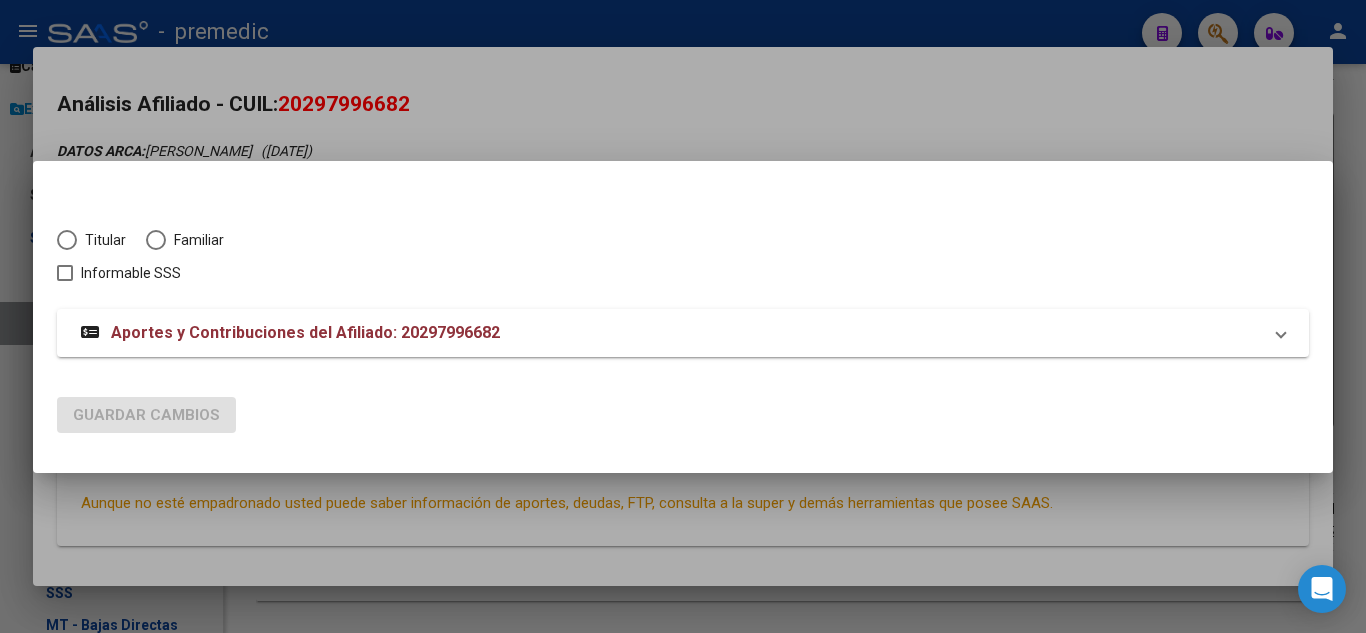 click on "Titular" at bounding box center [101, 240] 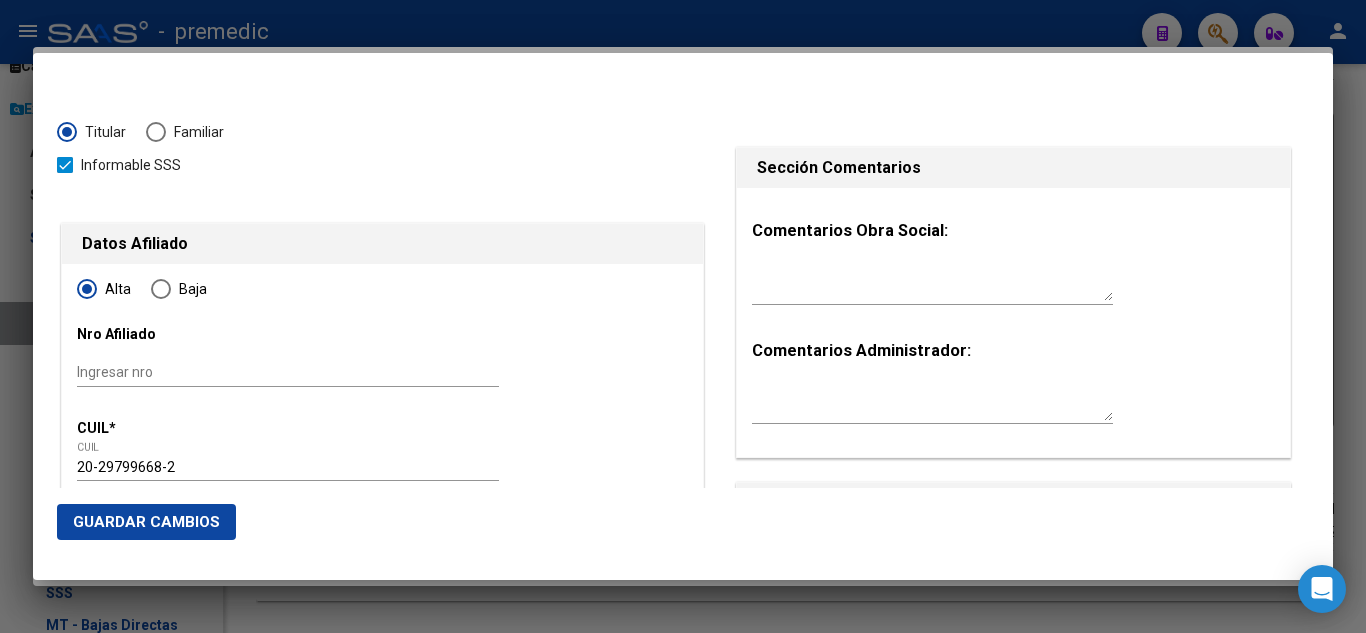click on "Alta   Baja Nro Afiliado    Ingresar nro  CUIL  *   20-29799668-2 CUIL  ARCA Padrón Fecha de Alta Formal  *   Ingresar fecha   Movimiento * Seleccionar tipo Seleccionar tipo  Tipo de Documento * DOCUMENTO UNICO Seleccionar tipo Nro Documento  *   29799668 Ingresar nro  Apellido  *   COSTANZO Ingresar apellido  Nombre  *   CARLOS MARTIN Ingresar nombre  Fecha de nacimiento  *   1982-09-24 Ingresar fecha   Parentesco * Titular Seleccionar parentesco  Estado Civil * Seleccionar tipo Seleccionar tipo  Sexo * Masculino Seleccionar sexo  Nacionalidad * ARGENTINA Seleccionar tipo  Discapacitado * No incapacitado Seleccionar tipo Vencimiento Certificado Estudio    Ingresar fecha   Tipo domicilio * Domicilio Completo Seleccionar tipo domicilio  Provincia * Buenos Aires Seleccionar provincia Localidad  *   EZPELETA Ingresar el nombre  Codigo Postal  *   1882 Ingresar el codigo  Calle  *   446 Ingresar calle  Numero  *   4295 Ingresar nro  Piso    Ingresar piso  Departamento    Ingresar depto  Teléfono celular" at bounding box center [382, 1598] 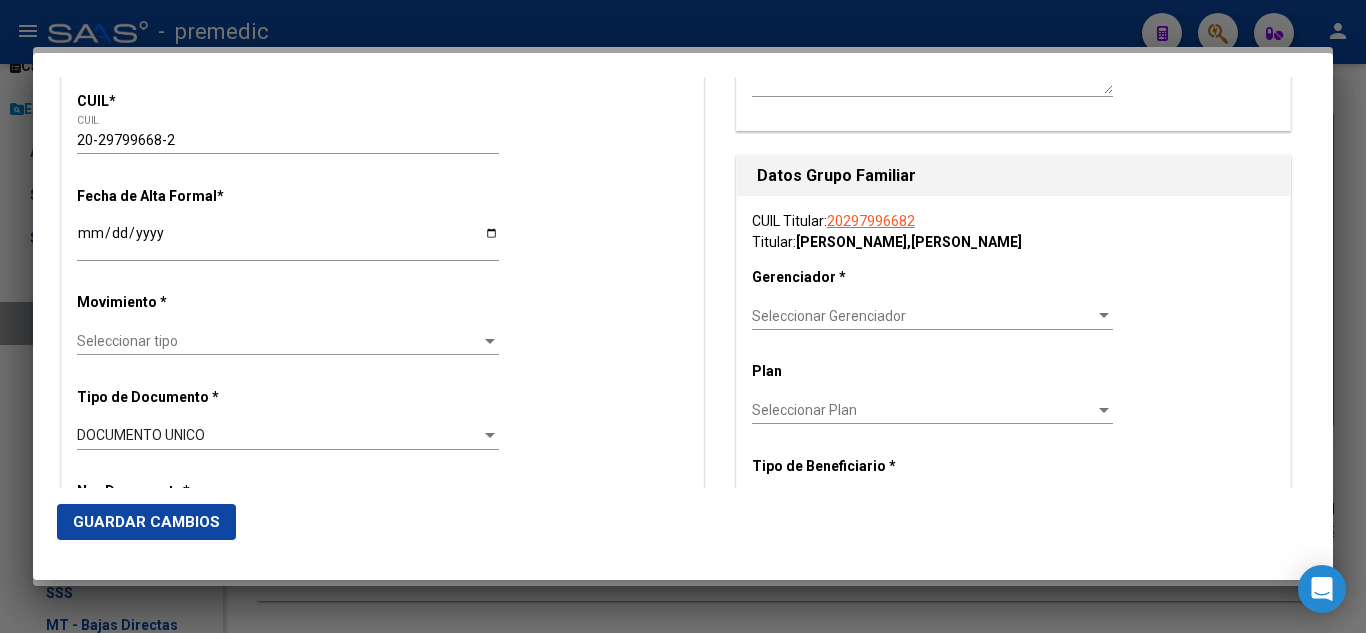 scroll, scrollTop: 400, scrollLeft: 0, axis: vertical 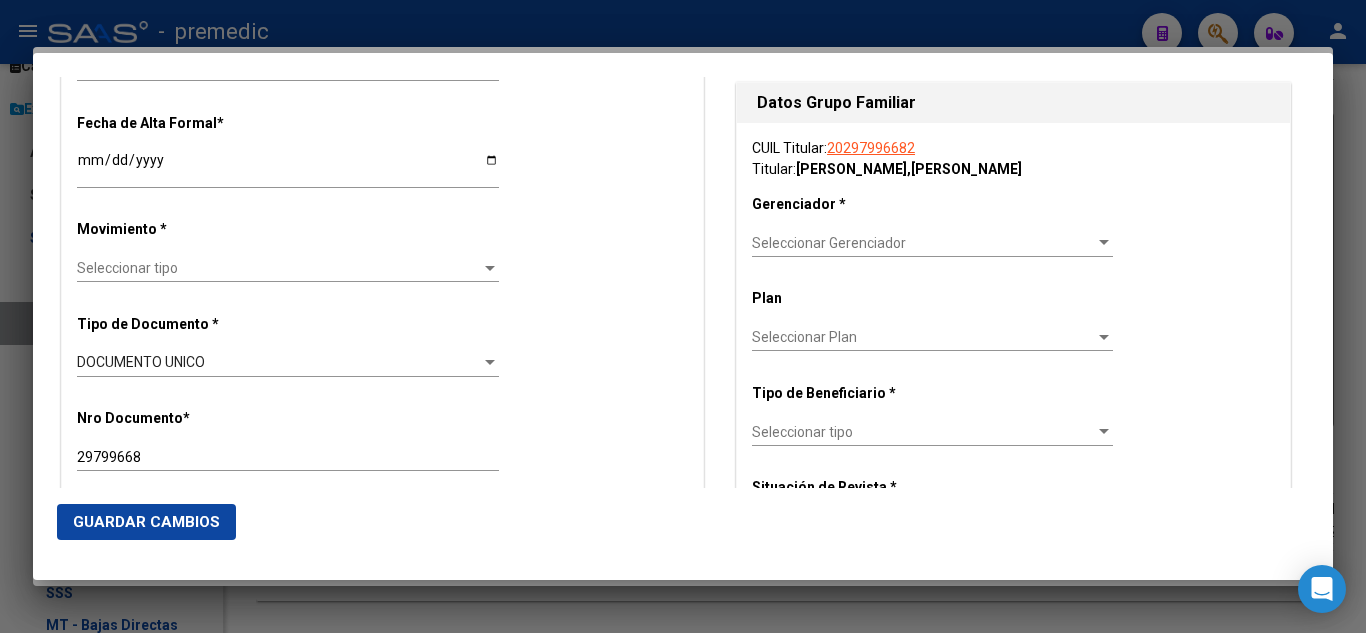 click on "Ingresar fecha" at bounding box center [288, 167] 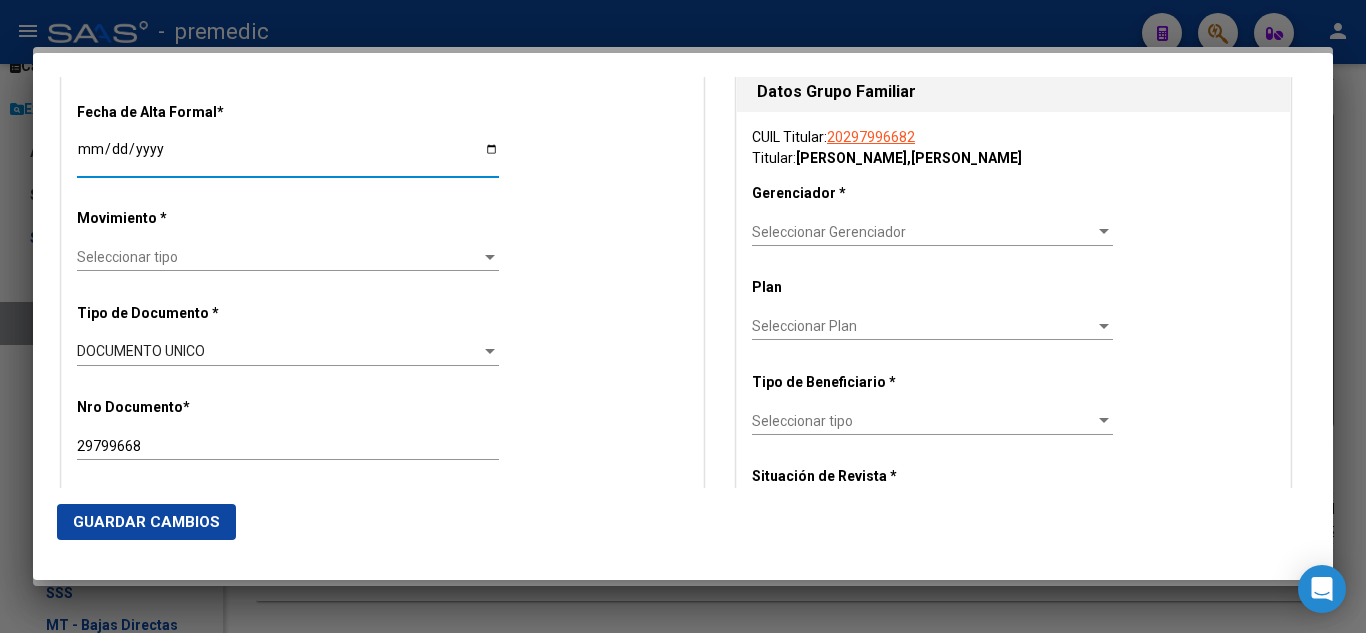 scroll, scrollTop: 400, scrollLeft: 0, axis: vertical 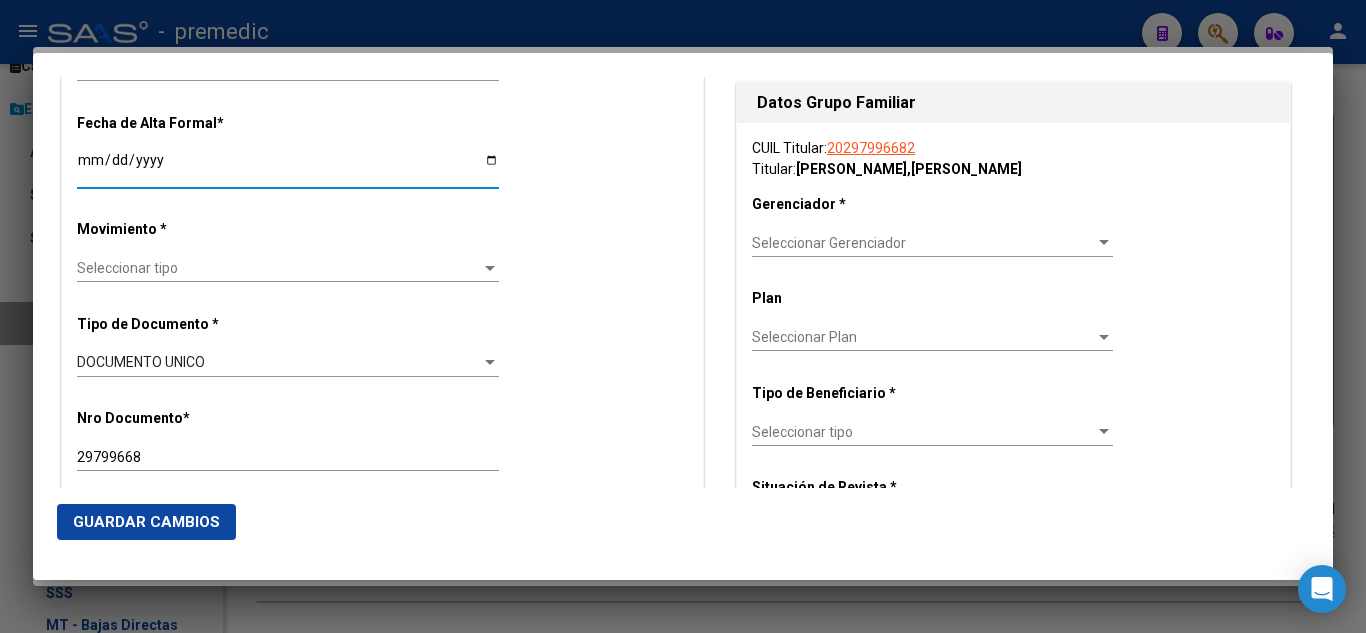 click on "Datos Afiliado   Alta   Baja Nro Afiliado    Ingresar nro  CUIL  *   20-29799668-2 CUIL  ARCA Padrón Fecha de Alta Formal  *   2025-08-01 Ingresar fecha   Movimiento * Seleccionar tipo Seleccionar tipo  Tipo de Documento * DOCUMENTO UNICO Seleccionar tipo Nro Documento  *   29799668 Ingresar nro  Apellido  *   COSTANZO Ingresar apellido  Nombre  *   CARLOS MARTIN Ingresar nombre  Fecha de nacimiento  *   1982-09-24 Ingresar fecha   Parentesco * Titular Seleccionar parentesco  Estado Civil * Seleccionar tipo Seleccionar tipo  Sexo * Masculino Seleccionar sexo  Nacionalidad * ARGENTINA Seleccionar tipo  Discapacitado * No incapacitado Seleccionar tipo Vencimiento Certificado Estudio    Ingresar fecha   Tipo domicilio * Domicilio Completo Seleccionar tipo domicilio  Provincia * Buenos Aires Seleccionar provincia Localidad  *   EZPELETA Ingresar el nombre  Codigo Postal  *   1882 Ingresar el codigo  Calle  *   446 Ingresar calle  Numero  *   4295 Ingresar nro  Piso    Ingresar piso  Departamento" at bounding box center [382, 1155] 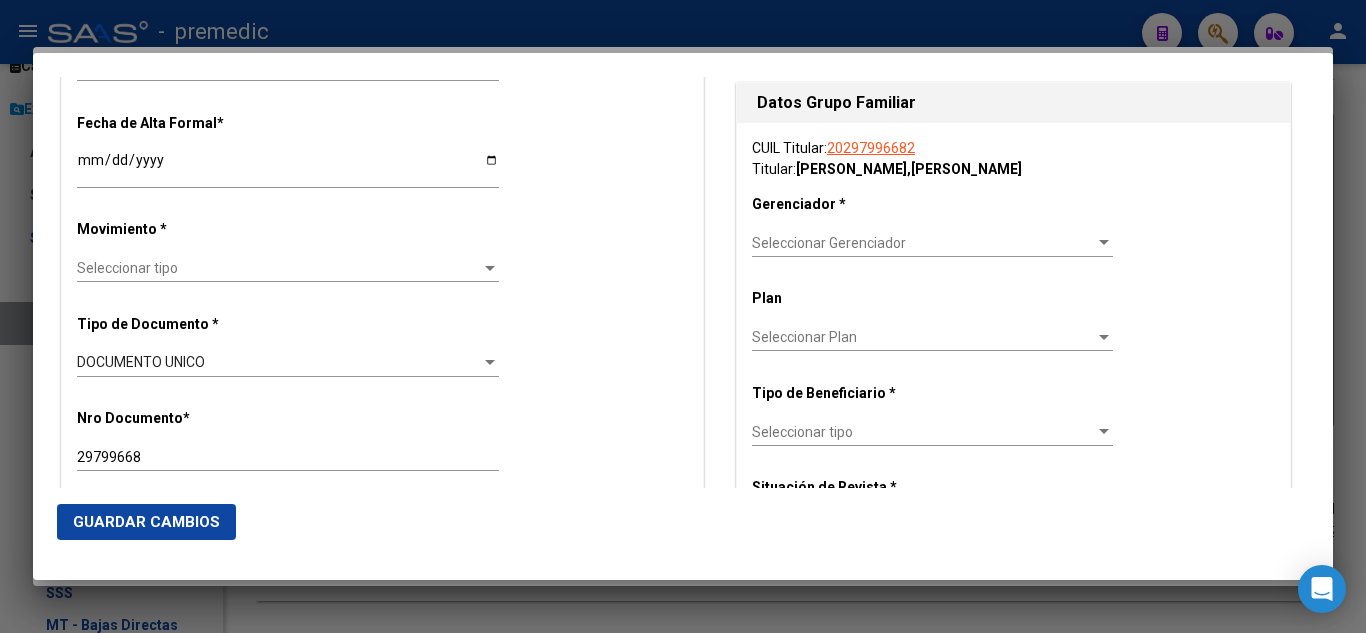 click on "Alta   Baja Nro Afiliado    Ingresar nro  CUIL  *   20-29799668-2 CUIL  ARCA Padrón Fecha de Alta Formal  *   2025-08-01 Ingresar fecha   Movimiento * Seleccionar tipo Seleccionar tipo  Tipo de Documento * DOCUMENTO UNICO Seleccionar tipo Nro Documento  *   29799668 Ingresar nro  Apellido  *   COSTANZO Ingresar apellido  Nombre  *   CARLOS MARTIN Ingresar nombre  Fecha de nacimiento  *   1982-09-24 Ingresar fecha   Parentesco * Titular Seleccionar parentesco  Estado Civil * Seleccionar tipo Seleccionar tipo  Sexo * Masculino Seleccionar sexo  Nacionalidad * ARGENTINA Seleccionar tipo  Discapacitado * No incapacitado Seleccionar tipo Vencimiento Certificado Estudio    Ingresar fecha   Tipo domicilio * Domicilio Completo Seleccionar tipo domicilio  Provincia * Buenos Aires Seleccionar provincia Localidad  *   EZPELETA Ingresar el nombre  Codigo Postal  *   1882 Ingresar el codigo  Calle  *   446 Ingresar calle  Numero  *   4295 Ingresar nro  Piso    Ingresar piso  Departamento    Ingresar depto" at bounding box center (382, 1198) 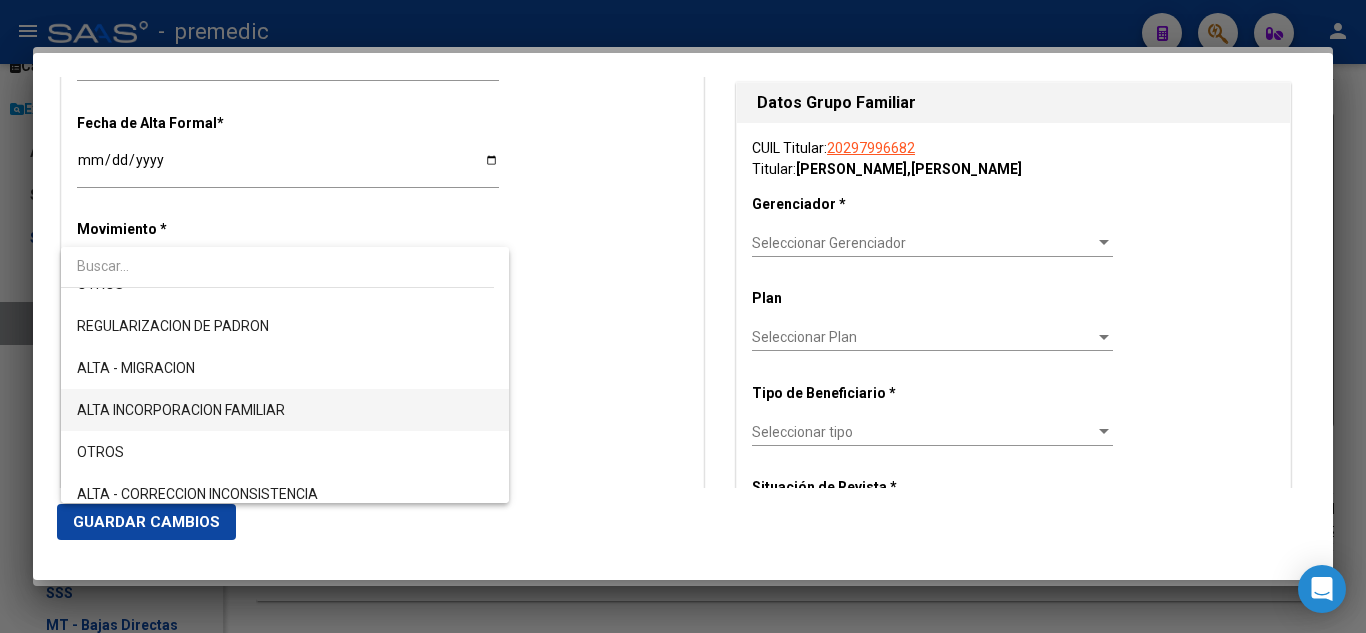scroll, scrollTop: 300, scrollLeft: 0, axis: vertical 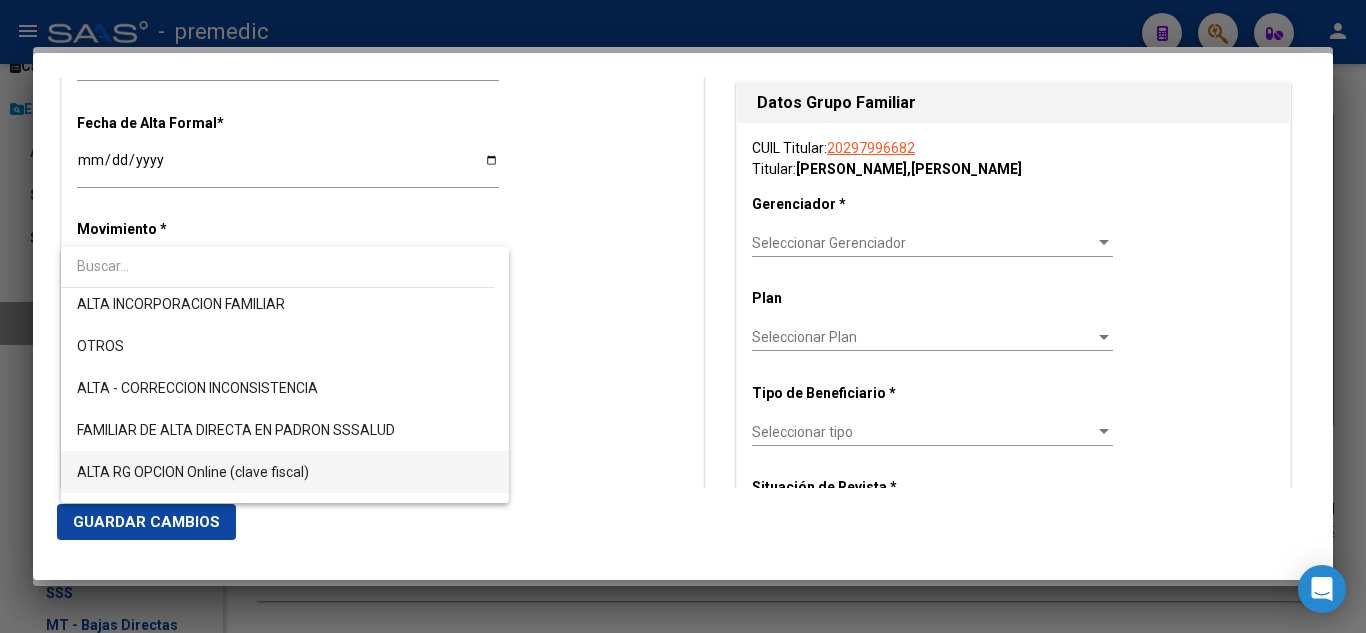 click on "ALTA RG OPCION Online (clave fiscal)" at bounding box center (285, 472) 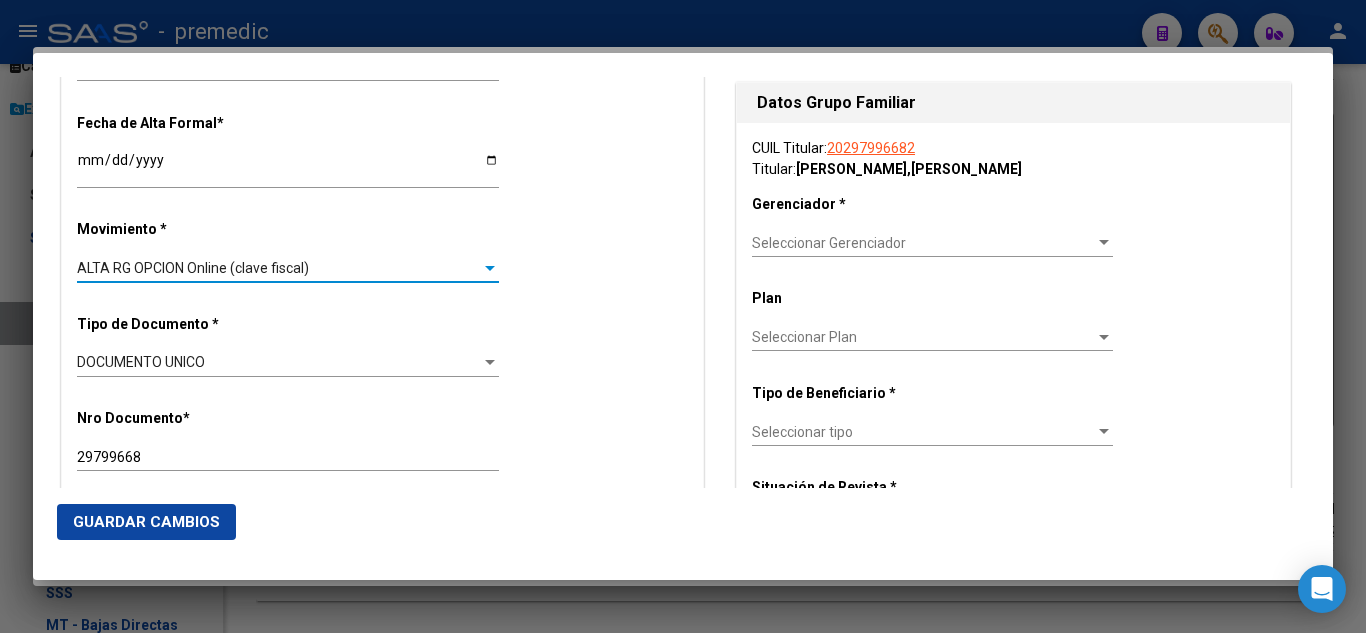 click on "Alta   Baja Nro Afiliado    Ingresar nro  CUIL  *   20-29799668-2 CUIL  ARCA Padrón Fecha de Alta Formal  *   2025-08-01 Ingresar fecha   Movimiento * ALTA RG OPCION Online (clave fiscal) Seleccionar tipo  Tipo de Documento * DOCUMENTO UNICO Seleccionar tipo Nro Documento  *   29799668 Ingresar nro  Apellido  *   COSTANZO Ingresar apellido  Nombre  *   CARLOS MARTIN Ingresar nombre  Fecha de nacimiento  *   1982-09-24 Ingresar fecha   Parentesco * Titular Seleccionar parentesco  Estado Civil * Seleccionar tipo Seleccionar tipo  Sexo * Masculino Seleccionar sexo  Nacionalidad * ARGENTINA Seleccionar tipo  Discapacitado * No incapacitado Seleccionar tipo Vencimiento Certificado Estudio    Ingresar fecha   Tipo domicilio * Domicilio Completo Seleccionar tipo domicilio  Provincia * Buenos Aires Seleccionar provincia Localidad  *   EZPELETA Ingresar el nombre  Codigo Postal  *   1882 Ingresar el codigo  Calle  *   446 Ingresar calle  Numero  *   4295 Ingresar nro  Piso    Ingresar piso  Departamento" at bounding box center [382, 1198] 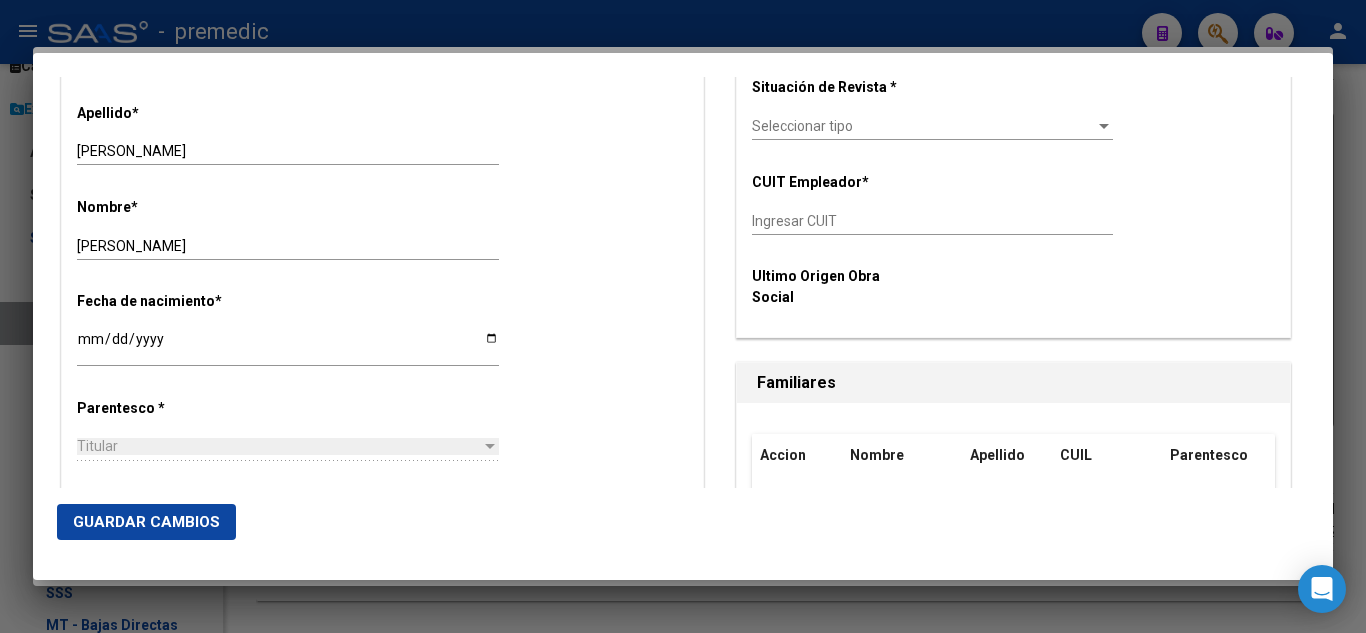 scroll, scrollTop: 900, scrollLeft: 0, axis: vertical 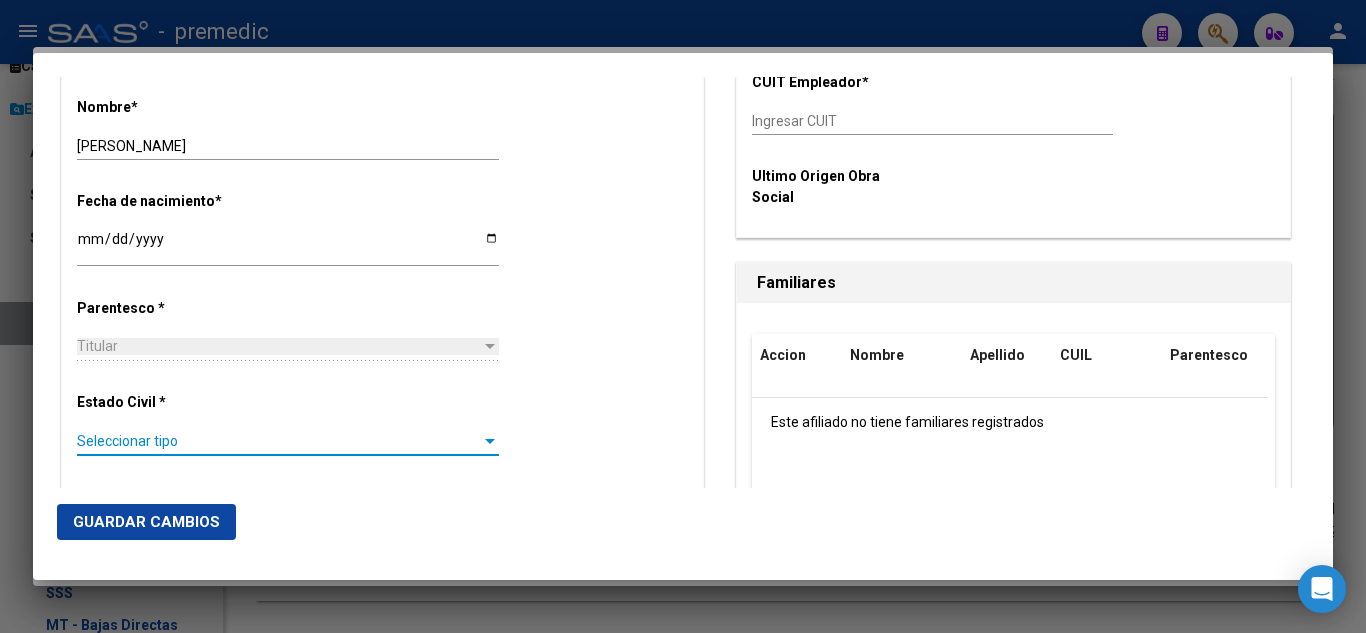 click on "Seleccionar tipo" at bounding box center (279, 441) 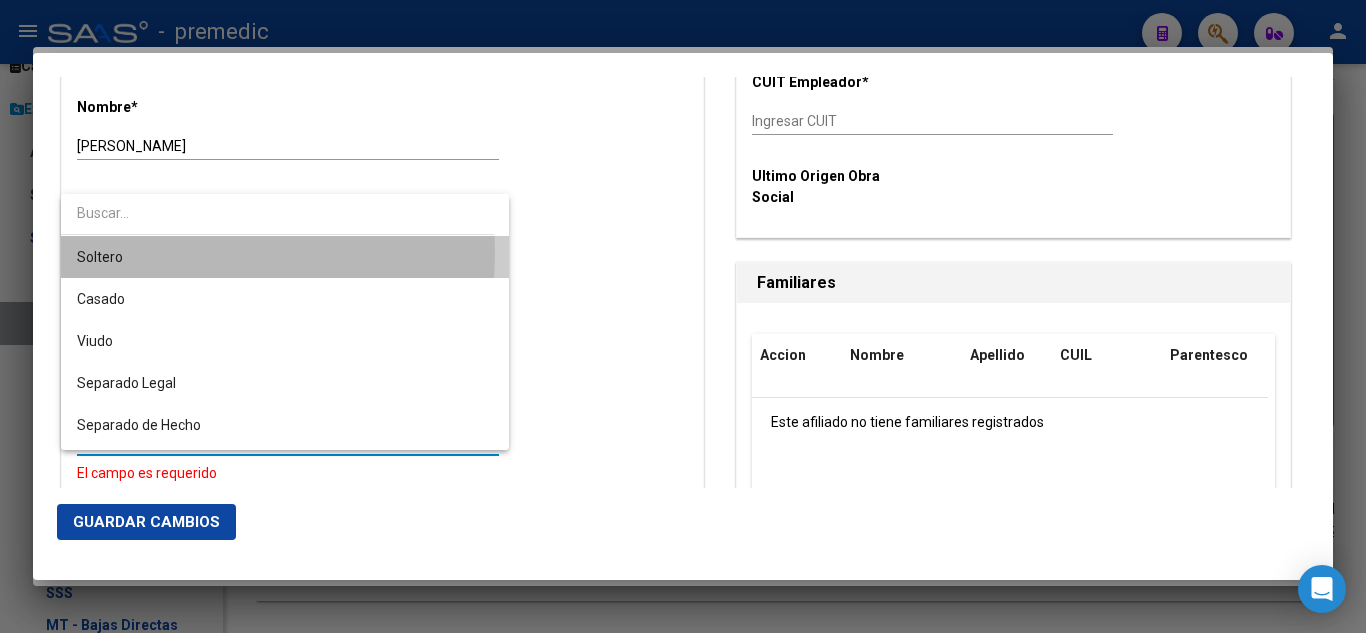 click on "Soltero" at bounding box center [285, 257] 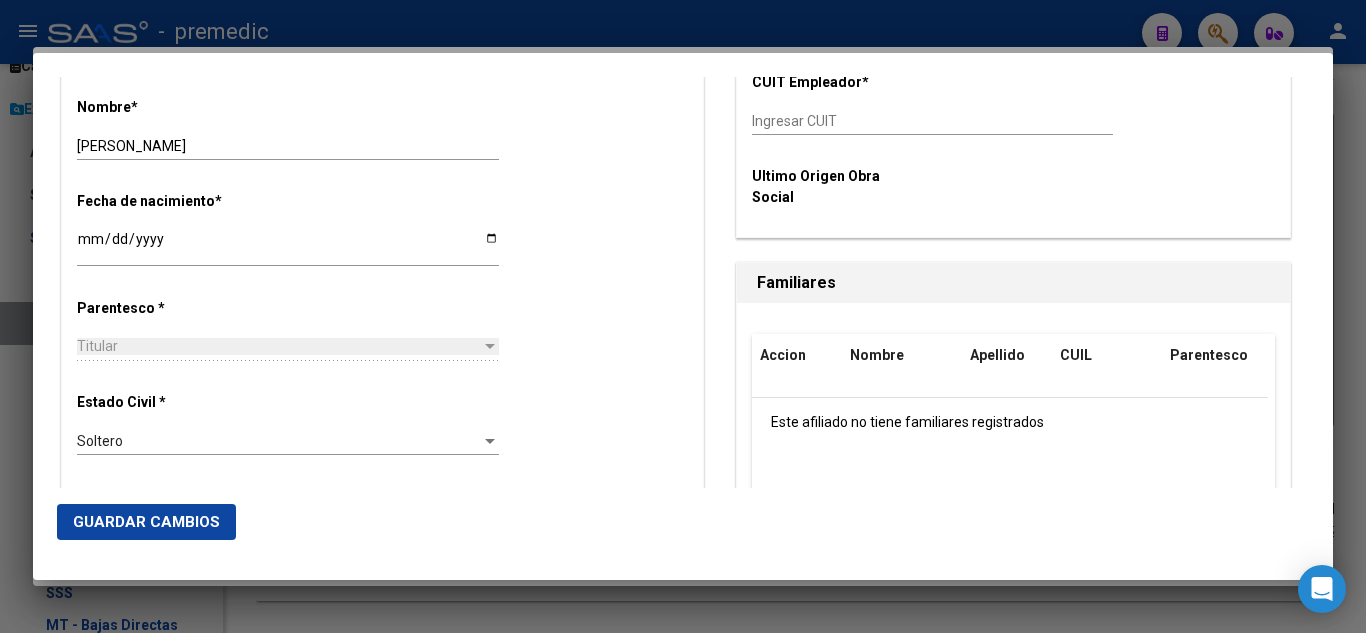 click on "Alta   Baja Nro Afiliado    Ingresar nro  CUIL  *   20-29799668-2 CUIL  ARCA Padrón Fecha de Alta Formal  *   2025-08-01 Ingresar fecha   Movimiento * ALTA RG OPCION Online (clave fiscal) Seleccionar tipo  Tipo de Documento * DOCUMENTO UNICO Seleccionar tipo Nro Documento  *   29799668 Ingresar nro  Apellido  *   COSTANZO Ingresar apellido  Nombre  *   CARLOS MARTIN Ingresar nombre  Fecha de nacimiento  *   1982-09-24 Ingresar fecha   Parentesco * Titular Seleccionar parentesco  Estado Civil * Soltero Seleccionar tipo  Sexo * Masculino Seleccionar sexo  Nacionalidad * ARGENTINA Seleccionar tipo  Discapacitado * No incapacitado Seleccionar tipo Vencimiento Certificado Estudio    Ingresar fecha   Tipo domicilio * Domicilio Completo Seleccionar tipo domicilio  Provincia * Buenos Aires Seleccionar provincia Localidad  *   EZPELETA Ingresar el nombre  Codigo Postal  *   1882 Ingresar el codigo  Calle  *   446 Ingresar calle  Numero  *   4295 Ingresar nro  Piso    Ingresar piso  Departamento    Ingresar depto" at bounding box center (382, 698) 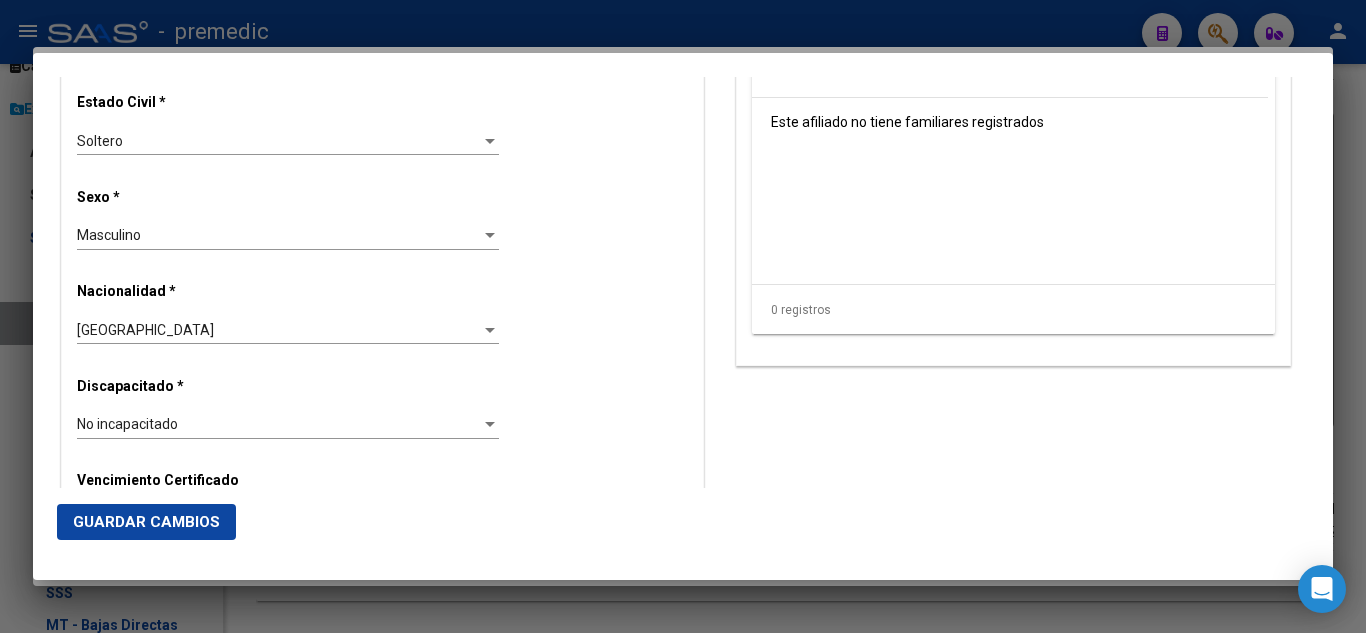 scroll, scrollTop: 1300, scrollLeft: 0, axis: vertical 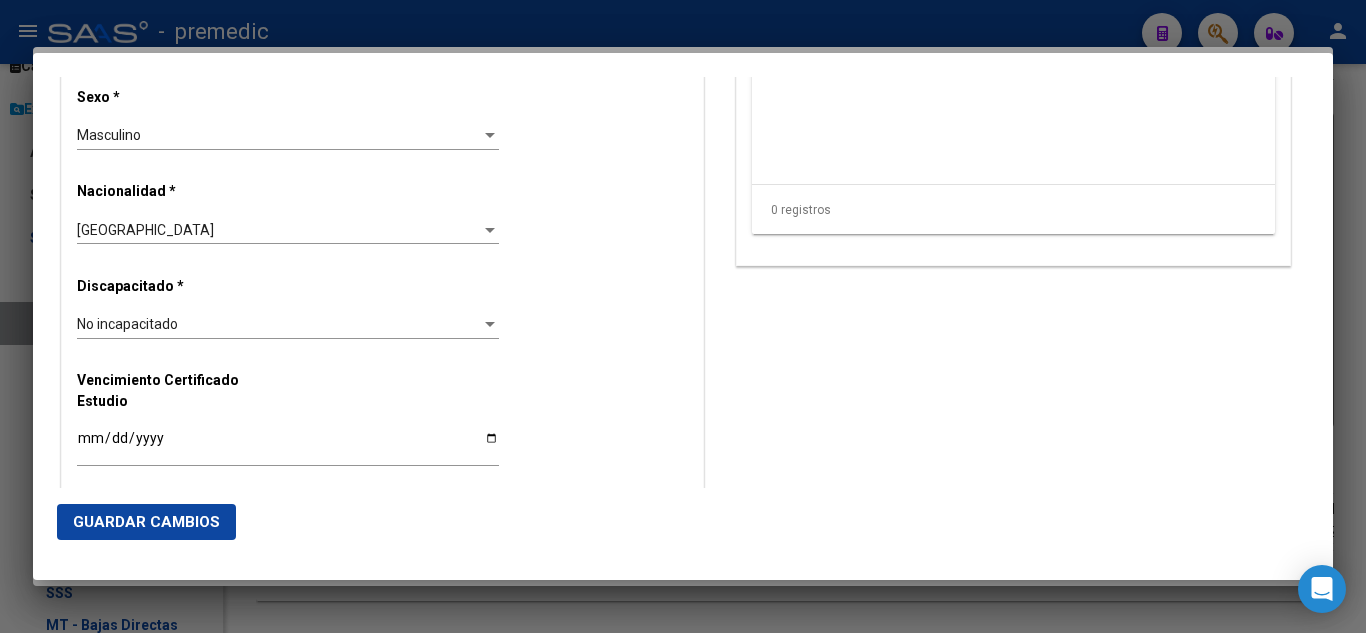 click on "Alta   Baja Nro Afiliado    Ingresar nro  CUIL  *   20-29799668-2 CUIL  ARCA Padrón Fecha de Alta Formal  *   2025-08-01 Ingresar fecha   Movimiento * ALTA RG OPCION Online (clave fiscal) Seleccionar tipo  Tipo de Documento * DOCUMENTO UNICO Seleccionar tipo Nro Documento  *   29799668 Ingresar nro  Apellido  *   COSTANZO Ingresar apellido  Nombre  *   CARLOS MARTIN Ingresar nombre  Fecha de nacimiento  *   1982-09-24 Ingresar fecha   Parentesco * Titular Seleccionar parentesco  Estado Civil * Soltero Seleccionar tipo  Sexo * Masculino Seleccionar sexo  Nacionalidad * ARGENTINA Seleccionar tipo  Discapacitado * No incapacitado Seleccionar tipo Vencimiento Certificado Estudio    Ingresar fecha   Tipo domicilio * Domicilio Completo Seleccionar tipo domicilio  Provincia * Buenos Aires Seleccionar provincia Localidad  *   EZPELETA Ingresar el nombre  Codigo Postal  *   1882 Ingresar el codigo  Calle  *   446 Ingresar calle  Numero  *   4295 Ingresar nro  Piso    Ingresar piso  Departamento    Ingresar depto" at bounding box center [382, 298] 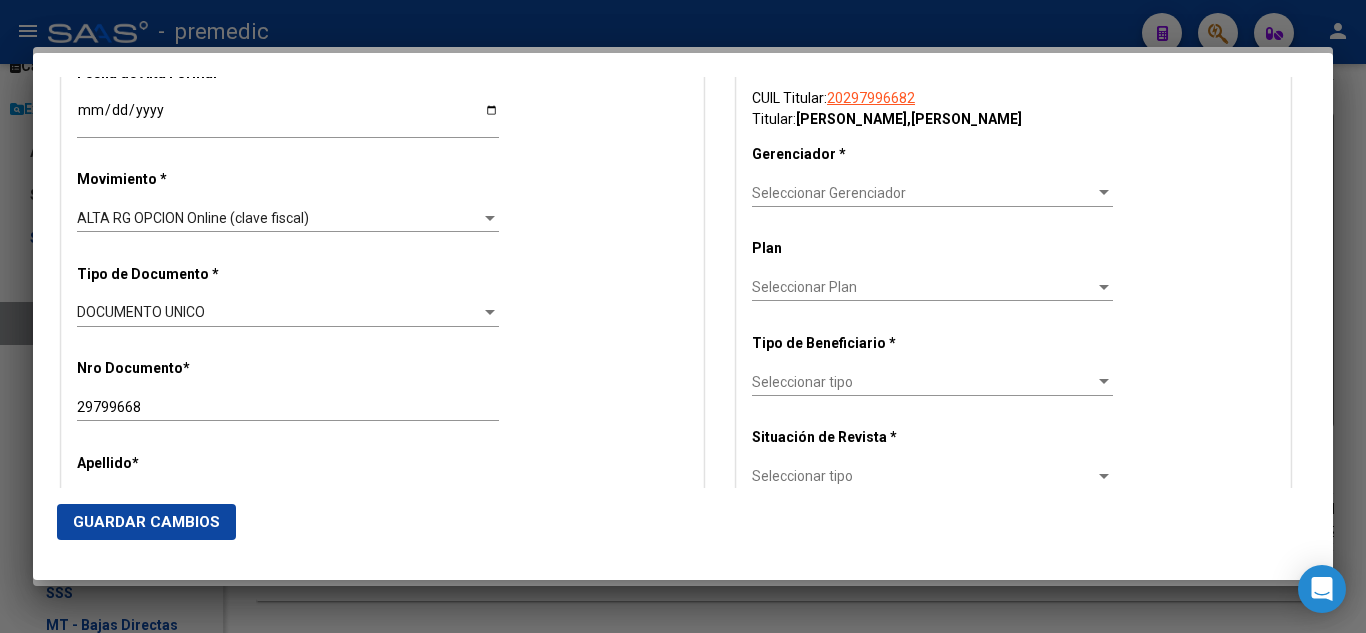 scroll, scrollTop: 400, scrollLeft: 0, axis: vertical 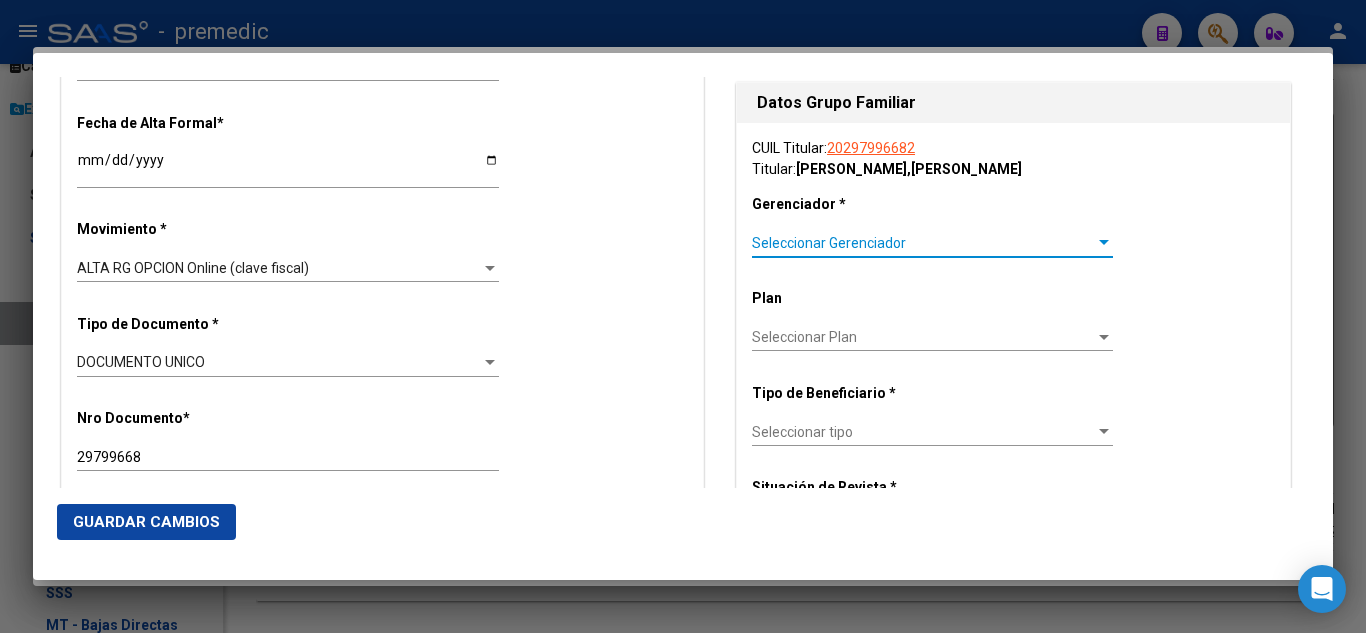 click on "Seleccionar Gerenciador" at bounding box center [923, 243] 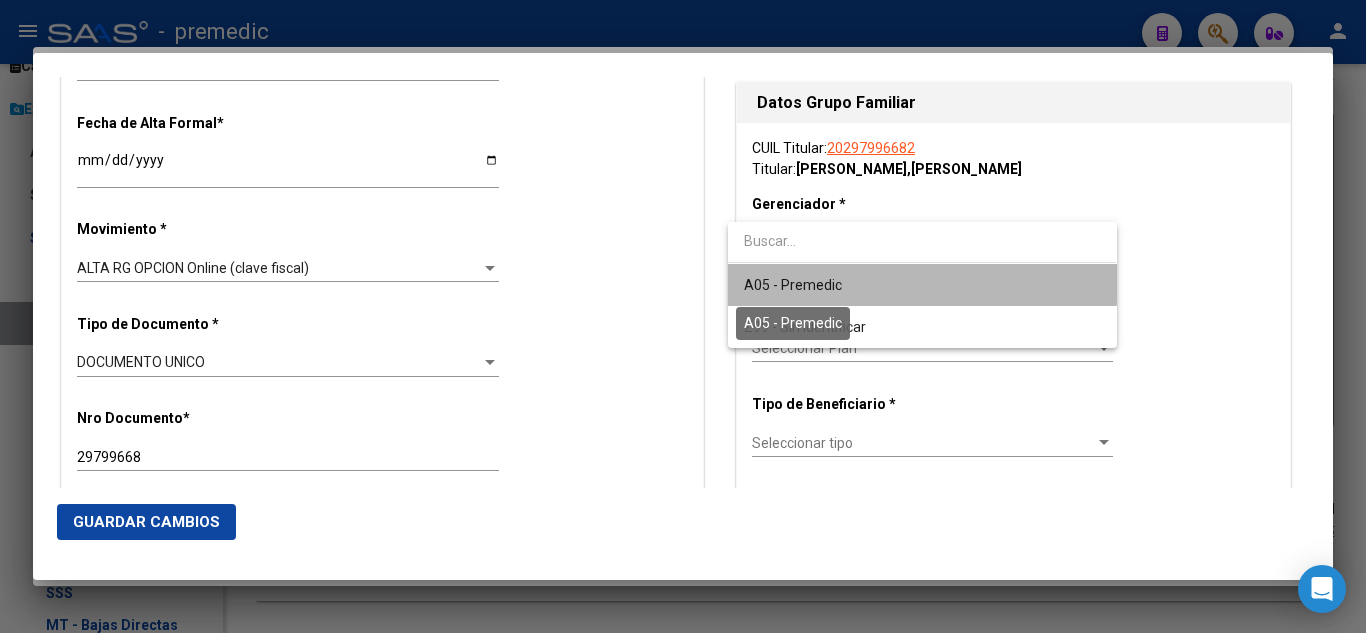 click on "A05 - Premedic" at bounding box center (793, 285) 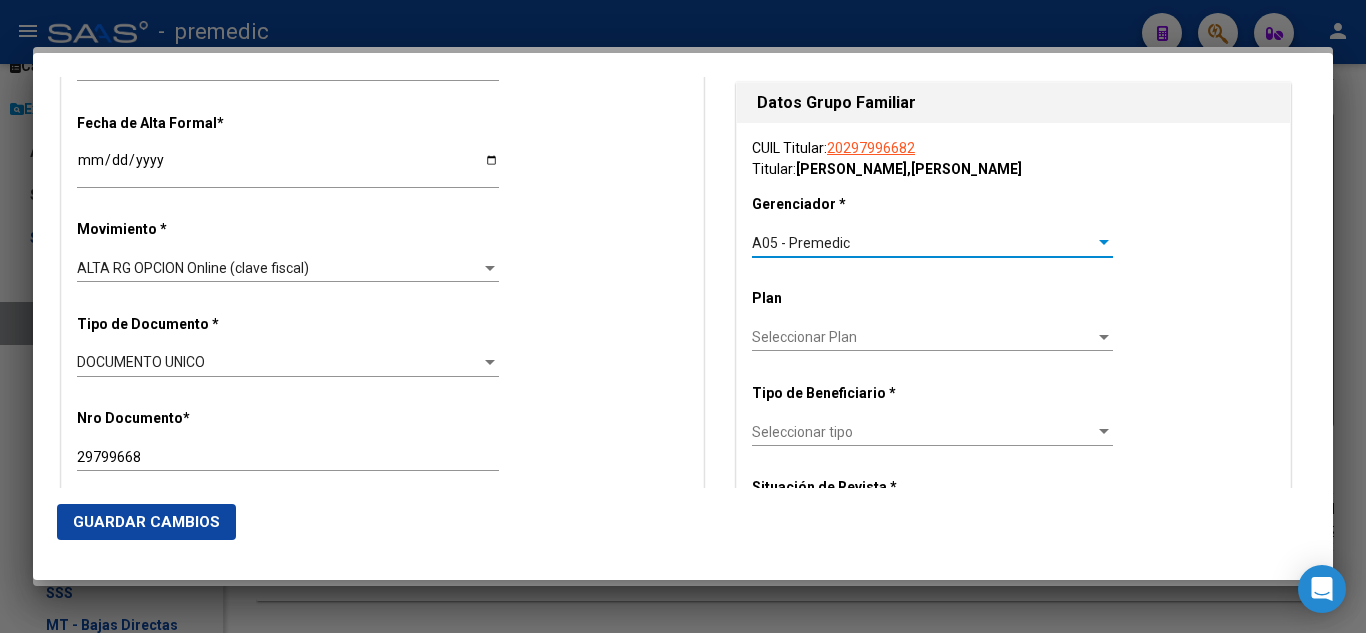 click on "Seleccionar tipo" at bounding box center [923, 432] 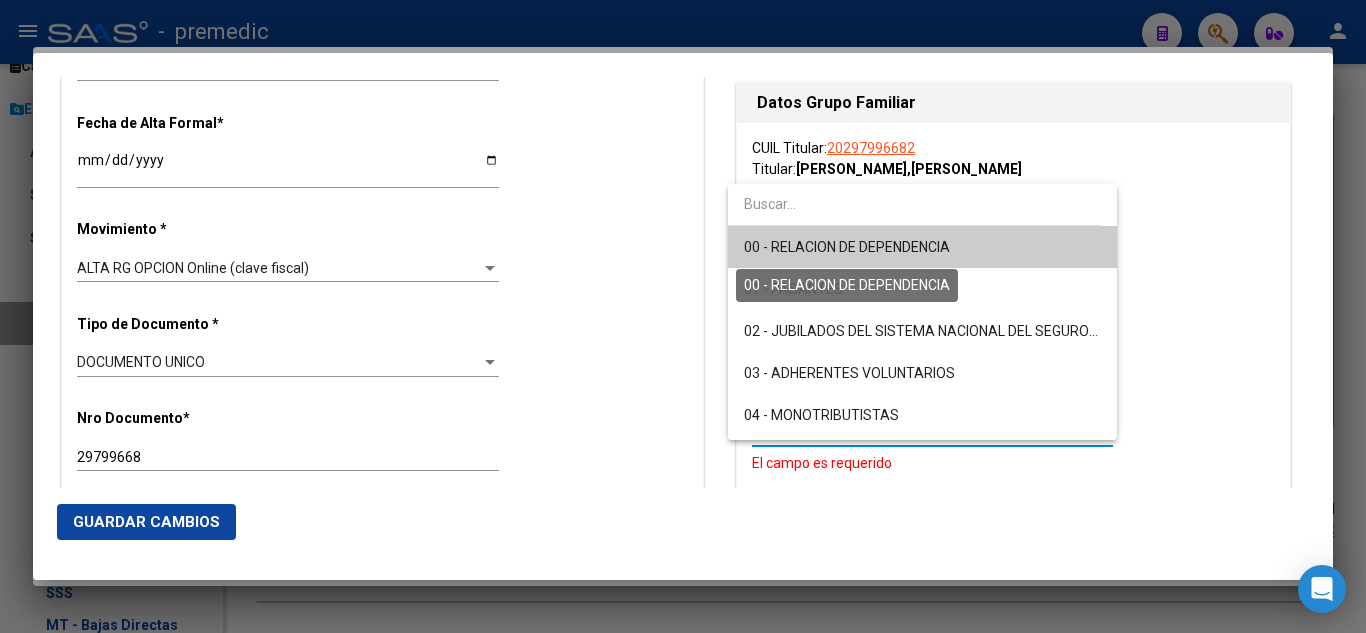 drag, startPoint x: 762, startPoint y: 249, endPoint x: 691, endPoint y: 256, distance: 71.34424 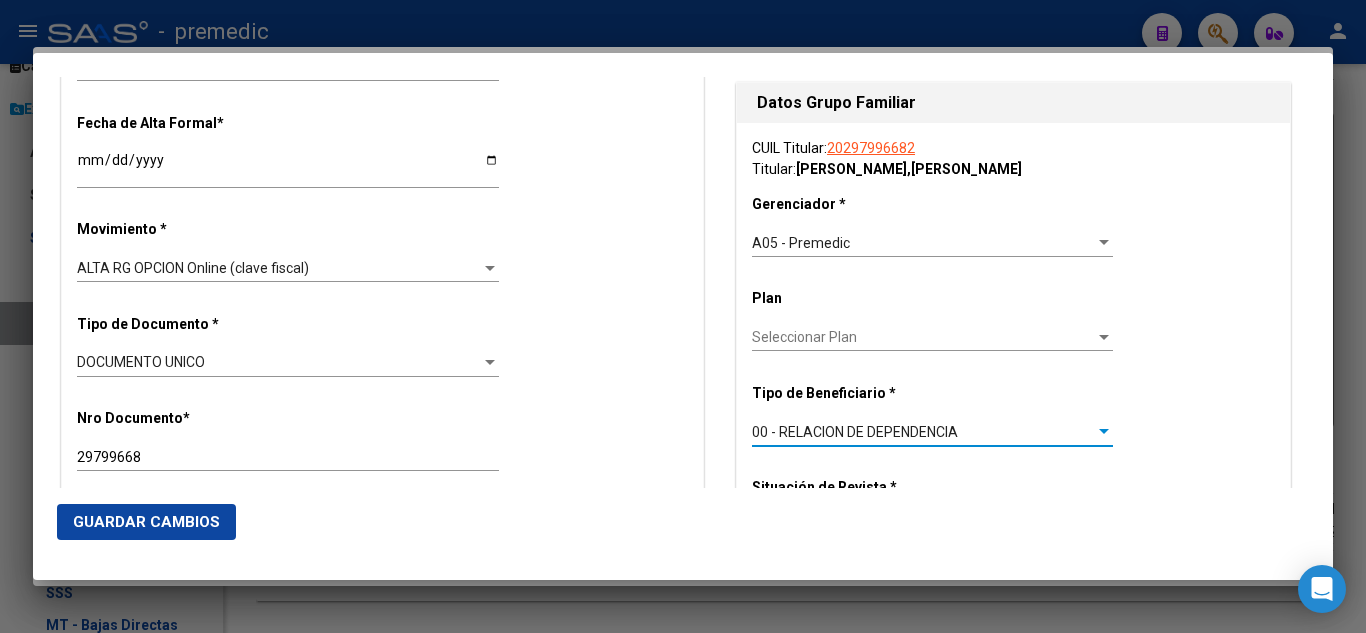 click on "Alta   Baja Nro Afiliado    Ingresar nro  CUIL  *   20-29799668-2 CUIL  ARCA Padrón Fecha de Alta Formal  *   2025-08-01 Ingresar fecha   Movimiento * ALTA RG OPCION Online (clave fiscal) Seleccionar tipo  Tipo de Documento * DOCUMENTO UNICO Seleccionar tipo Nro Documento  *   29799668 Ingresar nro  Apellido  *   COSTANZO Ingresar apellido  Nombre  *   CARLOS MARTIN Ingresar nombre  Fecha de nacimiento  *   1982-09-24 Ingresar fecha   Parentesco * Titular Seleccionar parentesco  Estado Civil * Soltero Seleccionar tipo  Sexo * Masculino Seleccionar sexo  Nacionalidad * ARGENTINA Seleccionar tipo  Discapacitado * No incapacitado Seleccionar tipo Vencimiento Certificado Estudio    Ingresar fecha   Tipo domicilio * Domicilio Completo Seleccionar tipo domicilio  Provincia * Buenos Aires Seleccionar provincia Localidad  *   EZPELETA Ingresar el nombre  Codigo Postal  *   1882 Ingresar el codigo  Calle  *   446 Ingresar calle  Numero  *   4295 Ingresar nro  Piso    Ingresar piso  Departamento    Ingresar depto" at bounding box center (382, 1198) 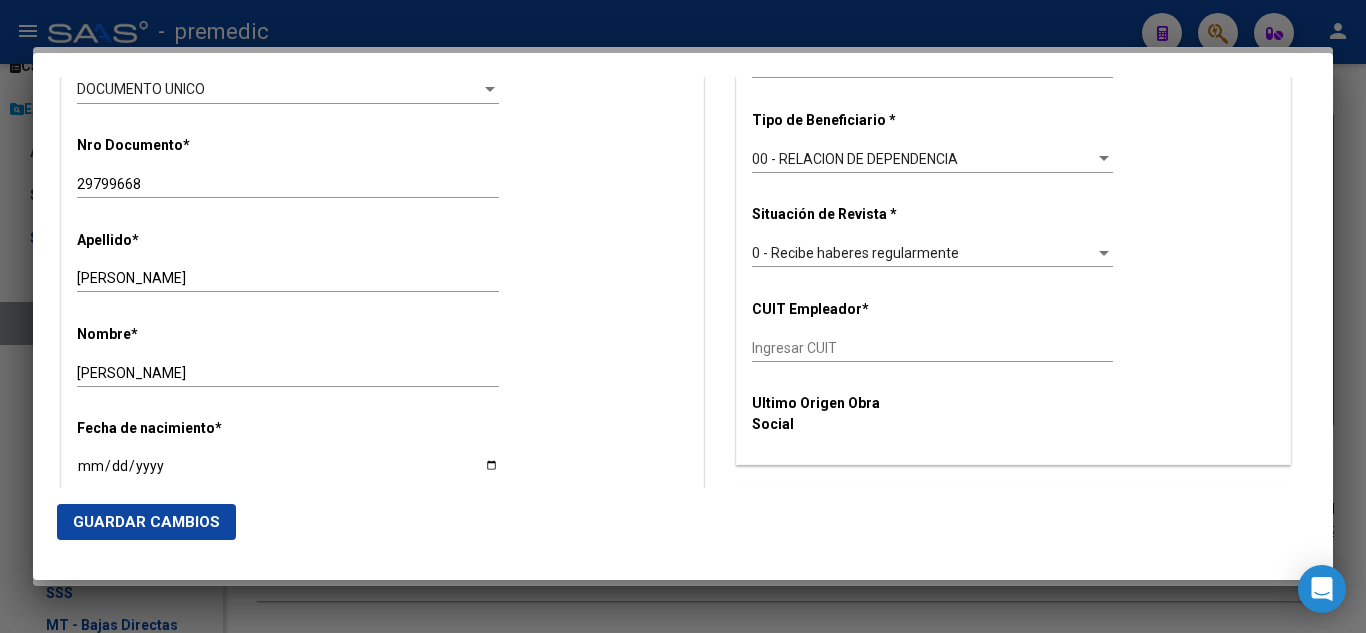 scroll, scrollTop: 800, scrollLeft: 0, axis: vertical 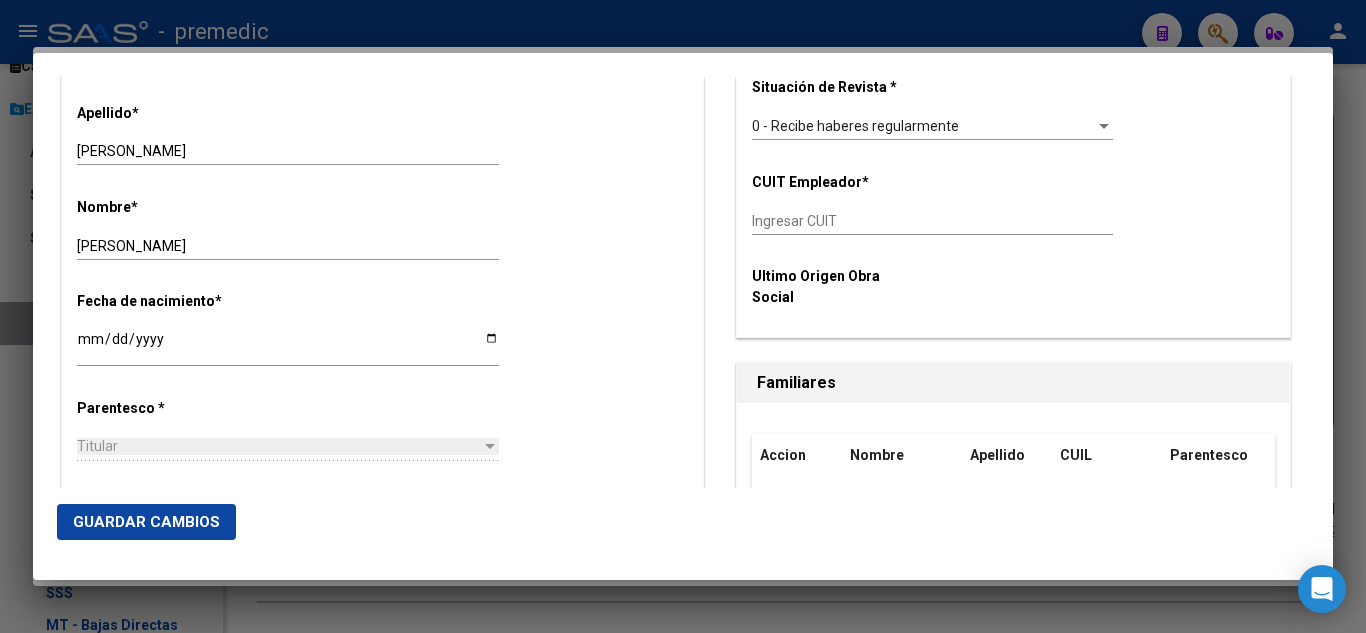 click on "Ingresar CUIT" at bounding box center (932, 221) 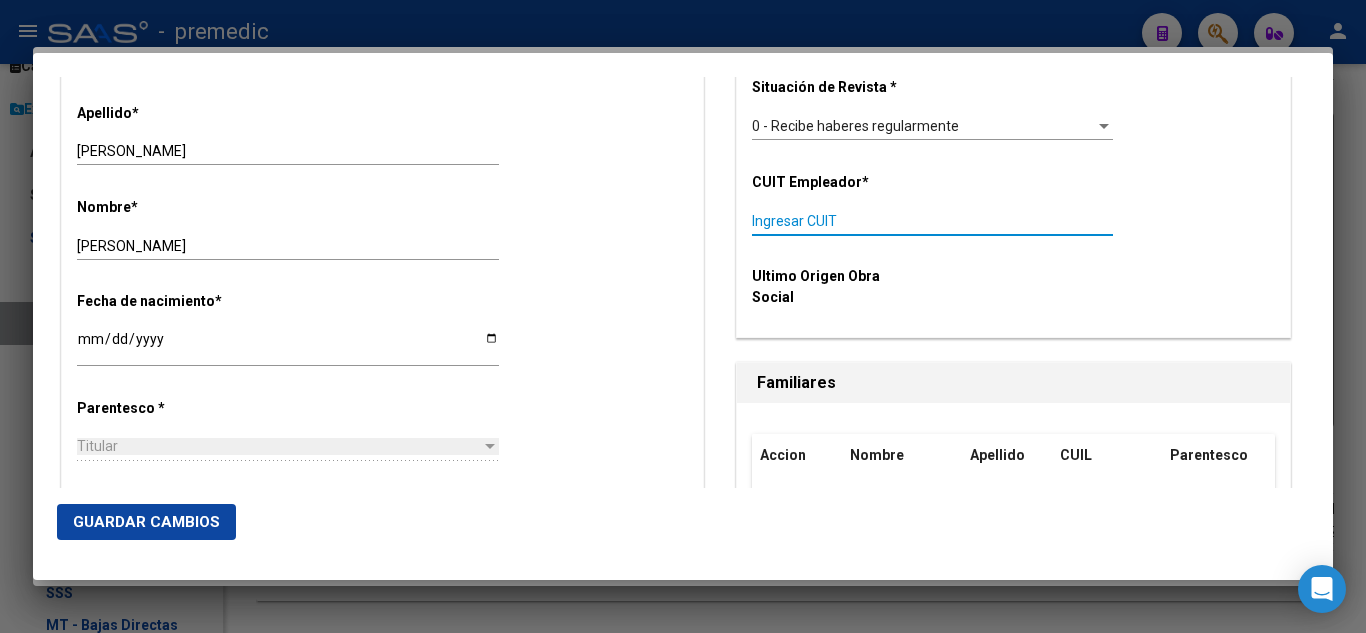paste on "20-29799668-2" 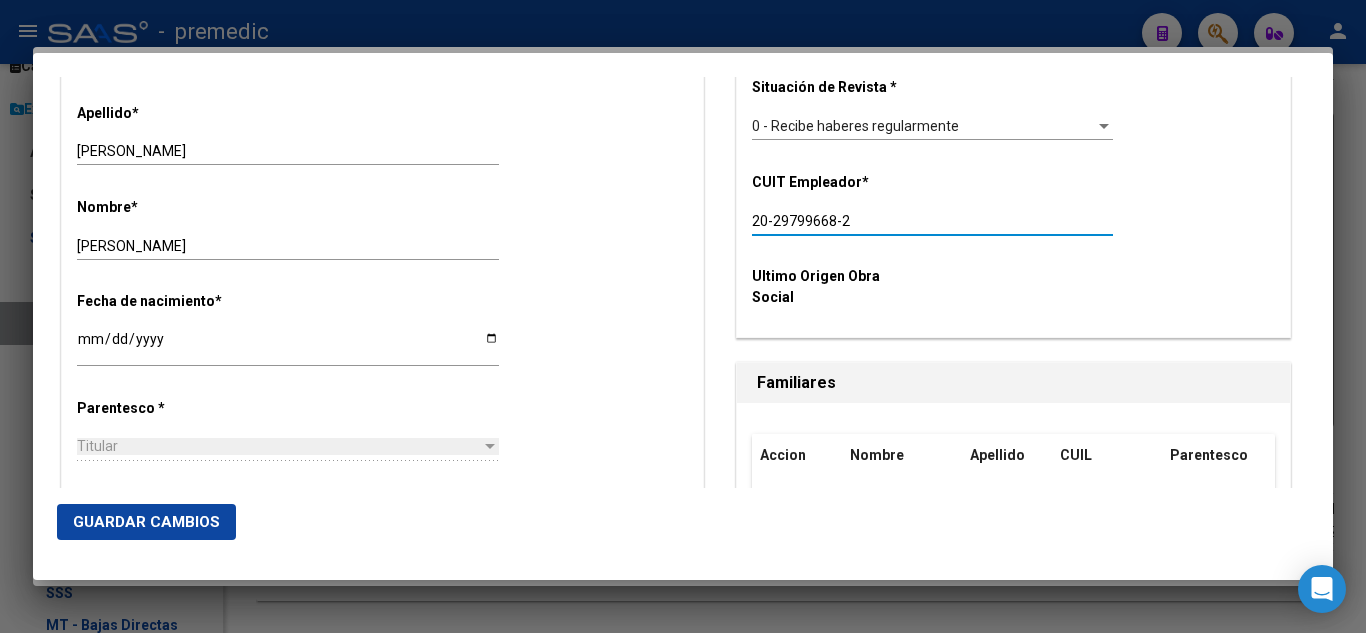 drag, startPoint x: 855, startPoint y: 221, endPoint x: 719, endPoint y: 213, distance: 136.23509 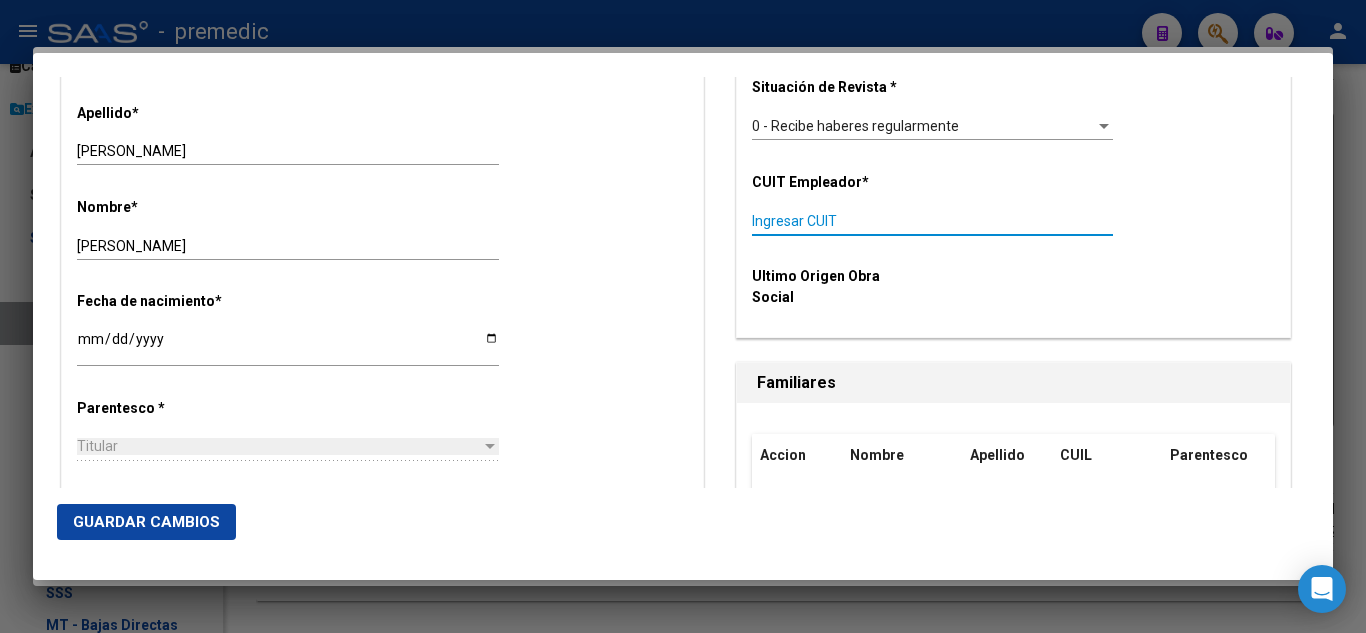 scroll, scrollTop: 700, scrollLeft: 0, axis: vertical 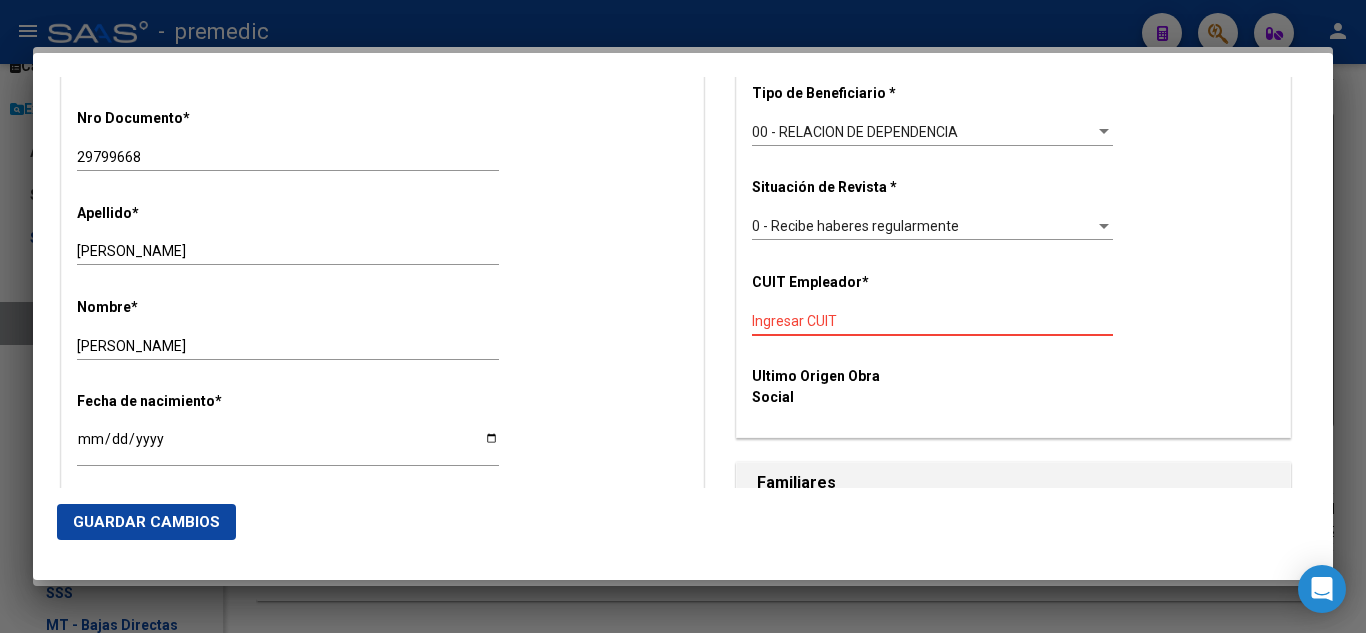paste on "30-70962498-5" 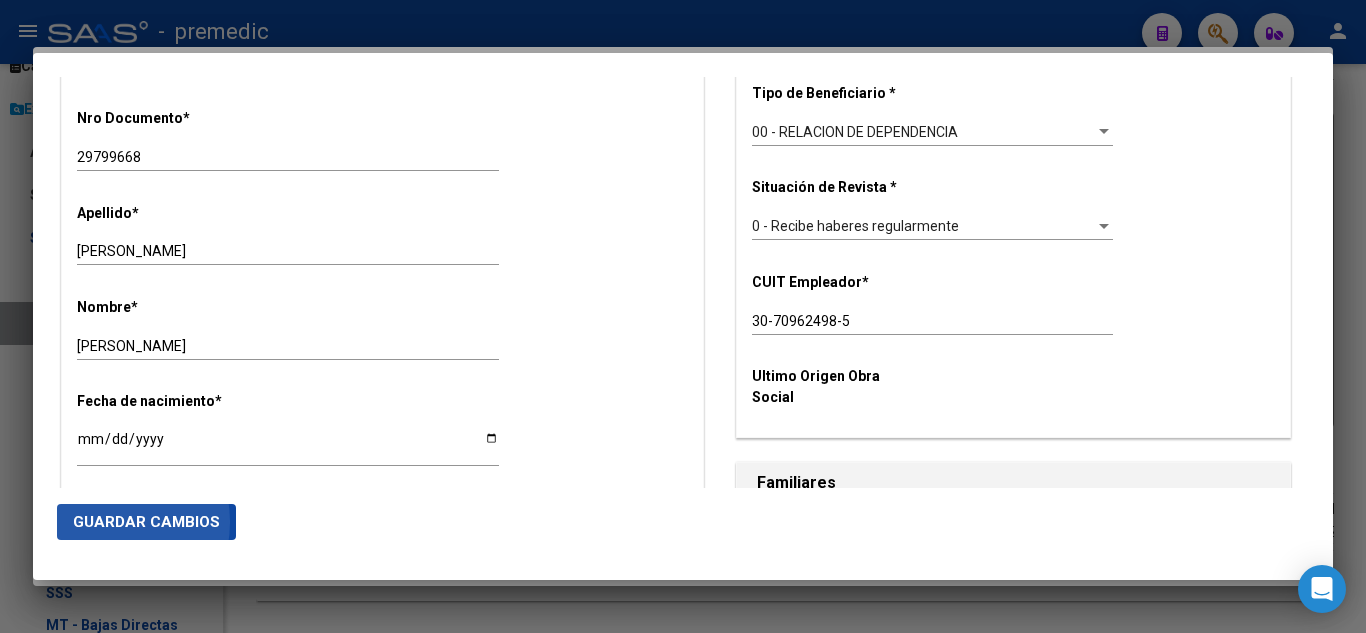 click on "Guardar Cambios" 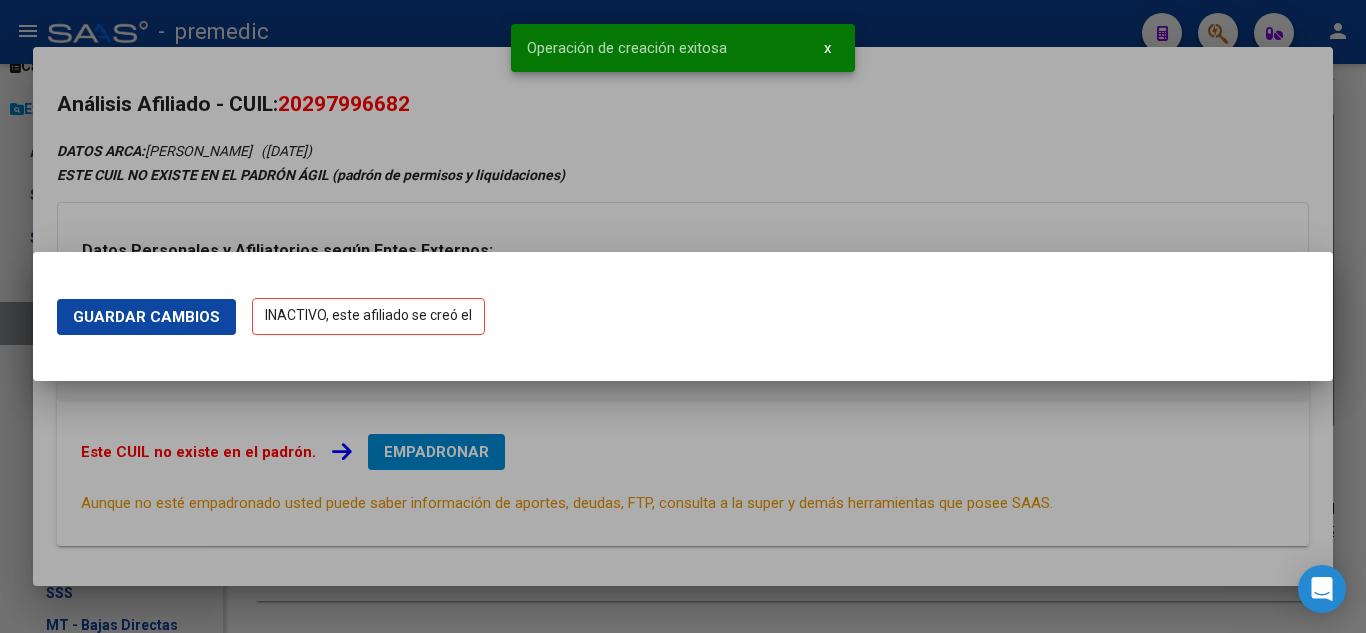 scroll, scrollTop: 0, scrollLeft: 0, axis: both 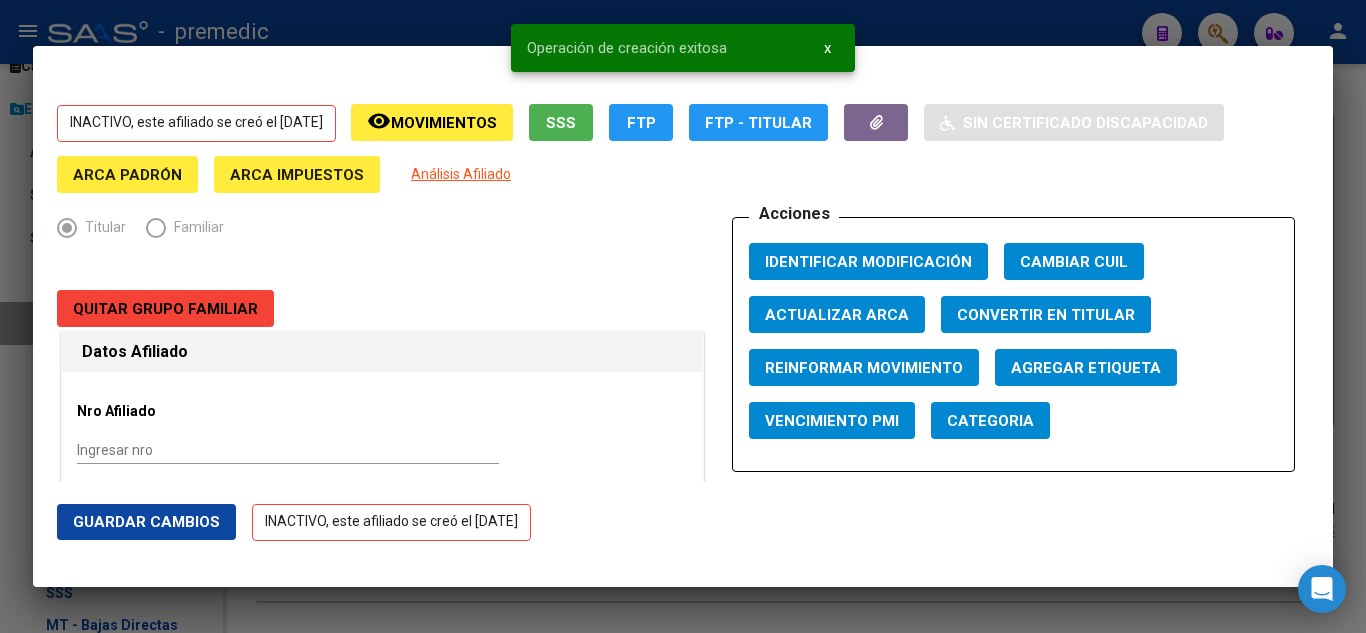 click at bounding box center (683, 316) 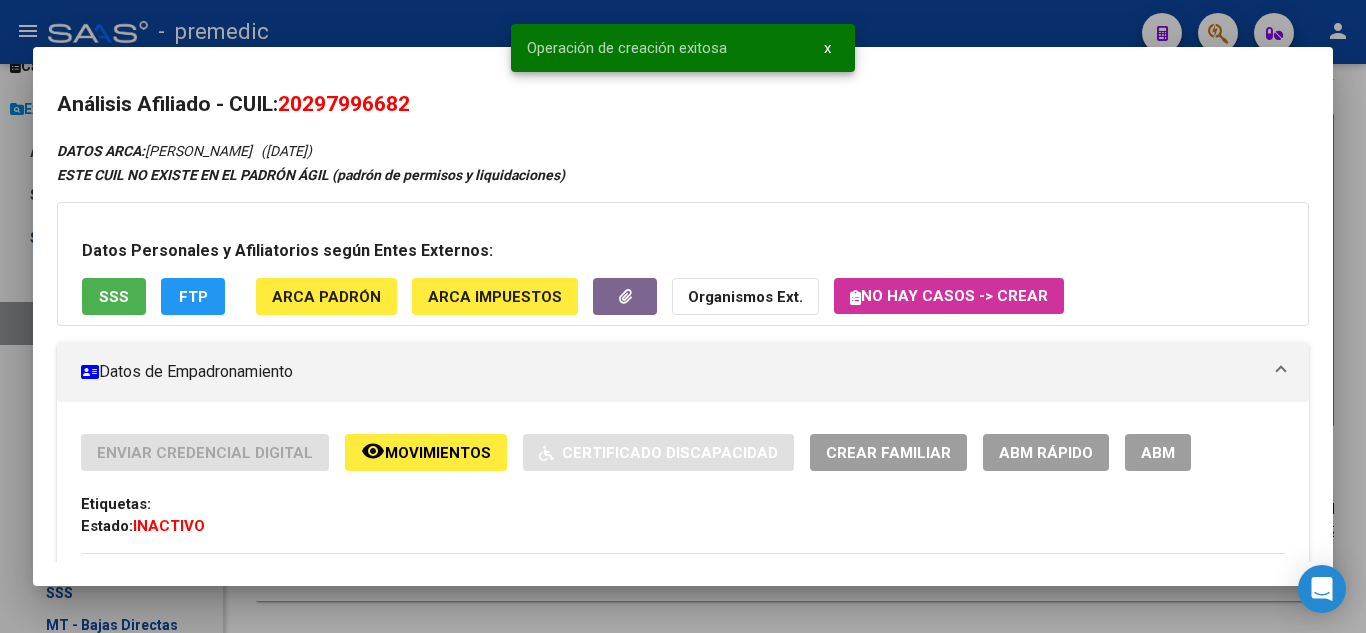 click at bounding box center [683, 316] 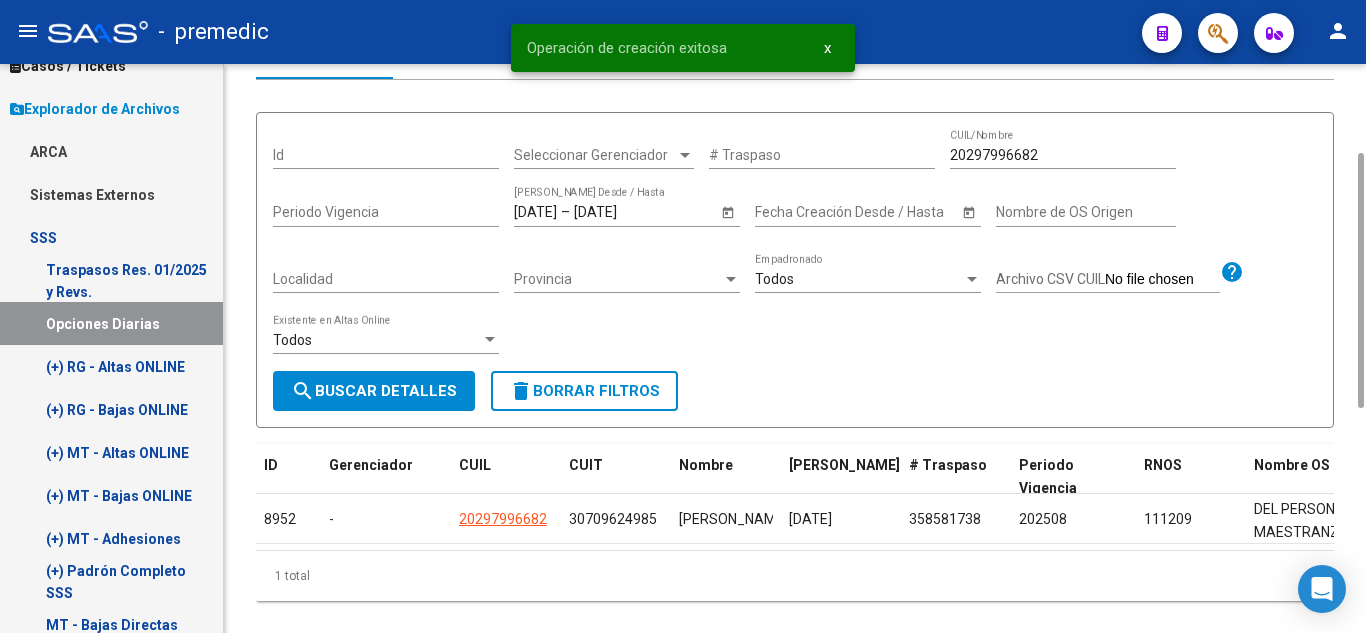 click on "search  Buscar Detalles" at bounding box center [374, 391] 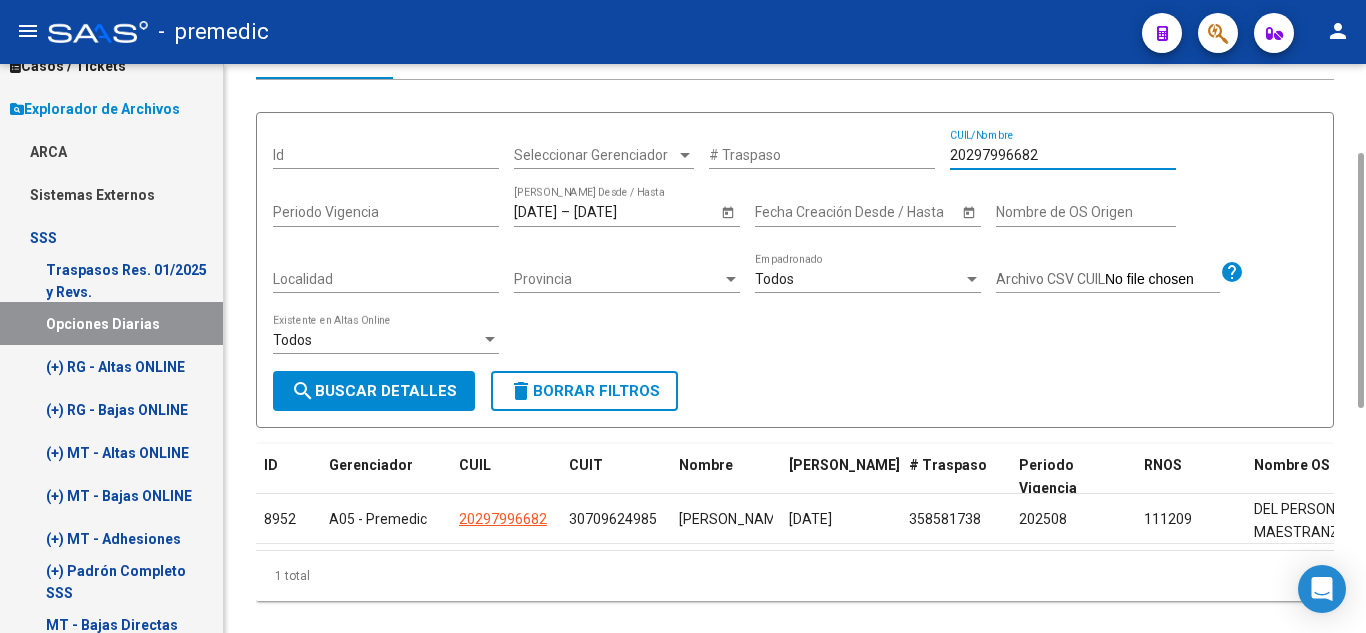 drag, startPoint x: 961, startPoint y: 154, endPoint x: 893, endPoint y: 150, distance: 68.117546 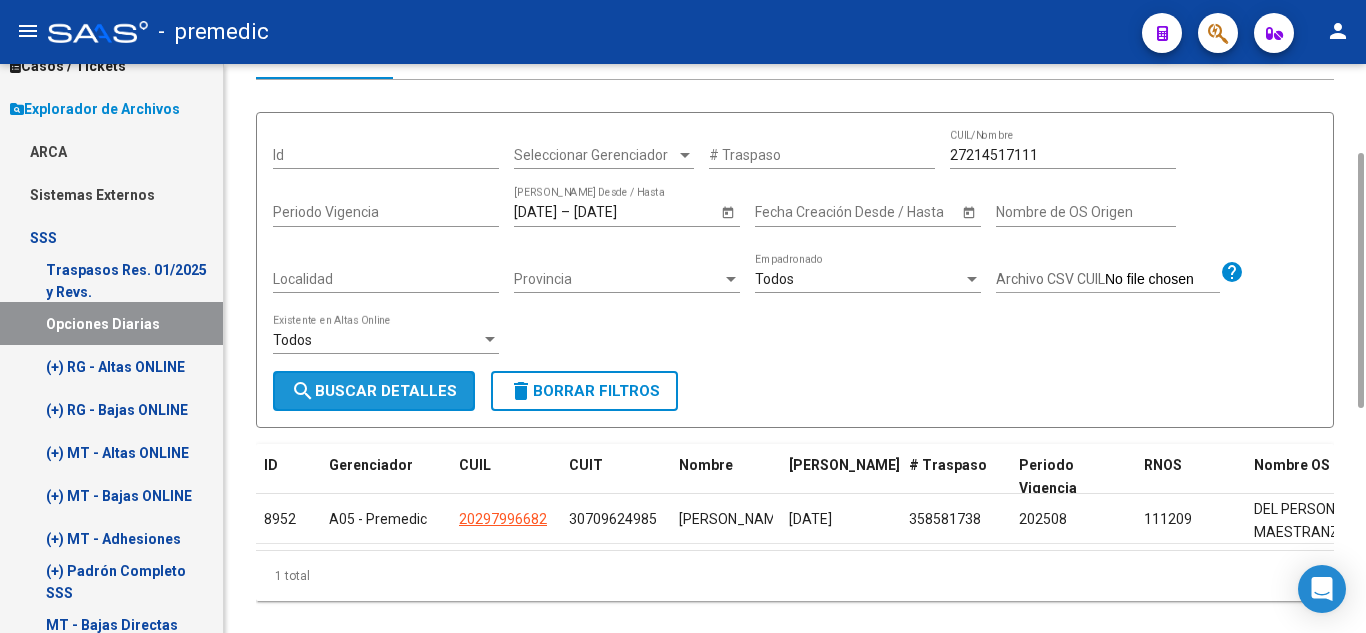 click on "search  Buscar Detalles" at bounding box center (374, 391) 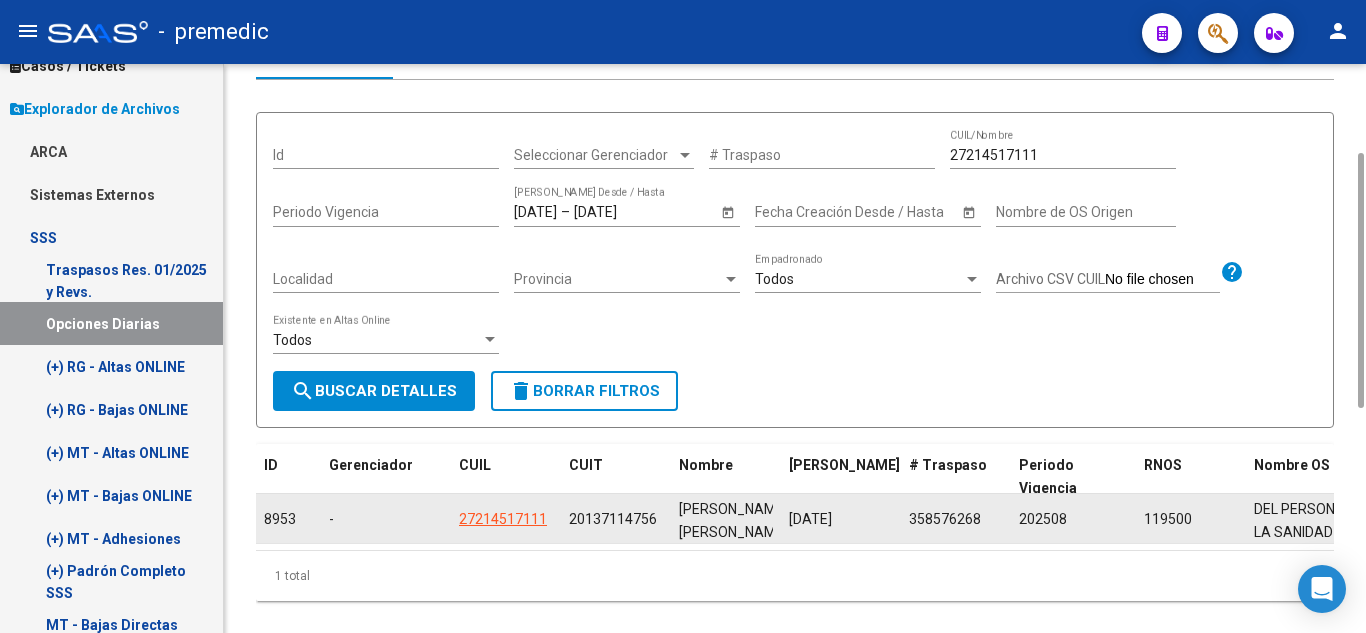 click on "27214517111" 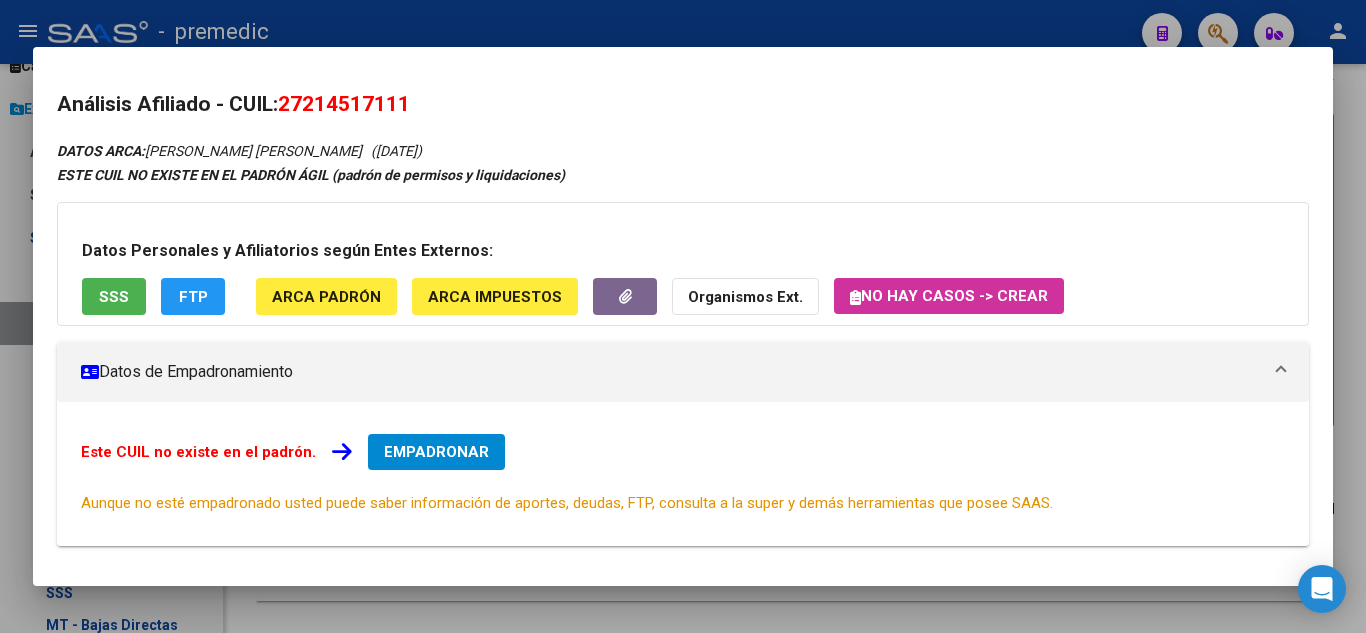 click on "EMPADRONAR" at bounding box center [436, 452] 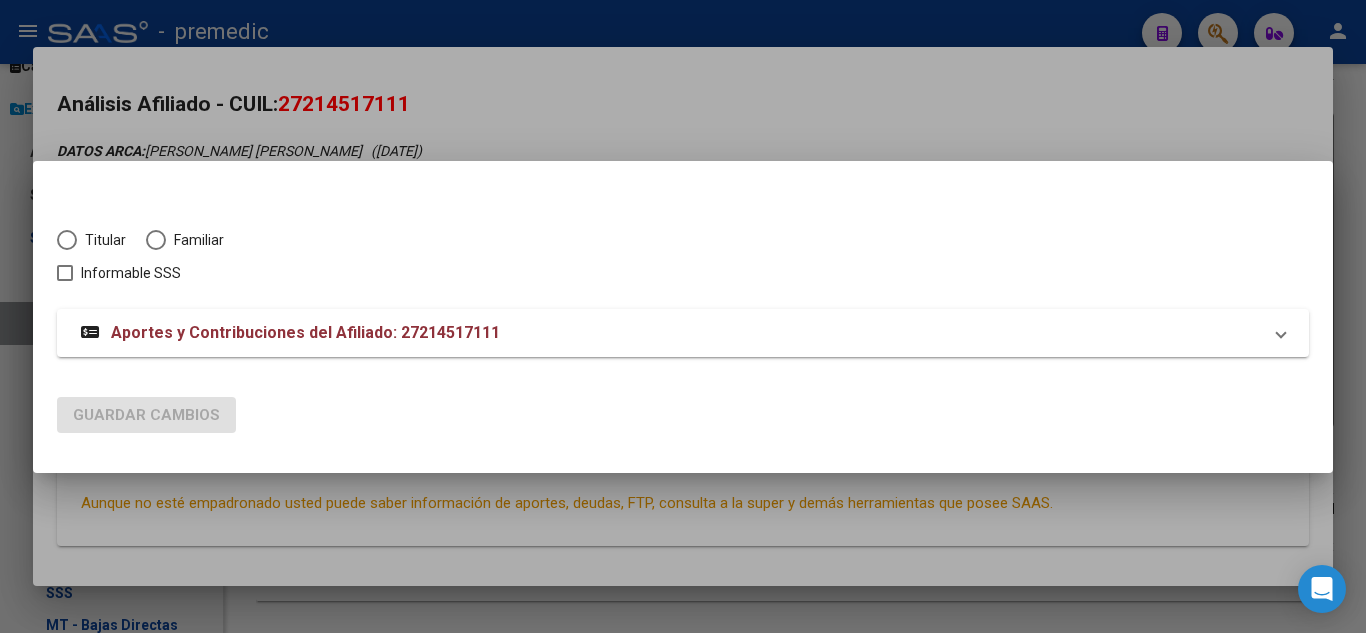 click at bounding box center [67, 240] 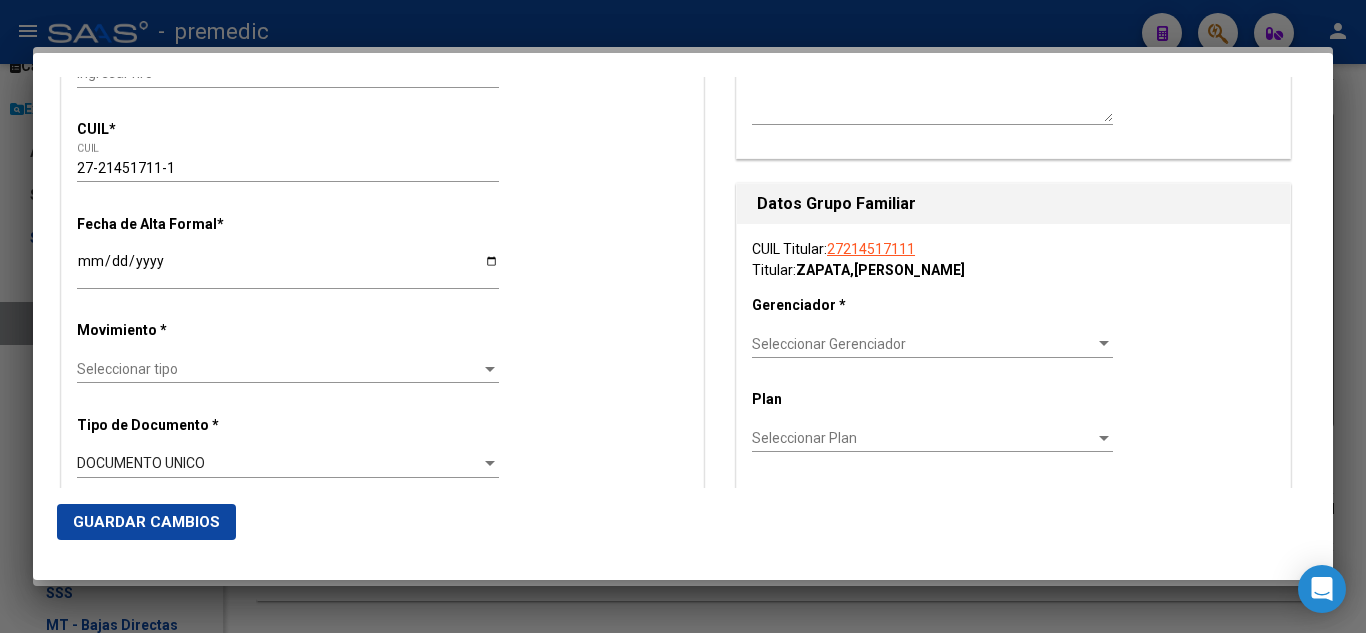 scroll, scrollTop: 300, scrollLeft: 0, axis: vertical 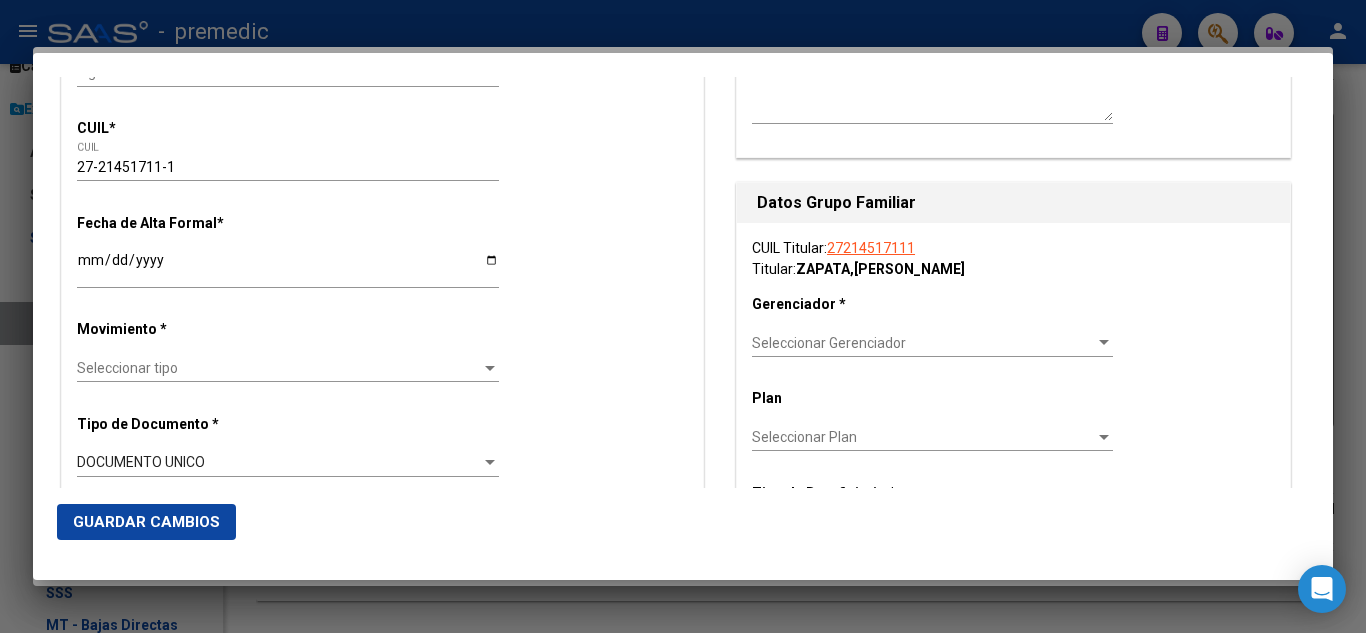 click on "Ingresar fecha" at bounding box center [288, 267] 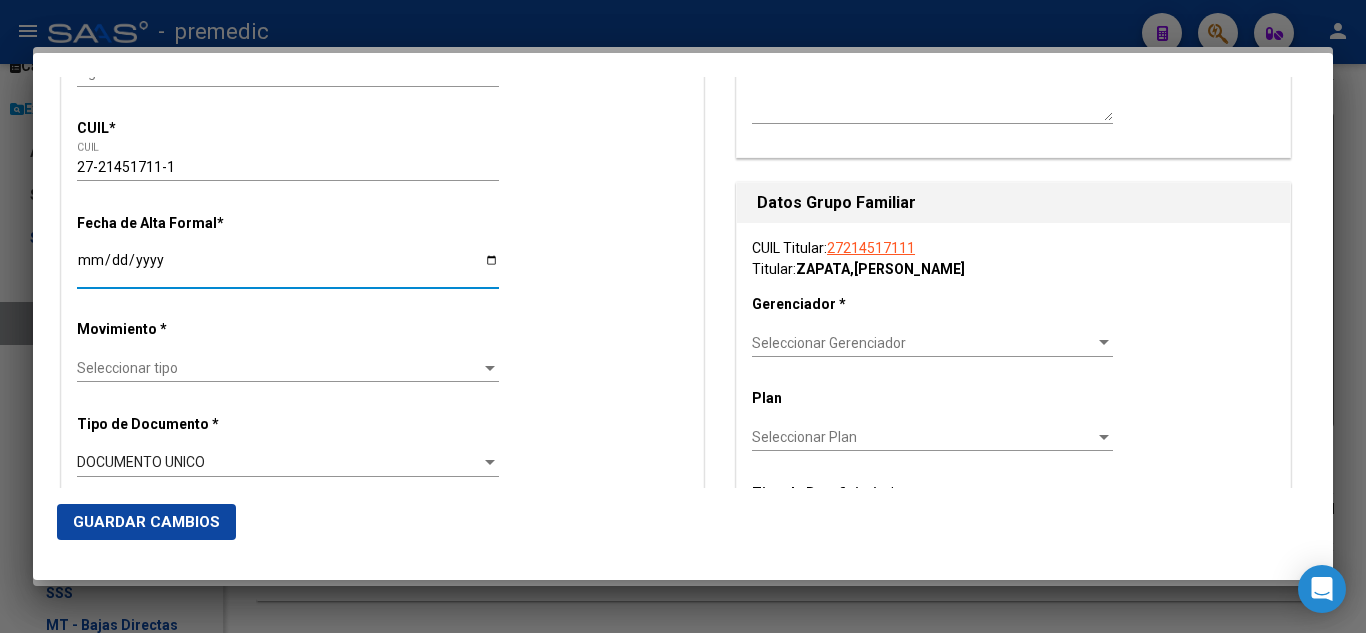 click on "Alta   Baja Nro Afiliado    Ingresar nro  CUIL  *   27-21451711-1 CUIL  ARCA Padrón Fecha de Alta Formal  *   2025-08-01 Ingresar fecha   Movimiento * Seleccionar tipo Seleccionar tipo  Tipo de Documento * DOCUMENTO UNICO Seleccionar tipo Nro Documento  *   21451711 Ingresar nro  Apellido  *   ZAPATA Ingresar apellido  Nombre  *   MARIA REMIGIA Ingresar nombre  Fecha de nacimiento  *   1969-12-24 Ingresar fecha   Parentesco * Titular Seleccionar parentesco  Estado Civil * Seleccionar tipo Seleccionar tipo  Sexo * Femenino Seleccionar sexo  Nacionalidad * ARGENTINA Seleccionar tipo  Discapacitado * No incapacitado Seleccionar tipo Vencimiento Certificado Estudio    Ingresar fecha   Tipo domicilio * Domicilio Completo Seleccionar tipo domicilio  Provincia * Buenos Aires Seleccionar provincia Localidad  *   MUNRO Ingresar el nombre  Codigo Postal  *   1605 Ingresar el codigo  Calle  *   B RIVADAVIA Ingresar calle  Numero  *   2745 Ingresar nro  Piso    1 Ingresar piso  Departamento    Ingresar depto" at bounding box center [382, 1298] 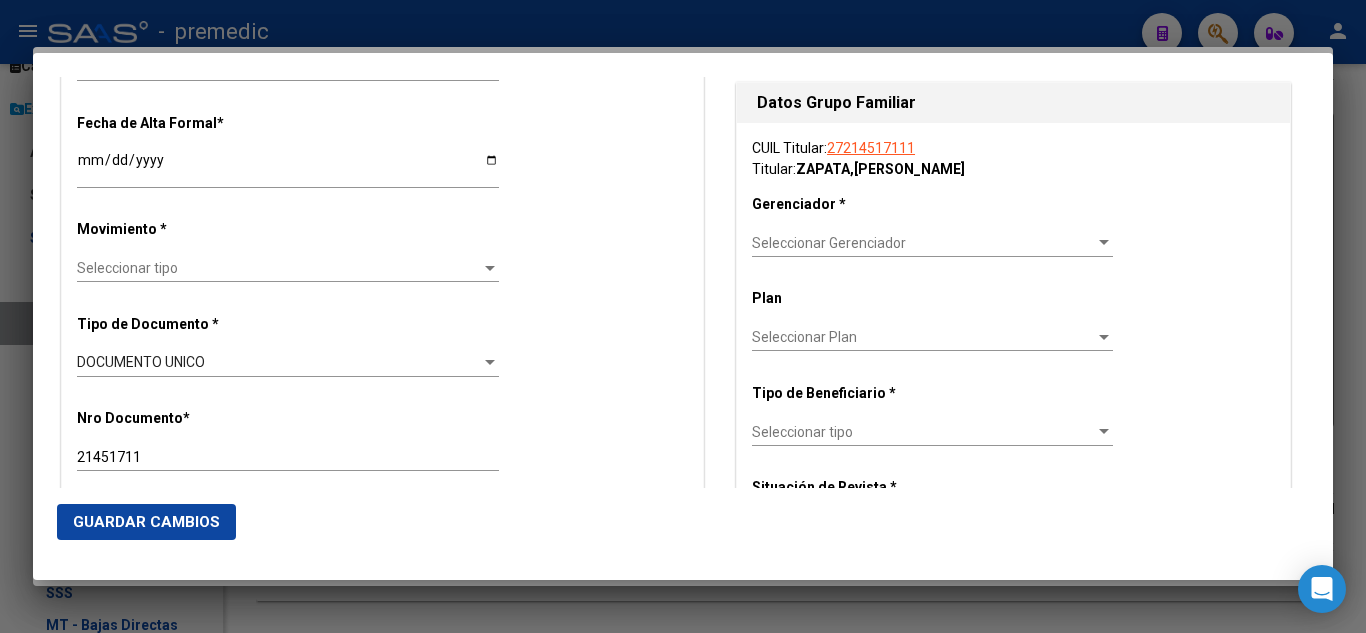scroll, scrollTop: 500, scrollLeft: 0, axis: vertical 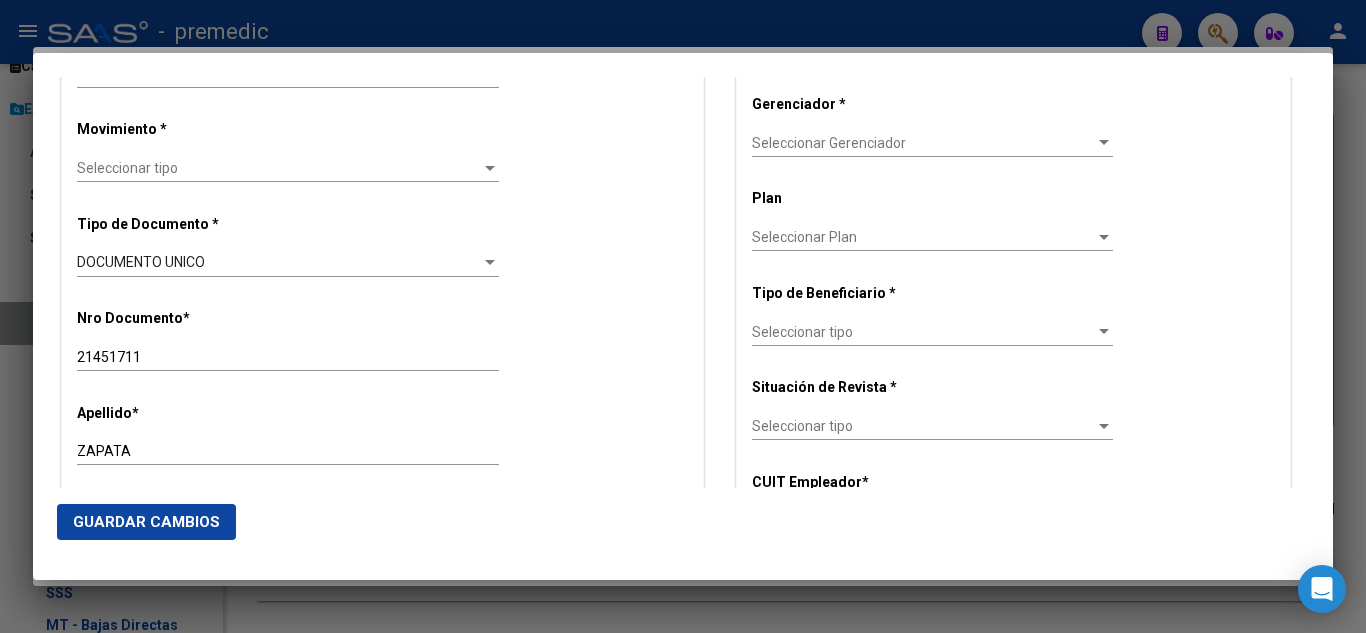 click on "Seleccionar tipo" at bounding box center [279, 168] 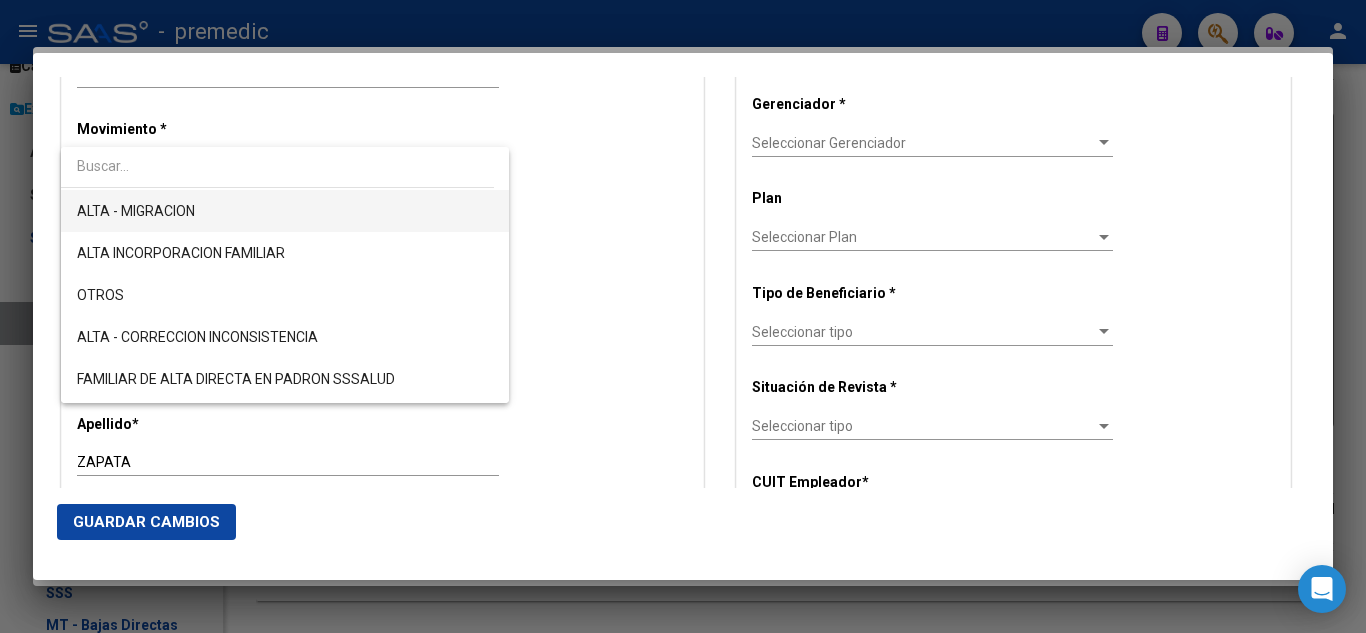 scroll, scrollTop: 300, scrollLeft: 0, axis: vertical 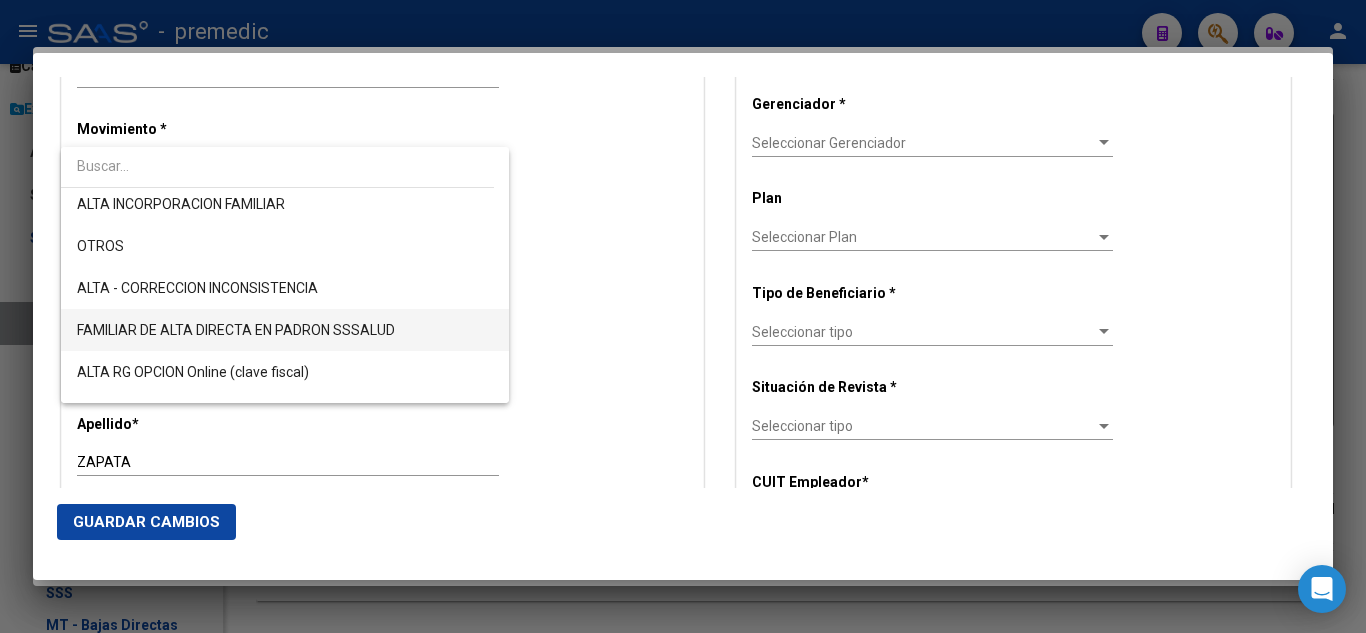 click on "FAMILIAR DE ALTA DIRECTA EN PADRON SSSALUD" at bounding box center (285, 330) 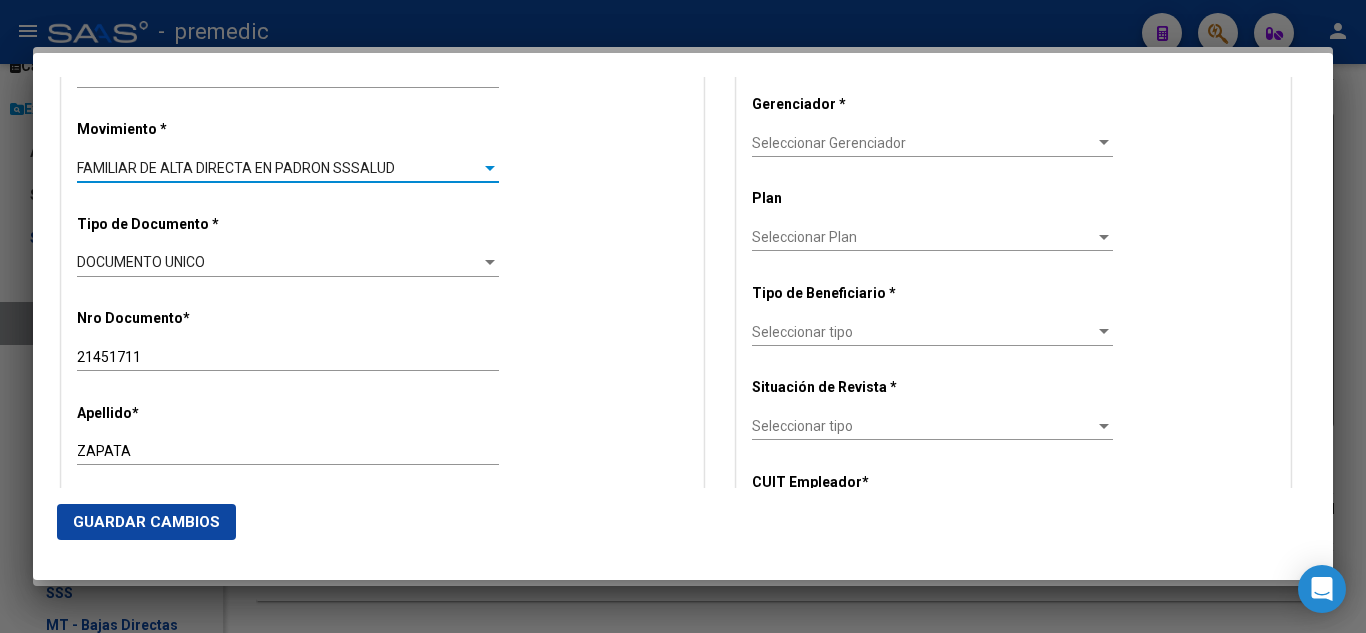 click on "FAMILIAR DE ALTA DIRECTA EN PADRON SSSALUD Seleccionar tipo" 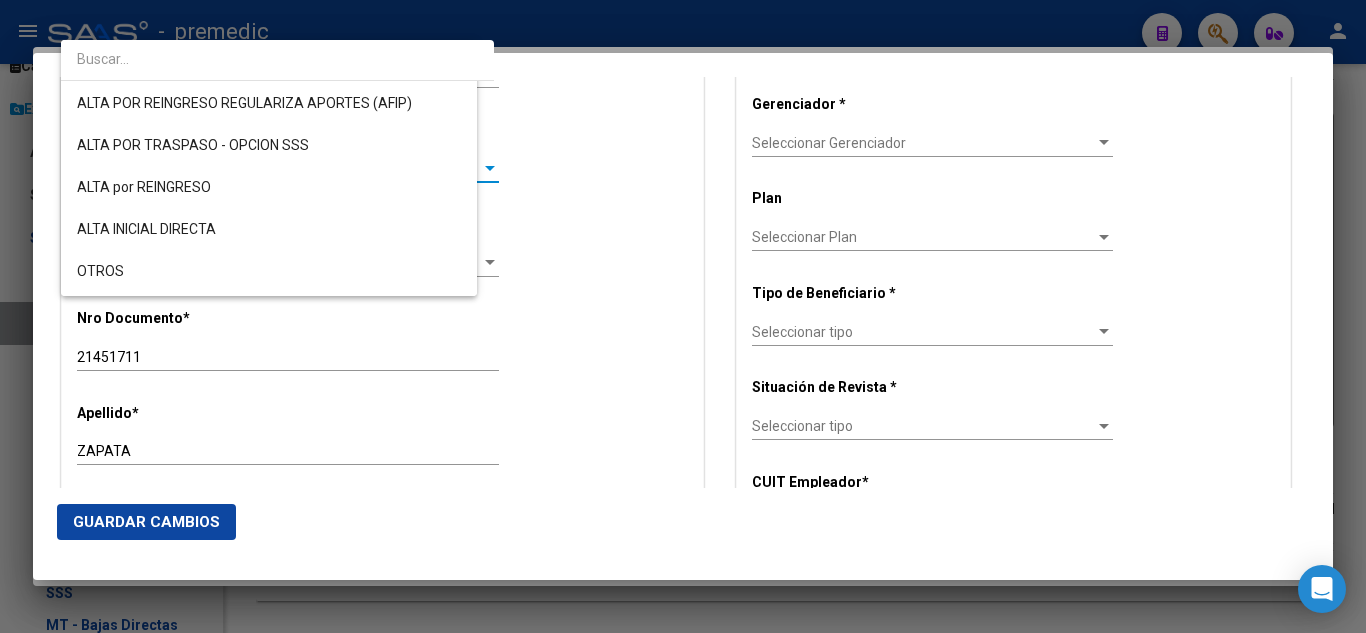 scroll, scrollTop: 355, scrollLeft: 0, axis: vertical 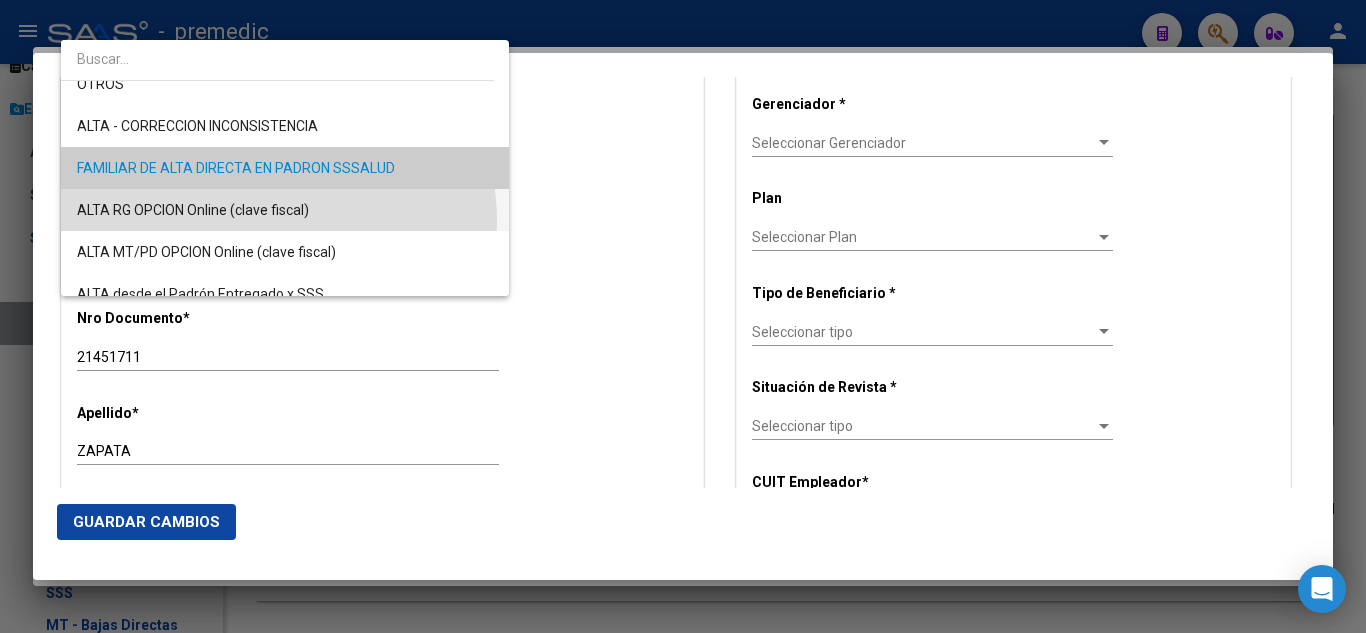 click on "ALTA RG OPCION Online (clave fiscal)" at bounding box center [285, 210] 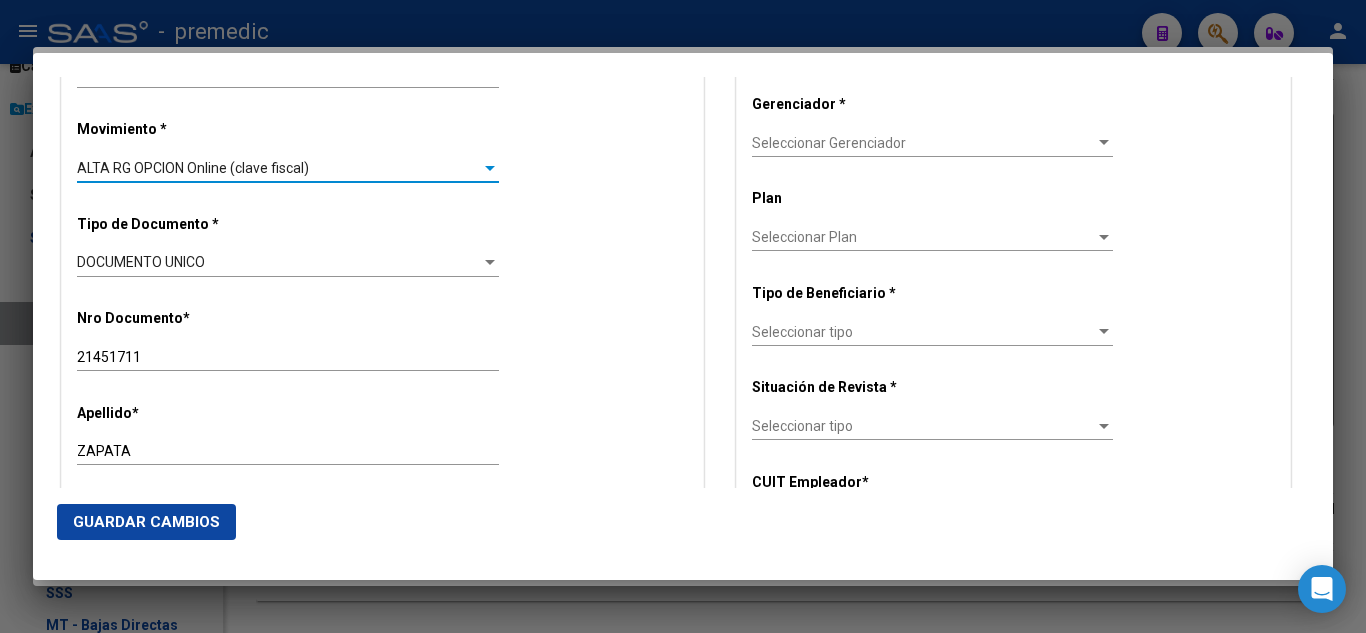 click on "Alta   Baja Nro Afiliado    Ingresar nro  CUIL  *   27-21451711-1 CUIL  ARCA Padrón Fecha de Alta Formal  *   2025-08-01 Ingresar fecha   Movimiento * ALTA RG OPCION Online (clave fiscal) Seleccionar tipo  Tipo de Documento * DOCUMENTO UNICO Seleccionar tipo Nro Documento  *   21451711 Ingresar nro  Apellido  *   ZAPATA Ingresar apellido  Nombre  *   MARIA REMIGIA Ingresar nombre  Fecha de nacimiento  *   1969-12-24 Ingresar fecha   Parentesco * Titular Seleccionar parentesco  Estado Civil * Seleccionar tipo Seleccionar tipo  Sexo * Femenino Seleccionar sexo  Nacionalidad * ARGENTINA Seleccionar tipo  Discapacitado * No incapacitado Seleccionar tipo Vencimiento Certificado Estudio    Ingresar fecha   Tipo domicilio * Domicilio Completo Seleccionar tipo domicilio  Provincia * Buenos Aires Seleccionar provincia Localidad  *   MUNRO Ingresar el nombre  Codigo Postal  *   1605 Ingresar el codigo  Calle  *   B RIVADAVIA Ingresar calle  Numero  *   2745 Ingresar nro  Piso    1 Ingresar piso  Departamento" at bounding box center [382, 1098] 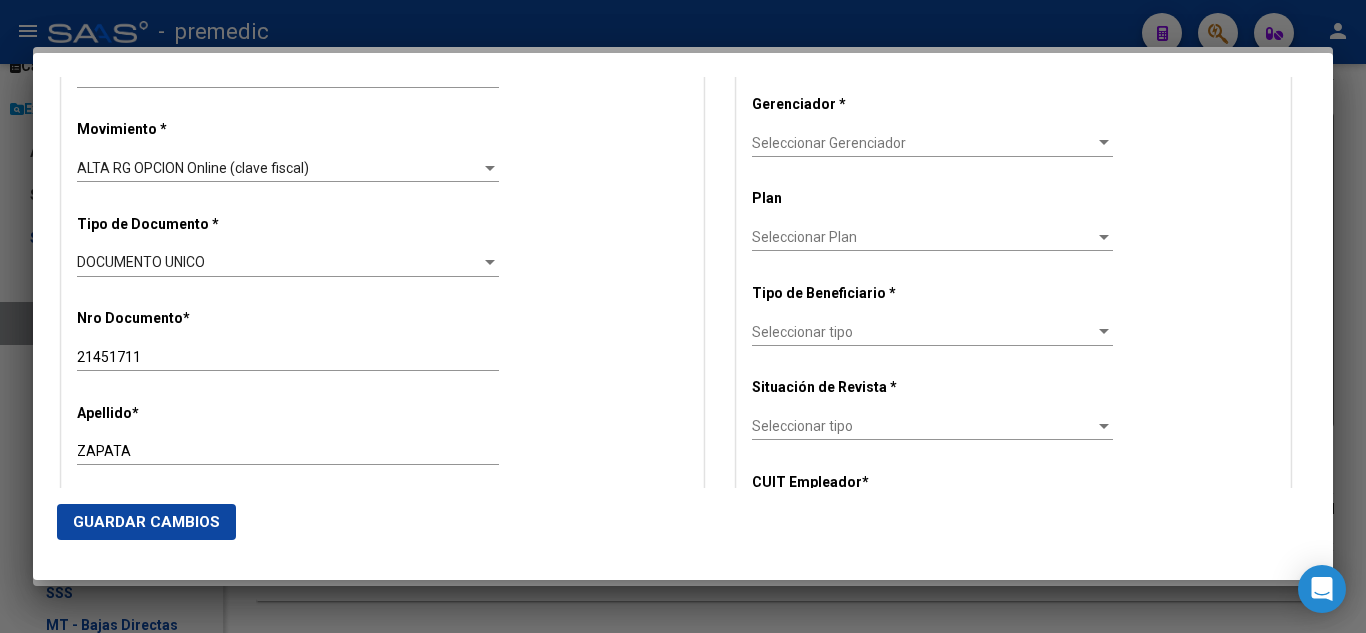 click on "Alta   Baja Nro Afiliado    Ingresar nro  CUIL  *   27-21451711-1 CUIL  ARCA Padrón Fecha de Alta Formal  *   2025-08-01 Ingresar fecha   Movimiento * ALTA RG OPCION Online (clave fiscal) Seleccionar tipo  Tipo de Documento * DOCUMENTO UNICO Seleccionar tipo Nro Documento  *   21451711 Ingresar nro  Apellido  *   ZAPATA Ingresar apellido  Nombre  *   MARIA REMIGIA Ingresar nombre  Fecha de nacimiento  *   1969-12-24 Ingresar fecha   Parentesco * Titular Seleccionar parentesco  Estado Civil * Seleccionar tipo Seleccionar tipo  Sexo * Femenino Seleccionar sexo  Nacionalidad * ARGENTINA Seleccionar tipo  Discapacitado * No incapacitado Seleccionar tipo Vencimiento Certificado Estudio    Ingresar fecha   Tipo domicilio * Domicilio Completo Seleccionar tipo domicilio  Provincia * Buenos Aires Seleccionar provincia Localidad  *   MUNRO Ingresar el nombre  Codigo Postal  *   1605 Ingresar el codigo  Calle  *   B RIVADAVIA Ingresar calle  Numero  *   2745 Ingresar nro  Piso    1 Ingresar piso  Departamento" at bounding box center (382, 1098) 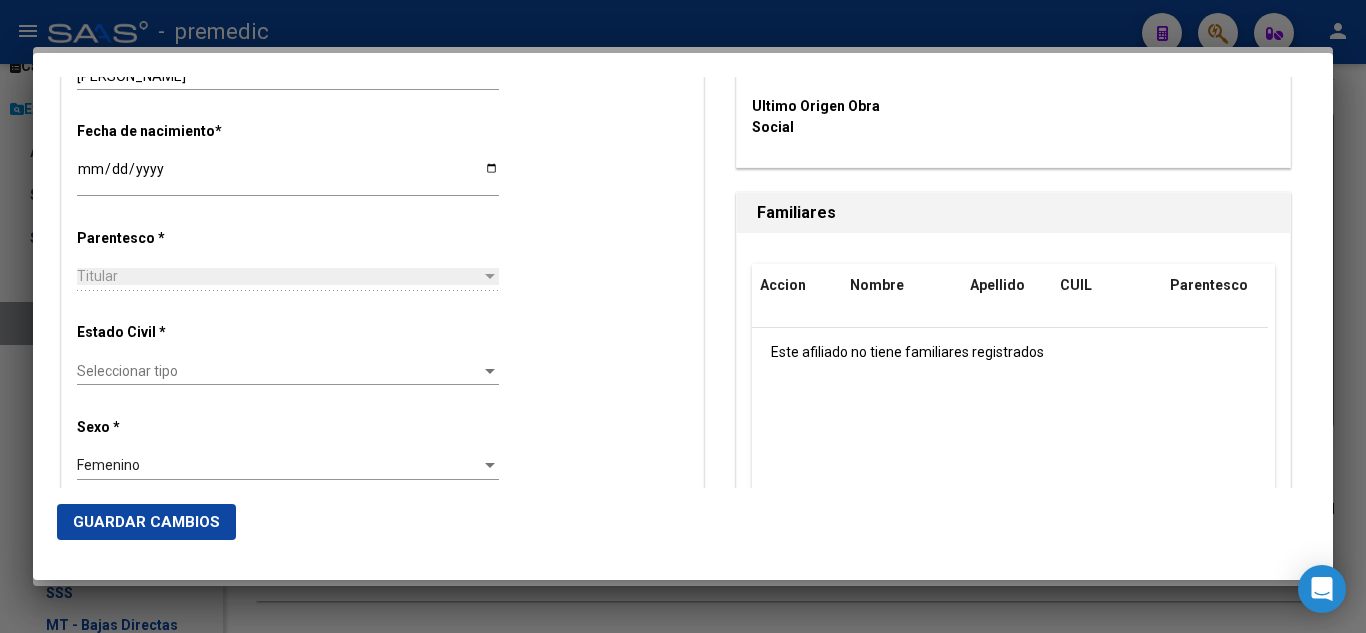 scroll, scrollTop: 1000, scrollLeft: 0, axis: vertical 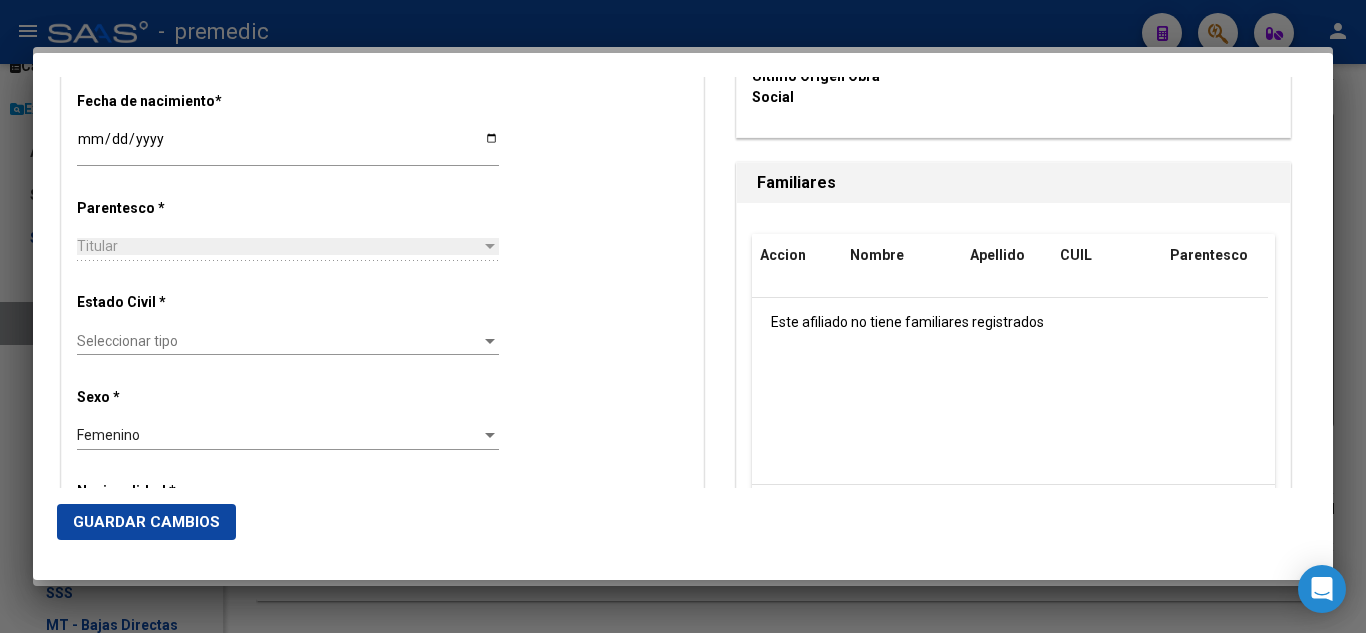 click on "Seleccionar tipo" at bounding box center (279, 341) 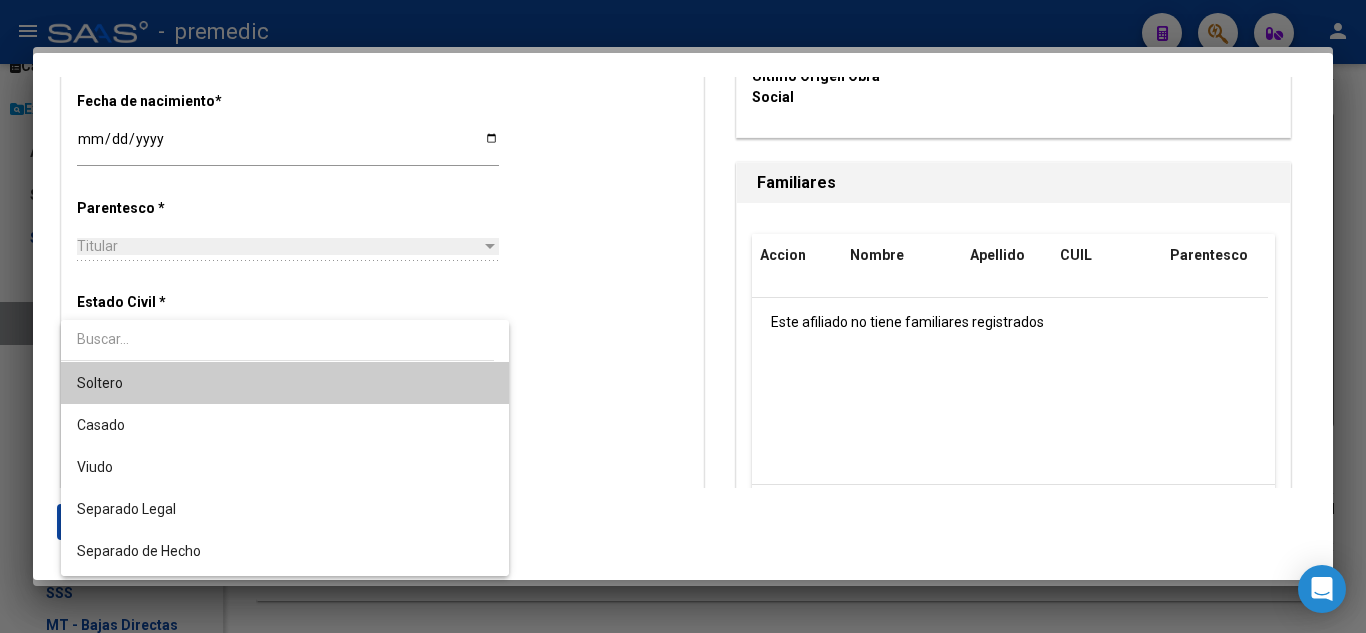 click on "Soltero" at bounding box center (285, 383) 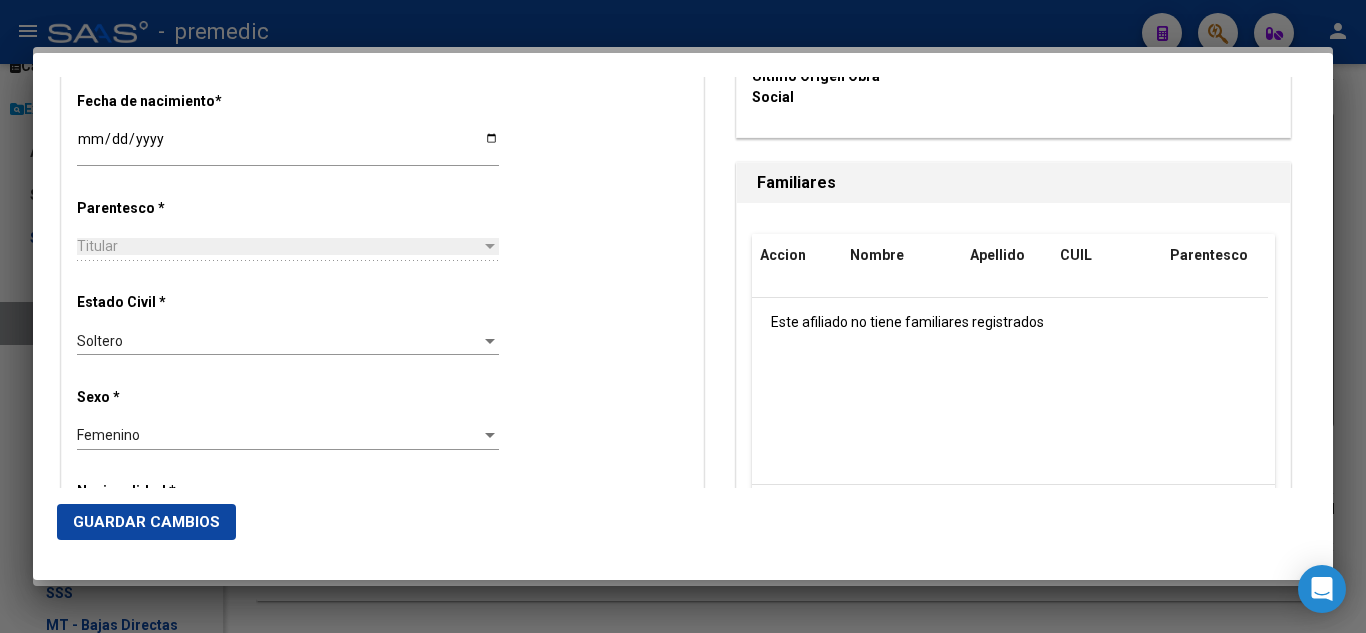 click on "Estado Civil * Soltero Seleccionar tipo" at bounding box center [382, 325] 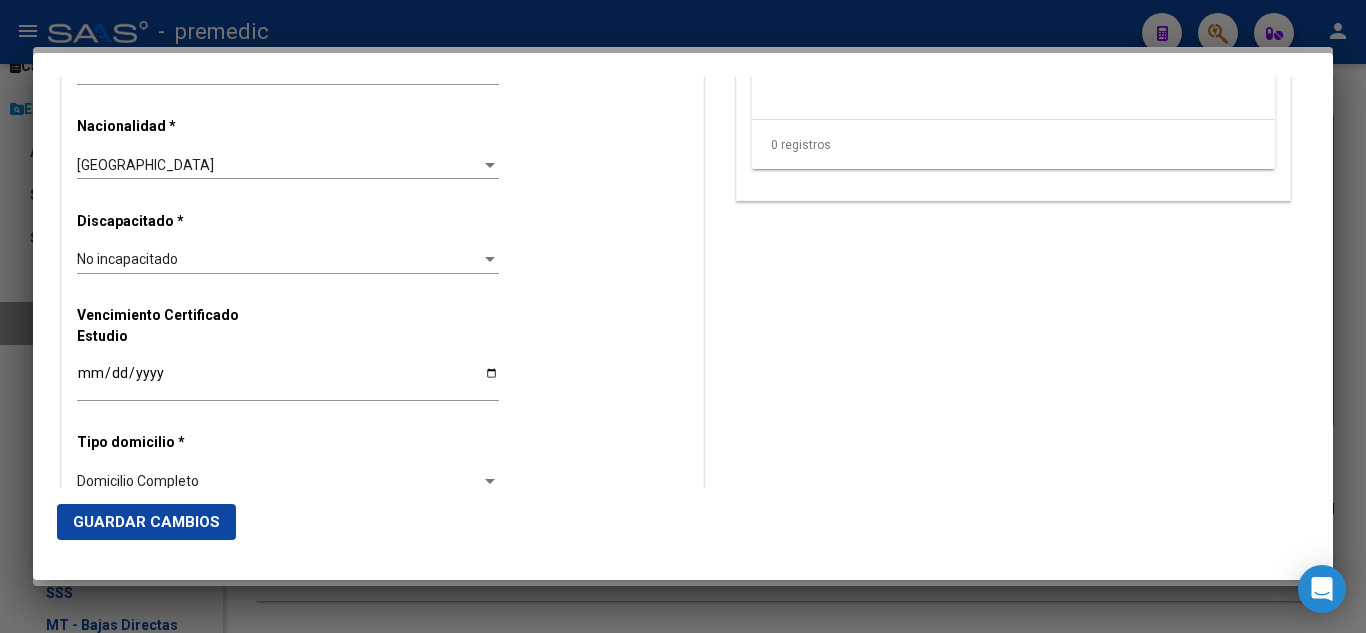 scroll, scrollTop: 1400, scrollLeft: 0, axis: vertical 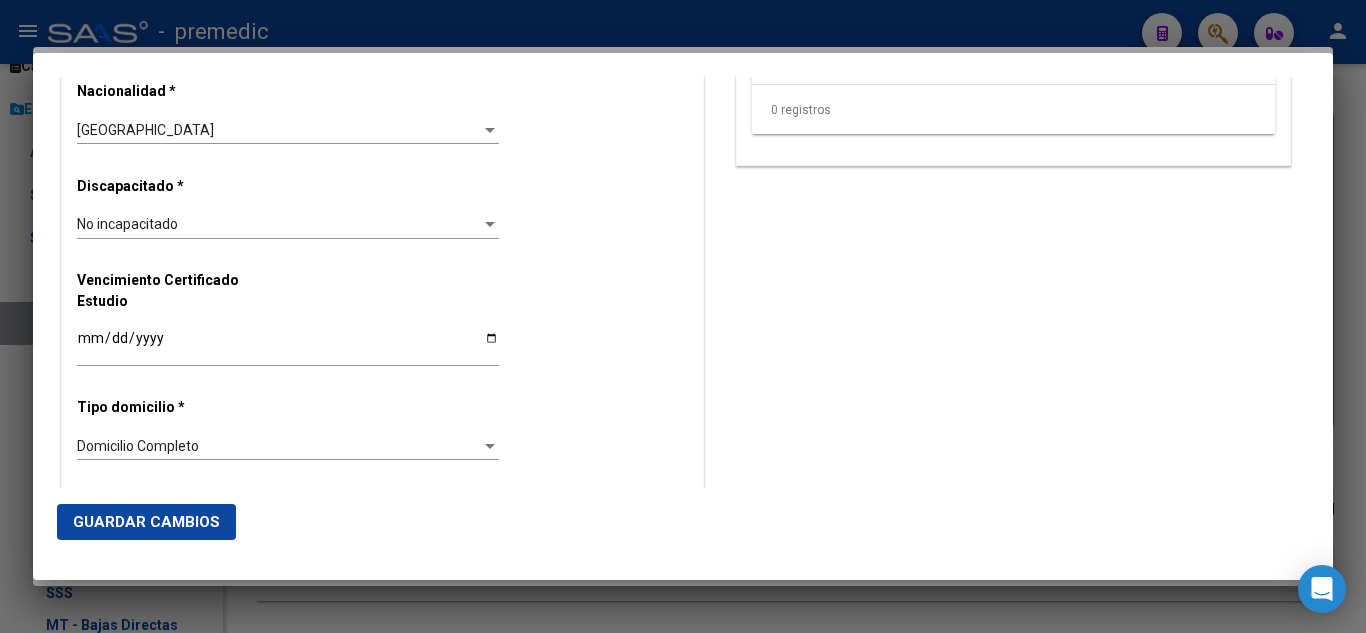 click on "Alta   Baja Nro Afiliado    Ingresar nro  CUIL  *   27-21451711-1 CUIL  ARCA Padrón Fecha de Alta Formal  *   2025-08-01 Ingresar fecha   Movimiento * ALTA RG OPCION Online (clave fiscal) Seleccionar tipo  Tipo de Documento * DOCUMENTO UNICO Seleccionar tipo Nro Documento  *   21451711 Ingresar nro  Apellido  *   ZAPATA Ingresar apellido  Nombre  *   MARIA REMIGIA Ingresar nombre  Fecha de nacimiento  *   1969-12-24 Ingresar fecha   Parentesco * Titular Seleccionar parentesco  Estado Civil * Soltero Seleccionar tipo  Sexo * Femenino Seleccionar sexo  Nacionalidad * ARGENTINA Seleccionar tipo  Discapacitado * No incapacitado Seleccionar tipo Vencimiento Certificado Estudio    Ingresar fecha   Tipo domicilio * Domicilio Completo Seleccionar tipo domicilio  Provincia * Buenos Aires Seleccionar provincia Localidad  *   MUNRO Ingresar el nombre  Codigo Postal  *   1605 Ingresar el codigo  Calle  *   B RIVADAVIA Ingresar calle  Numero  *   2745 Ingresar nro  Piso    1 Ingresar piso  Departamento" at bounding box center (382, 198) 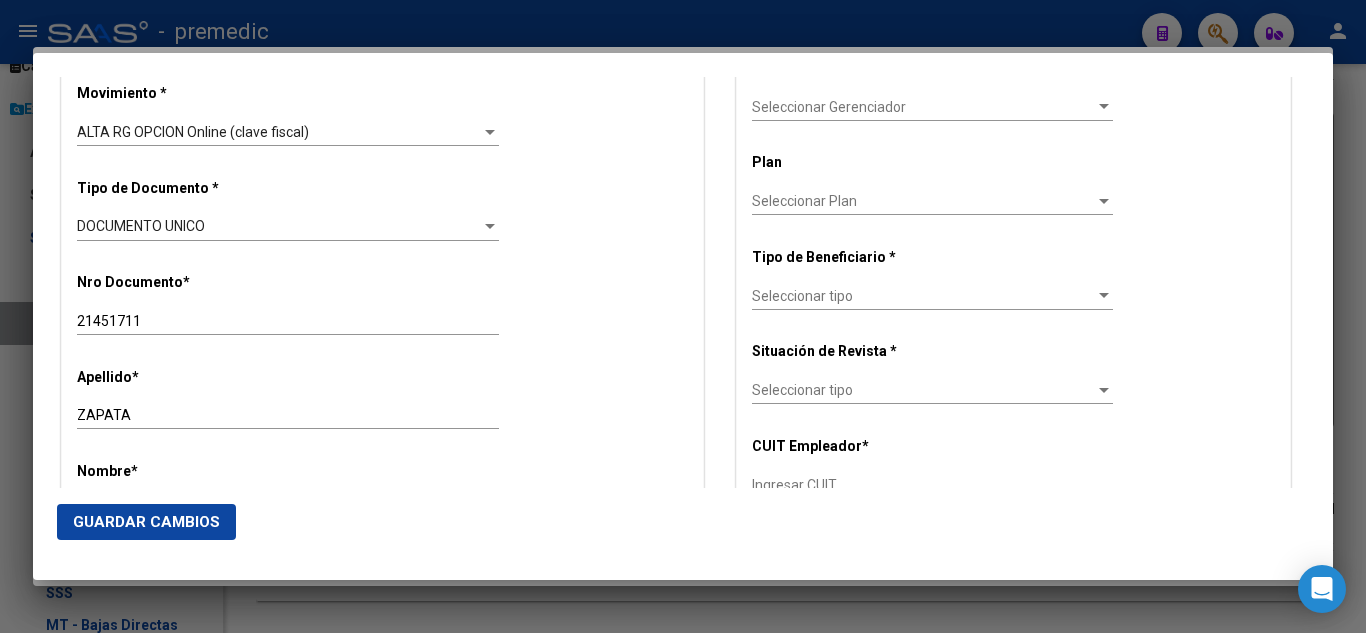 scroll, scrollTop: 500, scrollLeft: 0, axis: vertical 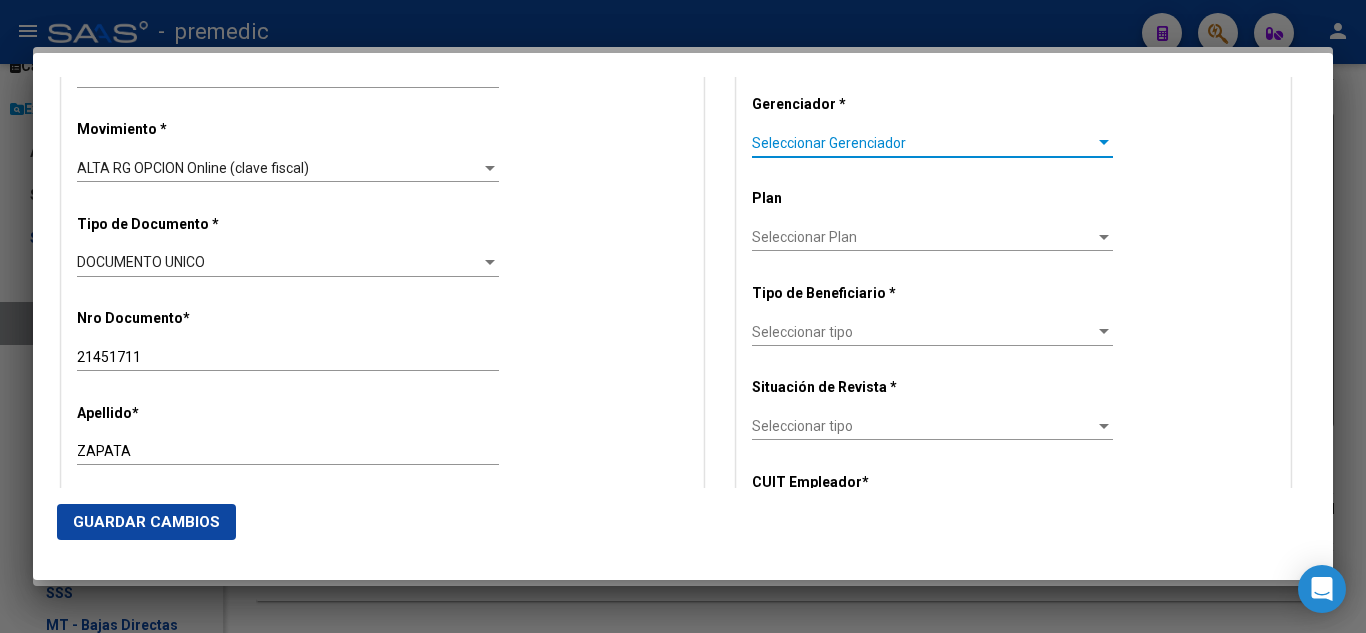 click on "Seleccionar Gerenciador" at bounding box center [923, 143] 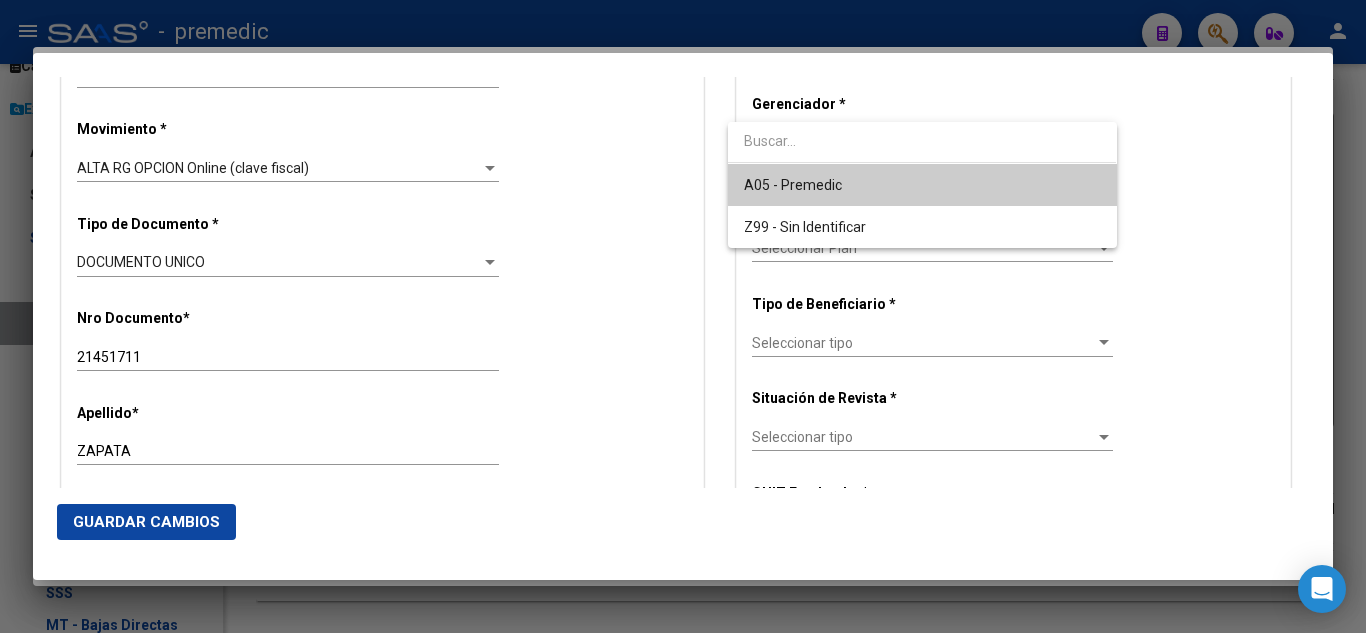 click on "A05 - Premedic" at bounding box center [922, 185] 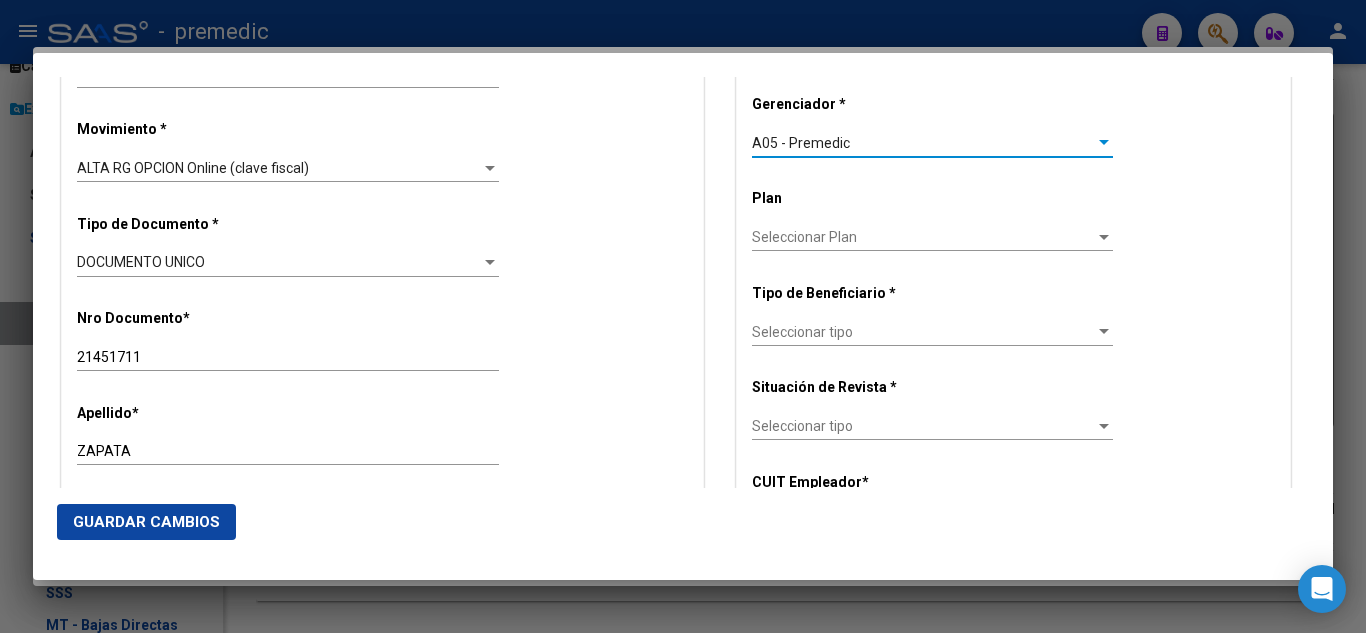 click on "Seleccionar tipo" at bounding box center (923, 332) 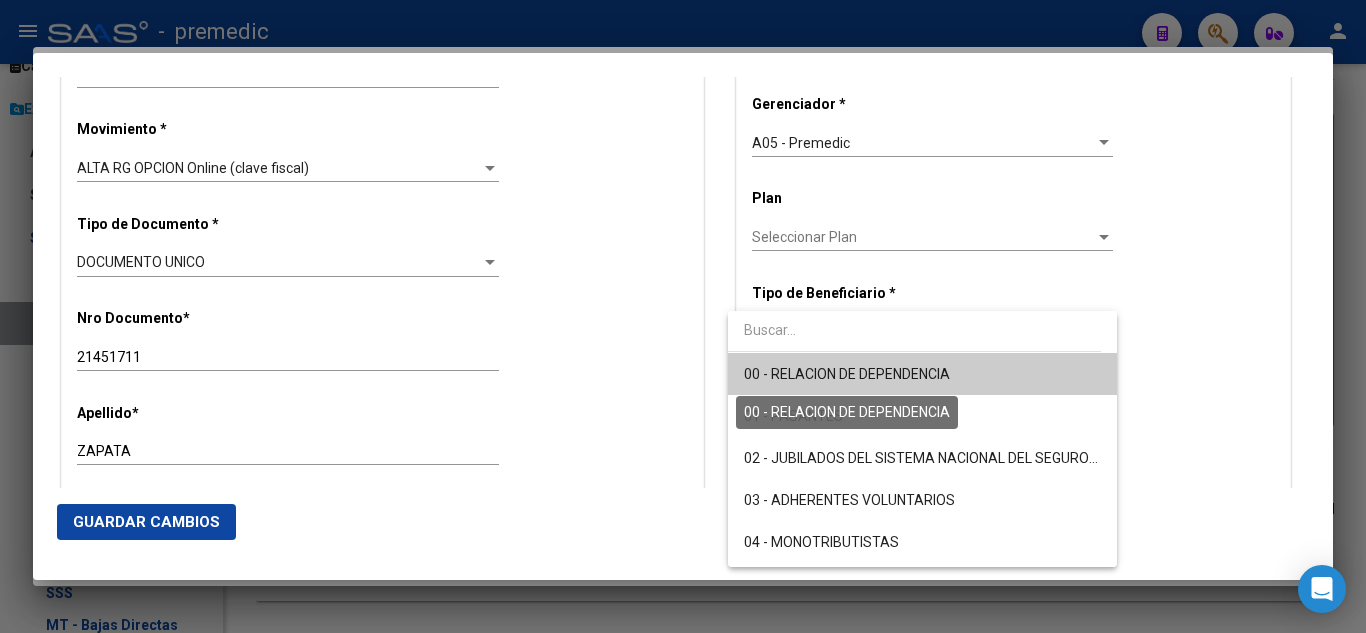 click on "00 - RELACION DE DEPENDENCIA" at bounding box center [847, 374] 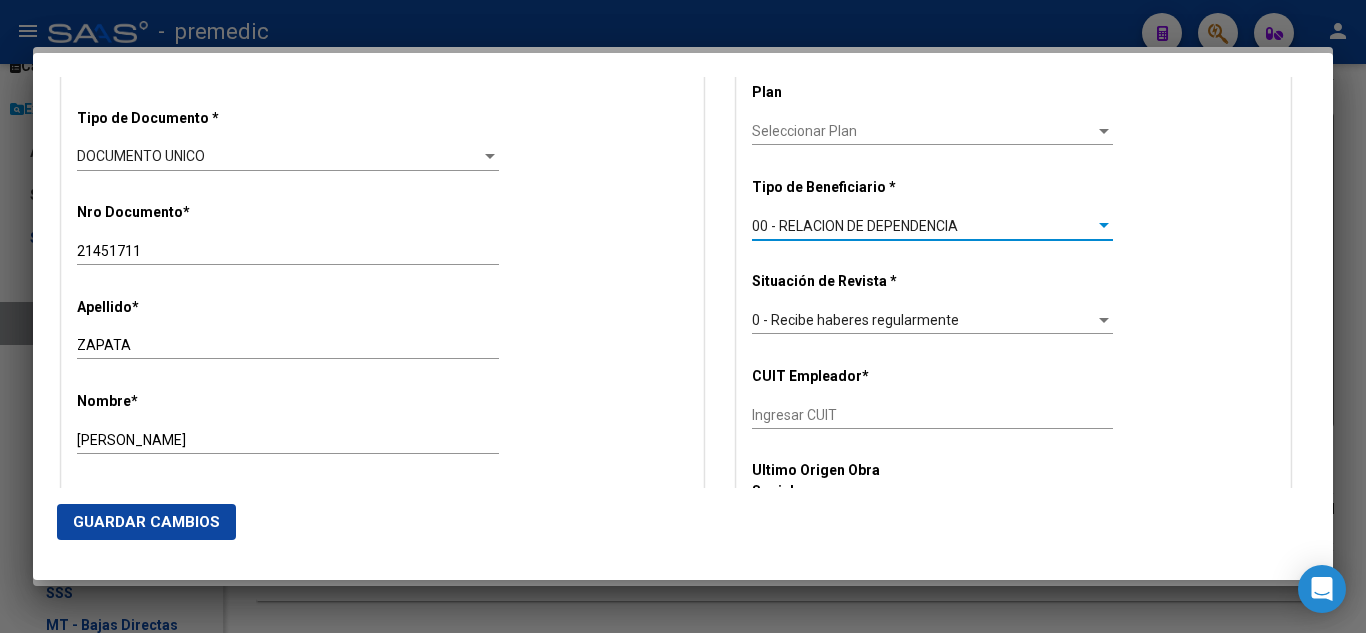 scroll, scrollTop: 700, scrollLeft: 0, axis: vertical 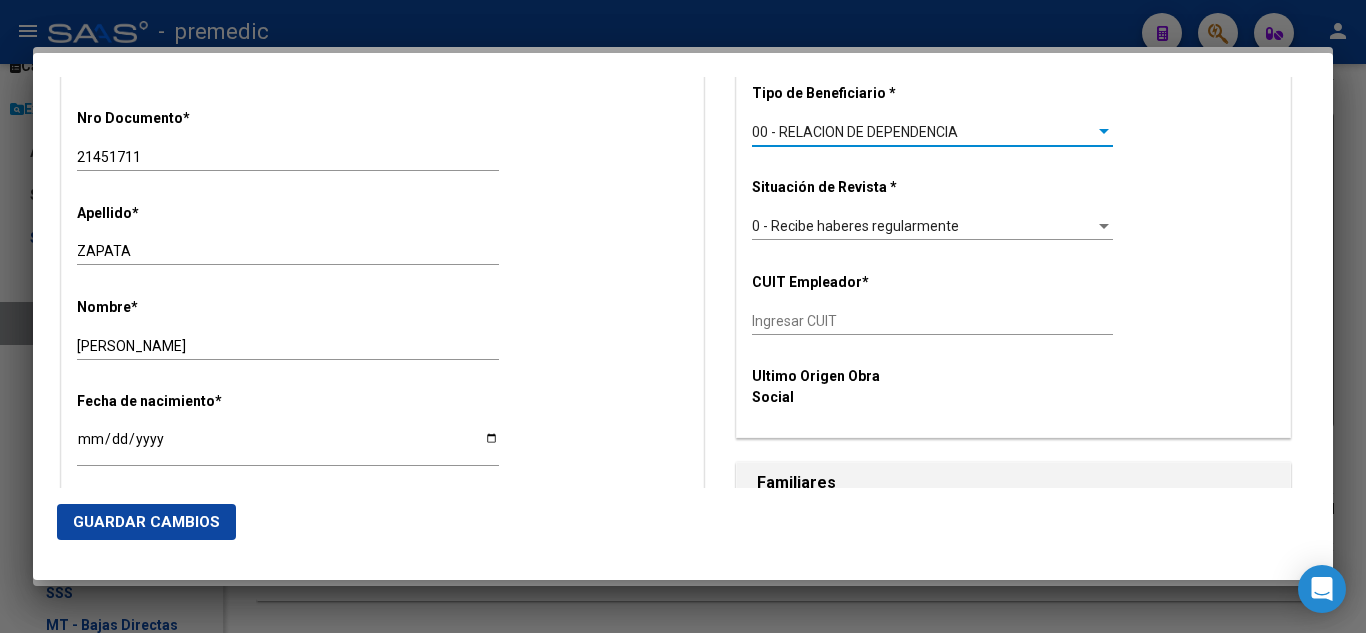 click on "Ingresar CUIT" at bounding box center (932, 321) 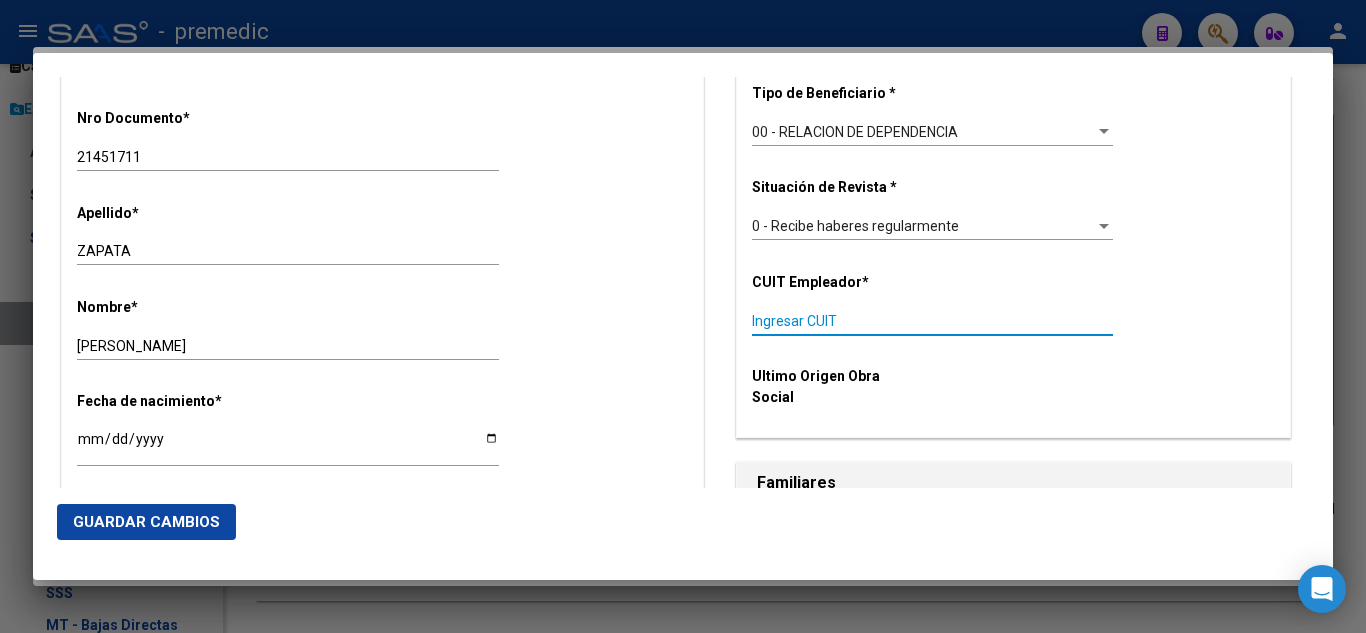 paste on "27-21451711-1" 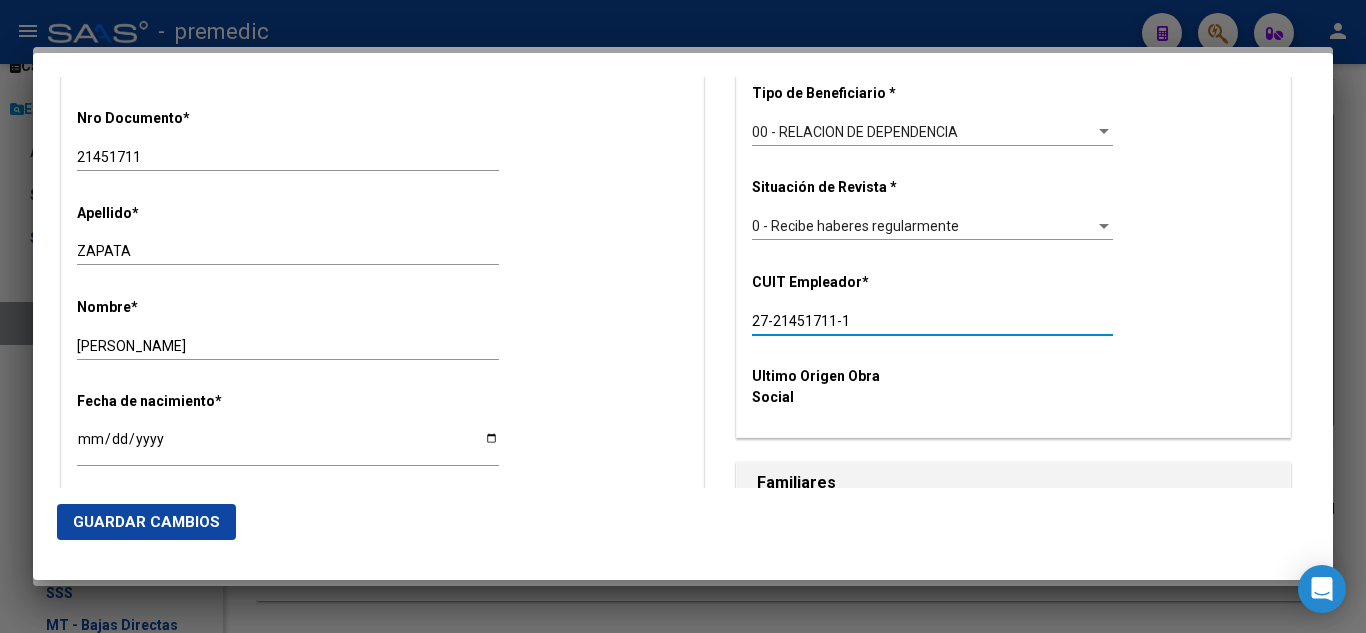 drag, startPoint x: 850, startPoint y: 322, endPoint x: 706, endPoint y: 321, distance: 144.00348 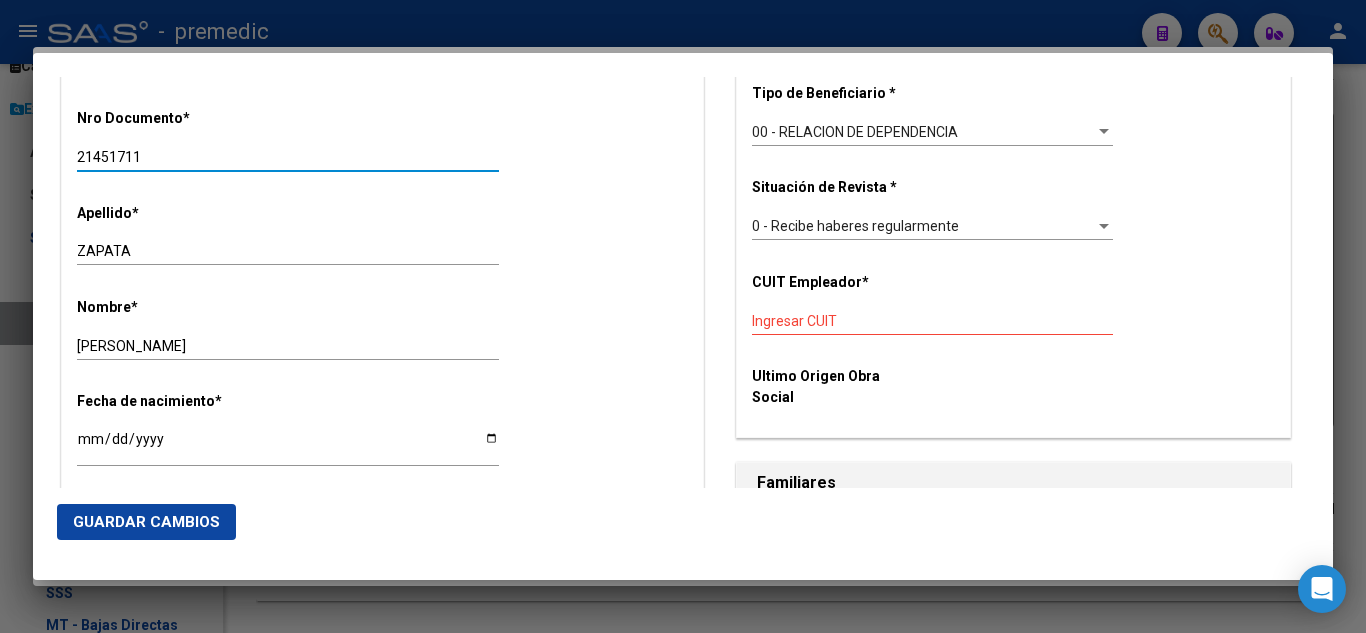 drag, startPoint x: 130, startPoint y: 153, endPoint x: 64, endPoint y: 156, distance: 66.068146 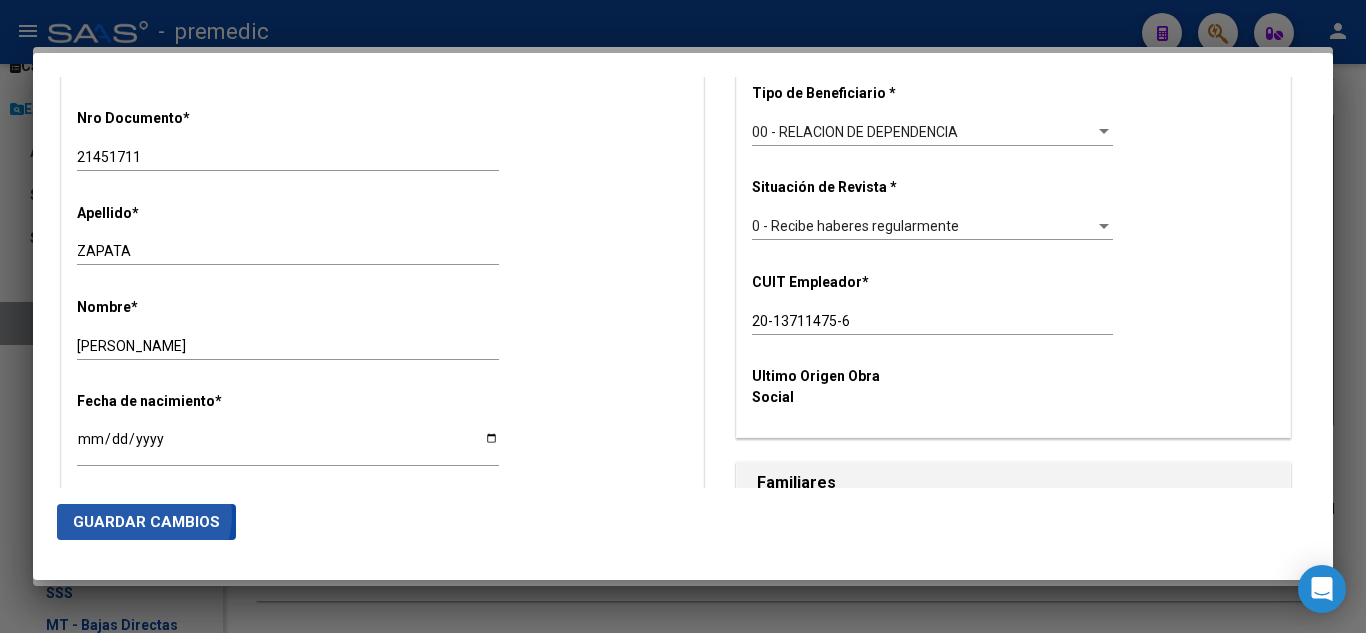 click on "Guardar Cambios" 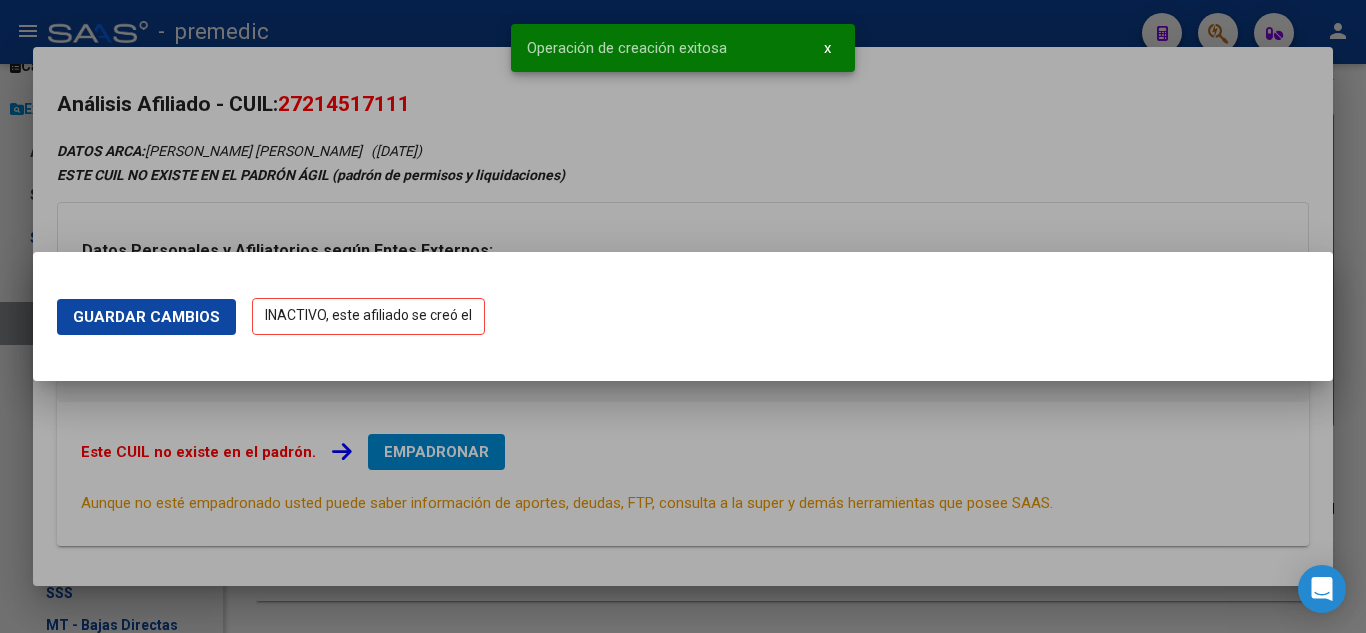 scroll, scrollTop: 0, scrollLeft: 0, axis: both 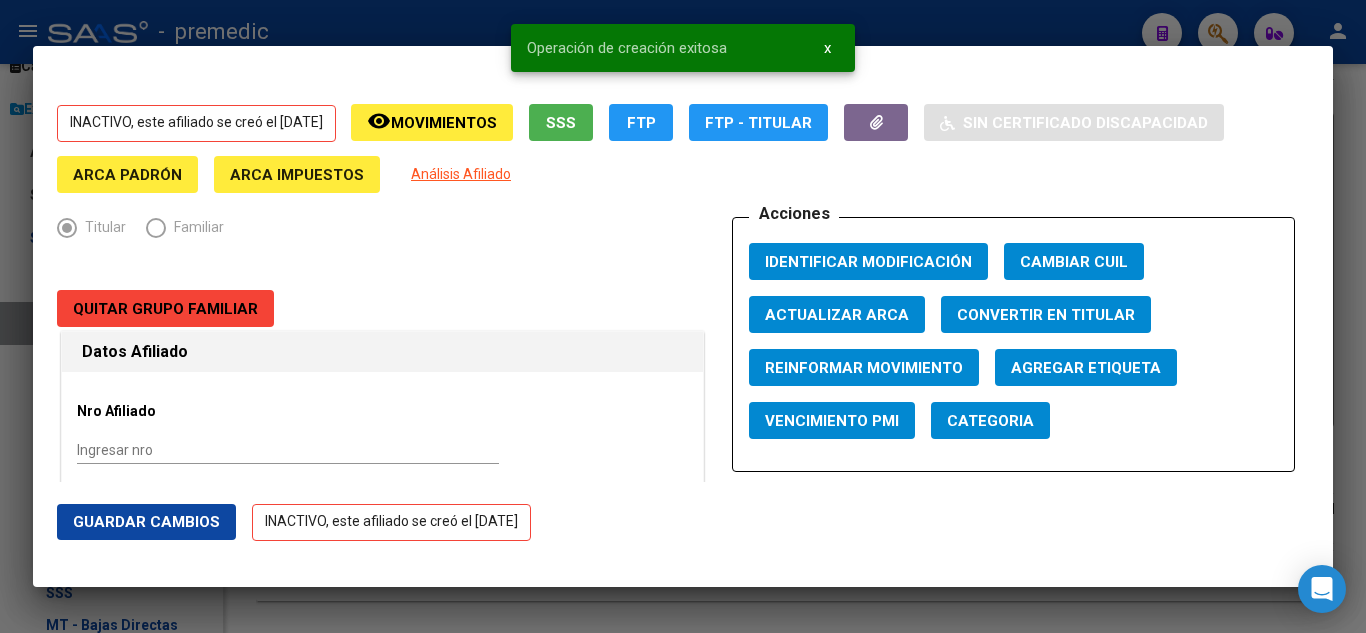click at bounding box center [683, 316] 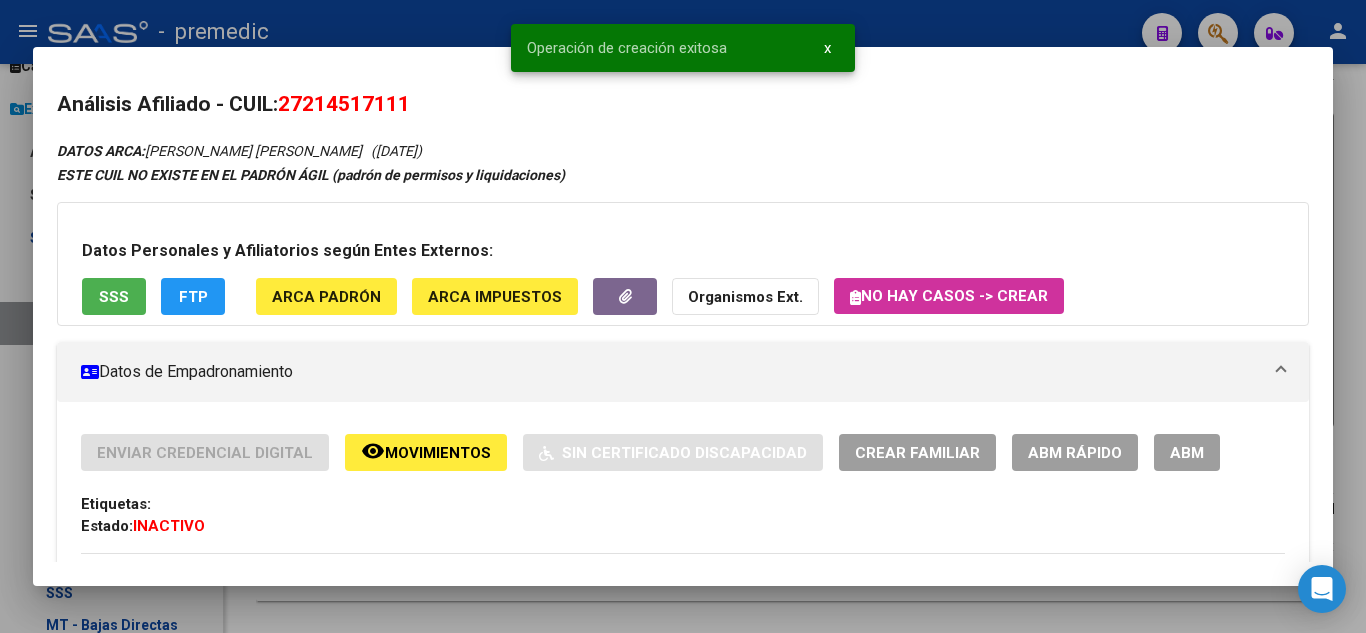 click at bounding box center [683, 316] 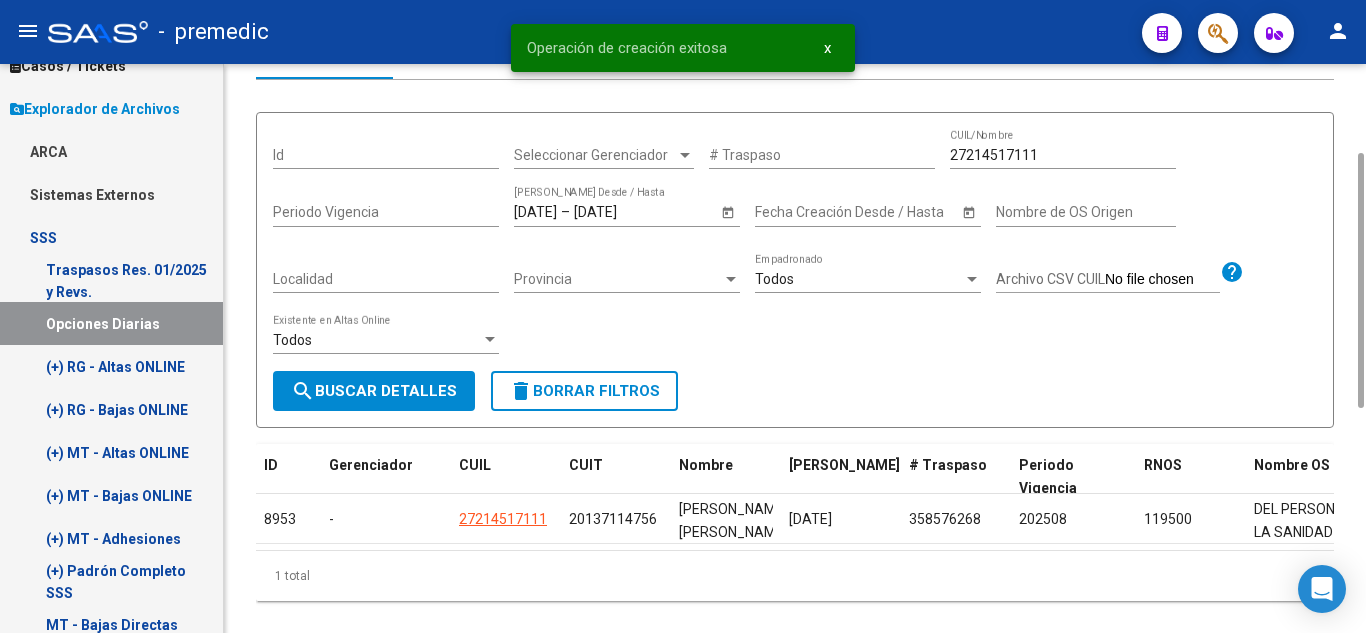click on "search  Buscar Detalles" at bounding box center [374, 391] 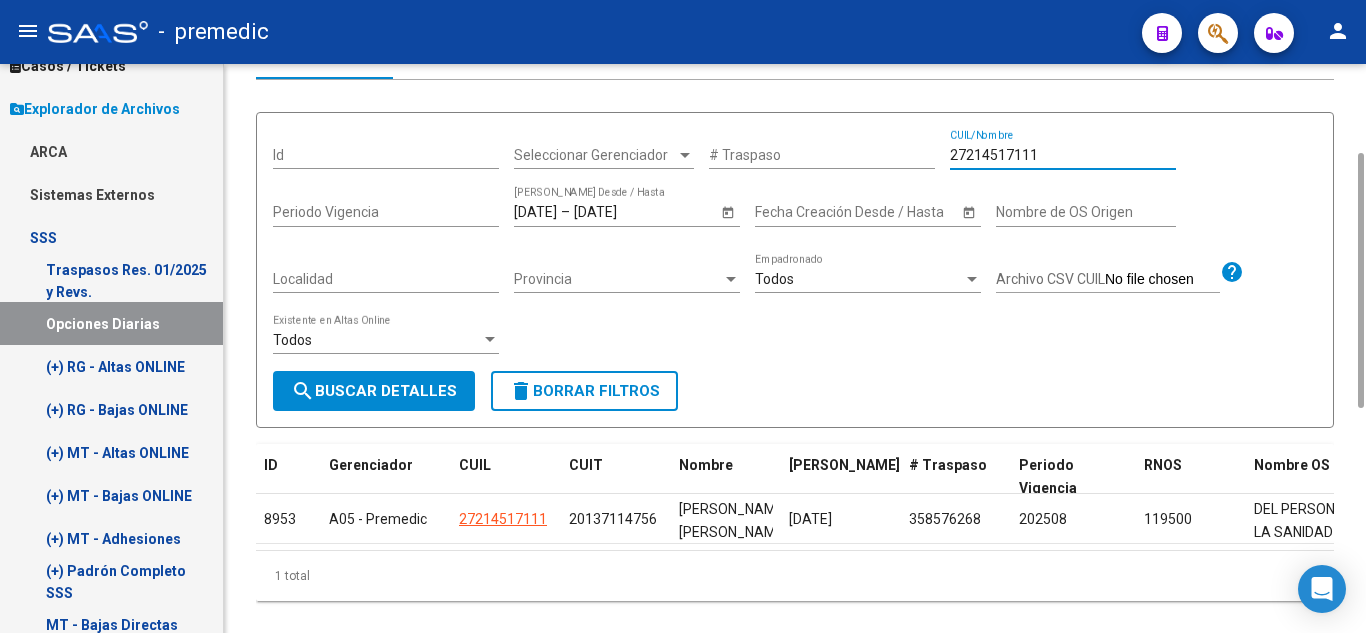 drag, startPoint x: 1041, startPoint y: 150, endPoint x: 918, endPoint y: 150, distance: 123 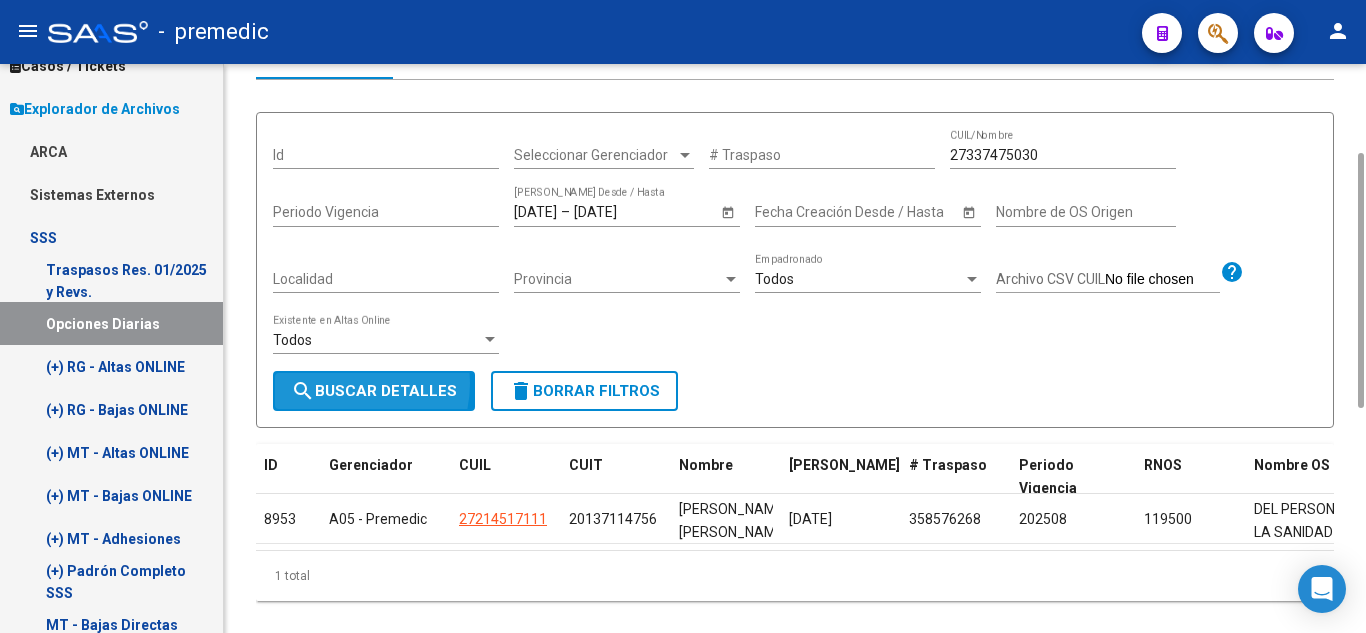 click on "search  Buscar Detalles" at bounding box center (374, 391) 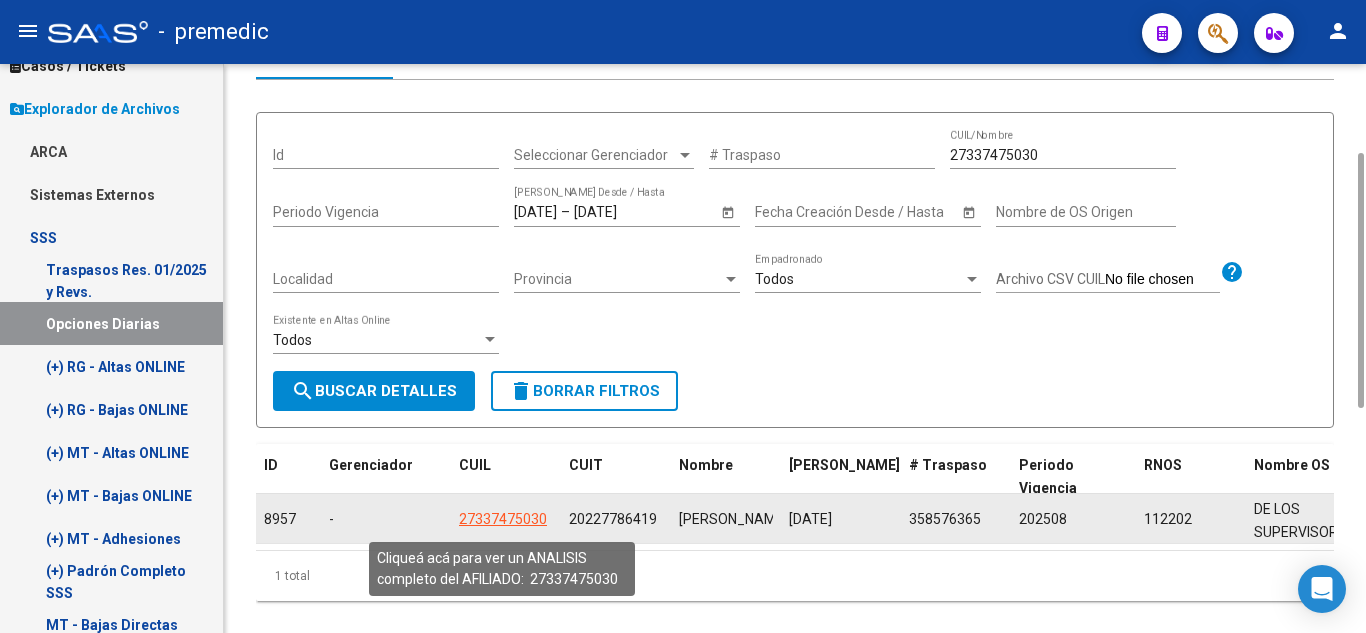 click on "27337475030" 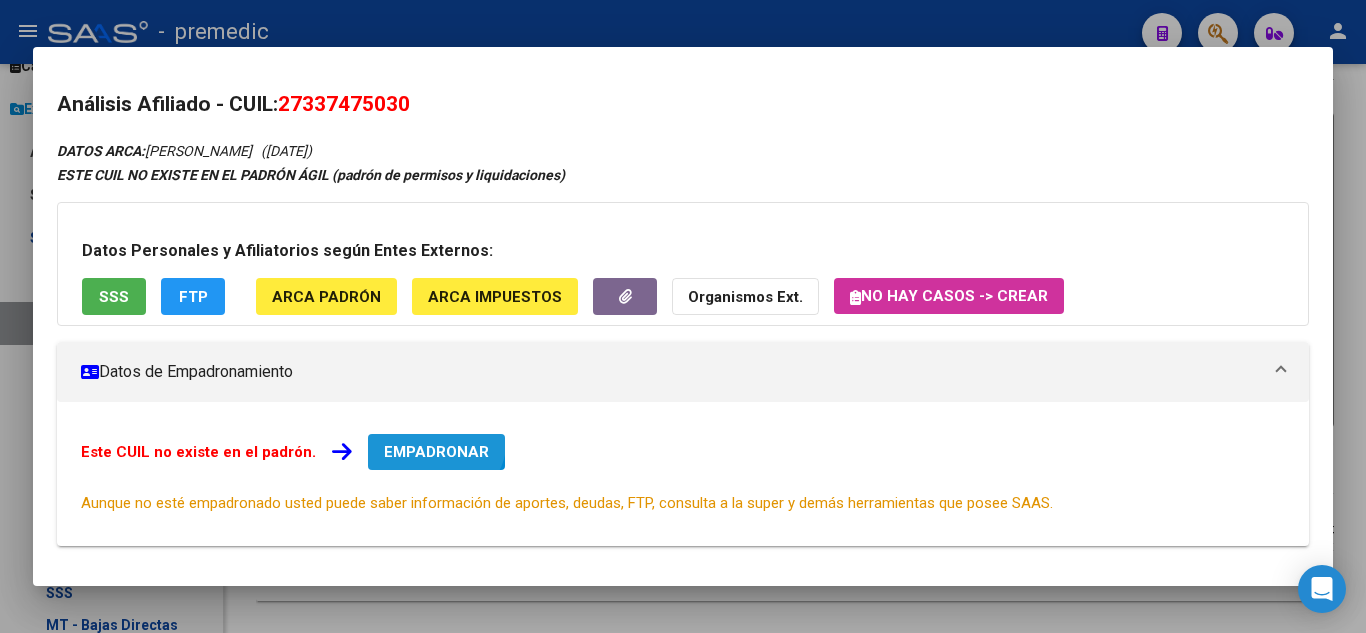 click on "EMPADRONAR" at bounding box center (436, 452) 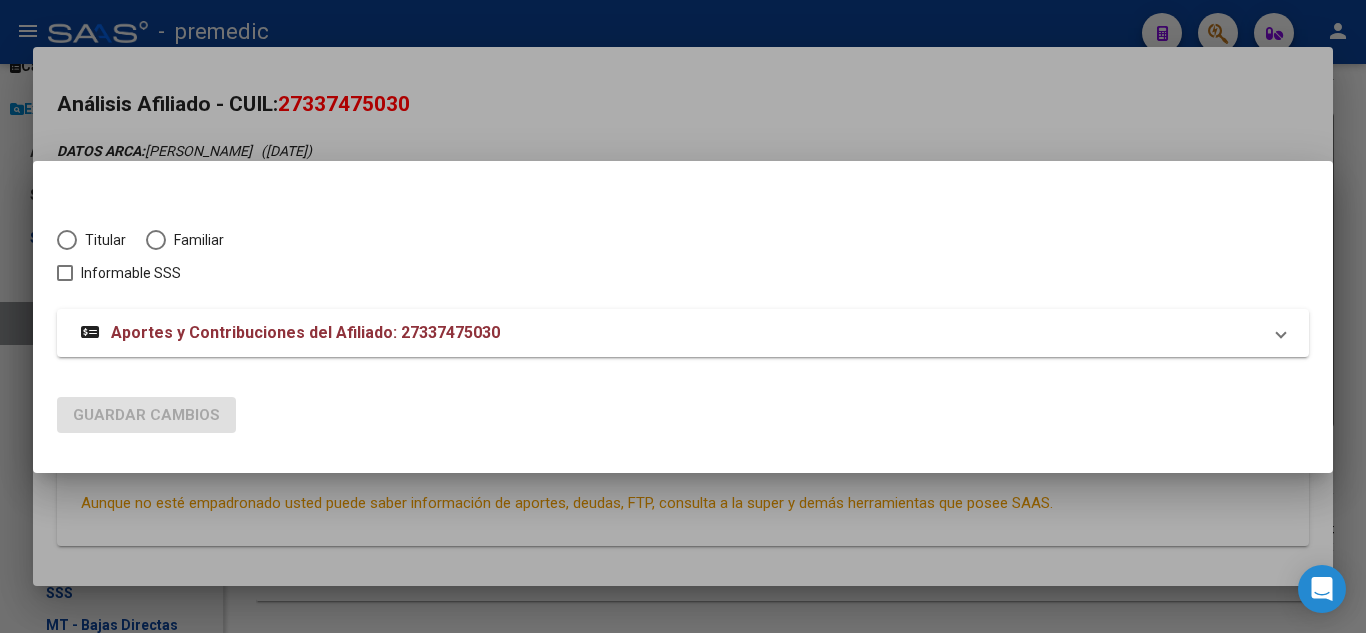 click at bounding box center (67, 240) 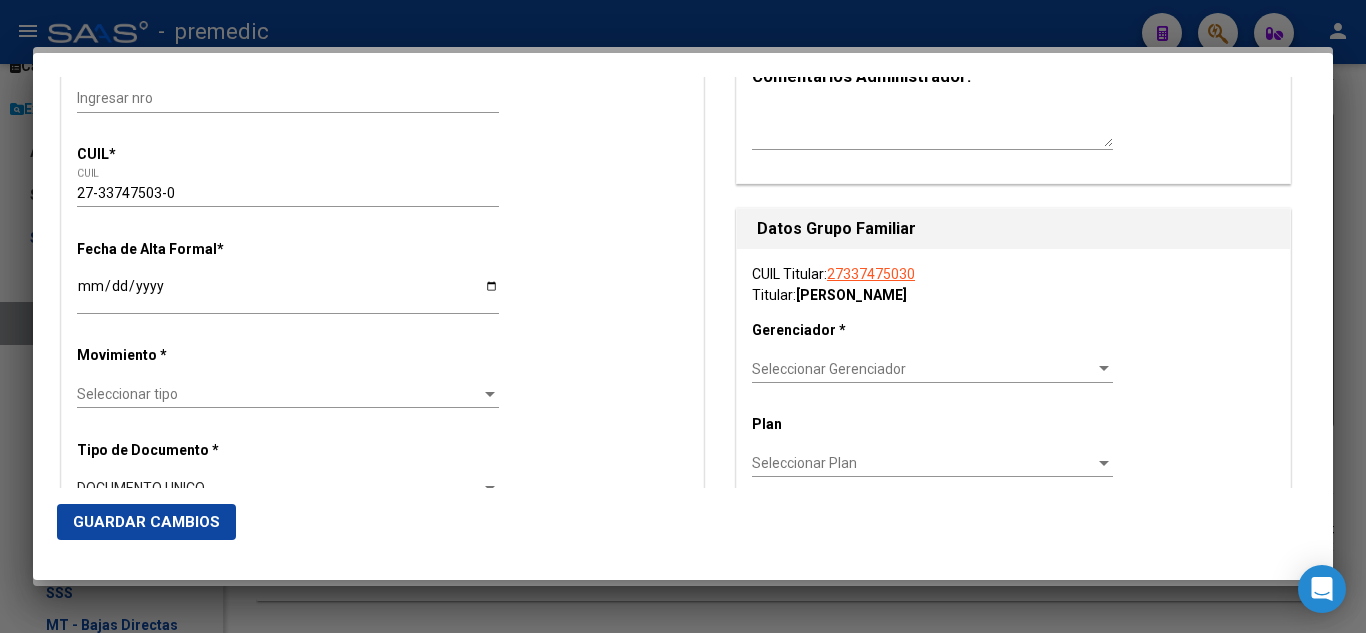 scroll, scrollTop: 300, scrollLeft: 0, axis: vertical 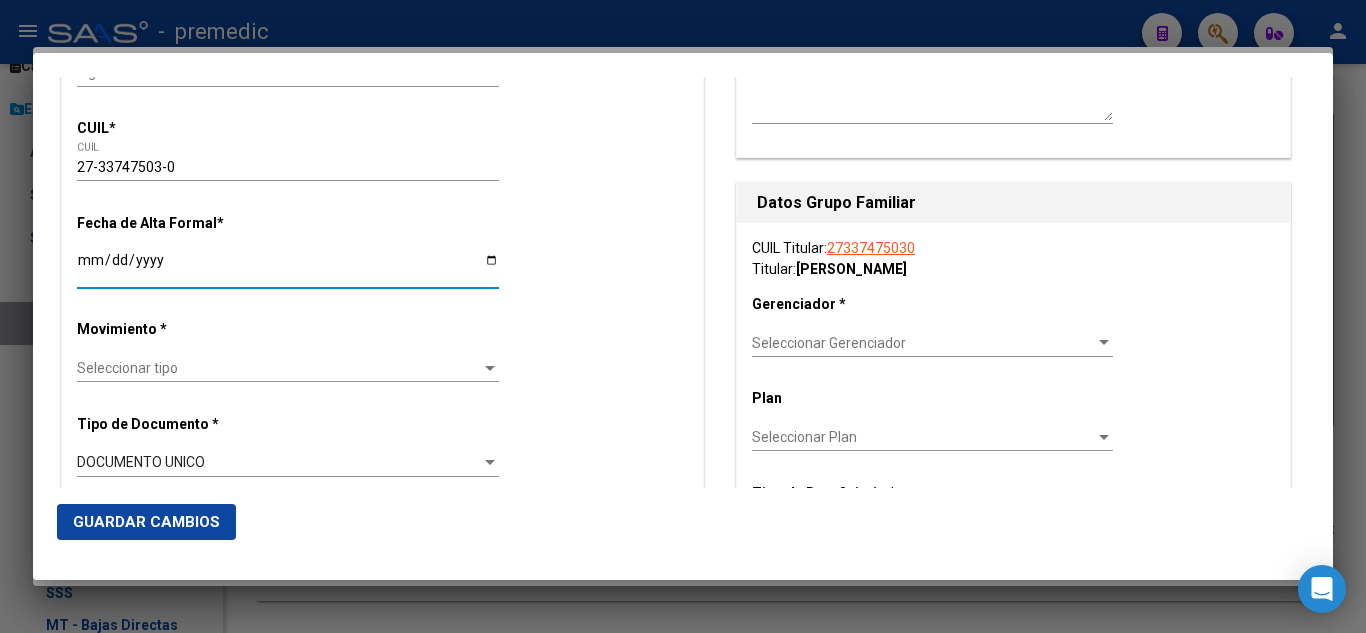 click on "Ingresar fecha" at bounding box center [288, 267] 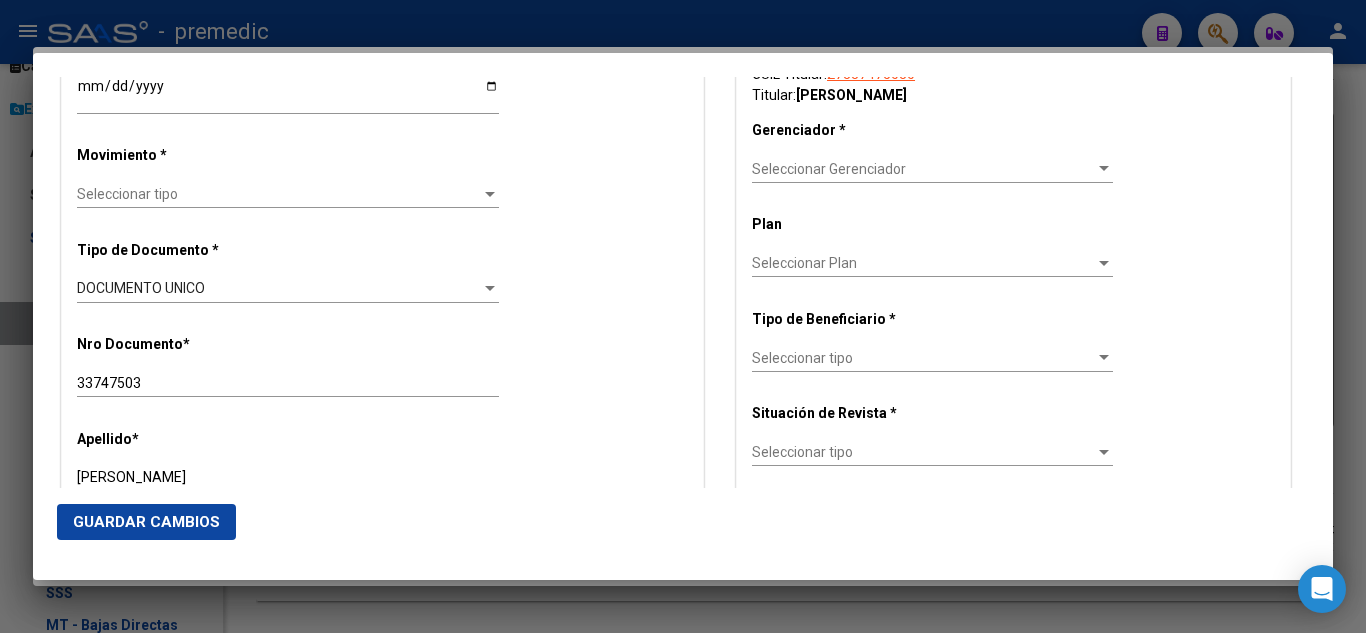 scroll, scrollTop: 500, scrollLeft: 0, axis: vertical 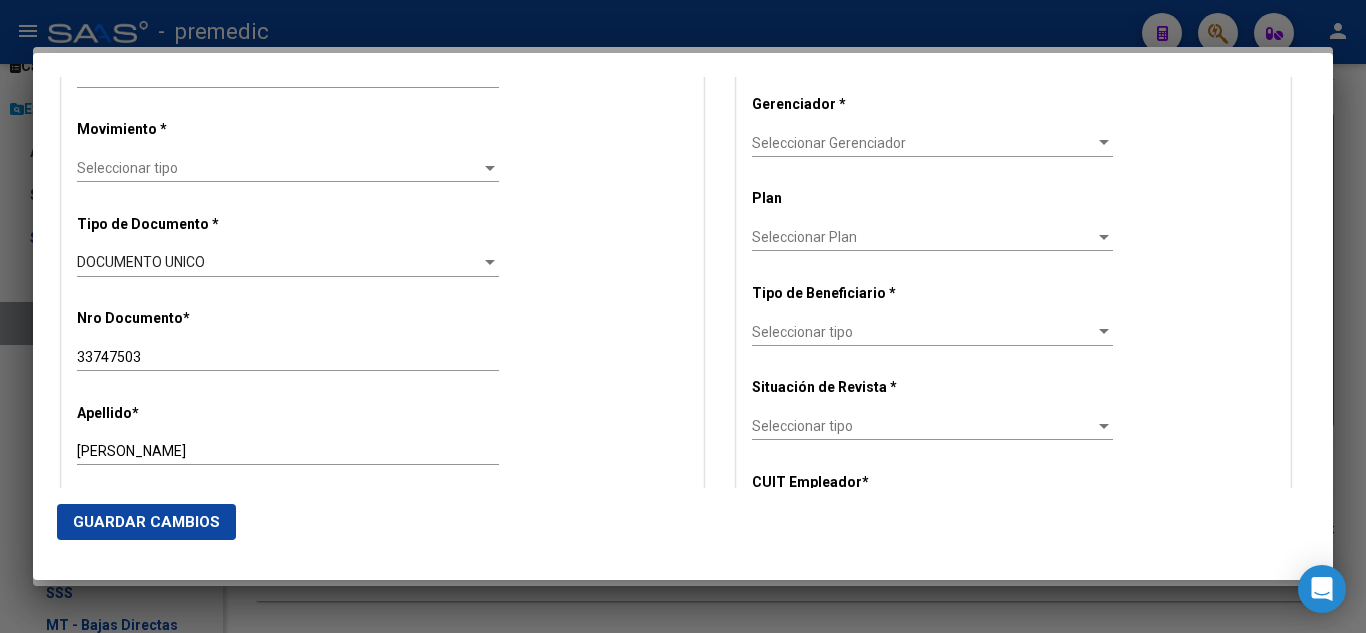 click on "Seleccionar tipo" at bounding box center (279, 168) 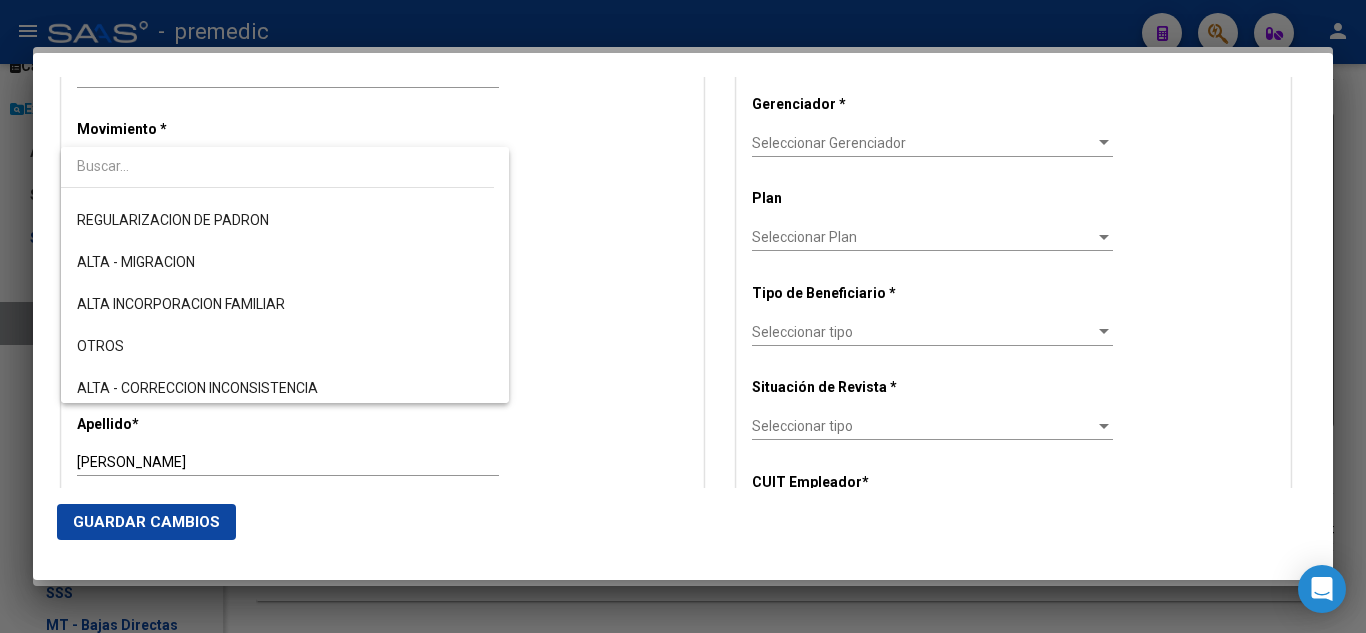scroll, scrollTop: 300, scrollLeft: 0, axis: vertical 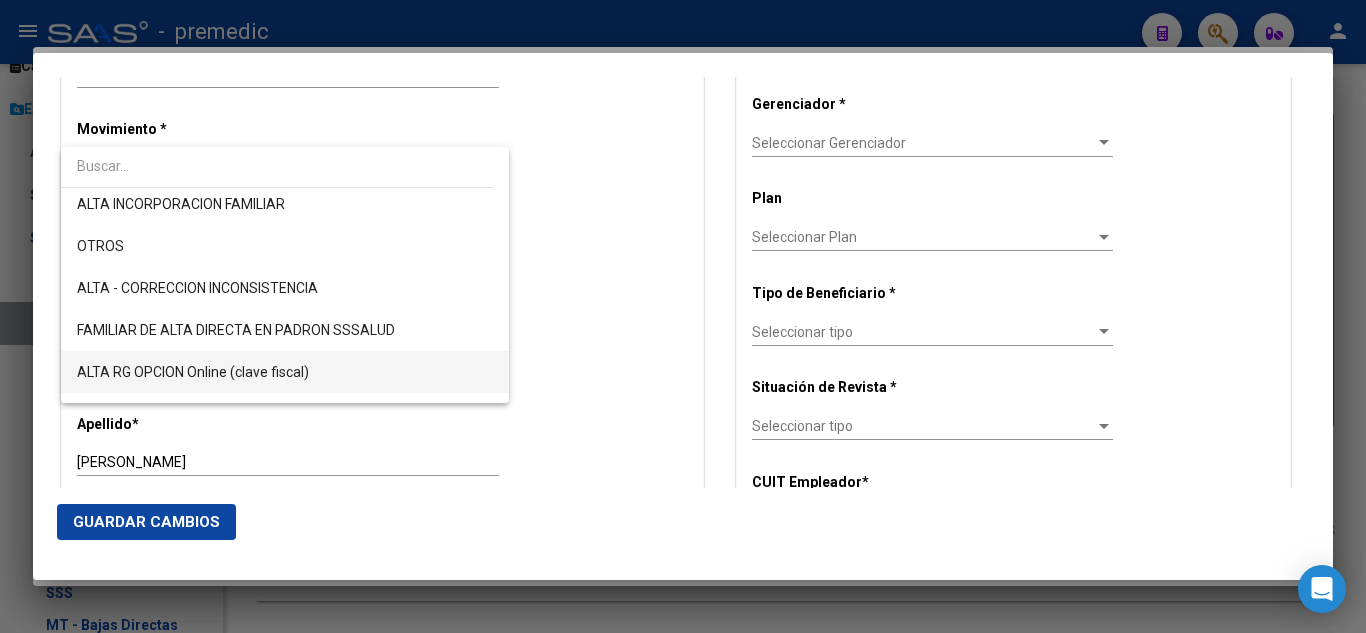 click on "ALTA RG OPCION Online (clave fiscal)" at bounding box center (285, 372) 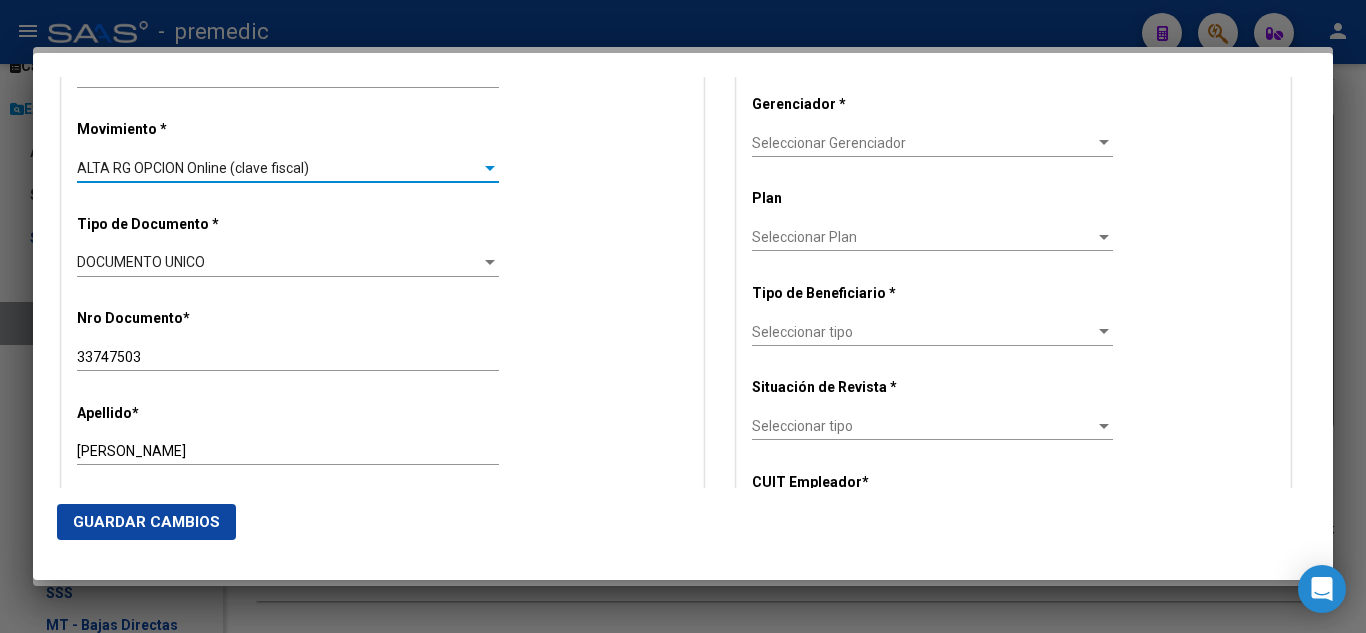 click on "Alta   Baja Nro Afiliado    Ingresar nro  CUIL  *   27-33747503-0 CUIL  ARCA Padrón Fecha de Alta Formal  *   2025-08-01 Ingresar fecha   Movimiento * ALTA RG OPCION Online (clave fiscal) Seleccionar tipo  Tipo de Documento * DOCUMENTO UNICO Seleccionar tipo Nro Documento  *   33747503 Ingresar nro  Apellido  *   GONZALEZ JACQUELINE SOLEDAD Ingresar apellido  Nombre  *   Ingresar nombre  Fecha de nacimiento  *   1988-03-30 Ingresar fecha   Parentesco * Titular Seleccionar parentesco  Estado Civil * Seleccionar tipo Seleccionar tipo  Sexo * Femenino Seleccionar sexo  Nacionalidad * ARGENTINA Seleccionar tipo  Discapacitado * No incapacitado Seleccionar tipo Vencimiento Certificado Estudio    Ingresar fecha   Tipo domicilio * Domicilio Completo Seleccionar tipo domicilio  Provincia * Buenos Aires Seleccionar provincia Localidad  *   MORENO Ingresar el nombre  Codigo Postal  *   1744 Ingresar el codigo  Calle  *   LOPEZ BOUCHARD Ingresar calle  Numero  *   2536 Ingresar nro  Piso    Ingresar piso" at bounding box center [382, 1098] 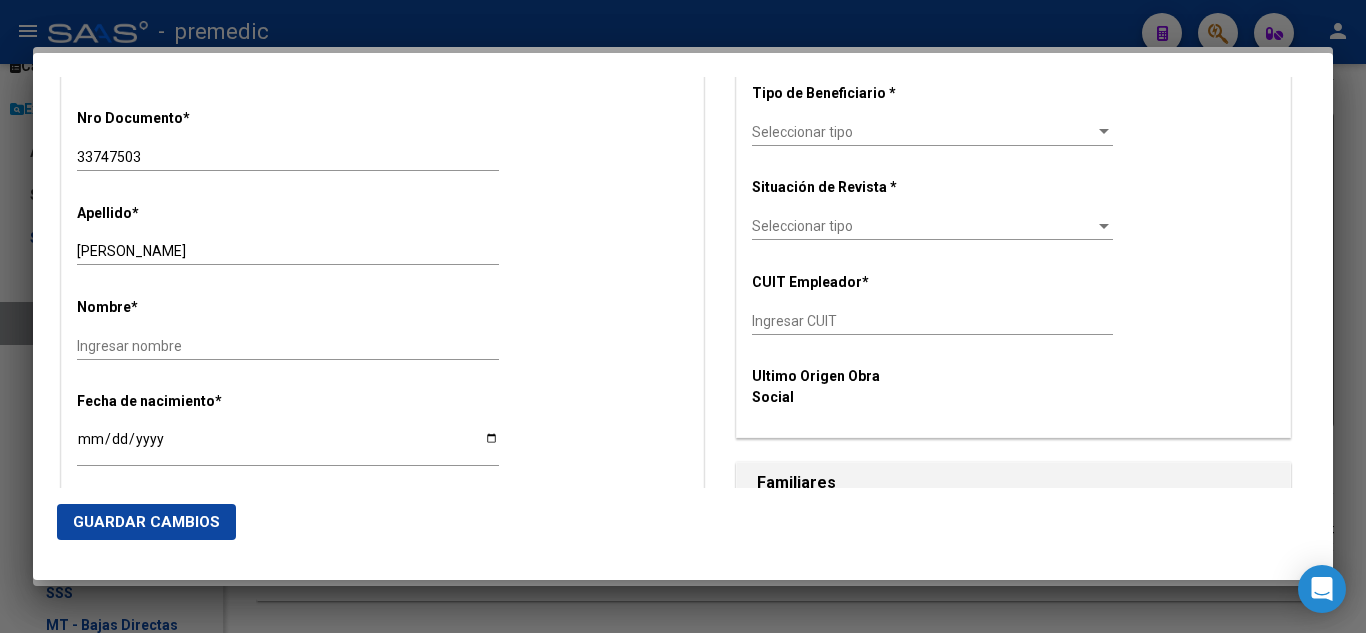 scroll, scrollTop: 800, scrollLeft: 0, axis: vertical 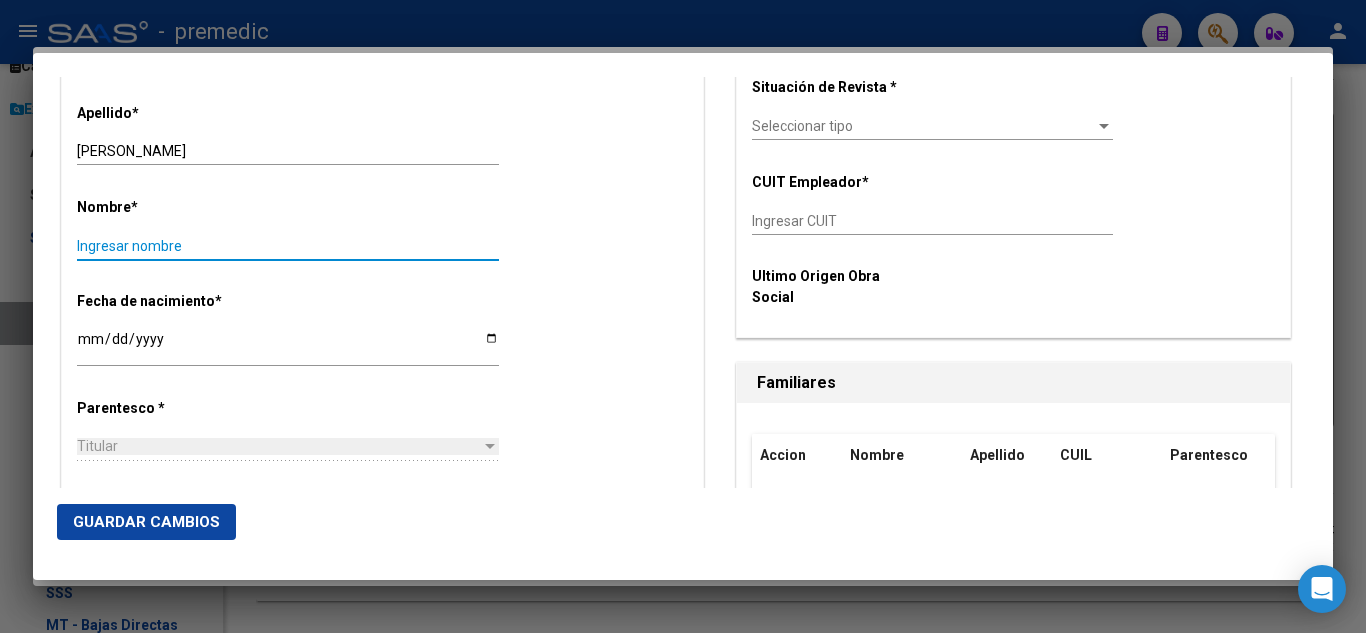 click on "Ingresar nombre" at bounding box center [288, 246] 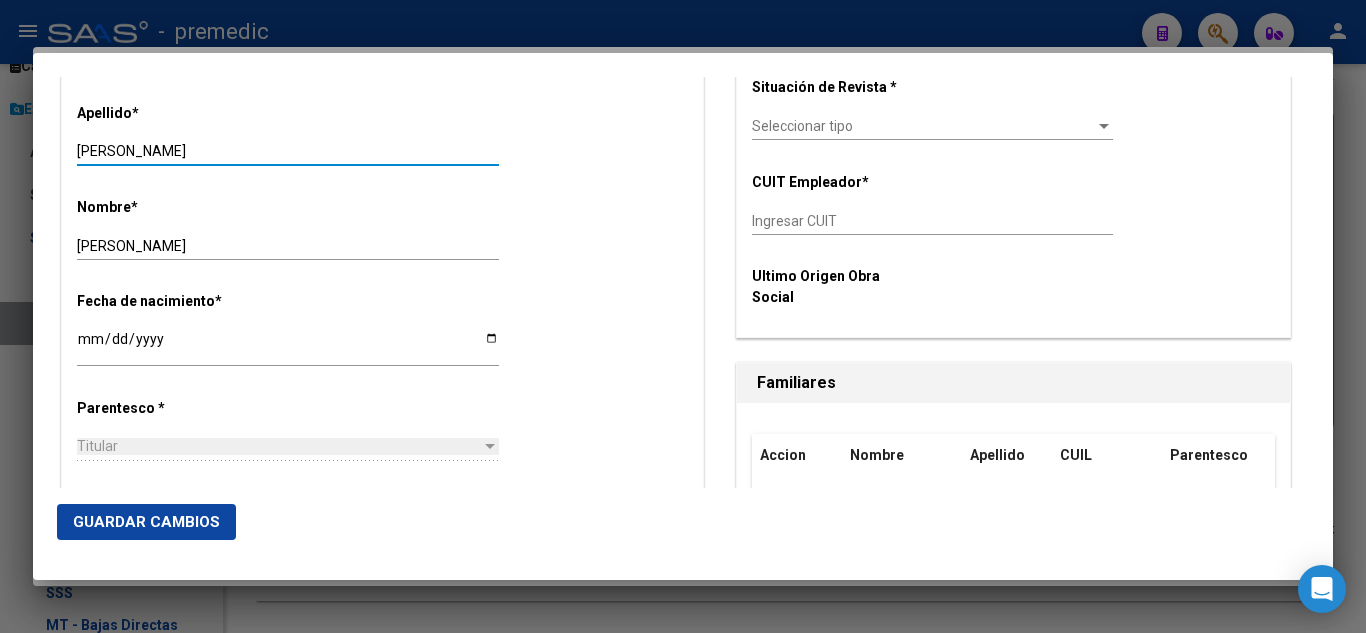 drag, startPoint x: 317, startPoint y: 144, endPoint x: 149, endPoint y: 154, distance: 168.29736 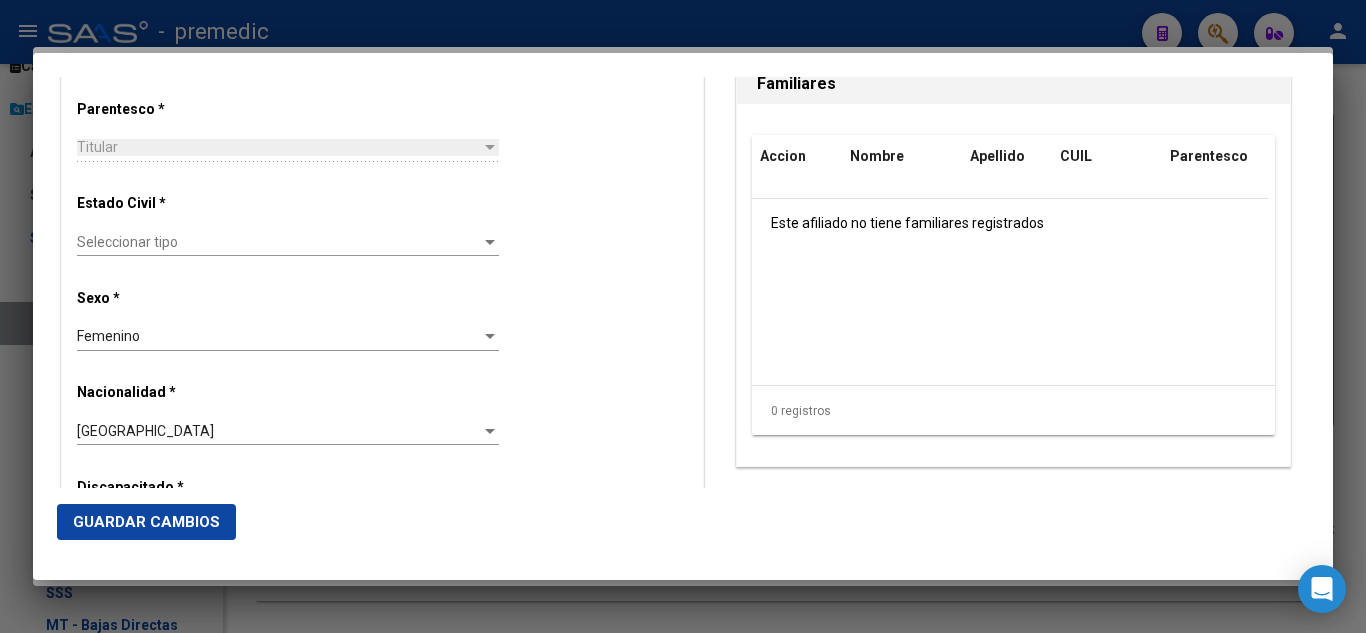 scroll, scrollTop: 1100, scrollLeft: 0, axis: vertical 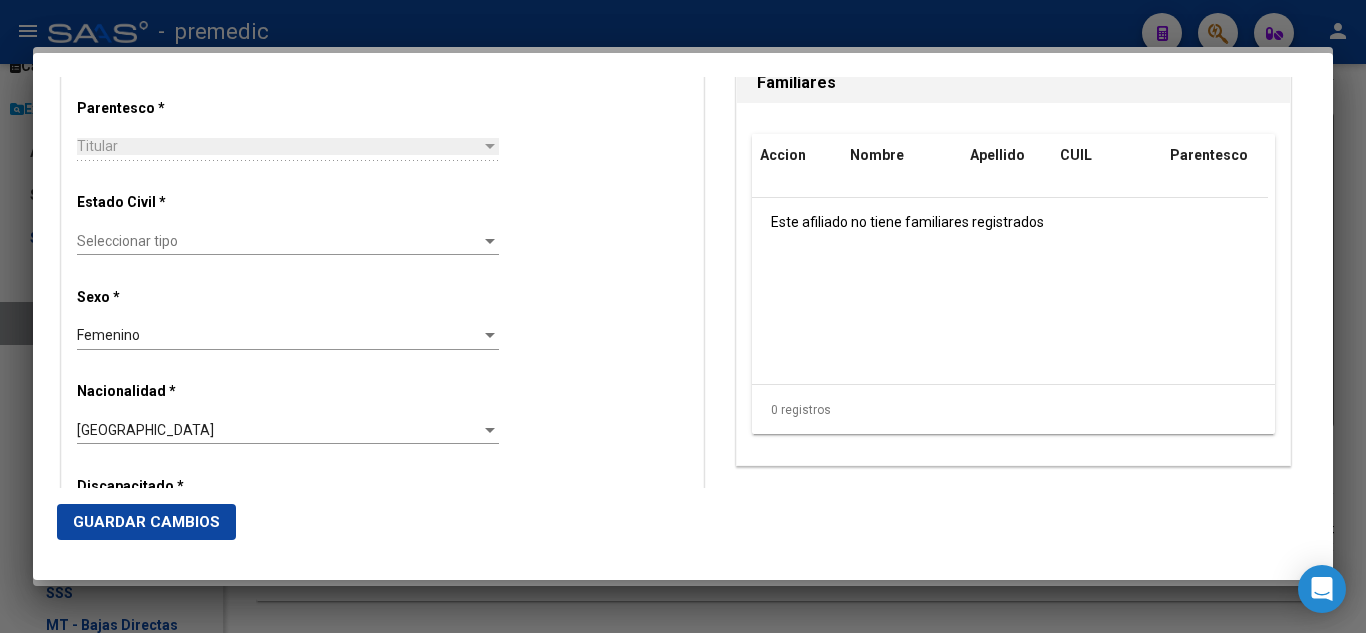 click on "Seleccionar tipo" at bounding box center [279, 241] 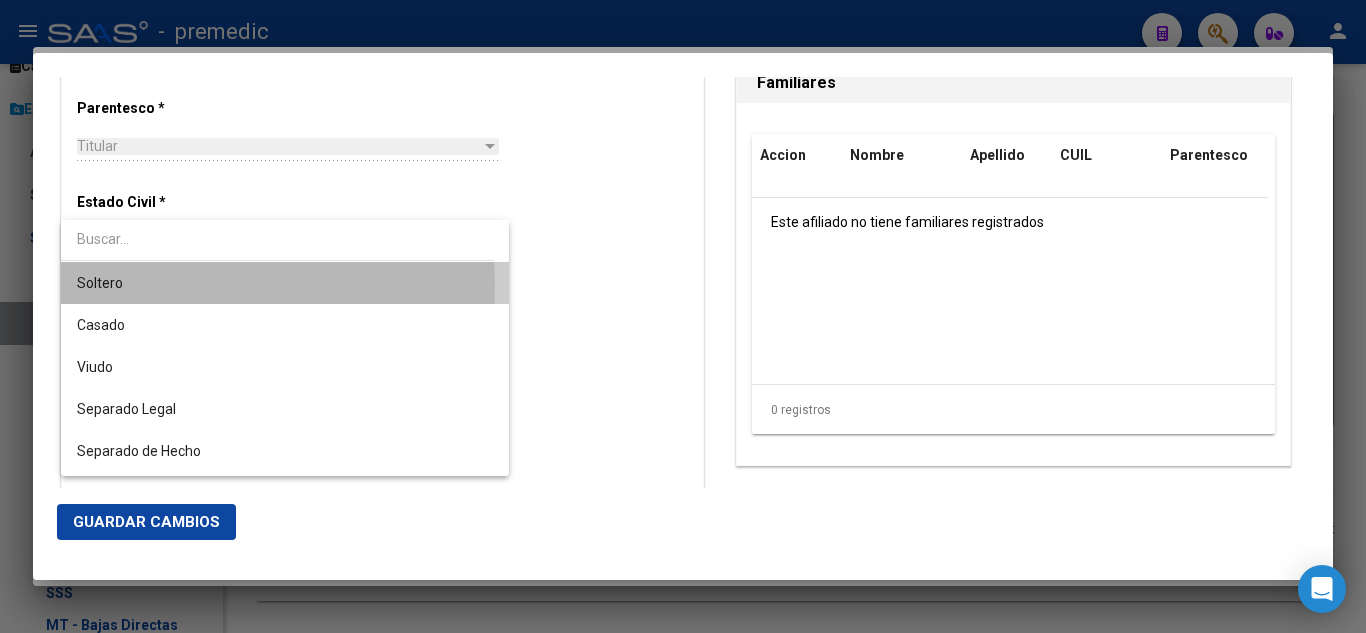 click on "Soltero" at bounding box center [285, 283] 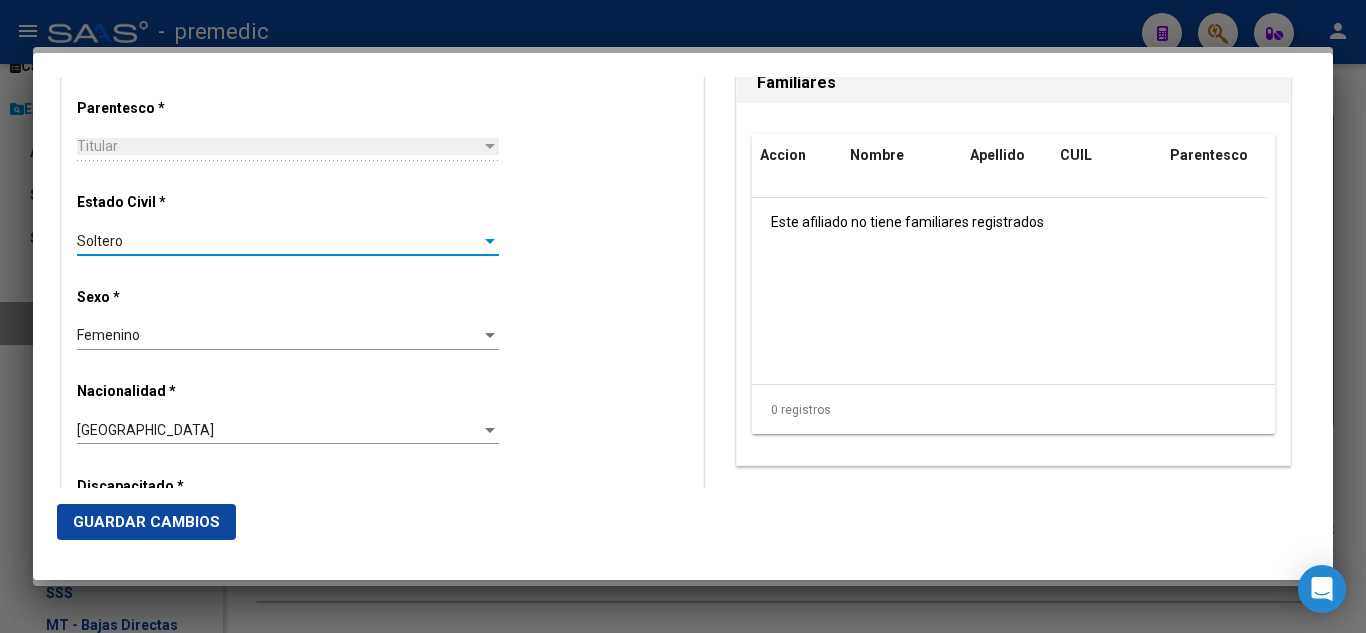 click on "Estado Civil * Soltero Seleccionar tipo" at bounding box center [382, 225] 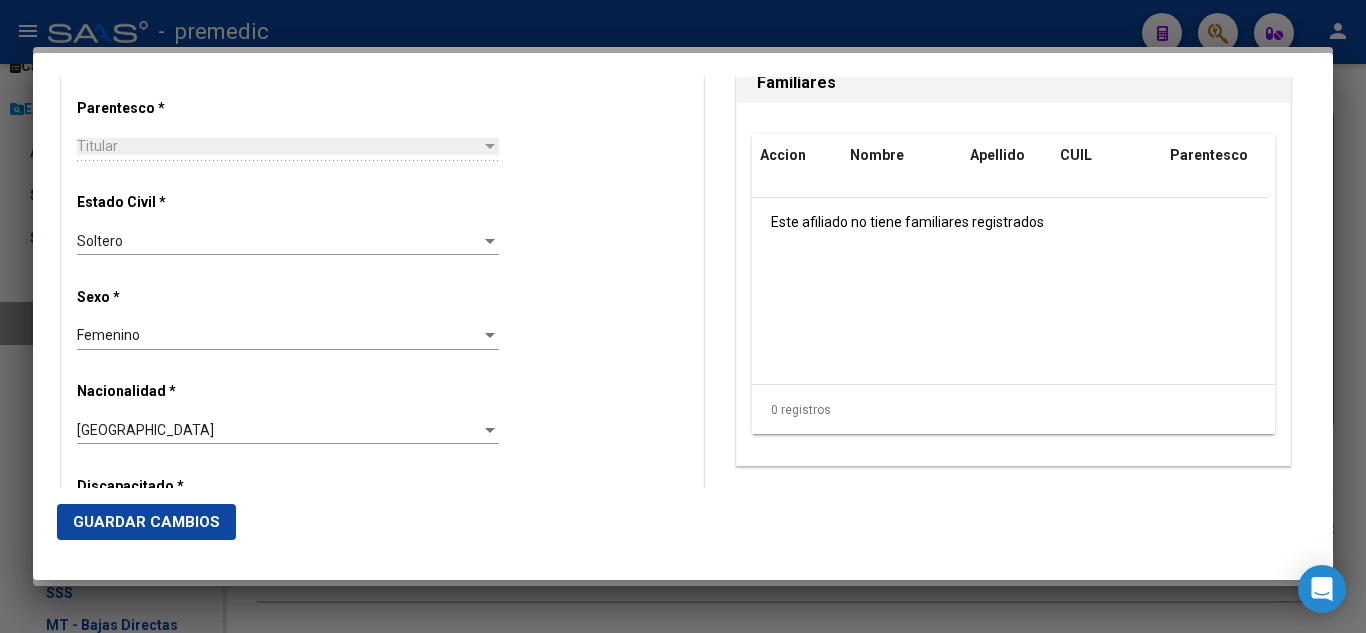 click on "Estado Civil * Soltero Seleccionar tipo" at bounding box center (382, 225) 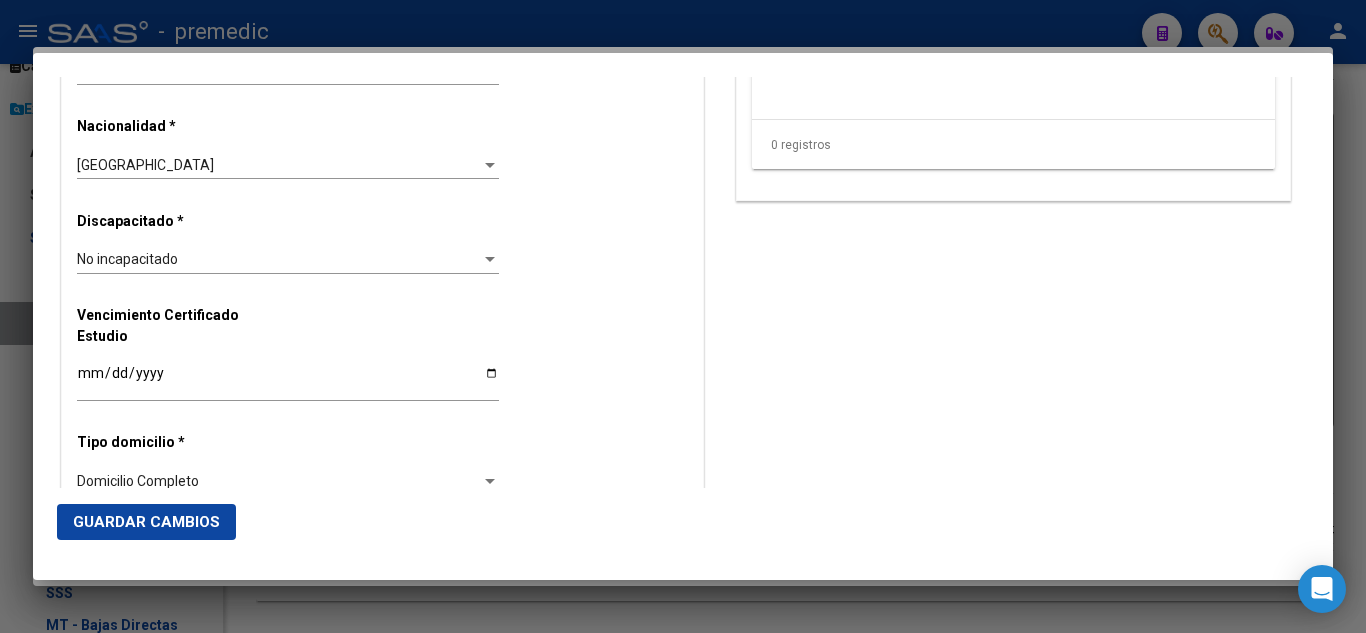 scroll, scrollTop: 1400, scrollLeft: 0, axis: vertical 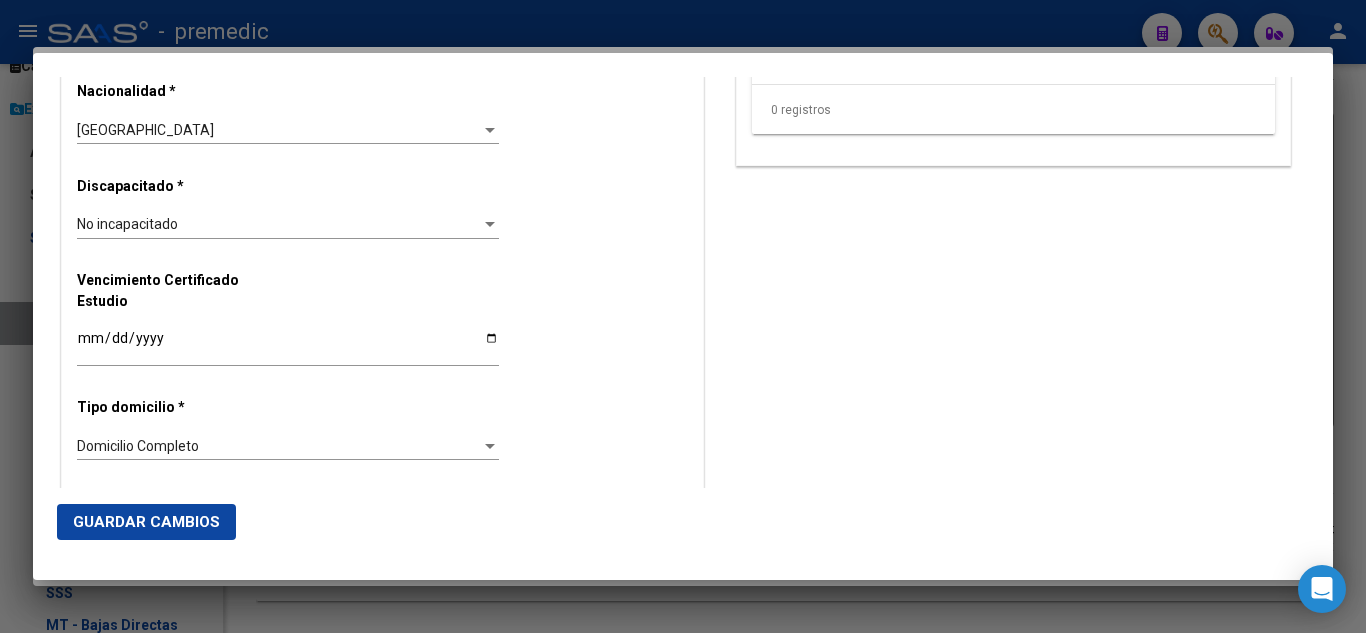click on "Alta   Baja Nro Afiliado    Ingresar nro  CUIL  *   27-33747503-0 CUIL  ARCA Padrón Fecha de Alta Formal  *   2025-08-01 Ingresar fecha   Movimiento * ALTA RG OPCION Online (clave fiscal) Seleccionar tipo  Tipo de Documento * DOCUMENTO UNICO Seleccionar tipo Nro Documento  *   33747503 Ingresar nro  Apellido  *   GONZALEZ Ingresar apellido  Nombre  *   JACQUELINE SOLEDAD Ingresar nombre  Fecha de nacimiento  *   1988-03-30 Ingresar fecha   Parentesco * Titular Seleccionar parentesco  Estado Civil * Soltero Seleccionar tipo  Sexo * Femenino Seleccionar sexo  Nacionalidad * ARGENTINA Seleccionar tipo  Discapacitado * No incapacitado Seleccionar tipo Vencimiento Certificado Estudio    Ingresar fecha   Tipo domicilio * Domicilio Completo Seleccionar tipo domicilio  Provincia * Buenos Aires Seleccionar provincia Localidad  *   MORENO Ingresar el nombre  Codigo Postal  *   1744 Ingresar el codigo  Calle  *   LOPEZ BOUCHARD Ingresar calle  Numero  *   2536 Ingresar nro  Piso    Ingresar piso  Departamento" at bounding box center [382, 198] 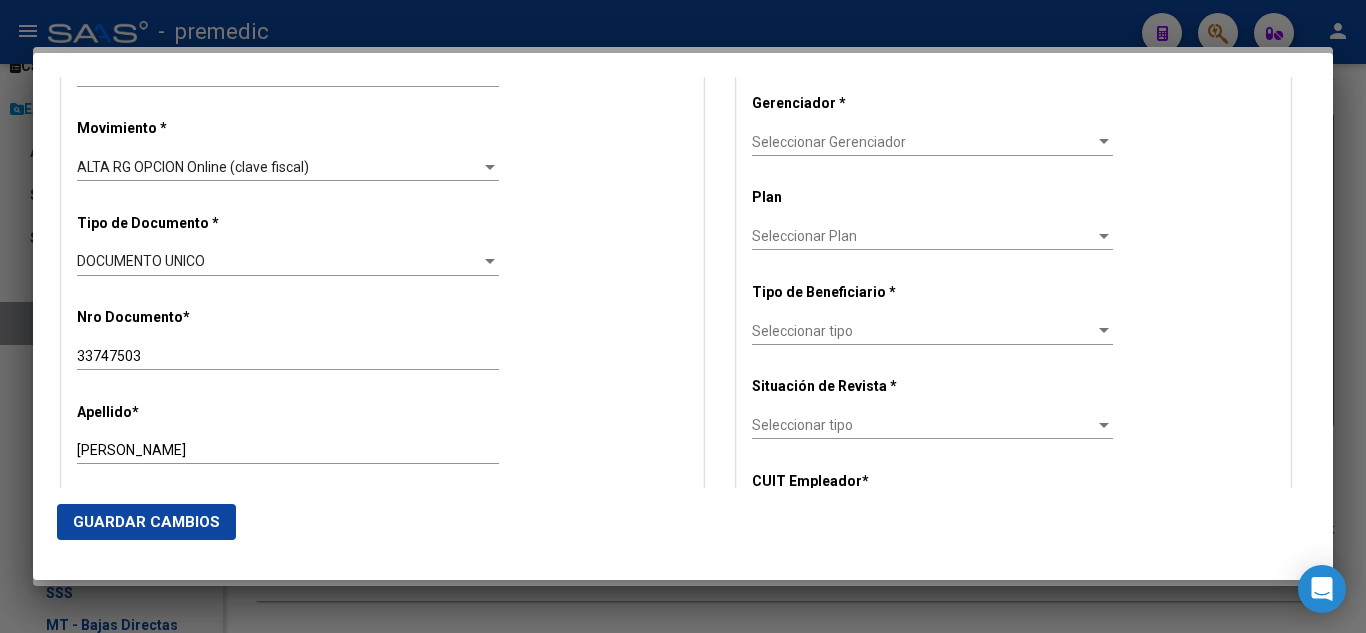scroll, scrollTop: 500, scrollLeft: 0, axis: vertical 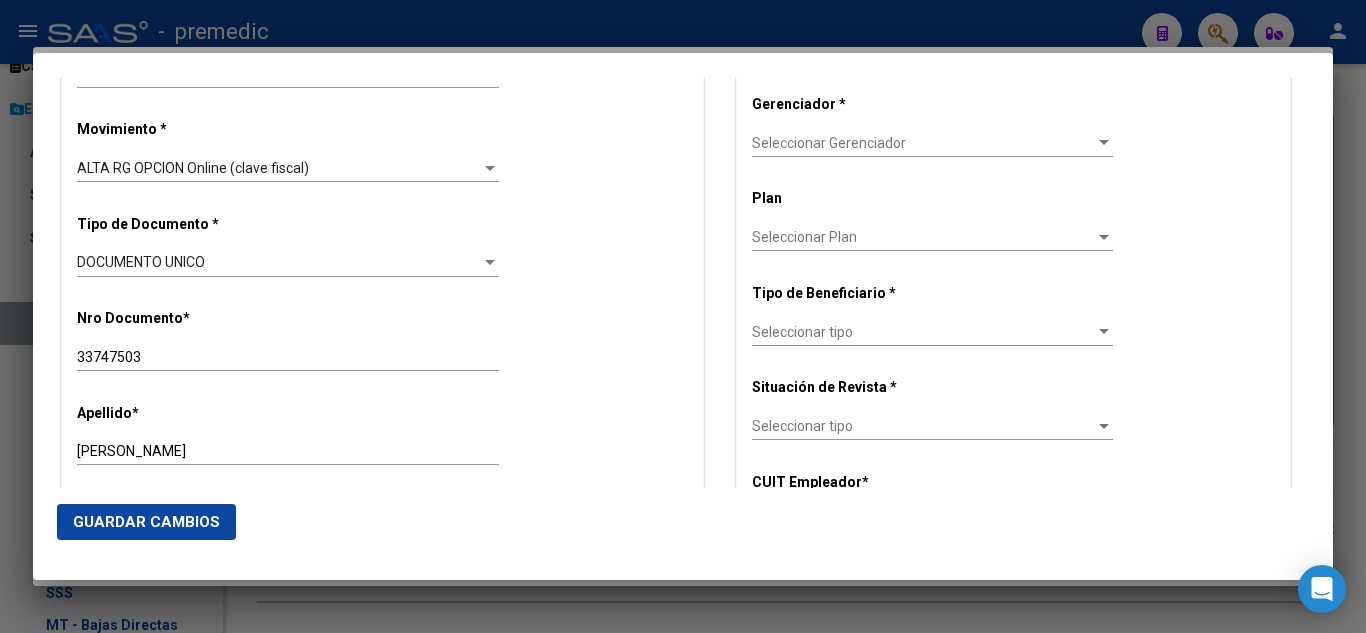 click on "Seleccionar Gerenciador" at bounding box center (923, 143) 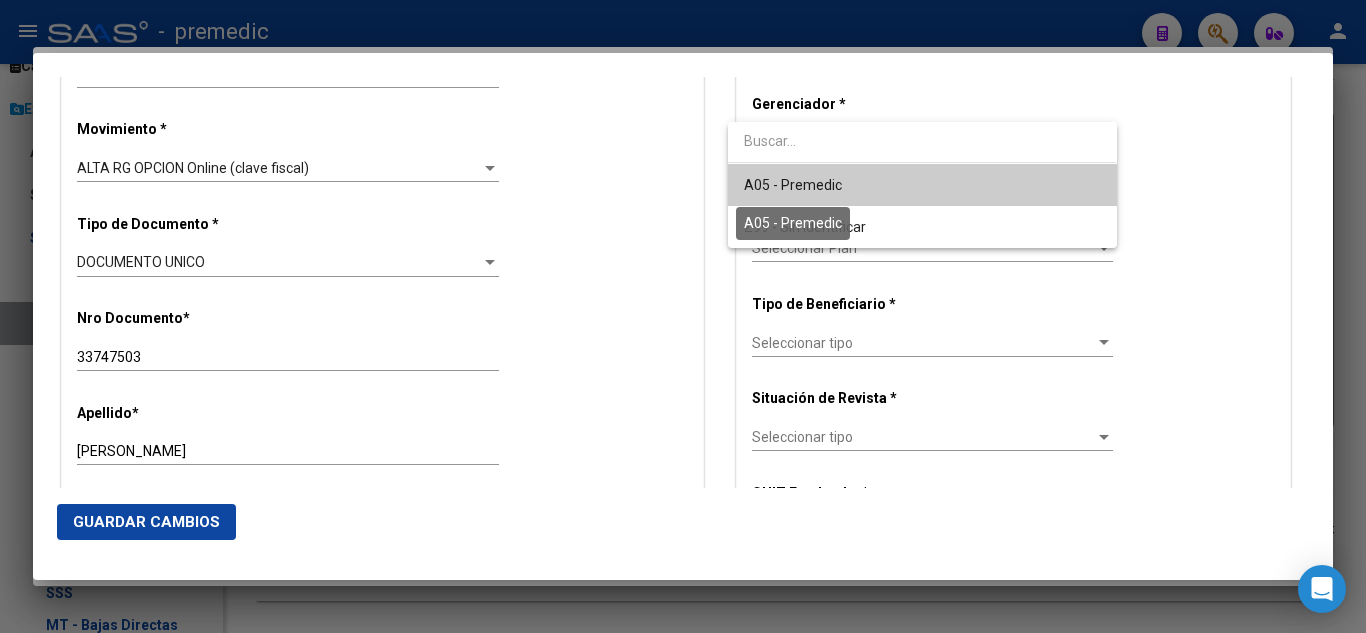 click on "A05 - Premedic" at bounding box center (793, 185) 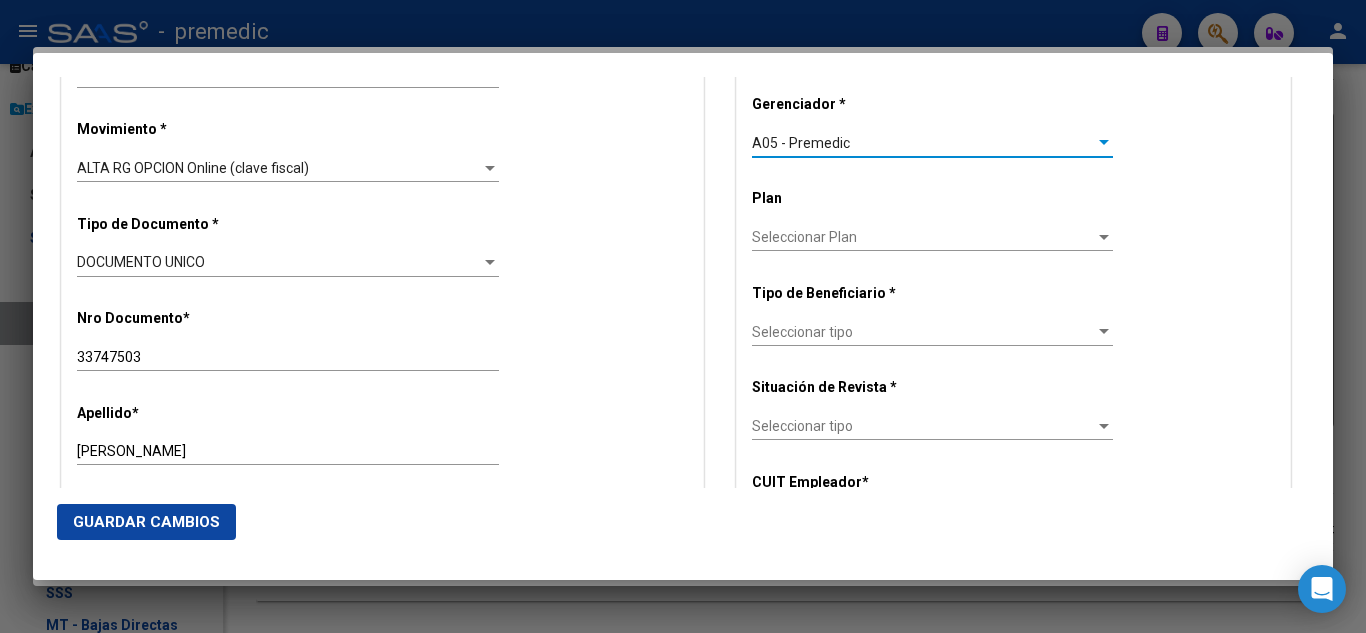 click on "Seleccionar tipo" at bounding box center [923, 332] 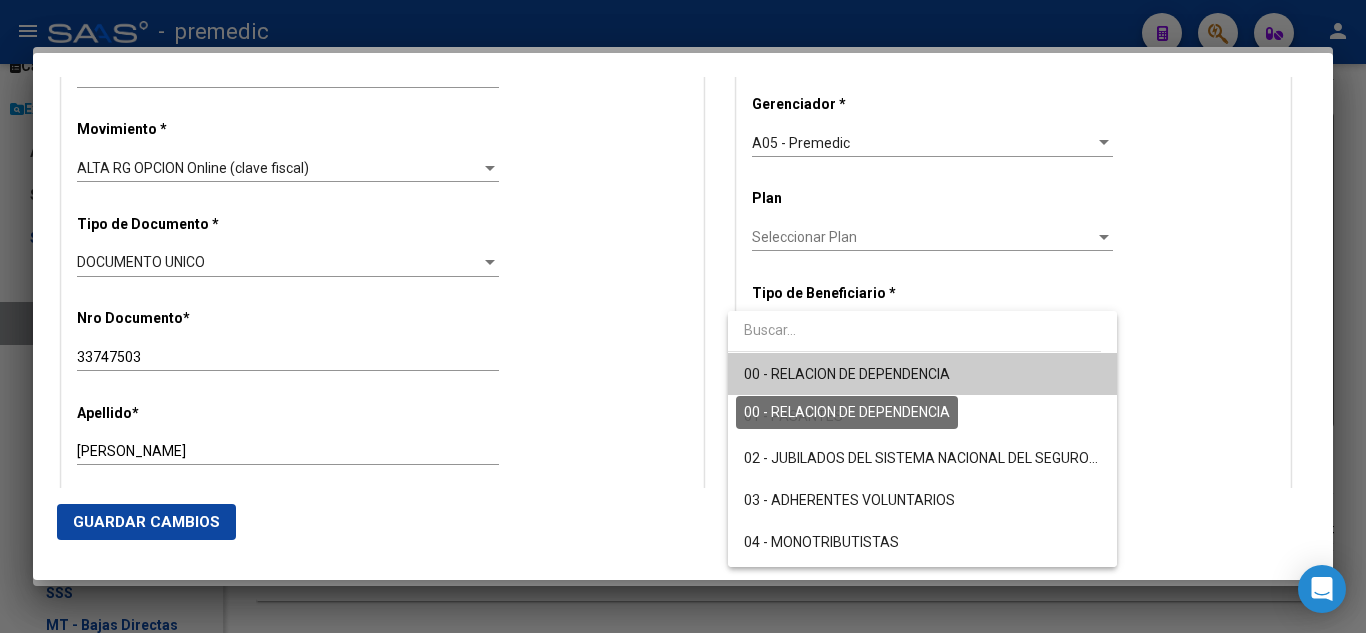 click on "00 - RELACION DE DEPENDENCIA" at bounding box center [847, 374] 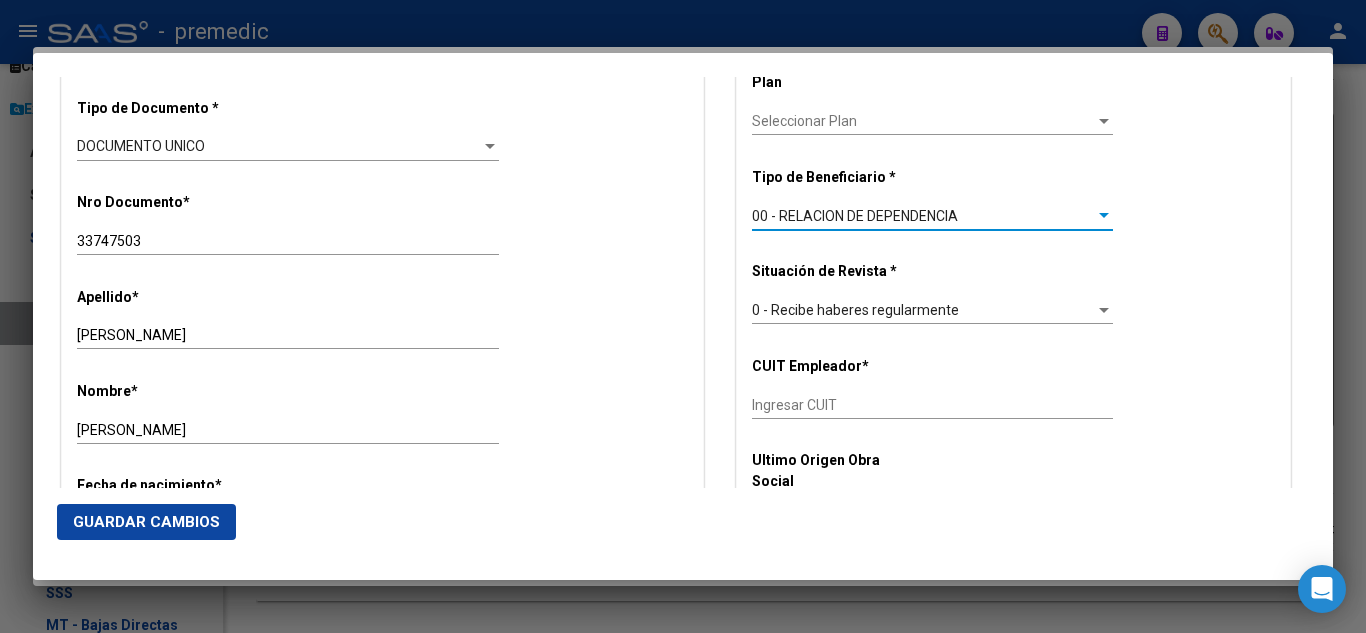scroll, scrollTop: 700, scrollLeft: 0, axis: vertical 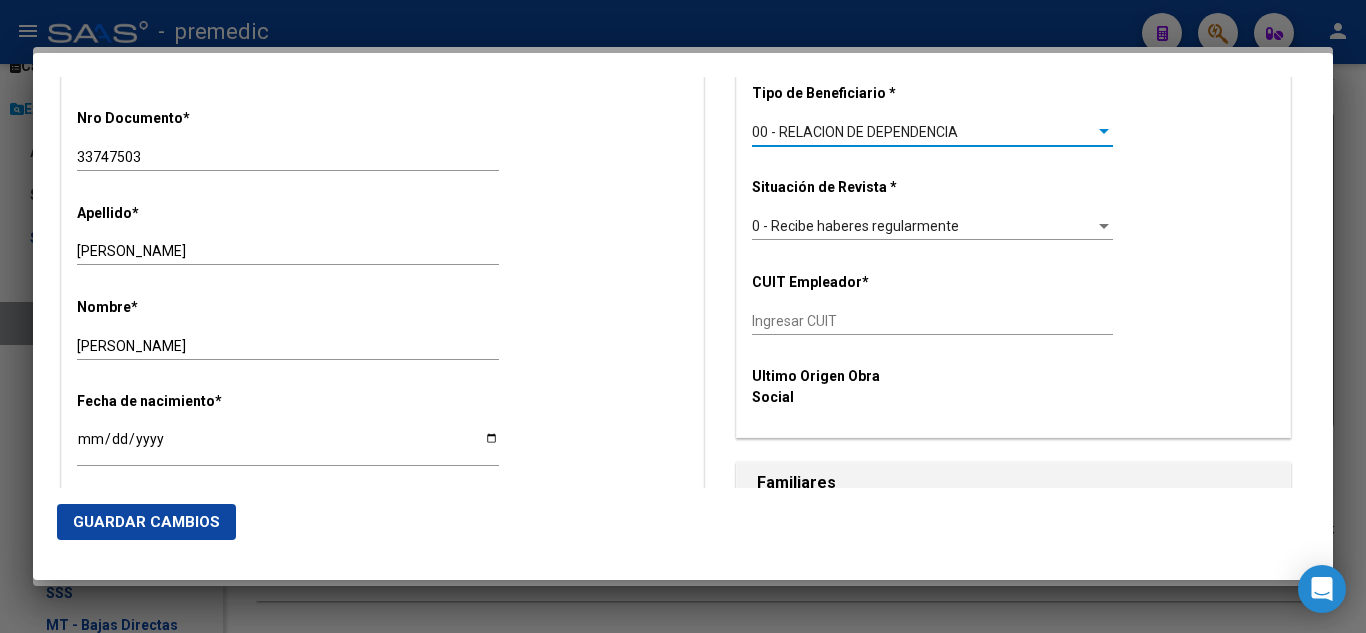 click on "Ingresar CUIT" at bounding box center (932, 321) 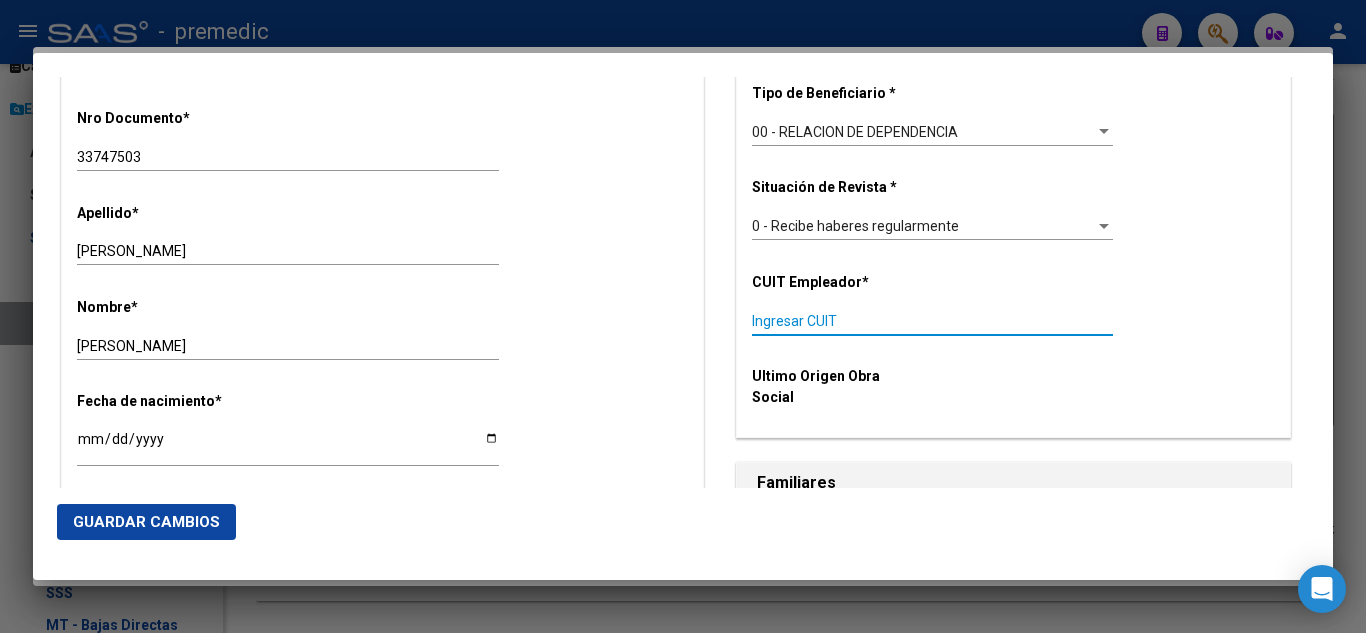 paste on "20-22778641-9" 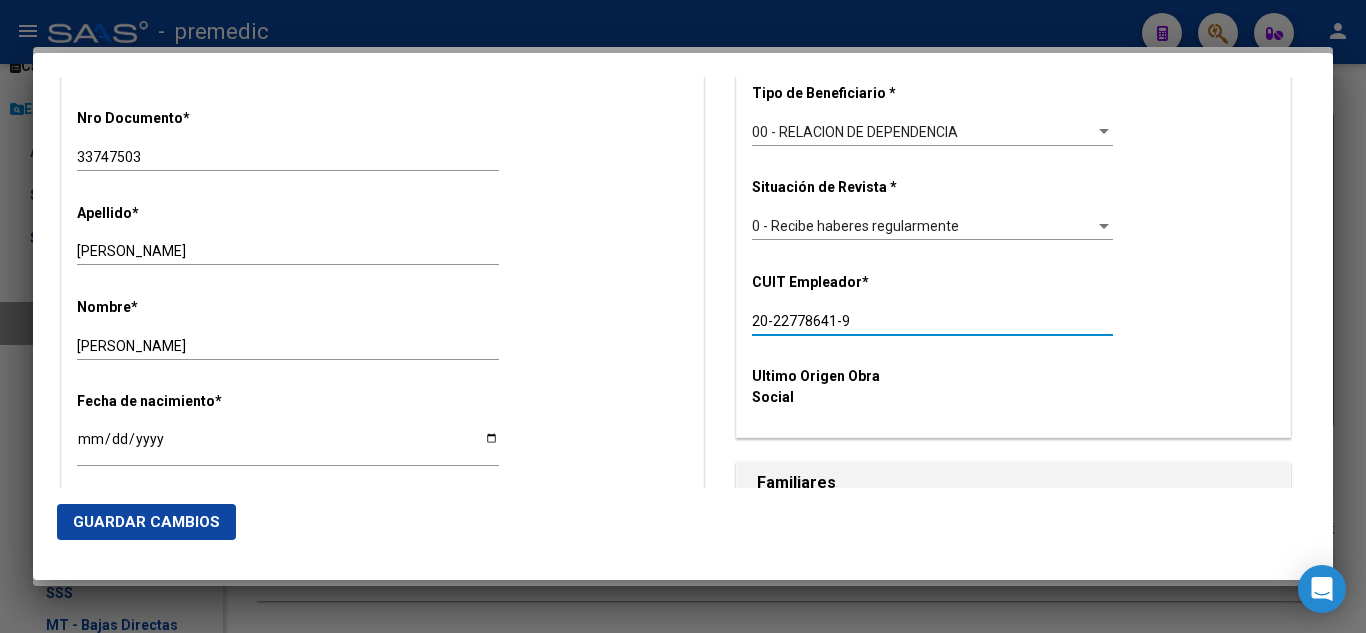 drag, startPoint x: 745, startPoint y: 325, endPoint x: 706, endPoint y: 326, distance: 39.012817 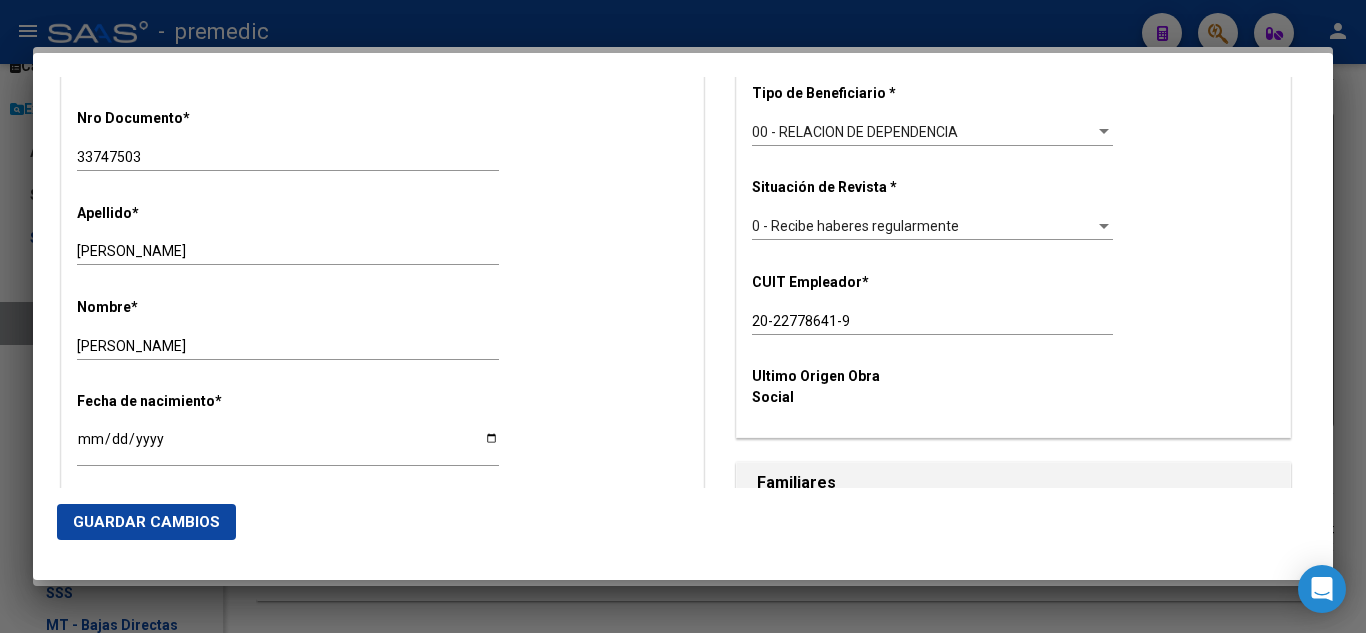 click on "Nombre  *   JACQUELINE SOLEDAD Ingresar nombre" at bounding box center [382, 330] 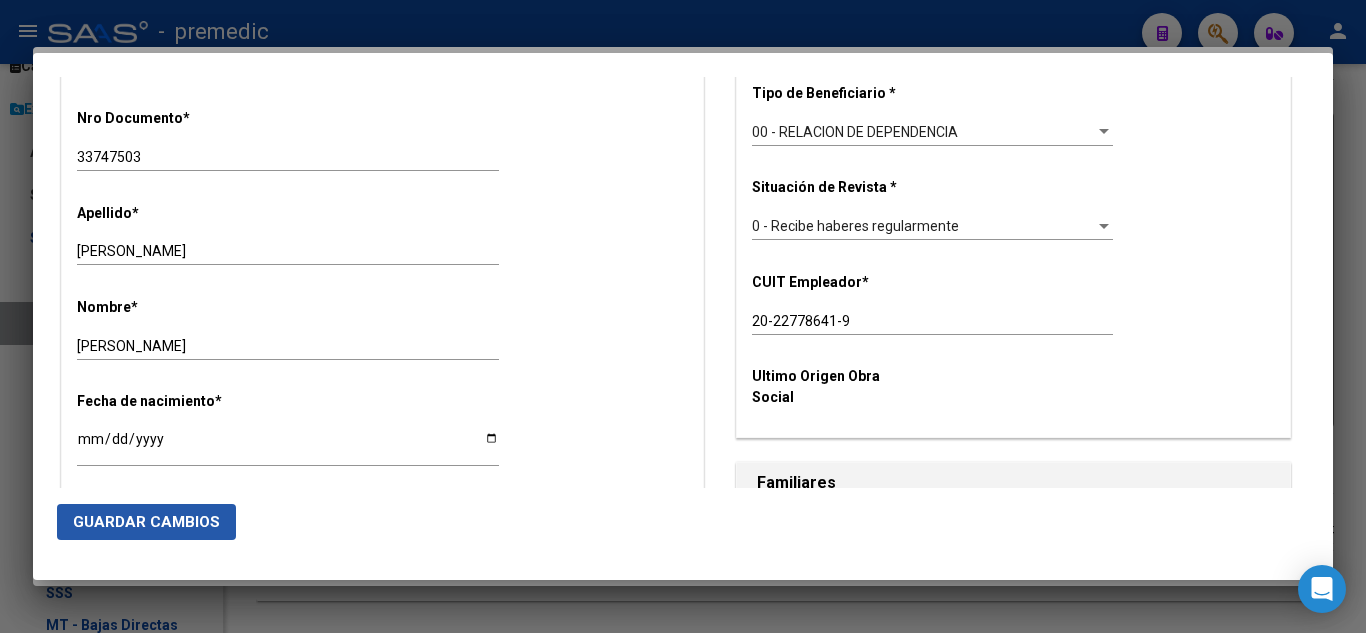 click on "Guardar Cambios" 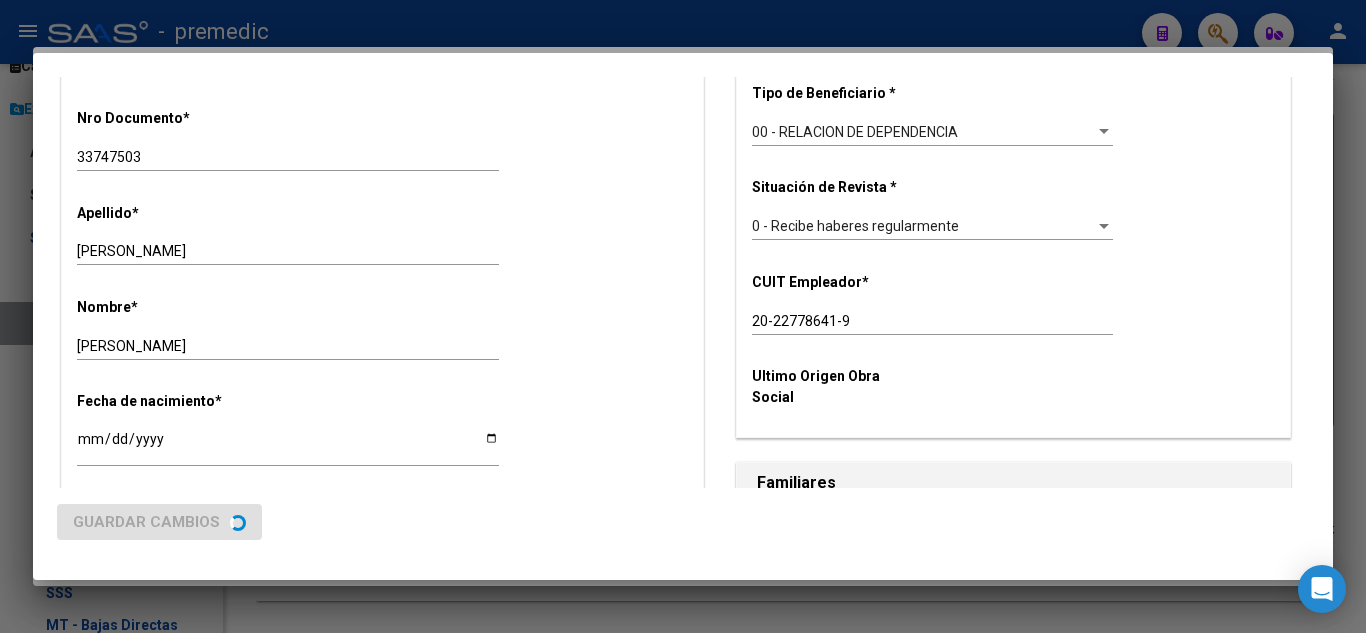 scroll, scrollTop: 0, scrollLeft: 0, axis: both 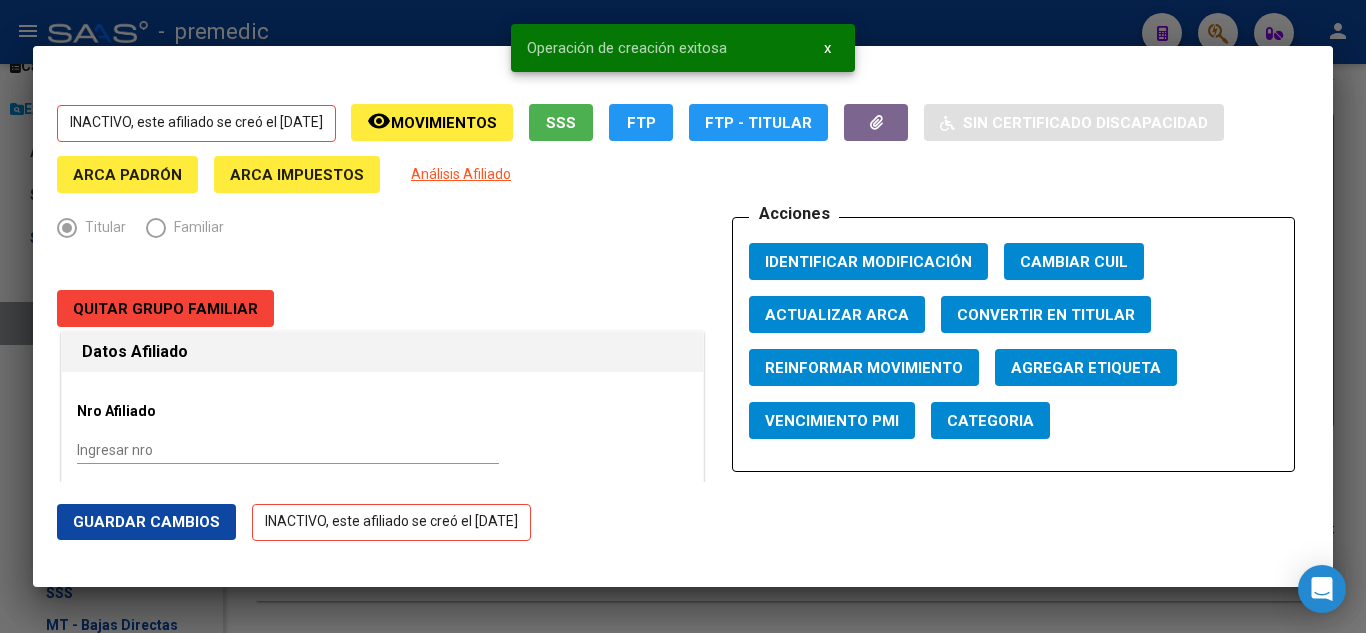 click at bounding box center [683, 316] 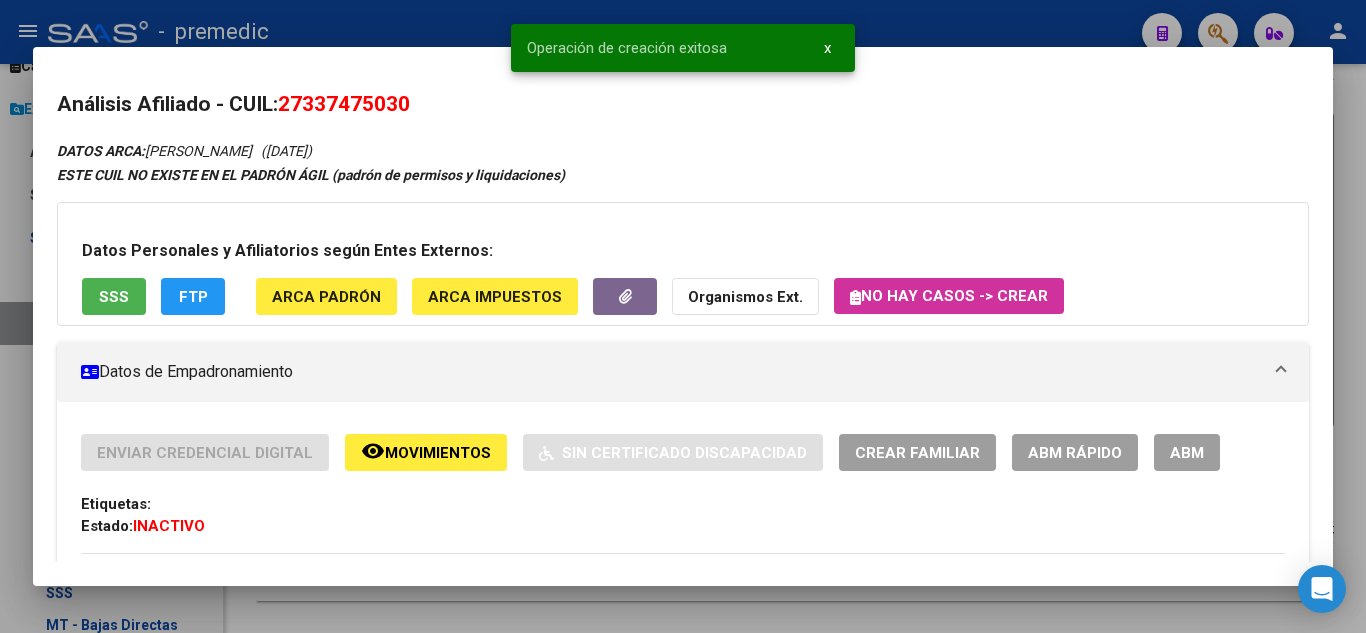 click at bounding box center (683, 316) 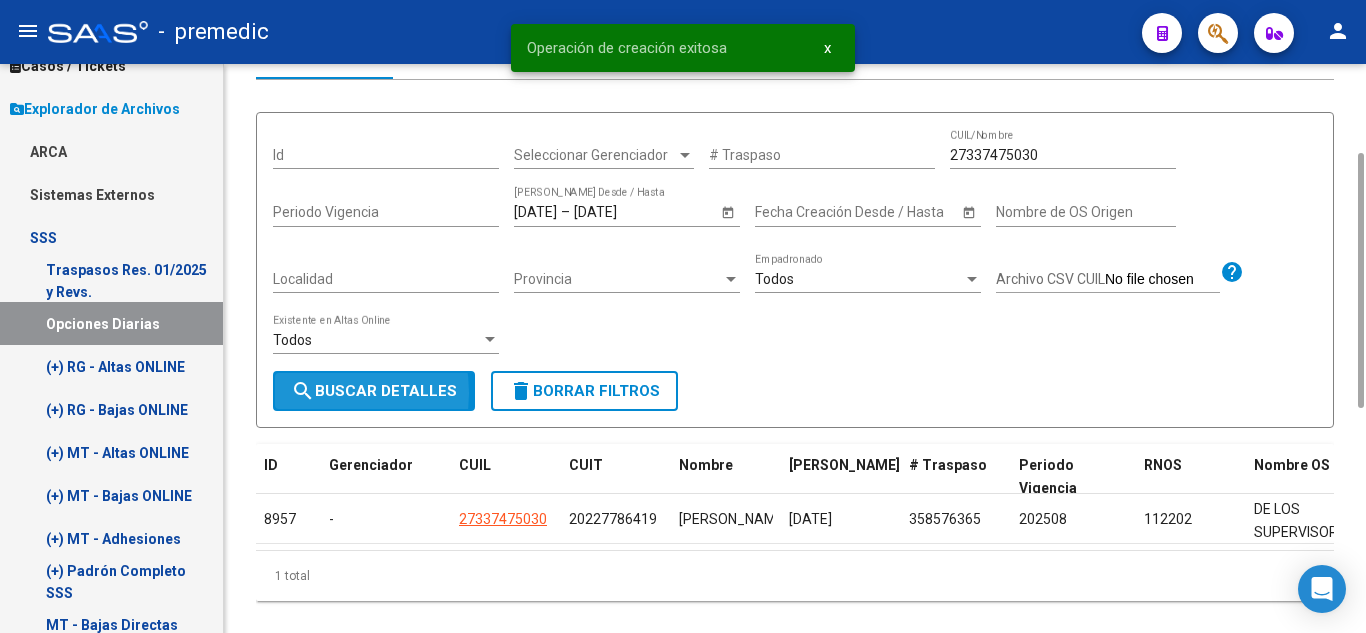click on "search" at bounding box center [303, 391] 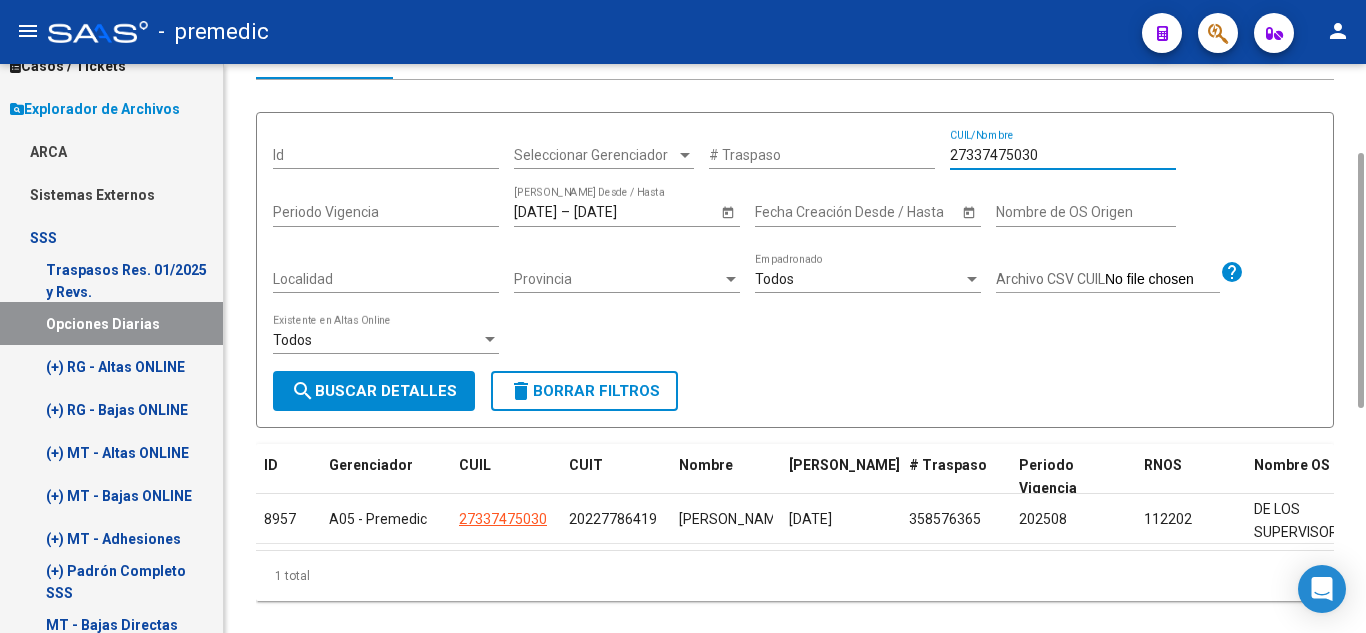 drag, startPoint x: 1067, startPoint y: 153, endPoint x: 880, endPoint y: 144, distance: 187.21645 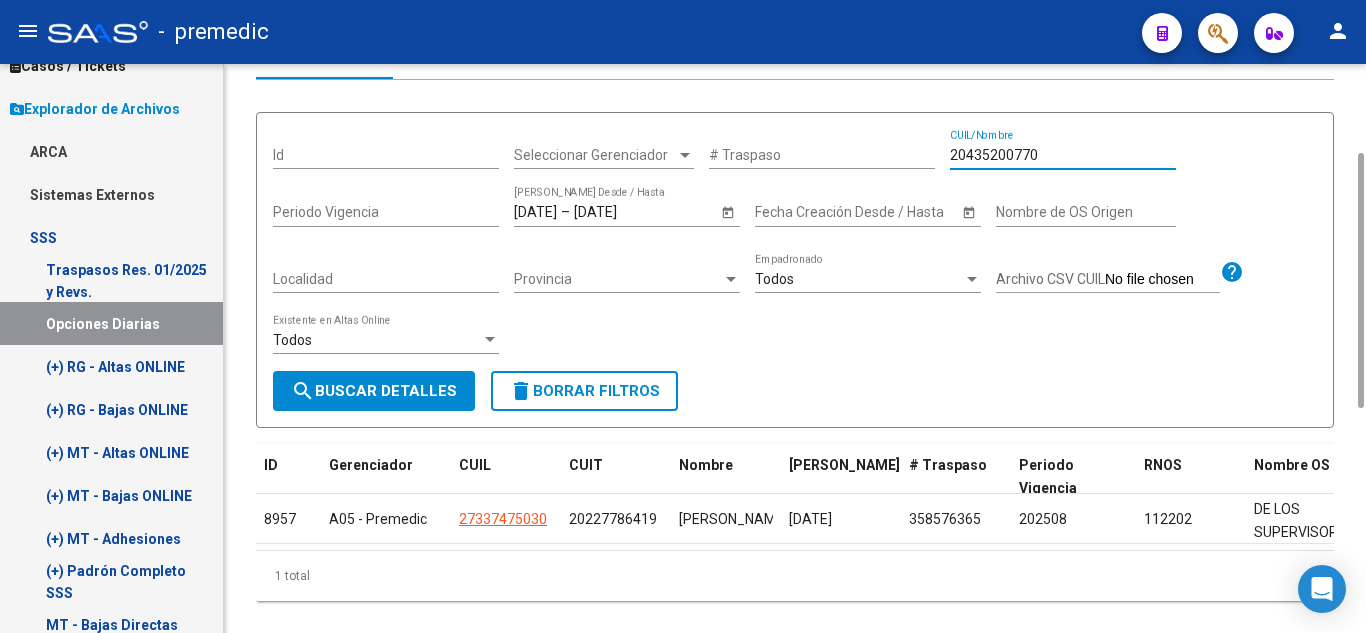 click on "search  Buscar Detalles" at bounding box center (374, 391) 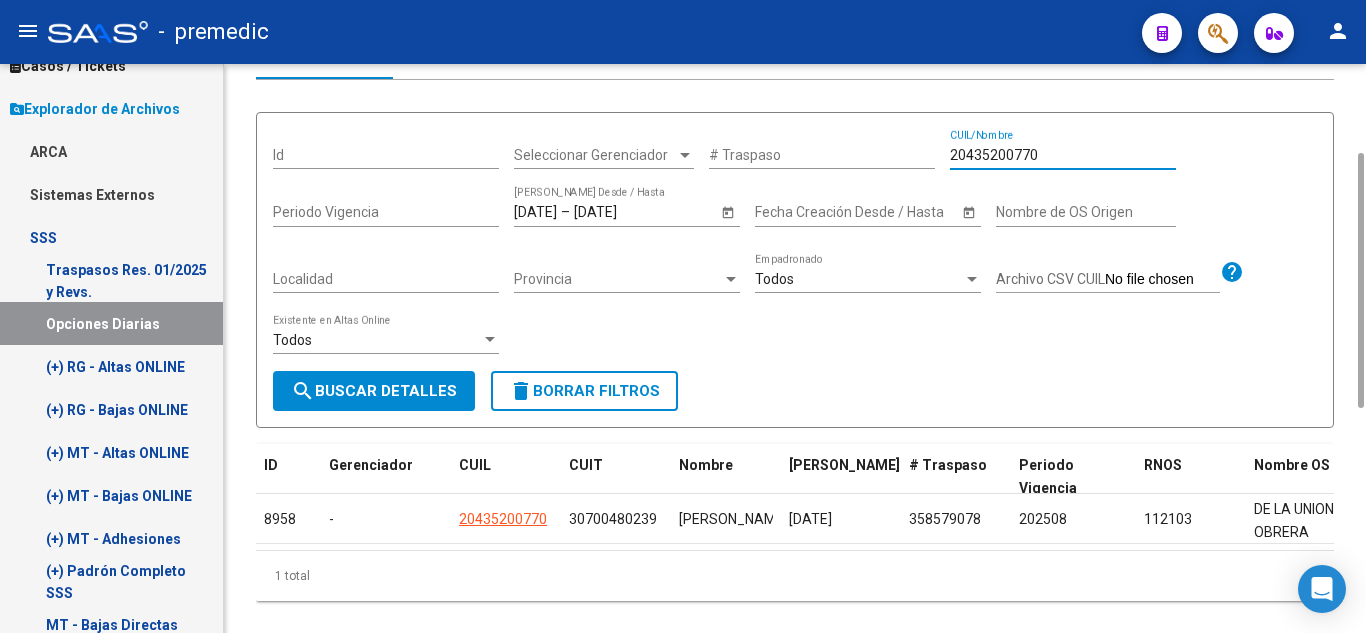 drag, startPoint x: 1060, startPoint y: 149, endPoint x: 889, endPoint y: 150, distance: 171.00293 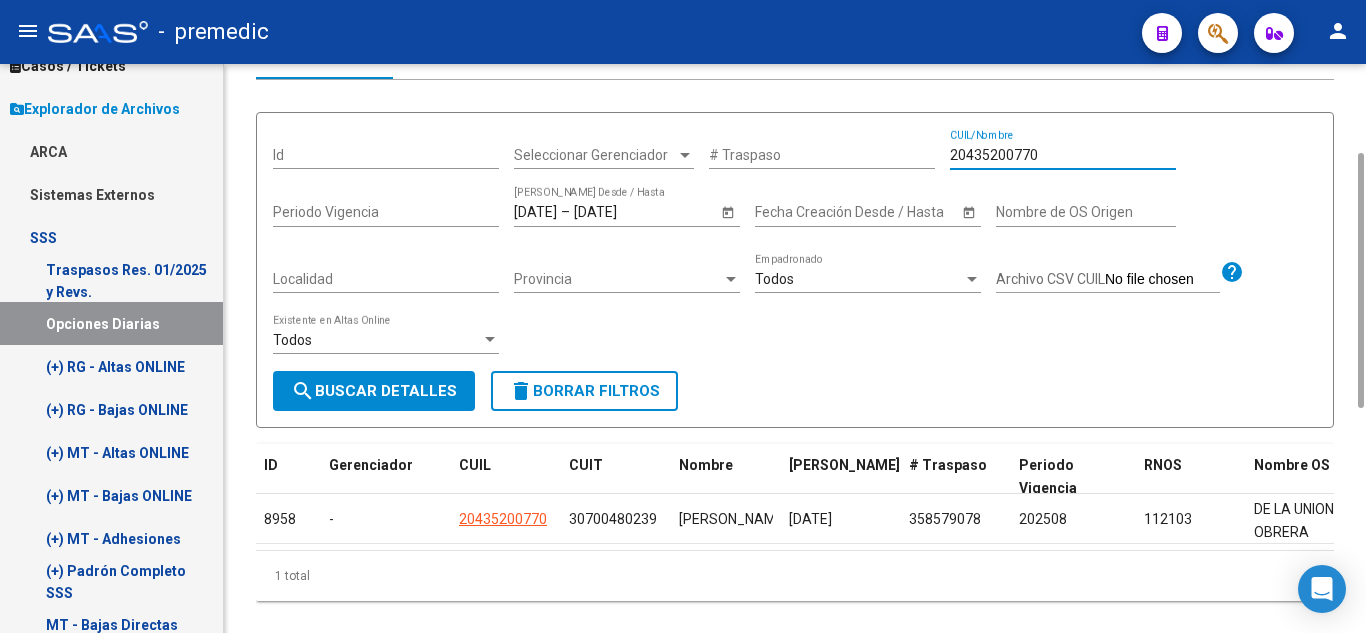 click on "search  Buscar Detalles" at bounding box center (374, 391) 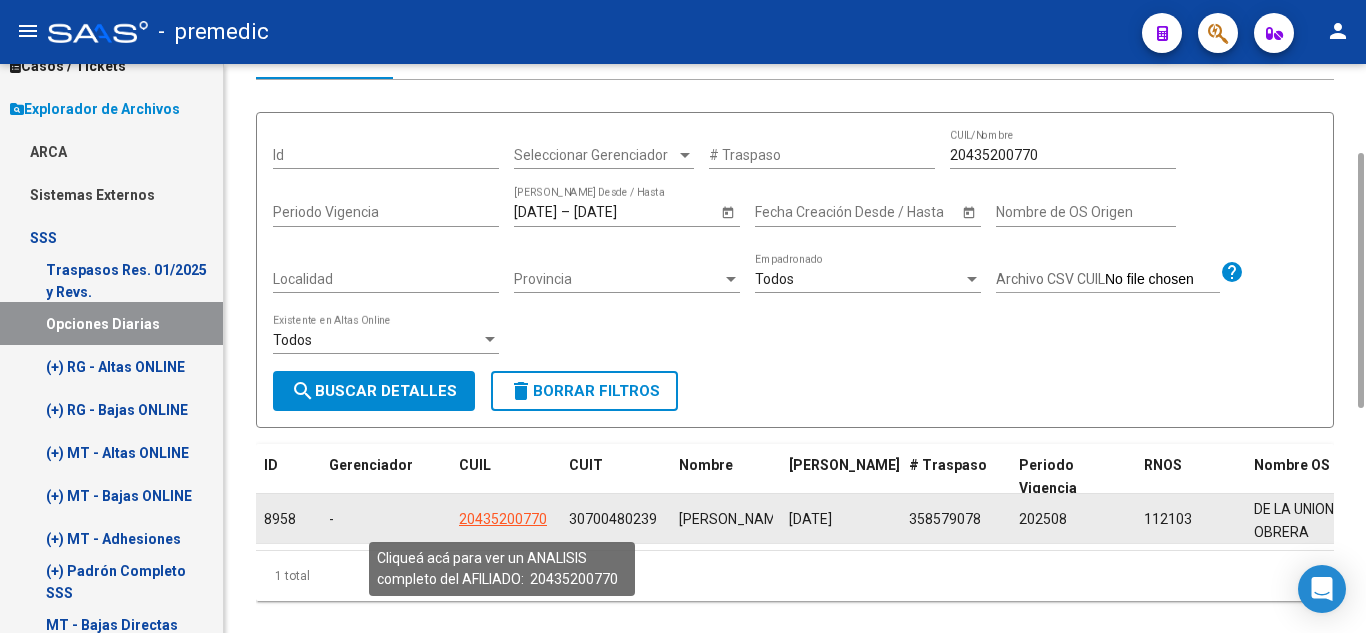 click on "20435200770" 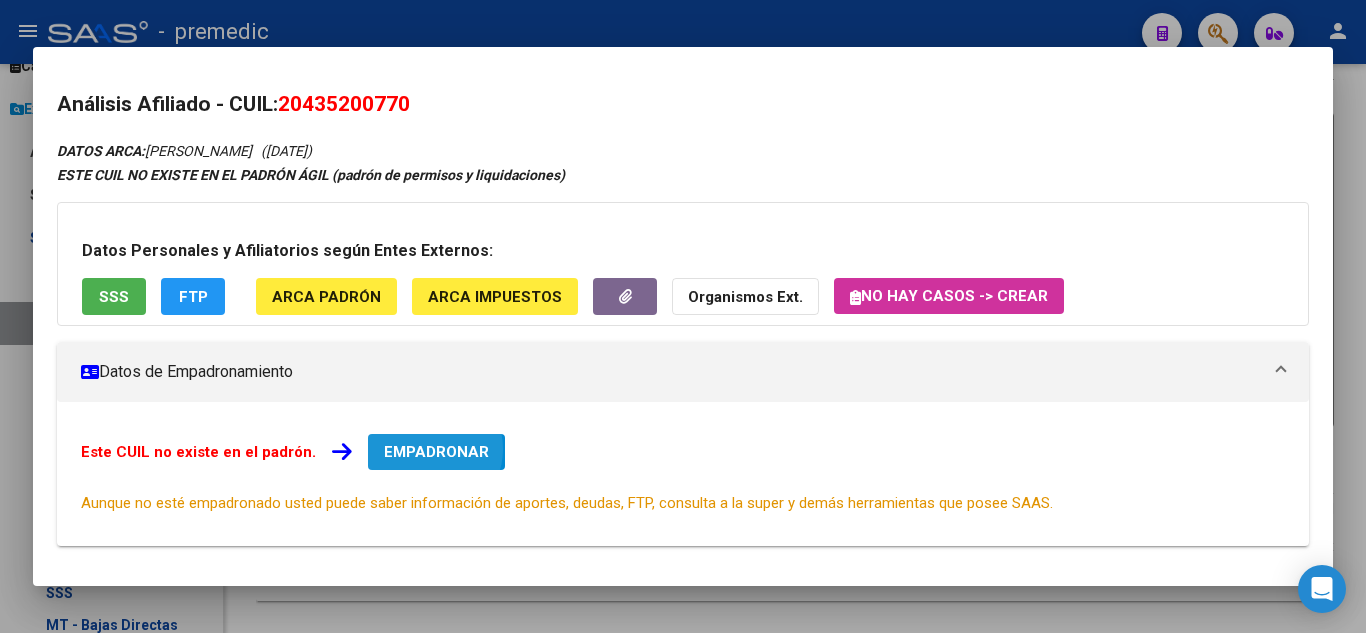 click on "EMPADRONAR" at bounding box center (436, 452) 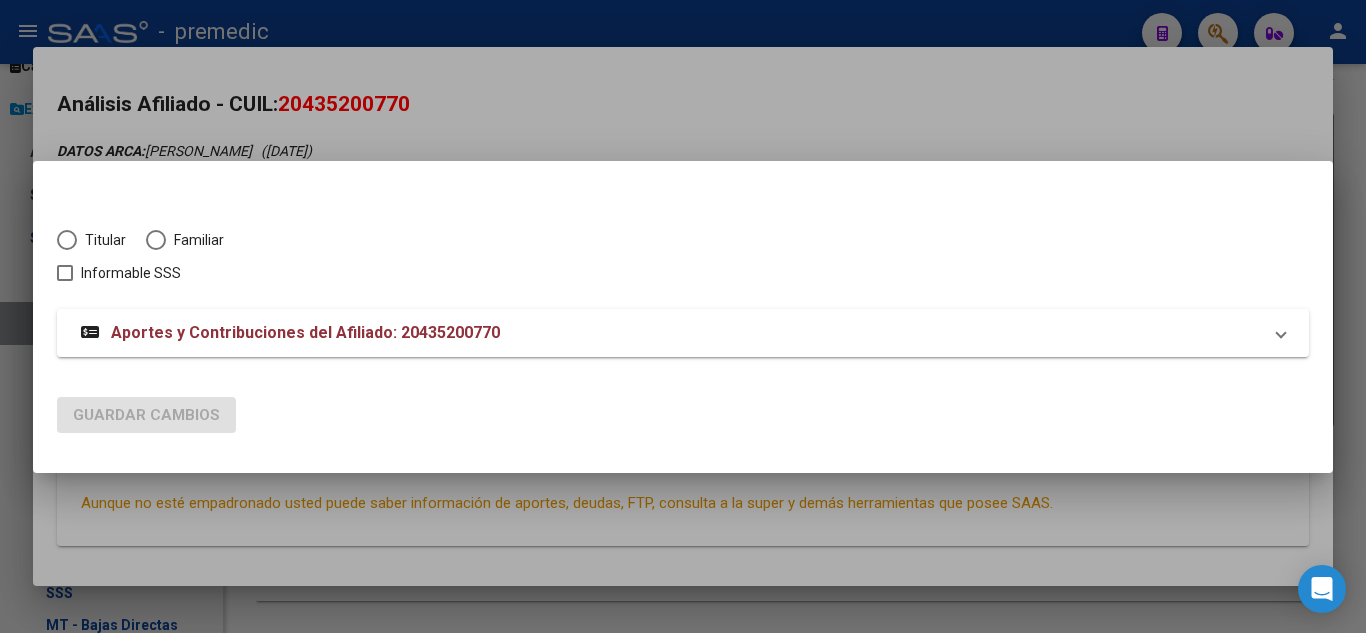 click on "Titular" at bounding box center (101, 240) 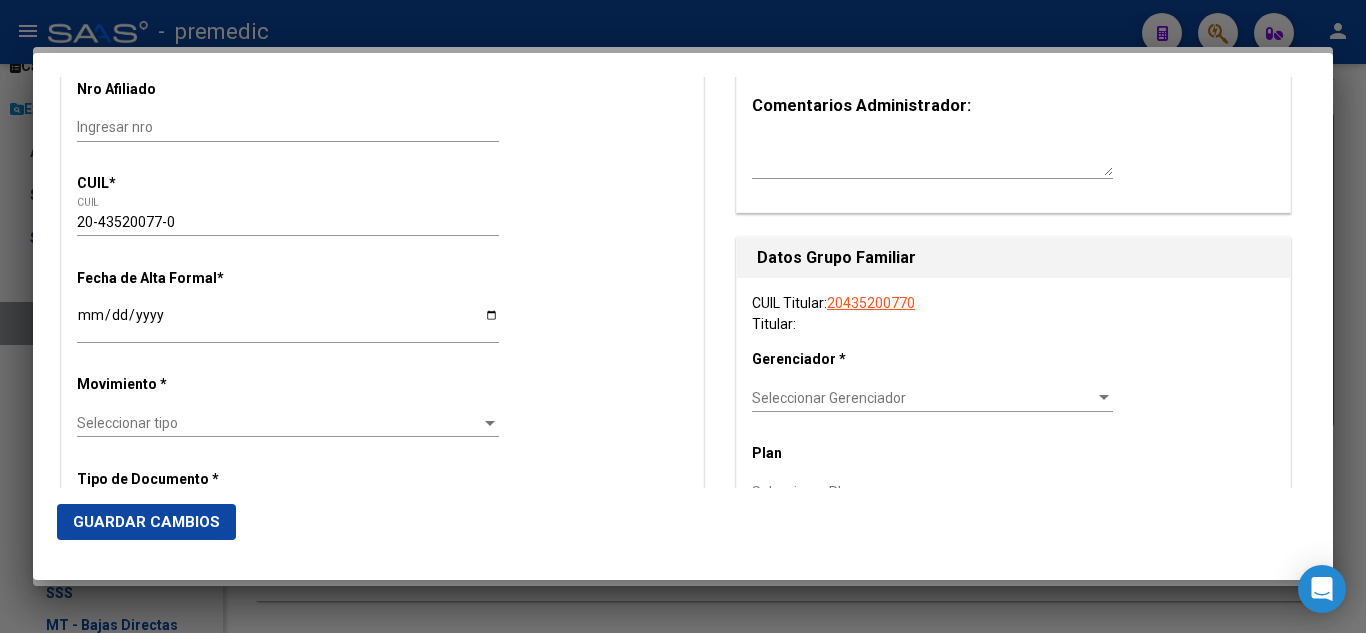 scroll, scrollTop: 300, scrollLeft: 0, axis: vertical 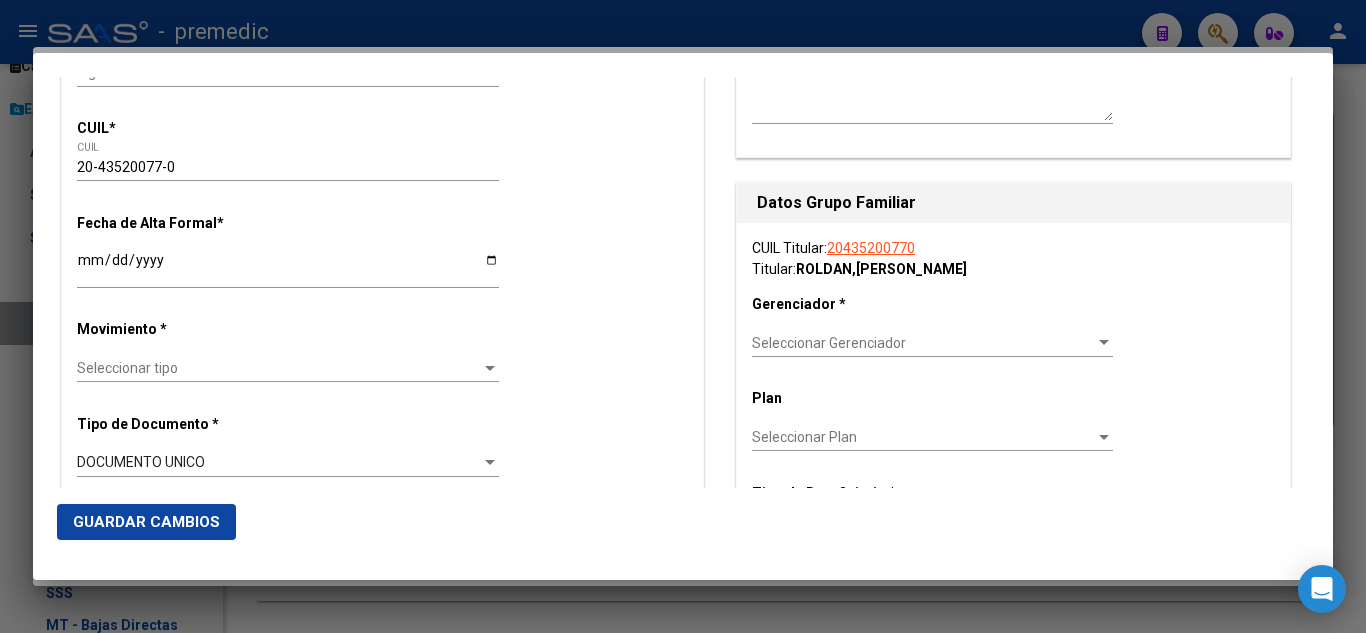 click on "Ingresar fecha" at bounding box center [288, 267] 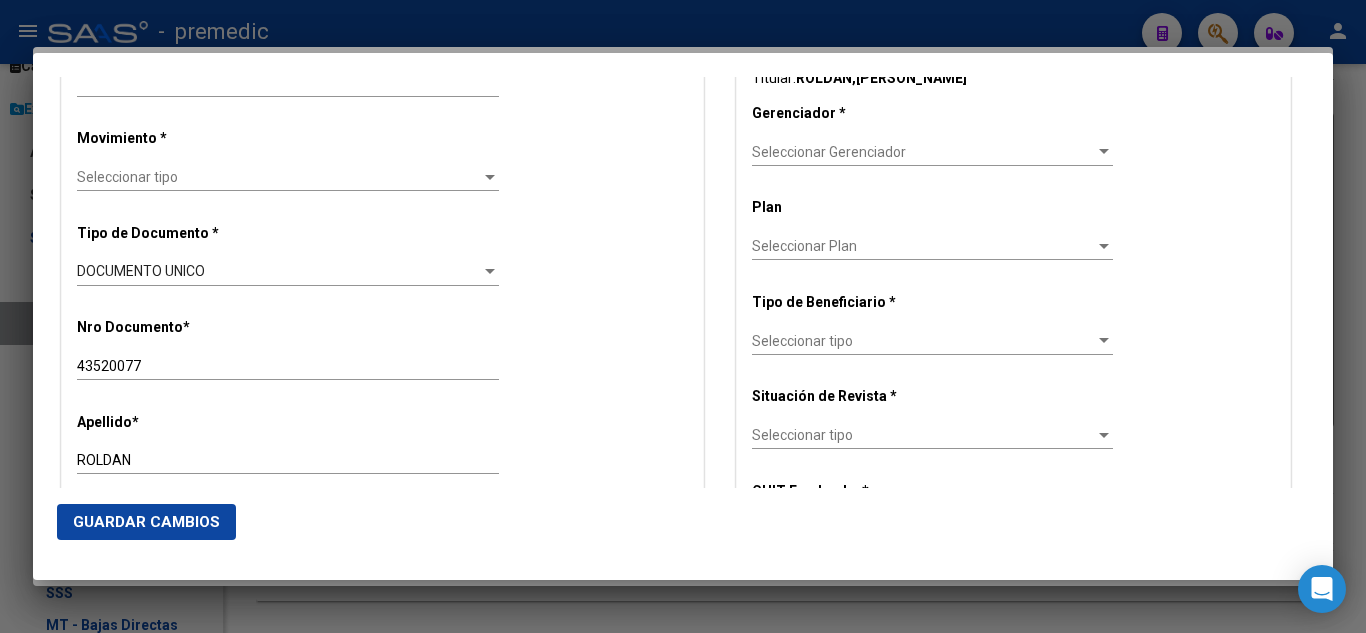 scroll, scrollTop: 500, scrollLeft: 0, axis: vertical 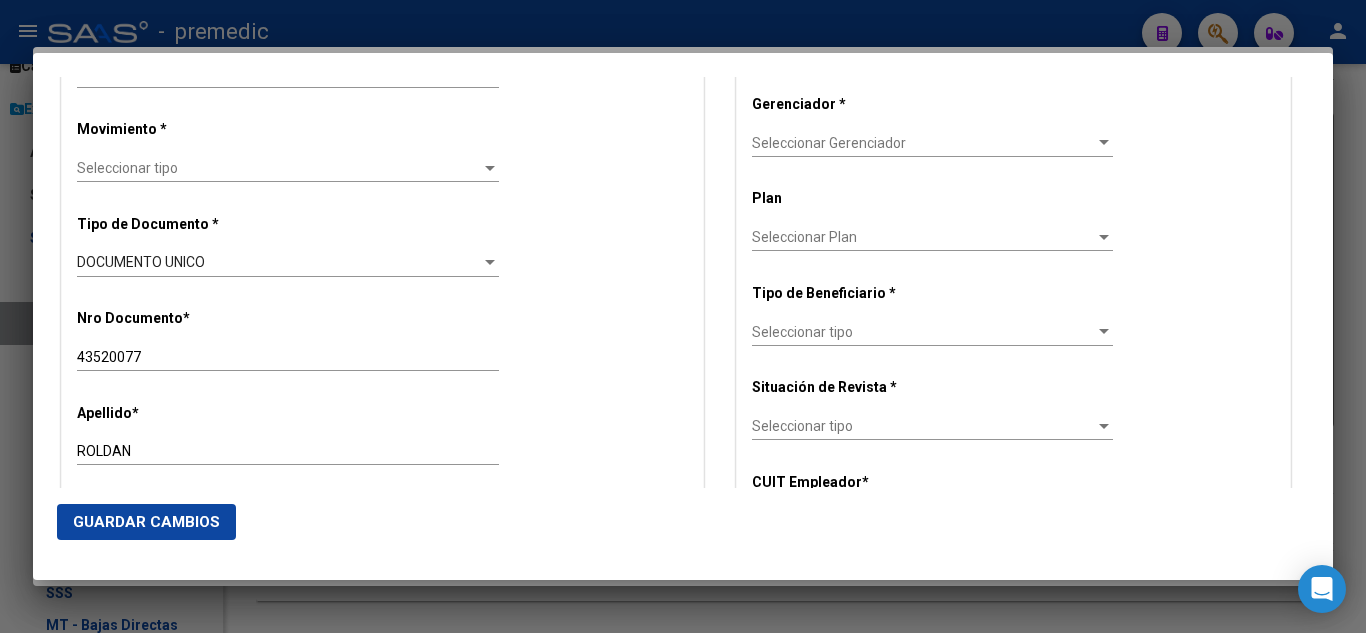 click on "Seleccionar tipo" at bounding box center (279, 168) 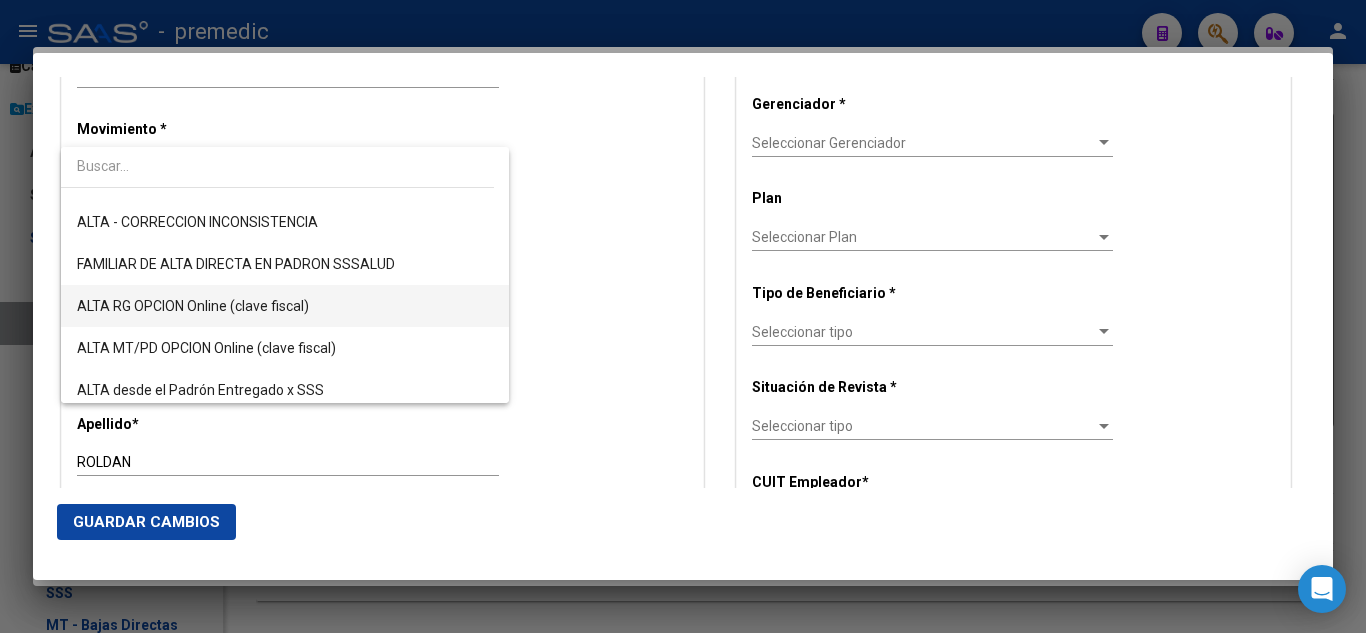 scroll, scrollTop: 400, scrollLeft: 0, axis: vertical 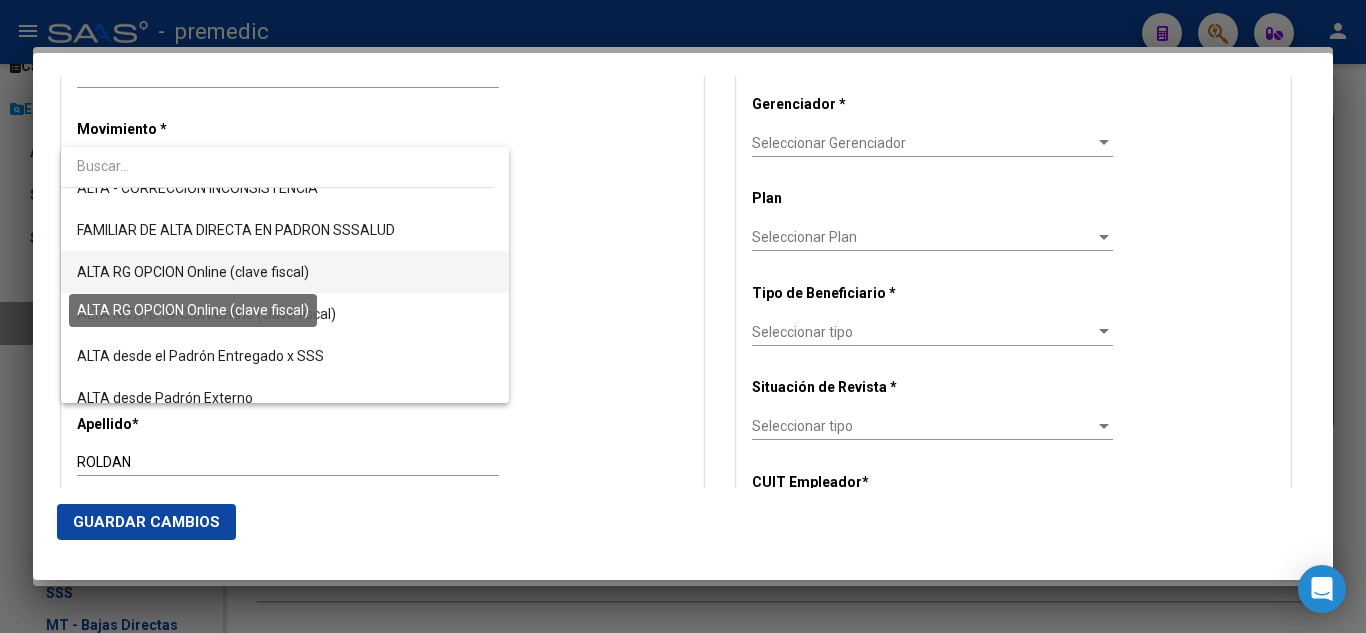 click on "ALTA RG OPCION Online (clave fiscal)" at bounding box center [193, 272] 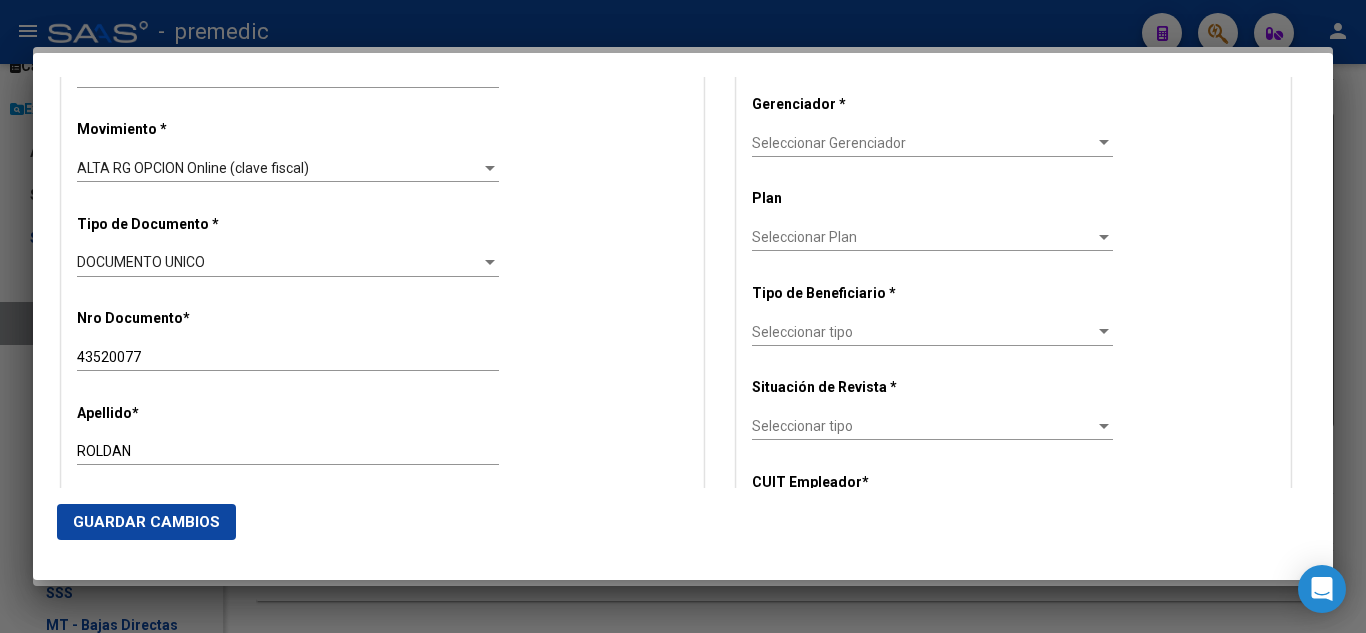 click on "Alta   Baja Nro Afiliado    Ingresar nro  CUIL  *   20-43520077-0 CUIL  ARCA Padrón Fecha de Alta Formal  *   2025-08-01 Ingresar fecha   Movimiento * ALTA RG OPCION Online (clave fiscal) Seleccionar tipo  Tipo de Documento * DOCUMENTO UNICO Seleccionar tipo Nro Documento  *   43520077 Ingresar nro  Apellido  *   ROLDAN Ingresar apellido  Nombre  *   ROMAN SEBASTIAN Ingresar nombre  Fecha de nacimiento  *   2001-07-01 Ingresar fecha   Parentesco * Titular Seleccionar parentesco  Estado Civil * Seleccionar tipo Seleccionar tipo  Sexo * Masculino Seleccionar sexo  Nacionalidad * ARGENTINA Seleccionar tipo  Discapacitado * No incapacitado Seleccionar tipo Vencimiento Certificado Estudio    Ingresar fecha   Tipo domicilio * Domicilio Completo Seleccionar tipo domicilio  Provincia * Buenos Aires Seleccionar provincia Localidad  *   GENERAL PACHECO Ingresar el nombre  Codigo Postal  *   1617 Ingresar el codigo  Calle  *   CALLE 3 Ingresar calle  Numero  *   392 Ingresar nro  Piso    Ingresar piso" at bounding box center [382, 1098] 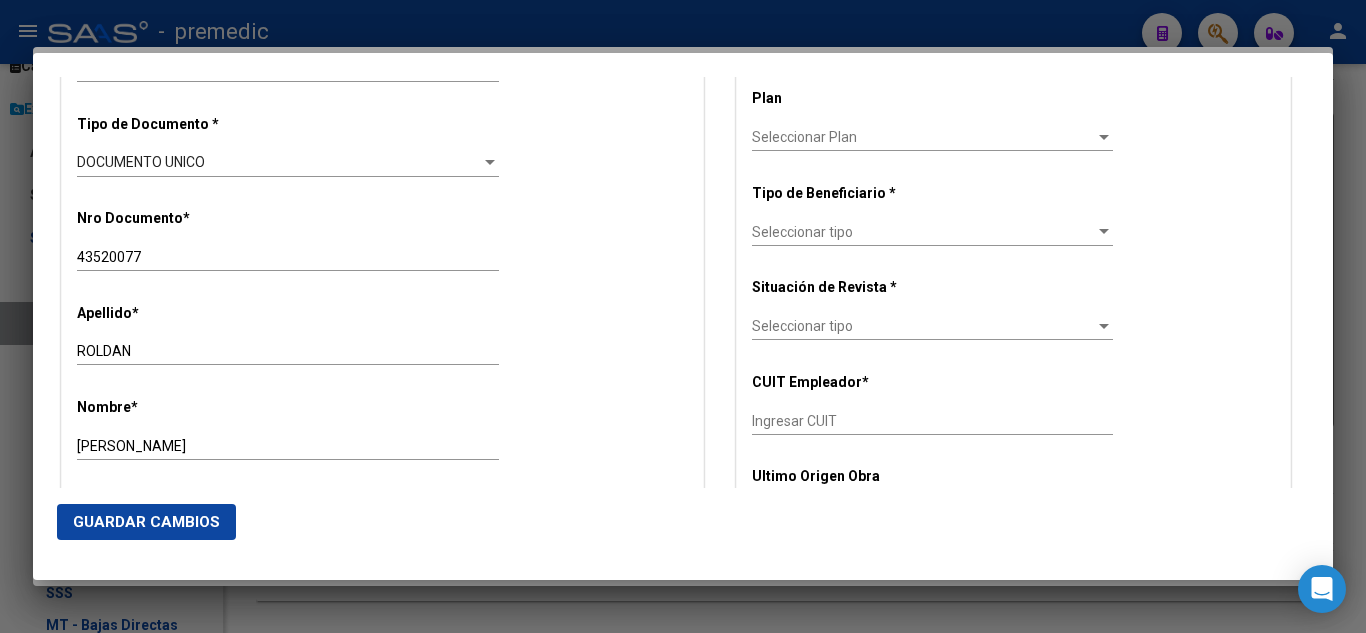 click on "Nro Documento  *   43520077 Ingresar nro" at bounding box center (382, 241) 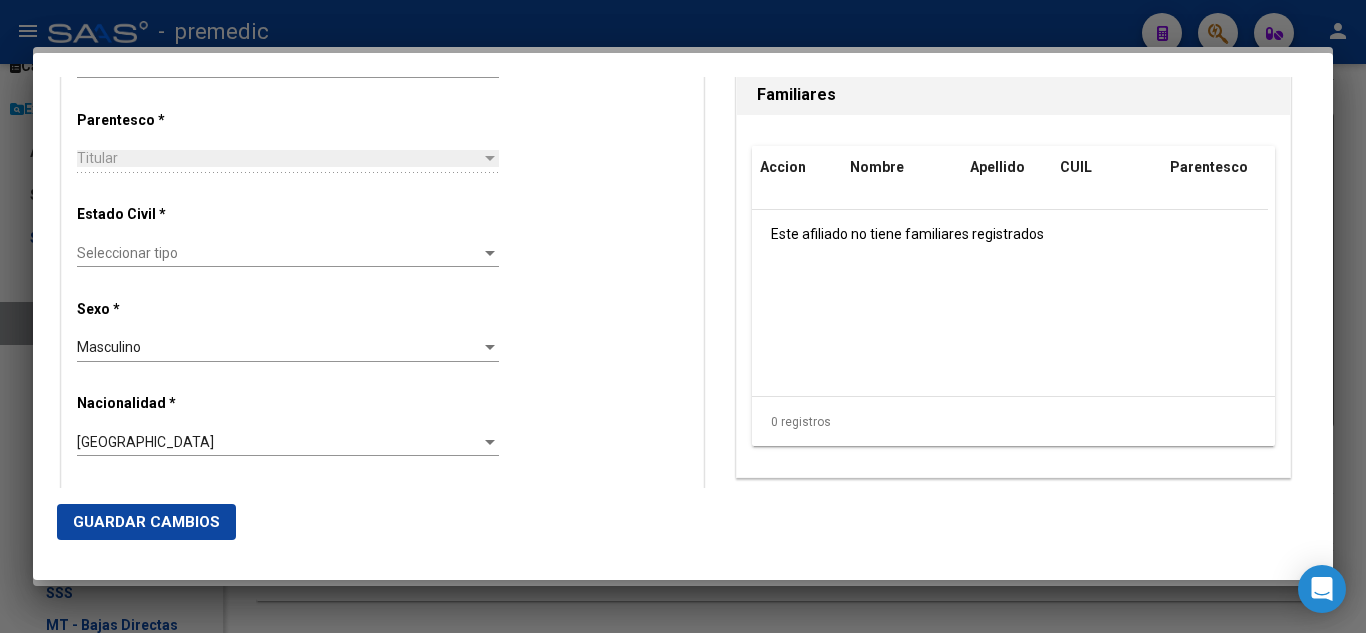 scroll, scrollTop: 1100, scrollLeft: 0, axis: vertical 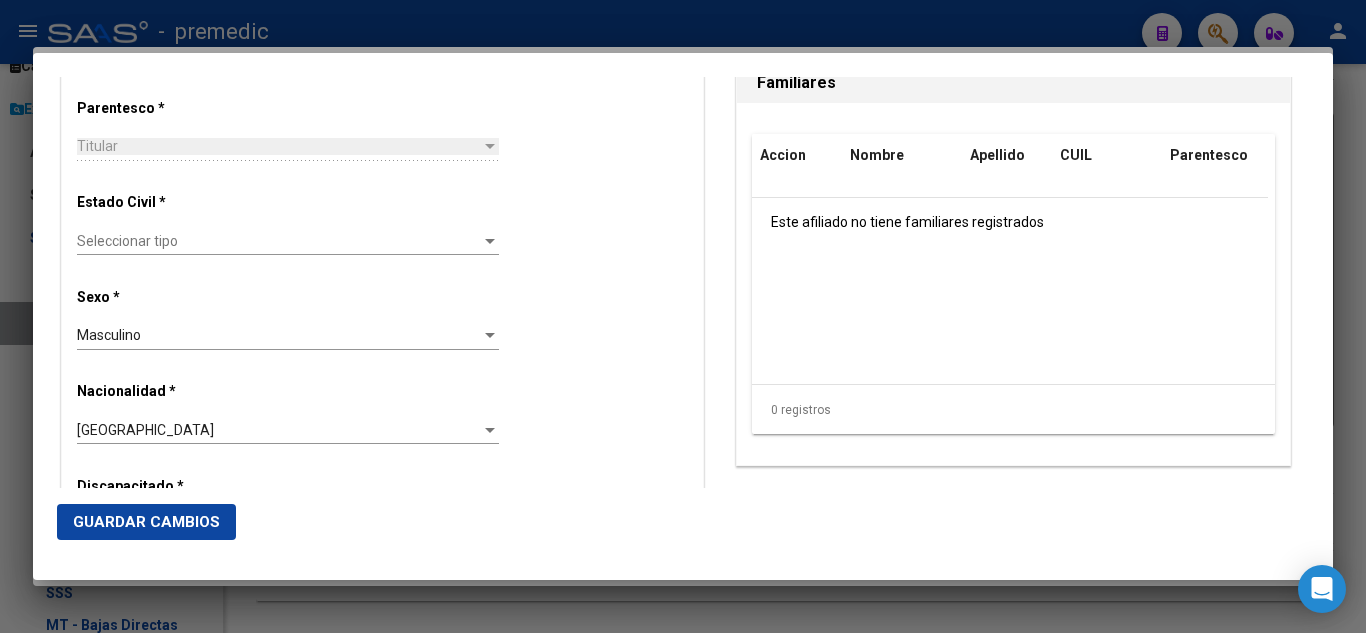 click on "Seleccionar tipo" at bounding box center [279, 241] 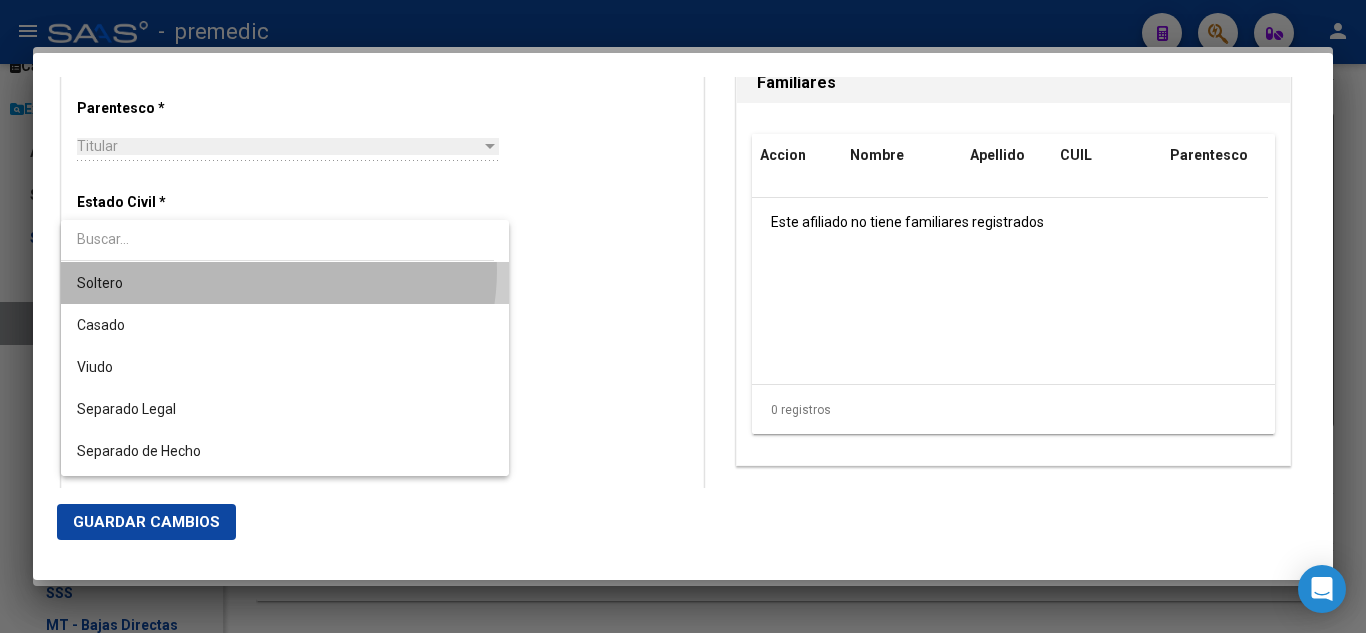 drag, startPoint x: 264, startPoint y: 270, endPoint x: 478, endPoint y: 257, distance: 214.3945 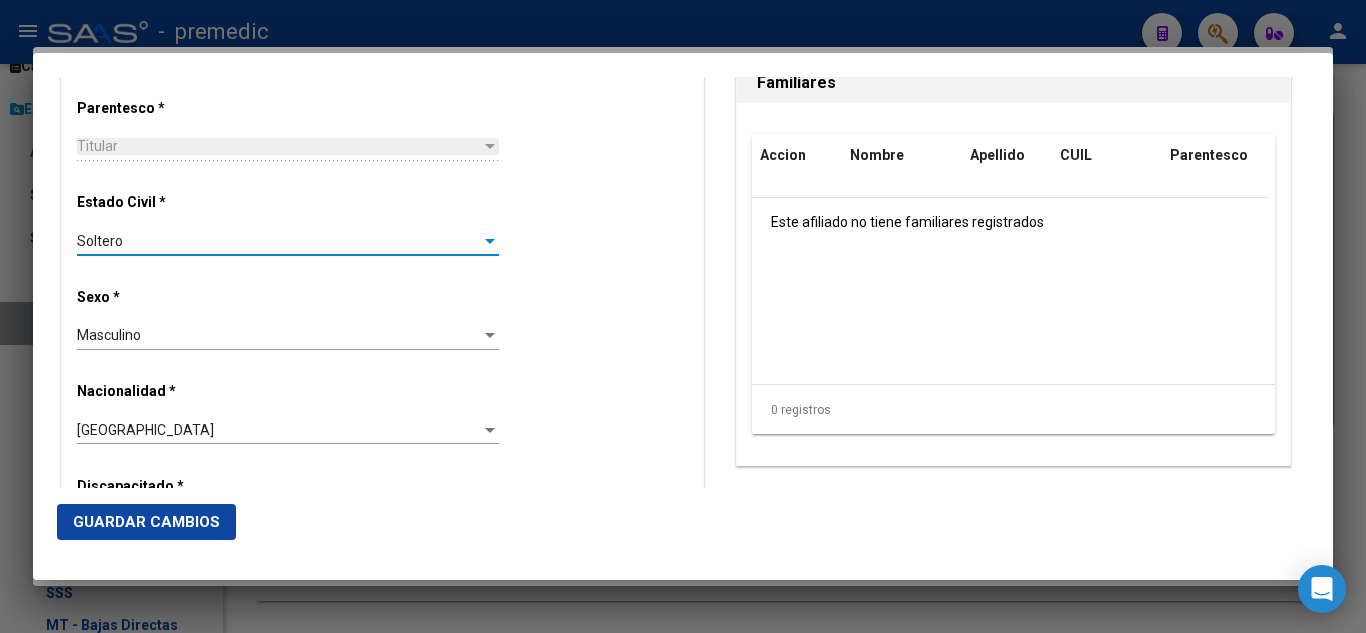click on "Estado Civil * Soltero Seleccionar tipo" at bounding box center [382, 225] 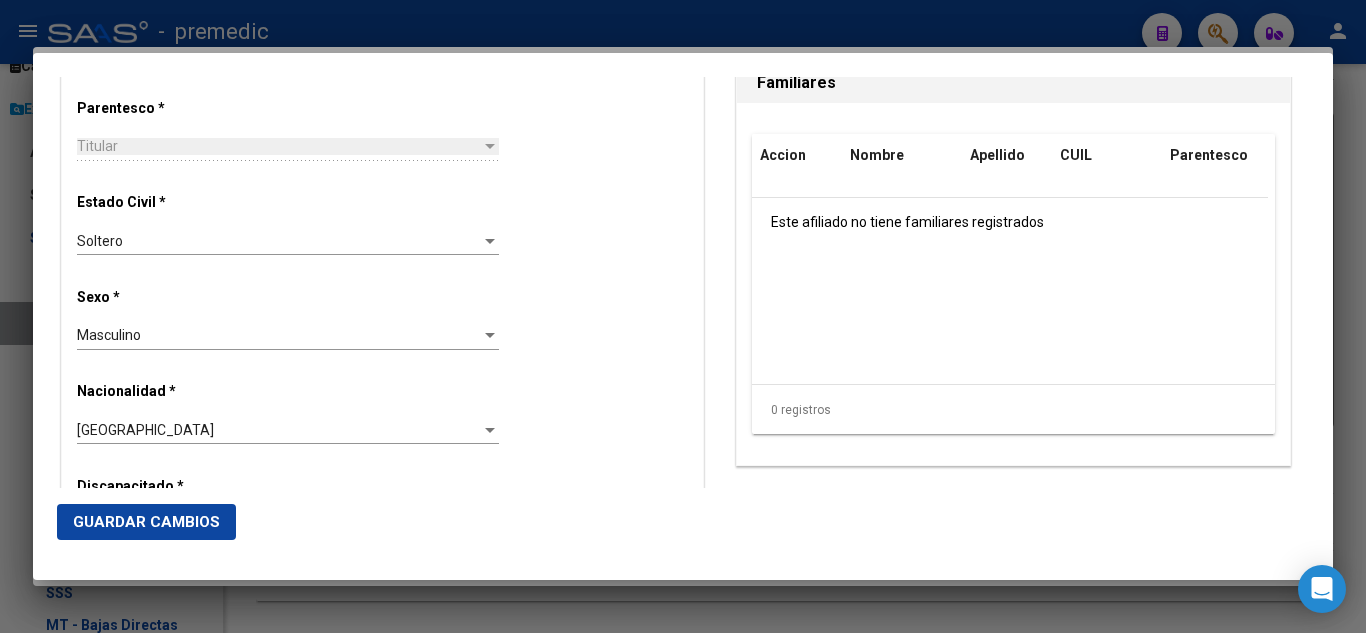 click on "Estado Civil * Soltero Seleccionar tipo" at bounding box center (382, 225) 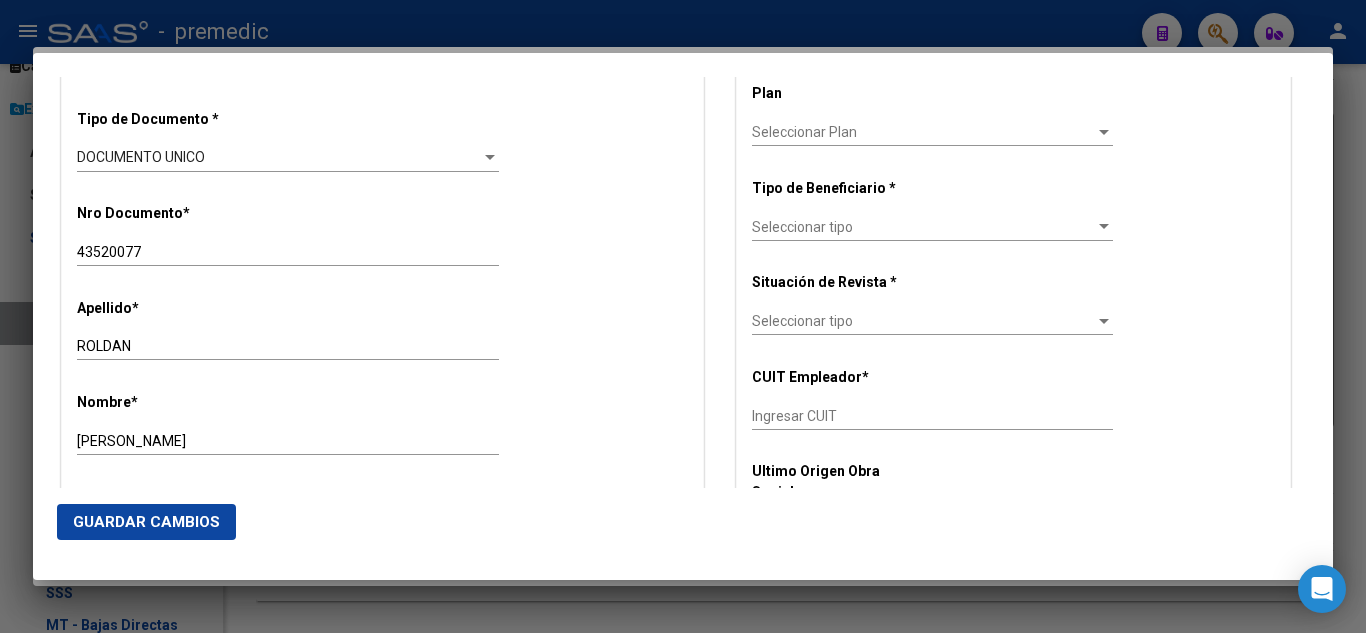 scroll, scrollTop: 500, scrollLeft: 0, axis: vertical 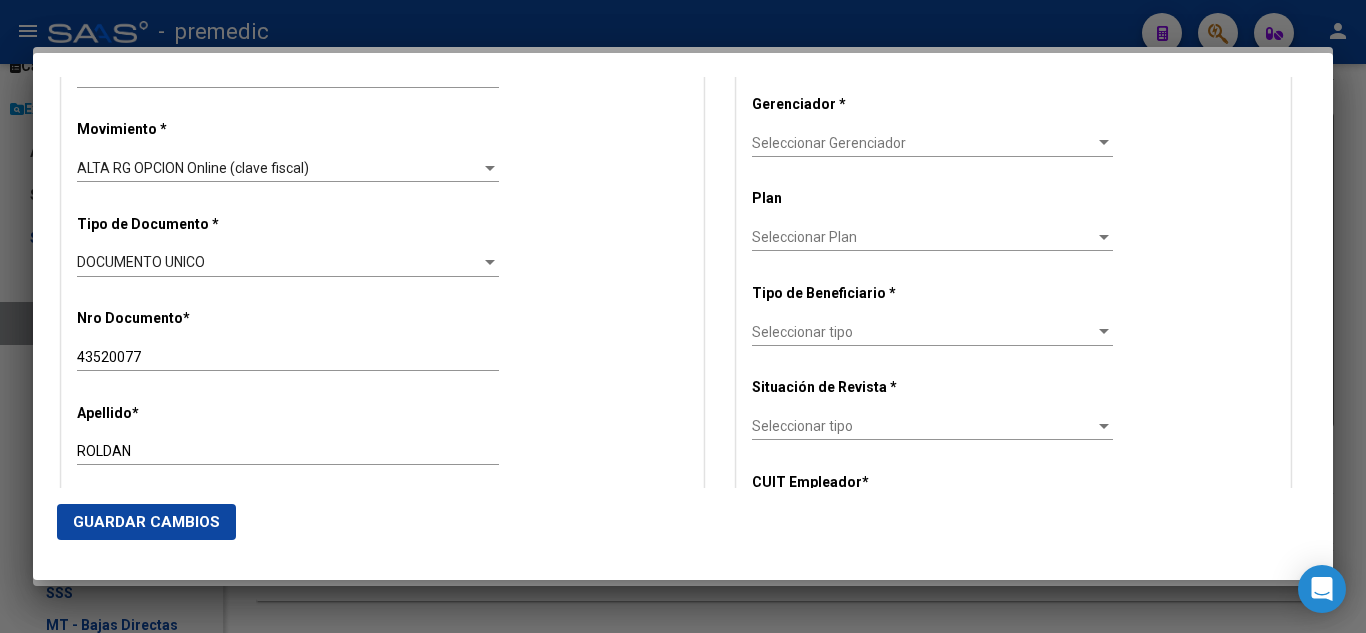 click on "Seleccionar Gerenciador Seleccionar Gerenciador" at bounding box center (932, 143) 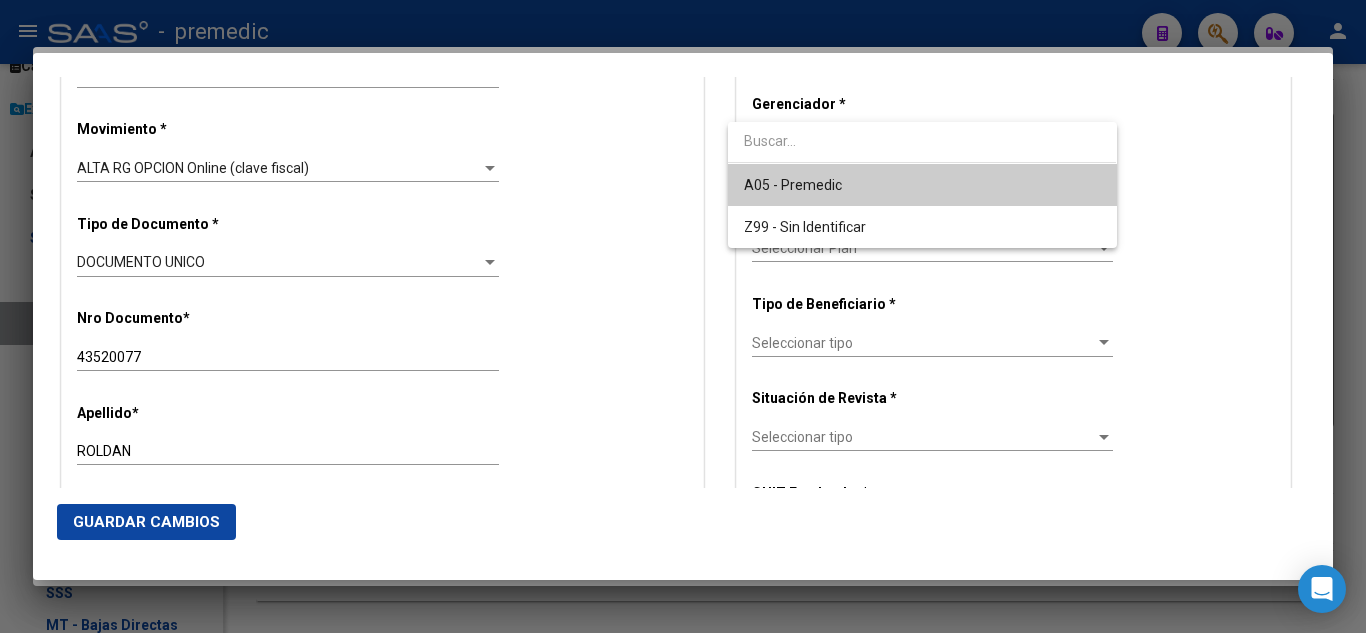 click on "A05 - Premedic" at bounding box center (922, 185) 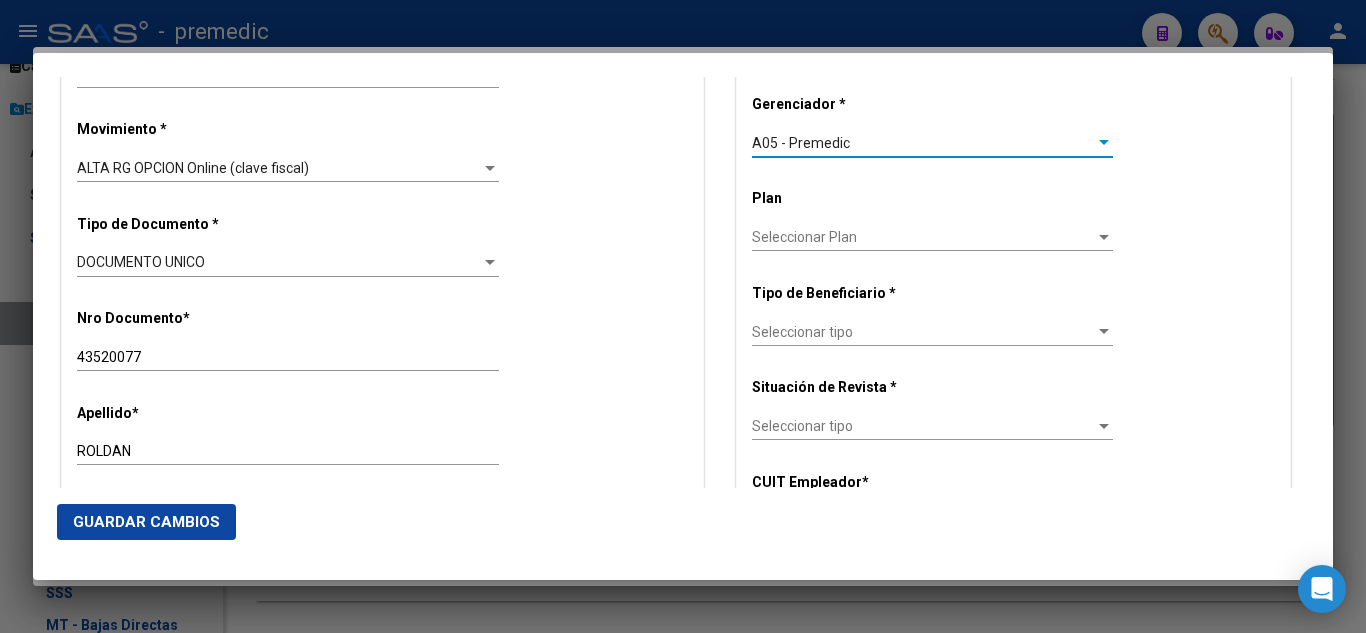 click on "Seleccionar tipo" at bounding box center (923, 332) 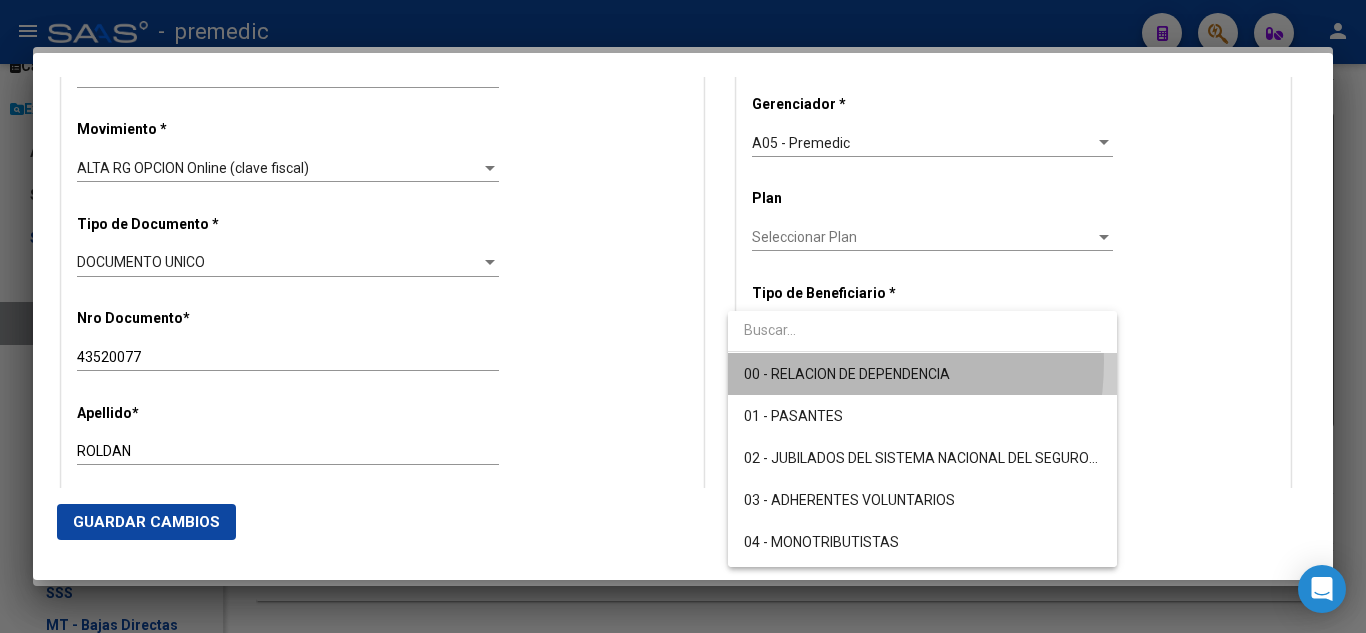 click on "00 - RELACION DE DEPENDENCIA" at bounding box center [922, 374] 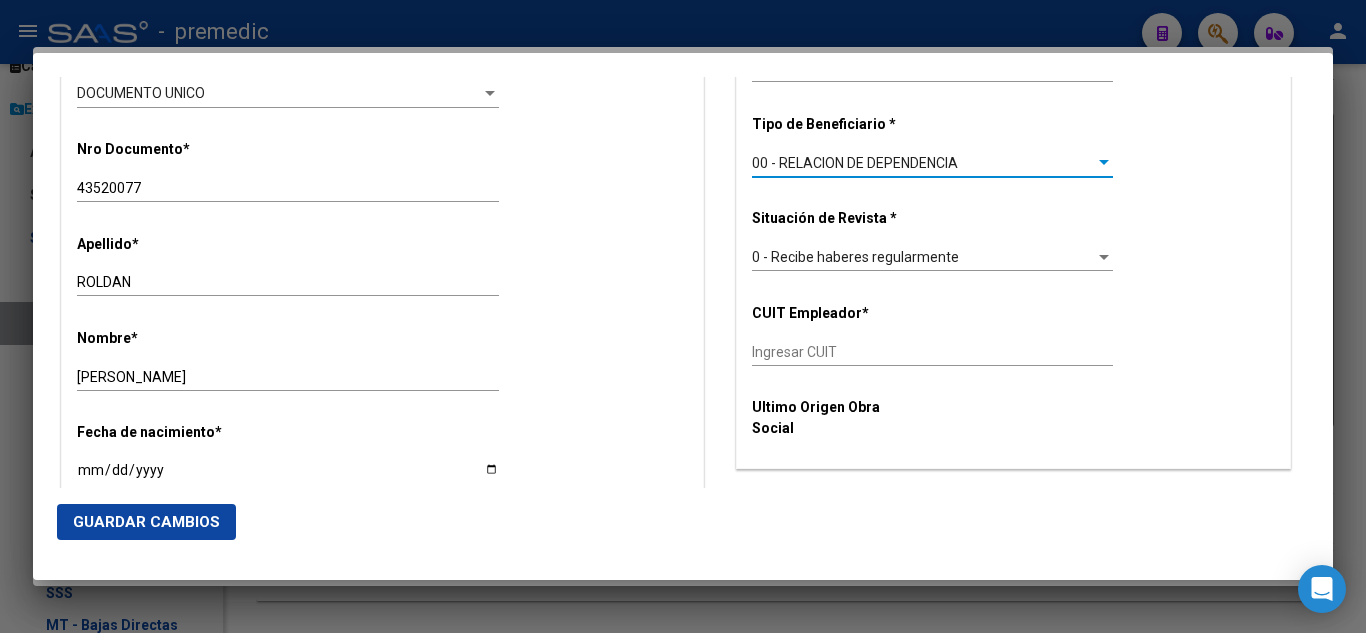 scroll, scrollTop: 700, scrollLeft: 0, axis: vertical 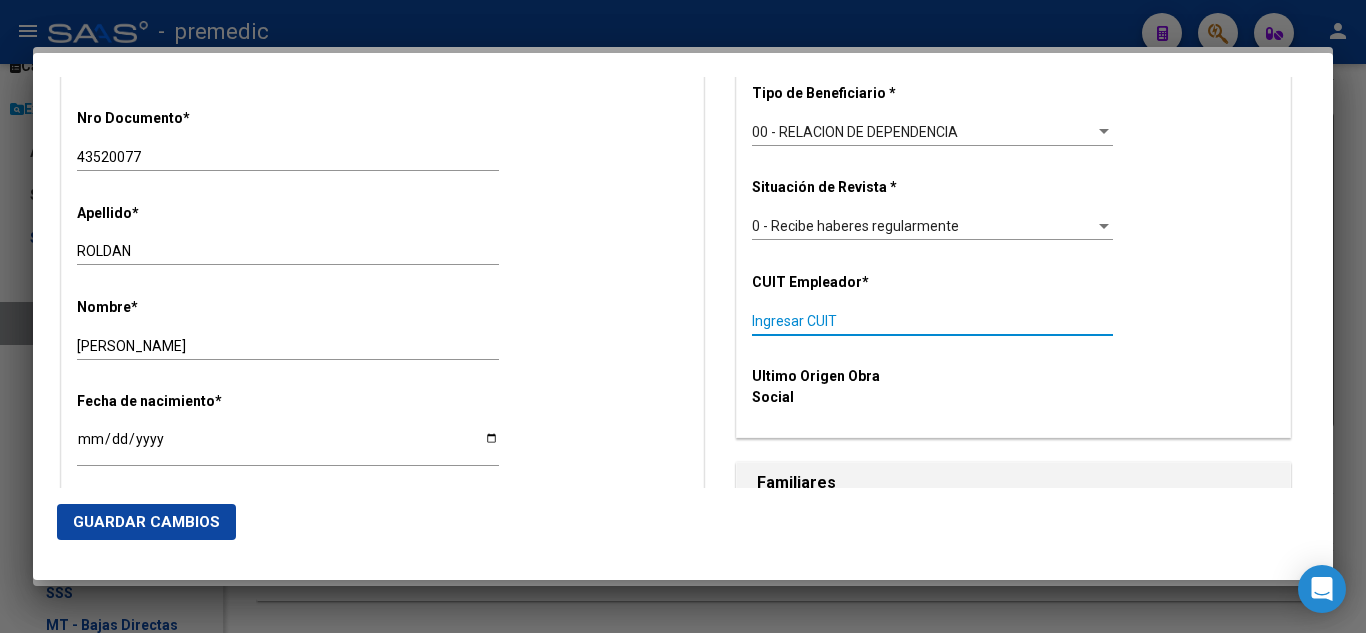 click on "Ingresar CUIT" at bounding box center (932, 321) 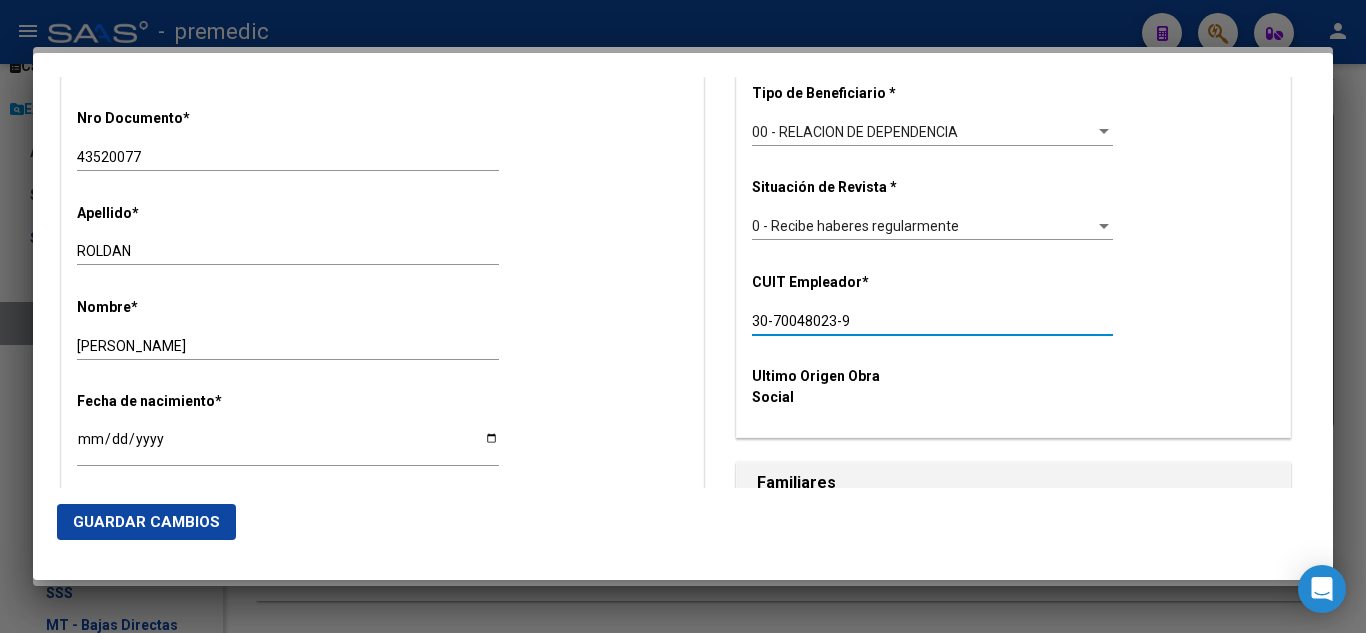 click on "Guardar Cambios" 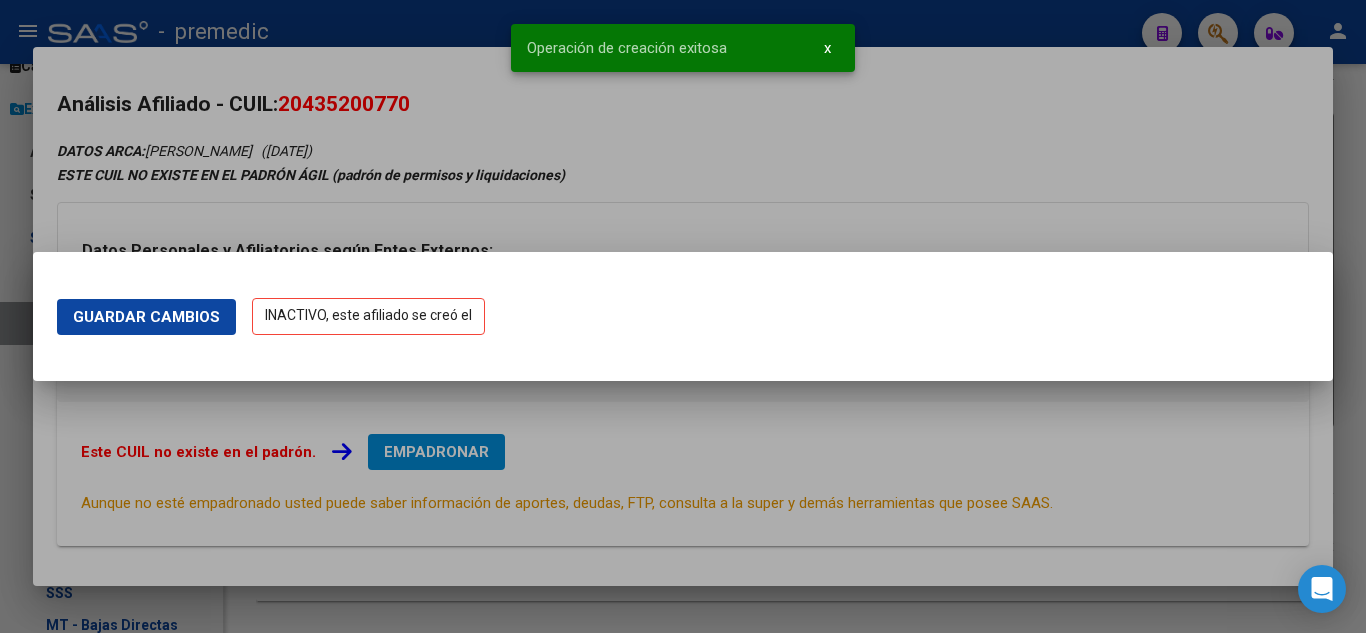 scroll, scrollTop: 0, scrollLeft: 0, axis: both 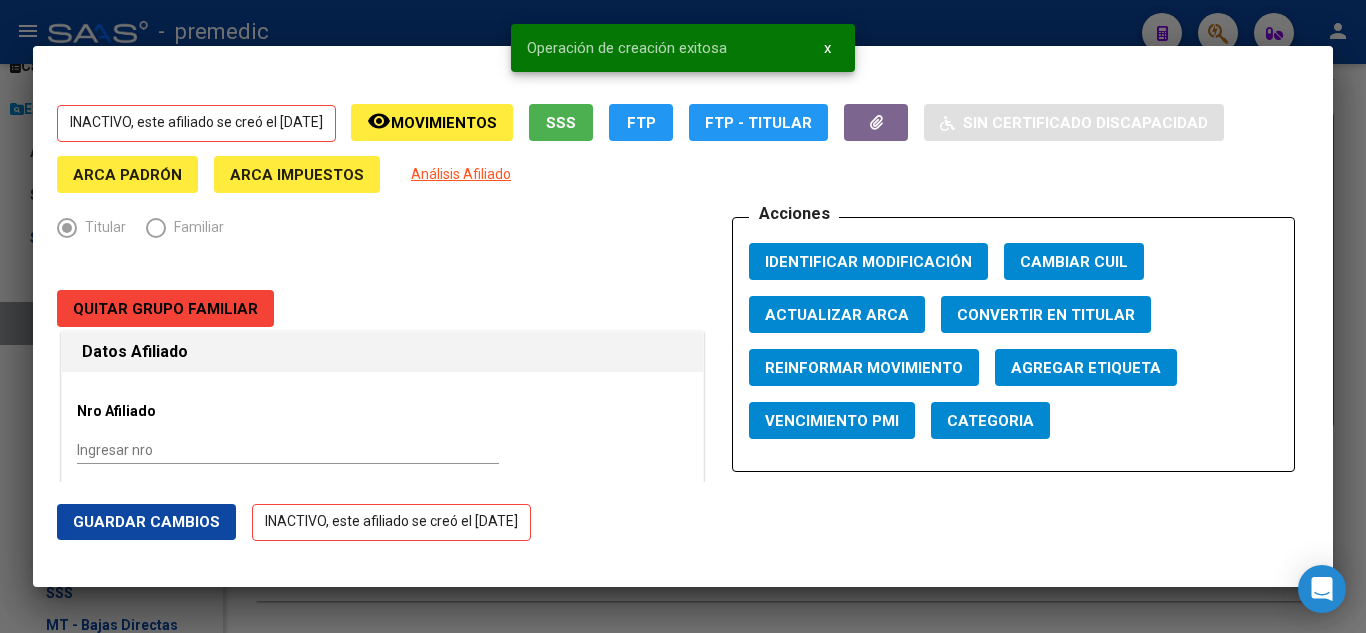 click at bounding box center [683, 316] 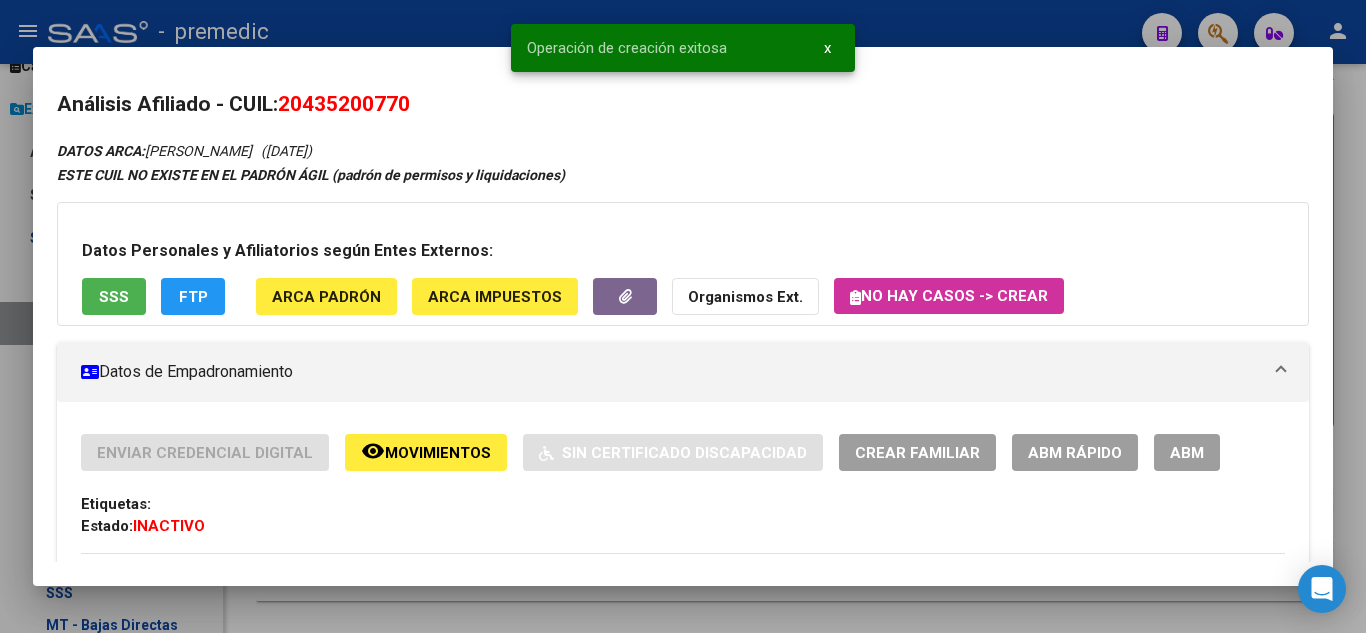 click at bounding box center (683, 316) 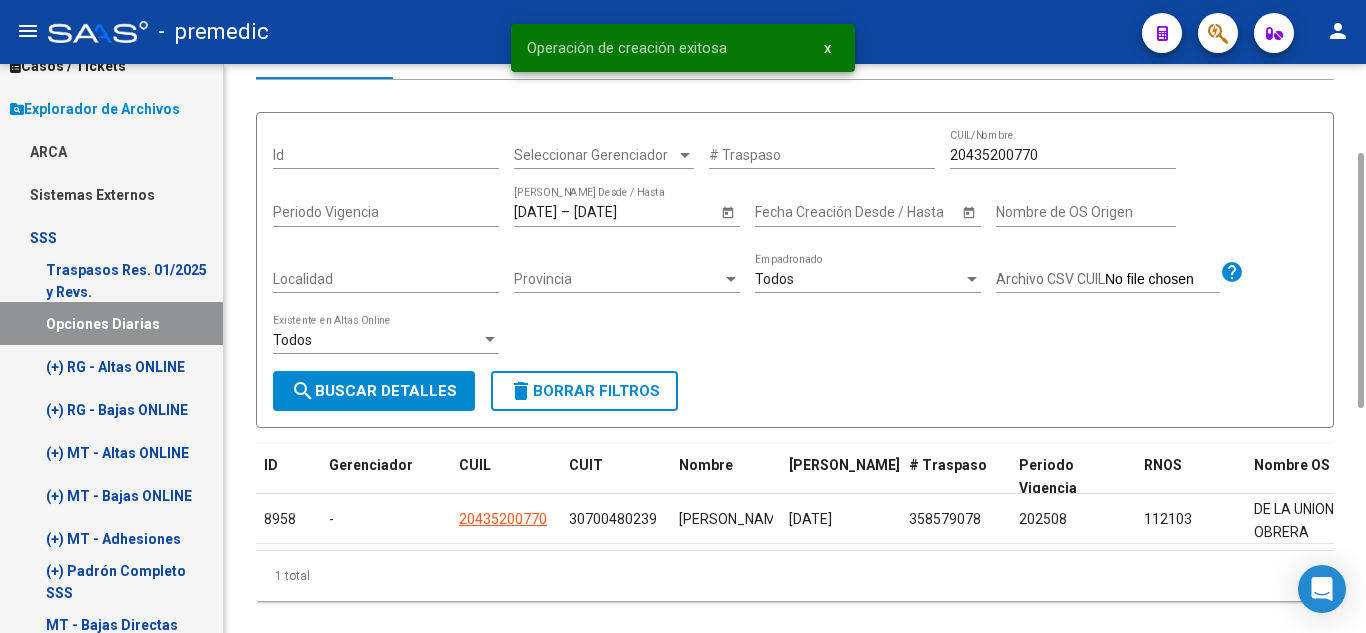 click on "search  Buscar Detalles" at bounding box center [374, 391] 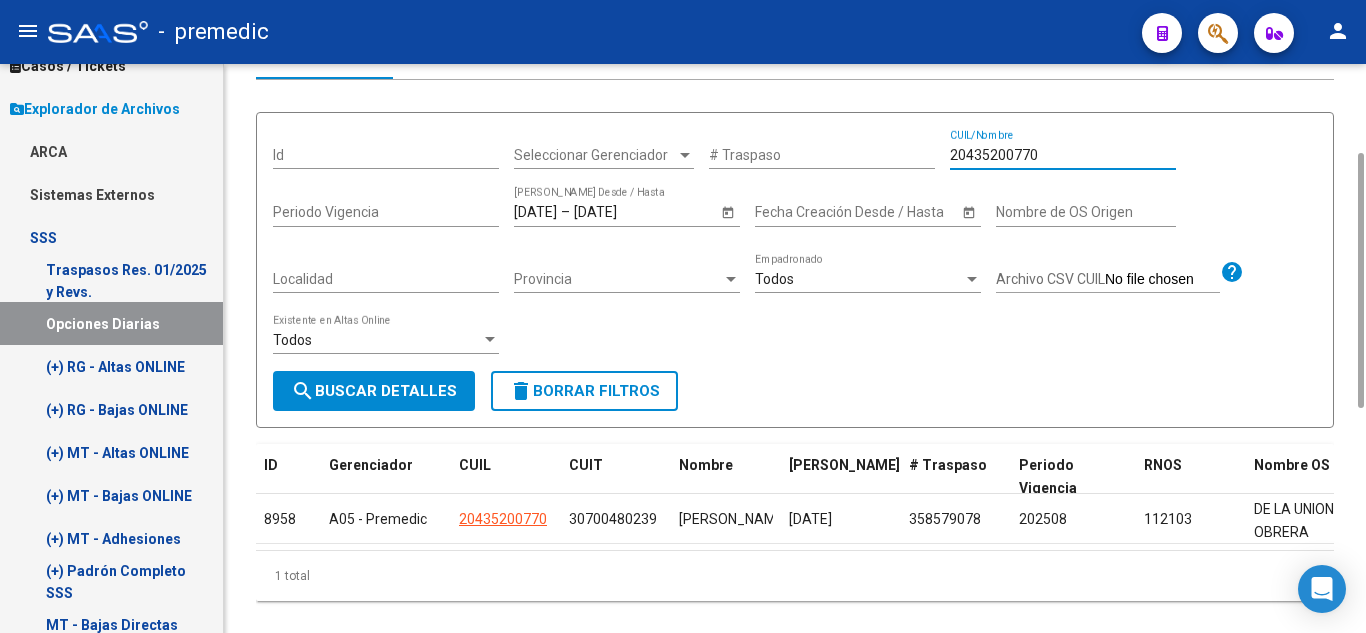 drag, startPoint x: 1057, startPoint y: 158, endPoint x: 865, endPoint y: 162, distance: 192.04166 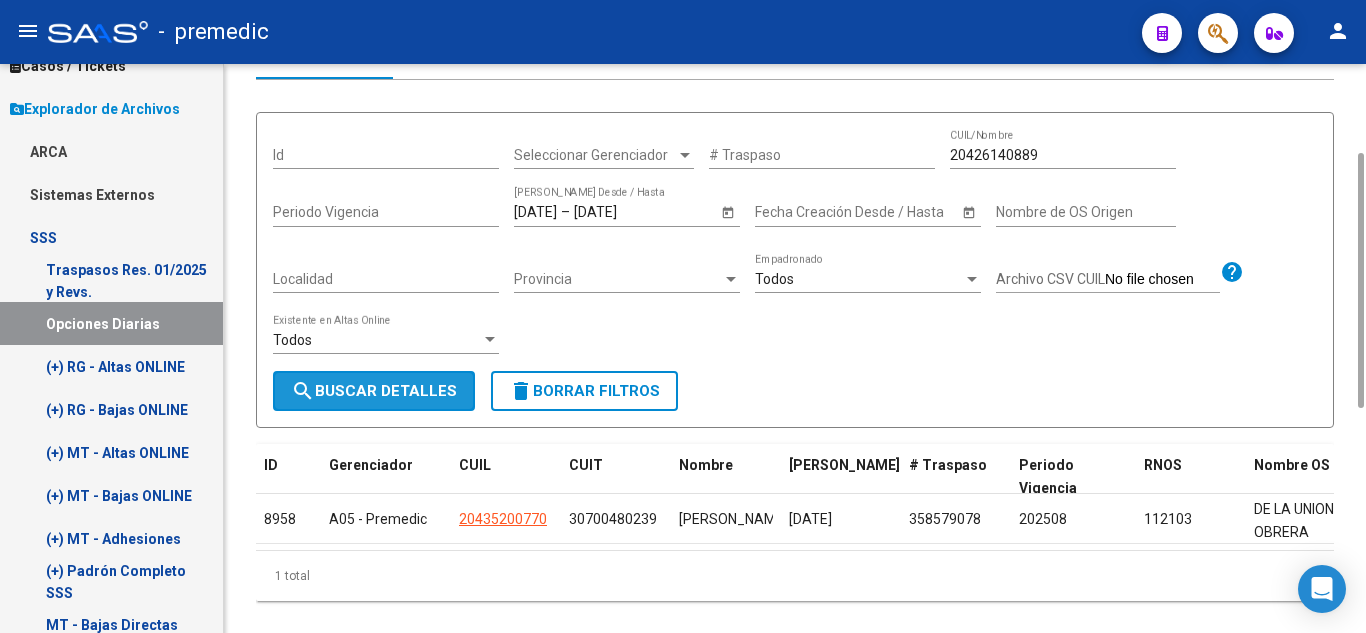 click on "search  Buscar Detalles" at bounding box center [374, 391] 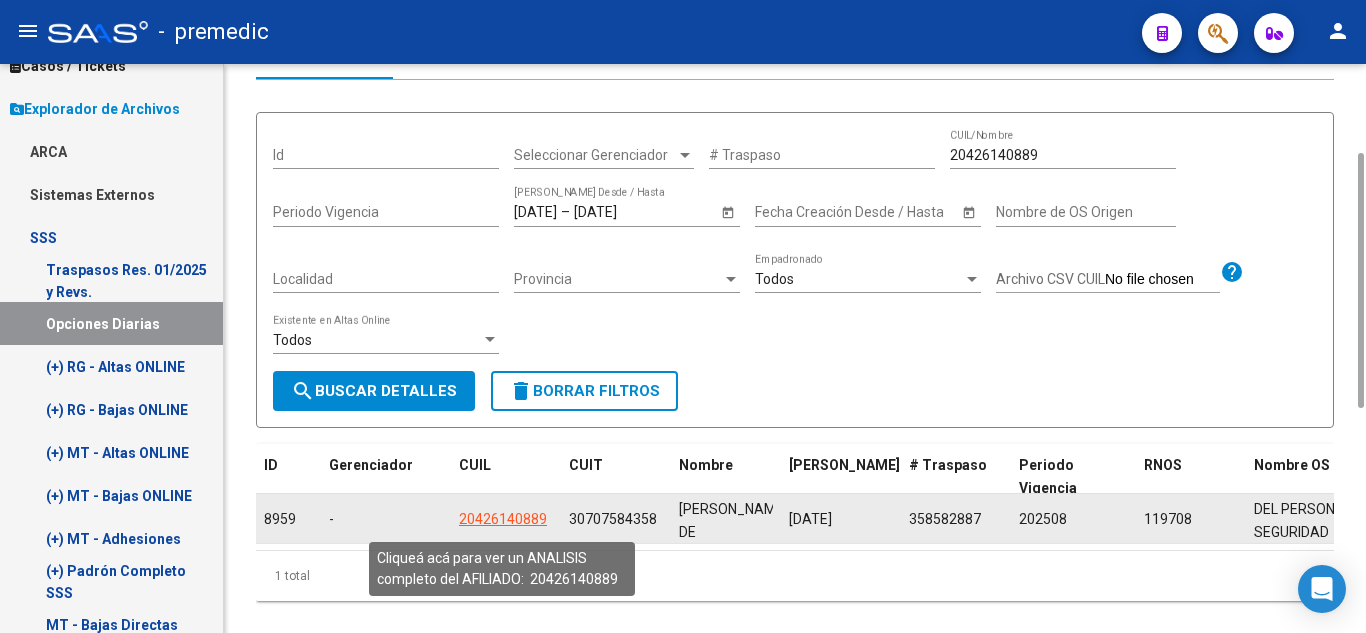 click on "20426140889" 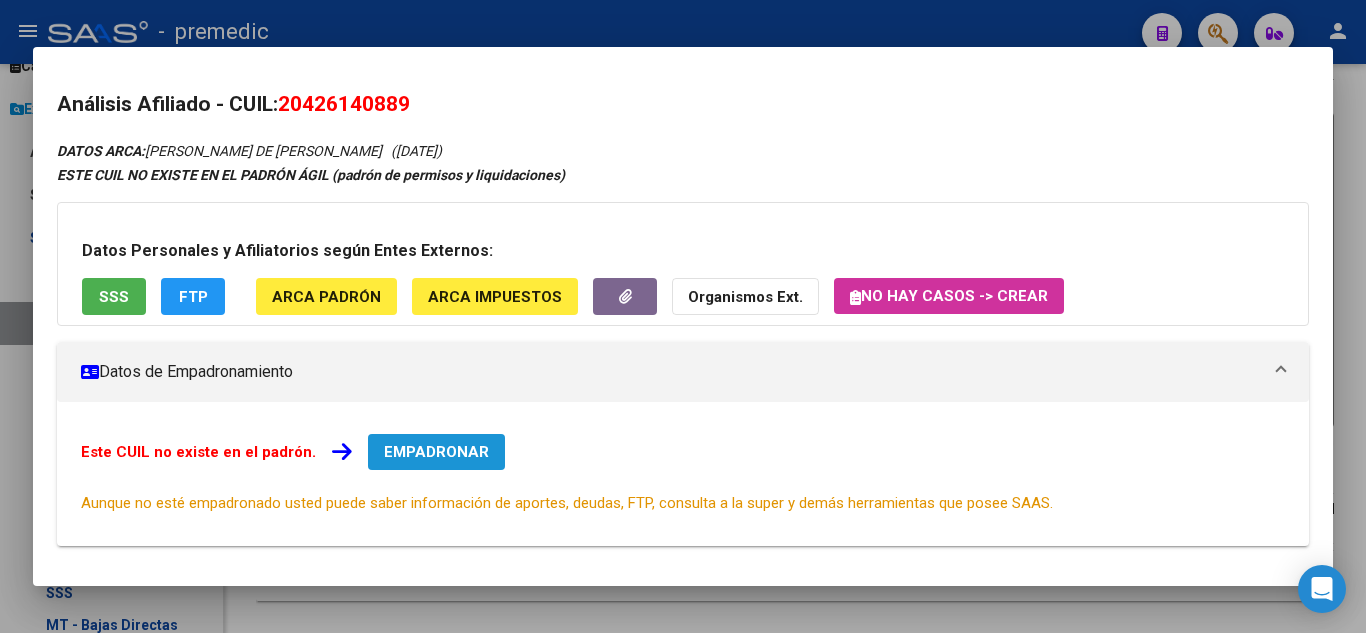 click on "Este CUIL no existe en el padrón.   EMPADRONAR
Aunque no esté empadronado usted puede saber información de aportes, deudas, FTP, consulta a la super y demás herramientas que posee SAAS." at bounding box center [683, 474] 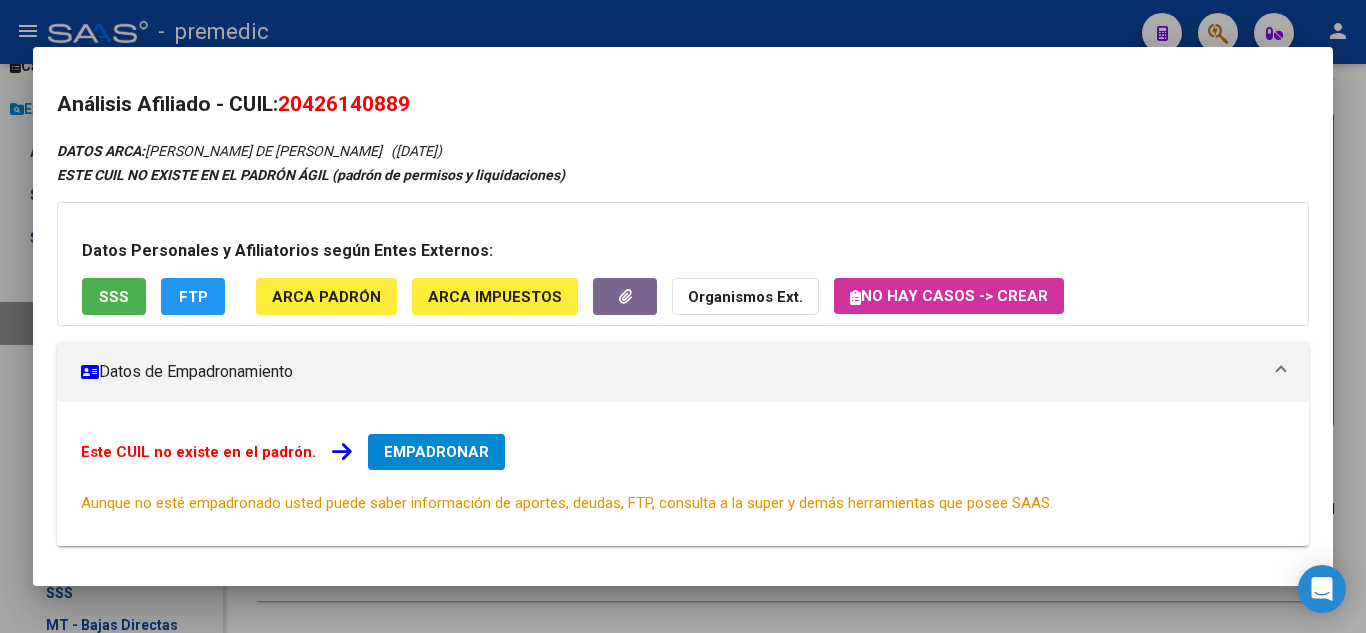 click on "EMPADRONAR" at bounding box center [436, 452] 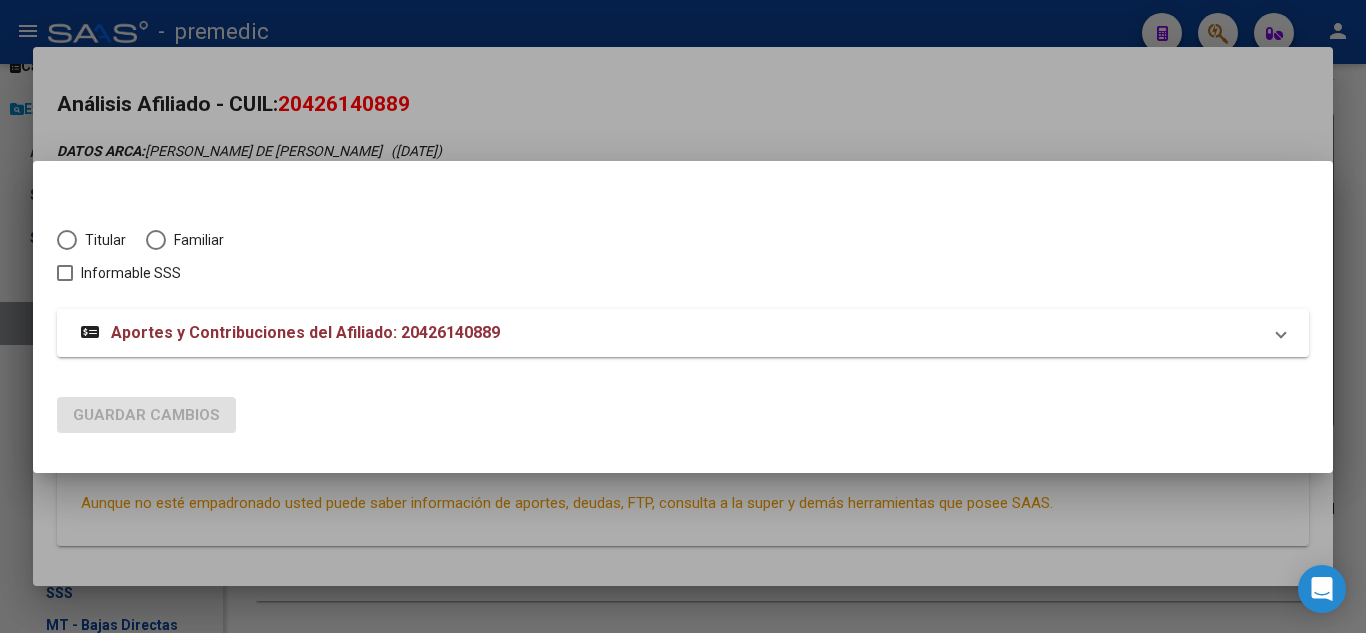 click at bounding box center (67, 240) 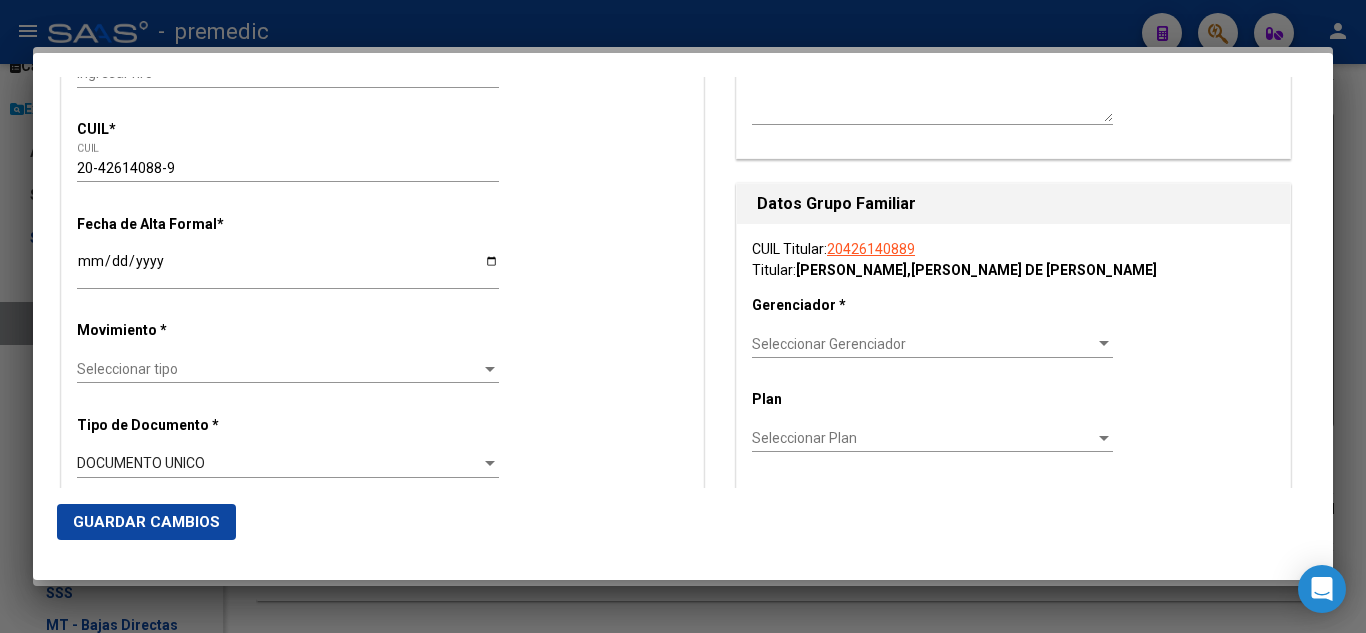scroll, scrollTop: 300, scrollLeft: 0, axis: vertical 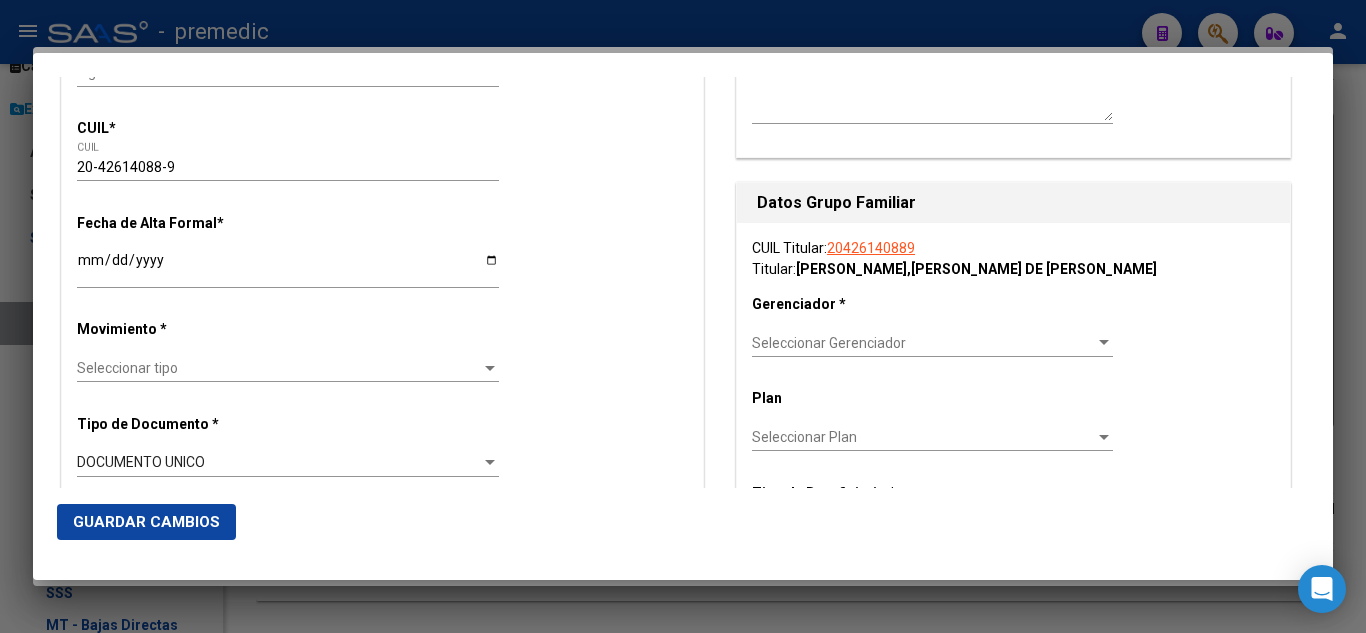 click on "Ingresar fecha" at bounding box center (288, 267) 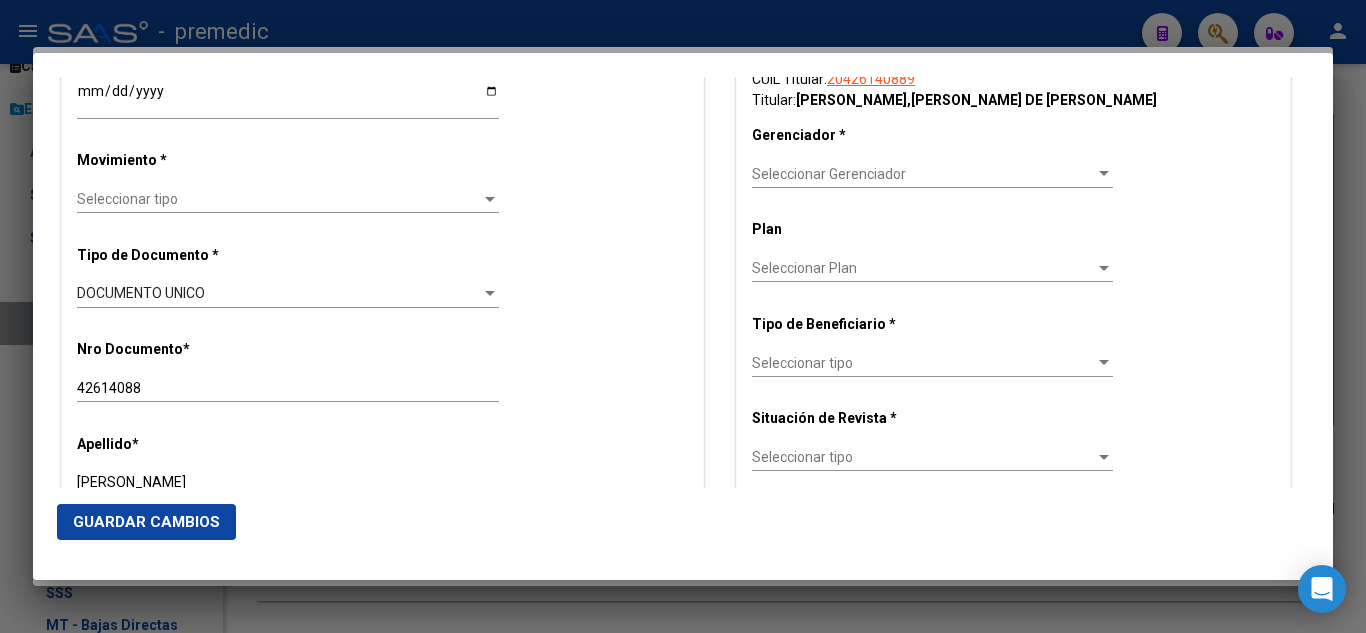 scroll, scrollTop: 500, scrollLeft: 0, axis: vertical 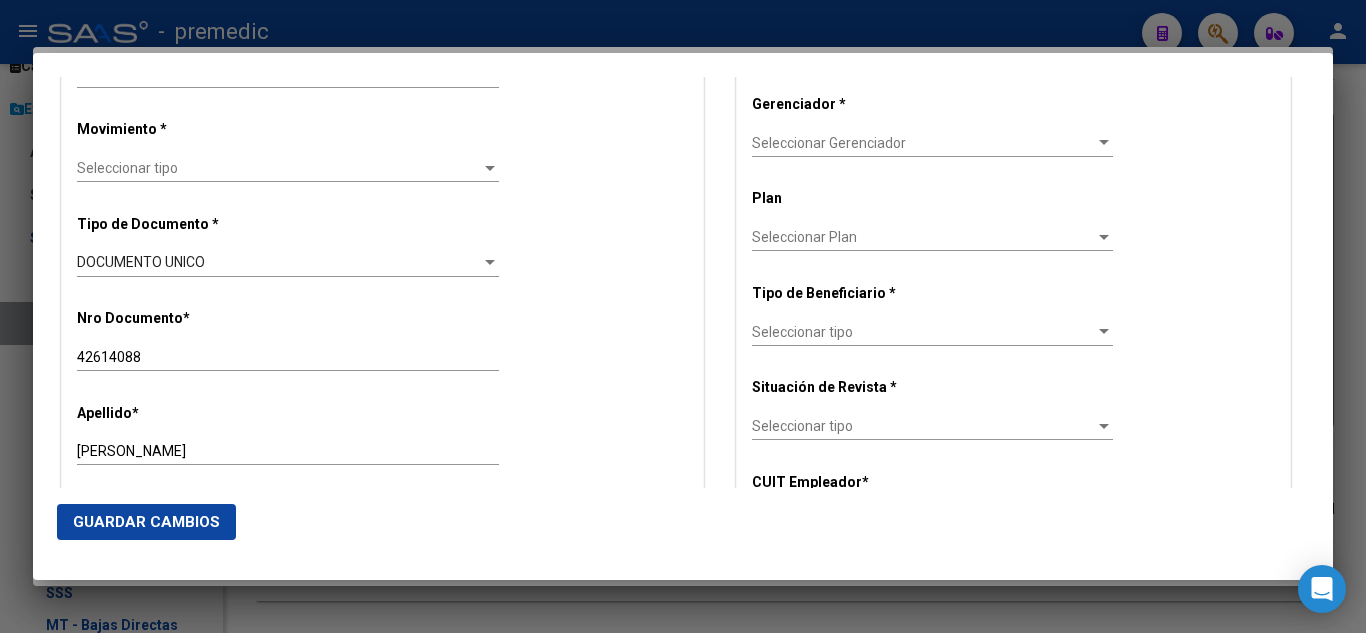 click on "Seleccionar tipo" at bounding box center [279, 168] 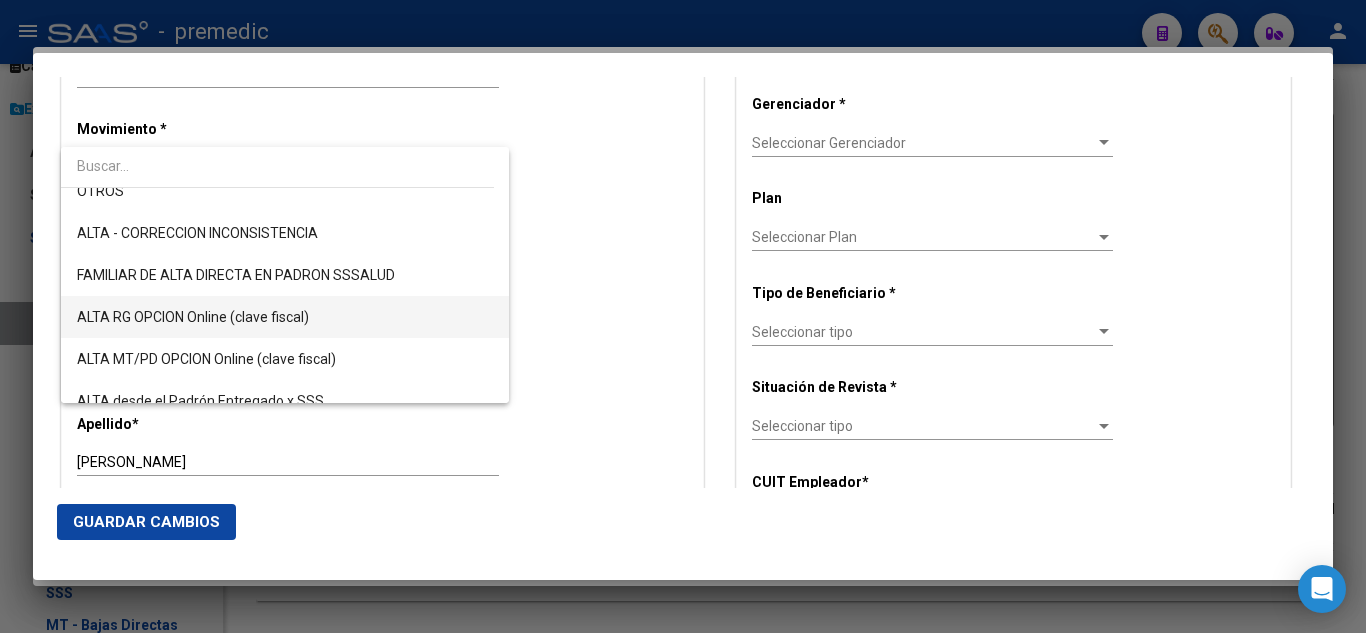 scroll, scrollTop: 400, scrollLeft: 0, axis: vertical 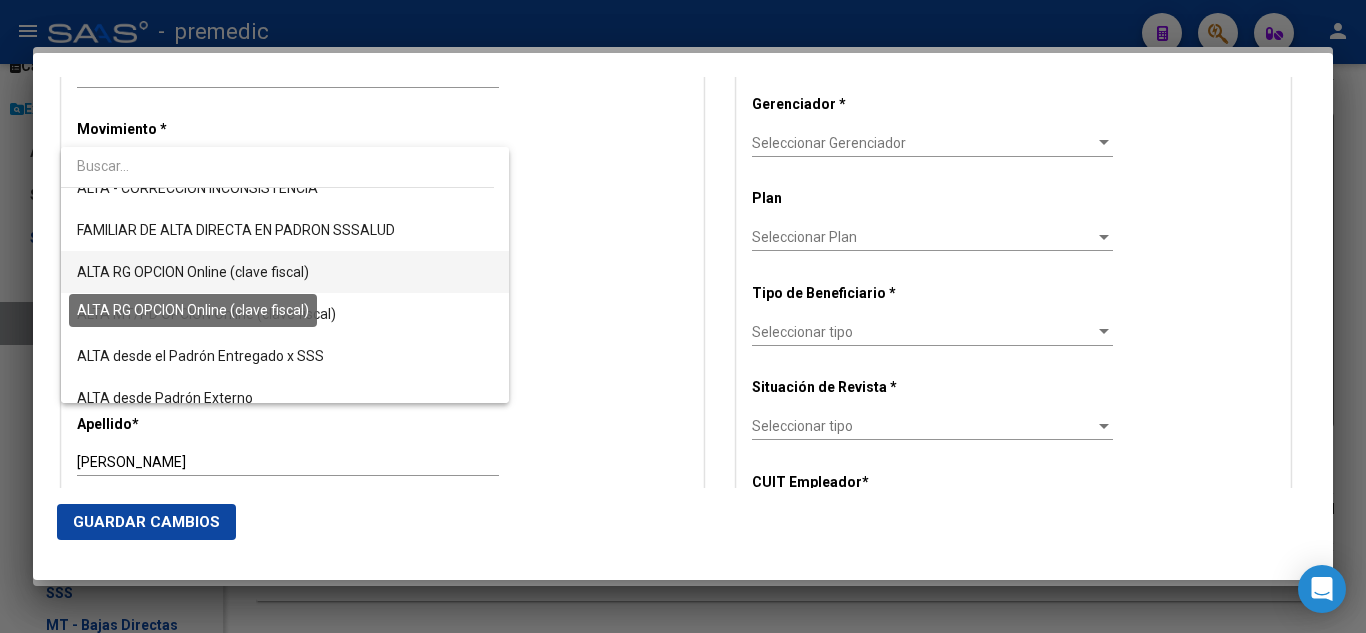 click on "ALTA RG OPCION Online (clave fiscal)" at bounding box center [193, 272] 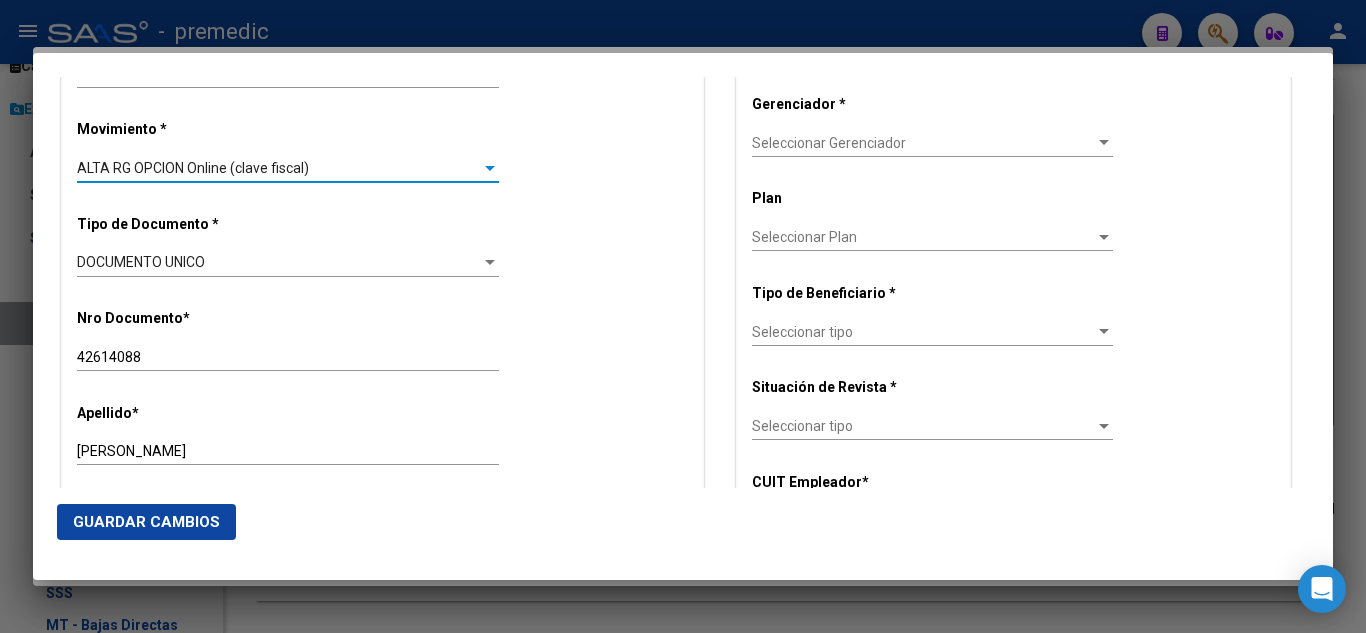 click on "Alta   Baja Nro Afiliado    Ingresar nro  CUIL  *   20-42614088-9 CUIL  ARCA Padrón Fecha de Alta Formal  *   2025-08-01 Ingresar fecha   Movimiento * ALTA RG OPCION Online (clave fiscal) Seleccionar tipo  Tipo de Documento * DOCUMENTO UNICO Seleccionar tipo Nro Documento  *   42614088 Ingresar nro  Apellido  *   CHAVEZ Ingresar apellido  Nombre  *   GUSTAVO DE JESUS Ingresar nombre  Fecha de nacimiento  *   2000-04-13 Ingresar fecha   Parentesco * Titular Seleccionar parentesco  Estado Civil * Seleccionar tipo Seleccionar tipo  Sexo * Masculino Seleccionar sexo  Nacionalidad * ARGENTINA Seleccionar tipo  Discapacitado * No incapacitado Seleccionar tipo Vencimiento Certificado Estudio    Ingresar fecha   Tipo domicilio * Domicilio Completo Seleccionar tipo domicilio  Provincia * Buenos Aires Seleccionar provincia Localidad  *   GREGORIO DE LAFERRERE Ingresar el nombre  Codigo Postal  *   1757 Ingresar el codigo  Calle  *   MURGUIONDO Ingresar calle  Numero  *   4040 Ingresar nro  Piso    Ingresar piso" at bounding box center (382, 1098) 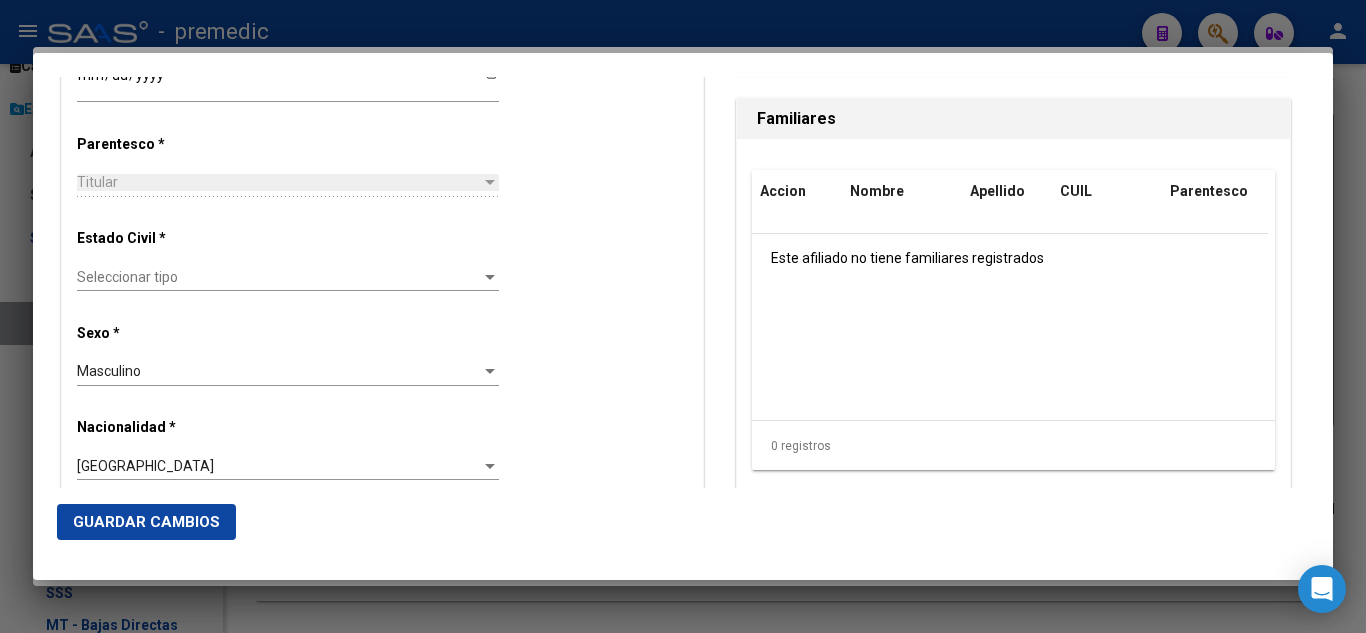 scroll, scrollTop: 1100, scrollLeft: 0, axis: vertical 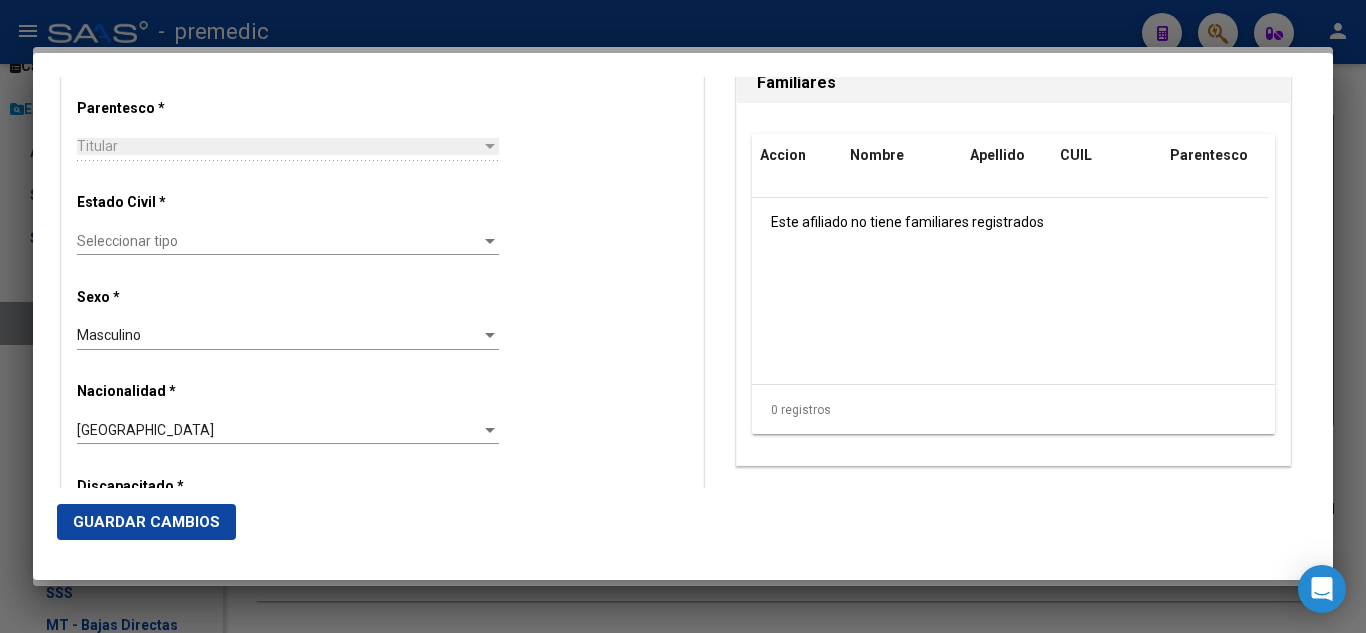 click on "Seleccionar tipo" at bounding box center [279, 241] 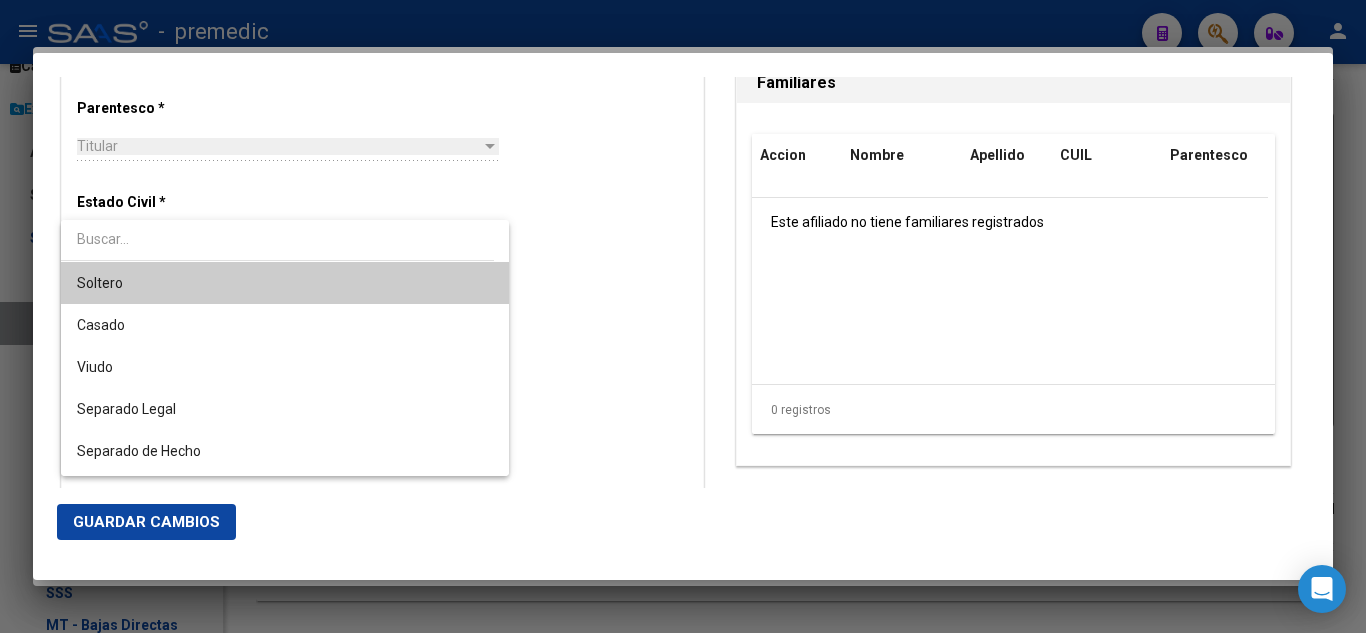 click on "Soltero" at bounding box center (285, 283) 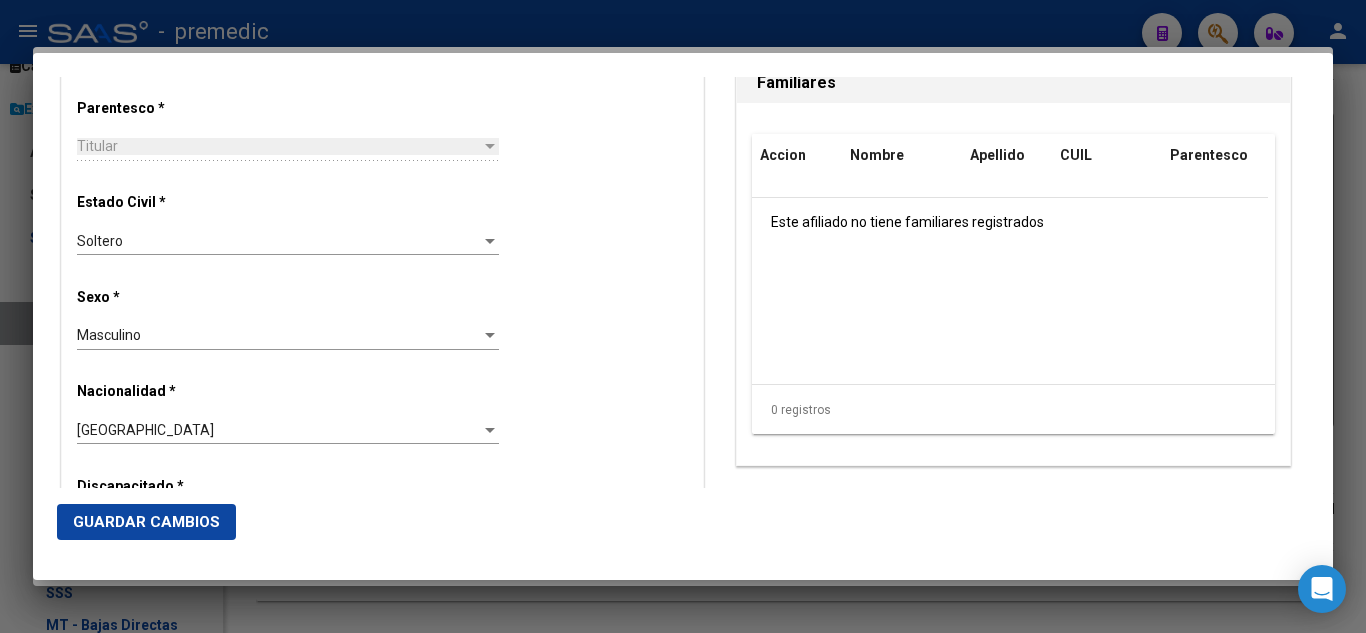 click on "Estado Civil * Soltero Seleccionar tipo" at bounding box center (382, 225) 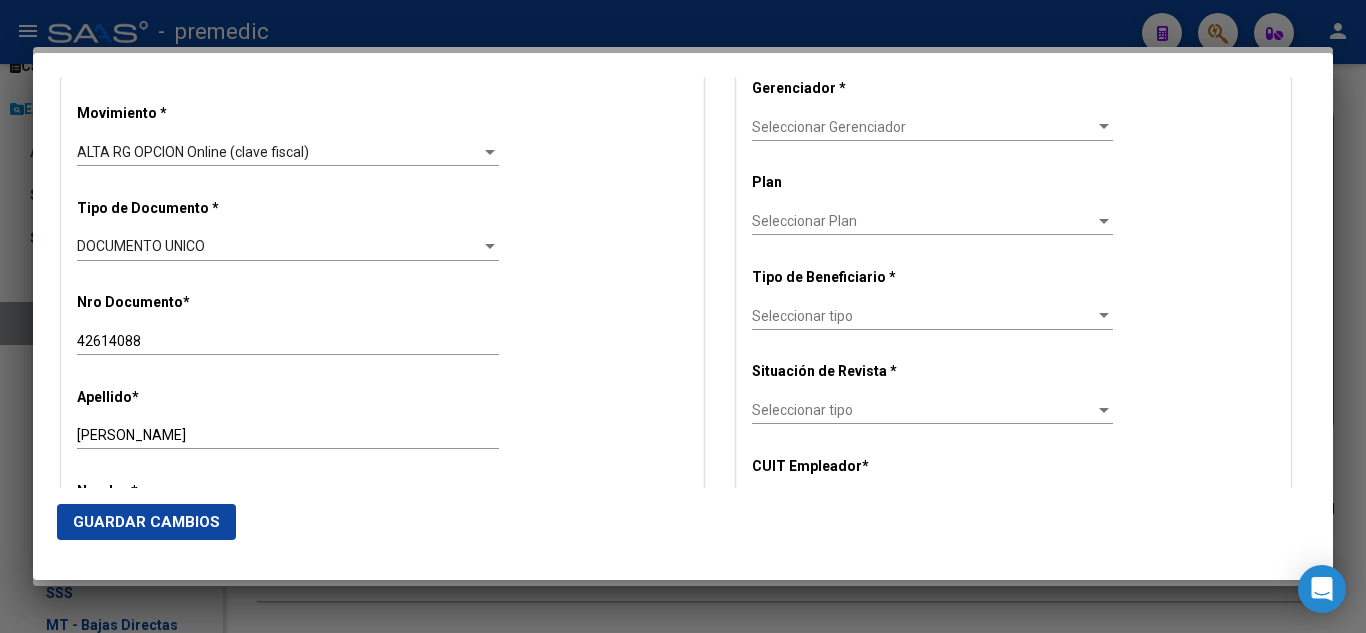 scroll, scrollTop: 500, scrollLeft: 0, axis: vertical 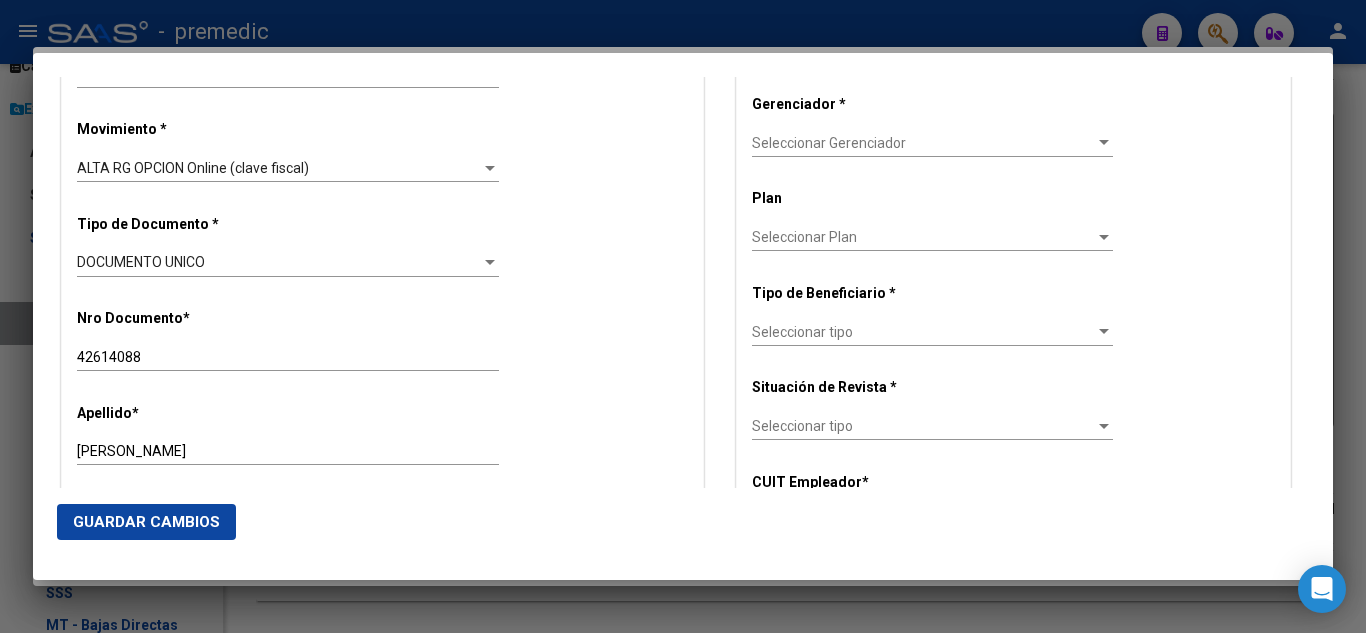 click on "Seleccionar Gerenciador" at bounding box center [923, 143] 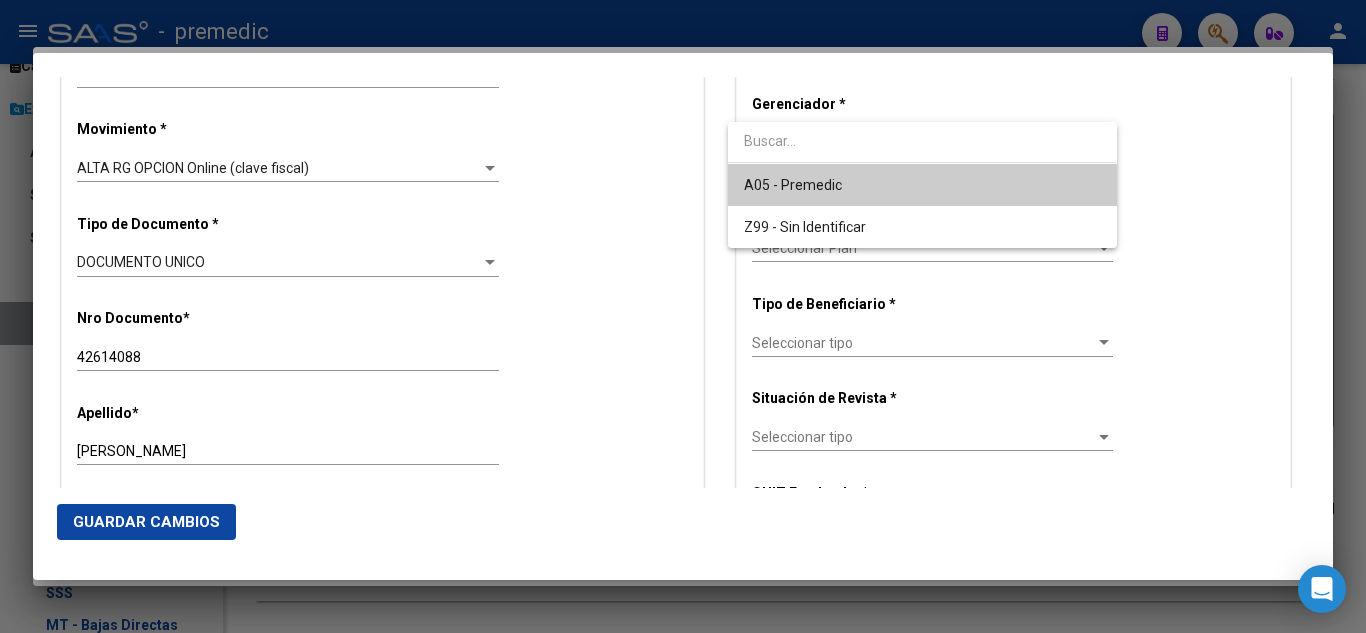click on "A05 - Premedic" at bounding box center [793, 185] 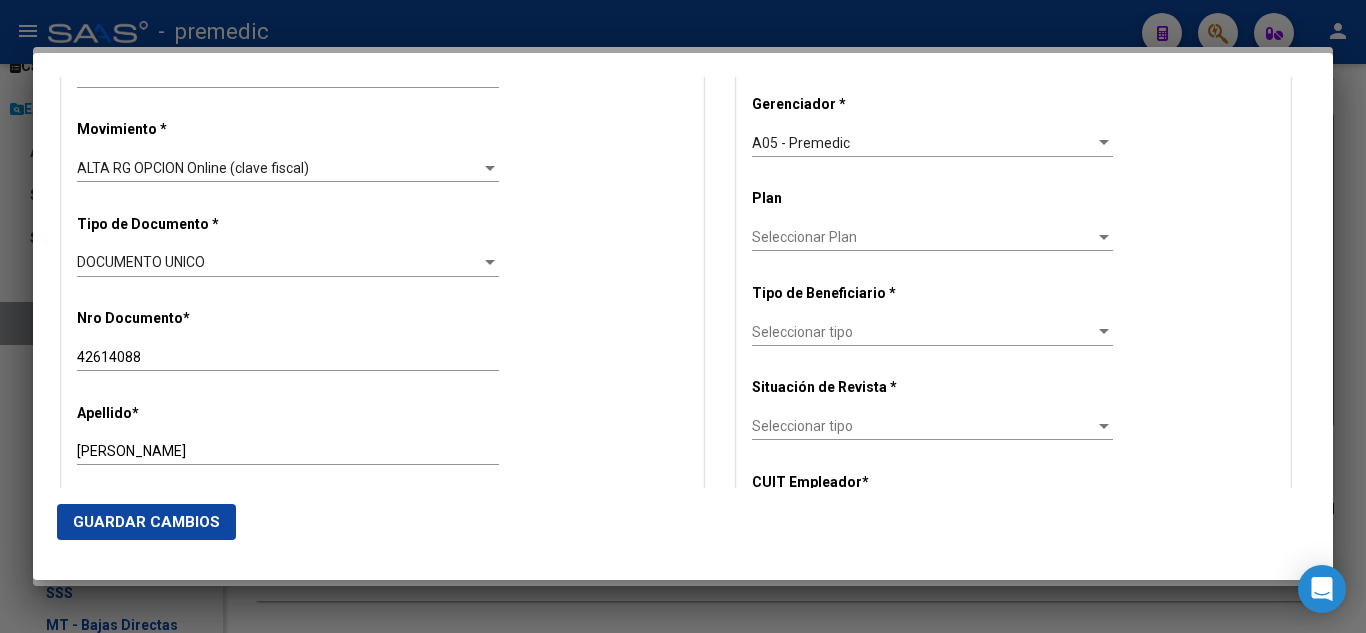 click on "Seleccionar tipo Seleccionar tipo" at bounding box center (932, 332) 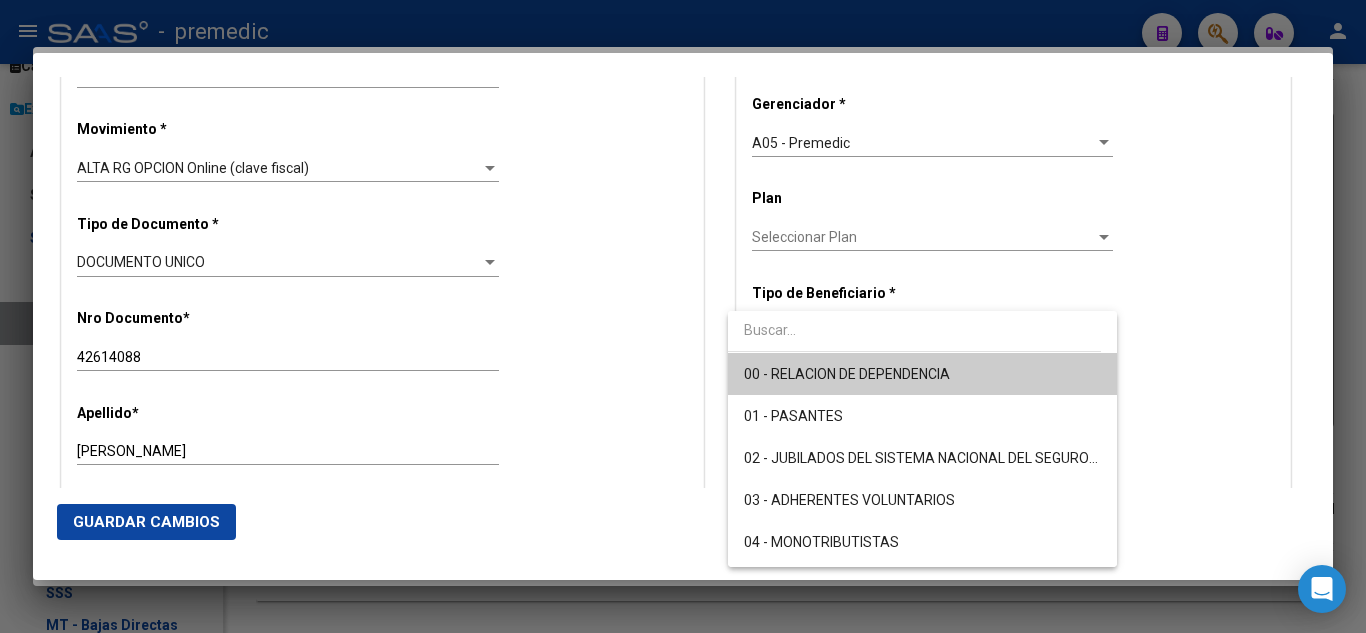 click on "00 - RELACION DE DEPENDENCIA" at bounding box center [922, 374] 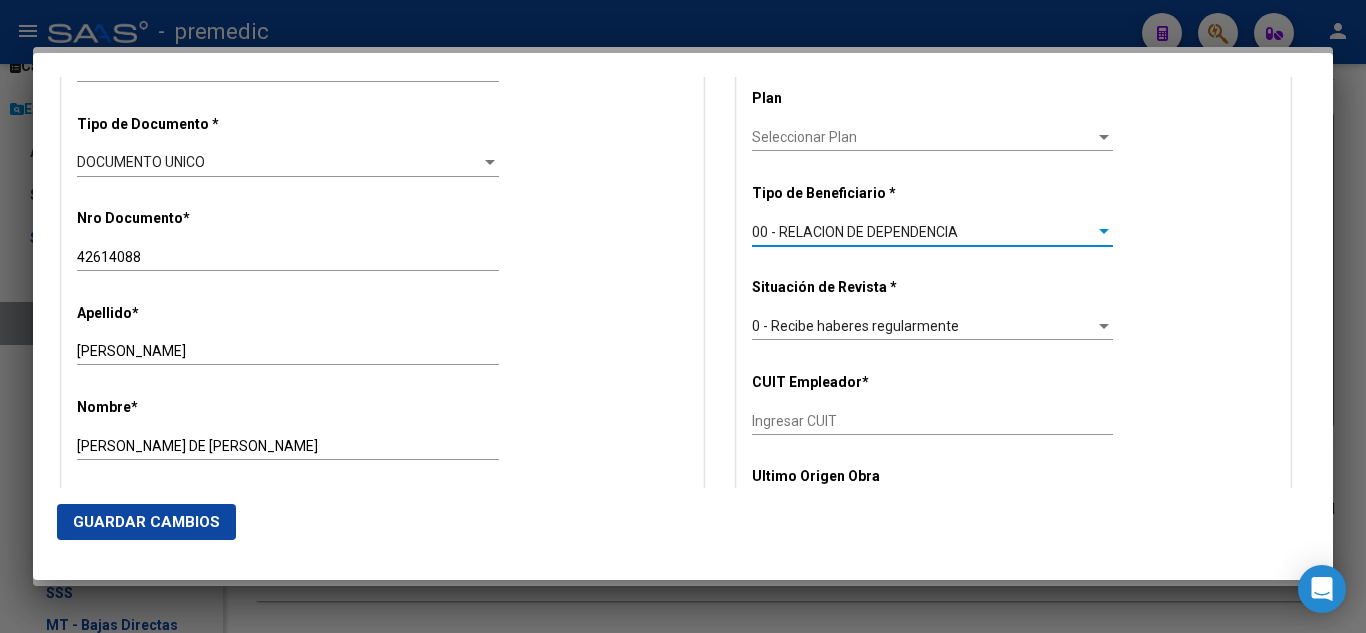scroll, scrollTop: 700, scrollLeft: 0, axis: vertical 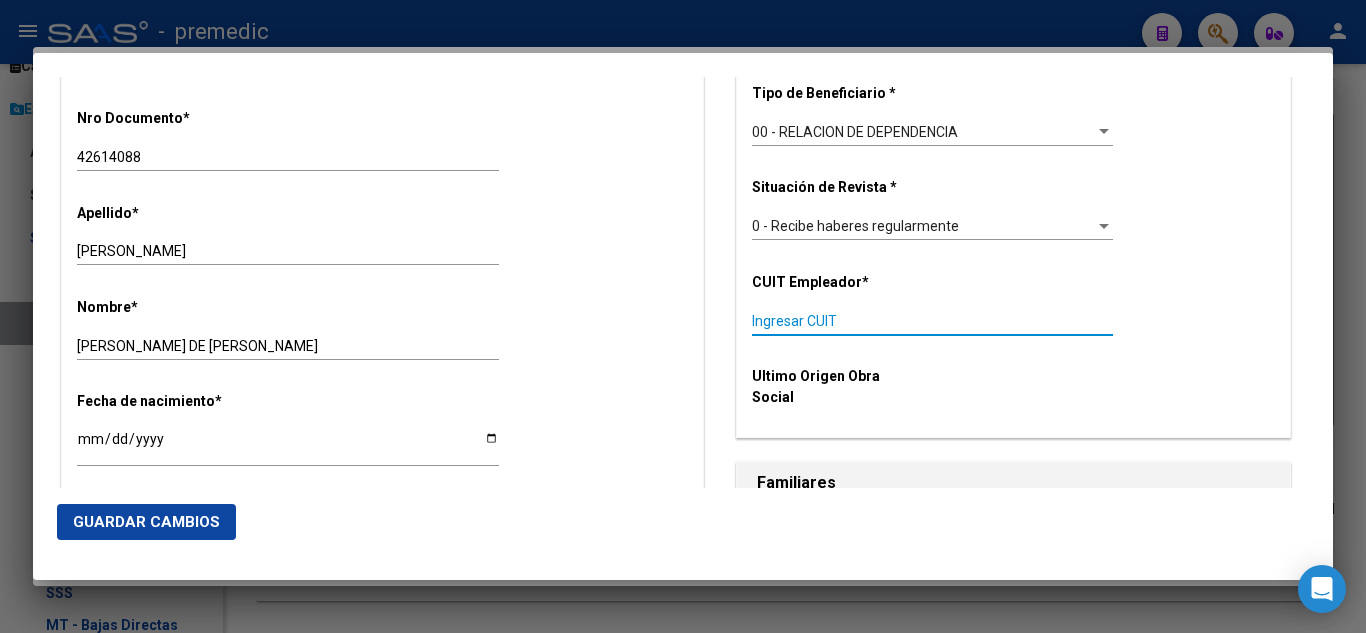 click on "Ingresar CUIT" at bounding box center [932, 321] 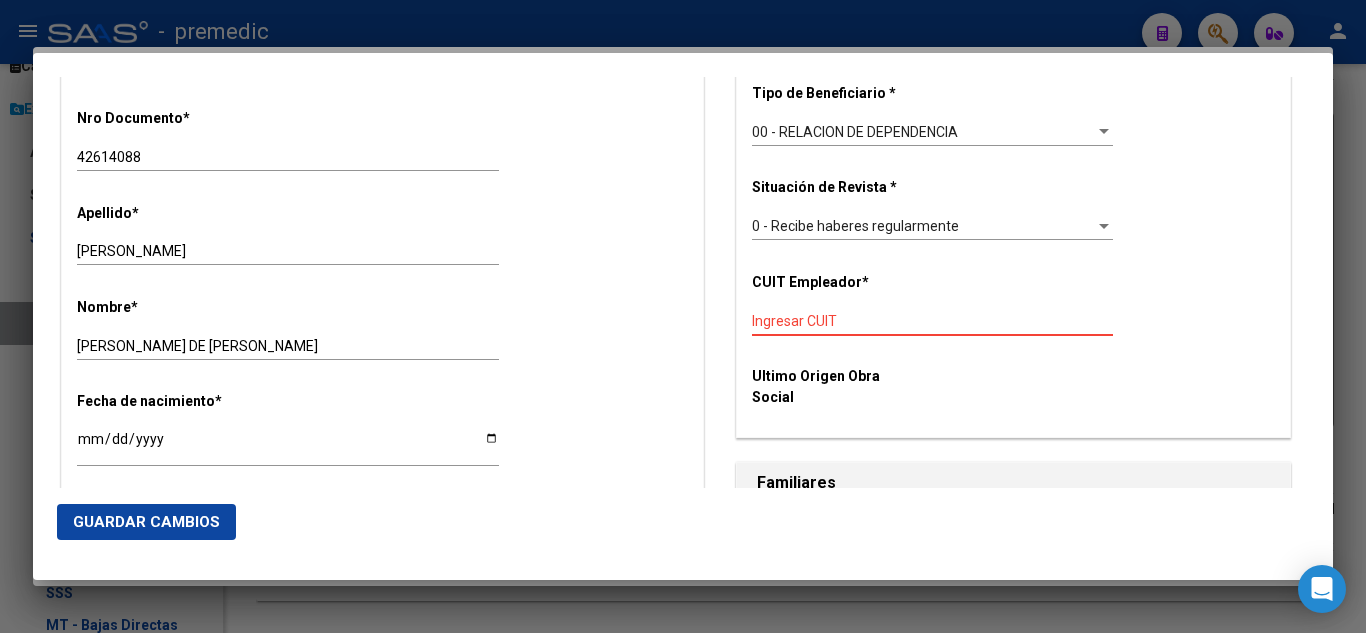 click on "Ingresar CUIT" at bounding box center [932, 321] 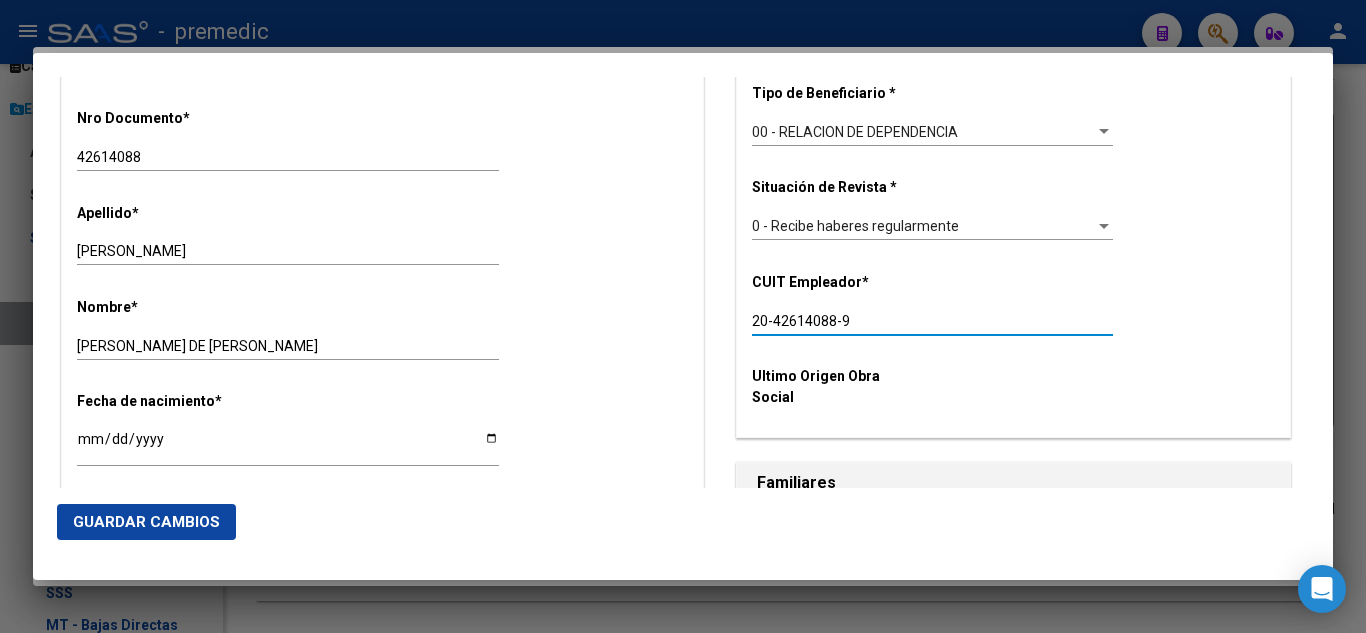 drag, startPoint x: 855, startPoint y: 316, endPoint x: 668, endPoint y: 320, distance: 187.04277 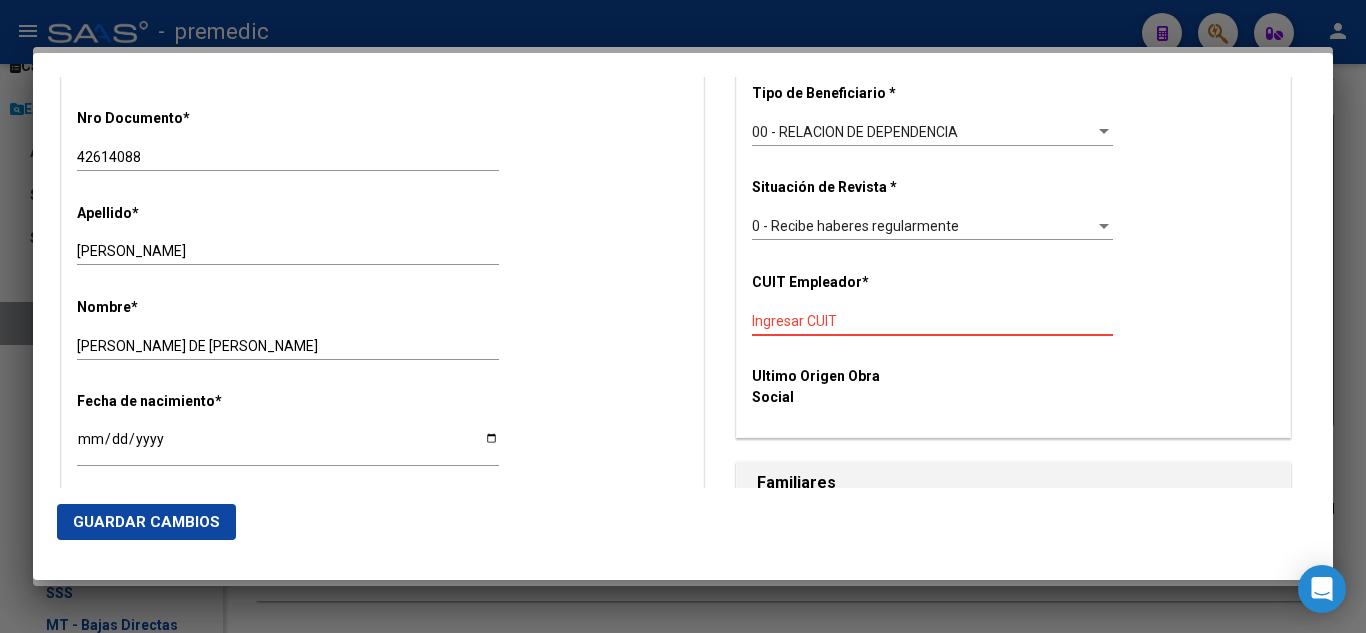 paste on "30-70048023-9" 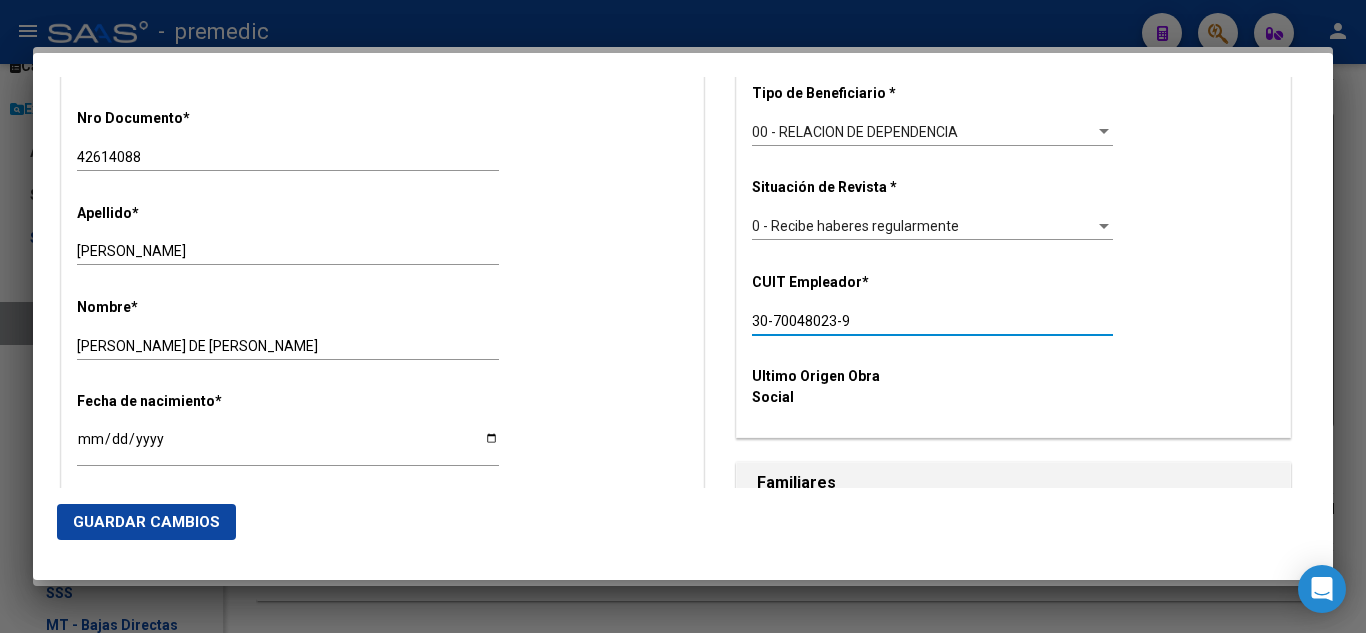 drag, startPoint x: 753, startPoint y: 312, endPoint x: 667, endPoint y: 302, distance: 86.579445 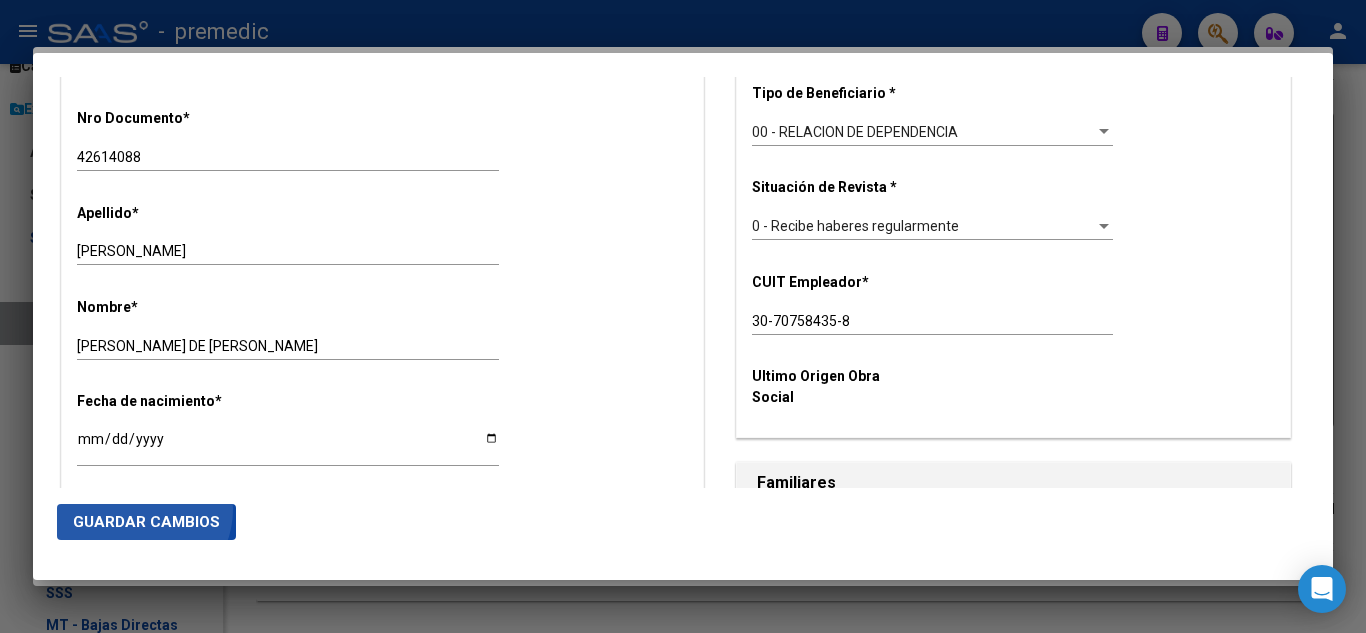 click on "Guardar Cambios" 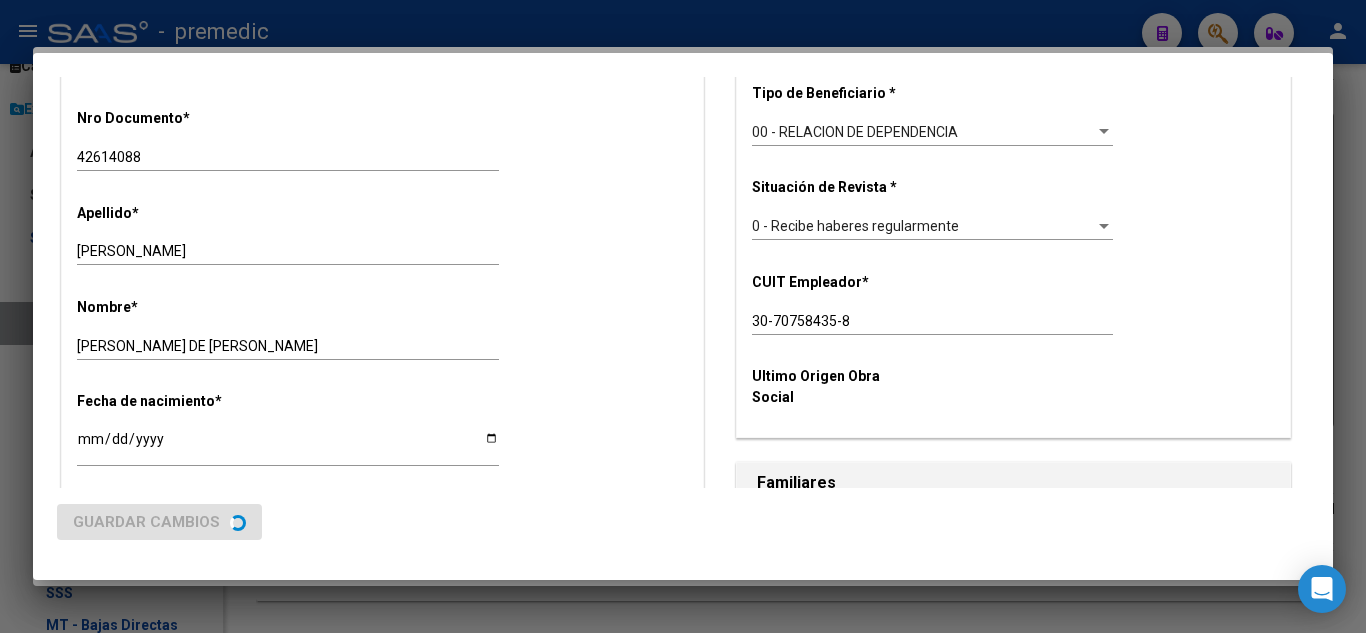 scroll, scrollTop: 0, scrollLeft: 0, axis: both 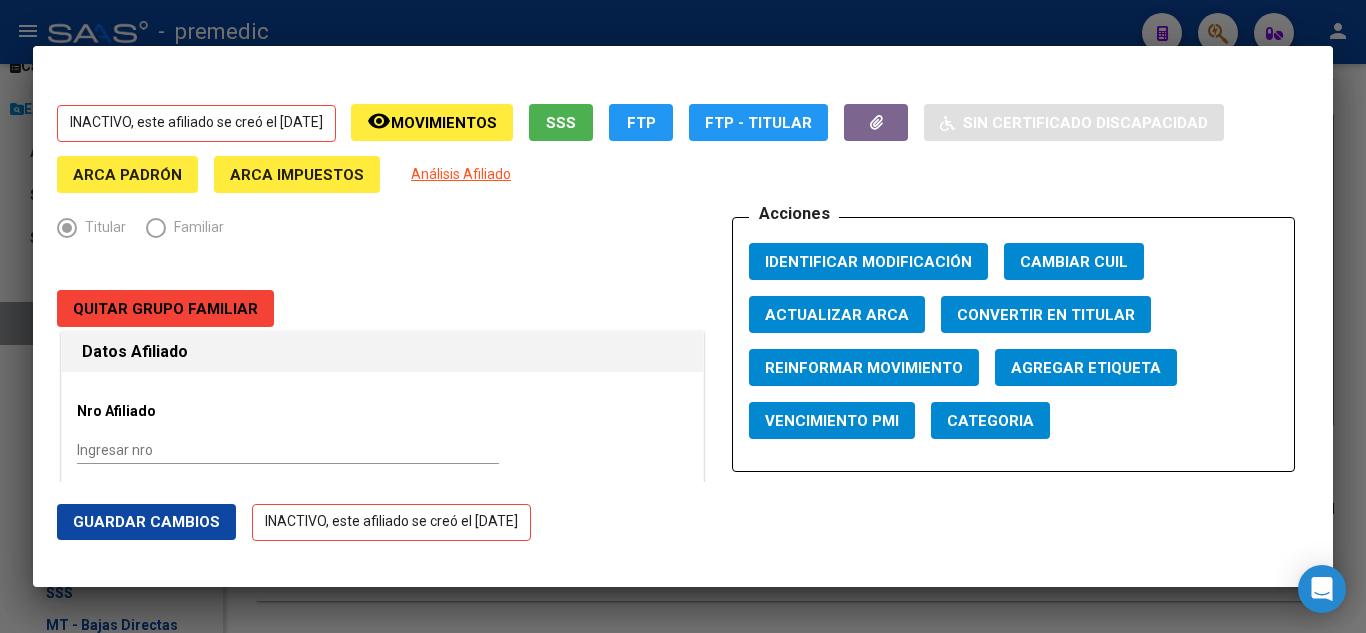 click at bounding box center (683, 316) 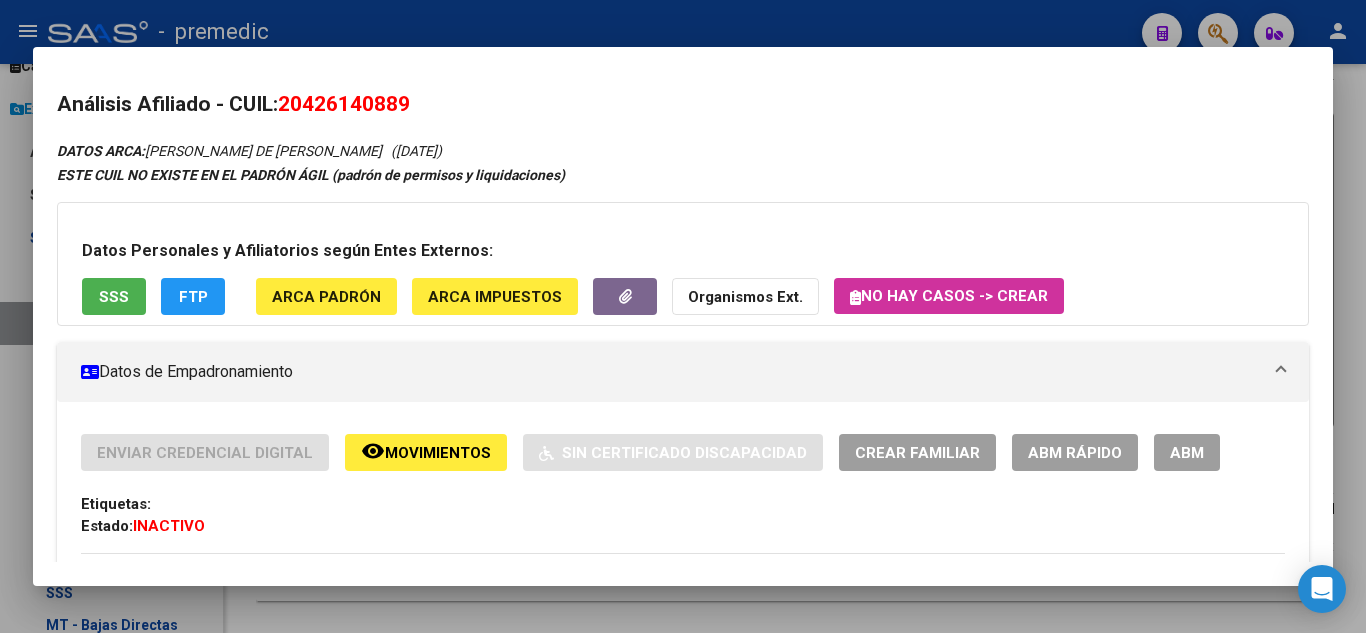 click at bounding box center [683, 316] 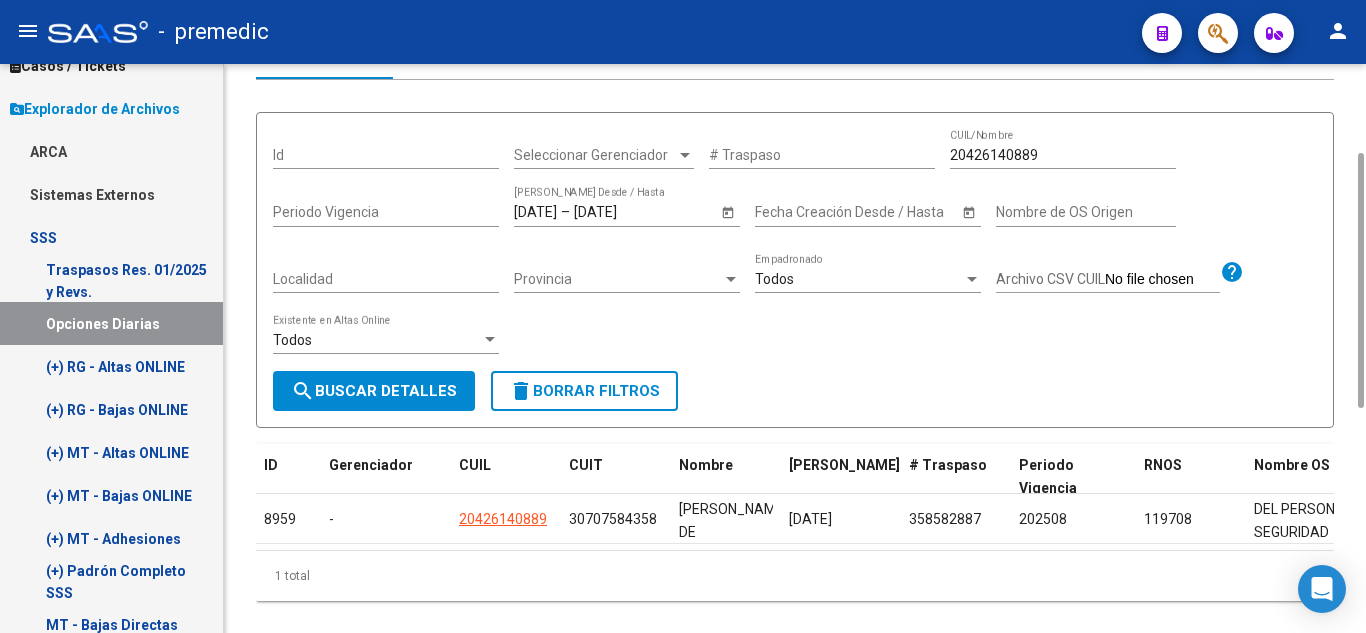 click on "search  Buscar Detalles" at bounding box center (374, 391) 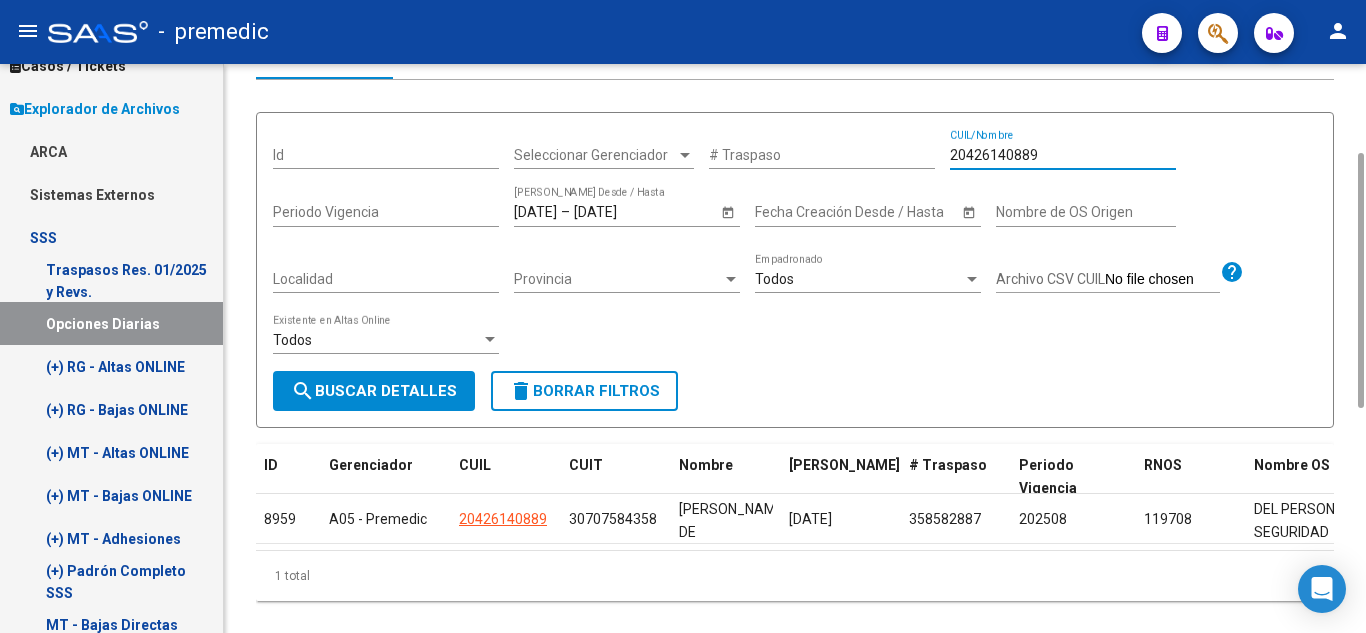 drag, startPoint x: 987, startPoint y: 155, endPoint x: 904, endPoint y: 156, distance: 83.00603 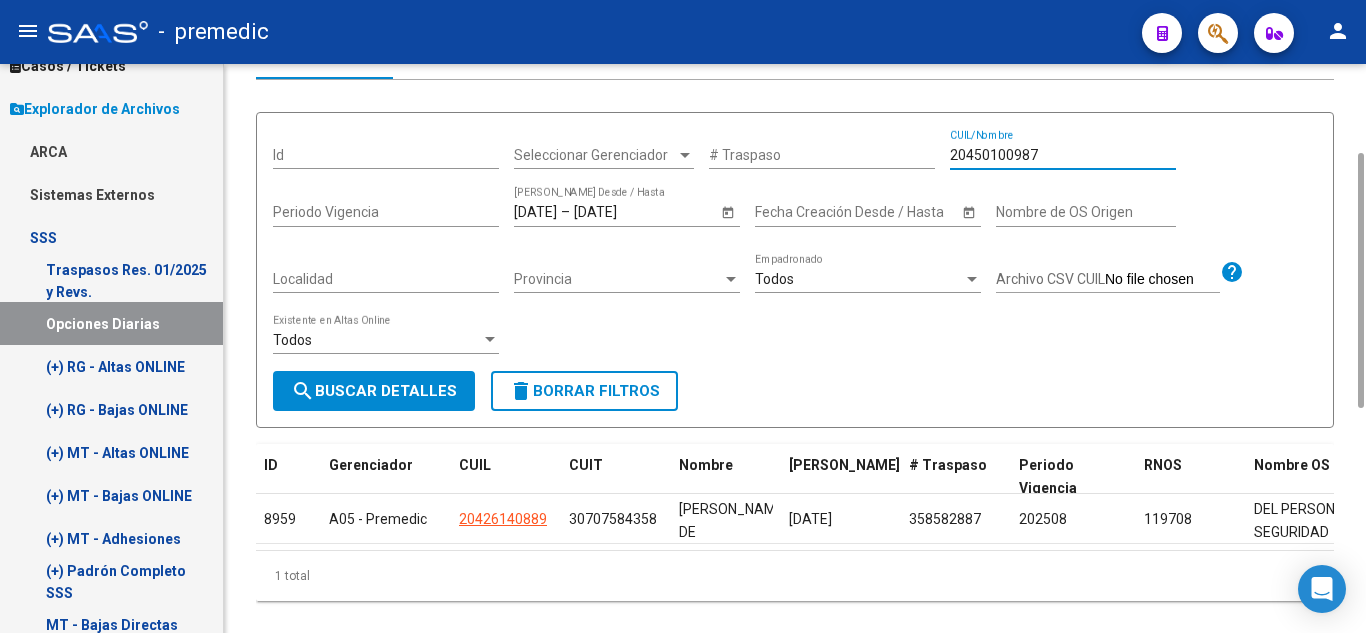 click on "search  Buscar Detalles" at bounding box center [374, 391] 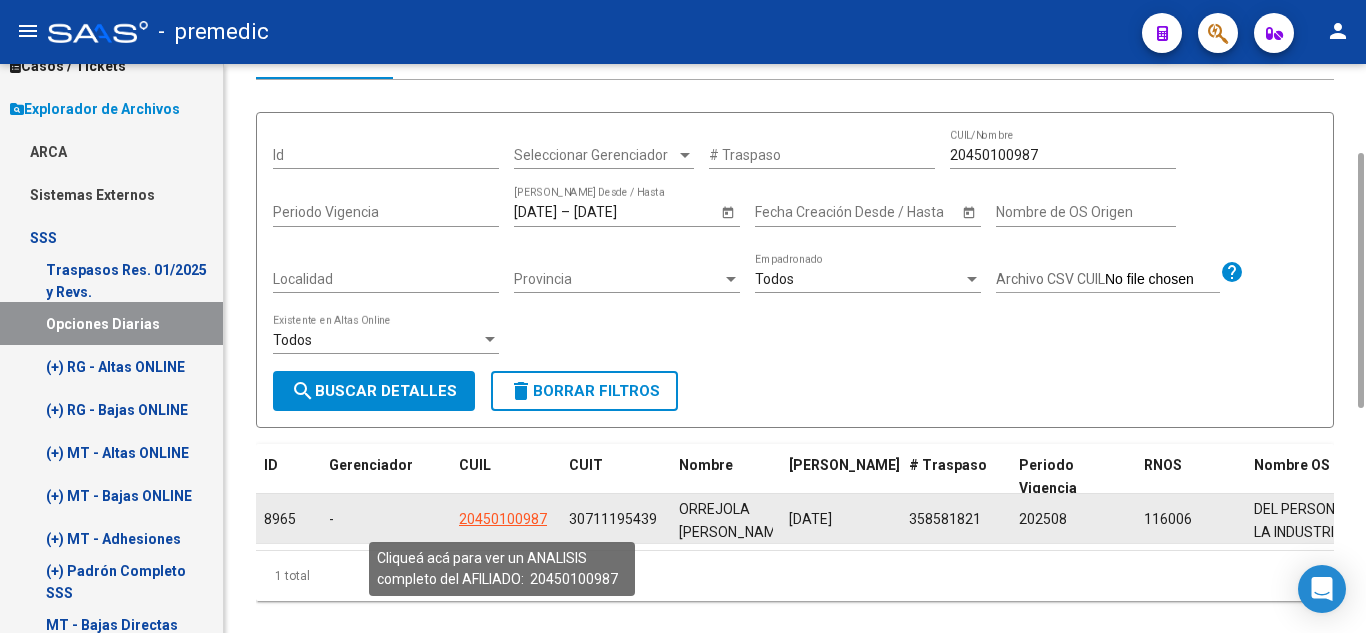 click on "20450100987" 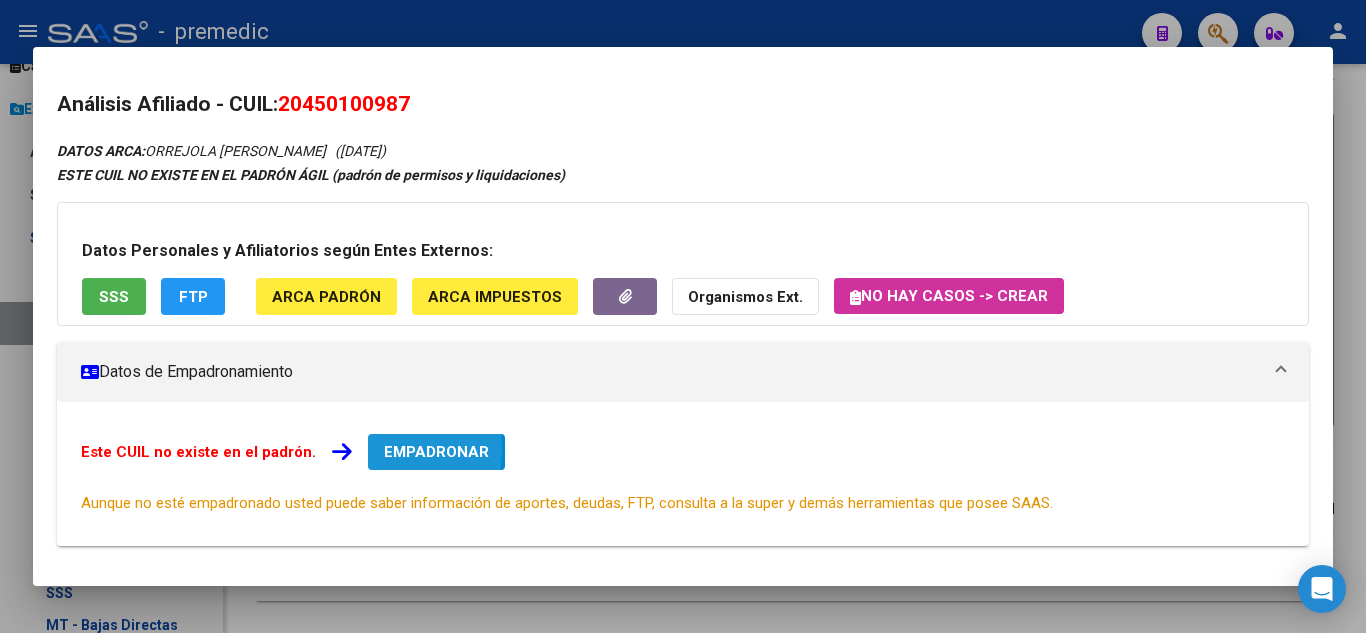 click on "EMPADRONAR" at bounding box center [436, 452] 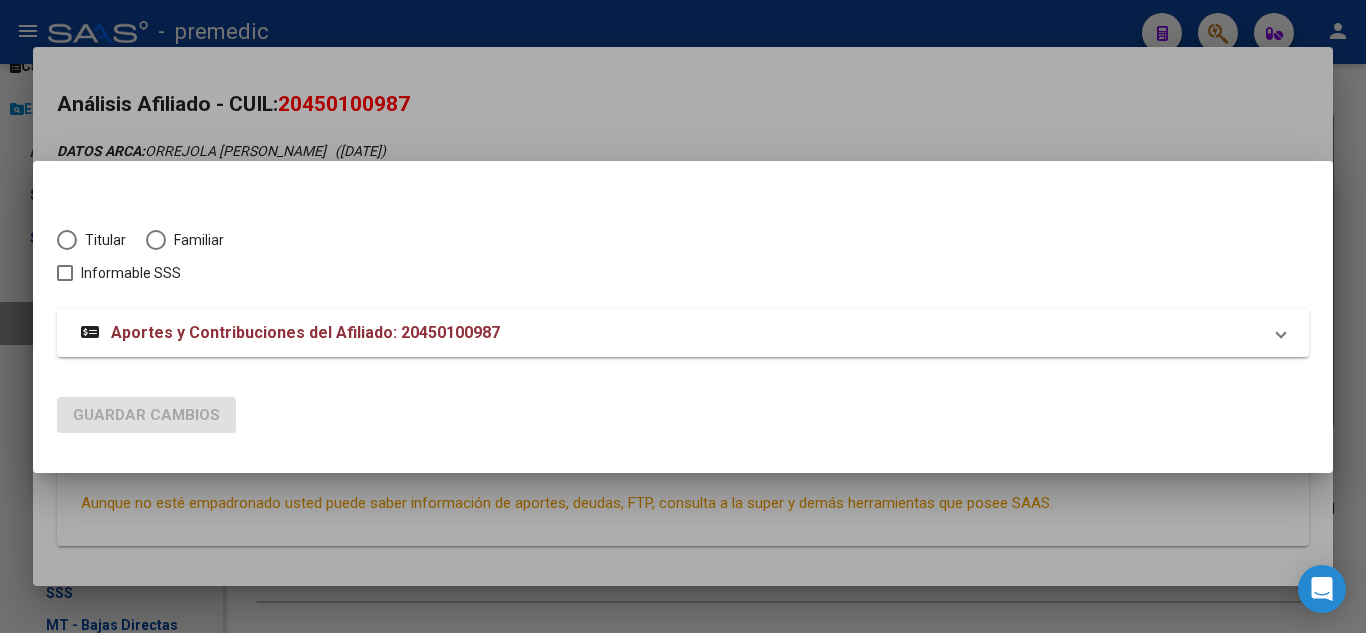 click on "Titular" at bounding box center (101, 240) 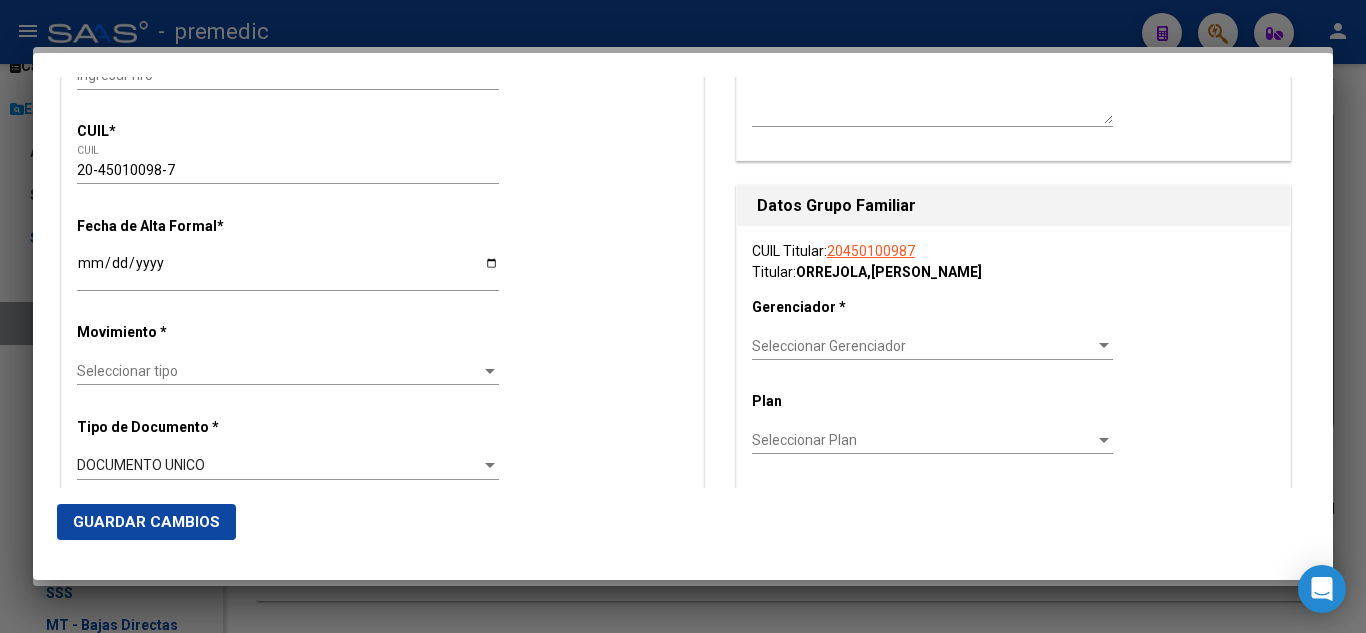 scroll, scrollTop: 300, scrollLeft: 0, axis: vertical 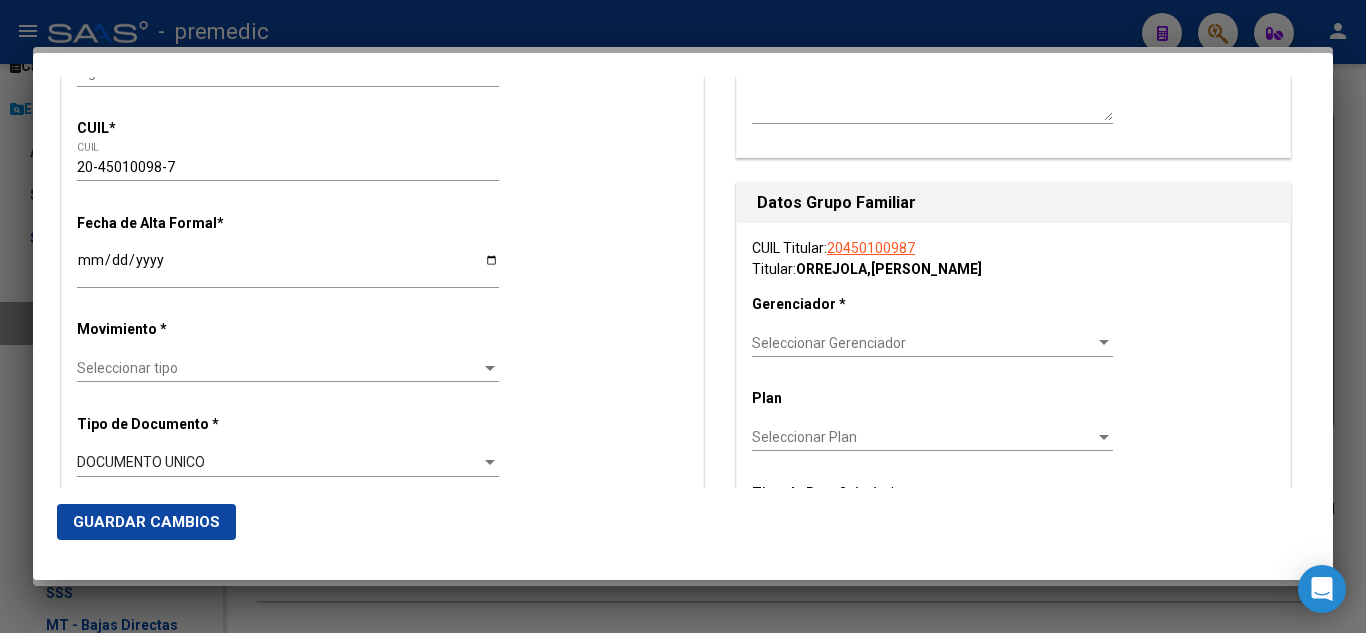 click on "Ingresar fecha" at bounding box center (288, 267) 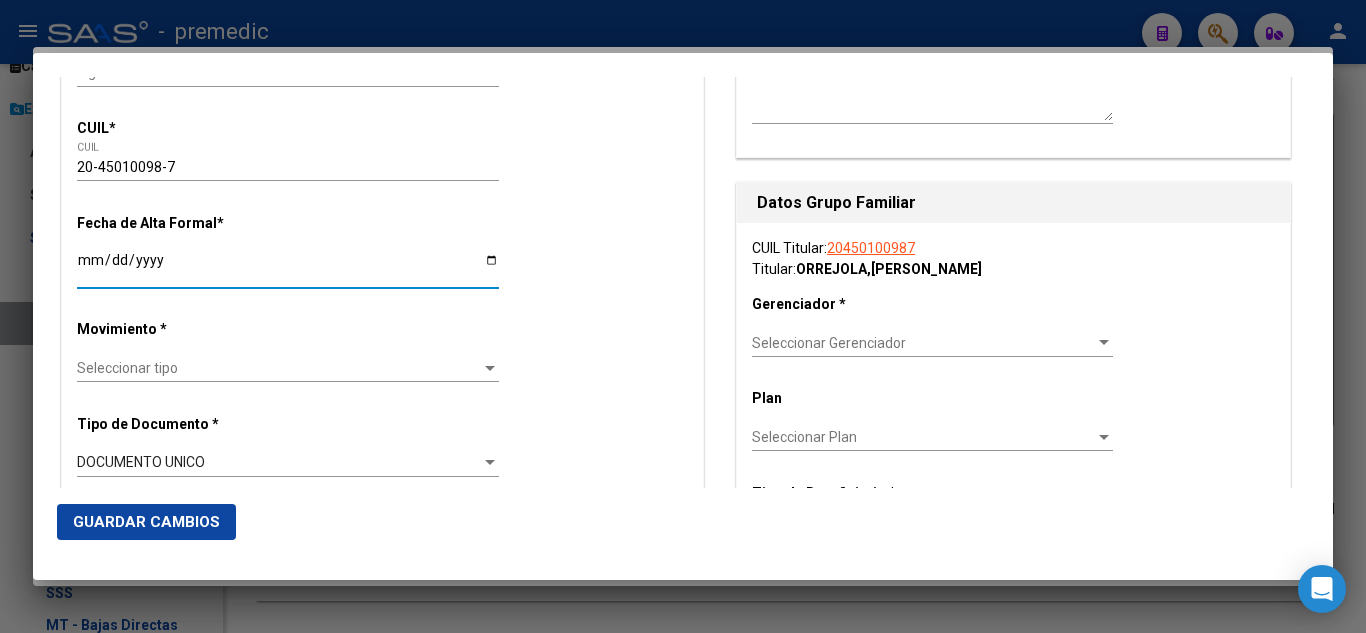 click on "Alta   Baja Nro Afiliado    Ingresar nro  CUIL  *   20-45010098-7 CUIL  ARCA Padrón Fecha de Alta Formal  *   2025-08-01 Ingresar fecha   Movimiento * Seleccionar tipo Seleccionar tipo  Tipo de Documento * DOCUMENTO UNICO Seleccionar tipo Nro Documento  *   45010098 Ingresar nro  Apellido  *   ORREJOLA Ingresar apellido  Nombre  *   TOMAS ALEJANDRO Ingresar nombre  Fecha de nacimiento  *   2003-10-08 Ingresar fecha   Parentesco * Titular Seleccionar parentesco  Estado Civil * Seleccionar tipo Seleccionar tipo  Sexo * Masculino Seleccionar sexo  Nacionalidad * ARGENTINA Seleccionar tipo  Discapacitado * No incapacitado Seleccionar tipo Vencimiento Certificado Estudio    Ingresar fecha   Tipo domicilio * Domicilio Completo Seleccionar tipo domicilio  Provincia * Buenos Aires Seleccionar provincia Localidad  *   BURZACO Ingresar el nombre  Codigo Postal  *   1852 Ingresar el codigo  Calle  *   PETERIBI Ingresar calle  Numero  *   1906 Ingresar nro  Piso    Ingresar piso  Departamento    Ingresar depto" at bounding box center [382, 1298] 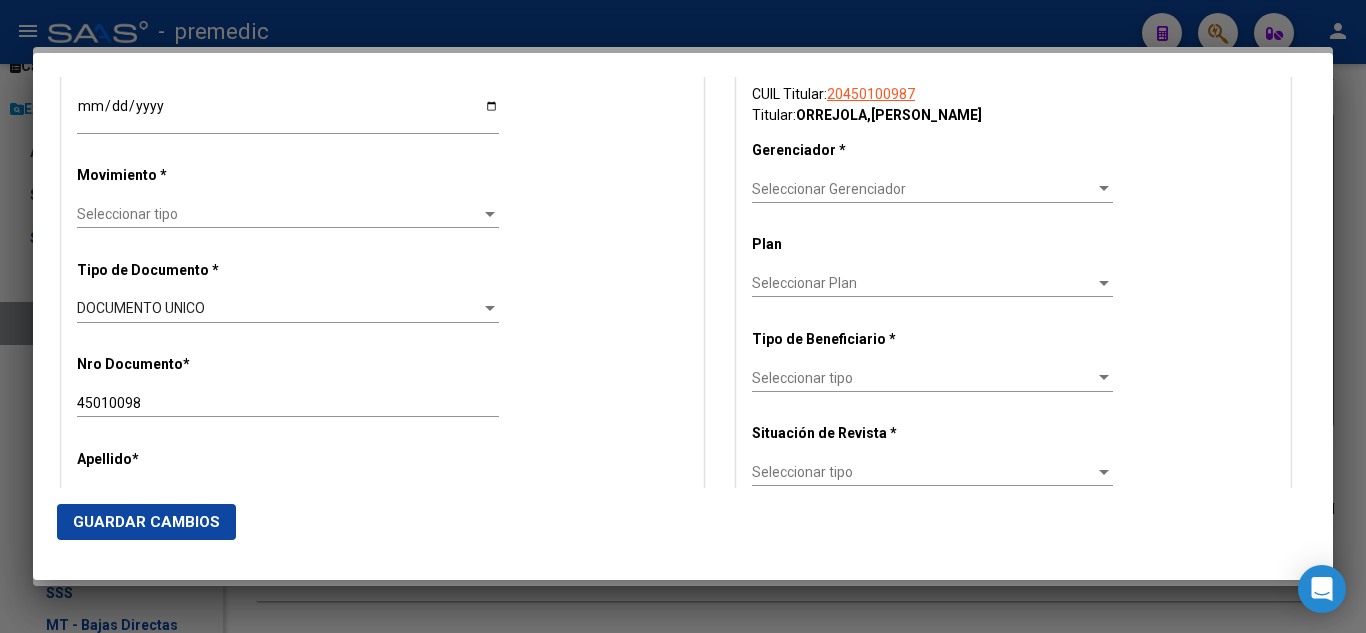 scroll, scrollTop: 500, scrollLeft: 0, axis: vertical 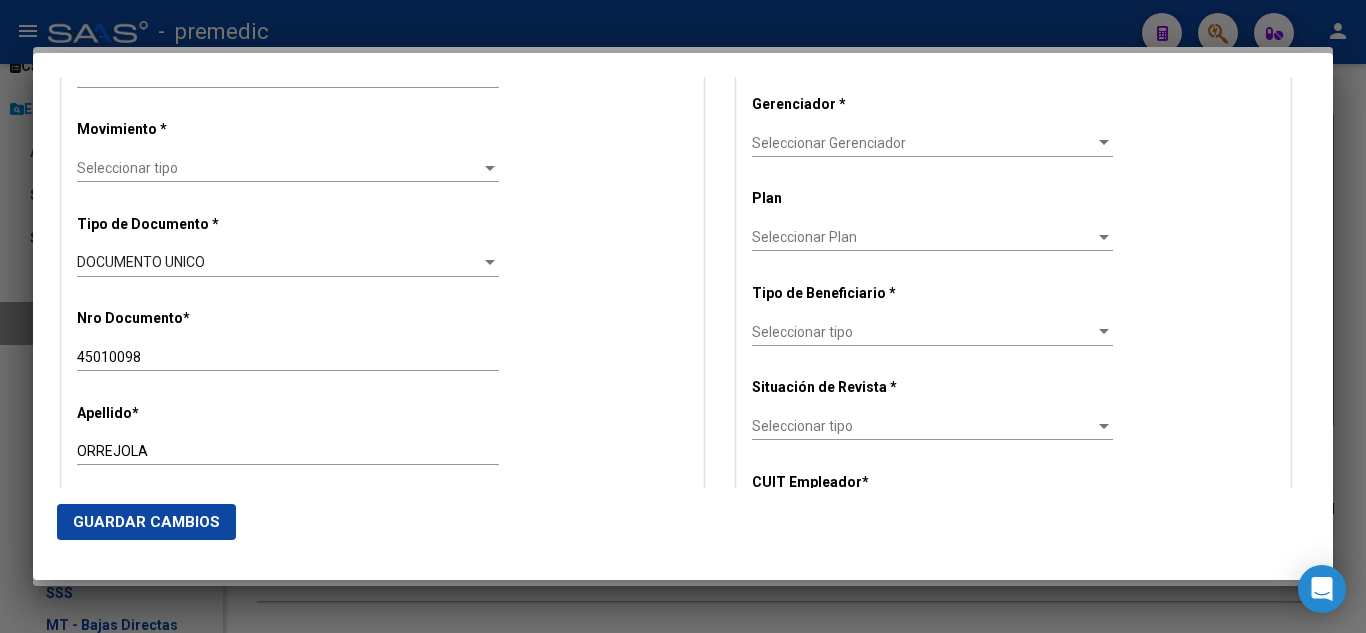 click on "Seleccionar tipo" at bounding box center [279, 168] 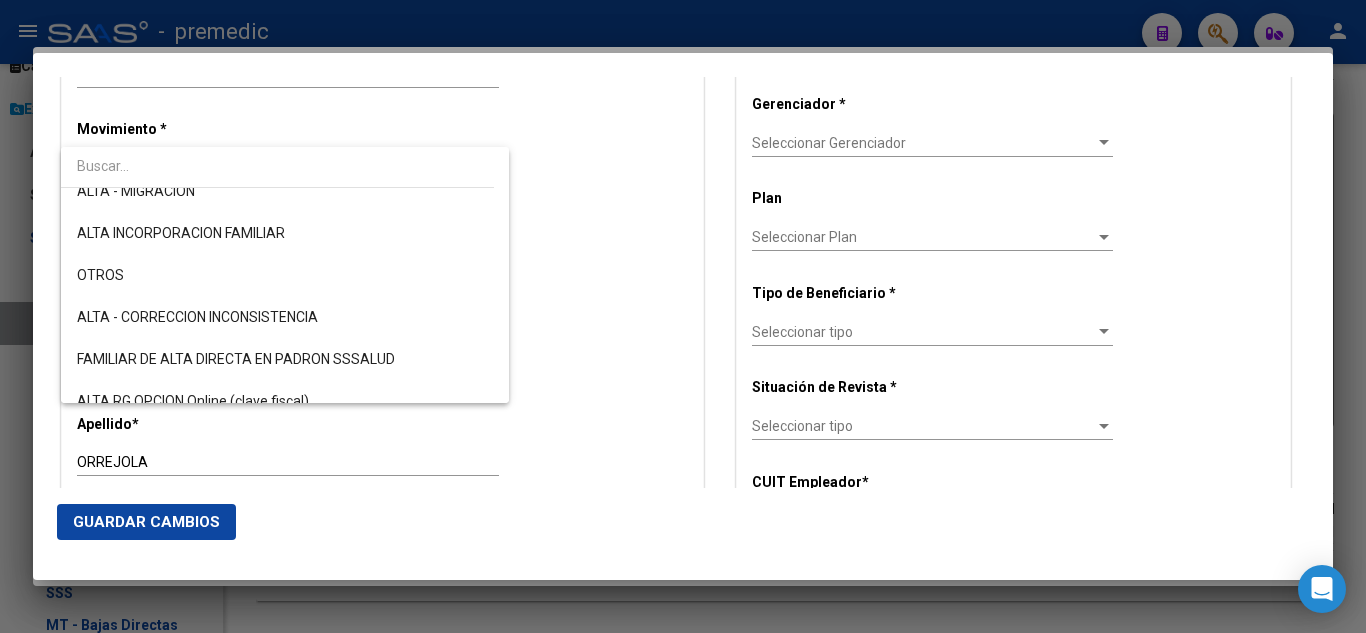 scroll, scrollTop: 300, scrollLeft: 0, axis: vertical 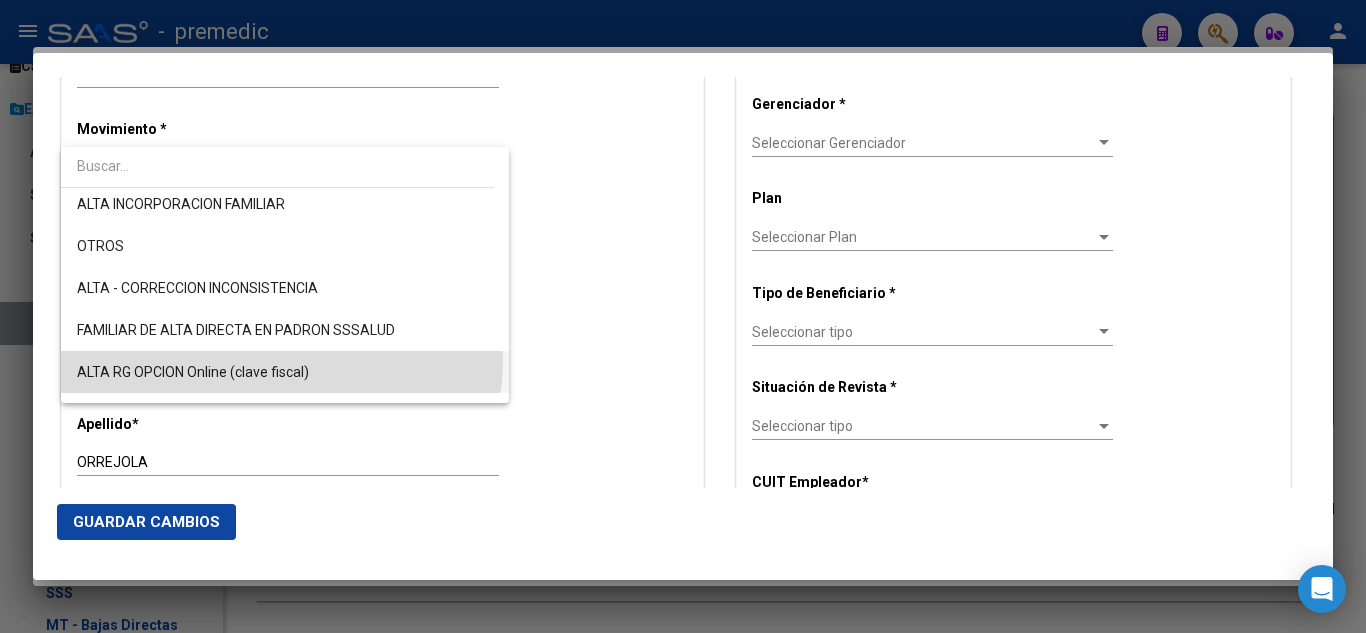 click on "ALTA RG OPCION Online (clave fiscal)" at bounding box center (285, 372) 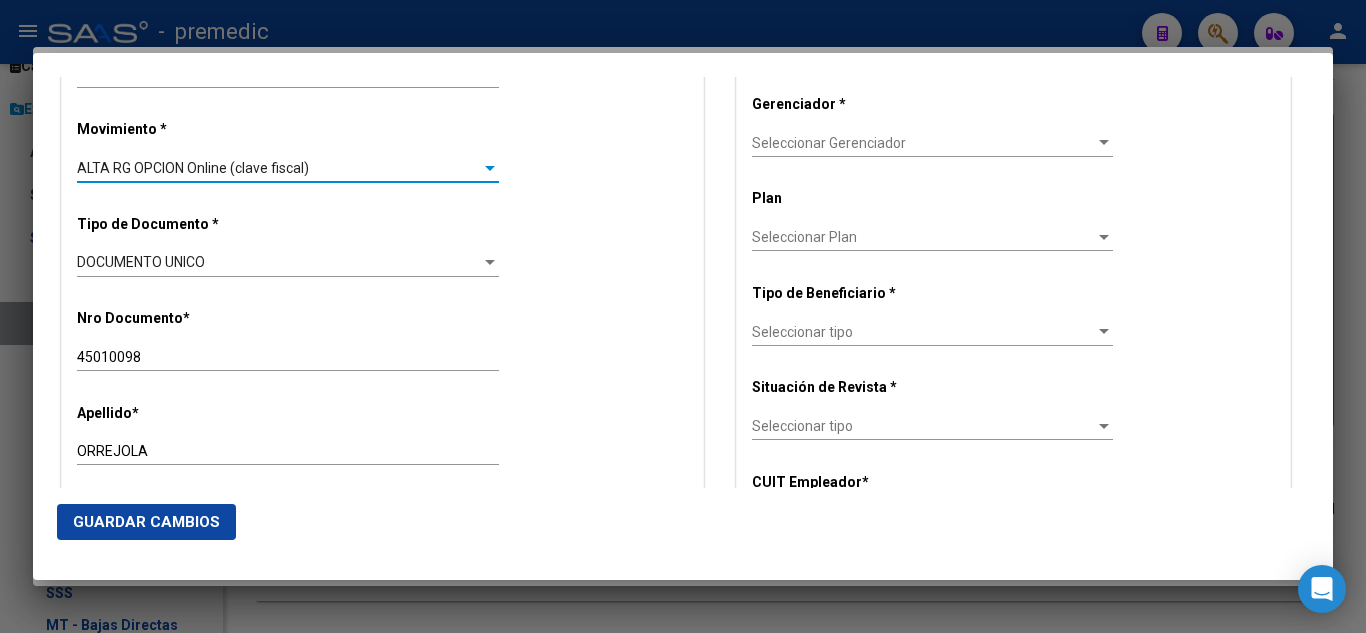 click on "Nro Documento  *   45010098 Ingresar nro" at bounding box center [382, 341] 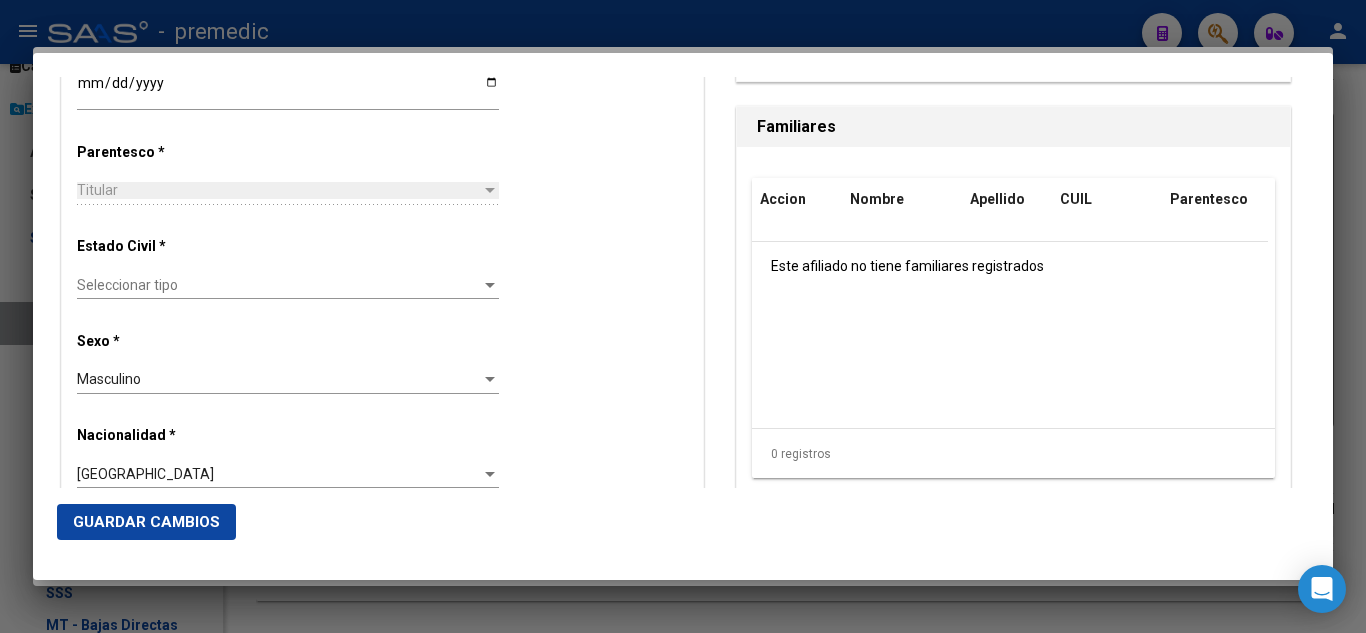 scroll, scrollTop: 1100, scrollLeft: 0, axis: vertical 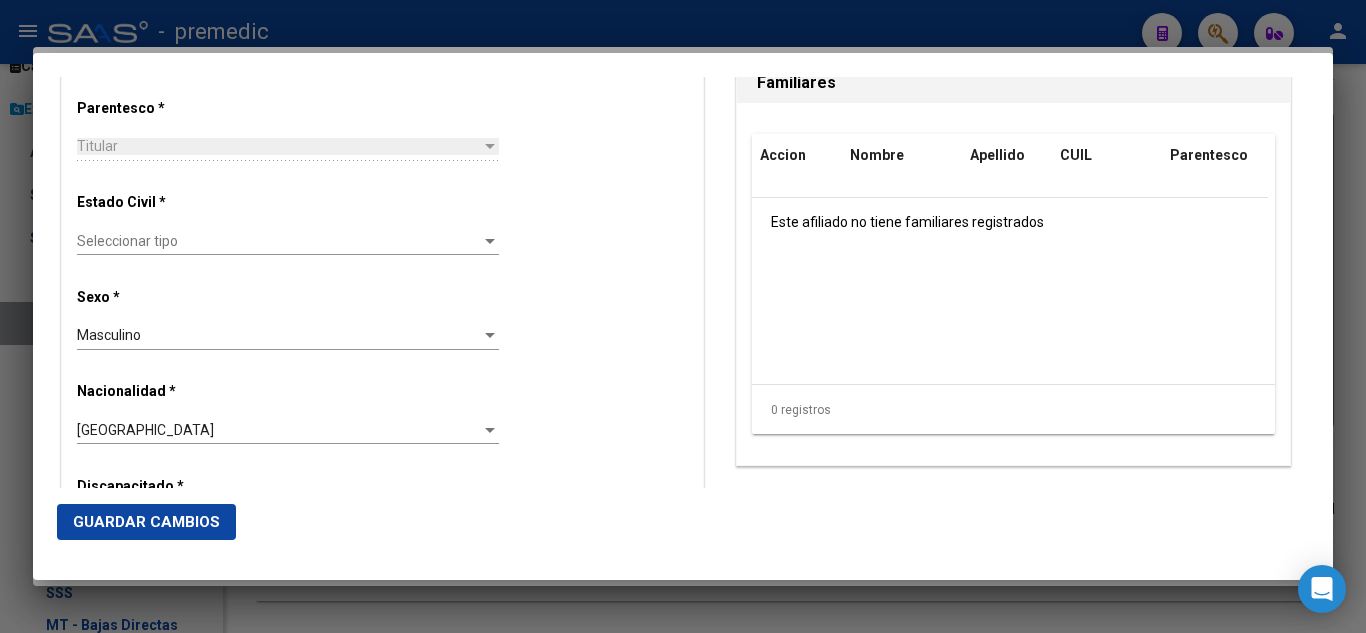 click on "Seleccionar tipo" at bounding box center [279, 241] 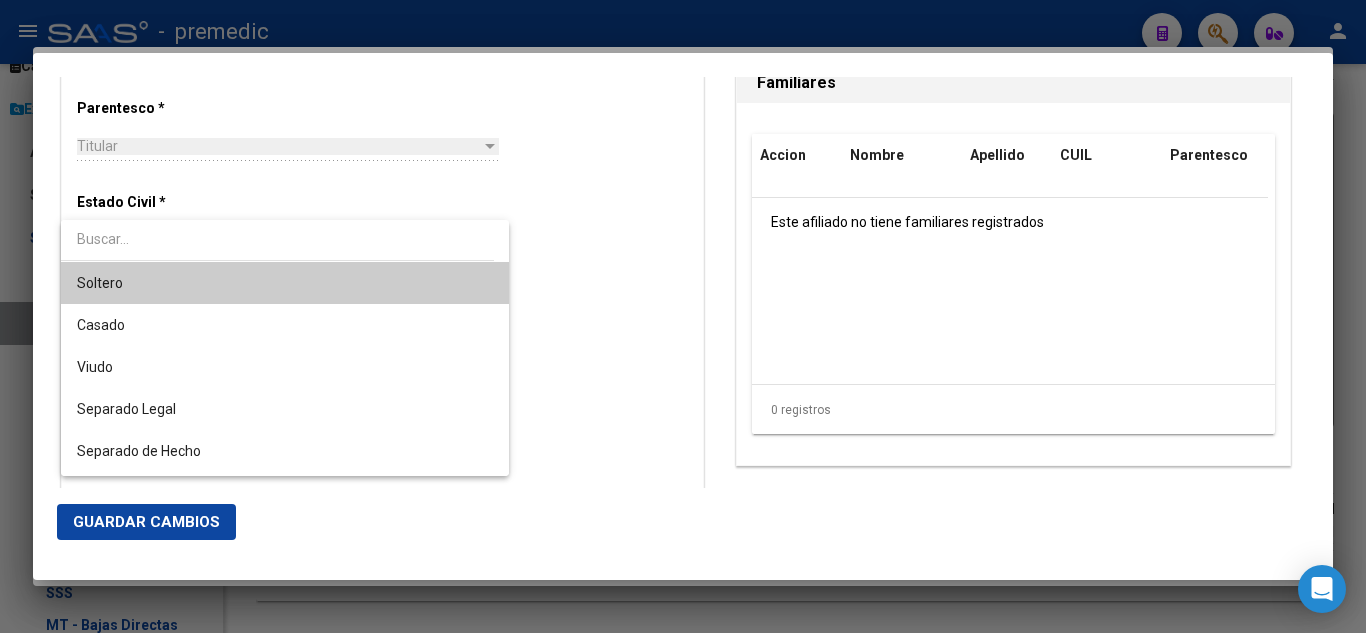 click on "Soltero" at bounding box center (285, 283) 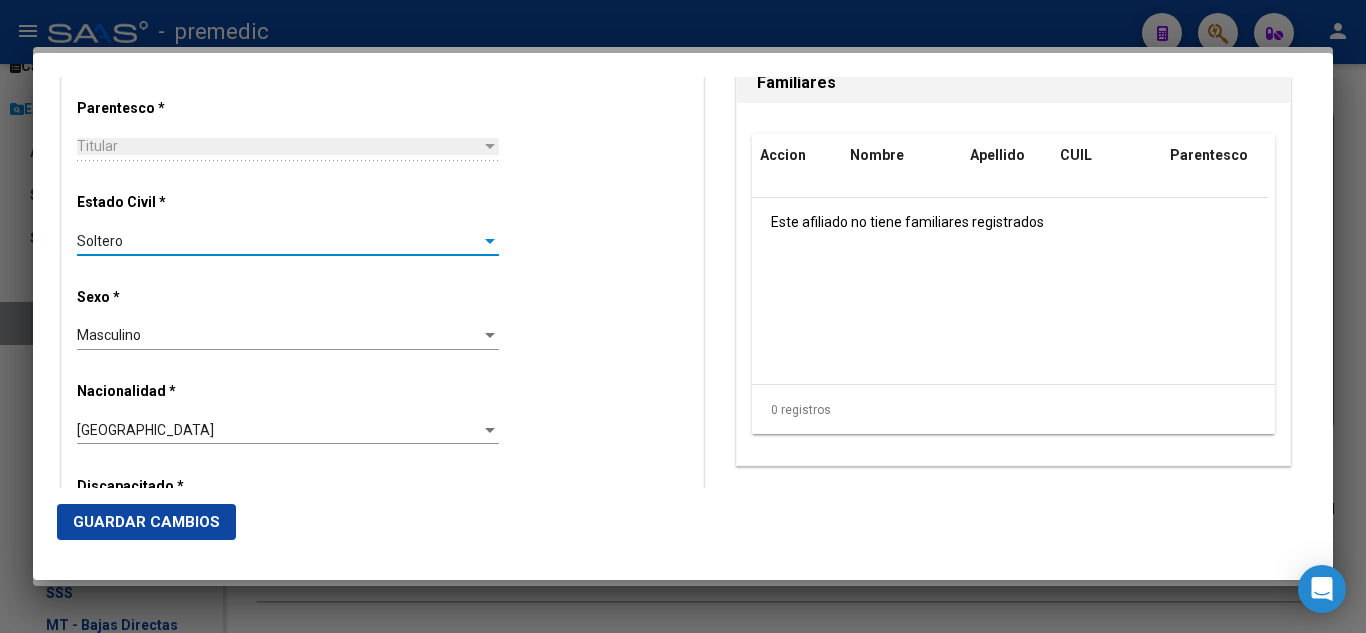 click on "Alta   Baja Nro Afiliado    Ingresar nro  CUIL  *   20-45010098-7 CUIL  ARCA Padrón Fecha de Alta Formal  *   2025-08-01 Ingresar fecha   Movimiento * ALTA RG OPCION Online (clave fiscal) Seleccionar tipo  Tipo de Documento * DOCUMENTO UNICO Seleccionar tipo Nro Documento  *   45010098 Ingresar nro  Apellido  *   ORREJOLA Ingresar apellido  Nombre  *   TOMAS ALEJANDRO Ingresar nombre  Fecha de nacimiento  *   2003-10-08 Ingresar fecha   Parentesco * Titular Seleccionar parentesco  Estado Civil * Soltero Seleccionar tipo  Sexo * Masculino Seleccionar sexo  Nacionalidad * ARGENTINA Seleccionar tipo  Discapacitado * No incapacitado Seleccionar tipo Vencimiento Certificado Estudio    Ingresar fecha   Tipo domicilio * Domicilio Completo Seleccionar tipo domicilio  Provincia * Buenos Aires Seleccionar provincia Localidad  *   BURZACO Ingresar el nombre  Codigo Postal  *   1852 Ingresar el codigo  Calle  *   PETERIBI Ingresar calle  Numero  *   1906 Ingresar nro  Piso    Ingresar piso  Departamento" at bounding box center [382, 498] 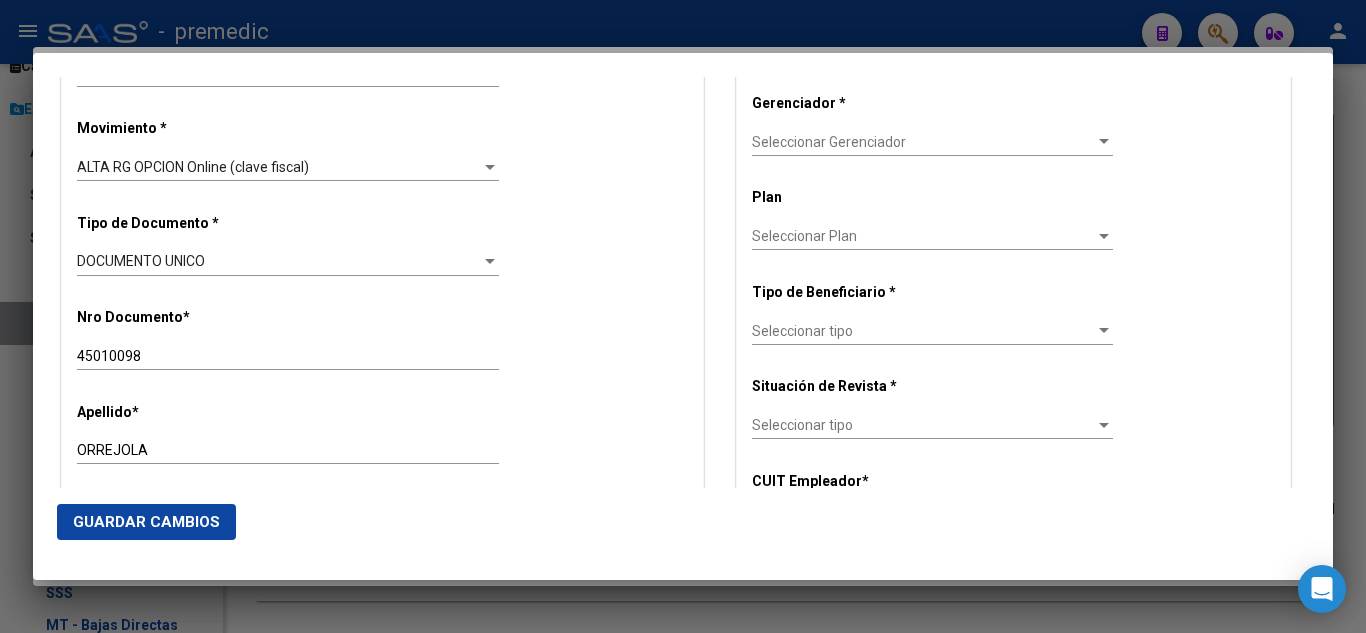 scroll, scrollTop: 500, scrollLeft: 0, axis: vertical 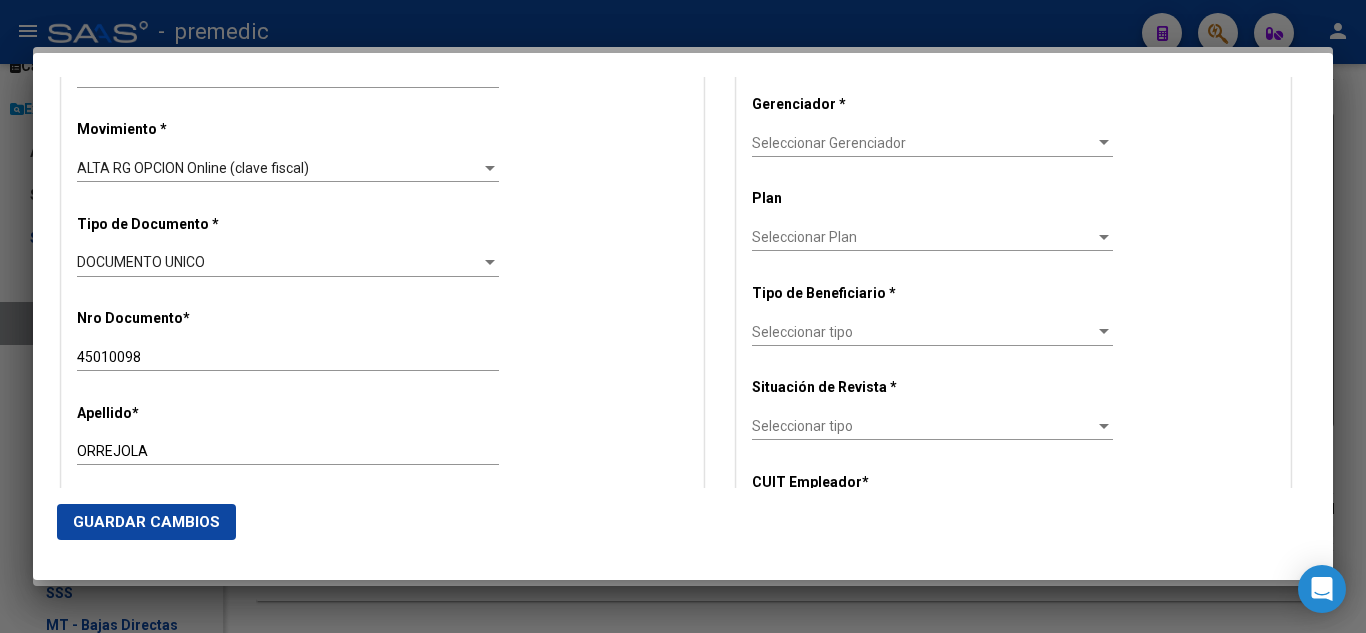 click on "Seleccionar Gerenciador" at bounding box center (923, 143) 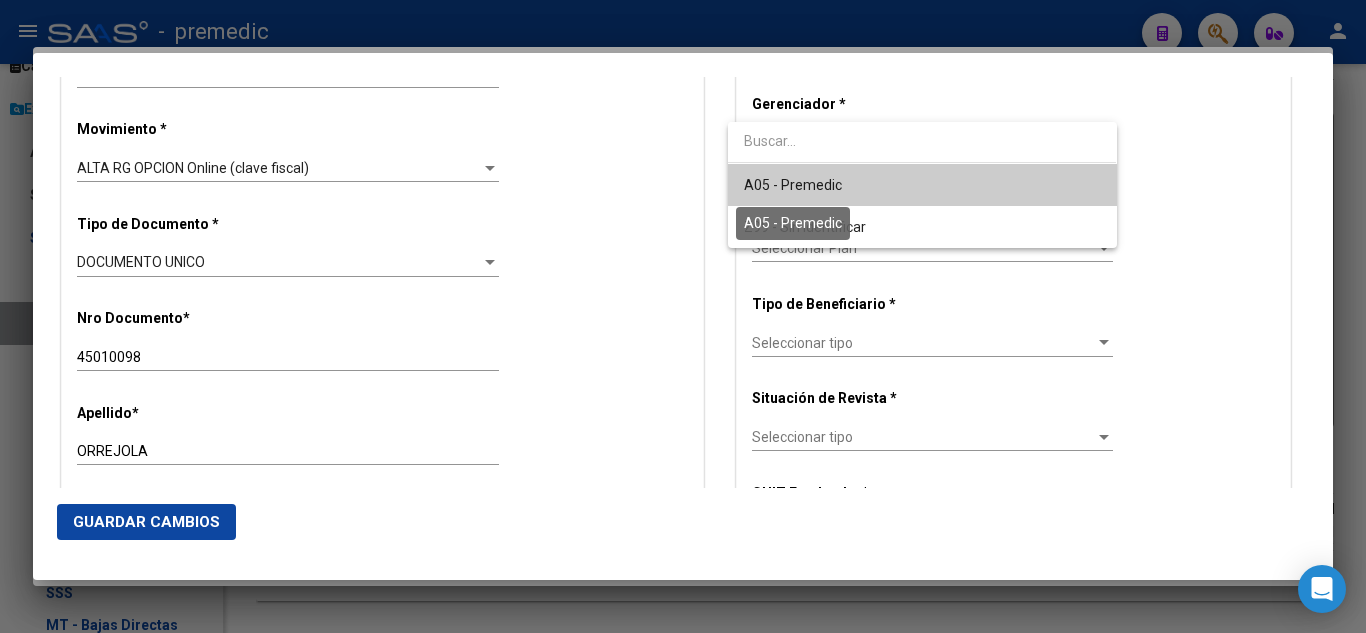 click on "A05 - Premedic" at bounding box center [793, 185] 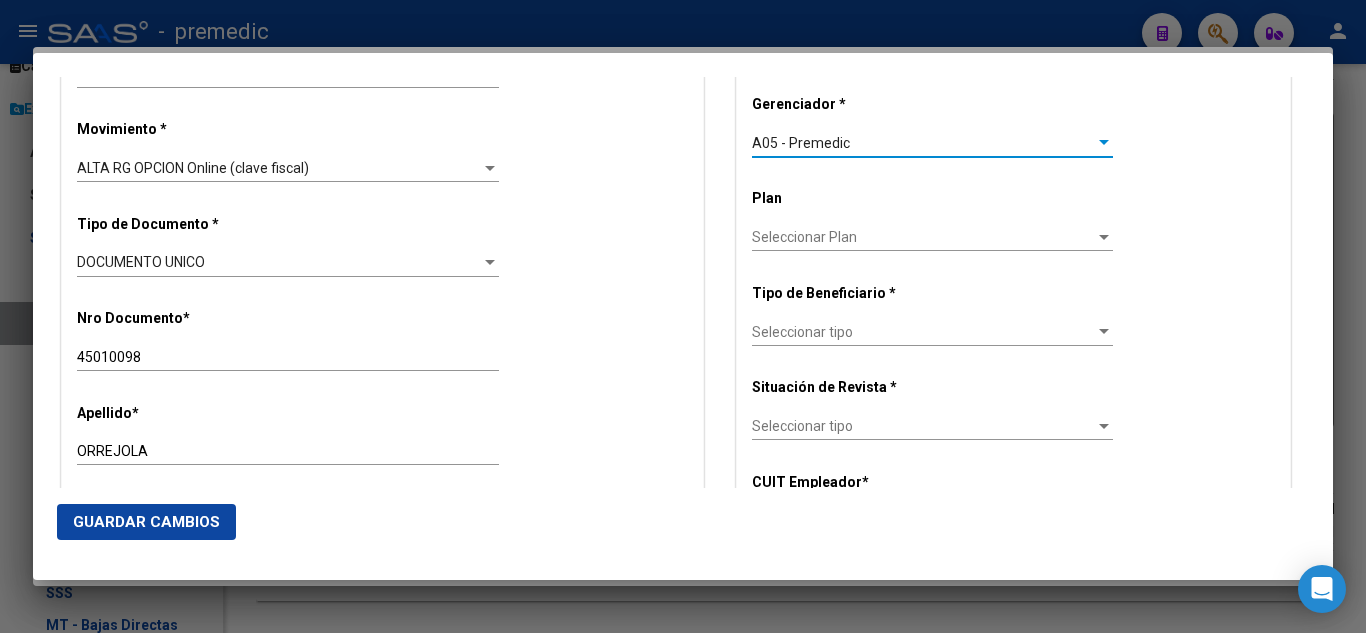click on "Seleccionar tipo" at bounding box center (923, 332) 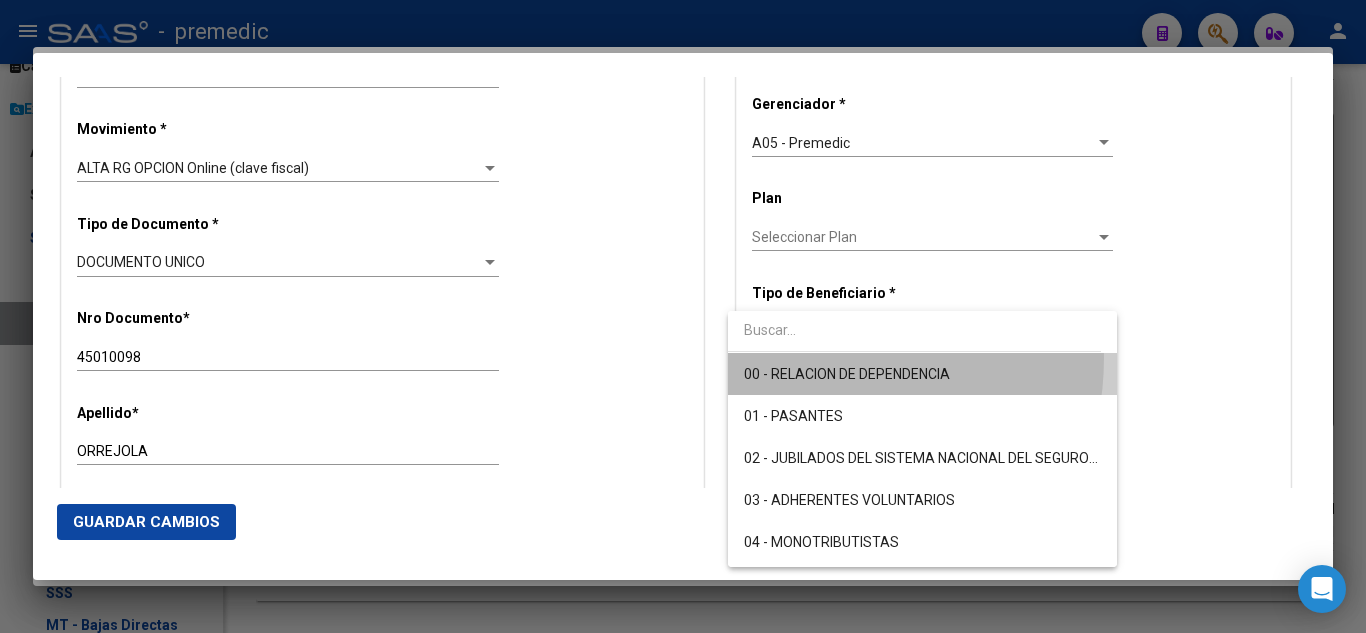 click on "00 - RELACION DE DEPENDENCIA" at bounding box center [922, 374] 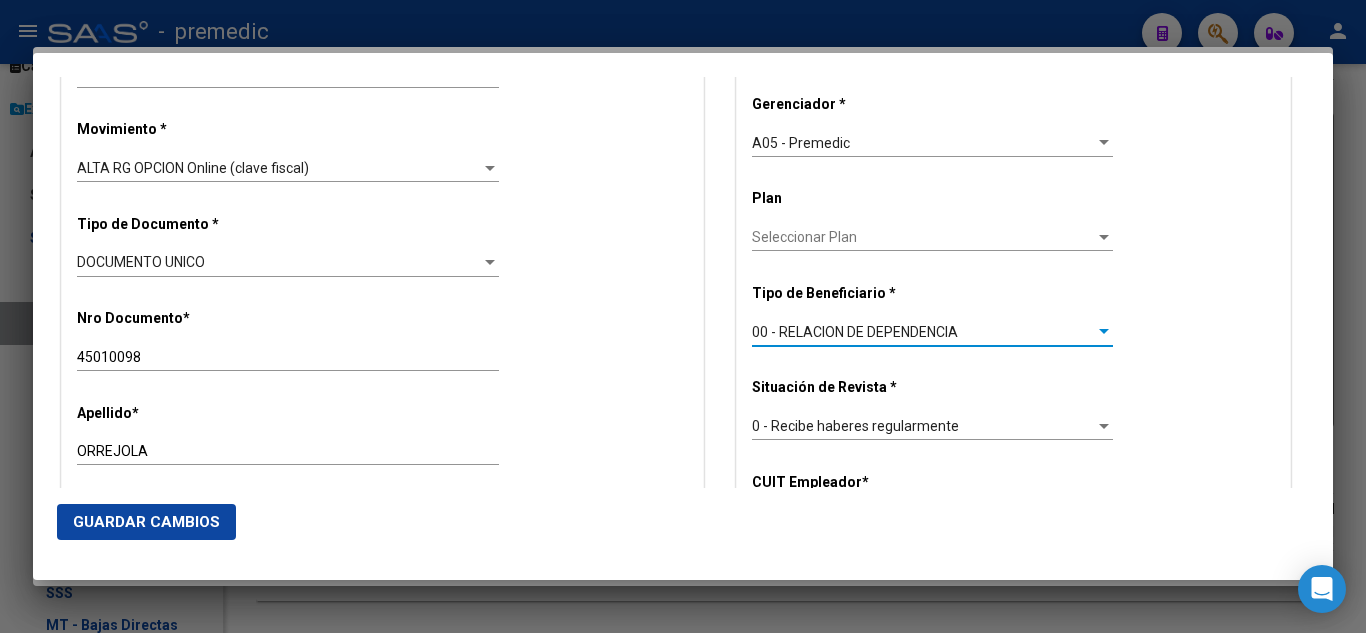 scroll, scrollTop: 600, scrollLeft: 0, axis: vertical 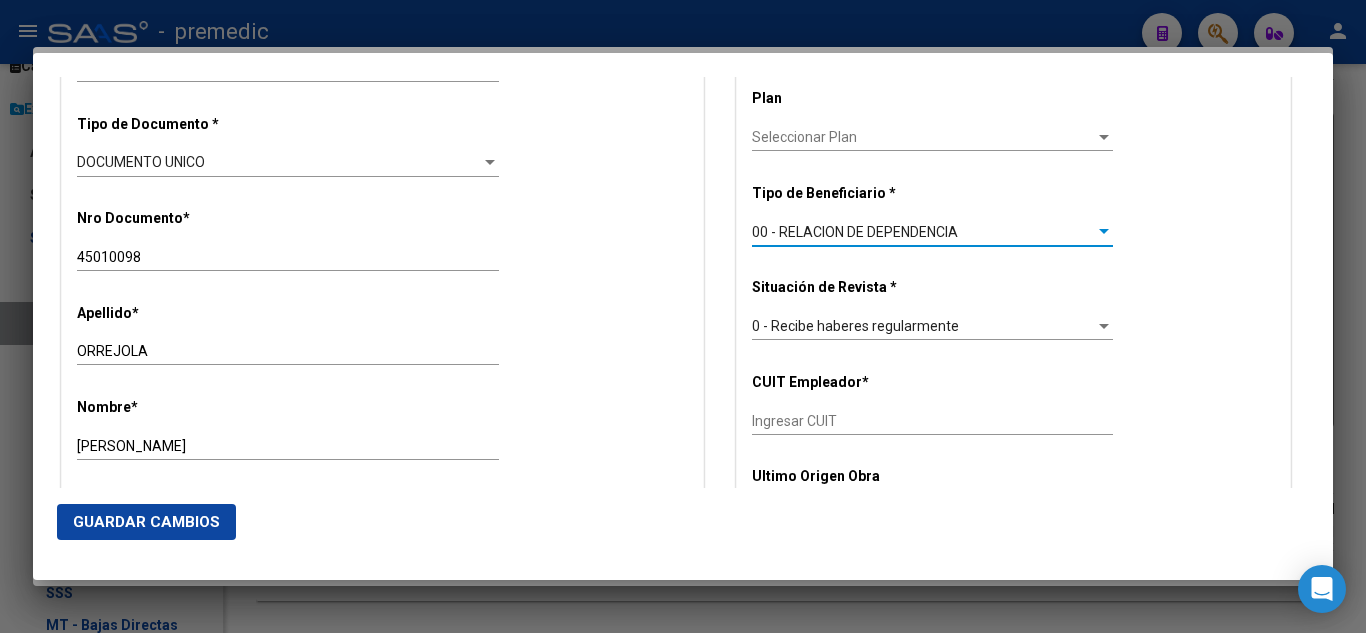 click on "Ingresar CUIT" at bounding box center [932, 421] 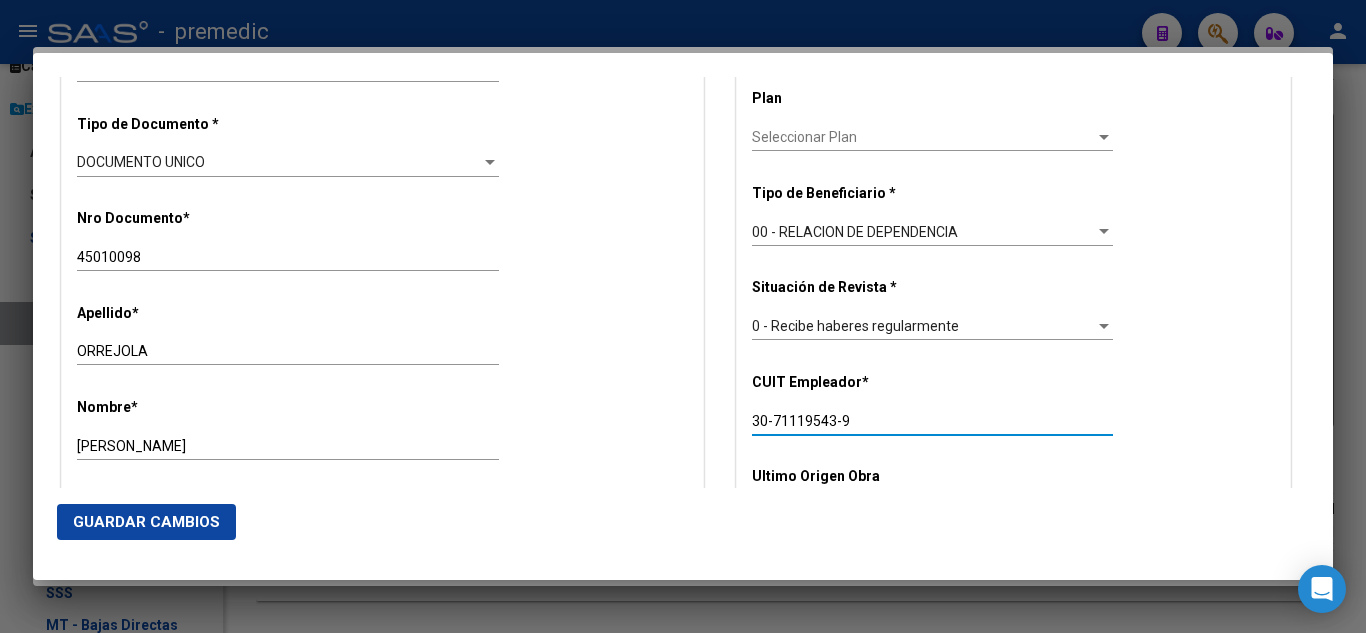 click on "Guardar Cambios" 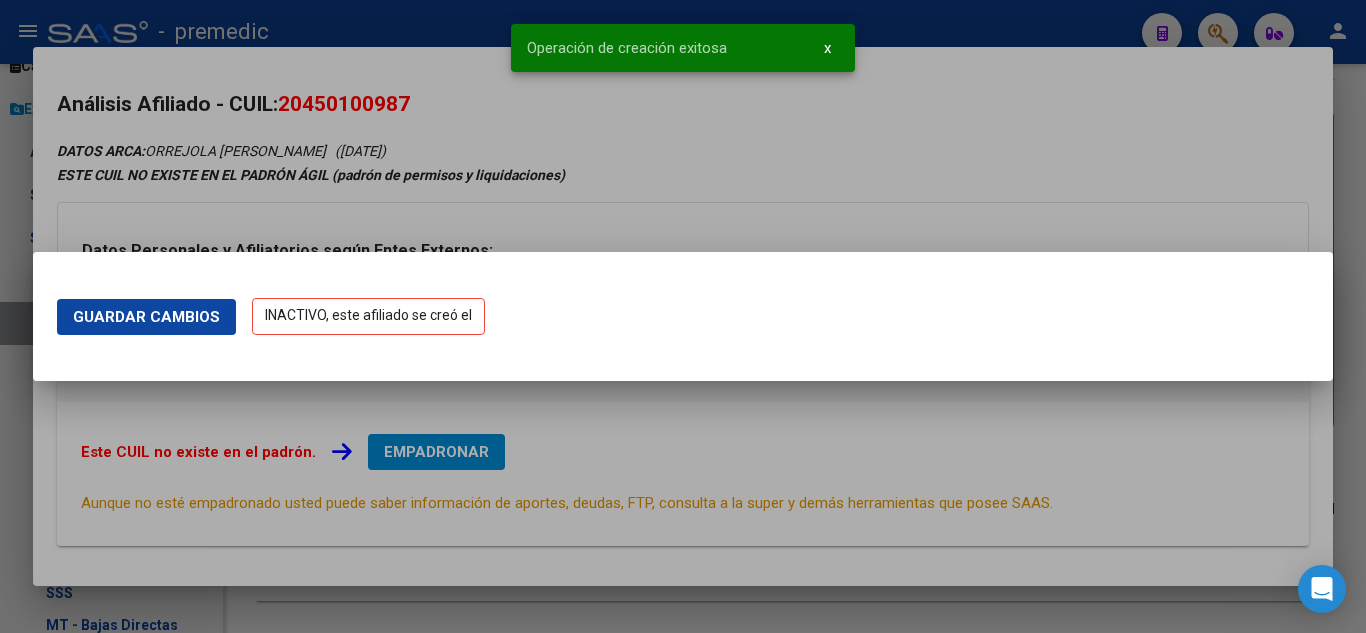 scroll, scrollTop: 0, scrollLeft: 0, axis: both 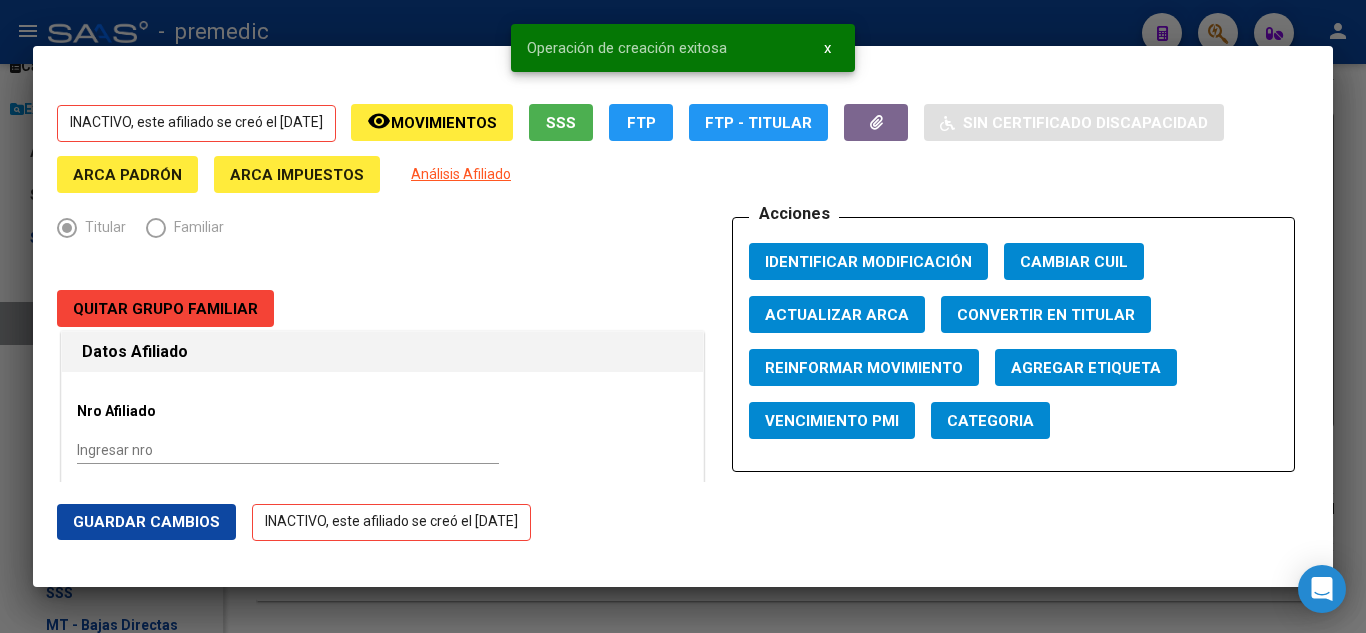 click at bounding box center (683, 316) 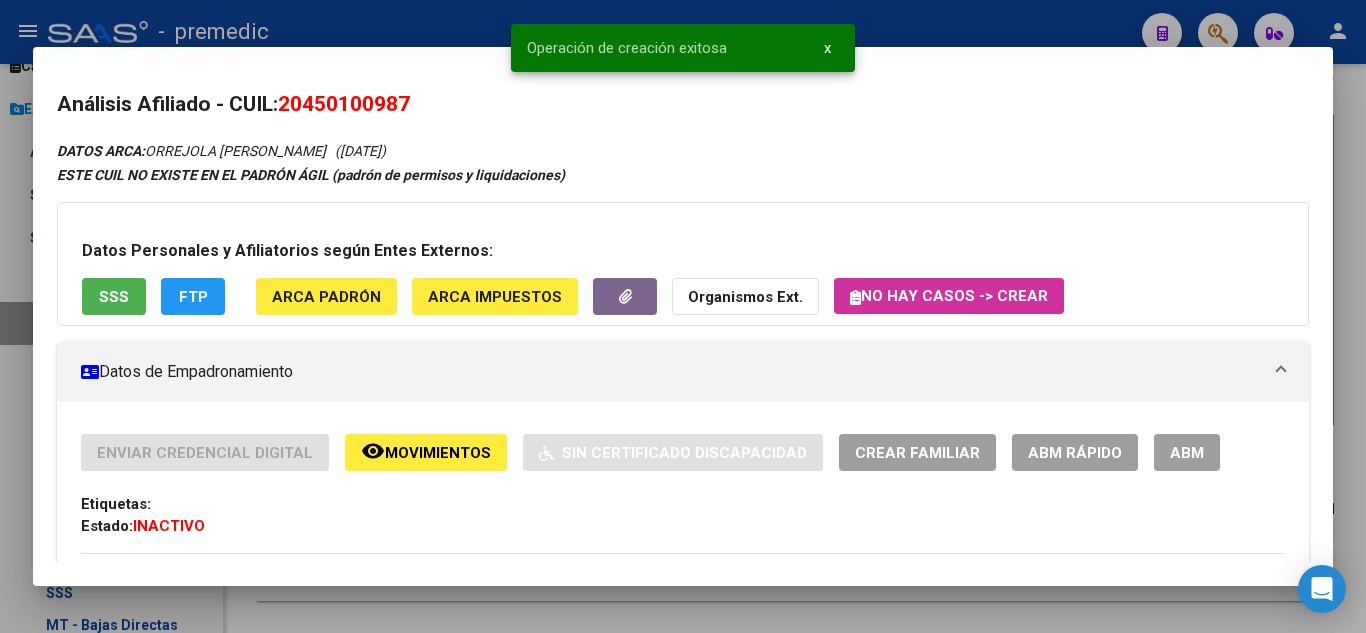 click at bounding box center (683, 316) 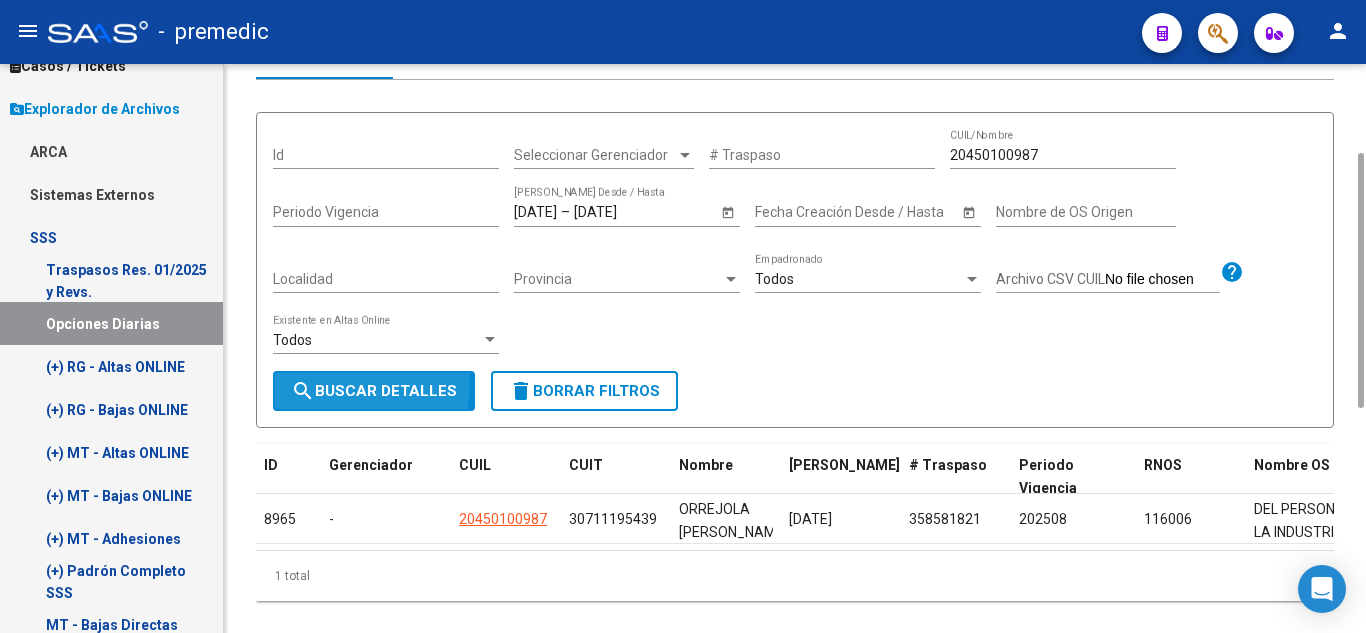 click on "search  Buscar Detalles" at bounding box center (374, 391) 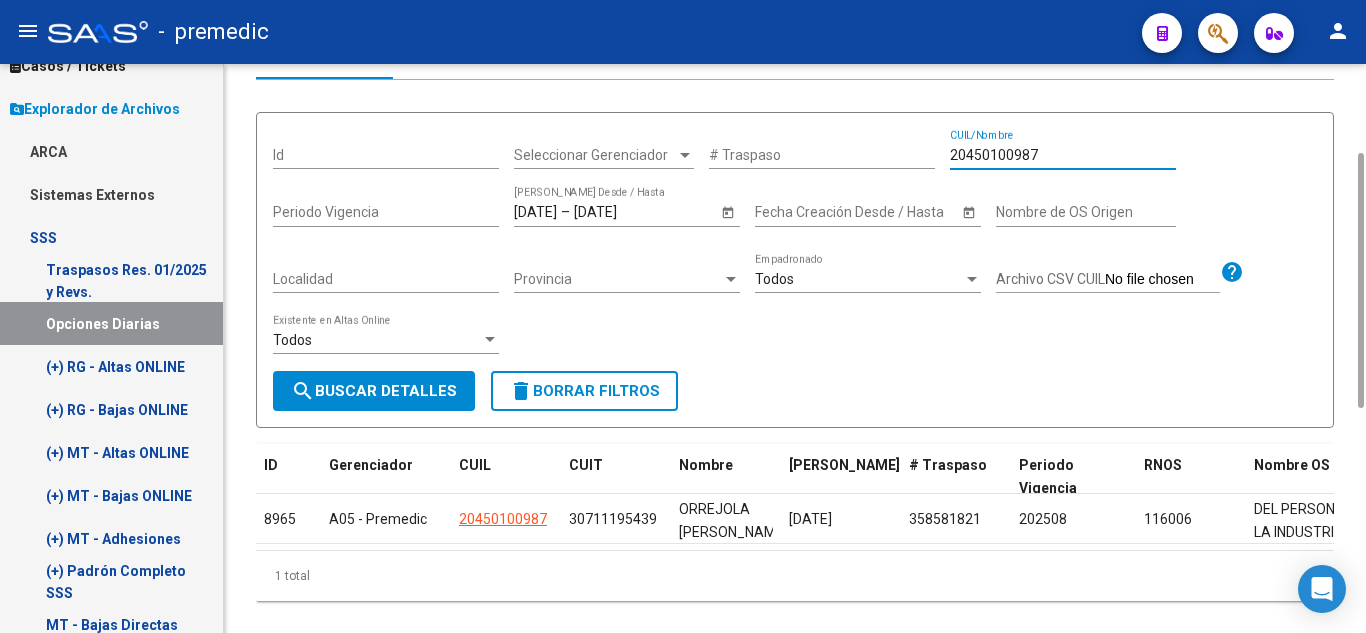 drag, startPoint x: 1030, startPoint y: 154, endPoint x: 874, endPoint y: 155, distance: 156.0032 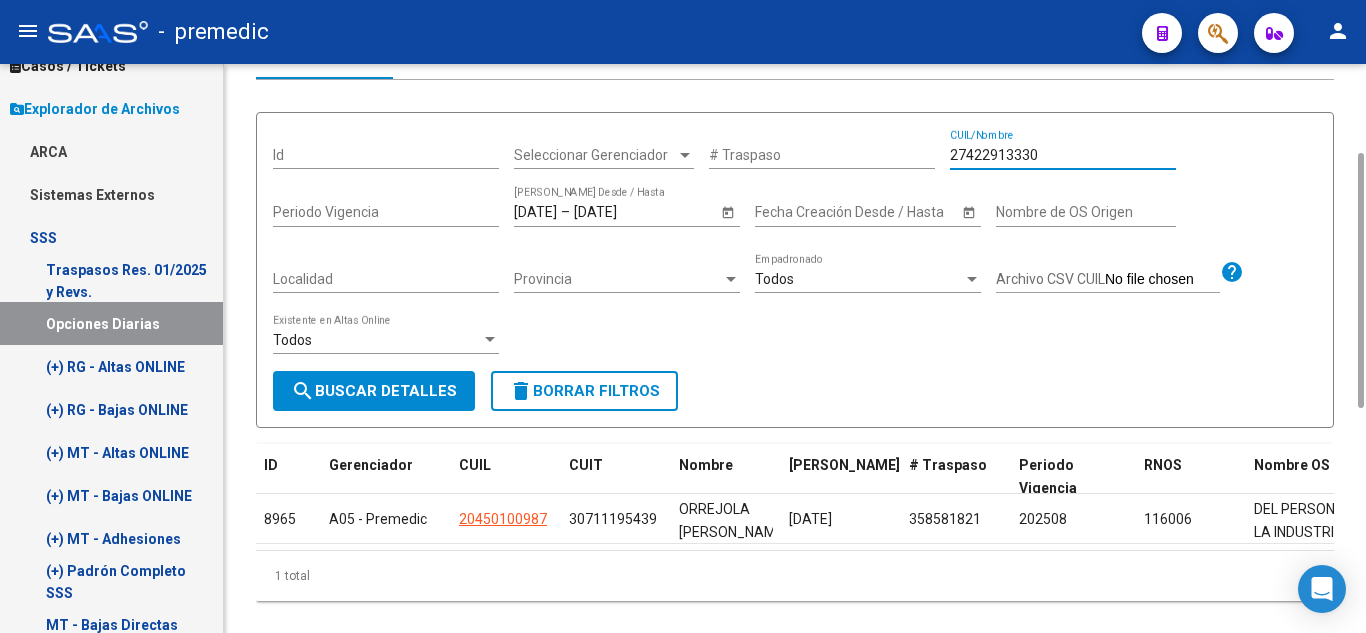click on "search  Buscar Detalles" at bounding box center (374, 391) 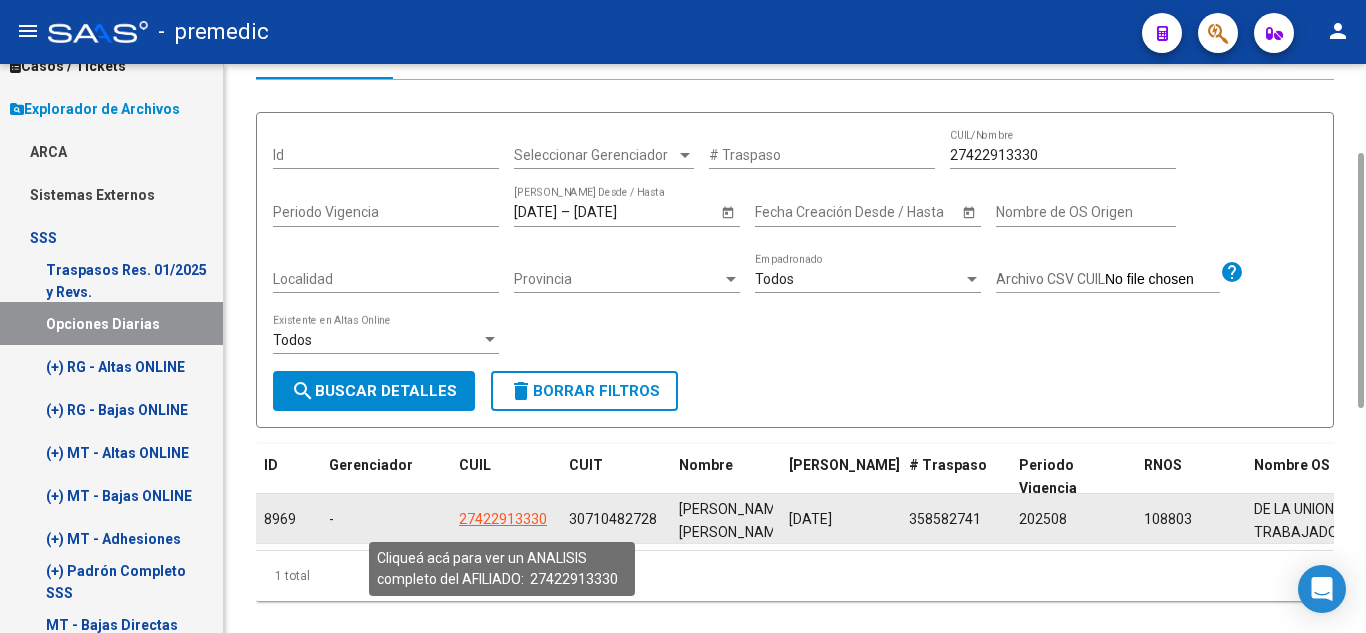 click on "27422913330" 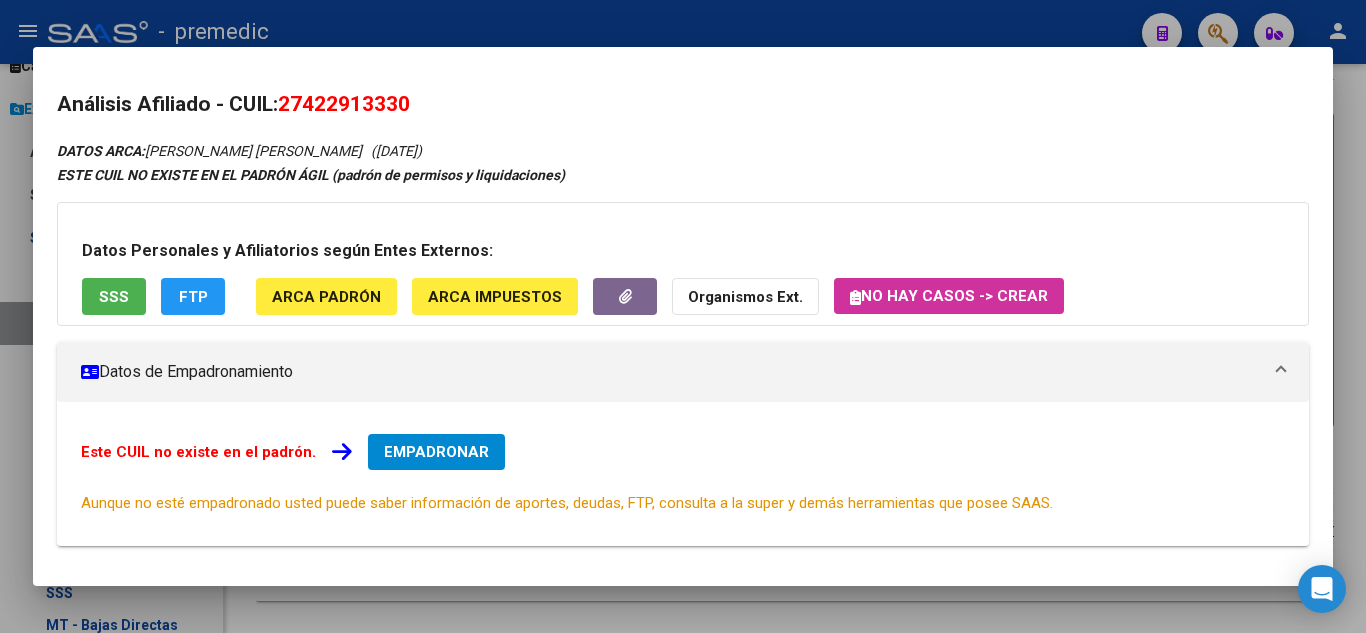 click on "EMPADRONAR" at bounding box center [436, 452] 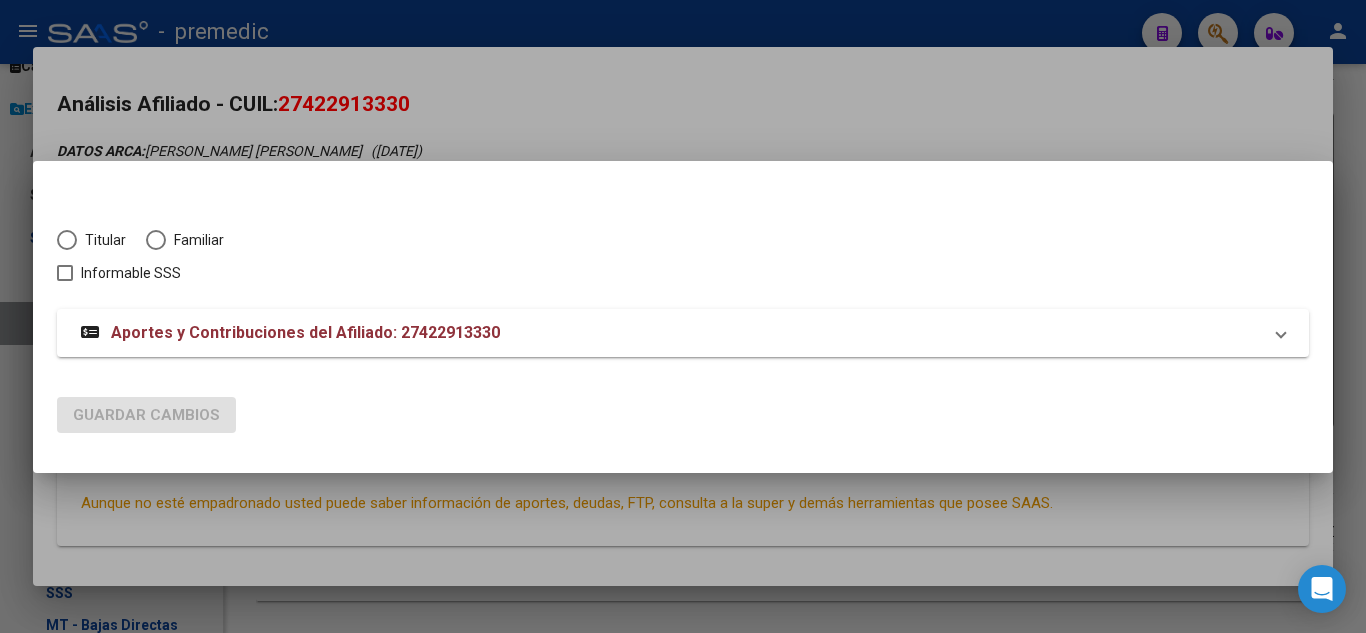 click at bounding box center [67, 240] 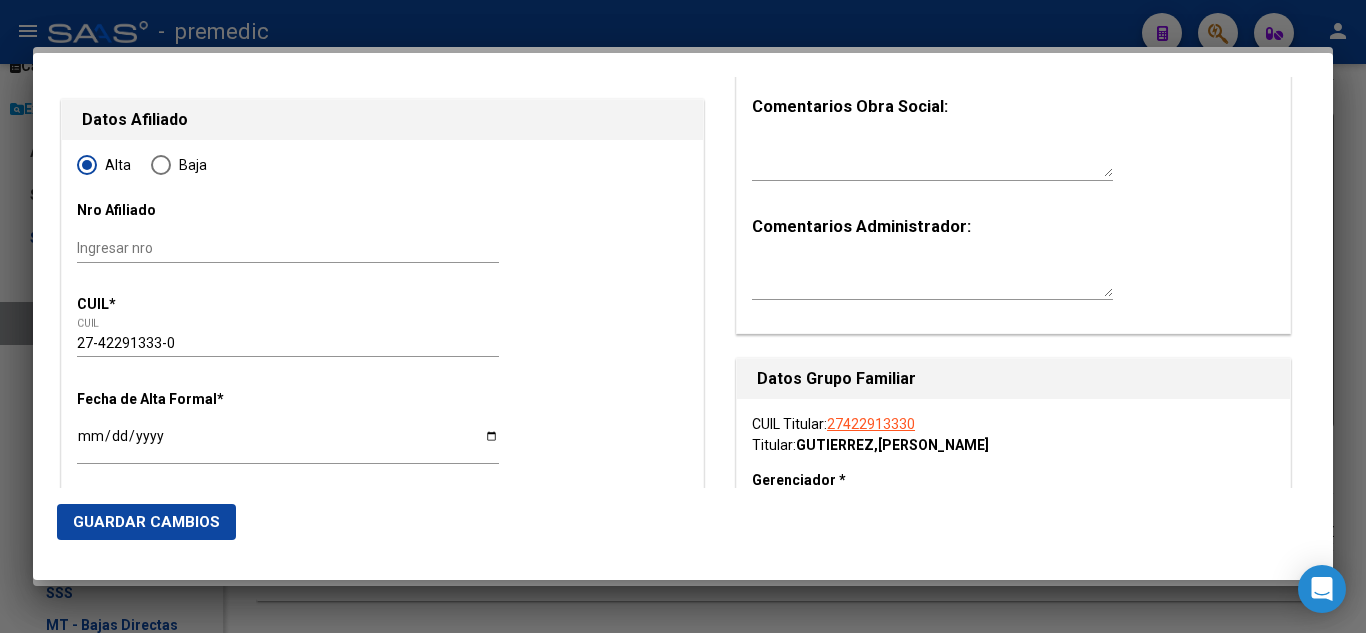 scroll, scrollTop: 200, scrollLeft: 0, axis: vertical 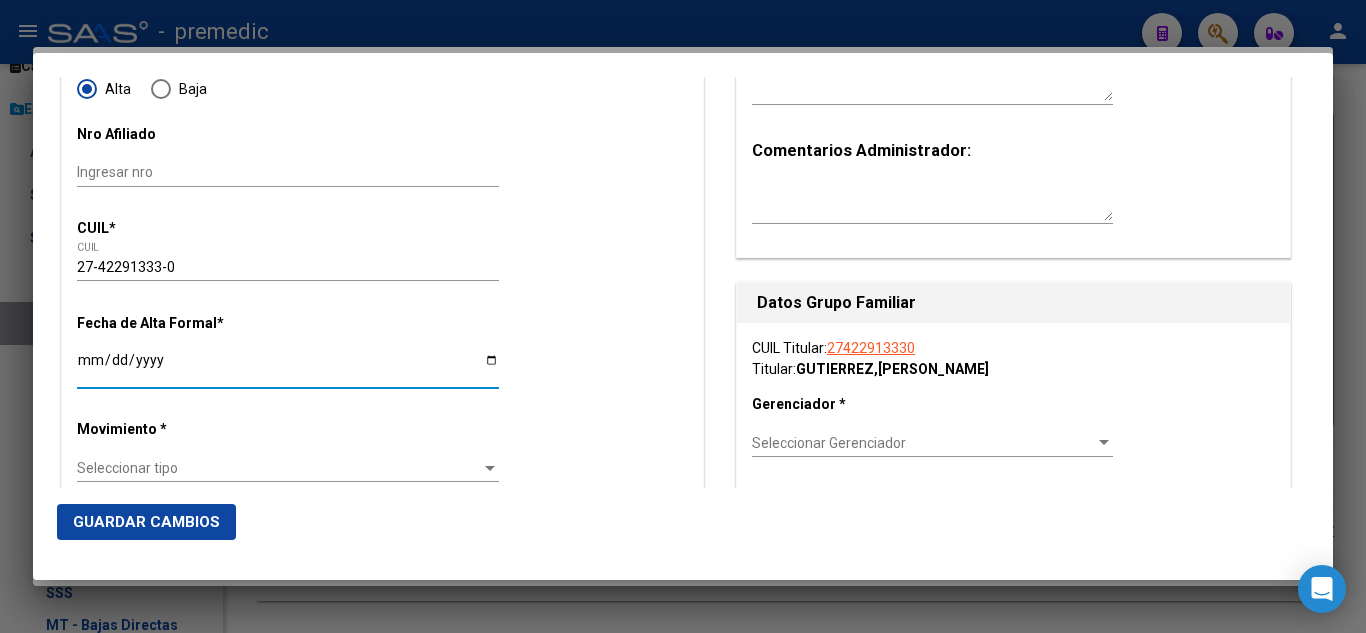 click on "Ingresar fecha" at bounding box center (288, 367) 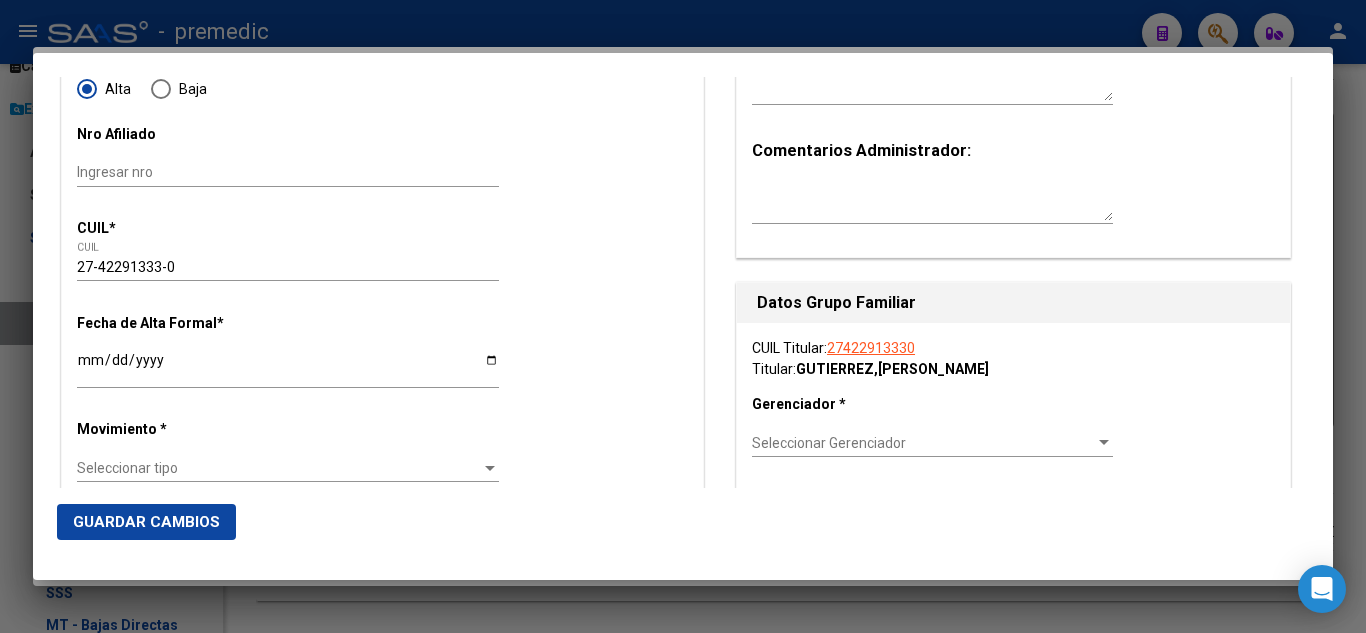click on "Seleccionar tipo" at bounding box center [279, 468] 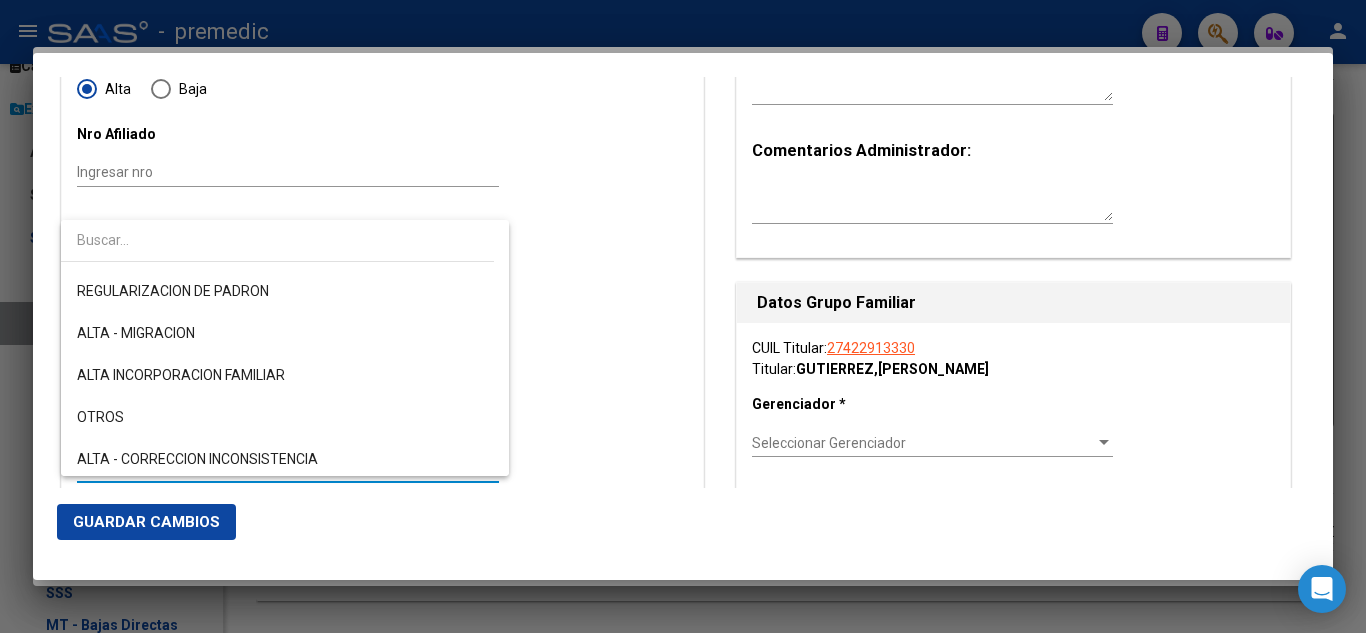 scroll, scrollTop: 300, scrollLeft: 0, axis: vertical 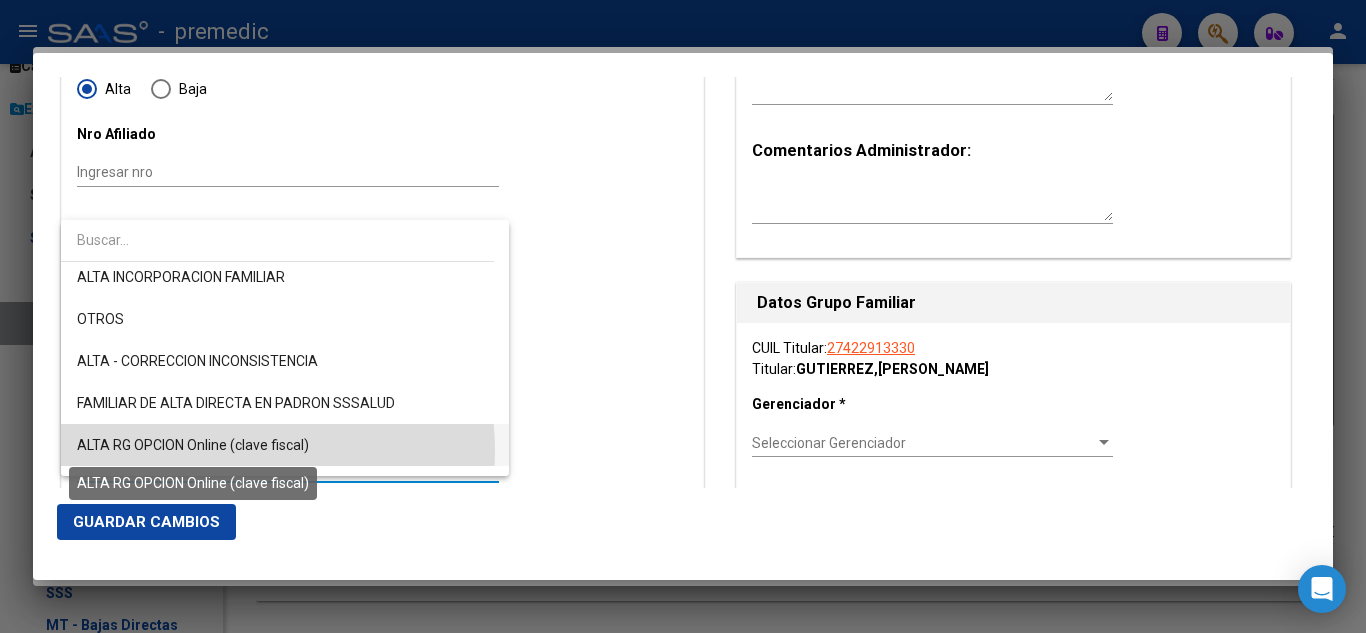 click on "ALTA RG OPCION Online (clave fiscal)" at bounding box center (193, 445) 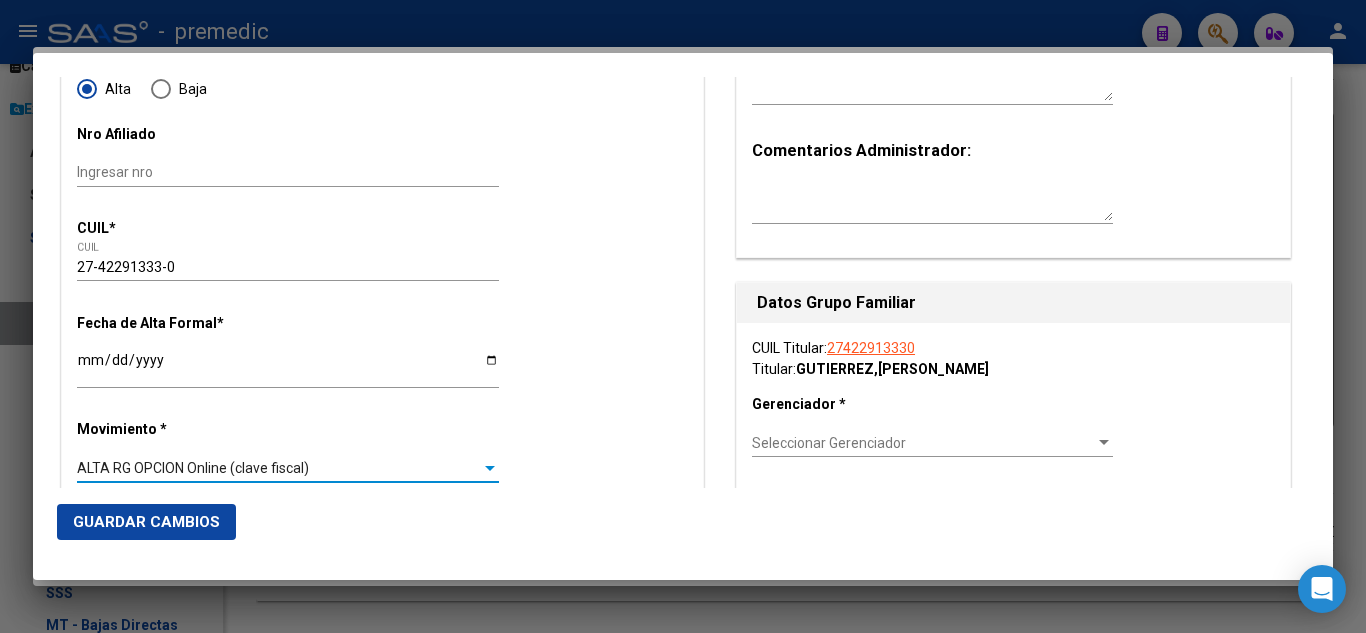 click on "Alta   Baja Nro Afiliado    Ingresar nro  CUIL  *   27-42291333-0 CUIL  ARCA Padrón Fecha de Alta Formal  *   2025-08-01 Ingresar fecha   Movimiento * ALTA RG OPCION Online (clave fiscal) Seleccionar tipo  Tipo de Documento * DOCUMENTO UNICO Seleccionar tipo Nro Documento  *   42291333 Ingresar nro  Apellido  *   GUTIERREZ Ingresar apellido  Nombre  *   MICAELA BELEN Ingresar nombre  Fecha de nacimiento  *   1998-08-12 Ingresar fecha   Parentesco * Titular Seleccionar parentesco  Estado Civil * Seleccionar tipo Seleccionar tipo  Sexo * Femenino Seleccionar sexo  Nacionalidad * ARGENTINA Seleccionar tipo  Discapacitado * No incapacitado Seleccionar tipo Vencimiento Certificado Estudio    Ingresar fecha   Tipo domicilio * Domicilio Completo Seleccionar tipo domicilio  Provincia * Buenos Aires Seleccionar provincia Localidad  *   MINISTRO RIVADAVIA Ingresar el nombre  Codigo Postal  *   1852 Ingresar el codigo  Calle  *   GABINO EZEIZA Ingresar calle  Numero  *   110 Ingresar nro  Piso    0 Ingresar piso" at bounding box center [382, 1398] 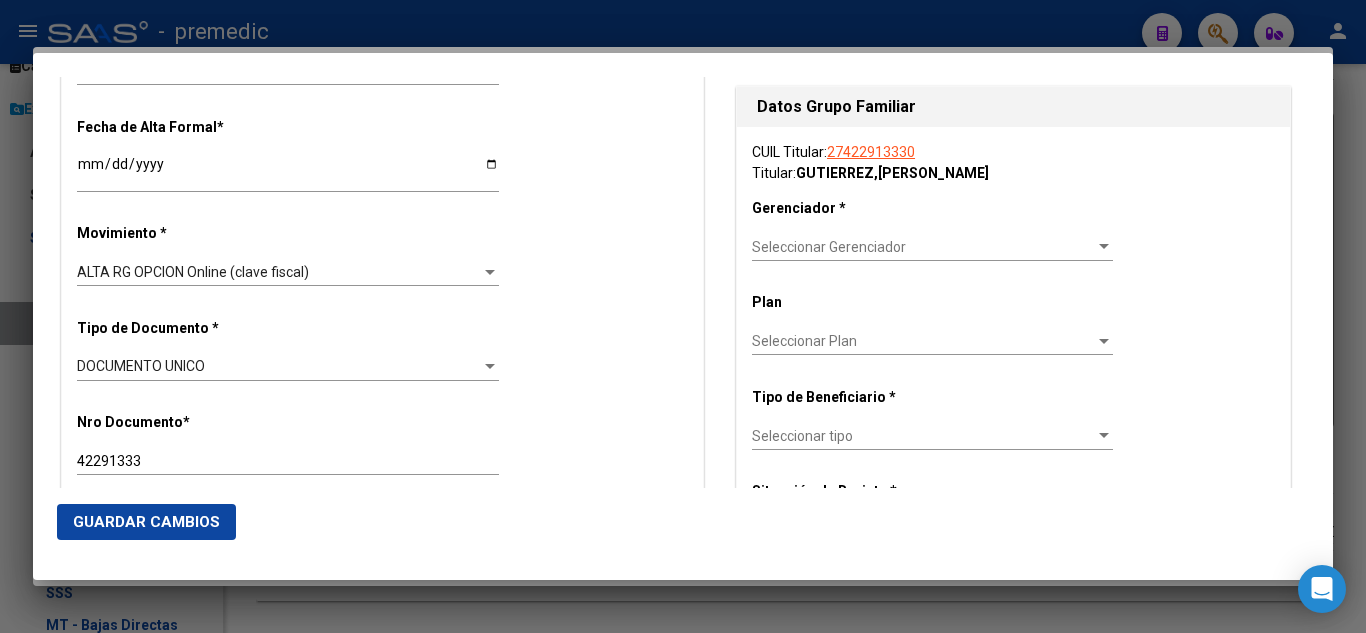 scroll, scrollTop: 400, scrollLeft: 0, axis: vertical 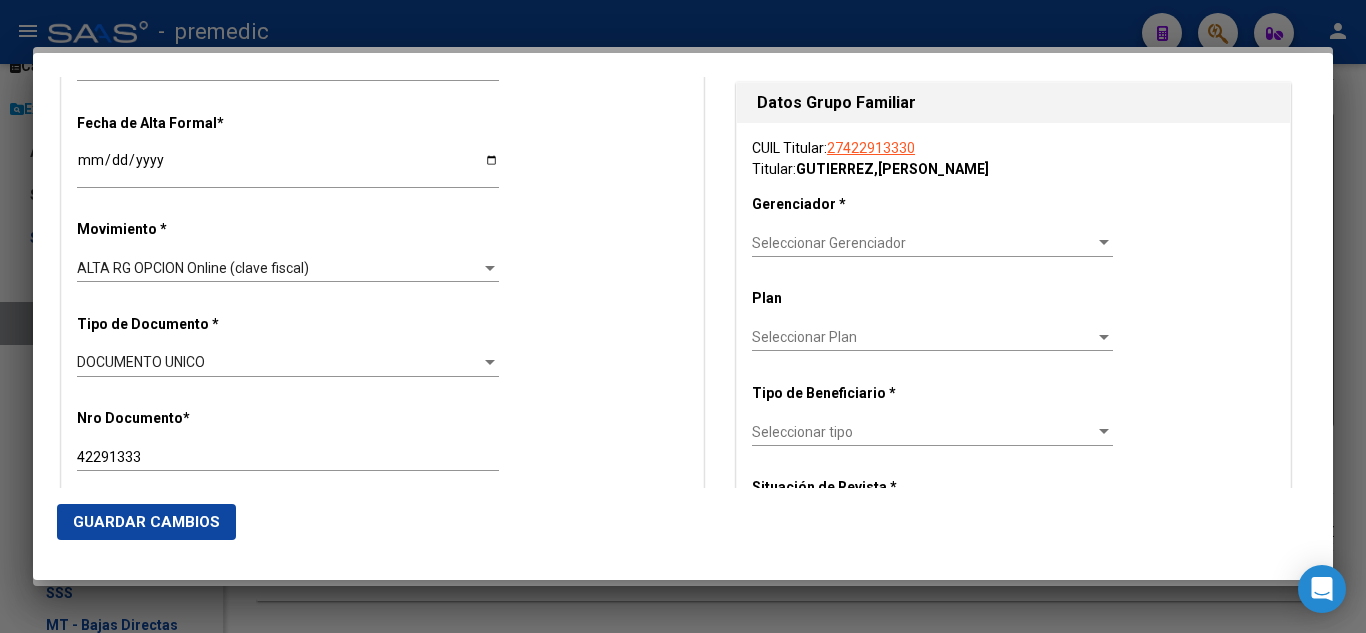 click on "Alta   Baja Nro Afiliado    Ingresar nro  CUIL  *   27-42291333-0 CUIL  ARCA Padrón Fecha de Alta Formal  *   2025-08-01 Ingresar fecha   Movimiento * ALTA RG OPCION Online (clave fiscal) Seleccionar tipo  Tipo de Documento * DOCUMENTO UNICO Seleccionar tipo Nro Documento  *   42291333 Ingresar nro  Apellido  *   GUTIERREZ Ingresar apellido  Nombre  *   MICAELA BELEN Ingresar nombre  Fecha de nacimiento  *   1998-08-12 Ingresar fecha   Parentesco * Titular Seleccionar parentesco  Estado Civil * Seleccionar tipo Seleccionar tipo  Sexo * Femenino Seleccionar sexo  Nacionalidad * ARGENTINA Seleccionar tipo  Discapacitado * No incapacitado Seleccionar tipo Vencimiento Certificado Estudio    Ingresar fecha   Tipo domicilio * Domicilio Completo Seleccionar tipo domicilio  Provincia * Buenos Aires Seleccionar provincia Localidad  *   MINISTRO RIVADAVIA Ingresar el nombre  Codigo Postal  *   1852 Ingresar el codigo  Calle  *   GABINO EZEIZA Ingresar calle  Numero  *   110 Ingresar nro  Piso    0 Ingresar piso" at bounding box center (382, 1198) 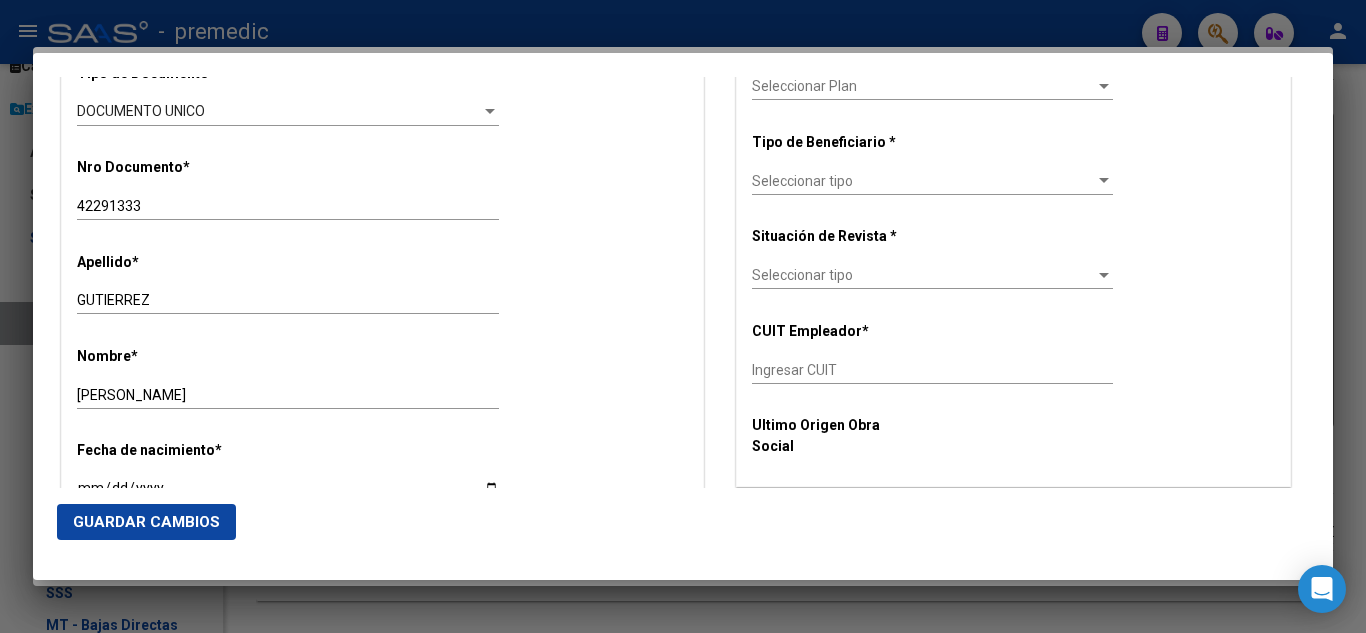 scroll, scrollTop: 700, scrollLeft: 0, axis: vertical 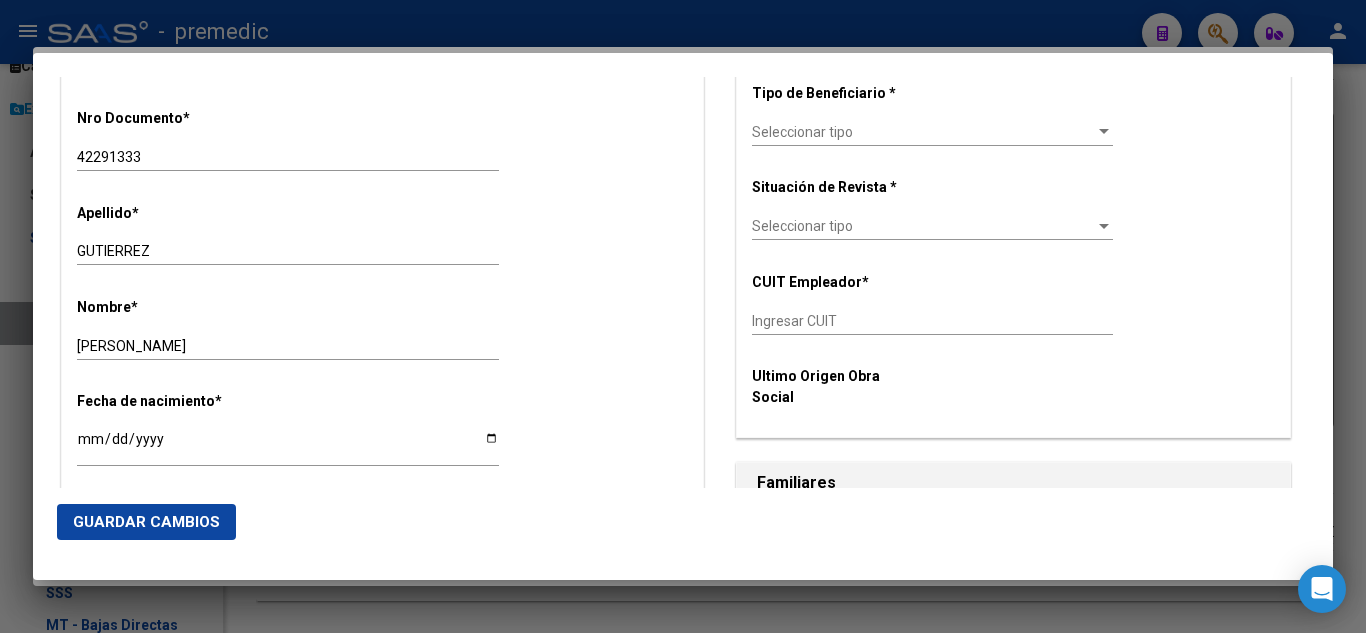 click on "Apellido  *   GUTIERREZ Ingresar apellido" at bounding box center [382, 236] 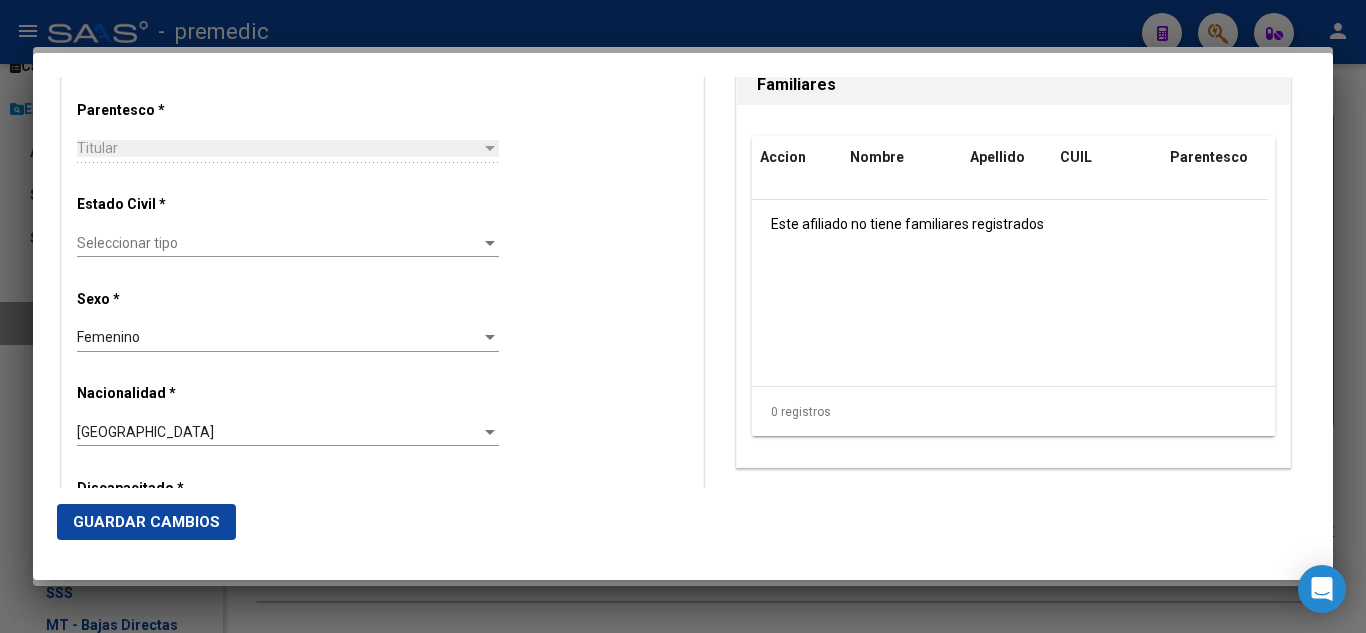 scroll, scrollTop: 1100, scrollLeft: 0, axis: vertical 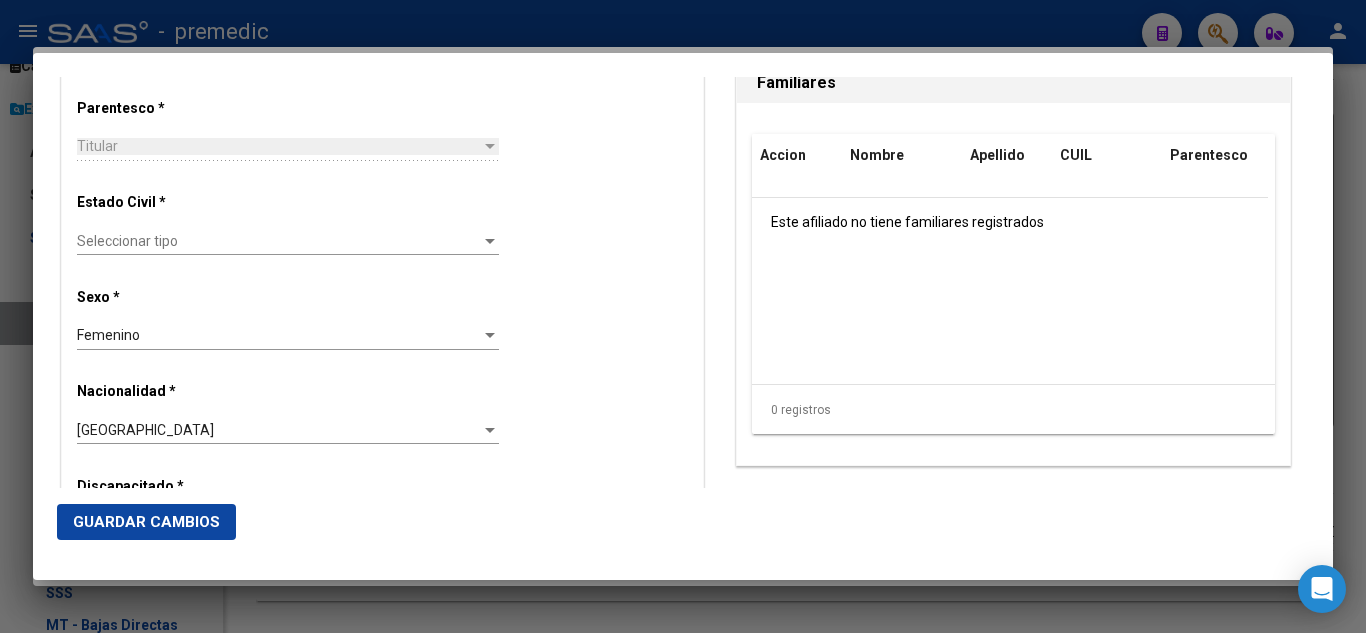 click on "Seleccionar tipo" at bounding box center (279, 241) 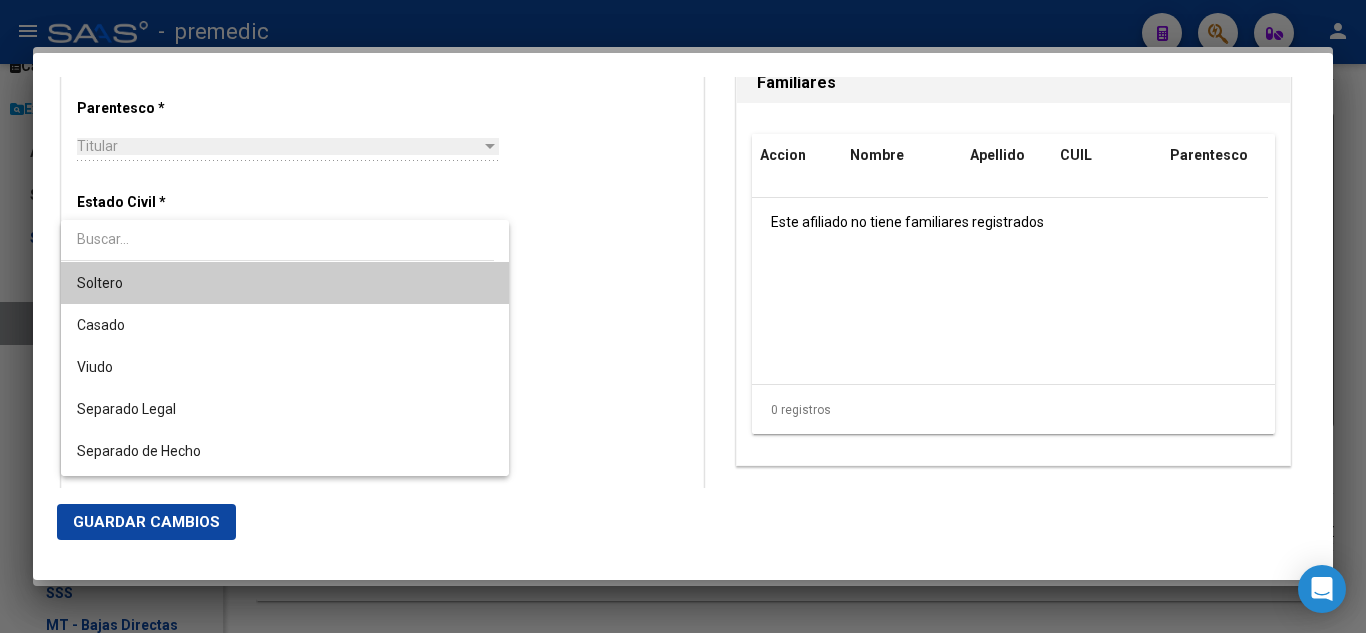 click on "Soltero" at bounding box center [285, 283] 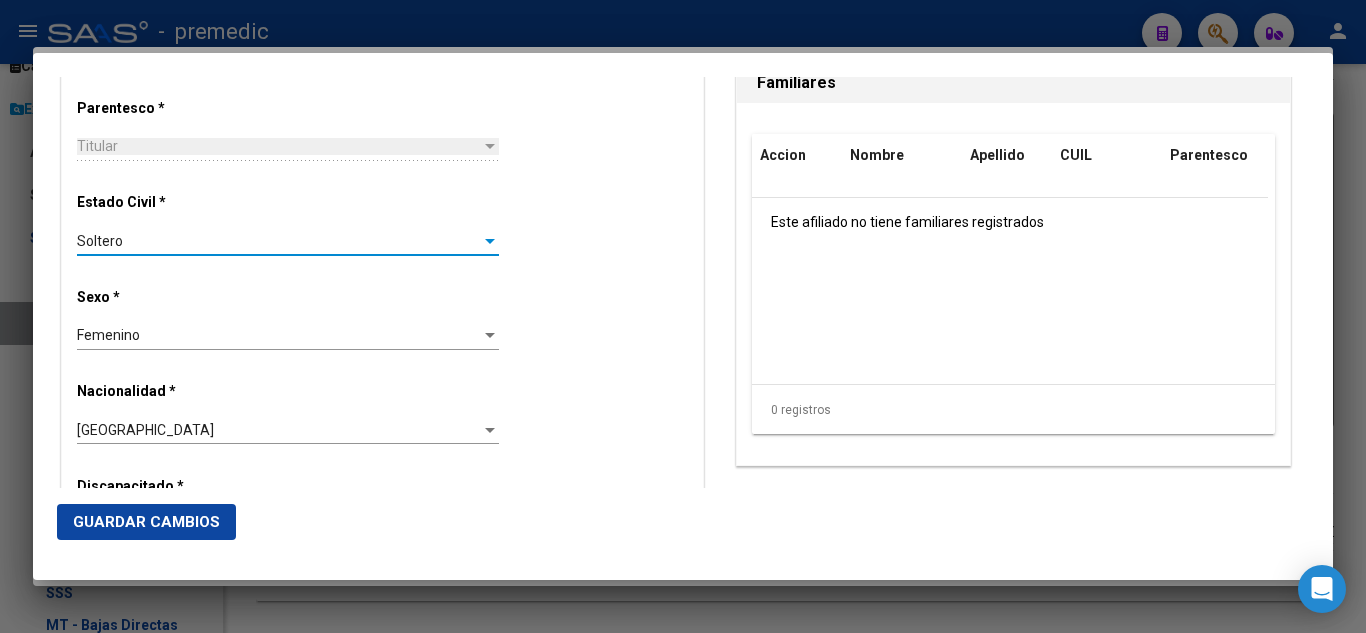 click on "Estado Civil * Soltero Seleccionar tipo" at bounding box center (382, 225) 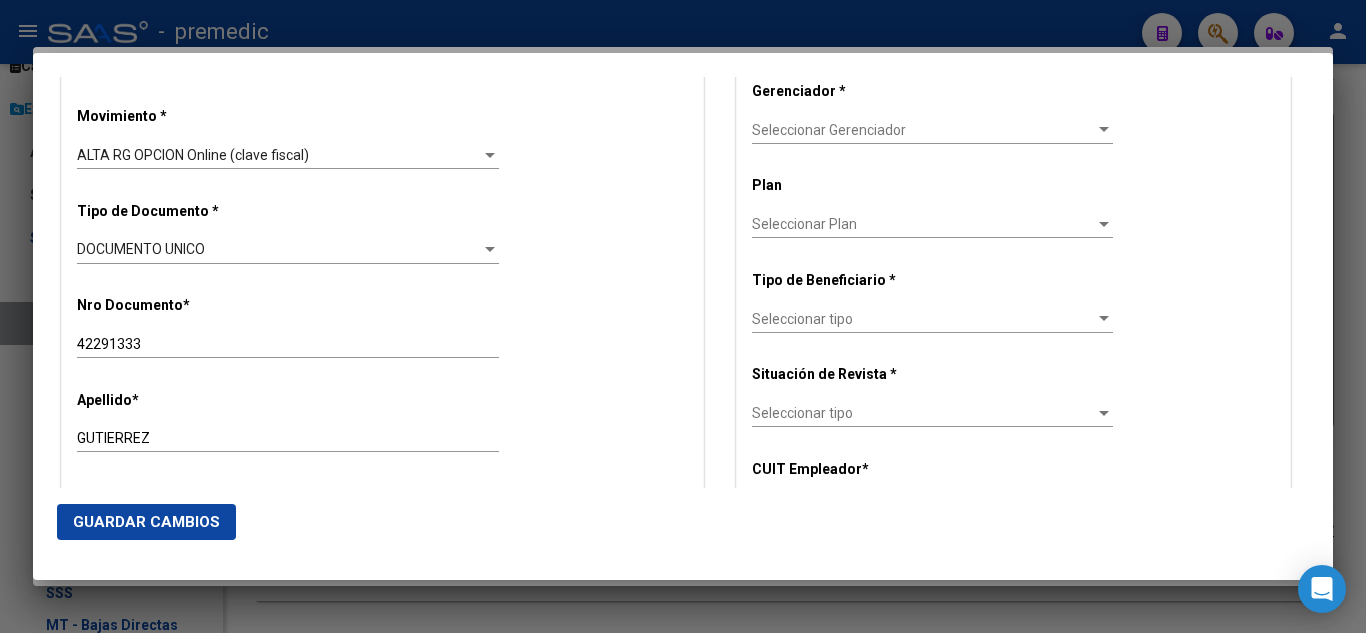 scroll, scrollTop: 500, scrollLeft: 0, axis: vertical 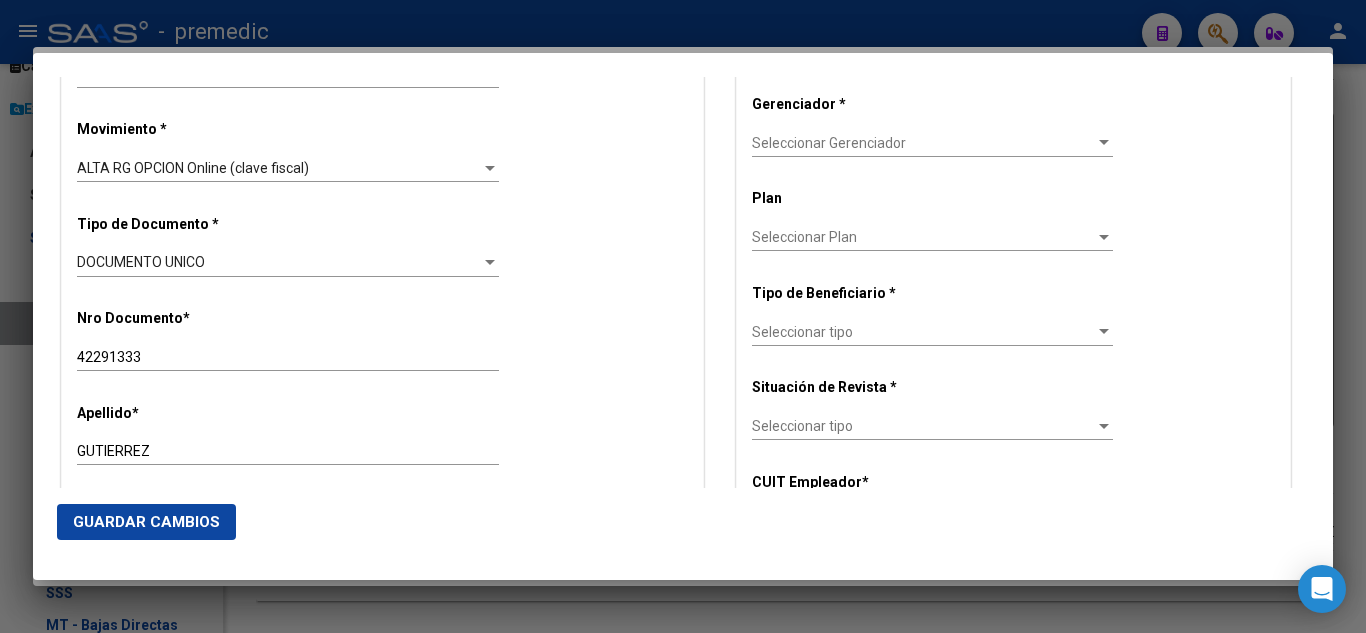 click on "Seleccionar Gerenciador" at bounding box center [923, 143] 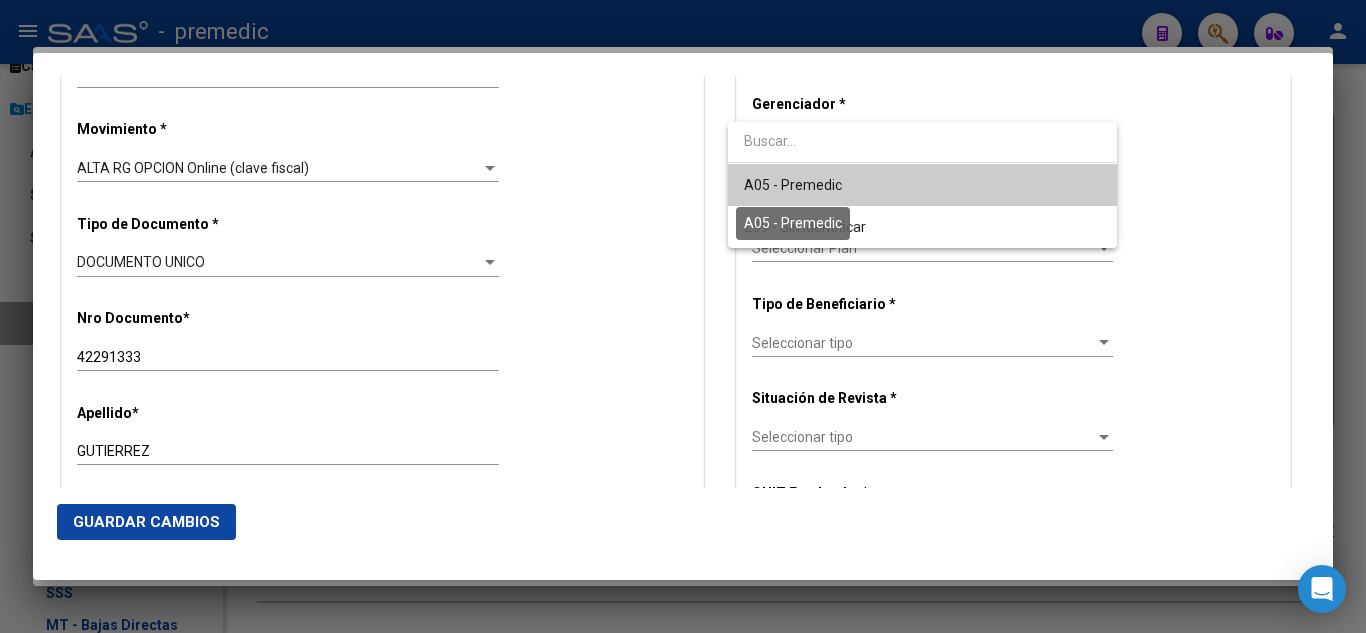 click on "A05 - Premedic" at bounding box center (793, 185) 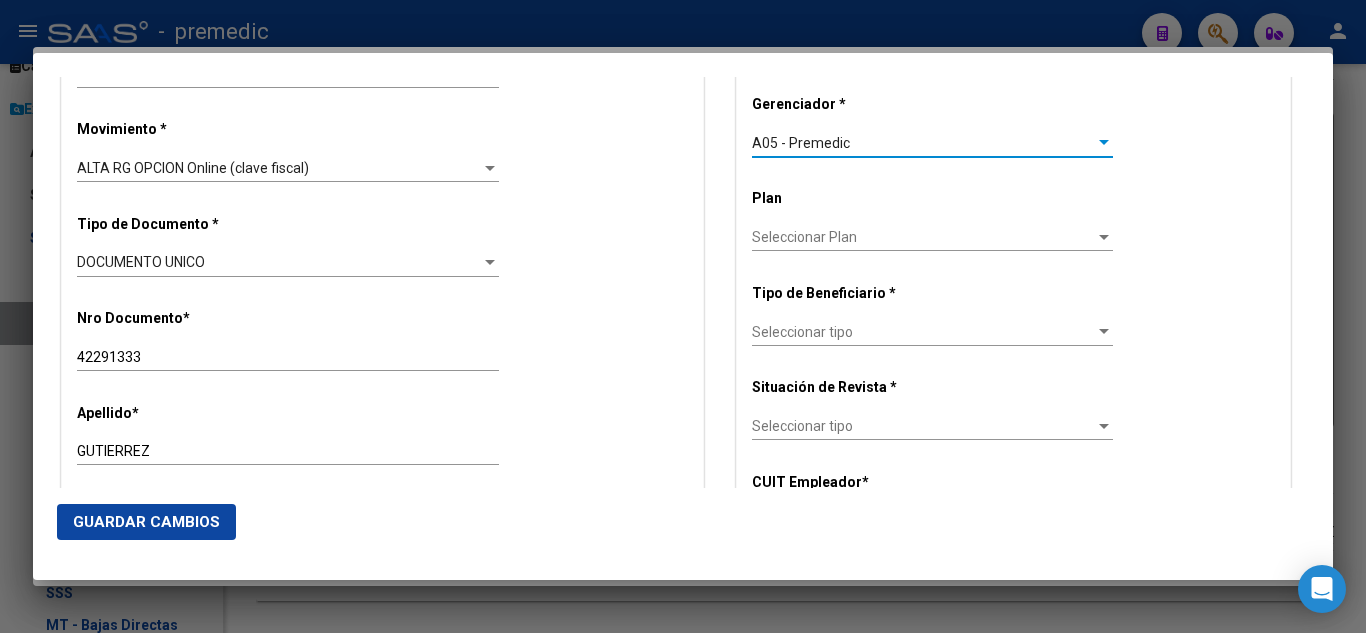 click on "Seleccionar tipo" at bounding box center [923, 332] 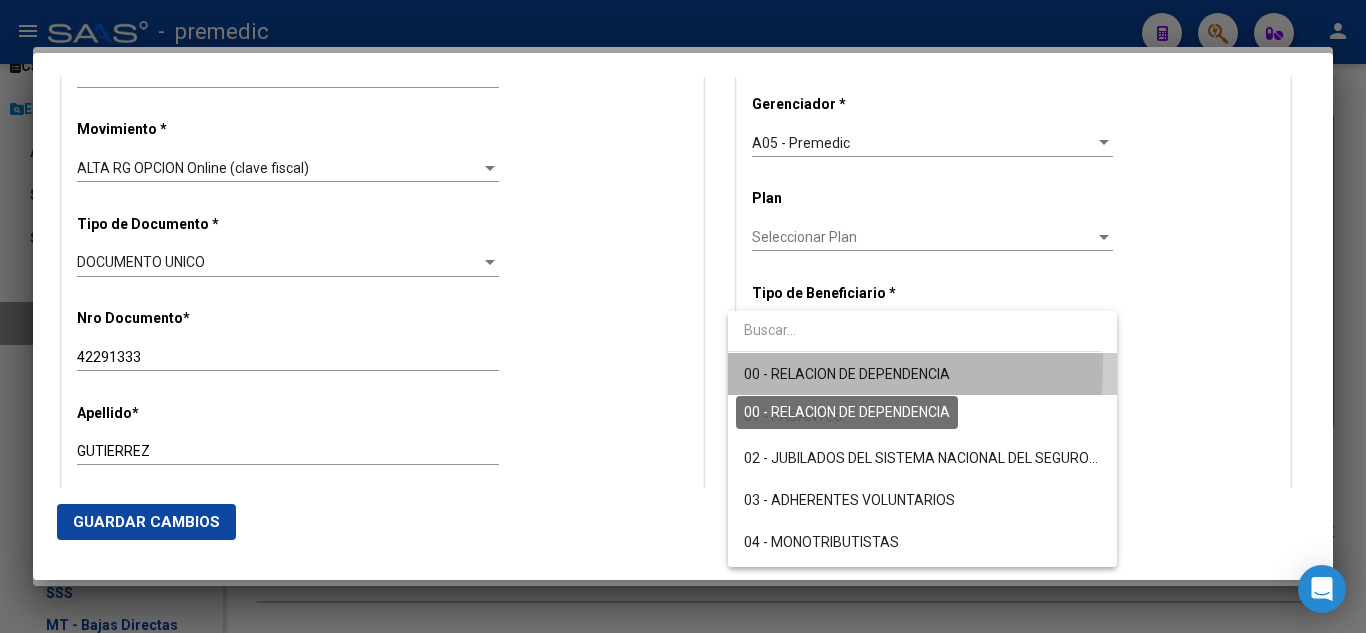 click on "00 - RELACION DE DEPENDENCIA" at bounding box center [847, 374] 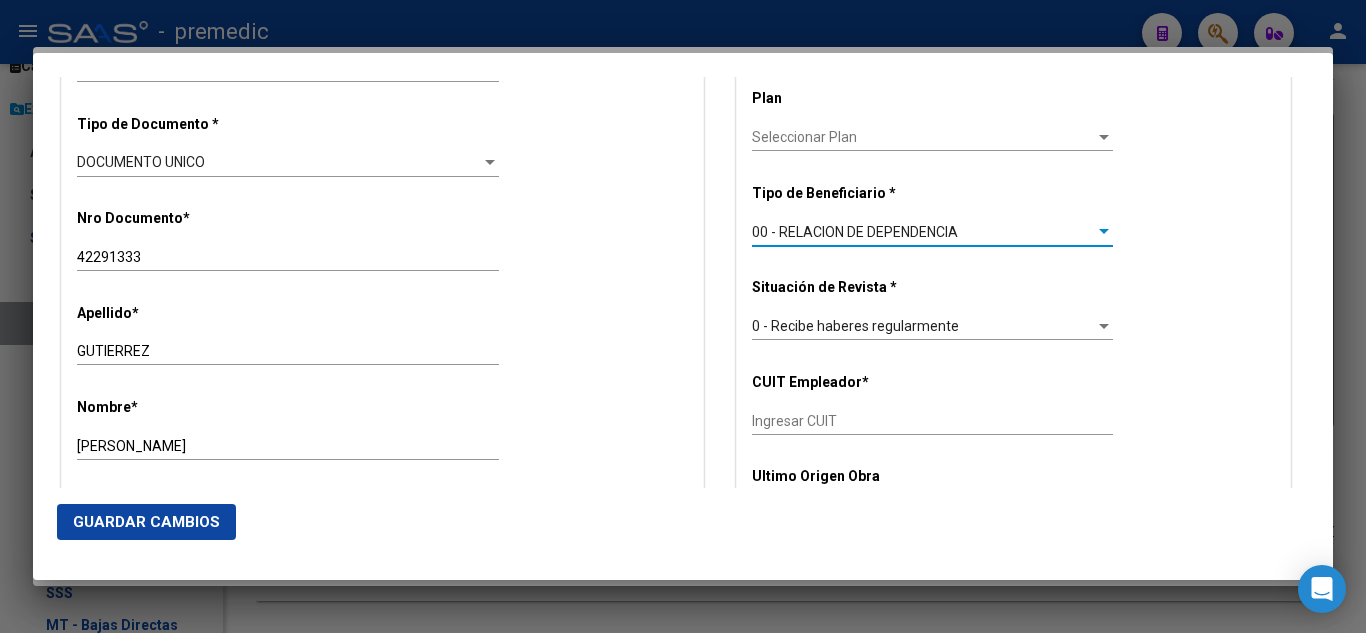 scroll, scrollTop: 700, scrollLeft: 0, axis: vertical 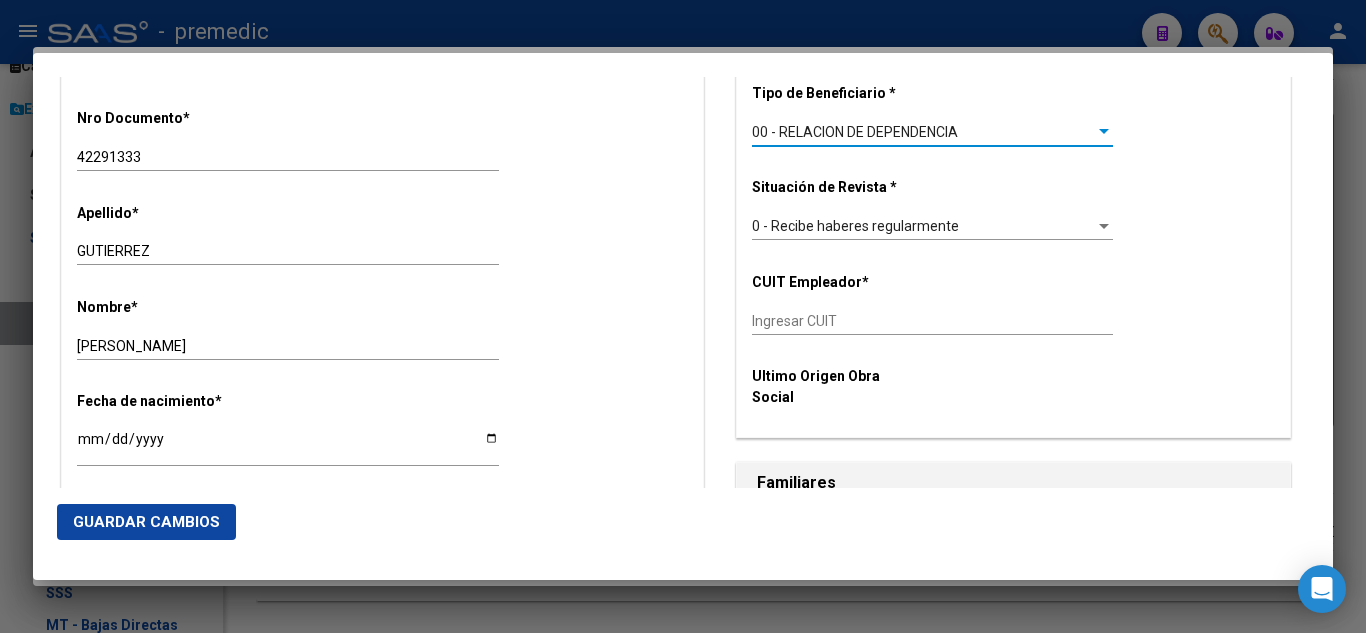 click on "Ingresar CUIT" at bounding box center [932, 321] 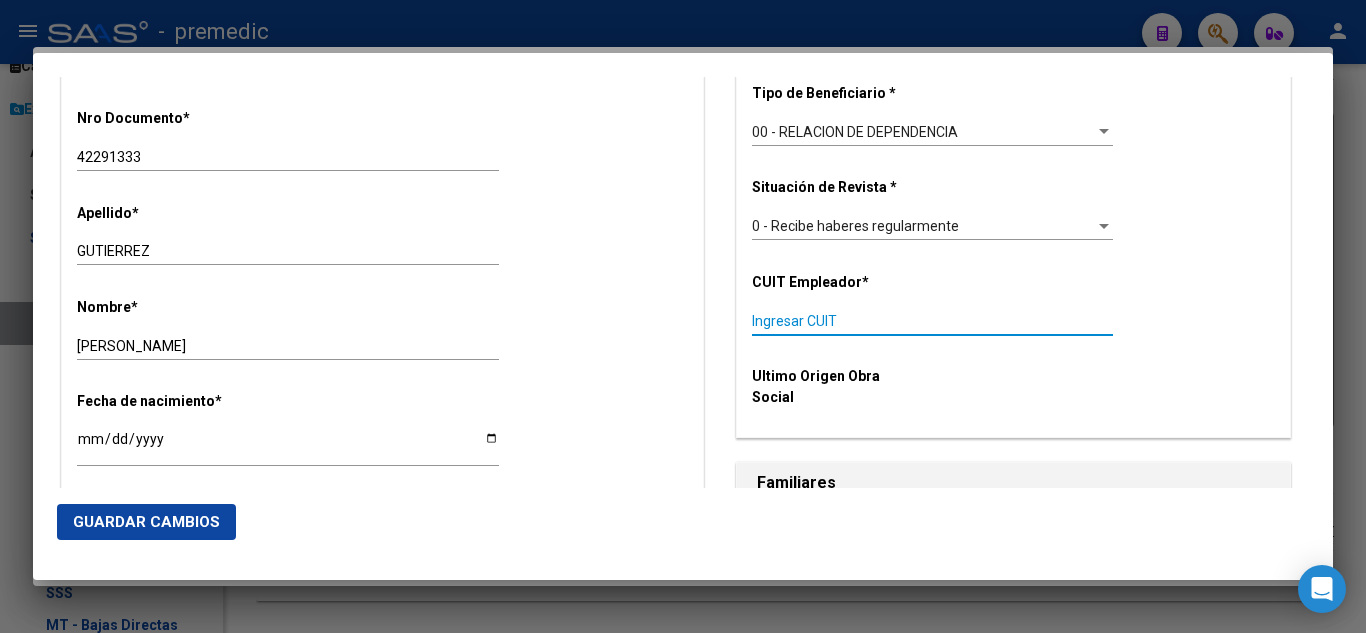 paste on "27-42291333-0" 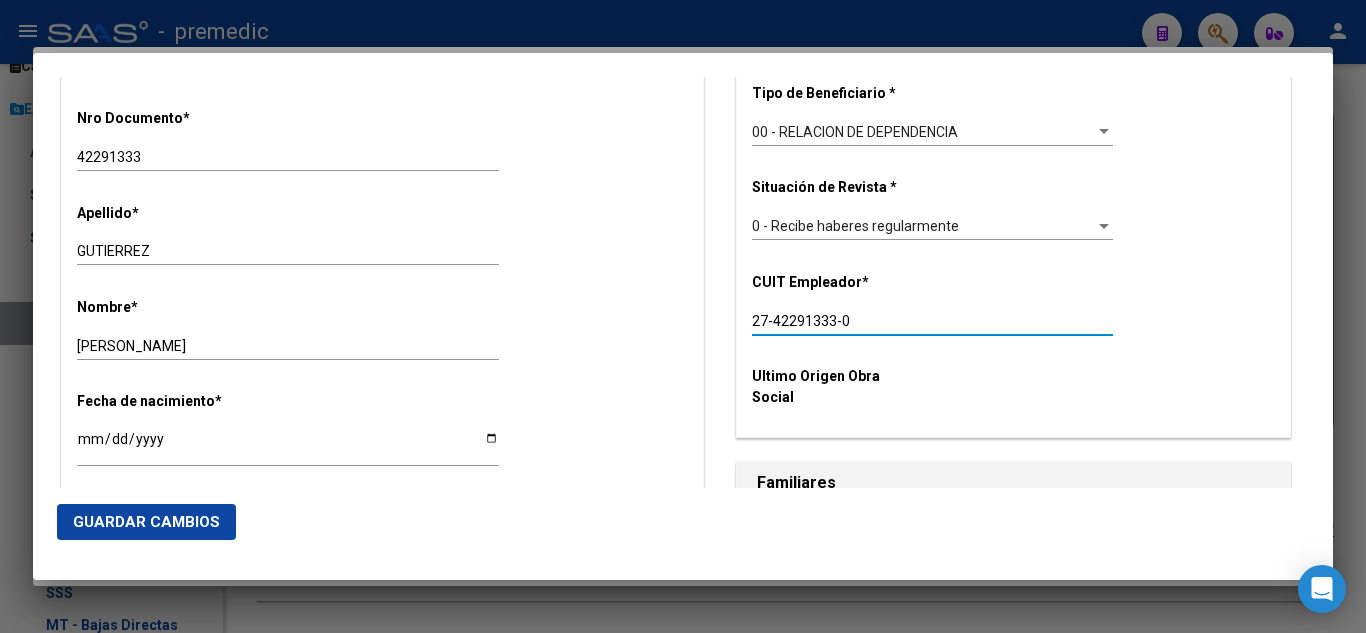 drag, startPoint x: 811, startPoint y: 321, endPoint x: 692, endPoint y: 326, distance: 119.104996 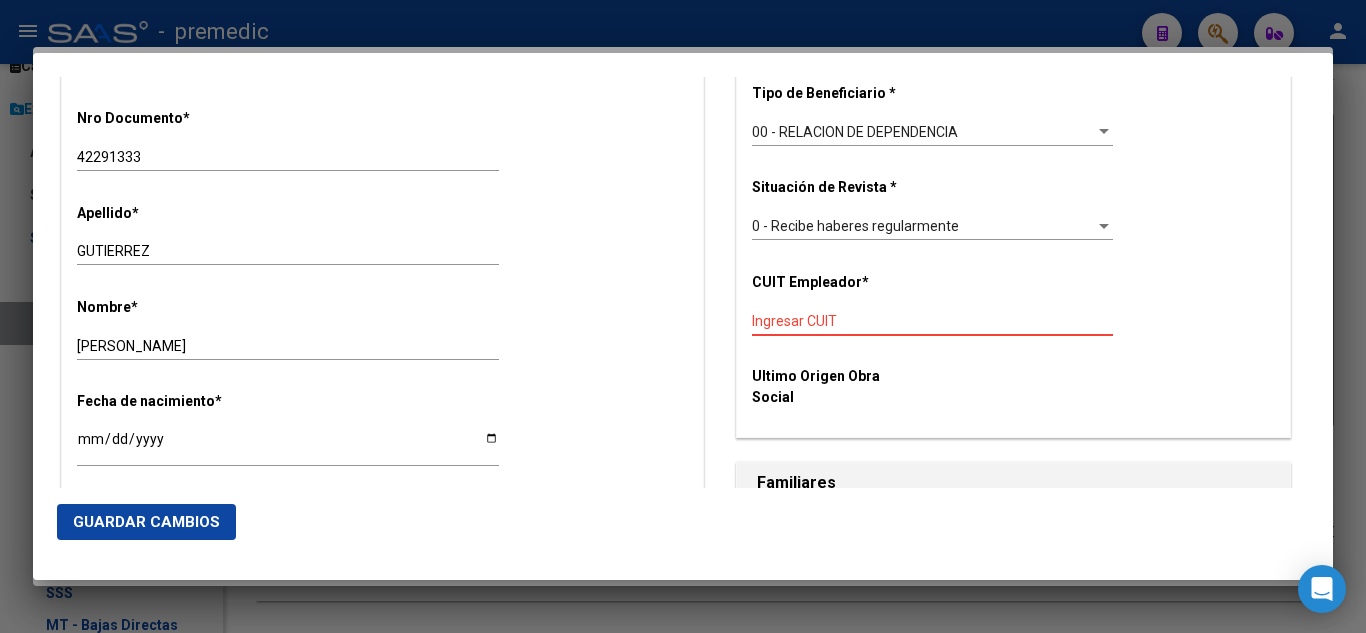 paste on "30-71048272-8" 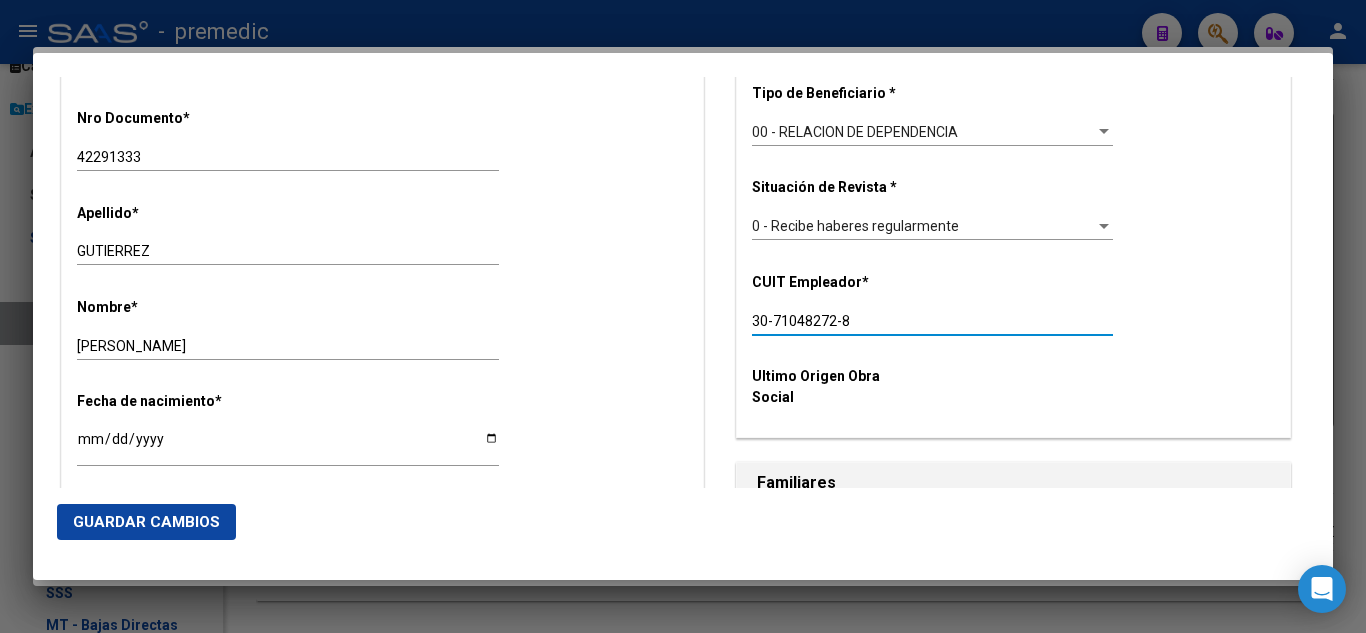 click on "Guardar Cambios" 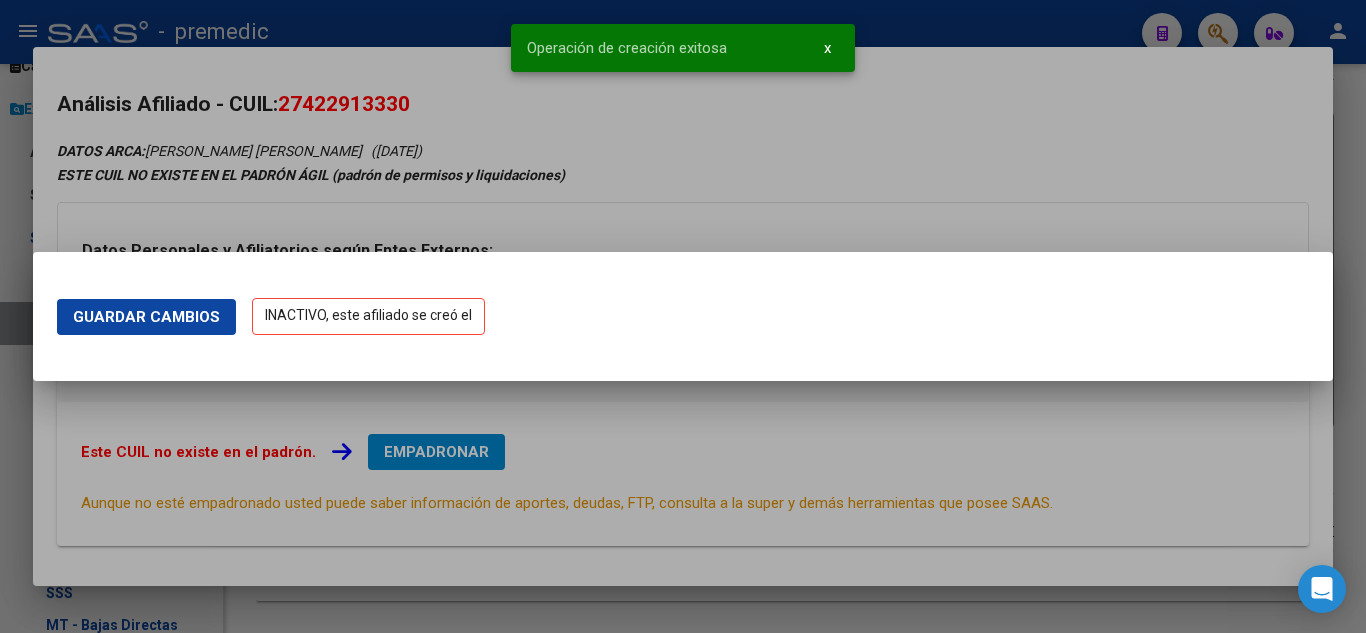 scroll, scrollTop: 0, scrollLeft: 0, axis: both 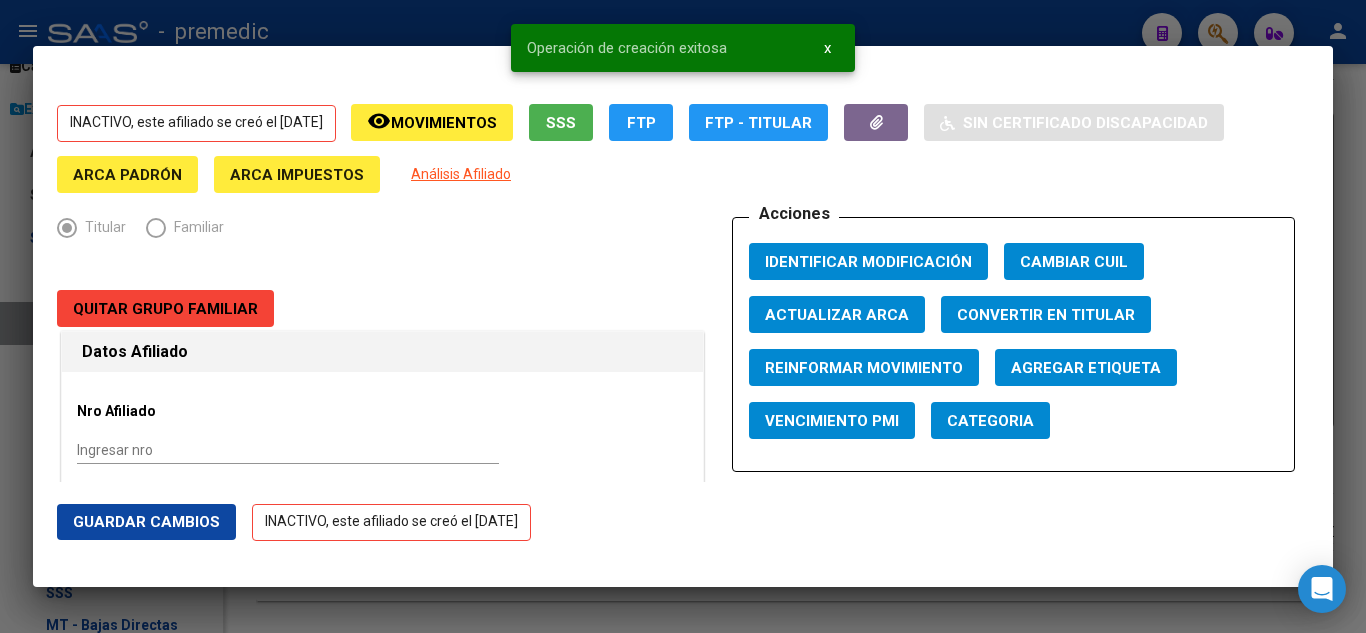 click at bounding box center (683, 316) 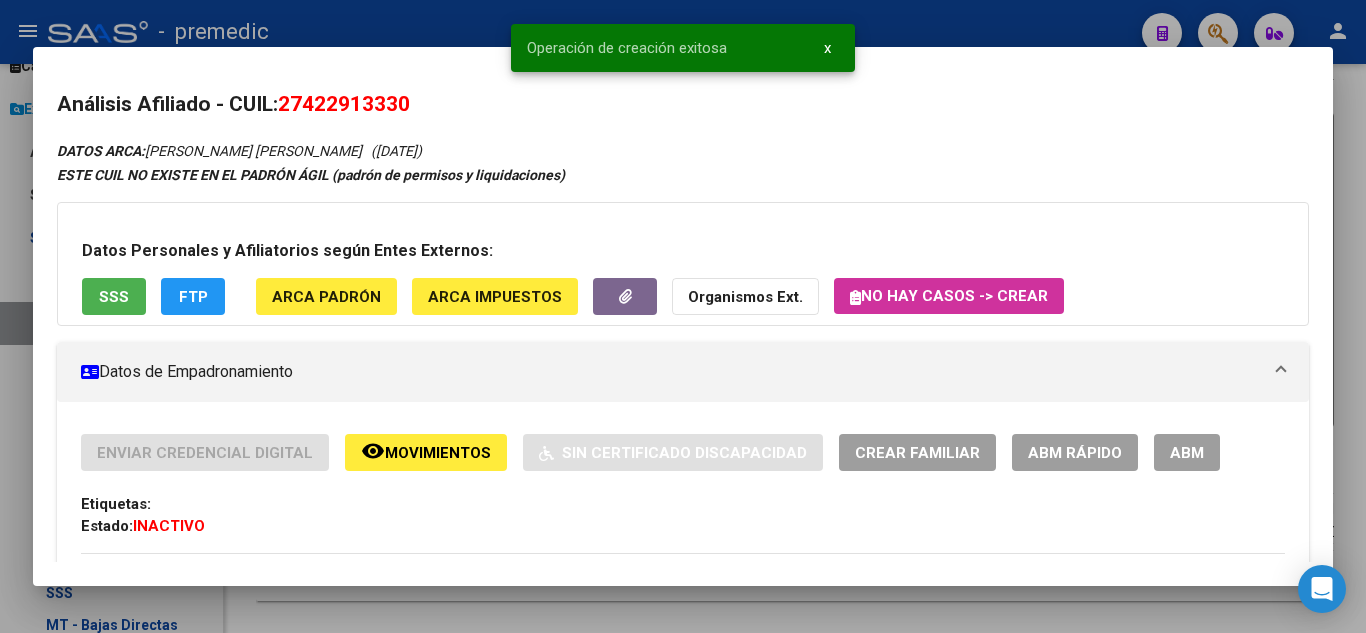 click at bounding box center (683, 316) 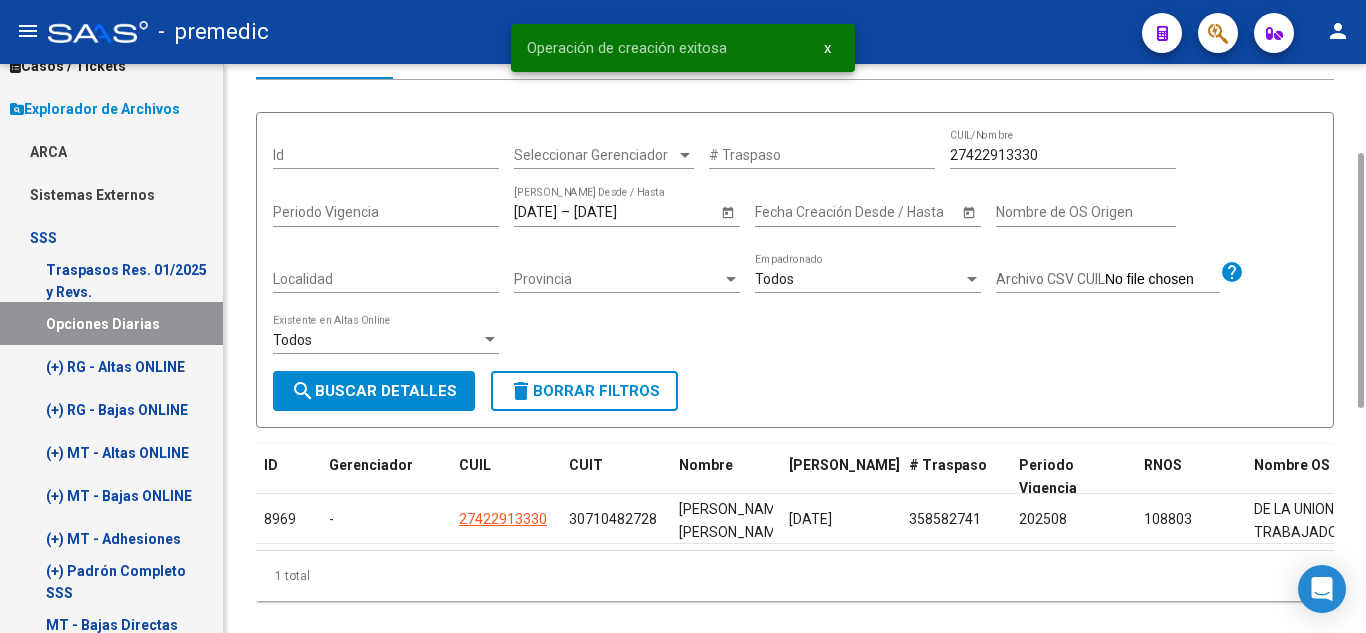 click on "search  Buscar Detalles" at bounding box center (374, 391) 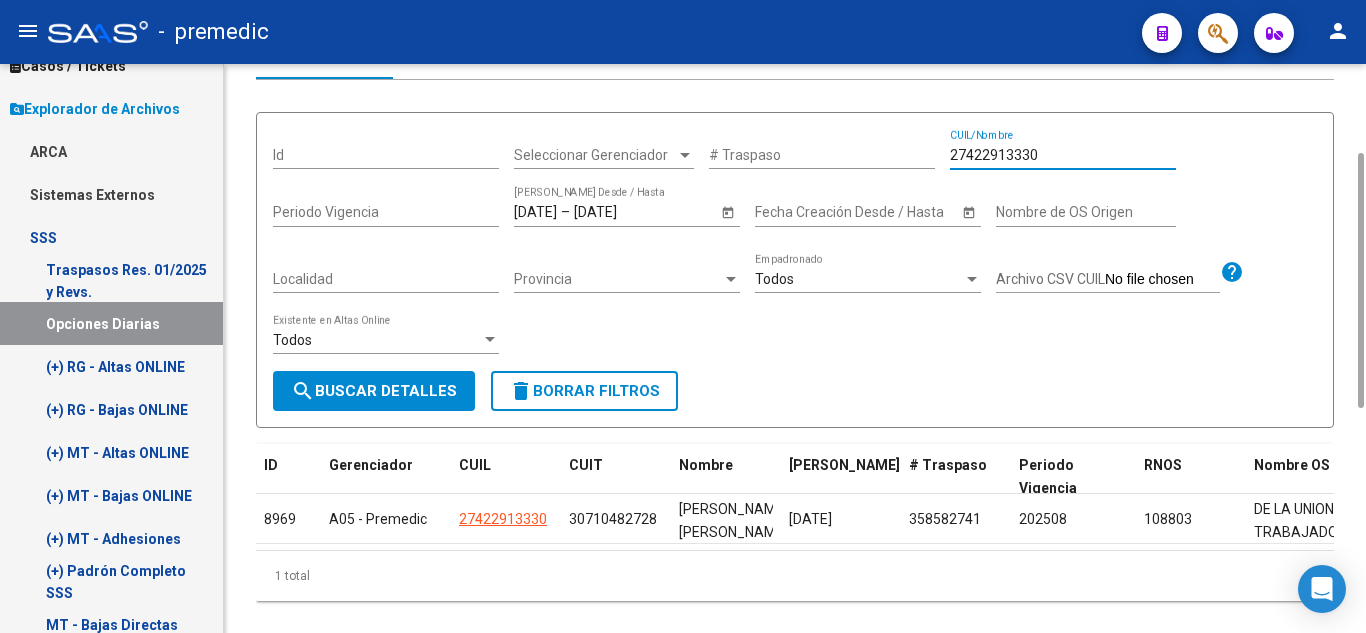 drag, startPoint x: 1042, startPoint y: 156, endPoint x: 888, endPoint y: 163, distance: 154.15901 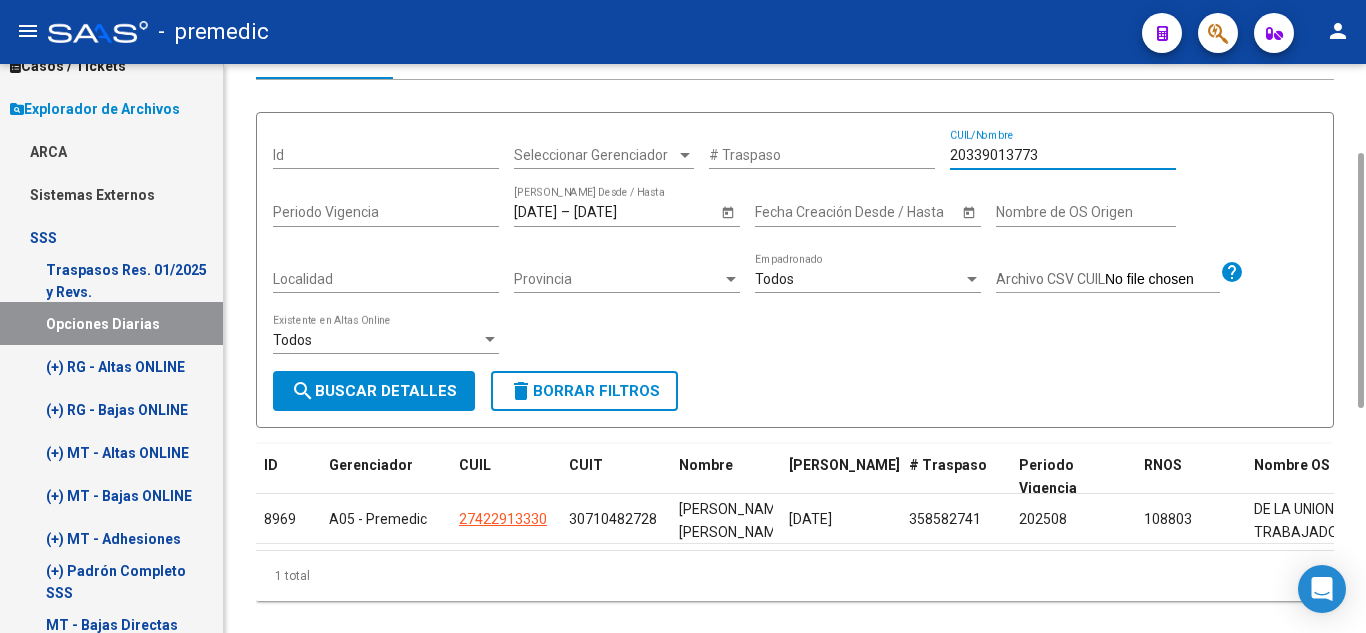 click on "search  Buscar Detalles" at bounding box center (374, 391) 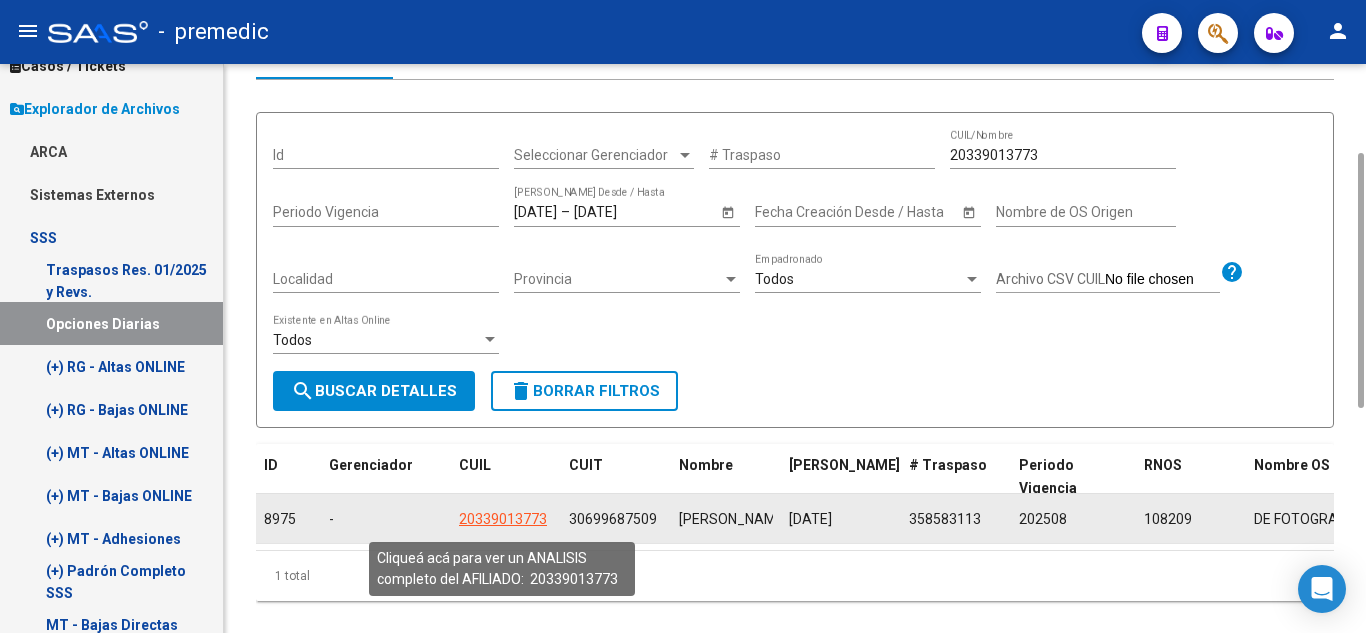 click on "20339013773" 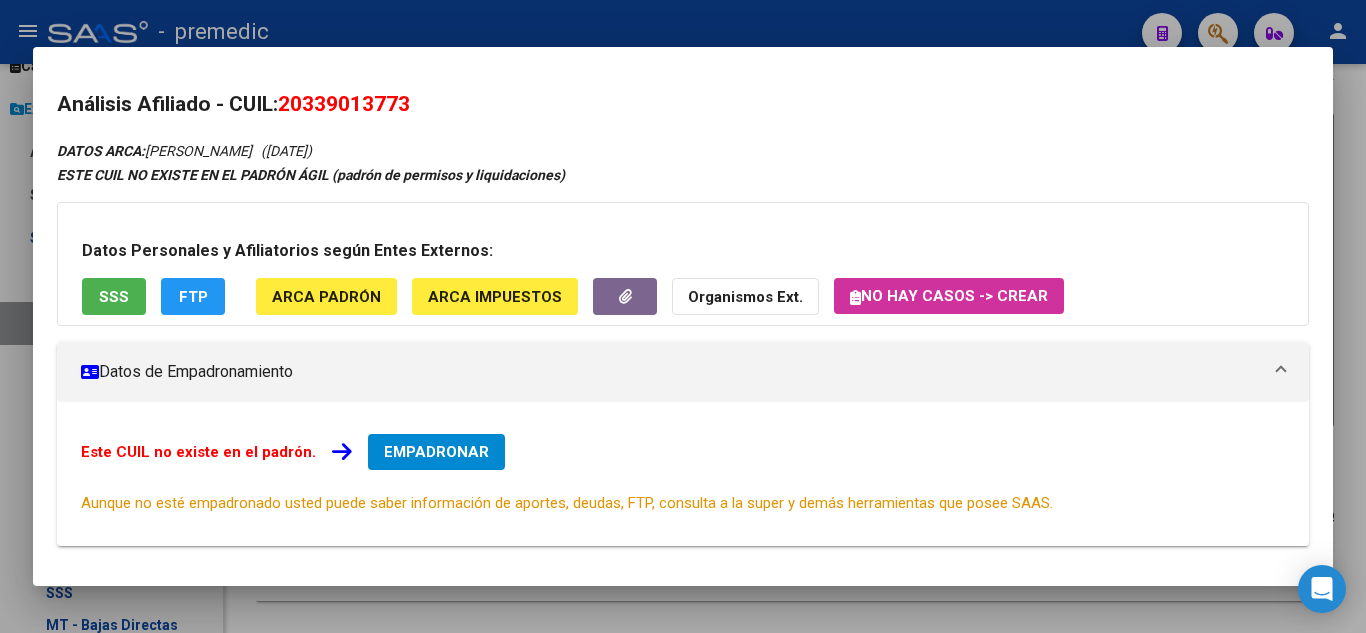 click on "EMPADRONAR" at bounding box center [436, 452] 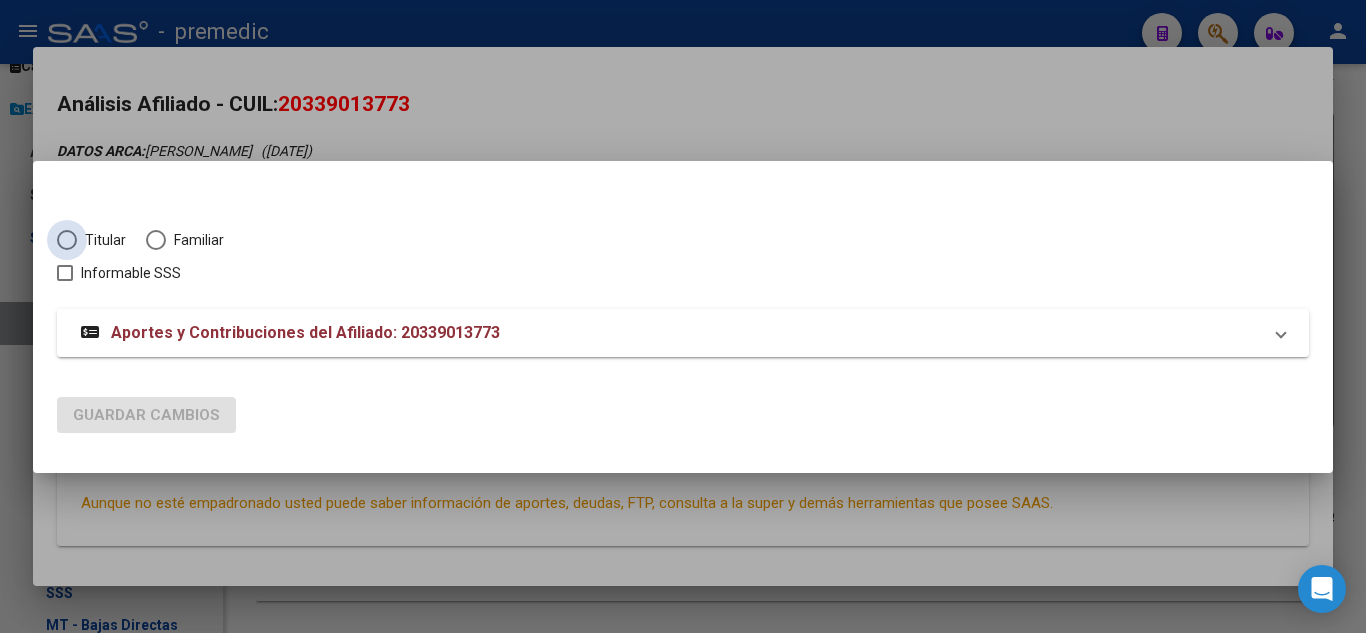 click at bounding box center [67, 240] 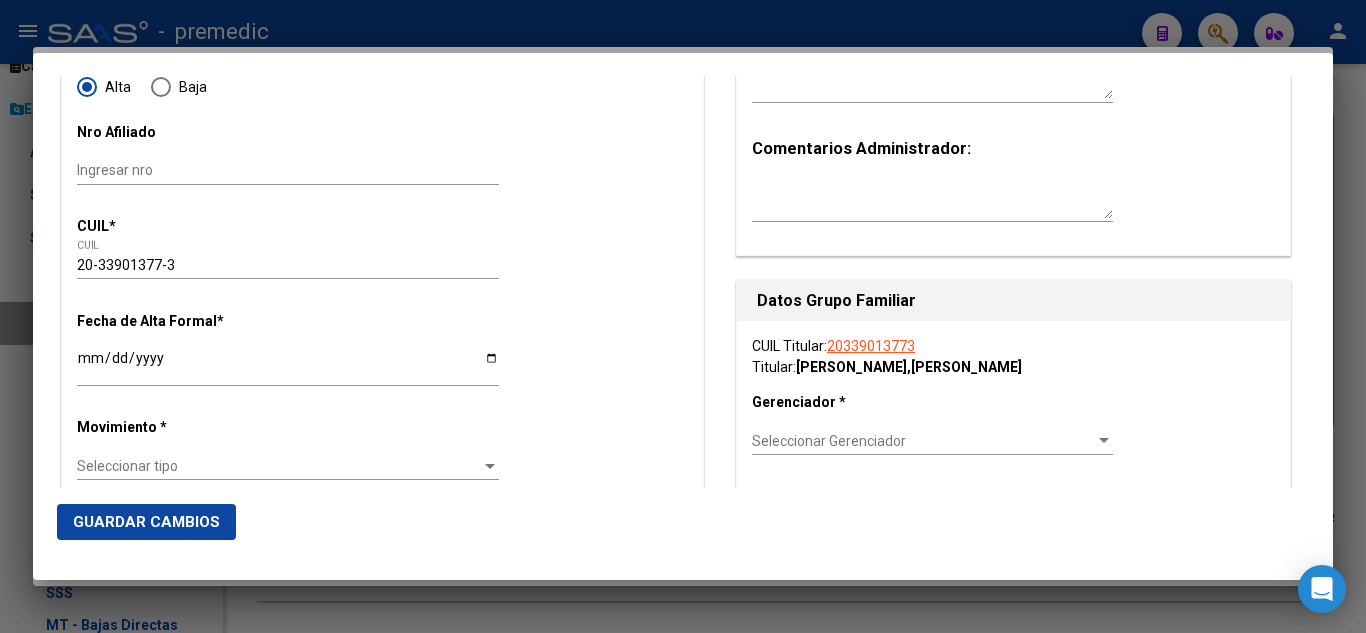 scroll, scrollTop: 300, scrollLeft: 0, axis: vertical 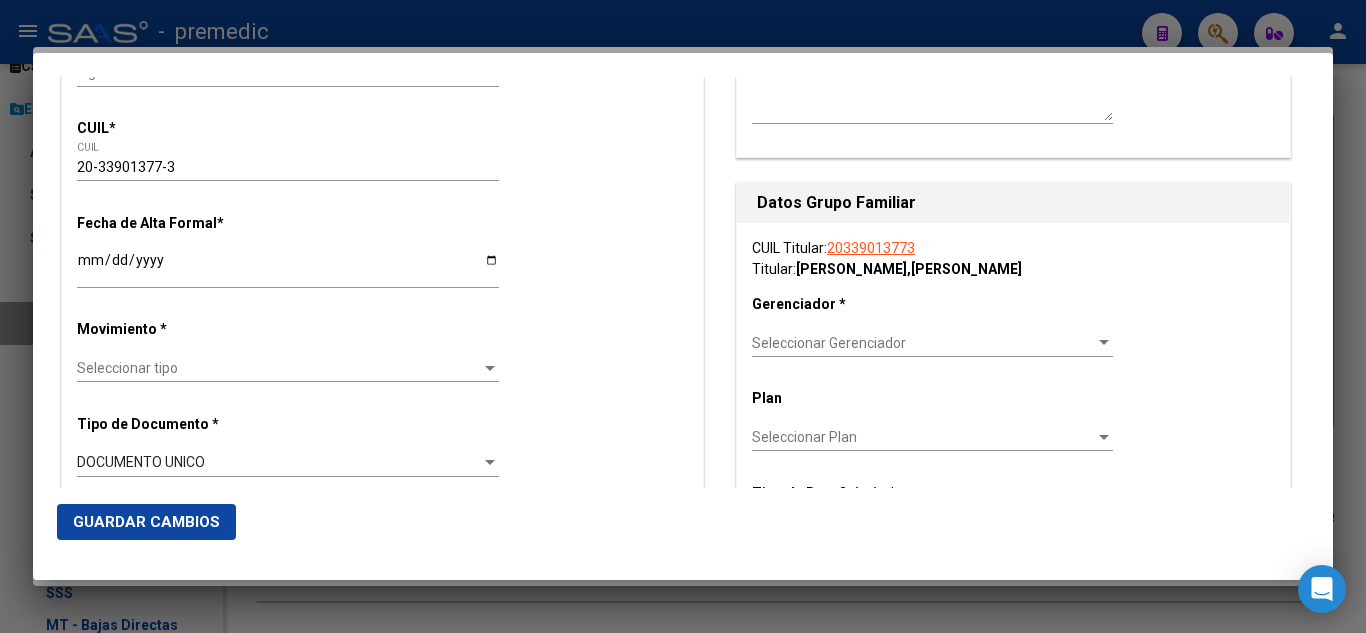 click on "Ingresar fecha" at bounding box center [288, 267] 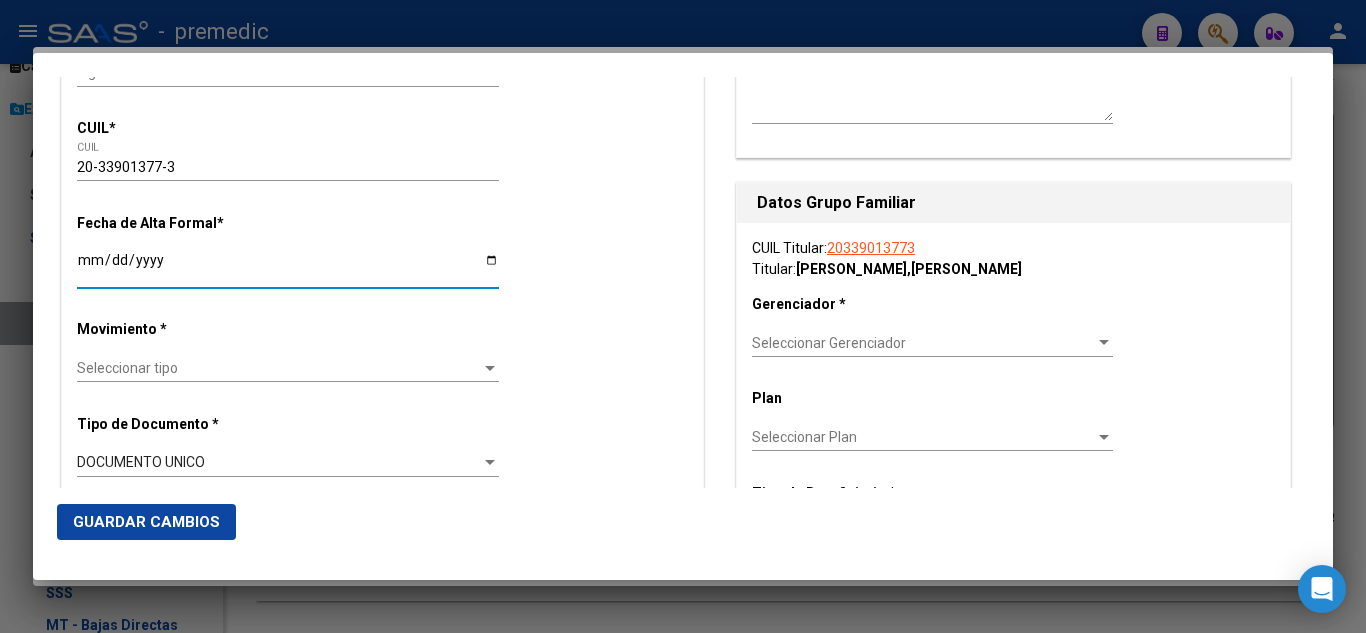 click on "Titular   Familiar    Informable SSS  Datos Afiliado   Alta   Baja Nro Afiliado    Ingresar nro  CUIL  *   20-33901377-3 CUIL  ARCA Padrón Fecha de Alta Formal  *   2025-08-01 Ingresar fecha   Movimiento * Seleccionar tipo Seleccionar tipo  Tipo de Documento * DOCUMENTO UNICO Seleccionar tipo Nro Documento  *   33901377 Ingresar nro  Apellido  *   HERMAN Ingresar apellido  Nombre  *   EDUARDO GABRIEL Ingresar nombre  Fecha de nacimiento  *   1988-07-16 Ingresar fecha   Parentesco * Titular Seleccionar parentesco  Estado Civil * Seleccionar tipo Seleccionar tipo  Sexo * Masculino Seleccionar sexo  Nacionalidad * ARGENTINA Seleccionar tipo  Discapacitado * No incapacitado Seleccionar tipo Vencimiento Certificado Estudio    Ingresar fecha   Tipo domicilio * Domicilio Completo Seleccionar tipo domicilio  Provincia * Buenos Aires Seleccionar provincia Localidad  *   CASTELAR Ingresar el nombre  Codigo Postal  *   1712 Ingresar el codigo  Calle  *   FRANCISCO BERNARDEZ Ingresar calle  Numero  *   3355 Piso" at bounding box center [683, 282] 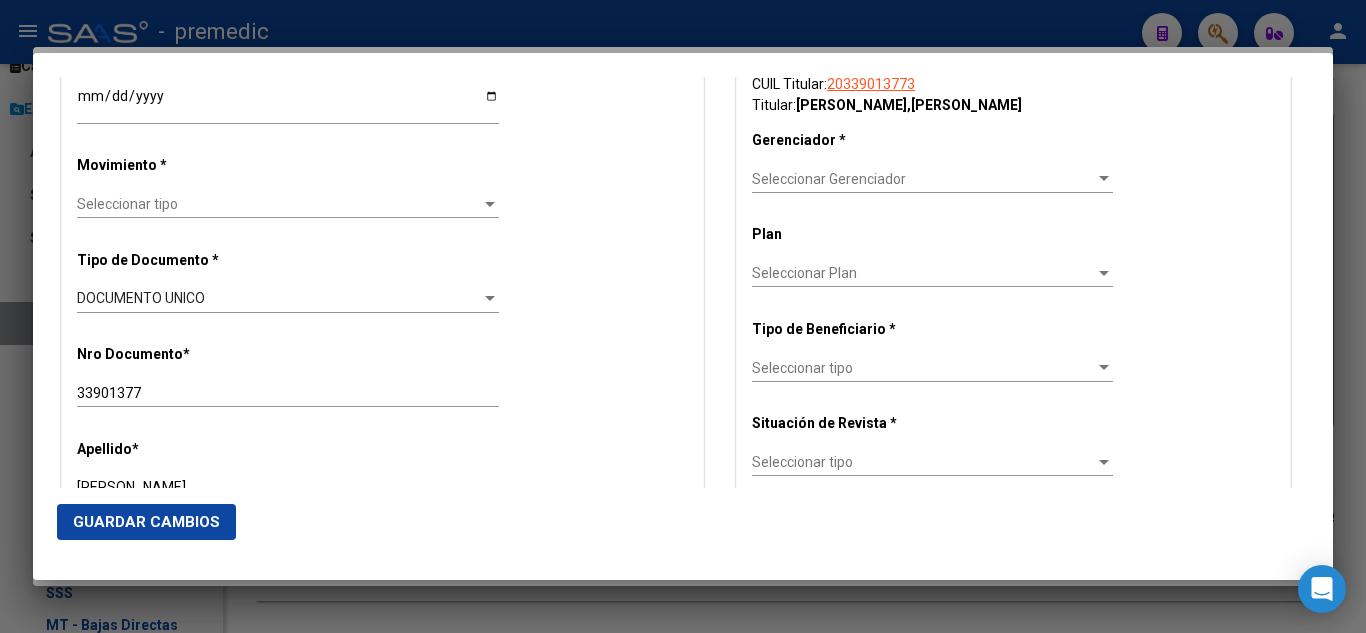 scroll, scrollTop: 500, scrollLeft: 0, axis: vertical 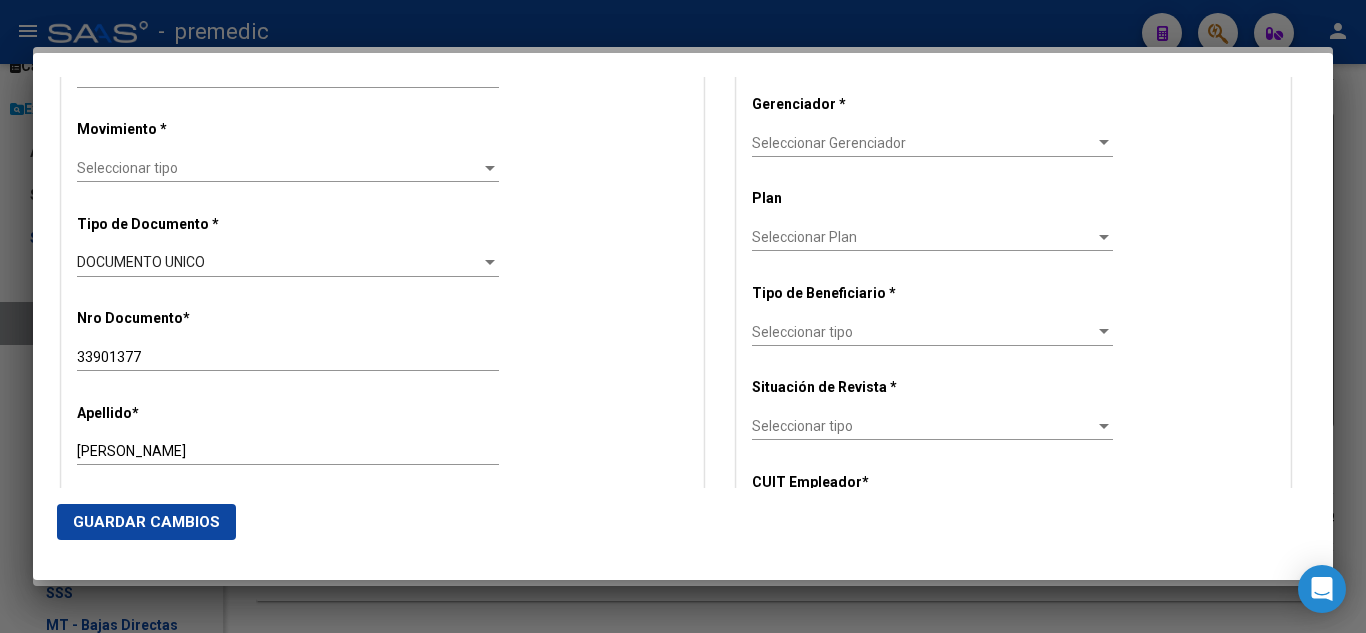 click on "Seleccionar tipo" at bounding box center [279, 168] 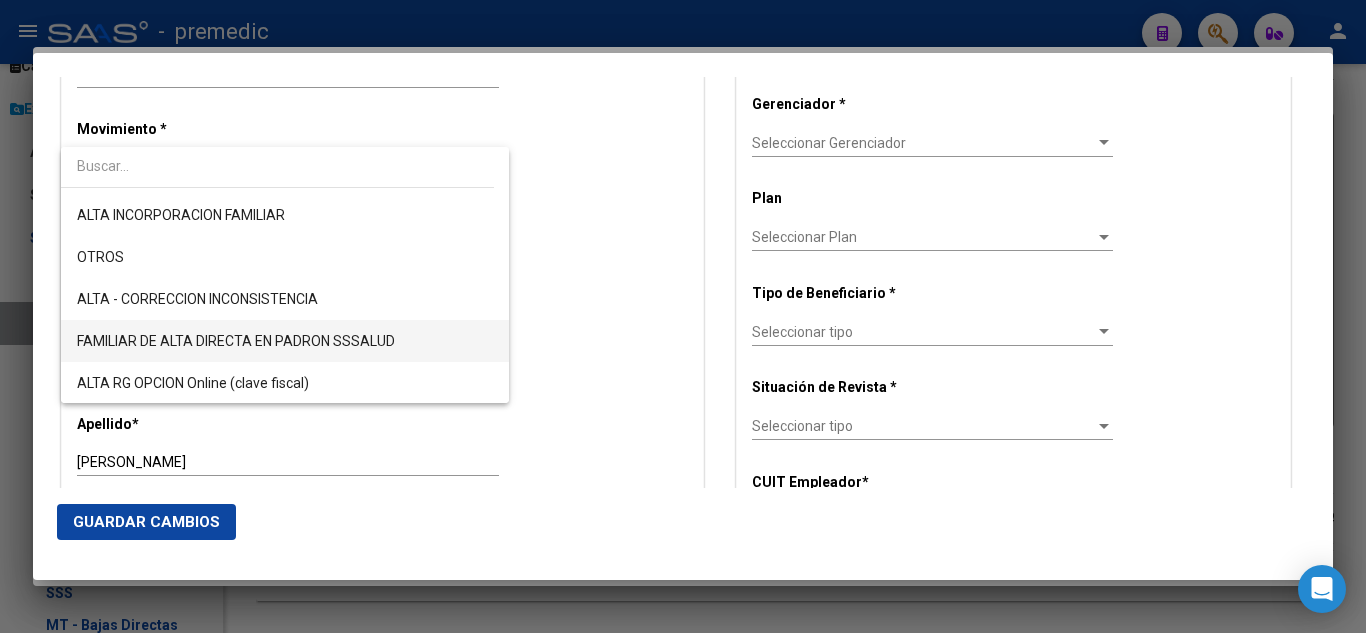 scroll, scrollTop: 300, scrollLeft: 0, axis: vertical 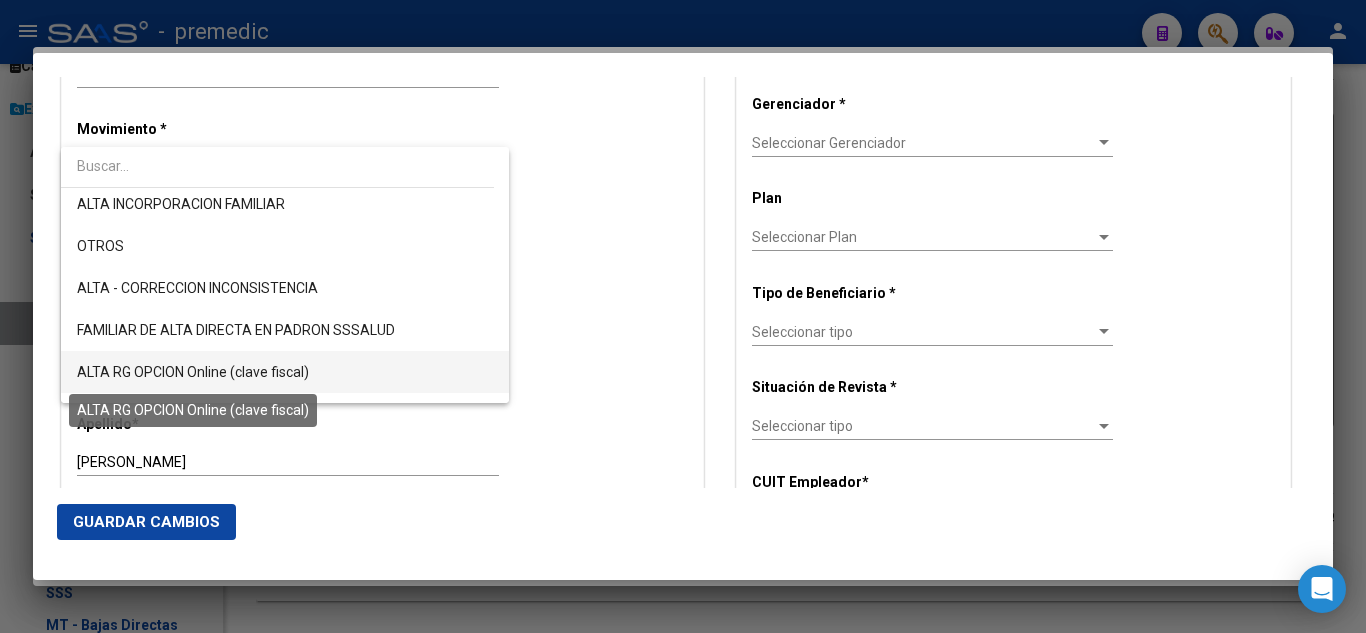 click on "ALTA RG OPCION Online (clave fiscal)" at bounding box center [193, 372] 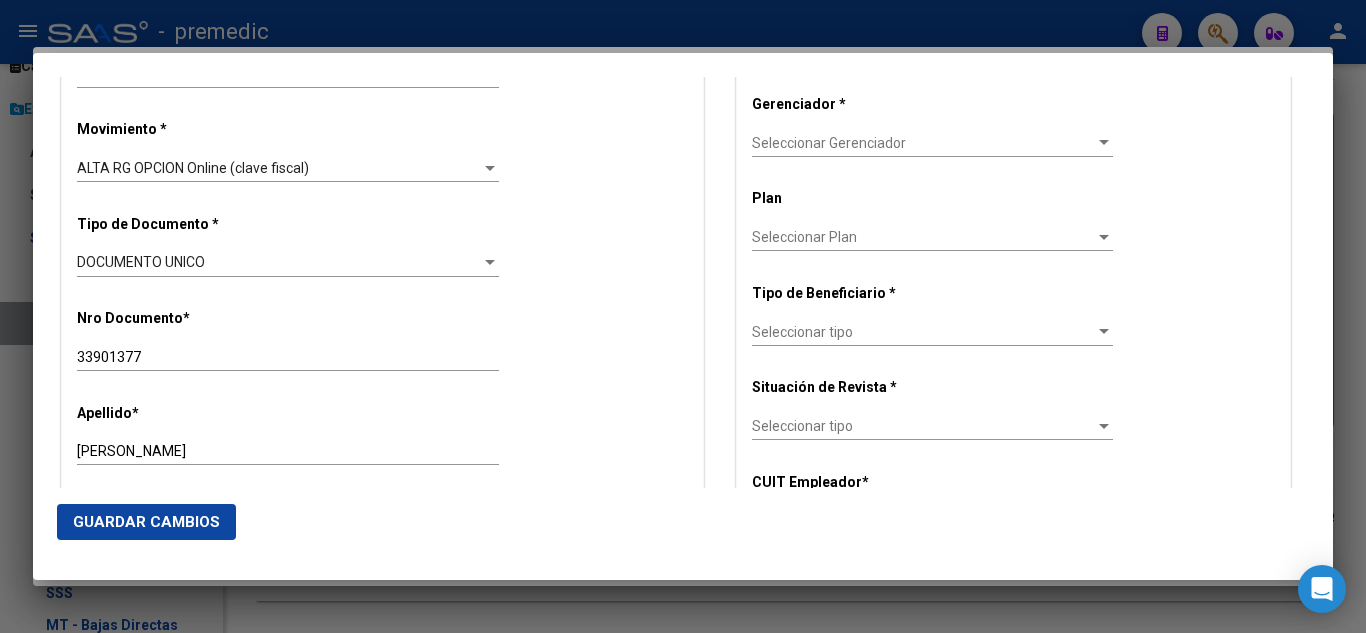 click on "Alta   Baja Nro Afiliado    Ingresar nro  CUIL  *   20-33901377-3 CUIL  ARCA Padrón Fecha de Alta Formal  *   2025-08-01 Ingresar fecha   Movimiento * ALTA RG OPCION Online (clave fiscal) Seleccionar tipo  Tipo de Documento * DOCUMENTO UNICO Seleccionar tipo Nro Documento  *   33901377 Ingresar nro  Apellido  *   HERMAN Ingresar apellido  Nombre  *   EDUARDO GABRIEL Ingresar nombre  Fecha de nacimiento  *   1988-07-16 Ingresar fecha   Parentesco * Titular Seleccionar parentesco  Estado Civil * Seleccionar tipo Seleccionar tipo  Sexo * Masculino Seleccionar sexo  Nacionalidad * ARGENTINA Seleccionar tipo  Discapacitado * No incapacitado Seleccionar tipo Vencimiento Certificado Estudio    Ingresar fecha   Tipo domicilio * Domicilio Completo Seleccionar tipo domicilio  Provincia * Buenos Aires Seleccionar provincia Localidad  *   CASTELAR Ingresar el nombre  Codigo Postal  *   1712 Ingresar el codigo  Calle  *   FRANCISCO BERNARDEZ Ingresar calle  Numero  *   3355 Ingresar nro  Piso    Ingresar piso" at bounding box center [382, 1098] 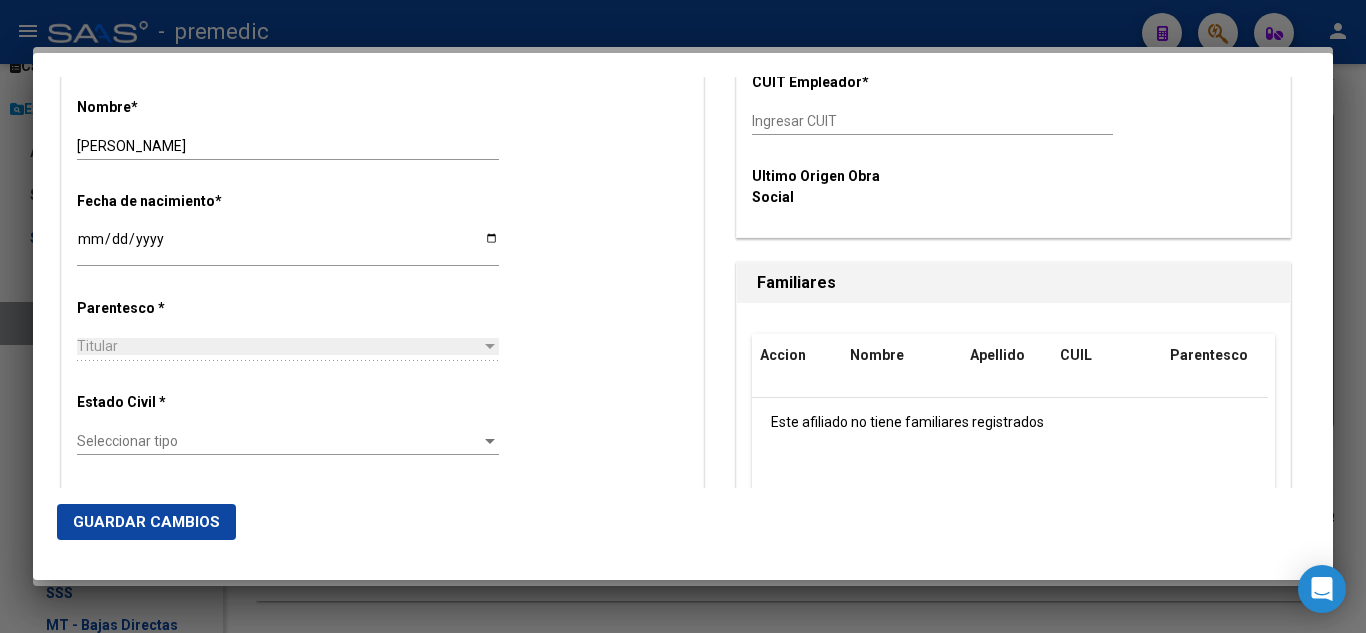 scroll, scrollTop: 1000, scrollLeft: 0, axis: vertical 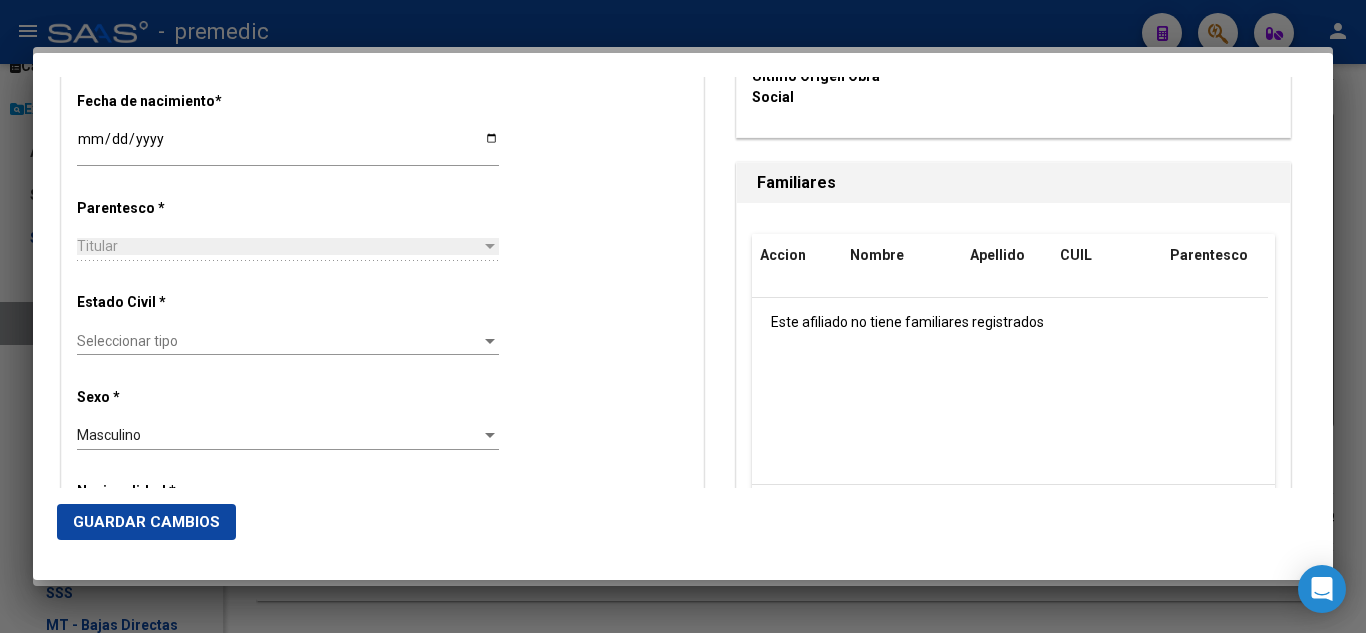 click on "Seleccionar tipo" at bounding box center [279, 341] 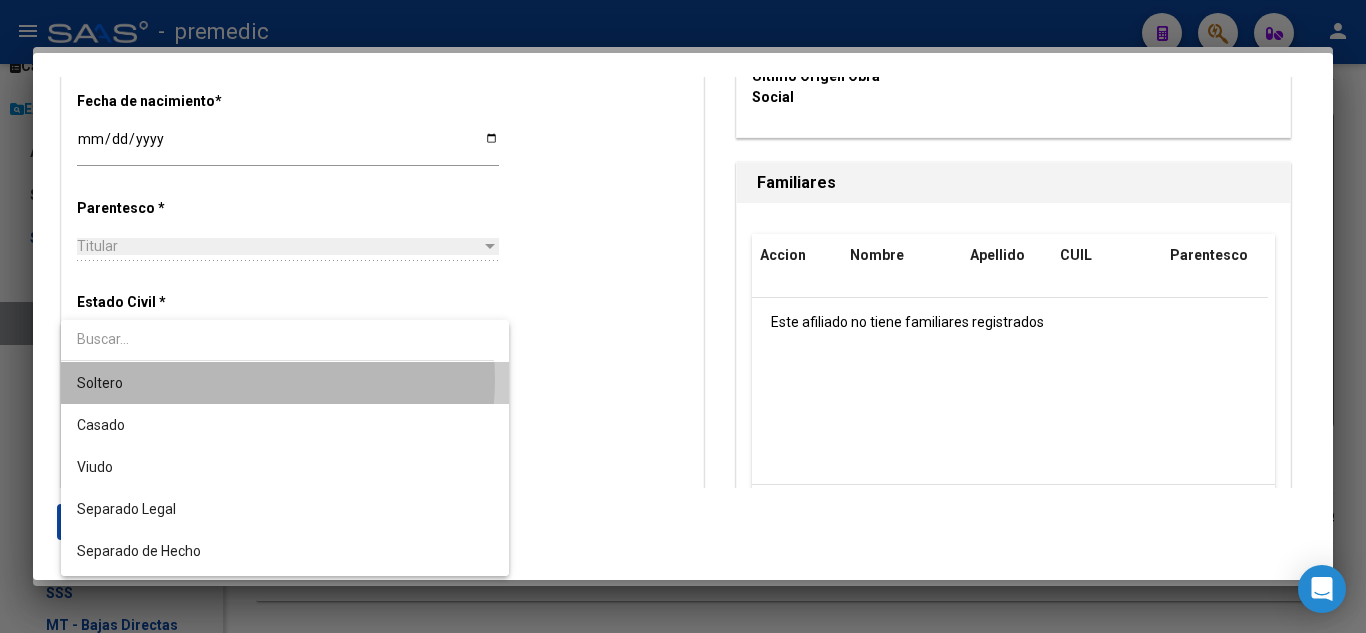 click on "Soltero" at bounding box center (285, 383) 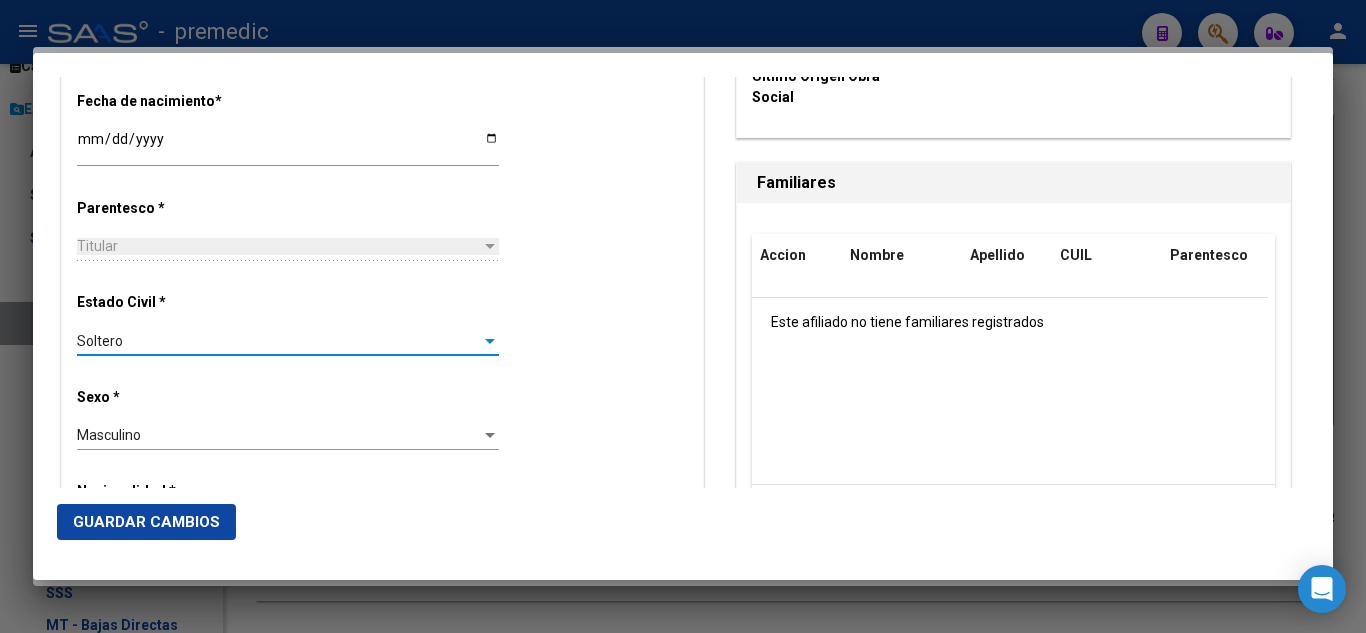 click on "Estado Civil * Soltero Seleccionar tipo" at bounding box center [382, 325] 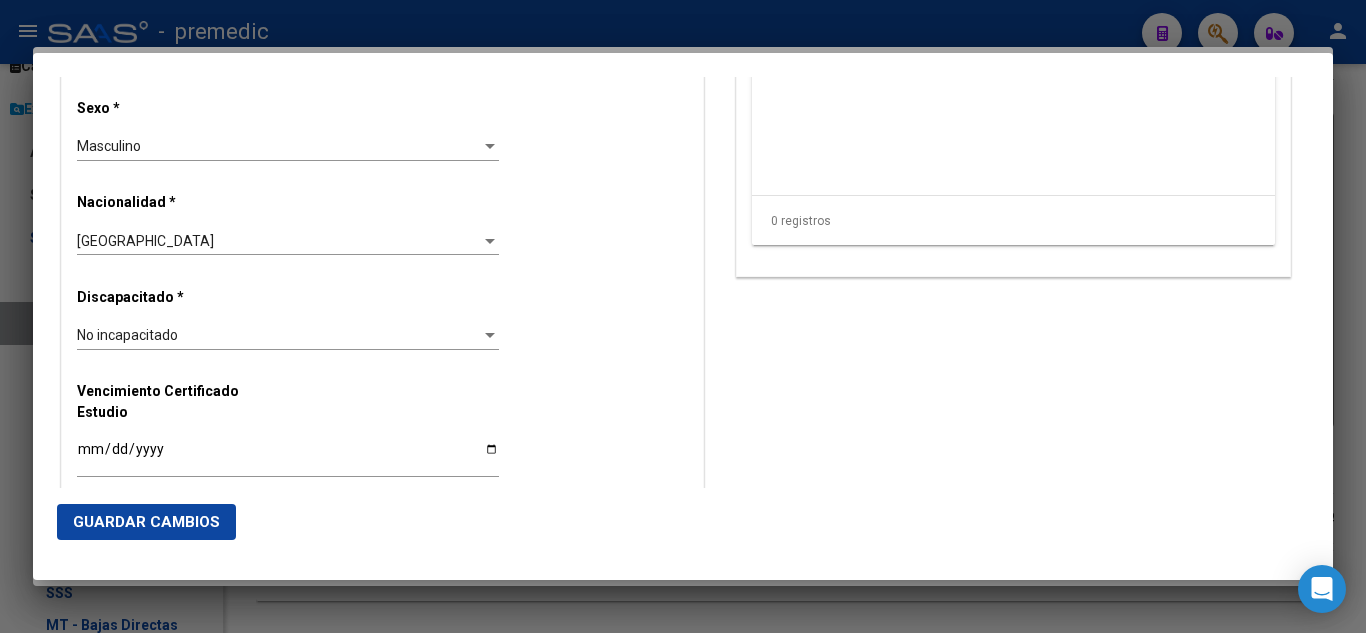 scroll, scrollTop: 1300, scrollLeft: 0, axis: vertical 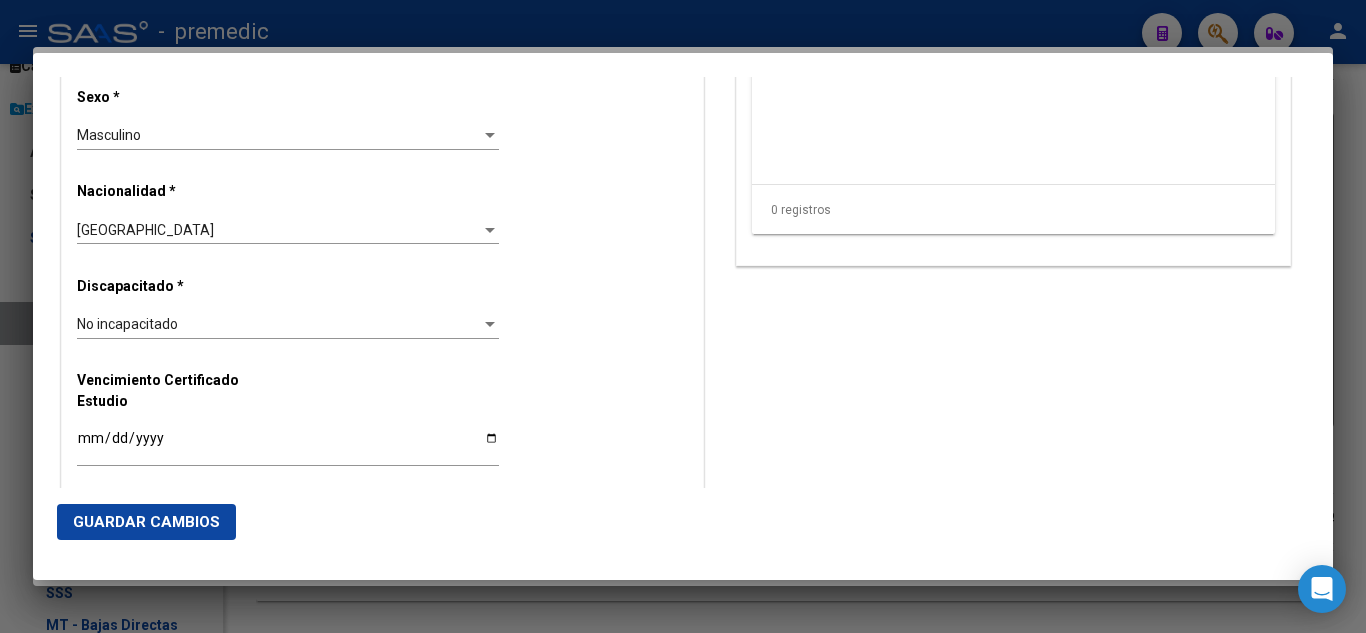 click on "Alta   Baja Nro Afiliado    Ingresar nro  CUIL  *   20-33901377-3 CUIL  ARCA Padrón Fecha de Alta Formal  *   2025-08-01 Ingresar fecha   Movimiento * ALTA RG OPCION Online (clave fiscal) Seleccionar tipo  Tipo de Documento * DOCUMENTO UNICO Seleccionar tipo Nro Documento  *   33901377 Ingresar nro  Apellido  *   HERMAN Ingresar apellido  Nombre  *   EDUARDO GABRIEL Ingresar nombre  Fecha de nacimiento  *   1988-07-16 Ingresar fecha   Parentesco * Titular Seleccionar parentesco  Estado Civil * Soltero Seleccionar tipo  Sexo * Masculino Seleccionar sexo  Nacionalidad * ARGENTINA Seleccionar tipo  Discapacitado * No incapacitado Seleccionar tipo Vencimiento Certificado Estudio    Ingresar fecha   Tipo domicilio * Domicilio Completo Seleccionar tipo domicilio  Provincia * Buenos Aires Seleccionar provincia Localidad  *   CASTELAR Ingresar el nombre  Codigo Postal  *   1712 Ingresar el codigo  Calle  *   FRANCISCO BERNARDEZ Ingresar calle  Numero  *   3355 Ingresar nro  Piso    Ingresar piso  Departamento" at bounding box center [382, 298] 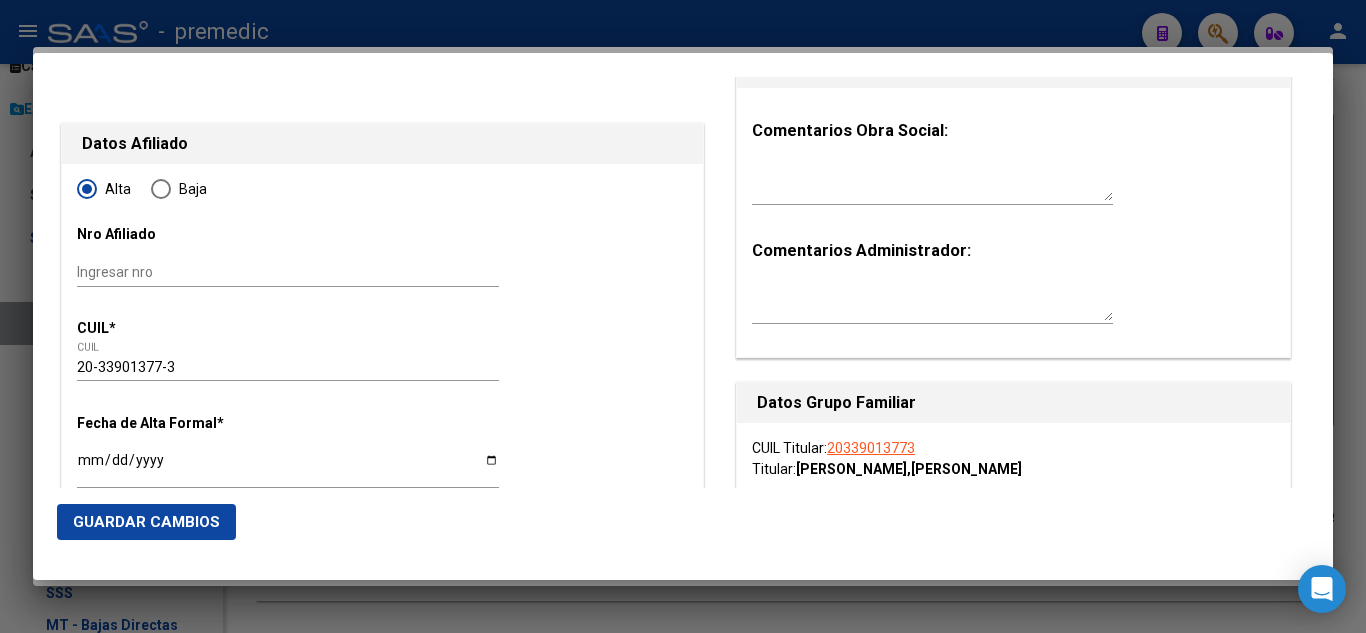 scroll, scrollTop: 400, scrollLeft: 0, axis: vertical 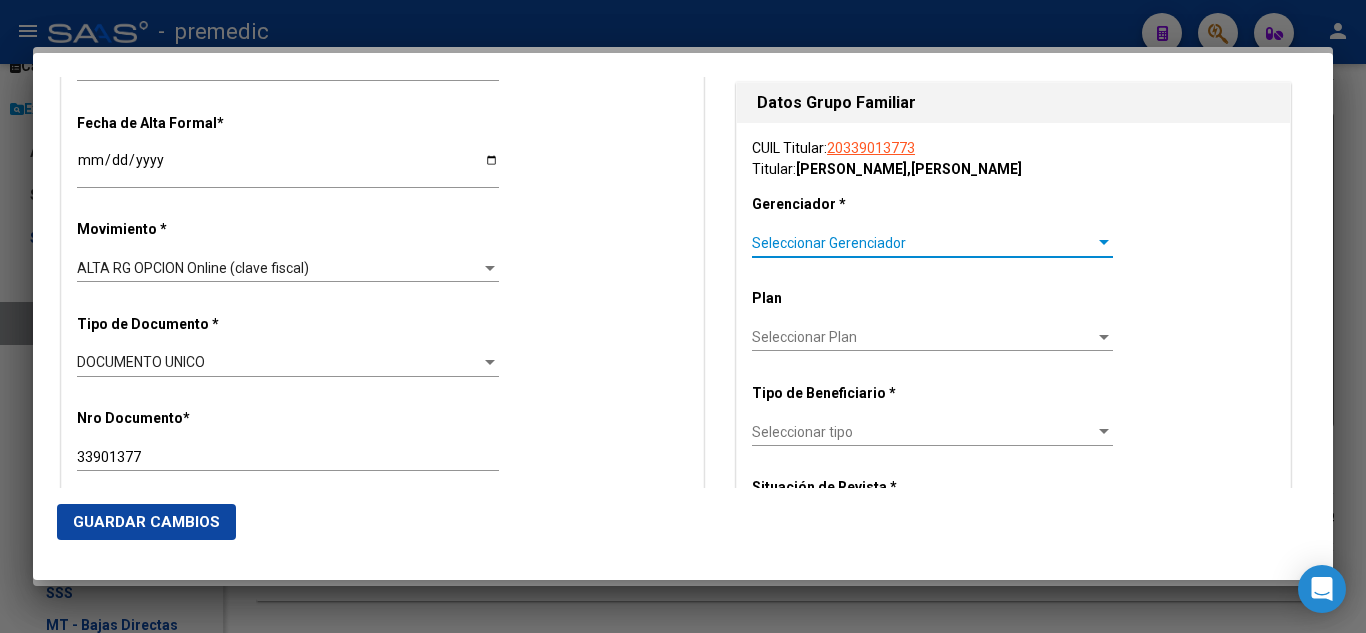 click on "Seleccionar Gerenciador" at bounding box center (923, 243) 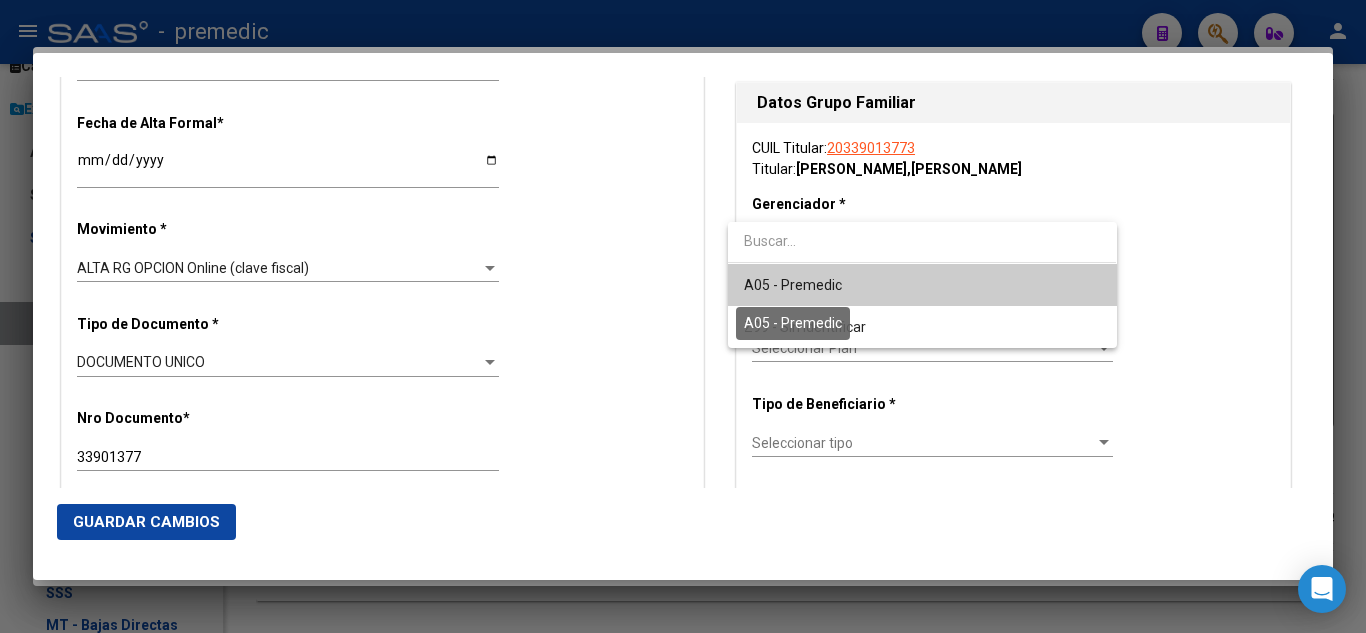 click on "A05 - Premedic" at bounding box center (793, 285) 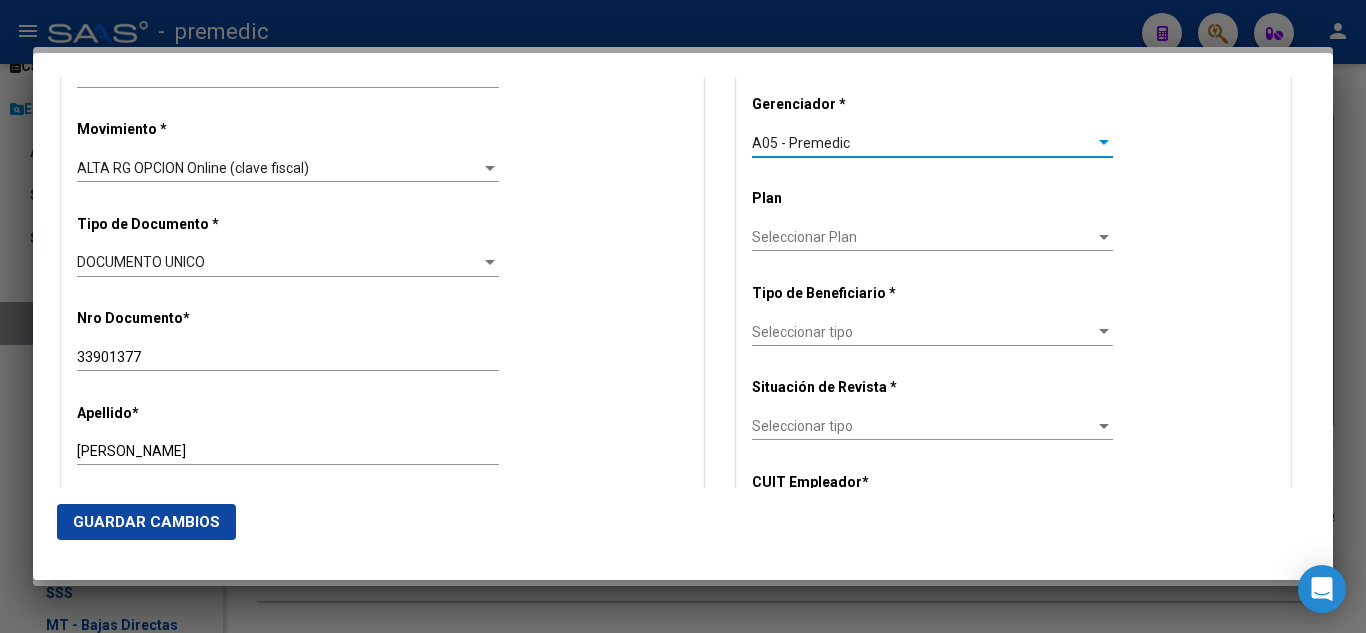 scroll, scrollTop: 600, scrollLeft: 0, axis: vertical 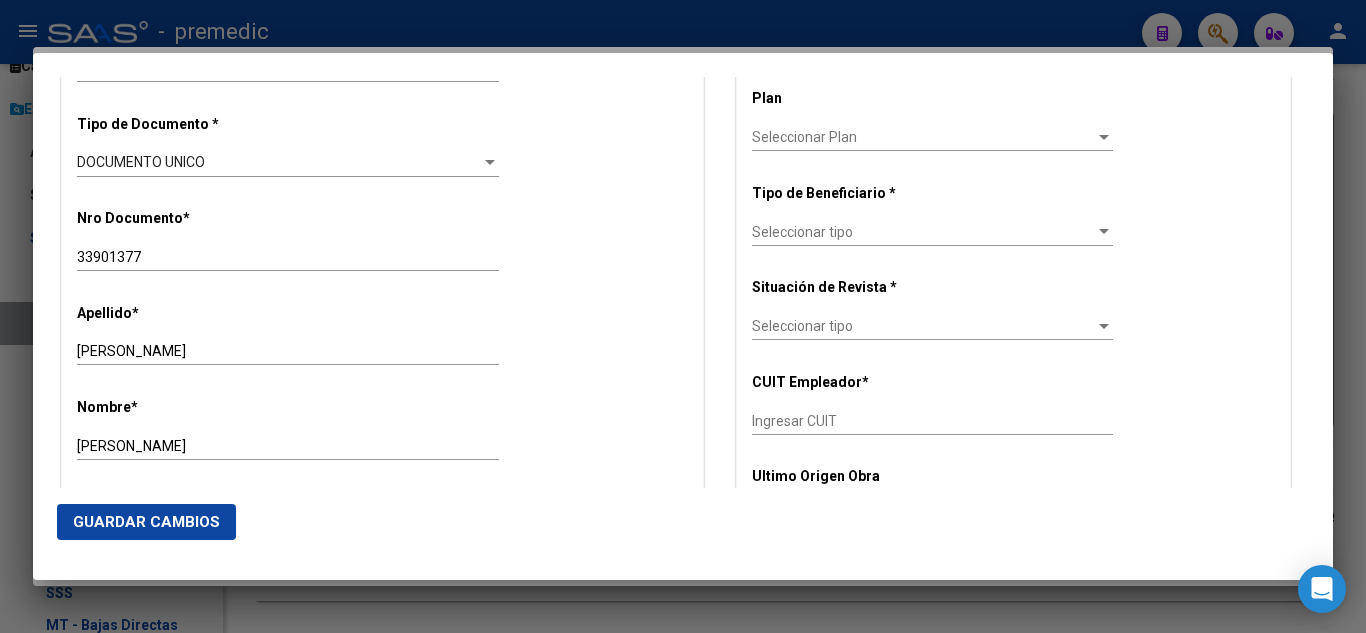 click on "Seleccionar tipo Seleccionar tipo" at bounding box center [932, 232] 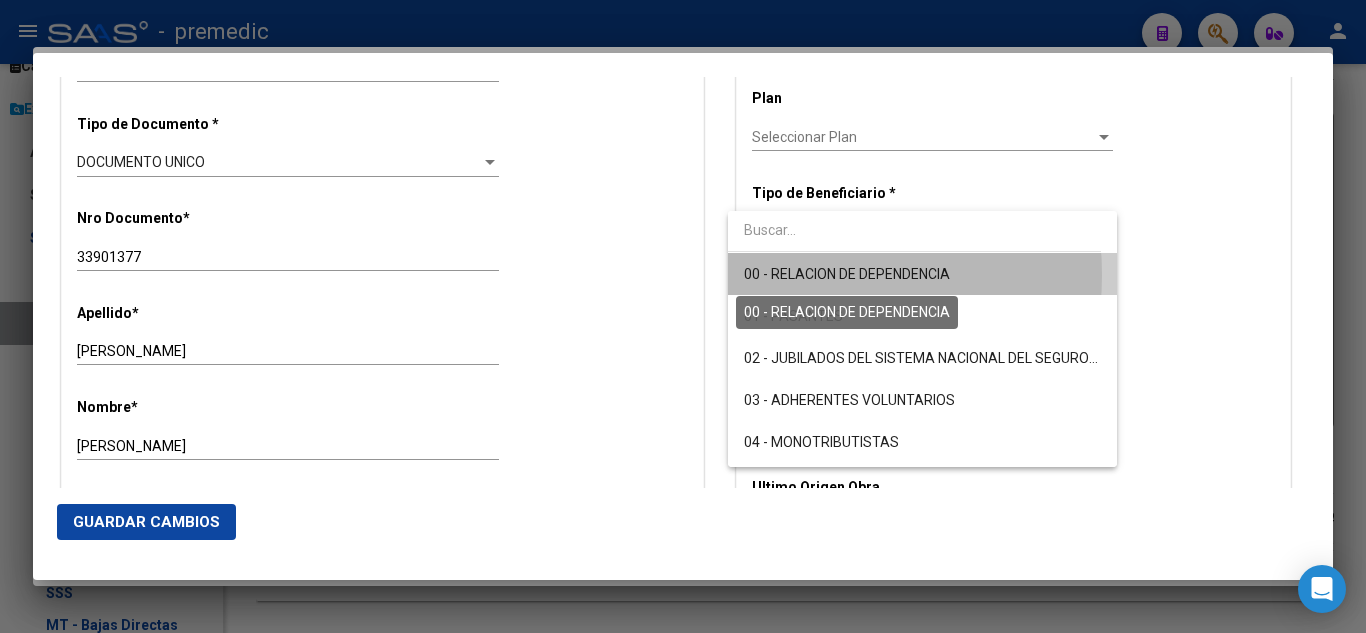 click on "00 - RELACION DE DEPENDENCIA" at bounding box center (847, 274) 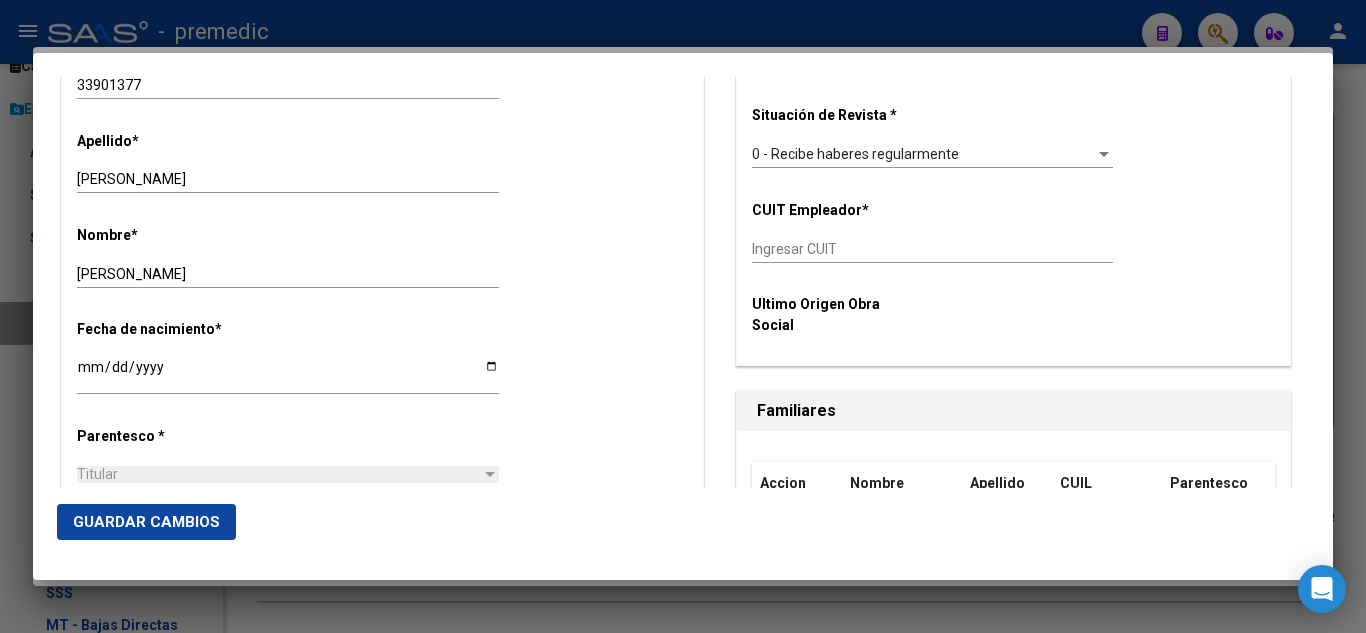 scroll, scrollTop: 800, scrollLeft: 0, axis: vertical 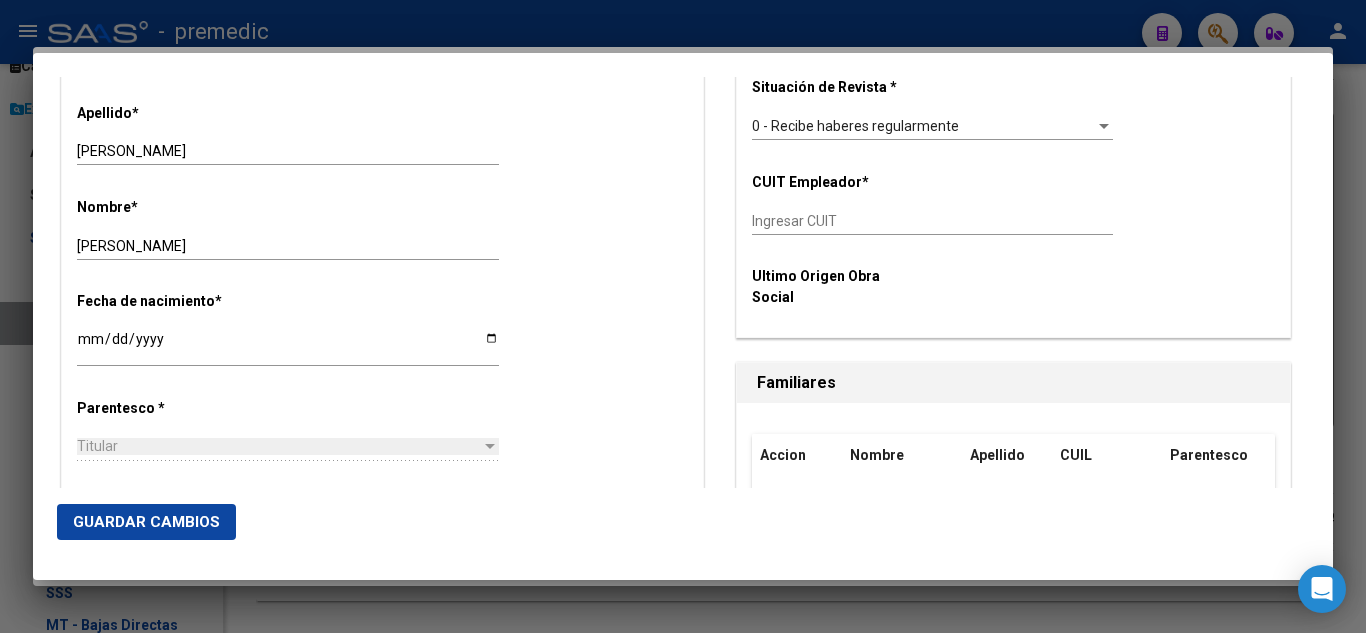 click on "Ingresar CUIT" 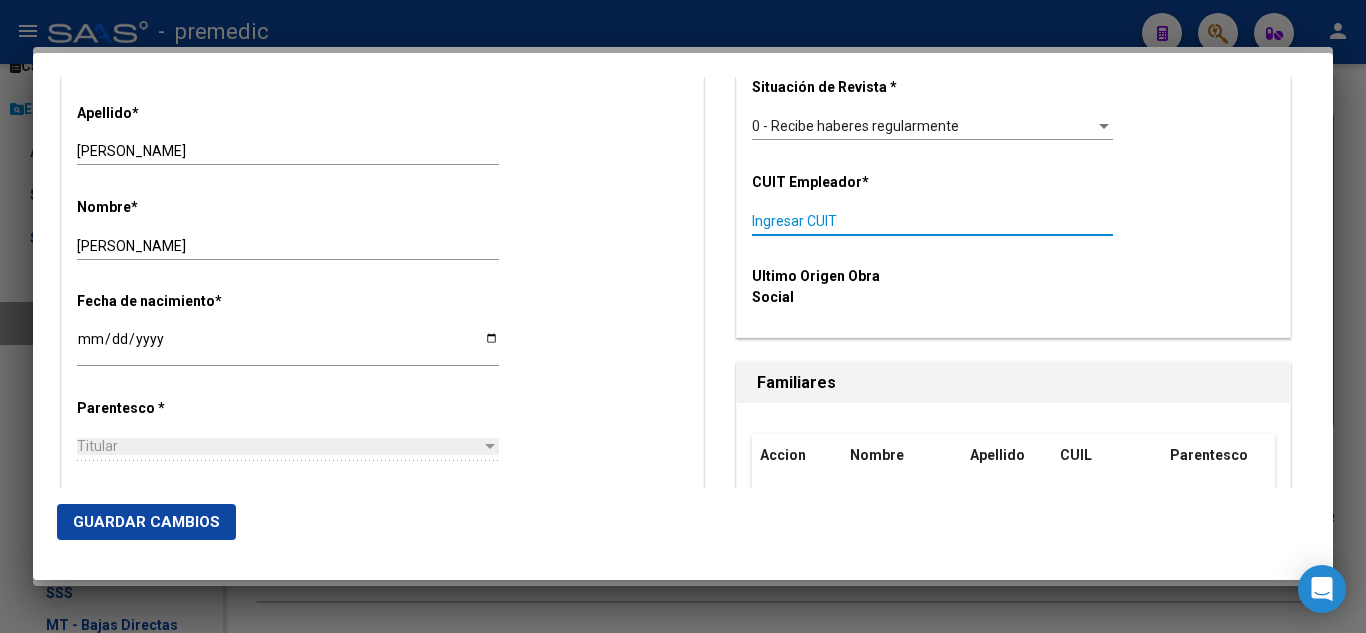 paste on "20-33901377-3" 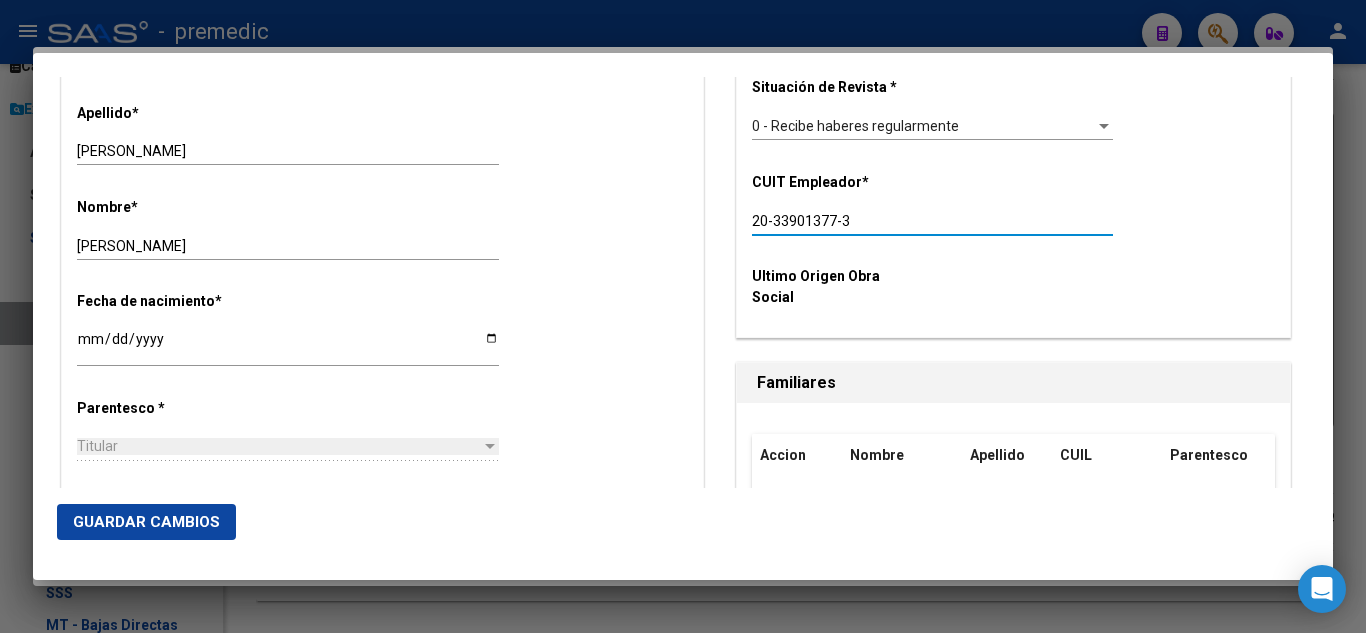 scroll, scrollTop: 700, scrollLeft: 0, axis: vertical 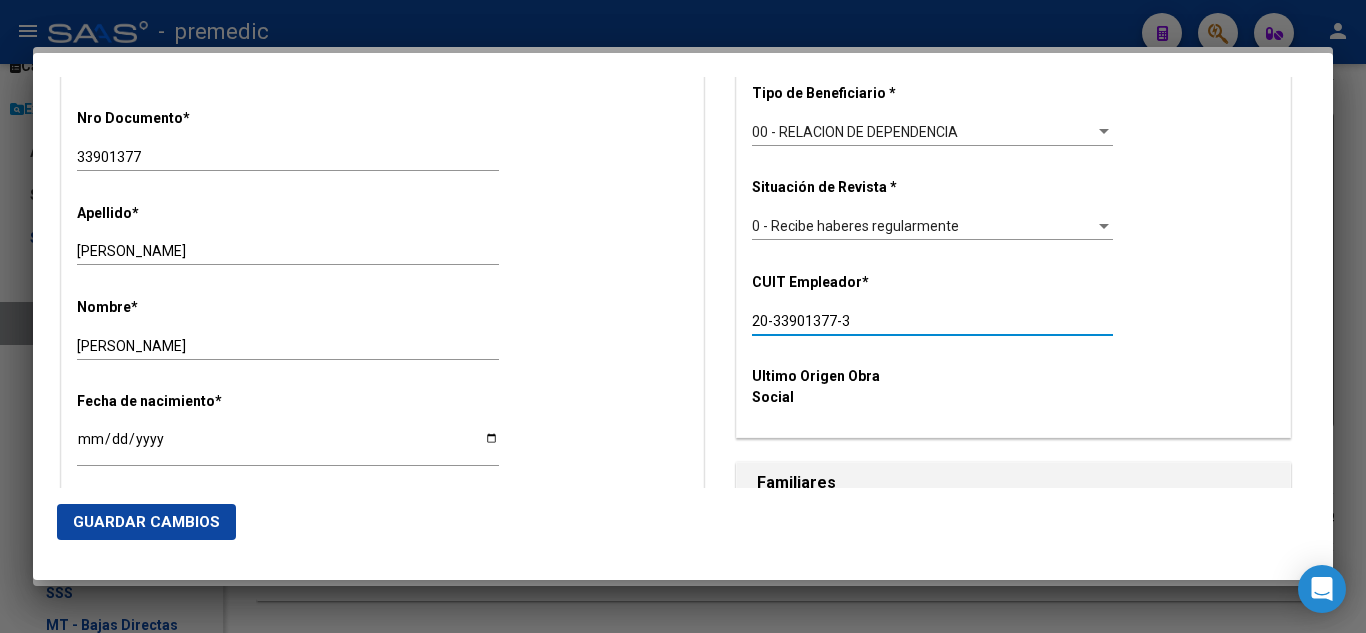 drag, startPoint x: 849, startPoint y: 317, endPoint x: 683, endPoint y: 325, distance: 166.19266 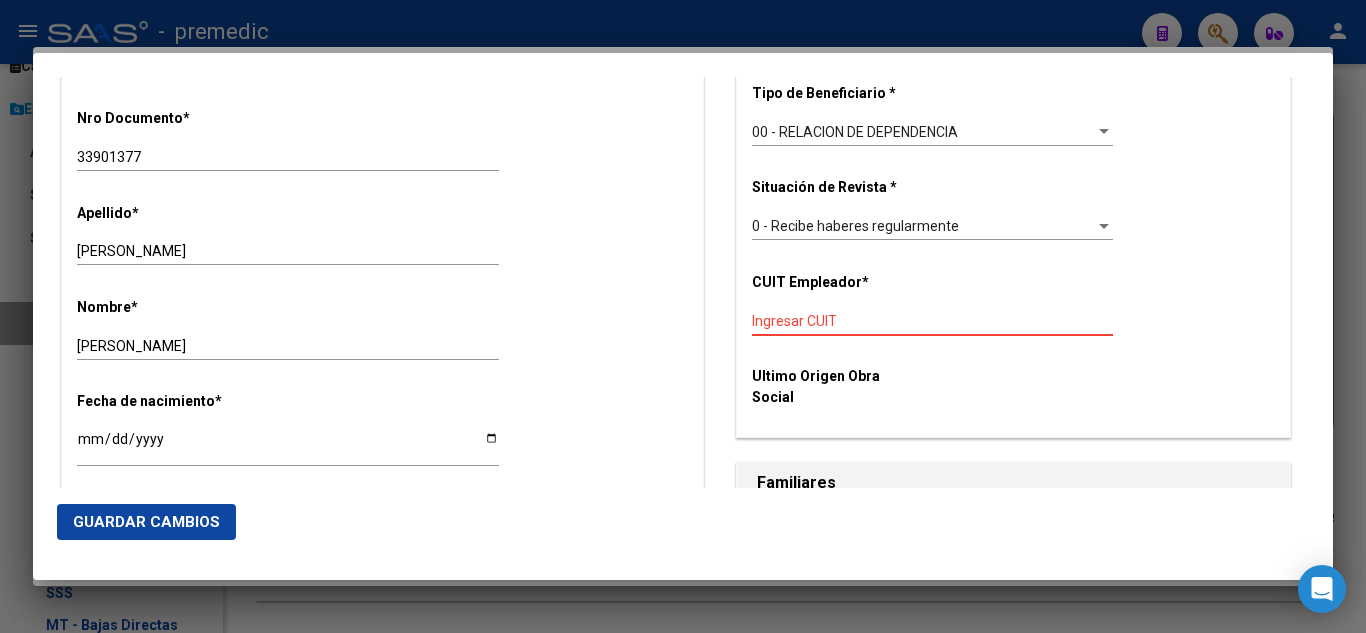 paste on "30-69968750-9" 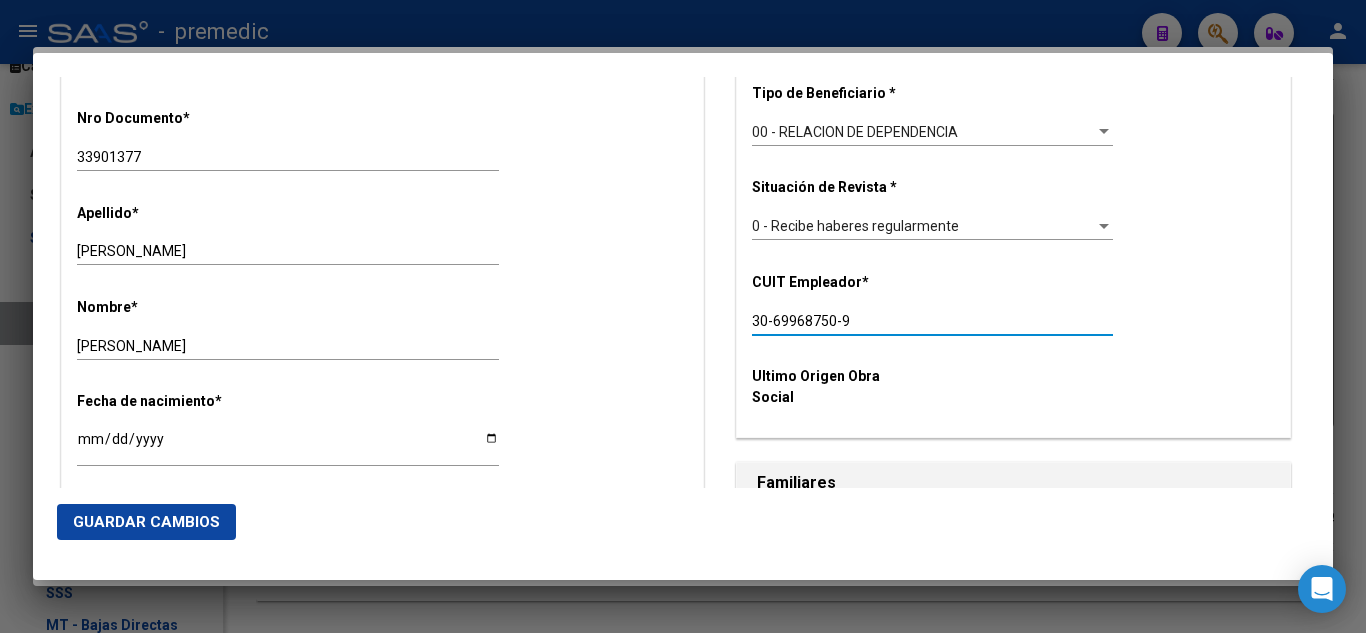 click on "Guardar Cambios" 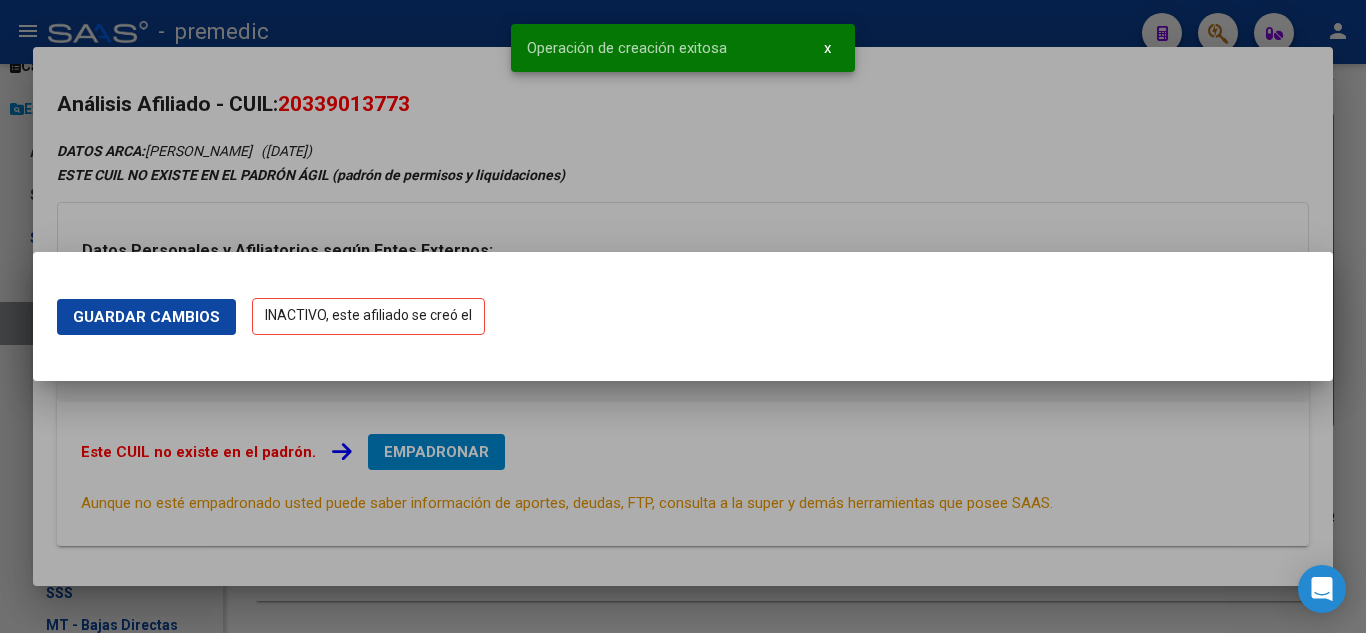 scroll, scrollTop: 0, scrollLeft: 0, axis: both 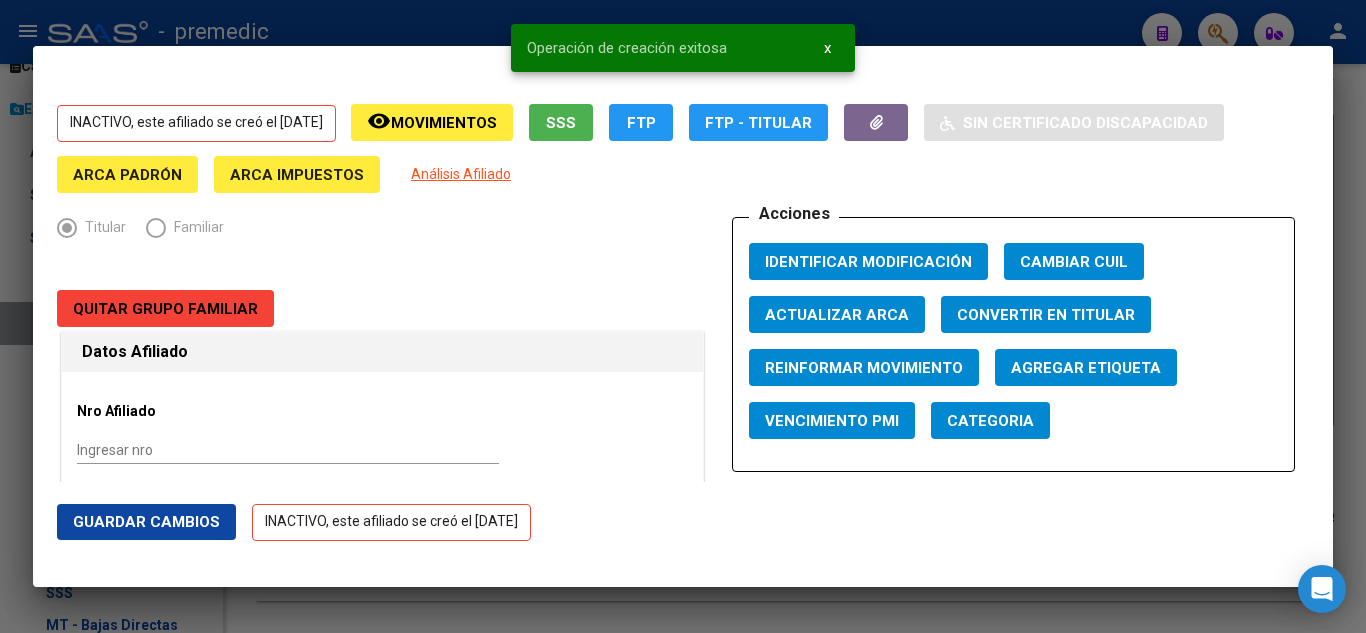 click at bounding box center (683, 316) 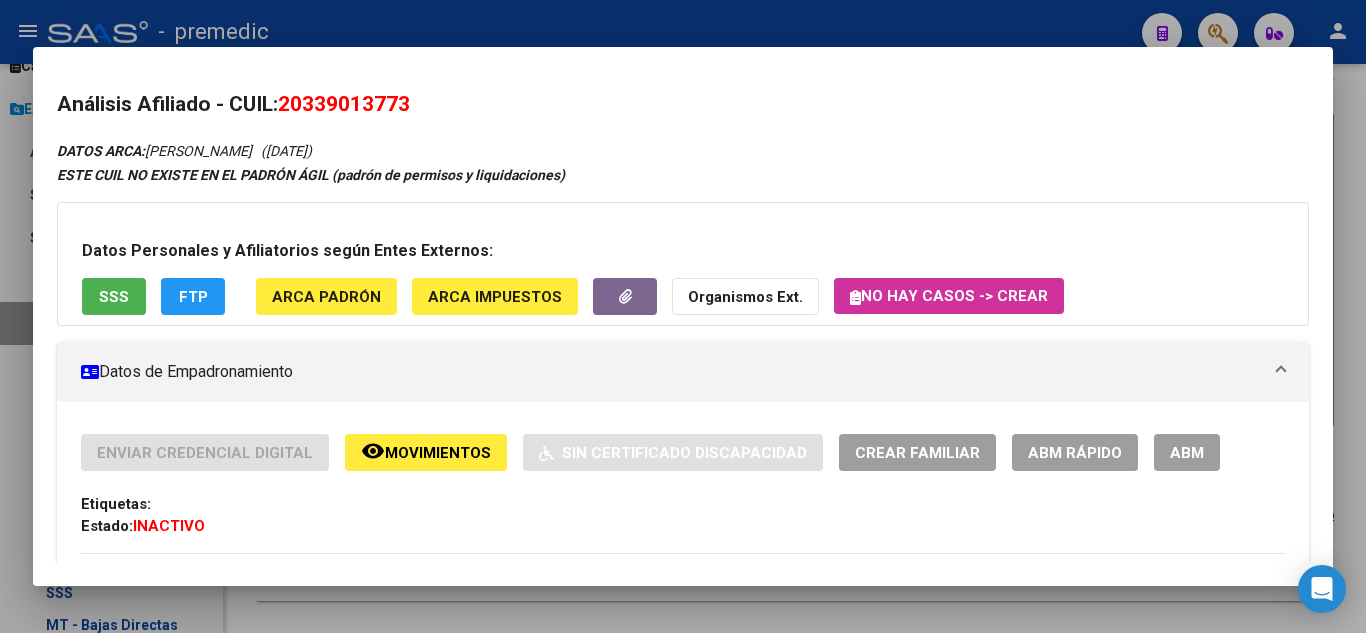 click at bounding box center (683, 316) 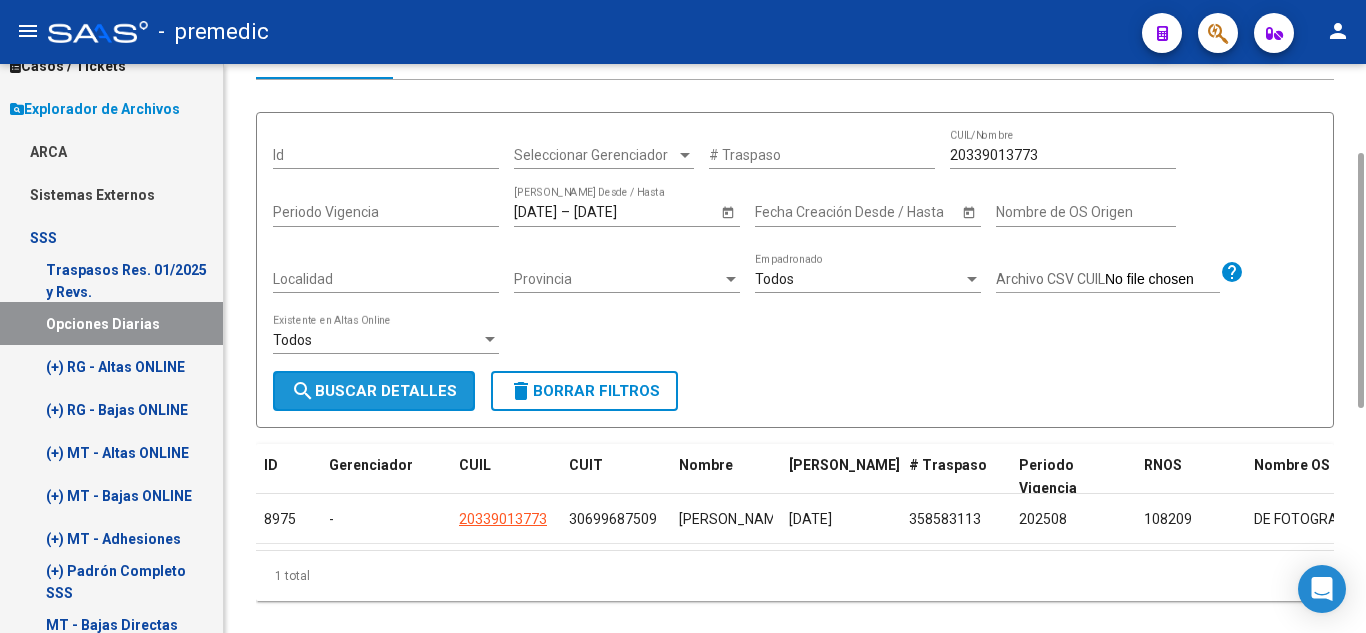 click on "search  Buscar Detalles" at bounding box center (374, 391) 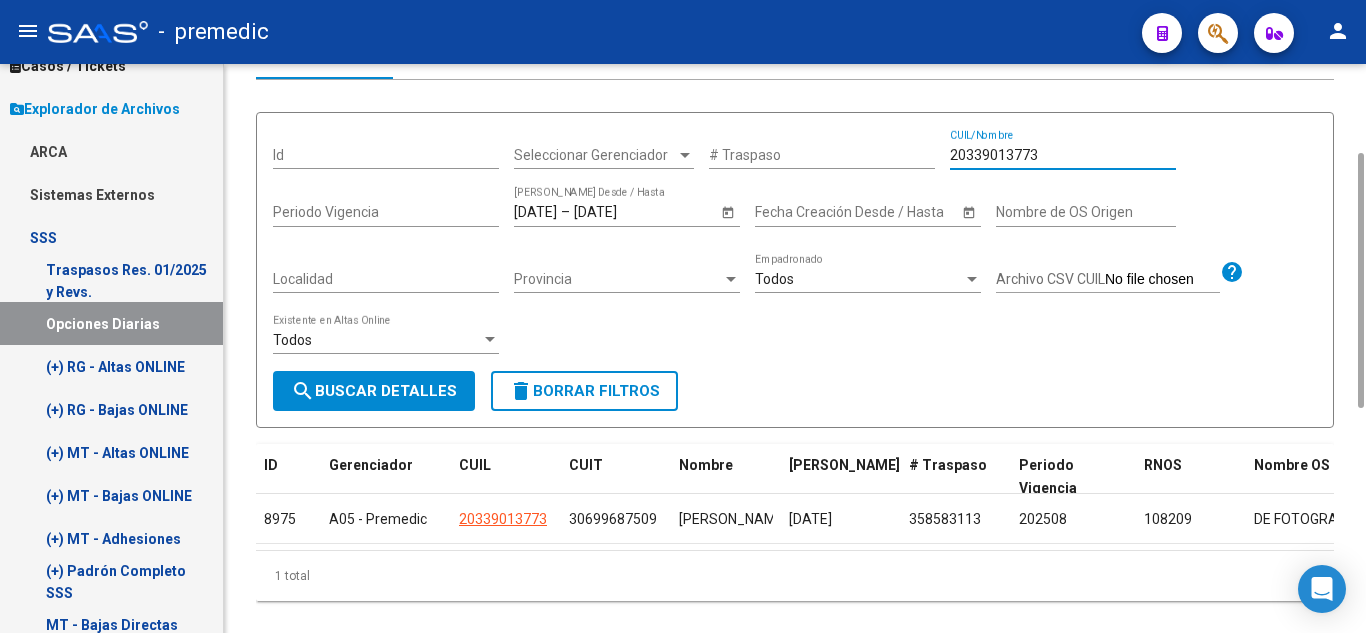 drag, startPoint x: 1029, startPoint y: 150, endPoint x: 887, endPoint y: 146, distance: 142.05632 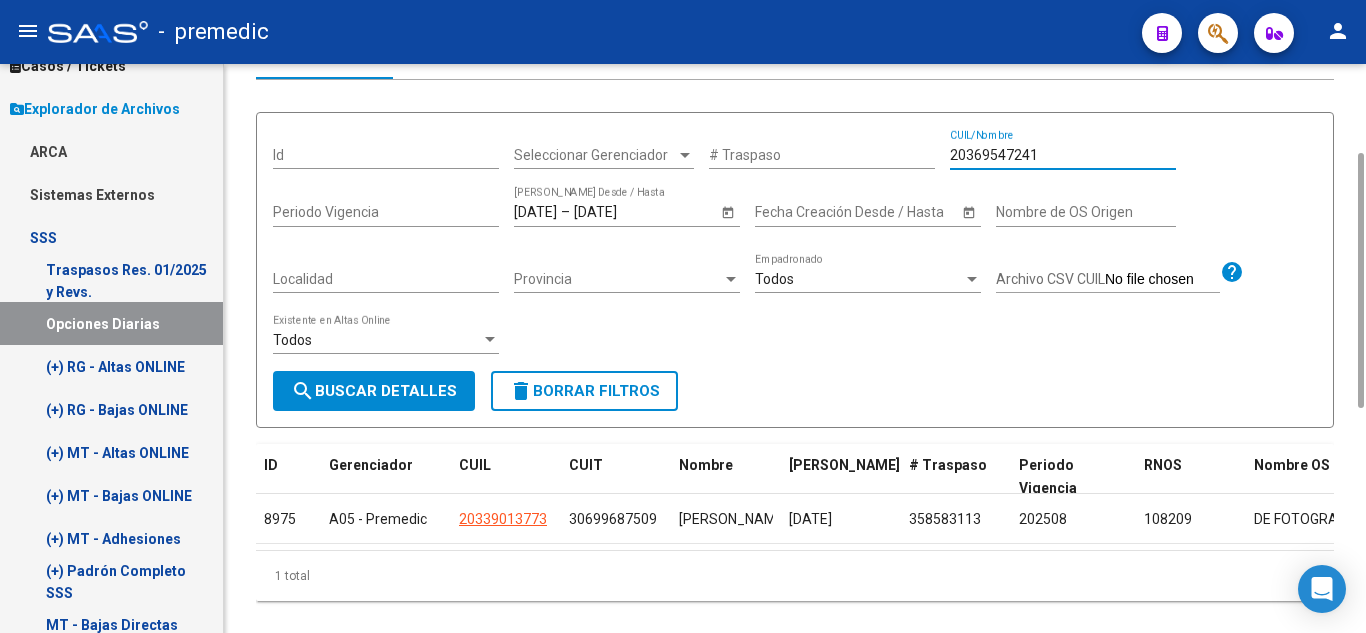 click on "search  Buscar Detalles" at bounding box center (374, 391) 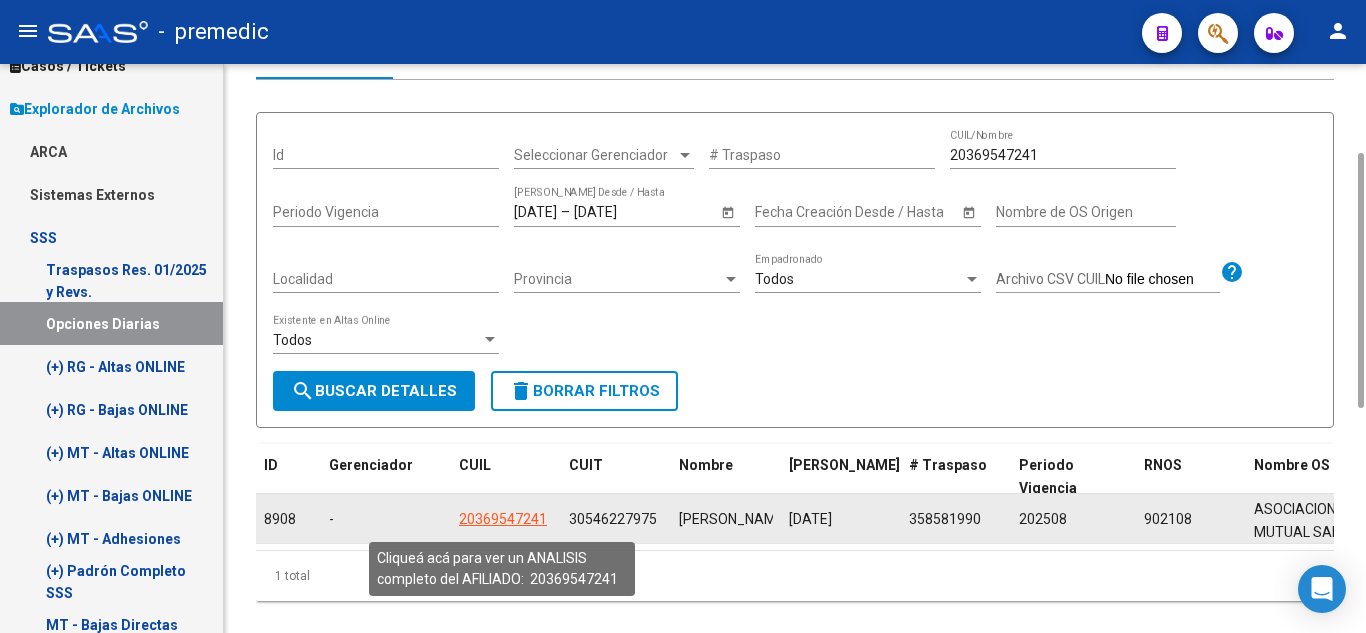click on "20369547241" 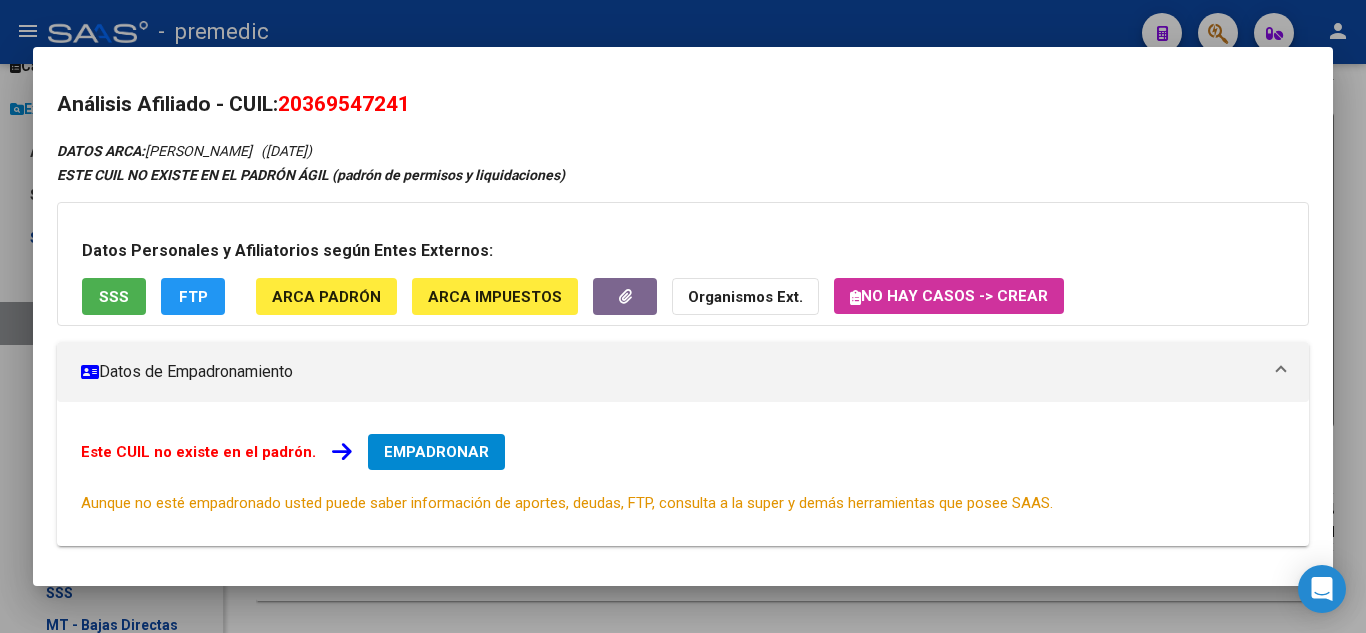 click on "Este CUIL no existe en el padrón.   EMPADRONAR
Aunque no esté empadronado usted puede saber información de aportes, deudas, FTP, consulta a la super y demás herramientas que posee SAAS." at bounding box center [683, 474] 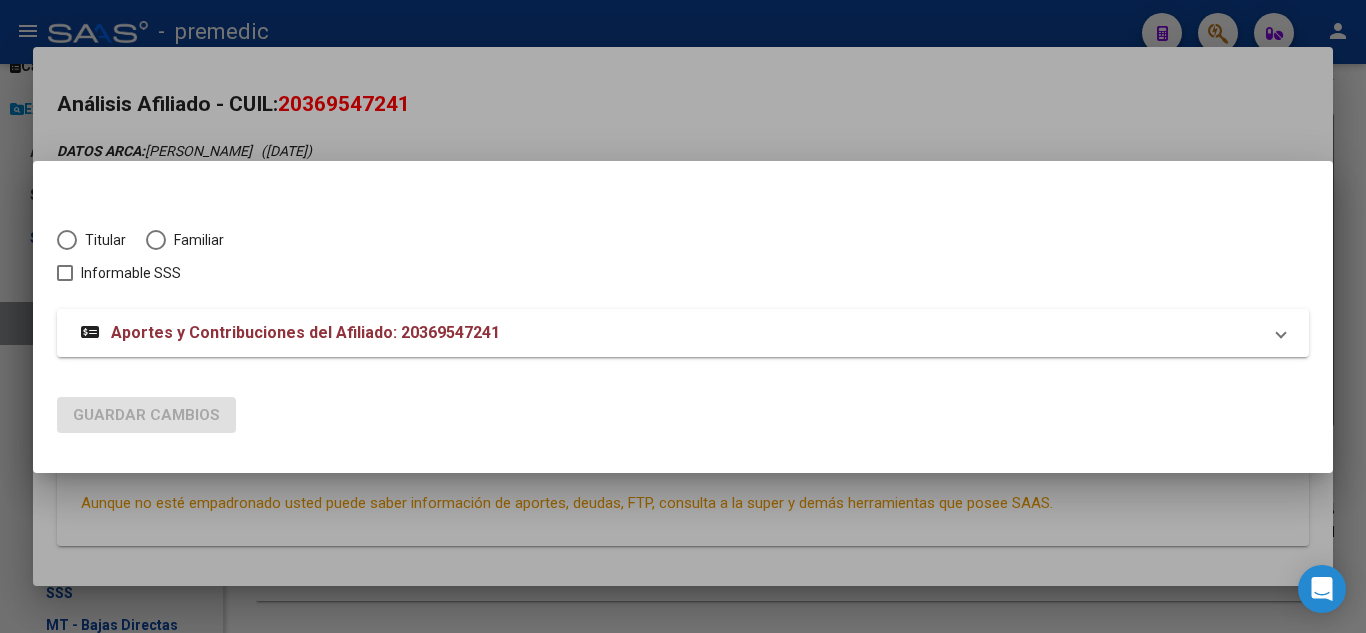 click on "Titular   Familiar    Informable SSS" at bounding box center [683, 245] 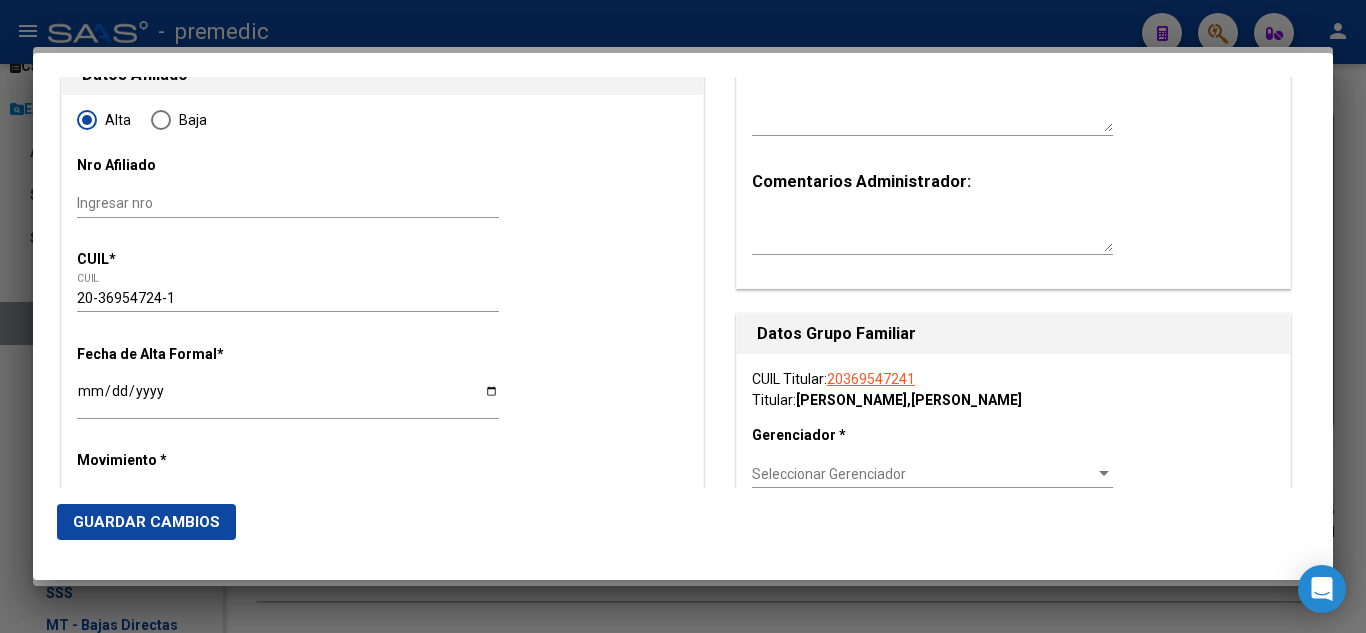 scroll, scrollTop: 300, scrollLeft: 0, axis: vertical 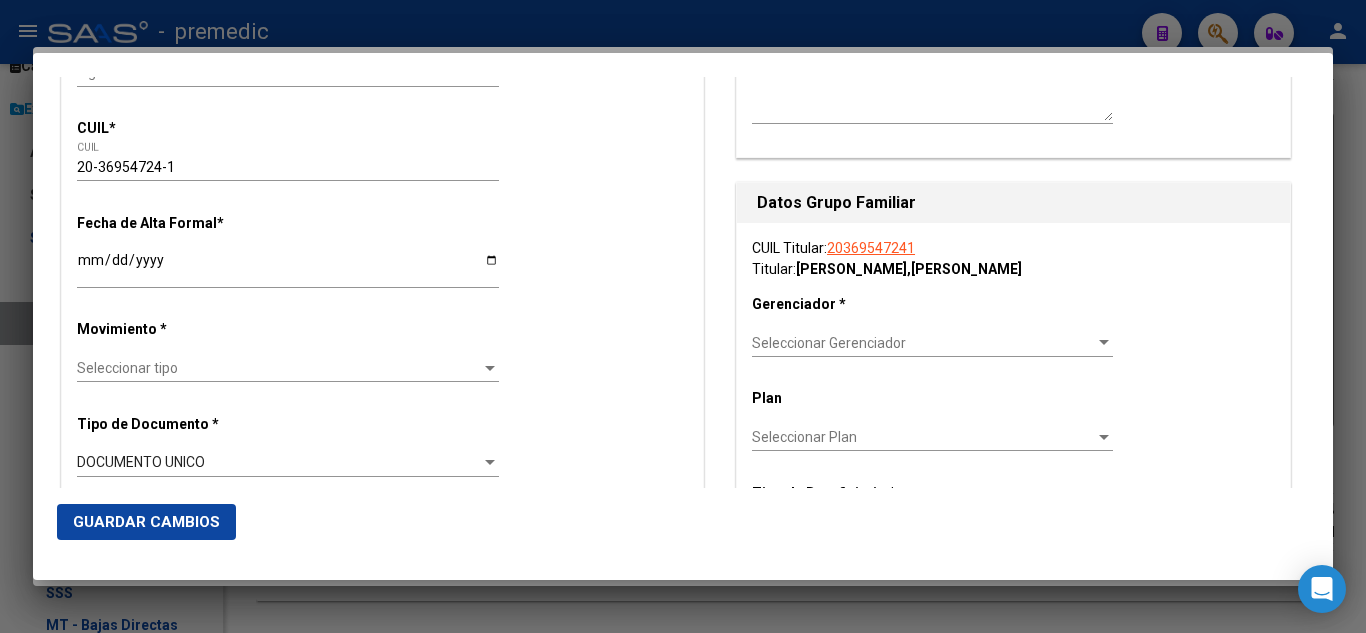 click on "Ingresar fecha" at bounding box center [288, 267] 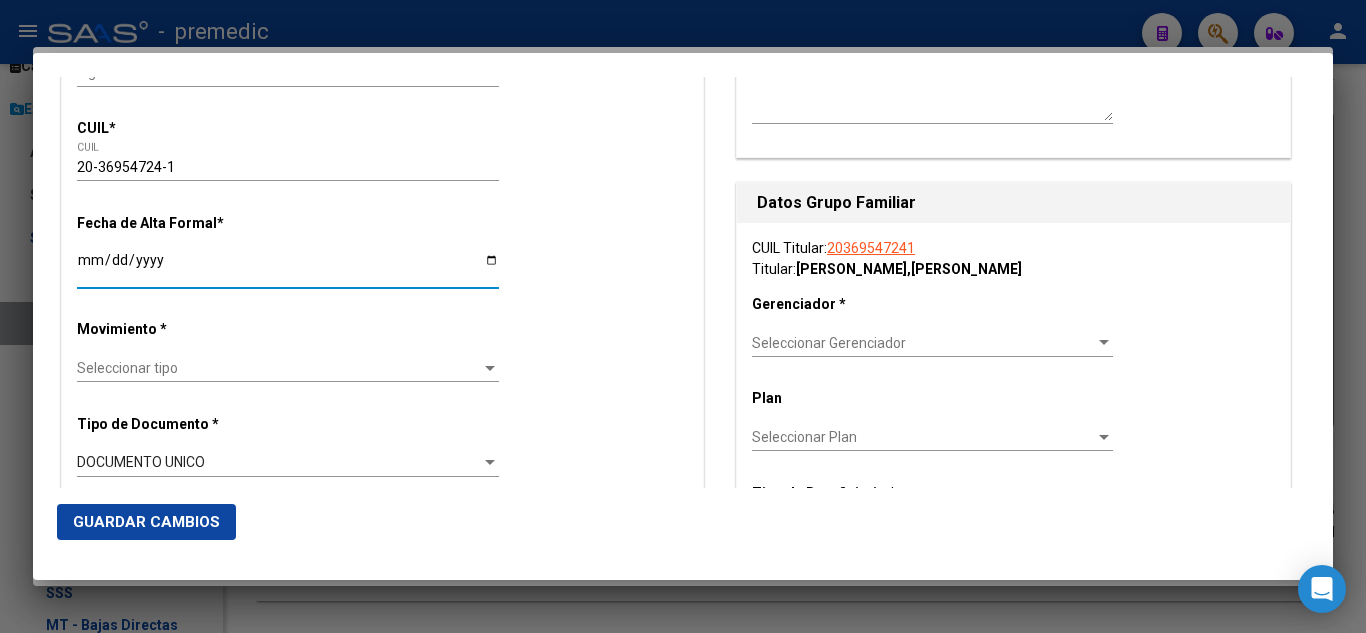 click on "Titular   Familiar    Informable SSS  Datos Afiliado   Alta   Baja Nro Afiliado    Ingresar nro  CUIL  *   20-36954724-1 CUIL  ARCA Padrón Fecha de Alta Formal  *   2025-08-01 Ingresar fecha   Movimiento * Seleccionar tipo Seleccionar tipo  Tipo de Documento * DOCUMENTO UNICO Seleccionar tipo Nro Documento  *   36954724 Ingresar nro  Apellido  *   GOMEZ Ingresar apellido  Nombre  *   MARCELO MIGUEL Ingresar nombre  Fecha de nacimiento  *   1991-01-21 Ingresar fecha   Parentesco * Titular Seleccionar parentesco  Estado Civil * Seleccionar tipo Seleccionar tipo  Sexo * Masculino Seleccionar sexo  Nacionalidad * ARGENTINA Seleccionar tipo  Discapacitado * No incapacitado Seleccionar tipo Vencimiento Certificado Estudio    Ingresar fecha   Tipo domicilio * Domicilio Completo Seleccionar tipo domicilio  Provincia * Buenos Aires Seleccionar provincia Localidad  *   ISIDRO CASANOVA Ingresar el nombre  Codigo Postal  *   1765 Ingresar el codigo  Calle  *   Charrua Ingresar calle  Numero  *   4389 Piso" at bounding box center [683, 282] 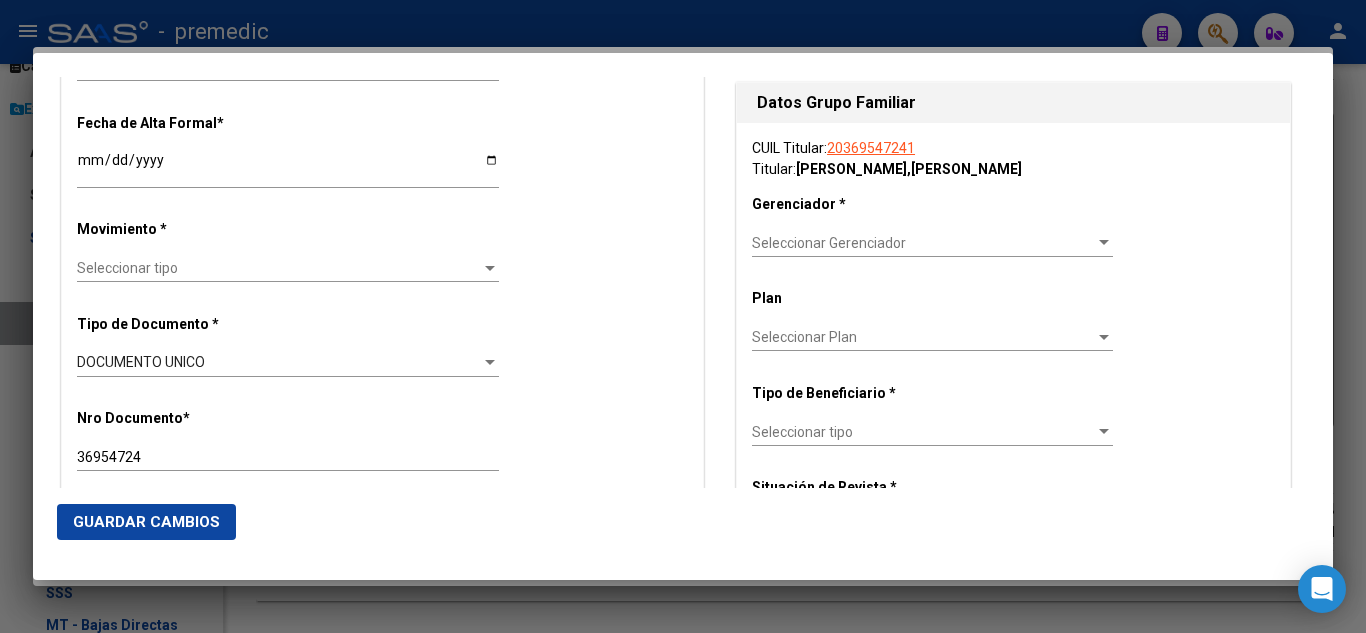 scroll, scrollTop: 500, scrollLeft: 0, axis: vertical 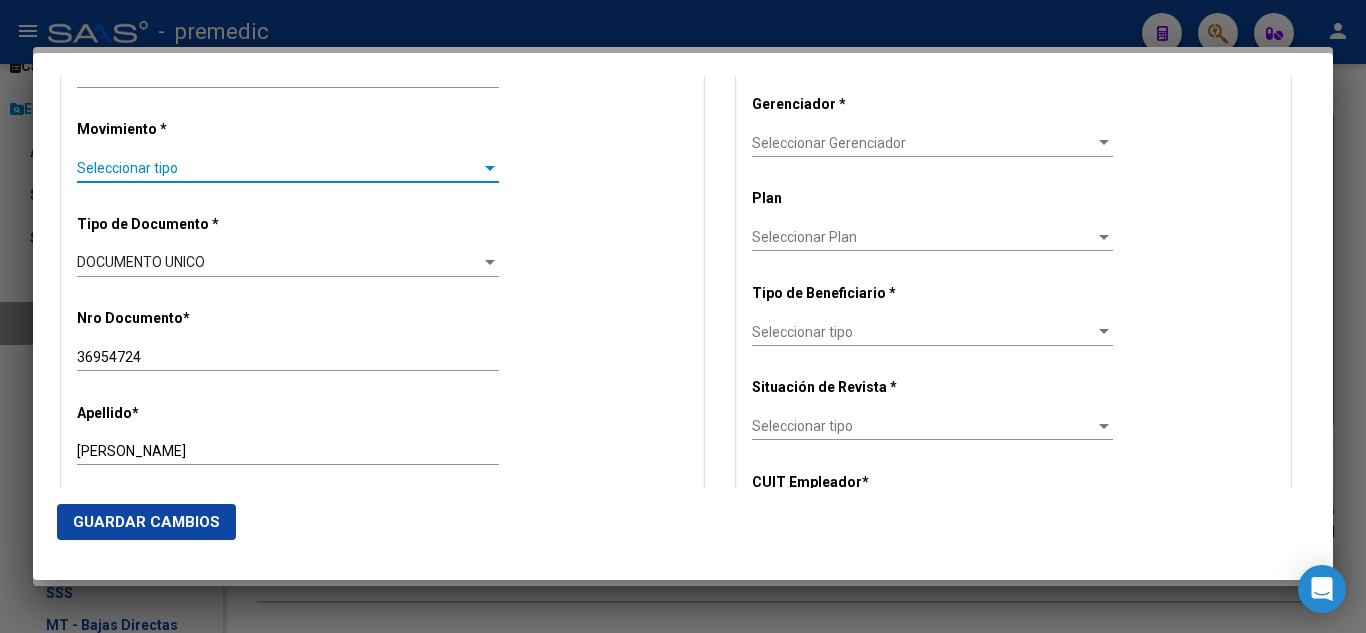 click on "Seleccionar tipo" at bounding box center (279, 168) 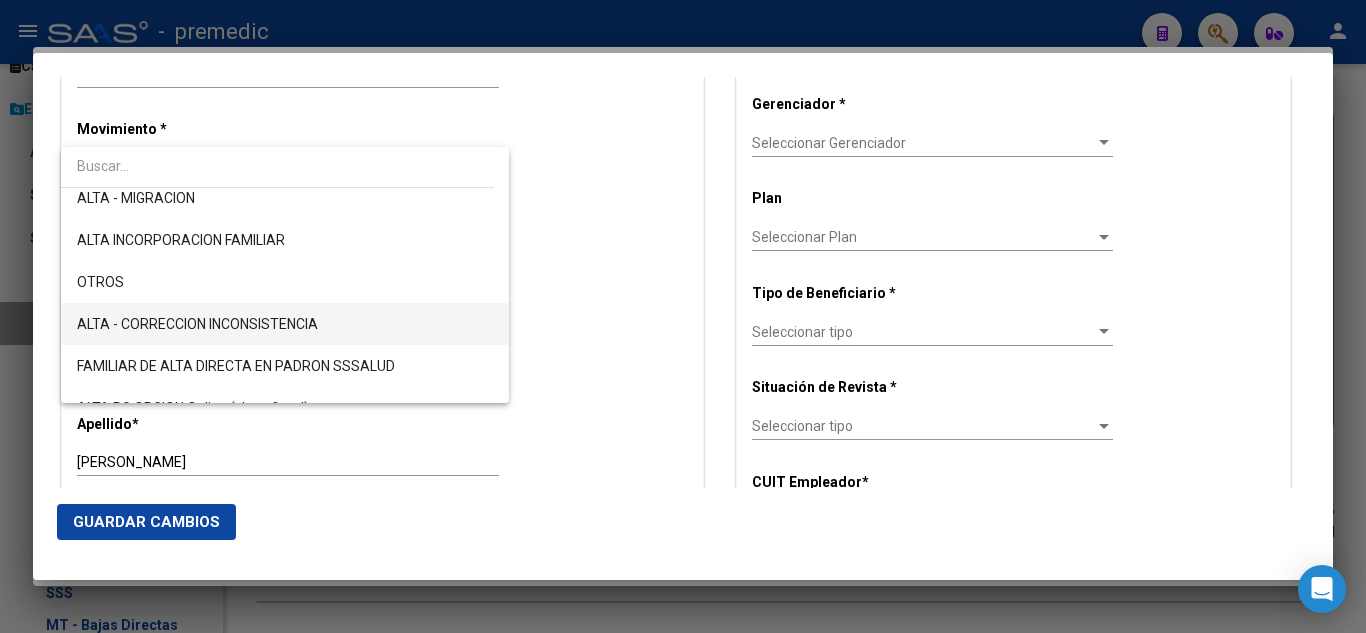 scroll, scrollTop: 300, scrollLeft: 0, axis: vertical 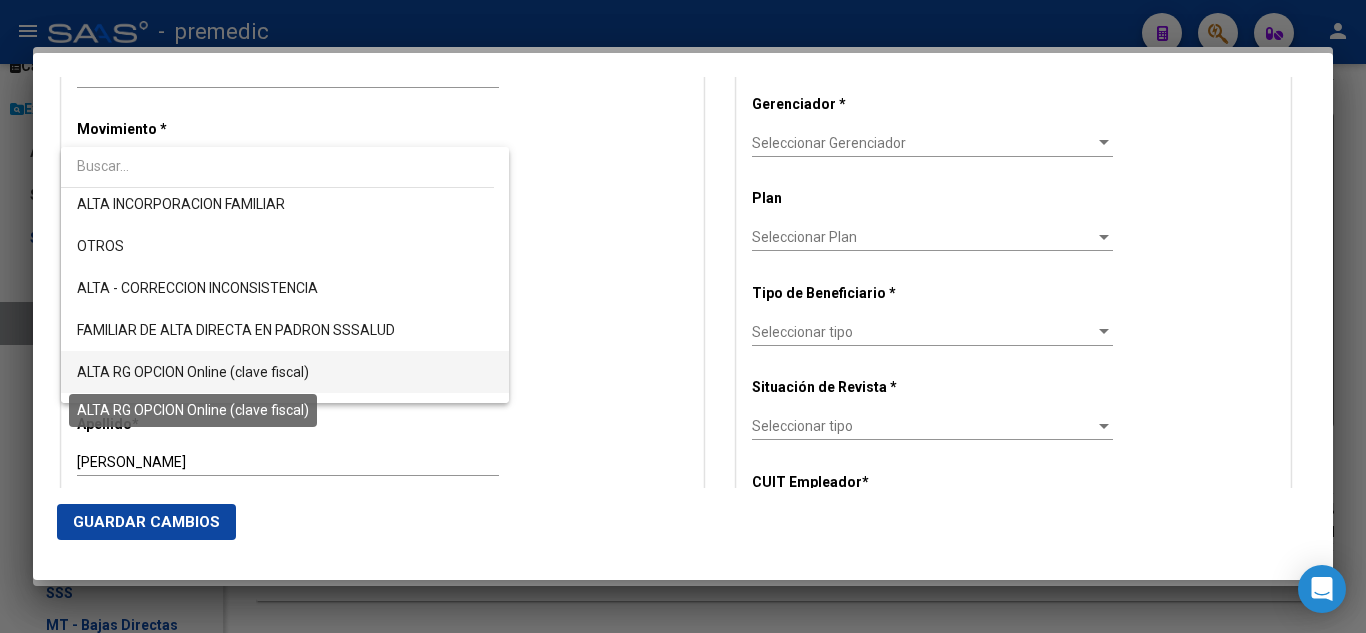 click on "ALTA RG OPCION Online (clave fiscal)" at bounding box center [193, 372] 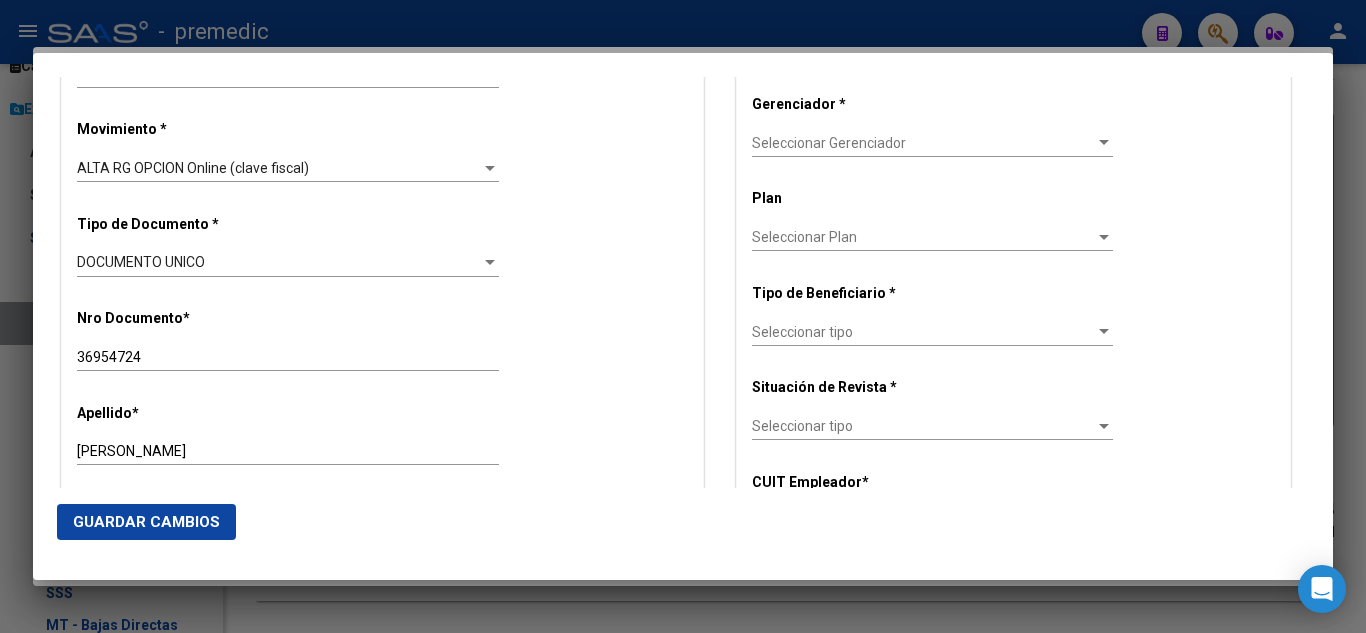 click on "Alta   Baja Nro Afiliado    Ingresar nro  CUIL  *   20-36954724-1 CUIL  ARCA Padrón Fecha de Alta Formal  *   2025-08-01 Ingresar fecha   Movimiento * ALTA RG OPCION Online (clave fiscal) Seleccionar tipo  Tipo de Documento * DOCUMENTO UNICO Seleccionar tipo Nro Documento  *   36954724 Ingresar nro  Apellido  *   GOMEZ Ingresar apellido  Nombre  *   MARCELO MIGUEL Ingresar nombre  Fecha de nacimiento  *   1991-01-21 Ingresar fecha   Parentesco * Titular Seleccionar parentesco  Estado Civil * Seleccionar tipo Seleccionar tipo  Sexo * Masculino Seleccionar sexo  Nacionalidad * ARGENTINA Seleccionar tipo  Discapacitado * No incapacitado Seleccionar tipo Vencimiento Certificado Estudio    Ingresar fecha   Tipo domicilio * Domicilio Completo Seleccionar tipo domicilio  Provincia * Buenos Aires Seleccionar provincia Localidad  *   ISIDRO CASANOVA Ingresar el nombre  Codigo Postal  *   1765 Ingresar el codigo  Calle  *   Charrua Ingresar calle  Numero  *   4389 Ingresar nro  Piso    Ingresar piso  Departamento" at bounding box center [382, 1098] 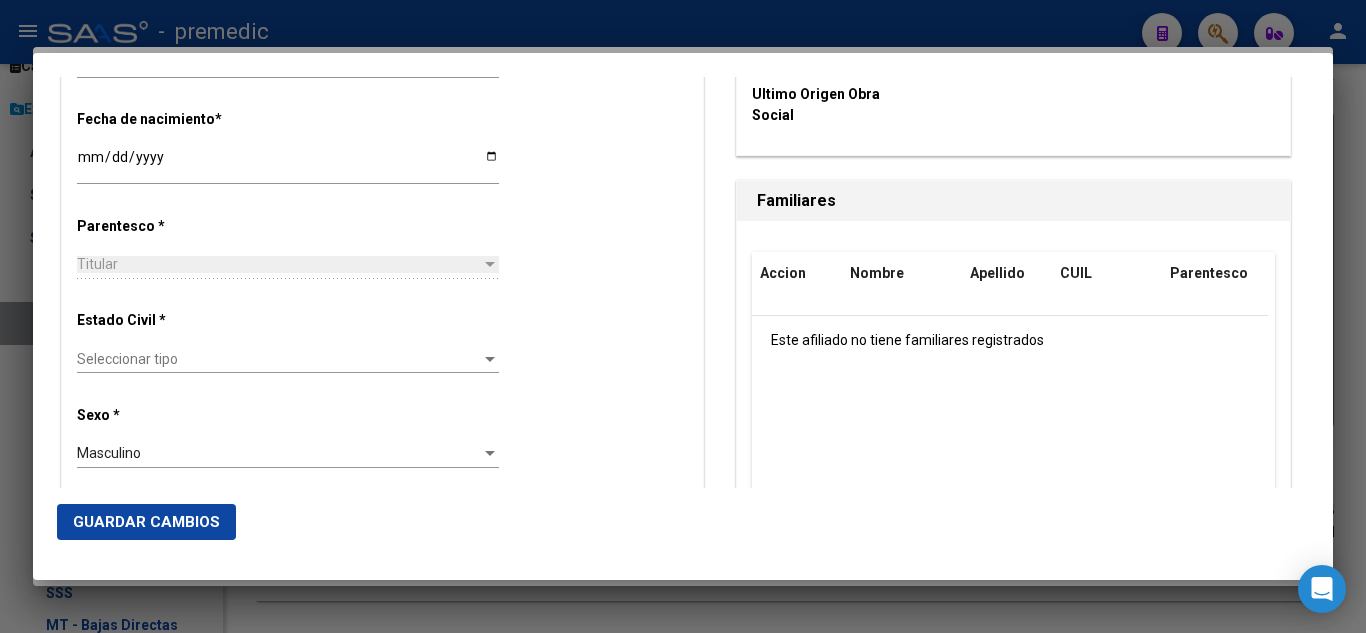 scroll, scrollTop: 1000, scrollLeft: 0, axis: vertical 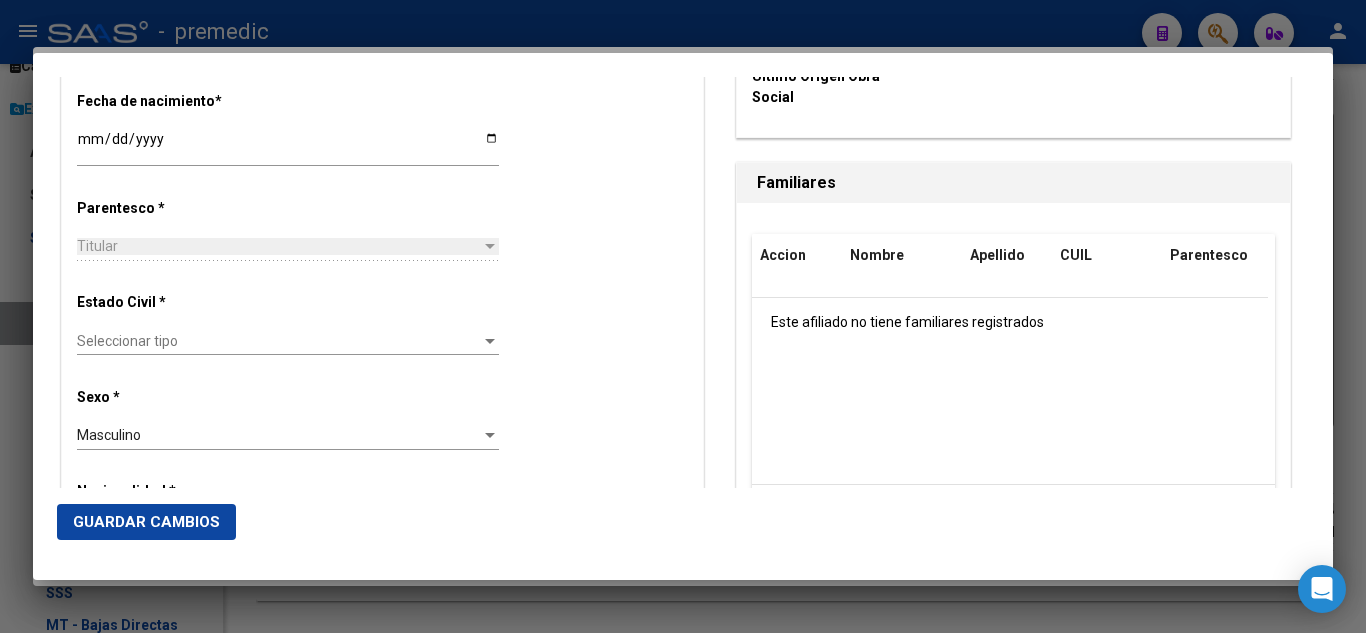 click on "Seleccionar tipo" at bounding box center (279, 341) 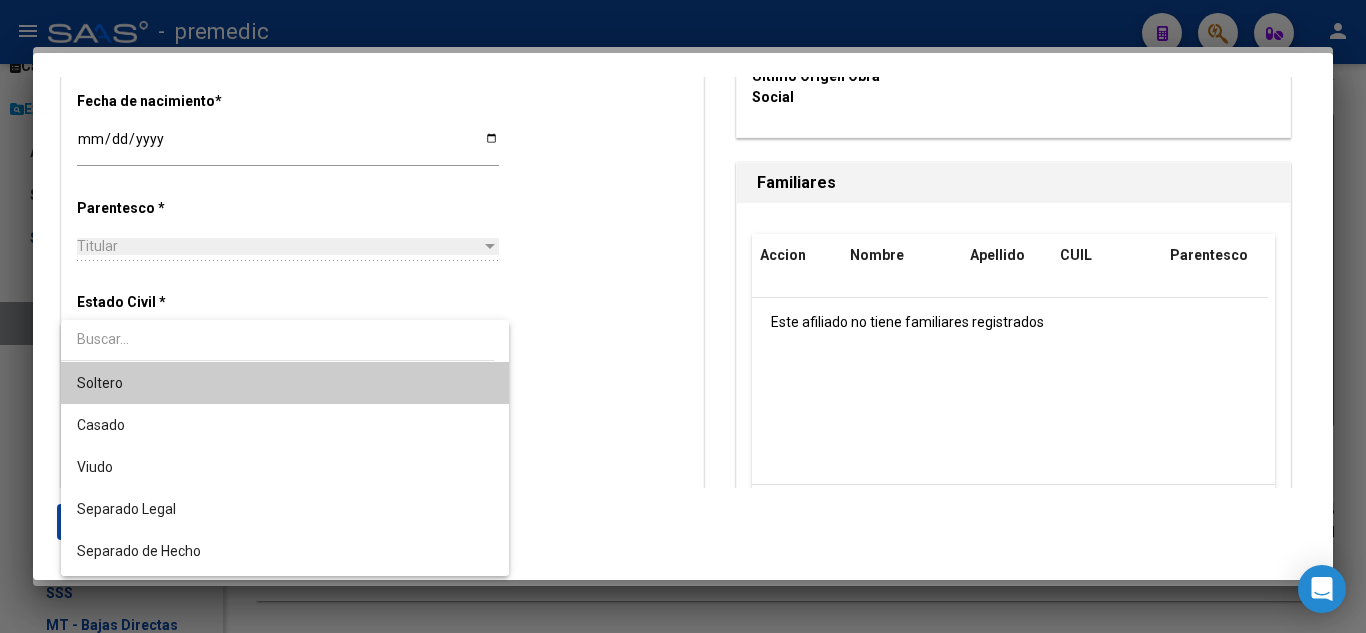 click on "Soltero" at bounding box center [285, 383] 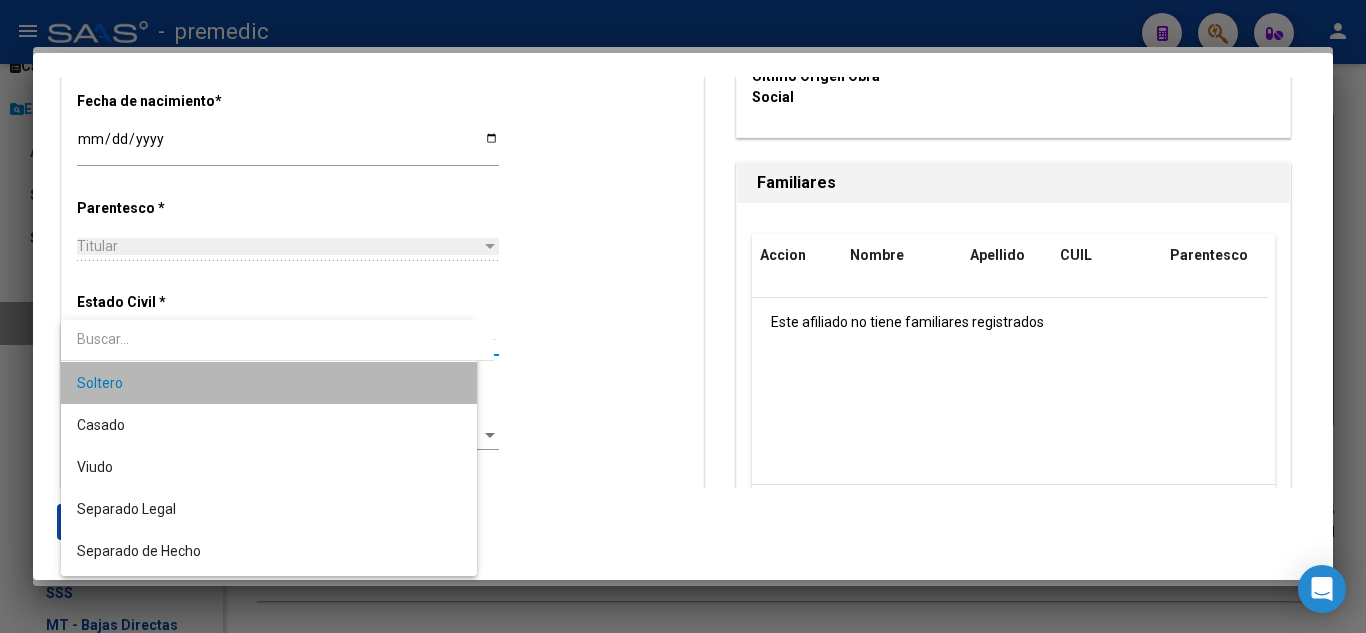 drag, startPoint x: 622, startPoint y: 335, endPoint x: 620, endPoint y: 325, distance: 10.198039 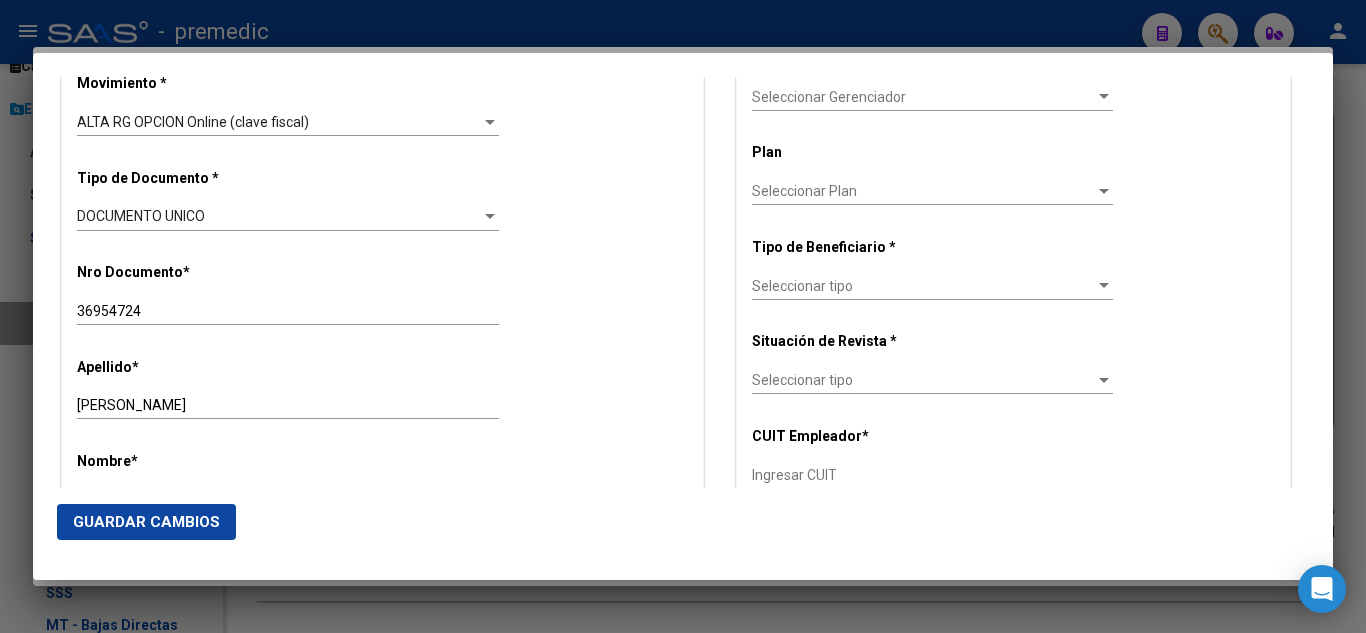 scroll, scrollTop: 500, scrollLeft: 0, axis: vertical 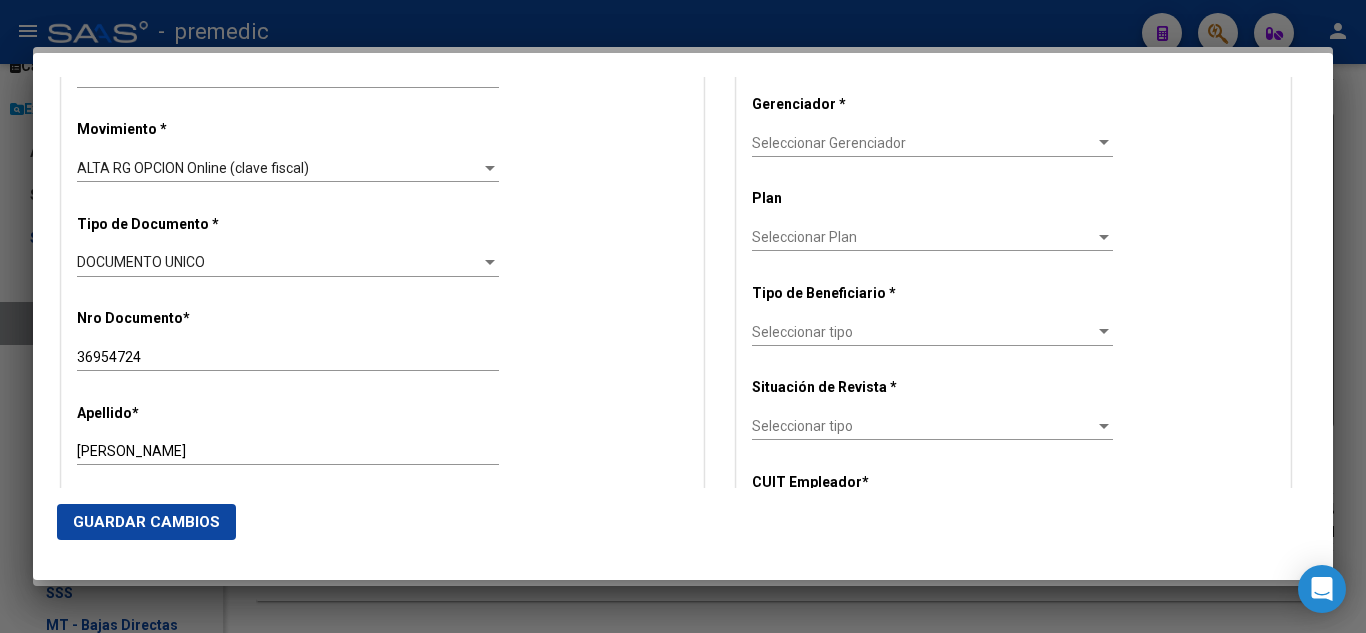 click on "CUIL Titular:   20369547241   Titular:   GOMEZ ,  MARCELO MIGUEL  Gerenciador * Seleccionar Gerenciador Seleccionar Gerenciador  Plan  Seleccionar Plan Seleccionar Plan  Tipo de Beneficiario * Seleccionar tipo Seleccionar tipo  Situación de Revista * Seleccionar tipo Seleccionar tipo CUIT Empleador  *   Ingresar CUIT  Ultimo Origen Obra Social" at bounding box center (1013, 330) 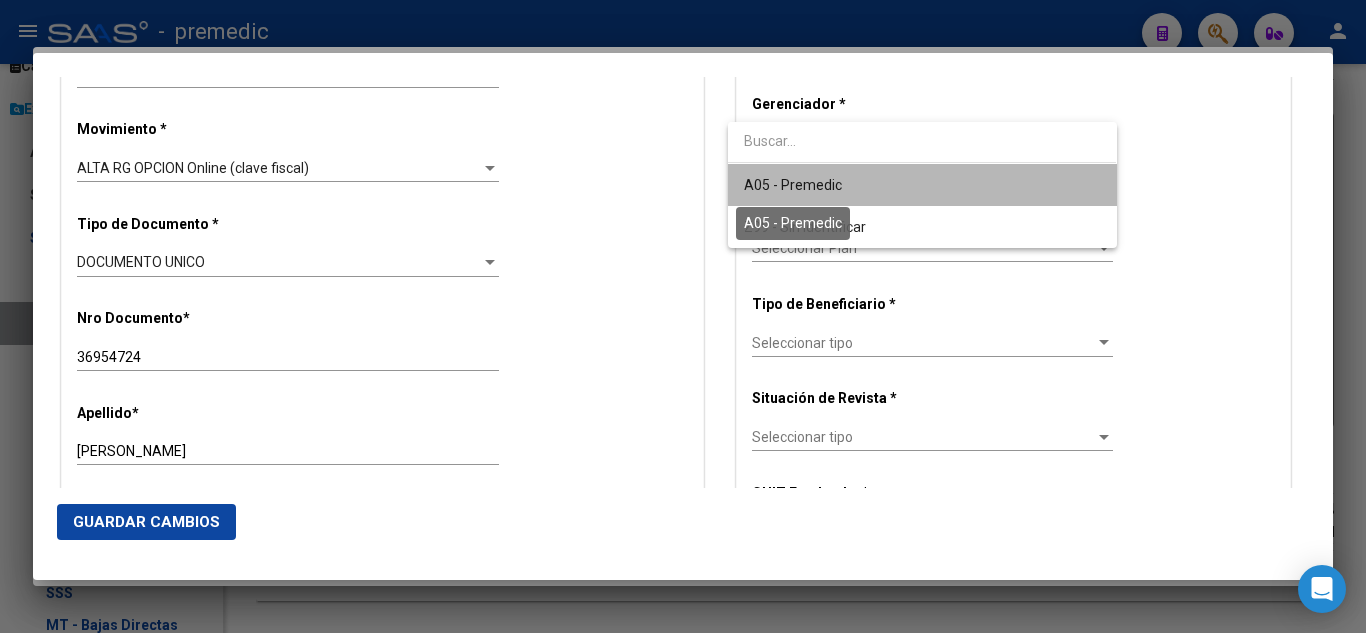 click on "A05 - Premedic" at bounding box center [793, 185] 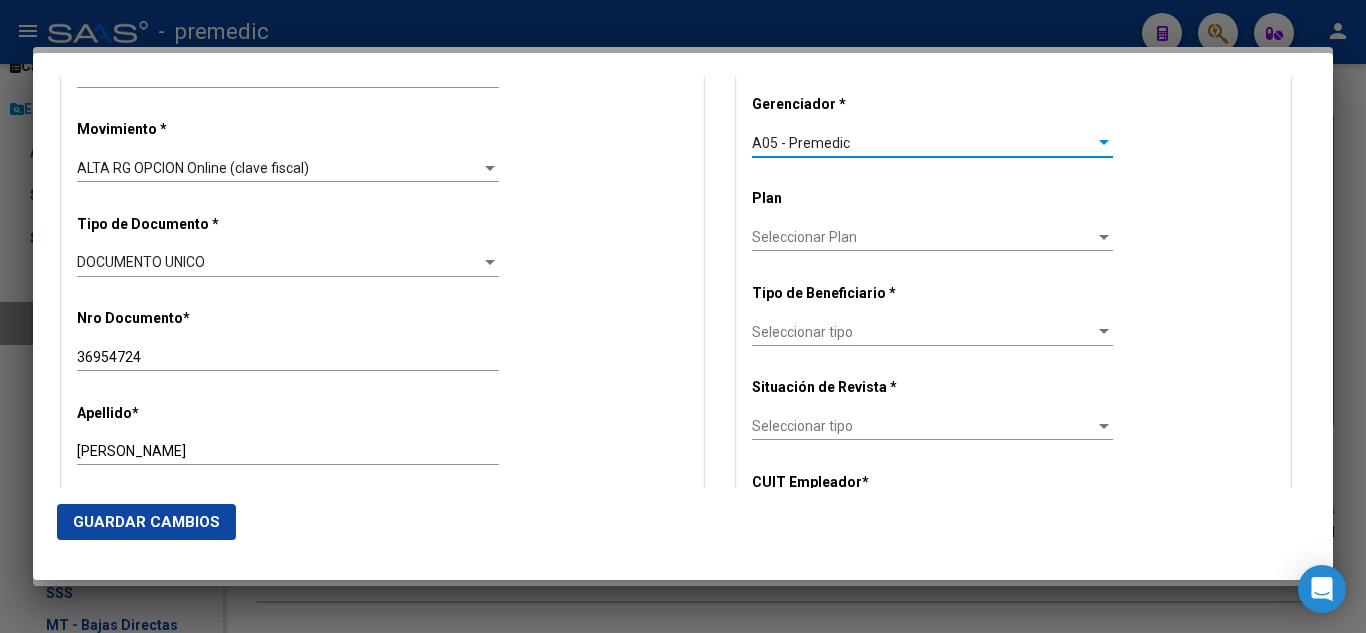 click on "Seleccionar tipo" at bounding box center [923, 332] 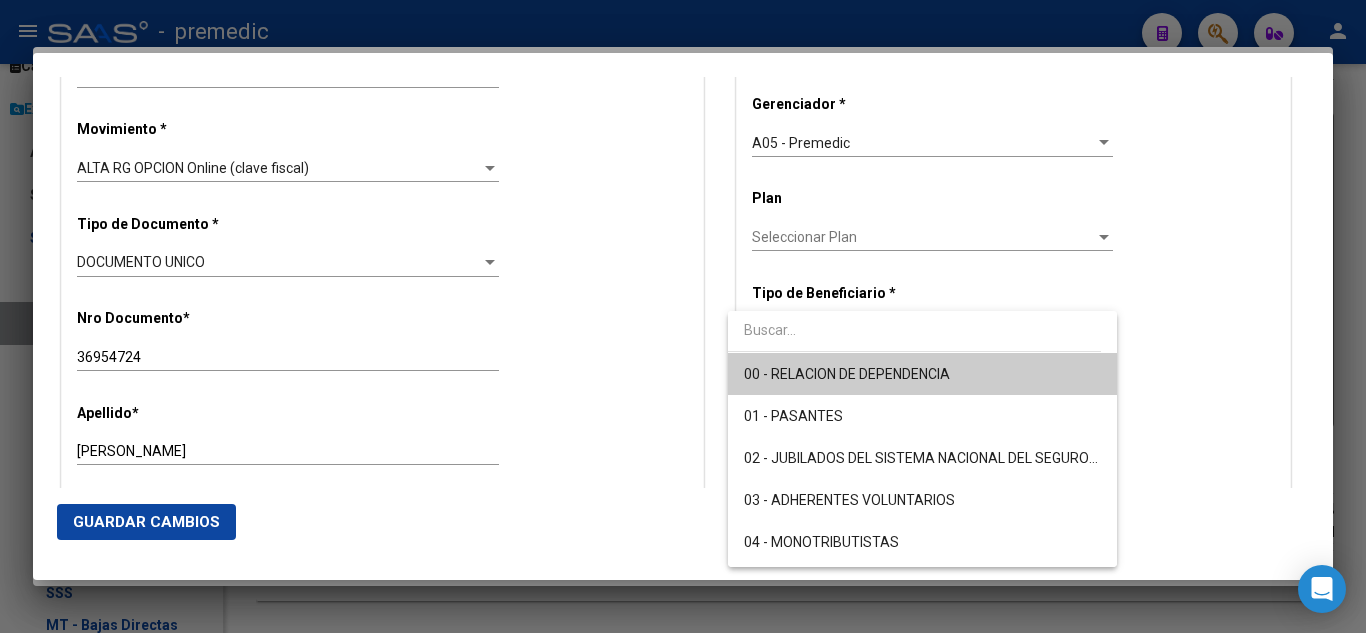 click on "00 - RELACION DE DEPENDENCIA" at bounding box center [847, 374] 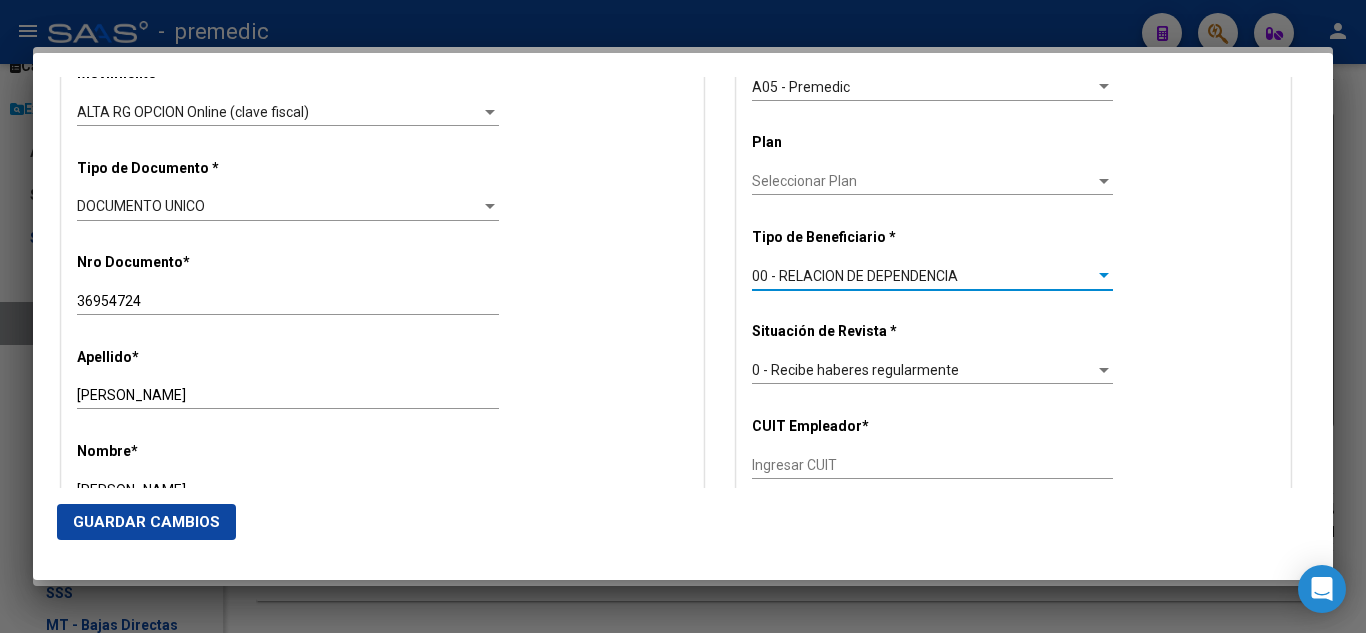 scroll, scrollTop: 600, scrollLeft: 0, axis: vertical 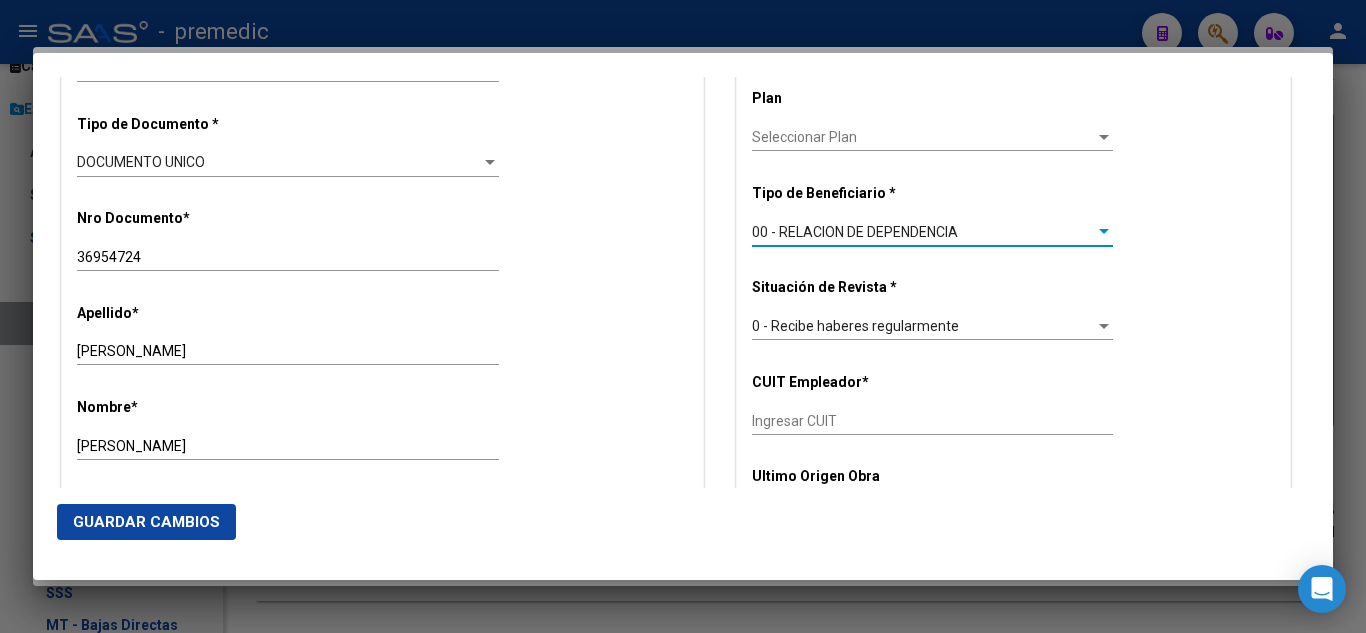 click on "Ingresar CUIT" at bounding box center [932, 421] 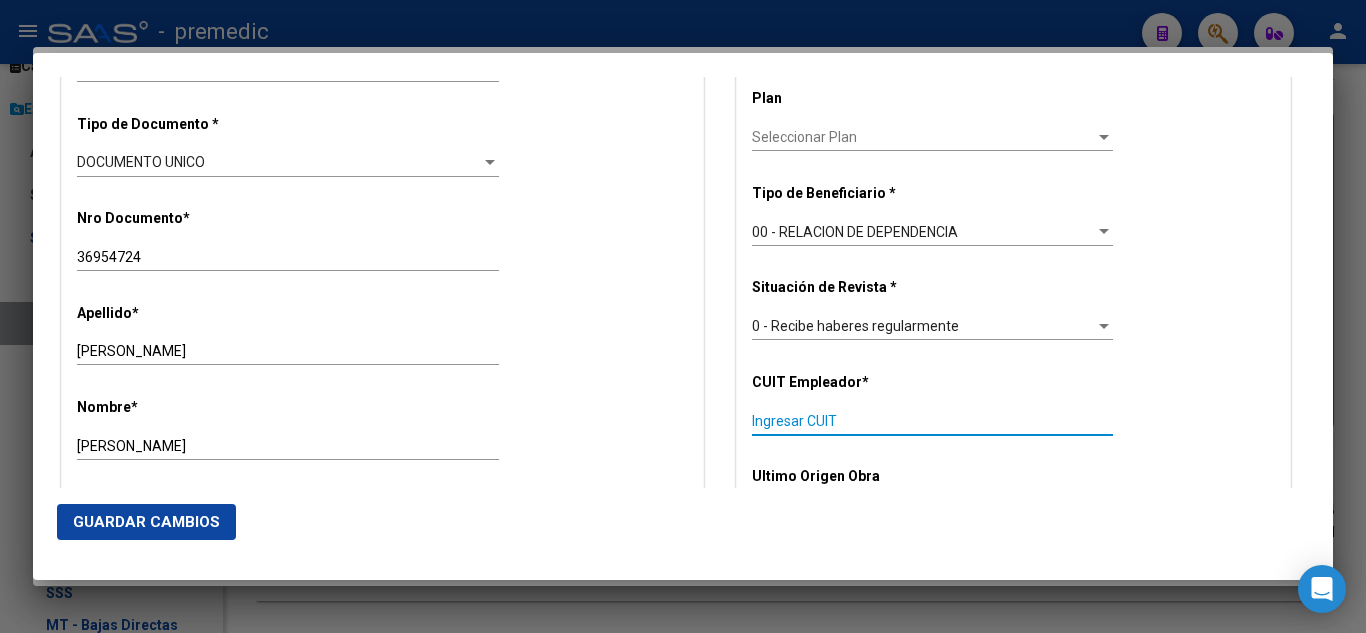 paste on "20-36954724-1" 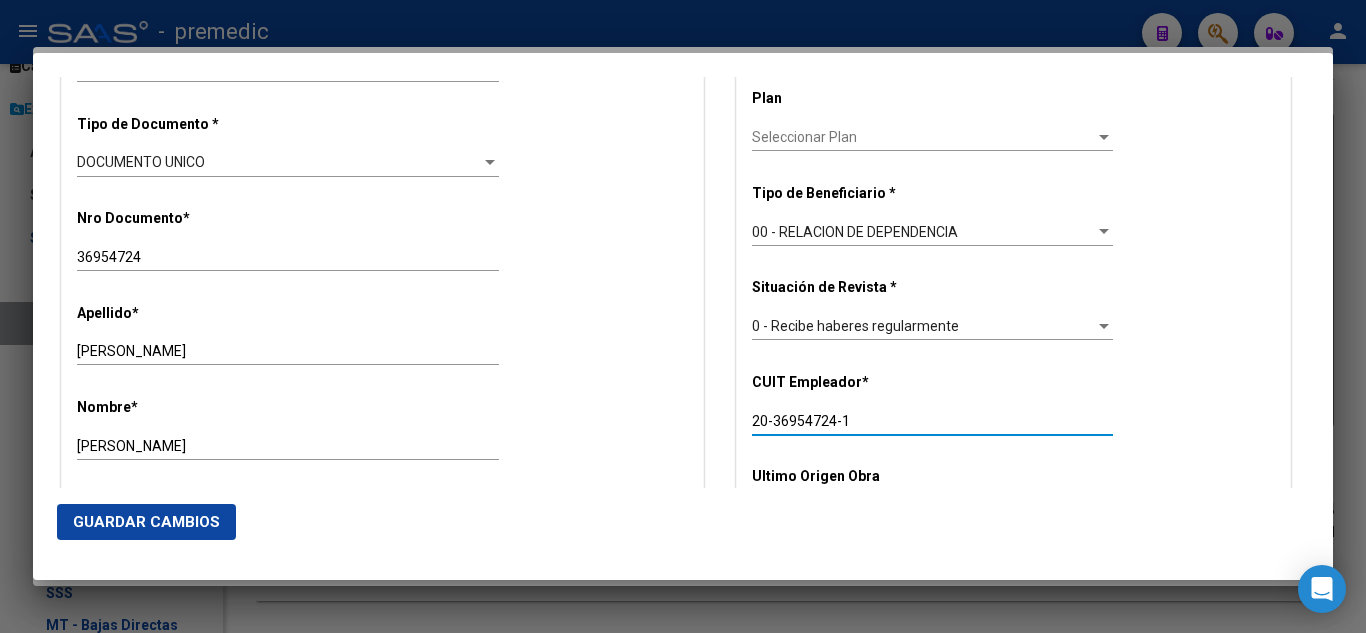 drag, startPoint x: 845, startPoint y: 424, endPoint x: 701, endPoint y: 431, distance: 144.17004 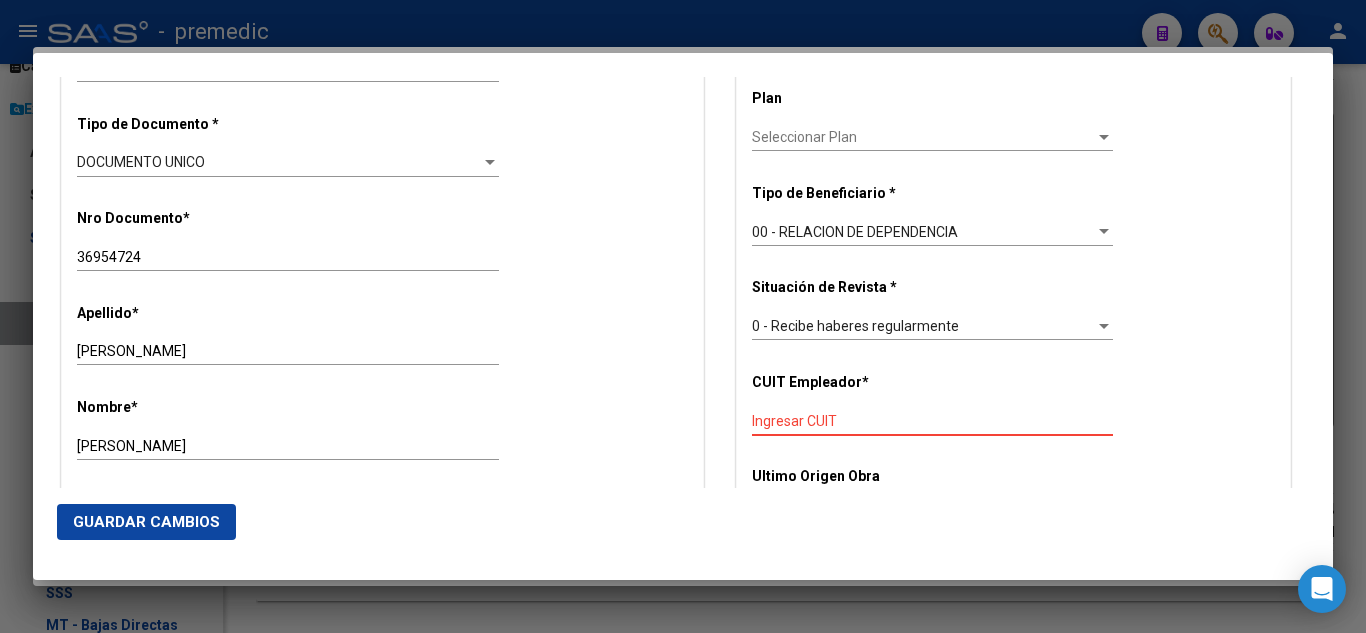 paste on "30-54622797-5" 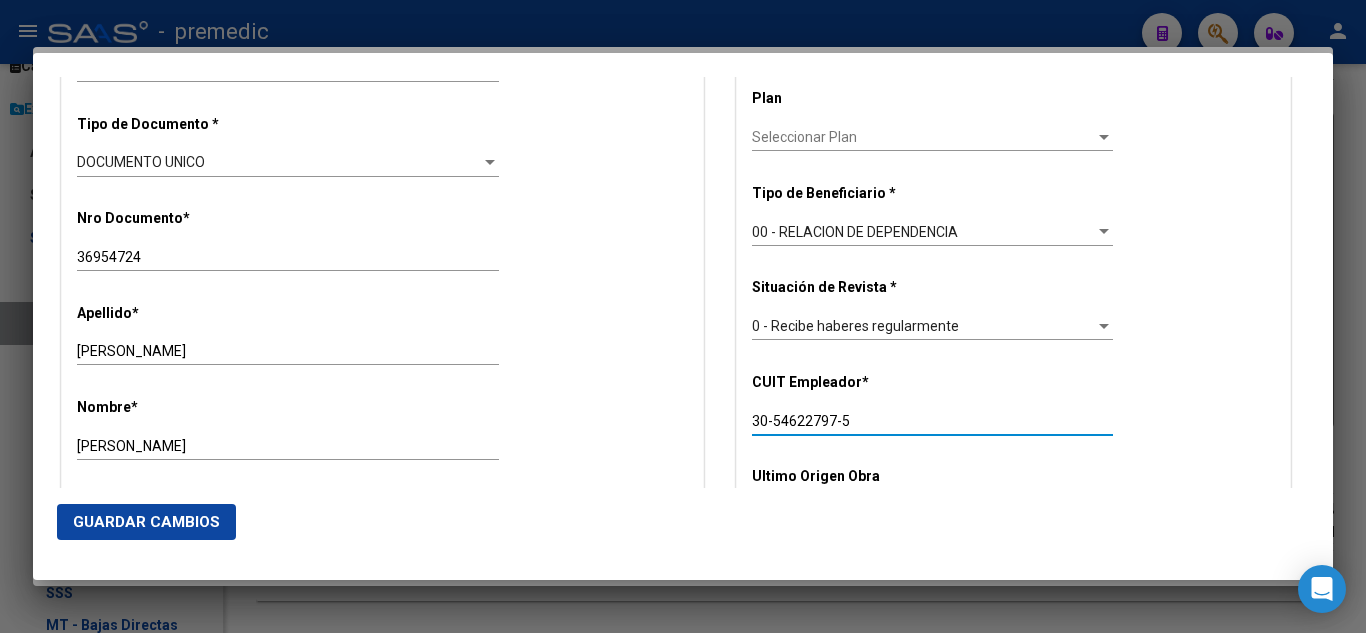 click on "Guardar Cambios" 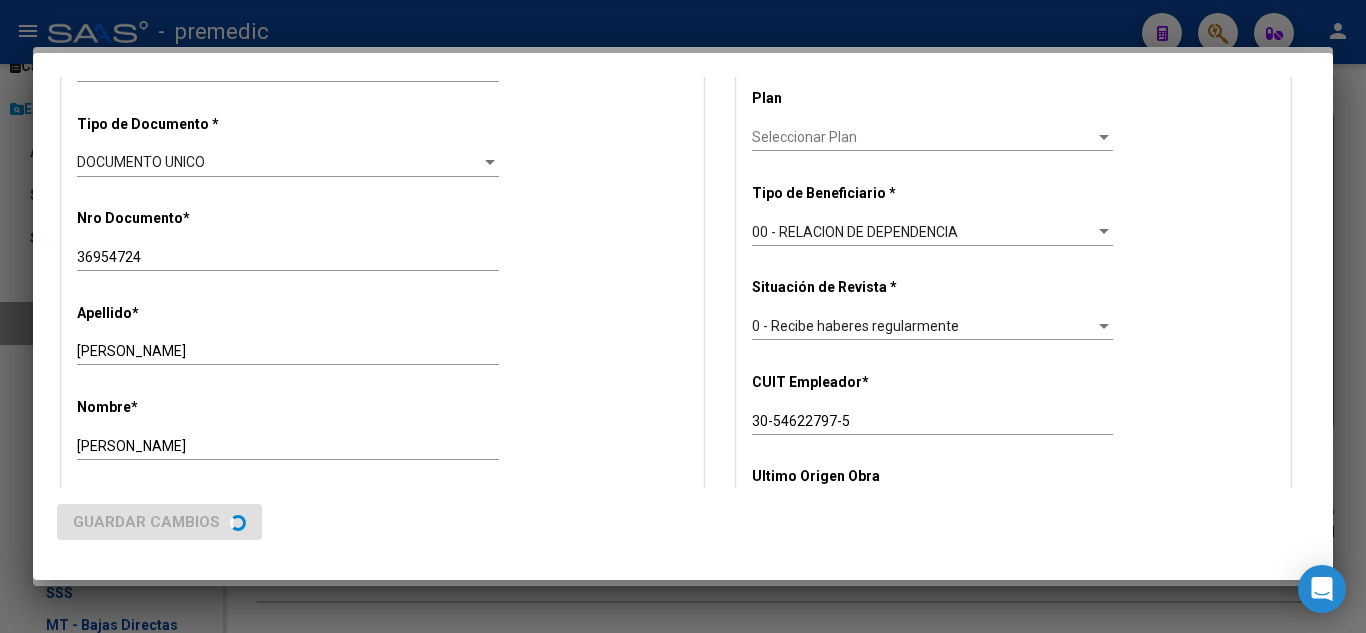 scroll, scrollTop: 0, scrollLeft: 0, axis: both 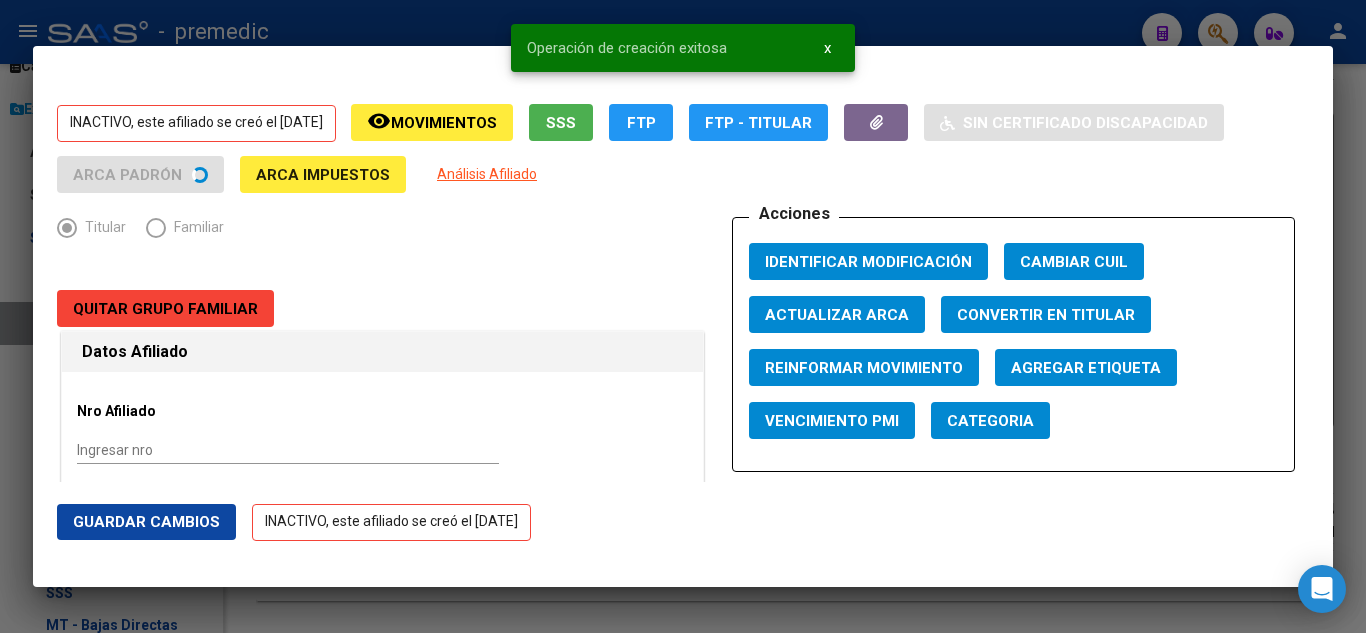 click at bounding box center (683, 316) 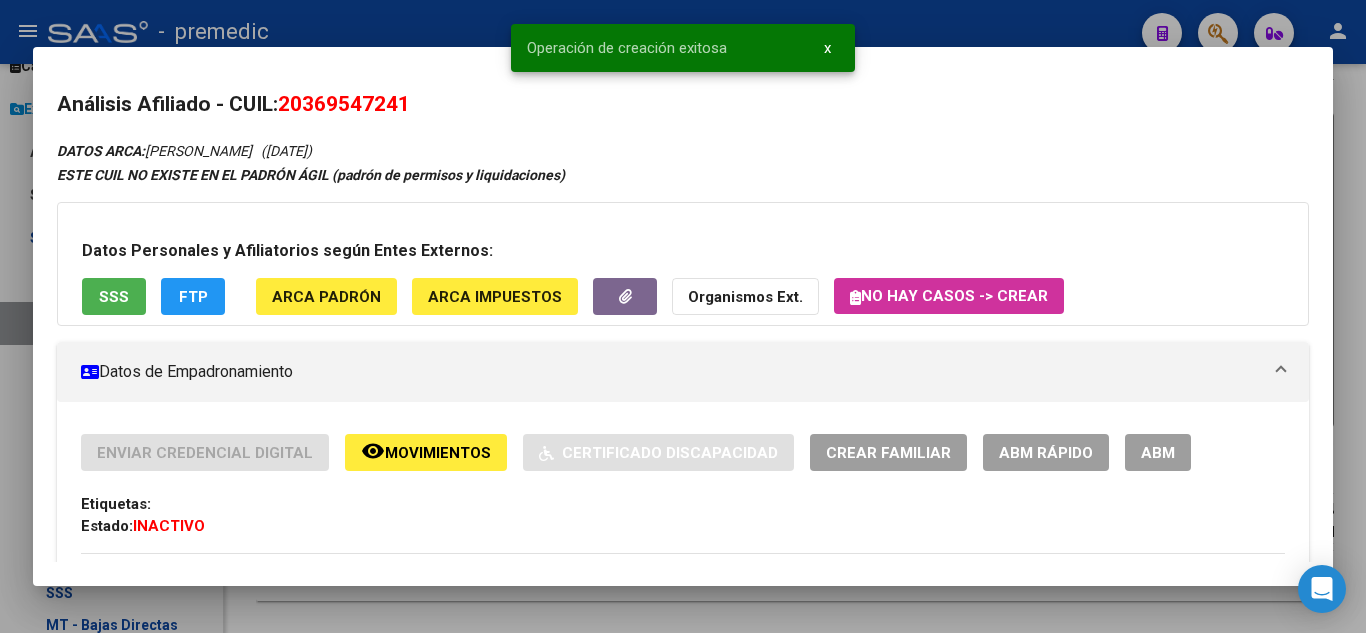click at bounding box center (683, 316) 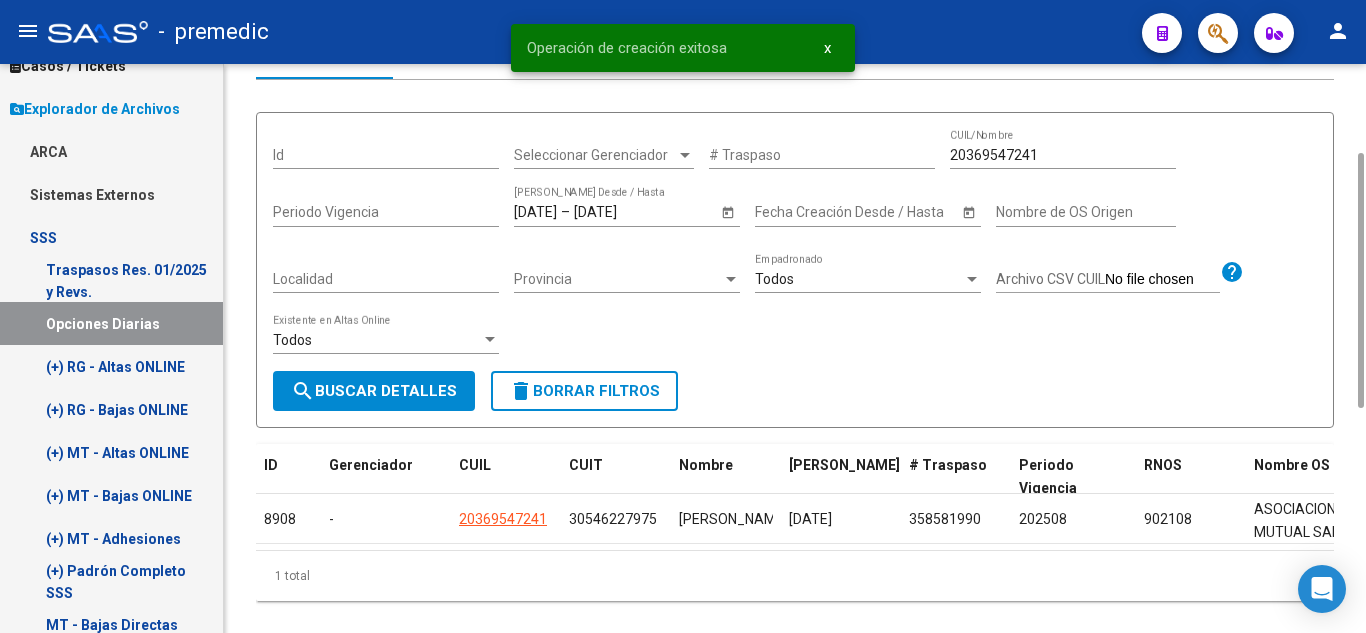 click on "search  Buscar Detalles" at bounding box center [374, 391] 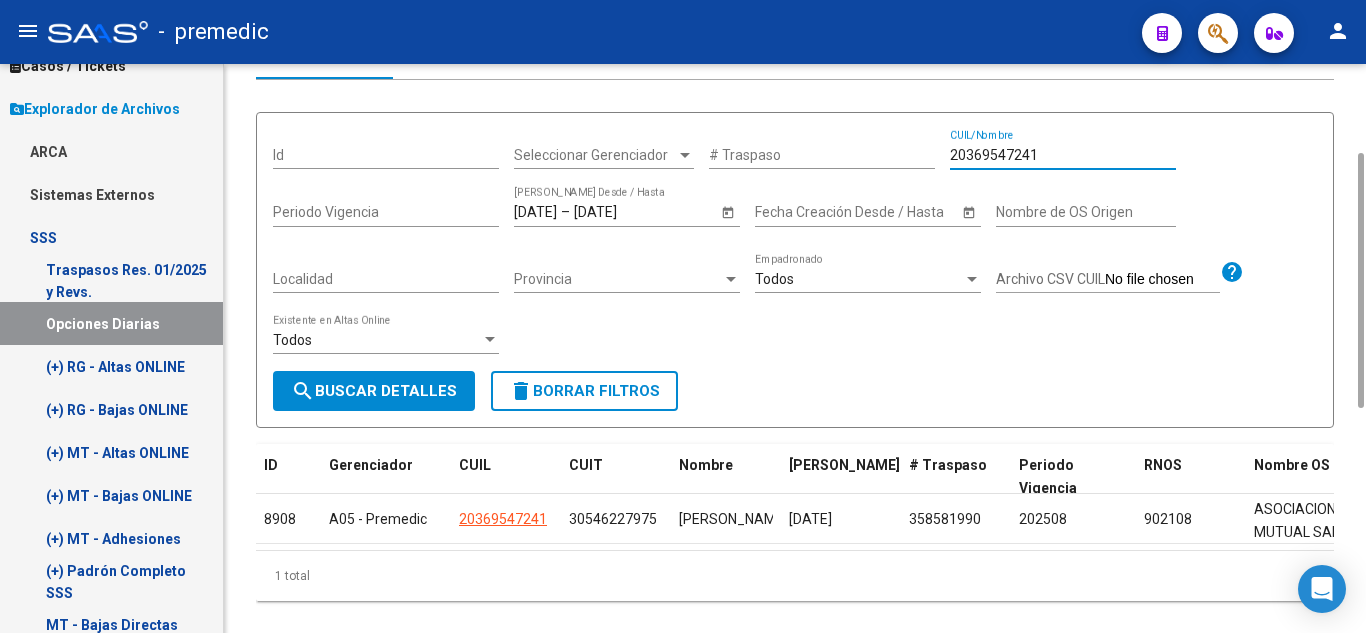drag, startPoint x: 1069, startPoint y: 153, endPoint x: 880, endPoint y: 153, distance: 189 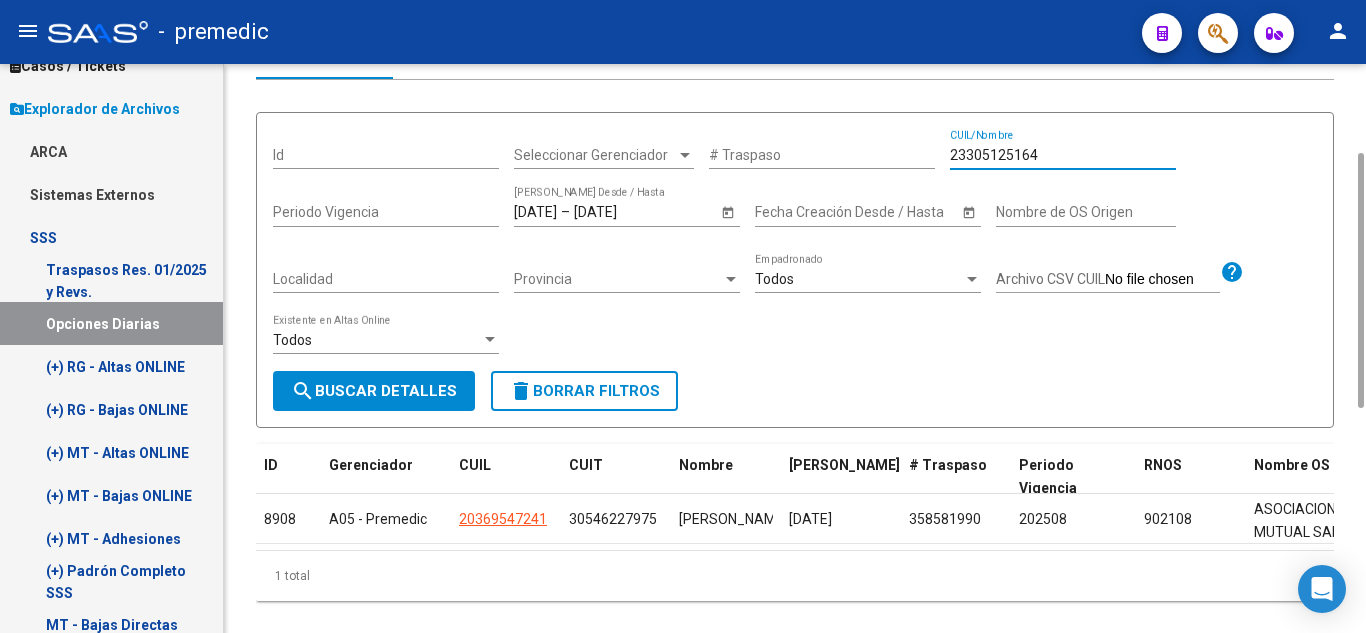 click on "search  Buscar Detalles" at bounding box center (374, 391) 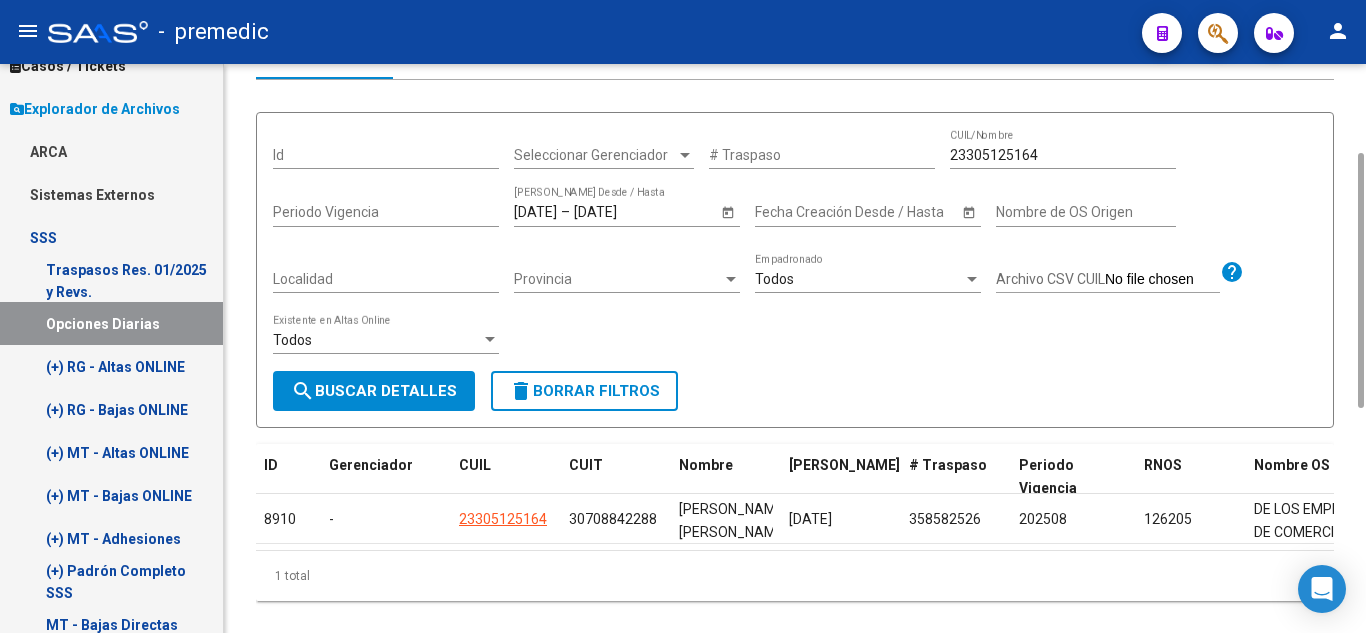 click on "search  Buscar Detalles" at bounding box center (374, 391) 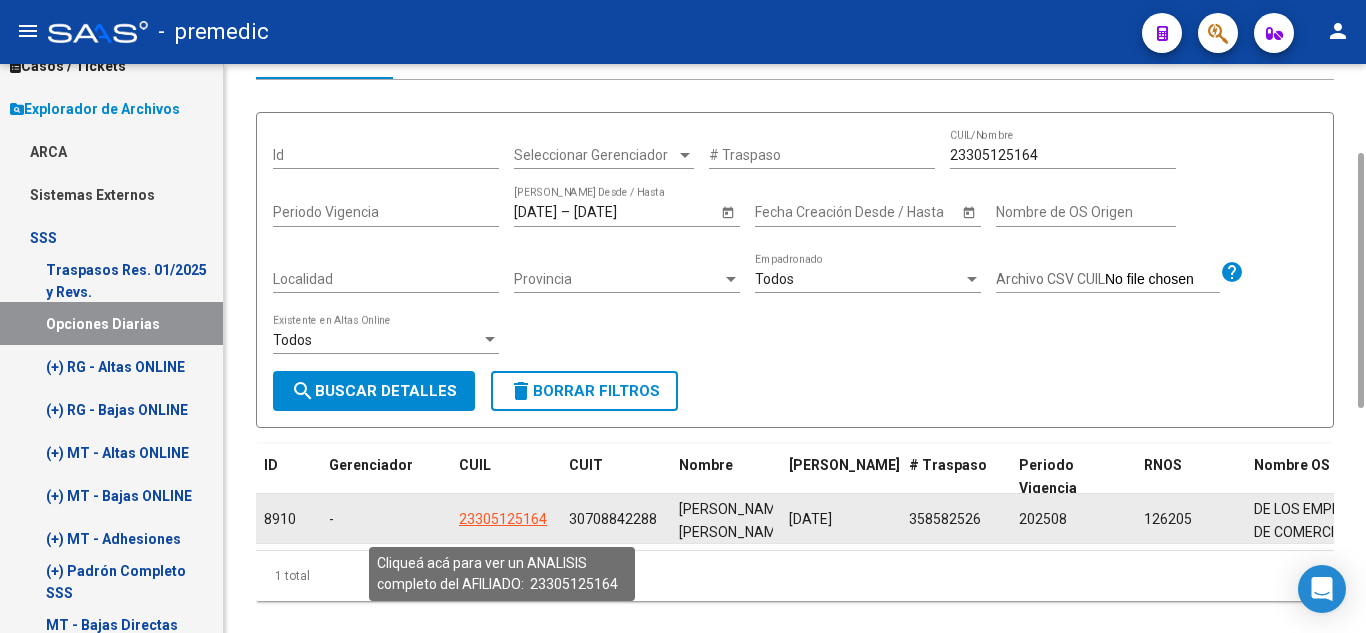 click on "23305125164" 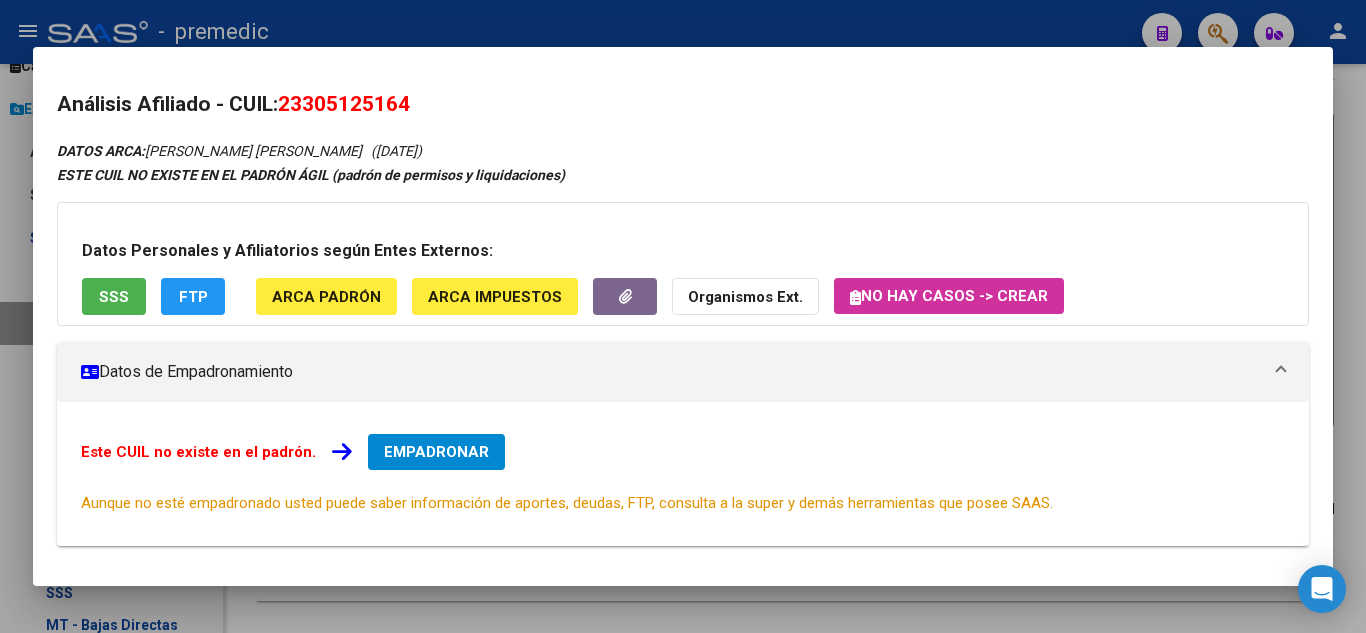 click on "EMPADRONAR" at bounding box center [436, 452] 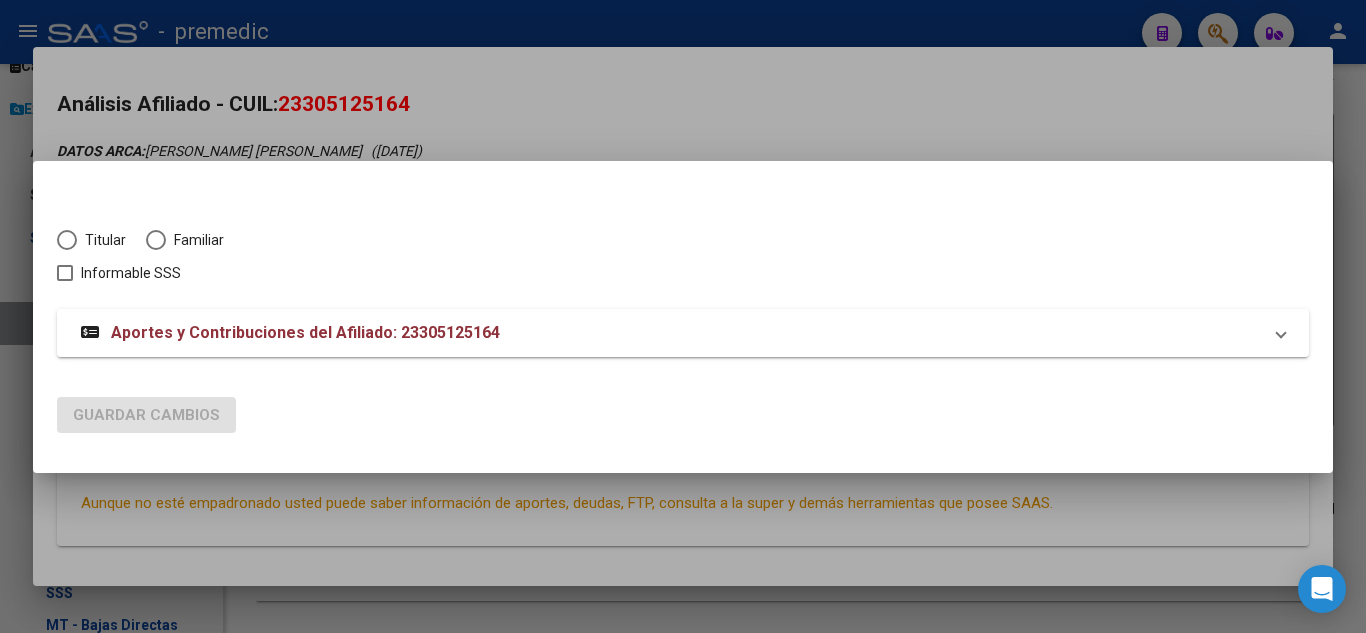 click at bounding box center (67, 240) 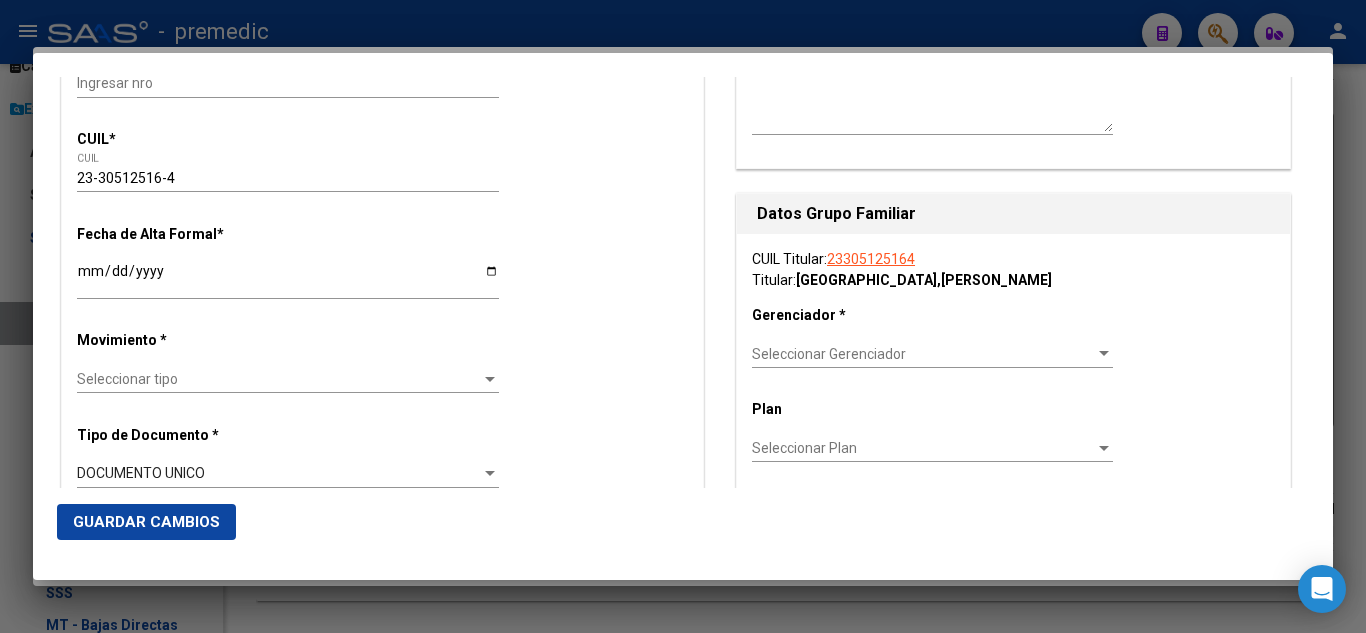 scroll, scrollTop: 300, scrollLeft: 0, axis: vertical 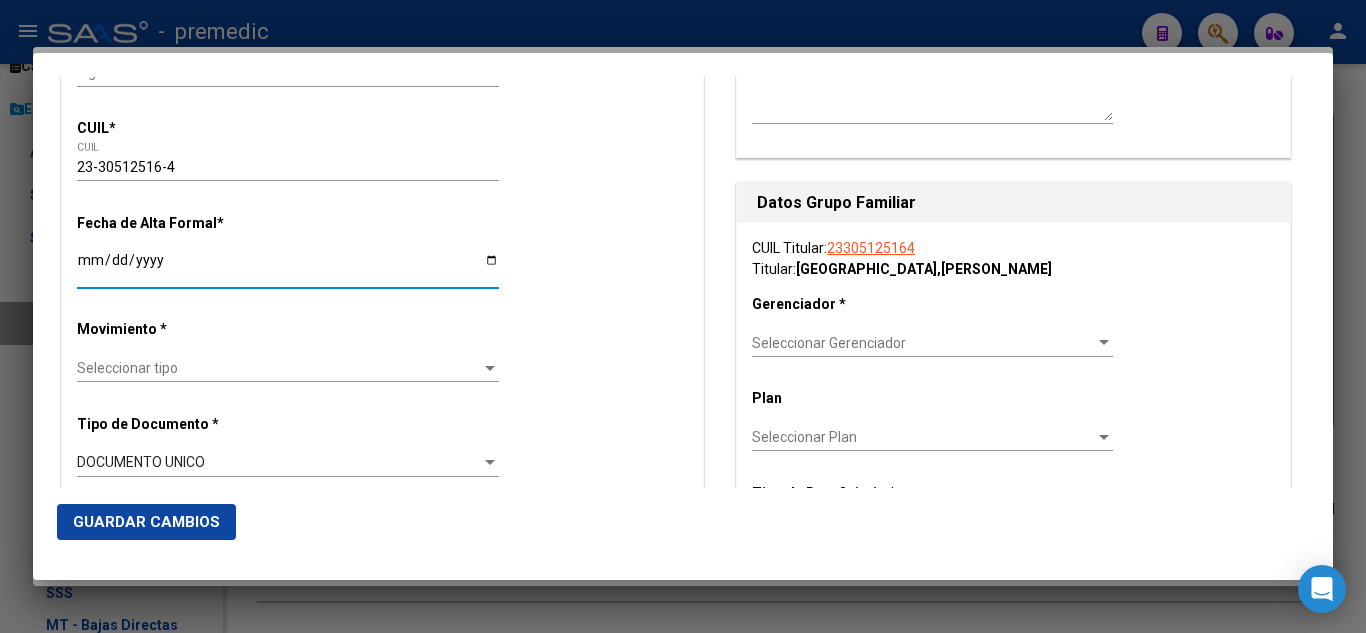 click on "Ingresar fecha" at bounding box center [288, 267] 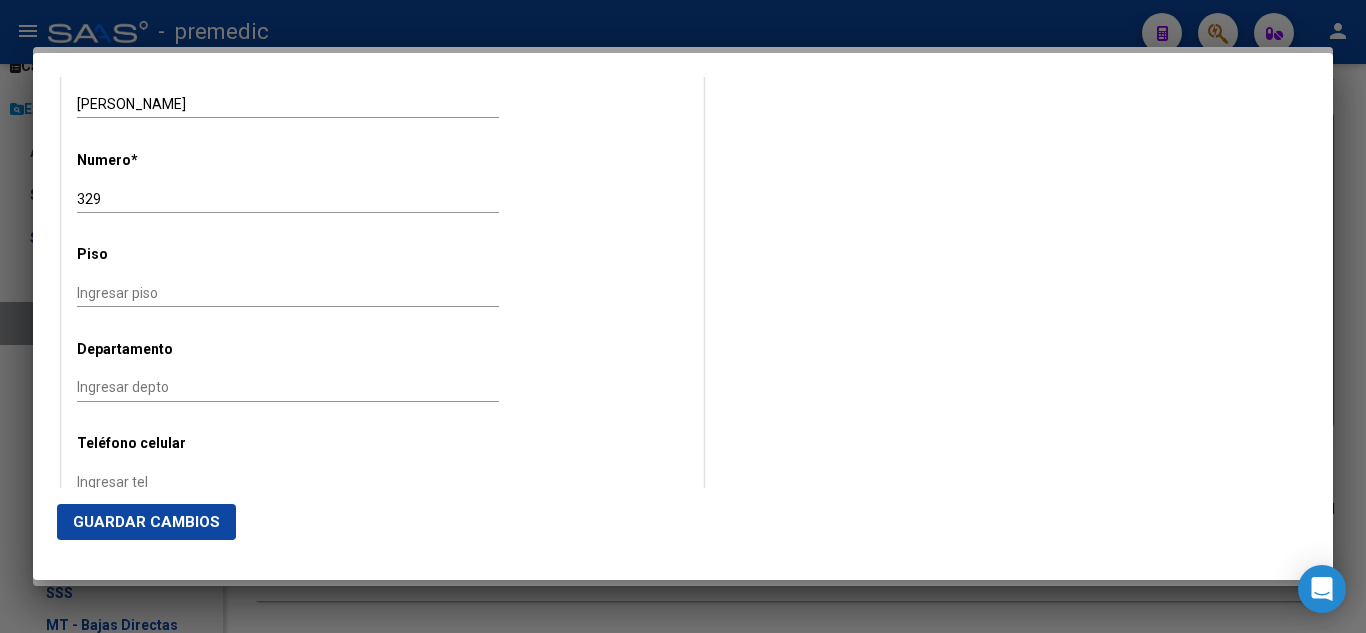 scroll, scrollTop: 2546, scrollLeft: 0, axis: vertical 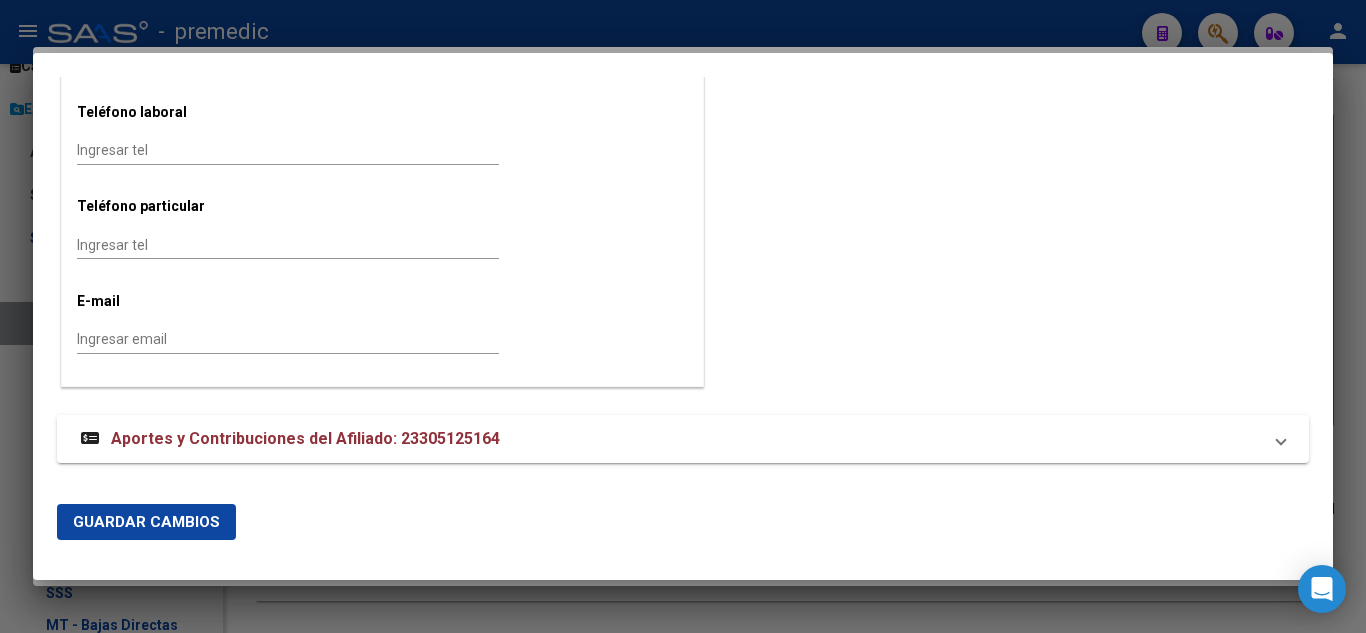 click on "Alta   Baja Nro Afiliado    Ingresar nro  CUIL  *   23-30512516-4 CUIL  ARCA Padrón Fecha de Alta Formal  *   Ingresar fecha   Movimiento * Seleccionar tipo Seleccionar tipo  Tipo de Documento * DOCUMENTO UNICO Seleccionar tipo Nro Documento  *   30512516 Ingresar nro  Apellido  *   VILLALBA Ingresar apellido  Nombre  *   CECILIA VANESA Ingresar nombre  Fecha de nacimiento  *   1983-10-12 Ingresar fecha   Parentesco * Titular Seleccionar parentesco  Estado Civil * Seleccionar tipo Seleccionar tipo  Sexo * Masculino Seleccionar sexo  Nacionalidad * ARGENTINA Seleccionar tipo  Discapacitado * No incapacitado Seleccionar tipo Vencimiento Certificado Estudio    Ingresar fecha   Tipo domicilio * Domicilio Completo Seleccionar tipo domicilio  Provincia * Buenos Aires Seleccionar provincia Localidad  *   BELEN DE ESCOBA Ingresar el nombre  Codigo Postal  *   1625 Ingresar el codigo  Calle  *   PATRICIAS MENDOCINAS Ingresar calle  Numero  *   329 Ingresar nro  Piso    Ingresar piso  Departamento          E-mail" at bounding box center (382, -948) 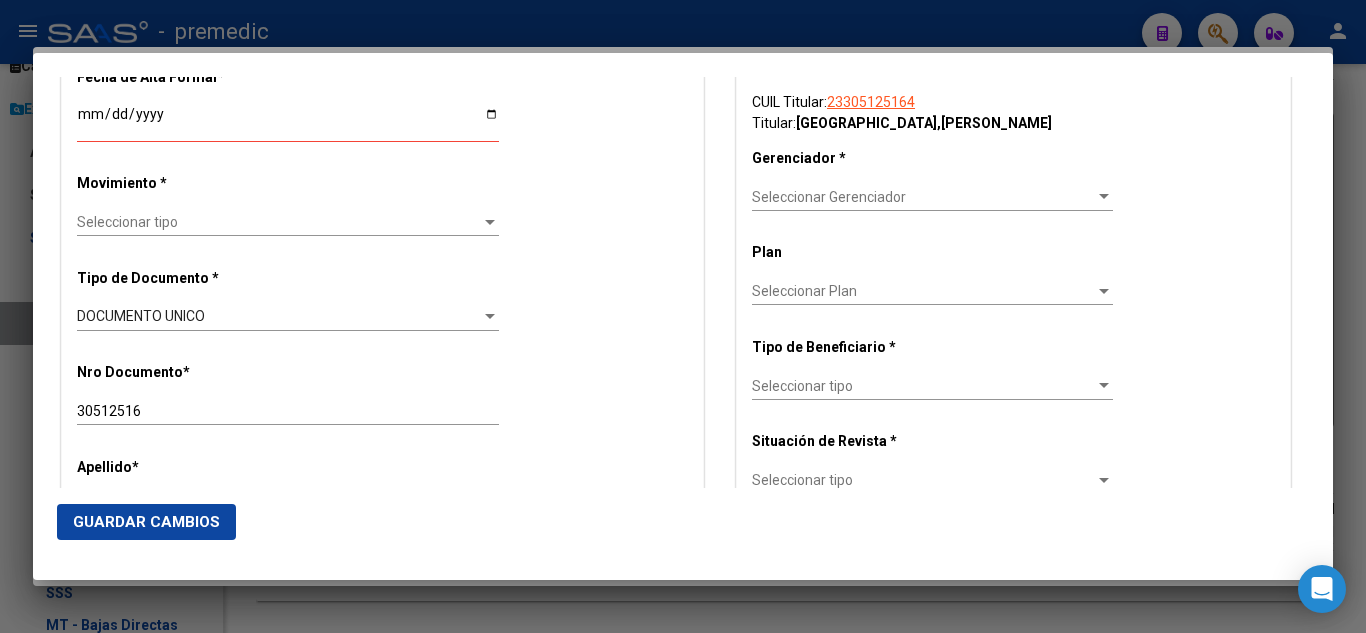 scroll, scrollTop: 346, scrollLeft: 0, axis: vertical 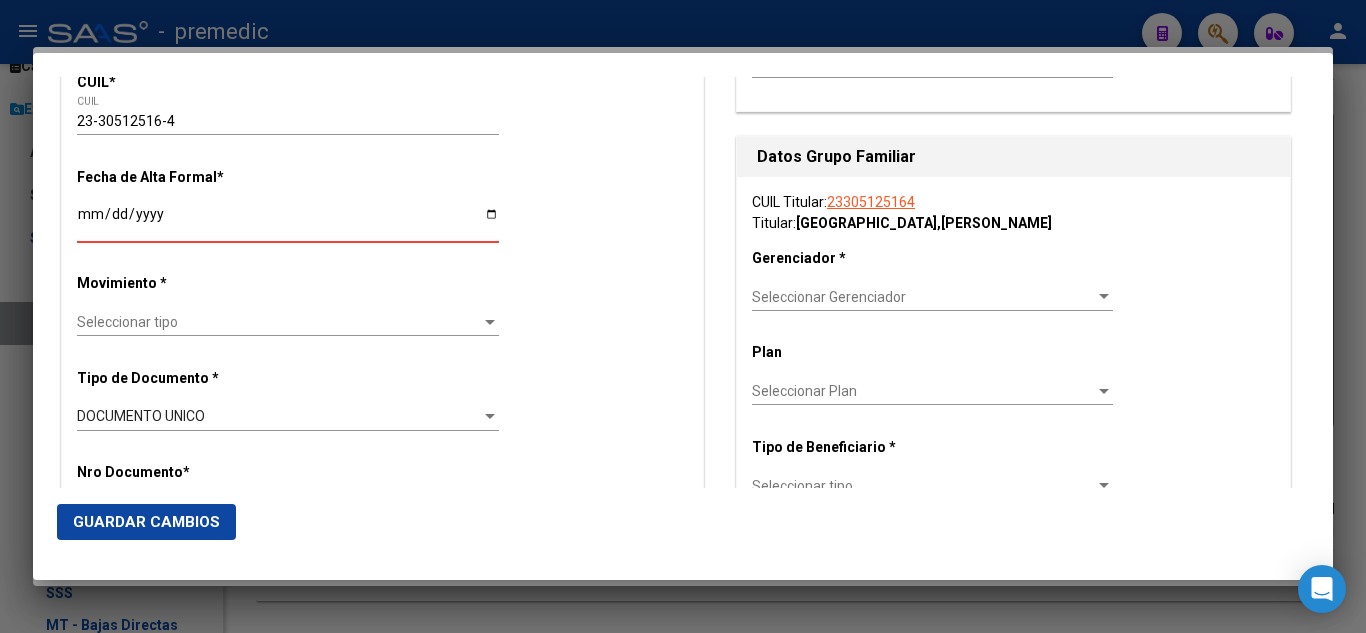 click on "Ingresar fecha" at bounding box center [288, 221] 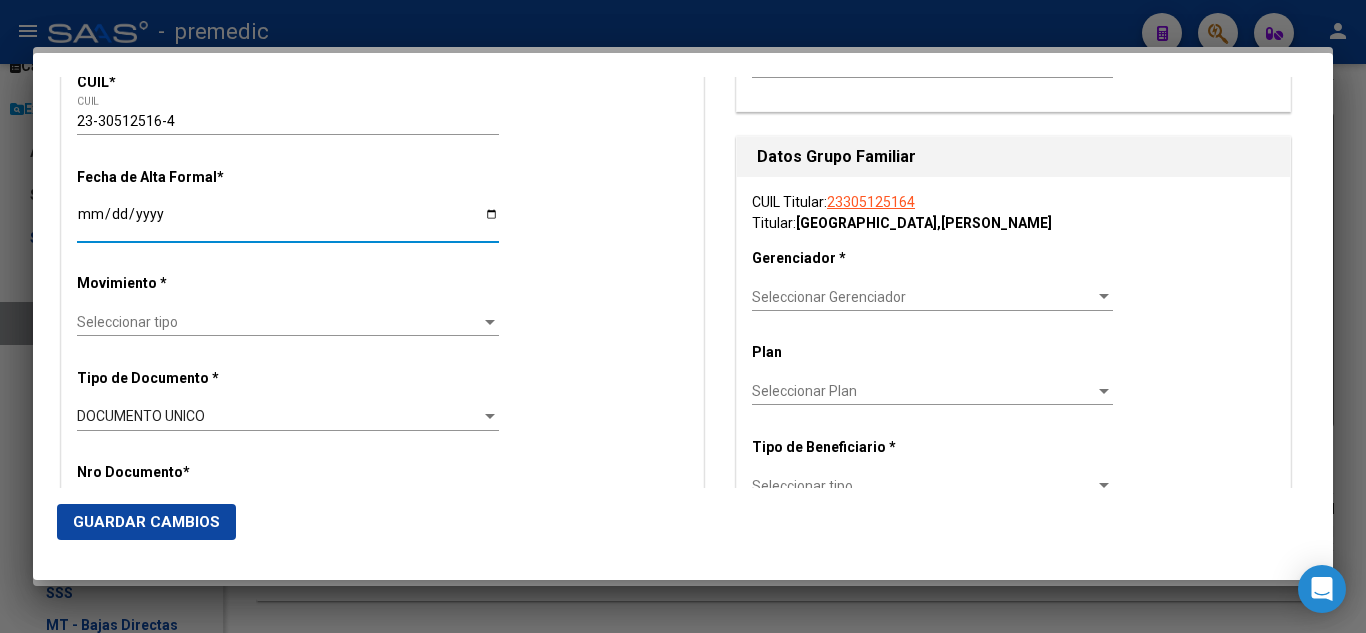 click on "Alta   Baja Nro Afiliado    Ingresar nro  CUIL  *   23-30512516-4 CUIL  ARCA Padrón Fecha de Alta Formal  *   2025-08-01 Ingresar fecha   Movimiento * Seleccionar tipo Seleccionar tipo  Tipo de Documento * DOCUMENTO UNICO Seleccionar tipo Nro Documento  *   30512516 Ingresar nro  Apellido  *   VILLALBA Ingresar apellido  Nombre  *   CECILIA VANESA Ingresar nombre  Fecha de nacimiento  *   1983-10-12 Ingresar fecha   Parentesco * Titular Seleccionar parentesco  Estado Civil * Seleccionar tipo Seleccionar tipo  Sexo * Masculino Seleccionar sexo  Nacionalidad * ARGENTINA Seleccionar tipo  Discapacitado * No incapacitado Seleccionar tipo Vencimiento Certificado Estudio    Ingresar fecha   Tipo domicilio * Domicilio Completo Seleccionar tipo domicilio  Provincia * Buenos Aires Seleccionar provincia Localidad  *   BELEN DE ESCOBA Ingresar el nombre  Codigo Postal  *   1625 Ingresar el codigo  Calle  *   PATRICIAS MENDOCINAS Ingresar calle  Numero  *   329 Ingresar nro  Piso    Ingresar piso  Departamento" at bounding box center [382, 1252] 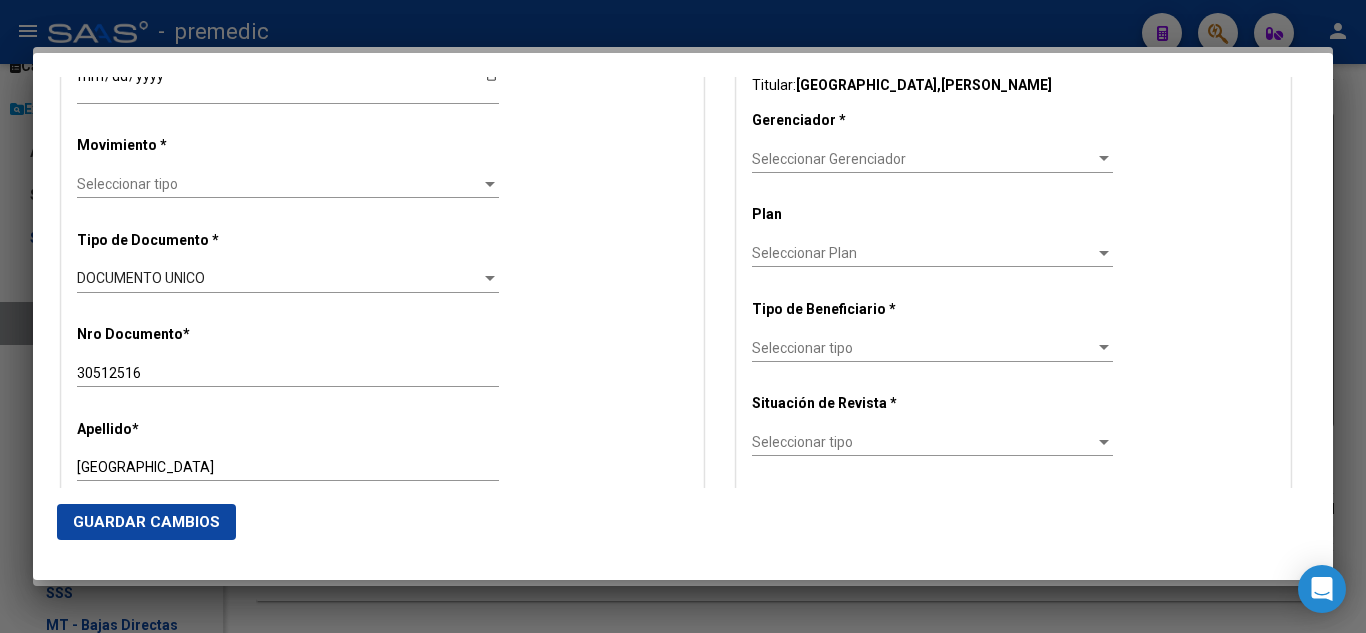 scroll, scrollTop: 546, scrollLeft: 0, axis: vertical 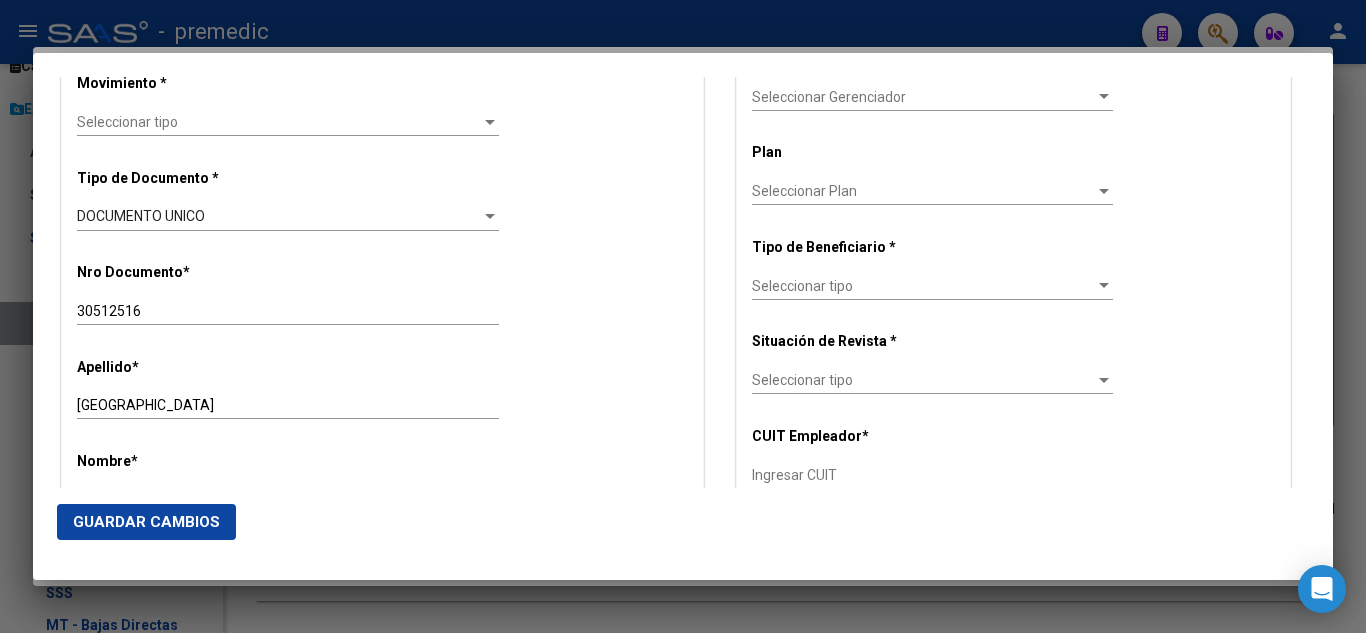 click on "Seleccionar tipo Seleccionar tipo" 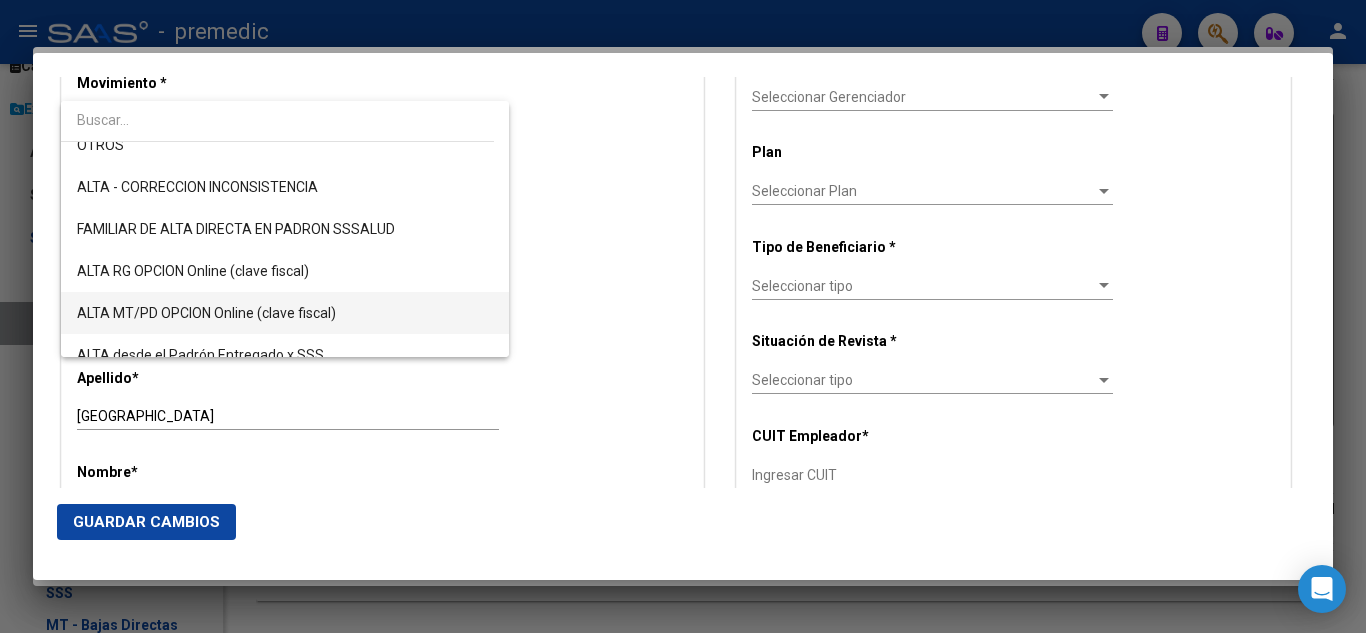 scroll, scrollTop: 400, scrollLeft: 0, axis: vertical 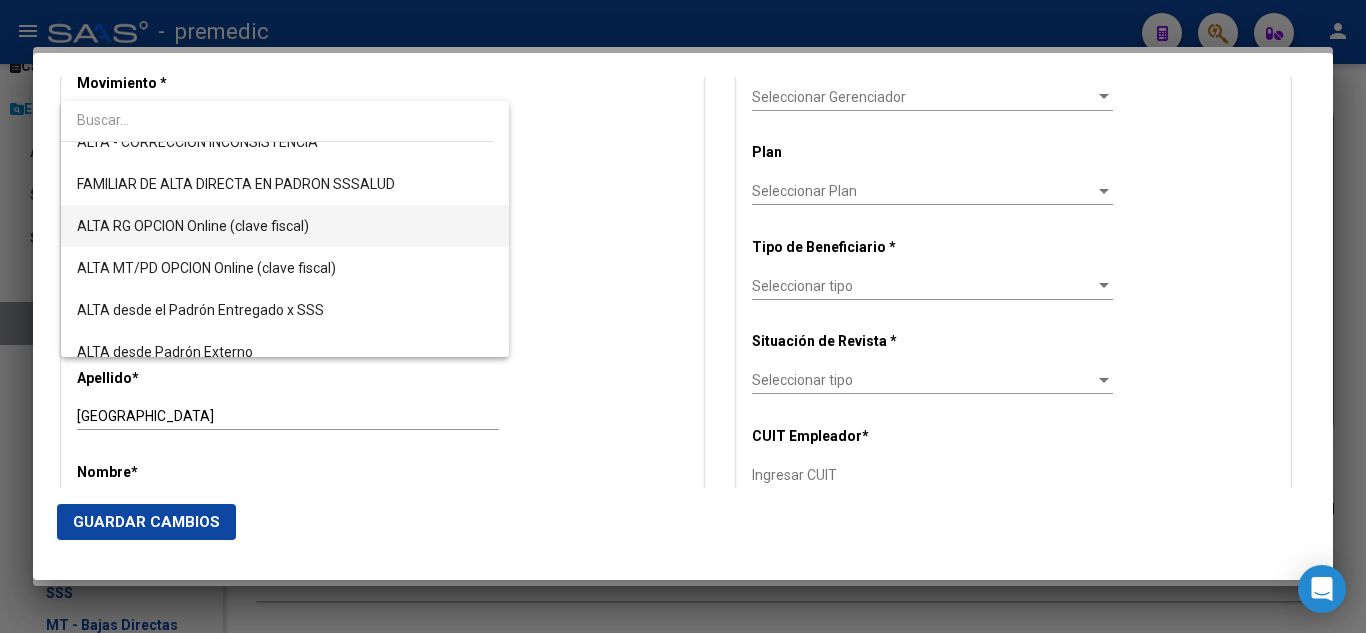 click on "ALTA RG OPCION Online (clave fiscal)" at bounding box center (285, 226) 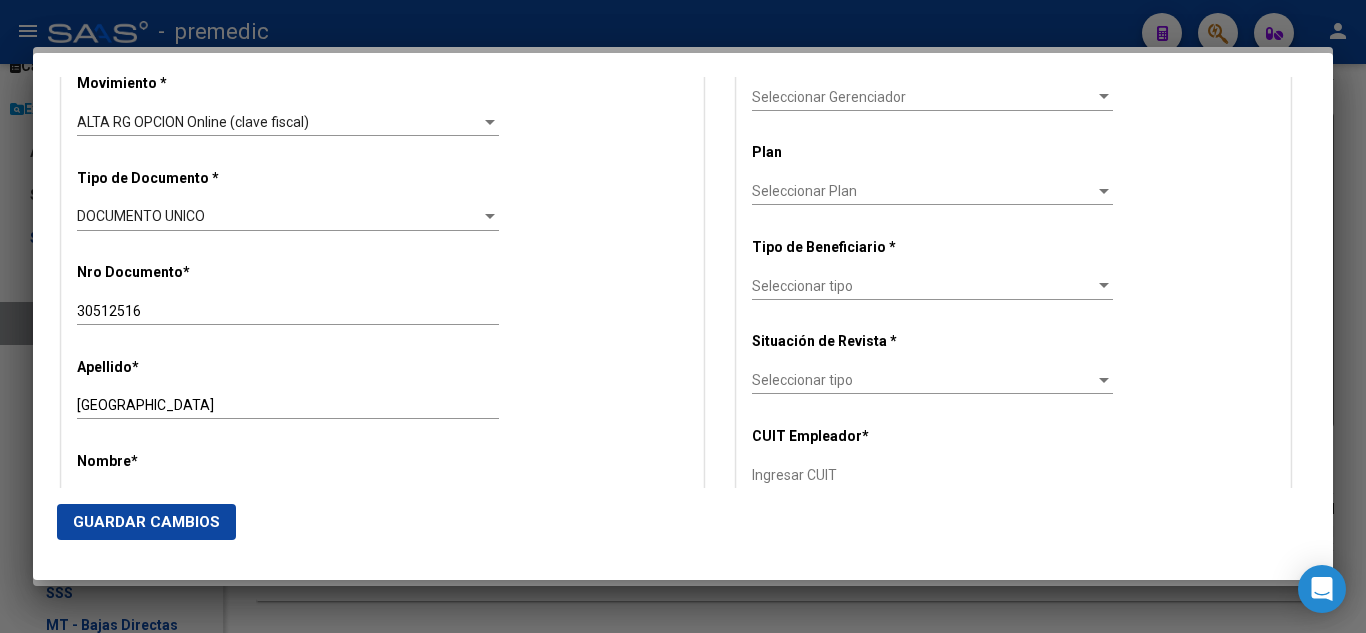 click on "Alta   Baja Nro Afiliado    Ingresar nro  CUIL  *   23-30512516-4 CUIL  ARCA Padrón Fecha de Alta Formal  *   2025-08-01 Ingresar fecha   Movimiento * ALTA RG OPCION Online (clave fiscal) Seleccionar tipo  Tipo de Documento * DOCUMENTO UNICO Seleccionar tipo Nro Documento  *   30512516 Ingresar nro  Apellido  *   VILLALBA Ingresar apellido  Nombre  *   CECILIA VANESA Ingresar nombre  Fecha de nacimiento  *   1983-10-12 Ingresar fecha   Parentesco * Titular Seleccionar parentesco  Estado Civil * Seleccionar tipo Seleccionar tipo  Sexo * Masculino Seleccionar sexo  Nacionalidad * ARGENTINA Seleccionar tipo  Discapacitado * No incapacitado Seleccionar tipo Vencimiento Certificado Estudio    Ingresar fecha   Tipo domicilio * Domicilio Completo Seleccionar tipo domicilio  Provincia * Buenos Aires Seleccionar provincia Localidad  *   BELEN DE ESCOBA Ingresar el nombre  Codigo Postal  *   1625 Ingresar el codigo  Calle  *   PATRICIAS MENDOCINAS Ingresar calle  Numero  *   329 Ingresar nro  Piso    Departamento" at bounding box center [382, 1052] 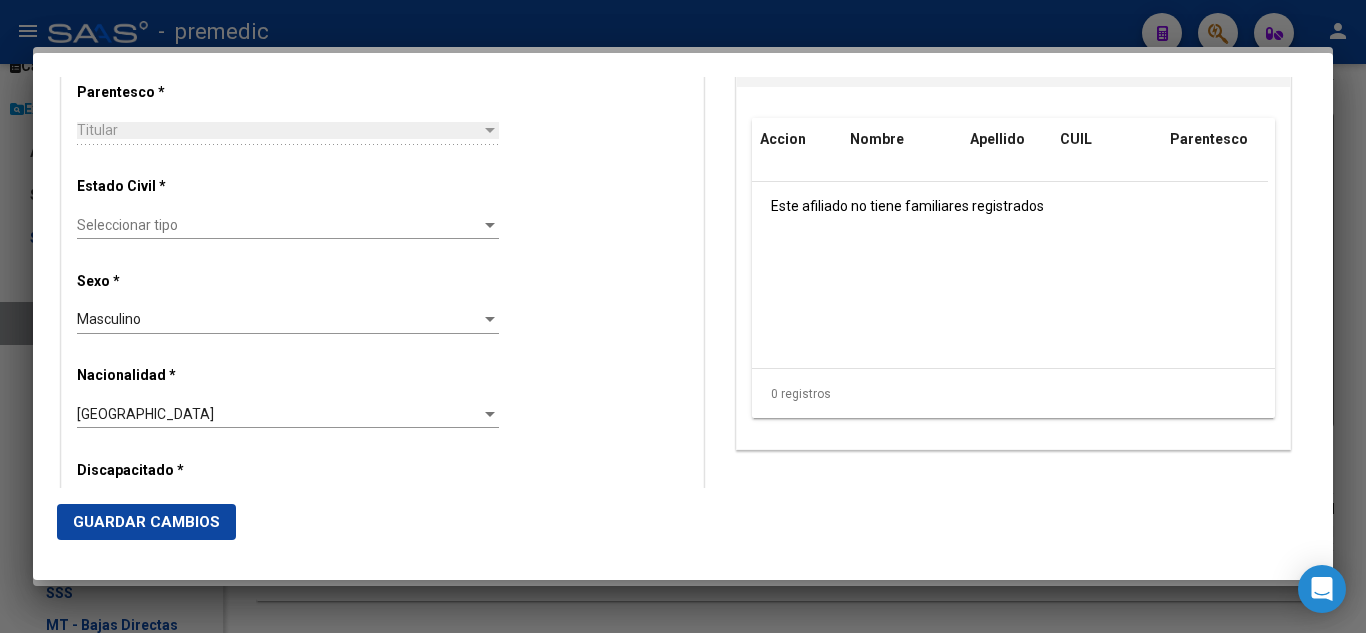 scroll, scrollTop: 1146, scrollLeft: 0, axis: vertical 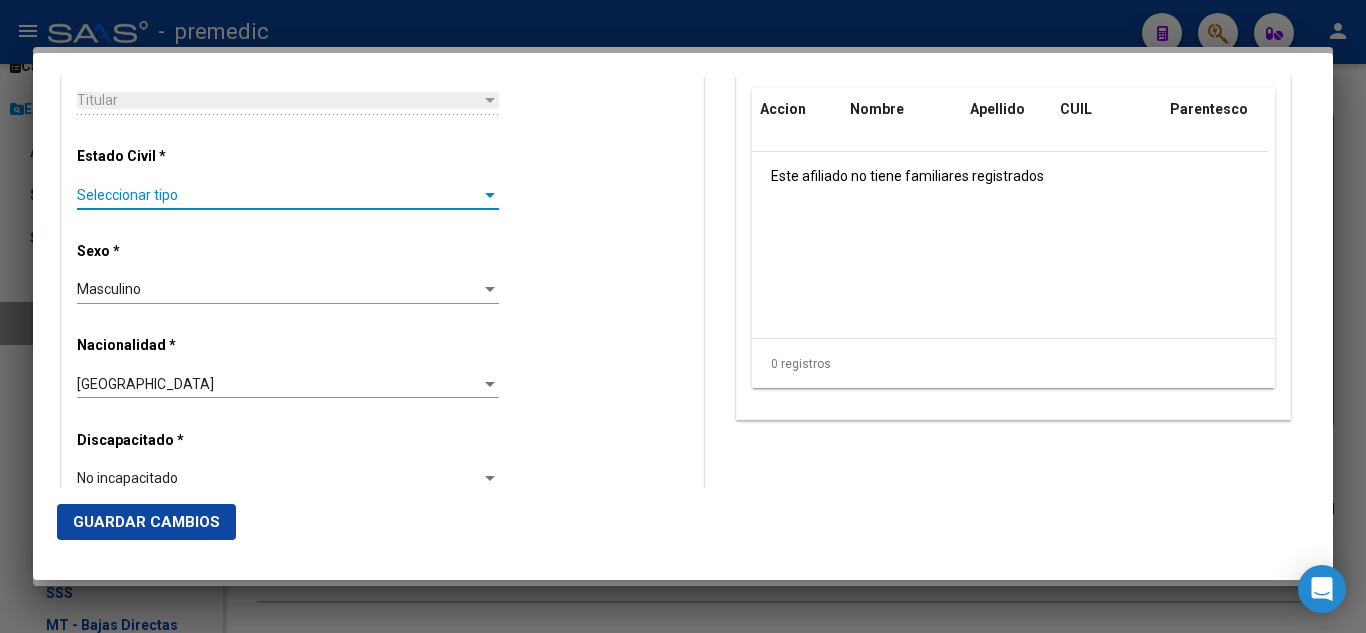 click on "Seleccionar tipo" at bounding box center (279, 195) 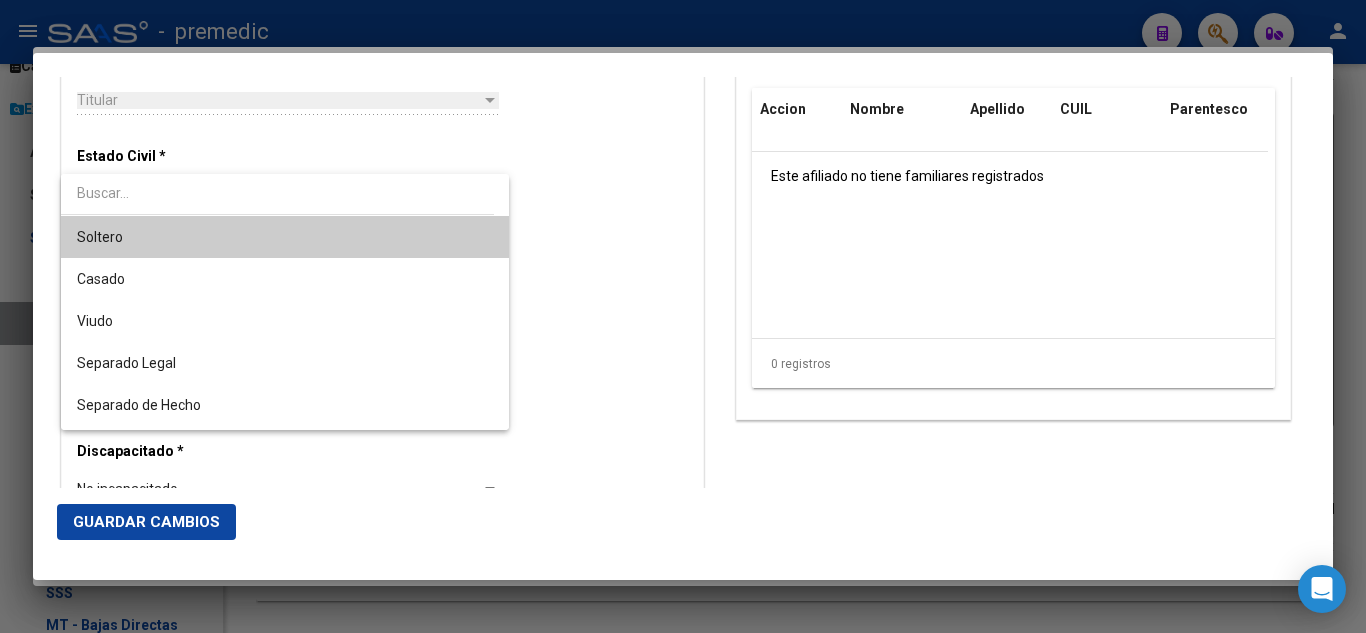 click on "Soltero" at bounding box center (285, 237) 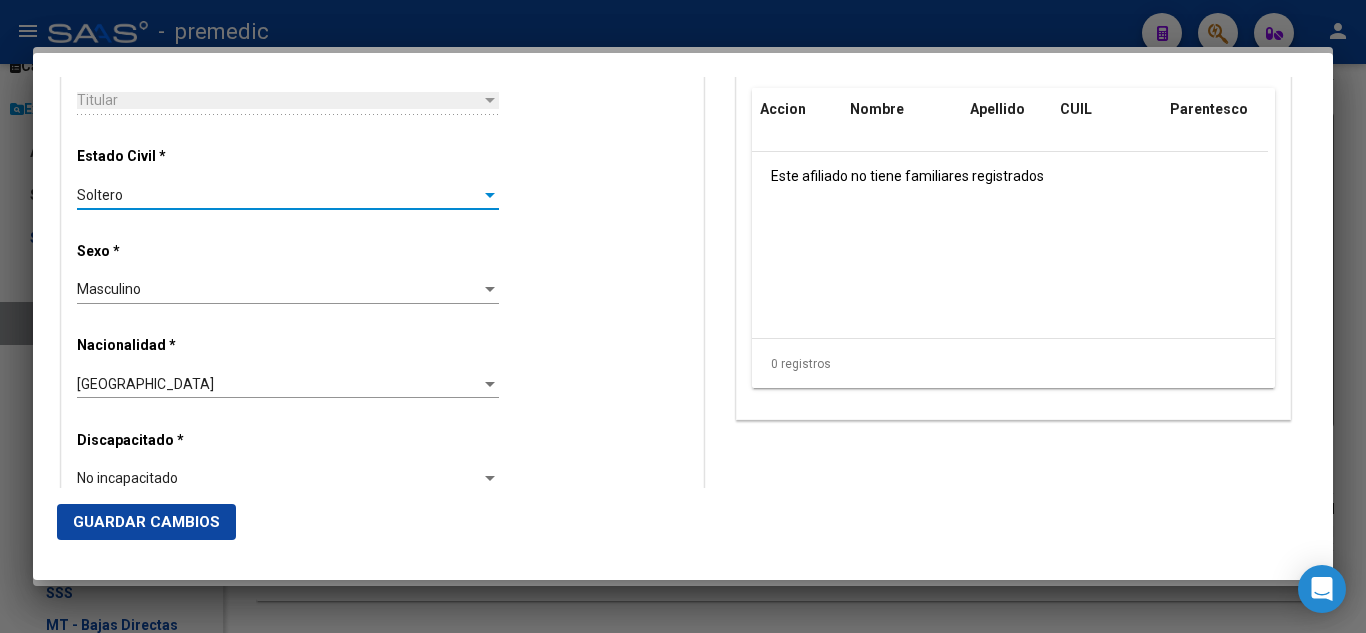 click on "Alta   Baja Nro Afiliado    Ingresar nro  CUIL  *   23-30512516-4 CUIL  ARCA Padrón Fecha de Alta Formal  *   2025-08-01 Ingresar fecha   Movimiento * ALTA RG OPCION Online (clave fiscal) Seleccionar tipo  Tipo de Documento * DOCUMENTO UNICO Seleccionar tipo Nro Documento  *   30512516 Ingresar nro  Apellido  *   VILLALBA Ingresar apellido  Nombre  *   CECILIA VANESA Ingresar nombre  Fecha de nacimiento  *   1983-10-12 Ingresar fecha   Parentesco * Titular Seleccionar parentesco  Estado Civil * Soltero Seleccionar tipo  Sexo * Masculino Seleccionar sexo  Nacionalidad * ARGENTINA Seleccionar tipo  Discapacitado * No incapacitado Seleccionar tipo Vencimiento Certificado Estudio    Ingresar fecha   Tipo domicilio * Domicilio Completo Seleccionar tipo domicilio  Provincia * Buenos Aires Seleccionar provincia Localidad  *   BELEN DE ESCOBA Ingresar el nombre  Codigo Postal  *   1625 Ingresar el codigo  Calle  *   PATRICIAS MENDOCINAS Ingresar calle  Numero  *   329 Ingresar nro  Piso    Ingresar piso" at bounding box center (382, 452) 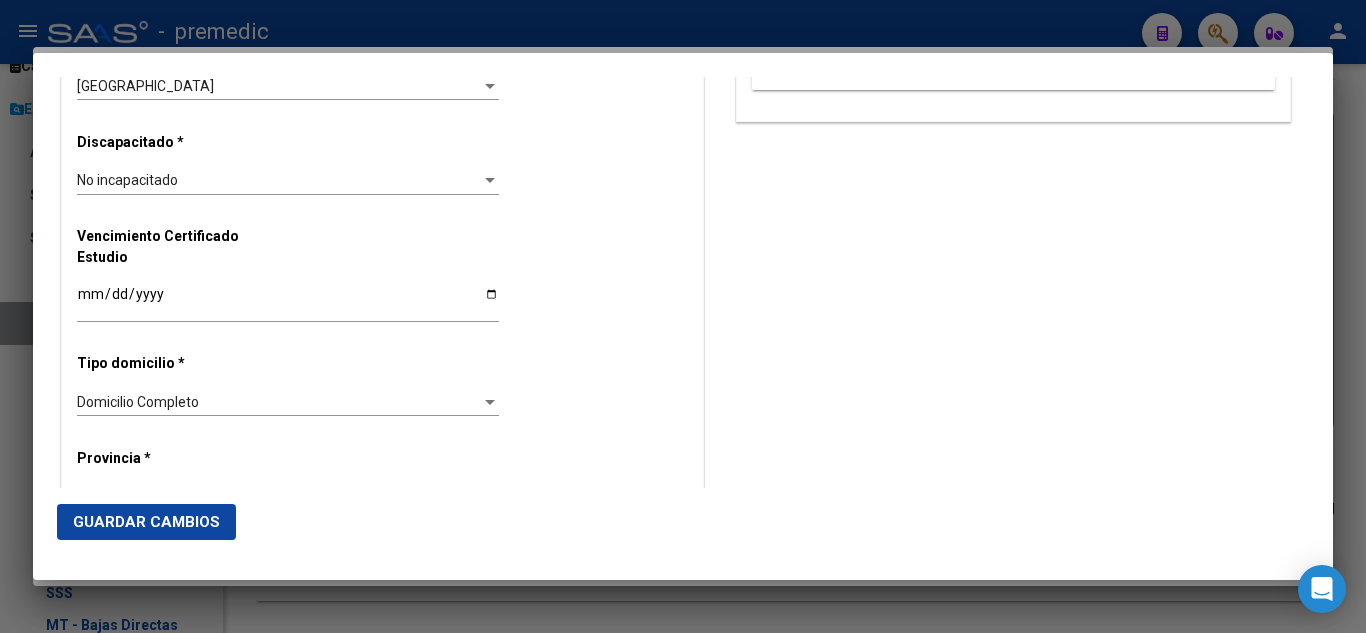 scroll, scrollTop: 1446, scrollLeft: 0, axis: vertical 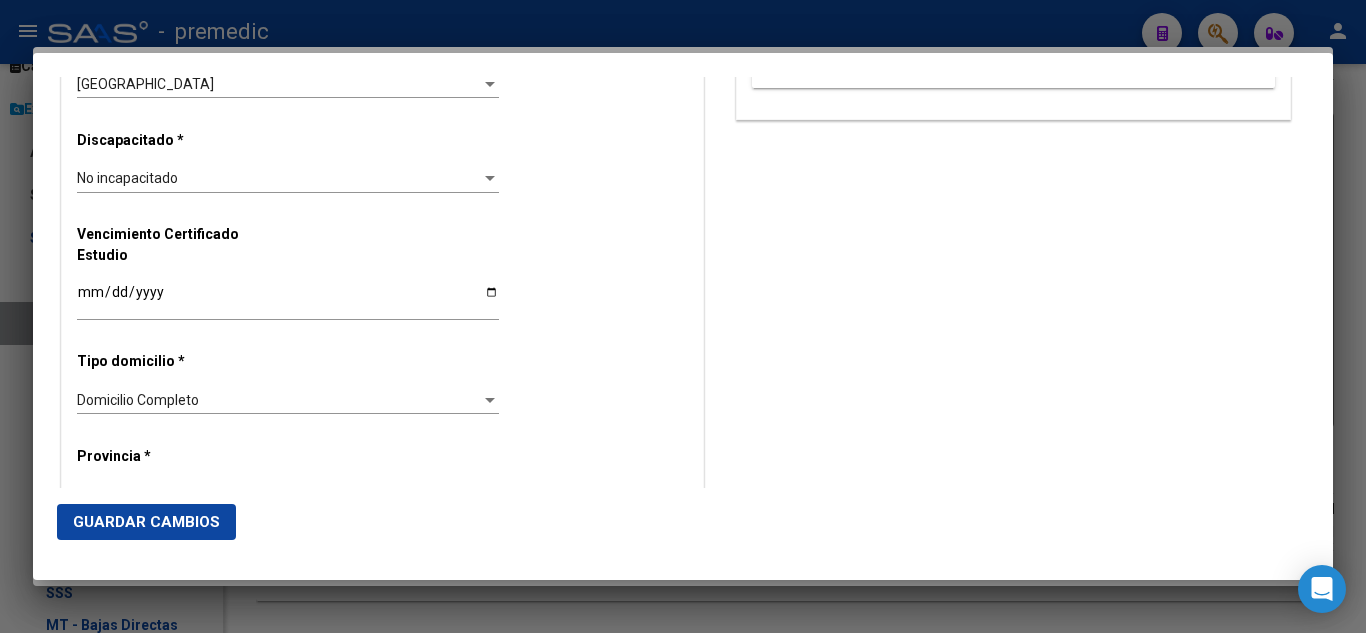 click on "Alta   Baja Nro Afiliado    Ingresar nro  CUIL  *   23-30512516-4 CUIL  ARCA Padrón Fecha de Alta Formal  *   2025-08-01 Ingresar fecha   Movimiento * ALTA RG OPCION Online (clave fiscal) Seleccionar tipo  Tipo de Documento * DOCUMENTO UNICO Seleccionar tipo Nro Documento  *   30512516 Ingresar nro  Apellido  *   VILLALBA Ingresar apellido  Nombre  *   CECILIA VANESA Ingresar nombre  Fecha de nacimiento  *   1983-10-12 Ingresar fecha   Parentesco * Titular Seleccionar parentesco  Estado Civil * Soltero Seleccionar tipo  Sexo * Masculino Seleccionar sexo  Nacionalidad * ARGENTINA Seleccionar tipo  Discapacitado * No incapacitado Seleccionar tipo Vencimiento Certificado Estudio    Ingresar fecha   Tipo domicilio * Domicilio Completo Seleccionar tipo domicilio  Provincia * Buenos Aires Seleccionar provincia Localidad  *   BELEN DE ESCOBA Ingresar el nombre  Codigo Postal  *   1625 Ingresar el codigo  Calle  *   PATRICIAS MENDOCINAS Ingresar calle  Numero  *   329 Ingresar nro  Piso    Ingresar piso" at bounding box center (382, 152) 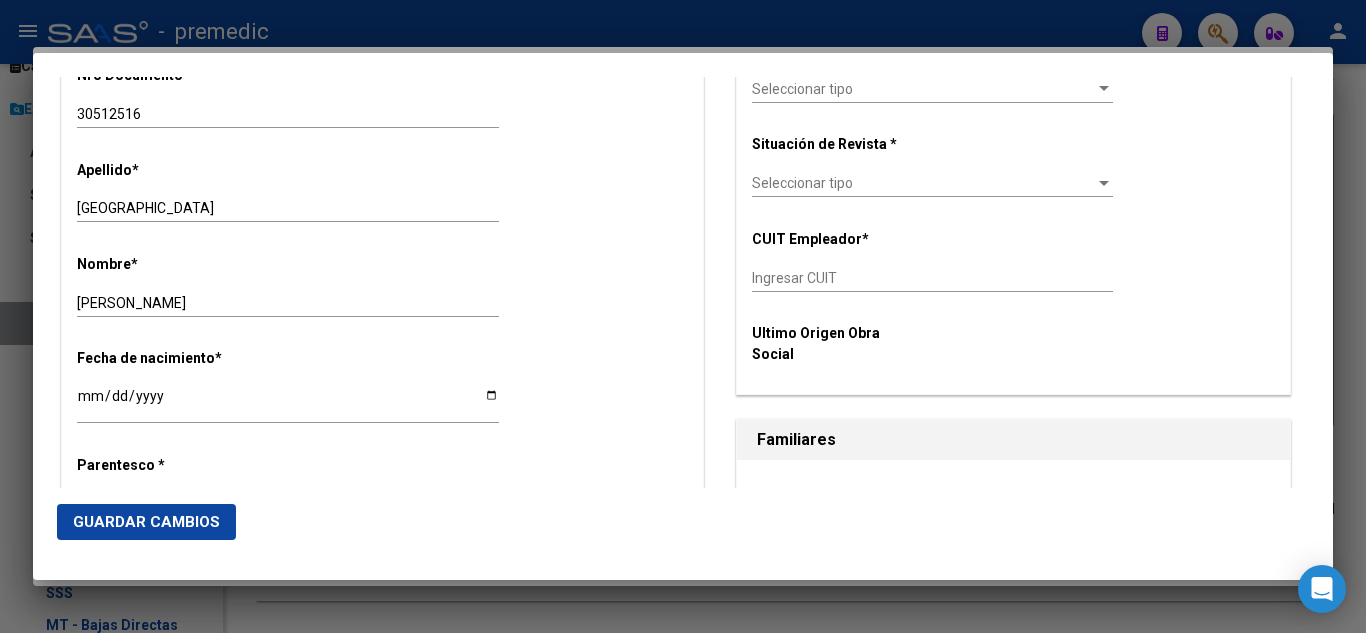 scroll, scrollTop: 446, scrollLeft: 0, axis: vertical 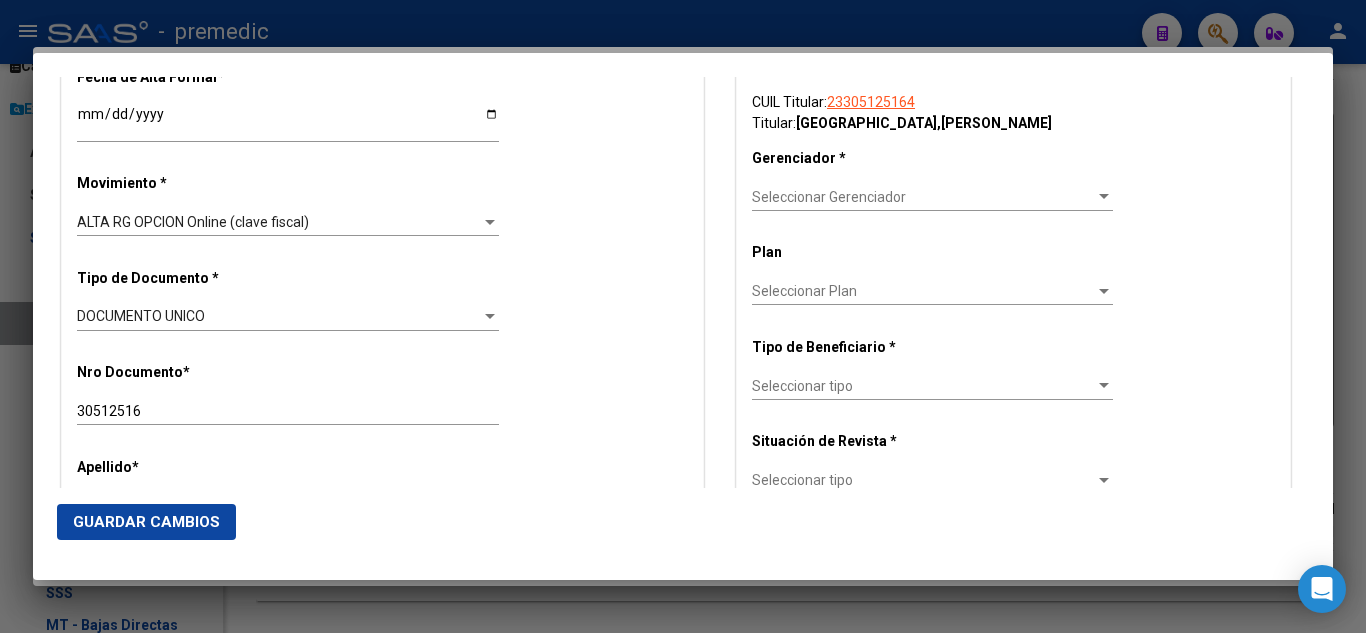 click on "Seleccionar Gerenciador Seleccionar Gerenciador" at bounding box center (932, 197) 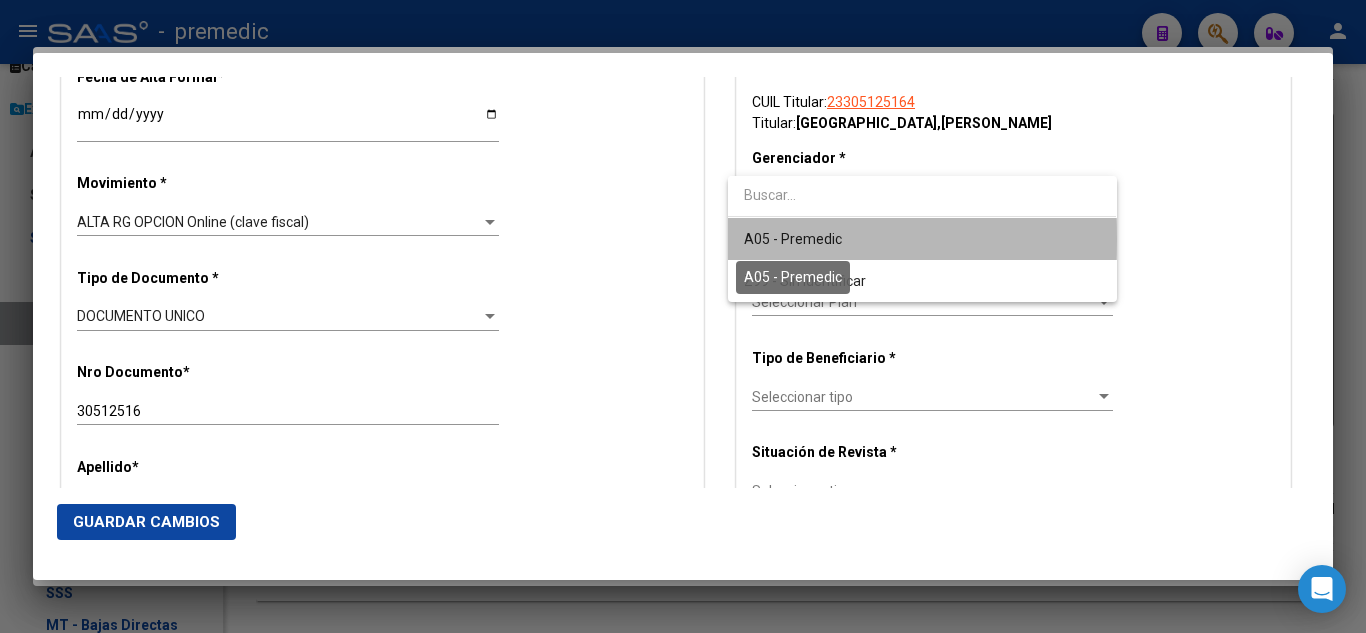 click on "A05 - Premedic" at bounding box center (793, 239) 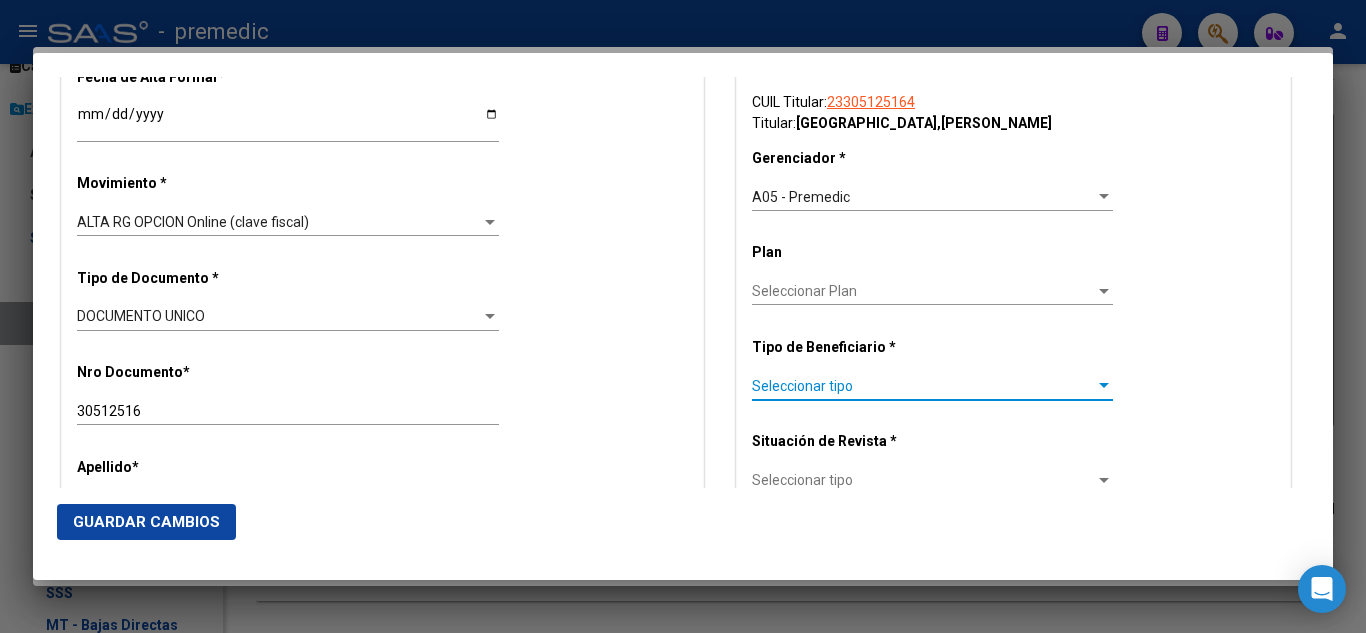 click on "Seleccionar tipo" at bounding box center [923, 386] 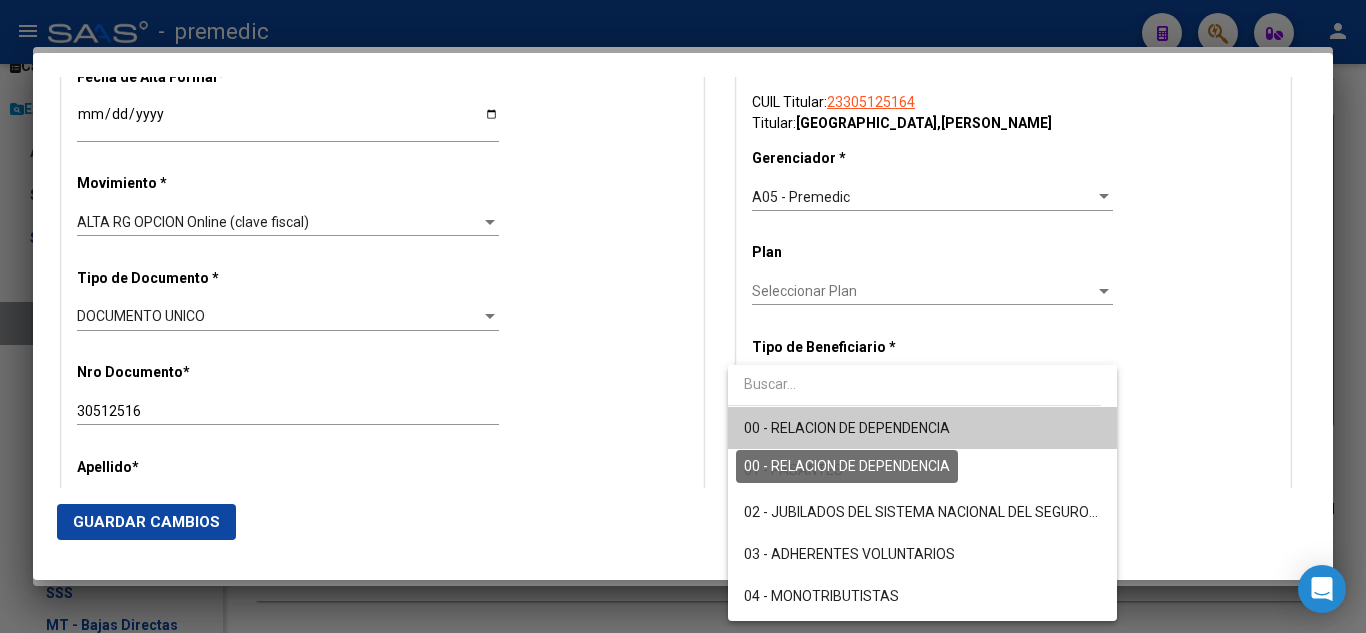 click on "00 - RELACION DE DEPENDENCIA" at bounding box center [847, 428] 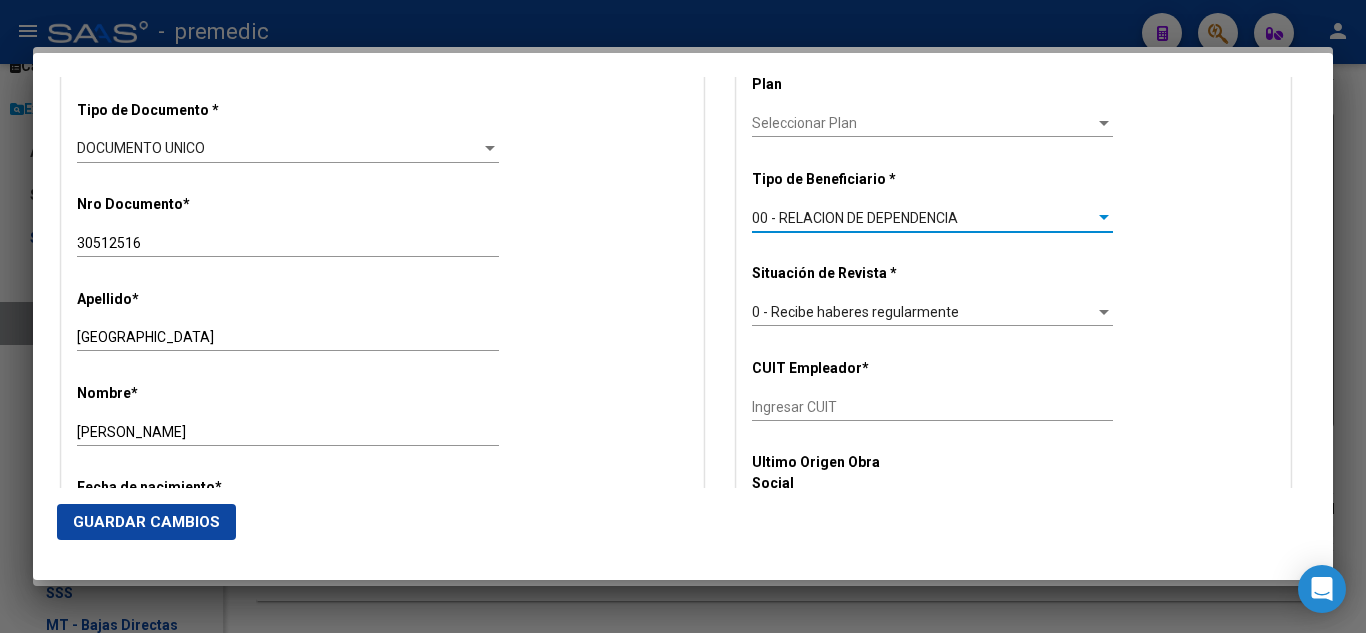 scroll, scrollTop: 646, scrollLeft: 0, axis: vertical 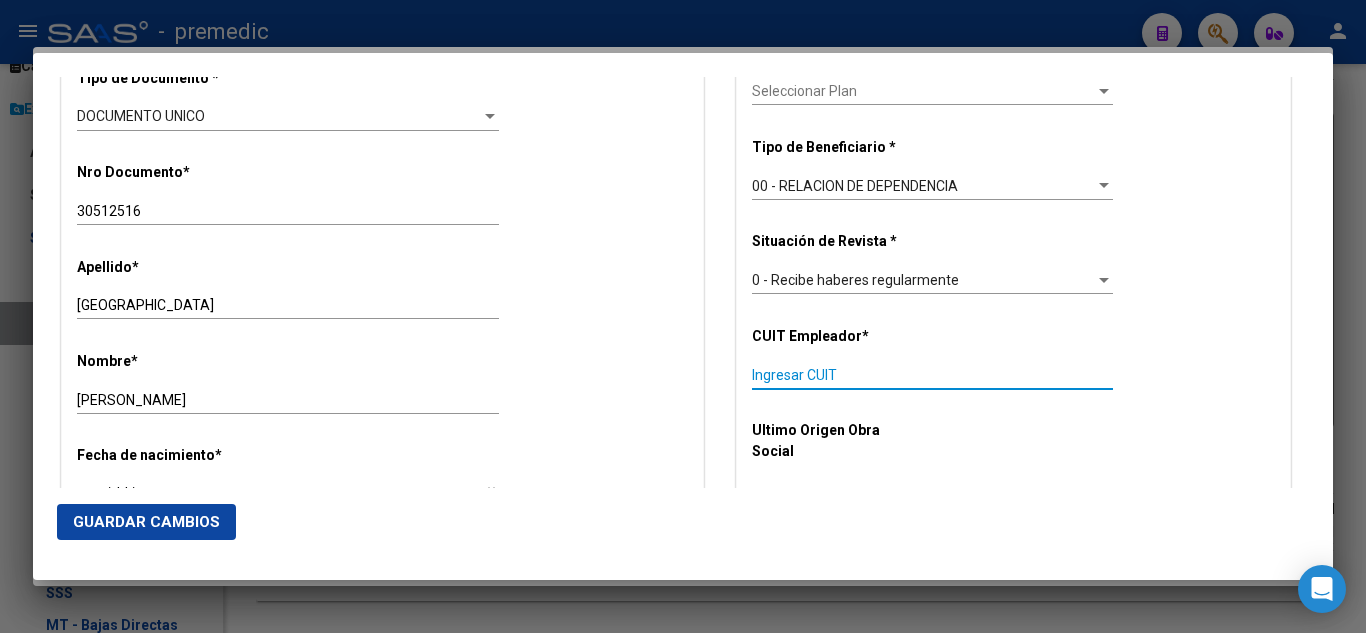 click on "Ingresar CUIT" at bounding box center (932, 375) 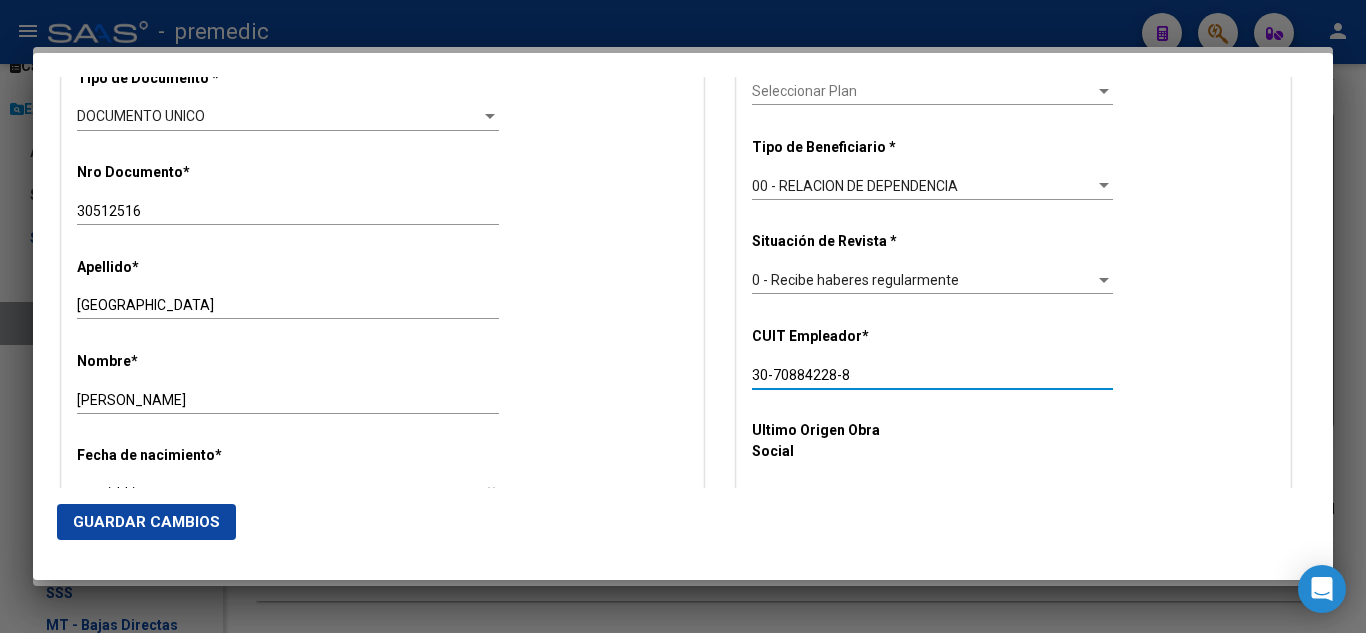 click on "Guardar Cambios" 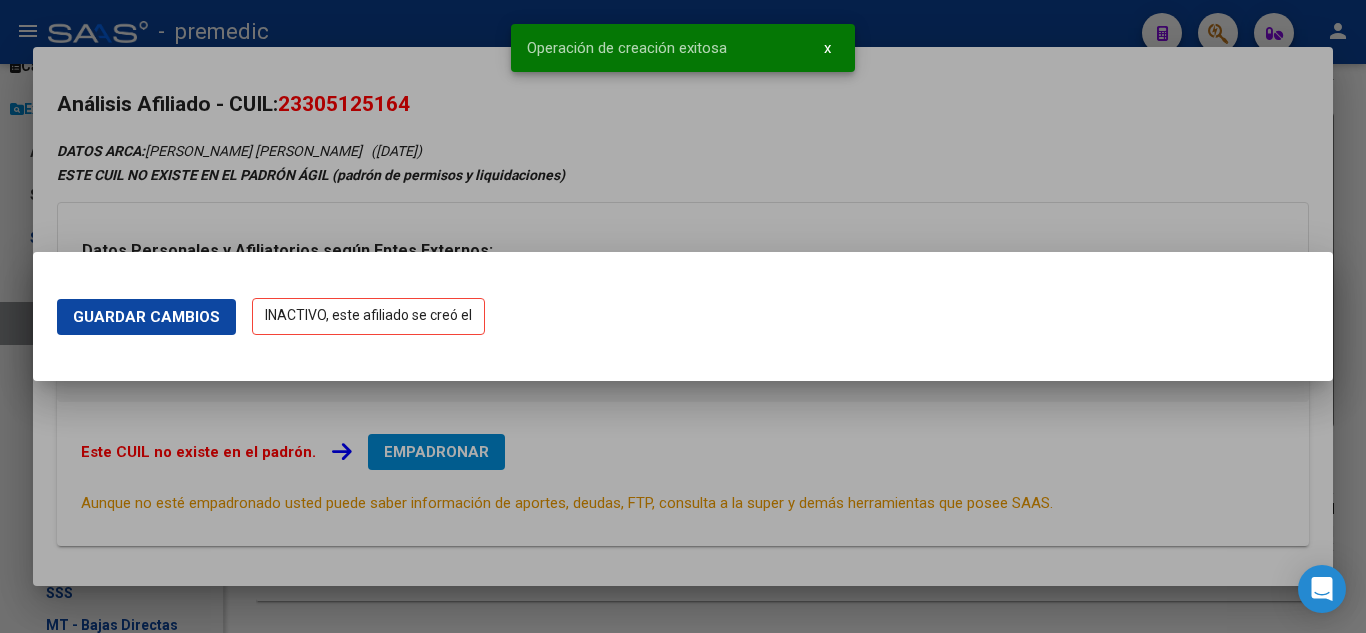 scroll, scrollTop: 0, scrollLeft: 0, axis: both 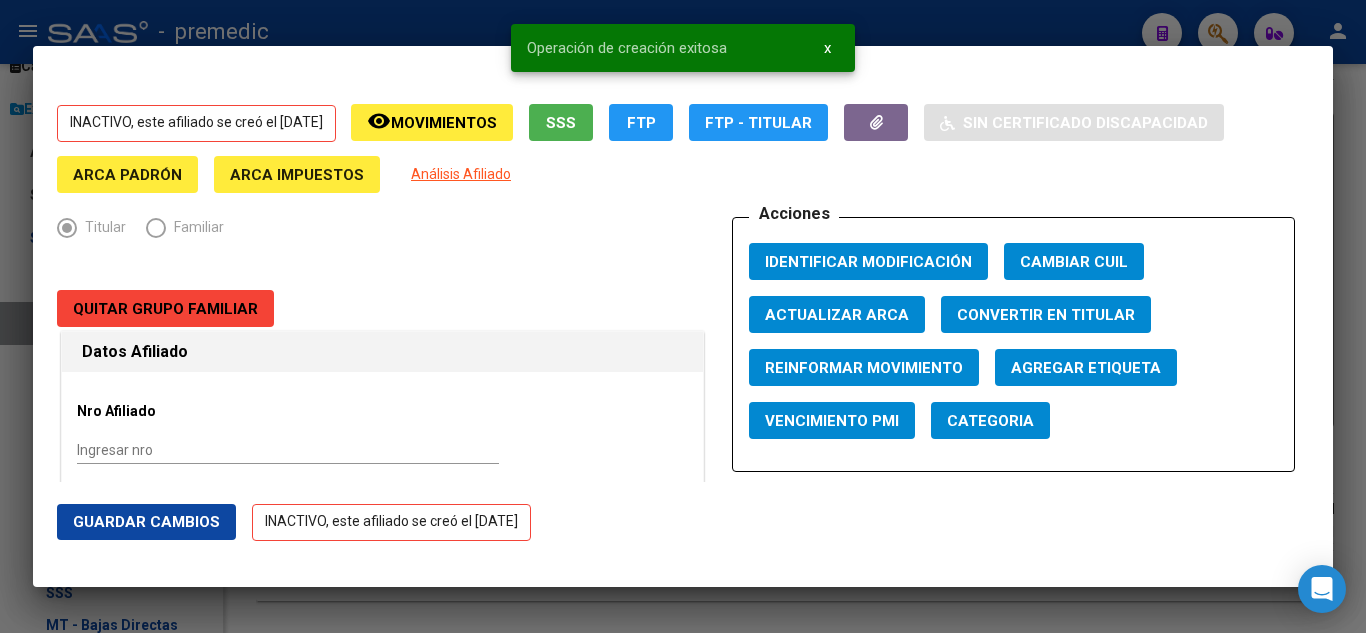 click at bounding box center [683, 316] 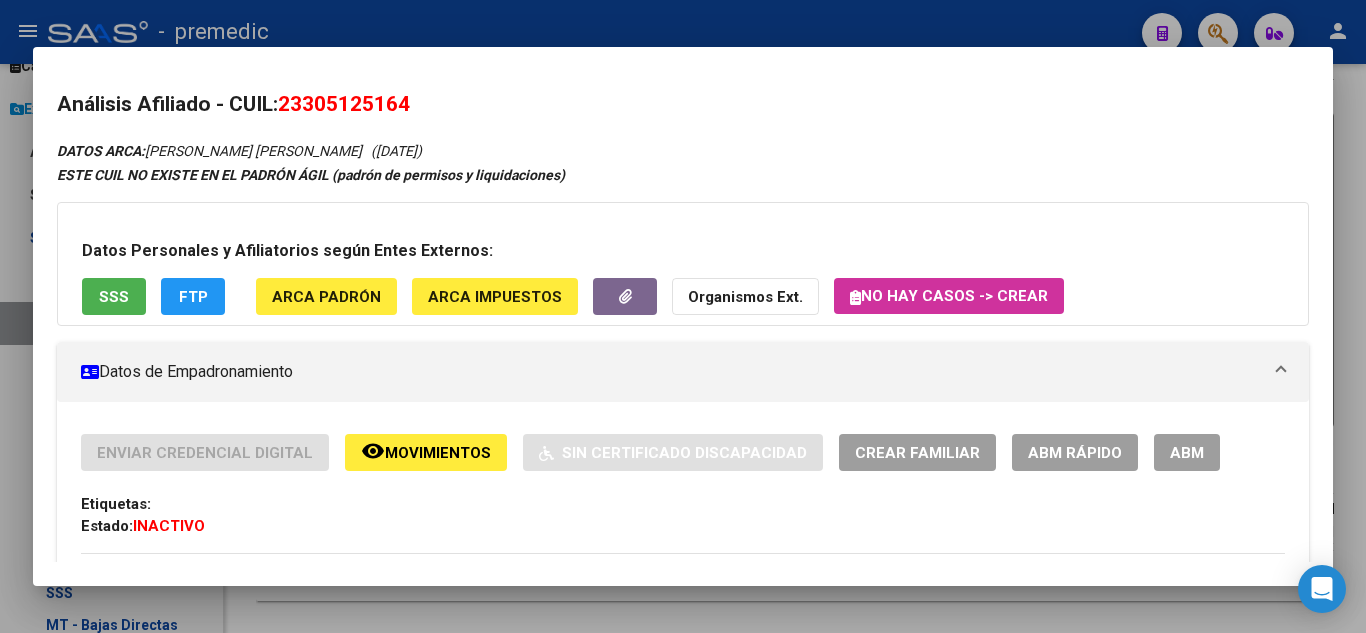 click at bounding box center (683, 316) 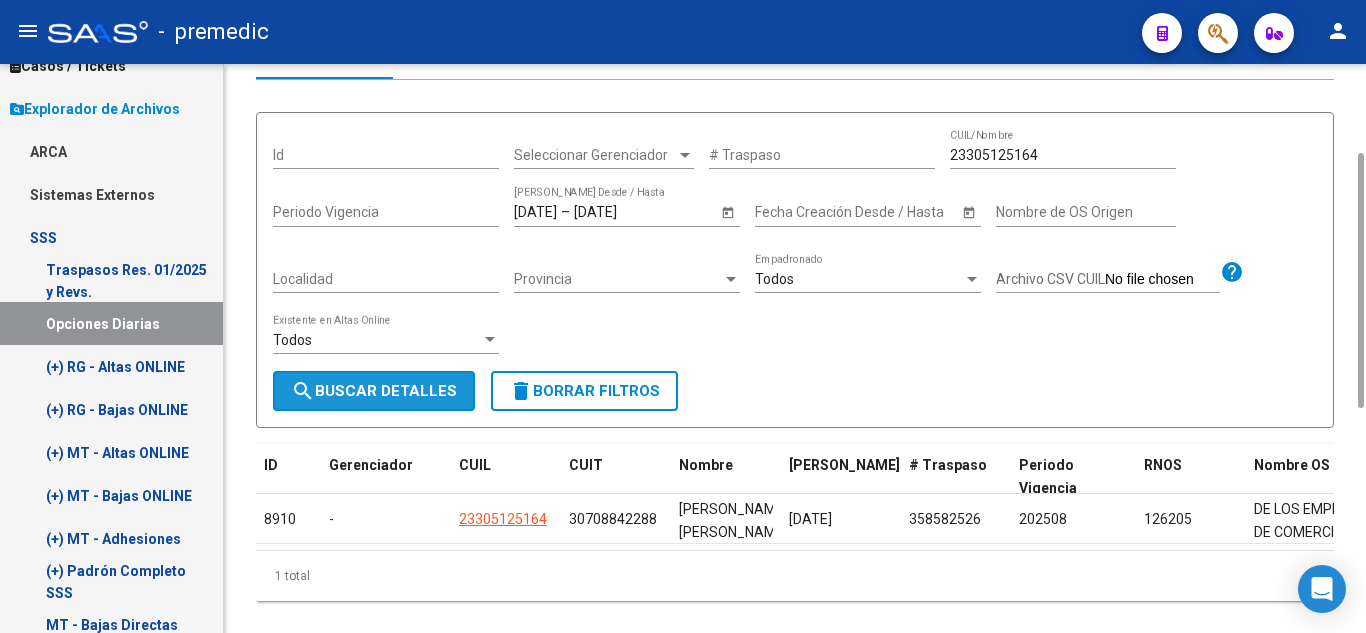 click on "search  Buscar Detalles" at bounding box center (374, 391) 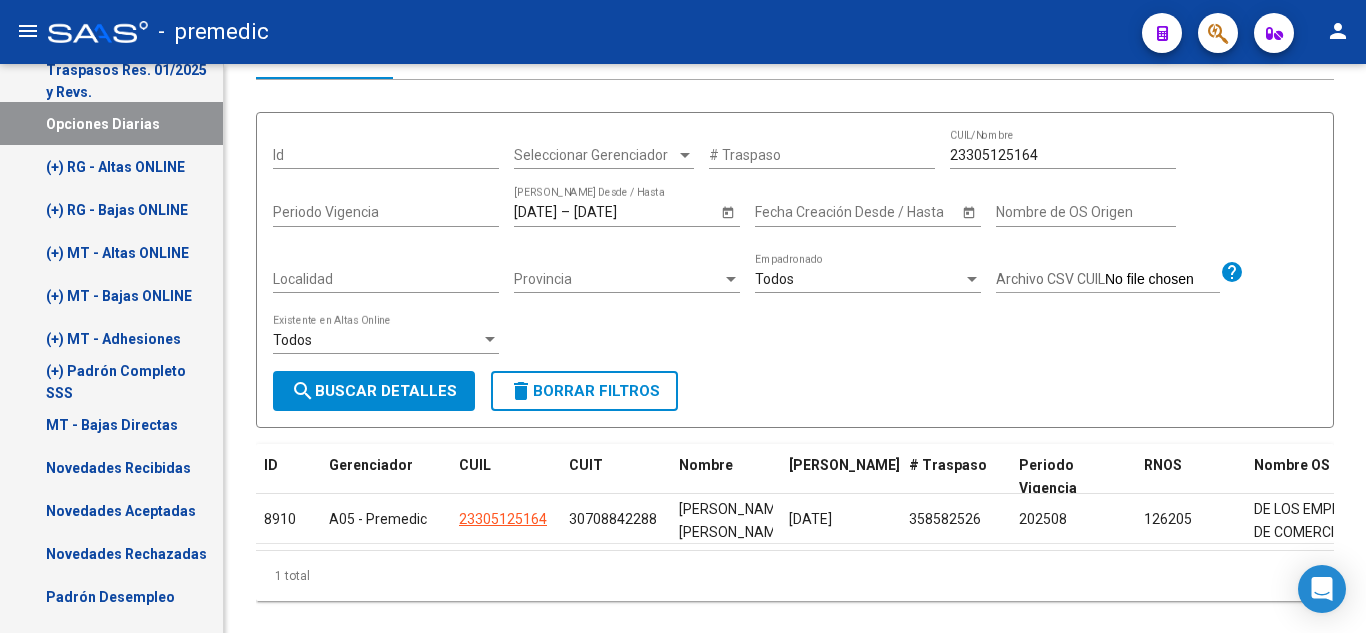 scroll, scrollTop: 200, scrollLeft: 0, axis: vertical 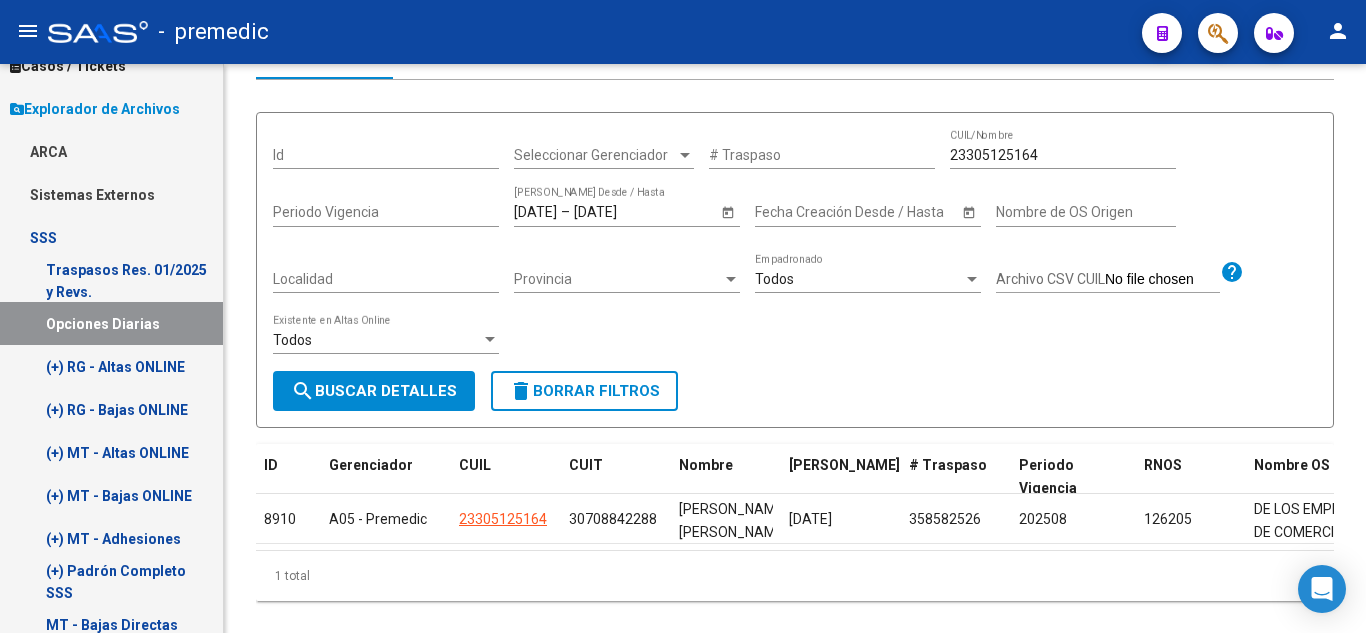 click on "(+) RG - Altas ONLINE" at bounding box center (111, 366) 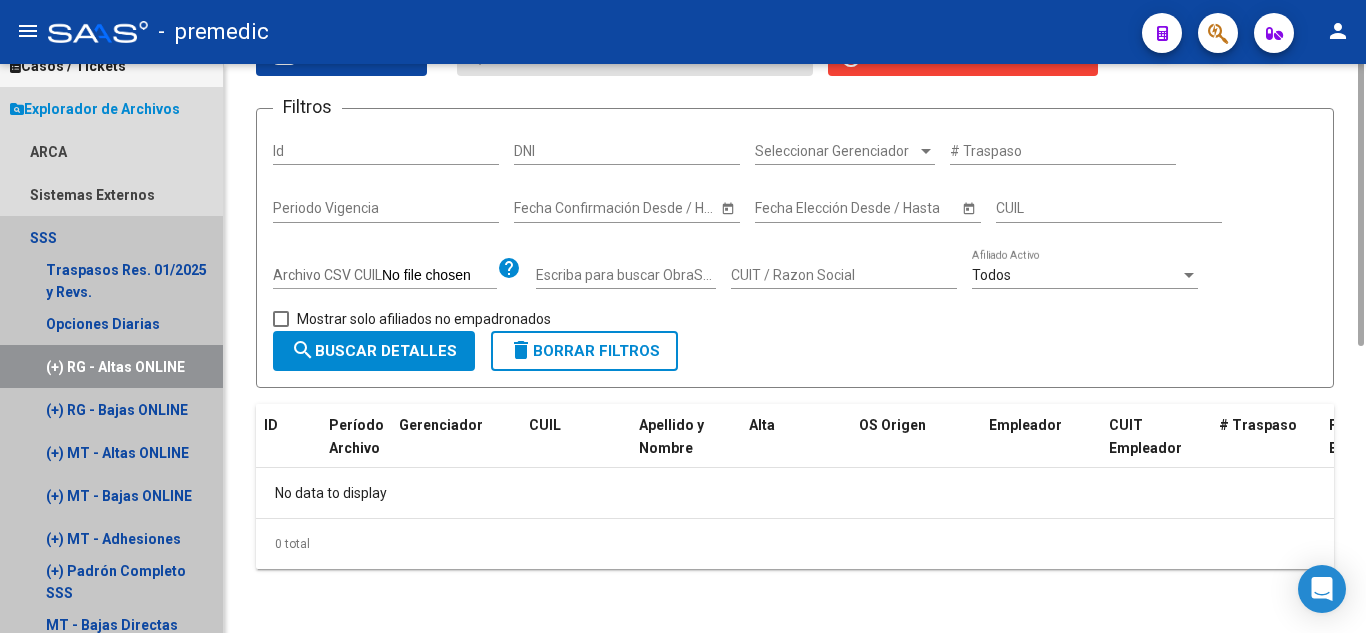 scroll, scrollTop: 0, scrollLeft: 0, axis: both 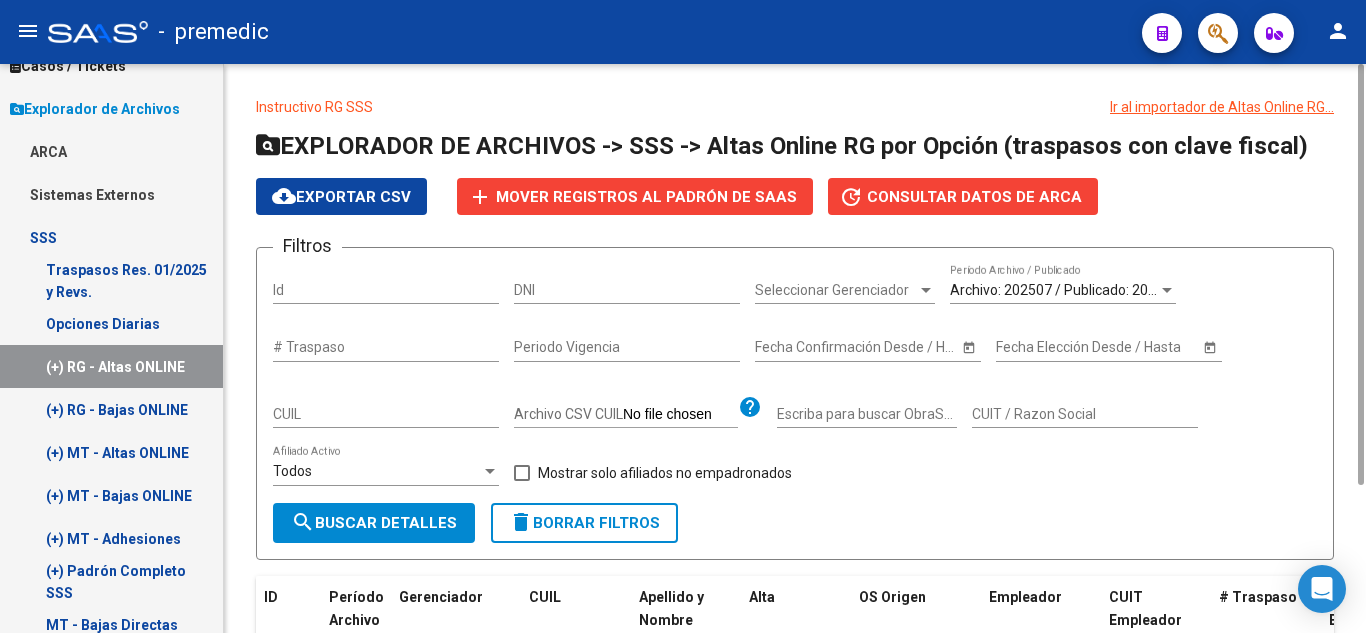 click on "cloud_download  Exportar CSV" 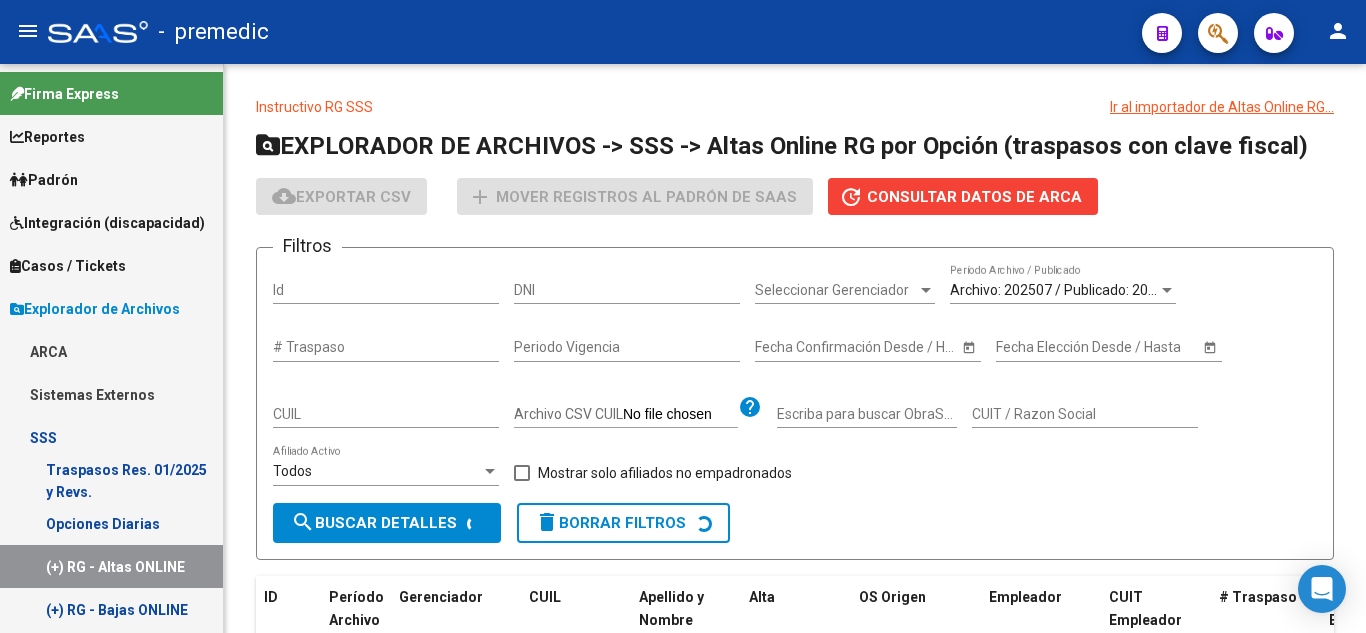 scroll, scrollTop: 0, scrollLeft: 0, axis: both 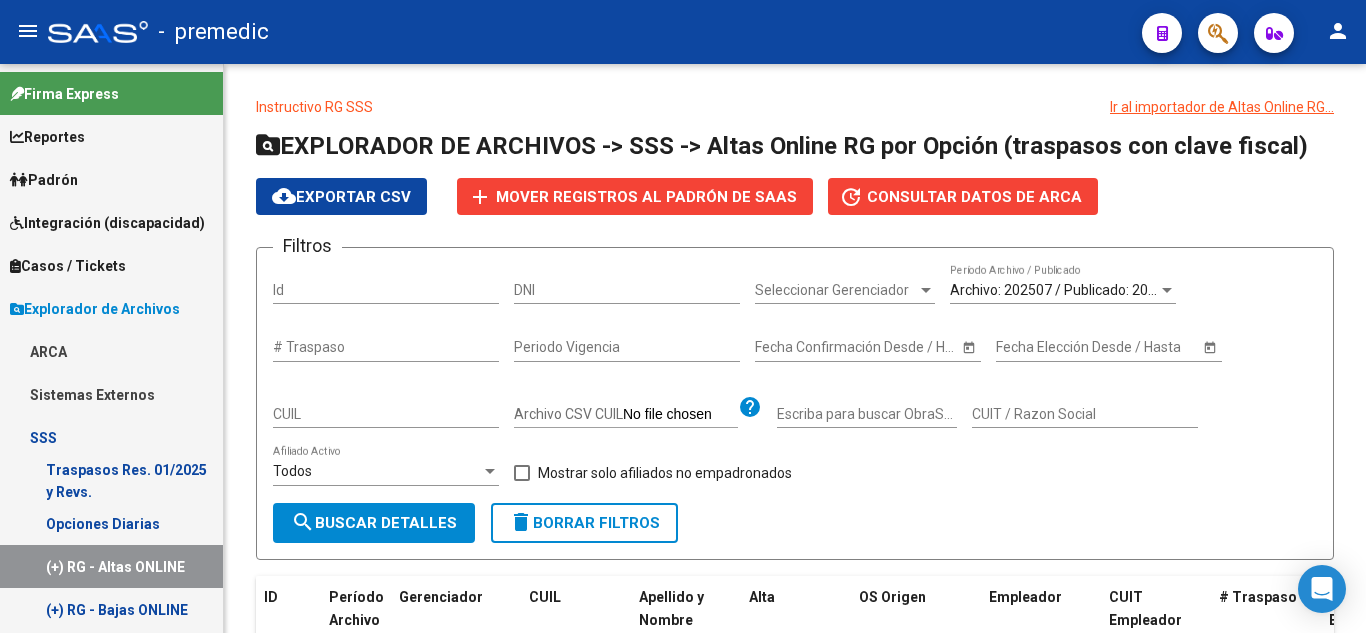 click on "SSS" at bounding box center [111, 437] 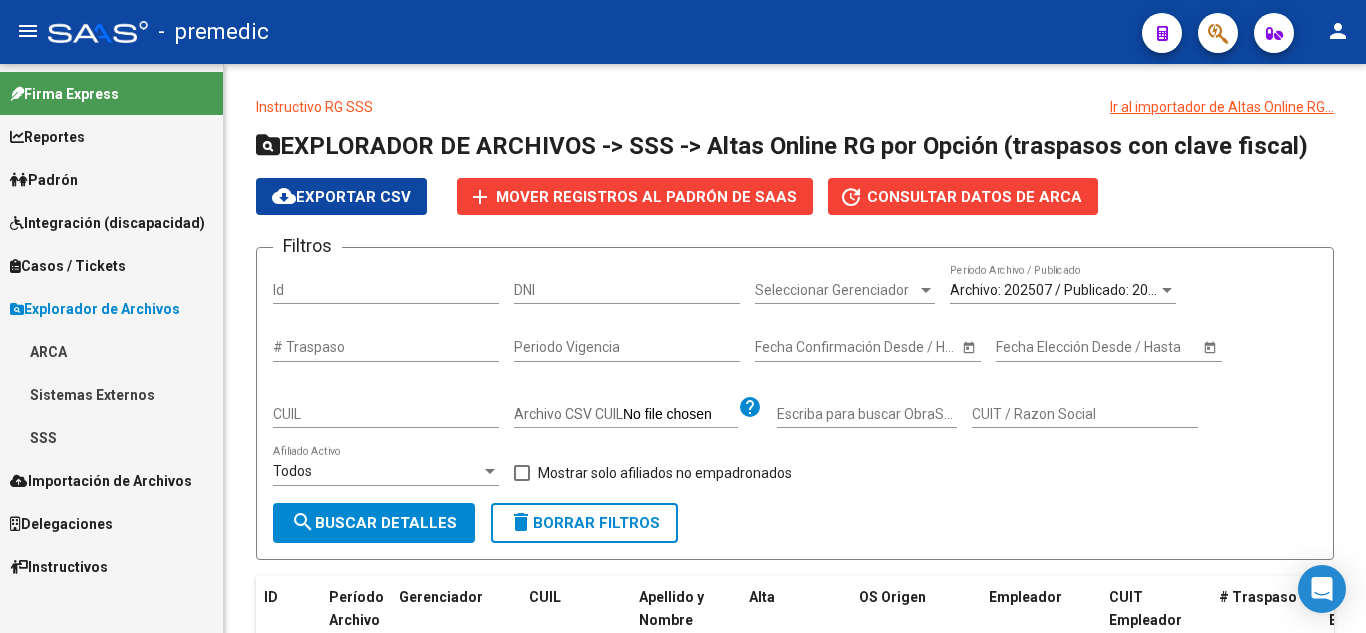 click on "SSS" at bounding box center [111, 437] 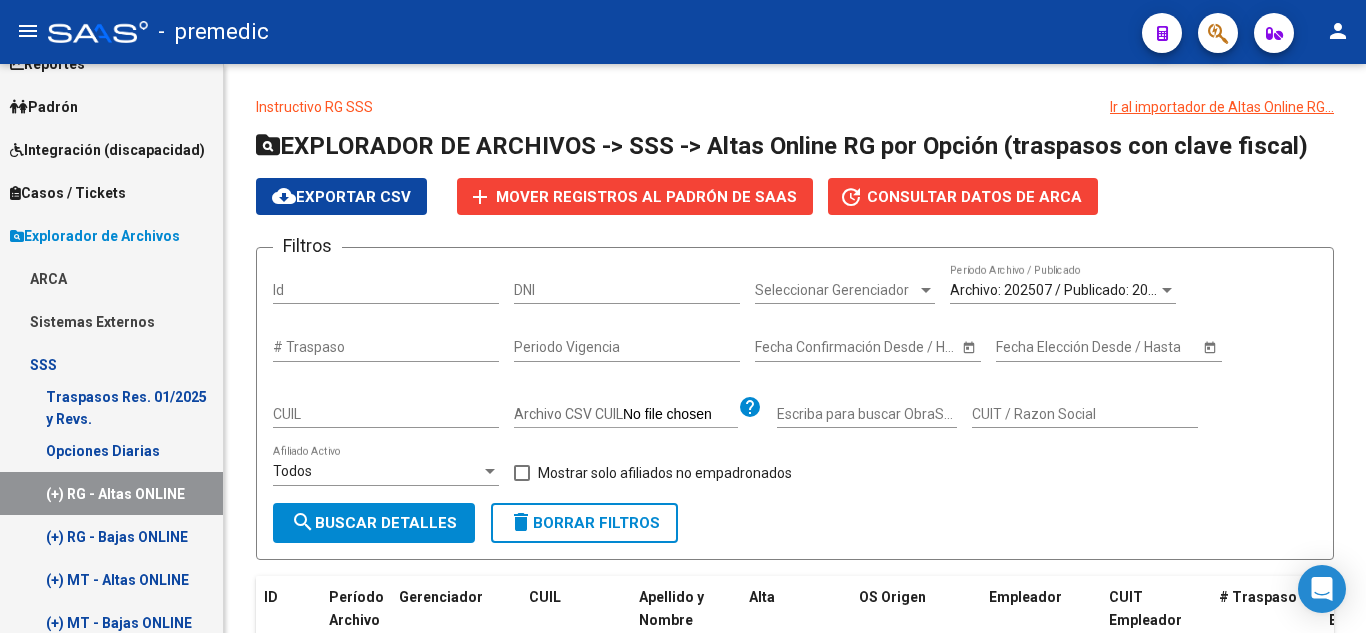 scroll, scrollTop: 100, scrollLeft: 0, axis: vertical 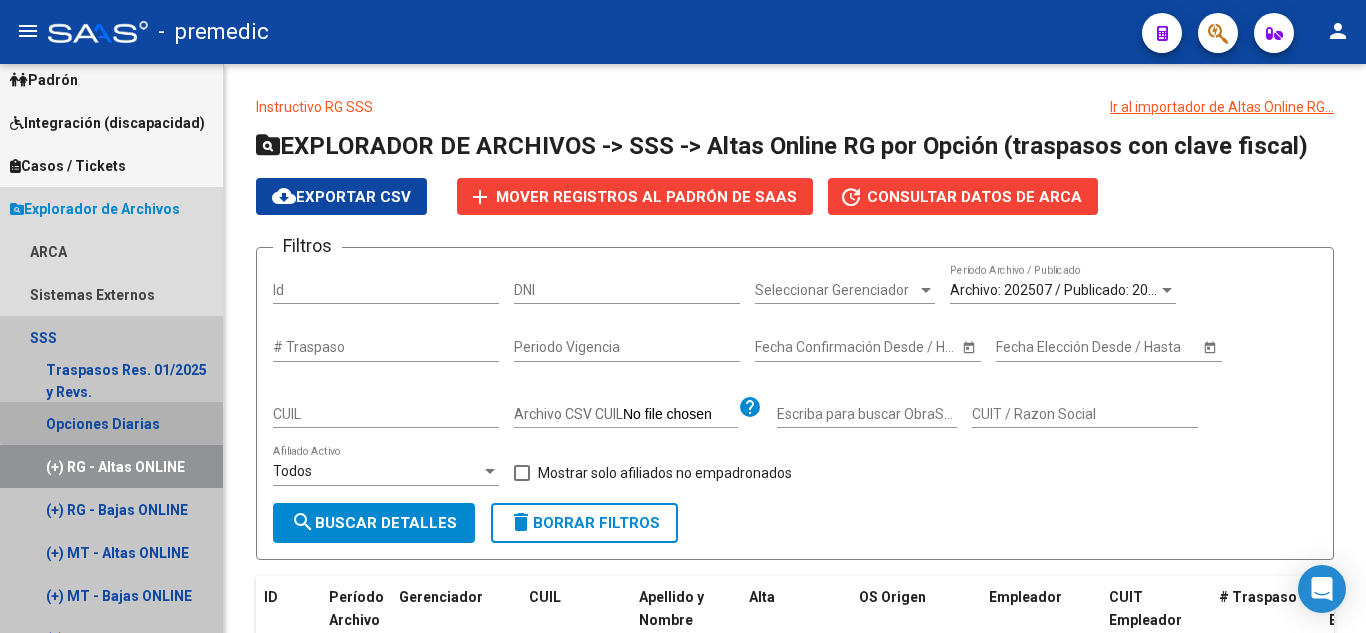 click on "Opciones Diarias" at bounding box center (111, 423) 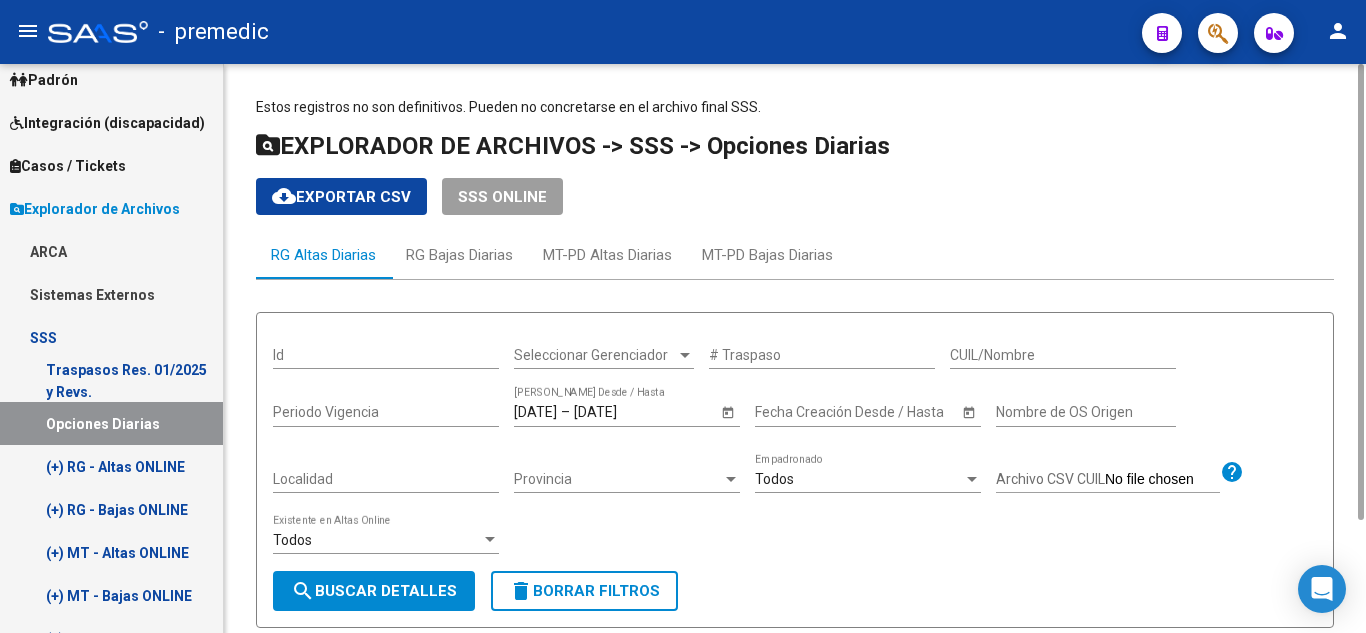 click 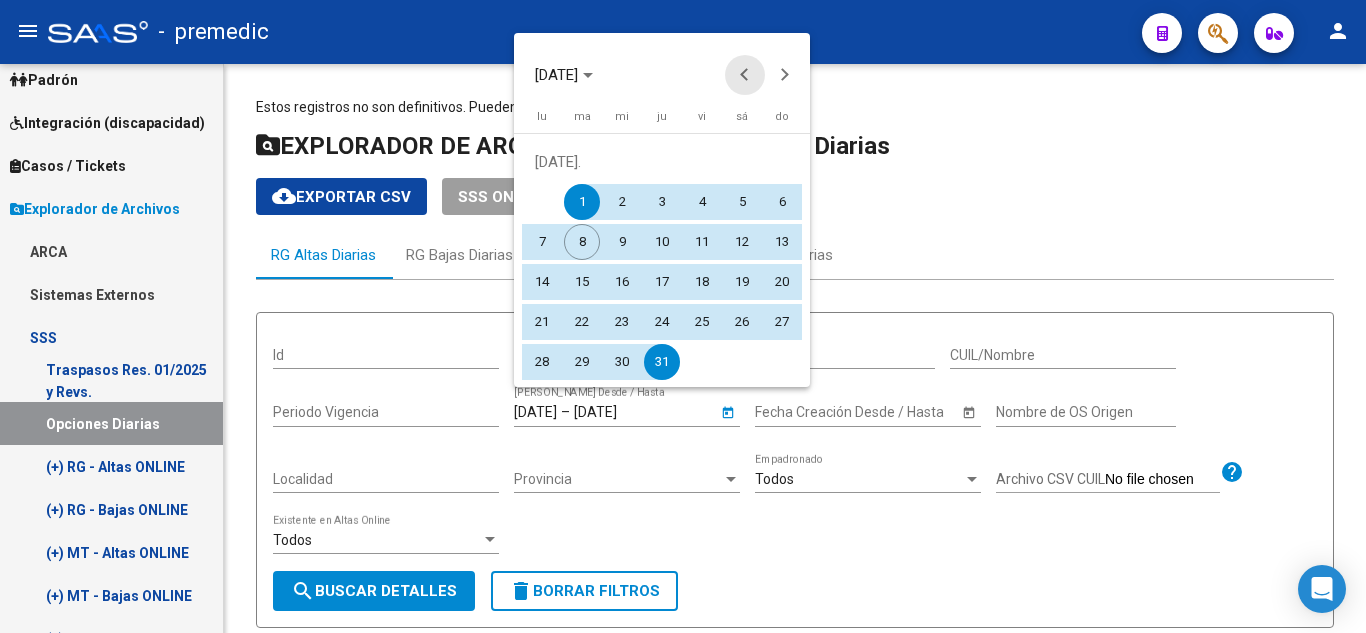 click at bounding box center (745, 75) 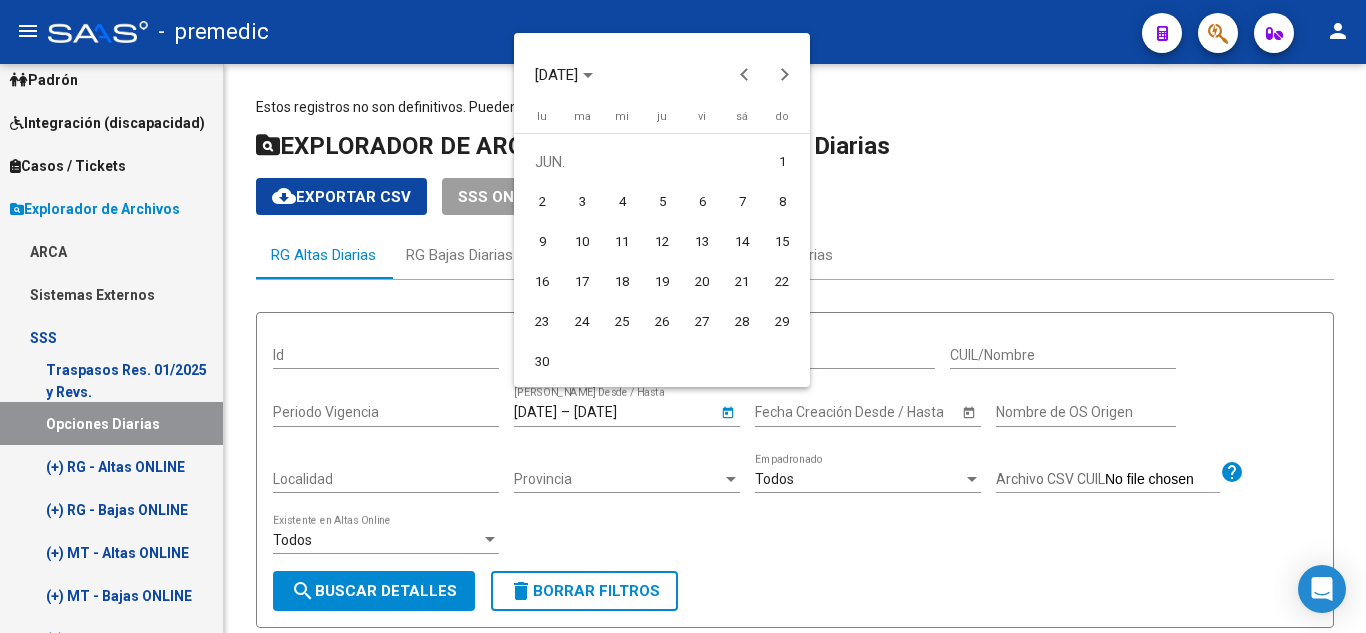 click on "1" at bounding box center [782, 162] 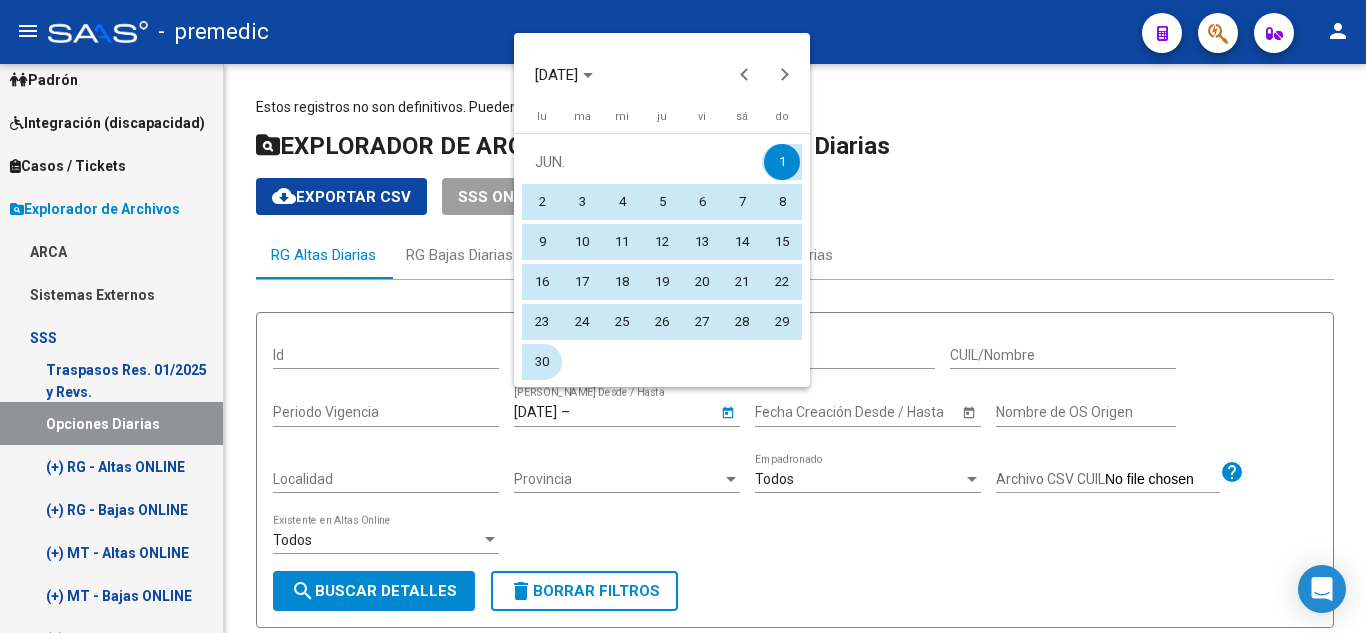 click on "30" at bounding box center [542, 362] 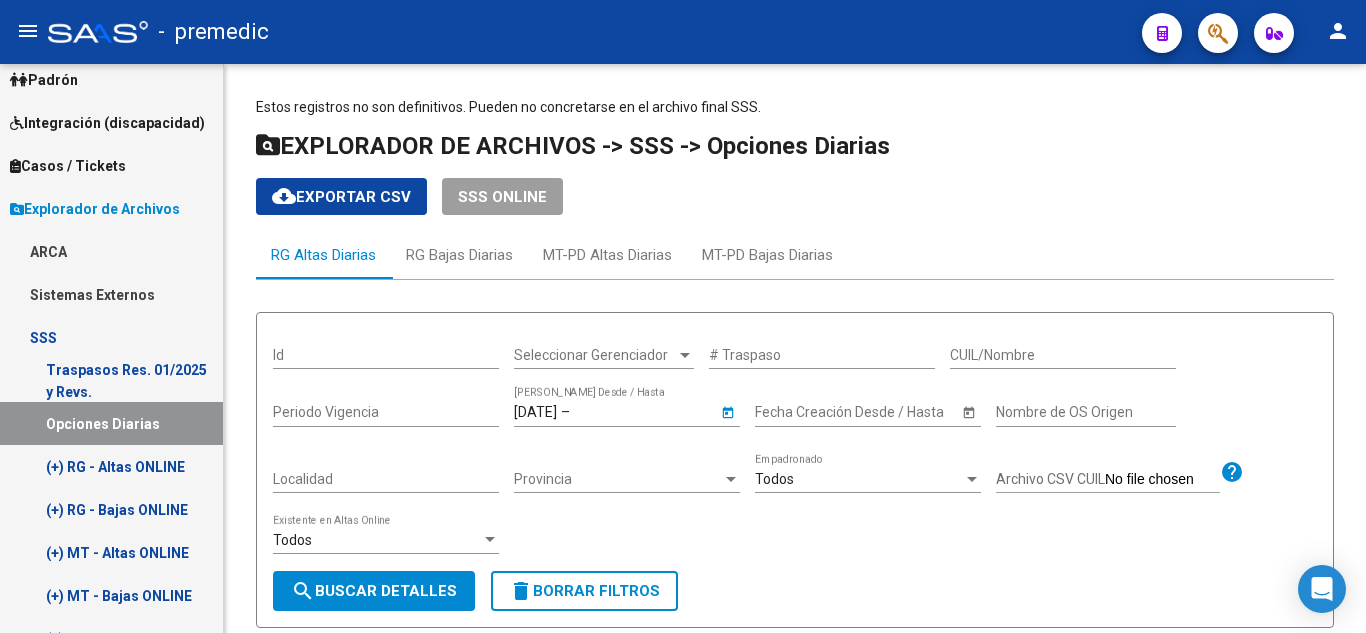 type on "30/6/2025" 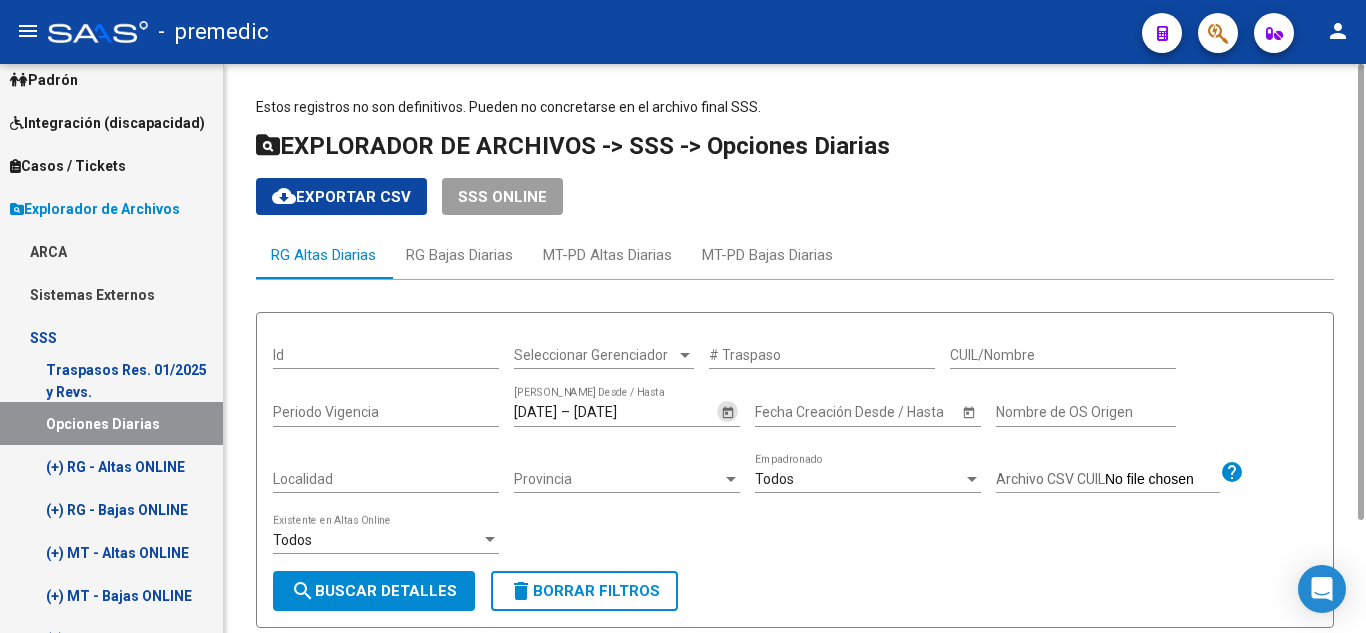 click on "search  Buscar Detalles" at bounding box center [374, 591] 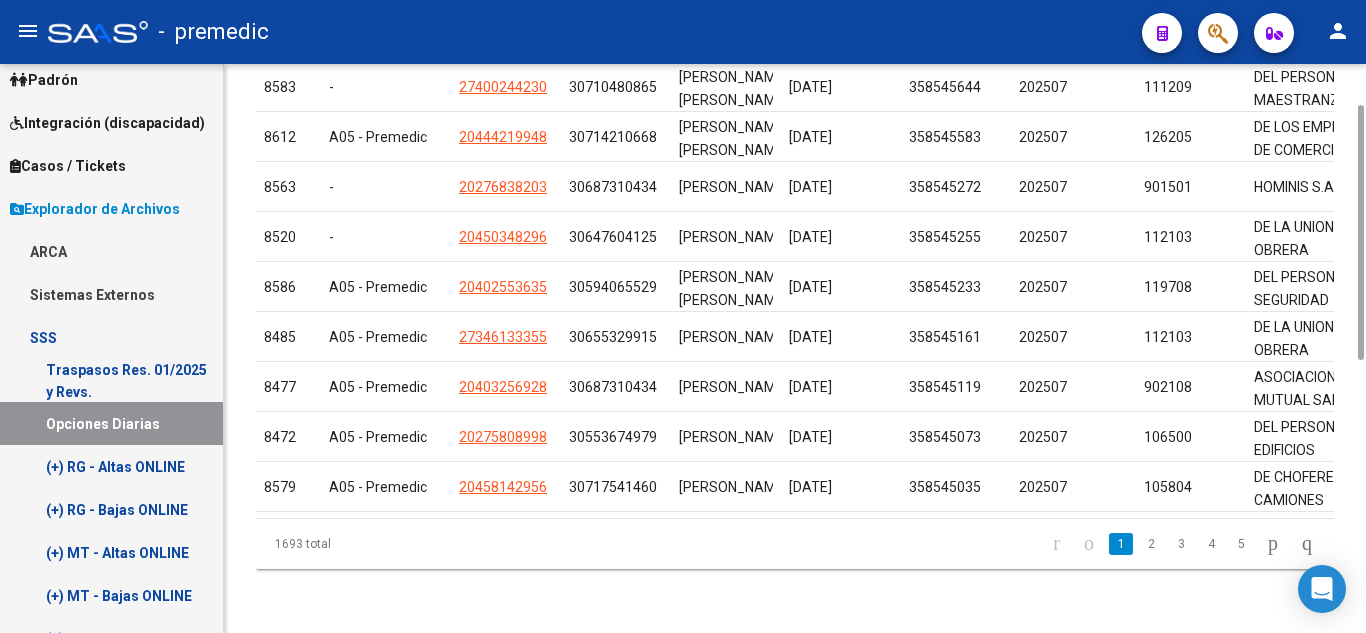 scroll, scrollTop: 0, scrollLeft: 0, axis: both 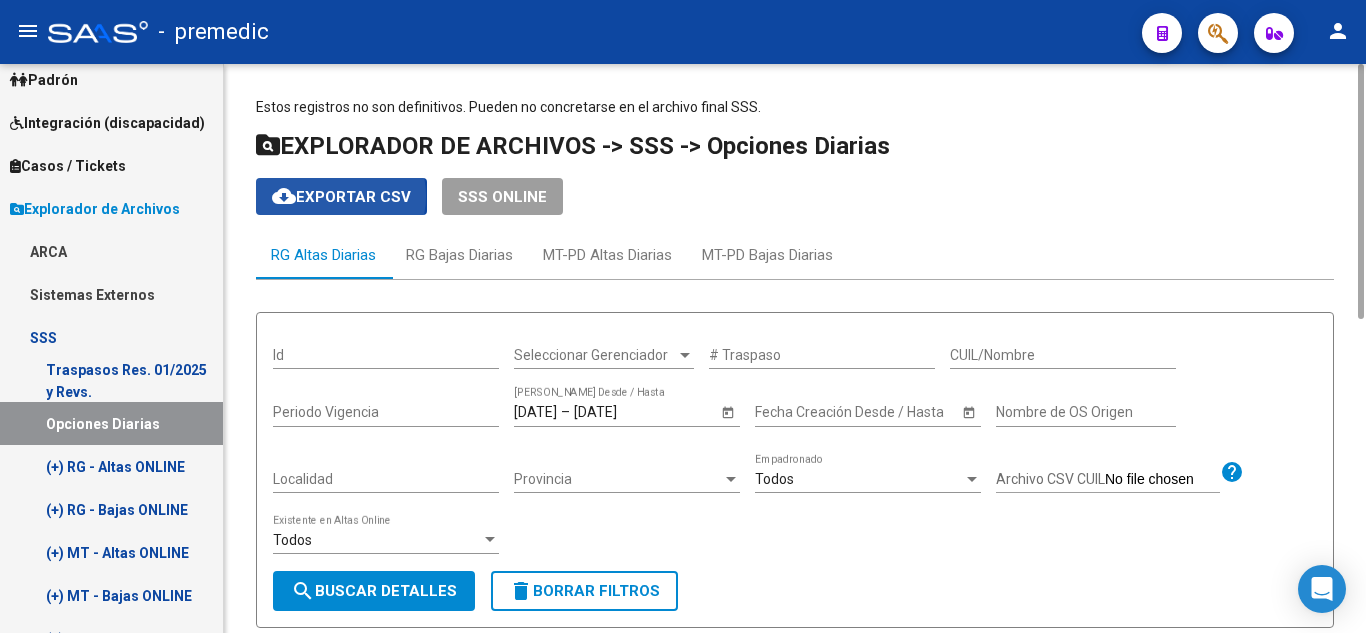 click on "cloud_download  Exportar CSV" 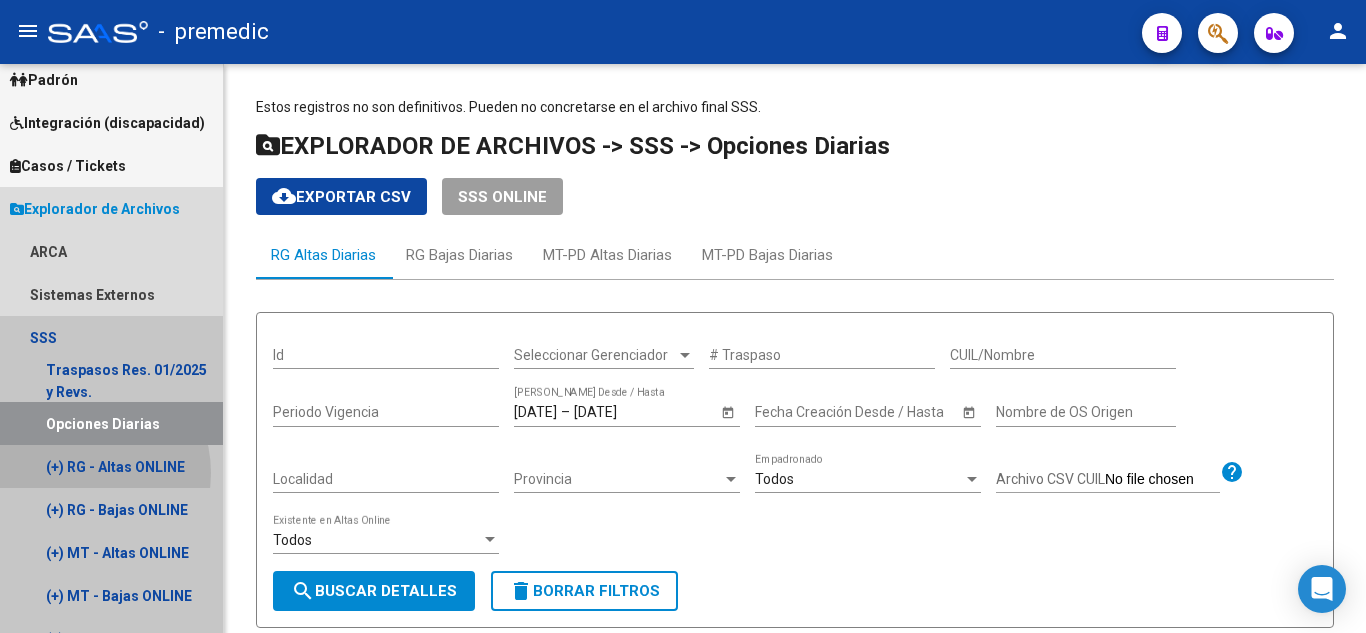 click on "(+) RG - Altas ONLINE" at bounding box center [111, 466] 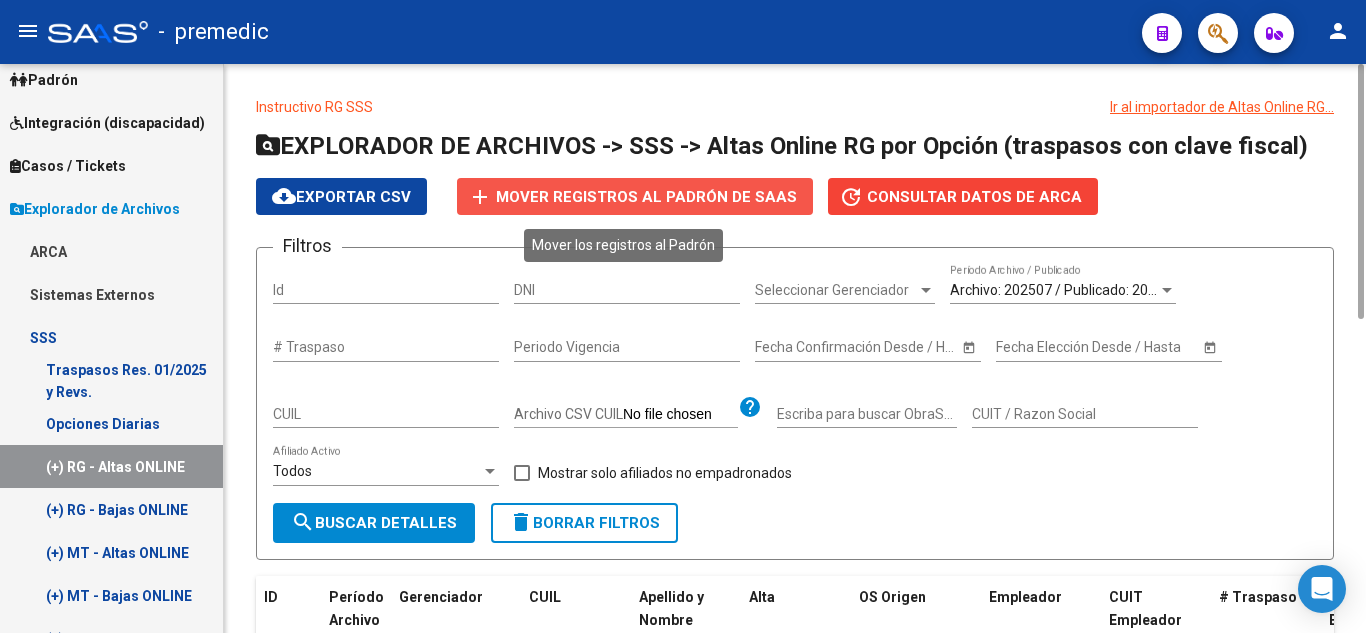 click on "Mover registros al PADRÓN de SAAS" 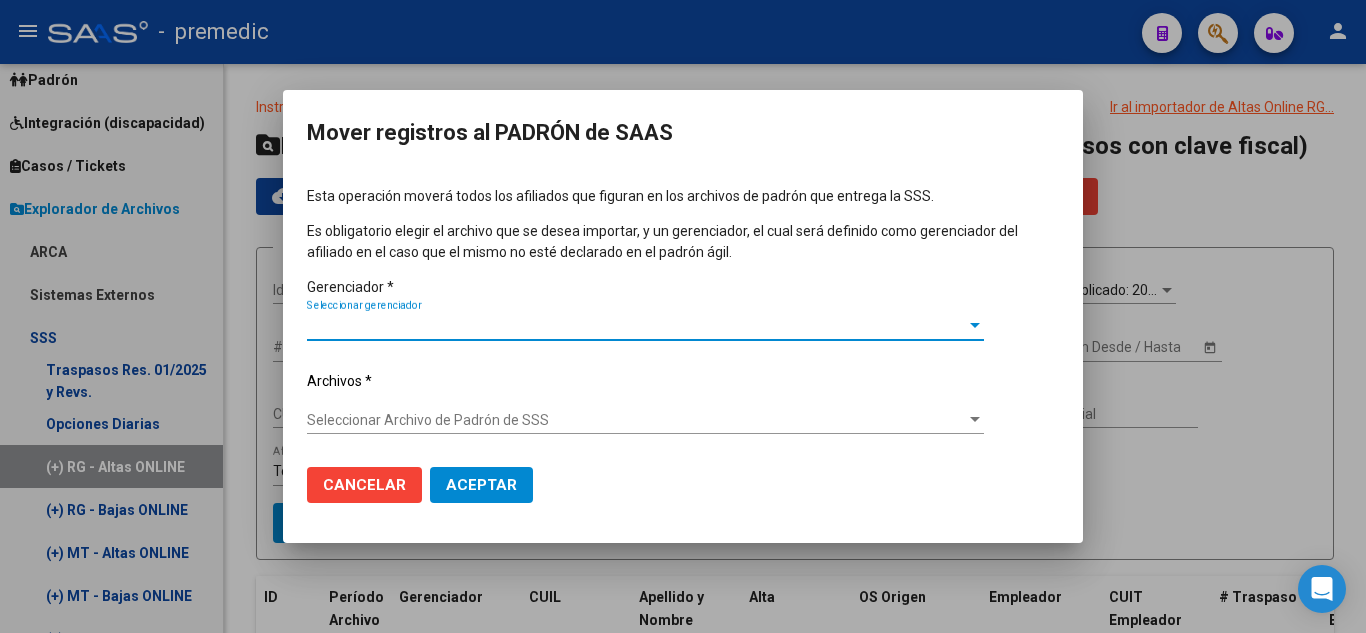 click on "Seleccionar gerenciador" at bounding box center (636, 325) 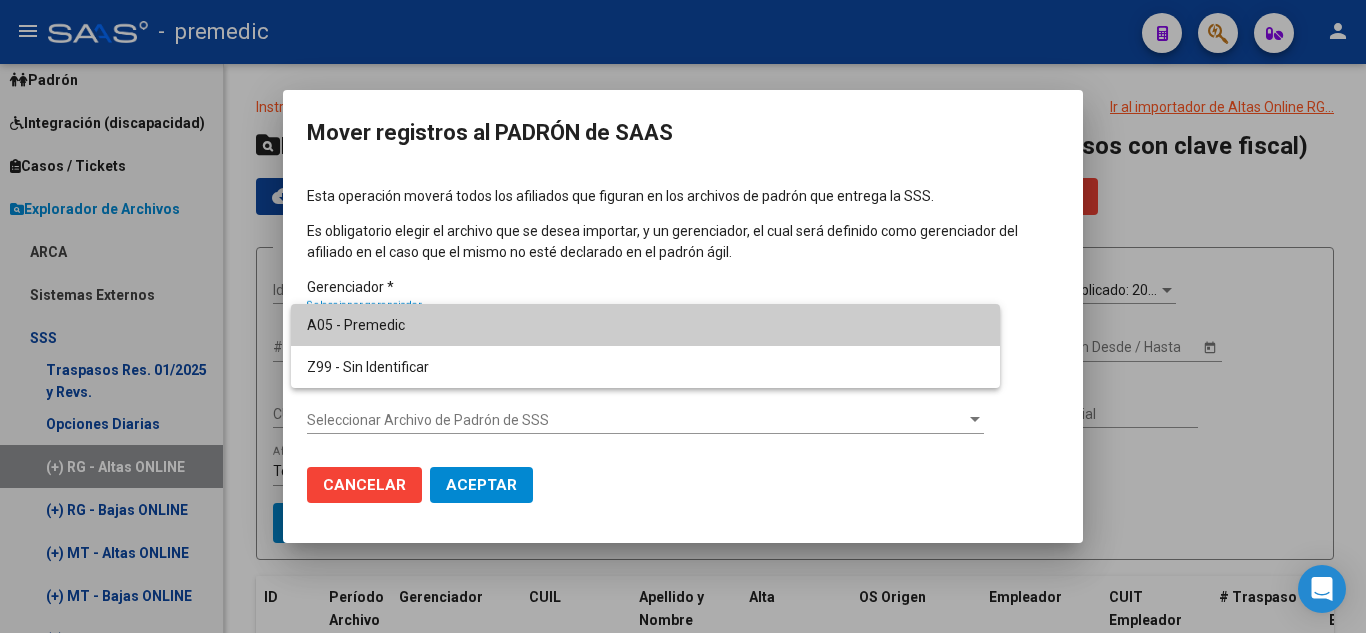 click on "A05 - Premedic" at bounding box center (645, 325) 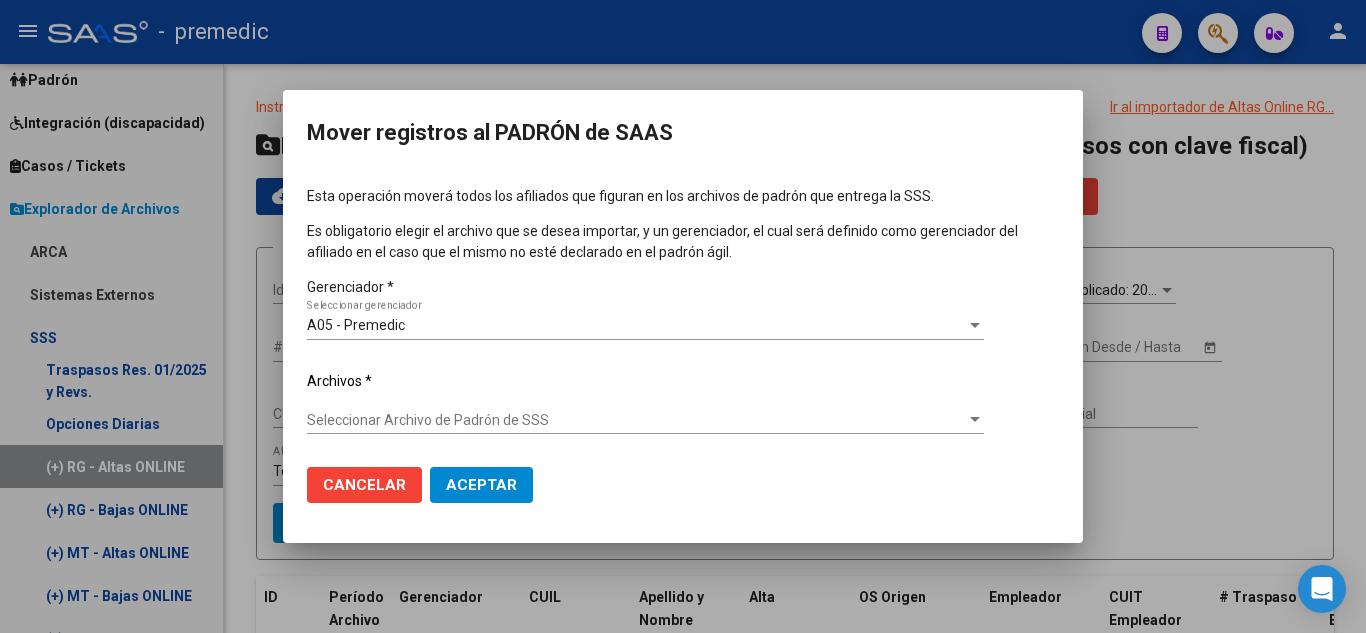 click on "Seleccionar Archivo de Padrón de SSS Seleccionar Archivo de Padrón de SSS" 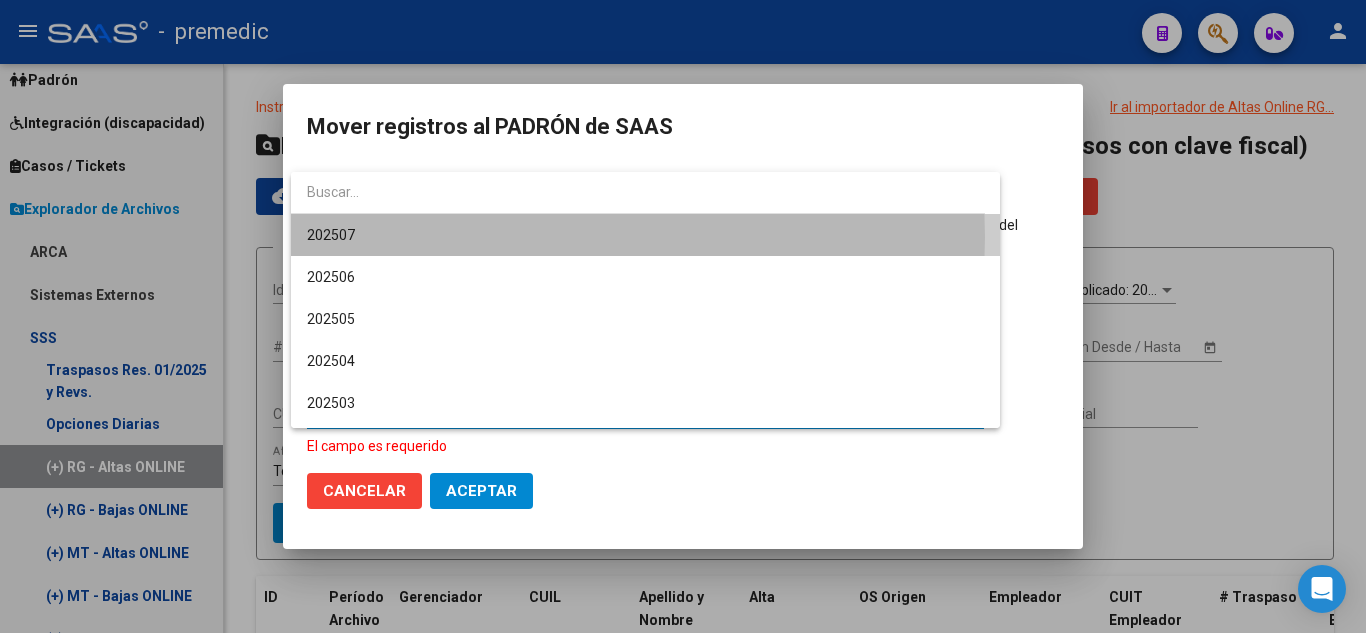 click on "202507" at bounding box center (645, 235) 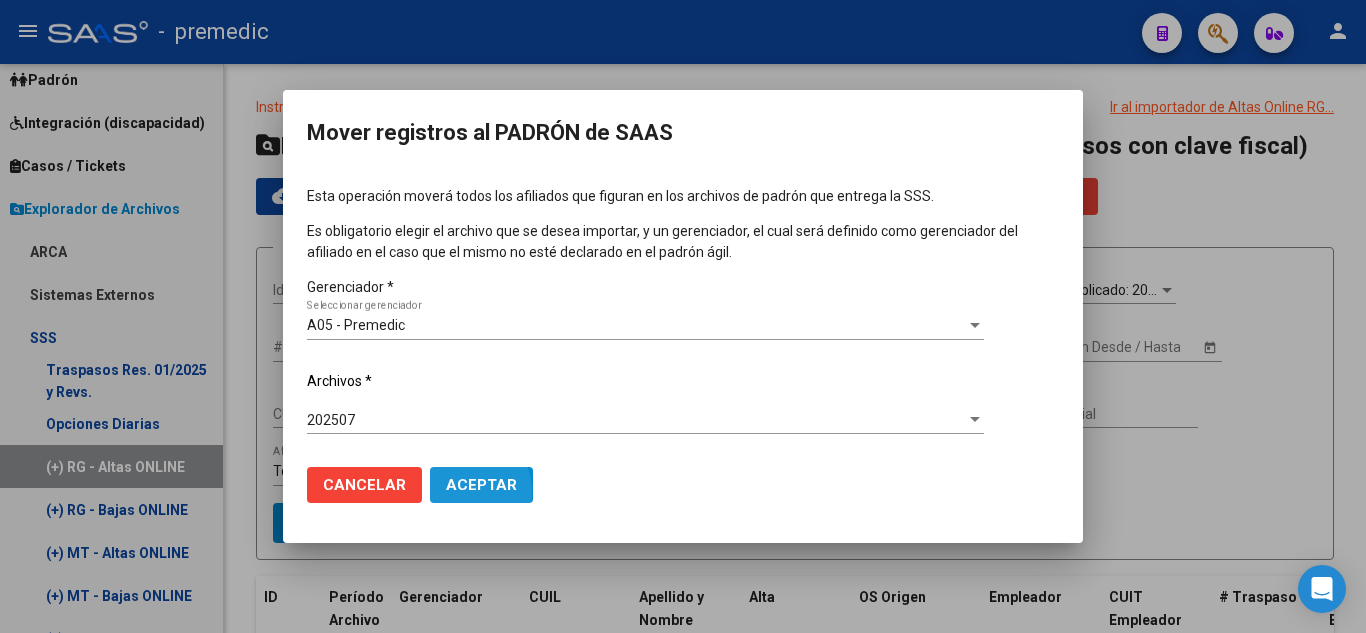 click on "Aceptar" at bounding box center (481, 485) 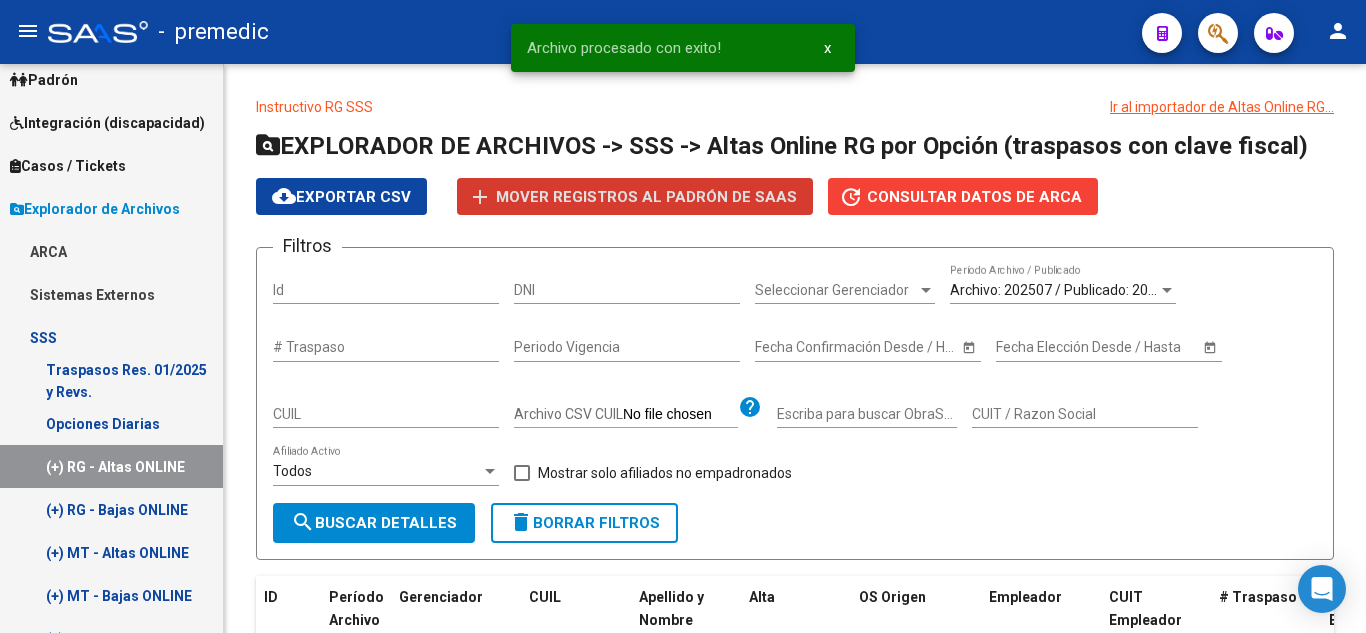 click on "(+) RG - Bajas ONLINE" at bounding box center [111, 509] 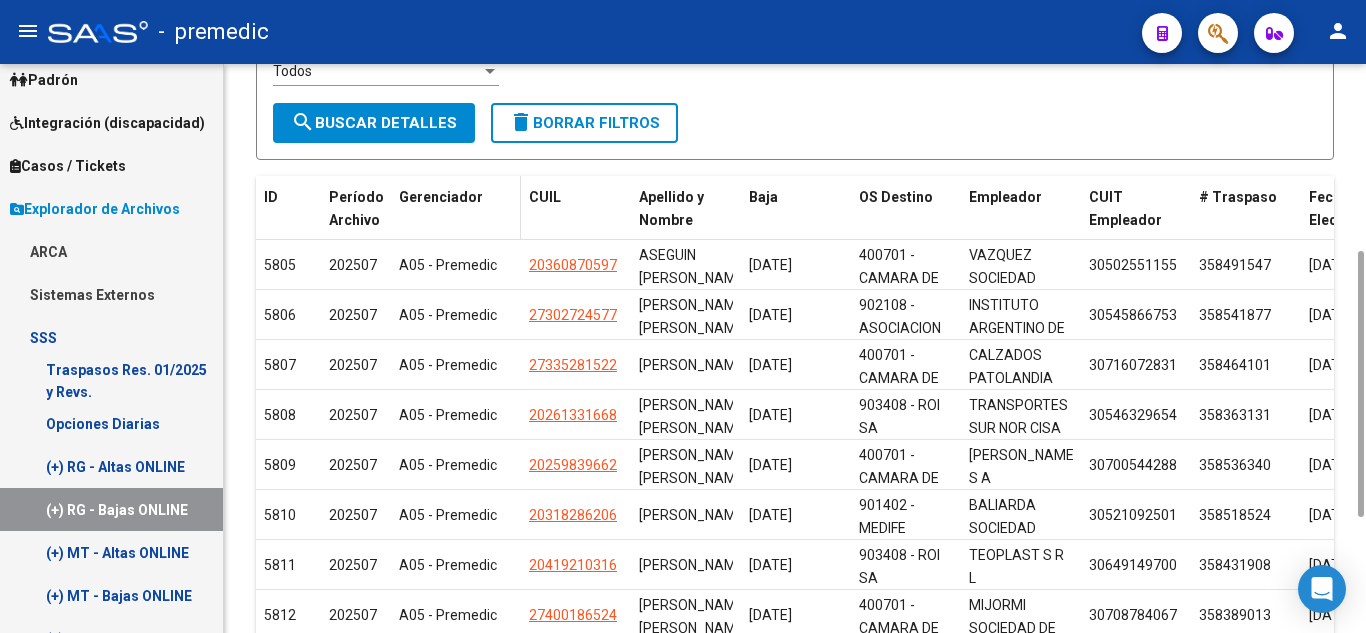 scroll, scrollTop: 0, scrollLeft: 0, axis: both 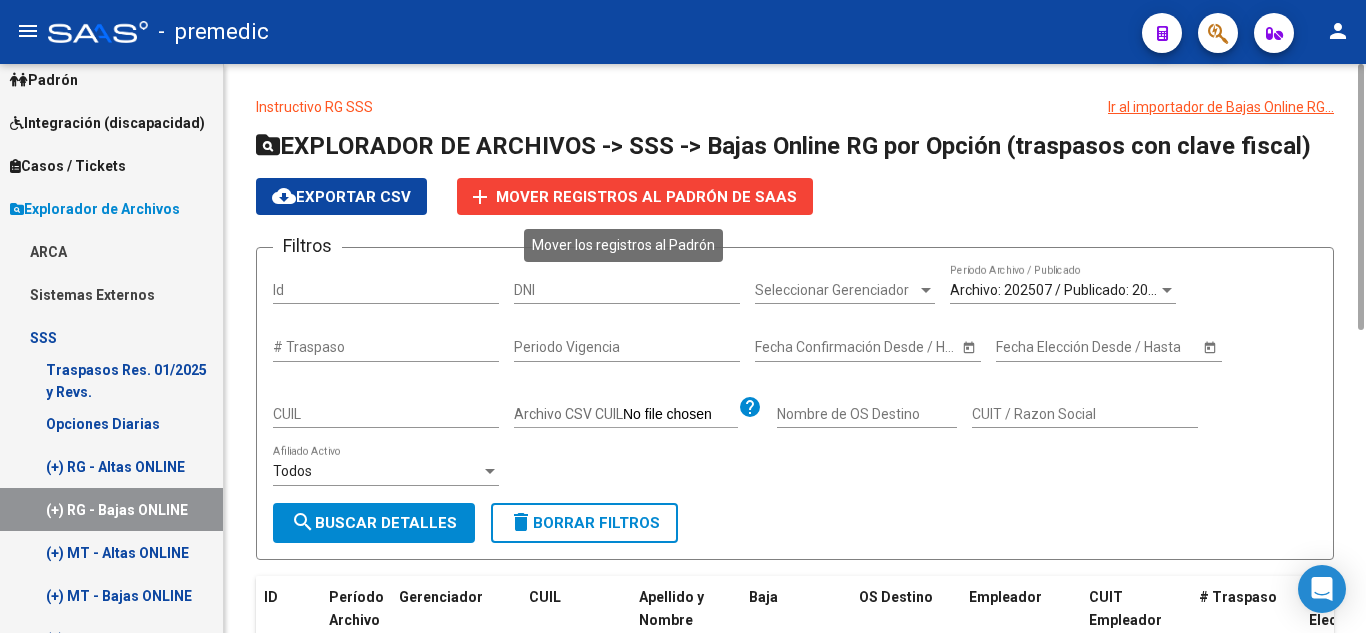 click on "Mover registros al PADRÓN de SAAS" 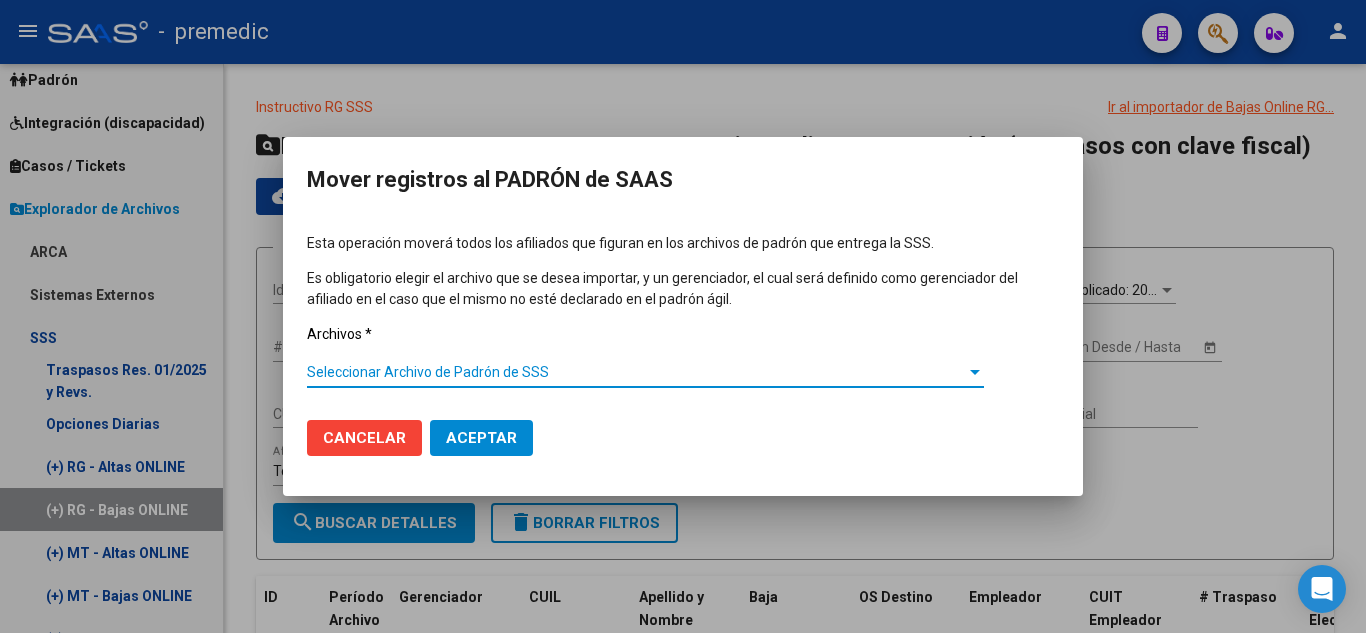 click on "Seleccionar Archivo de Padrón de SSS" at bounding box center [636, 372] 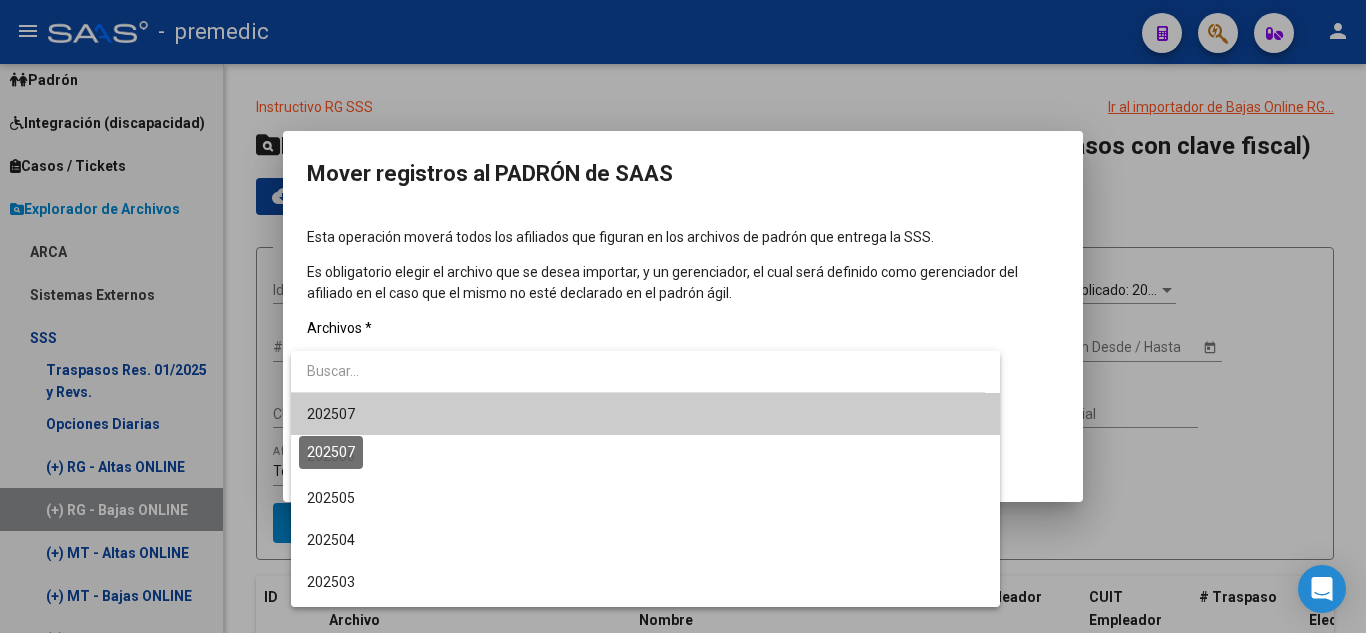 click on "202507" at bounding box center (331, 414) 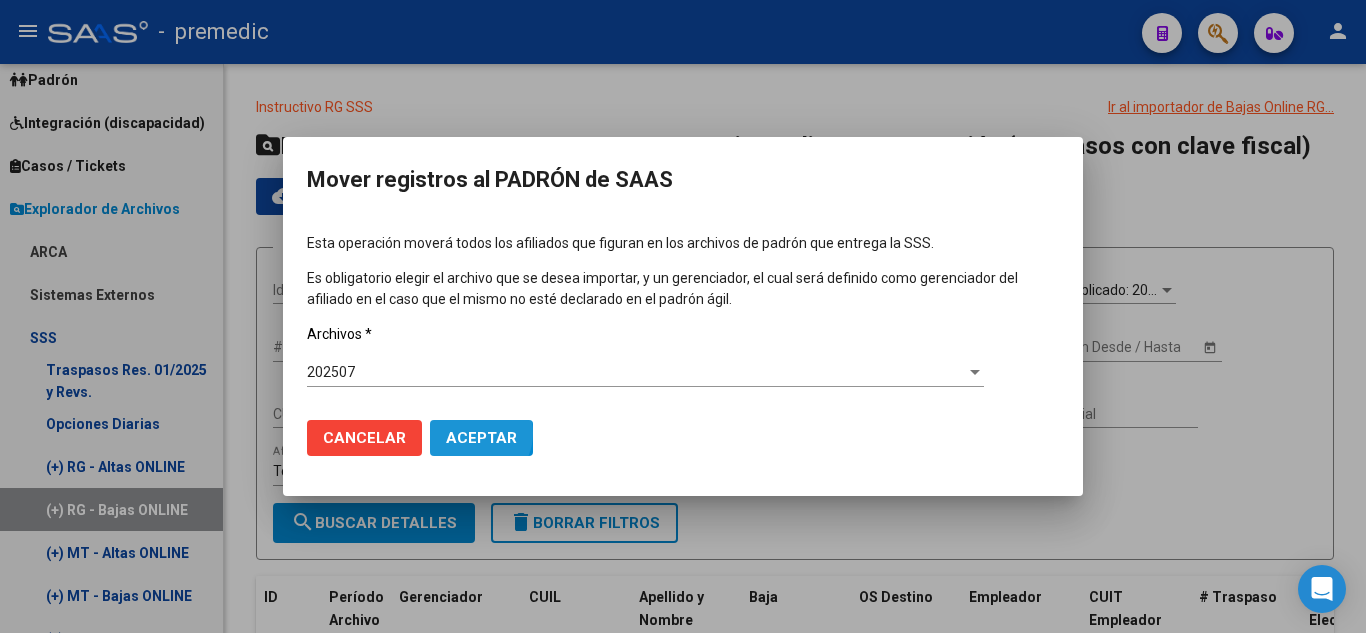 click on "Aceptar" at bounding box center (481, 438) 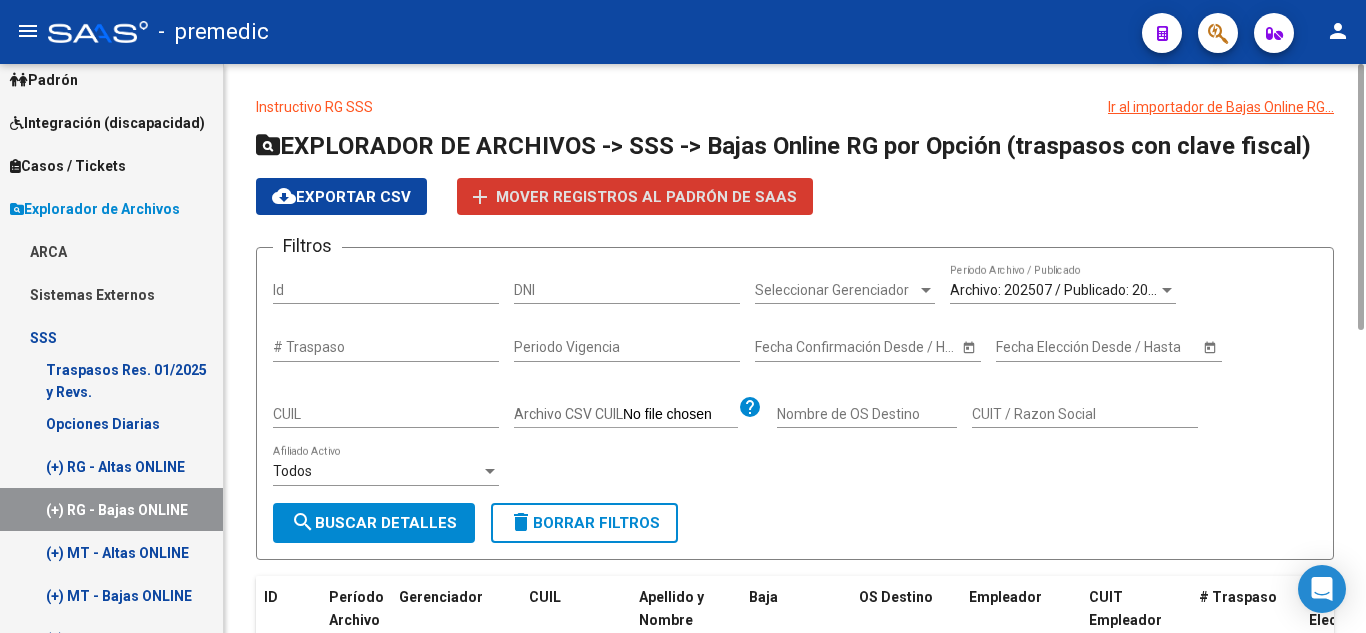 click on "Instructivo RG SSS Ir al importador de Bajas Online RG...
EXPLORADOR DE ARCHIVOS -> SSS -> Bajas Online RG por Opción (traspasos con clave fiscal) cloud_download  Exportar CSV  add Mover registros al PADRÓN de SAAS Filtros Id DNI Seleccionar Gerenciador Seleccionar Gerenciador Archivo: 202507 / Publicado: 202506  Período Archivo / Publicado # Traspaso Periodo Vigencia Start date – Fecha Confirmación Desde / Hasta Start date – Fecha Elección Desde / Hasta CUIL Archivo CSV CUIL help Nombre de OS Destino CUIT / Razon Social Todos  Afiliado Activo search  Buscar Detalles  delete  Borrar Filtros  ID Período Archivo Gerenciador CUIL Apellido y Nombre Baja OS Destino Empleador CUIT Empleador # Traspaso Fecha Eleccion Periodo Vigencia Fec. Confirmación Provincia Localidad 5805 202507 A05 - Premedic 20360870597 ASEGUIN NICOLAS MATIAS          01/07/2025  400701 - CAMARA DE LA INDUSTRIA CURTIDORA ARGENTINA VAZQUEZ SOCIEDAD ANONIMA COMER 30502551155 358491547 24/06/2025 202507 24/06/2025 Buenos Aires 5806" 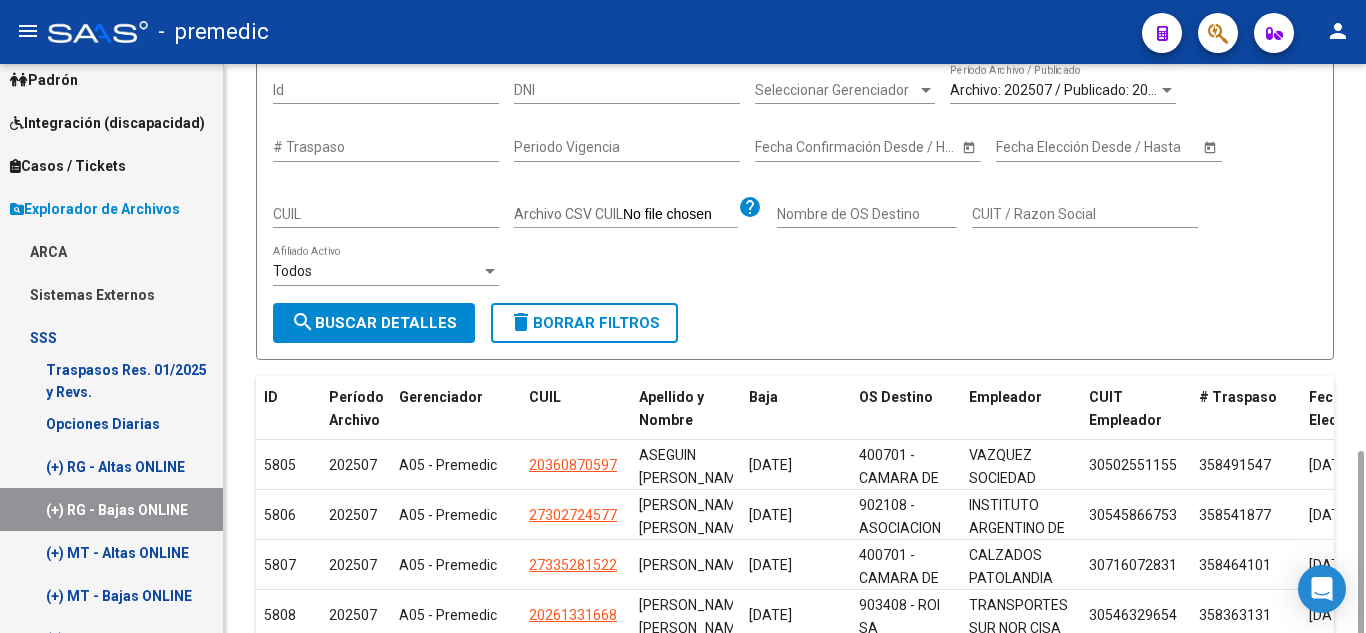 scroll, scrollTop: 400, scrollLeft: 0, axis: vertical 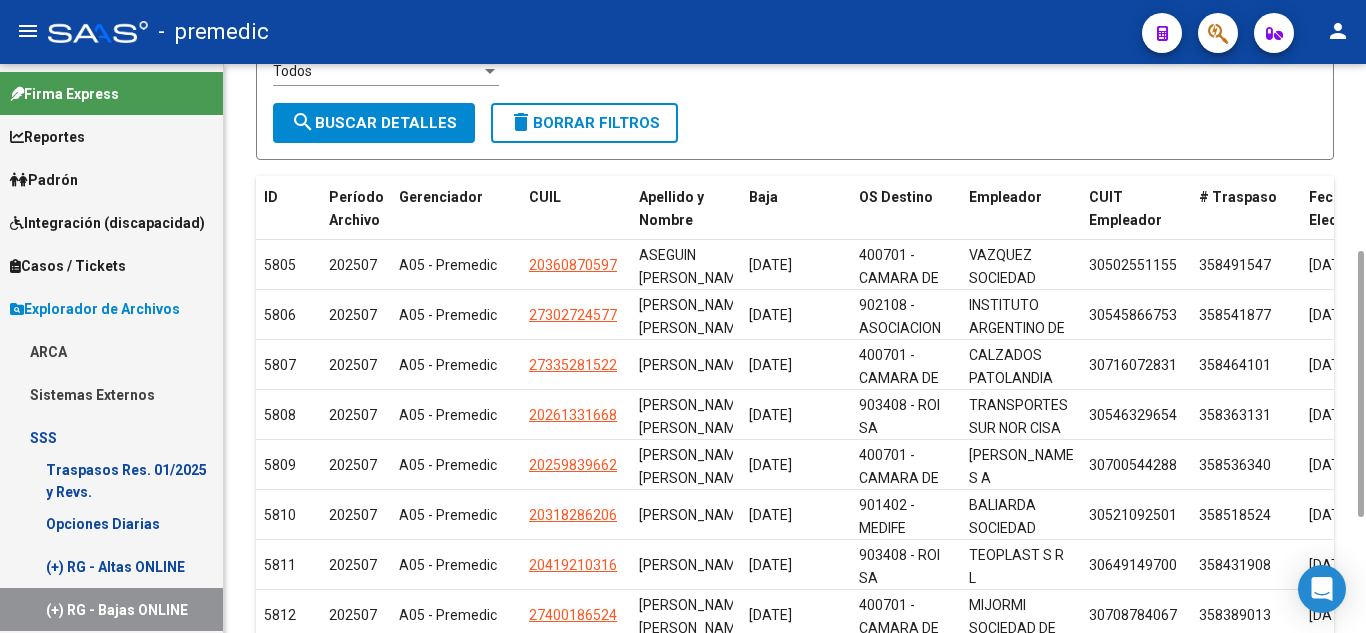 click on "Instructivo RG SSS Ir al importador de Bajas Online RG...
EXPLORADOR DE ARCHIVOS -> SSS -> Bajas Online RG por Opción (traspasos con clave fiscal) cloud_download  Exportar CSV  add Mover registros al PADRÓN de SAAS Filtros Id DNI Seleccionar Gerenciador Seleccionar Gerenciador Archivo: 202507 / Publicado: 202506  Período Archivo / Publicado # Traspaso Periodo Vigencia Start date – Fecha Confirmación Desde / Hasta Start date – Fecha Elección Desde / Hasta CUIL Archivo CSV CUIL help Nombre de OS Destino CUIT / Razon Social Todos  Afiliado Activo search  Buscar Detalles  delete  Borrar Filtros  ID Período Archivo Gerenciador CUIL Apellido y Nombre Baja OS Destino Empleador CUIT Empleador # Traspaso Fecha Eleccion Periodo Vigencia Fec. Confirmación Provincia Localidad 5805 202507 A05 - Premedic 20360870597 ASEGUIN NICOLAS MATIAS          01/07/2025  400701 - CAMARA DE LA INDUSTRIA CURTIDORA ARGENTINA VAZQUEZ SOCIEDAD ANONIMA COMER 30502551155 358491547 24/06/2025 202507 24/06/2025 Buenos Aires 5806" 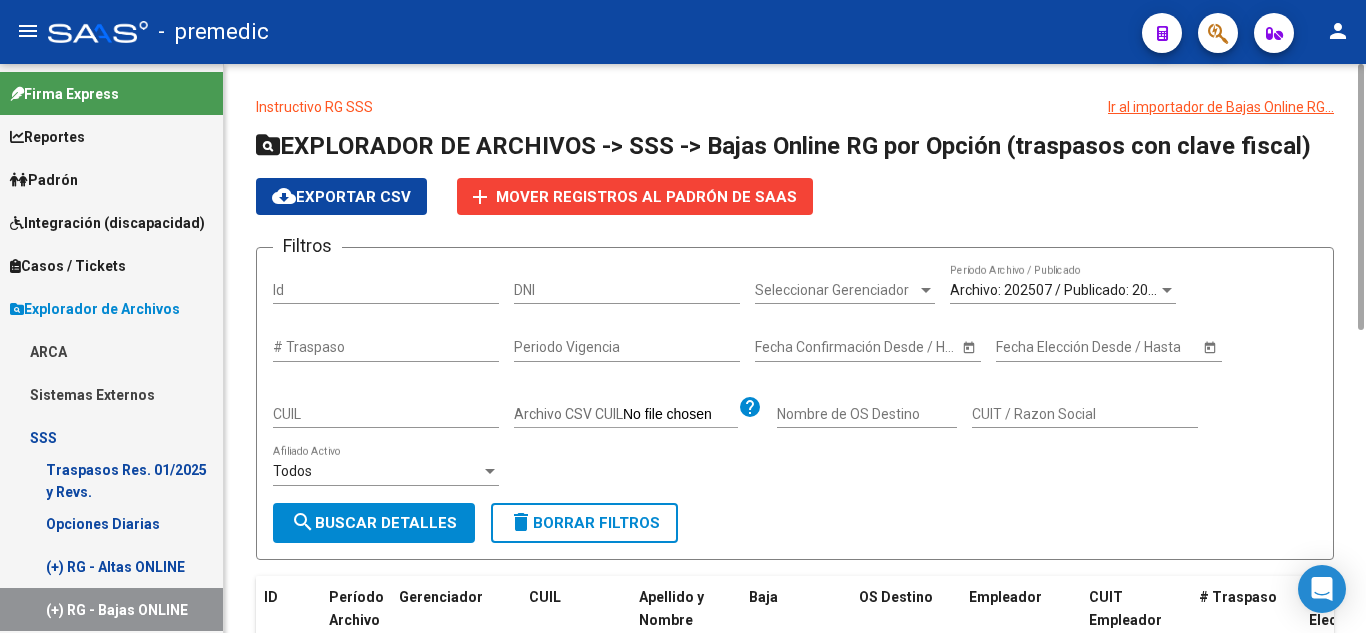 click on "Instructivo RG SSS Ir al importador de Bajas Online RG...
EXPLORADOR DE ARCHIVOS -> SSS -> Bajas Online RG por Opción (traspasos con clave fiscal) cloud_download  Exportar CSV  add Mover registros al PADRÓN de SAAS Filtros Id DNI Seleccionar Gerenciador Seleccionar Gerenciador Archivo: 202507 / Publicado: 202506  Período Archivo / Publicado # Traspaso Periodo Vigencia Start date – Fecha Confirmación Desde / Hasta Start date – Fecha Elección Desde / Hasta CUIL Archivo CSV CUIL help Nombre de OS Destino CUIT / Razon Social Todos  Afiliado Activo search  Buscar Detalles  delete  Borrar Filtros  ID Período Archivo Gerenciador CUIL Apellido y Nombre Baja OS Destino Empleador CUIT Empleador # Traspaso Fecha Eleccion Periodo Vigencia Fec. Confirmación Provincia Localidad 5805 202507 A05 - Premedic 20360870597 ASEGUIN NICOLAS MATIAS          01/07/2025  400701 - CAMARA DE LA INDUSTRIA CURTIDORA ARGENTINA VAZQUEZ SOCIEDAD ANONIMA COMER 30502551155 358491547 24/06/2025 202507 24/06/2025 Buenos Aires 5806" 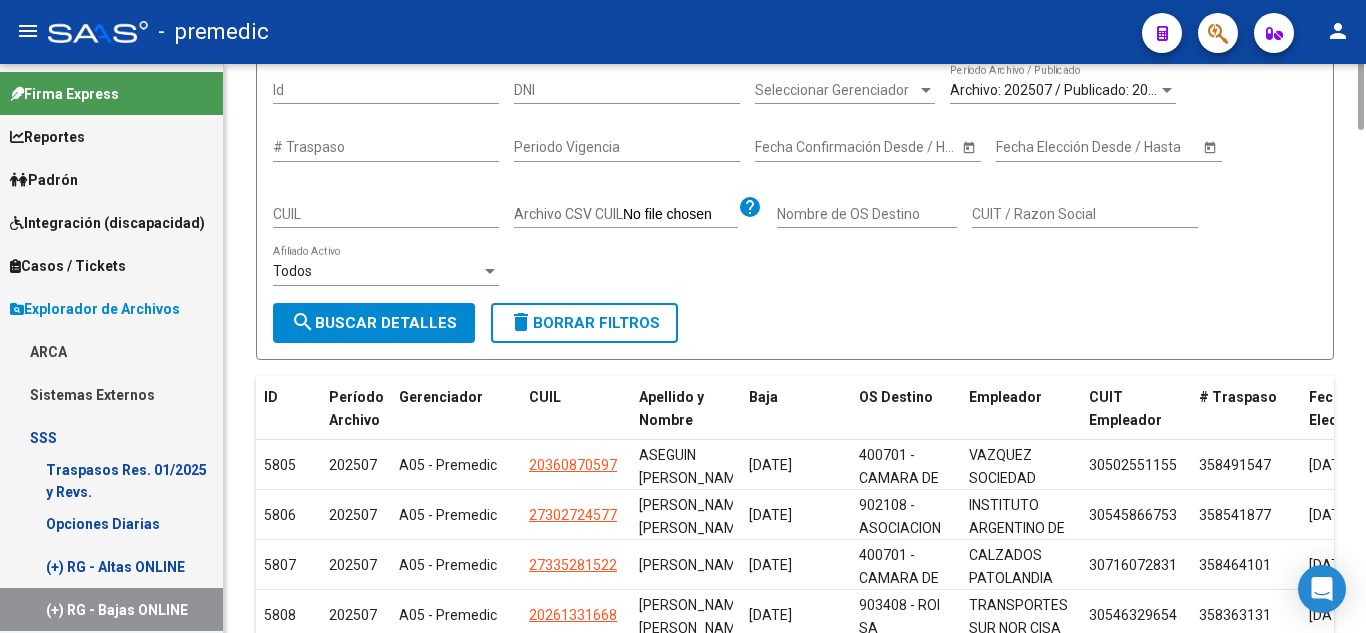 scroll, scrollTop: 0, scrollLeft: 0, axis: both 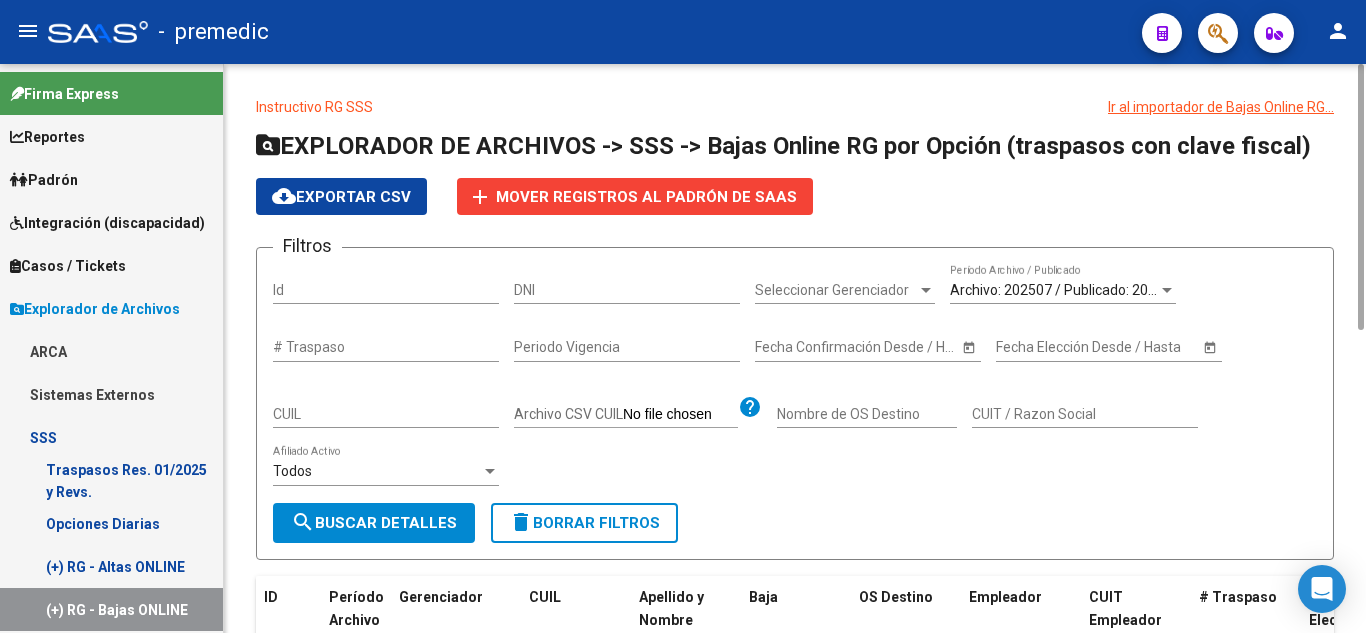 click on "Instructivo RG SSS Ir al importador de Bajas Online RG...
EXPLORADOR DE ARCHIVOS -> SSS -> Bajas Online RG por Opción (traspasos con clave fiscal) cloud_download  Exportar CSV  add Mover registros al PADRÓN de SAAS Filtros Id DNI Seleccionar Gerenciador Seleccionar Gerenciador Archivo: 202507 / Publicado: 202506  Período Archivo / Publicado # Traspaso Periodo Vigencia Start date – Fecha Confirmación Desde / Hasta Start date – Fecha Elección Desde / Hasta CUIL Archivo CSV CUIL help Nombre de OS Destino CUIT / Razon Social Todos  Afiliado Activo search  Buscar Detalles  delete  Borrar Filtros  ID Período Archivo Gerenciador CUIL Apellido y Nombre Baja OS Destino Empleador CUIT Empleador # Traspaso Fecha Eleccion Periodo Vigencia Fec. Confirmación Provincia Localidad 5805 202507 A05 - Premedic 20360870597 ASEGUIN NICOLAS MATIAS          01/07/2025  400701 - CAMARA DE LA INDUSTRIA CURTIDORA ARGENTINA VAZQUEZ SOCIEDAD ANONIMA COMER 30502551155 358491547 24/06/2025 202507 24/06/2025 Buenos Aires 5806" 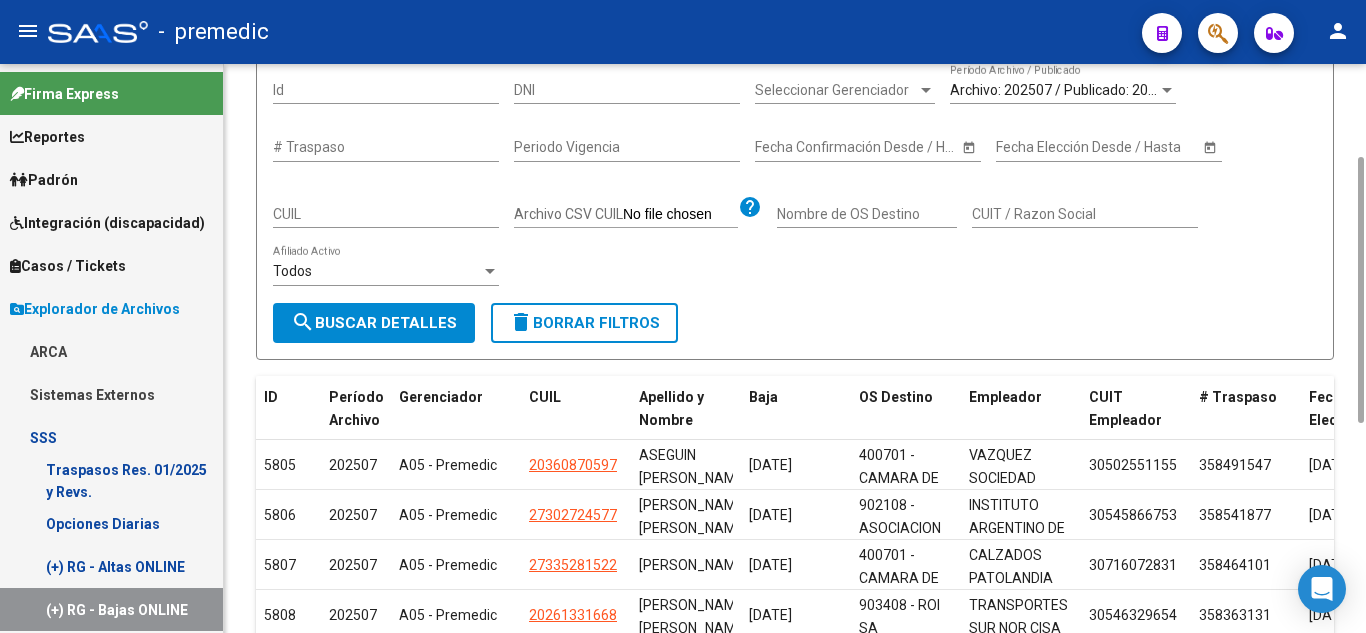 scroll, scrollTop: 0, scrollLeft: 0, axis: both 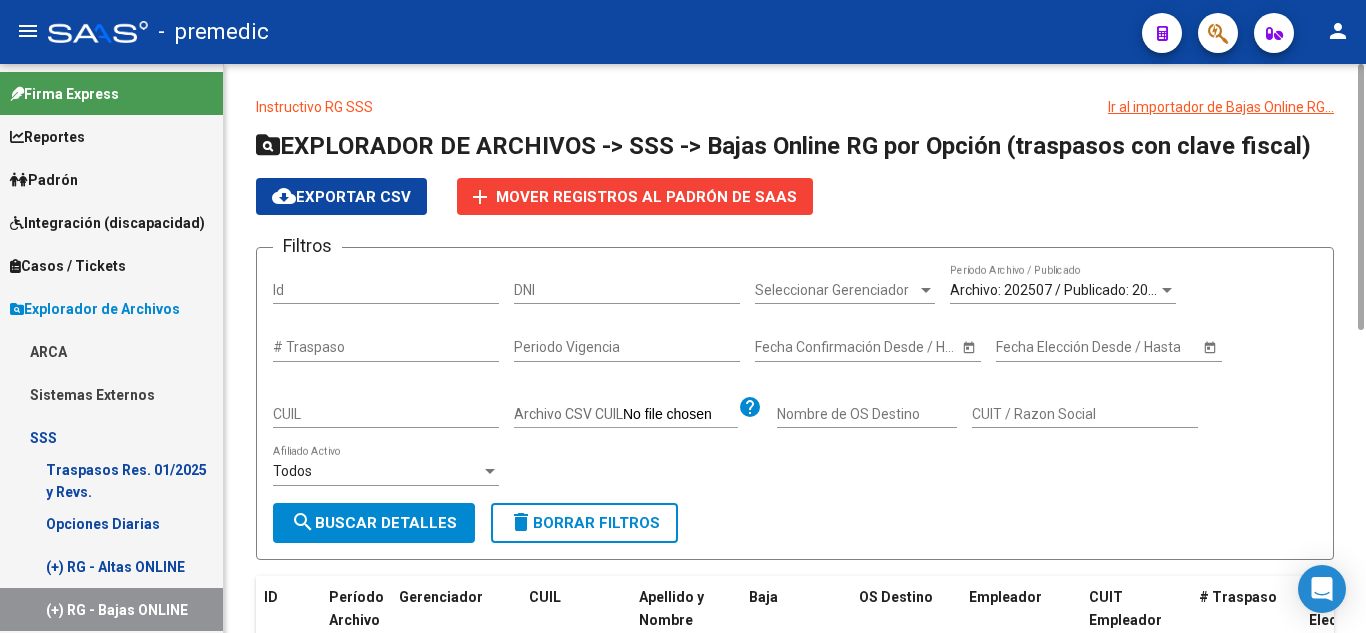click on "Instructivo RG SSS Ir al importador de Bajas Online RG...
EXPLORADOR DE ARCHIVOS -> SSS -> Bajas Online RG por Opción (traspasos con clave fiscal) cloud_download  Exportar CSV  add Mover registros al PADRÓN de SAAS Filtros Id DNI Seleccionar Gerenciador Seleccionar Gerenciador Archivo: 202507 / Publicado: 202506  Período Archivo / Publicado # Traspaso Periodo Vigencia Start date – Fecha Confirmación Desde / Hasta Start date – Fecha Elección Desde / Hasta CUIL Archivo CSV CUIL help Nombre de OS Destino CUIT / Razon Social Todos  Afiliado Activo search  Buscar Detalles  delete  Borrar Filtros  ID Período Archivo Gerenciador CUIL Apellido y Nombre Baja OS Destino Empleador CUIT Empleador # Traspaso Fecha Eleccion Periodo Vigencia Fec. Confirmación Provincia Localidad 5805 202507 A05 - Premedic 20360870597 ASEGUIN NICOLAS MATIAS          01/07/2025  400701 - CAMARA DE LA INDUSTRIA CURTIDORA ARGENTINA VAZQUEZ SOCIEDAD ANONIMA COMER 30502551155 358491547 24/06/2025 202507 24/06/2025 Buenos Aires 5806" 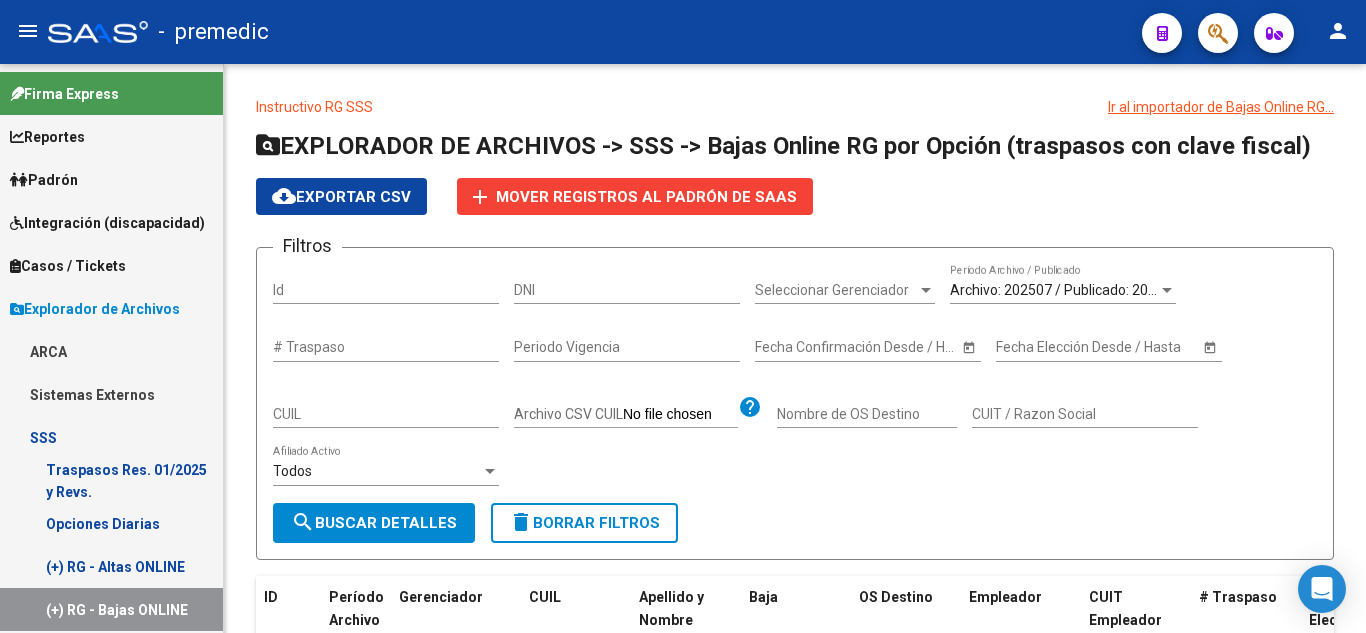 click on "Padrón" at bounding box center [111, 179] 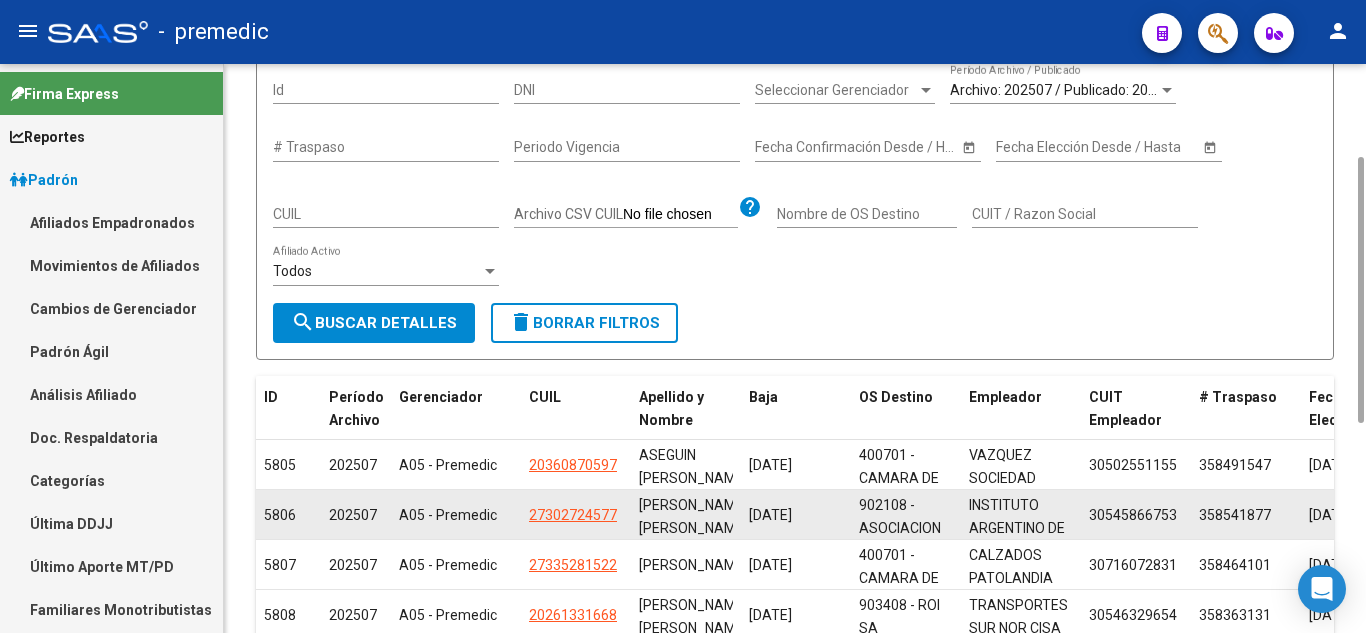scroll, scrollTop: 400, scrollLeft: 0, axis: vertical 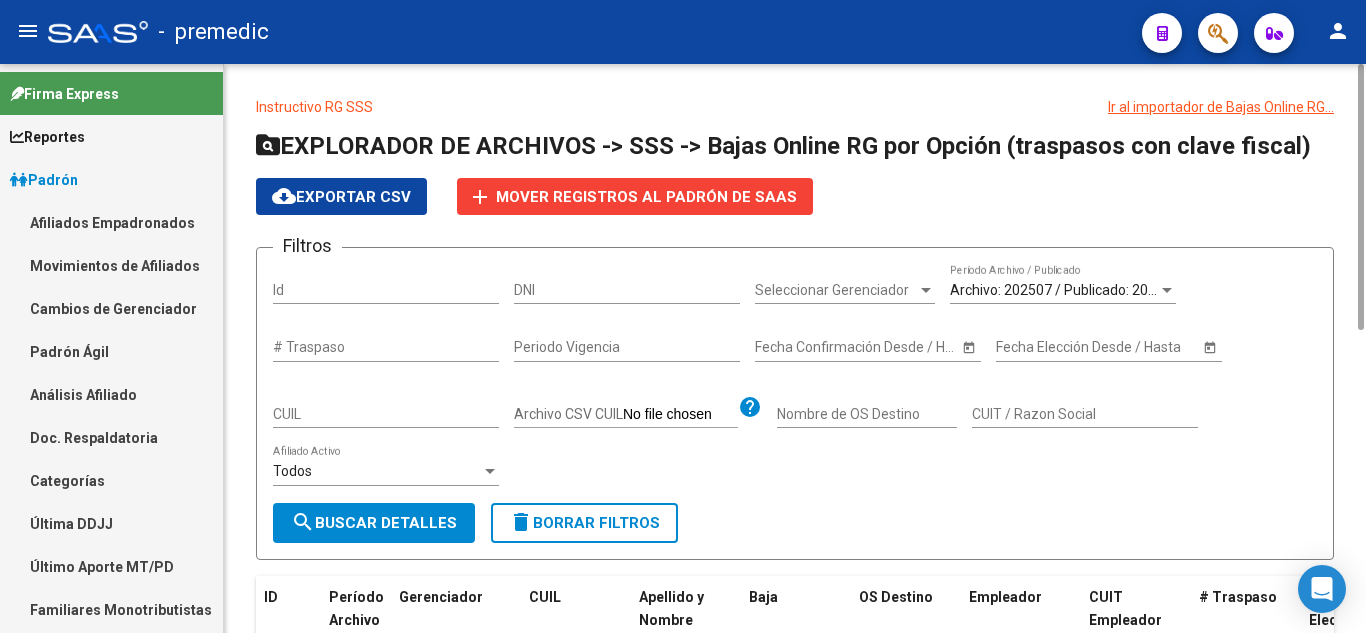drag, startPoint x: 869, startPoint y: 469, endPoint x: 853, endPoint y: 469, distance: 16 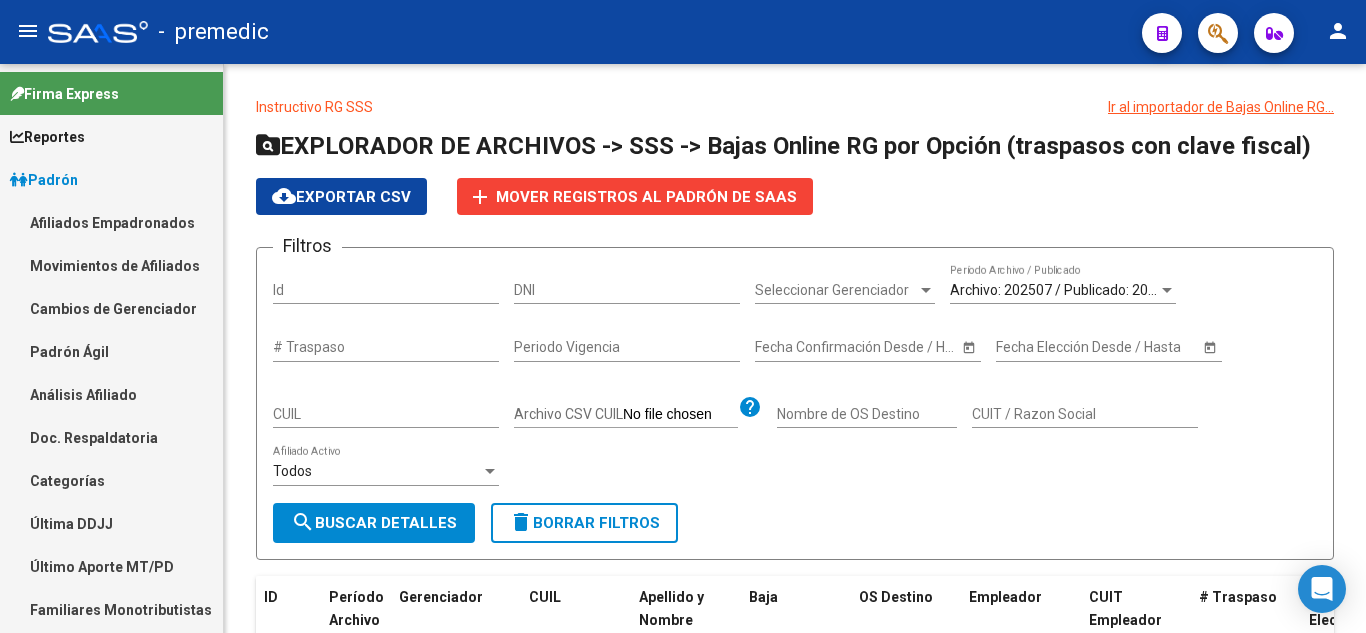 click on "Análisis Afiliado" at bounding box center [111, 394] 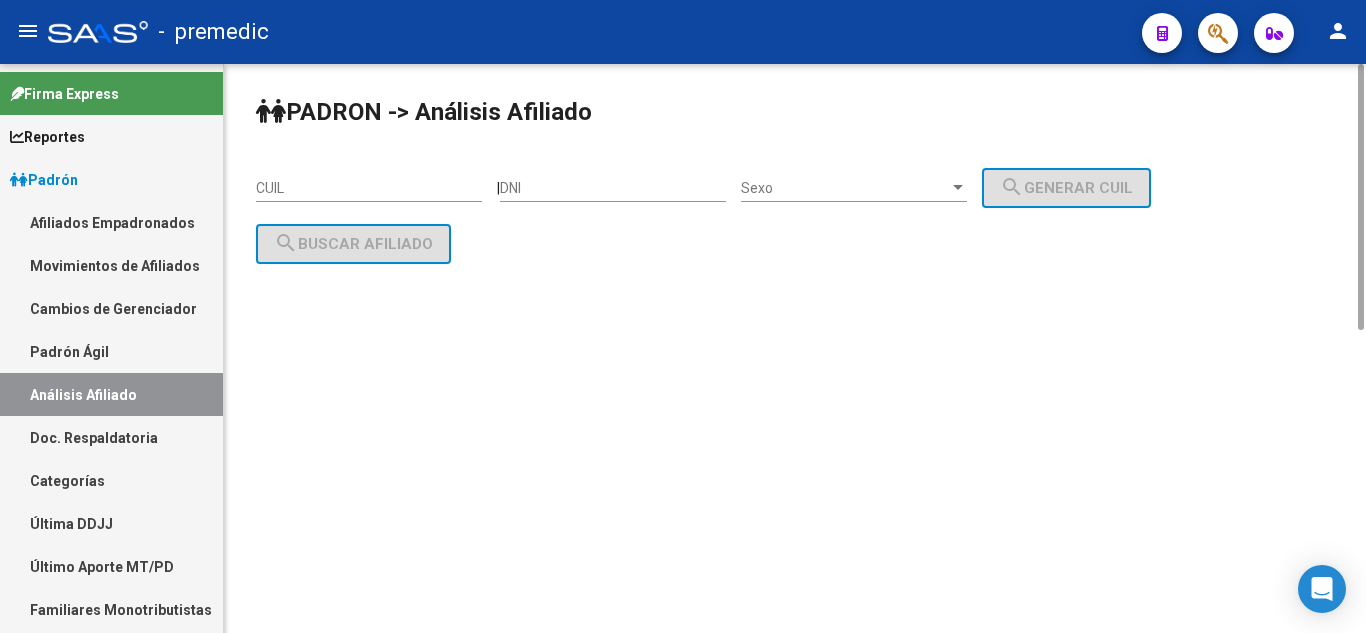 click on "CUIL" at bounding box center [369, 188] 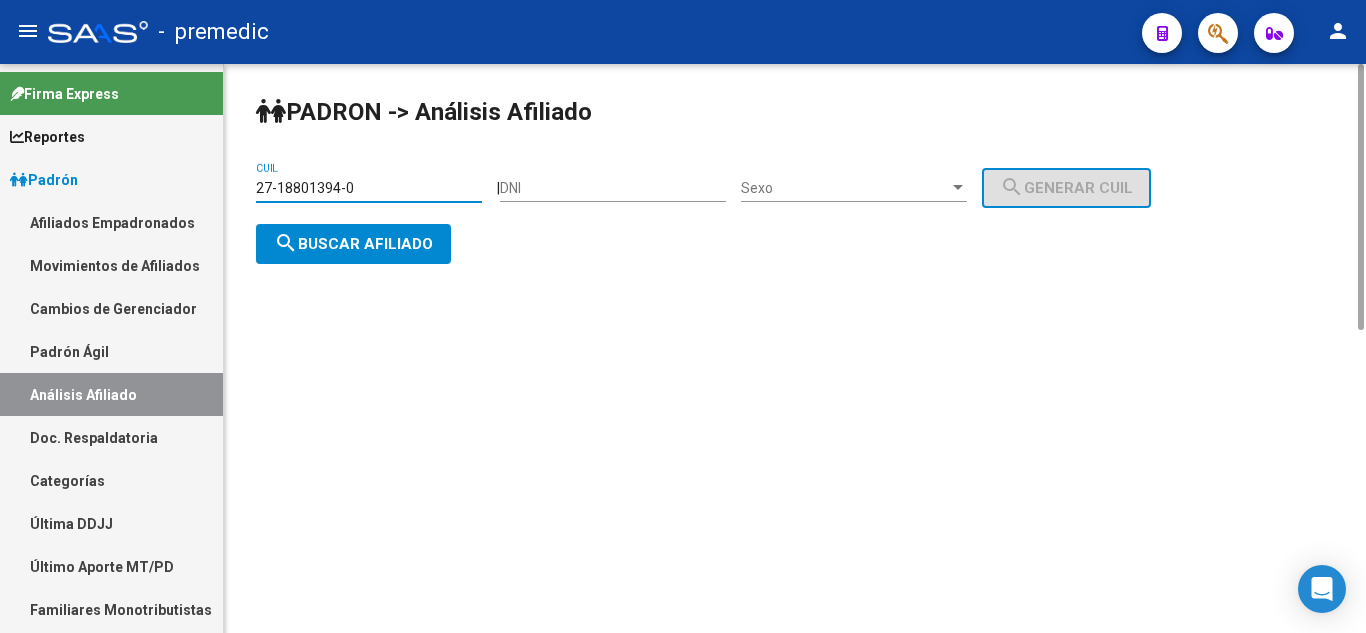 type on "27-18801394-0" 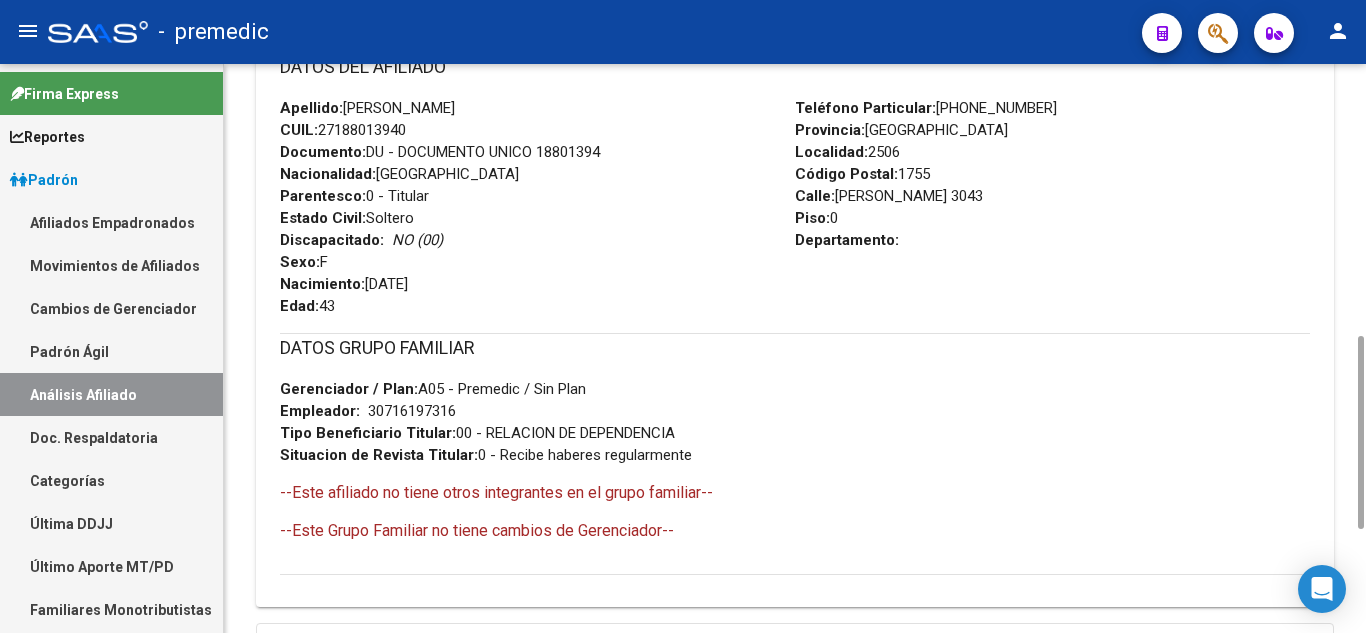 scroll, scrollTop: 0, scrollLeft: 0, axis: both 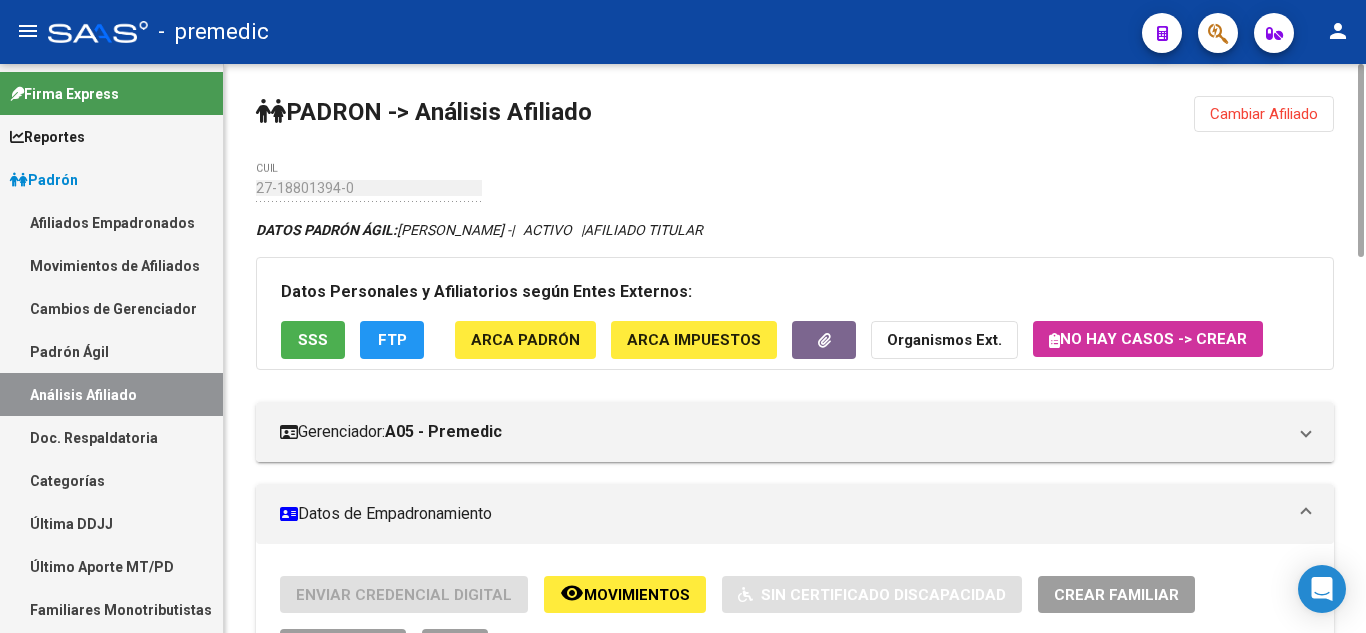 click on "Crear Familiar" at bounding box center (1116, 594) 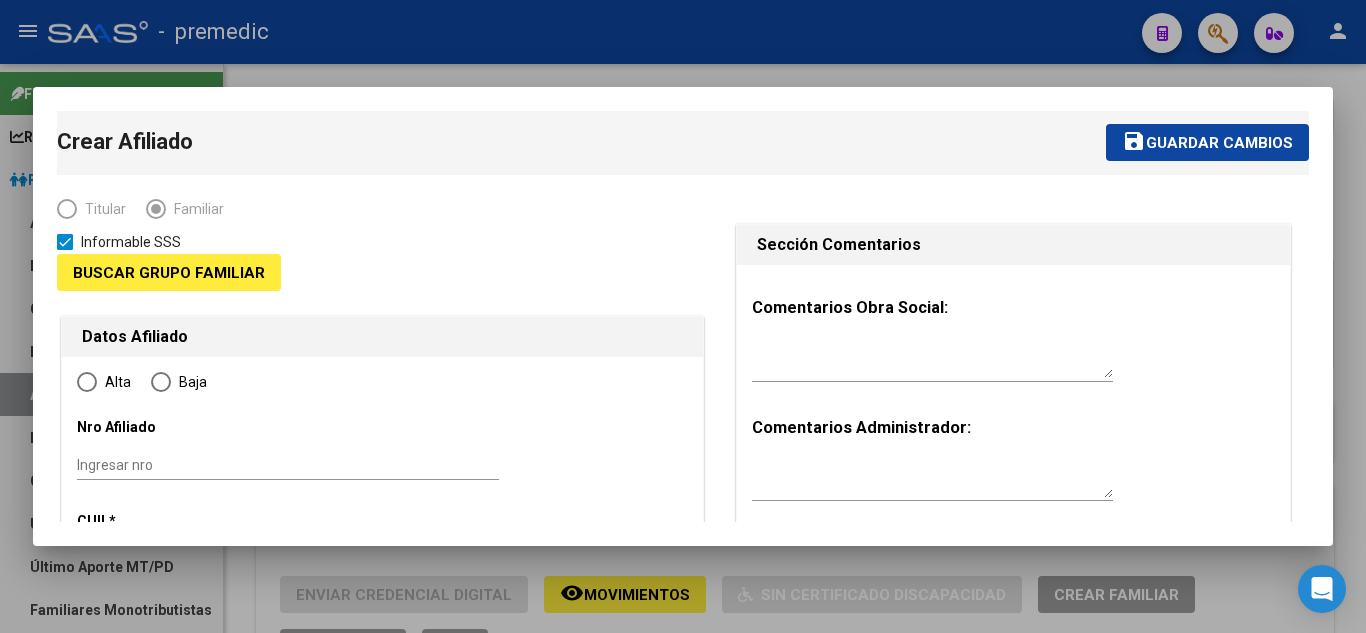 type on "30-71619731-6" 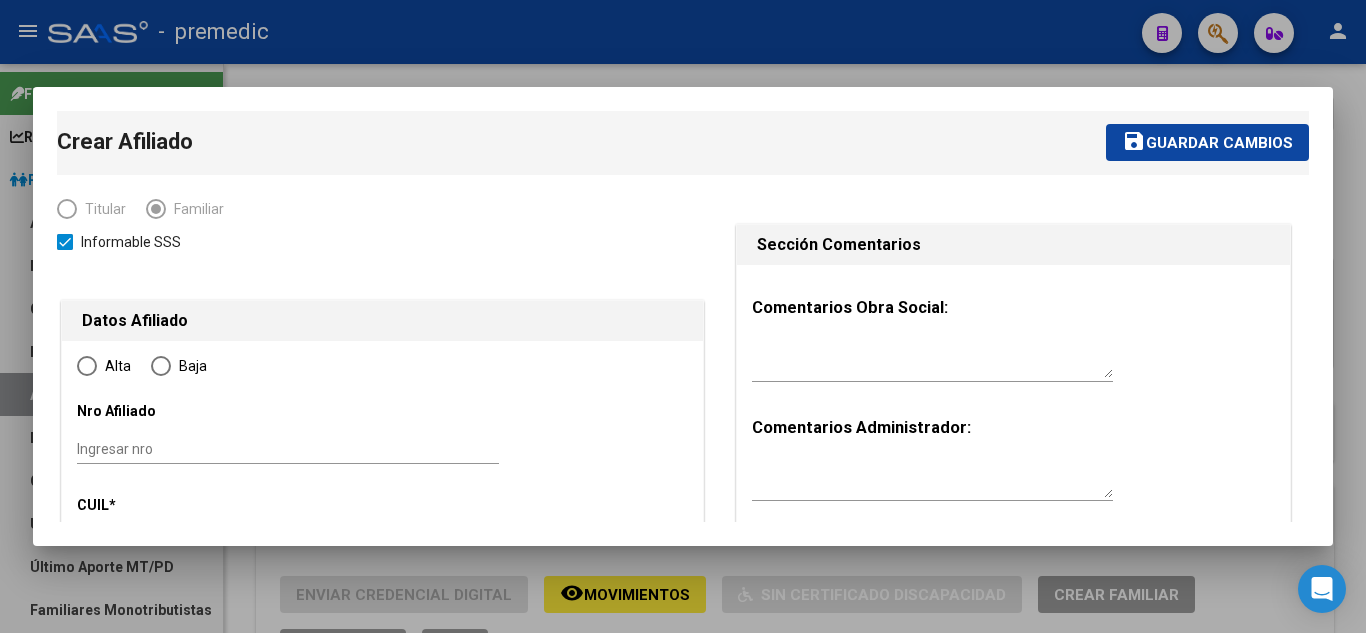 radio on "true" 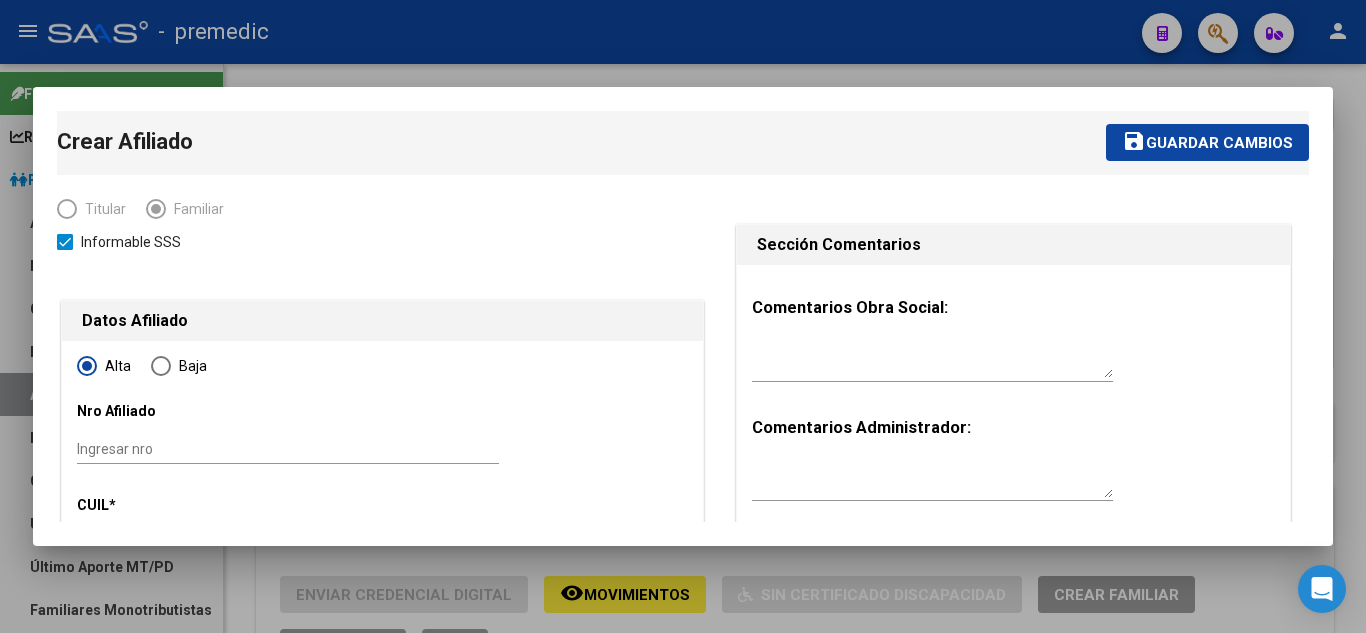 type on "30-71619731-6" 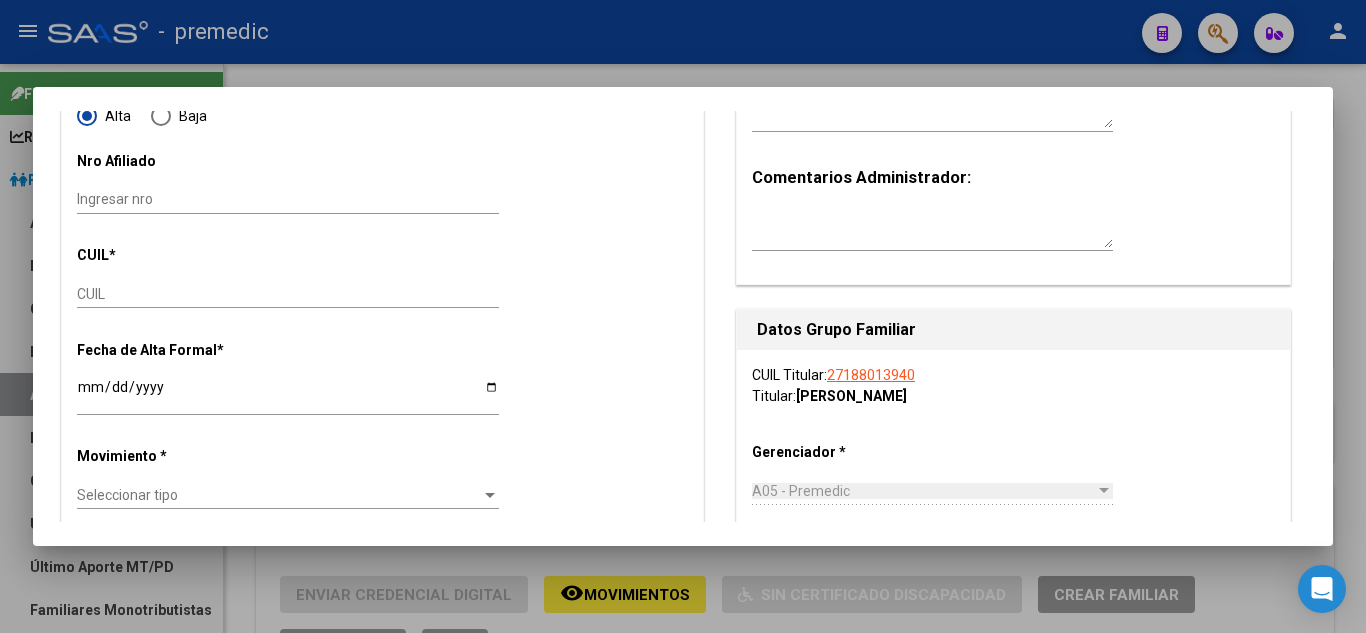 scroll, scrollTop: 300, scrollLeft: 0, axis: vertical 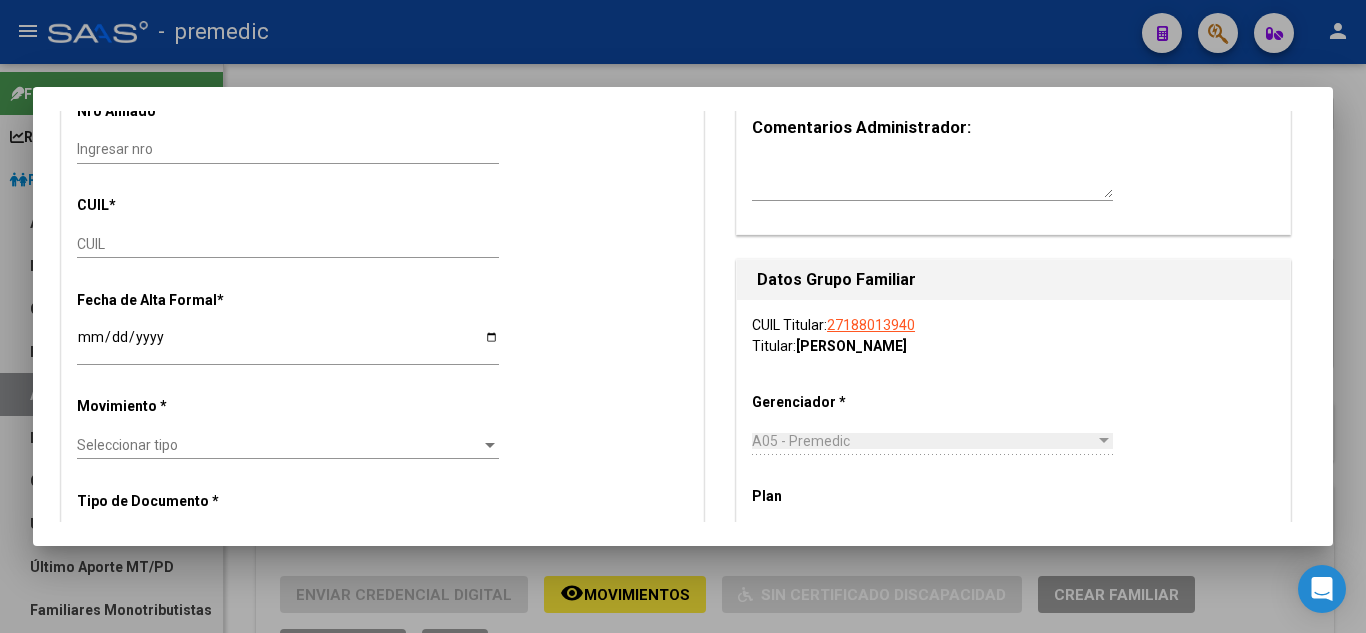 click on "CUIL" at bounding box center (288, 244) 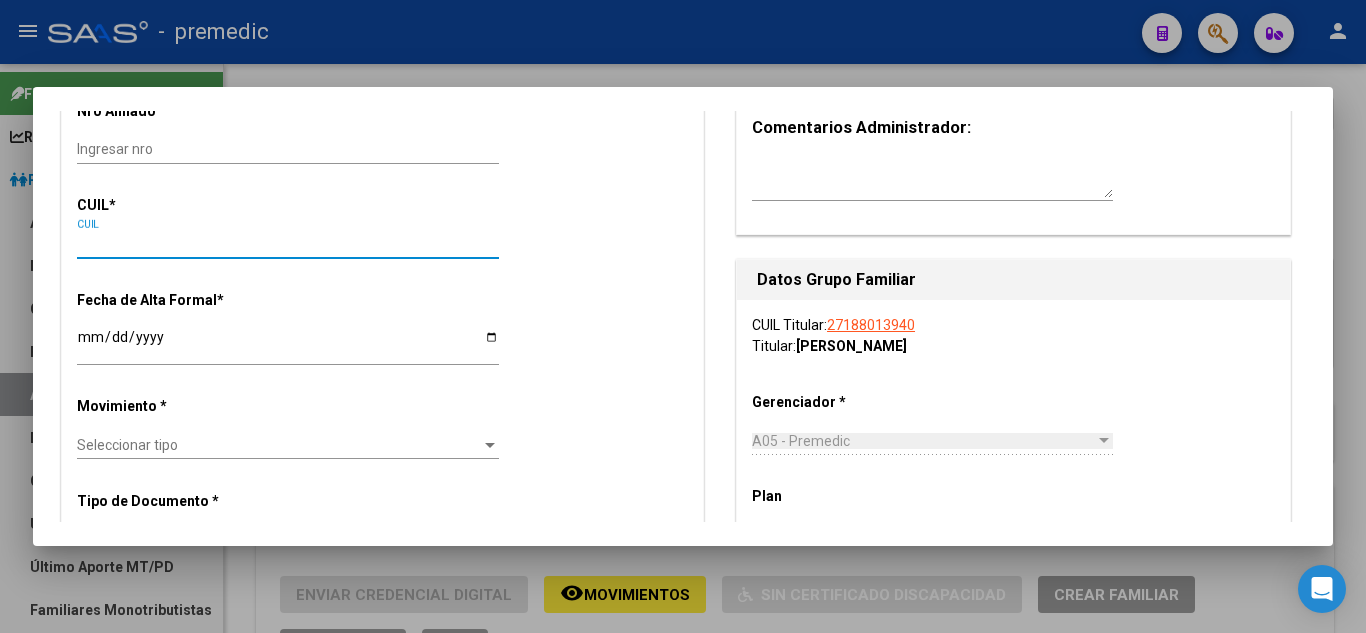 paste on "20-51376806-1" 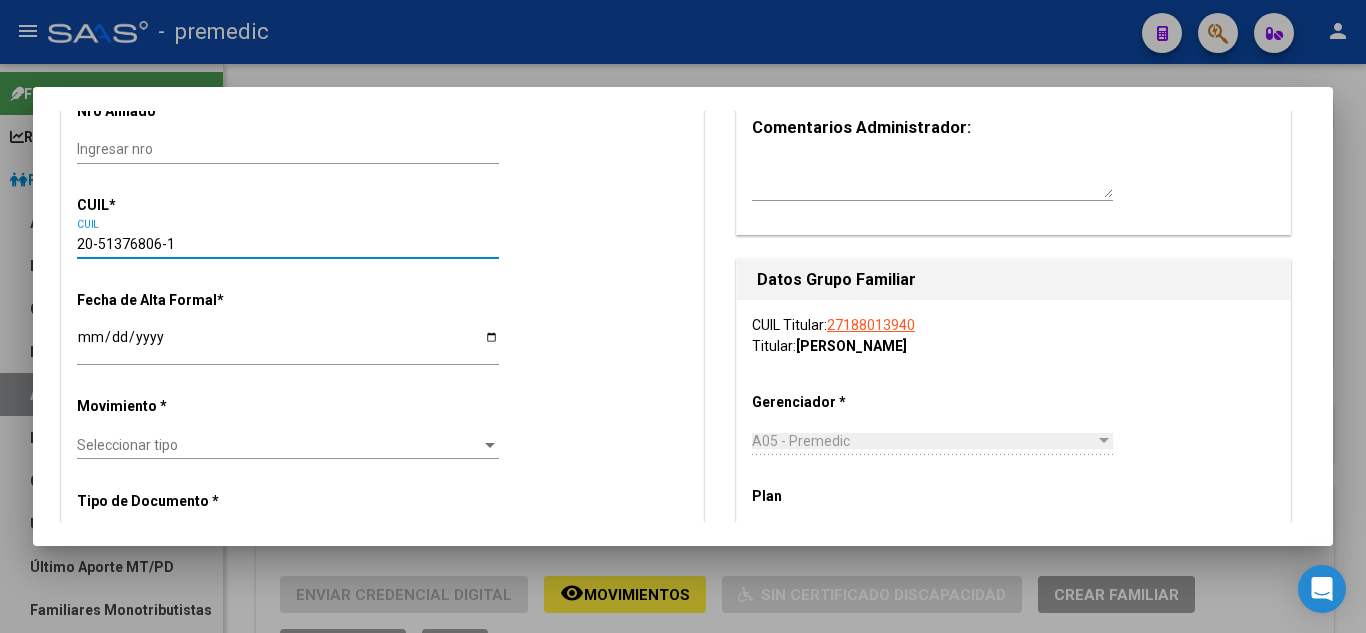 type on "20-51376806-1" 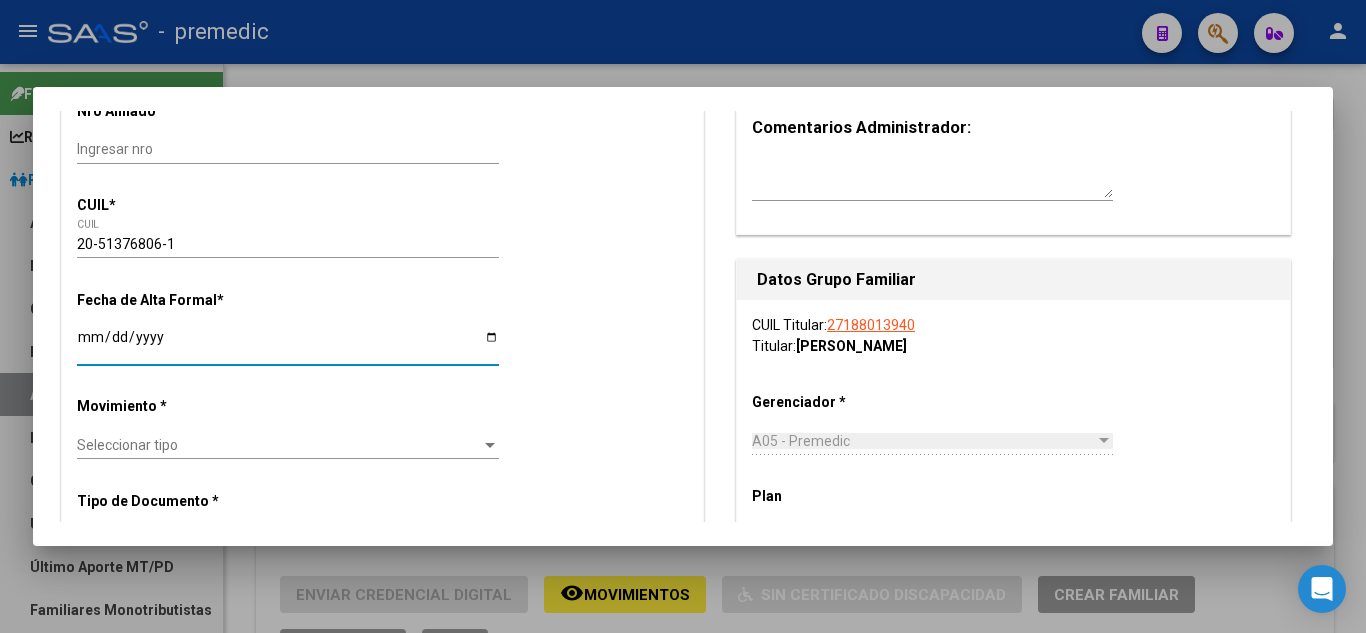 type on "51376806" 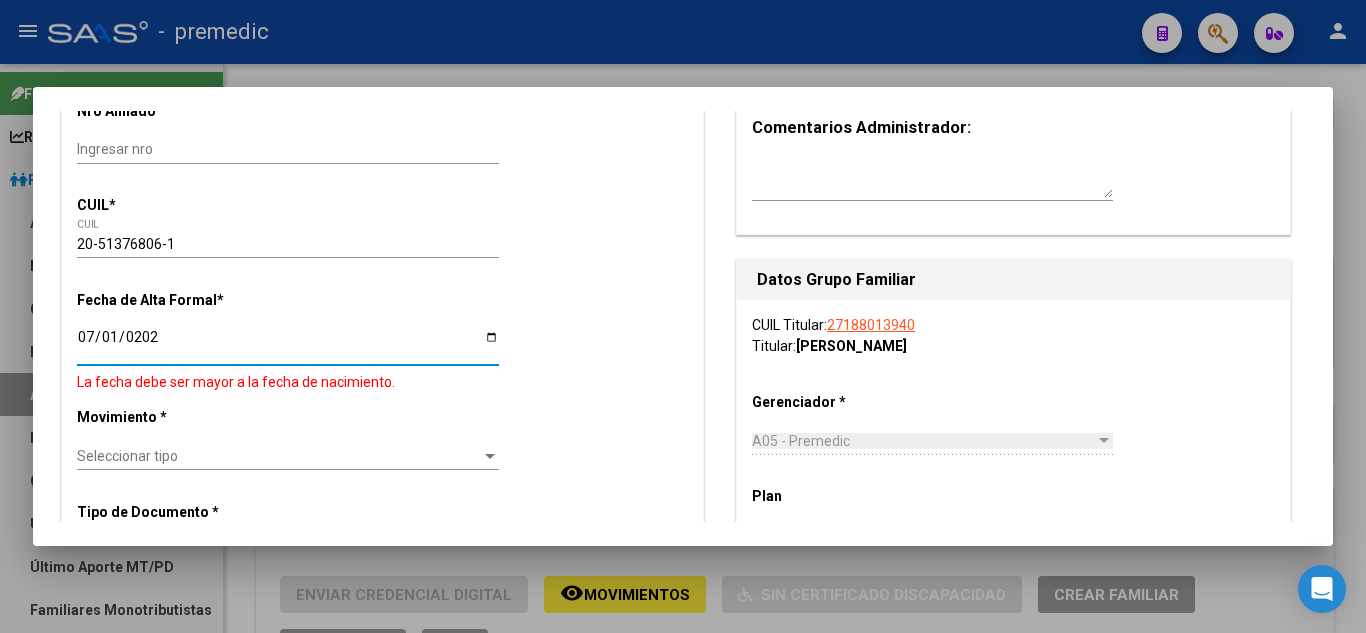 type on "2025-07-01" 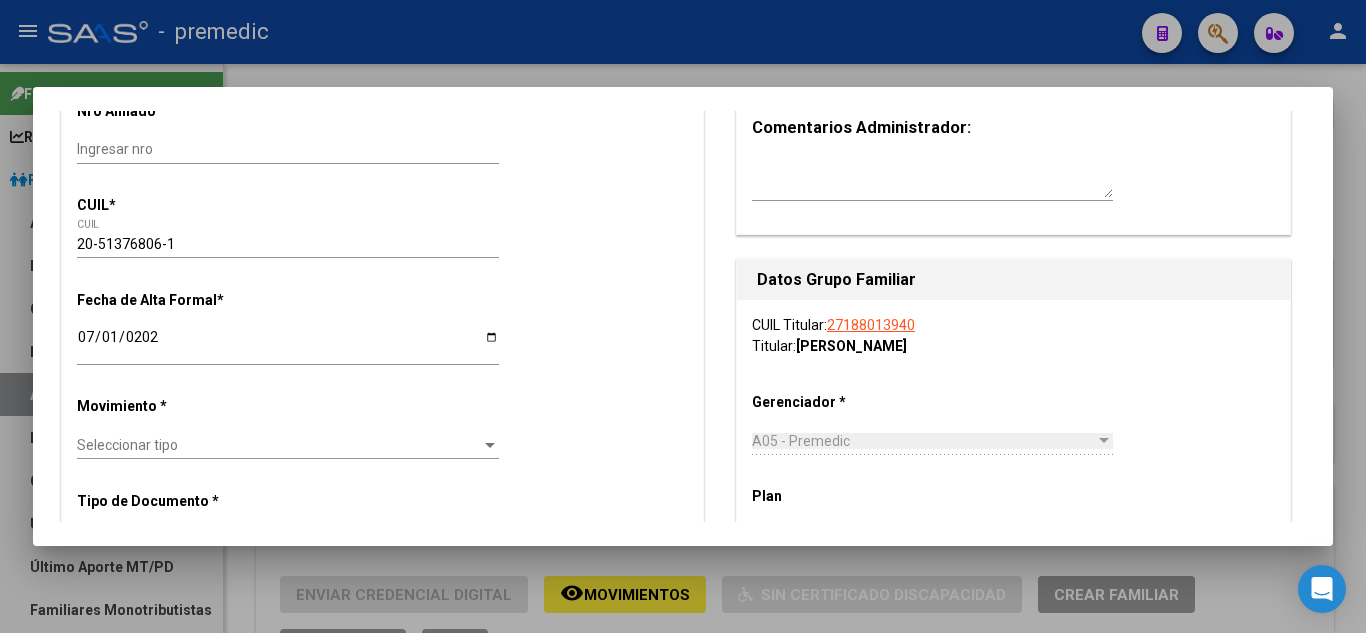 click on "Datos Afiliado   Alta   Baja Nro Afiliado    Ingresar nro  CUIL  *   20-51376806-1 CUIL  ARCA Padrón Fecha de Alta Formal  *   2025-07-01 Ingresar fecha   Movimiento * Seleccionar tipo Seleccionar tipo  Tipo de Documento * DOCUMENTO UNICO Seleccionar tipo Nro Documento  *   51376806 Ingresar nro  Apellido  *   CACERES BENITEZ Ingresar apellido  Nombre  *   ZAID DILAND HERNANDO Ingresar nombre  Fecha de nacimiento  *   2011-01-16 Ingresar fecha   Parentesco * Seleccionar parentesco Seleccionar parentesco  Estado Civil * Seleccionar tipo Seleccionar tipo  Sexo * Masculino Seleccionar sexo  Nacionalidad * ARGENTINA Seleccionar tipo  Discapacitado * No incapacitado Seleccionar tipo Vencimiento Certificado Estudio    Ingresar fecha   Tipo domicilio * Domicilio Completo Seleccionar tipo domicilio  Provincia * Misiones Seleccionar provincia Localidad  *   PUERTO PIRAY Ingresar el nombre  Codigo Postal  *   3381 Ingresar el codigo  Calle  *   AV. EL MENSU Ingresar calle  Numero  *   3043 Ingresar nro  Piso" at bounding box center [382, 1332] 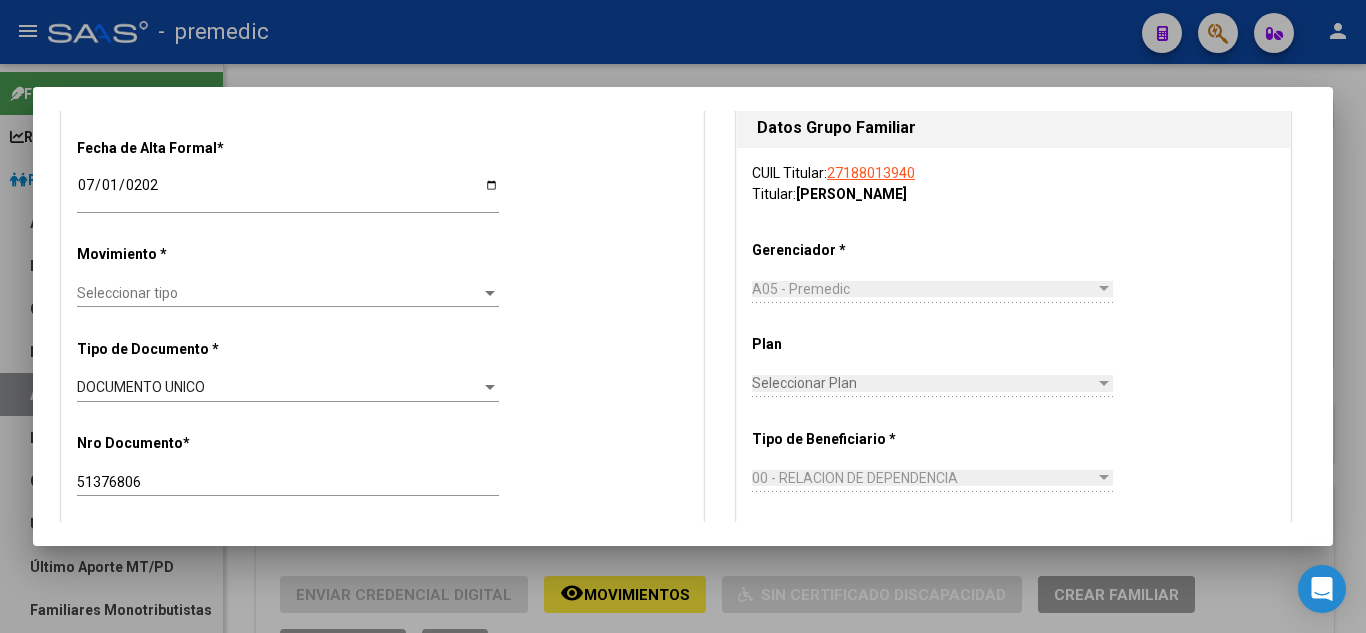 scroll, scrollTop: 500, scrollLeft: 0, axis: vertical 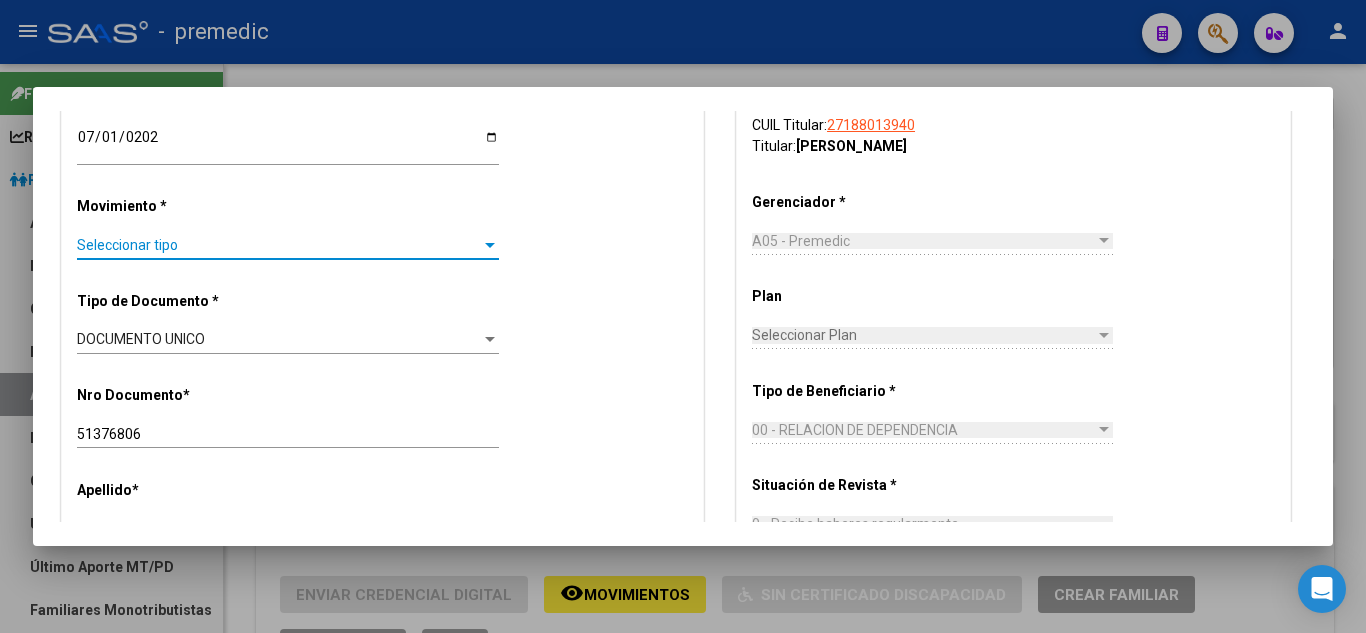 click on "Seleccionar tipo" at bounding box center [279, 245] 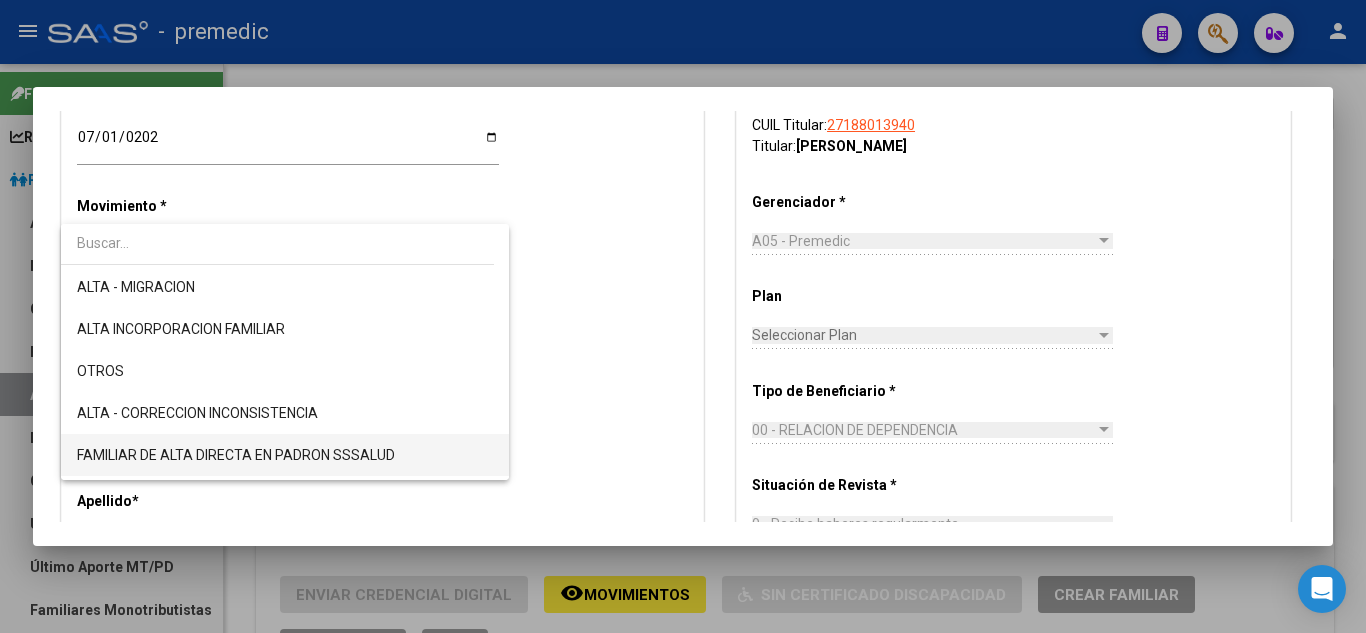 scroll, scrollTop: 300, scrollLeft: 0, axis: vertical 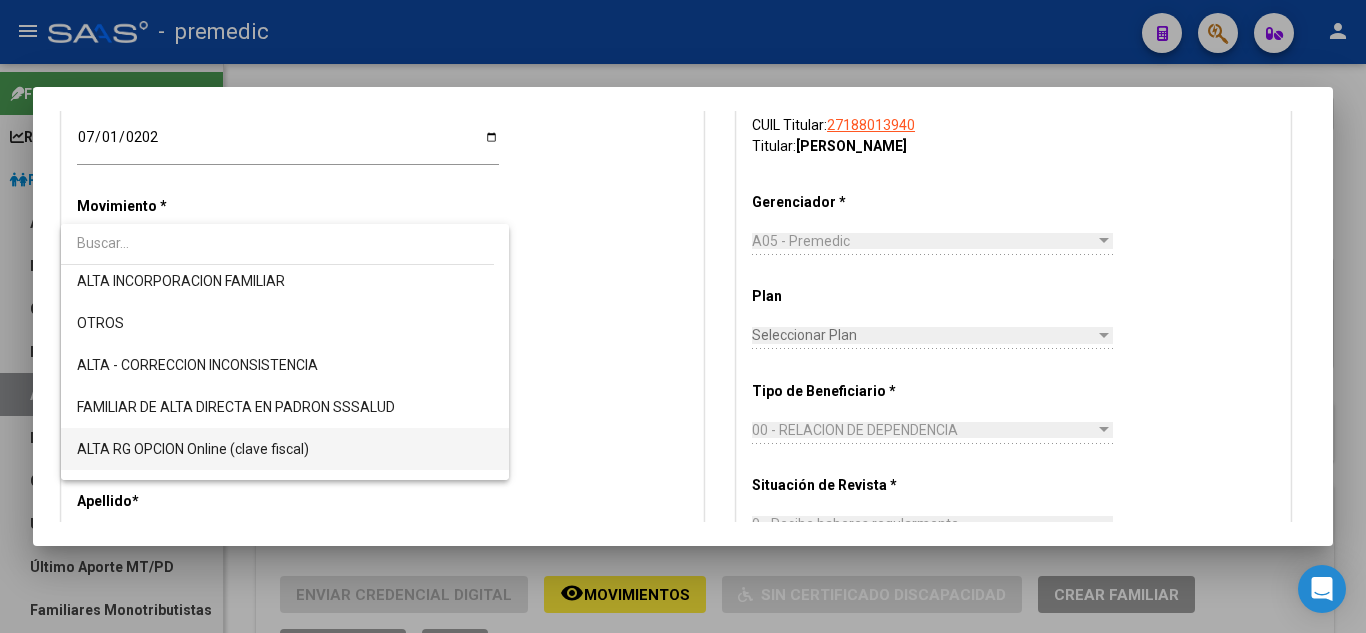 click on "ALTA RG OPCION Online (clave fiscal)" at bounding box center [285, 449] 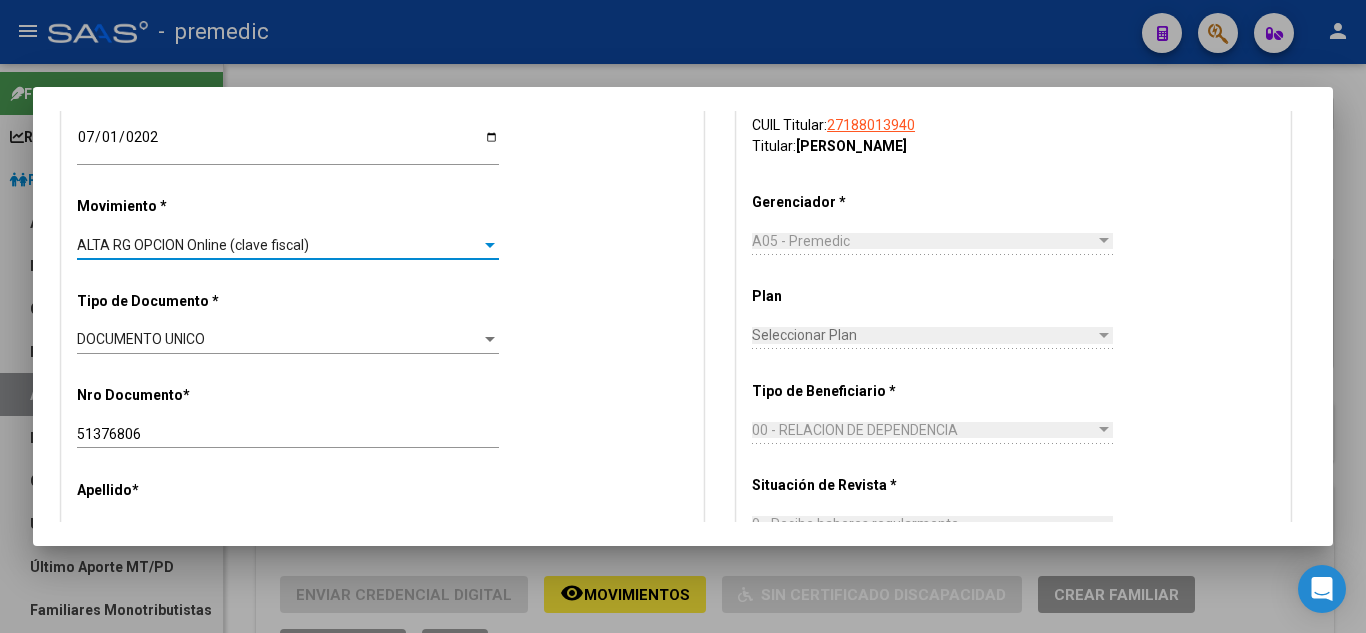 click on "Alta   Baja Nro Afiliado    Ingresar nro  CUIL  *   20-51376806-1 CUIL  ARCA Padrón Fecha de Alta Formal  *   2025-07-01 Ingresar fecha   Movimiento * ALTA RG OPCION Online (clave fiscal) Seleccionar tipo  Tipo de Documento * DOCUMENTO UNICO Seleccionar tipo Nro Documento  *   51376806 Ingresar nro  Apellido  *   CACERES BENITEZ Ingresar apellido  Nombre  *   ZAID DILAND HERNANDO Ingresar nombre  Fecha de nacimiento  *   2011-01-16 Ingresar fecha   Parentesco * Seleccionar parentesco Seleccionar parentesco  Estado Civil * Seleccionar tipo Seleccionar tipo  Sexo * Masculino Seleccionar sexo  Nacionalidad * ARGENTINA Seleccionar tipo  Discapacitado * No incapacitado Seleccionar tipo Vencimiento Certificado Estudio    Ingresar fecha   Tipo domicilio * Domicilio Completo Seleccionar tipo domicilio  Provincia * Misiones Seleccionar provincia Localidad  *   PUERTO PIRAY Ingresar el nombre  Codigo Postal  *   3381 Ingresar el codigo  Calle  *   AV. EL MENSU Ingresar calle  Numero  *   3043 Ingresar nro  Piso" at bounding box center (382, 1175) 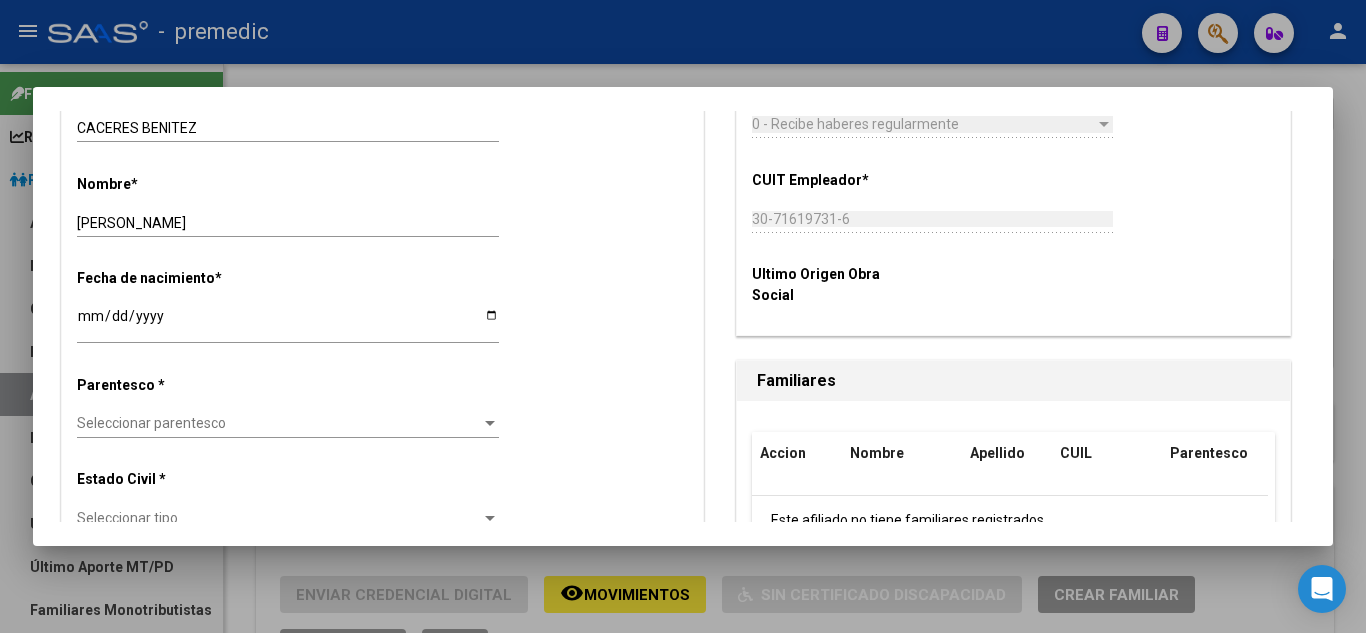 scroll, scrollTop: 1000, scrollLeft: 0, axis: vertical 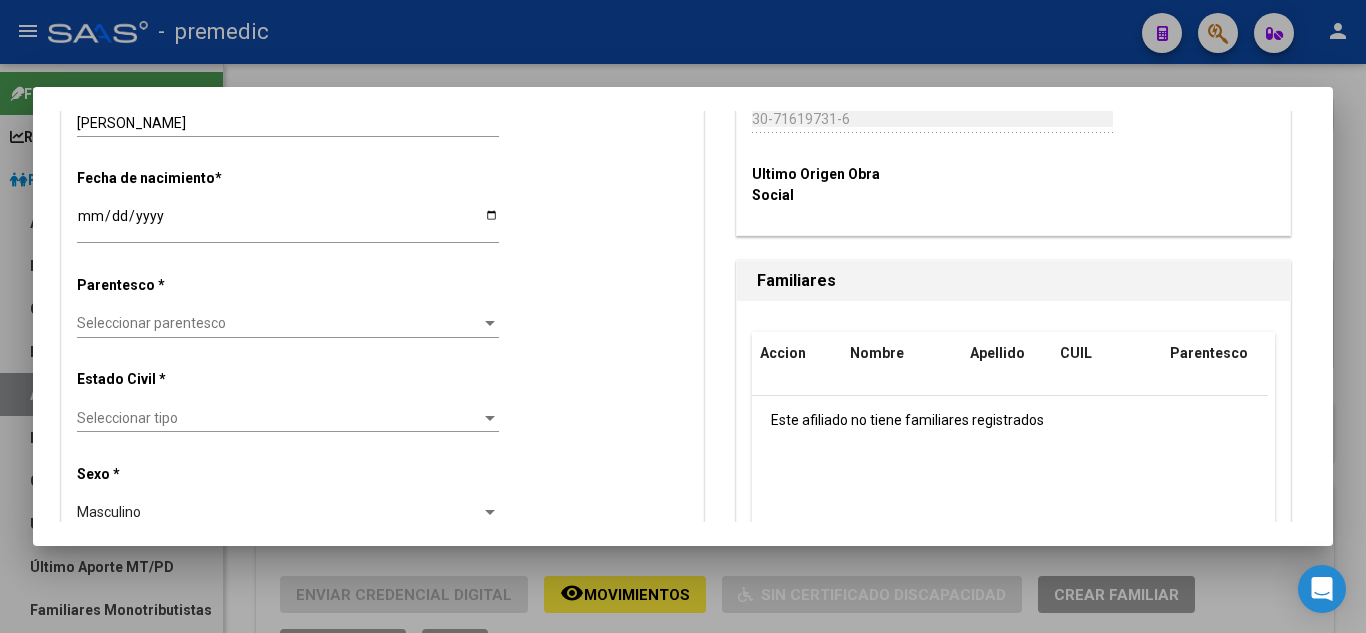 click on "Seleccionar parentesco" at bounding box center (279, 323) 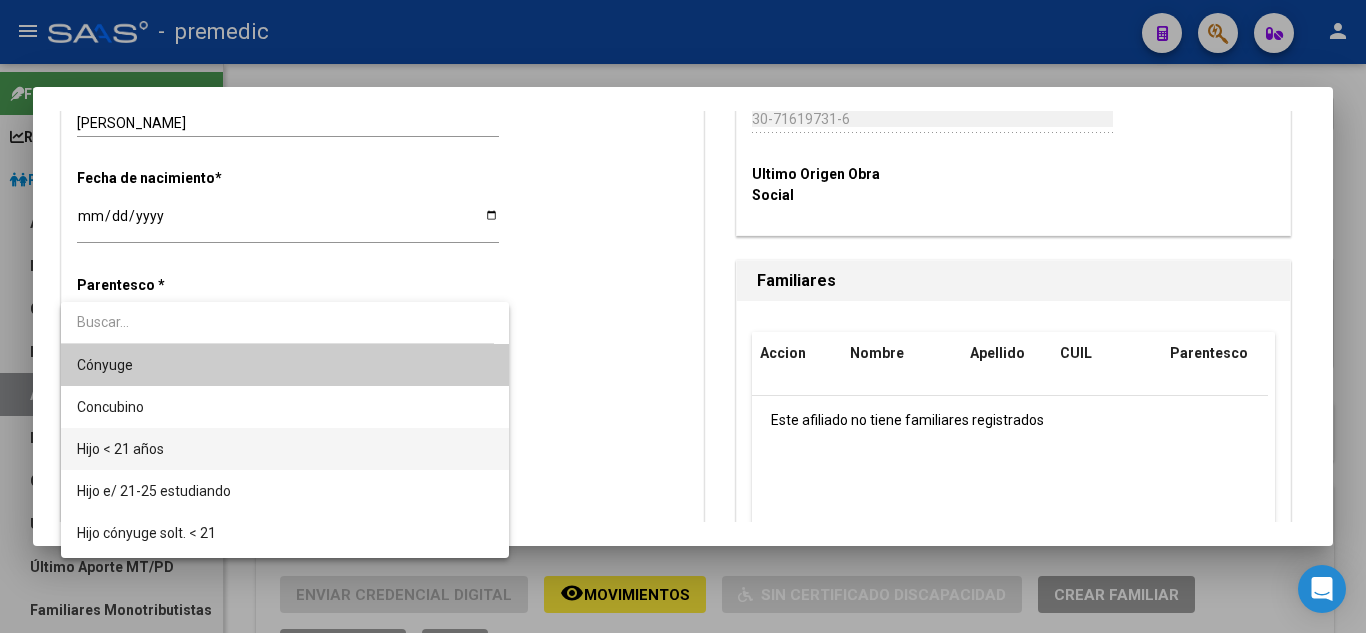 click on "Hijo < 21 años" at bounding box center (285, 449) 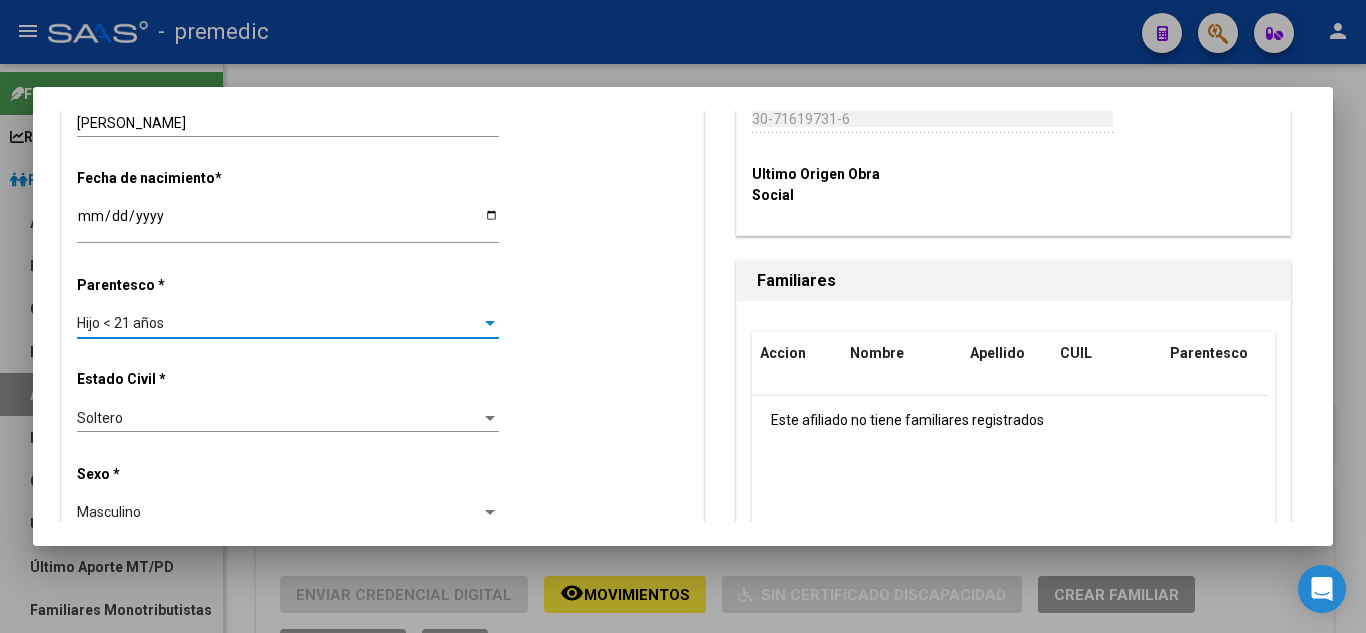 click on "Alta   Baja Nro Afiliado    Ingresar nro  CUIL  *   20-51376806-1 CUIL  ARCA Padrón Fecha de Alta Formal  *   2025-07-01 Ingresar fecha   Movimiento * ALTA RG OPCION Online (clave fiscal) Seleccionar tipo  Tipo de Documento * DOCUMENTO UNICO Seleccionar tipo Nro Documento  *   51376806 Ingresar nro  Apellido  *   CACERES BENITEZ Ingresar apellido  Nombre  *   ZAID DILAND HERNANDO Ingresar nombre  Fecha de nacimiento  *   2011-01-16 Ingresar fecha   Parentesco * Hijo < 21 años Seleccionar parentesco  Estado Civil * Soltero Seleccionar tipo  Sexo * Masculino Seleccionar sexo  Nacionalidad * ARGENTINA Seleccionar tipo  Discapacitado * No incapacitado Seleccionar tipo Vencimiento Certificado Estudio    Ingresar fecha   Tipo domicilio * Domicilio Completo Seleccionar tipo domicilio  Provincia * Misiones Seleccionar provincia Localidad  *   PUERTO PIRAY Ingresar el nombre  Codigo Postal  *   3381 Ingresar el codigo  Calle  *   AV. EL MENSU Ingresar calle  Numero  *   3043 Ingresar nro  Piso    Ingresar piso" at bounding box center (382, 675) 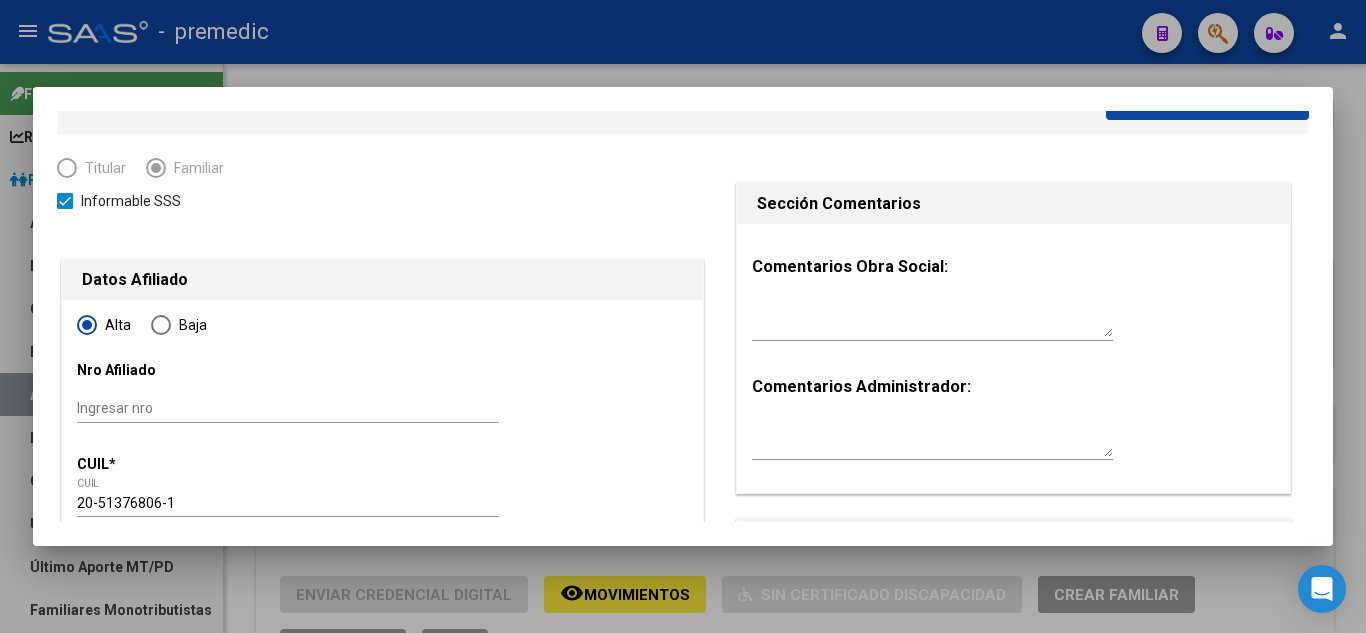scroll, scrollTop: 0, scrollLeft: 0, axis: both 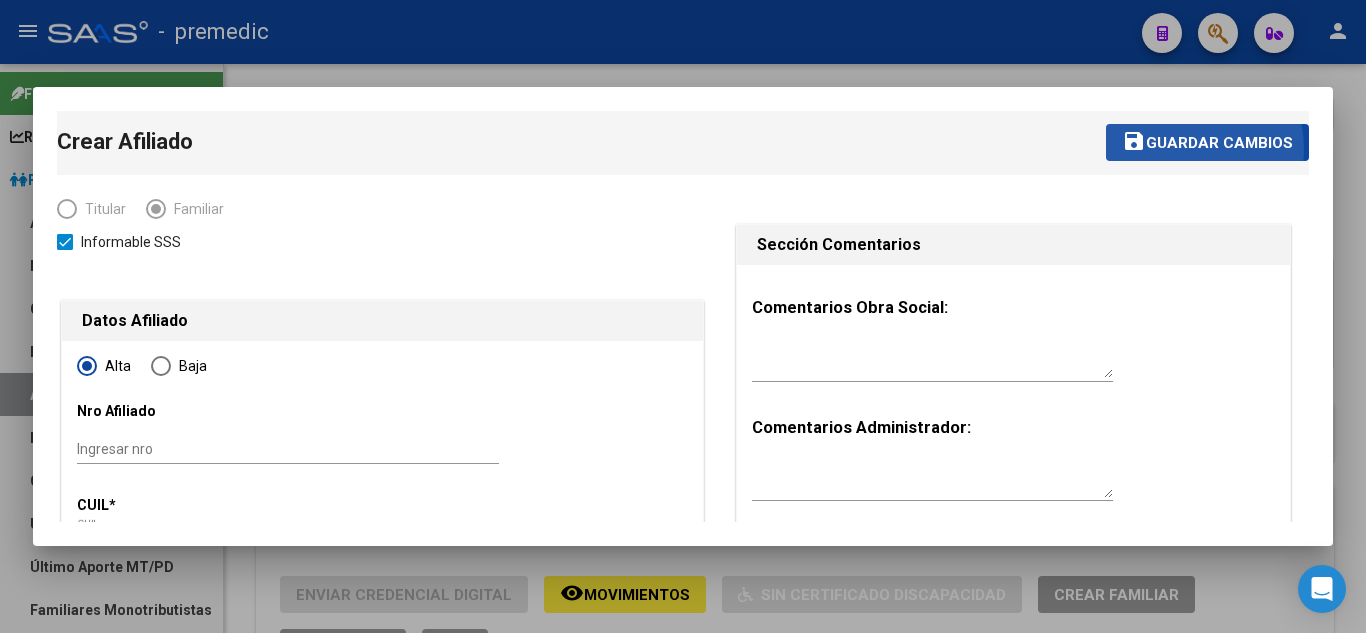 click on "Guardar cambios" at bounding box center (1219, 143) 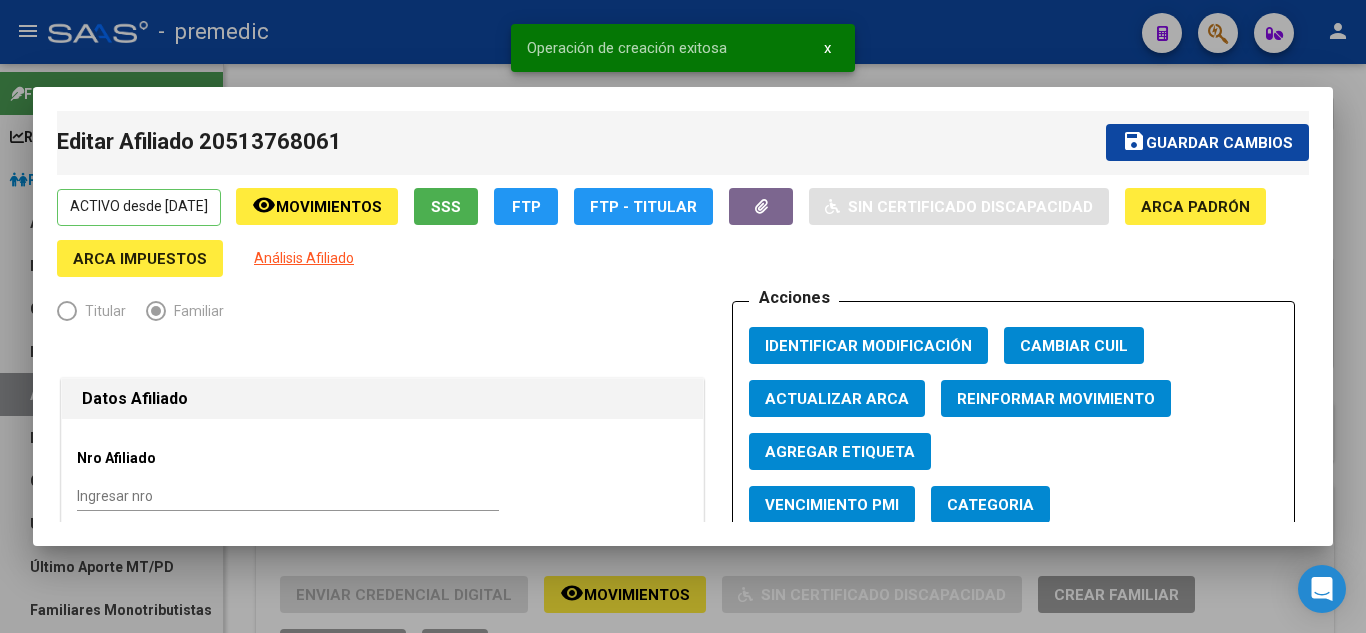 click at bounding box center [683, 316] 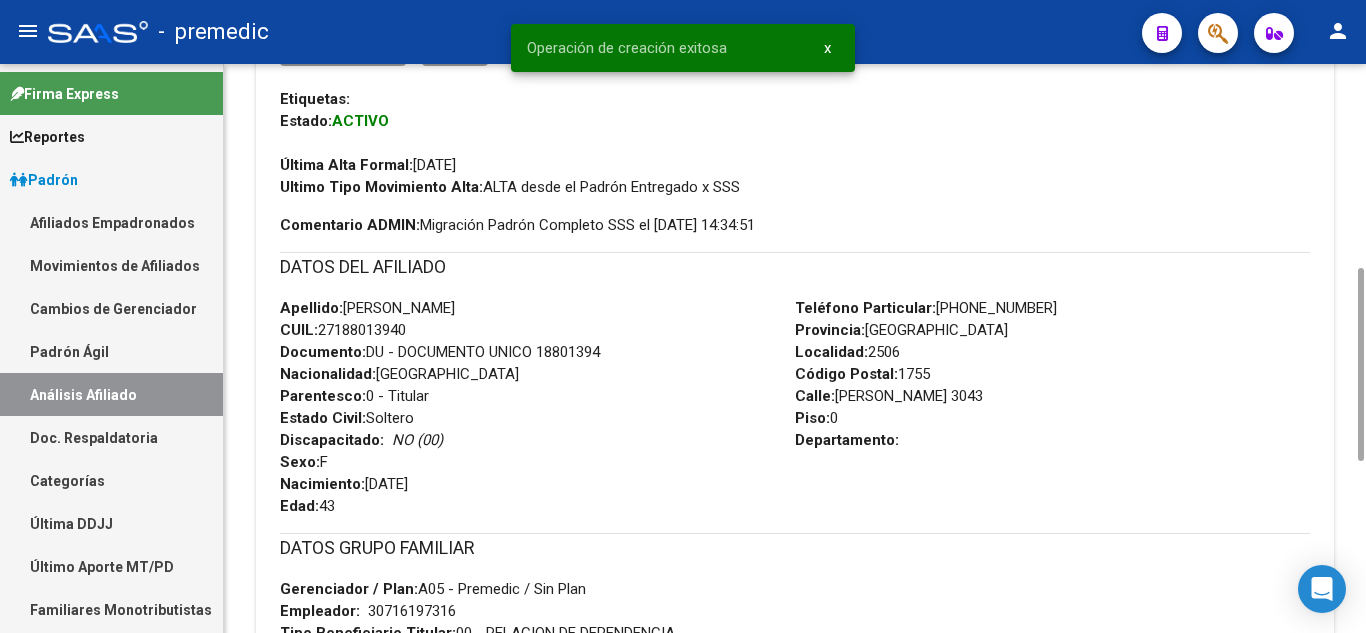 scroll, scrollTop: 0, scrollLeft: 0, axis: both 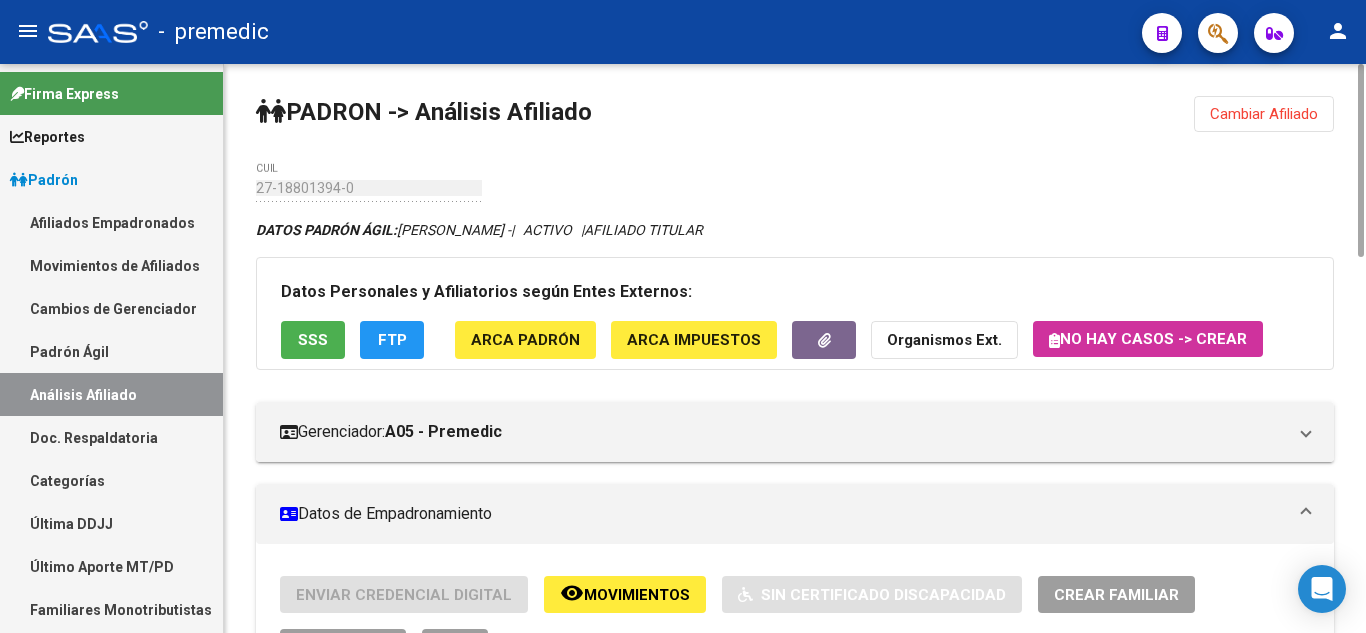 click on "Cambiar Afiliado" 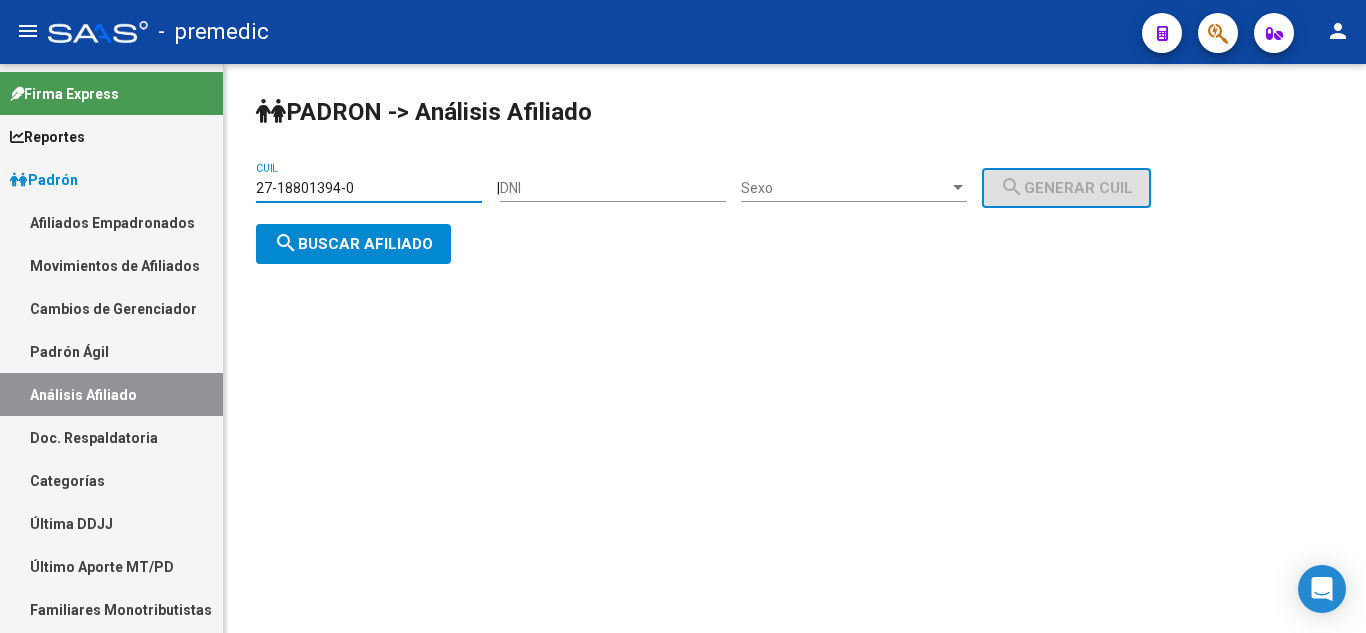 drag, startPoint x: 368, startPoint y: 188, endPoint x: 195, endPoint y: 191, distance: 173.02602 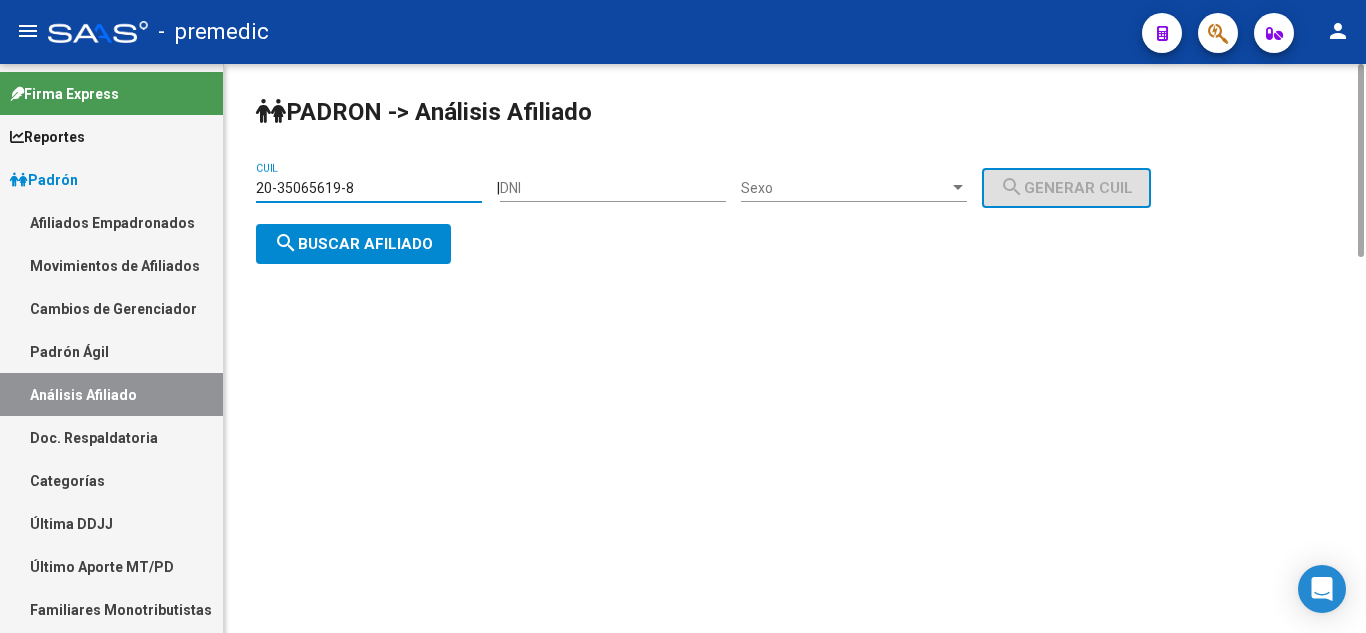 type on "20-35065619-8" 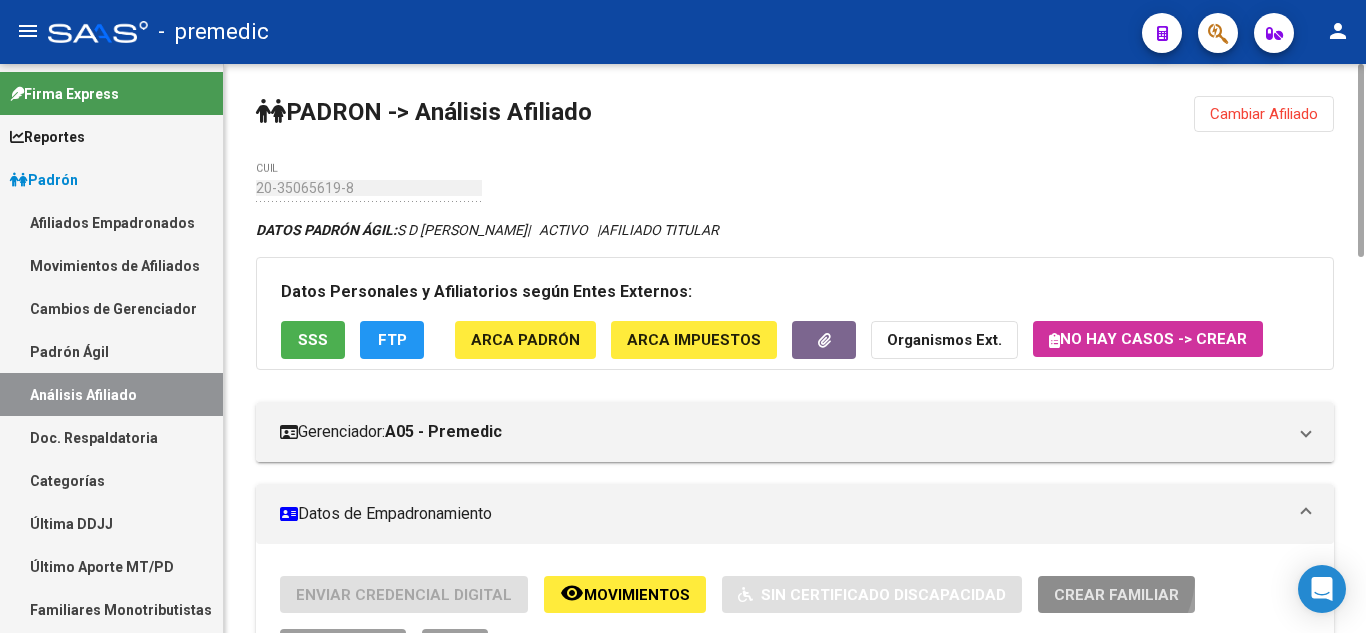 click on "Crear Familiar" at bounding box center [1116, 594] 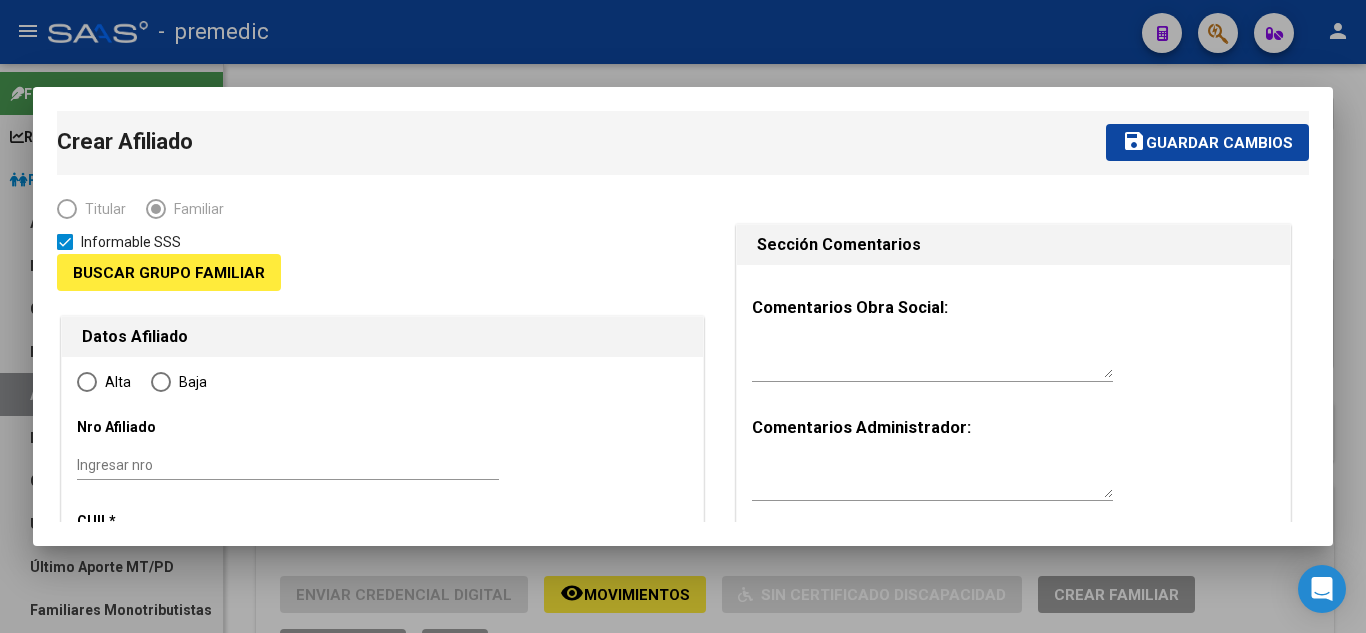 type on "30-67851968-1" 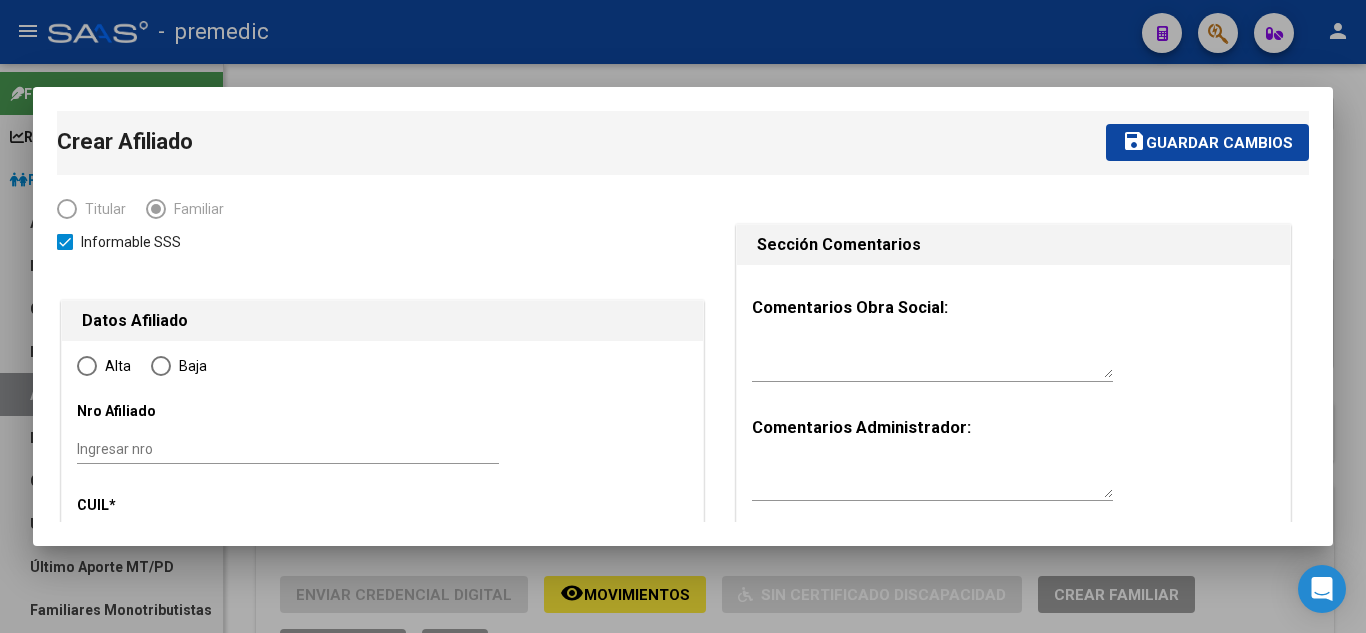 type on "[PERSON_NAME] DE ESCOBA" 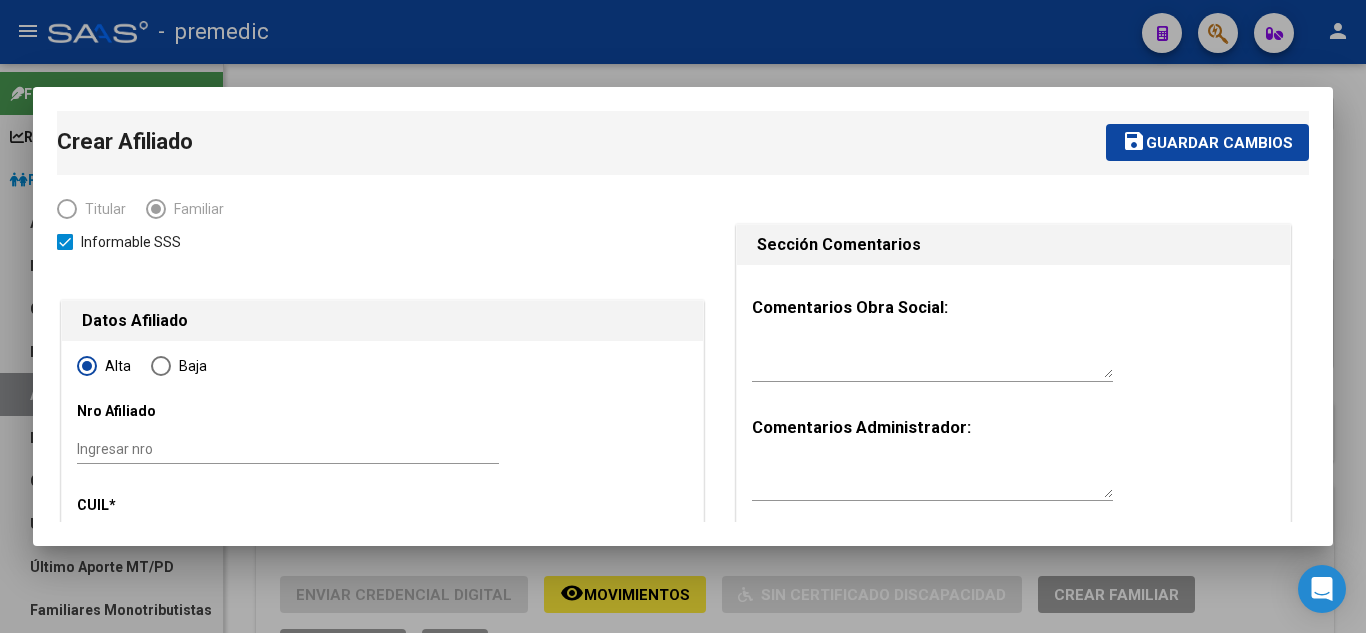 type on "30-67851968-1" 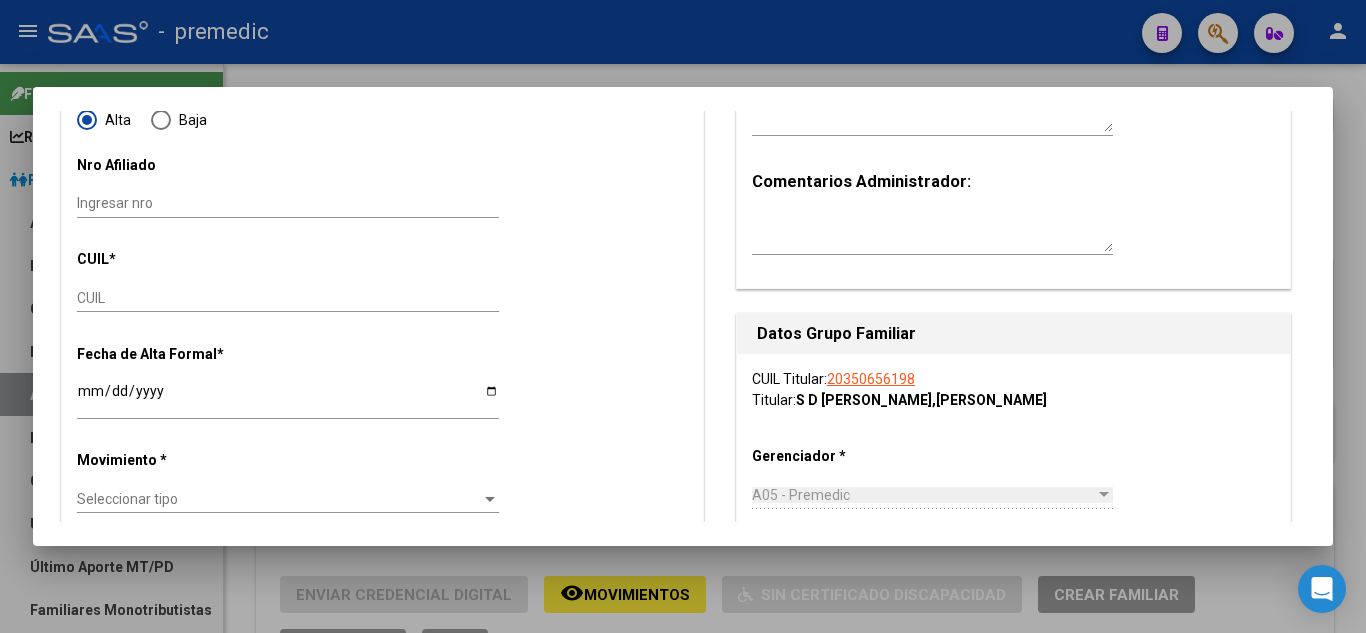 scroll, scrollTop: 300, scrollLeft: 0, axis: vertical 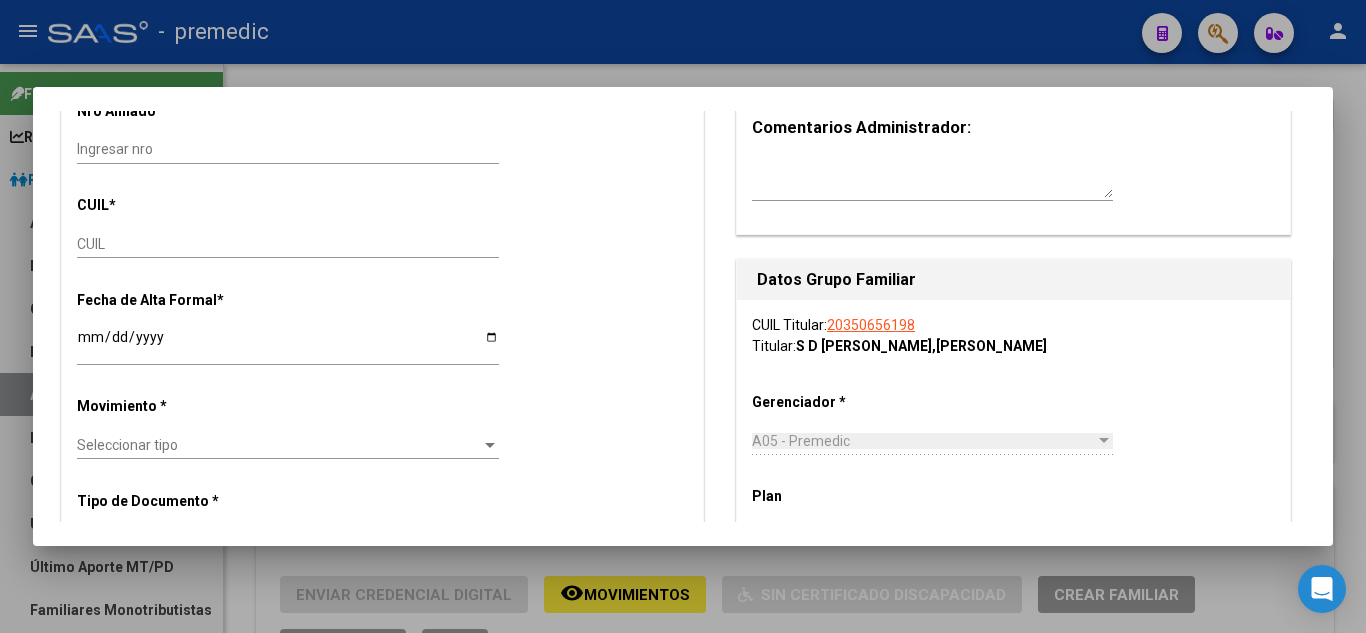 click on "CUIL" at bounding box center [288, 244] 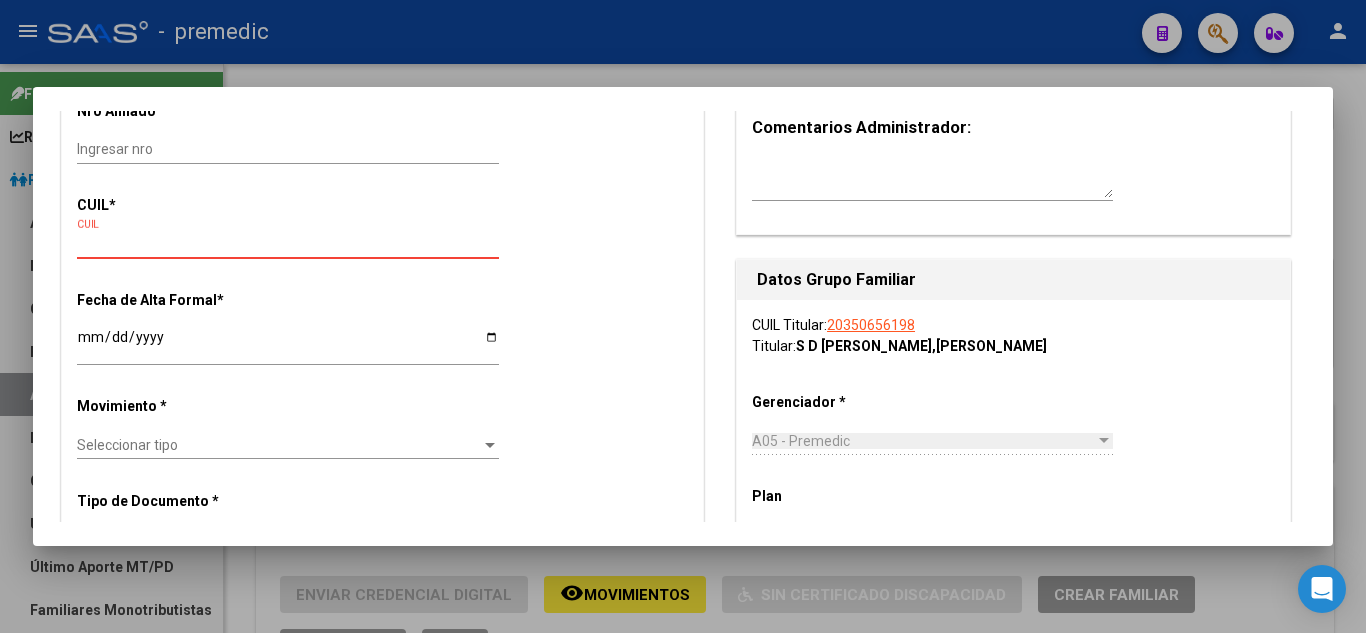paste on "27-36492979-5" 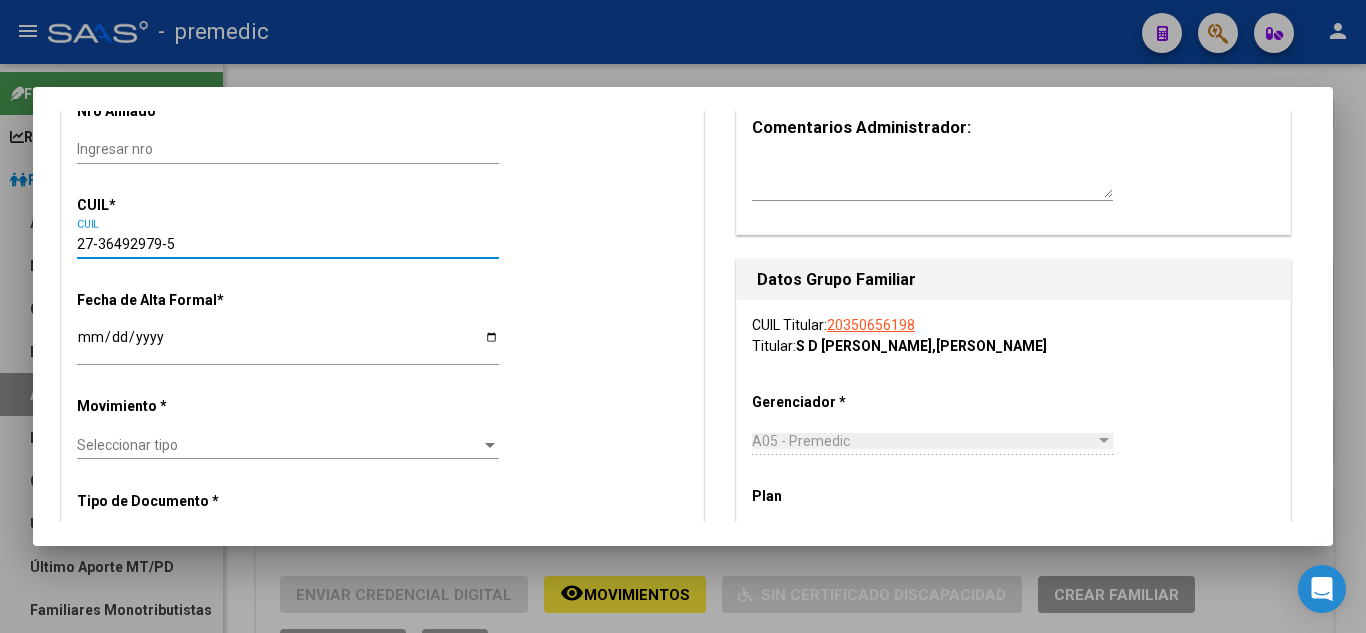 type on "36492979" 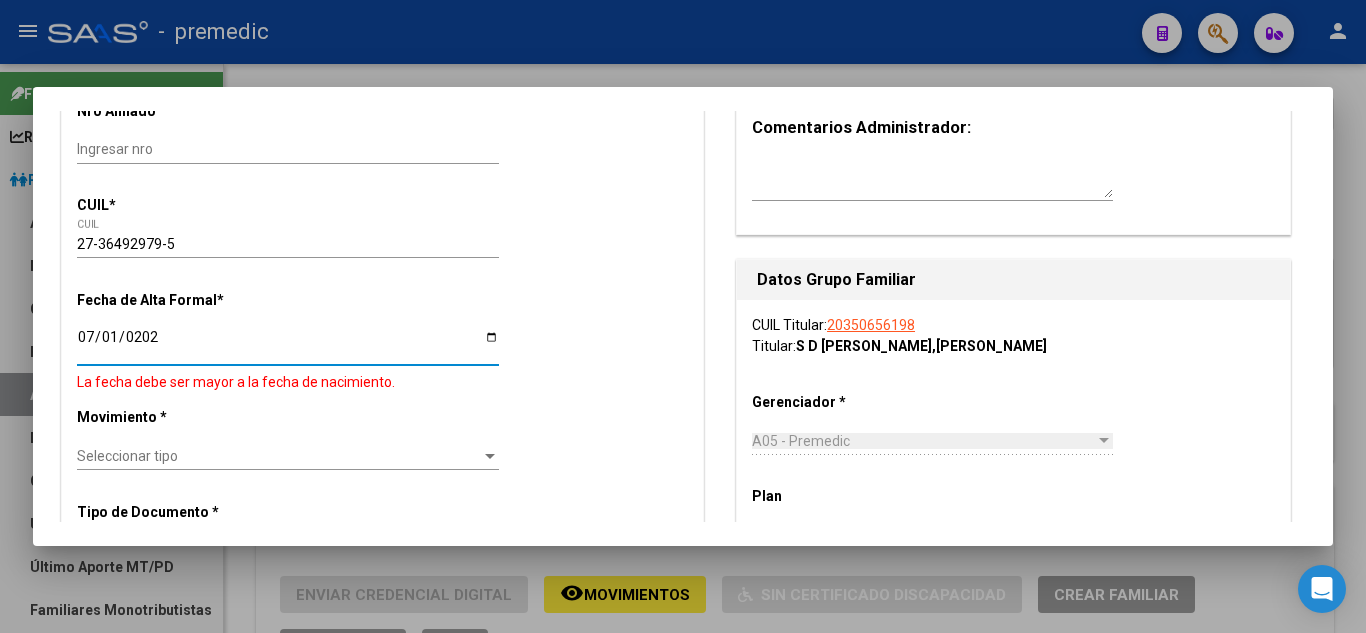 type on "2025-07-01" 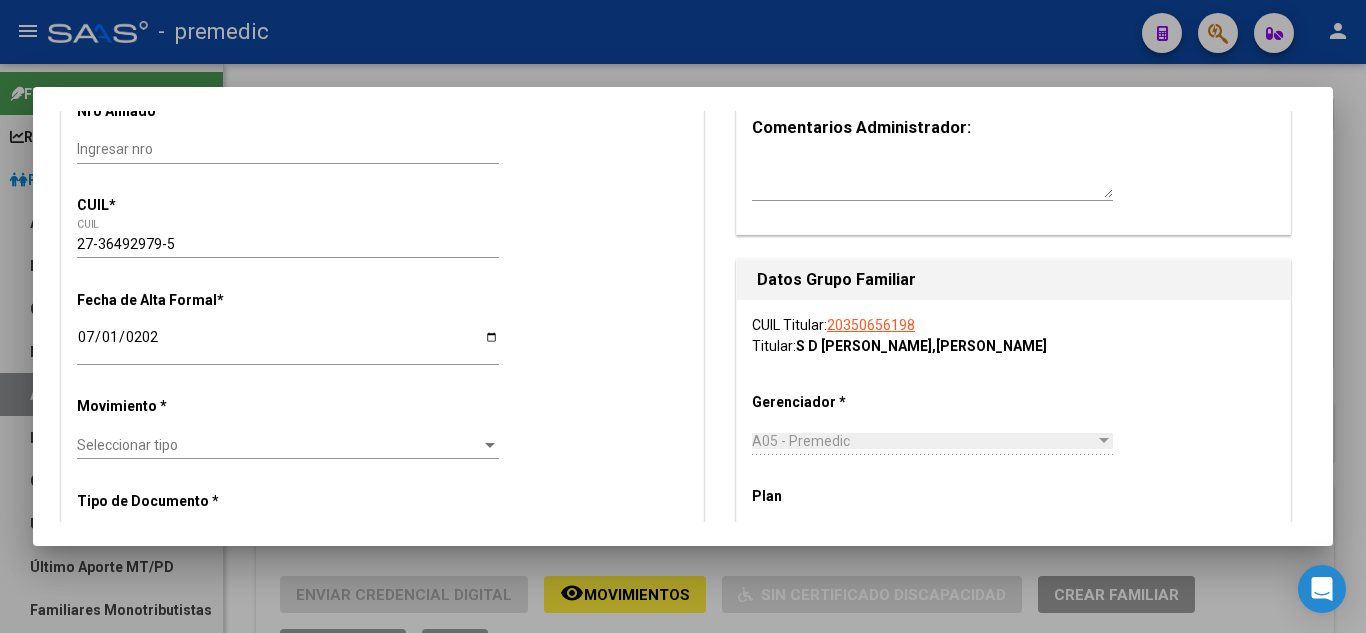 click on "Crear Afiliado    save Guardar cambios   Titular   Familiar    Informable SSS  Datos Afiliado   Alta   Baja Nro Afiliado    Ingresar nro  CUIL  *   27-36492979-5 CUIL  ARCA Padrón Fecha de Alta Formal  *   2025-07-01 Ingresar fecha   Movimiento * Seleccionar tipo Seleccionar tipo  Tipo de Documento * DOCUMENTO UNICO Seleccionar tipo Nro Documento  *   36492979 Ingresar nro  Apellido  *   AGUILAR Ingresar apellido  Nombre  *   PAMELA VANINA Ingresar nombre  Fecha de nacimiento  *   1992-02-04 Ingresar fecha   Parentesco * Seleccionar parentesco Seleccionar parentesco  Estado Civil * Seleccionar tipo Seleccionar tipo  Sexo * Femenino Seleccionar sexo  Nacionalidad * ARGENTINA Seleccionar tipo  Discapacitado * No incapacitado Seleccionar tipo Vencimiento Certificado Estudio    Ingresar fecha   Tipo domicilio * Domicilio Completo Seleccionar tipo domicilio  Provincia * Buenos Aires Seleccionar provincia Localidad  *   ESCOBAR Ingresar el nombre  Codigo Postal  *   1625 Ingresar el codigo  Calle  *   *" at bounding box center (683, 316) 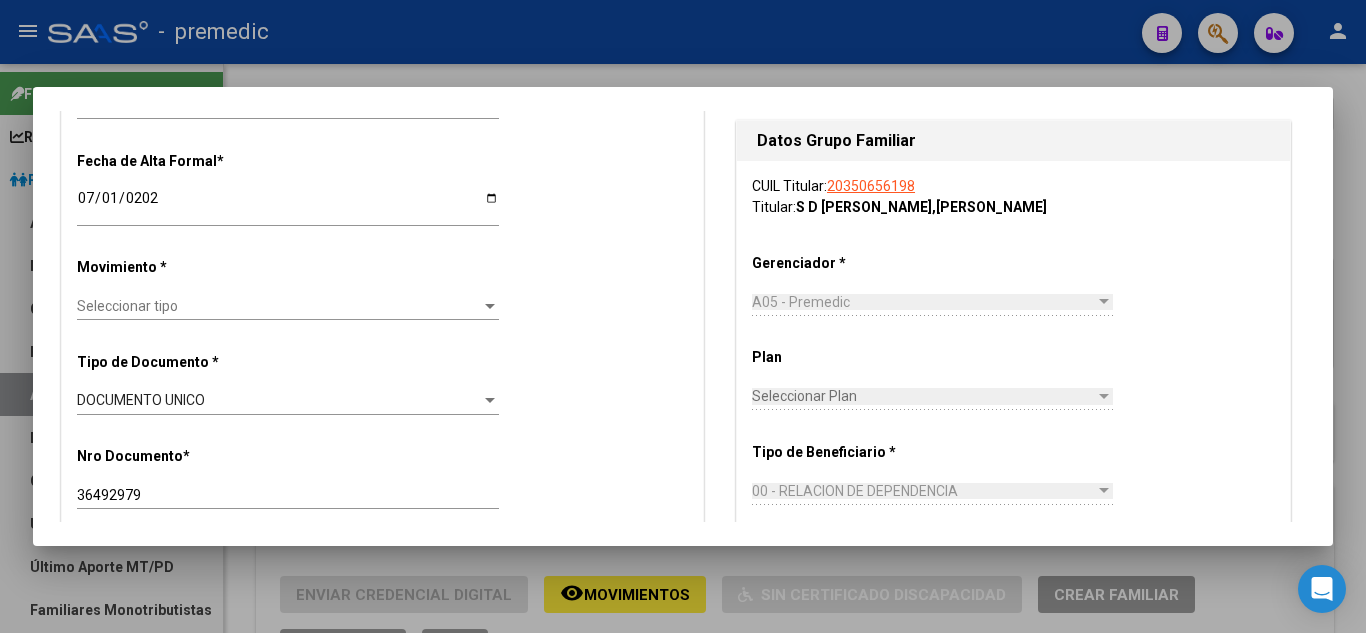 scroll, scrollTop: 500, scrollLeft: 0, axis: vertical 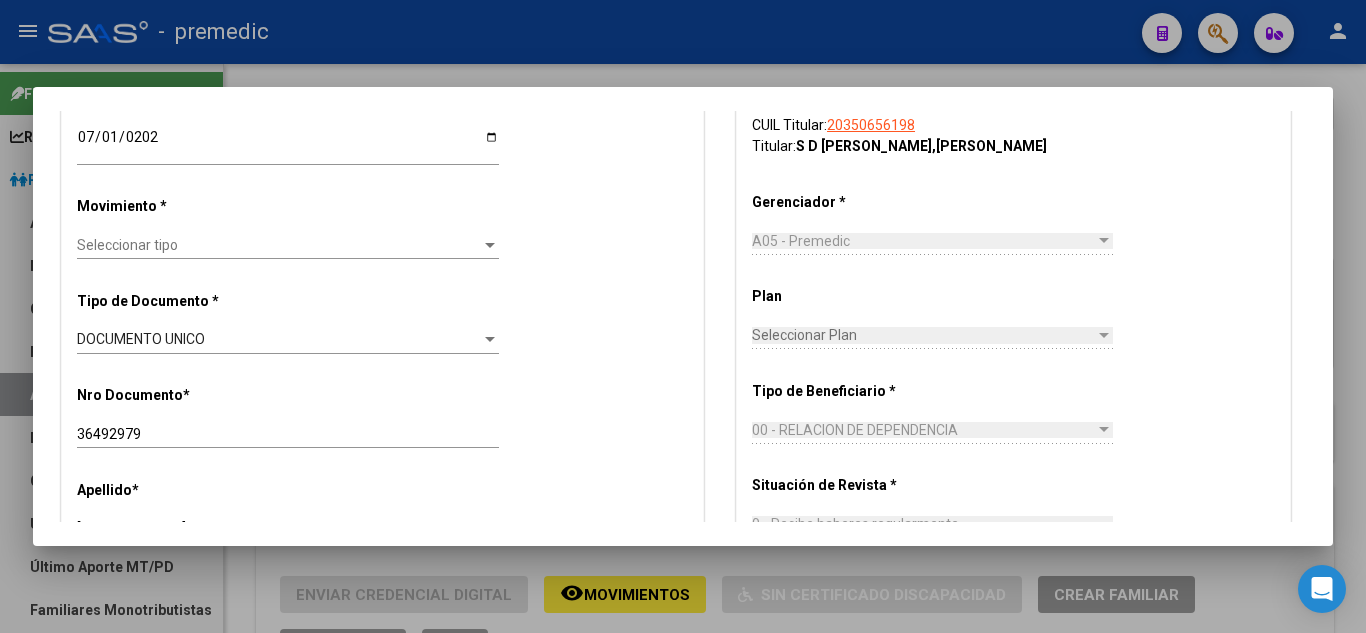 click on "Seleccionar tipo" at bounding box center [279, 245] 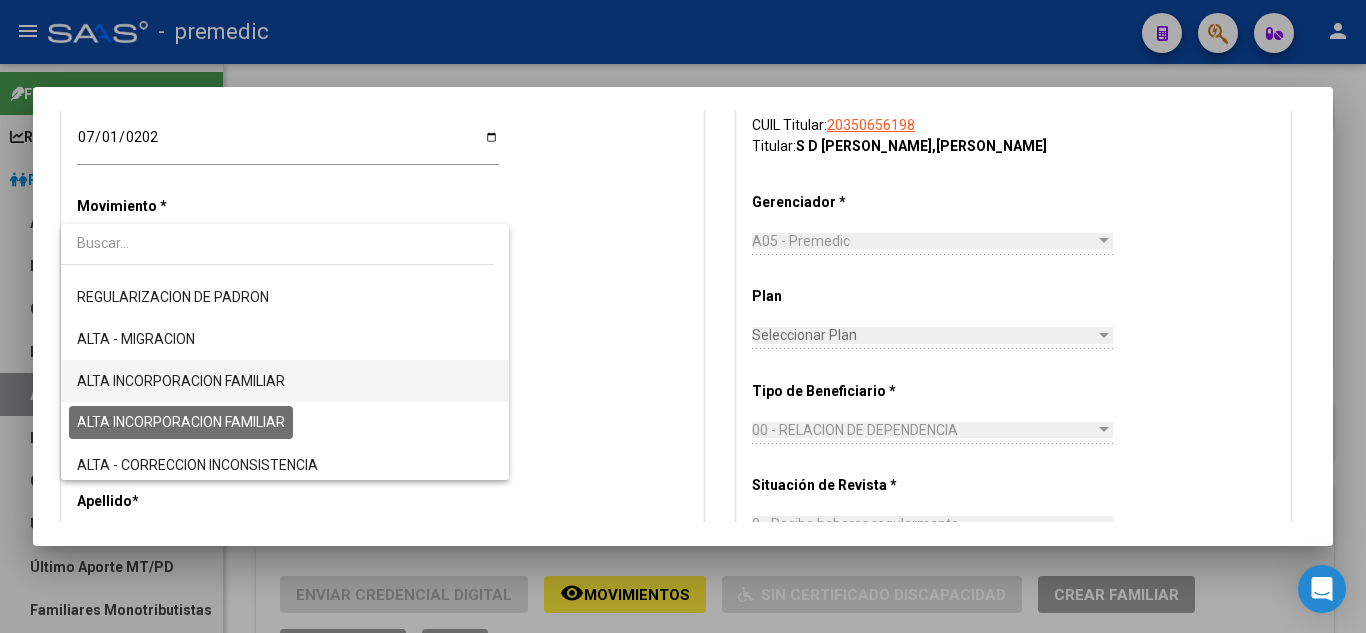 scroll, scrollTop: 300, scrollLeft: 0, axis: vertical 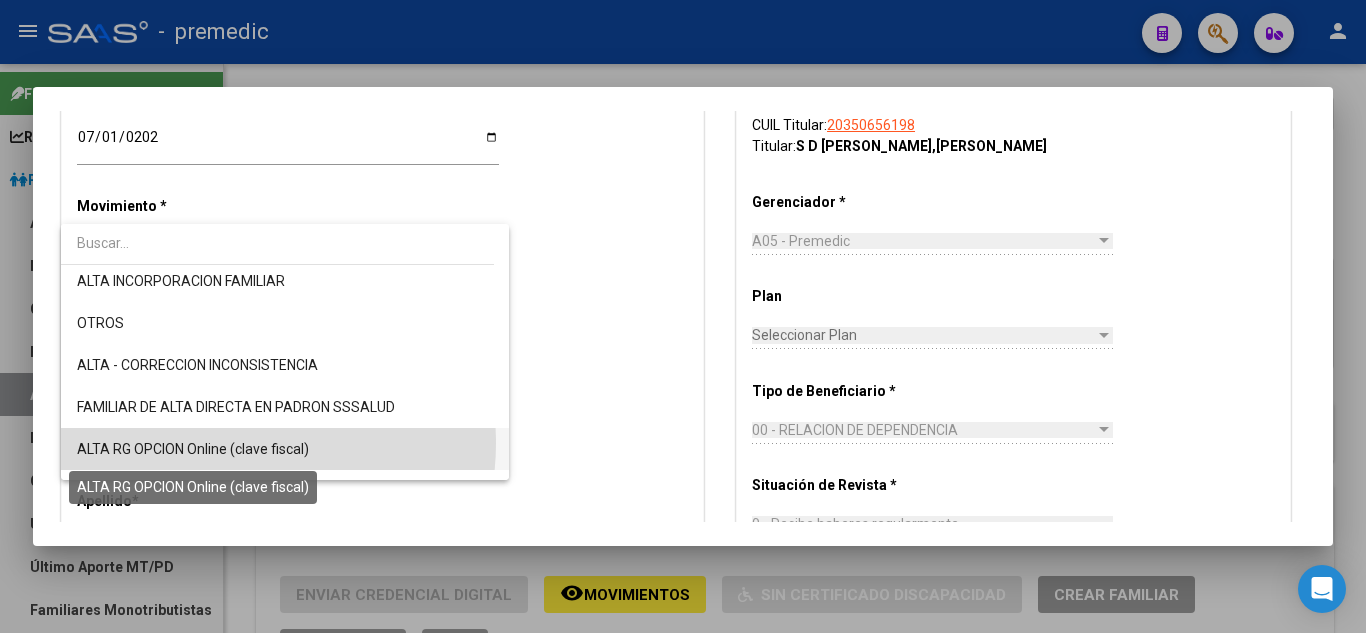 click on "ALTA RG OPCION Online (clave fiscal)" at bounding box center [193, 449] 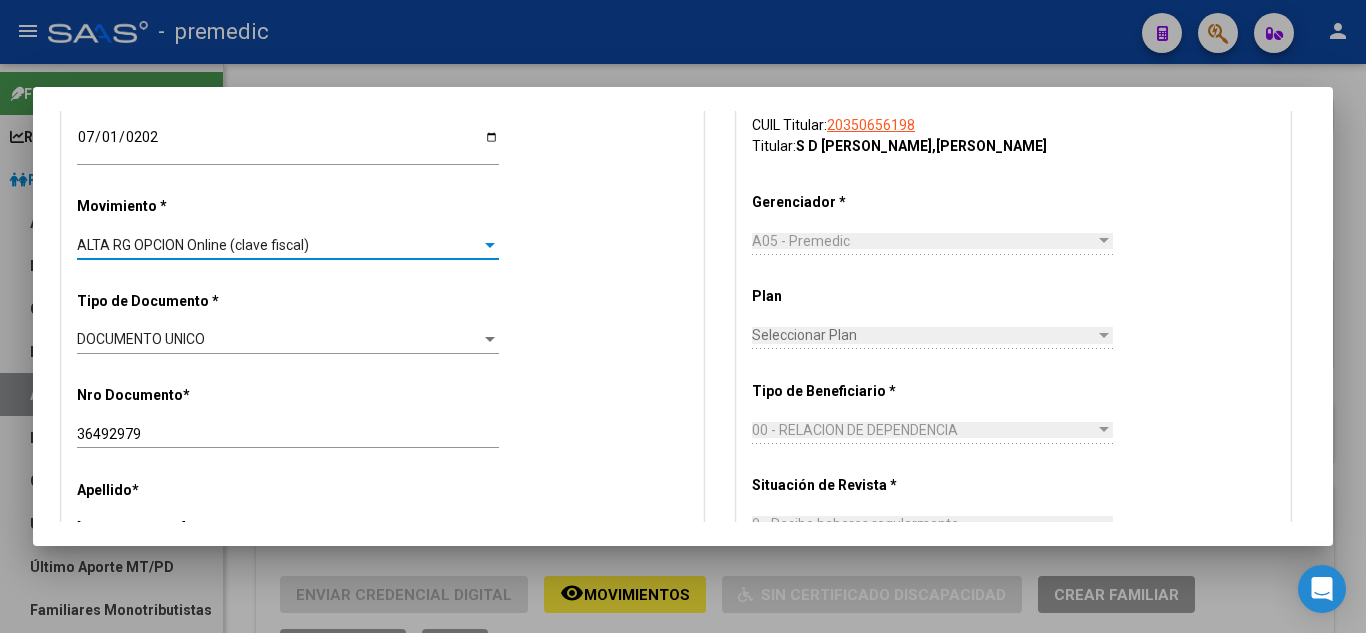 click on "Alta   Baja Nro Afiliado    Ingresar nro  CUIL  *   27-36492979-5 CUIL  ARCA Padrón Fecha de Alta Formal  *   2025-07-01 Ingresar fecha   Movimiento * ALTA RG OPCION Online (clave fiscal) Seleccionar tipo  Tipo de Documento * DOCUMENTO UNICO Seleccionar tipo Nro Documento  *   36492979 Ingresar nro  Apellido  *   AGUILAR Ingresar apellido  Nombre  *   PAMELA VANINA Ingresar nombre  Fecha de nacimiento  *   1992-02-04 Ingresar fecha   Parentesco * Seleccionar parentesco Seleccionar parentesco  Estado Civil * Seleccionar tipo Seleccionar tipo  Sexo * Femenino Seleccionar sexo  Nacionalidad * ARGENTINA Seleccionar tipo  Discapacitado * No incapacitado Seleccionar tipo Vencimiento Certificado Estudio    Ingresar fecha   Tipo domicilio * Domicilio Completo Seleccionar tipo domicilio  Provincia * Buenos Aires Seleccionar provincia Localidad  *   ESCOBAR Ingresar el nombre  Codigo Postal  *   1625 Ingresar el codigo  Calle  *   LOS NARDOS Ingresar calle  Numero  *   324 Ingresar nro  Piso    0 Ingresar piso" at bounding box center (382, 1175) 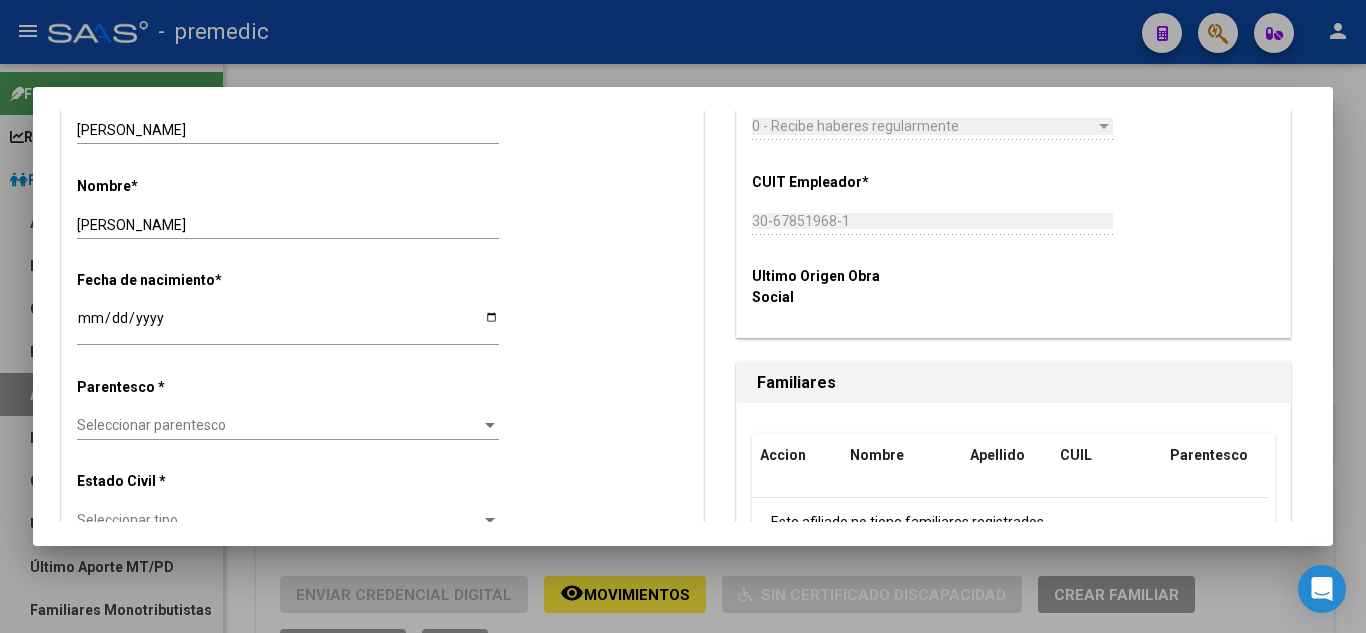 scroll, scrollTop: 900, scrollLeft: 0, axis: vertical 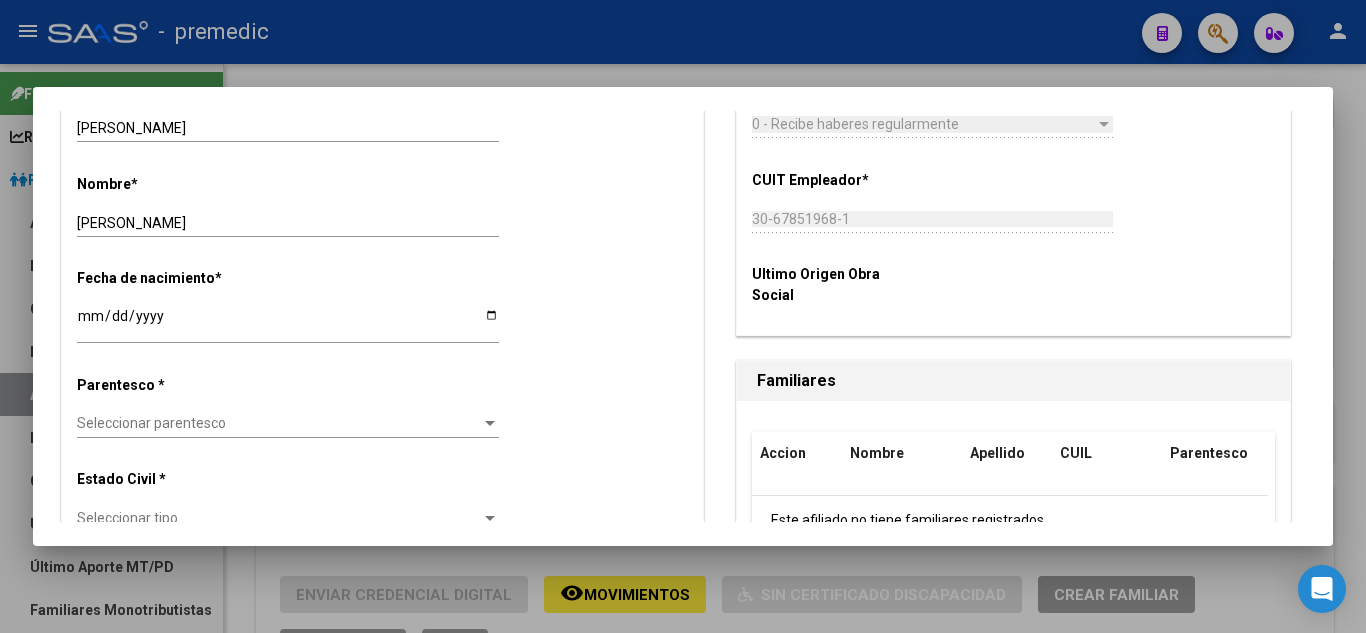 click on "Seleccionar parentesco" at bounding box center [279, 423] 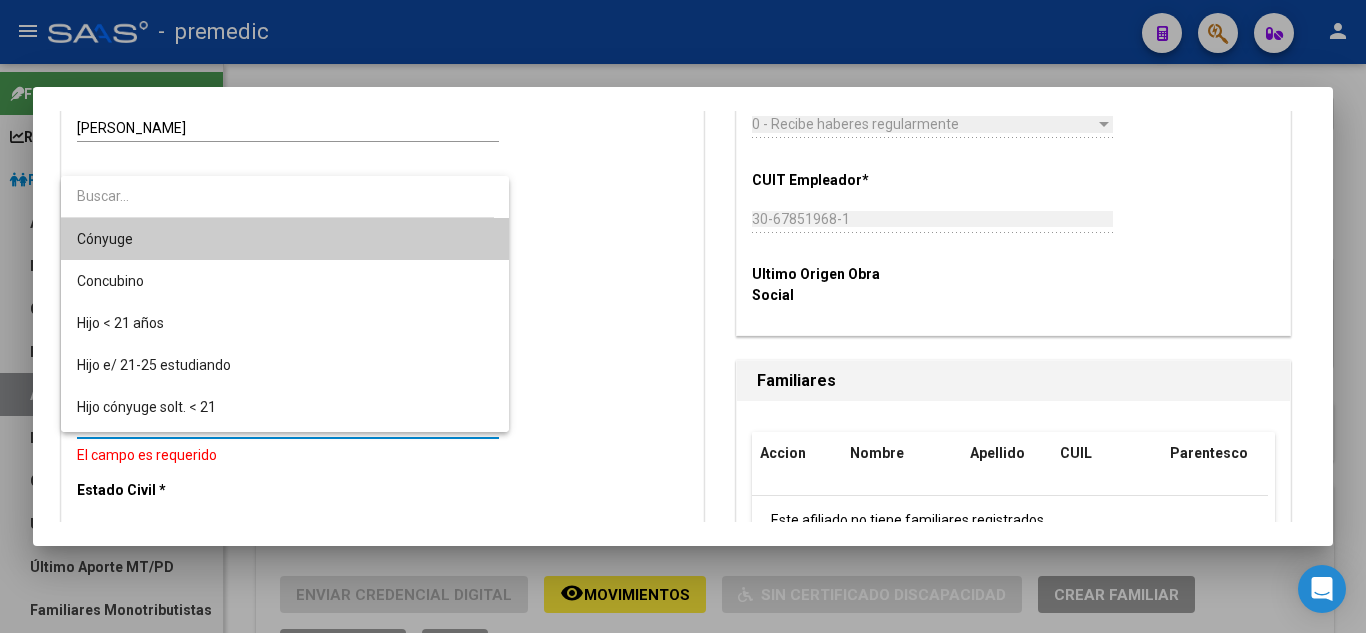 click on "Cónyuge" at bounding box center (285, 239) 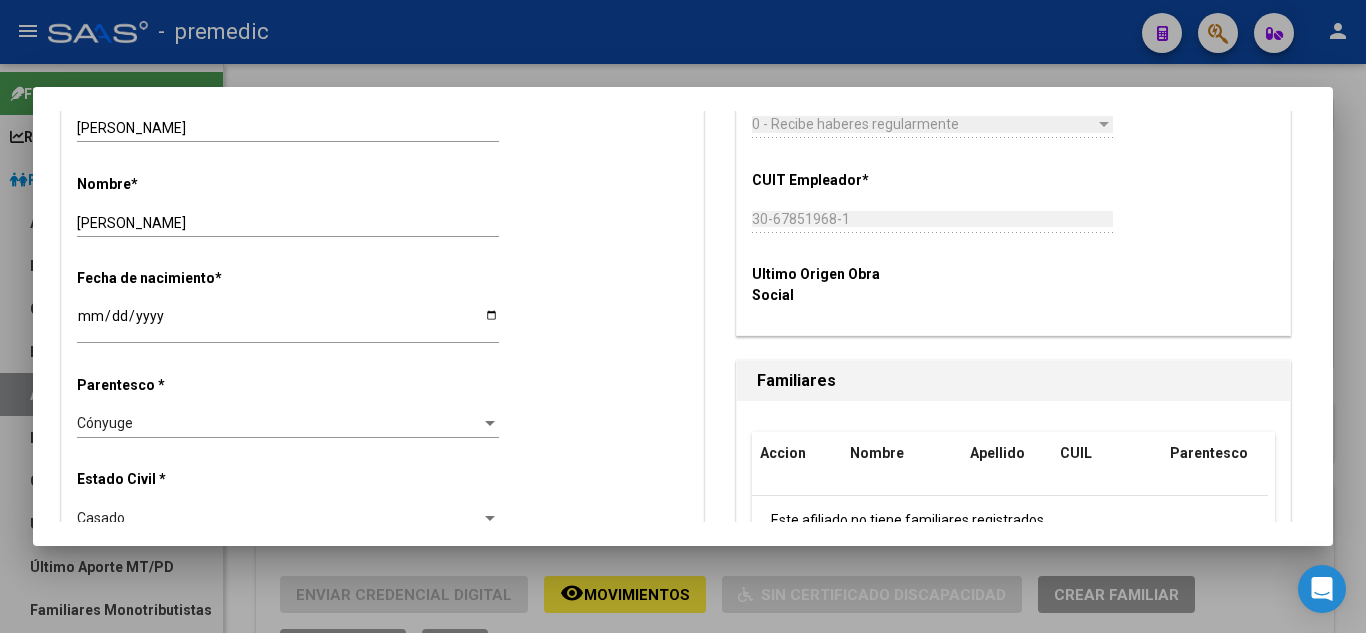 click on "Fecha de nacimiento  *   1992-02-04 Ingresar fecha" at bounding box center [382, 307] 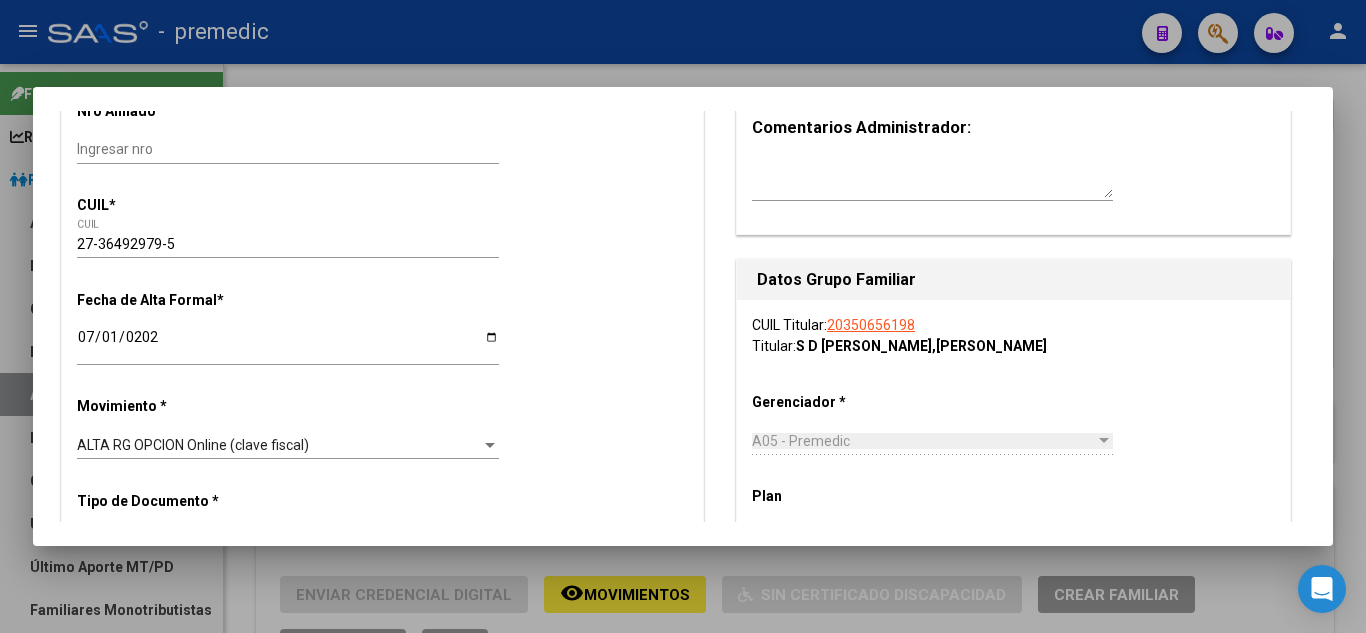 scroll, scrollTop: 0, scrollLeft: 0, axis: both 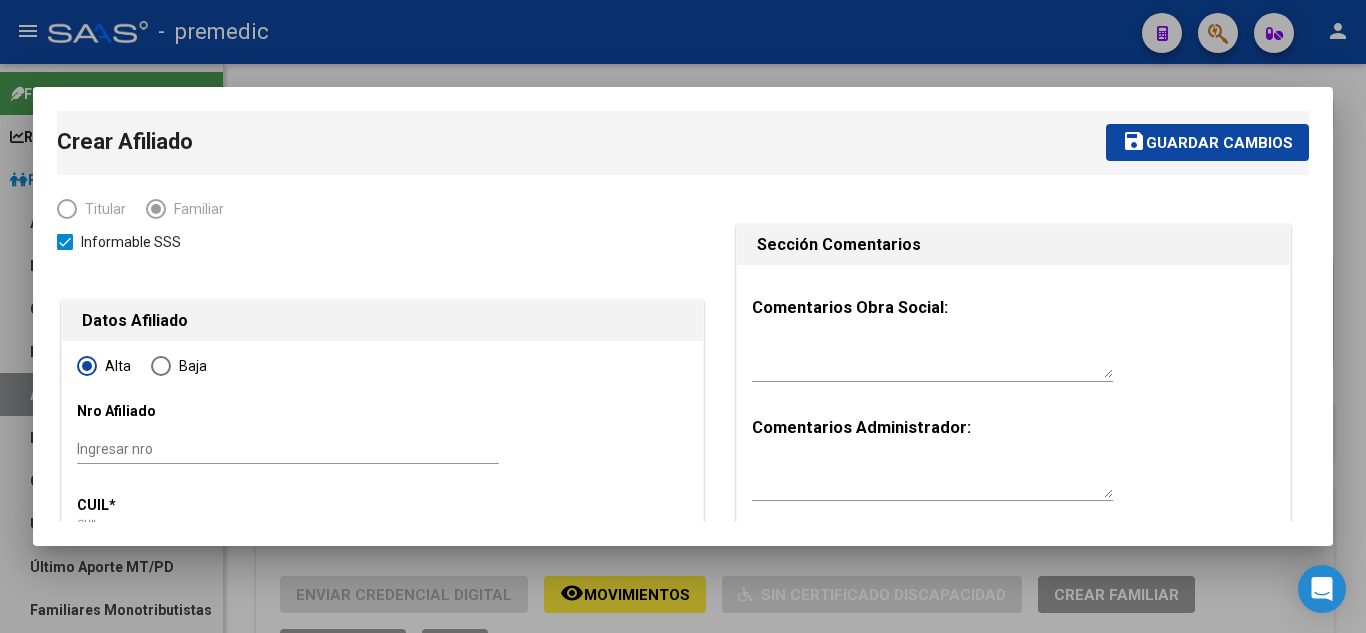 click on "Guardar cambios" at bounding box center [1219, 143] 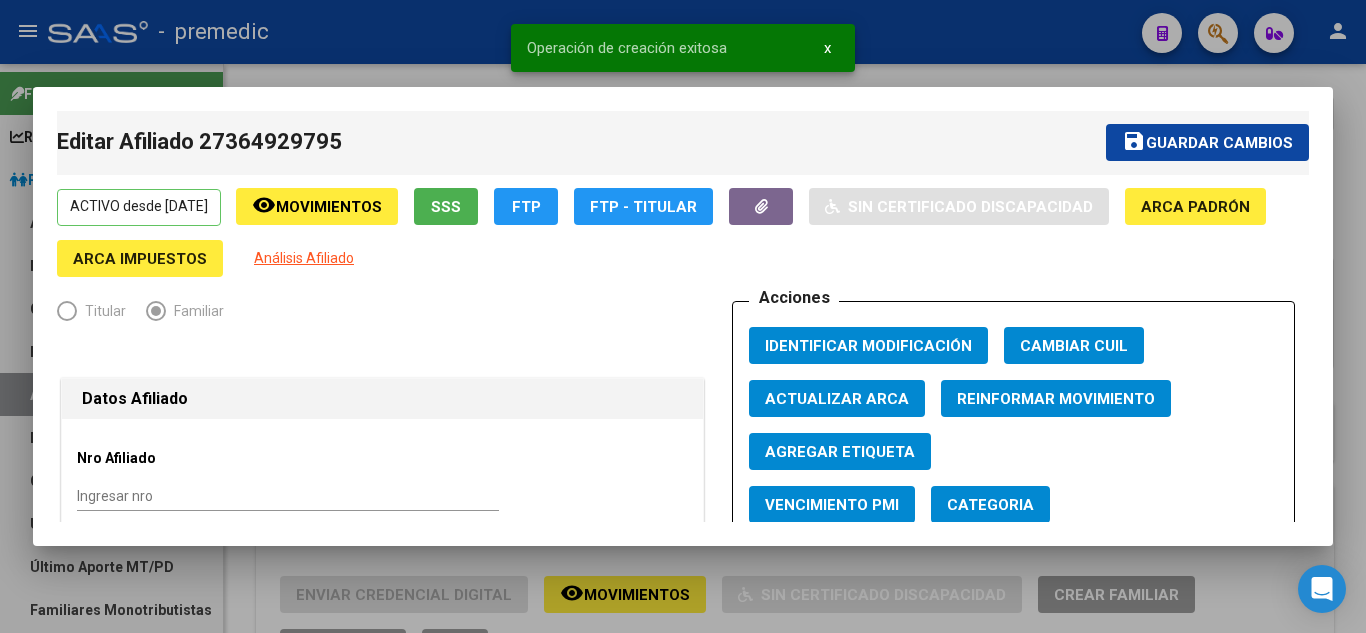 click at bounding box center [683, 316] 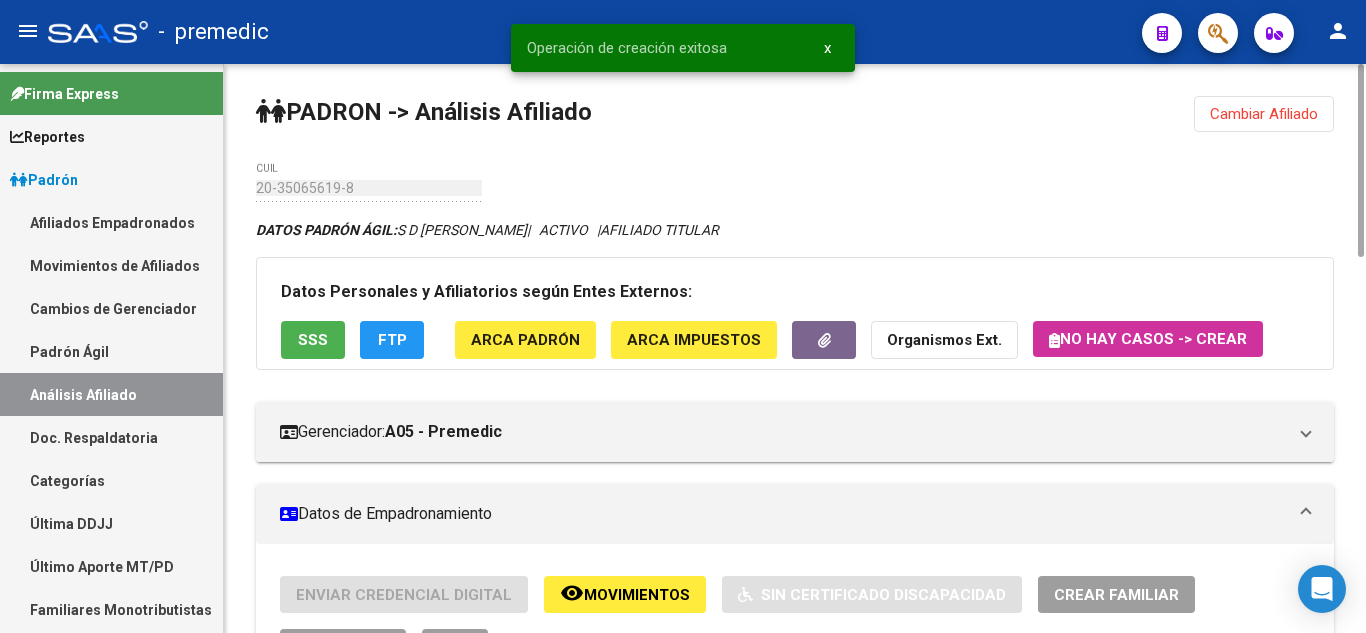 click on "Cambiar Afiliado" 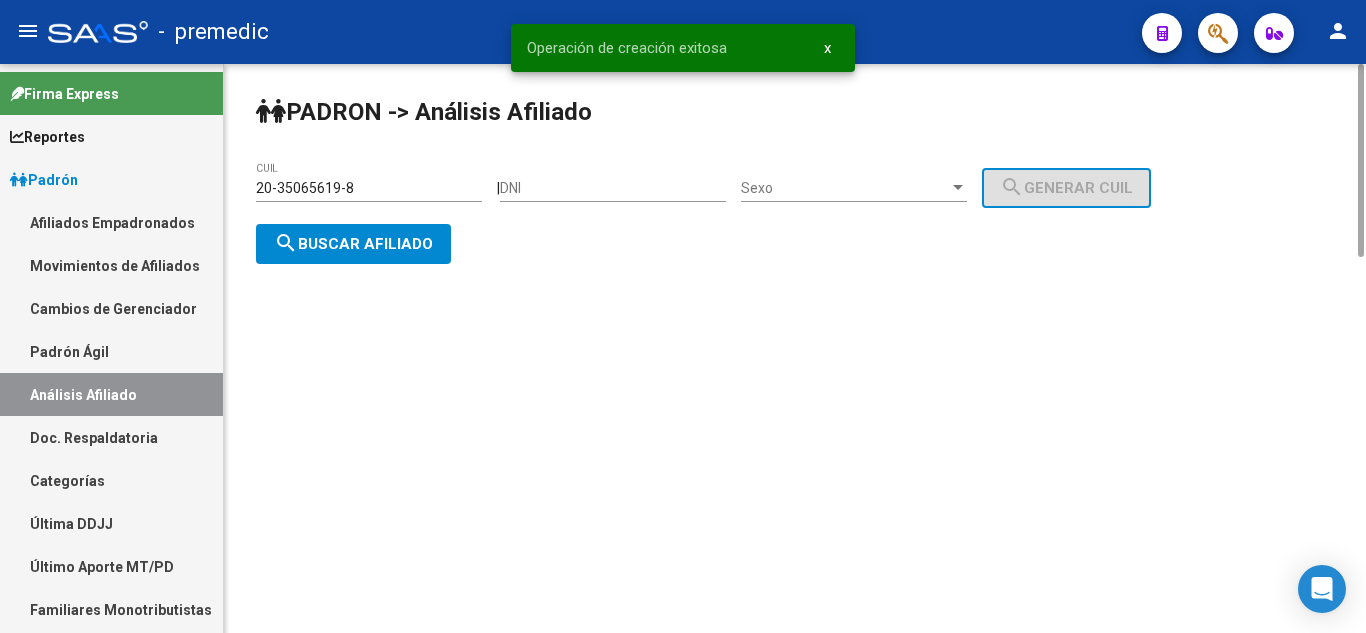 click on "search  Buscar afiliado" 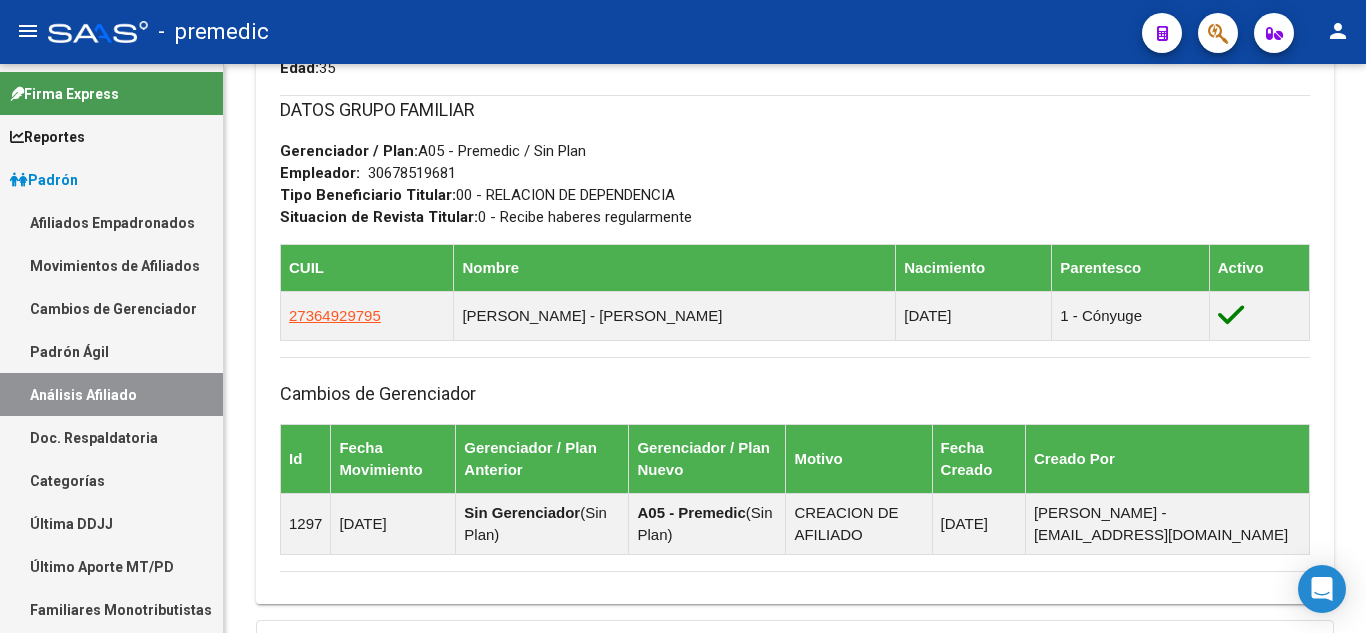 scroll, scrollTop: 0, scrollLeft: 0, axis: both 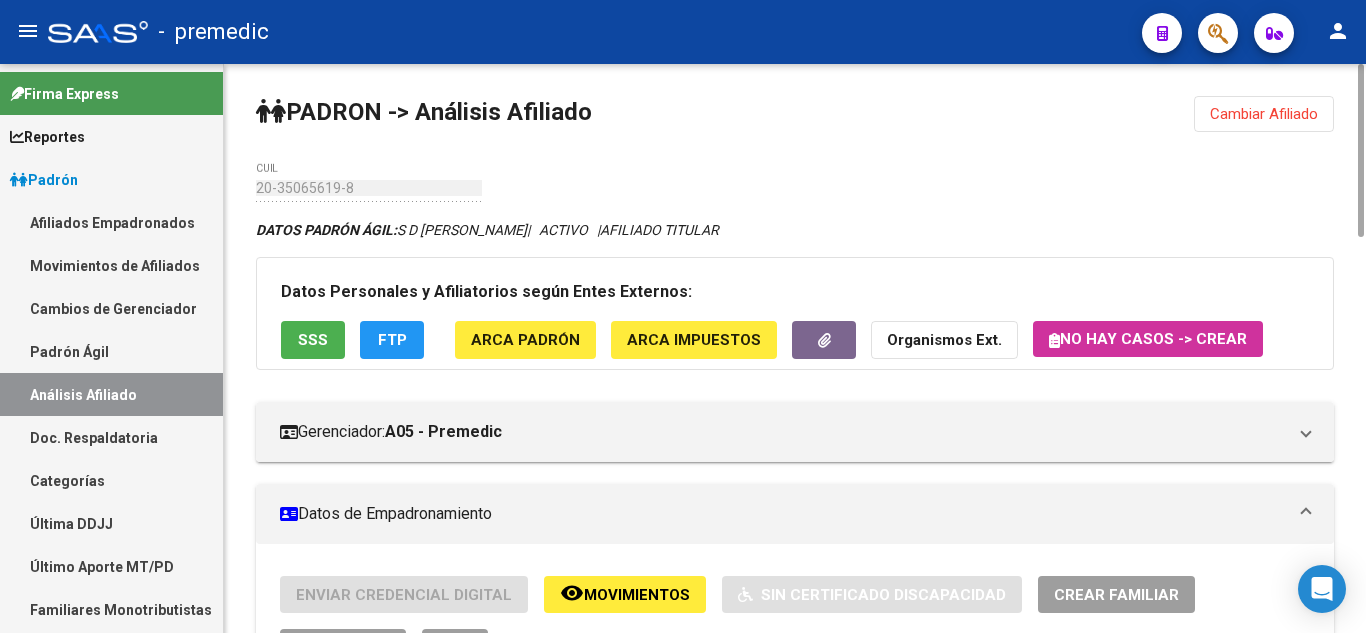 click on "Cambiar Afiliado" 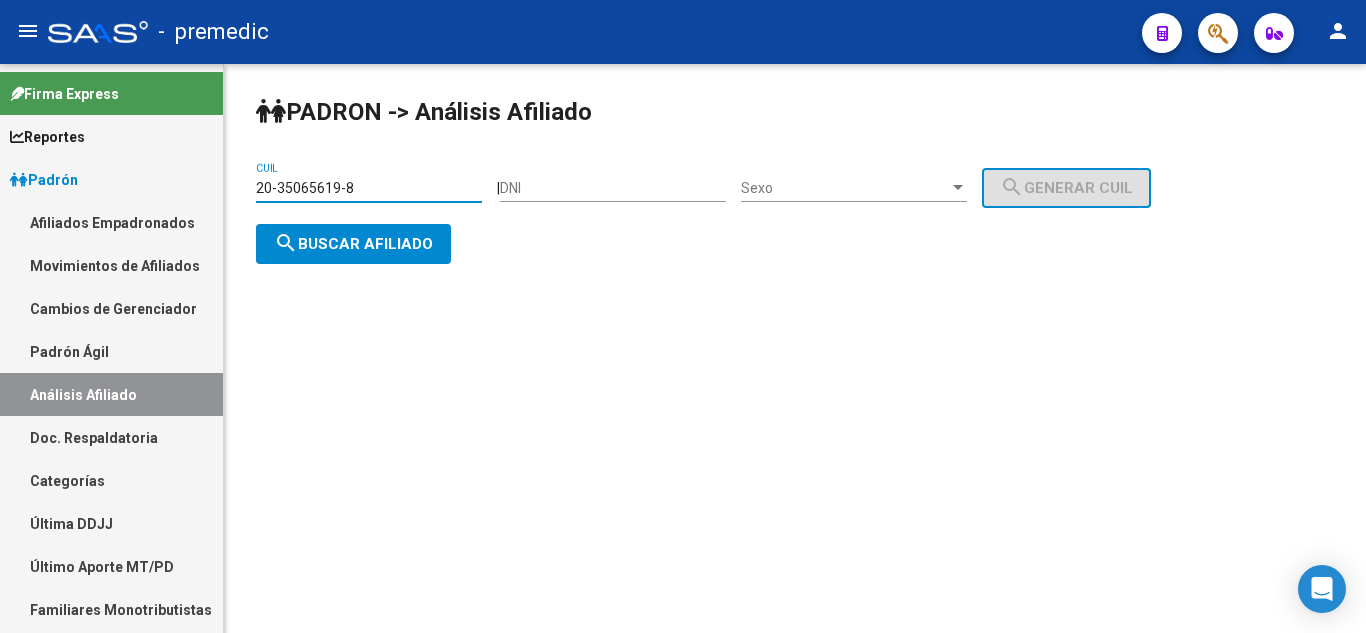drag, startPoint x: 356, startPoint y: 185, endPoint x: 222, endPoint y: 187, distance: 134.01492 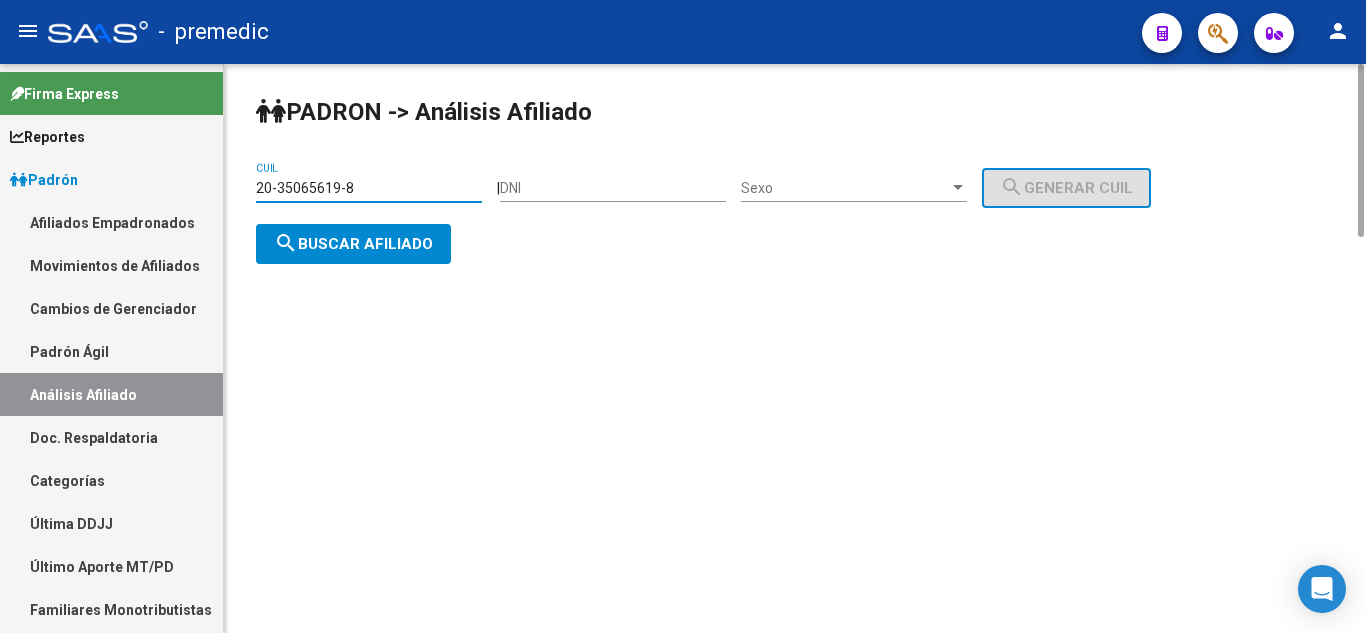 paste on "9712759-2" 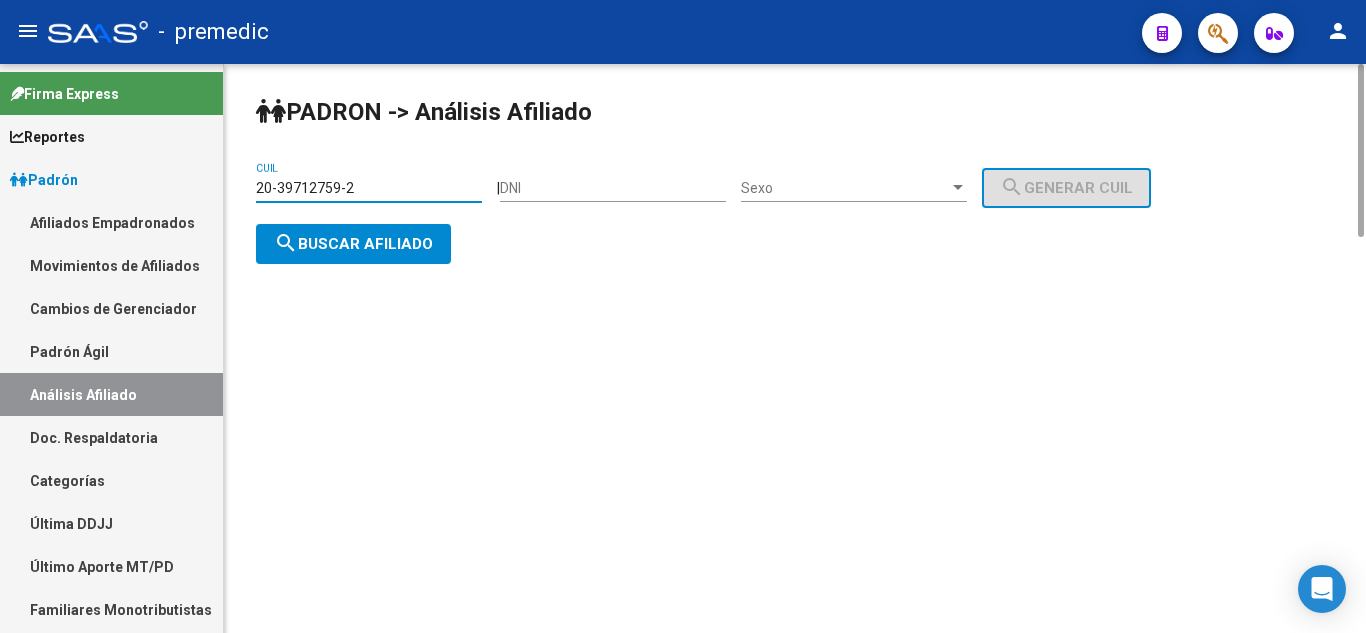 type on "20-39712759-2" 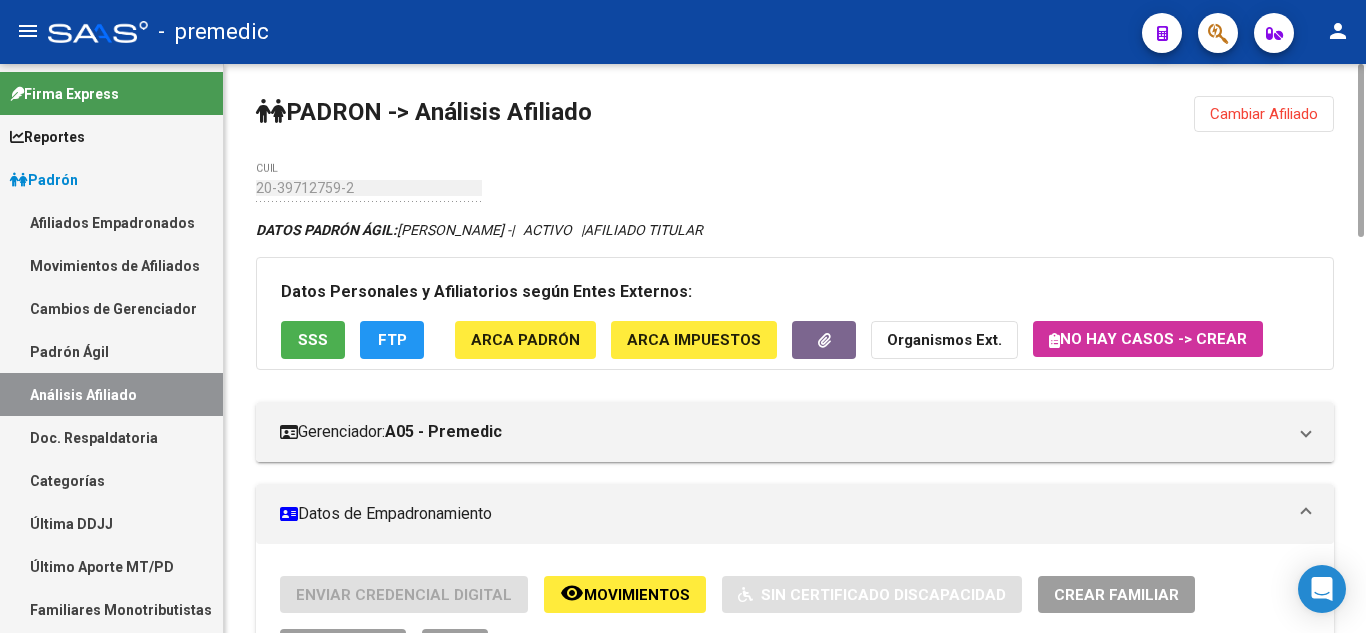 drag, startPoint x: 663, startPoint y: 294, endPoint x: 283, endPoint y: 274, distance: 380.52594 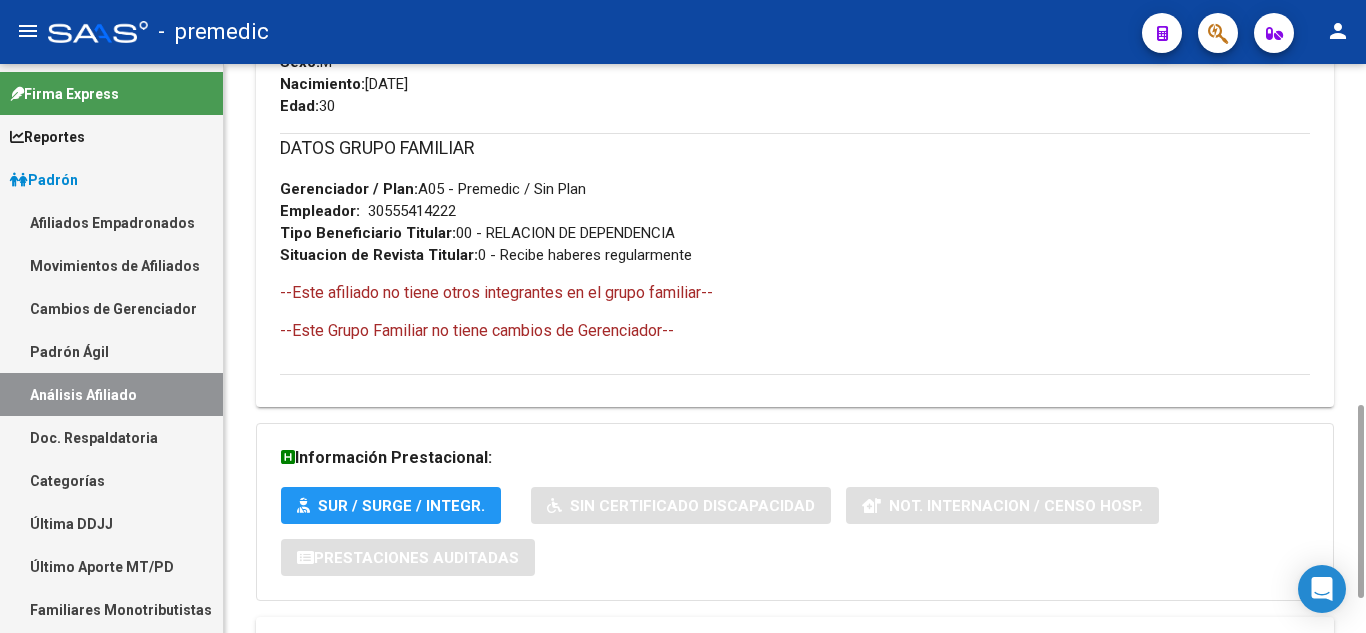 scroll, scrollTop: 0, scrollLeft: 0, axis: both 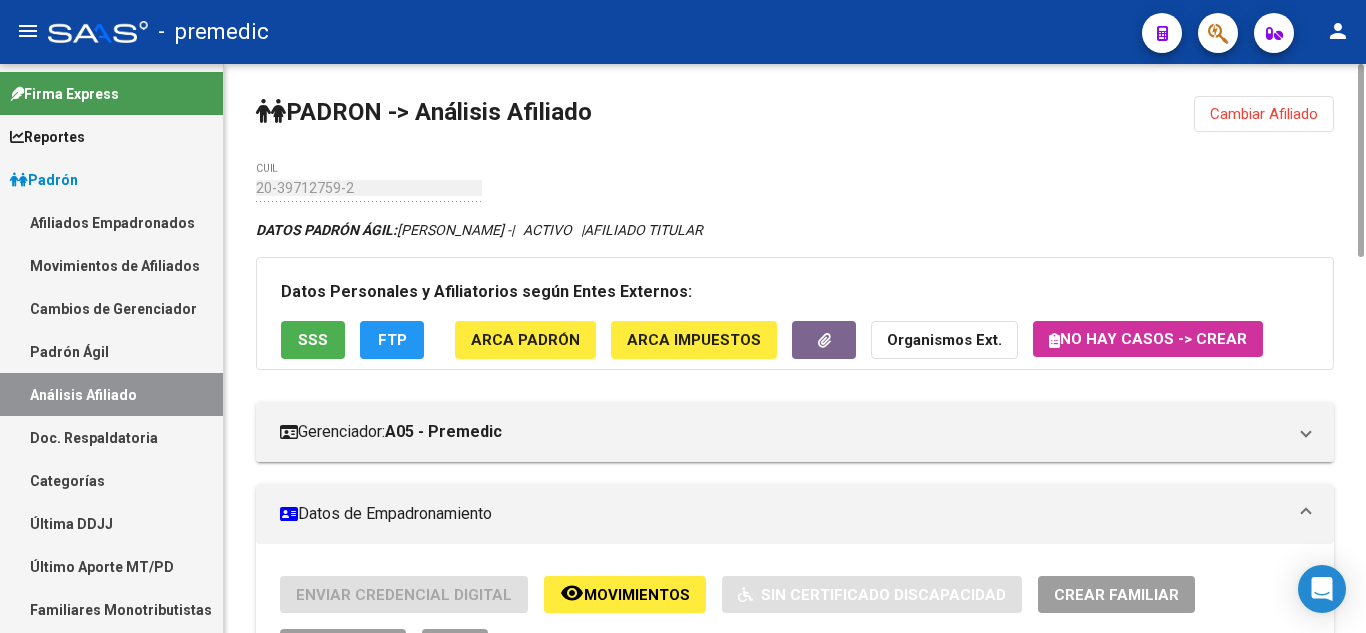 click on "Crear Familiar" at bounding box center [1116, 595] 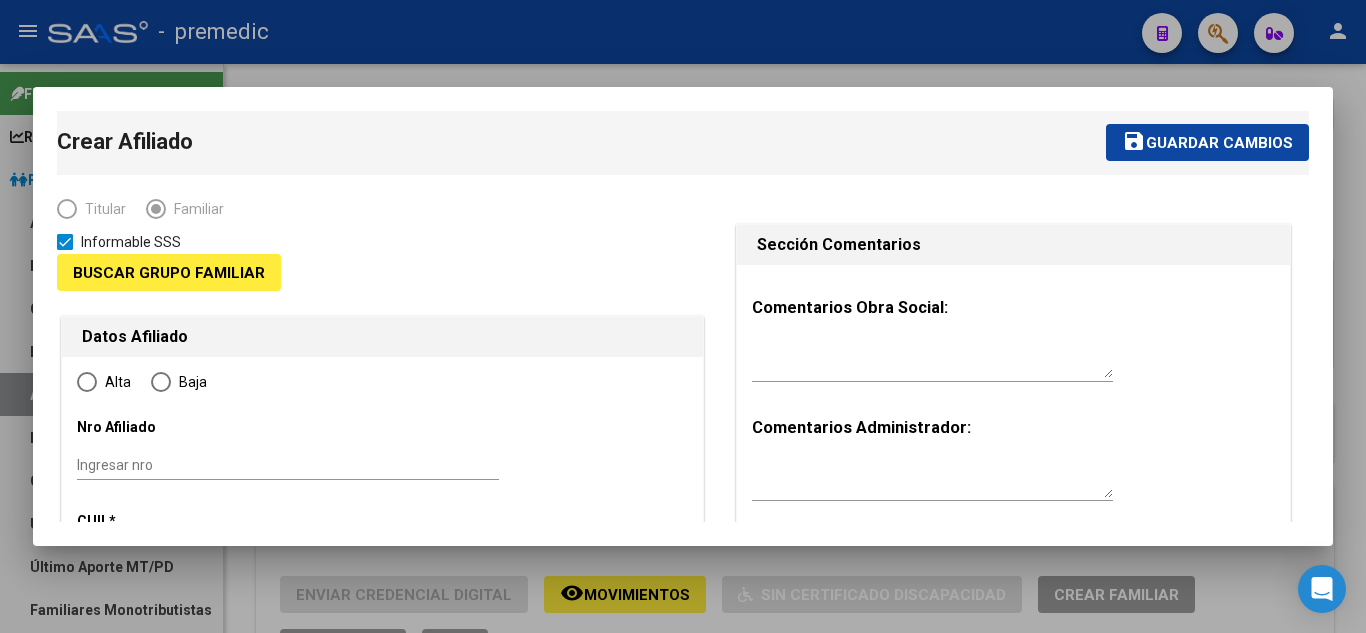 type on "30-55541422-2" 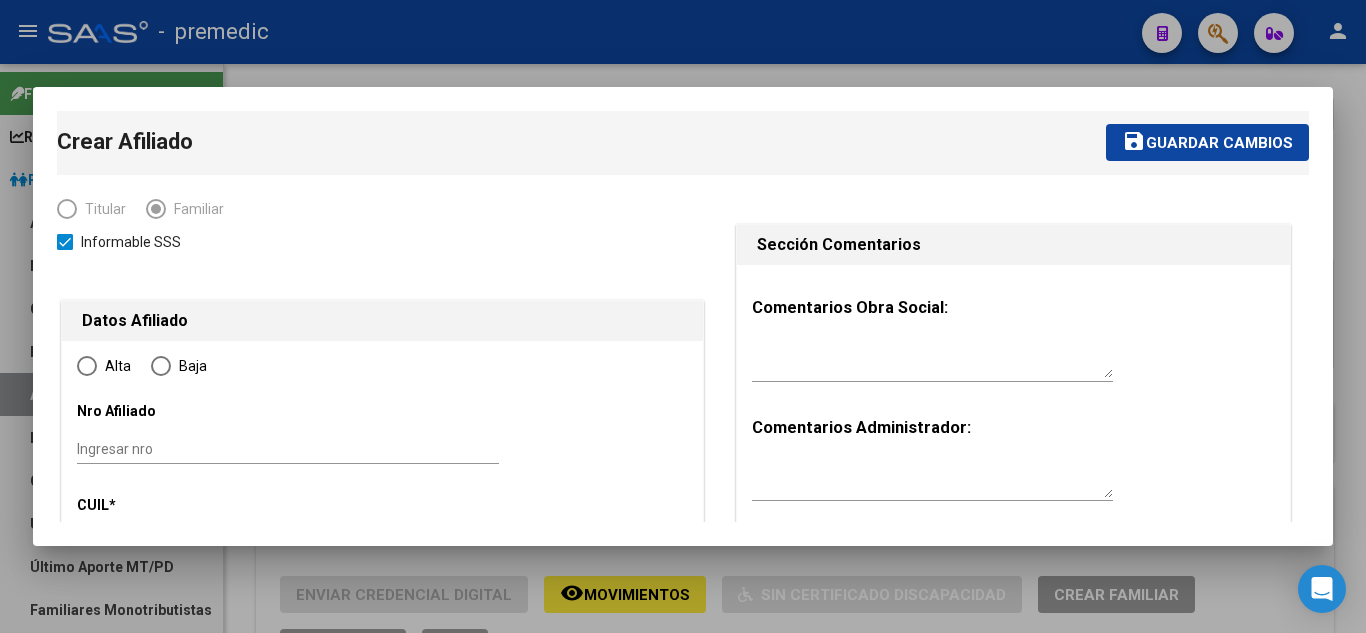 type on "GREGORIO DE LAFERRER" 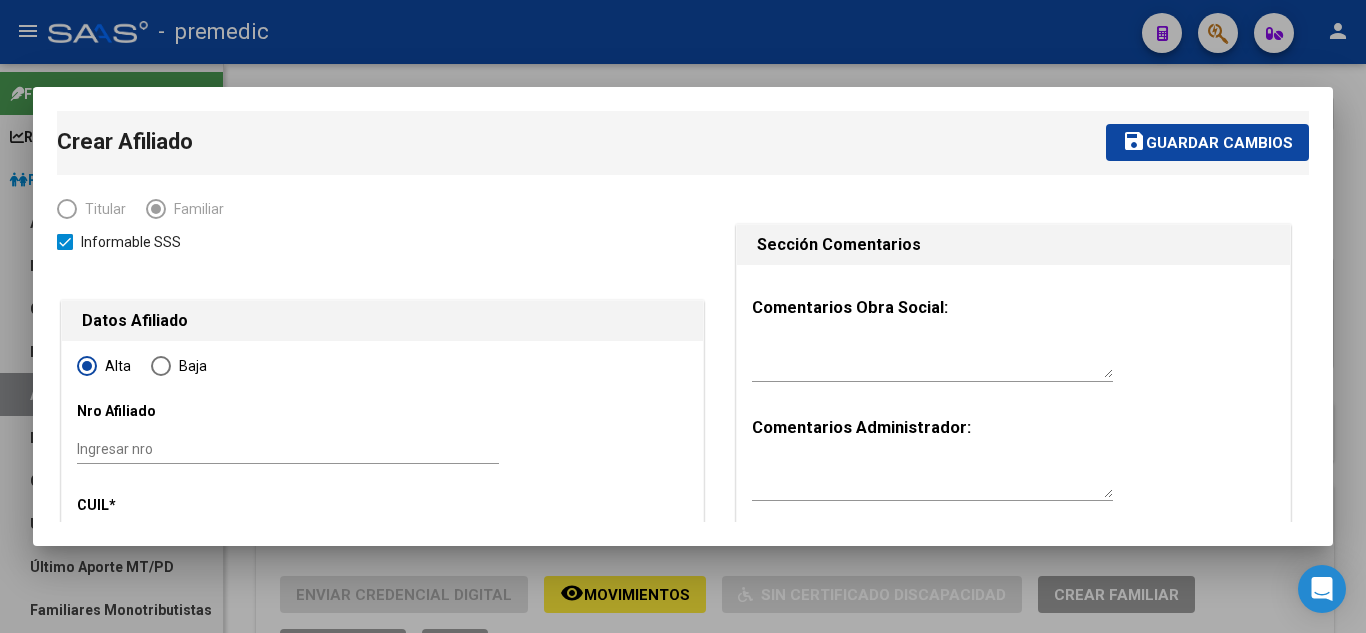 type on "30-55541422-2" 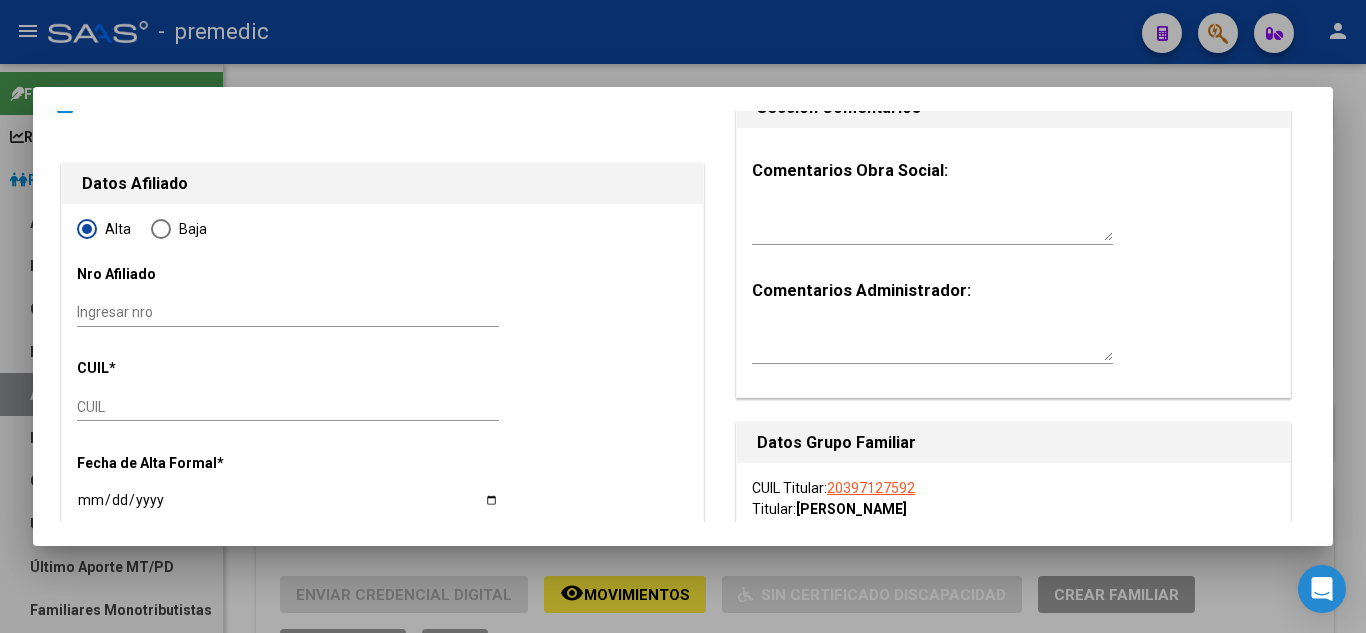 scroll, scrollTop: 200, scrollLeft: 0, axis: vertical 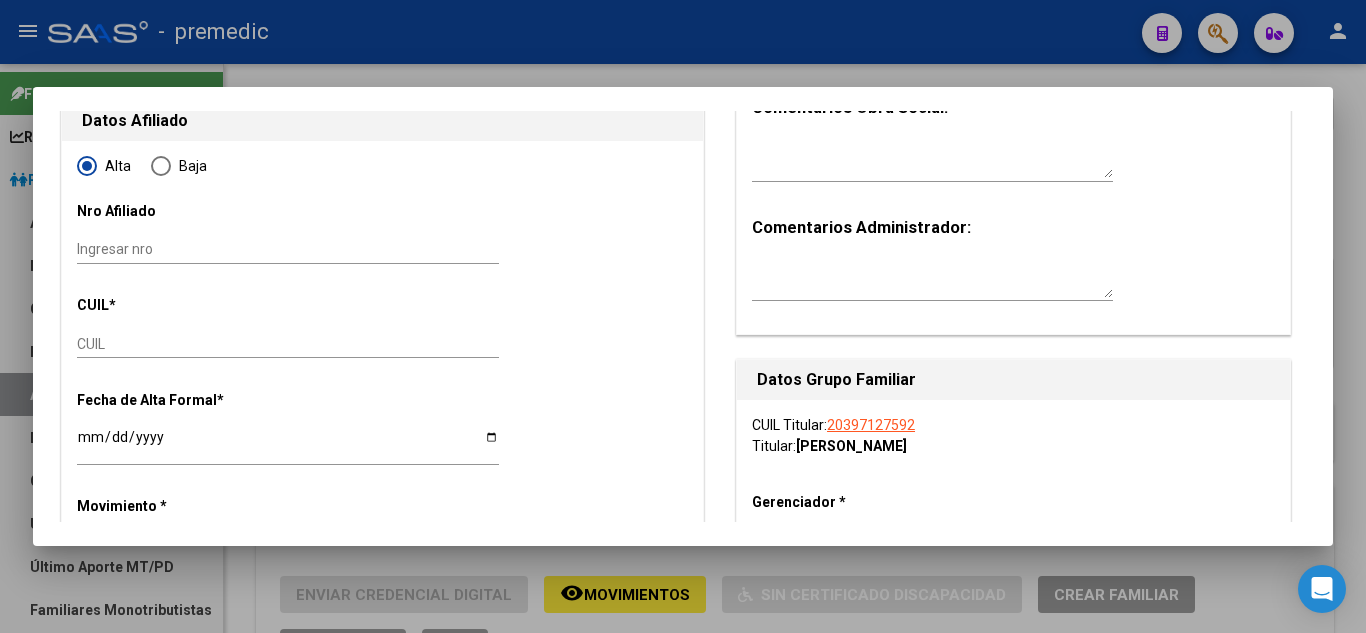 click on "CUIL" at bounding box center [288, 344] 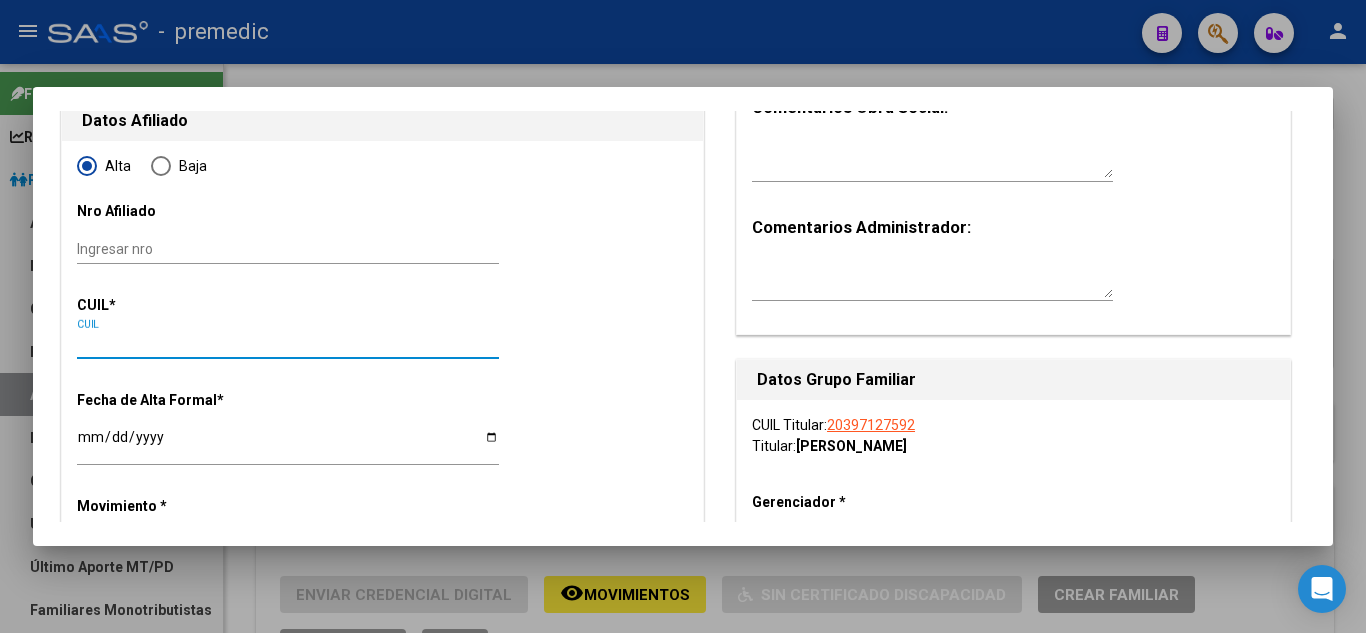 paste on "27-70763092-8" 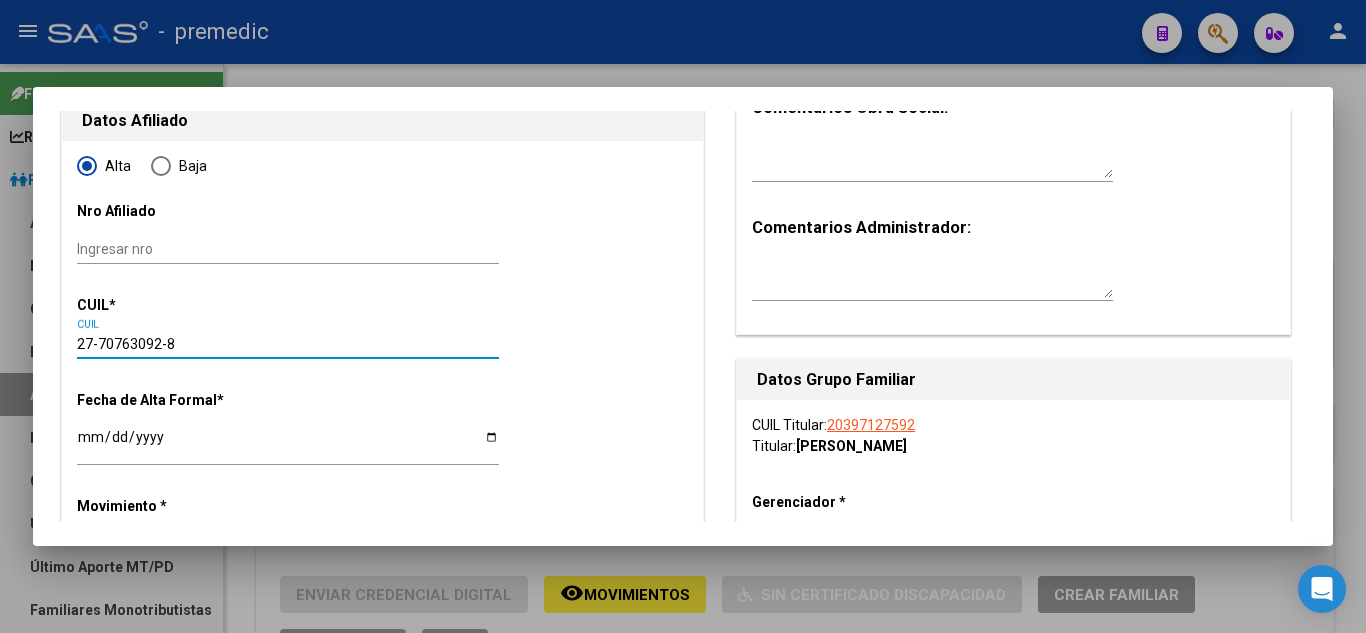 type on "27-70763092-8" 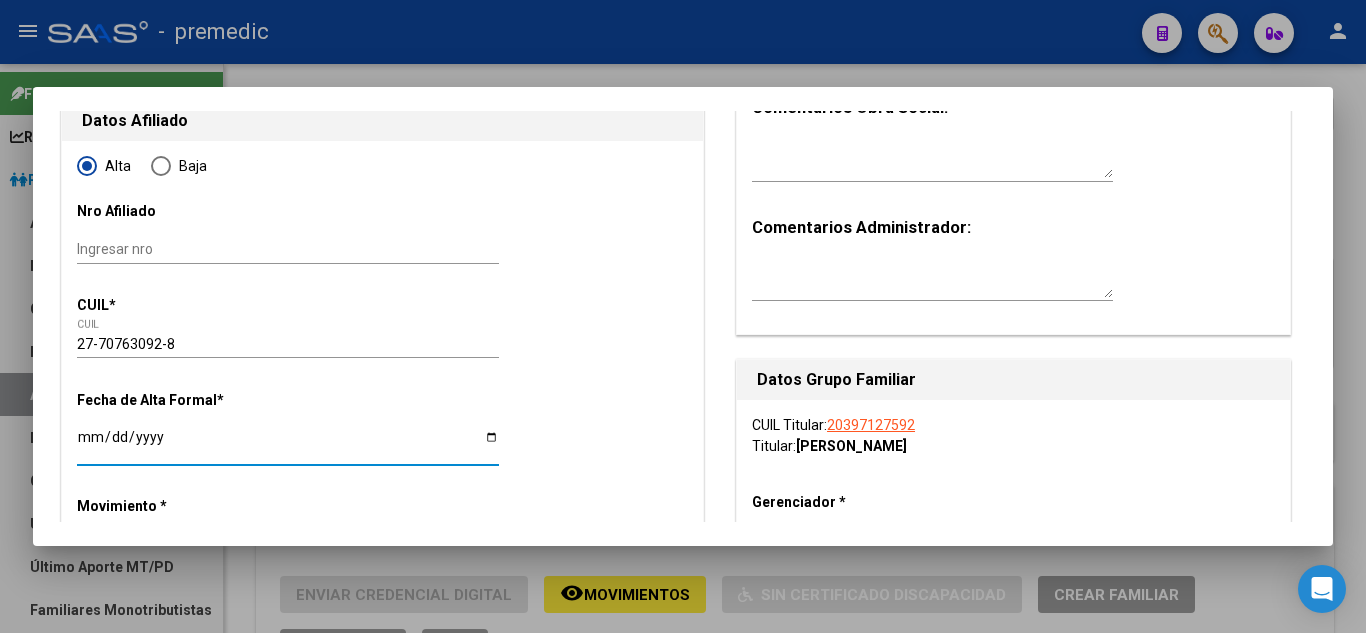 type on "70763092" 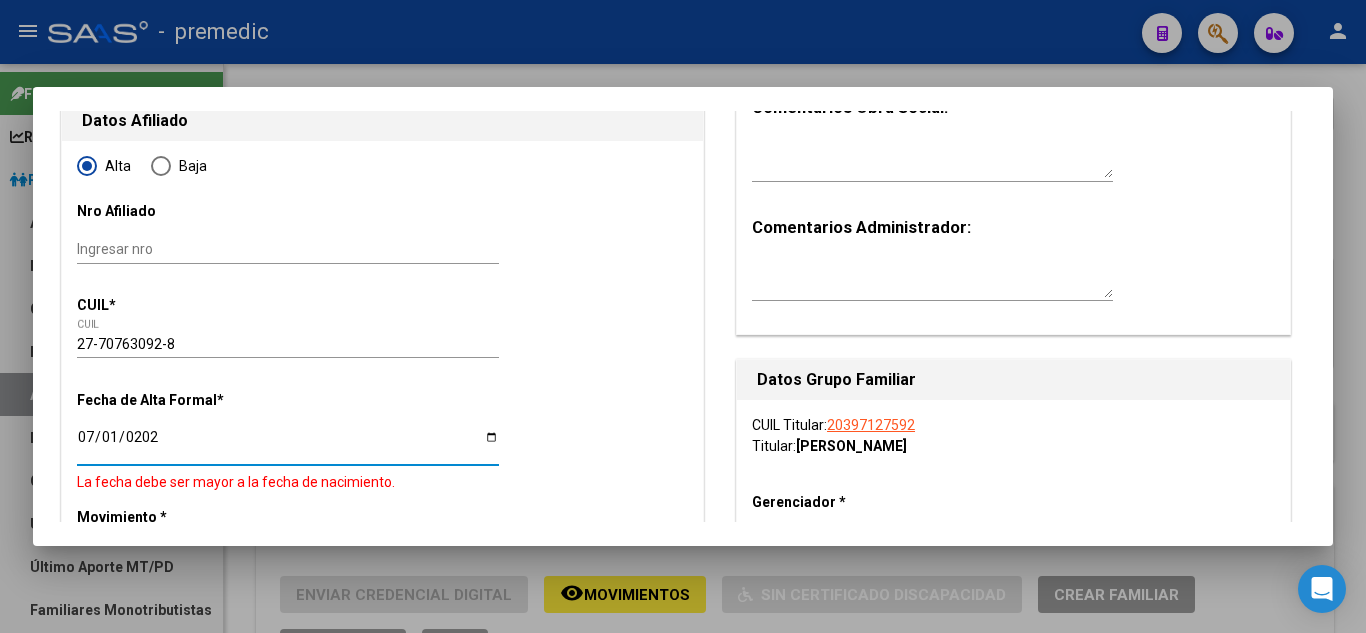 type on "2025-07-01" 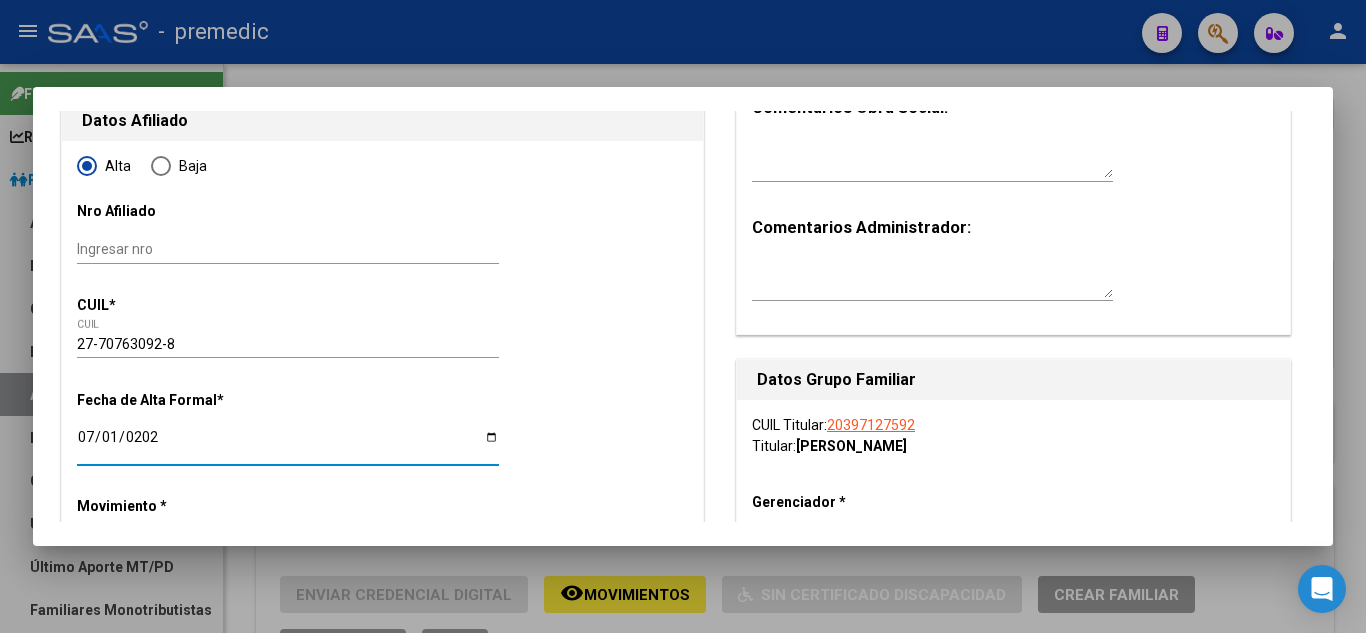 drag, startPoint x: 568, startPoint y: 408, endPoint x: 563, endPoint y: 397, distance: 12.083046 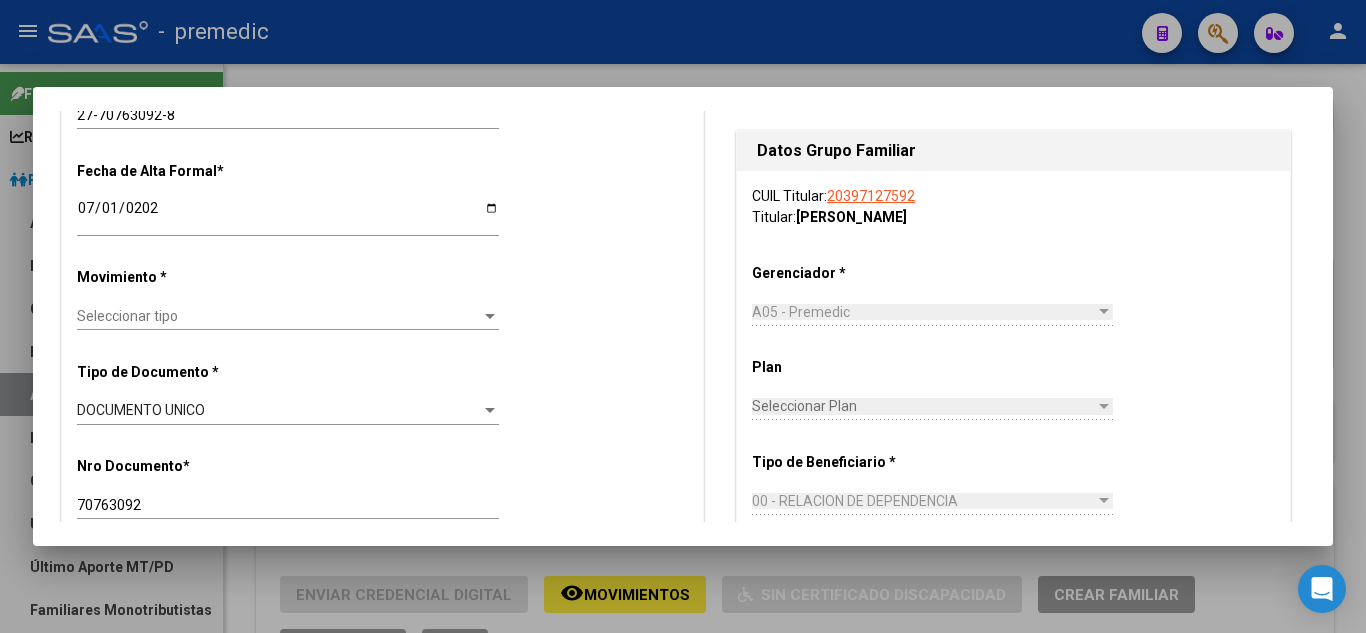 scroll, scrollTop: 500, scrollLeft: 0, axis: vertical 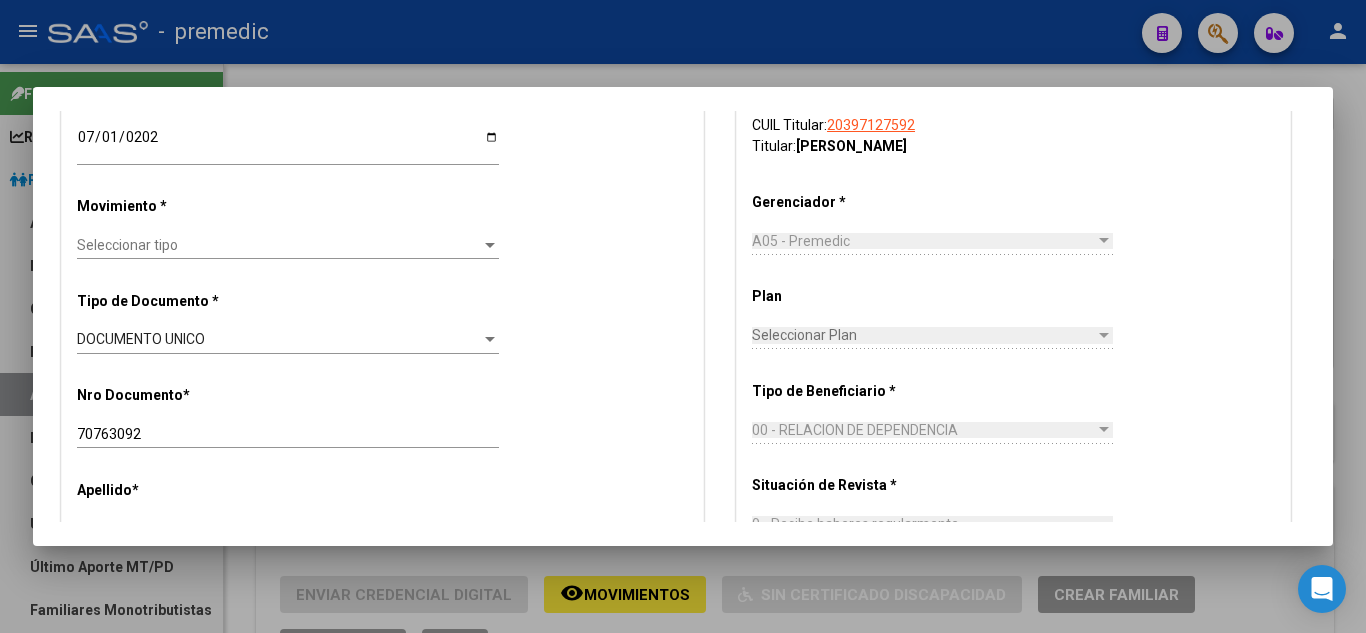 click on "Seleccionar tipo" at bounding box center (279, 245) 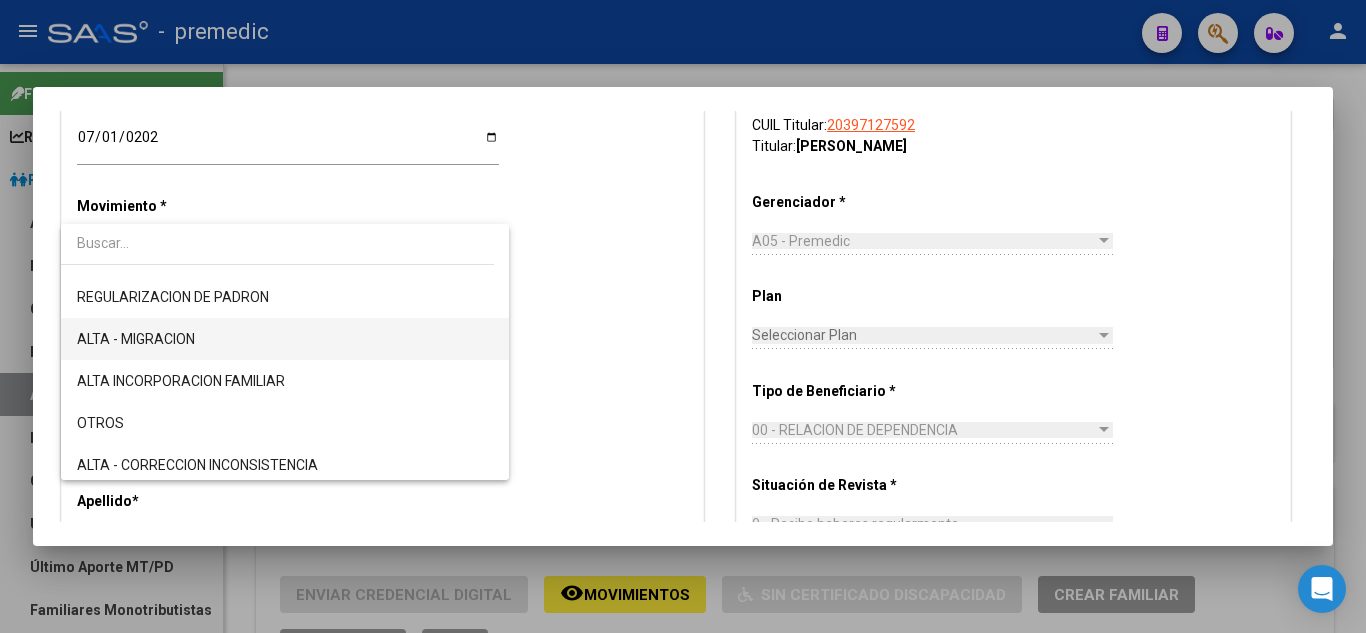 scroll, scrollTop: 300, scrollLeft: 0, axis: vertical 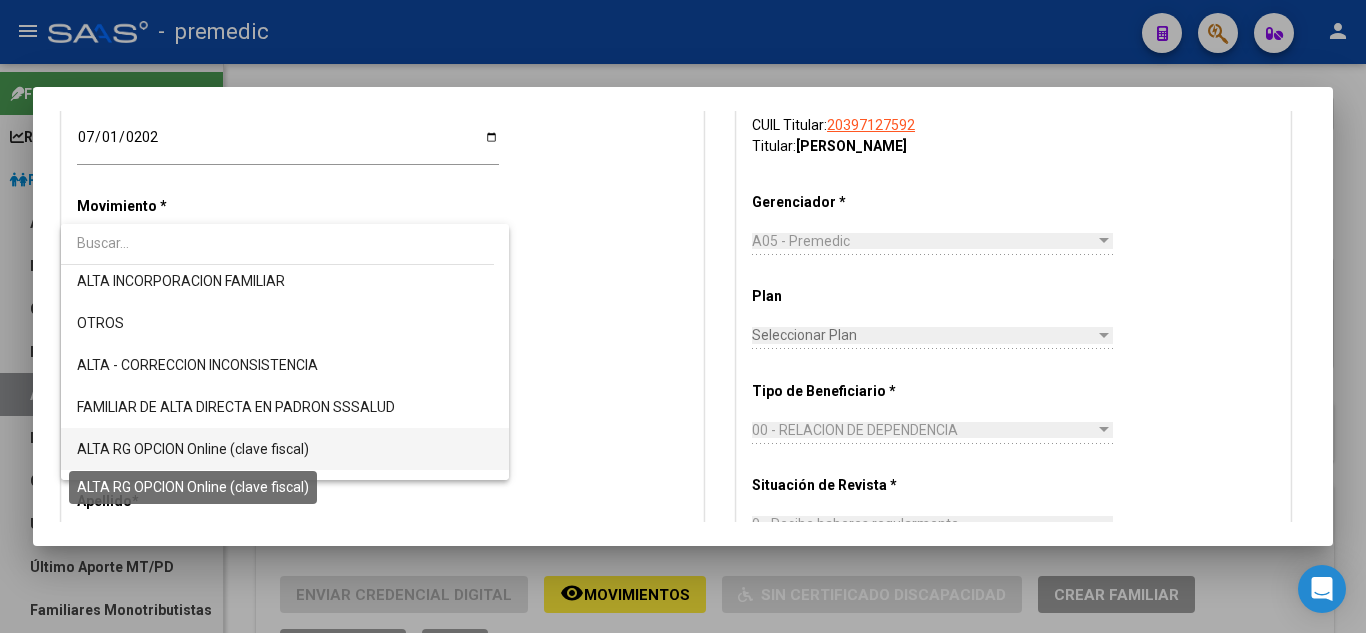 click on "ALTA RG OPCION Online (clave fiscal)" at bounding box center (193, 449) 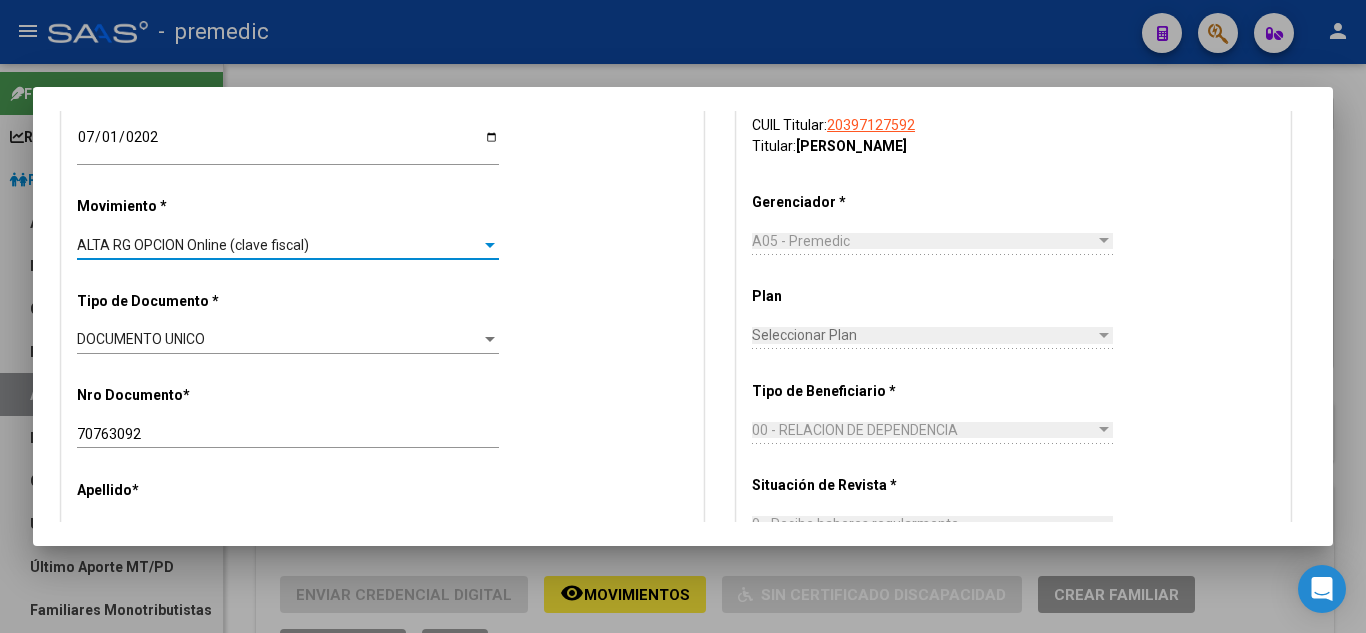 click on "Alta   Baja Nro Afiliado    Ingresar nro  CUIL  *   27-70763092-8 CUIL  ARCA Padrón Fecha de Alta Formal  *   2025-07-01 Ingresar fecha   Movimiento * ALTA RG OPCION Online (clave fiscal) Seleccionar tipo  Tipo de Documento * DOCUMENTO UNICO Seleccionar tipo Nro Documento  *   70763092 Ingresar nro  Apellido  *   AMAN Ingresar apellido  Nombre  *   AURORA MARTINA Ingresar nombre  Fecha de nacimiento  *   2025-06-28 Ingresar fecha   Parentesco * Seleccionar parentesco Seleccionar parentesco  Estado Civil * Seleccionar tipo Seleccionar tipo  Sexo * Femenino Seleccionar sexo  Nacionalidad * ARGENTINA Seleccionar tipo  Discapacitado * No incapacitado Seleccionar tipo Vencimiento Certificado Estudio    Ingresar fecha   Tipo domicilio * Domicilio Completo Seleccionar tipo domicilio  Provincia * Buenos Aires Seleccionar provincia Localidad  *   RAFAEL CASTILLO Ingresar el nombre  Codigo Postal  *   1755 Ingresar el codigo  Calle  *   LAS FLORES Ingresar calle  Numero  *   2985 Ingresar nro  Piso" at bounding box center (382, 1175) 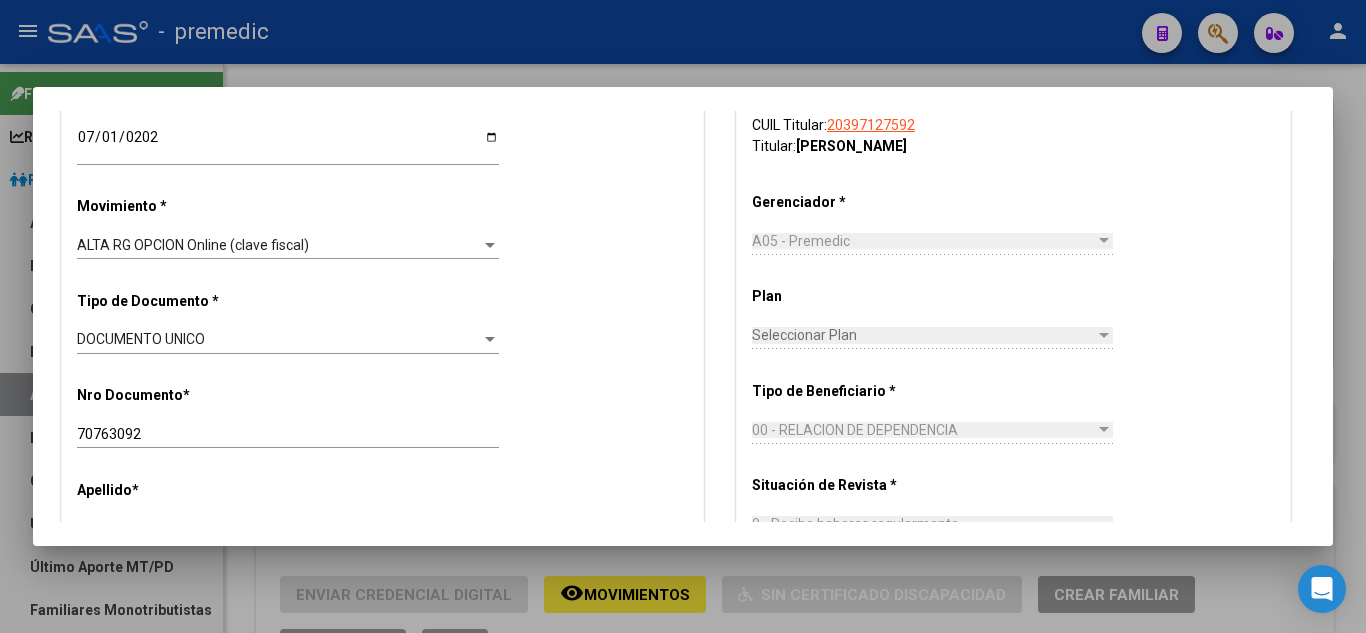click on "Alta   Baja Nro Afiliado    Ingresar nro  CUIL  *   27-70763092-8 CUIL  ARCA Padrón Fecha de Alta Formal  *   2025-07-01 Ingresar fecha   Movimiento * ALTA RG OPCION Online (clave fiscal) Seleccionar tipo  Tipo de Documento * DOCUMENTO UNICO Seleccionar tipo Nro Documento  *   70763092 Ingresar nro  Apellido  *   AMAN Ingresar apellido  Nombre  *   AURORA MARTINA Ingresar nombre  Fecha de nacimiento  *   2025-06-28 Ingresar fecha   Parentesco * Seleccionar parentesco Seleccionar parentesco  Estado Civil * Seleccionar tipo Seleccionar tipo  Sexo * Femenino Seleccionar sexo  Nacionalidad * ARGENTINA Seleccionar tipo  Discapacitado * No incapacitado Seleccionar tipo Vencimiento Certificado Estudio    Ingresar fecha   Tipo domicilio * Domicilio Completo Seleccionar tipo domicilio  Provincia * Buenos Aires Seleccionar provincia Localidad  *   RAFAEL CASTILLO Ingresar el nombre  Codigo Postal  *   1755 Ingresar el codigo  Calle  *   LAS FLORES Ingresar calle  Numero  *   2985 Ingresar nro  Piso" at bounding box center [382, 1175] 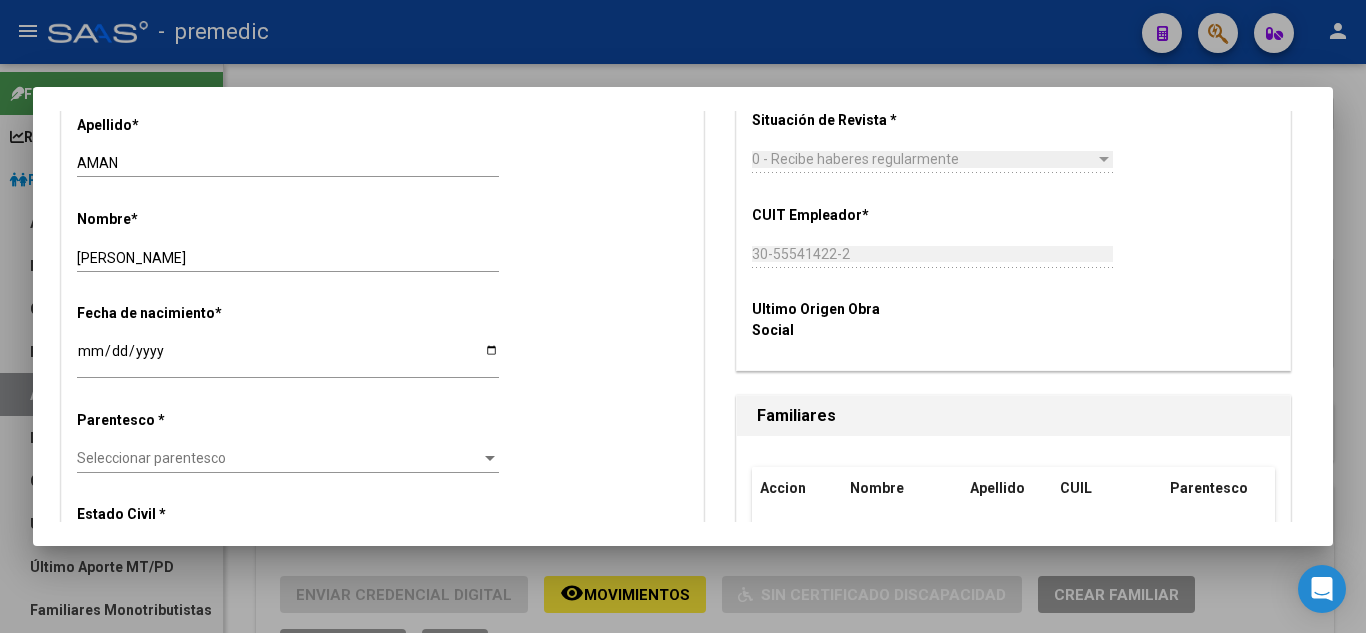 scroll, scrollTop: 900, scrollLeft: 0, axis: vertical 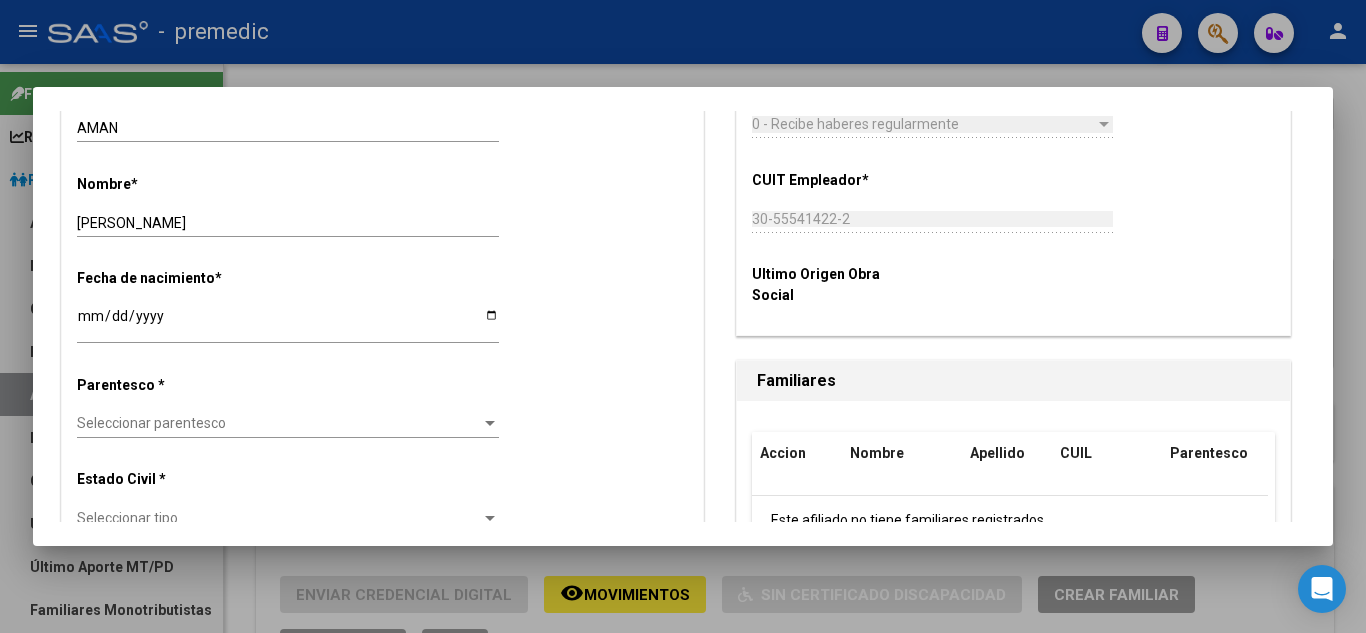 click on "Seleccionar parentesco" at bounding box center [279, 423] 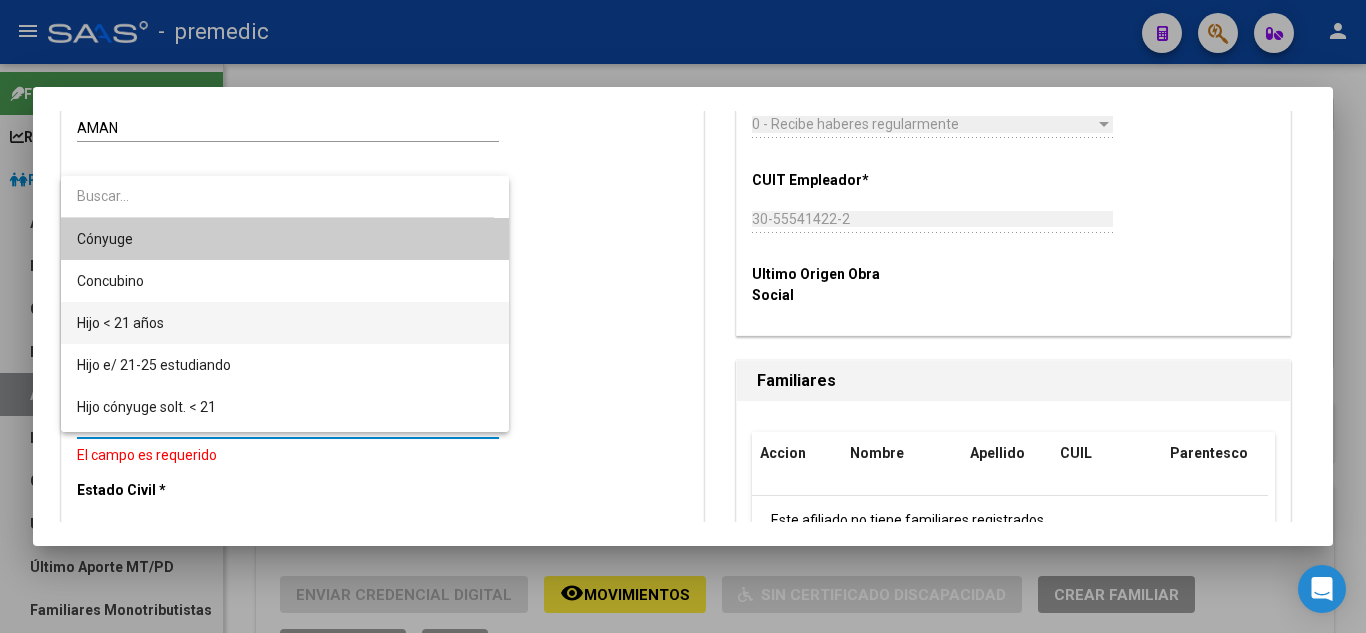 click on "Hijo < 21 años" at bounding box center (285, 323) 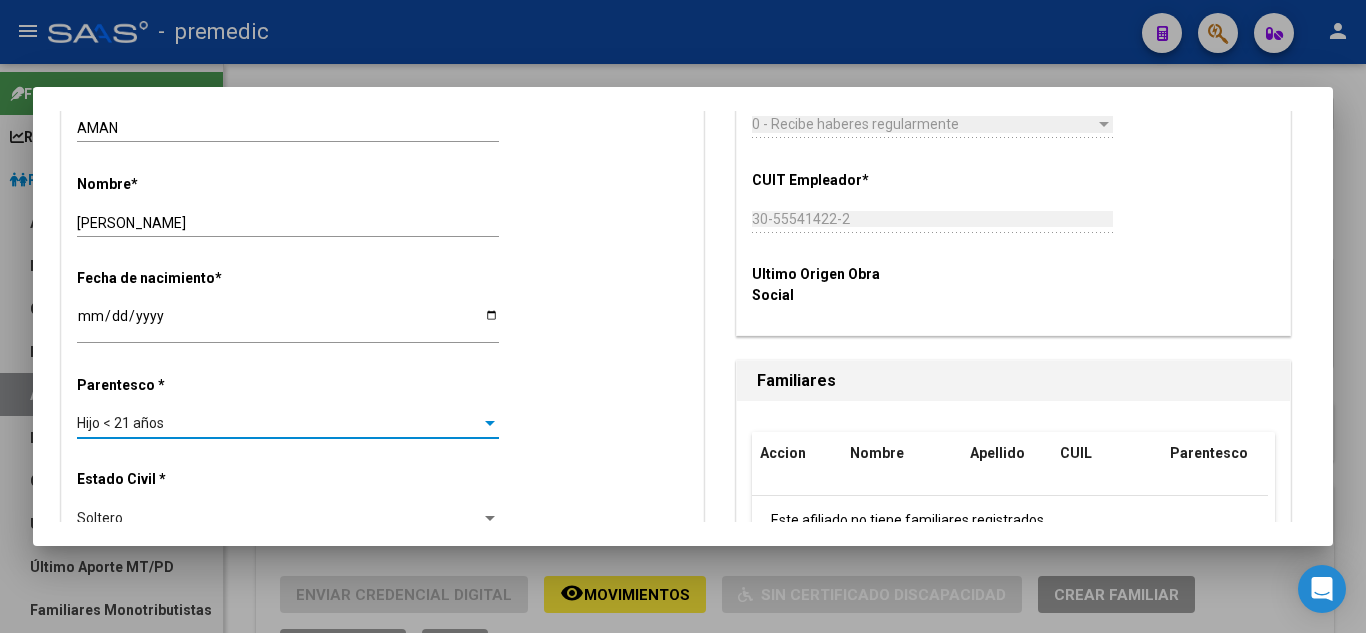 click on "Fecha de nacimiento  *   2025-06-28 Ingresar fecha" at bounding box center (382, 307) 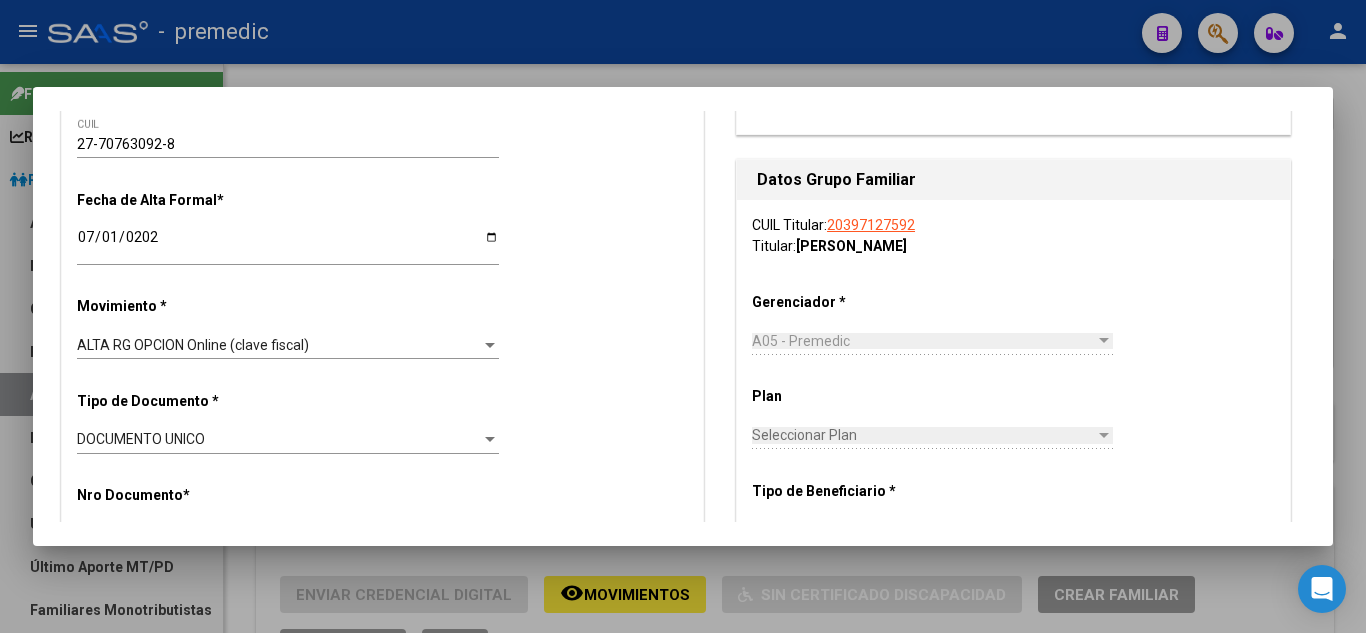scroll, scrollTop: 0, scrollLeft: 0, axis: both 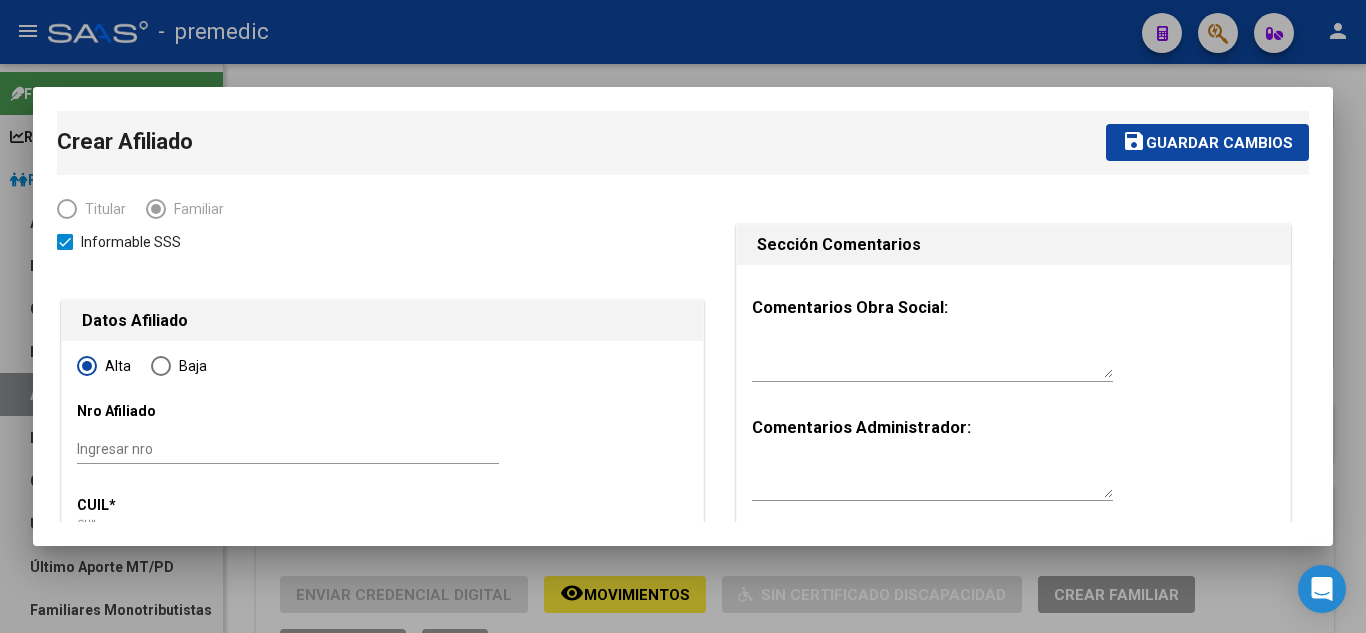 click on "Guardar cambios" at bounding box center (1219, 143) 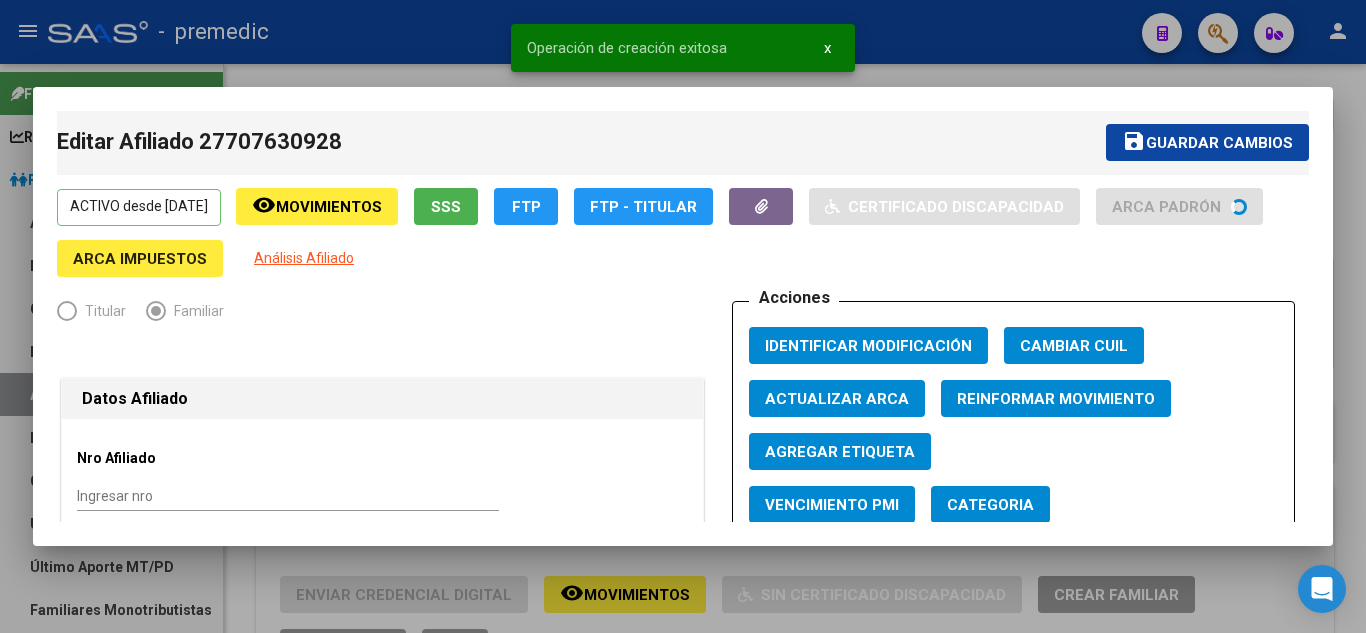 click at bounding box center [683, 316] 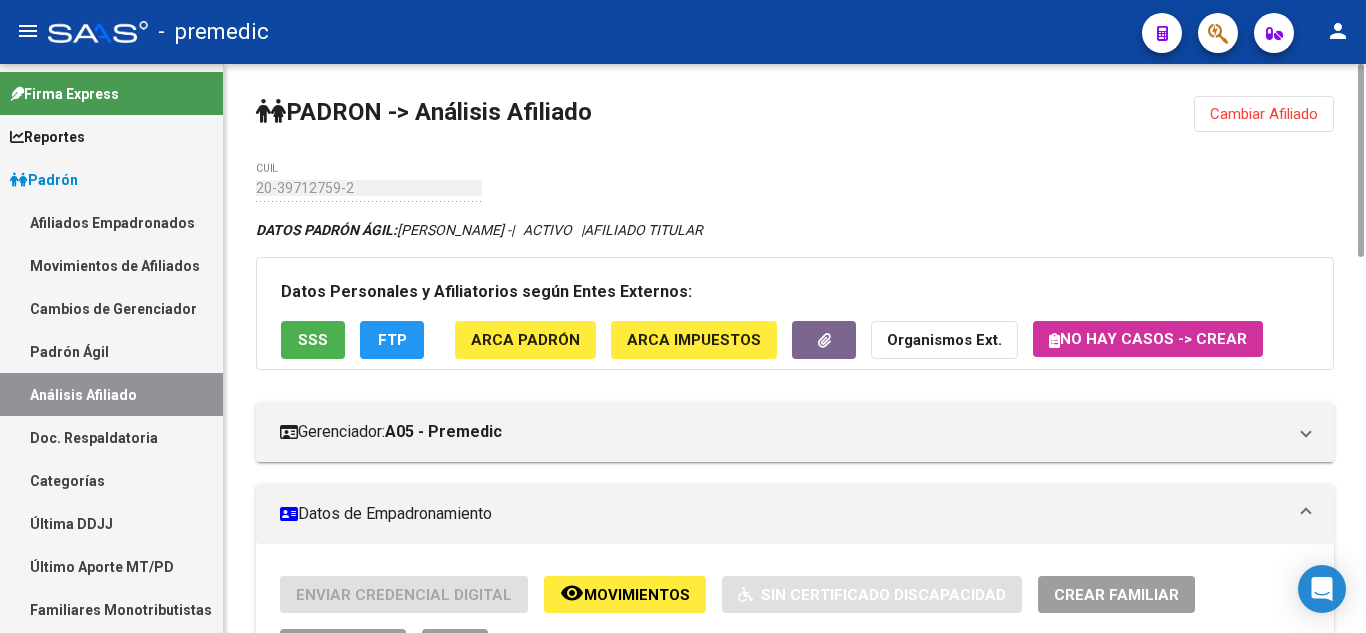 click on "Cambiar Afiliado" 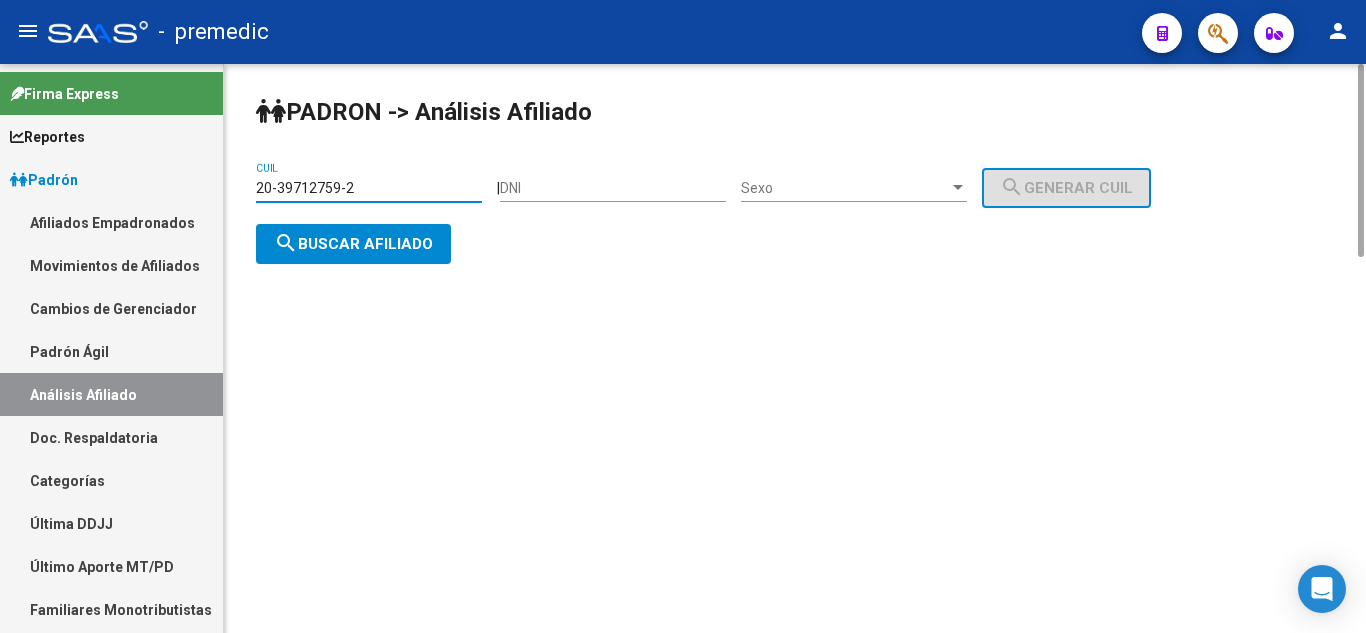 drag, startPoint x: 368, startPoint y: 192, endPoint x: 238, endPoint y: 194, distance: 130.01538 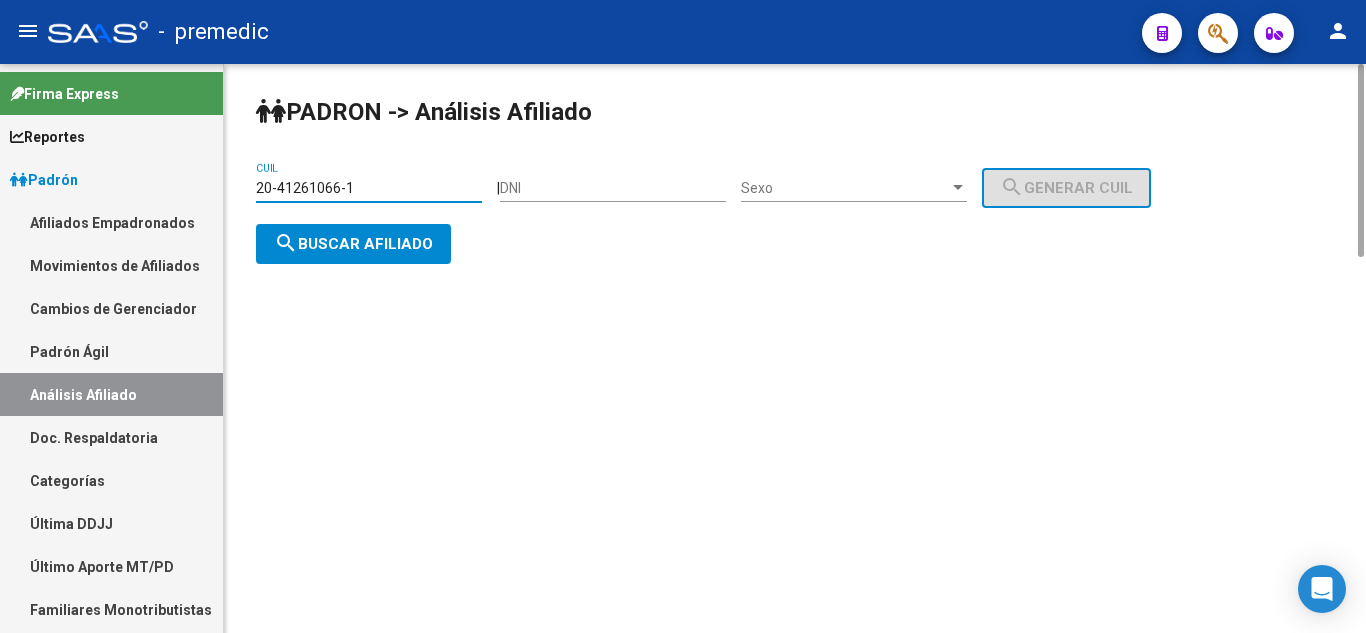 type on "20-41261066-1" 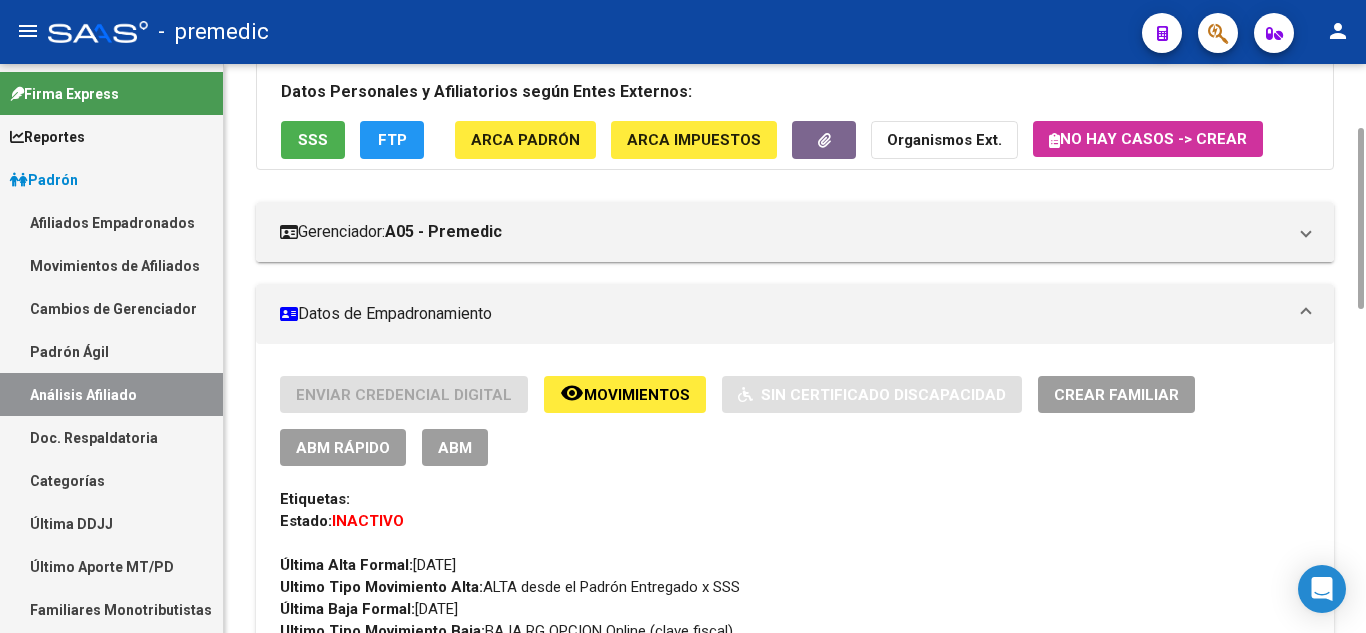 scroll, scrollTop: 0, scrollLeft: 0, axis: both 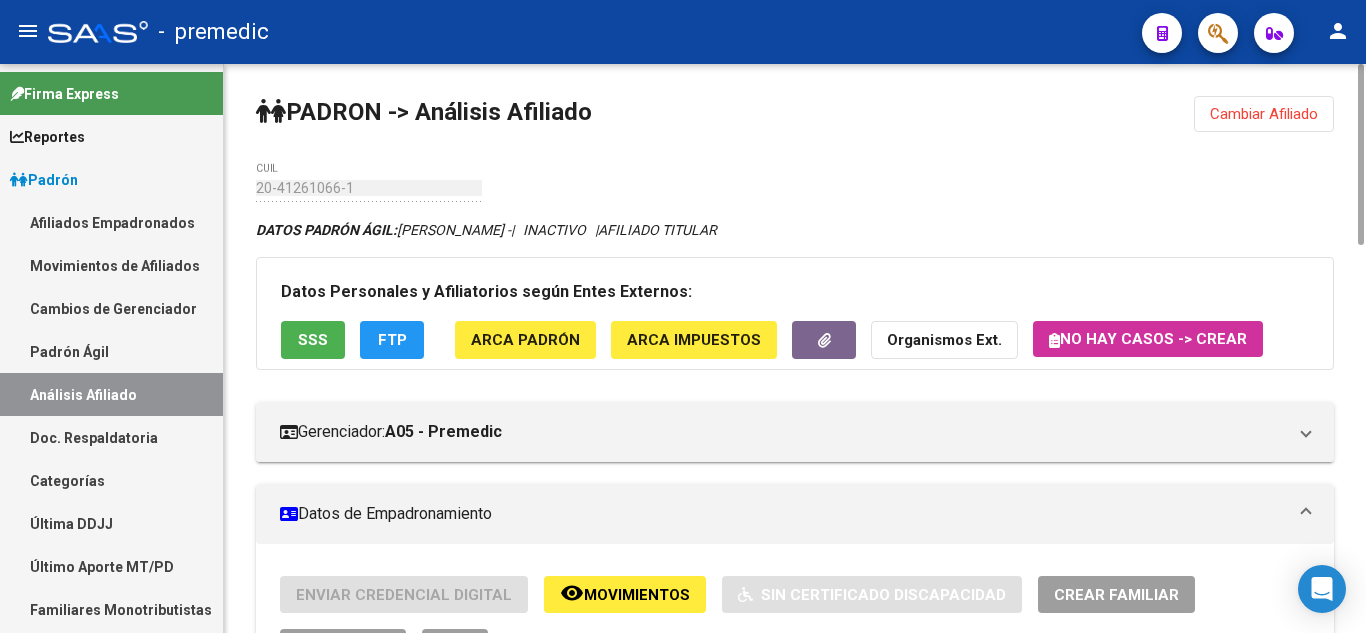 click on "FTP" 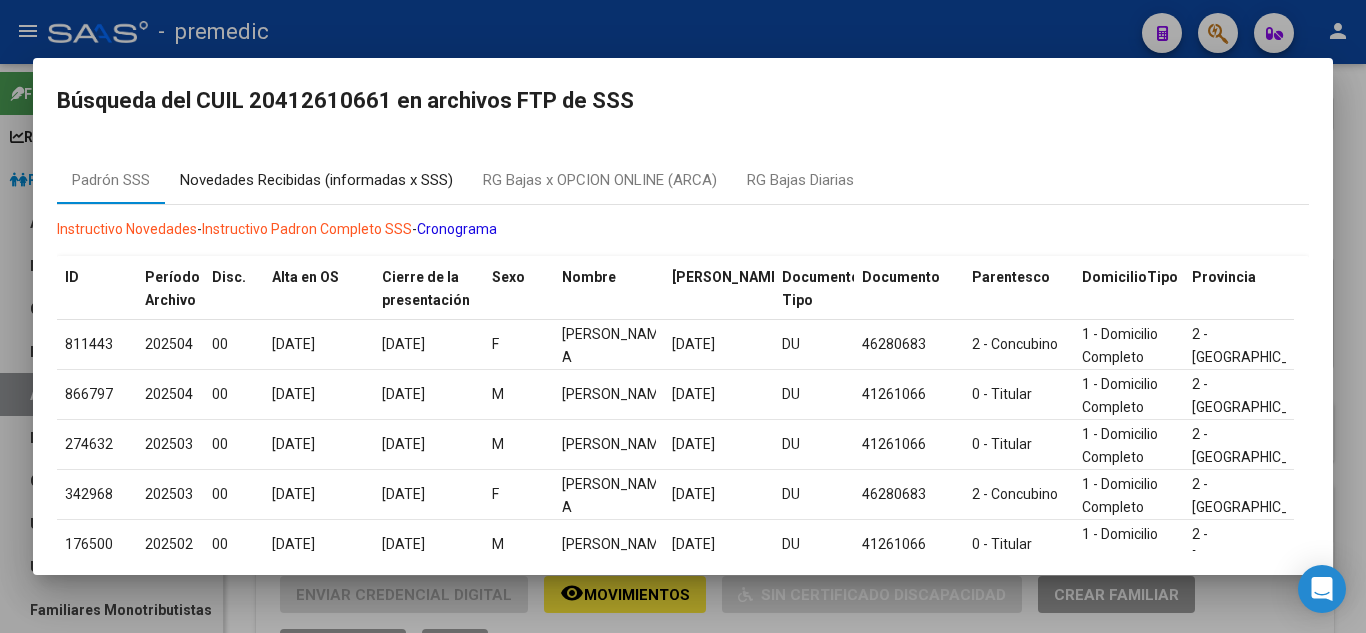 click on "Novedades Recibidas (informadas x SSS)" at bounding box center (316, 180) 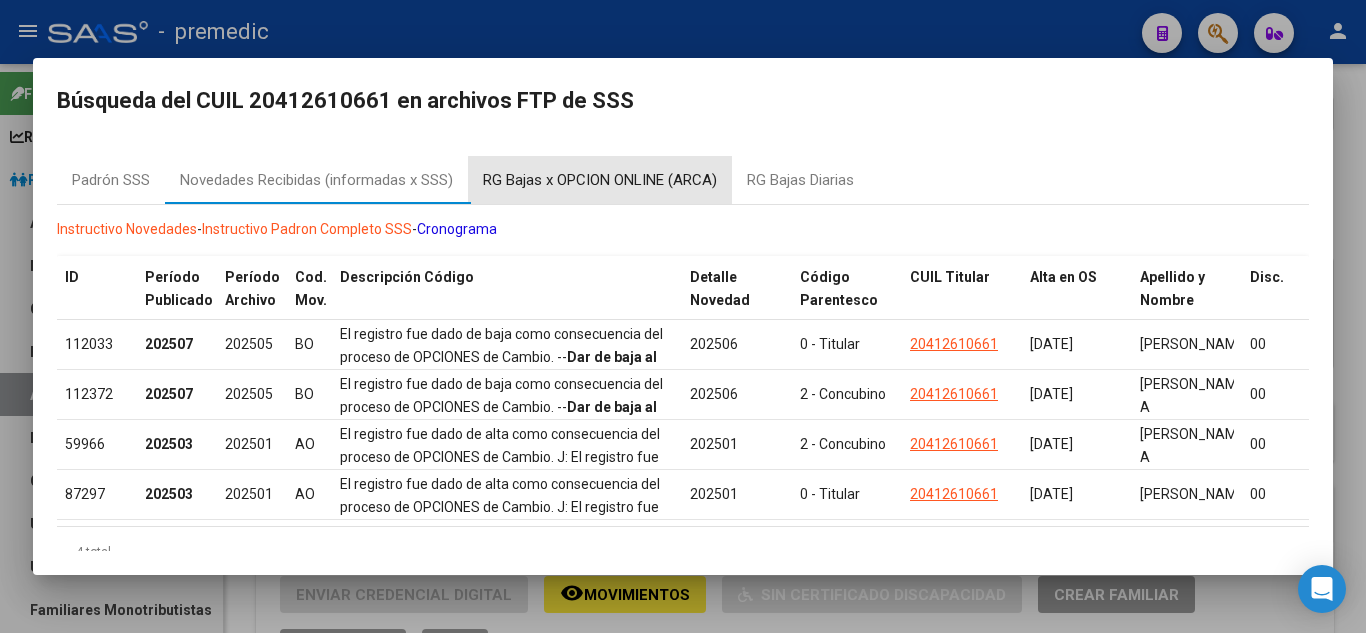 click on "RG Bajas x OPCION ONLINE (ARCA)" at bounding box center (600, 180) 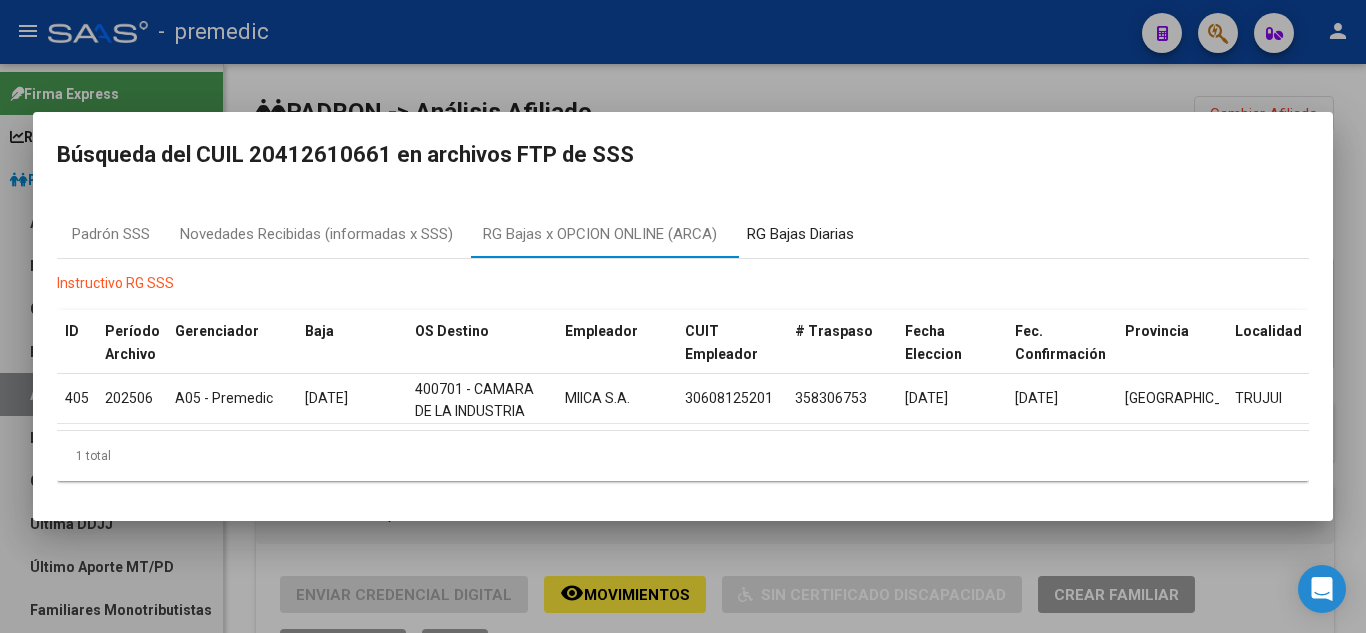 click on "RG Bajas Diarias" at bounding box center (800, 234) 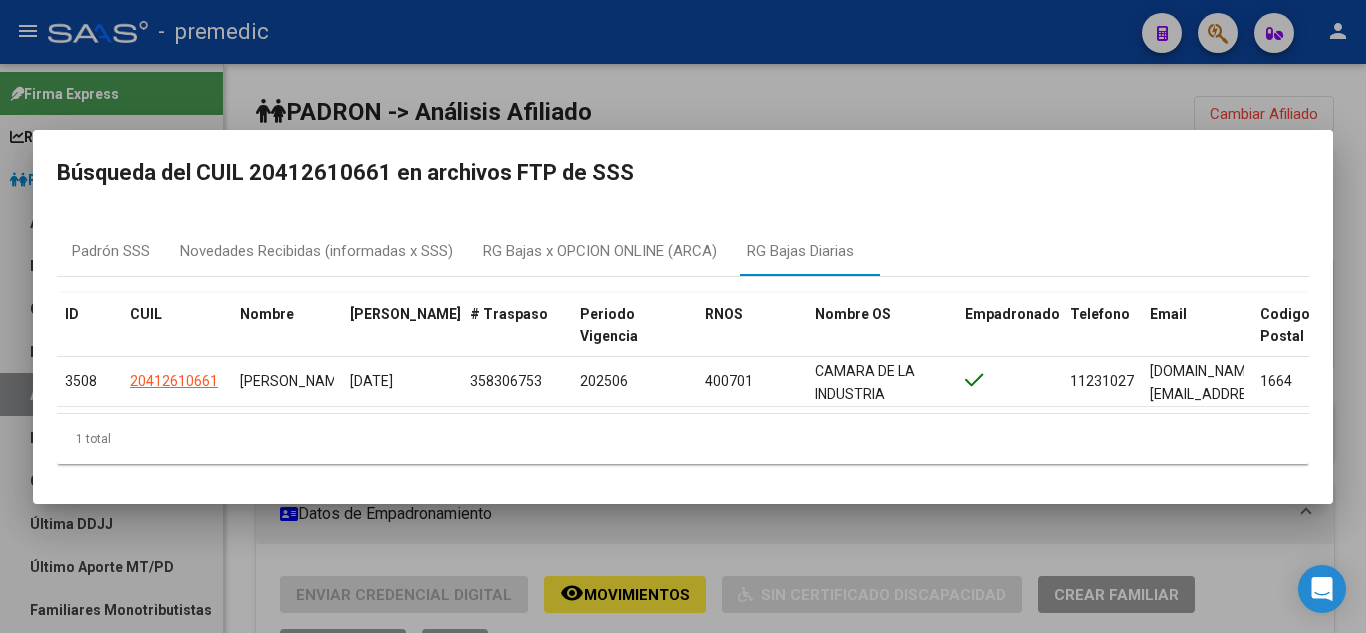 click at bounding box center (683, 316) 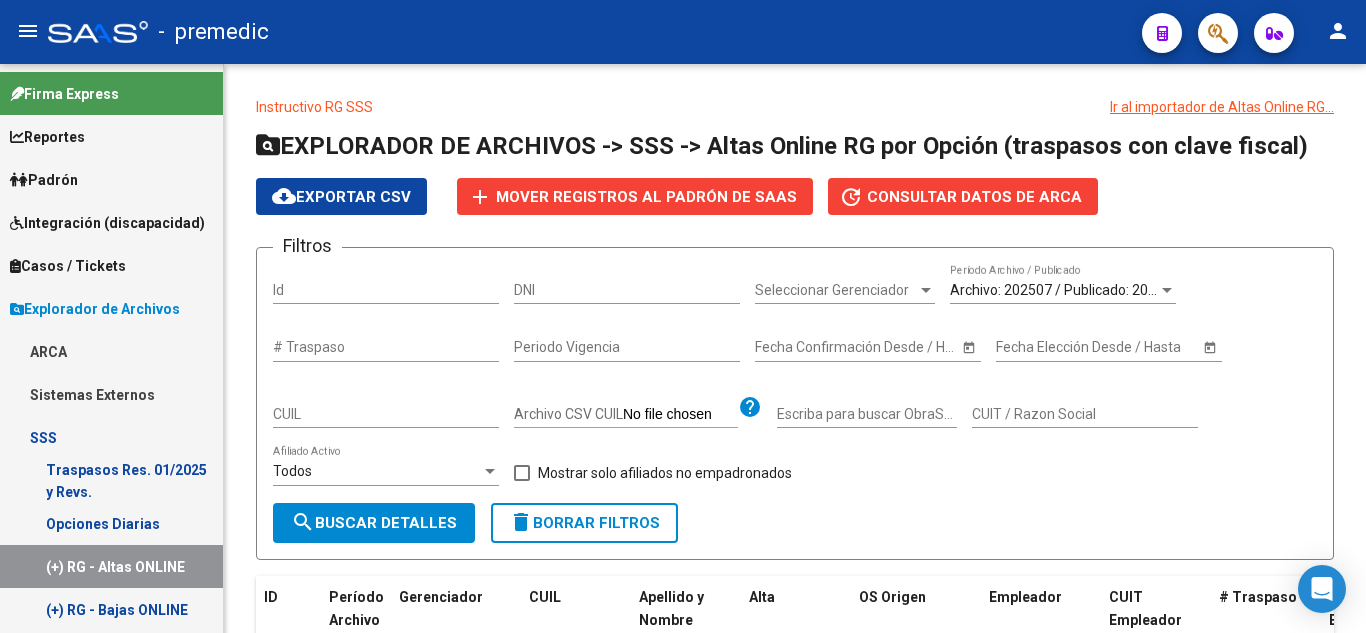 scroll, scrollTop: 0, scrollLeft: 0, axis: both 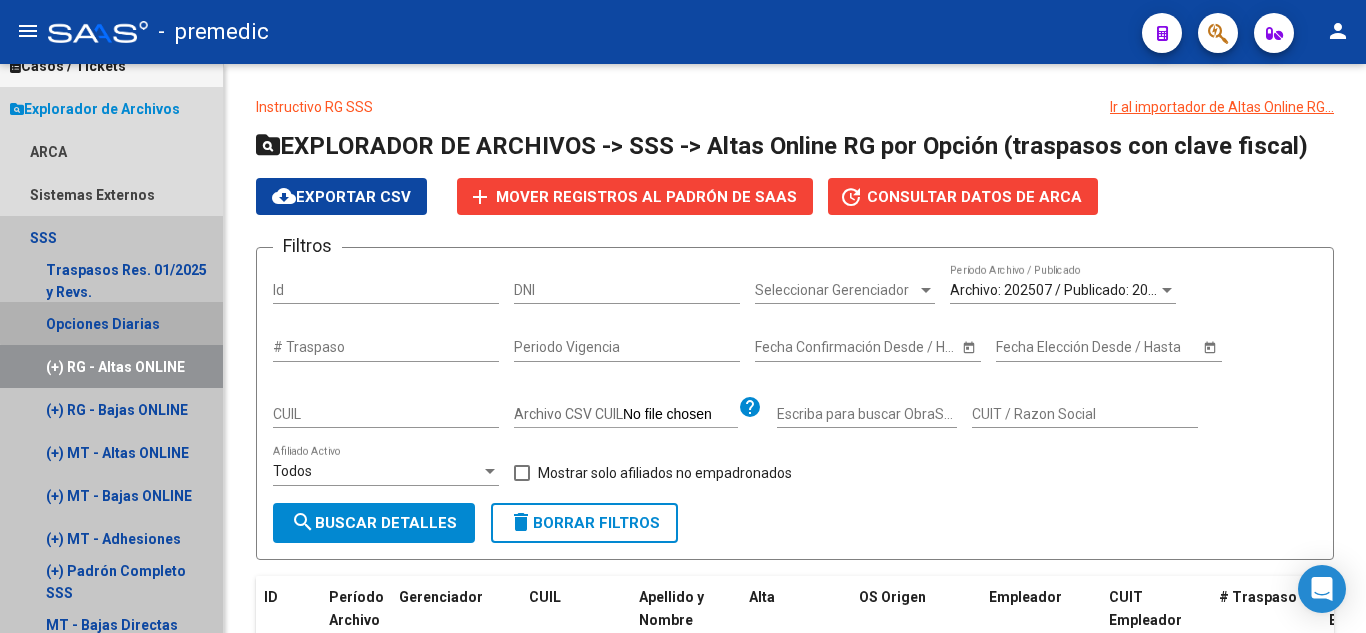 click on "Opciones Diarias" at bounding box center [111, 323] 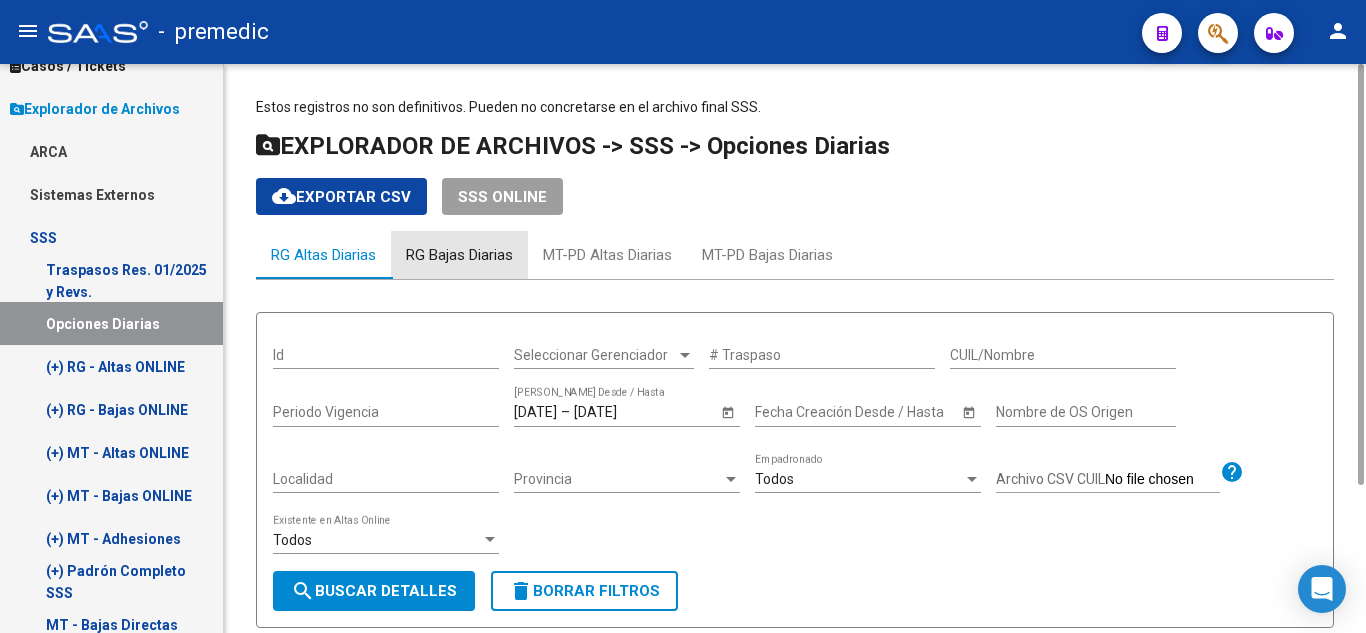 click on "RG Bajas Diarias" at bounding box center [459, 255] 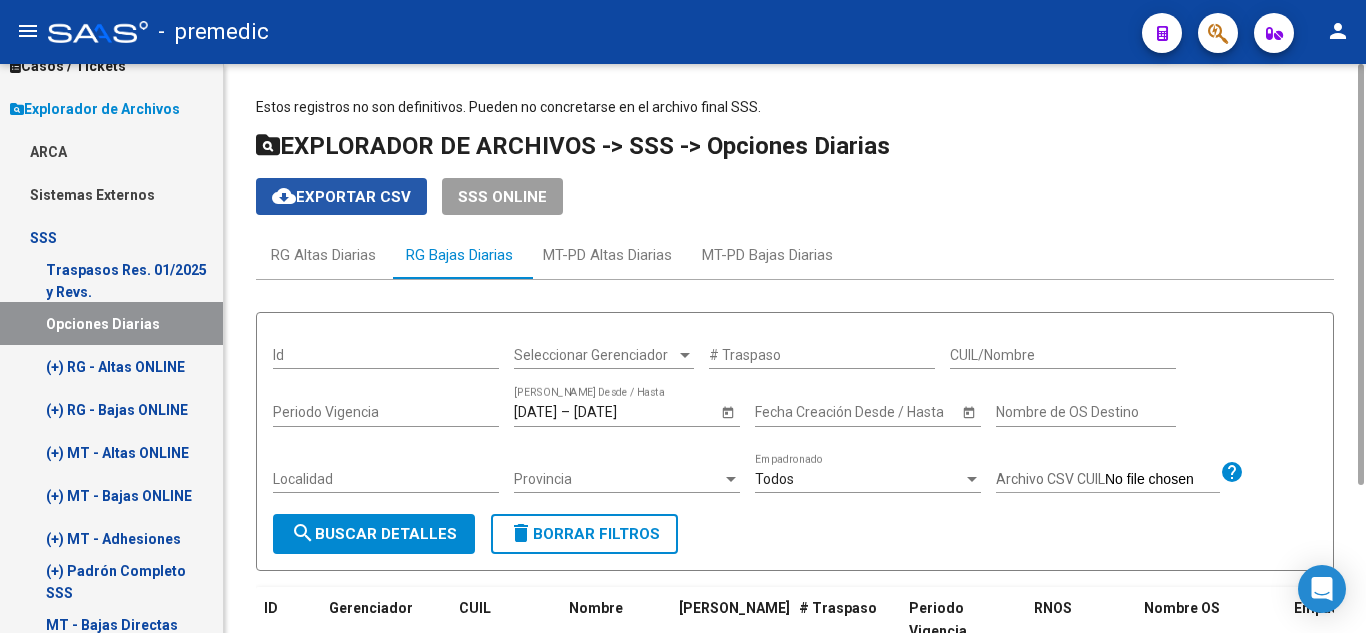 click on "cloud_download  Exportar CSV" 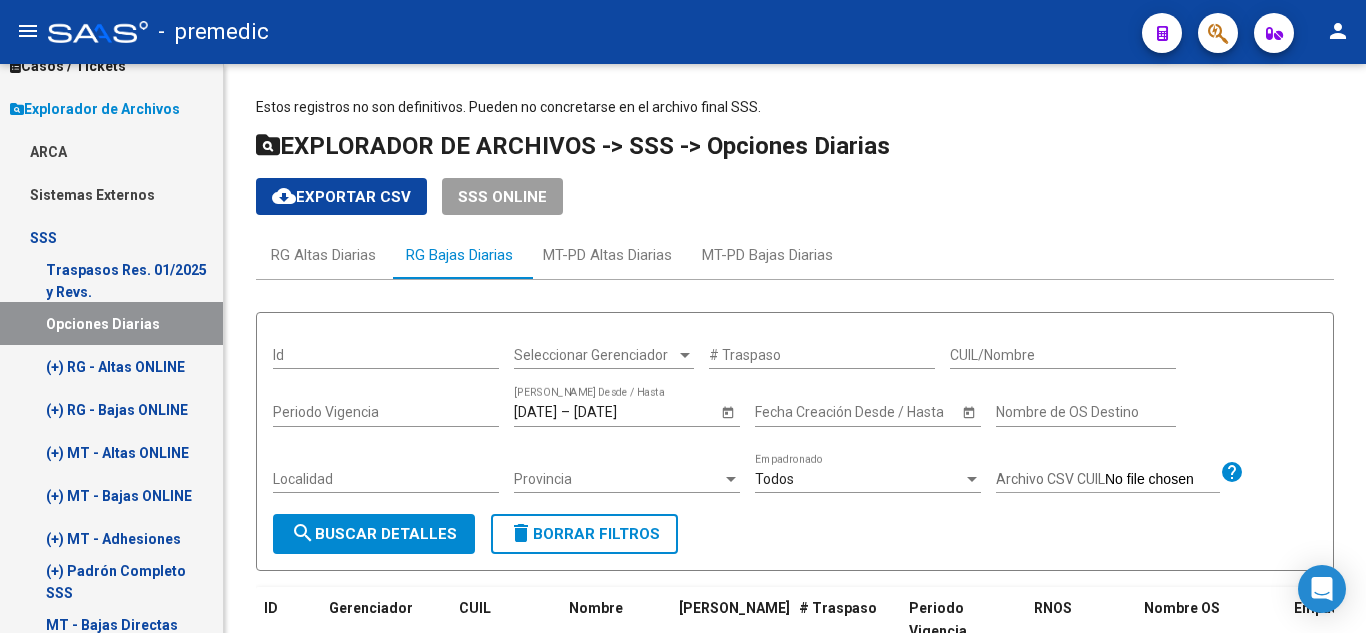 click on "(+) RG - Altas ONLINE" at bounding box center [111, 366] 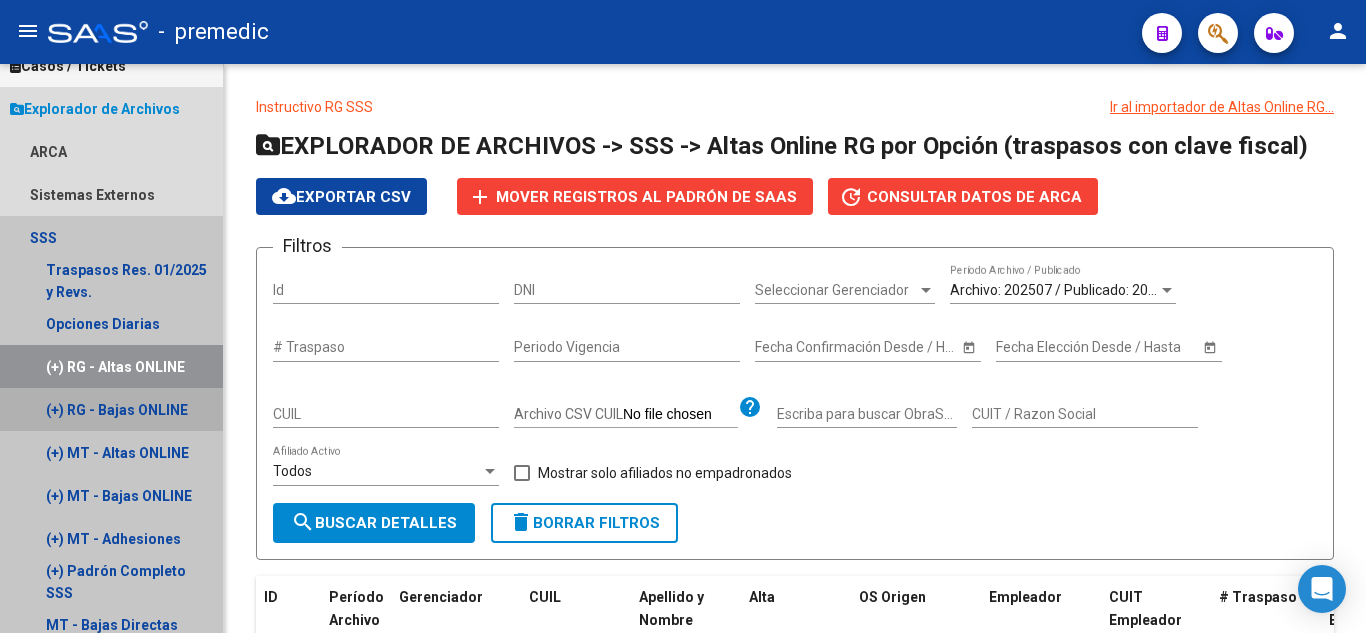 click on "(+) RG - Bajas ONLINE" at bounding box center (111, 409) 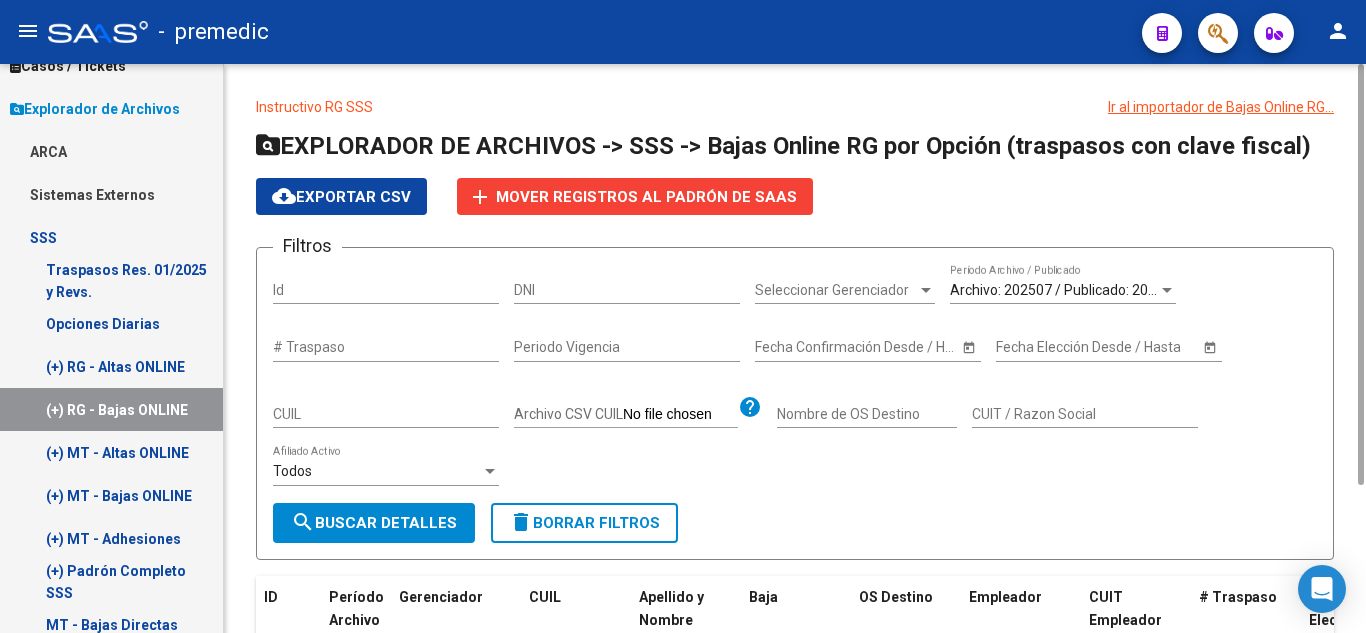 click on "Instructivo RG SSS Ir al importador de Bajas Online RG...
EXPLORADOR DE ARCHIVOS -> SSS -> Bajas Online RG por Opción (traspasos con clave fiscal) cloud_download  Exportar CSV  add Mover registros al PADRÓN de SAAS Filtros Id DNI Seleccionar Gerenciador Seleccionar Gerenciador Archivo: 202507 / Publicado: 202506  Período Archivo / Publicado # Traspaso Periodo Vigencia Start date – Fecha Confirmación Desde / Hasta Start date – Fecha Elección Desde / Hasta CUIL Archivo CSV CUIL help Nombre de OS Destino CUIT / Razon Social Todos  Afiliado Activo search  Buscar Detalles  delete  Borrar Filtros  ID Período Archivo Gerenciador CUIL Apellido y Nombre Baja OS Destino Empleador CUIT Empleador # Traspaso Fecha Eleccion Periodo Vigencia Fec. Confirmación Provincia Localidad 5805 202507 A05 - Premedic 20360870597 ASEGUIN NICOLAS MATIAS          01/07/2025  400701 - CAMARA DE LA INDUSTRIA CURTIDORA ARGENTINA VAZQUEZ SOCIEDAD ANONIMA COMER 30502551155 358491547 24/06/2025 202507 24/06/2025 Buenos Aires 5806" 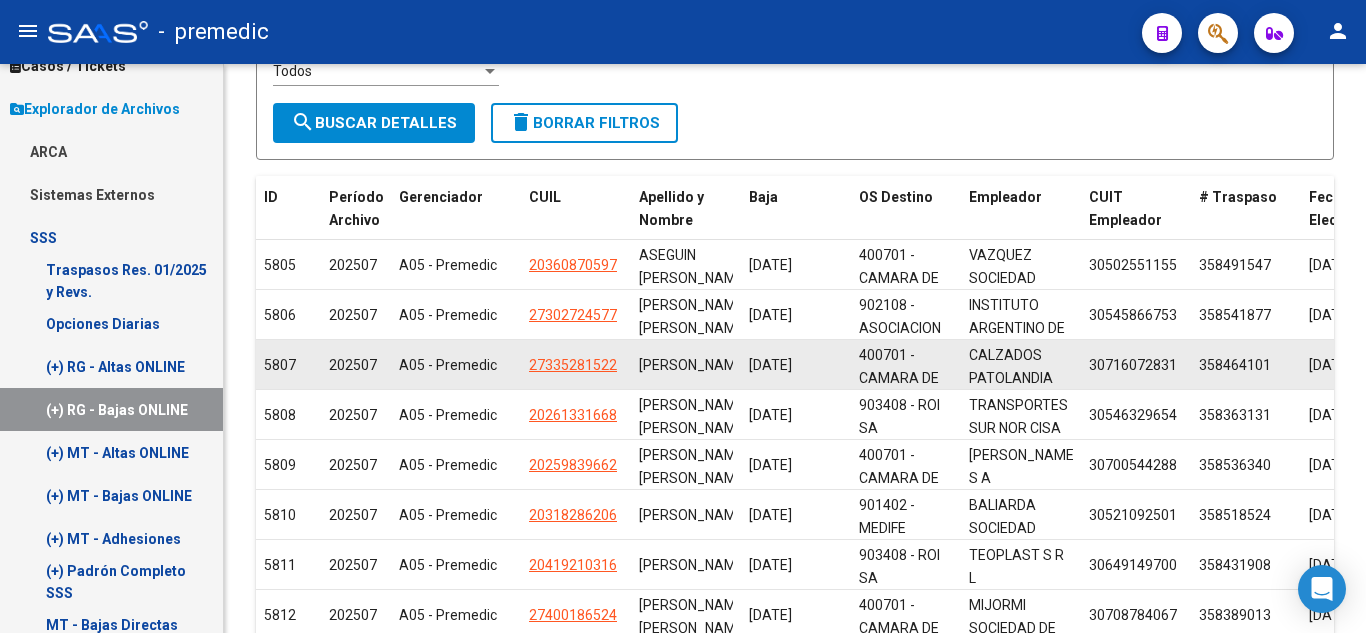 scroll, scrollTop: 0, scrollLeft: 0, axis: both 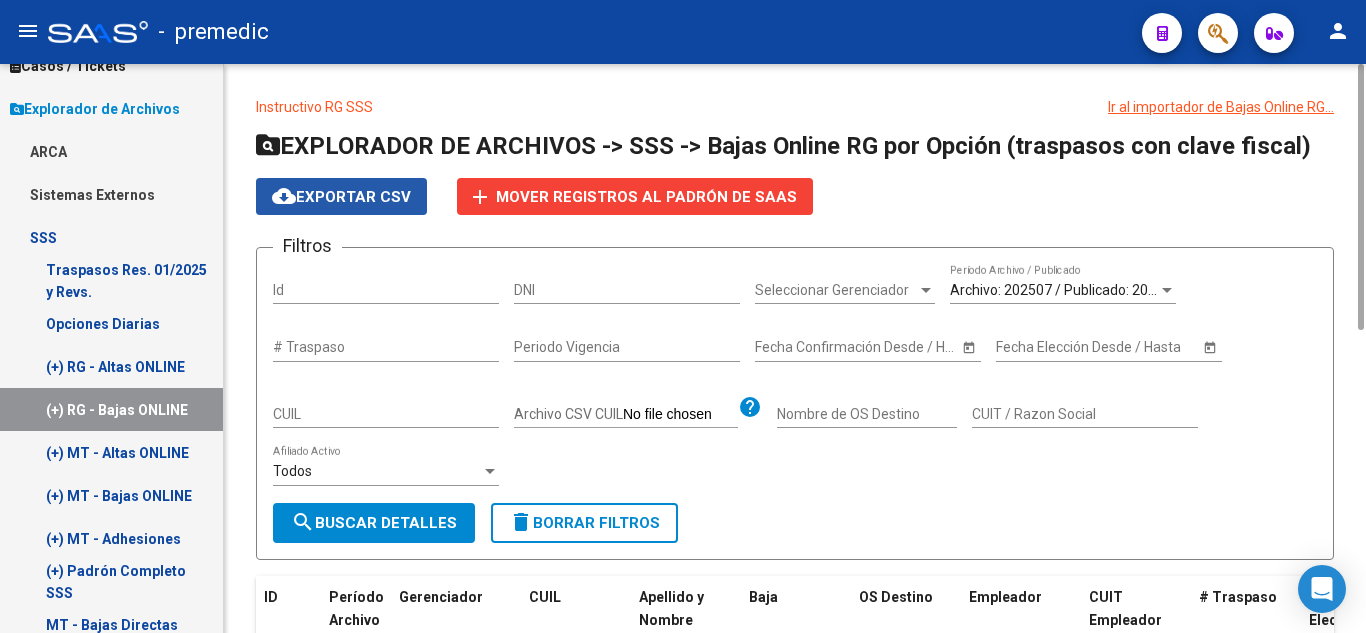 click on "cloud_download  Exportar CSV" 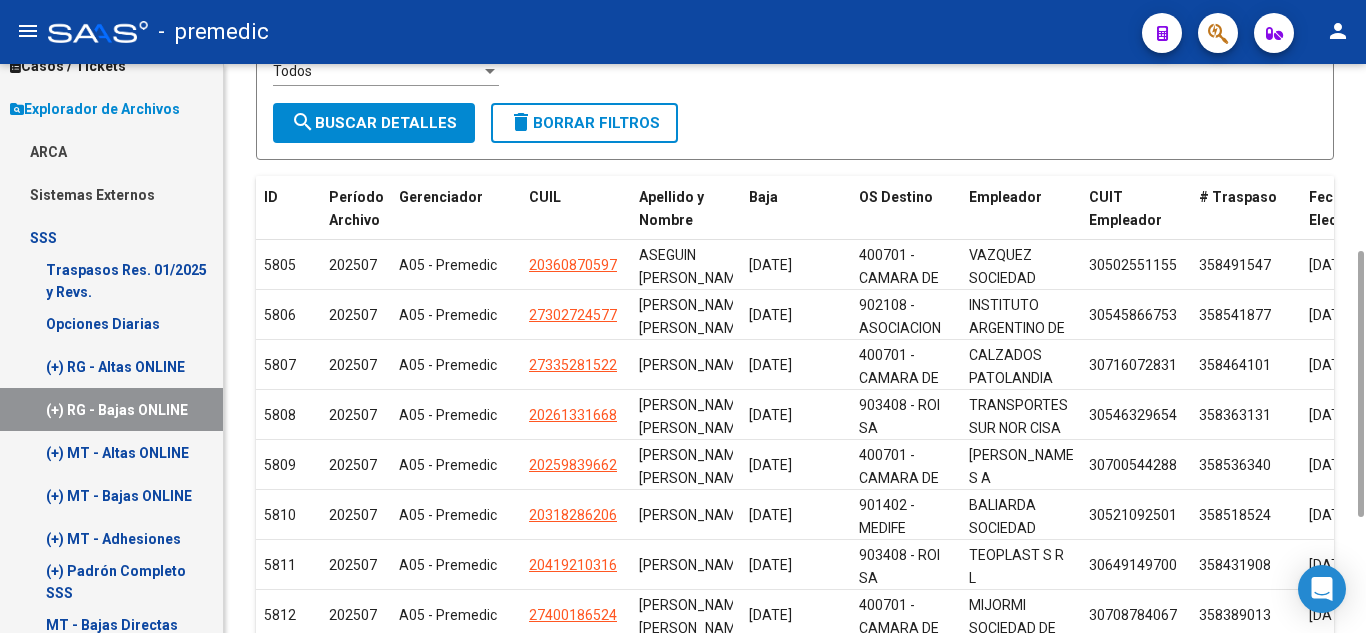 scroll, scrollTop: 0, scrollLeft: 0, axis: both 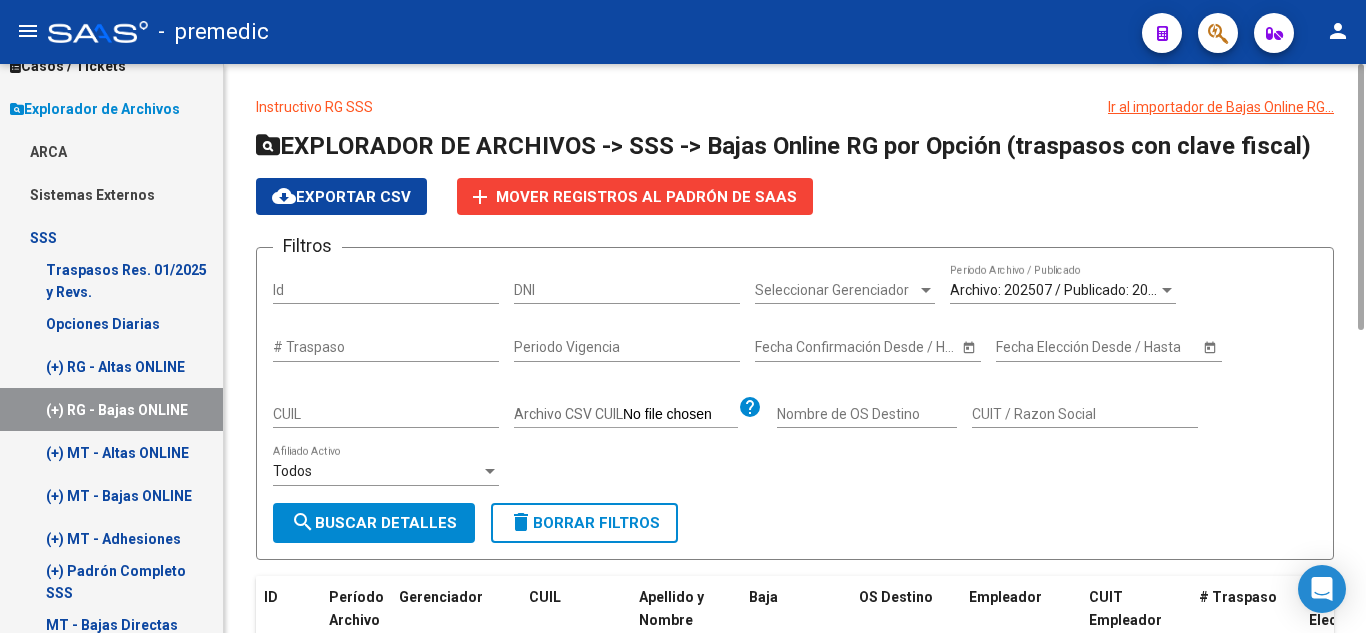 click on "Filtros Id DNI Seleccionar Gerenciador Seleccionar Gerenciador Archivo: 202507 / Publicado: 202506  Período Archivo / Publicado # Traspaso Periodo Vigencia Start date – Fecha Confirmación Desde / Hasta Start date – Fecha Elección Desde / Hasta CUIL Archivo CSV CUIL help Nombre de OS Destino CUIT / Razon Social Todos  Afiliado Activo" 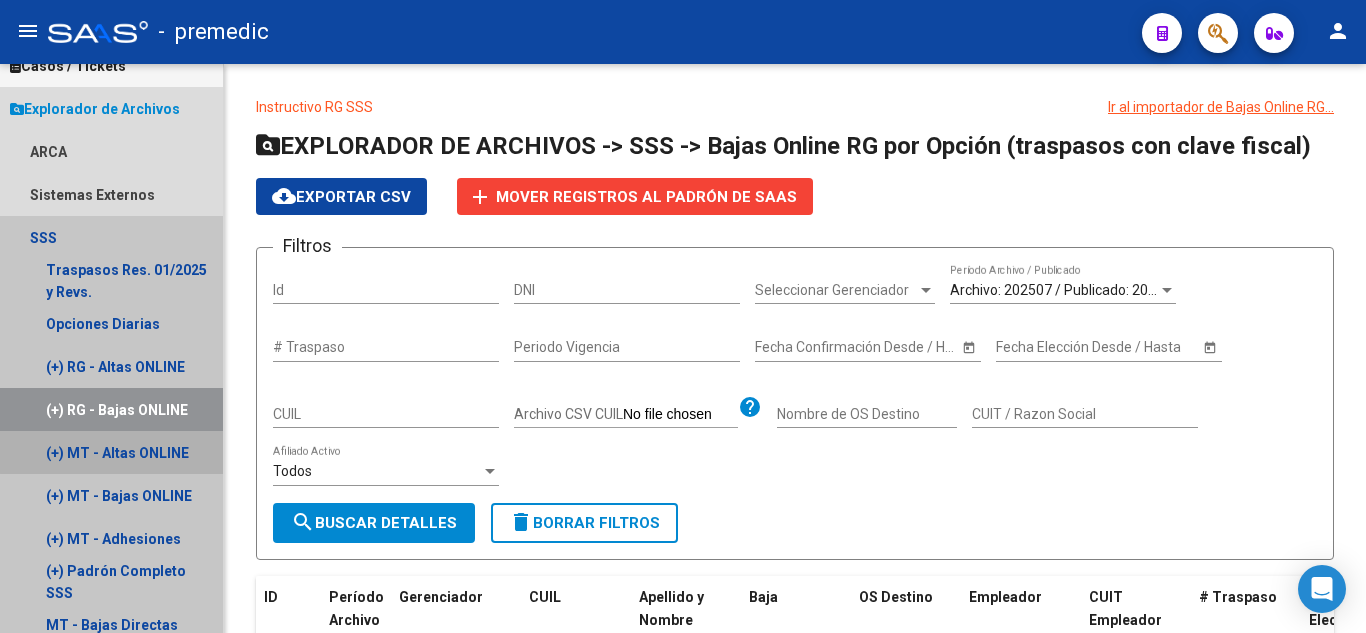 click on "(+) MT - Altas ONLINE" at bounding box center [111, 452] 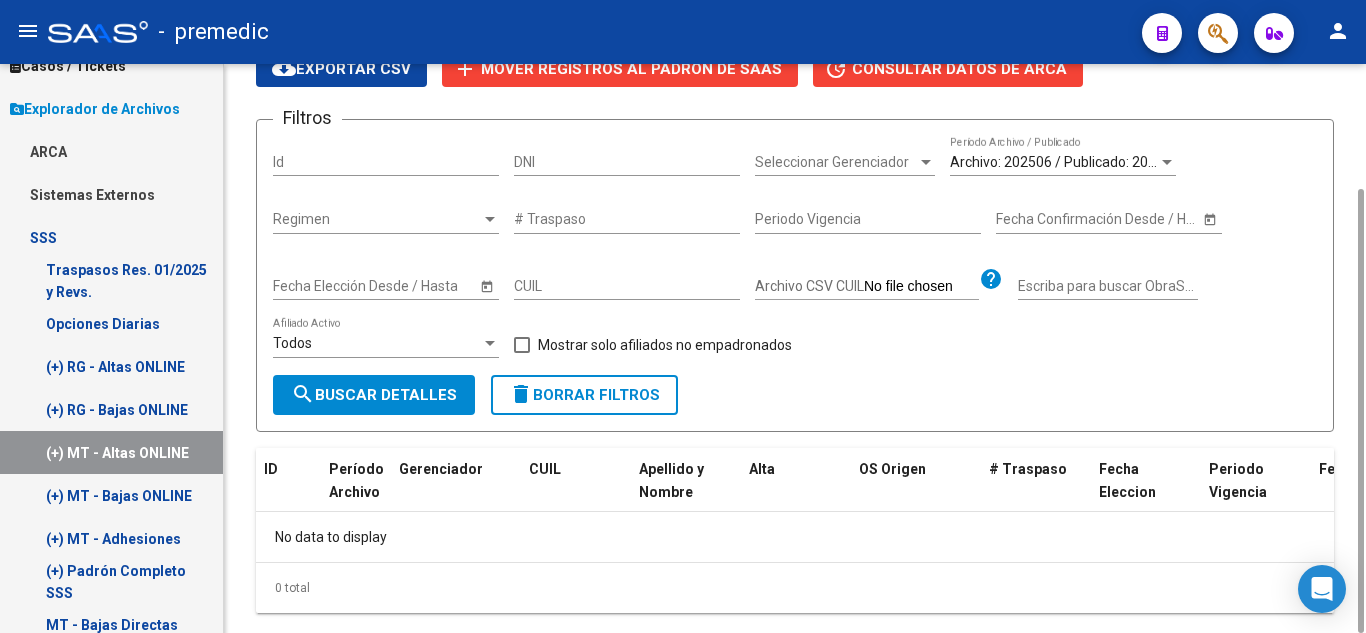 scroll, scrollTop: 205, scrollLeft: 0, axis: vertical 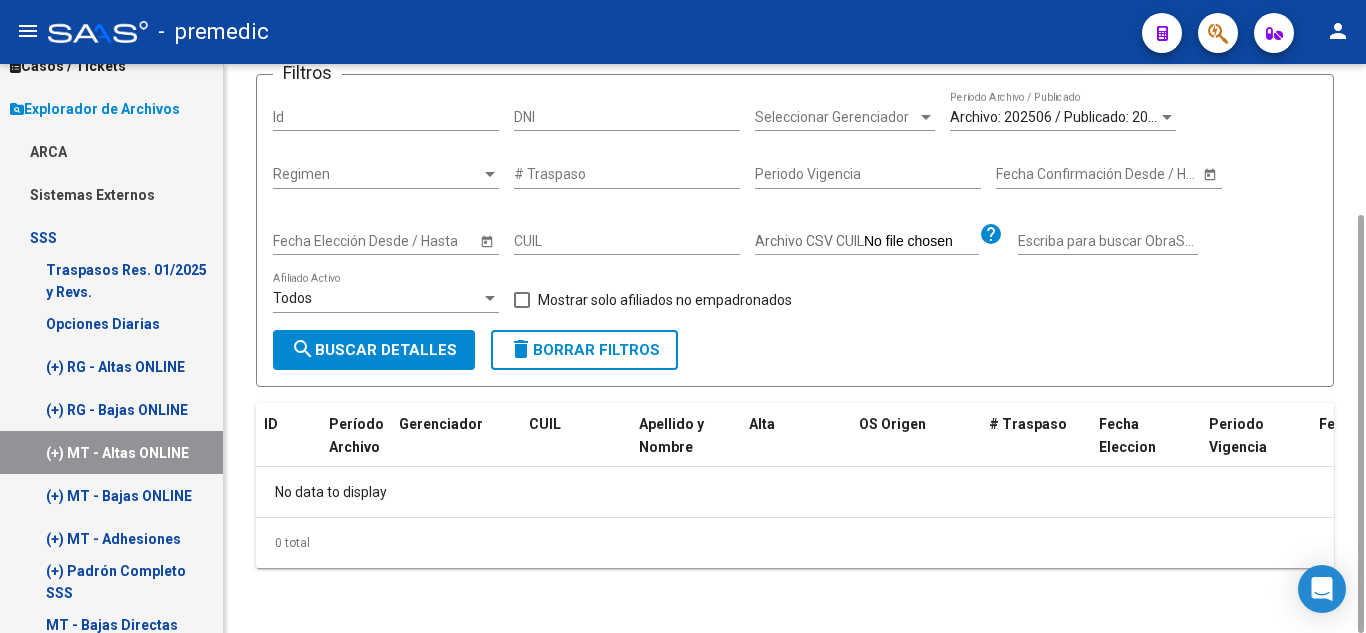 click on "(+) MT - Bajas ONLINE" at bounding box center [111, 495] 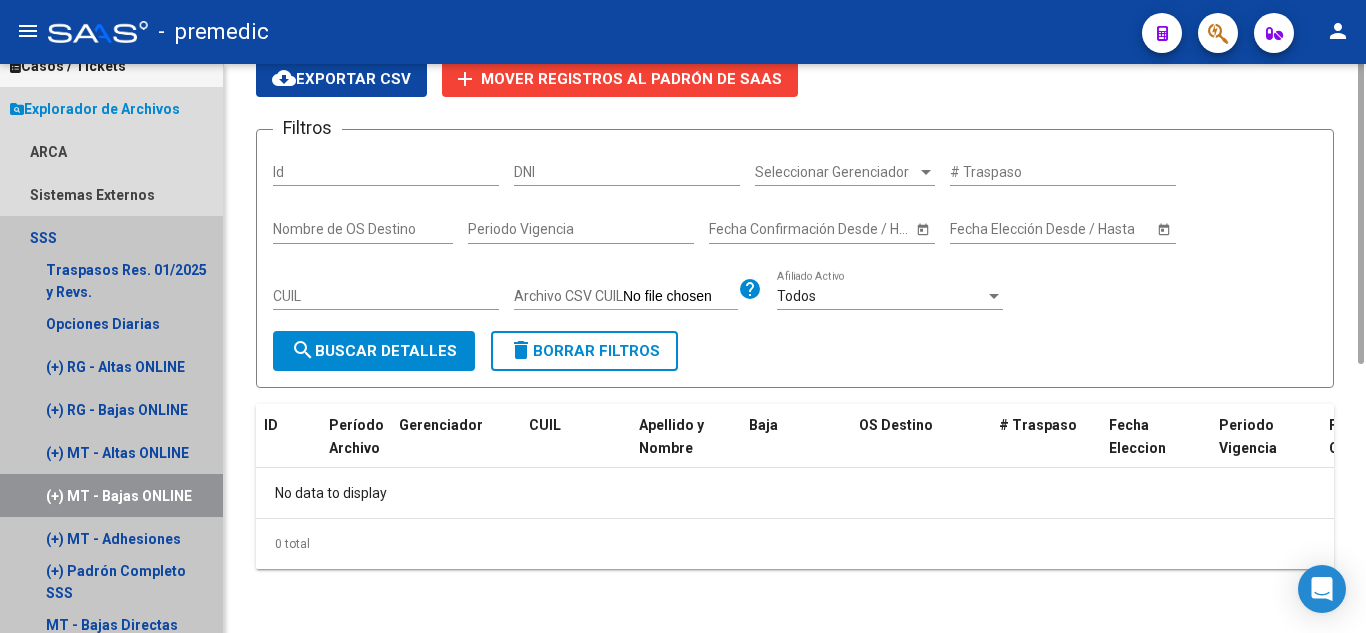scroll, scrollTop: 0, scrollLeft: 0, axis: both 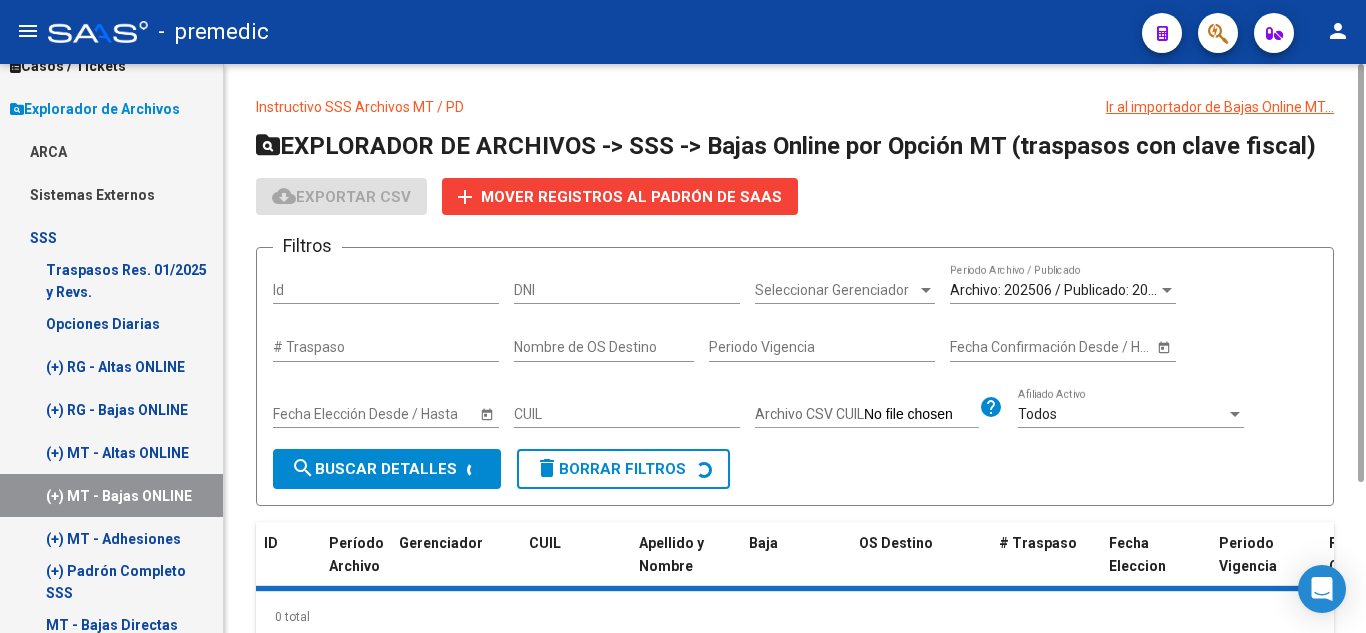 click on "Instructivo SSS Archivos MT / PD Ir al importador de Bajas Online MT...
EXPLORADOR DE ARCHIVOS -> SSS -> Bajas Online por Opción MT (traspasos con clave fiscal) cloud_download  Exportar CSV  add Mover registros al PADRÓN de SAAS Filtros Id DNI Seleccionar Gerenciador Seleccionar Gerenciador Archivo: 202506 / Publicado: 202505  Período Archivo / Publicado # Traspaso Nombre de OS Destino Periodo Vigencia Start date – Fecha Confirmación Desde / Hasta Start date – Fecha Elección Desde / Hasta CUIL Archivo CSV CUIL help Todos  Afiliado Activo search  Buscar Detalles  delete  Borrar Filtros  ID Período Archivo Gerenciador CUIL Apellido y Nombre Baja OS Destino # Traspaso Fecha Eleccion Periodo Vigencia Fec. Confirmación Provincia Localidad  0 total   1" 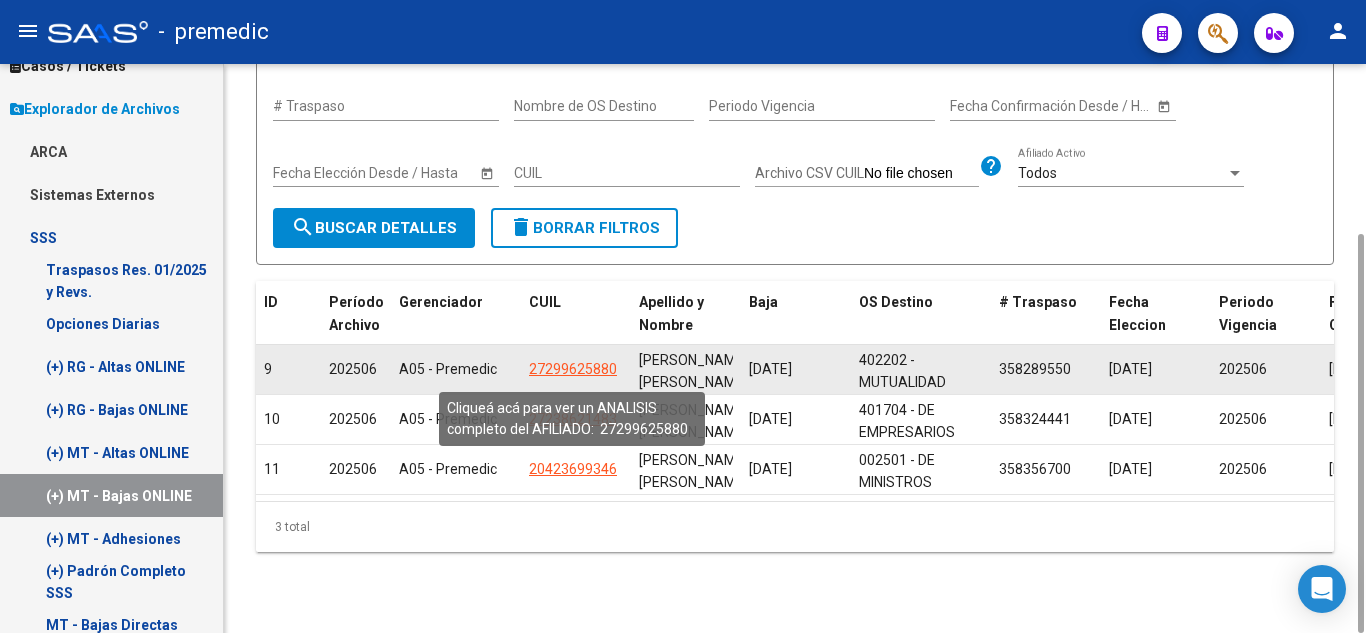 scroll, scrollTop: 41, scrollLeft: 0, axis: vertical 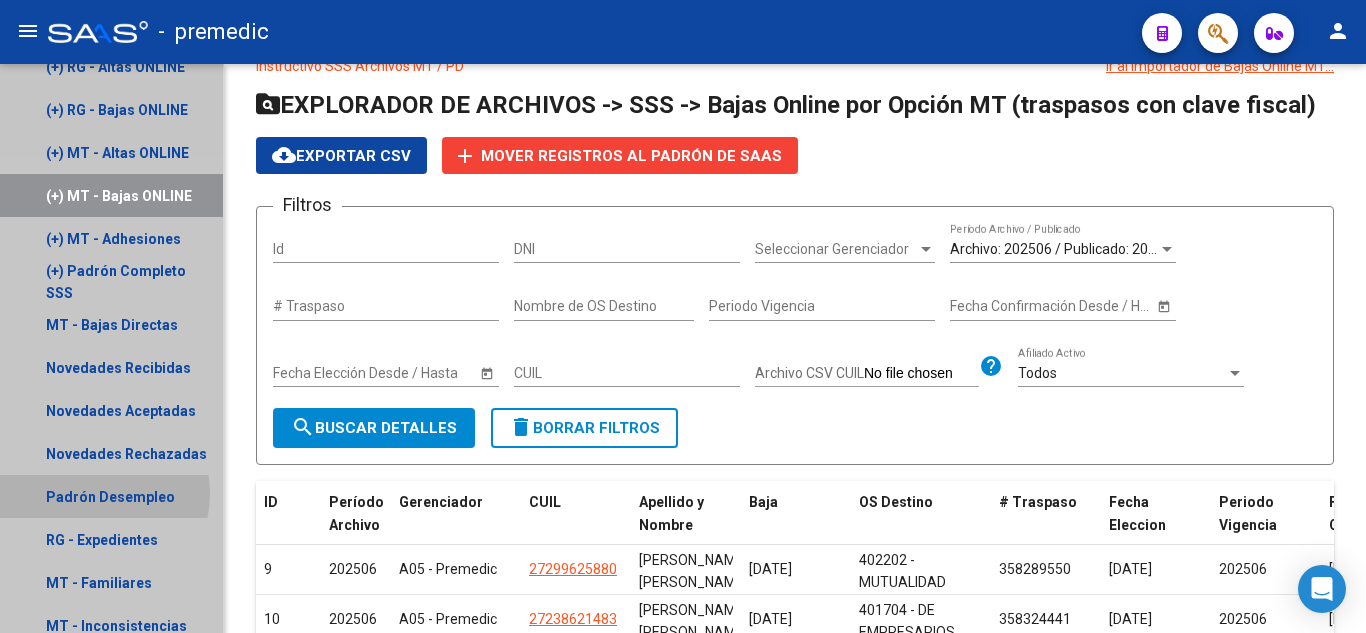 click on "Padrón Desempleo" at bounding box center [111, 496] 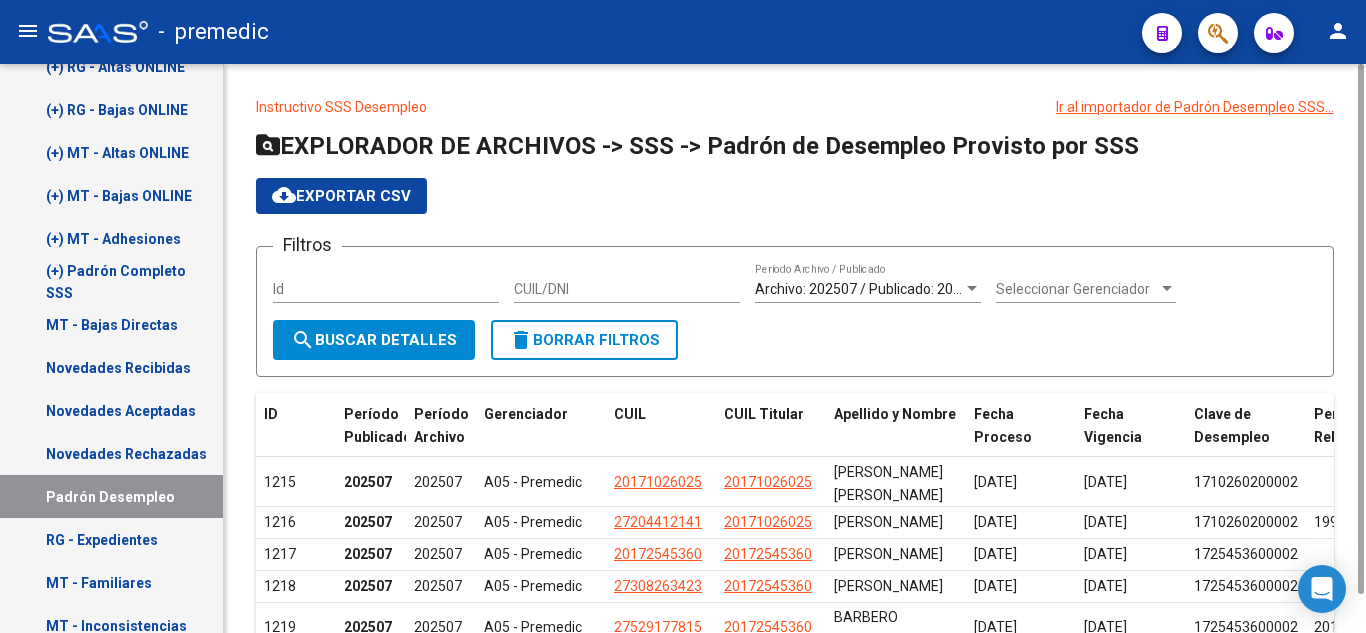 click on "cloud_download  Exportar CSV" 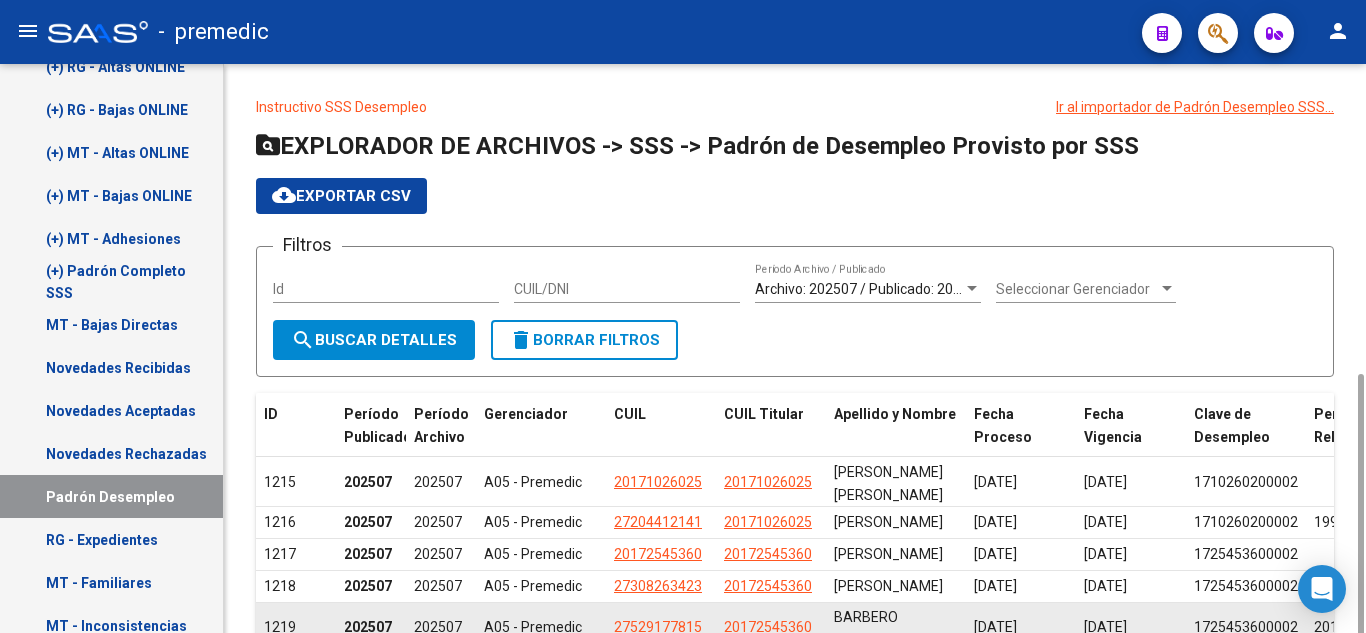 scroll, scrollTop: 200, scrollLeft: 0, axis: vertical 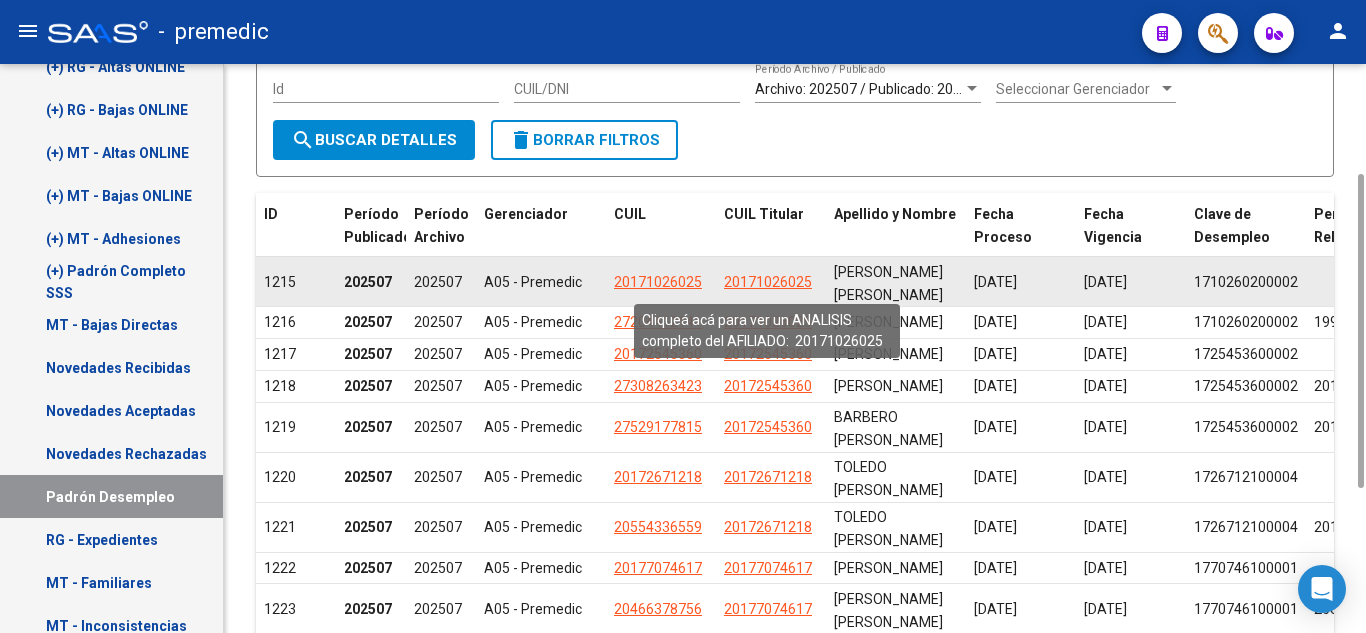 click on "20171026025" 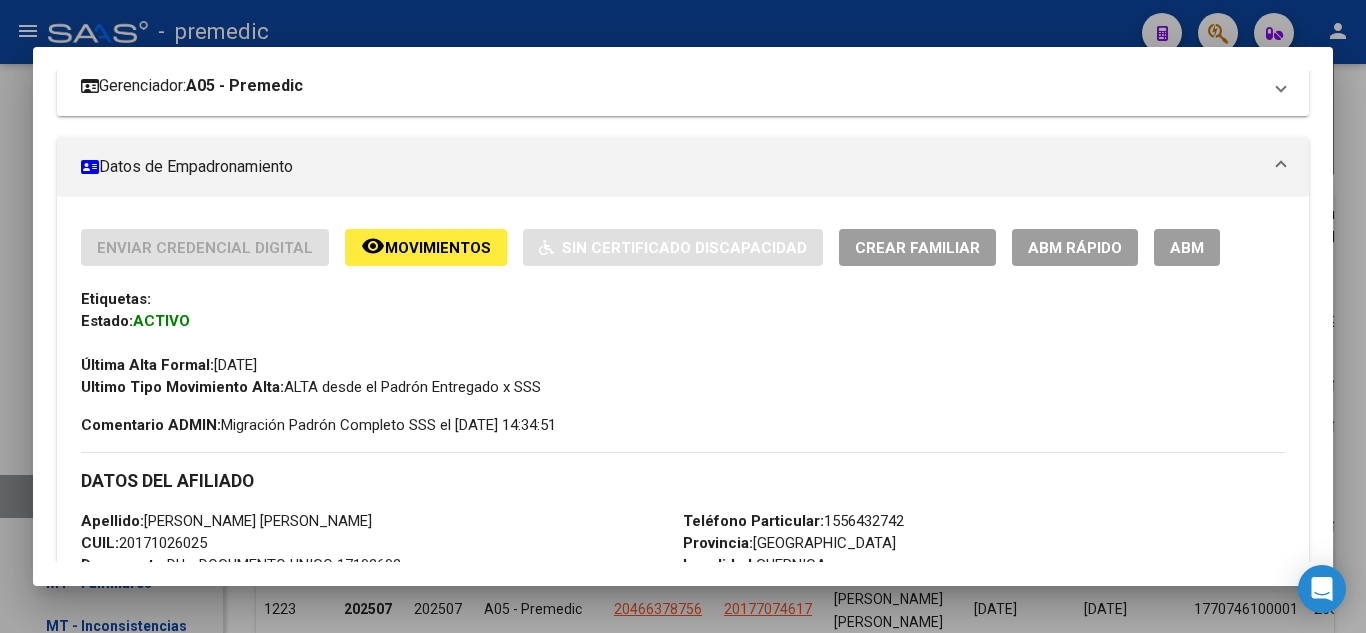 scroll, scrollTop: 200, scrollLeft: 0, axis: vertical 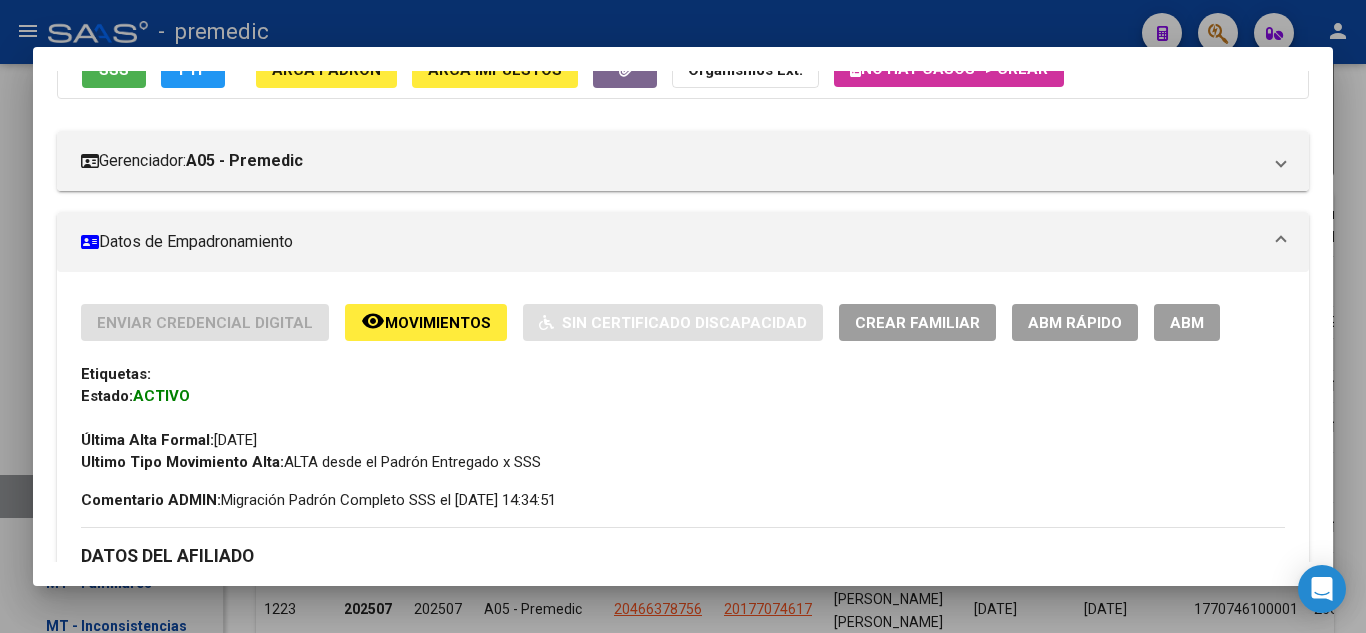 click at bounding box center [683, 316] 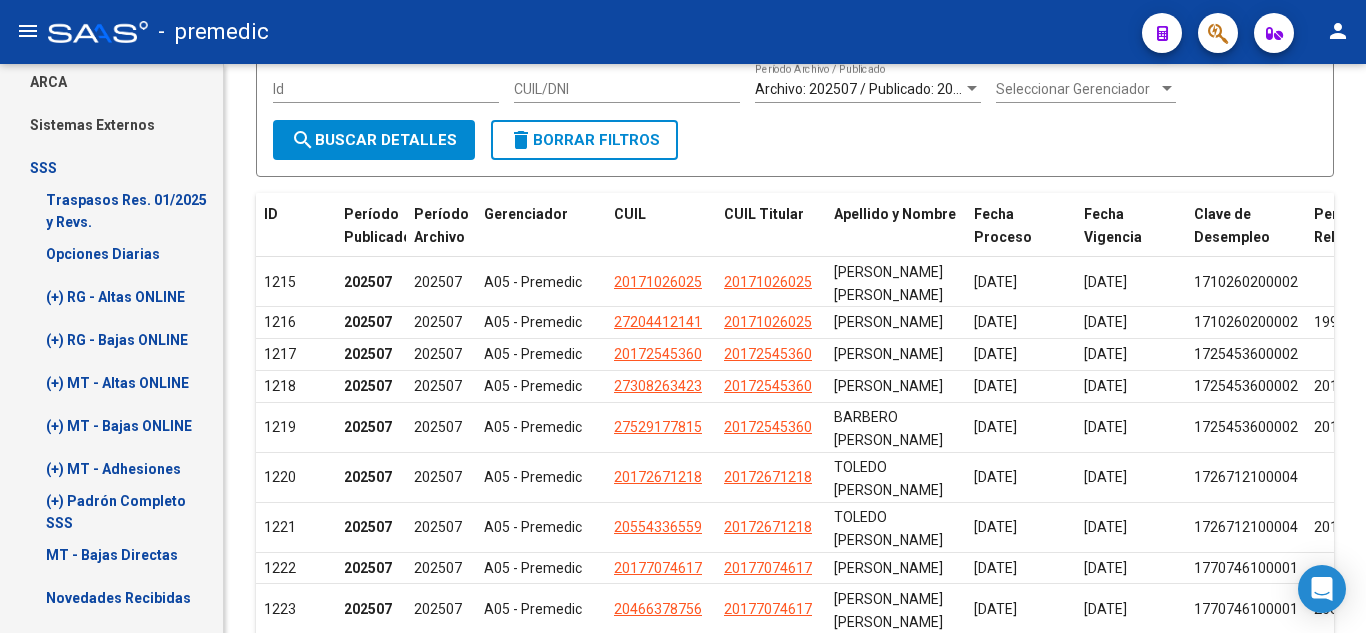 scroll, scrollTop: 0, scrollLeft: 0, axis: both 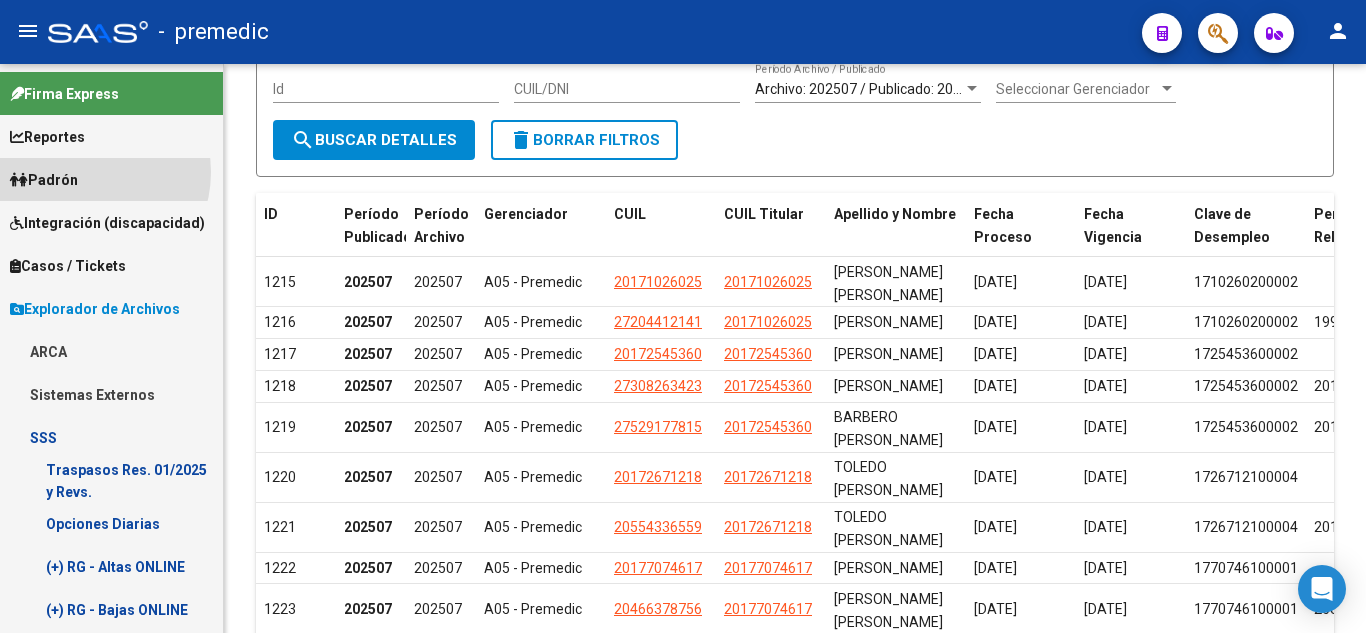 click on "Padrón" at bounding box center [111, 179] 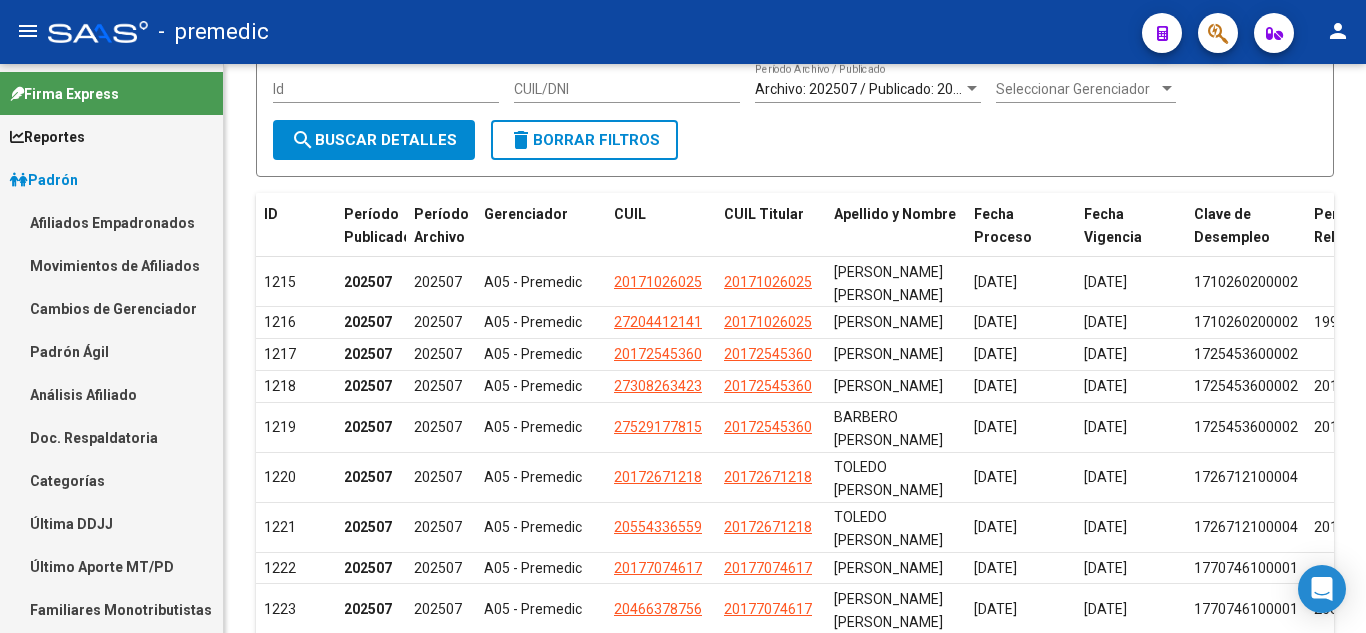 click on "Análisis Afiliado" at bounding box center (111, 394) 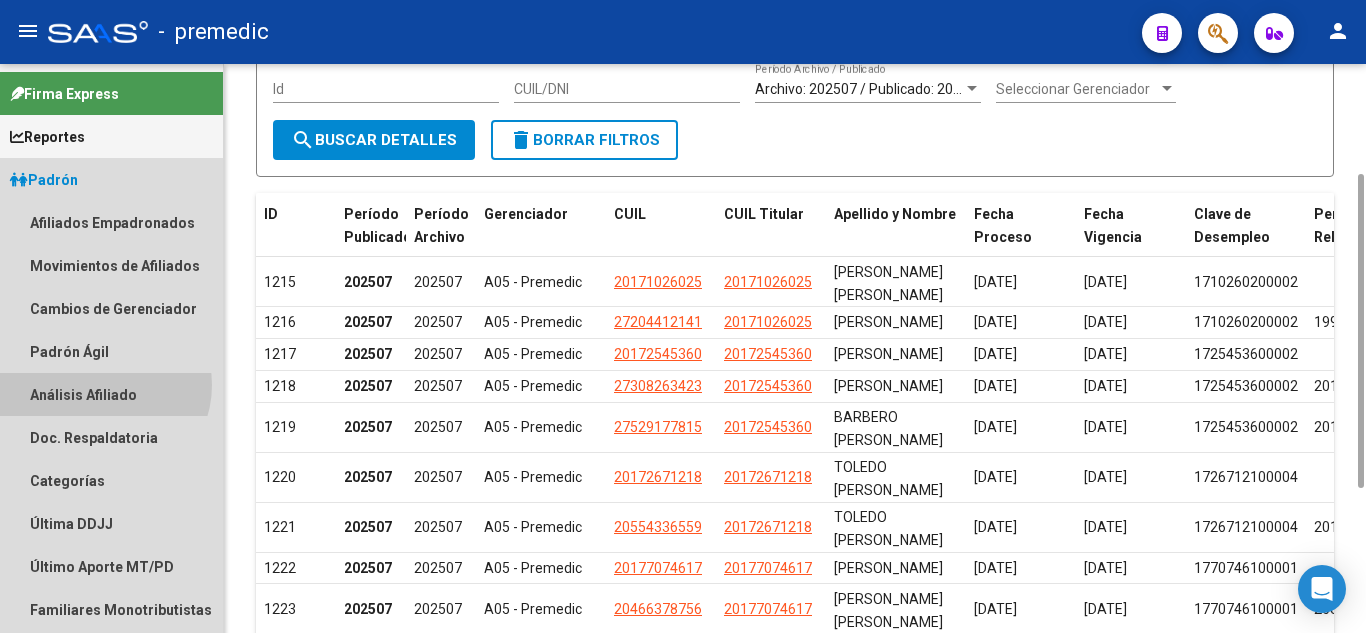 scroll, scrollTop: 0, scrollLeft: 0, axis: both 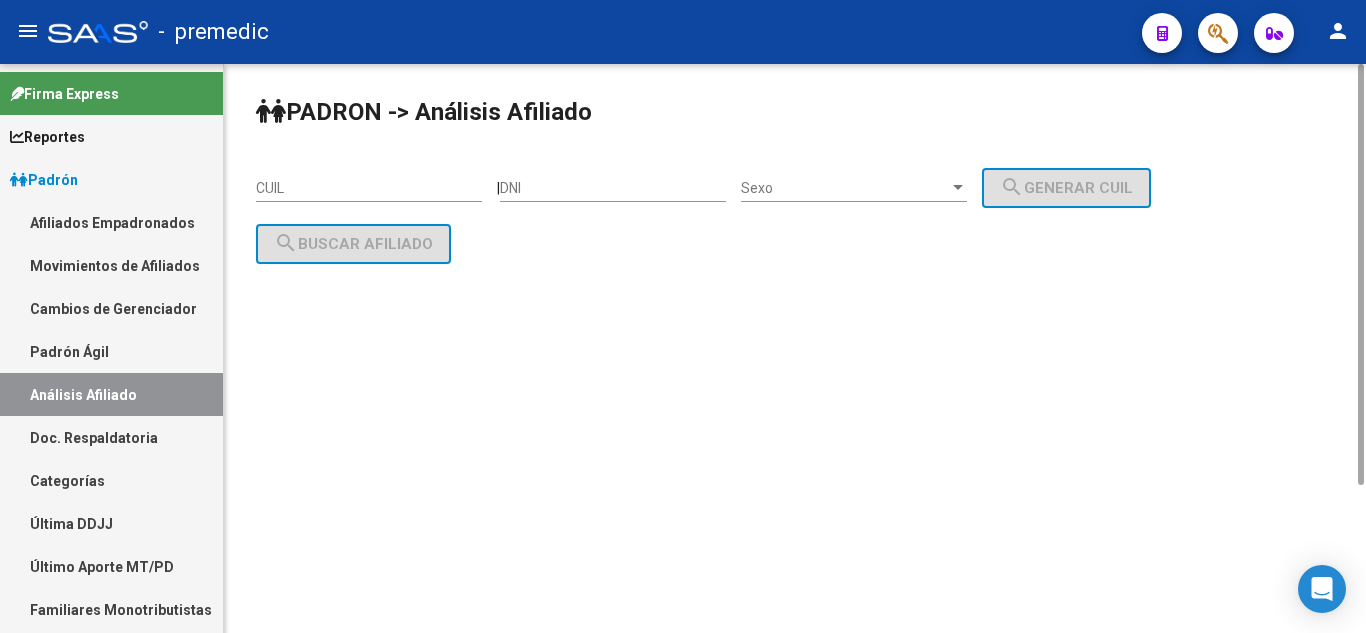 click on "CUIL" at bounding box center (369, 188) 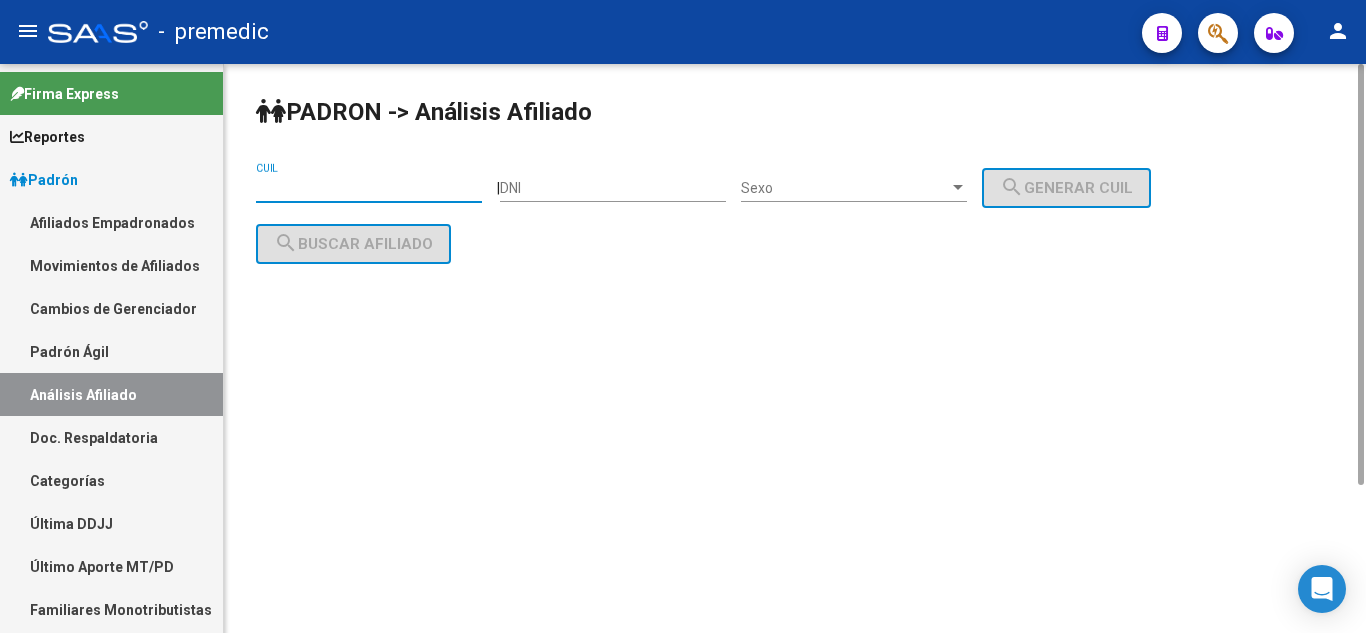 paste on "20-17254536-0" 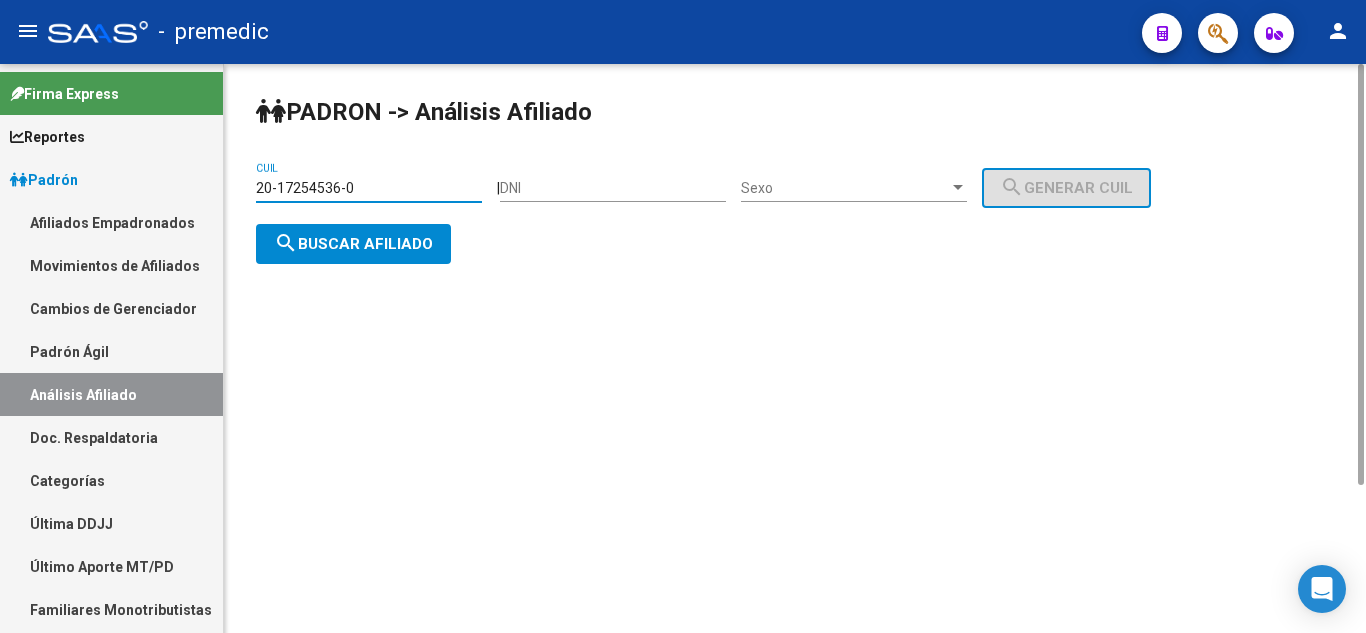 type on "20-17254536-0" 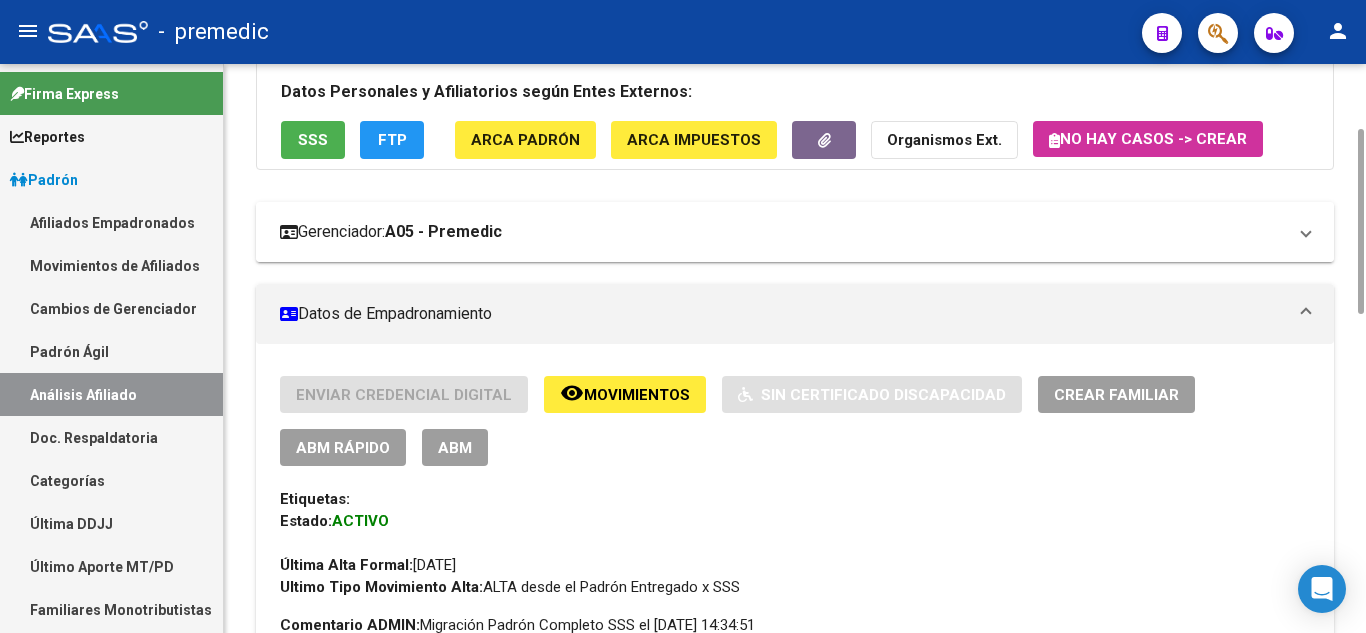 scroll, scrollTop: 0, scrollLeft: 0, axis: both 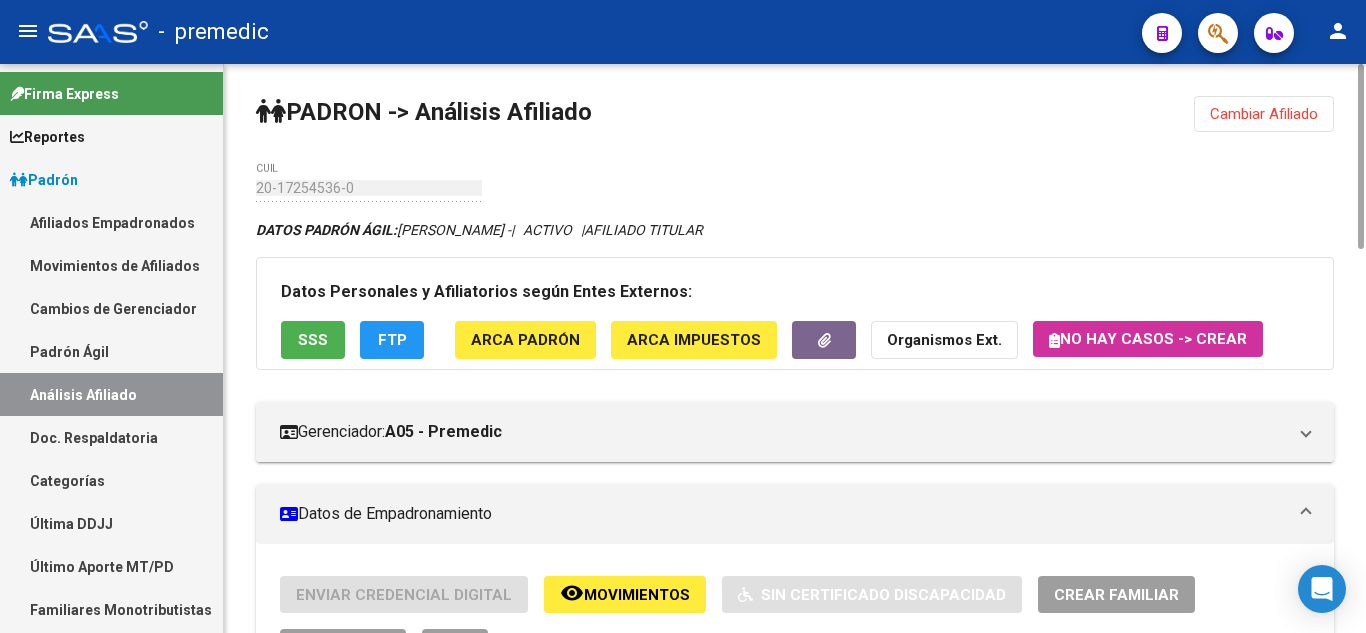 click on "ABM Rápido" 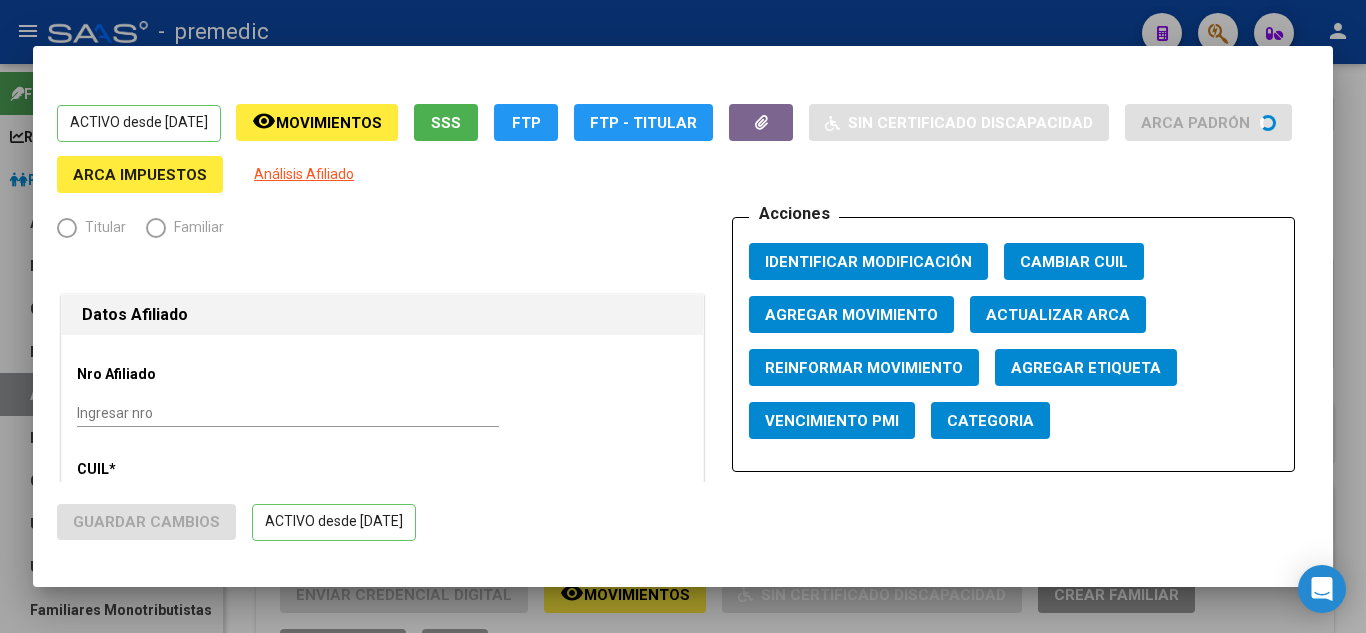 radio on "true" 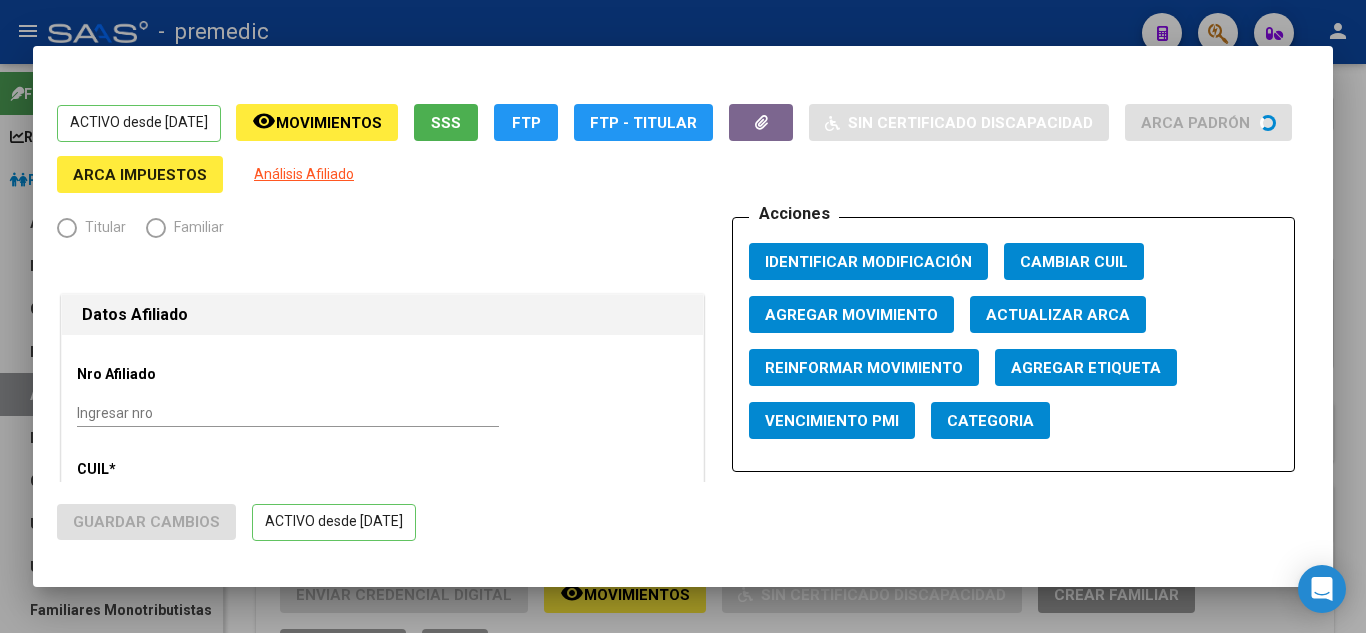 type on "20-13076312-0" 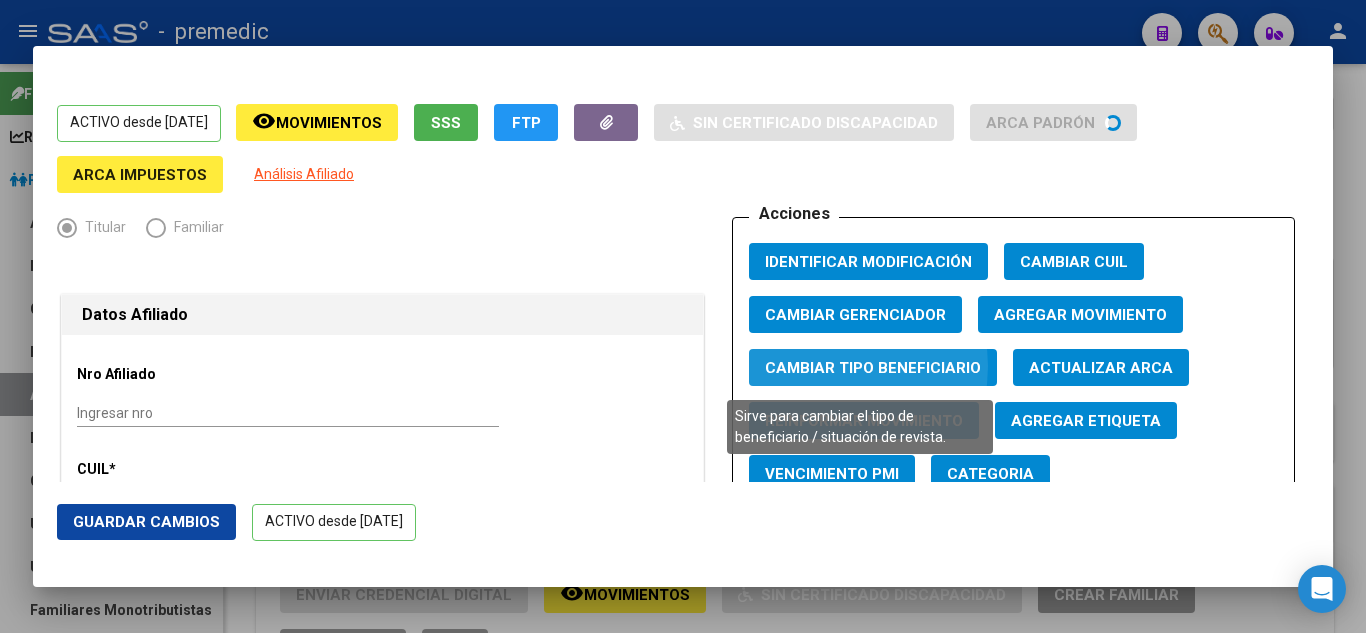 click on "Cambiar Tipo Beneficiario" 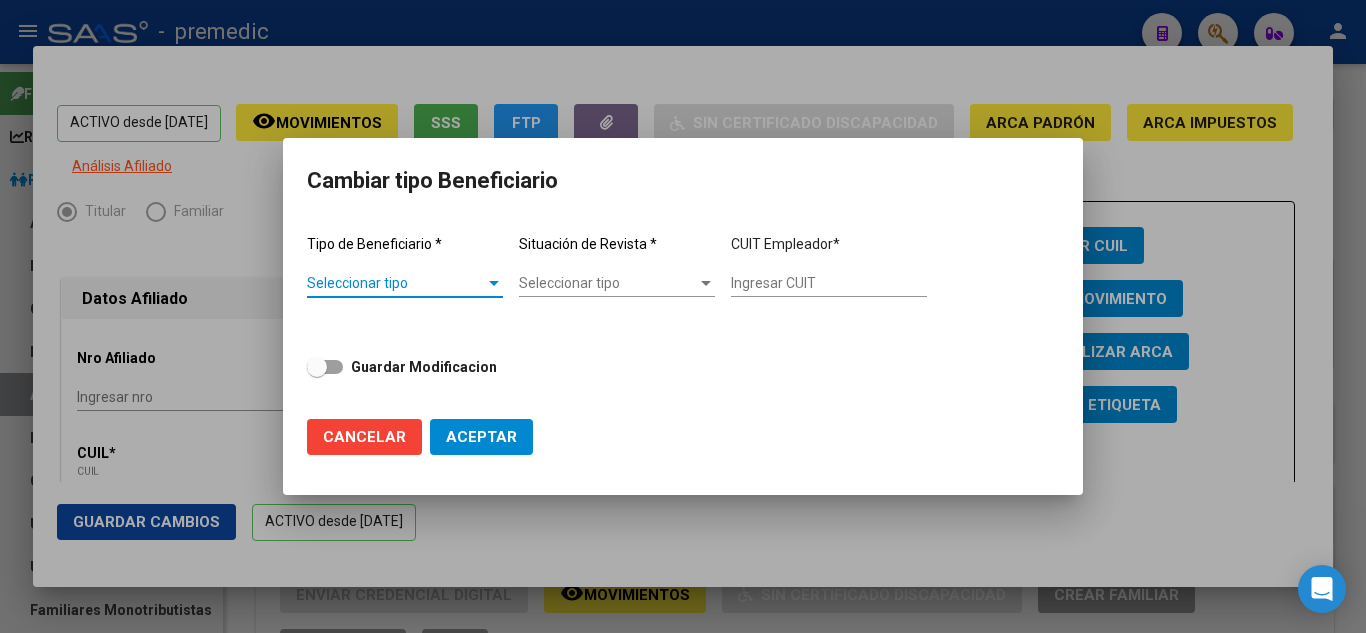 click on "Seleccionar tipo" at bounding box center [396, 283] 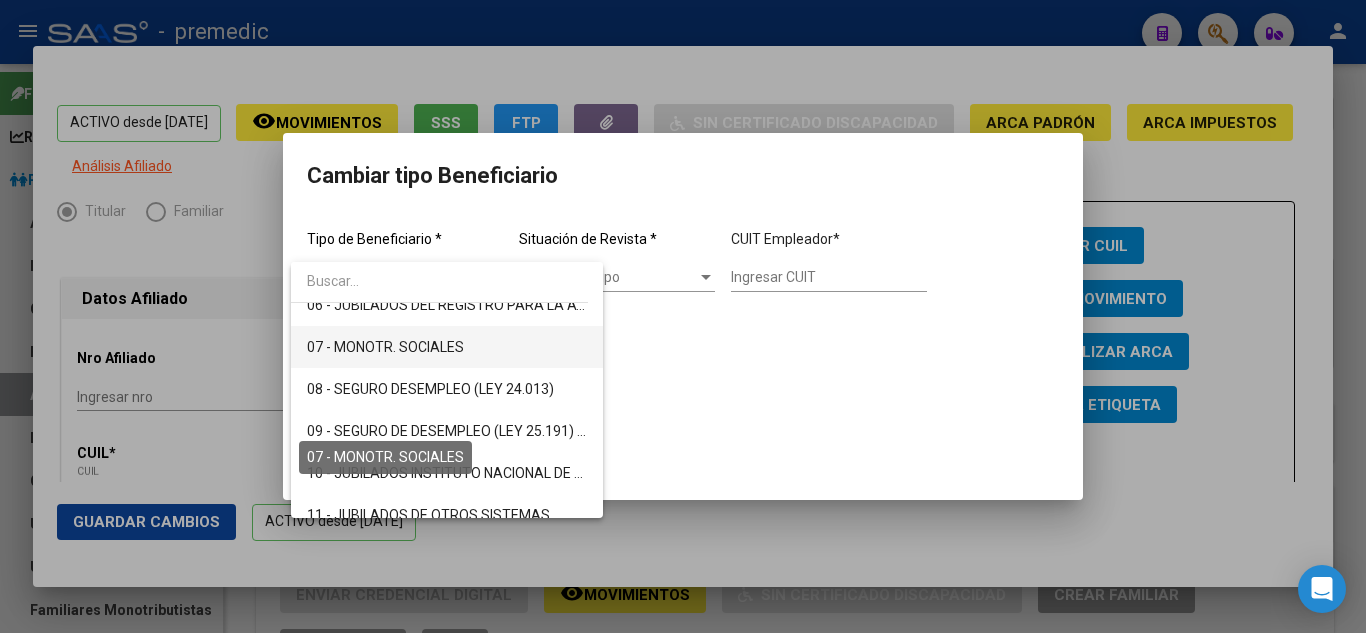 scroll, scrollTop: 300, scrollLeft: 0, axis: vertical 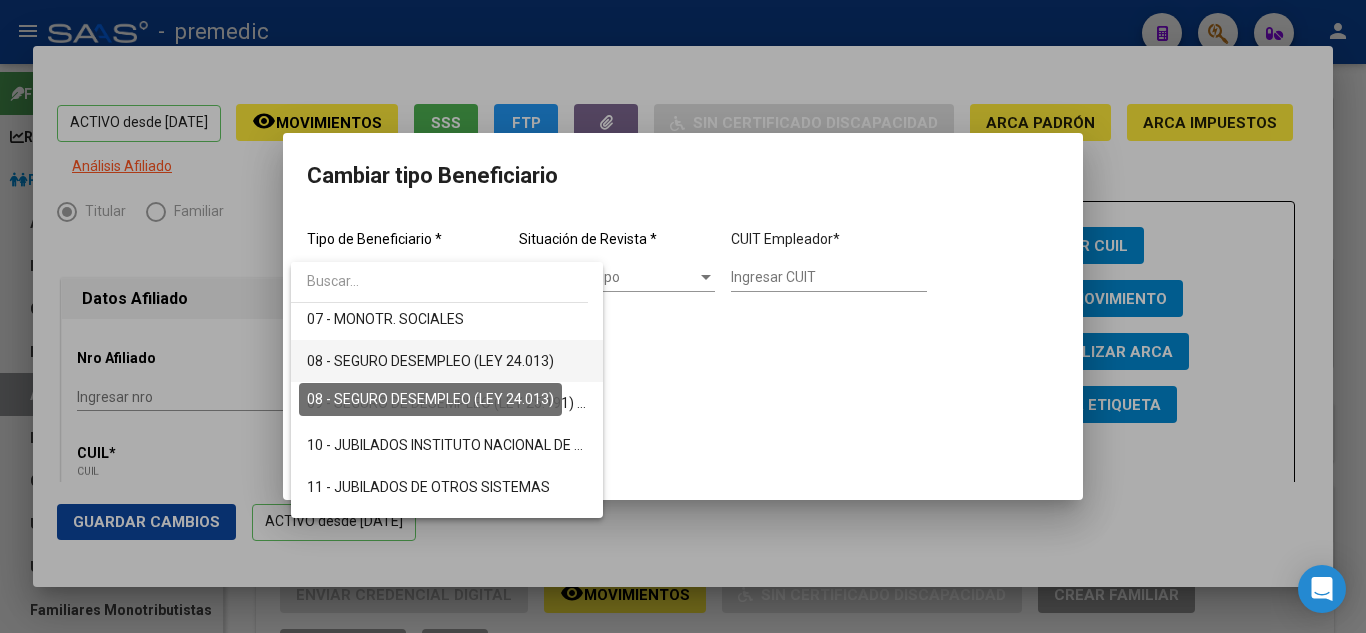 click on "08 - SEGURO DESEMPLEO (LEY 24.013)" at bounding box center (430, 361) 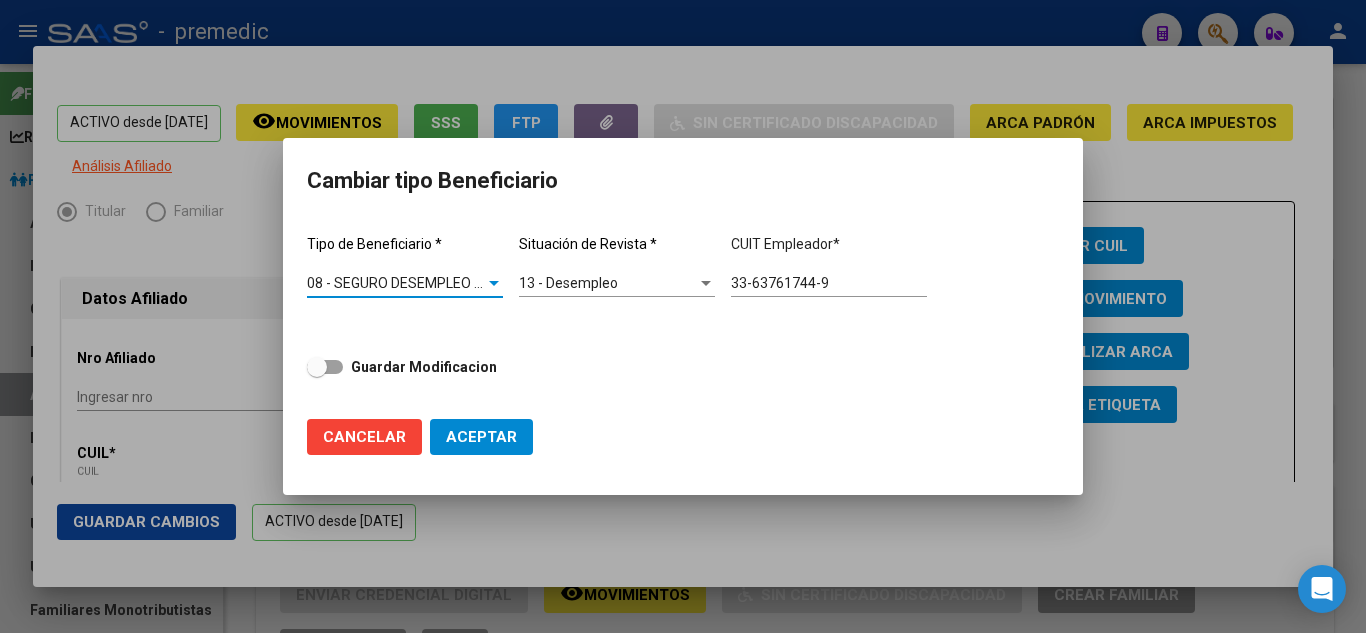 click on "Guardar Modificacion" at bounding box center [424, 367] 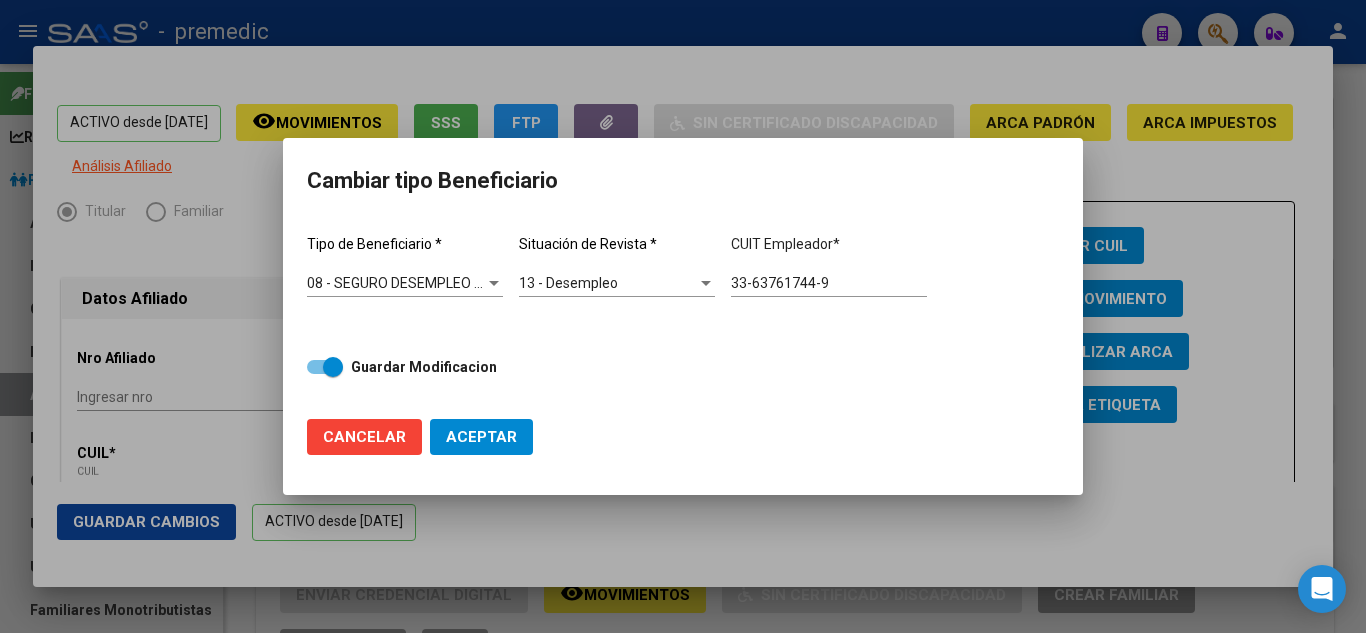 click on "Aceptar" 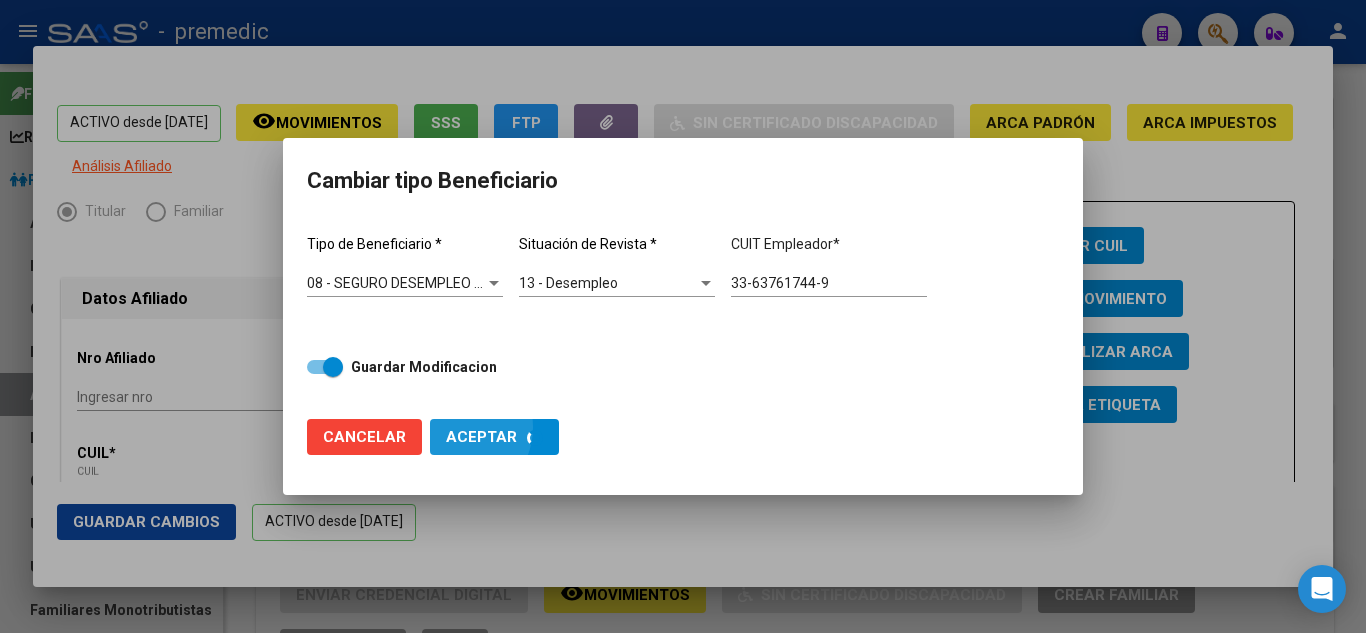 type on "33-63761744-9" 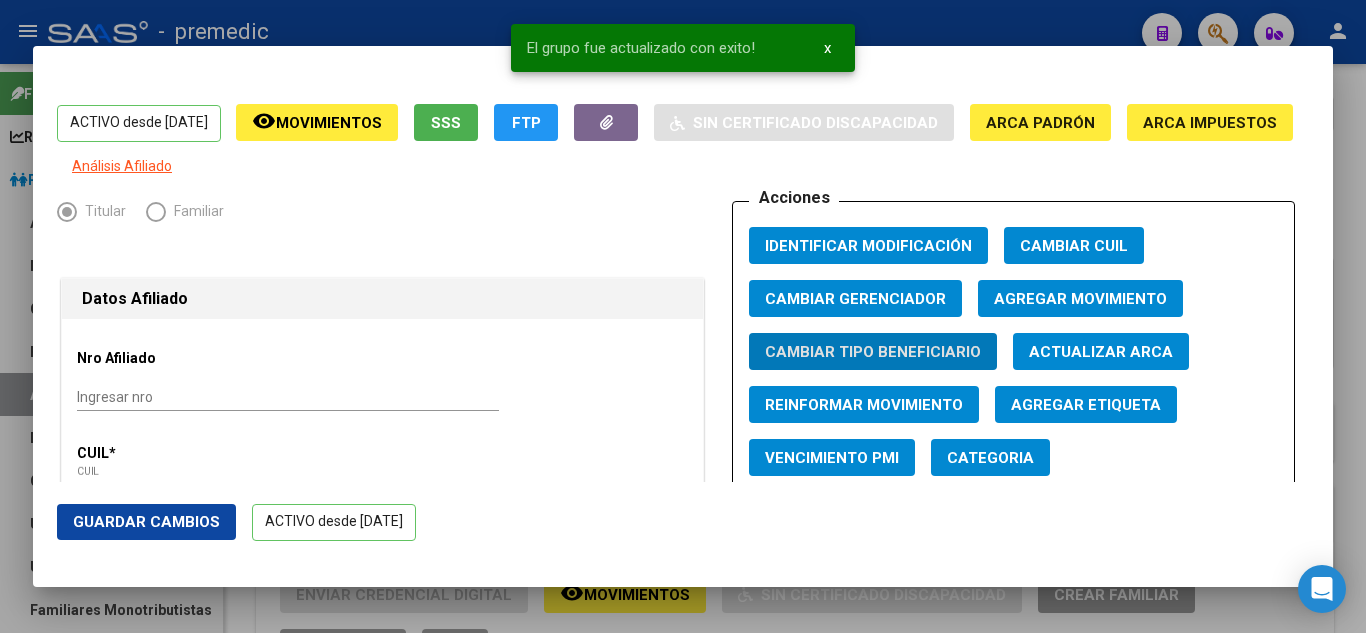 click at bounding box center [683, 316] 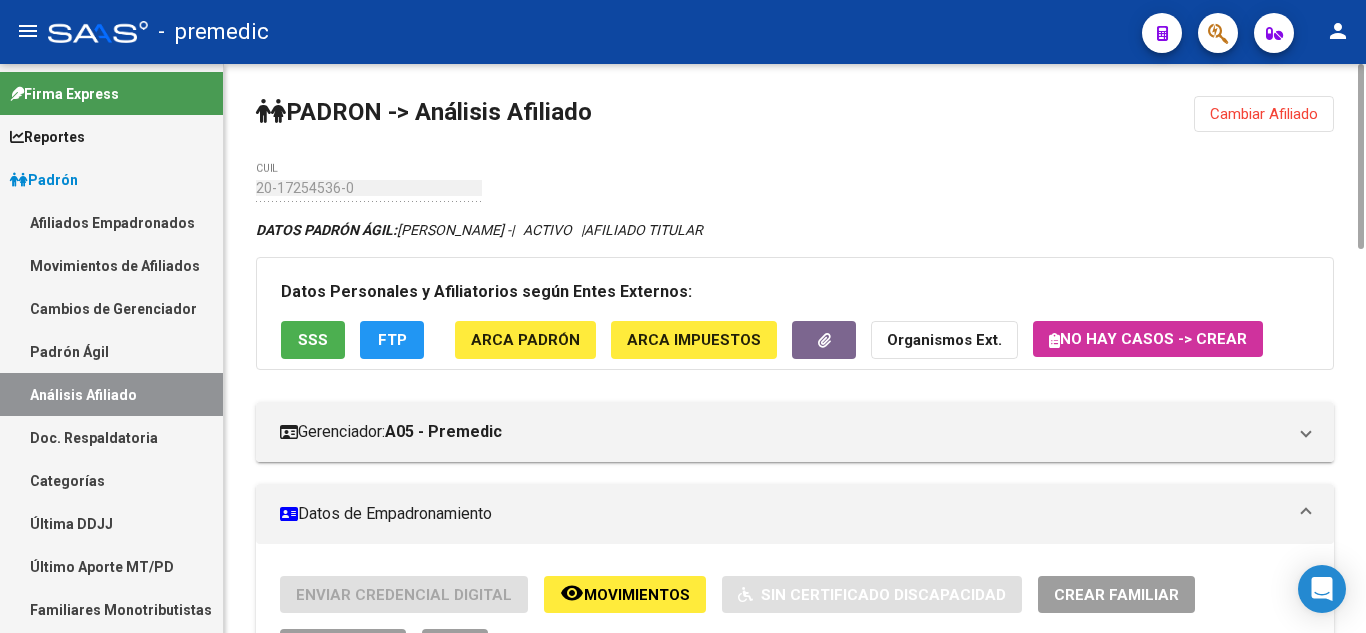 drag, startPoint x: 1246, startPoint y: 110, endPoint x: 1127, endPoint y: 123, distance: 119.70798 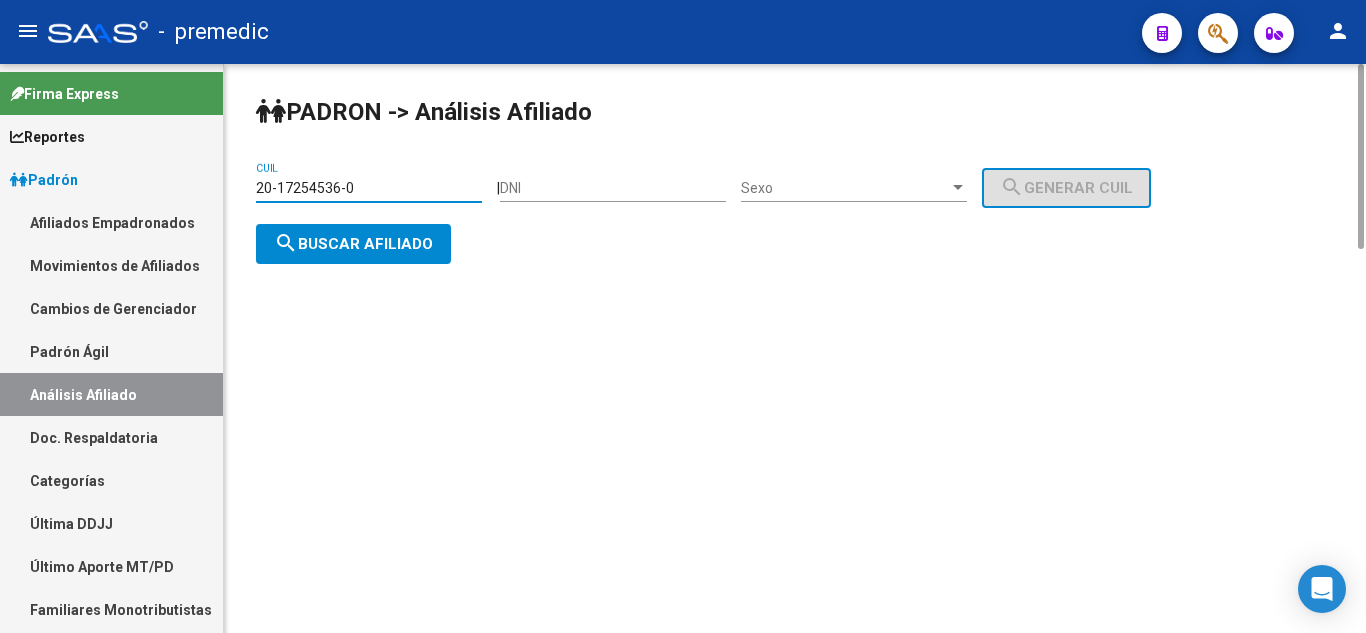 drag, startPoint x: 358, startPoint y: 190, endPoint x: 246, endPoint y: 190, distance: 112 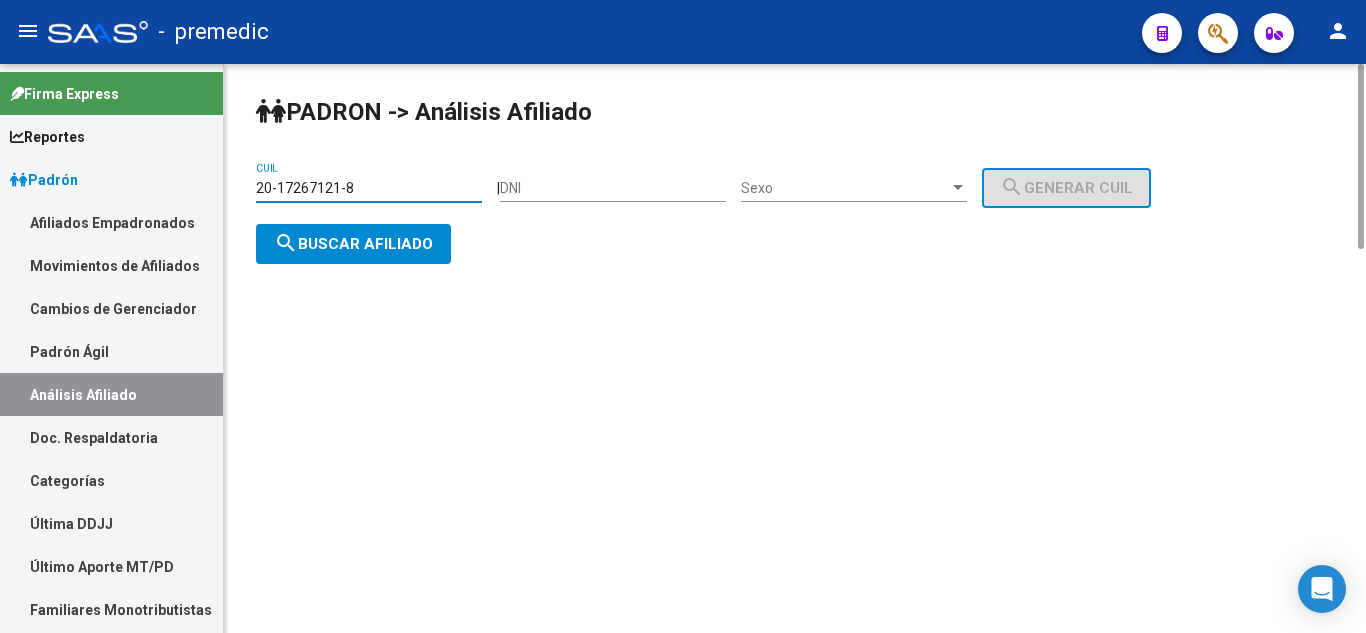 click on "search  Buscar afiliado" 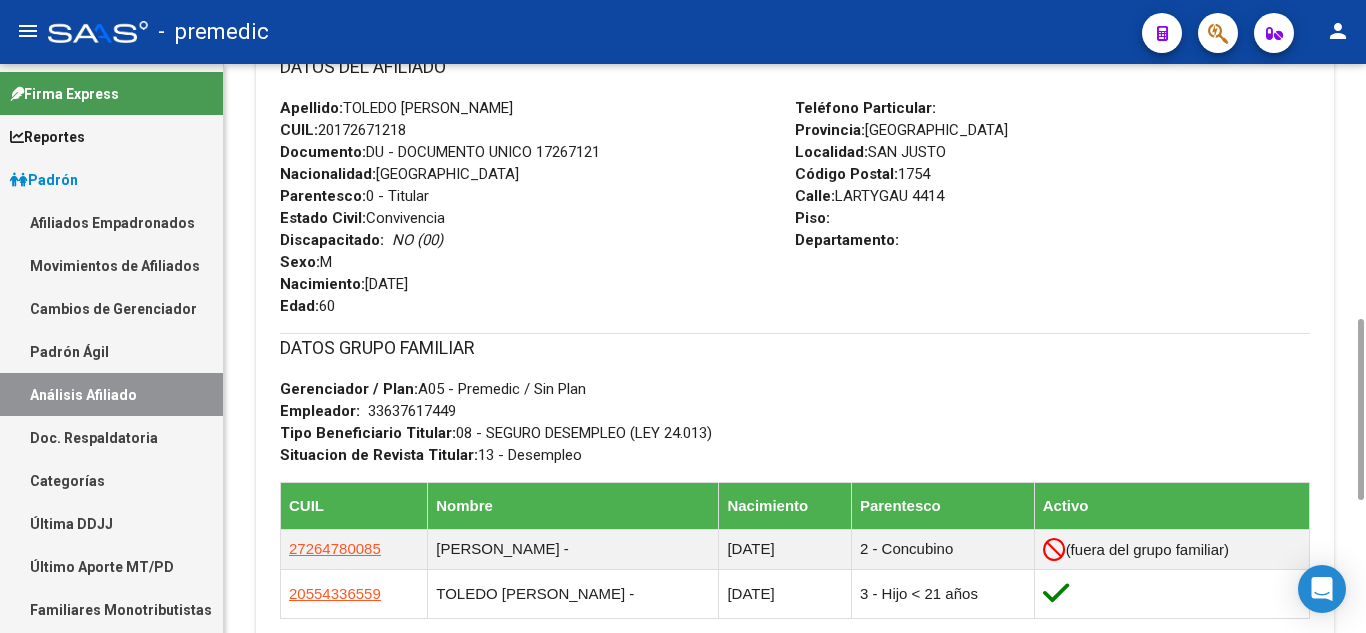 scroll, scrollTop: 0, scrollLeft: 0, axis: both 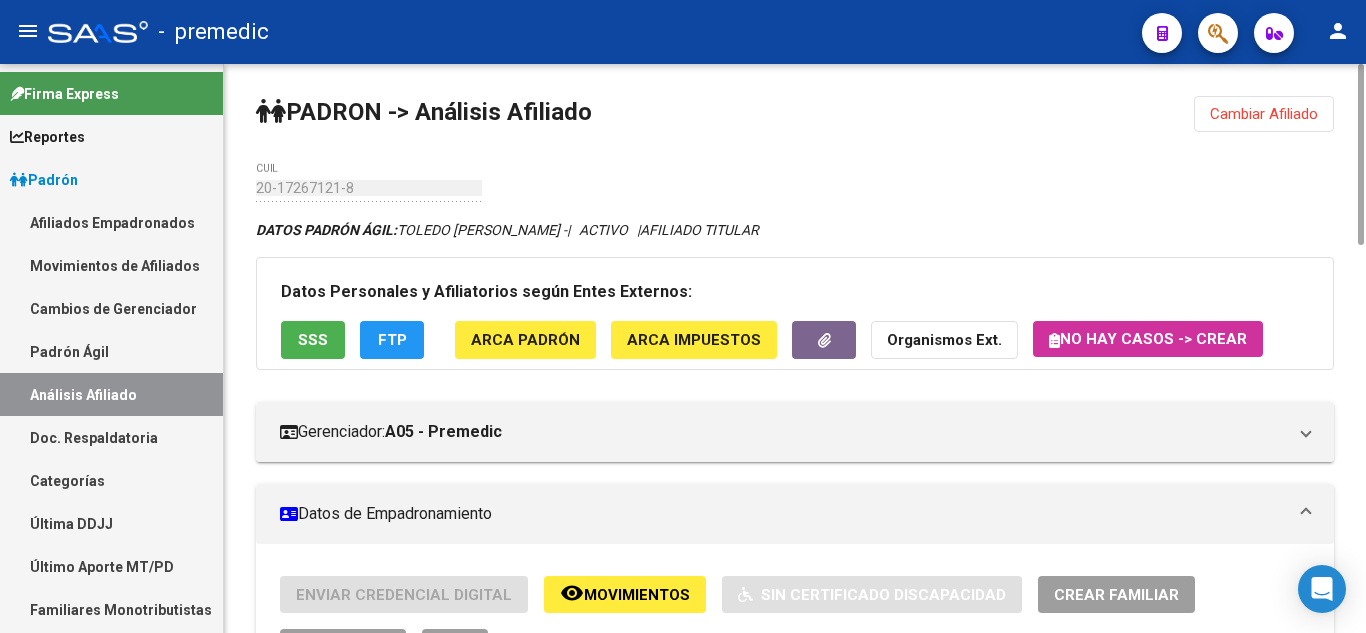click on "Cambiar Afiliado" 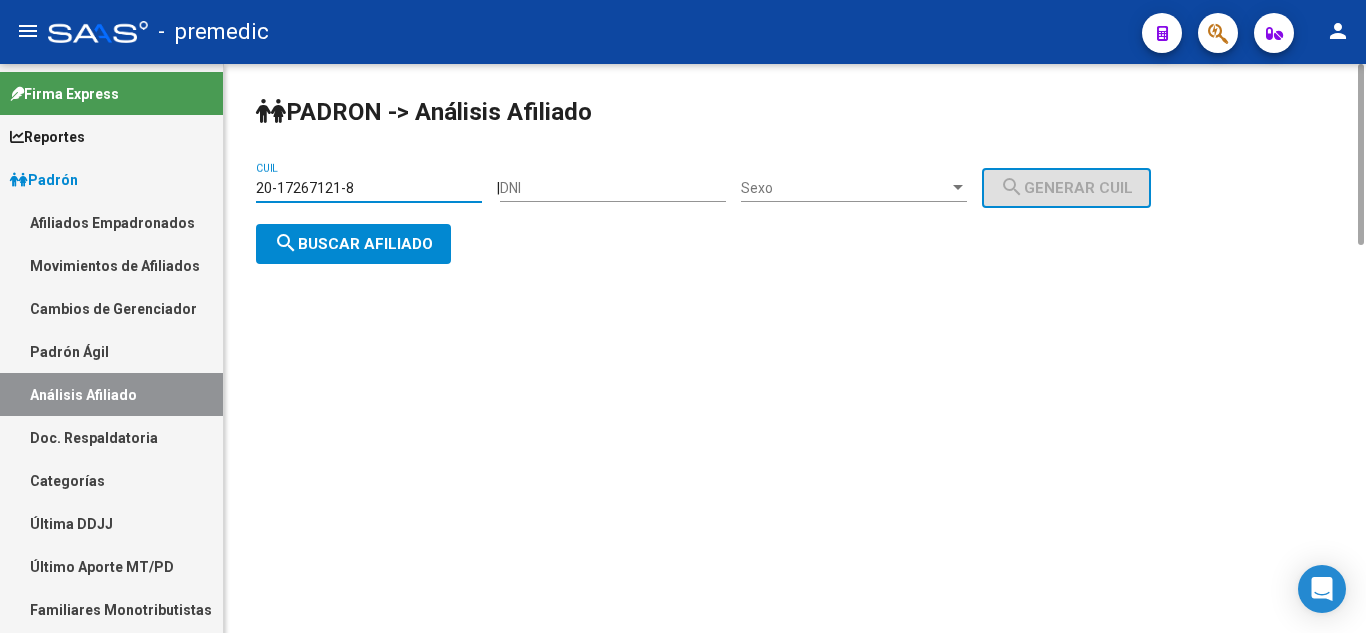 drag, startPoint x: 375, startPoint y: 188, endPoint x: 244, endPoint y: 194, distance: 131.13733 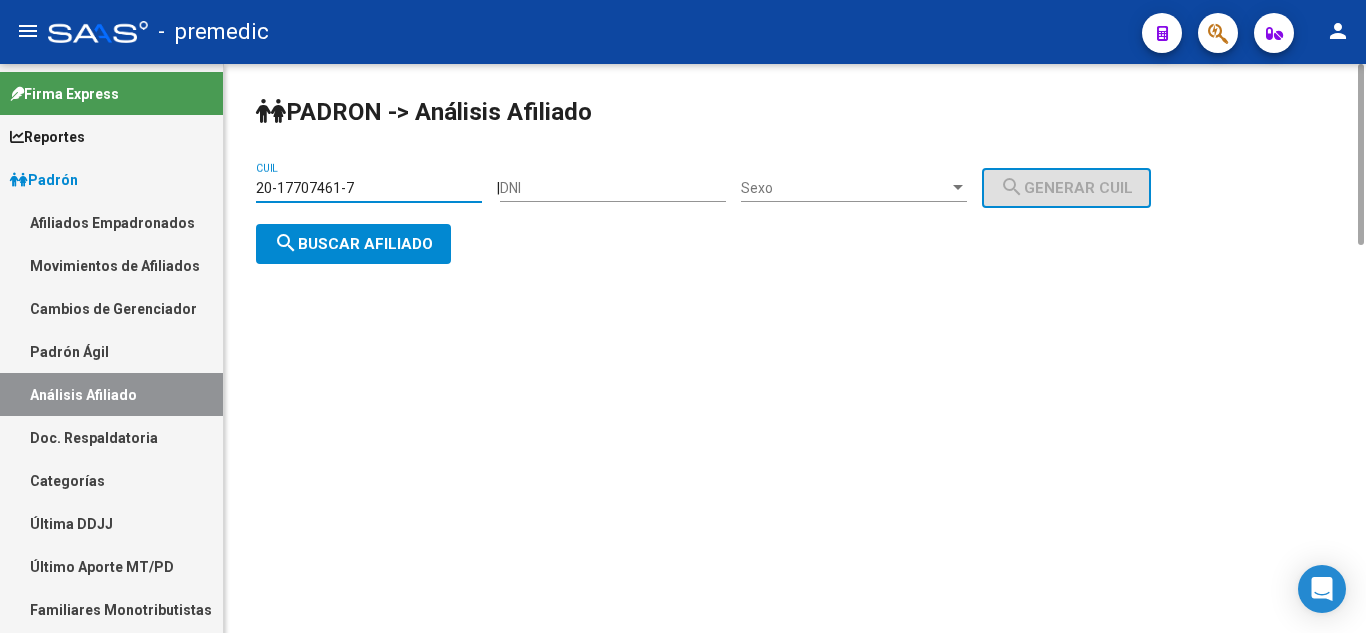 click on "search  Buscar afiliado" 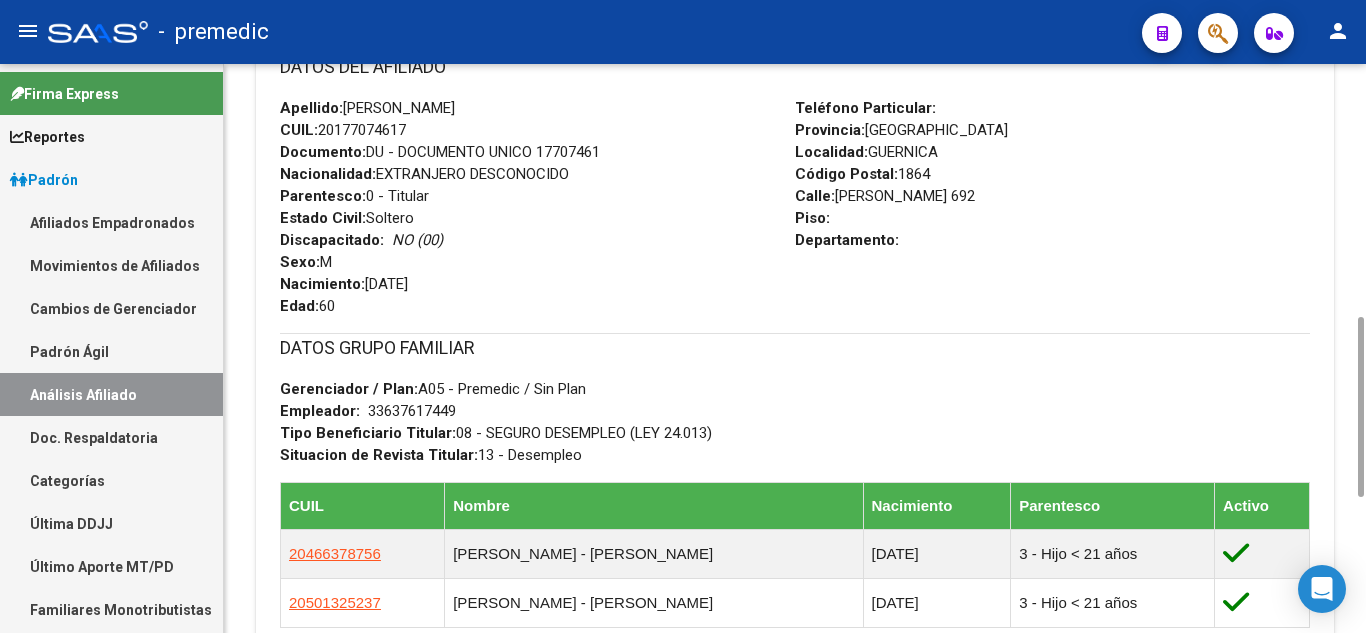 scroll, scrollTop: 0, scrollLeft: 0, axis: both 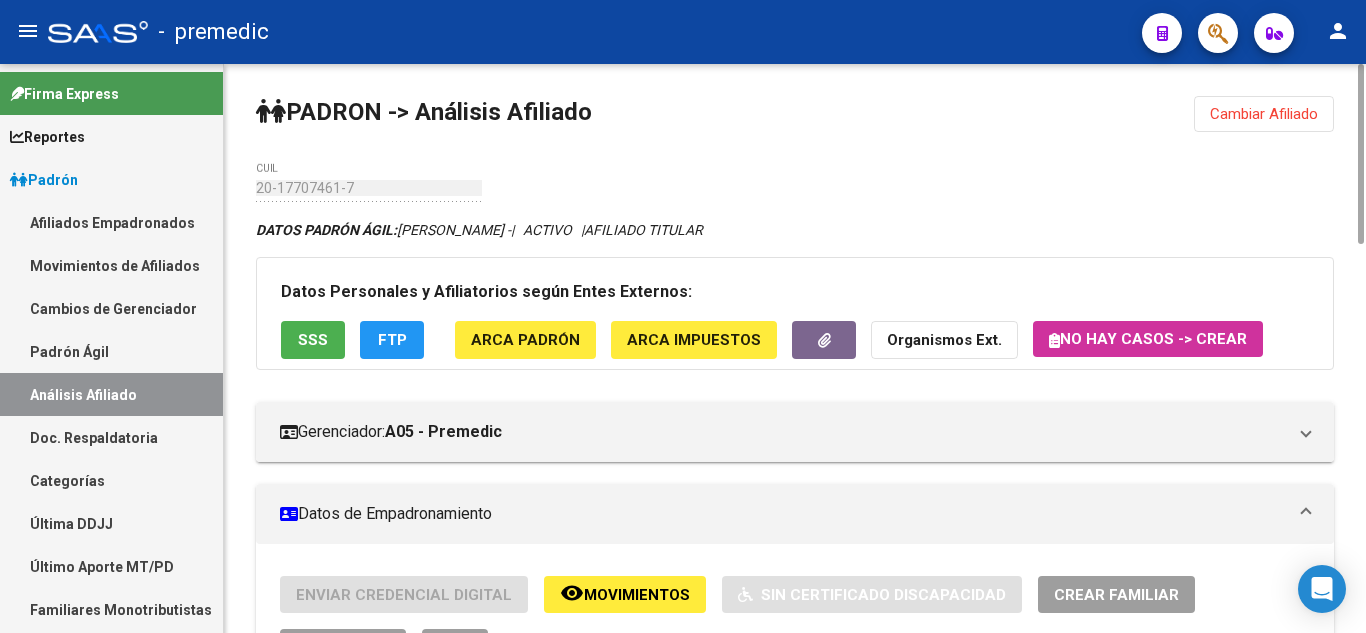 drag, startPoint x: 1314, startPoint y: 121, endPoint x: 1294, endPoint y: 121, distance: 20 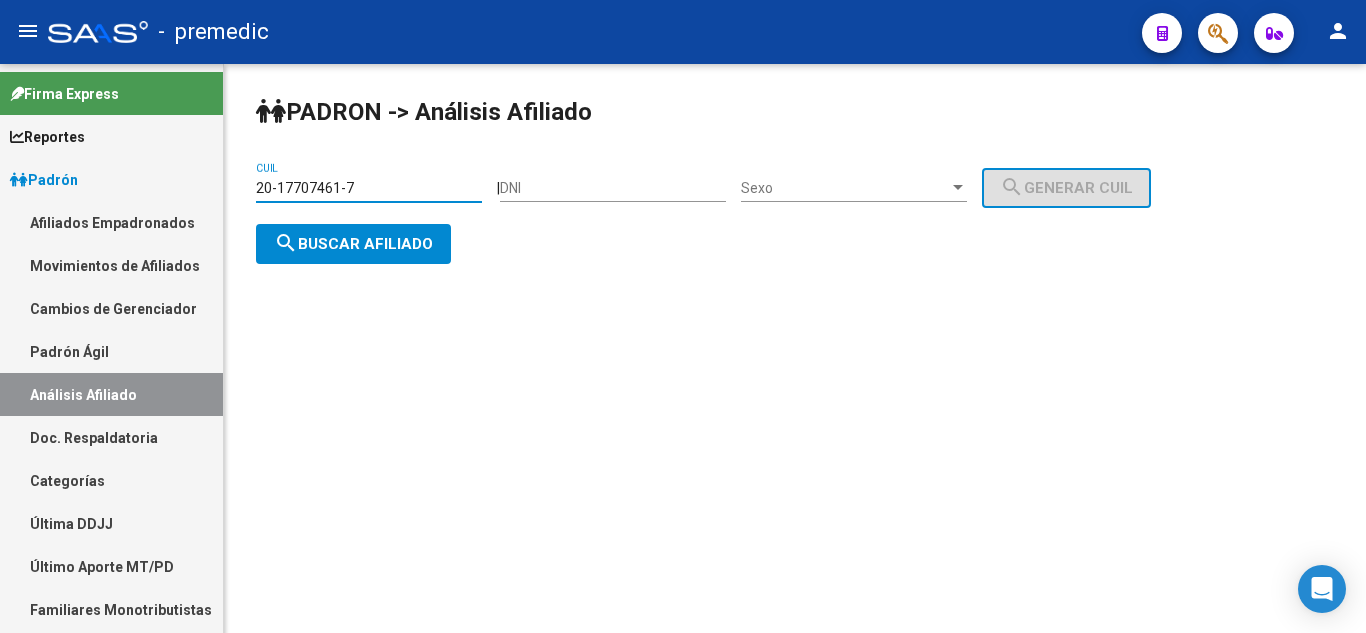drag, startPoint x: 358, startPoint y: 187, endPoint x: 214, endPoint y: 178, distance: 144.28098 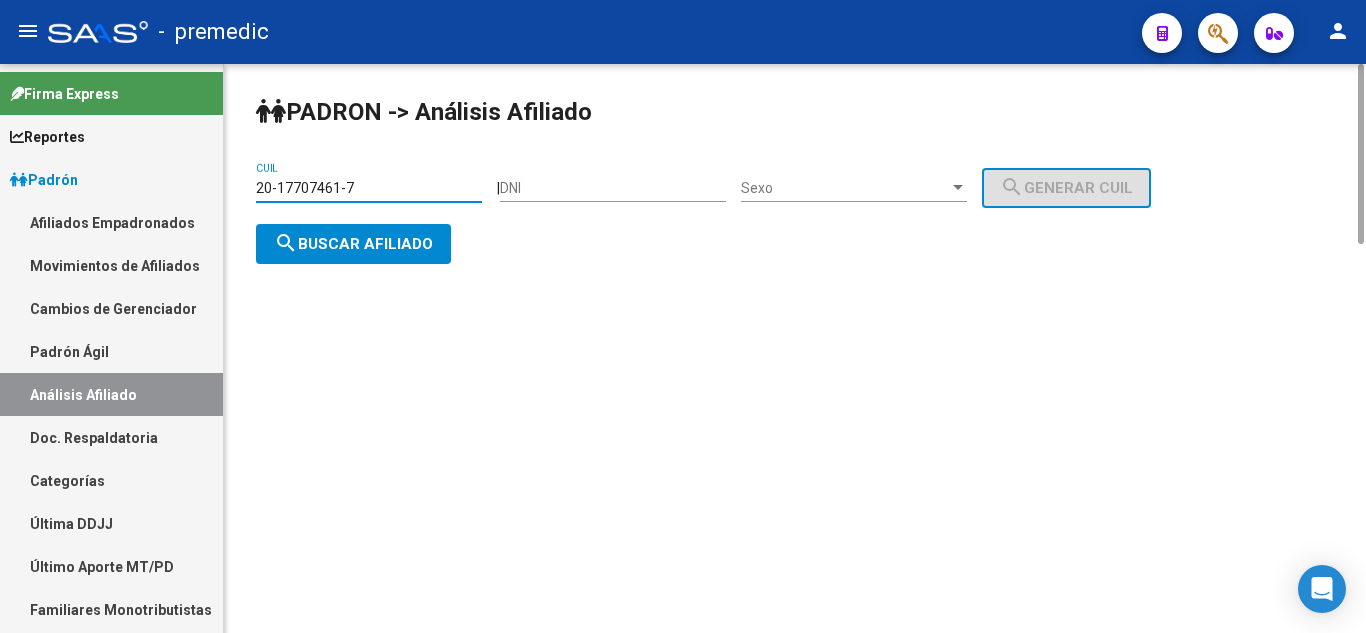 paste on "8110561-6" 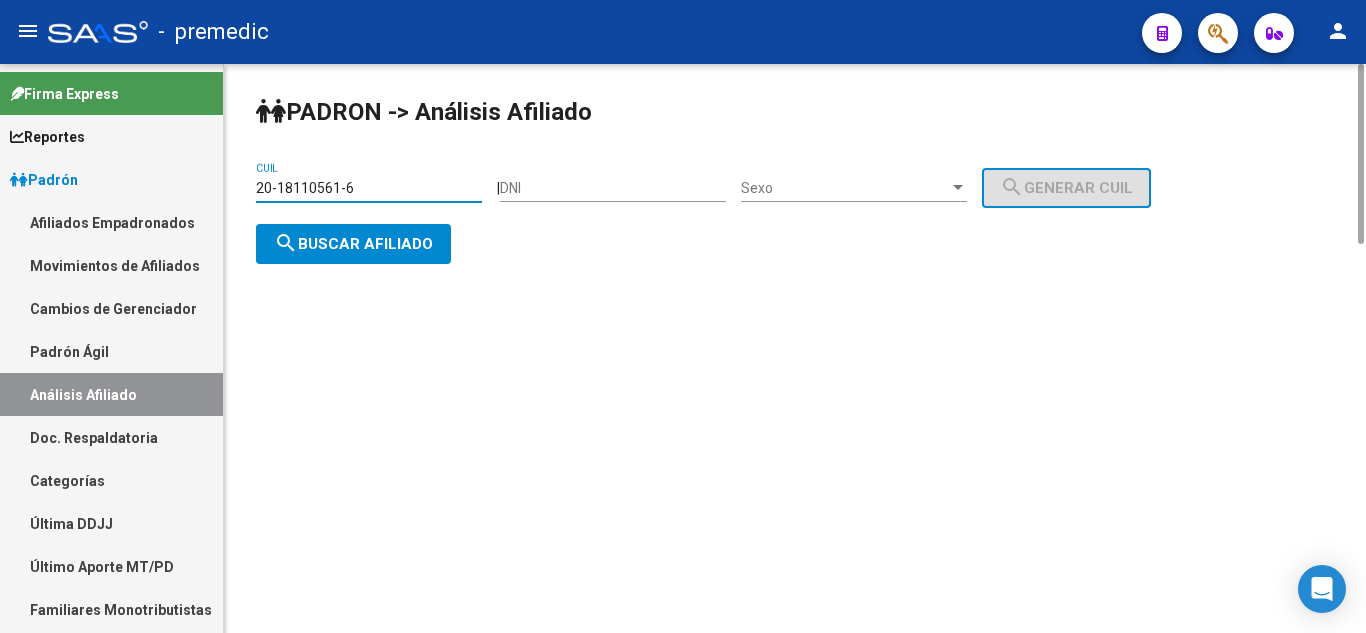 click on "search  Buscar afiliado" 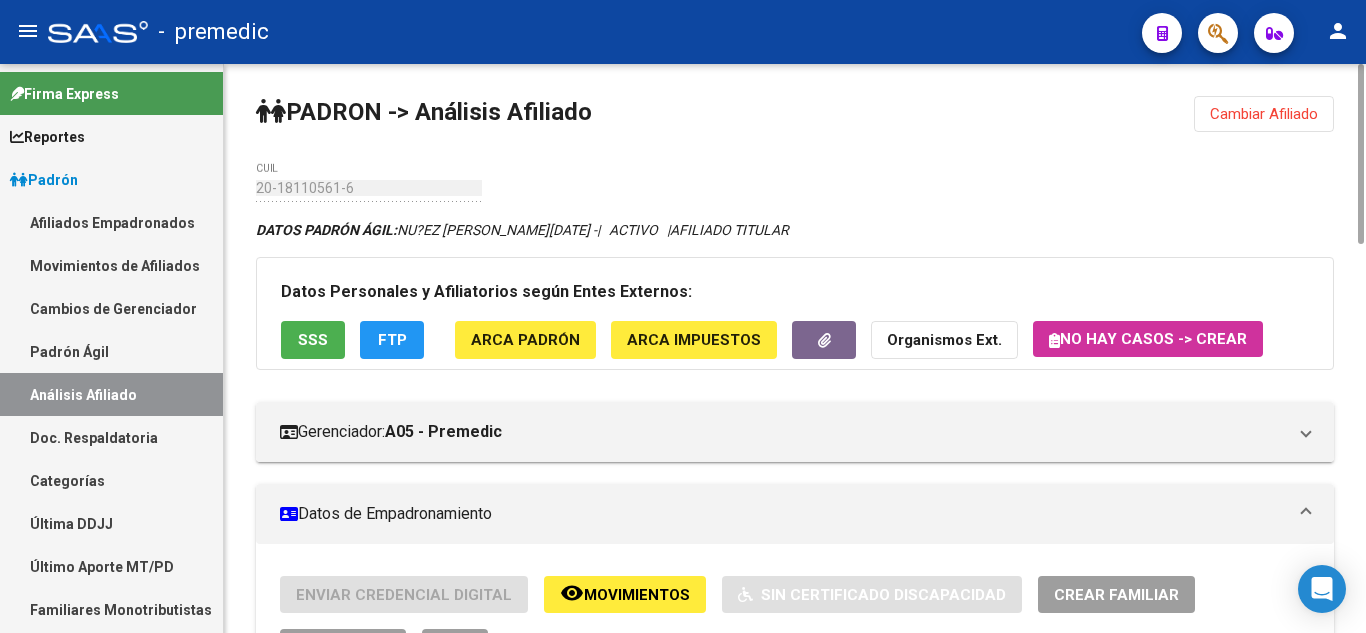 click on "PADRON -> Análisis Afiliado  Cambiar Afiliado
20-18110561-6 CUIL DATOS PADRÓN ÁGIL:  NU?EZ LEONARDO DOMINGO         -     |   ACTIVO   |     AFILIADO TITULAR  Datos Personales y Afiliatorios según Entes Externos: SSS FTP ARCA Padrón ARCA Impuestos Organismos Ext.   No hay casos -> Crear
Gerenciador:      A05 - Premedic Atención telefónica: Atención emergencias: Otros Datos Útiles:    Datos de Empadronamiento  Enviar Credencial Digital remove_red_eye Movimientos    Sin Certificado Discapacidad Crear Familiar ABM Rápido ABM Etiquetas: Estado: ACTIVO Última Alta Formal:  01/01/2025 Ultimo Tipo Movimiento Alta:  ALTA desde el Padrón Entregado x SSS Comentario ADMIN:  Migración Padrón Completo SSS el 2025-03-05 14:34:51 DATOS DEL AFILIADO Apellido:   NU?EZ LEONARDO DOMINGO         CUIL:  20181105616 Documento:  DU - DOCUMENTO UNICO 18110561  Nacionalidad:  ARGENTINA Parentesco:  0 - Titular Estado Civil:  Soltero Discapacitado:    NO (00) Sexo:  M Nacimiento:  11/04/1967 Edad:  58" 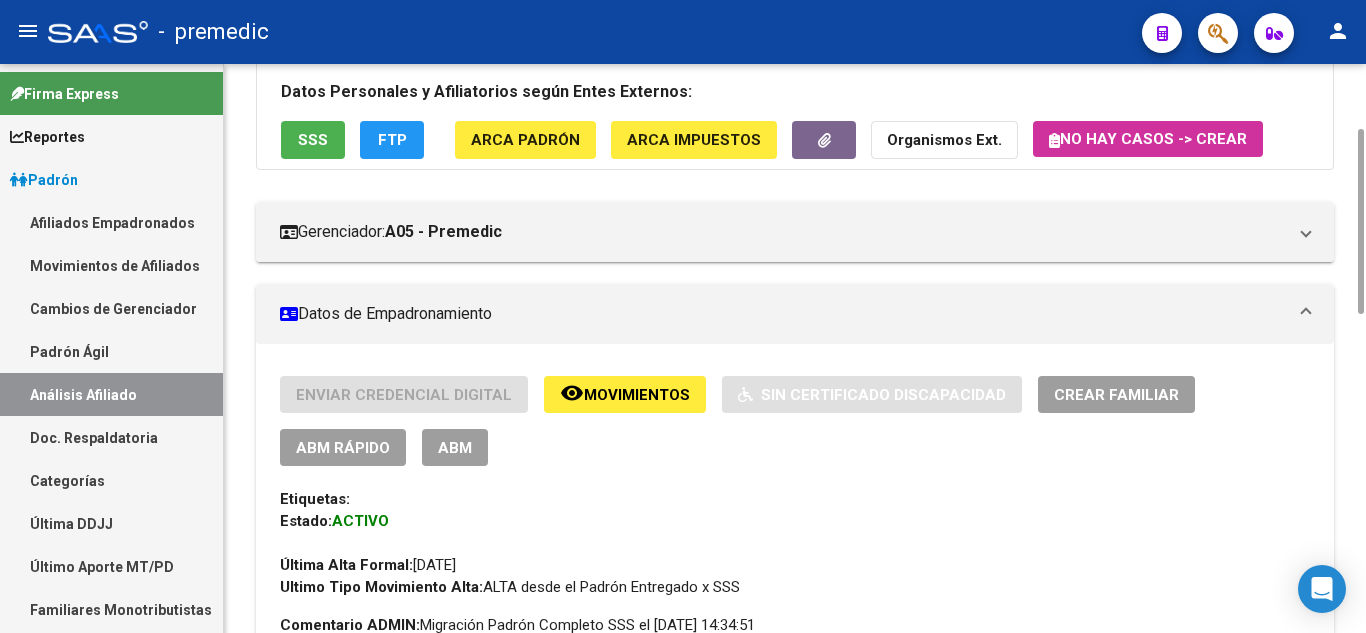 scroll, scrollTop: 0, scrollLeft: 0, axis: both 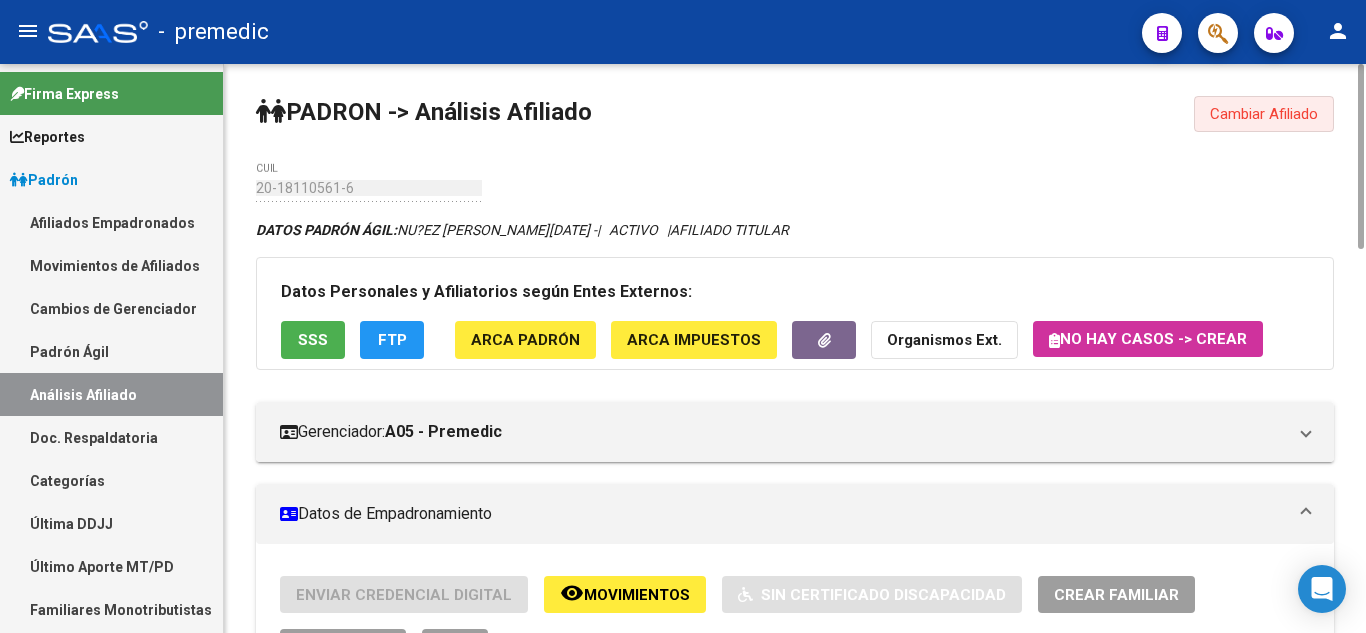 drag, startPoint x: 1289, startPoint y: 113, endPoint x: 1083, endPoint y: 113, distance: 206 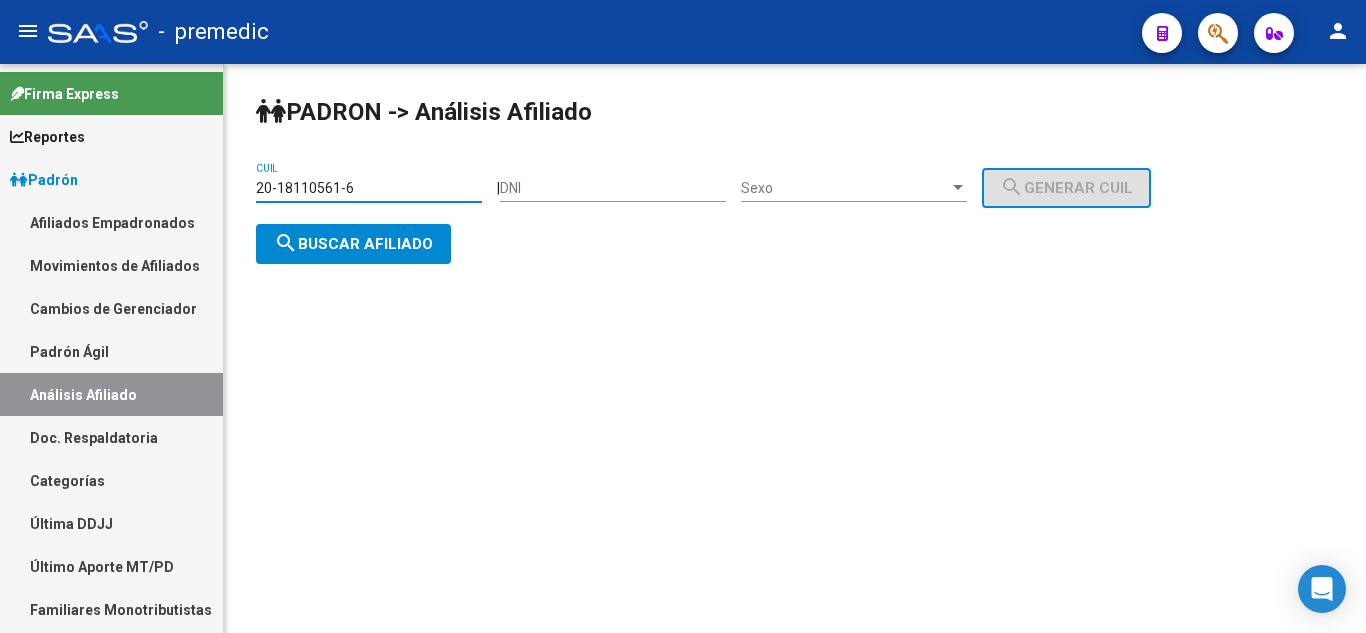 drag, startPoint x: 287, startPoint y: 190, endPoint x: 220, endPoint y: 193, distance: 67.06713 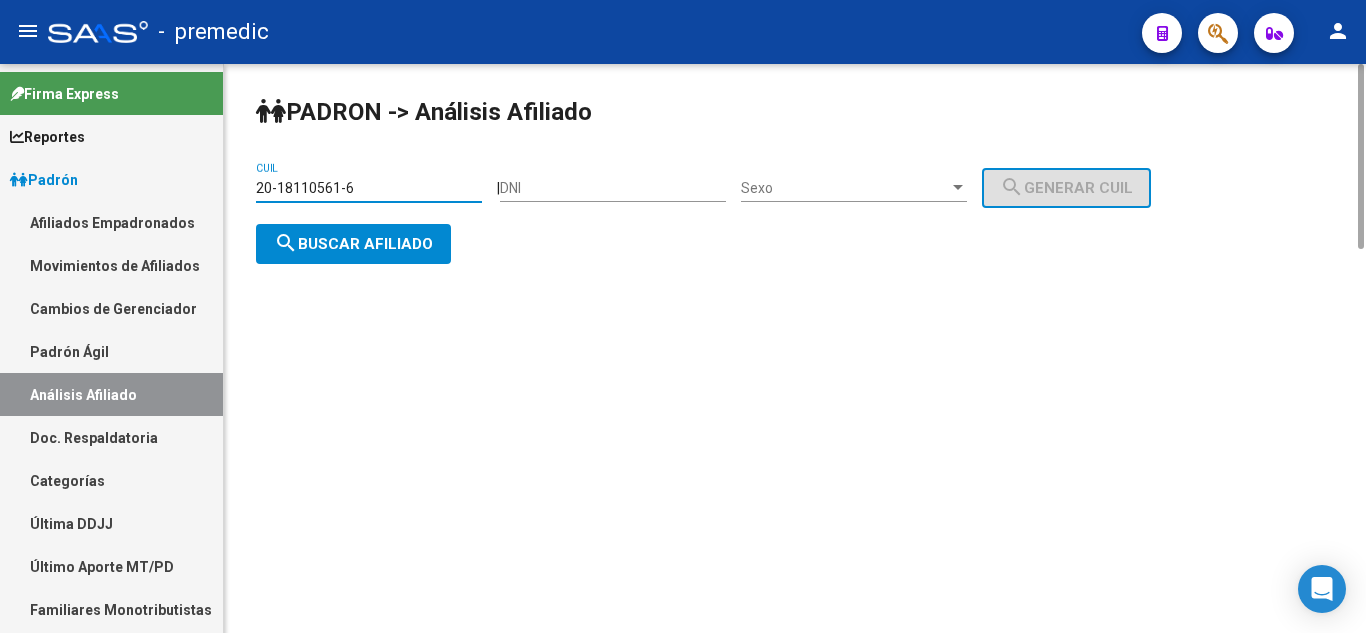 paste on "315169-0" 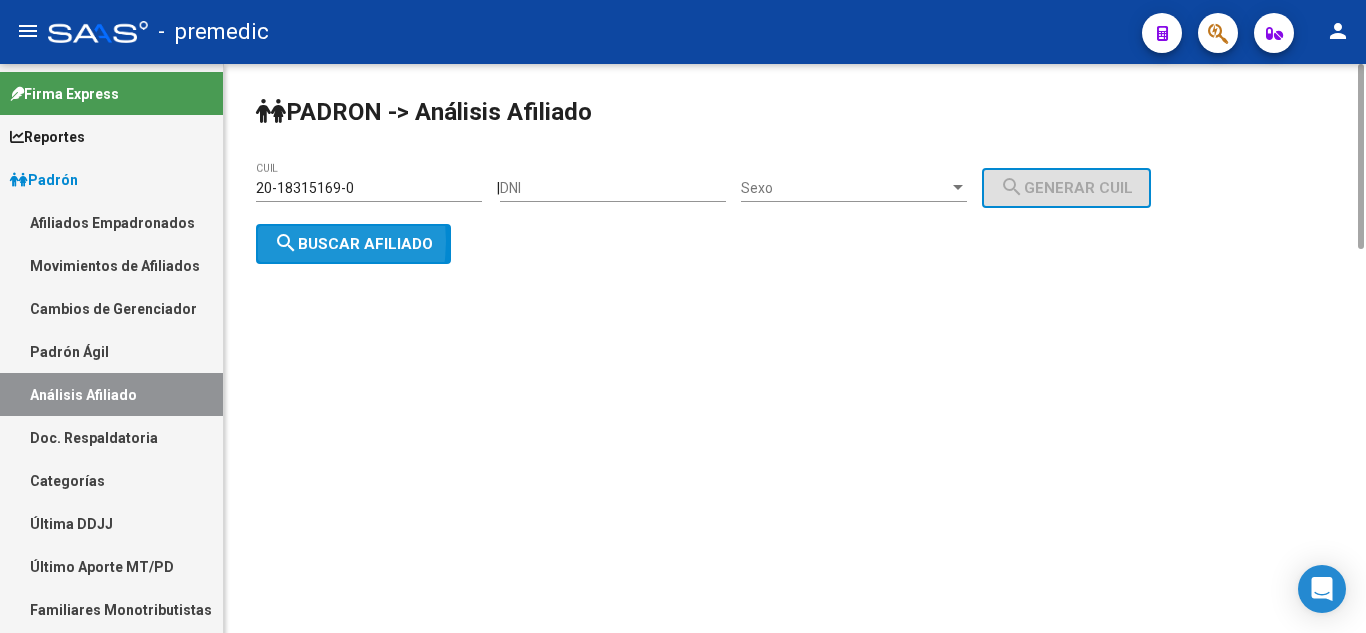 click on "search" 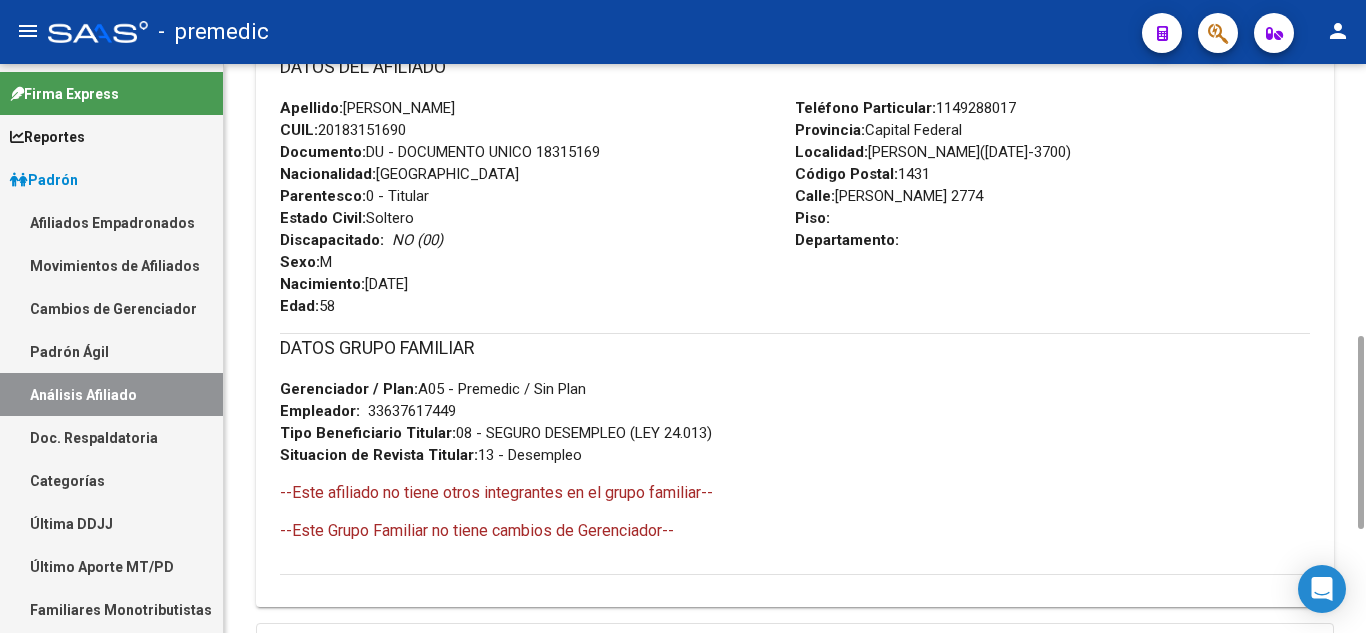 scroll, scrollTop: 0, scrollLeft: 0, axis: both 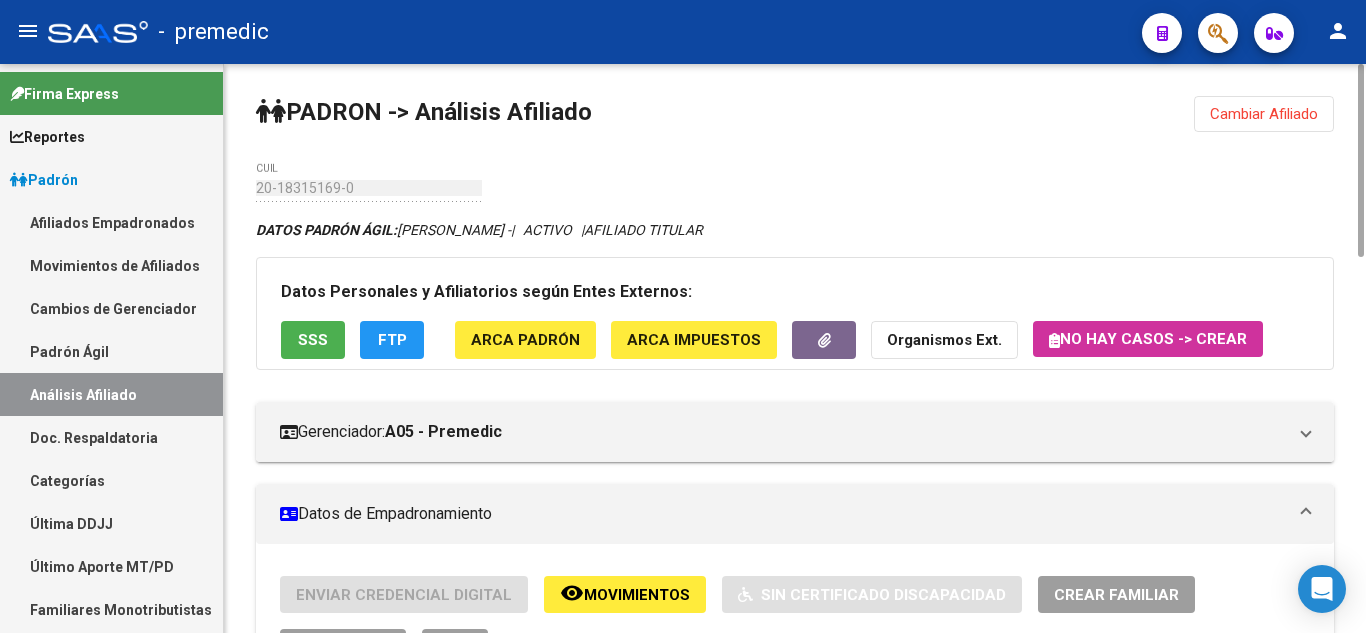 drag, startPoint x: 1284, startPoint y: 118, endPoint x: 1125, endPoint y: 122, distance: 159.05031 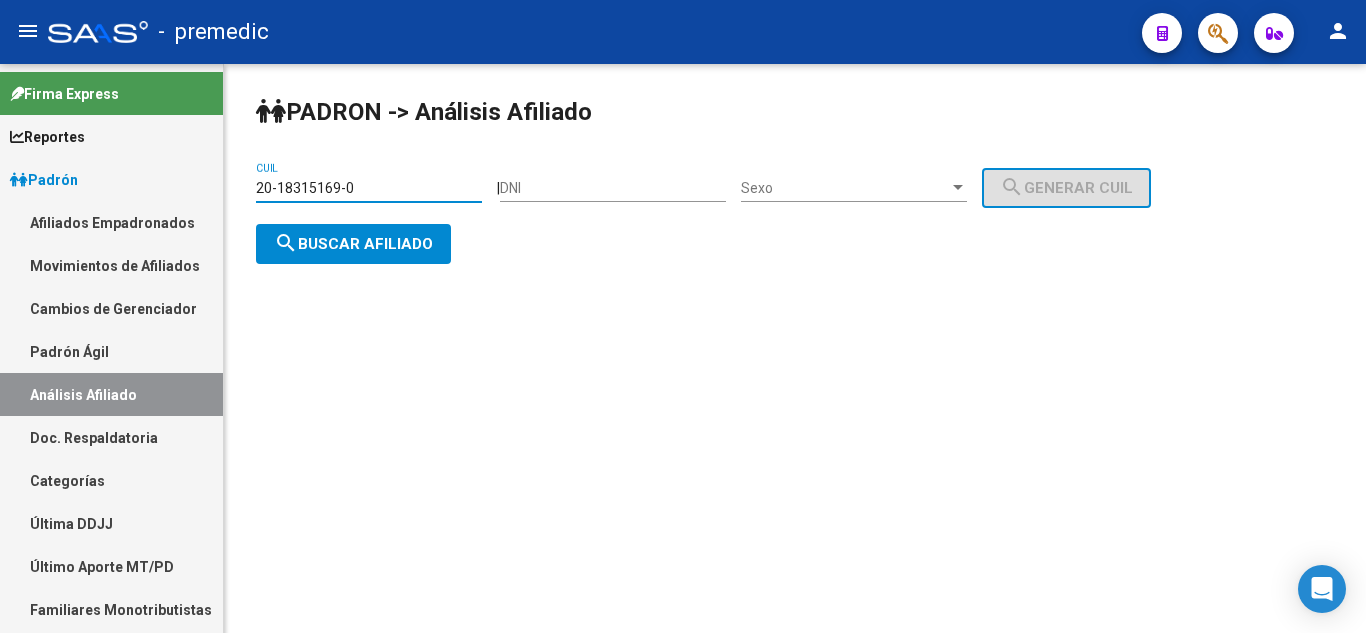 drag, startPoint x: 289, startPoint y: 187, endPoint x: 221, endPoint y: 184, distance: 68.06615 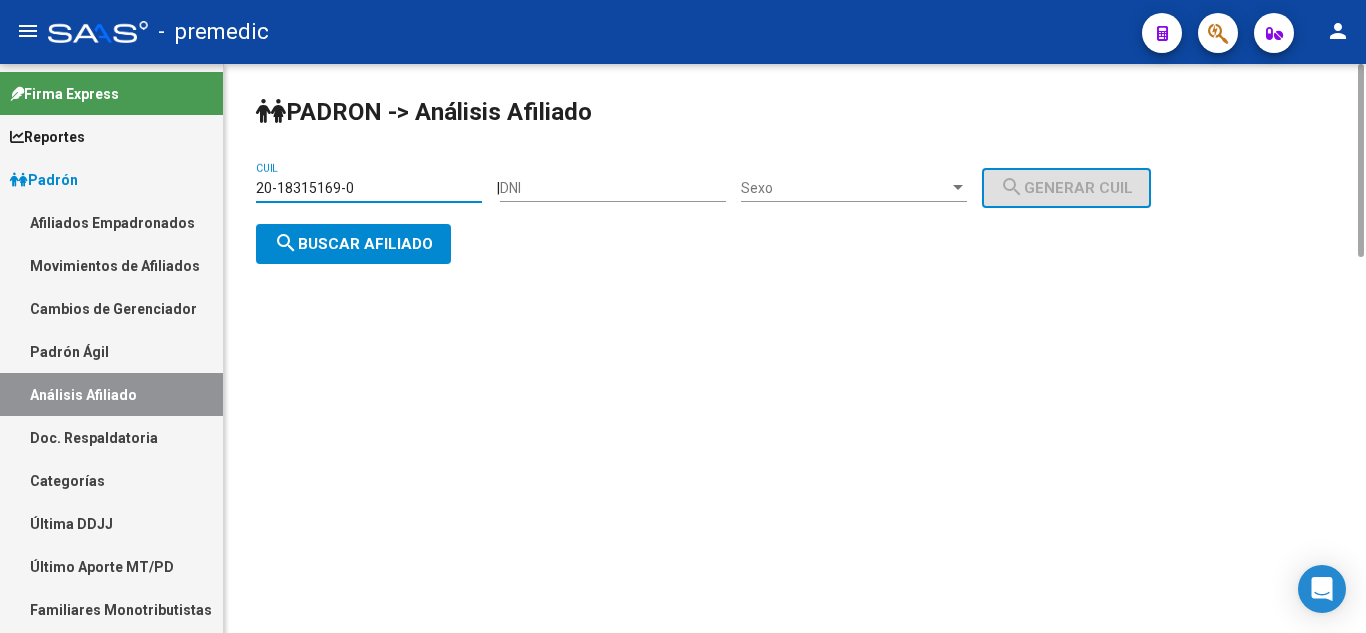 paste on "903410-6" 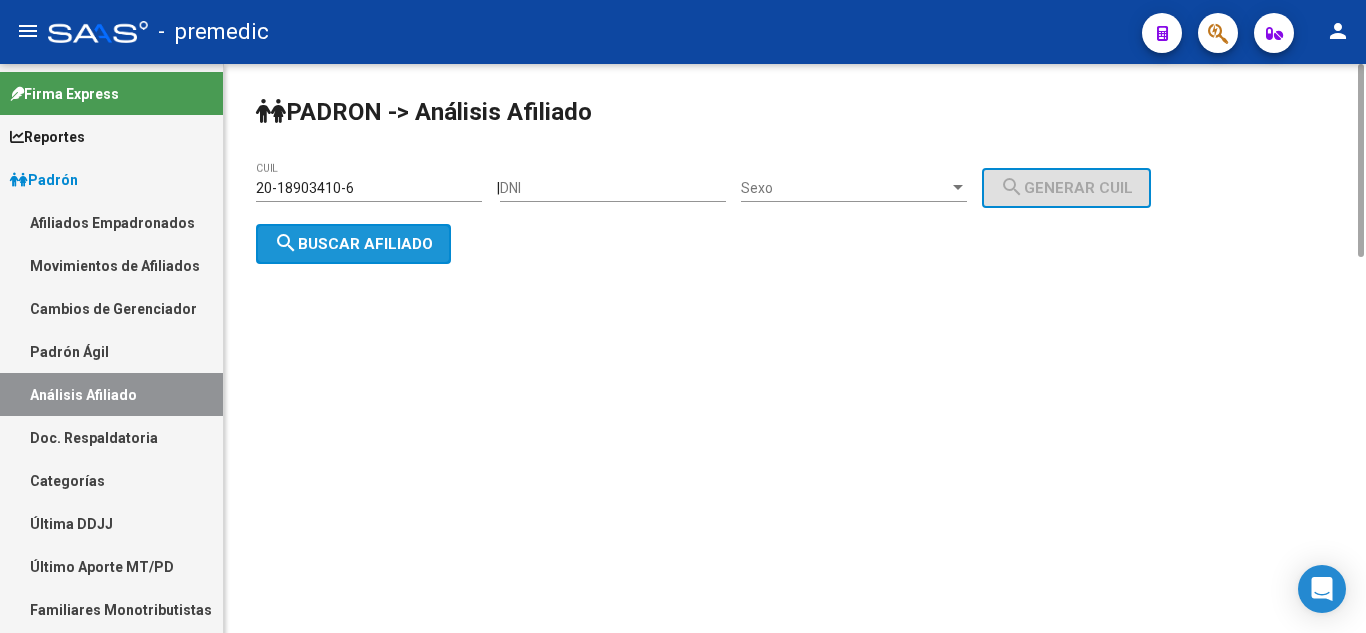 click on "search  Buscar afiliado" 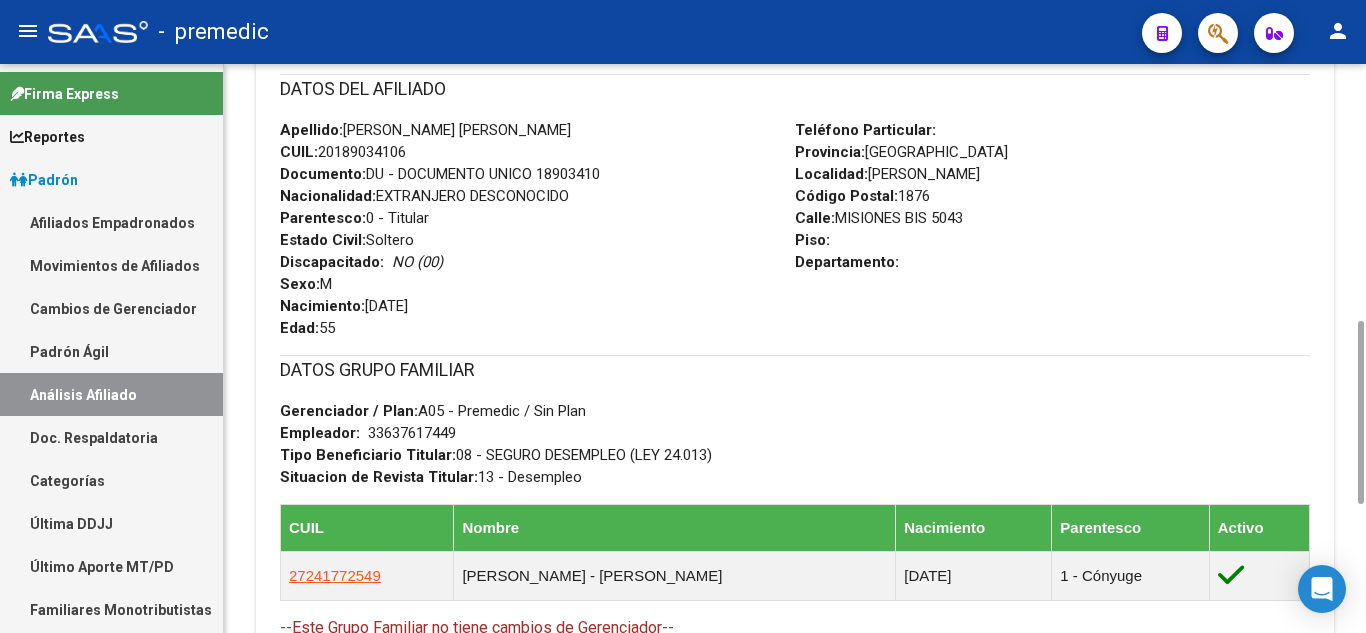 scroll, scrollTop: 0, scrollLeft: 0, axis: both 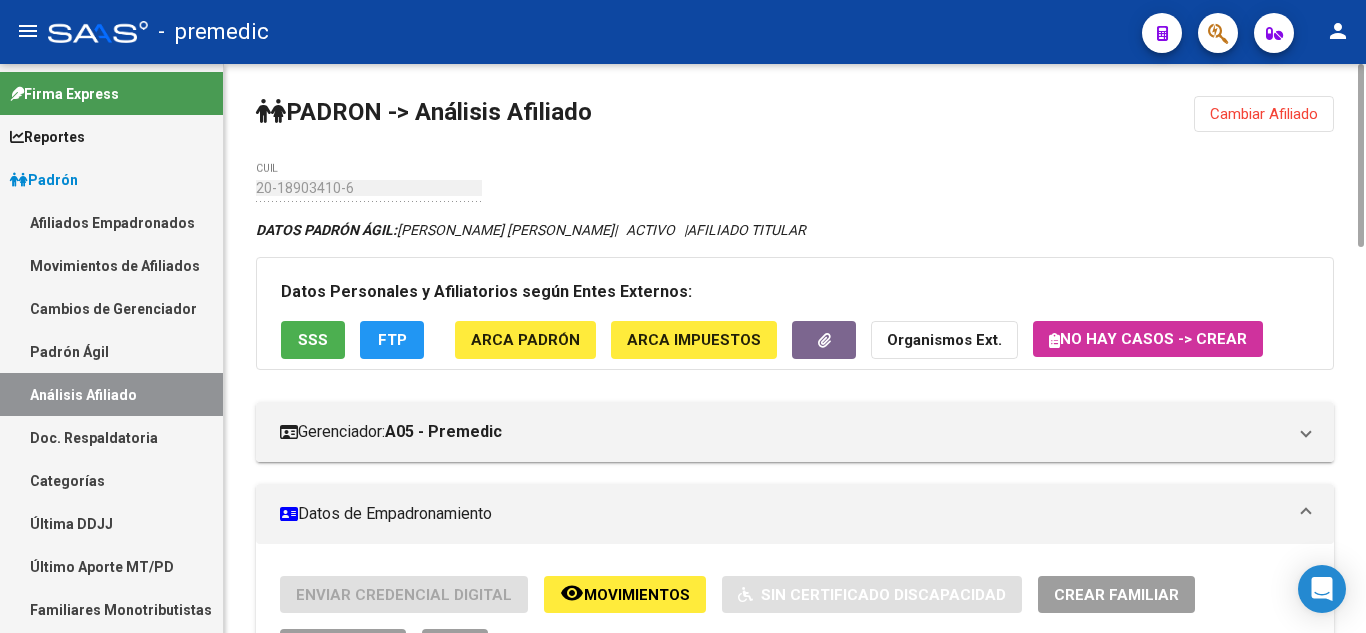 click on "Cambiar Afiliado" 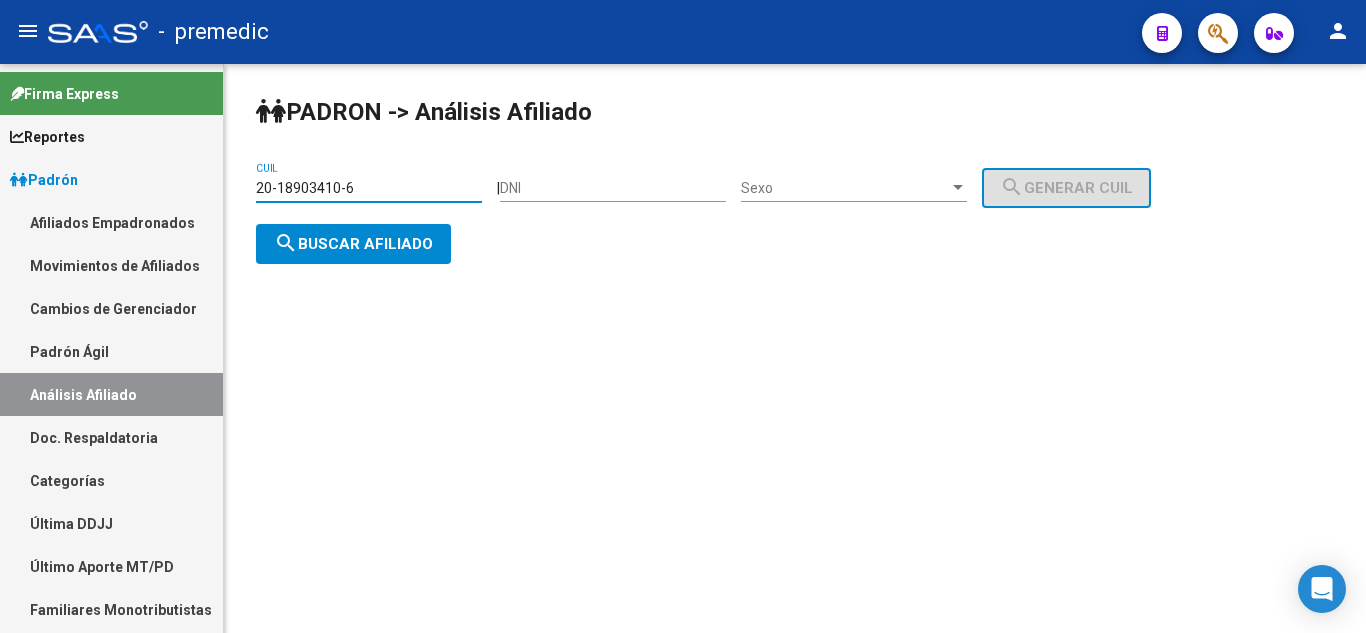 drag, startPoint x: 351, startPoint y: 181, endPoint x: 199, endPoint y: 178, distance: 152.0296 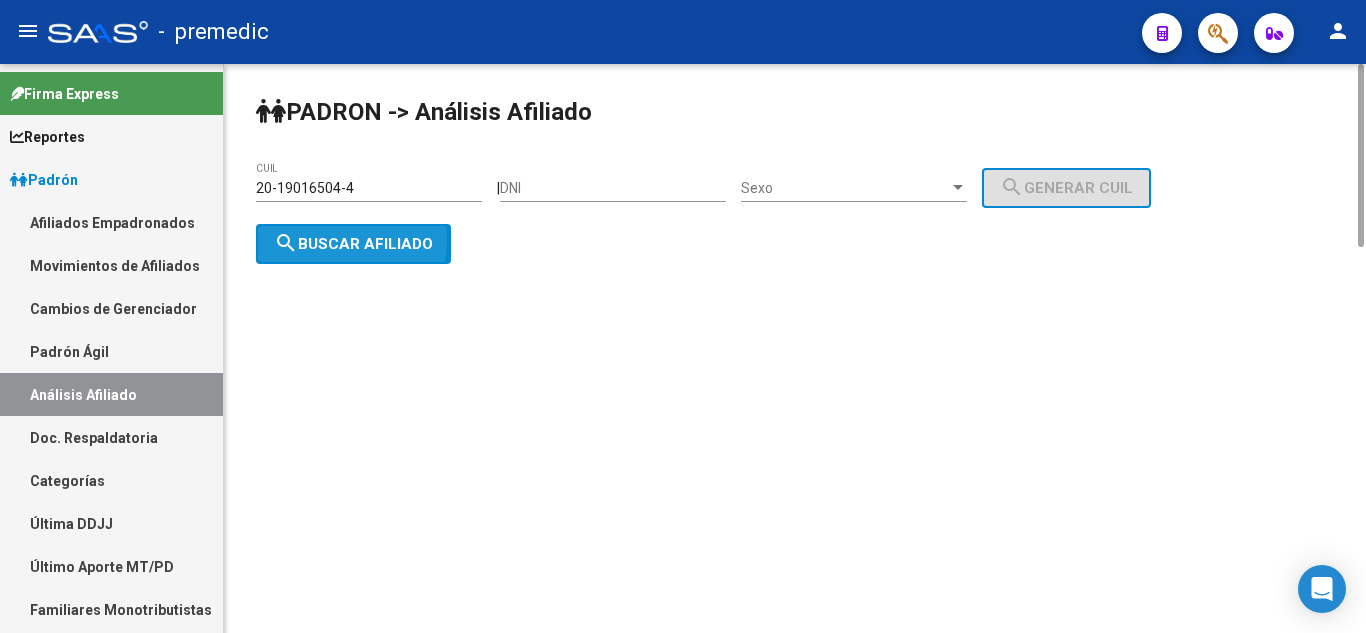 click on "search  Buscar afiliado" 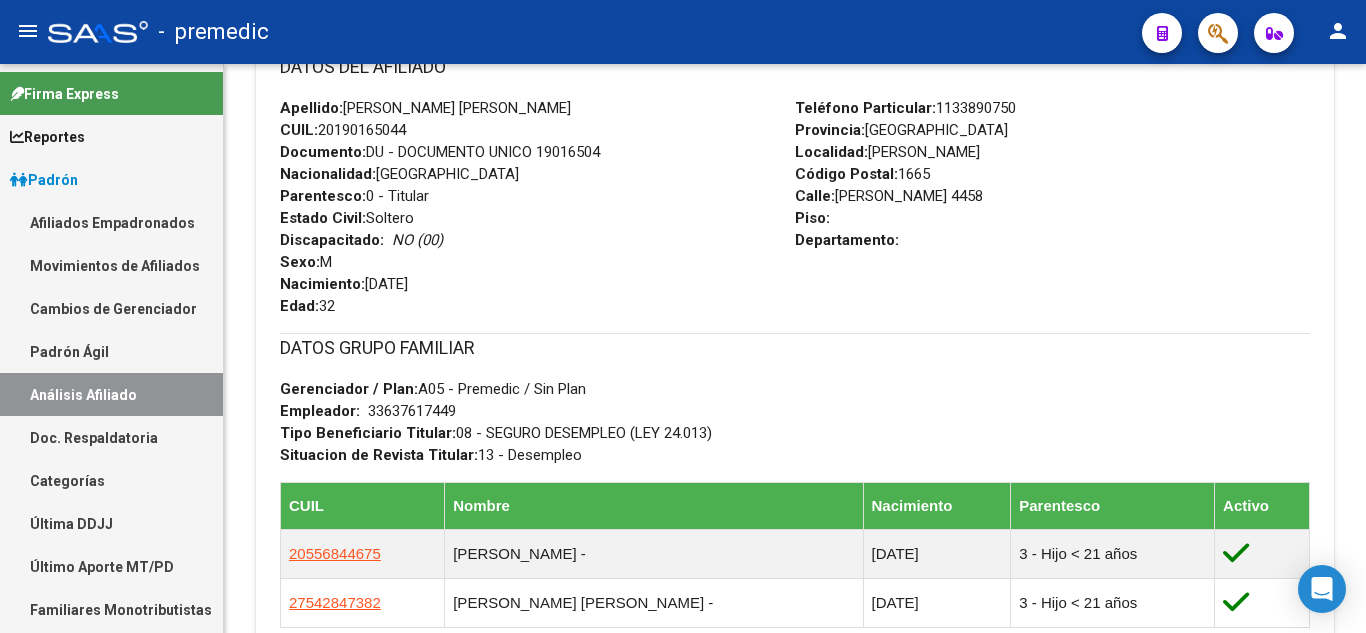 scroll, scrollTop: 0, scrollLeft: 0, axis: both 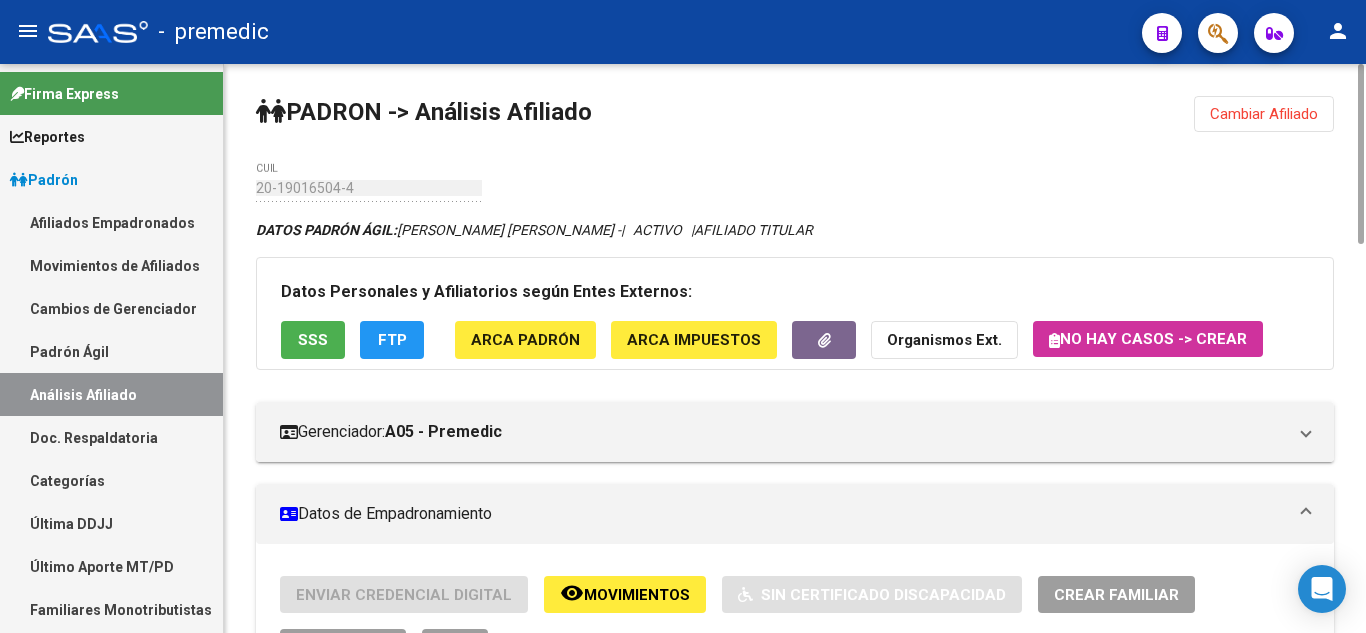 click on "Cambiar Afiliado" 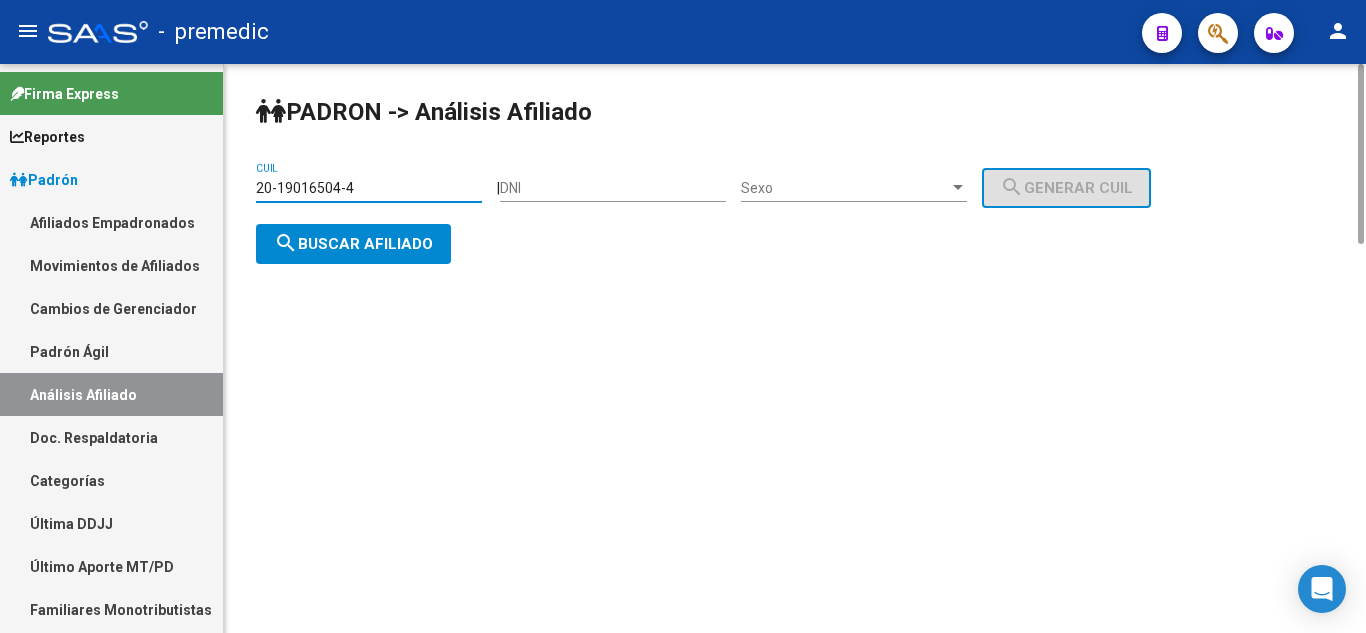 drag, startPoint x: 354, startPoint y: 186, endPoint x: 228, endPoint y: 185, distance: 126.00397 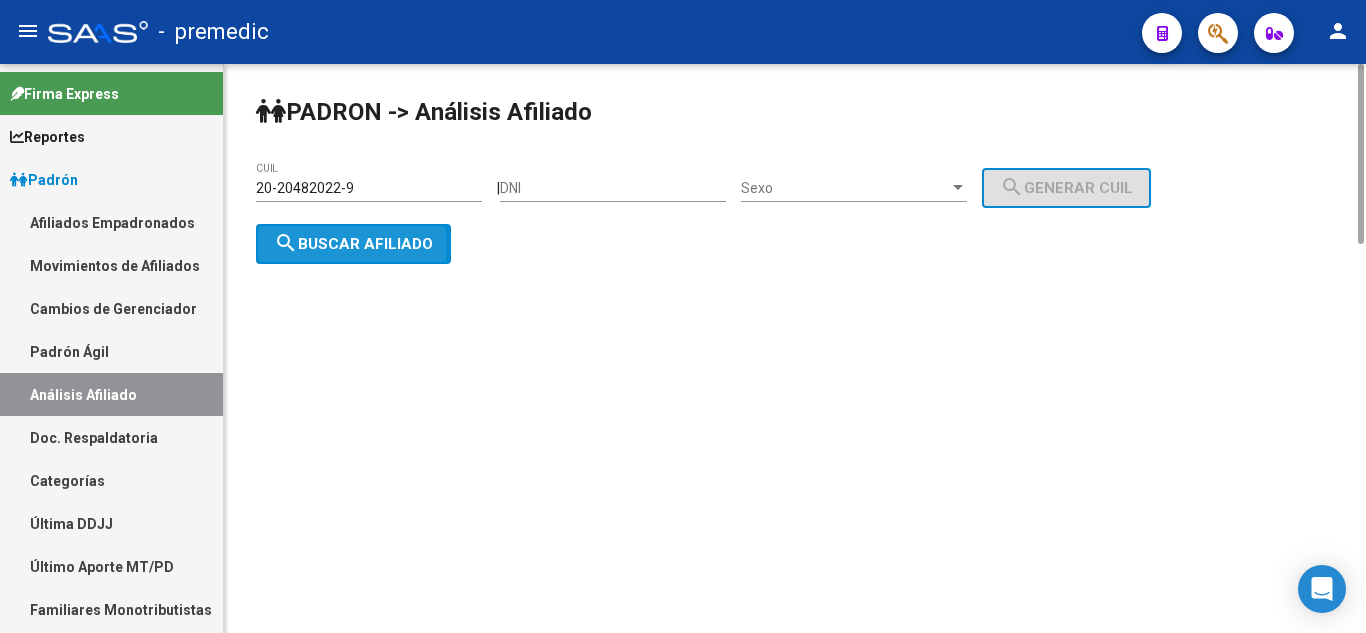 click on "search  Buscar afiliado" 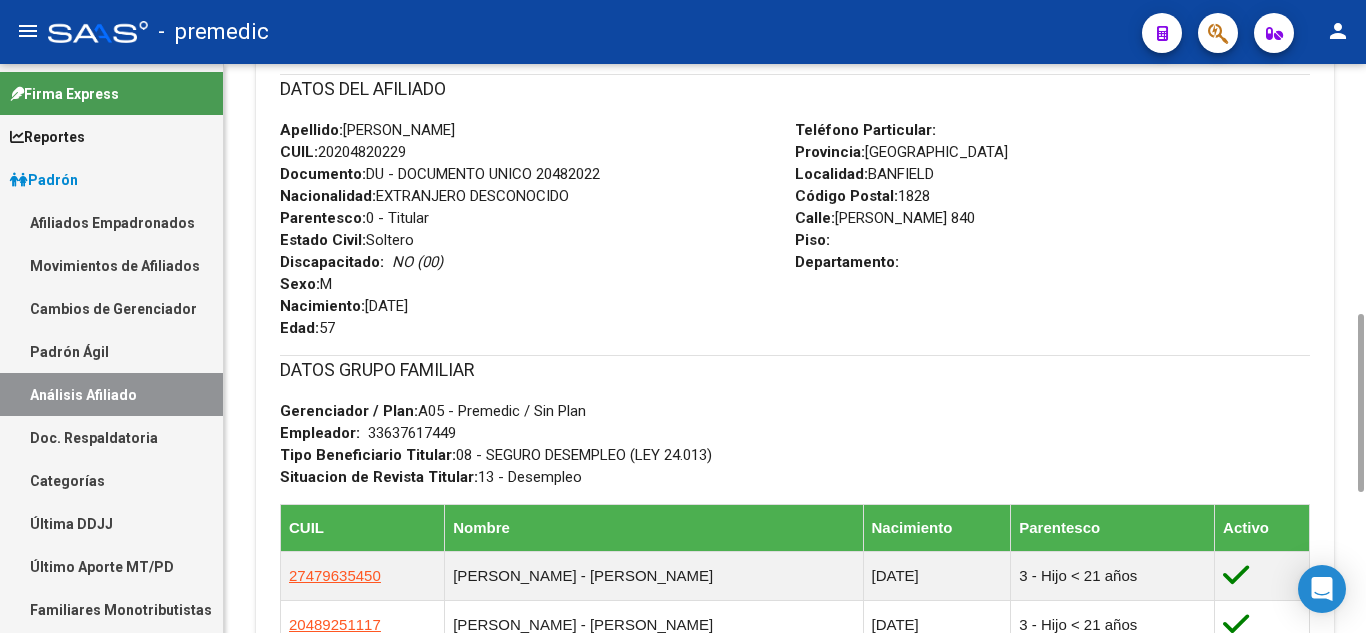 scroll, scrollTop: 0, scrollLeft: 0, axis: both 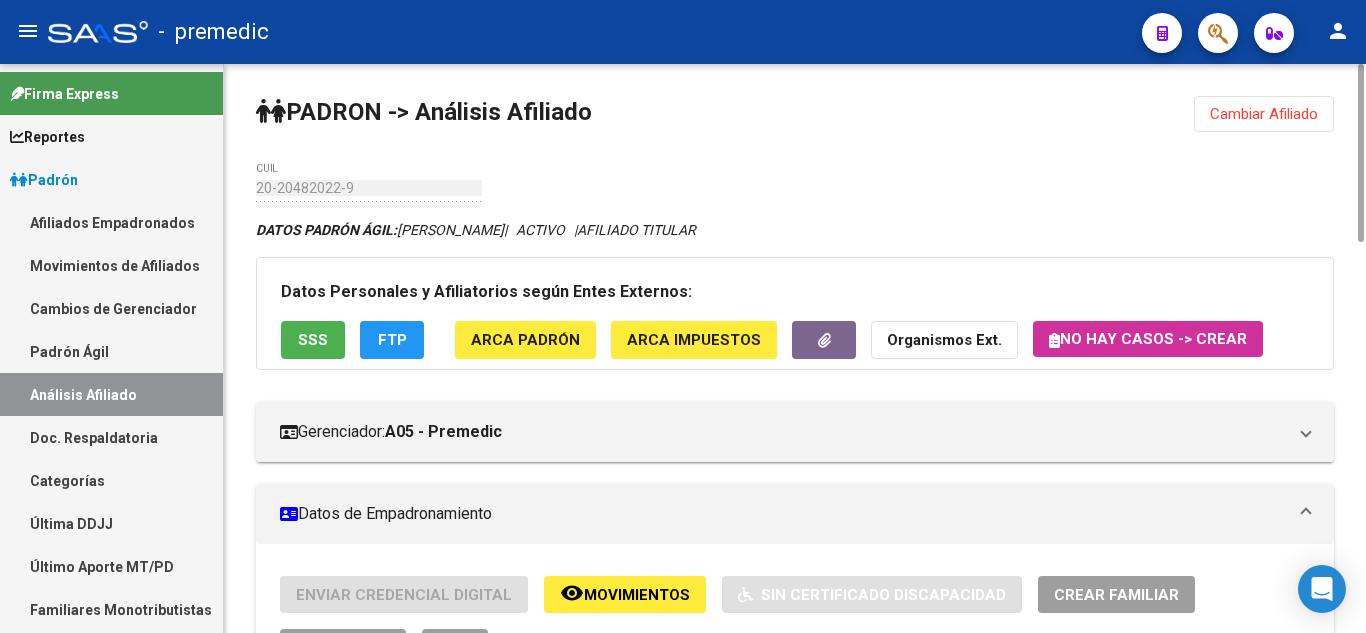 click on "Cambiar Afiliado" 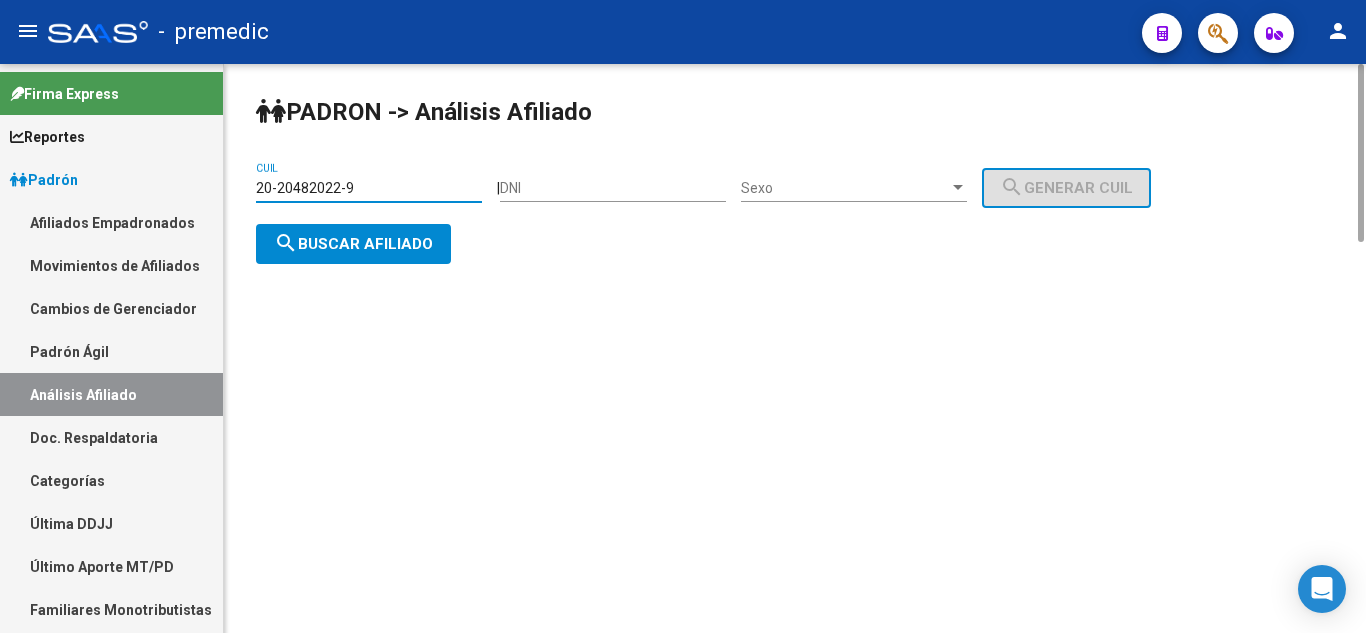 drag, startPoint x: 357, startPoint y: 182, endPoint x: 226, endPoint y: 182, distance: 131 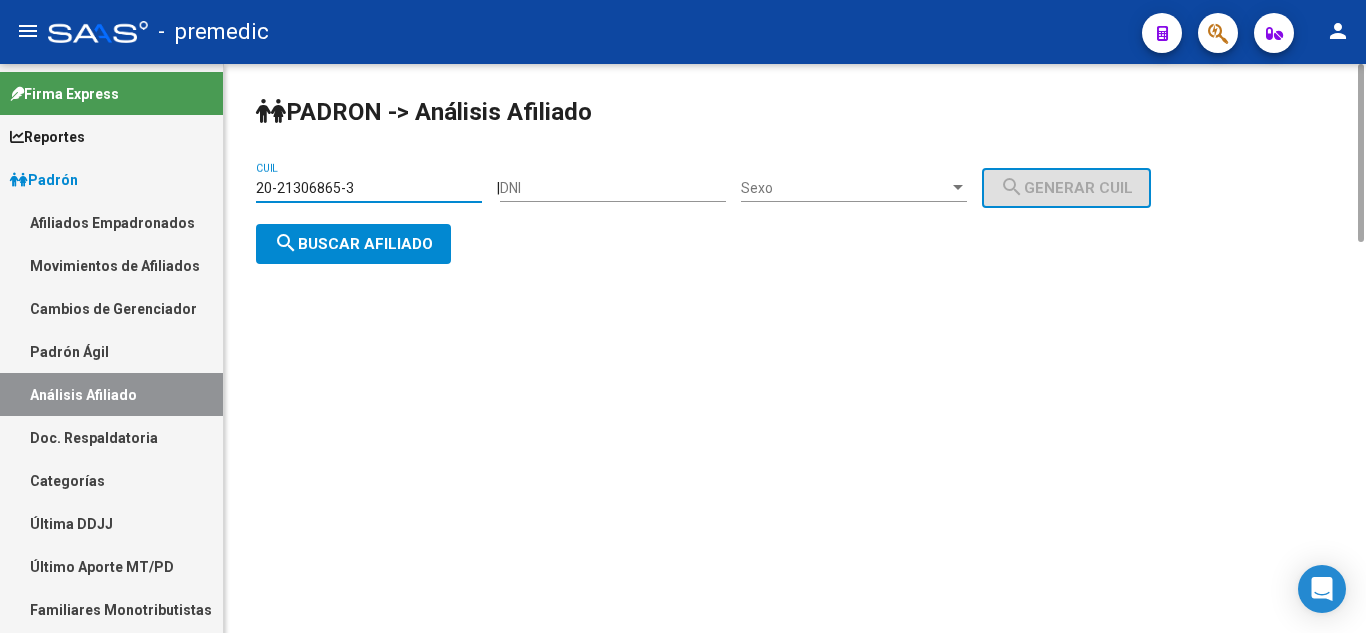 click on "search  Buscar afiliado" 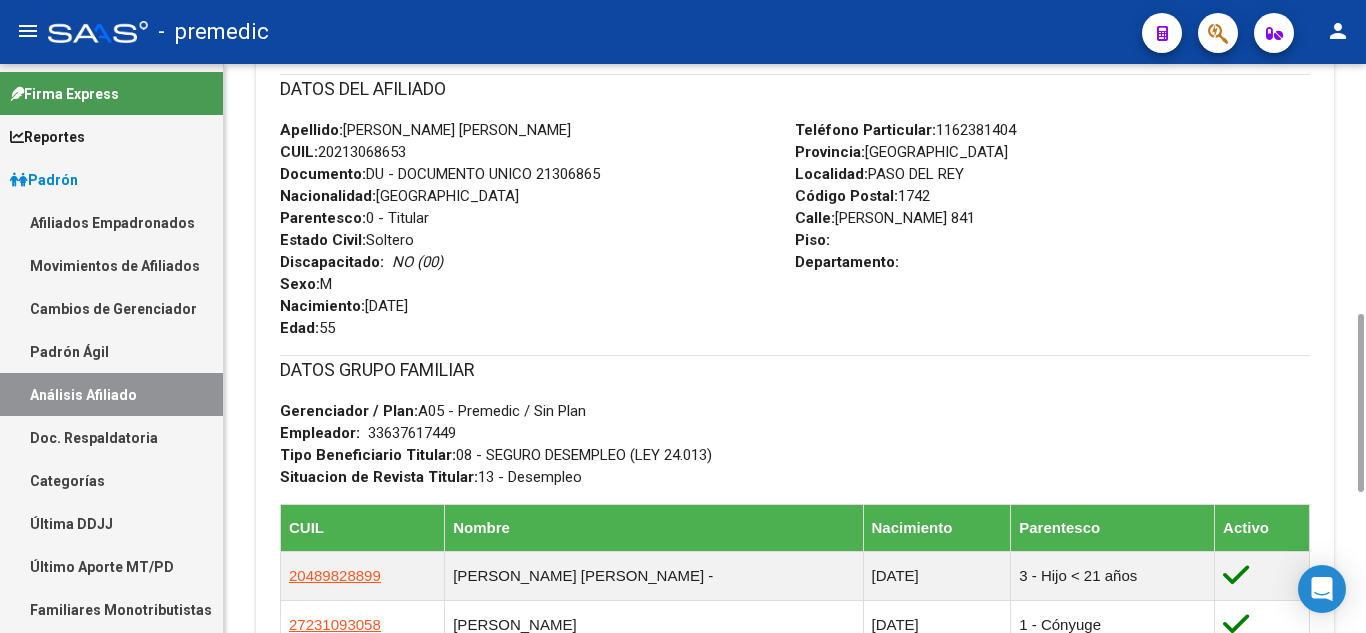 scroll, scrollTop: 0, scrollLeft: 0, axis: both 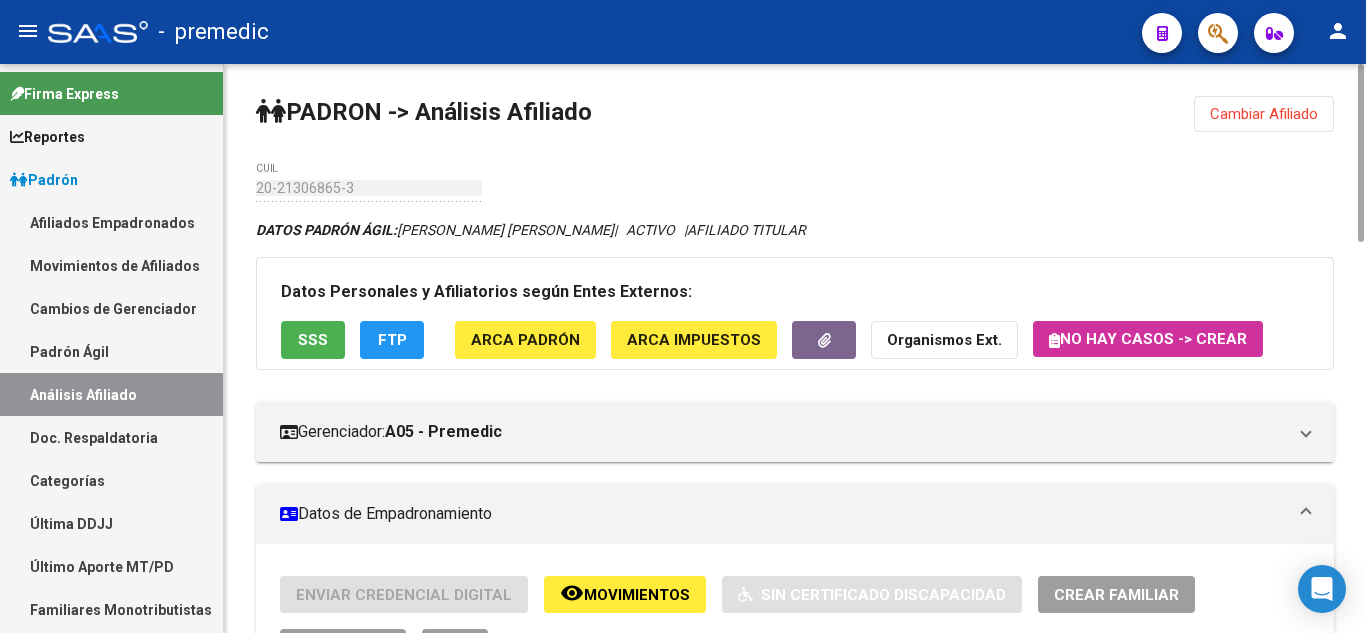click on "Cambiar Afiliado" 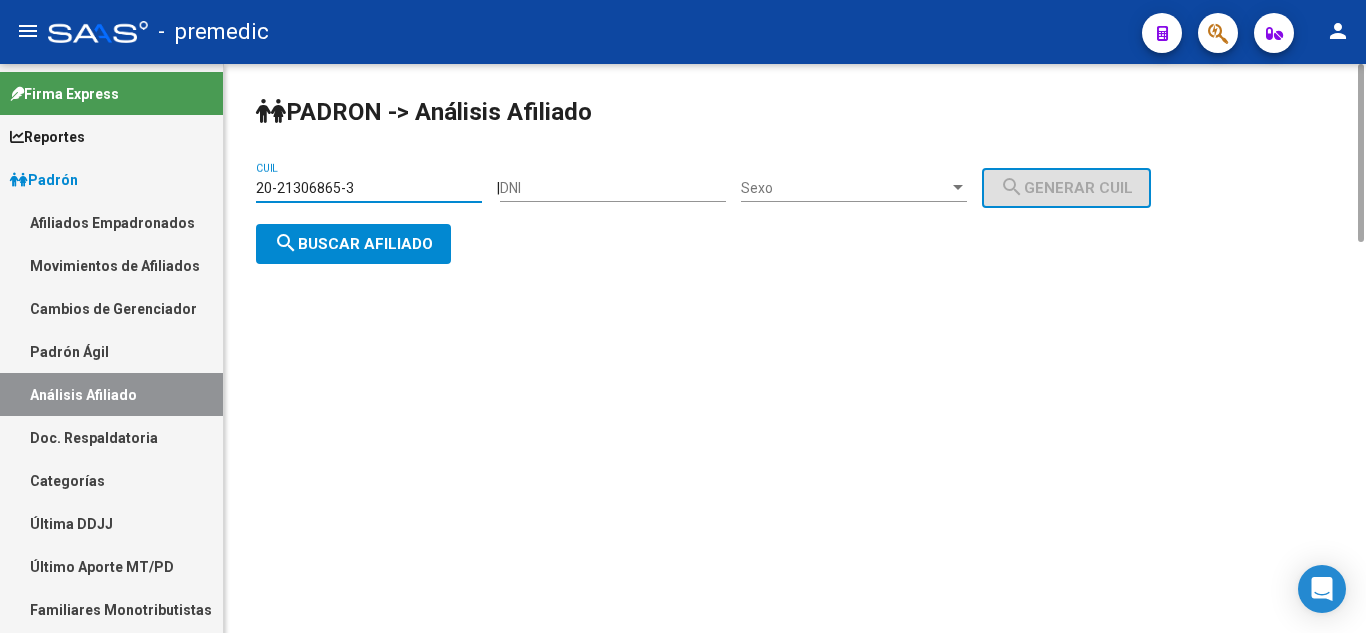 drag, startPoint x: 336, startPoint y: 191, endPoint x: 280, endPoint y: 219, distance: 62.609905 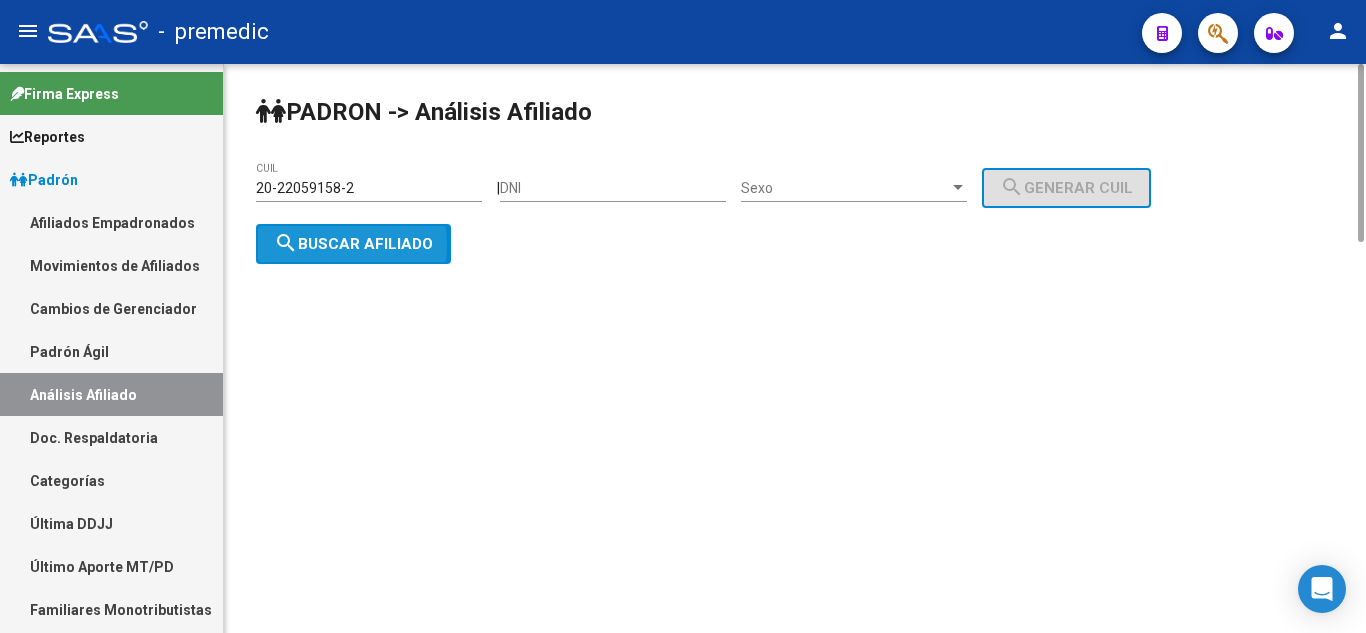 click on "search  Buscar afiliado" 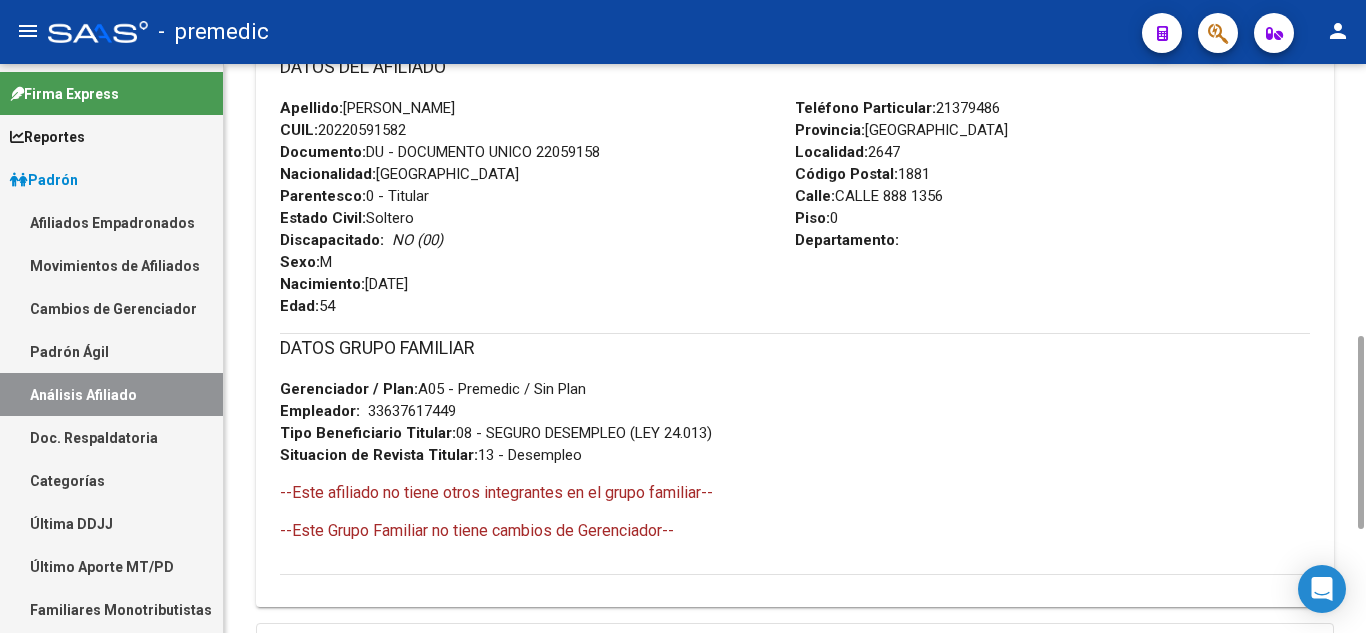 scroll, scrollTop: 0, scrollLeft: 0, axis: both 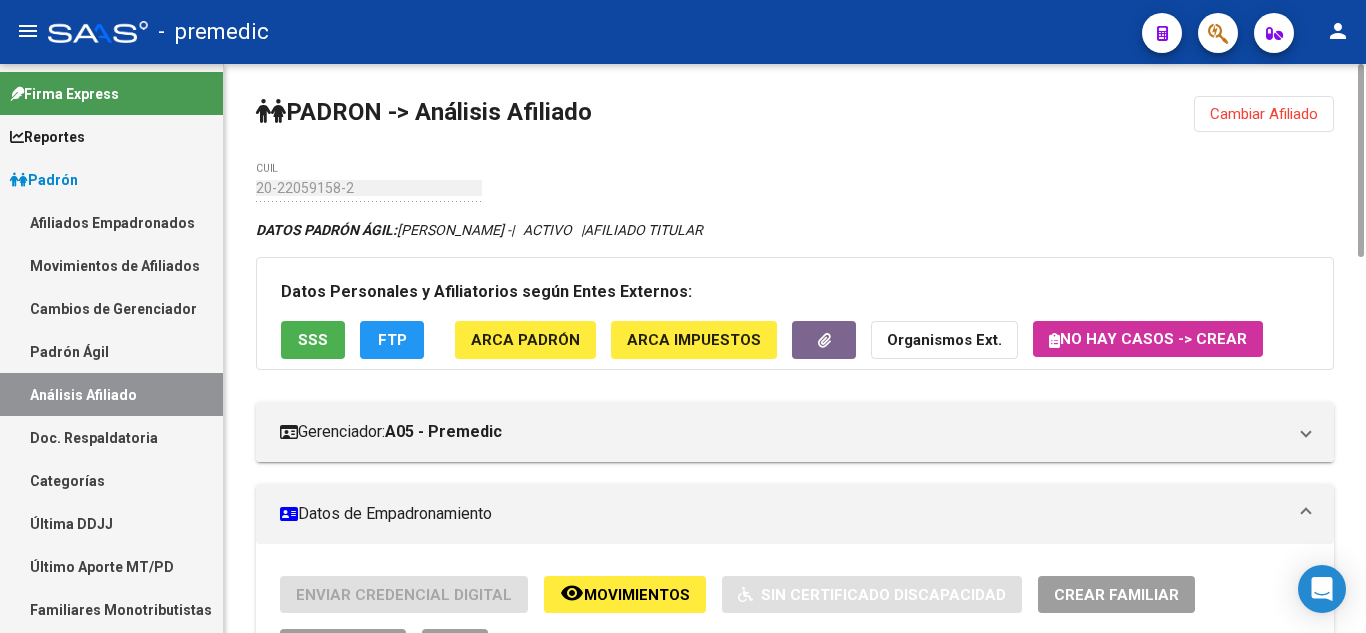 click on "Cambiar Afiliado" 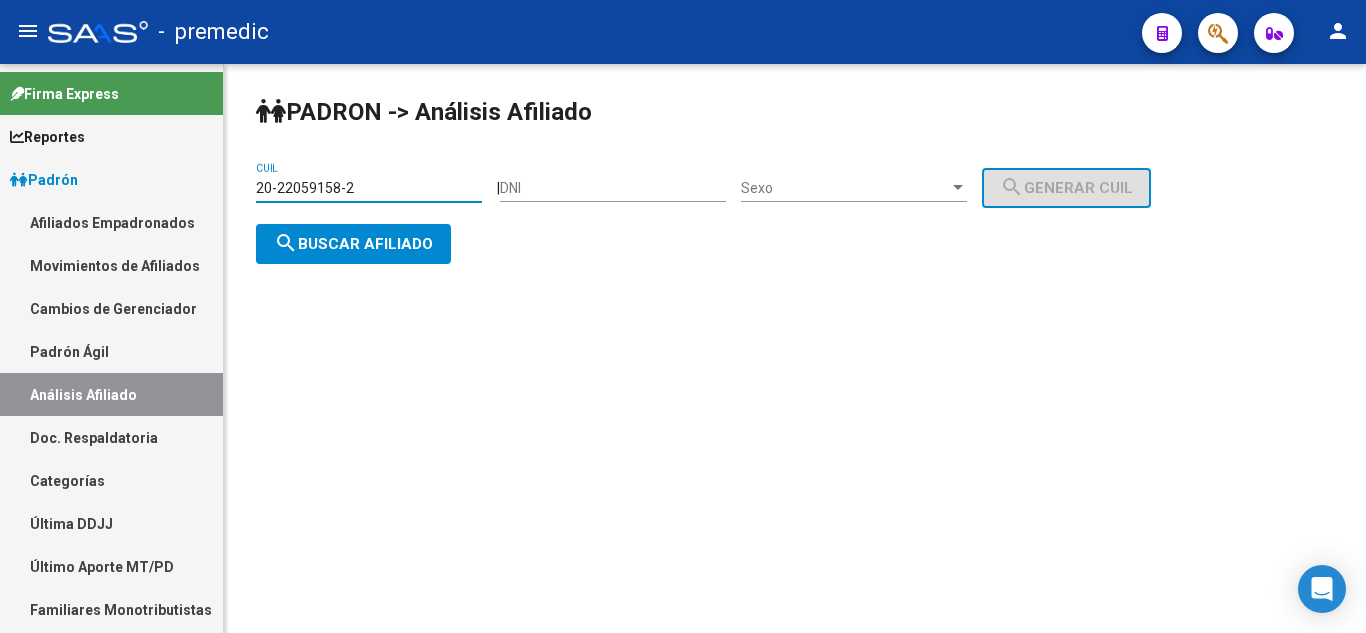 drag, startPoint x: 306, startPoint y: 184, endPoint x: 223, endPoint y: 182, distance: 83.02409 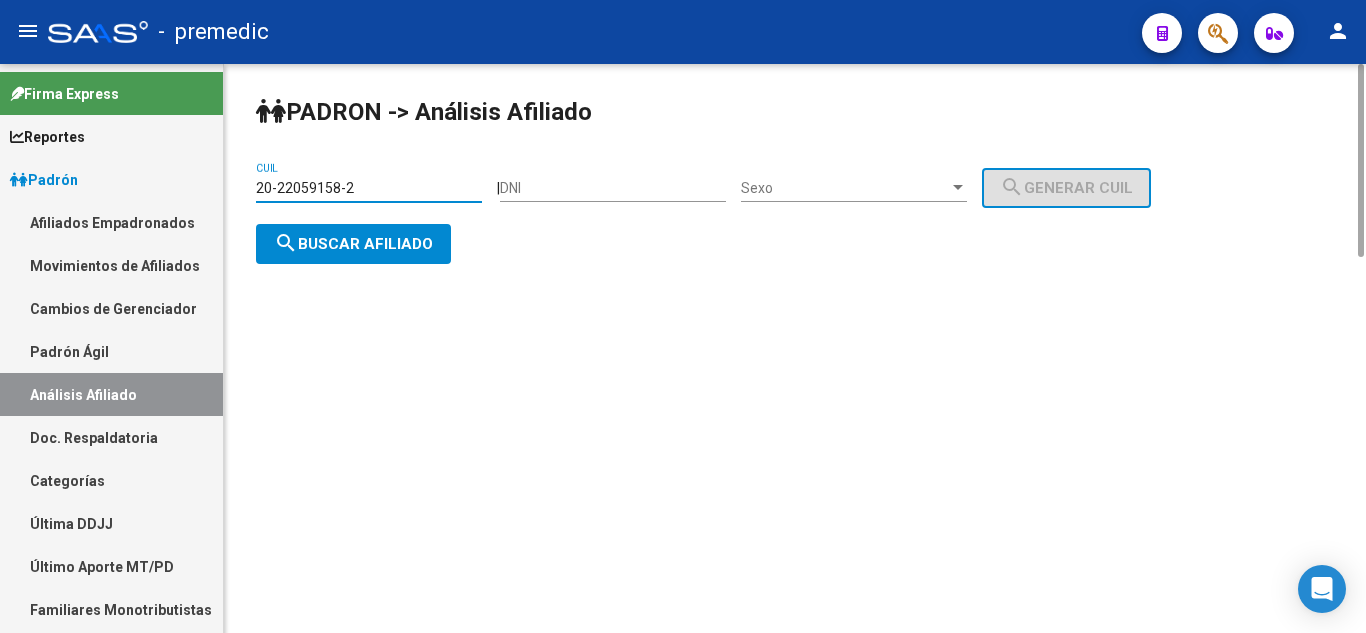 paste on "181293-0" 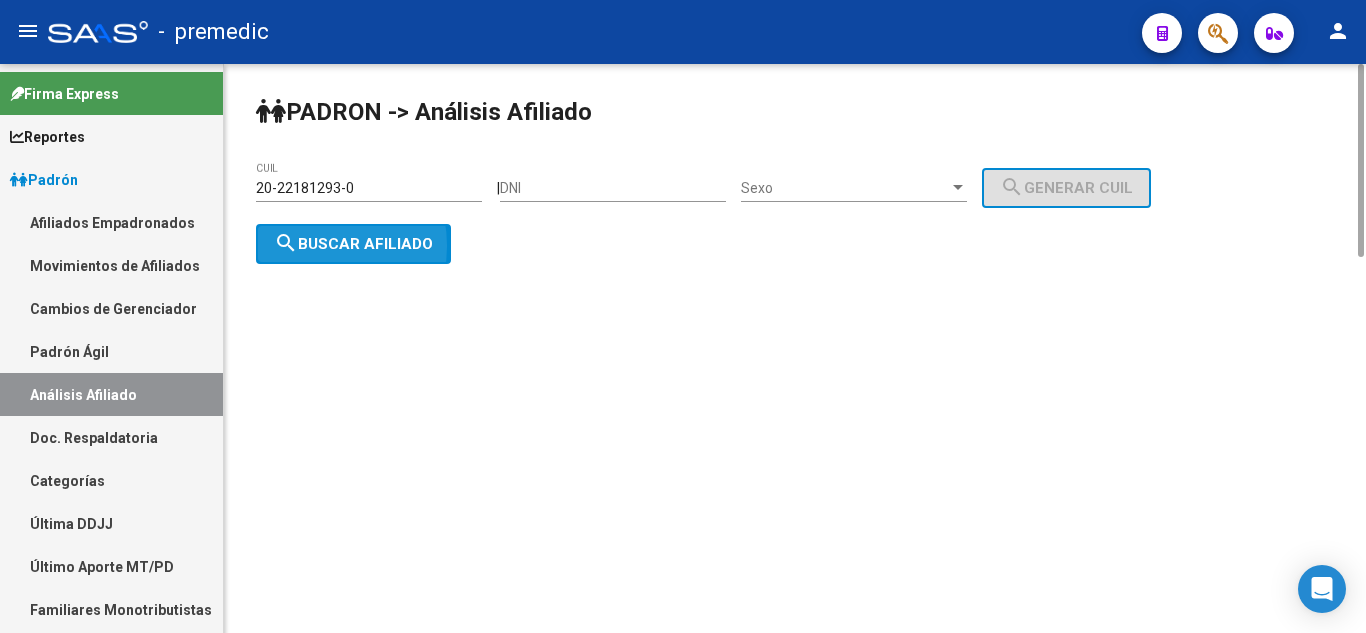click on "search  Buscar afiliado" 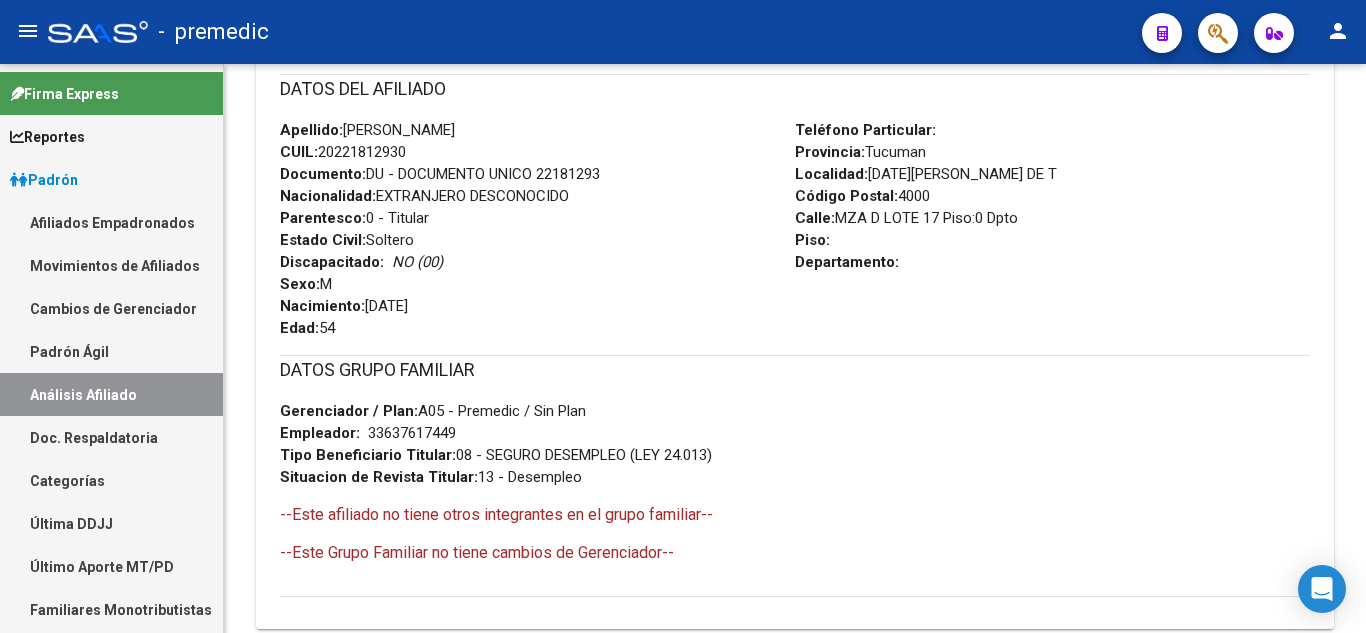 scroll, scrollTop: 0, scrollLeft: 0, axis: both 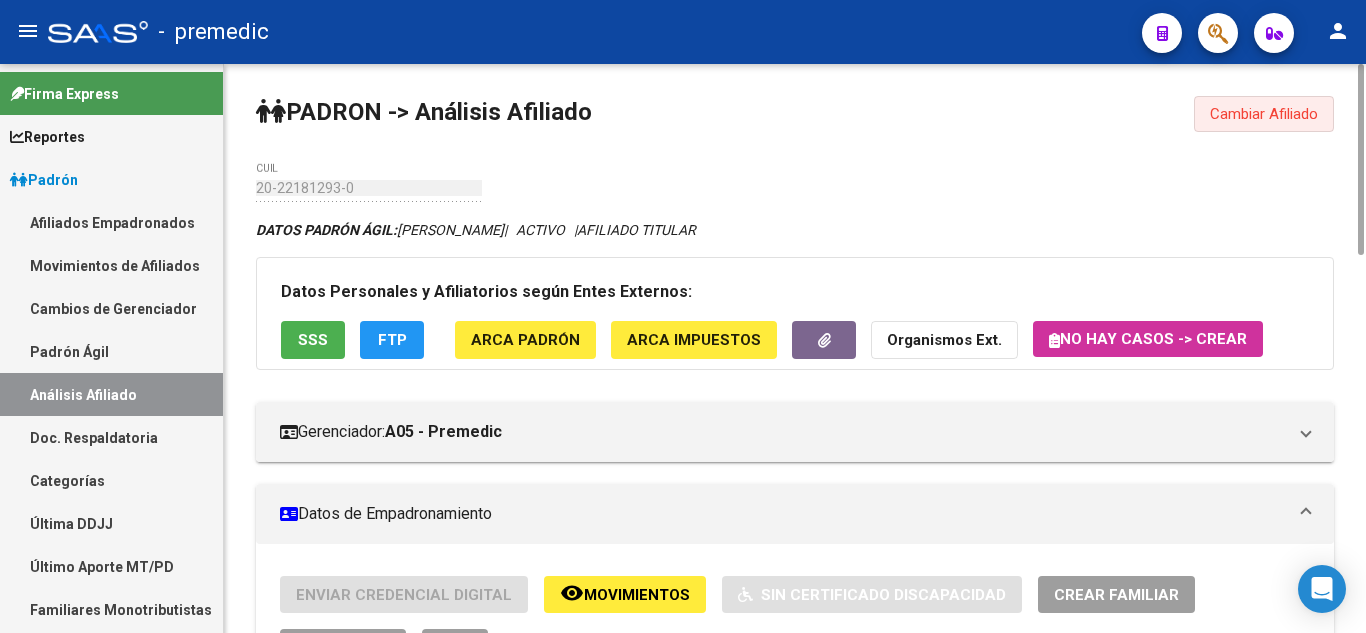 click on "Cambiar Afiliado" 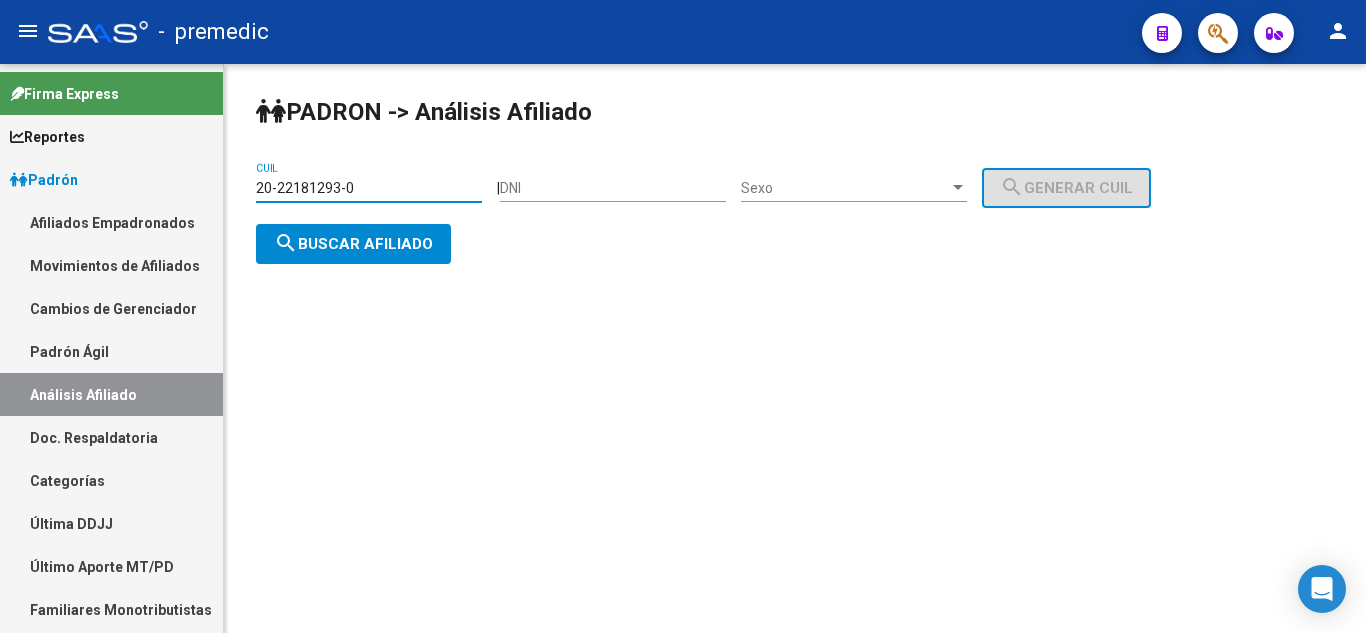 drag, startPoint x: 360, startPoint y: 187, endPoint x: 218, endPoint y: 186, distance: 142.00352 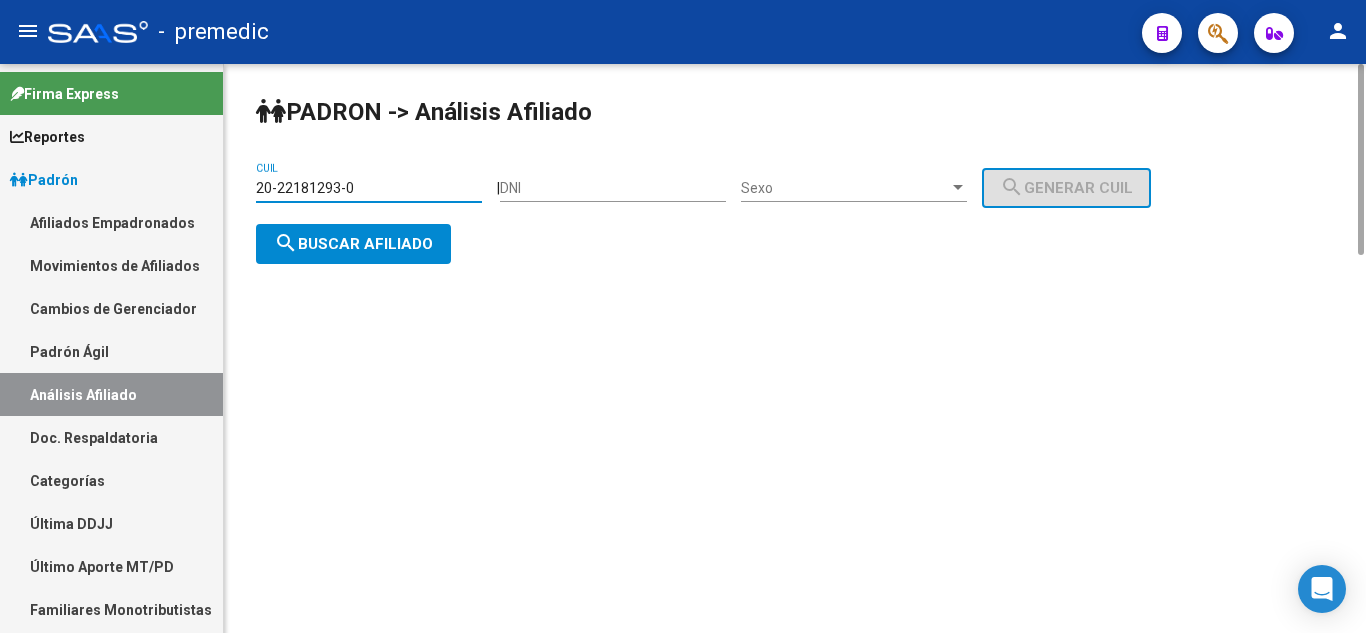 paste on "7266-6" 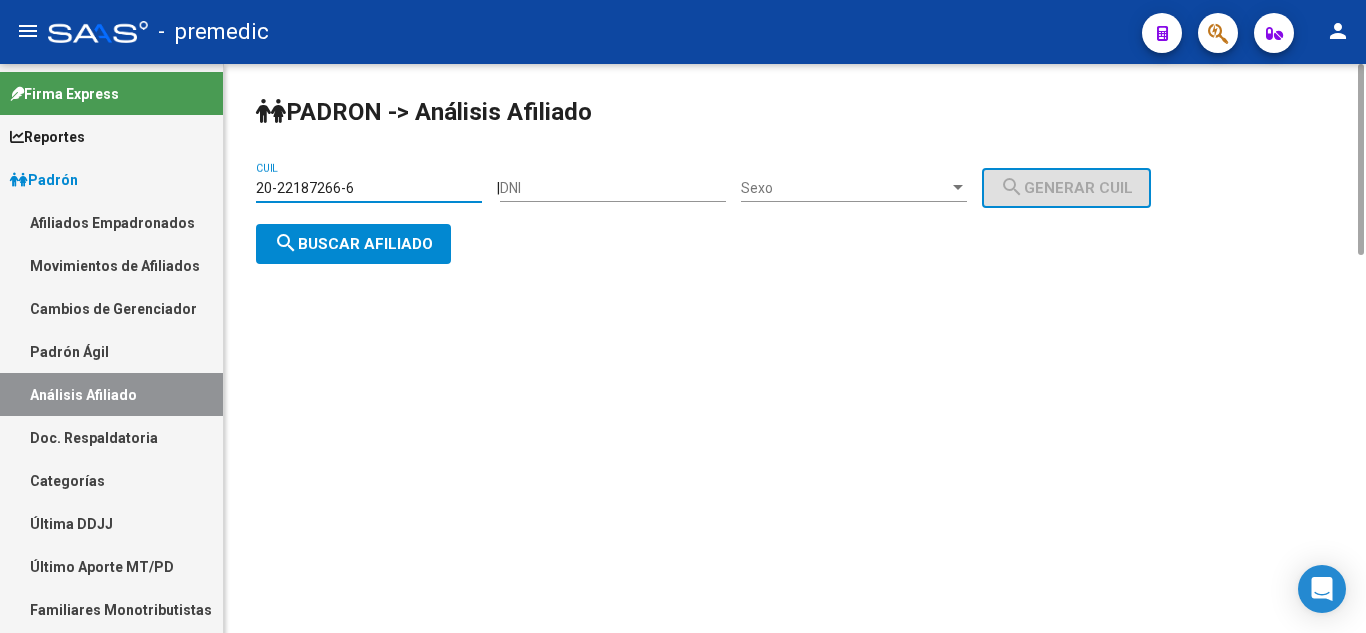 click on "search  Buscar afiliado" 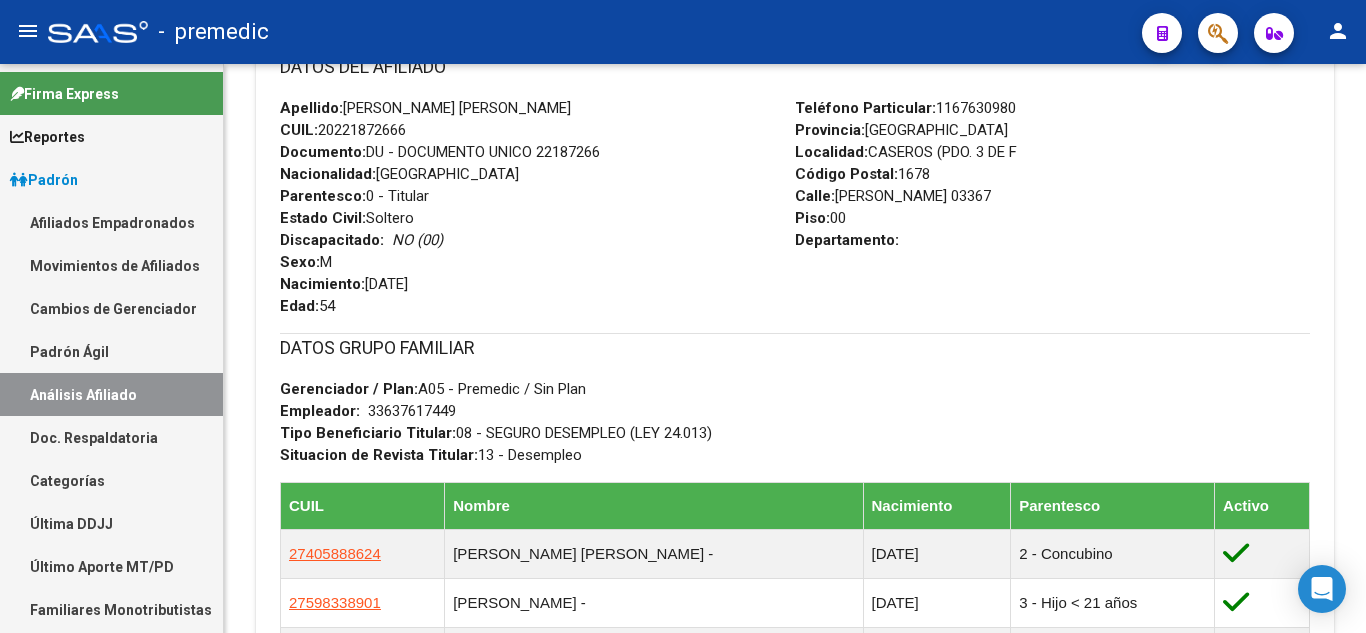 scroll, scrollTop: 0, scrollLeft: 0, axis: both 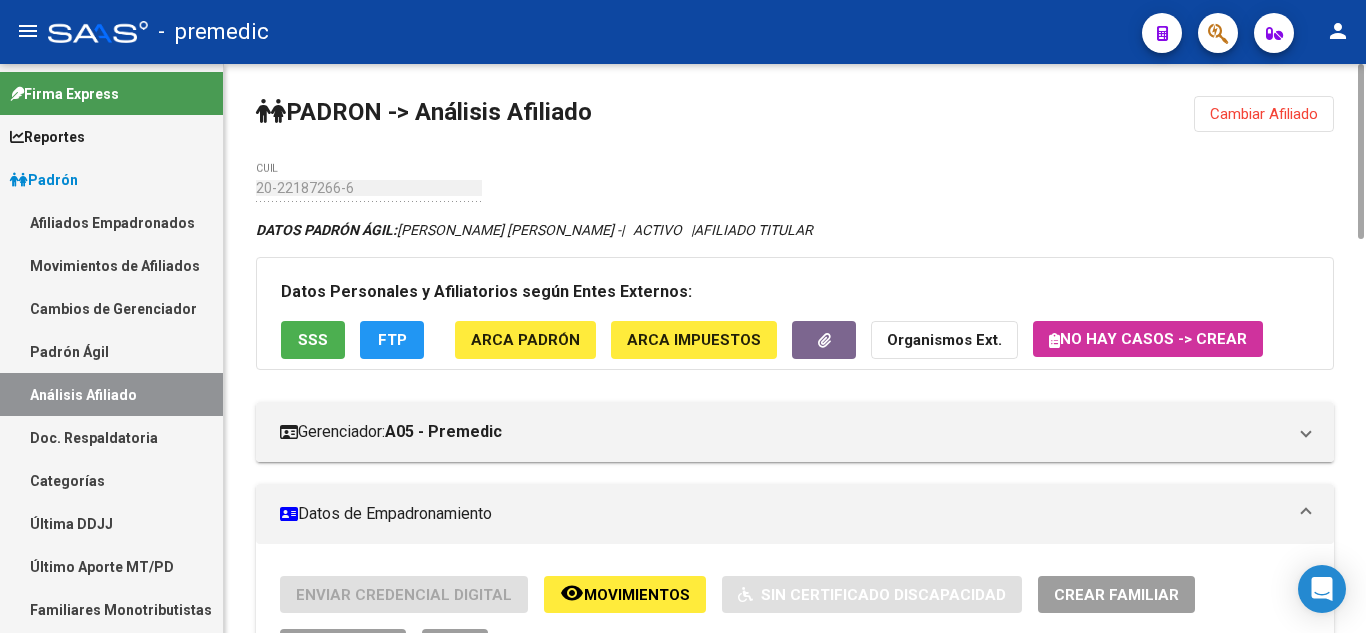 click on "Cambiar Afiliado" 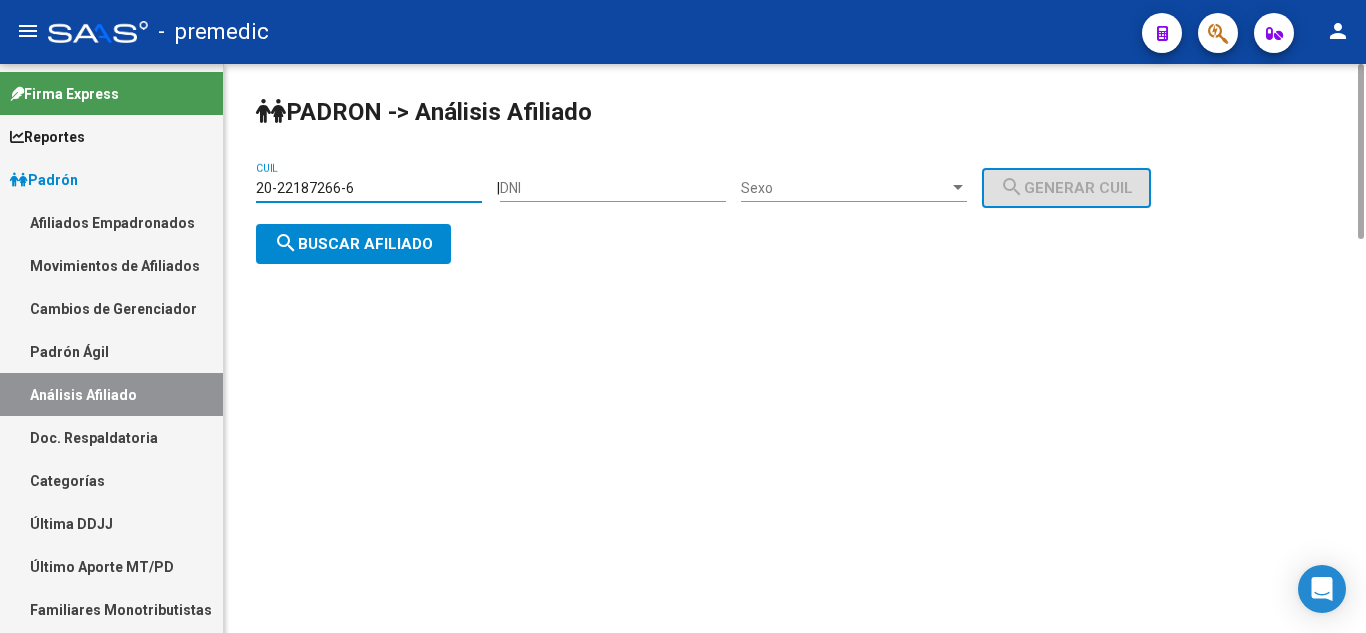 drag, startPoint x: 353, startPoint y: 180, endPoint x: 235, endPoint y: 187, distance: 118.20744 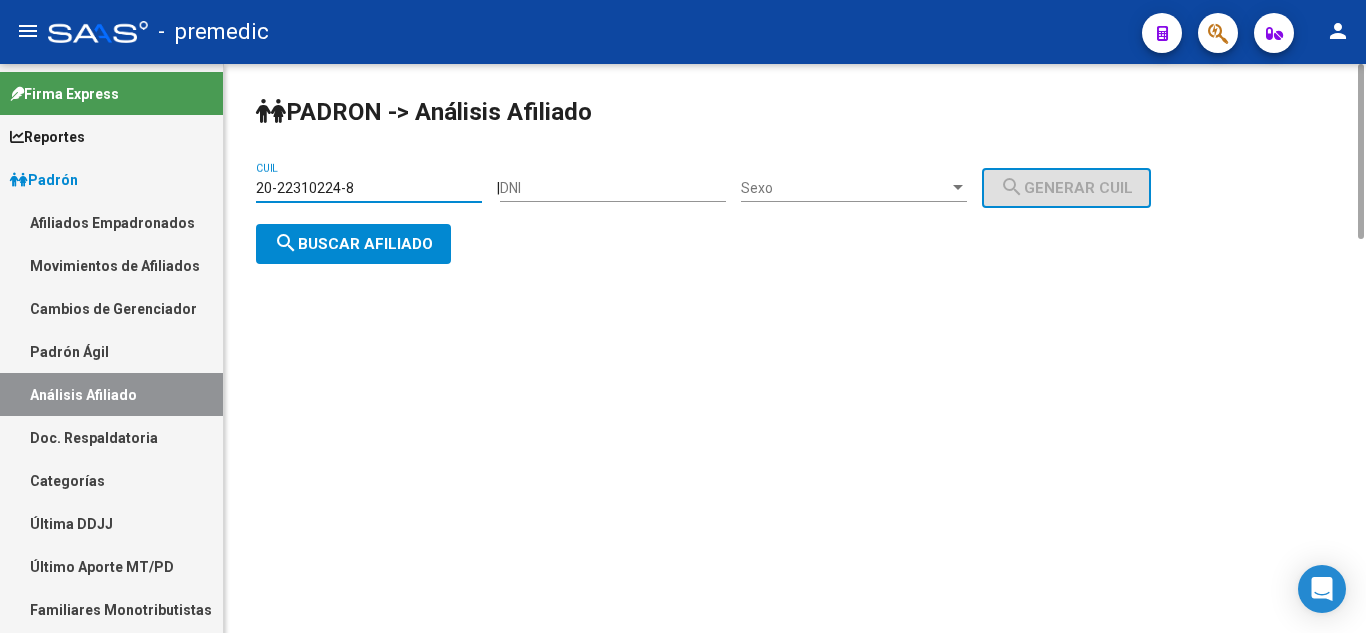 type on "20-22310224-8" 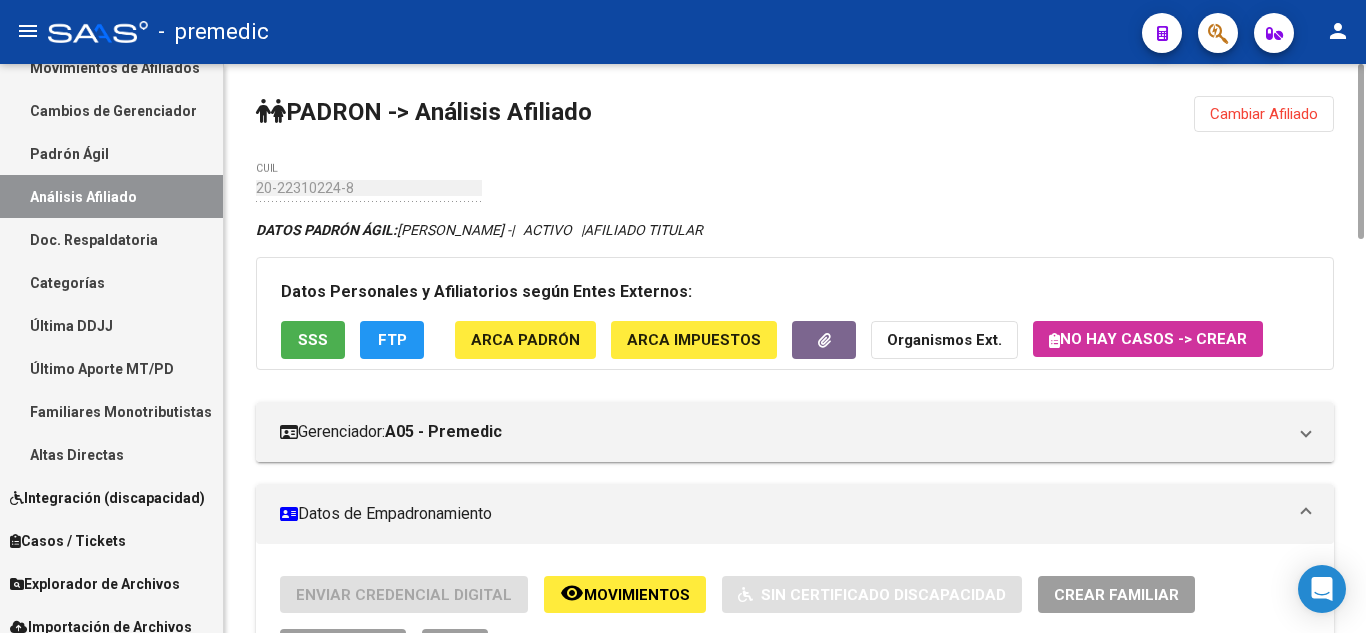 scroll, scrollTop: 299, scrollLeft: 0, axis: vertical 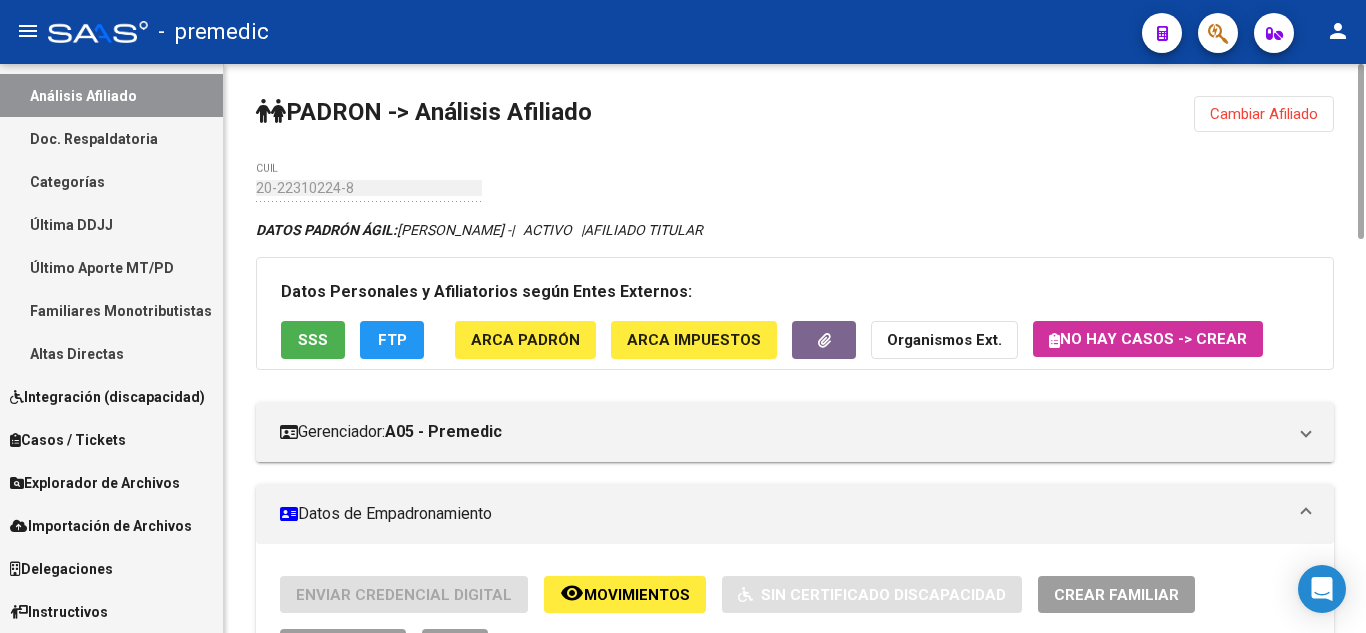 click on "Importación de Archivos" at bounding box center [111, 525] 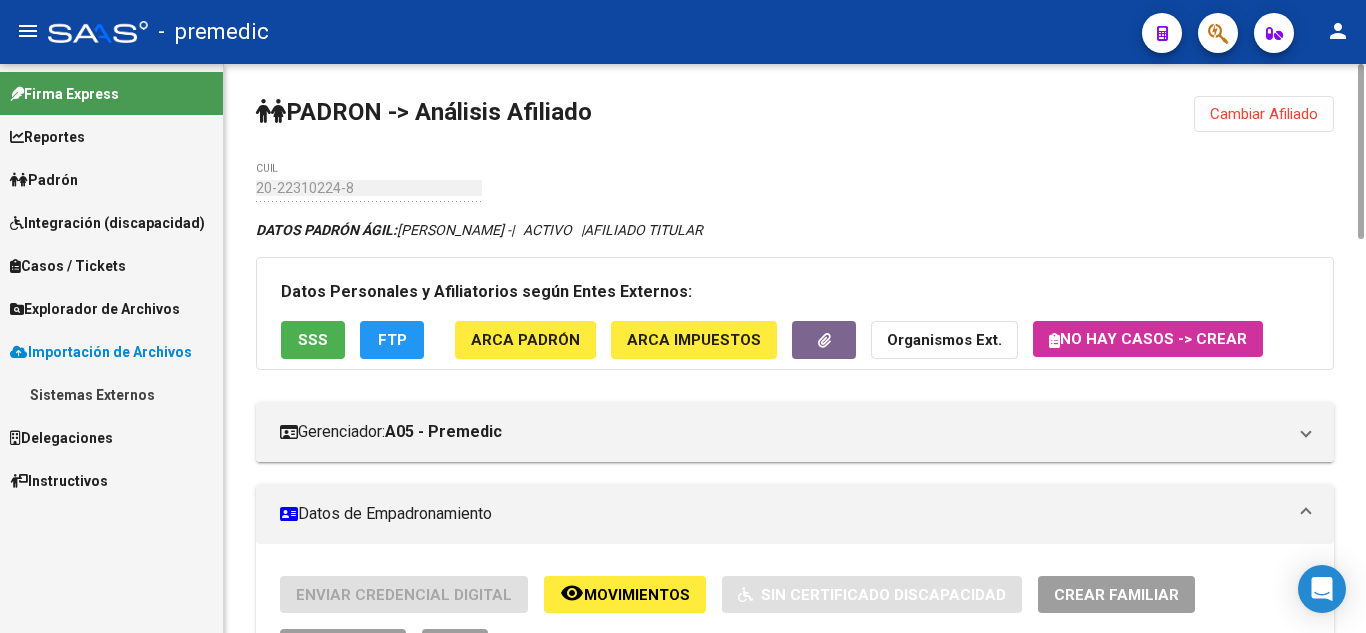 scroll, scrollTop: 0, scrollLeft: 0, axis: both 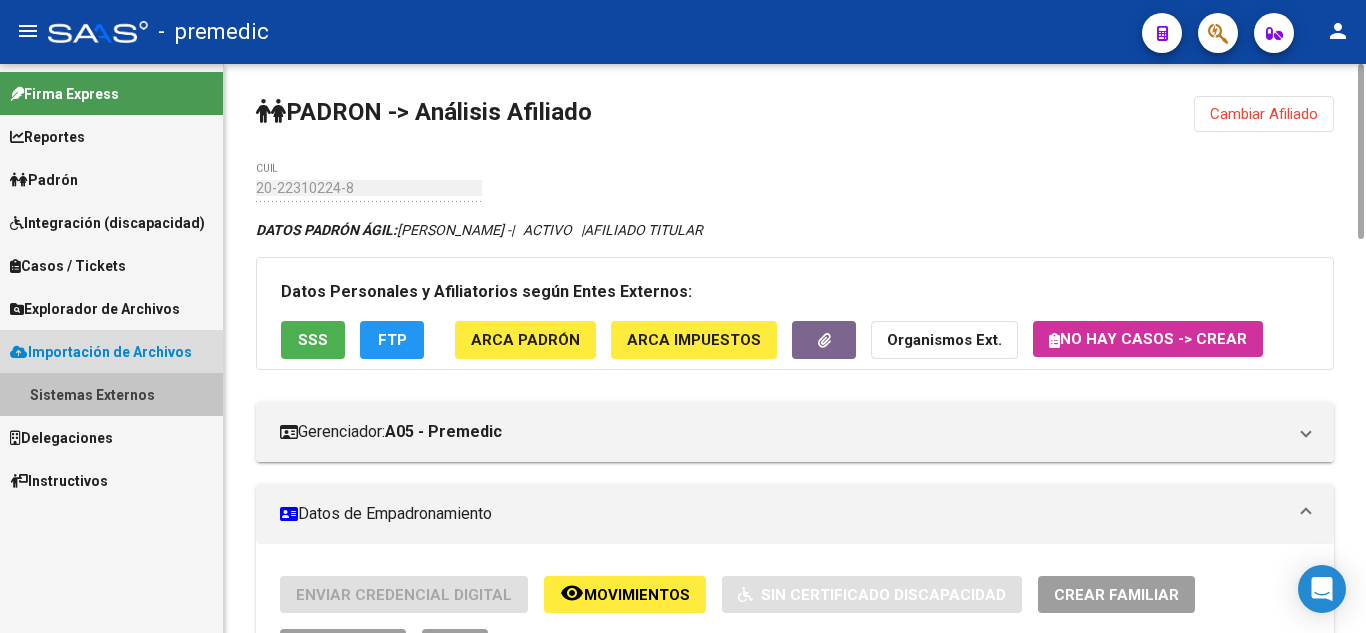 click on "Sistemas Externos" at bounding box center (111, 394) 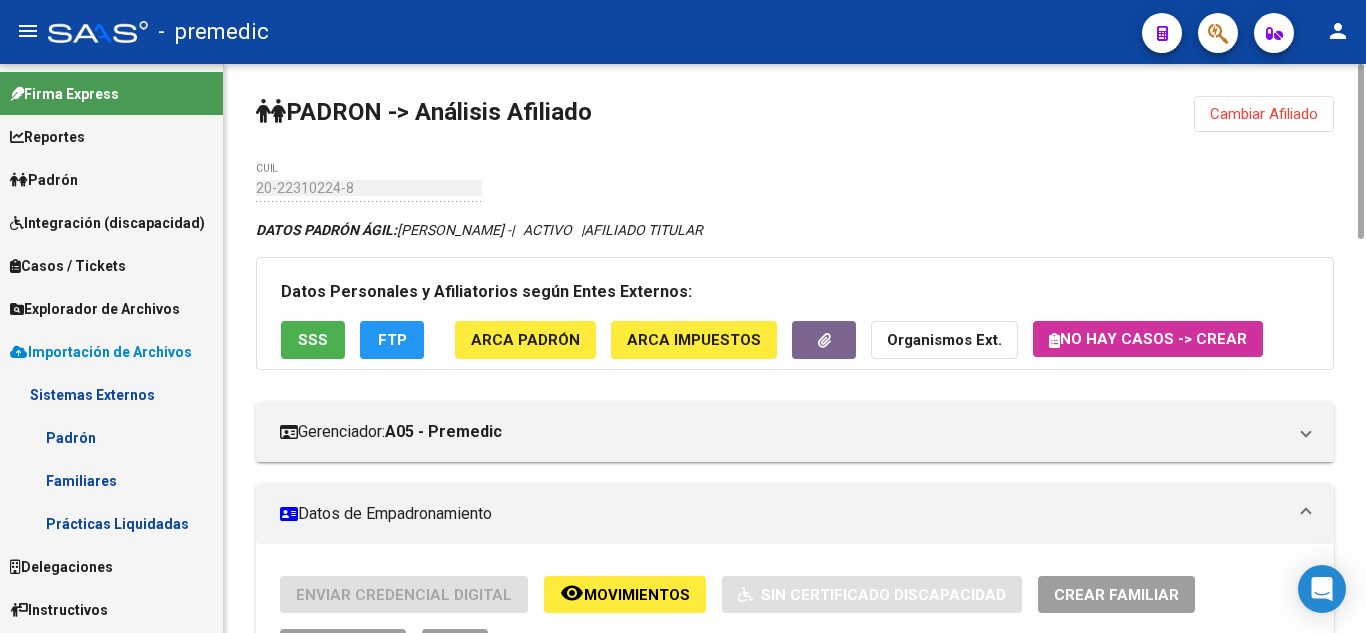 click on "Familiares" at bounding box center (111, 480) 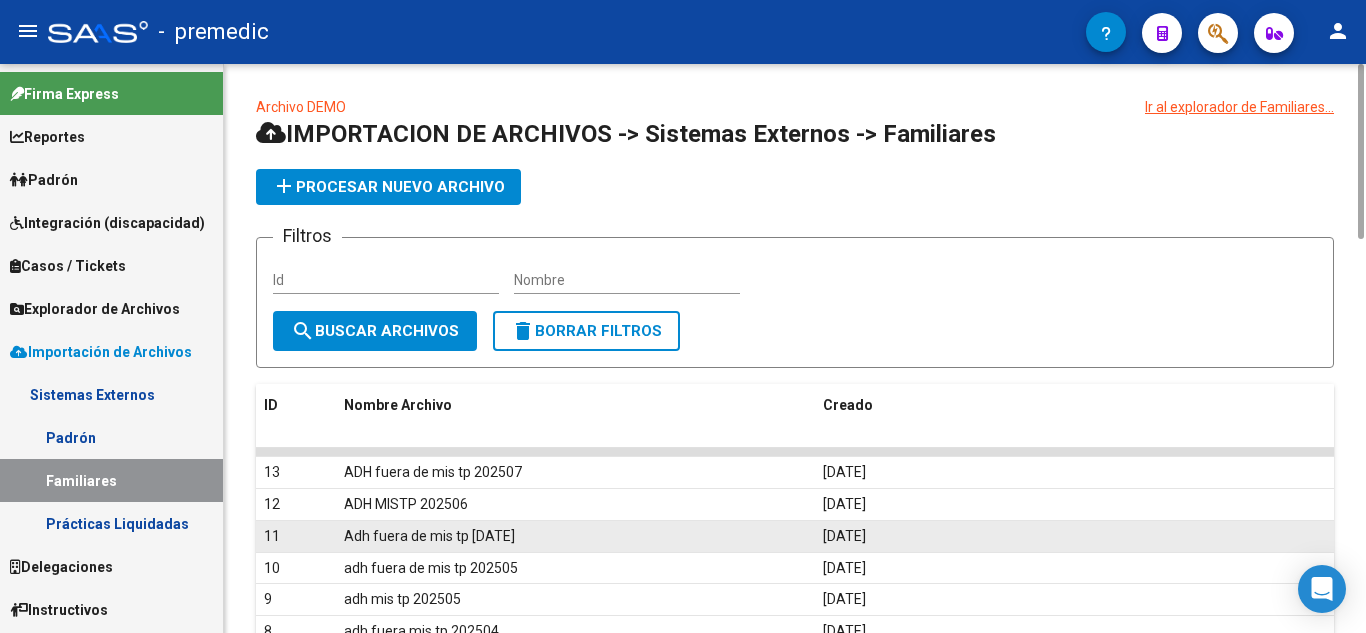 drag, startPoint x: 859, startPoint y: 534, endPoint x: 814, endPoint y: 533, distance: 45.01111 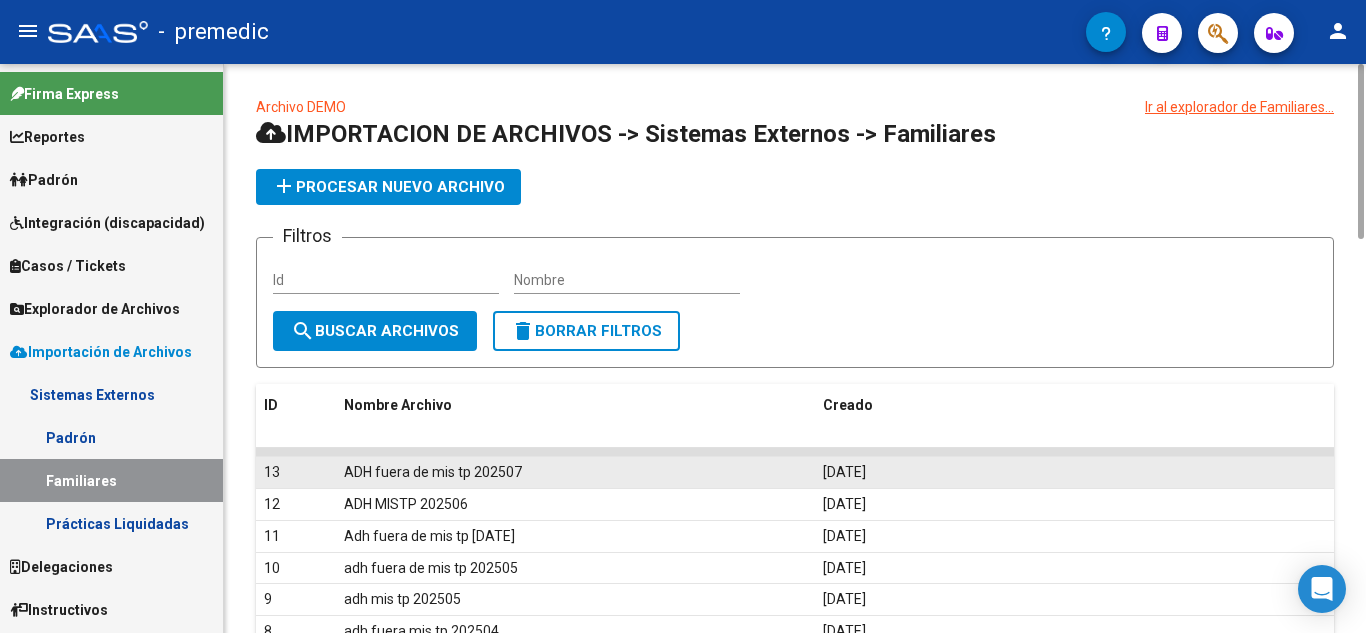 drag, startPoint x: 851, startPoint y: 475, endPoint x: 802, endPoint y: 476, distance: 49.010204 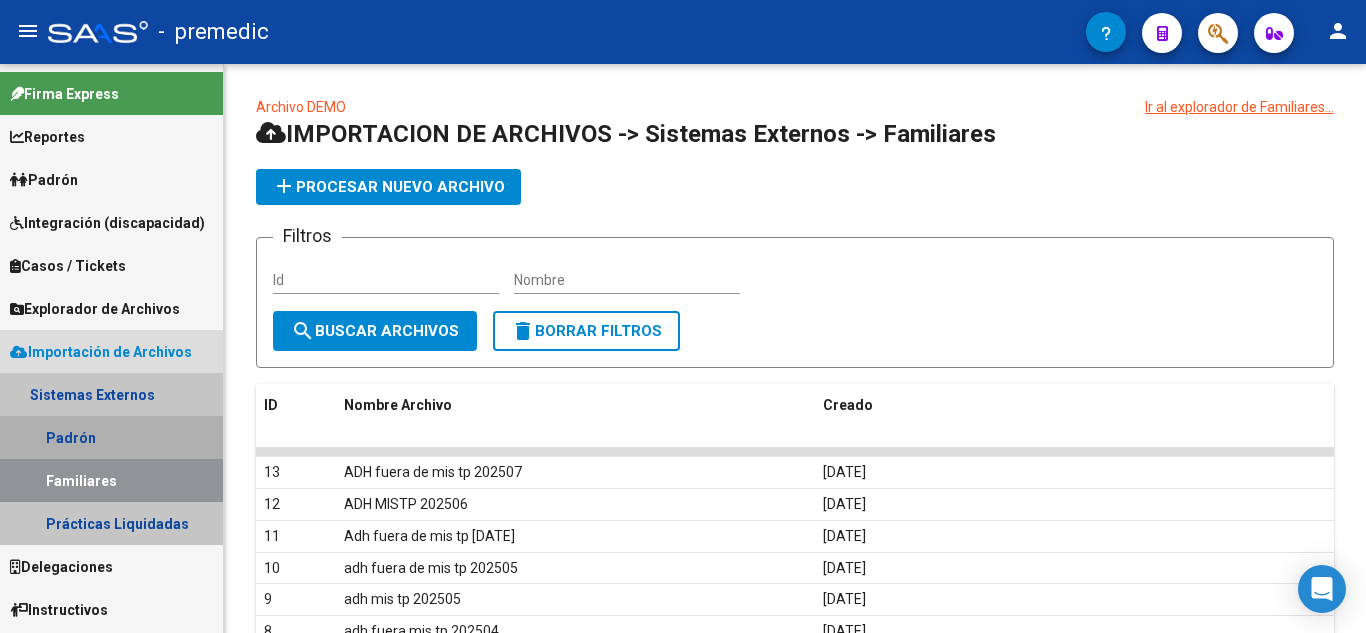 click on "Padrón" at bounding box center (111, 437) 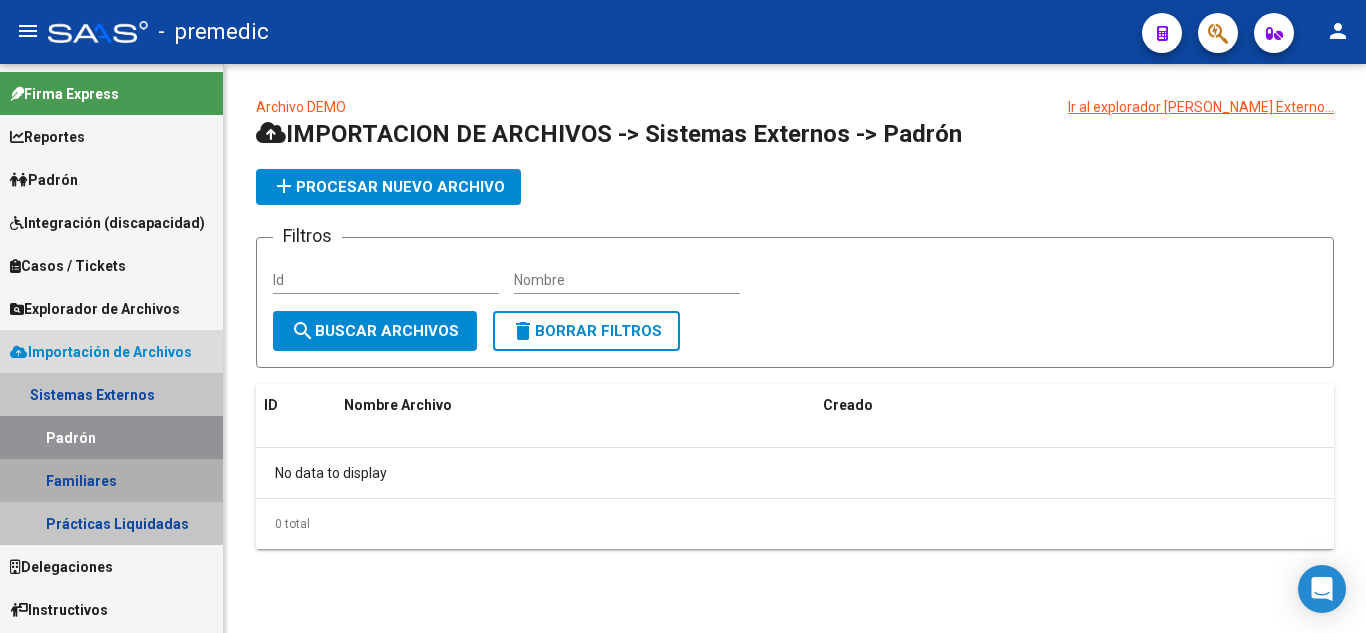 click on "Familiares" at bounding box center (111, 480) 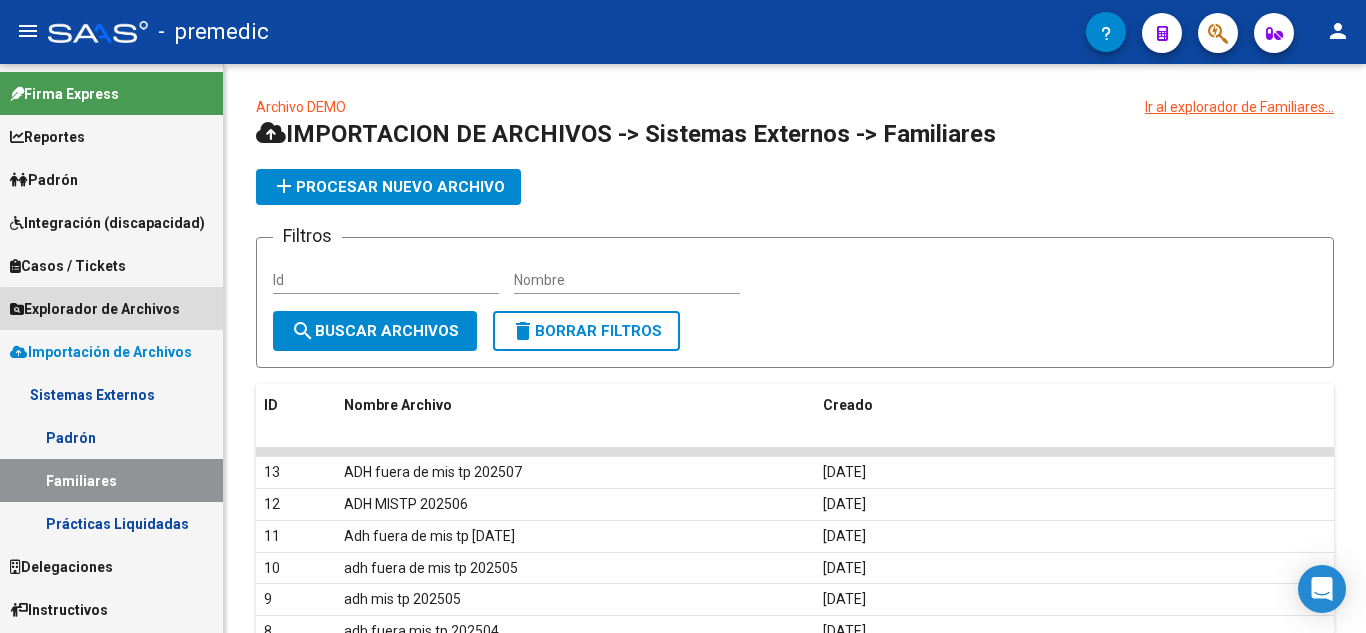 click on "Explorador de Archivos" at bounding box center (95, 309) 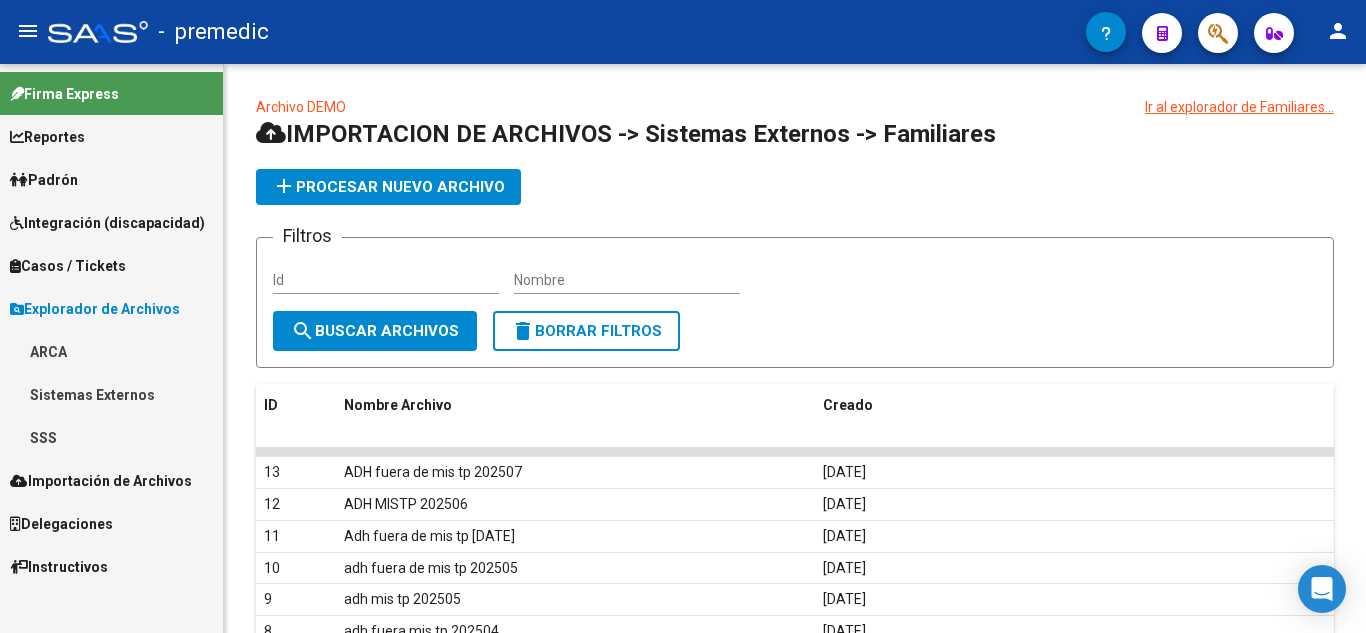 click on "Sistemas Externos" at bounding box center [111, 394] 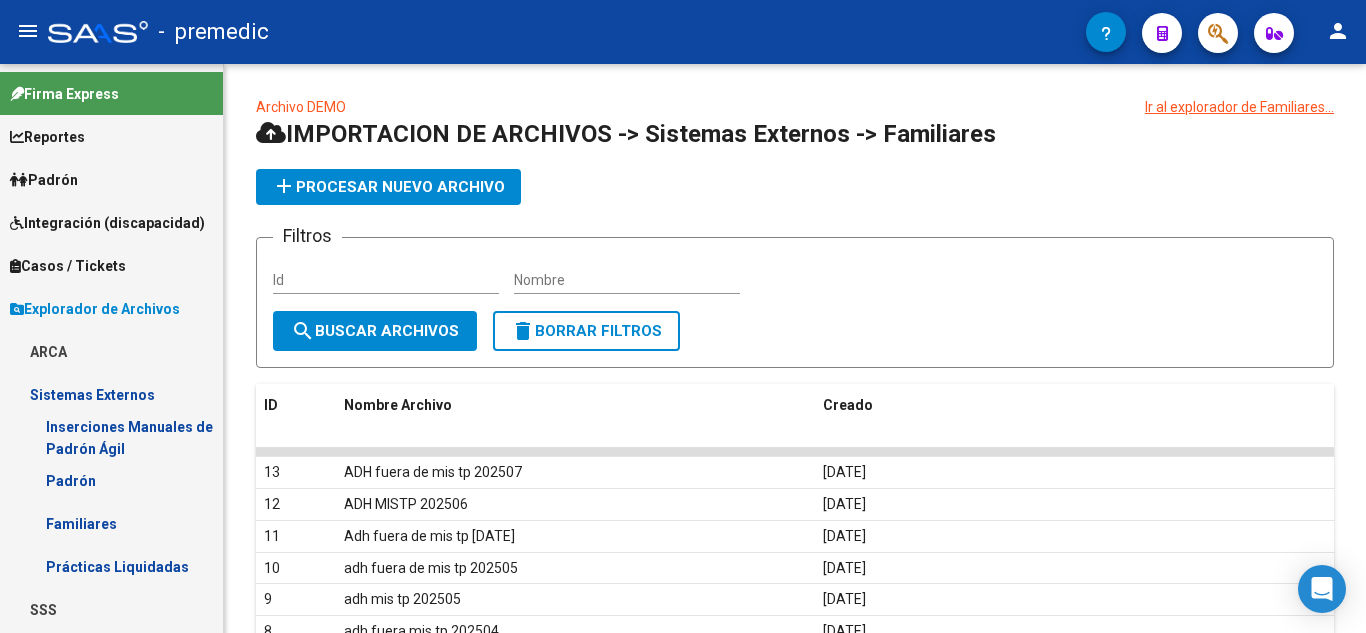click on "Familiares" at bounding box center [111, 523] 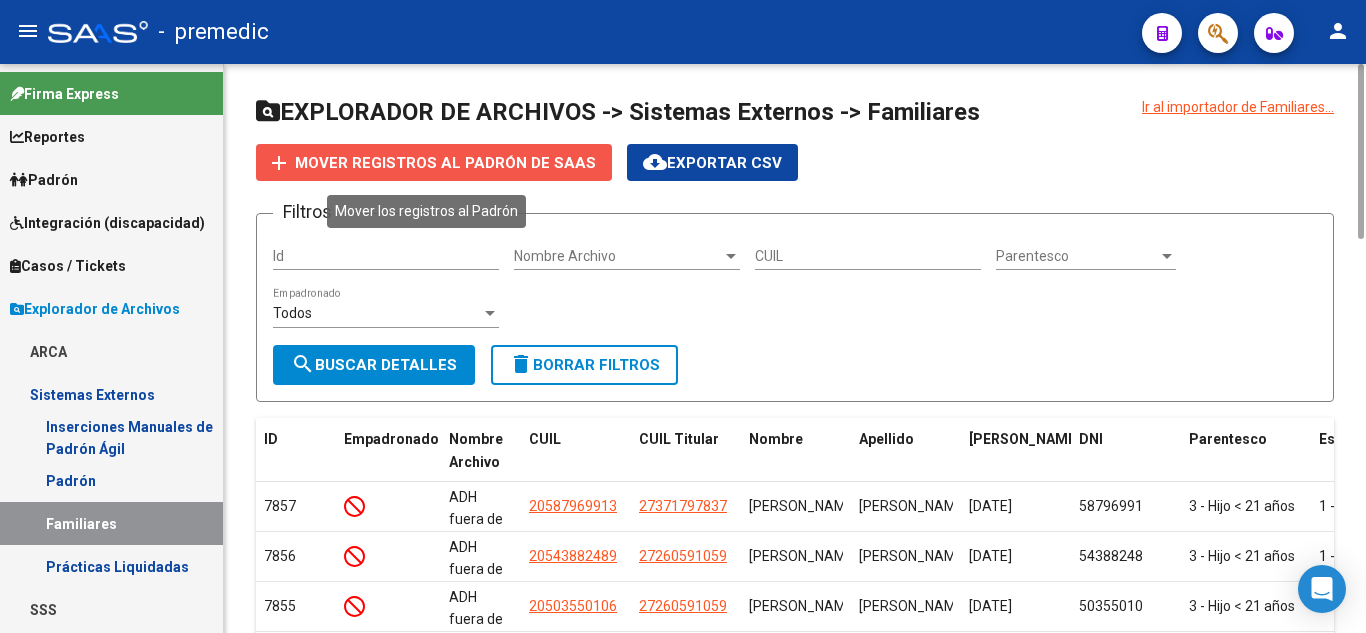 click on "add Mover registros al PADRÓN de SAAS" 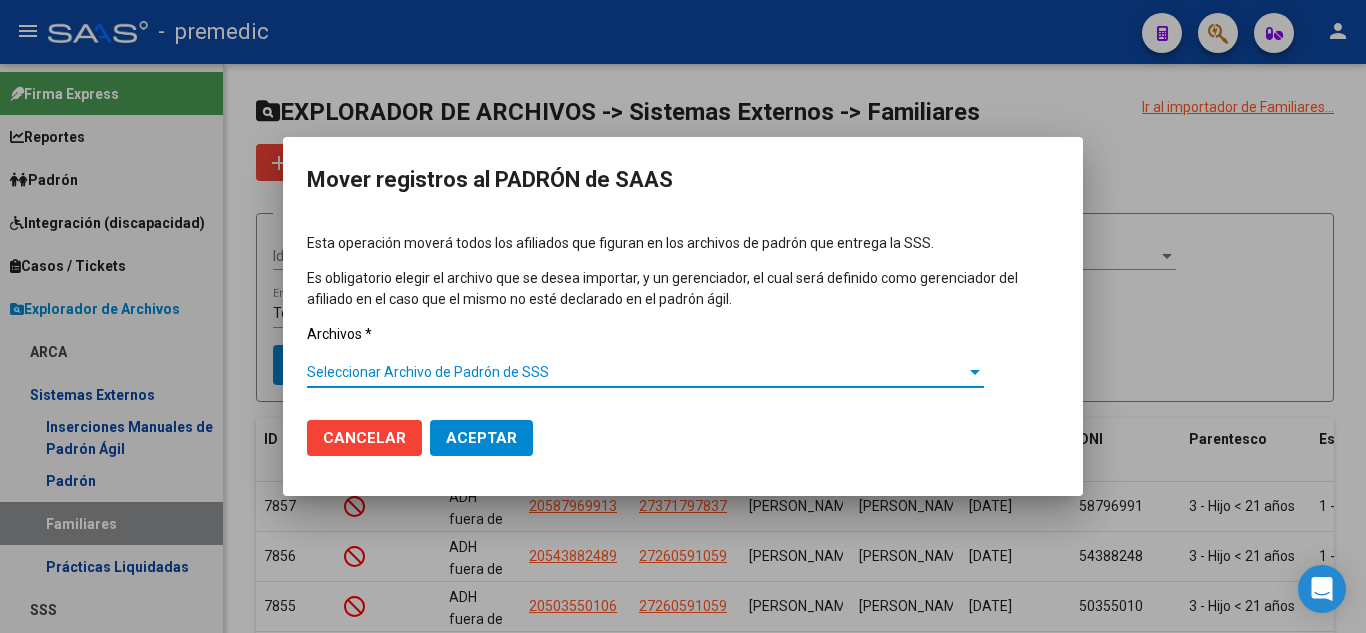 click on "Seleccionar Archivo de Padrón de SSS" at bounding box center [636, 372] 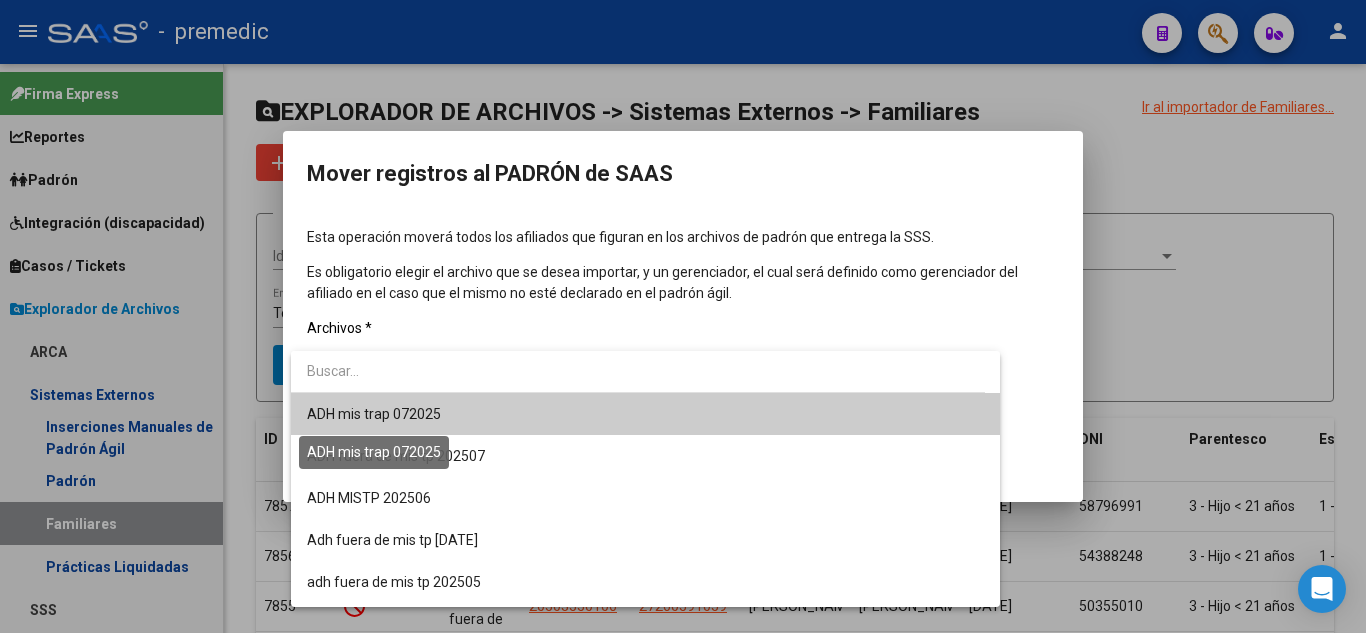 click on "ADH mis trap 072025" at bounding box center [374, 414] 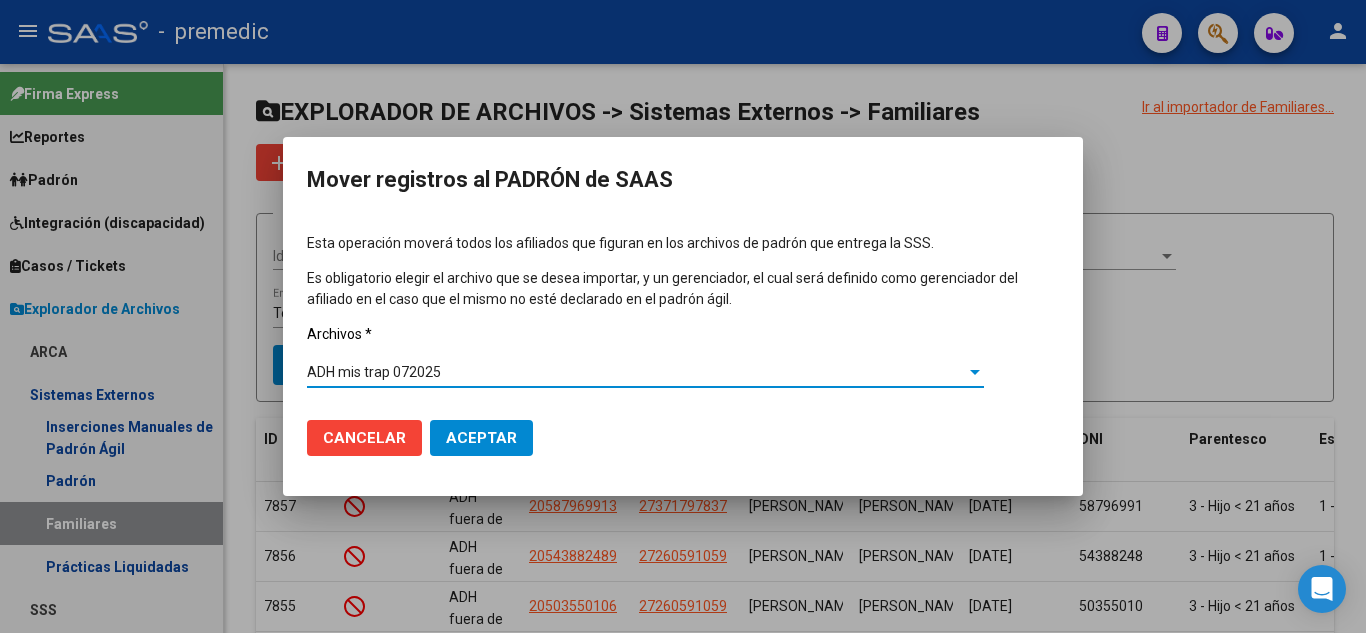 click on "ADH mis trap 072025" at bounding box center [636, 372] 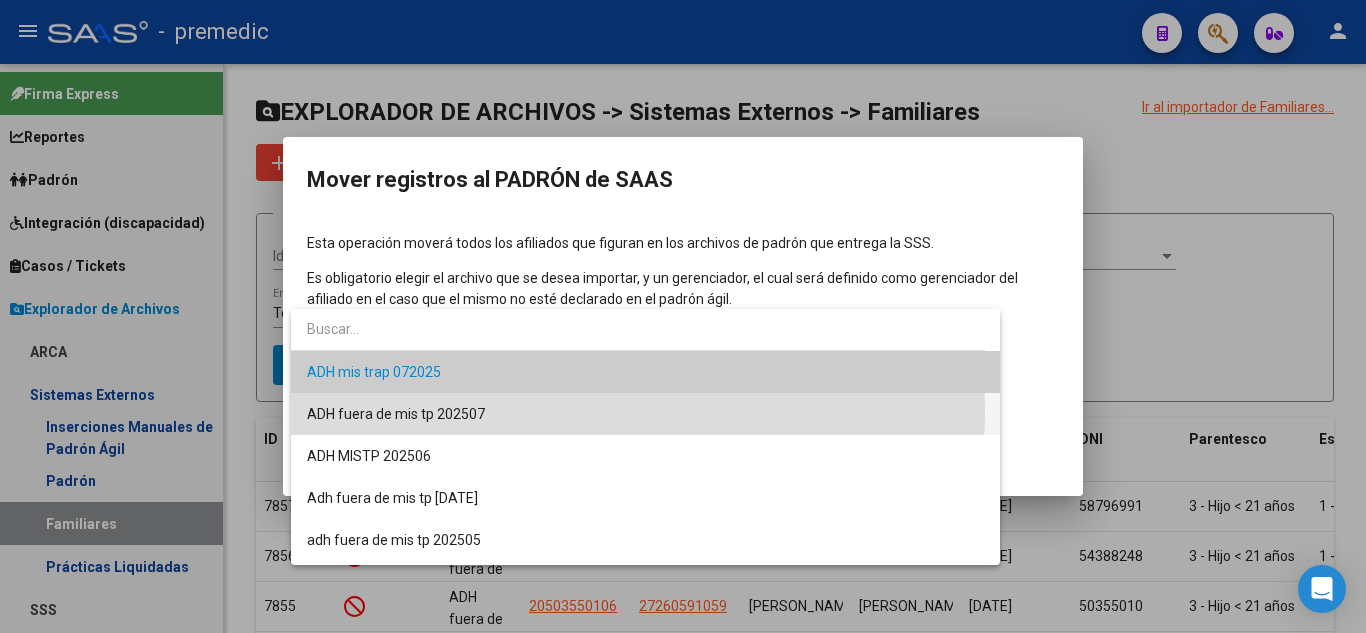 click on "ADH fuera de mis tp 202507" at bounding box center [645, 414] 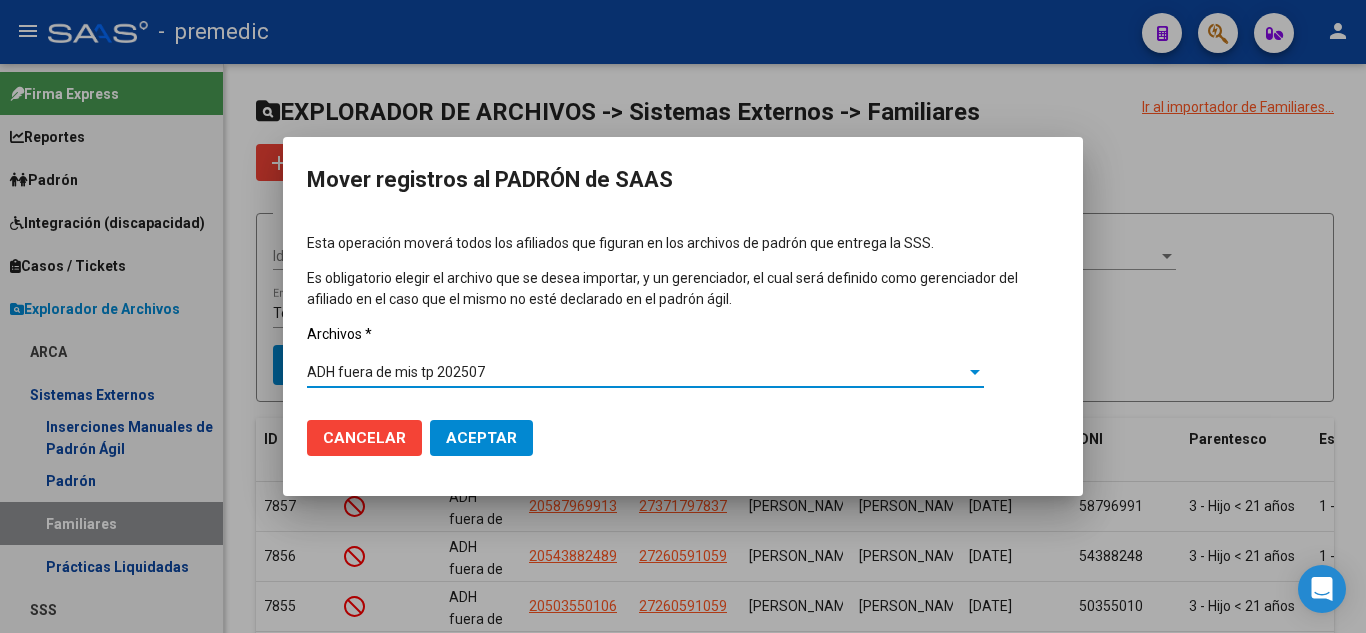 click on "Aceptar" at bounding box center (481, 438) 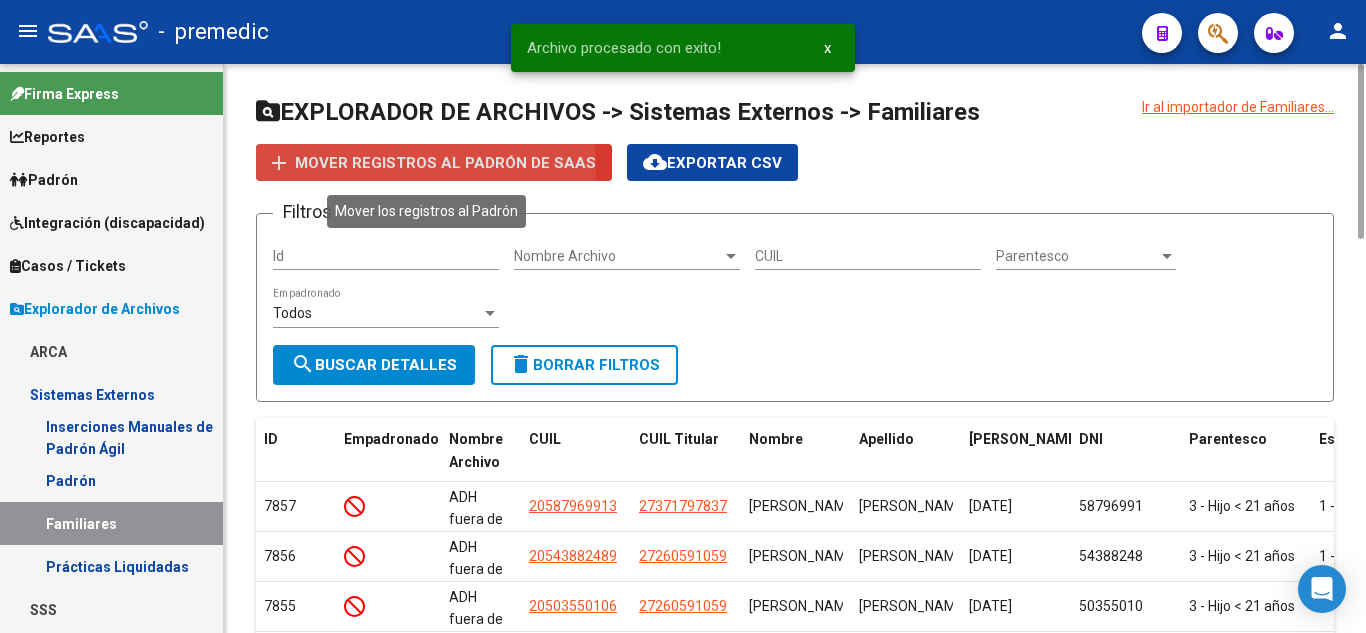 click on "Mover registros al PADRÓN de SAAS" 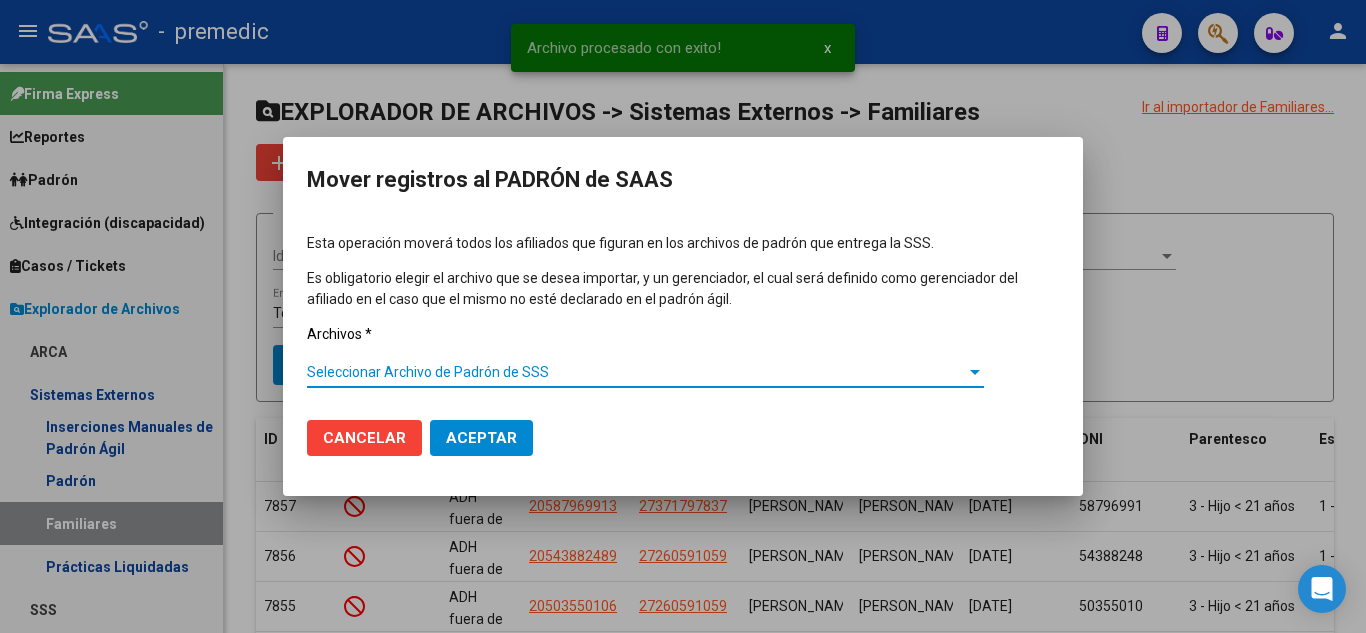click on "Seleccionar Archivo de Padrón de SSS" at bounding box center (636, 372) 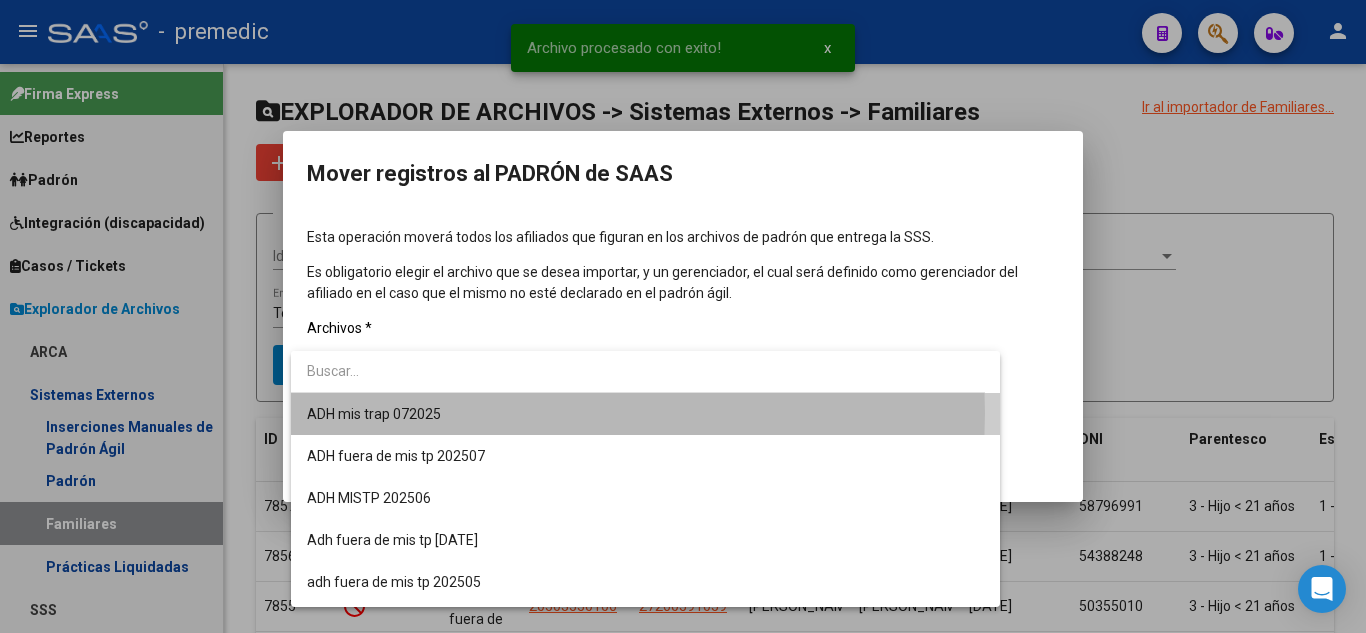 click on "ADH mis trap 072025" at bounding box center (645, 414) 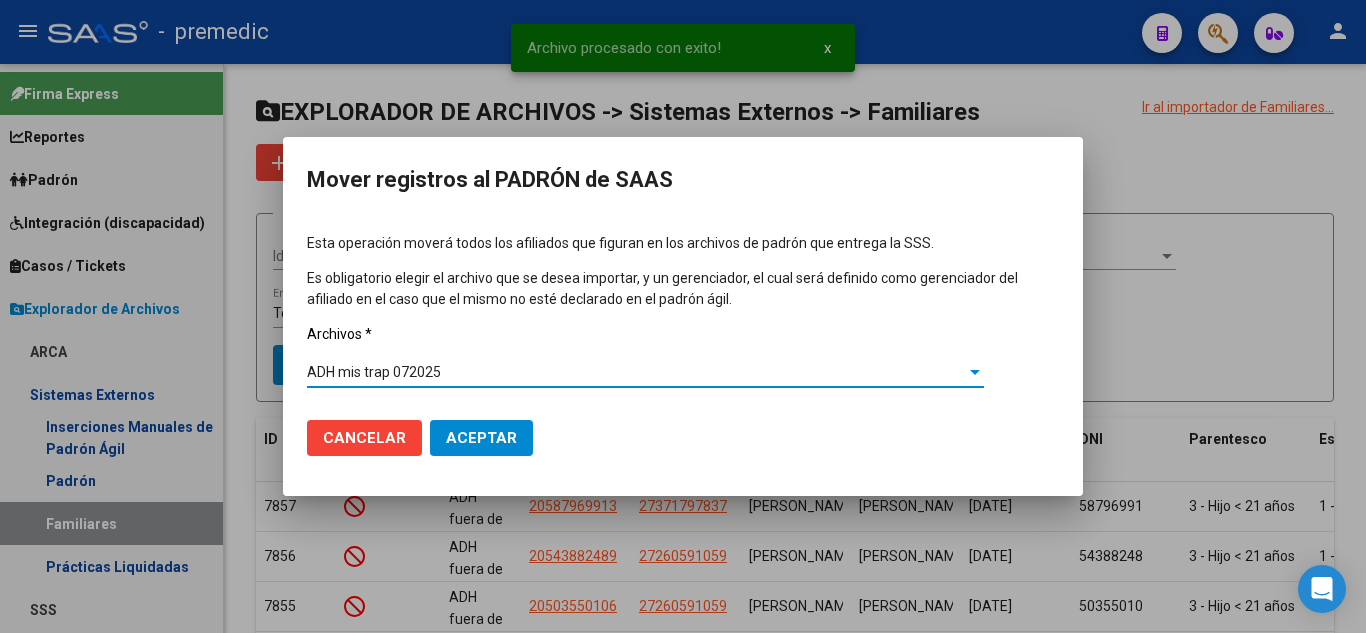 click on "Aceptar" at bounding box center (481, 438) 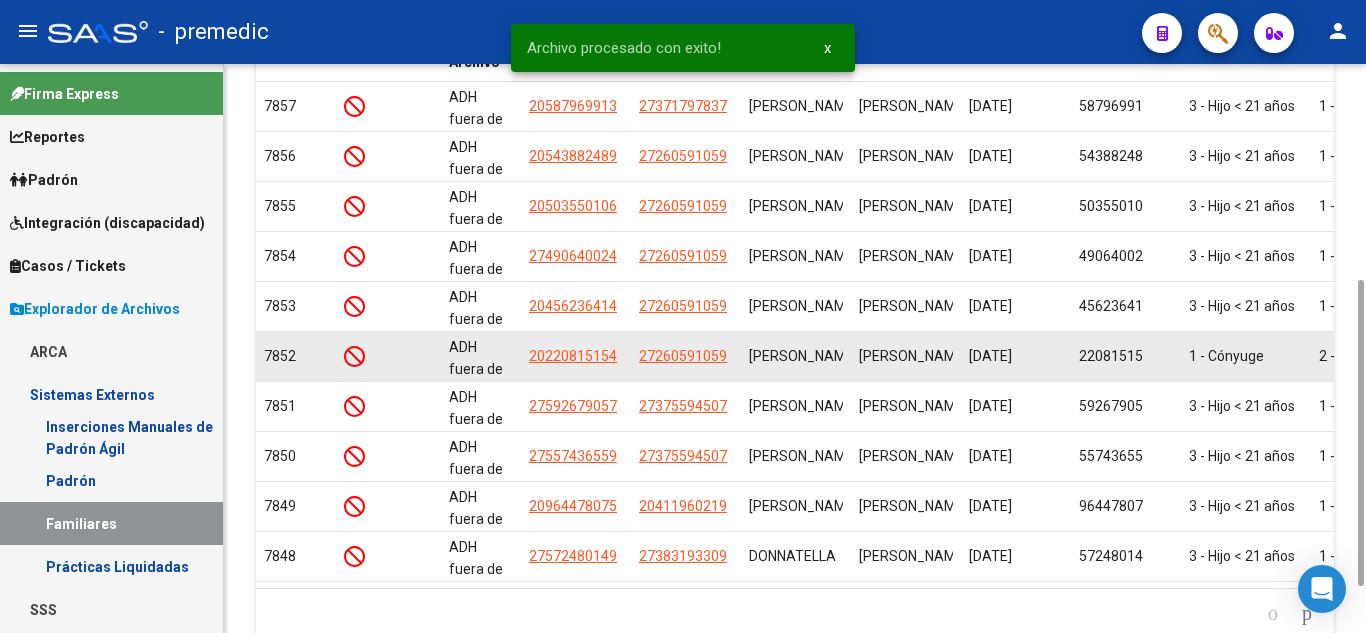 scroll, scrollTop: 486, scrollLeft: 0, axis: vertical 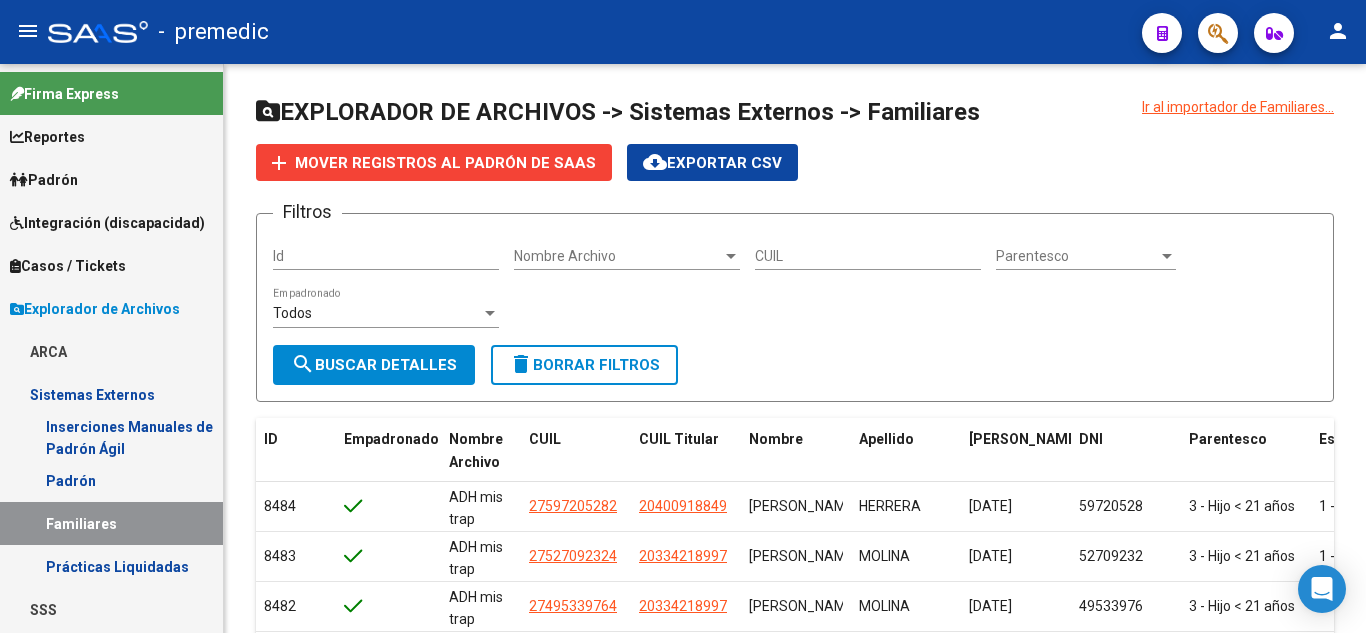 drag, startPoint x: 83, startPoint y: 385, endPoint x: 95, endPoint y: 399, distance: 18.439089 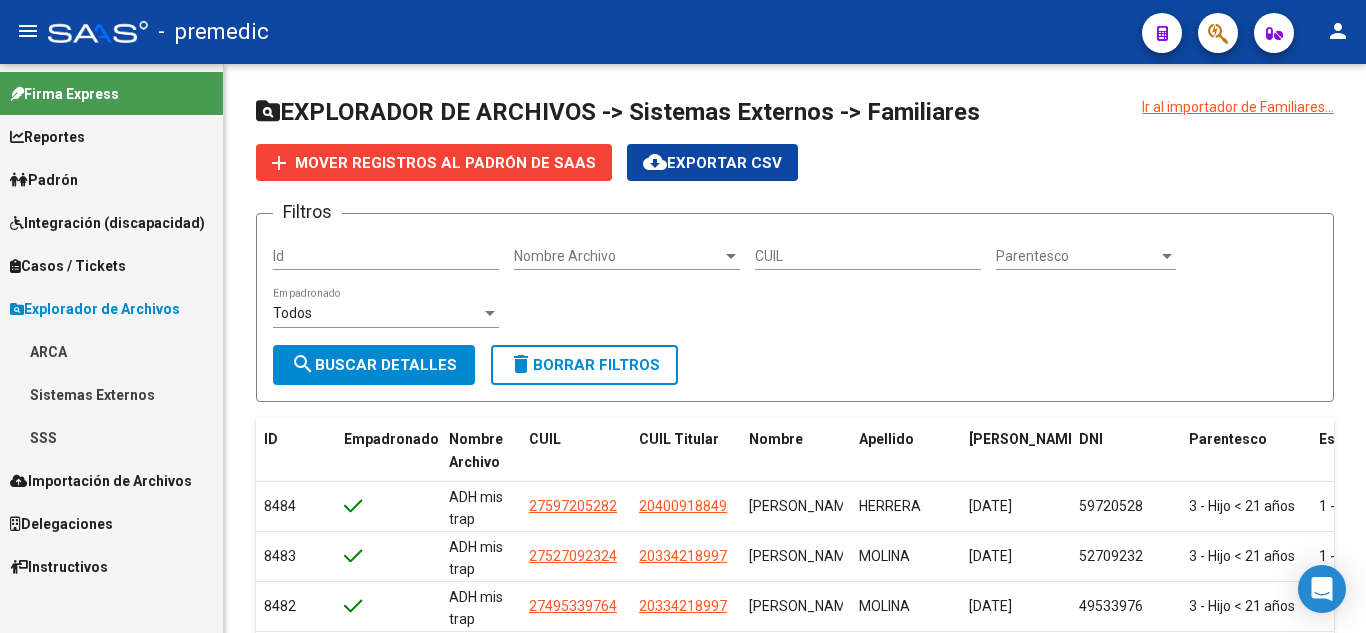 click on "SSS" at bounding box center [111, 437] 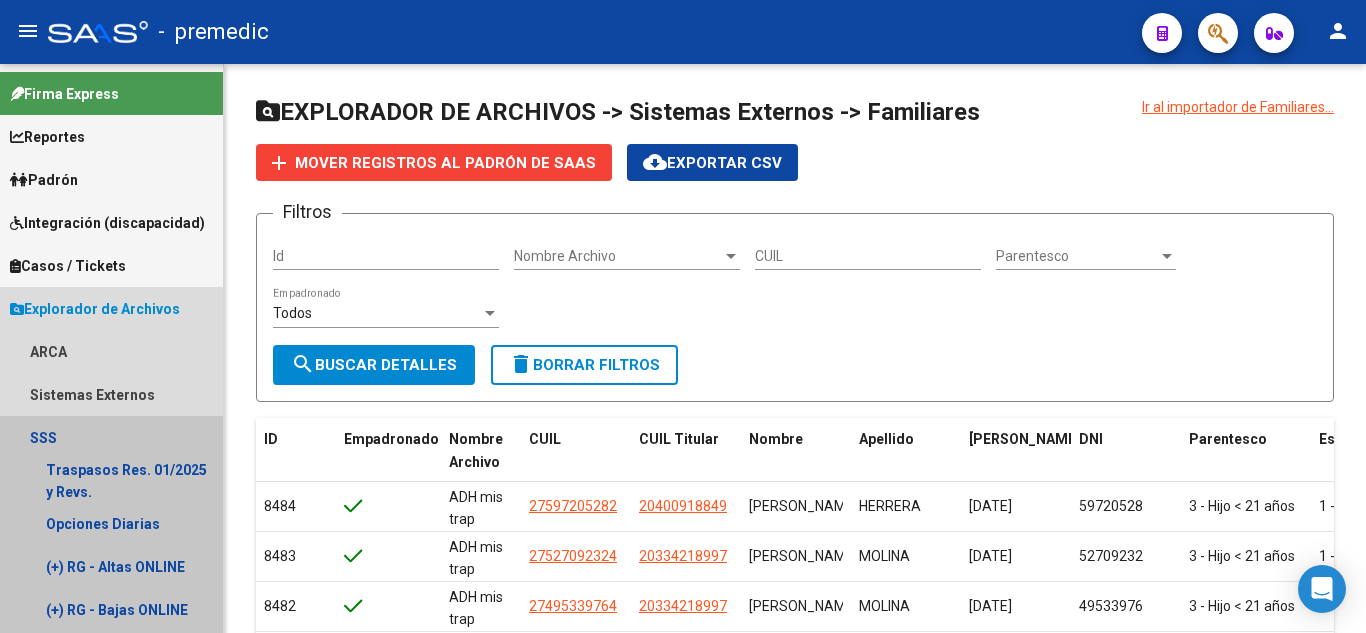 click on "SSS" at bounding box center (111, 437) 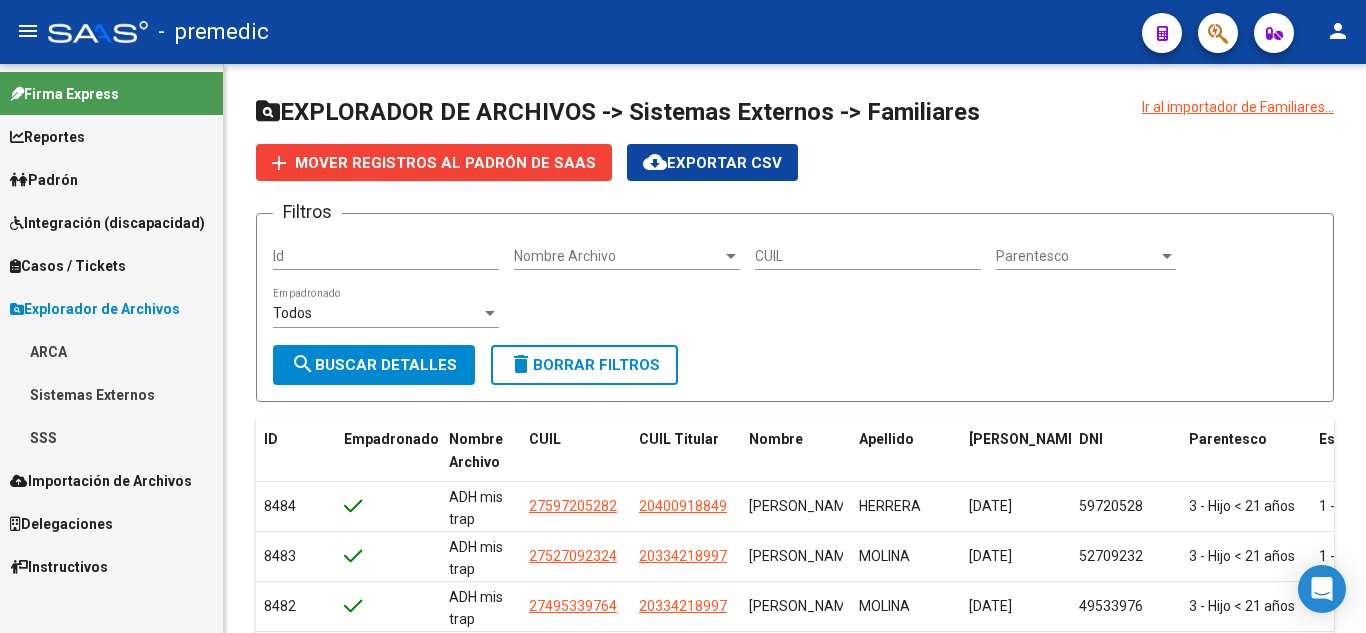 click on "Importación de Archivos" at bounding box center [111, 480] 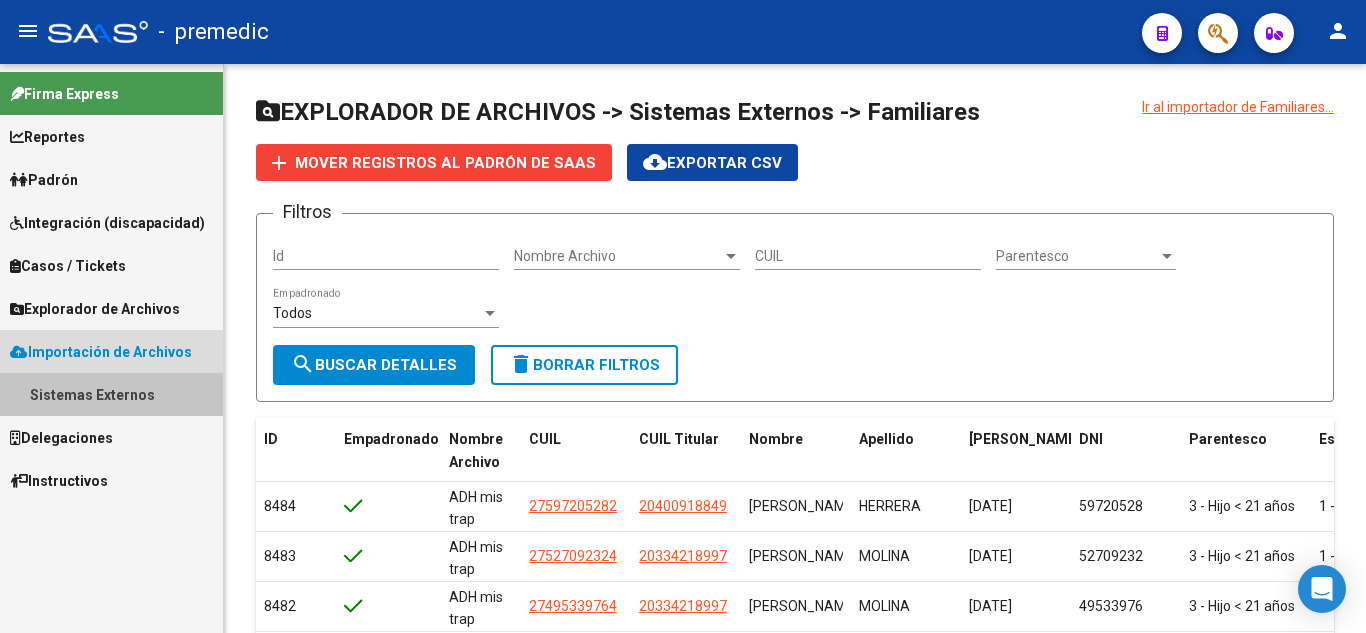 click on "Sistemas Externos" at bounding box center (111, 394) 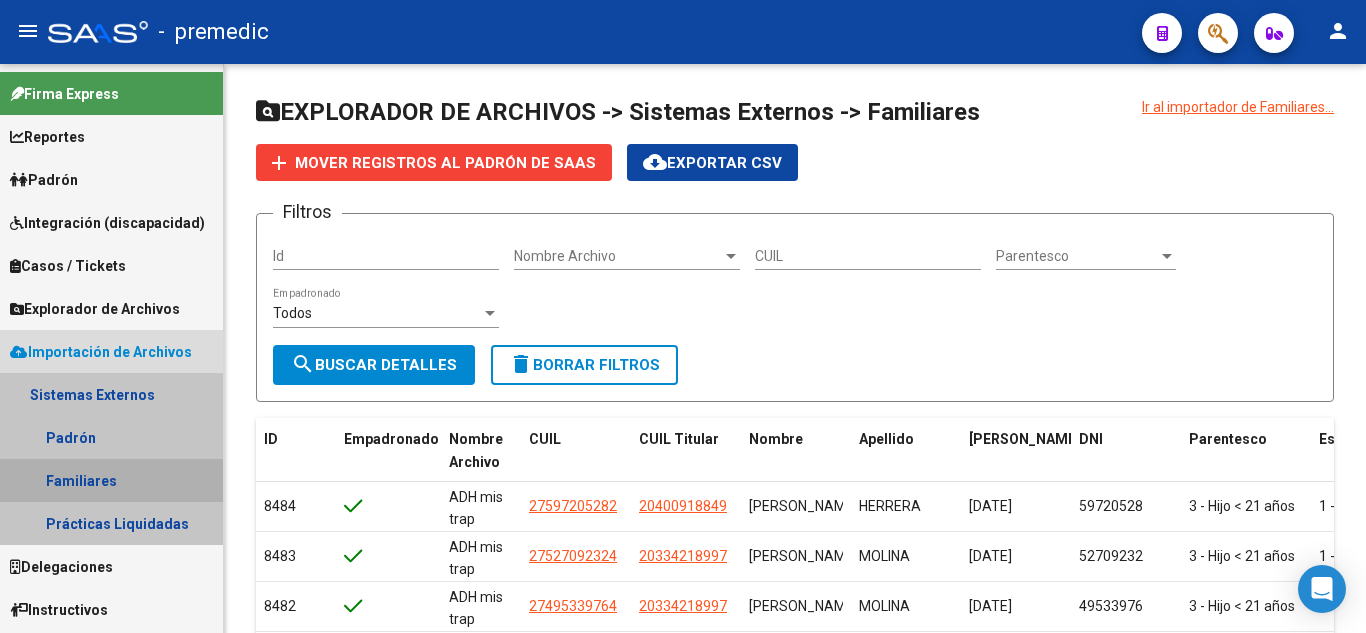 click on "Familiares" at bounding box center [111, 480] 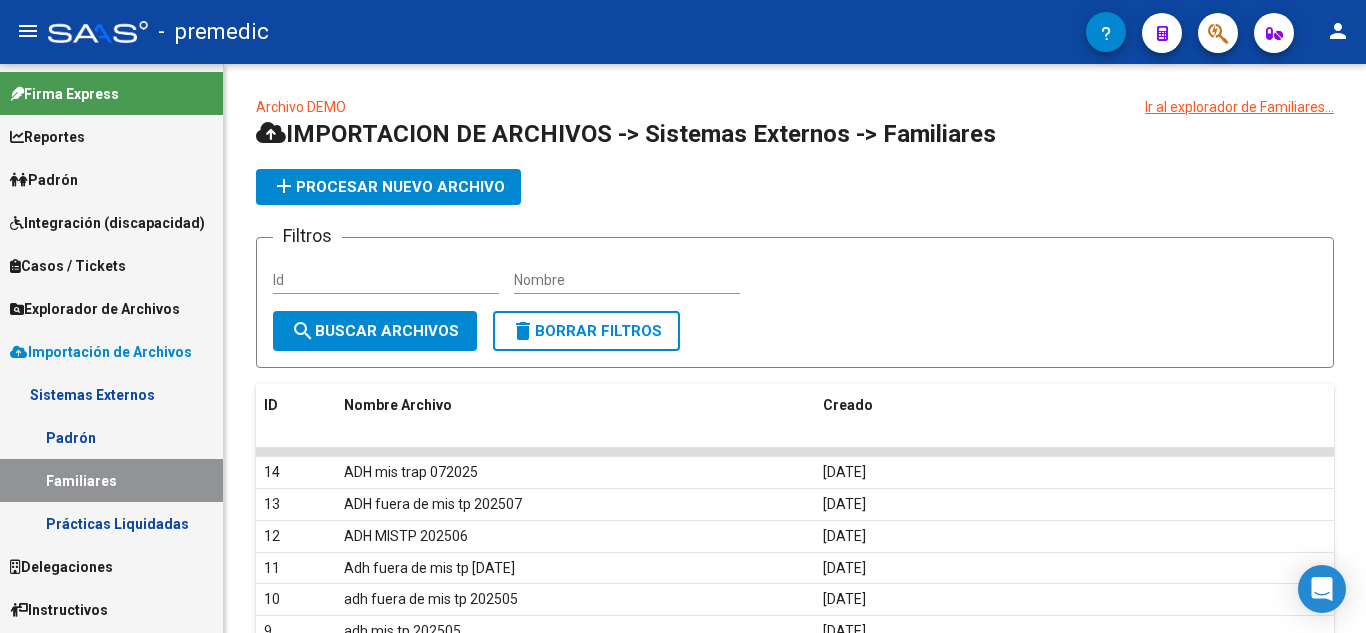 click on "Padrón" at bounding box center (44, 180) 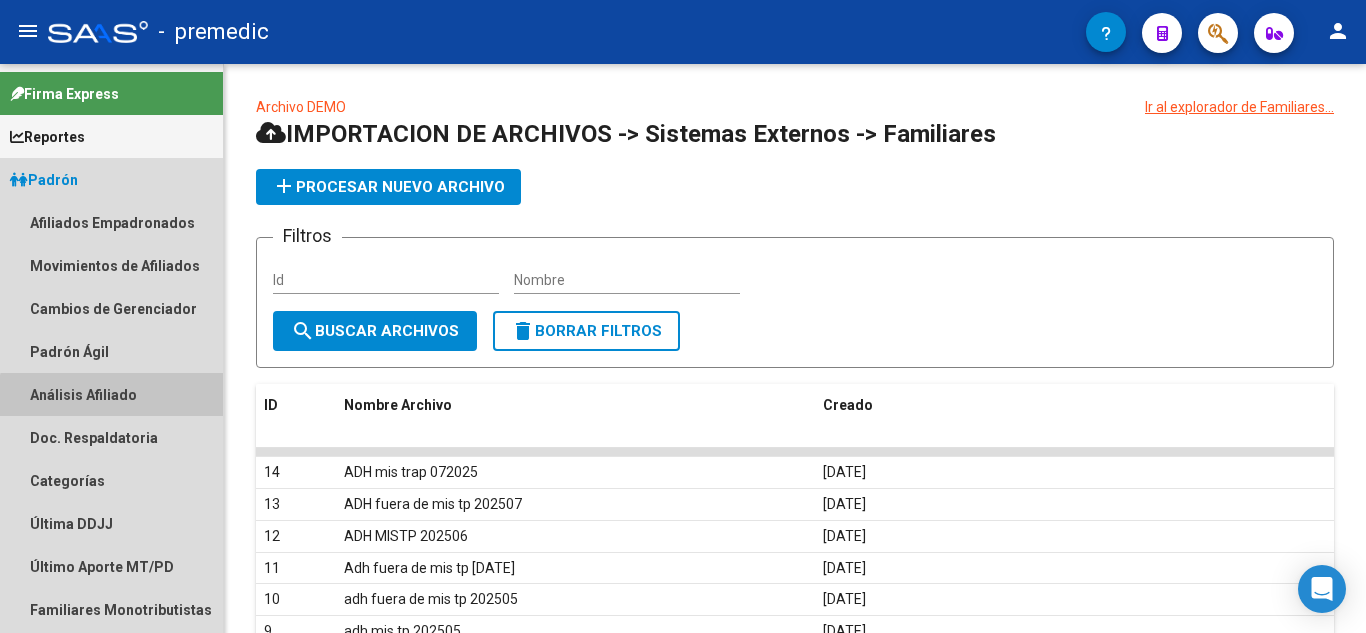 click on "Análisis Afiliado" at bounding box center [111, 394] 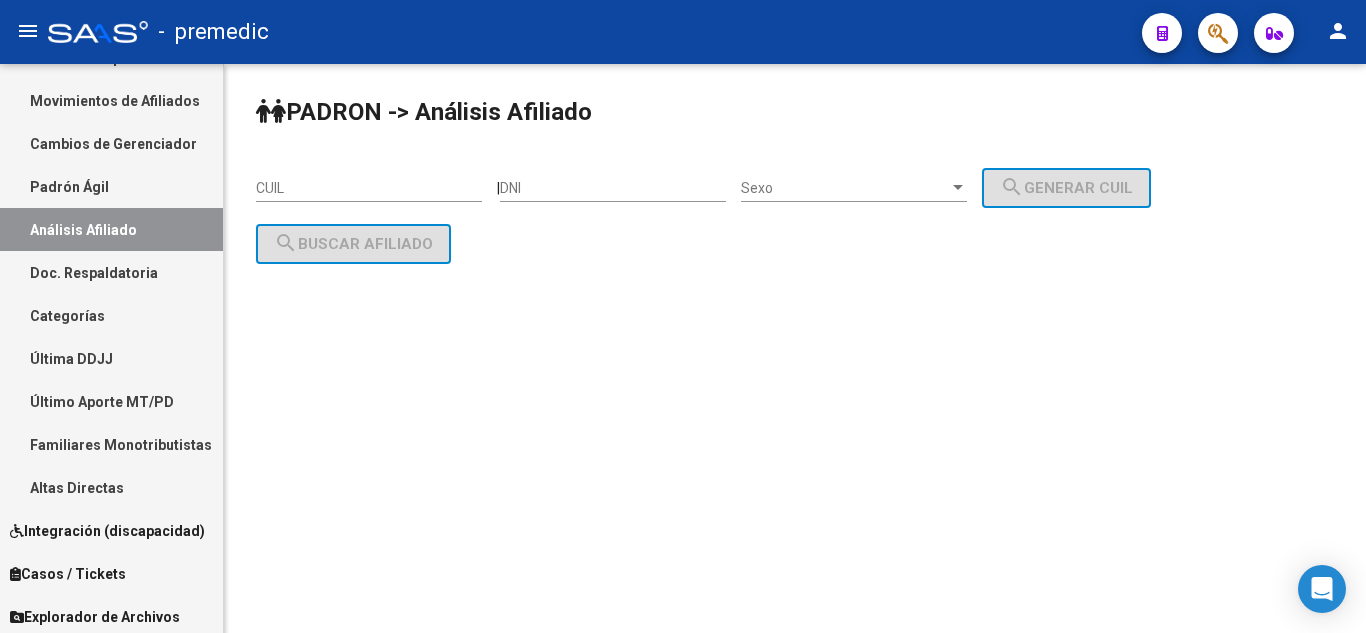 scroll, scrollTop: 200, scrollLeft: 0, axis: vertical 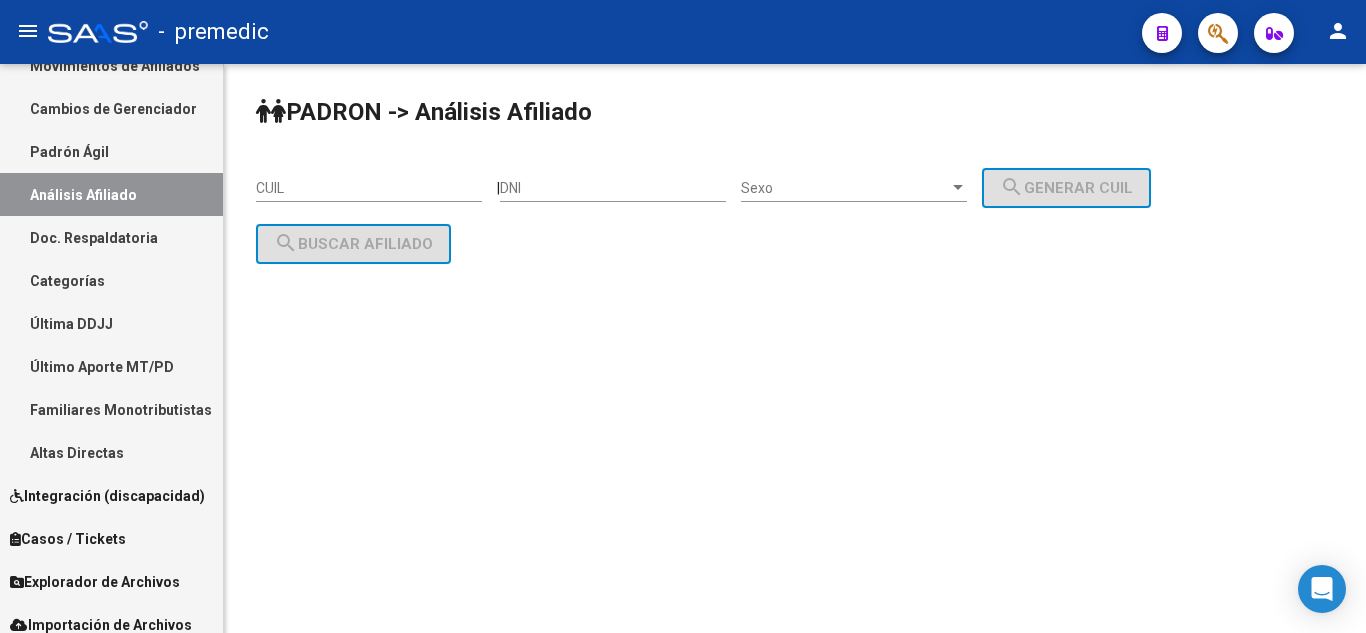 click on "Última DDJJ" at bounding box center [111, 323] 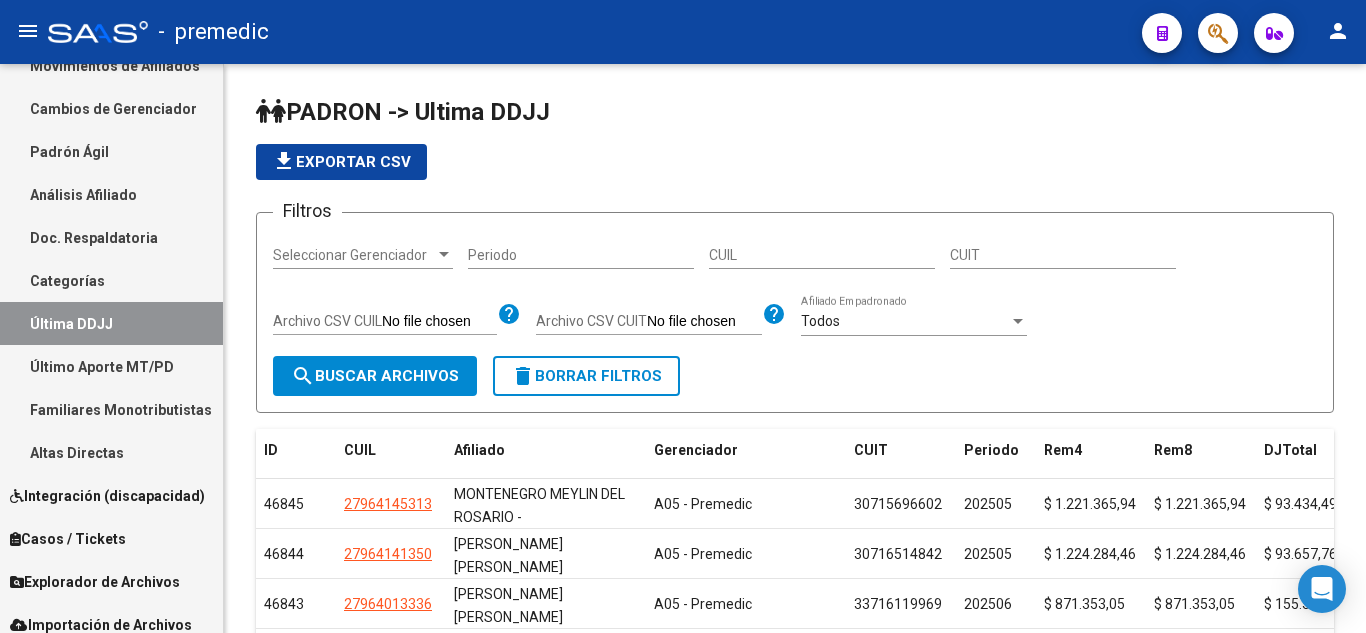 scroll, scrollTop: 299, scrollLeft: 0, axis: vertical 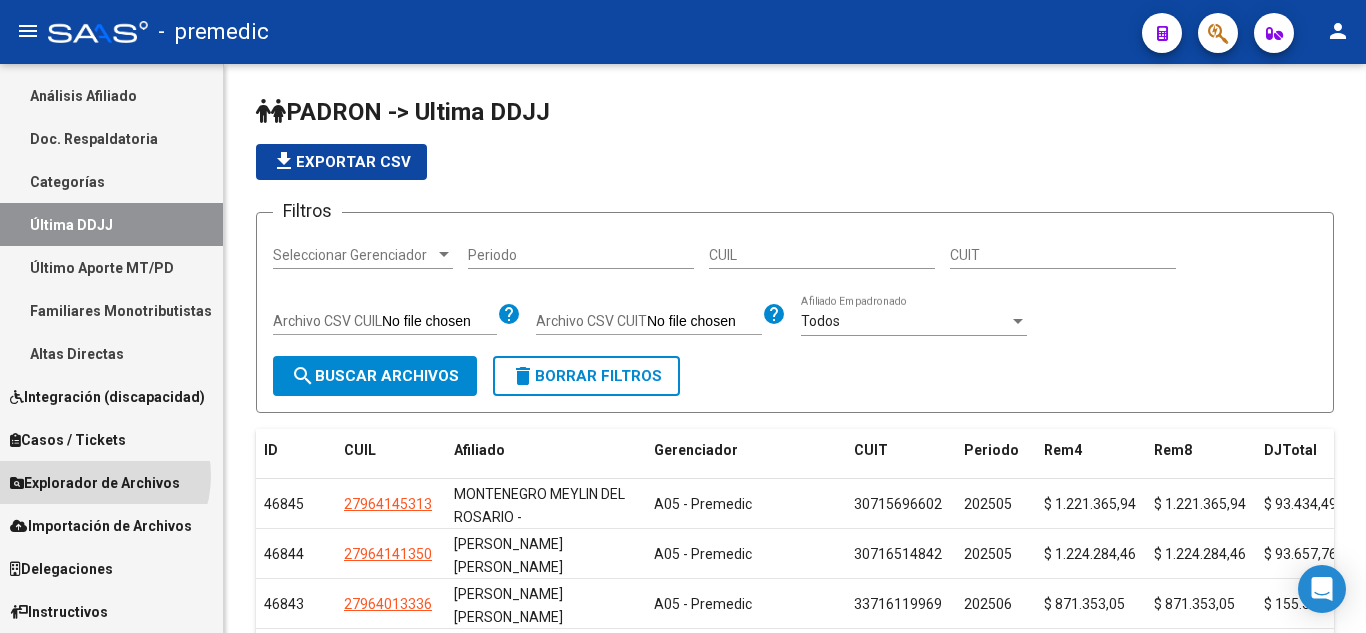 click on "Explorador de Archivos" at bounding box center [95, 483] 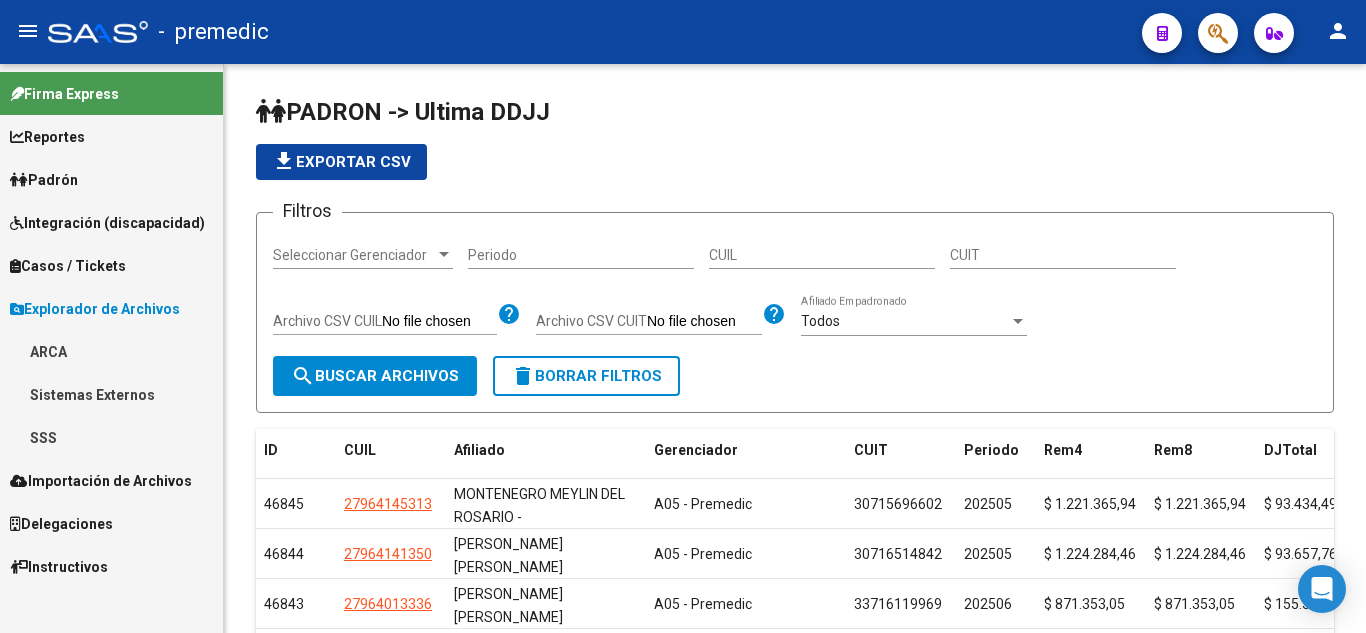 scroll, scrollTop: 0, scrollLeft: 0, axis: both 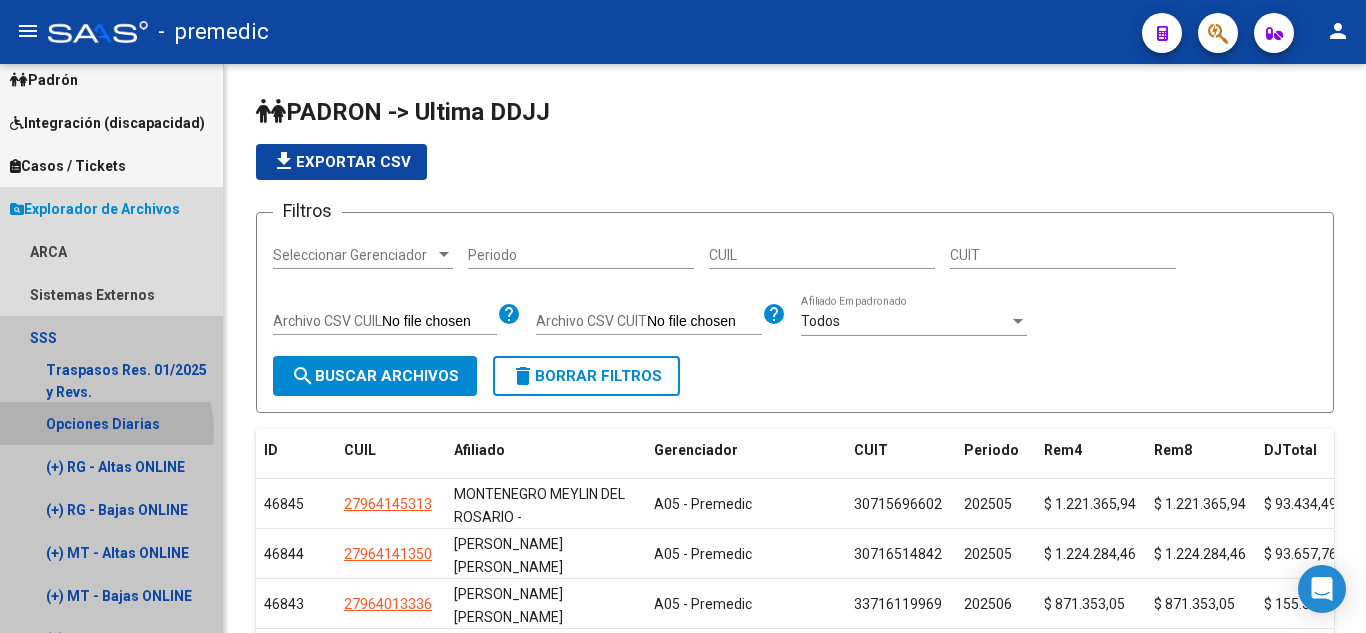 click on "Opciones Diarias" at bounding box center (111, 423) 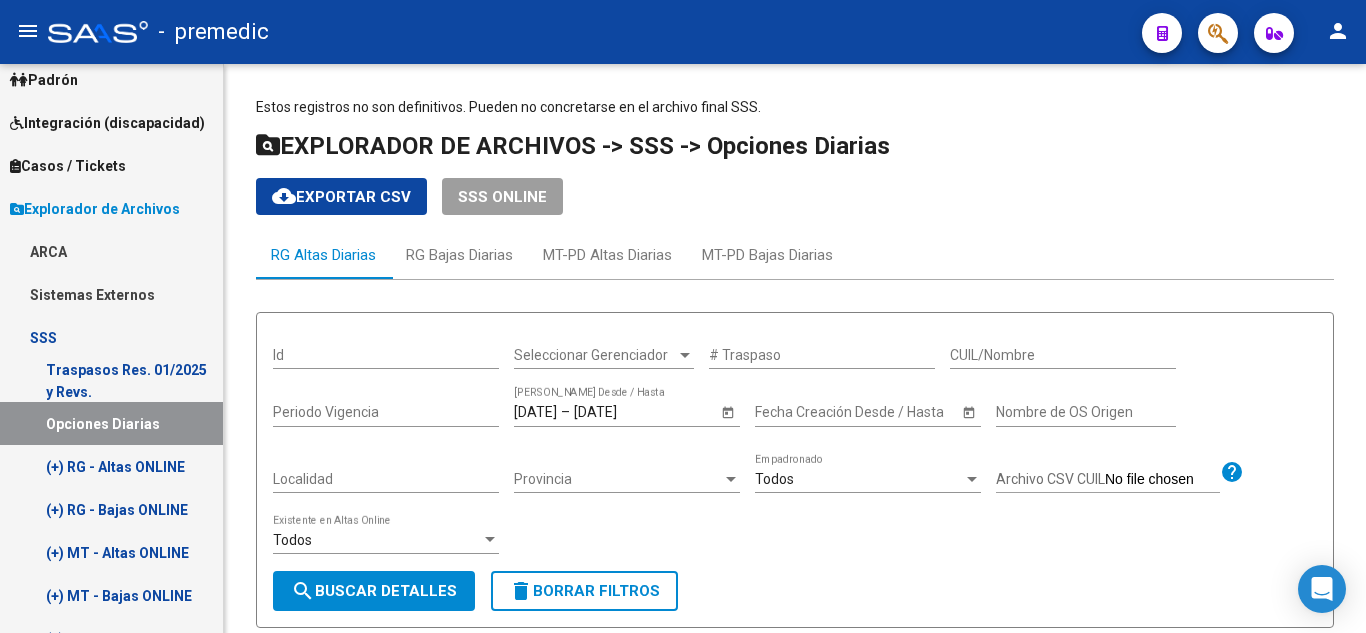 scroll, scrollTop: 0, scrollLeft: 0, axis: both 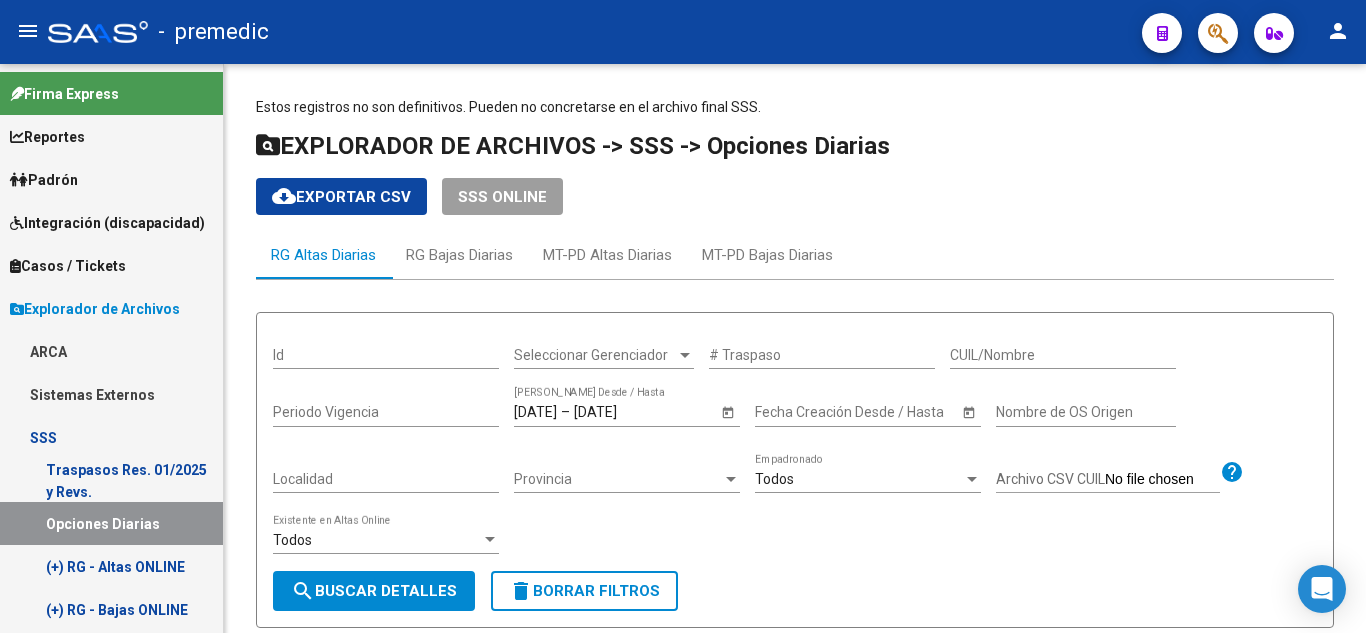 click on "Padrón" at bounding box center (44, 180) 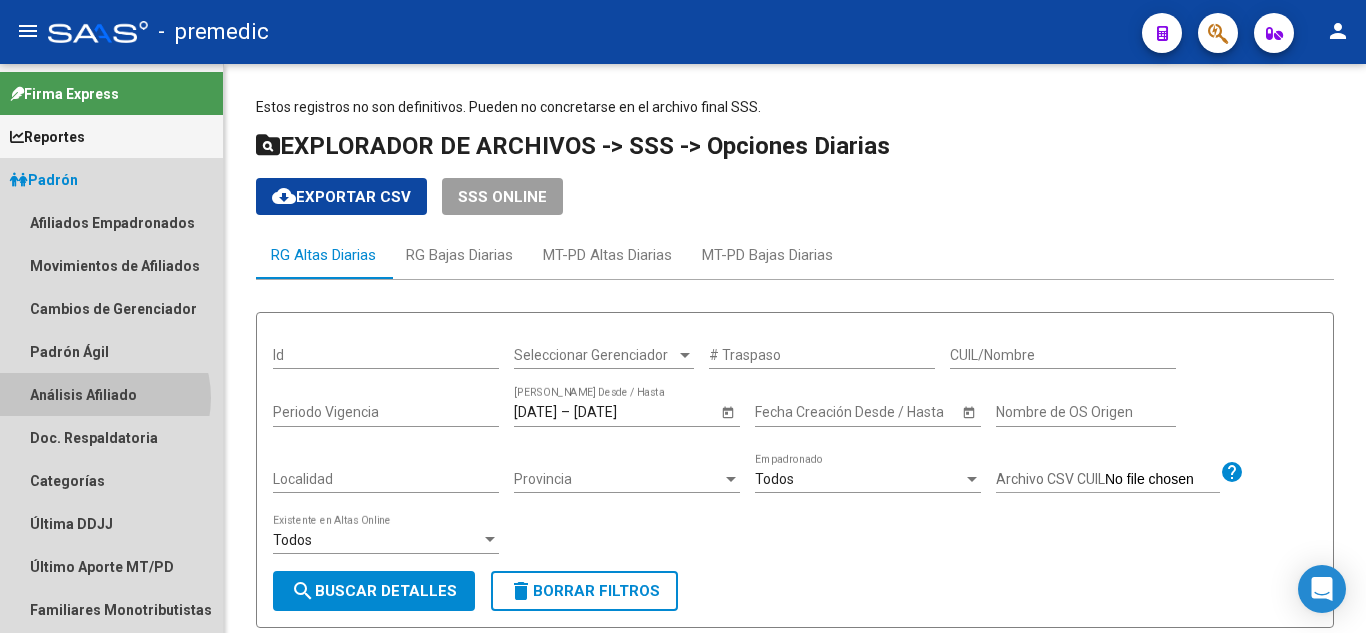 click on "Análisis Afiliado" at bounding box center (111, 394) 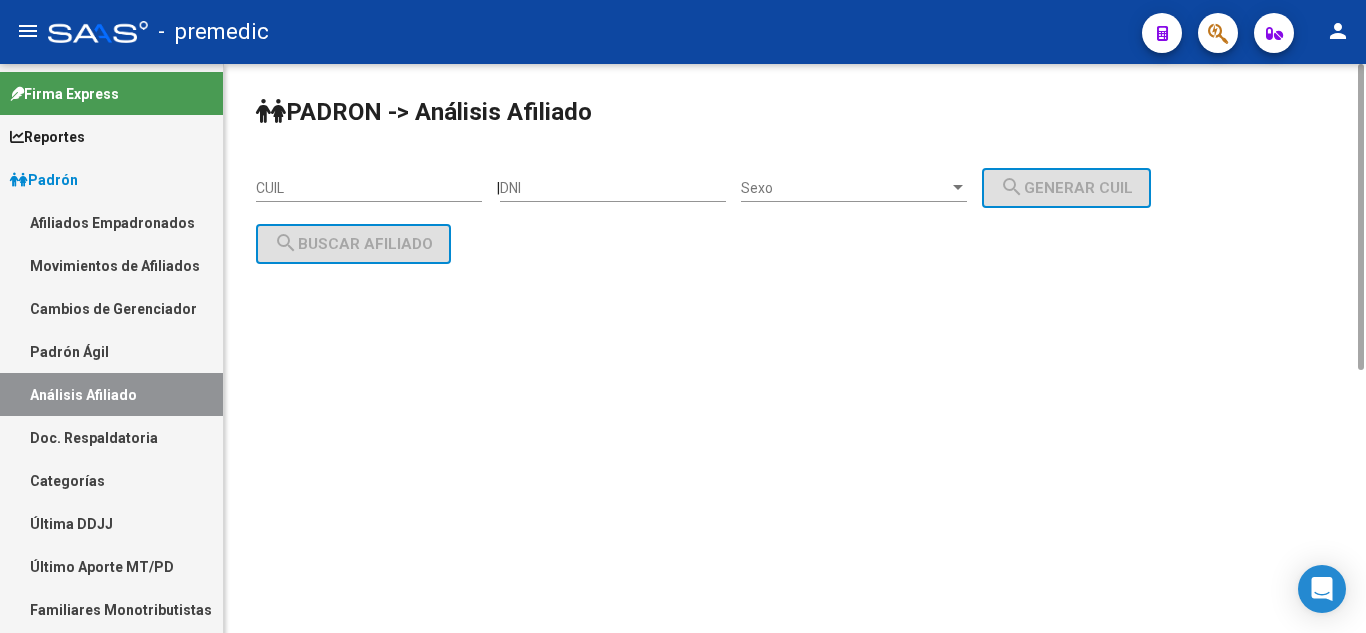 click on "CUIL" at bounding box center (369, 188) 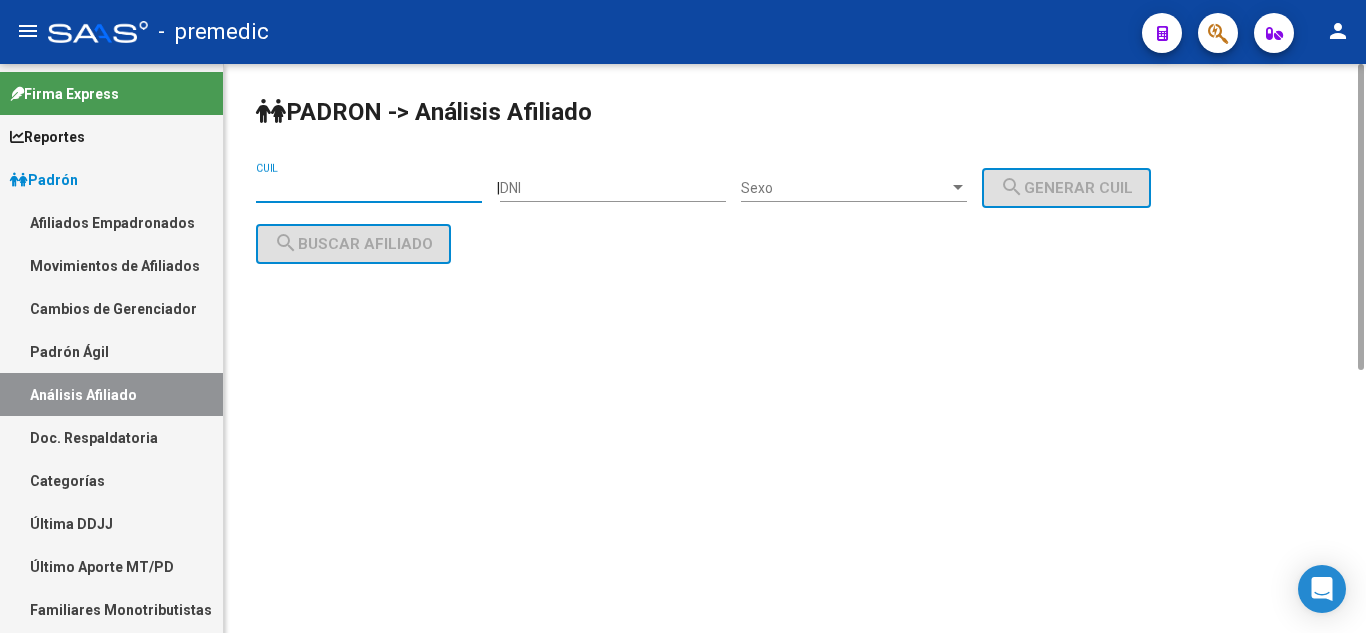 paste on "20-31809976-7" 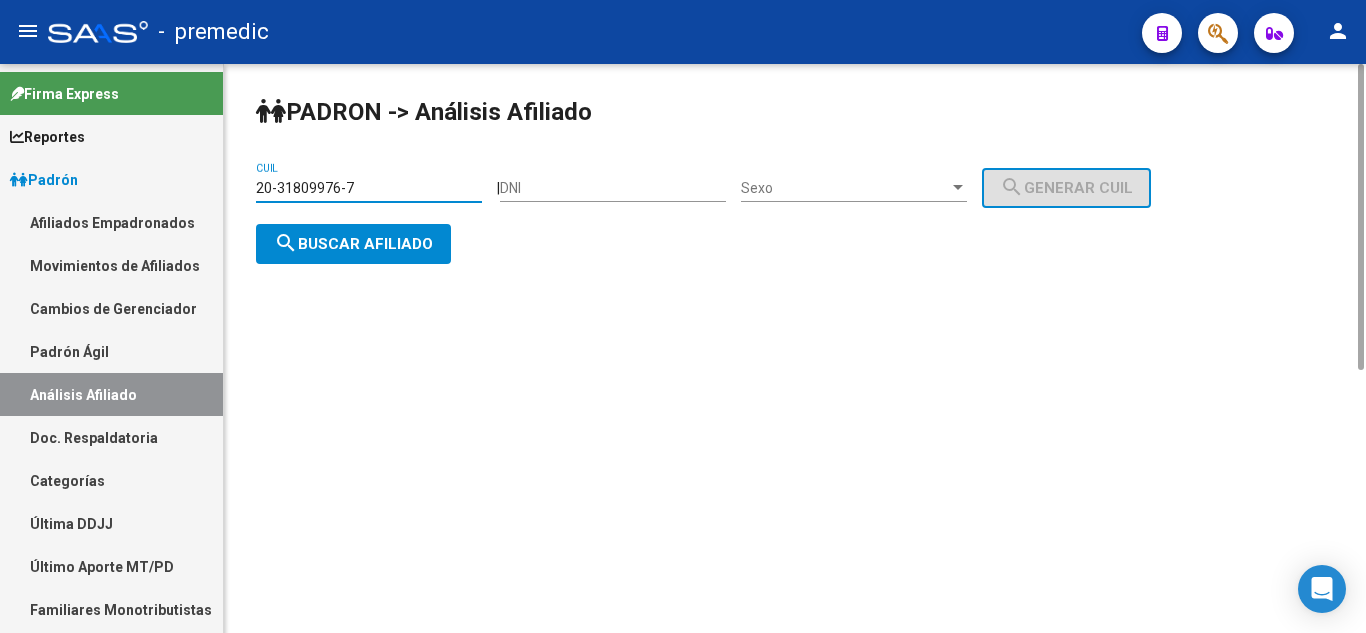 type on "20-31809976-7" 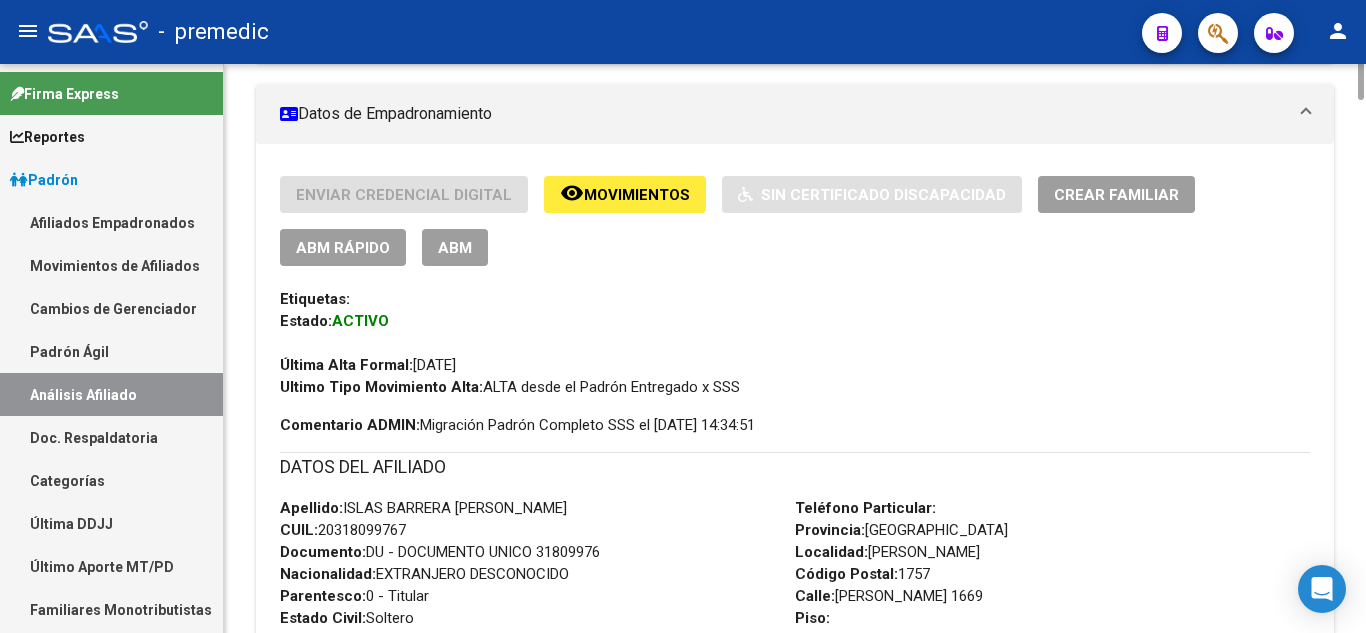scroll, scrollTop: 200, scrollLeft: 0, axis: vertical 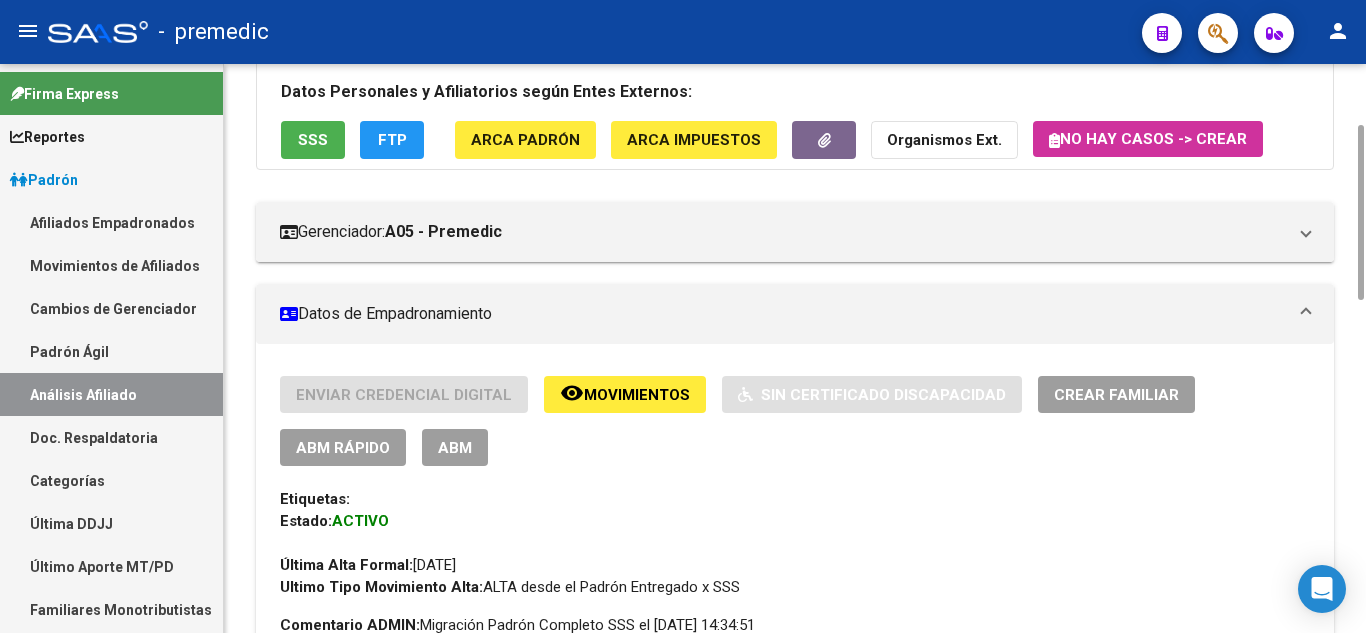 click on "ABM Rápido" 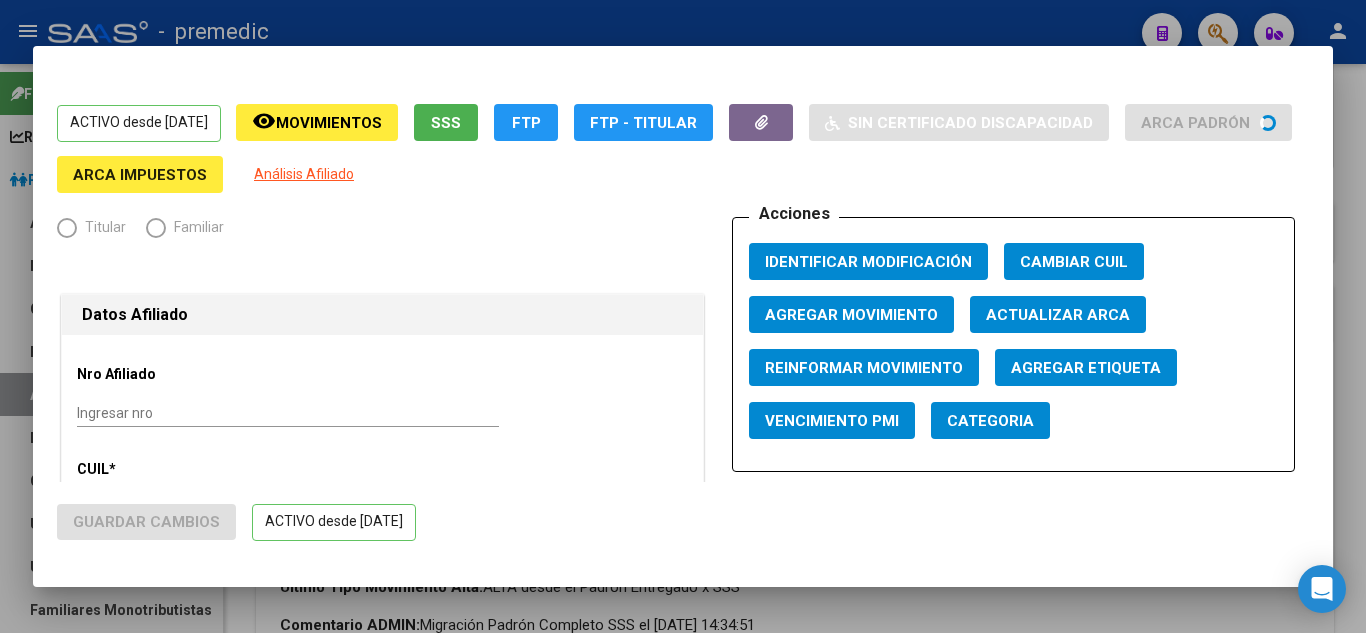 radio on "true" 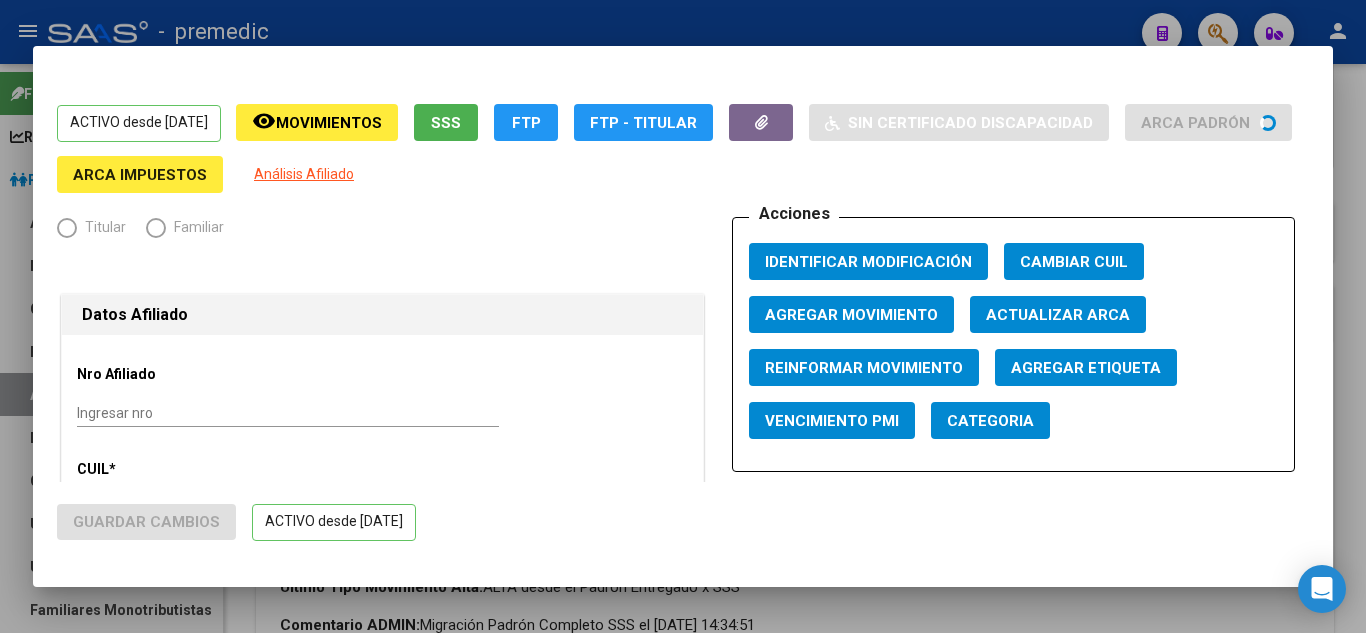 type on "30-69327676-0" 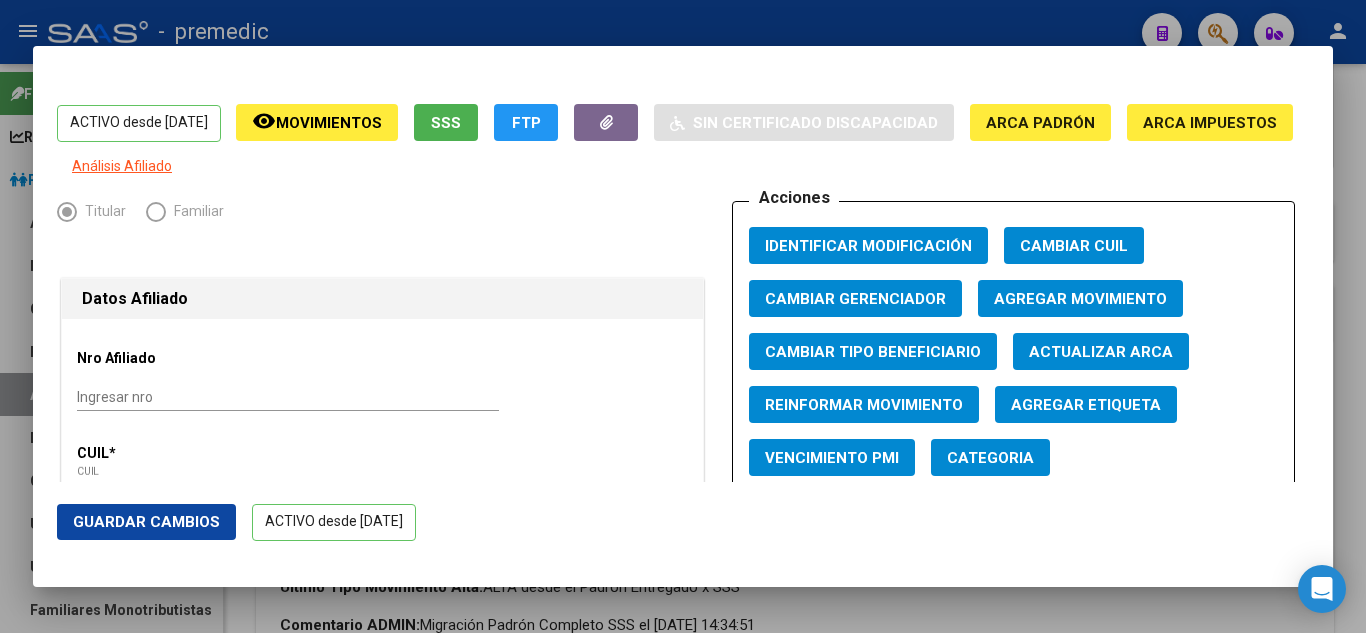 click on "Agregar Movimiento" 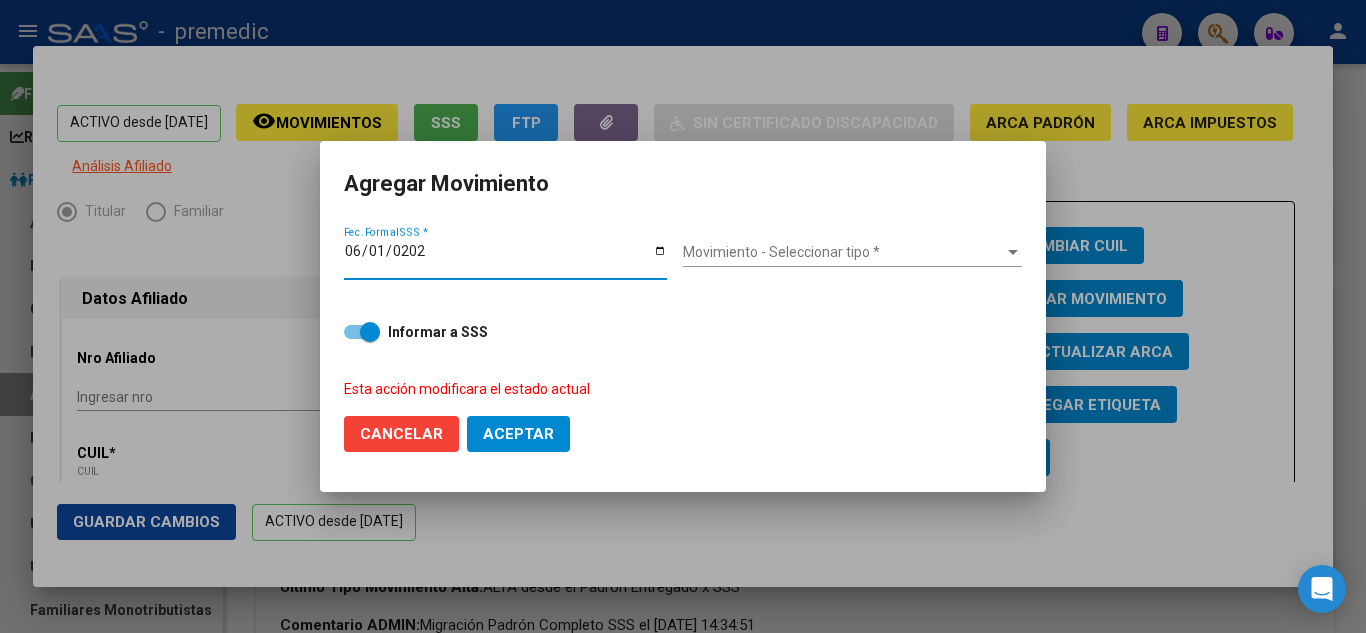 type on "2025-06-01" 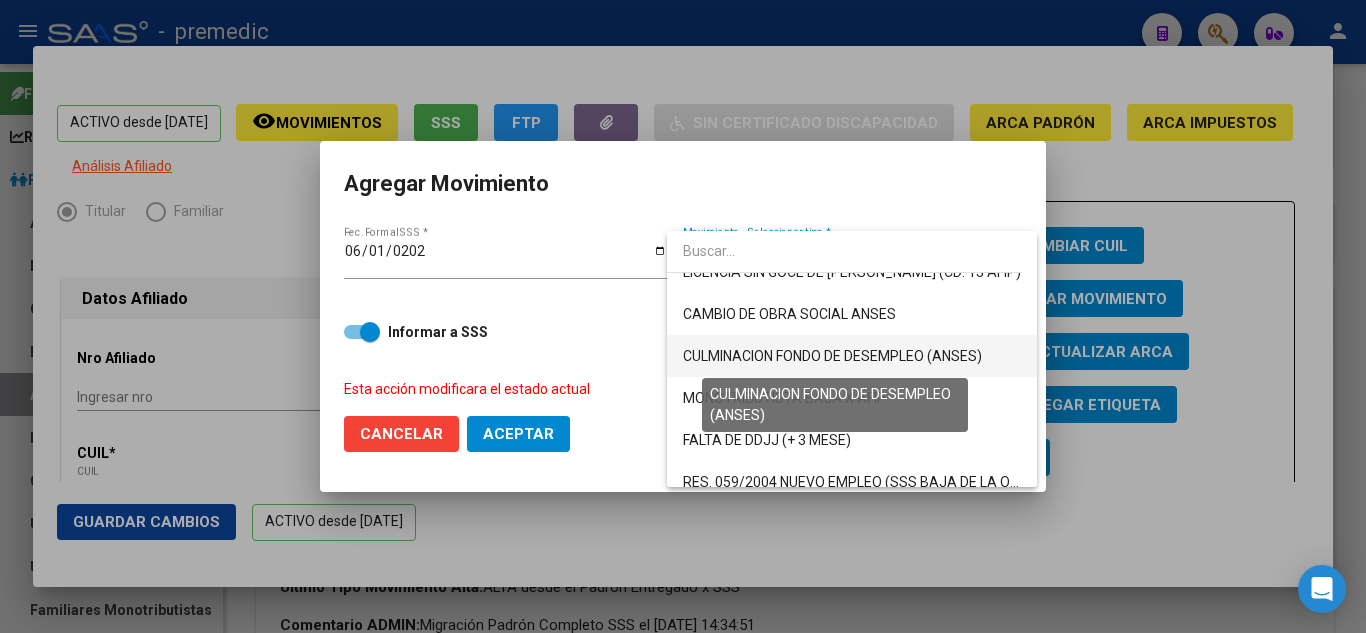 scroll, scrollTop: 500, scrollLeft: 0, axis: vertical 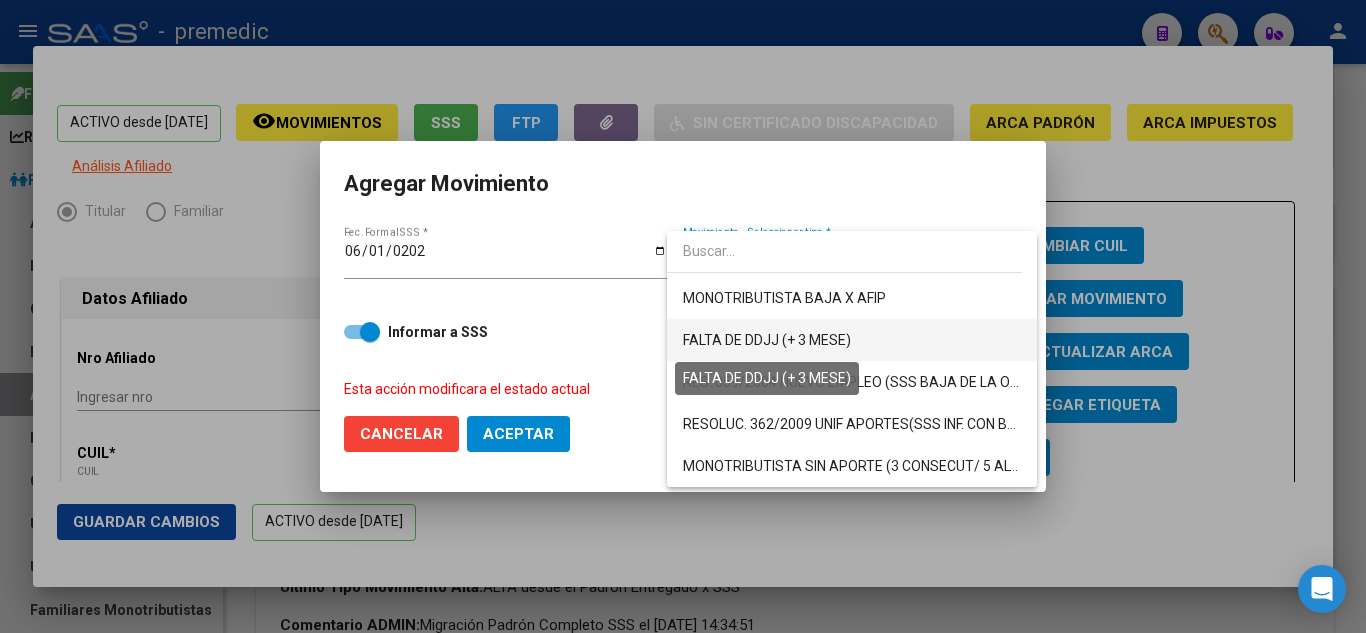 click on "FALTA DE DDJJ (+ 3 MESE)" at bounding box center [767, 340] 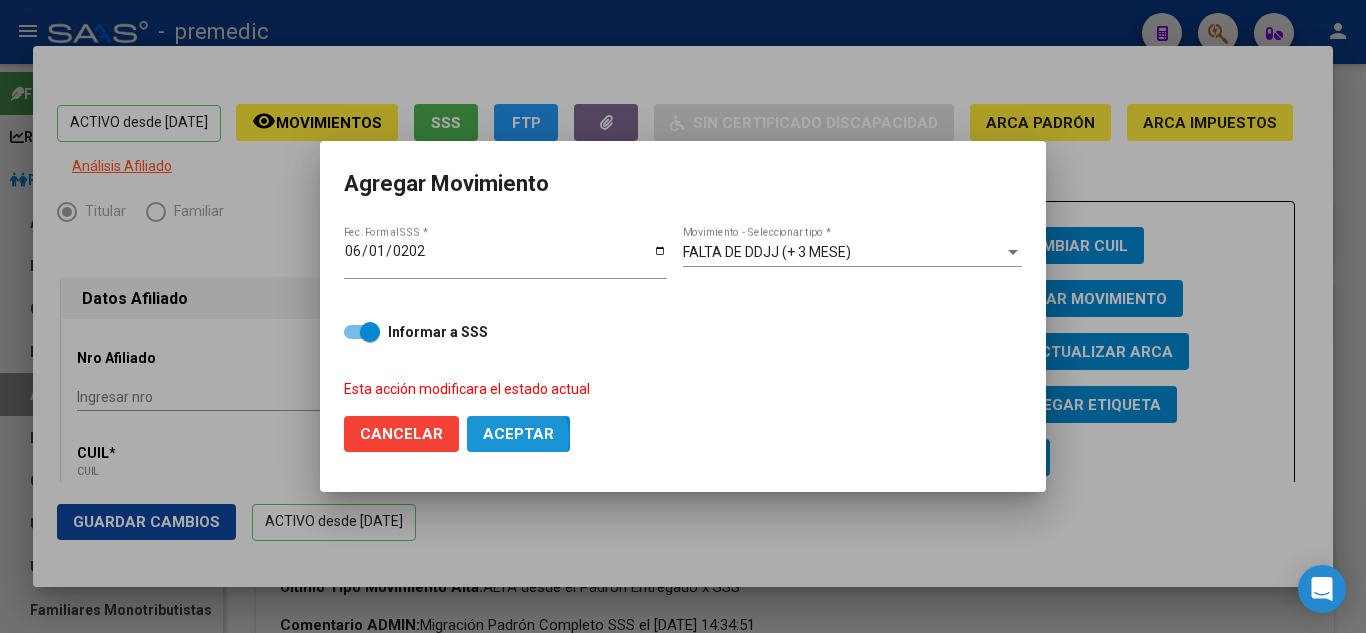 click on "Aceptar" 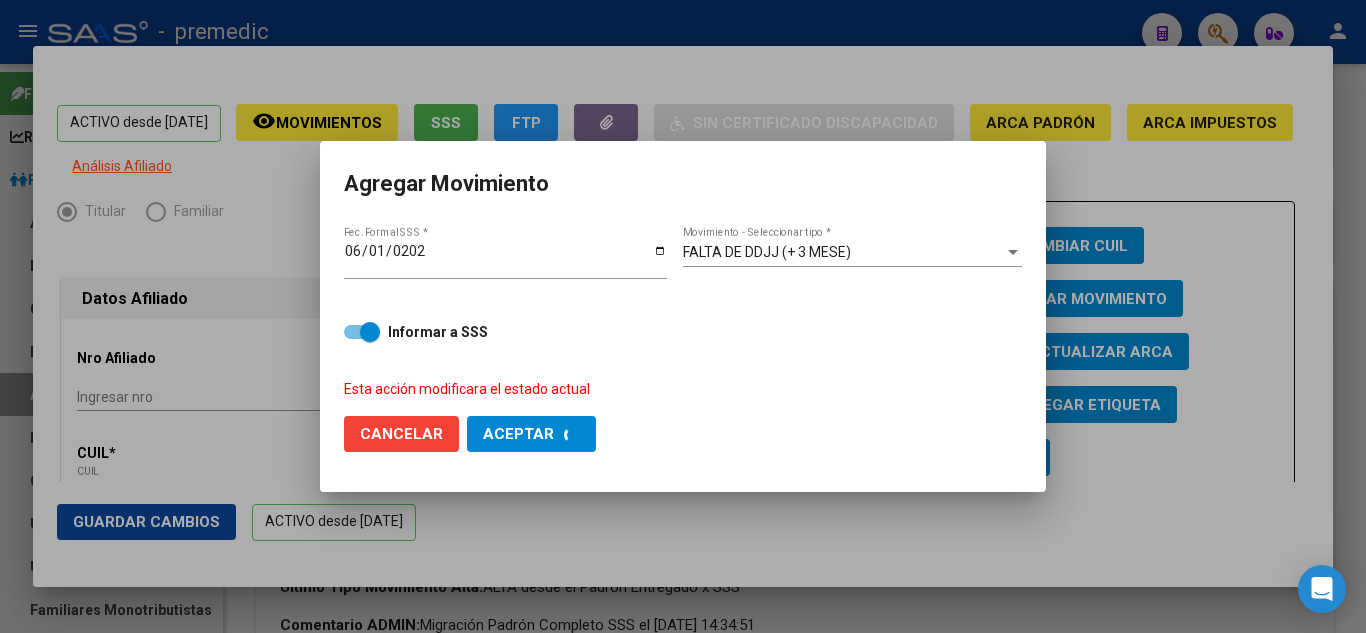 checkbox on "false" 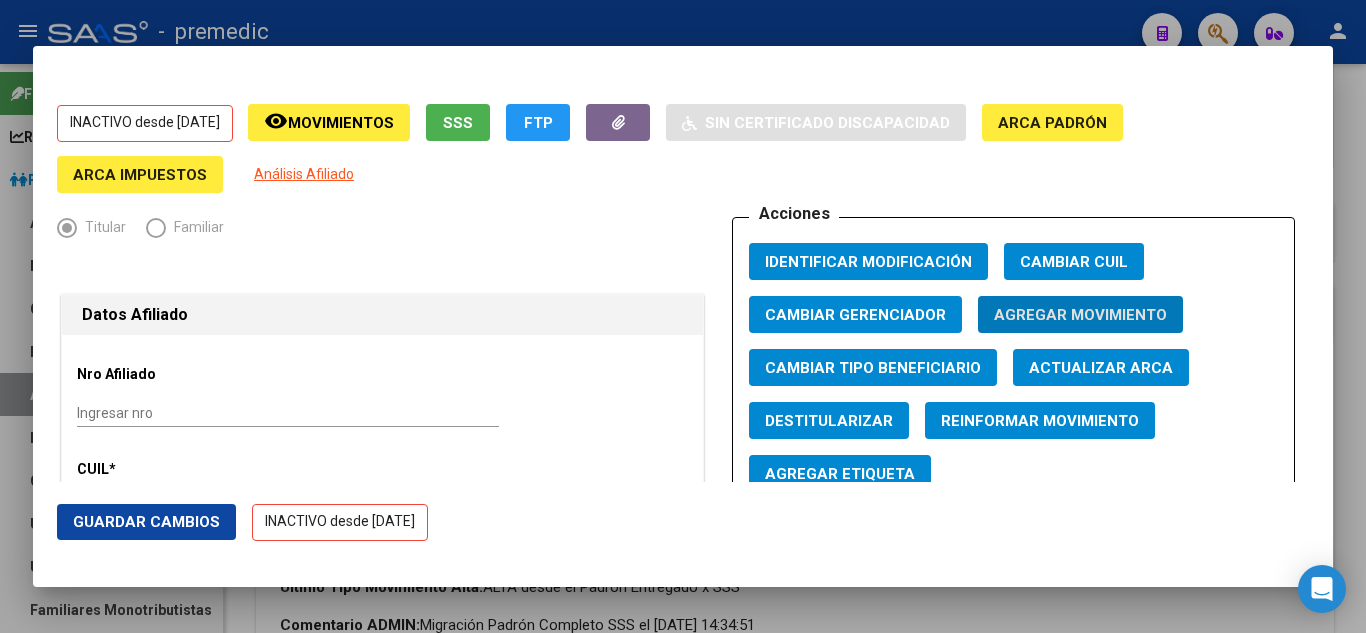 click at bounding box center [683, 316] 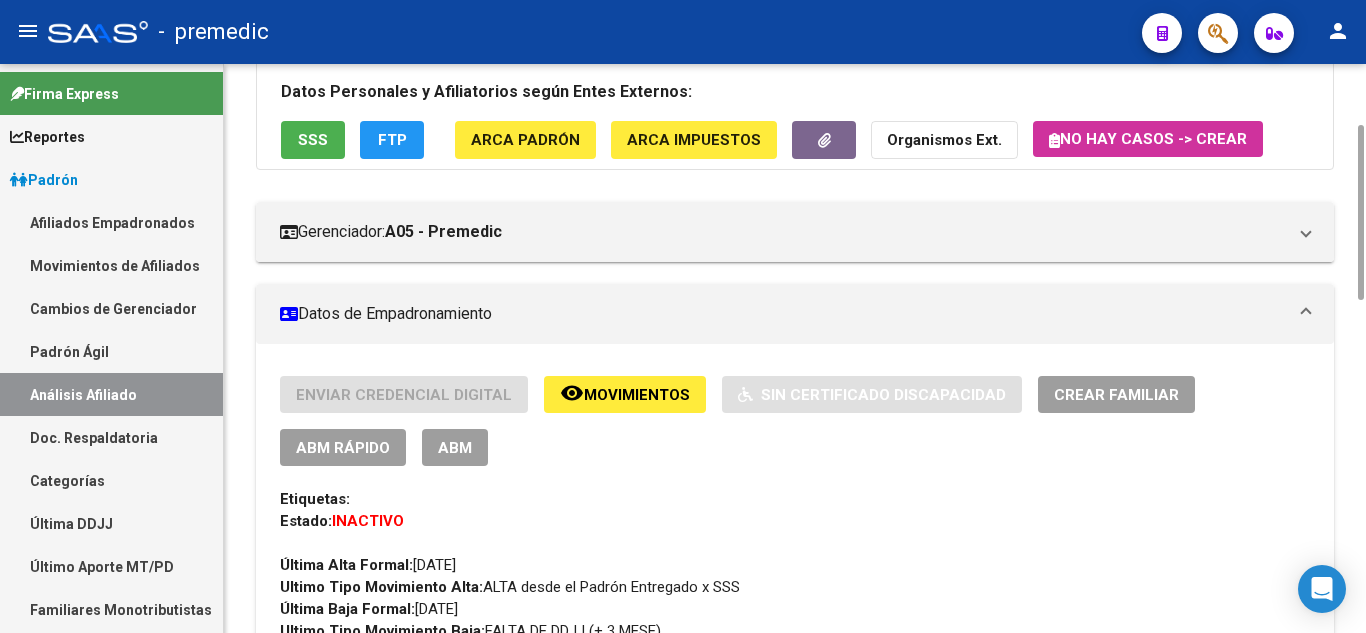 scroll, scrollTop: 0, scrollLeft: 0, axis: both 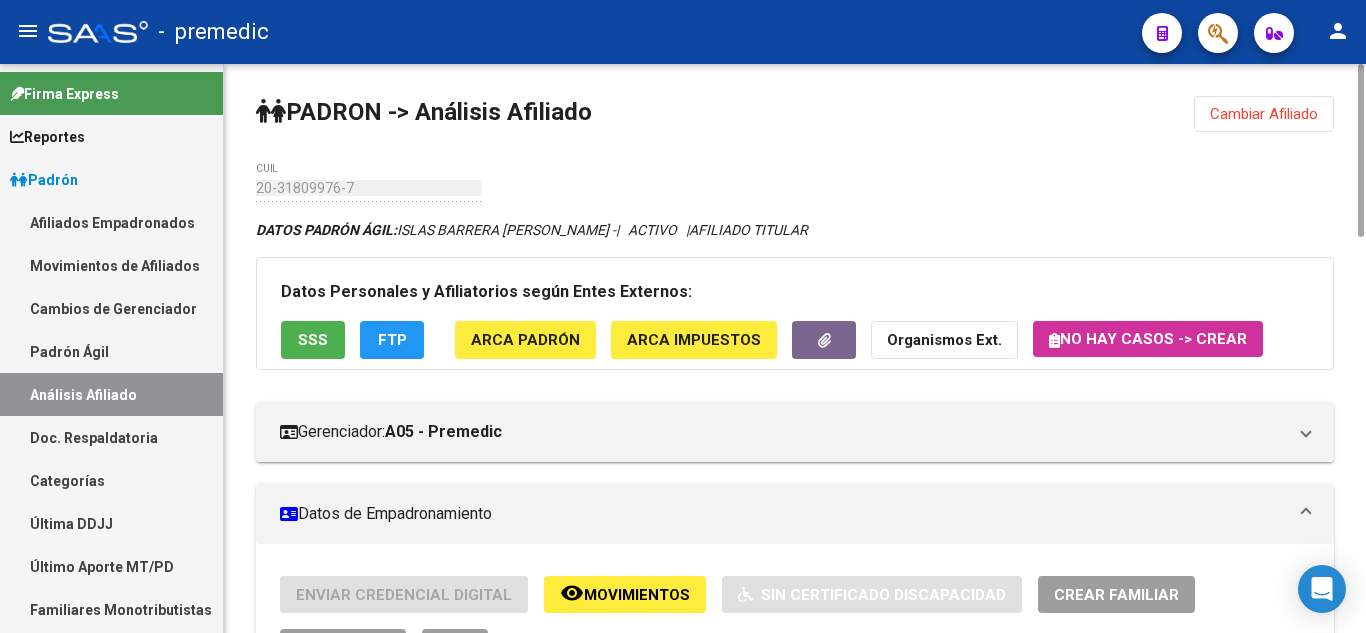 click on "Cambiar Afiliado" 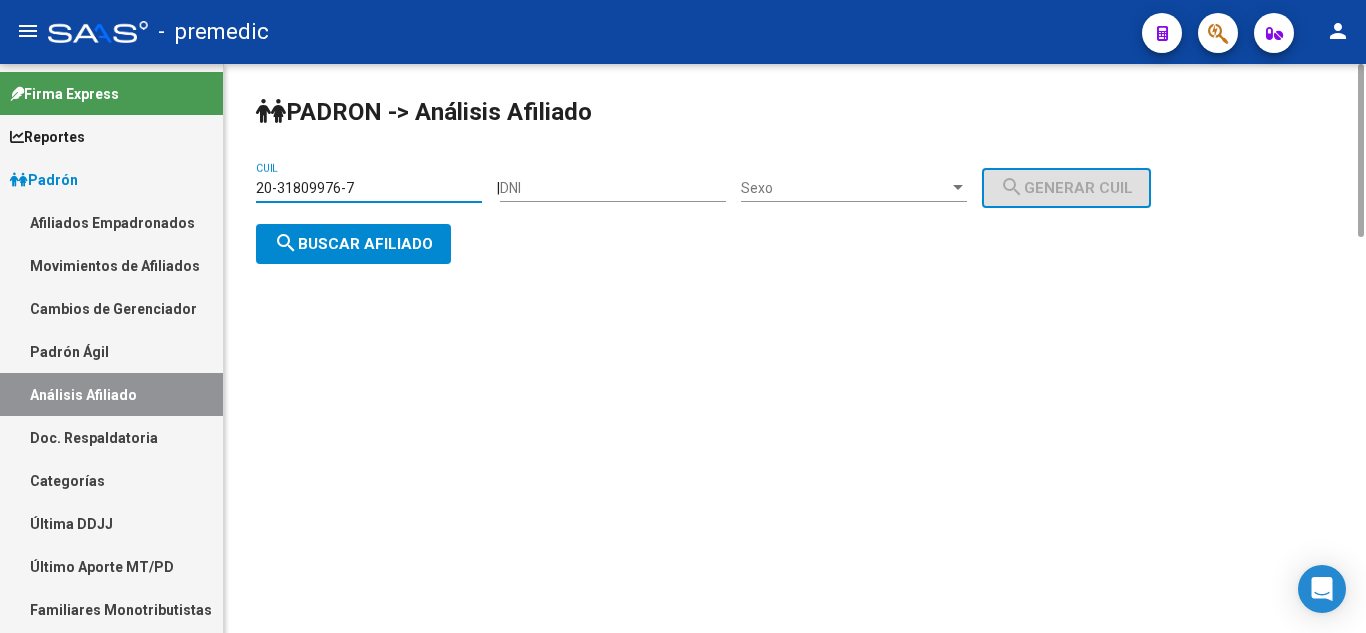 drag, startPoint x: 297, startPoint y: 189, endPoint x: 246, endPoint y: 190, distance: 51.009804 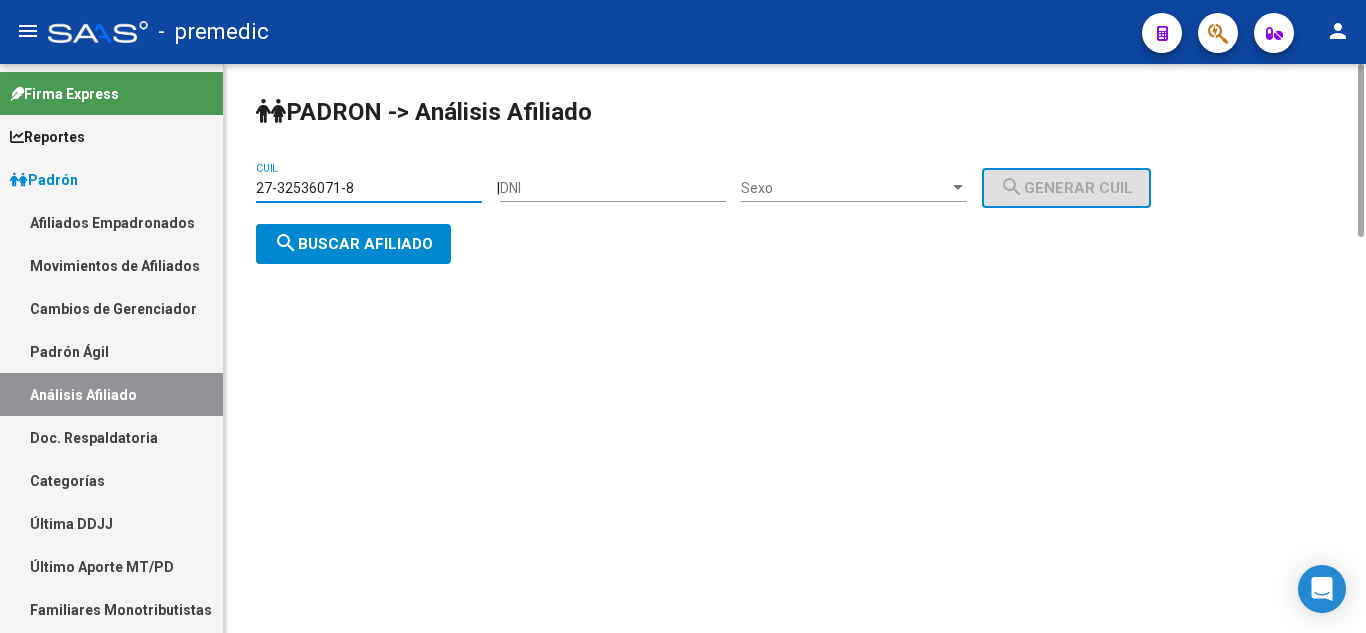 type on "27-32536071-8" 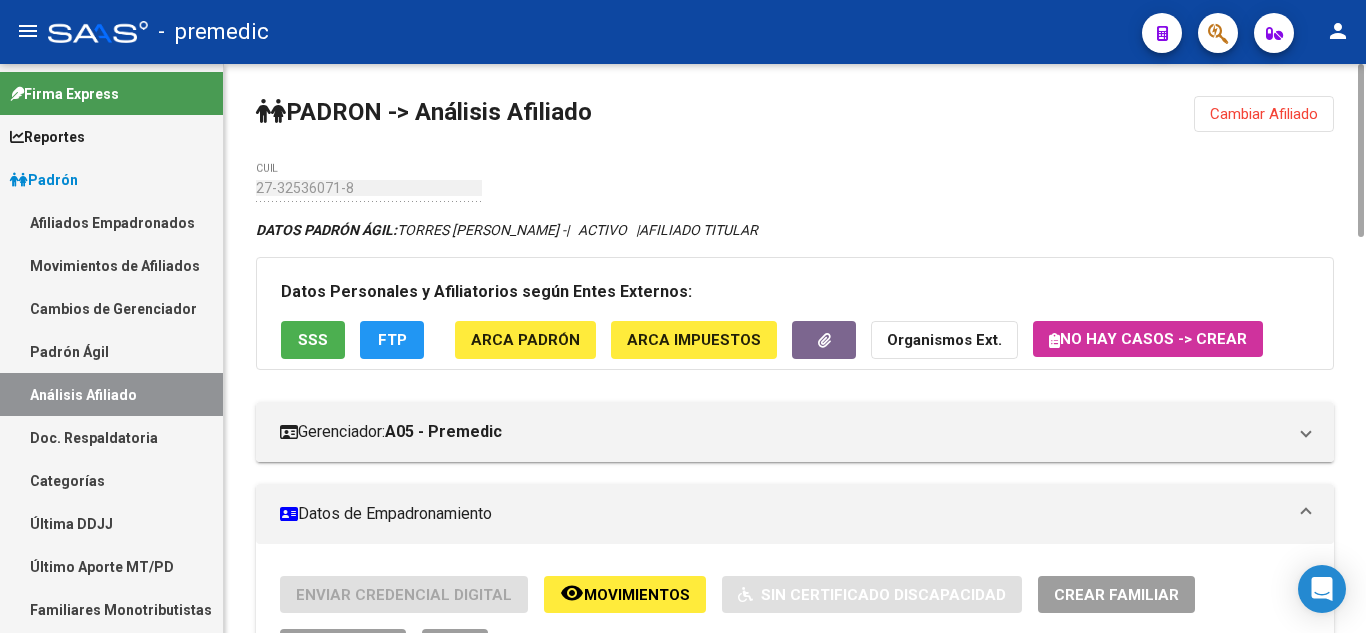 click on "ABM Rápido" 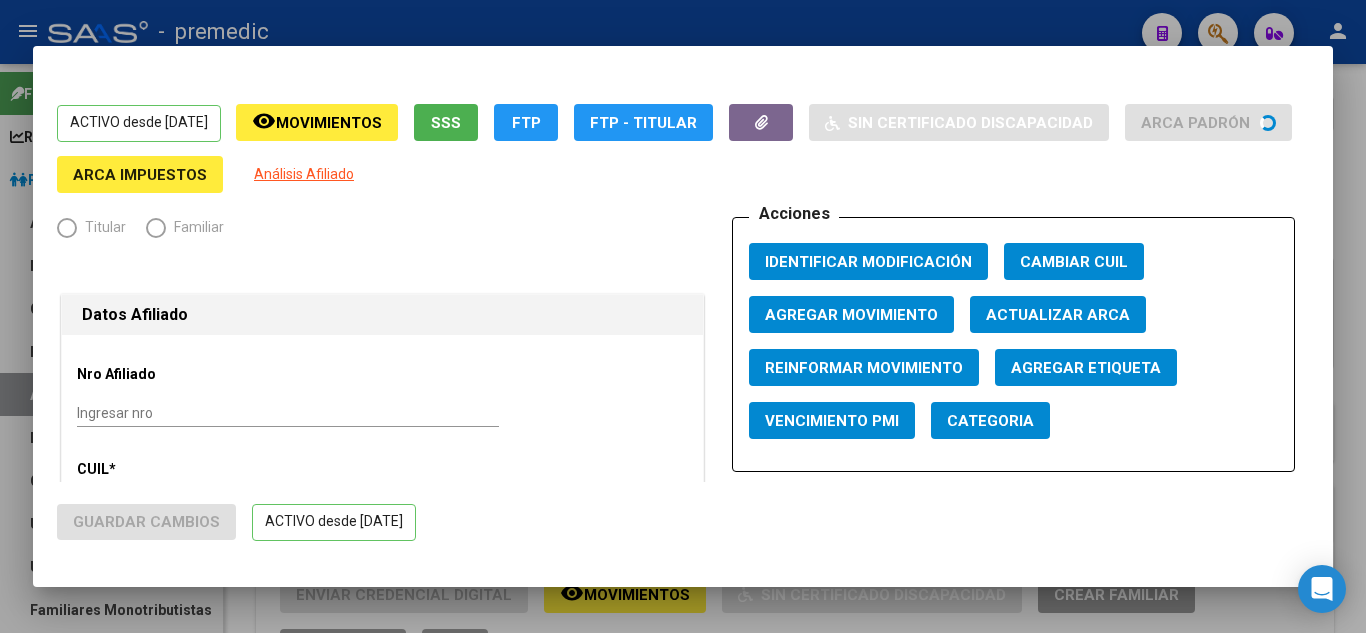 radio on "true" 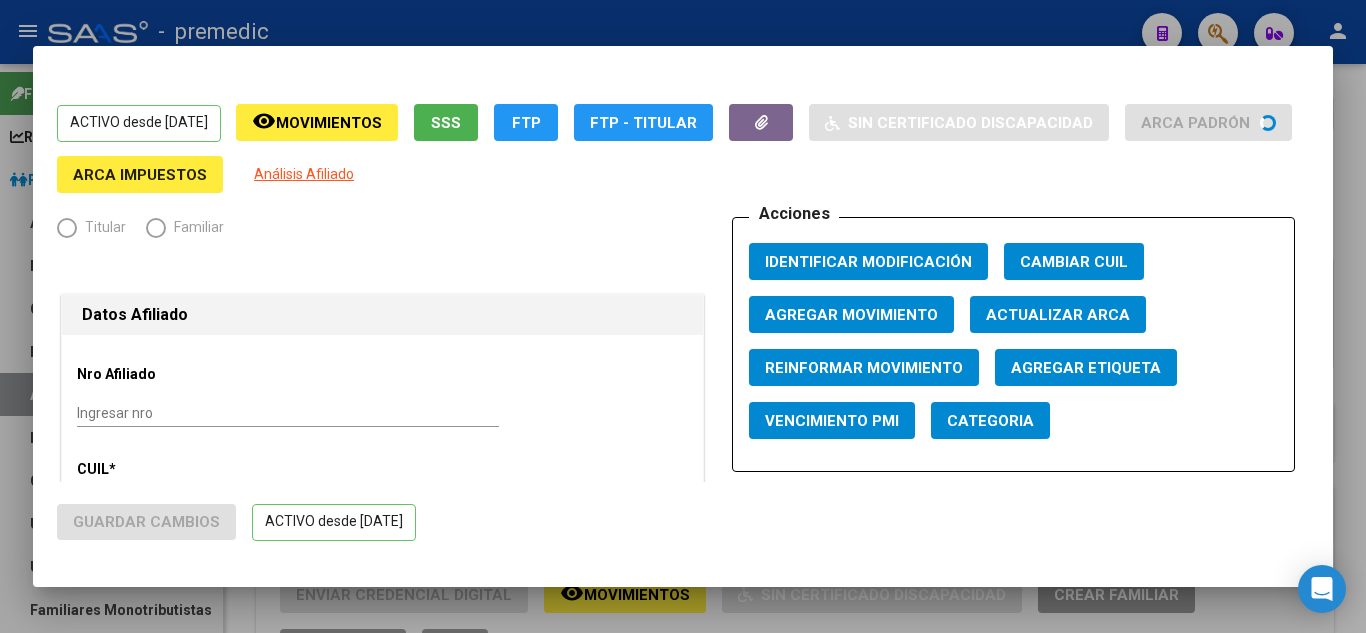 type on "30-62739371-3" 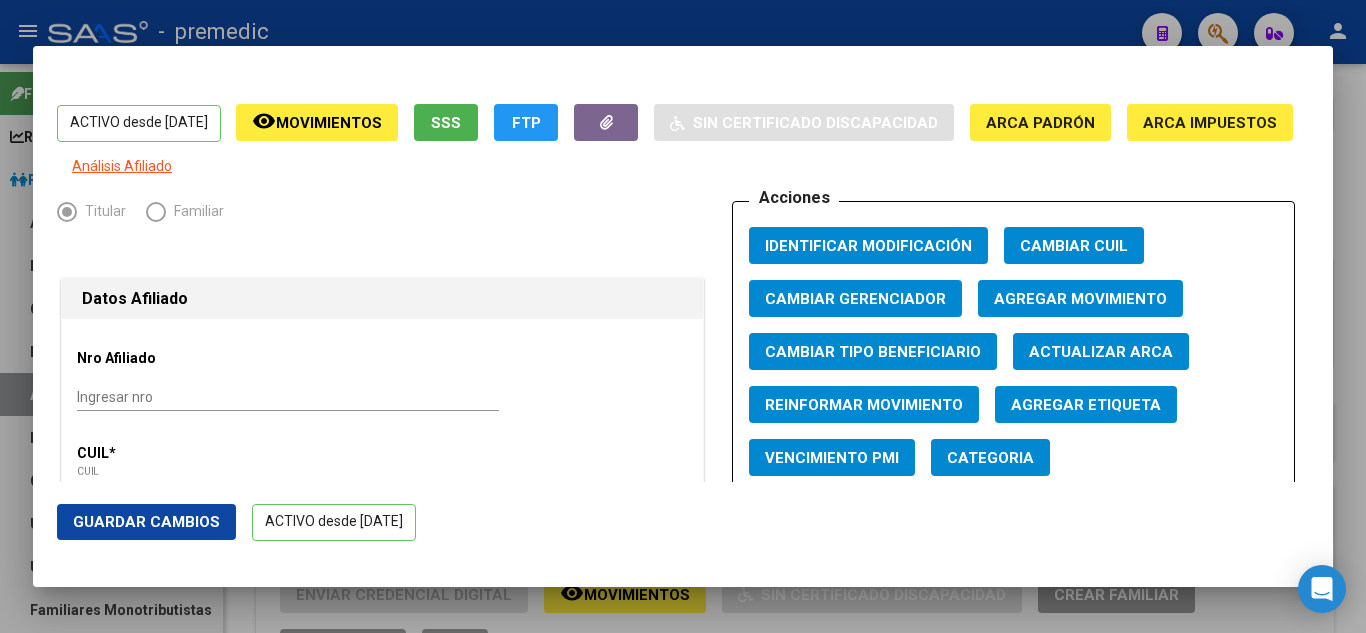 click on "Agregar Movimiento" 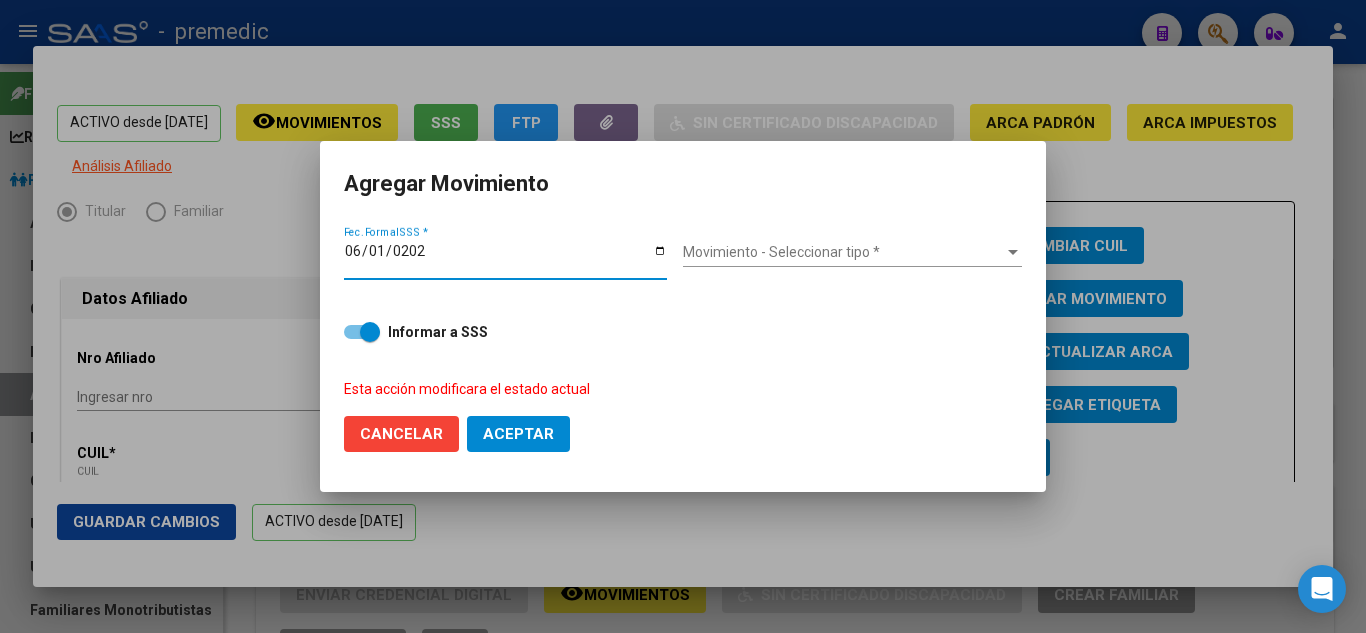 type on "2025-06-01" 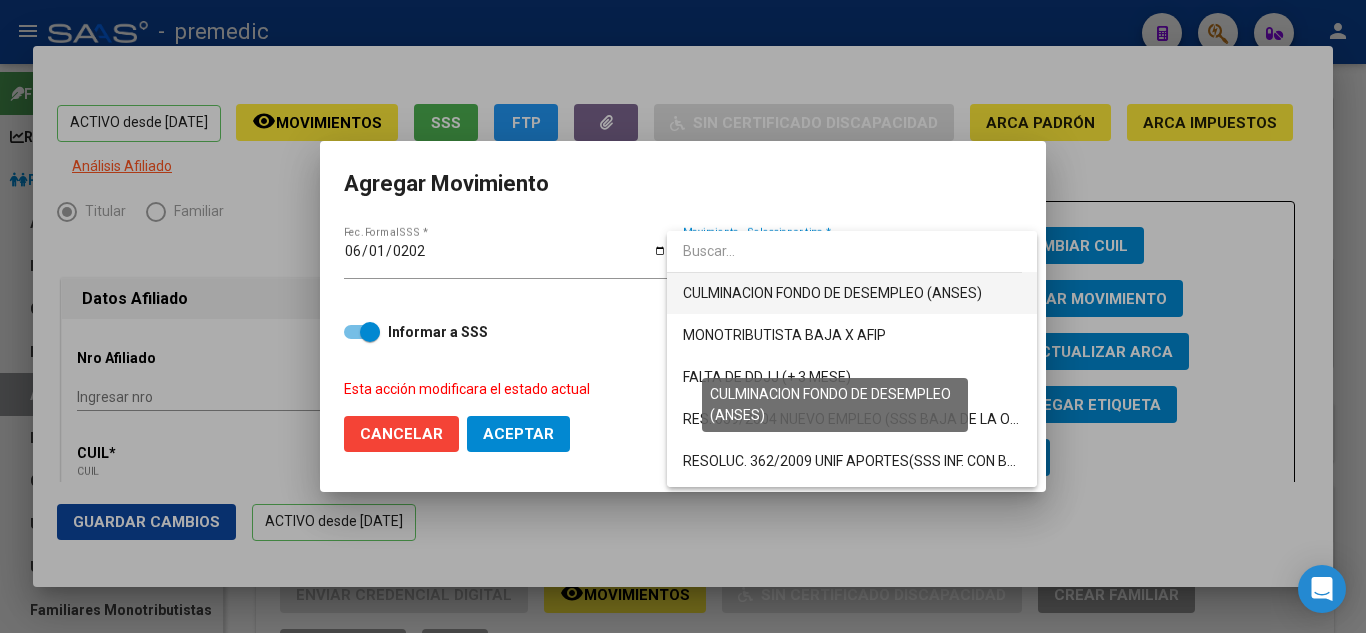 scroll, scrollTop: 500, scrollLeft: 0, axis: vertical 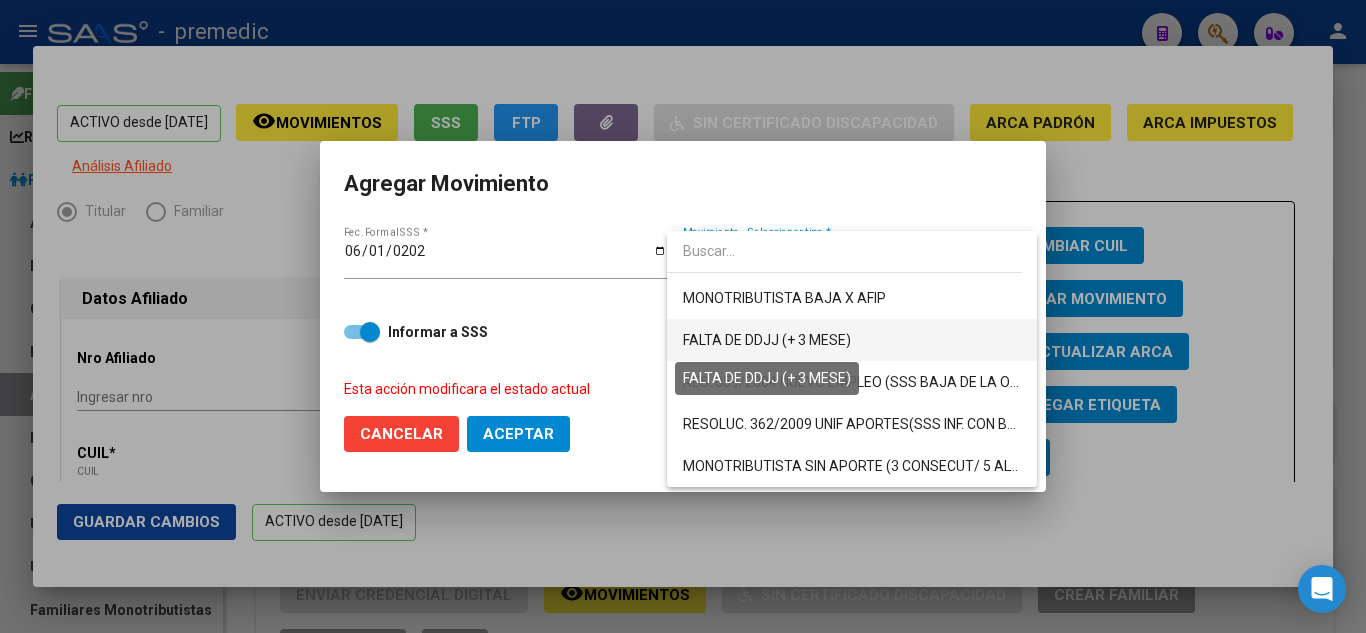 drag, startPoint x: 810, startPoint y: 341, endPoint x: 523, endPoint y: 340, distance: 287.00174 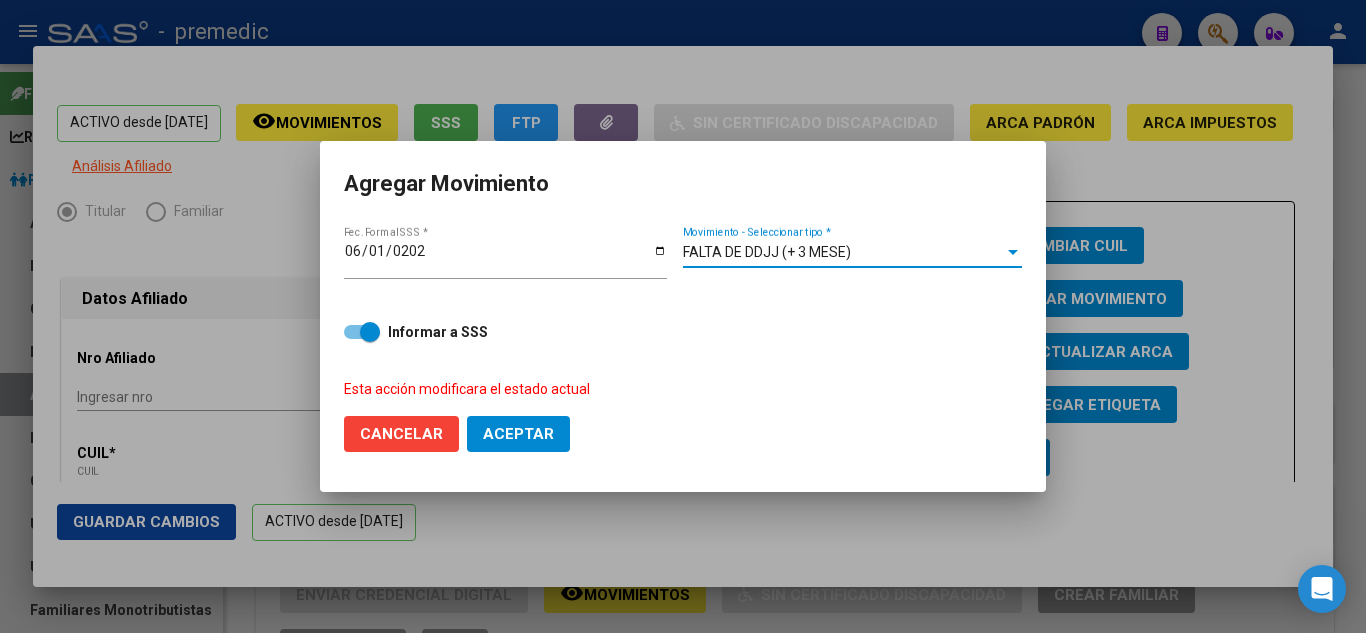 click on "Aceptar" 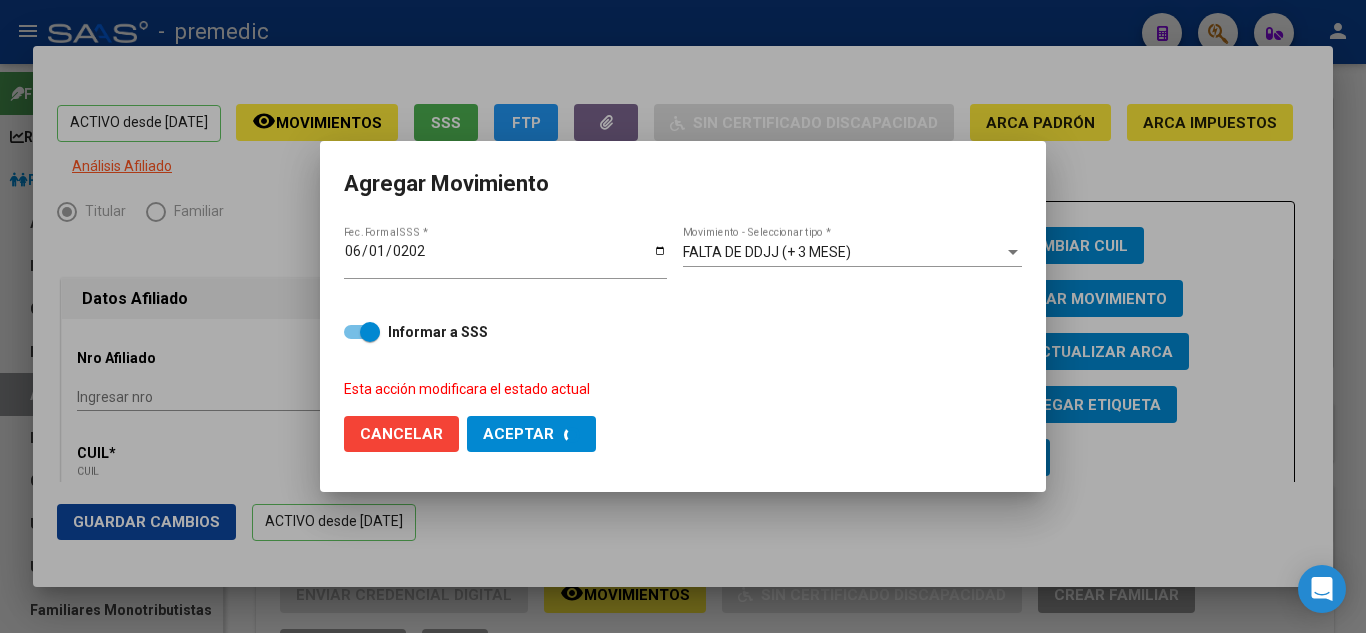checkbox on "false" 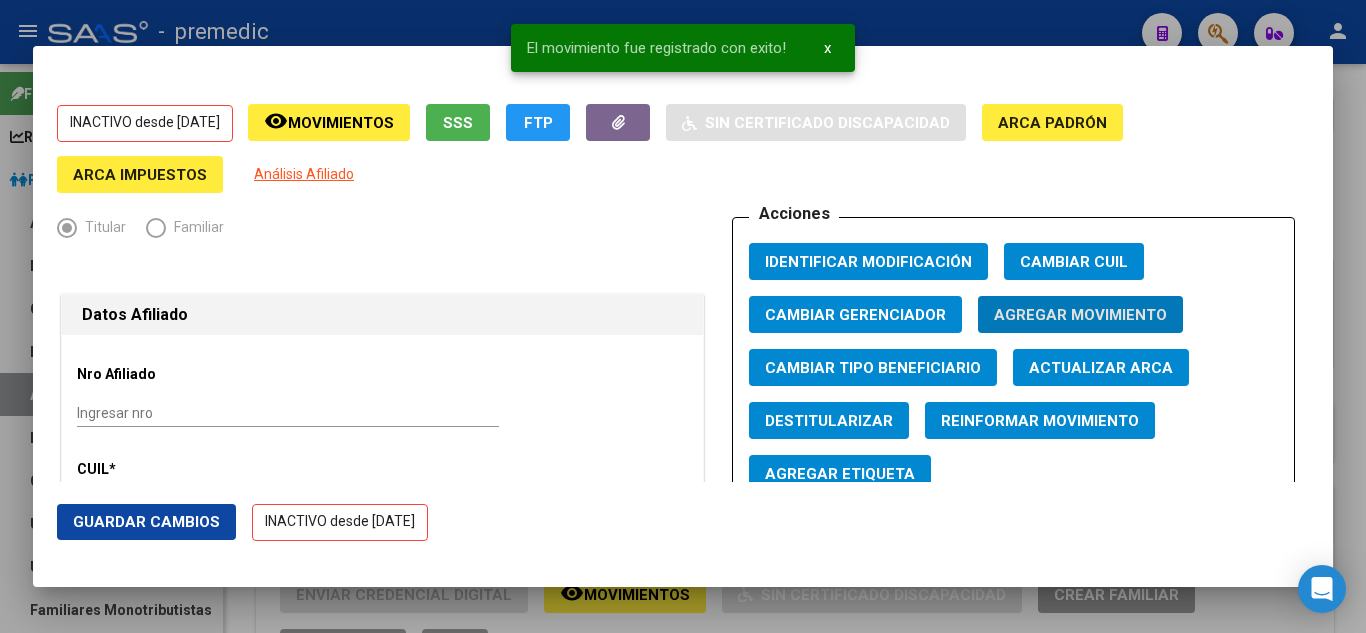 click at bounding box center (683, 316) 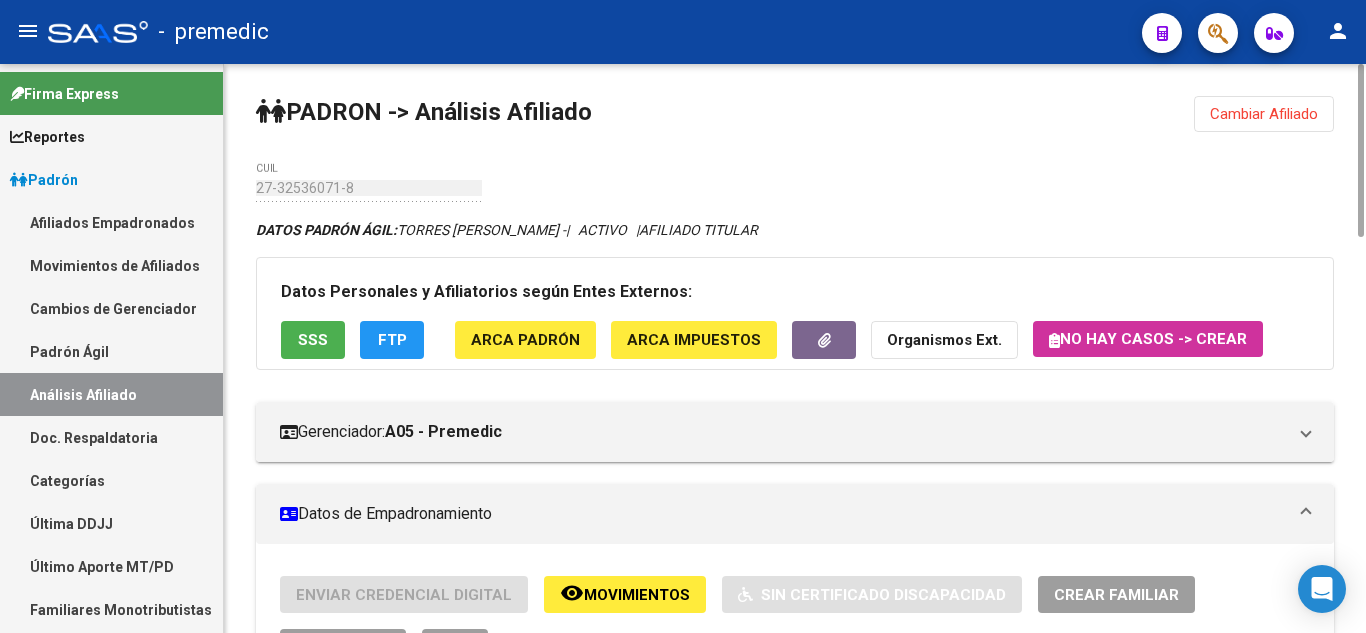 click on "Cambiar Afiliado" 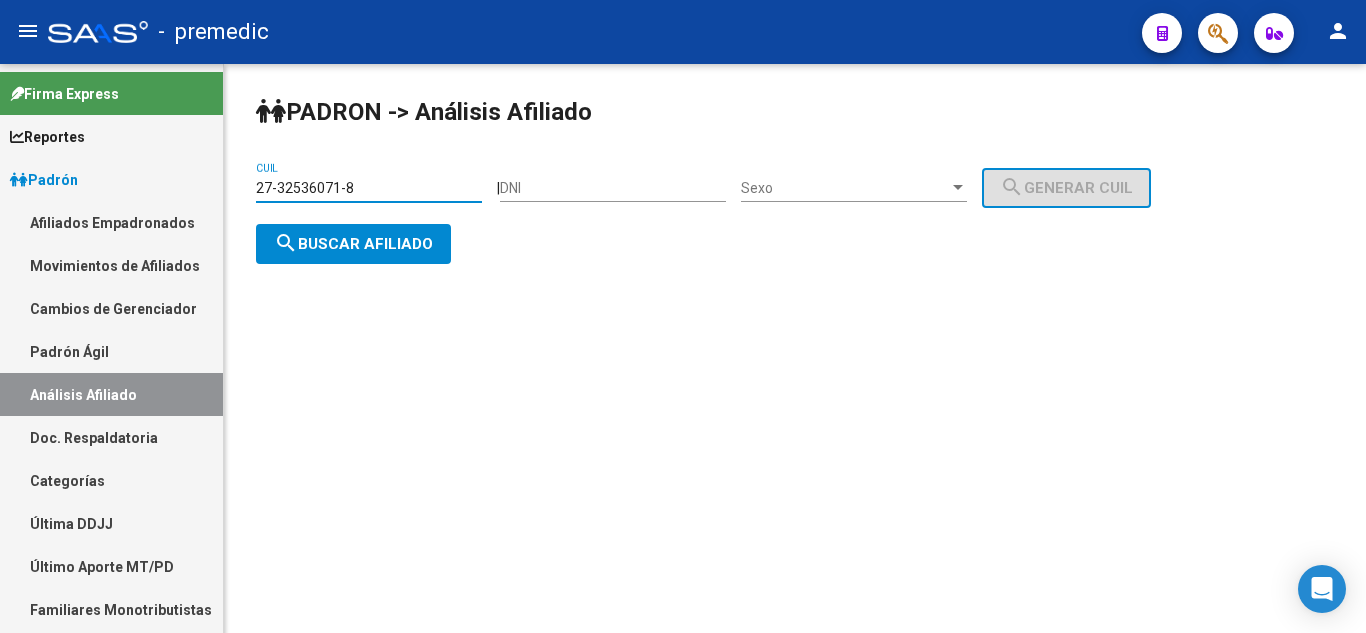 drag, startPoint x: 390, startPoint y: 183, endPoint x: 210, endPoint y: 188, distance: 180.06943 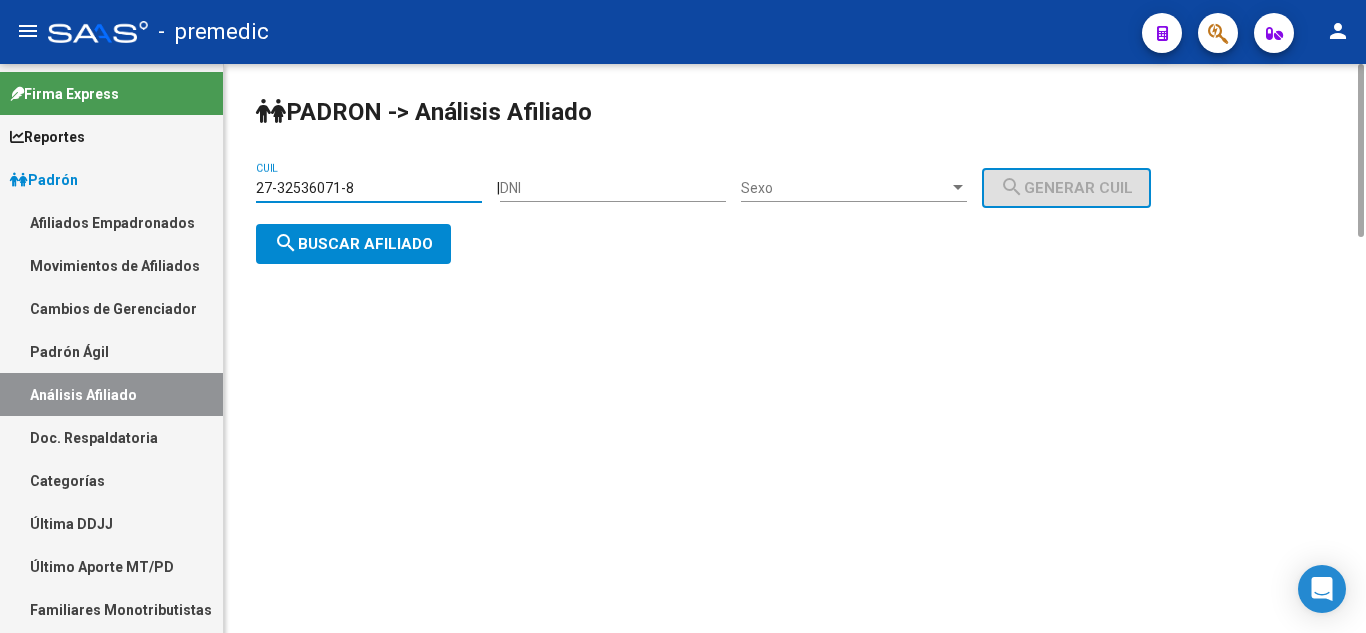 paste on "605276-6" 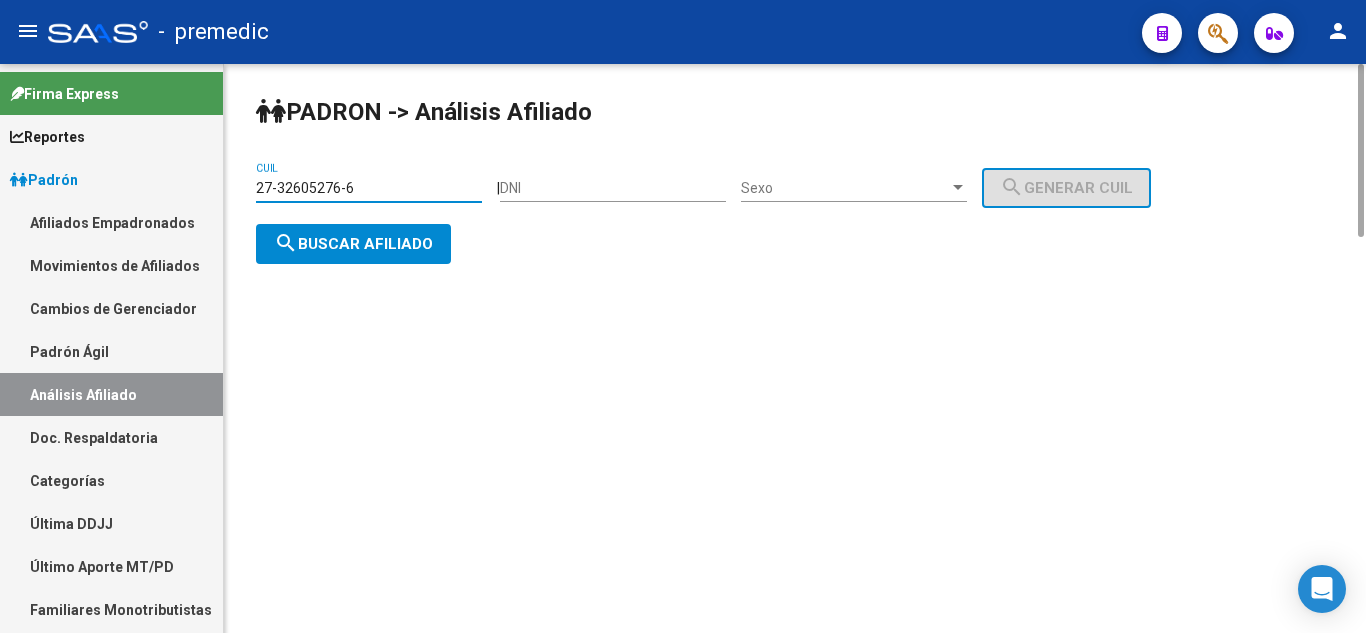 type on "27-32605276-6" 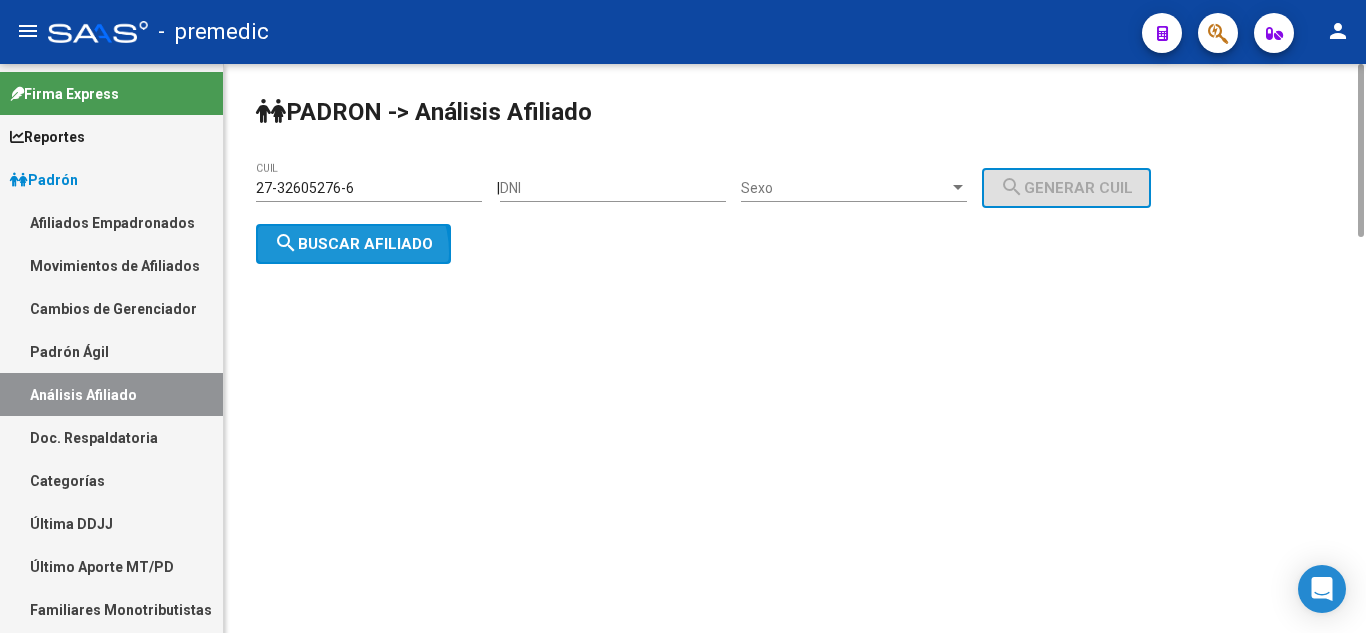 click on "search  Buscar afiliado" 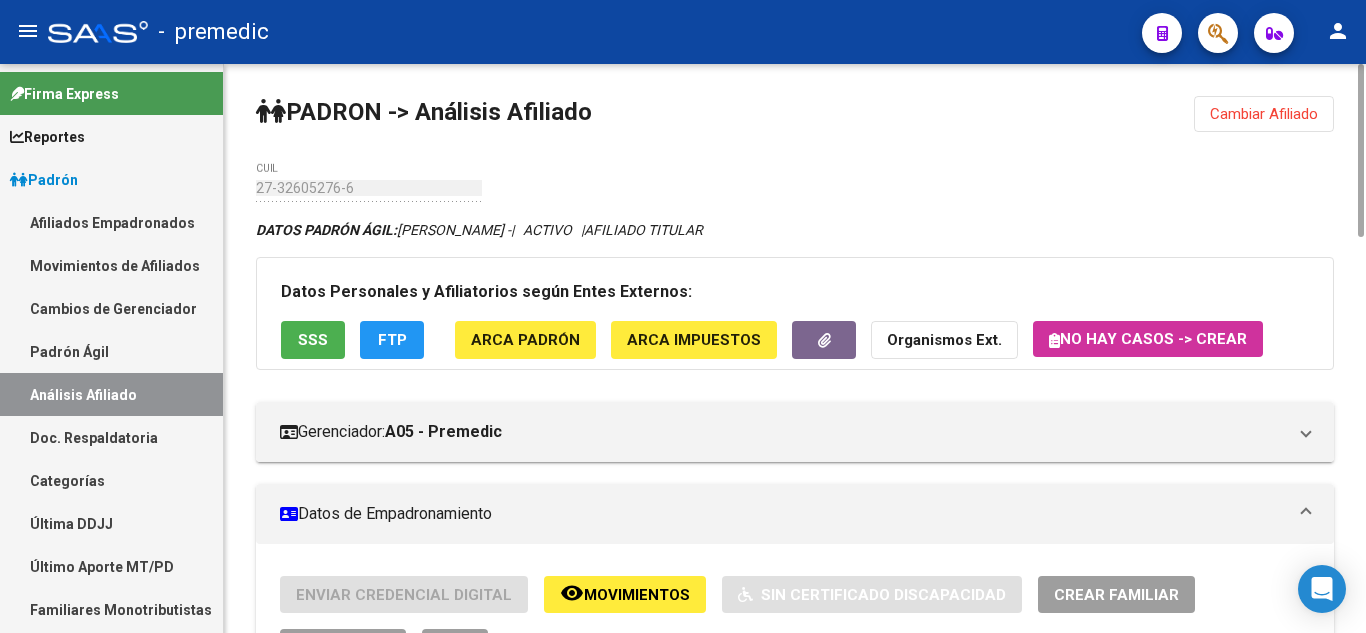 click on "Datos Personales y Afiliatorios según Entes Externos: SSS FTP ARCA Padrón ARCA Impuestos Organismos Ext.   No hay casos -> Crear" 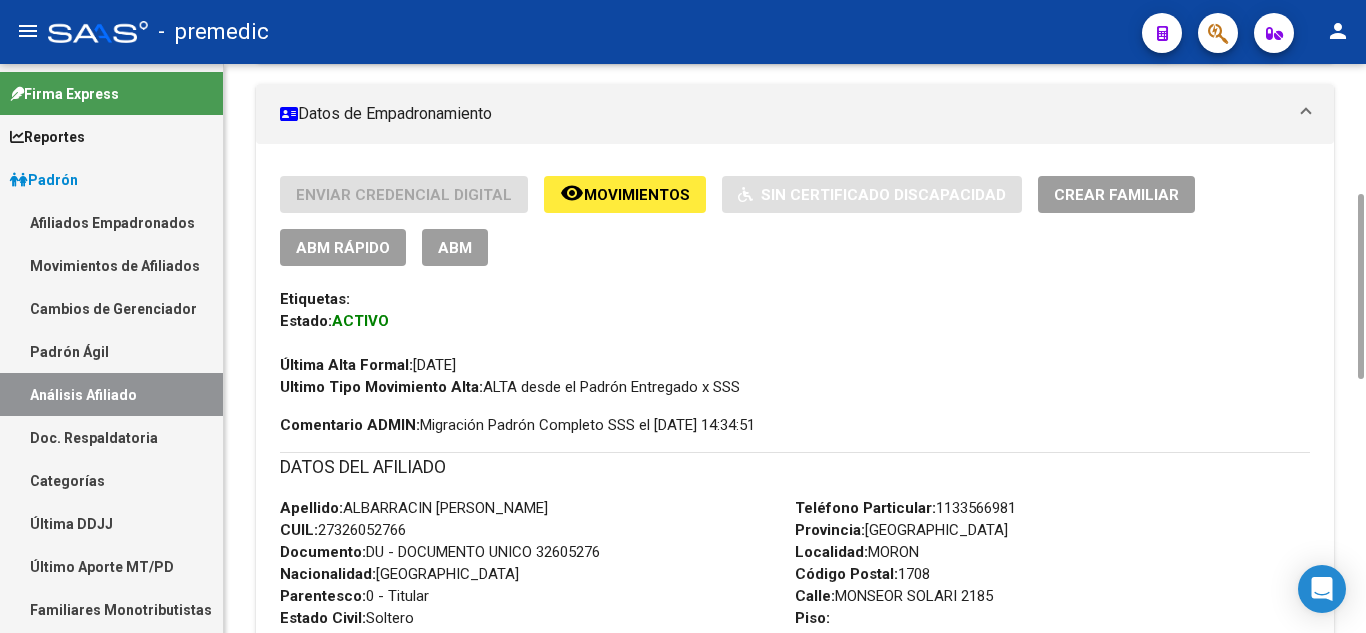 scroll, scrollTop: 0, scrollLeft: 0, axis: both 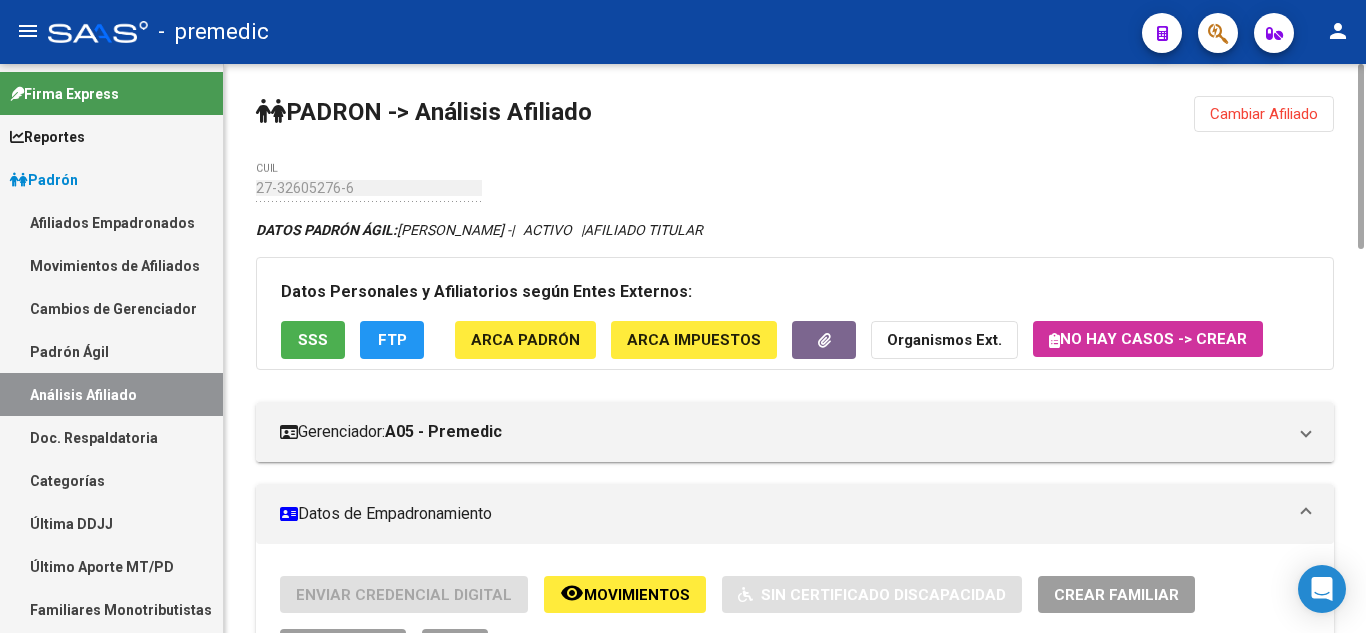 click on "ABM Rápido" 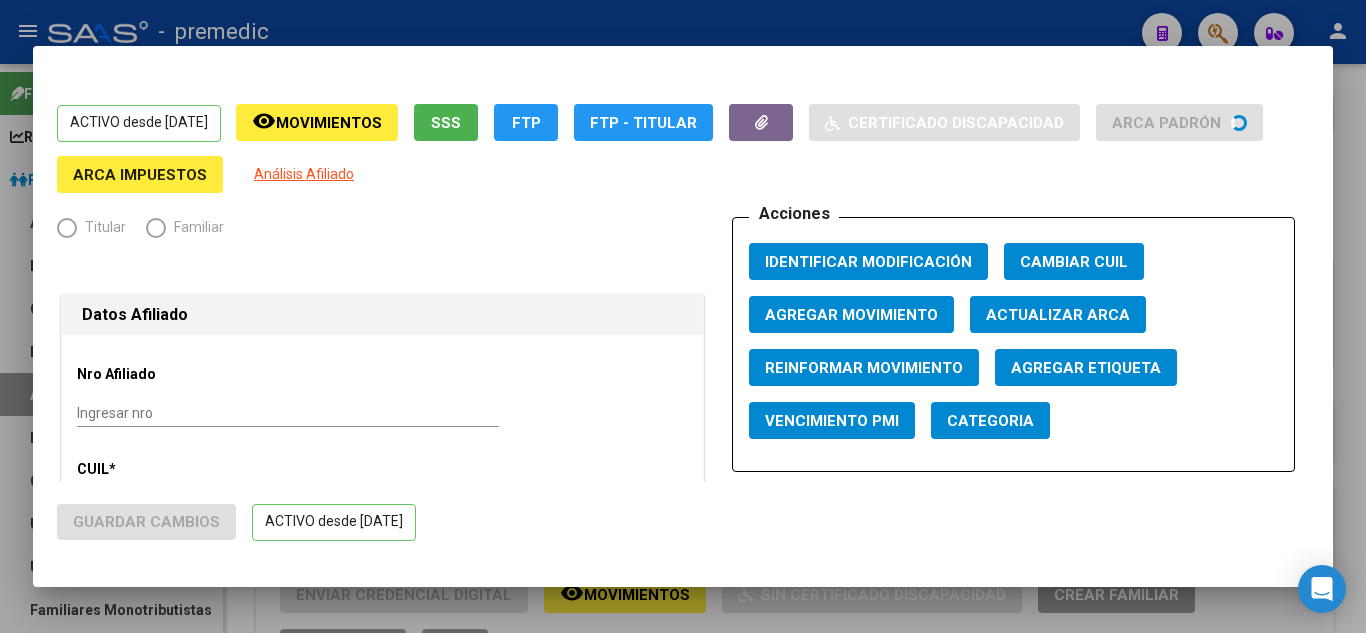 radio on "true" 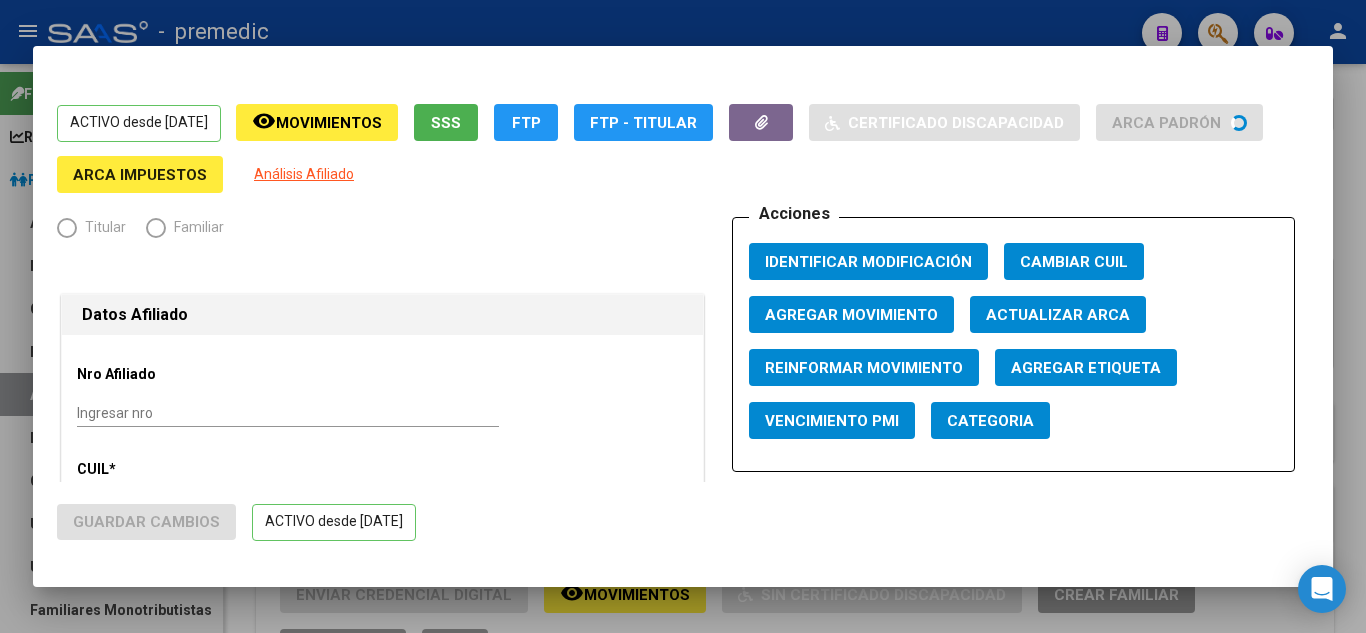 type on "30-71696206-3" 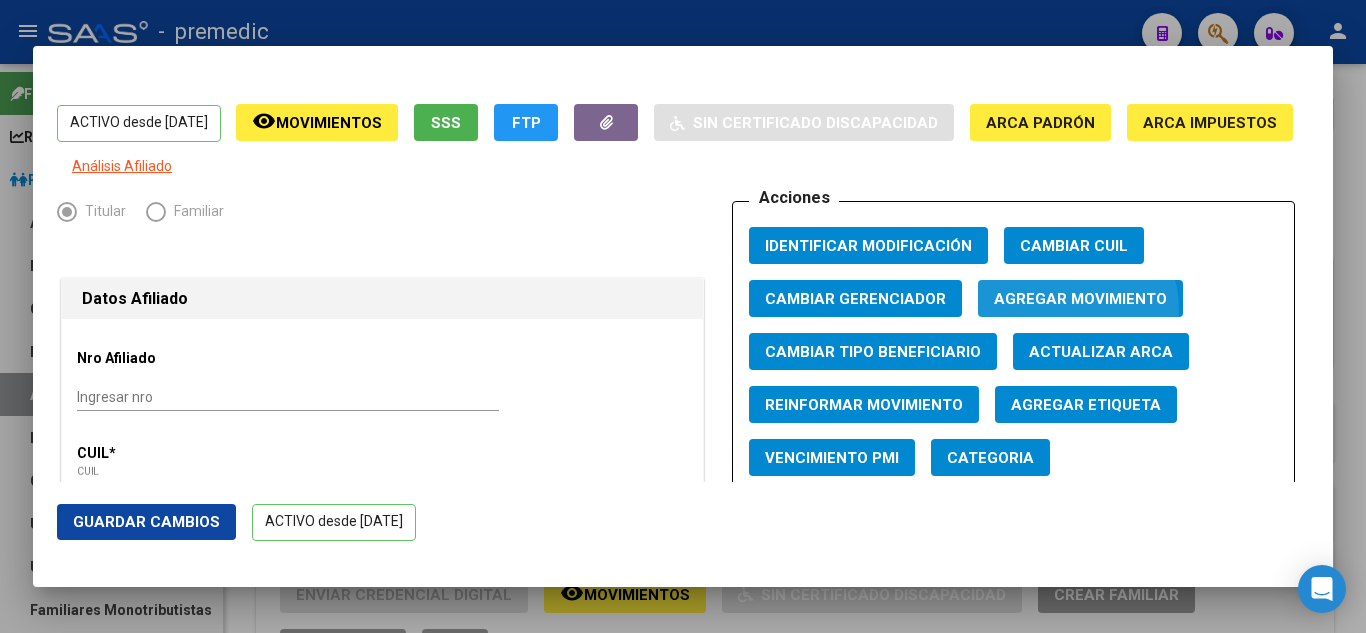 click on "Agregar Movimiento" 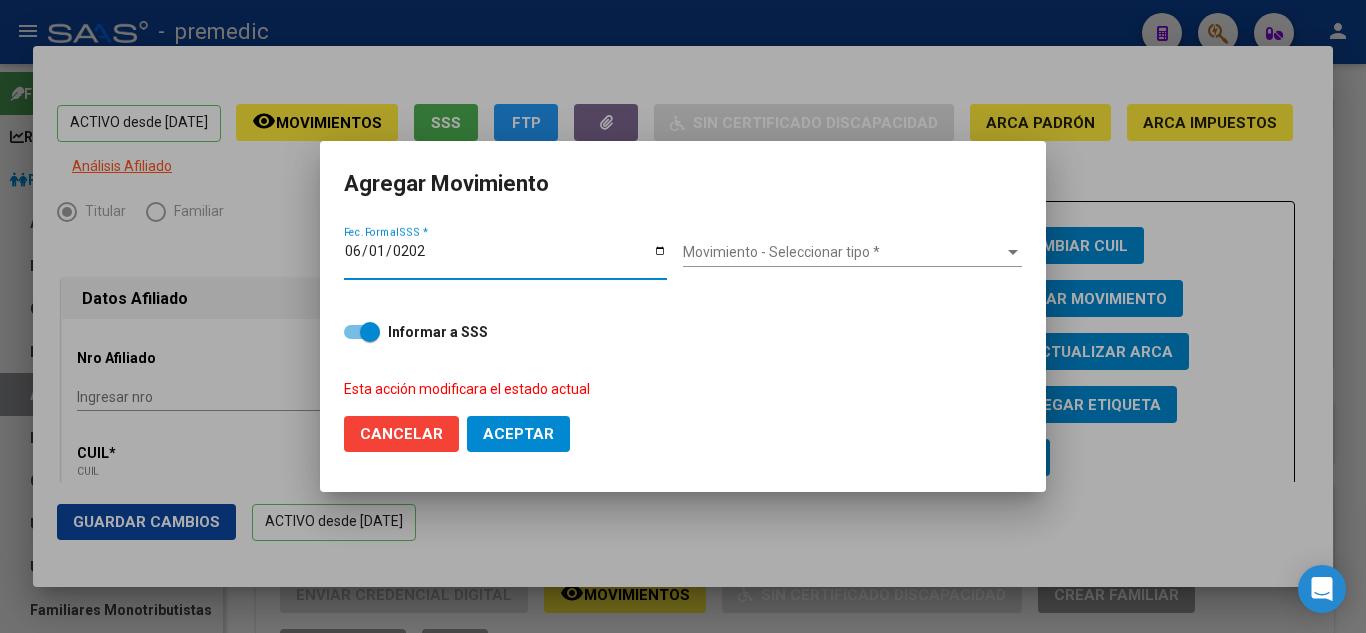 type on "2025-06-01" 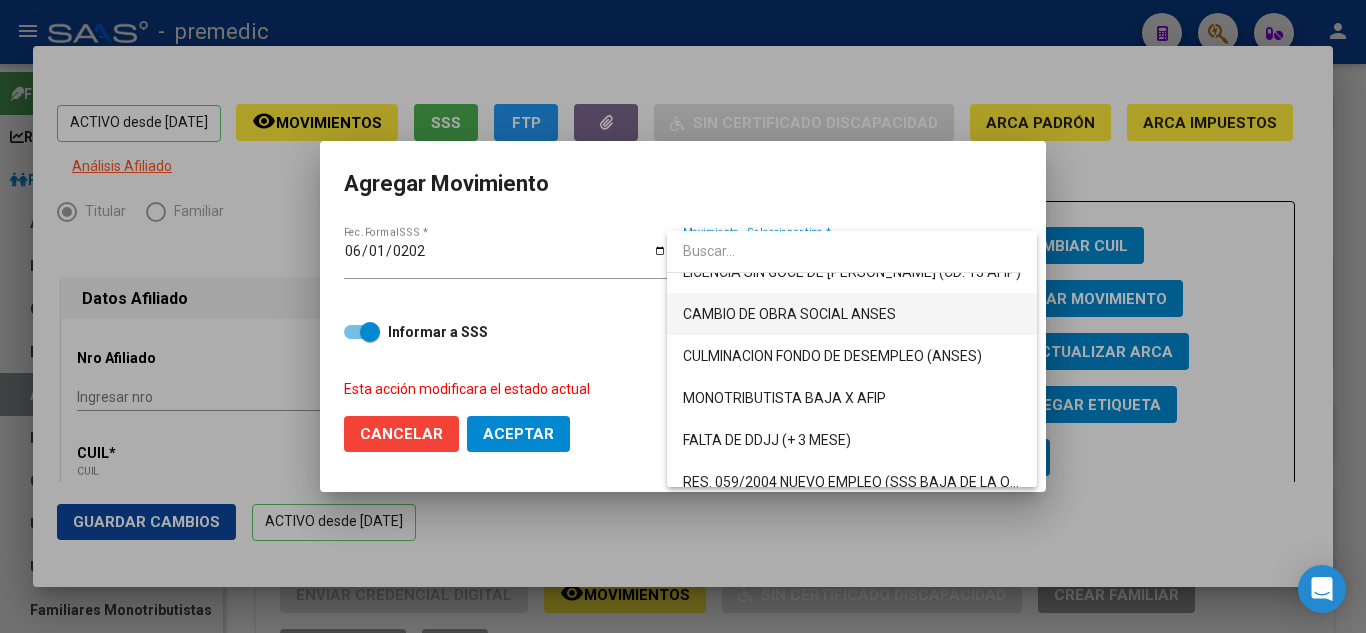 scroll, scrollTop: 500, scrollLeft: 0, axis: vertical 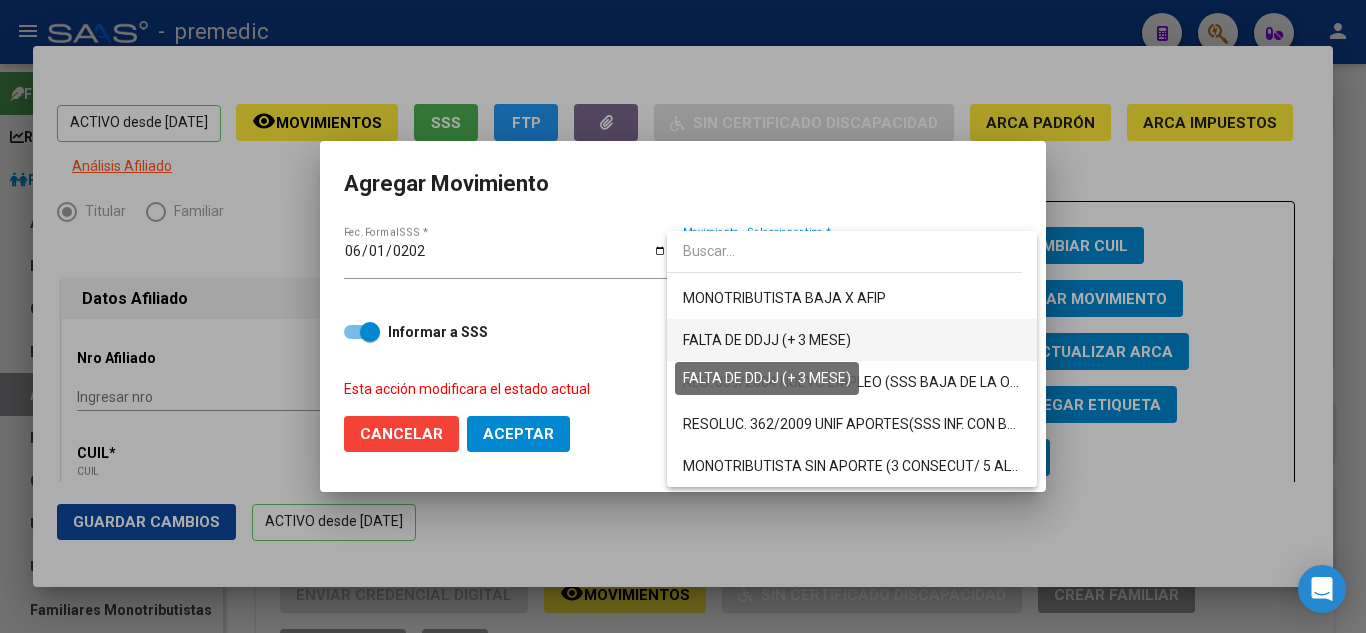 click on "FALTA DE DDJJ (+ 3 MESE)" at bounding box center (767, 340) 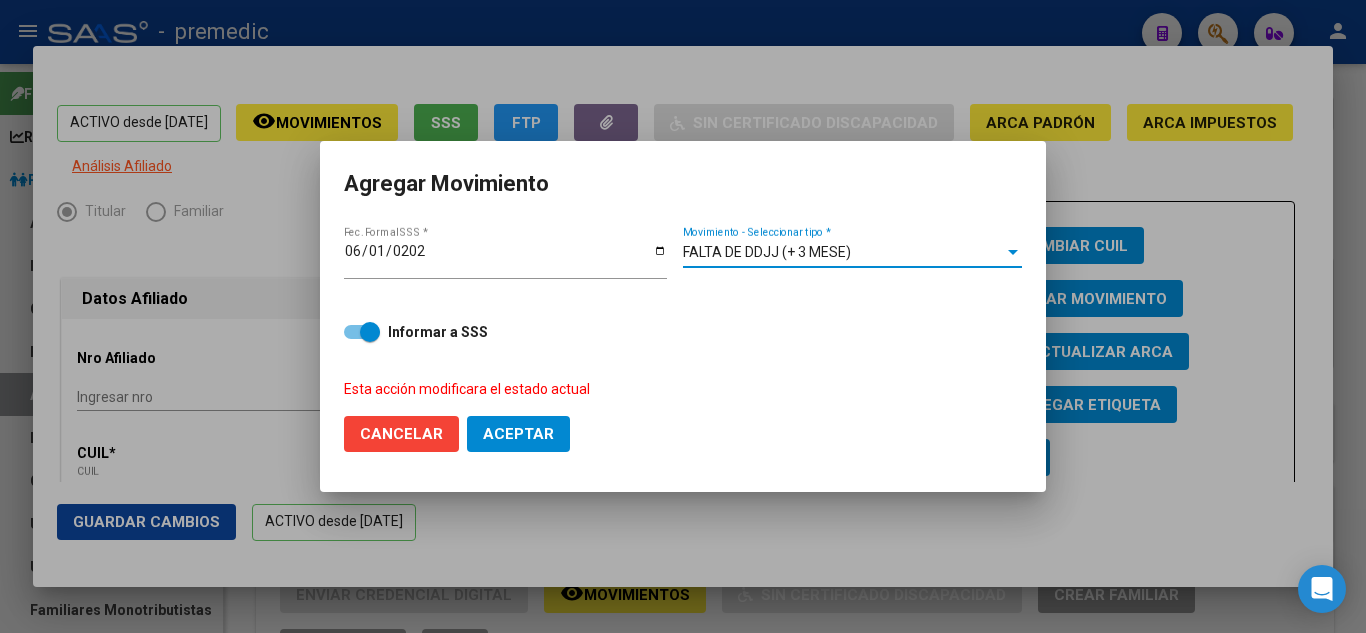 click on "Aceptar" 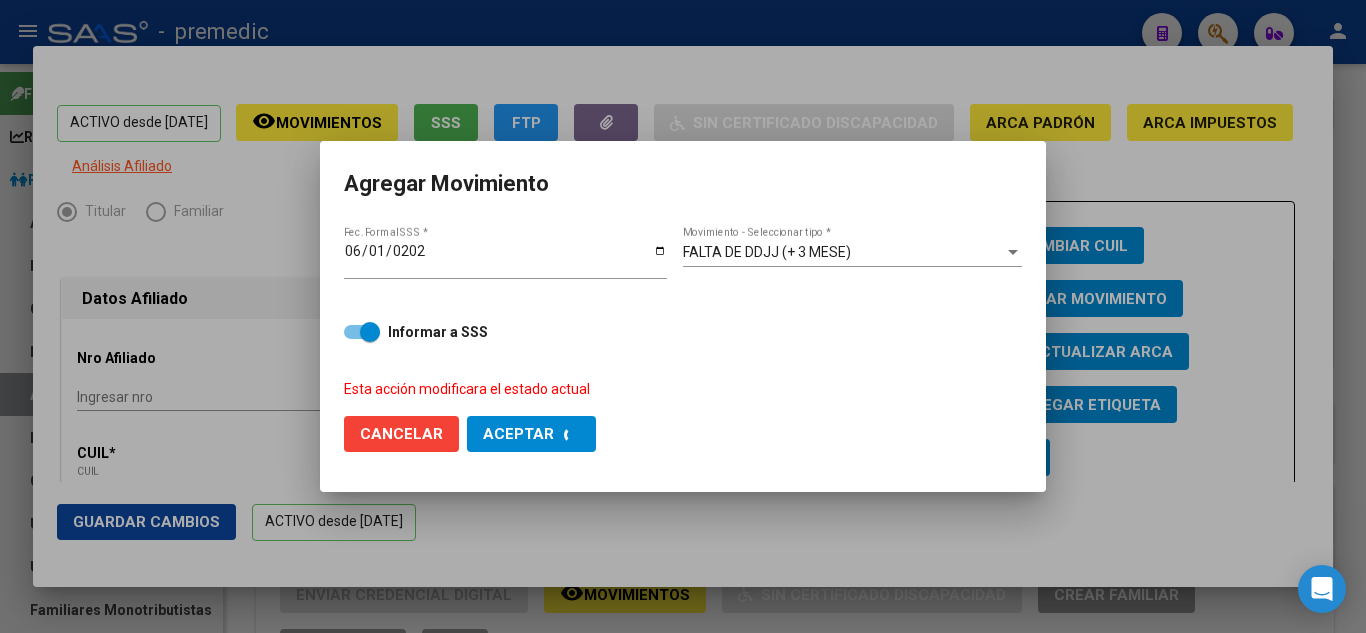 checkbox on "false" 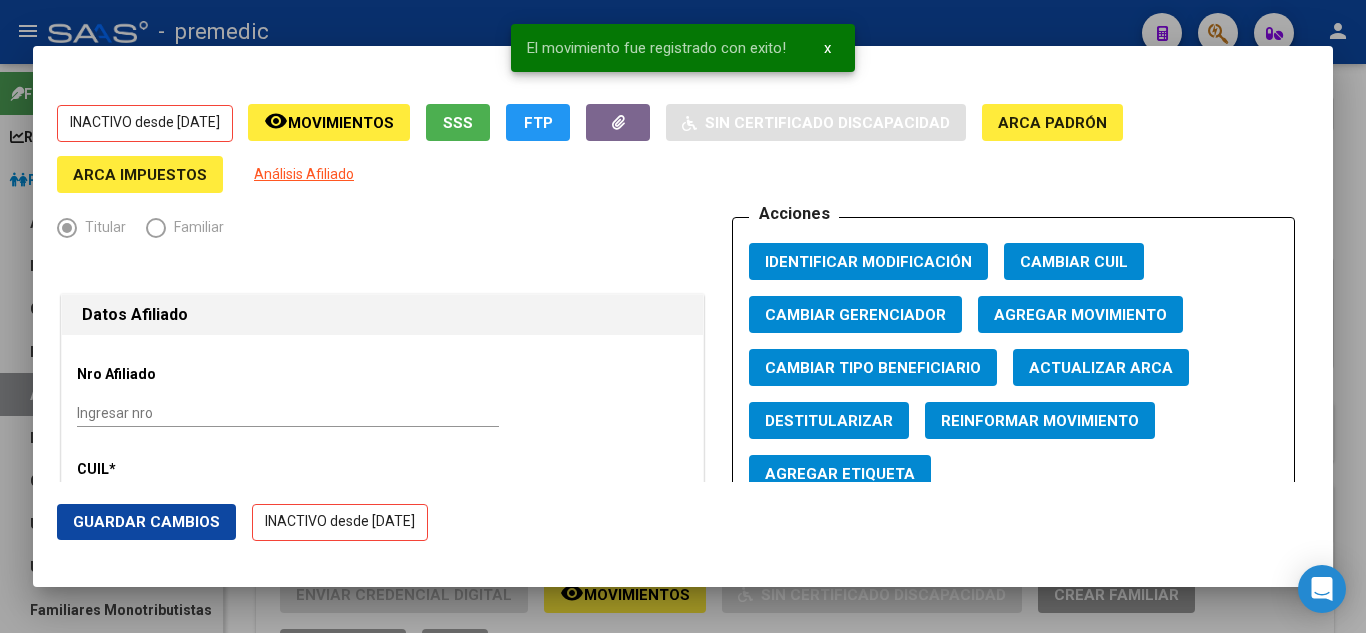 click at bounding box center (683, 316) 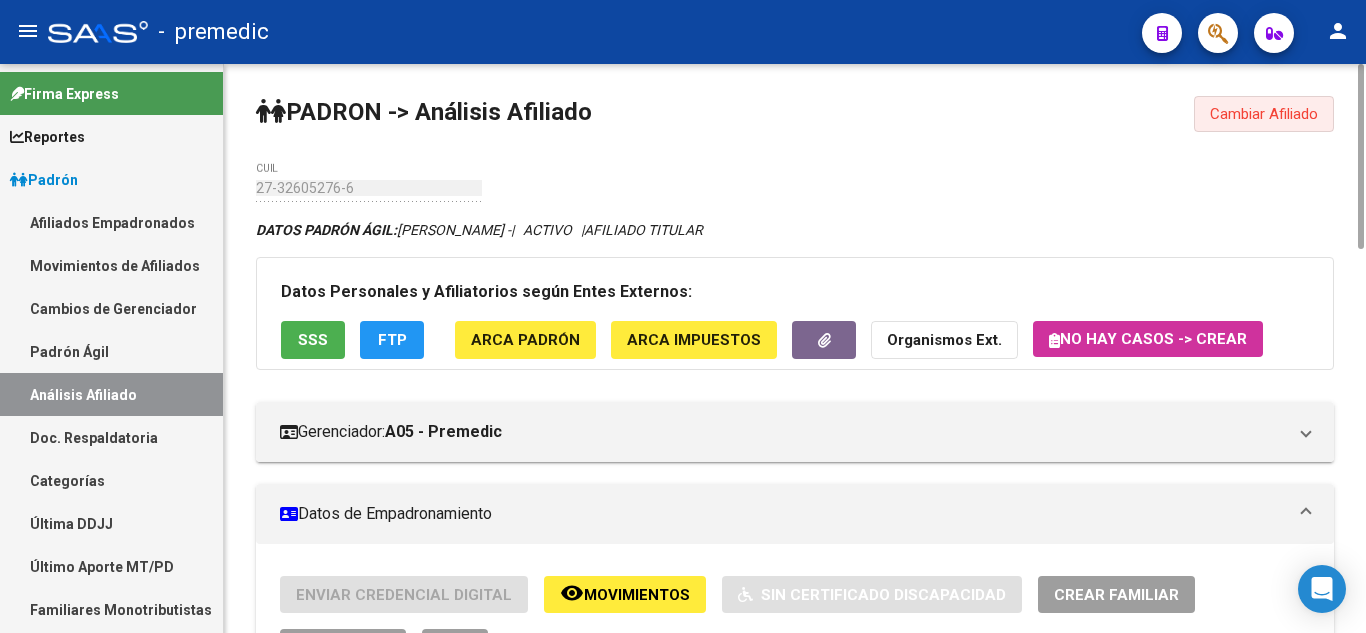 click on "Cambiar Afiliado" 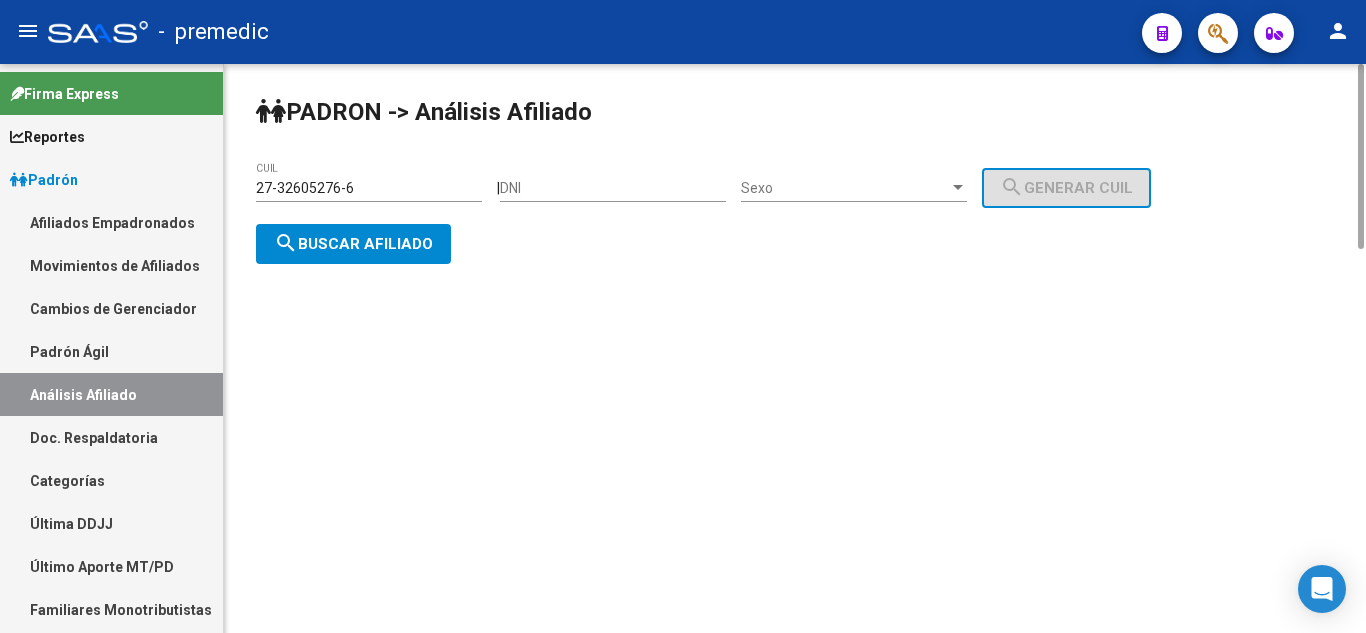 click on "search  Buscar afiliado" 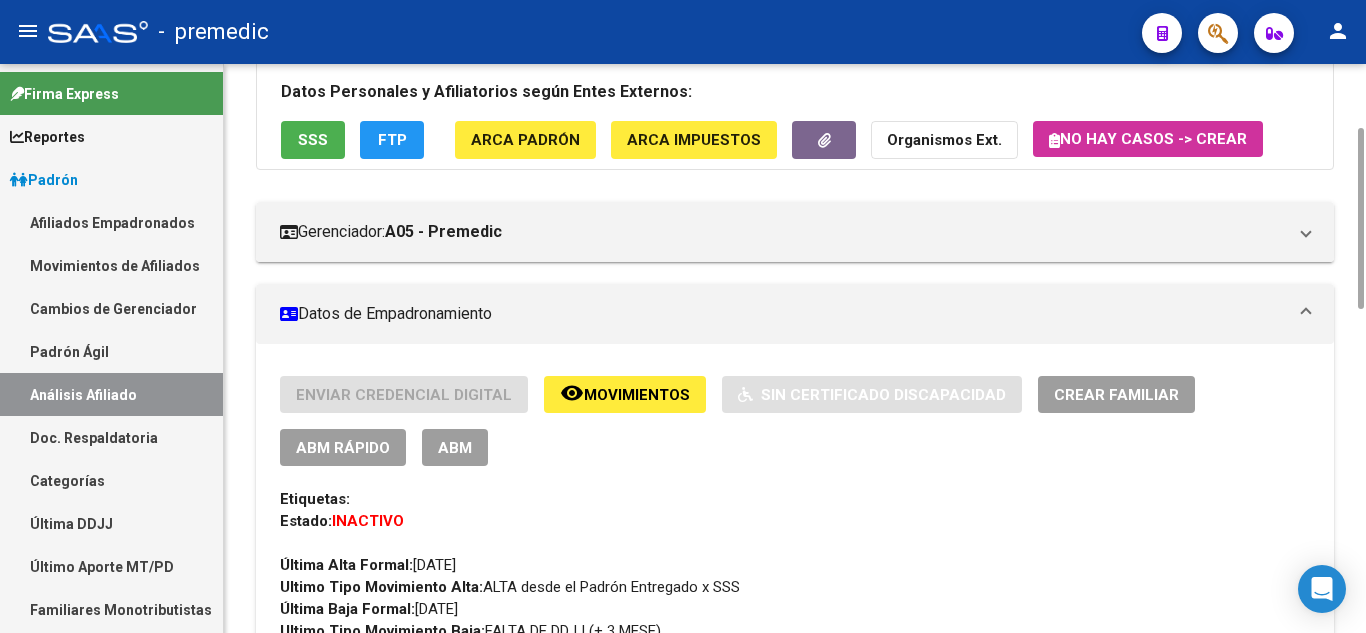 scroll, scrollTop: 0, scrollLeft: 0, axis: both 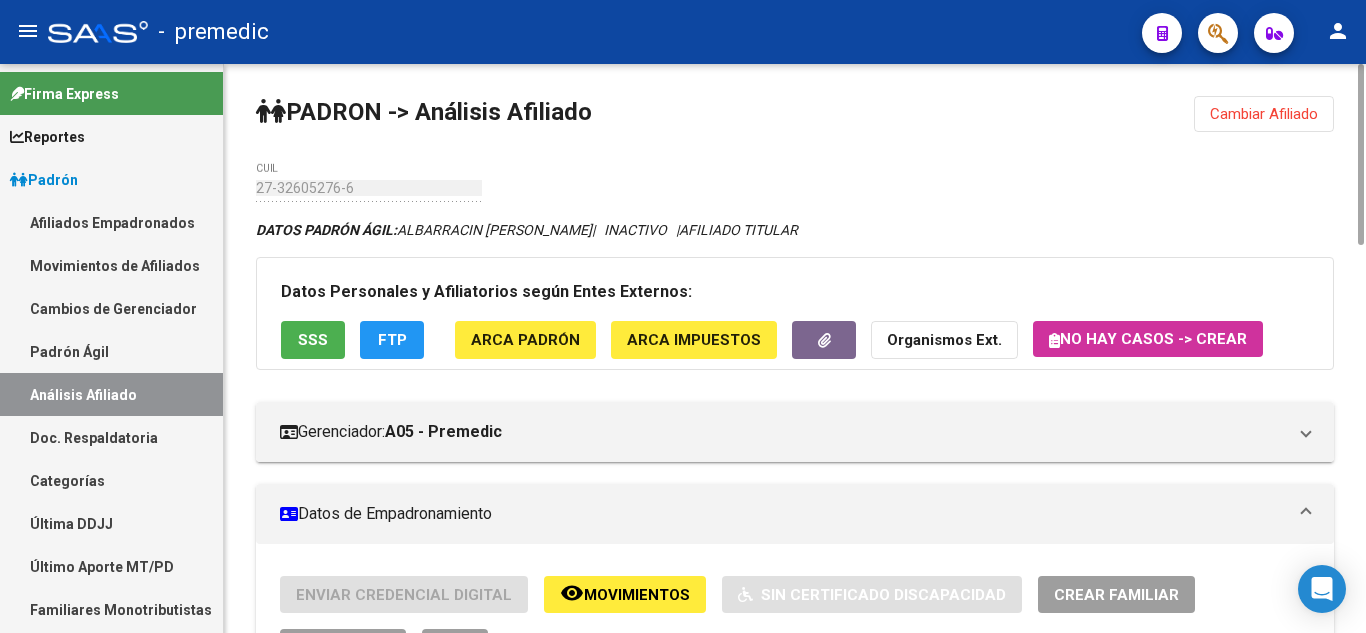 click on "Cambiar Afiliado" 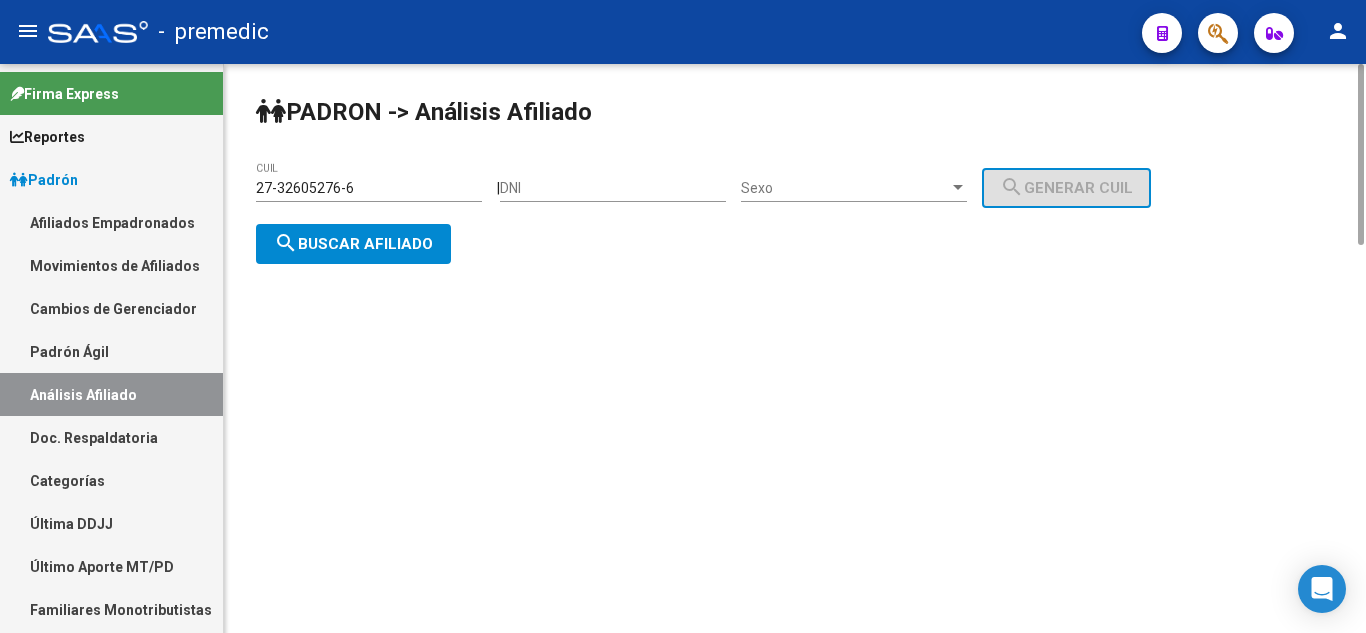 drag, startPoint x: 336, startPoint y: 185, endPoint x: 362, endPoint y: 187, distance: 26.076809 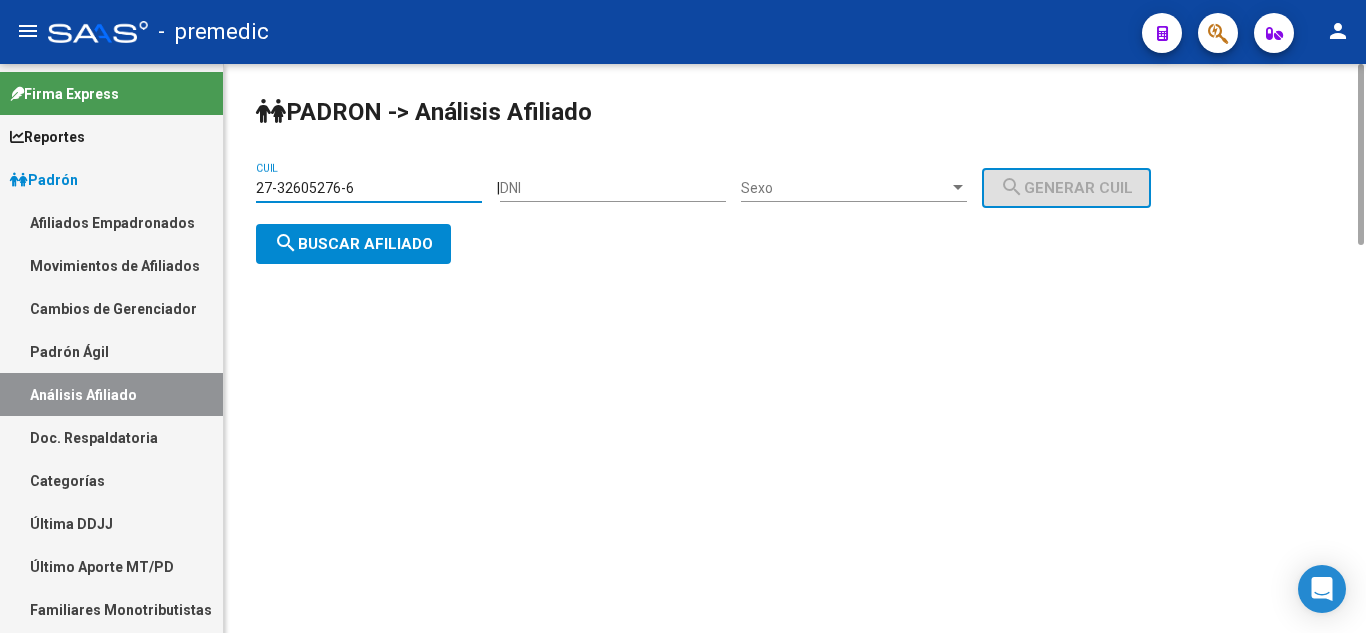drag, startPoint x: 371, startPoint y: 187, endPoint x: 247, endPoint y: 189, distance: 124.01613 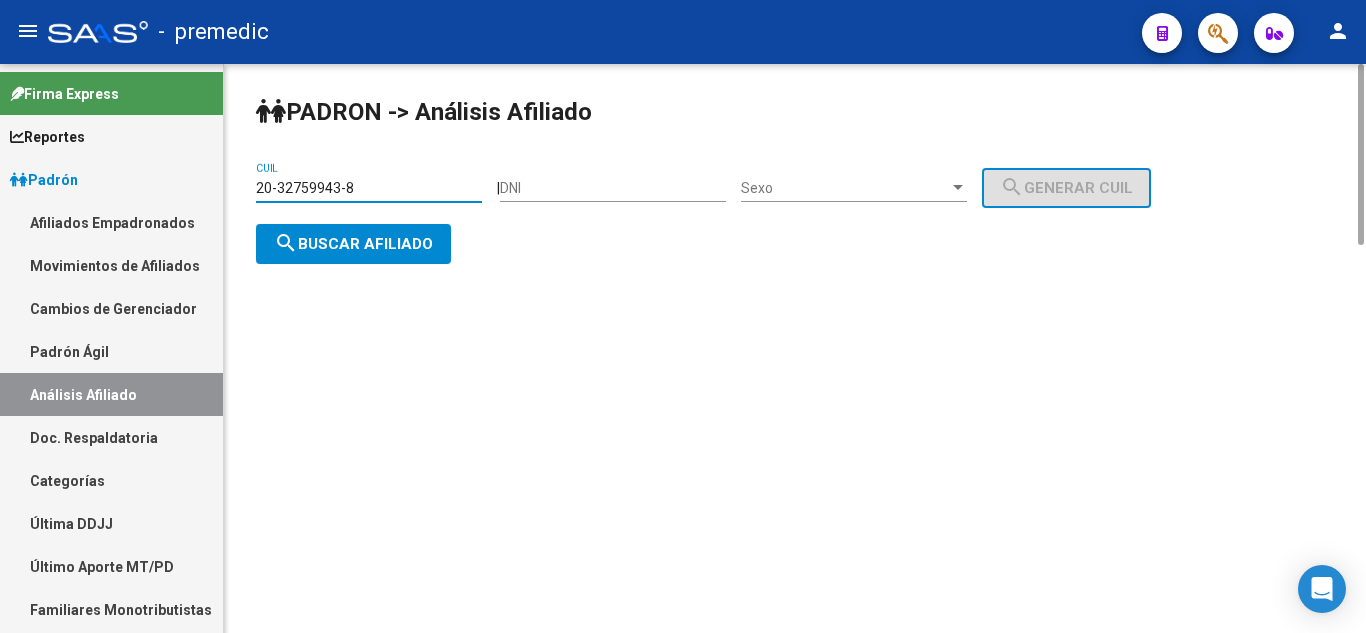 type on "20-32759943-8" 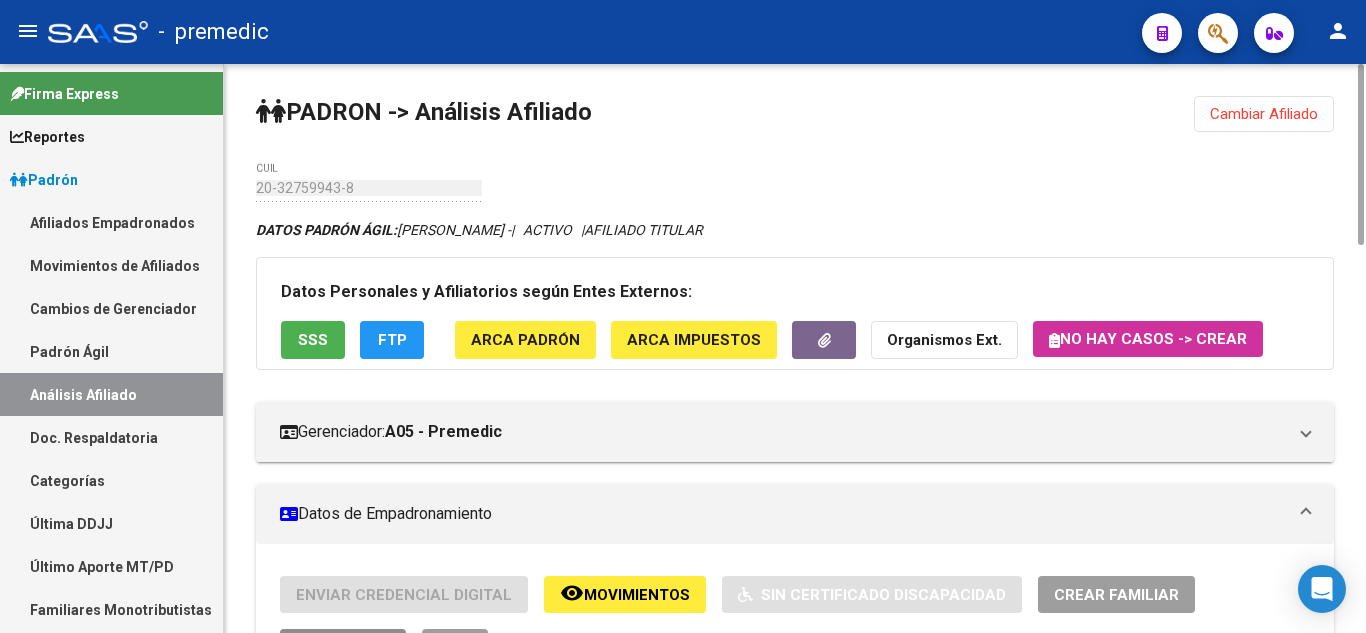 click on "ABM Rápido" 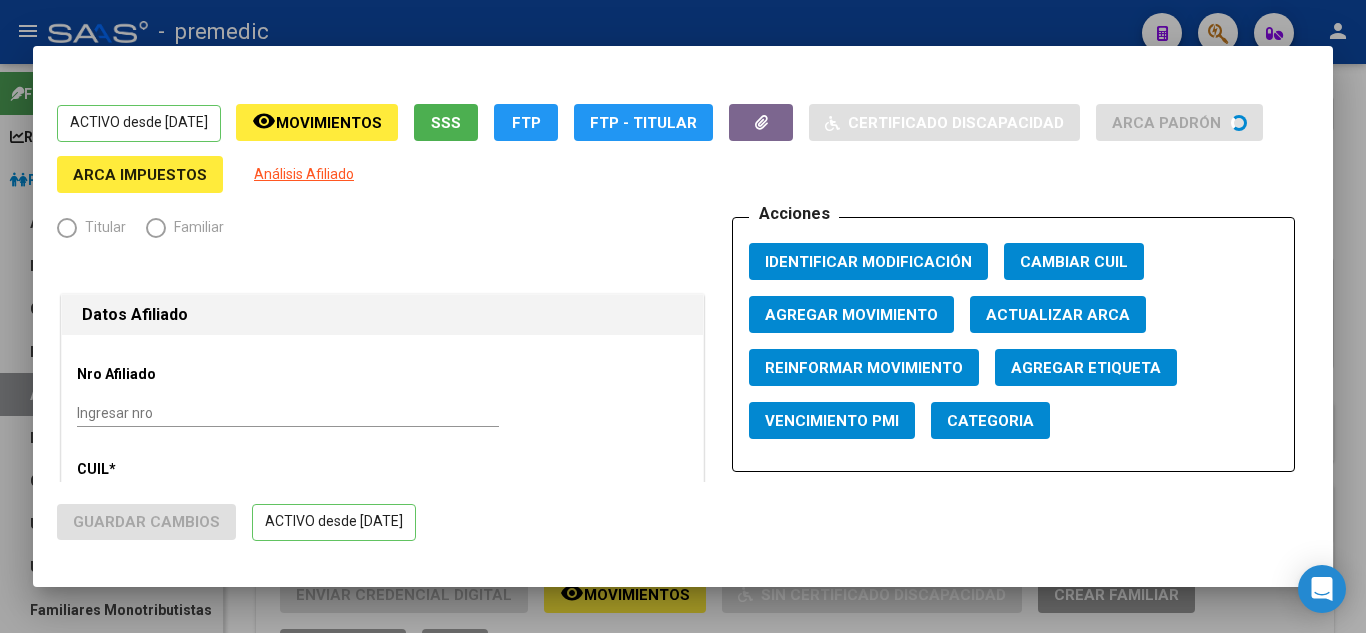 radio on "true" 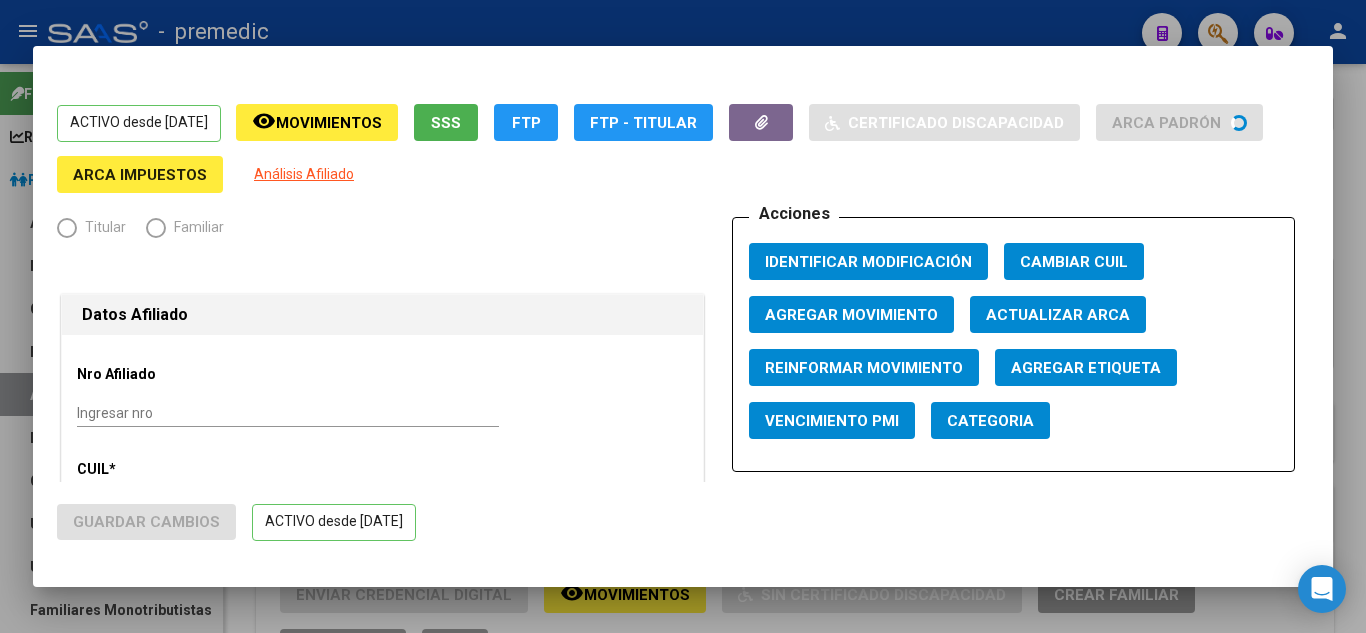 type on "30-50167764-3" 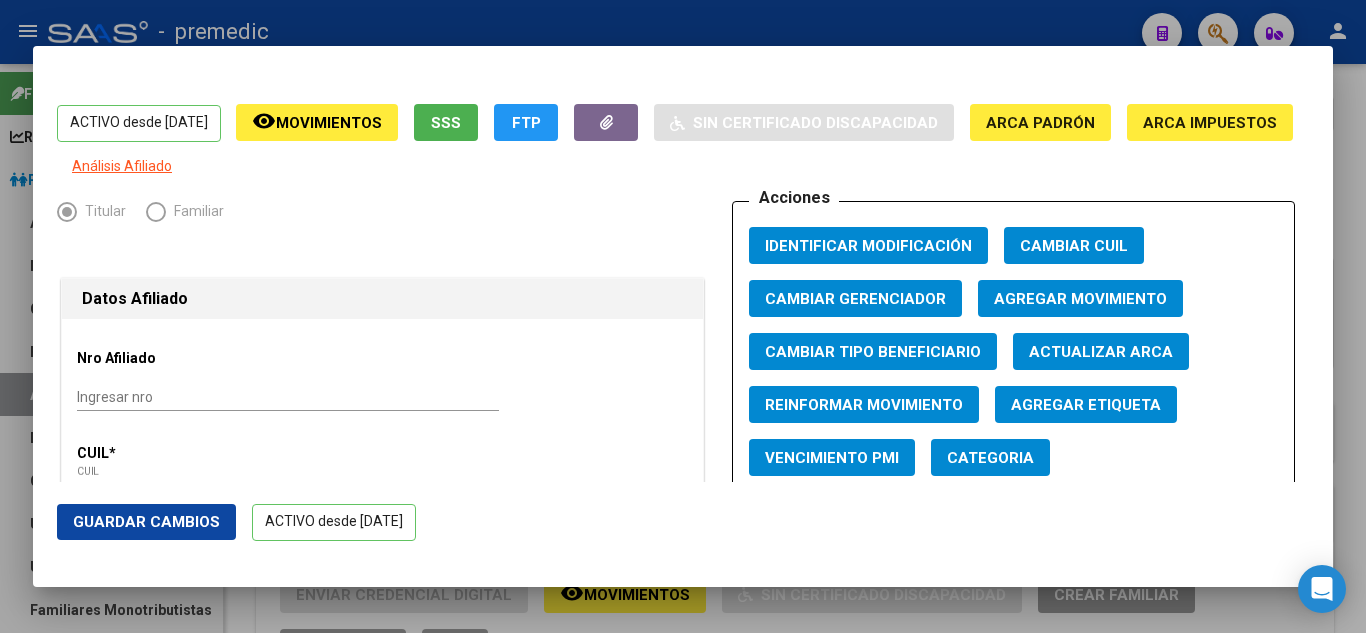 click on "Agregar Movimiento" 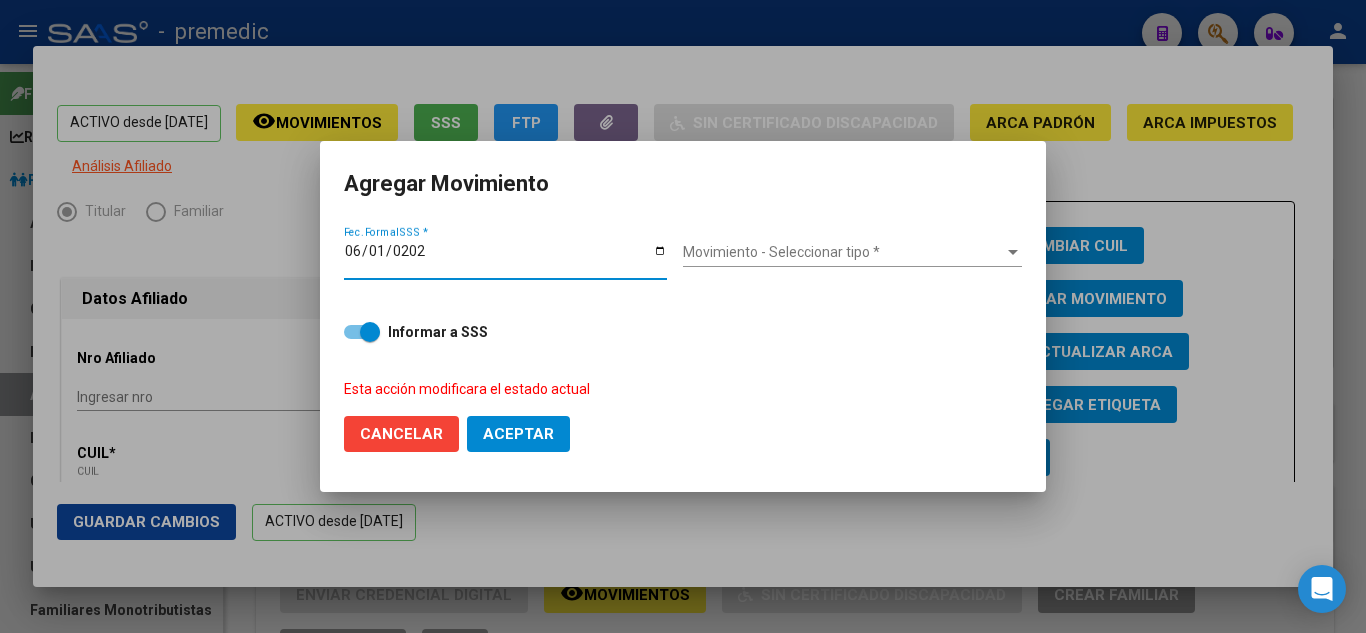 type on "2025-06-01" 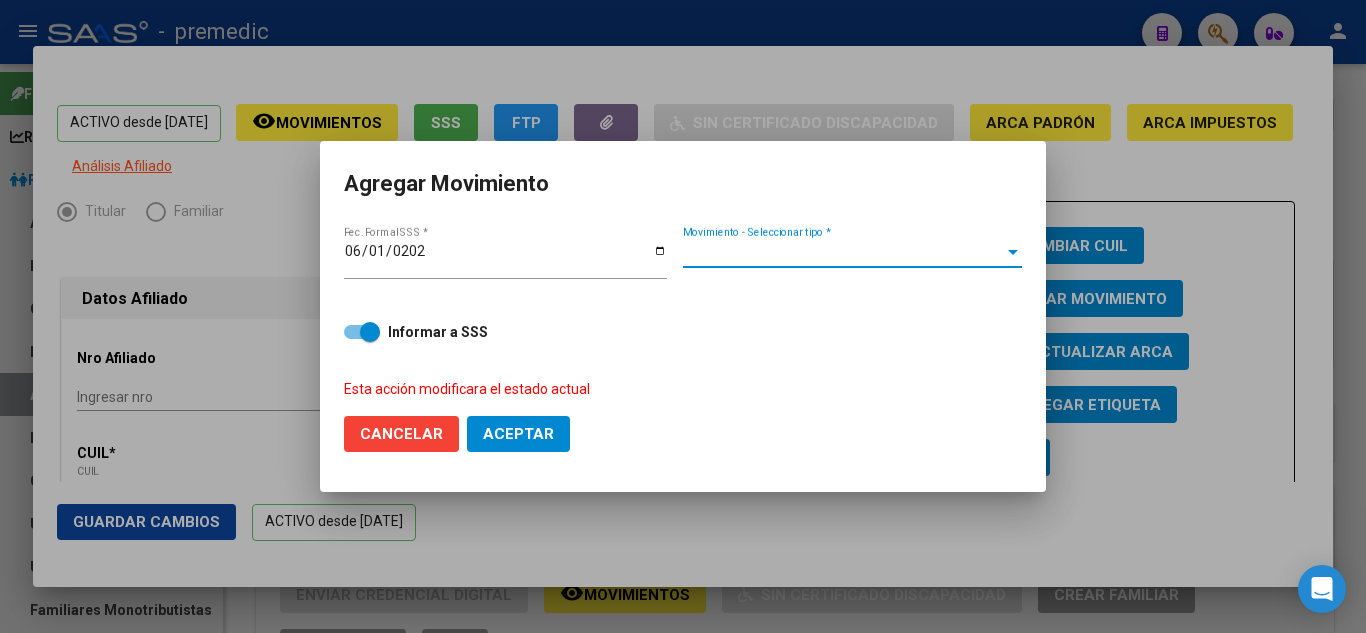 click on "Movimiento - Seleccionar tipo *" at bounding box center (843, 252) 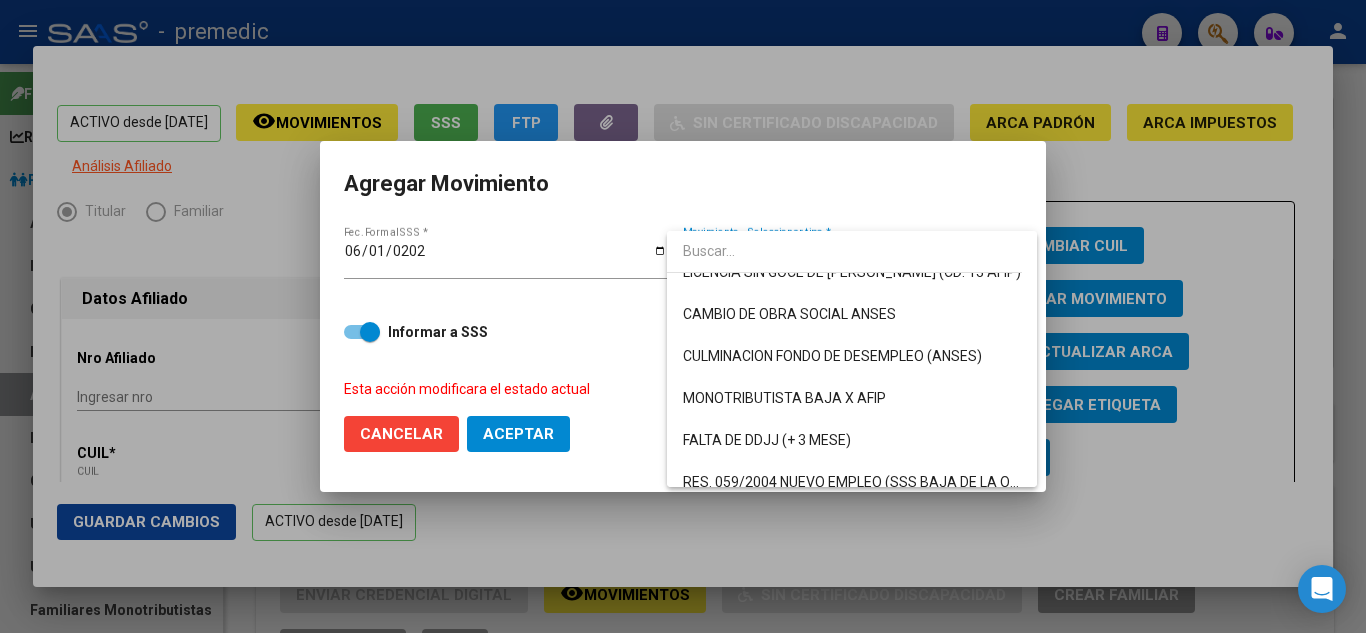 scroll, scrollTop: 500, scrollLeft: 0, axis: vertical 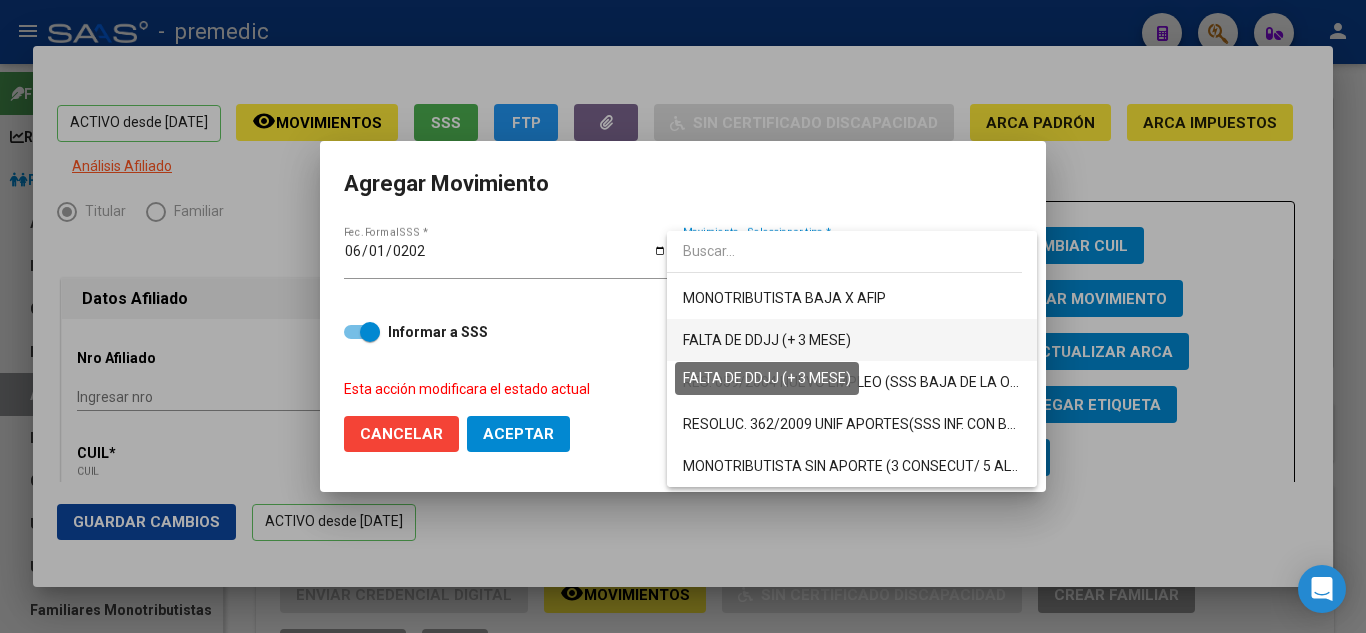 click on "FALTA DE DDJJ (+ 3 MESE)" at bounding box center (767, 340) 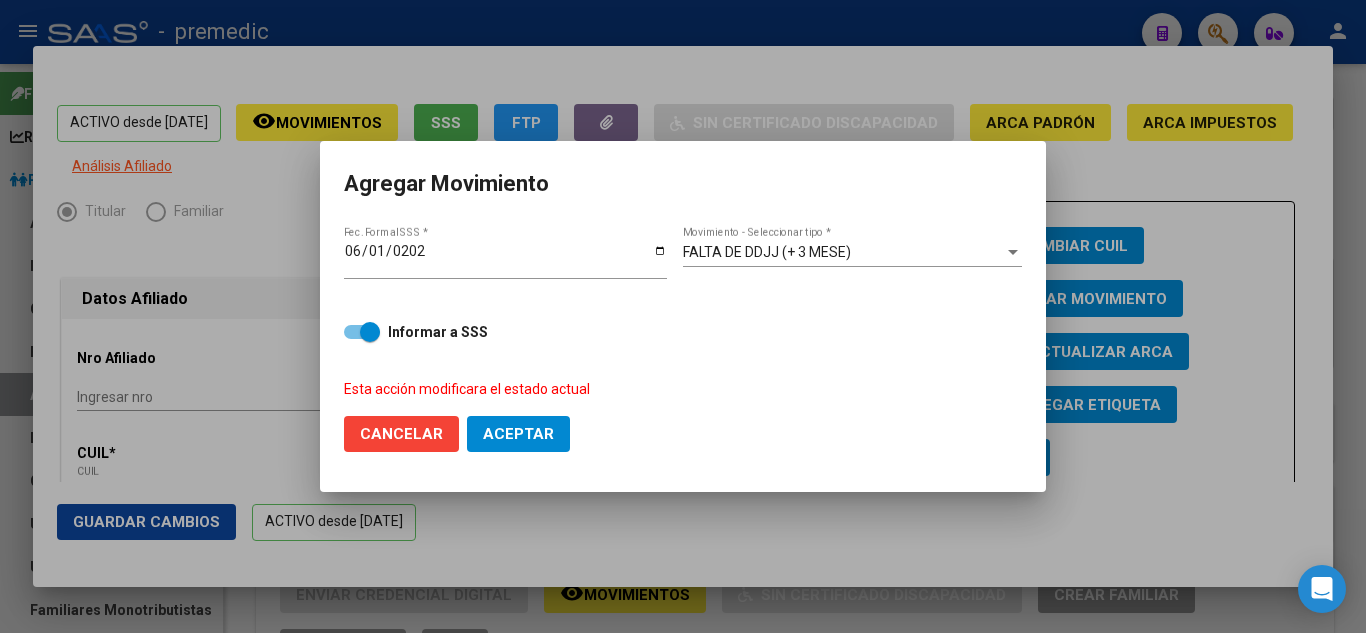 click on "Cancelar Aceptar" 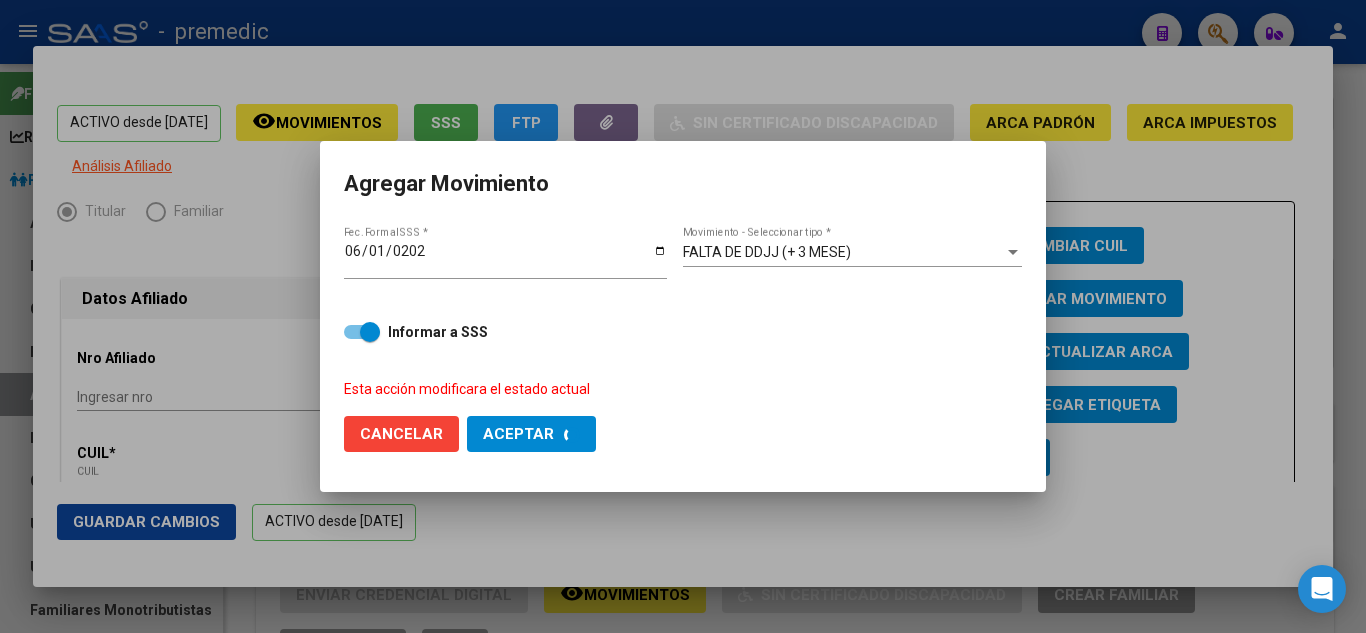 checkbox on "false" 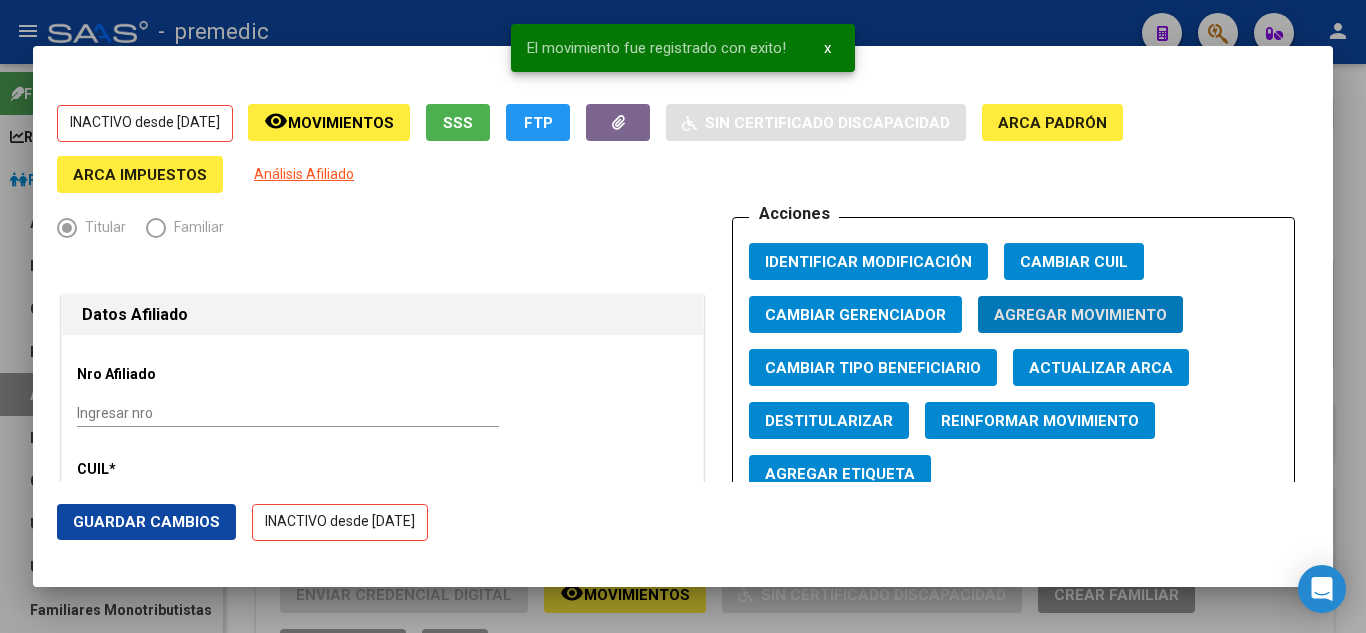 click at bounding box center (683, 316) 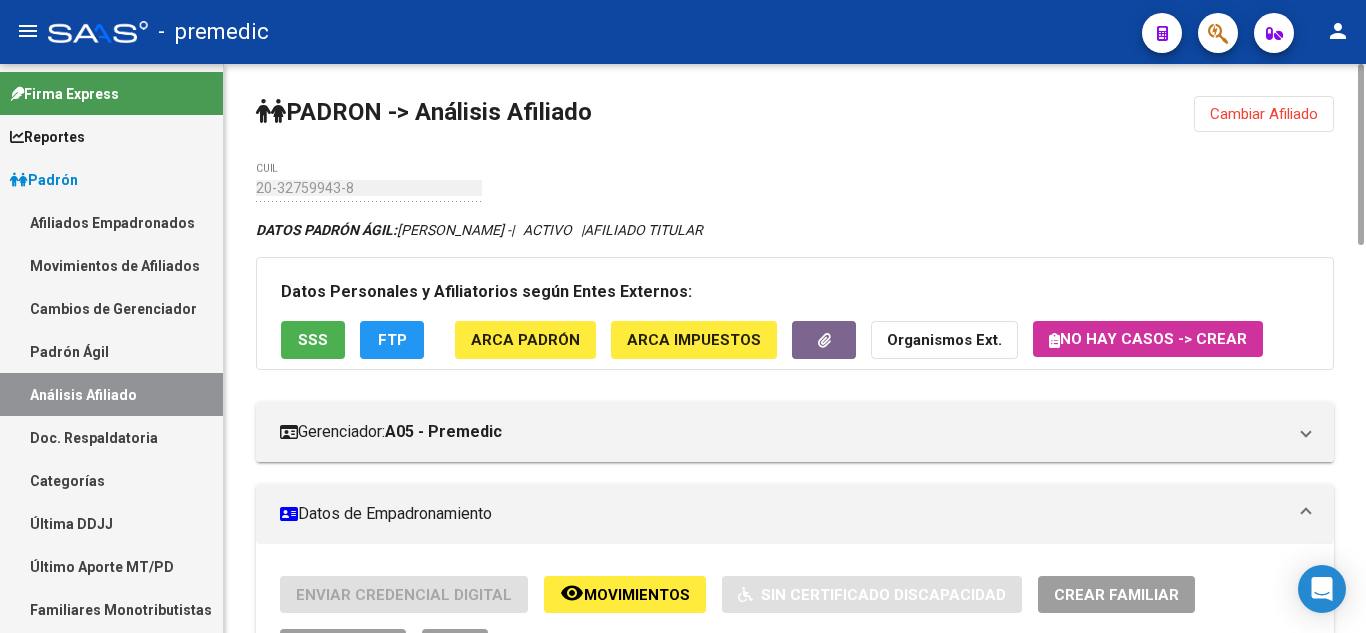 click on "Cambiar Afiliado" 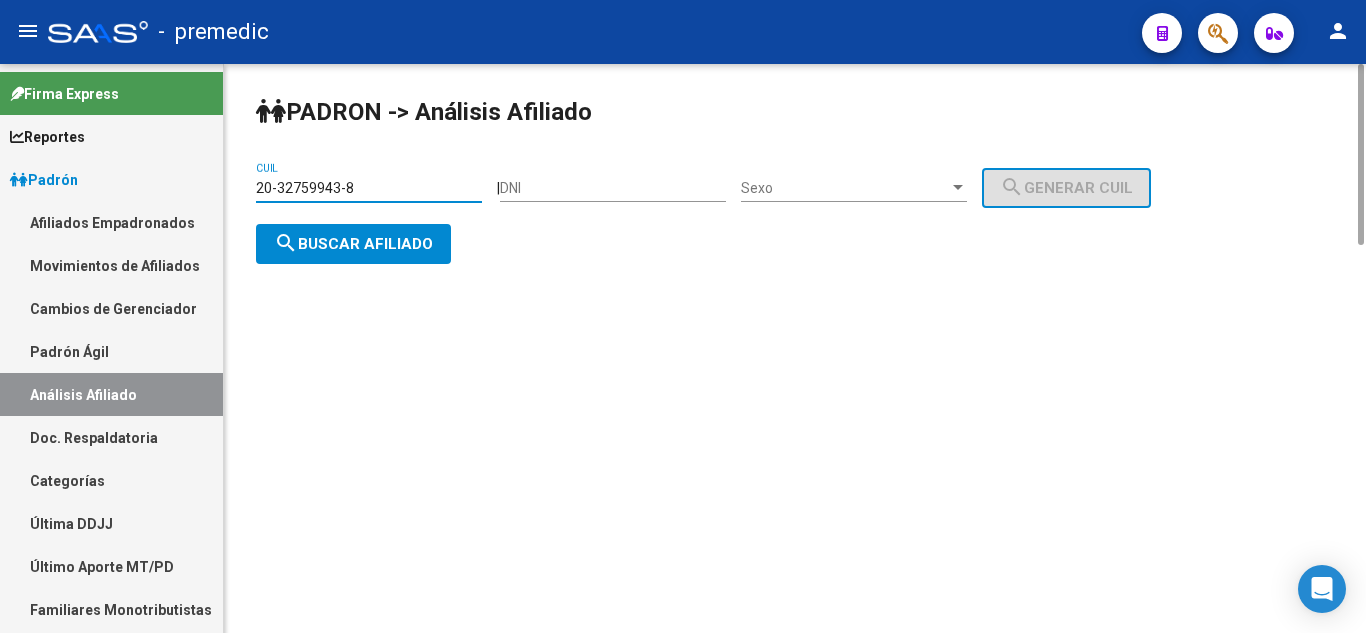 drag, startPoint x: 404, startPoint y: 183, endPoint x: 236, endPoint y: 192, distance: 168.2409 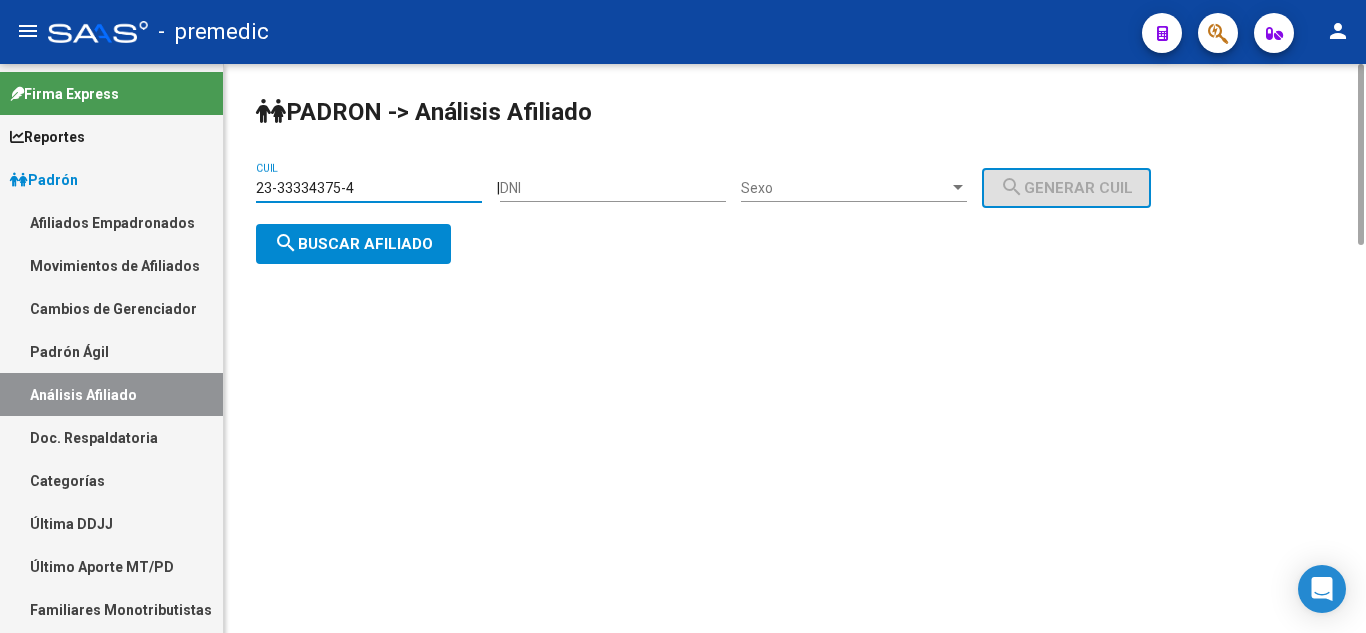 type on "23-33334375-4" 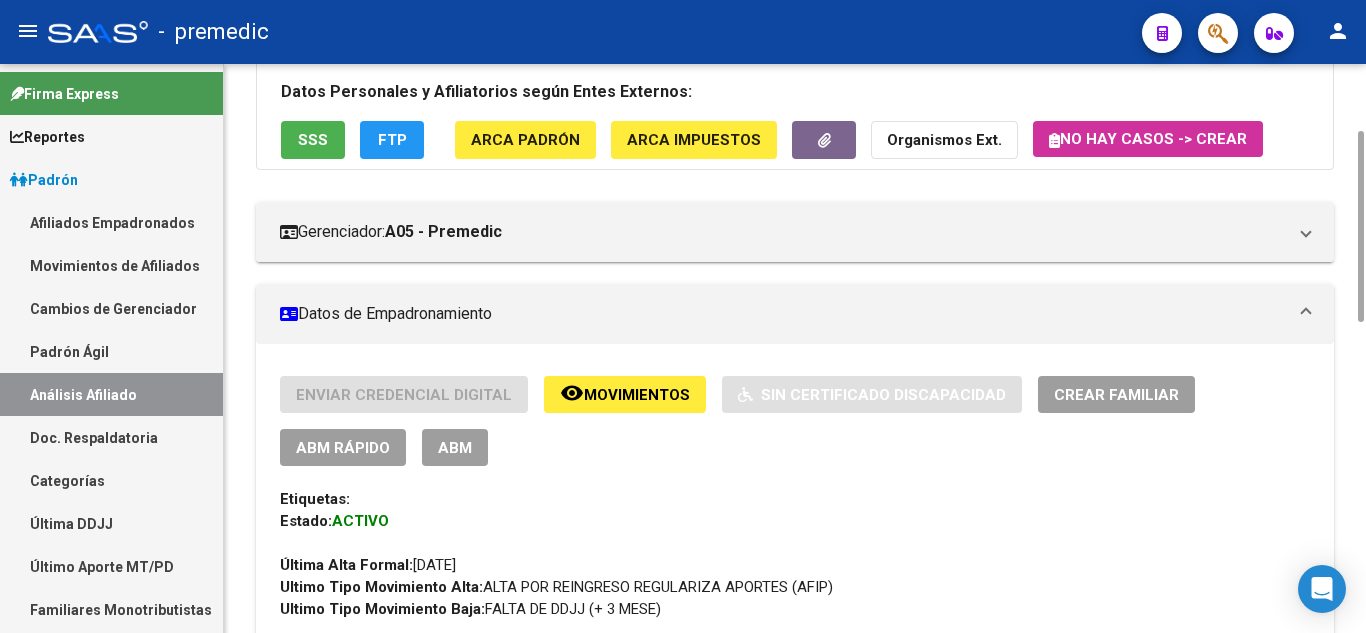 scroll, scrollTop: 400, scrollLeft: 0, axis: vertical 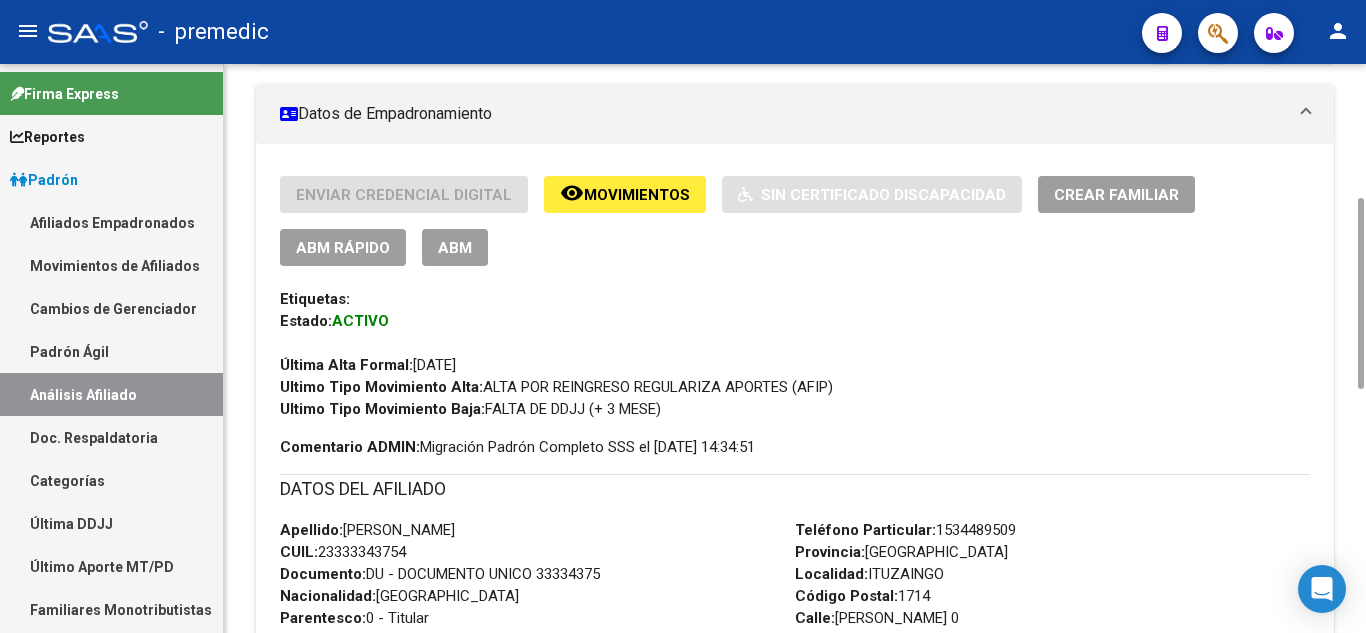 click on "Enviar Credencial Digital remove_red_eye Movimientos    Sin Certificado Discapacidad Crear Familiar ABM Rápido ABM Etiquetas: Estado: ACTIVO Última Alta Formal:  01/05/2025 Ultimo Tipo Movimiento Alta:  ALTA POR REINGRESO REGULARIZA APORTES (AFIP) Ultimo Tipo Movimiento Baja:  FALTA DE DDJJ (+ 3 MESE)" at bounding box center [795, 298] 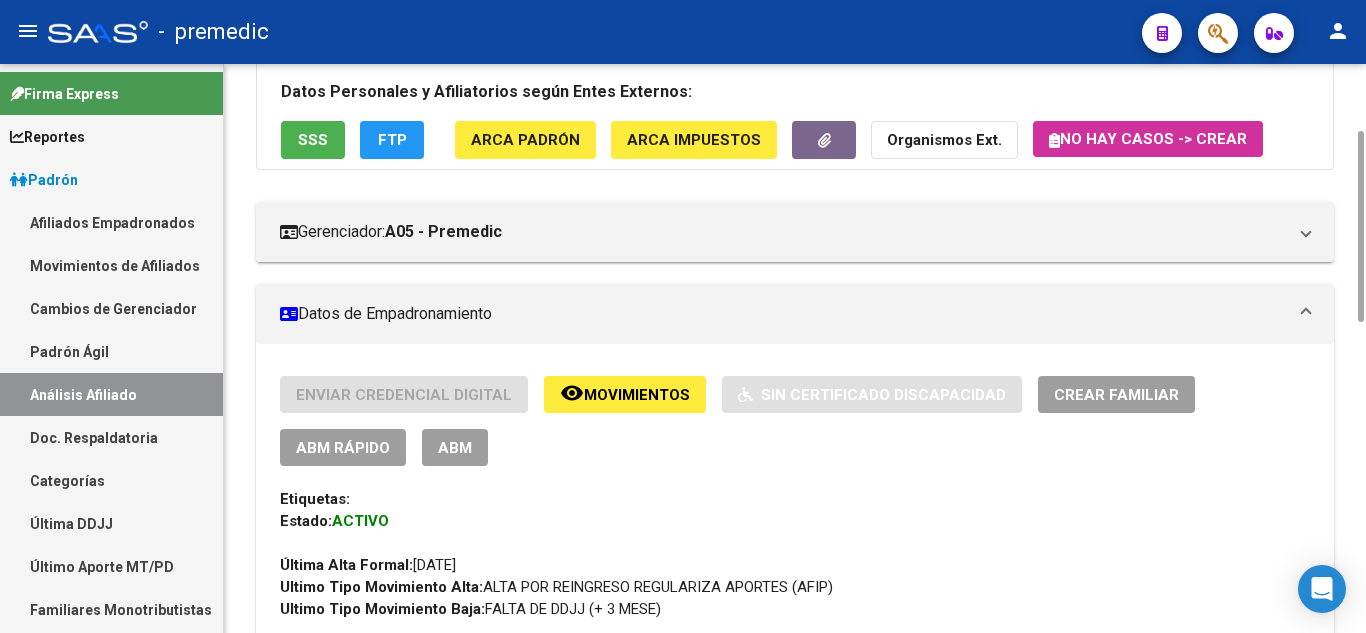 scroll, scrollTop: 400, scrollLeft: 0, axis: vertical 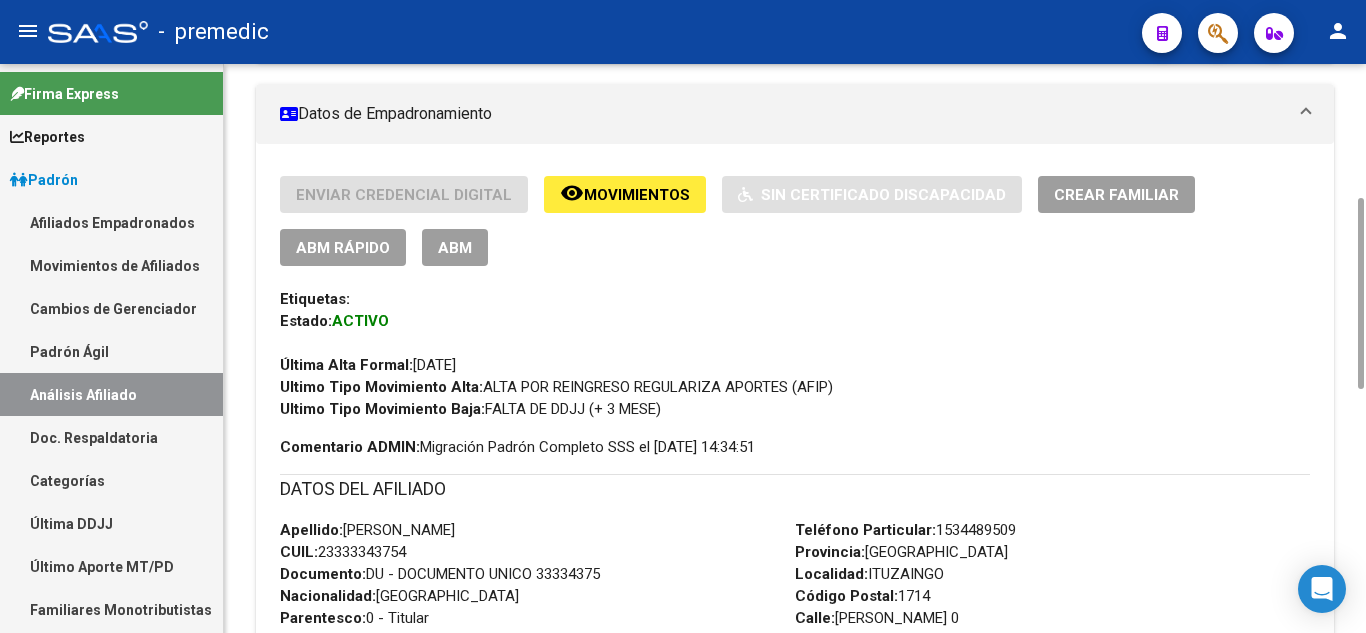 click on "ABM Rápido" 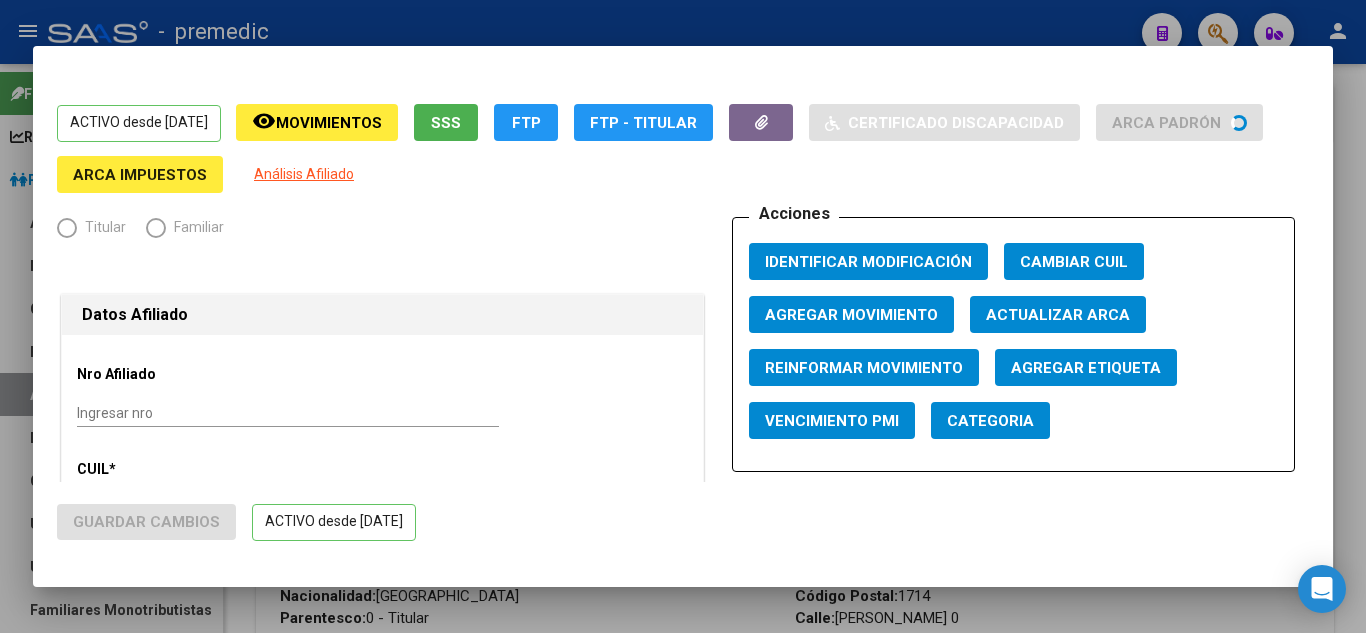 radio on "true" 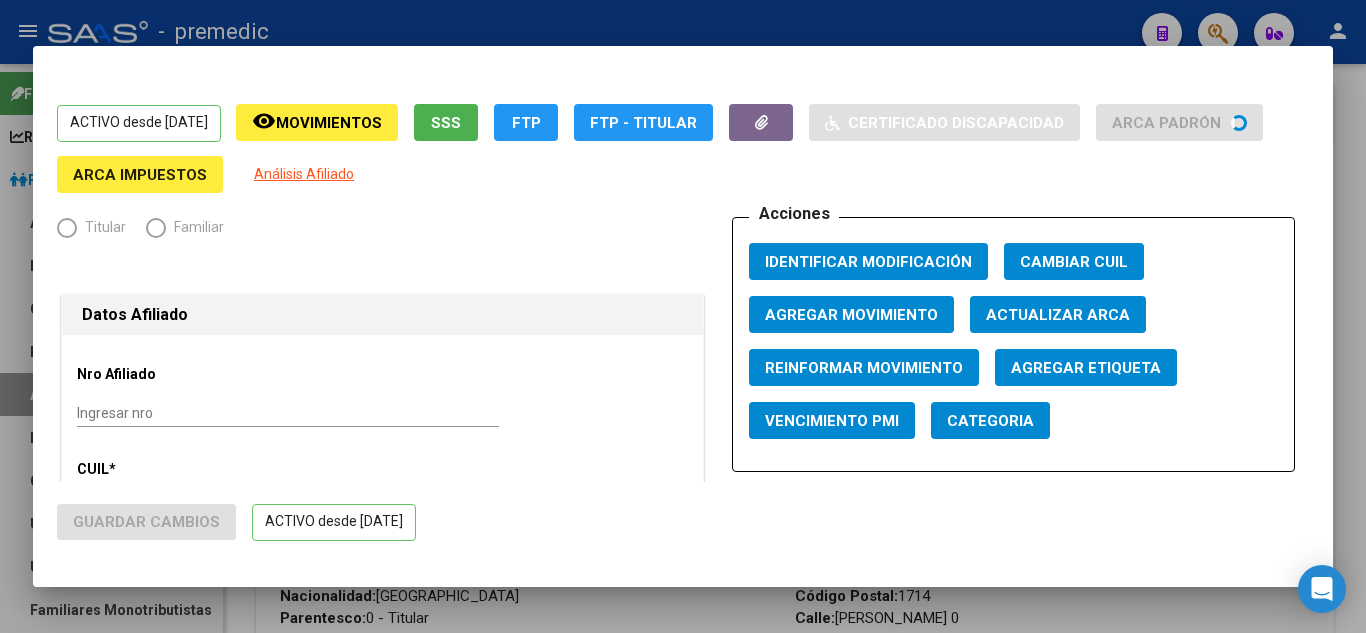type on "30-62739371-3" 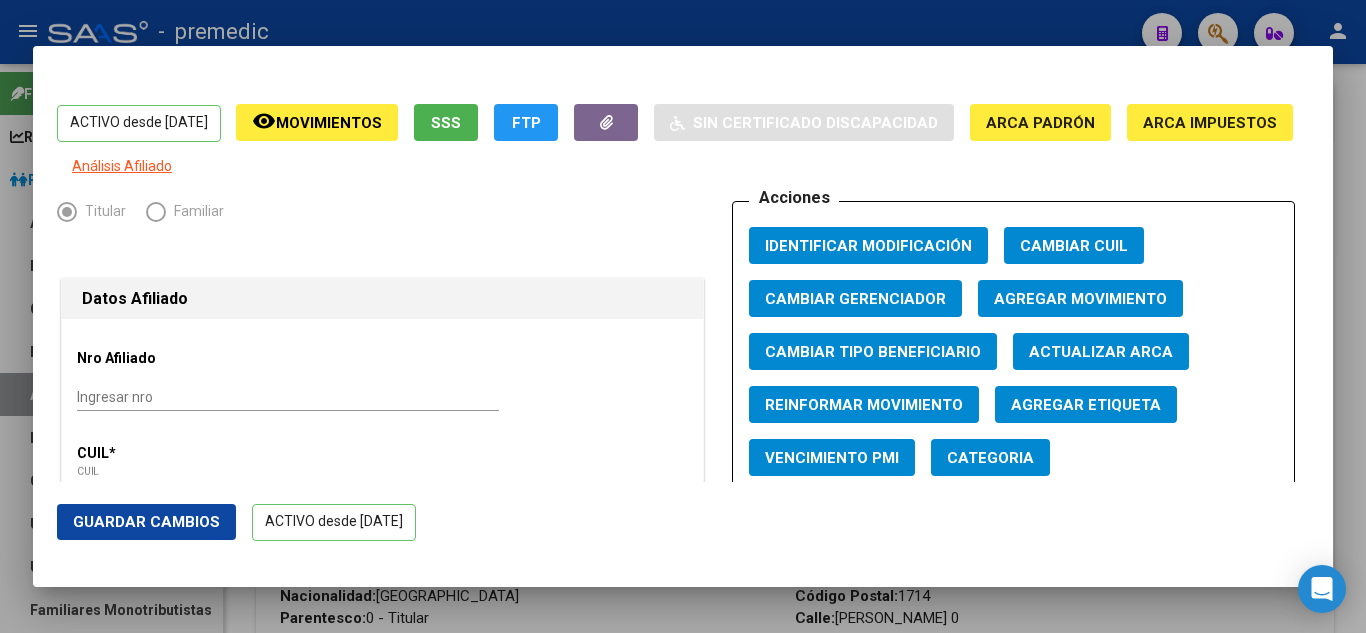 click on "Agregar Movimiento" 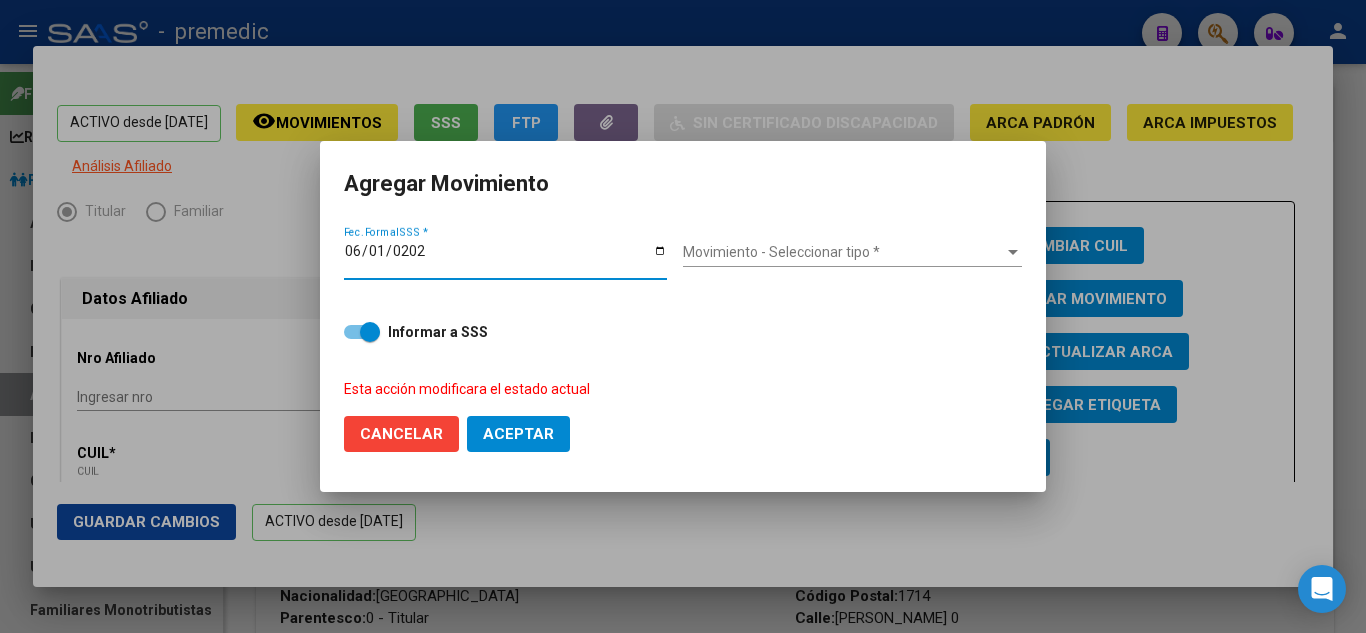 type on "2025-06-01" 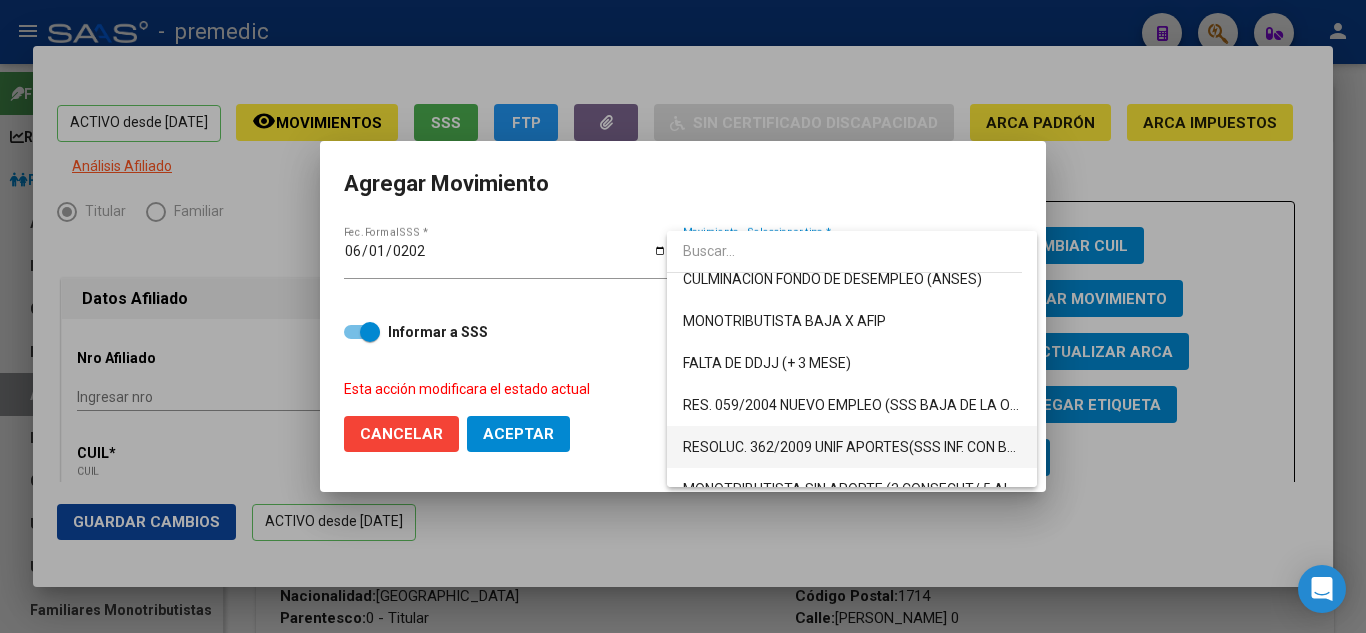 scroll, scrollTop: 500, scrollLeft: 0, axis: vertical 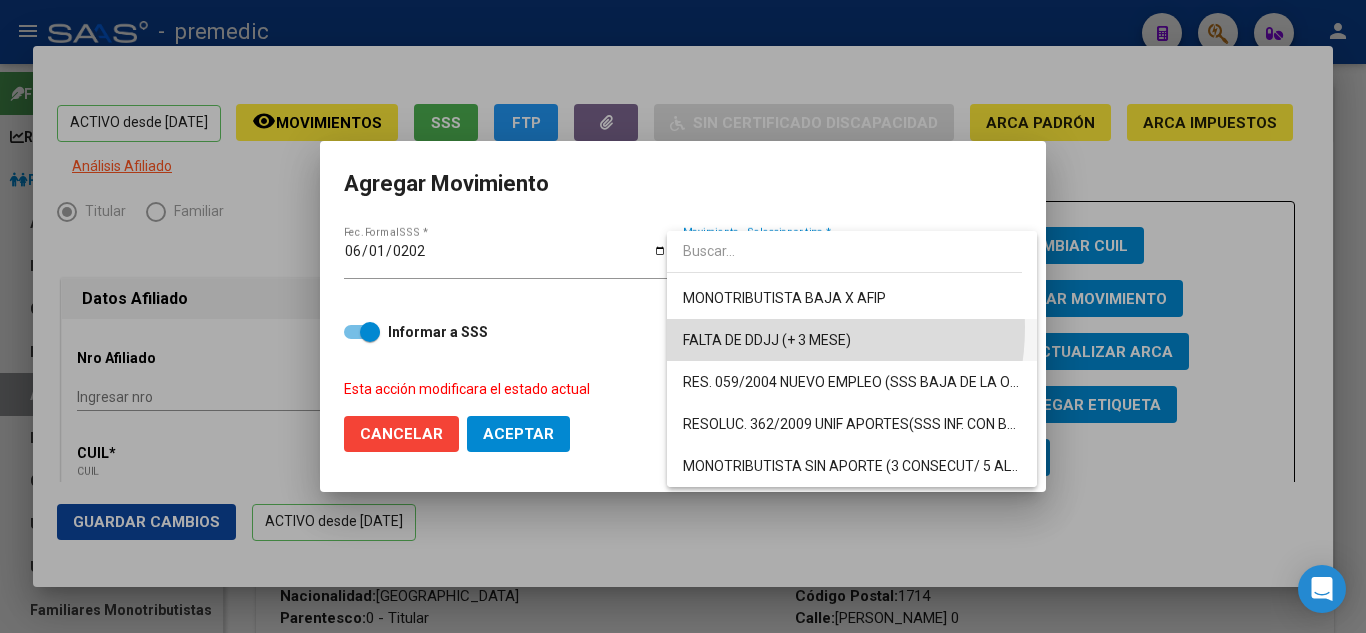 click on "FALTA DE DDJJ (+ 3 MESE)" at bounding box center (852, 340) 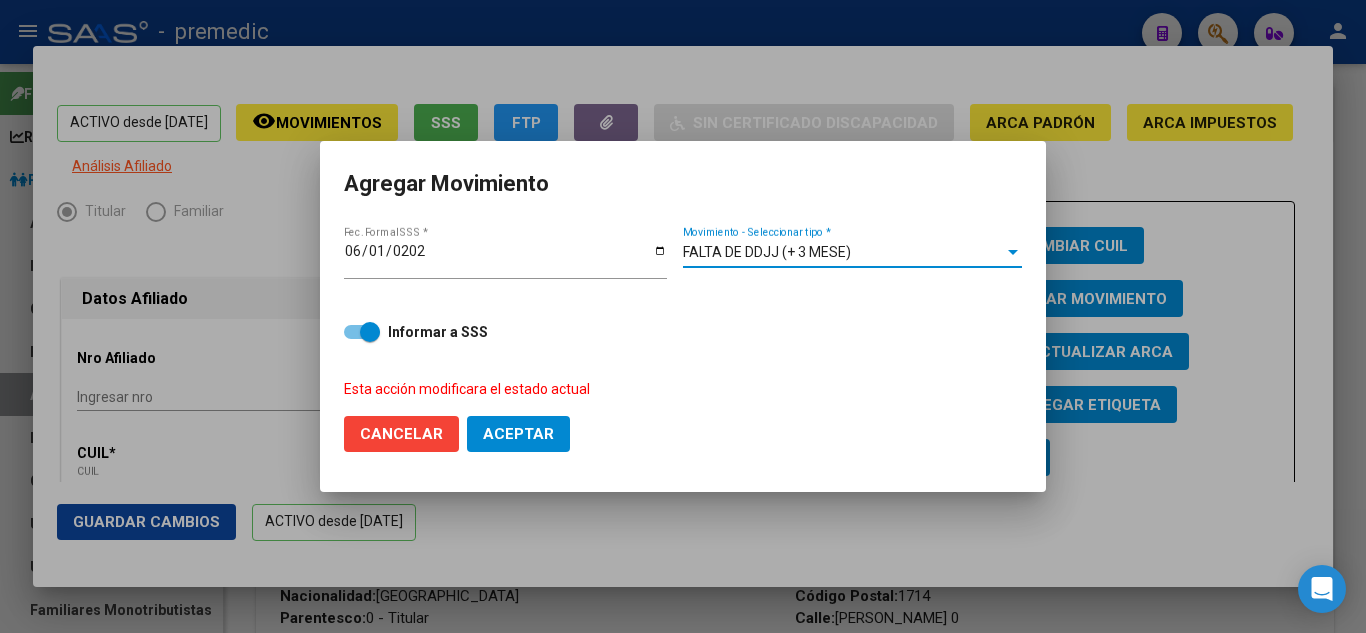 click on "Aceptar" 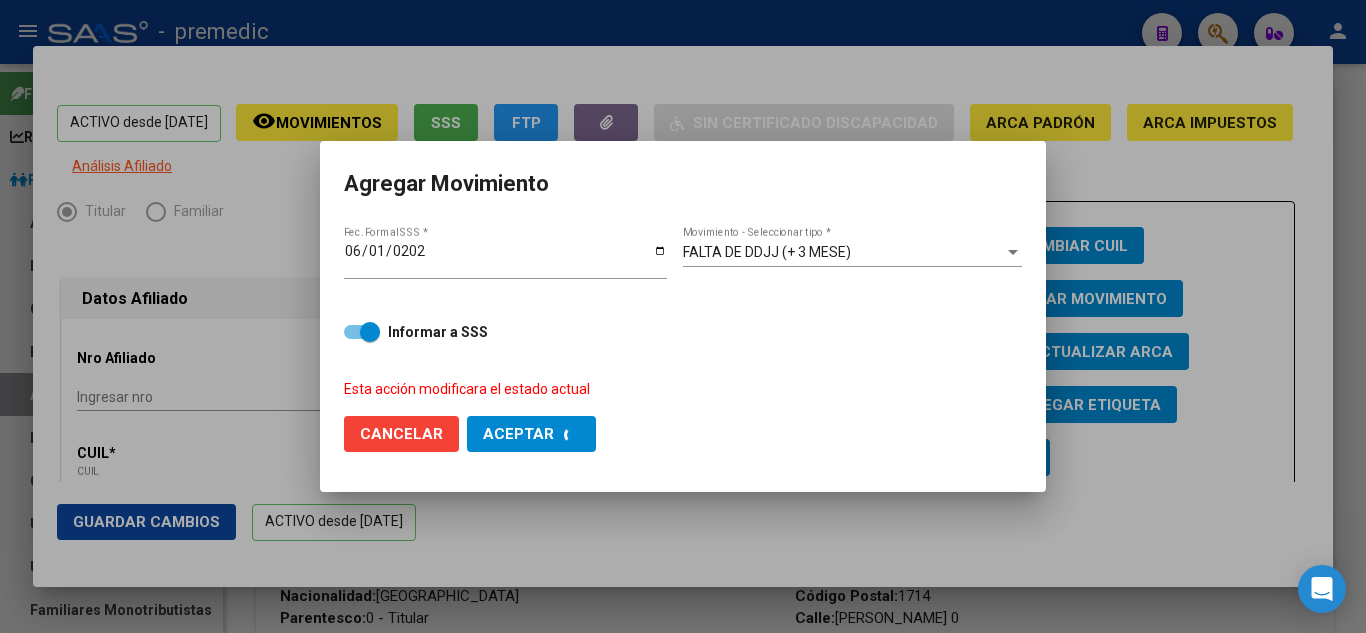 checkbox on "false" 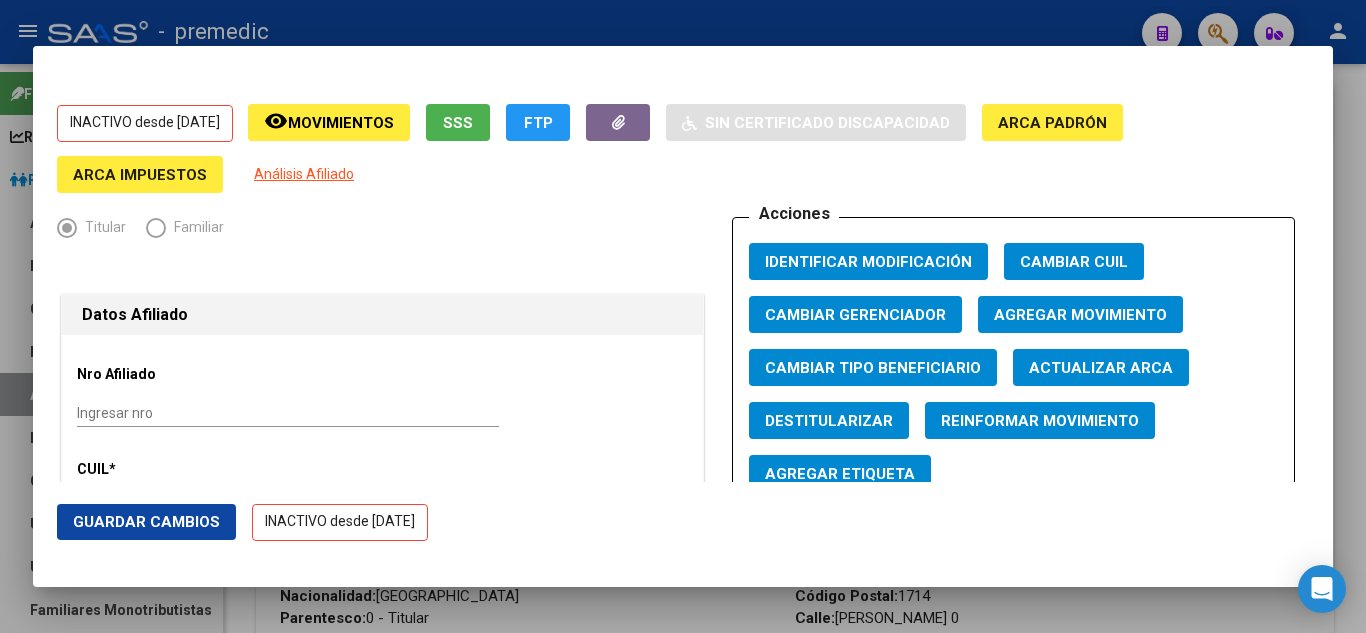 click at bounding box center (683, 316) 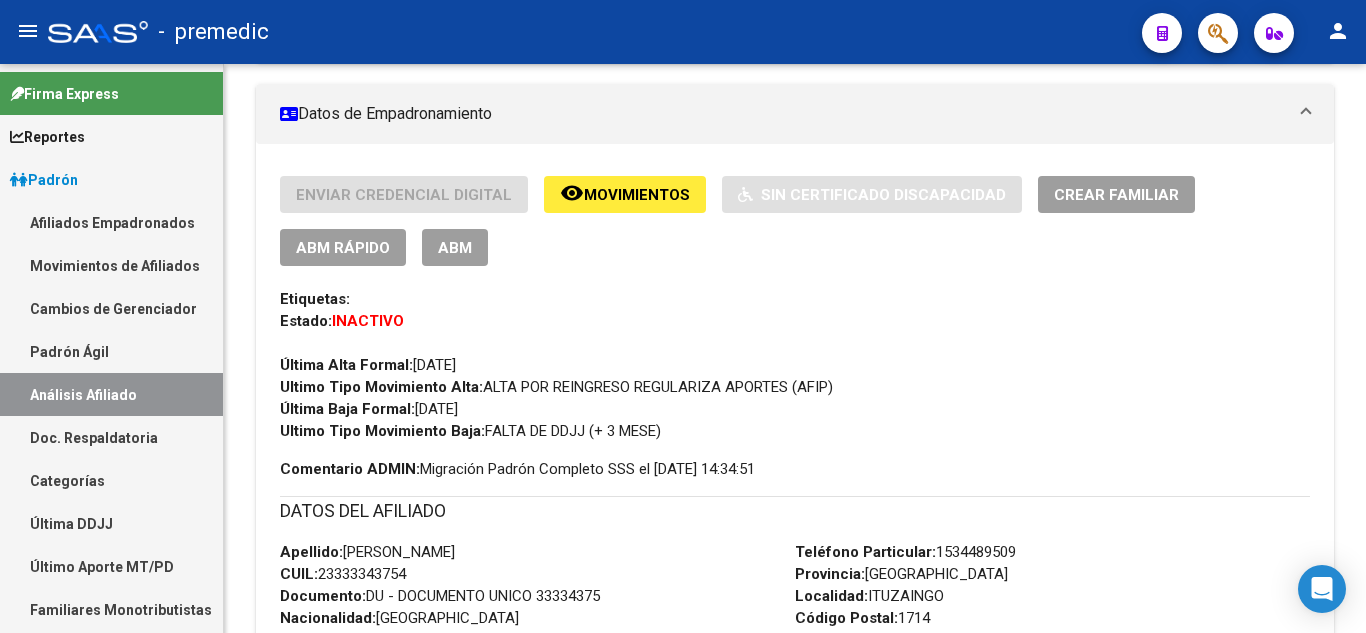 scroll, scrollTop: 0, scrollLeft: 0, axis: both 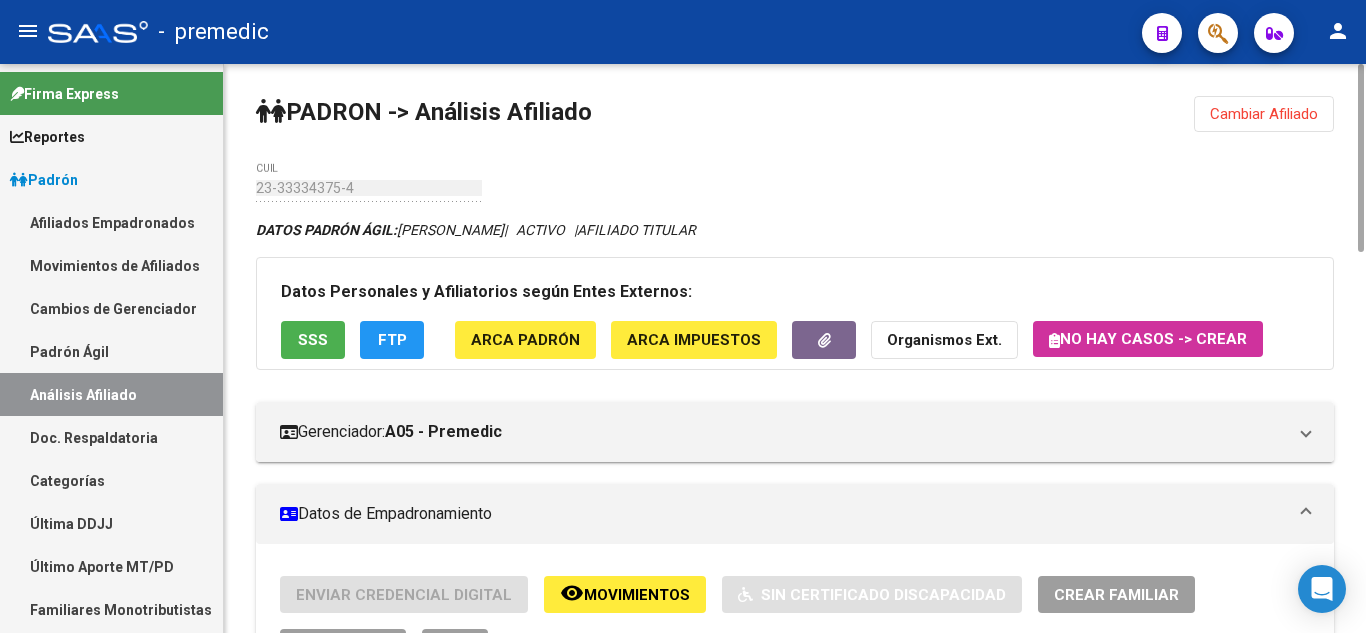 drag, startPoint x: 1258, startPoint y: 119, endPoint x: 1011, endPoint y: 156, distance: 249.75587 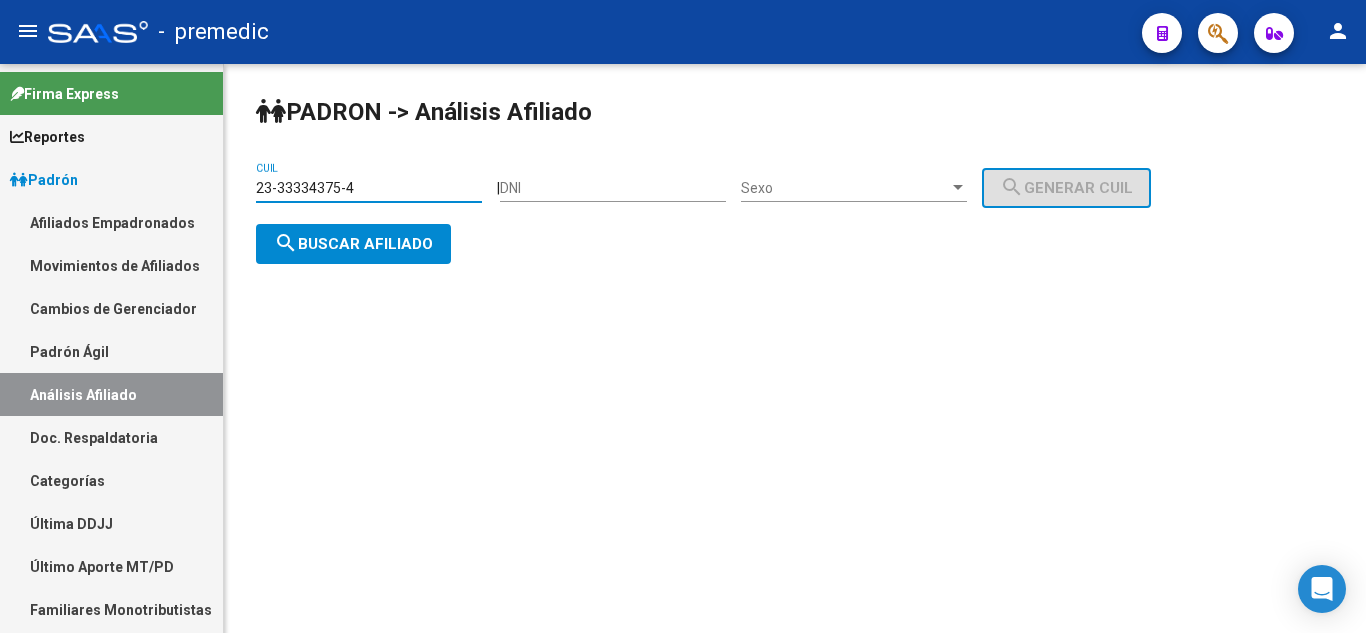 drag, startPoint x: 408, startPoint y: 187, endPoint x: 189, endPoint y: 189, distance: 219.00912 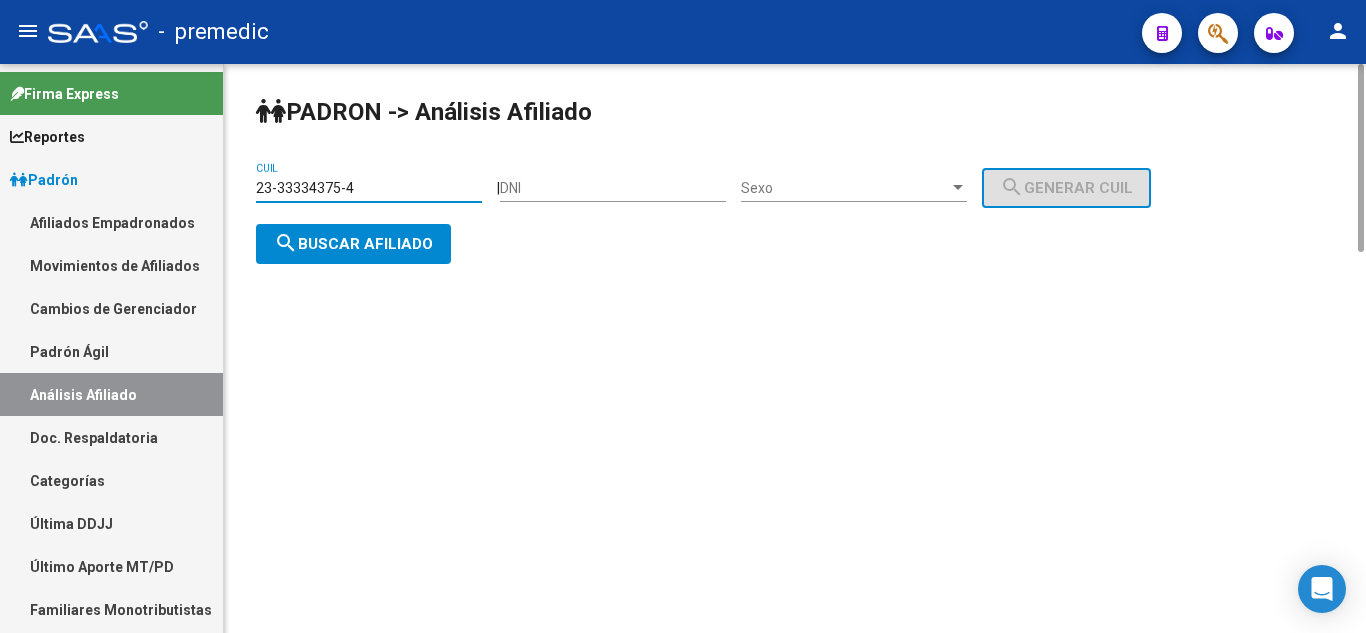 paste on "96830" 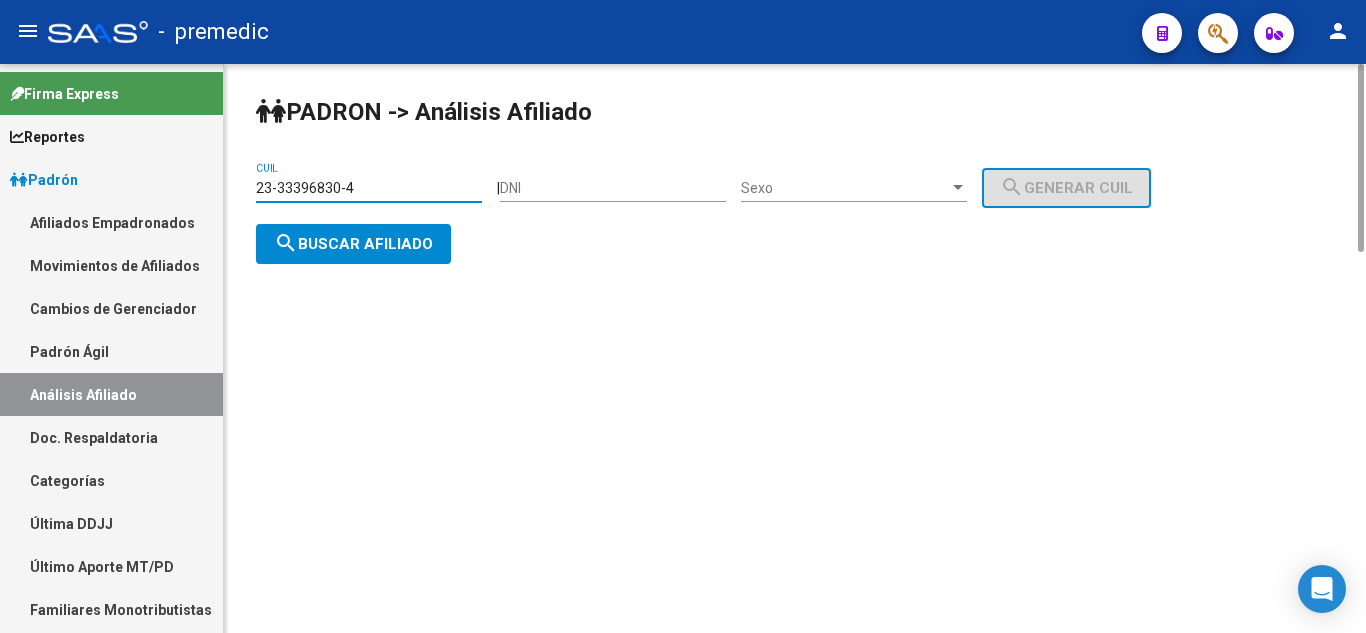 click on "search  Buscar afiliado" 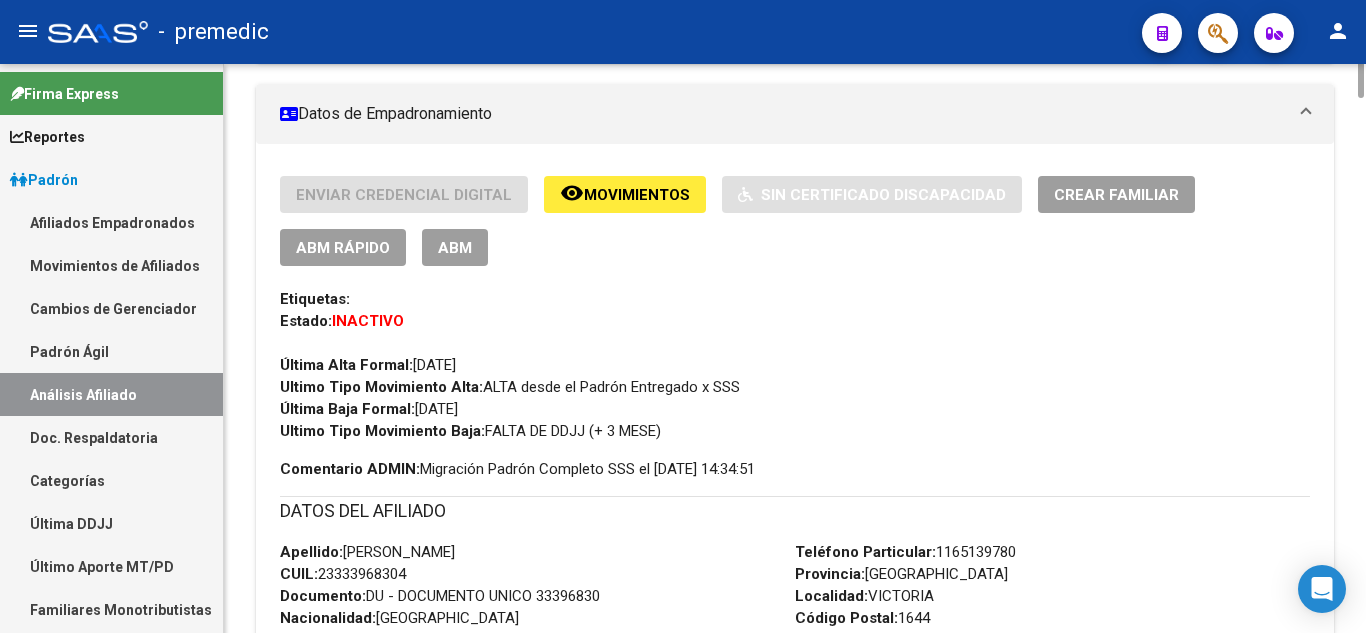 scroll, scrollTop: 0, scrollLeft: 0, axis: both 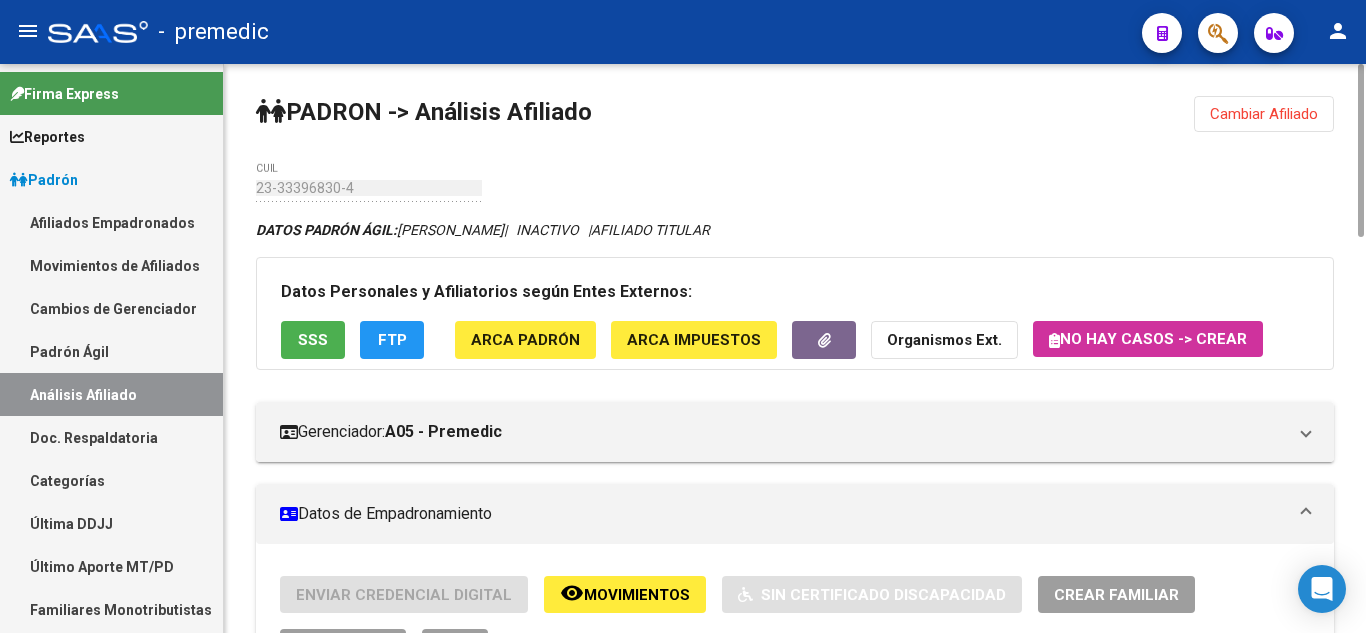 click on "Movimientos" 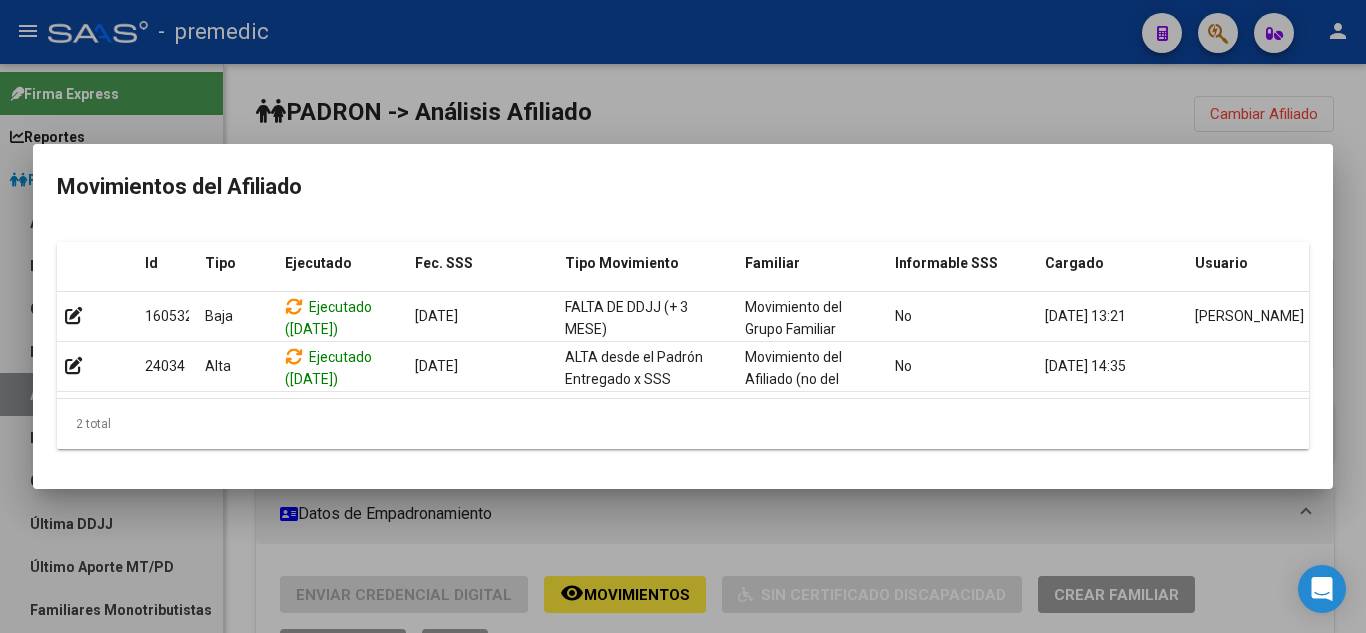 click at bounding box center (683, 316) 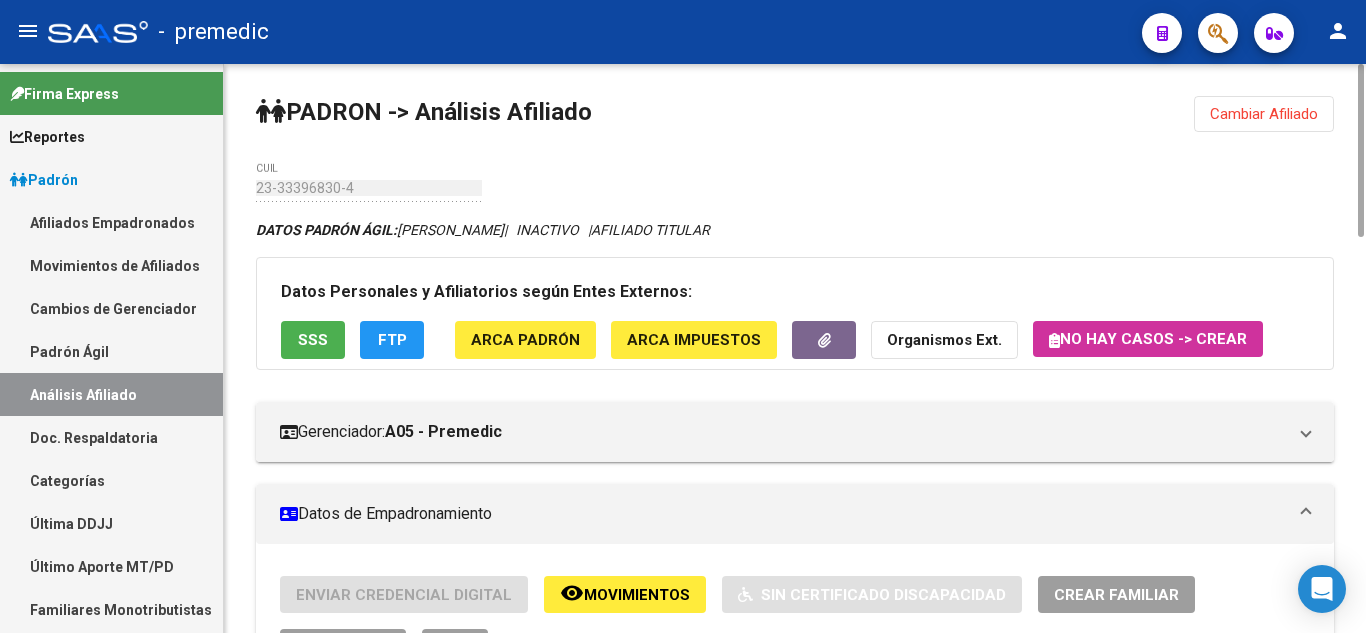 click on "Cambiar Afiliado" 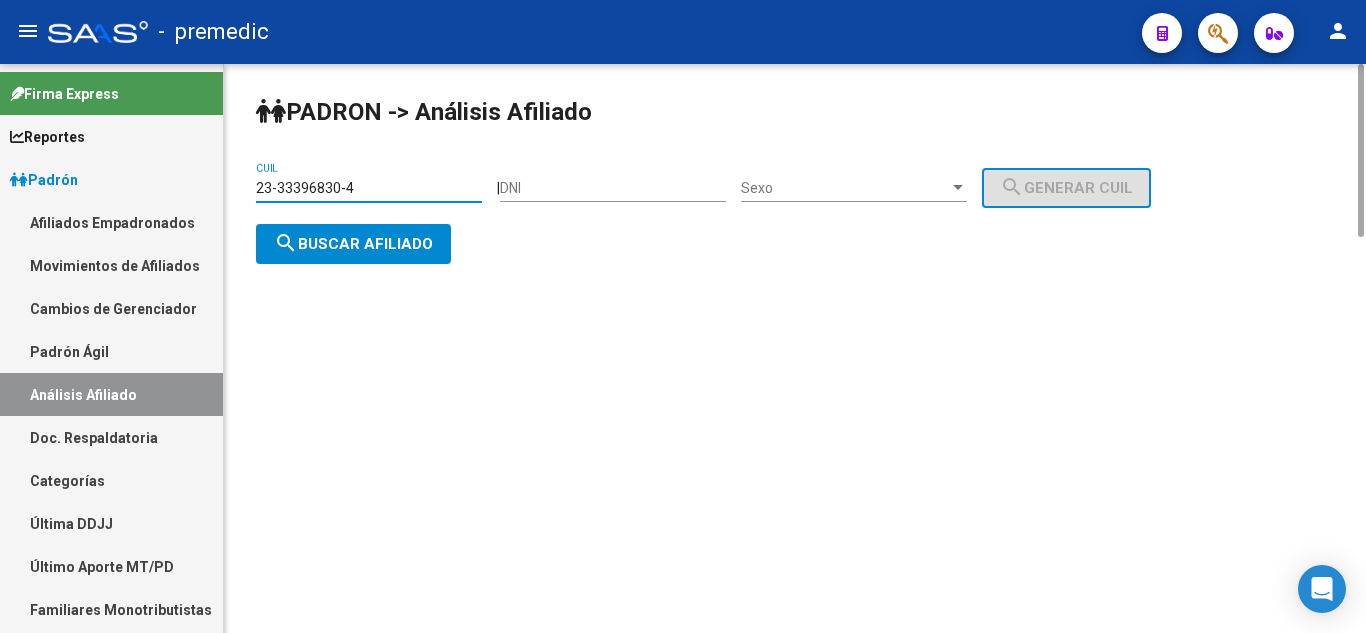 drag, startPoint x: 259, startPoint y: 181, endPoint x: 226, endPoint y: 181, distance: 33 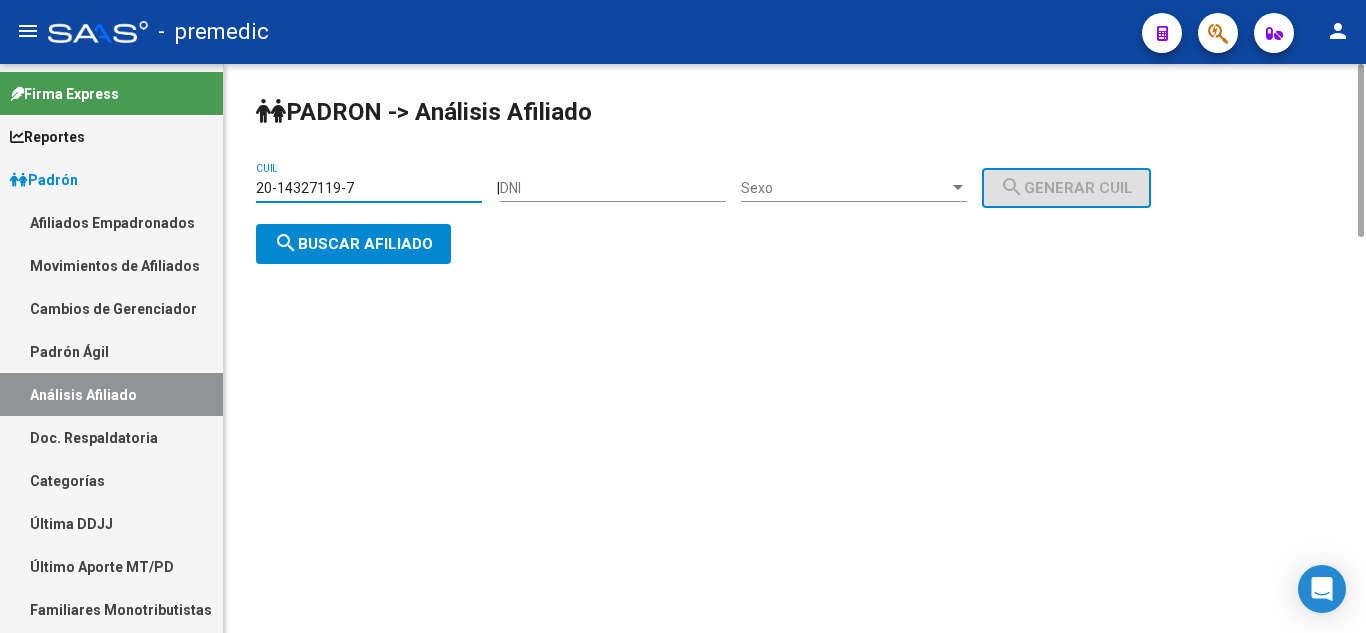 type on "20-14327119-7" 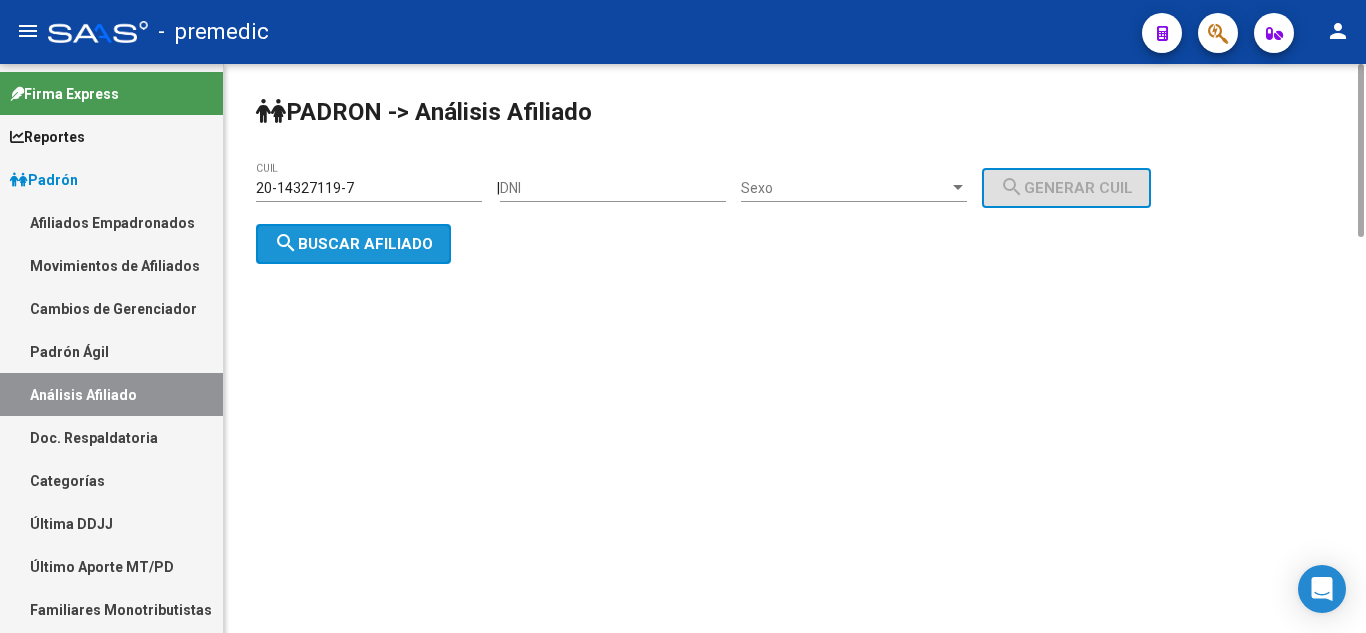 click on "search  Buscar afiliado" 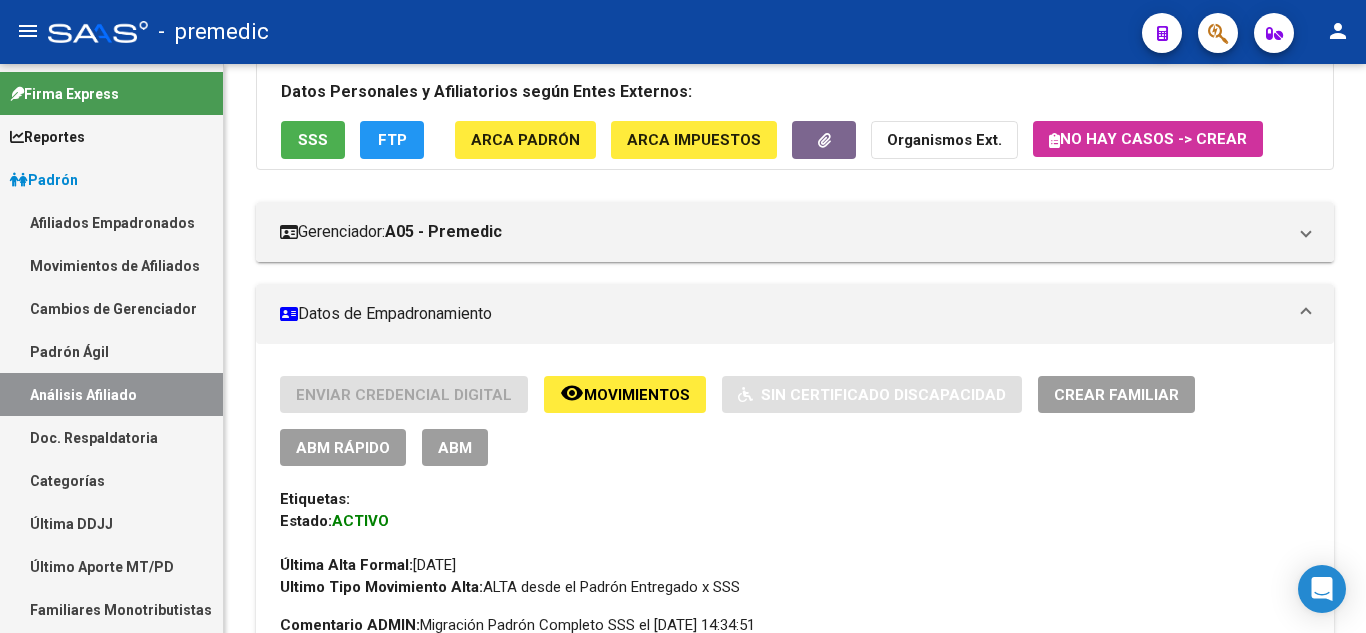 scroll, scrollTop: 0, scrollLeft: 0, axis: both 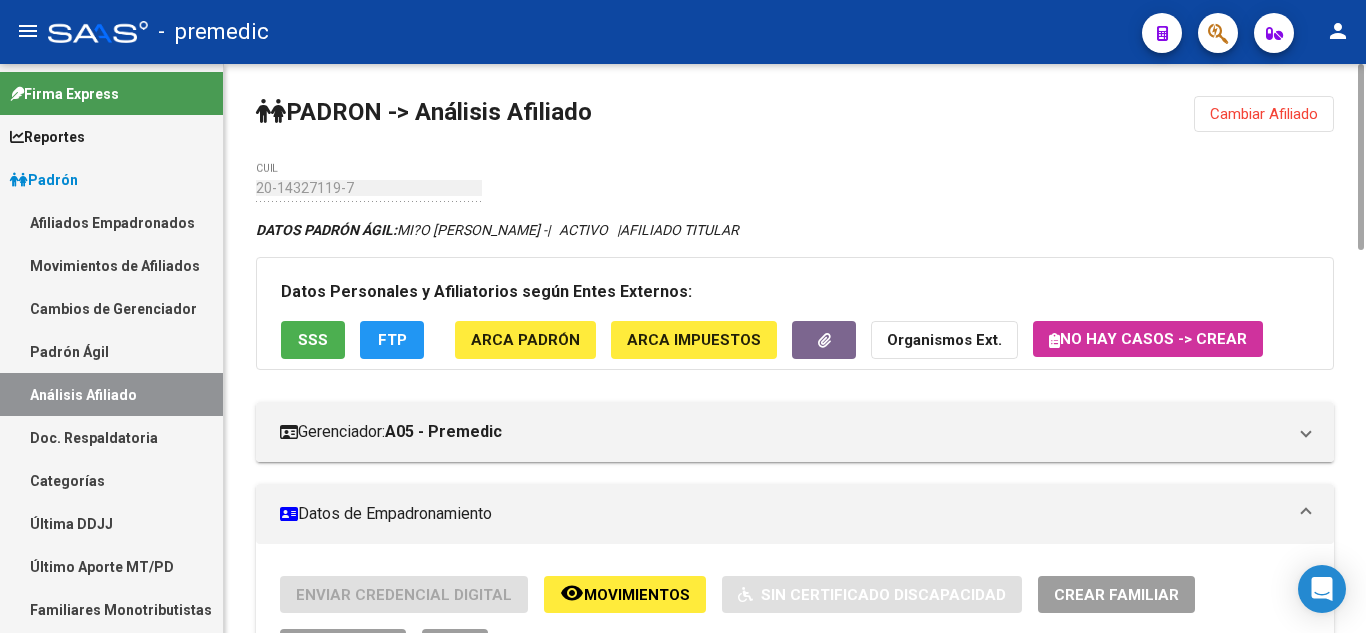 click on "ABM Rápido" 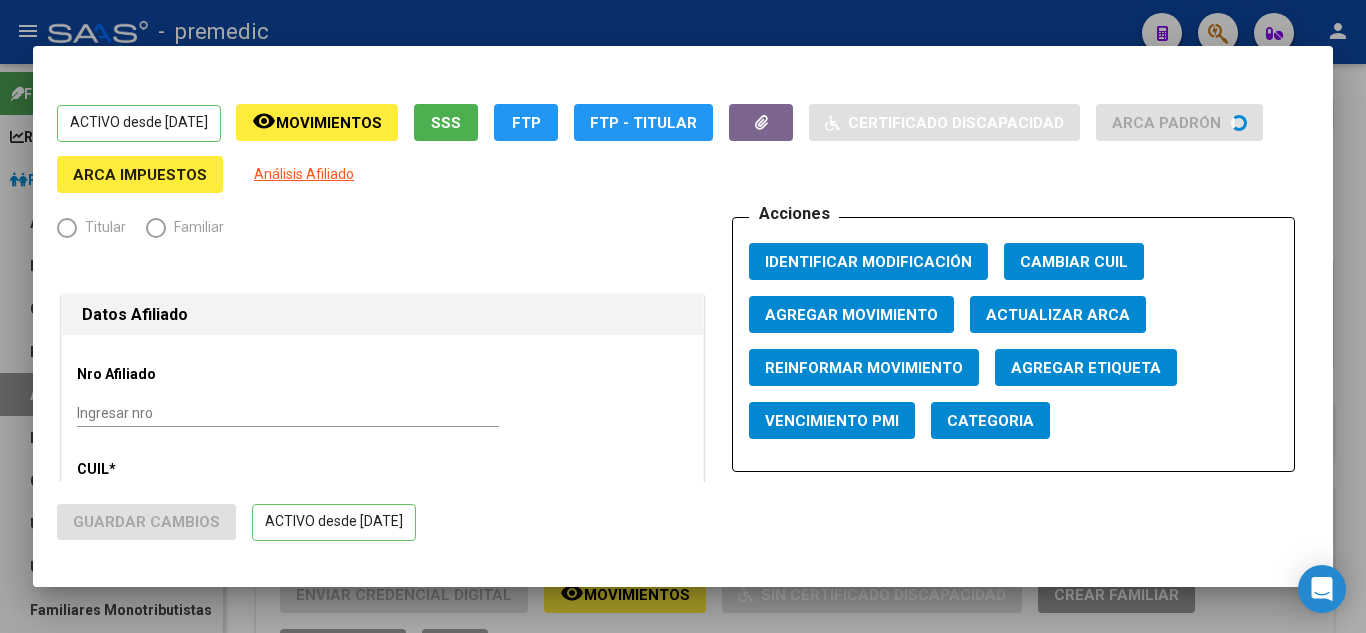 radio on "true" 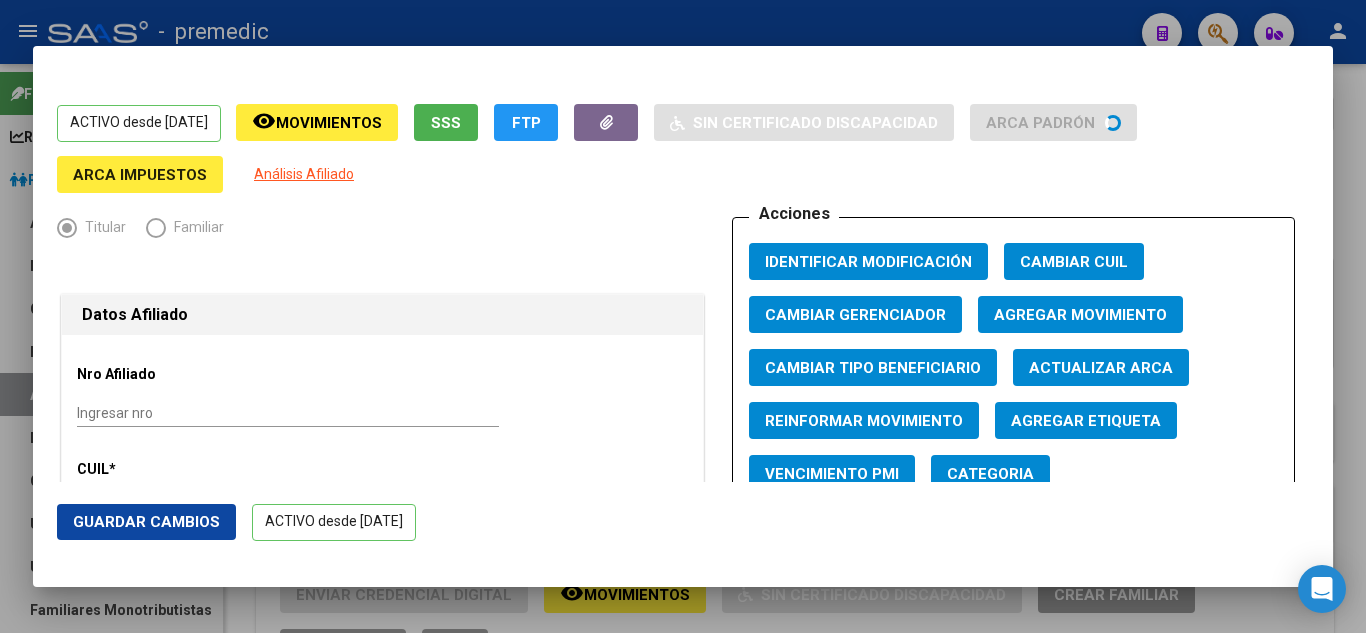 click on "Agregar Movimiento" 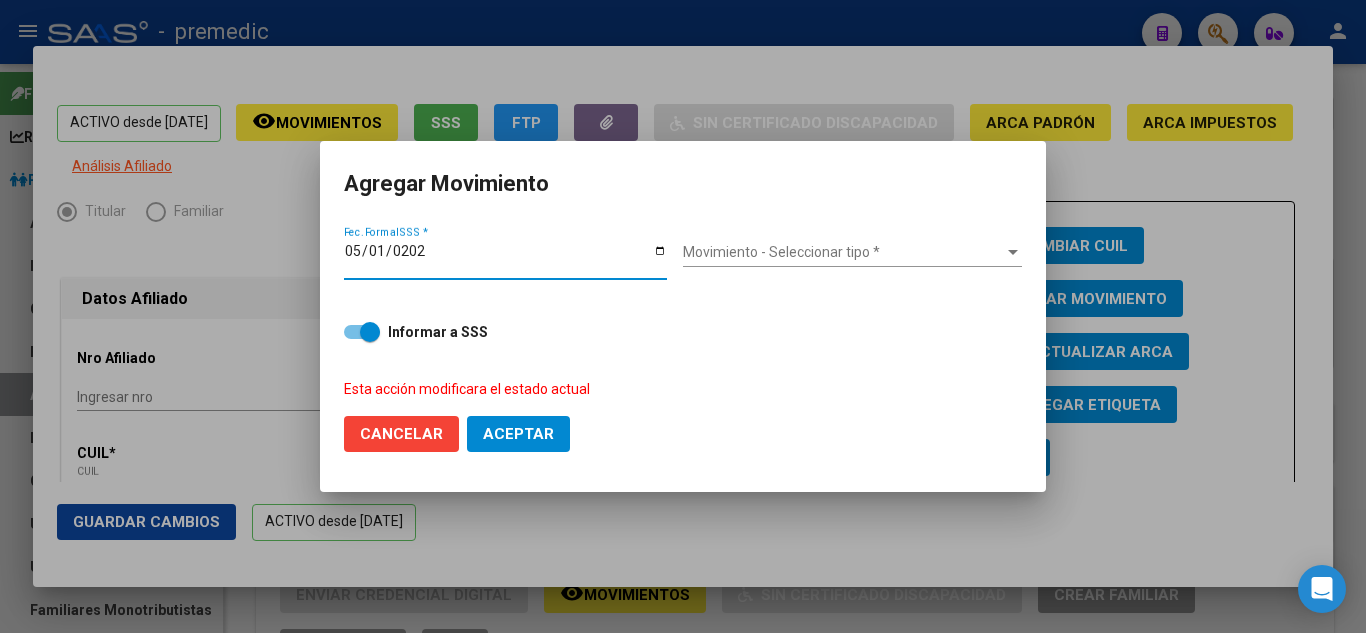 type on "2025-05-01" 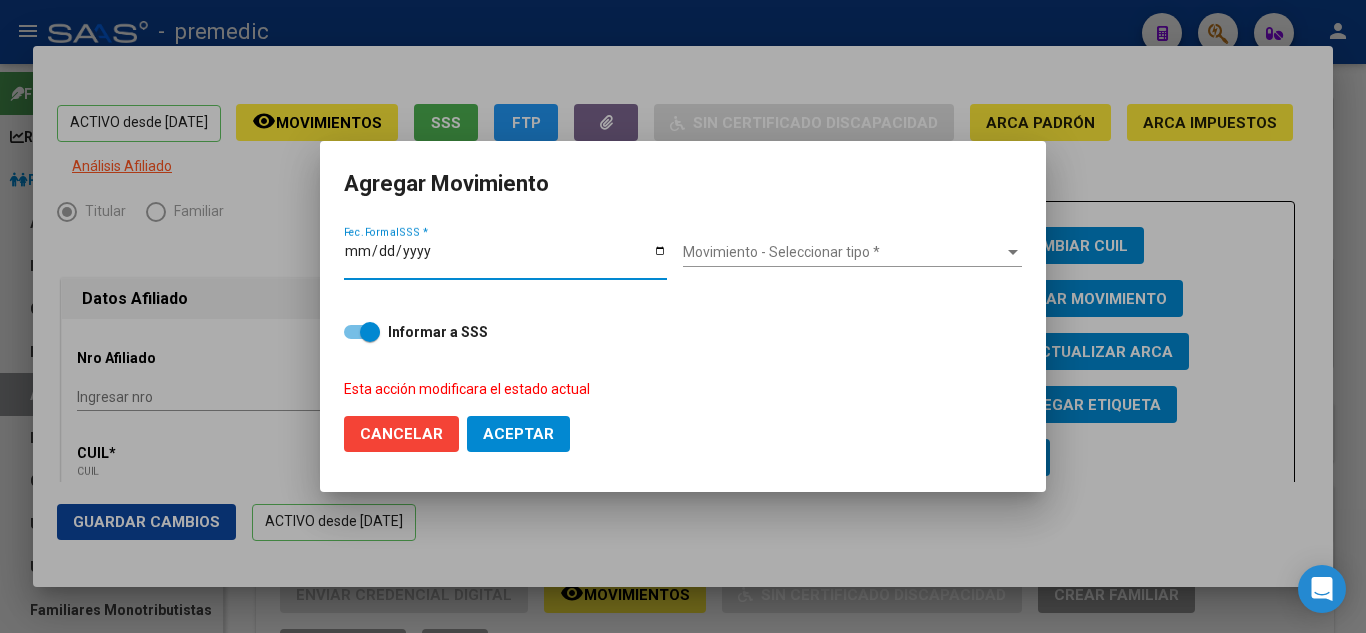type on "2025-06-01" 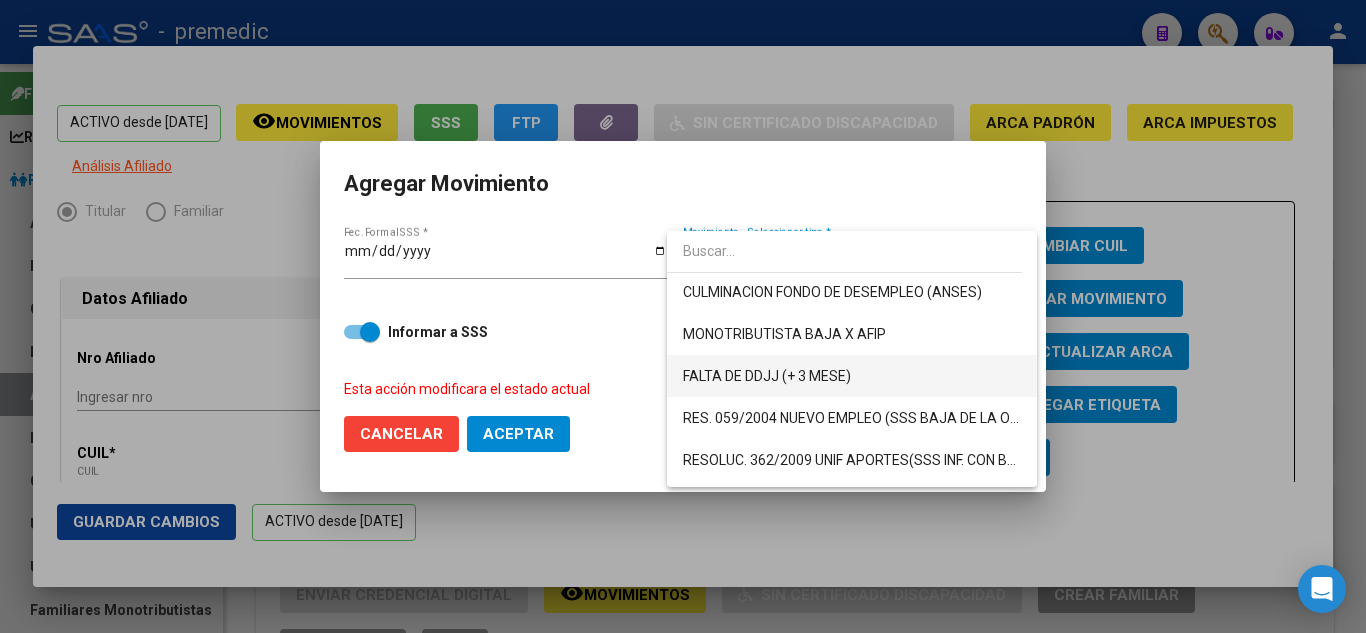 scroll, scrollTop: 500, scrollLeft: 0, axis: vertical 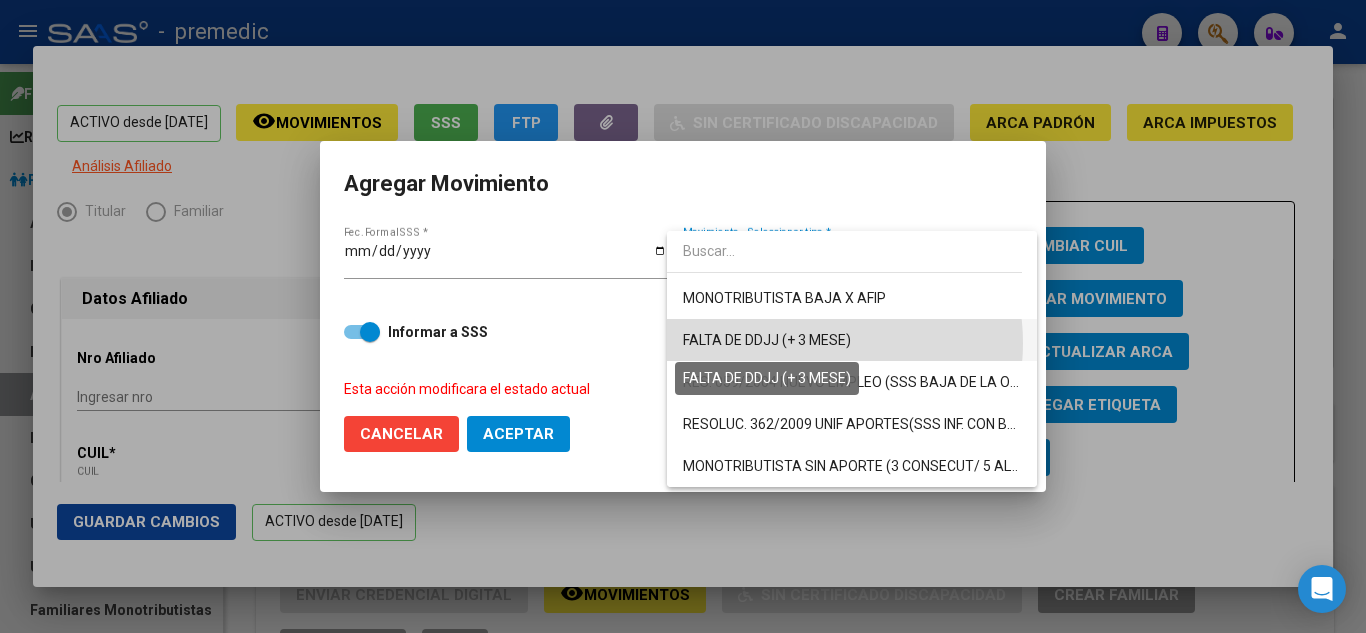 click on "FALTA DE DDJJ (+ 3 MESE)" at bounding box center (767, 340) 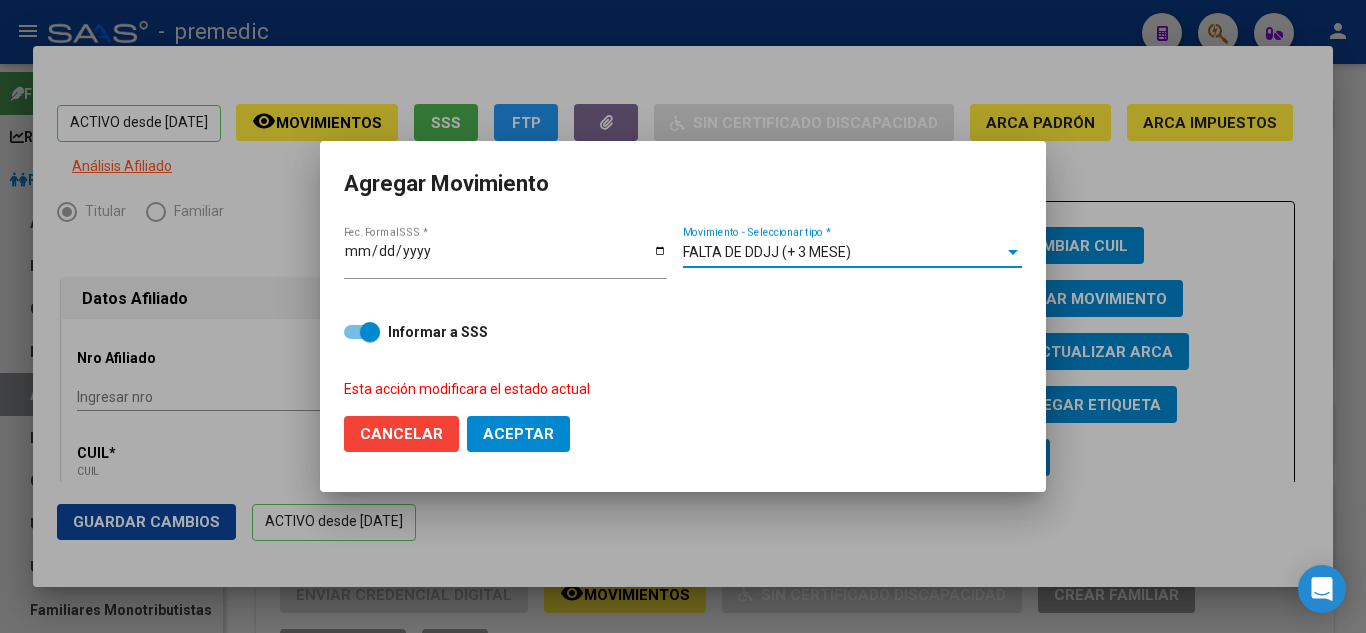 click on "Aceptar" 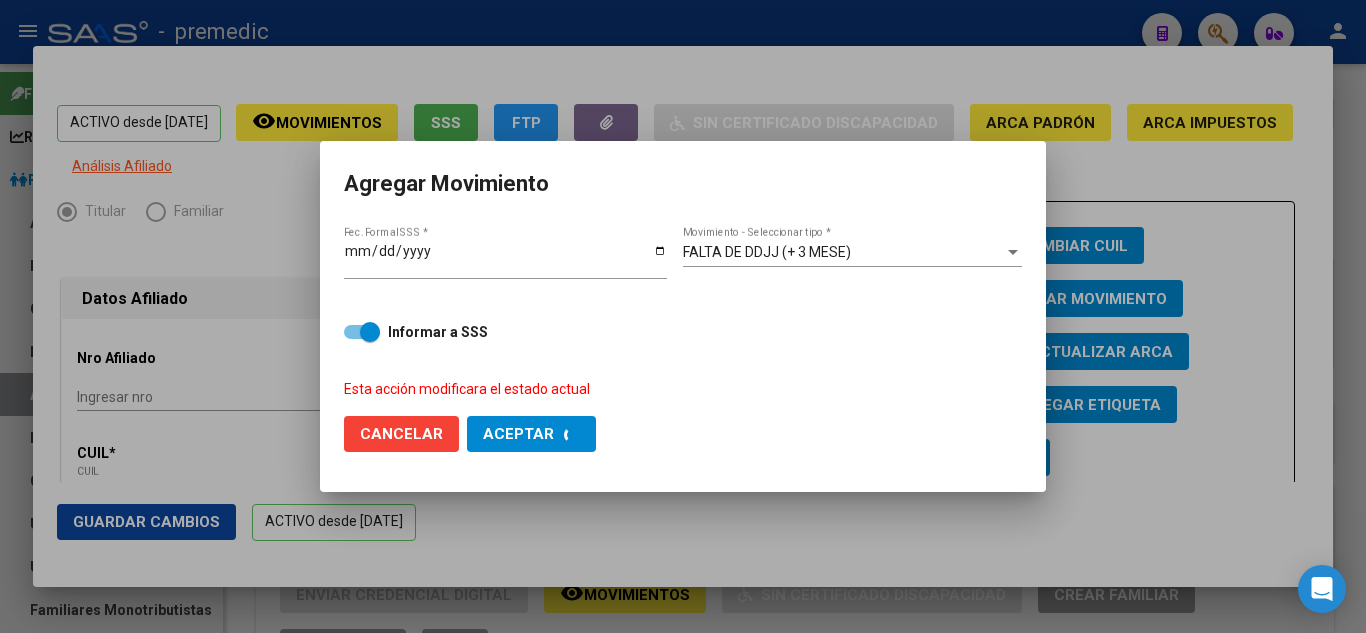 checkbox on "false" 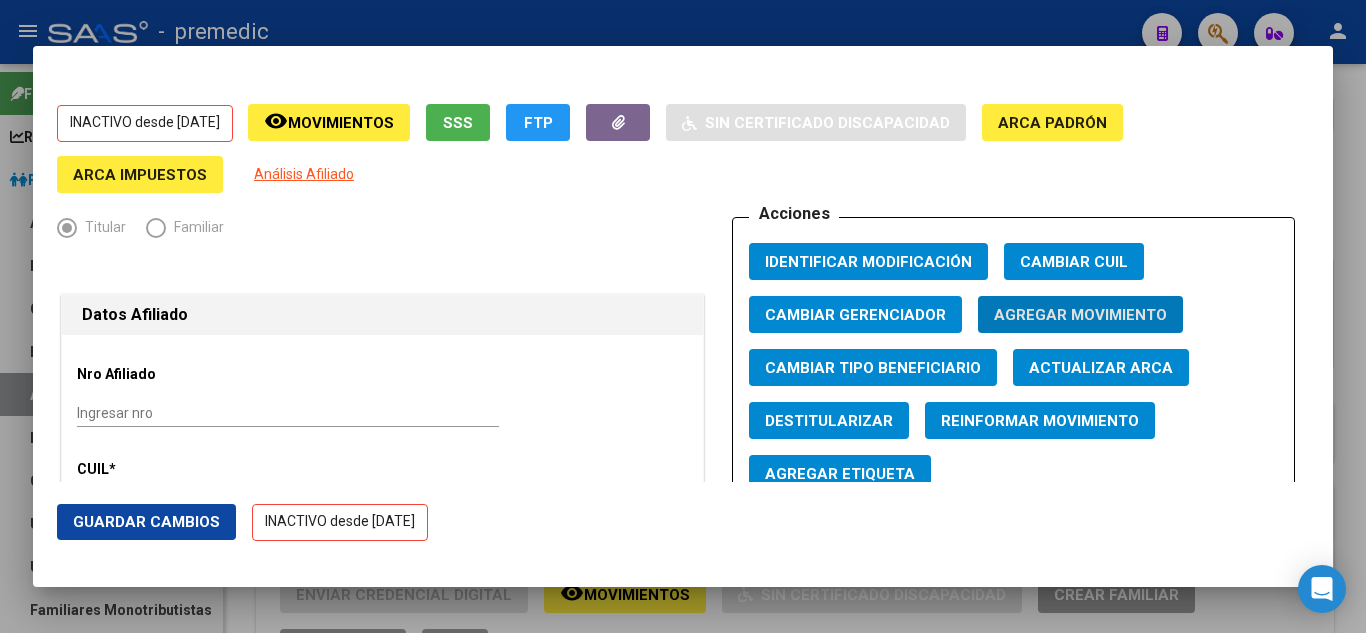 click at bounding box center (683, 316) 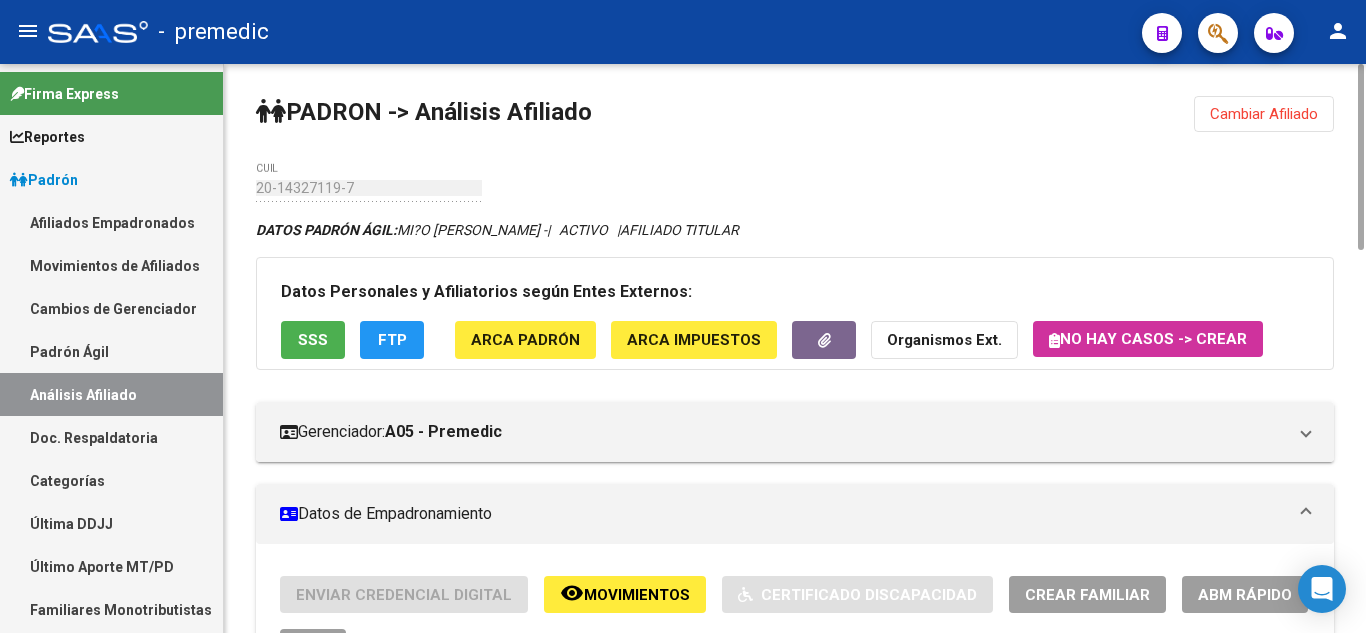 drag, startPoint x: 1258, startPoint y: 108, endPoint x: 1229, endPoint y: 109, distance: 29.017237 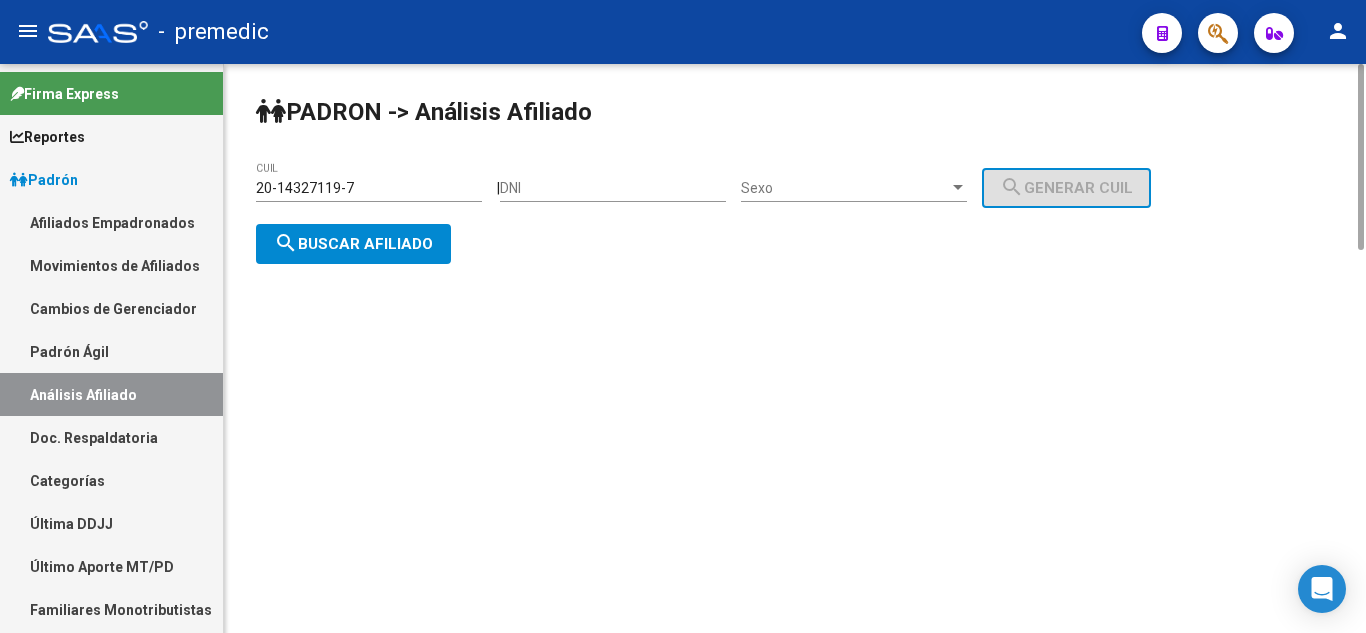 drag, startPoint x: 366, startPoint y: 177, endPoint x: 255, endPoint y: 172, distance: 111.11256 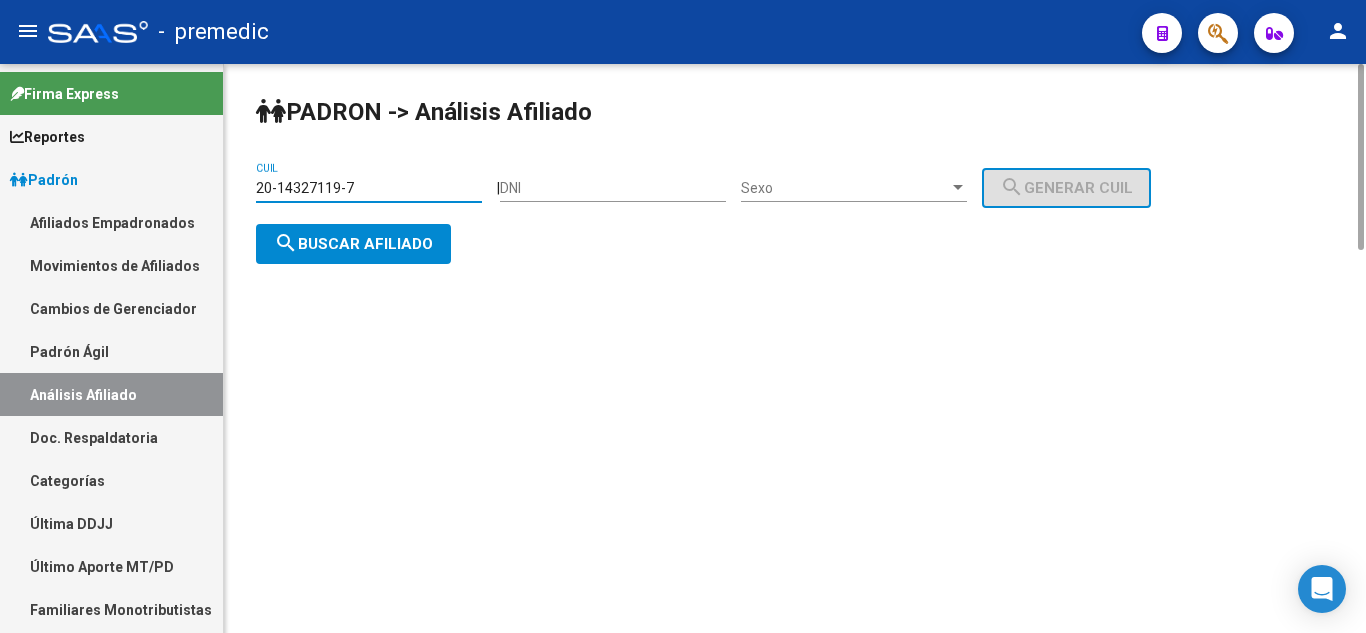 drag, startPoint x: 341, startPoint y: 180, endPoint x: 250, endPoint y: 181, distance: 91.00549 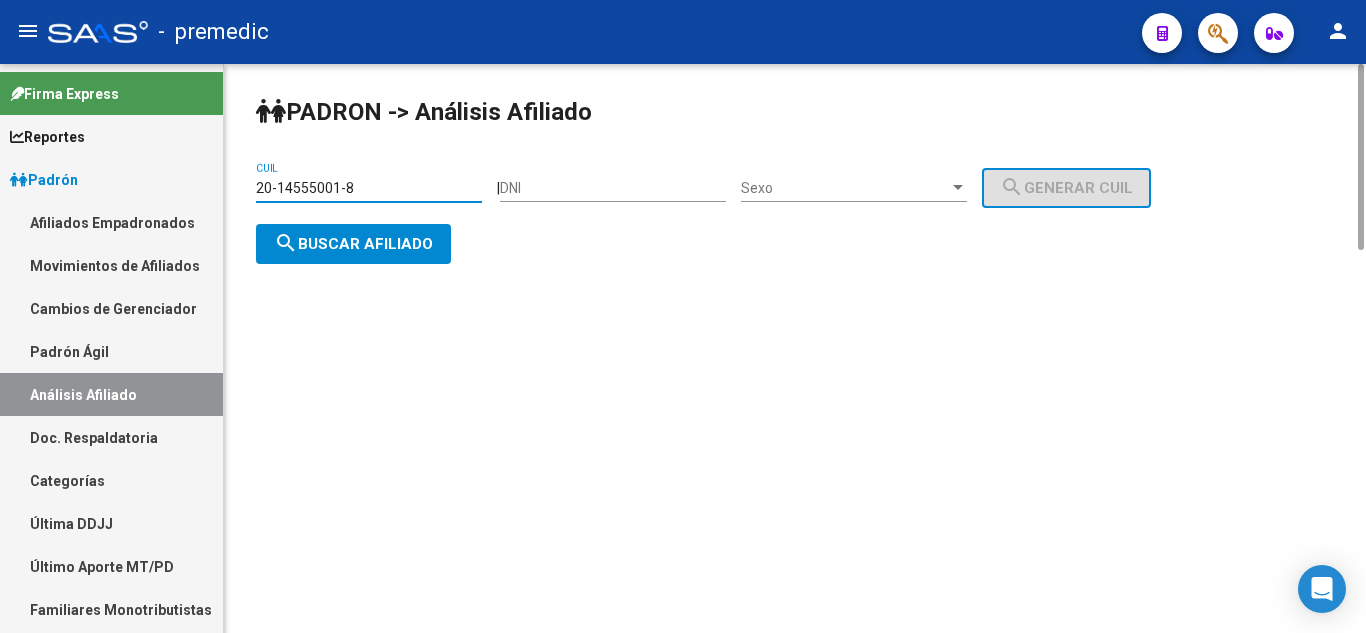 click on "search  Buscar afiliado" 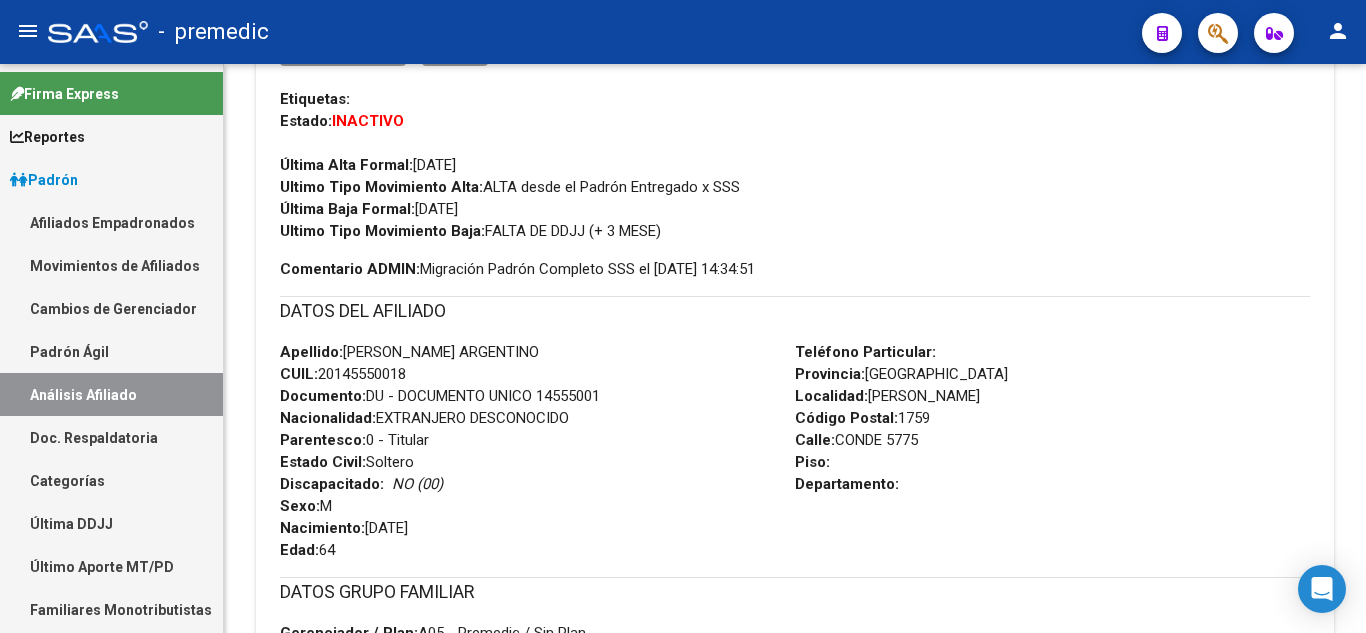 scroll, scrollTop: 0, scrollLeft: 0, axis: both 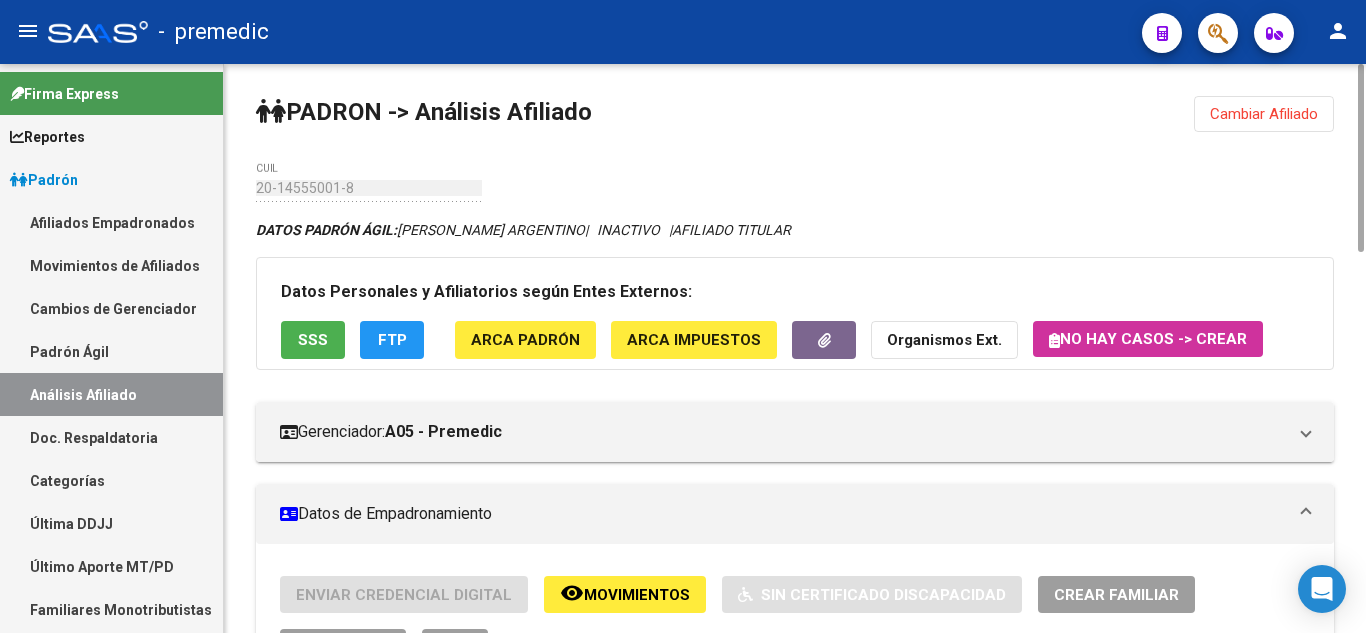 click on "remove_red_eye" 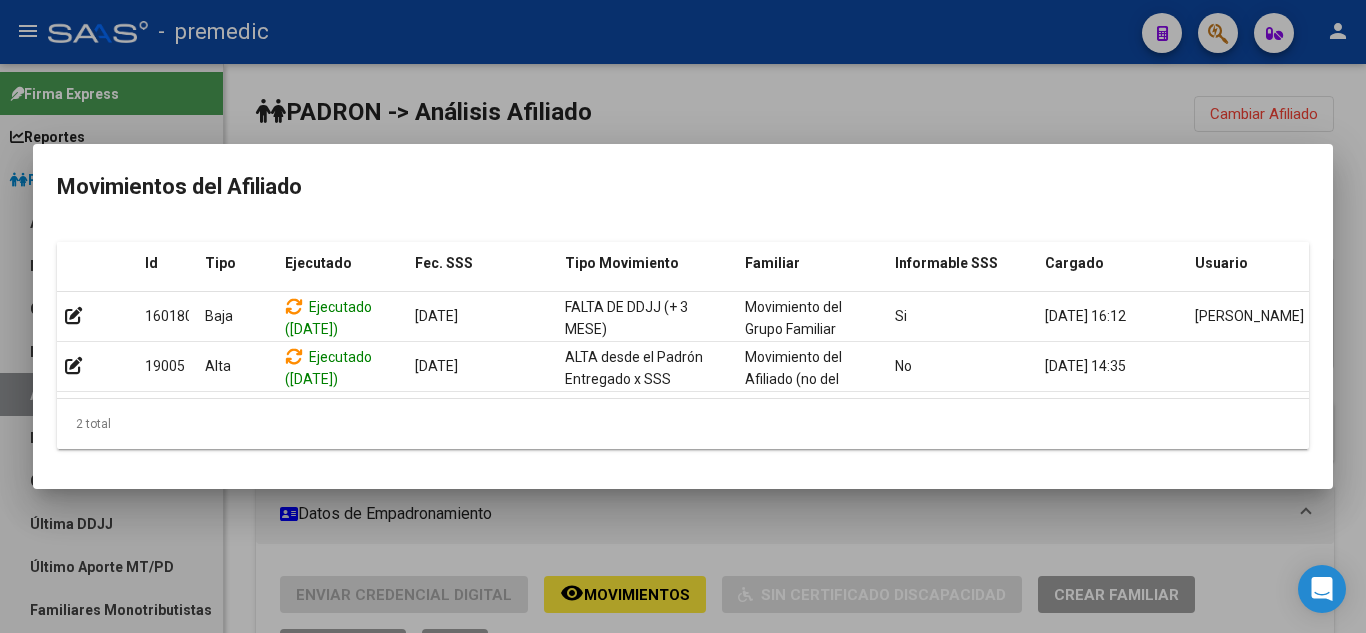 click at bounding box center (683, 316) 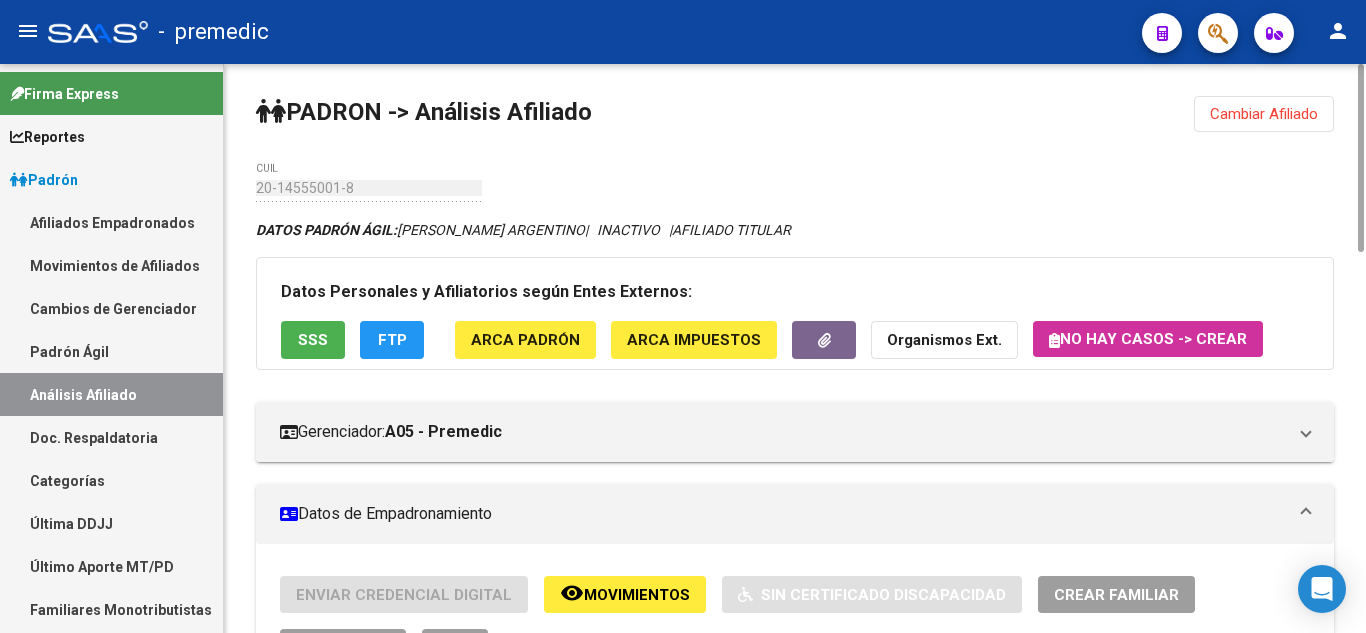 click on "Cambiar Afiliado" 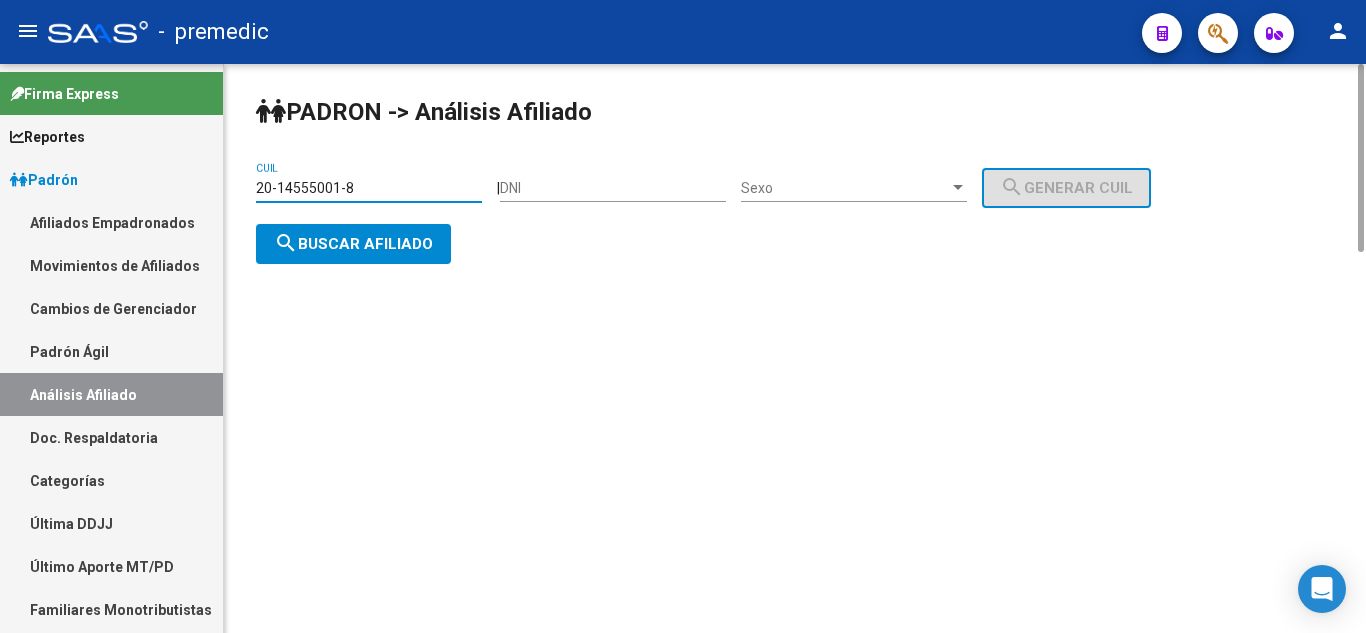 drag, startPoint x: 378, startPoint y: 189, endPoint x: 249, endPoint y: 200, distance: 129.46814 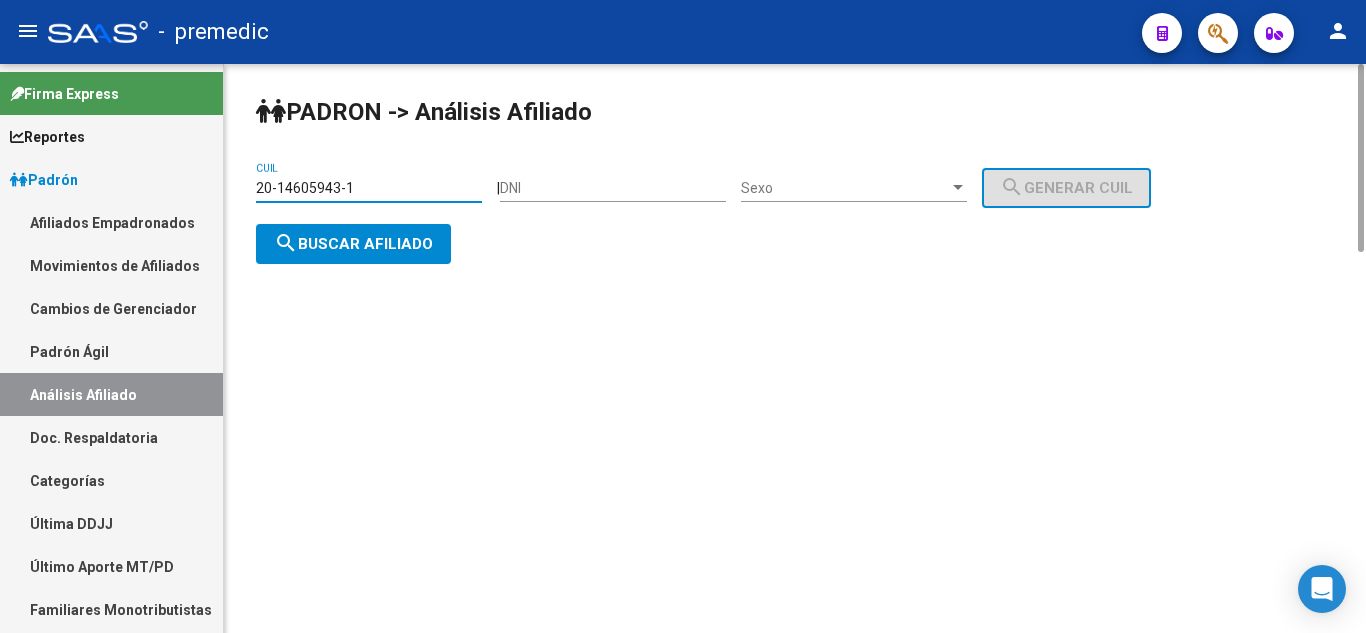 click on "search  Buscar afiliado" 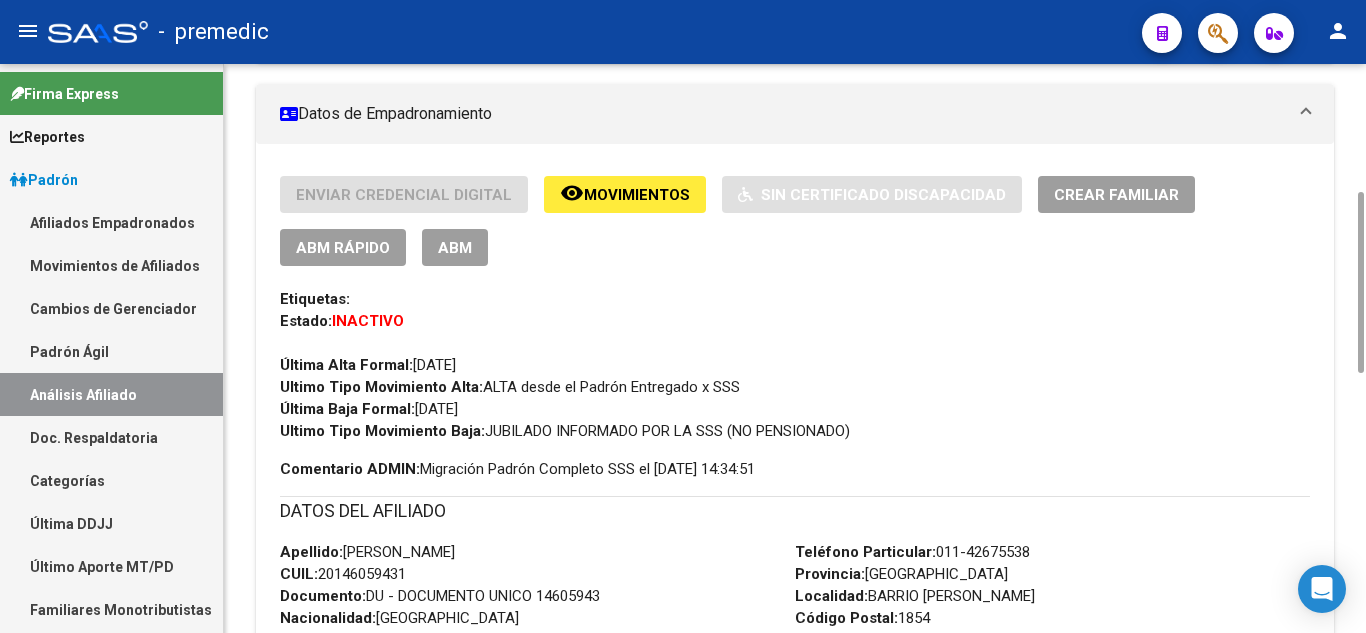 scroll, scrollTop: 0, scrollLeft: 0, axis: both 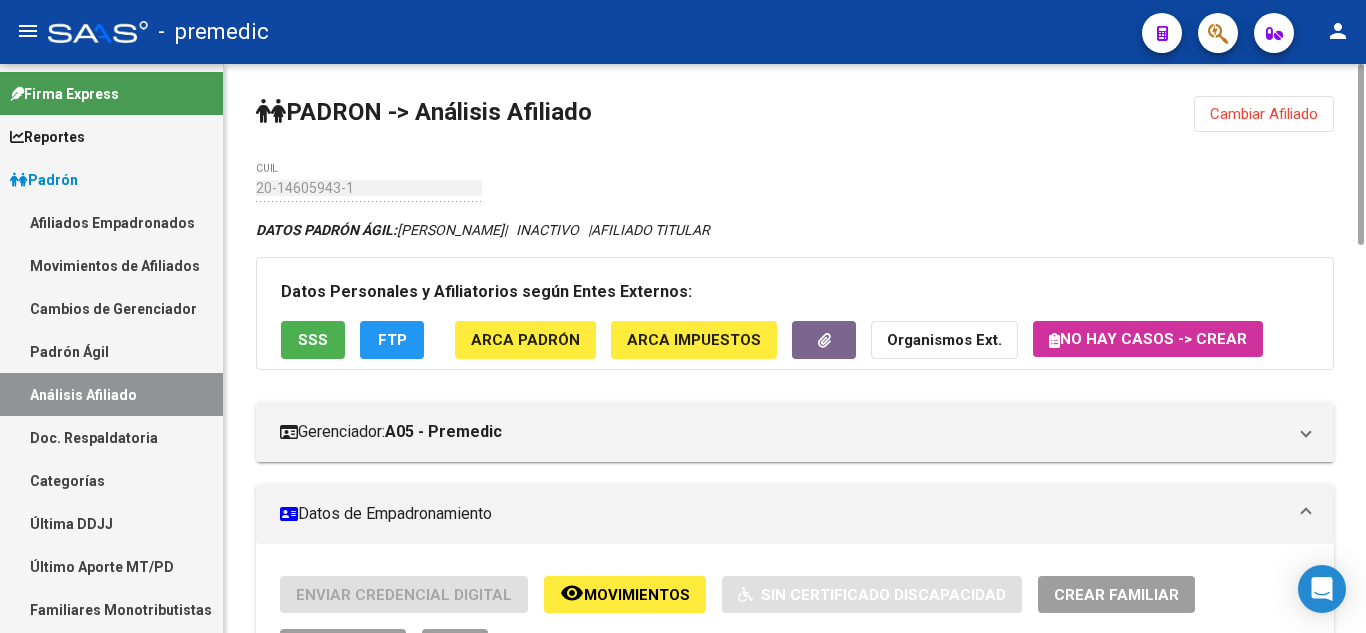 click on "Cambiar Afiliado" 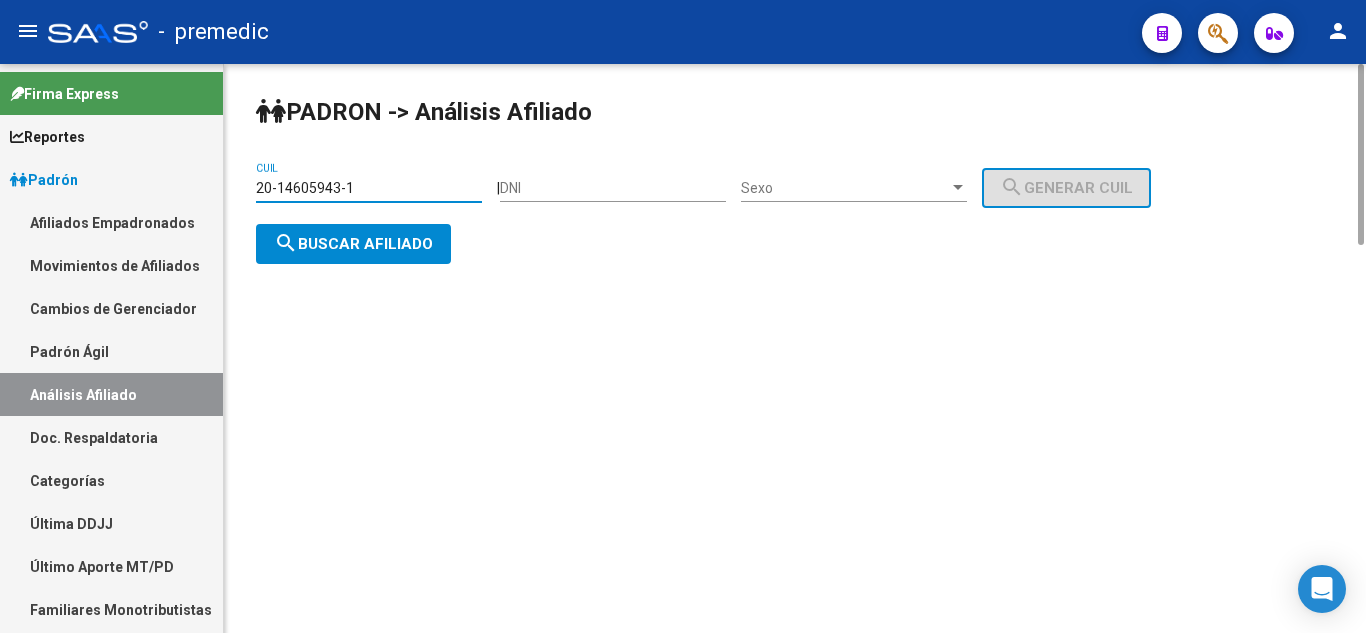 drag, startPoint x: 329, startPoint y: 194, endPoint x: 230, endPoint y: 202, distance: 99.32271 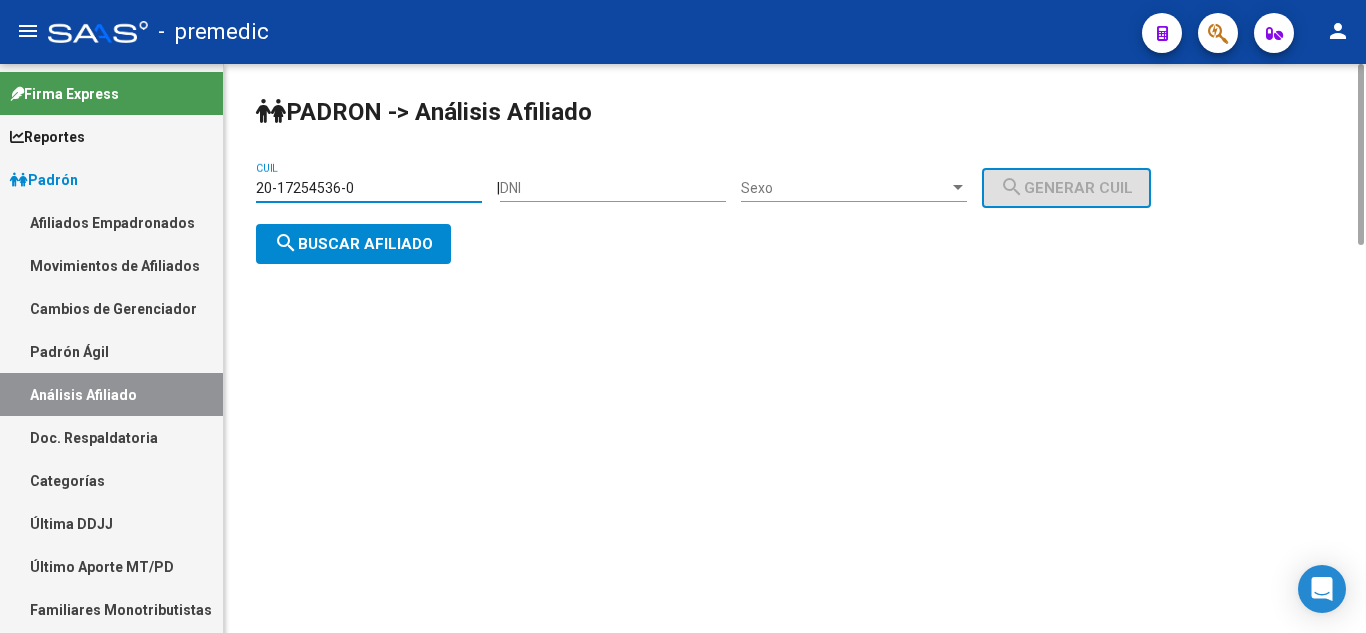 type on "20-17254536-0" 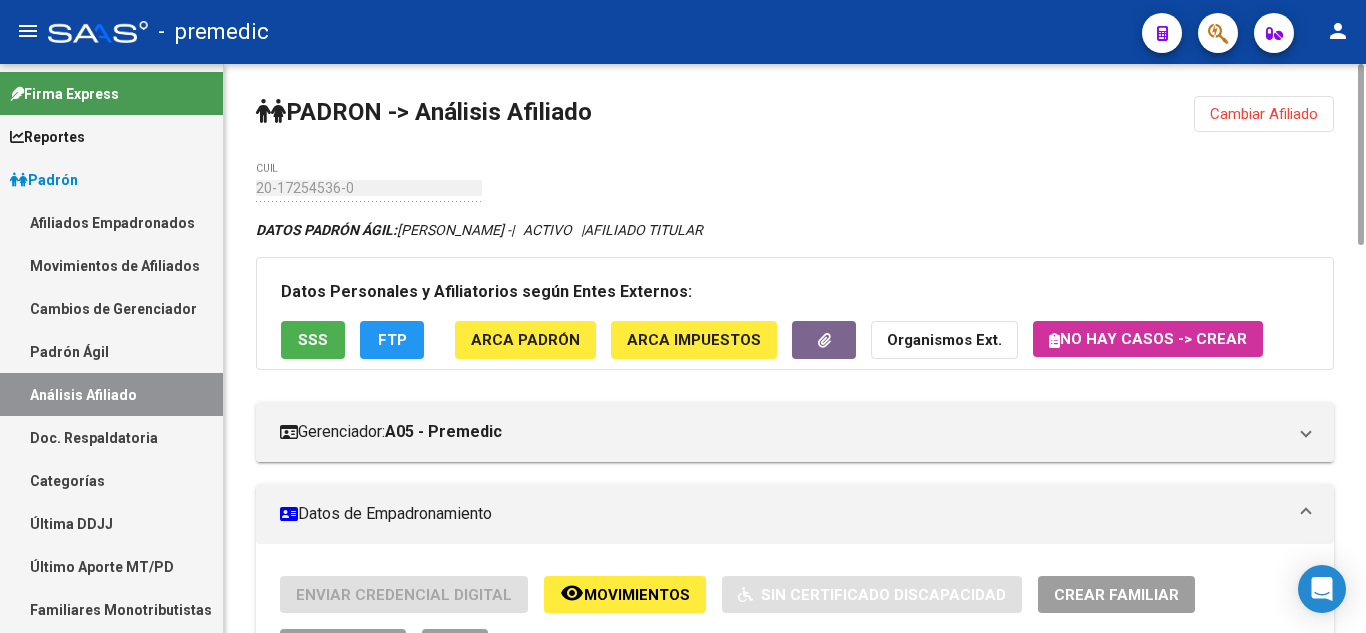 click on "Crear Familiar" at bounding box center (1116, 595) 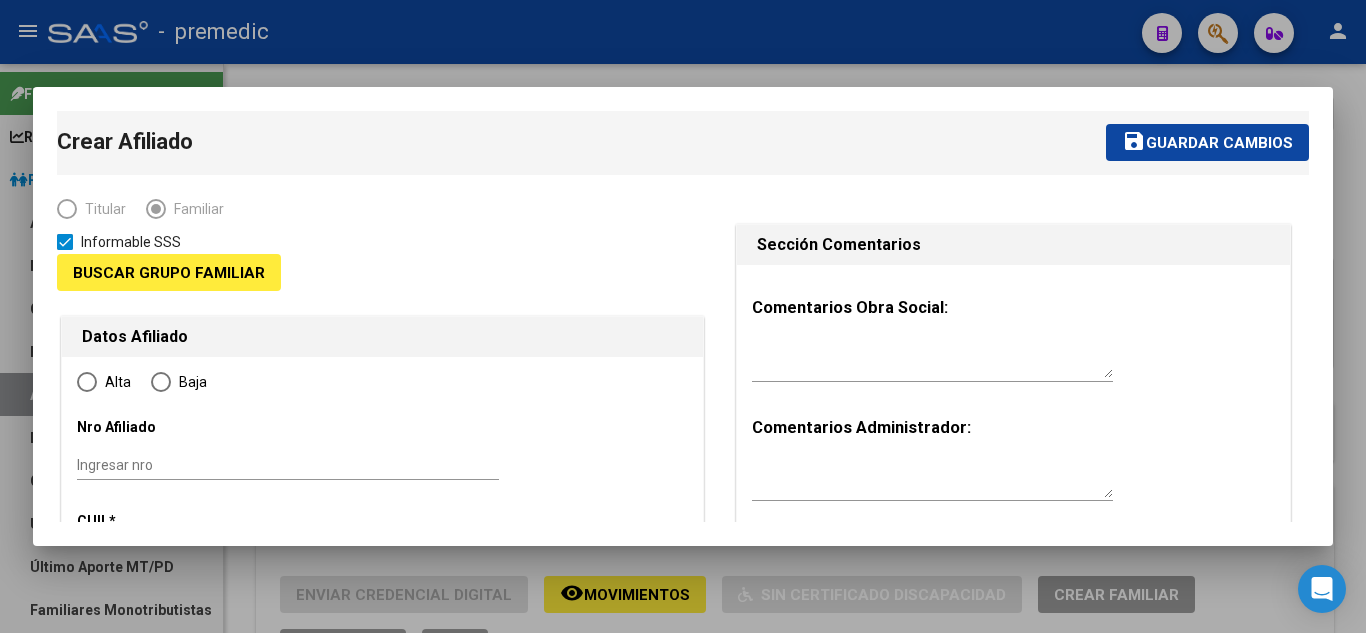 type on "33-63761744-9" 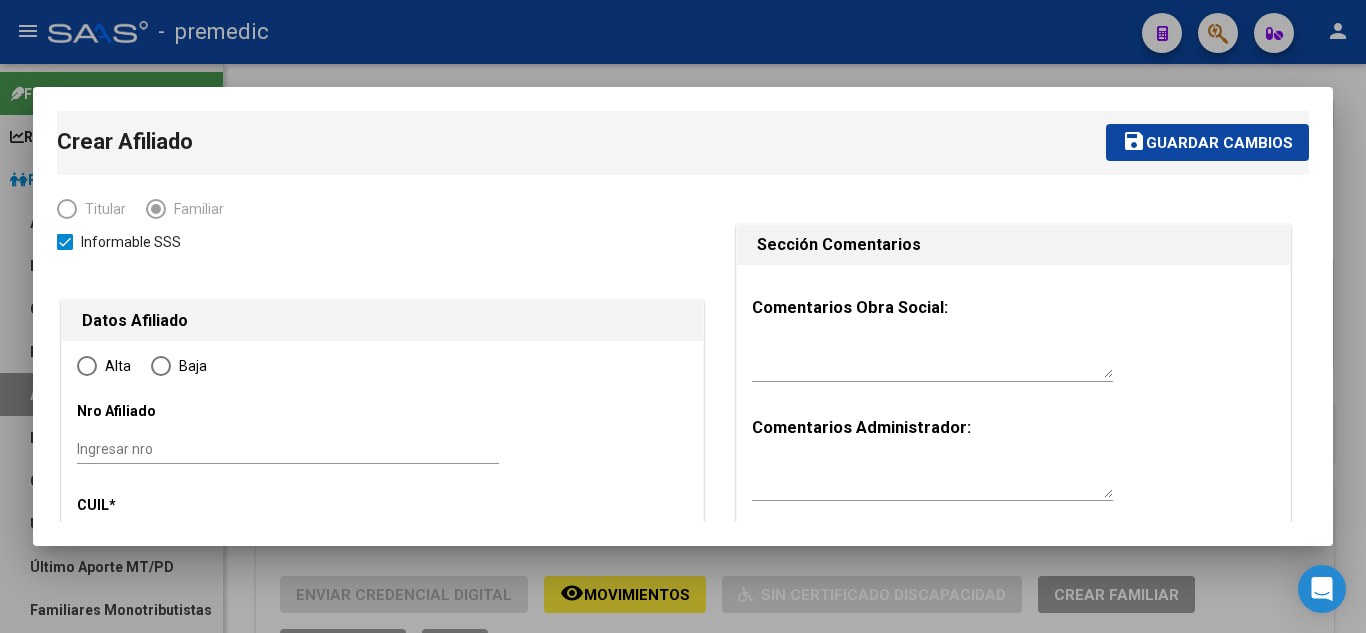 click at bounding box center (683, 316) 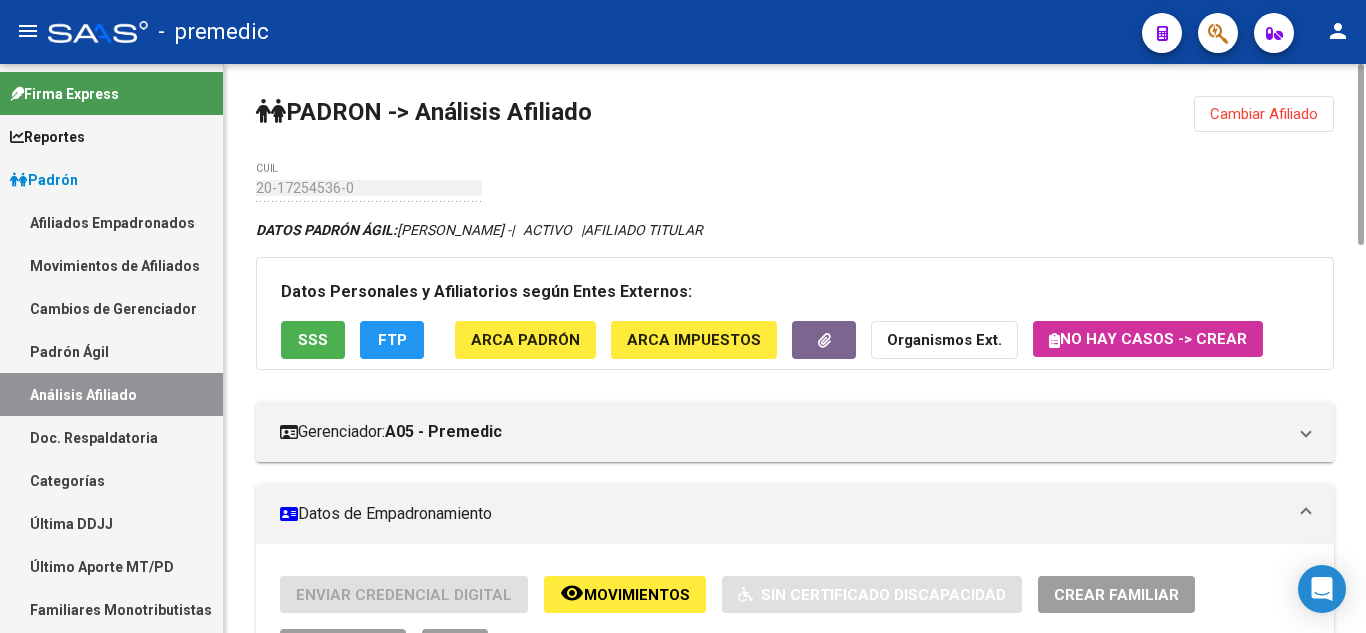 click on "ABM Rápido" 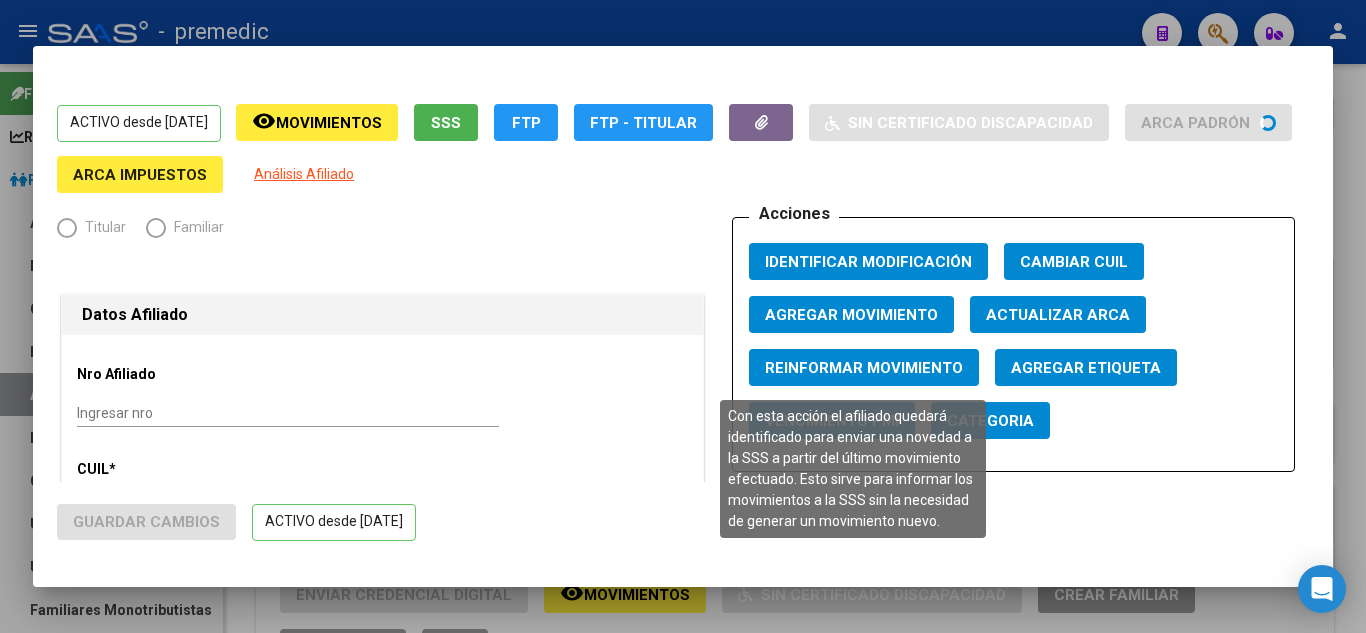radio on "true" 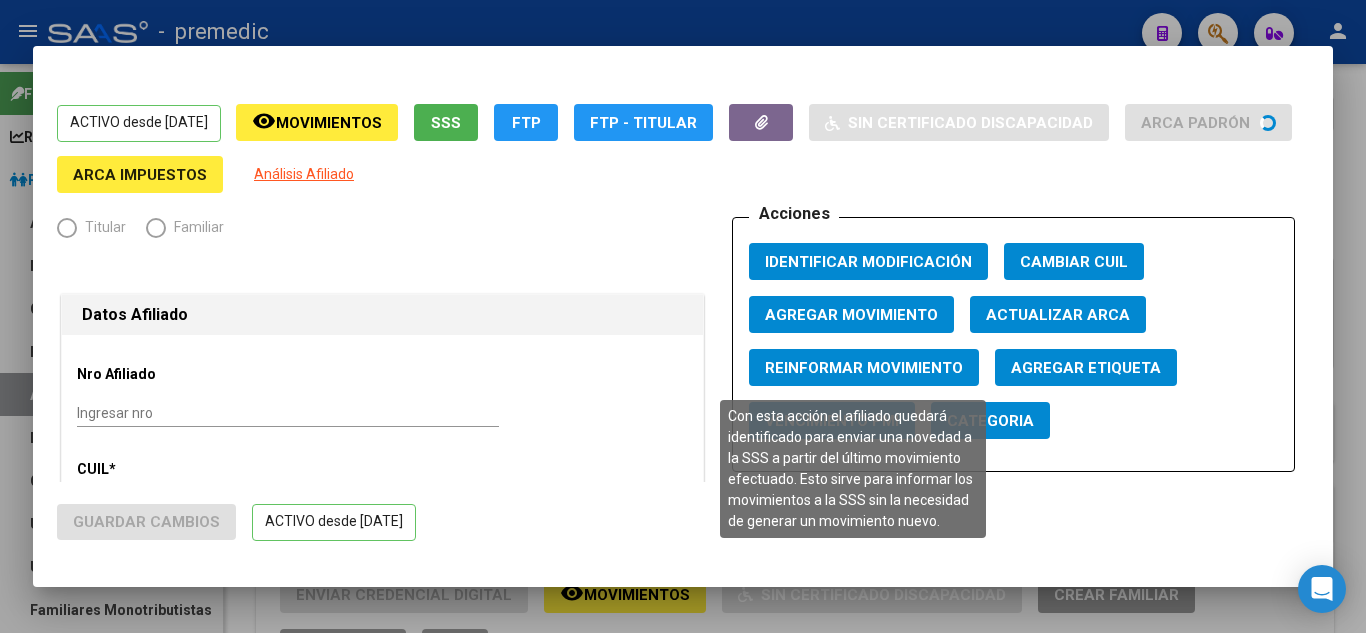 type on "33-63761744-9" 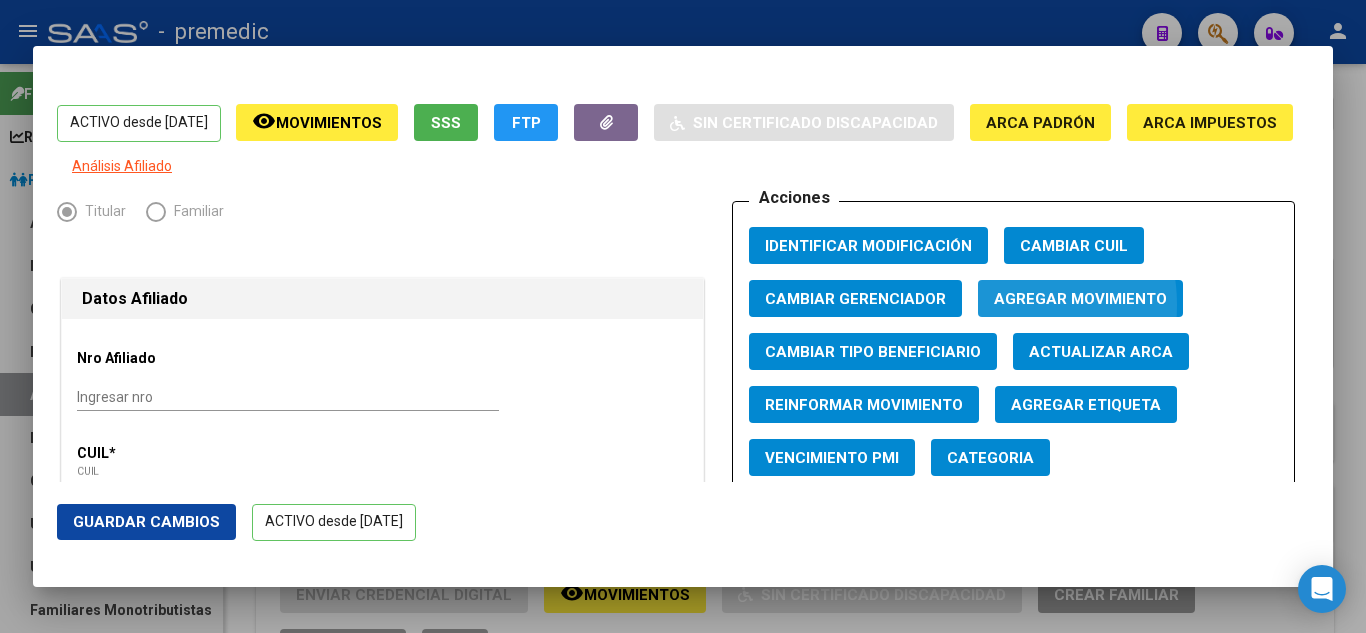 click on "Agregar Movimiento" 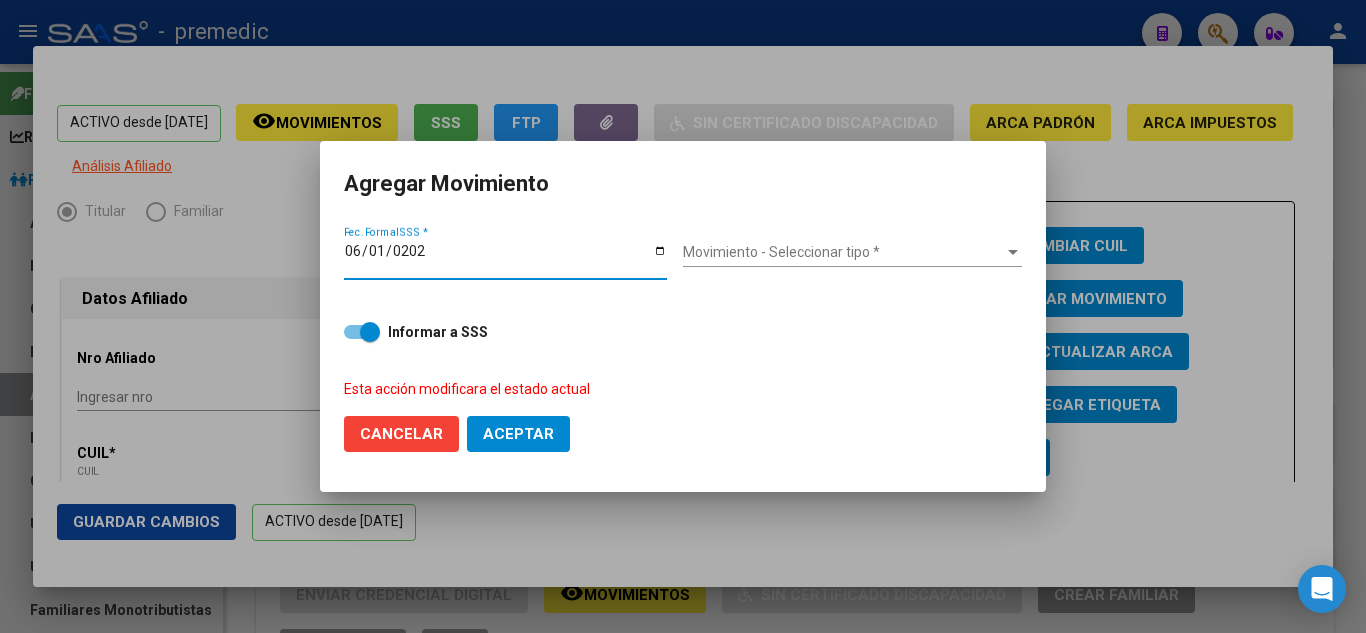 type on "2025-06-01" 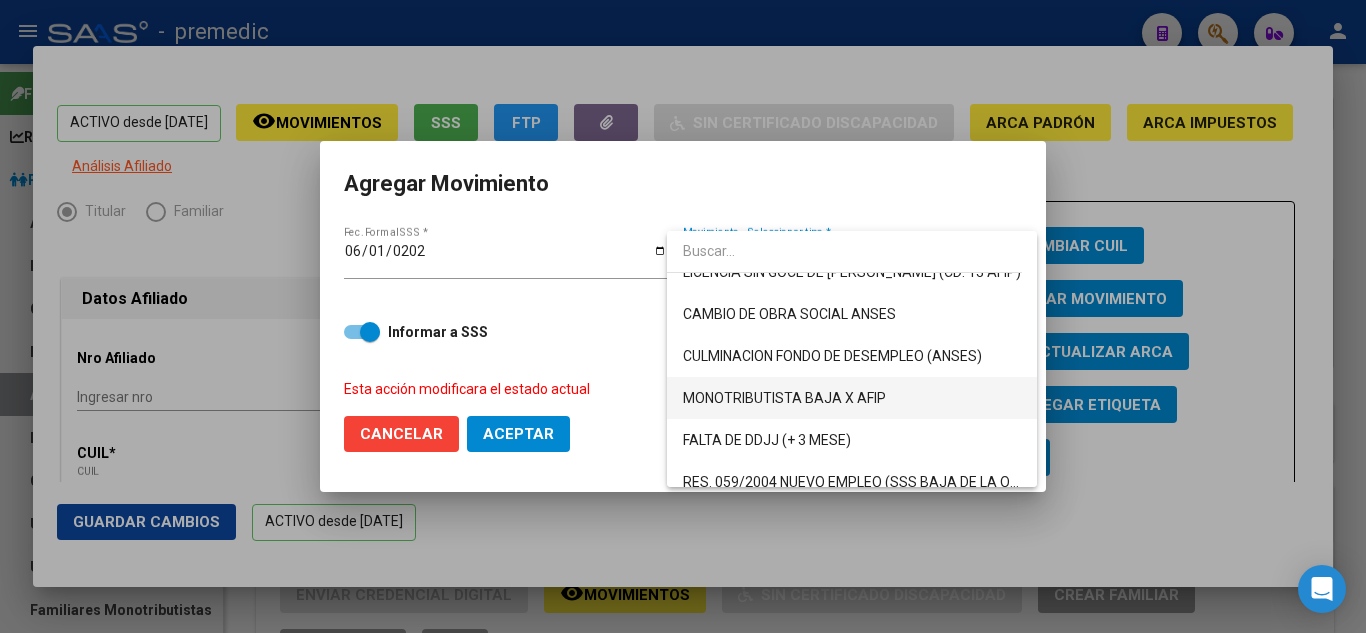 scroll, scrollTop: 500, scrollLeft: 0, axis: vertical 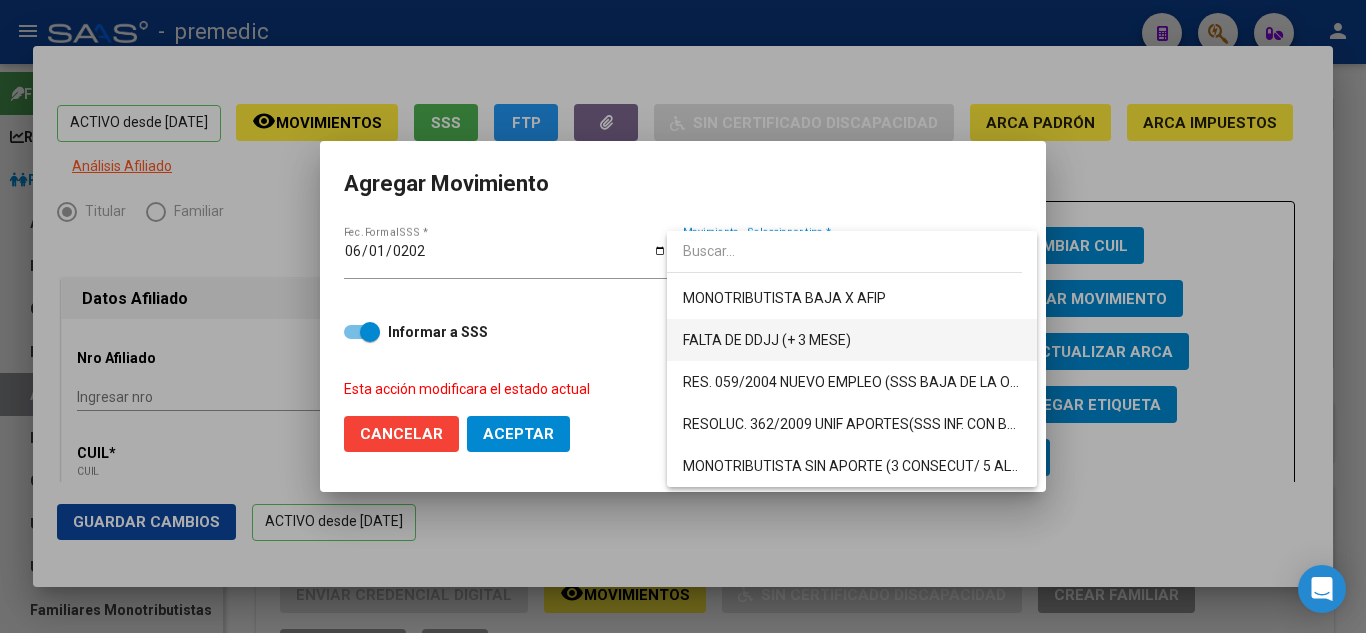 click on "FALTA DE DDJJ (+ 3 MESE)" at bounding box center [852, 340] 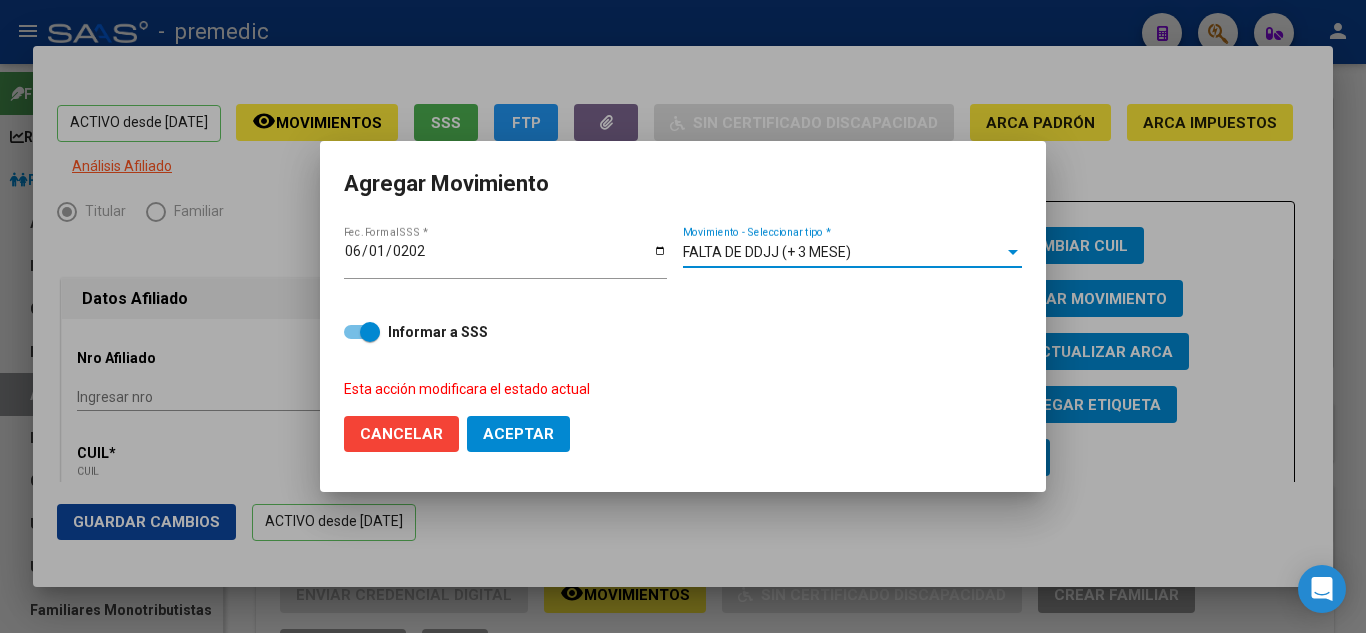 click on "Aceptar" 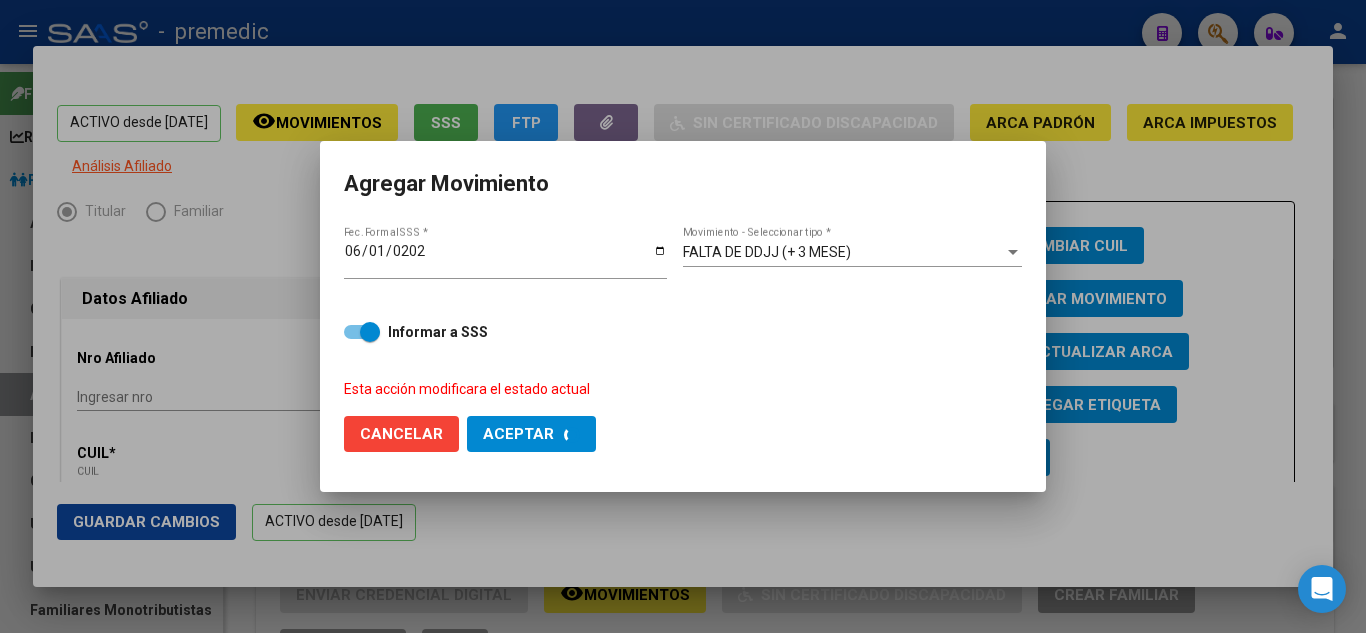 checkbox on "false" 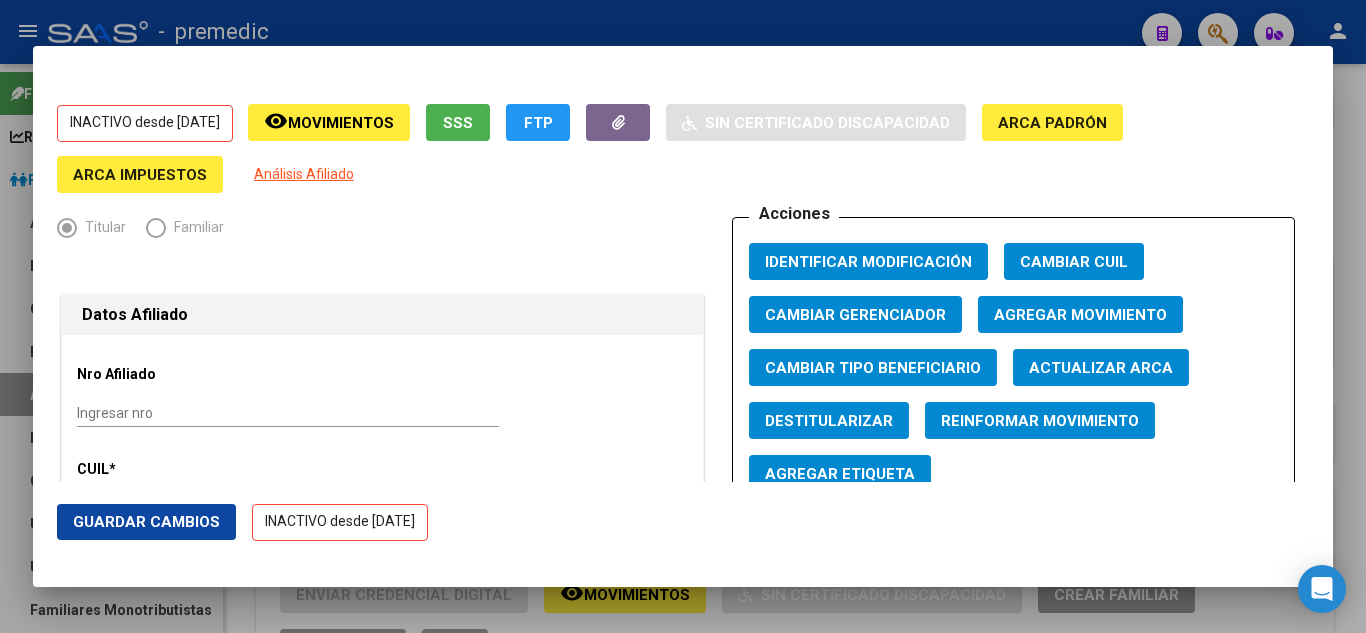 click at bounding box center (683, 316) 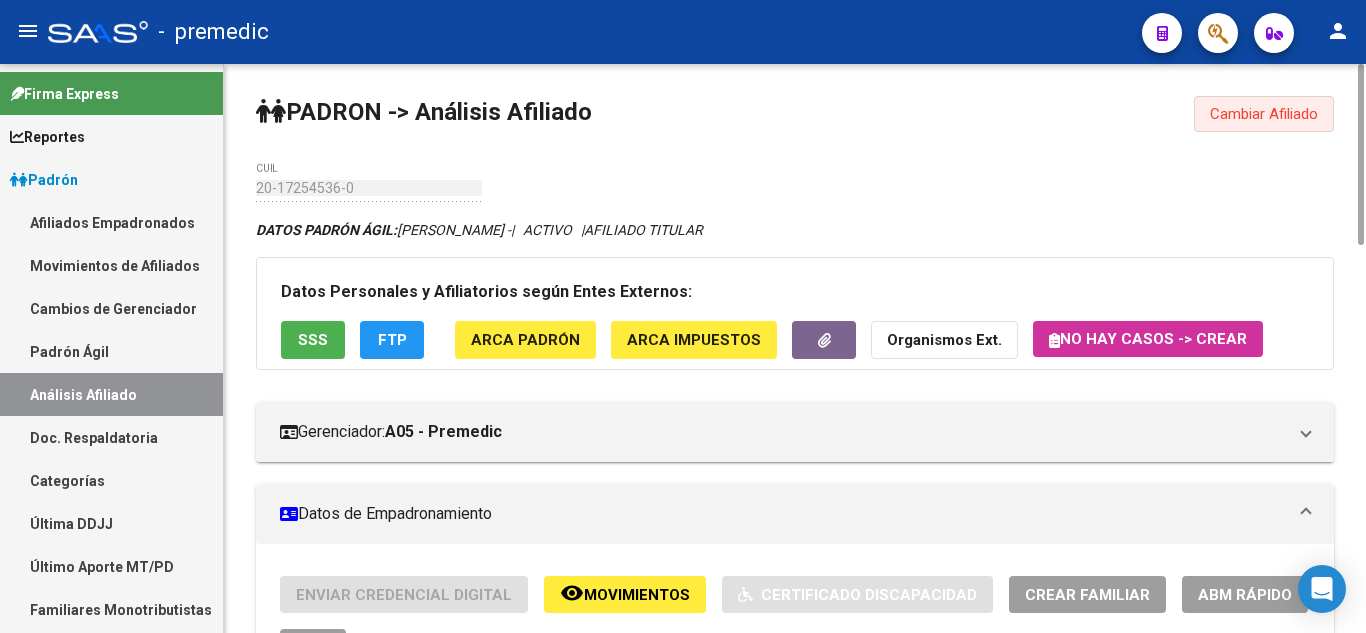 click on "Cambiar Afiliado" 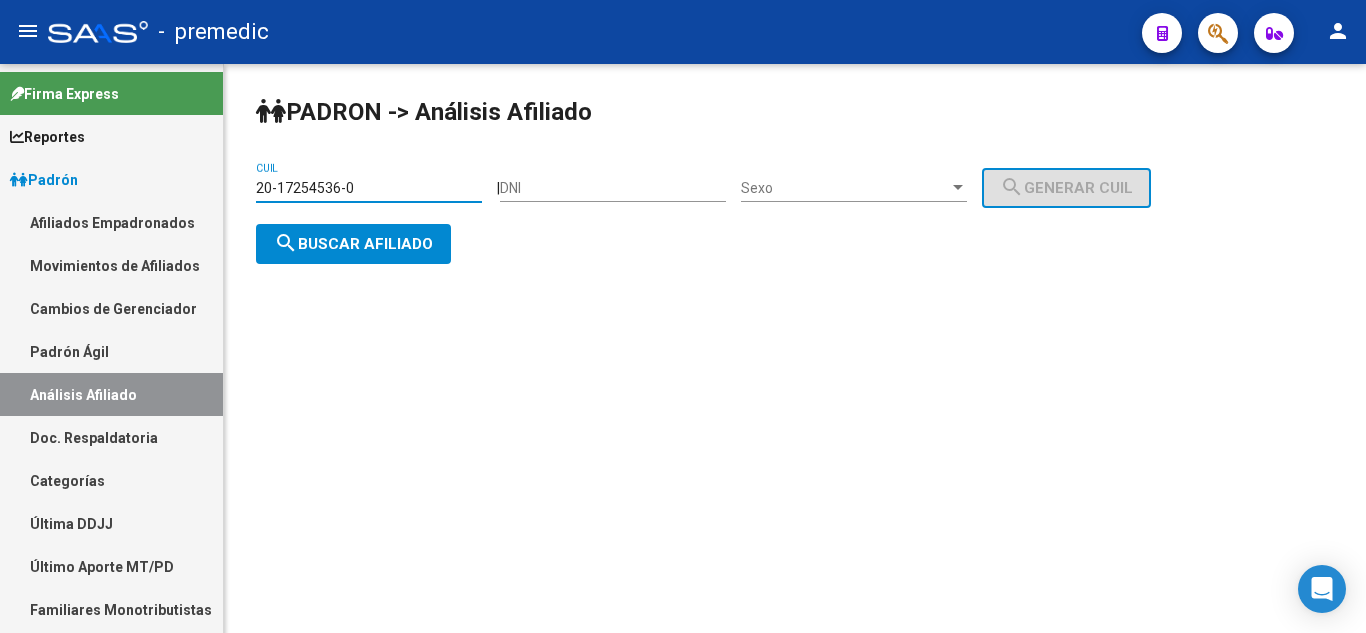 drag, startPoint x: 294, startPoint y: 186, endPoint x: 206, endPoint y: 188, distance: 88.02273 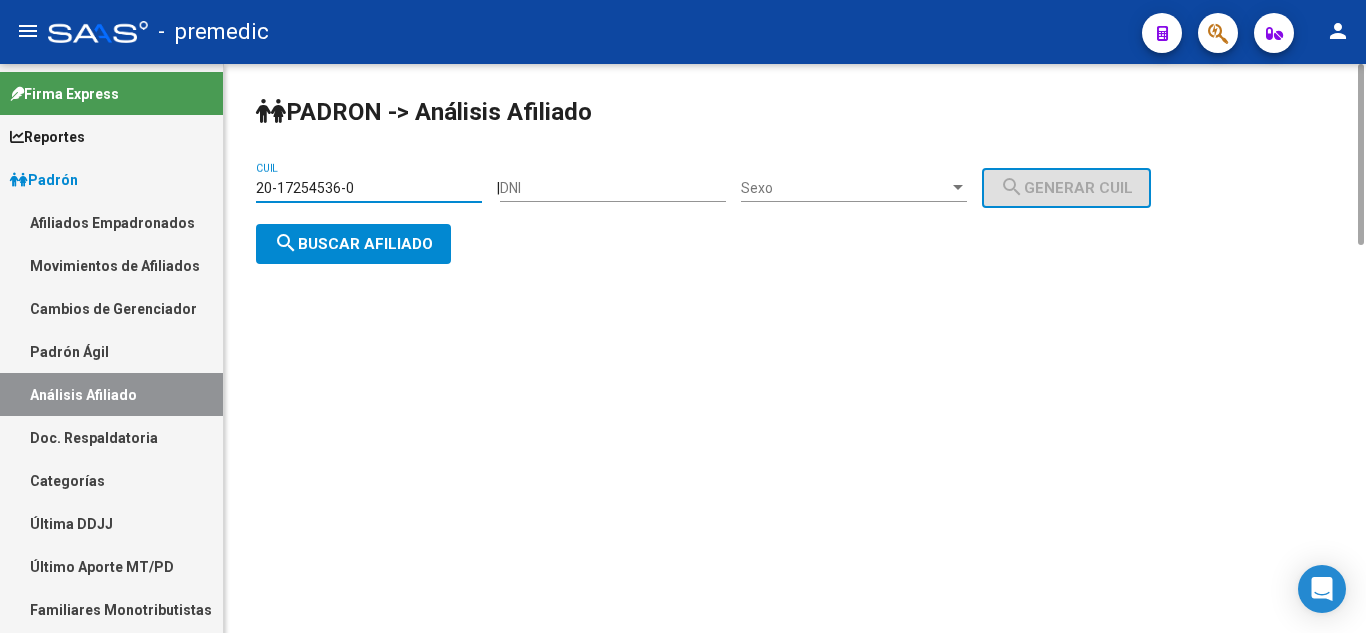 paste on "3-17298931-4" 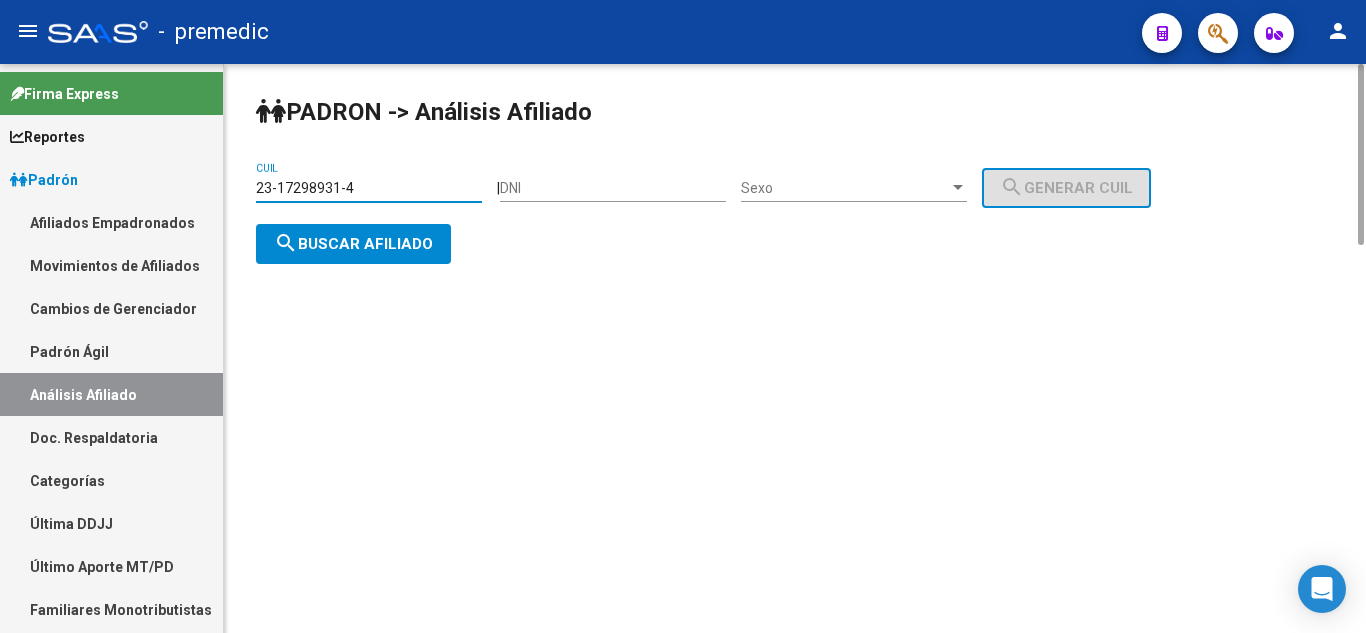 type on "23-17298931-4" 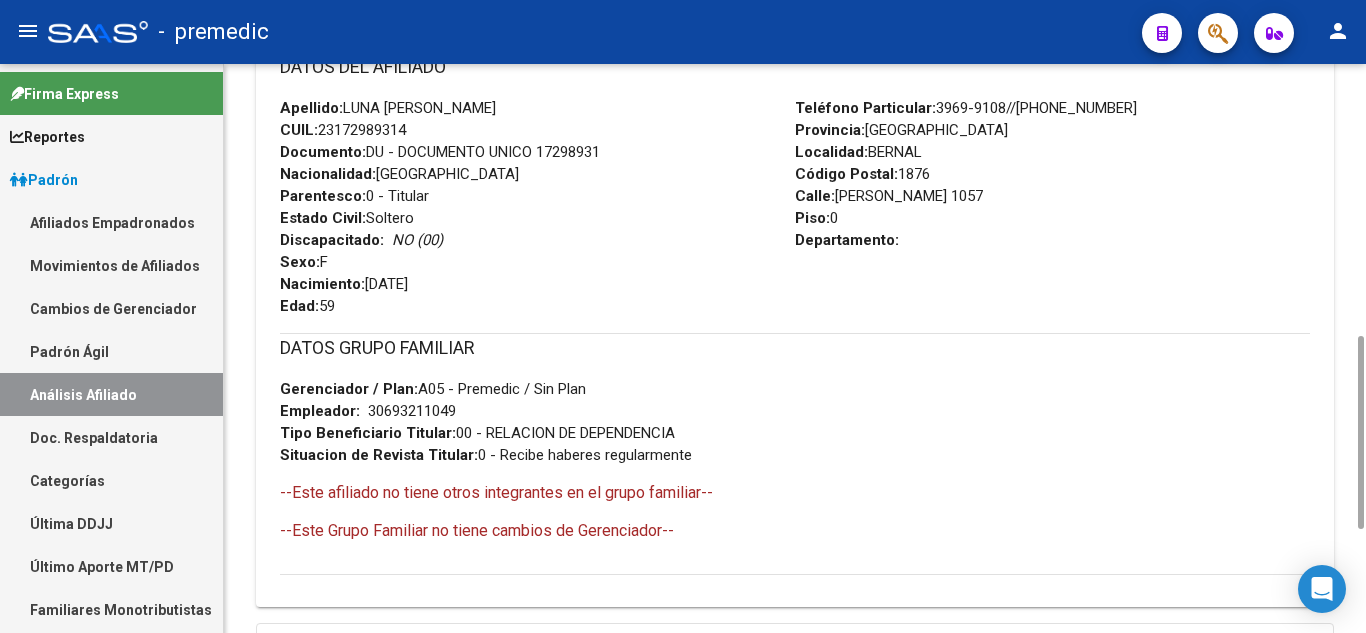 scroll, scrollTop: 1000, scrollLeft: 0, axis: vertical 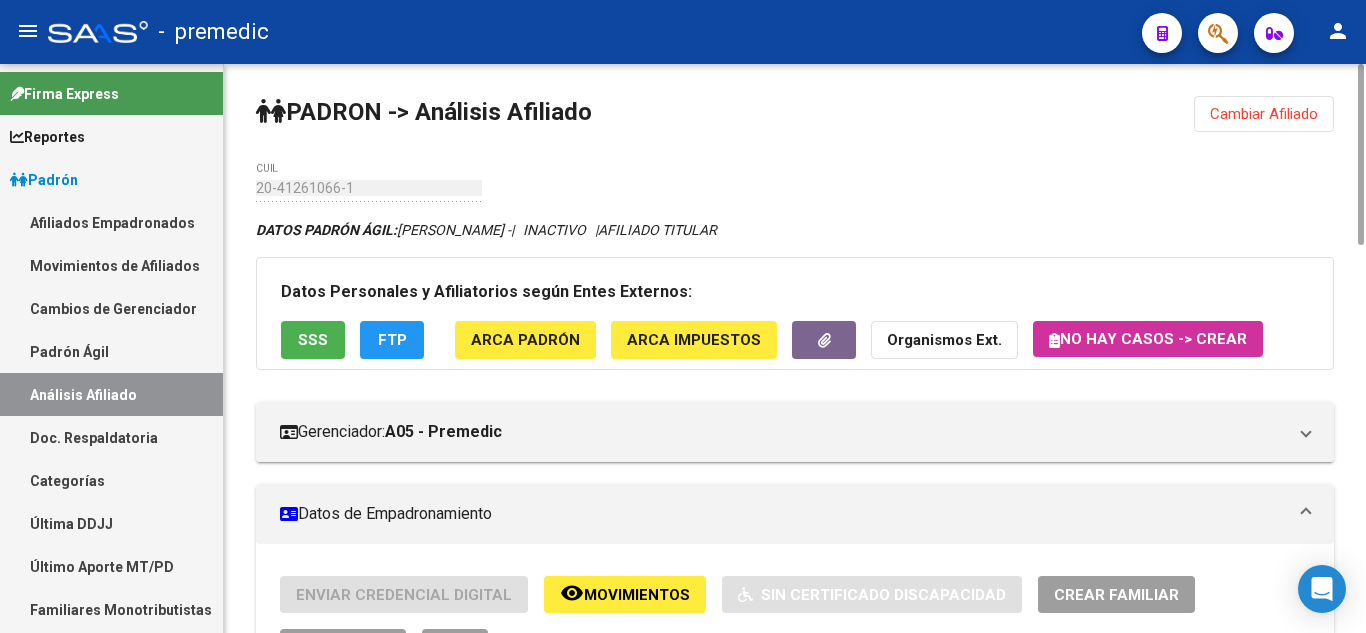 click on "Cambiar Afiliado" 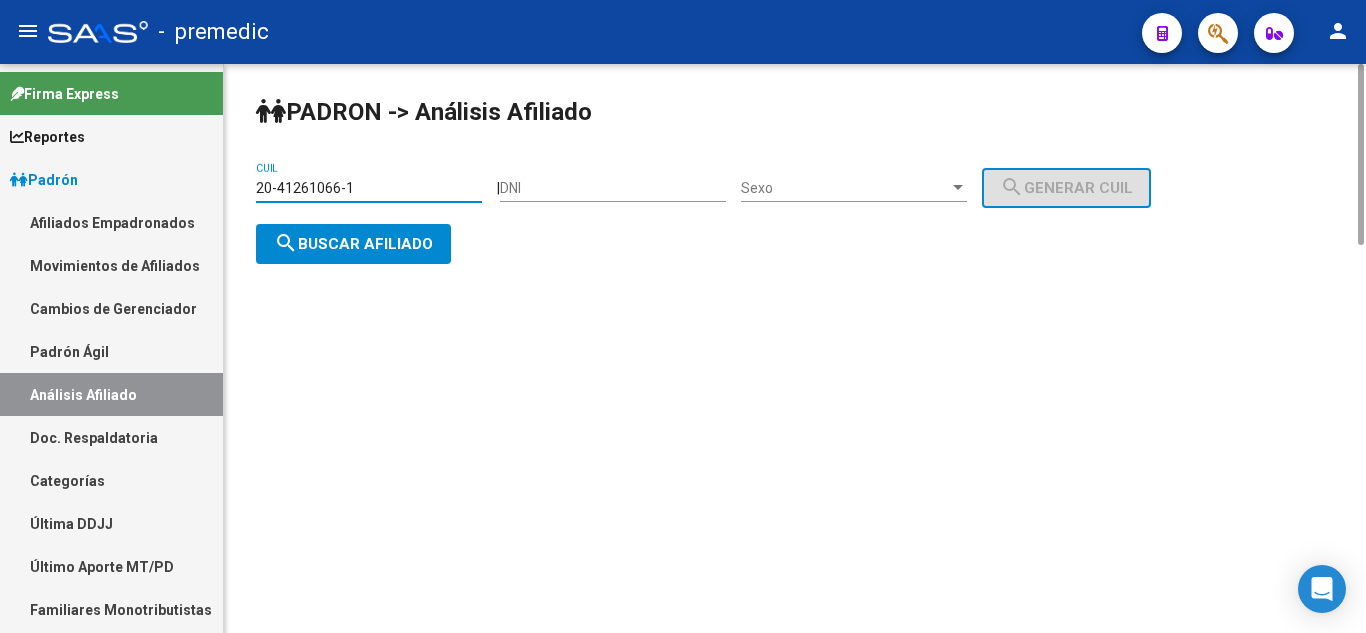 drag, startPoint x: 386, startPoint y: 191, endPoint x: 241, endPoint y: 191, distance: 145 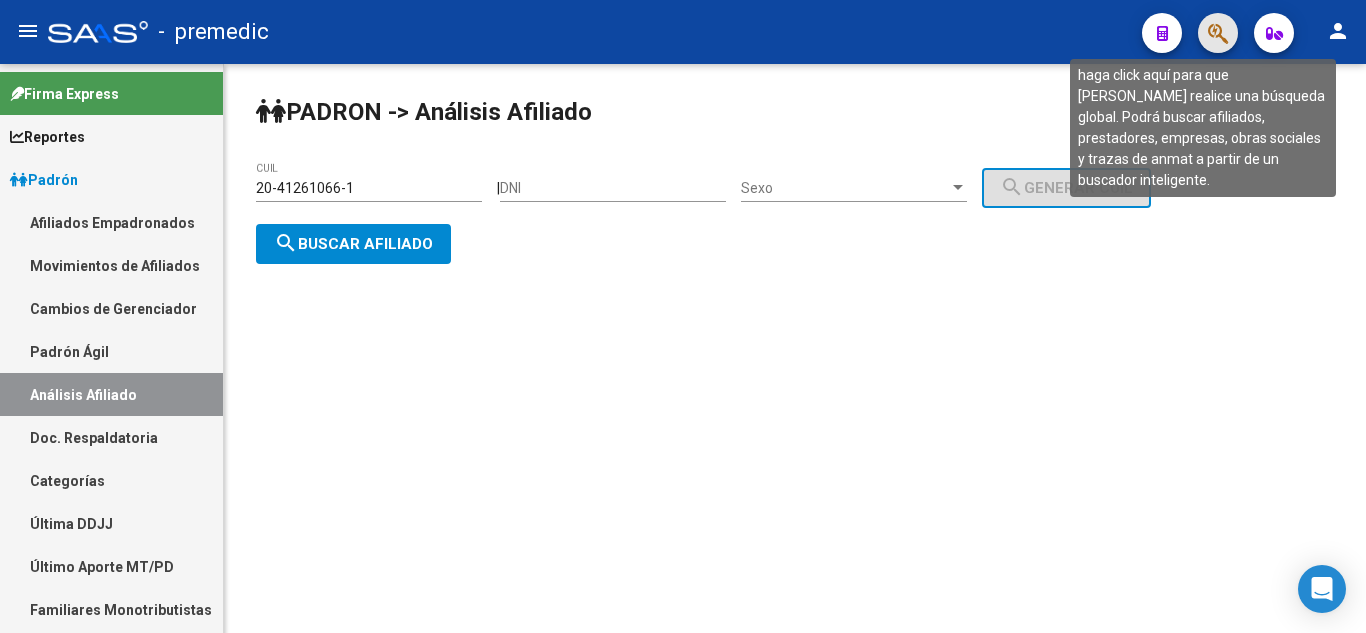 click 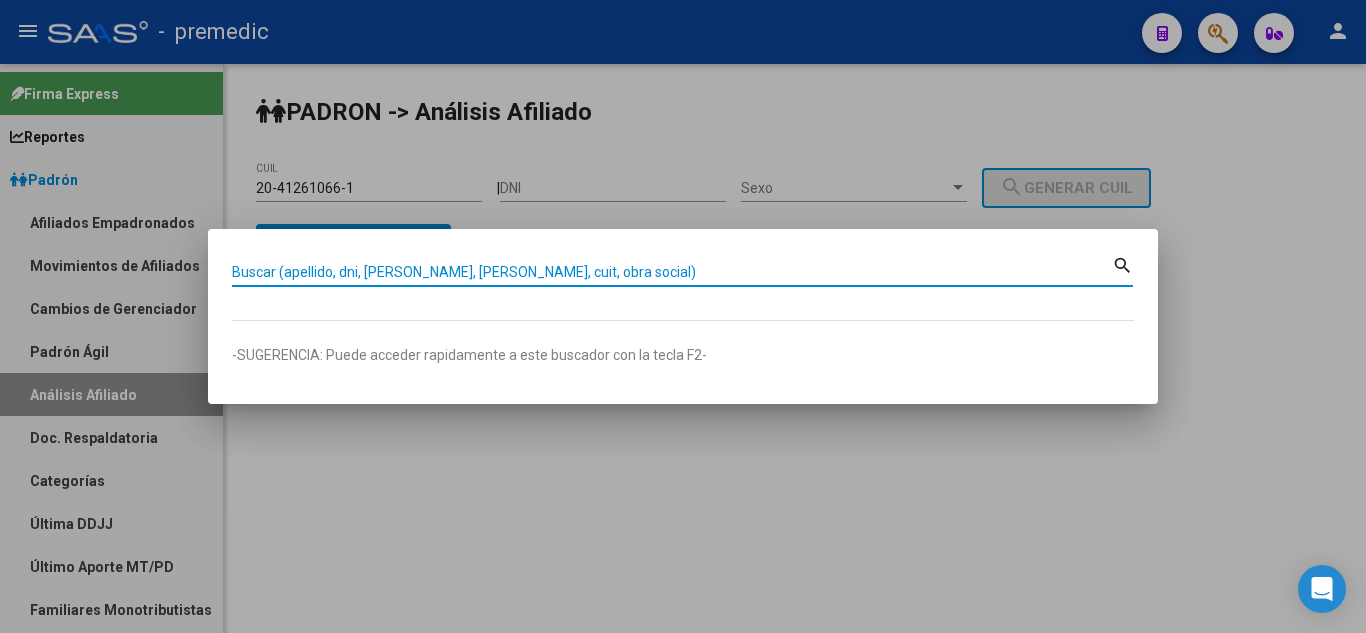 paste on "[PERSON_NAME] [PERSON_NAME]" 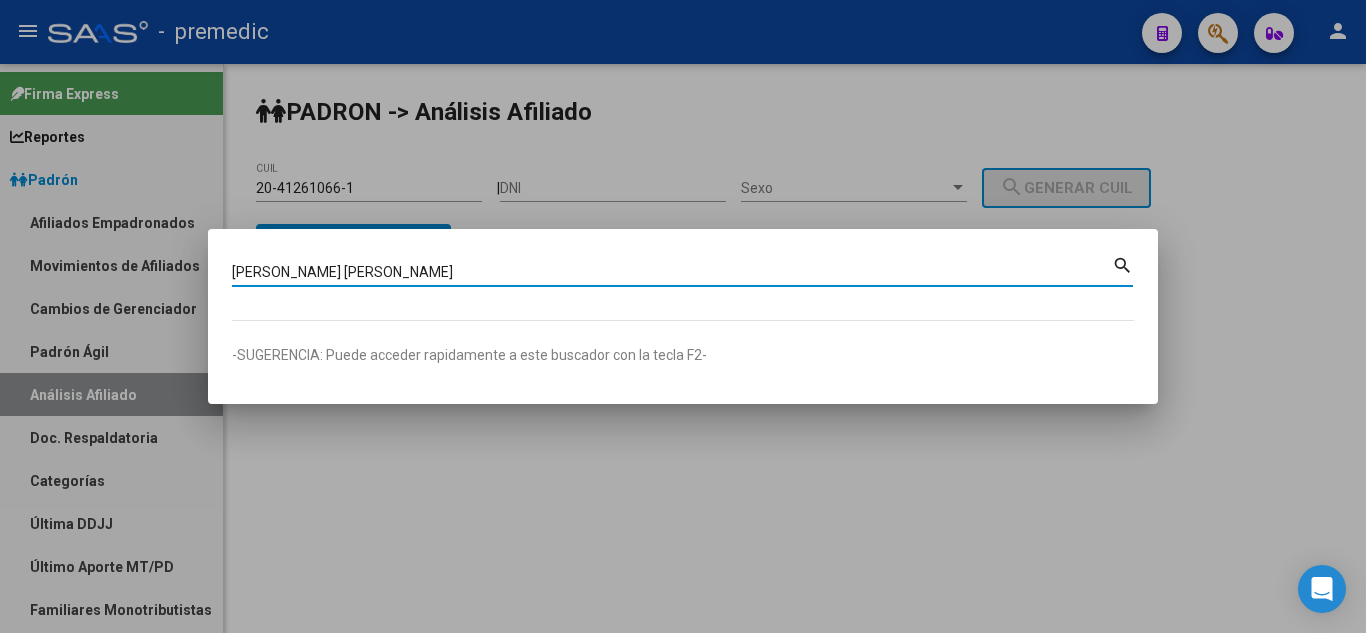 type on "[PERSON_NAME] [PERSON_NAME]" 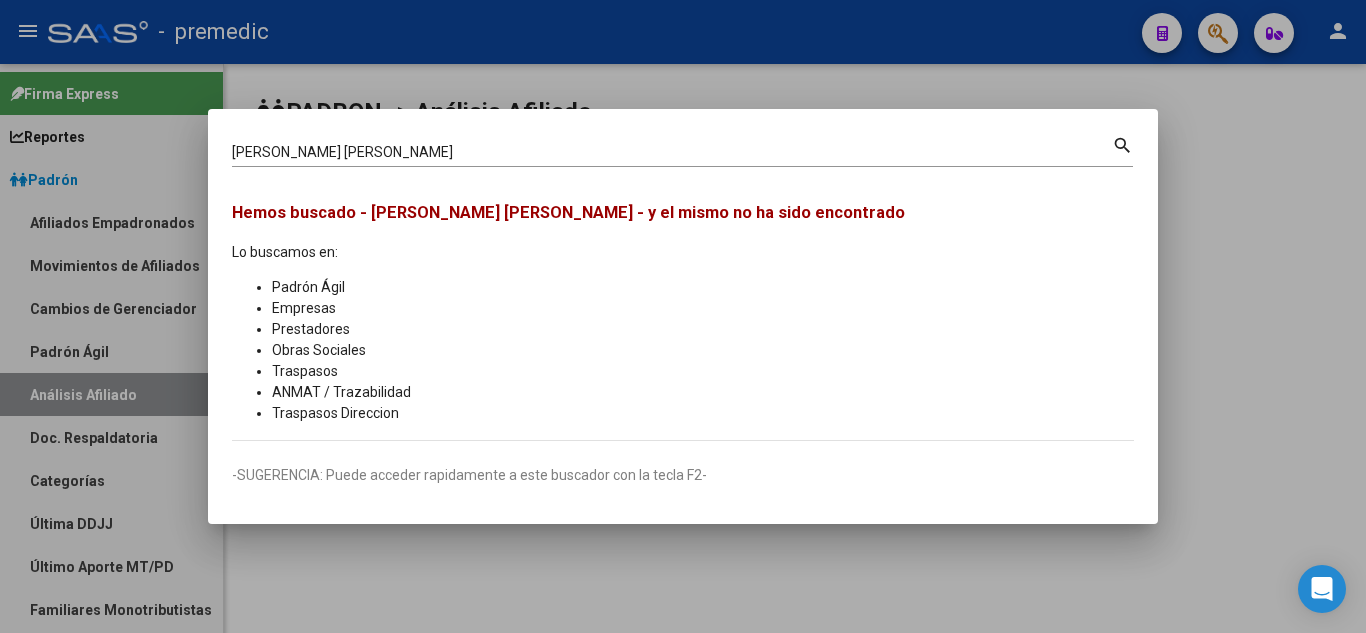 click at bounding box center [683, 316] 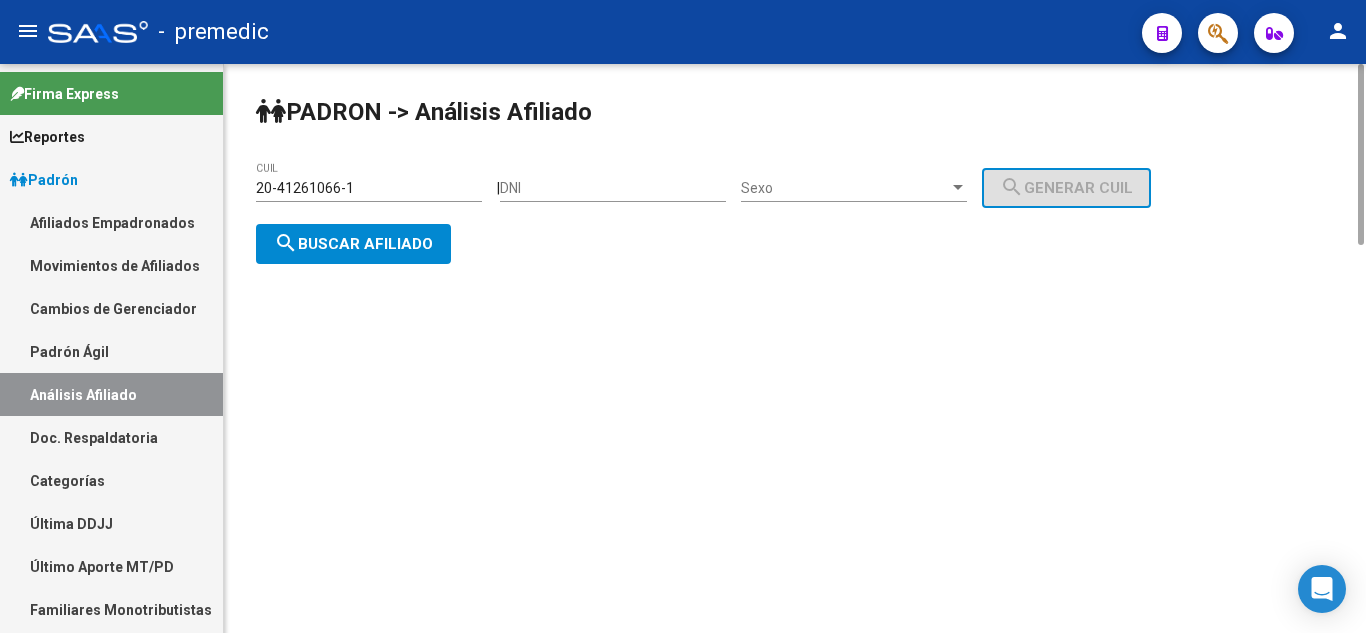 drag, startPoint x: 1286, startPoint y: 230, endPoint x: 1274, endPoint y: 224, distance: 13.416408 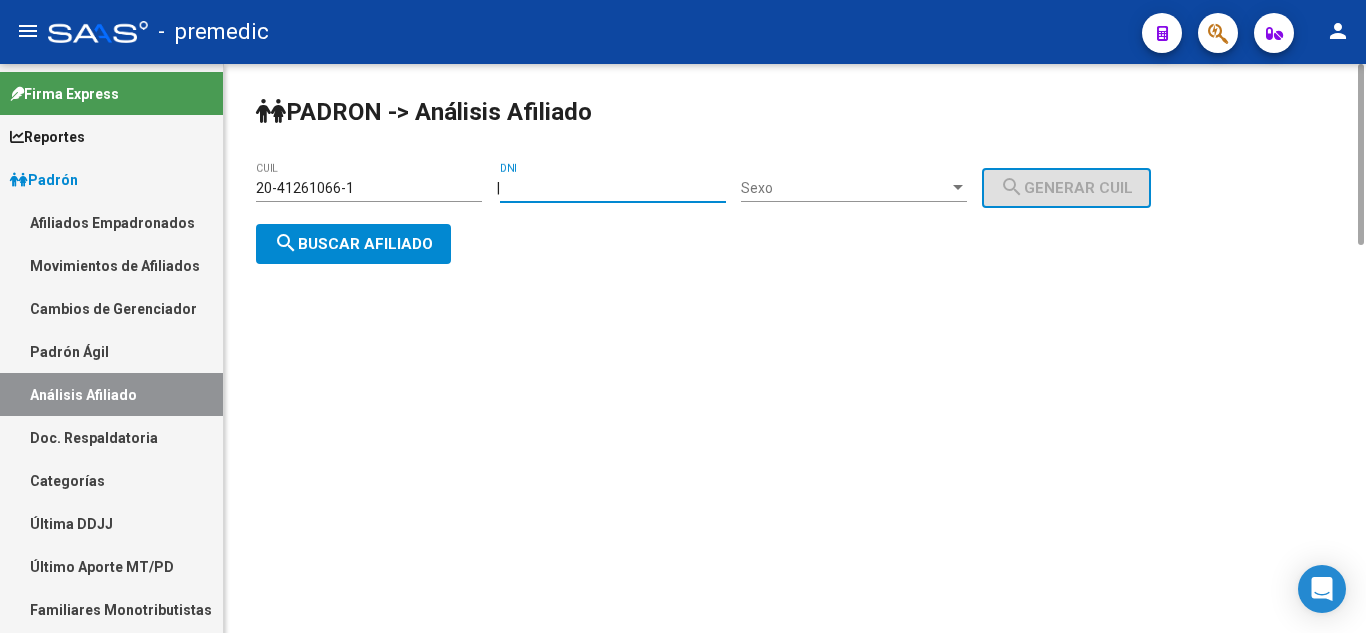 click on "DNI" at bounding box center (613, 188) 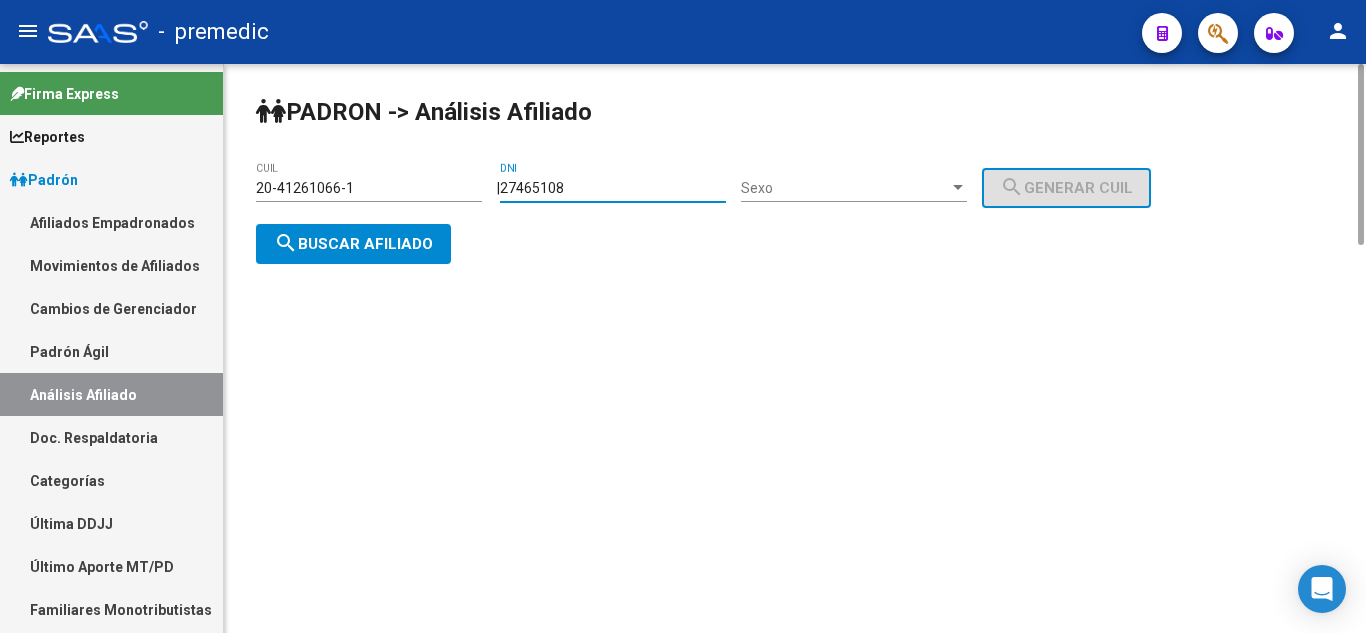 type on "27465108" 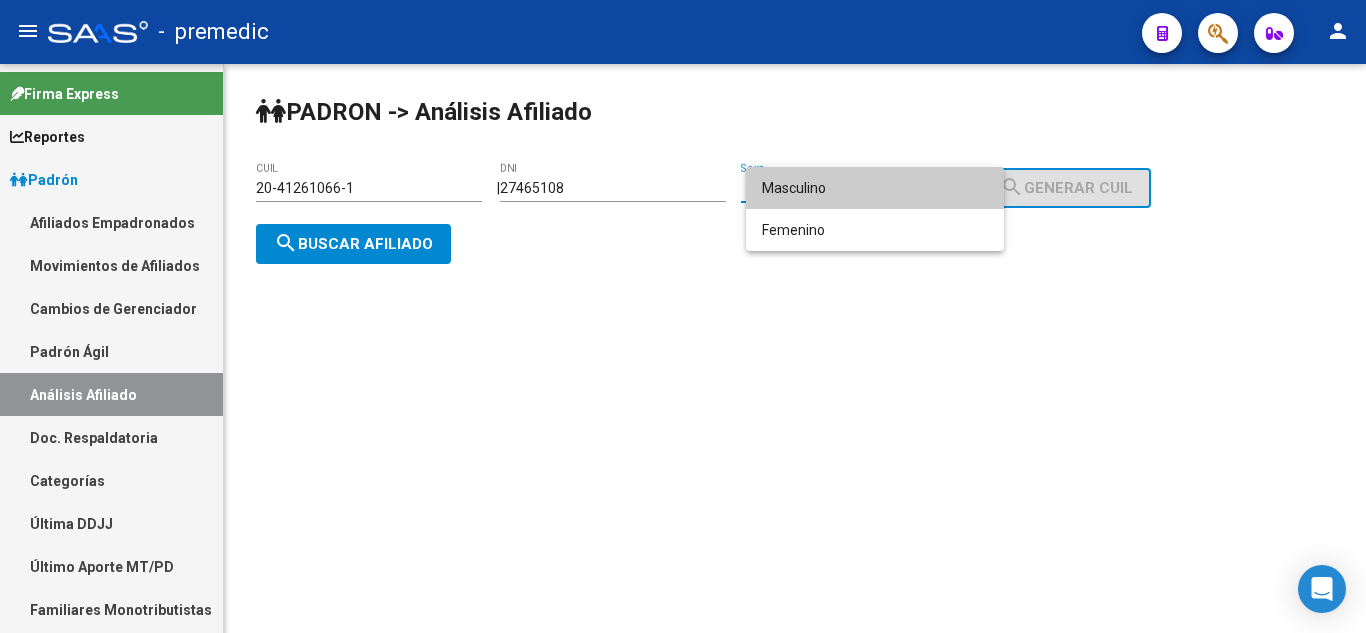 click on "Masculino" at bounding box center (875, 188) 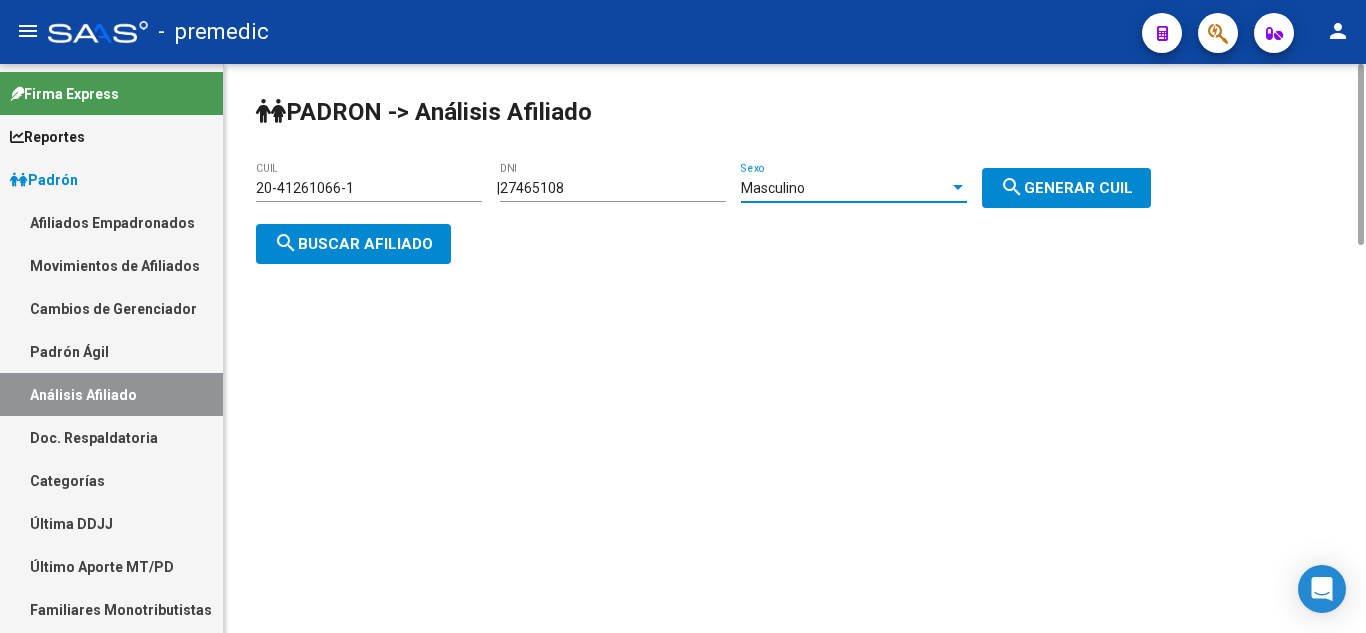 click on "search  Generar CUIL" 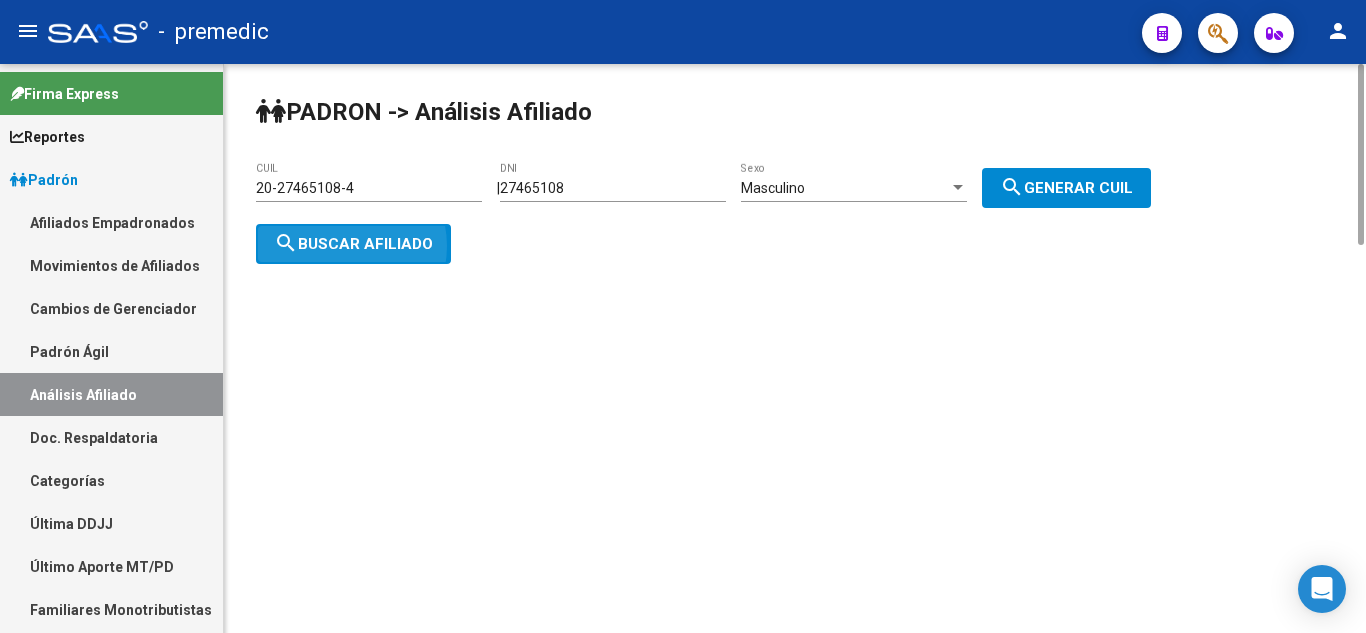 click on "search  Buscar afiliado" 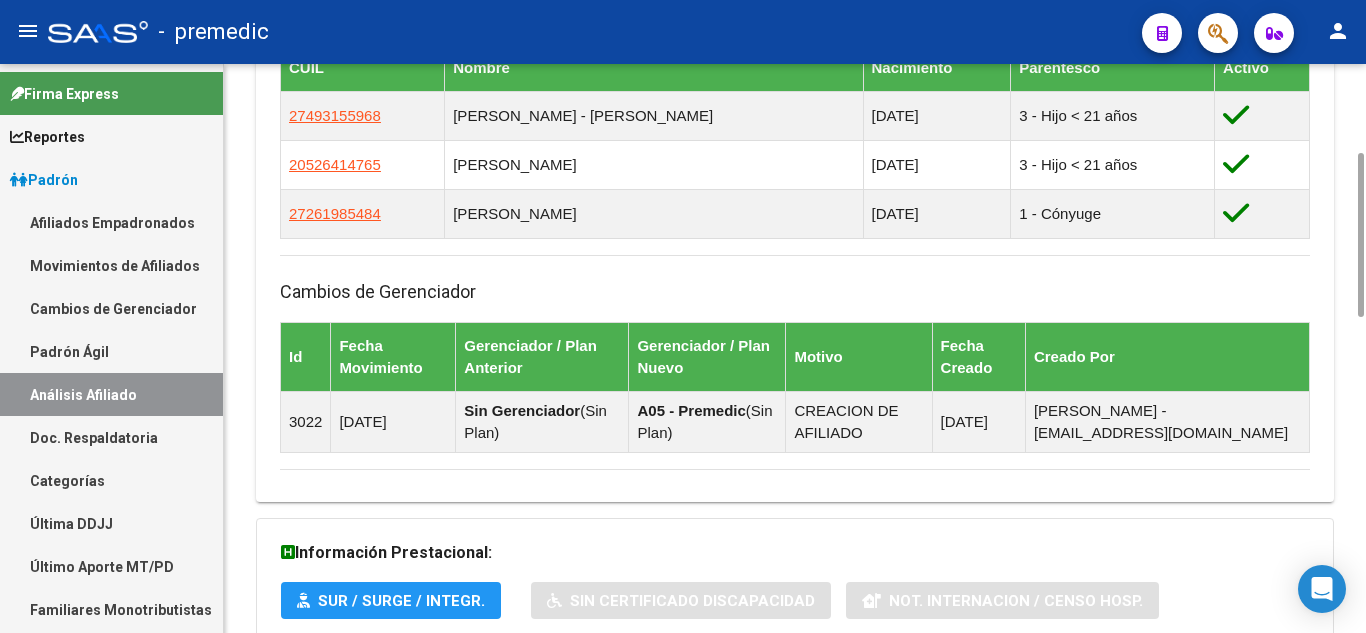 scroll, scrollTop: 1000, scrollLeft: 0, axis: vertical 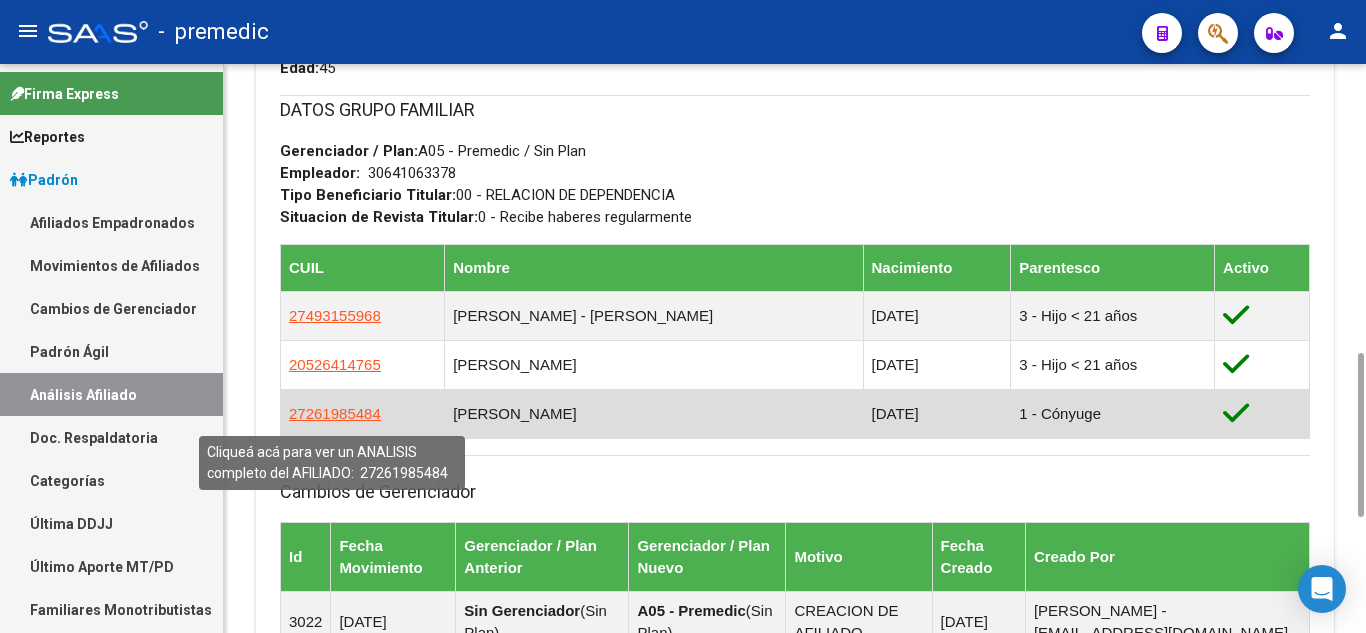 click on "27261985484" at bounding box center [335, 413] 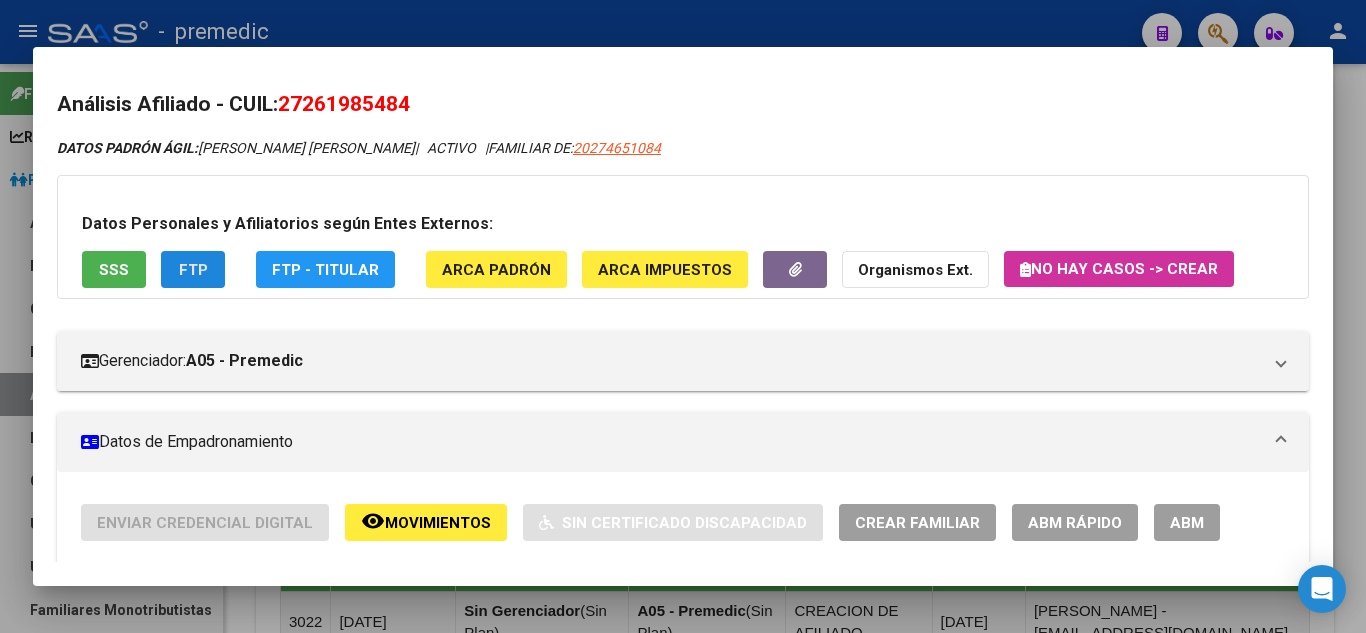 click on "FTP" 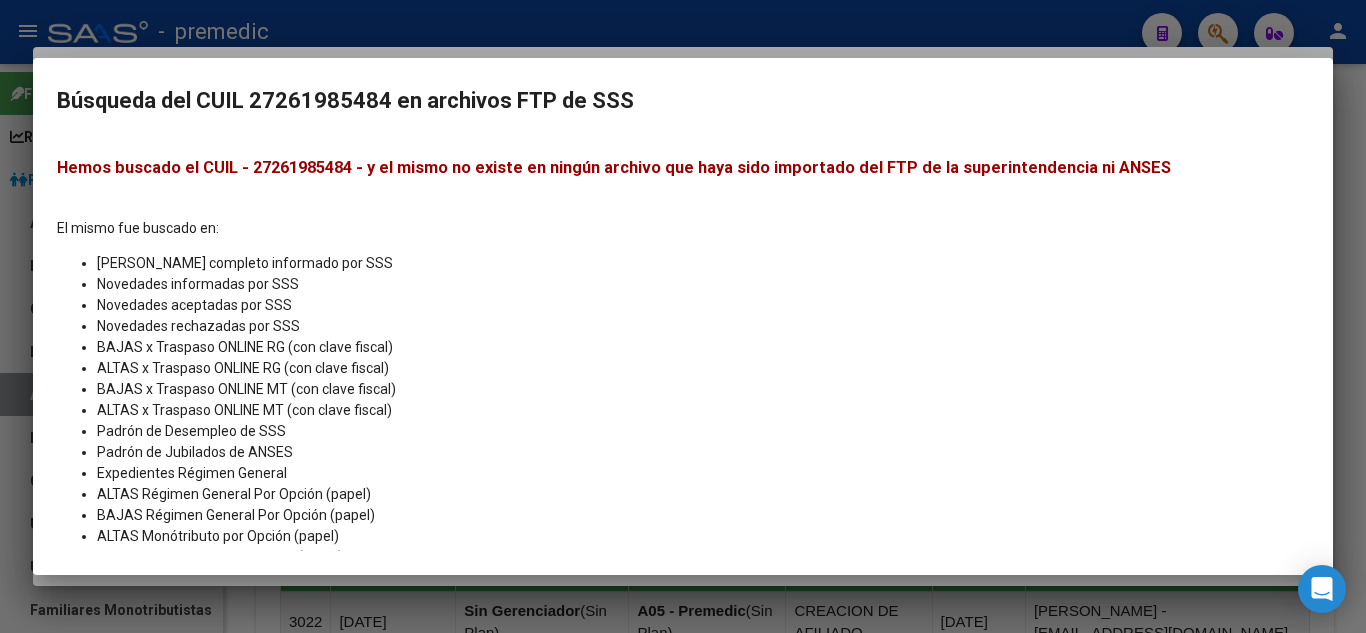 click at bounding box center [683, 316] 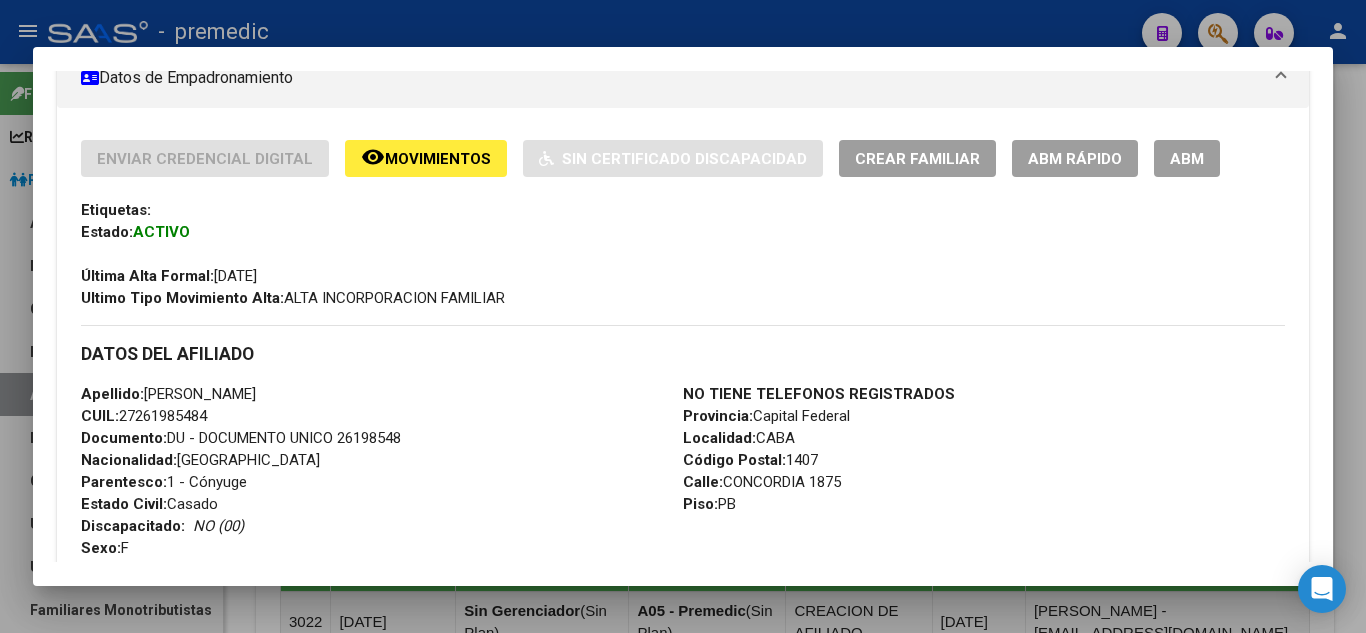 scroll, scrollTop: 400, scrollLeft: 0, axis: vertical 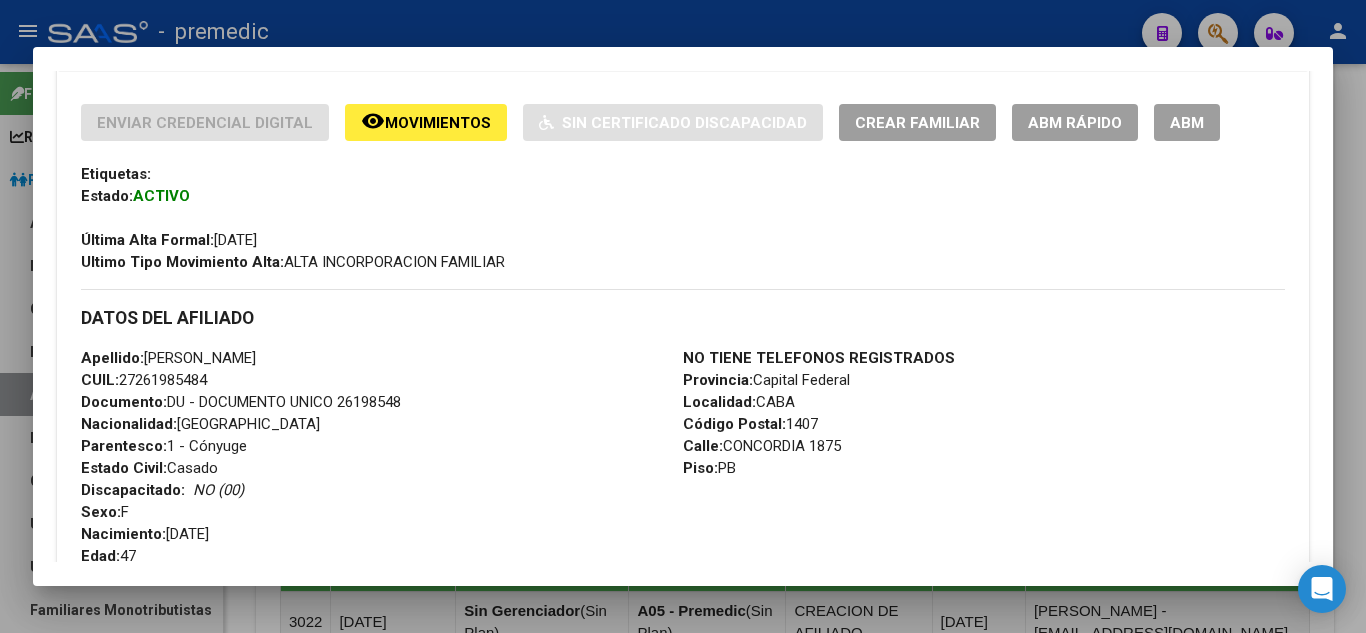click on "Enviar Credencial Digital remove_red_eye Movimientos    Sin Certificado Discapacidad Crear Familiar ABM Rápido ABM Etiquetas: Estado: ACTIVO Última Alta Formal:  [DATE] Ultimo Tipo Movimiento Alta:  ALTA INCORPORACION FAMILIAR" at bounding box center (683, 188) 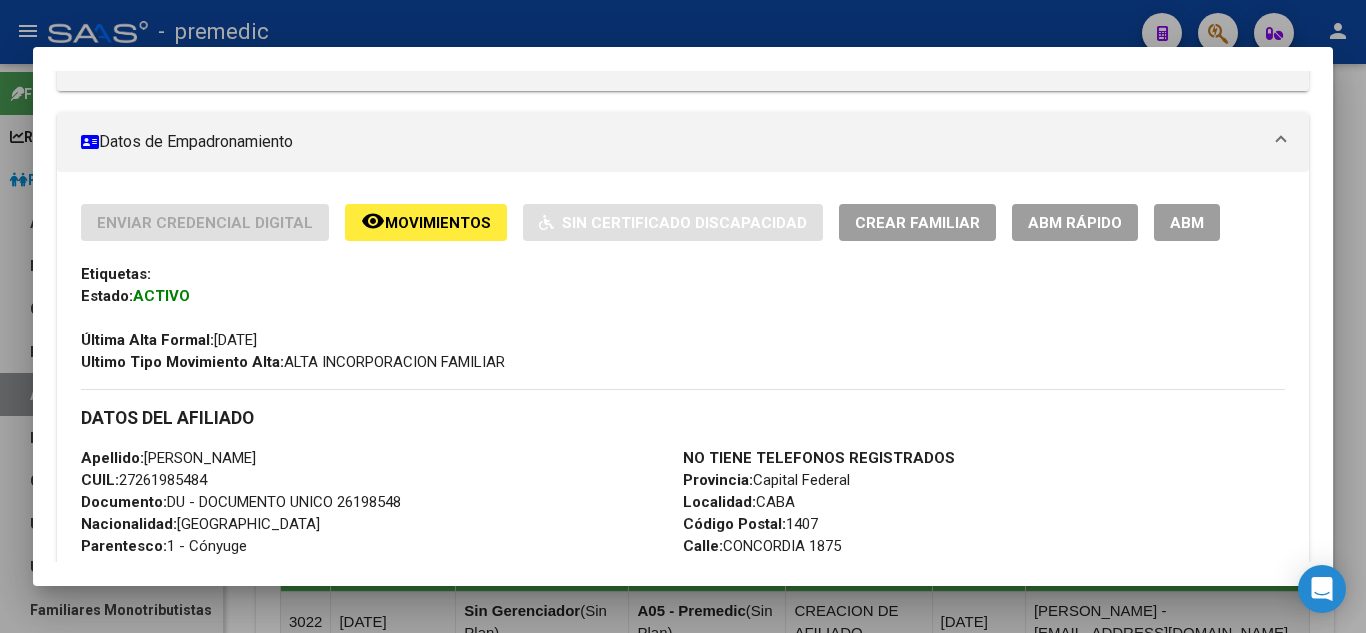 scroll, scrollTop: 100, scrollLeft: 0, axis: vertical 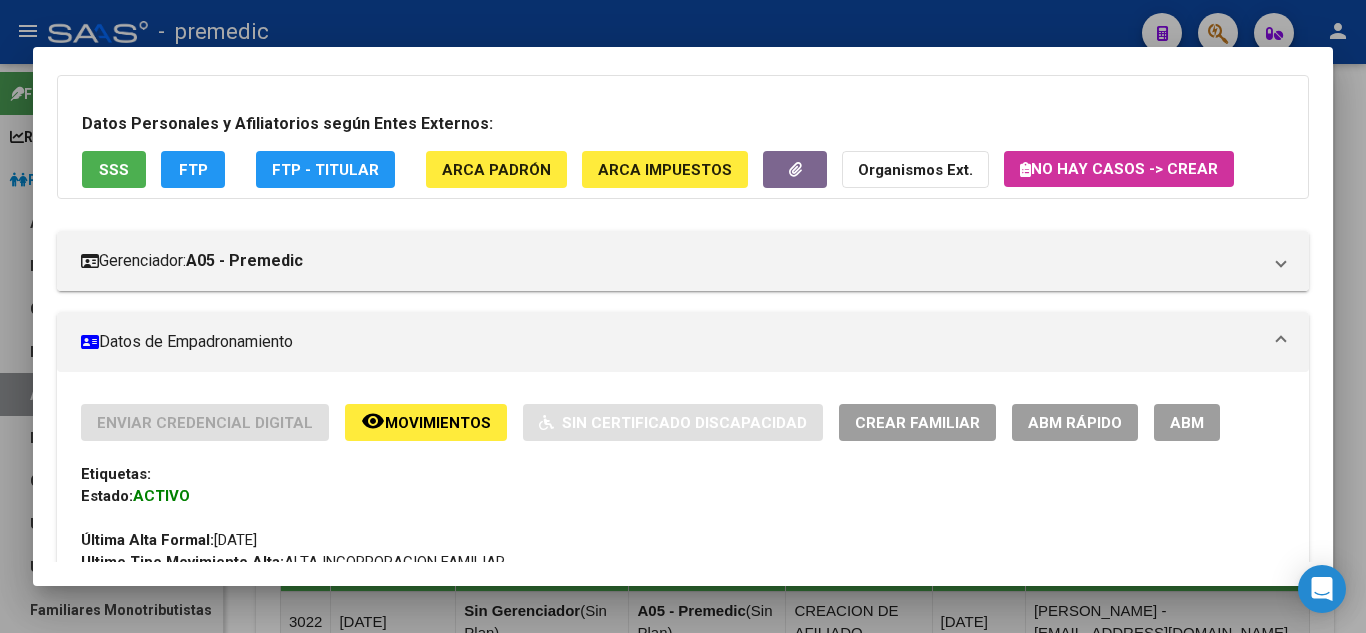 click on "FTP" at bounding box center [325, 170] 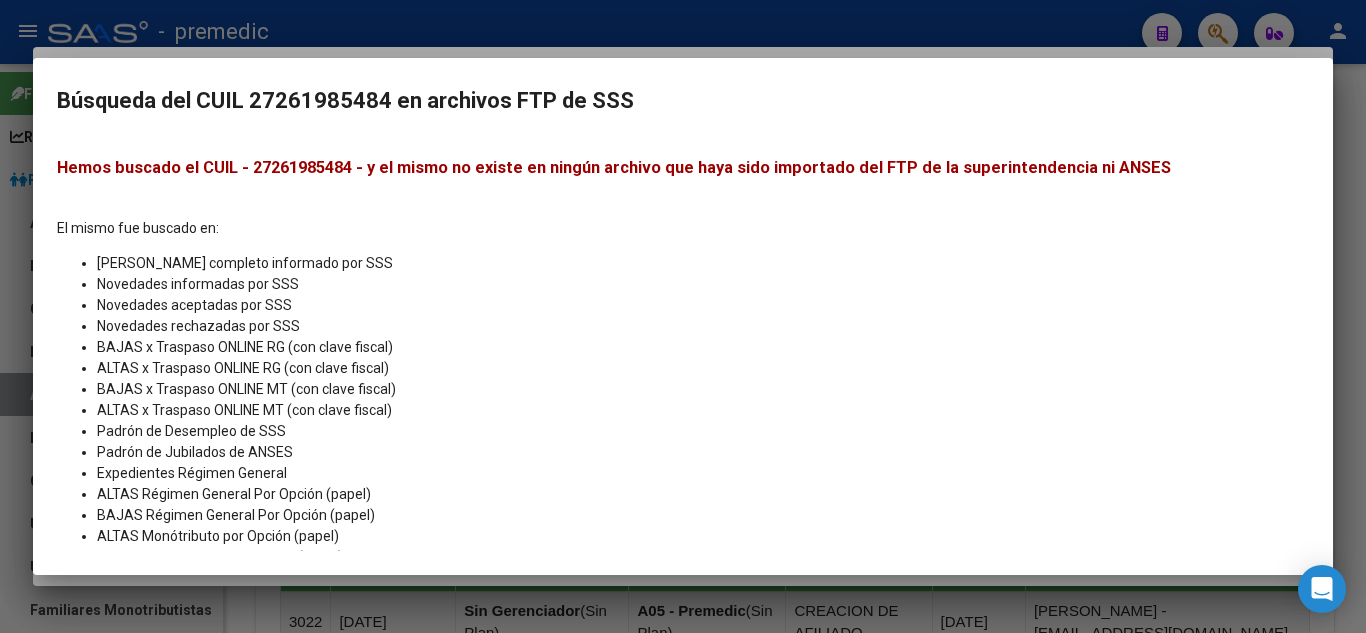 click at bounding box center [683, 316] 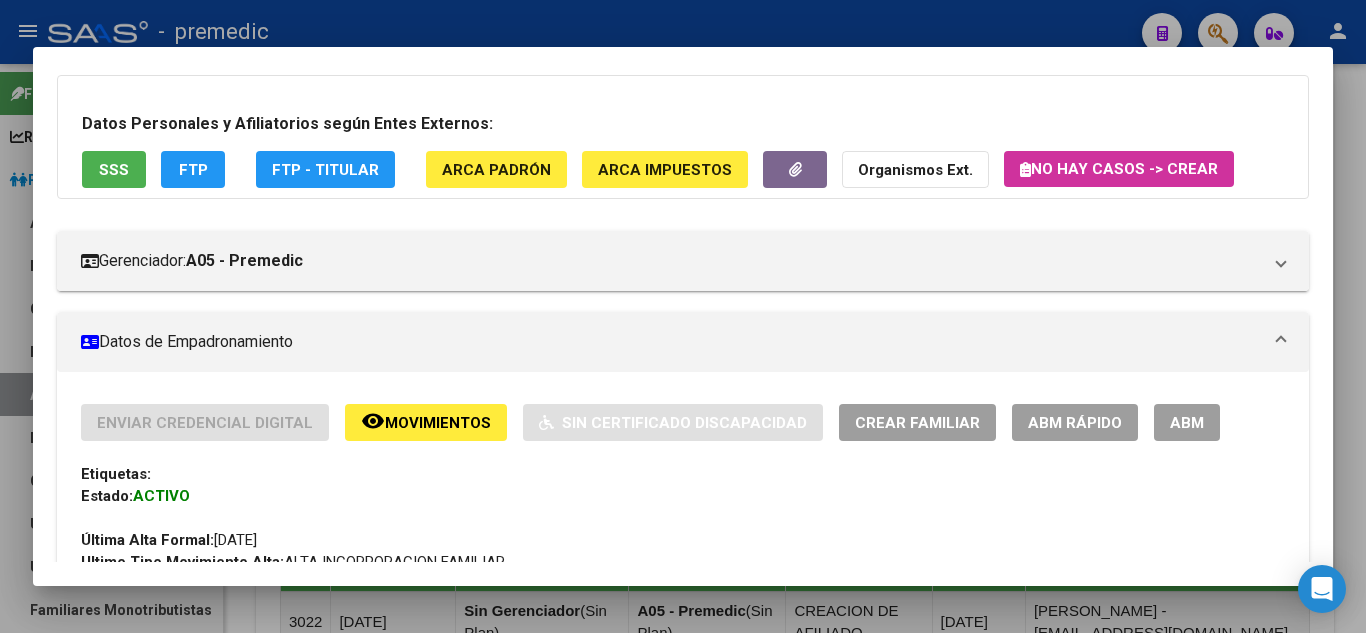 click at bounding box center [683, 316] 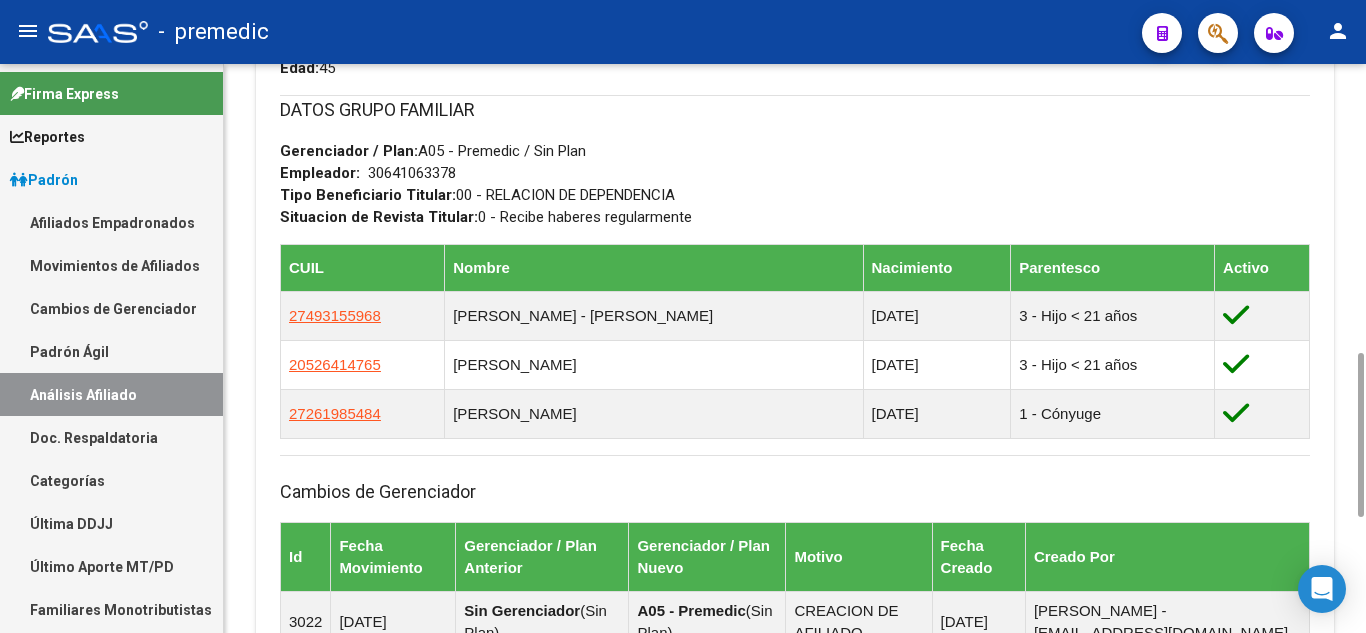 scroll, scrollTop: 0, scrollLeft: 0, axis: both 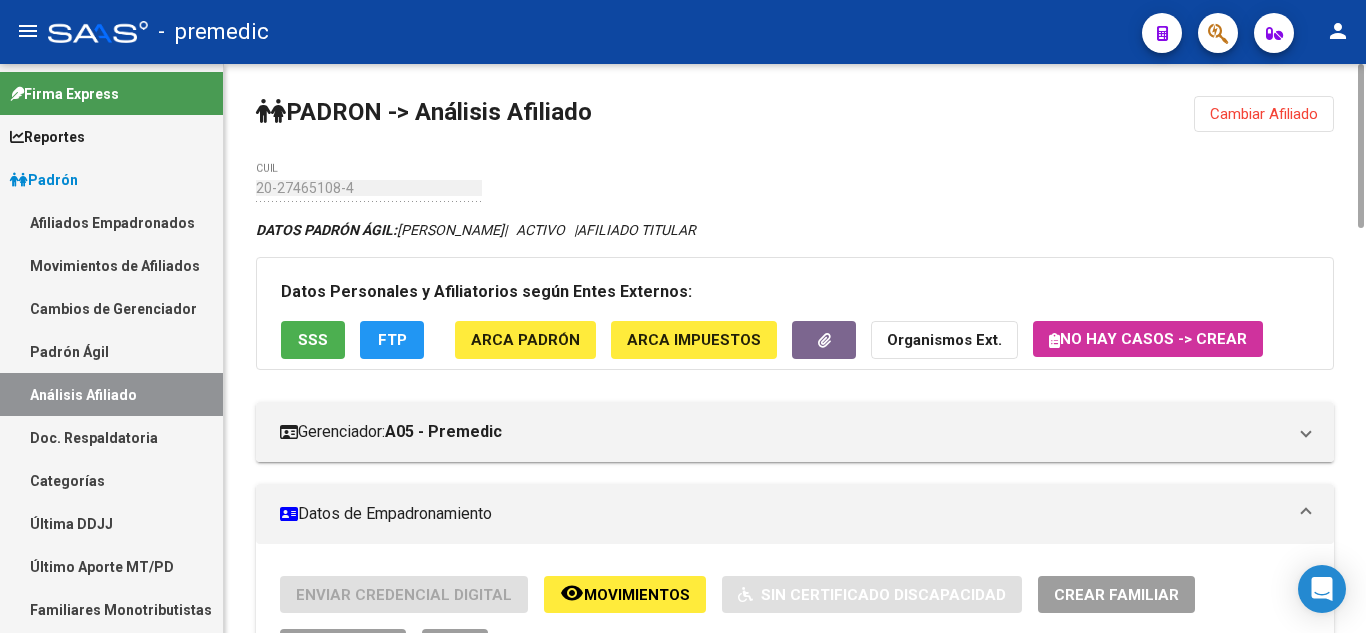 click on "Gerenciador:      A05 - Premedic Atención telefónica: Atención emergencias: Otros Datos Útiles:" 